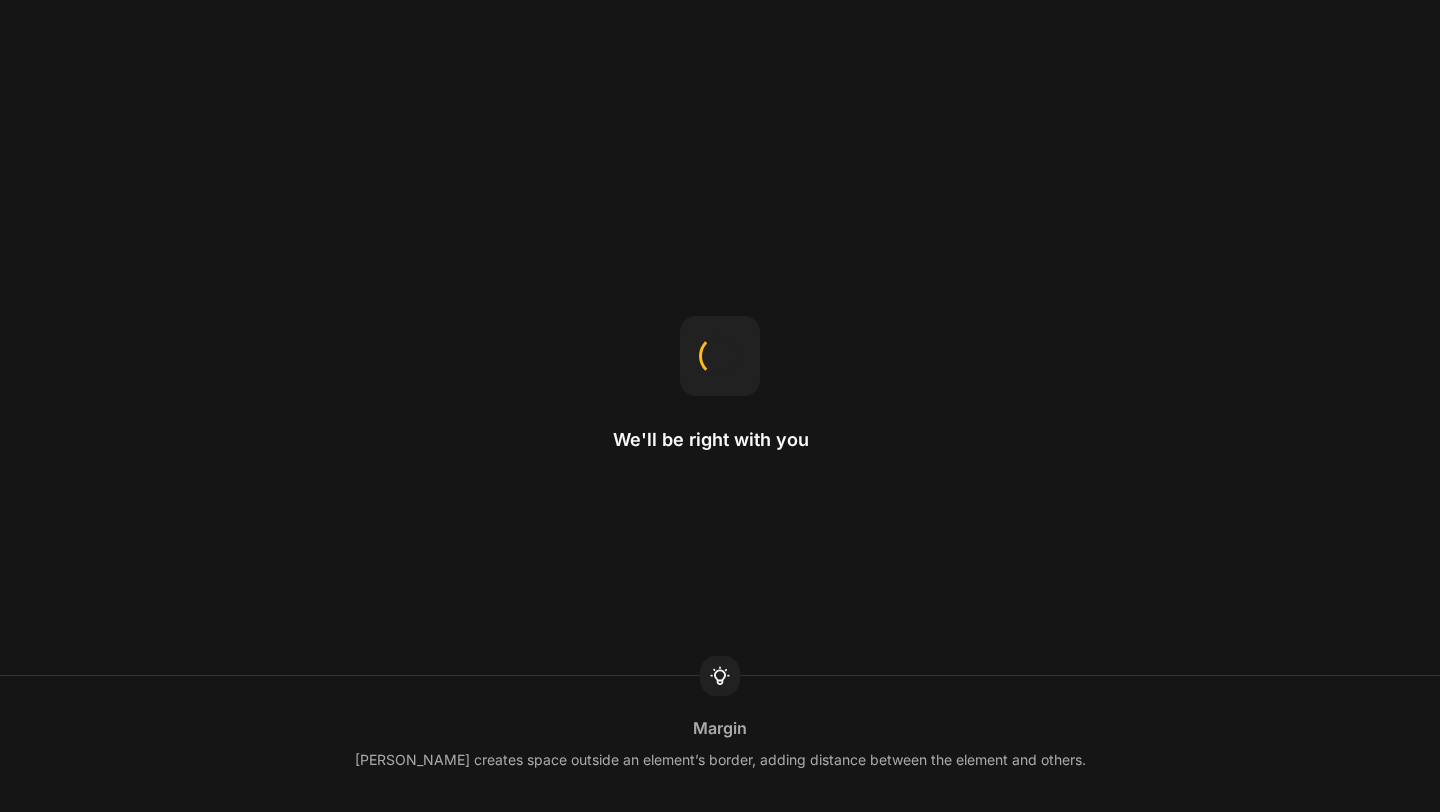 scroll, scrollTop: 0, scrollLeft: 0, axis: both 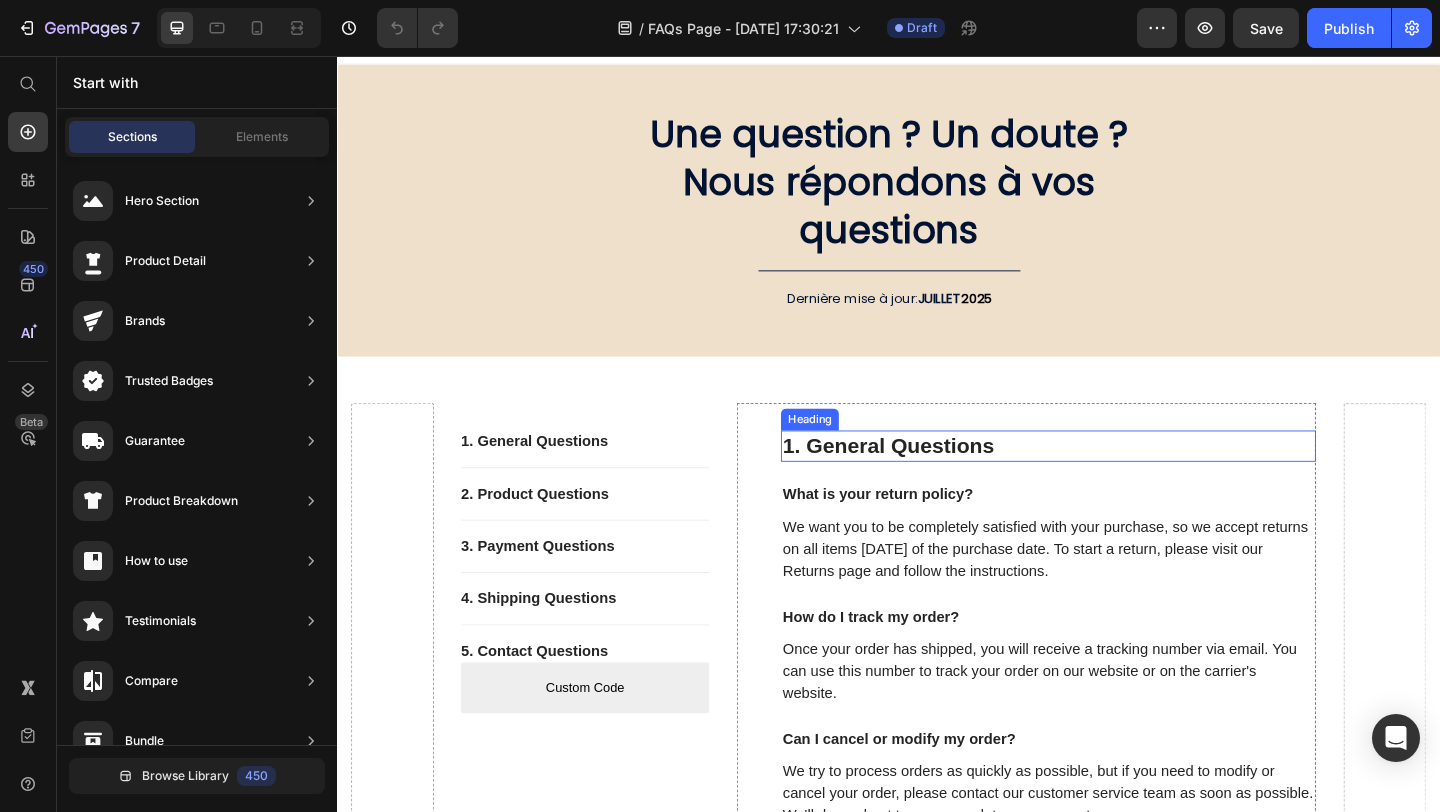 click on "1. General Questions" at bounding box center [1111, 480] 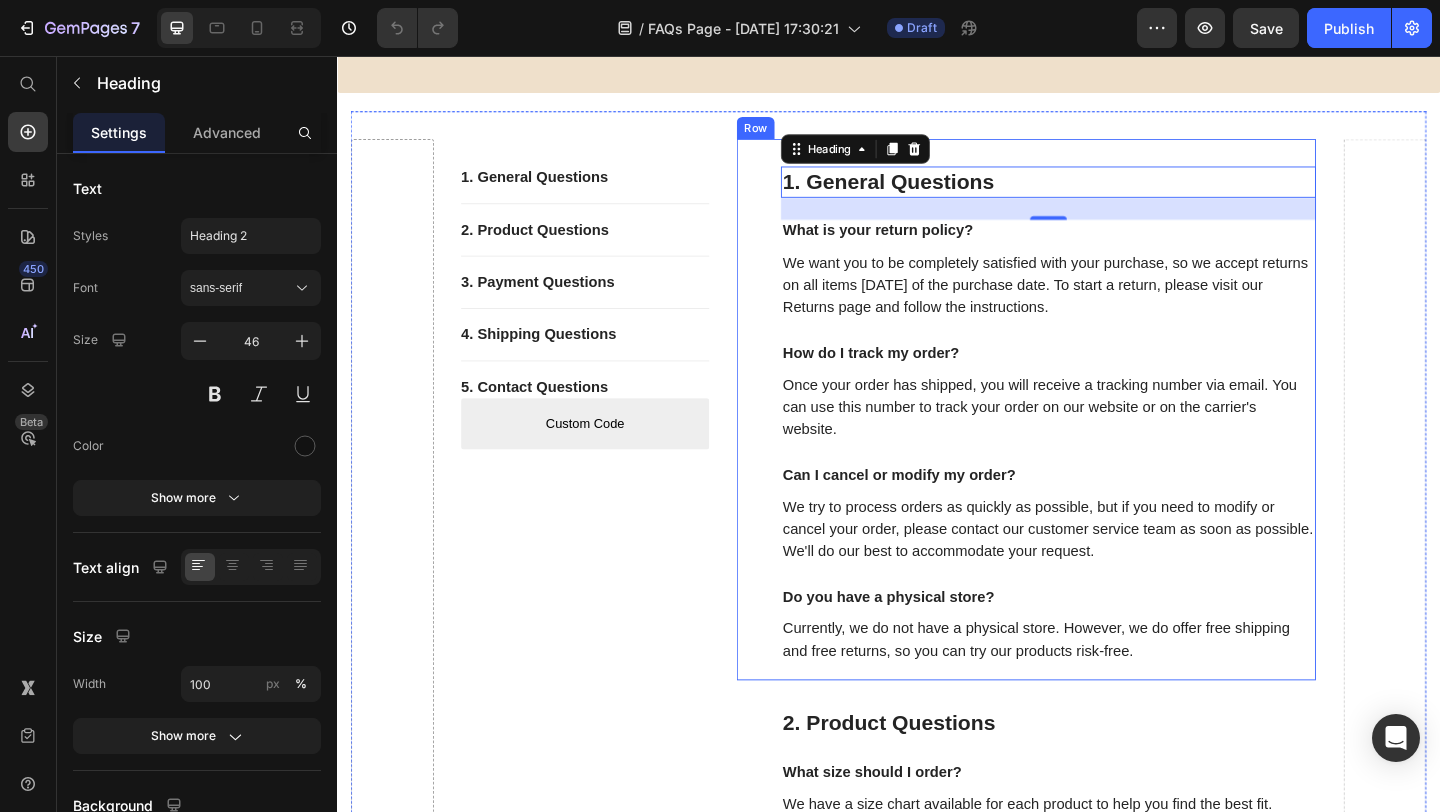 scroll, scrollTop: 394, scrollLeft: 0, axis: vertical 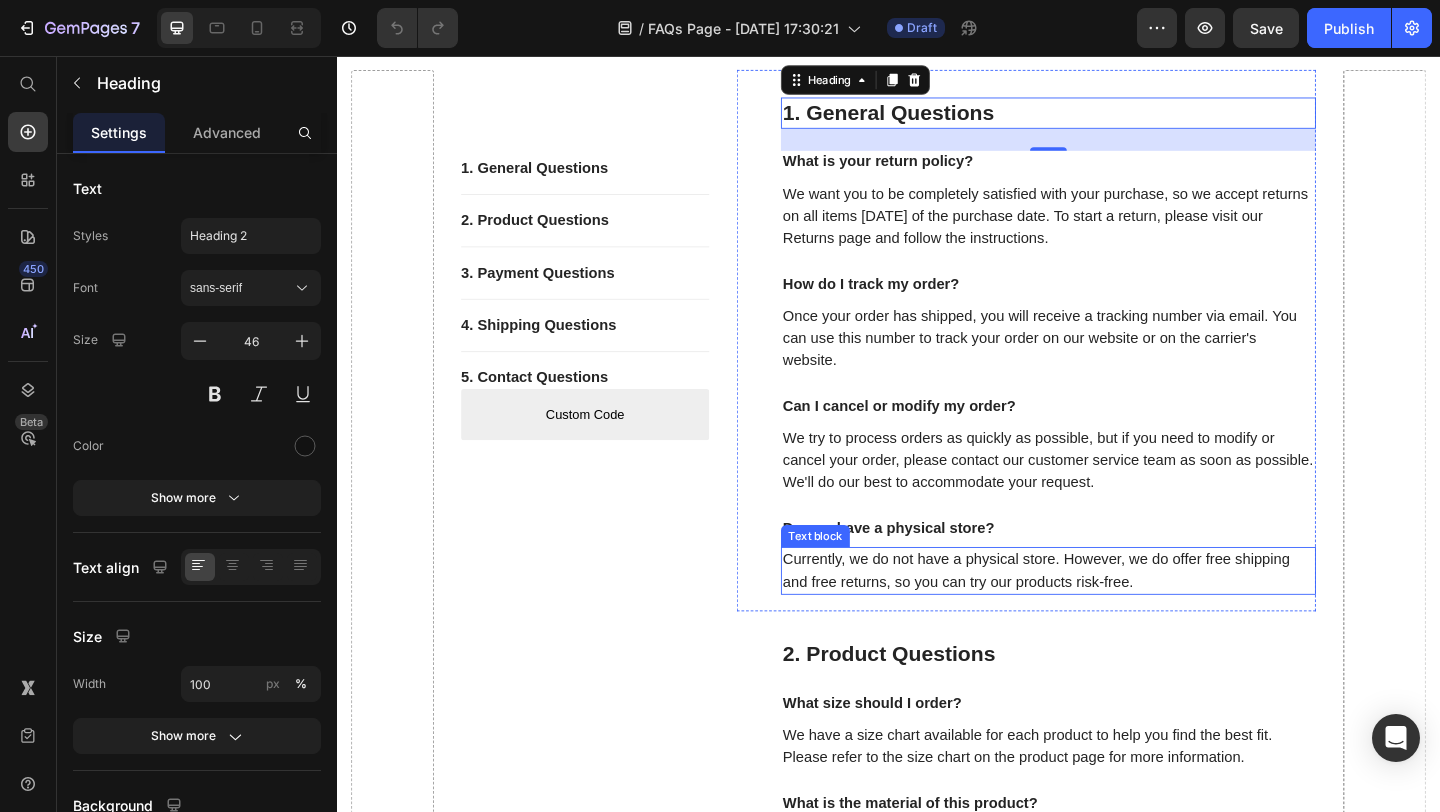 click on "Currently, we do not have a physical store. However, we do offer free shipping and free returns, so you can try our products risk-free." at bounding box center (1111, 616) 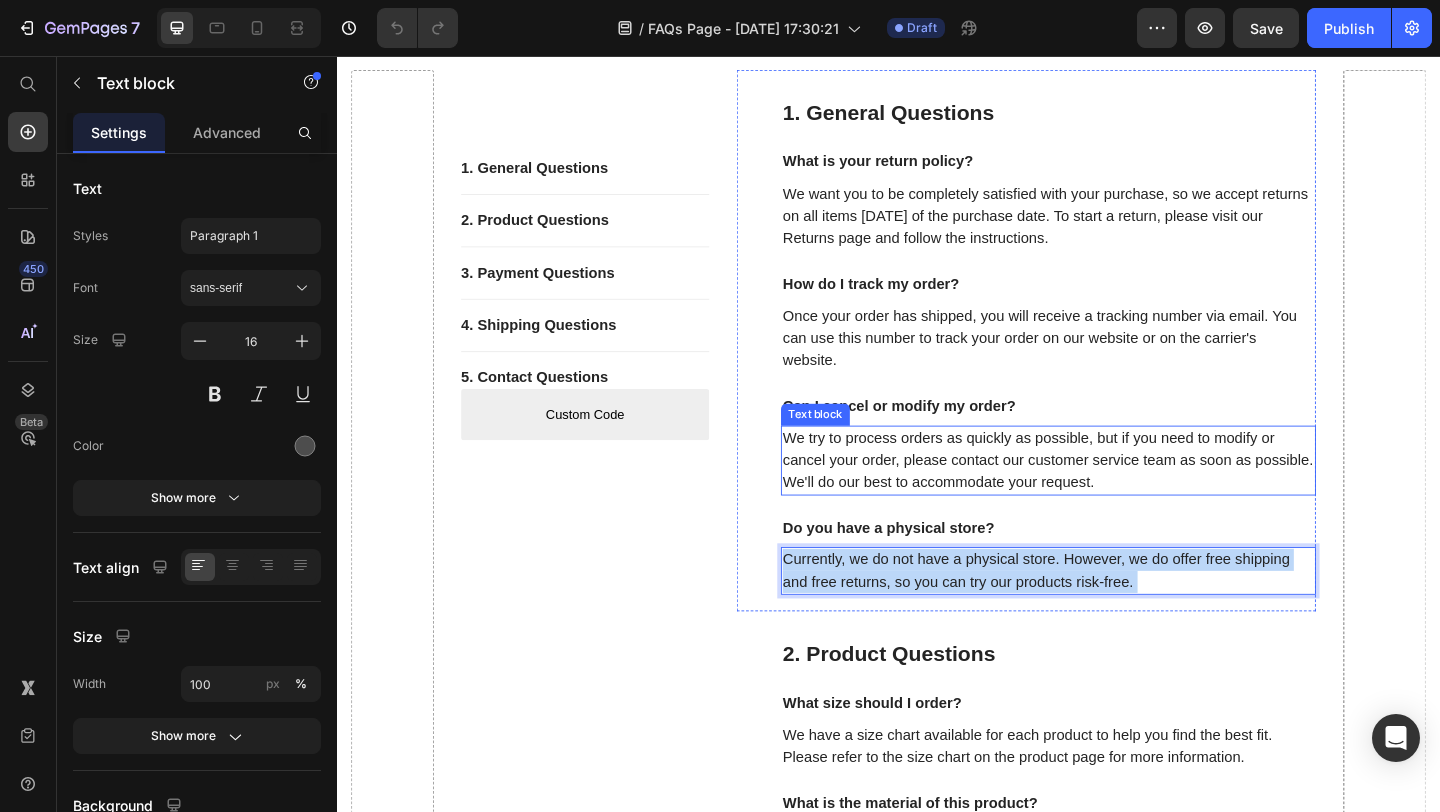 drag, startPoint x: 1236, startPoint y: 631, endPoint x: 927, endPoint y: 473, distance: 347.05188 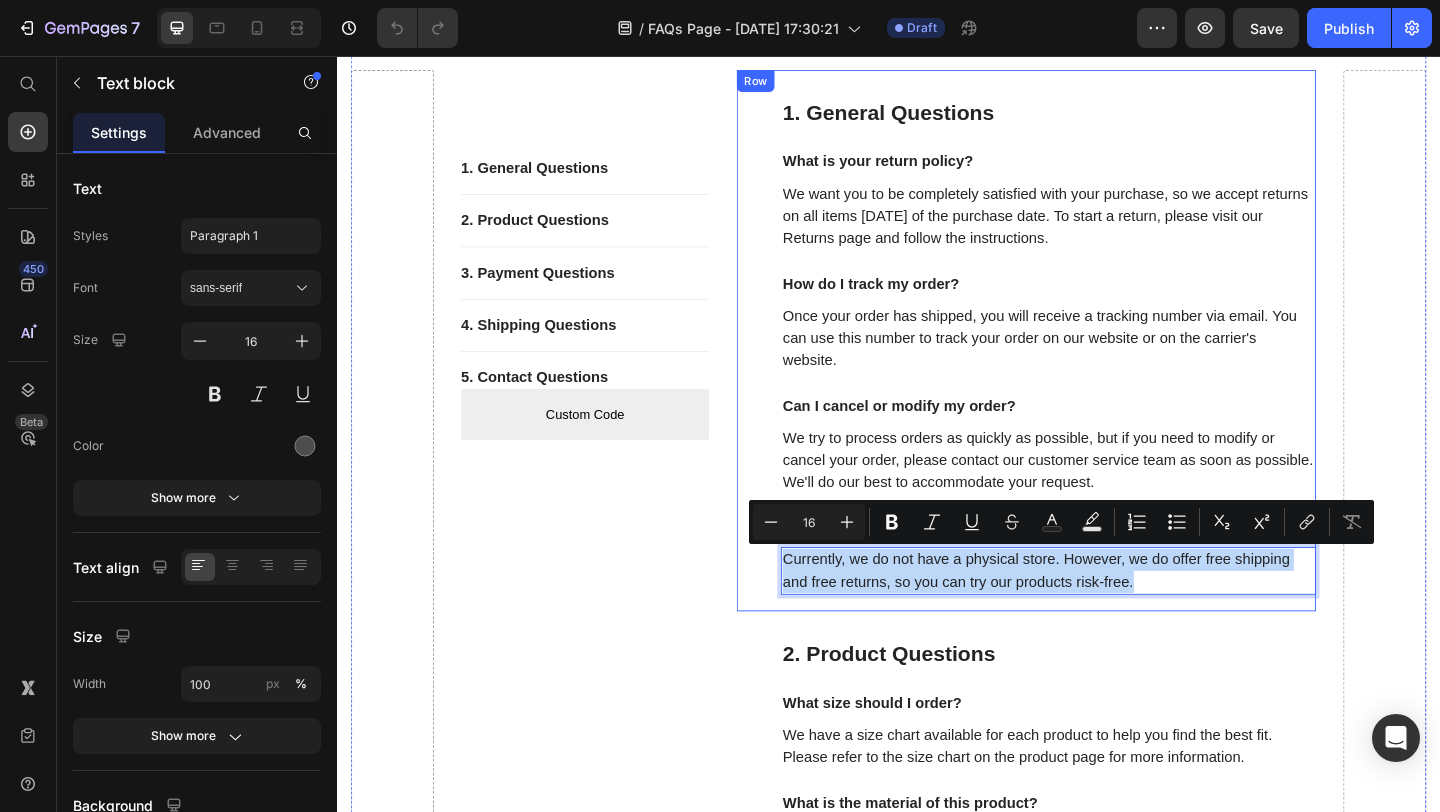 drag, startPoint x: 1226, startPoint y: 629, endPoint x: 898, endPoint y: 291, distance: 470.9862 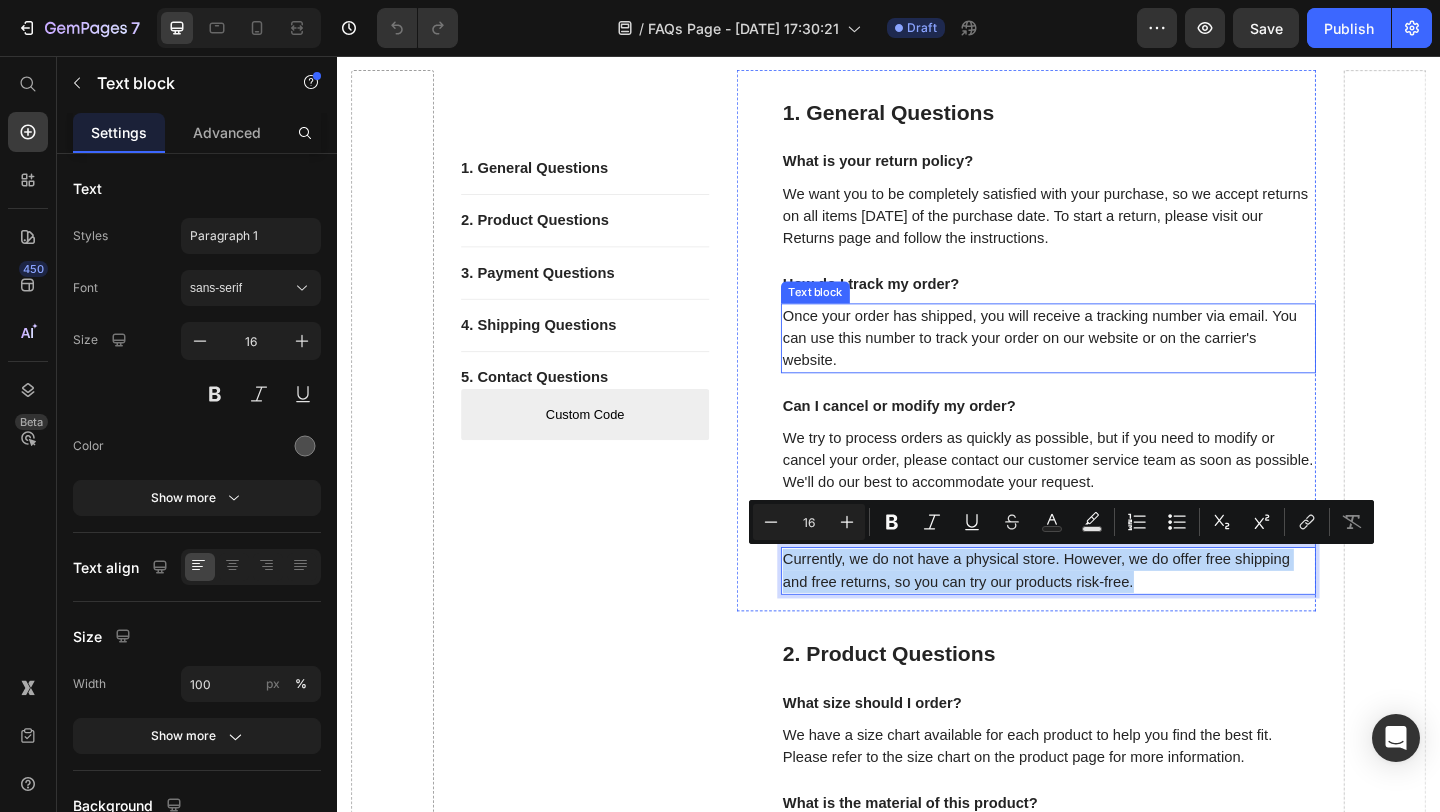 click on "1. General Questions Heading What is your return policy? Text block We want you to be completely satisfied with your purchase, so we accept returns on all items within 30 days of the purchase date. To start a return, please visit our Returns page and follow the instructions. Text block How do I track my order? Text block Once your order has shipped, you will receive a tracking number via email. You can use this number to track your order on our website or on the carrier's website. Text block Can I cancel or modify my order? Text block We try to process orders as quickly as possible, but if you need to modify or cancel your order, please contact our customer service team as soon as possible. We'll do our best to accommodate your request. Text block Do you have a physical store? Text block Currently, we do not have a physical store. However, we do offer free shipping and free returns, so you can try our products risk-free. Text block   0" at bounding box center (1111, 371) 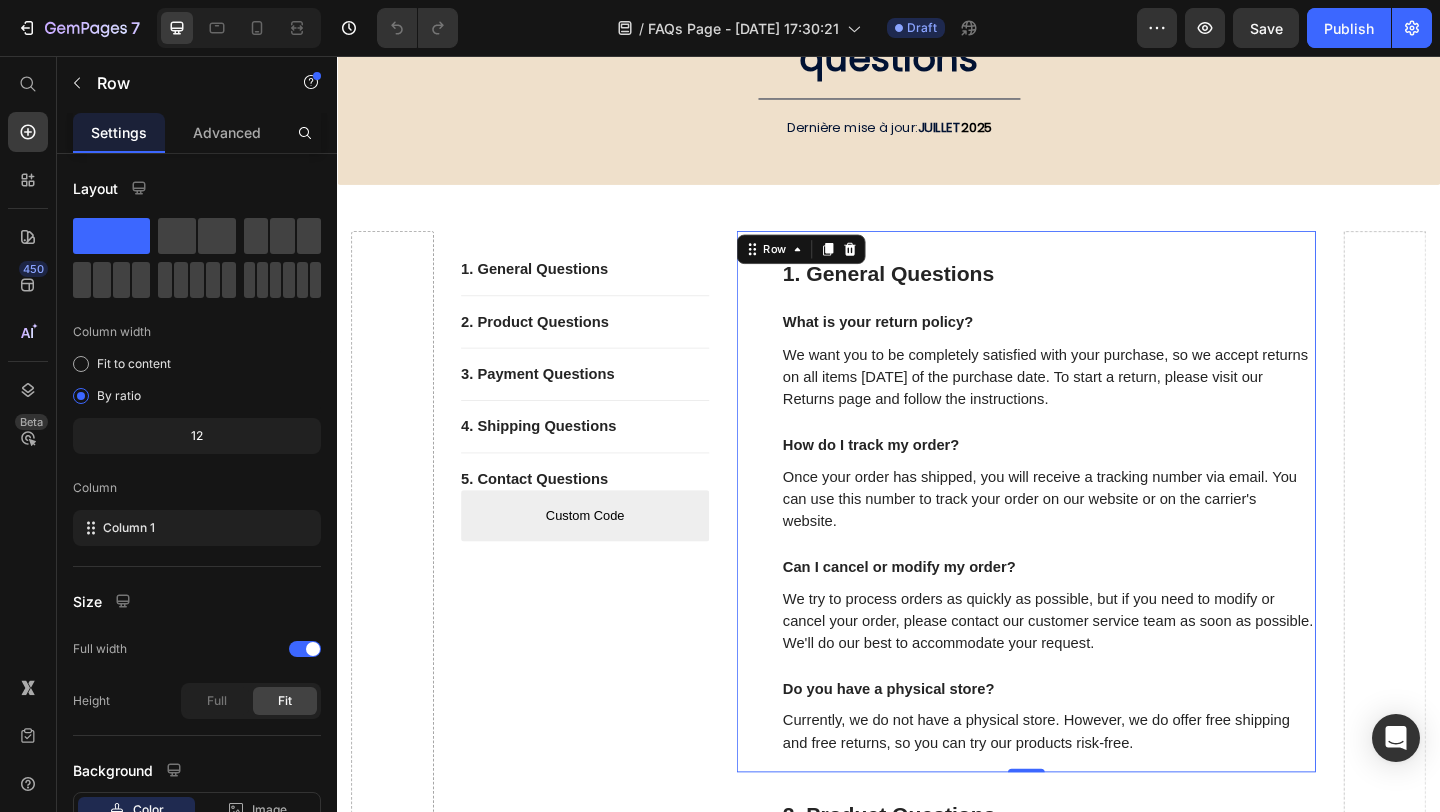 scroll, scrollTop: 211, scrollLeft: 0, axis: vertical 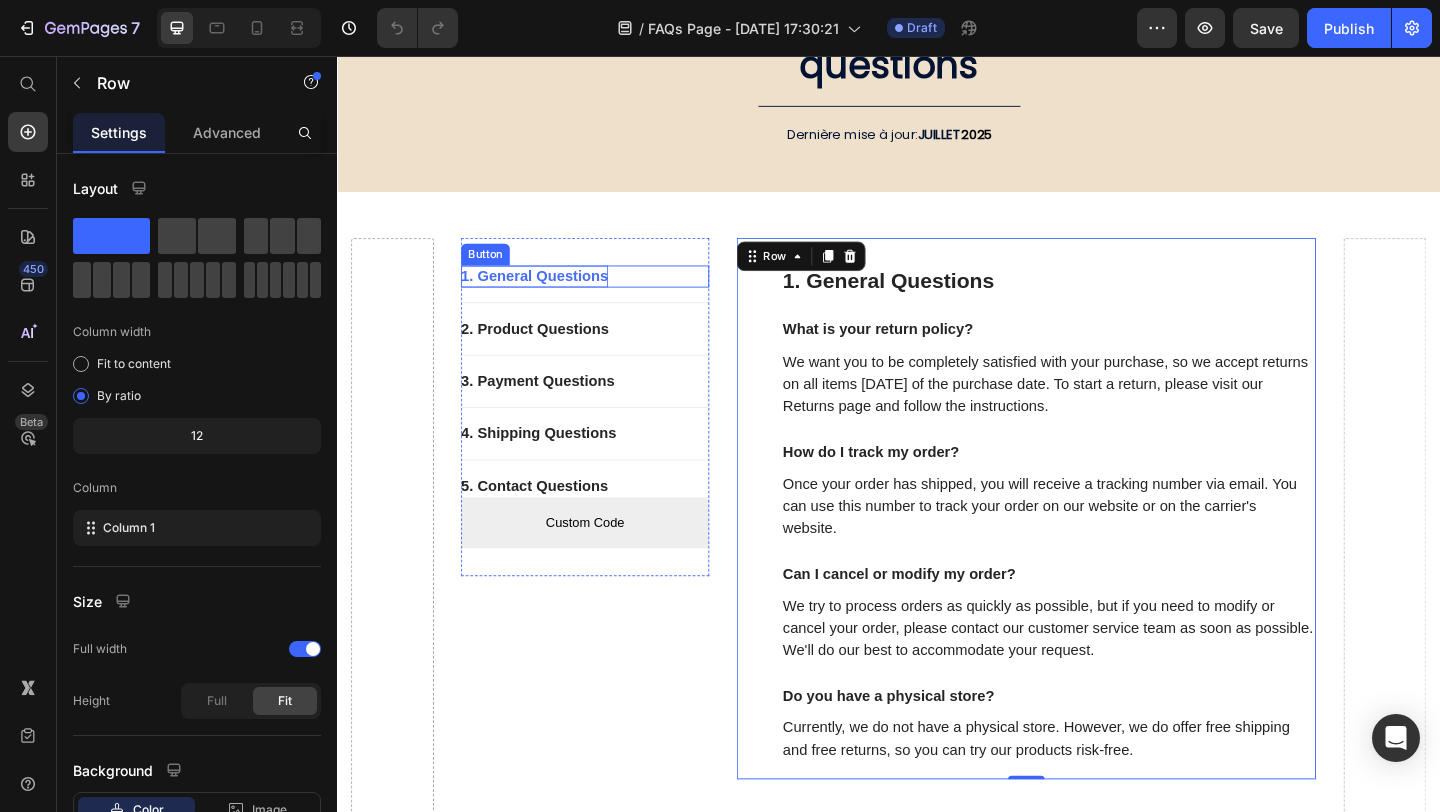 click on "1. General Questions" at bounding box center [552, 296] 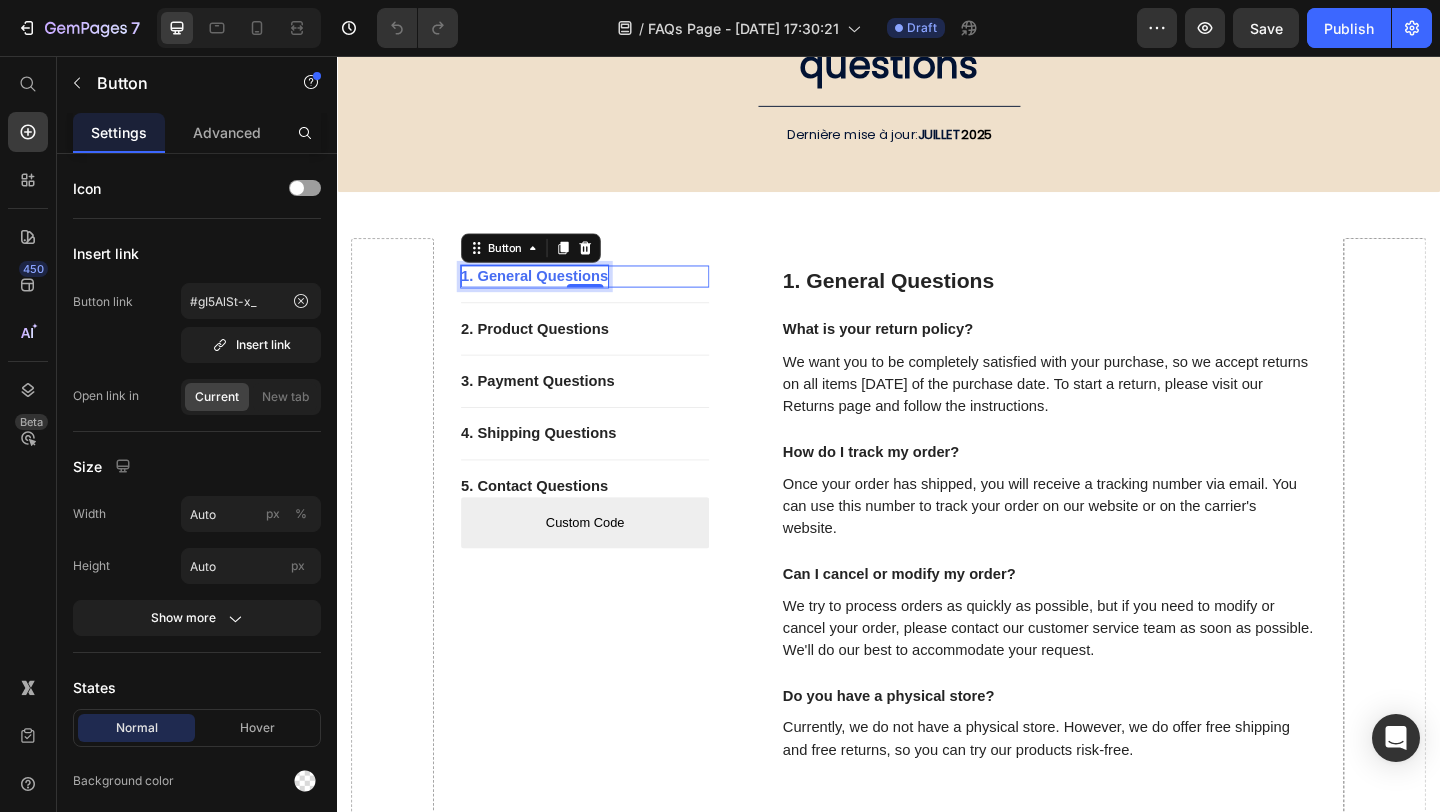 click on "1. General Questions" at bounding box center [552, 296] 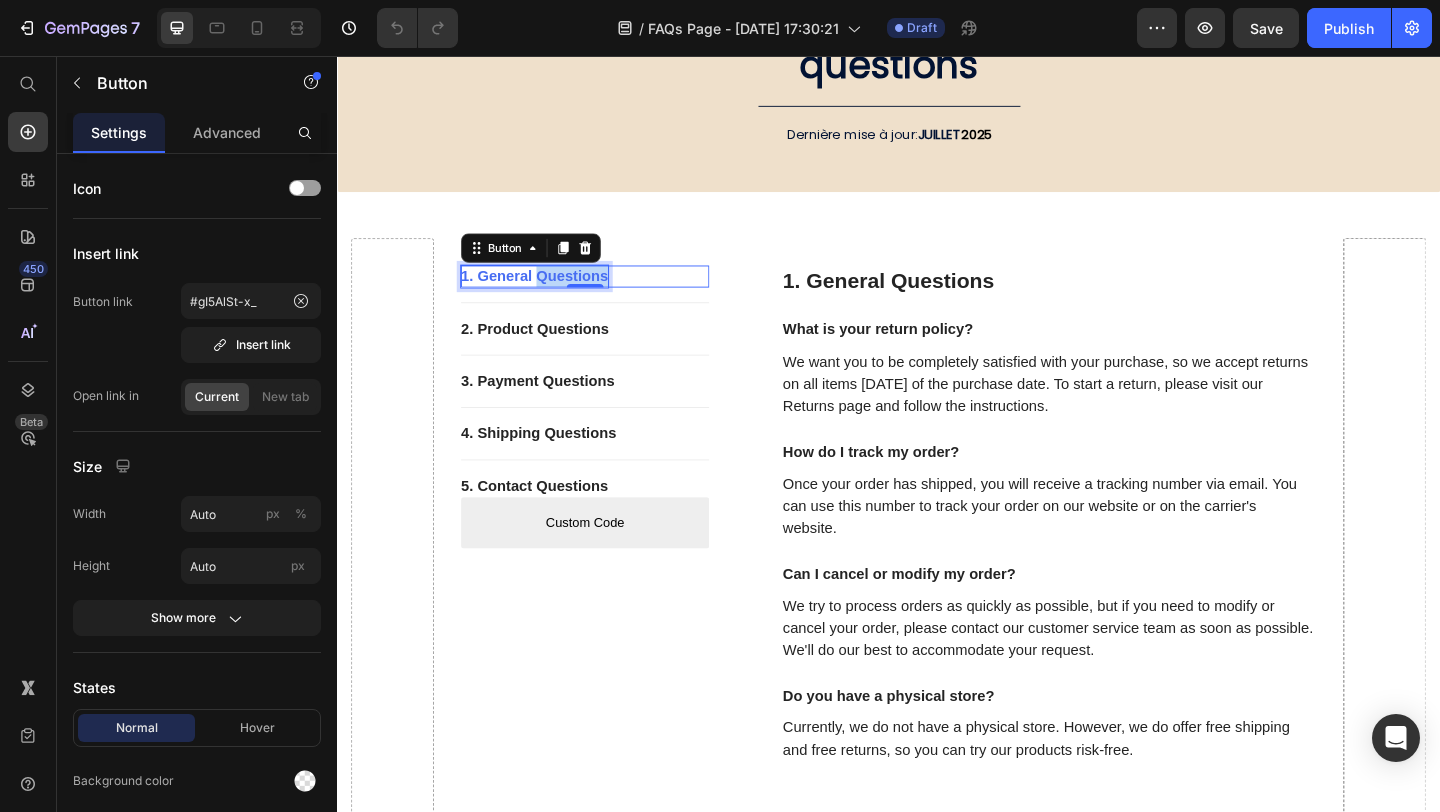 click on "1. General Questions" at bounding box center [552, 296] 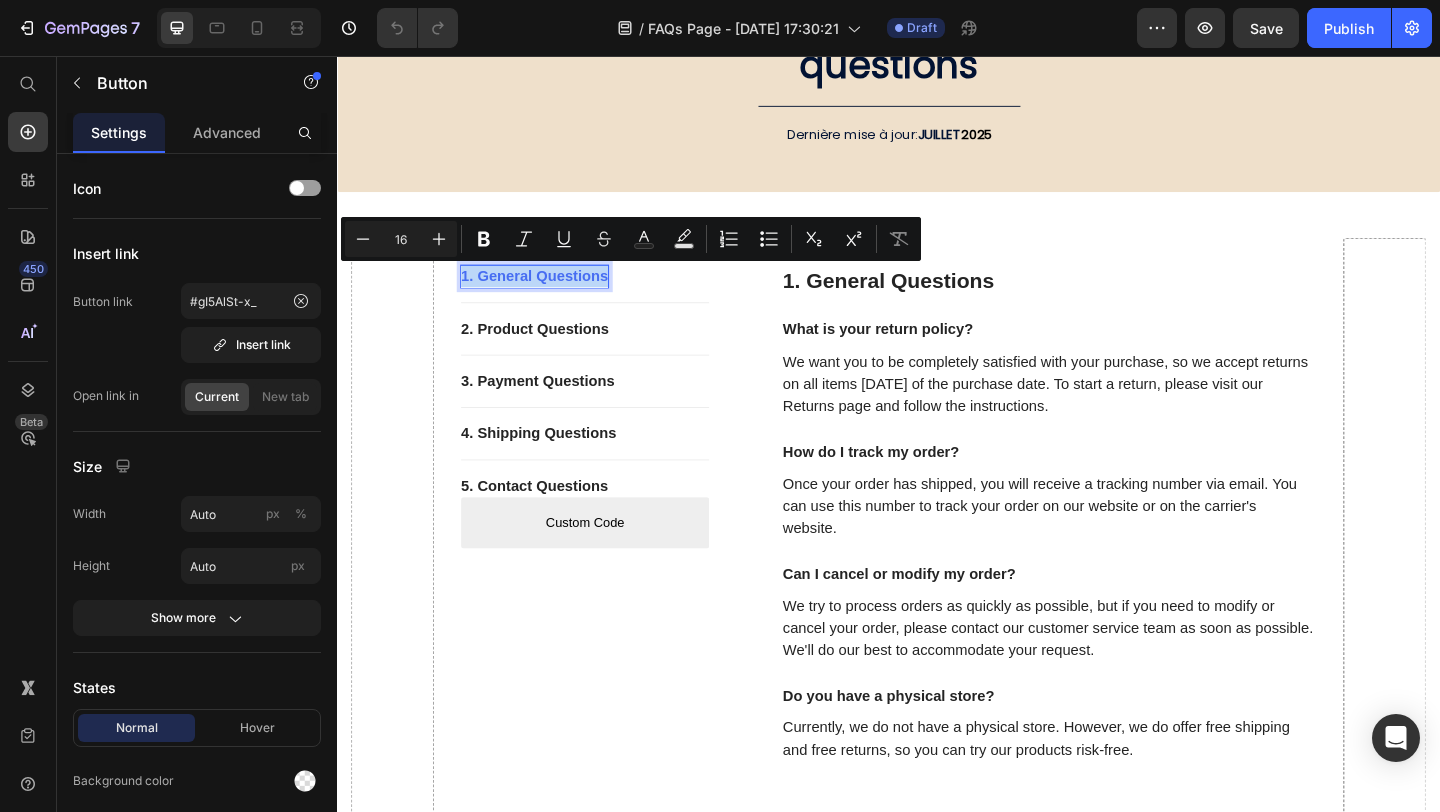click on "1. General Questions" at bounding box center [552, 296] 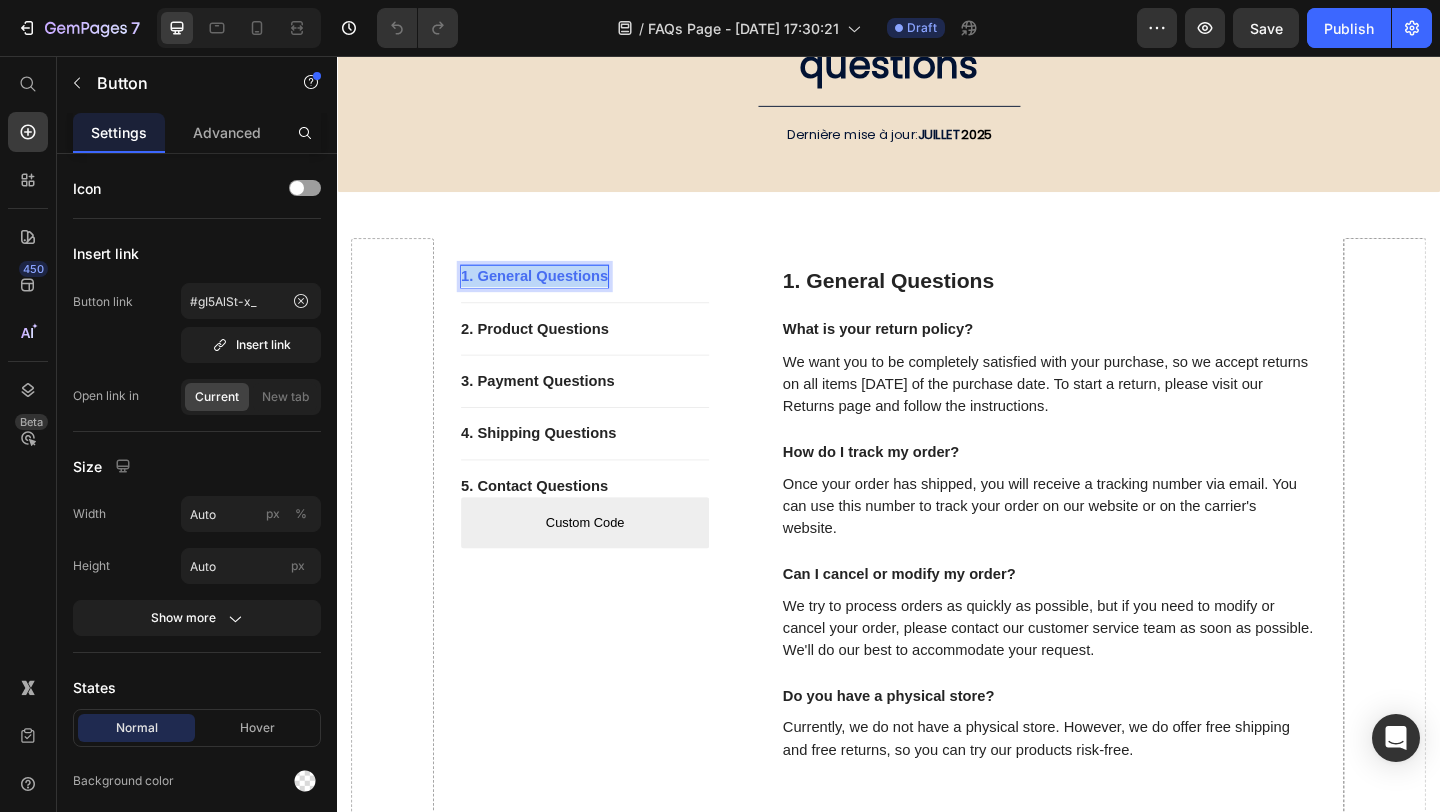 click on "1. General Questions" at bounding box center [552, 296] 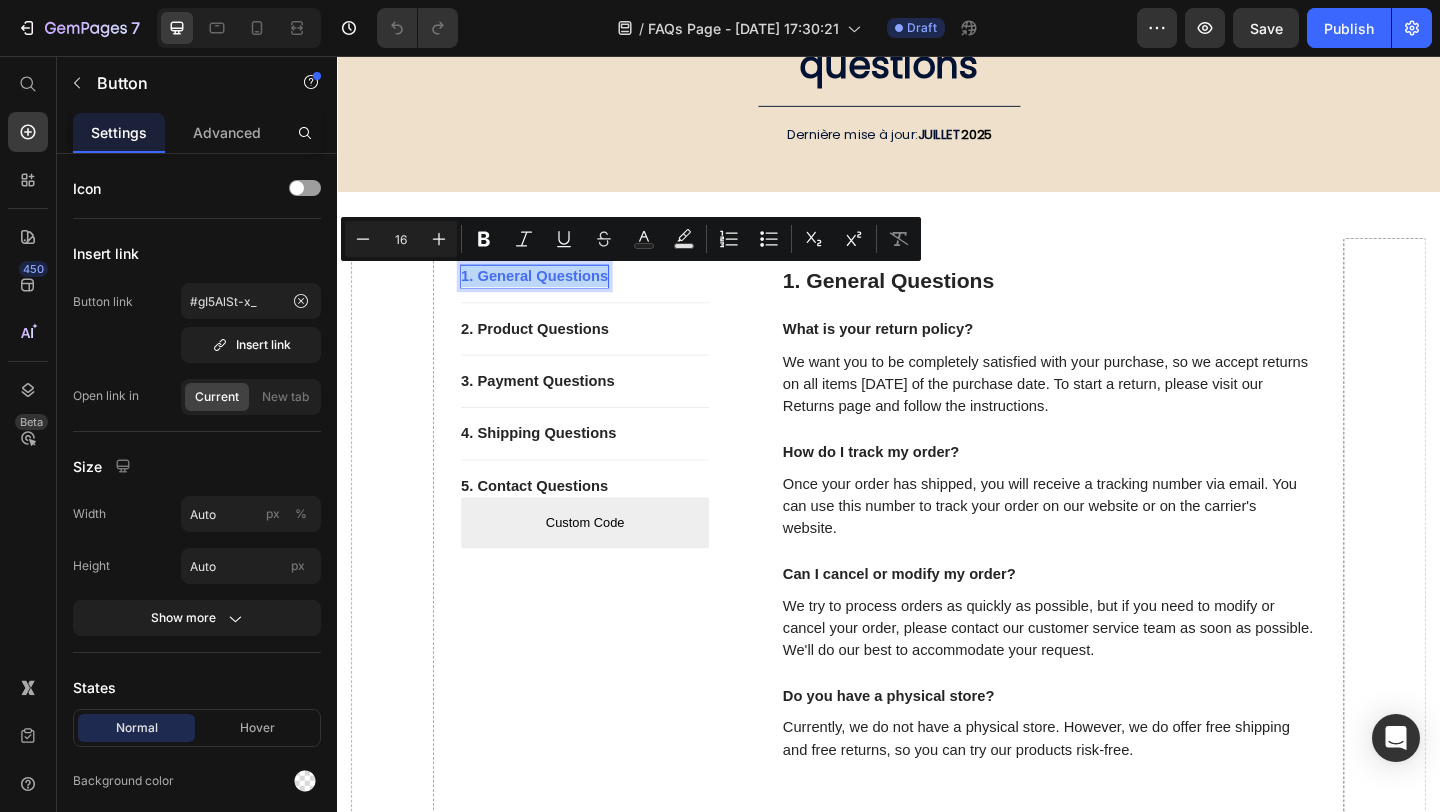 click on "1. General Questions" at bounding box center [552, 296] 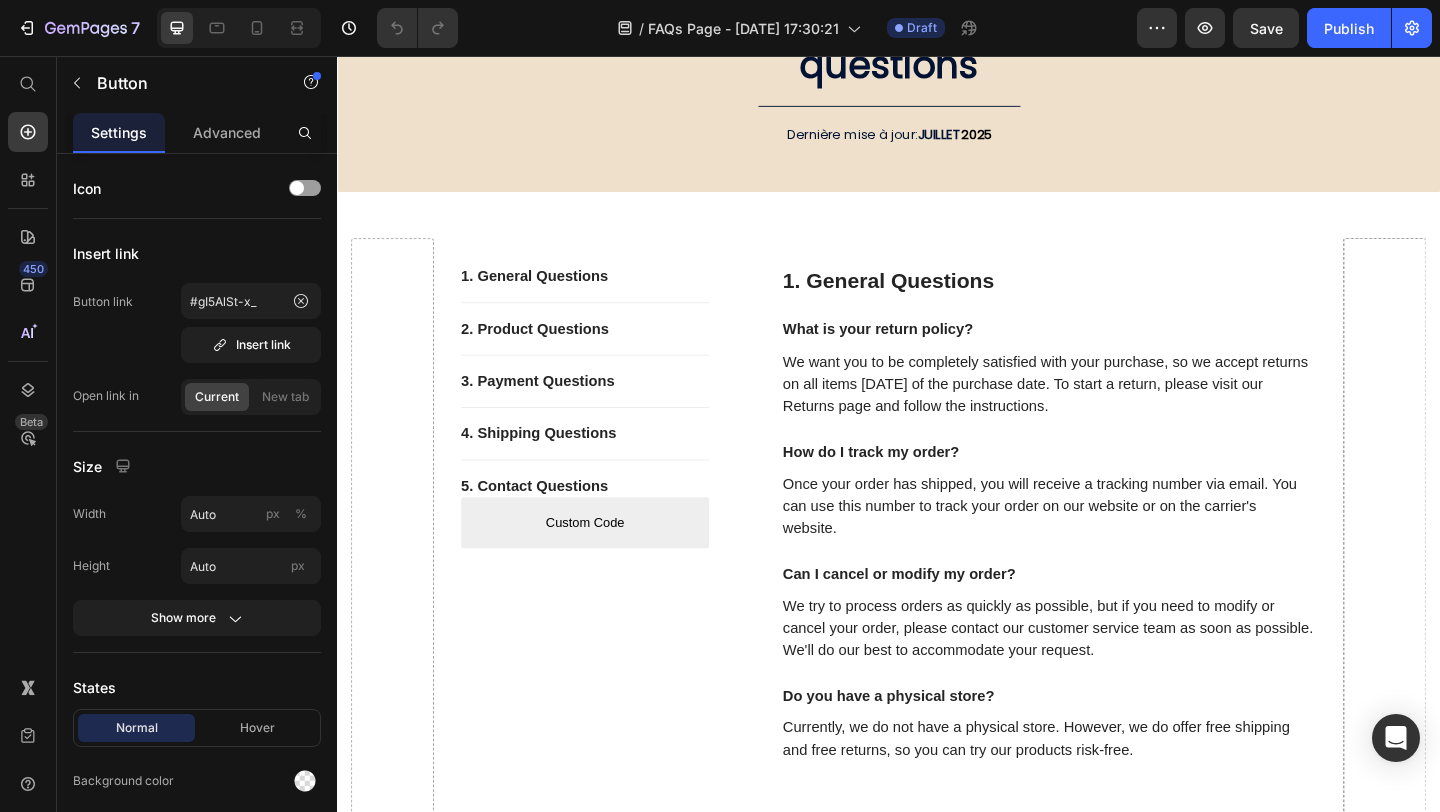 click on "1. General Questions Button   0" at bounding box center [607, 296] 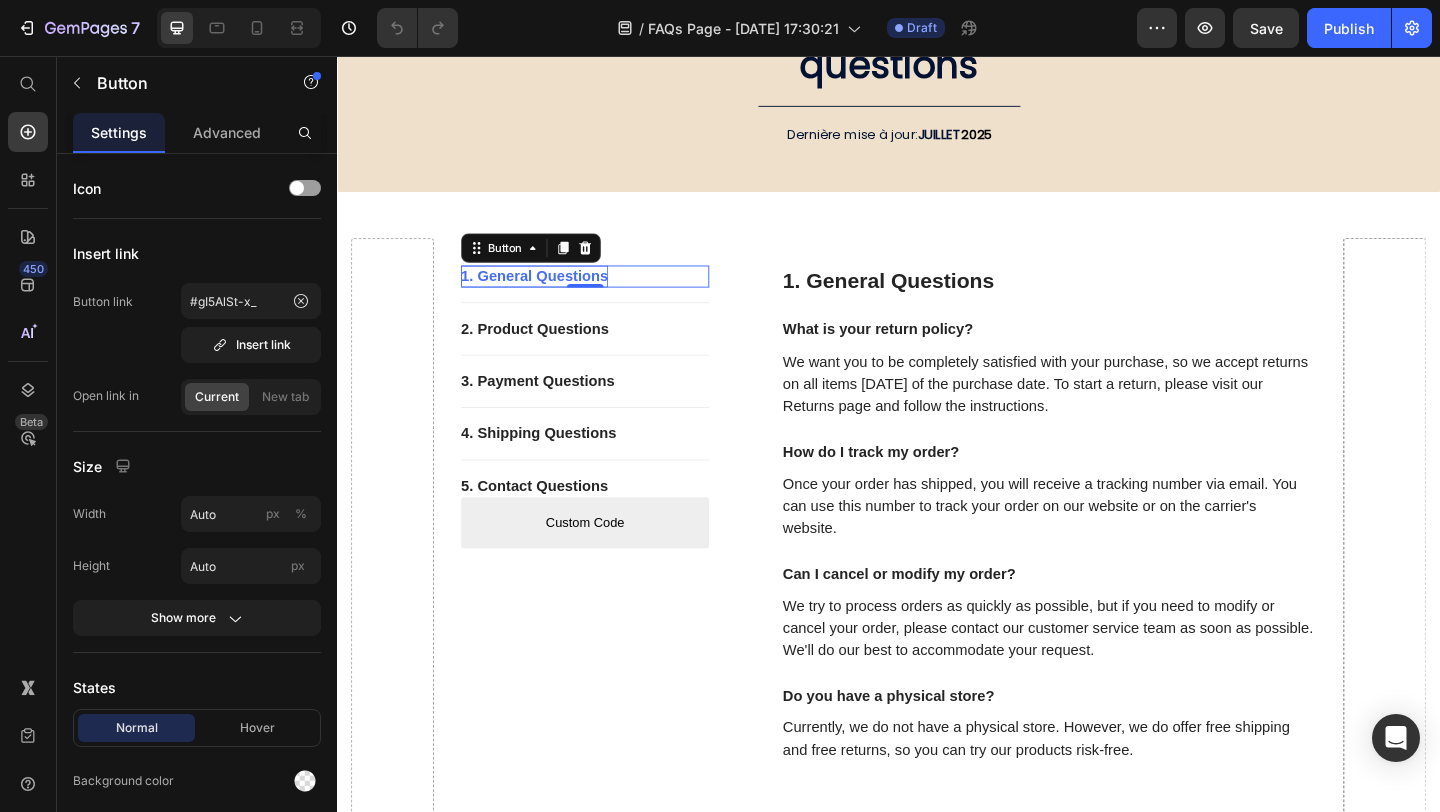 click on "1. General Questions" at bounding box center [552, 296] 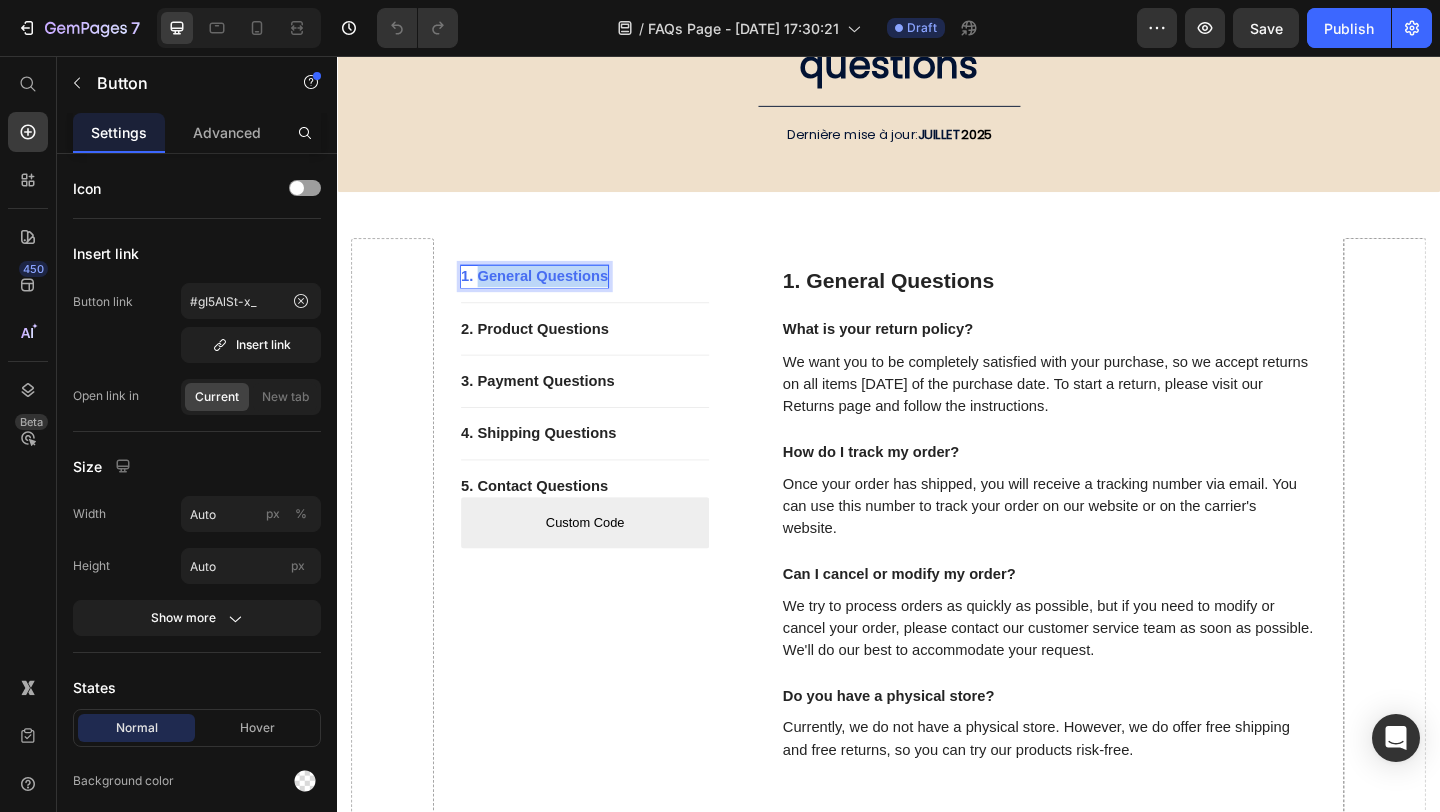drag, startPoint x: 629, startPoint y: 297, endPoint x: 494, endPoint y: 301, distance: 135.05925 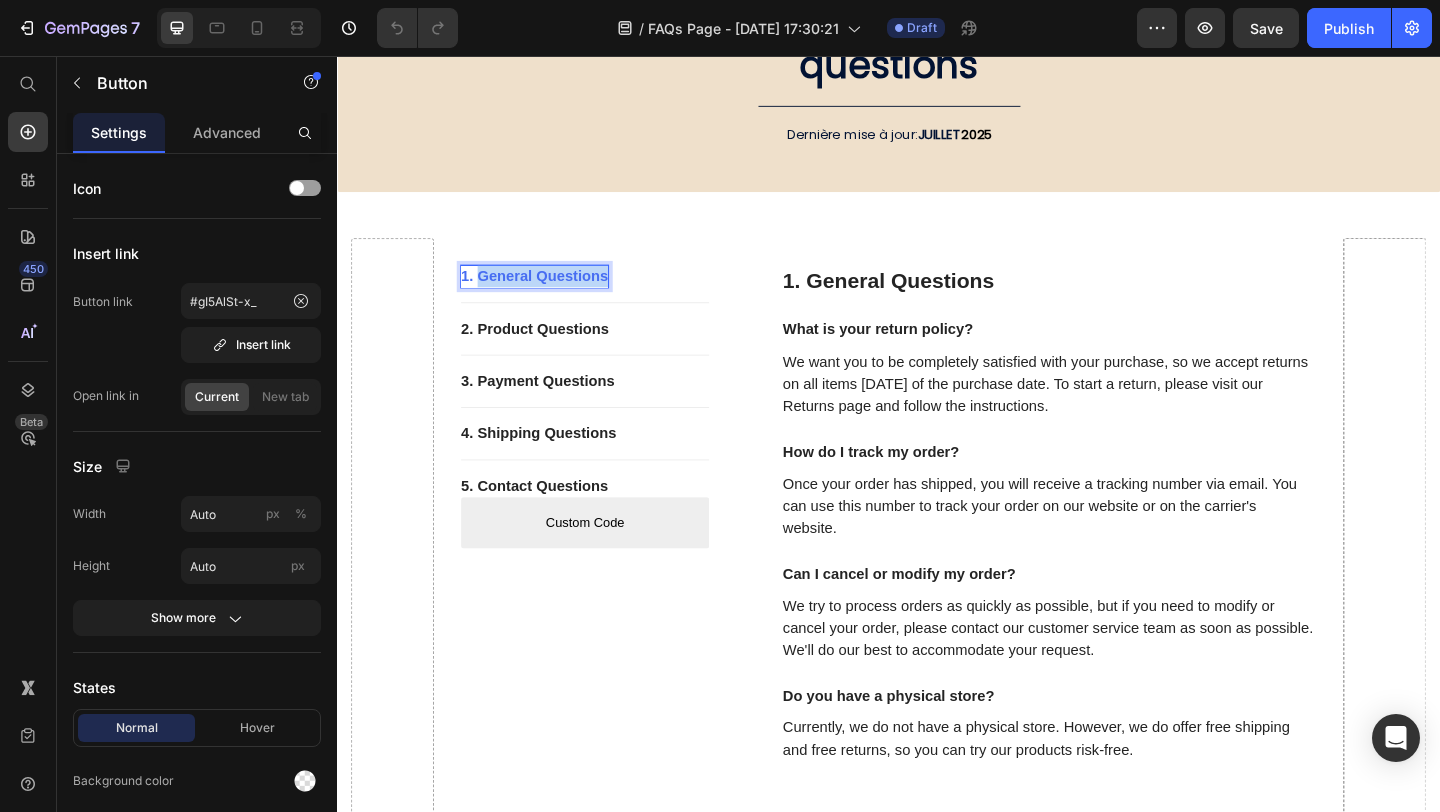 click on "1. General Questions" at bounding box center [552, 296] 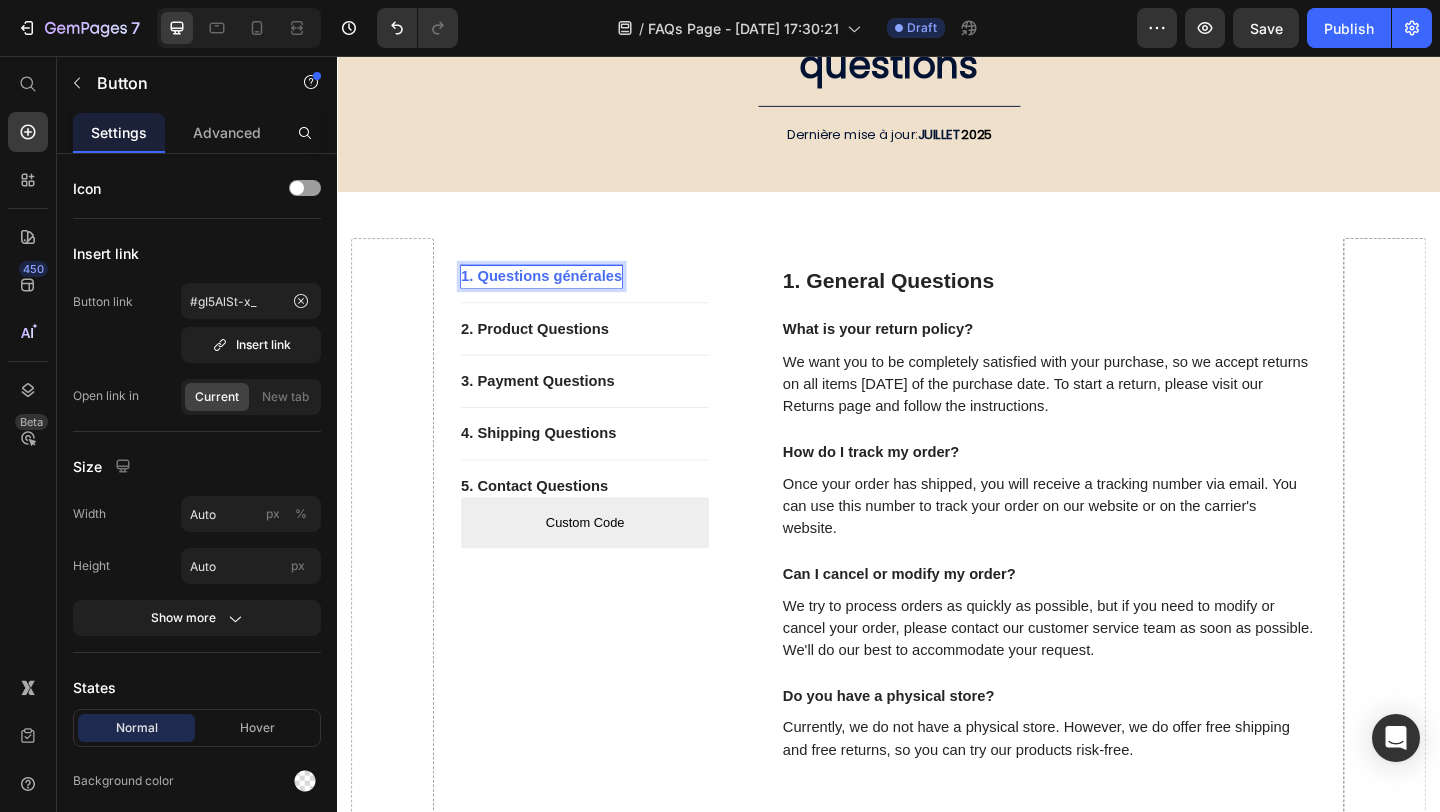 click on "1. Questions générales" at bounding box center (559, 296) 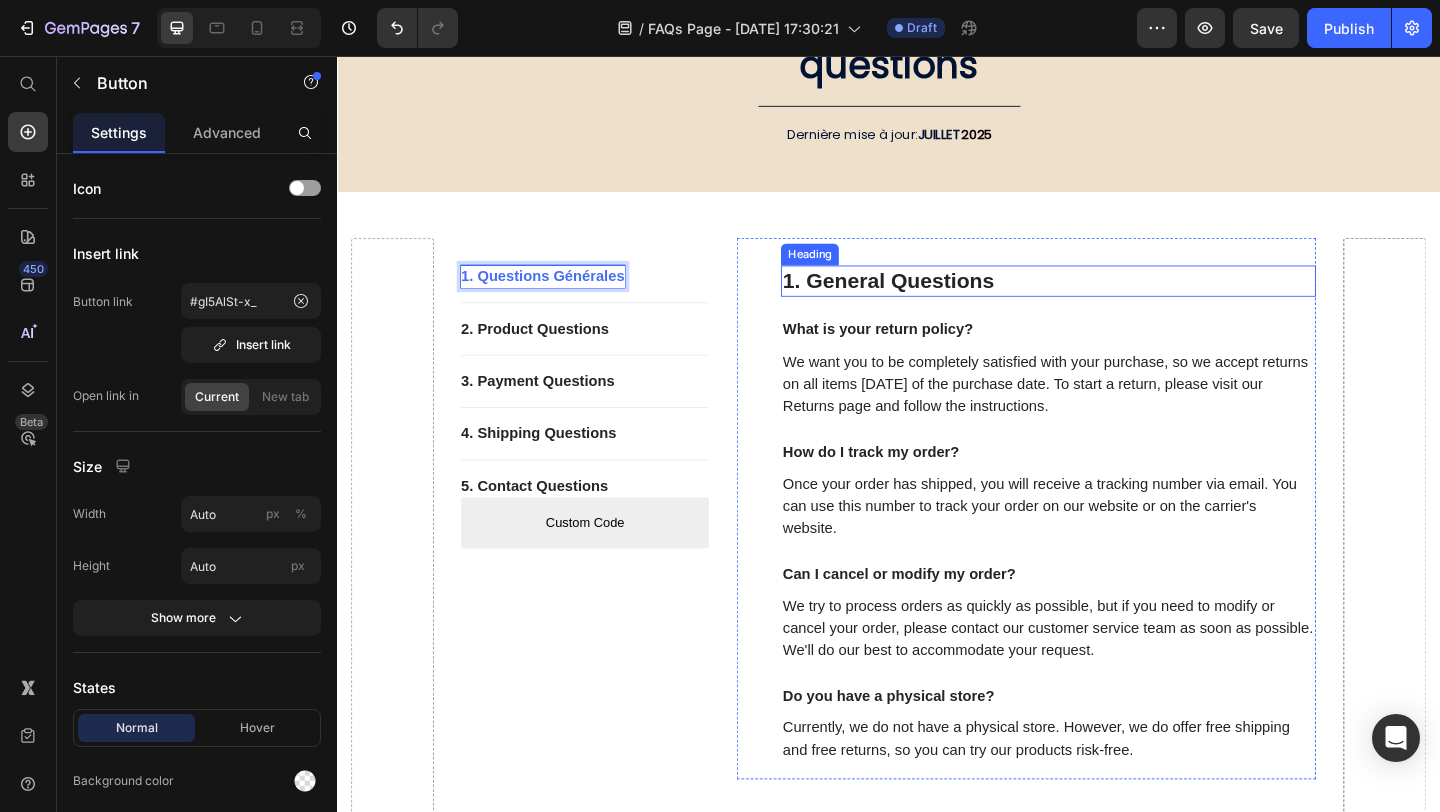 click on "1. General Questions" at bounding box center (1111, 301) 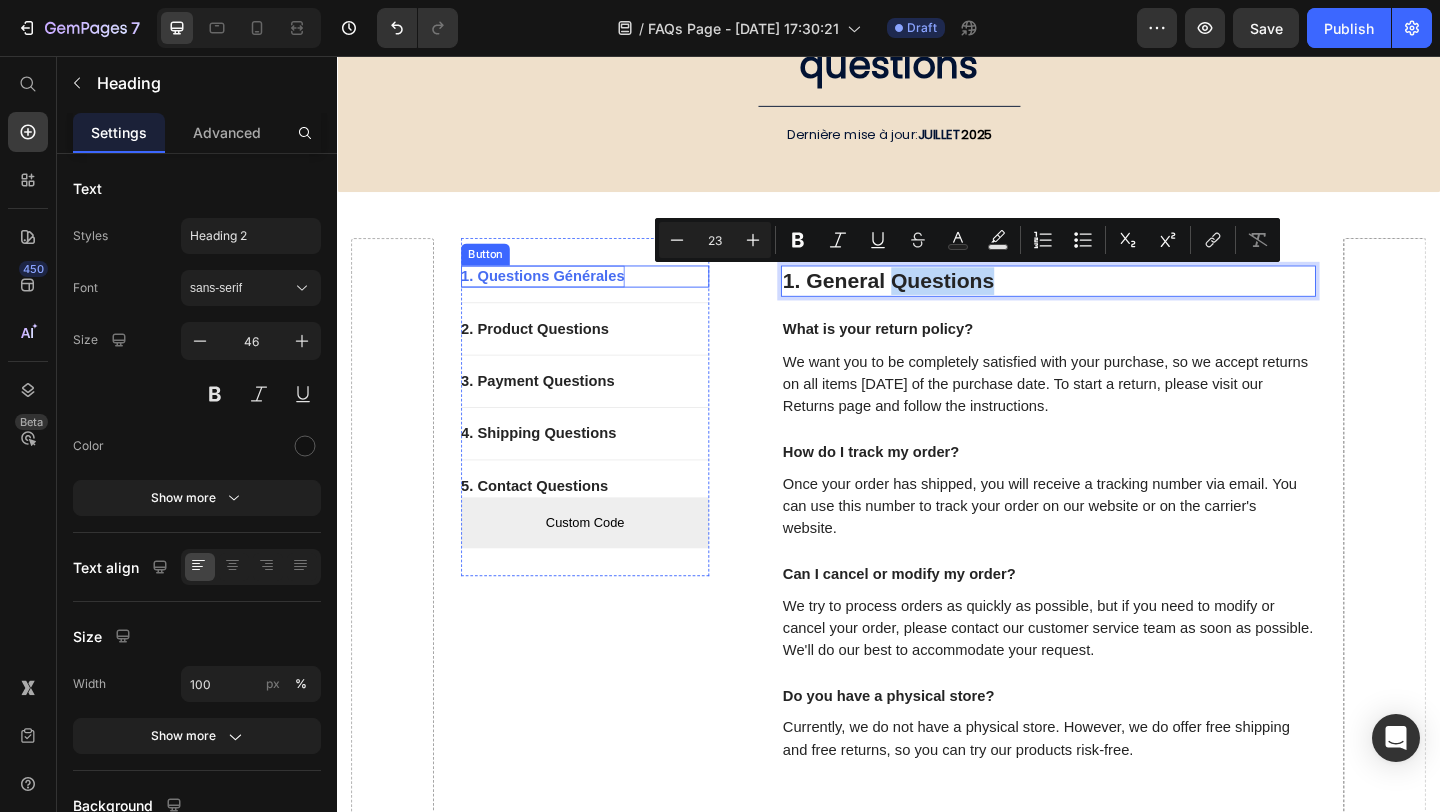 click on "1. Questions Générales" at bounding box center [561, 296] 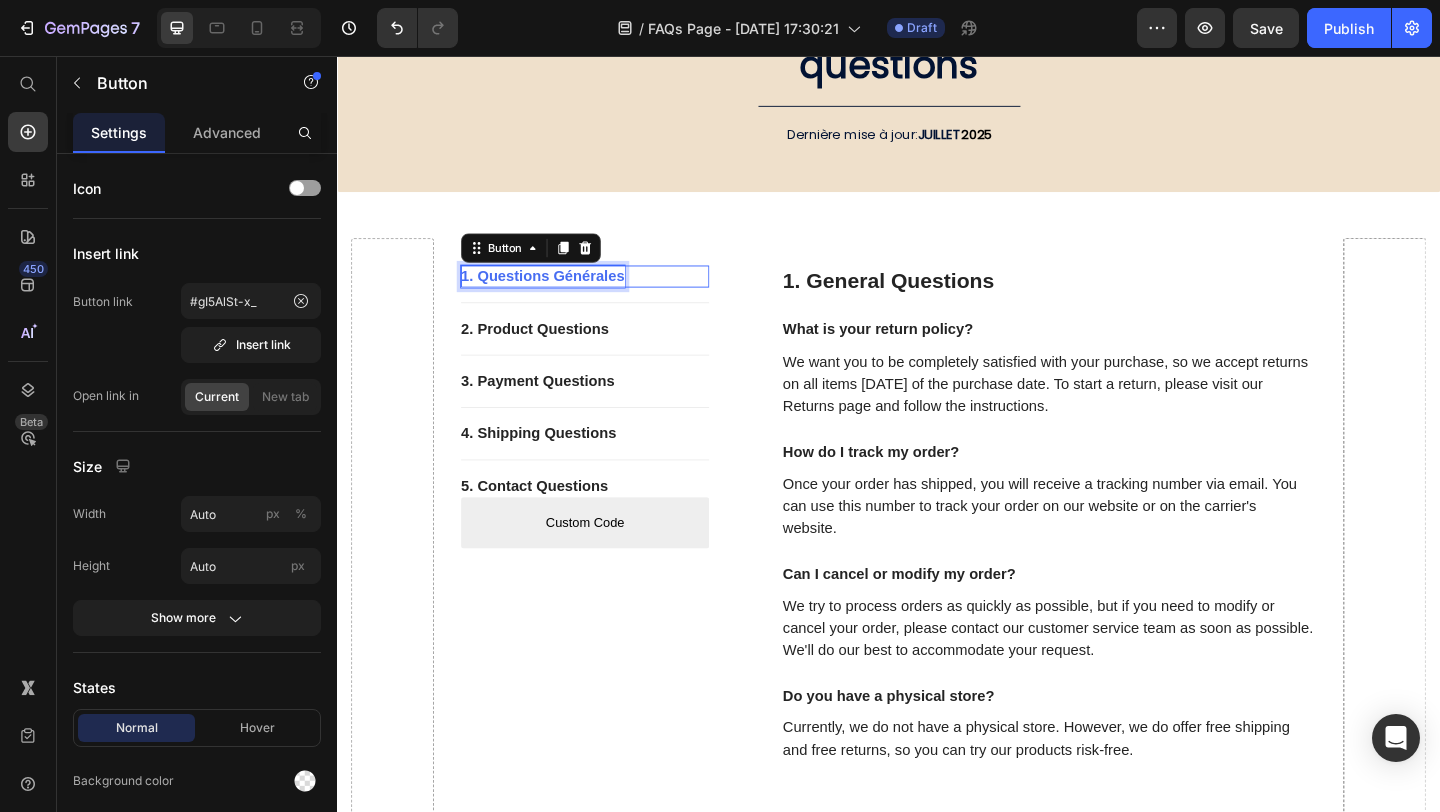 click on "1. Questions Générales" at bounding box center (561, 296) 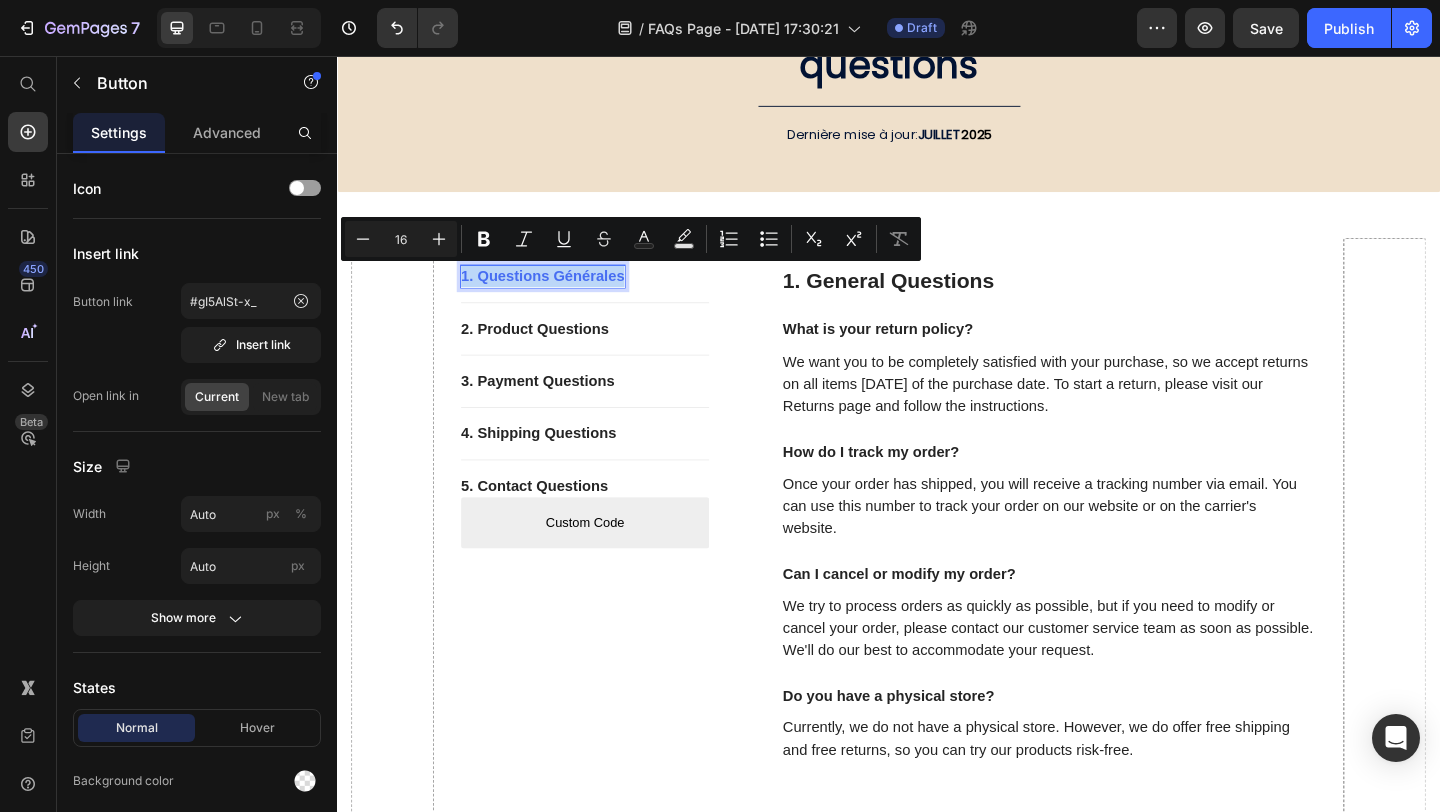 click on "1. Questions Générales" at bounding box center [561, 296] 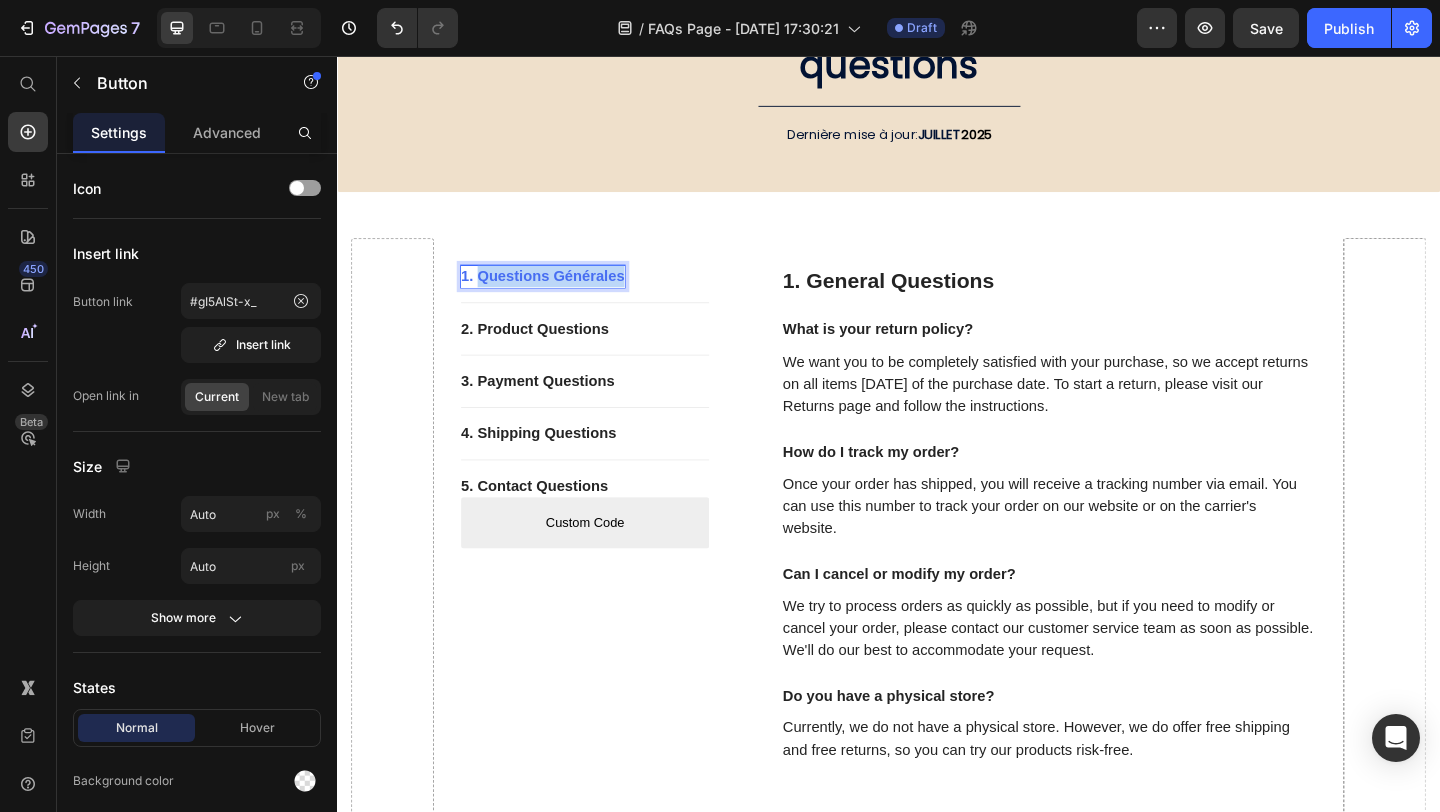 drag, startPoint x: 647, startPoint y: 300, endPoint x: 495, endPoint y: 298, distance: 152.01315 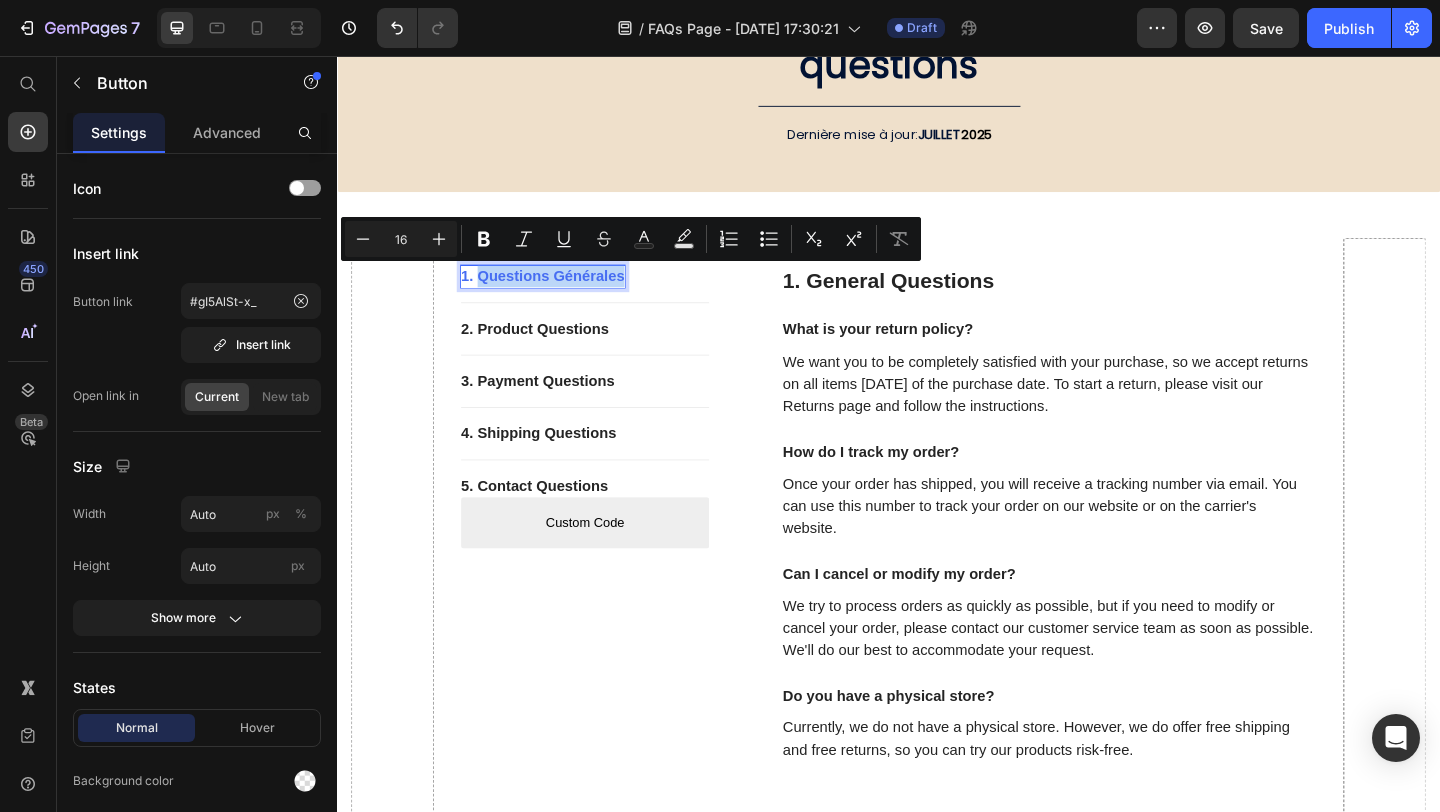 copy on "Questions Générales" 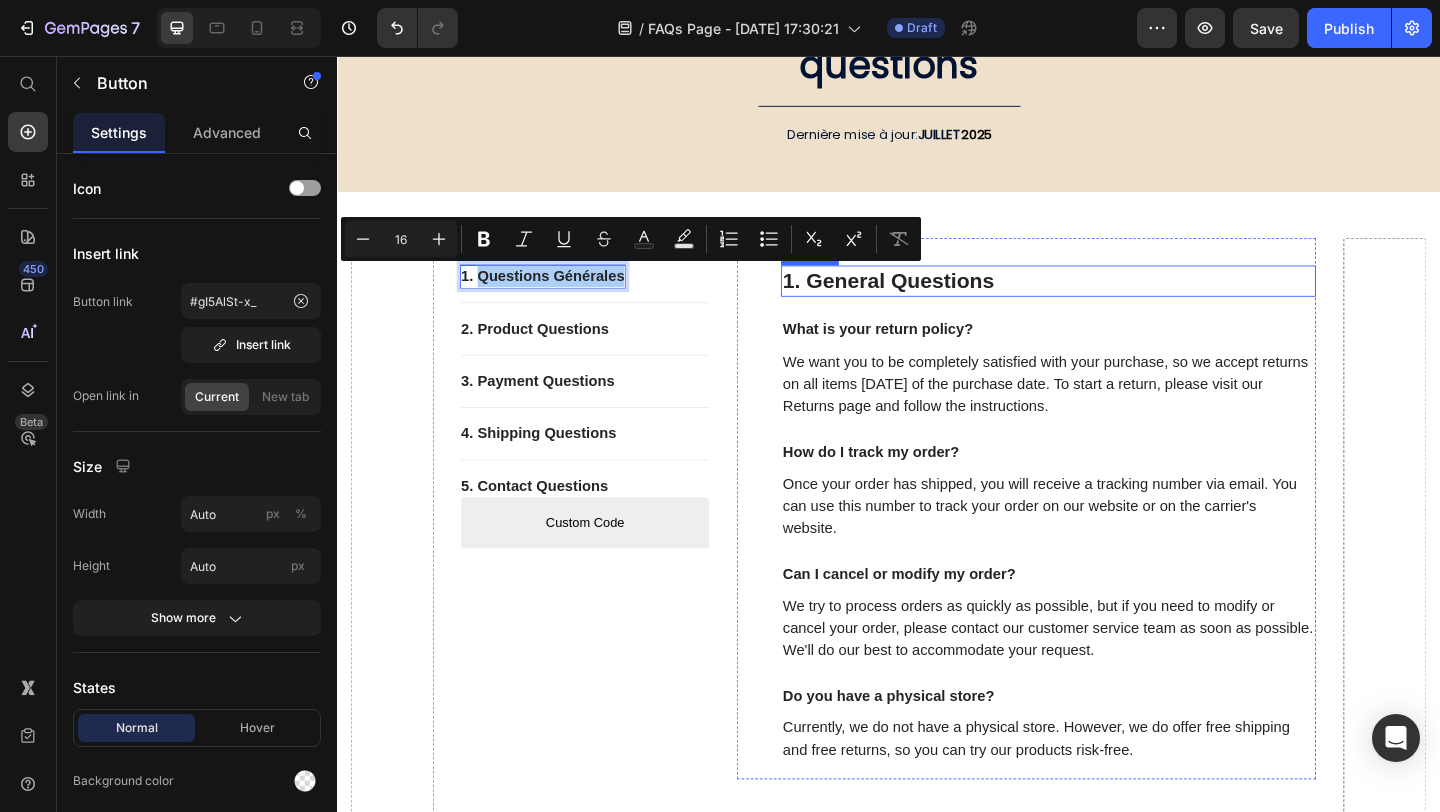 click on "1. General Questions" at bounding box center [1111, 301] 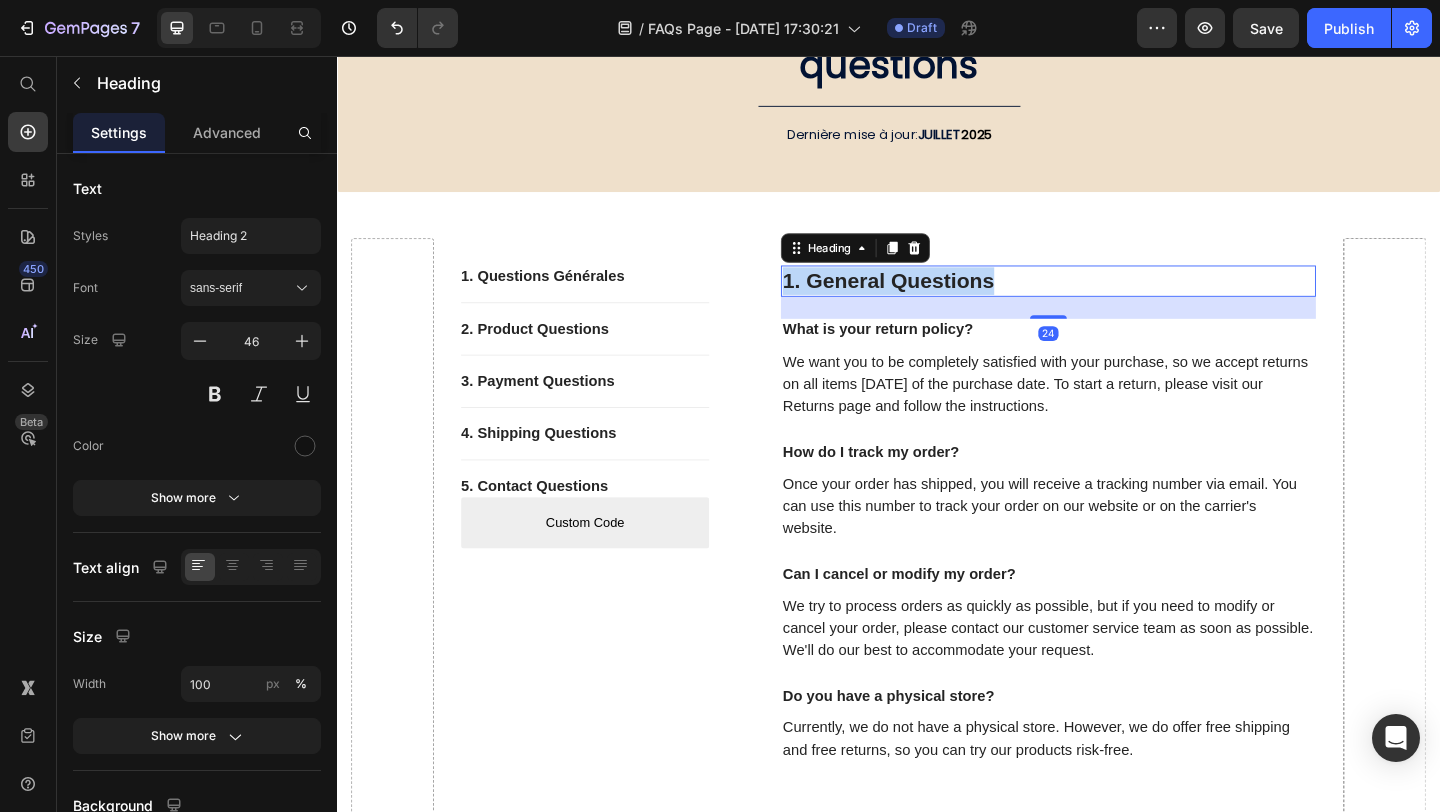 click on "1. General Questions" at bounding box center [1111, 301] 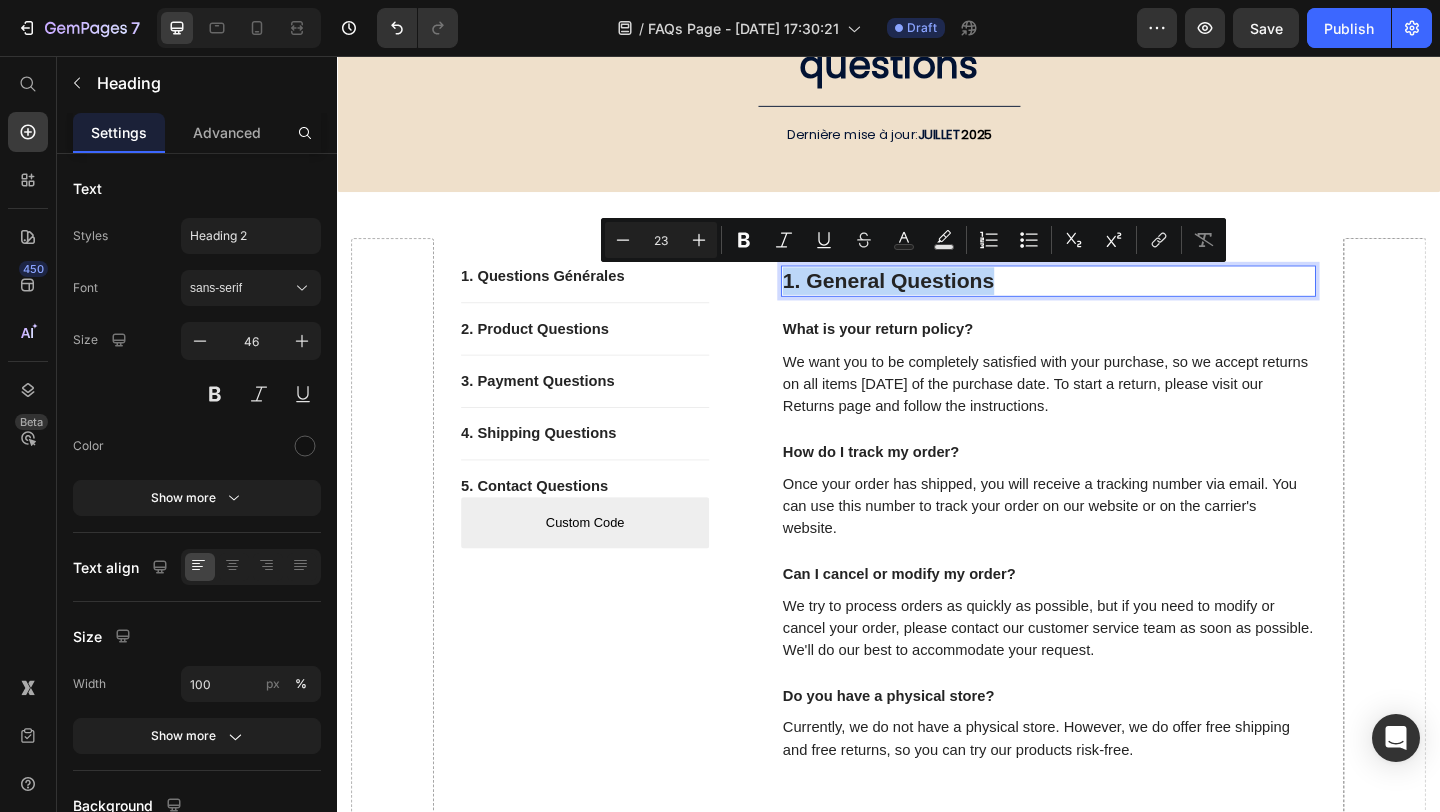 click on "1. General Questions" at bounding box center (1111, 301) 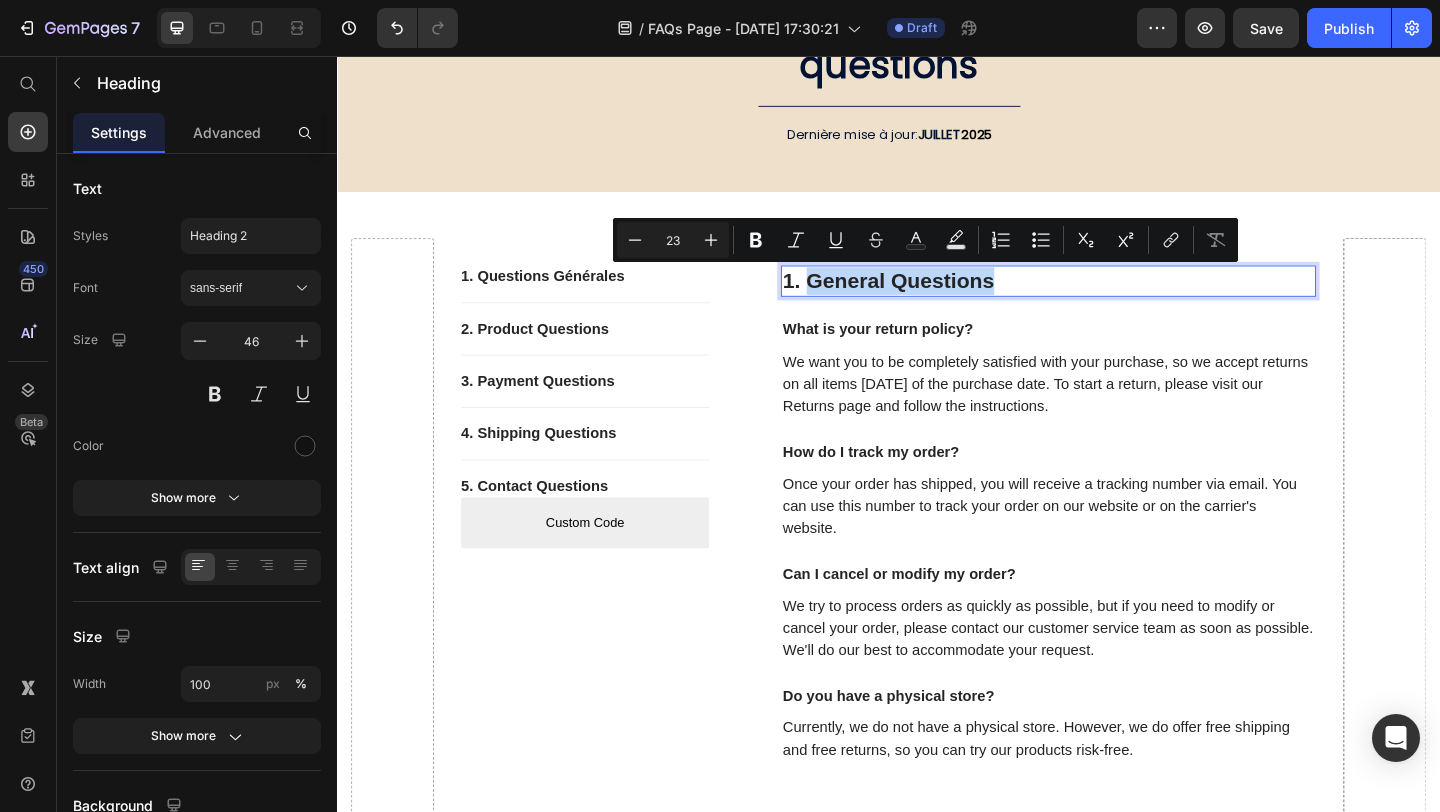 drag, startPoint x: 1055, startPoint y: 304, endPoint x: 849, endPoint y: 298, distance: 206.08736 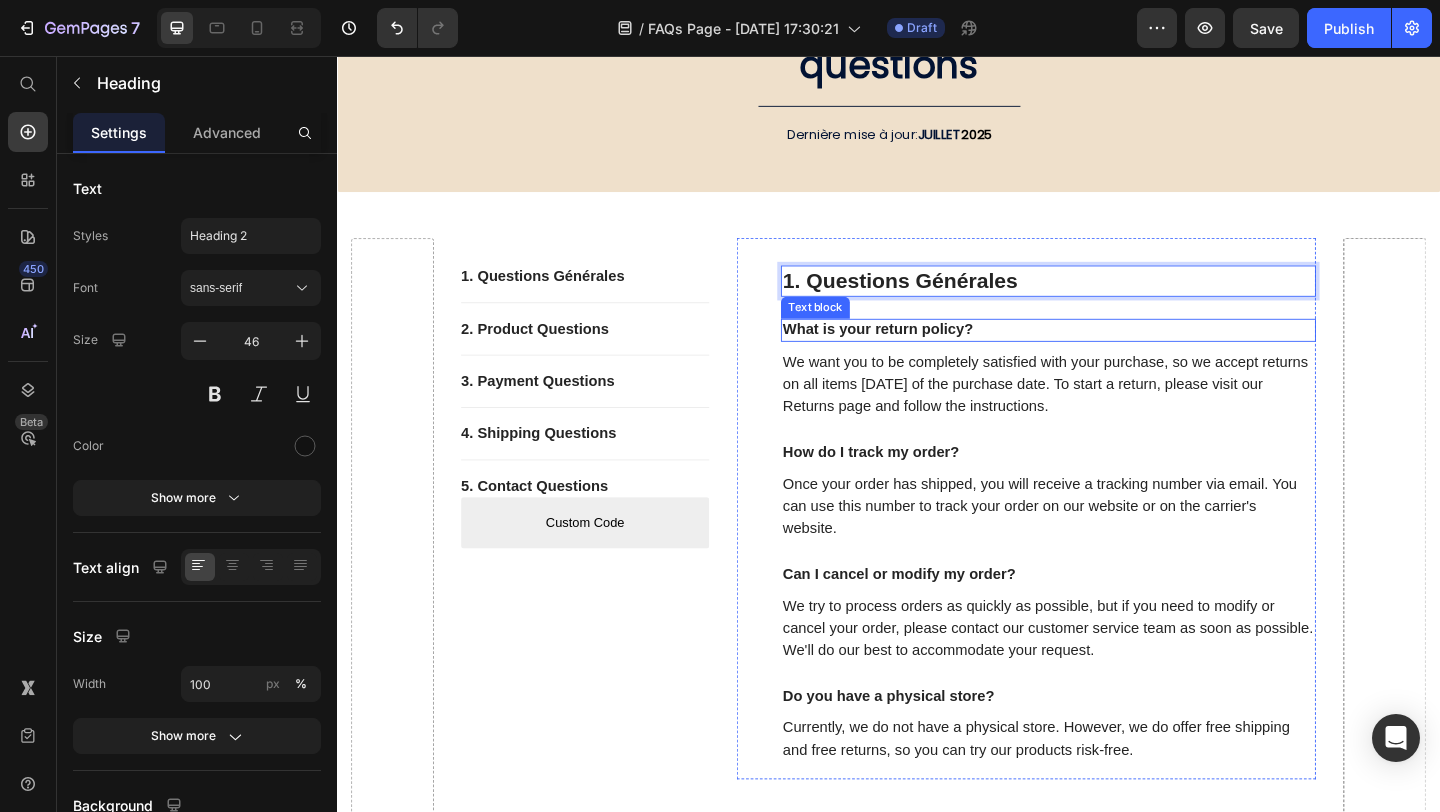 click on "What is your return policy?" at bounding box center (1111, 354) 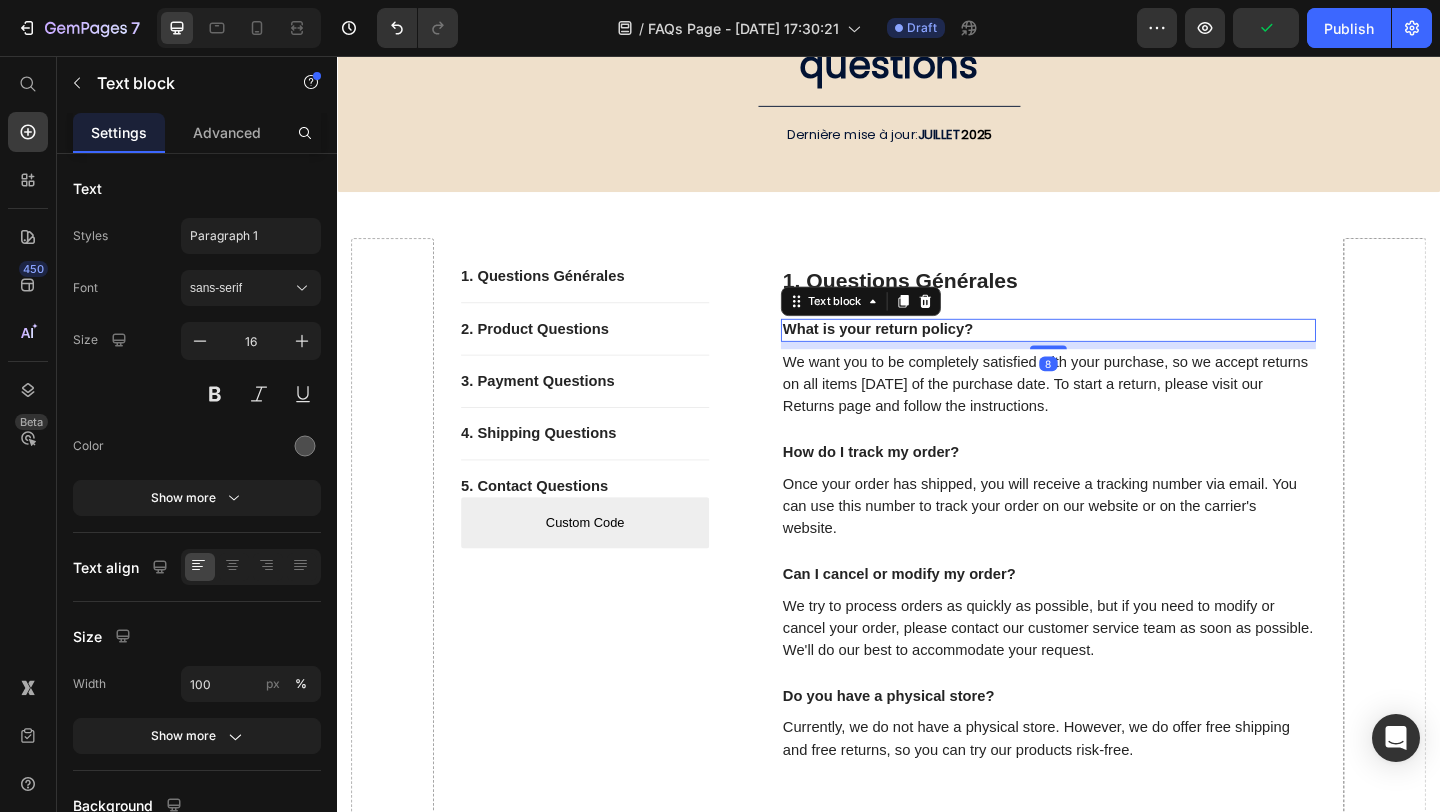 click on "We want you to be completely satisfied with your purchase, so we accept returns on all items within 30 days of the purchase date. To start a return, please visit our Returns page and follow the instructions." at bounding box center [1111, 413] 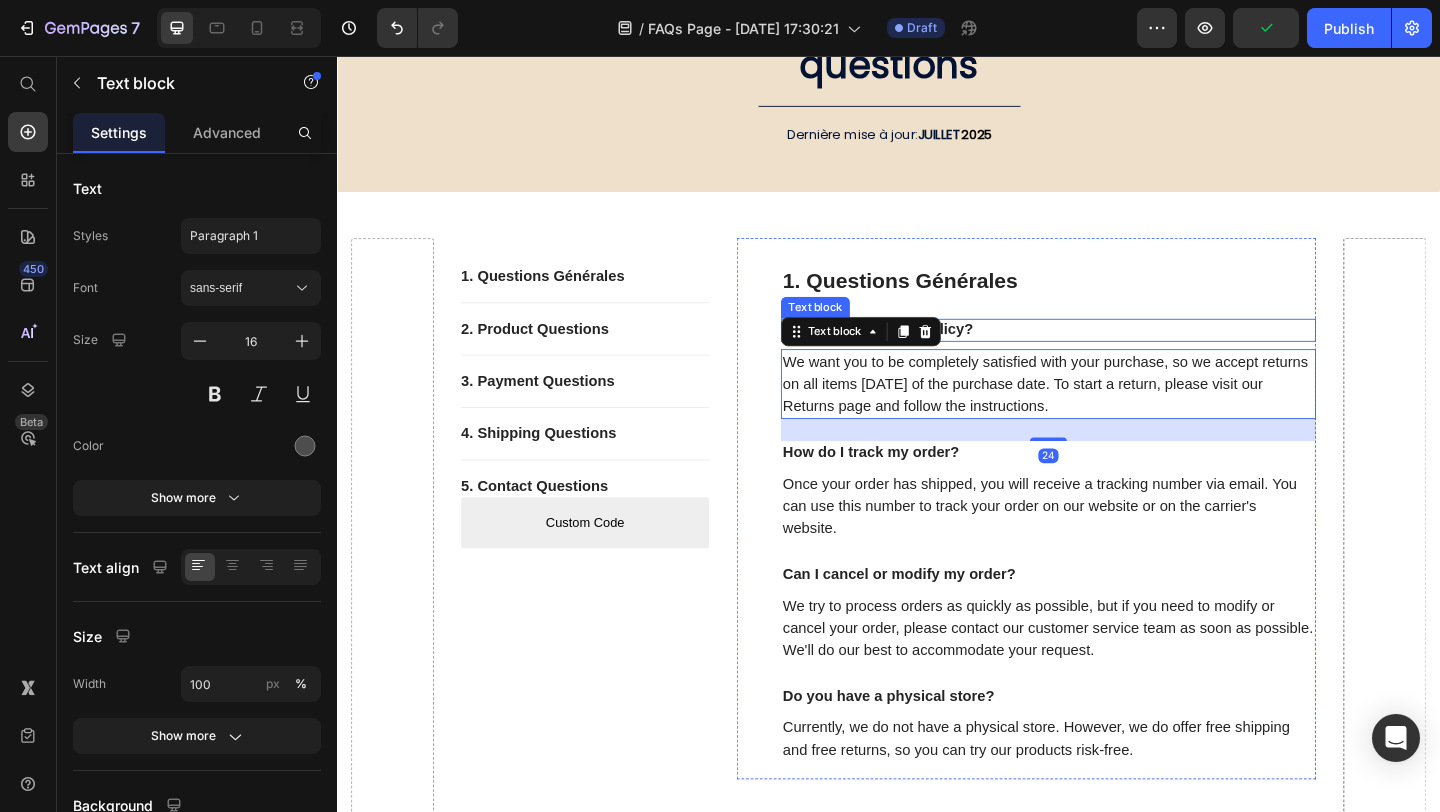 click on "What is your return policy?" at bounding box center [1111, 354] 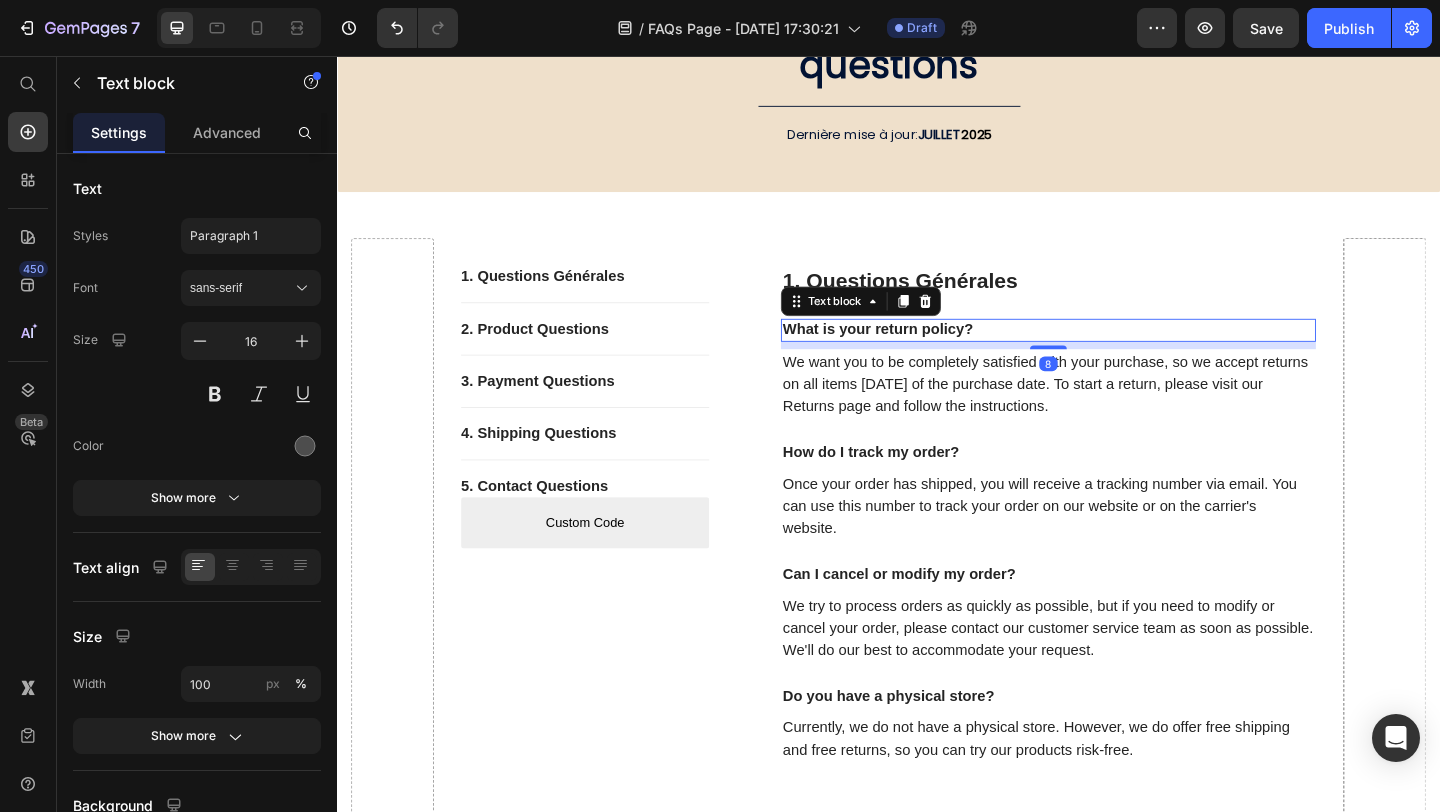 click on "What is your return policy?" at bounding box center [1111, 354] 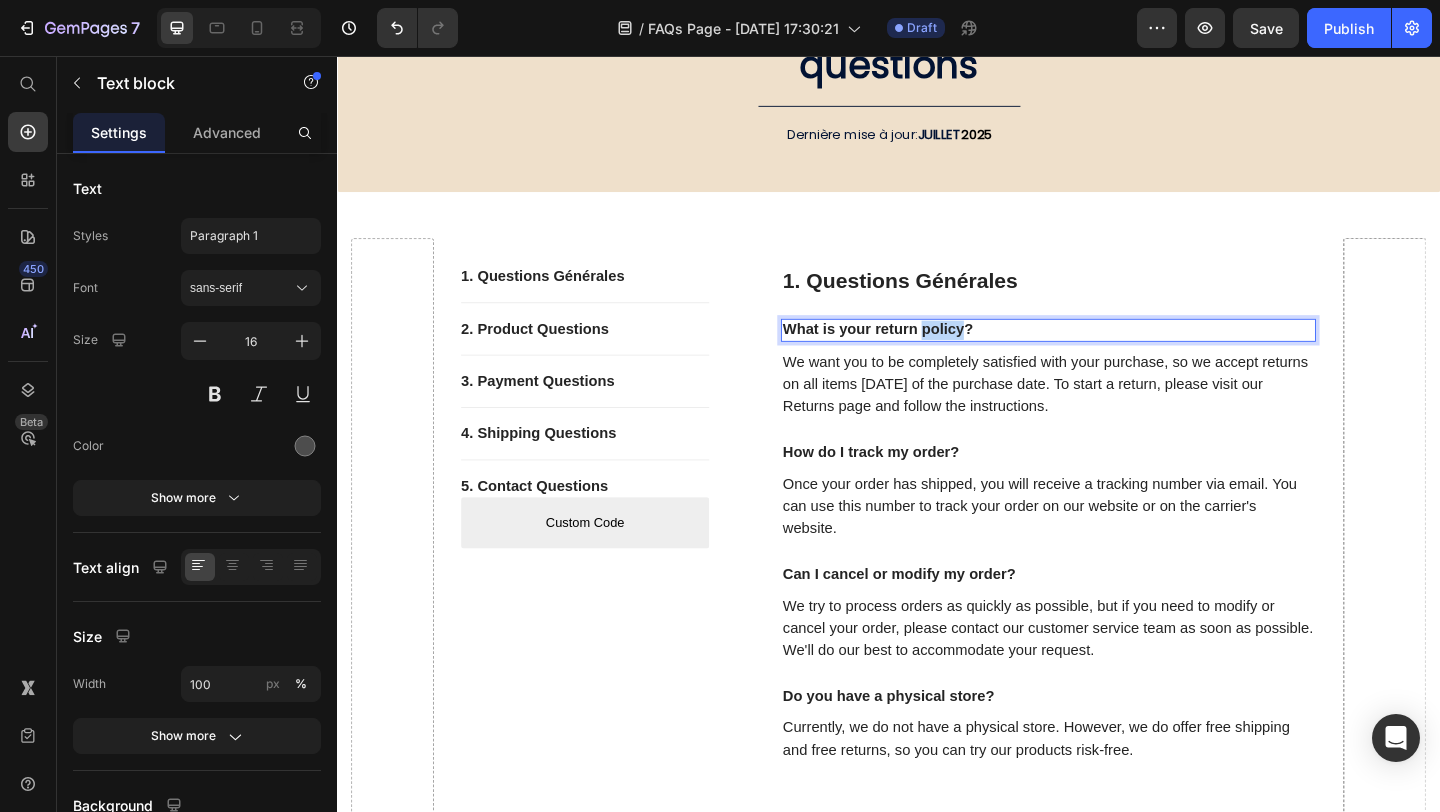 click on "What is your return policy?" at bounding box center (1111, 354) 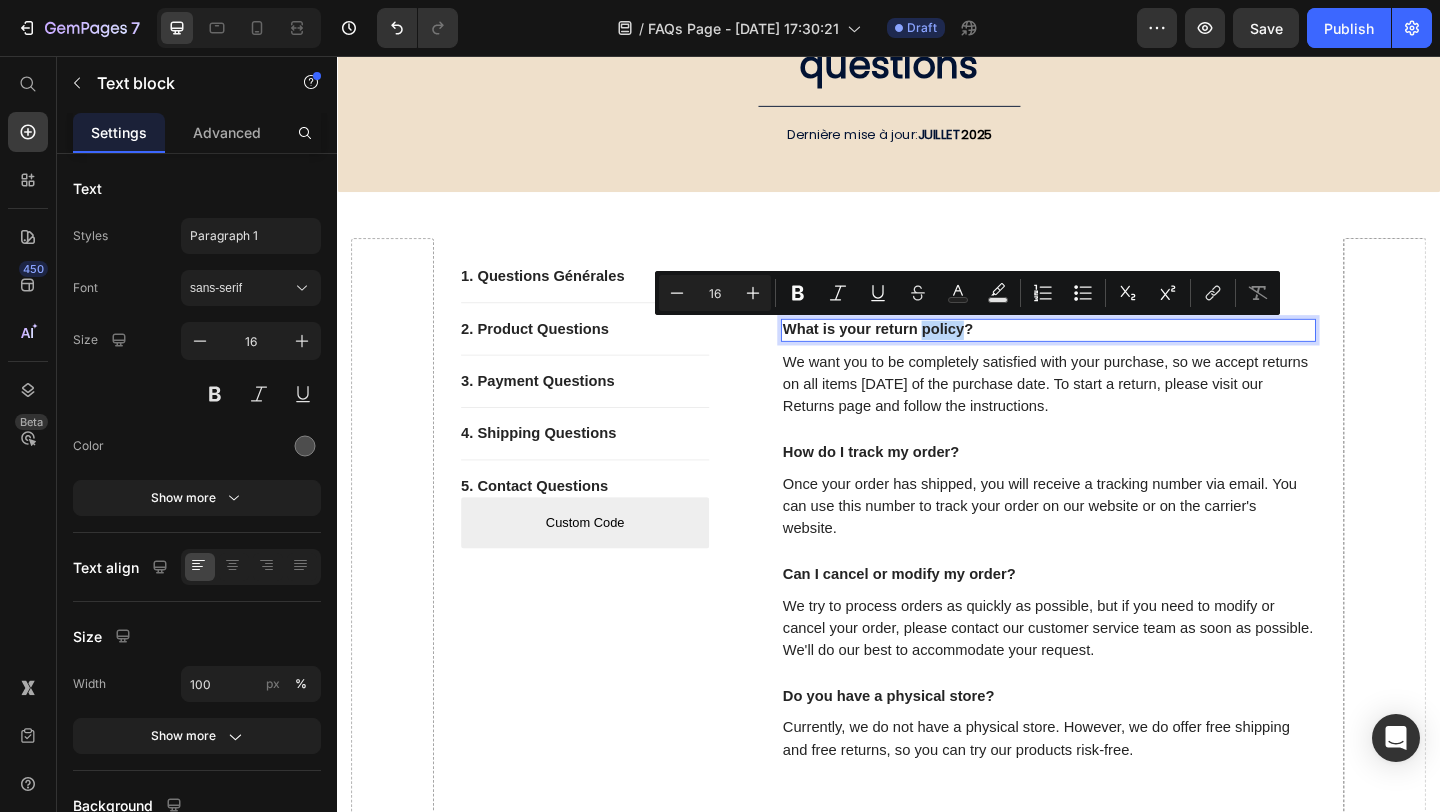 click on "What is your return policy?" at bounding box center (1111, 354) 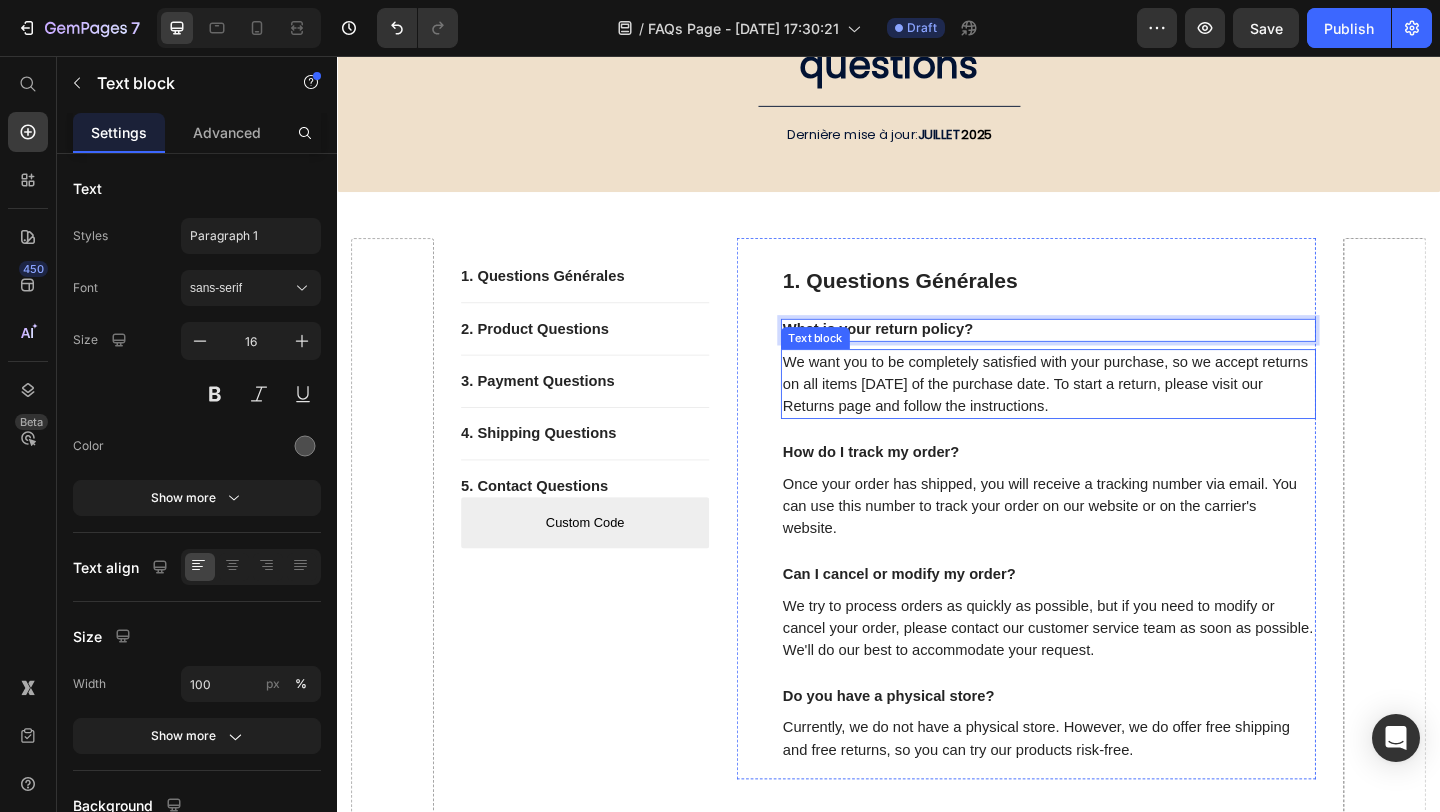 click on "We want you to be completely satisfied with your purchase, so we accept returns on all items within 30 days of the purchase date. To start a return, please visit our Returns page and follow the instructions." at bounding box center [1111, 413] 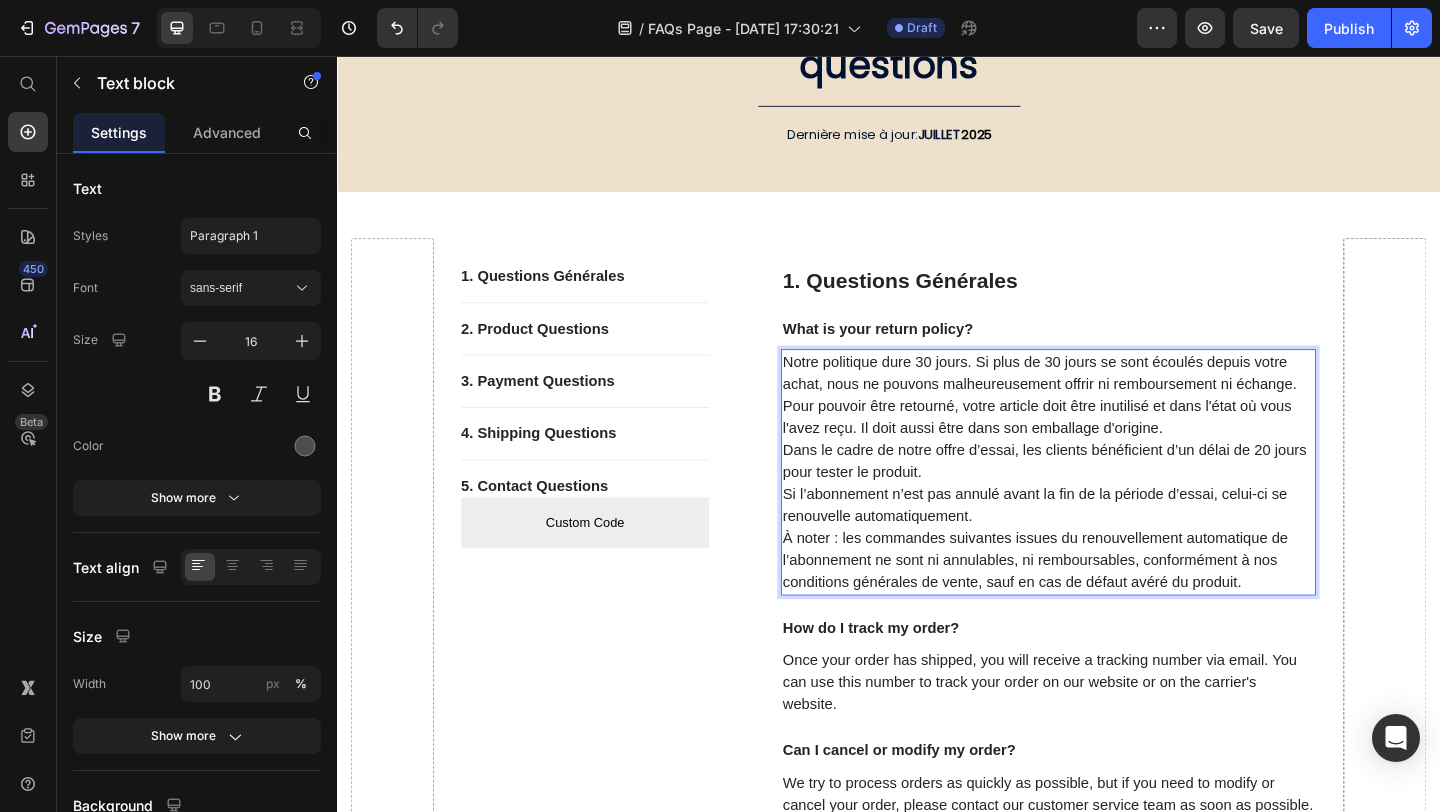 click on "À noter : les commandes suivantes issues du renouvellement automatique de l’abonnement ne sont ni annulables, ni remboursables, conformément à nos conditions générales de vente, sauf en cas de défaut avéré du produit." at bounding box center (1111, 605) 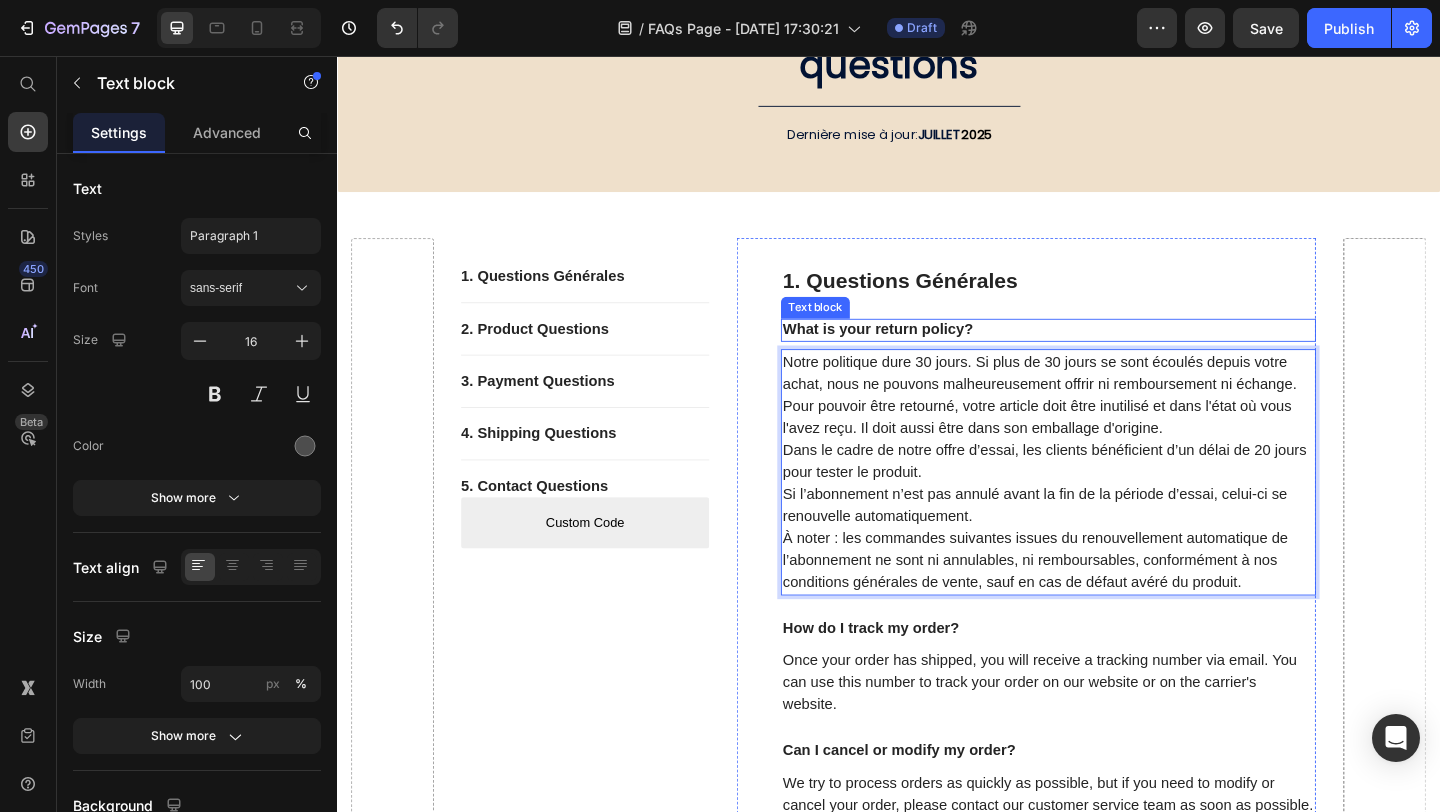 click on "What is your return policy?" at bounding box center (1111, 354) 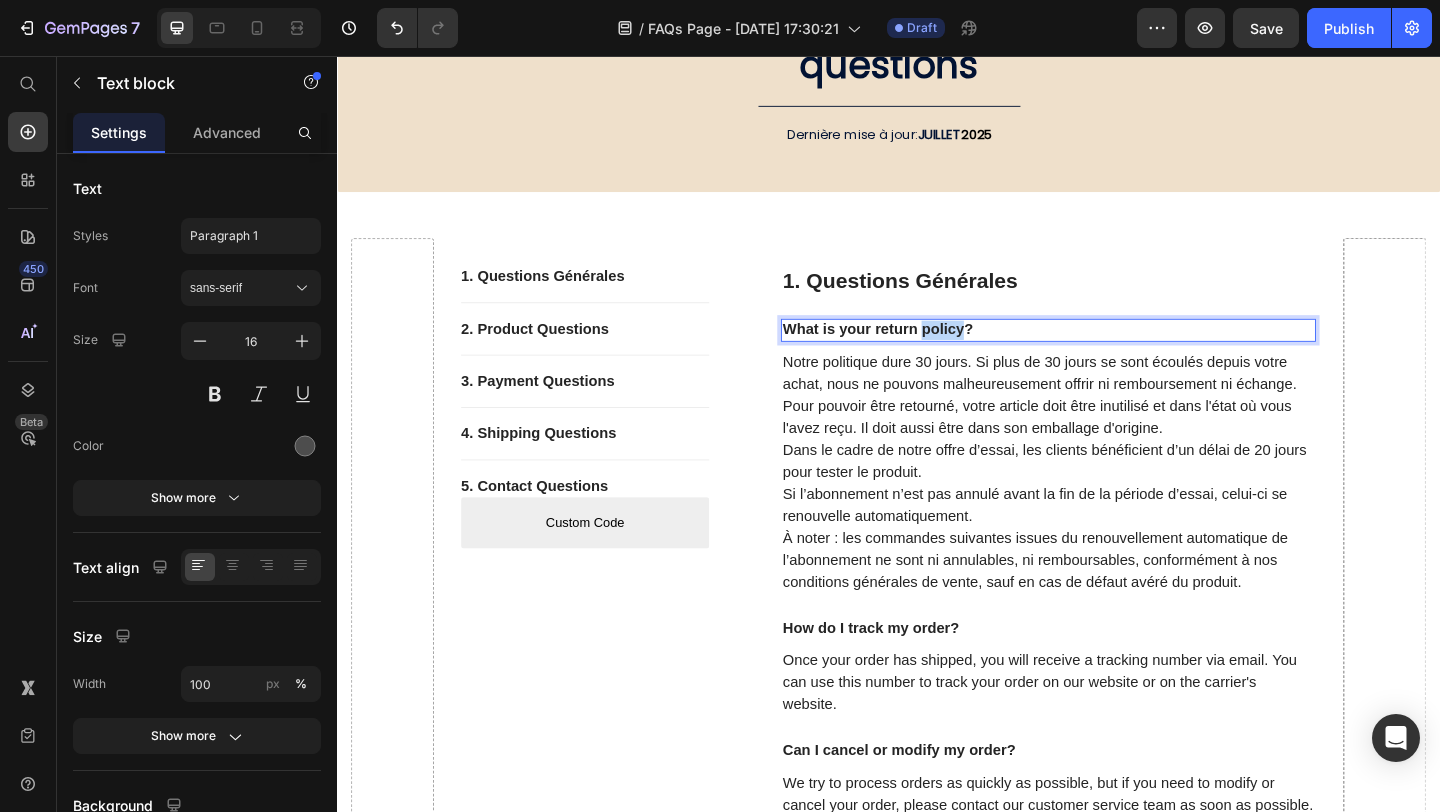 click on "What is your return policy?" at bounding box center [1111, 354] 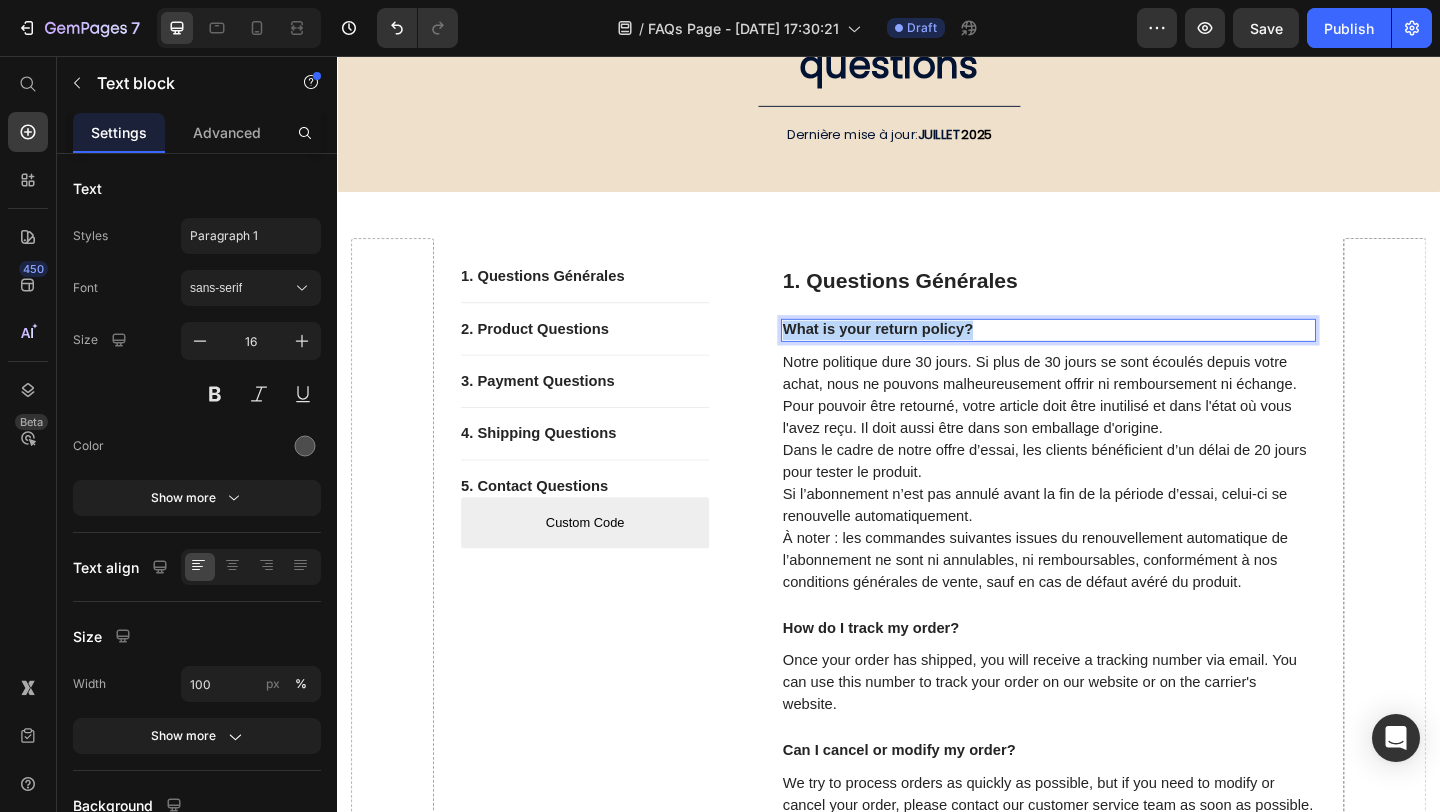 click on "What is your return policy?" at bounding box center (1111, 354) 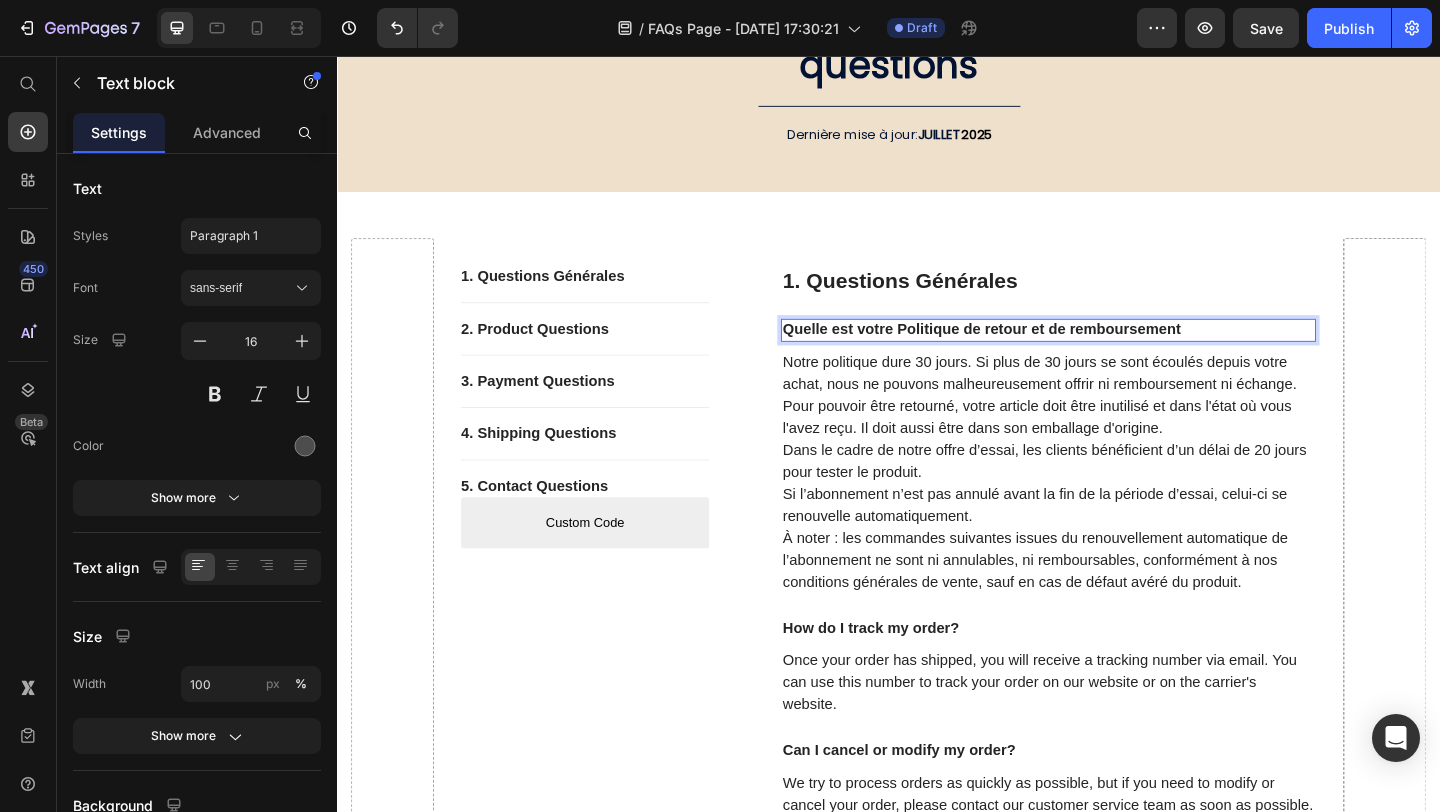 click on "Quelle est votre Politique de retour et de remboursement" at bounding box center (1038, 353) 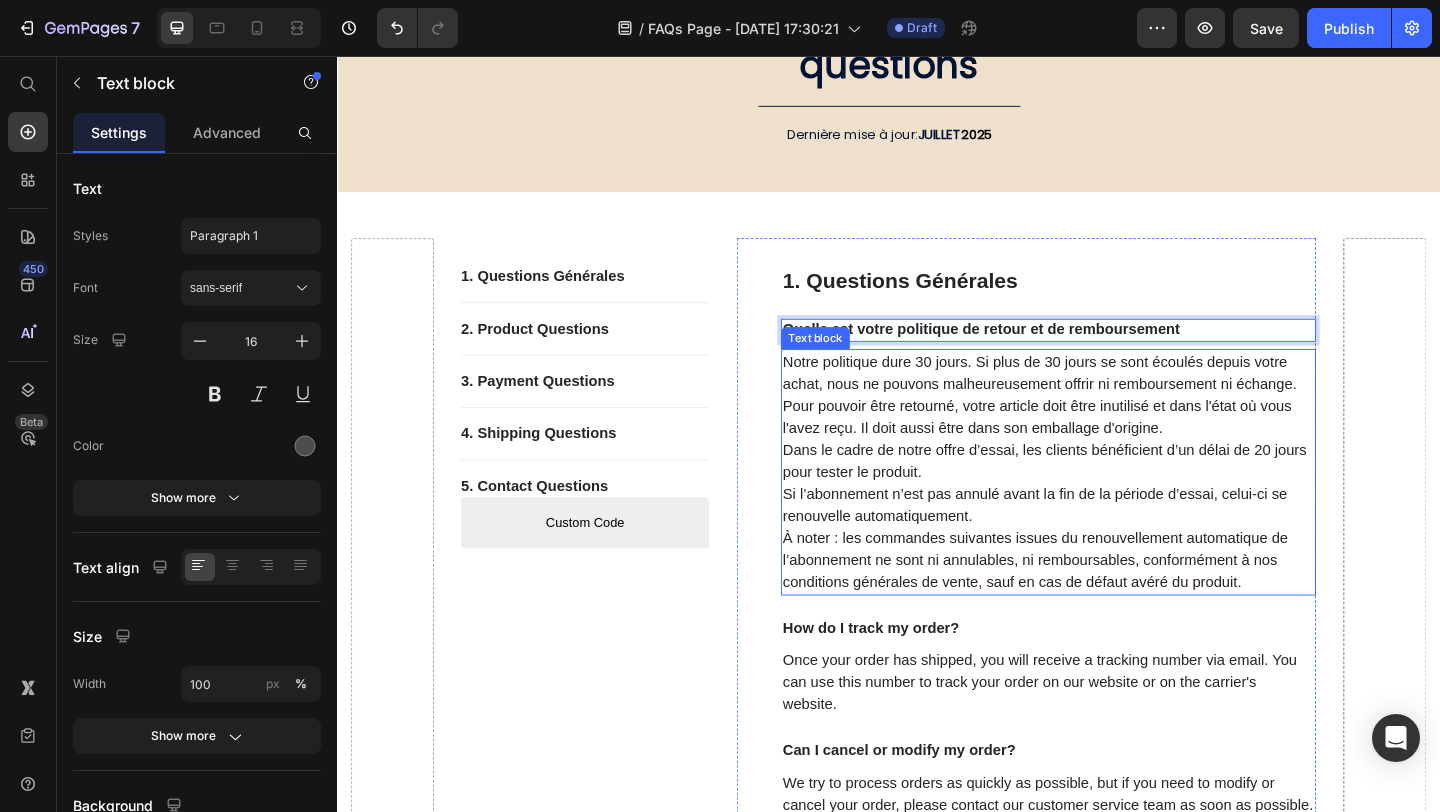 click on "Notre politique dure 30 jours. Si plus de 30 jours se sont écoulés depuis votre achat, nous ne pouvons malheureusement offrir ni remboursement ni échange." at bounding box center [1111, 401] 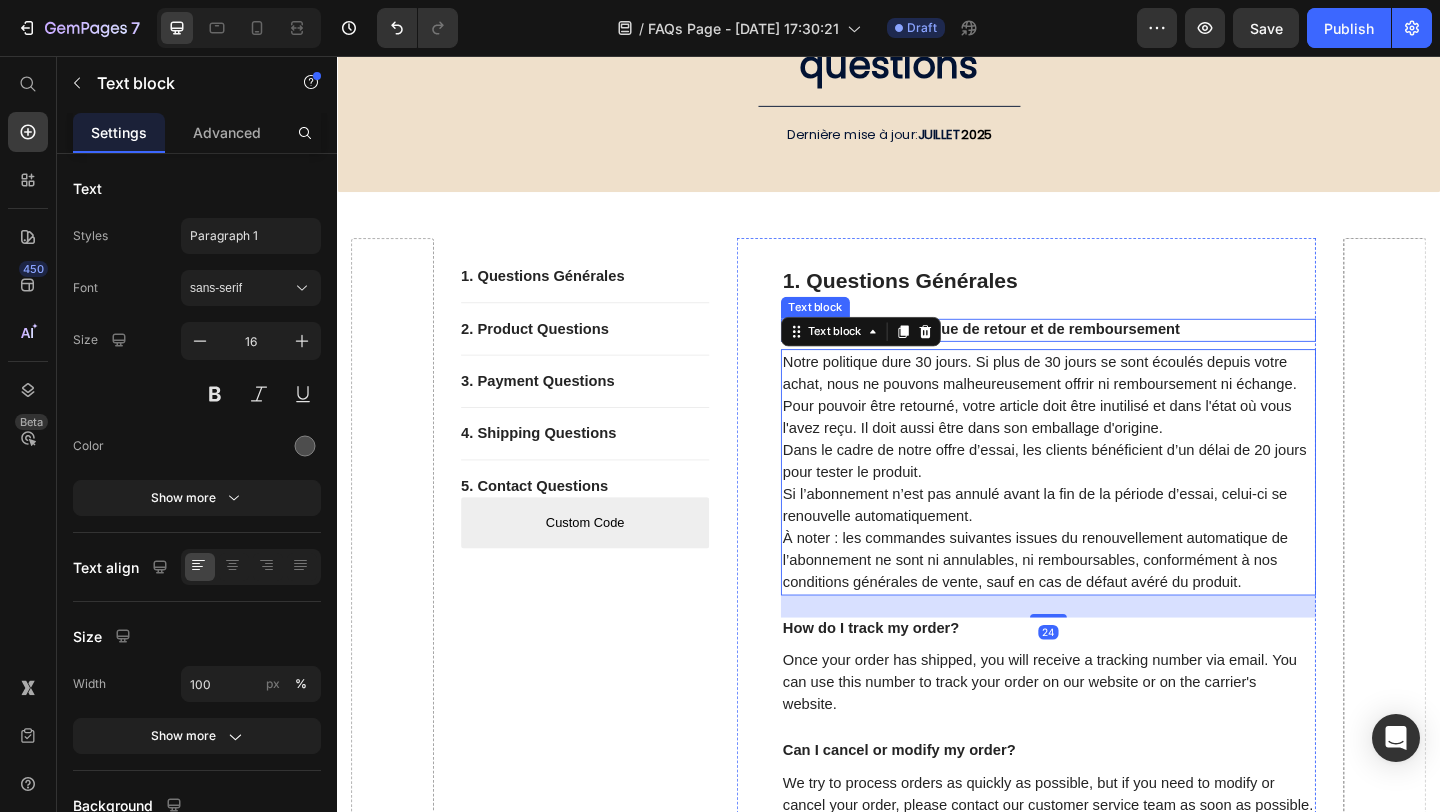 click on "Quelle est votre politique de retour et de remboursement" at bounding box center [1038, 353] 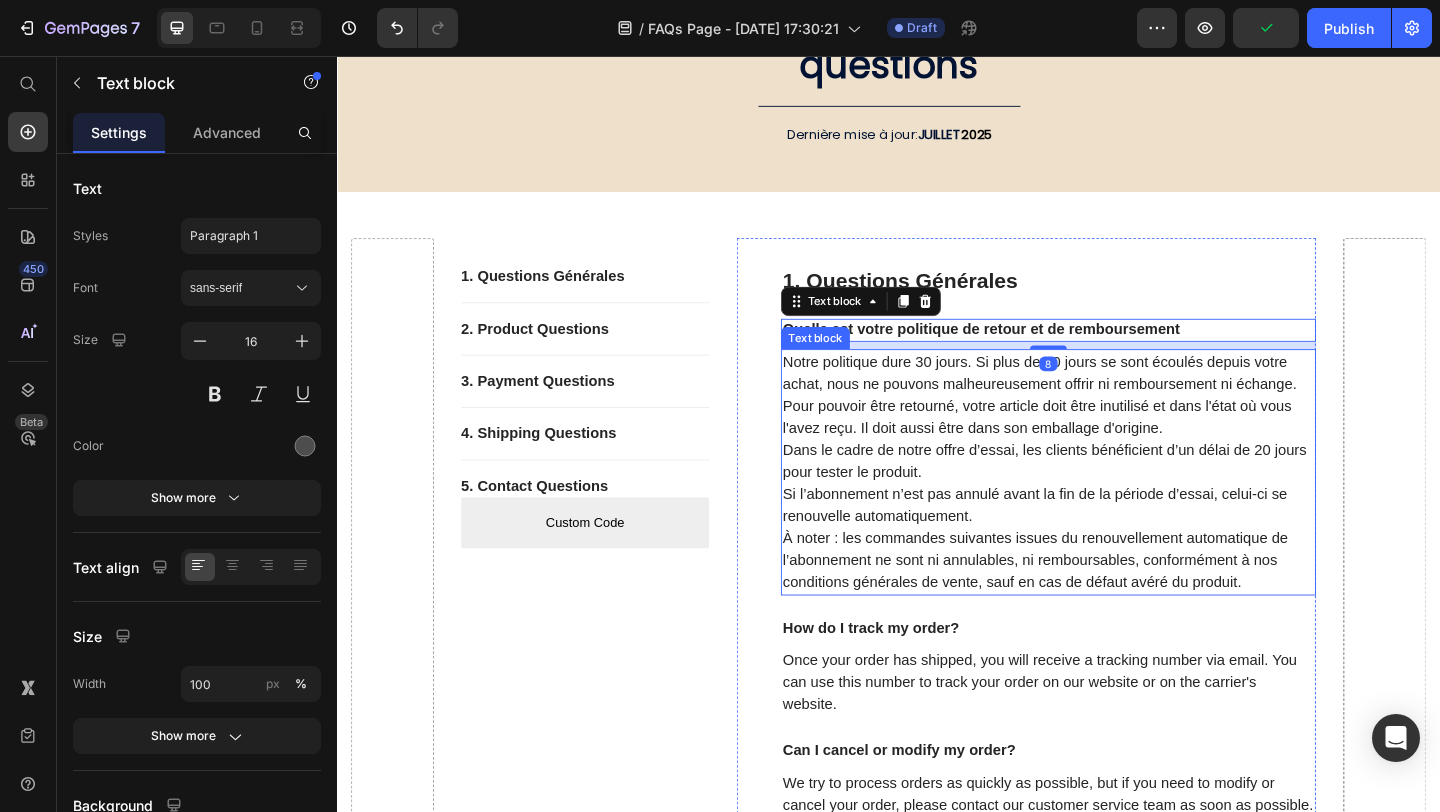 click on "Notre politique dure 30 jours. Si plus de 30 jours se sont écoulés depuis votre achat, nous ne pouvons malheureusement offrir ni remboursement ni échange." at bounding box center [1111, 401] 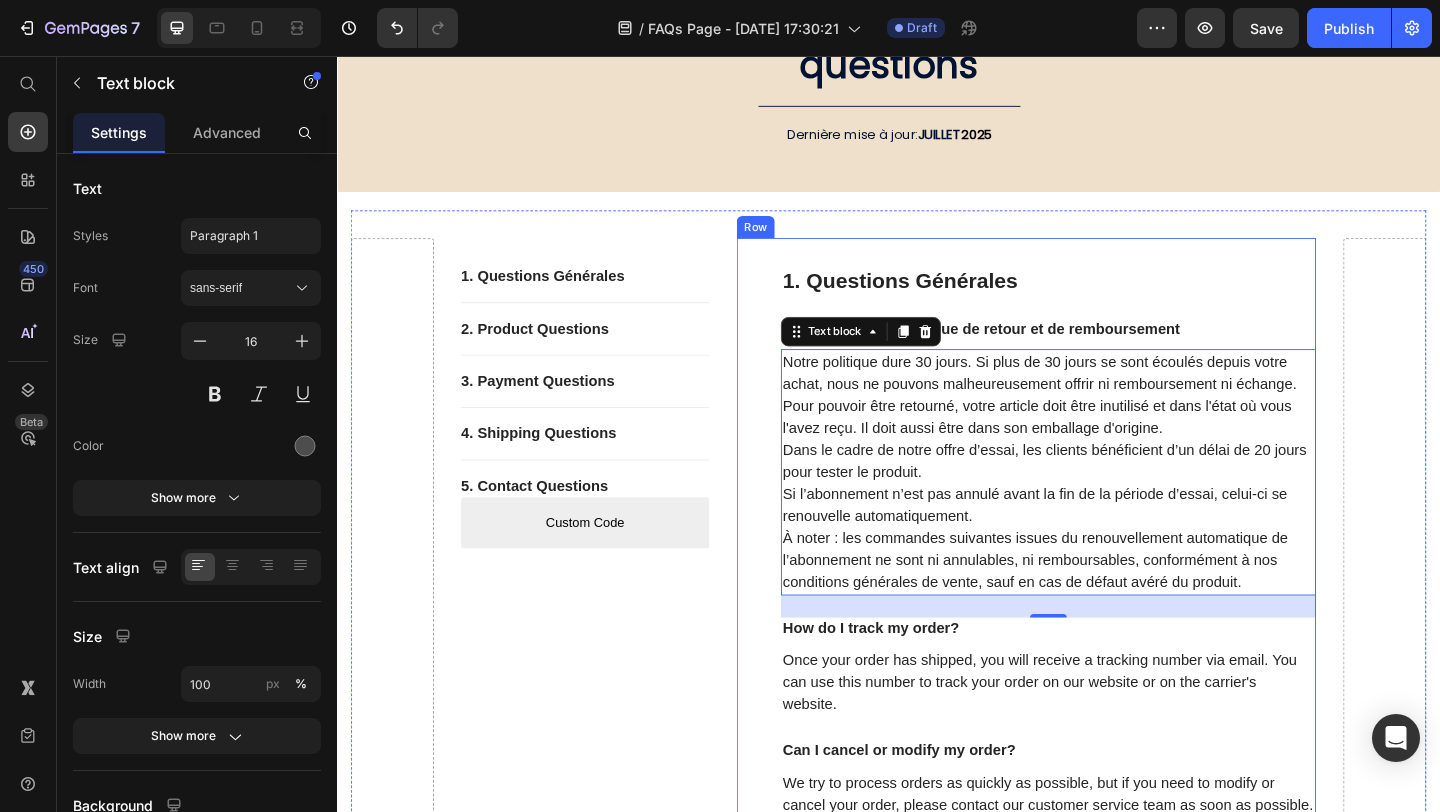 click on "1. Questions Générales Heading Quelle est votre politique de retour et de remboursement Text block Notre politique dure 30 jours. Si plus de 30 jours se sont écoulés depuis votre achat, nous ne pouvons malheureusement offrir ni remboursement ni échange. Pour pouvoir être retourné, votre article doit être inutilisé et dans l'état où vous l'avez reçu. Il doit aussi être dans son emballage d'origine. Dans le cadre de notre offre d’essai, les clients bénéficient d’un délai de 20 jours pour tester le produit. Si l’abonnement n’est pas annulé avant la fin de la période d’essai, celui-ci se renouvelle automatiquement. À noter : les commandes suivantes issues du renouvellement automatique de l’abonnement ne sont ni annulables, ni remboursables, conformément à nos conditions générales de vente, sauf en cas de défaut avéré du produit. Text block   24 How do I track my order? Text block Text block Can I cancel or modify my order? Text block Text block Do you have a physical store?" at bounding box center [1087, 644] 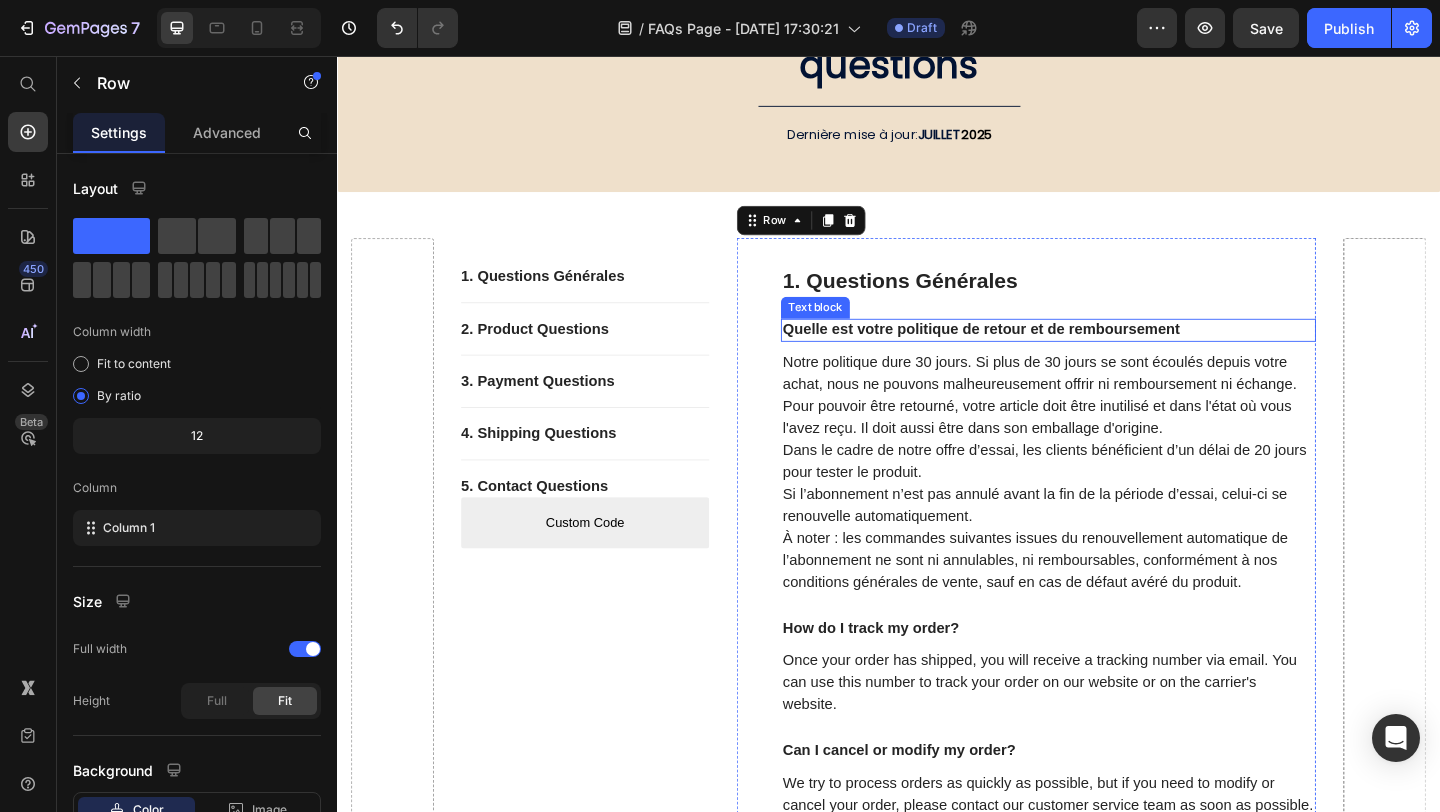 click on "Quelle est votre politique de retour et de remboursement" at bounding box center (1038, 353) 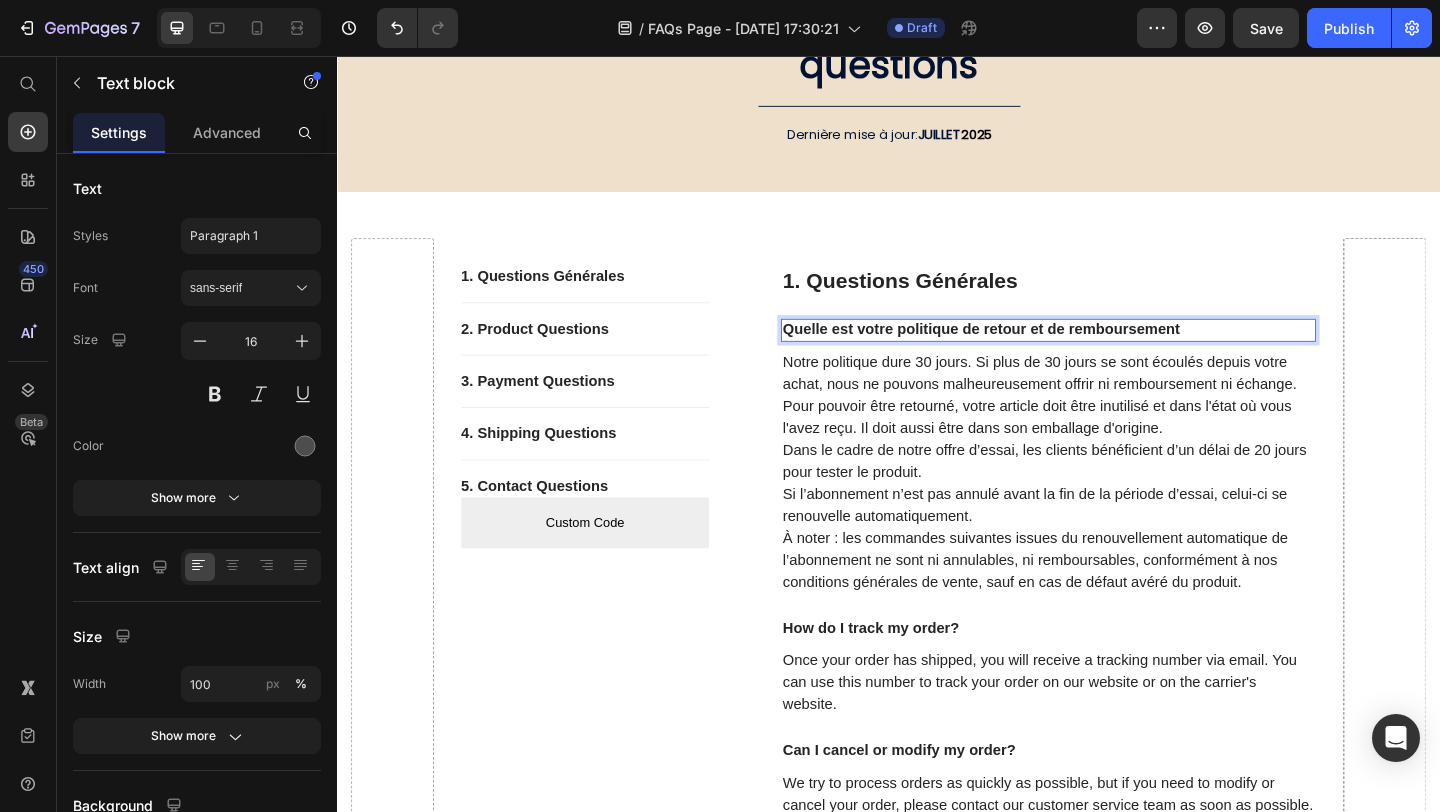 click on "Quelle est votre politique de retour et de remboursement" at bounding box center [1111, 354] 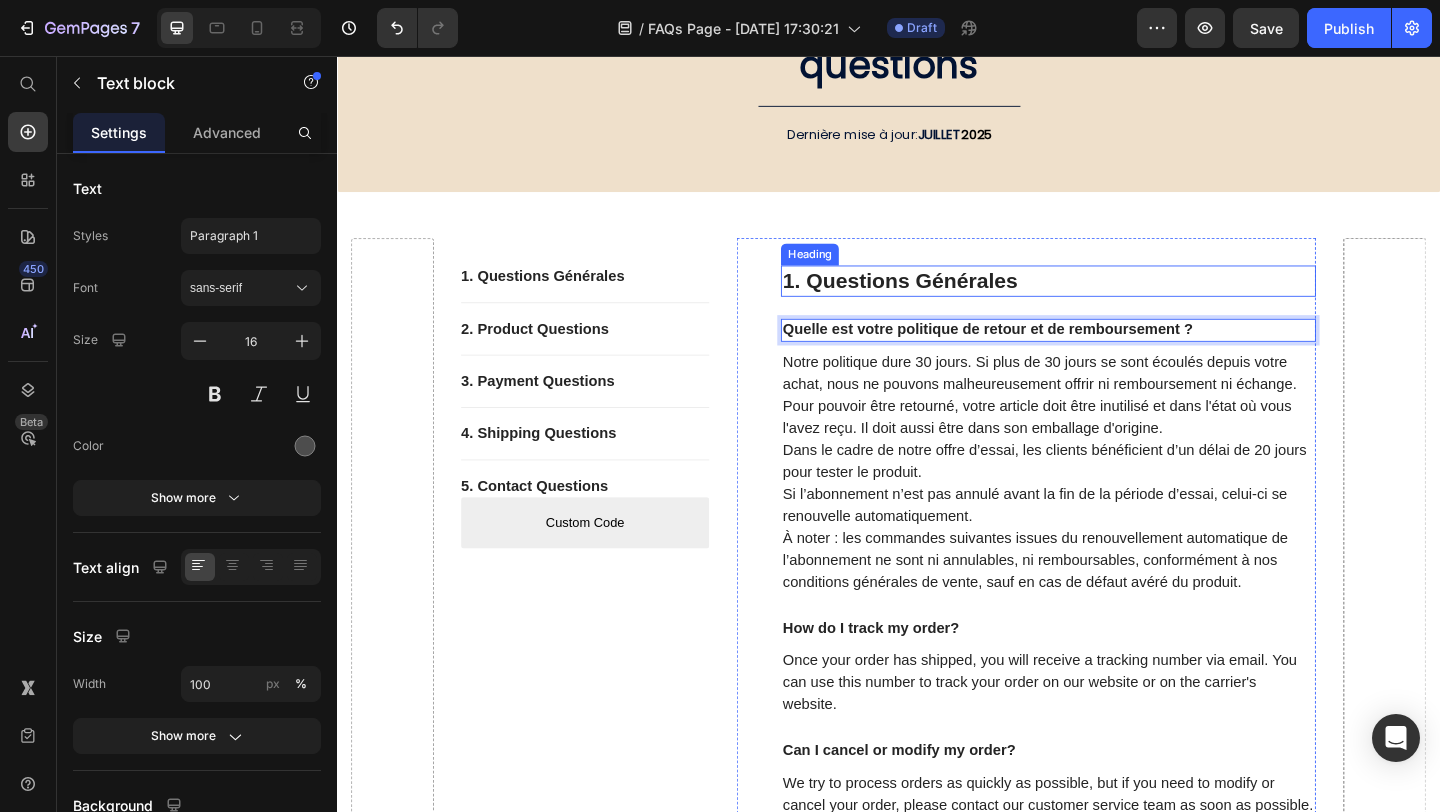 click on "1. Questions Générales" at bounding box center (1111, 301) 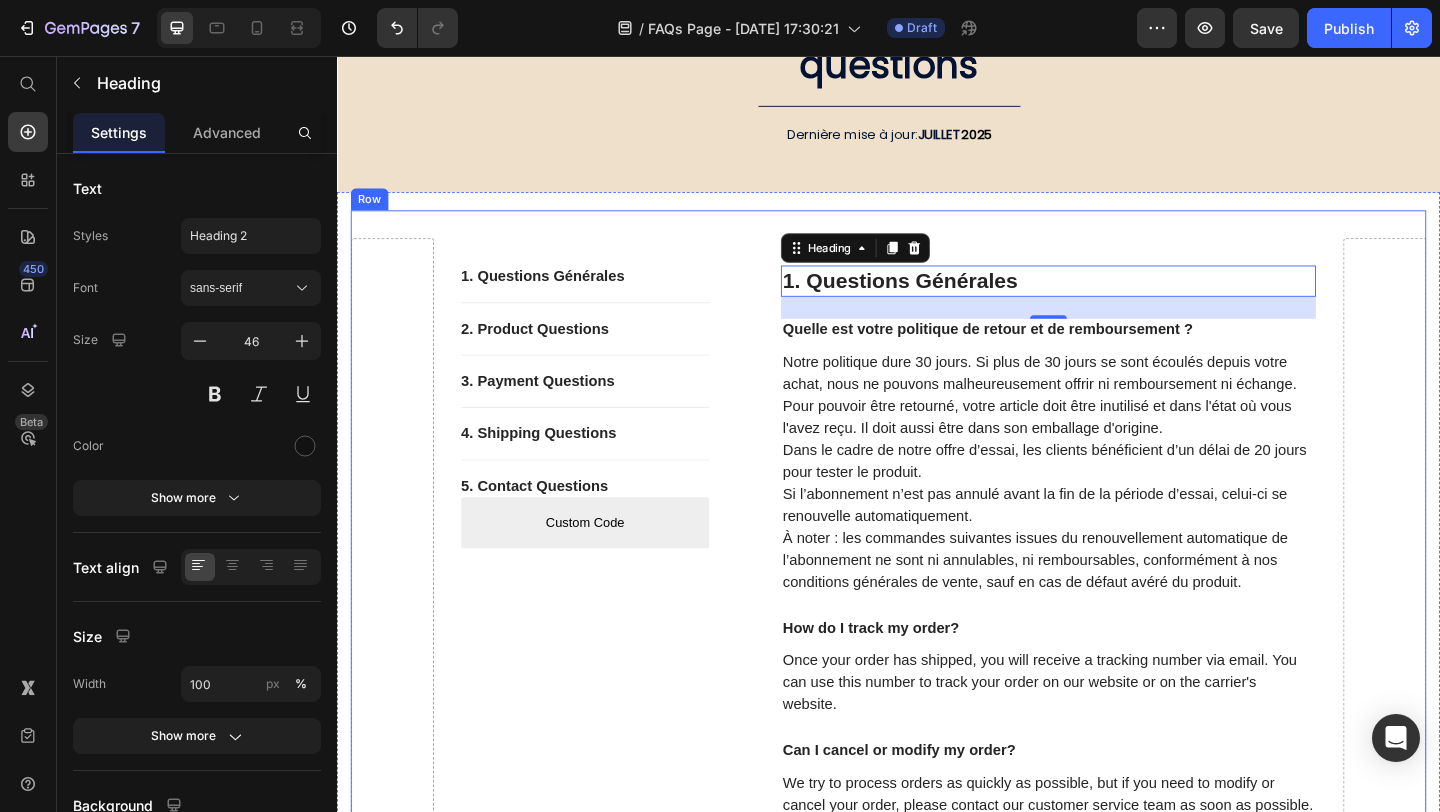 click on "1. Questions Générales Button                Title Line 2. Product Questions Button                Title Line 3. Payment Questions Button                Title Line 4. Shipping Questions Button                Title Line 5. Contact Questions Button
Custom Code
Custom Menu Active Row 1. Questions Générales Heading   24 Quelle est votre politique de retour et de remboursement ? Text block Notre politique dure 30 jours. Si plus de 30 jours se sont écoulés depuis votre achat, nous ne pouvons malheureusement offrir ni remboursement ni échange. Pour pouvoir être retourné, votre article doit être inutilisé et dans l'état où vous l'avez reçu. Il doit aussi être dans son emballage d'origine. Dans le cadre de notre offre d’essai, les clients bénéficient d’un délai de 20 jours pour tester le produit. Si l’abonnement n’est pas annulé avant la fin de la période d’essai, celui-ci se renouvelle automatiquement. Text block How do I track my order? Text block Row Row ." at bounding box center [937, 1651] 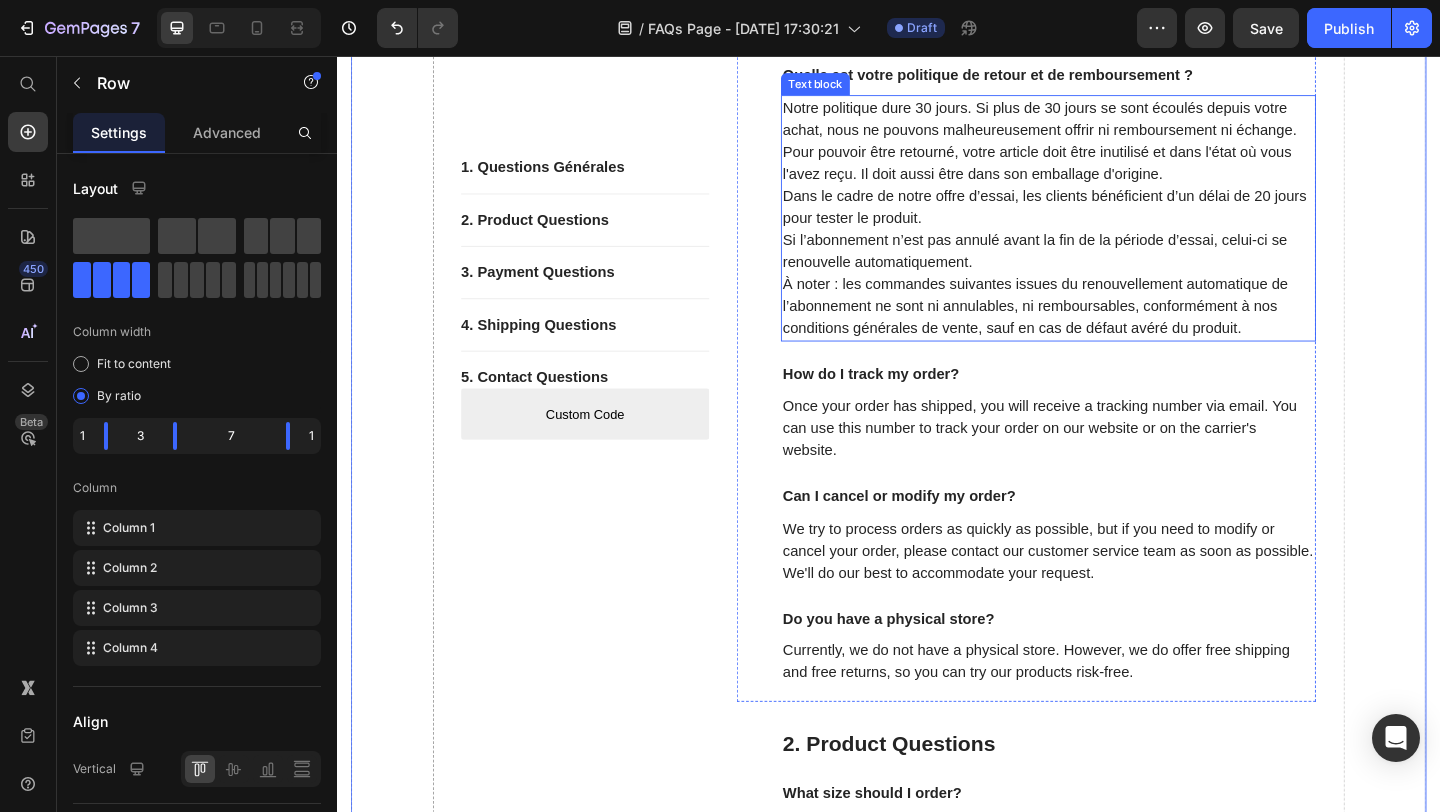 scroll, scrollTop: 493, scrollLeft: 0, axis: vertical 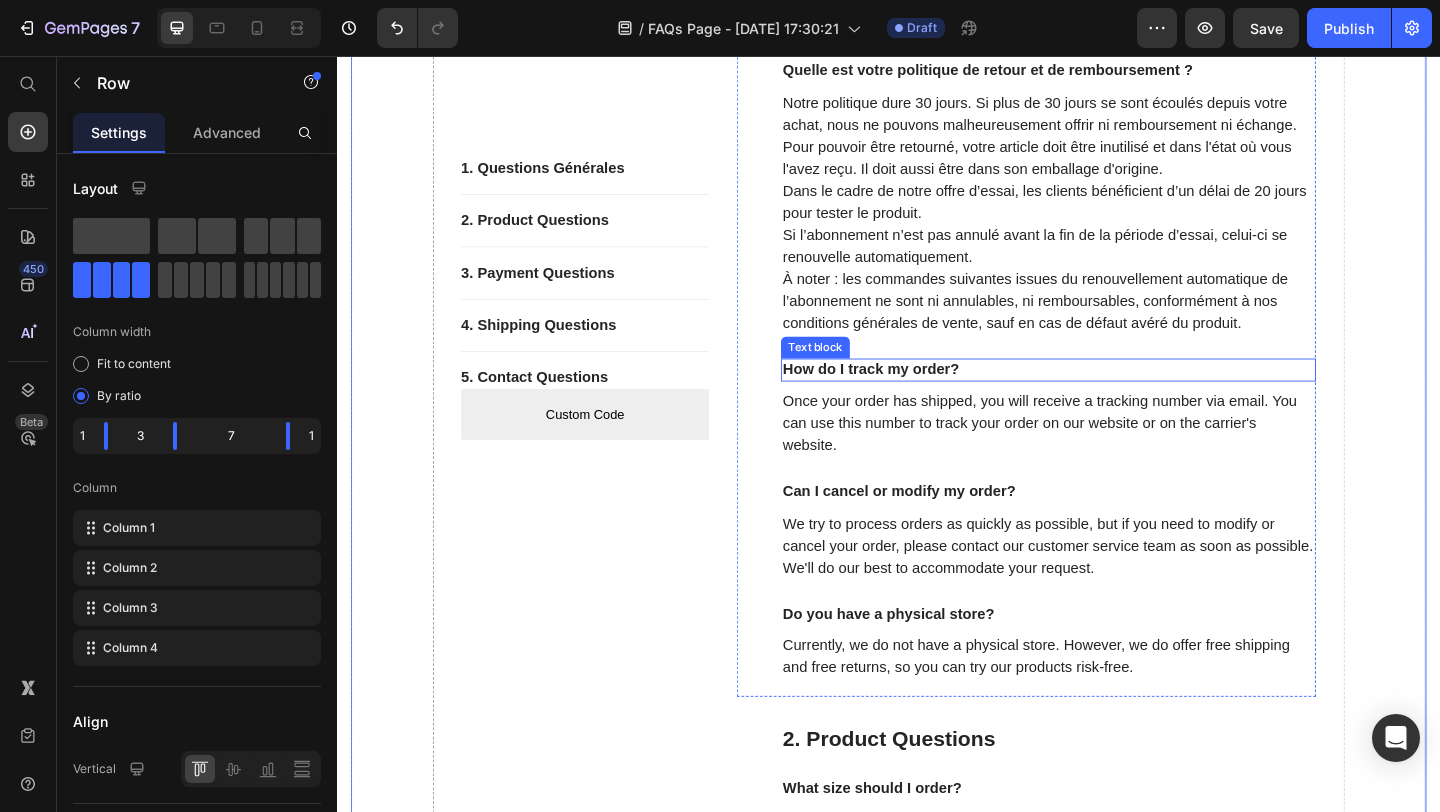 click on "How do I track my order?" at bounding box center [1111, 397] 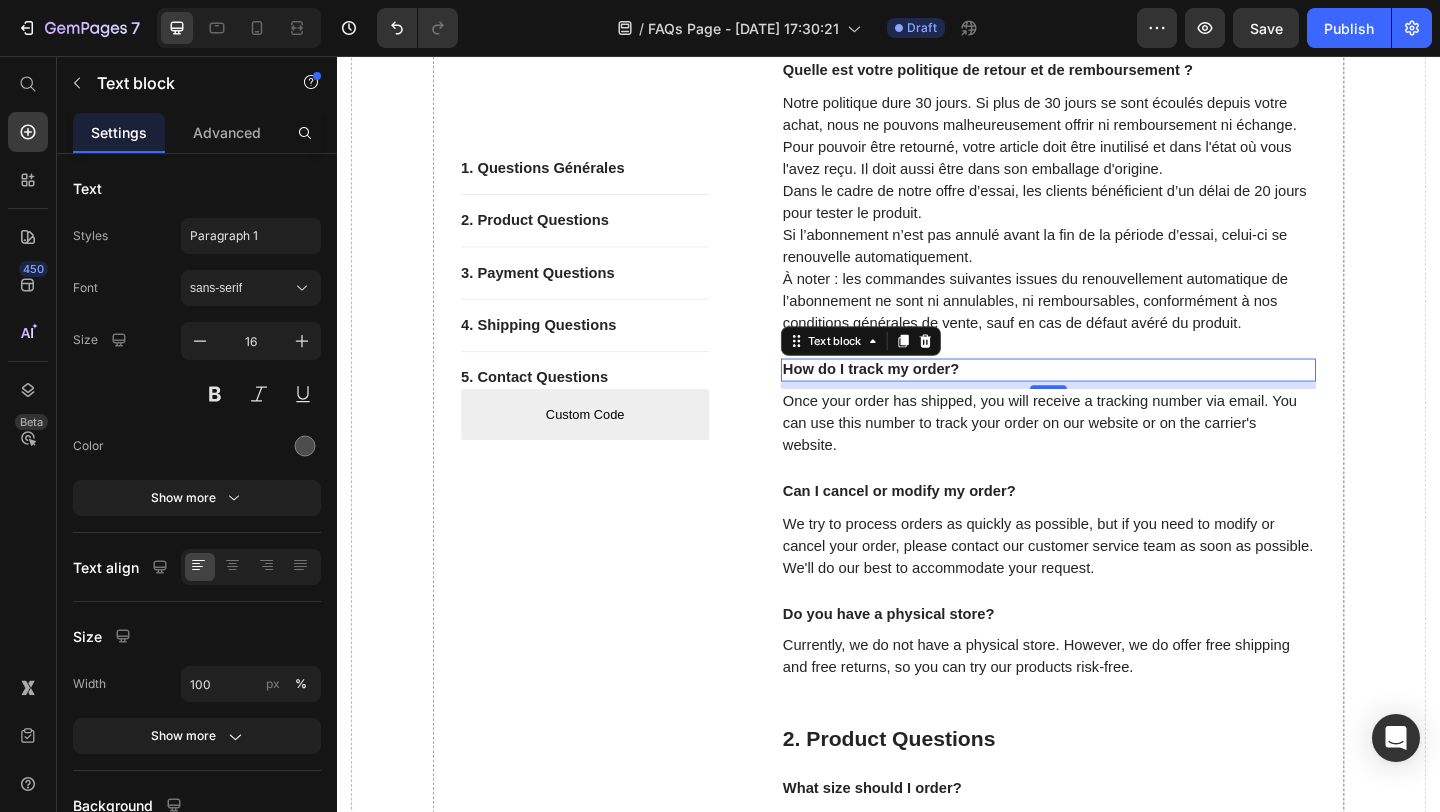 click on "How do I track my order?" at bounding box center [1111, 397] 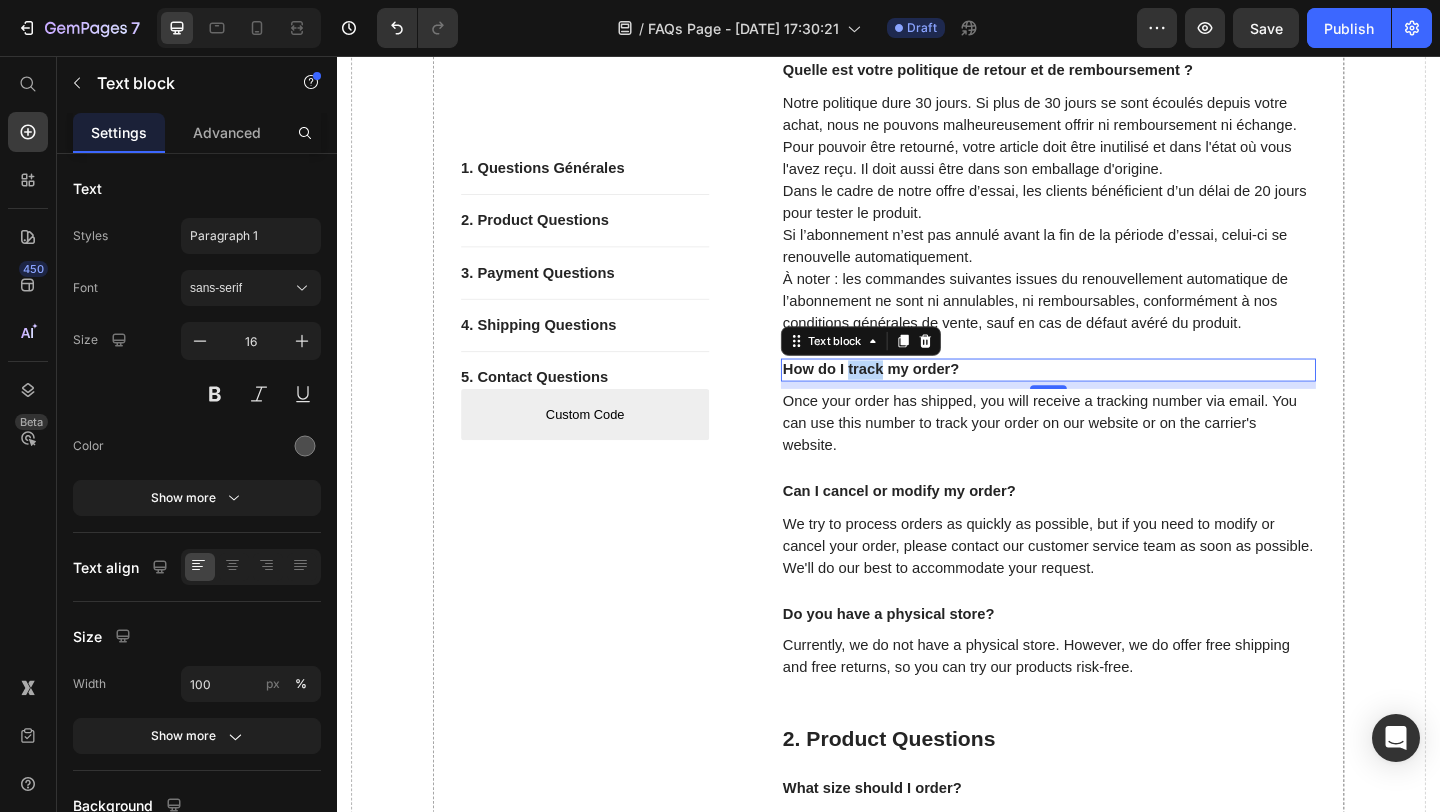 click on "How do I track my order?" at bounding box center (1111, 397) 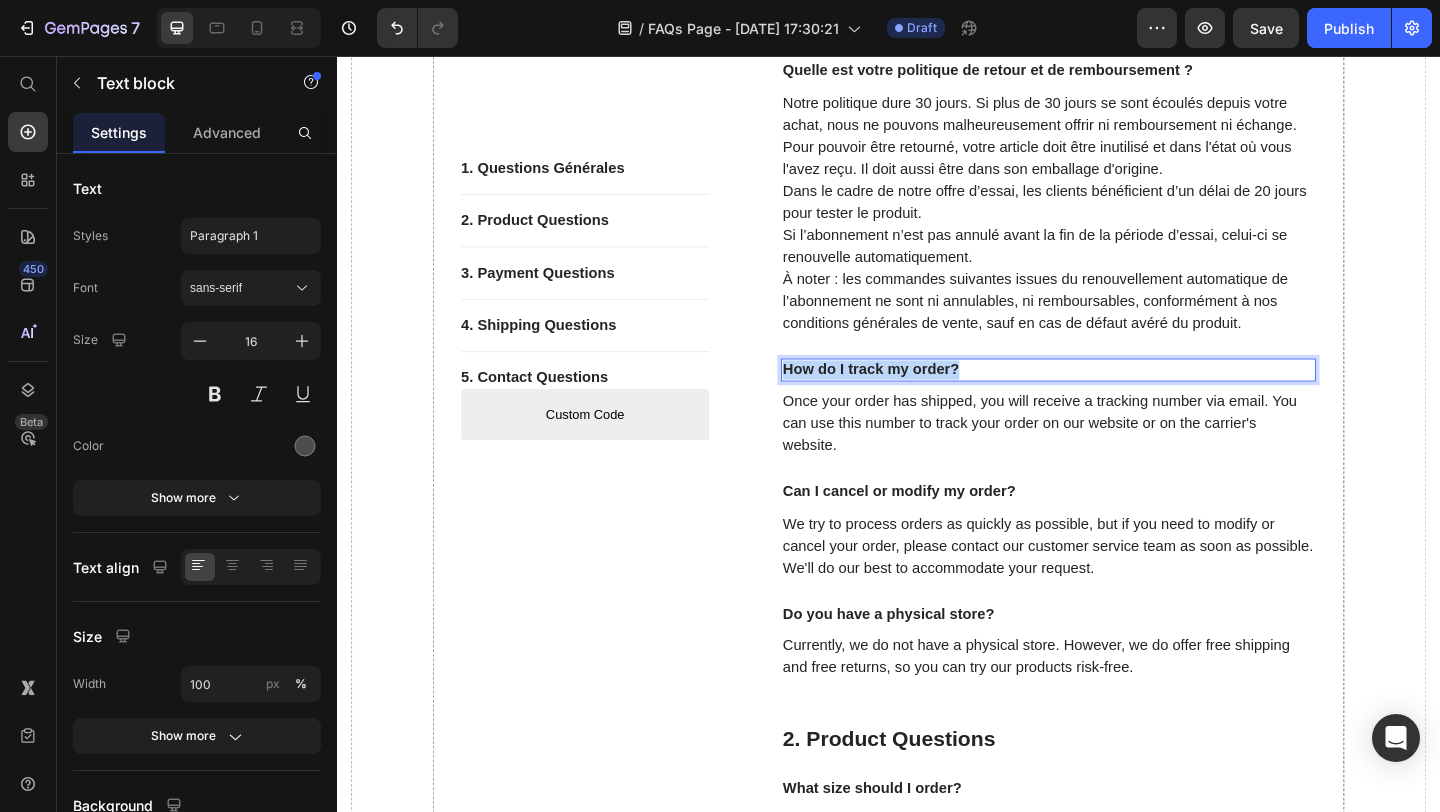 click on "How do I track my order?" at bounding box center [1111, 397] 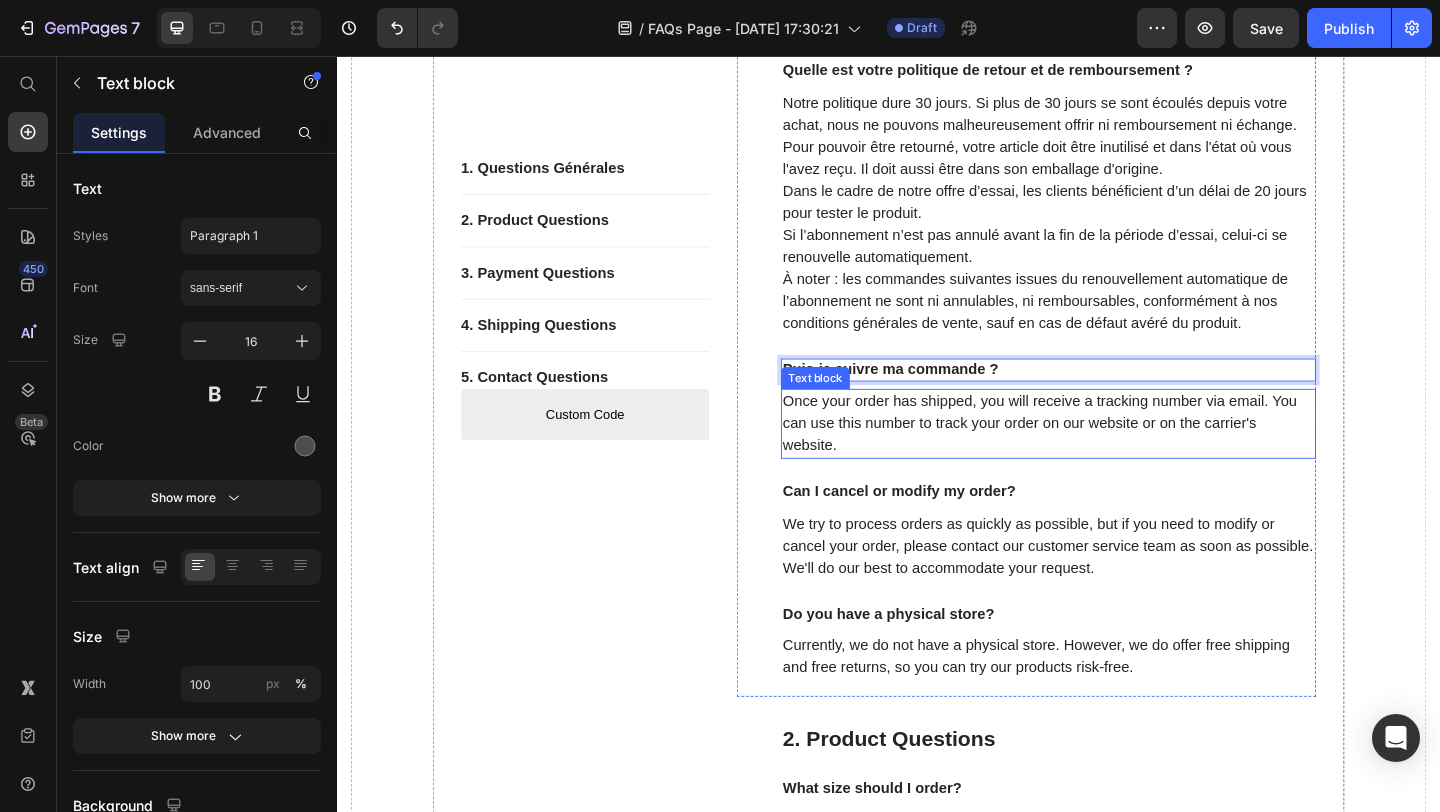 click on "Once your order has shipped, you will receive a tracking number via email. You can use this number to track your order on our website or on the carrier's website." at bounding box center [1111, 456] 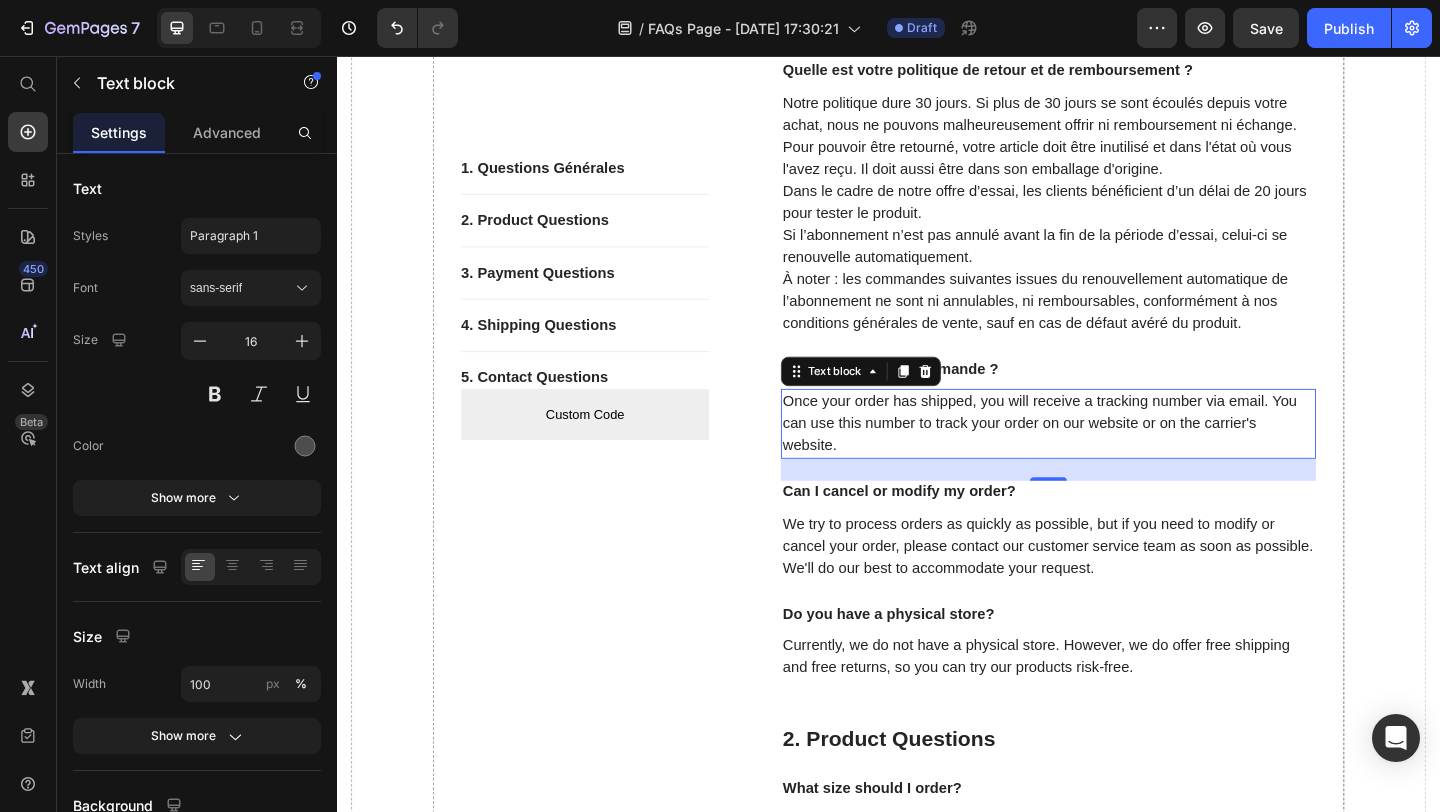 click on "Once your order has shipped, you will receive a tracking number via email. You can use this number to track your order on our website or on the carrier's website." at bounding box center [1111, 456] 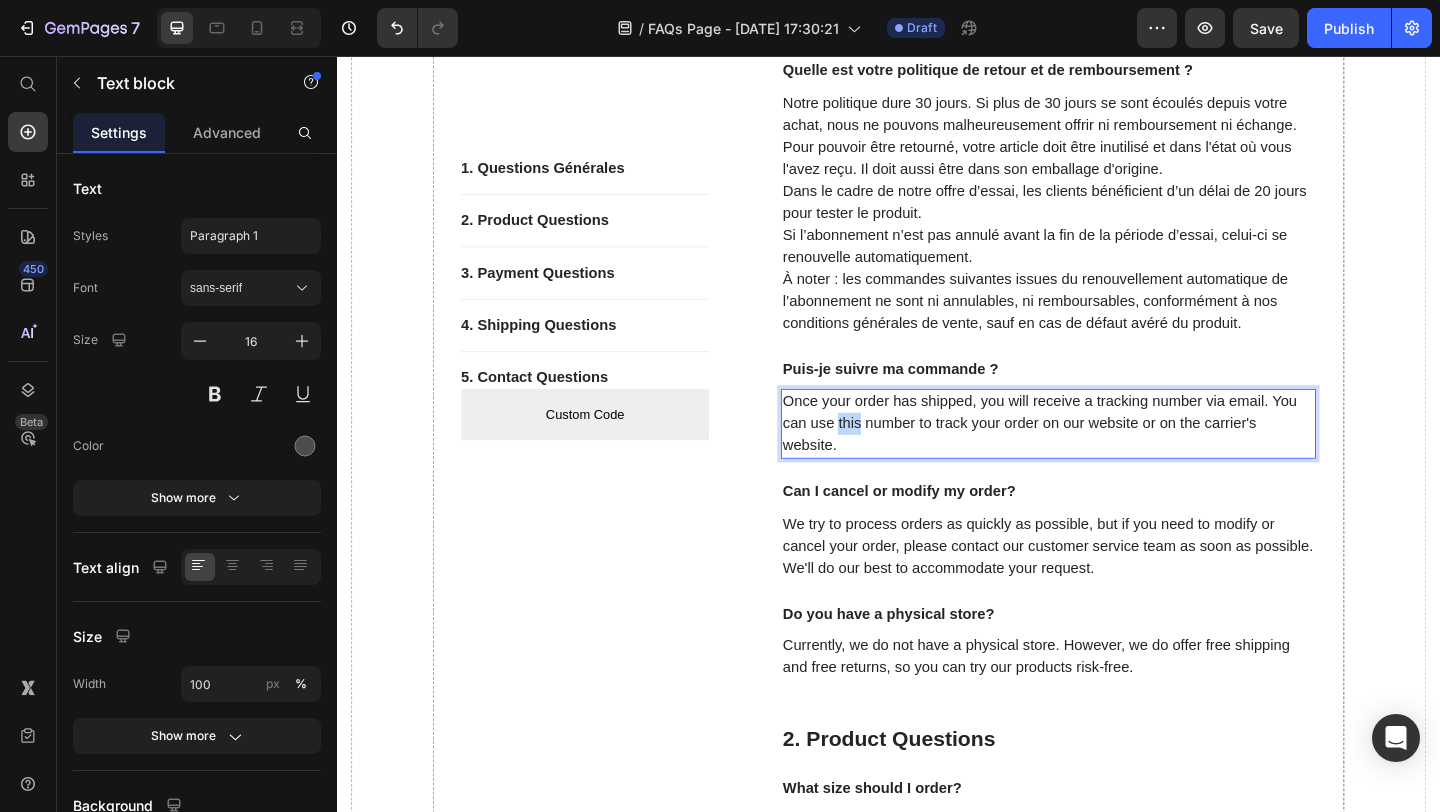 click on "Once your order has shipped, you will receive a tracking number via email. You can use this number to track your order on our website or on the carrier's website." at bounding box center [1111, 456] 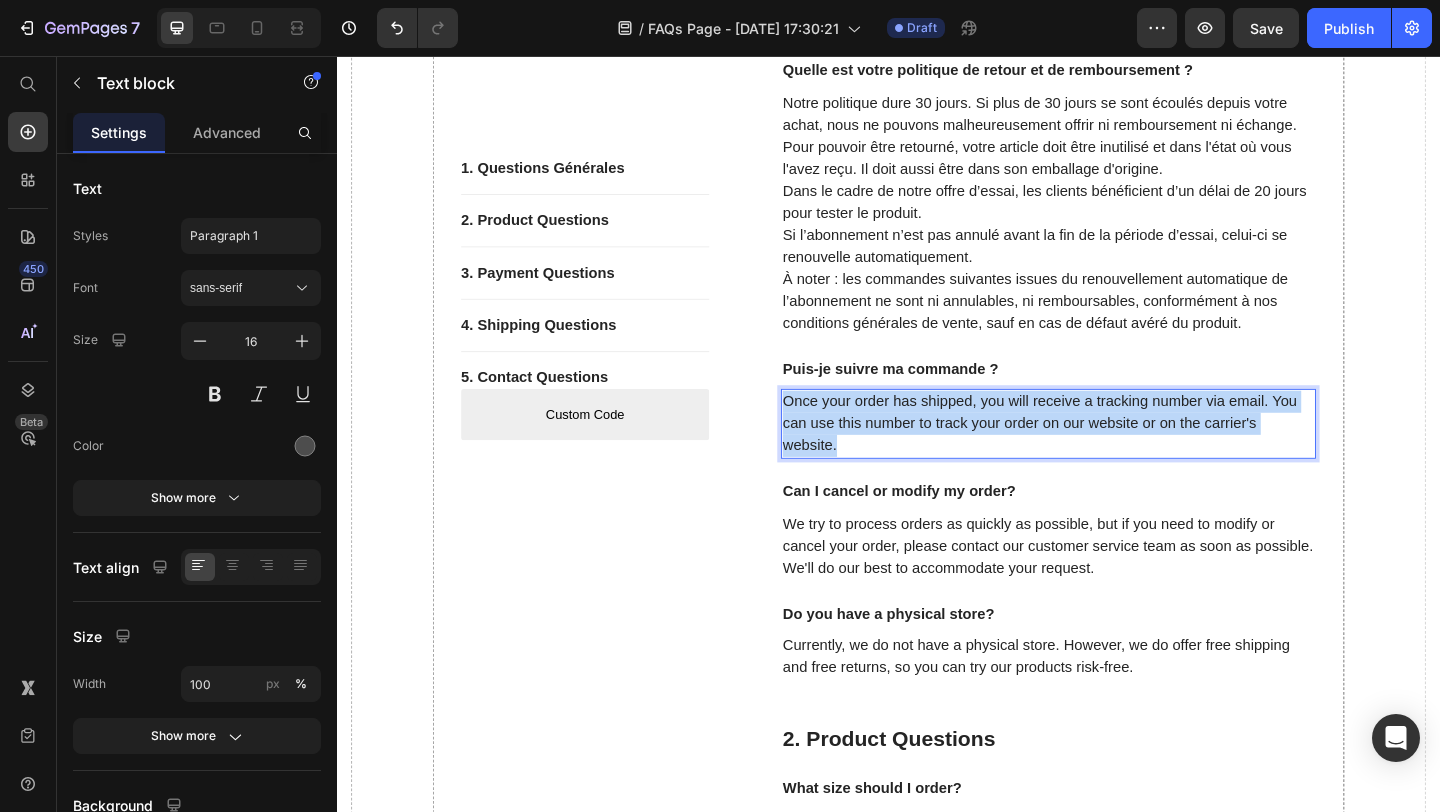 click on "Once your order has shipped, you will receive a tracking number via email. You can use this number to track your order on our website or on the carrier's website." at bounding box center (1111, 456) 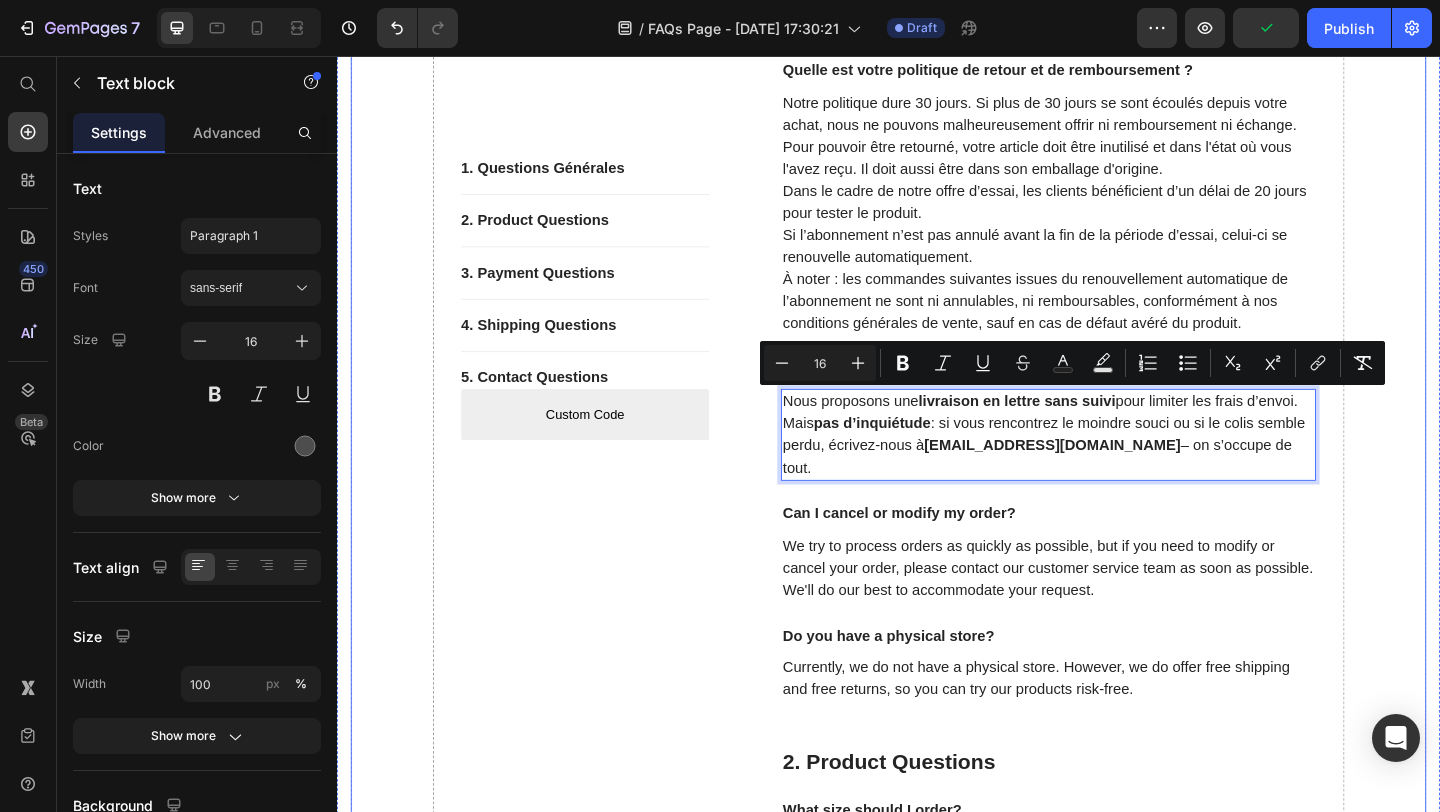 drag, startPoint x: 1319, startPoint y: 476, endPoint x: 759, endPoint y: 431, distance: 561.8051 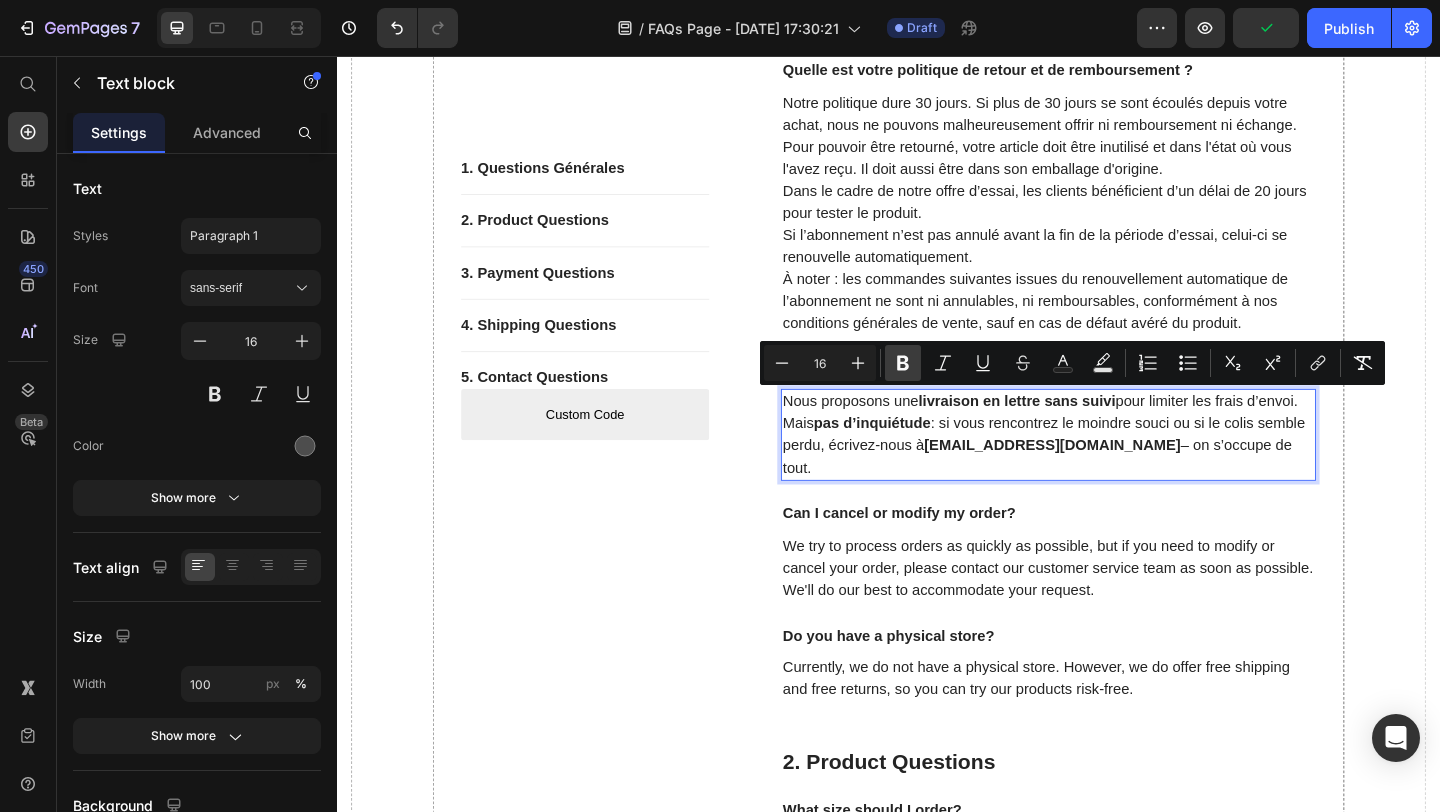 click 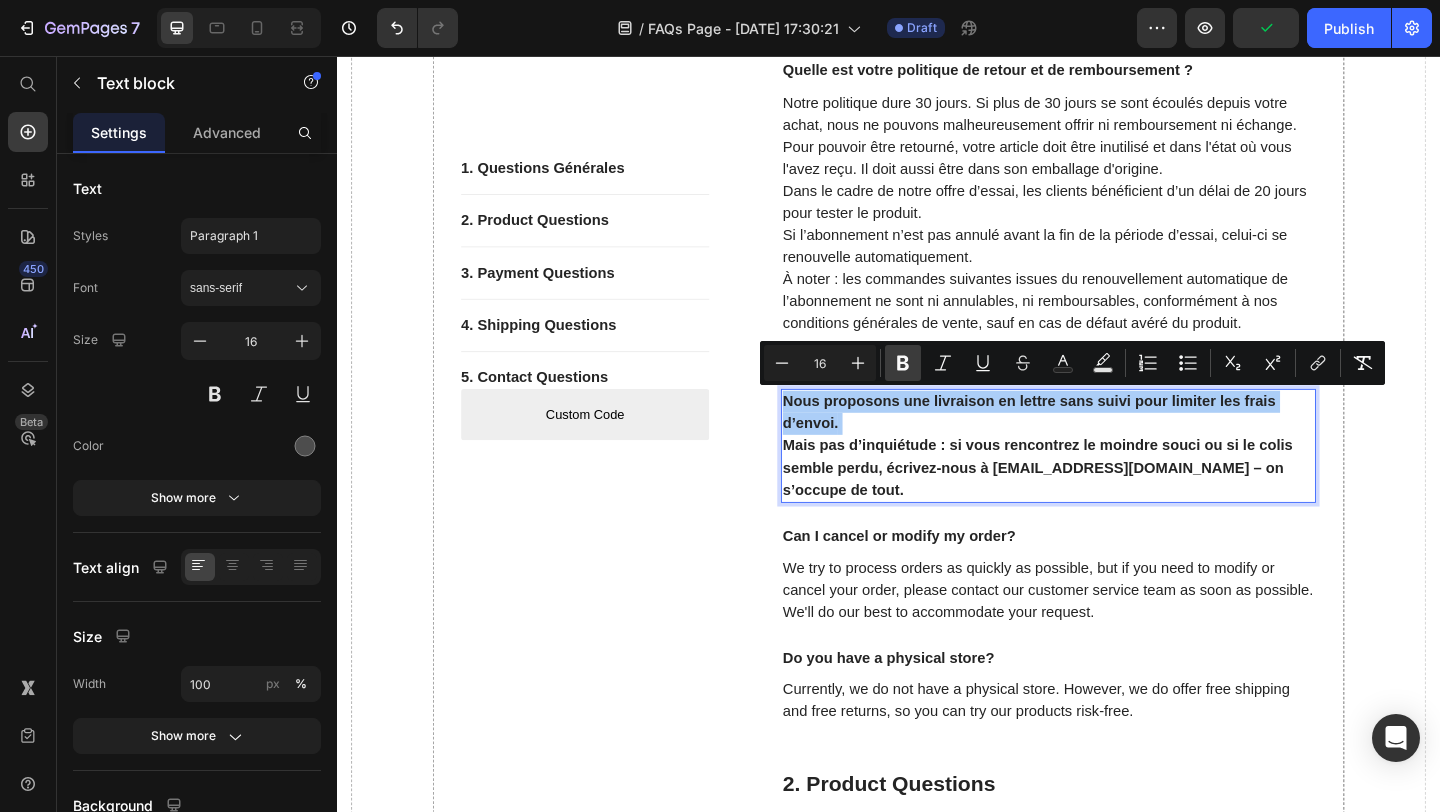 click 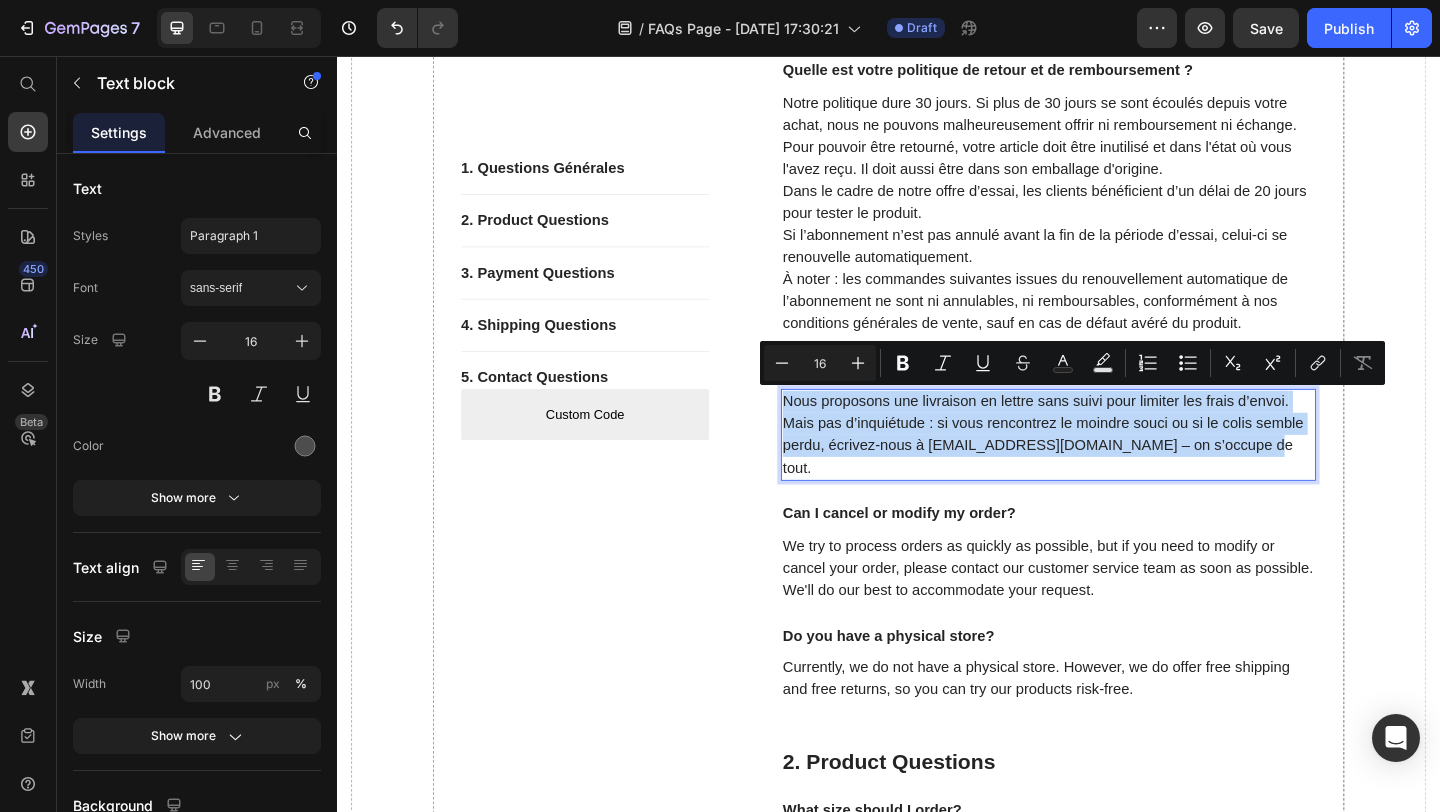 click on "Nous proposons une livraison en lettre sans suivi pour limiter les frais d’envoi. Mais pas d’inquiétude : si vous rencontrez le moindre souci ou si le colis semble perdu, écrivez-nous à support@tryjustr.com – on s’occupe de tout." at bounding box center (1111, 468) 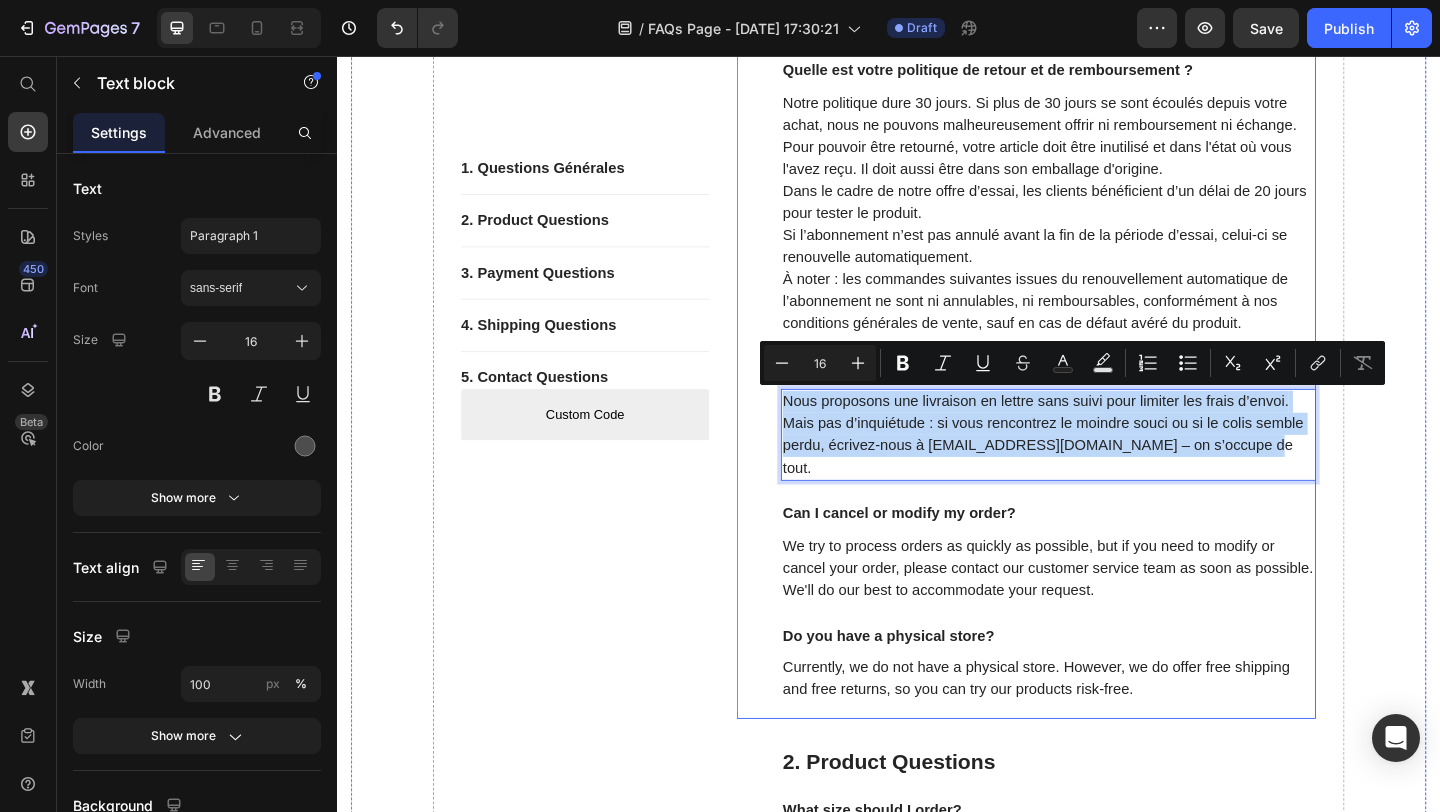 click on "1. Questions Générales Heading Quelle est votre politique de retour et de remboursement ? Text block Notre politique dure 30 jours. Si plus de 30 jours se sont écoulés depuis votre achat, nous ne pouvons malheureusement offrir ni remboursement ni échange. Pour pouvoir être retourné, votre article doit être inutilisé et dans l'état où vous l'avez reçu. Il doit aussi être dans son emballage d'origine. Dans le cadre de notre offre d’essai, les clients bénéficient d’un délai de 20 jours pour tester le produit. Si l’abonnement n’est pas annulé avant la fin de la période d’essai, celui-ci se renouvelle automatiquement. À noter : les commandes suivantes issues du renouvellement automatique de l’abonnement ne sont ni annulables, ni remboursables, conformément à nos conditions générales de vente, sauf en cas de défaut avéré du produit. Text block Puis-je suivre ma commande ? Text block Nous proposons une livraison en lettre sans suivi pour limiter les frais d’envoi. Text block" at bounding box center (1111, 380) 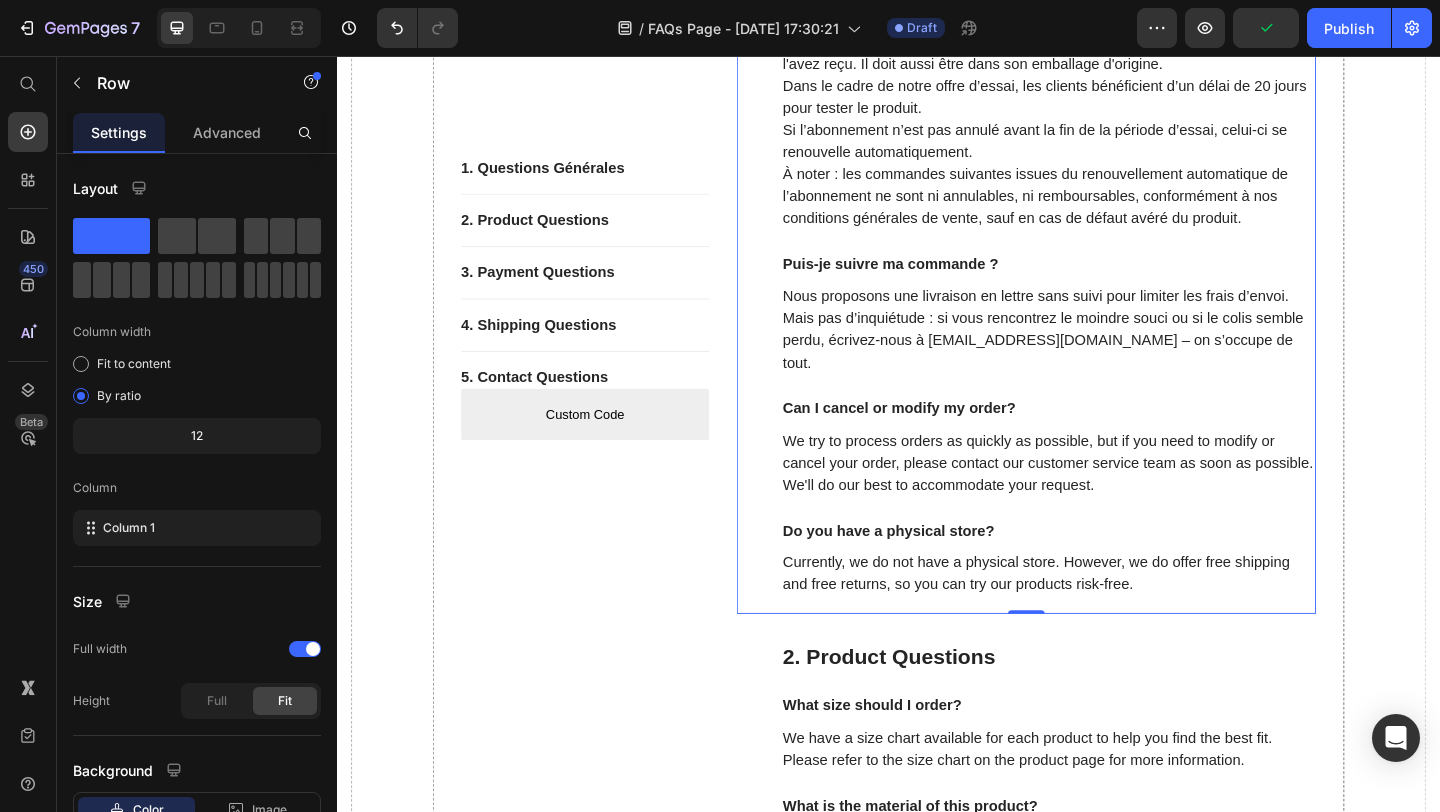 scroll, scrollTop: 610, scrollLeft: 0, axis: vertical 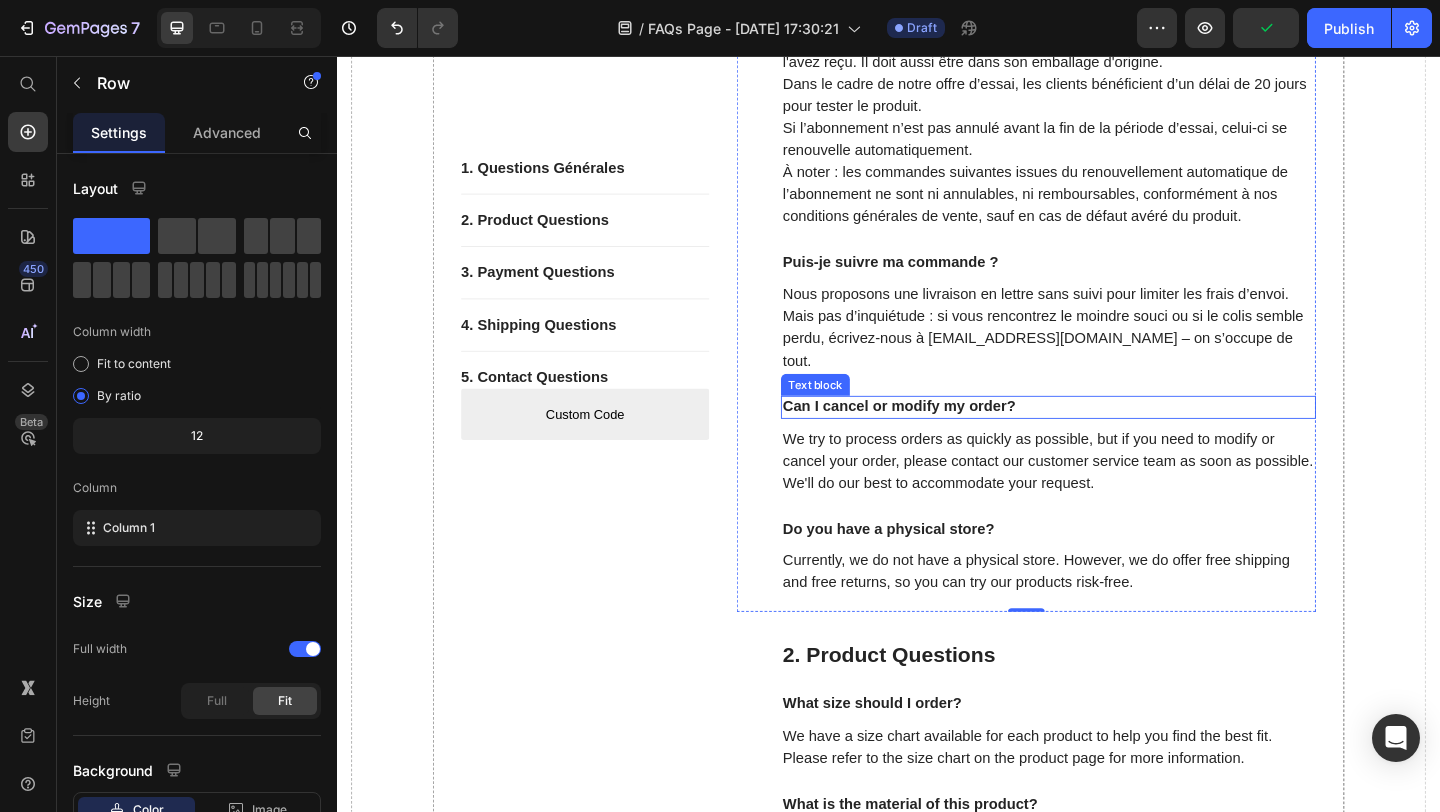 click on "Can I cancel or modify my order?" at bounding box center [1111, 437] 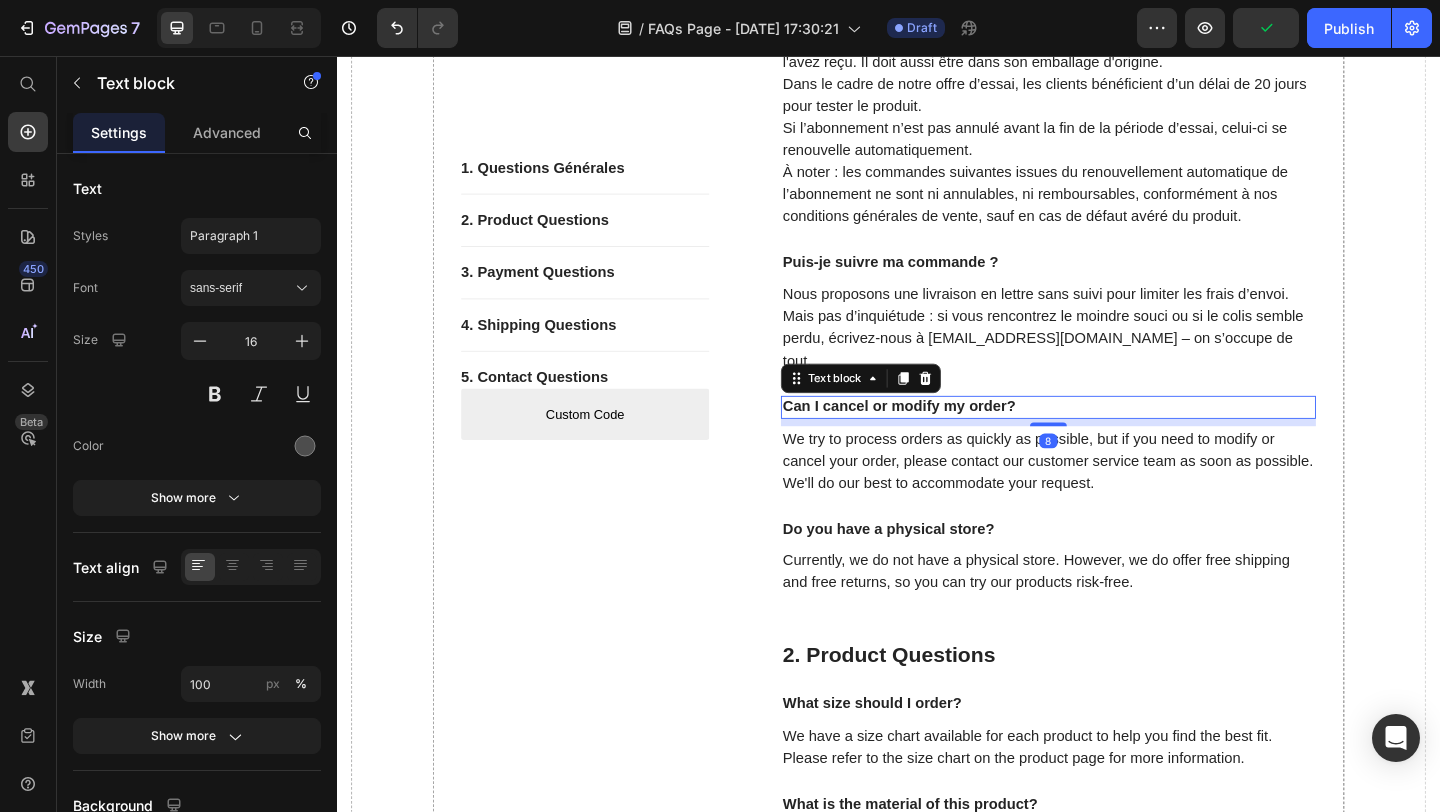 click on "Can I cancel or modify my order?" at bounding box center (1111, 437) 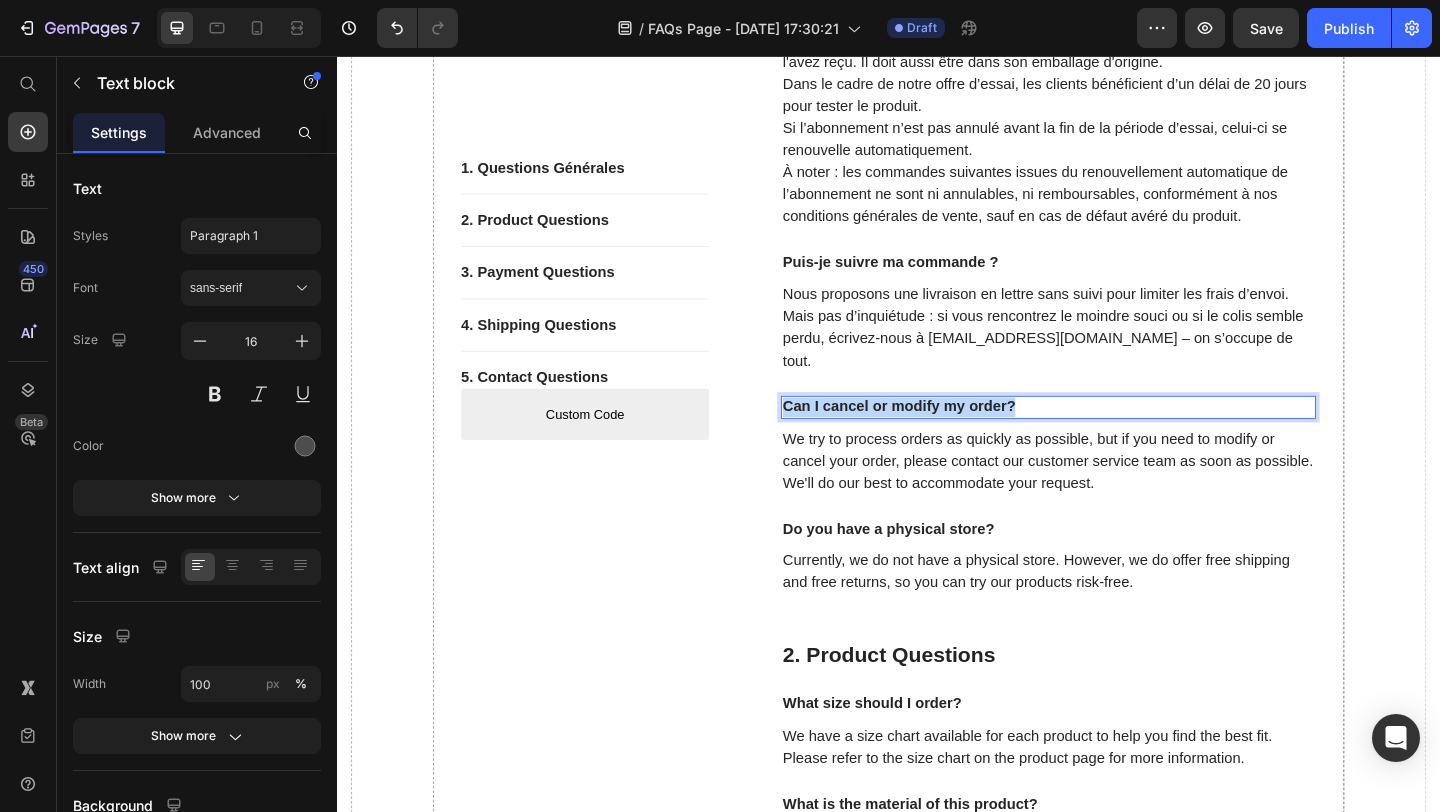 click on "Can I cancel or modify my order?" at bounding box center (1111, 437) 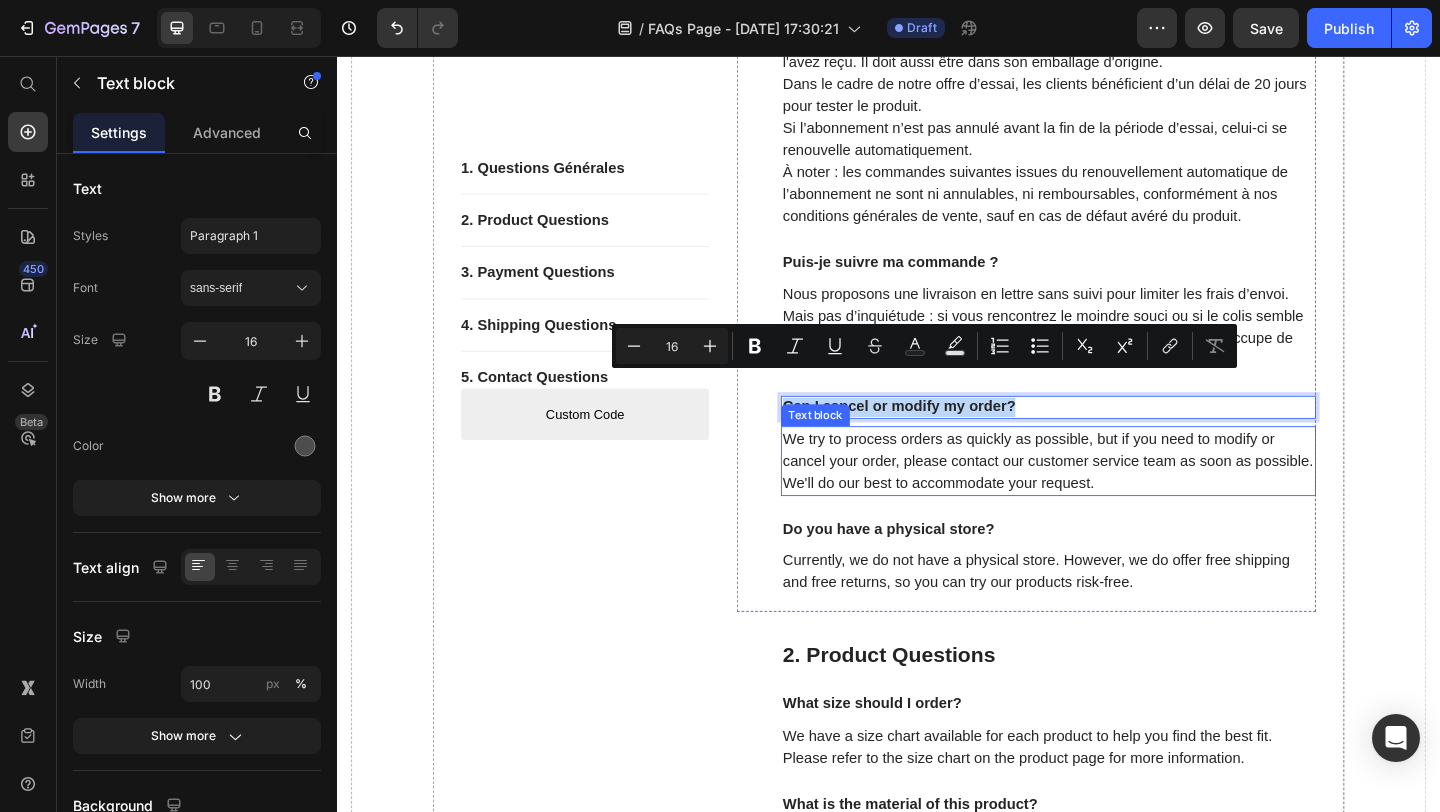 click on "We try to process orders as quickly as possible, but if you need to modify or cancel your order, please contact our customer service team as soon as possible. We'll do our best to accommodate your request." at bounding box center (1111, 496) 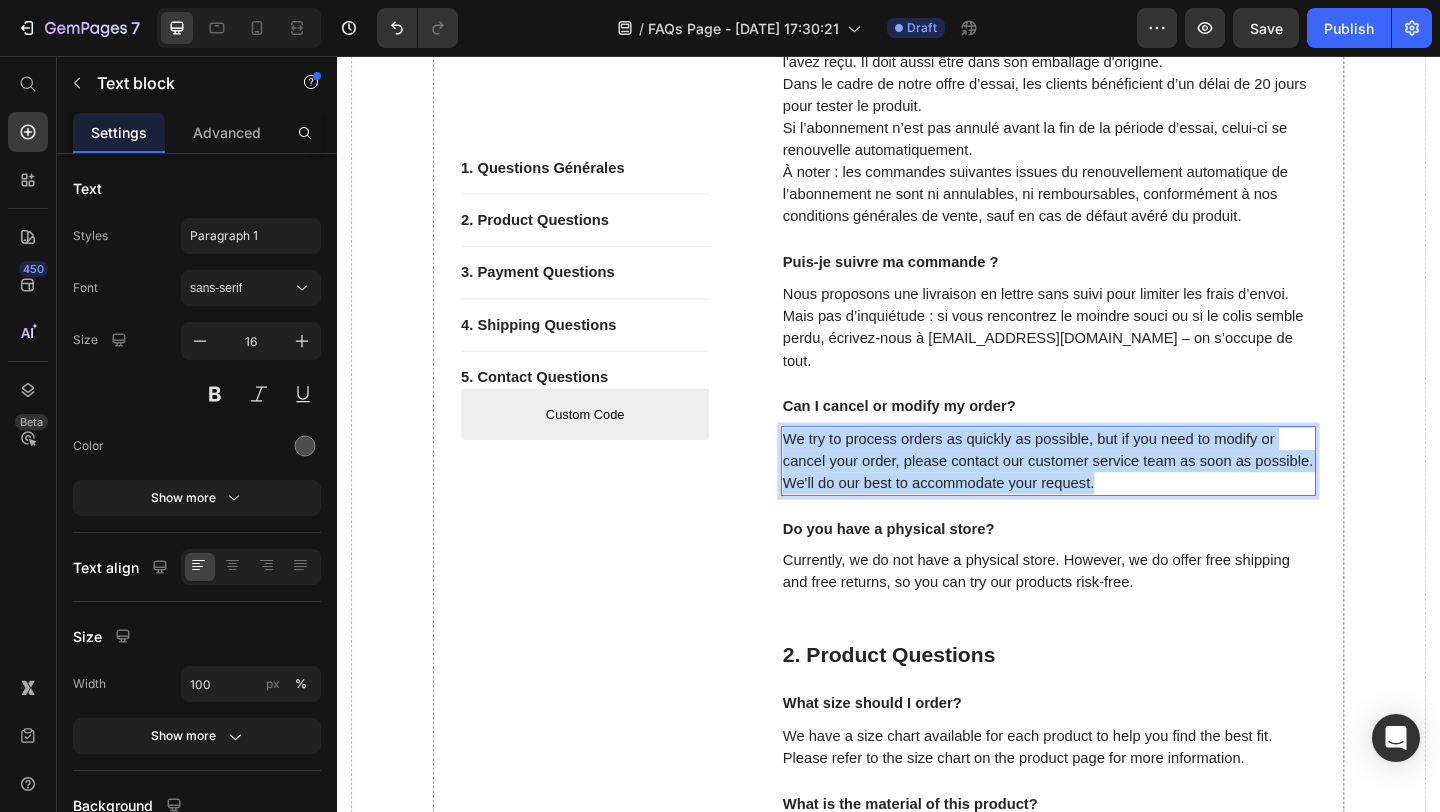 click on "We try to process orders as quickly as possible, but if you need to modify or cancel your order, please contact our customer service team as soon as possible. We'll do our best to accommodate your request." at bounding box center [1111, 496] 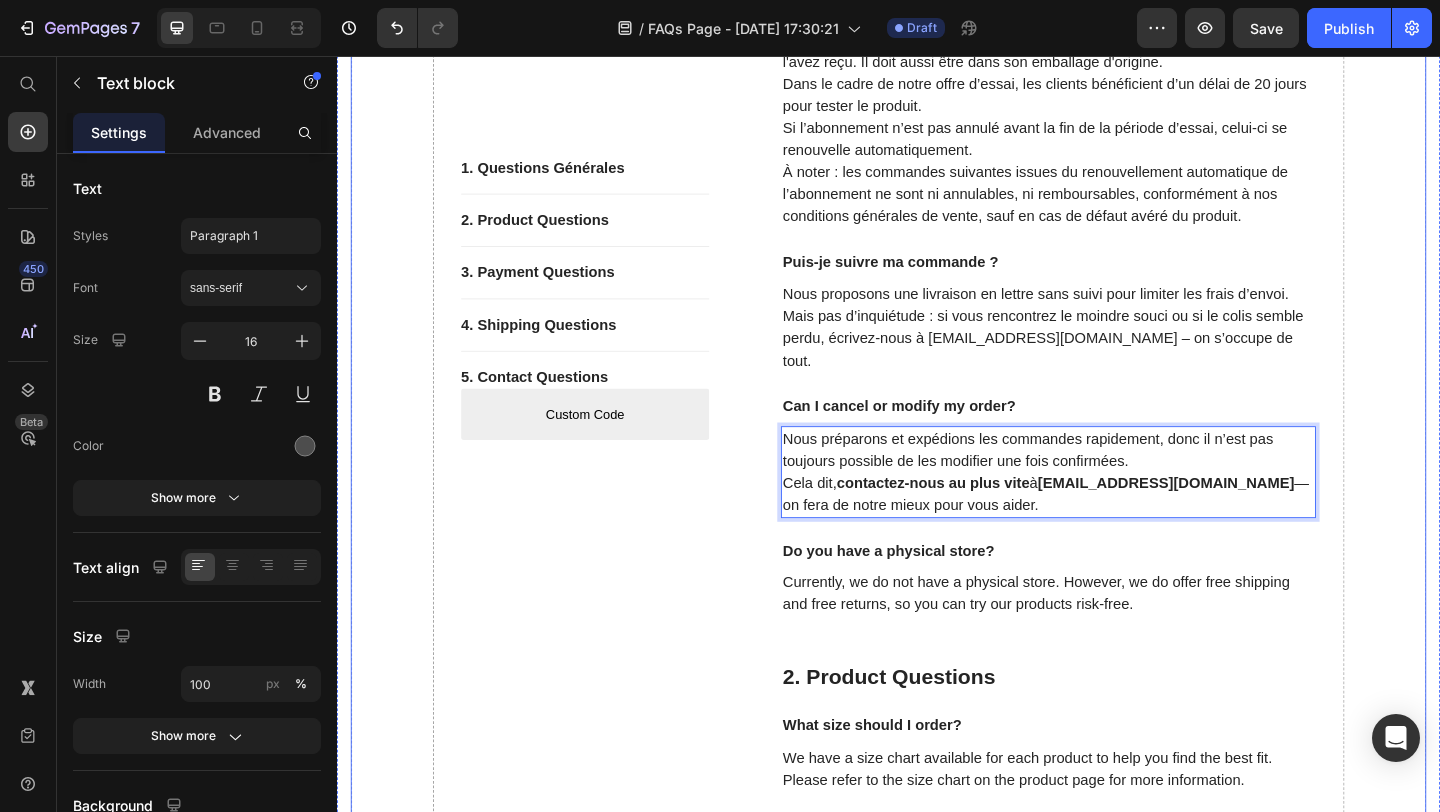 drag, startPoint x: 1077, startPoint y: 515, endPoint x: 750, endPoint y: 422, distance: 339.96765 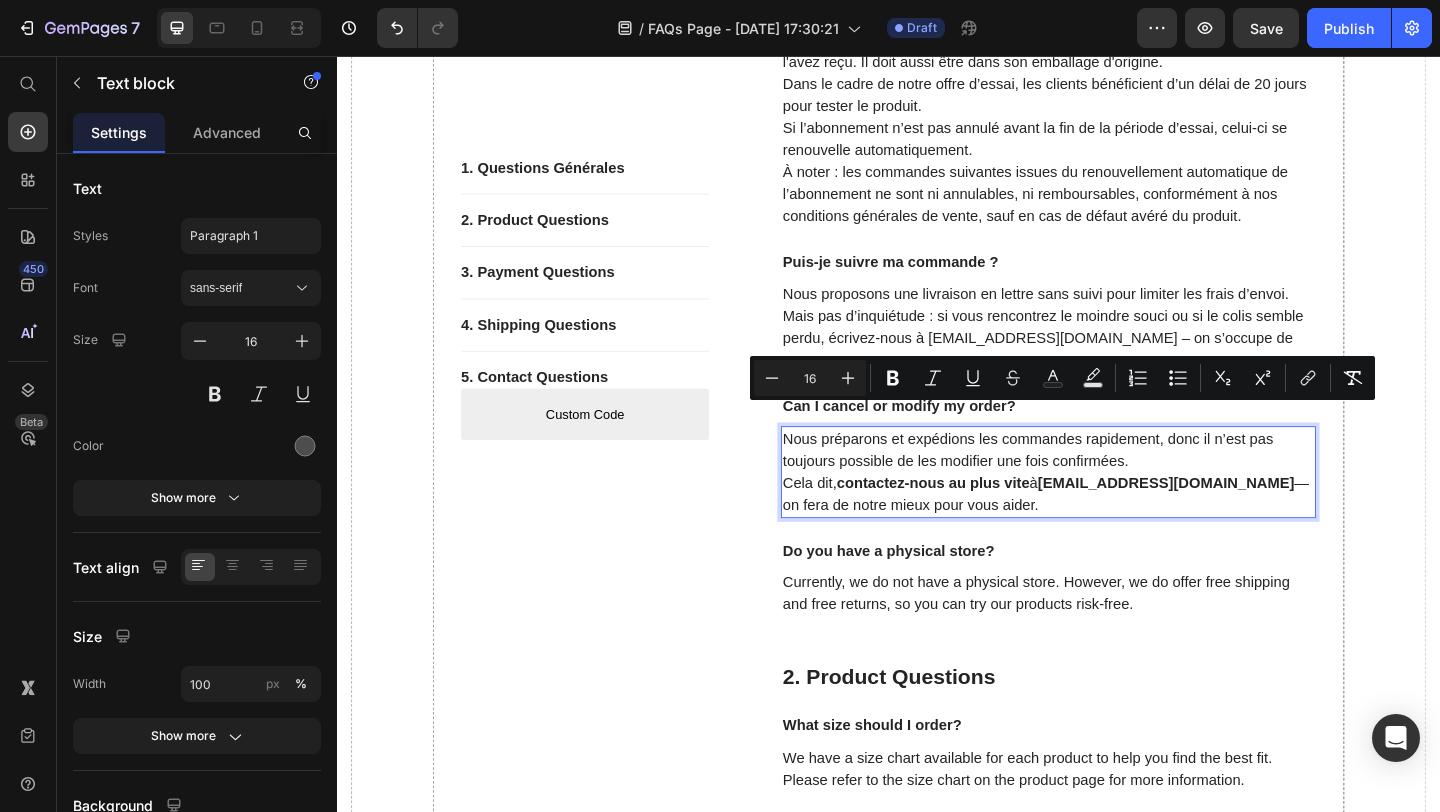click on "Nous préparons et expédions les commandes rapidement, donc il n’est pas toujours possible de les modifier une fois confirmées. Cela dit,  contactez-nous au plus vite  à  support@tryjustr.com  — on fera de notre mieux pour vous aider." at bounding box center [1111, 508] 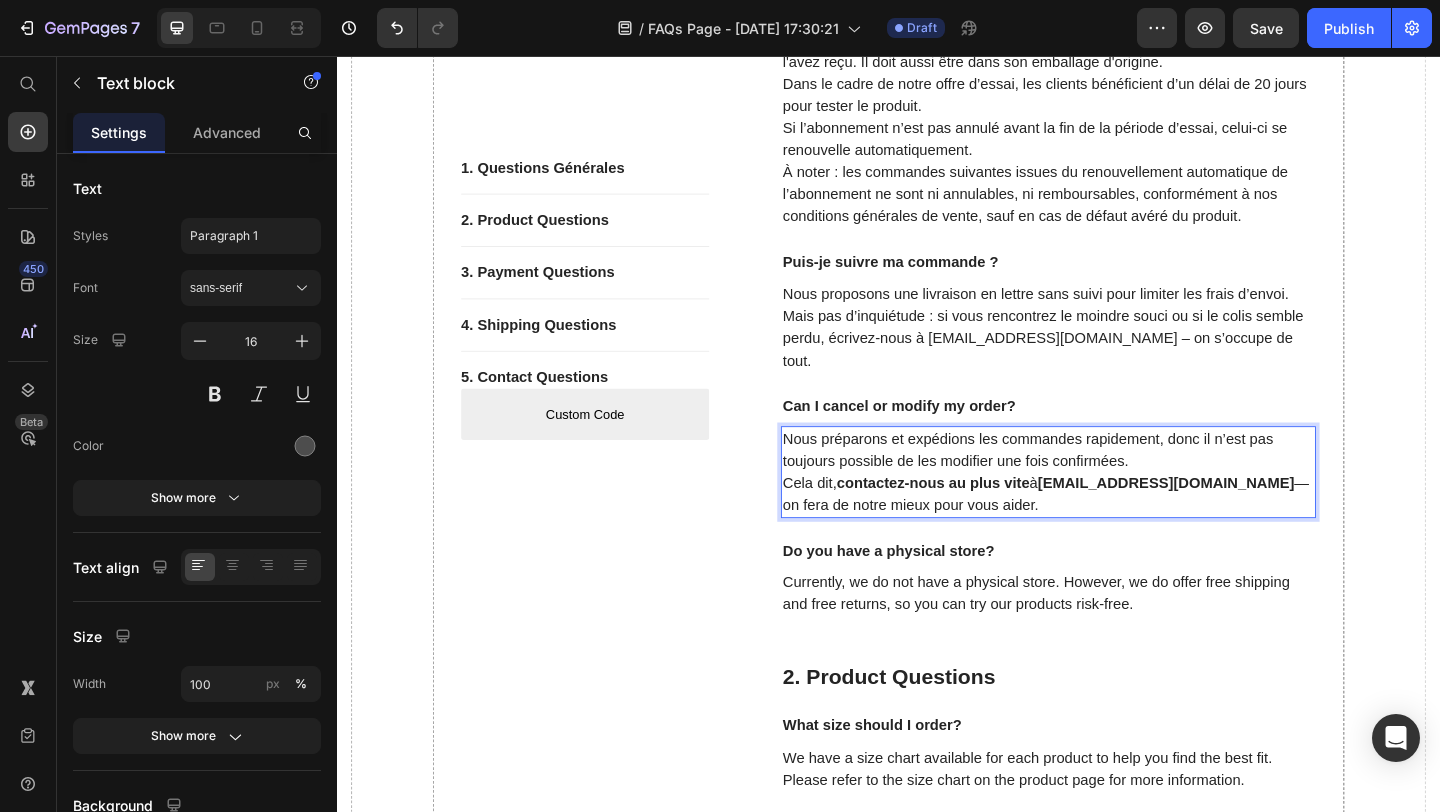 drag, startPoint x: 1033, startPoint y: 513, endPoint x: 820, endPoint y: 445, distance: 223.59114 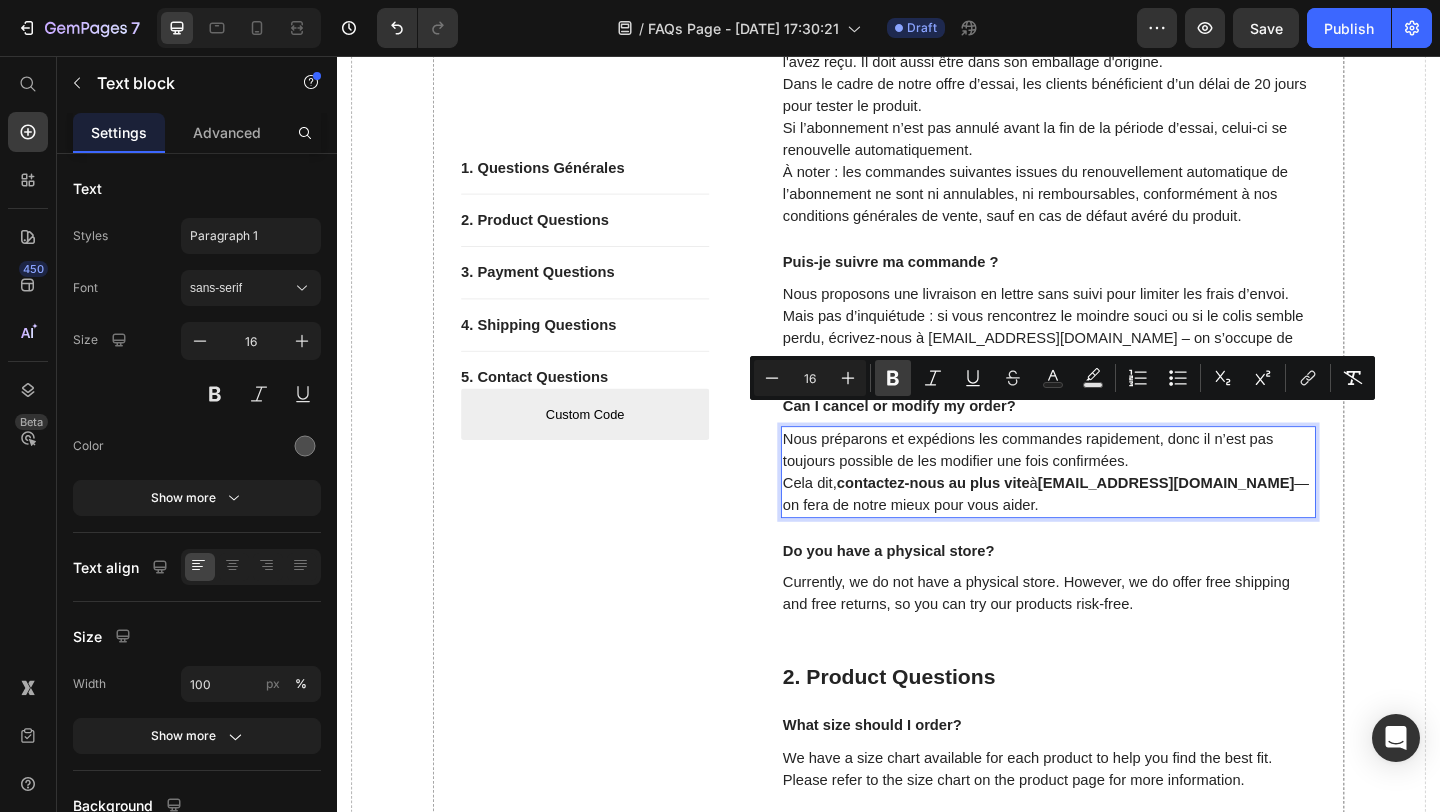 click 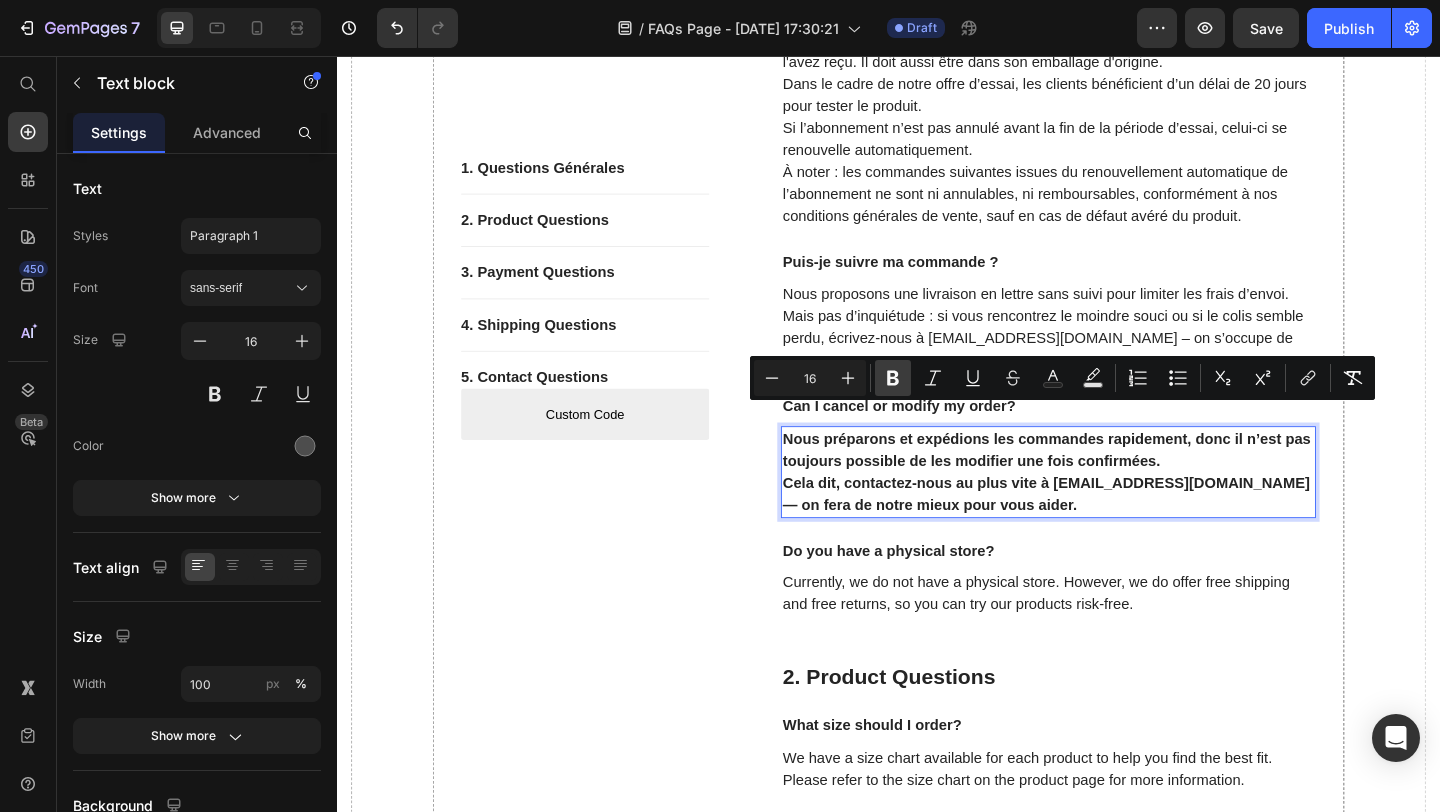click 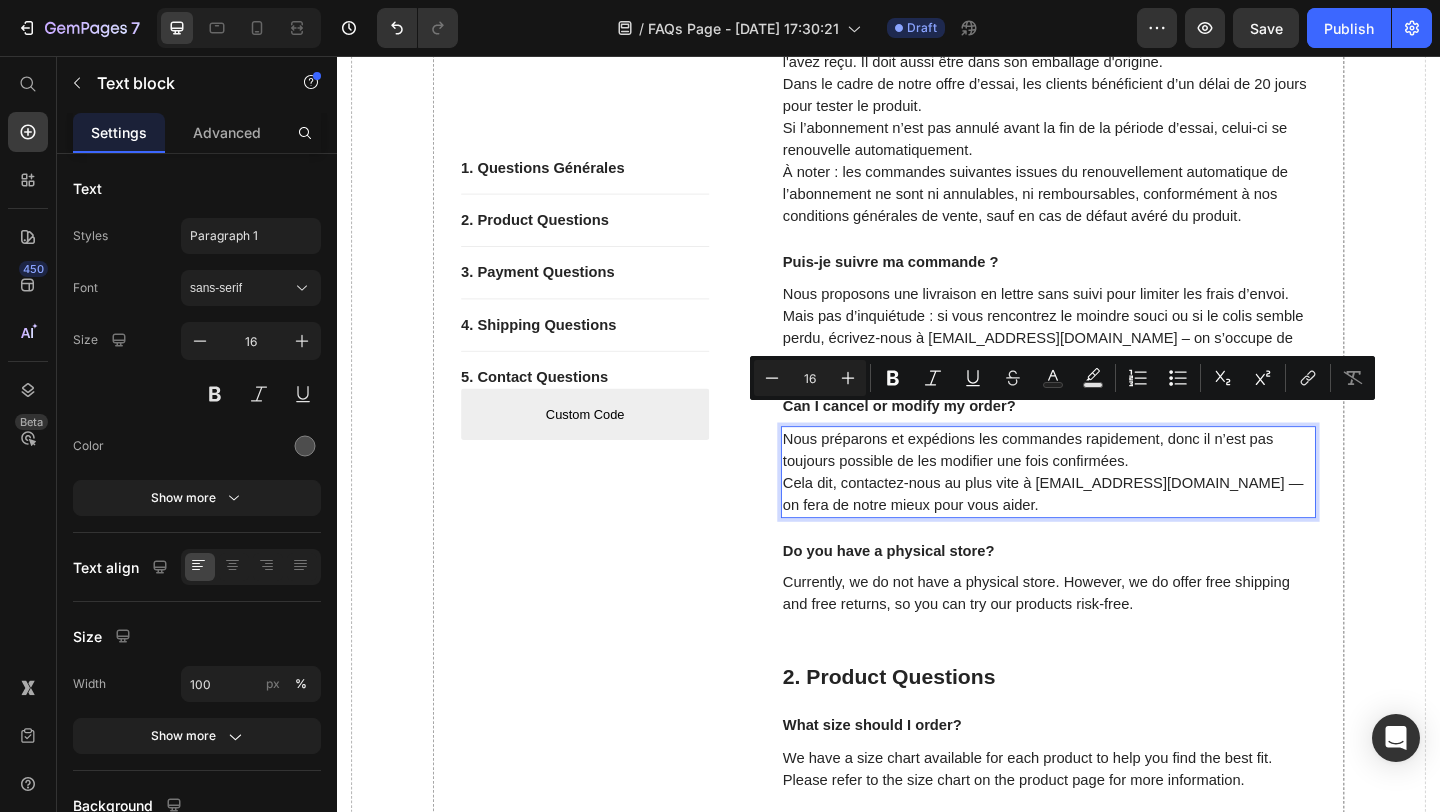 click on "Nous préparons et expédions les commandes rapidement, donc il n’est pas toujours possible de les modifier une fois confirmées. Cela dit, contactez-nous au plus vite à support@tryjustr.com — on fera de notre mieux pour vous aider." at bounding box center [1111, 508] 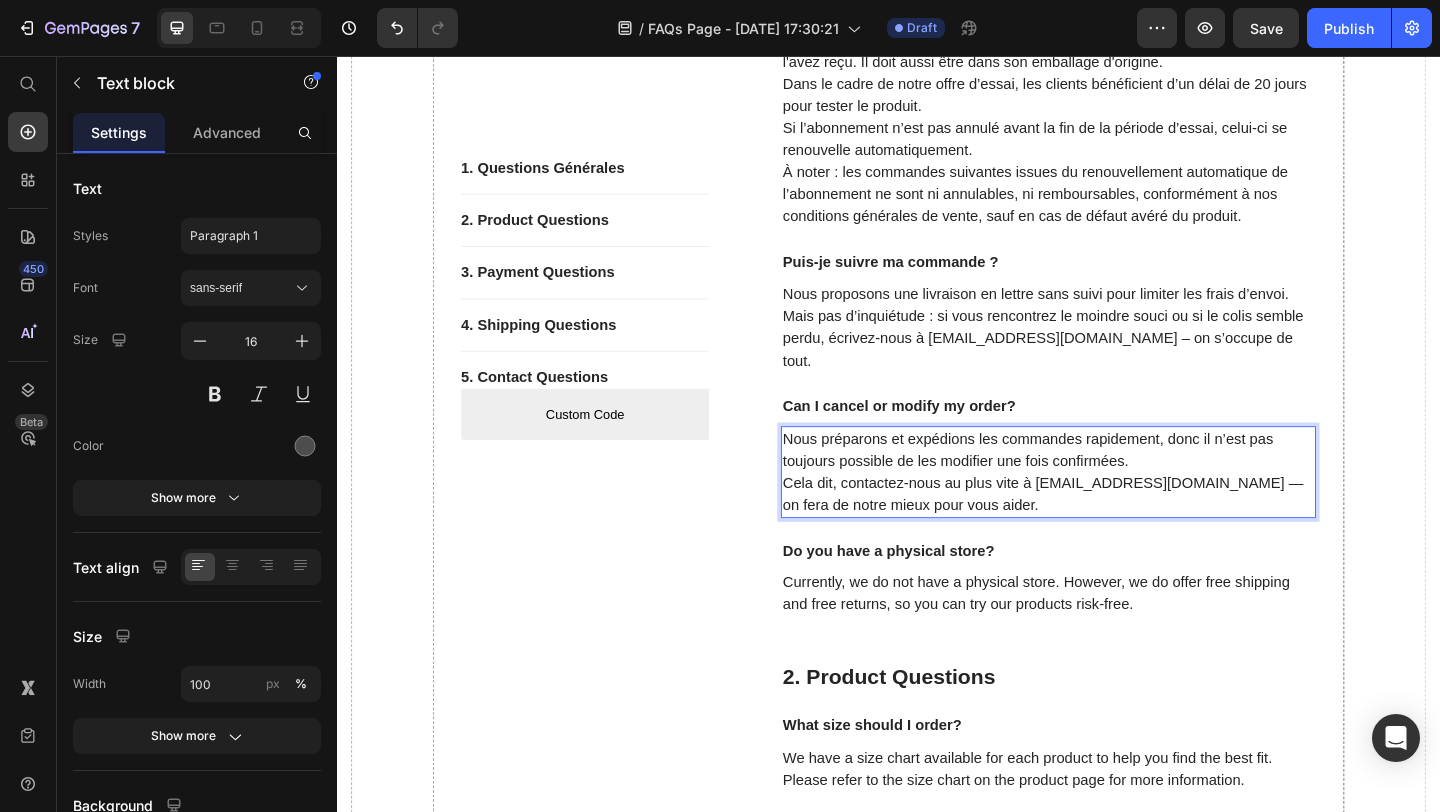click on "Can I cancel or modify my order?" at bounding box center [1111, 437] 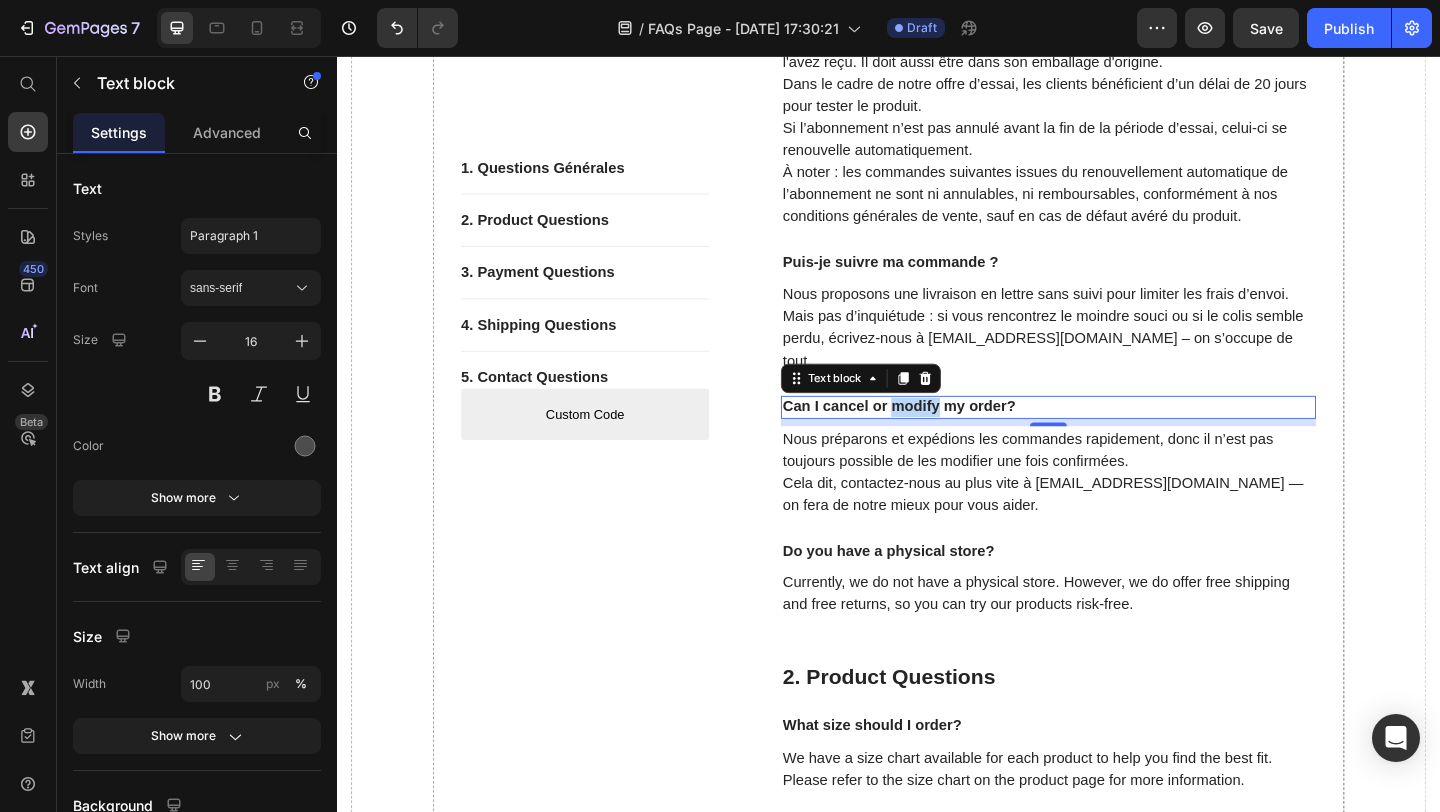 click on "Can I cancel or modify my order?" at bounding box center [1111, 437] 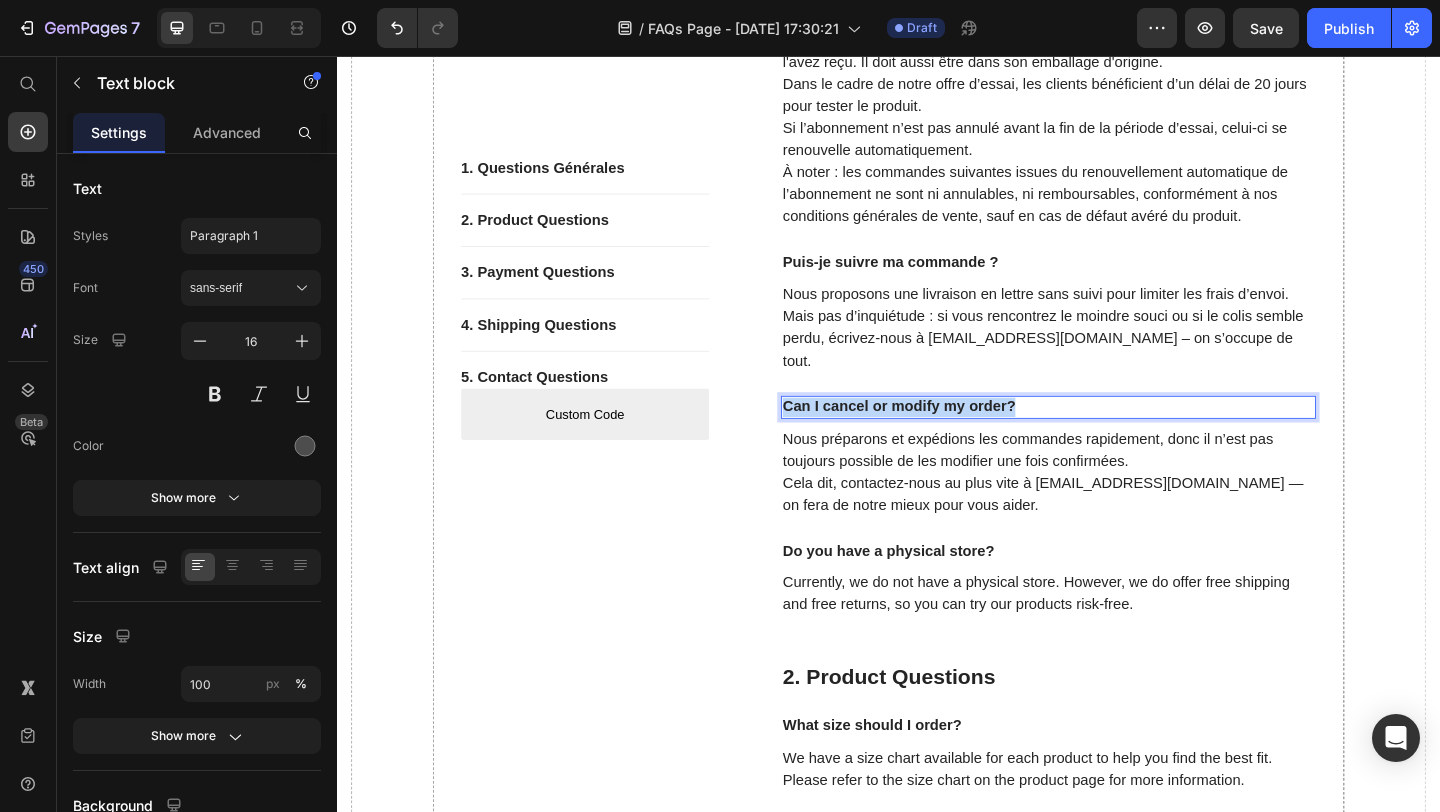 click on "Can I cancel or modify my order?" at bounding box center (1111, 437) 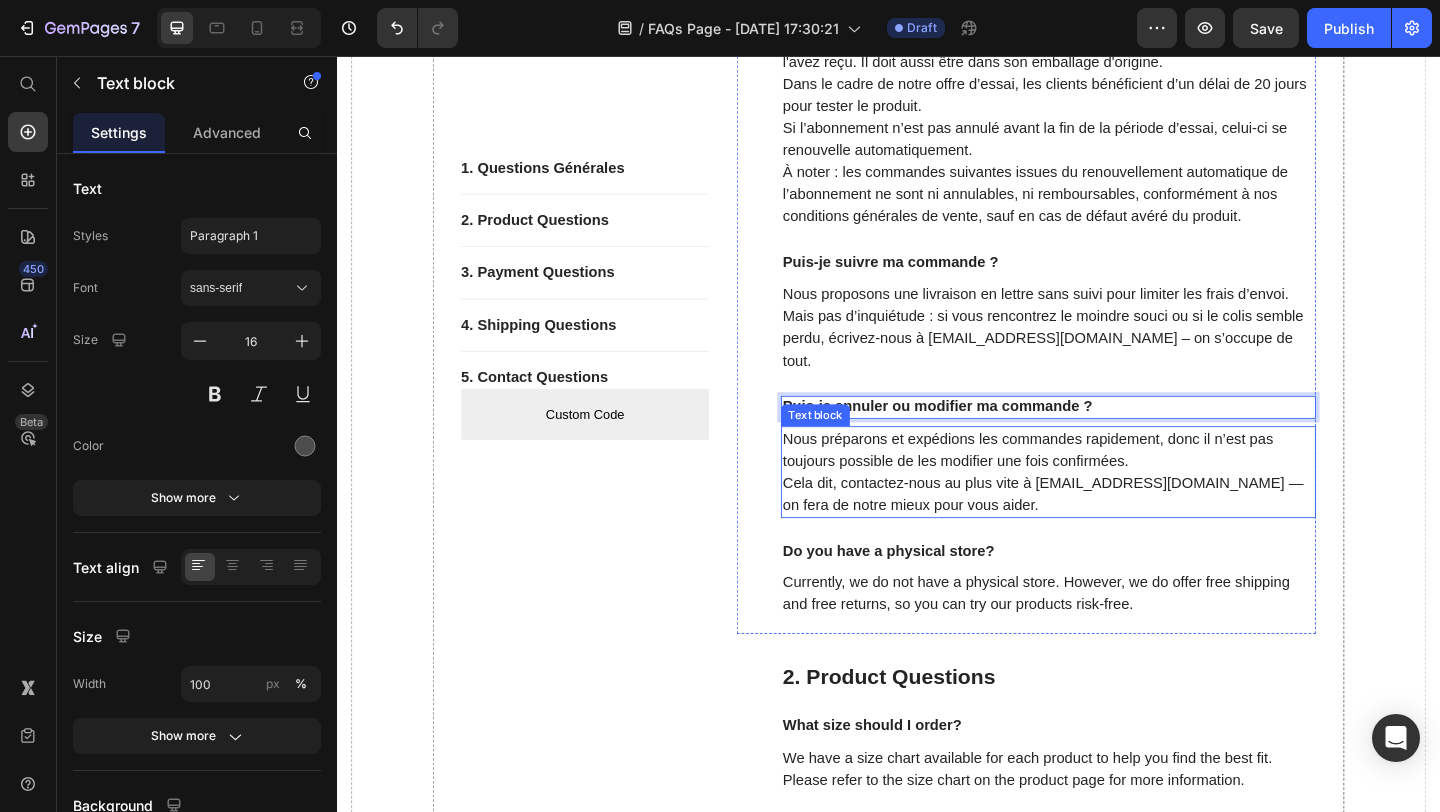 click on "Nous préparons et expédions les commandes rapidement, donc il n’est pas toujours possible de les modifier une fois confirmées. Cela dit, contactez-nous au plus vite à support@tryjustr.com — on fera de notre mieux pour vous aider." at bounding box center (1111, 508) 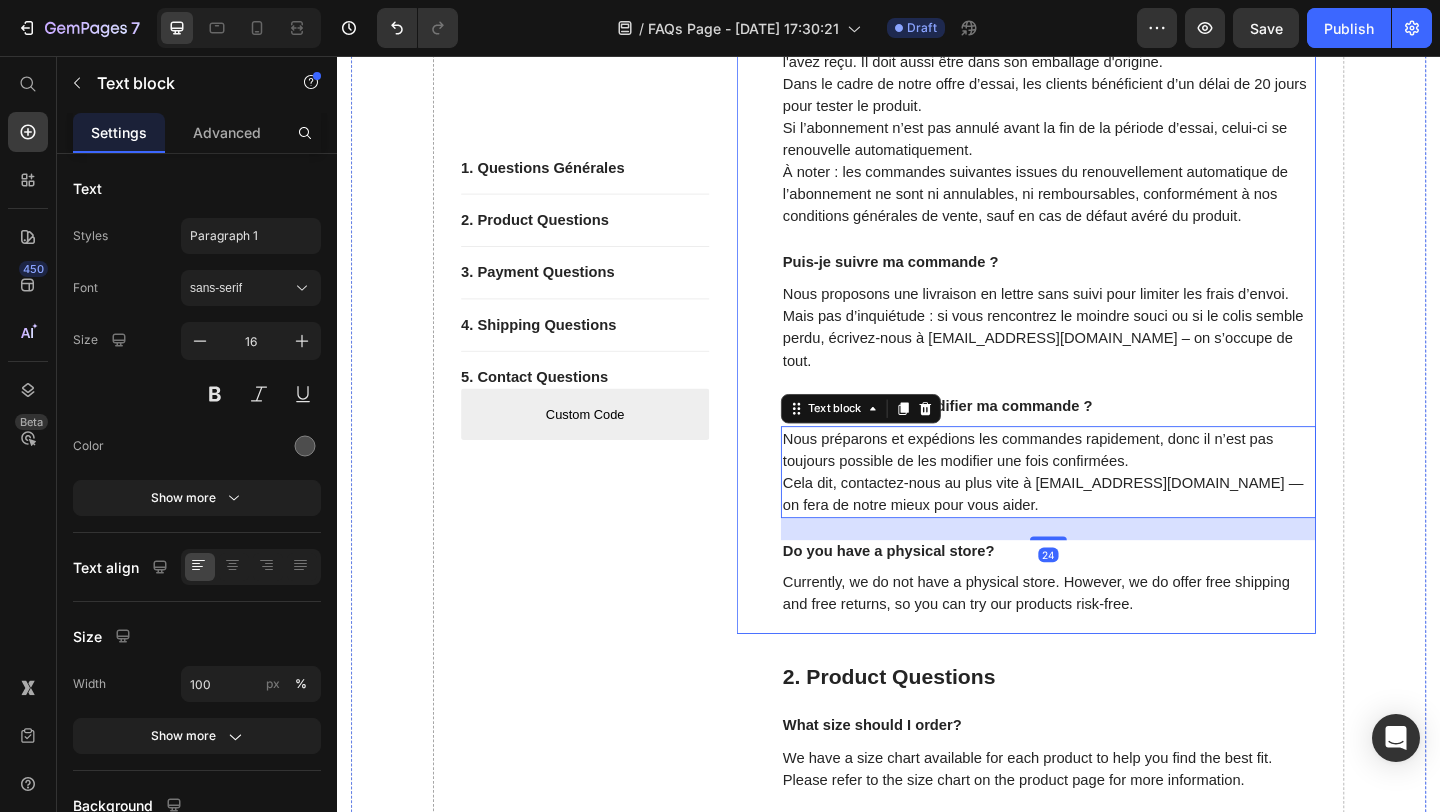 click on "Currently, we do not have a physical store. However, we do offer free shipping and free returns, so you can try our products risk-free." at bounding box center [1111, 640] 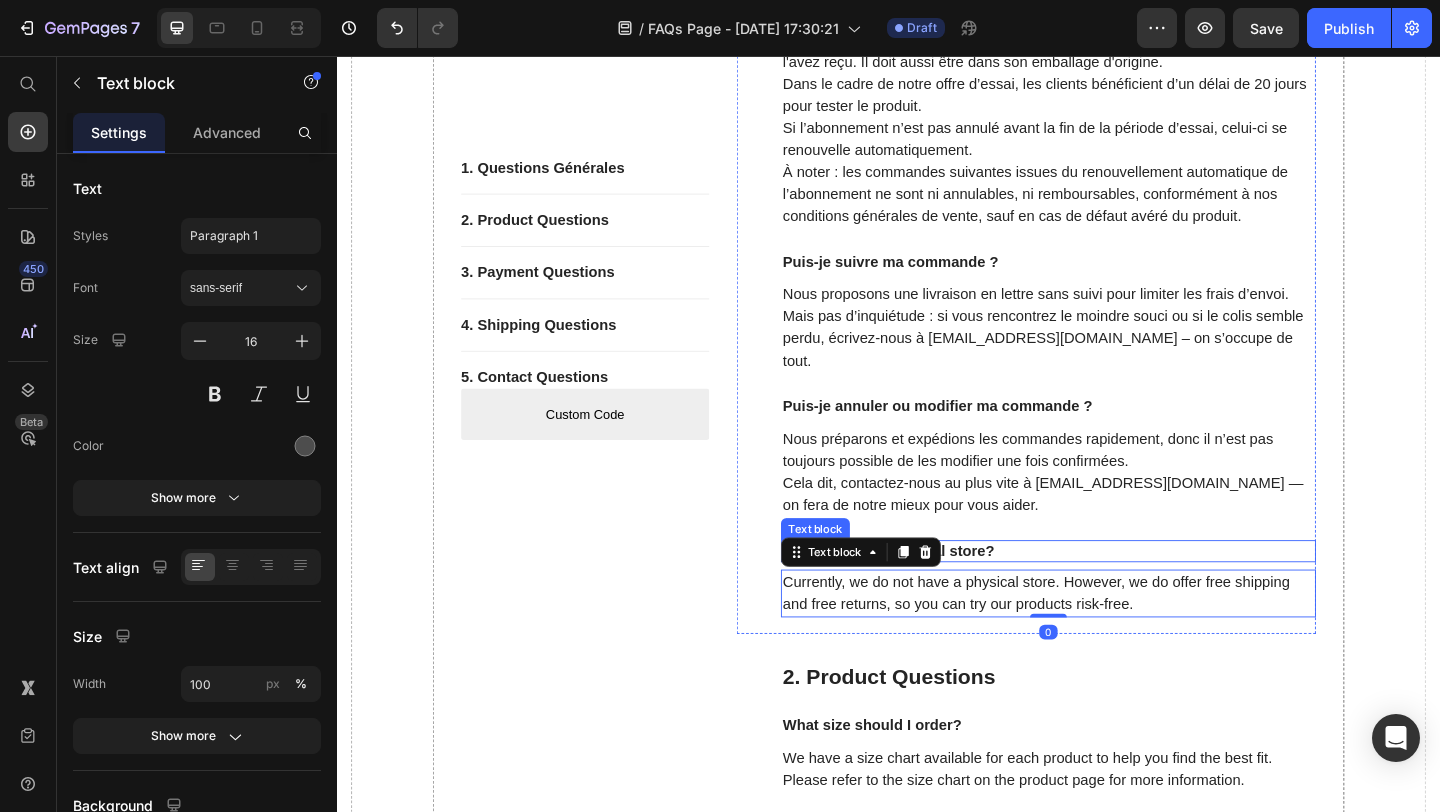 click on "Do you have a physical store?" at bounding box center [1111, 594] 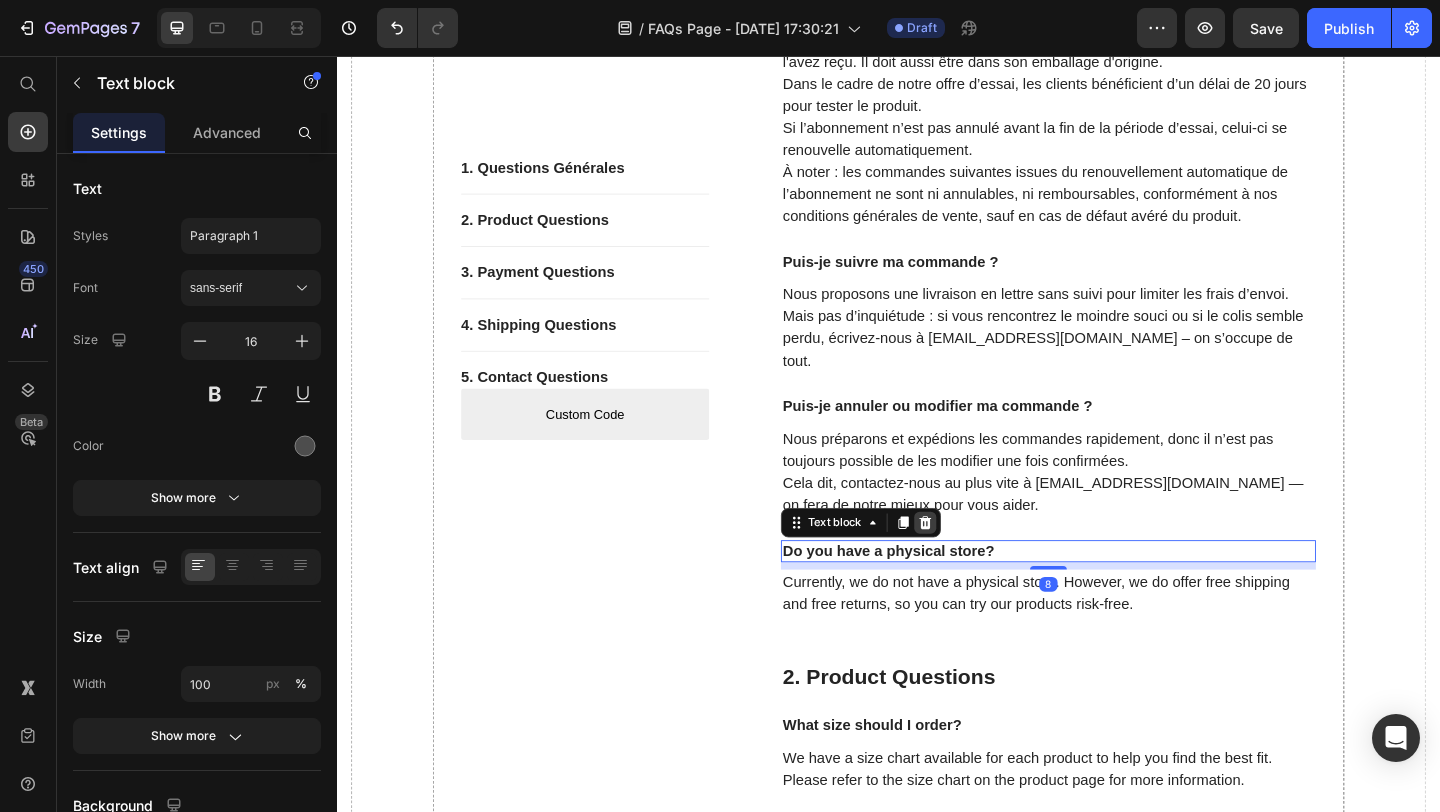 click 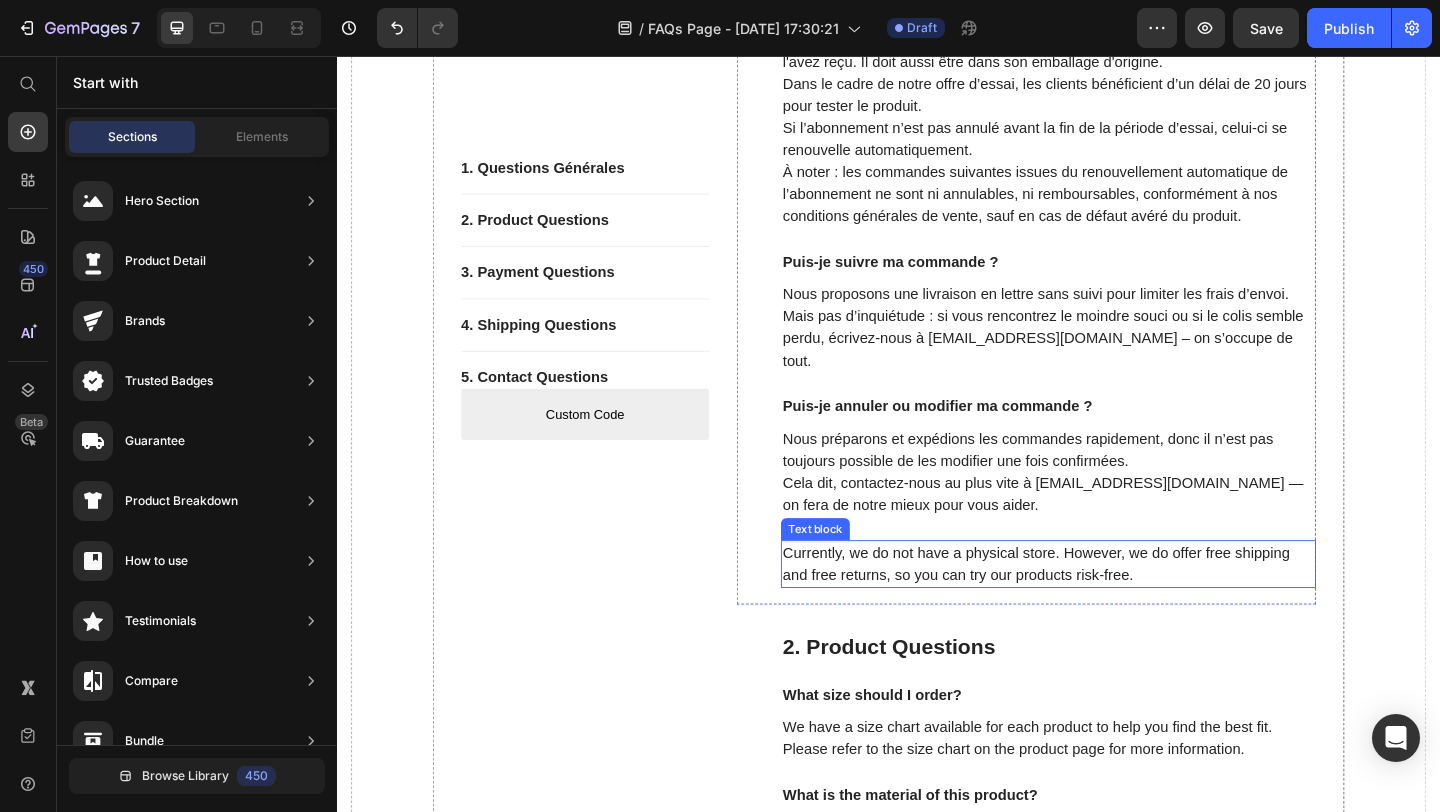 click on "Currently, we do not have a physical store. However, we do offer free shipping and free returns, so you can try our products risk-free." at bounding box center [1111, 608] 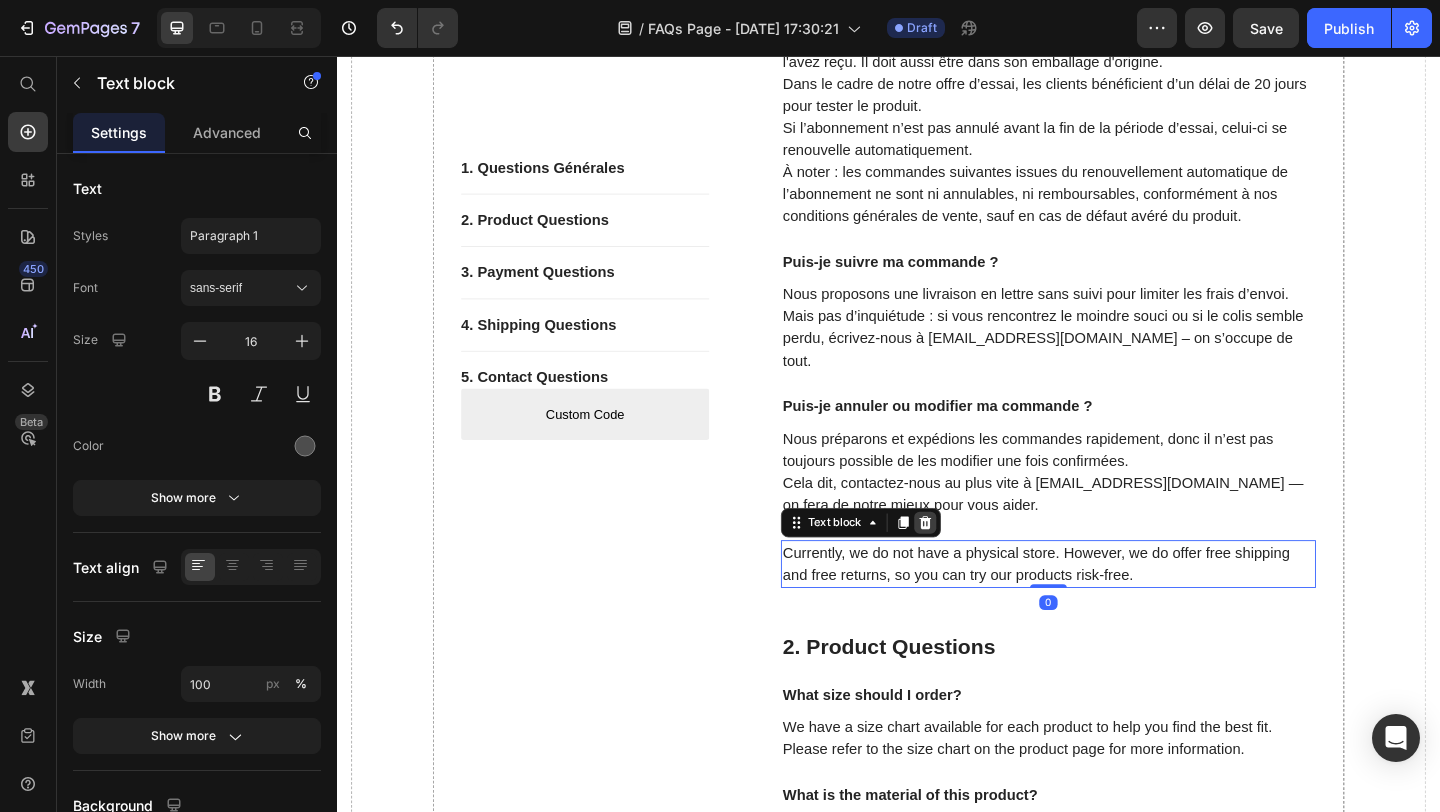 click 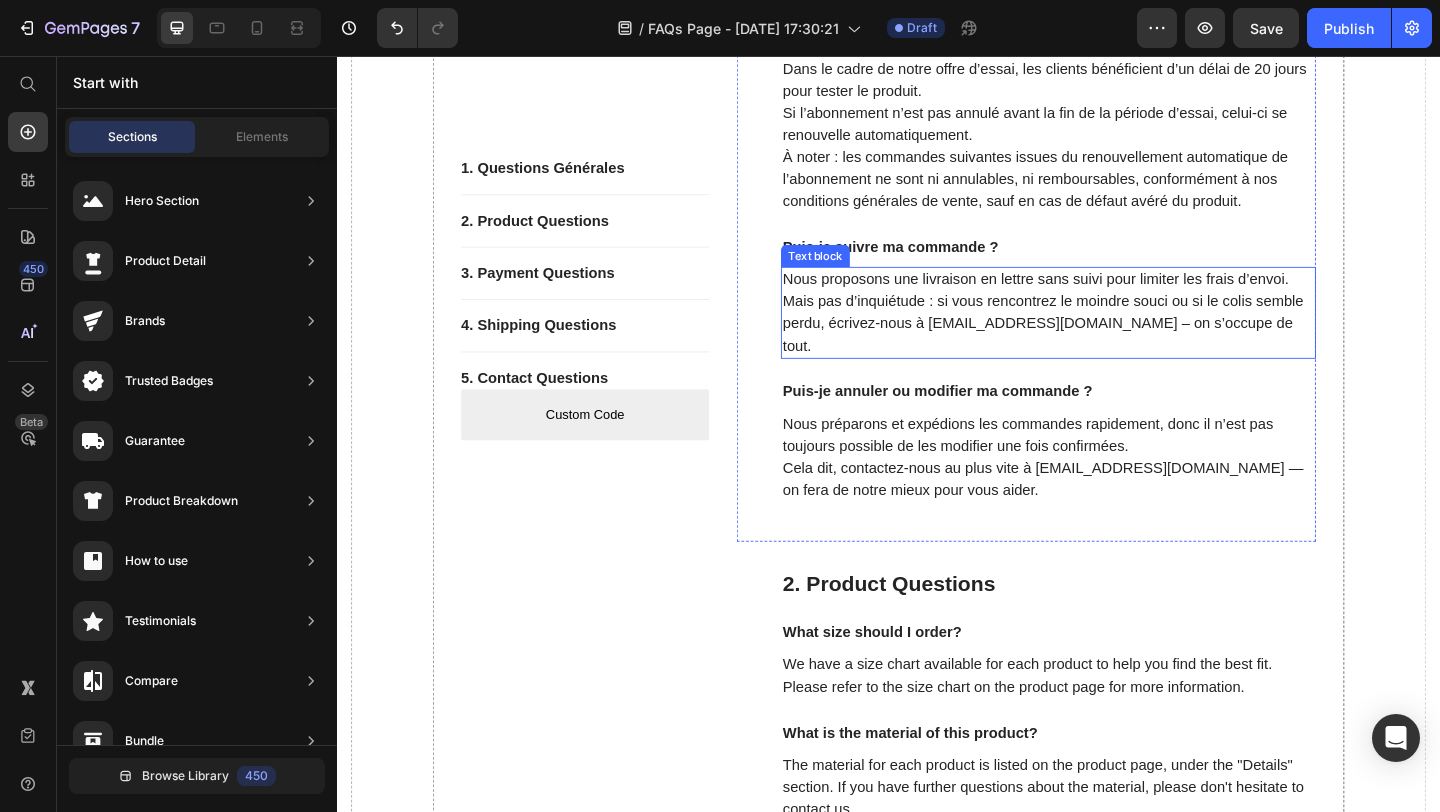 scroll, scrollTop: 743, scrollLeft: 0, axis: vertical 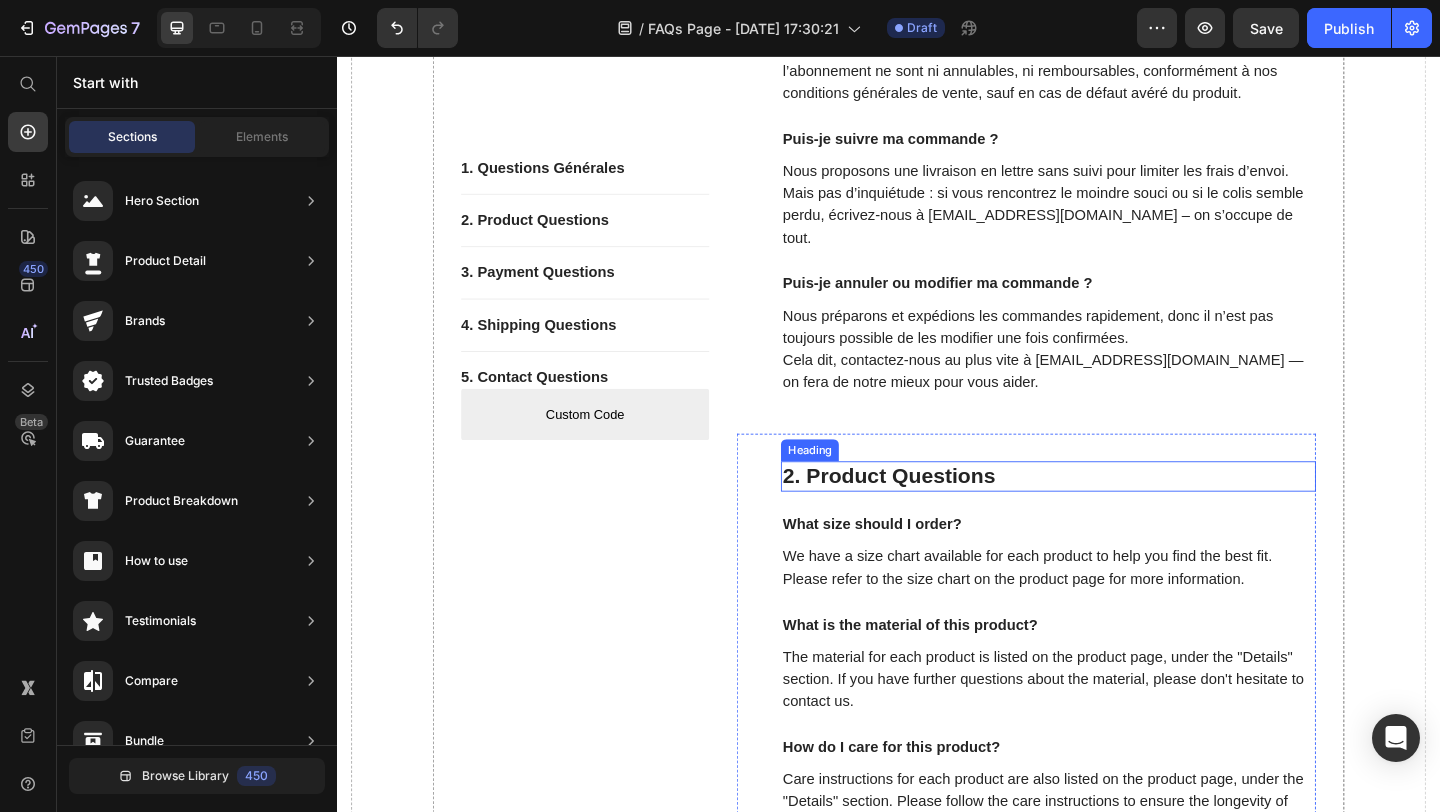 click on "2. Product Questions" at bounding box center (1111, 514) 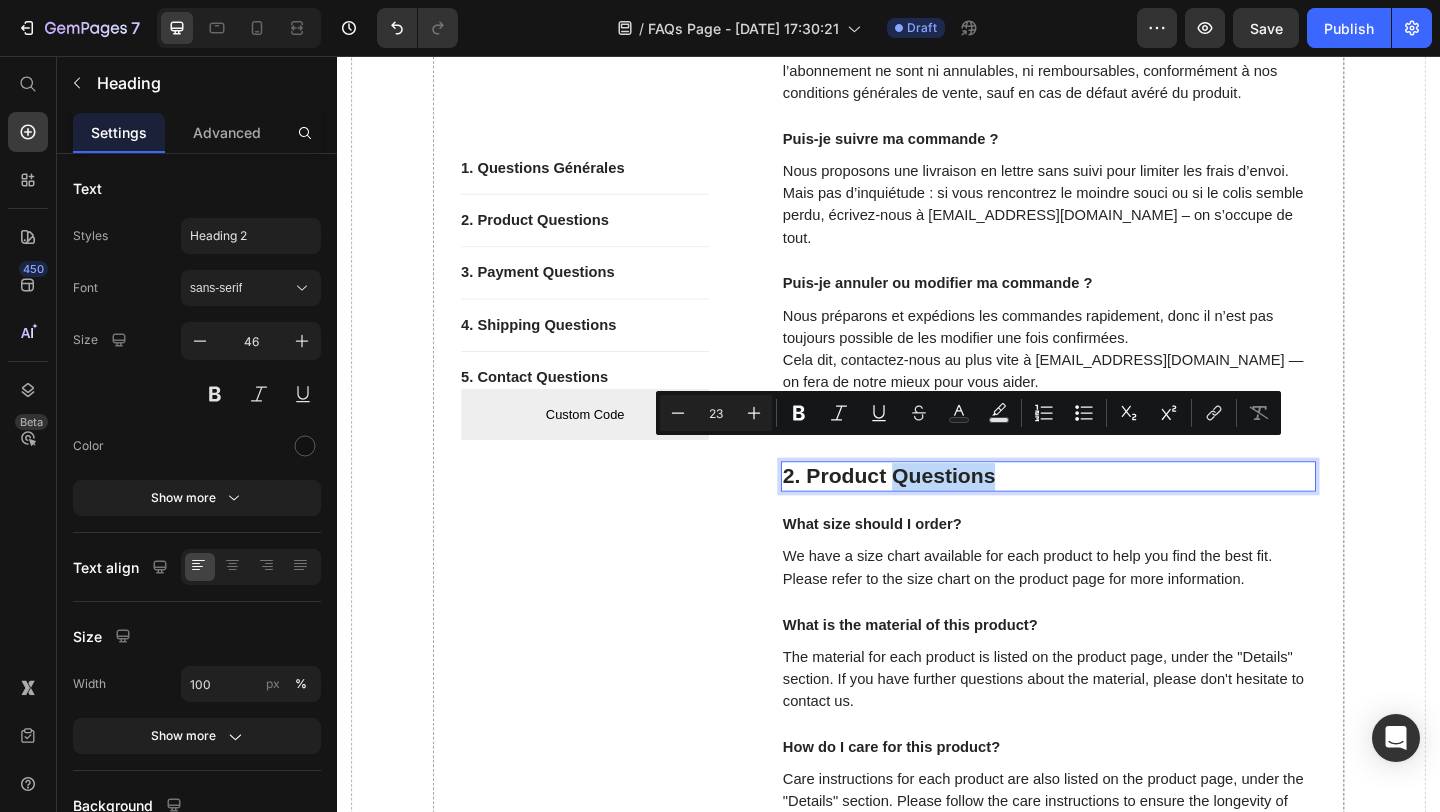 click on "2. Product Questions" at bounding box center [1111, 514] 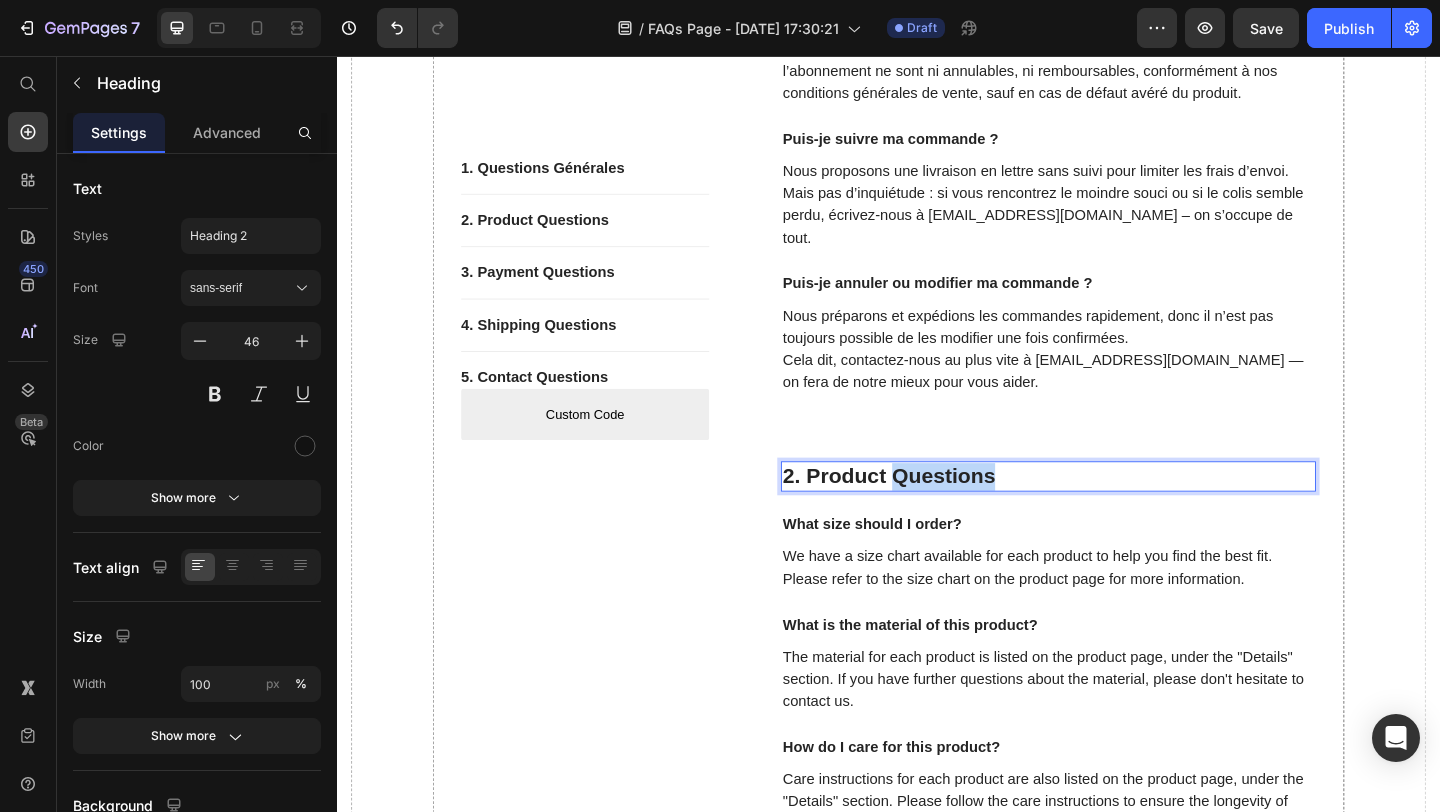click on "2. Product Questions" at bounding box center (1111, 514) 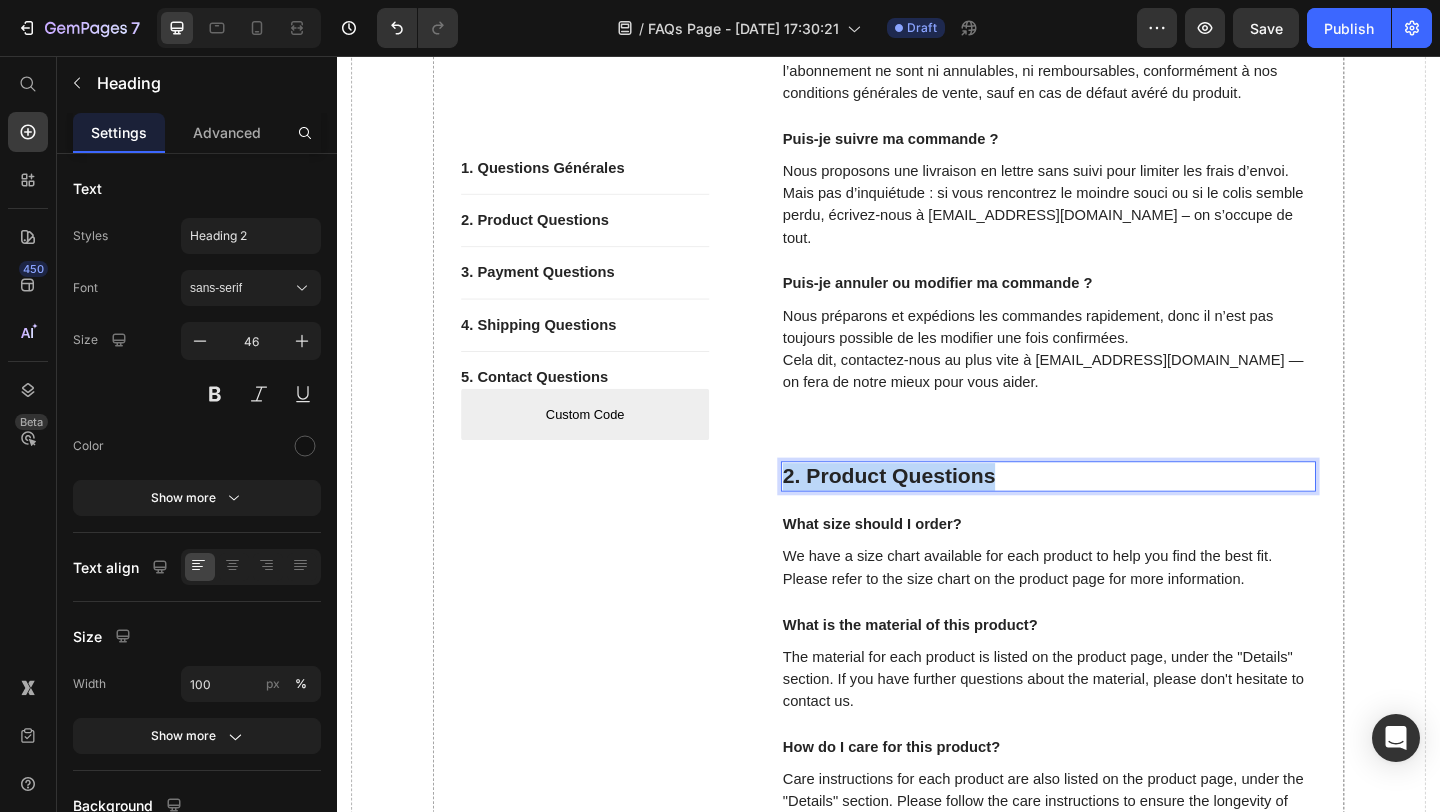 click on "2. Product Questions" at bounding box center (1111, 514) 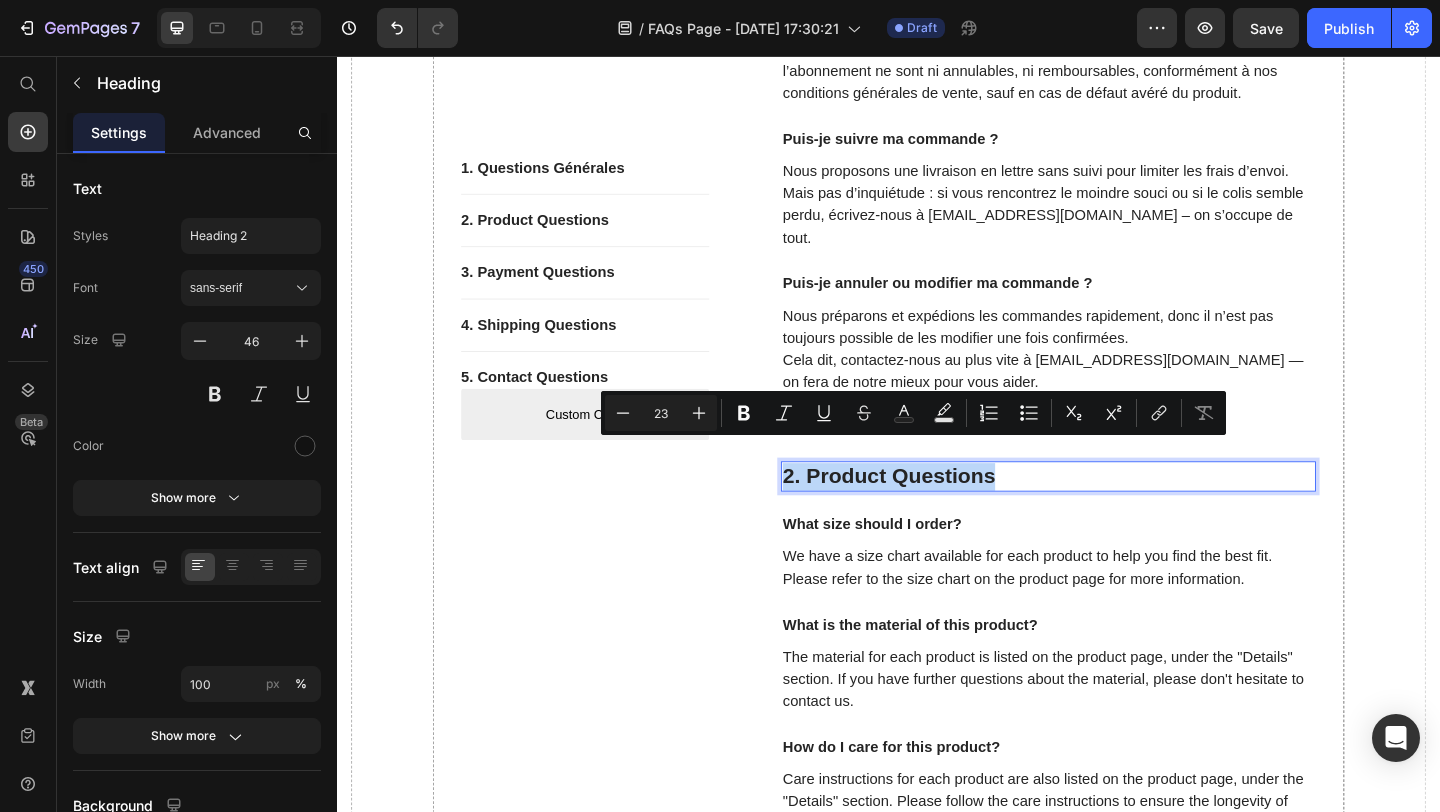 click on "2. Product Questions" at bounding box center (1111, 514) 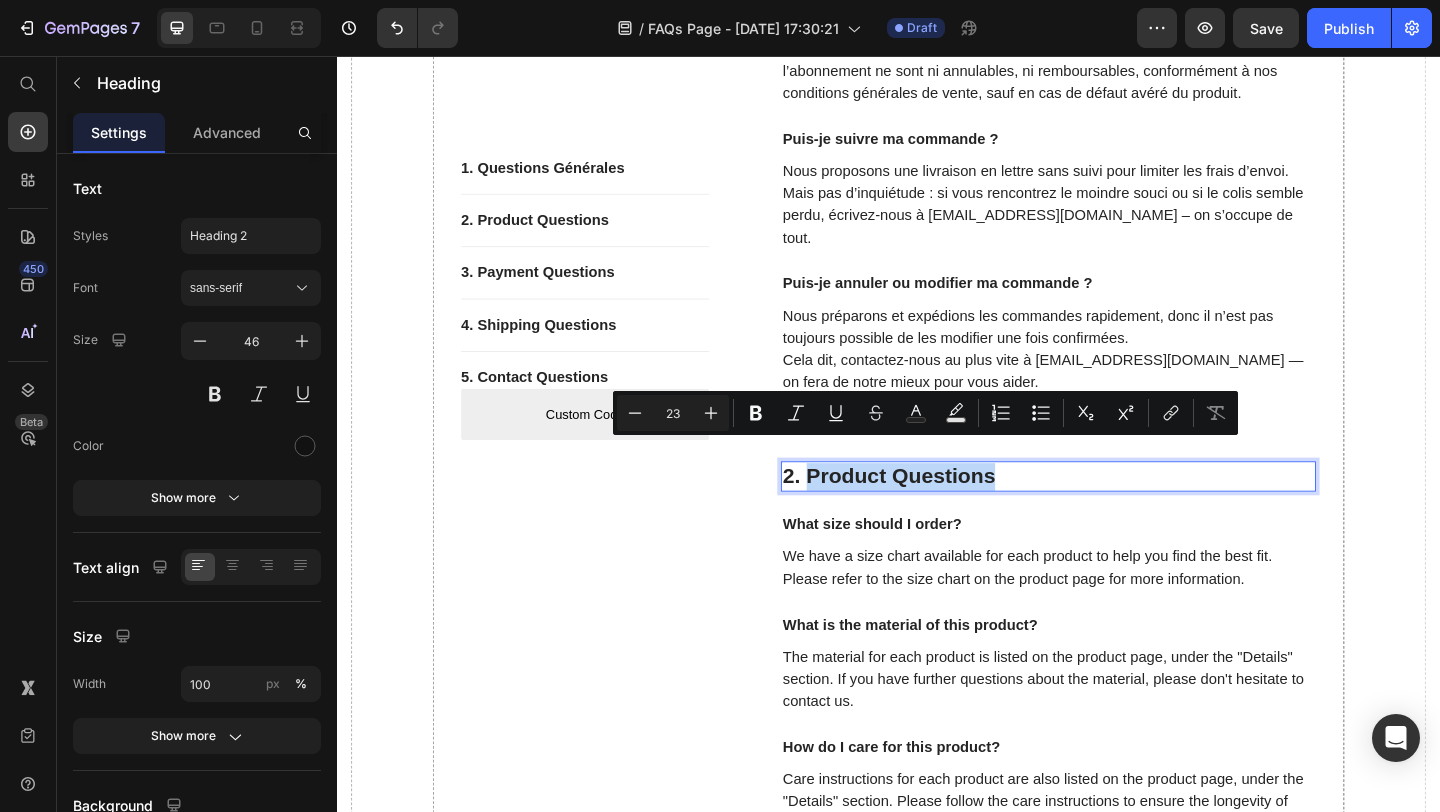 drag, startPoint x: 1065, startPoint y: 494, endPoint x: 852, endPoint y: 495, distance: 213.00235 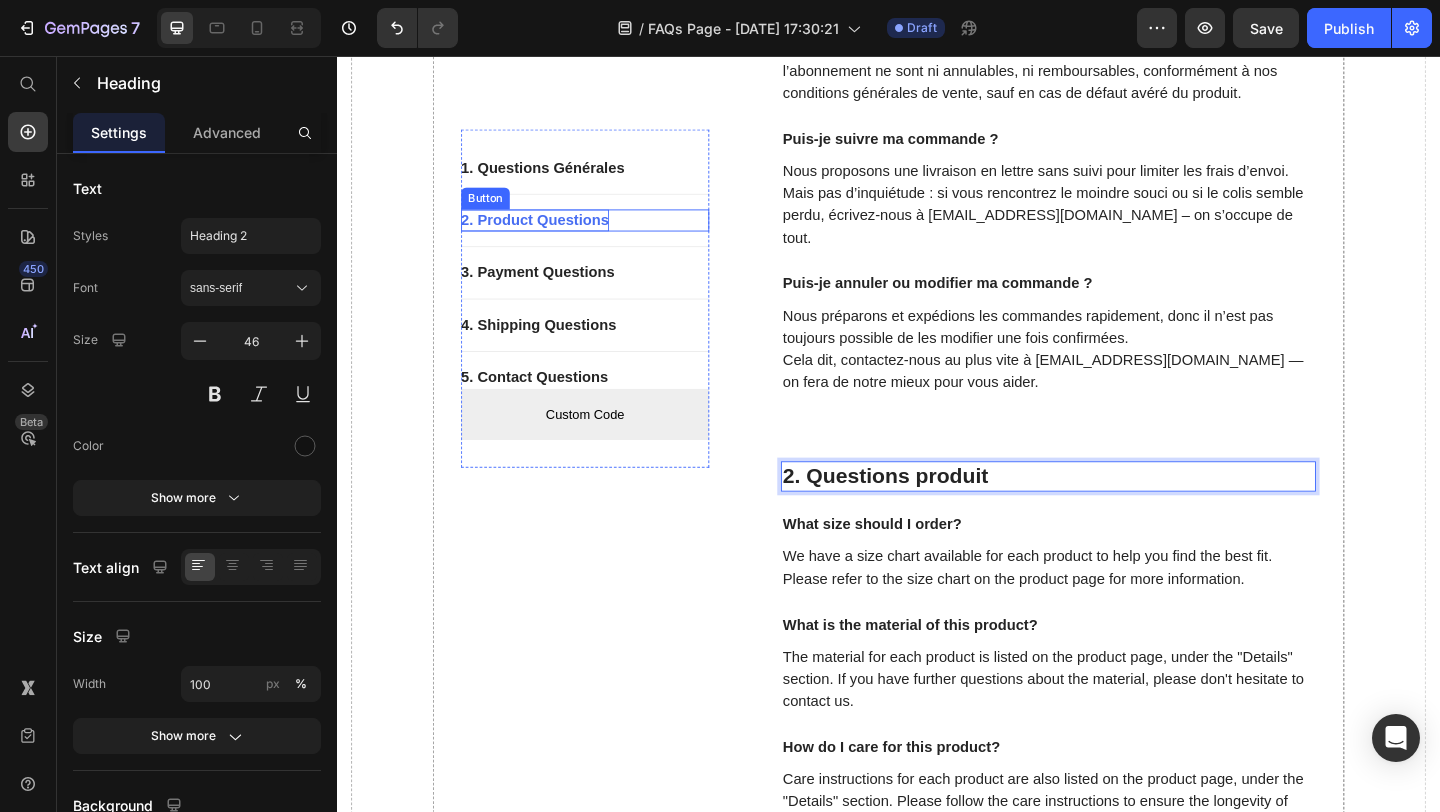 click on "2. Product Questions" at bounding box center (552, 235) 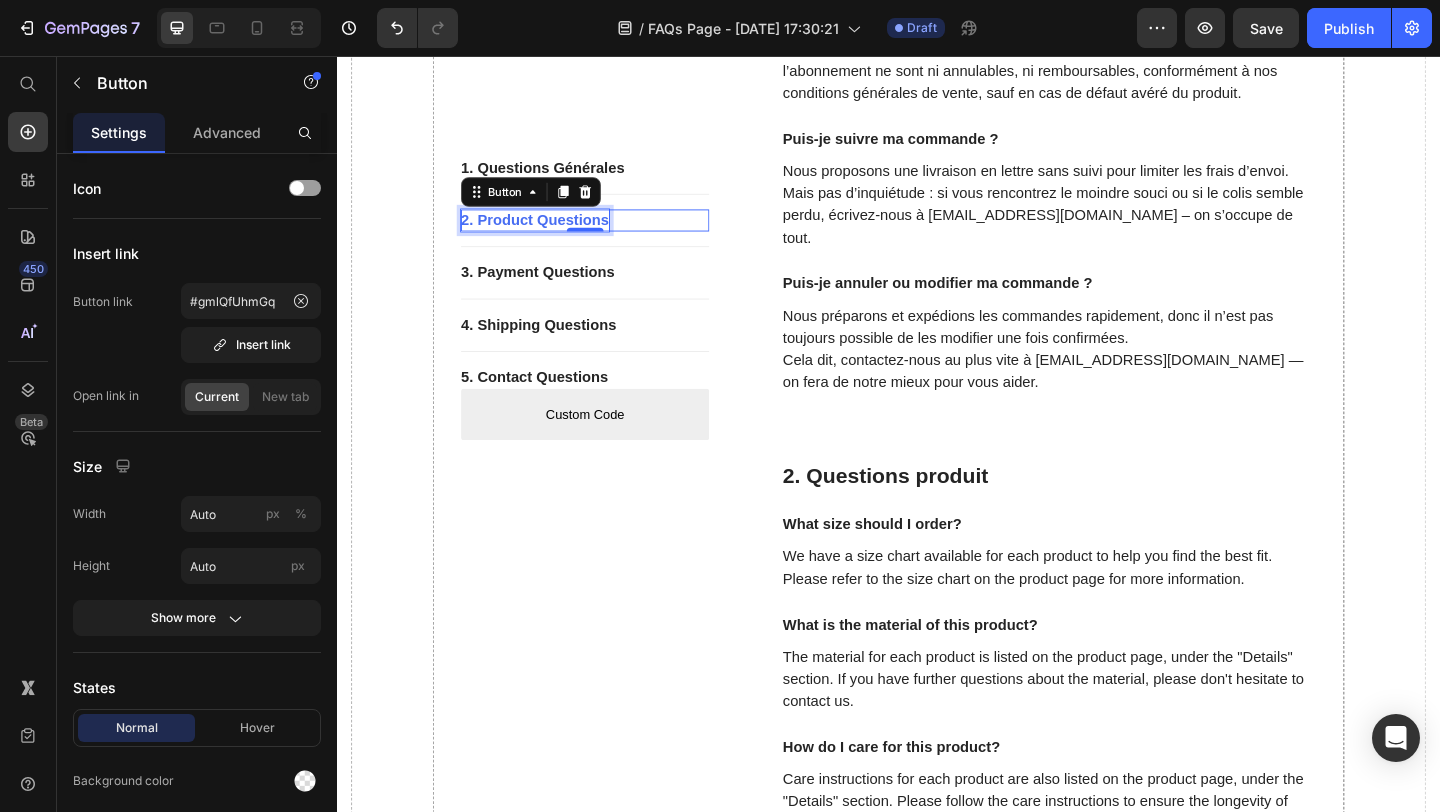 click on "2. Product Questions" at bounding box center (552, 235) 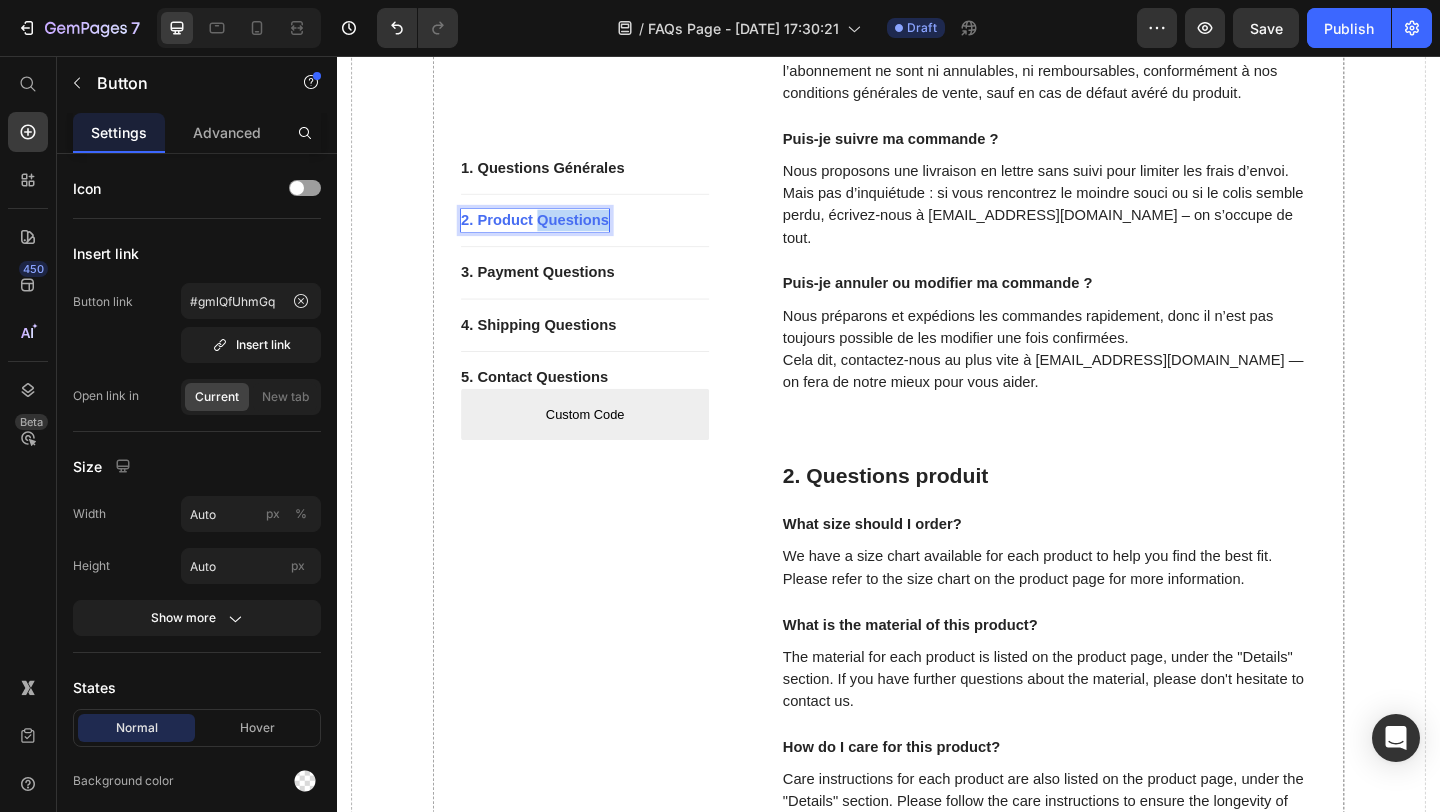 click on "2. Product Questions" at bounding box center [552, 235] 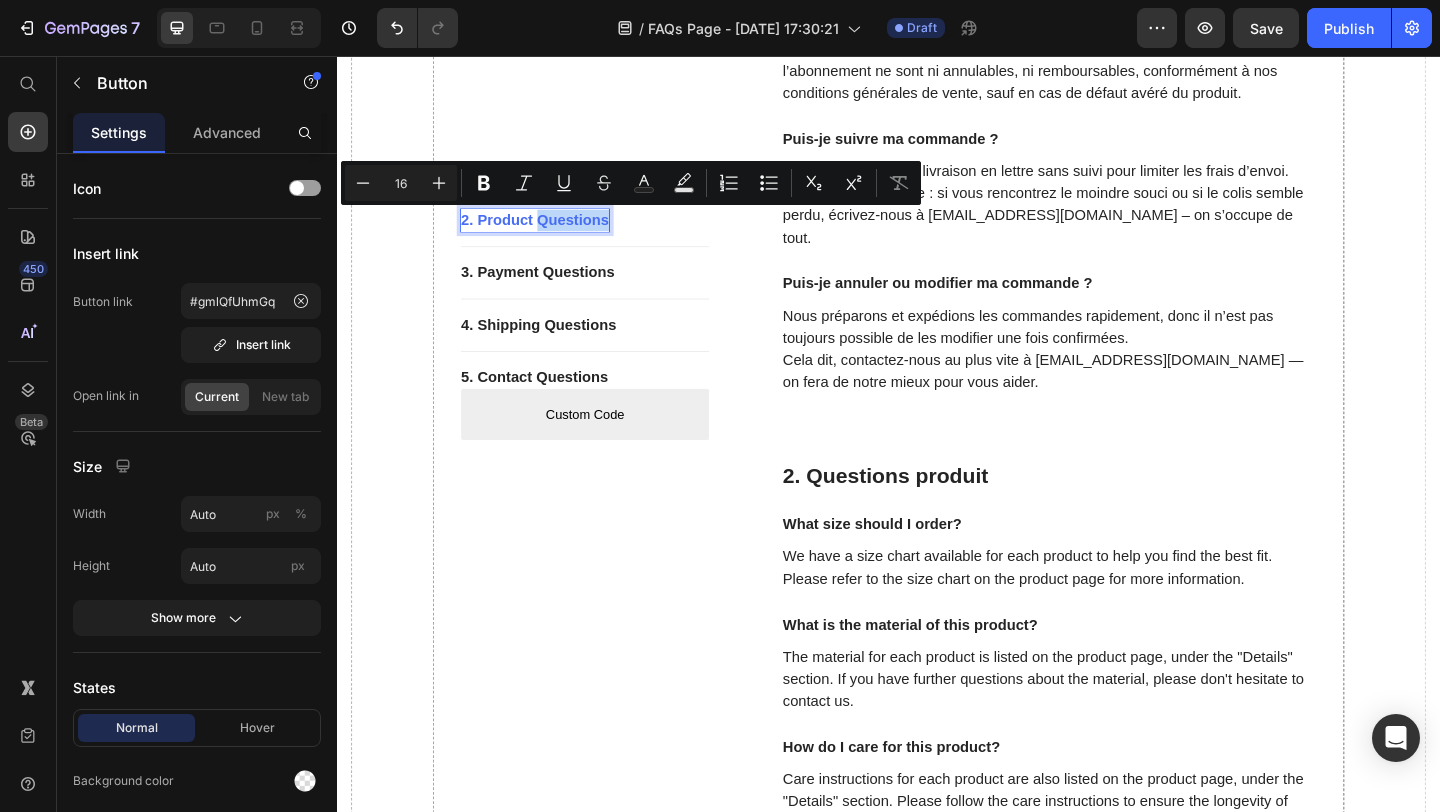 click on "2. Product Questions" at bounding box center (552, 235) 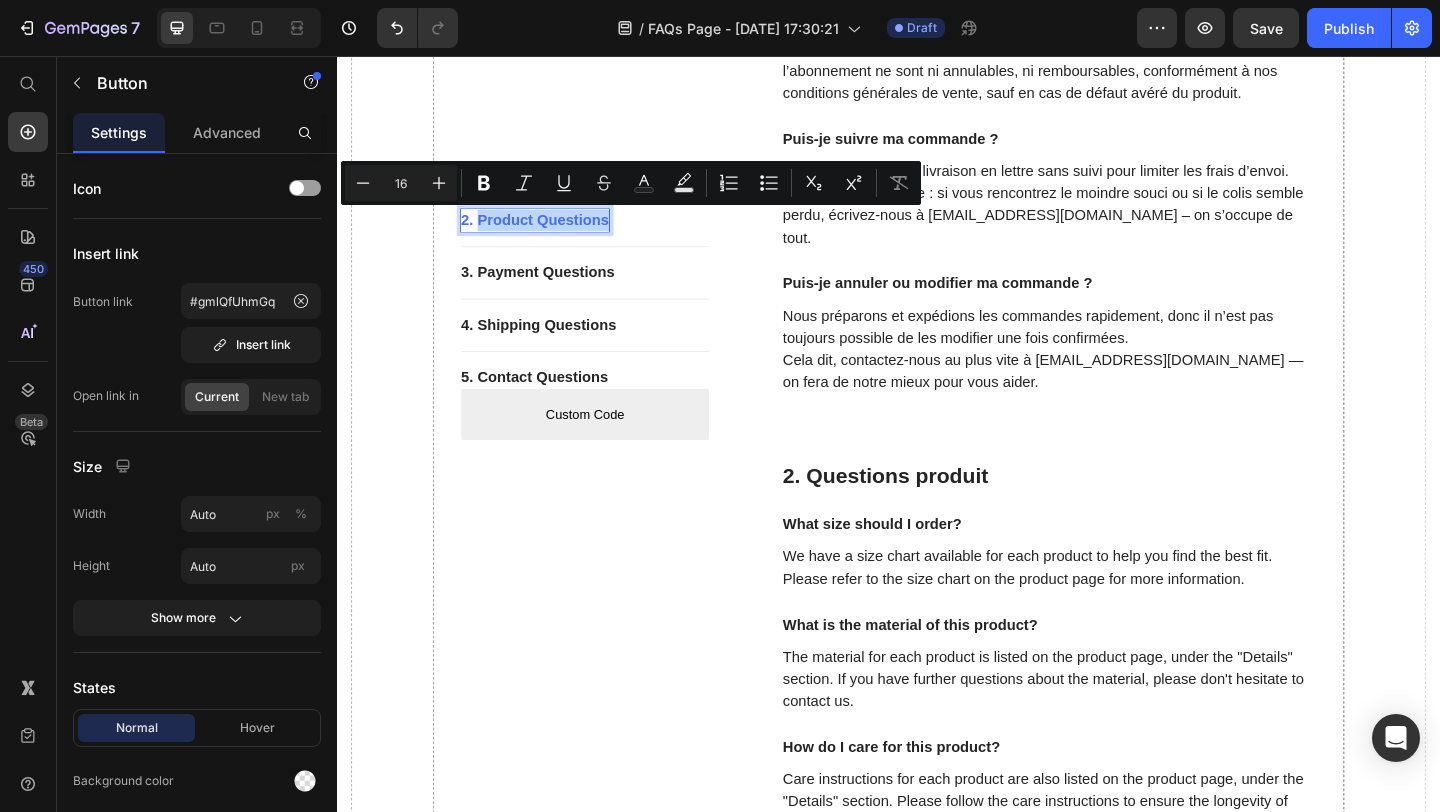 drag, startPoint x: 631, startPoint y: 239, endPoint x: 490, endPoint y: 237, distance: 141.01419 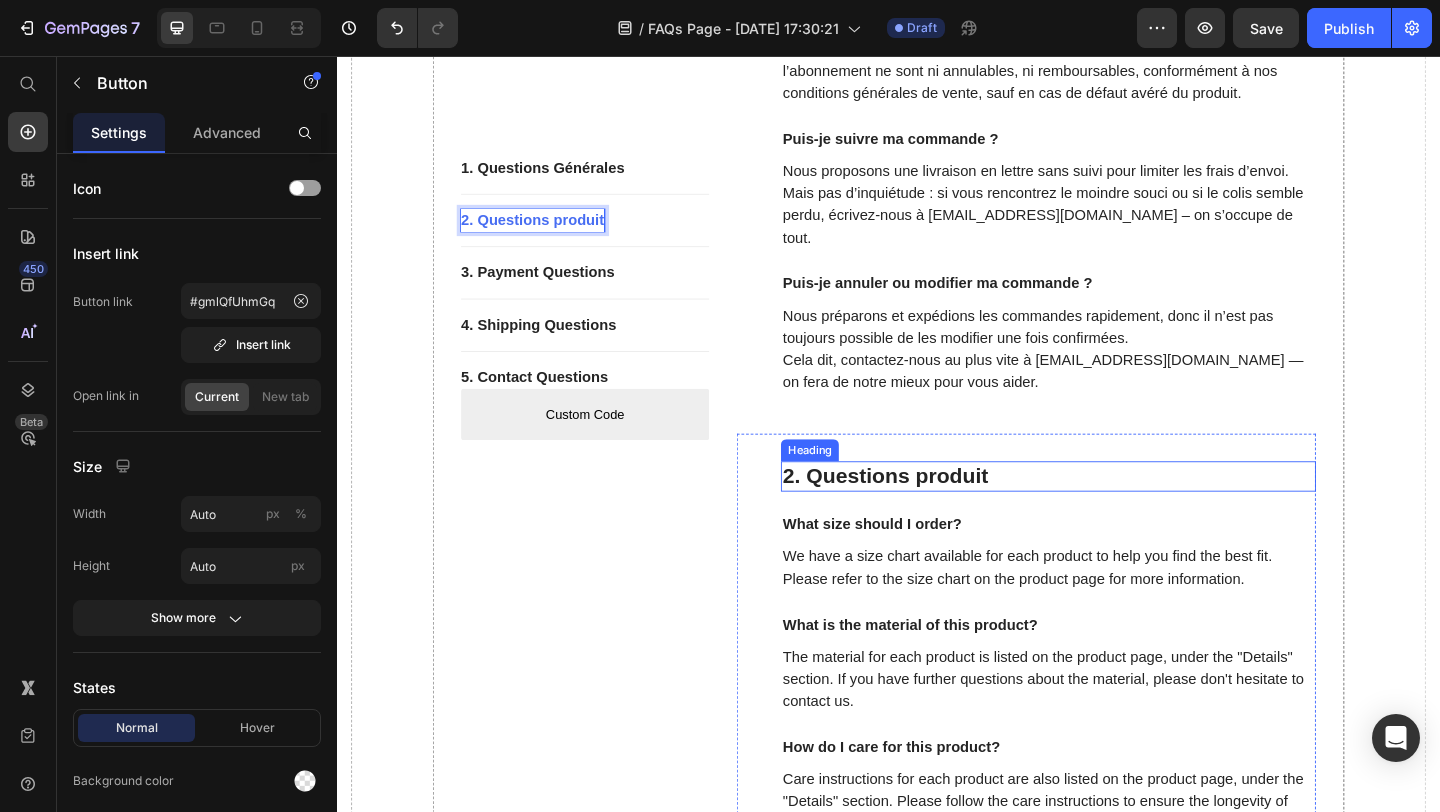 click on "2. Questions produit" at bounding box center (1111, 514) 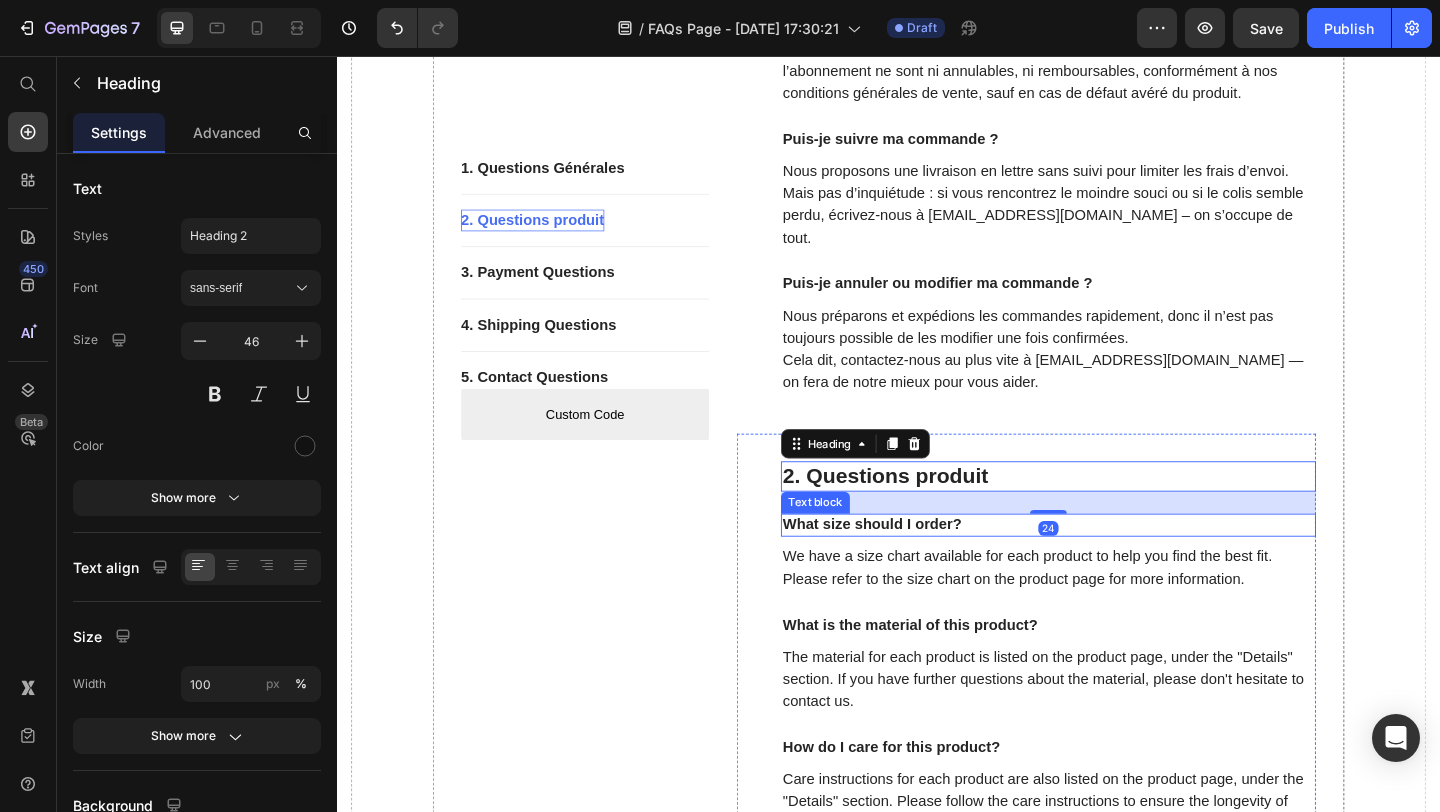 click on "What size should I order?" at bounding box center [1111, 566] 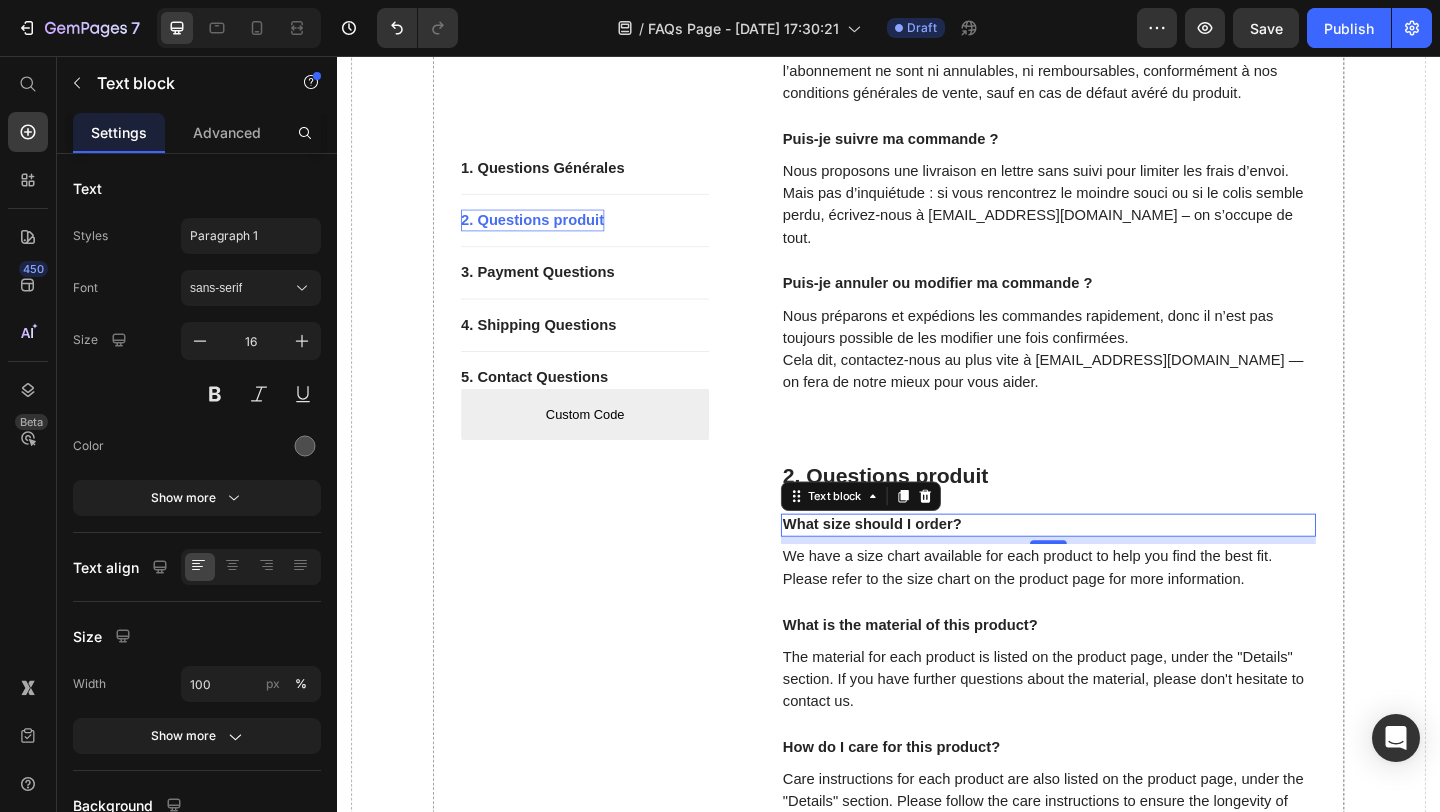 click on "What size should I order?" at bounding box center (1111, 566) 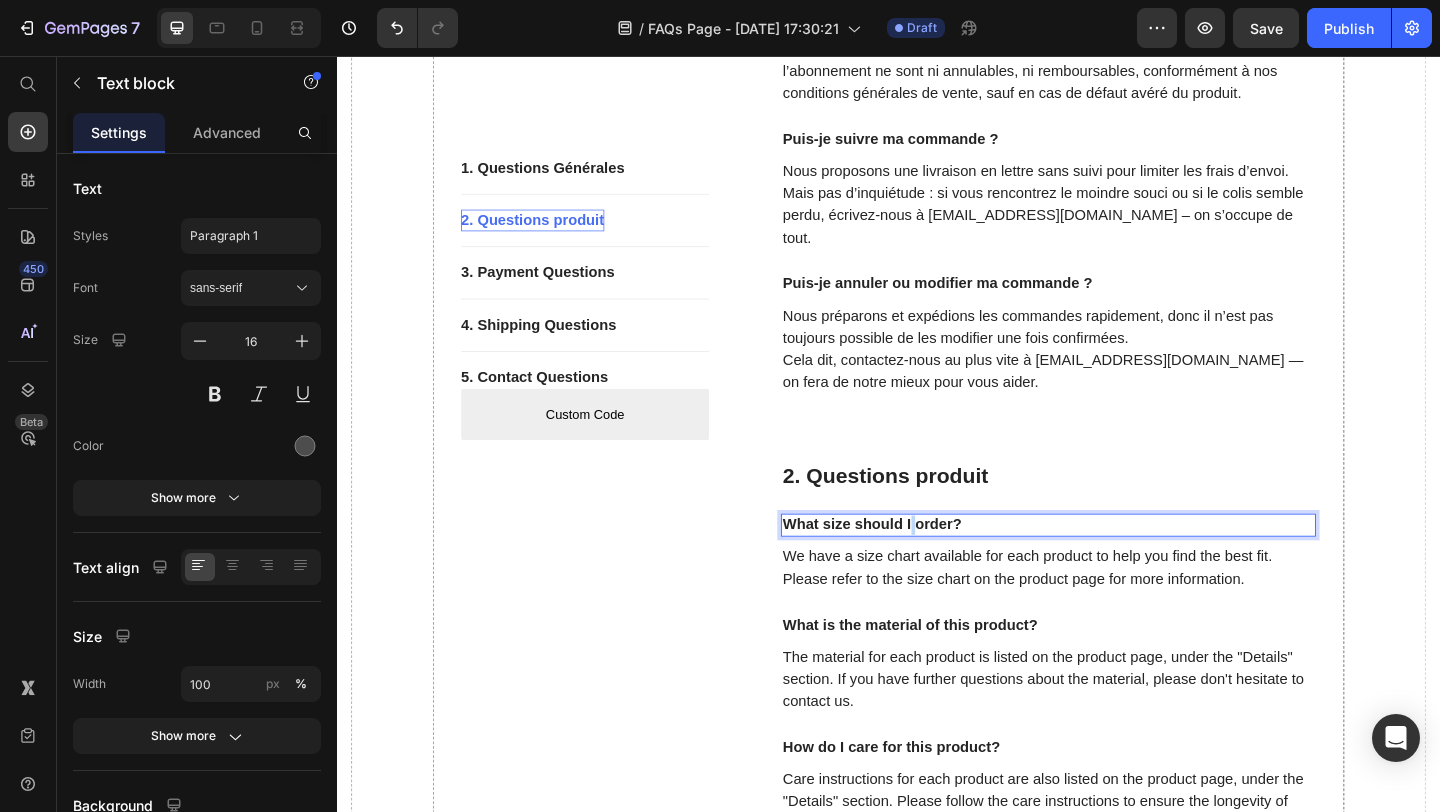 click on "What size should I order?" at bounding box center [1111, 566] 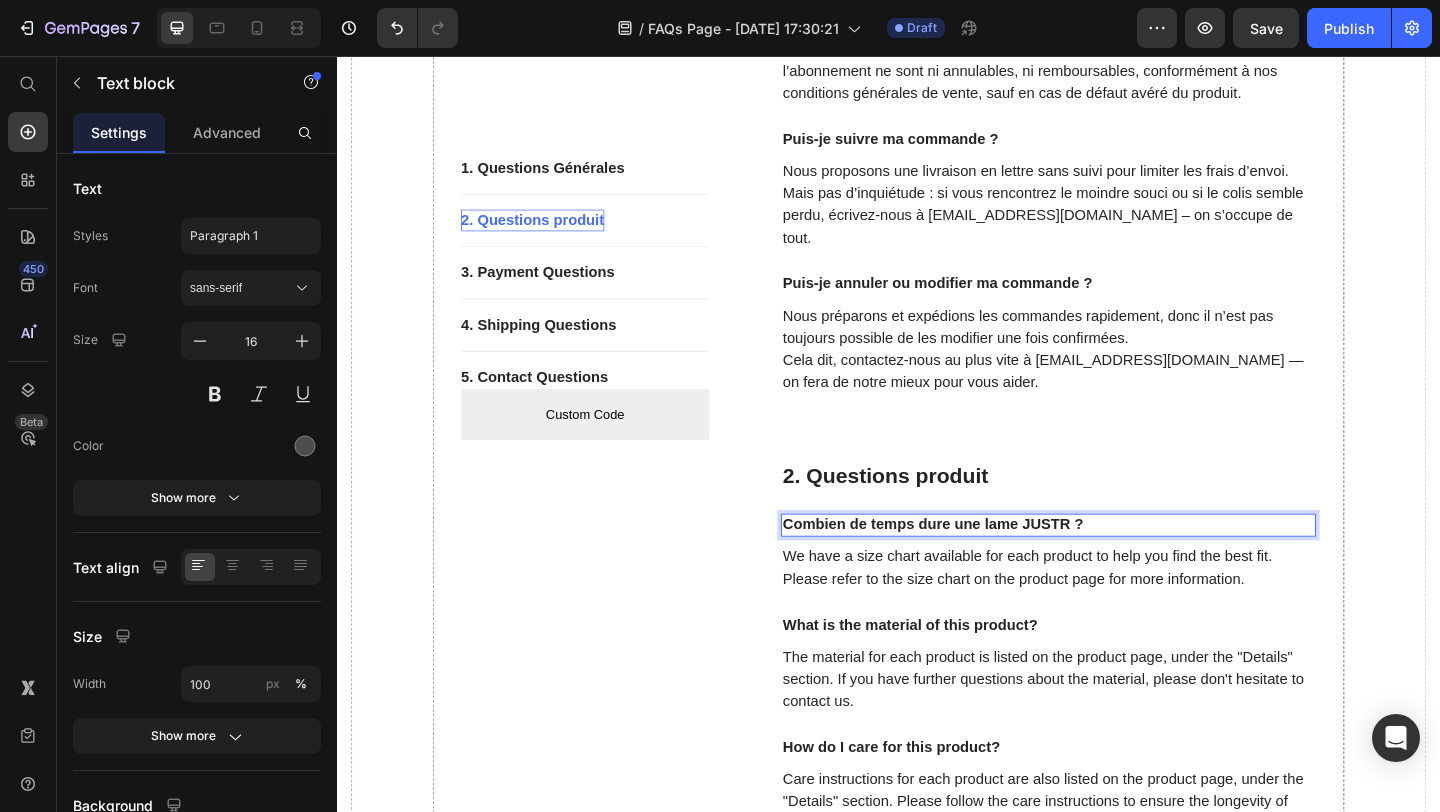 click on "Combien de temps dure une lame JUSTR ?" at bounding box center [1111, 566] 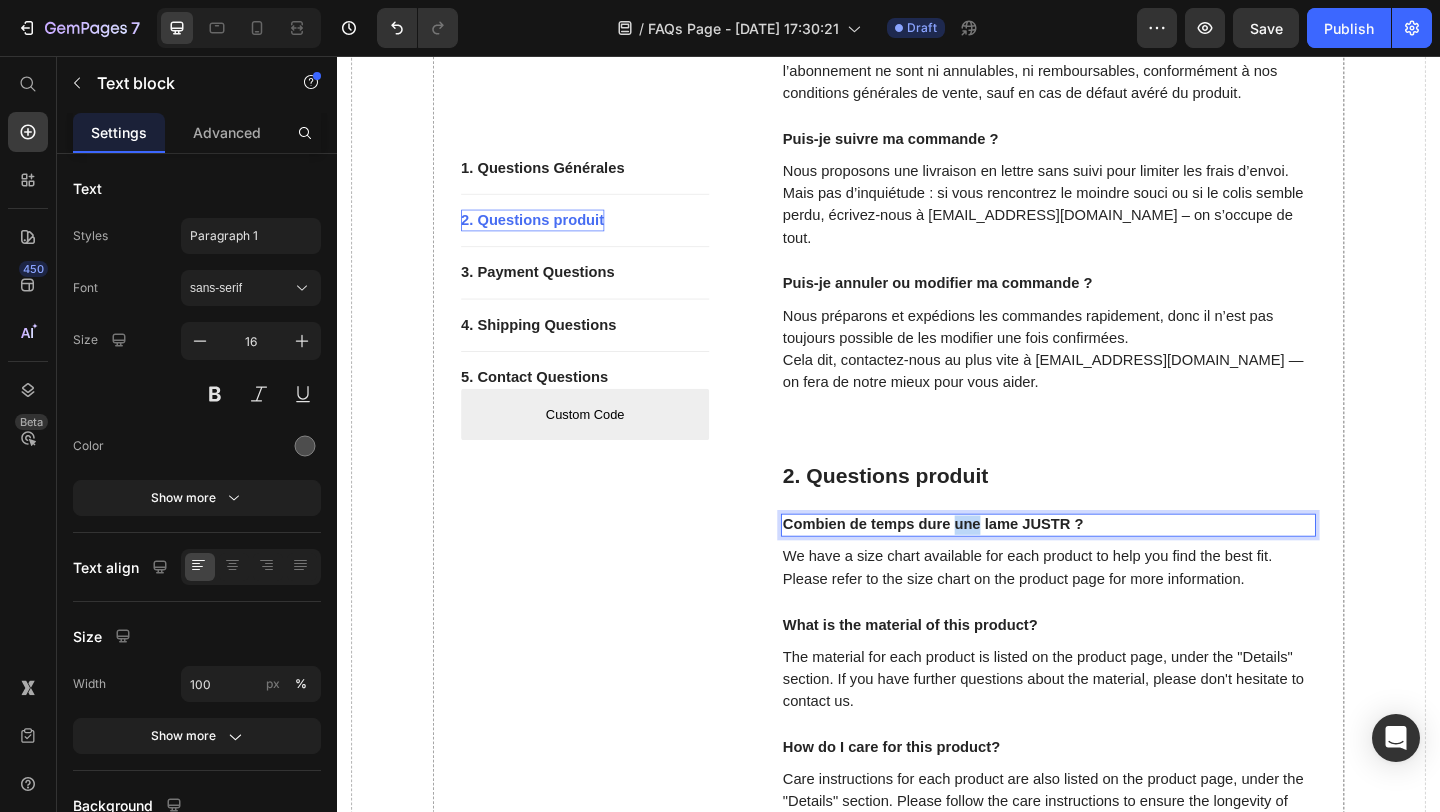 click on "Combien de temps dure une lame JUSTR ?" at bounding box center [1111, 566] 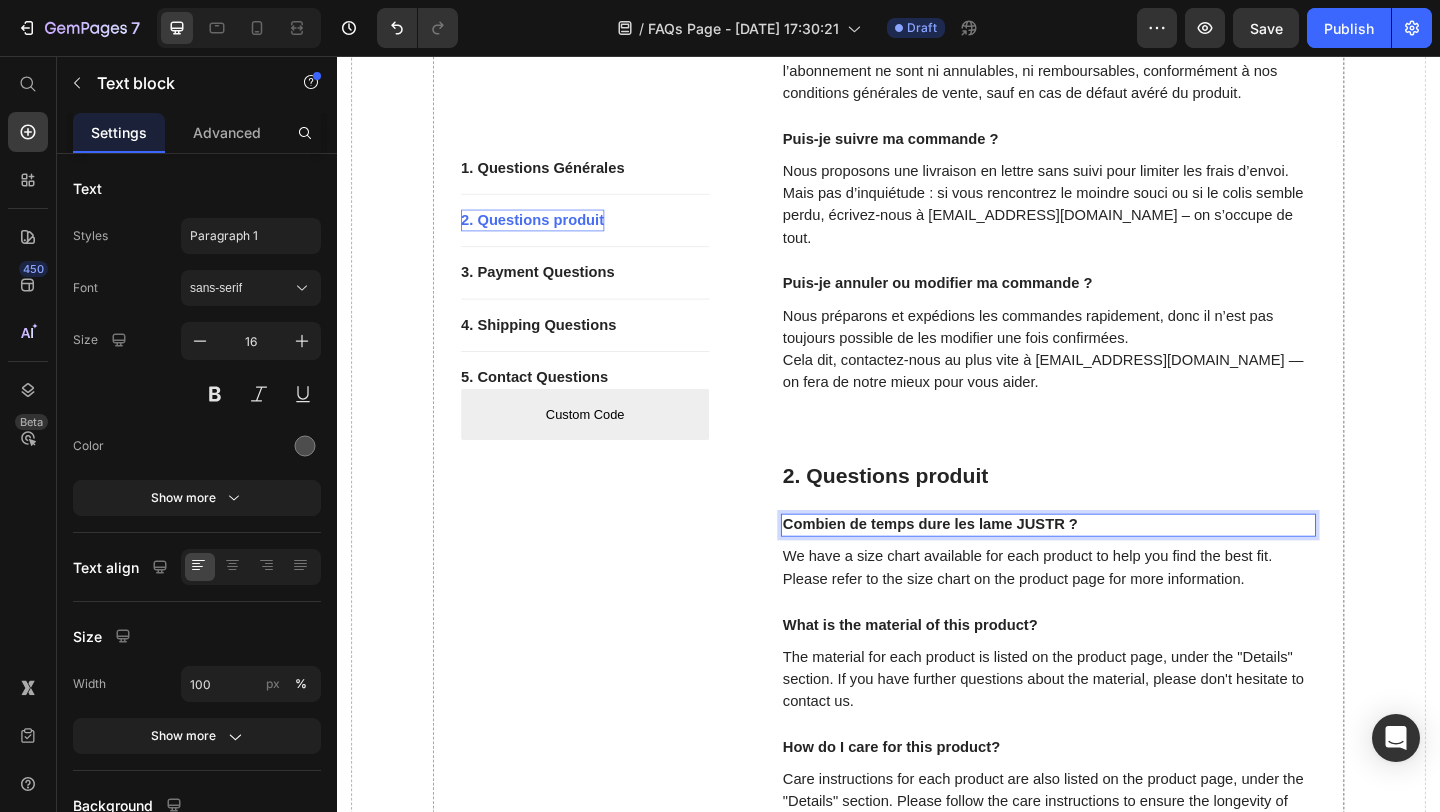 click on "Combien de temps dure les lame JUSTR ?" at bounding box center [1111, 566] 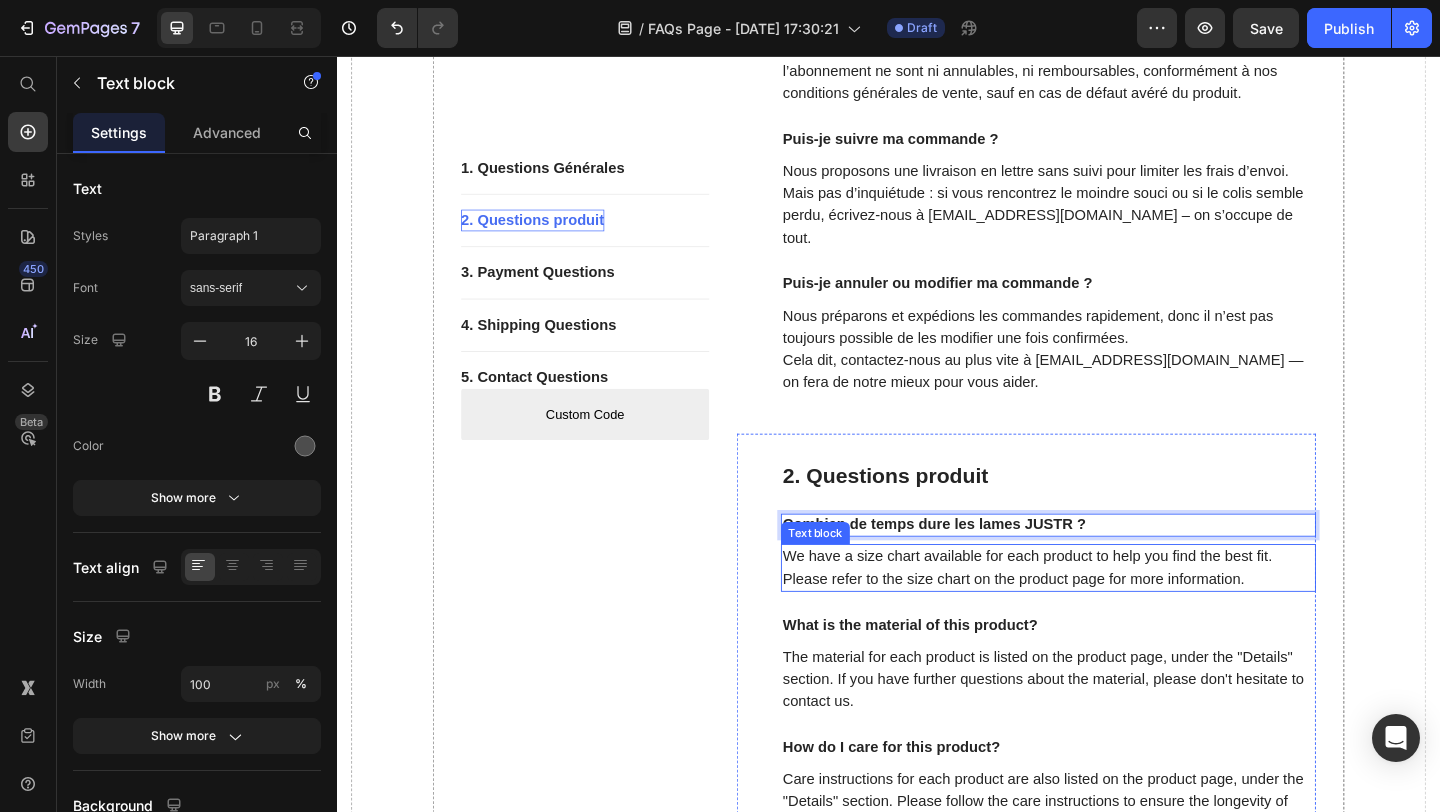 click on "We have a size chart available for each product to help you find the best fit. Please refer to the size chart on the product page for more information." at bounding box center [1111, 613] 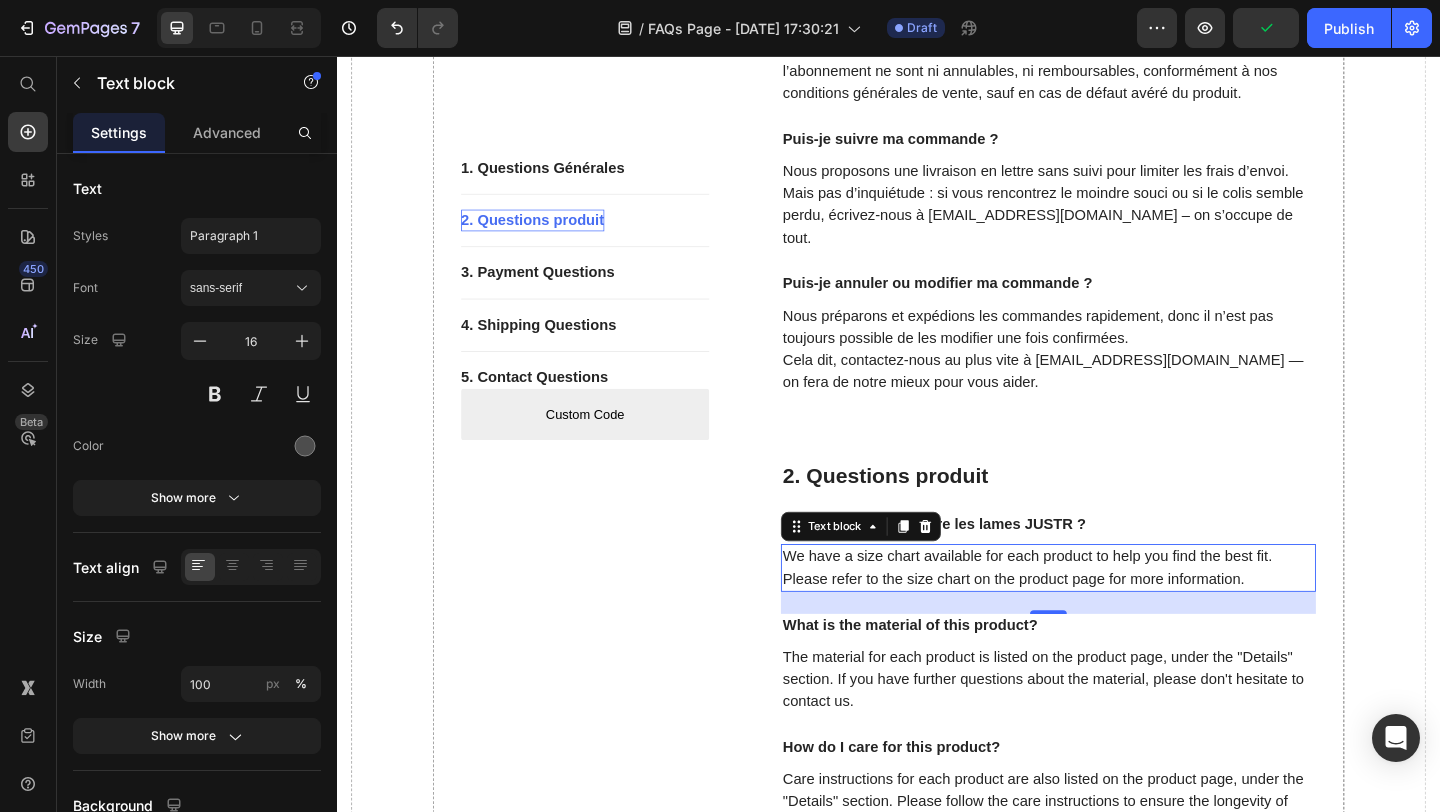 click on "We have a size chart available for each product to help you find the best fit. Please refer to the size chart on the product page for more information." at bounding box center [1111, 613] 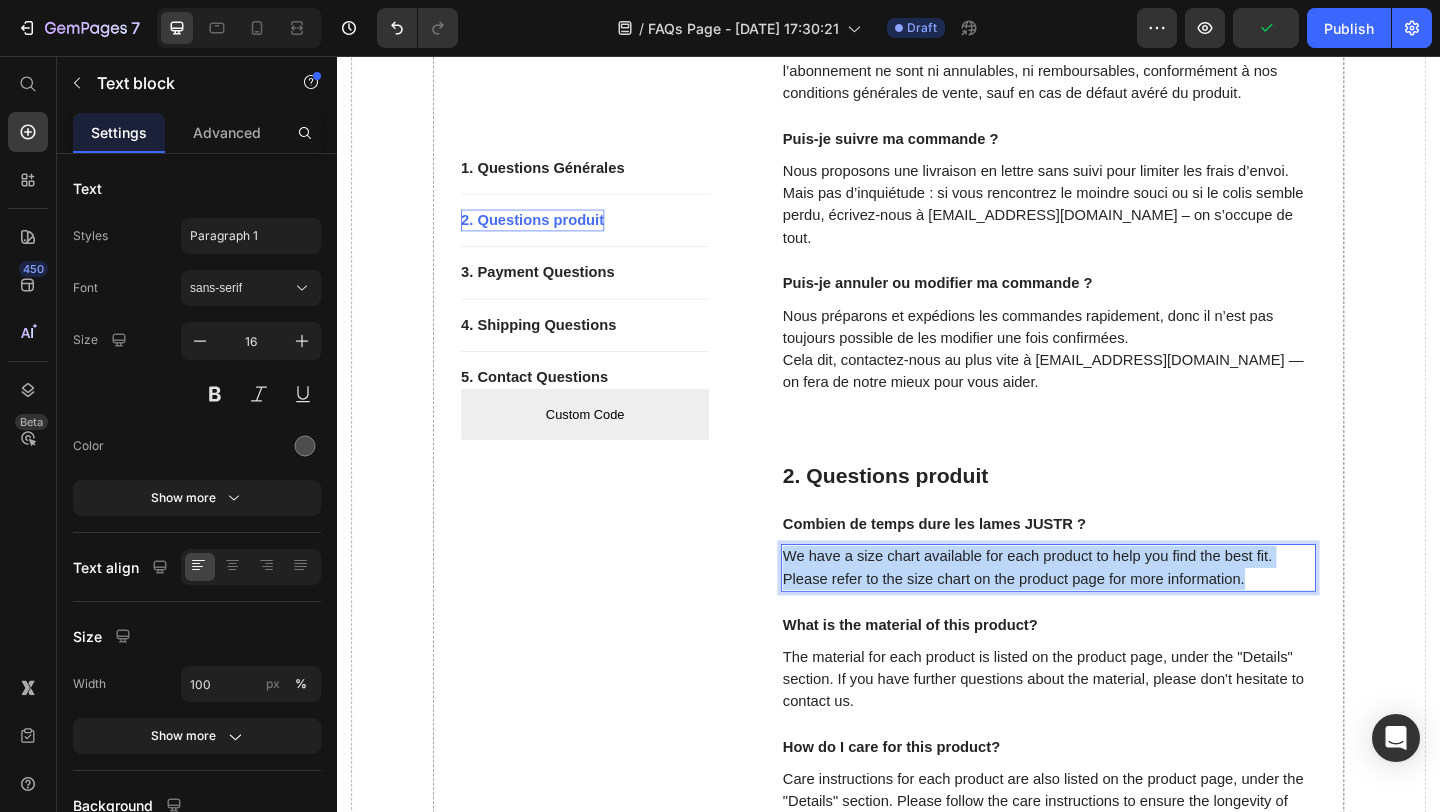 click on "We have a size chart available for each product to help you find the best fit. Please refer to the size chart on the product page for more information." at bounding box center (1111, 613) 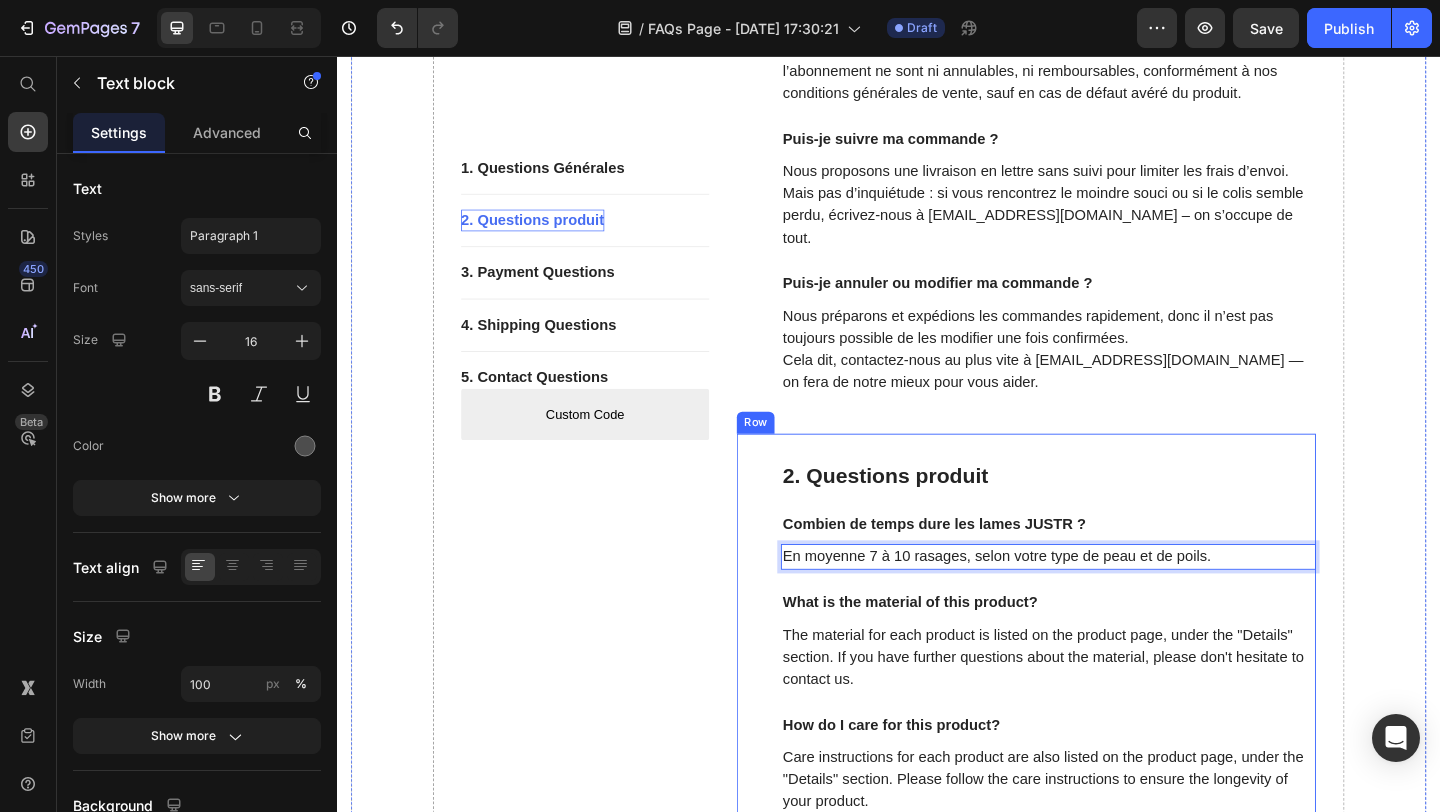 click on "What is the material of this product?" at bounding box center [1111, 651] 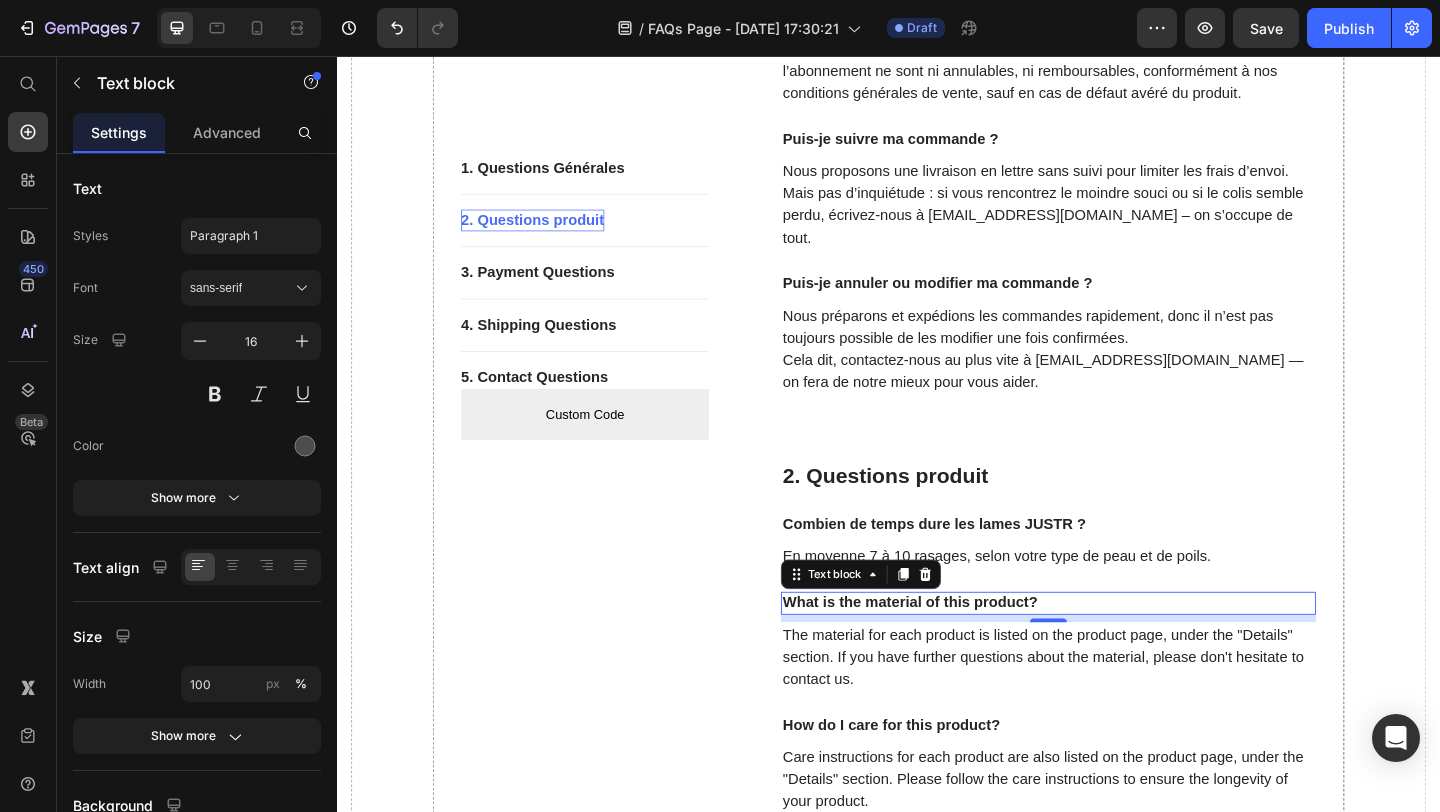 click on "What is the material of this product?" at bounding box center [1111, 651] 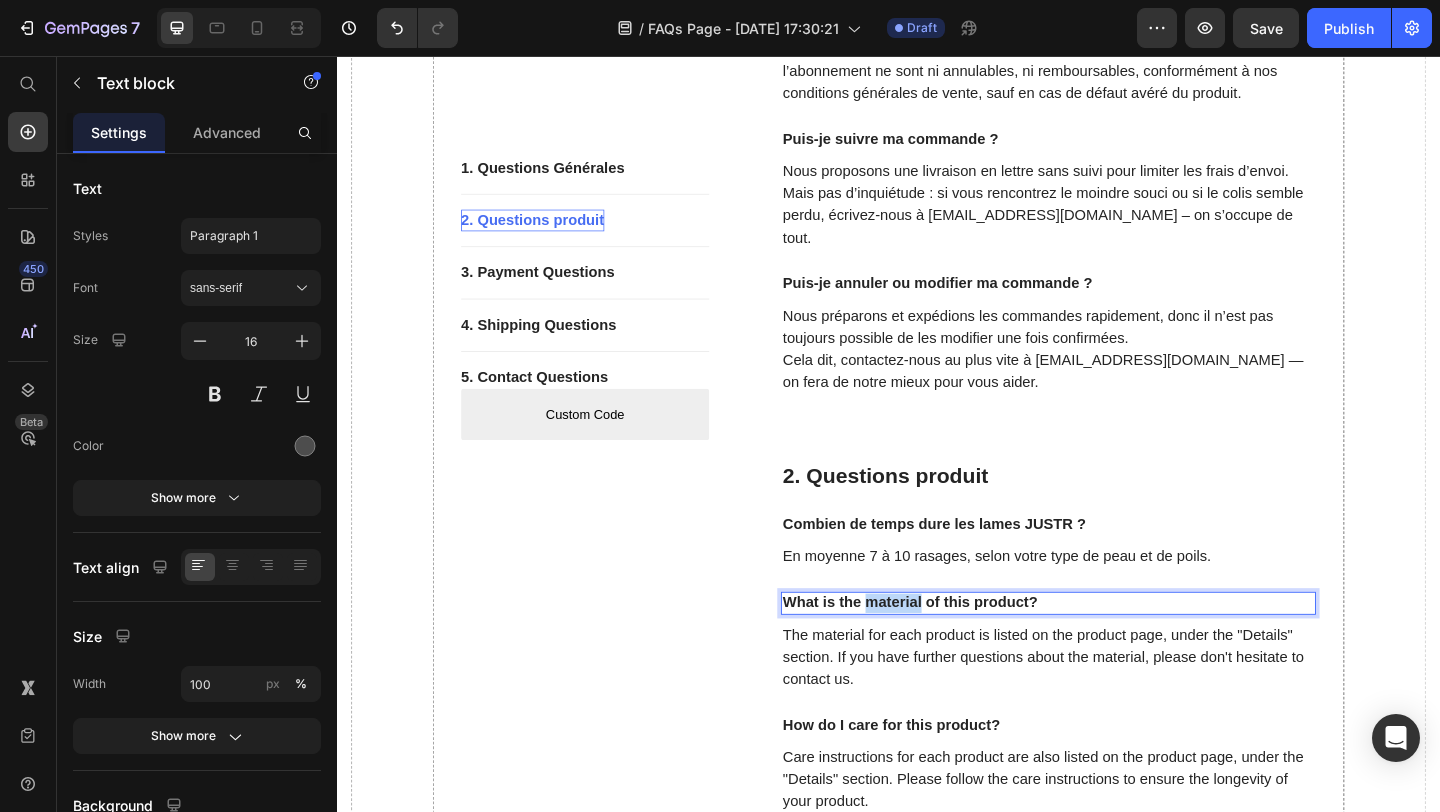 click on "What is the material of this product?" at bounding box center (1111, 651) 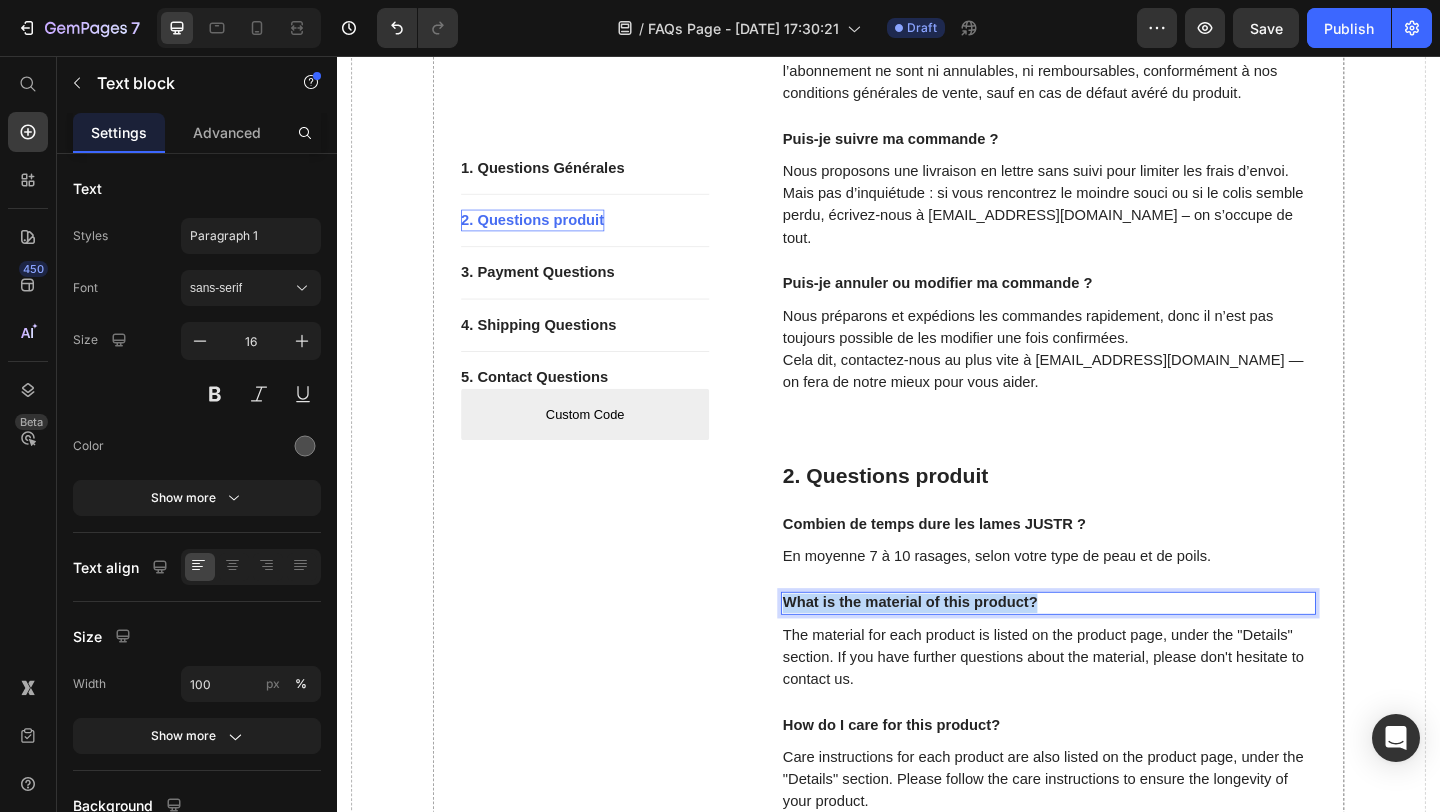 click on "What is the material of this product?" at bounding box center (1111, 651) 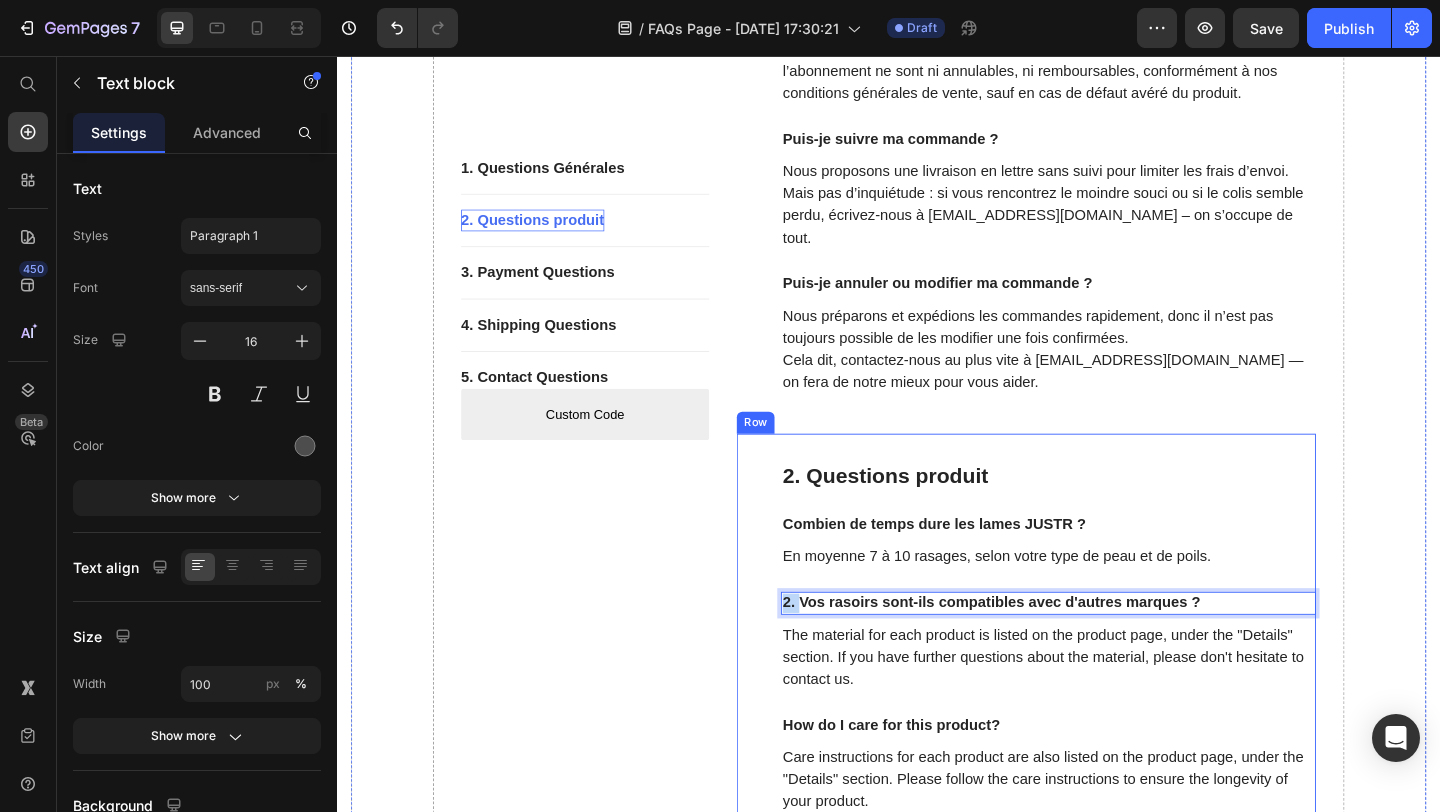 drag, startPoint x: 844, startPoint y: 628, endPoint x: 798, endPoint y: 628, distance: 46 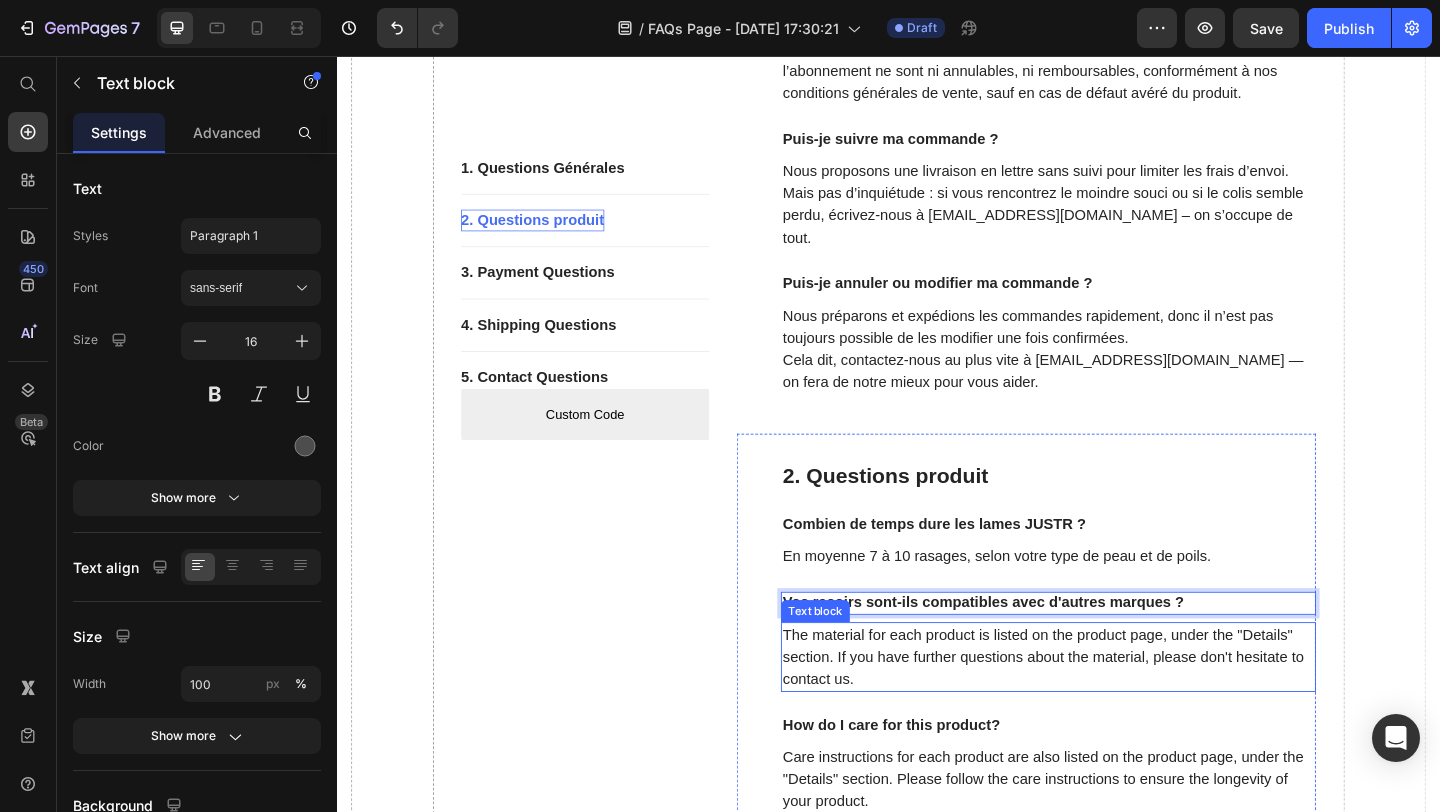 click on "The material for each product is listed on the product page, under the "Details" section. If you have further questions about the material, please don't hesitate to contact us." at bounding box center (1111, 710) 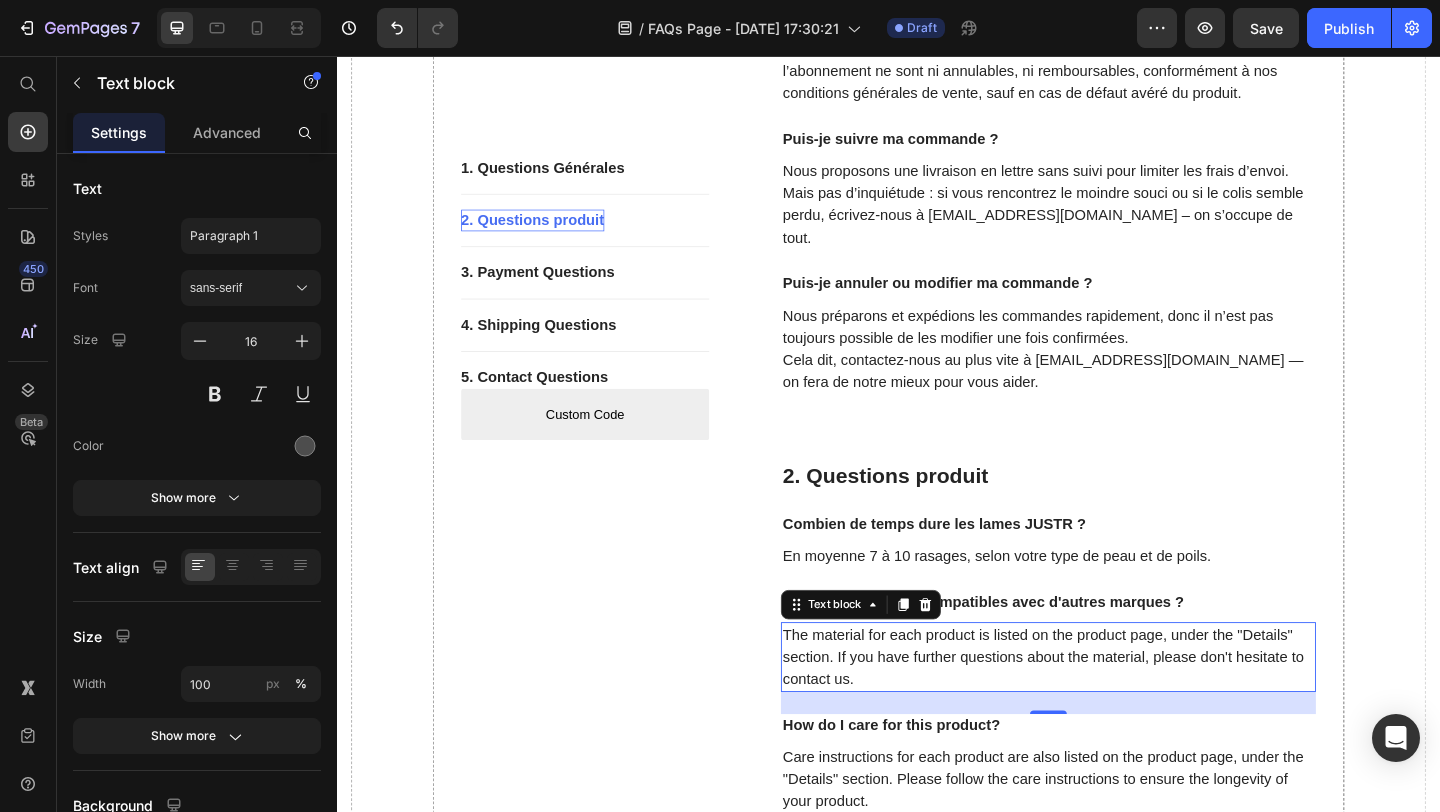 click on "The material for each product is listed on the product page, under the "Details" section. If you have further questions about the material, please don't hesitate to contact us." at bounding box center (1111, 710) 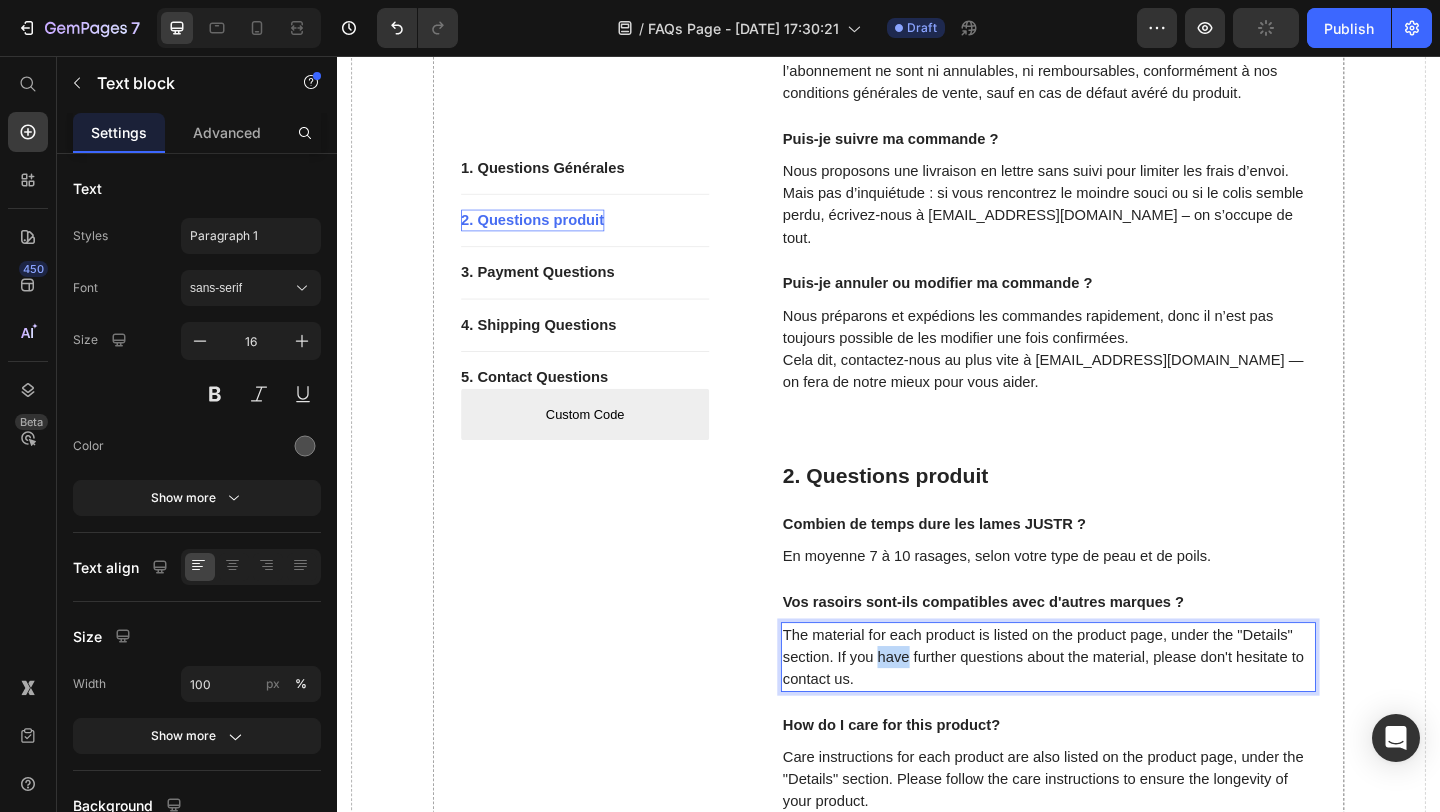 click on "The material for each product is listed on the product page, under the "Details" section. If you have further questions about the material, please don't hesitate to contact us." at bounding box center (1111, 710) 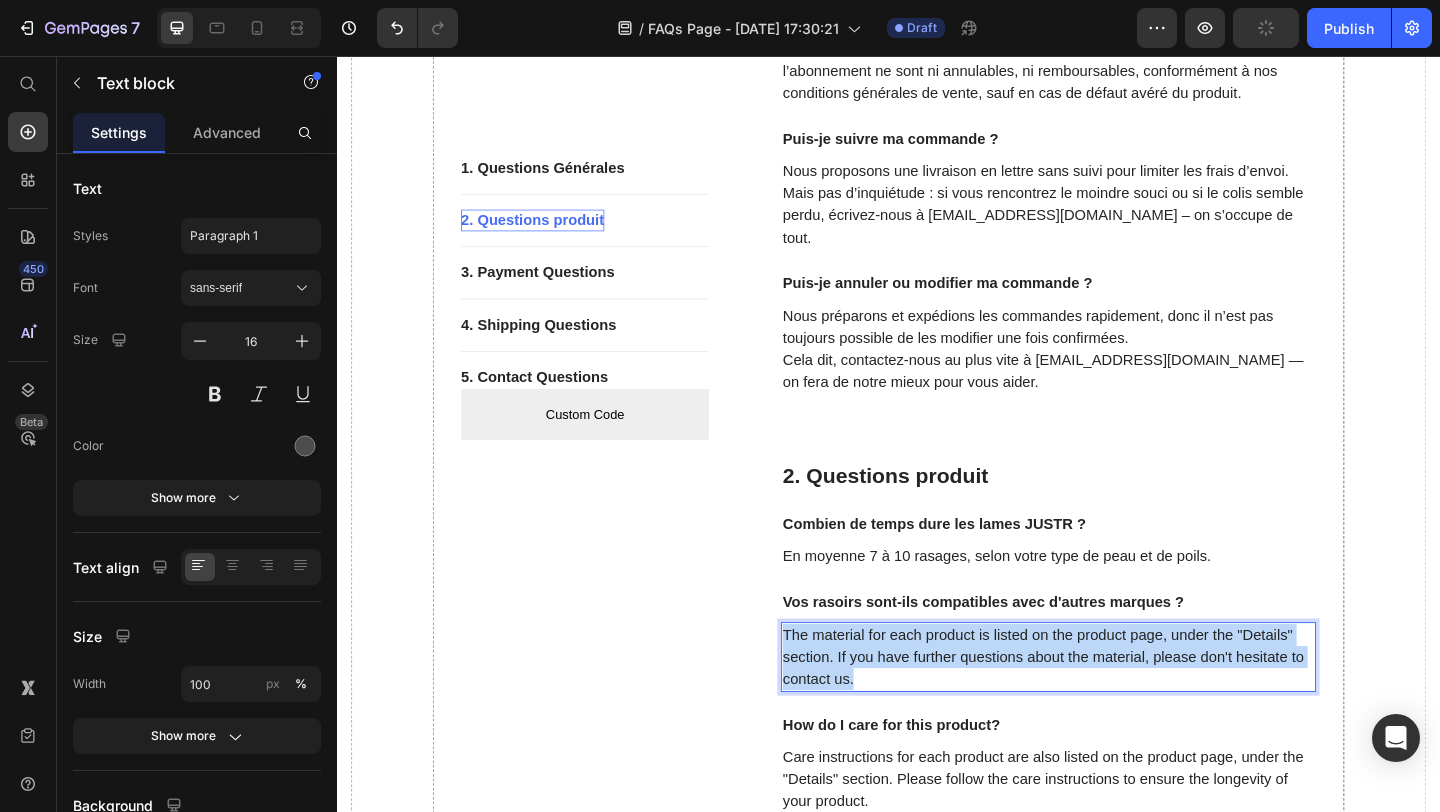 click on "The material for each product is listed on the product page, under the "Details" section. If you have further questions about the material, please don't hesitate to contact us." at bounding box center [1111, 710] 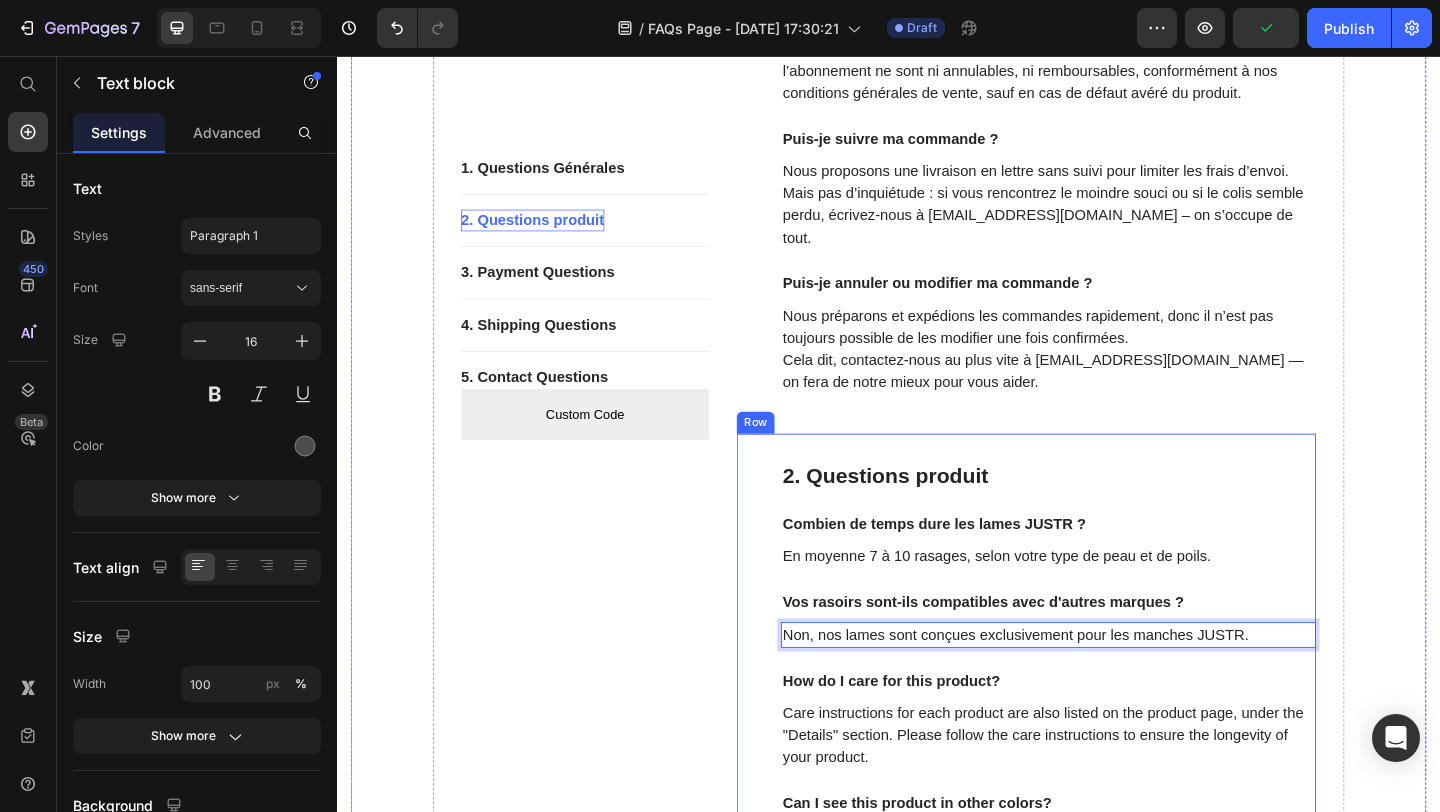 click on "How do I care for this product?" at bounding box center [1111, 736] 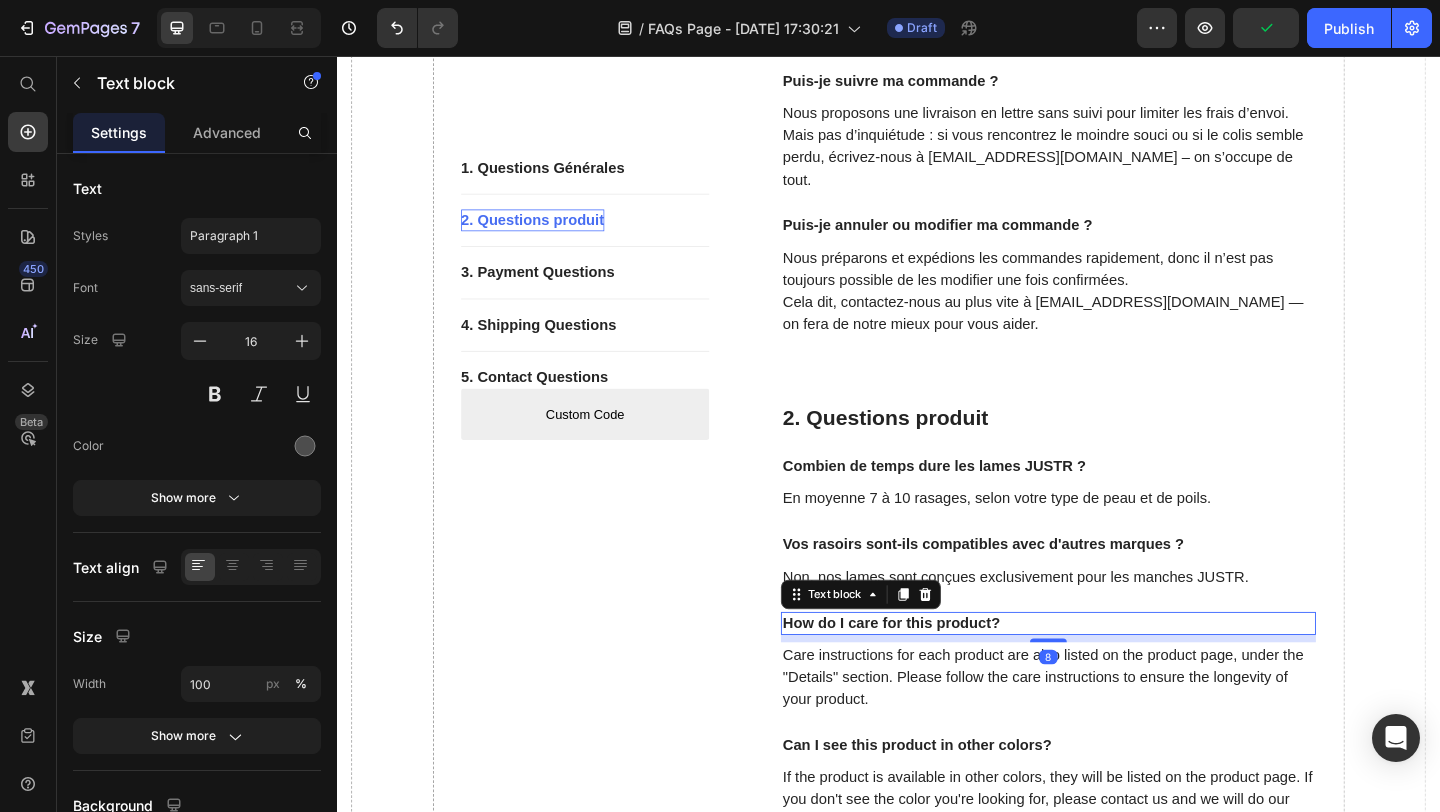 scroll, scrollTop: 815, scrollLeft: 0, axis: vertical 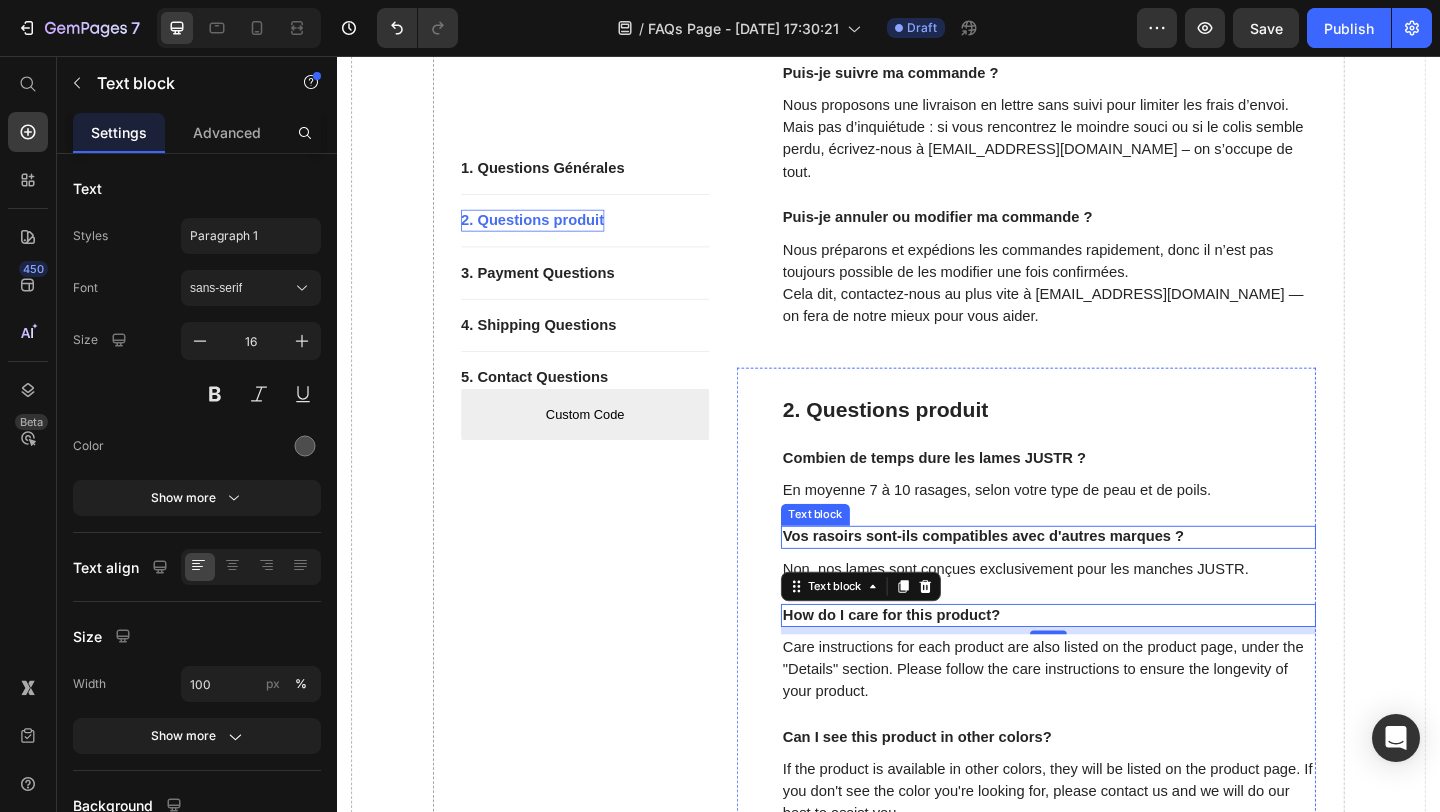 click on "Vos rasoirs sont-ils compatibles avec d'autres marques ?" at bounding box center (1111, 579) 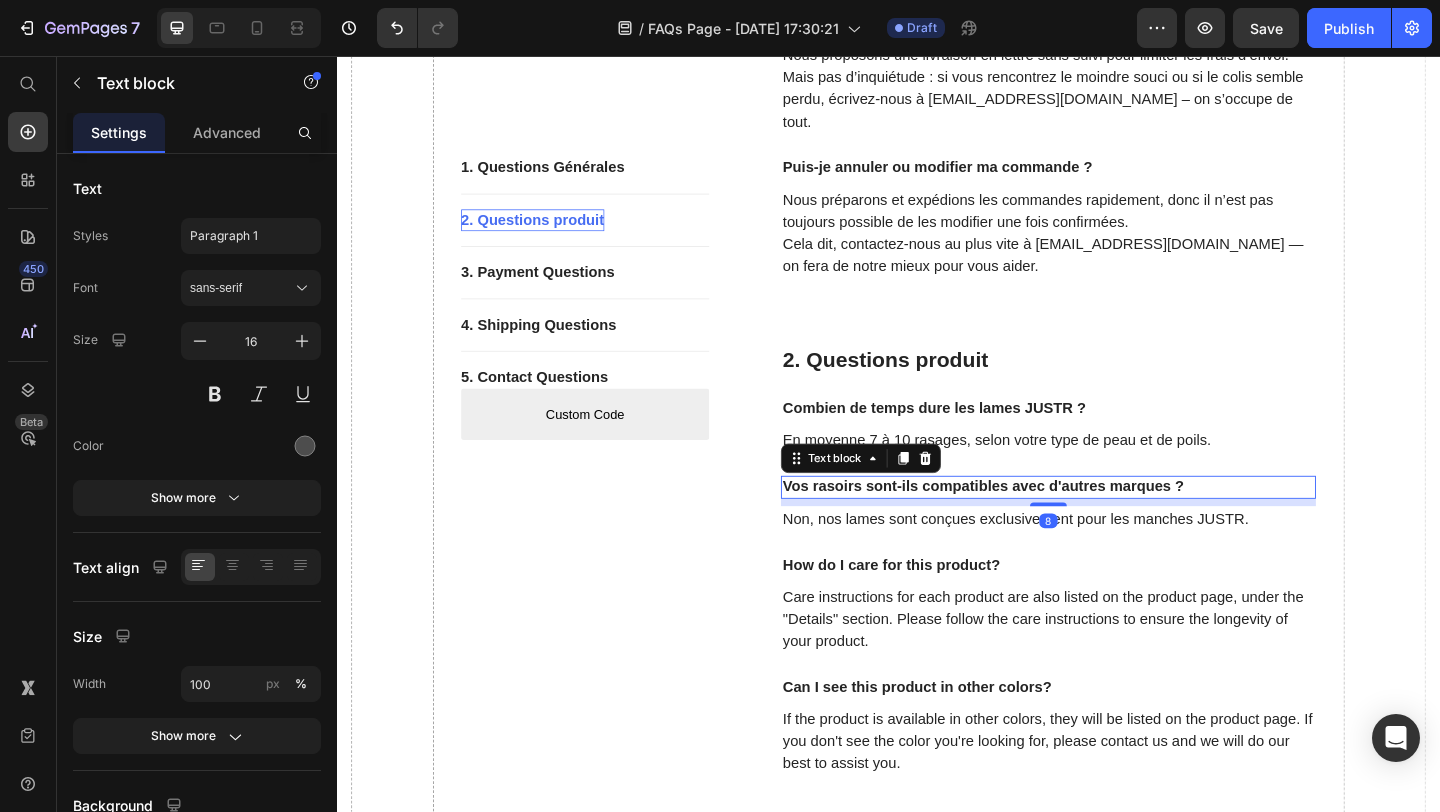 scroll, scrollTop: 874, scrollLeft: 0, axis: vertical 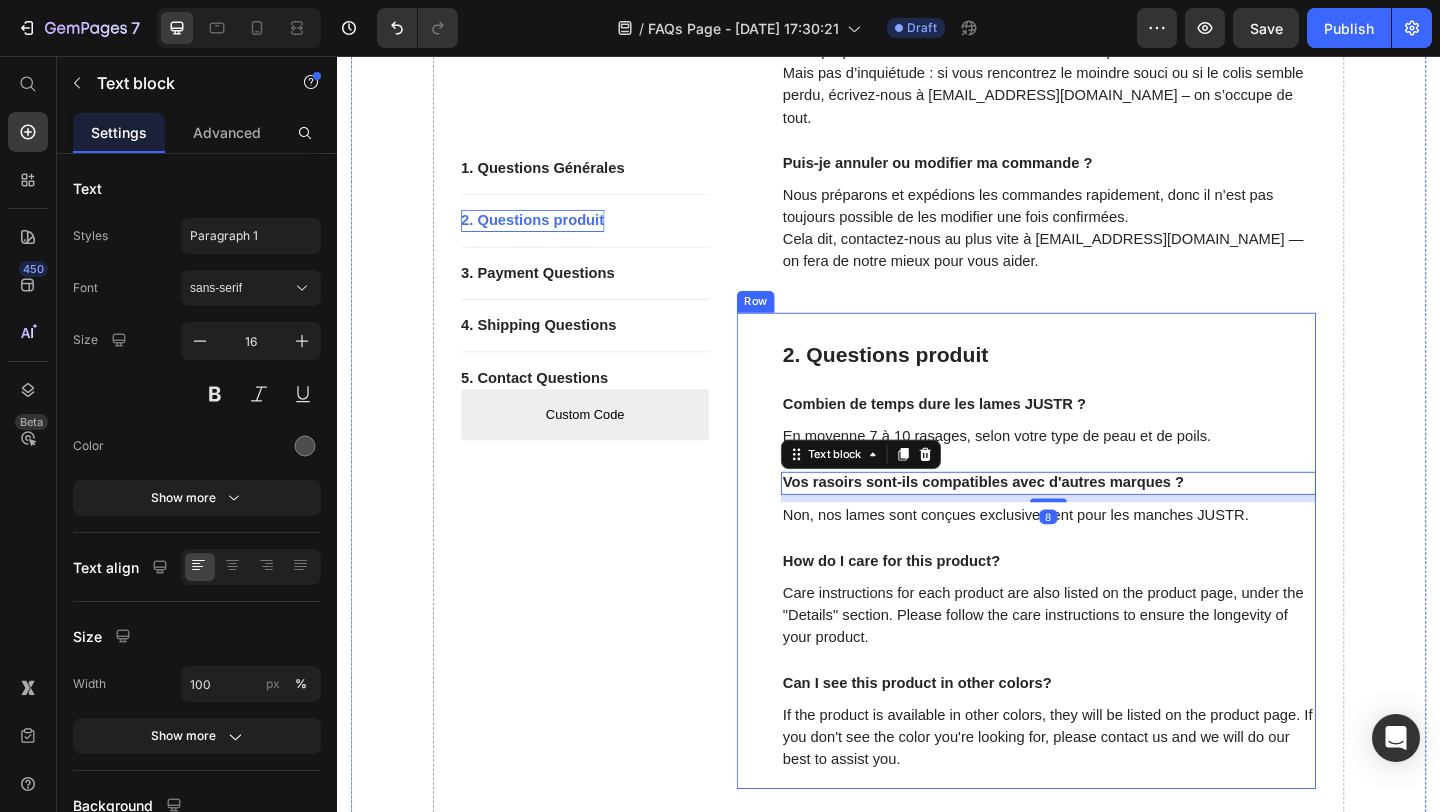 click on "2. Questions produit Heading Combien de temps dure les lames JUSTR ? Text block En moyenne 7 à 10 rasages, selon votre type de peau et de poils. Text block Vos rasoirs sont-ils compatibles avec d'autres marques ? Text block   8 Non, nos lames sont conçues exclusivement pour les manches JUSTR. Text block How do I care for this product? Text block Care instructions for each product are also listed on the product page, under the "Details" section. Please follow the care instructions to ensure the longevity of your product. Text block Can I see this product in other colors? Text block If the product is available in other colors, they will be listed on the product page. If you don't see the color you're looking for, please contact us and we will do our best to assist you. Text block Row" at bounding box center [1087, 593] 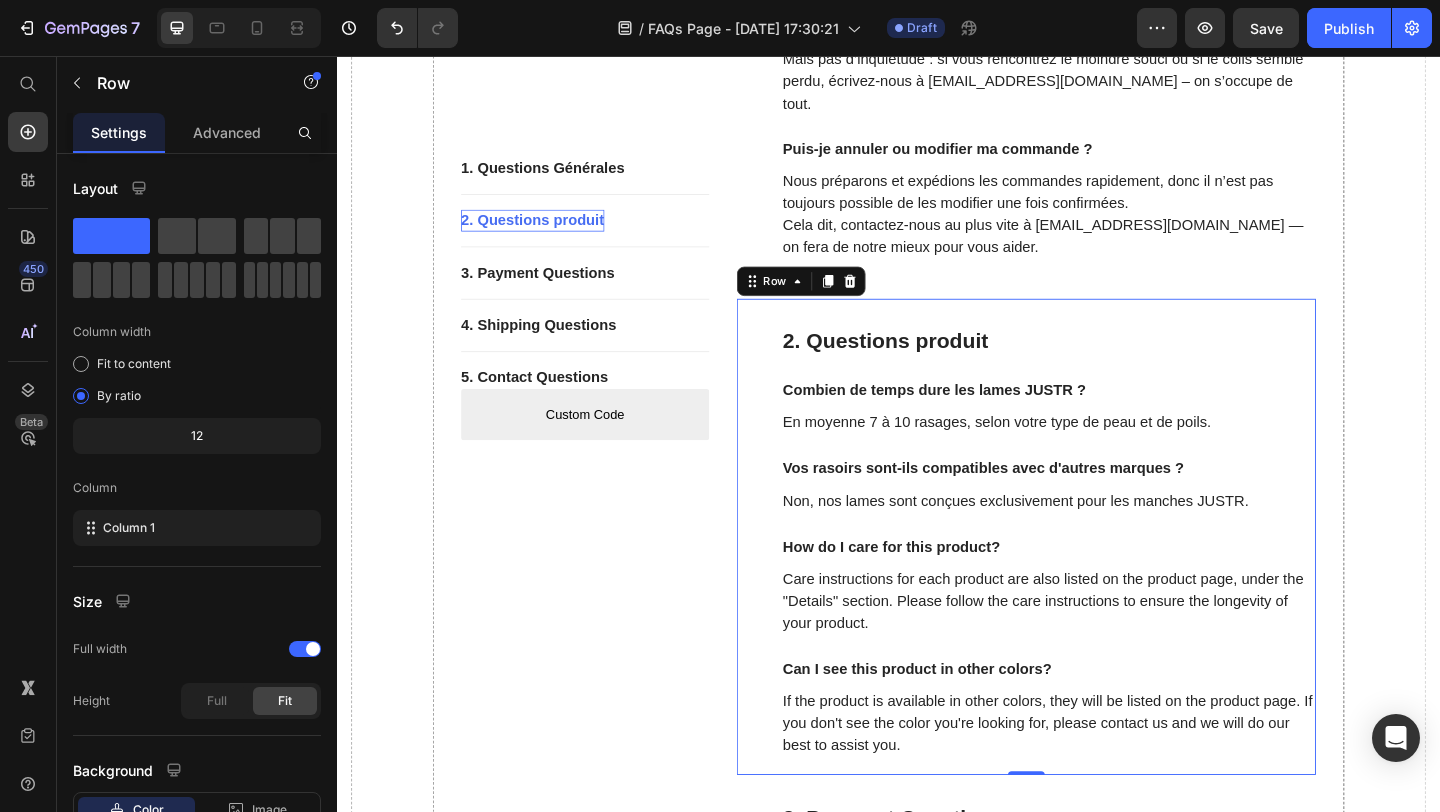 scroll, scrollTop: 900, scrollLeft: 0, axis: vertical 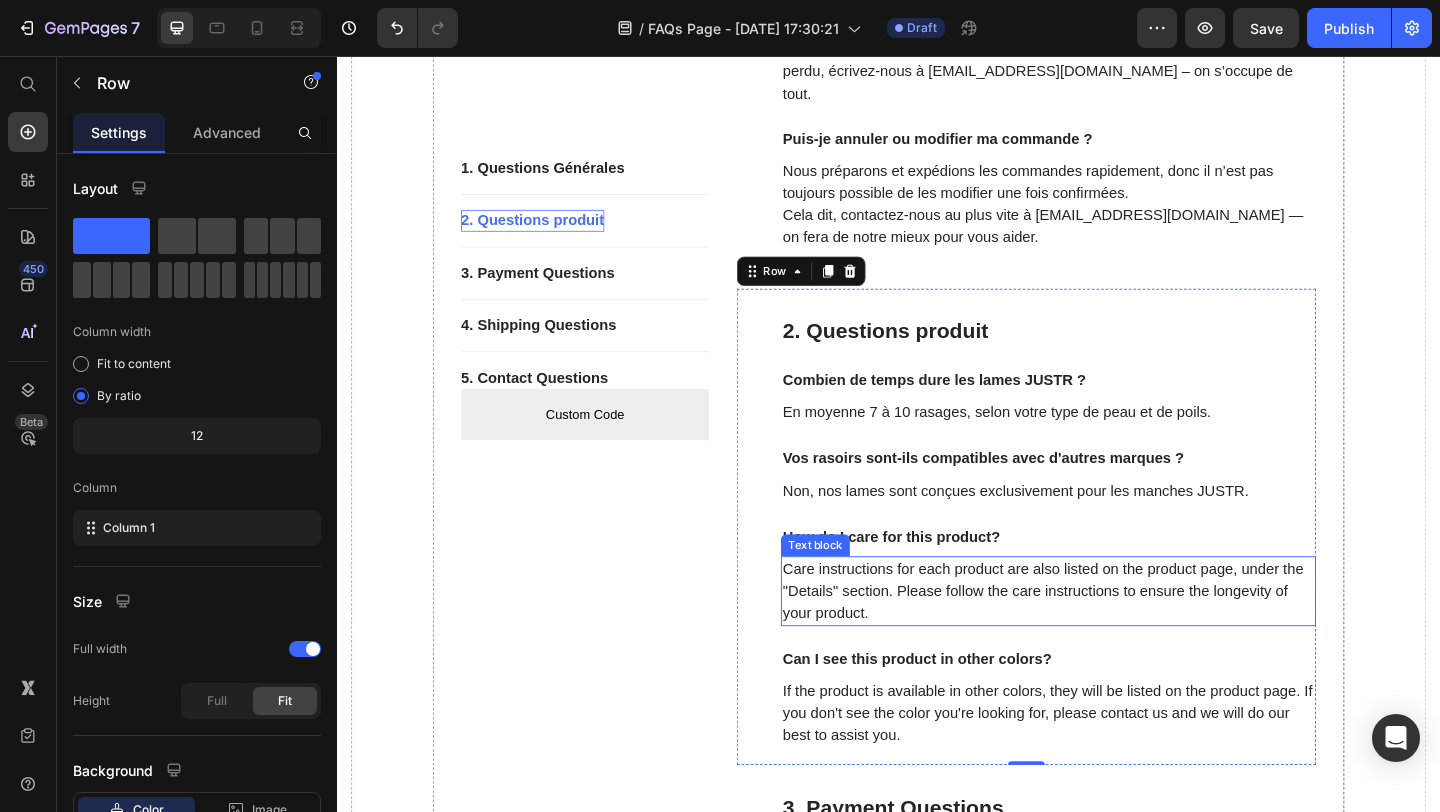 click on "Care instructions for each product are also listed on the product page, under the "Details" section. Please follow the care instructions to ensure the longevity of your product." at bounding box center (1111, 638) 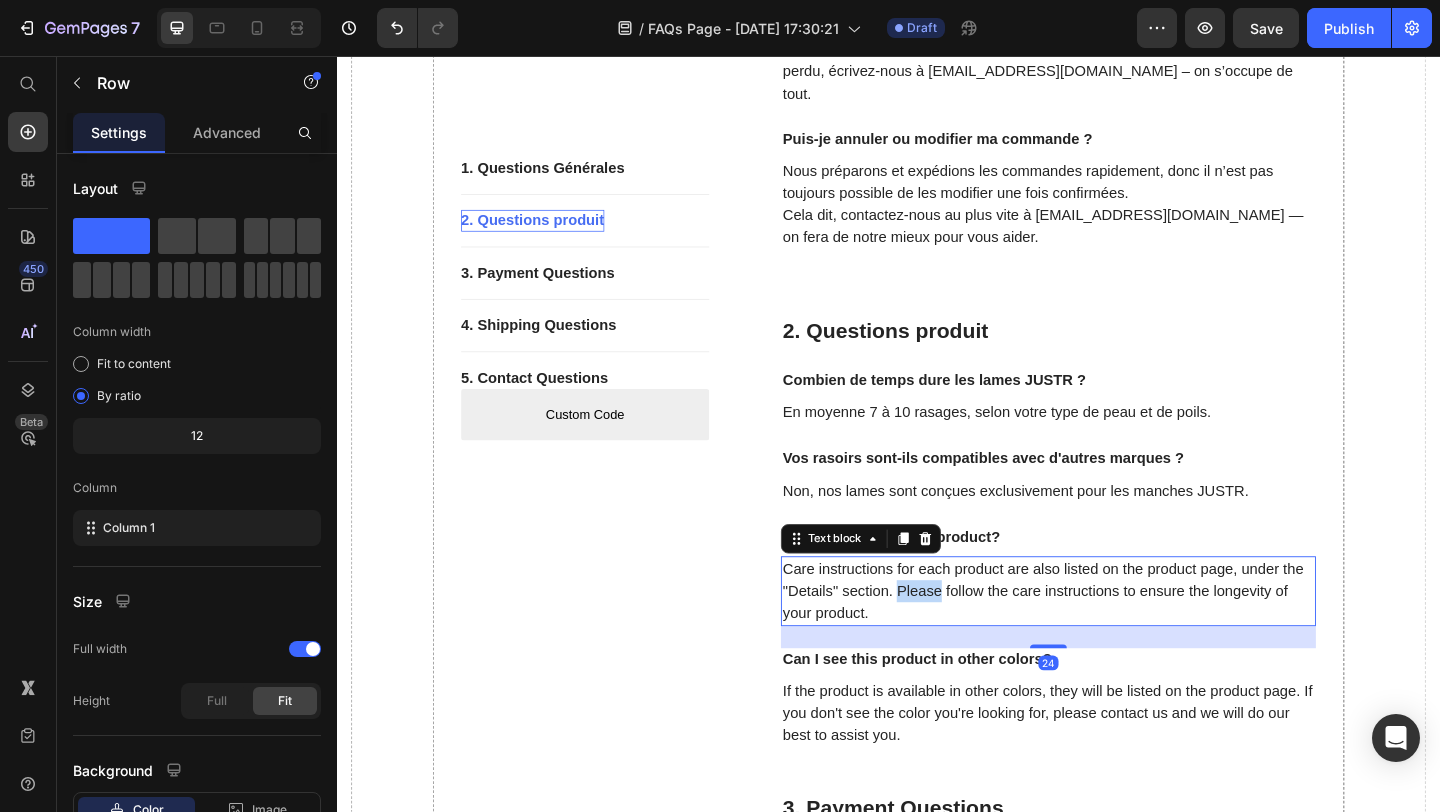 click on "Care instructions for each product are also listed on the product page, under the "Details" section. Please follow the care instructions to ensure the longevity of your product." at bounding box center [1111, 638] 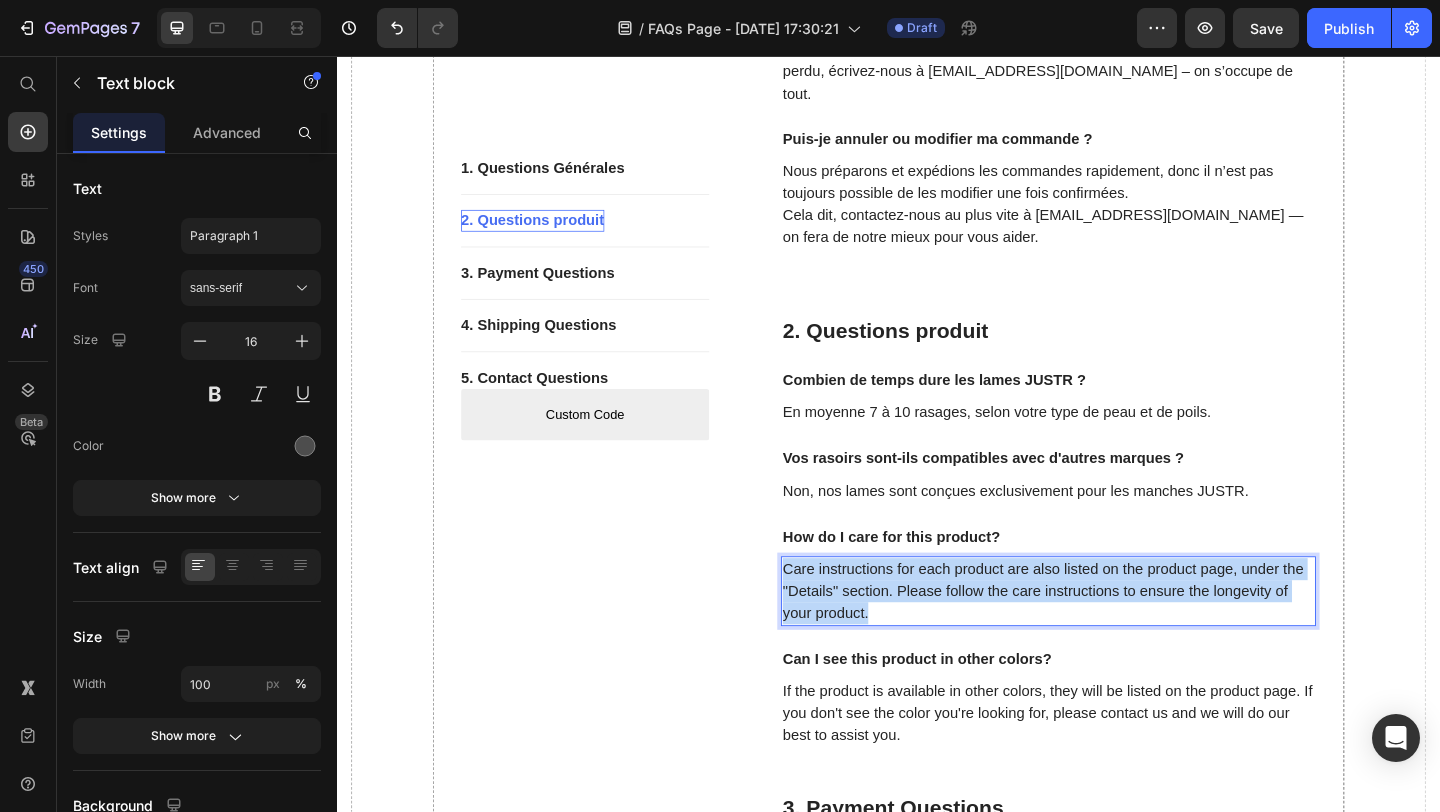 click on "Care instructions for each product are also listed on the product page, under the "Details" section. Please follow the care instructions to ensure the longevity of your product." at bounding box center (1111, 638) 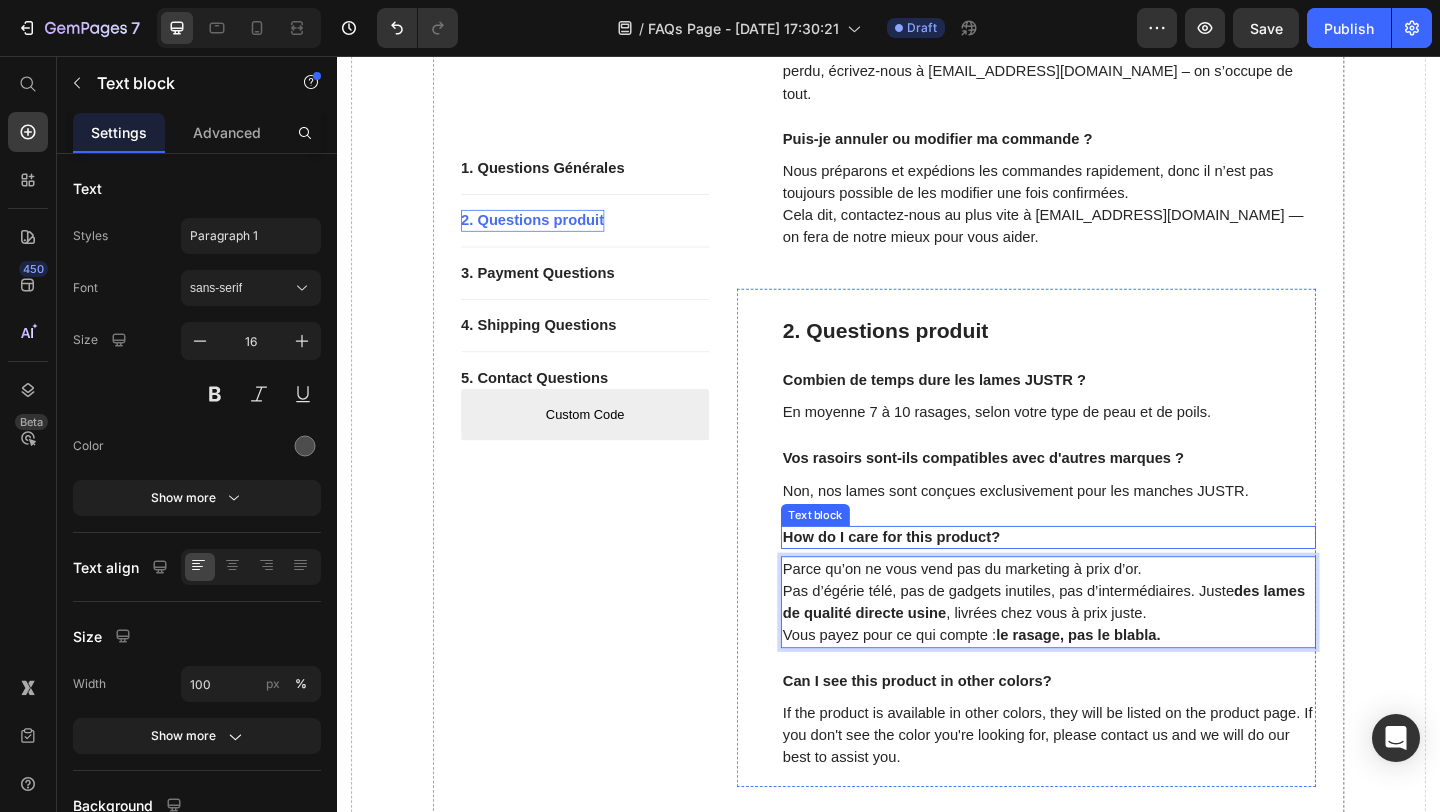 click on "How do I care for this product?" at bounding box center (1111, 579) 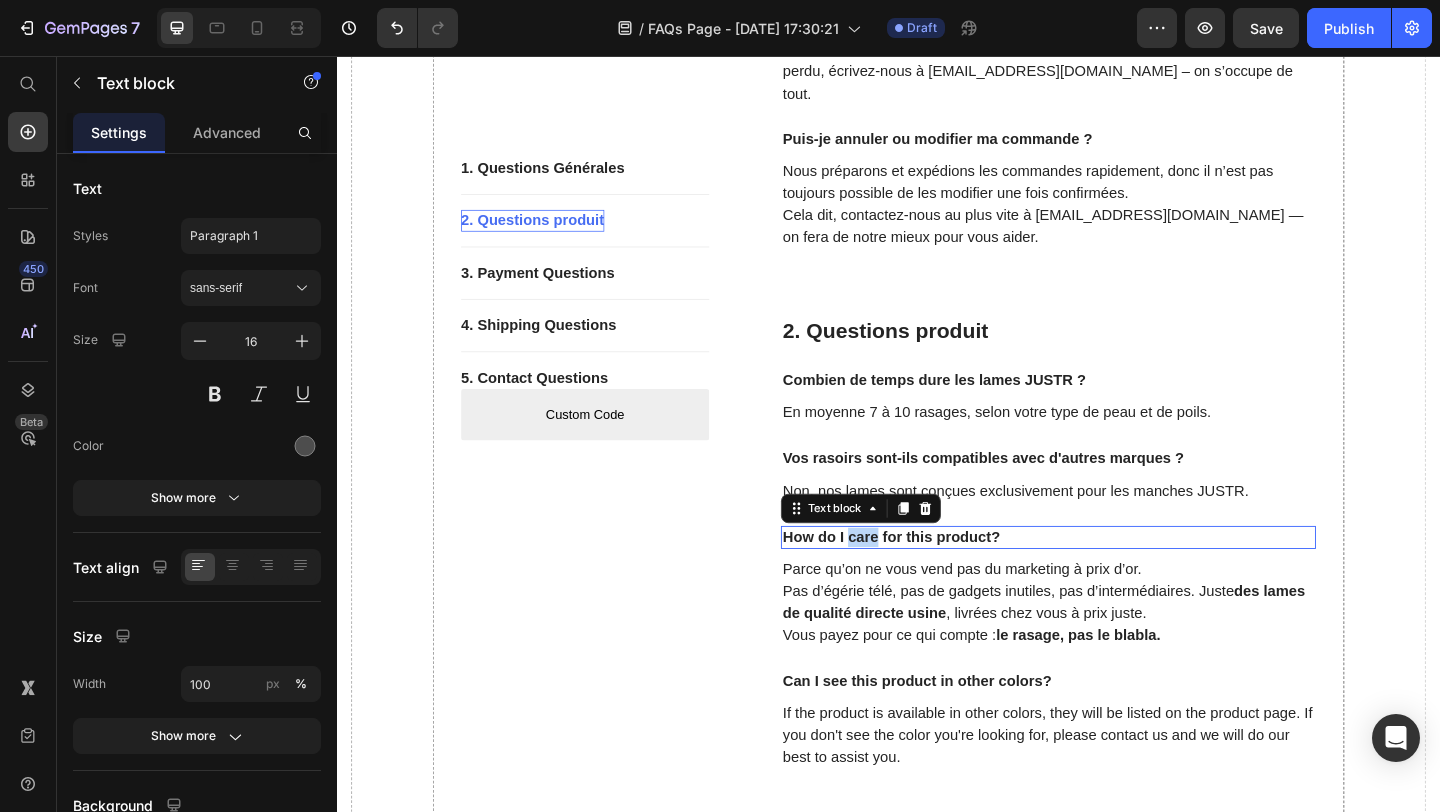 click on "How do I care for this product?" at bounding box center [1111, 579] 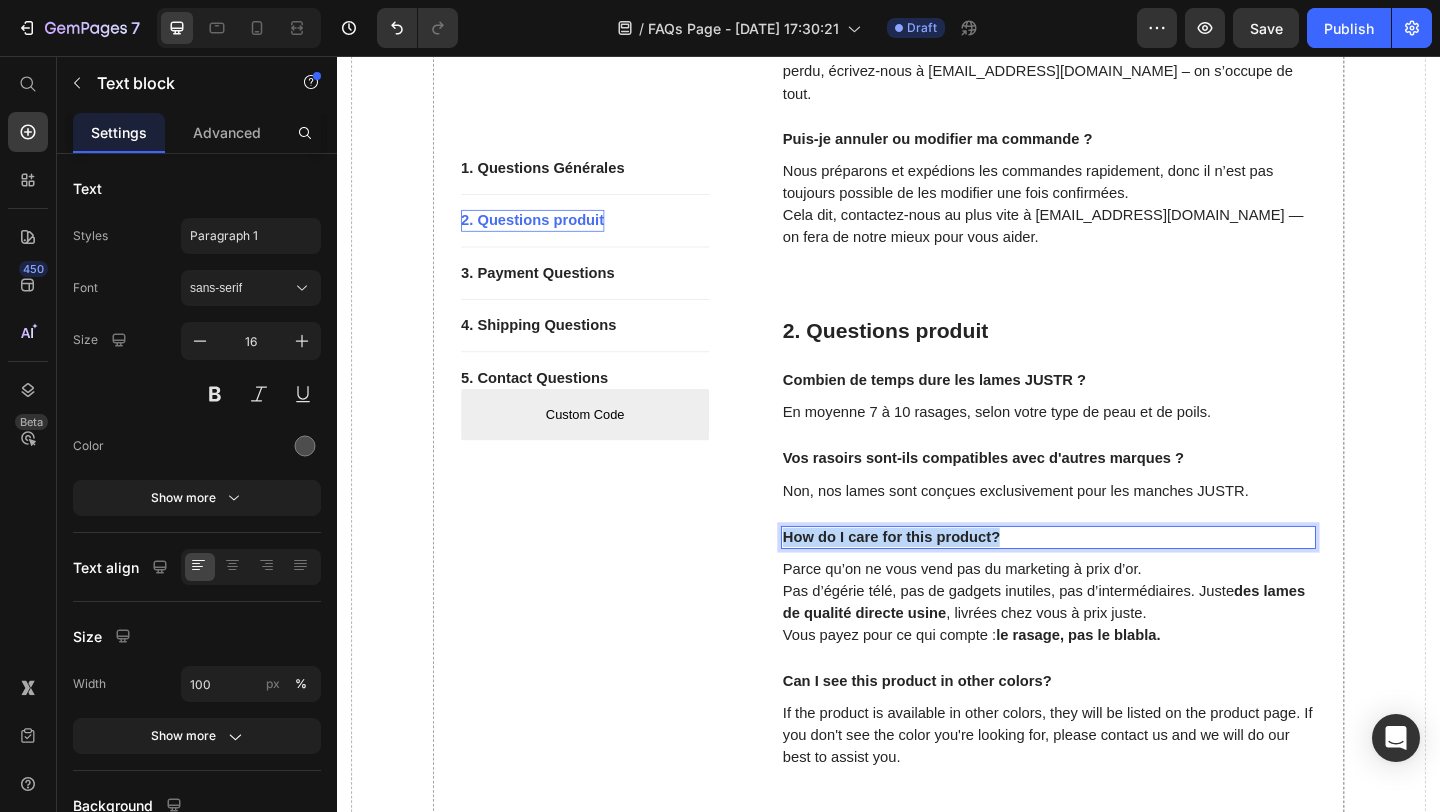 click on "How do I care for this product?" at bounding box center [1111, 579] 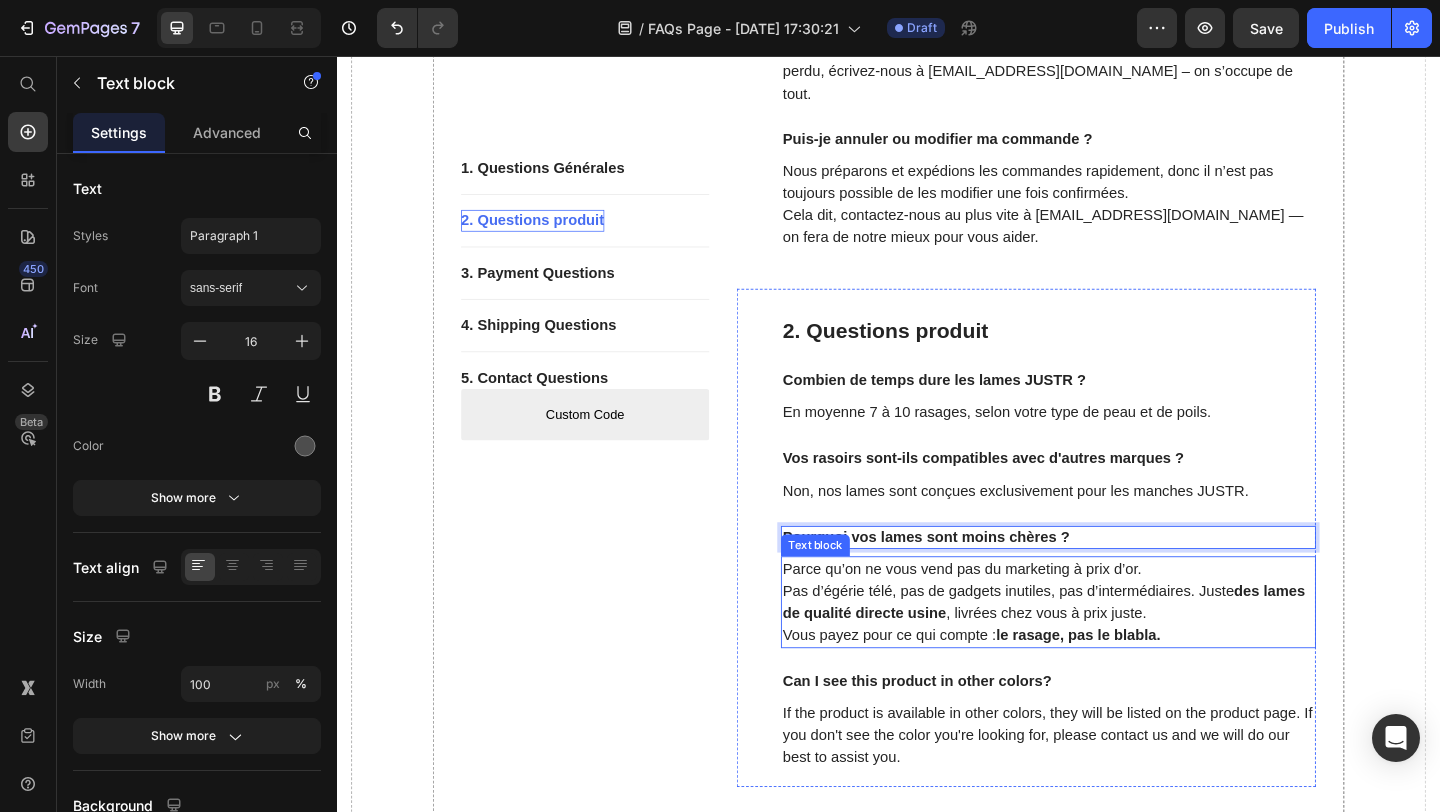 click on "des lames de qualité directe usine" at bounding box center (1106, 649) 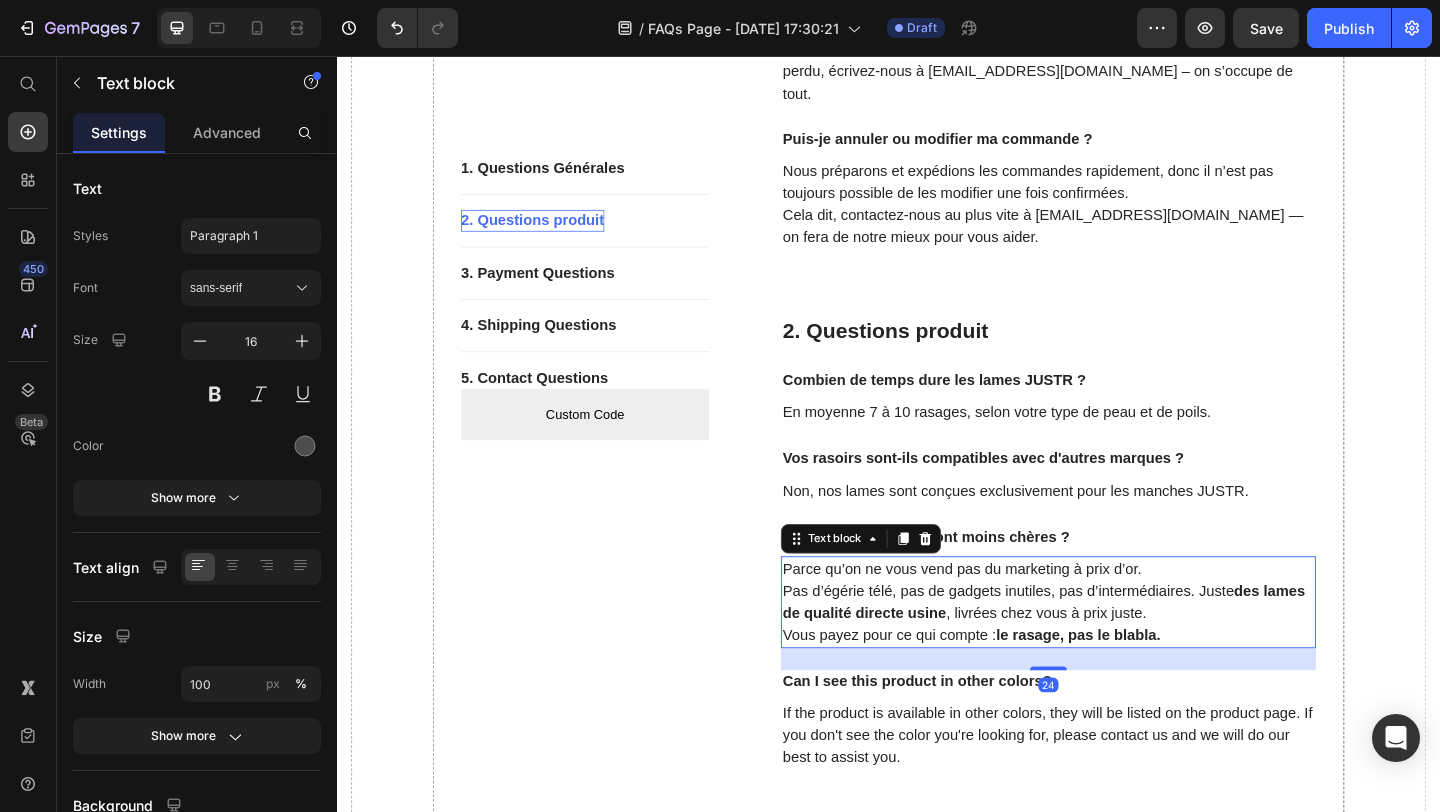 click on "des lames de qualité directe usine" at bounding box center (1106, 649) 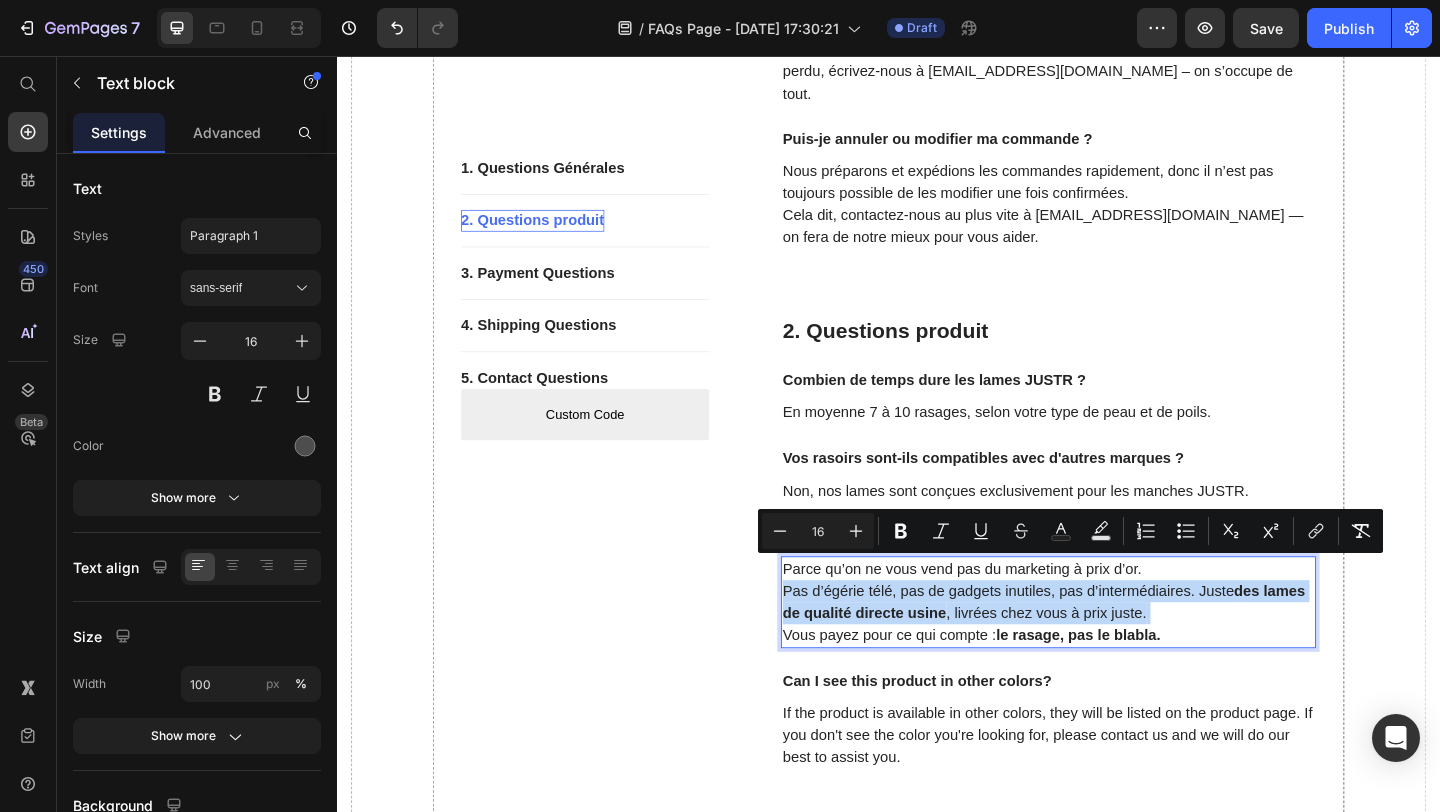 click on "des lames de qualité directe usine" at bounding box center [1106, 649] 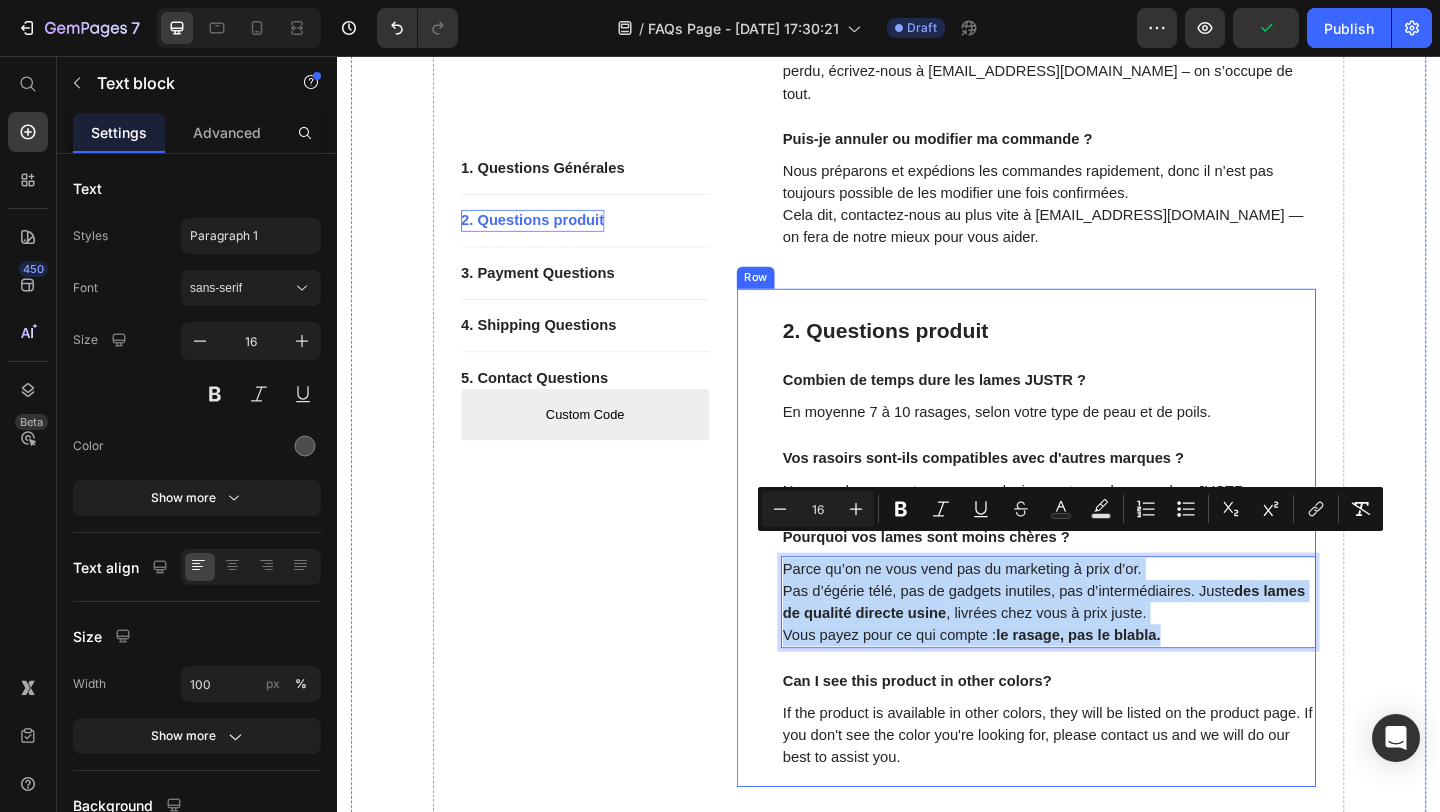 drag, startPoint x: 1241, startPoint y: 664, endPoint x: 812, endPoint y: 597, distance: 434.2004 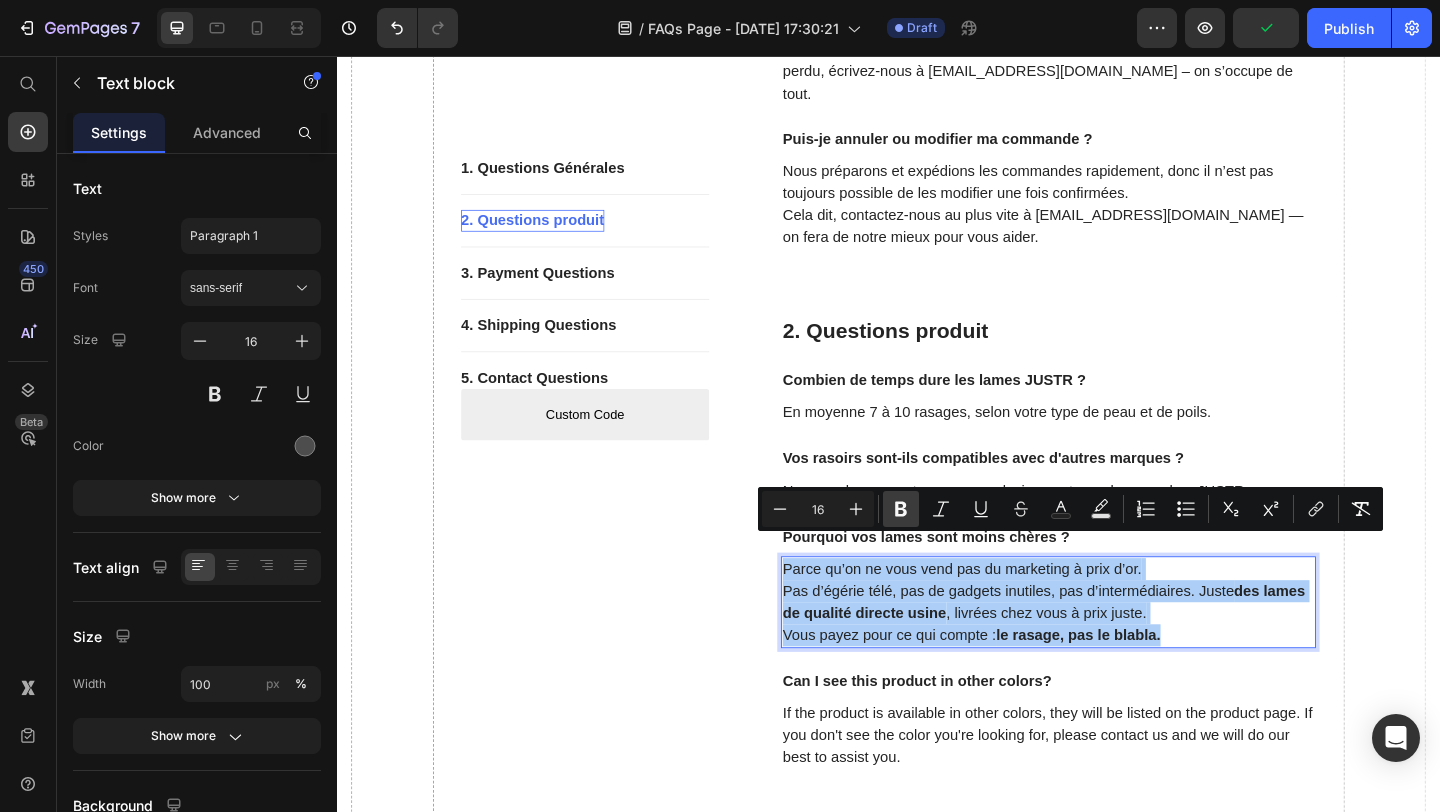 click on "Bold" at bounding box center [901, 509] 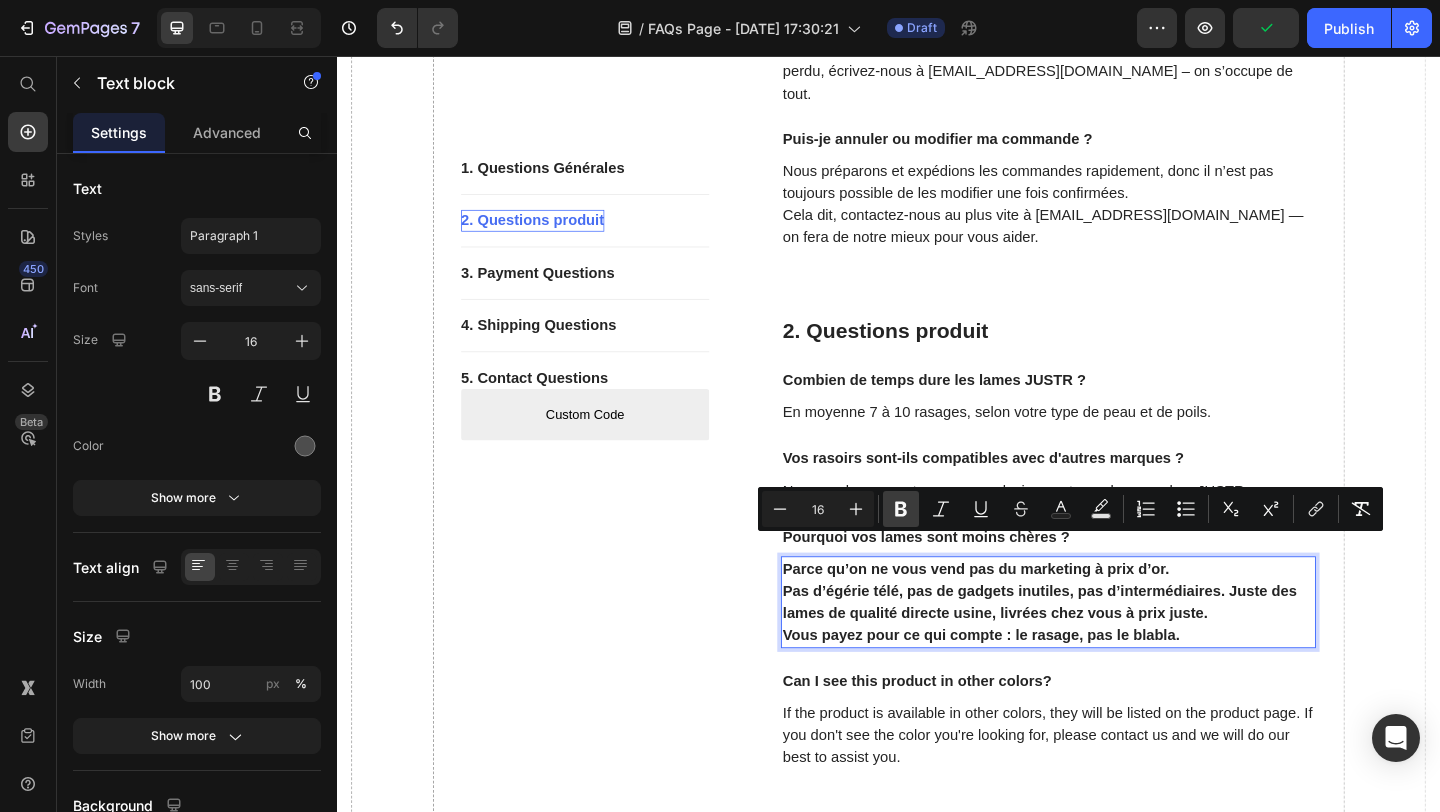 click on "Bold" at bounding box center [901, 509] 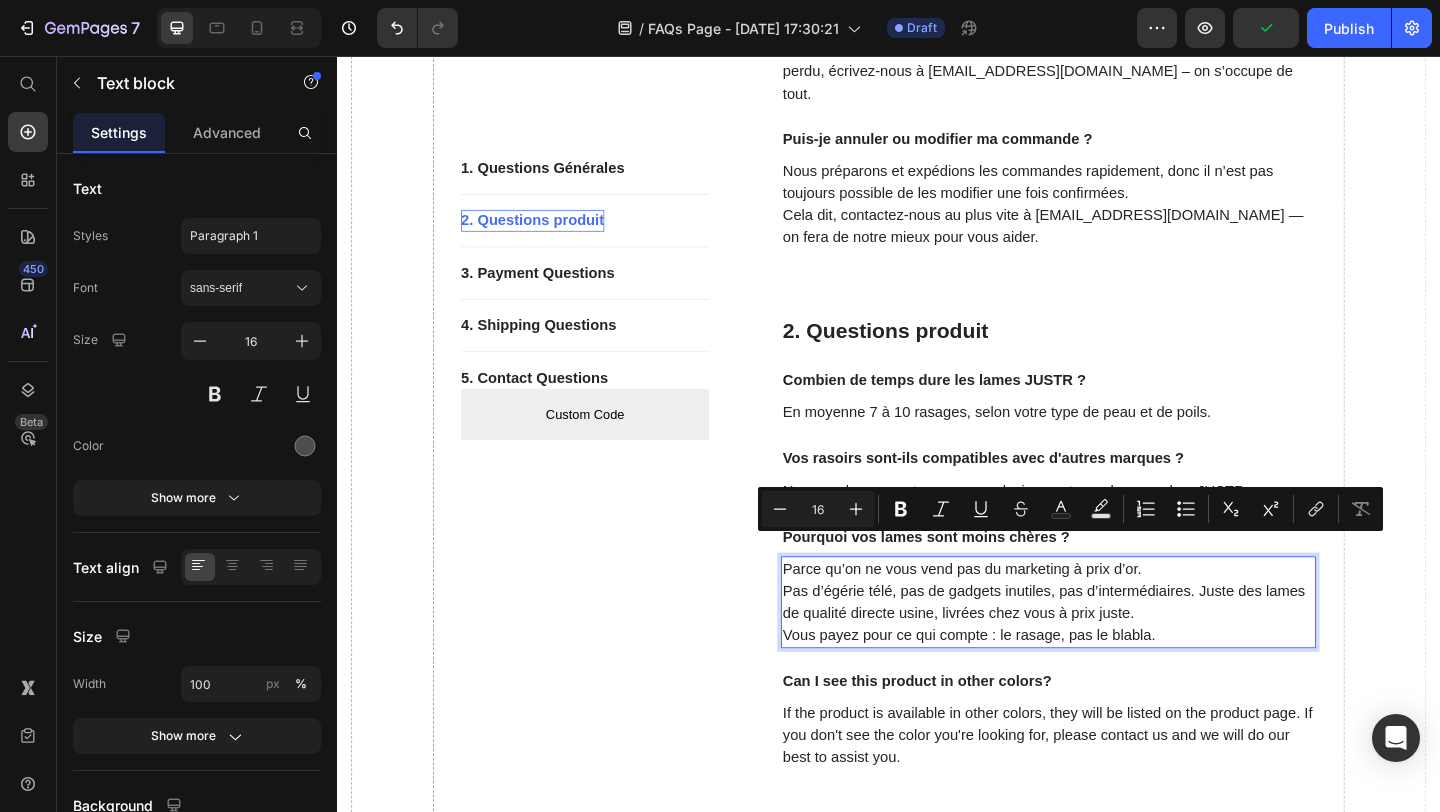 click on "Parce qu’on ne vous vend pas du marketing à prix d’or. Pas d’égérie télé, pas de gadgets inutiles, pas d’intermédiaires. Juste des lames de qualité directe usine, livrées chez vous à prix juste. Vous payez pour ce qui compte : le rasage, pas le blabla." at bounding box center [1111, 650] 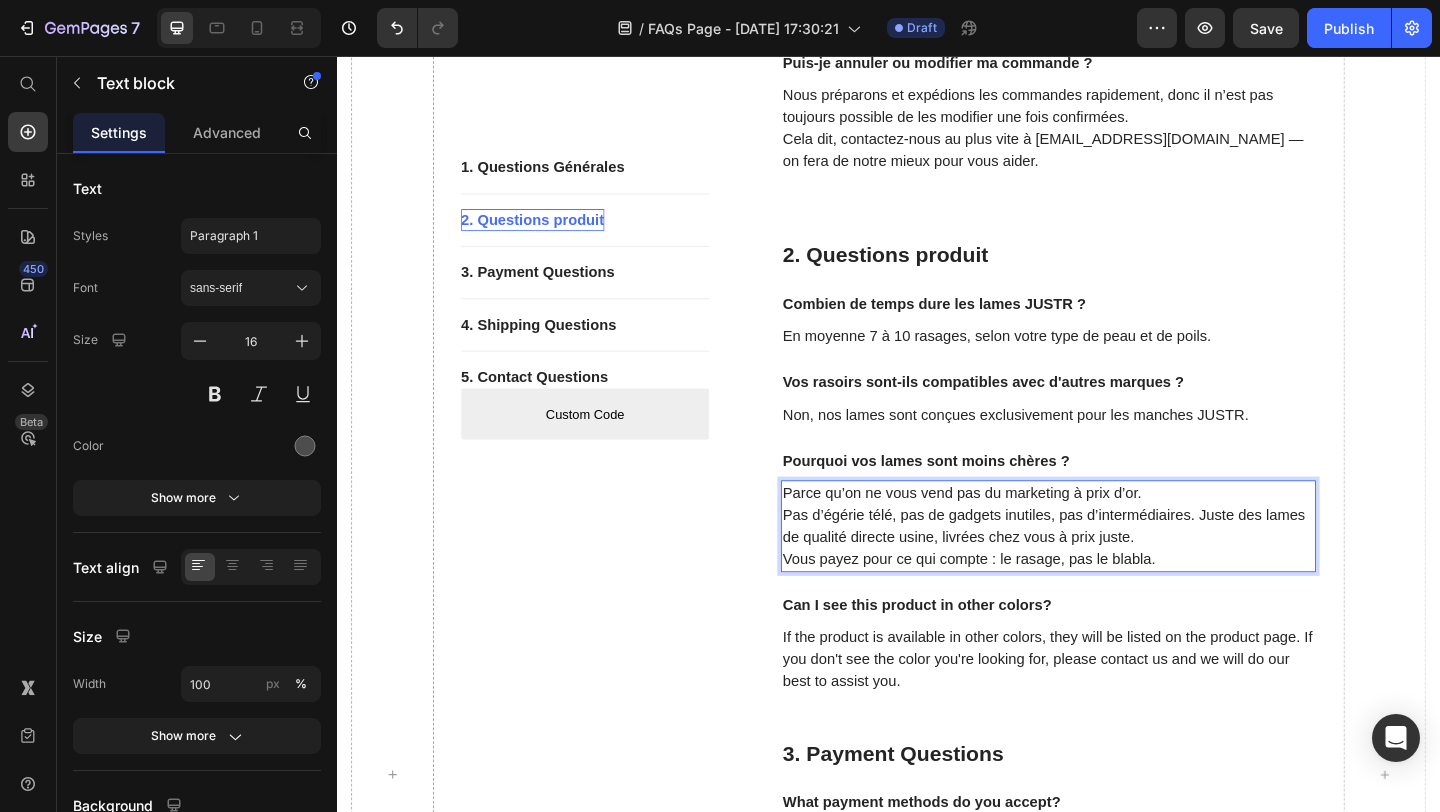 scroll, scrollTop: 993, scrollLeft: 0, axis: vertical 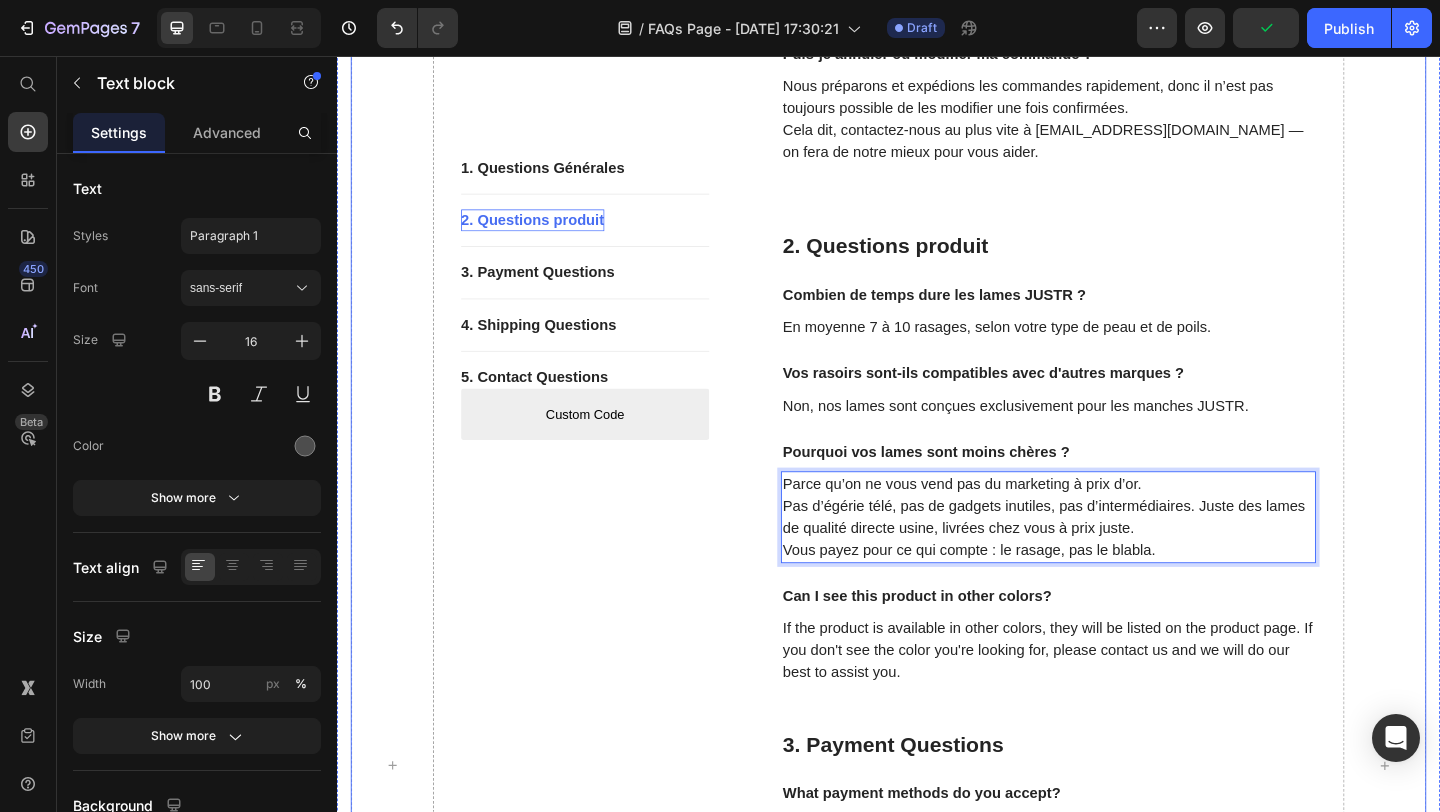 click on "1. Questions Générales Button                Title Line 2. Questions produit Button                Title Line 3. Payment Questions Button                Title Line 4. Shipping Questions Button                Title Line 5. Contact Questions Button
Custom Code
Custom Menu Active Row" at bounding box center (607, 827) 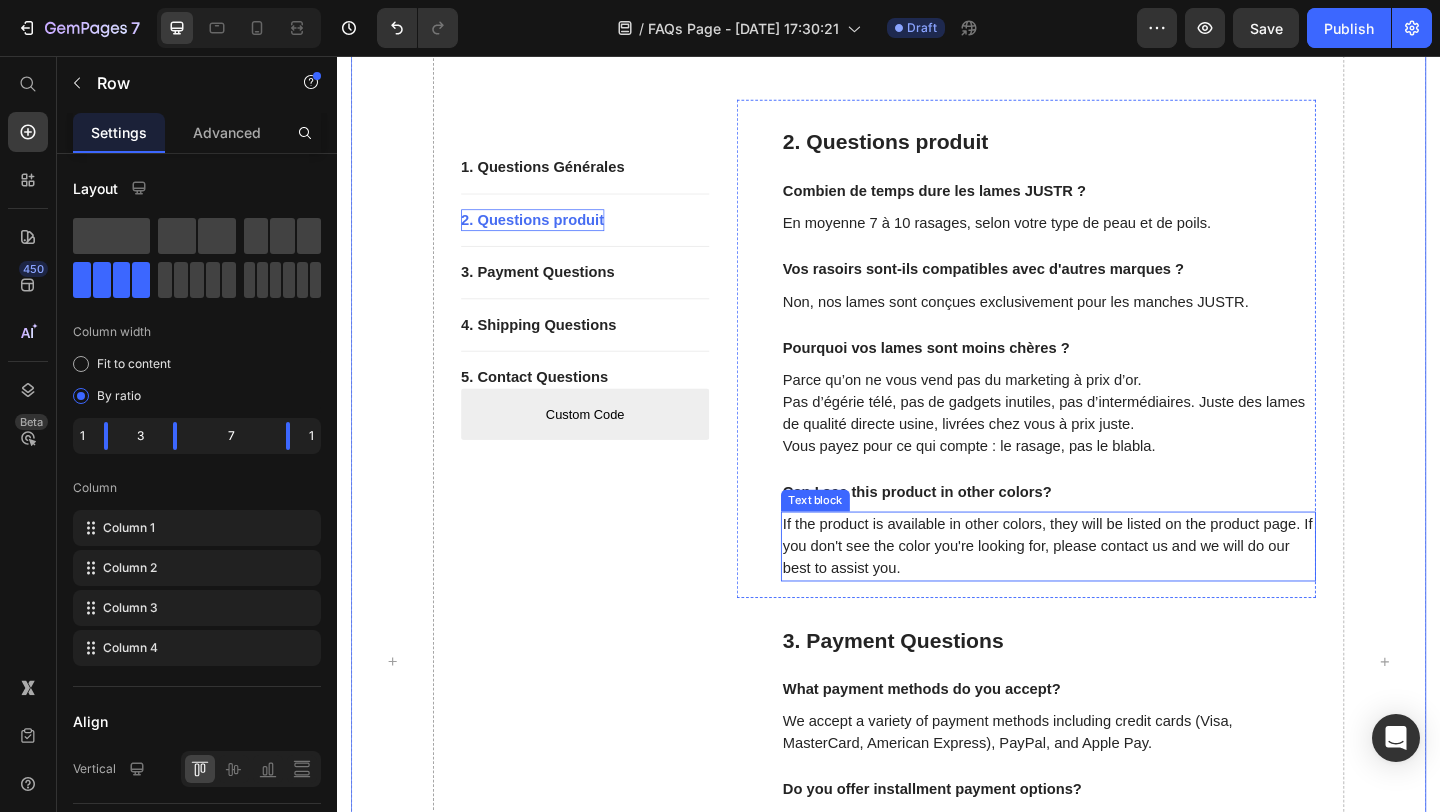 scroll, scrollTop: 1114, scrollLeft: 0, axis: vertical 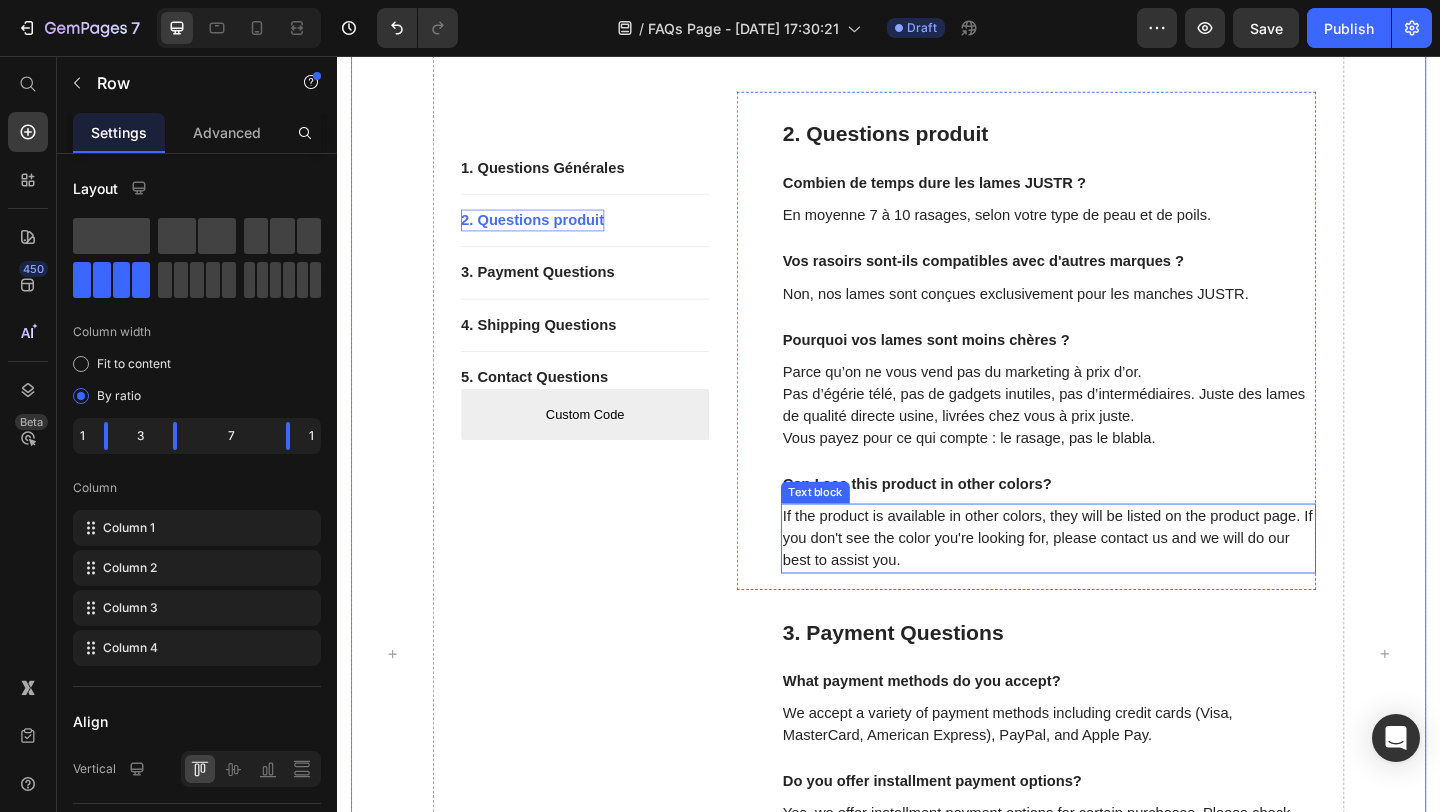 click on "If the product is available in other colors, they will be listed on the product page. If you don't see the color you're looking for, please contact us and we will do our best to assist you." at bounding box center (1111, 581) 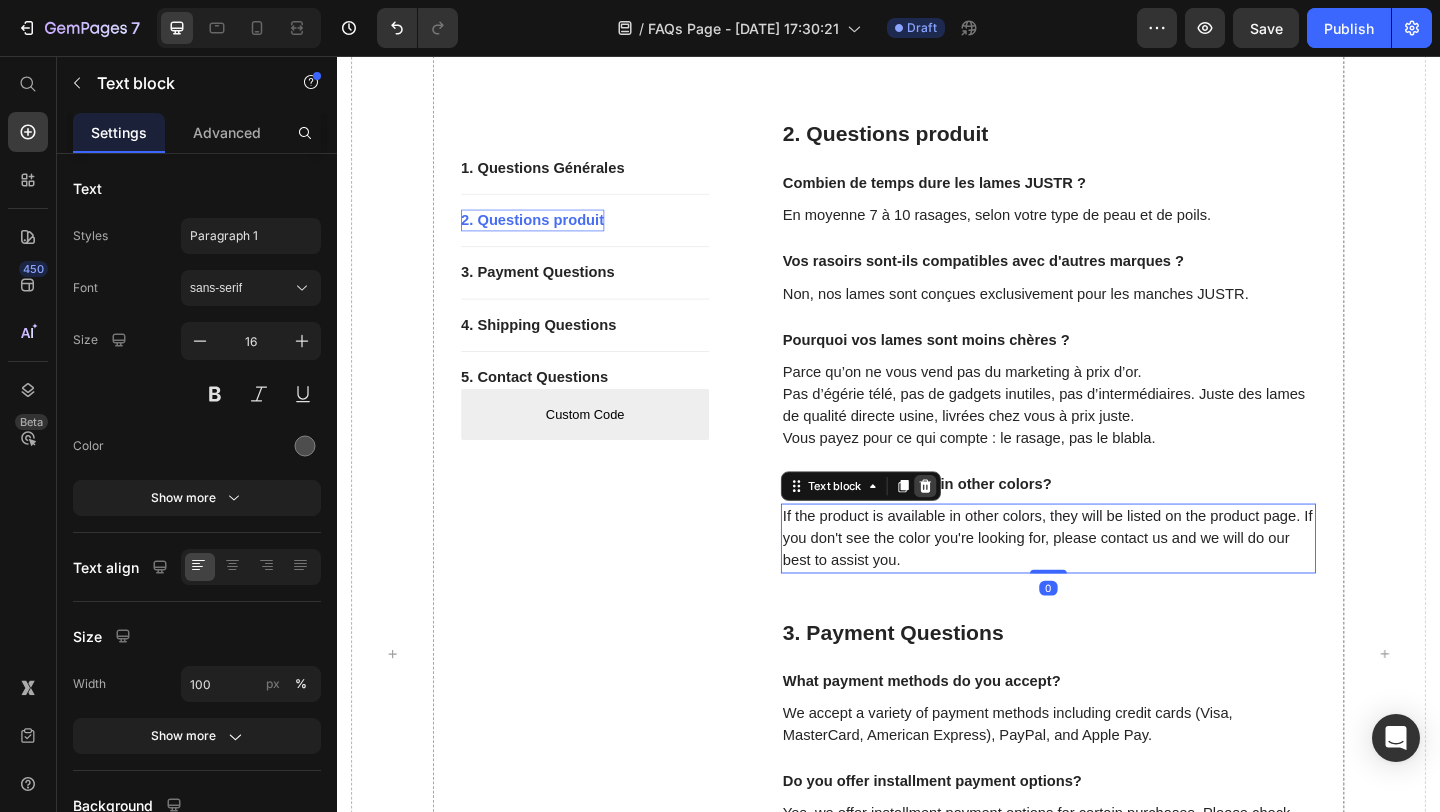 click 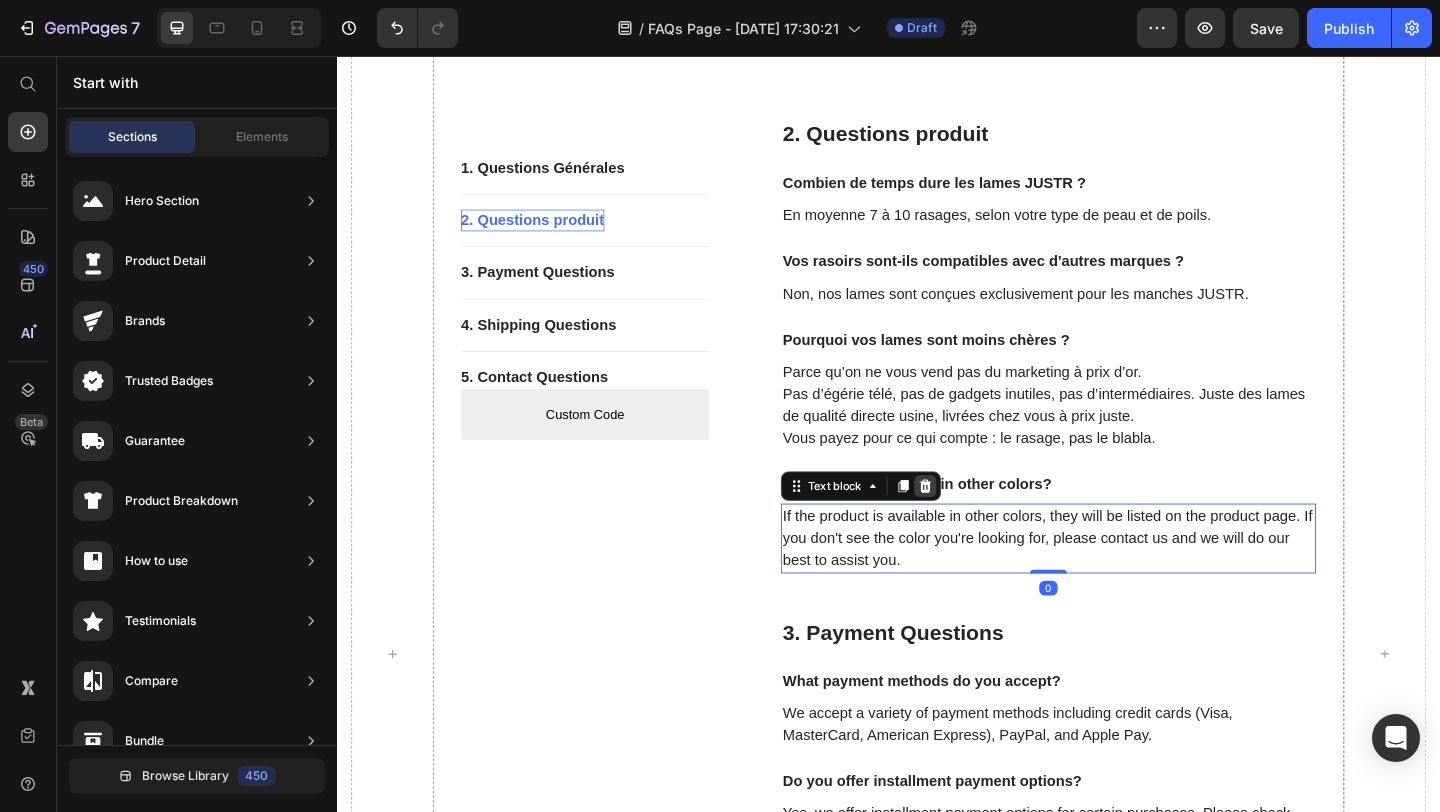 scroll, scrollTop: 1076, scrollLeft: 0, axis: vertical 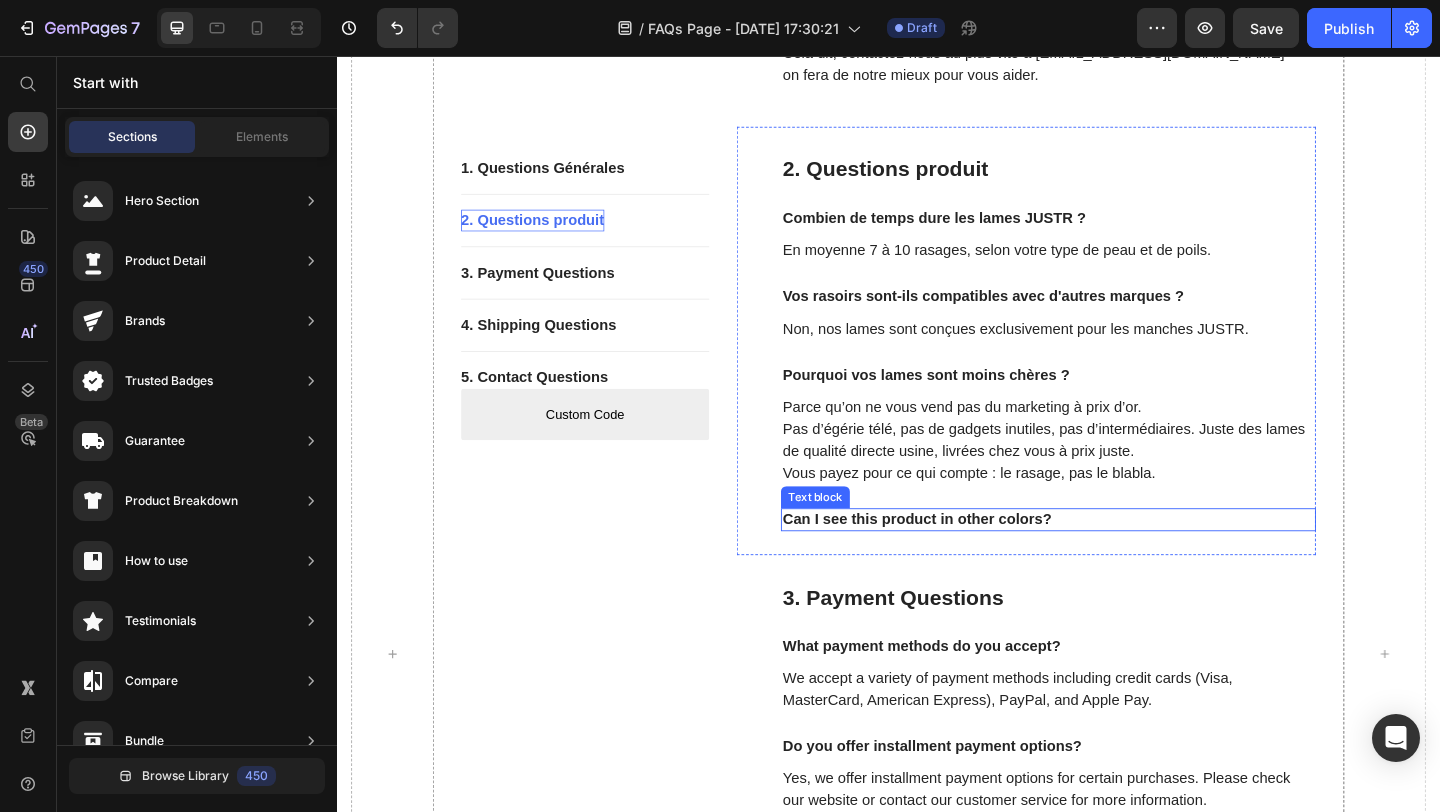 click on "Can I see this product in other colors?" at bounding box center [1111, 560] 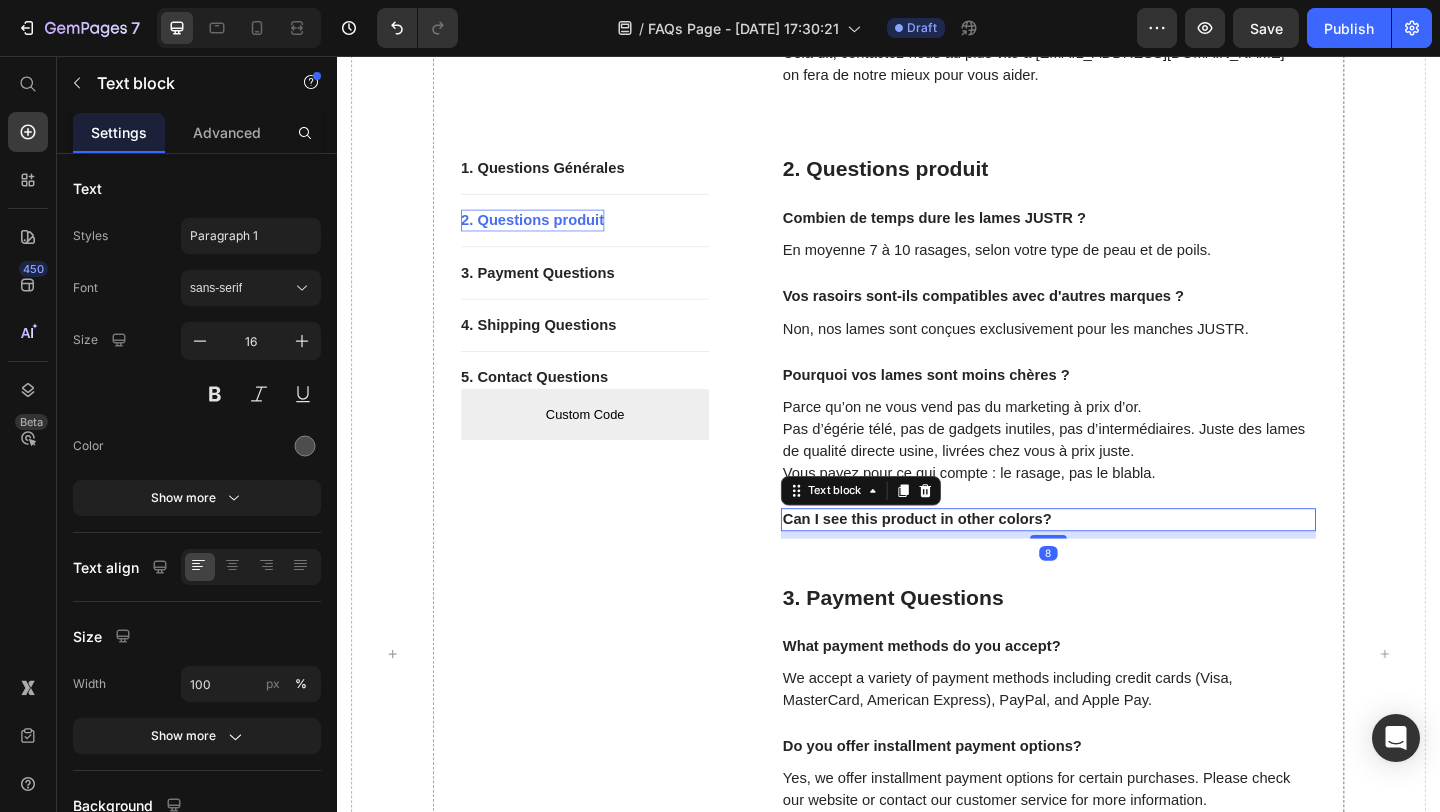 click on "Text block" at bounding box center [907, 529] 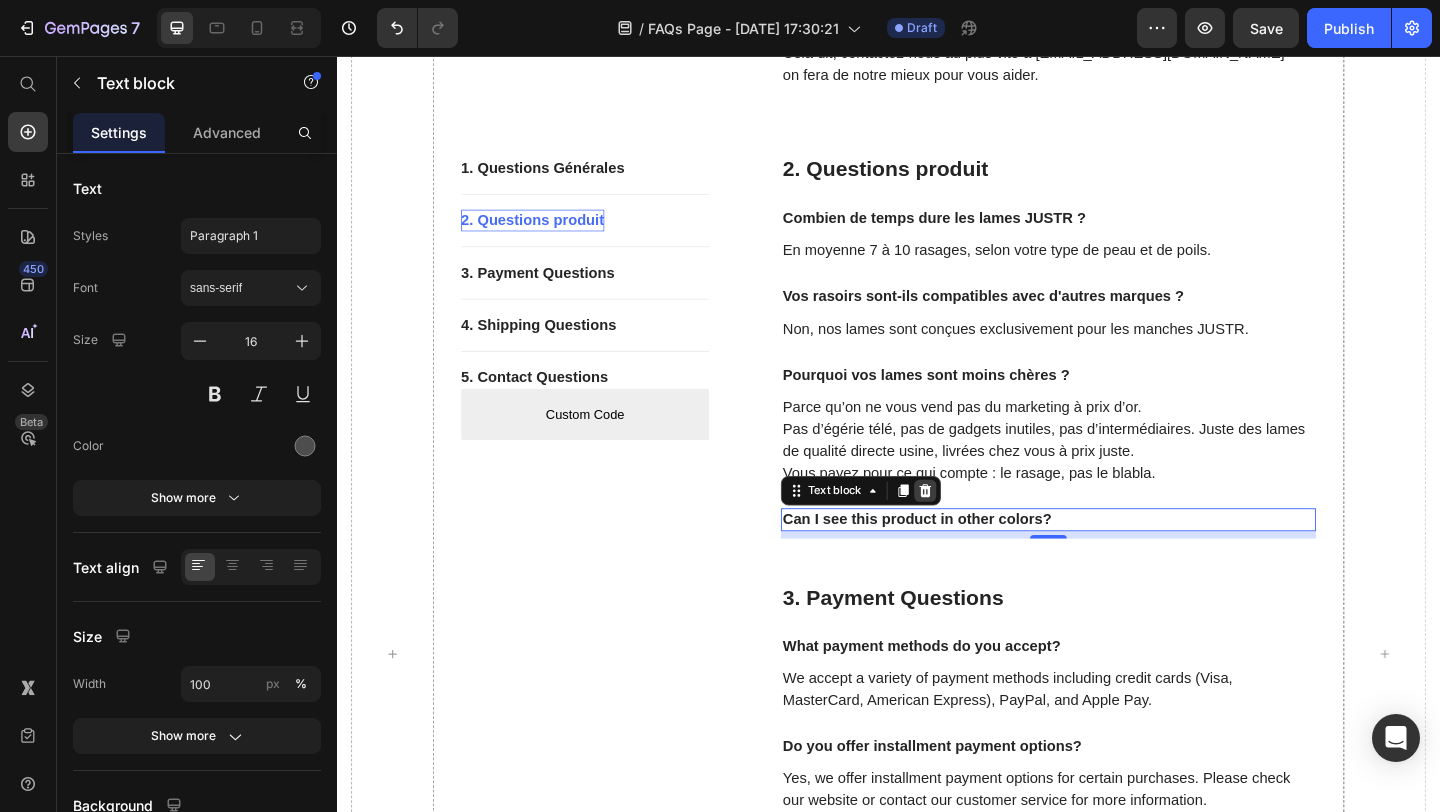 click at bounding box center (977, 529) 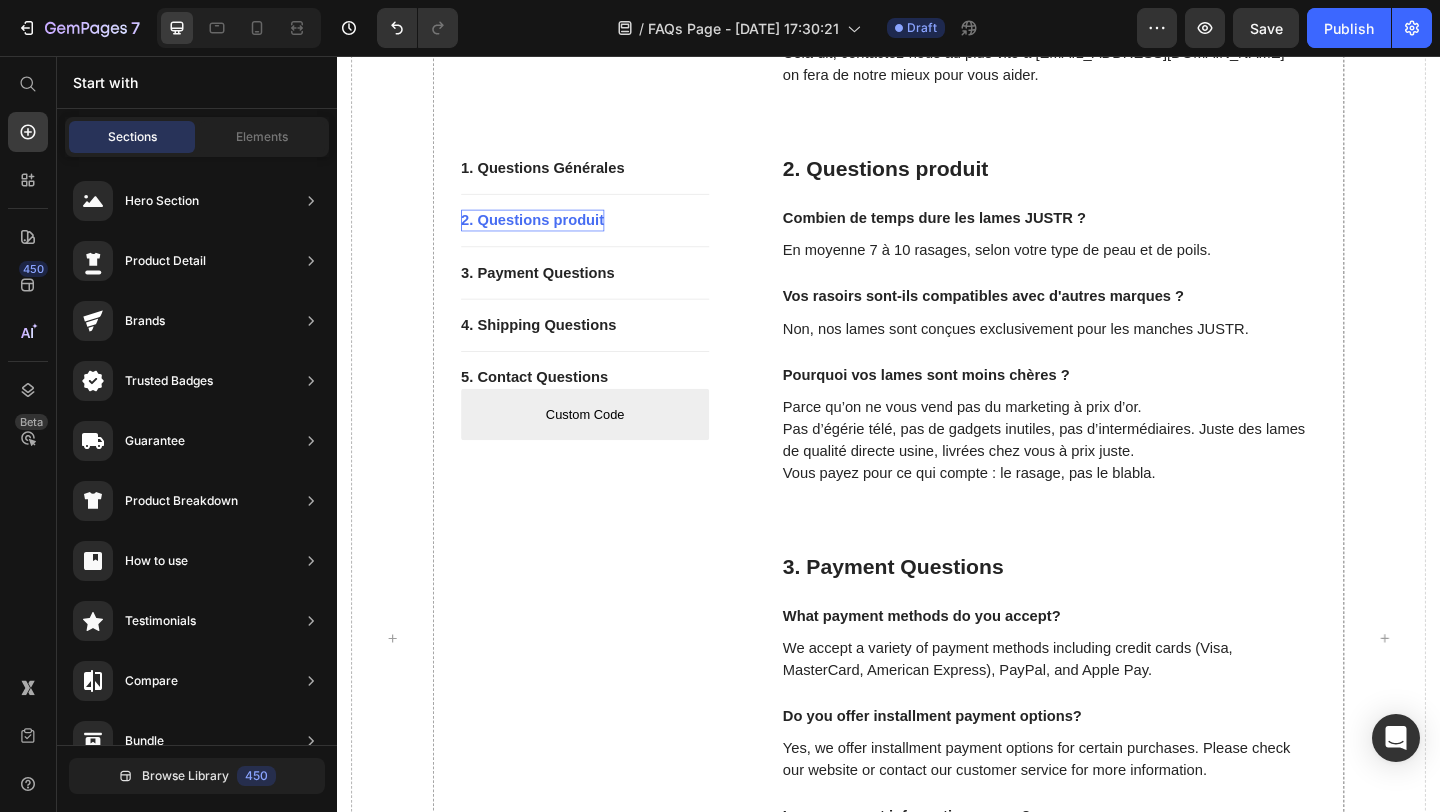scroll, scrollTop: 1059, scrollLeft: 0, axis: vertical 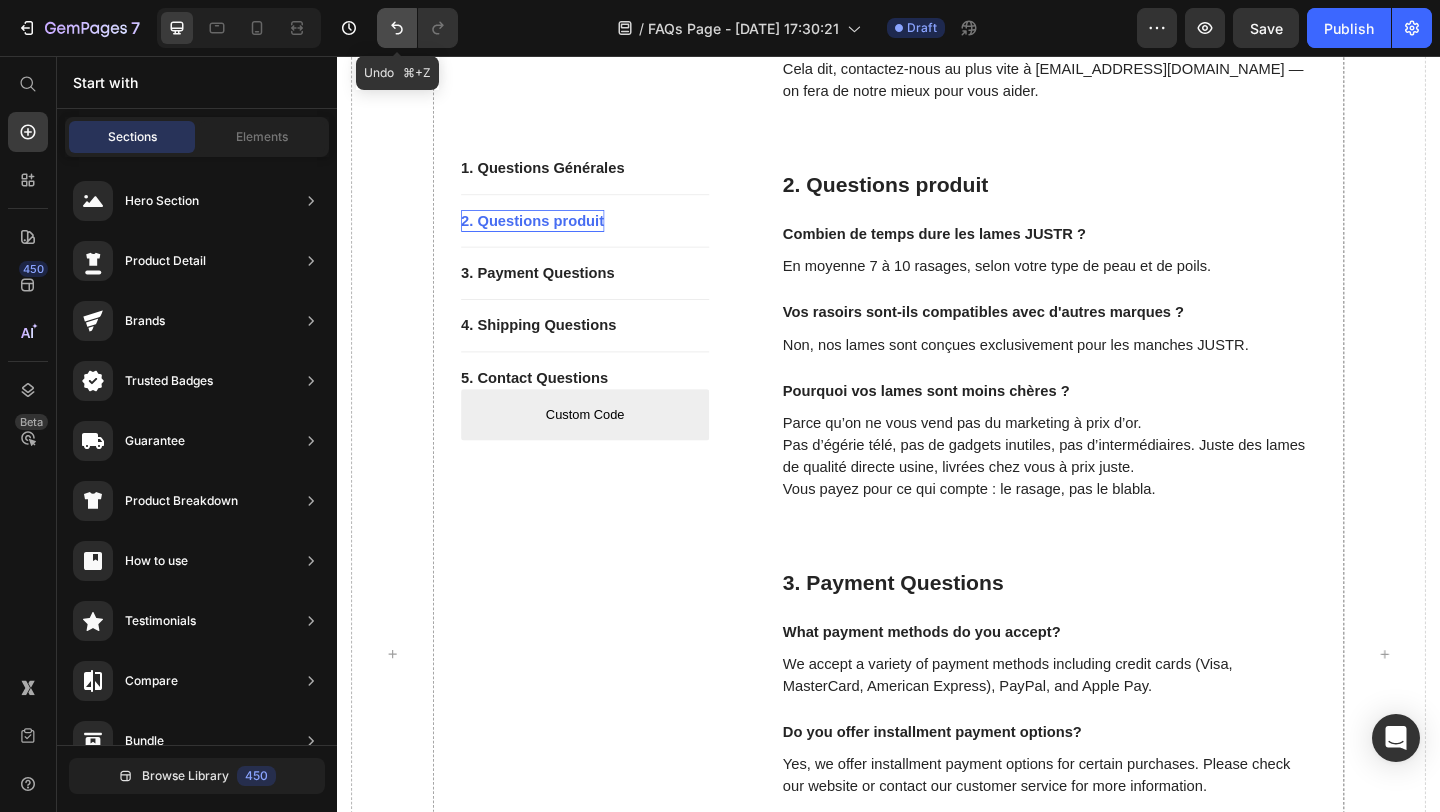 click 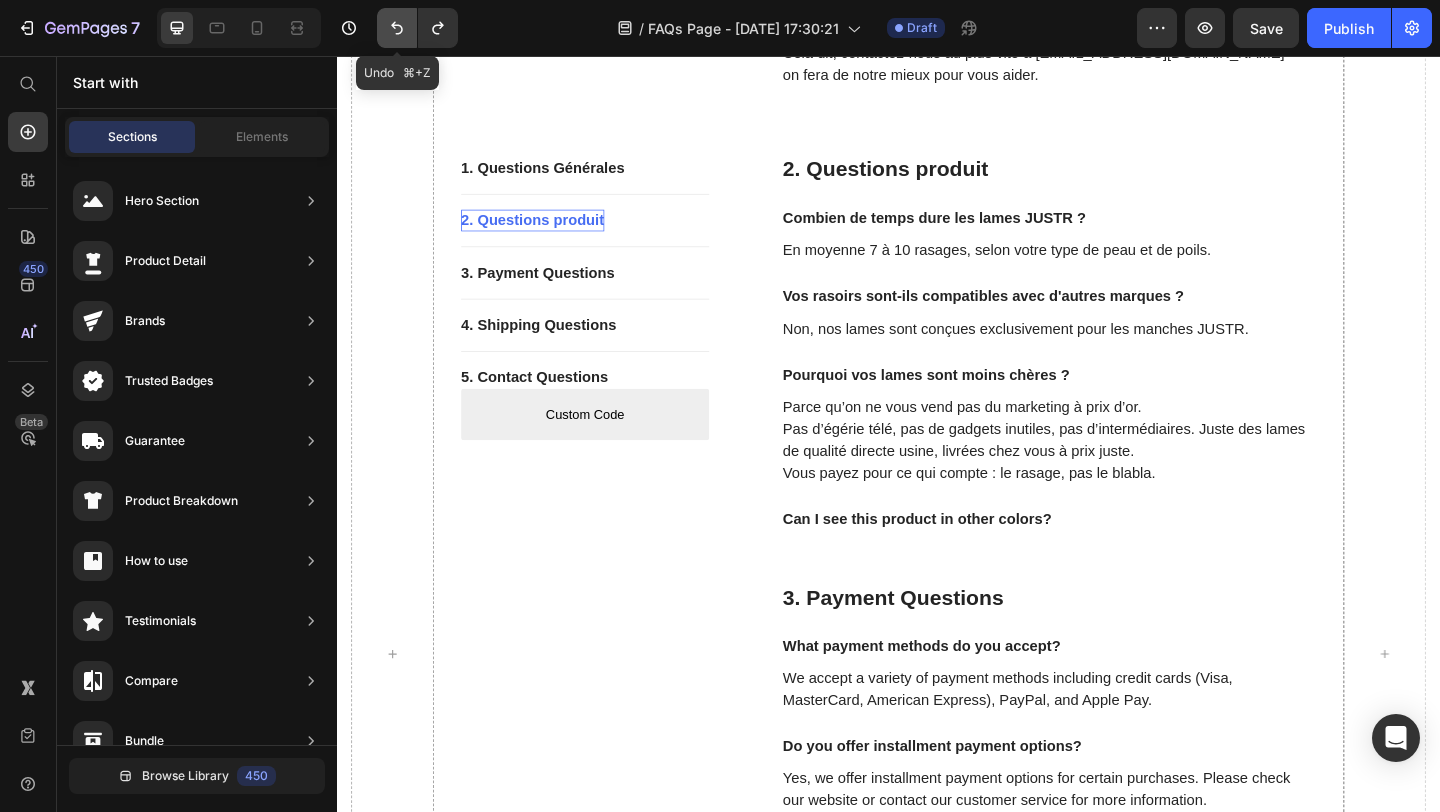 click 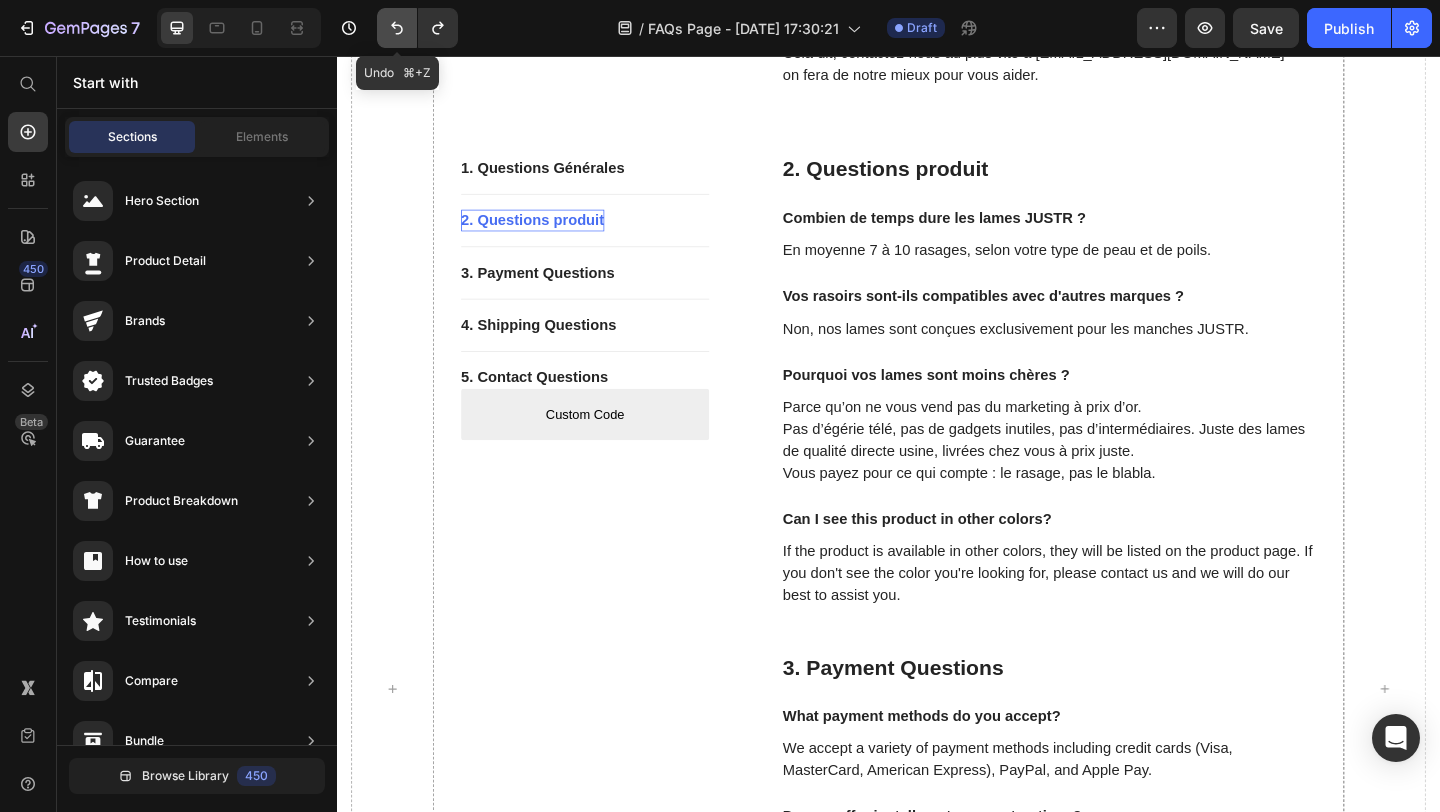 scroll, scrollTop: 1114, scrollLeft: 0, axis: vertical 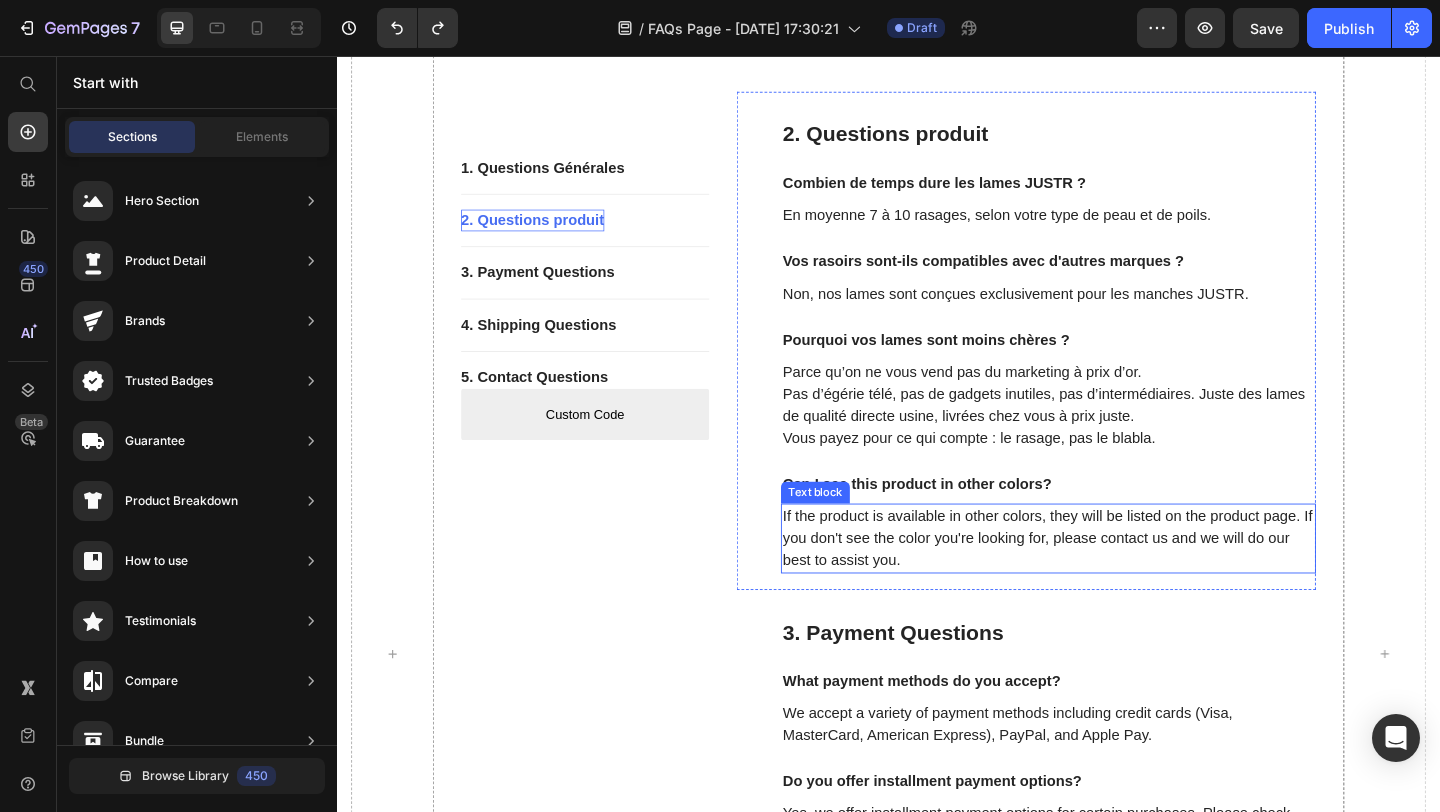 click on "If the product is available in other colors, they will be listed on the product page. If you don't see the color you're looking for, please contact us and we will do our best to assist you." at bounding box center [1111, 581] 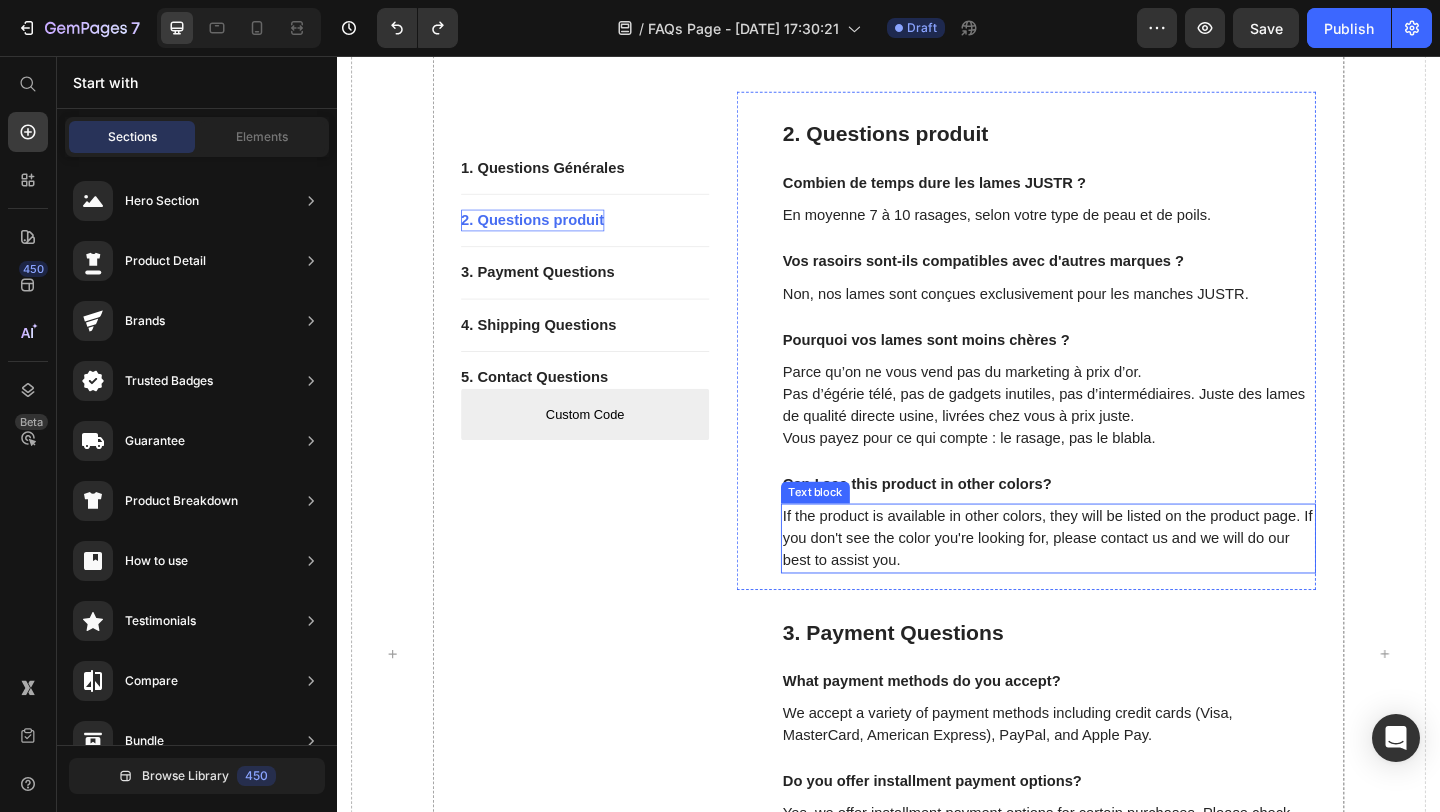 click on "If the product is available in other colors, they will be listed on the product page. If you don't see the color you're looking for, please contact us and we will do our best to assist you." at bounding box center [1111, 581] 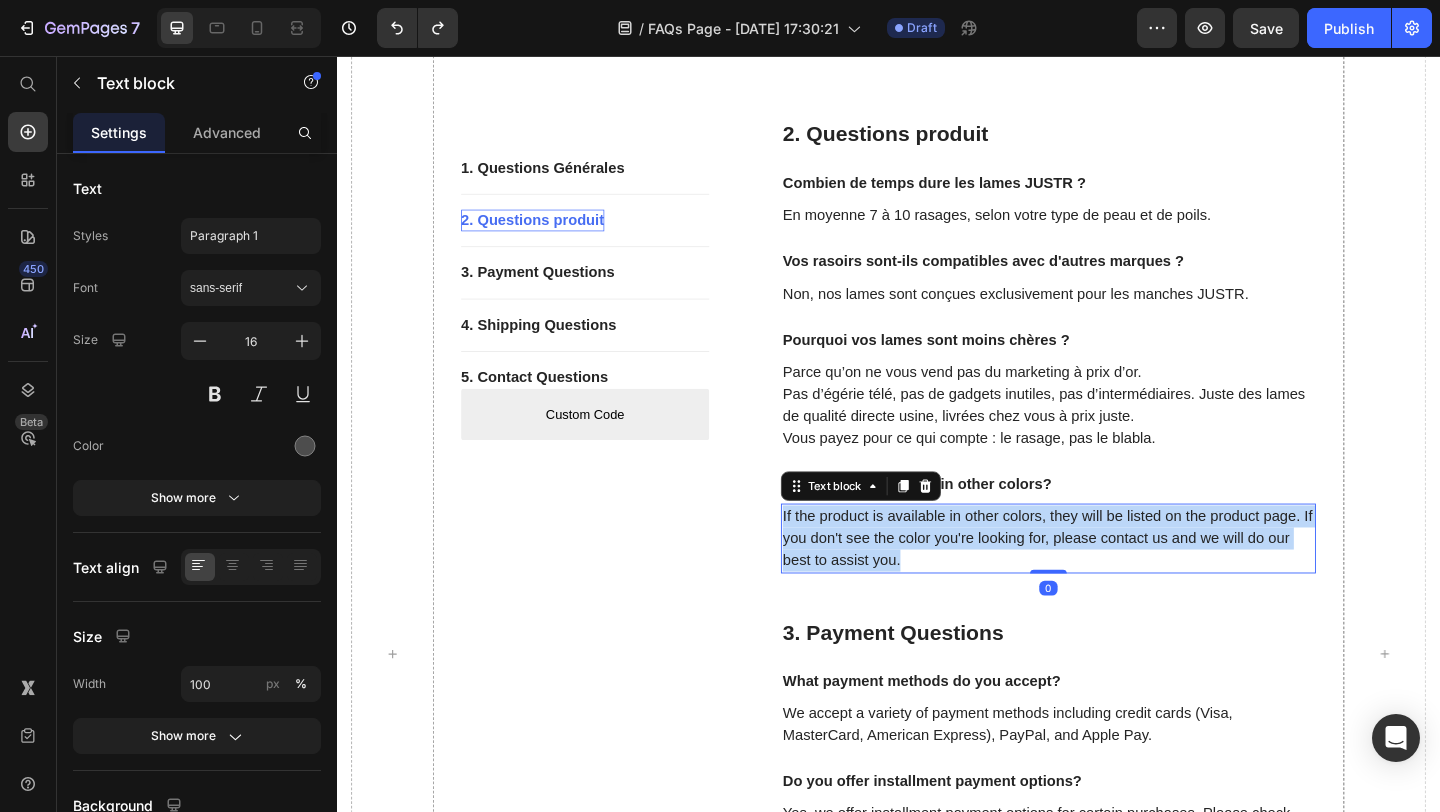 click on "If the product is available in other colors, they will be listed on the product page. If you don't see the color you're looking for, please contact us and we will do our best to assist you." at bounding box center (1111, 581) 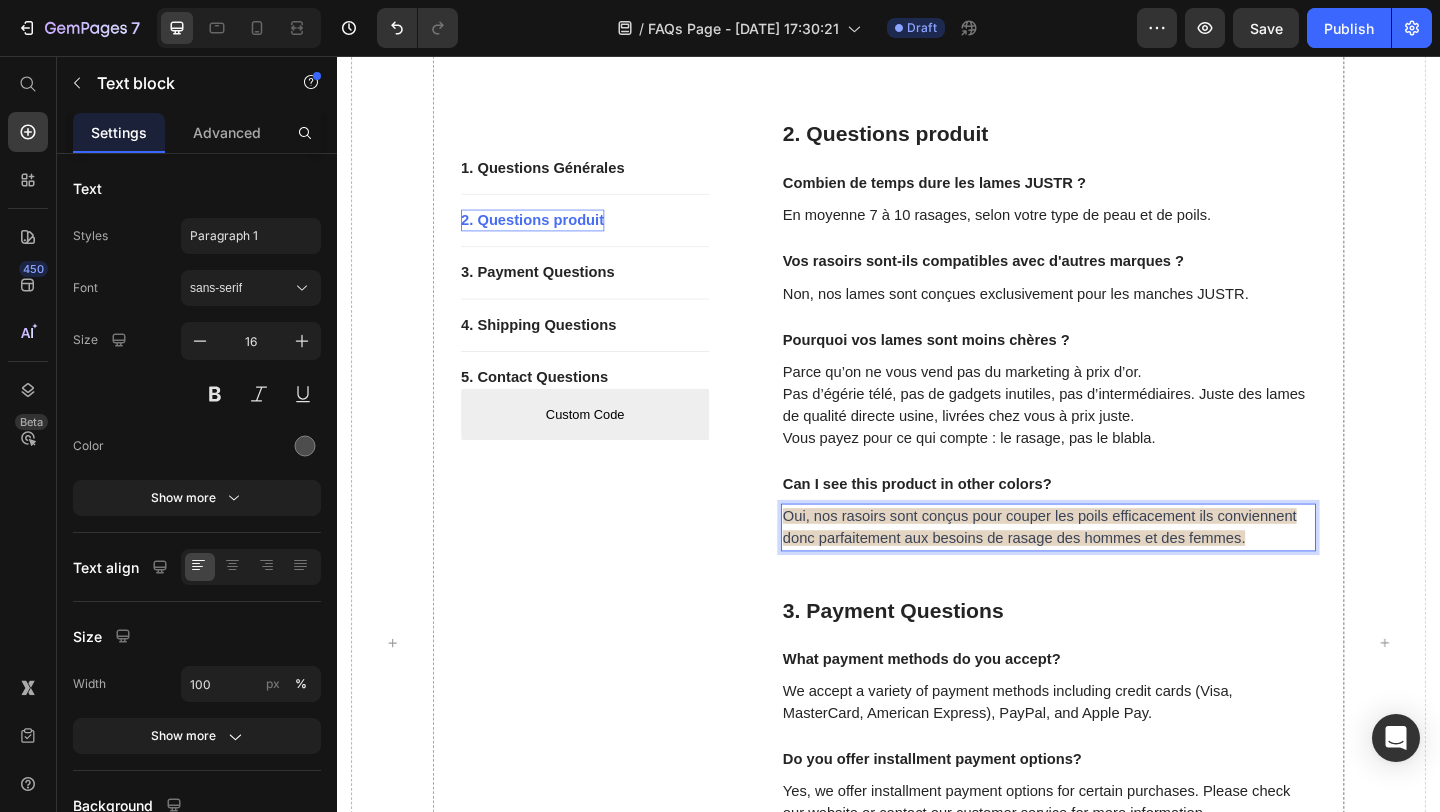 click on "Oui, nos rasoirs sont conçus pour couper les poils efficacement ils conviennent donc parfaitement aux besoins de rasage des hommes et des femmes." at bounding box center [1101, 568] 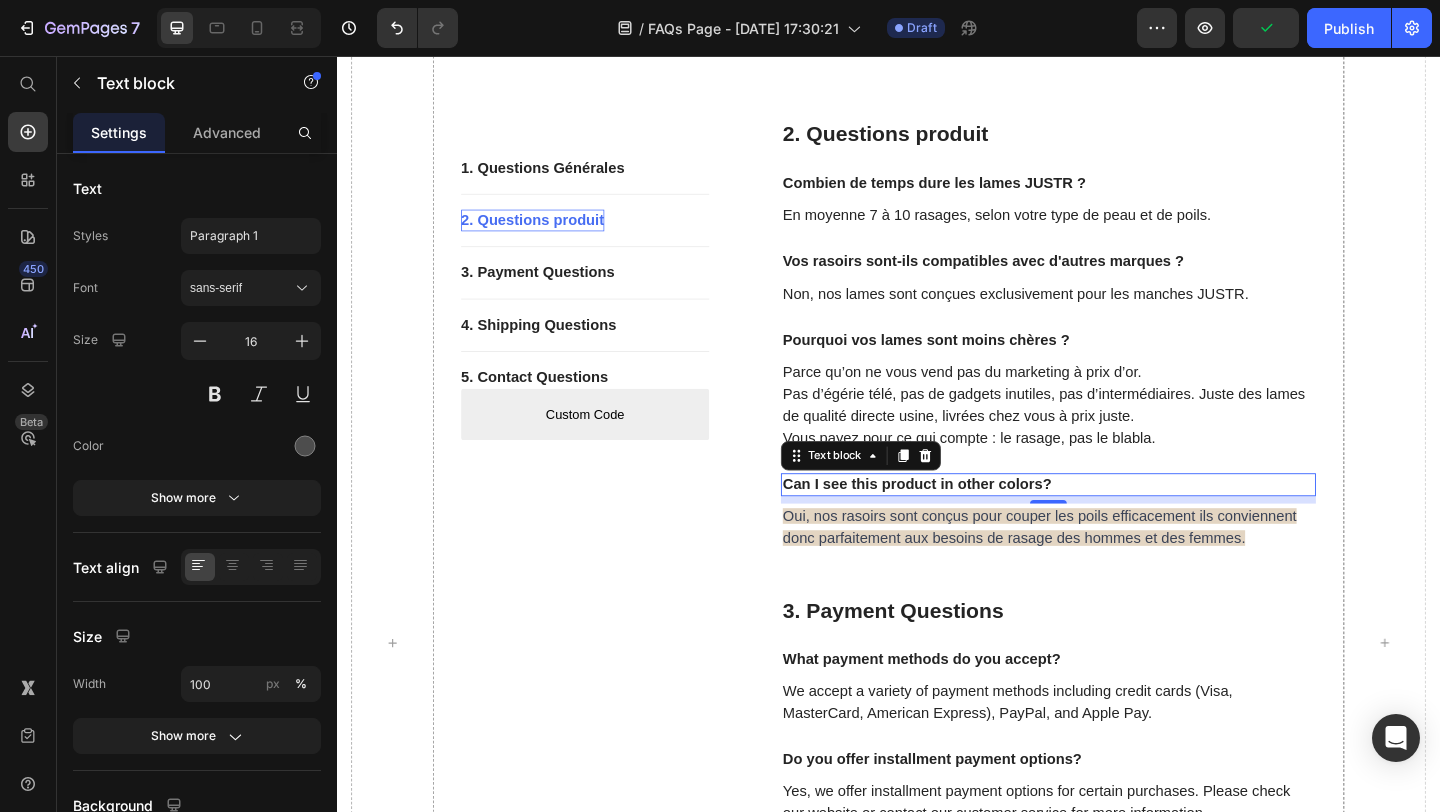 click on "Can I see this product in other colors?" at bounding box center [1111, 522] 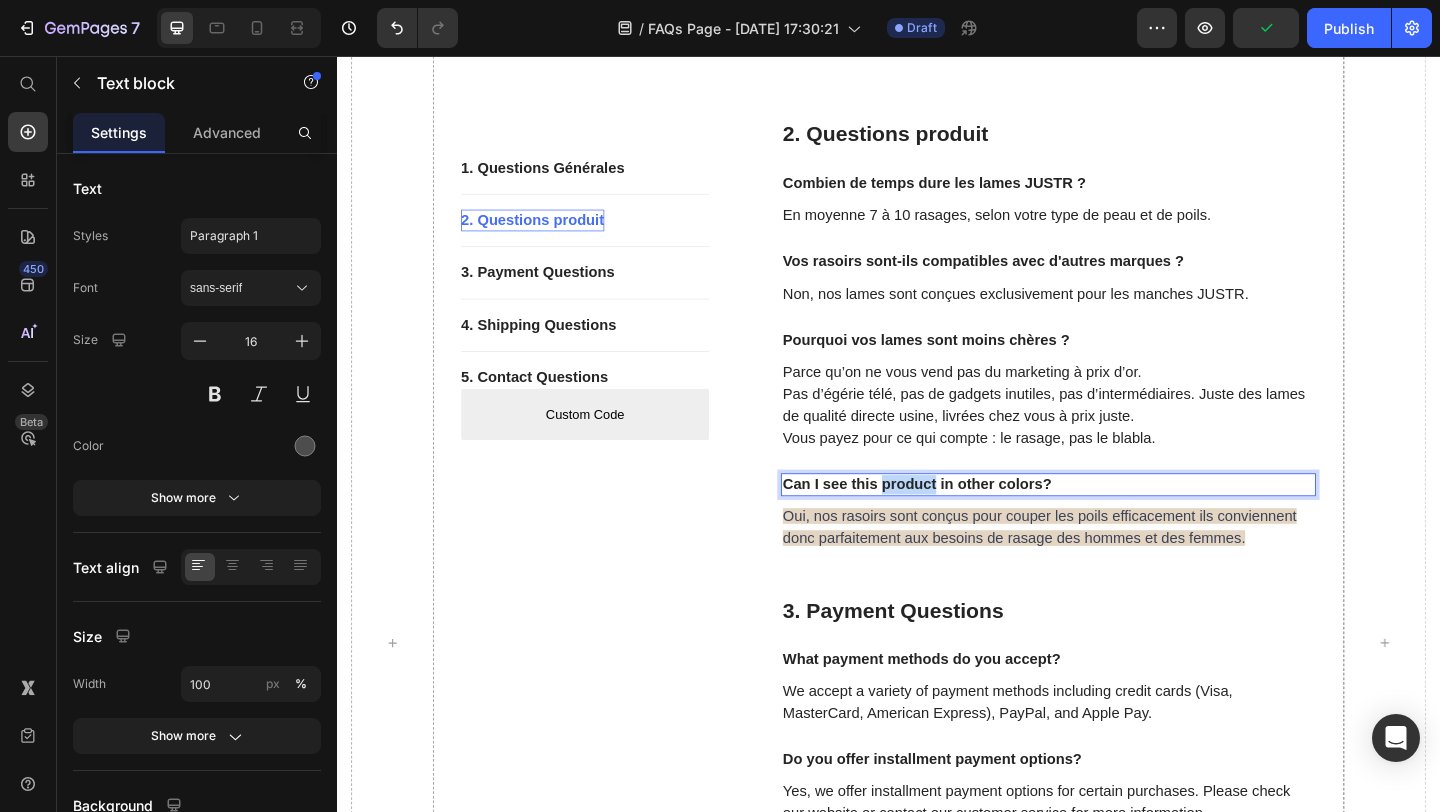 click on "Can I see this product in other colors?" at bounding box center [1111, 522] 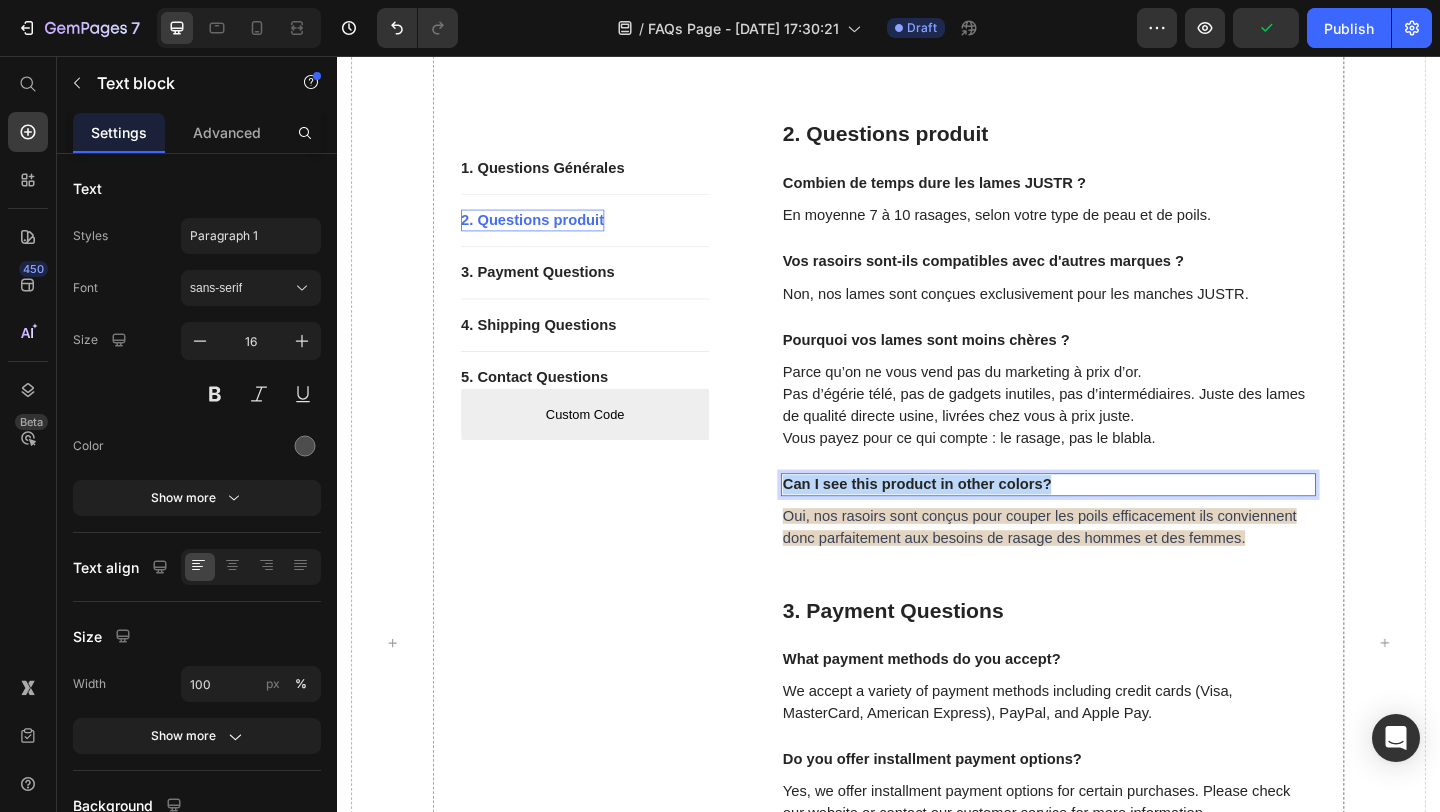 click on "Can I see this product in other colors?" at bounding box center (1111, 522) 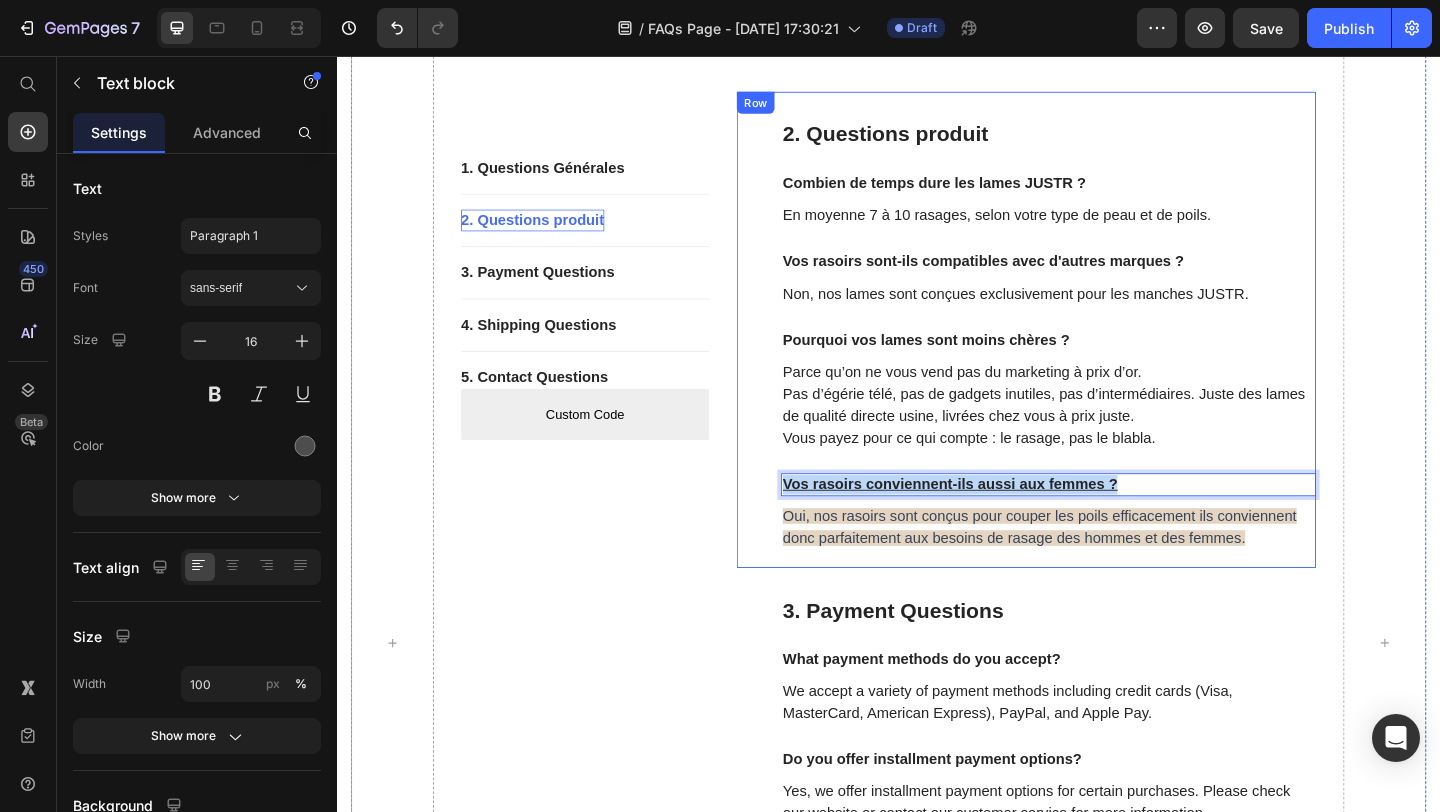 drag, startPoint x: 1192, startPoint y: 501, endPoint x: 741, endPoint y: 500, distance: 451.0011 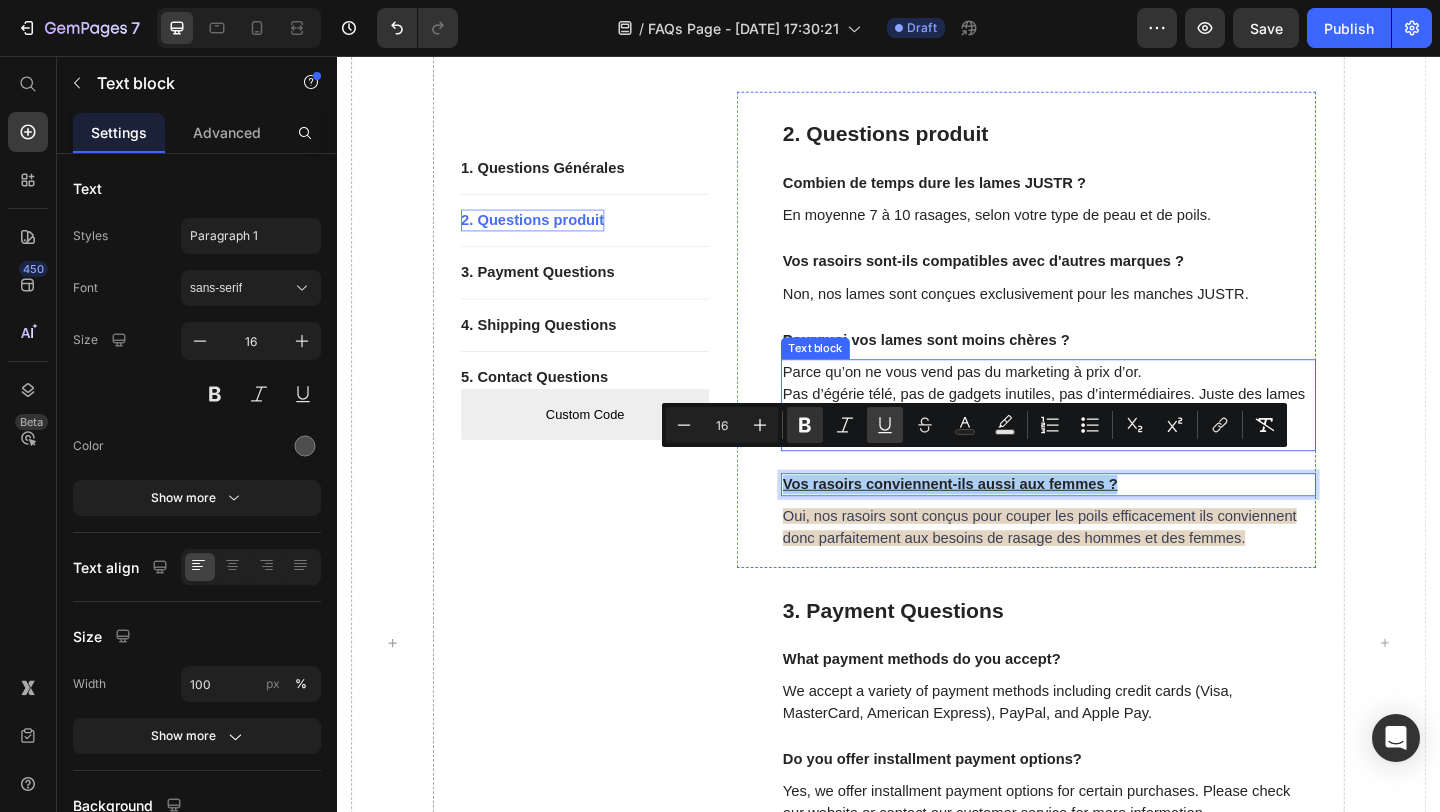drag, startPoint x: 889, startPoint y: 419, endPoint x: 605, endPoint y: 375, distance: 287.38824 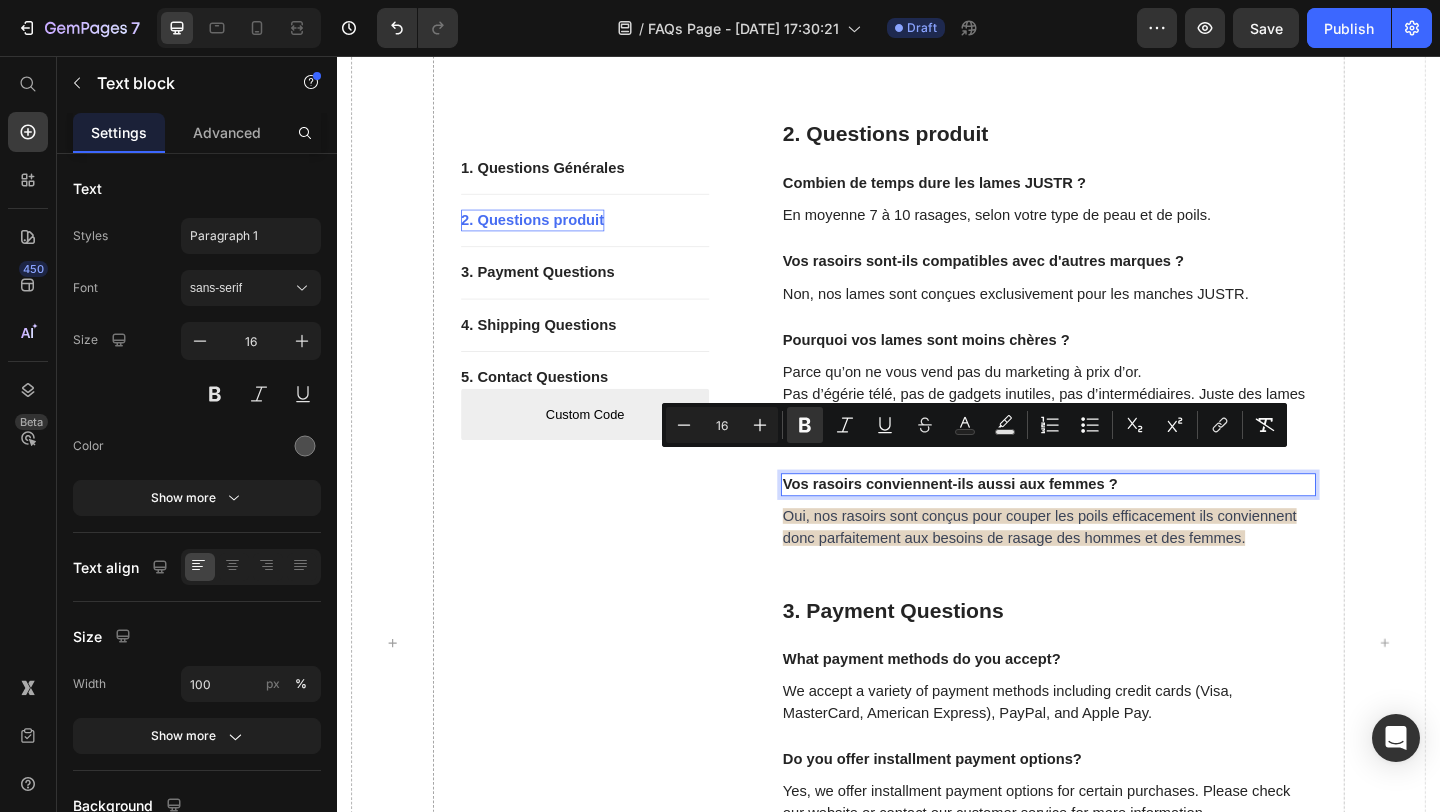 click on "Oui, nos rasoirs sont conçus pour couper les poils efficacement ils conviennent donc parfaitement aux besoins de rasage des hommes et des femmes." at bounding box center (1101, 568) 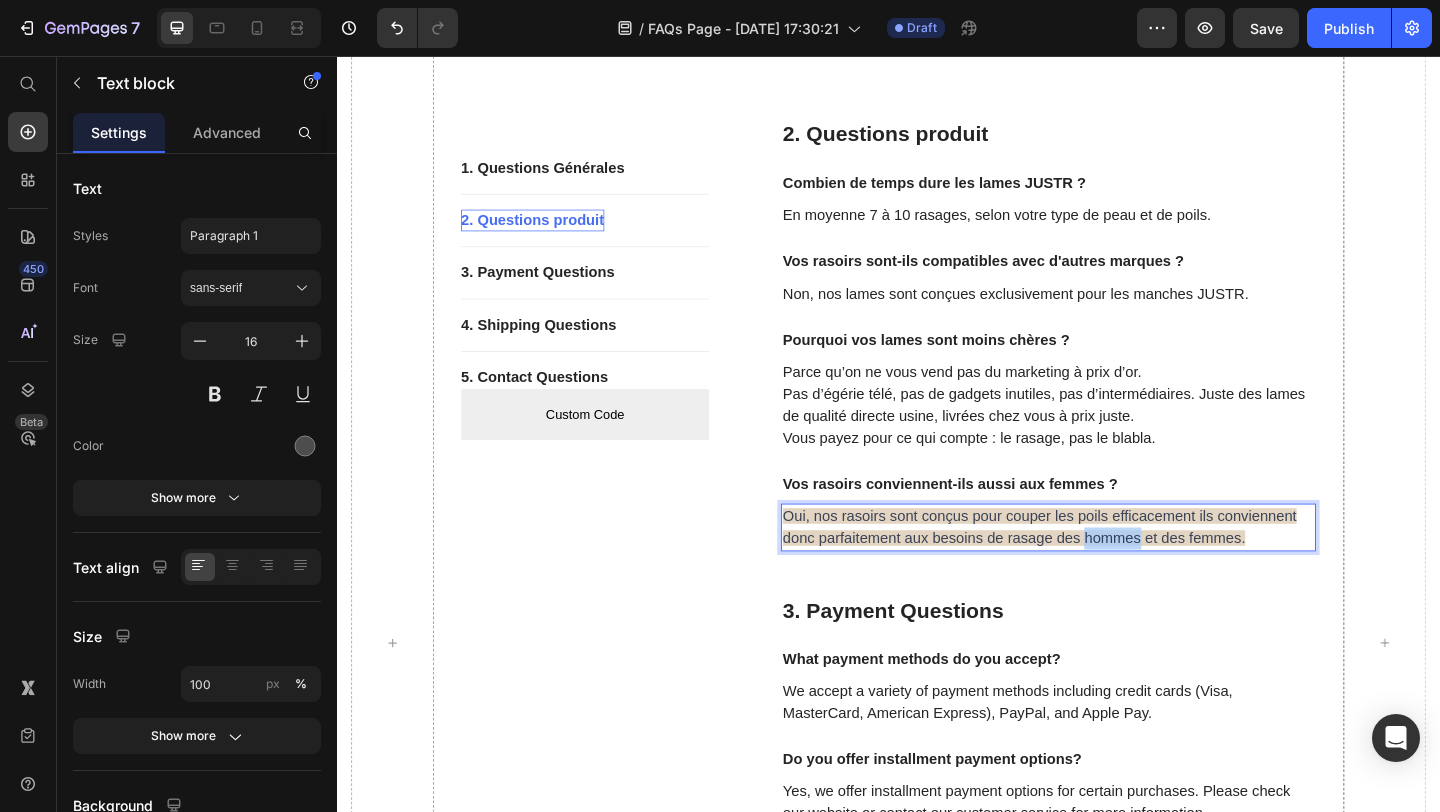 click on "Oui, nos rasoirs sont conçus pour couper les poils efficacement ils conviennent donc parfaitement aux besoins de rasage des hommes et des femmes." at bounding box center (1101, 568) 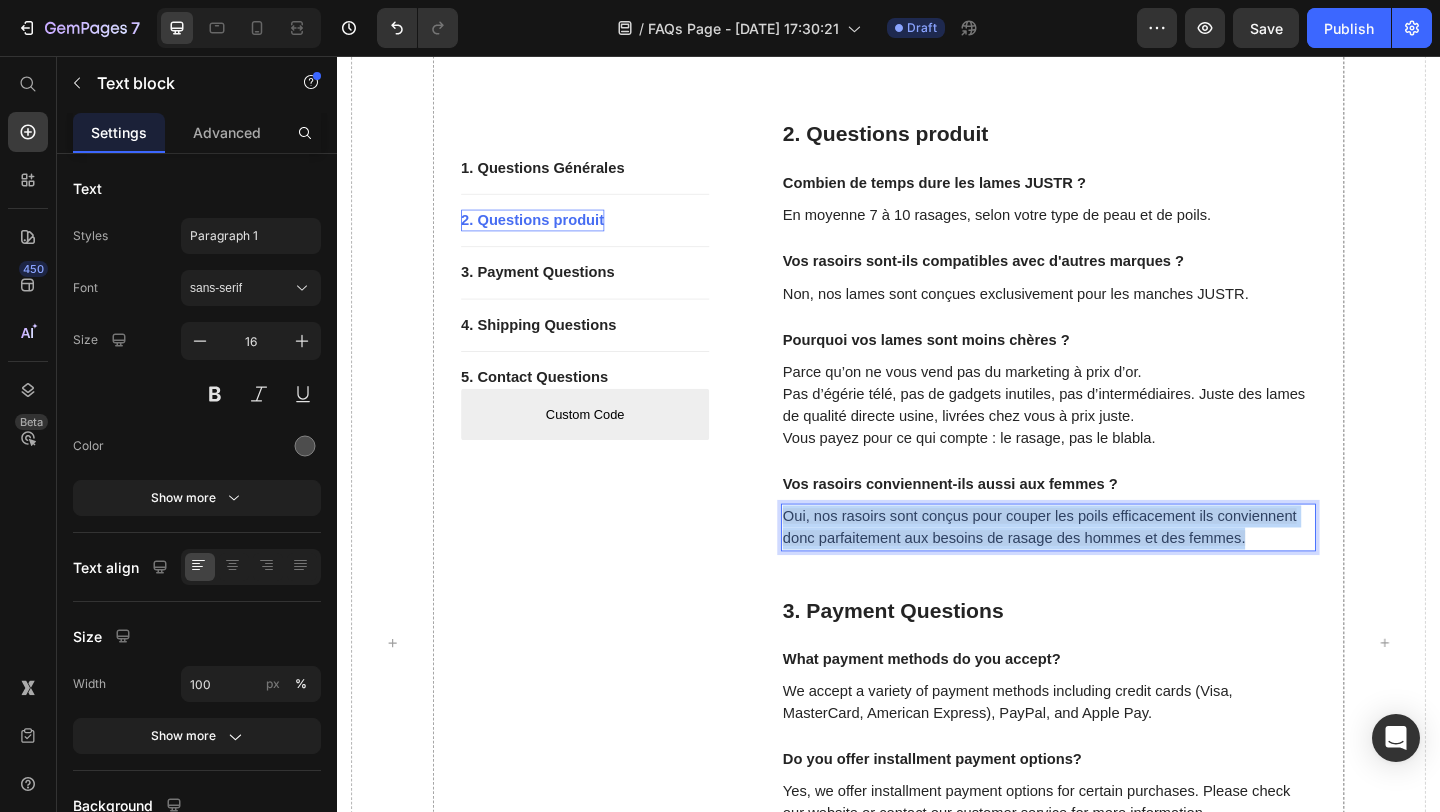 click on "Oui, nos rasoirs sont conçus pour couper les poils efficacement ils conviennent donc parfaitement aux besoins de rasage des hommes et des femmes." at bounding box center (1101, 568) 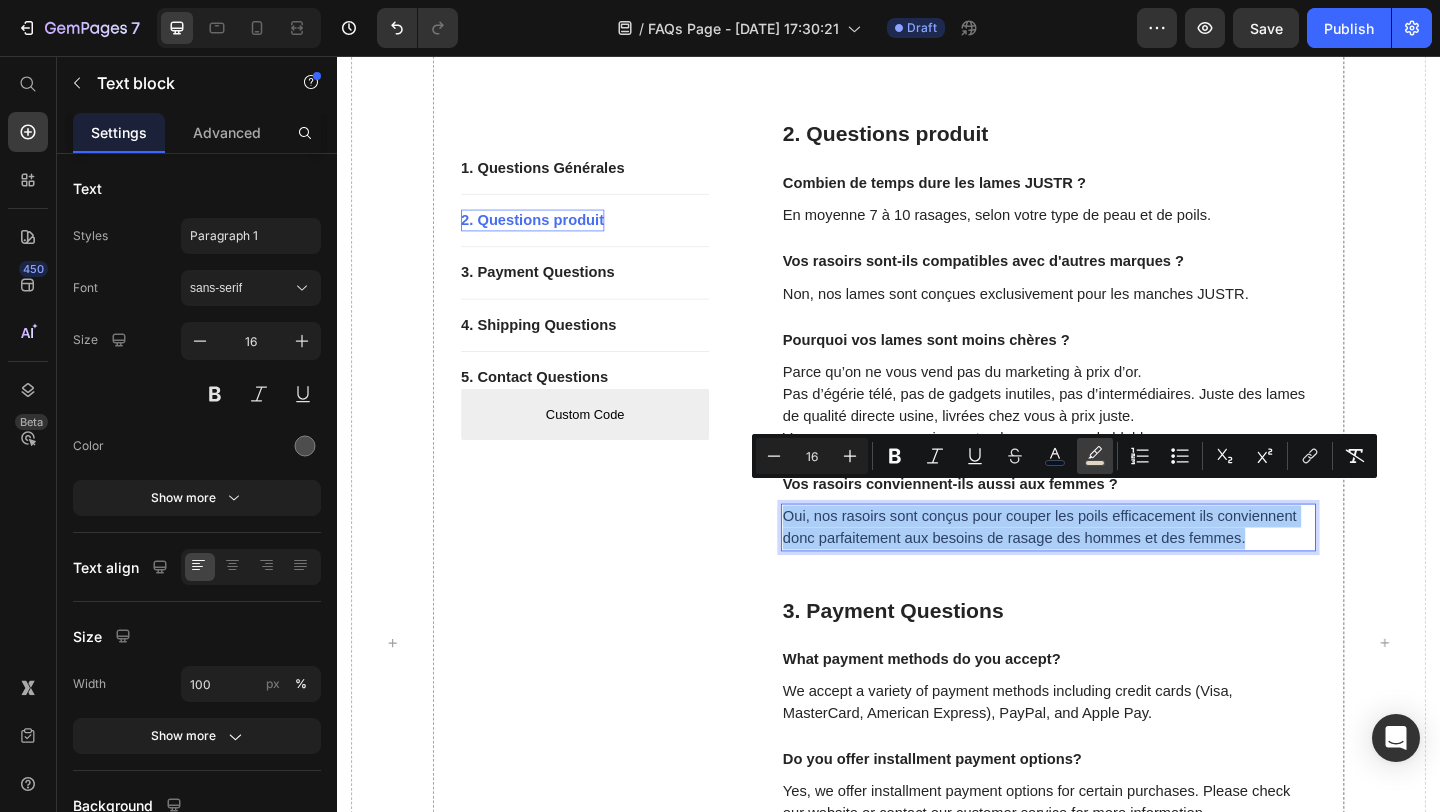 click 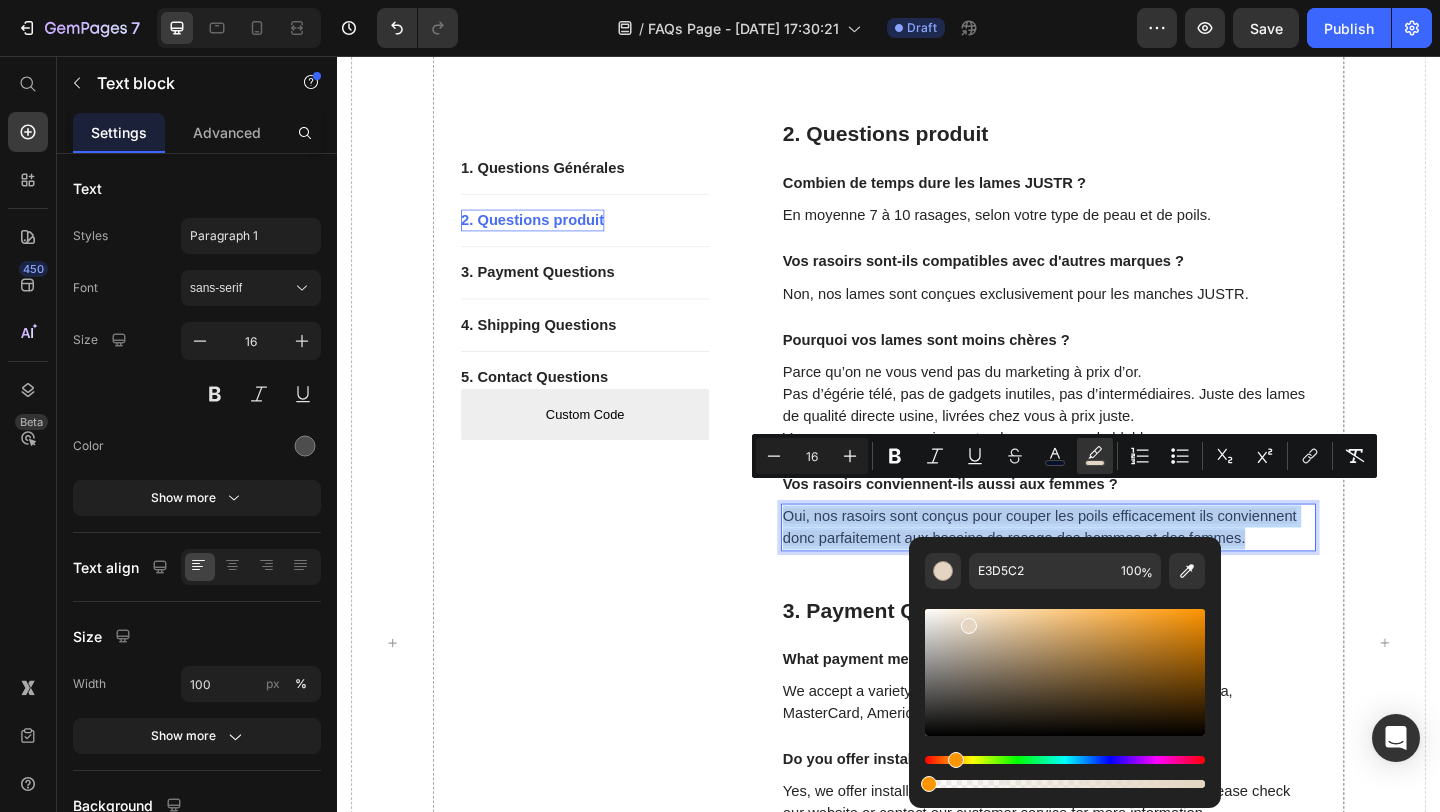 type on "0" 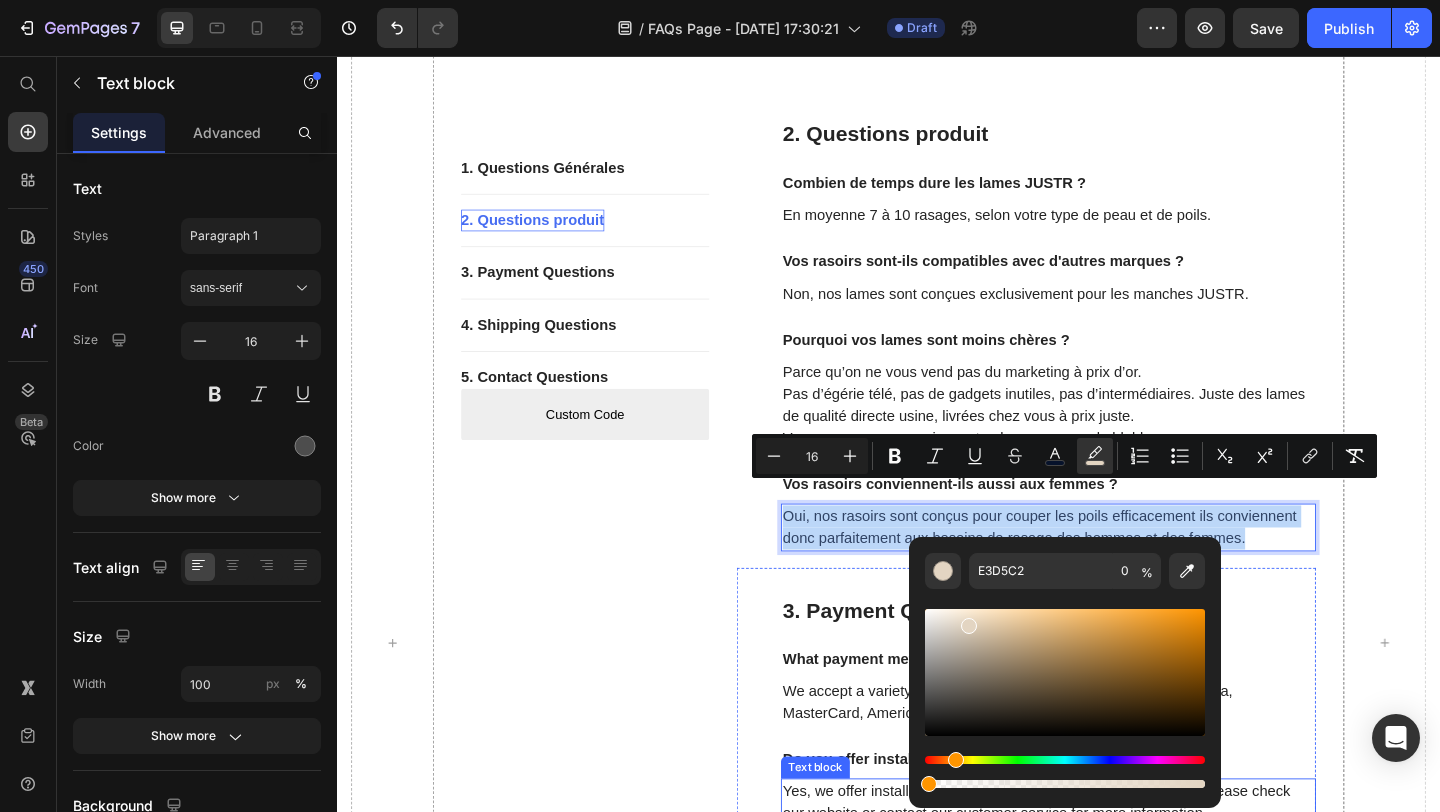 drag, startPoint x: 1273, startPoint y: 841, endPoint x: 945, endPoint y: 850, distance: 328.12344 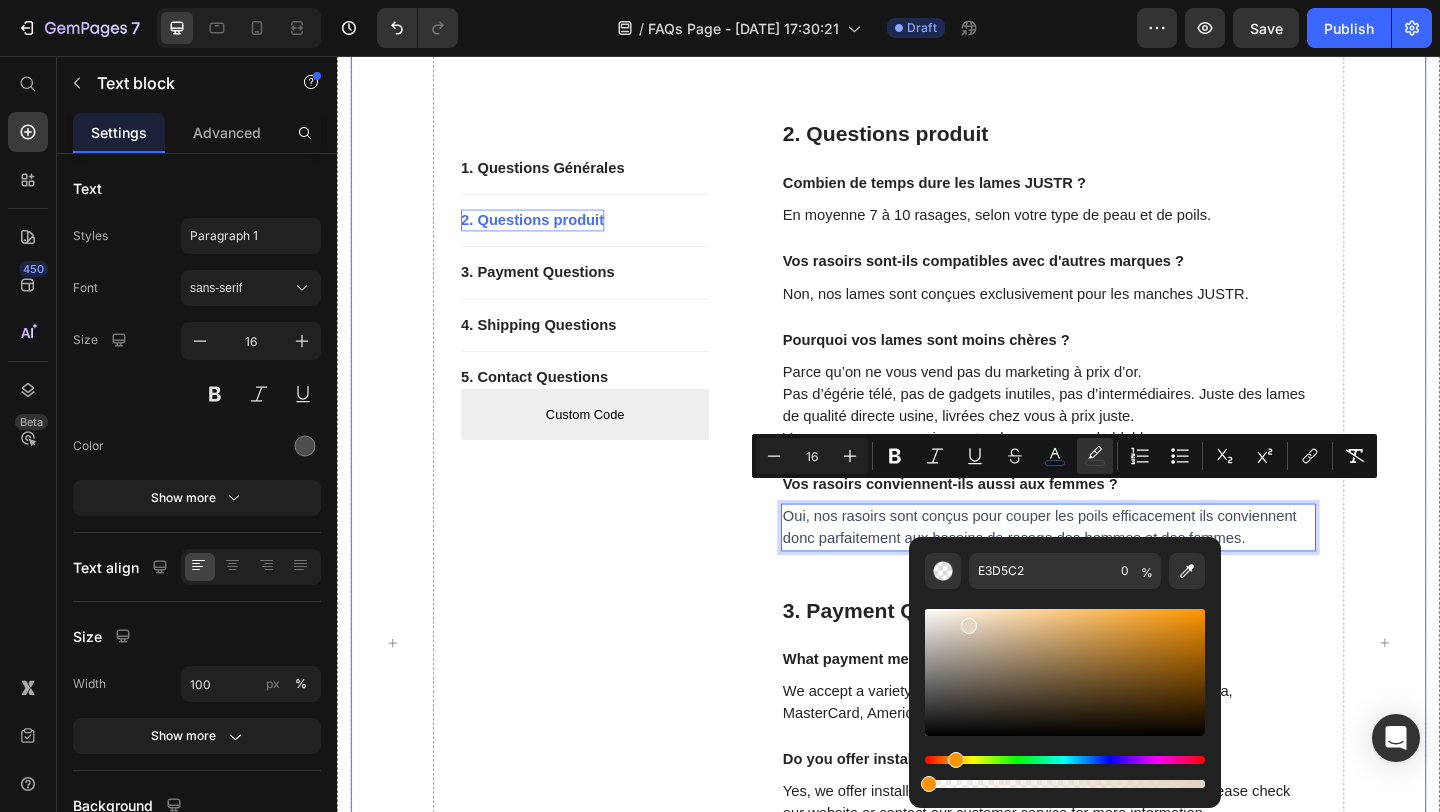 click on "1. Questions Générales Button                Title Line 2. Questions produit Button                Title Line 3. Payment Questions Button                Title Line 4. Shipping Questions Button                Title Line 5. Contact Questions Button
Custom Code
Custom Menu Active Row" at bounding box center (607, 694) 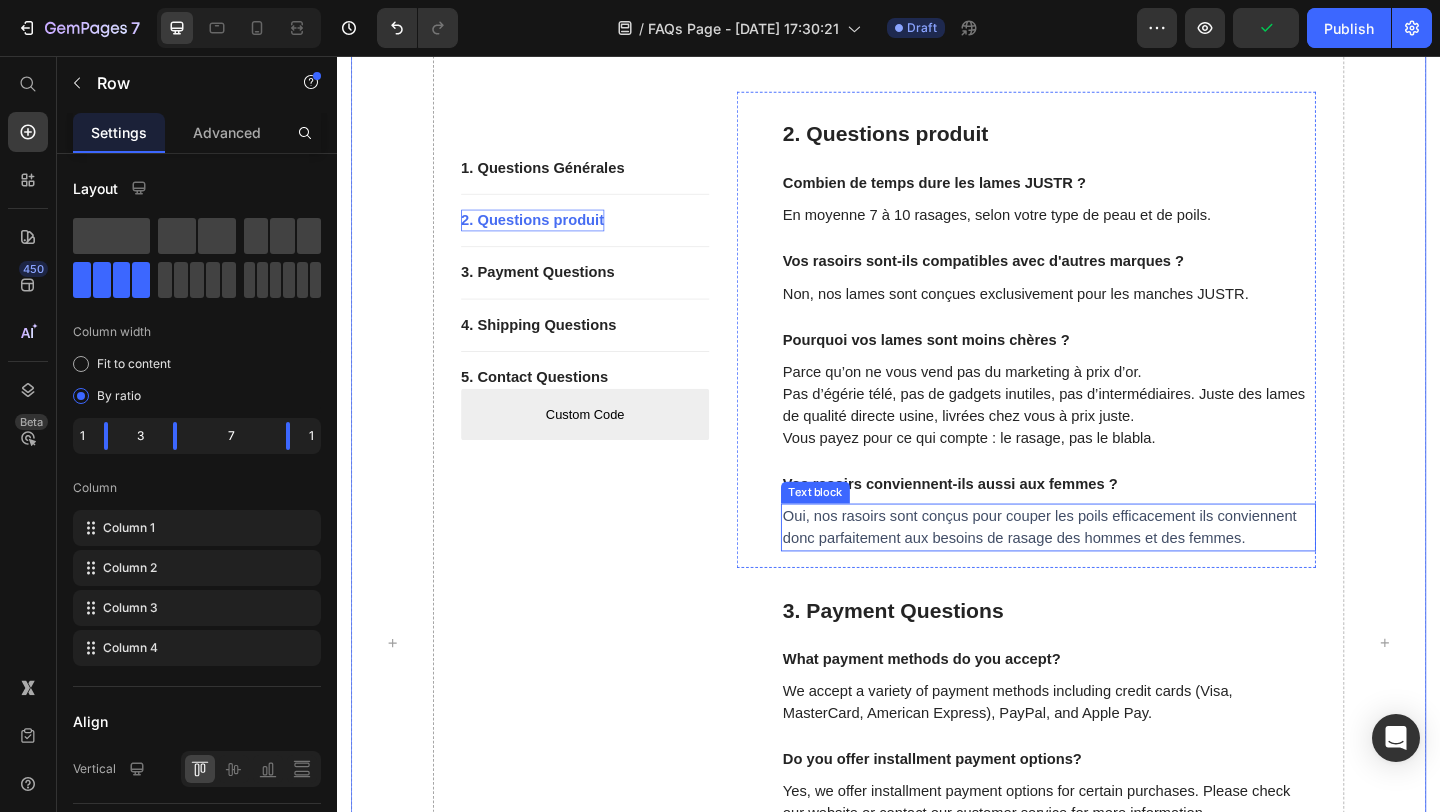click on "Oui, nos rasoirs sont conçus pour couper les poils efficacement ils conviennent donc parfaitement aux besoins de rasage des hommes et des femmes." at bounding box center [1101, 568] 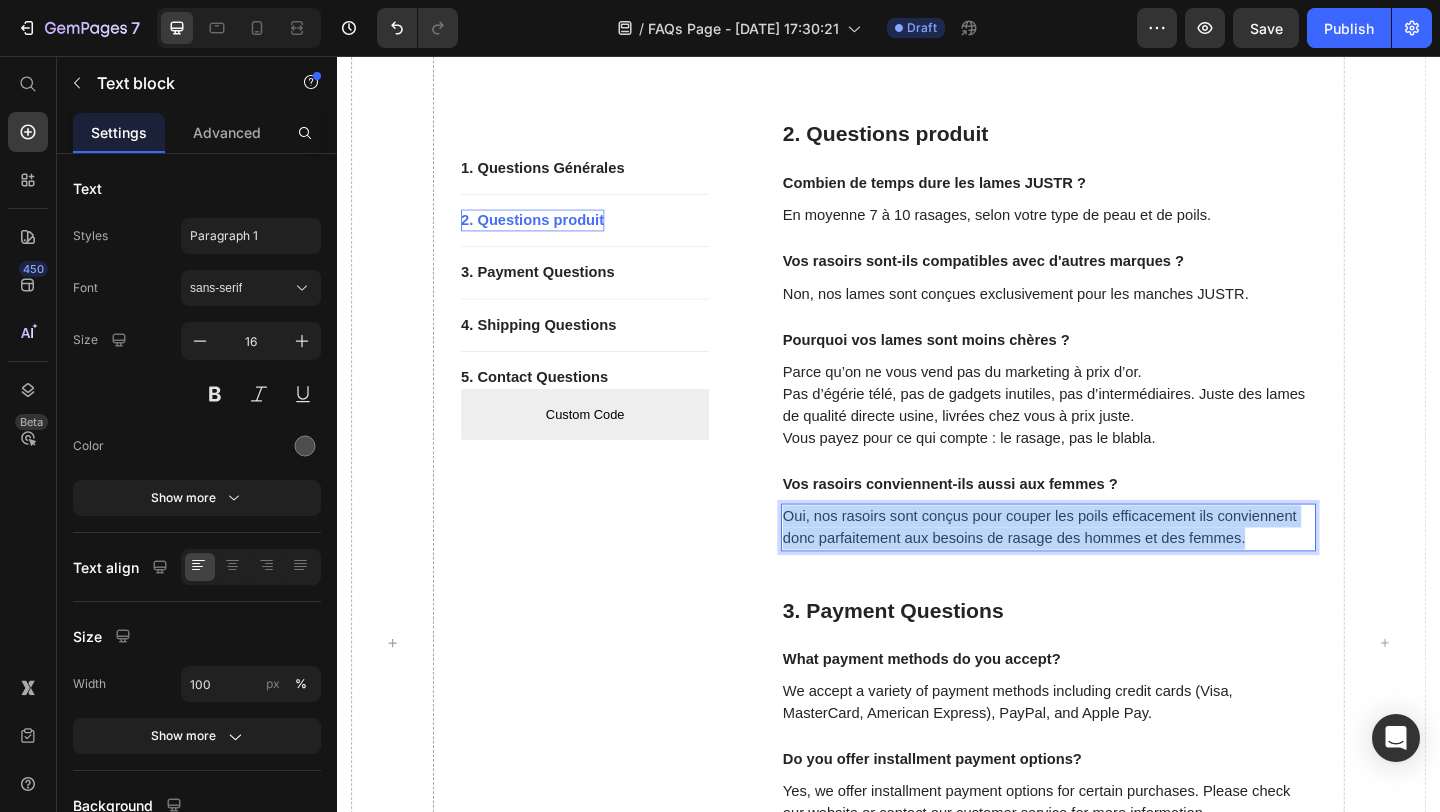 click on "Oui, nos rasoirs sont conçus pour couper les poils efficacement ils conviennent donc parfaitement aux besoins de rasage des hommes et des femmes." at bounding box center (1101, 568) 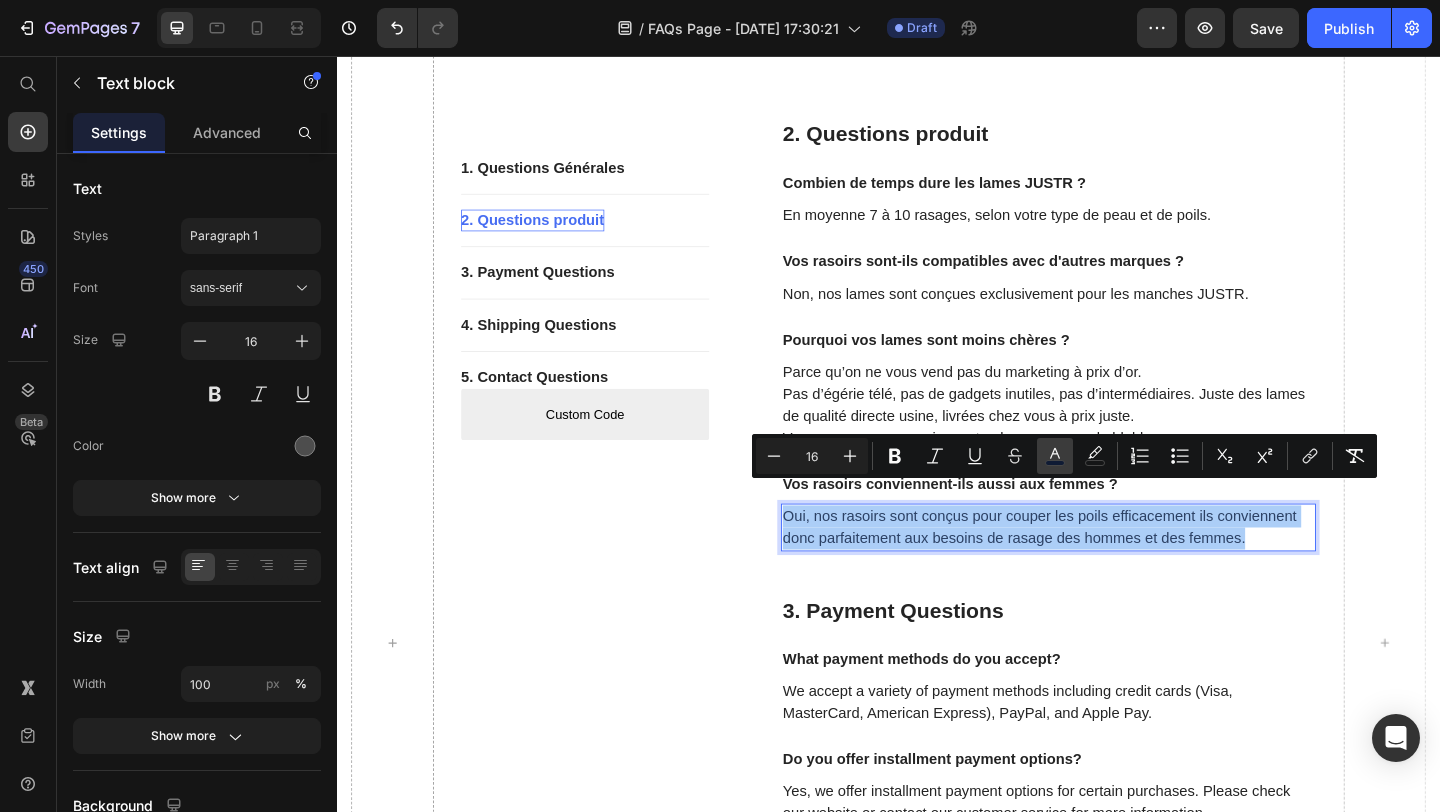 click 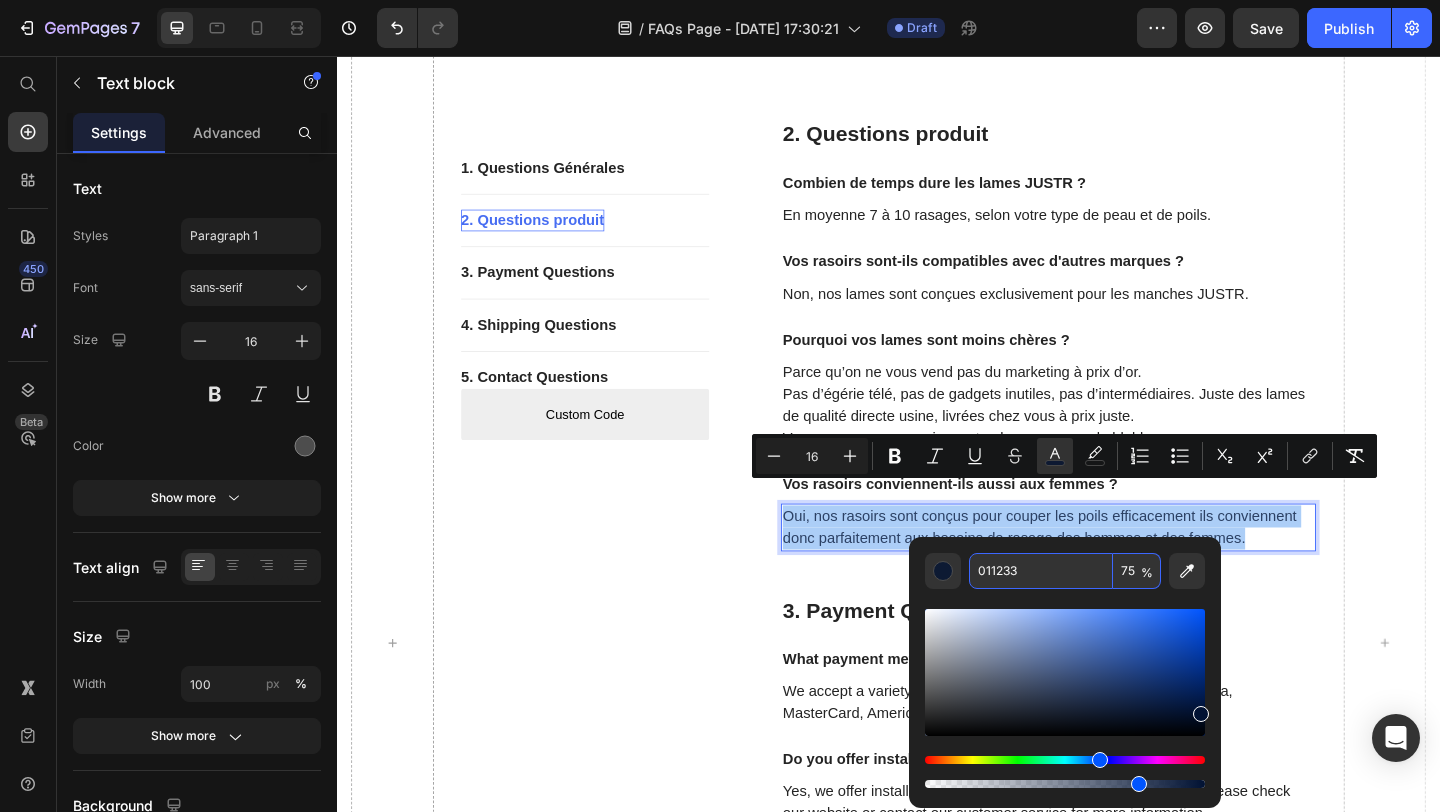 click on "011233" at bounding box center [1041, 571] 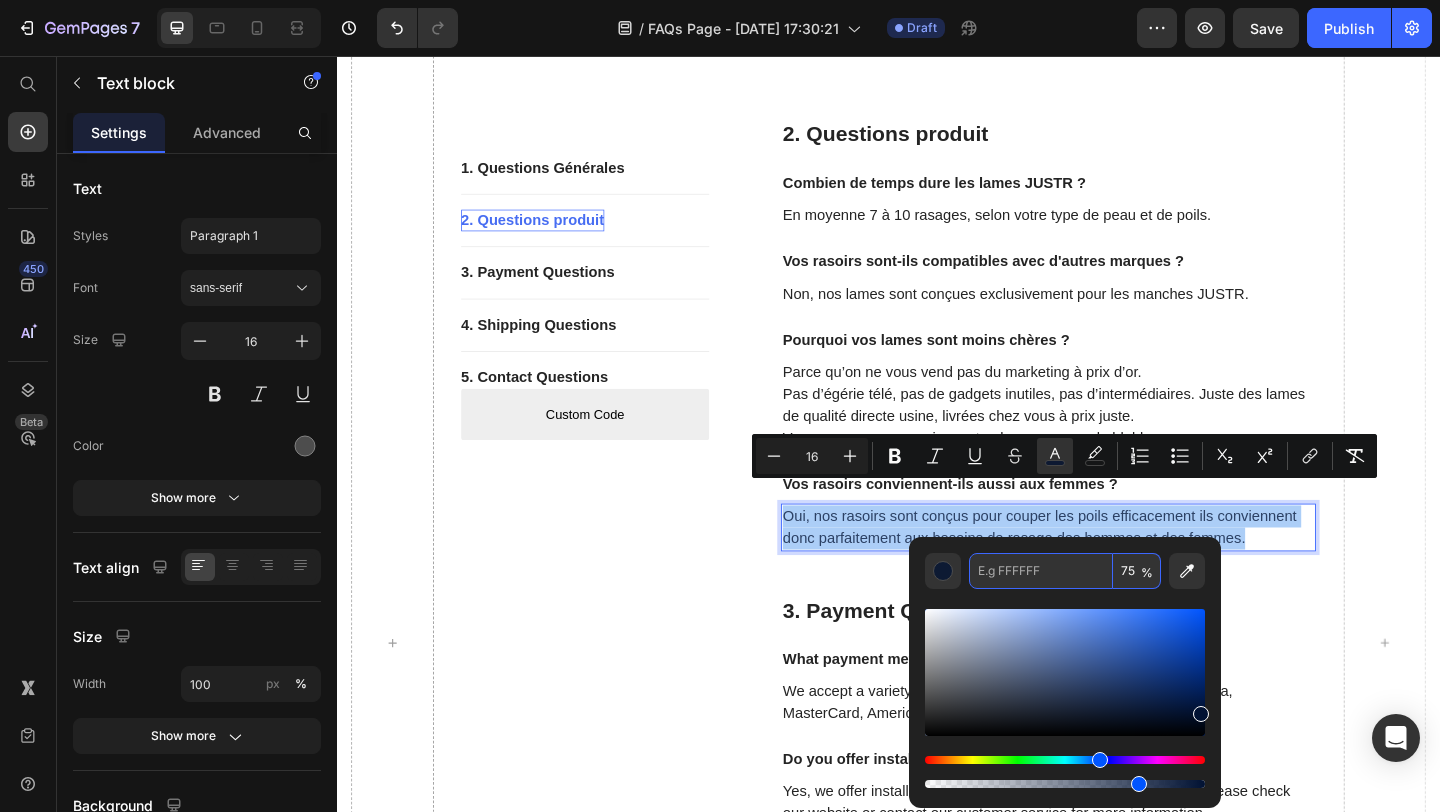 type 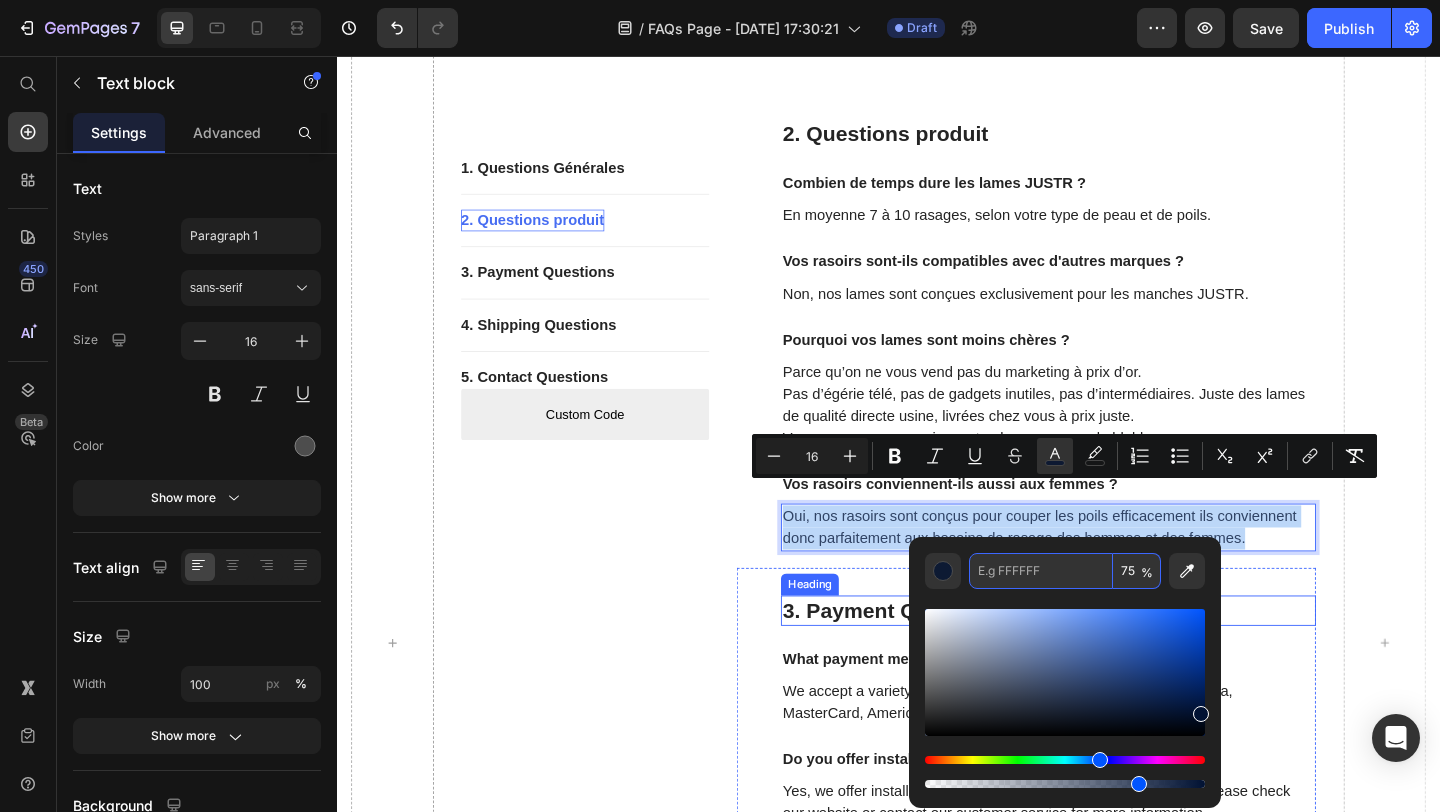 click on "Row" at bounding box center (793, 601) 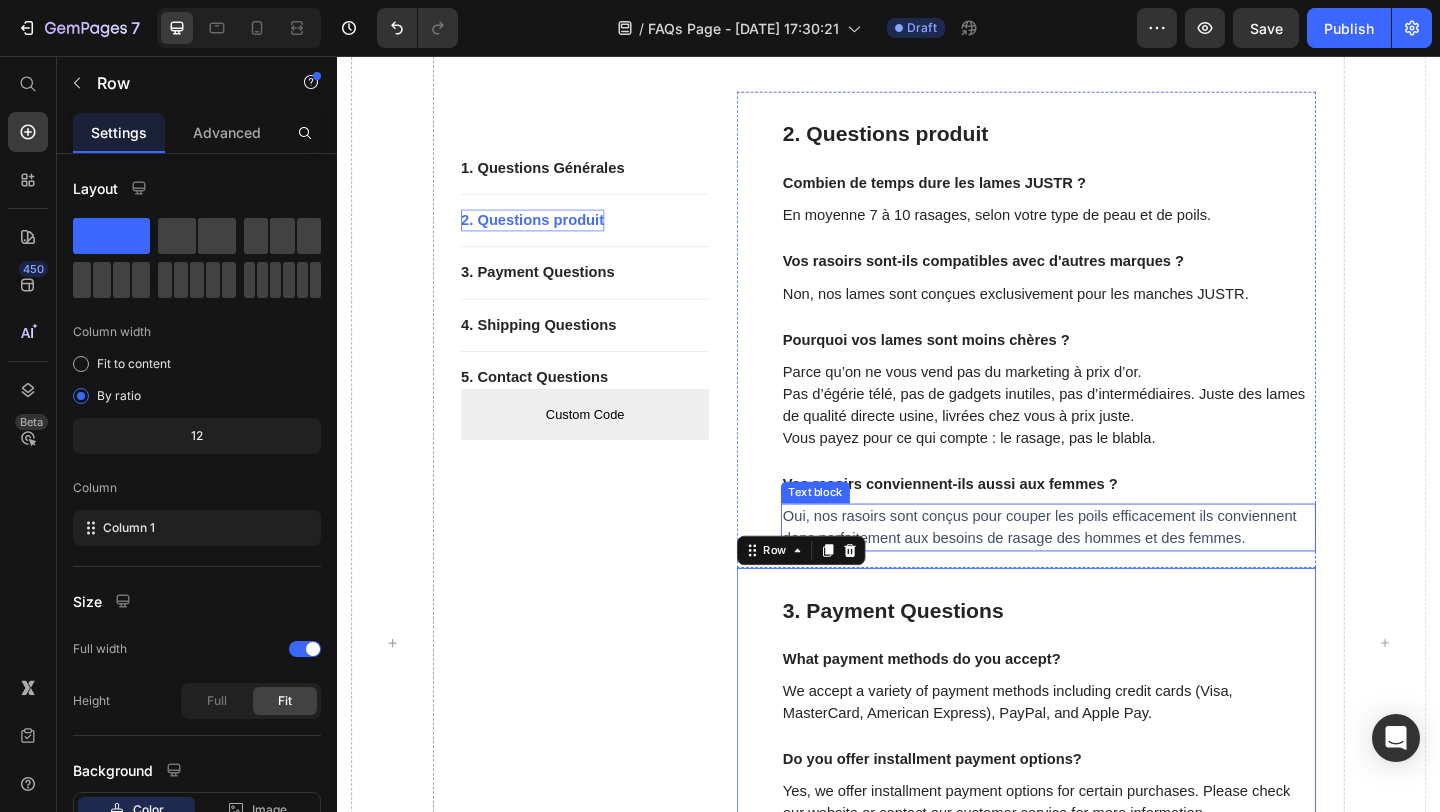click on "Oui, nos rasoirs sont conçus pour couper les poils efficacement ils conviennent donc parfaitement aux besoins de rasage des hommes et des femmes." at bounding box center [1101, 568] 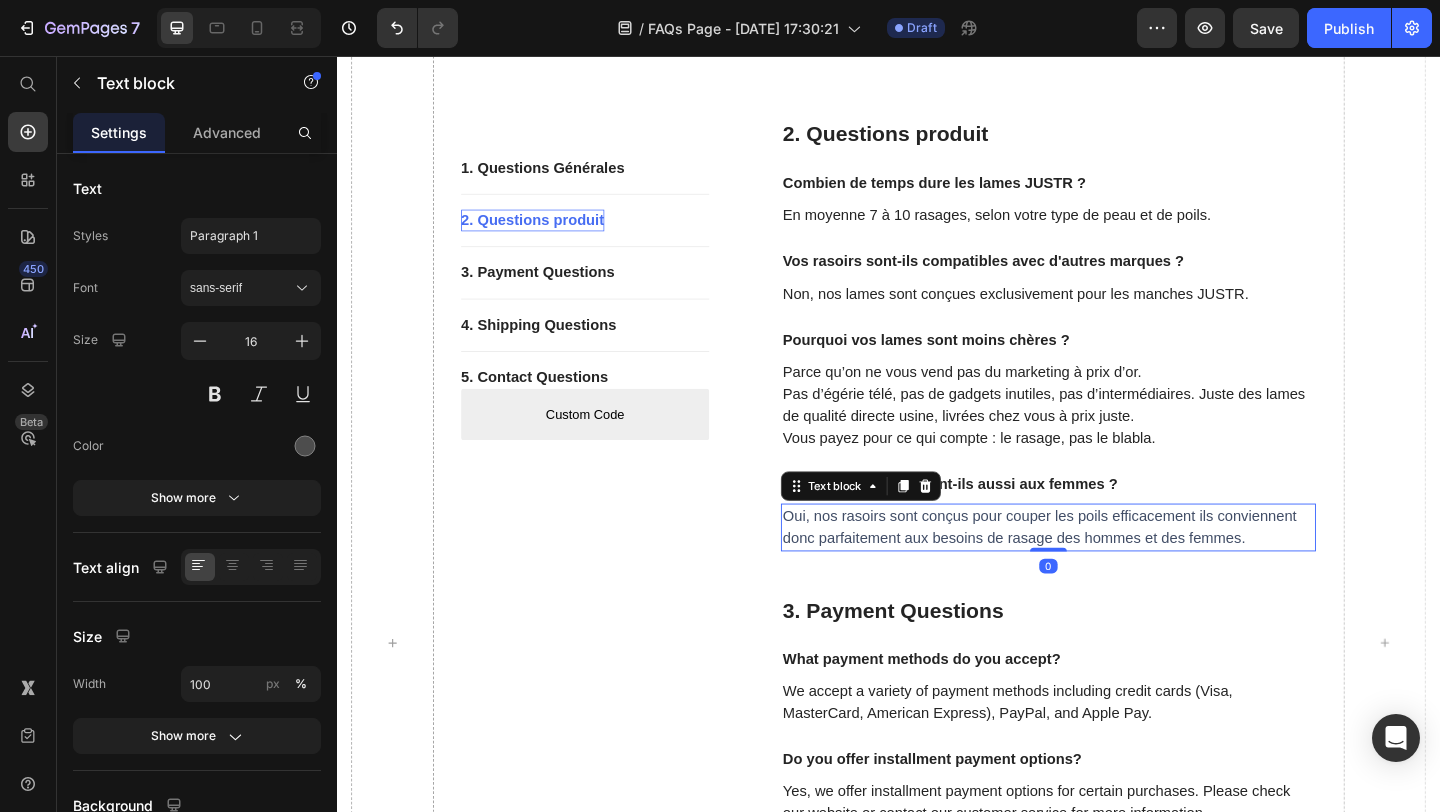 click on "Oui, nos rasoirs sont conçus pour couper les poils efficacement ils conviennent donc parfaitement aux besoins de rasage des hommes et des femmes." at bounding box center (1101, 568) 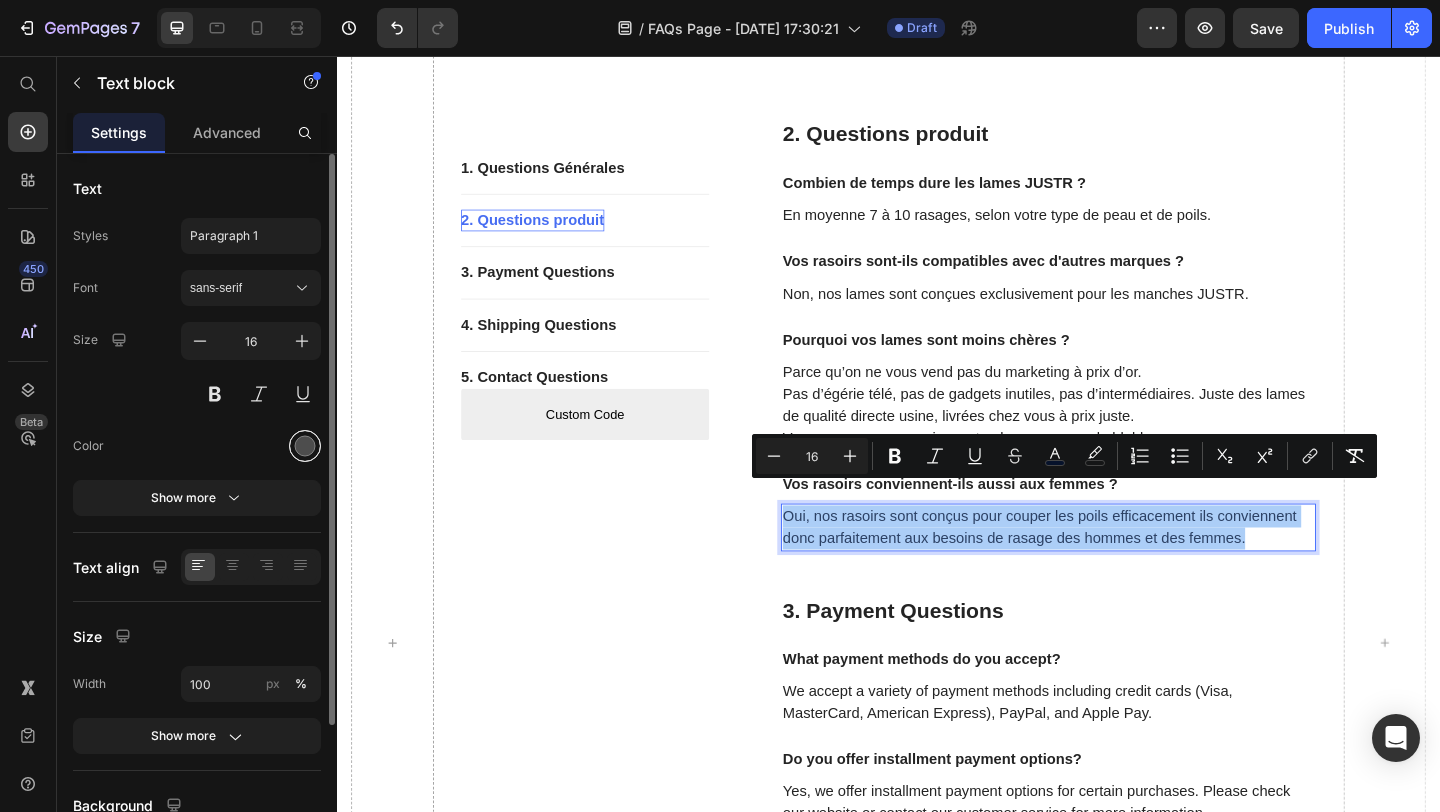 click at bounding box center [305, 446] 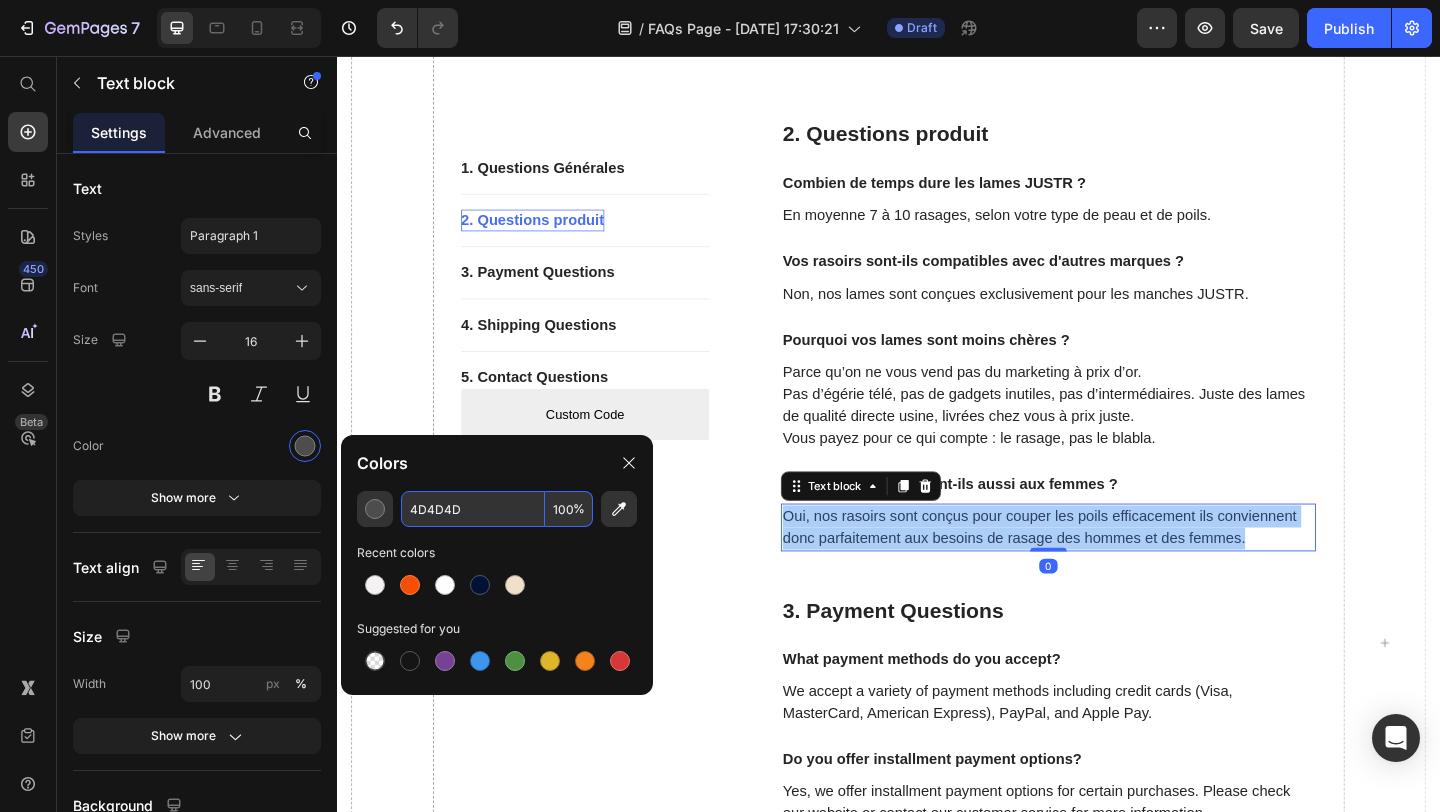 click on "4D4D4D" at bounding box center [473, 509] 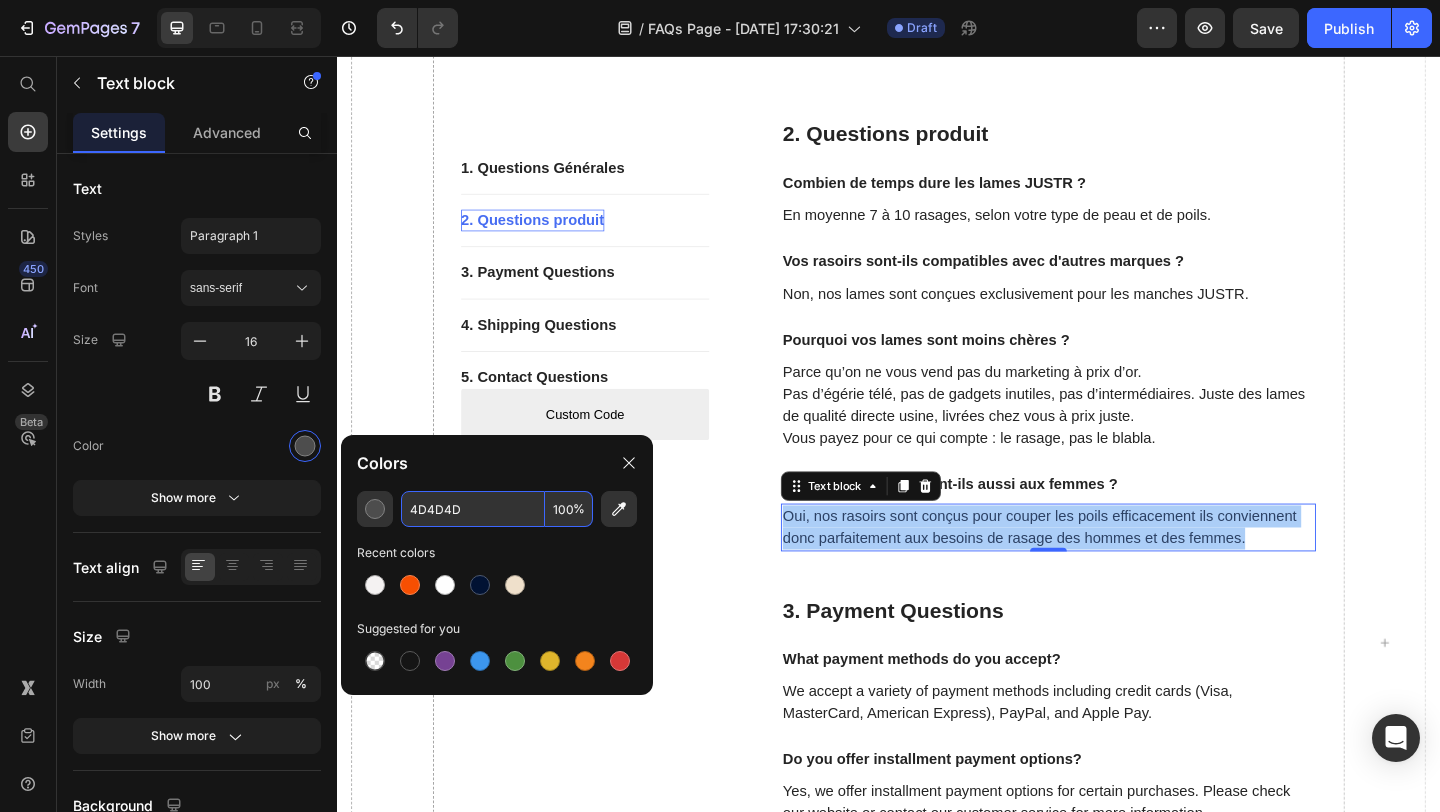 click on "4D4D4D" at bounding box center [473, 509] 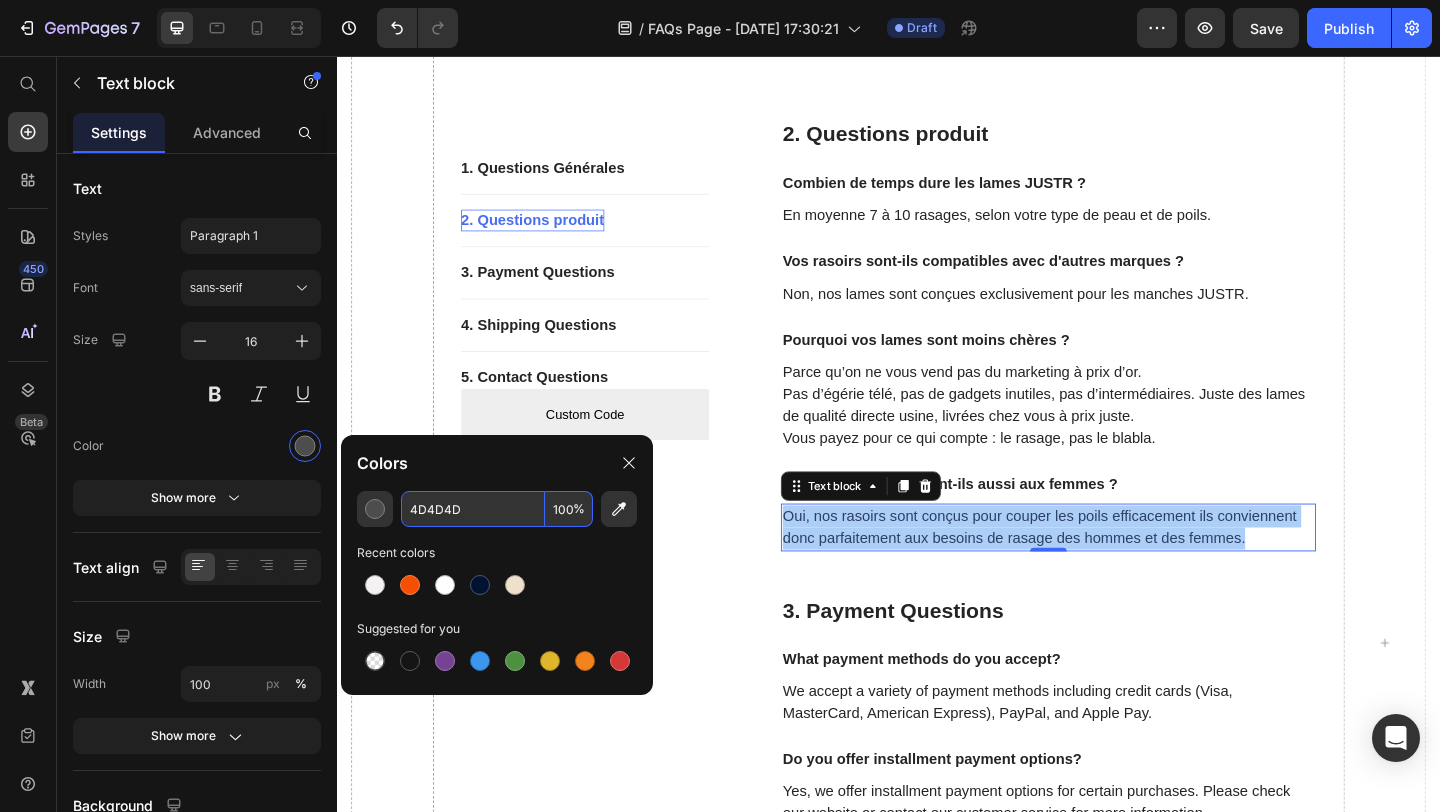 click on "4D4D4D" at bounding box center [473, 509] 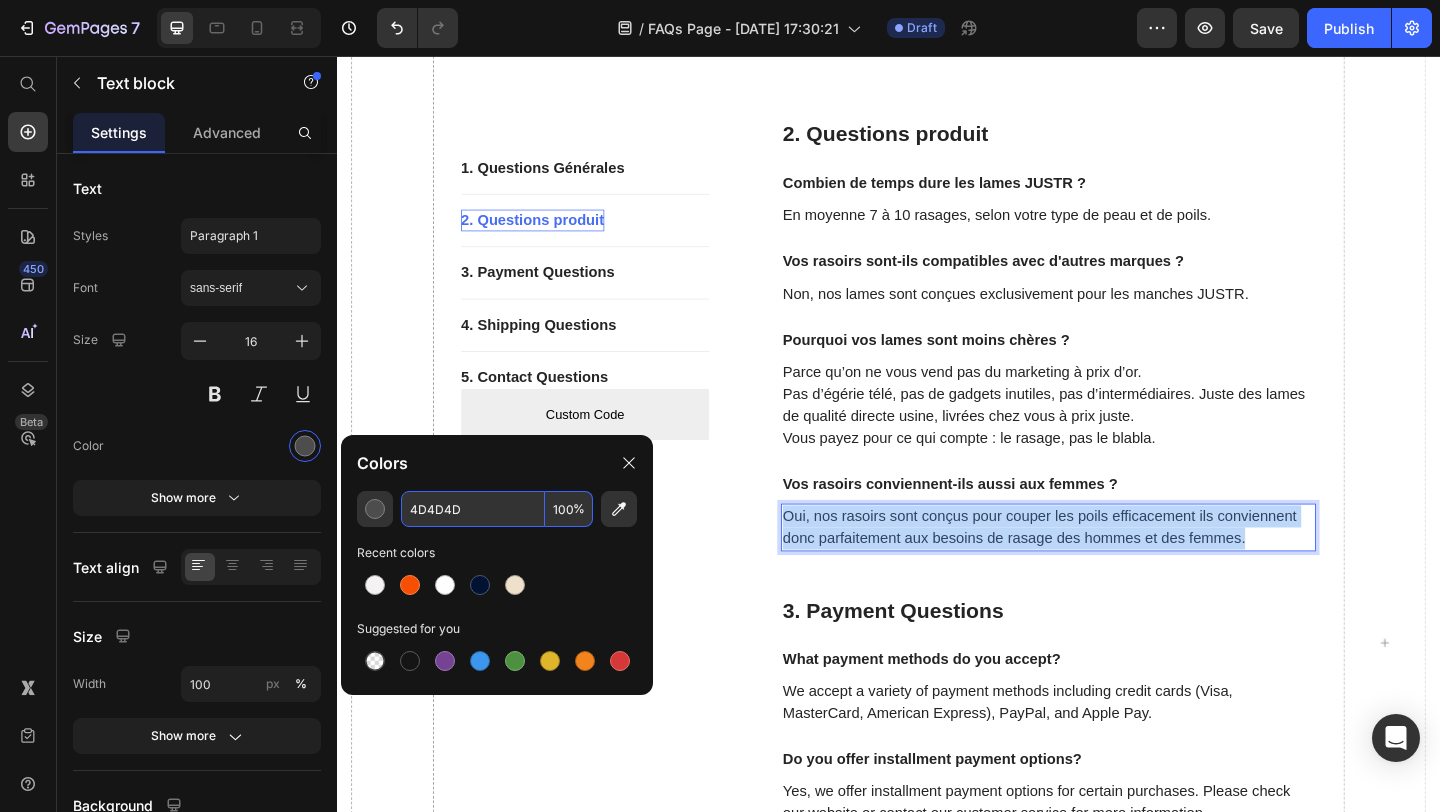 click on "Oui, nos rasoirs sont conçus pour couper les poils efficacement ils conviennent donc parfaitement aux besoins de rasage des hommes et des femmes." at bounding box center [1101, 568] 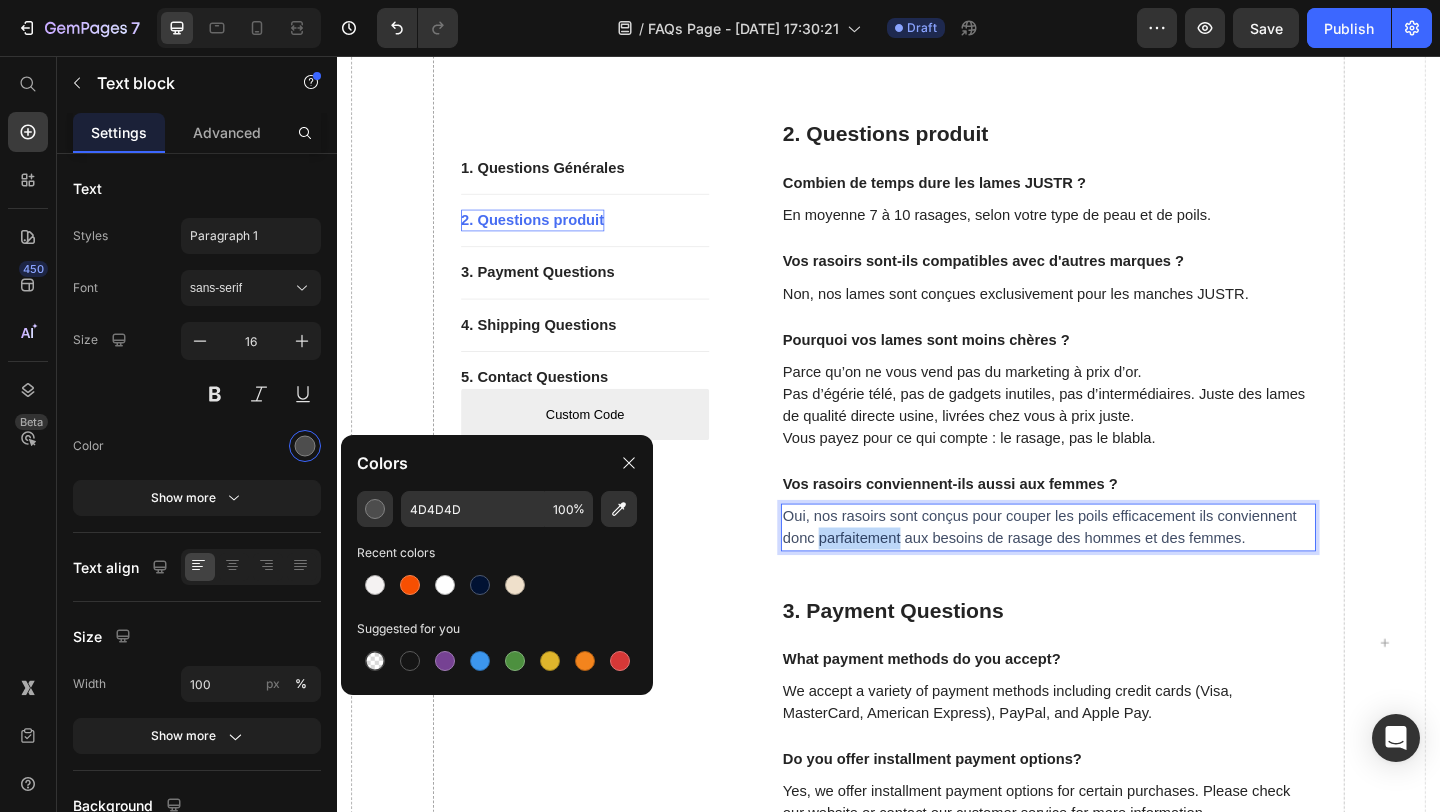 click on "Oui, nos rasoirs sont conçus pour couper les poils efficacement ils conviennent donc parfaitement aux besoins de rasage des hommes et des femmes." at bounding box center [1101, 568] 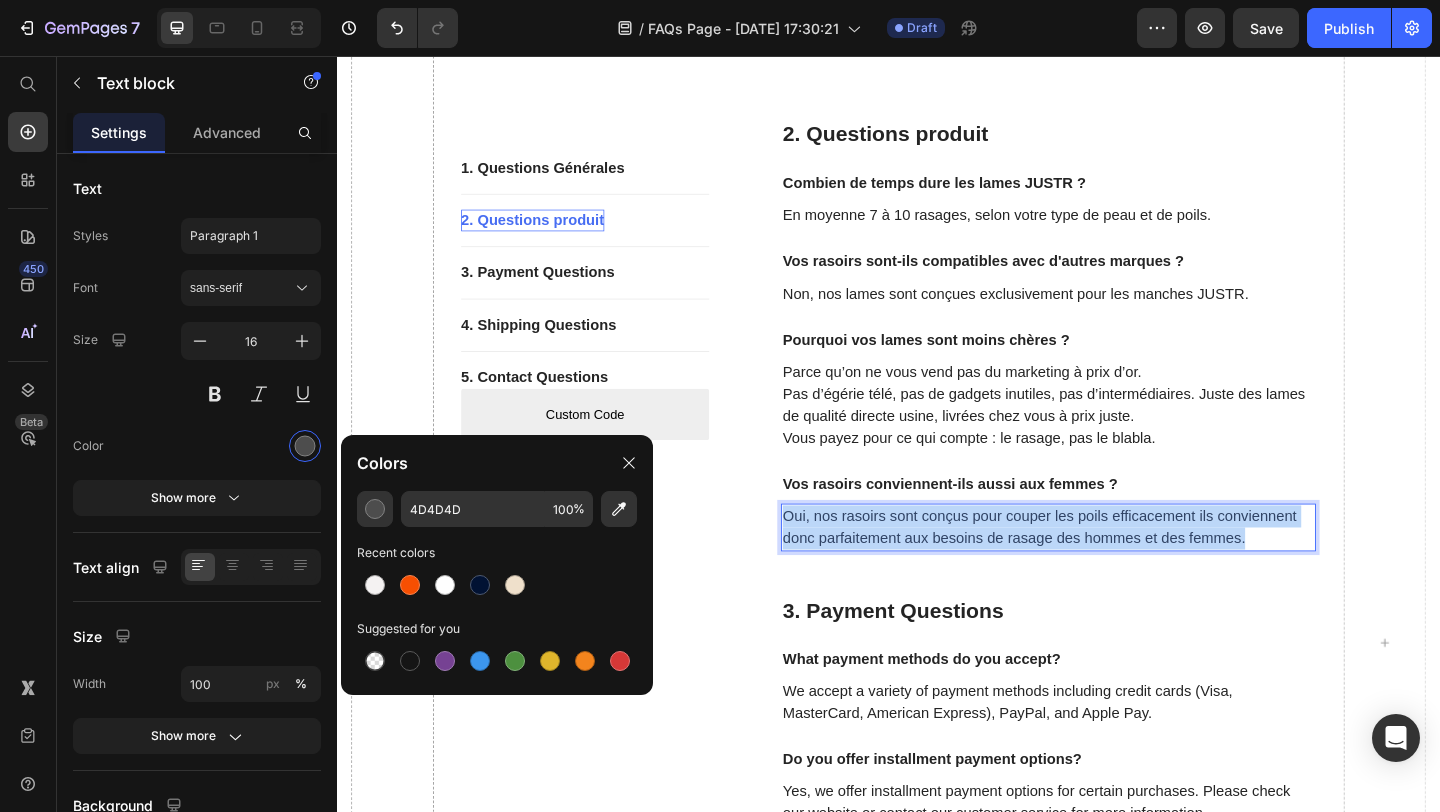 click on "Oui, nos rasoirs sont conçus pour couper les poils efficacement ils conviennent donc parfaitement aux besoins de rasage des hommes et des femmes." at bounding box center [1101, 568] 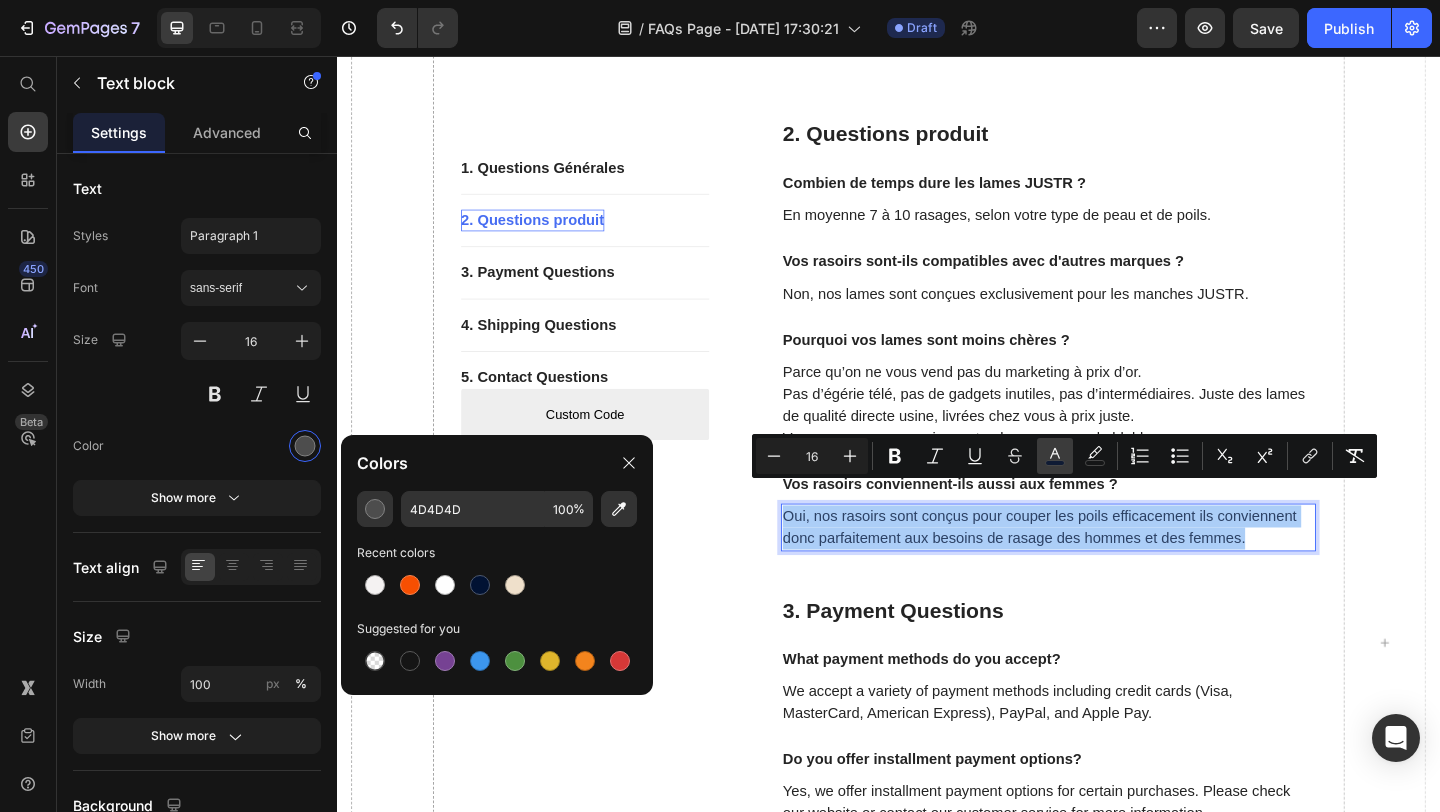 click on "color" at bounding box center [1055, 456] 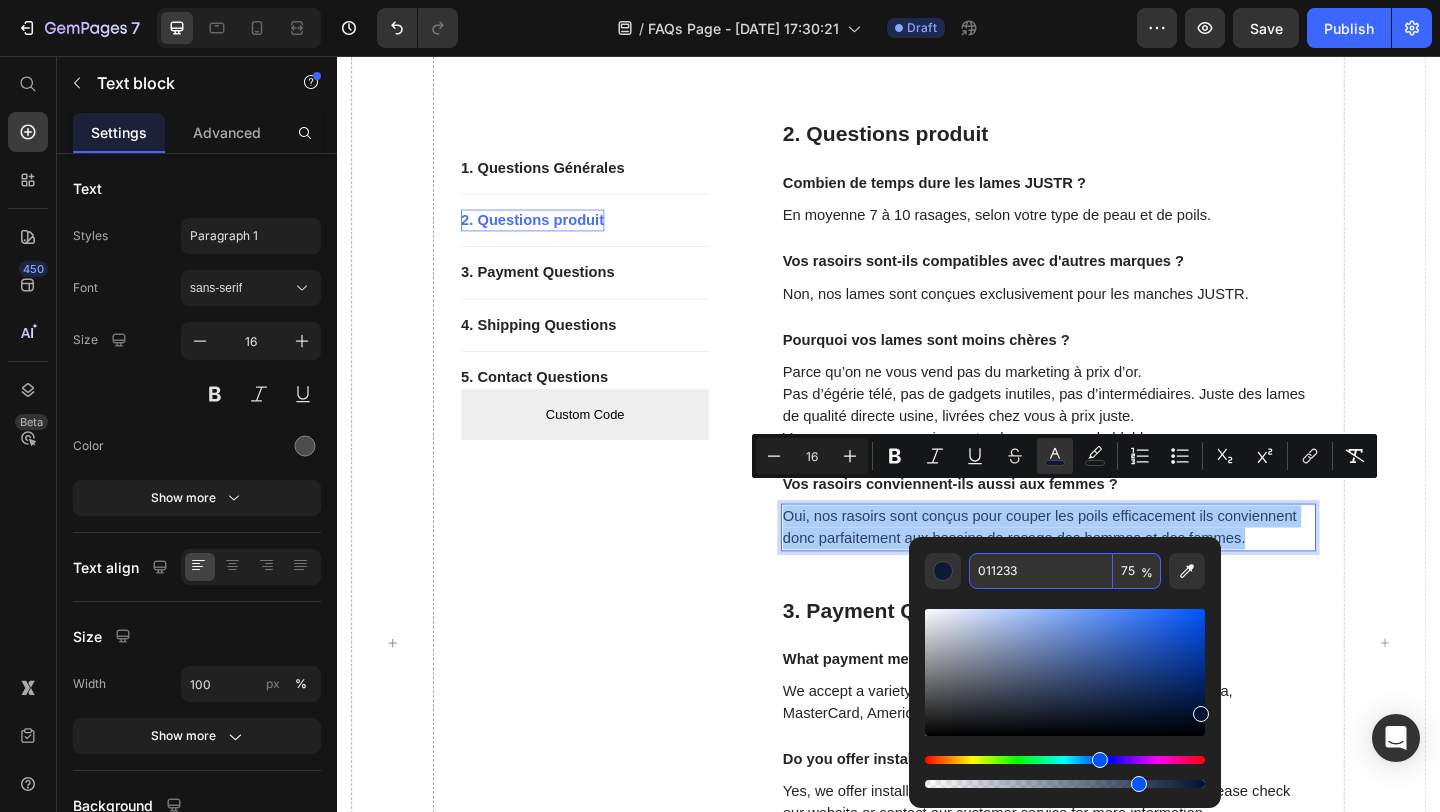 click on "011233" at bounding box center [1041, 571] 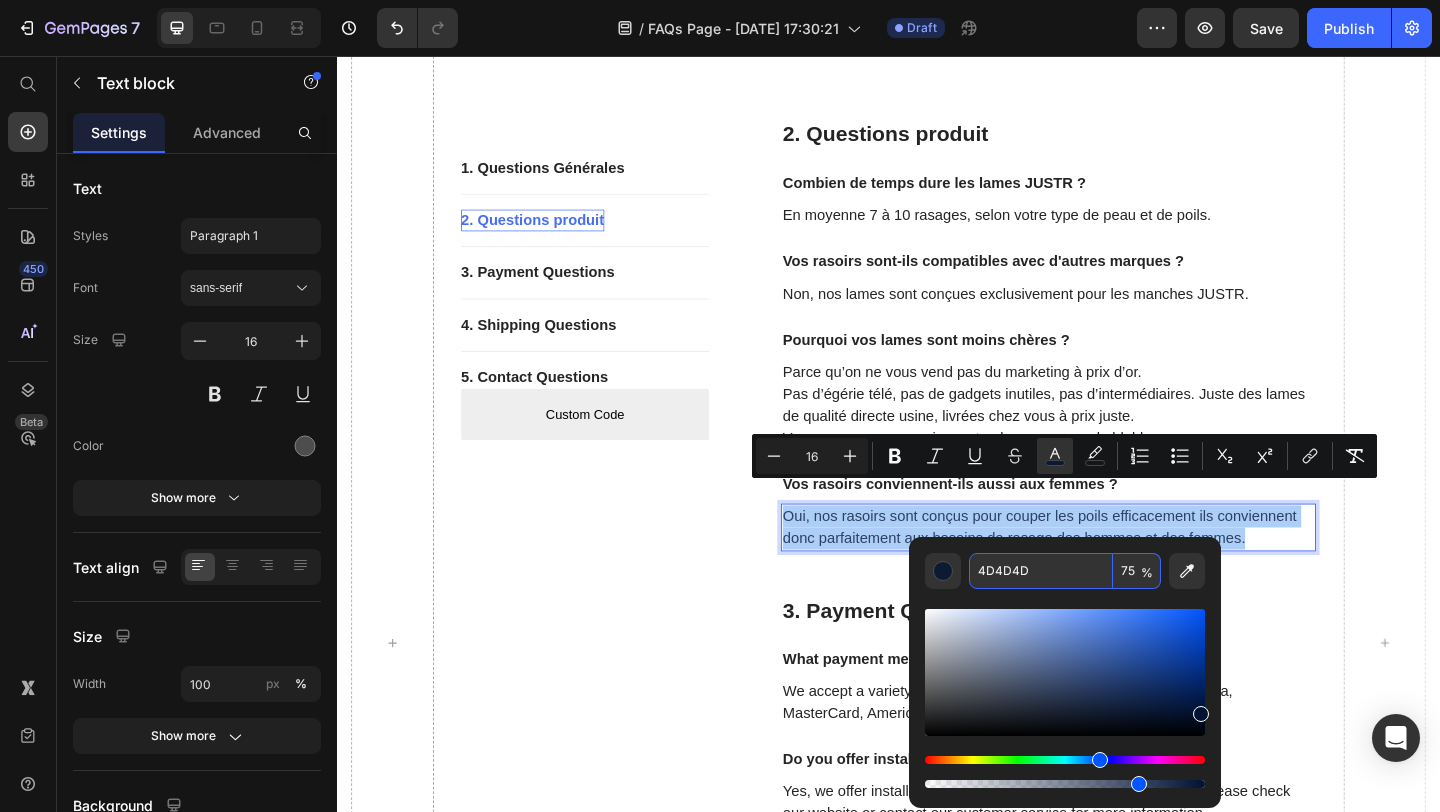 type on "4D4D4D" 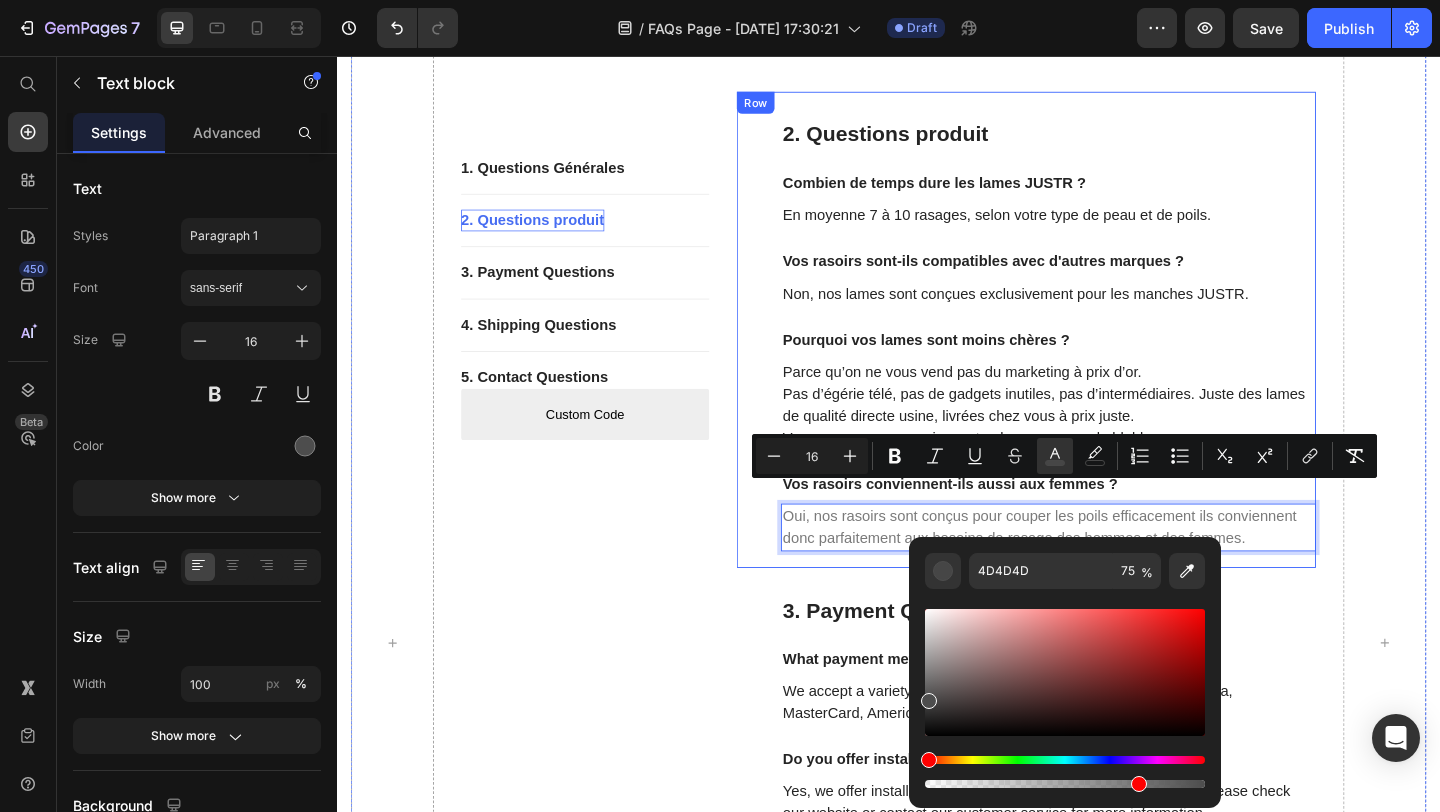click on "2. Questions produit Heading Combien de temps dure les lames JUSTR ? Text block En moyenne 7 à 10 rasages, selon votre type de peau et de poils. Text block Vos rasoirs sont-ils compatibles avec d'autres marques ? Text block Non, nos lames sont conçues exclusivement pour les manches JUSTR. Text block Pourquoi vos lames sont moins chères ? Text block Parce qu’on ne vous vend pas du marketing à prix d’or. Pas d’égérie télé, pas de gadgets inutiles, pas d’intermédiaires. Juste des lames de qualité directe usine, livrées chez vous à prix juste. Vous payez pour ce qui compte : le rasage, pas le blabla. Text block Vos rasoirs conviennent-ils aussi aux femmes ? Text block Oui, nos rasoirs sont conçus pour couper les poils efficacement ils conviennent donc parfaitement aux besoins de rasage des hommes et des femmes. Text block   0 Row" at bounding box center (1087, 353) 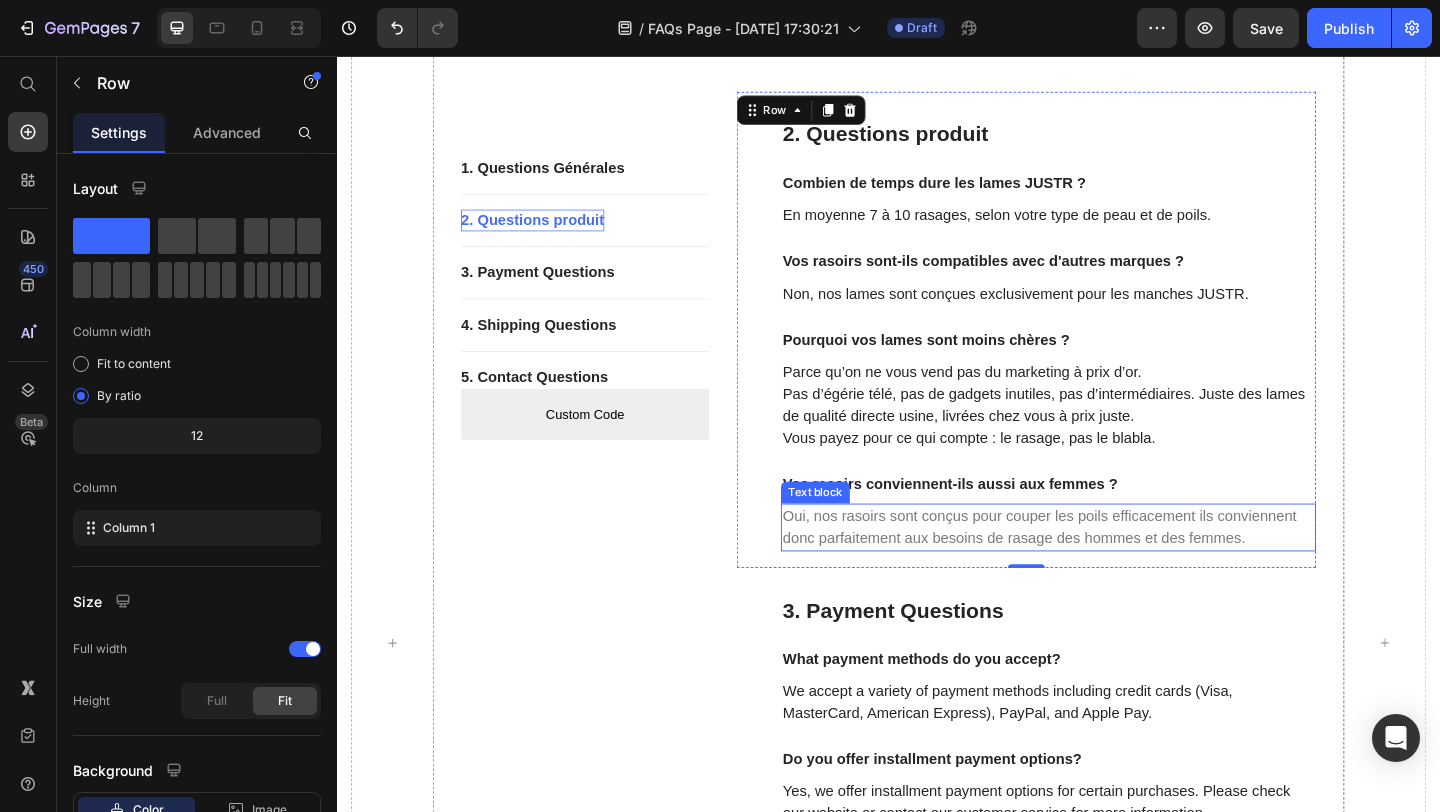click on "Oui, nos rasoirs sont conçus pour couper les poils efficacement ils conviennent donc parfaitement aux besoins de rasage des hommes et des femmes." at bounding box center [1101, 568] 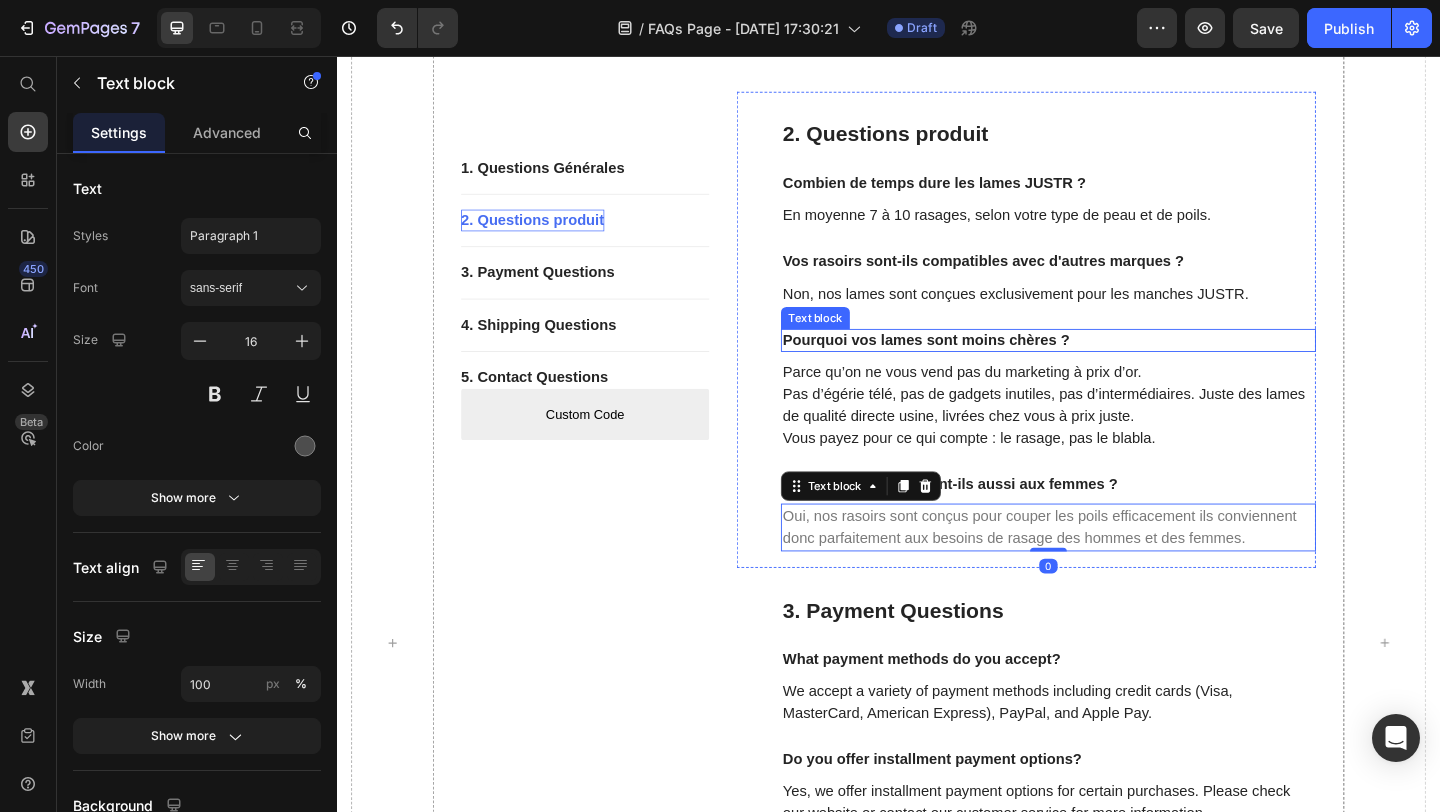 click on "Pourquoi vos lames sont moins chères ?" at bounding box center [1111, 365] 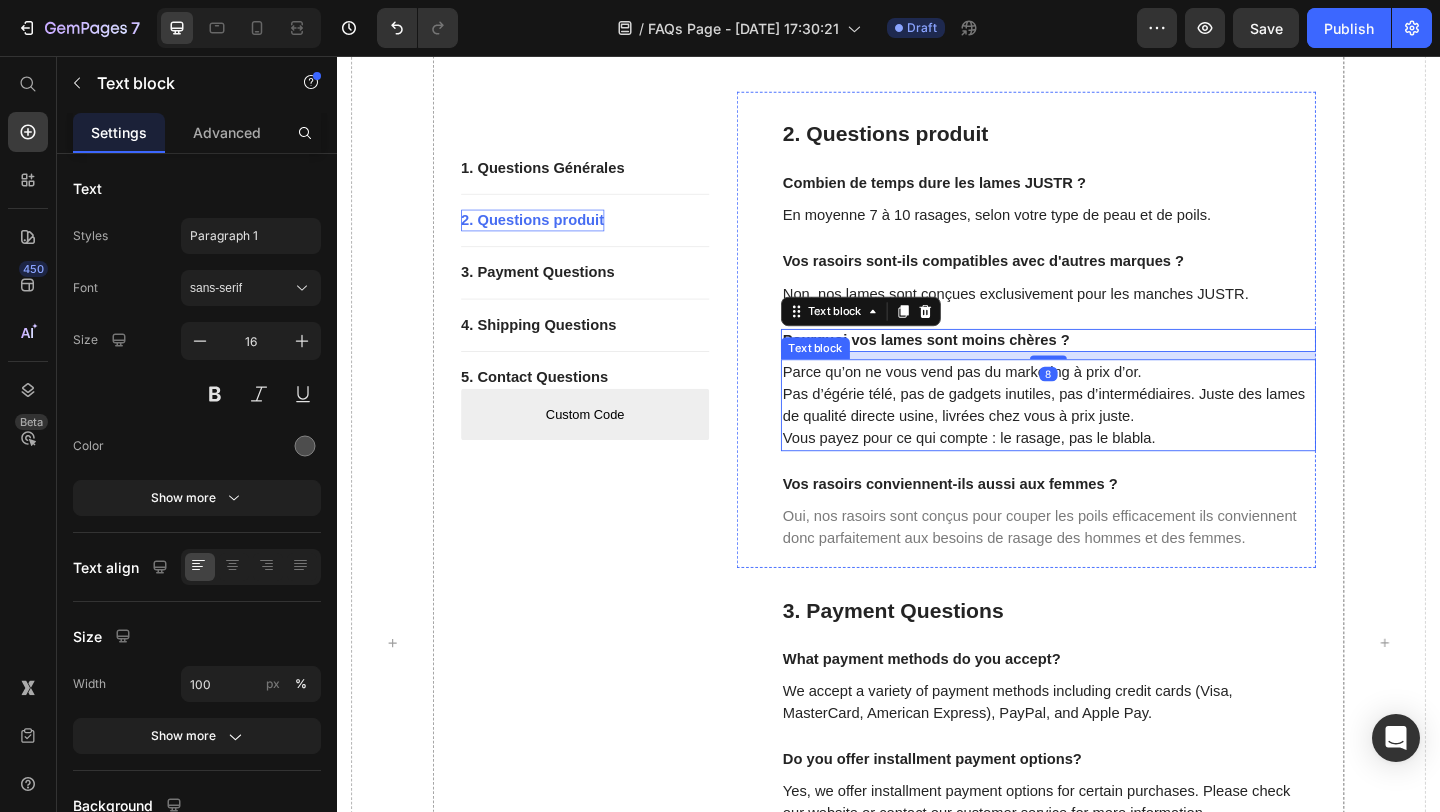 click on "Parce qu’on ne vous vend pas du marketing à prix d’or. Pas d’égérie télé, pas de gadgets inutiles, pas d’intermédiaires. Juste des lames de qualité directe usine, livrées chez vous à prix juste. Vous payez pour ce qui compte : le rasage, pas le blabla." at bounding box center [1111, 436] 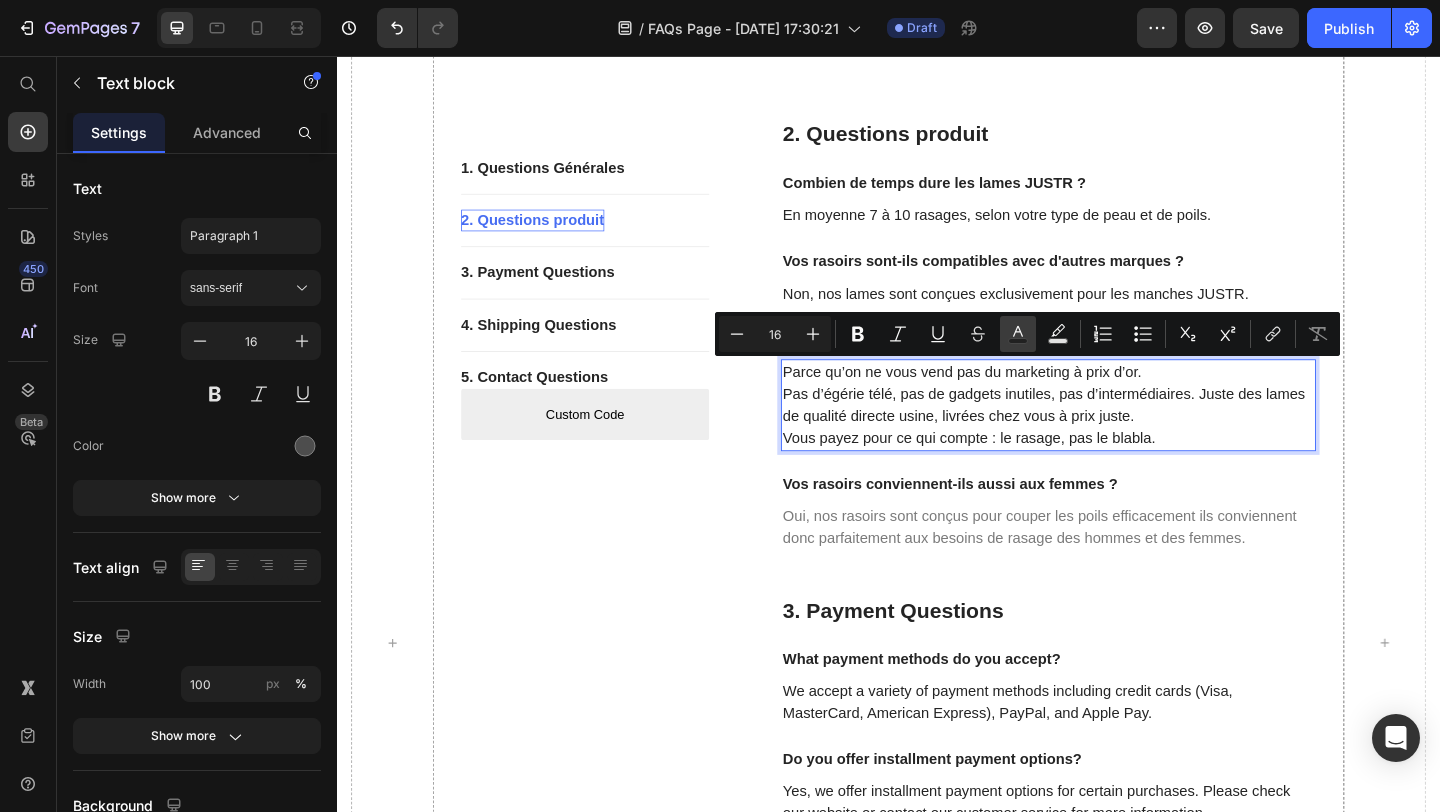click 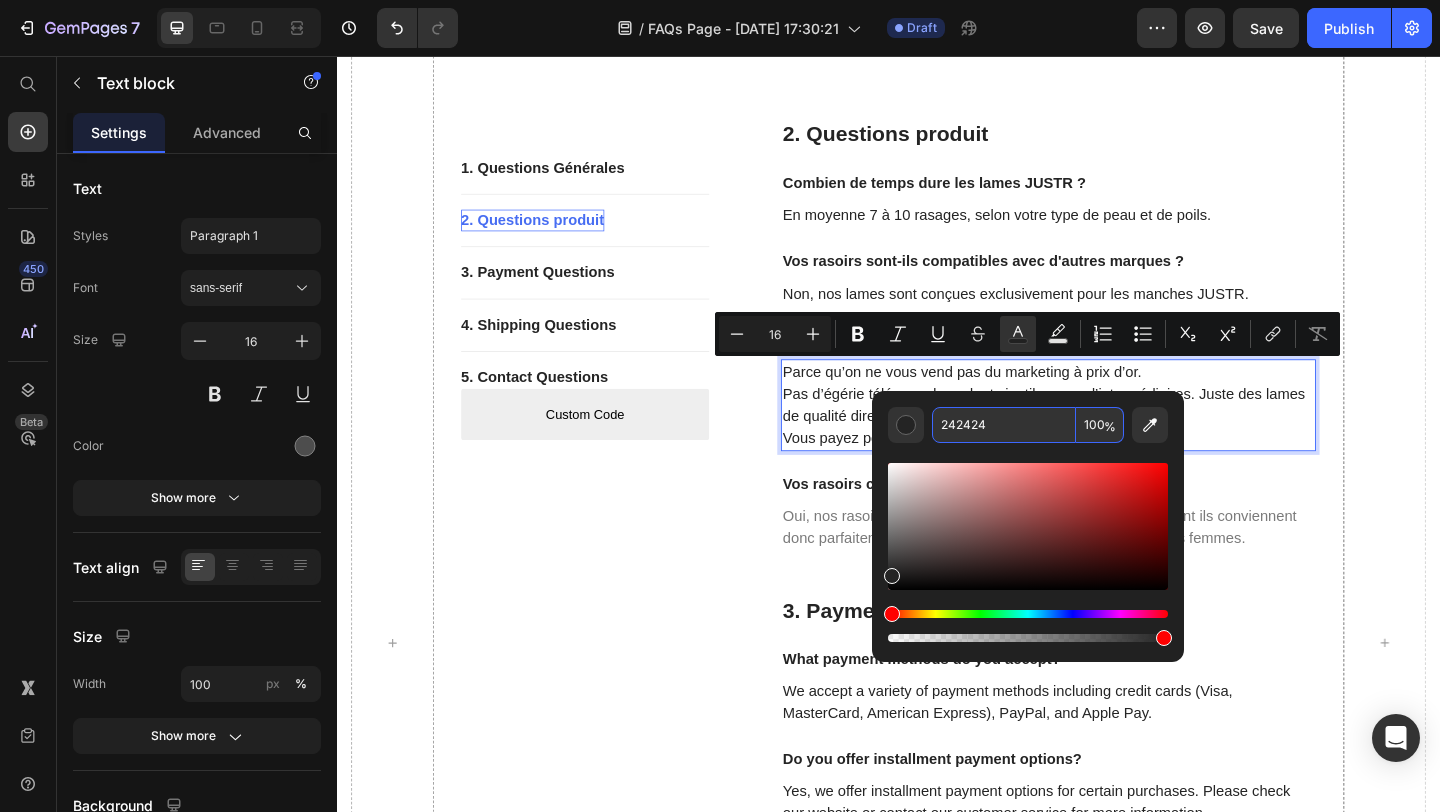 click on "242424" at bounding box center [1004, 425] 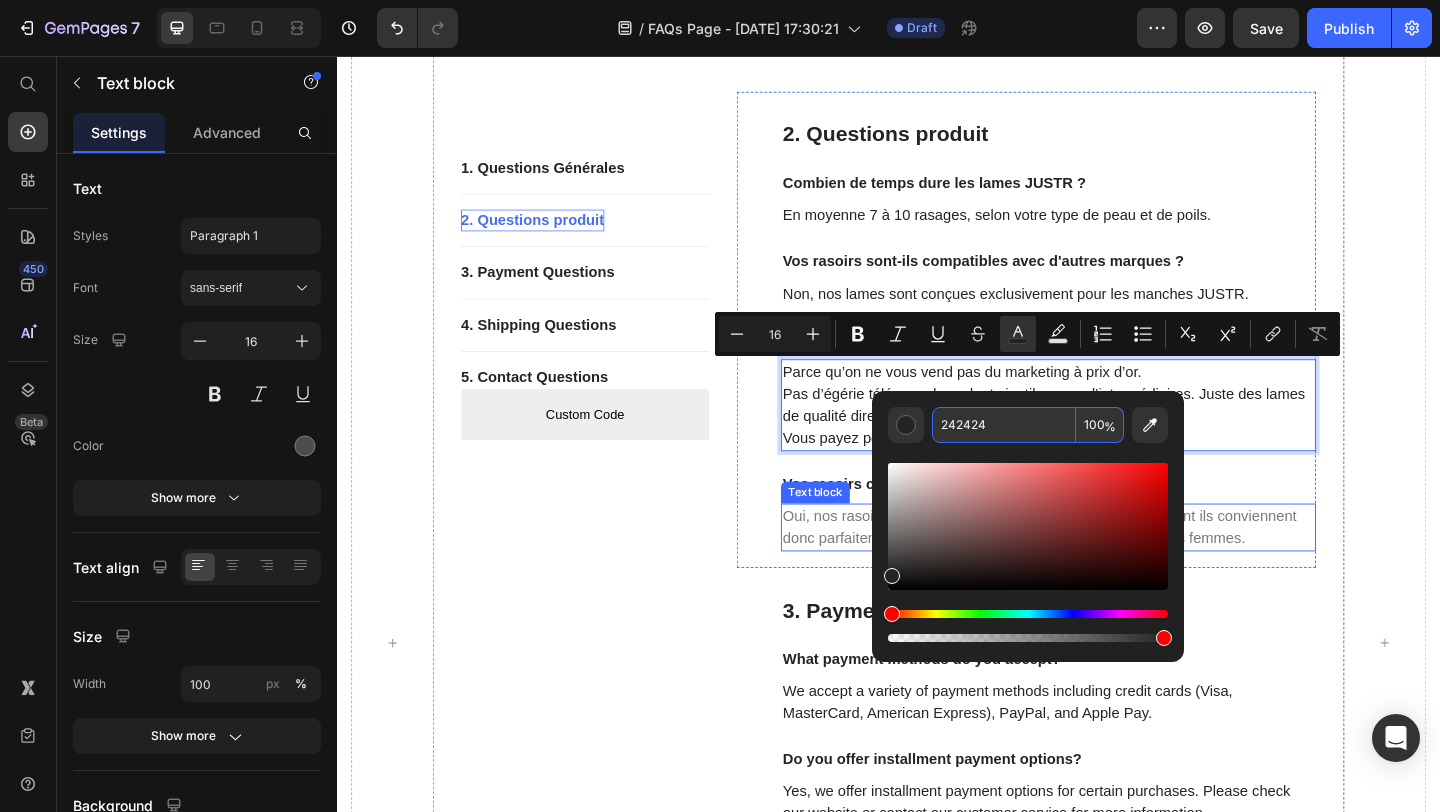 click on "Oui, nos rasoirs sont conçus pour couper les poils efficacement ils conviennent donc parfaitement aux besoins de rasage des hommes et des femmes." at bounding box center [1111, 569] 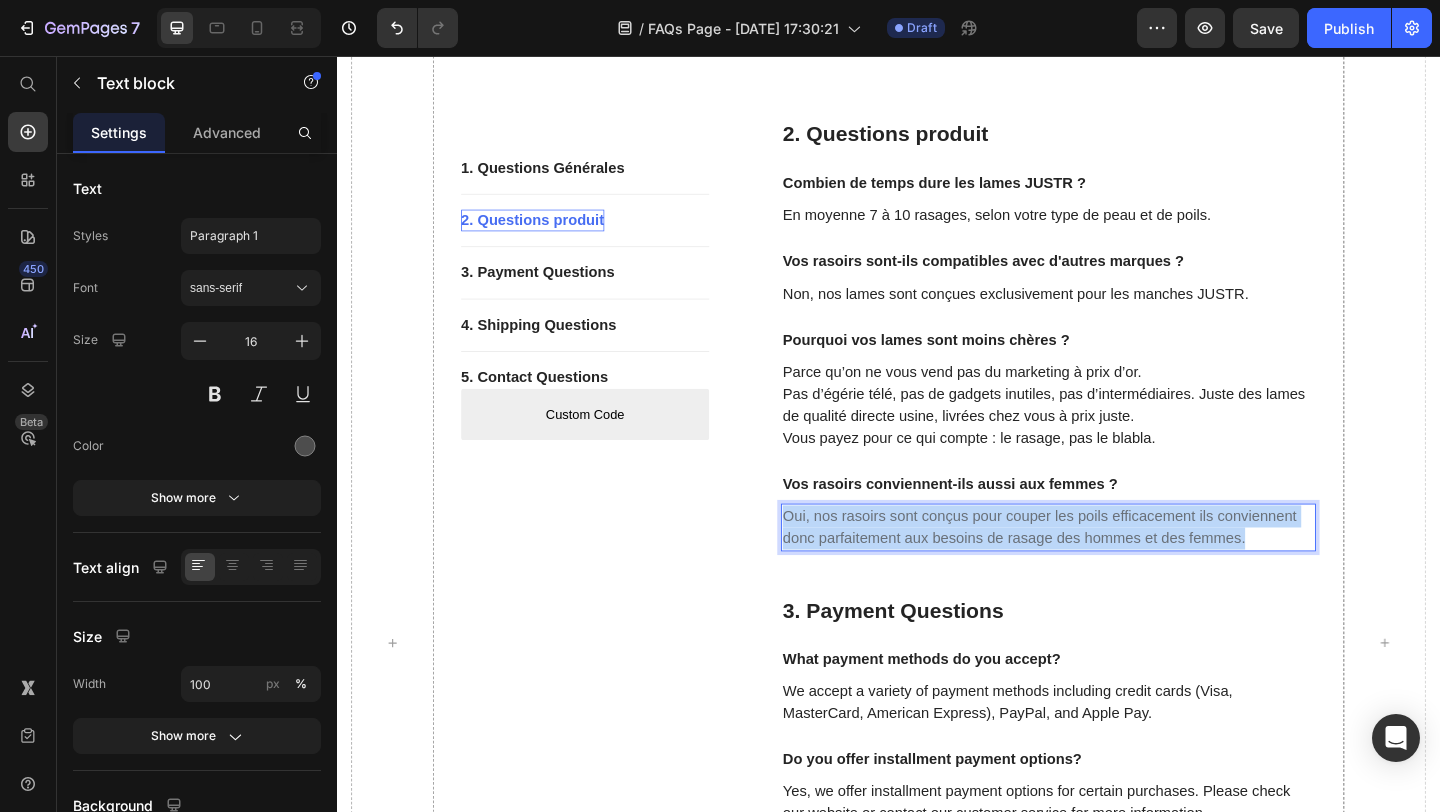 click on "Oui, nos rasoirs sont conçus pour couper les poils efficacement ils conviennent donc parfaitement aux besoins de rasage des hommes et des femmes." at bounding box center [1111, 569] 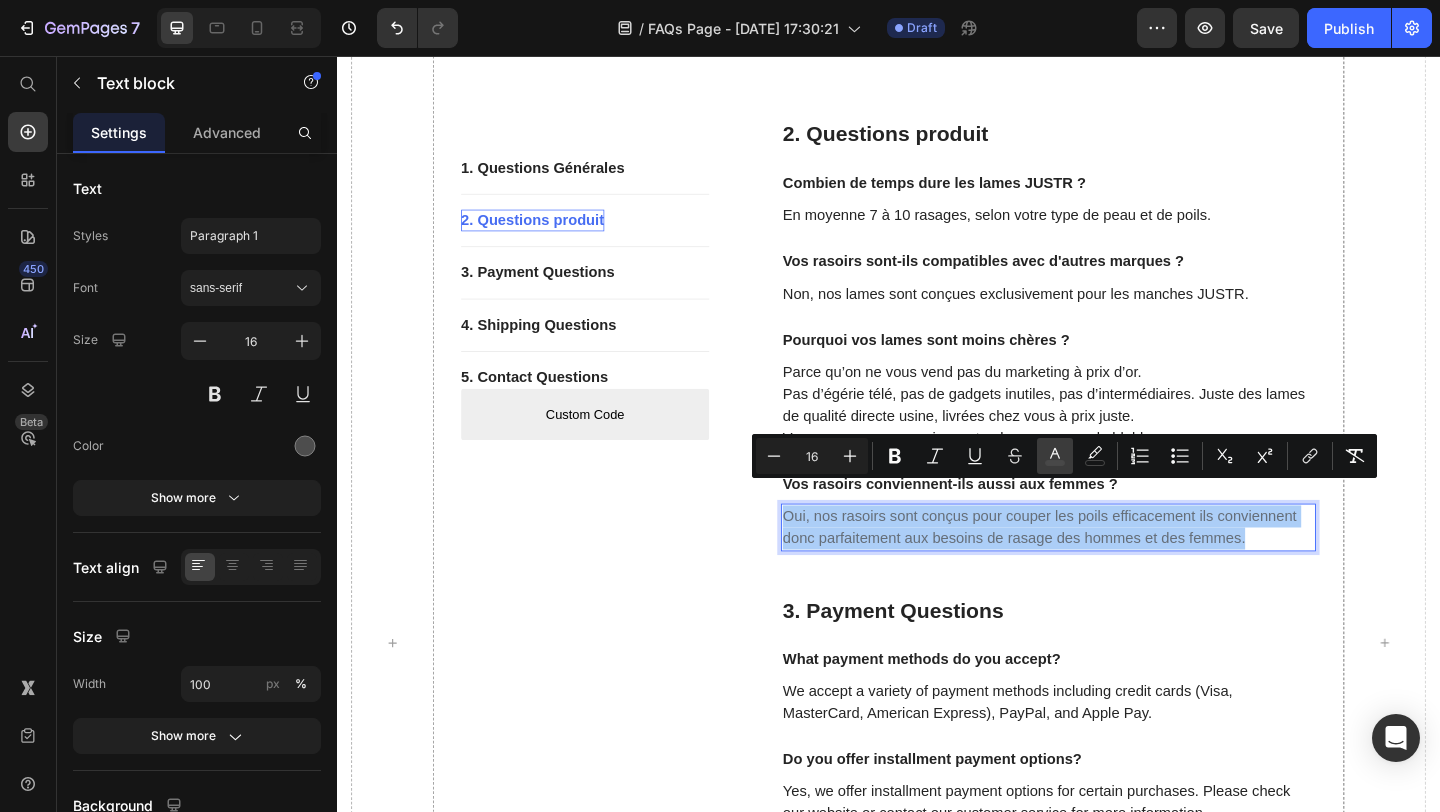 click 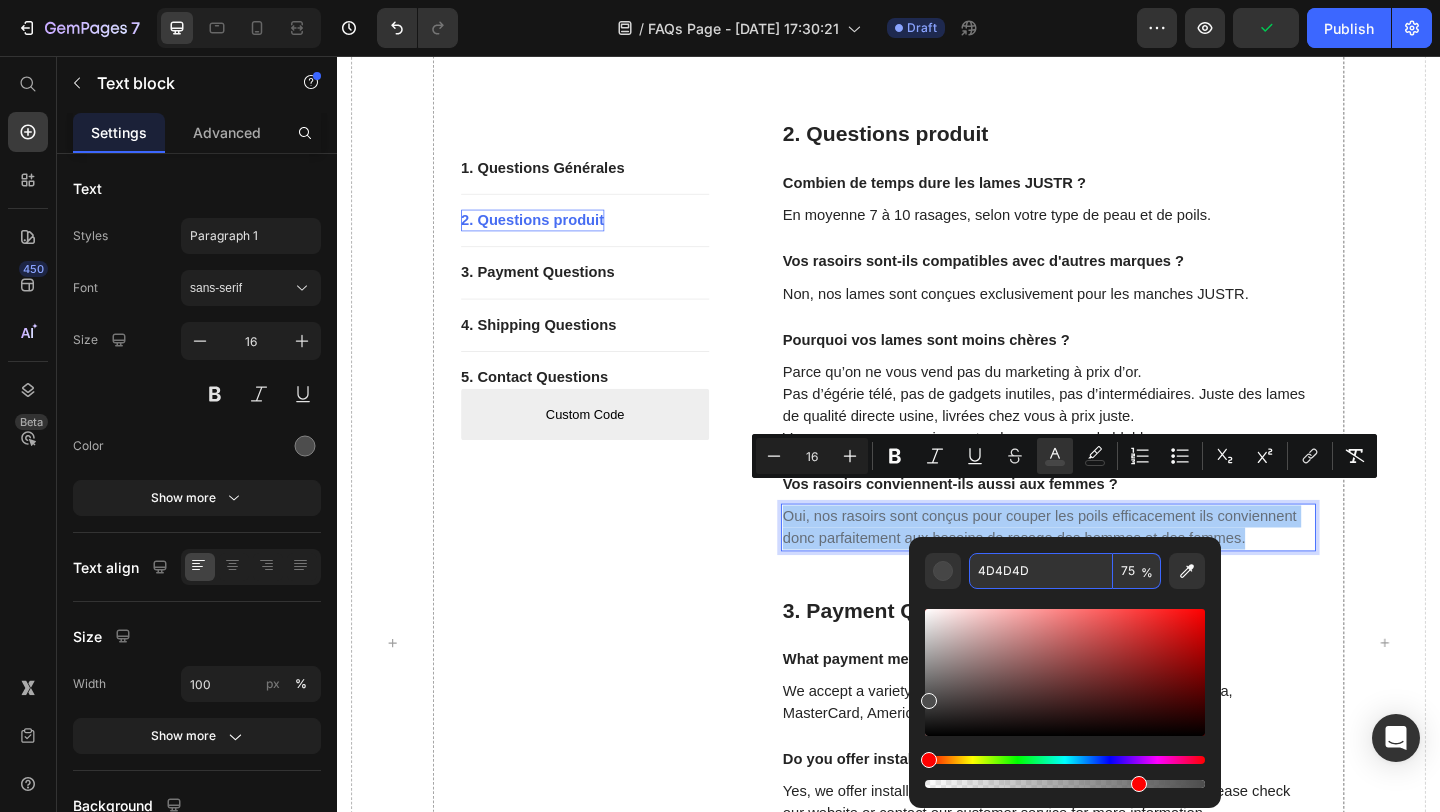 click on "4D4D4D" at bounding box center (1041, 571) 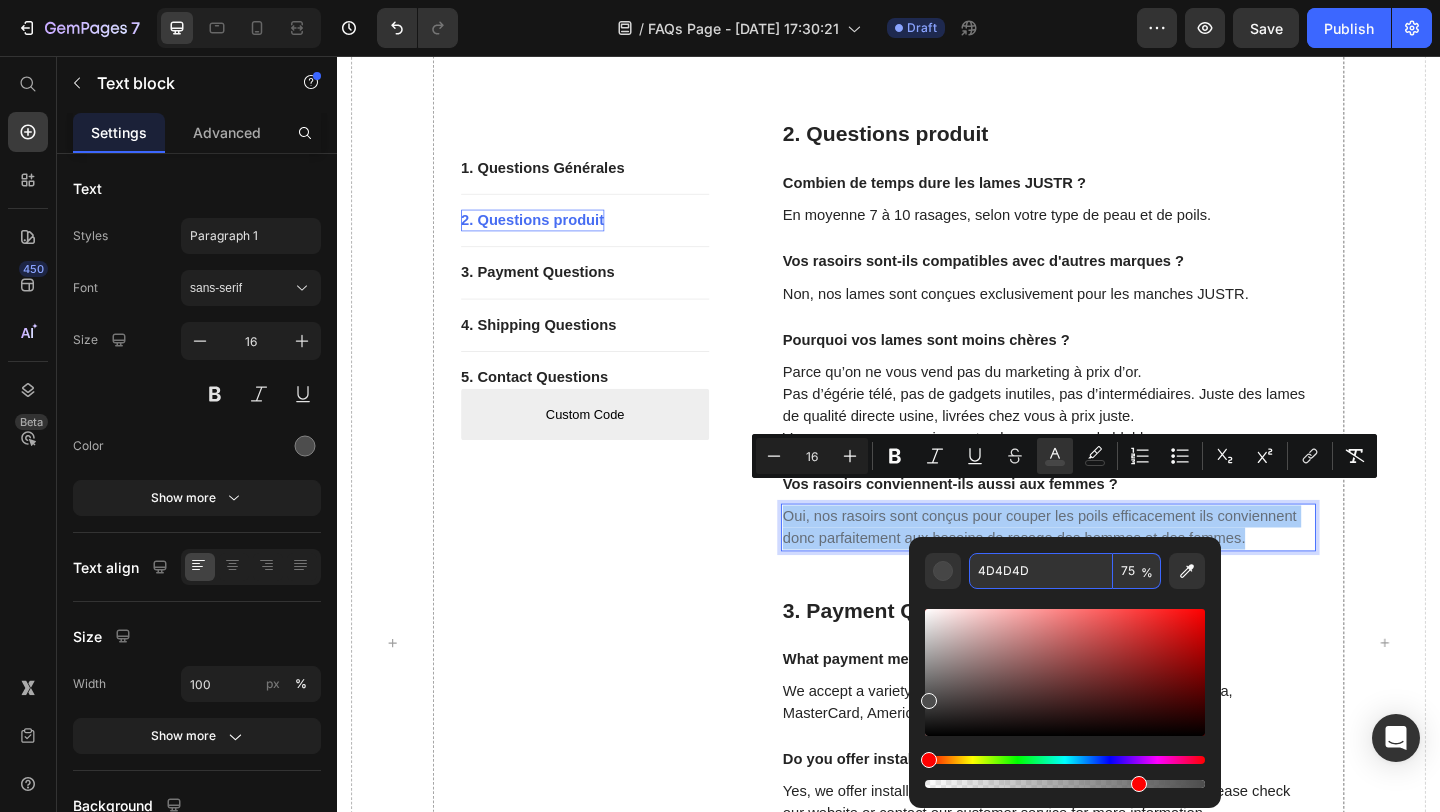 paste on "242424" 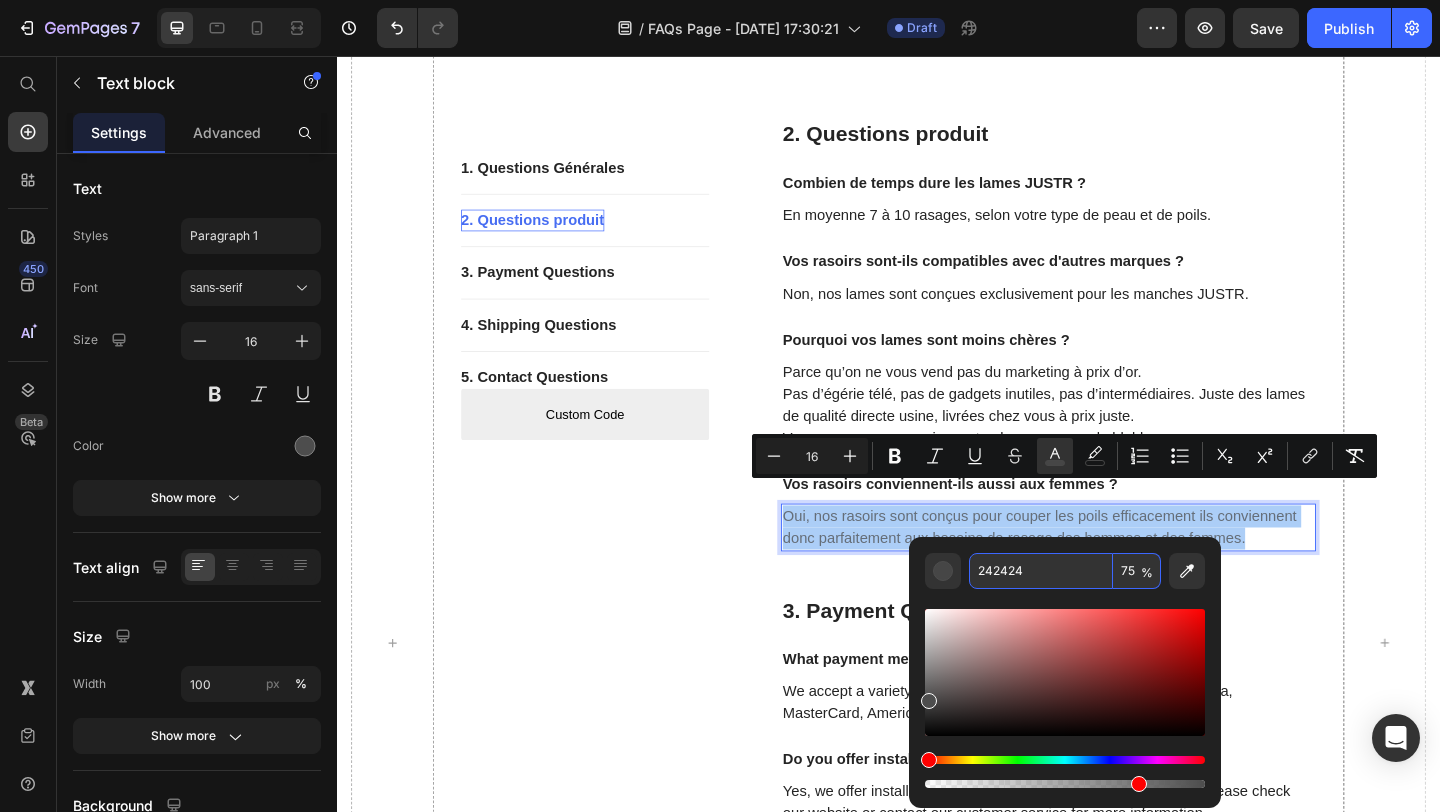 type on "242424" 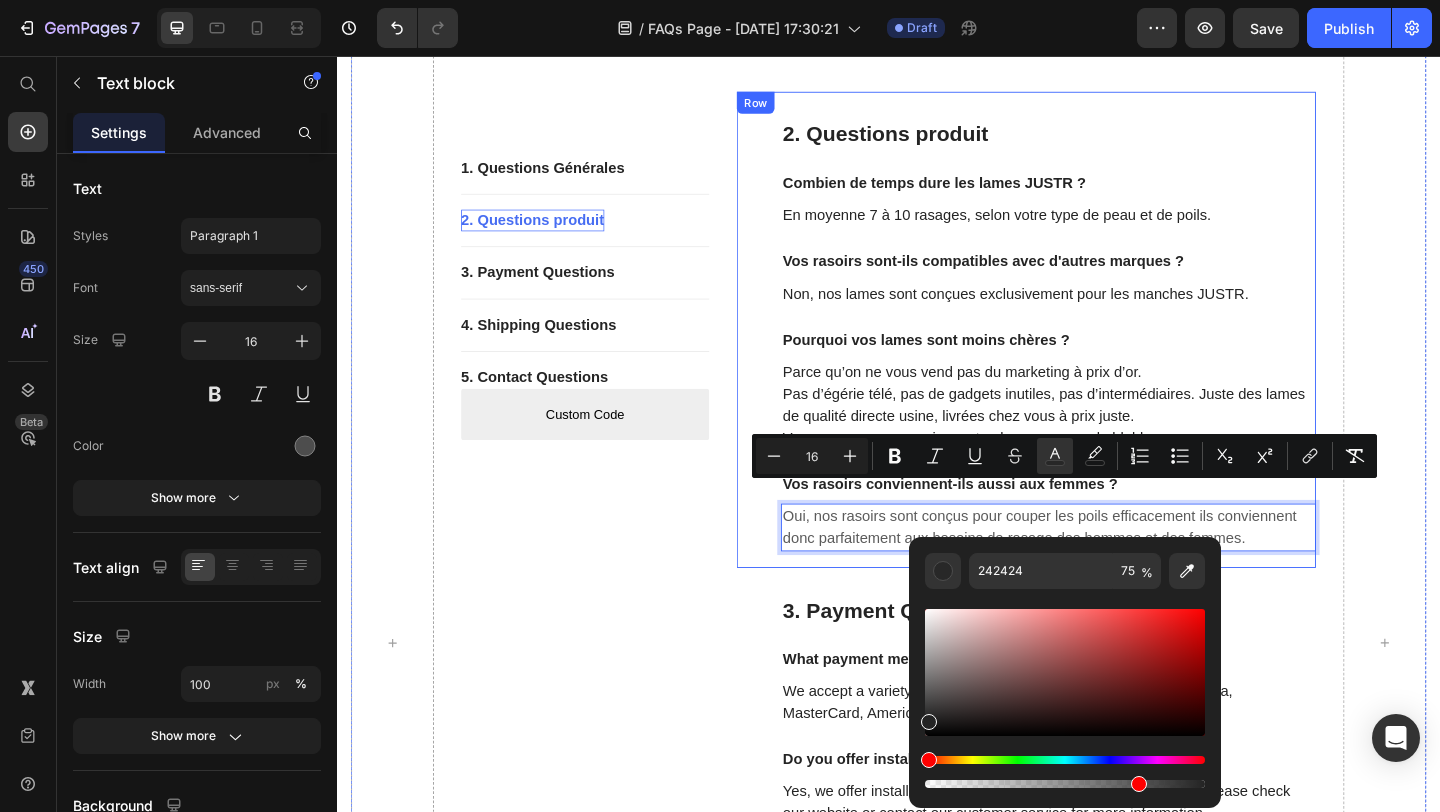 click on "Oui, nos rasoirs sont conçus pour couper les poils efficacement ils conviennent donc parfaitement aux besoins de rasage des hommes et des femmes." at bounding box center [1111, 569] 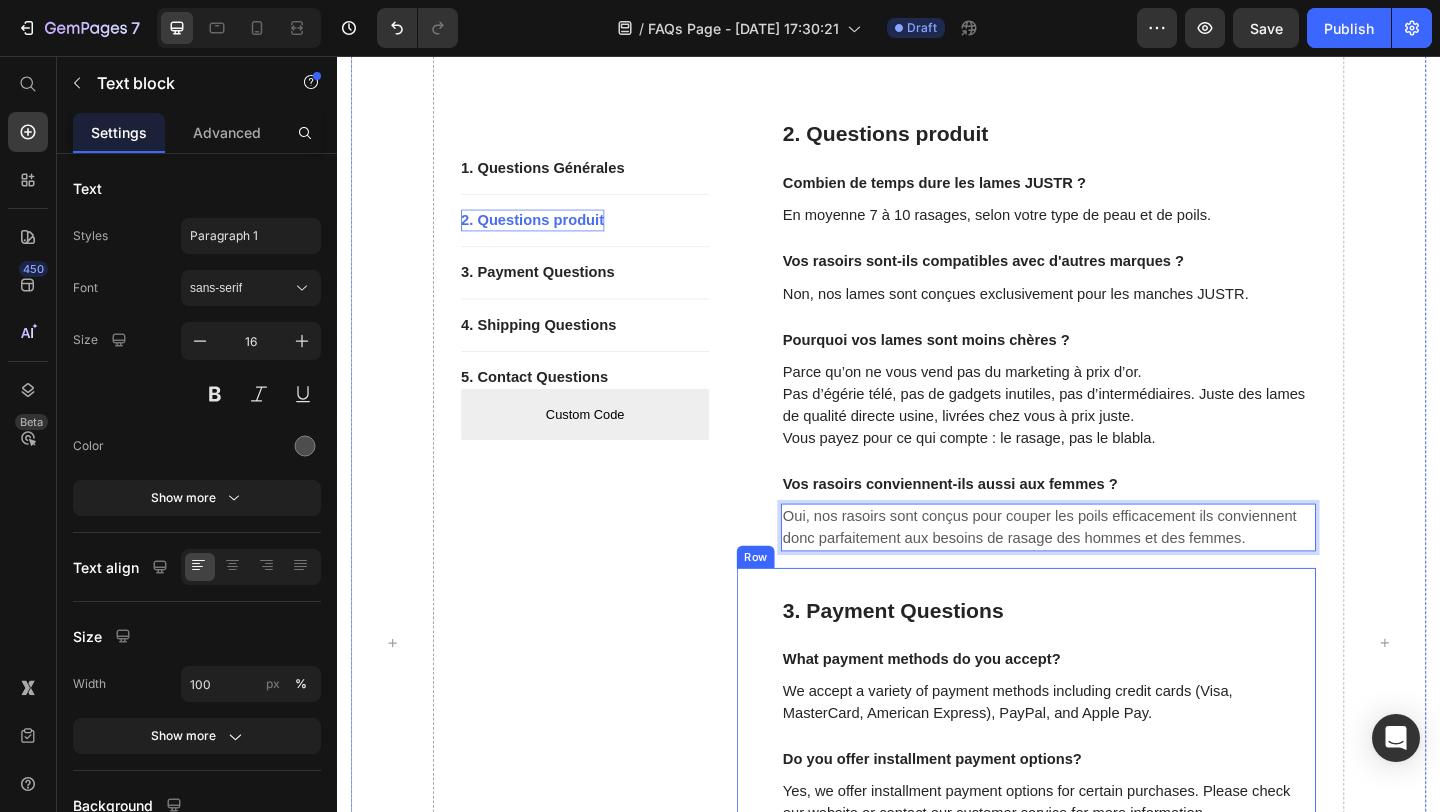 click on "1. Questions Générales Button                Title Line 2. Questions produit Button                Title Line 3. Payment Questions Button                Title Line 4. Shipping Questions Button                Title Line 5. Contact Questions Button
Custom Code
Custom Menu Active Row 1. Questions Générales Heading Quelle est votre politique de retour et de remboursement ? Text block Notre politique dure 30 jours. Si plus de 30 jours se sont écoulés depuis votre achat, nous ne pouvons malheureusement offrir ni remboursement ni échange. Pour pouvoir être retourné, votre article doit être inutilisé et dans l'état où vous l'avez reçu. Il doit aussi être dans son emballage d'origine. Dans le cadre de notre offre d’essai, les clients bénéficient d’un délai de 20 jours pour tester le produit. Si l’abonnement n’est pas annulé avant la fin de la période d’essai, celui-ci se renouvelle automatiquement. Text block Puis-je suivre ma commande ? Text block Text block" at bounding box center (937, 694) 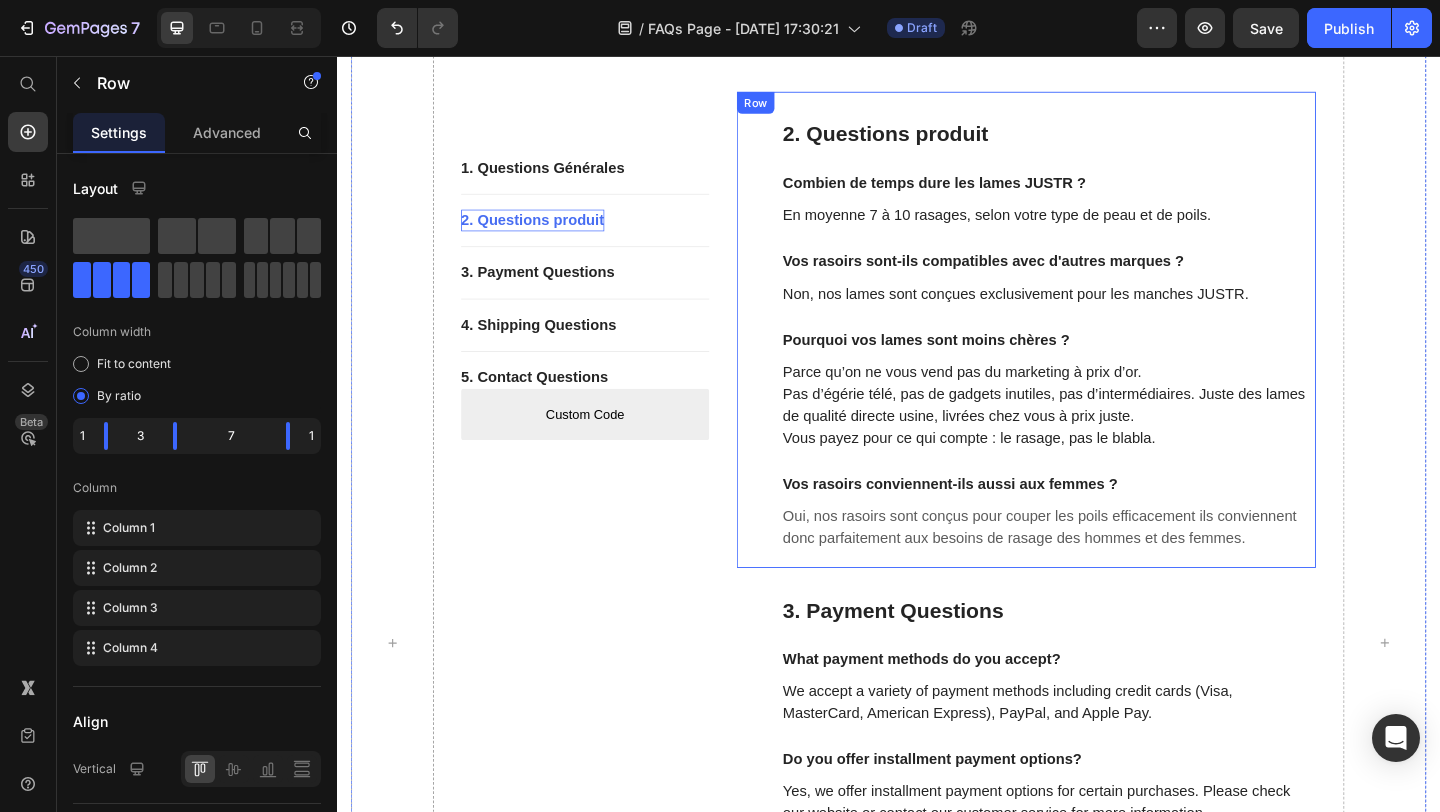 click on "Parce qu’on ne vous vend pas du marketing à prix d’or. Pas d’égérie télé, pas de gadgets inutiles, pas d’intermédiaires. Juste des lames de qualité directe usine, livrées chez vous à prix juste. Vous payez pour ce qui compte : le rasage, pas le blabla." at bounding box center (1111, 436) 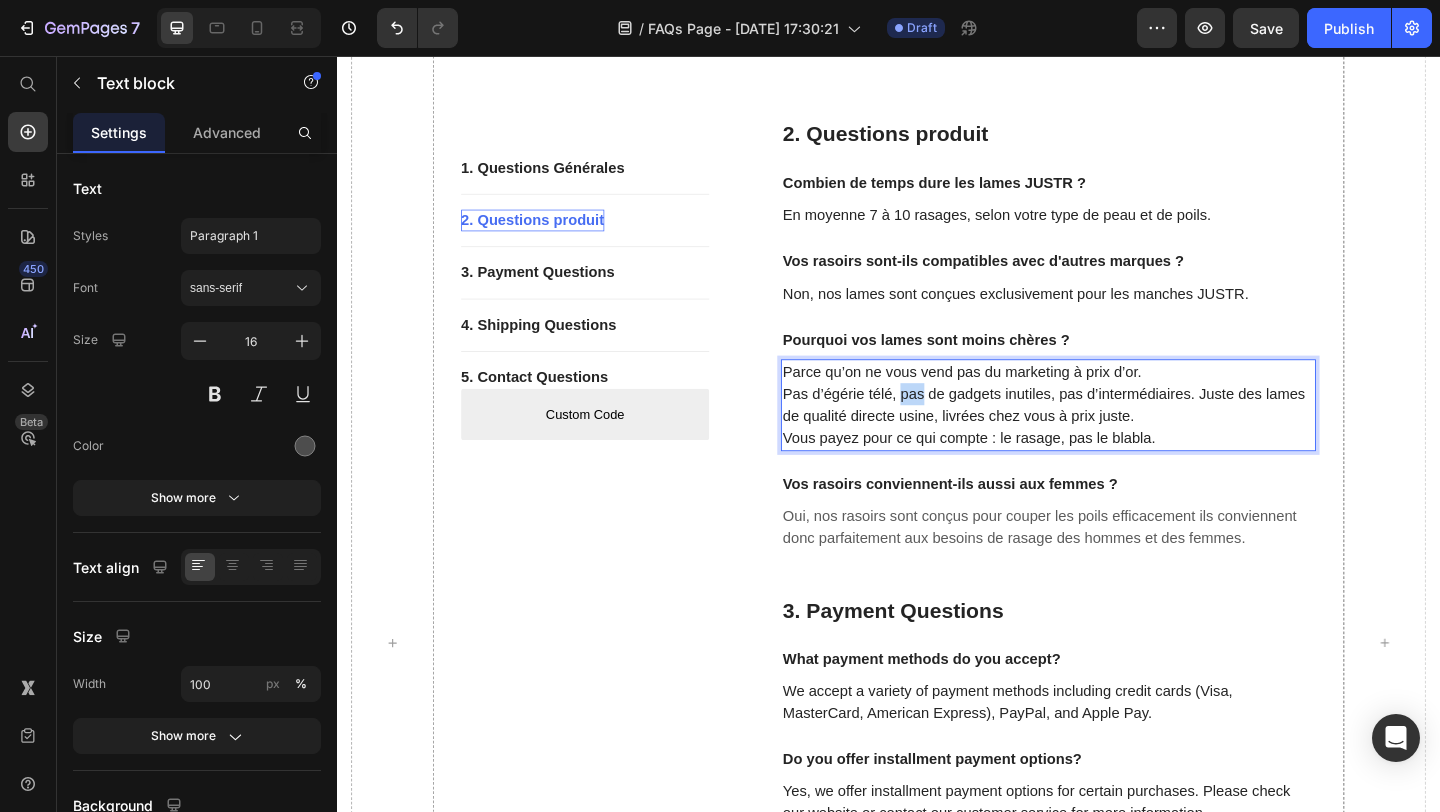 click on "Parce qu’on ne vous vend pas du marketing à prix d’or. Pas d’égérie télé, pas de gadgets inutiles, pas d’intermédiaires. Juste des lames de qualité directe usine, livrées chez vous à prix juste. Vous payez pour ce qui compte : le rasage, pas le blabla." at bounding box center [1111, 436] 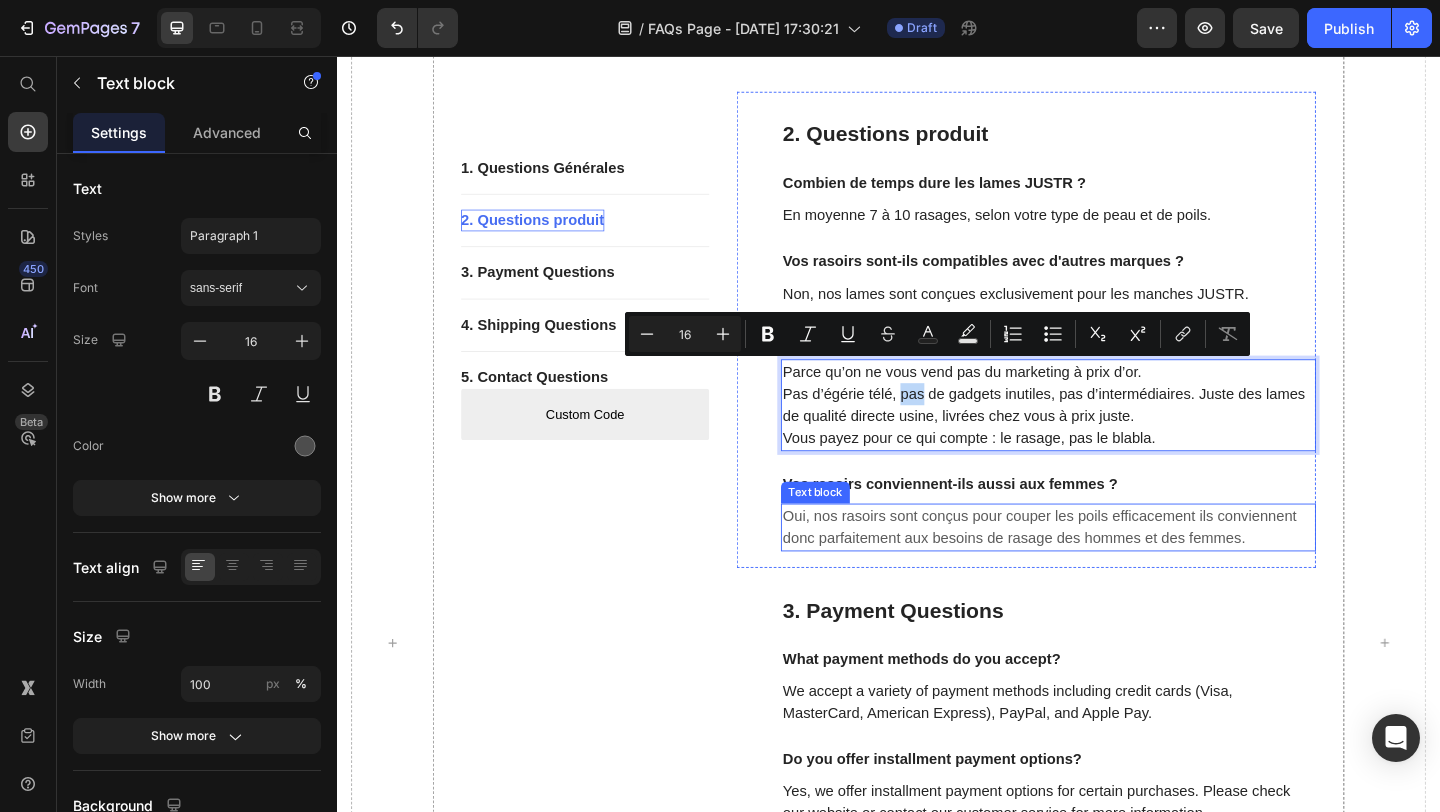 click on "Oui, nos rasoirs sont conçus pour couper les poils efficacement ils conviennent donc parfaitement aux besoins de rasage des hommes et des femmes." at bounding box center [1101, 568] 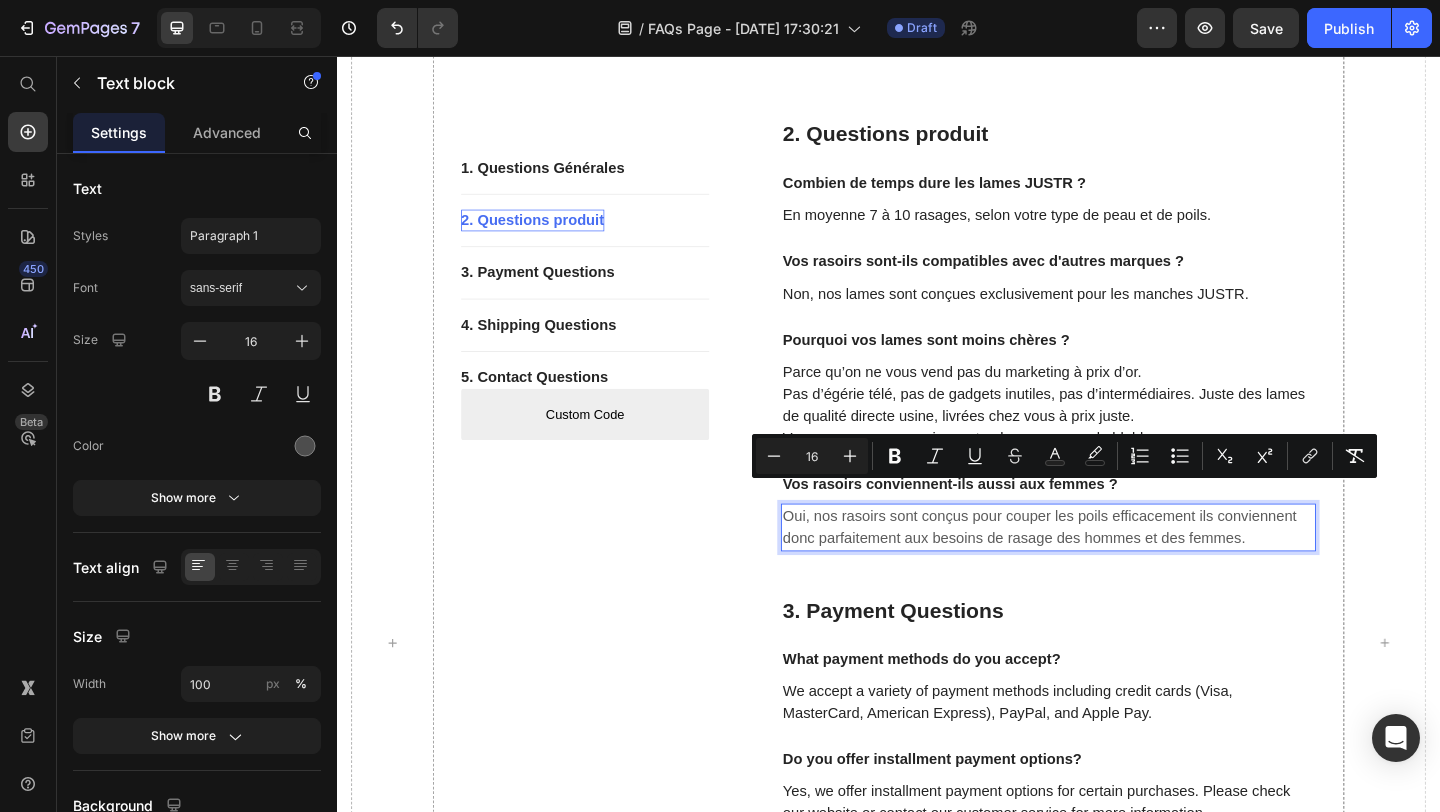 click on "Oui, nos rasoirs sont conçus pour couper les poils efficacement ils conviennent donc parfaitement aux besoins de rasage des hommes et des femmes." at bounding box center [1111, 569] 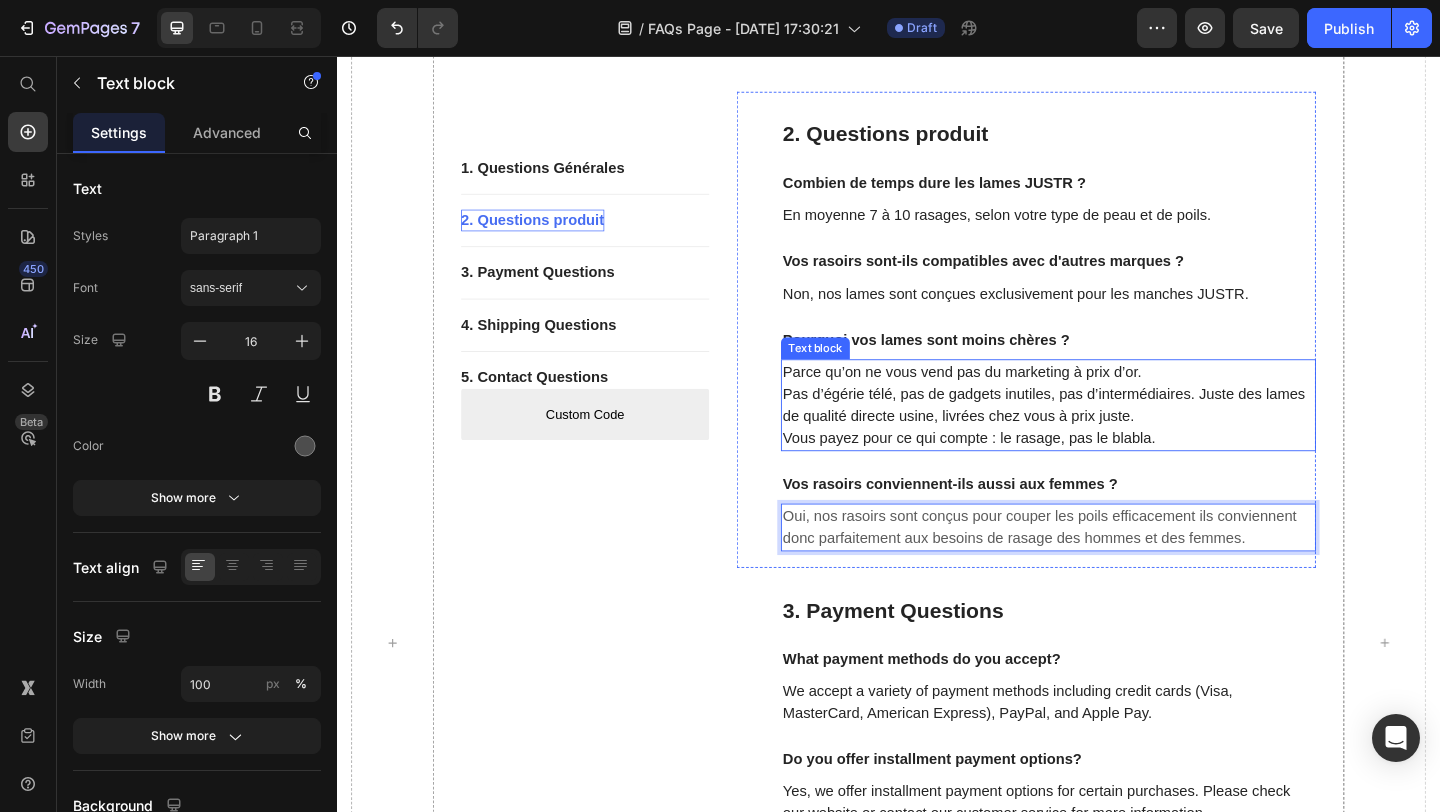 click on "Parce qu’on ne vous vend pas du marketing à prix d’or. Pas d’égérie télé, pas de gadgets inutiles, pas d’intermédiaires. Juste des lames de qualité directe usine, livrées chez vous à prix juste. Vous payez pour ce qui compte : le rasage, pas le blabla." at bounding box center (1111, 436) 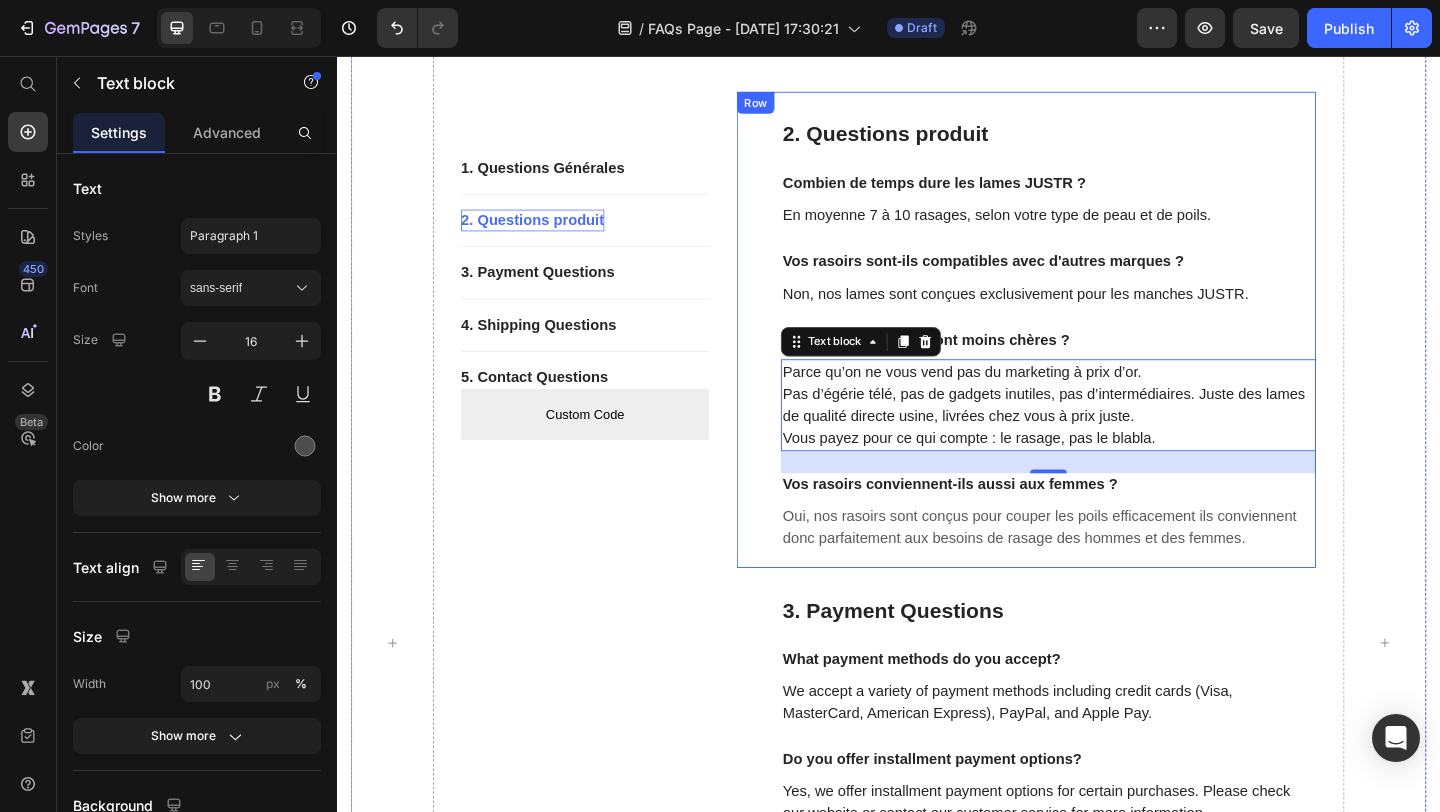 click on "1. Questions Générales Button                Title Line 2. Questions produit Button                Title Line 3. Payment Questions Button                Title Line 4. Shipping Questions Button                Title Line 5. Contact Questions Button
Custom Code
Custom Menu Active Row" at bounding box center (607, 694) 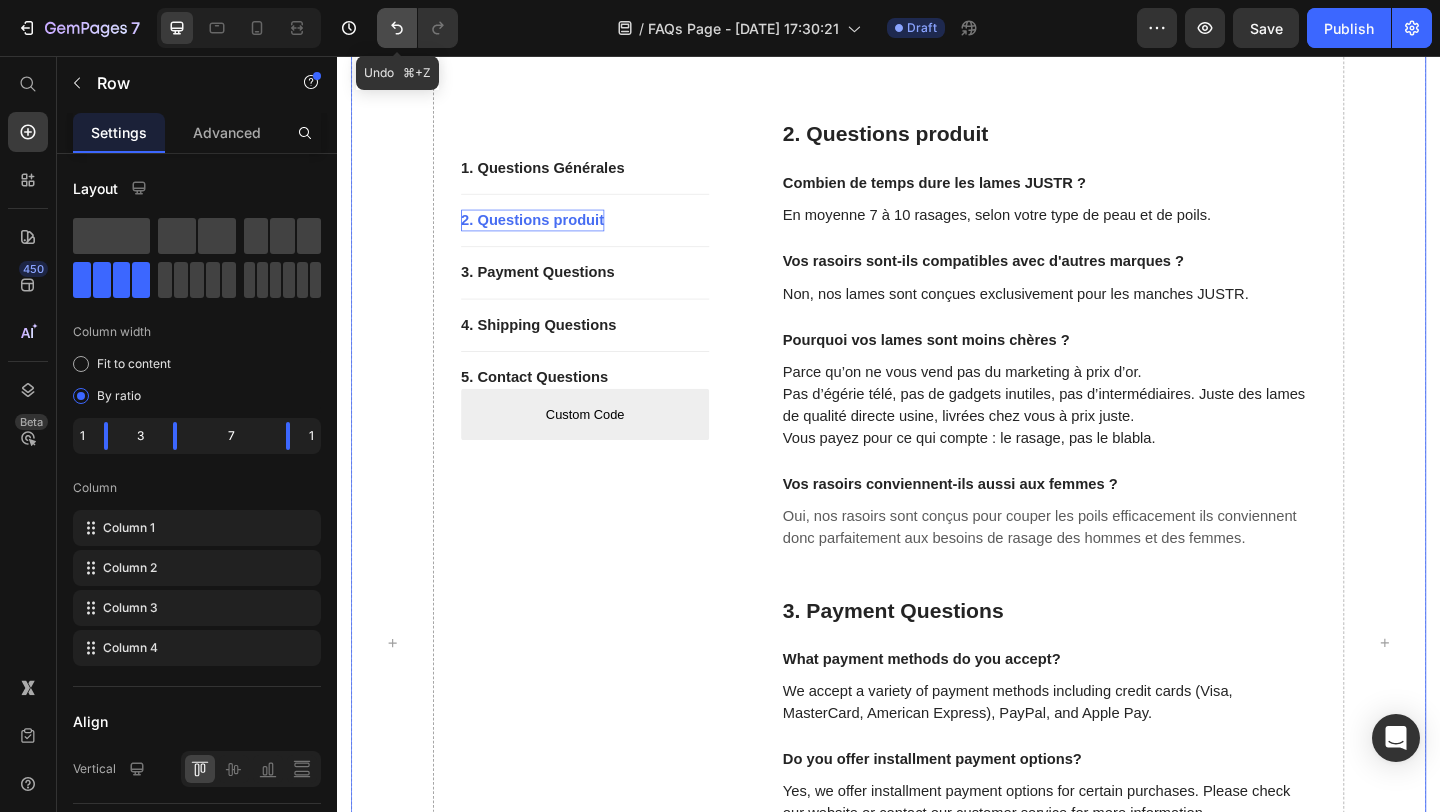 click 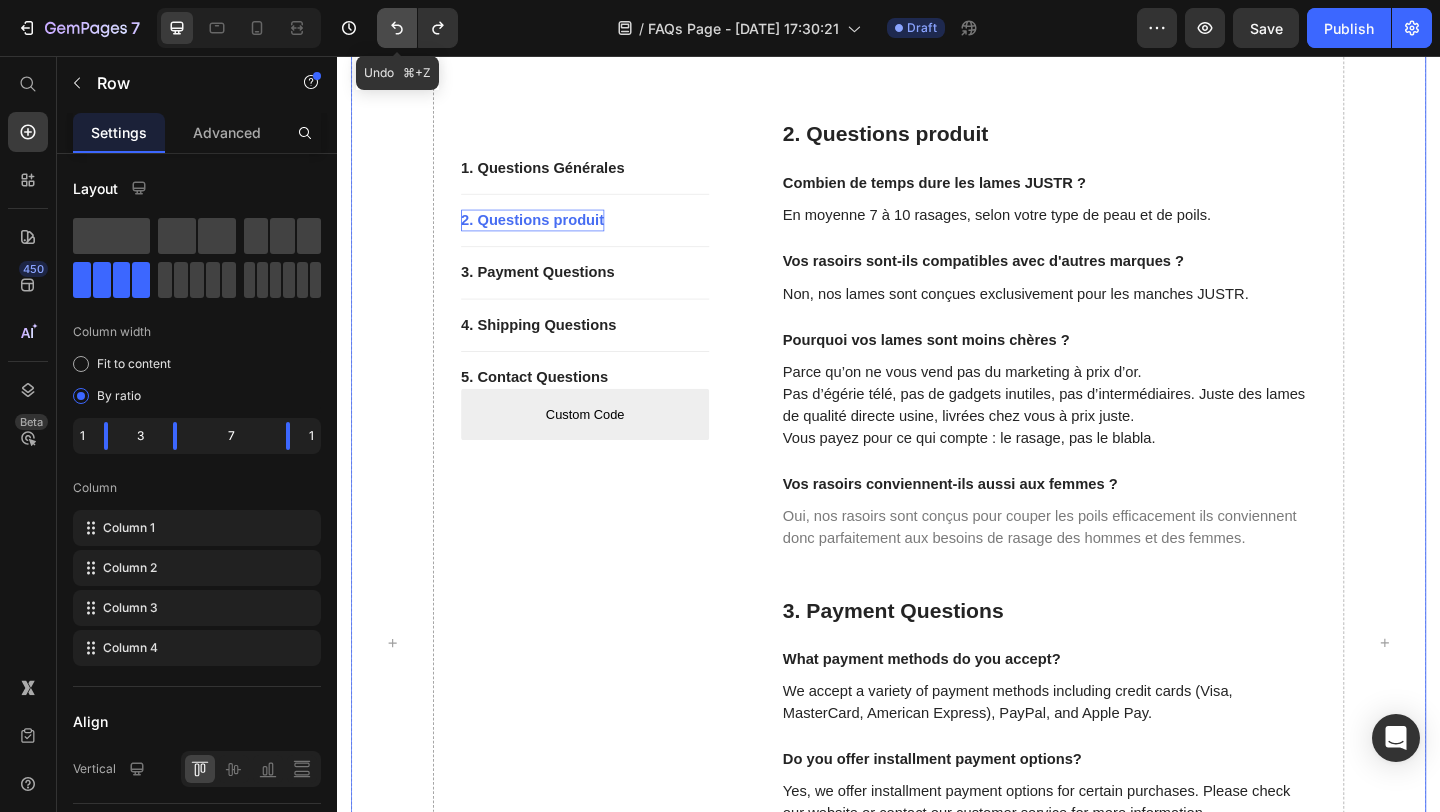 click 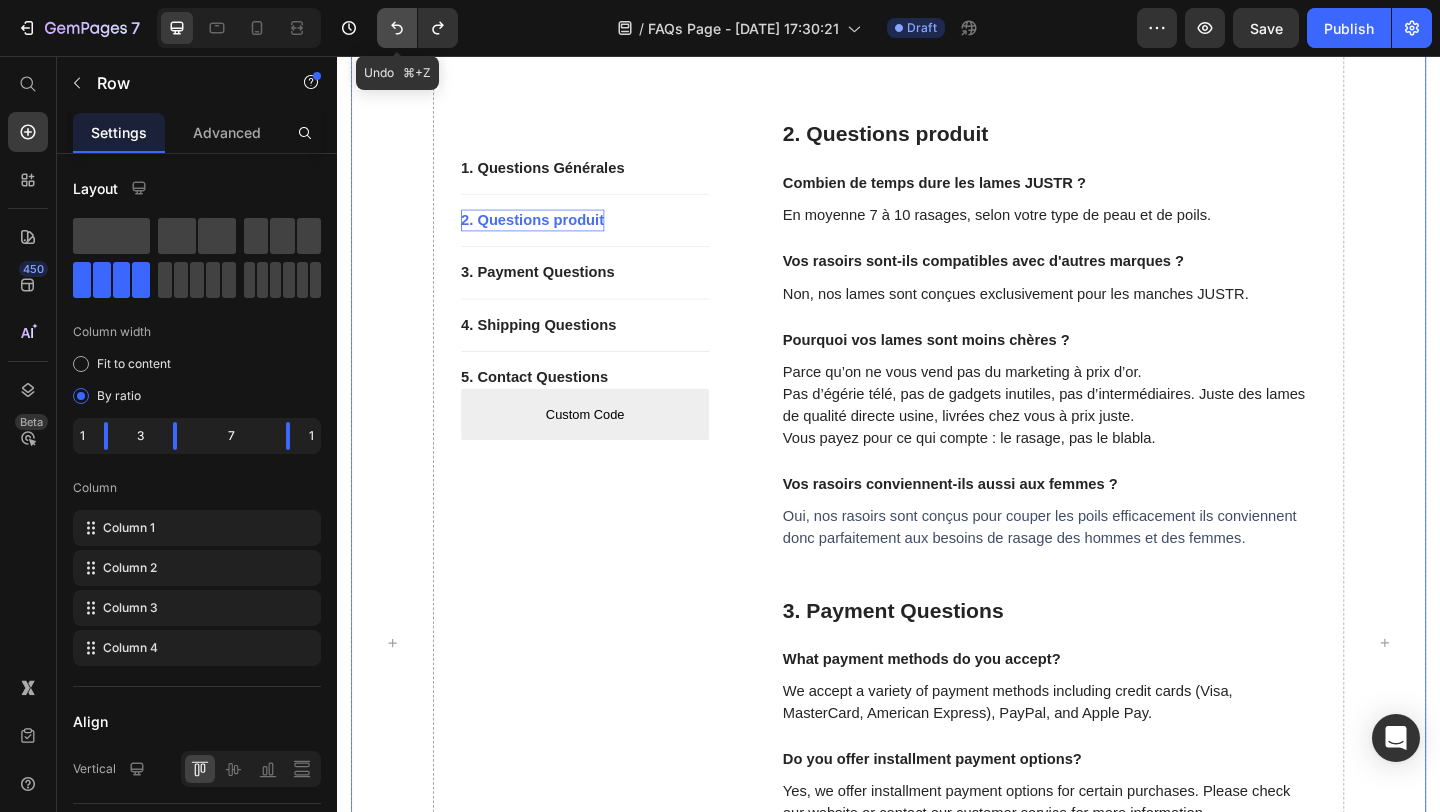 click 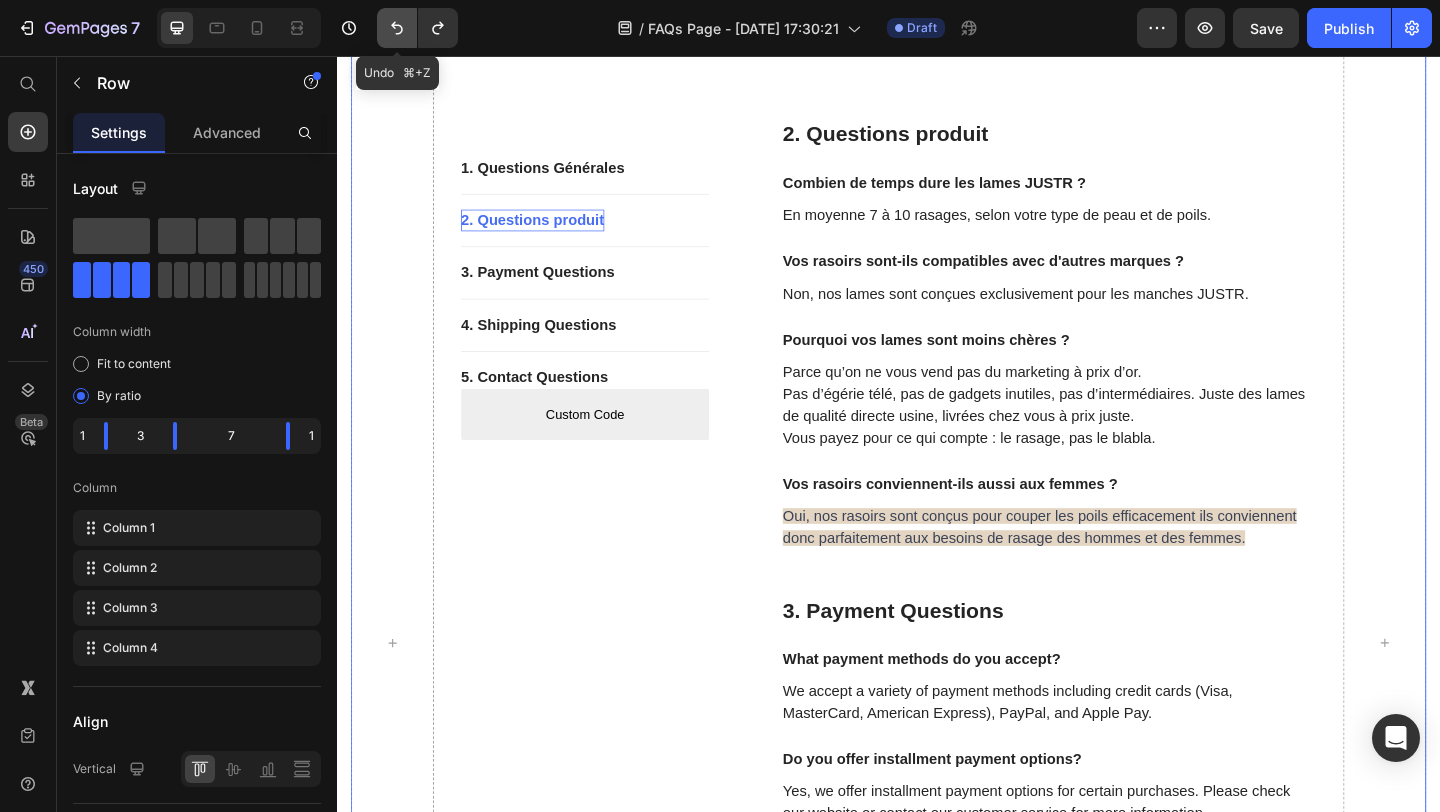 click 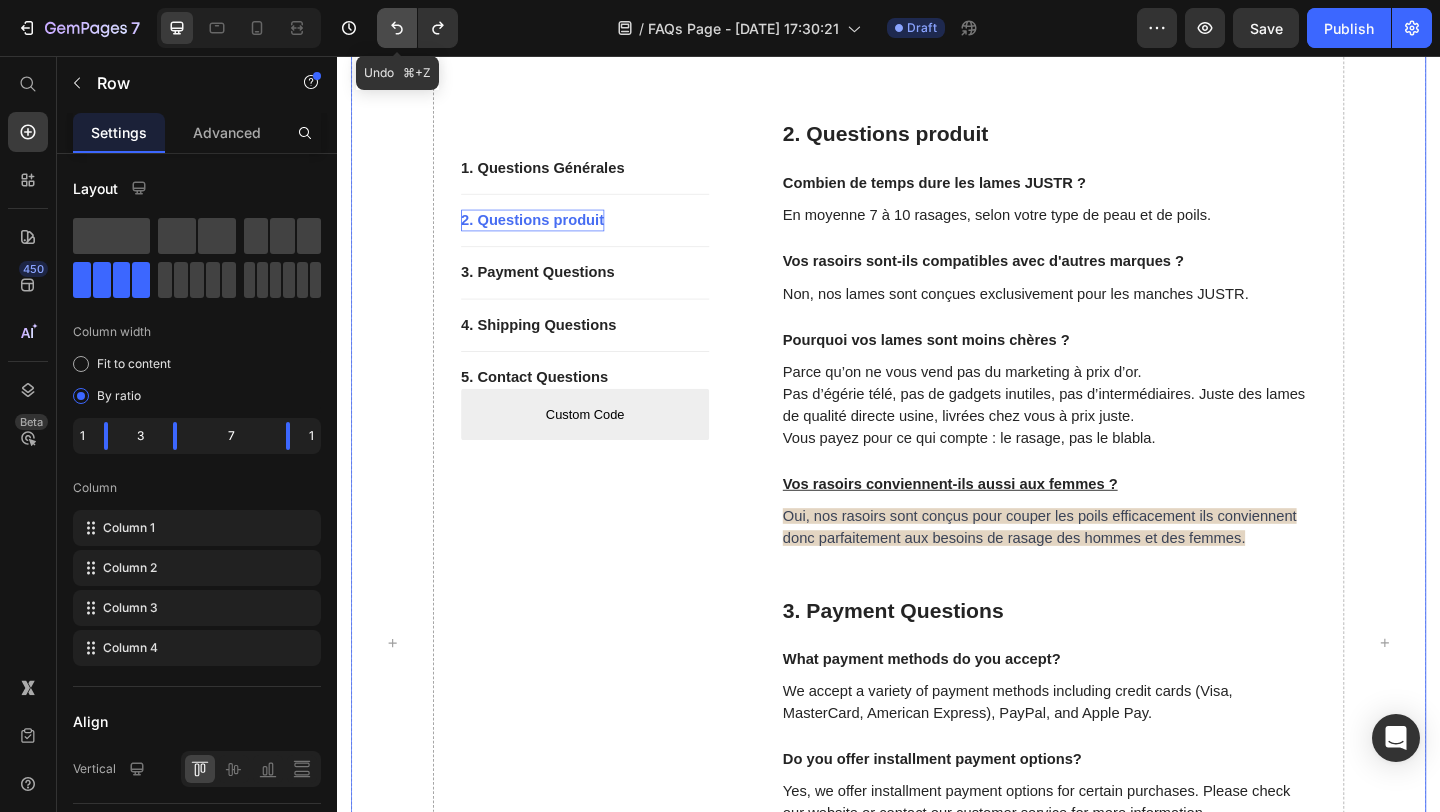 click 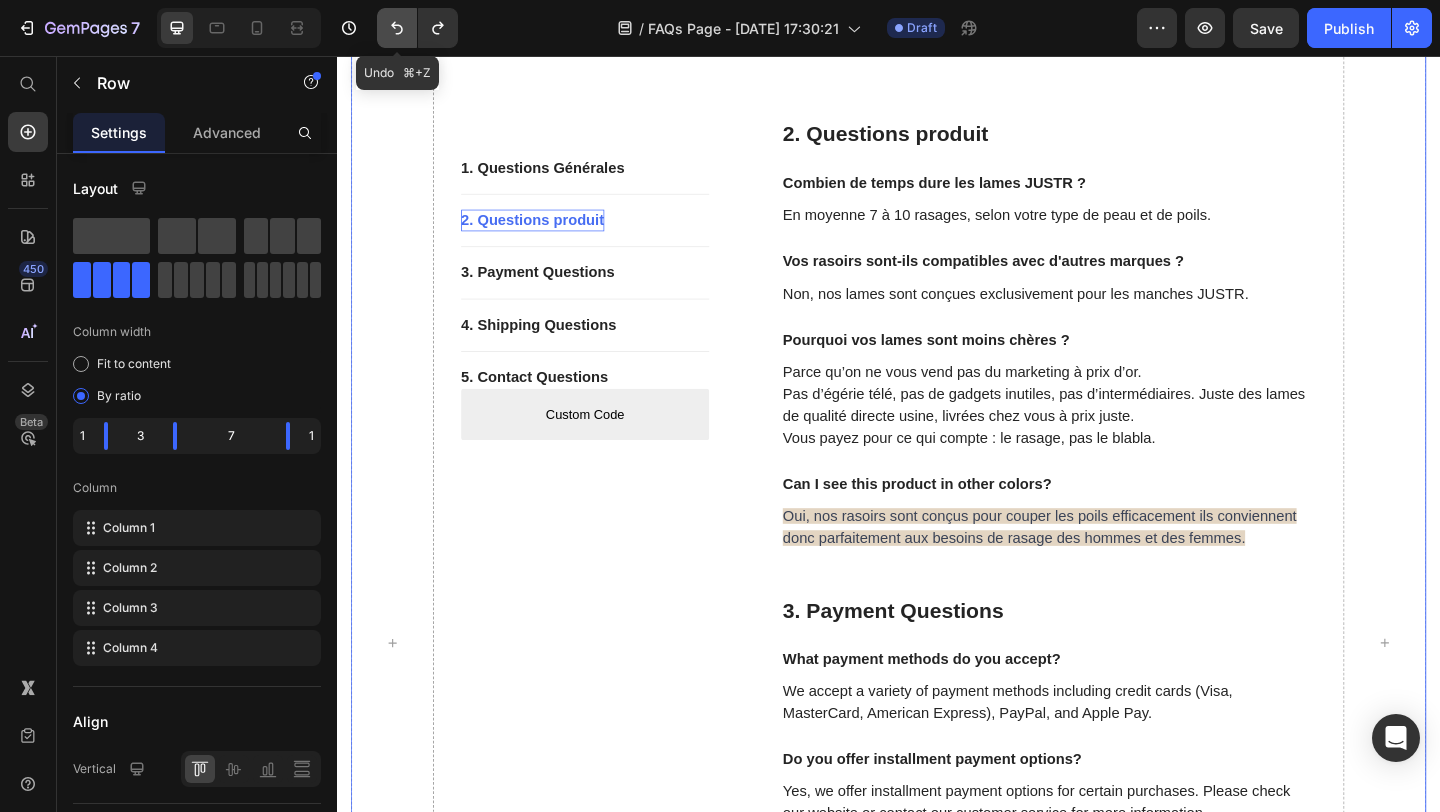 click 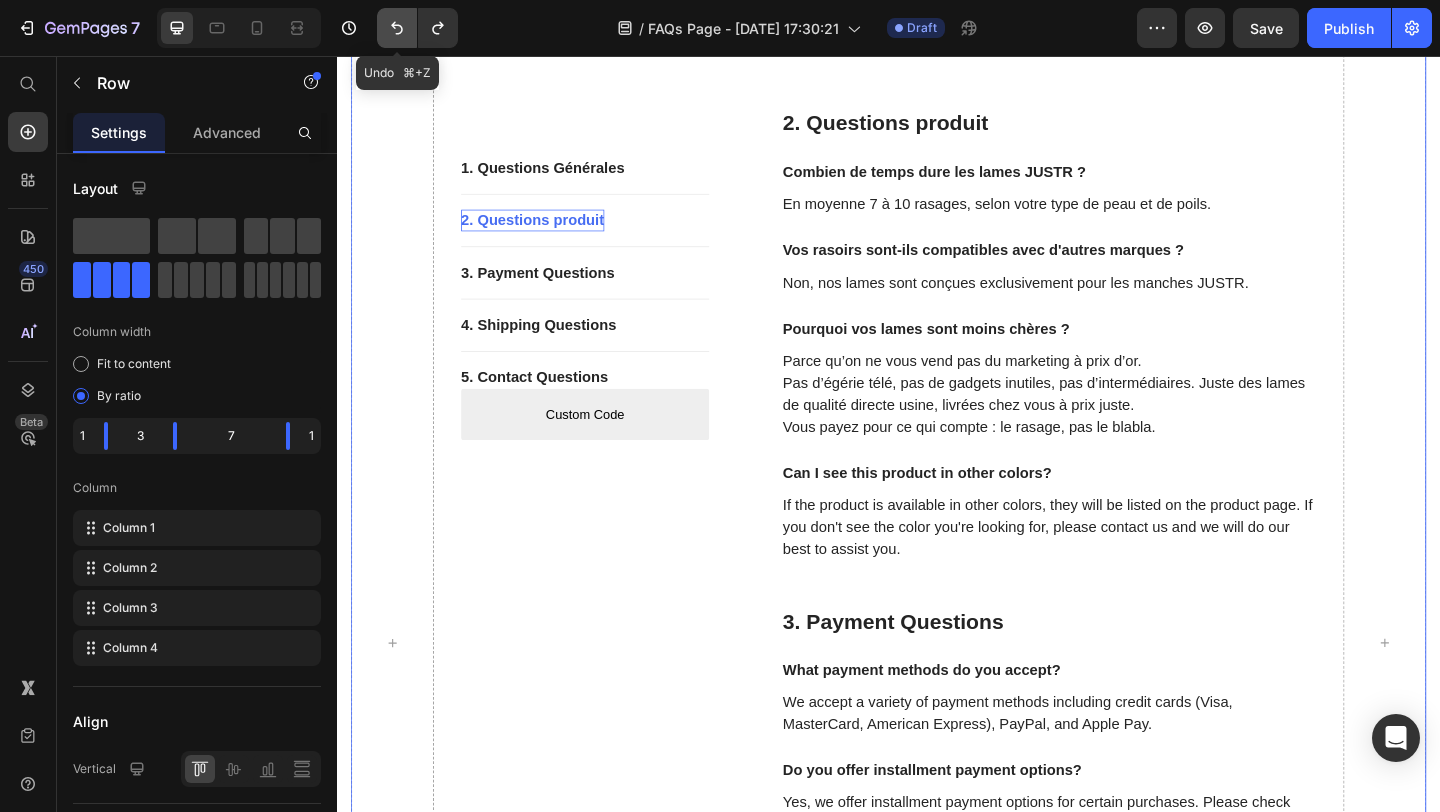 click 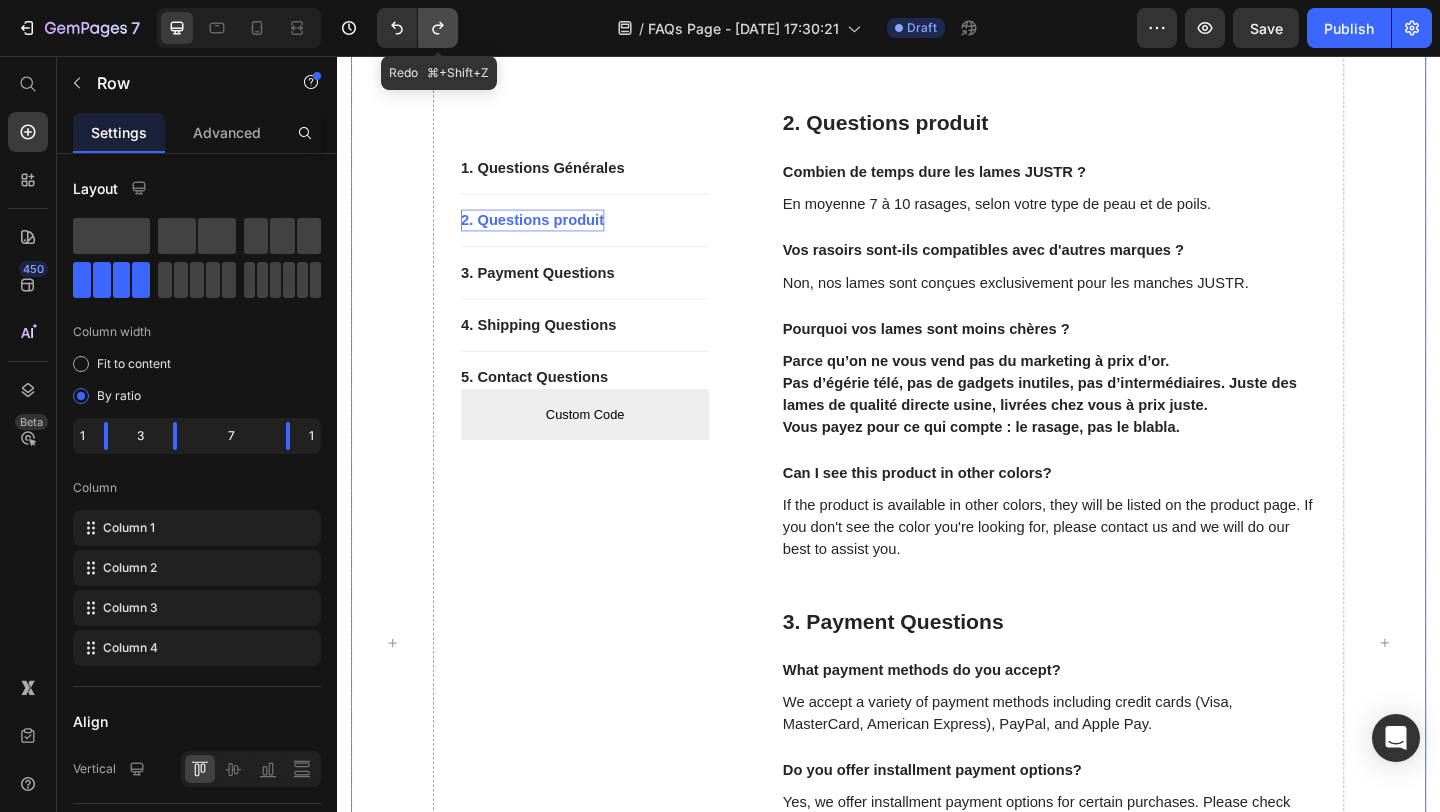click 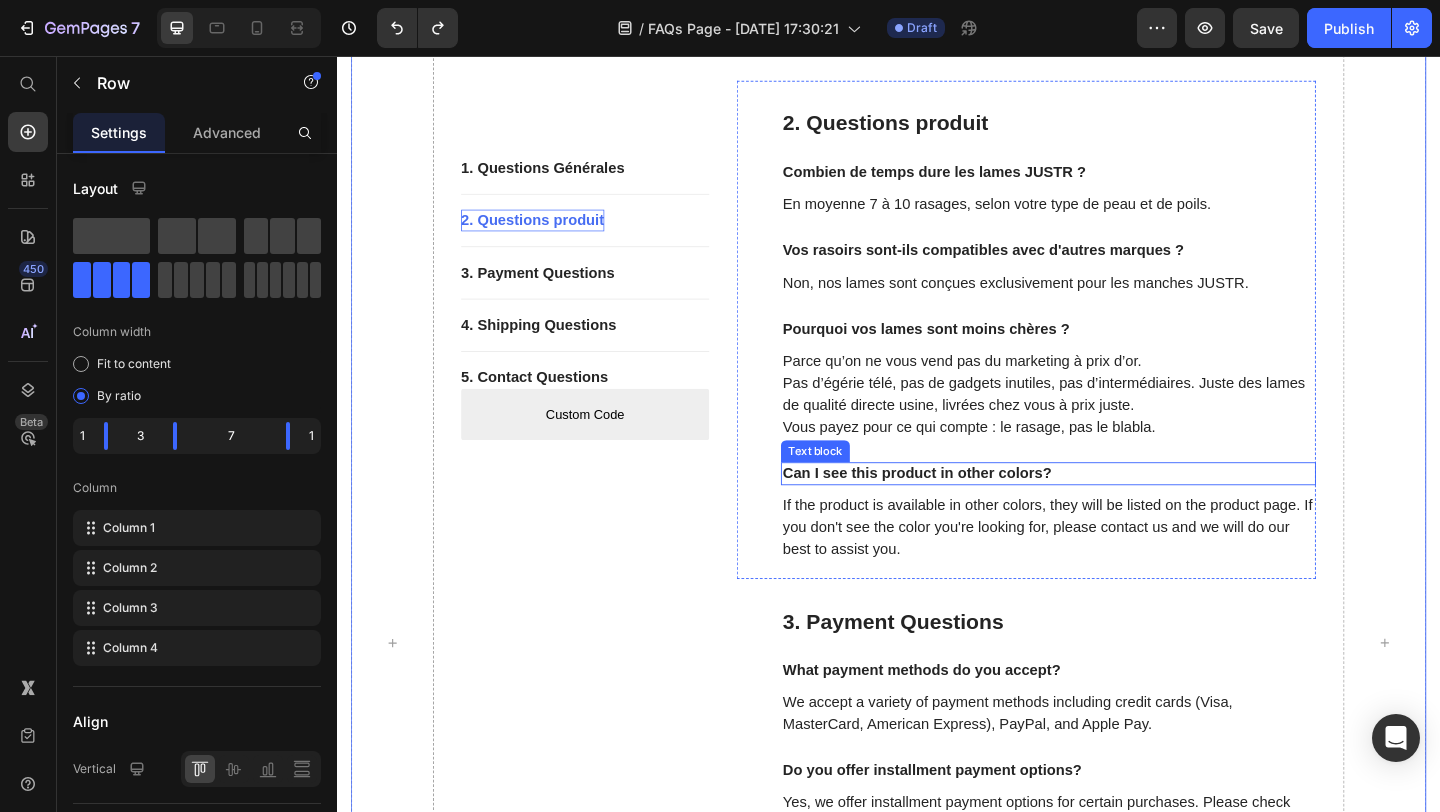 click on "Can I see this product in other colors?" at bounding box center [1111, 510] 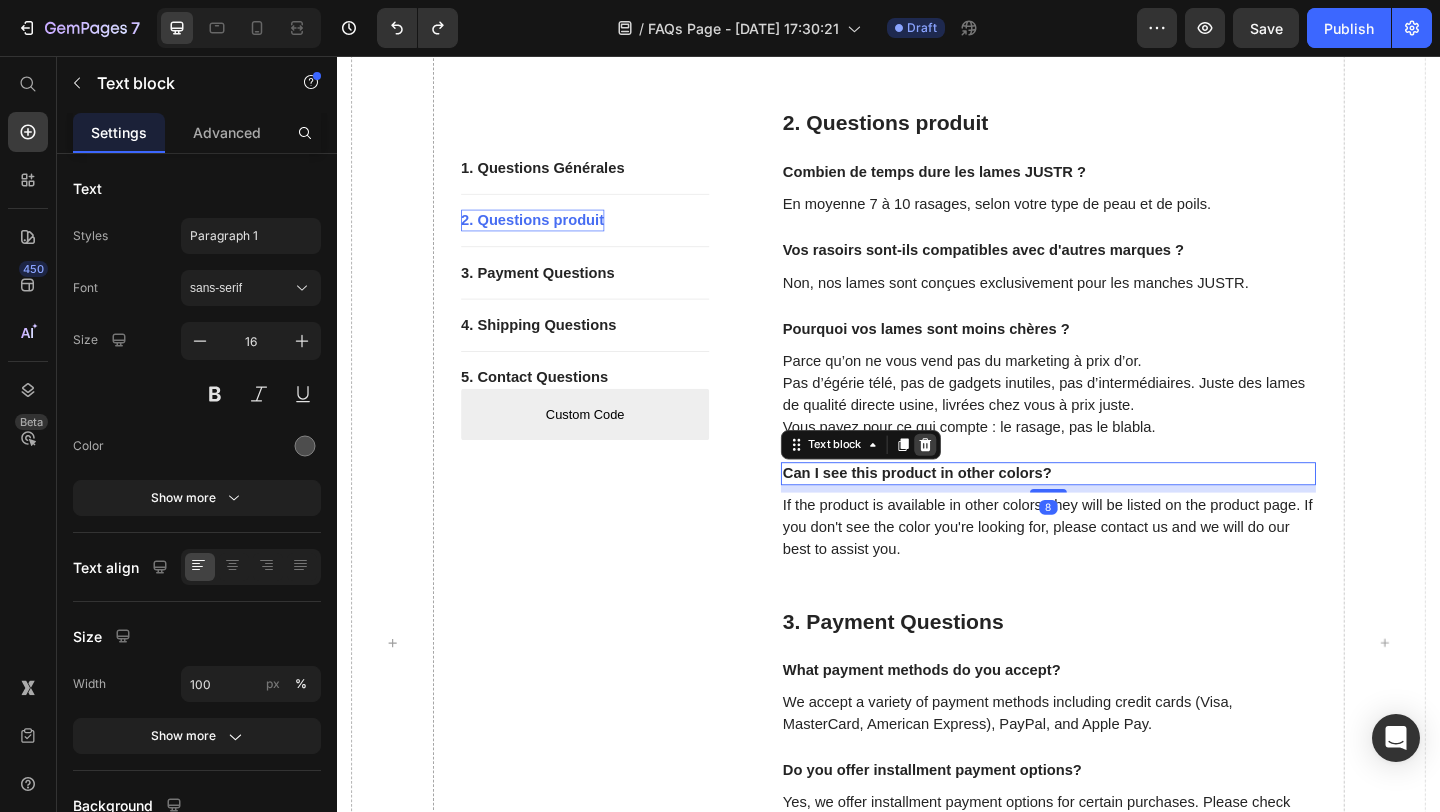 click 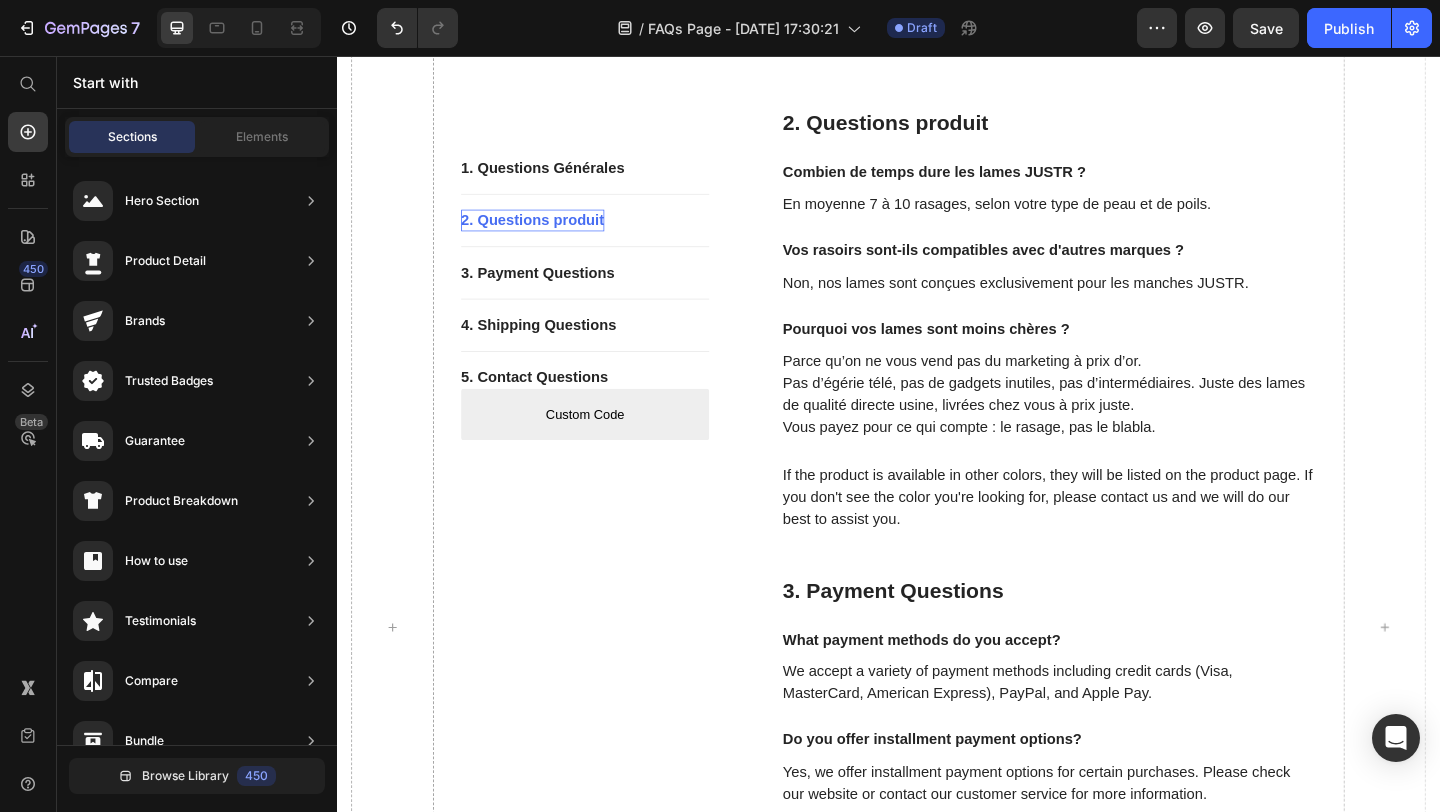 scroll, scrollTop: 1109, scrollLeft: 0, axis: vertical 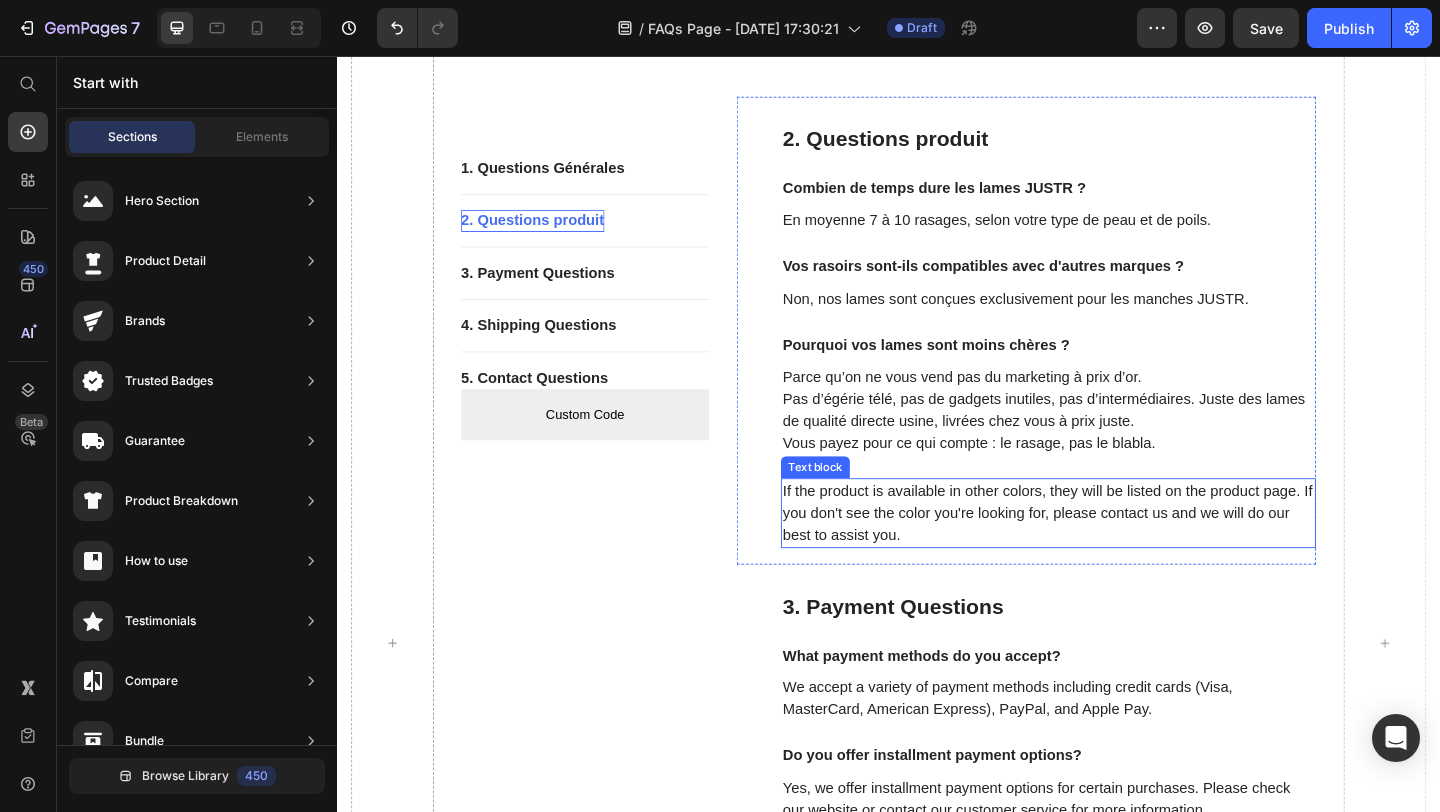click on "If the product is available in other colors, they will be listed on the product page. If you don't see the color you're looking for, please contact us and we will do our best to assist you." at bounding box center (1111, 553) 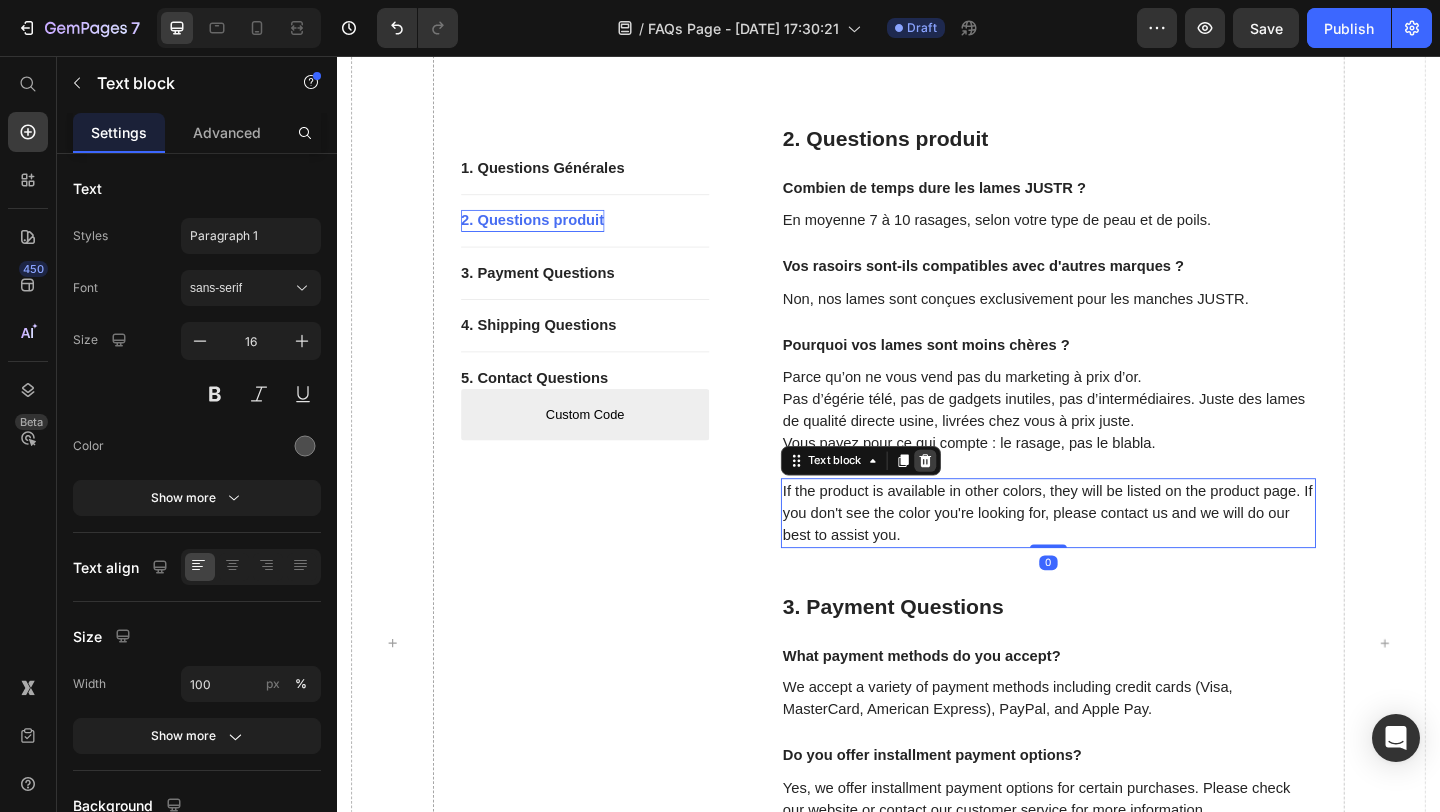 click 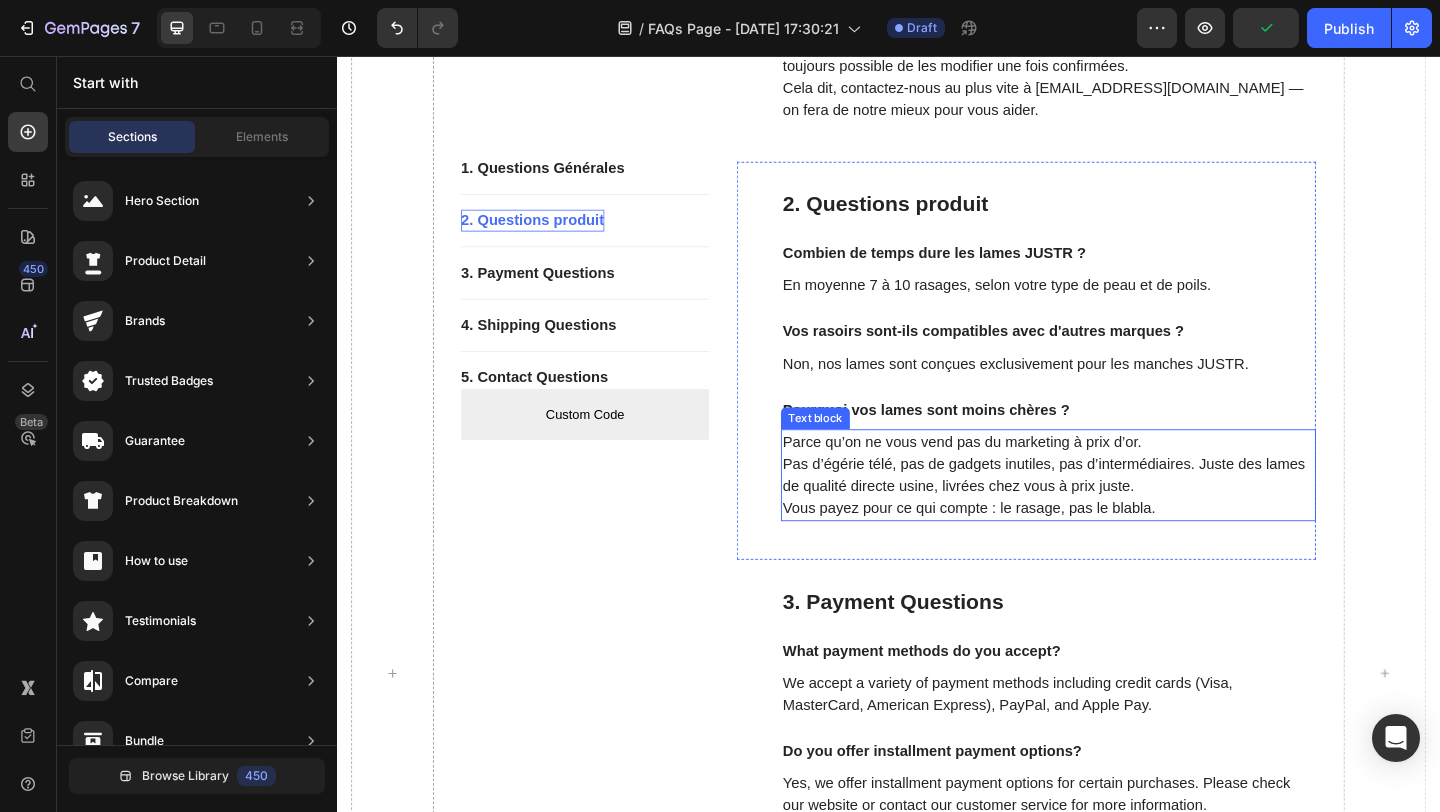 scroll, scrollTop: 1091, scrollLeft: 0, axis: vertical 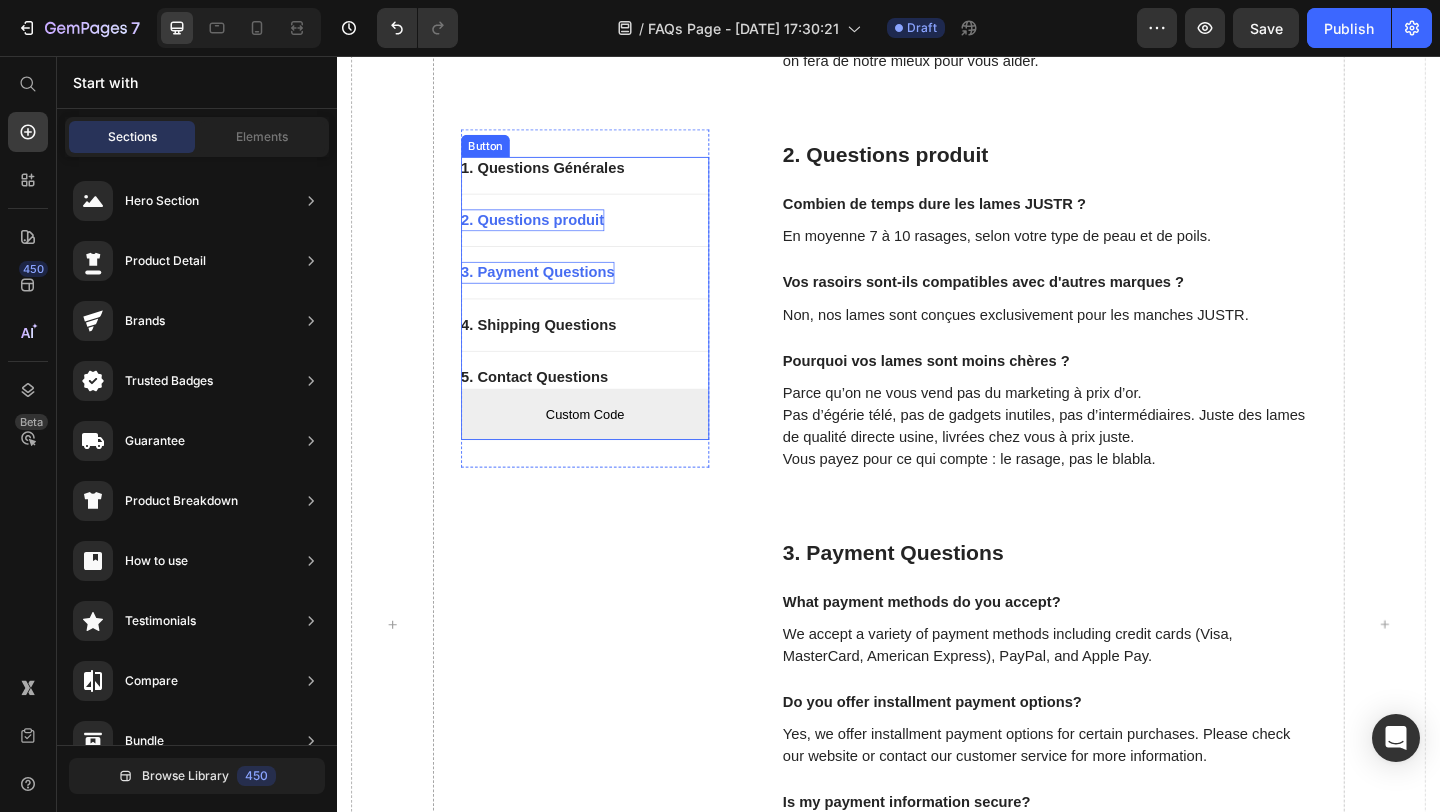 click on "3. Payment Questions" at bounding box center [555, 292] 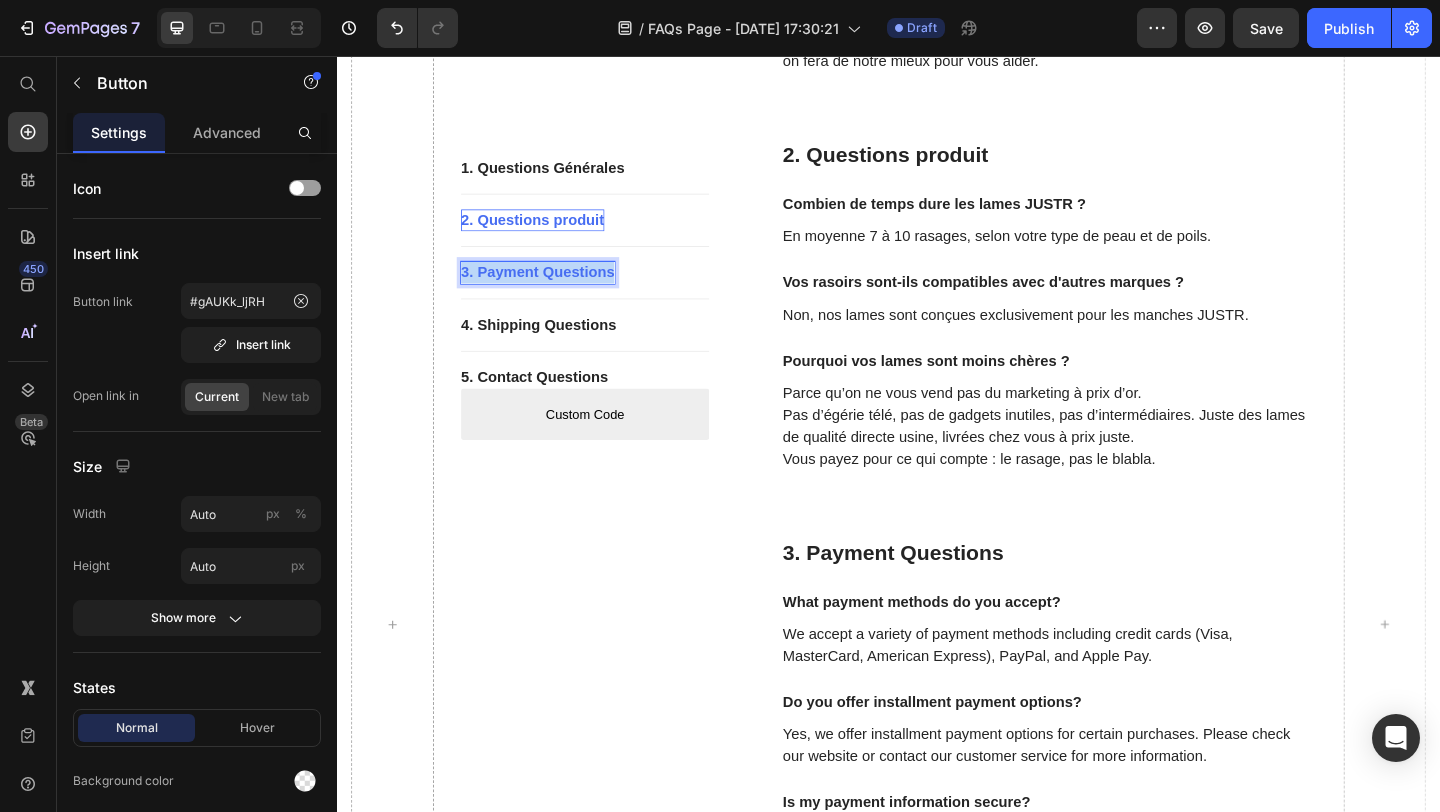 click on "3. Payment Questions" at bounding box center [555, 292] 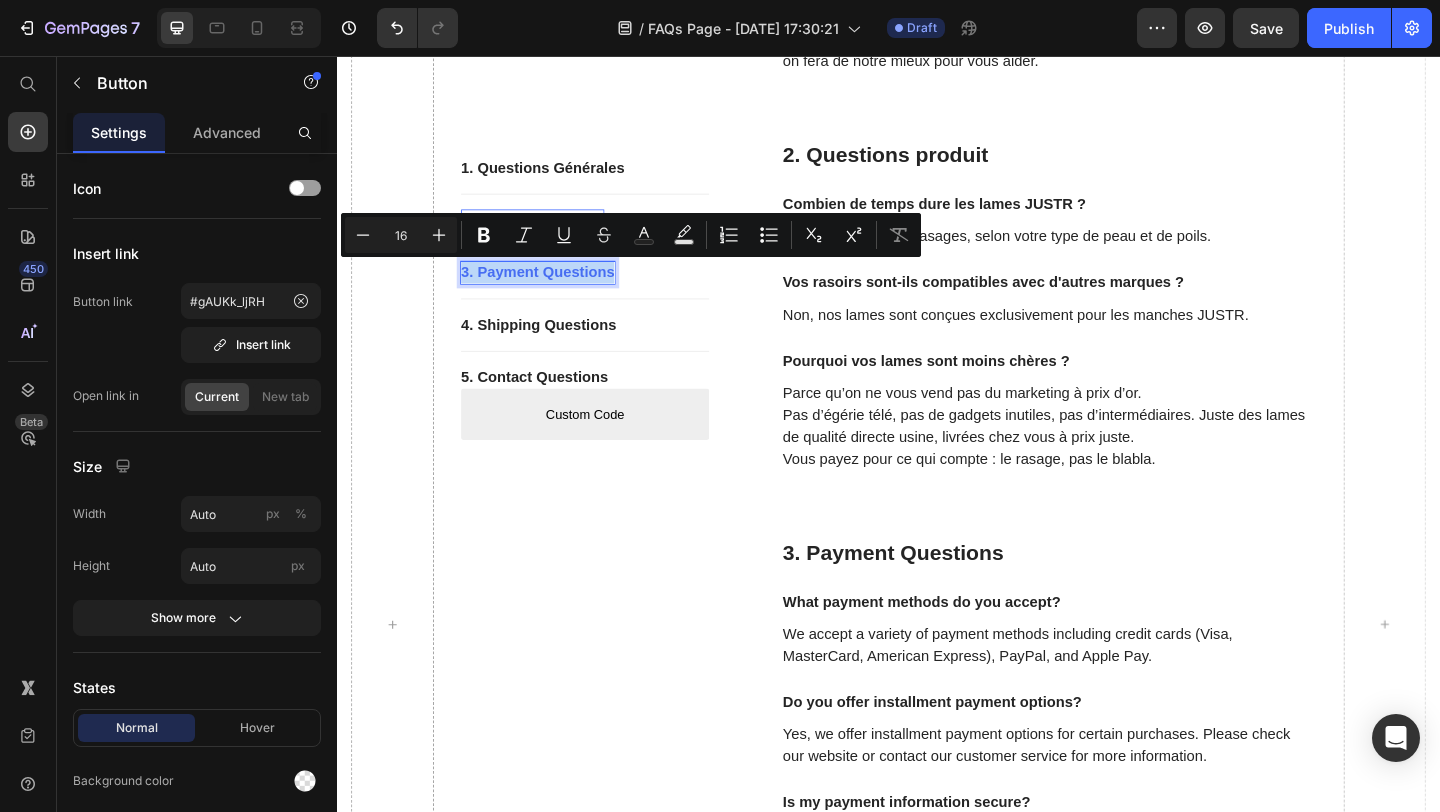 click on "3. Payment Questions" at bounding box center [555, 292] 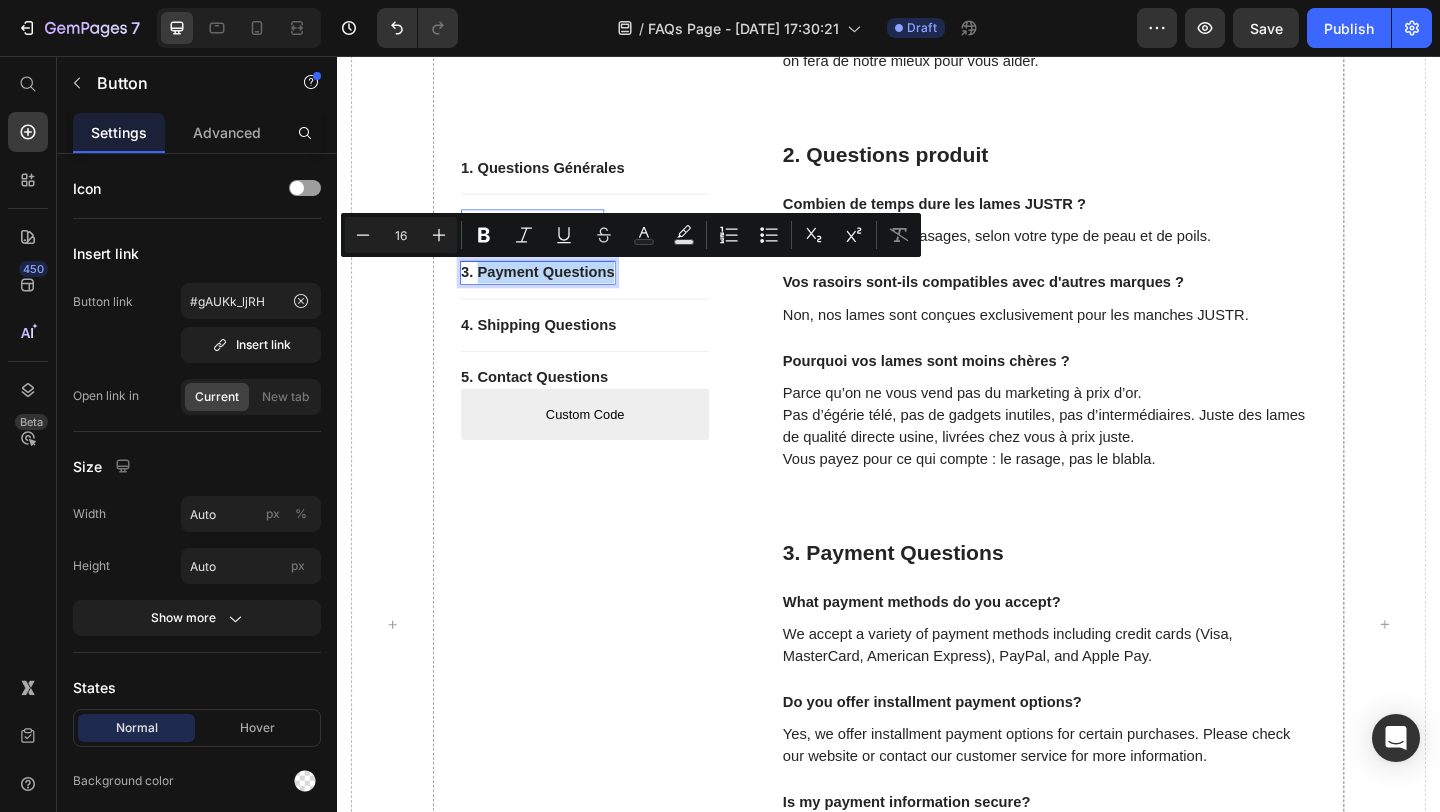 drag, startPoint x: 489, startPoint y: 293, endPoint x: 650, endPoint y: 294, distance: 161.00311 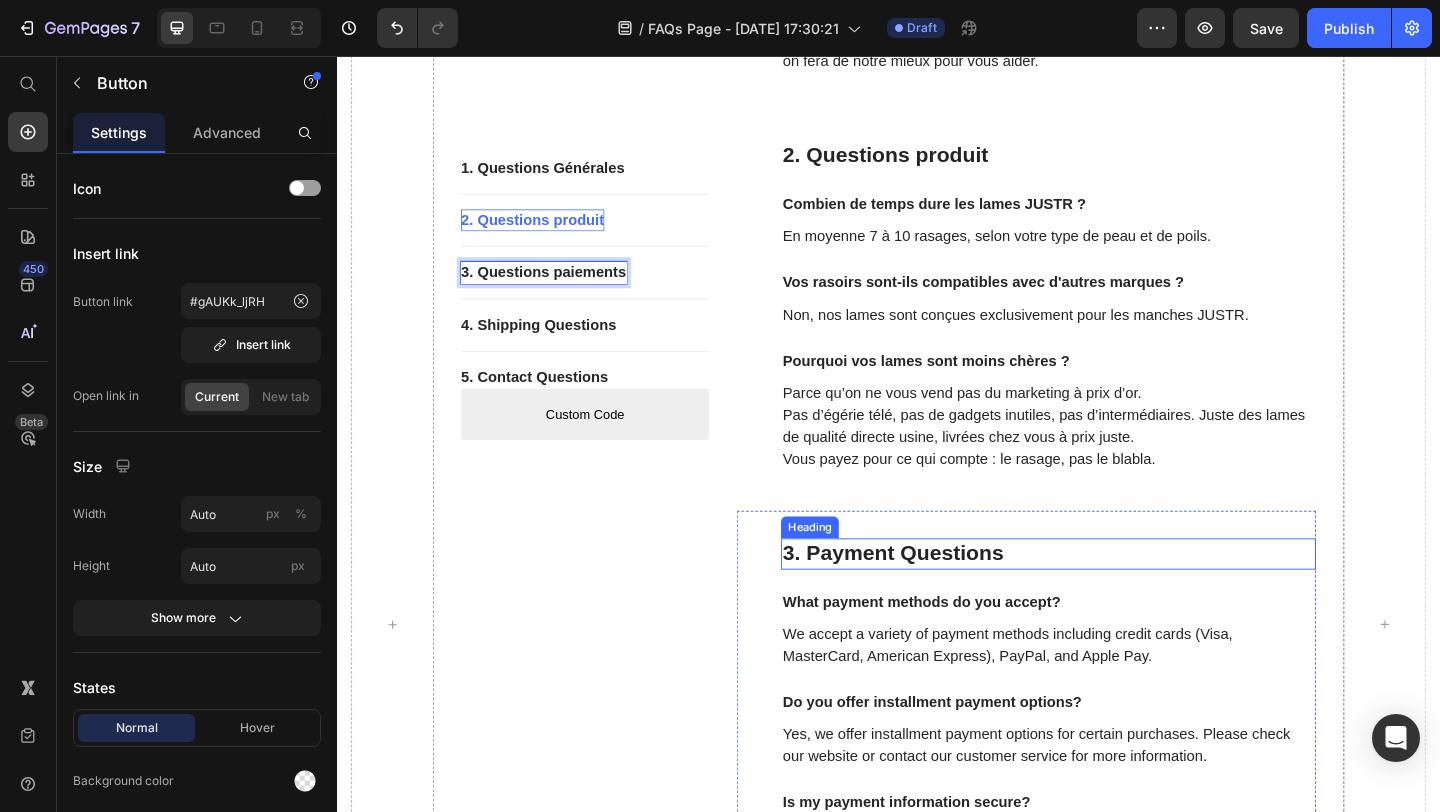 click on "3. Payment Questions" at bounding box center [1111, 598] 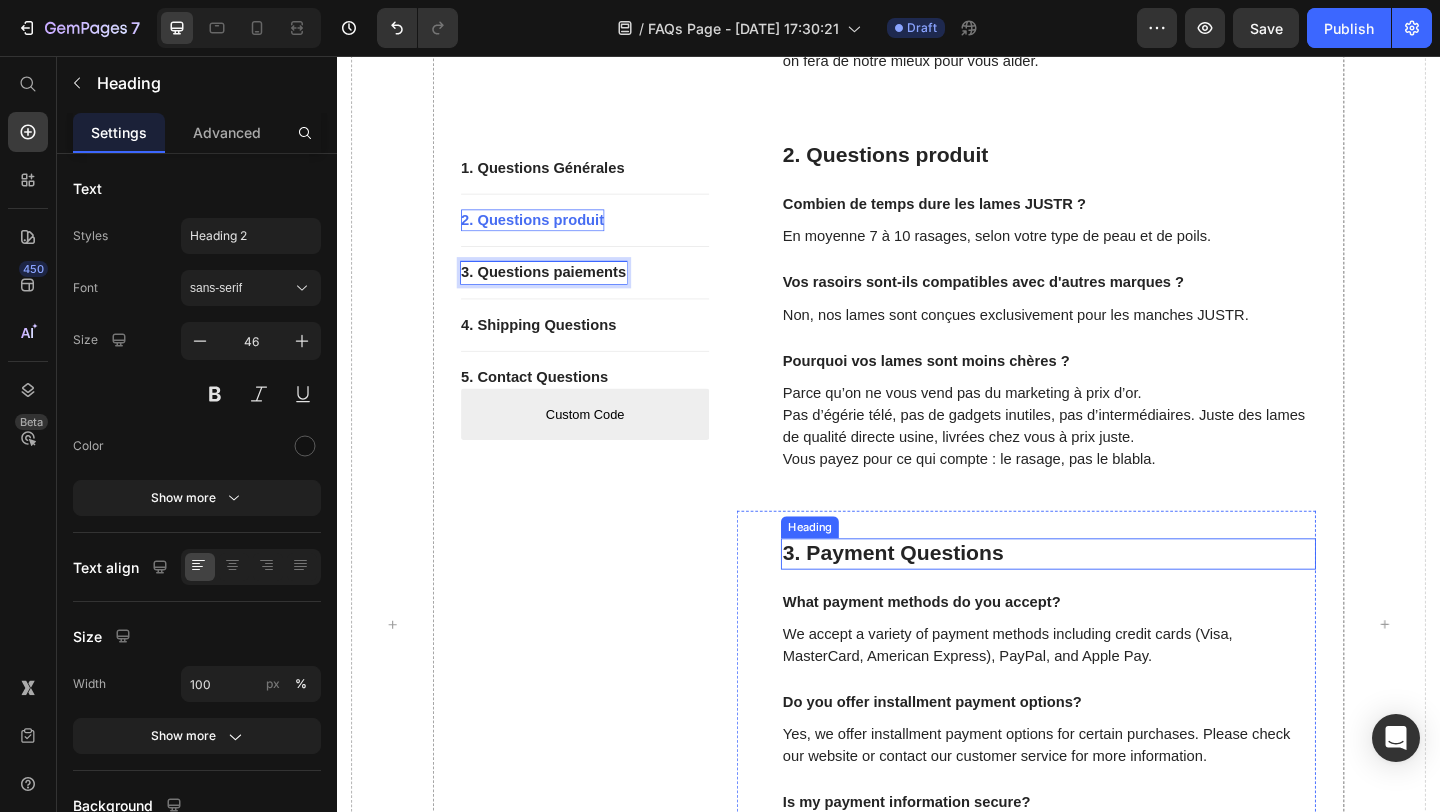 click on "3. Payment Questions" at bounding box center [1111, 598] 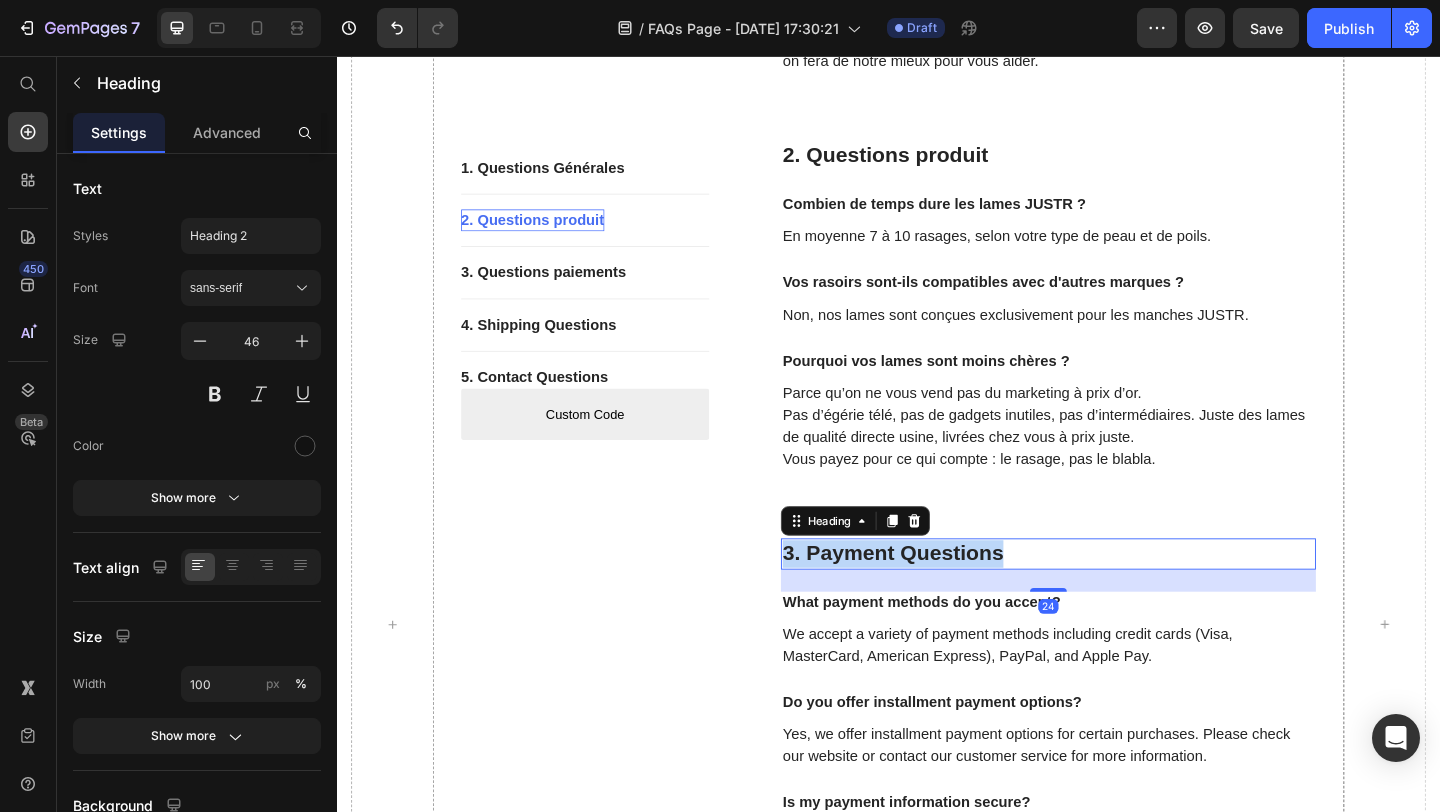 click on "3. Payment Questions" at bounding box center (1111, 598) 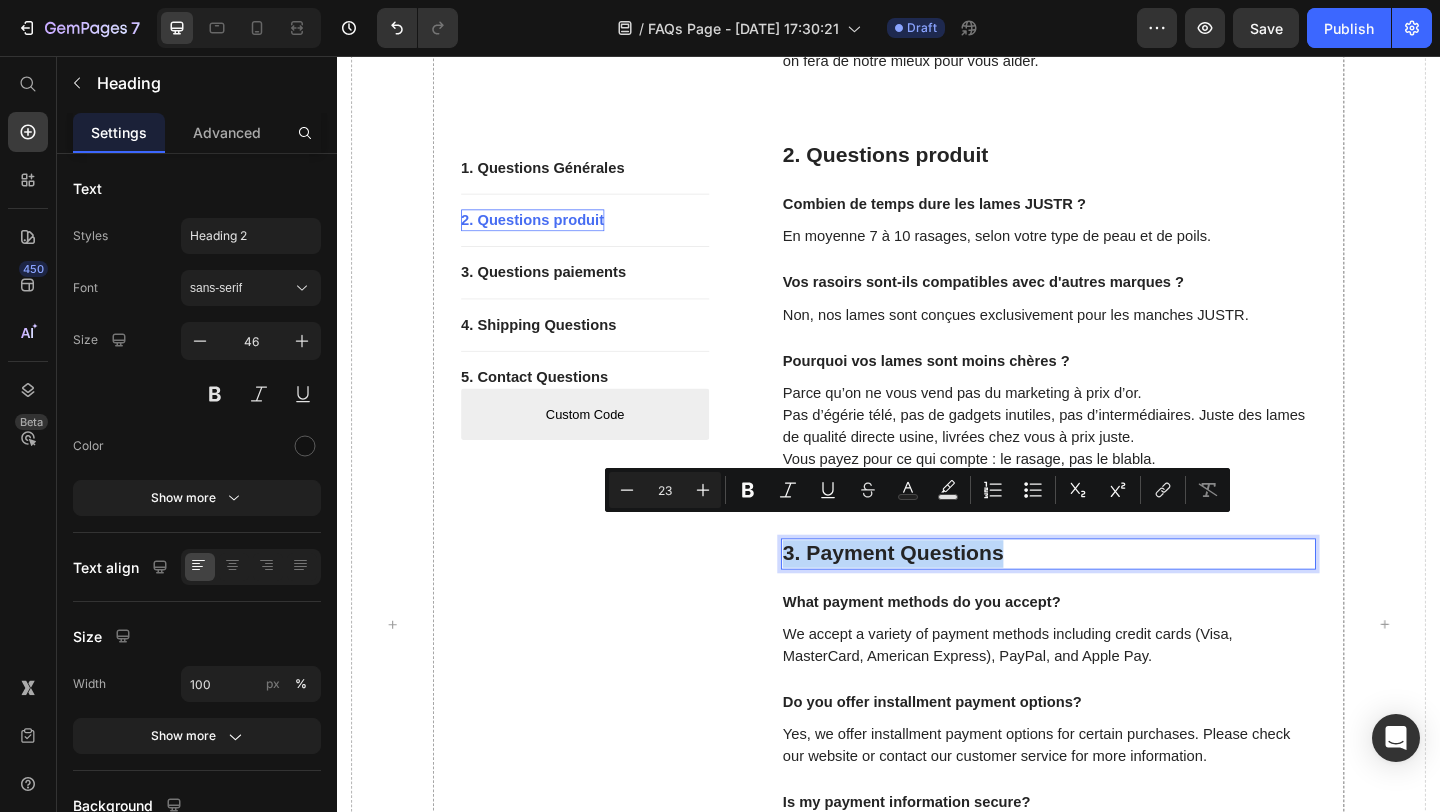 click on "3. Payment Questions" at bounding box center [1111, 598] 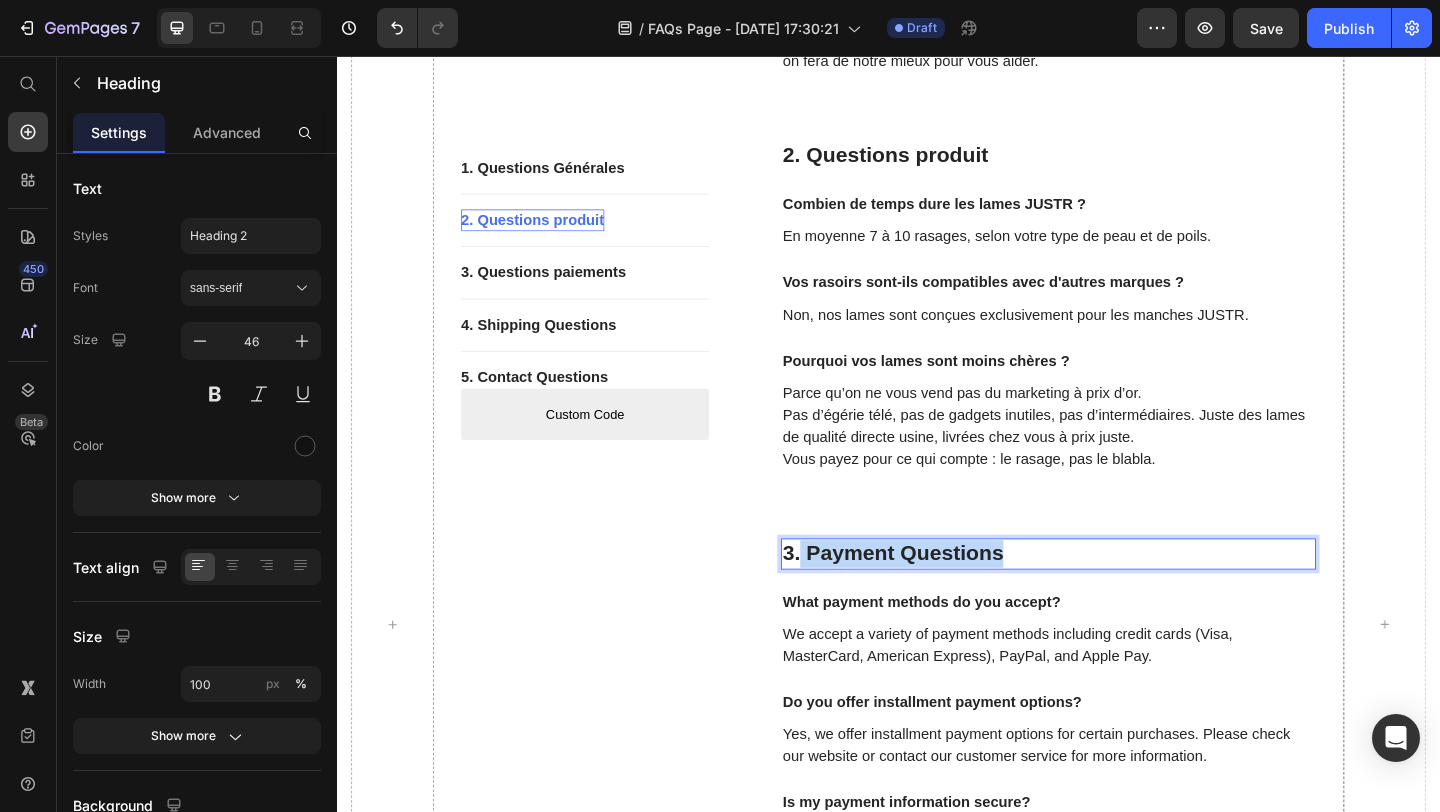 drag, startPoint x: 1070, startPoint y: 578, endPoint x: 841, endPoint y: 568, distance: 229.21823 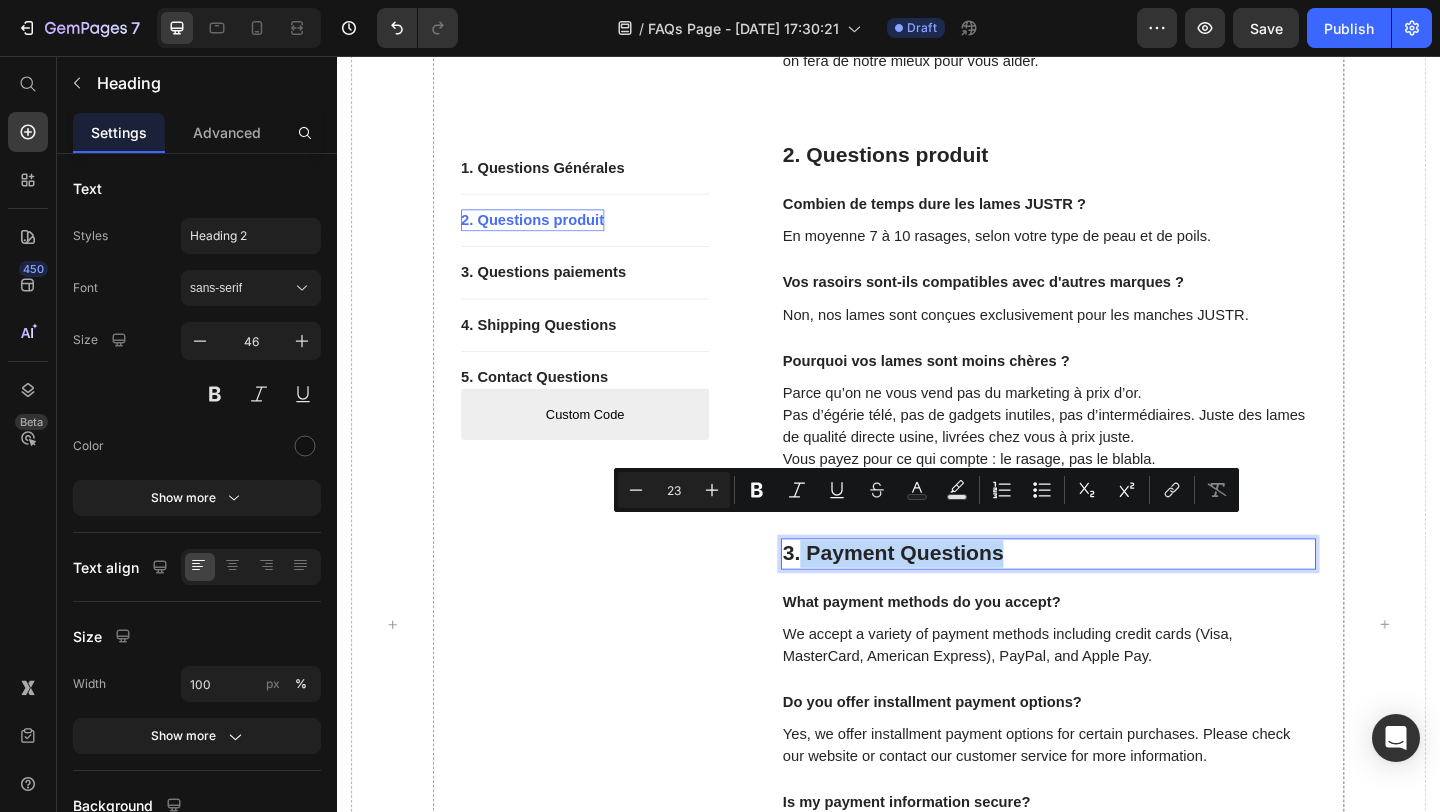 click on "3. Payment Questions" at bounding box center (1111, 598) 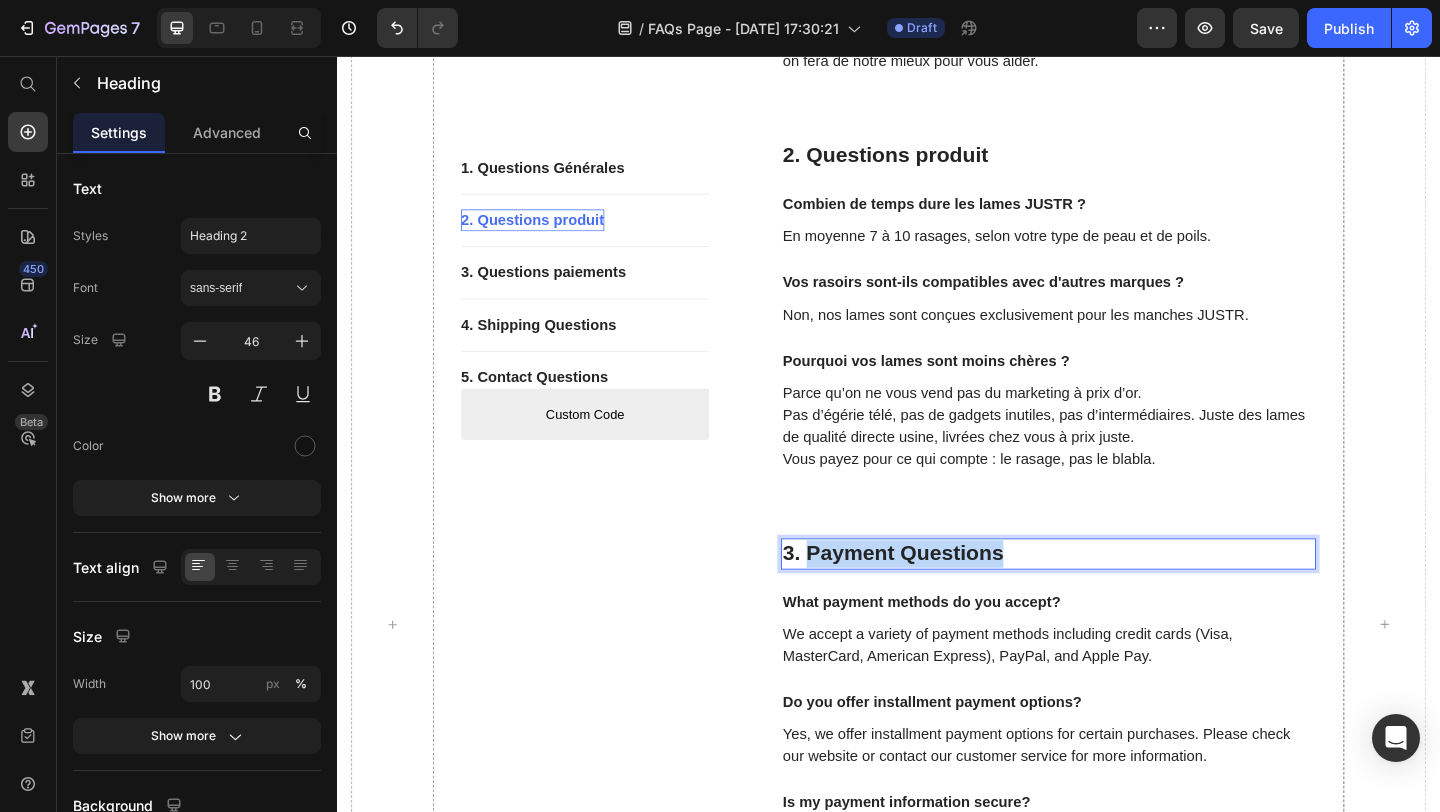 drag, startPoint x: 848, startPoint y: 572, endPoint x: 1111, endPoint y: 575, distance: 263.01712 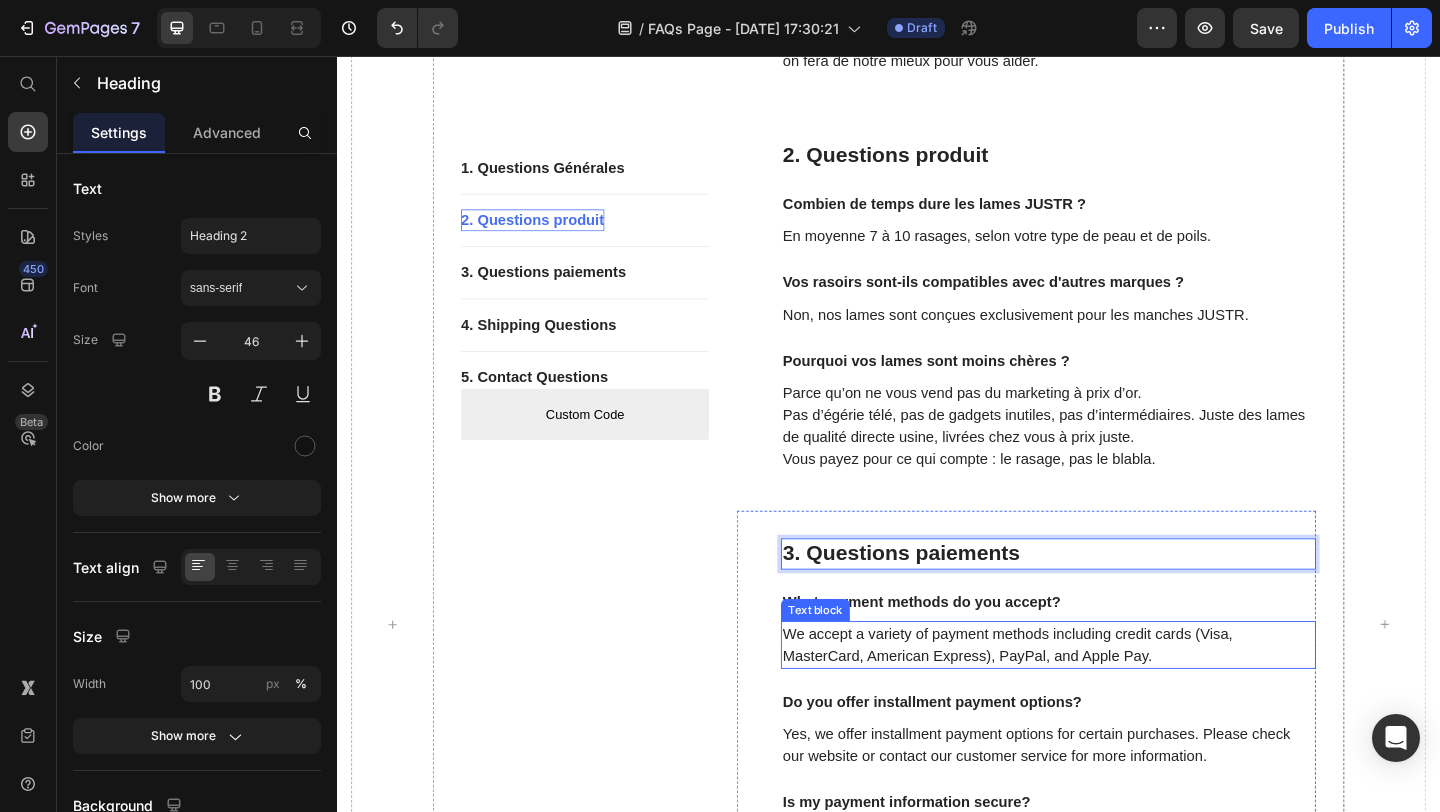 click on "We accept a variety of payment methods including credit cards (Visa, MasterCard, American Express), PayPal, and Apple Pay." at bounding box center (1111, 697) 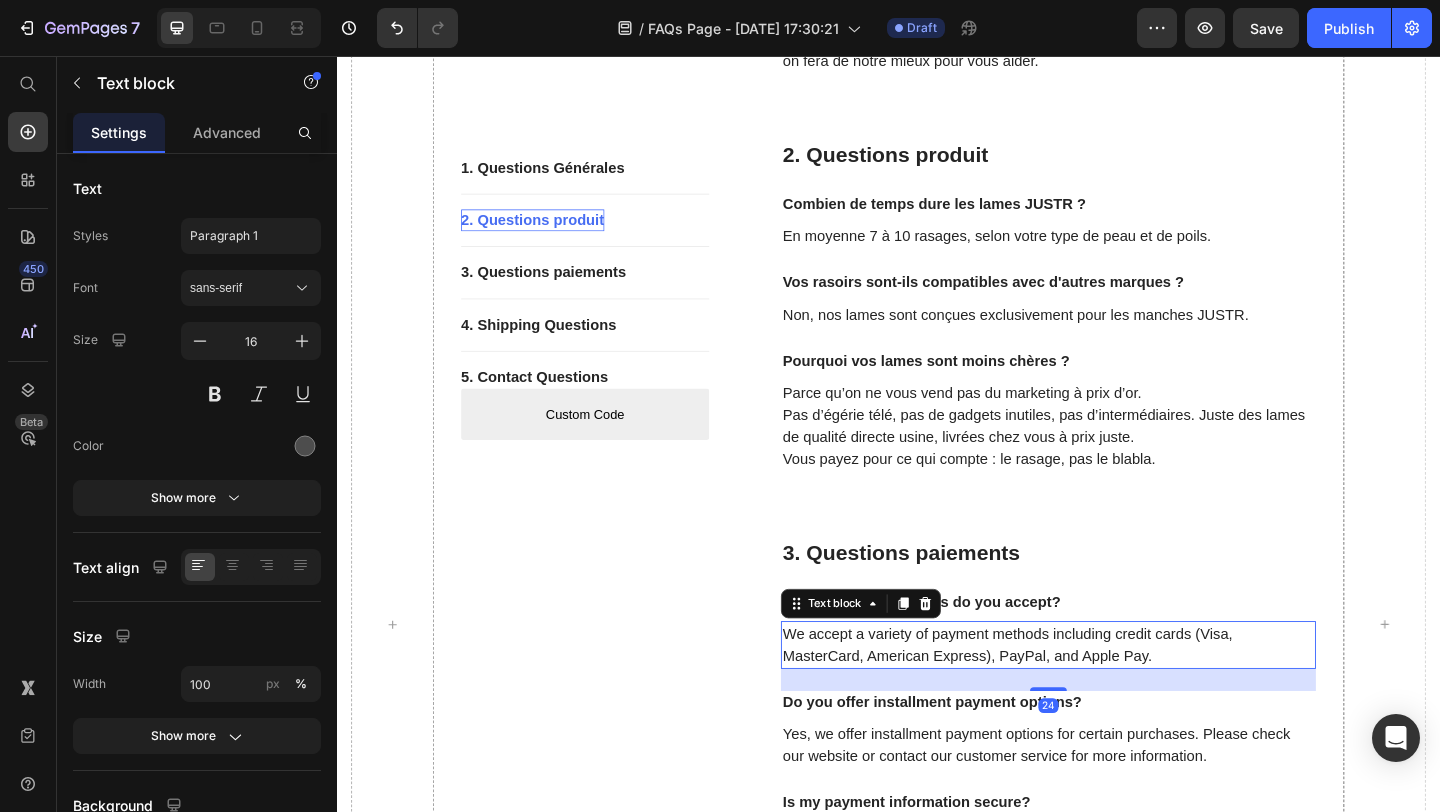 scroll, scrollTop: 1181, scrollLeft: 0, axis: vertical 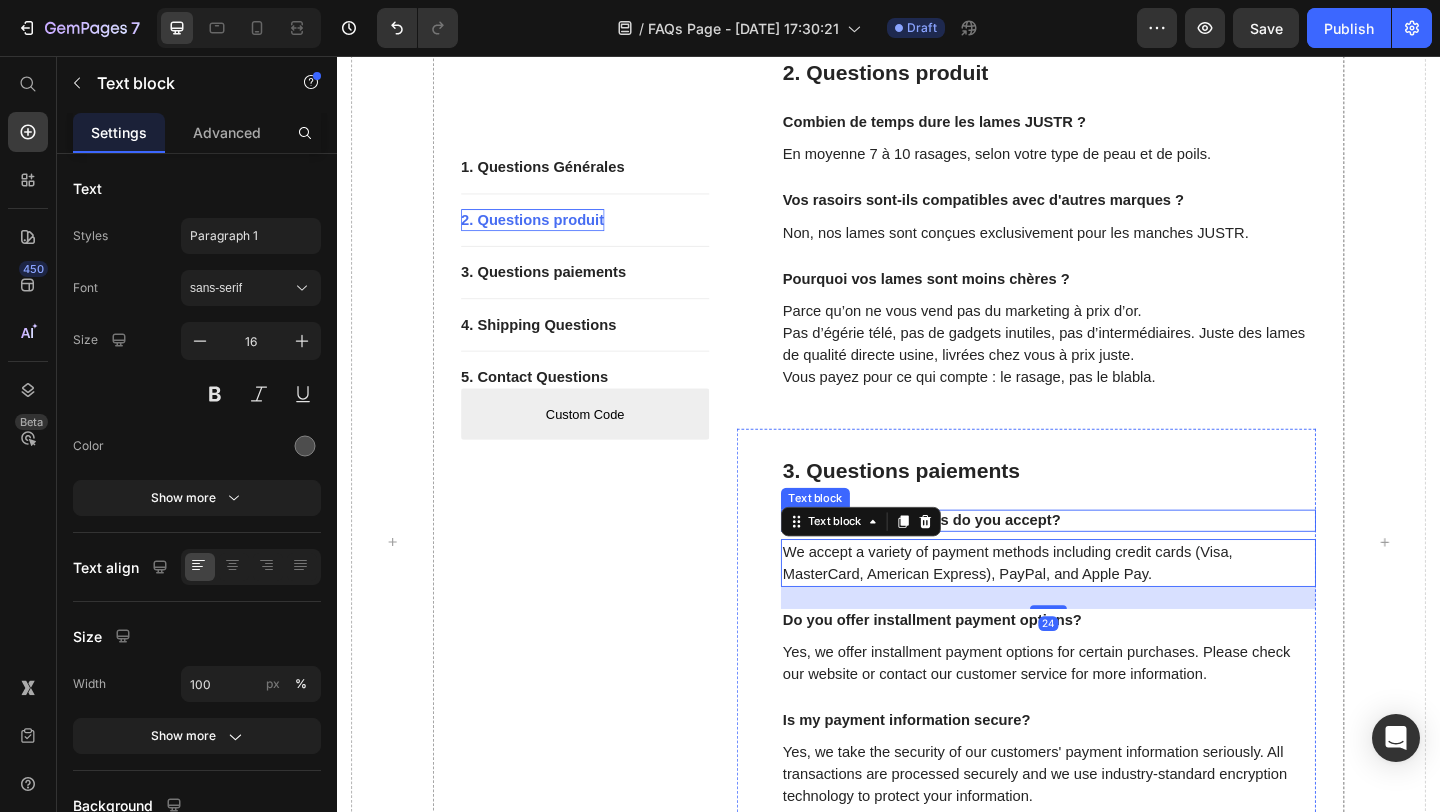 click on "What payment methods do you accept?" at bounding box center (1111, 561) 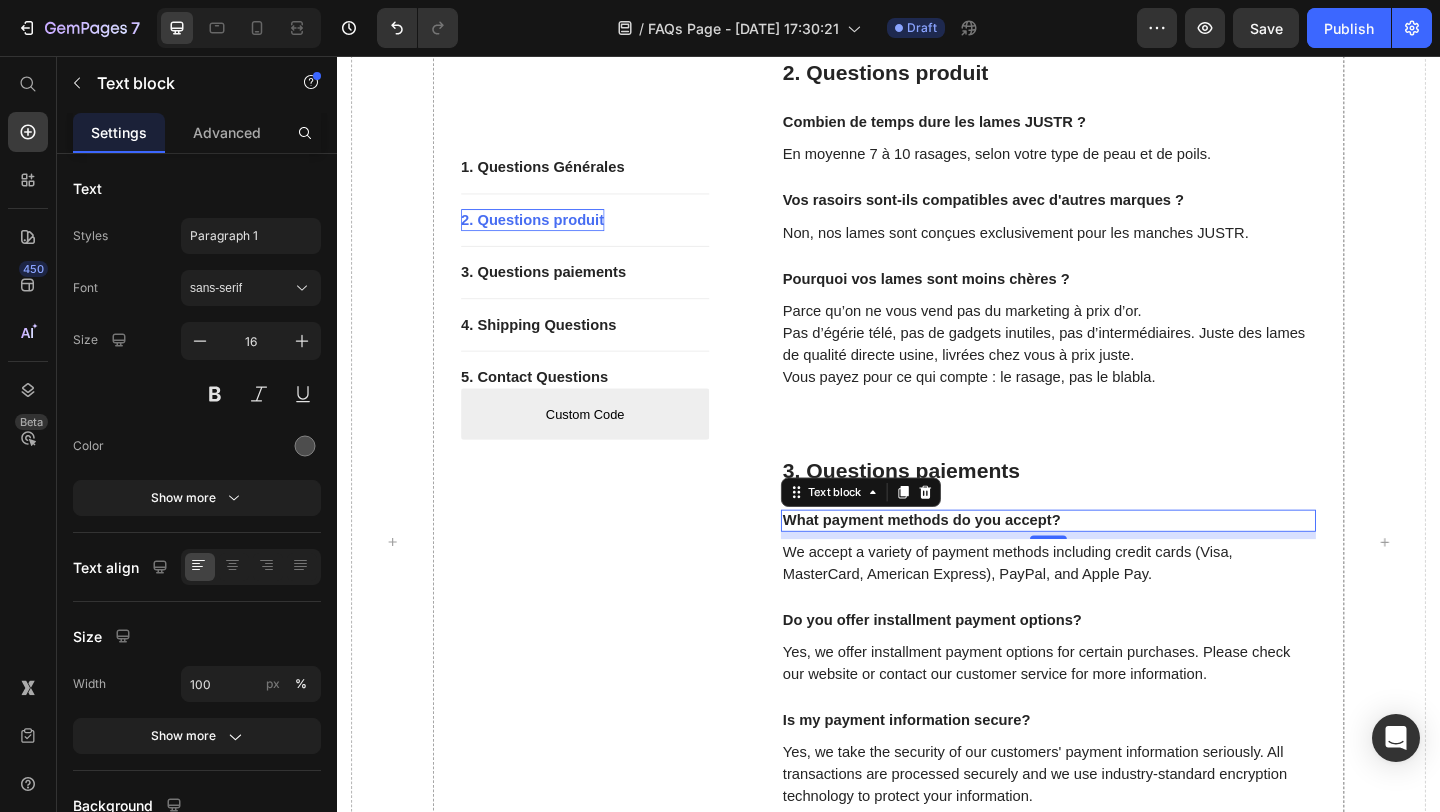 click on "What payment methods do you accept?" at bounding box center [1111, 561] 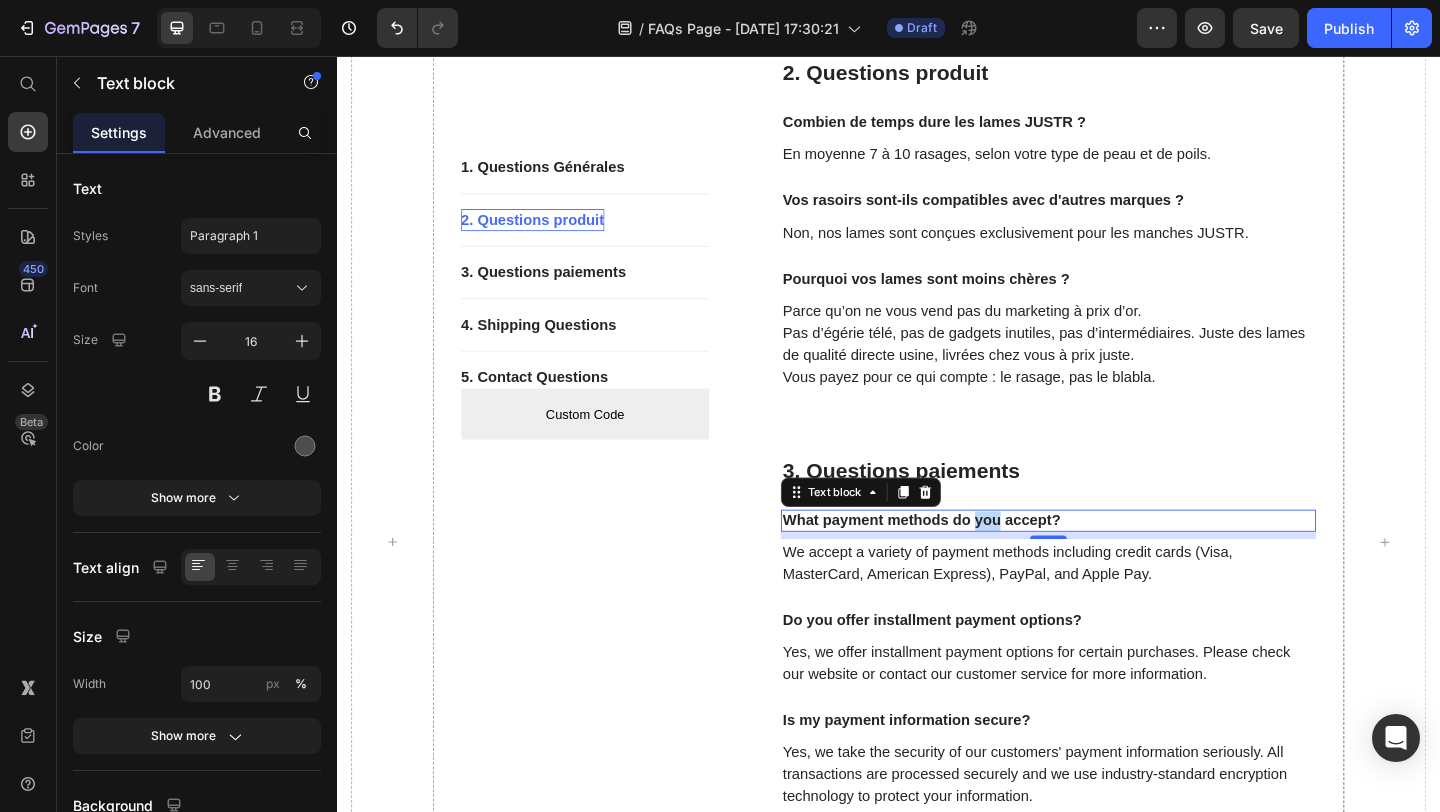 click on "What payment methods do you accept?" at bounding box center [1111, 561] 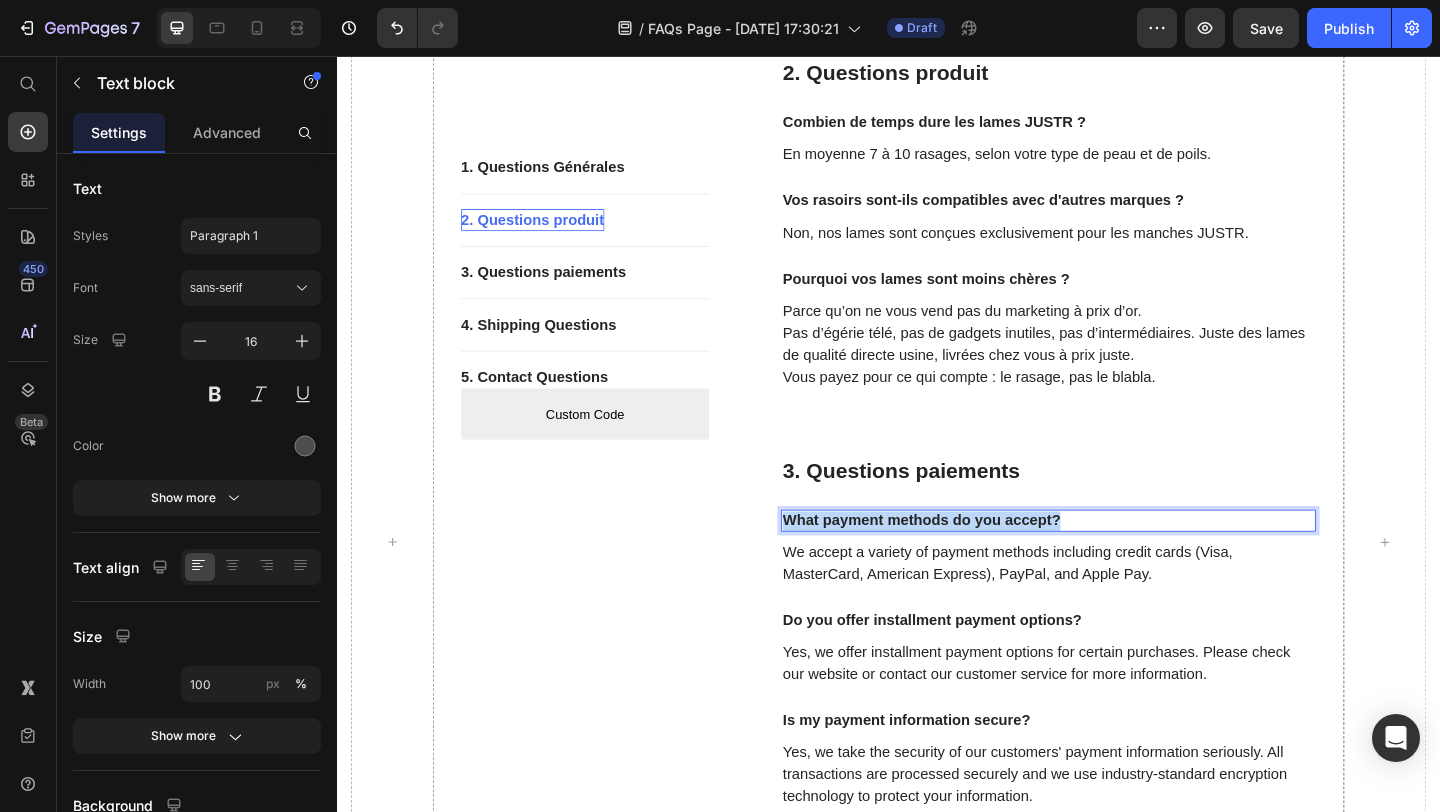 click on "What payment methods do you accept?" at bounding box center (1111, 561) 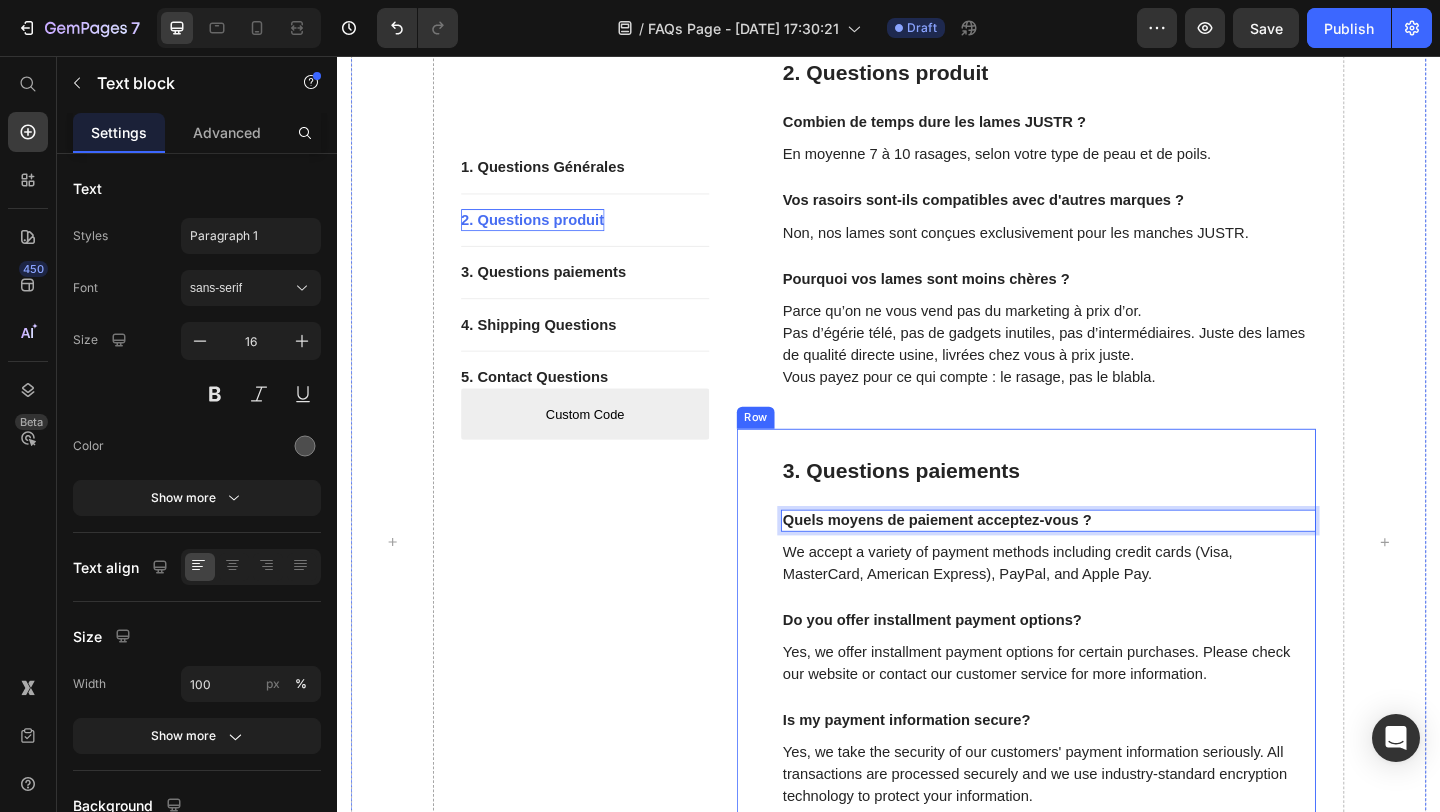 click on "We accept a variety of payment methods including credit cards (Visa, MasterCard, American Express), PayPal, and Apple Pay." at bounding box center (1111, 607) 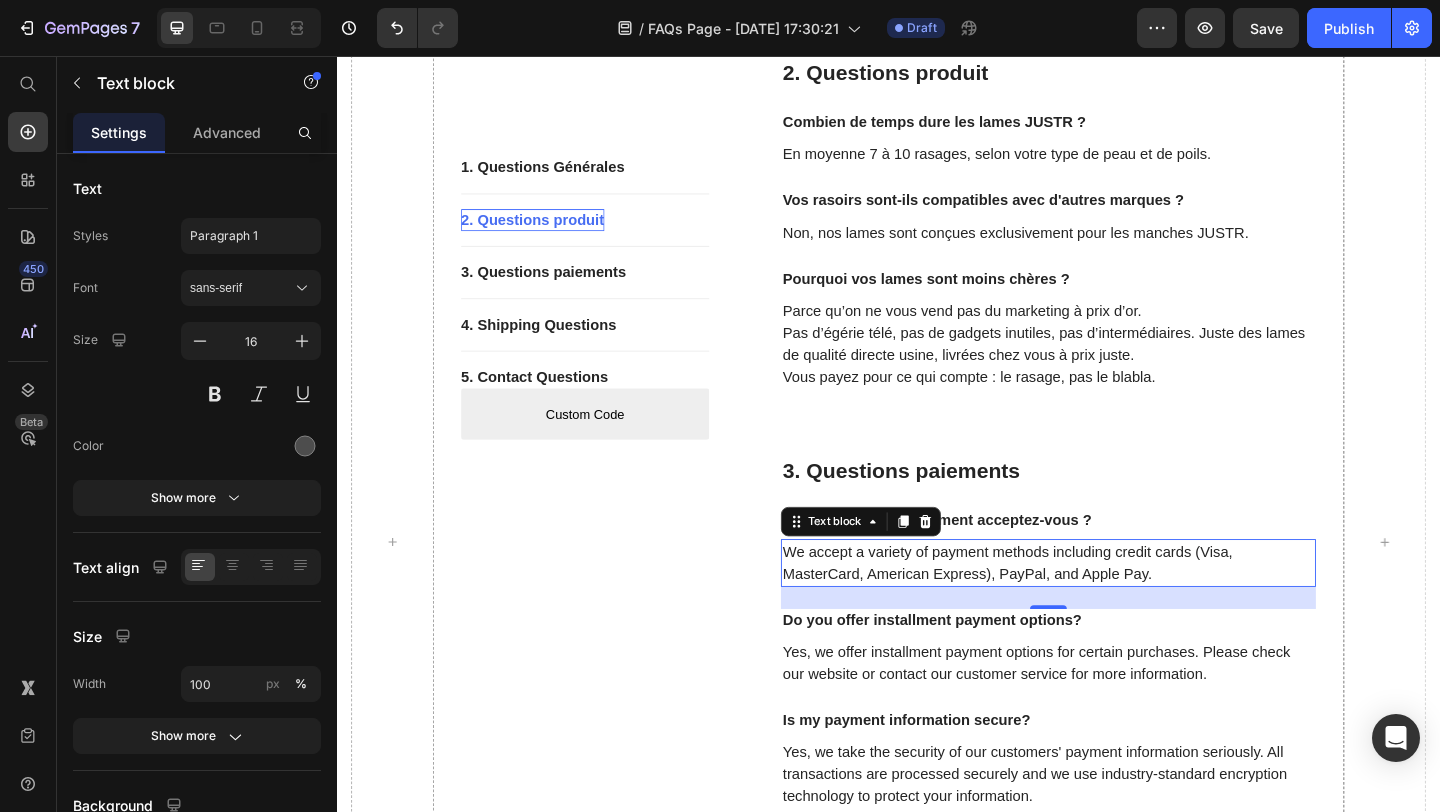 click on "We accept a variety of payment methods including credit cards (Visa, MasterCard, American Express), PayPal, and Apple Pay." at bounding box center [1111, 607] 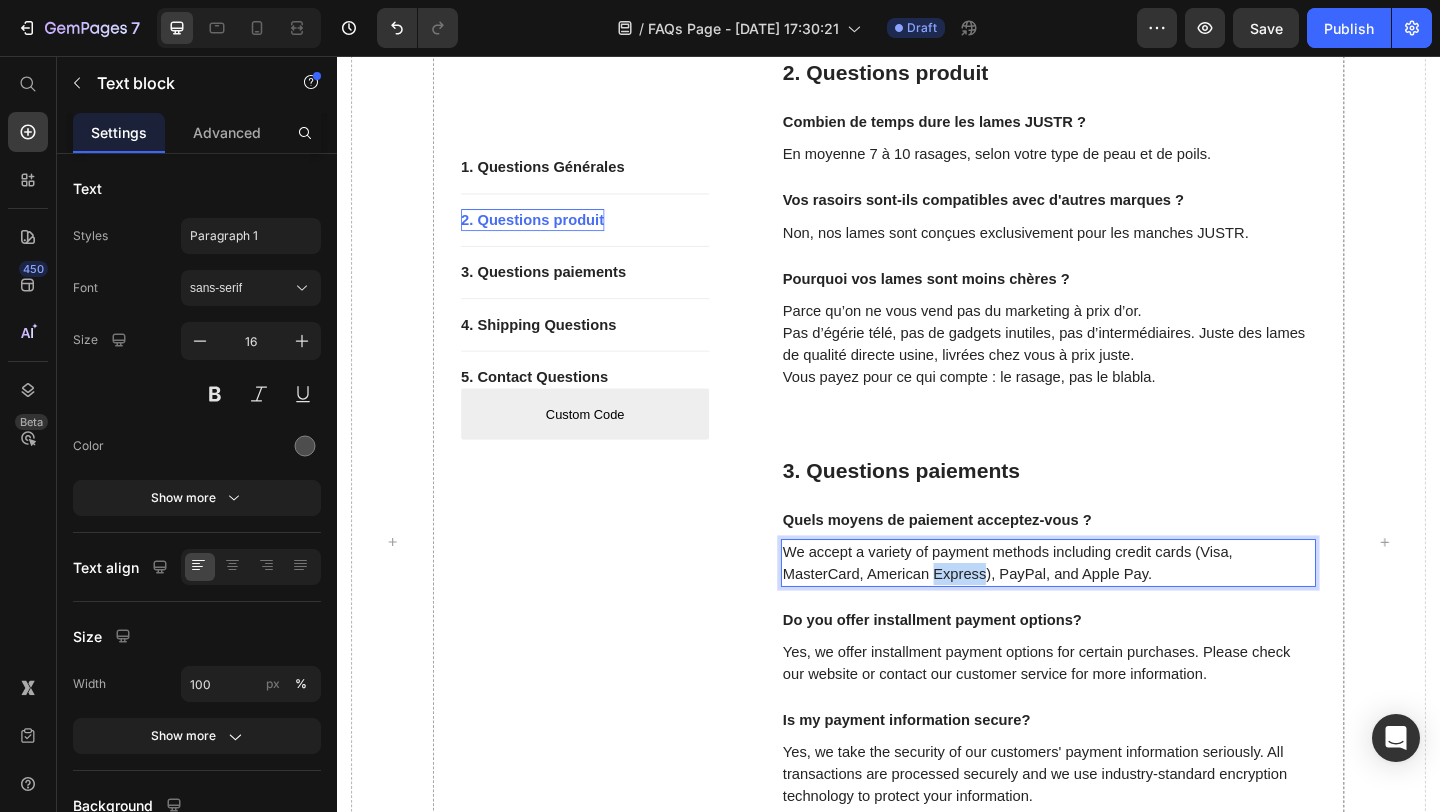 click on "We accept a variety of payment methods including credit cards (Visa, MasterCard, American Express), PayPal, and Apple Pay." at bounding box center (1111, 607) 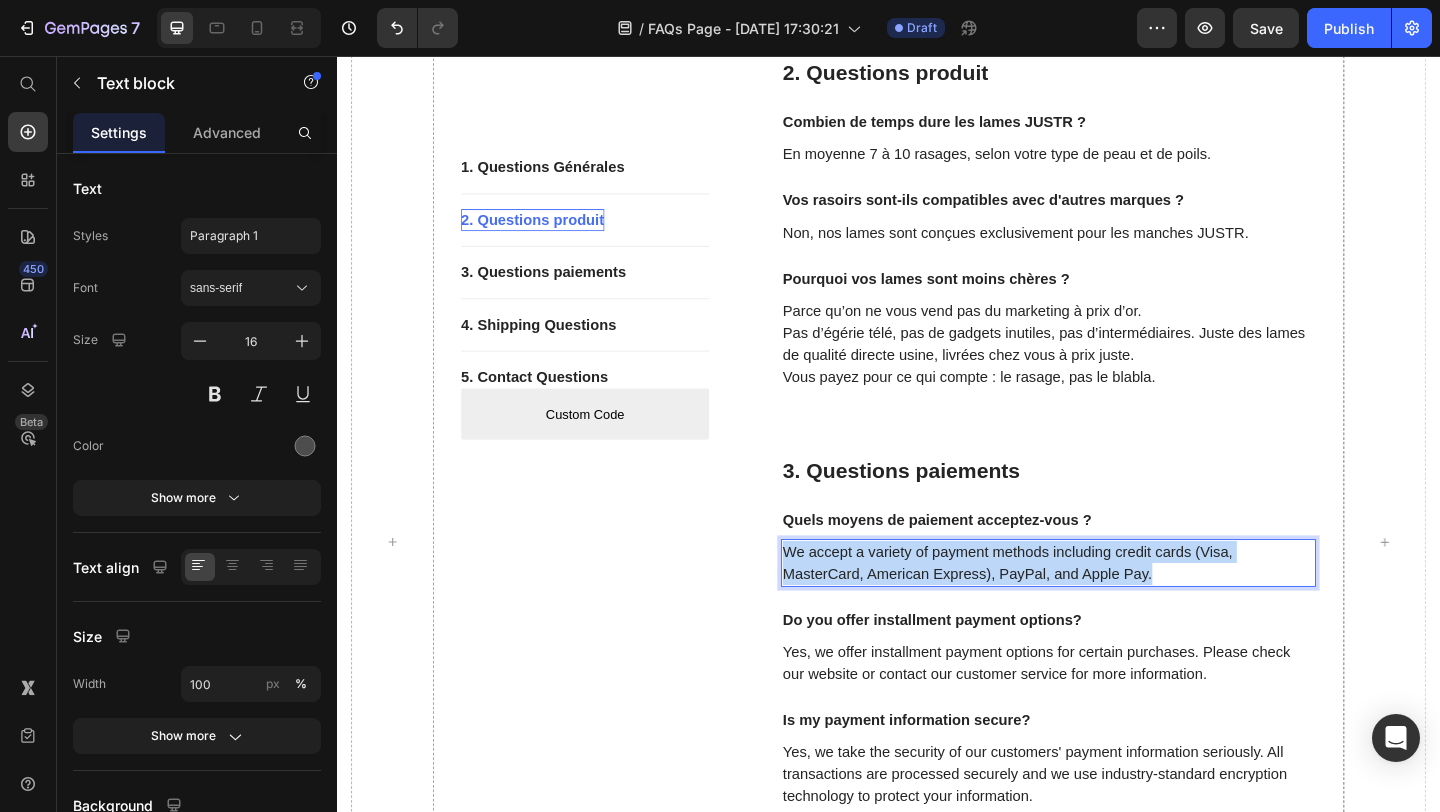 click on "We accept a variety of payment methods including credit cards (Visa, MasterCard, American Express), PayPal, and Apple Pay." at bounding box center (1111, 607) 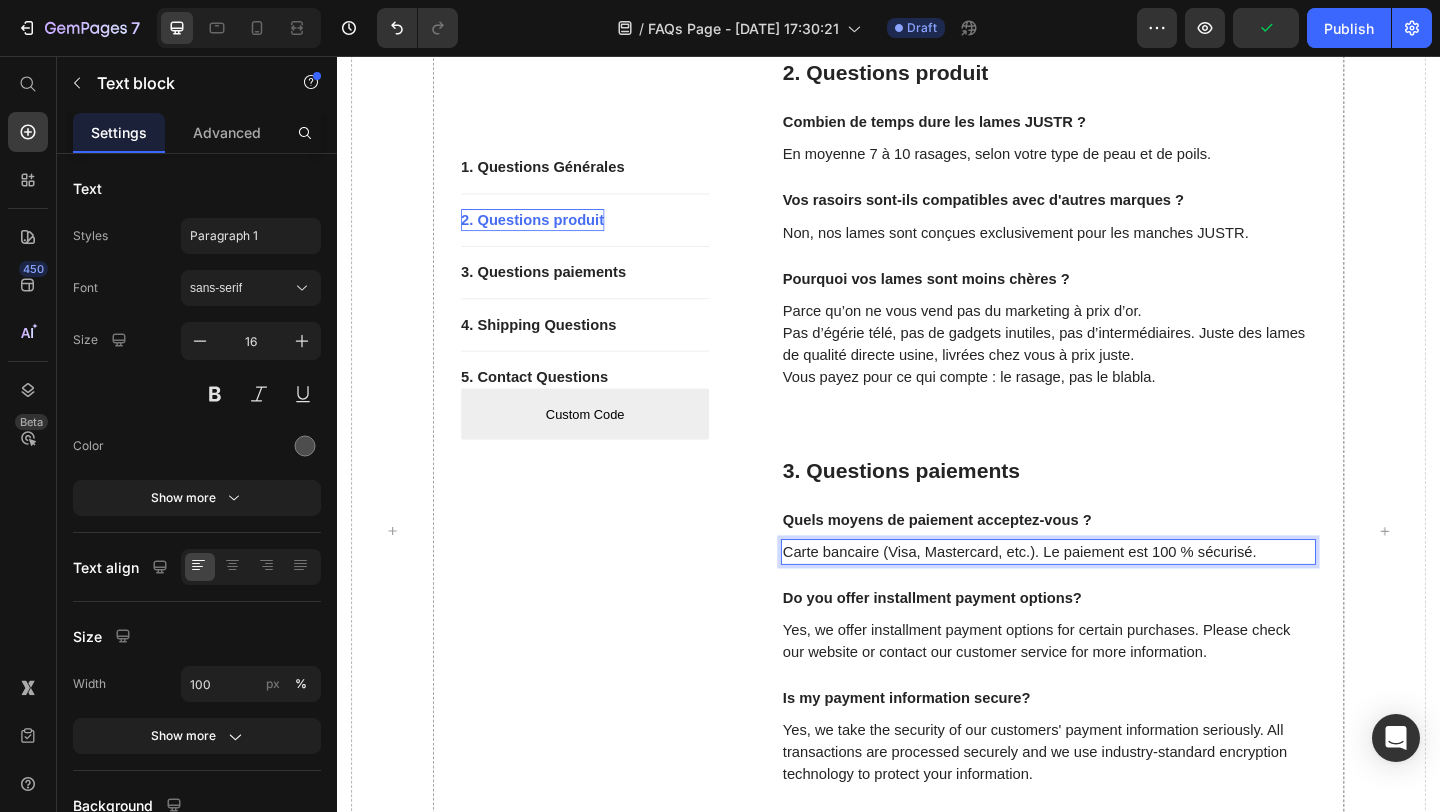 click on "Carte bancaire (Visa, Mastercard, etc.). Le paiement est 100 % sécurisé." at bounding box center [1111, 595] 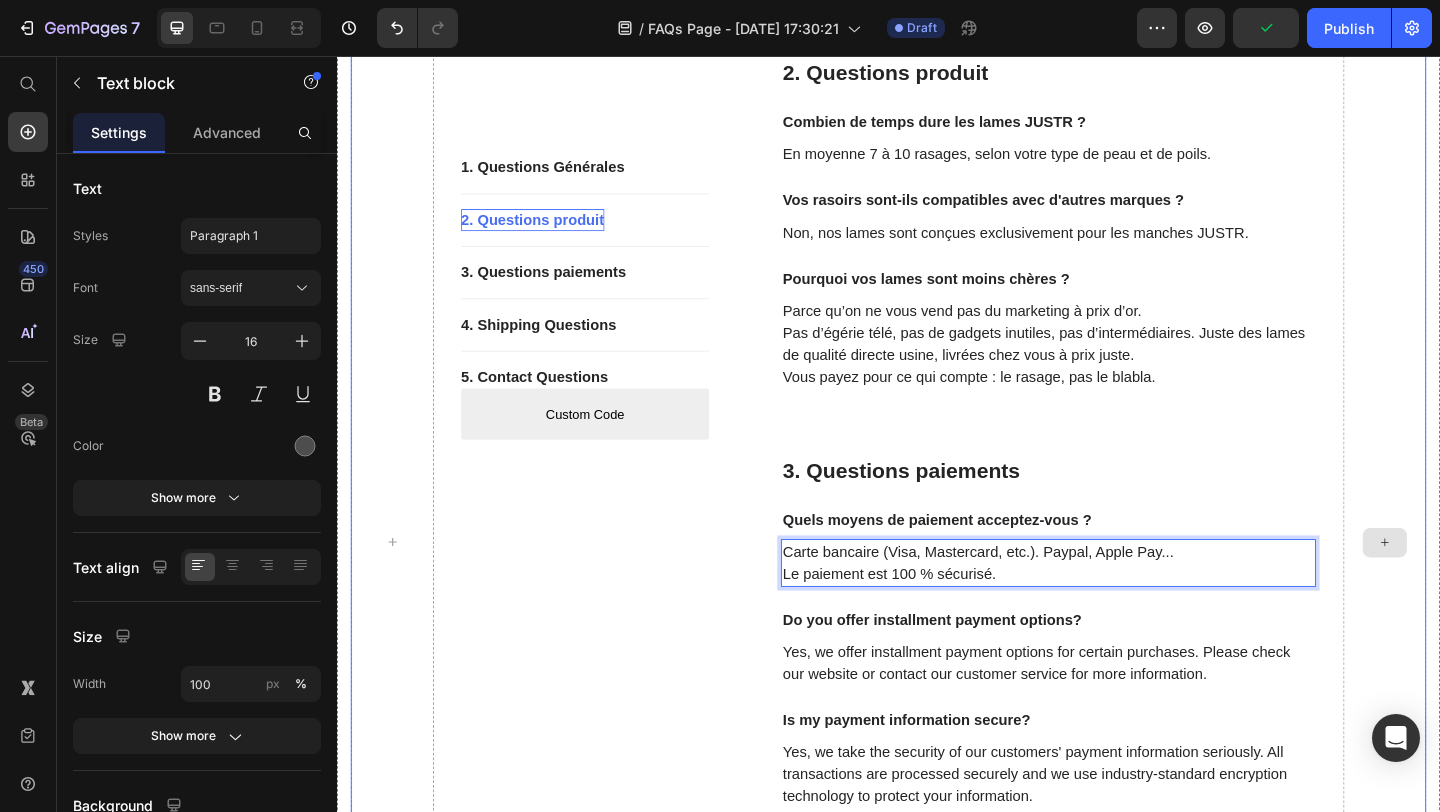 click at bounding box center [1477, 584] 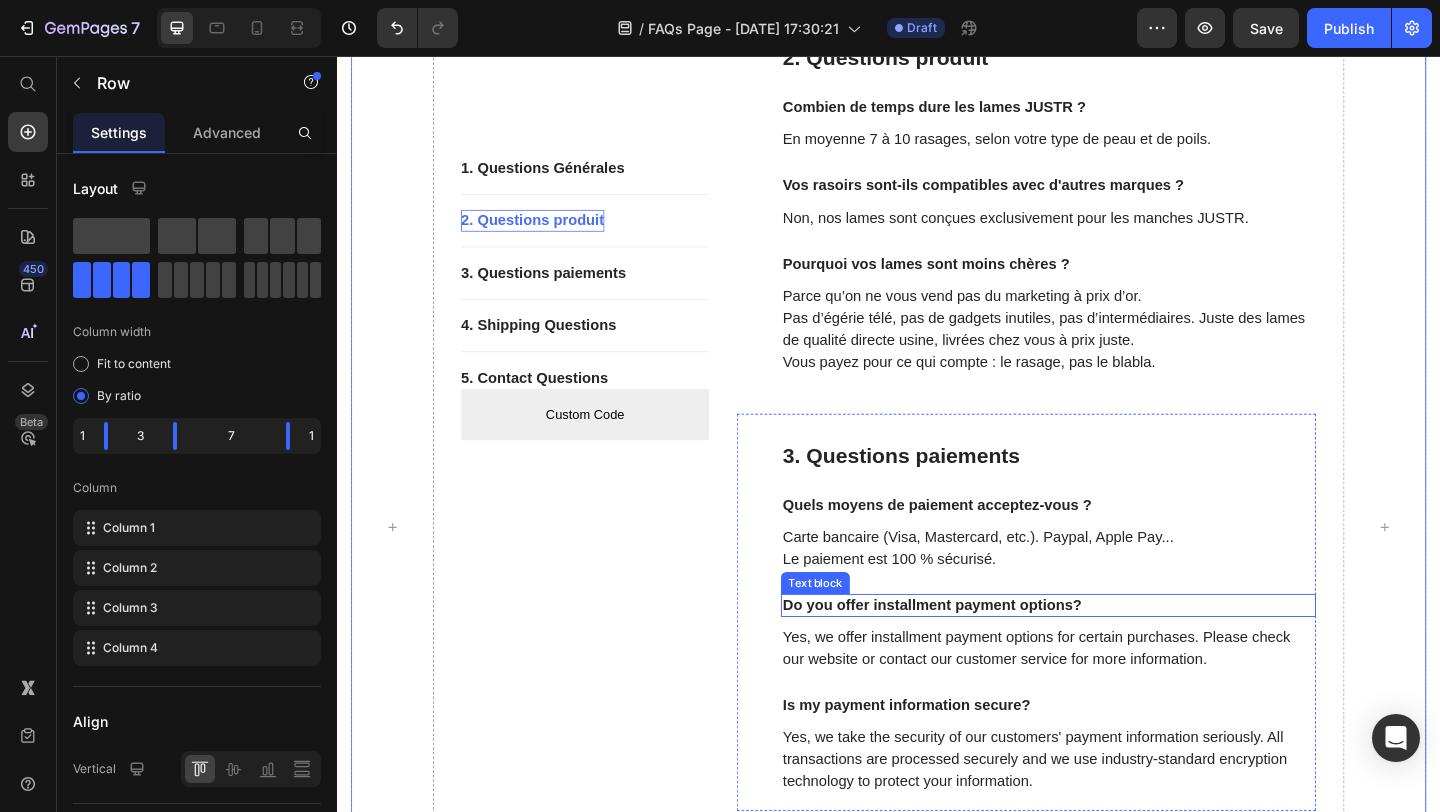 scroll, scrollTop: 1228, scrollLeft: 0, axis: vertical 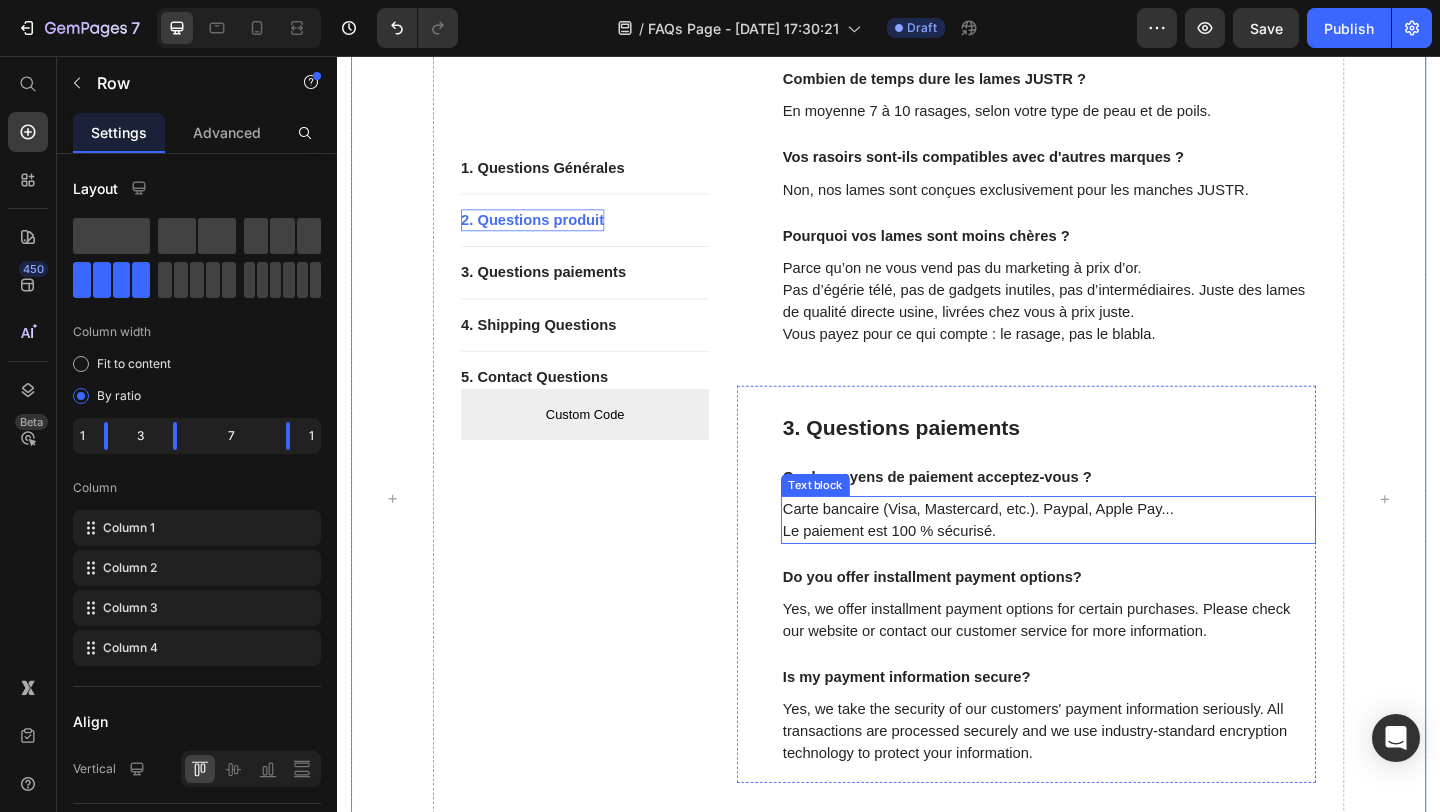 click on "Le paiement est 100 % sécurisé." at bounding box center (1111, 572) 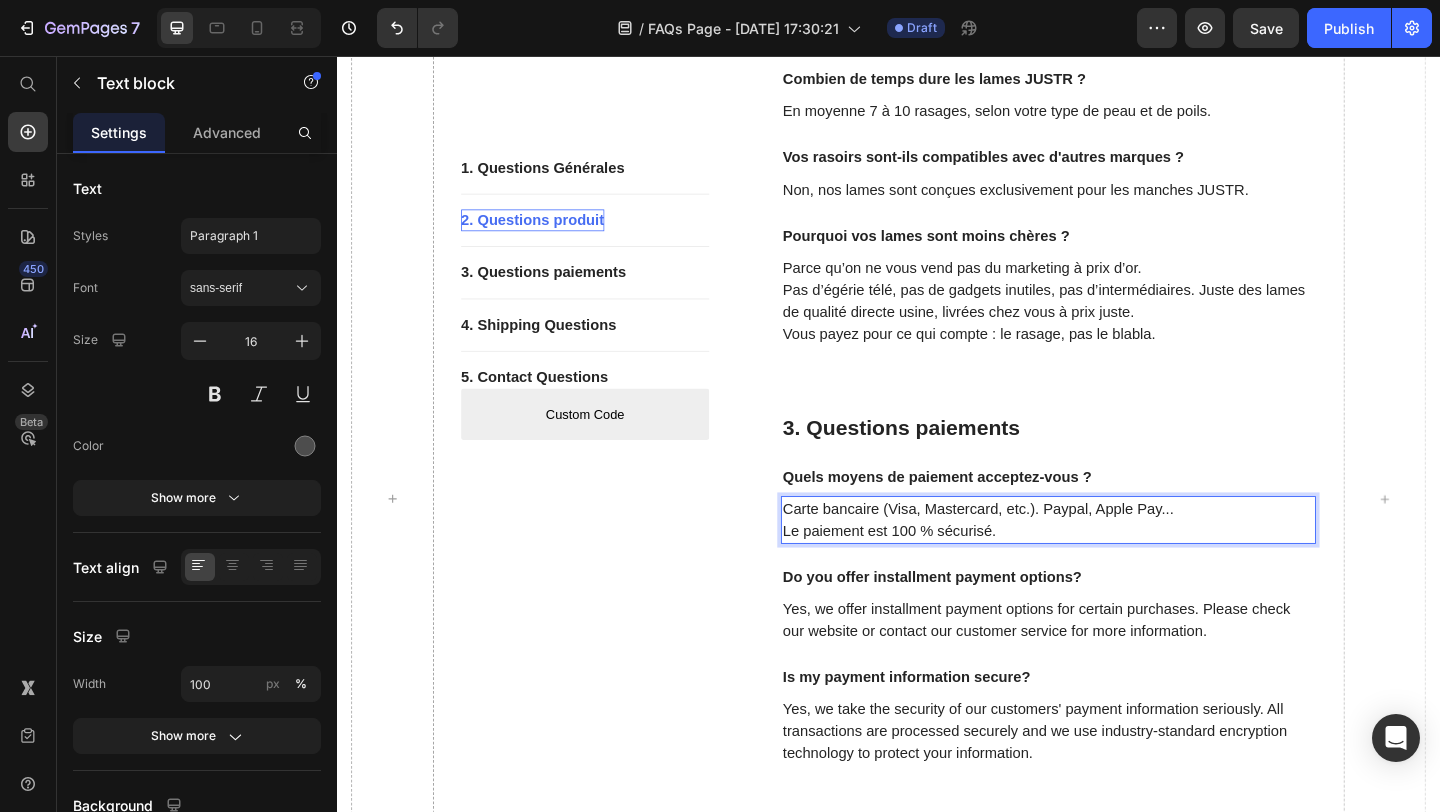 click on "Le paiement est 100 % sécurisé." at bounding box center (1111, 572) 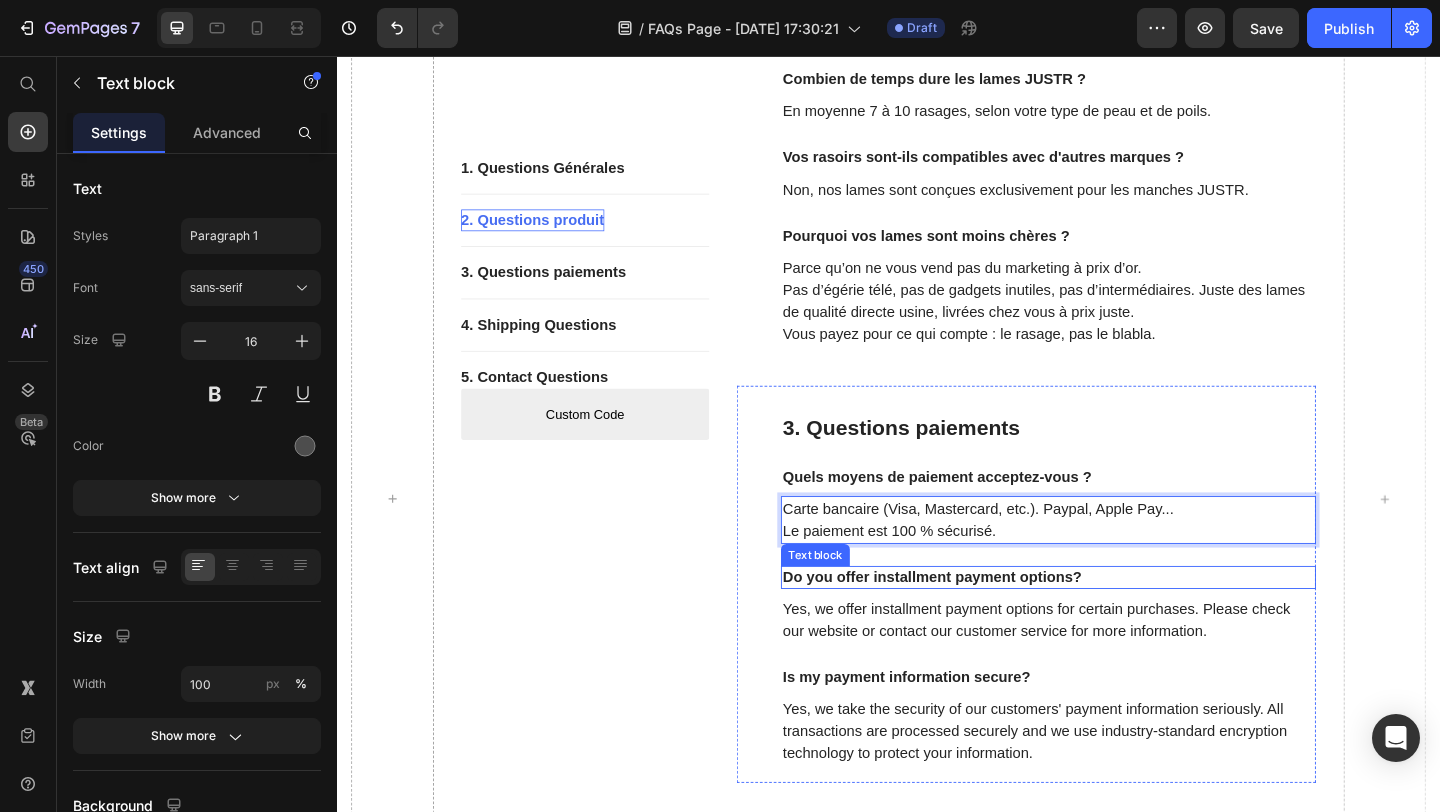 click on "Yes, we offer installment payment options for certain purchases. Please check our website or contact our customer service for more information." at bounding box center [1111, 669] 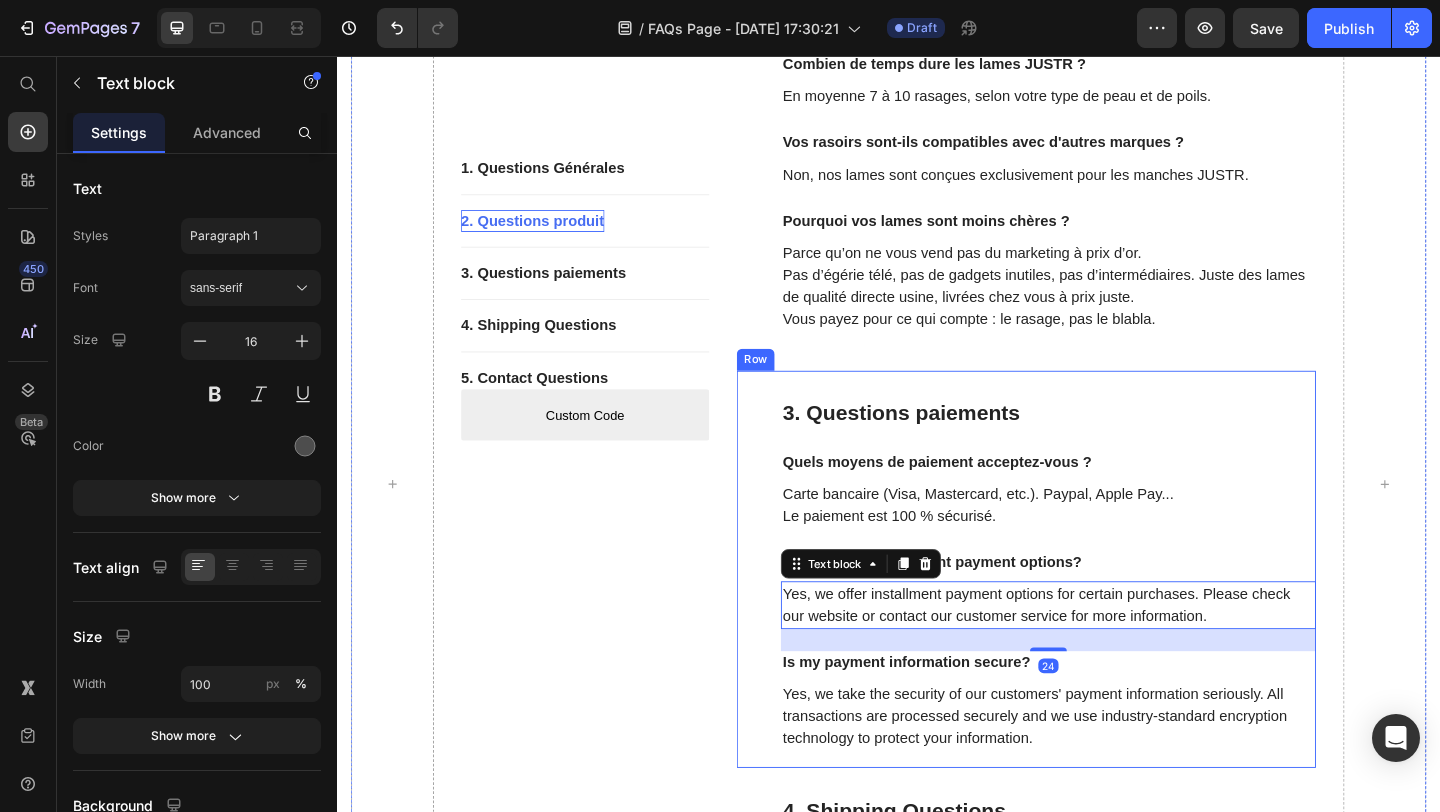scroll, scrollTop: 1307, scrollLeft: 0, axis: vertical 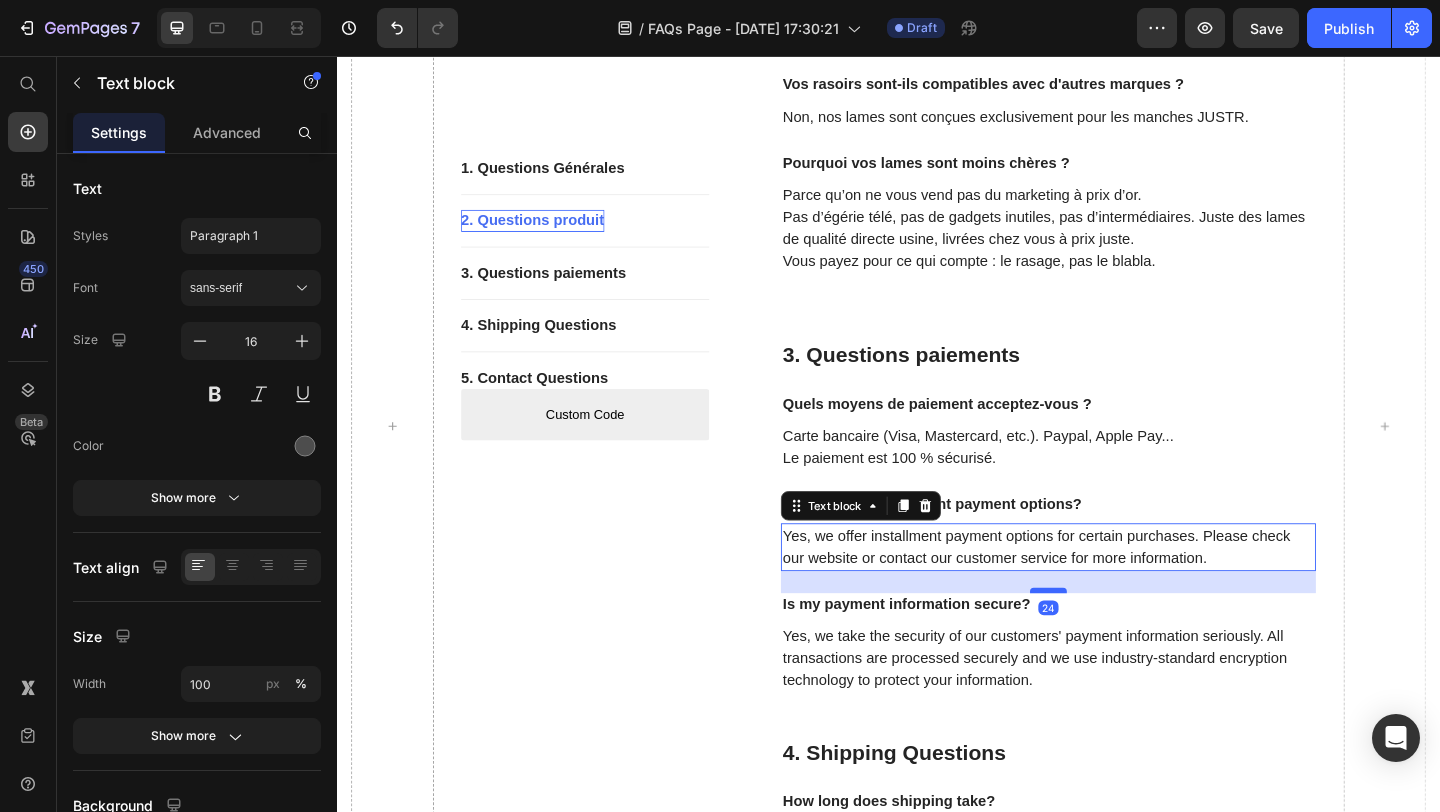 click at bounding box center (1111, 637) 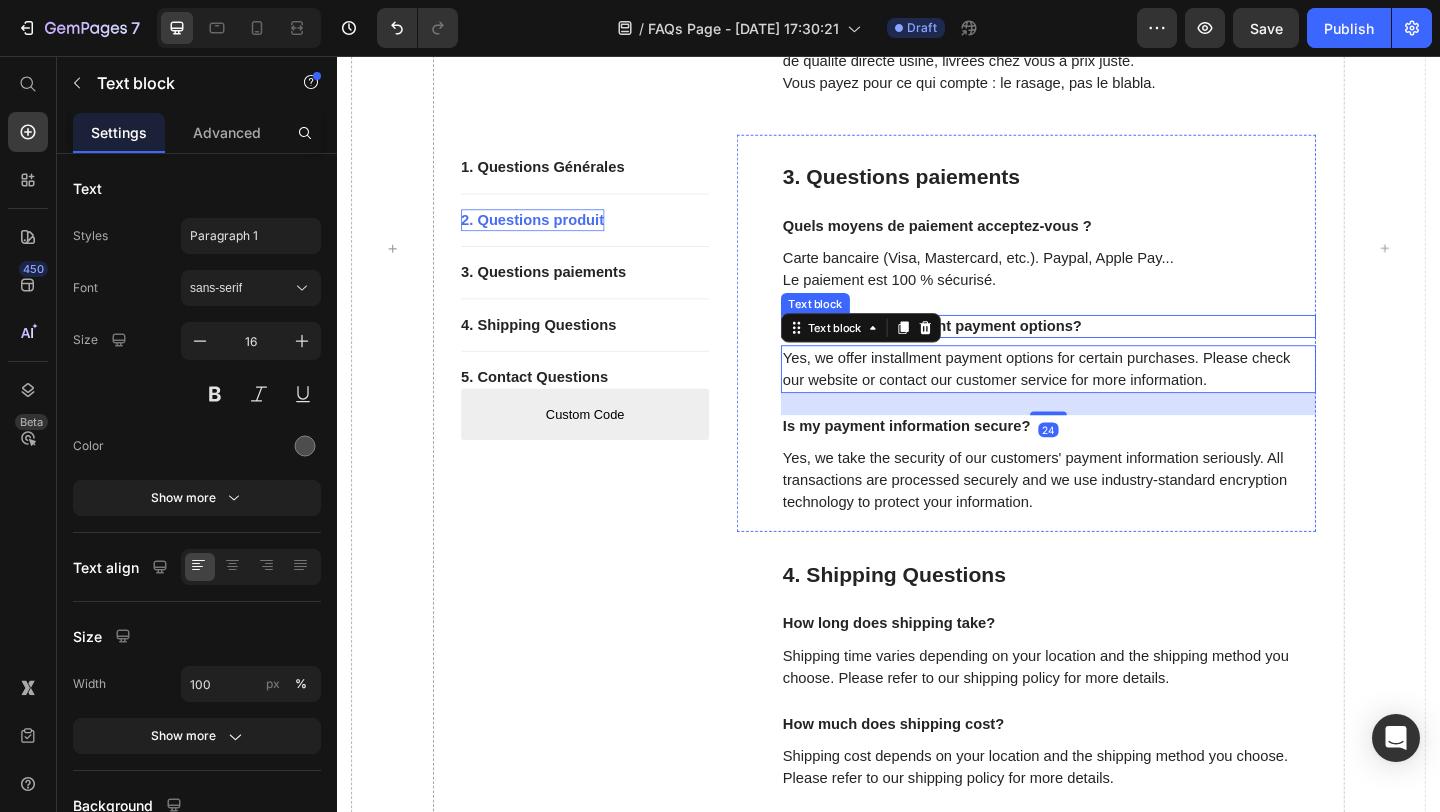 scroll, scrollTop: 1503, scrollLeft: 0, axis: vertical 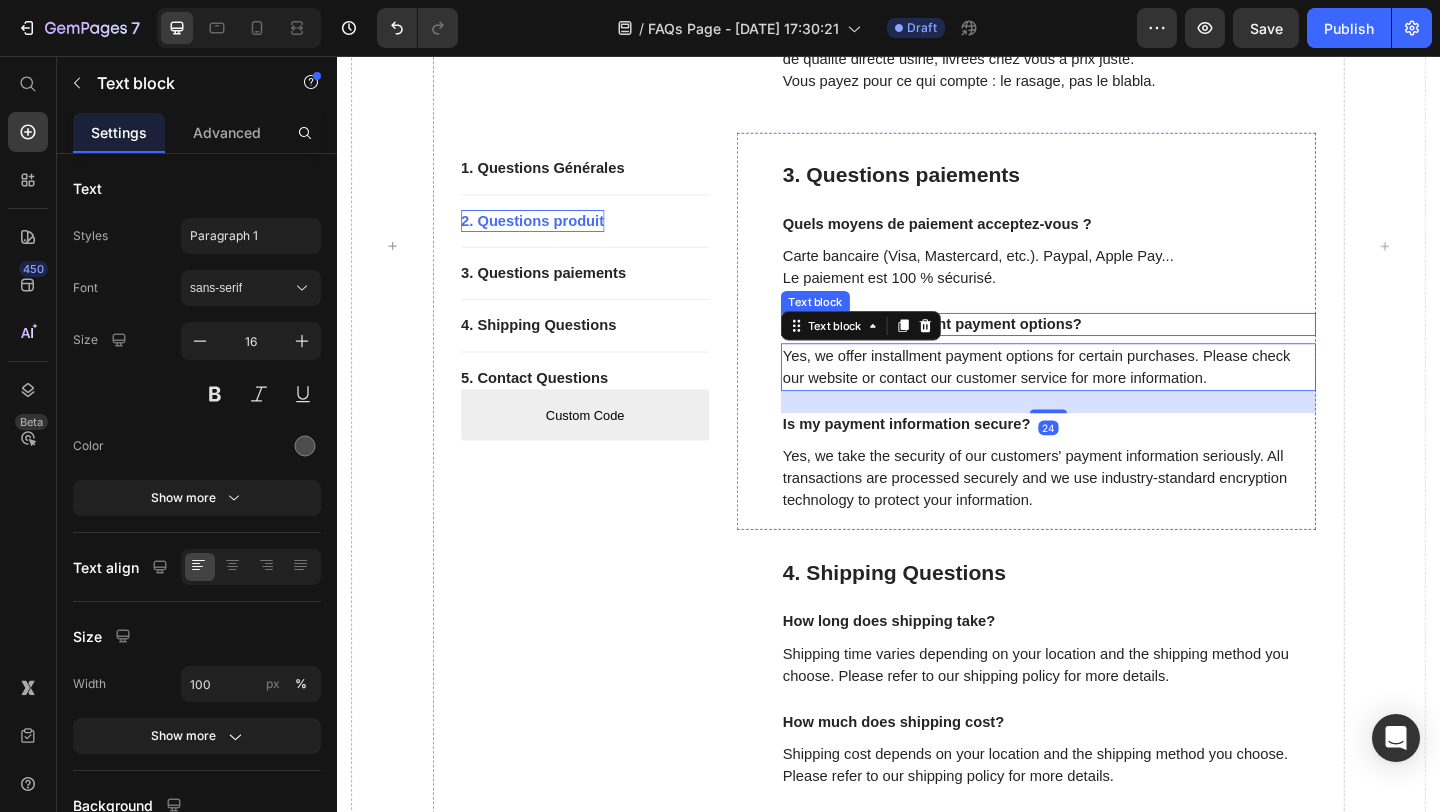 click on "Do you offer installment payment options?" at bounding box center (1111, 347) 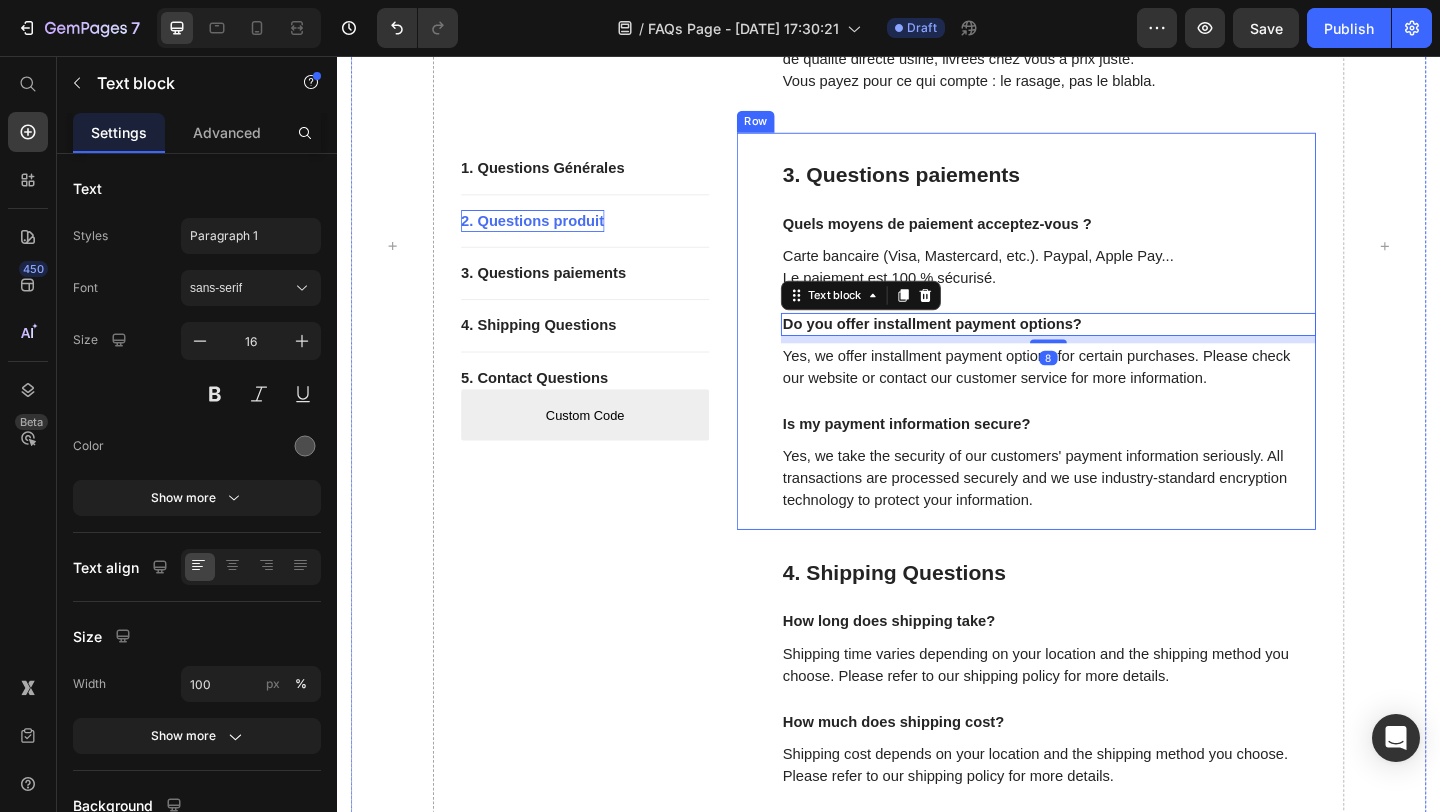 click on "Carte bancaire (Visa, Mastercard, etc.). Paypal, Apple Pay... Le paiement est 100 % sécurisé." at bounding box center [1111, 285] 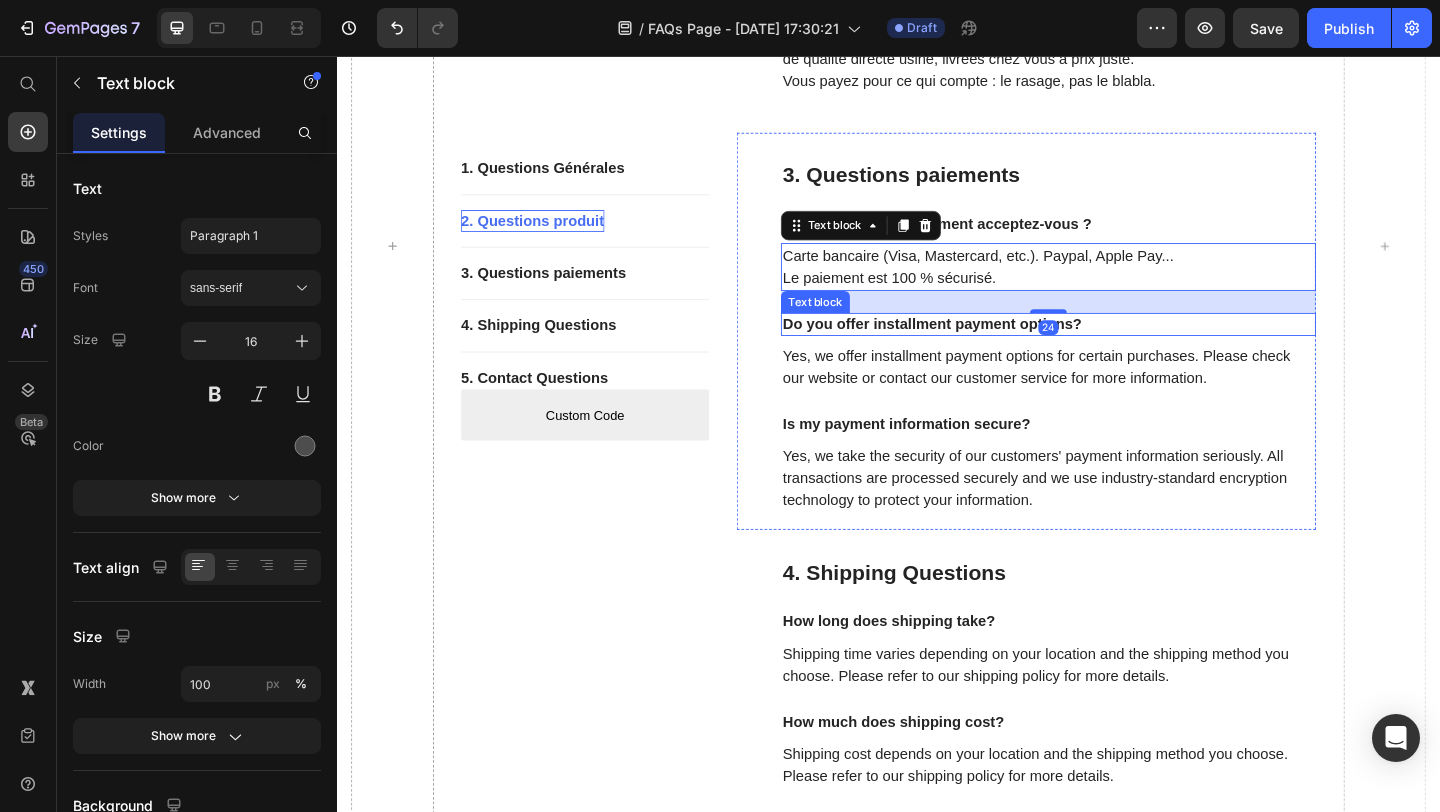 click on "Do you offer installment payment options?" at bounding box center (1111, 347) 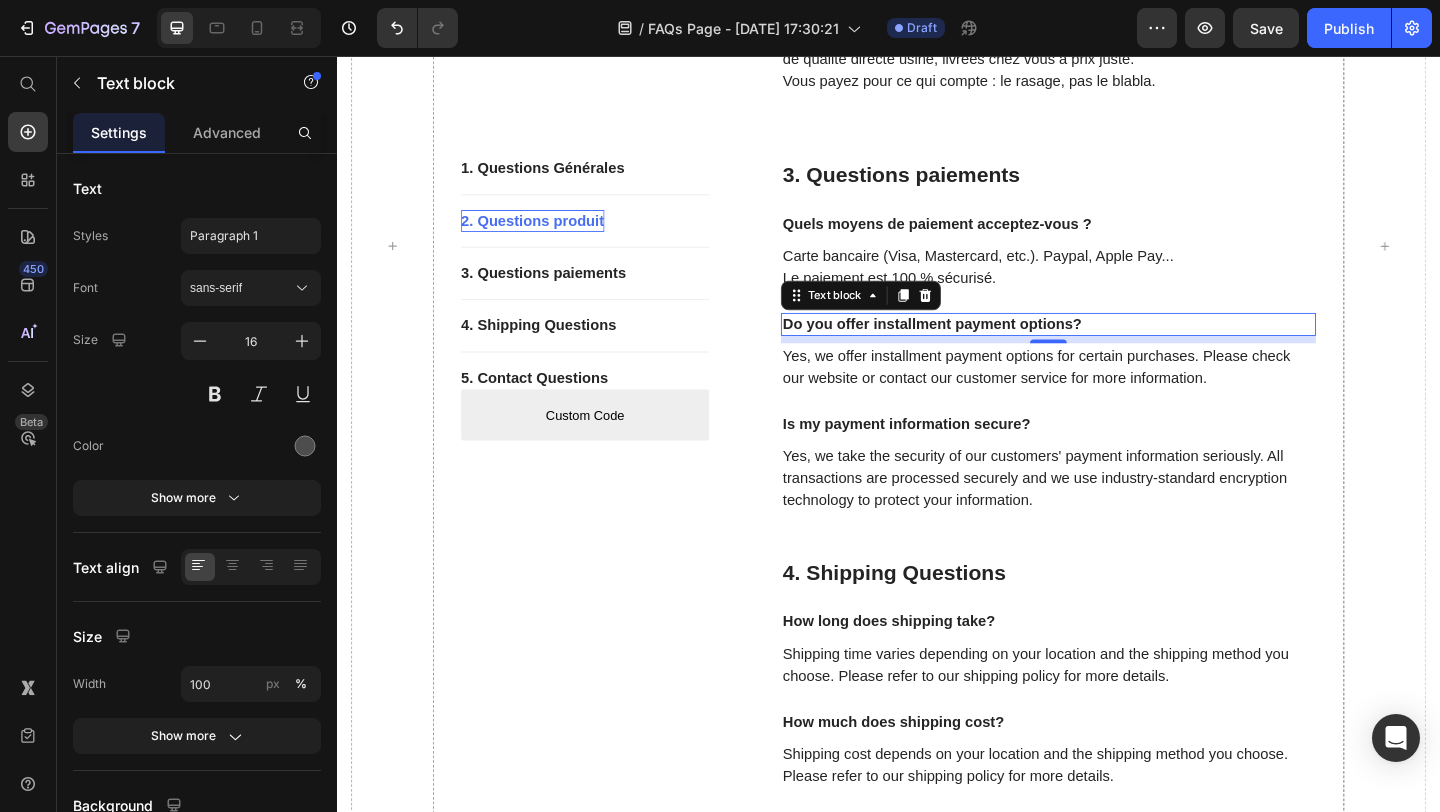 click on "Do you offer installment payment options?" at bounding box center (1111, 347) 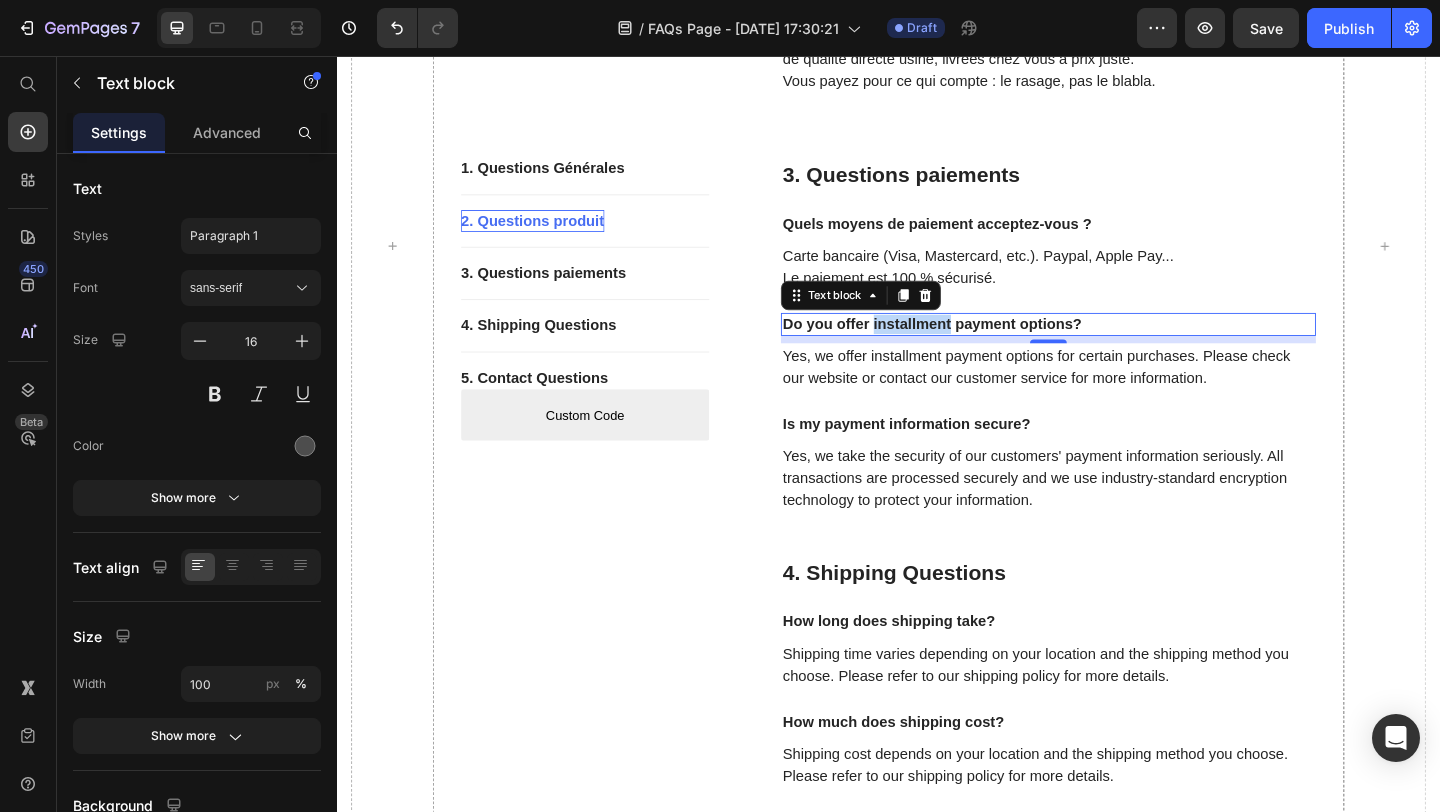 click on "Do you offer installment payment options?" at bounding box center (1111, 347) 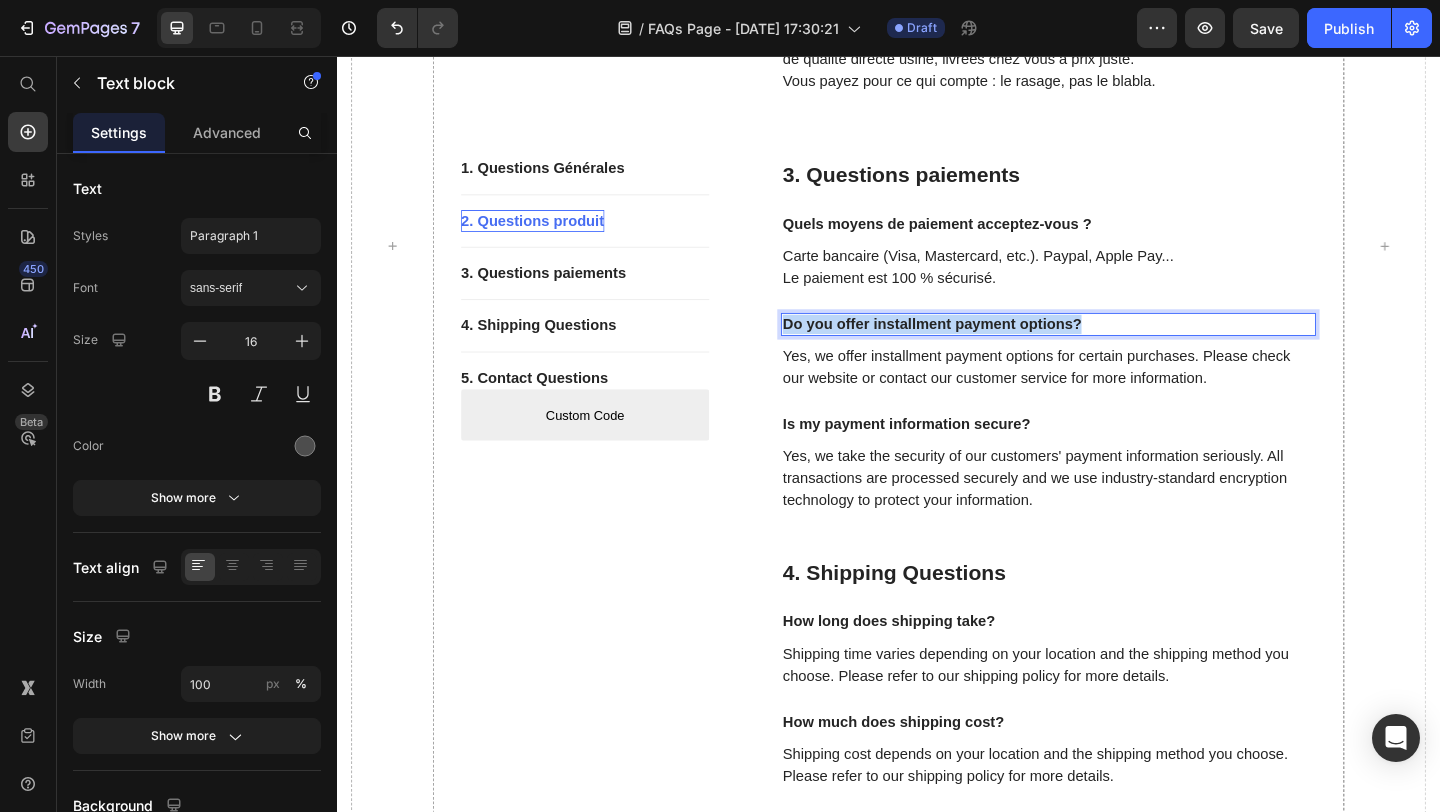 click on "Do you offer installment payment options?" at bounding box center [1111, 347] 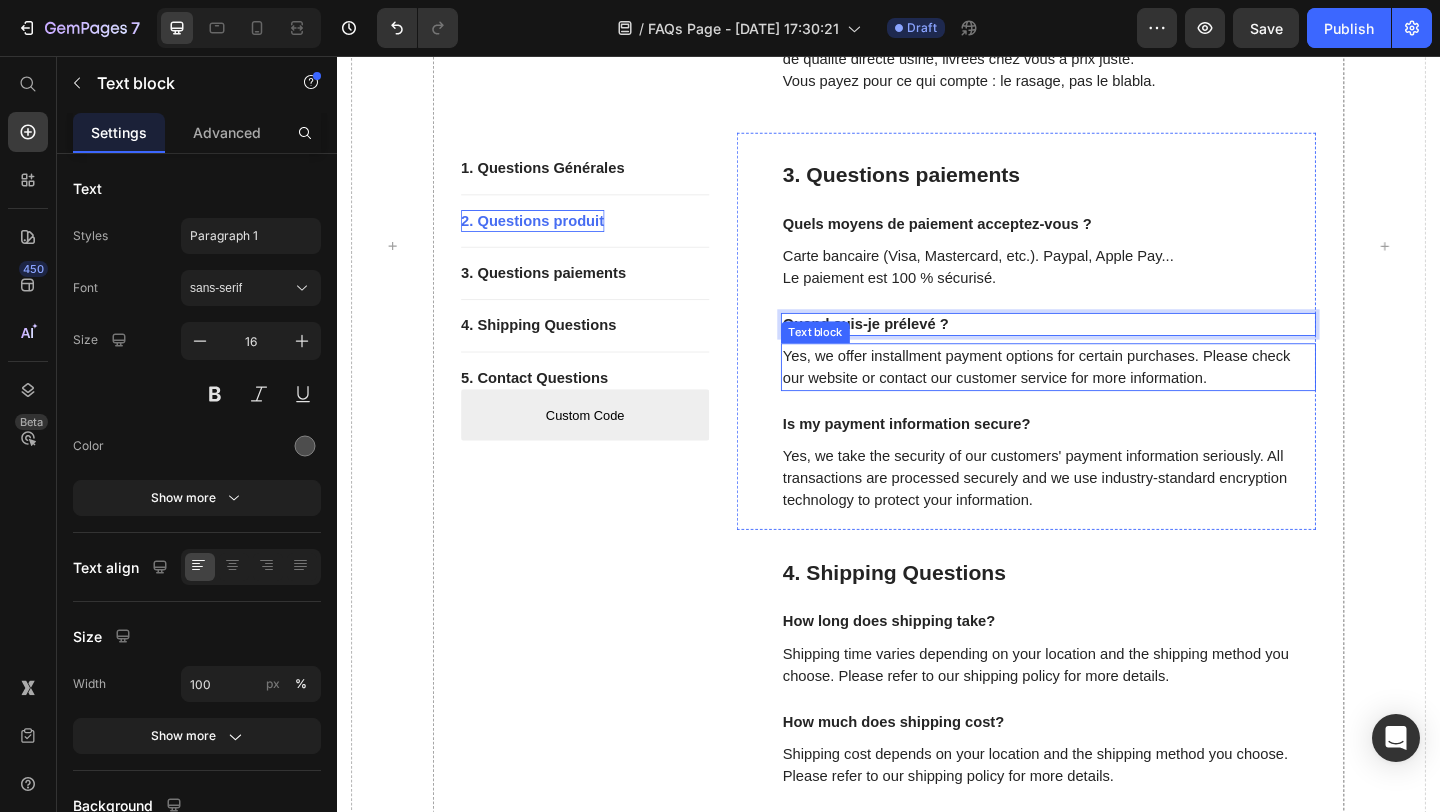 click on "Yes, we offer installment payment options for certain purchases. Please check our website or contact our customer service for more information." at bounding box center [1111, 394] 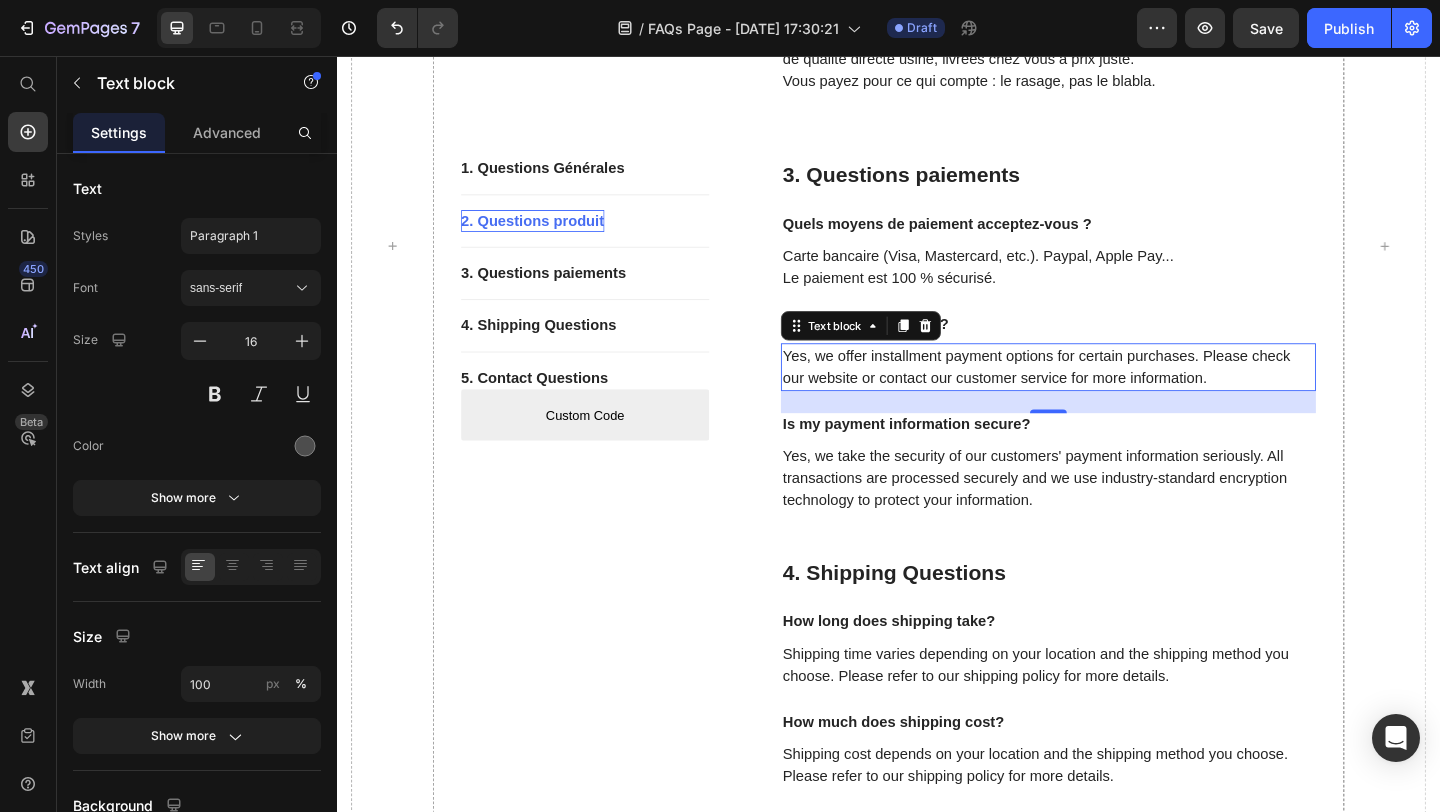 click on "Yes, we offer installment payment options for certain purchases. Please check our website or contact our customer service for more information." at bounding box center [1111, 394] 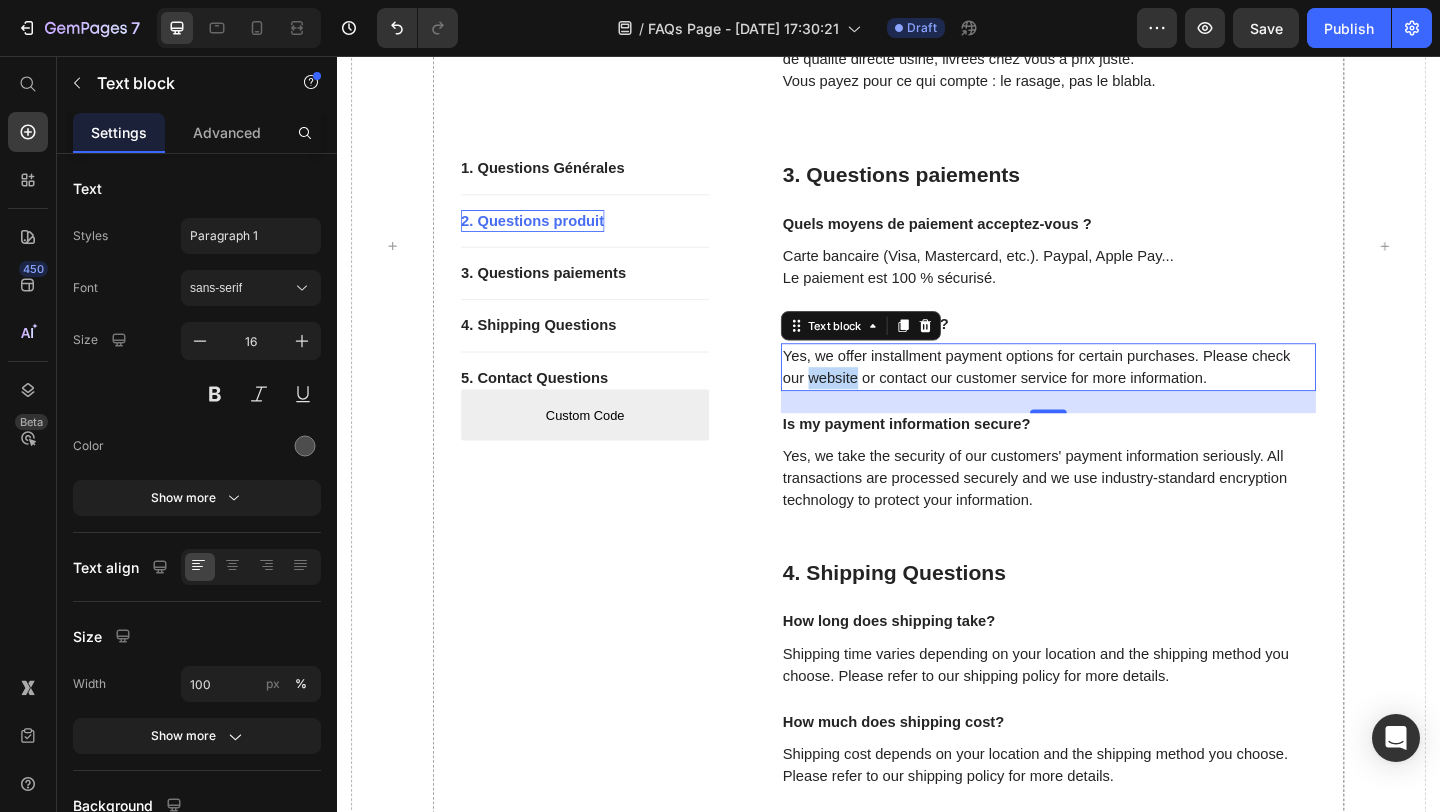 click on "Yes, we offer installment payment options for certain purchases. Please check our website or contact our customer service for more information." at bounding box center [1111, 394] 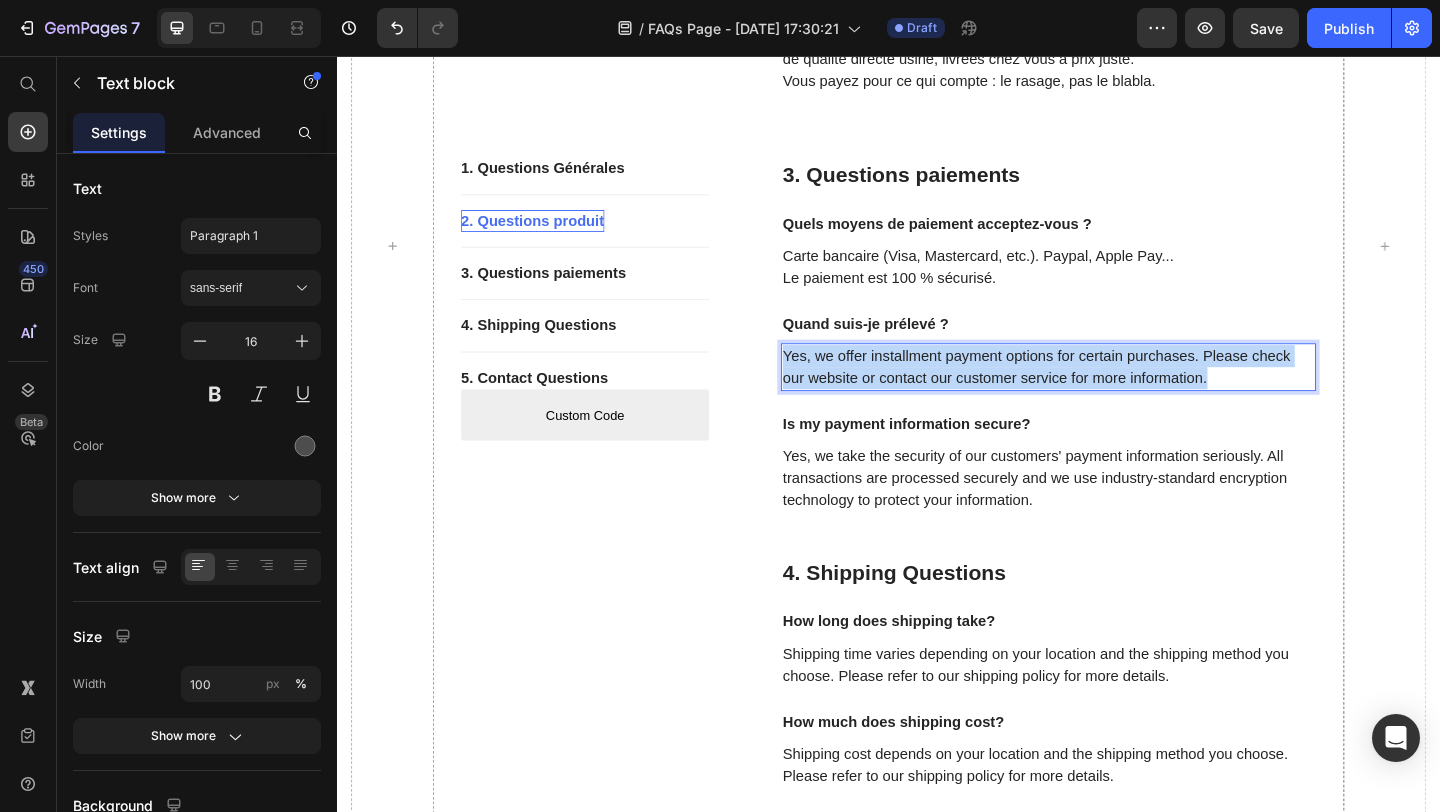 click on "Yes, we offer installment payment options for certain purchases. Please check our website or contact our customer service for more information." at bounding box center [1111, 394] 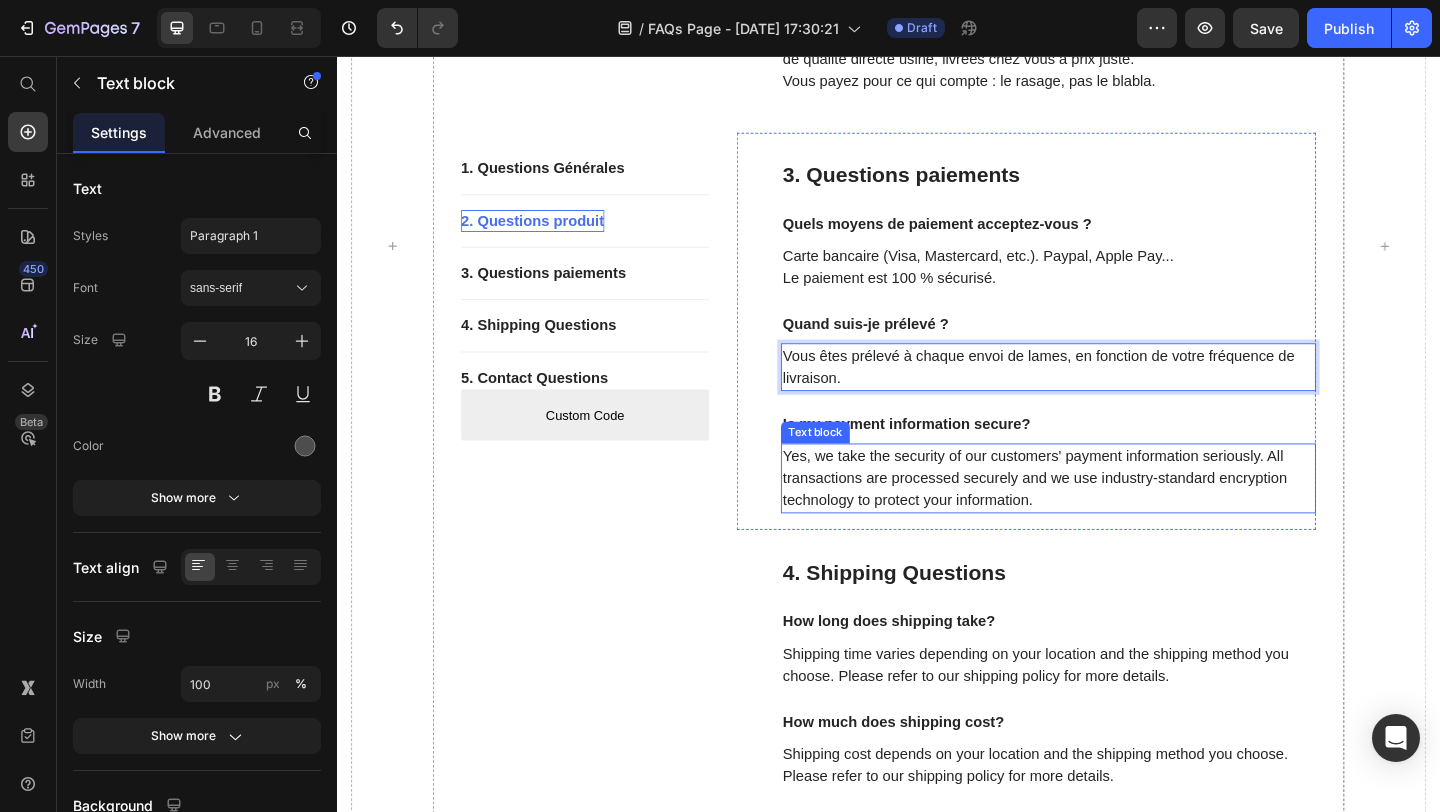 click on "Yes, we take the security of our customers' payment information seriously. All transactions are processed securely and we use industry-standard encryption technology to protect your information." at bounding box center [1111, 515] 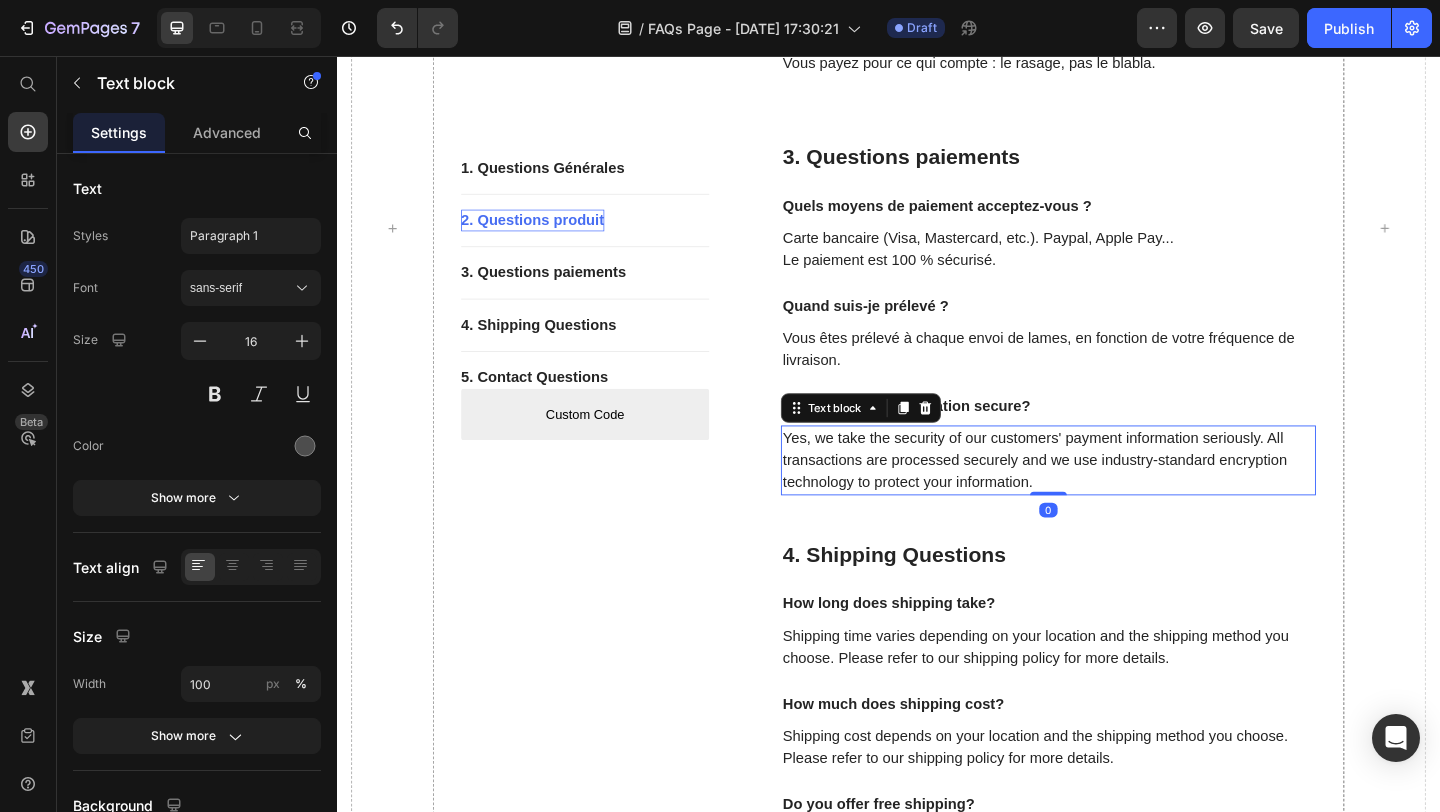 scroll, scrollTop: 1524, scrollLeft: 0, axis: vertical 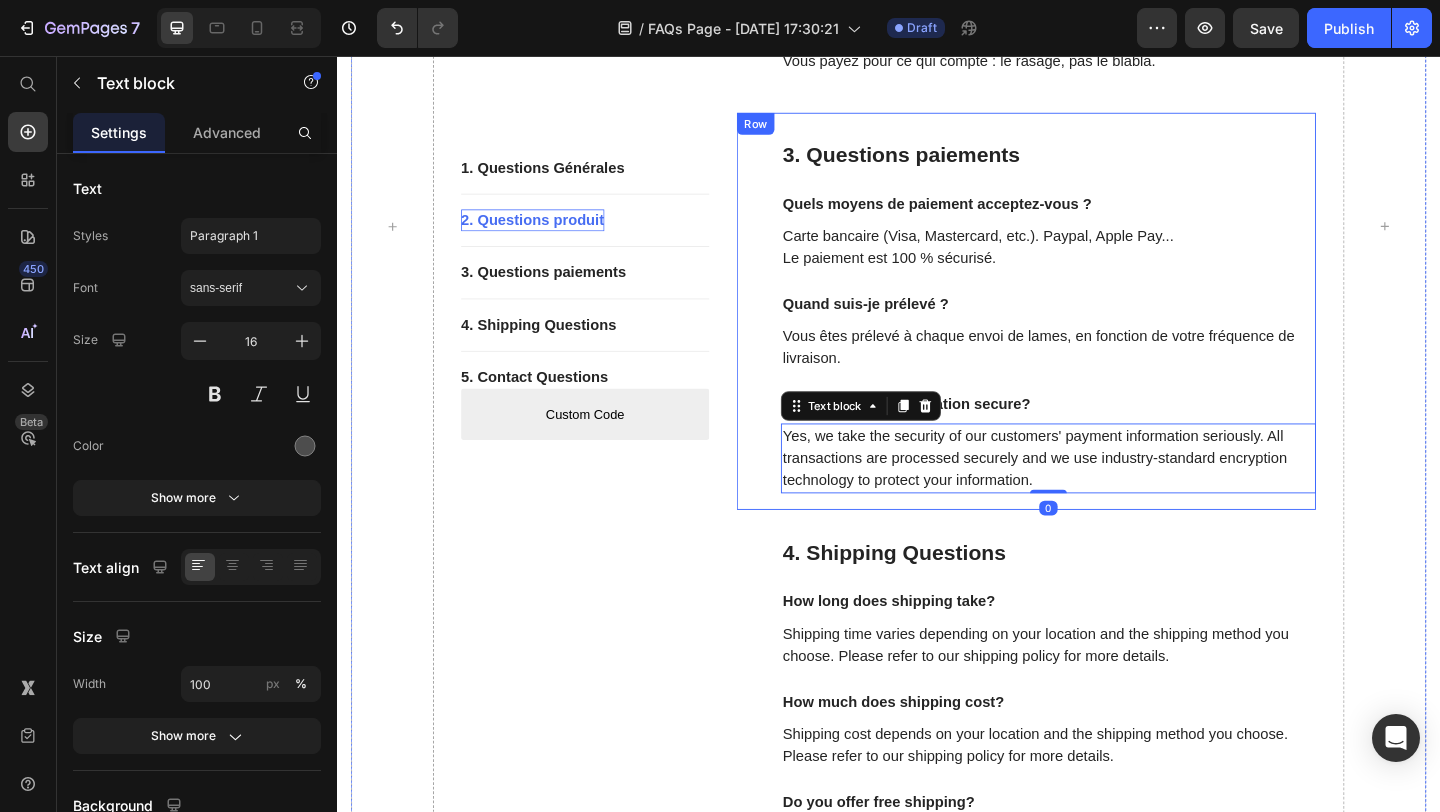 click on "Vous êtes prélevé à chaque envoi de lames, en fonction de votre fréquence de livraison." at bounding box center [1111, 373] 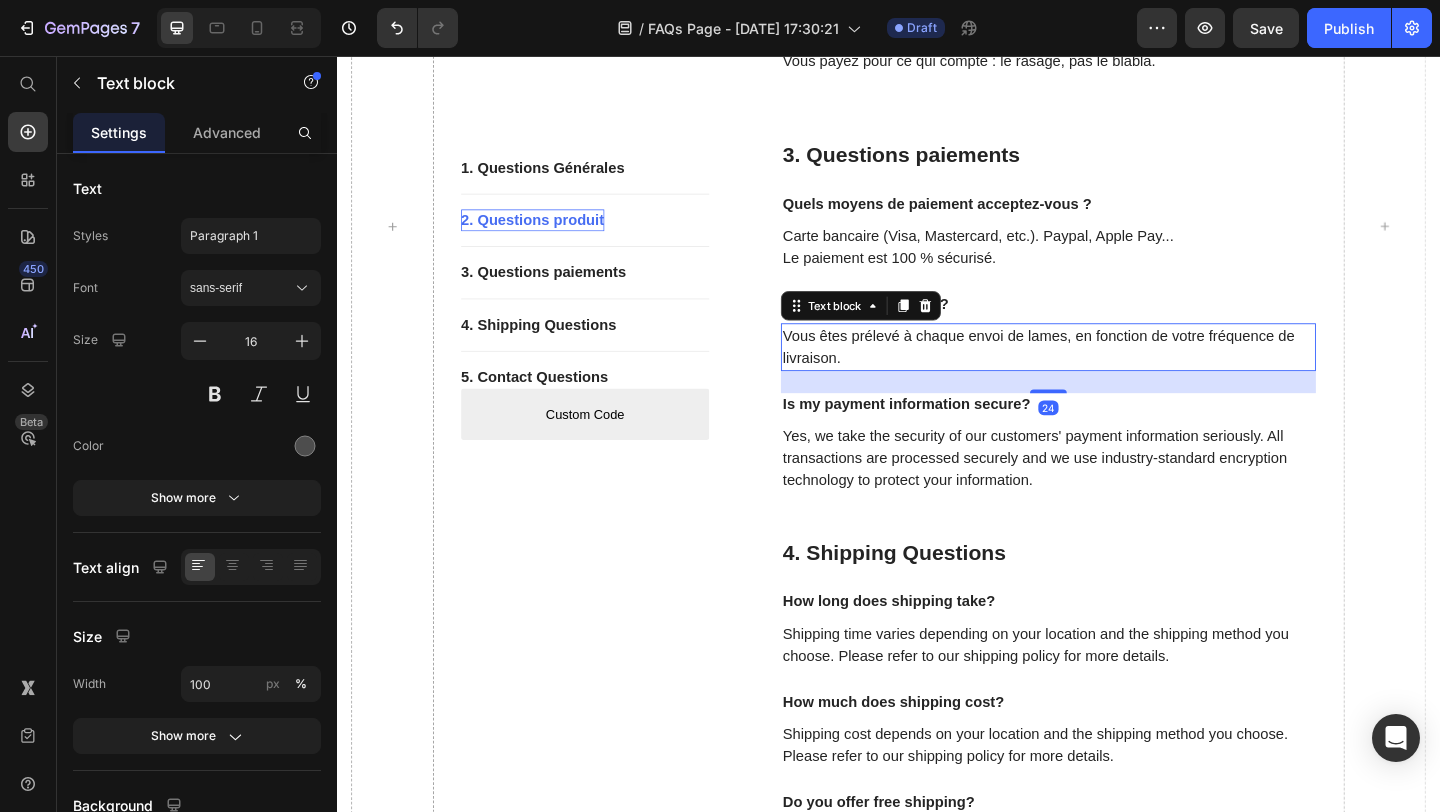 click on "Is my payment information secure?" at bounding box center (1111, 435) 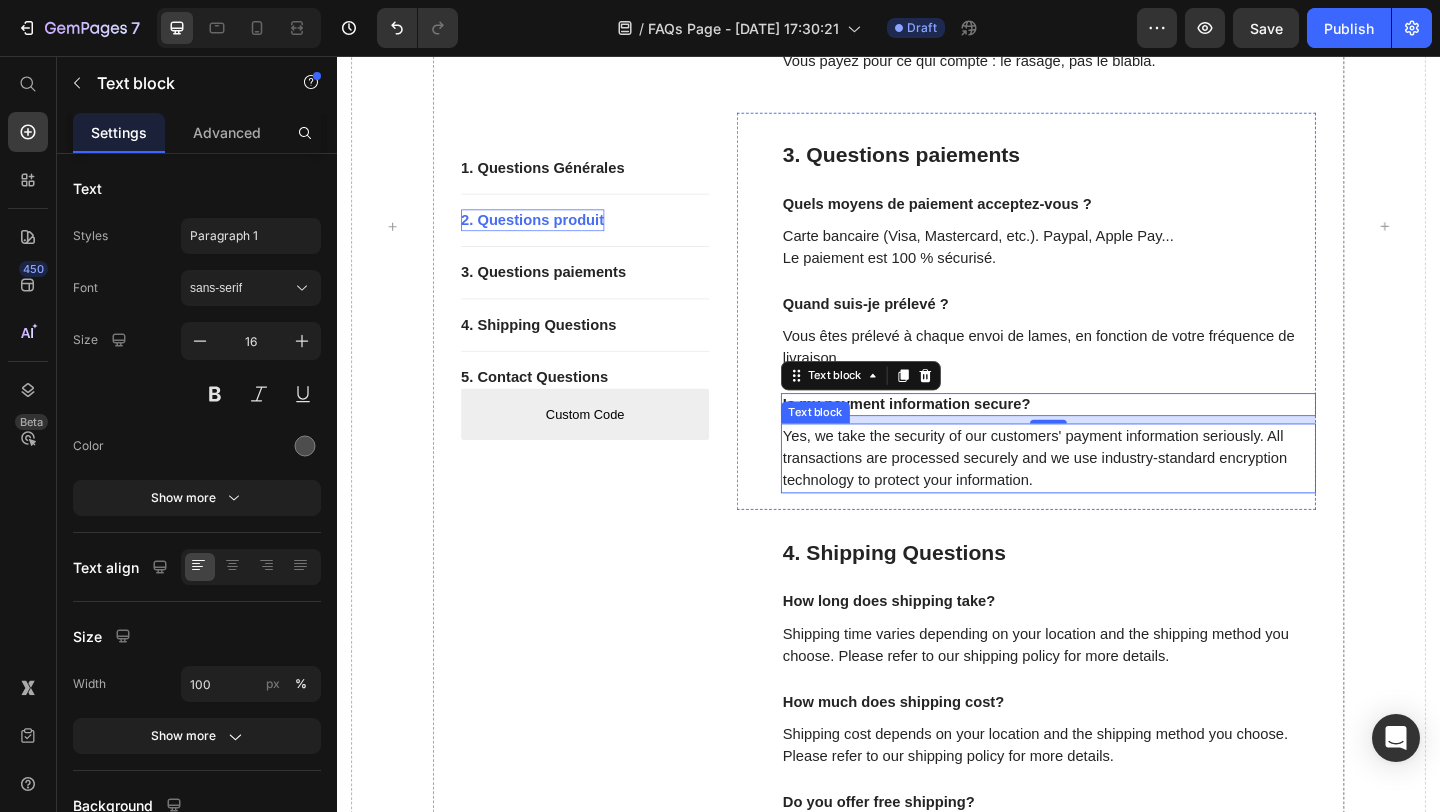 click on "Yes, we take the security of our customers' payment information seriously. All transactions are processed securely and we use industry-standard encryption technology to protect your information." at bounding box center [1111, 494] 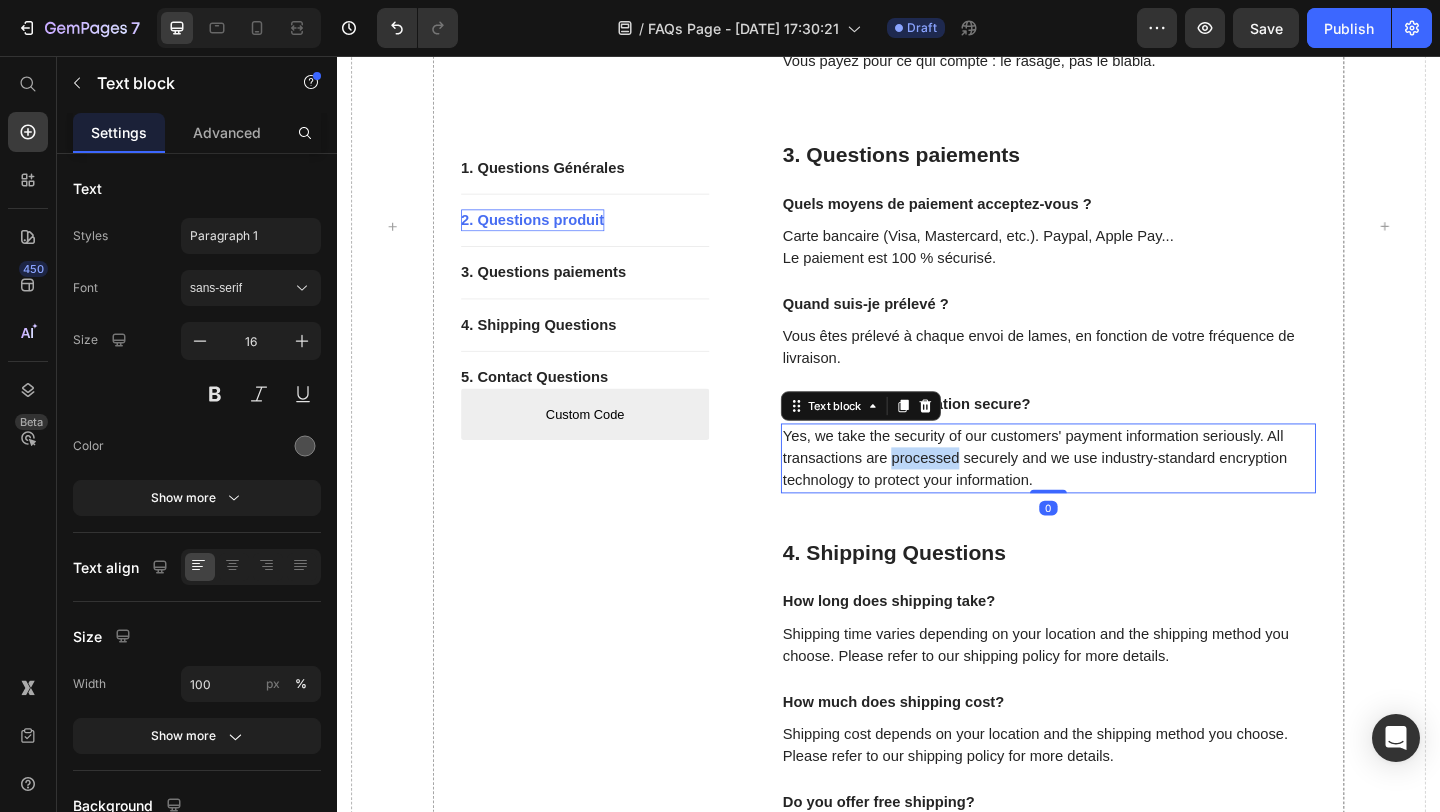 click on "Yes, we take the security of our customers' payment information seriously. All transactions are processed securely and we use industry-standard encryption technology to protect your information." at bounding box center (1111, 494) 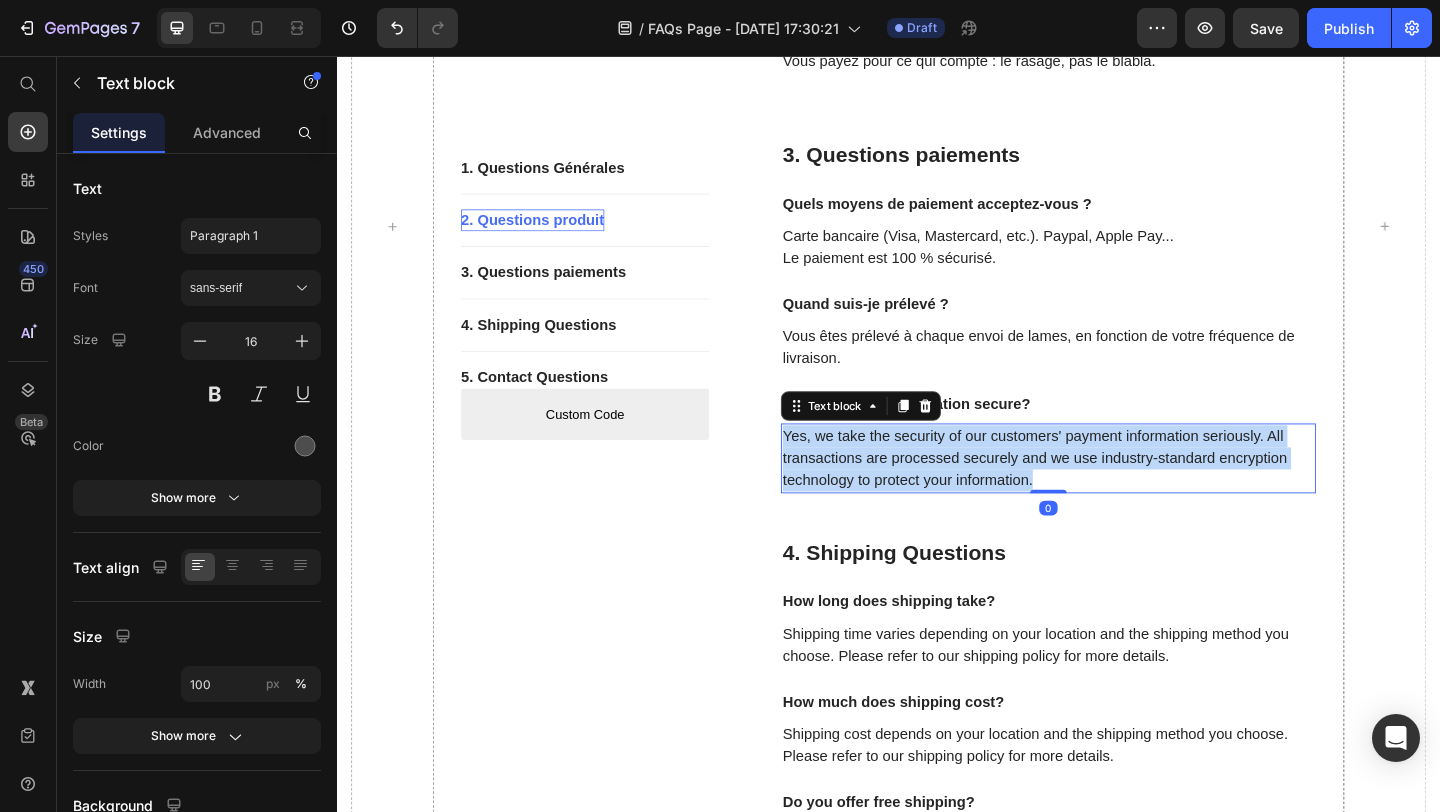click on "Yes, we take the security of our customers' payment information seriously. All transactions are processed securely and we use industry-standard encryption technology to protect your information." at bounding box center (1111, 494) 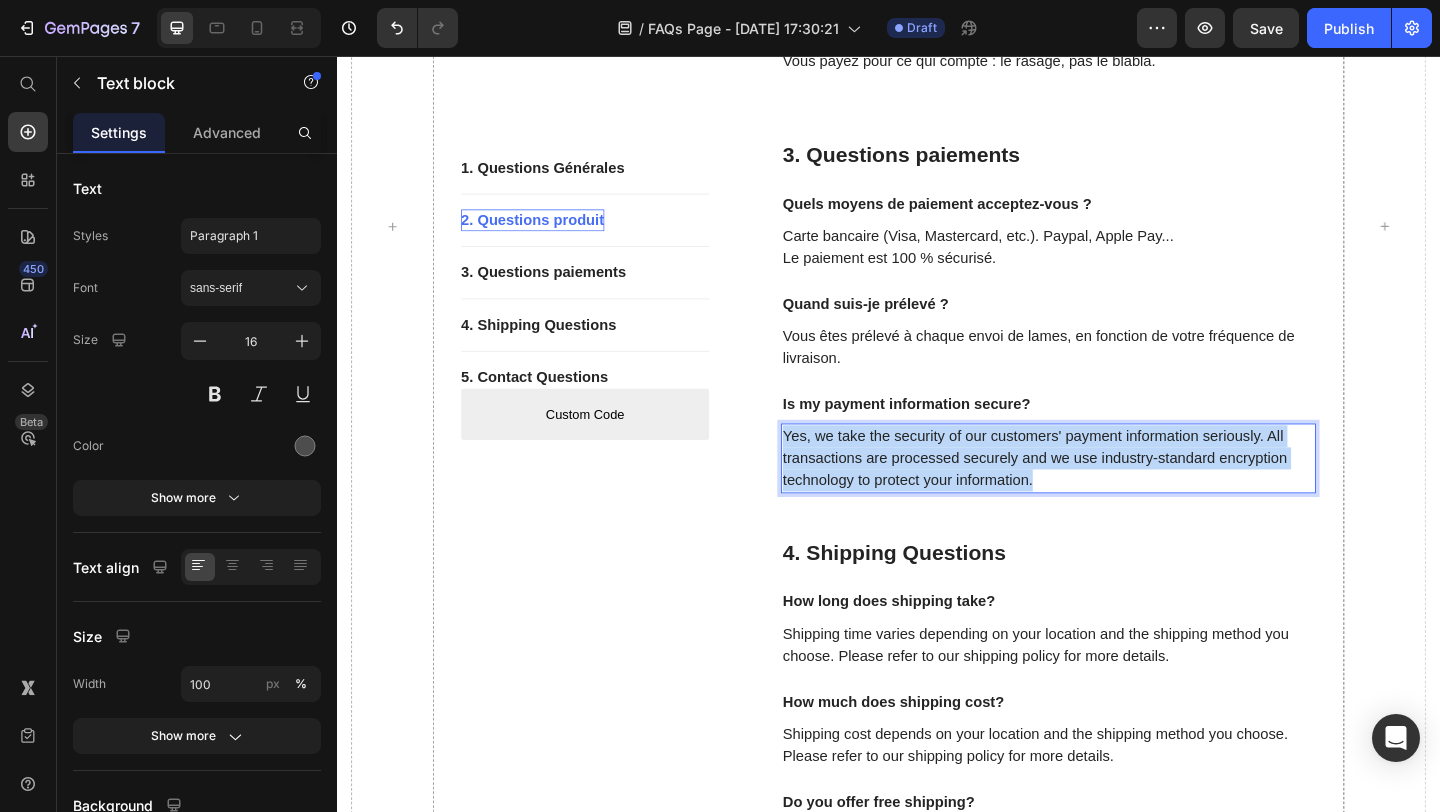click on "Yes, we take the security of our customers' payment information seriously. All transactions are processed securely and we use industry-standard encryption technology to protect your information." at bounding box center [1111, 494] 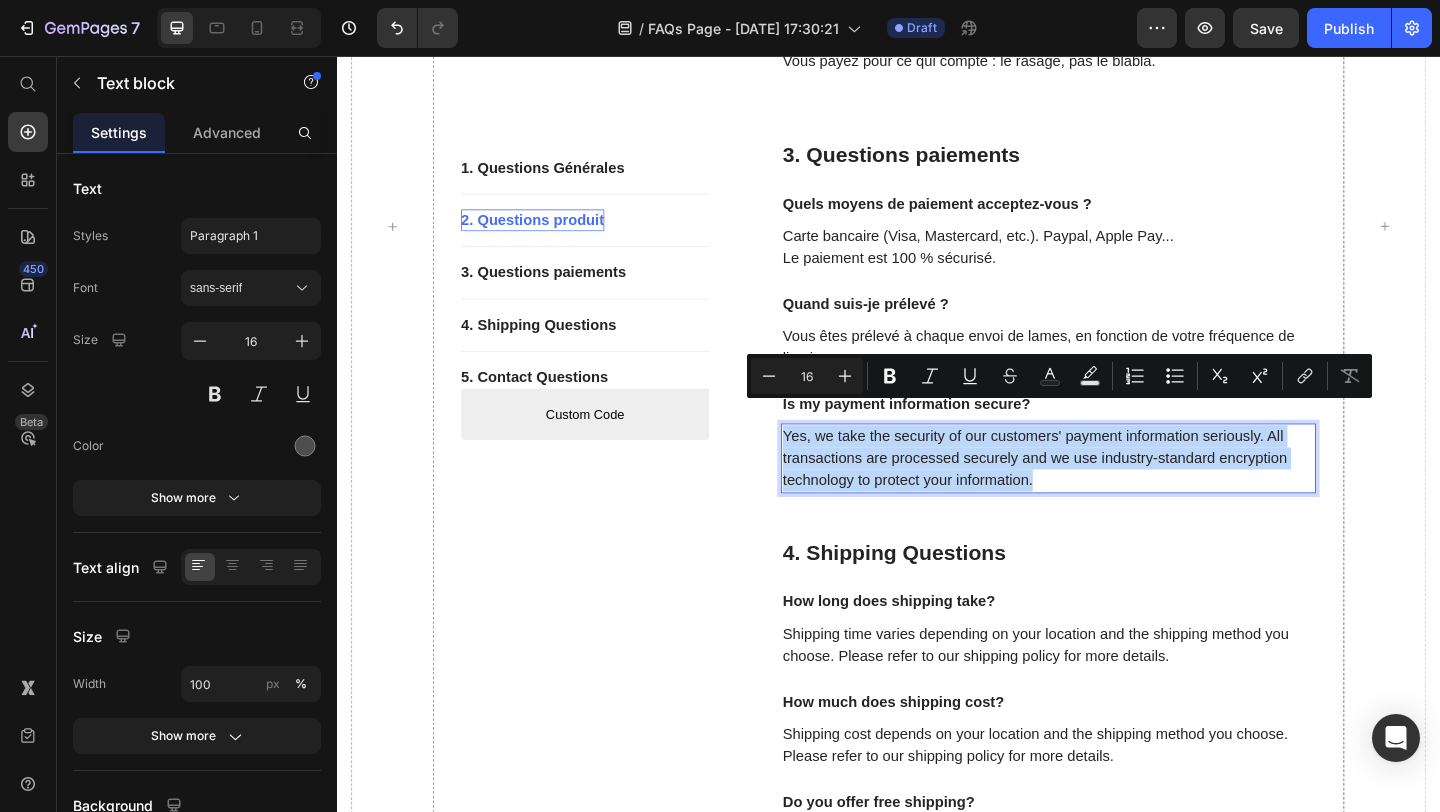 click on "Yes, we take the security of our customers' payment information seriously. All transactions are processed securely and we use industry-standard encryption technology to protect your information." at bounding box center (1111, 494) 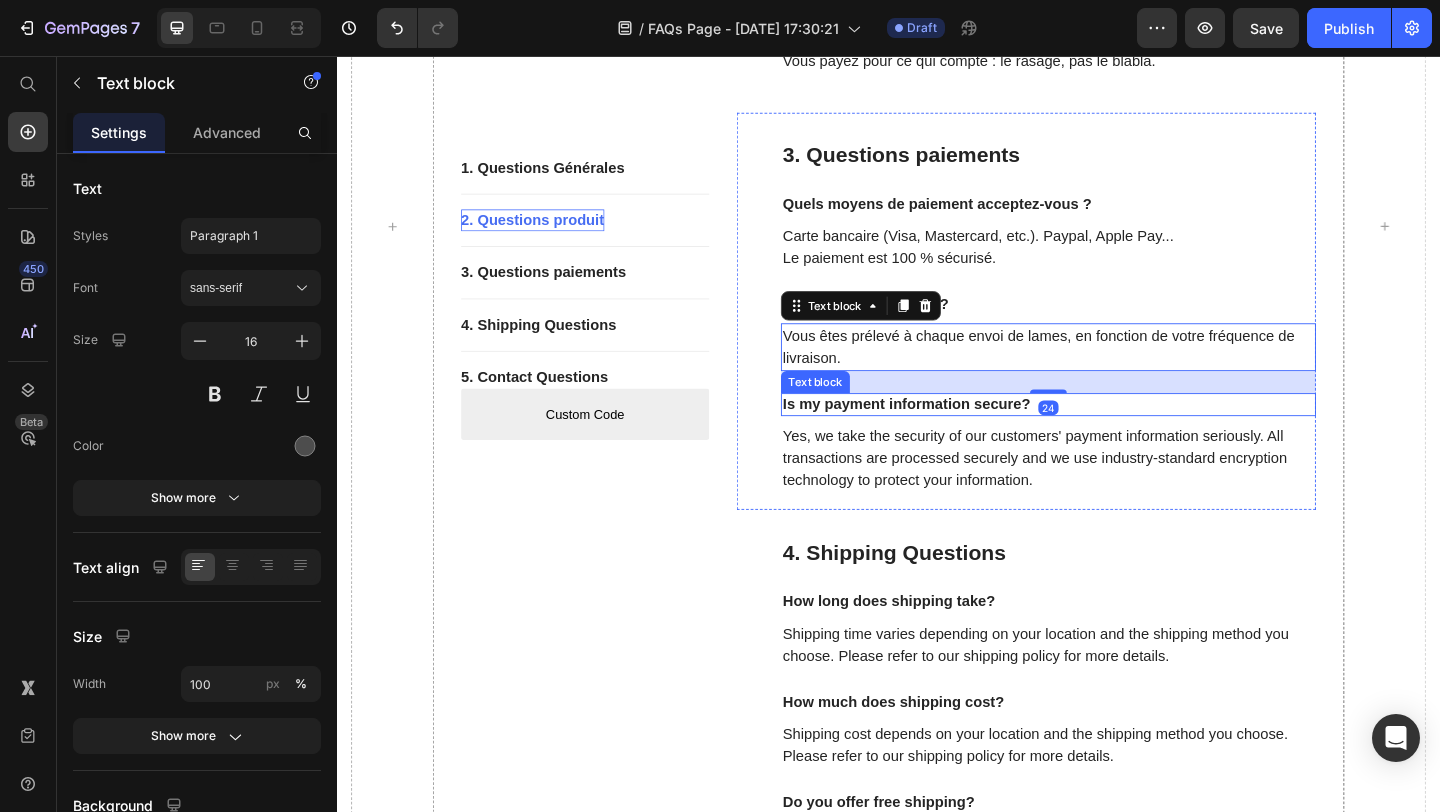 click on "Is my payment information secure?" at bounding box center [1111, 435] 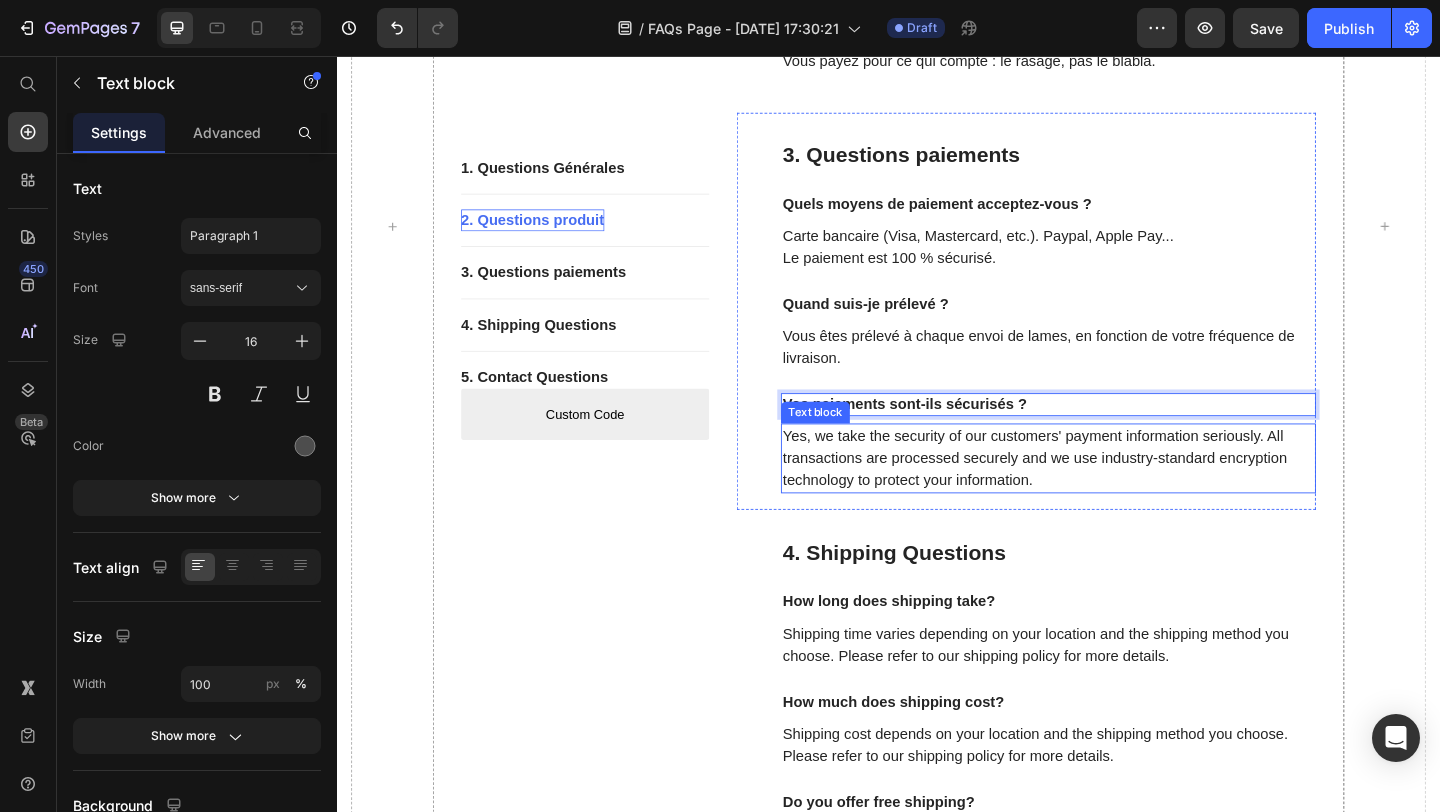 click on "Yes, we take the security of our customers' payment information seriously. All transactions are processed securely and we use industry-standard encryption technology to protect your information." at bounding box center [1111, 494] 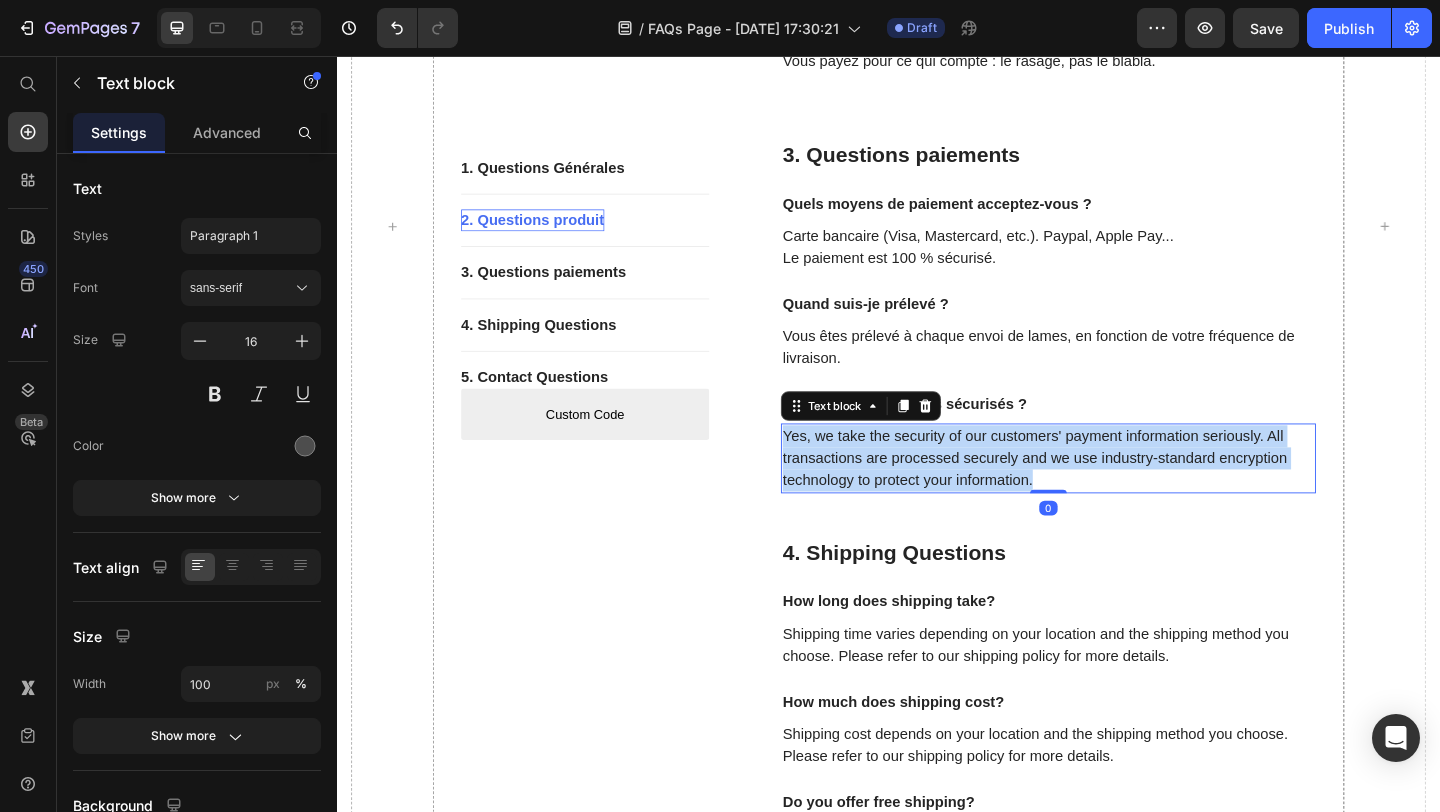 click on "Yes, we take the security of our customers' payment information seriously. All transactions are processed securely and we use industry-standard encryption technology to protect your information." at bounding box center [1111, 494] 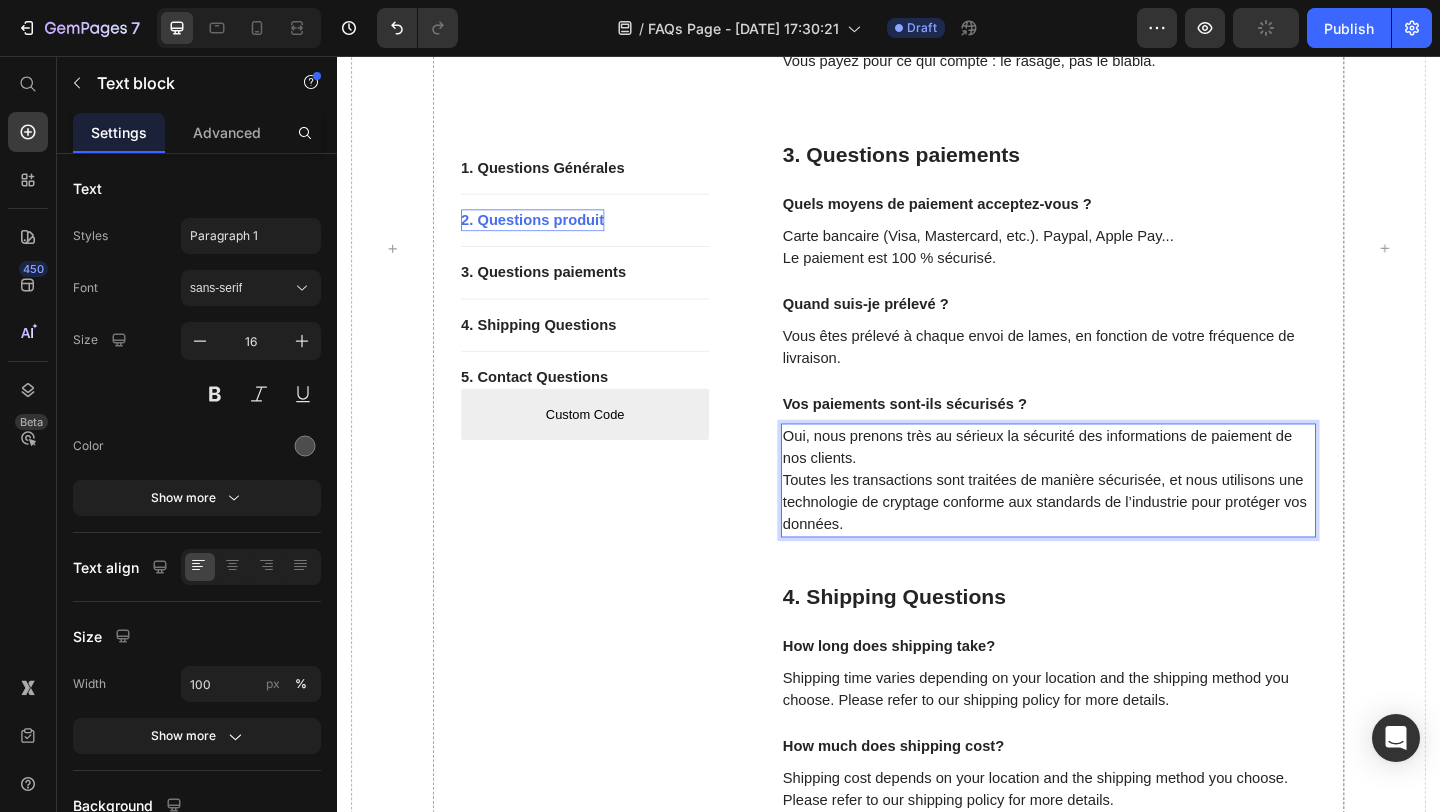 click on "Oui, nous prenons très au sérieux la sécurité des informations de paiement de nos clients. Toutes les transactions sont traitées de manière sécurisée, et nous utilisons une technologie de cryptage conforme aux standards de l’industrie pour protéger vos données." at bounding box center [1111, 518] 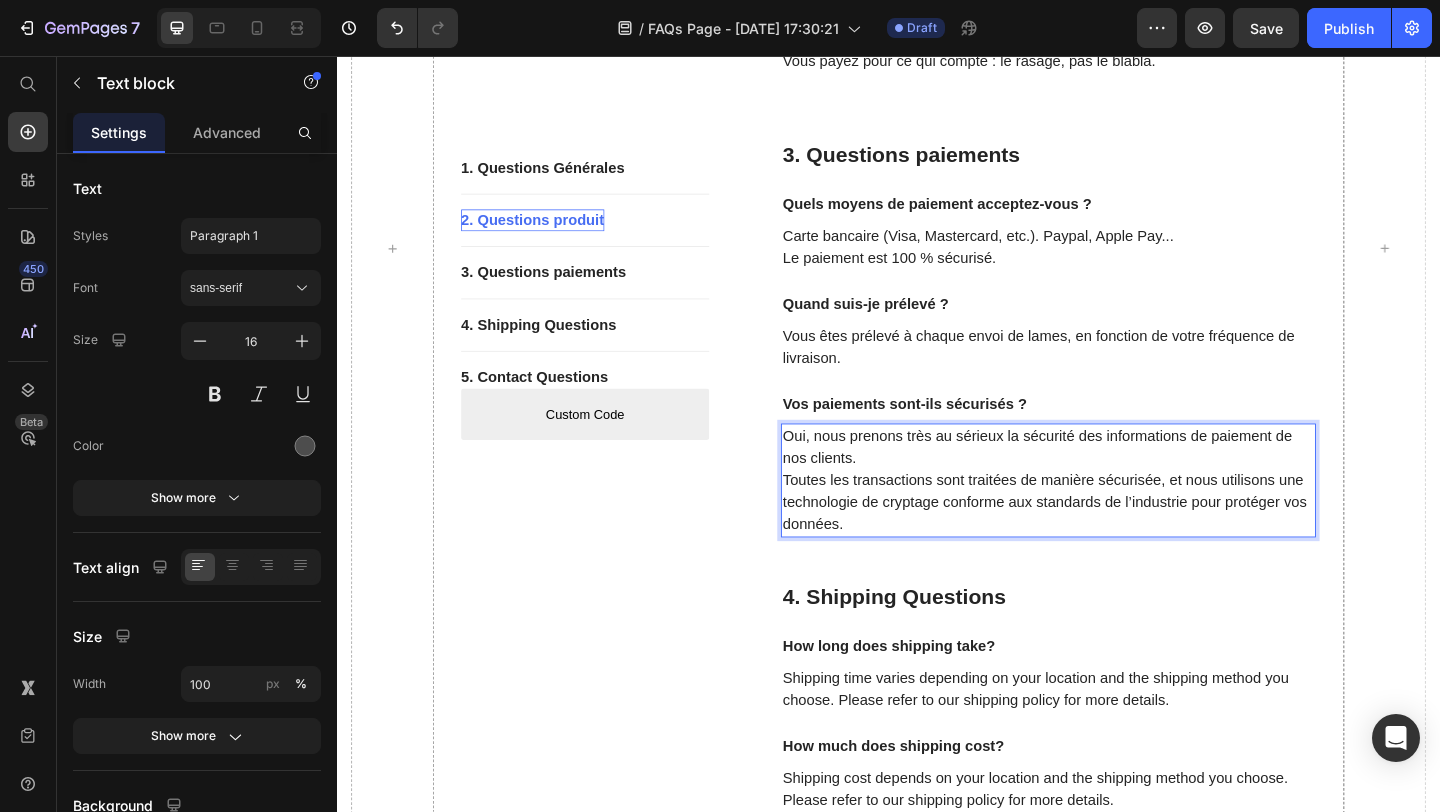 click on "Oui, nous prenons très au sérieux la sécurité des informations de paiement de nos clients. Toutes les transactions sont traitées de manière sécurisée, et nous utilisons une technologie de cryptage conforme aux standards de l’industrie pour protéger vos données." at bounding box center (1111, 518) 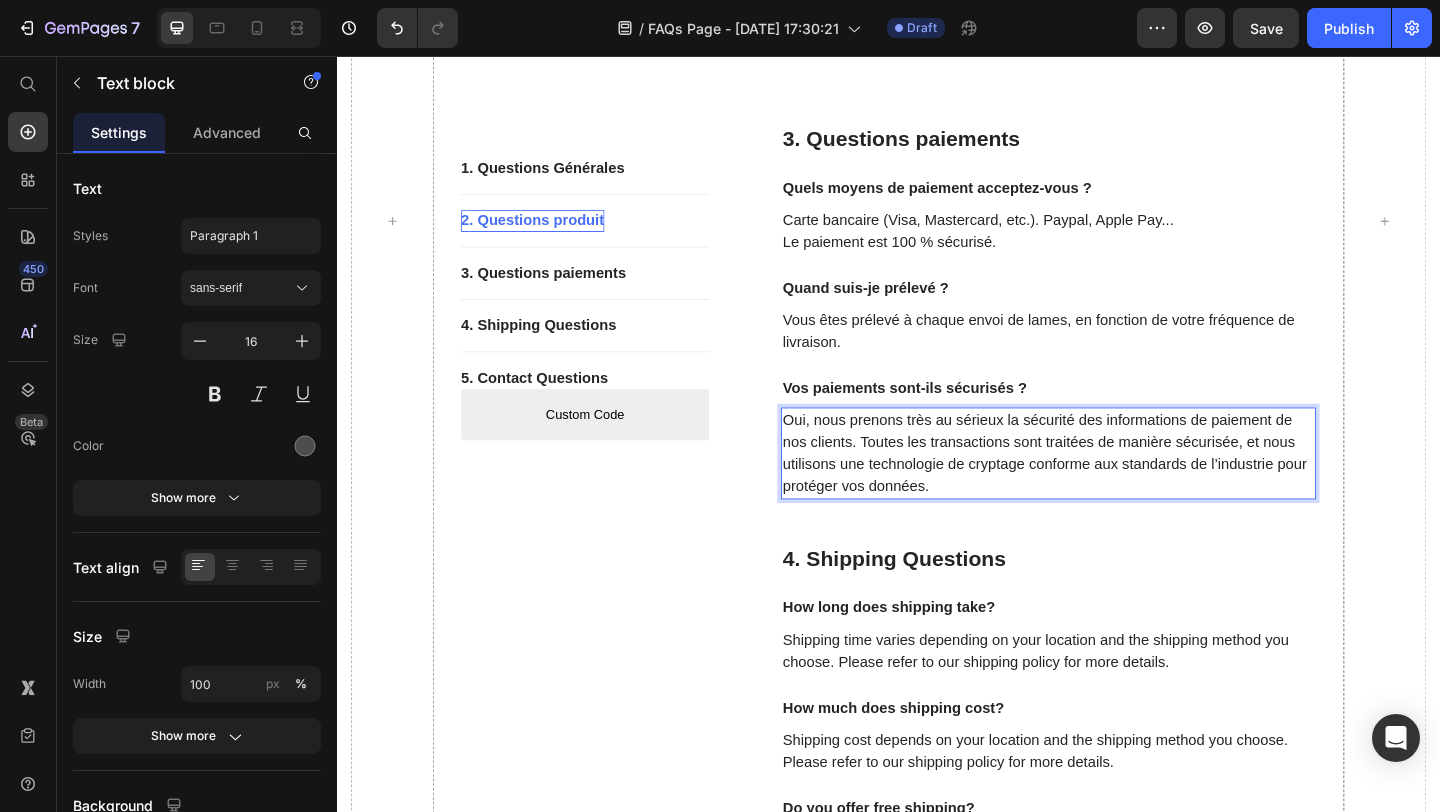 scroll, scrollTop: 1549, scrollLeft: 0, axis: vertical 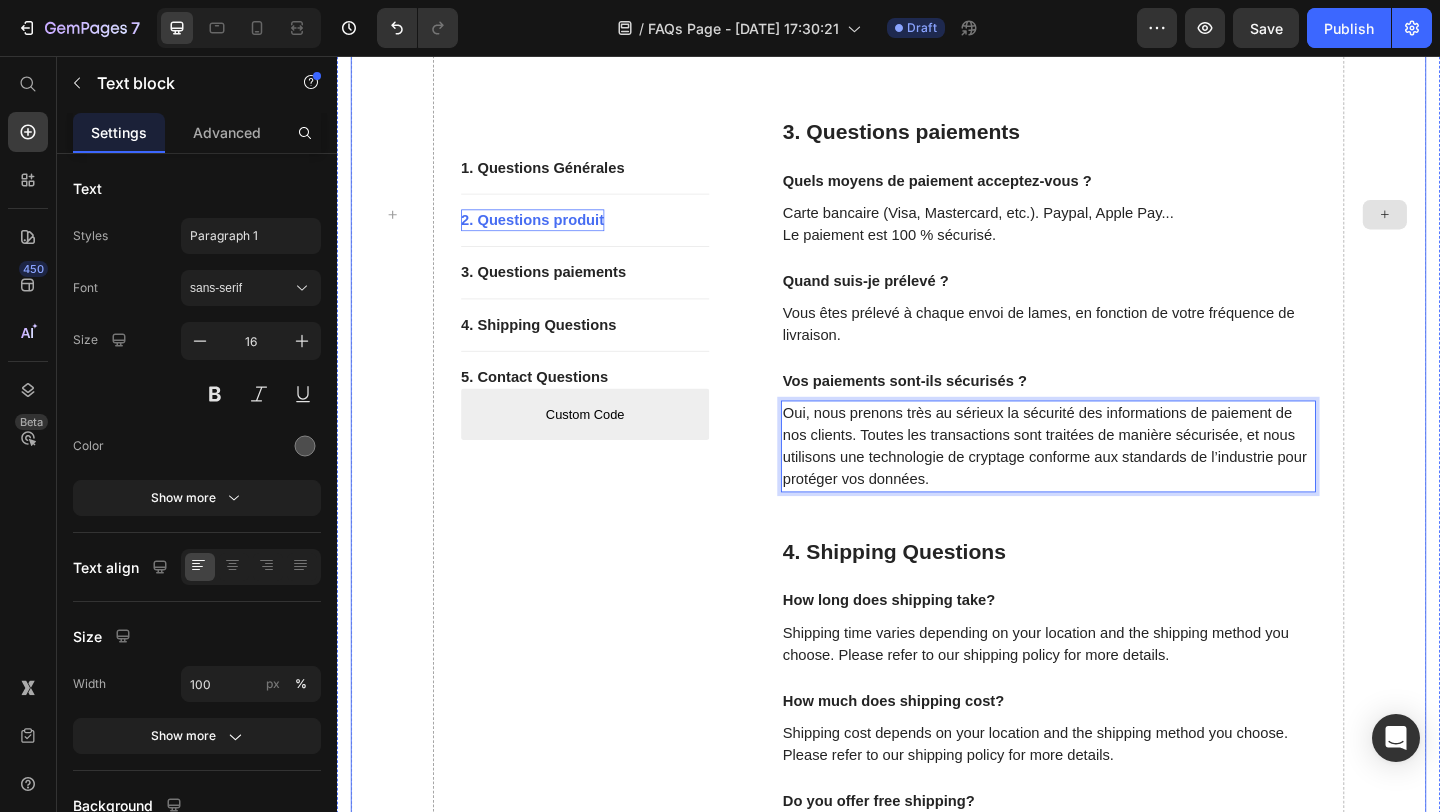 click at bounding box center [1477, 228] 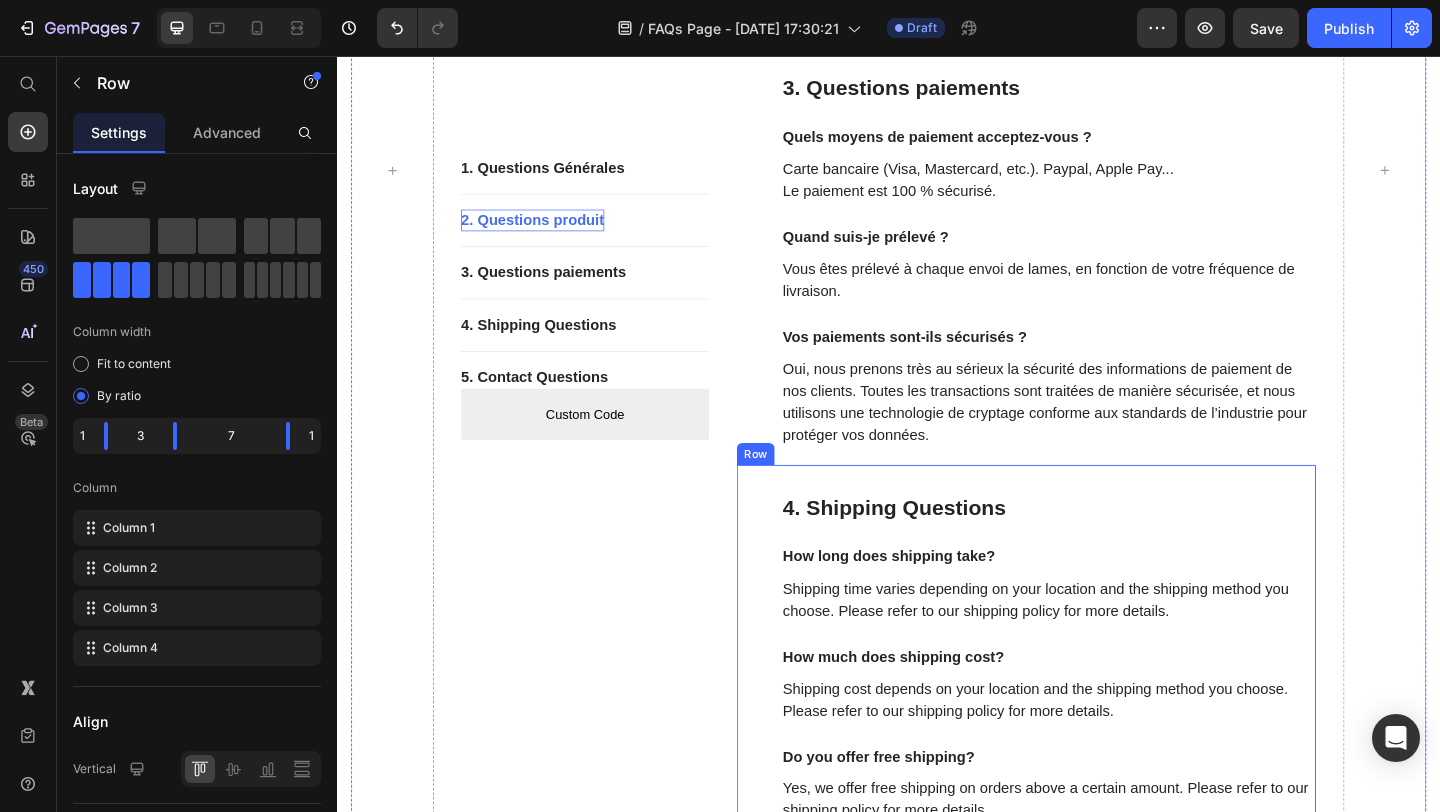 scroll, scrollTop: 1604, scrollLeft: 0, axis: vertical 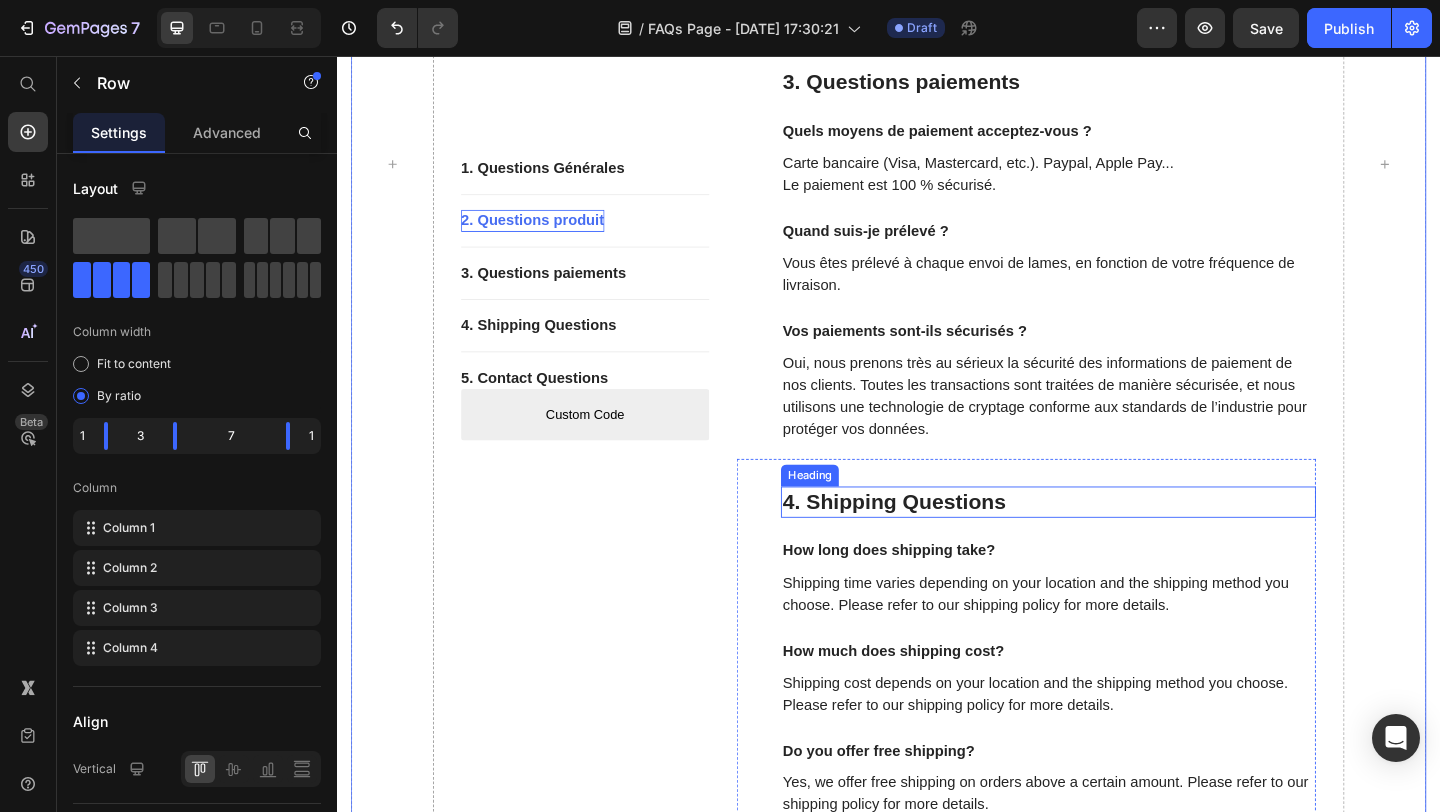 click on "4. Shipping Questions" at bounding box center (1111, 541) 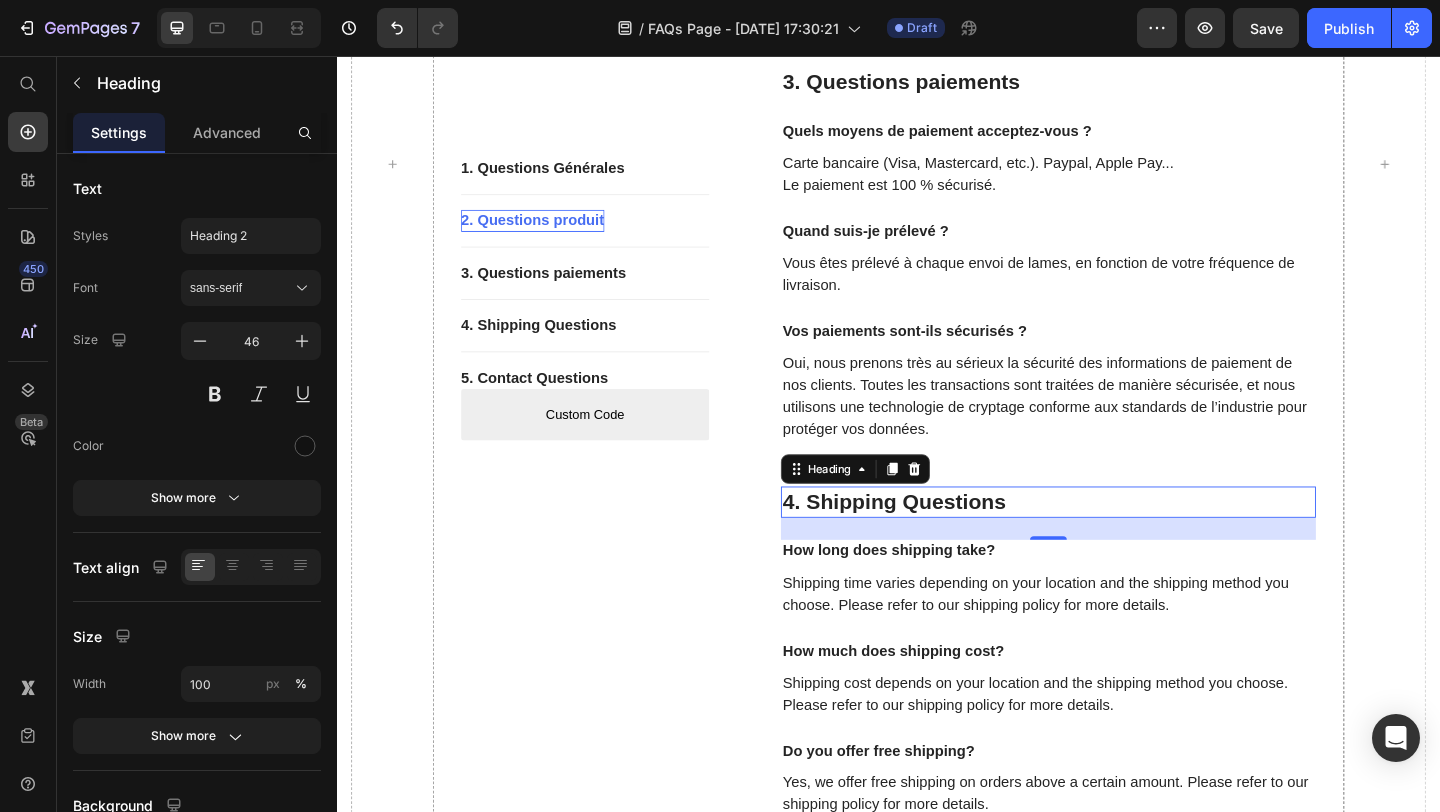 click on "4. Shipping Questions" at bounding box center (1111, 541) 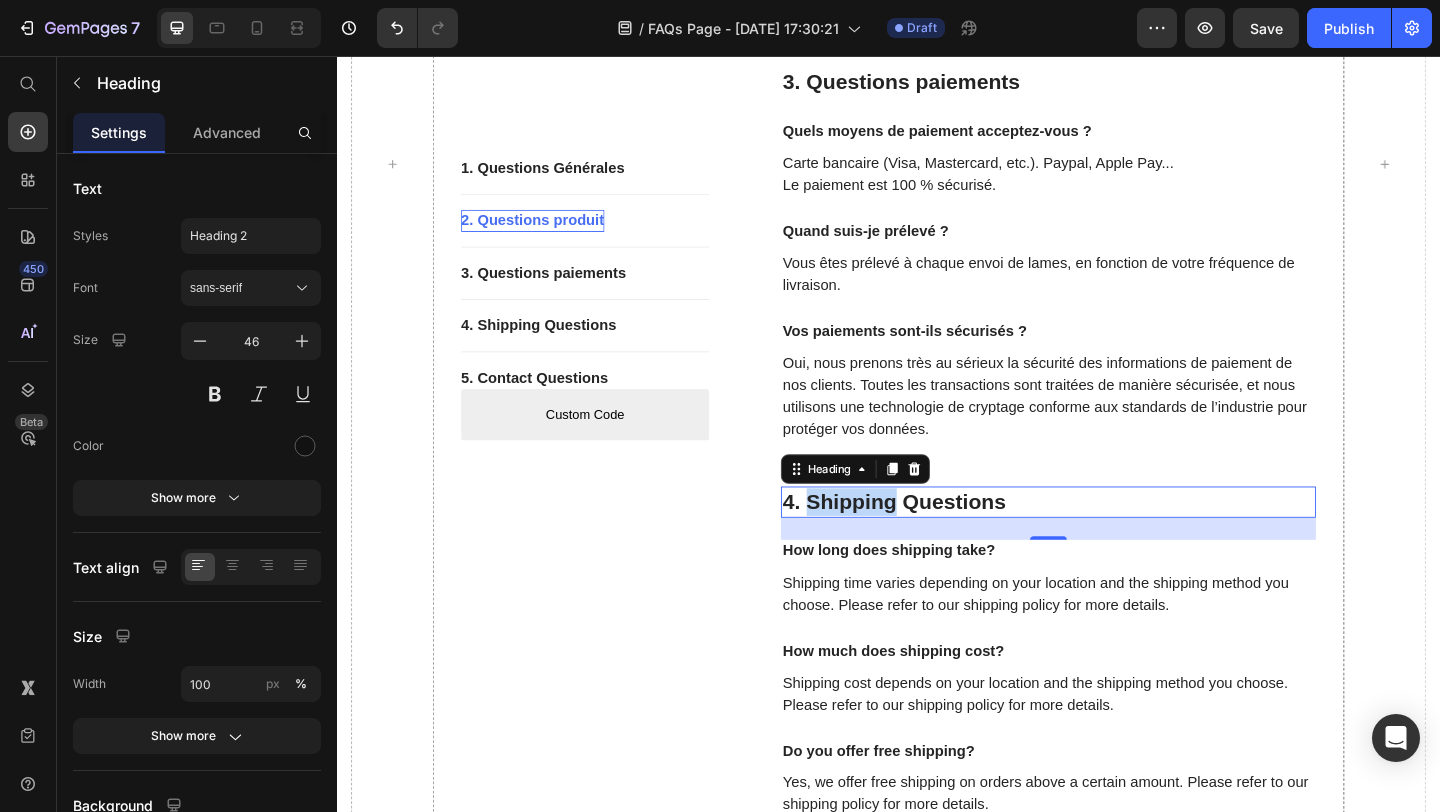 click on "4. Shipping Questions" at bounding box center [1111, 541] 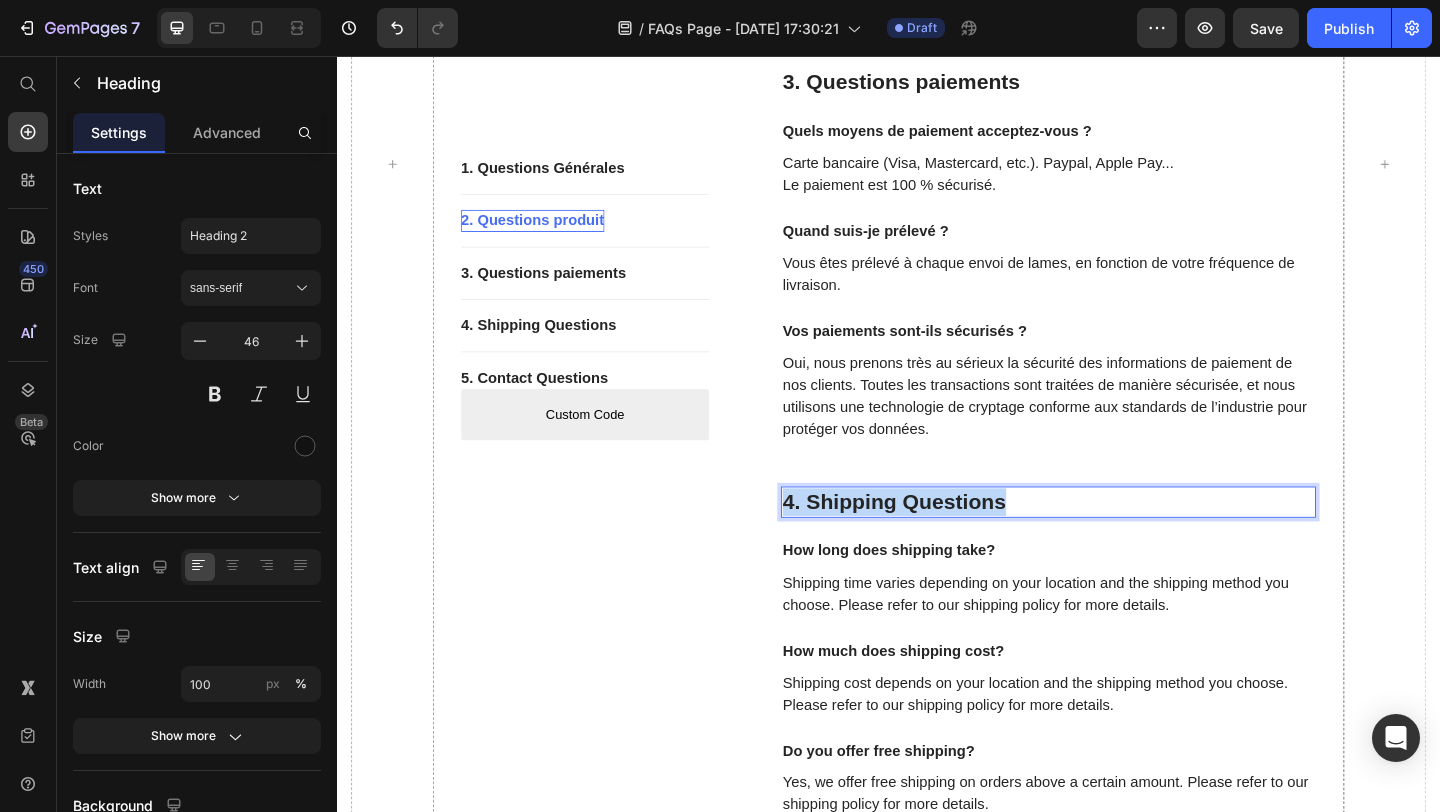 click on "4. Shipping Questions" at bounding box center (1111, 541) 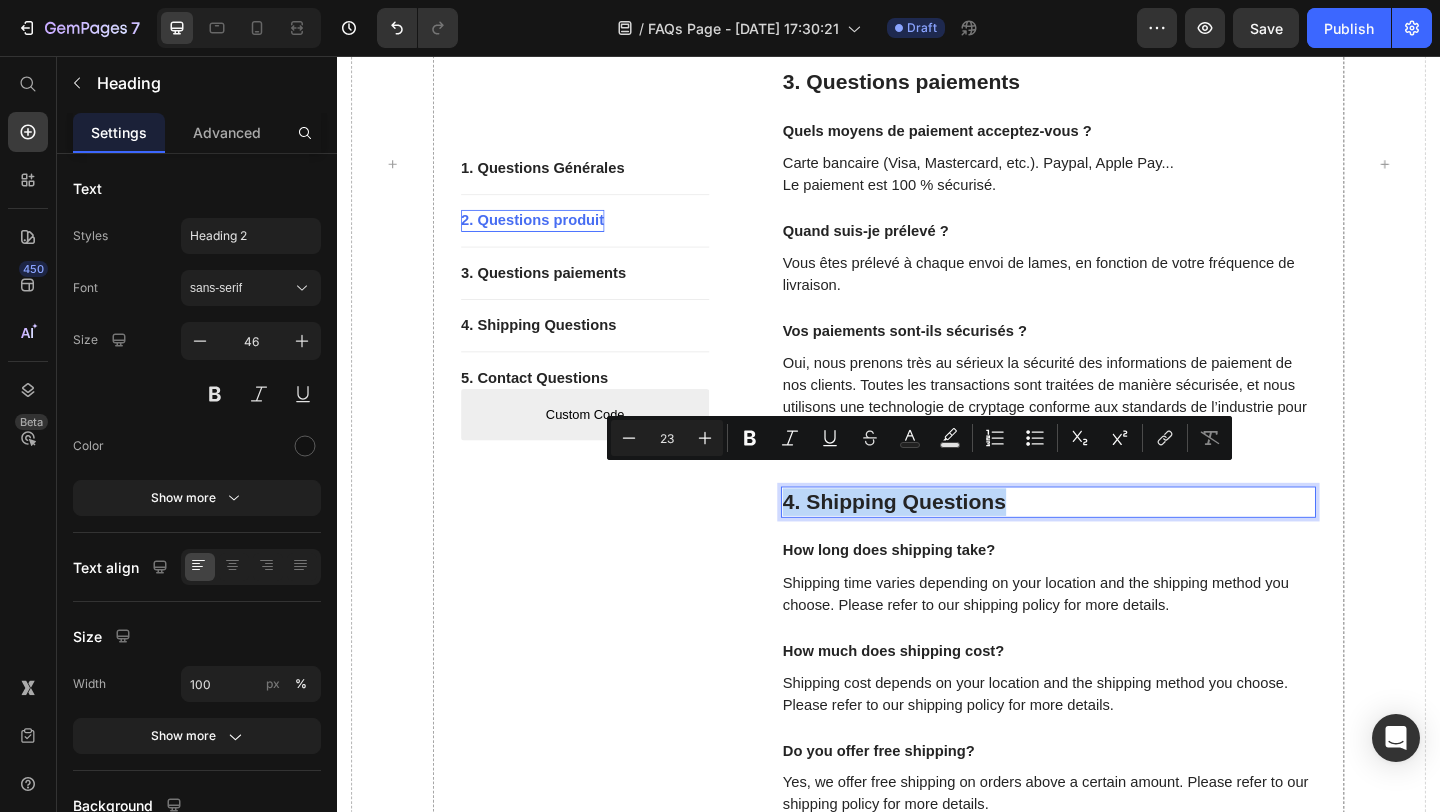 click on "4. Shipping Questions" at bounding box center (1111, 541) 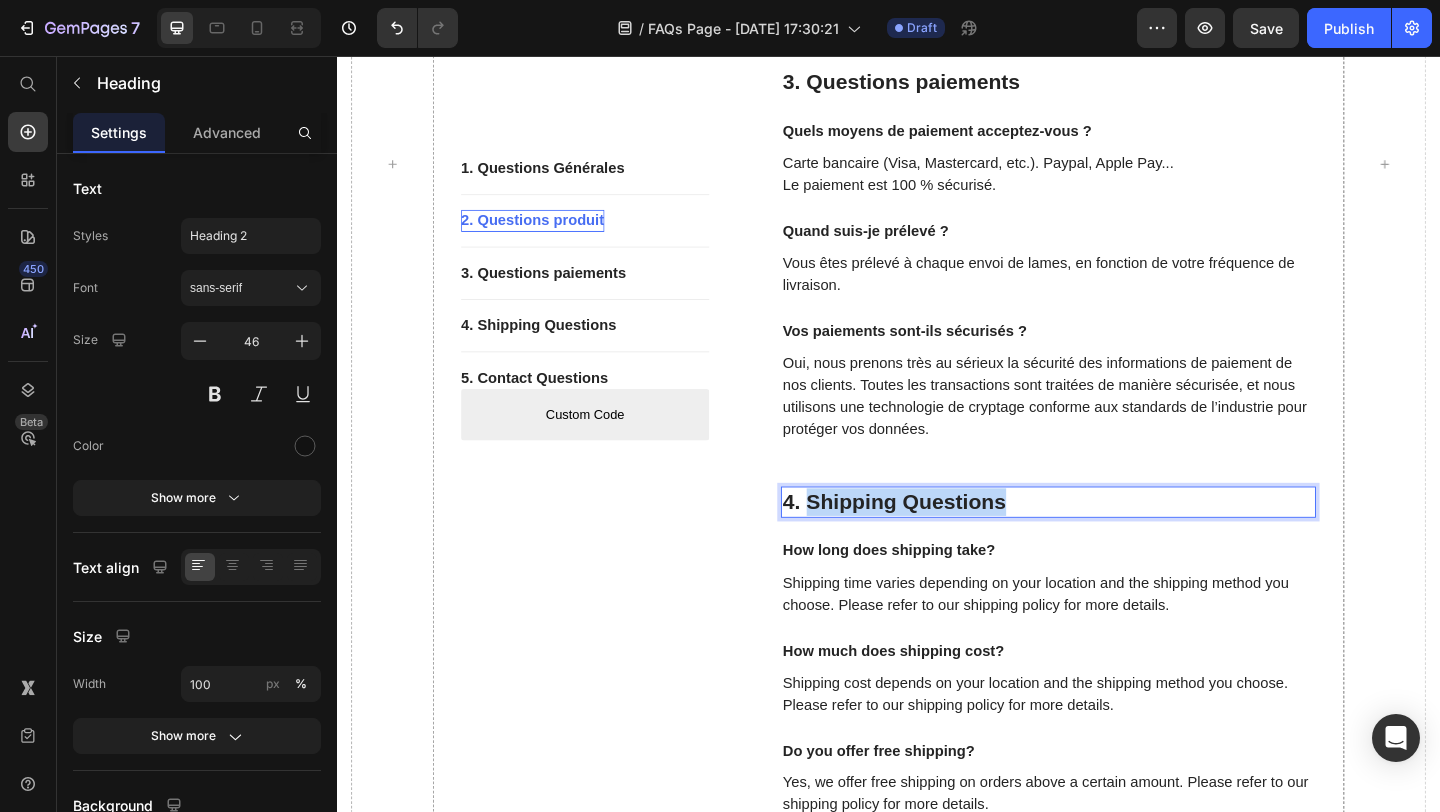 drag, startPoint x: 850, startPoint y: 513, endPoint x: 1143, endPoint y: 517, distance: 293.0273 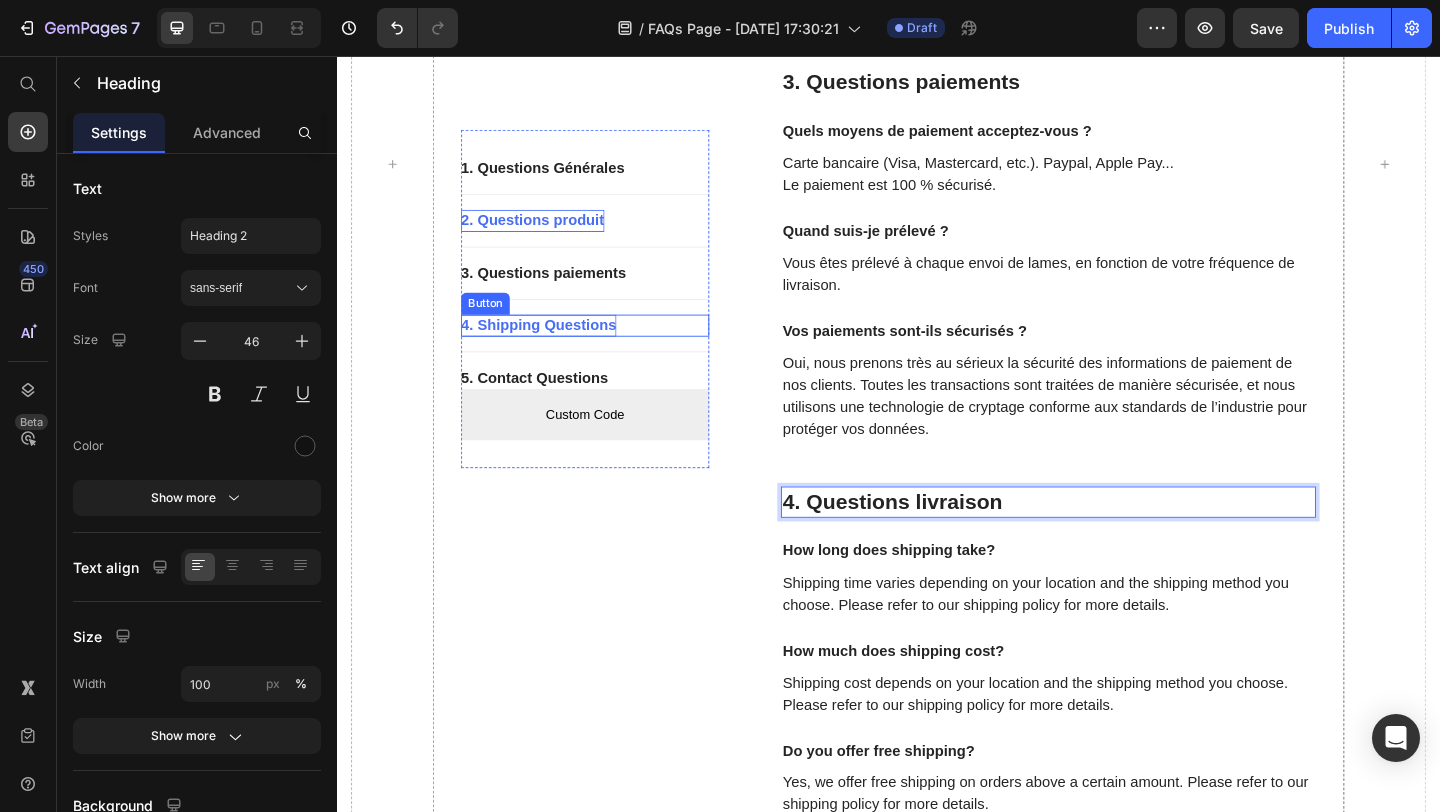 click on "4. Shipping Questions" at bounding box center (556, 349) 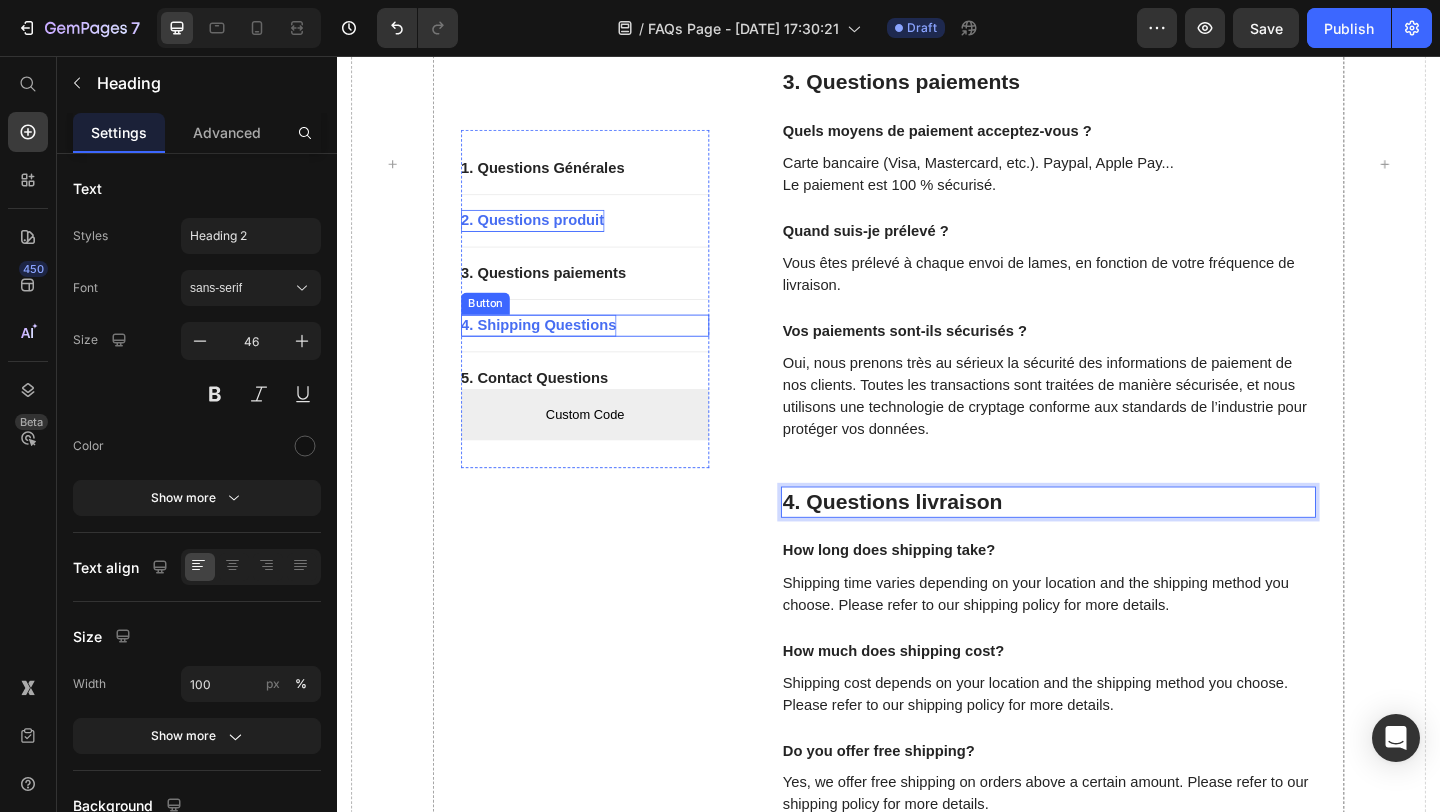 click on "4. Shipping Questions" at bounding box center (556, 349) 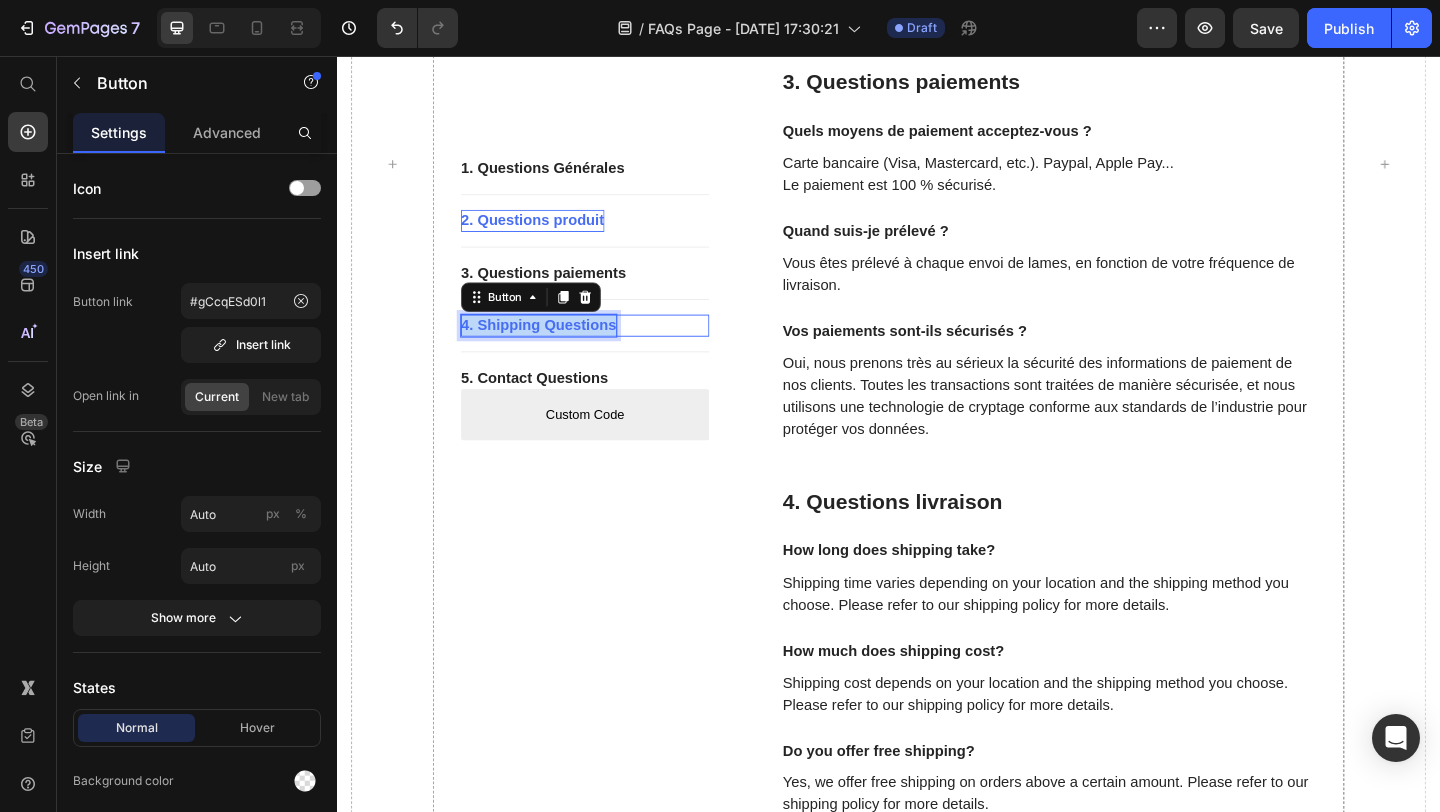 click on "4. Shipping Questions" at bounding box center [556, 349] 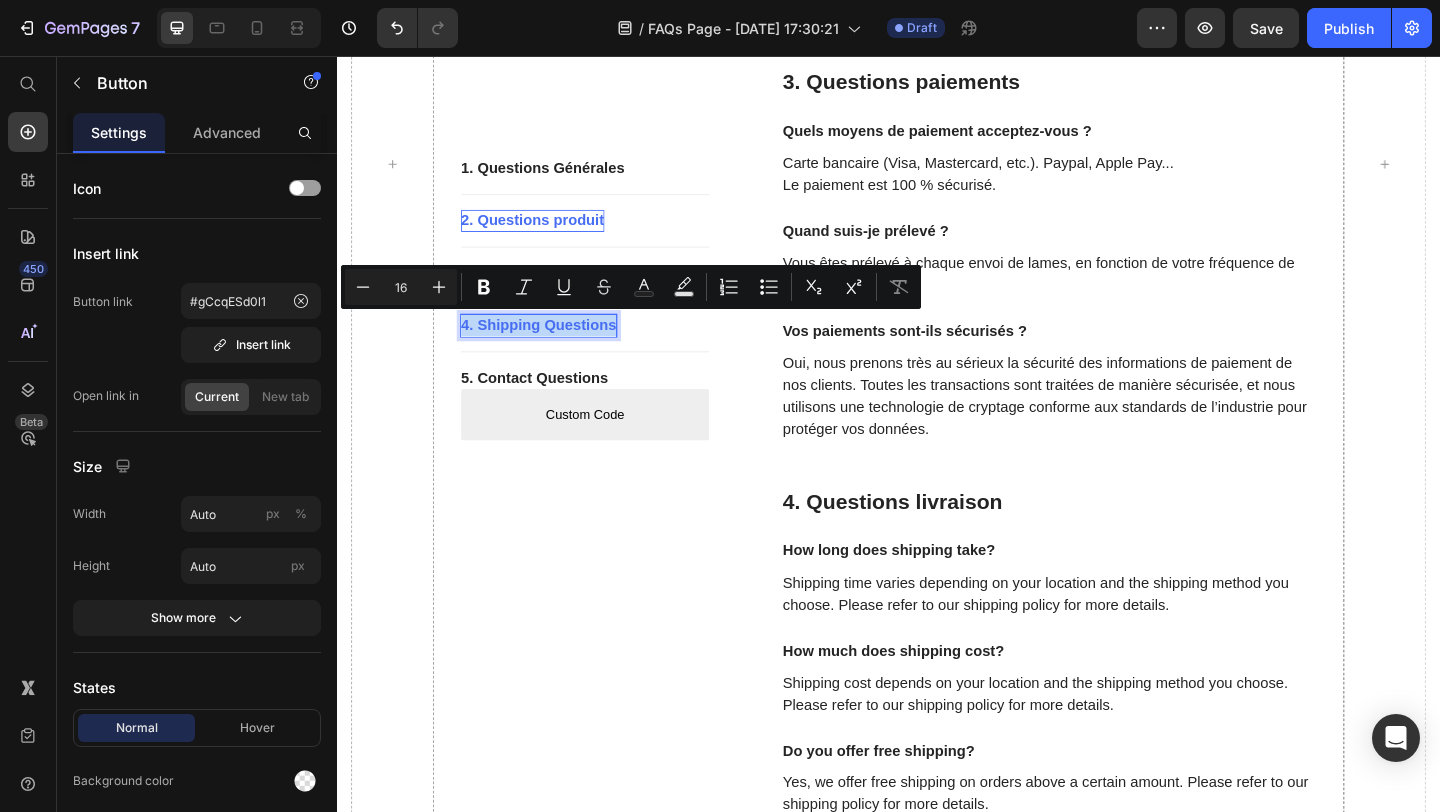 click on "4. Shipping Questions" at bounding box center (556, 349) 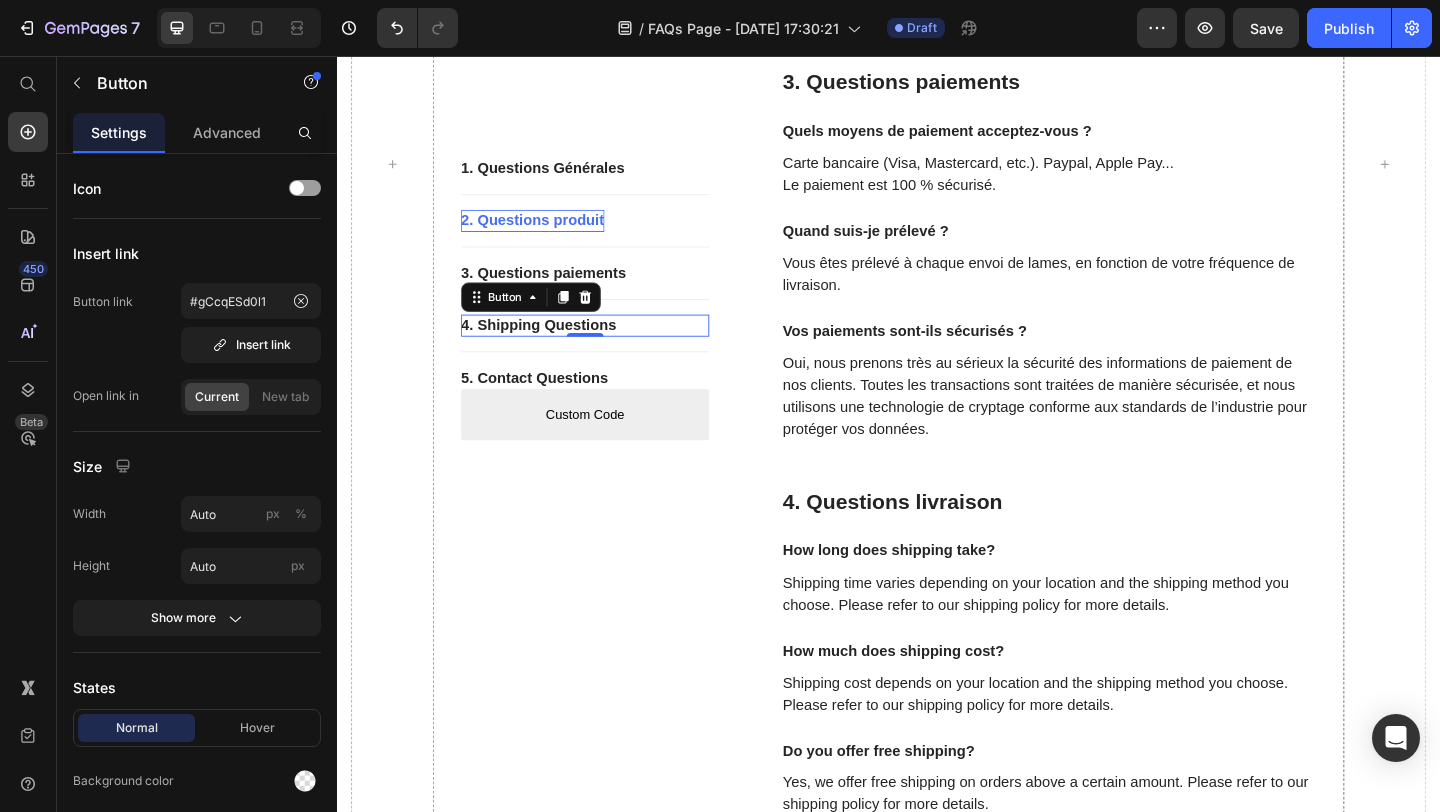 click on "4. Shipping Questions Button   0" at bounding box center [607, 349] 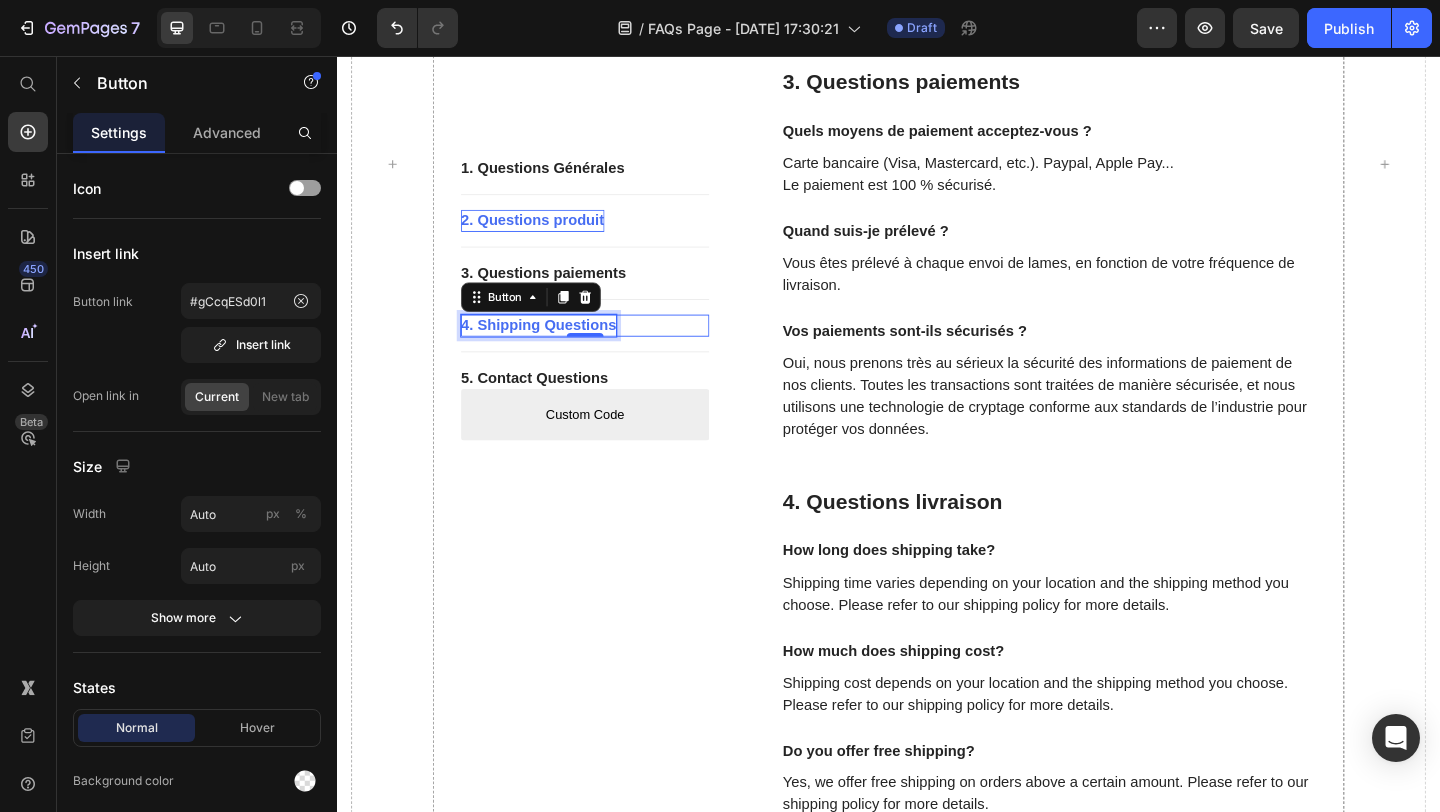 click on "4. Shipping Questions" at bounding box center (556, 349) 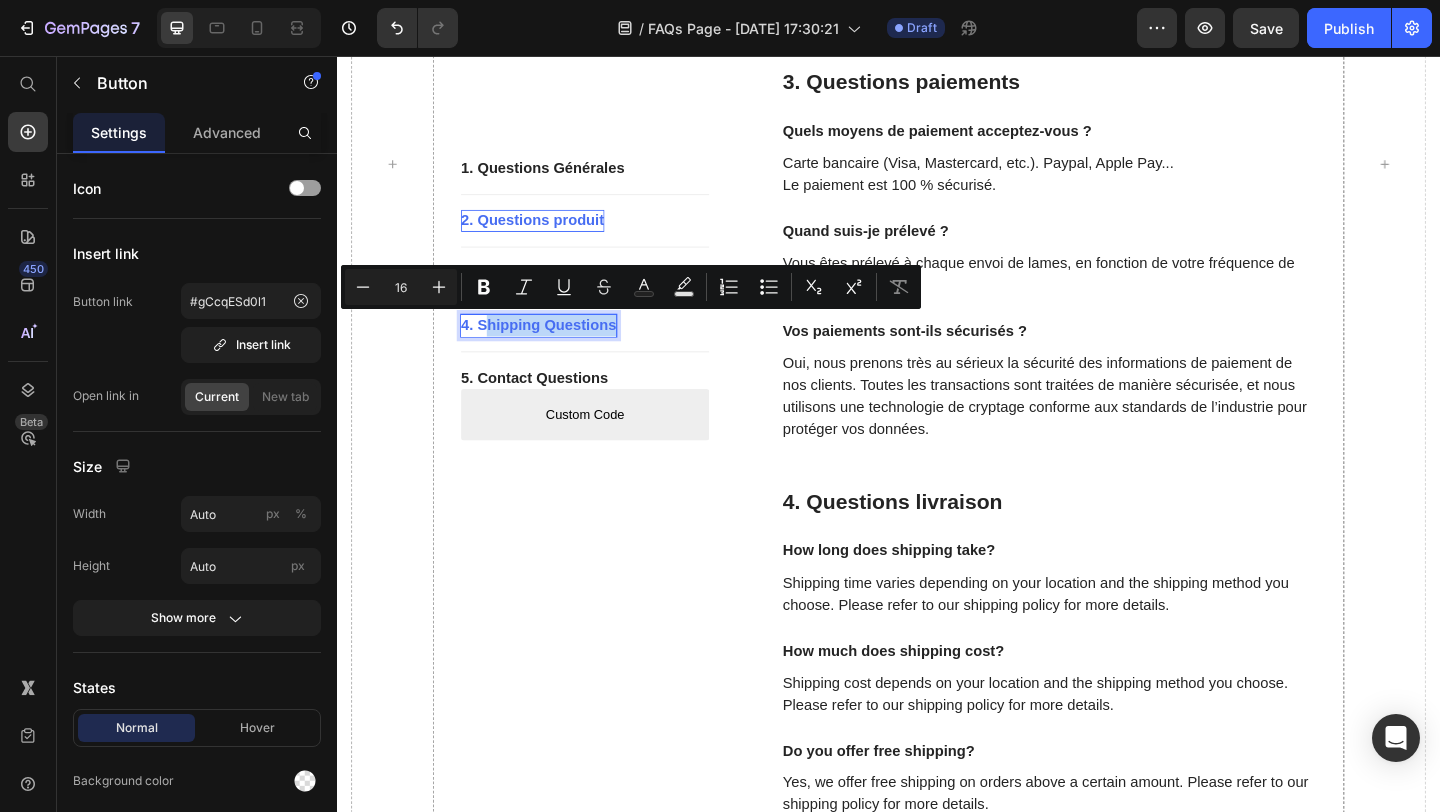 drag, startPoint x: 639, startPoint y: 351, endPoint x: 496, endPoint y: 348, distance: 143.03146 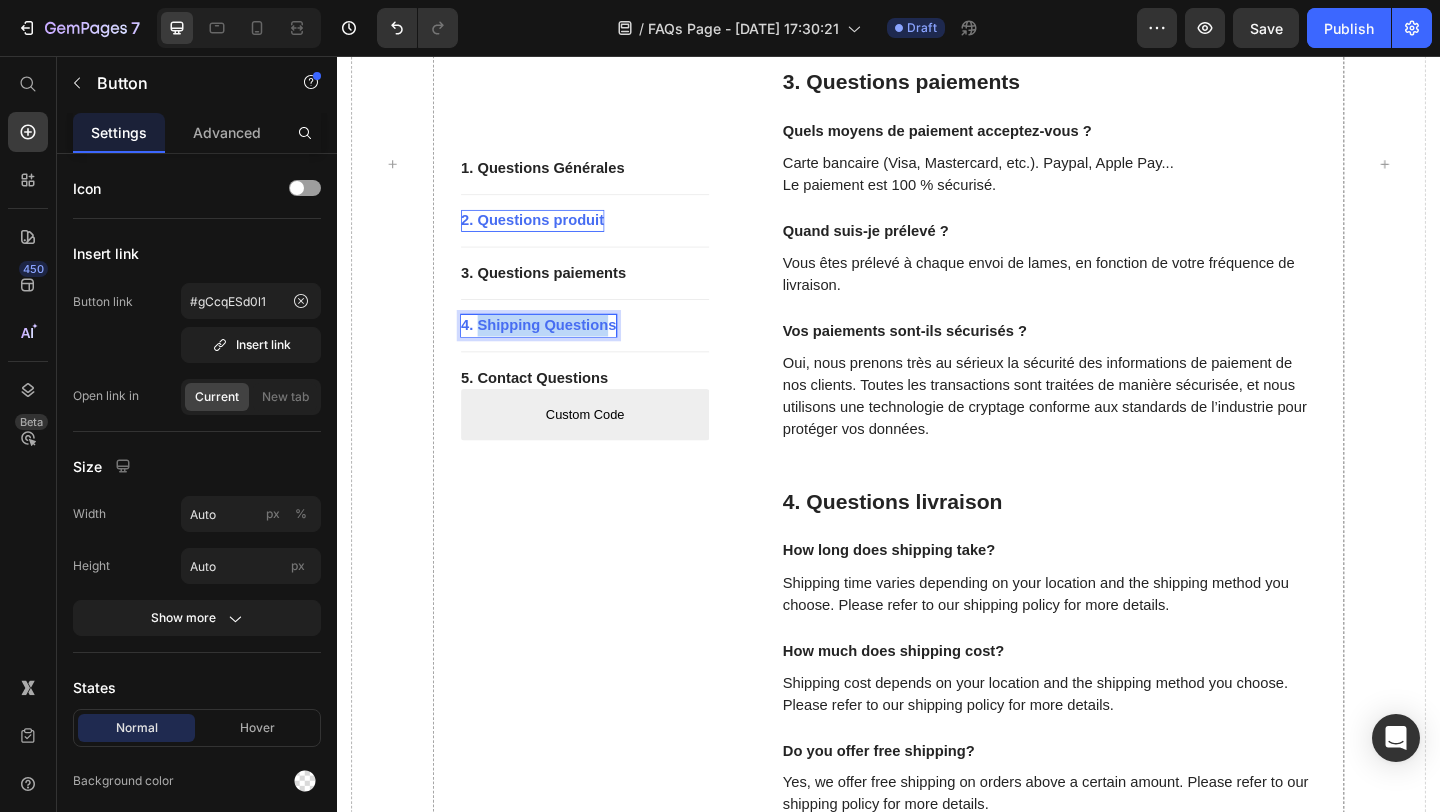 drag, startPoint x: 492, startPoint y: 348, endPoint x: 634, endPoint y: 357, distance: 142.28493 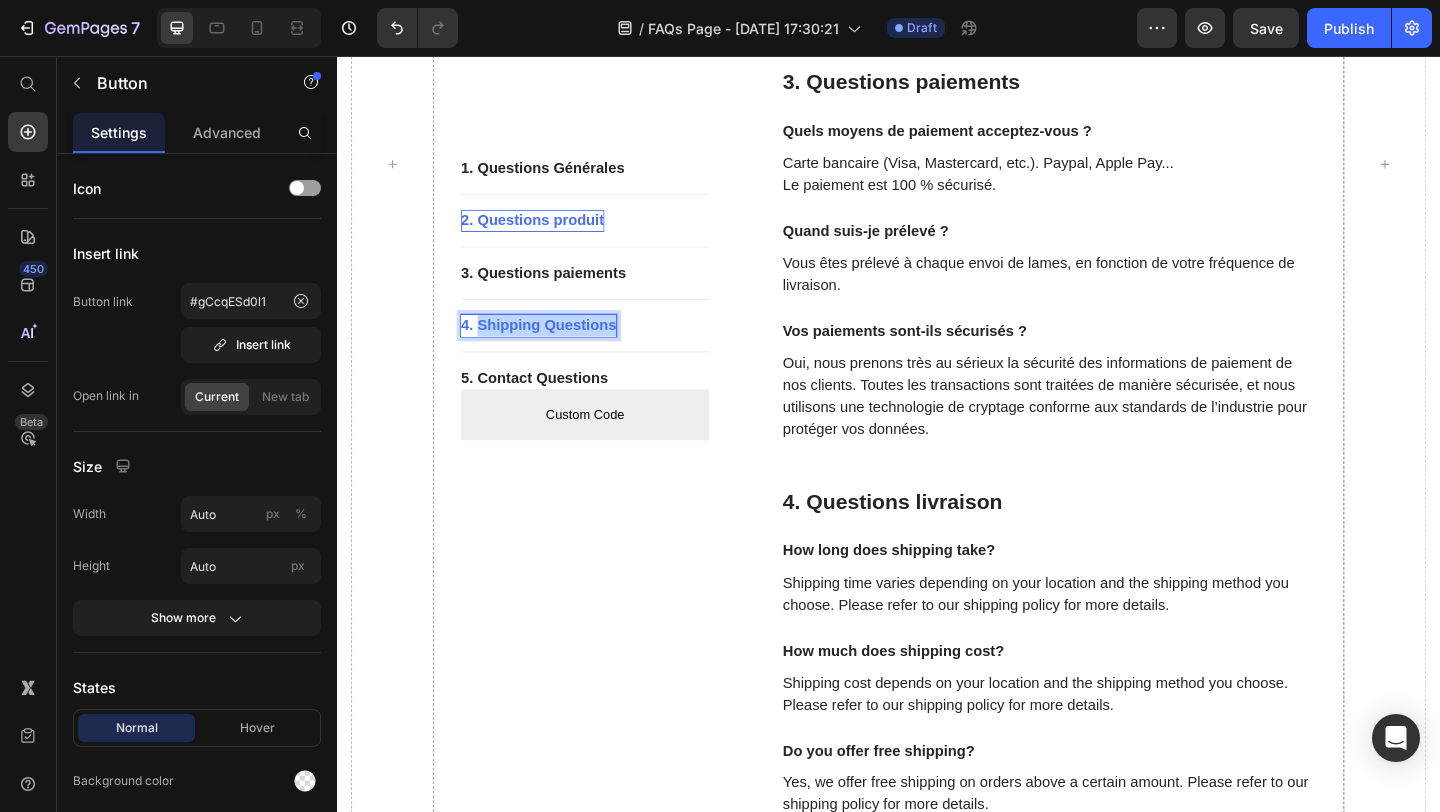 drag, startPoint x: 639, startPoint y: 351, endPoint x: 492, endPoint y: 347, distance: 147.05441 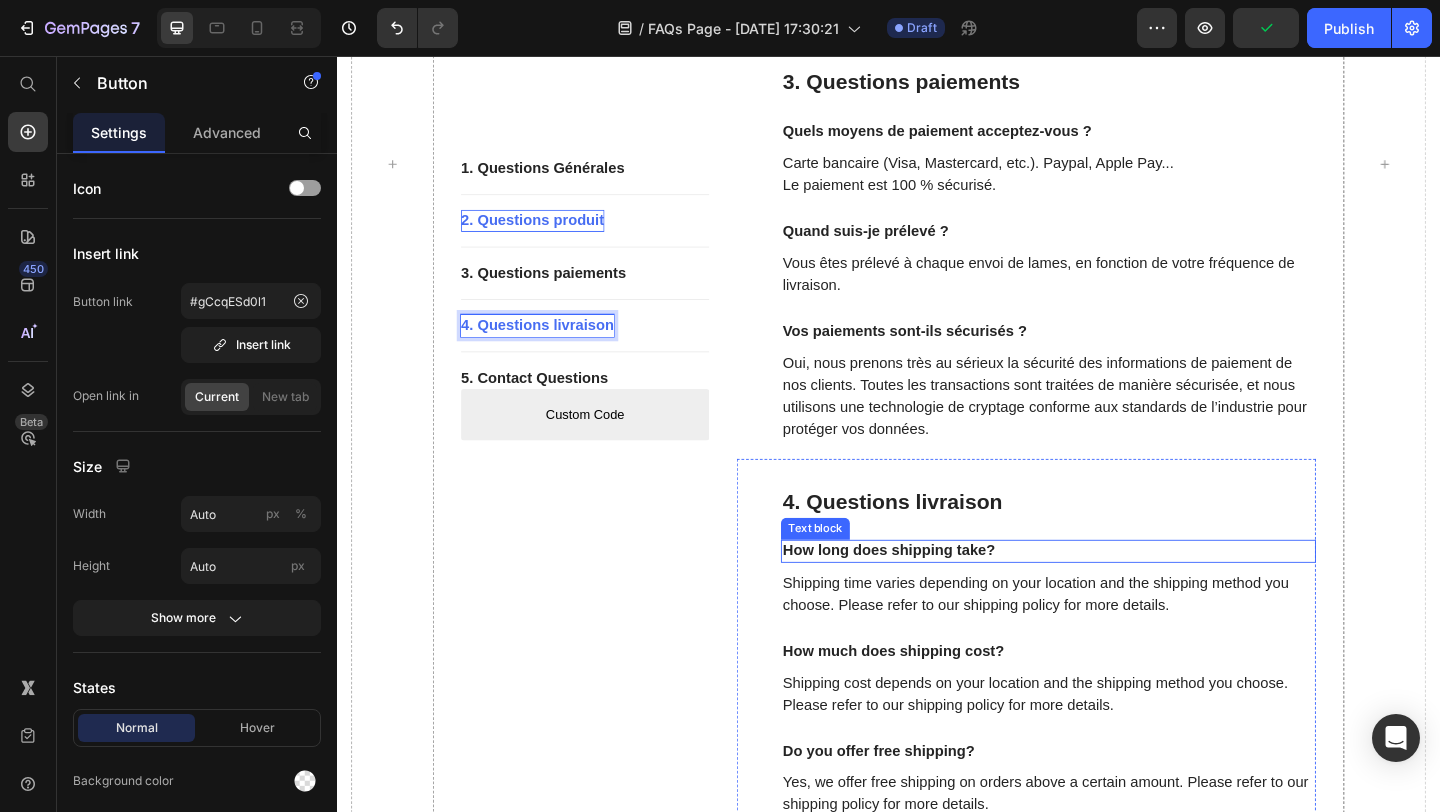 click on "How long does shipping take?" at bounding box center [1111, 594] 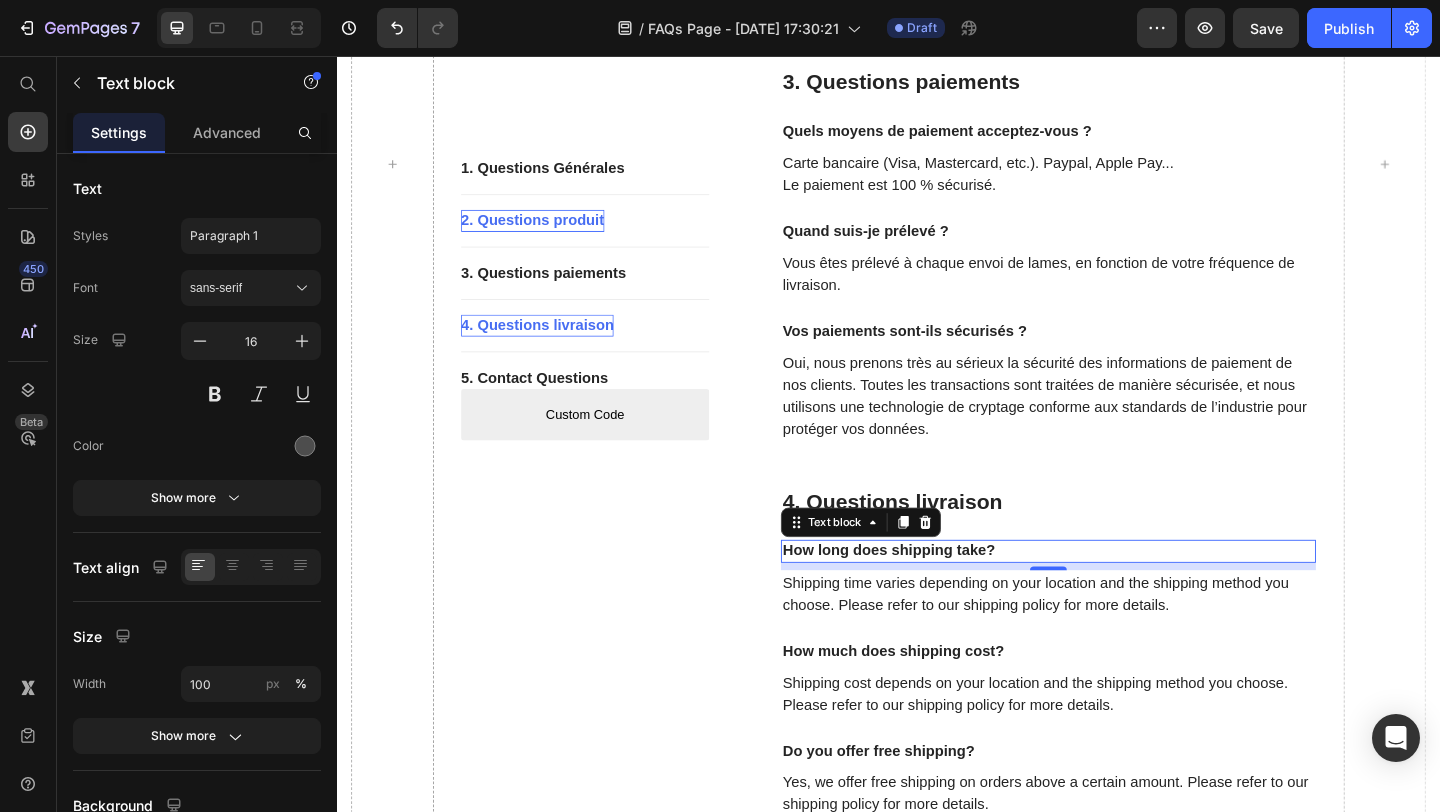 click on "How long does shipping take?" at bounding box center (1111, 594) 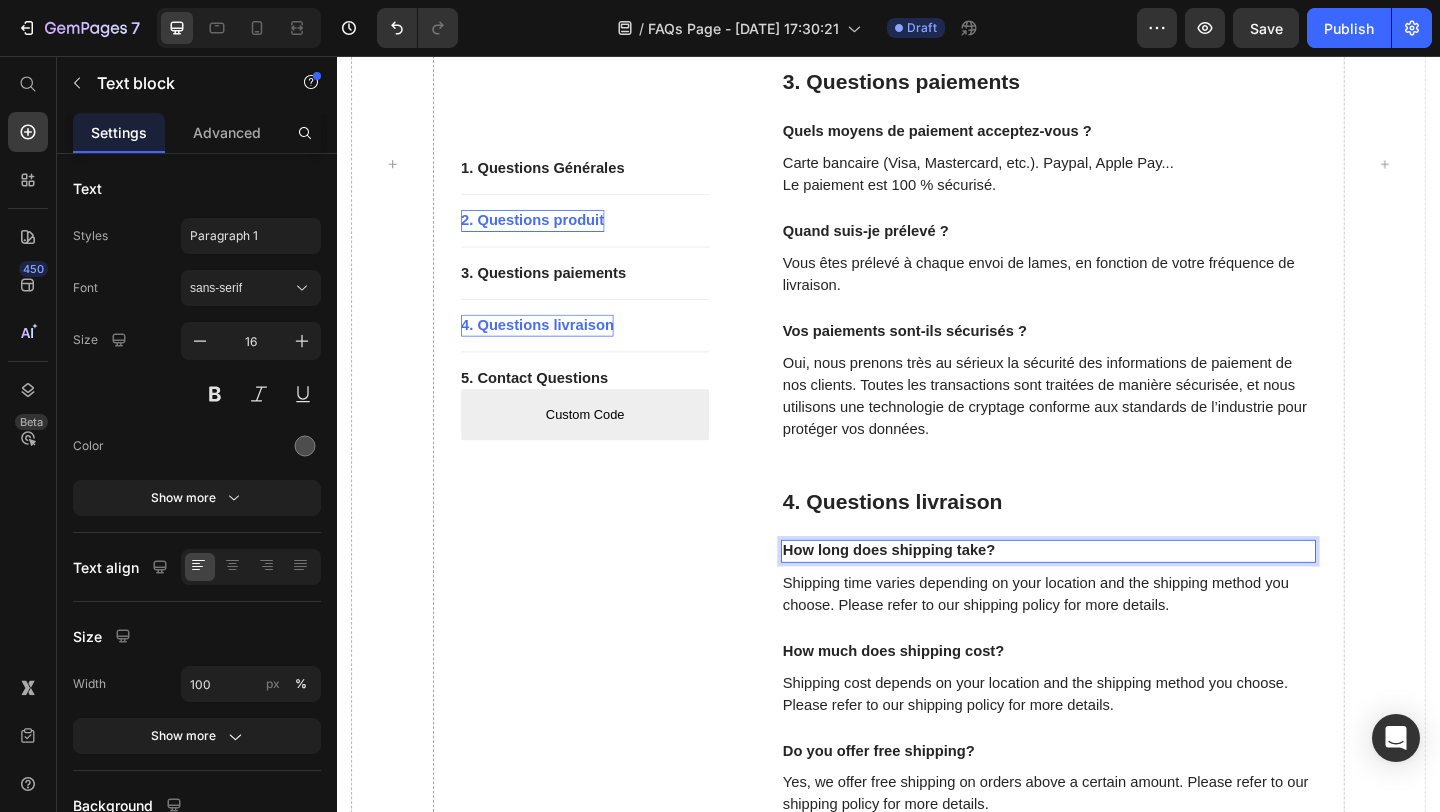 click on "How long does shipping take?" at bounding box center [1111, 594] 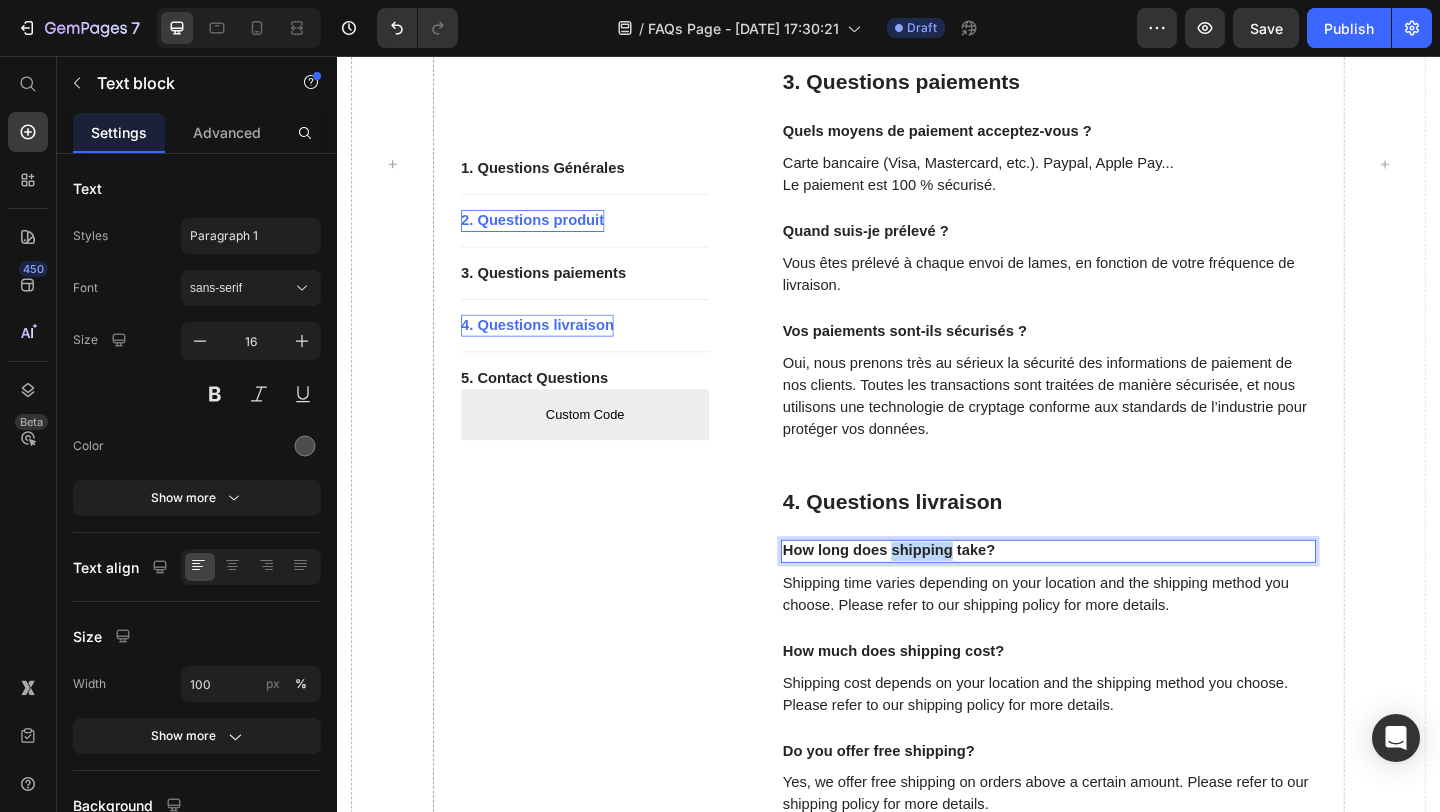 click on "How long does shipping take?" at bounding box center (1111, 594) 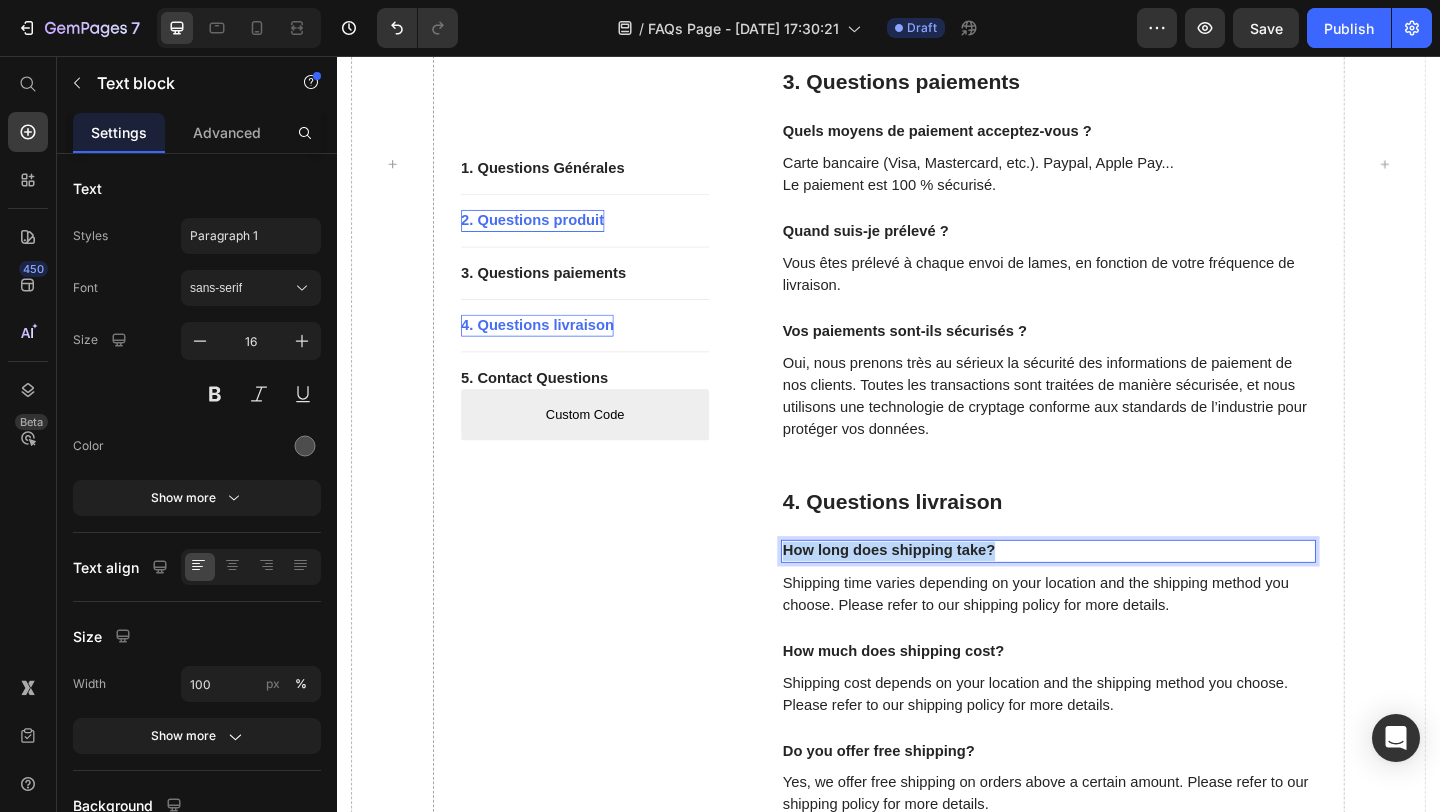 click on "How long does shipping take?" at bounding box center [1111, 594] 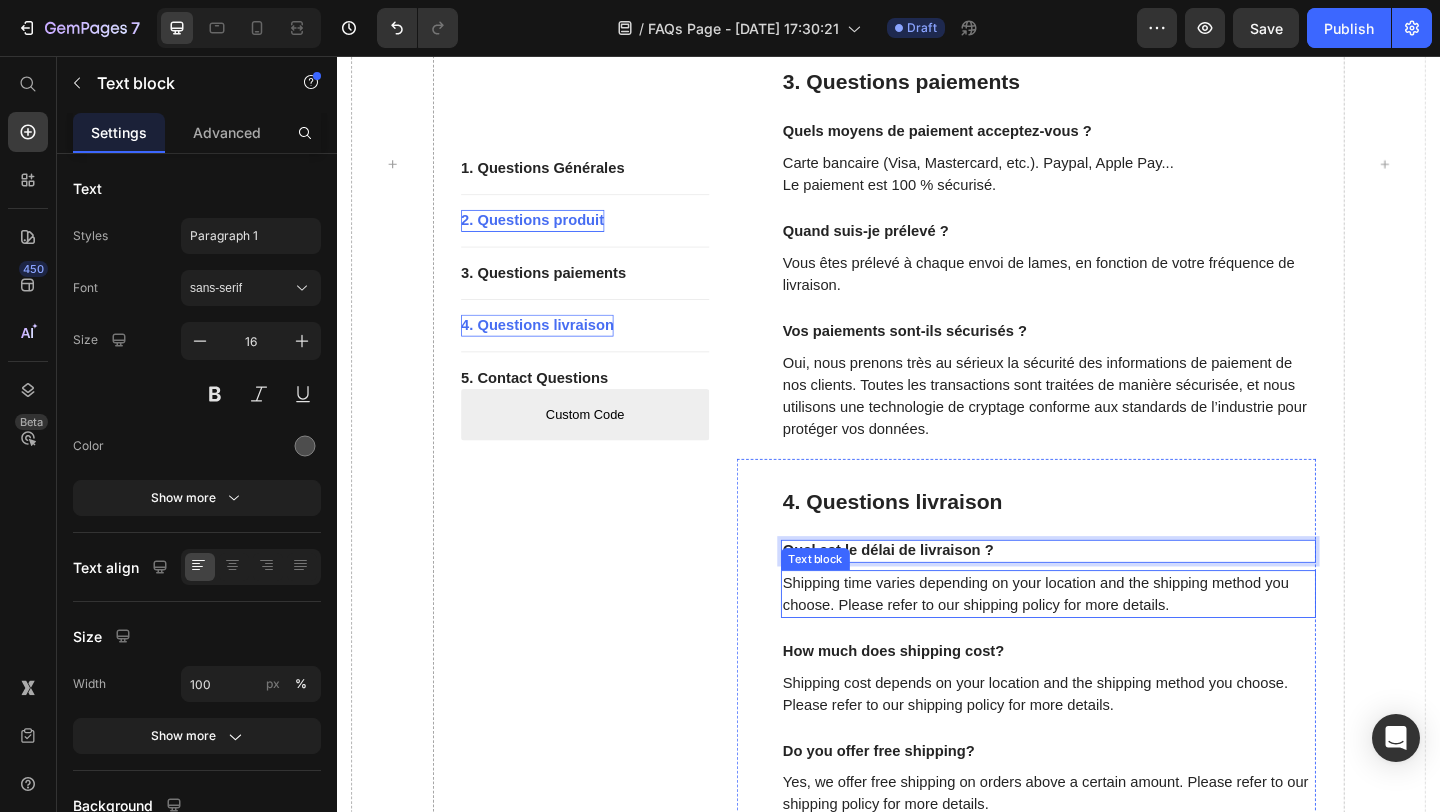 click on "Shipping time varies depending on your location and the shipping method you choose. Please refer to our shipping policy for more details." at bounding box center [1111, 641] 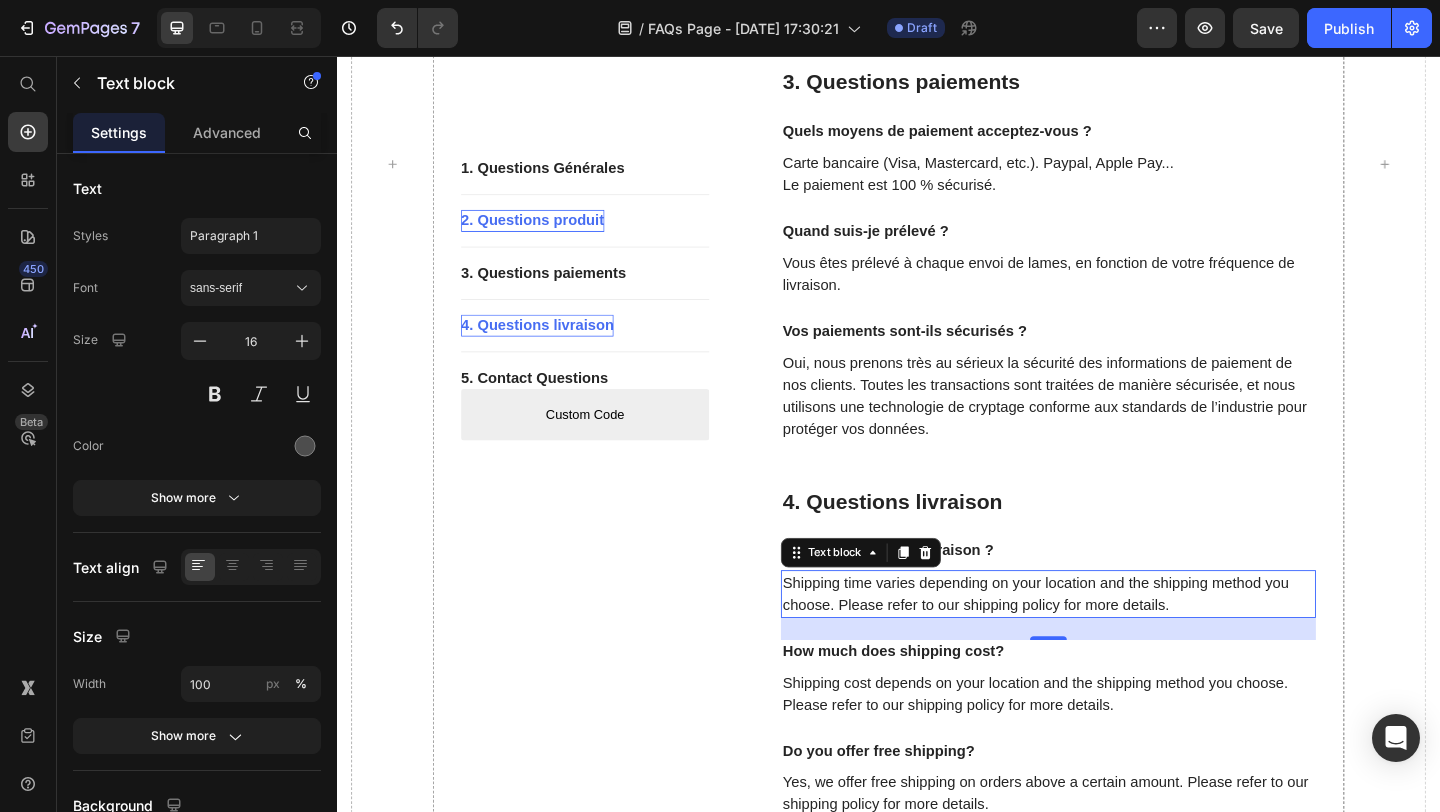 click on "Shipping time varies depending on your location and the shipping method you choose. Please refer to our shipping policy for more details." at bounding box center [1111, 641] 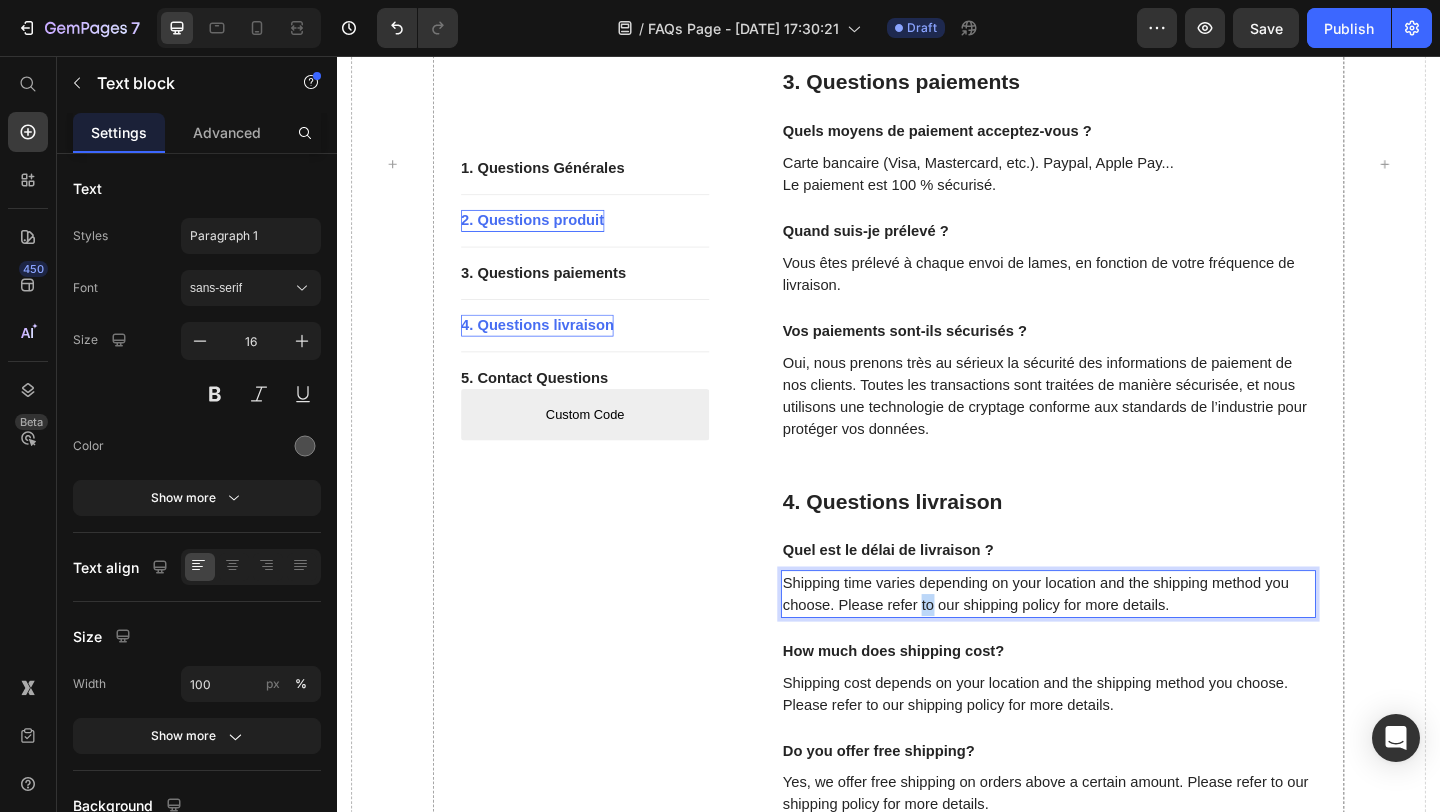 click on "Shipping time varies depending on your location and the shipping method you choose. Please refer to our shipping policy for more details." at bounding box center (1111, 641) 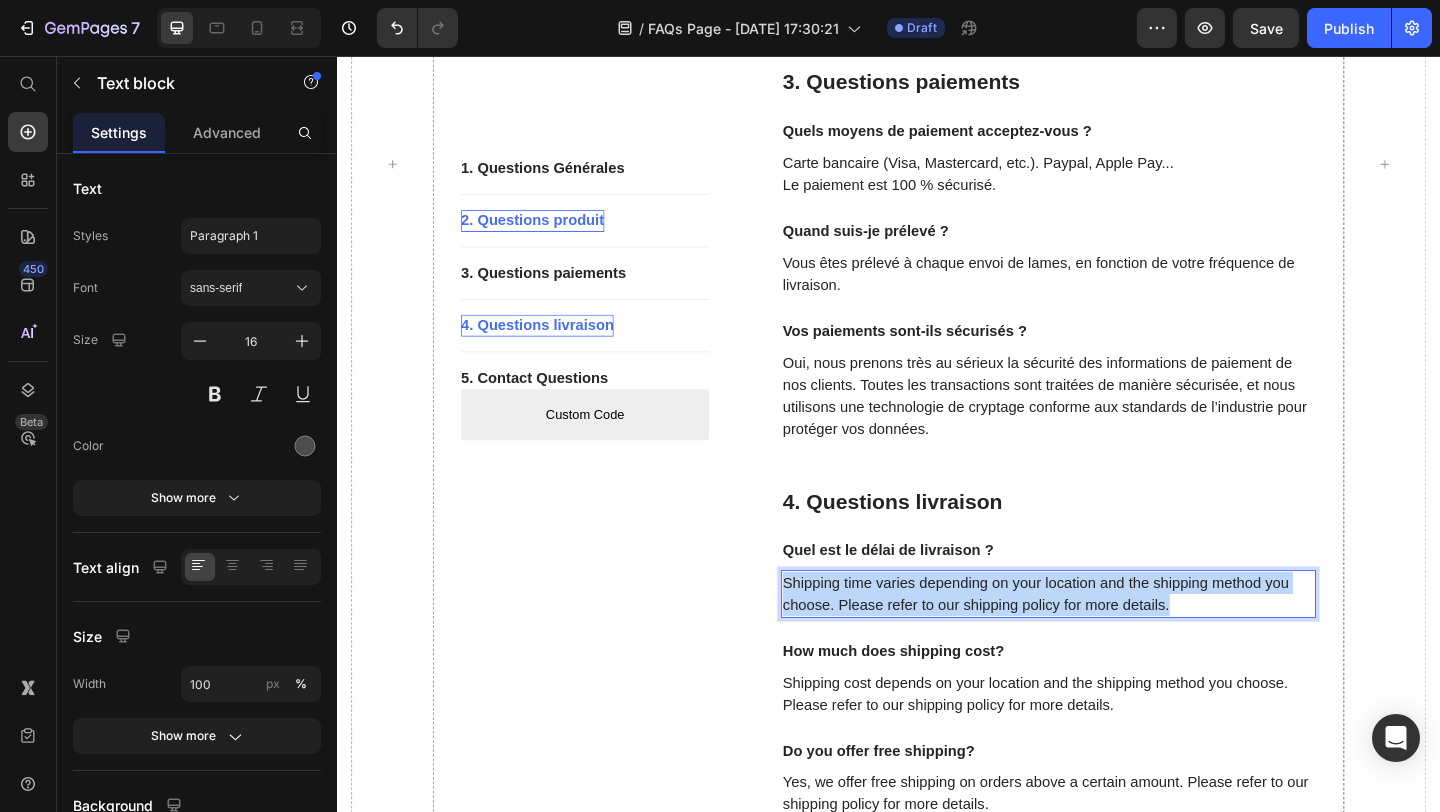 click on "Shipping time varies depending on your location and the shipping method you choose. Please refer to our shipping policy for more details." at bounding box center (1111, 641) 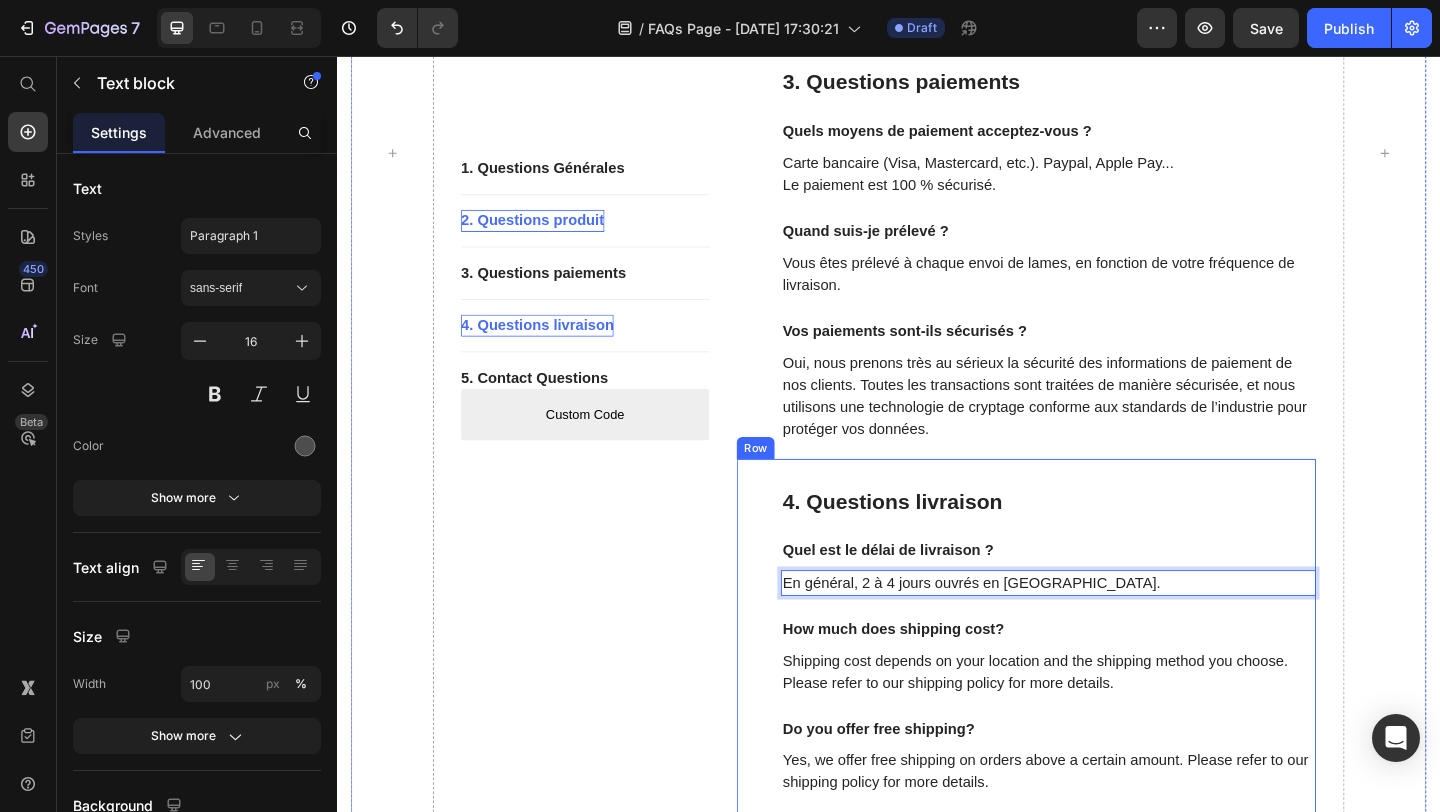 click on "4. Questions livraison Heading Quel est le délai de livraison ? Text block En général, 2 à 4 jours ouvrés en France métropolitaine. Text block   24 How much does shipping cost? Text block Shipping cost depends on your location and the shipping method you choose. Please refer to our shipping policy for more details. Text block Do you offer free shipping? Text block Yes, we offer free shipping on orders above a certain amount. Please refer to our shipping policy for more details. Text block Do you ship to P.O. boxes? Text block Yes, we ship to P.O. boxes. Please make sure to provide your complete and accurate shipping address to avoid any delays in delivery. Text block" at bounding box center [1111, 746] 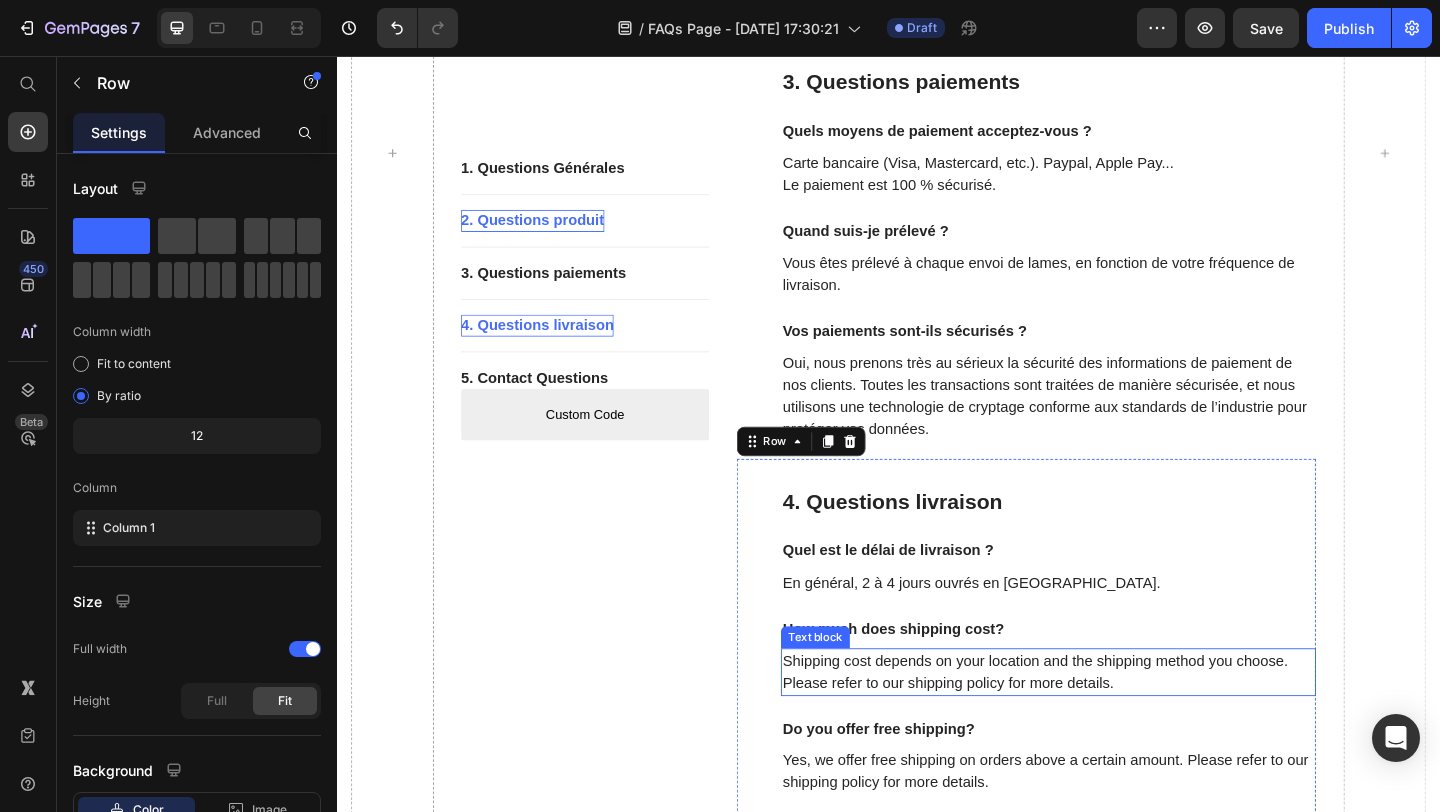 scroll, scrollTop: 1651, scrollLeft: 0, axis: vertical 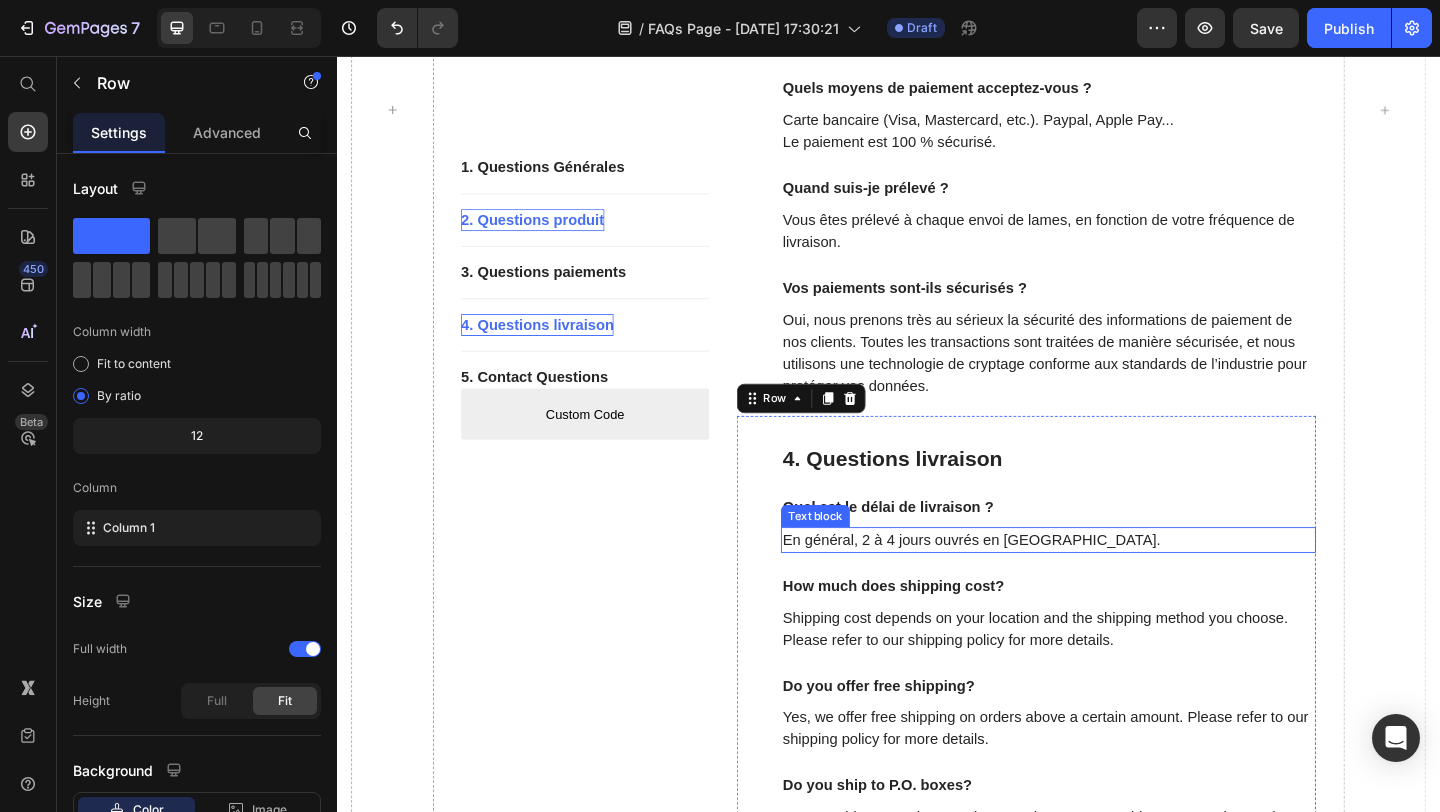 click on "En général, 2 à 4 jours ouvrés en France métropolitaine." at bounding box center [1111, 582] 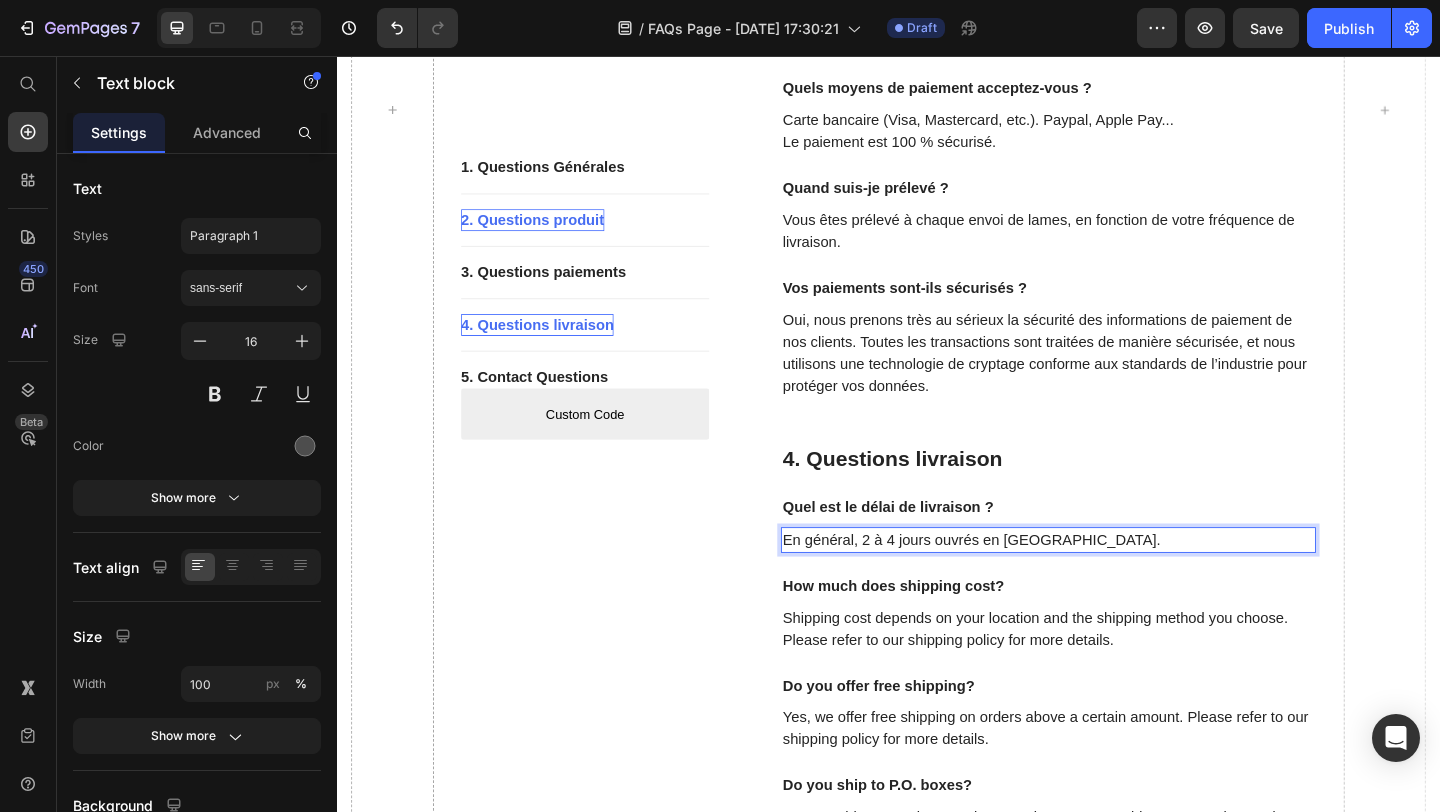 click on "En général, 2 à 4 jours ouvrés en France métropolitaine." at bounding box center [1111, 582] 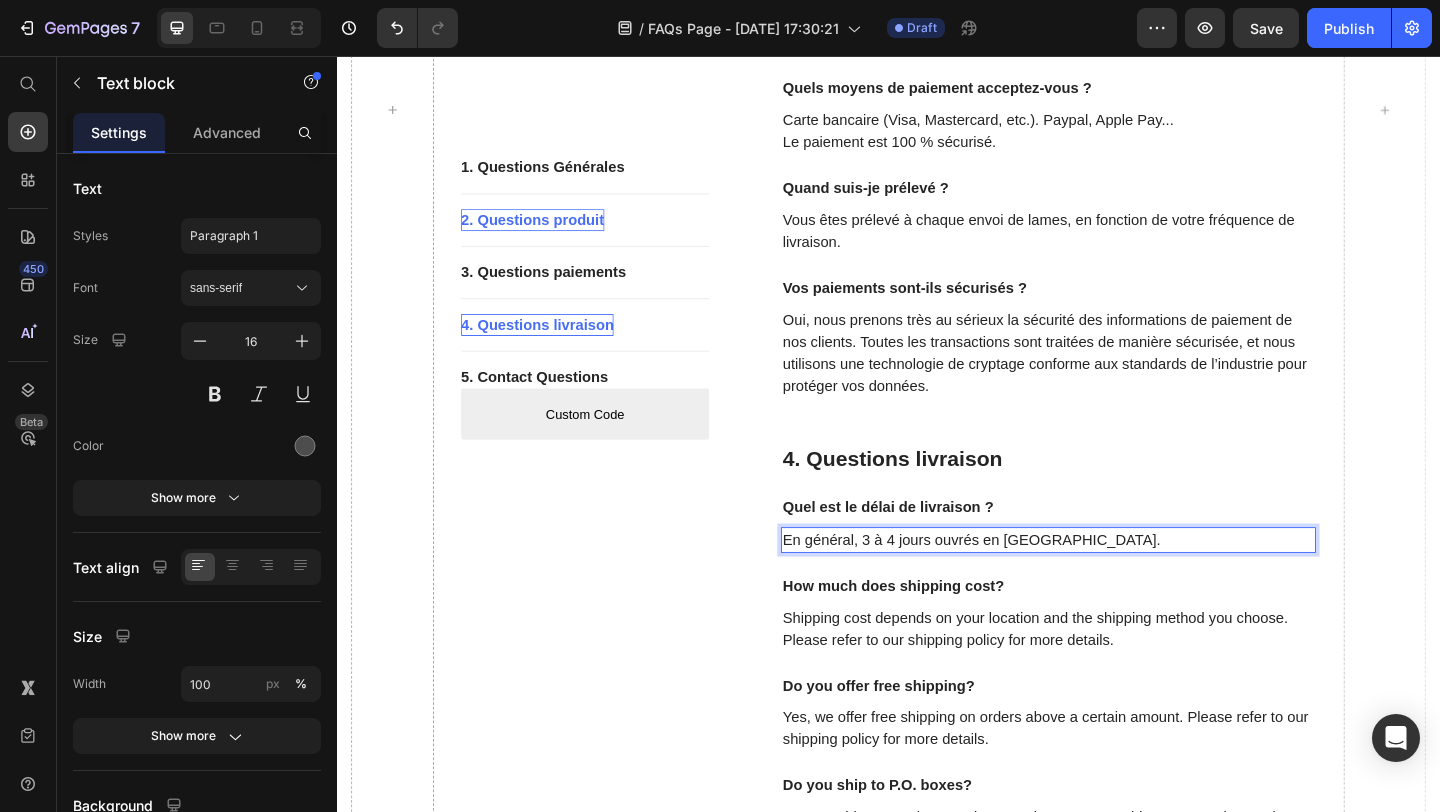 click on "En général, 3 à 4 jours ouvrés en France métropolitaine." at bounding box center [1111, 582] 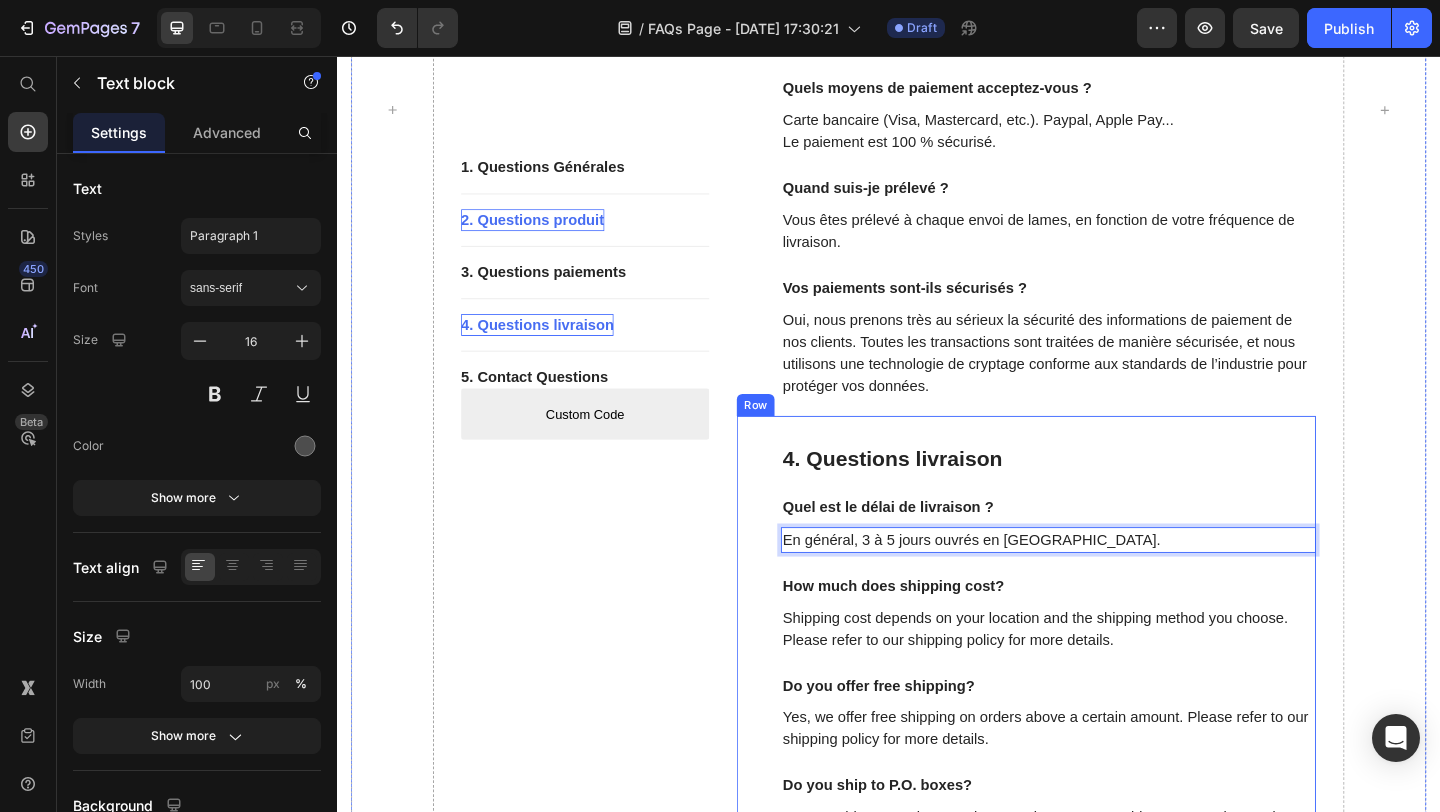 click on "4. Questions livraison Heading Quel est le délai de livraison ? Text block En général, 3 à 5 jours ouvrés en France métropolitaine. Text block   24 How much does shipping cost? Text block Shipping cost depends on your location and the shipping method you choose. Please refer to our shipping policy for more details. Text block Do you offer free shipping? Text block Yes, we offer free shipping on orders above a certain amount. Please refer to our shipping policy for more details. Text block Do you ship to P.O. boxes? Text block Yes, we ship to P.O. boxes. Please make sure to provide your complete and accurate shipping address to avoid any delays in delivery. Text block" at bounding box center (1111, 699) 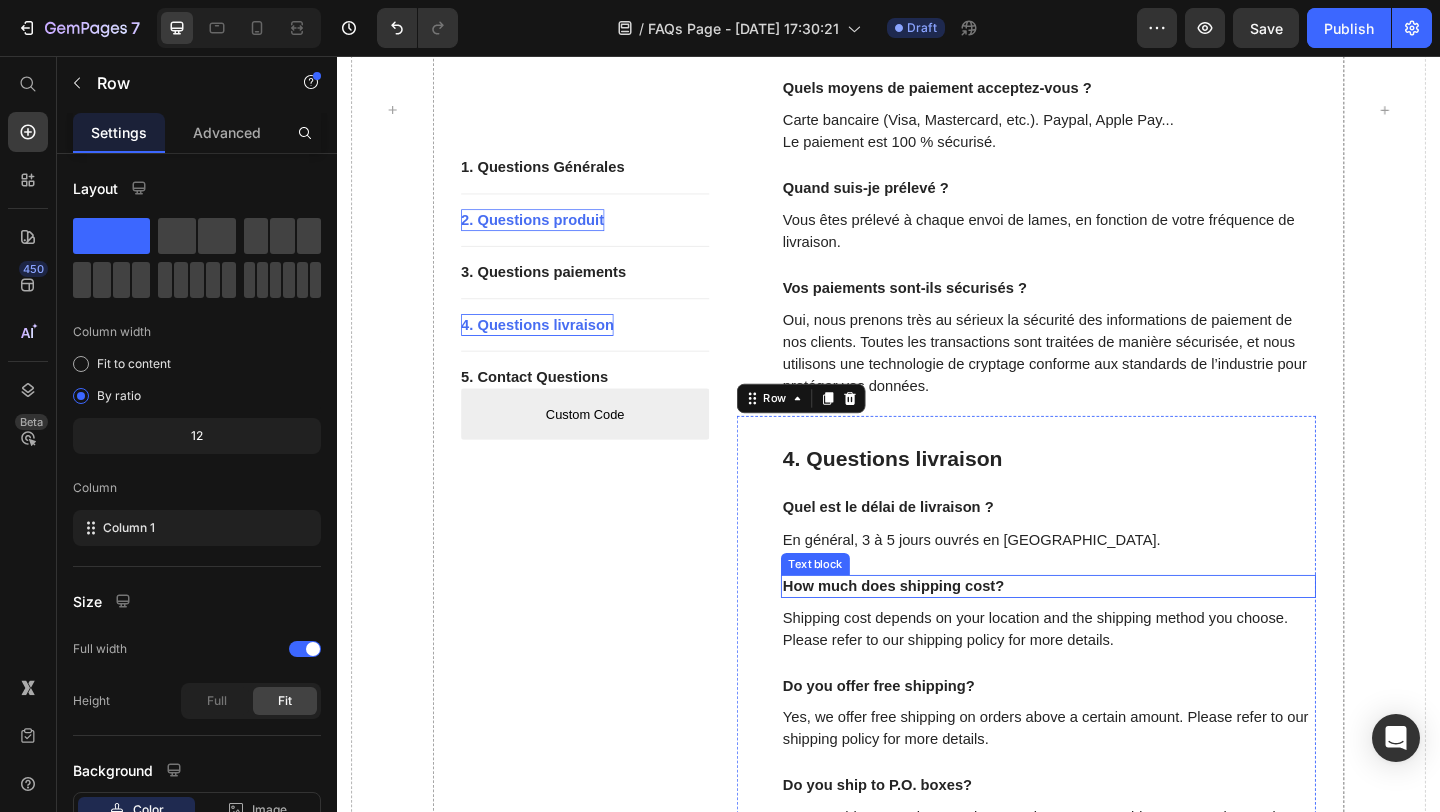 click on "How much does shipping cost?" at bounding box center (1111, 632) 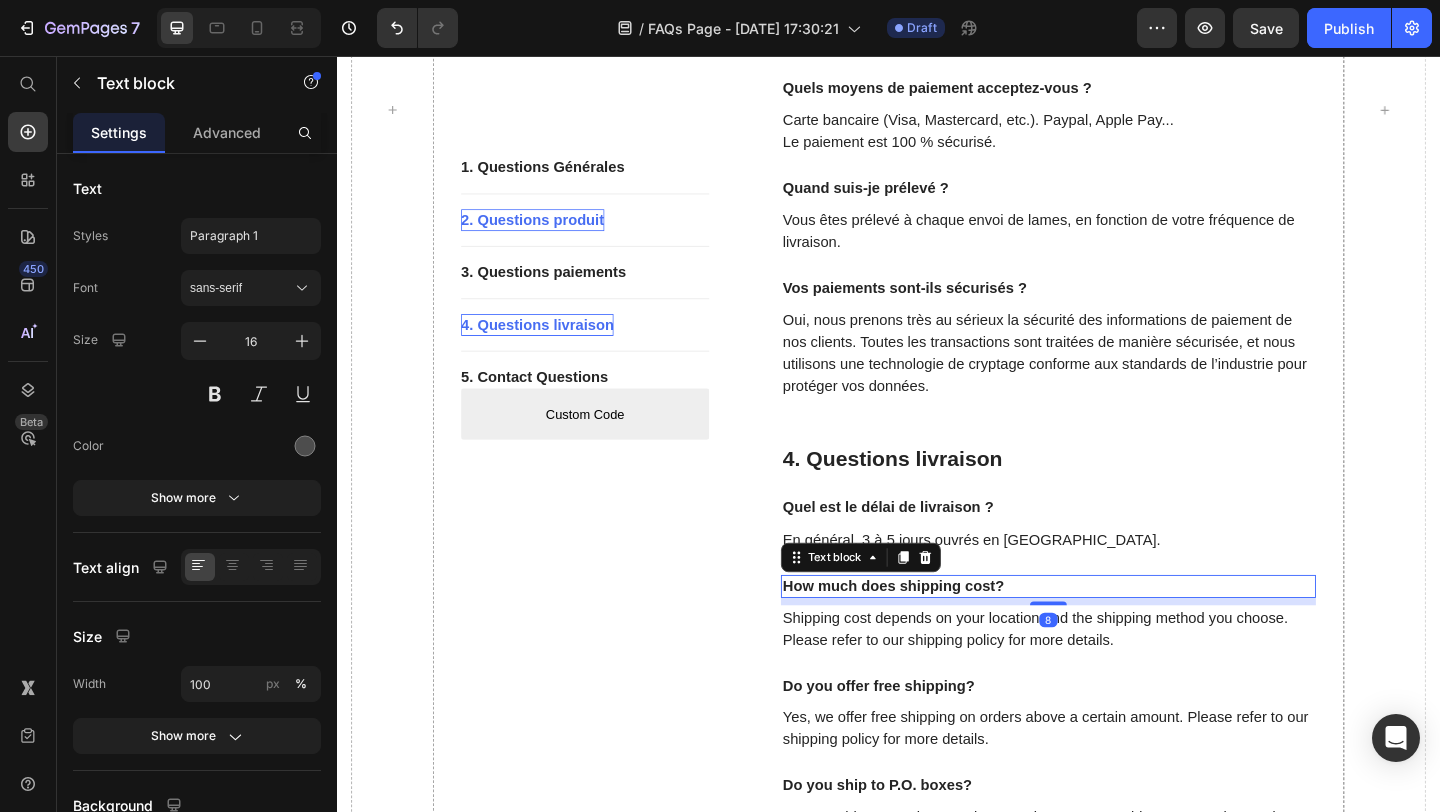 click on "How much does shipping cost?" at bounding box center (1111, 632) 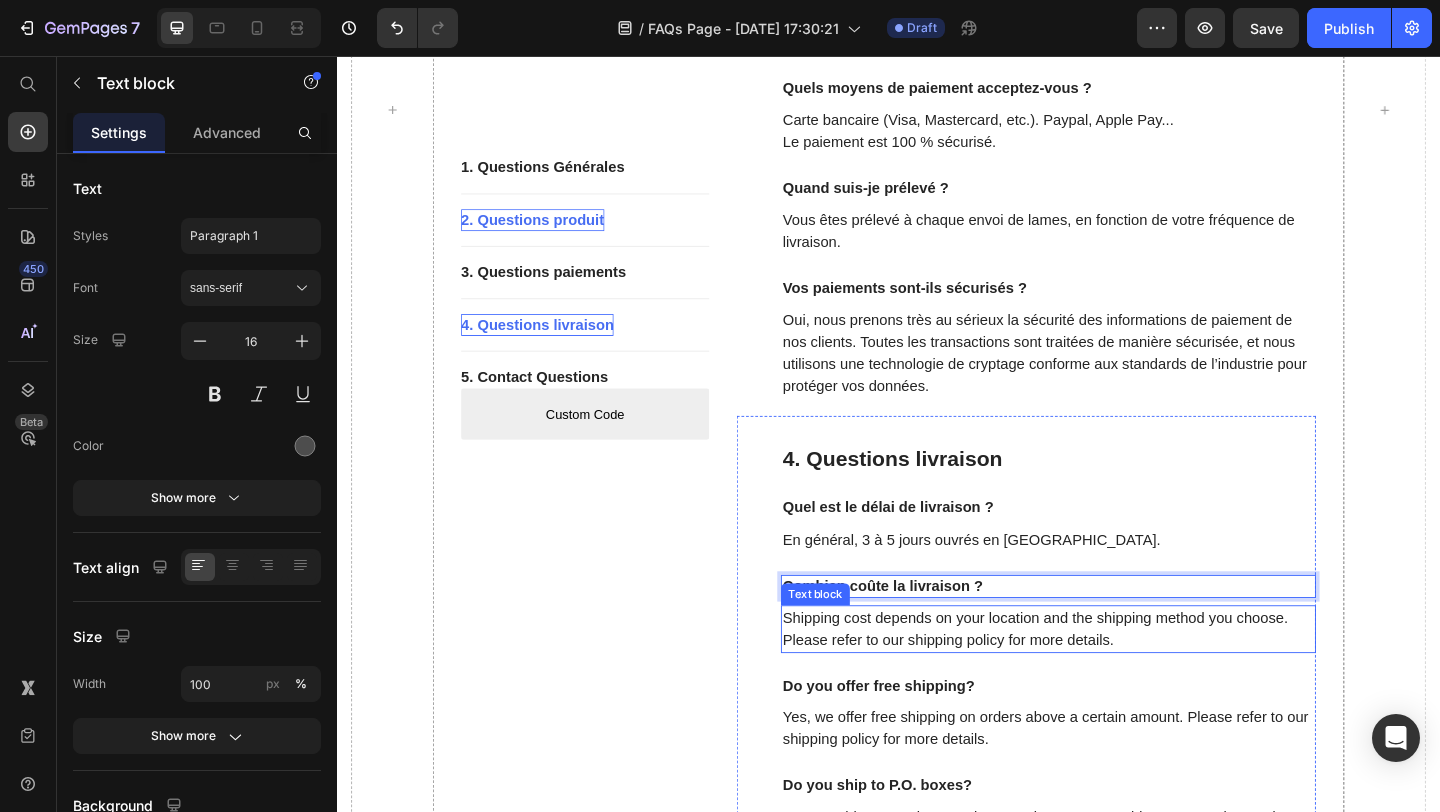 click on "Shipping cost depends on your location and the shipping method you choose. Please refer to our shipping policy for more details." at bounding box center [1111, 679] 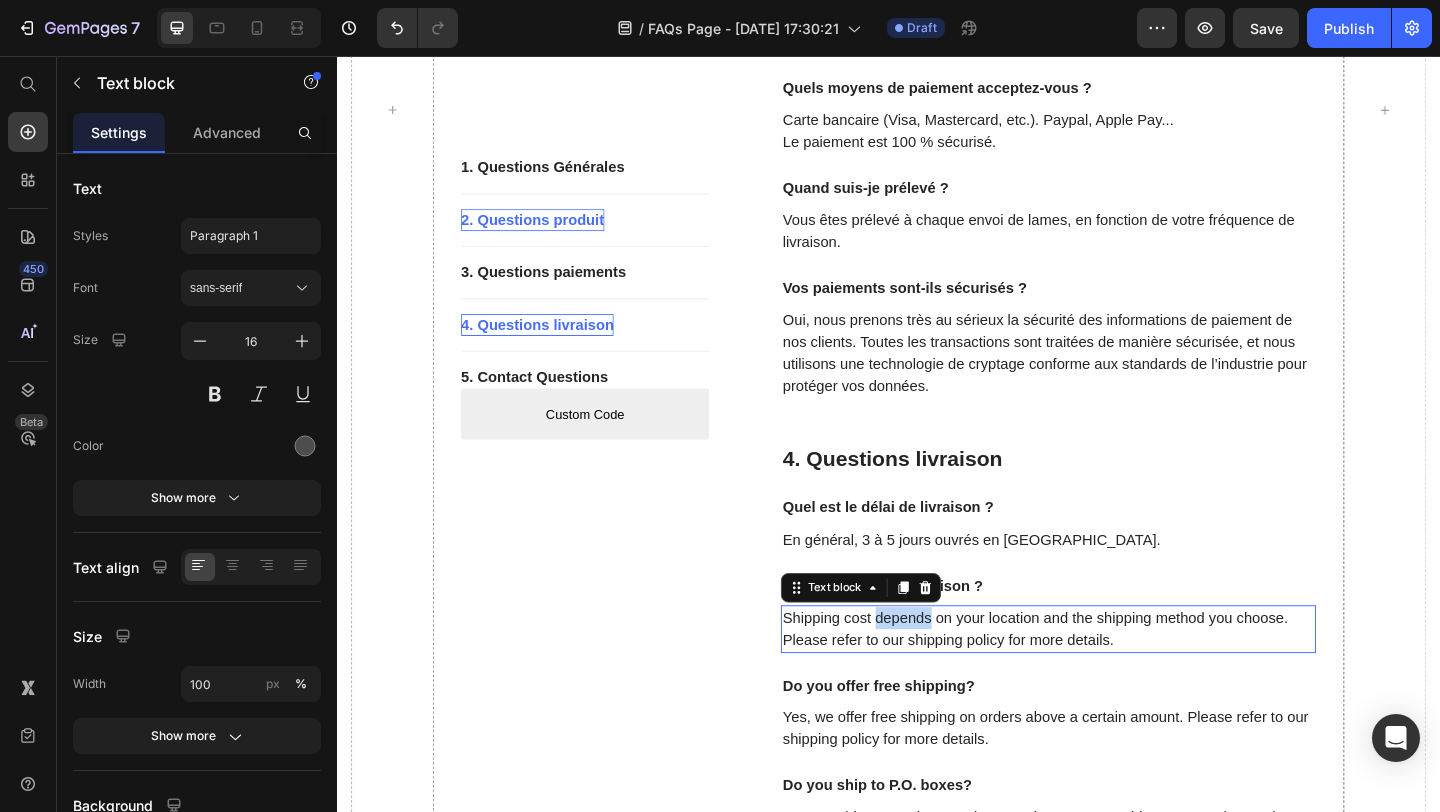 click on "Shipping cost depends on your location and the shipping method you choose. Please refer to our shipping policy for more details." at bounding box center (1111, 679) 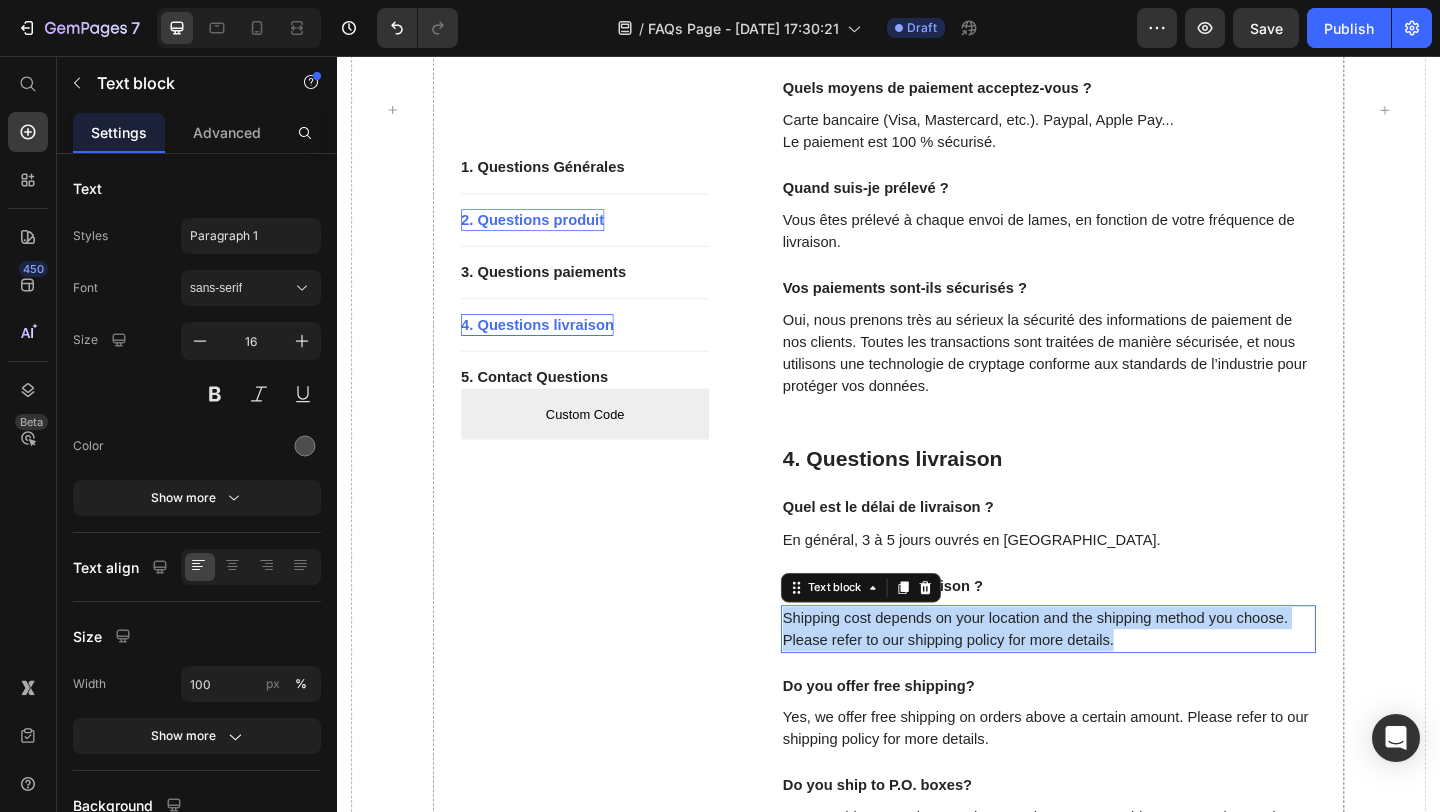 click on "Shipping cost depends on your location and the shipping method you choose. Please refer to our shipping policy for more details." at bounding box center [1111, 679] 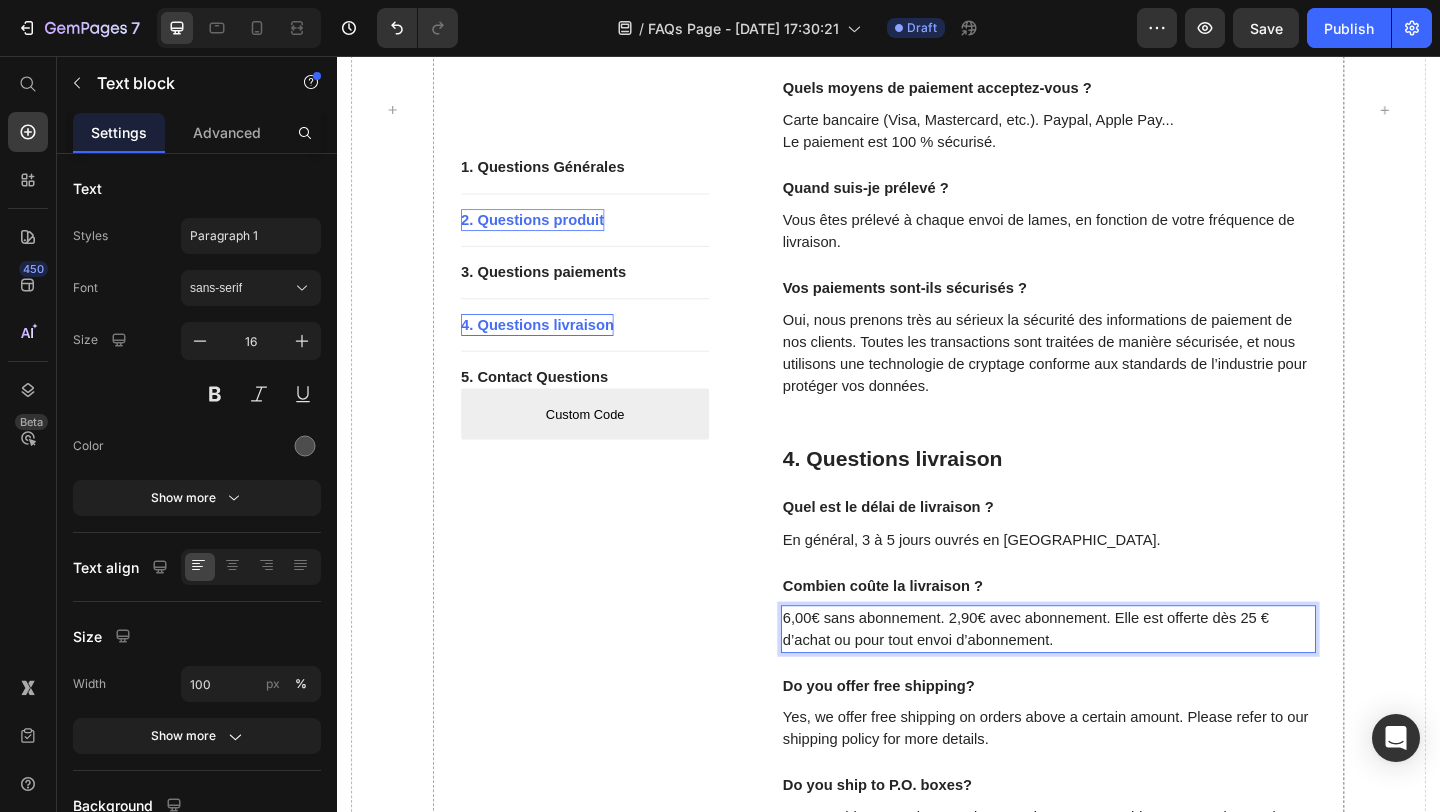 scroll, scrollTop: 1663, scrollLeft: 0, axis: vertical 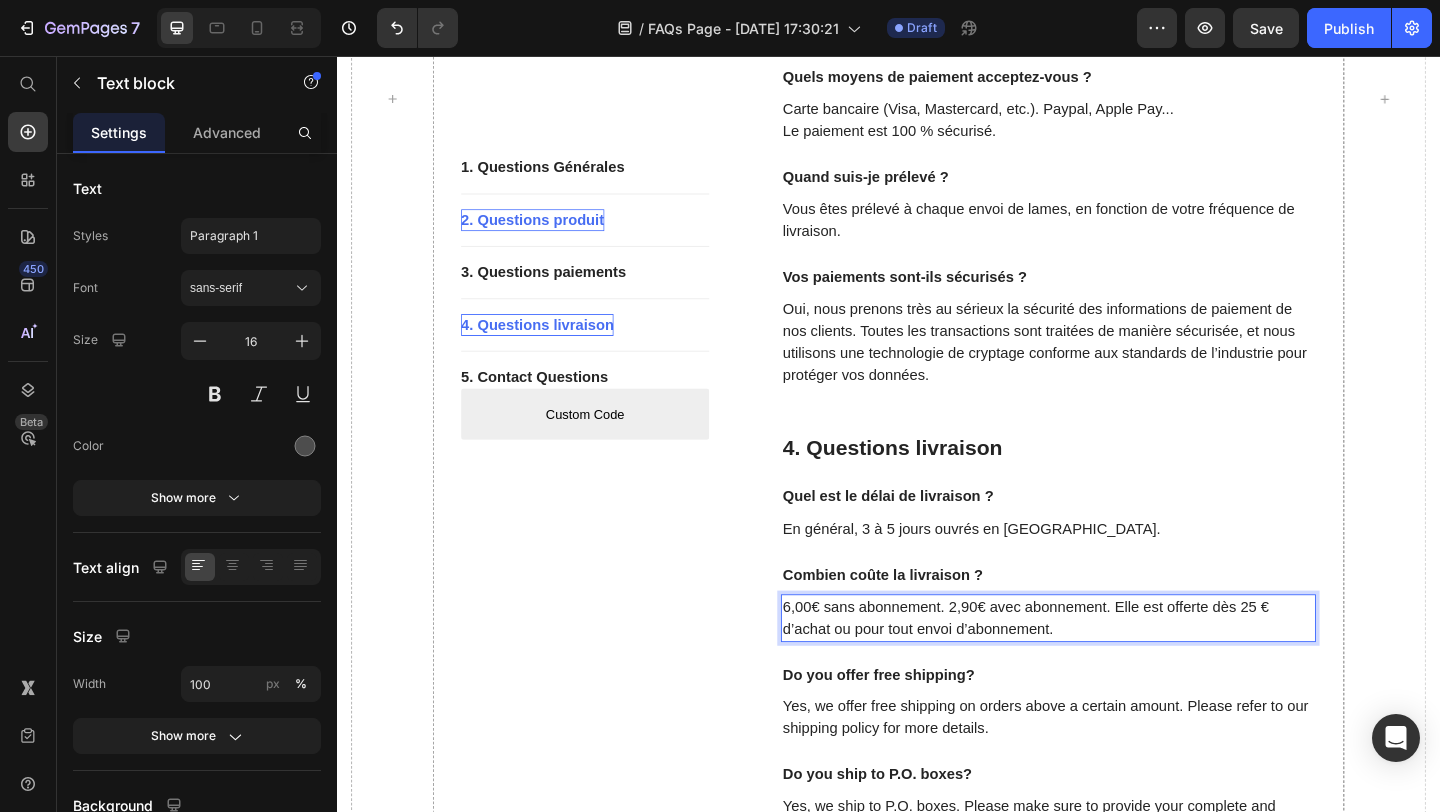 click on "6,00€ sans abonnement. 2,90€ avec abonnement. Elle est offerte dès 25 € d’achat ou pour tout envoi d’abonnement." at bounding box center (1111, 667) 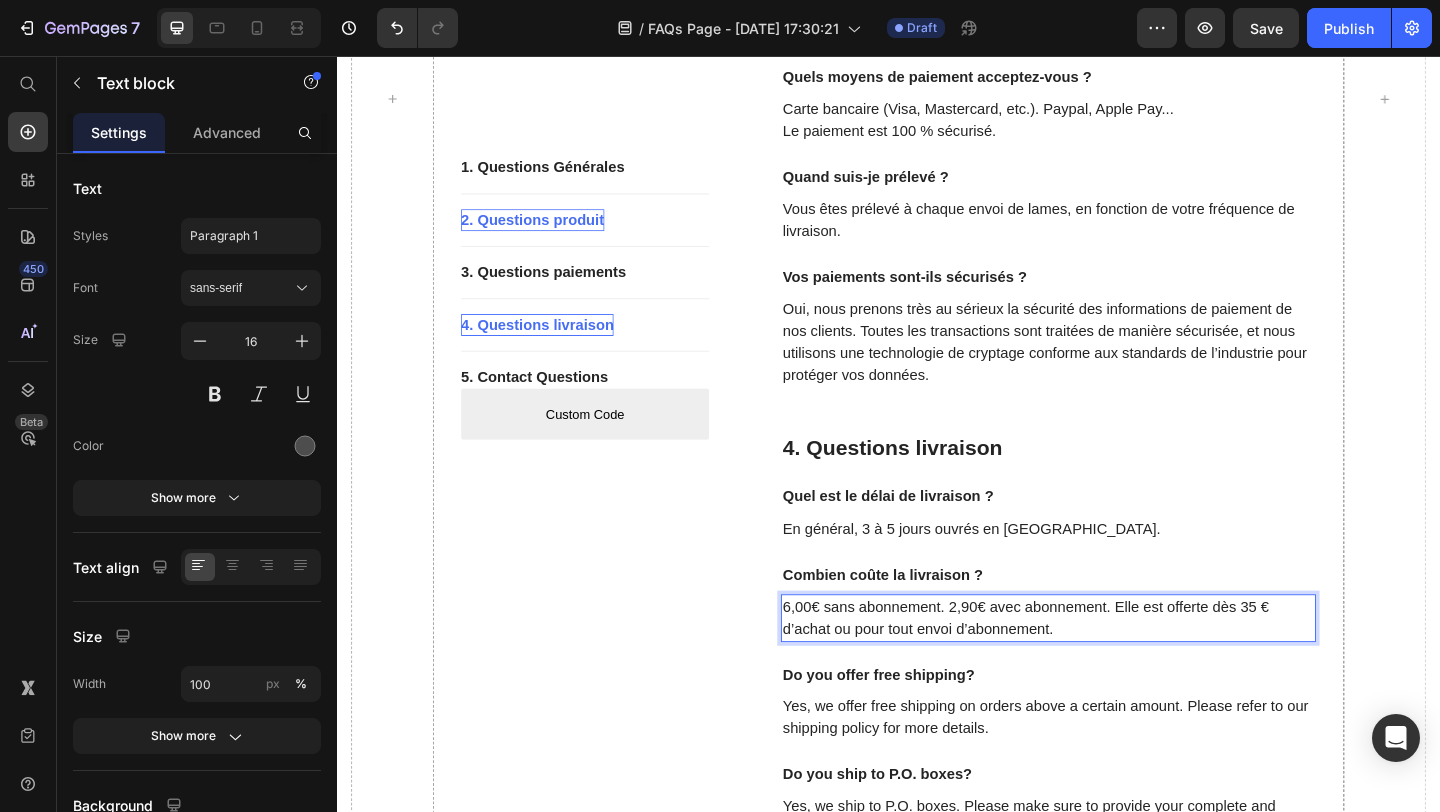 click on "6,00€ sans abonnement. 2,90€ avec abonnement. Elle est offerte dès 35 € d’achat ou pour tout envoi d’abonnement." at bounding box center (1111, 667) 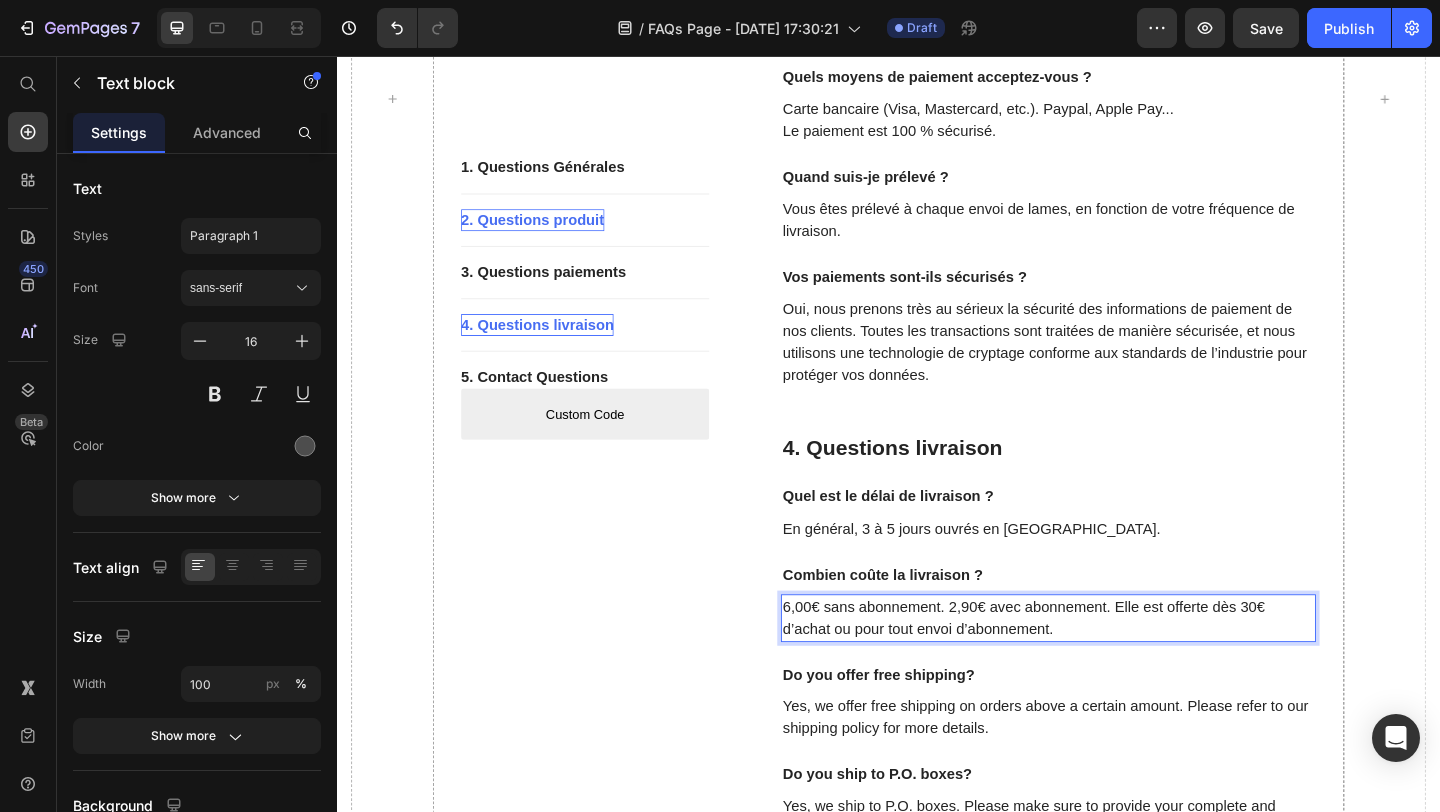 click on "6,00€ sans abonnement. 2,90€ avec abonnement. Elle est offerte dès 30€ d’achat ou pour tout envoi d’abonnement." at bounding box center (1111, 667) 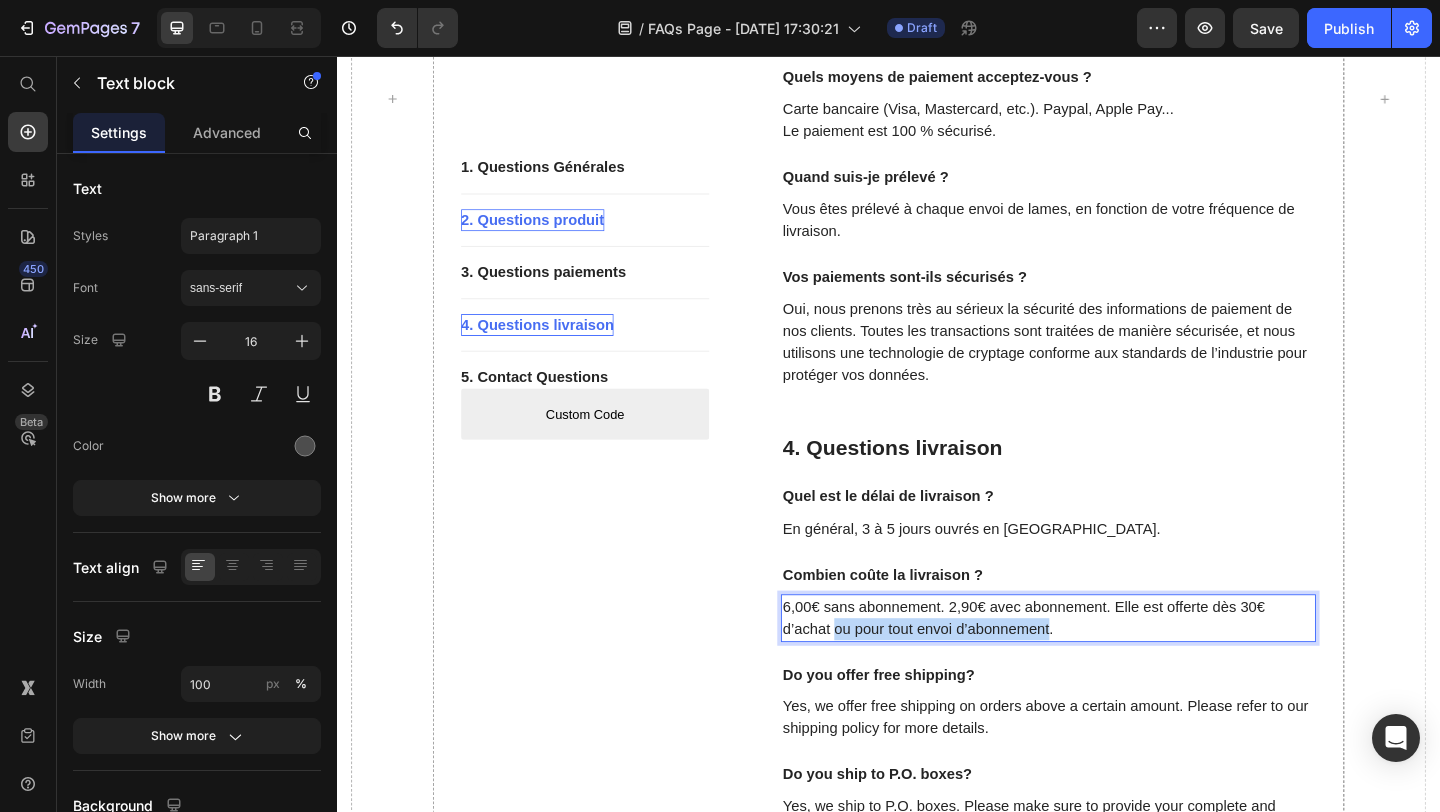 drag, startPoint x: 1111, startPoint y: 659, endPoint x: 880, endPoint y: 655, distance: 231.03462 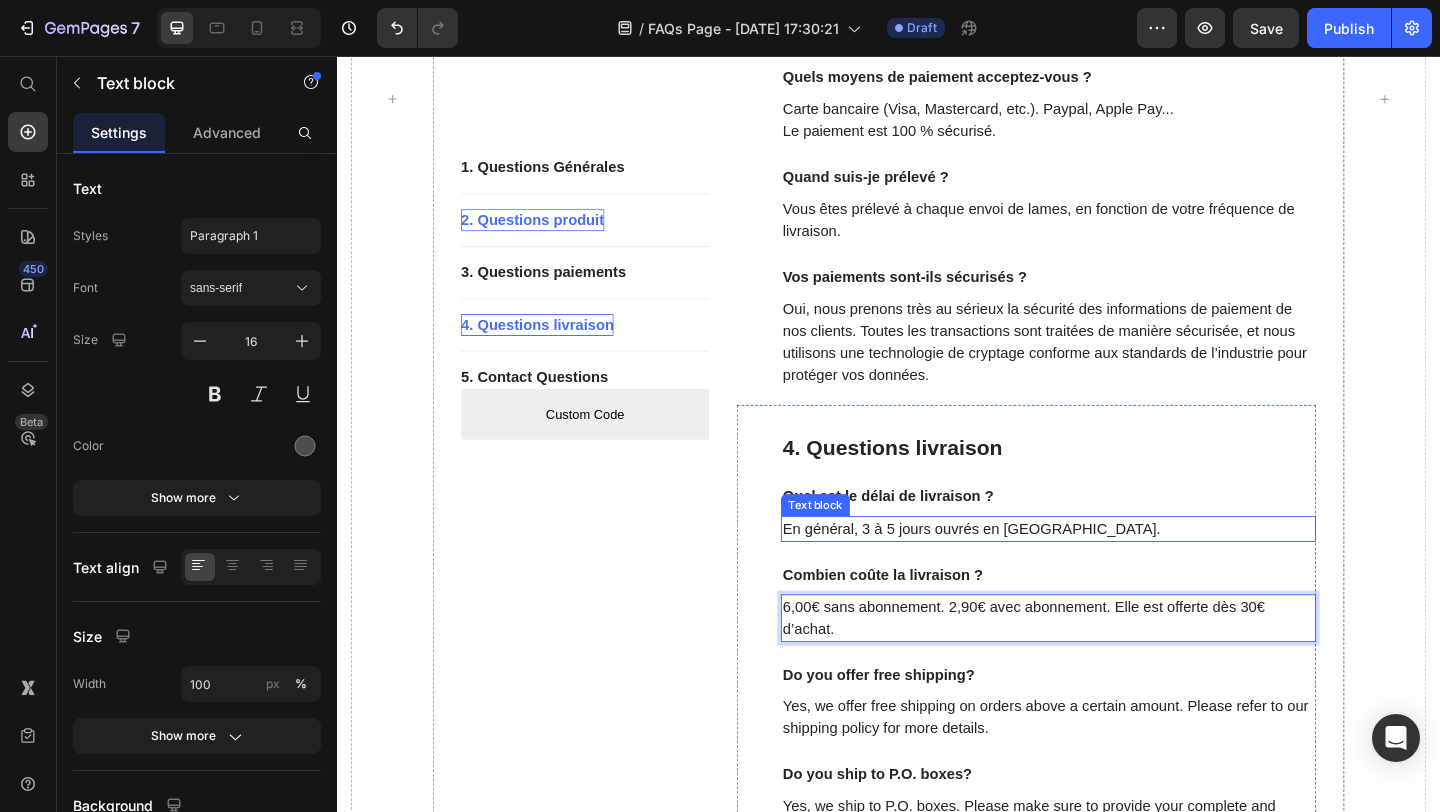 click on "En général, 3 à 5 jours ouvrés en France métropolitaine." at bounding box center (1111, 570) 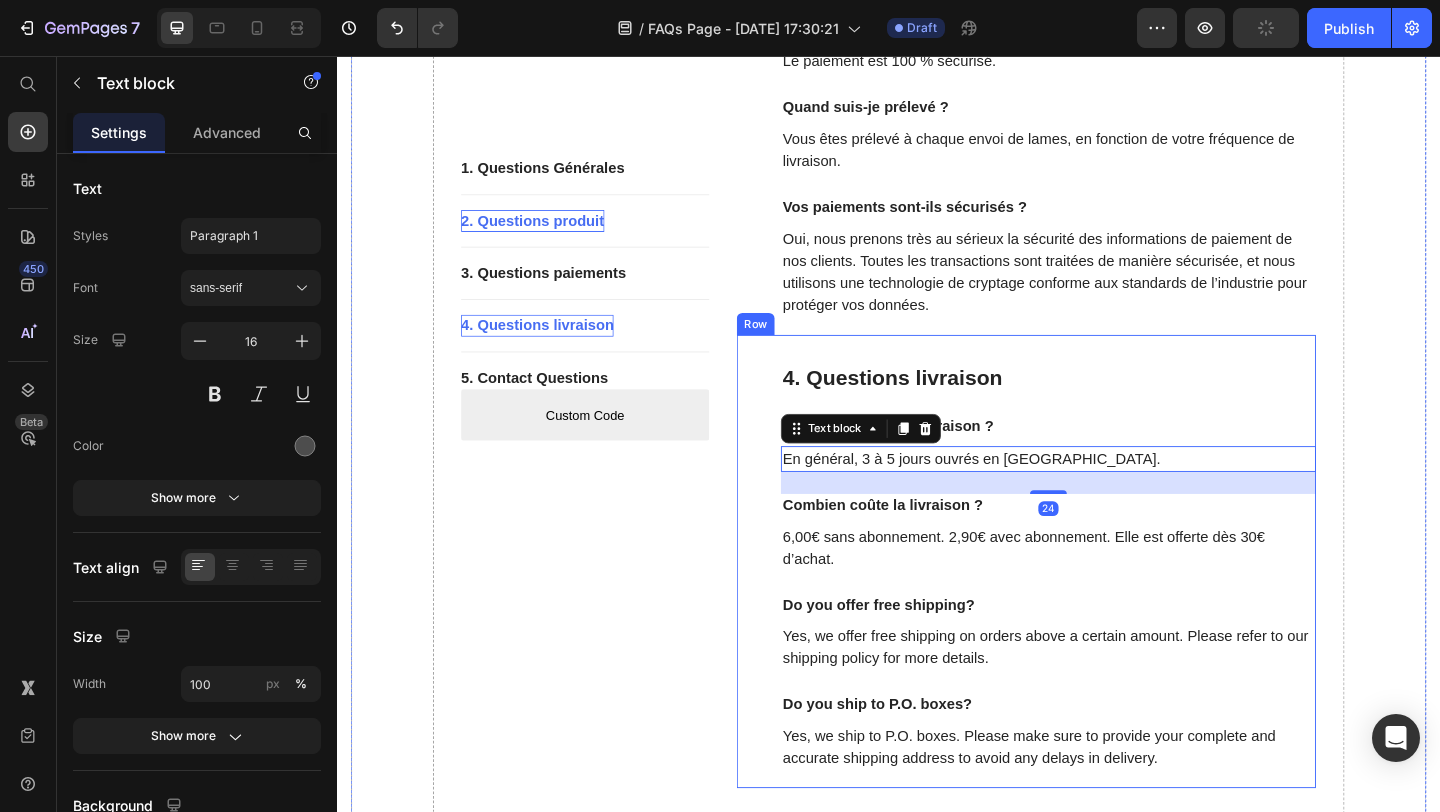 scroll, scrollTop: 1812, scrollLeft: 0, axis: vertical 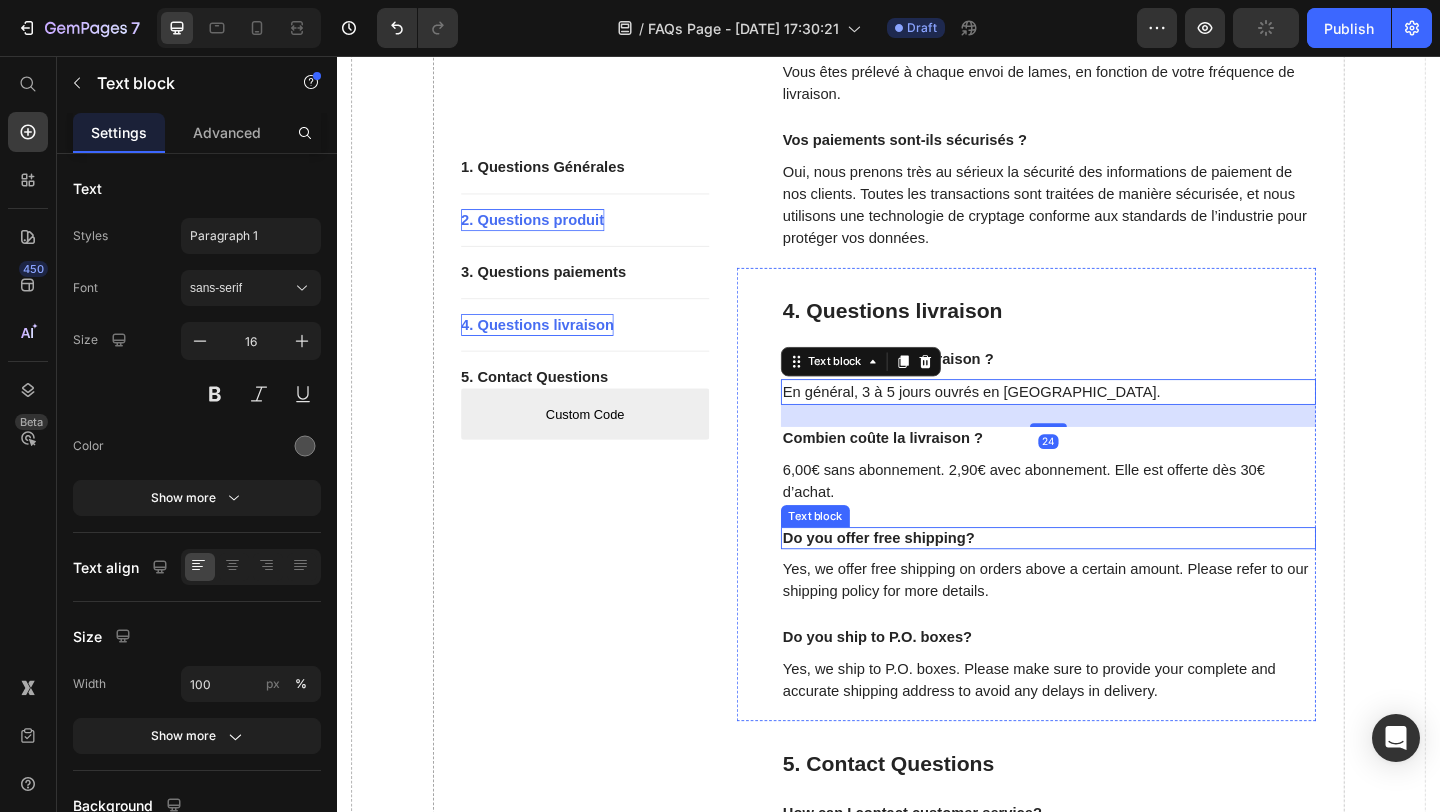 click on "Do you offer free shipping?" at bounding box center [1111, 580] 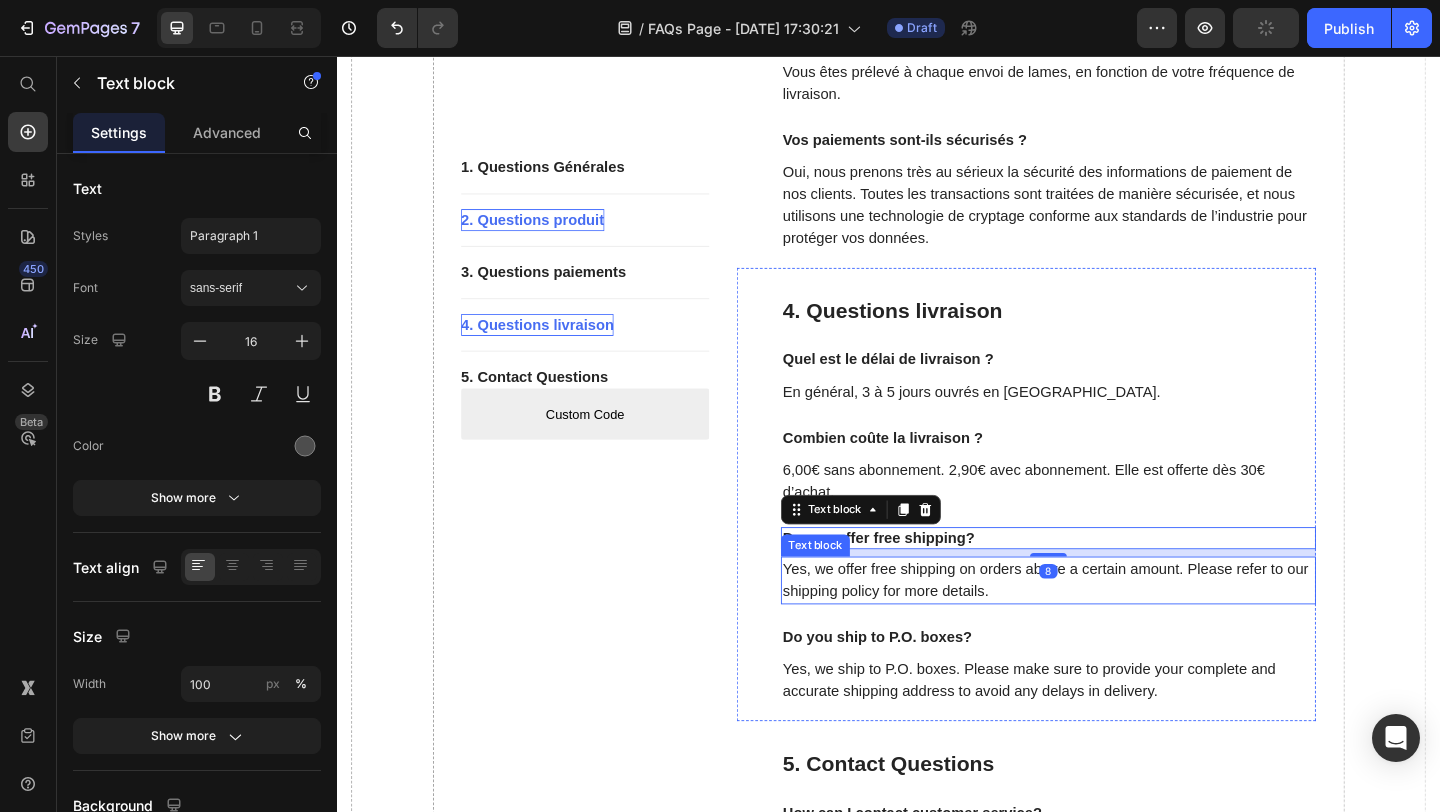 scroll, scrollTop: 1856, scrollLeft: 0, axis: vertical 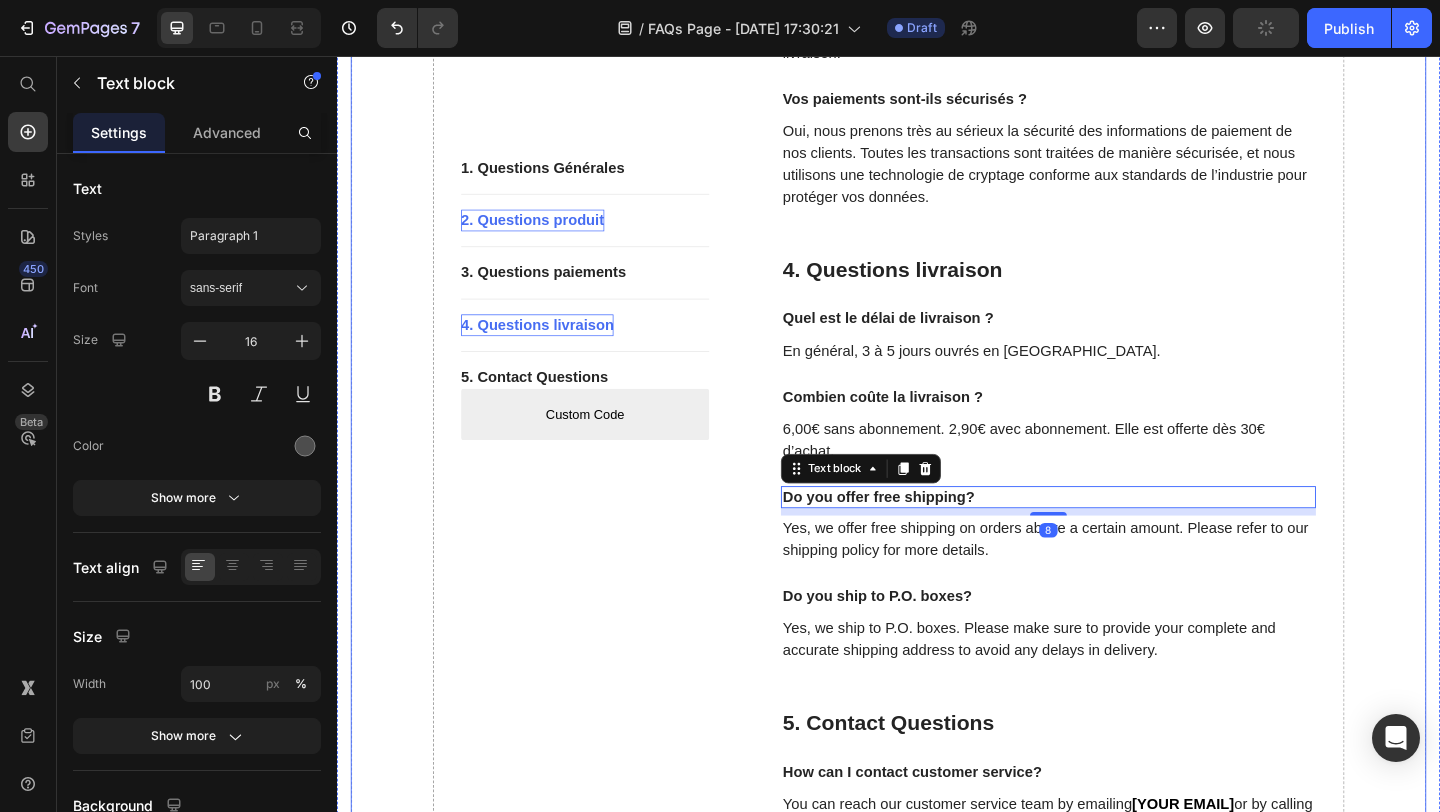 click on "1. Questions Générales Button                Title Line 2. Questions produit Button                Title Line 3. Questions paiements Button                Title Line 4. Questions livraison Button                Title Line 5. Contact Questions Button
Custom Code
Custom Menu Active Row" at bounding box center [607, -91] 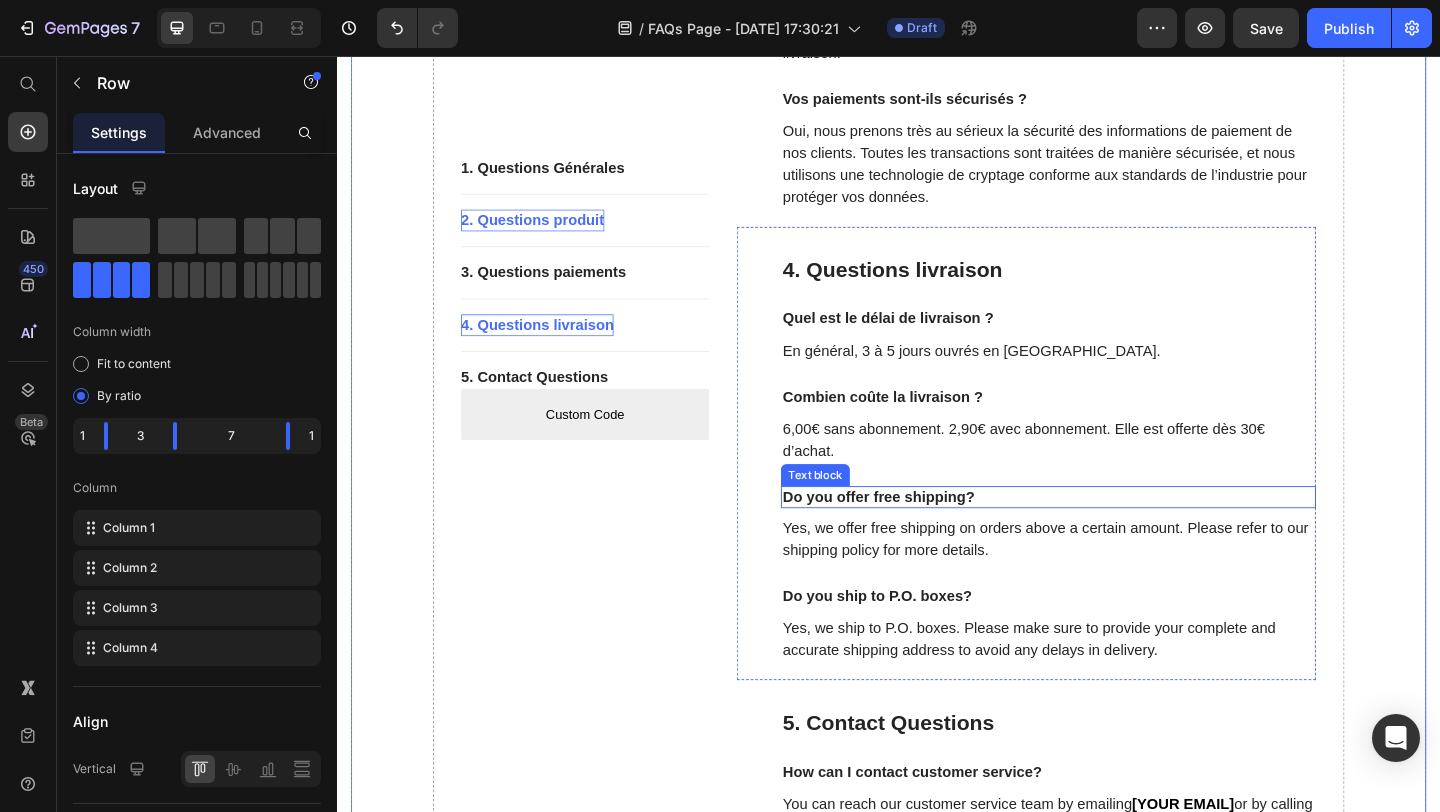 click on "Do you offer free shipping?" at bounding box center (1111, 536) 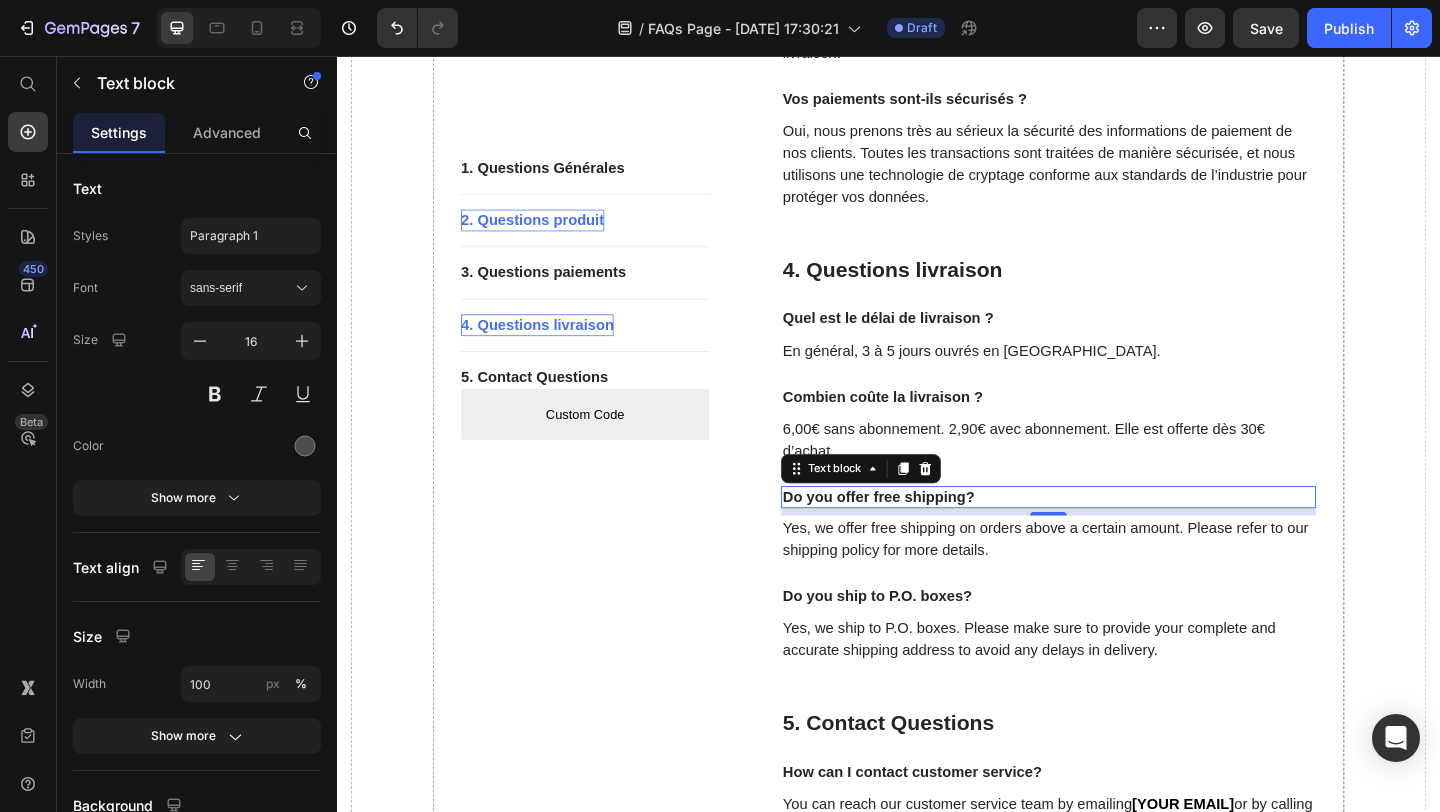 click on "Do you offer free shipping?" at bounding box center [1111, 536] 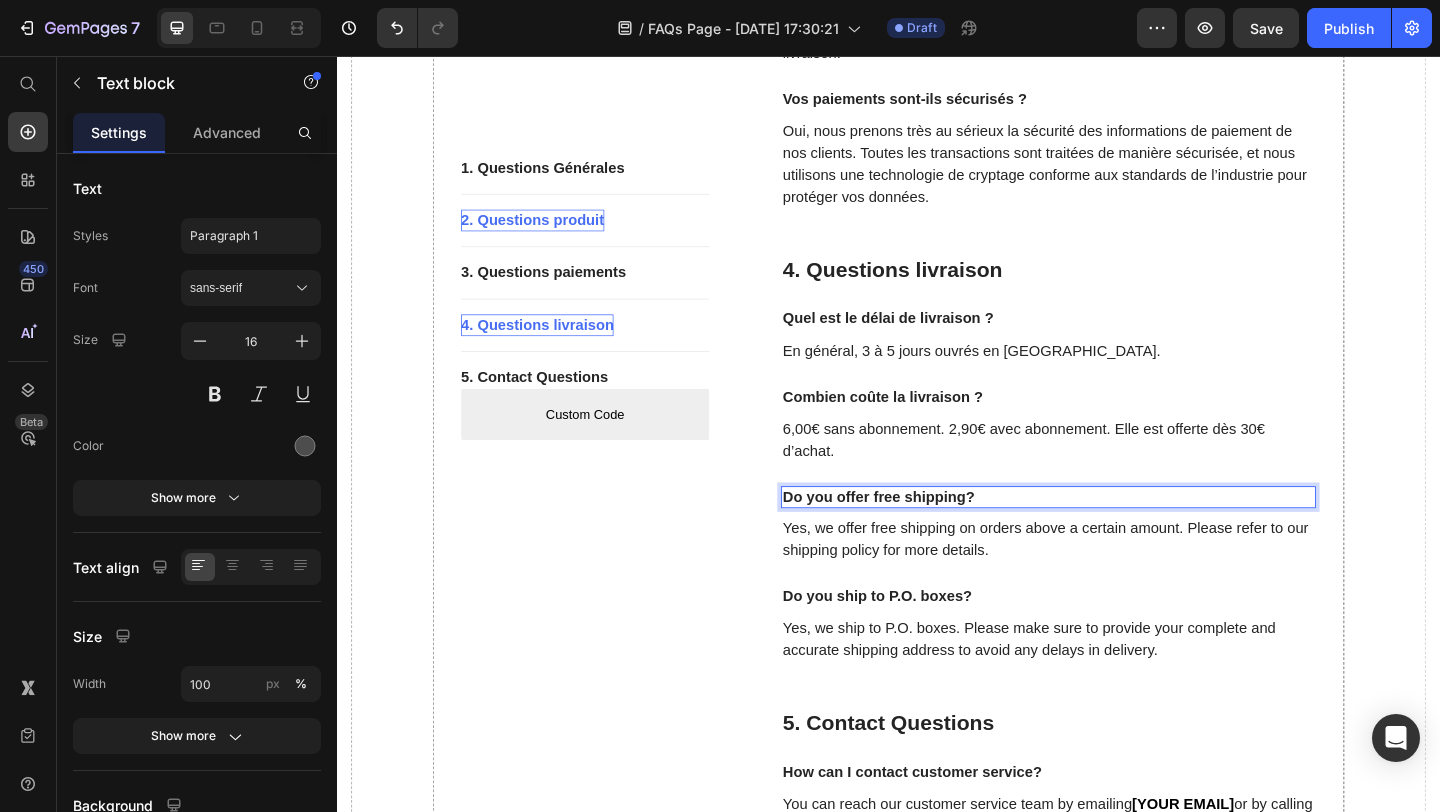 click on "Do you offer free shipping?" at bounding box center [1111, 536] 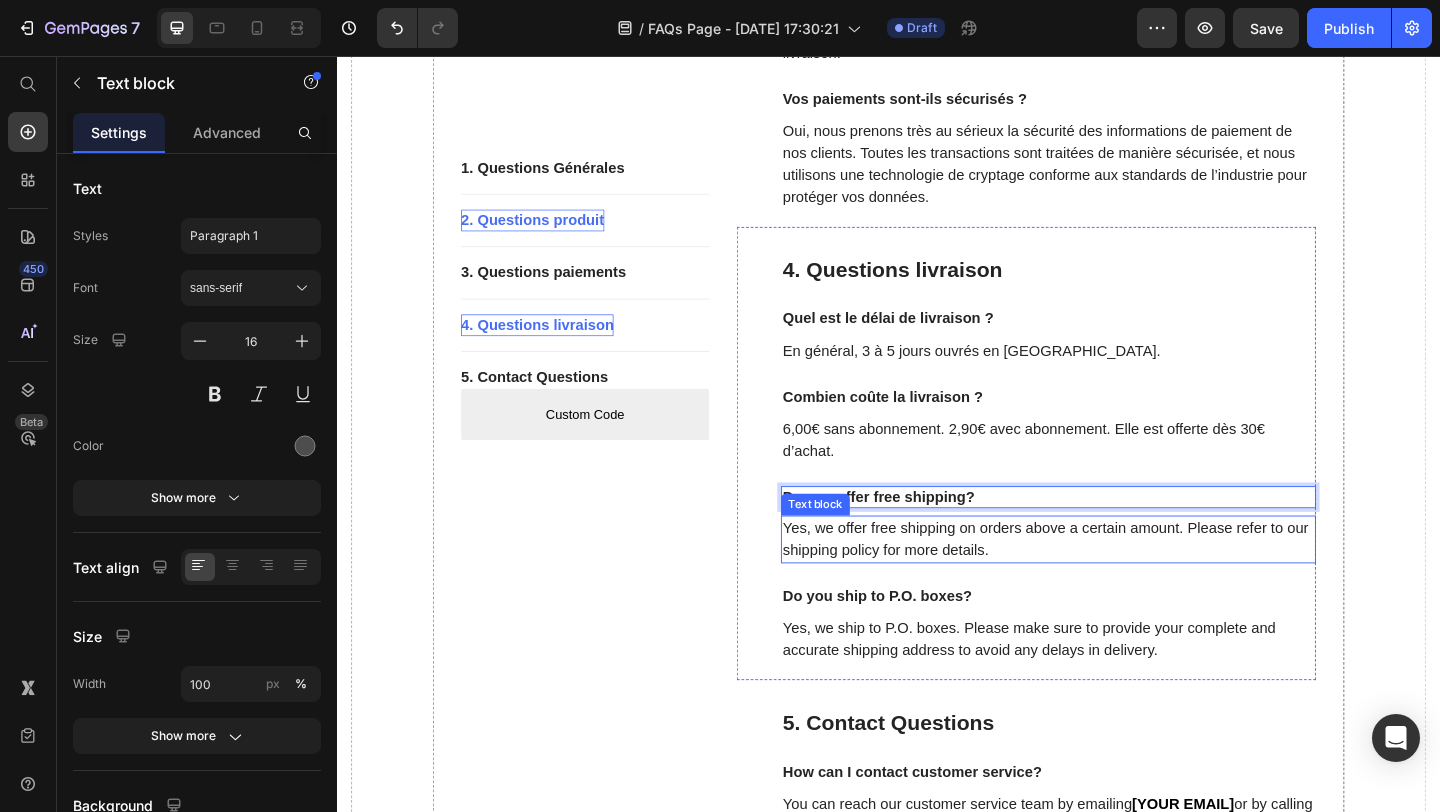 click on "Yes, we offer free shipping on orders above a certain amount. Please refer to our shipping policy for more details." at bounding box center [1111, 582] 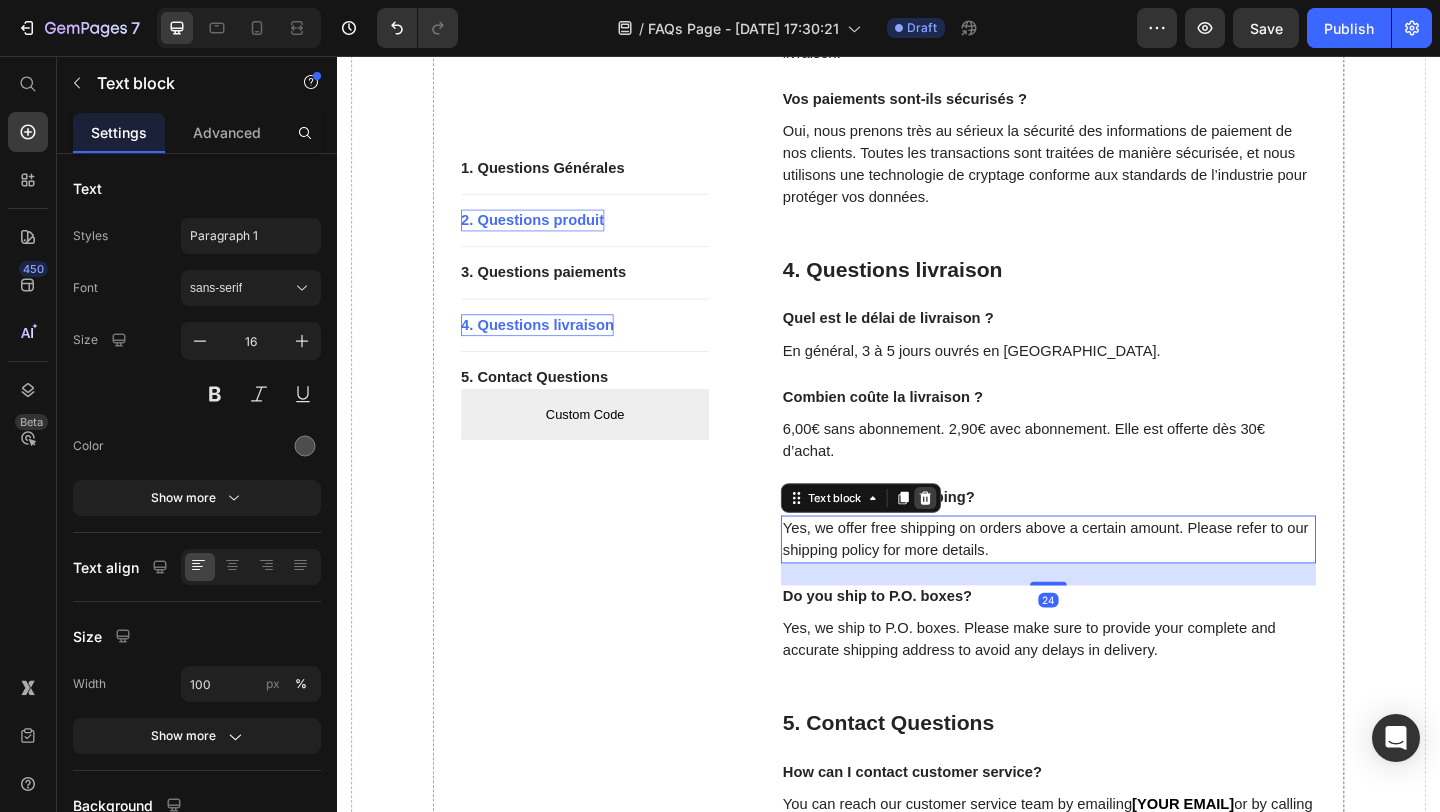 click 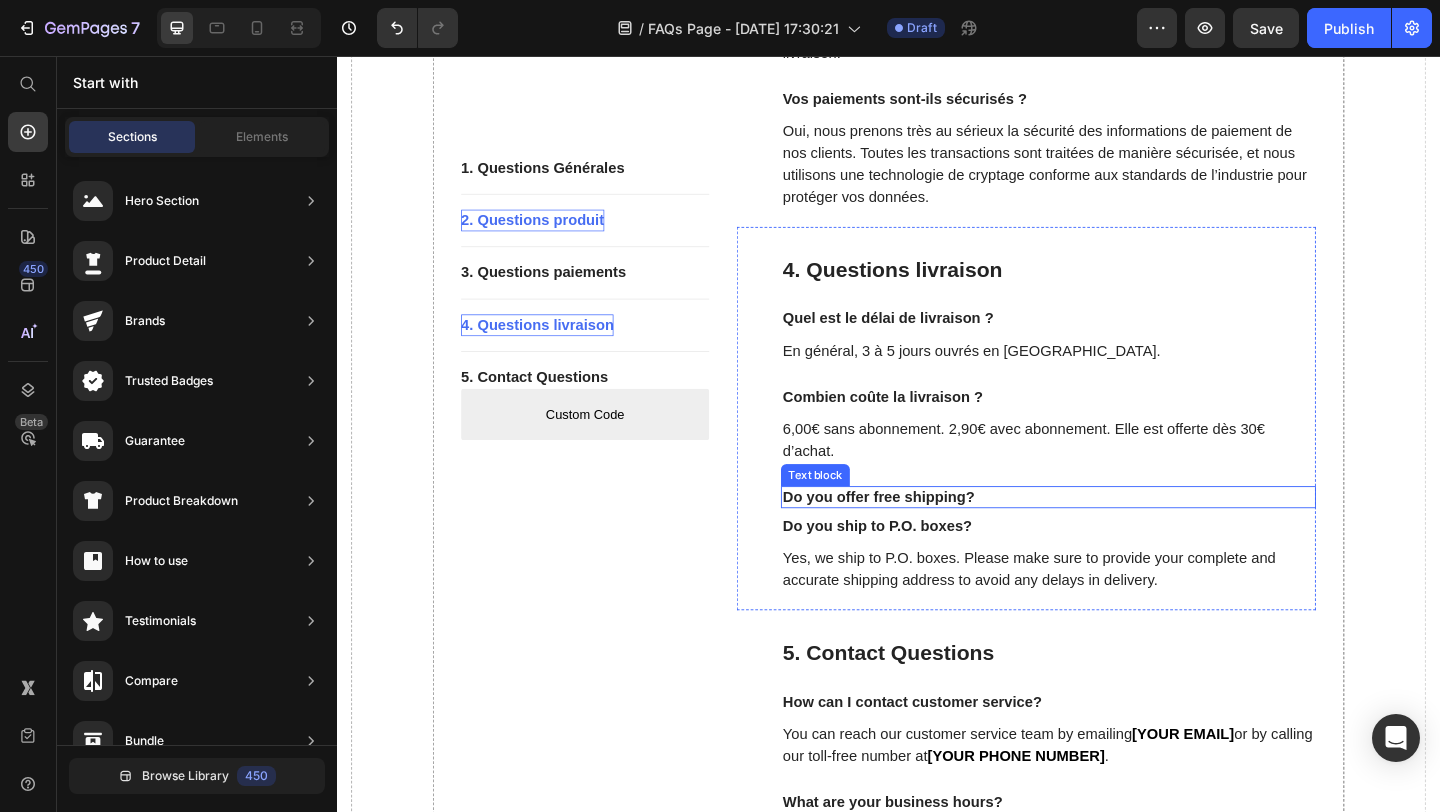 click on "Do you offer free shipping?" at bounding box center [1111, 536] 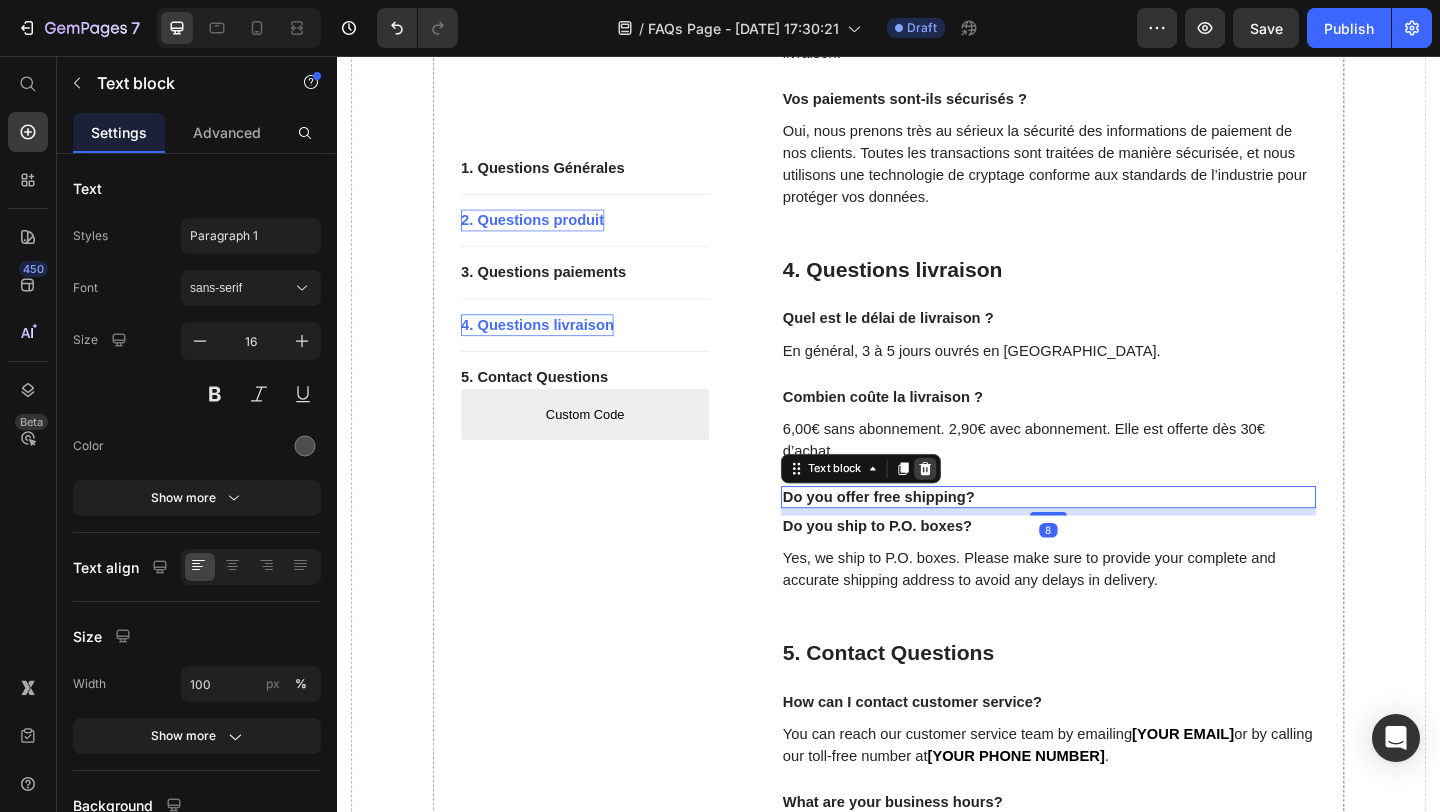 click 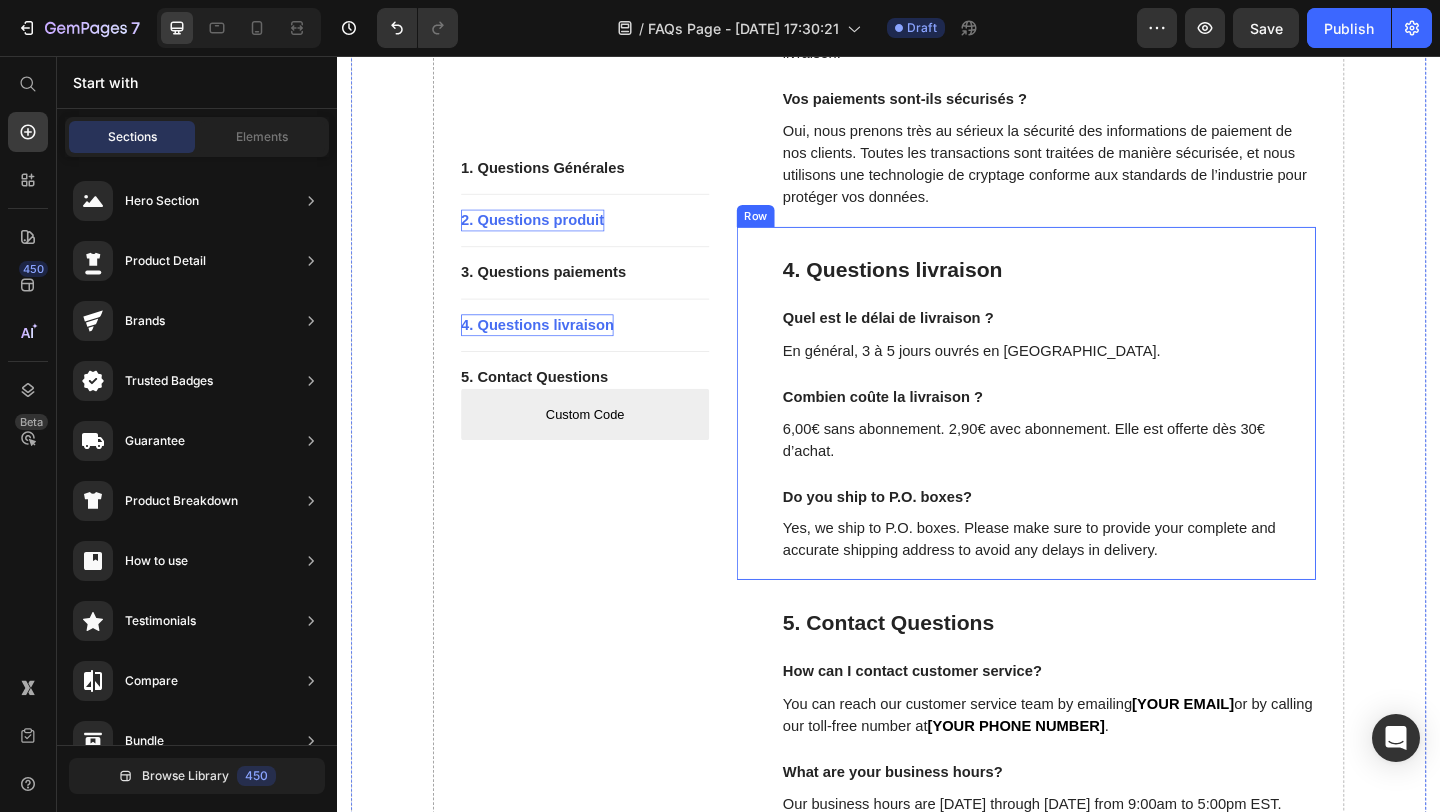 click on "Do you ship to P.O. boxes?" at bounding box center [1111, 536] 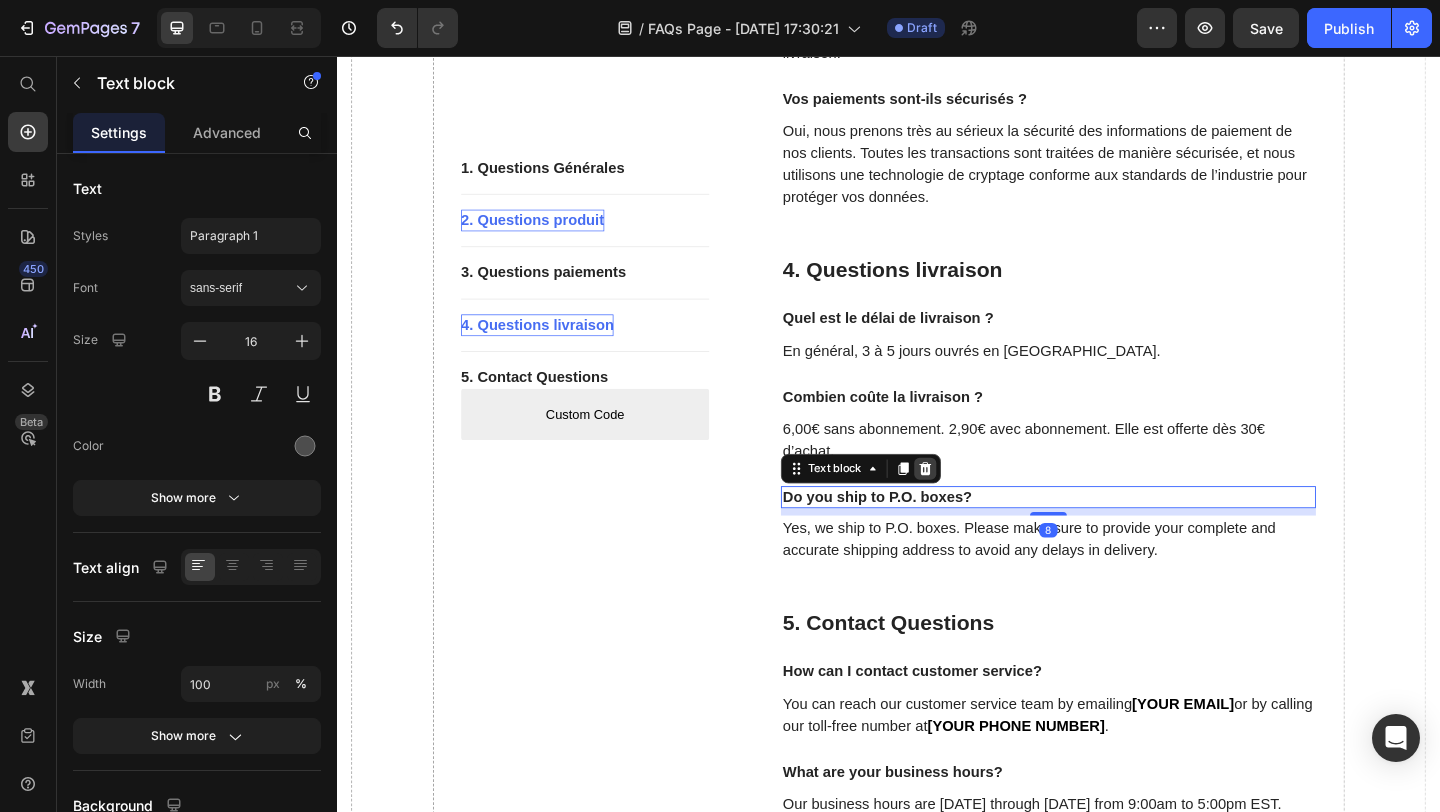 click 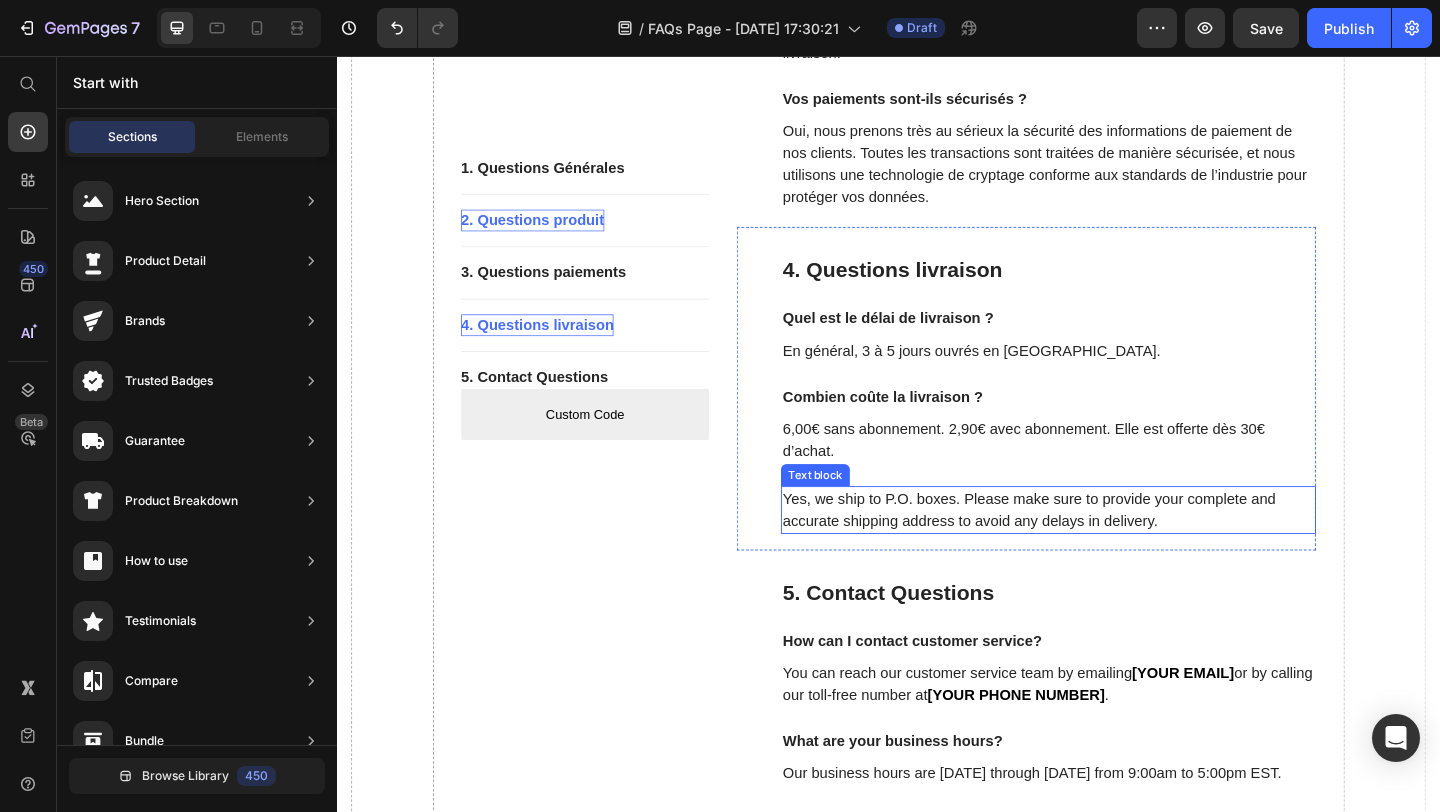 click on "Yes, we ship to P.O. boxes. Please make sure to provide your complete and accurate shipping address to avoid any delays in delivery." at bounding box center [1111, 550] 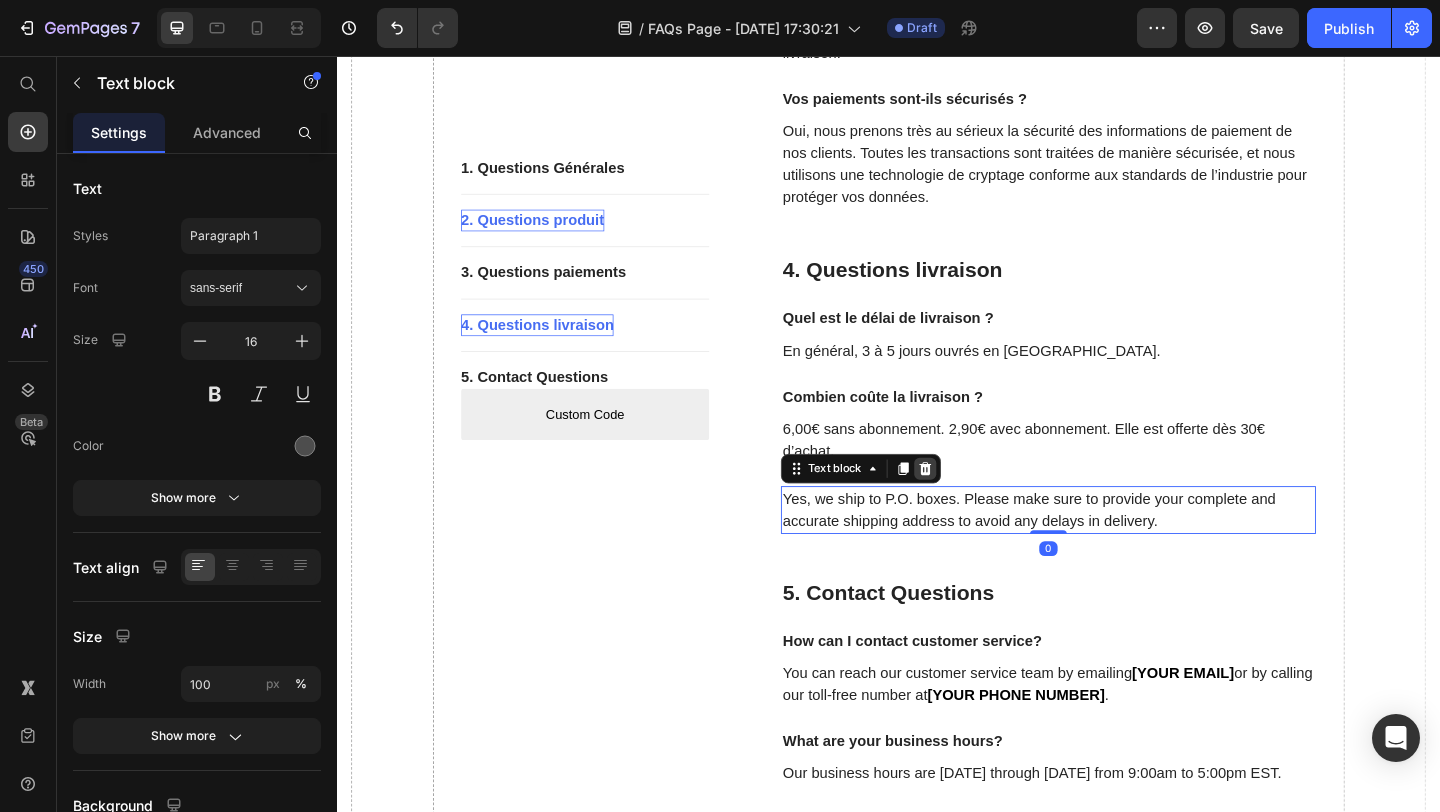 click 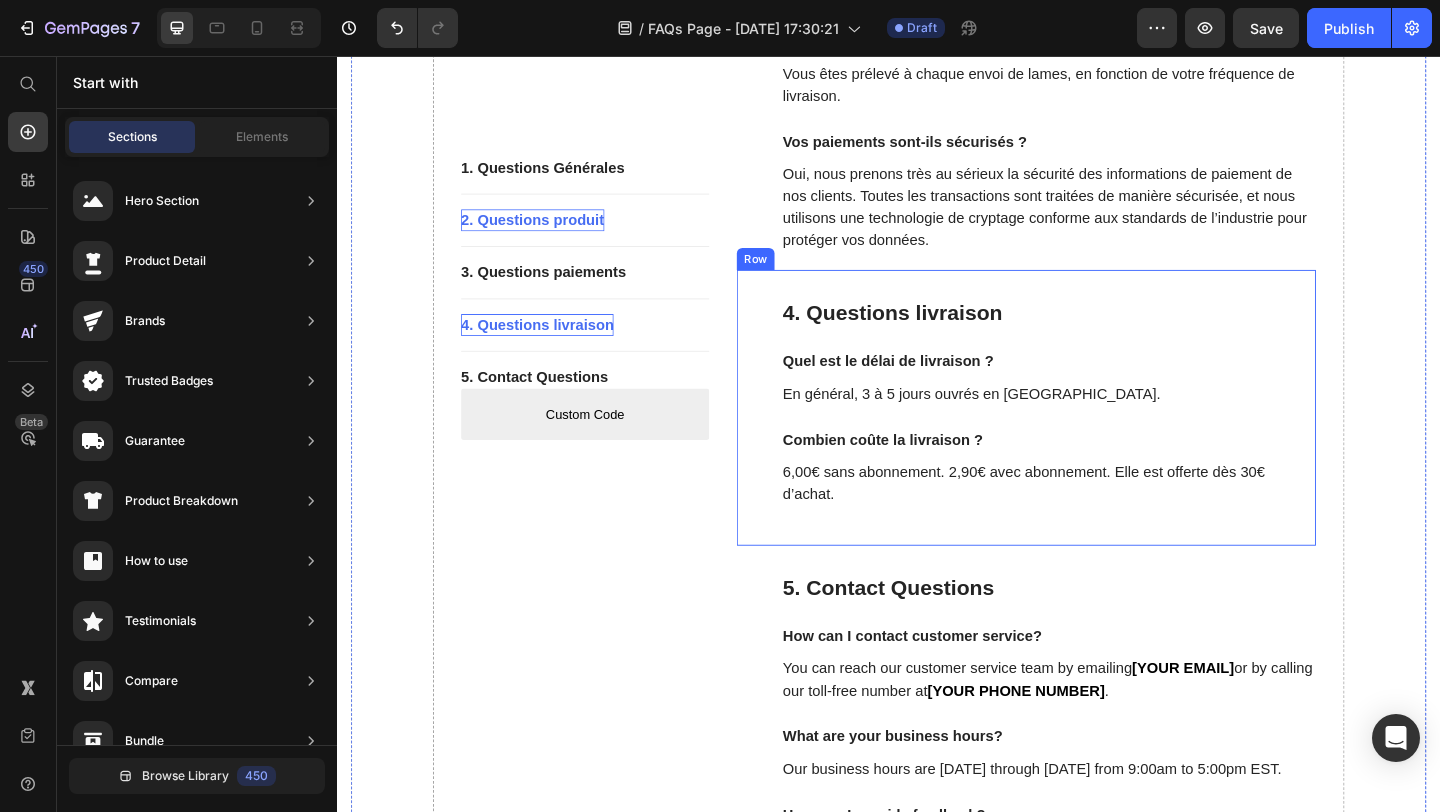 scroll, scrollTop: 1815, scrollLeft: 0, axis: vertical 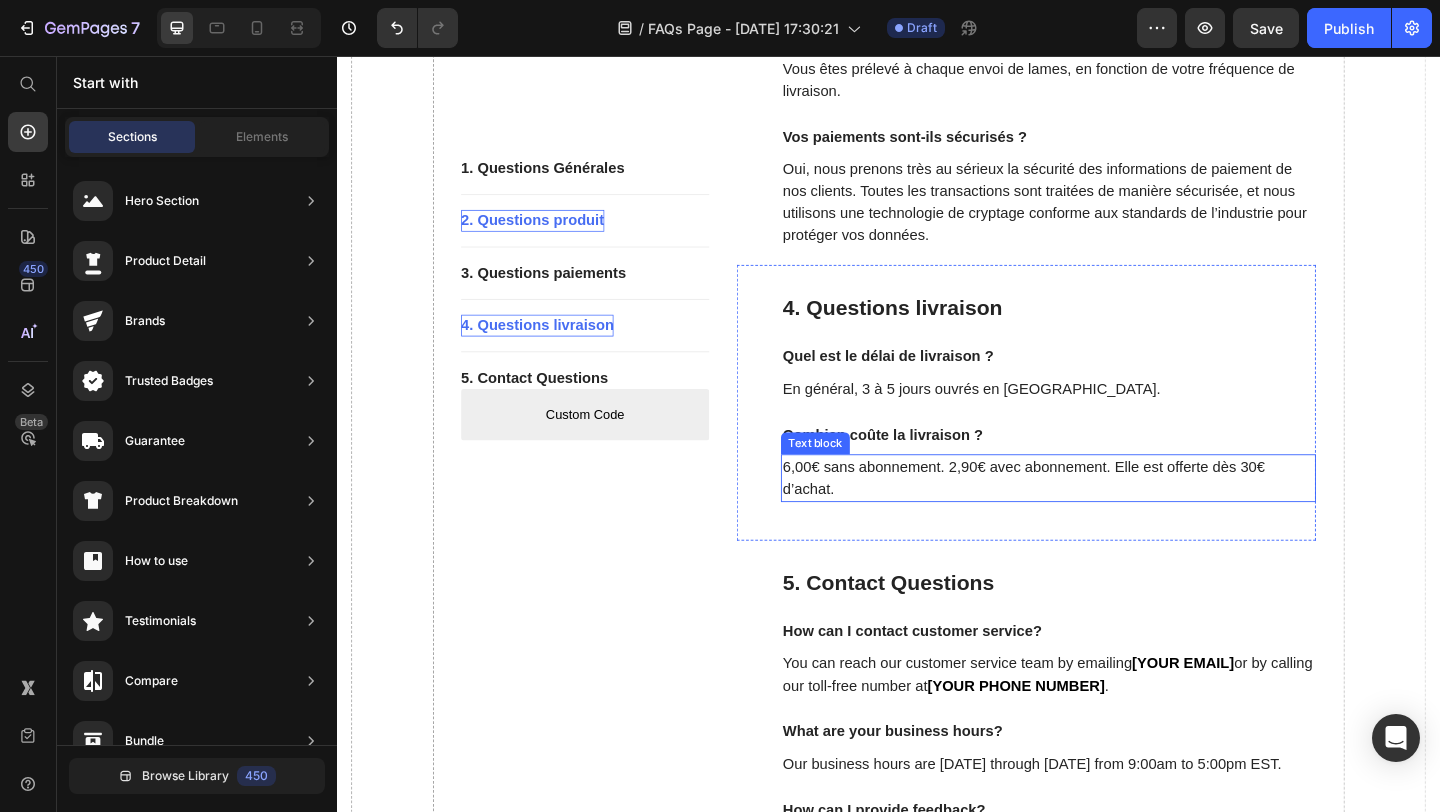 click on "6,00€ sans abonnement. 2,90€ avec abonnement. Elle est offerte dès 30€ d’achat." at bounding box center [1111, 515] 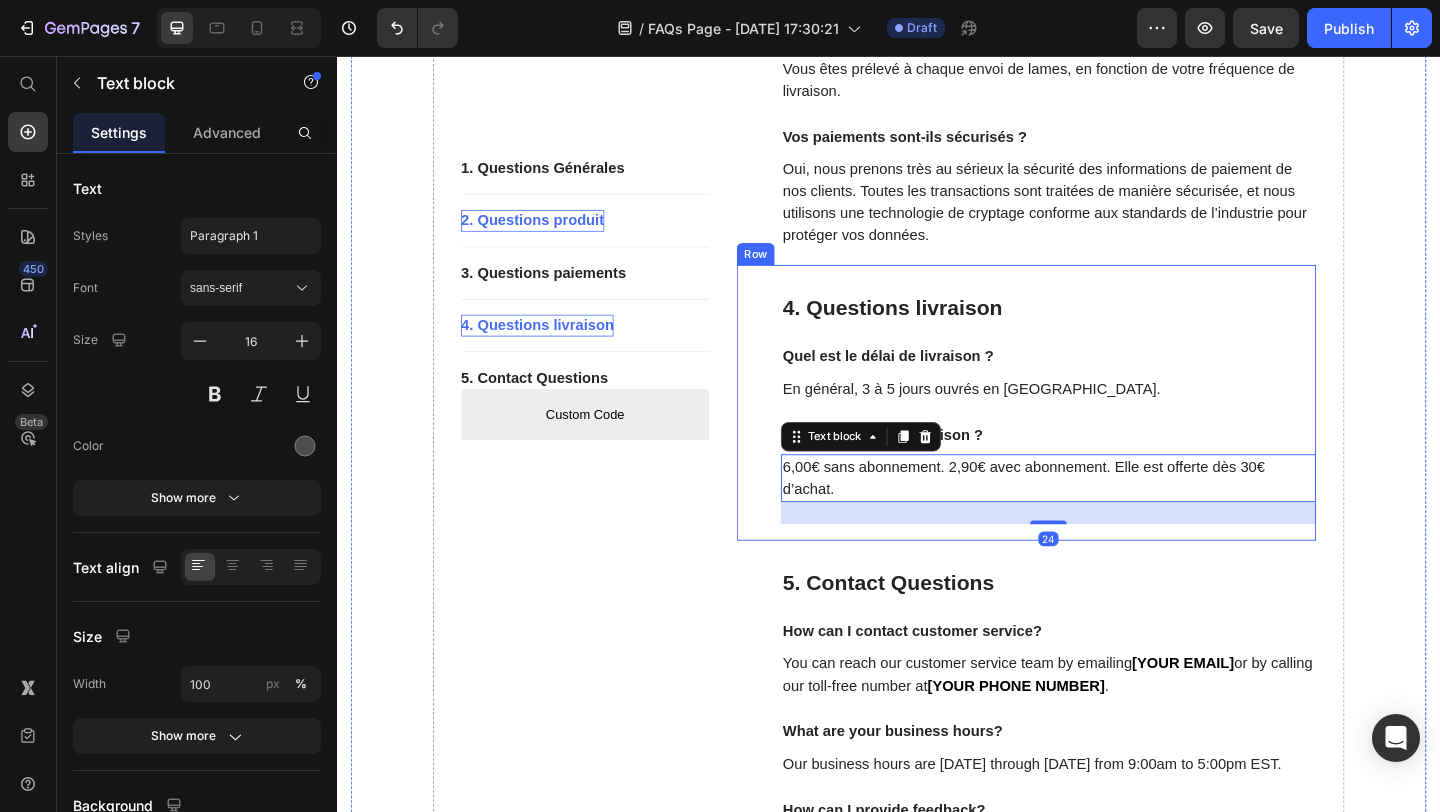 click on "4. Questions livraison Heading Quel est le délai de livraison ? Text block En général, 3 à 5 jours ouvrés en France métropolitaine. Text block Combien coûte la livraison ? Text block 6,00€ sans abonnement. 2,90€ avec abonnement. Elle est offerte dès 30€ d’achat. Text block   24 Row" at bounding box center [1087, 433] 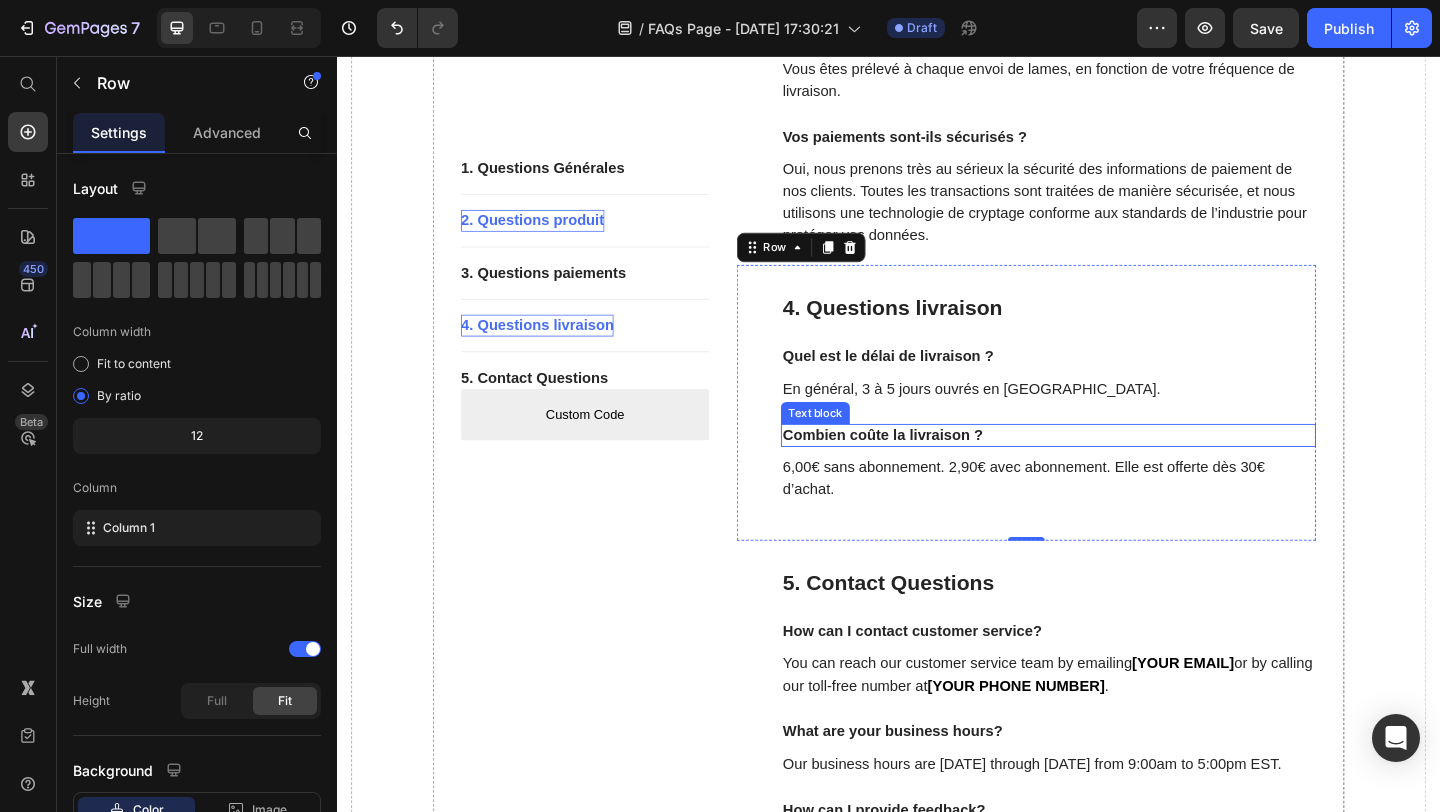 click on "Combien coûte la livraison ?" at bounding box center (1111, 468) 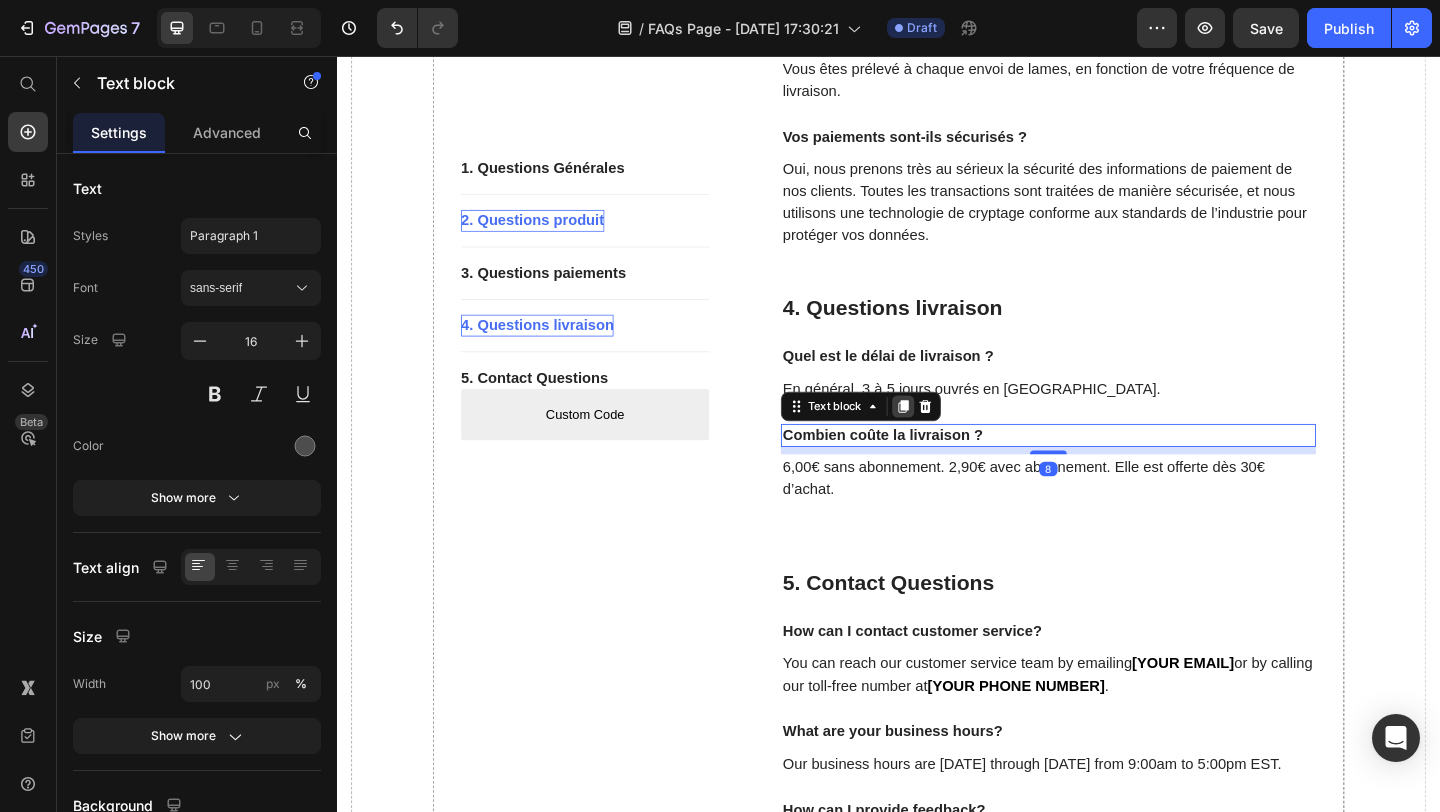 click 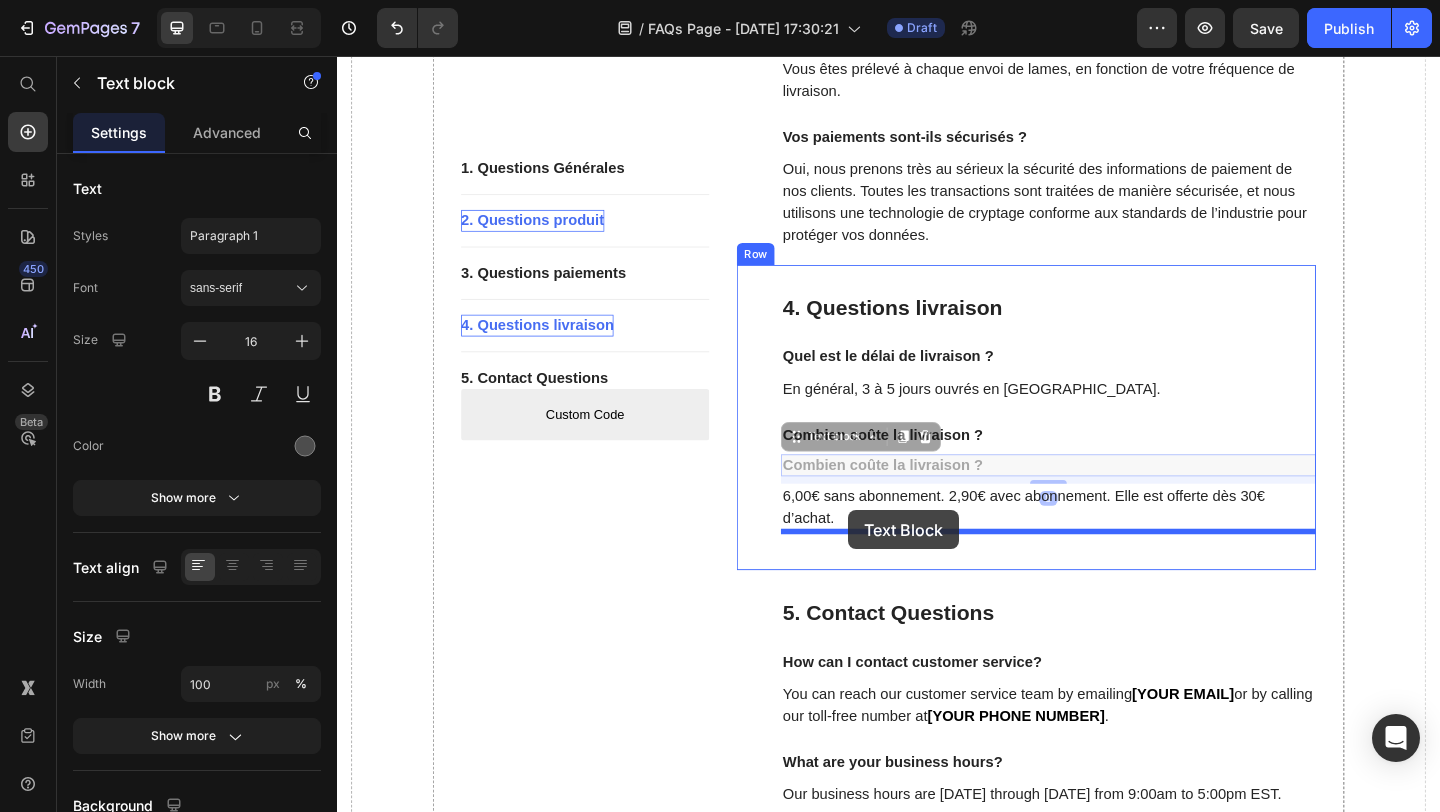 drag, startPoint x: 846, startPoint y: 444, endPoint x: 893, endPoint y: 550, distance: 115.952576 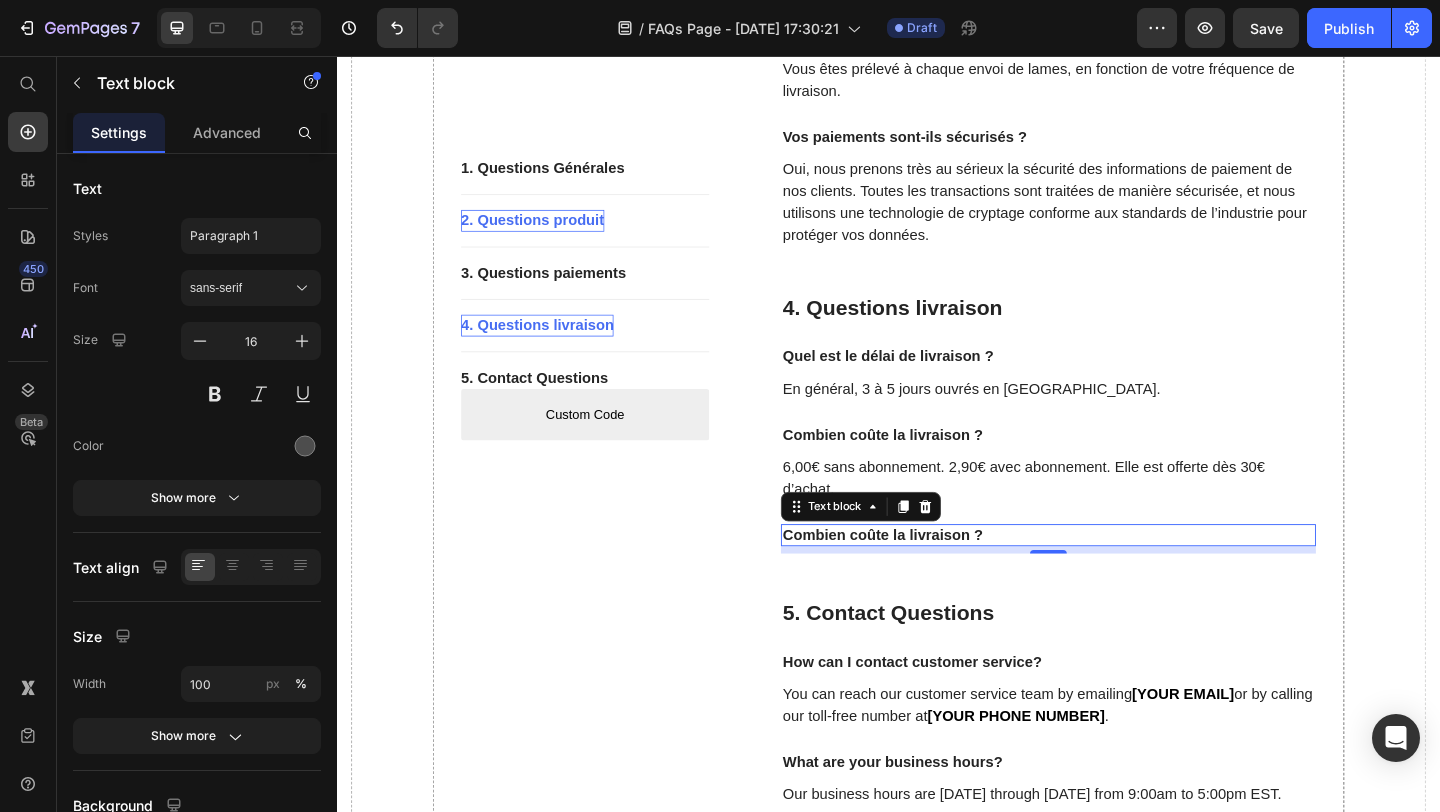 click on "Combien coûte la livraison ?" at bounding box center [1111, 577] 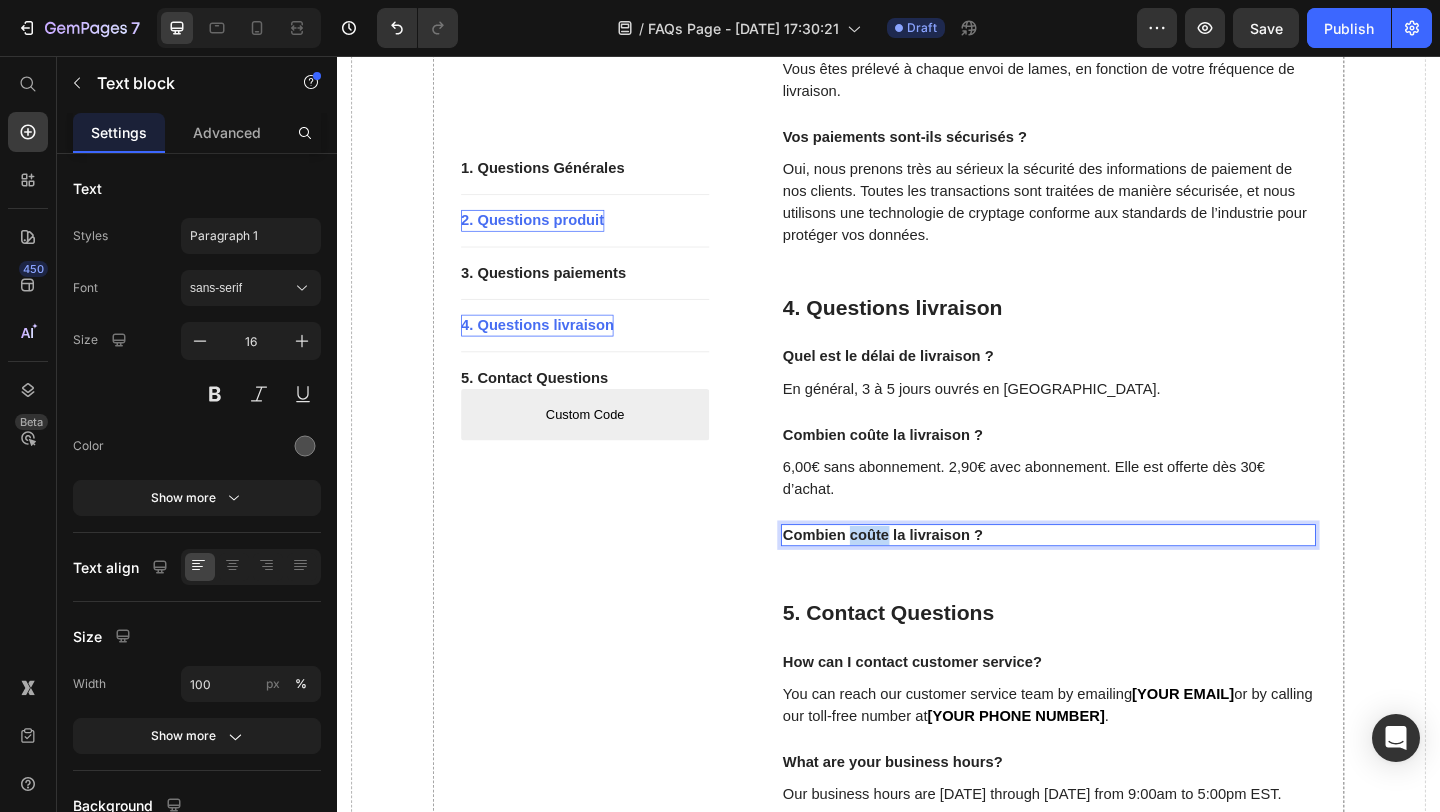 click on "Combien coûte la livraison ?" at bounding box center [1111, 577] 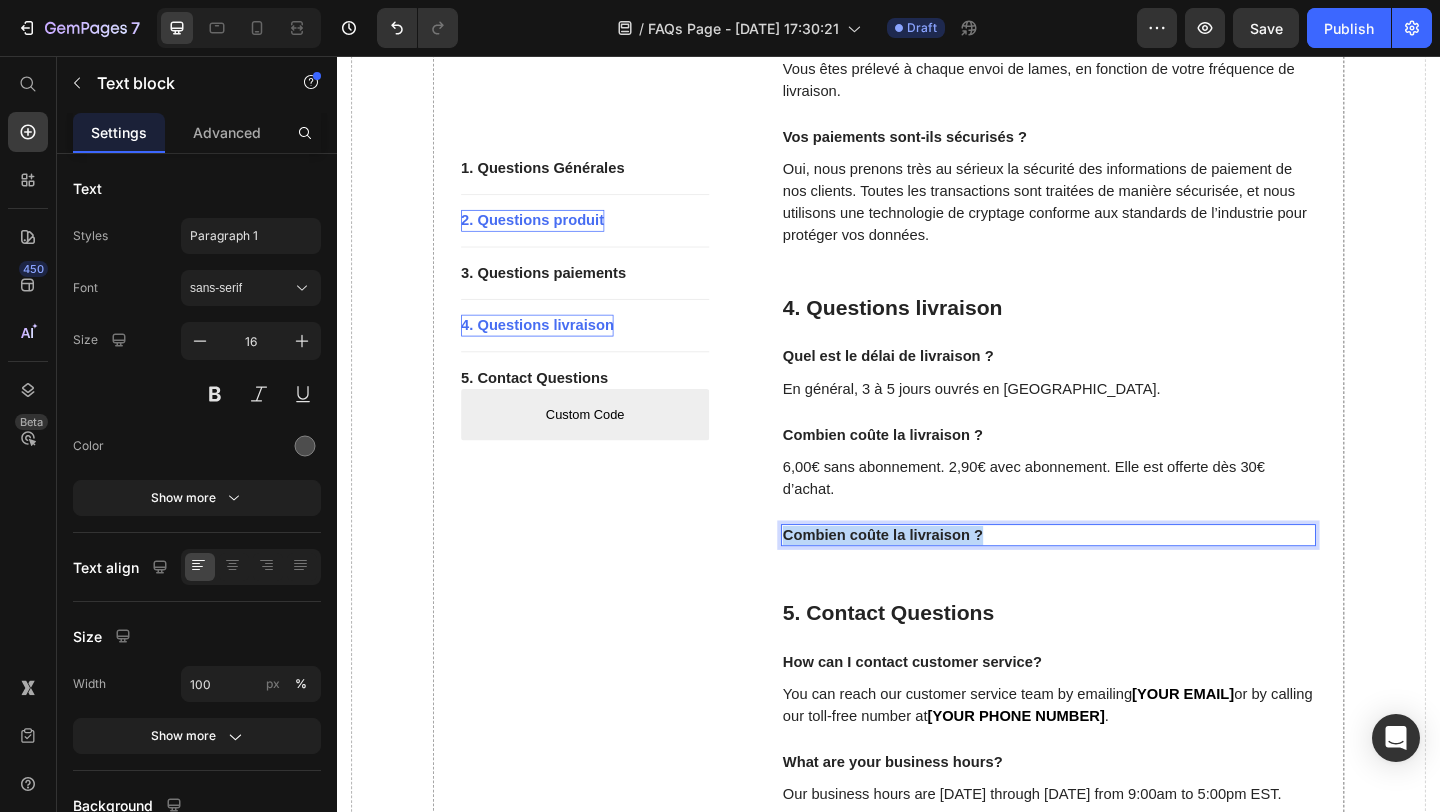 click on "Combien coûte la livraison ?" at bounding box center (1111, 577) 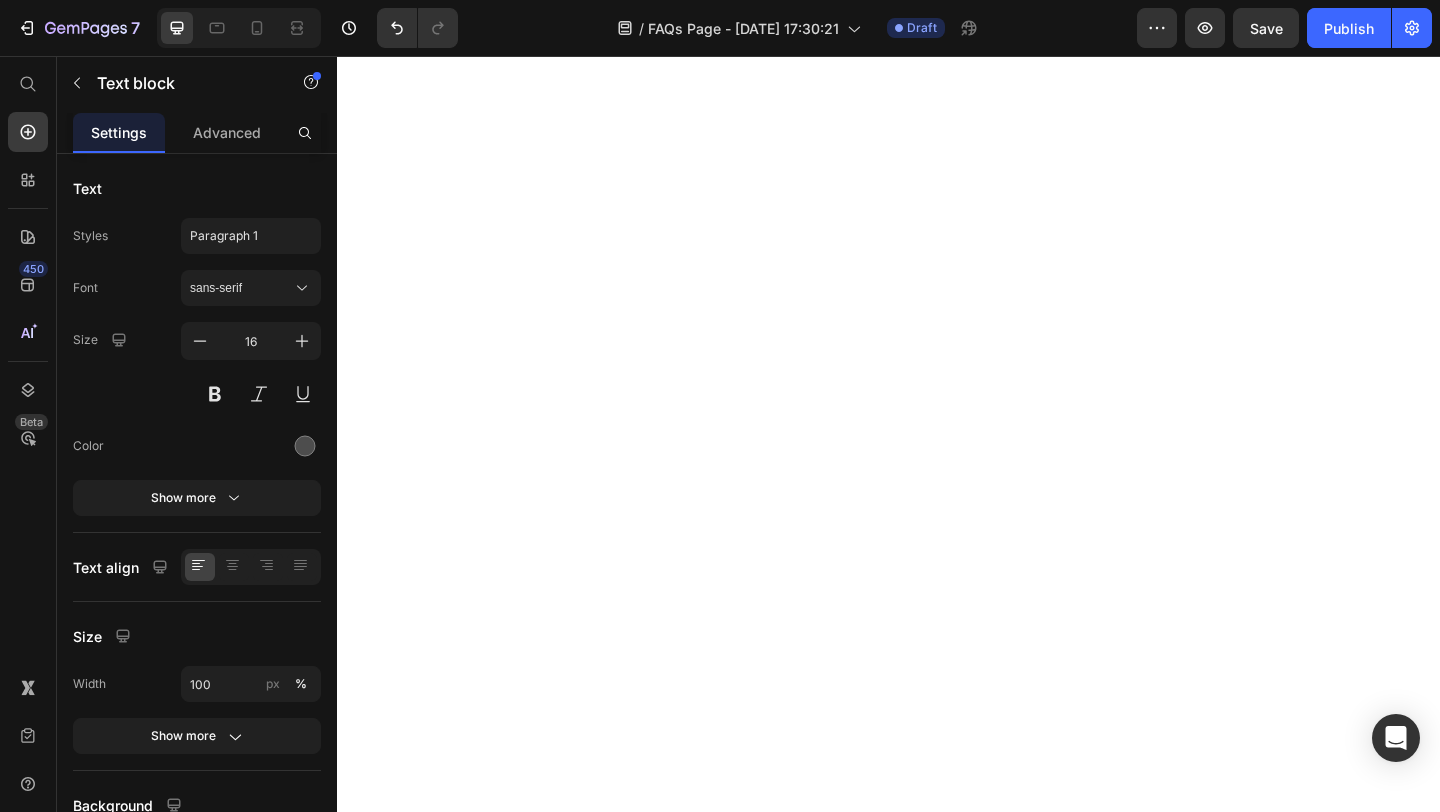scroll, scrollTop: 0, scrollLeft: 0, axis: both 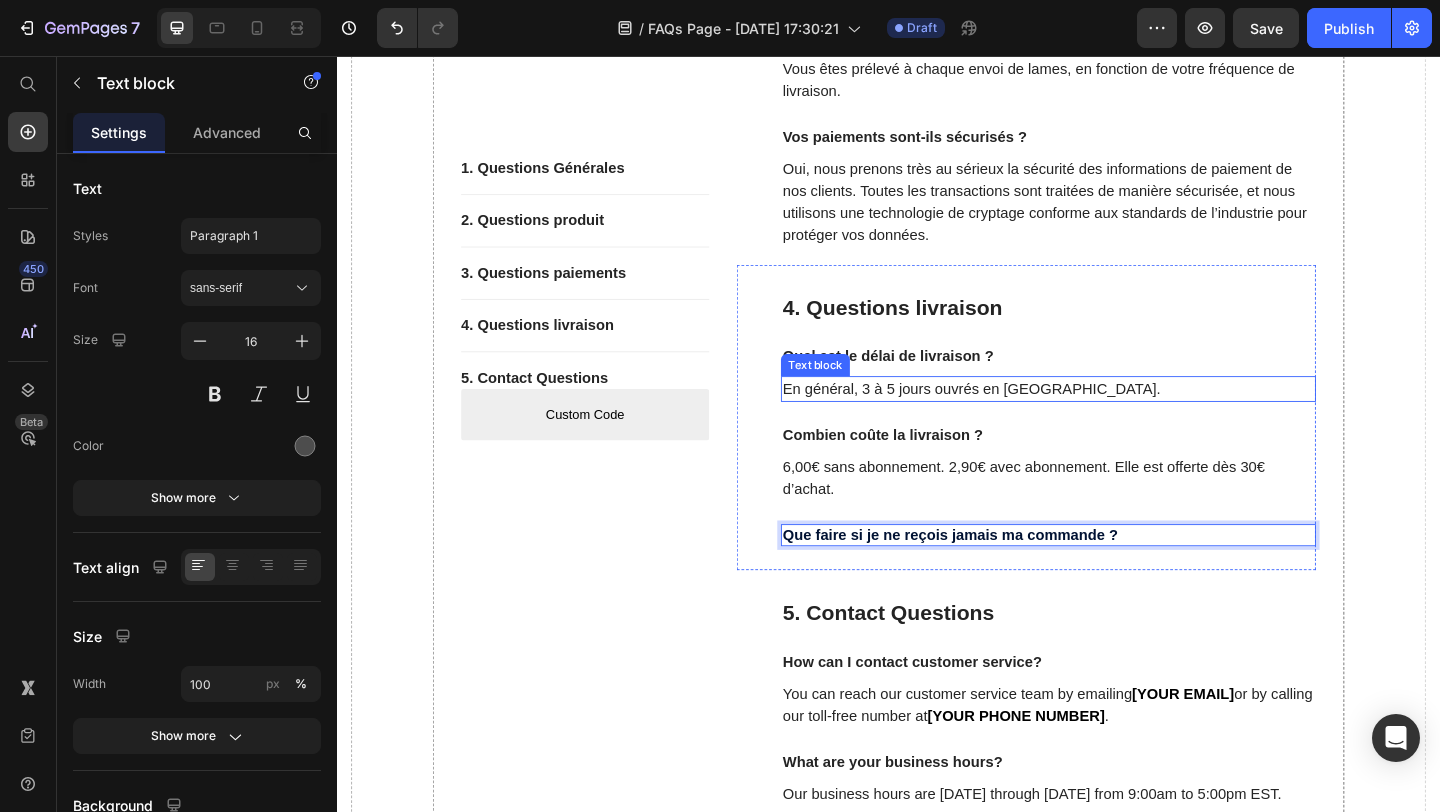 click on "En général, 3 à 5 jours ouvrés en [GEOGRAPHIC_DATA]." at bounding box center (1111, 418) 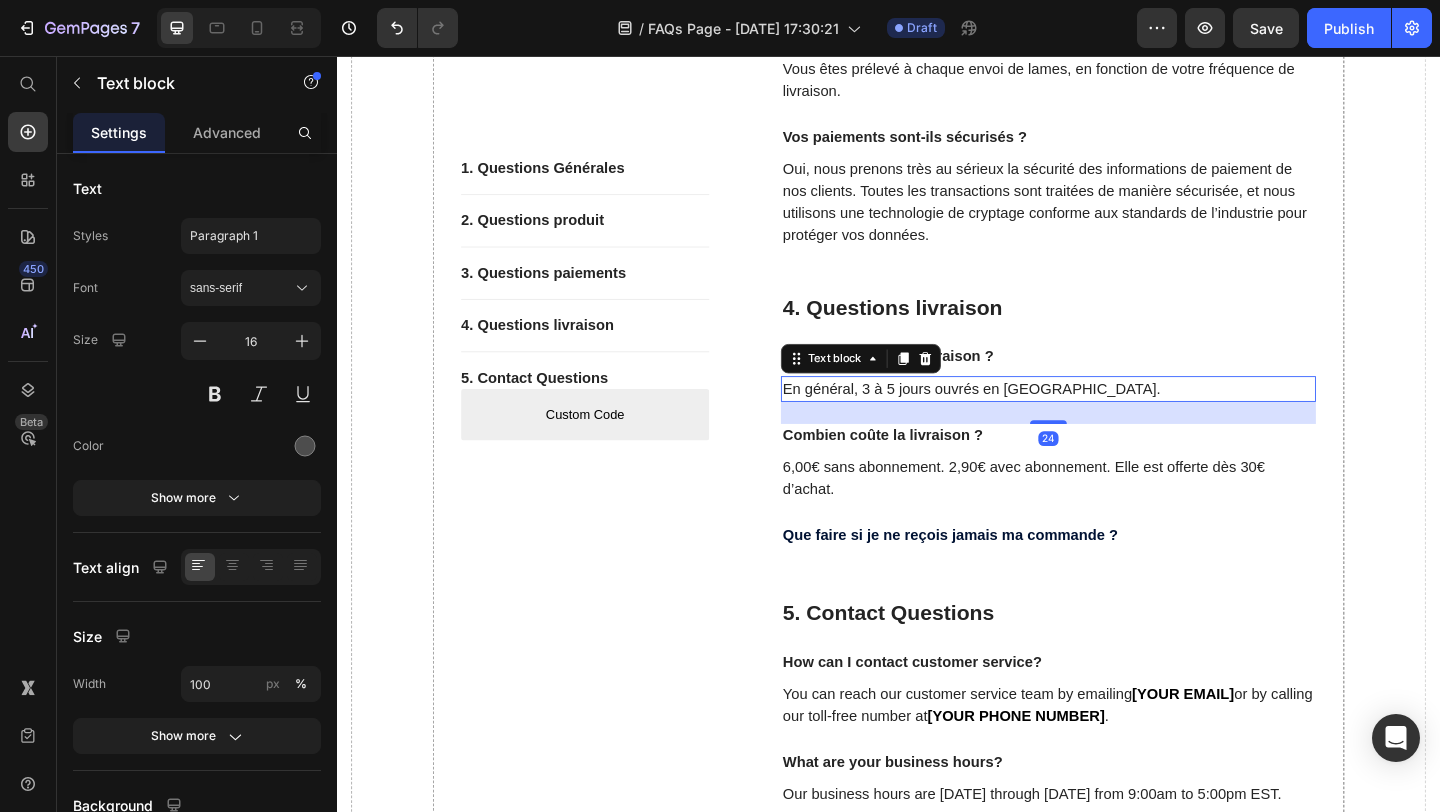 click 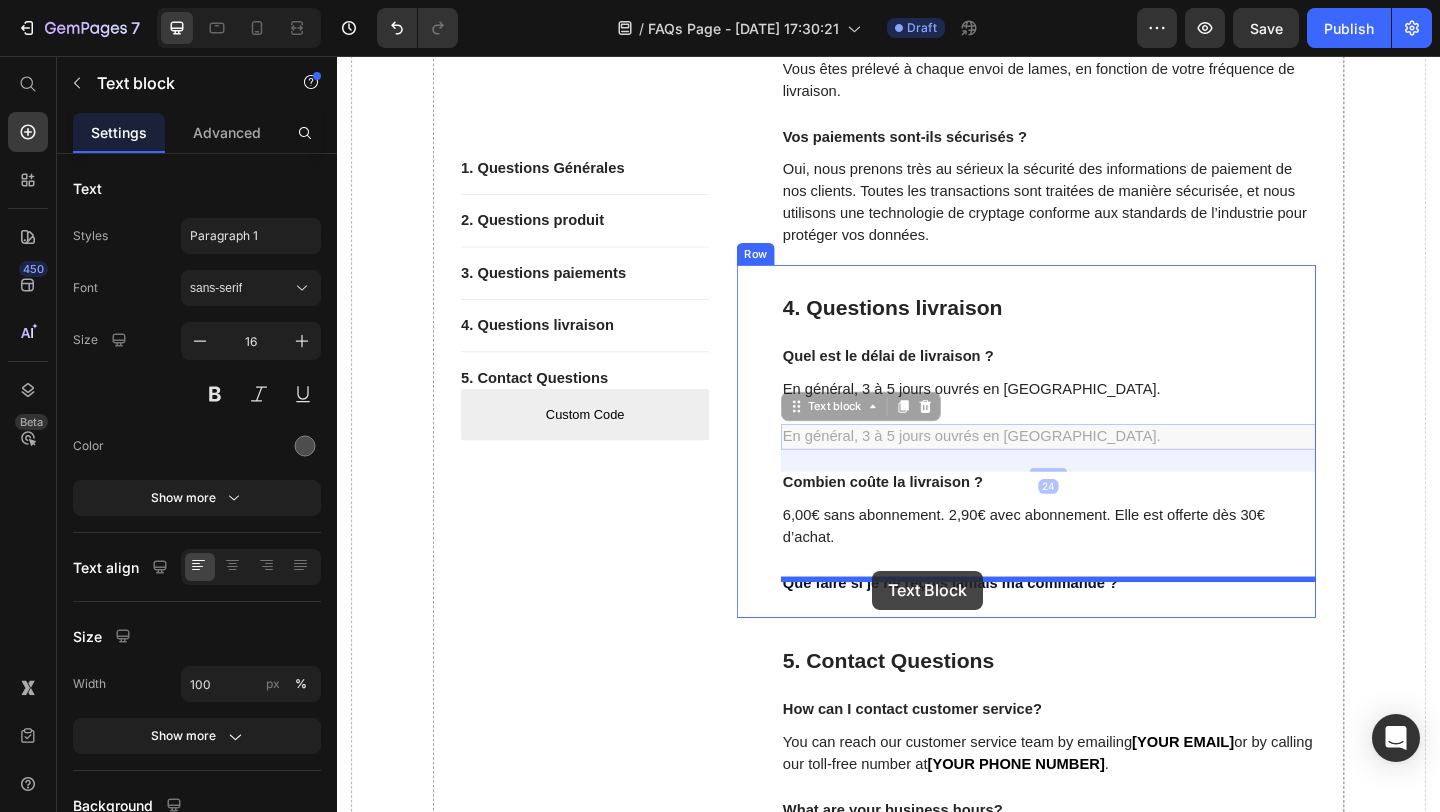 drag, startPoint x: 843, startPoint y: 416, endPoint x: 919, endPoint y: 616, distance: 213.95326 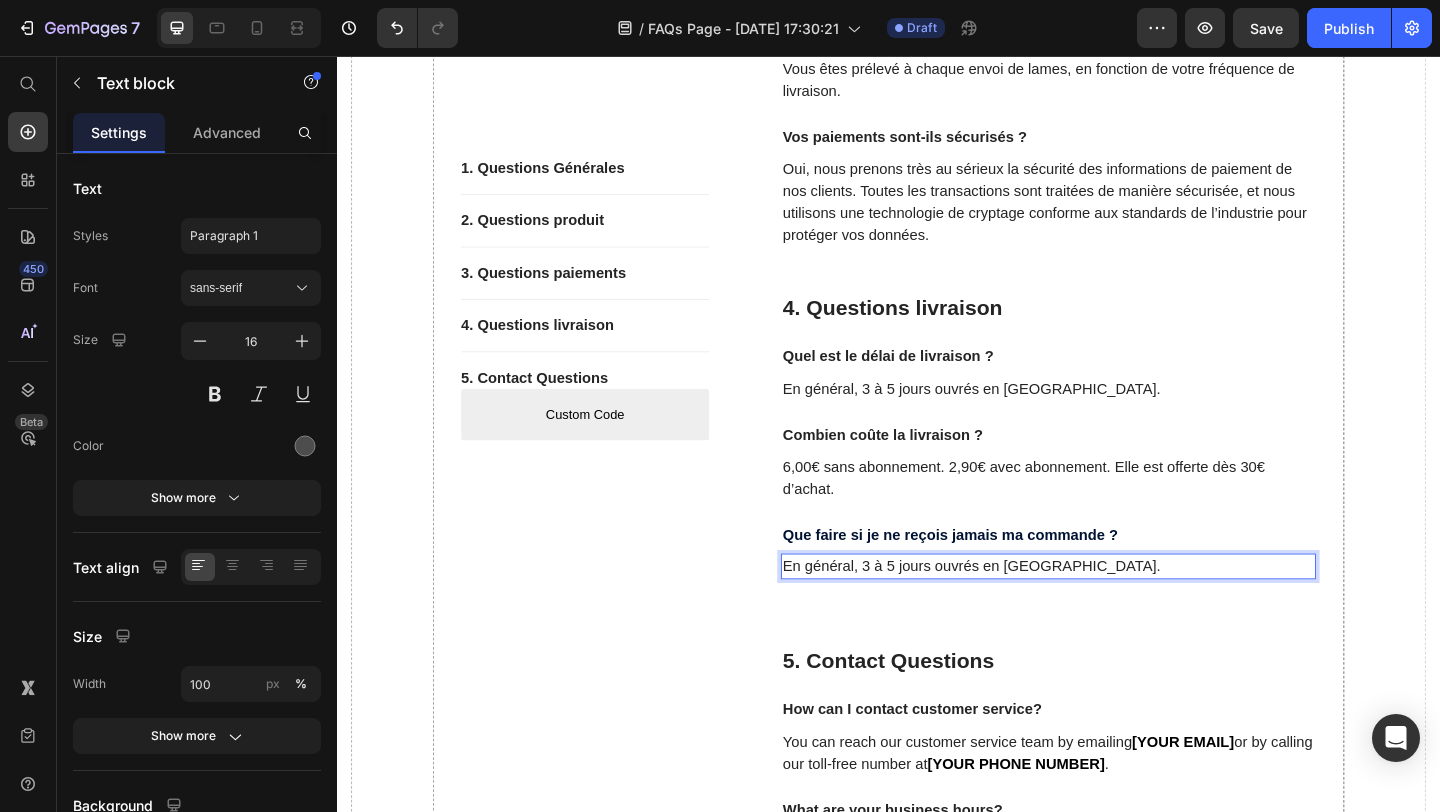 click on "En général, 3 à 5 jours ouvrés en [GEOGRAPHIC_DATA]." at bounding box center (1111, 611) 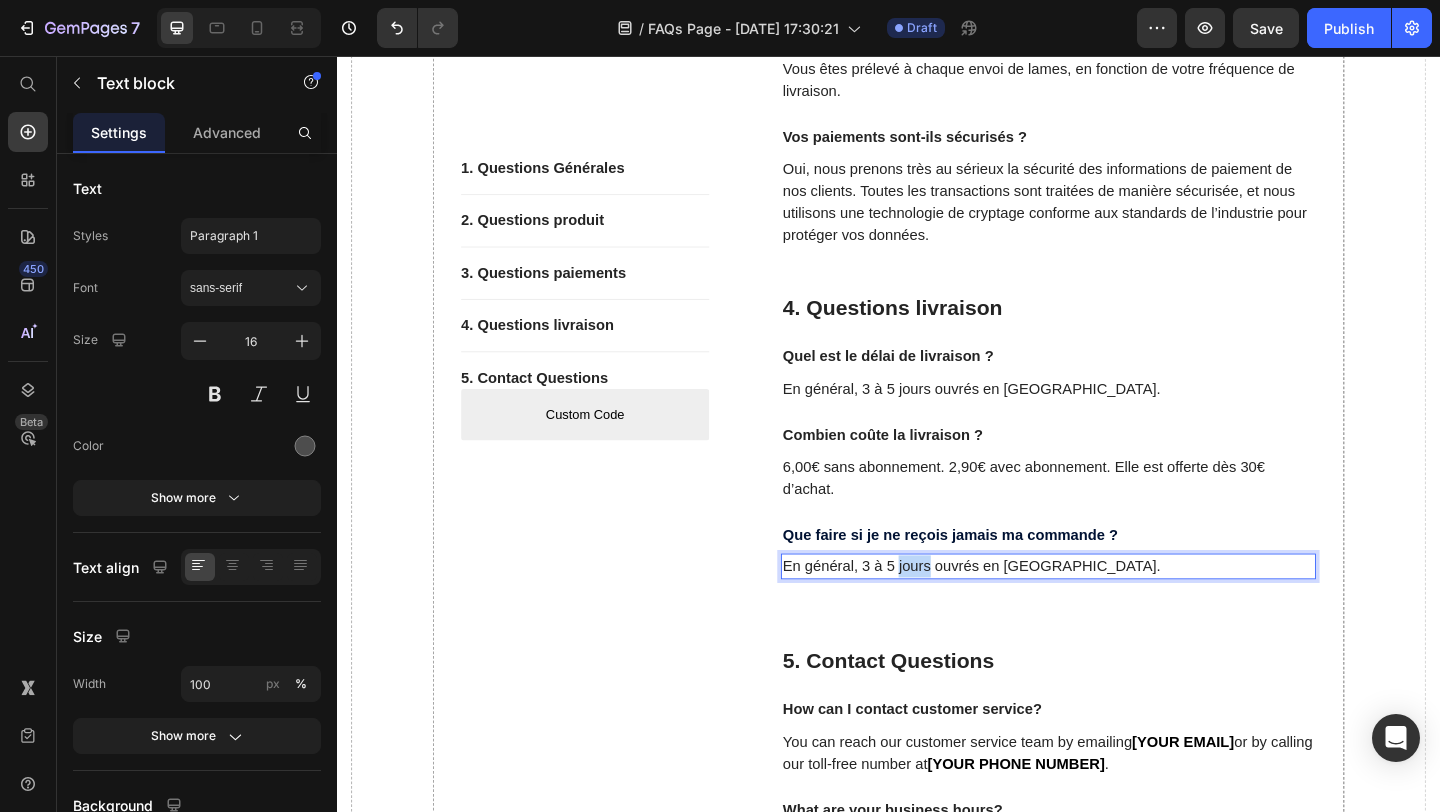 click on "En général, 3 à 5 jours ouvrés en [GEOGRAPHIC_DATA]." at bounding box center [1111, 611] 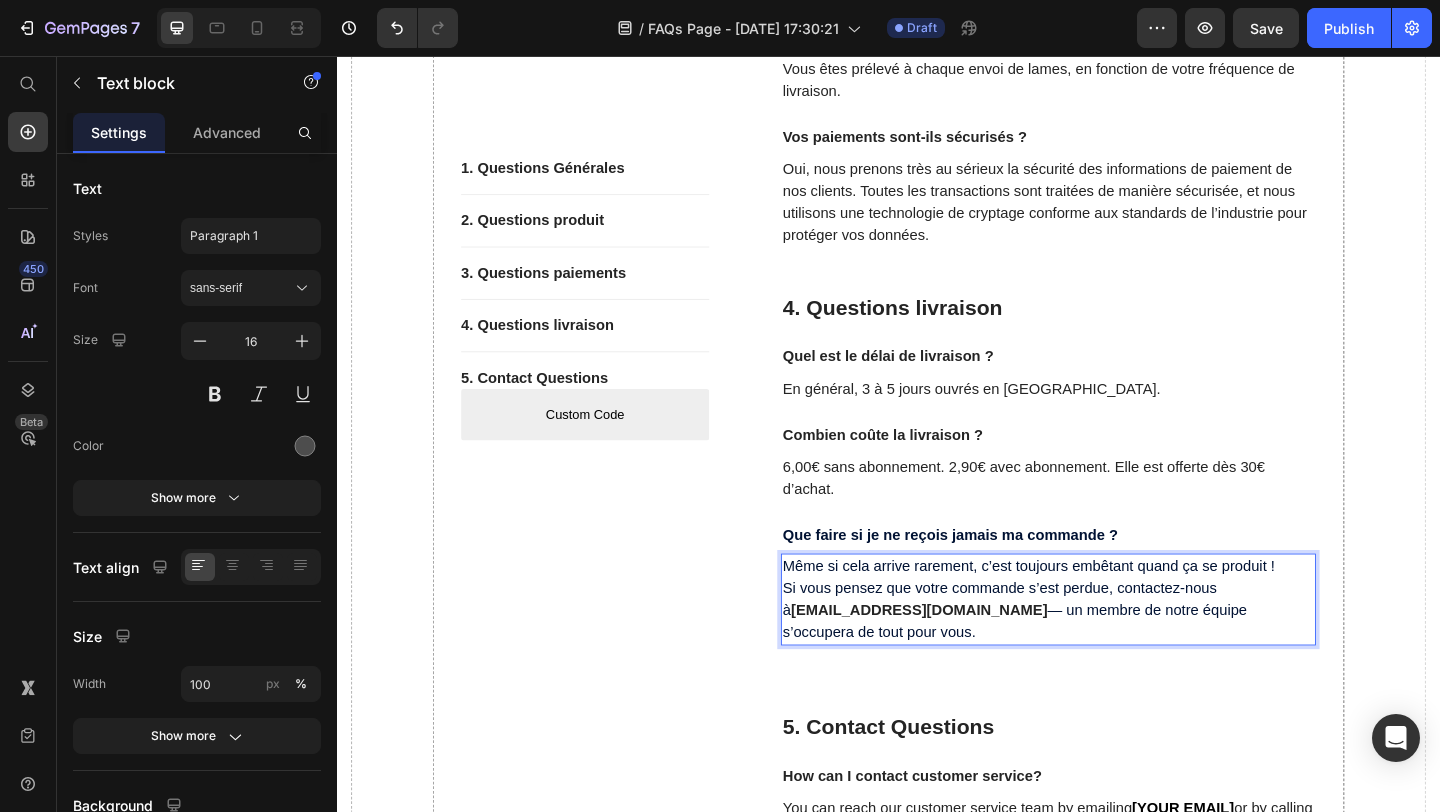 click on "Si vous pensez que votre commande s’est perdue, contactez-nous à" at bounding box center (1058, 646) 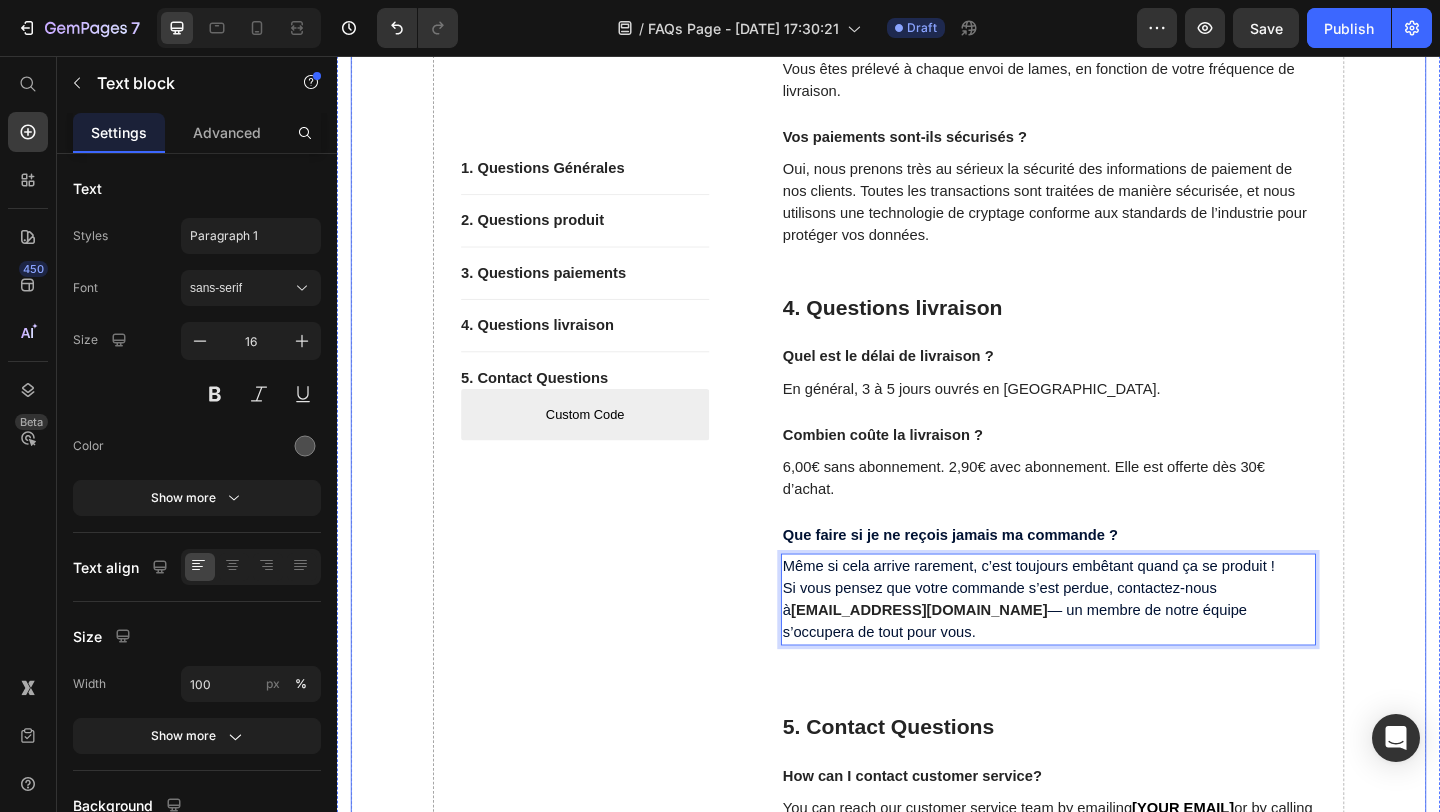 click on "1. Questions Générales Button                Title Line 2. Questions produit Button                Title Line 3. Questions paiements Button                Title Line 4. Questions livraison Button                Title Line 5. Contact Questions Button
Custom Code
Custom Menu Active Row" at bounding box center (607, -68) 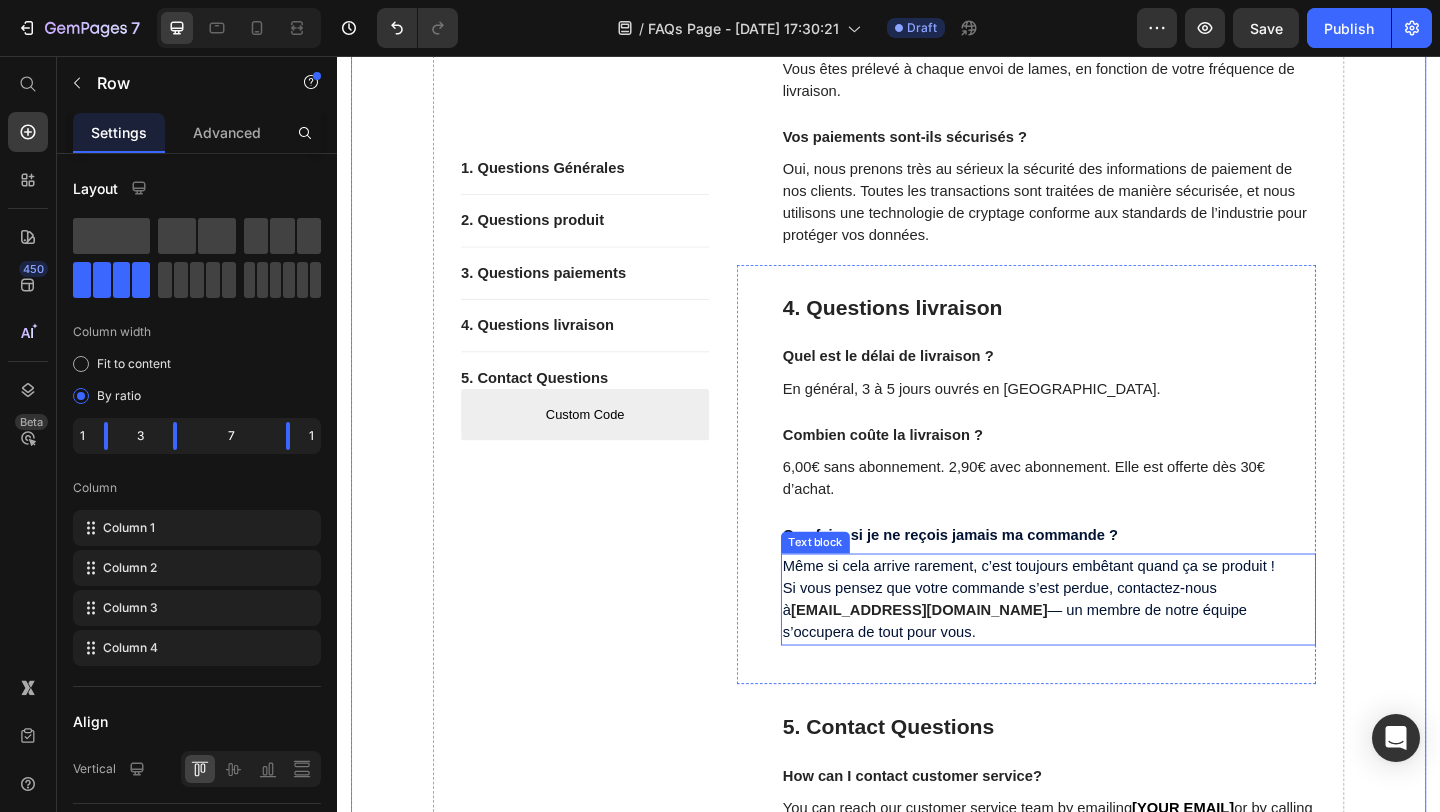 click on "Si vous pensez que votre commande s’est perdue, contactez-nous à" at bounding box center [1058, 646] 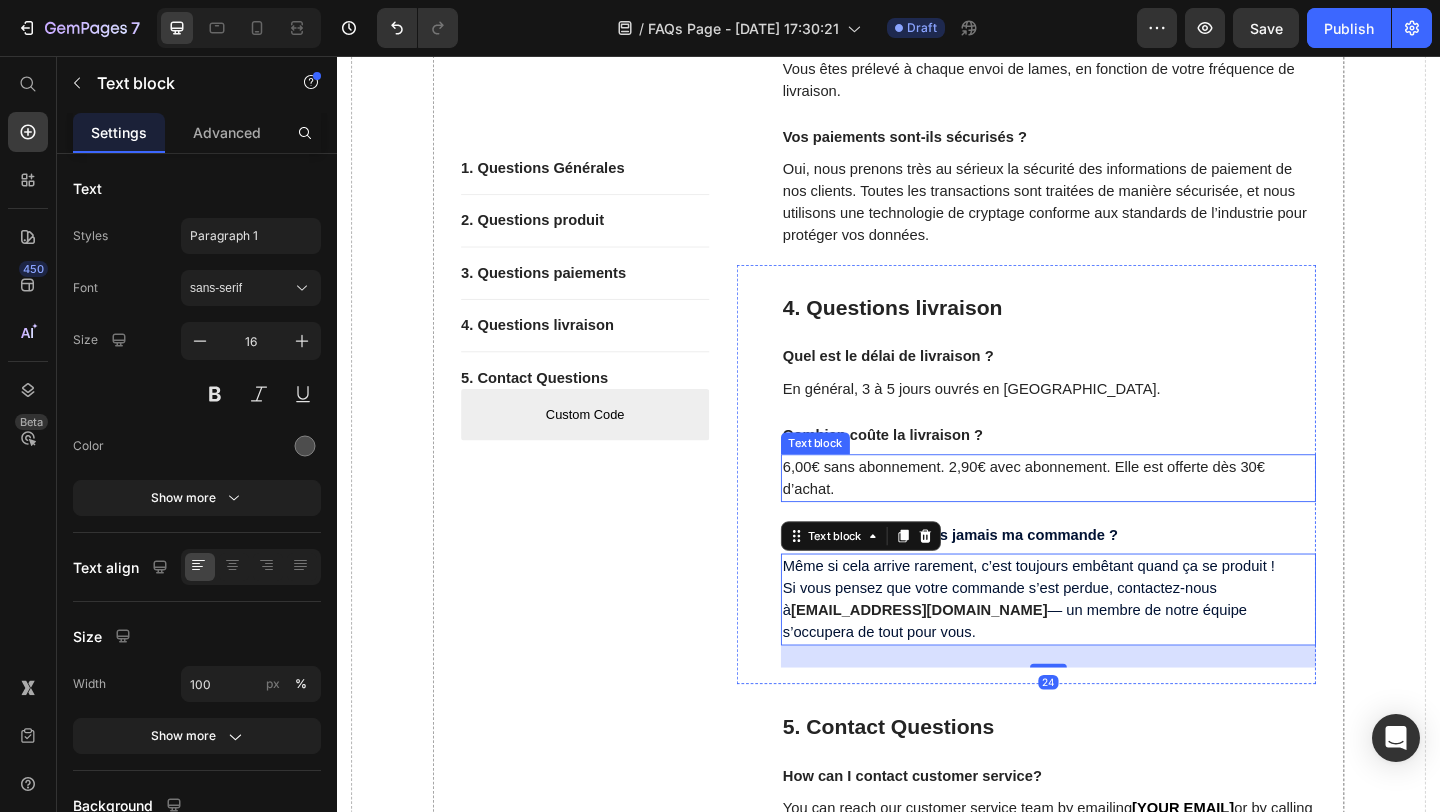 click on "6,00€ sans abonnement. 2,90€ avec abonnement. Elle est offerte dès 30€ d’achat." at bounding box center (1111, 515) 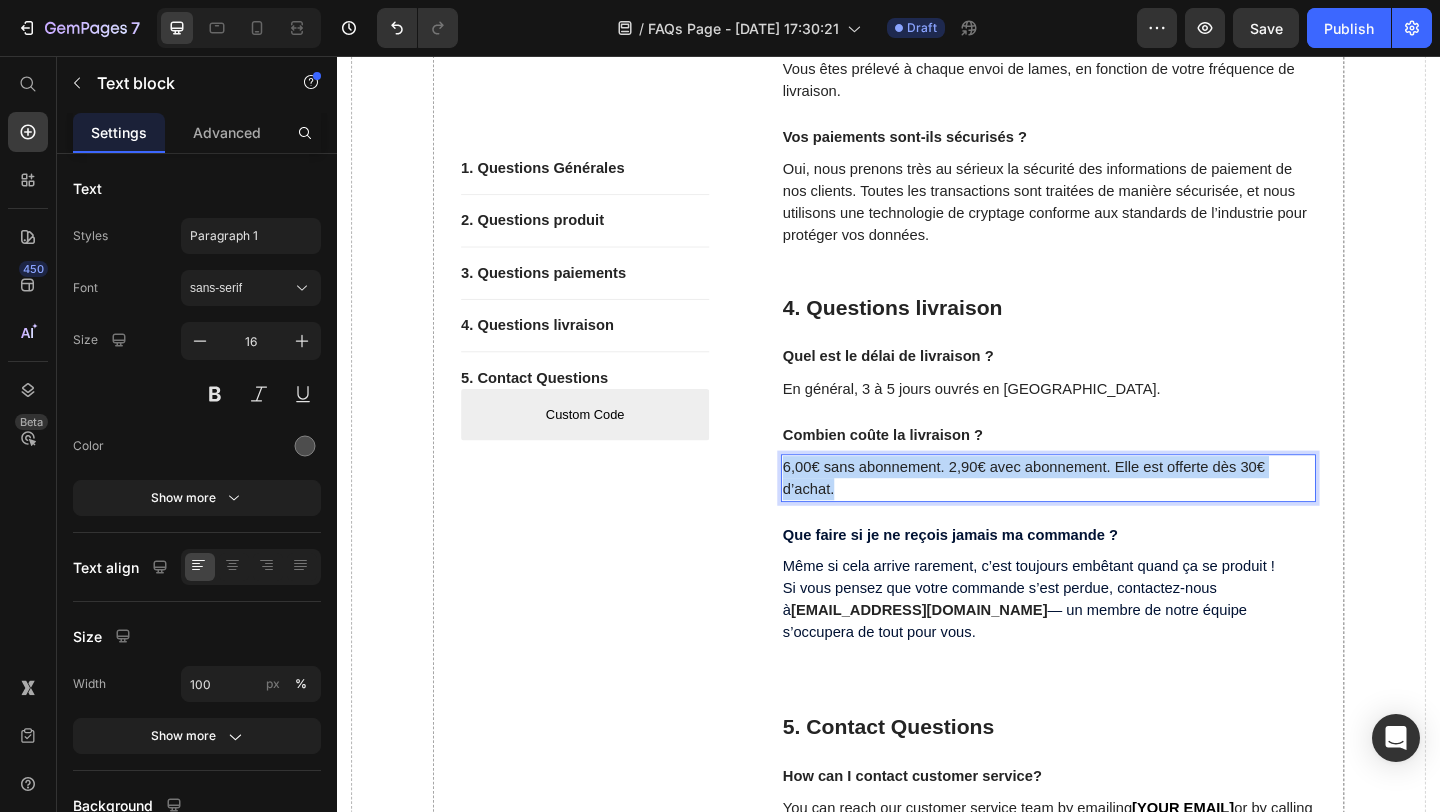 click on "6,00€ sans abonnement. 2,90€ avec abonnement. Elle est offerte dès 30€ d’achat." at bounding box center [1111, 515] 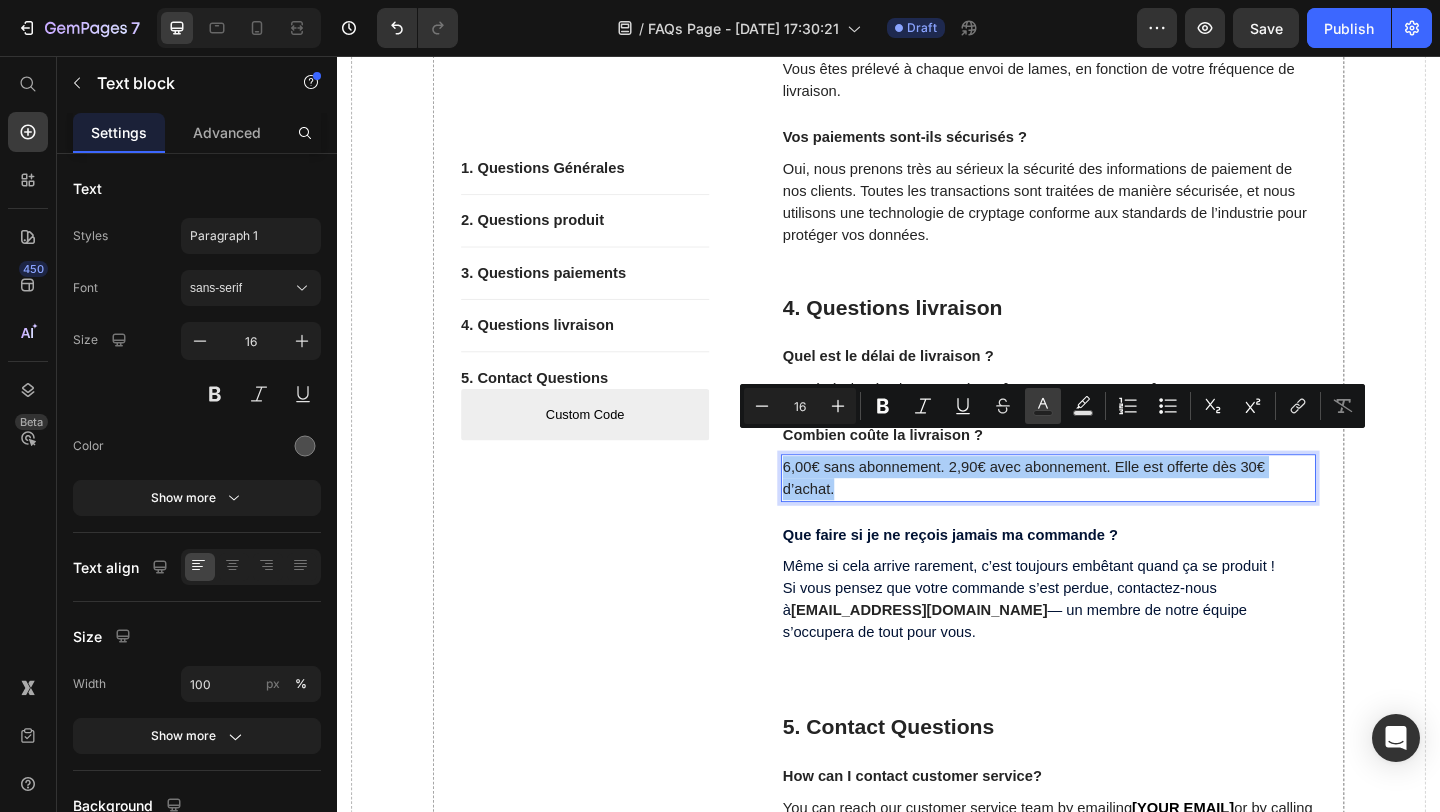 click 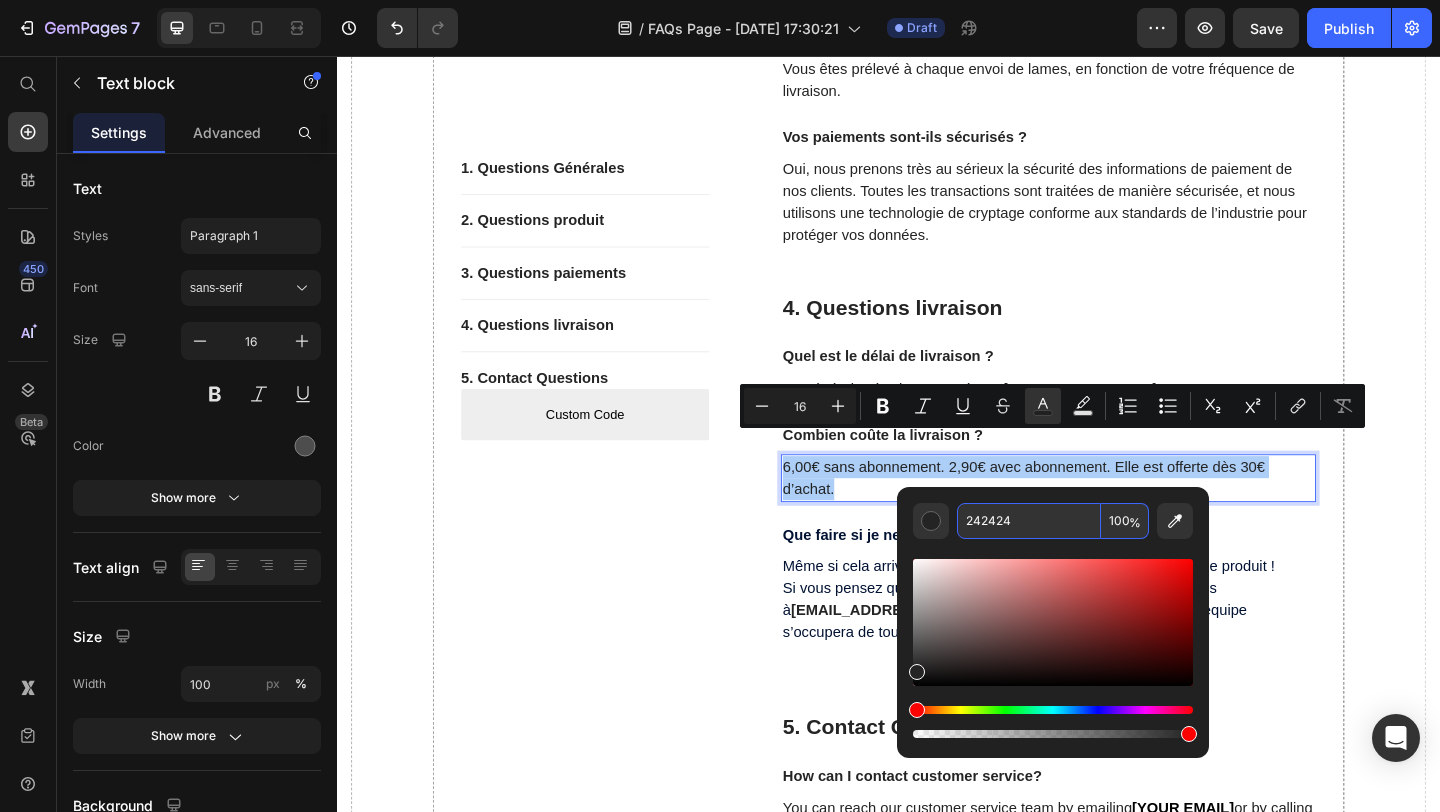 click on "242424" at bounding box center [1029, 521] 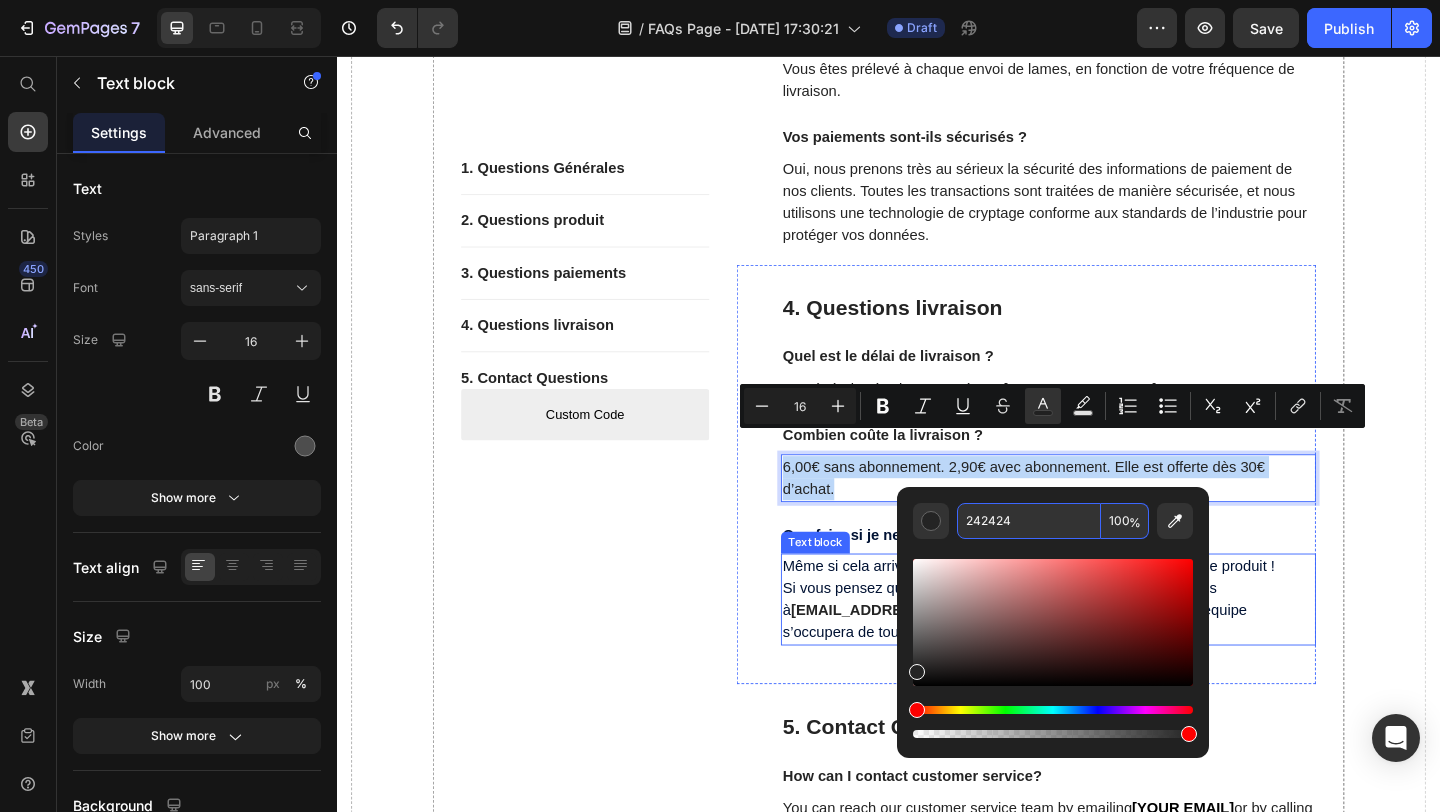 click on "support@tryjustr.com" at bounding box center (970, 658) 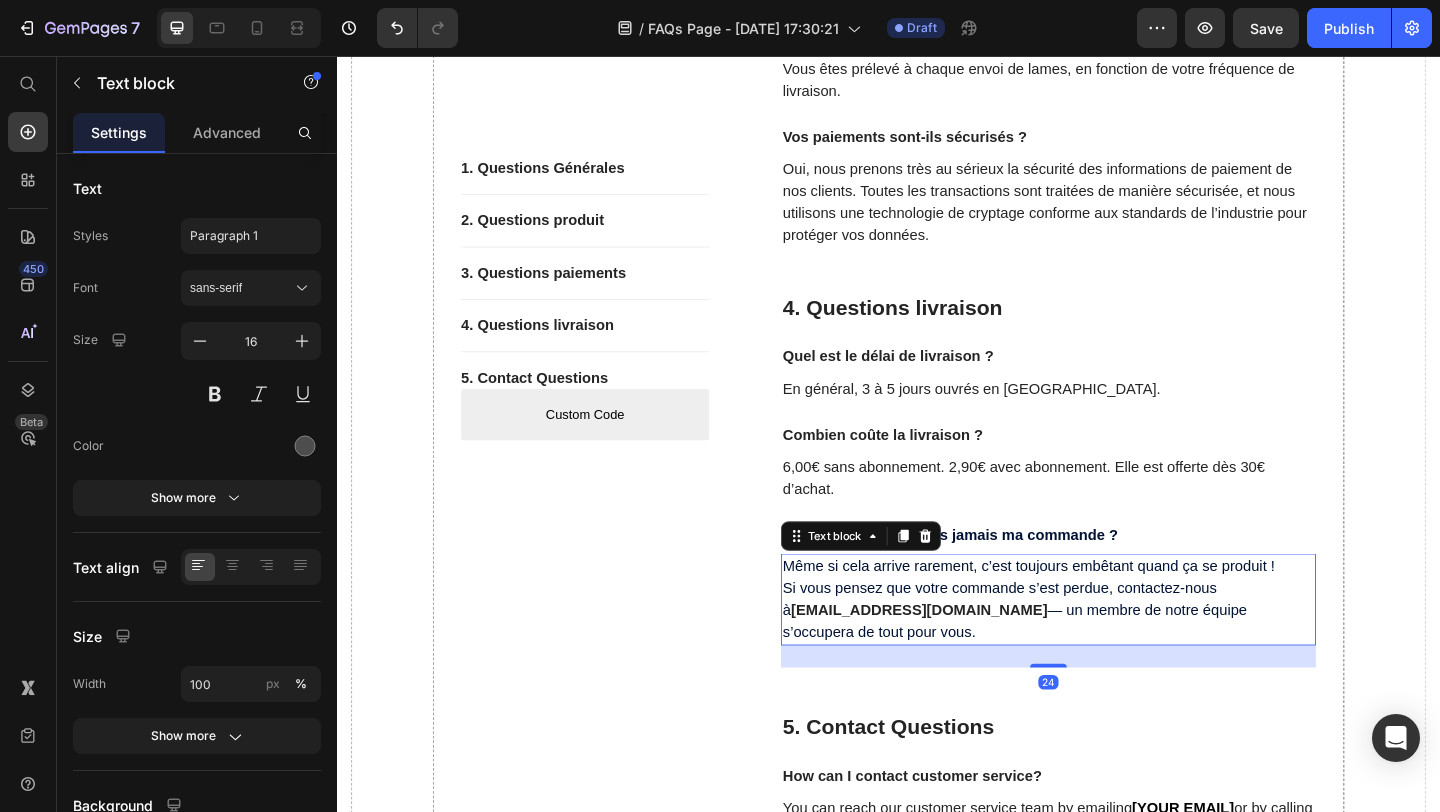 click on "support@tryjustr.com" at bounding box center (970, 658) 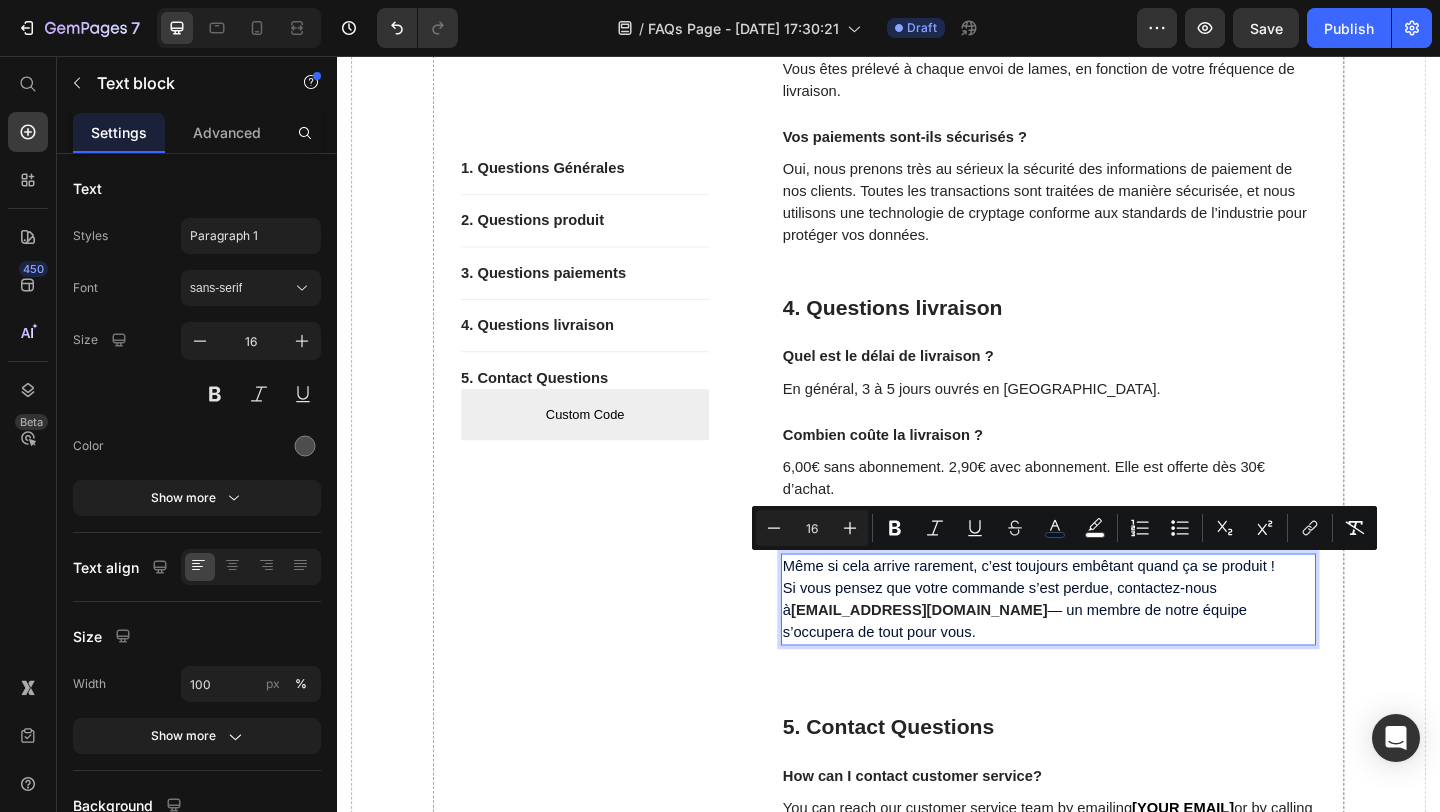 click on "support@tryjustr.com" at bounding box center [970, 658] 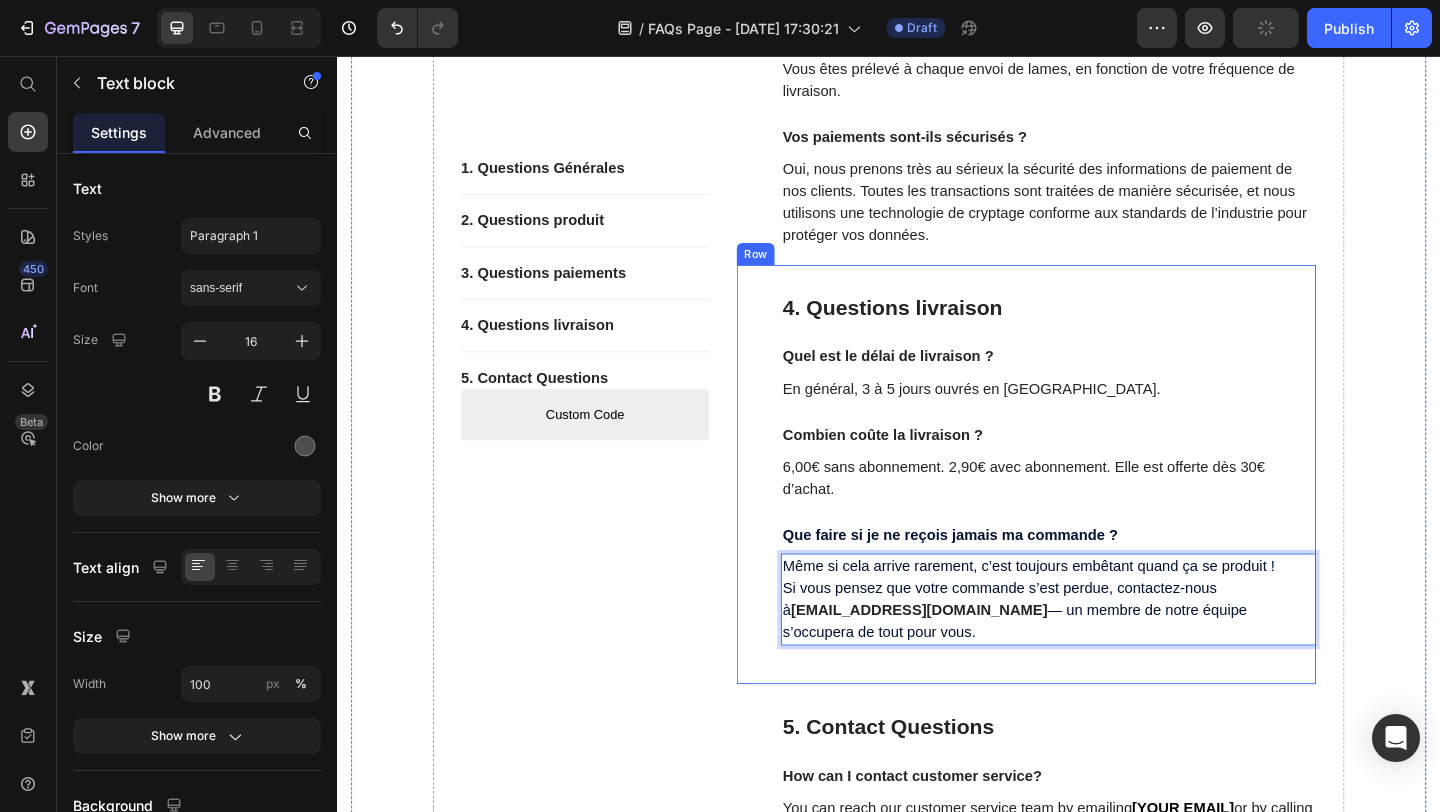 drag, startPoint x: 883, startPoint y: 660, endPoint x: 811, endPoint y: 577, distance: 109.877205 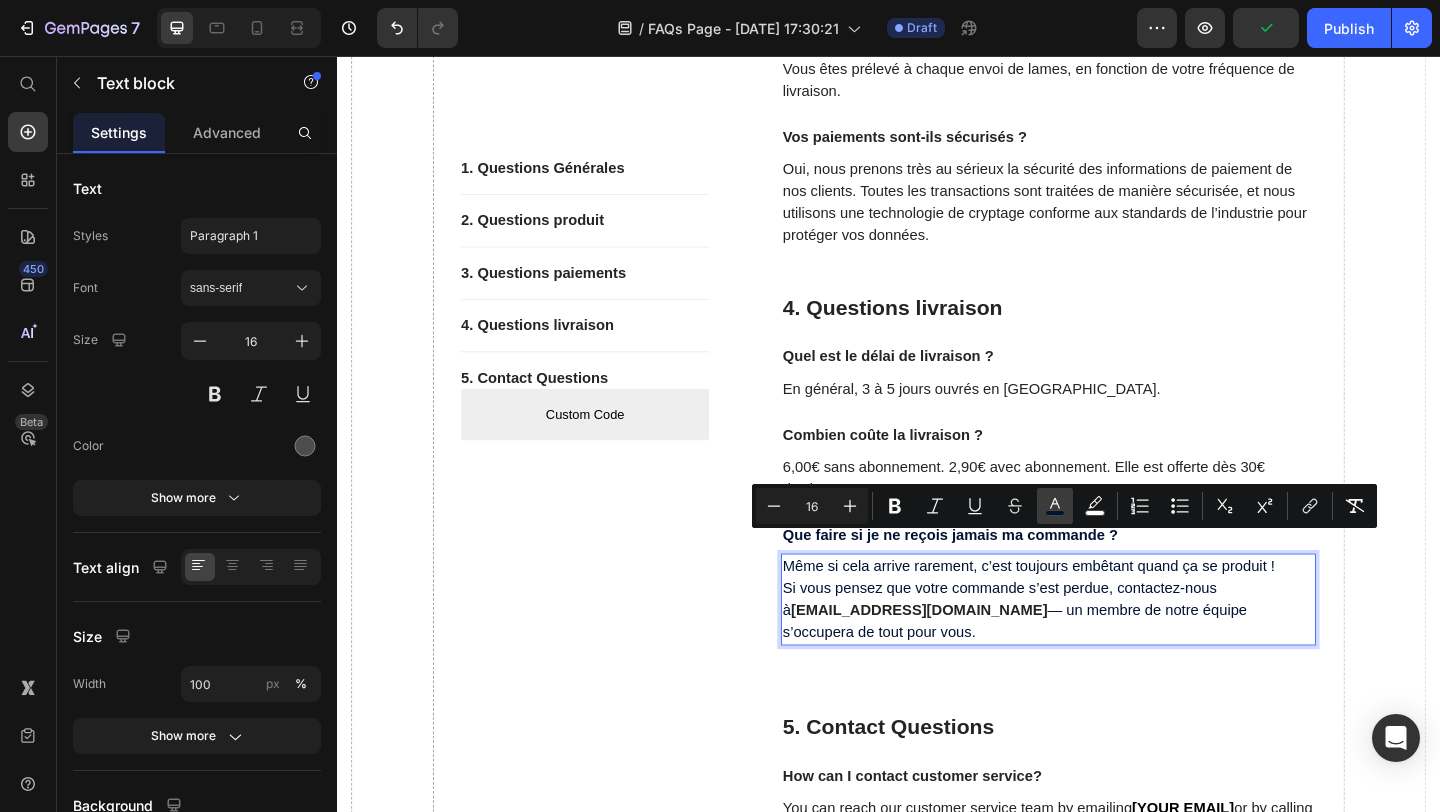 click 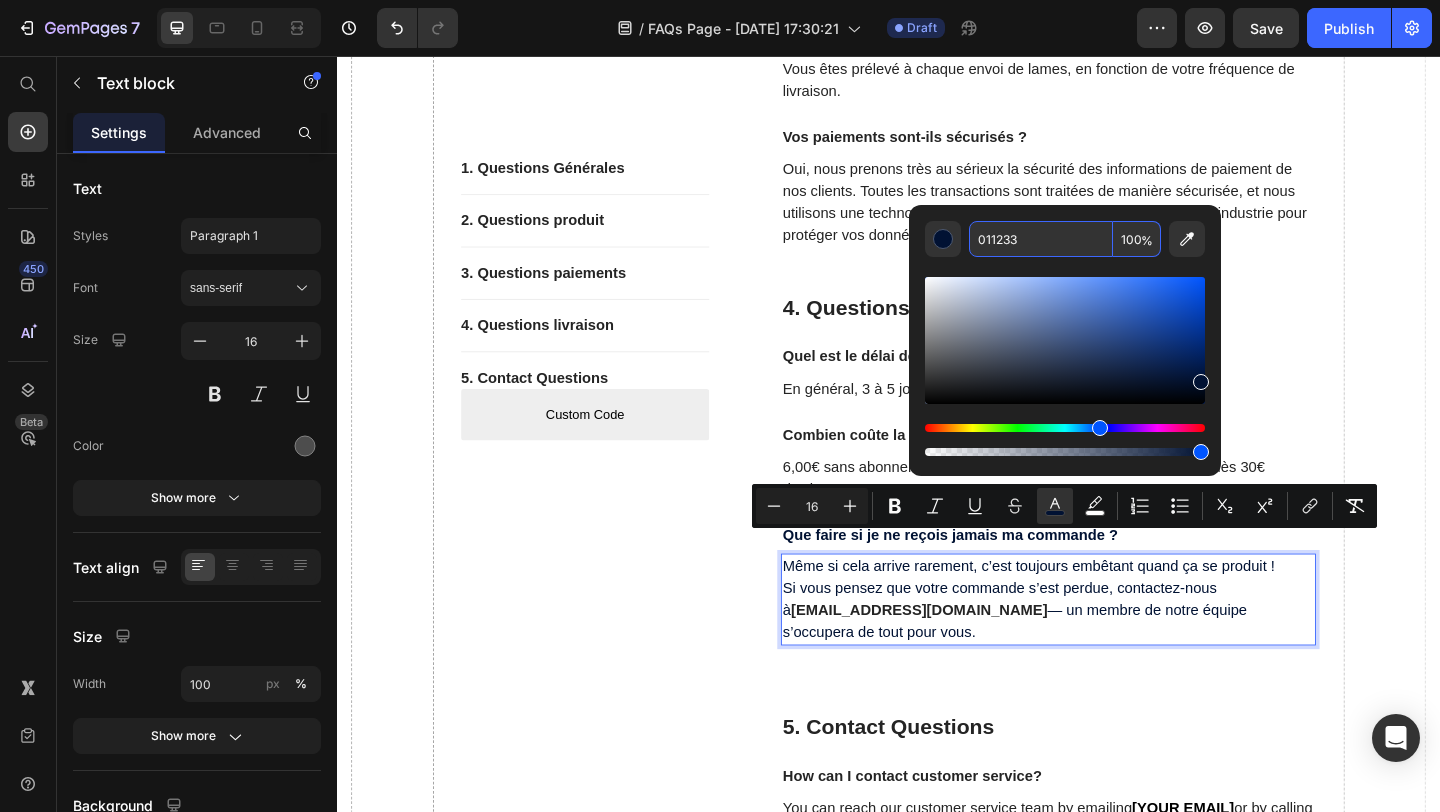 click on "011233" at bounding box center [1041, 239] 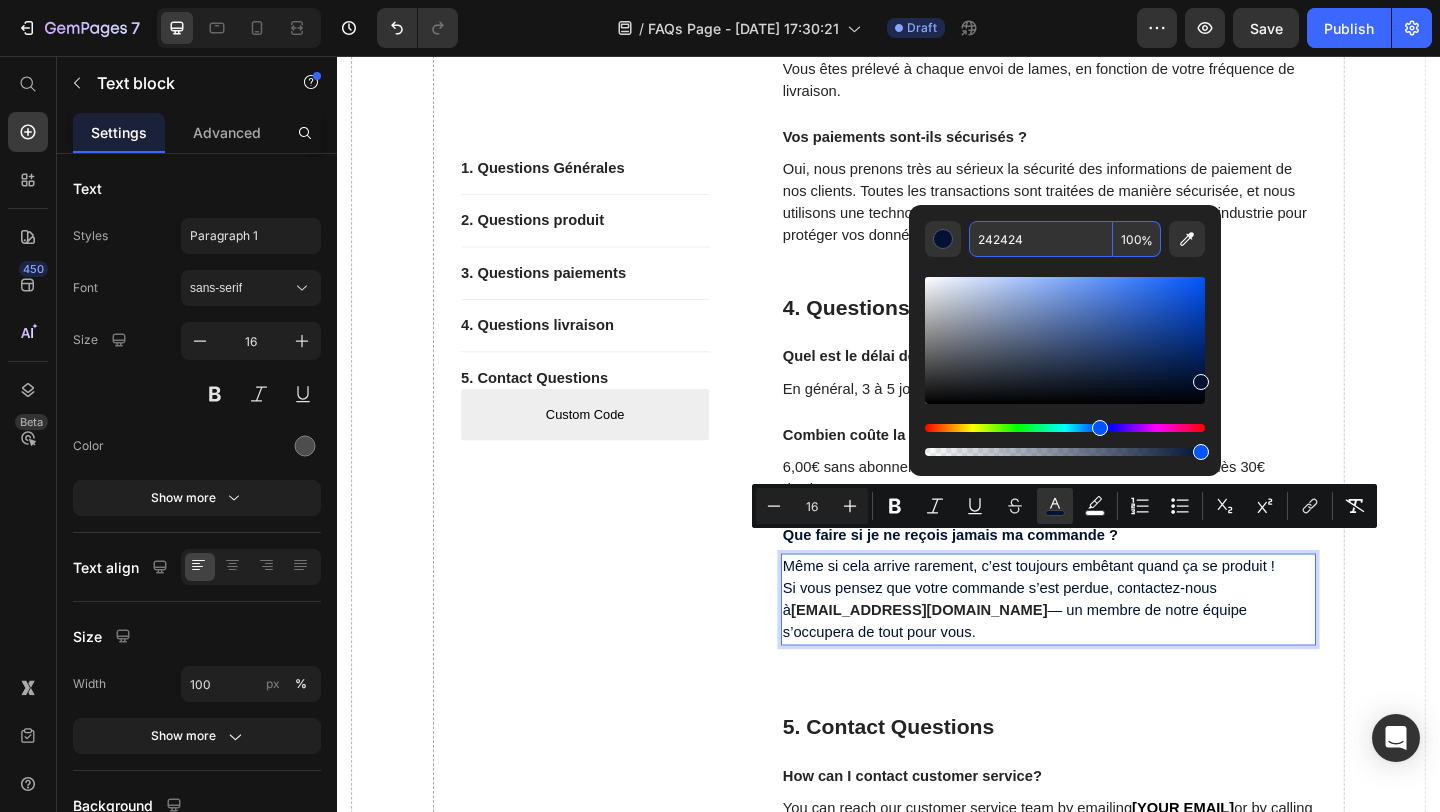 type on "242424" 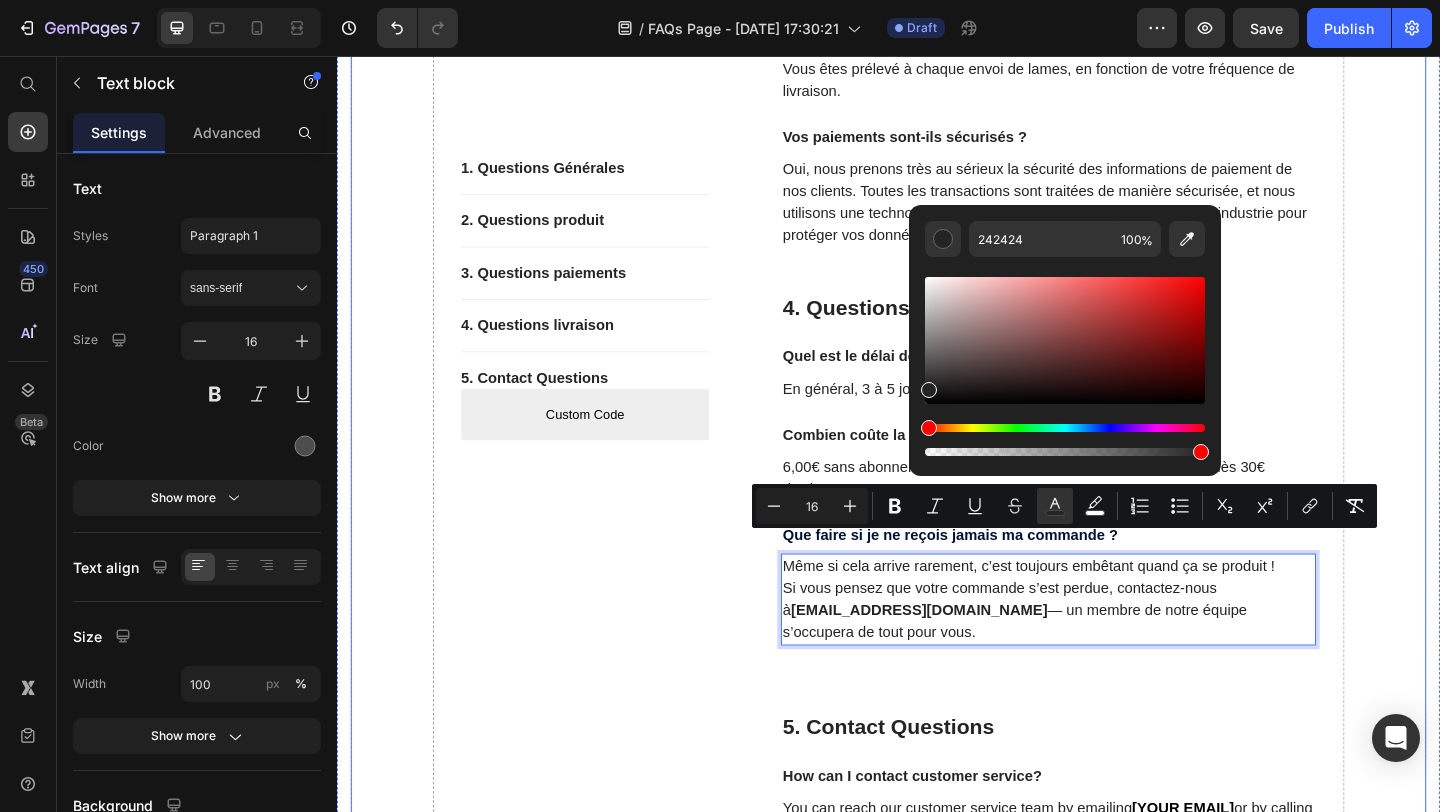 click on "1. Questions Générales Button                Title Line 2. Questions produit Button                Title Line 3. Questions paiements Button                Title Line 4. Questions livraison Button                Title Line 5. Contact Questions Button
Custom Code
Custom Menu Active Row" at bounding box center [607, -68] 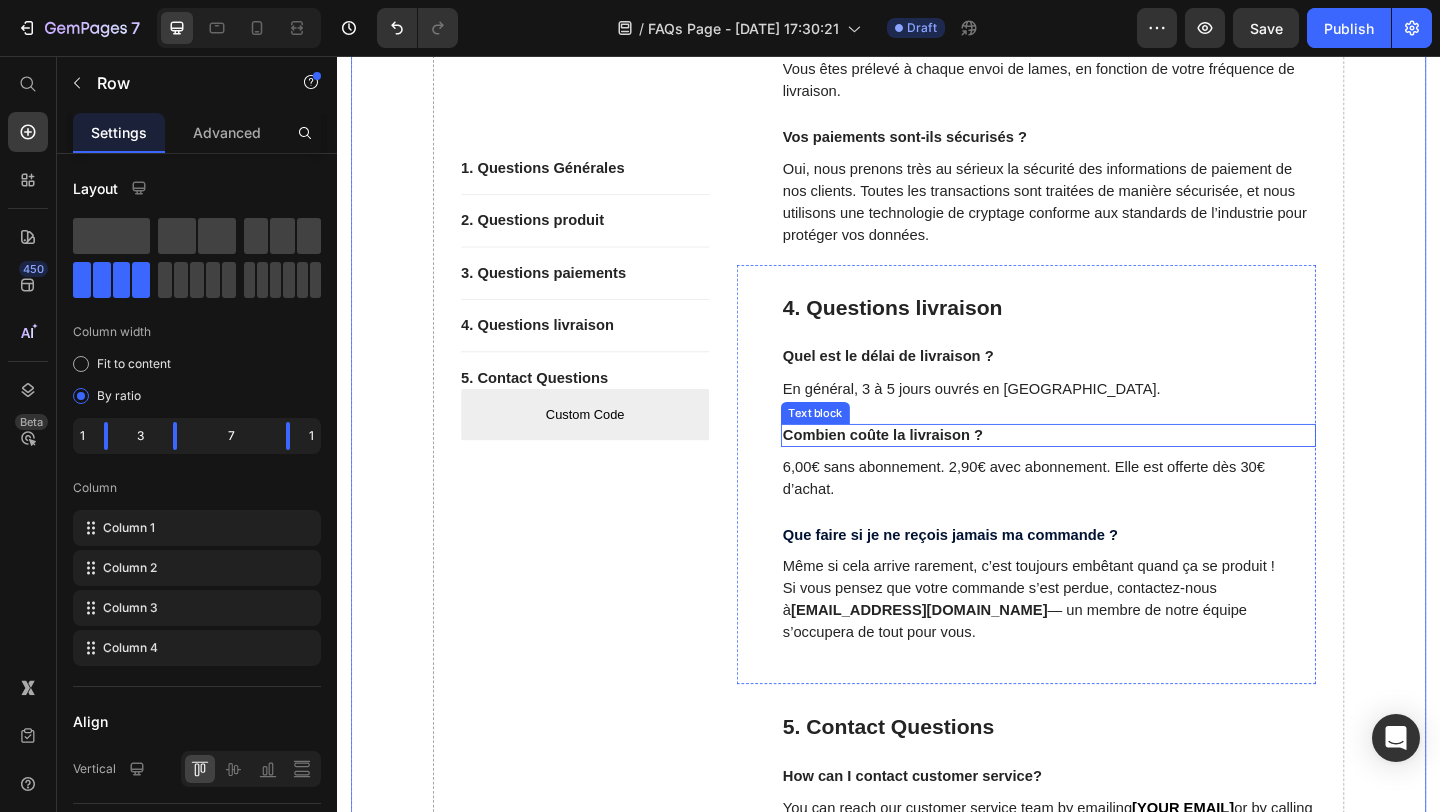 click on "Combien coûte la livraison ?" at bounding box center (1111, 468) 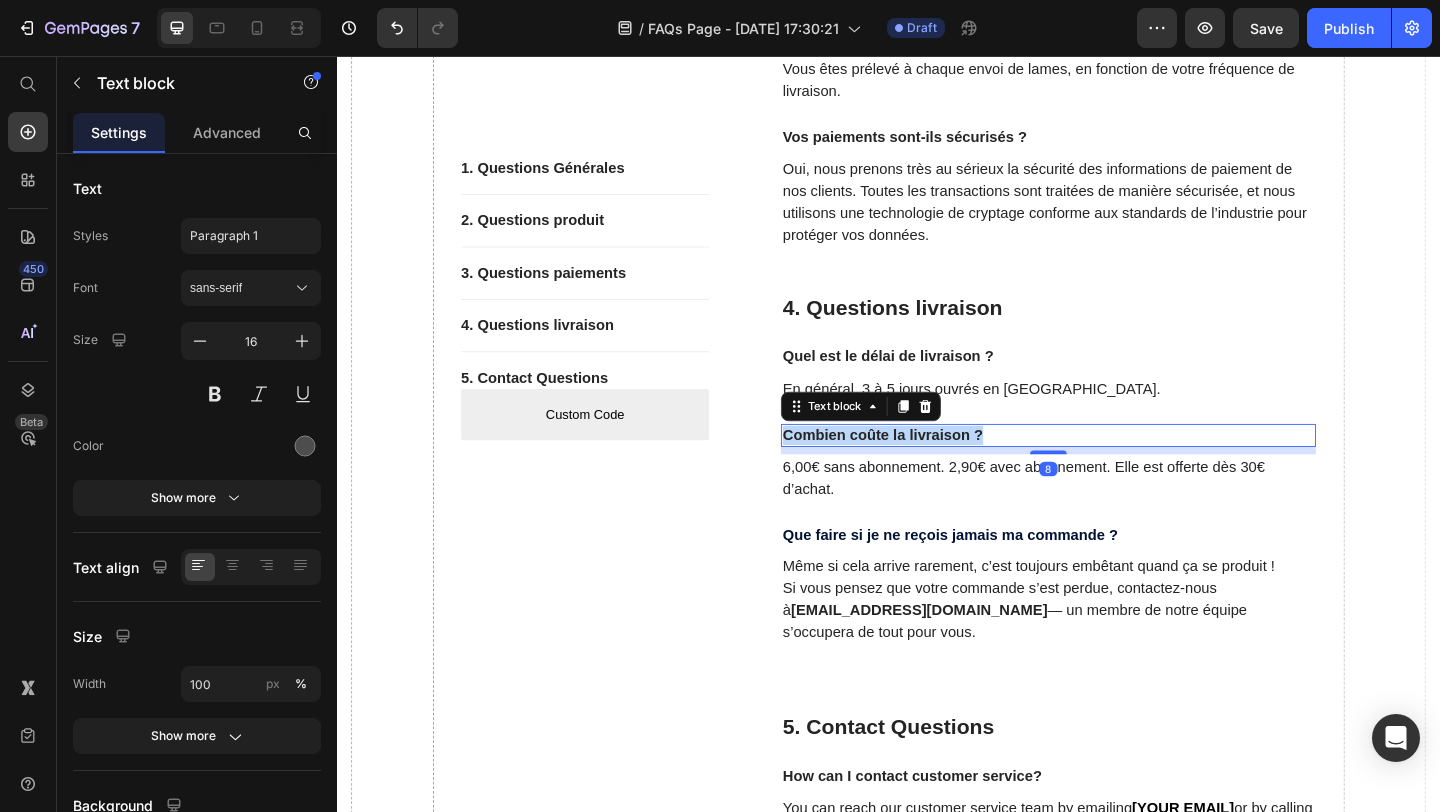 click on "Combien coûte la livraison ?" at bounding box center (1111, 468) 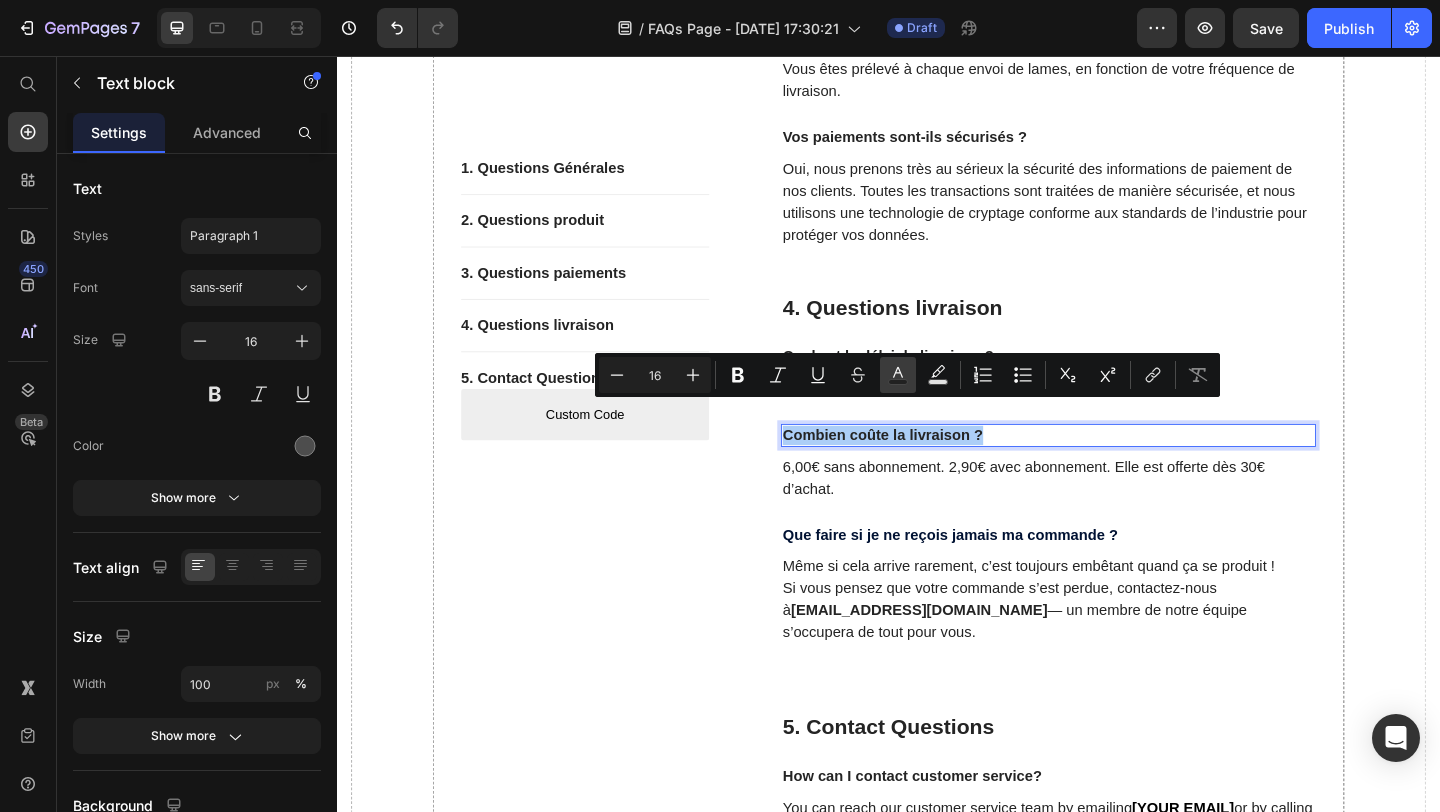 click 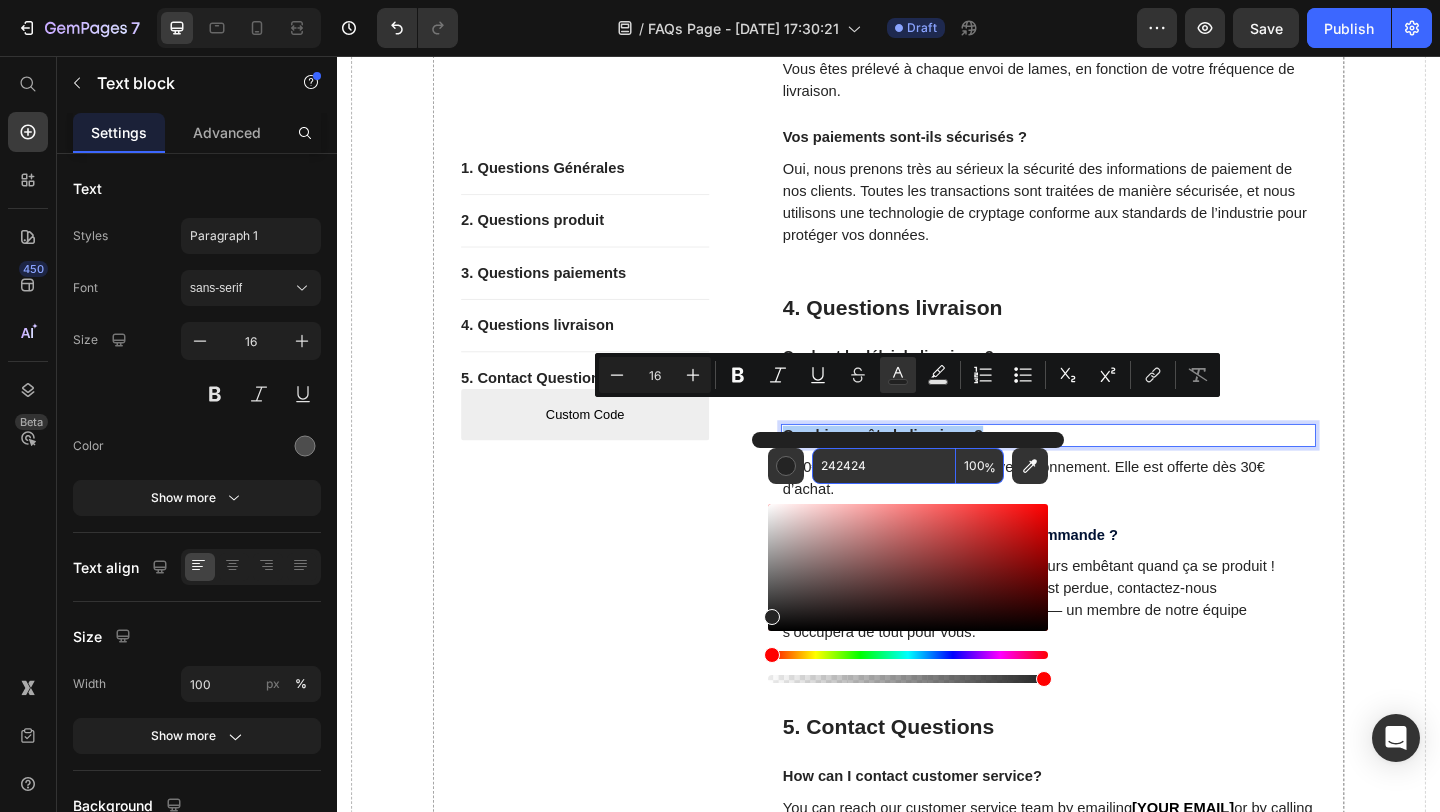 click on "242424" at bounding box center [884, 466] 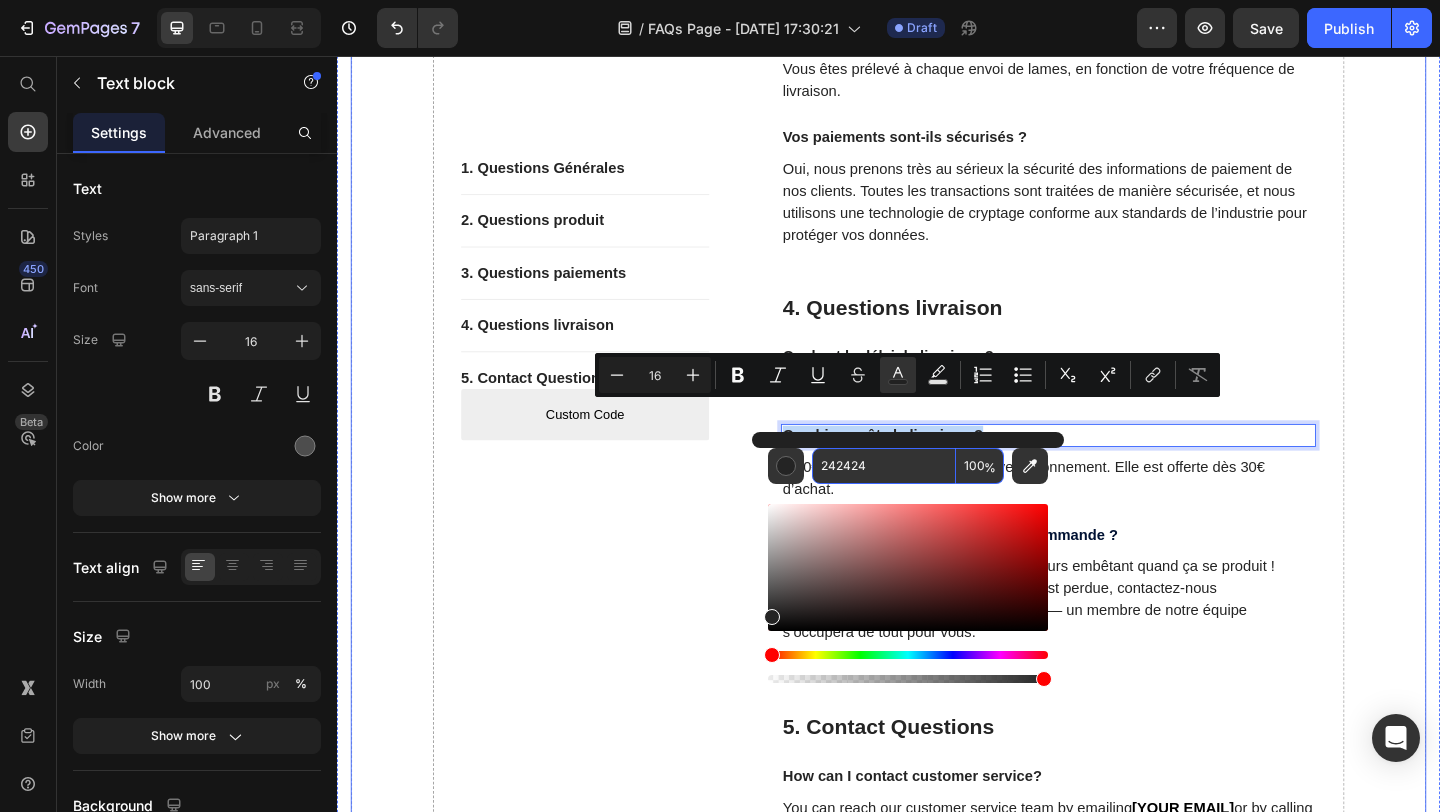 click on "1. Questions Générales Button                Title Line 2. Questions produit Button                Title Line 3. Questions paiements Button                Title Line 4. Questions livraison Button                Title Line 5. Contact Questions Button
Custom Code
Custom Menu Active Row" at bounding box center [607, -68] 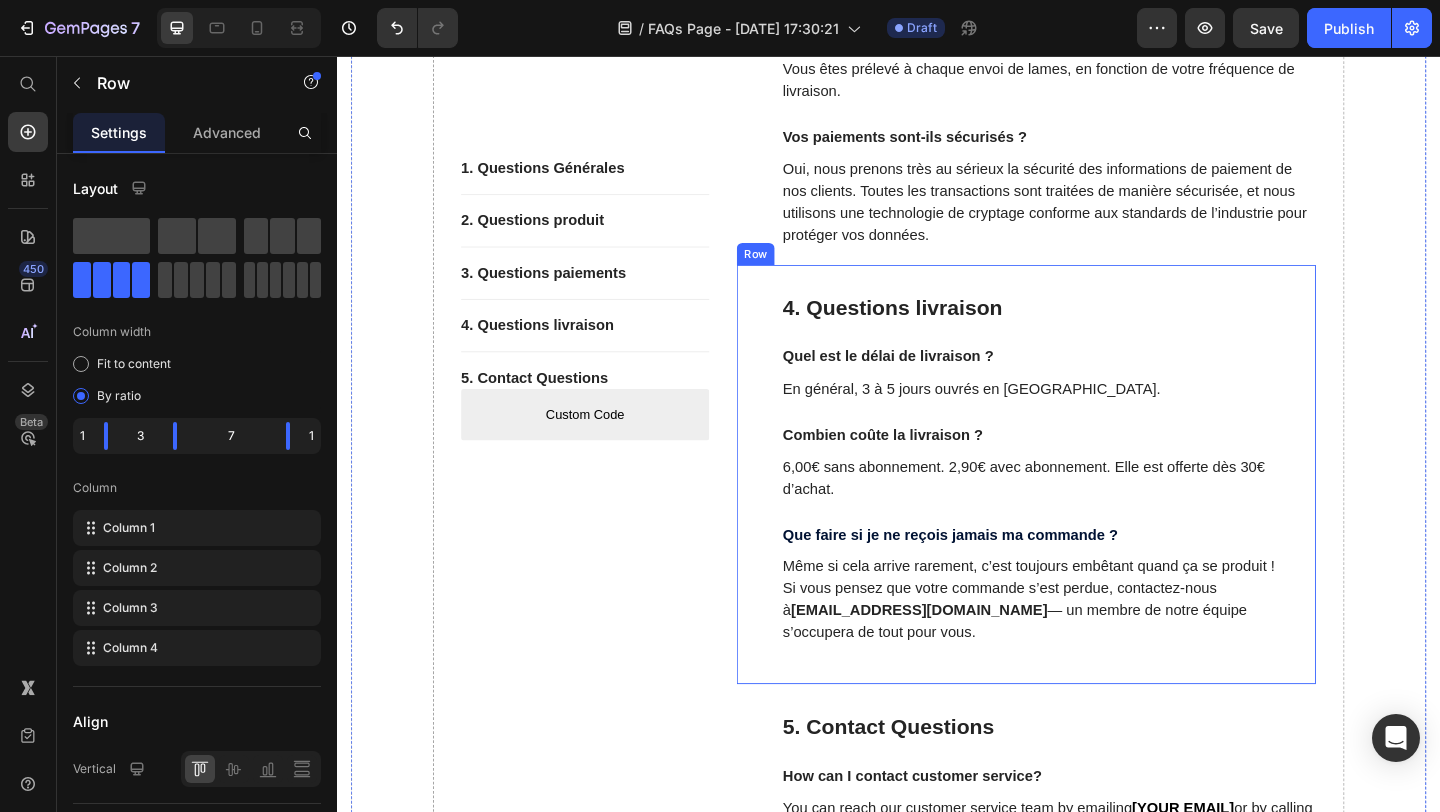 click on "Que faire si je ne reçois jamais ma commande ?" at bounding box center (1004, 576) 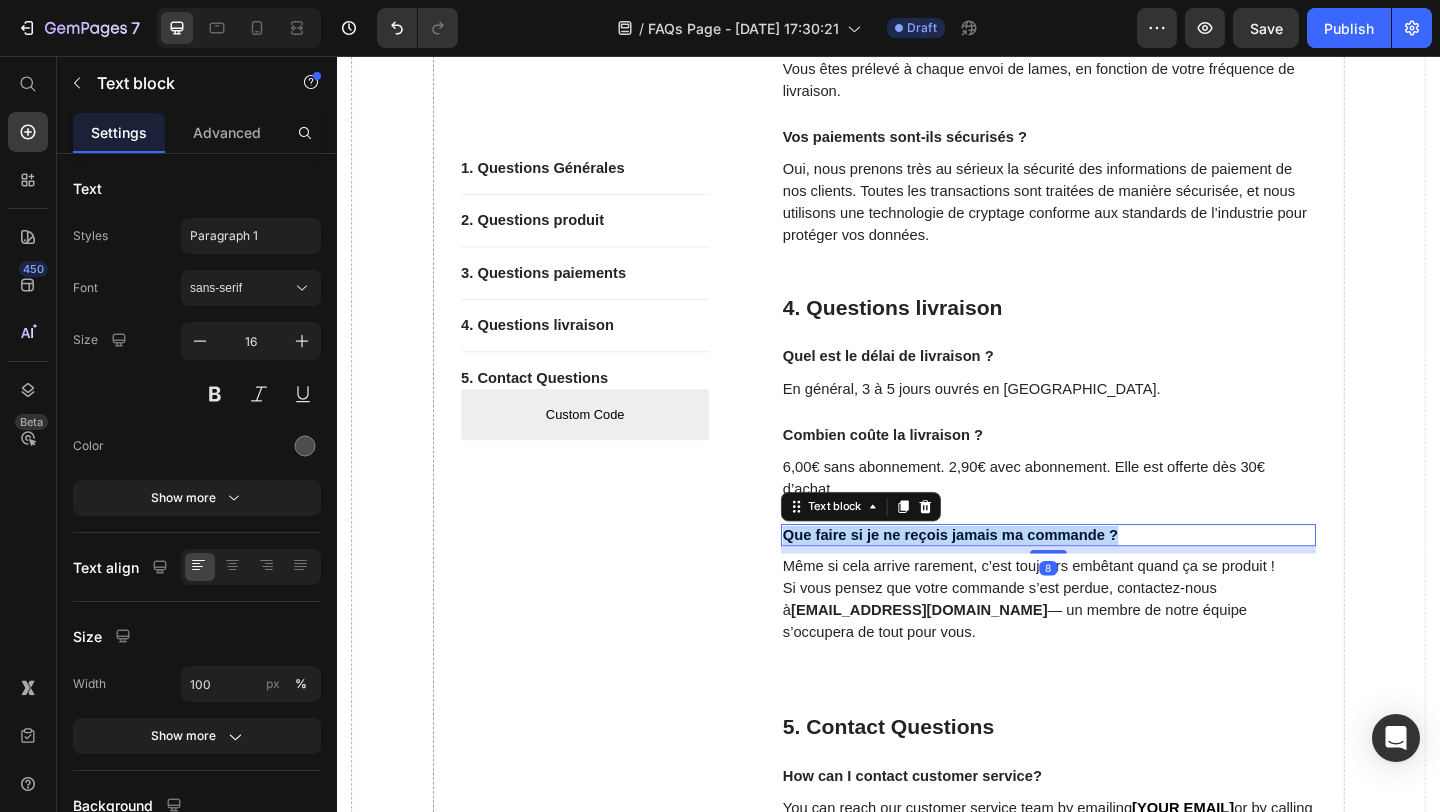 click on "Que faire si je ne reçois jamais ma commande ?" at bounding box center [1004, 576] 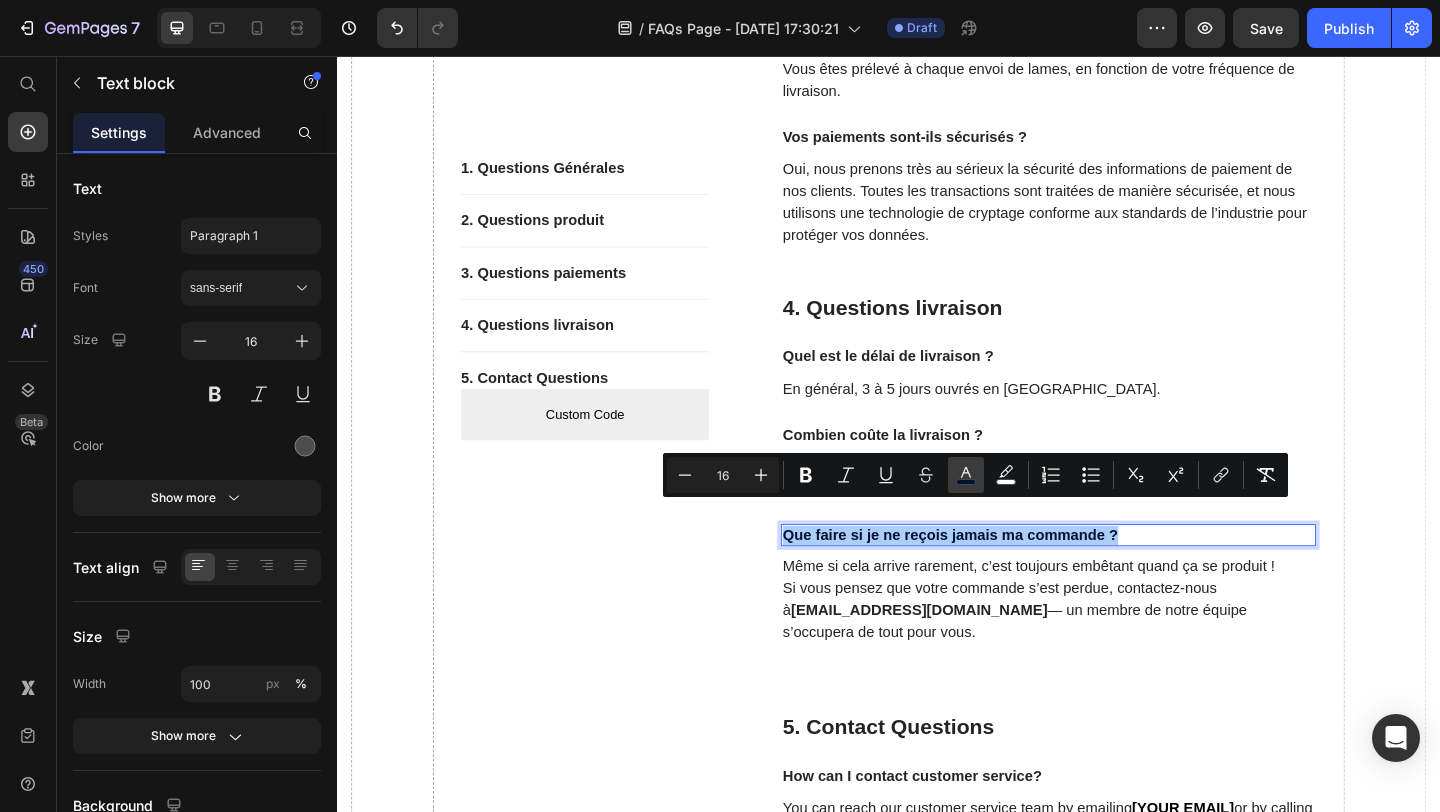click 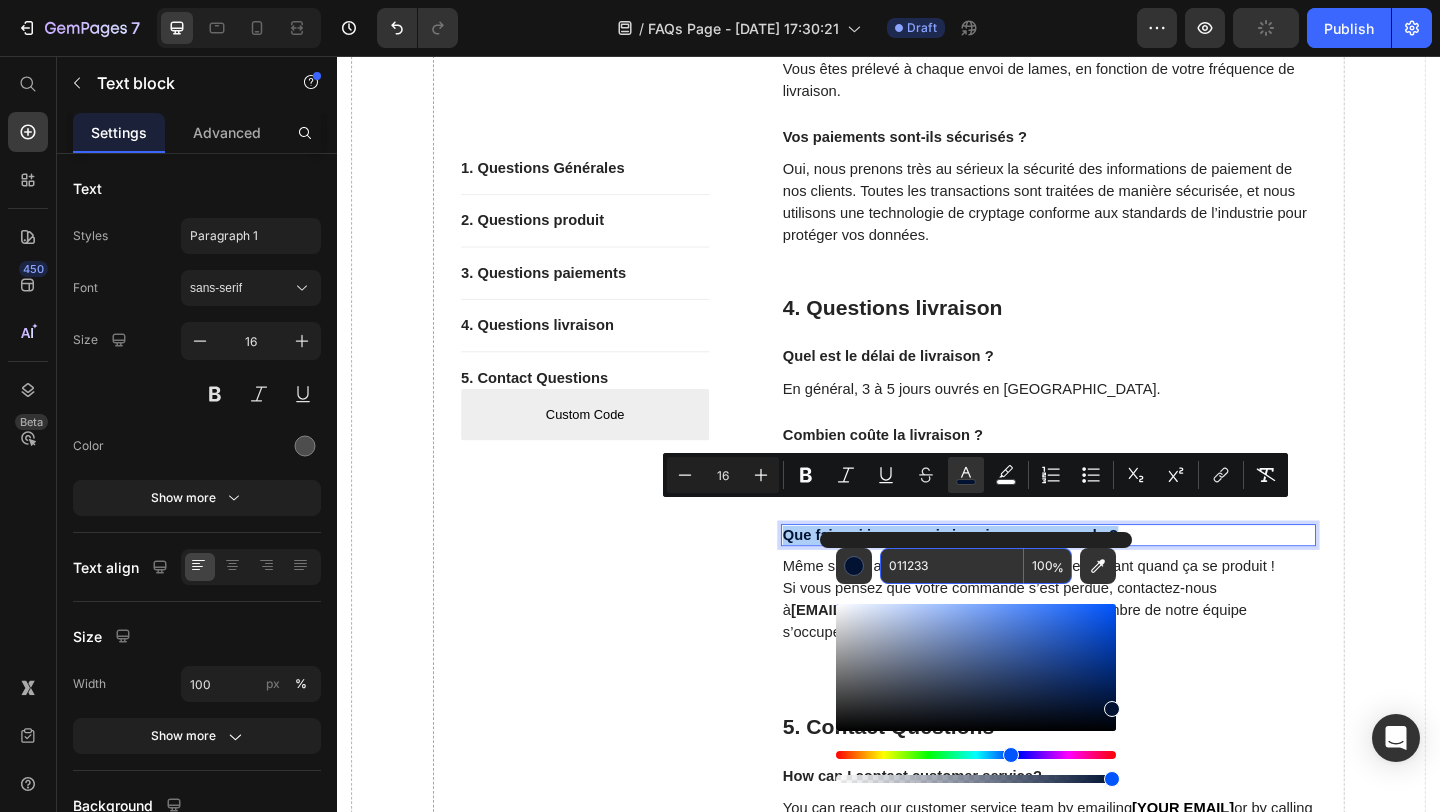 click on "011233" at bounding box center [952, 566] 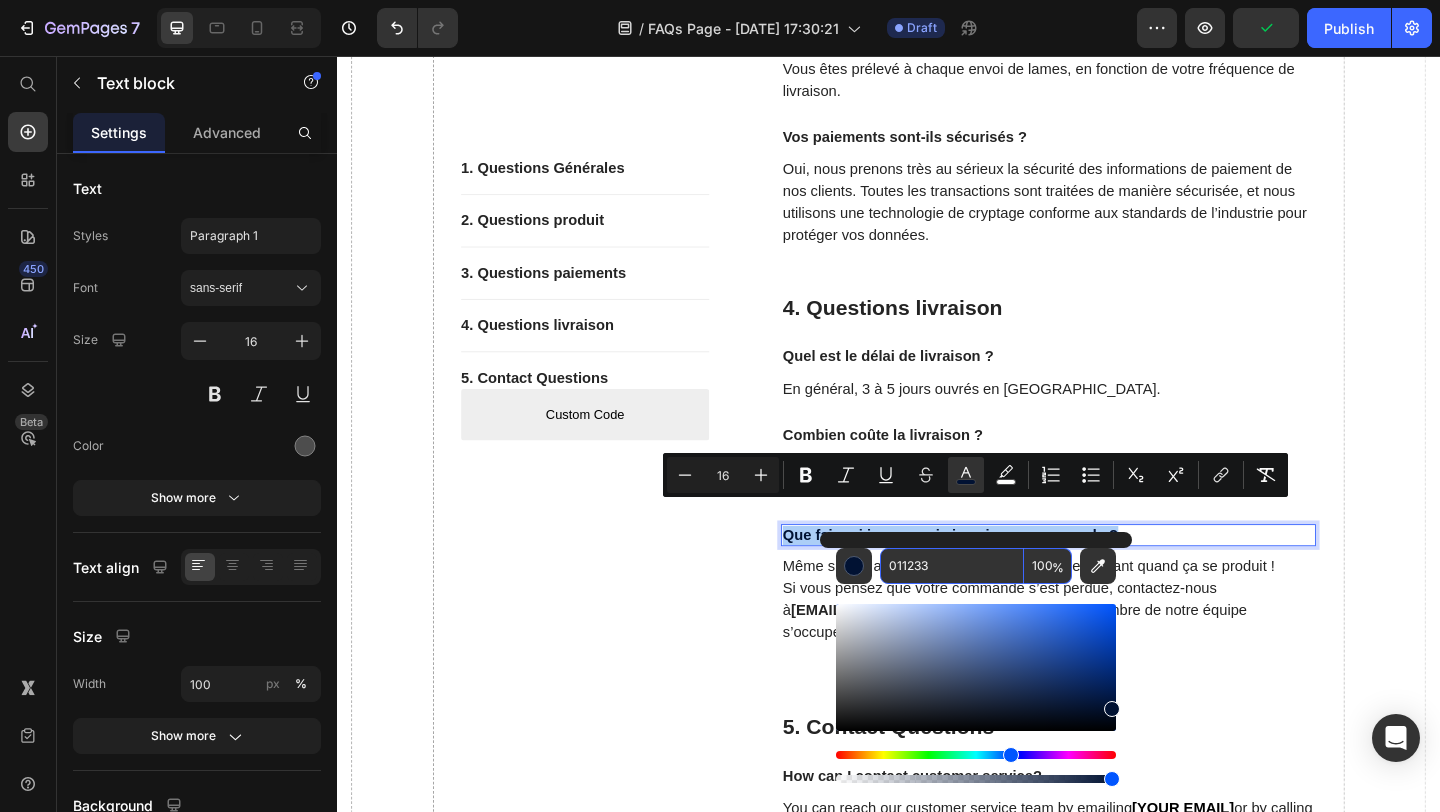 click on "011233" at bounding box center [952, 566] 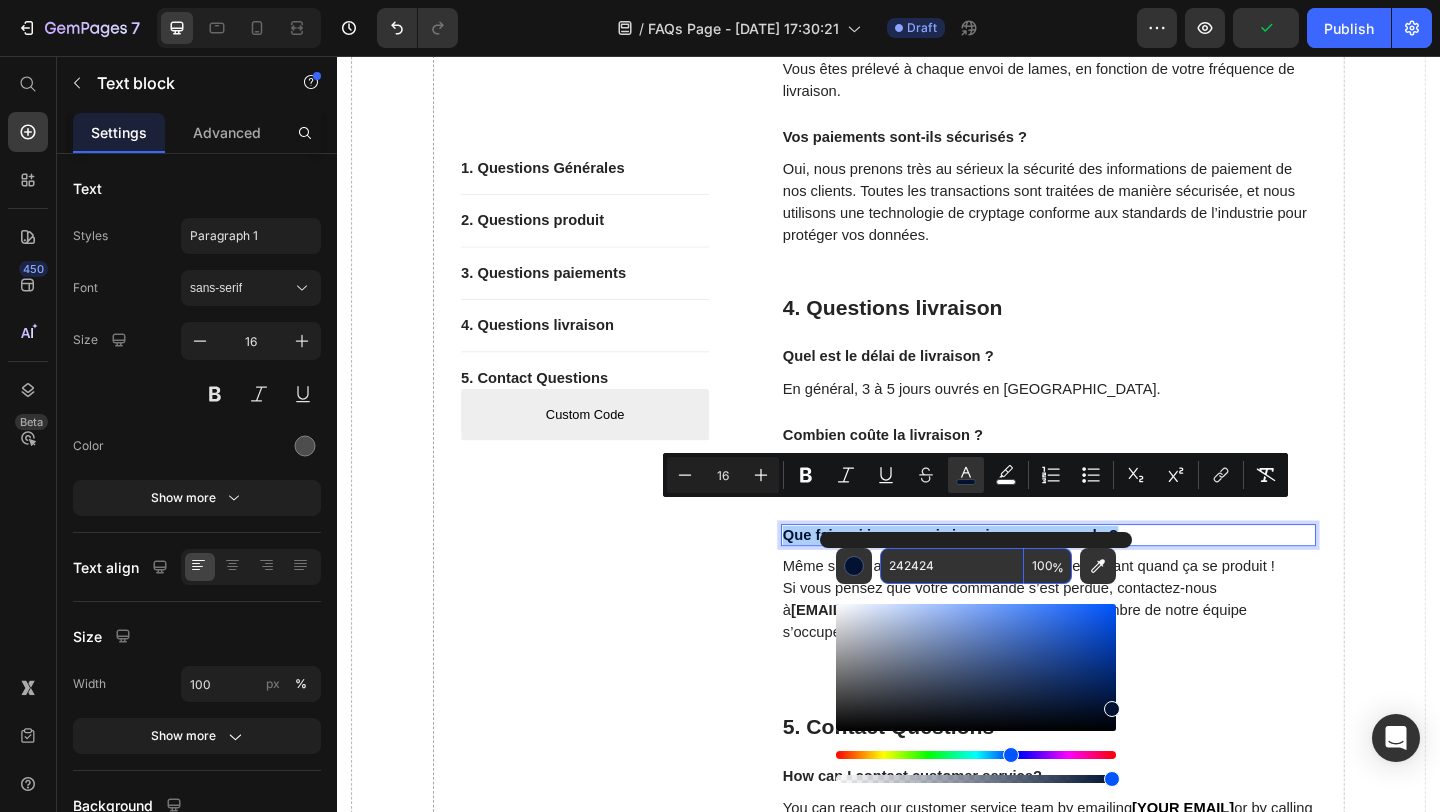 type on "242424" 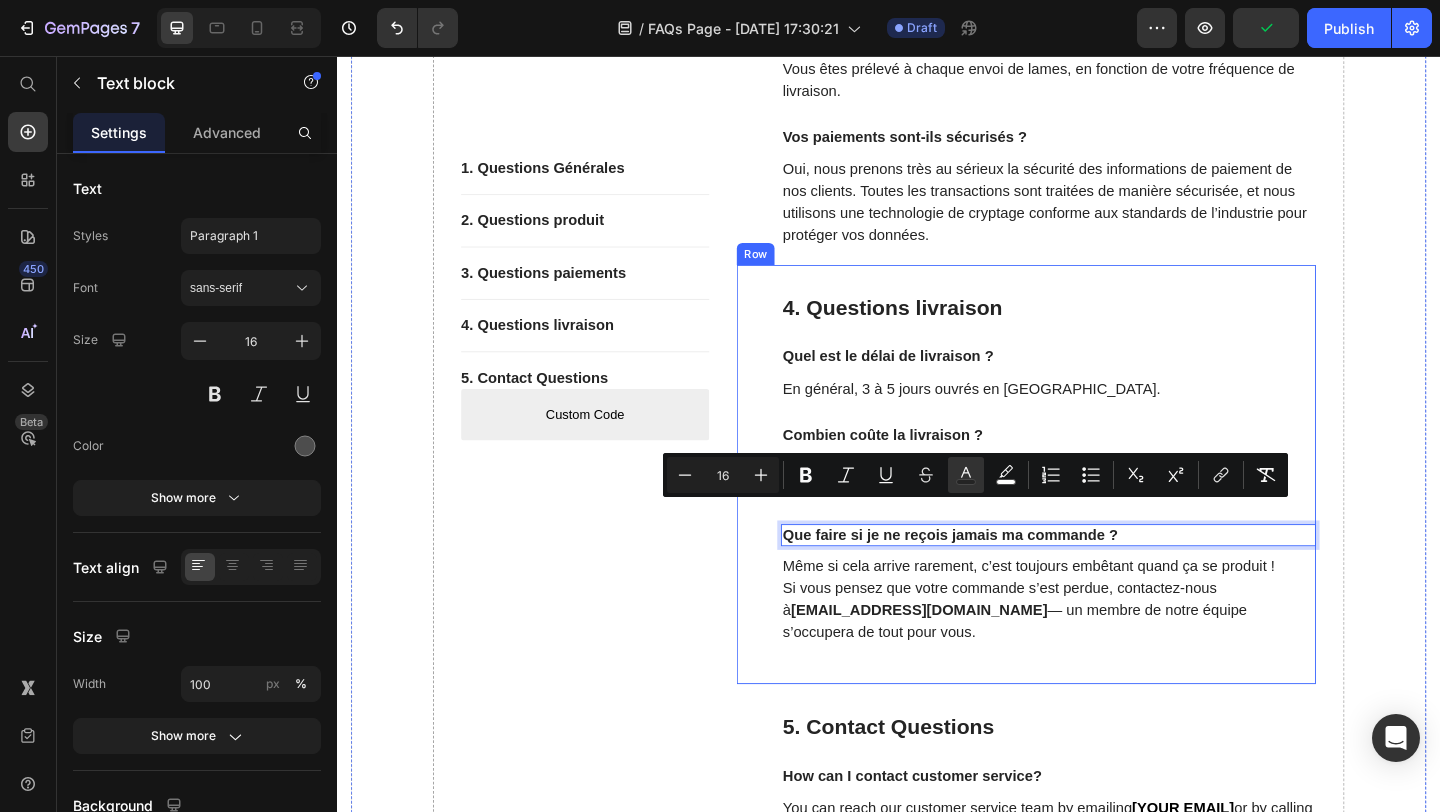 click on "1. Questions Générales Button                Title Line 2. Questions produit Button                Title Line 3. Questions paiements Button                Title Line 4. Questions livraison Button                Title Line 5. Contact Questions Button
Custom Code
Custom Menu Active Row" at bounding box center (607, -68) 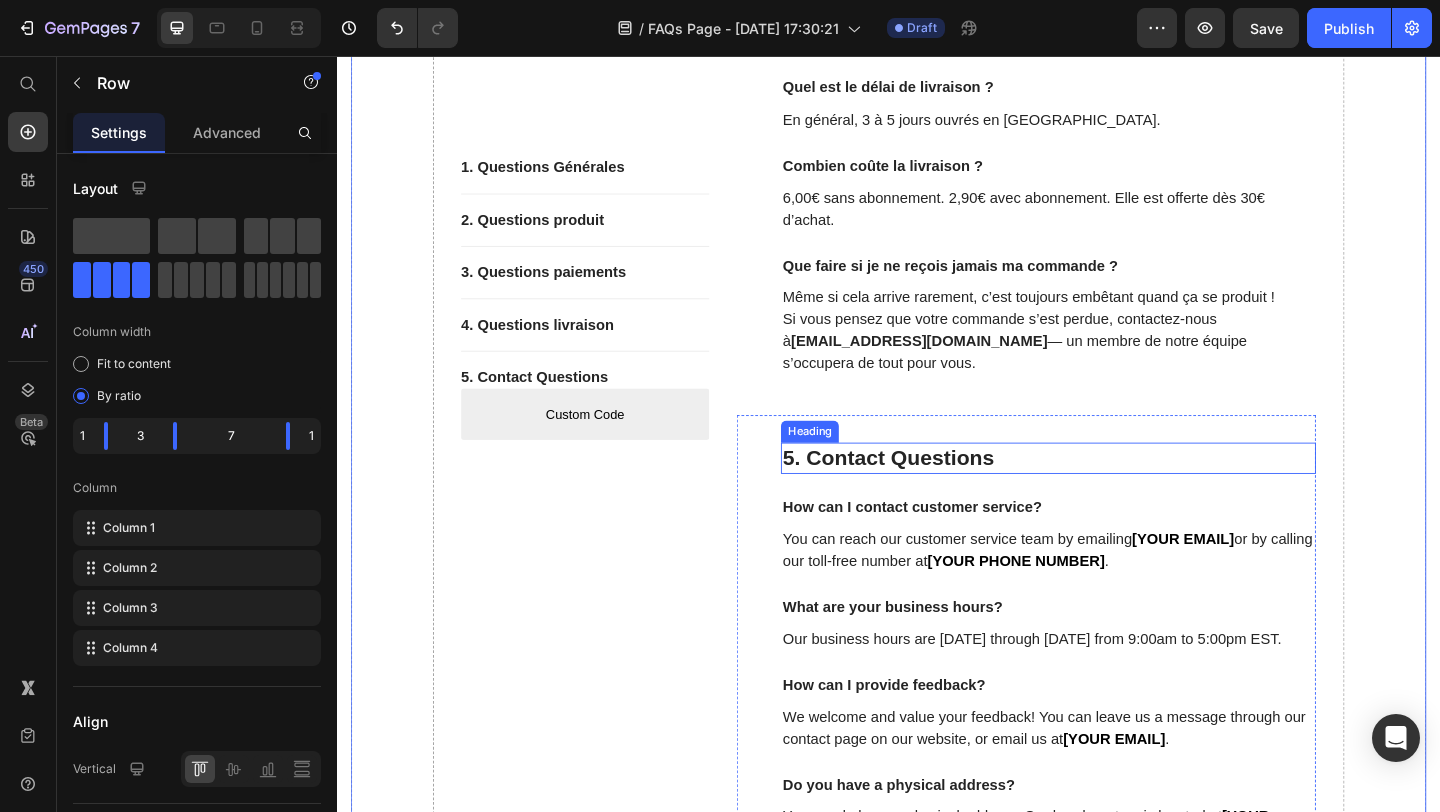scroll, scrollTop: 2113, scrollLeft: 0, axis: vertical 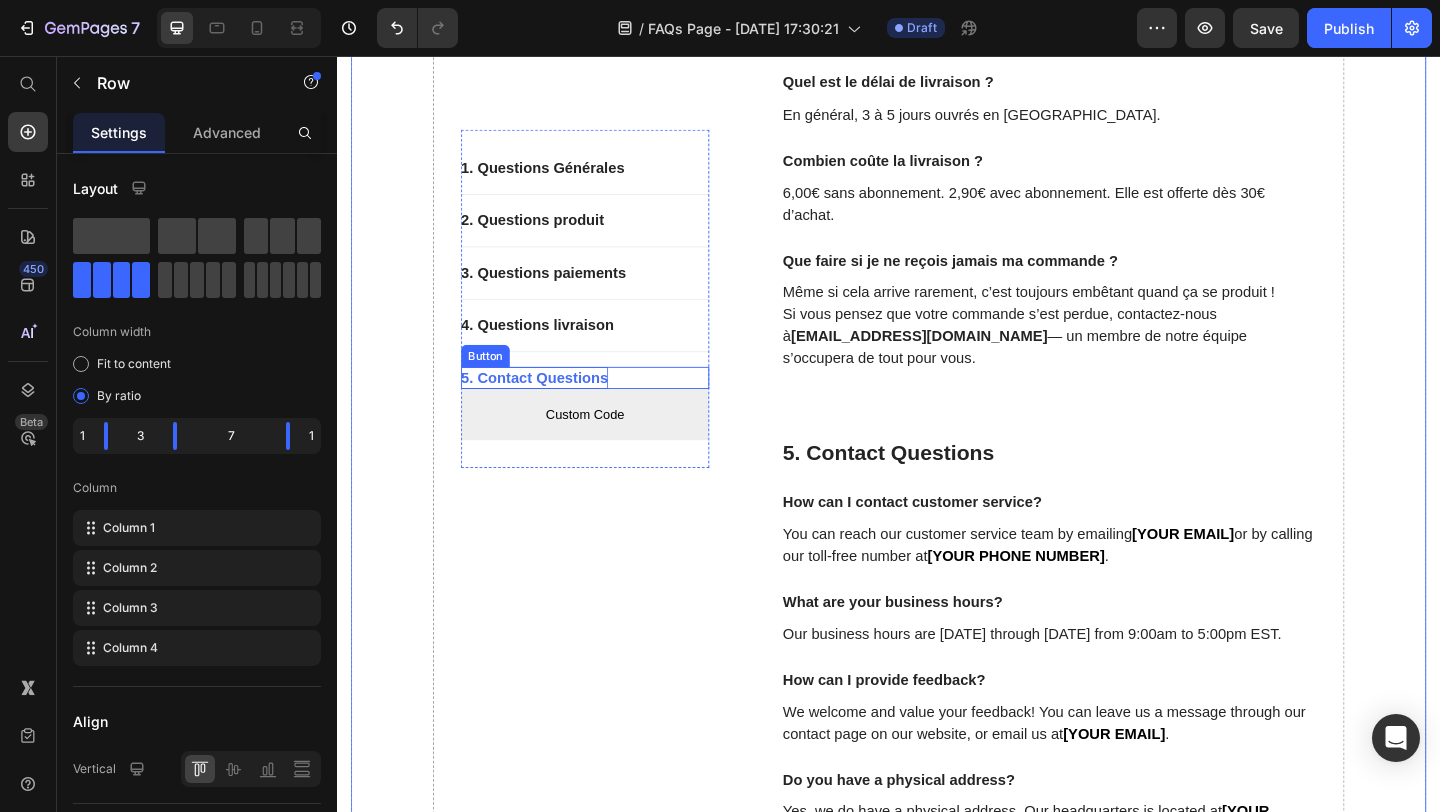 click on "5. Contact Questions" at bounding box center (552, 406) 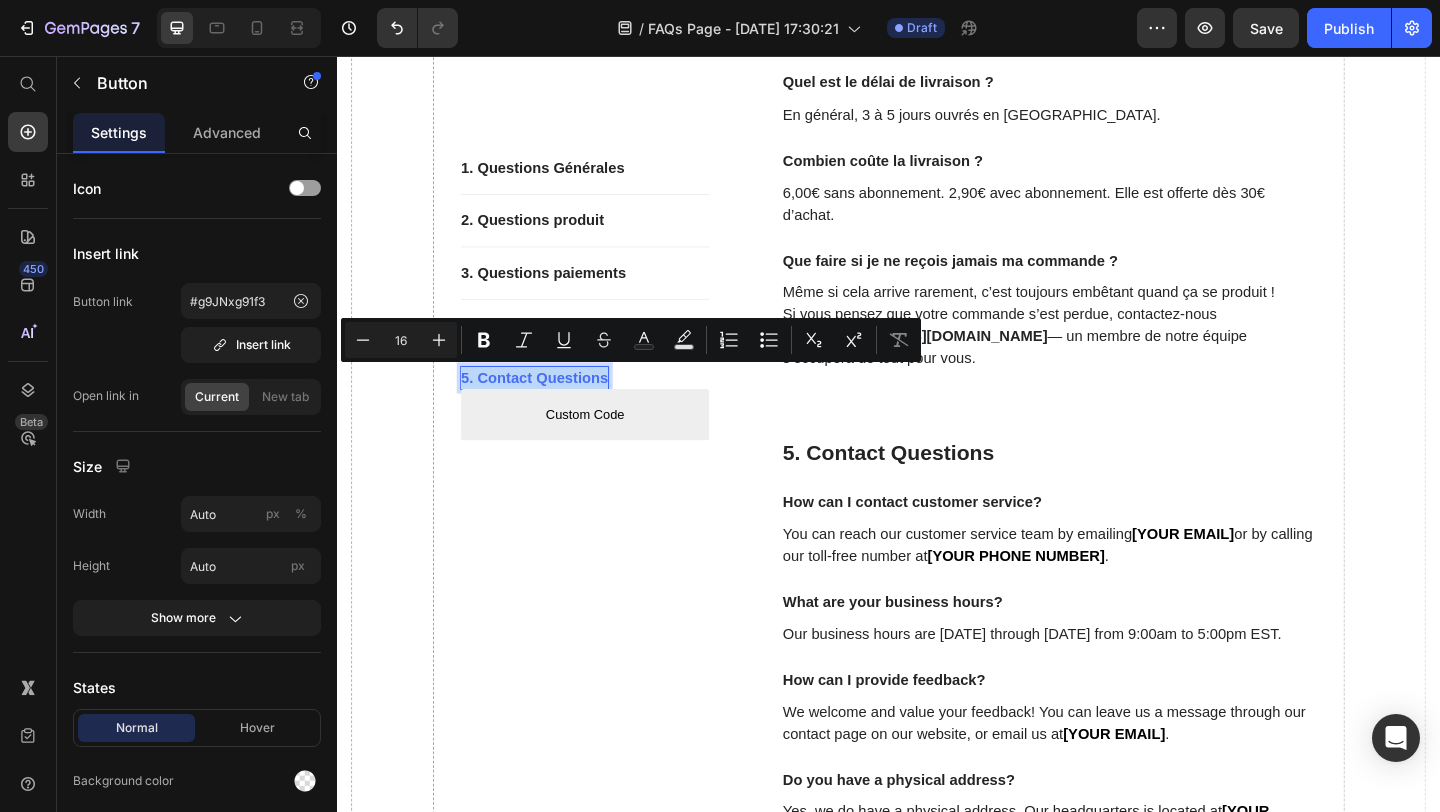 click on "5. Contact Questions" at bounding box center (552, 406) 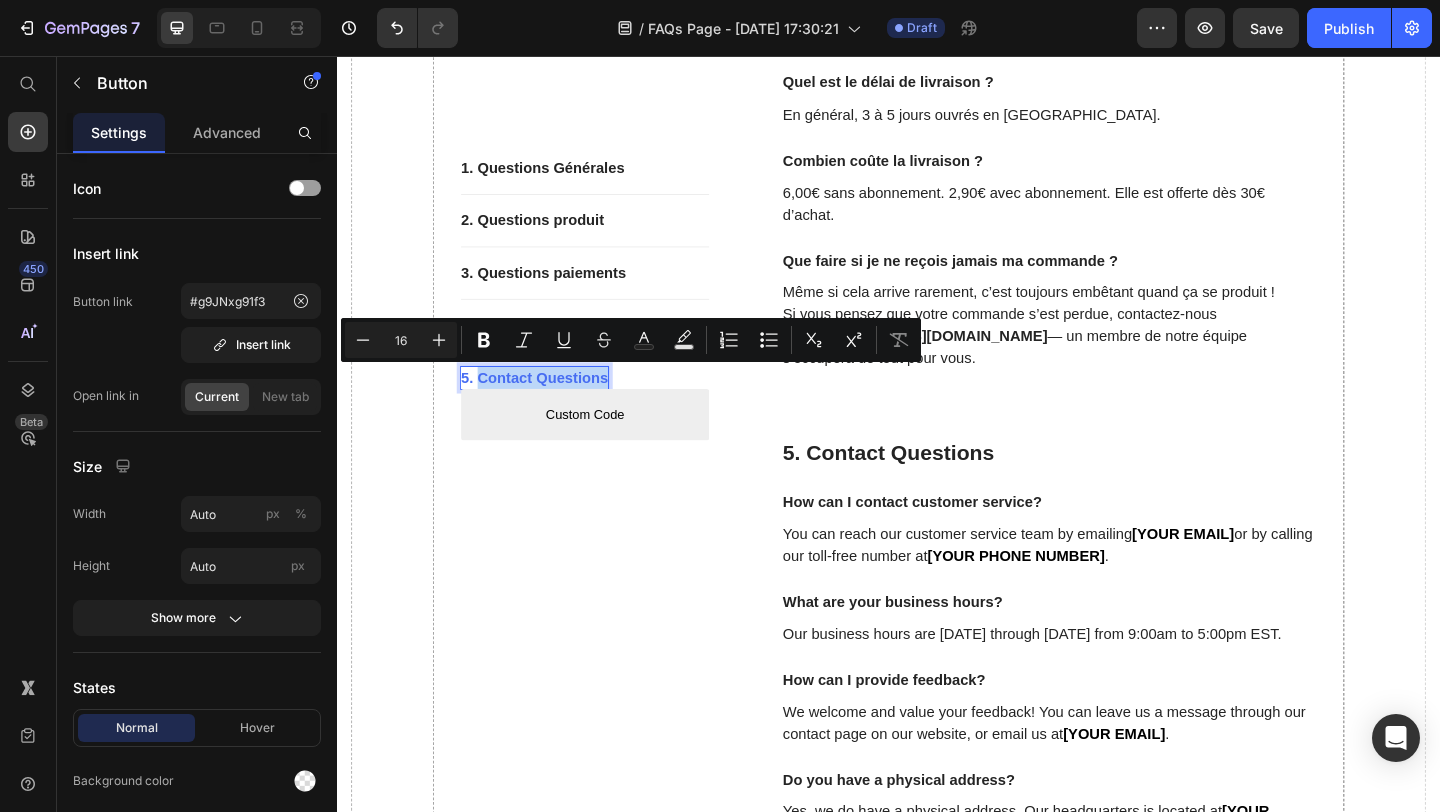 drag, startPoint x: 631, startPoint y: 402, endPoint x: 494, endPoint y: 400, distance: 137.0146 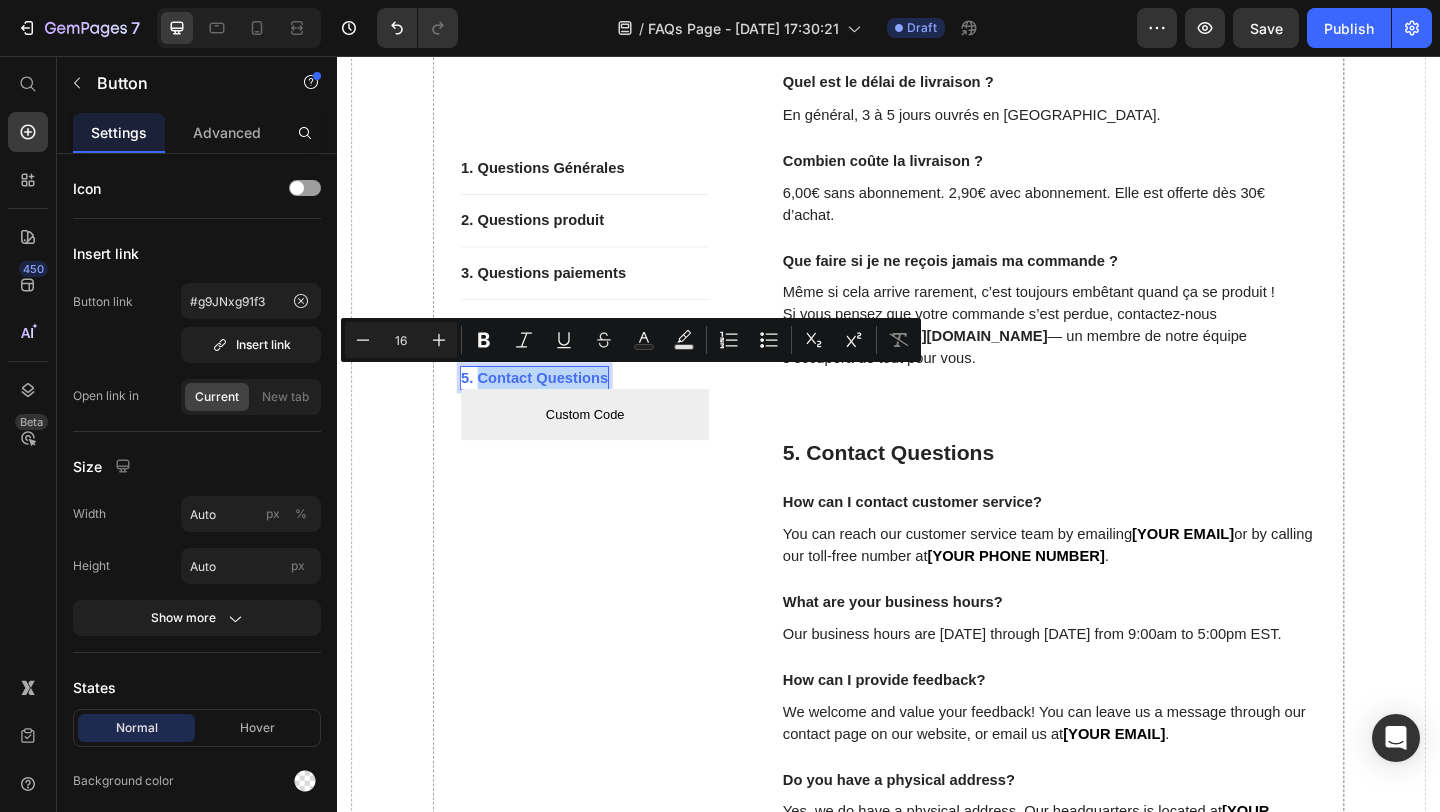 click on "5. Contact Questions" at bounding box center [552, 406] 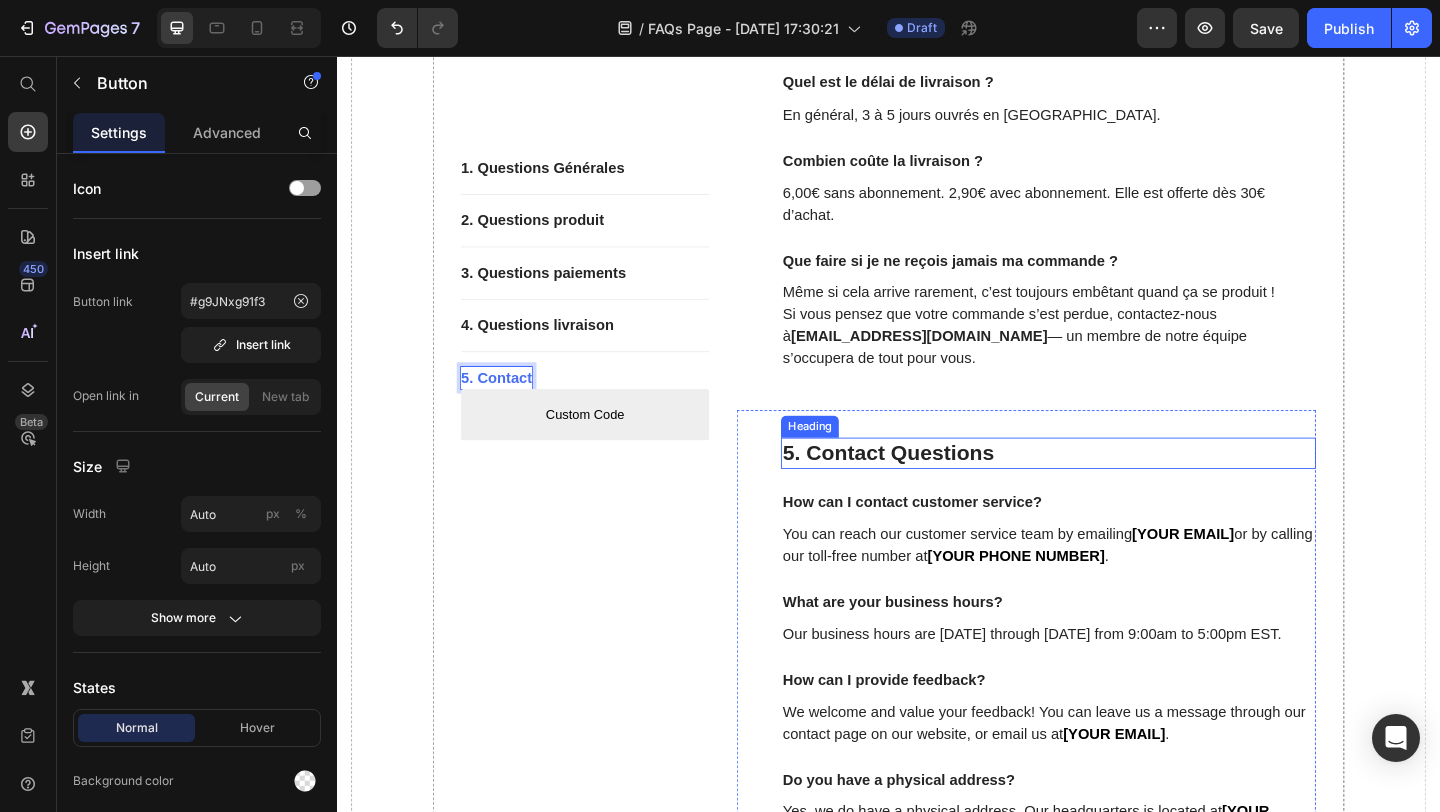 click on "5. Contact Questions" at bounding box center (1111, 488) 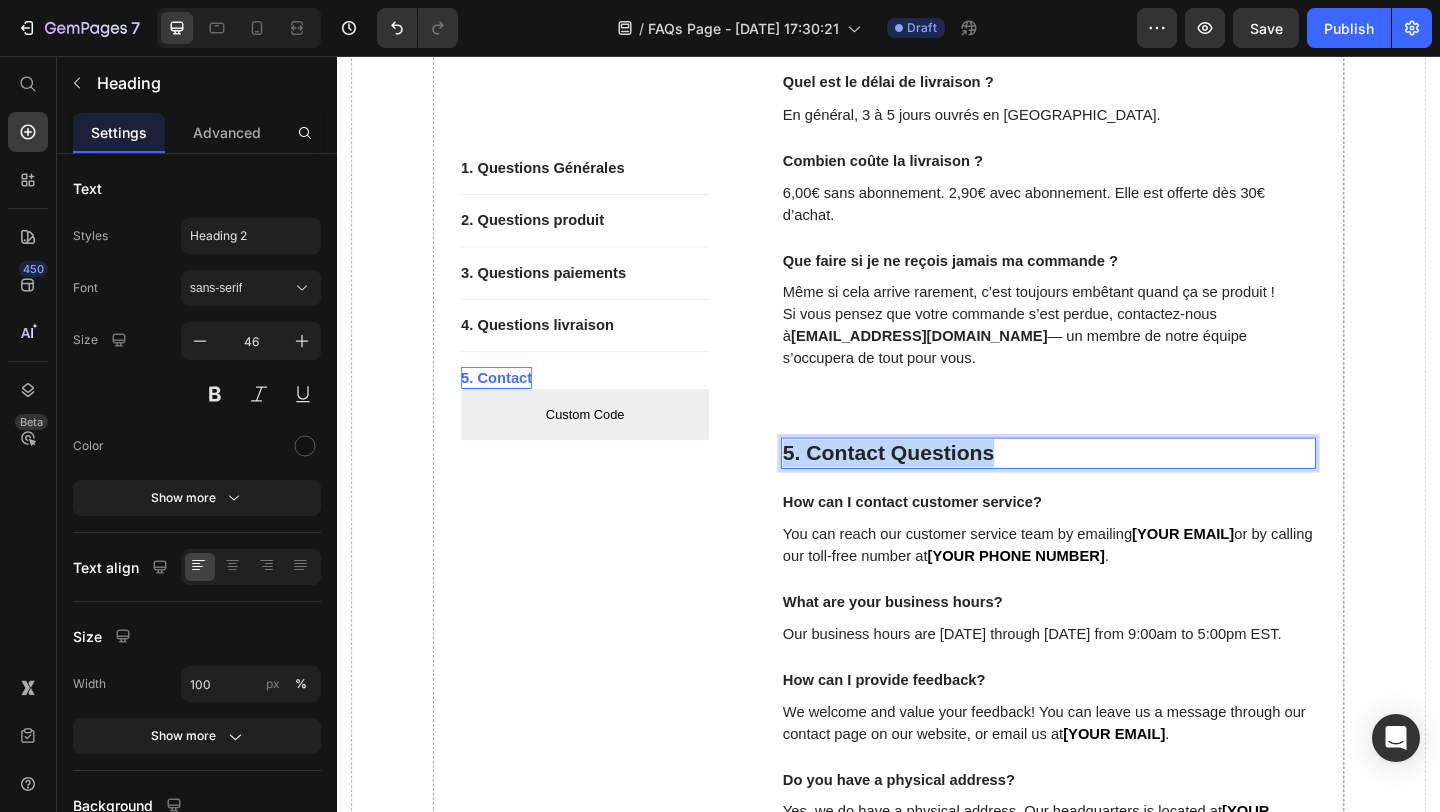 click on "5. Contact Questions" at bounding box center (1111, 488) 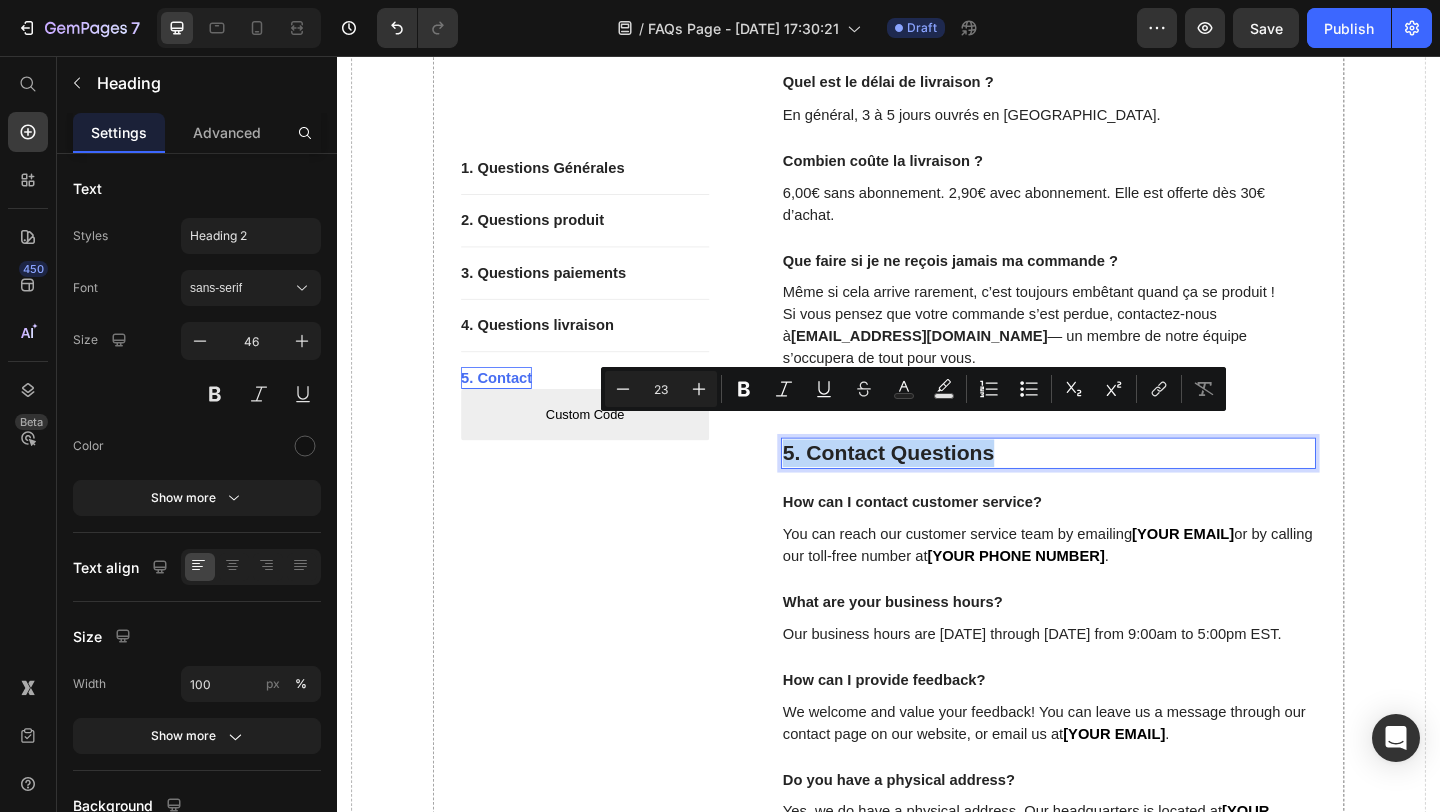 click on "5. Contact Questions" at bounding box center [1111, 488] 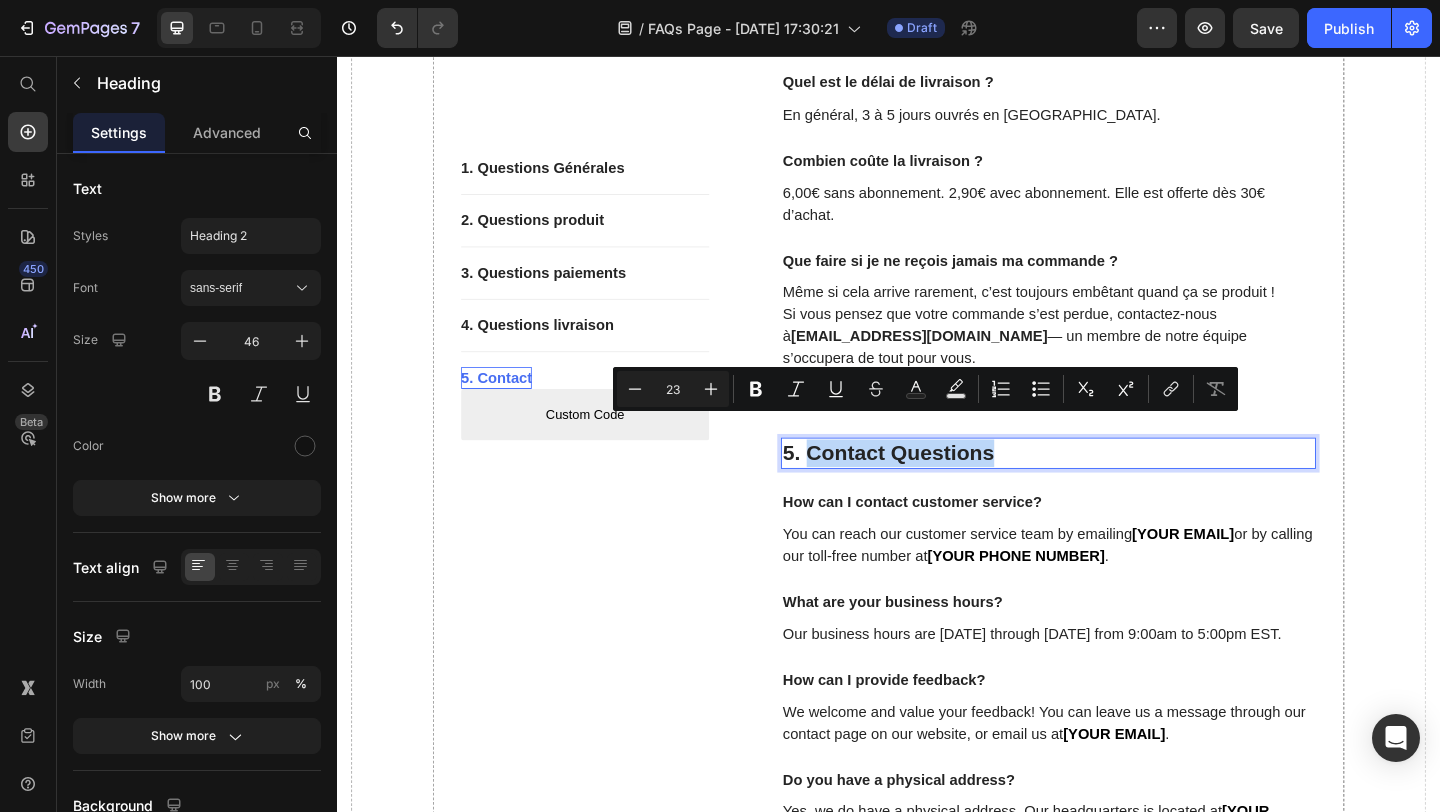 drag, startPoint x: 1060, startPoint y: 470, endPoint x: 854, endPoint y: 471, distance: 206.00243 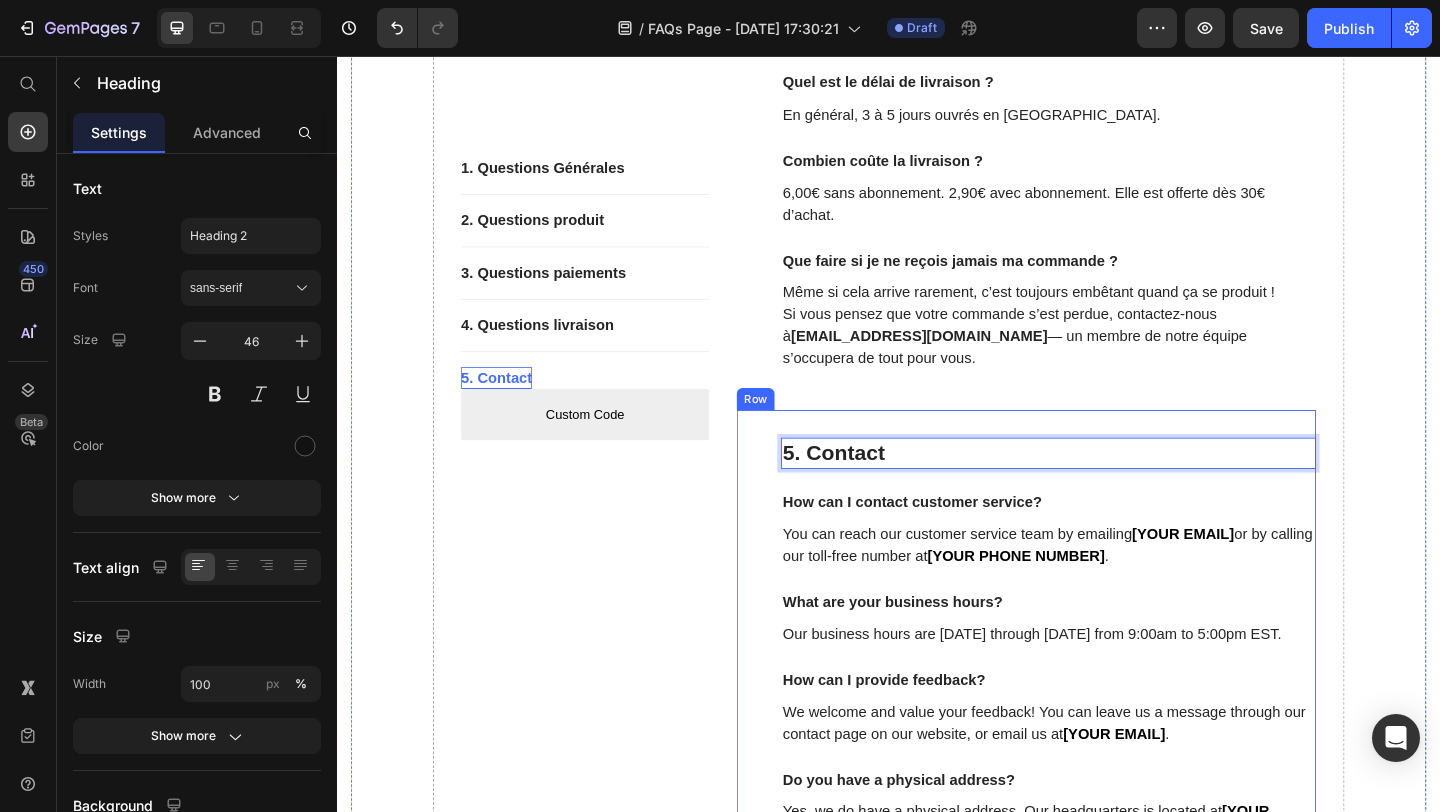 click on "How can I contact customer service?" at bounding box center (1111, 541) 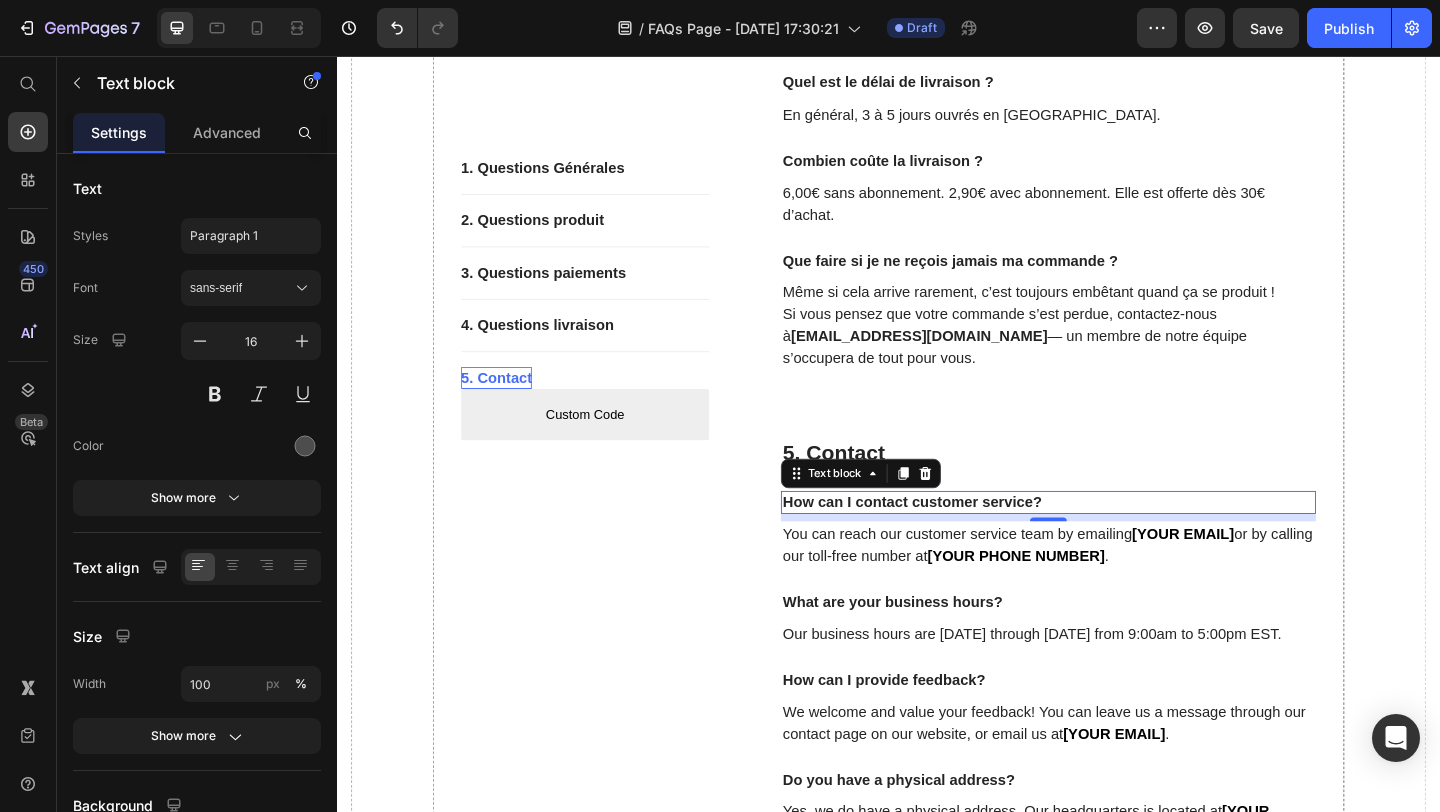 click on "How can I contact customer service?" at bounding box center (1111, 541) 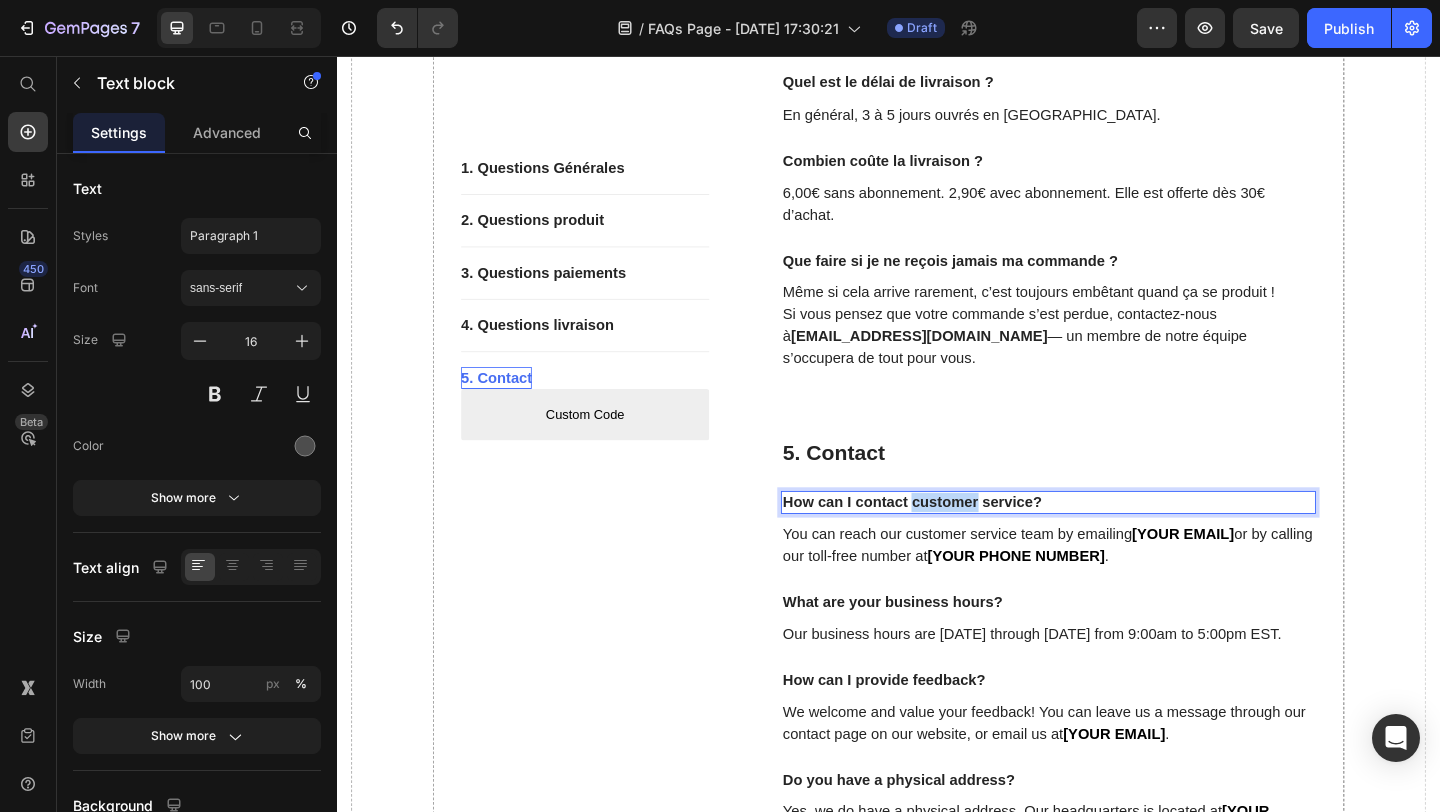click on "How can I contact customer service?" at bounding box center [1111, 541] 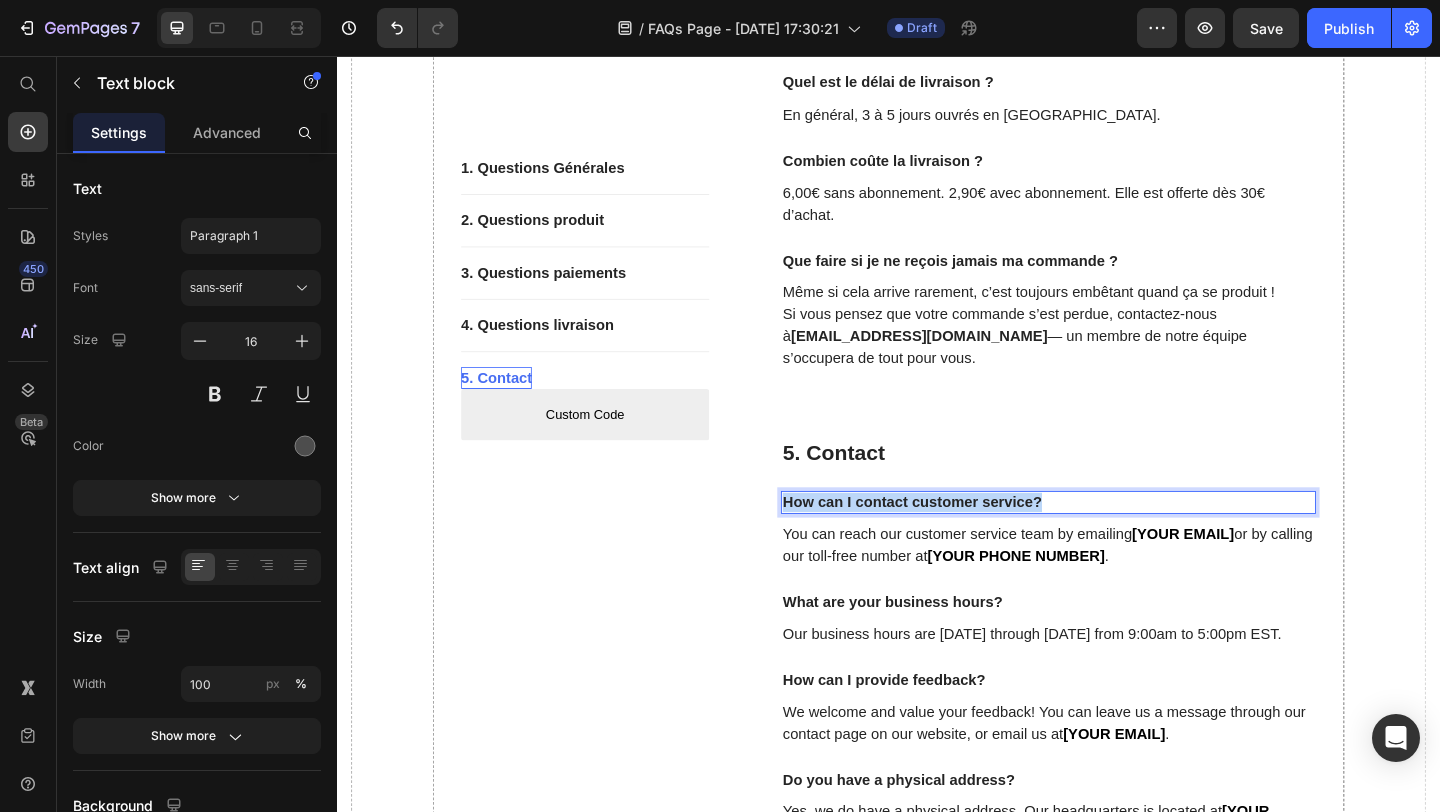 click on "How can I contact customer service?" at bounding box center (1111, 541) 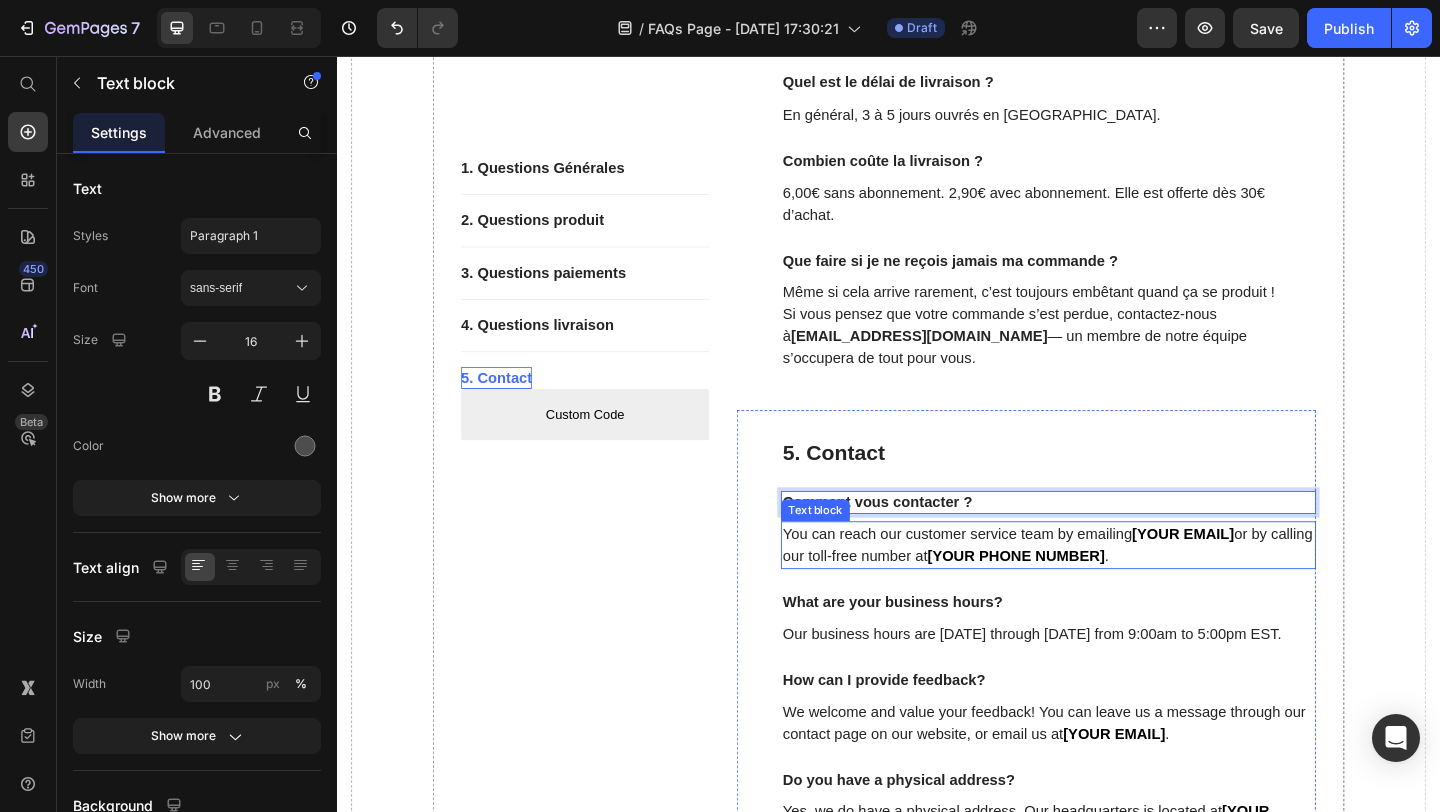 click on "You can reach our customer service team by emailing  [YOUR EMAIL]  or by calling our toll-free number at  [YOUR PHONE NUMBER] ." at bounding box center (1111, 588) 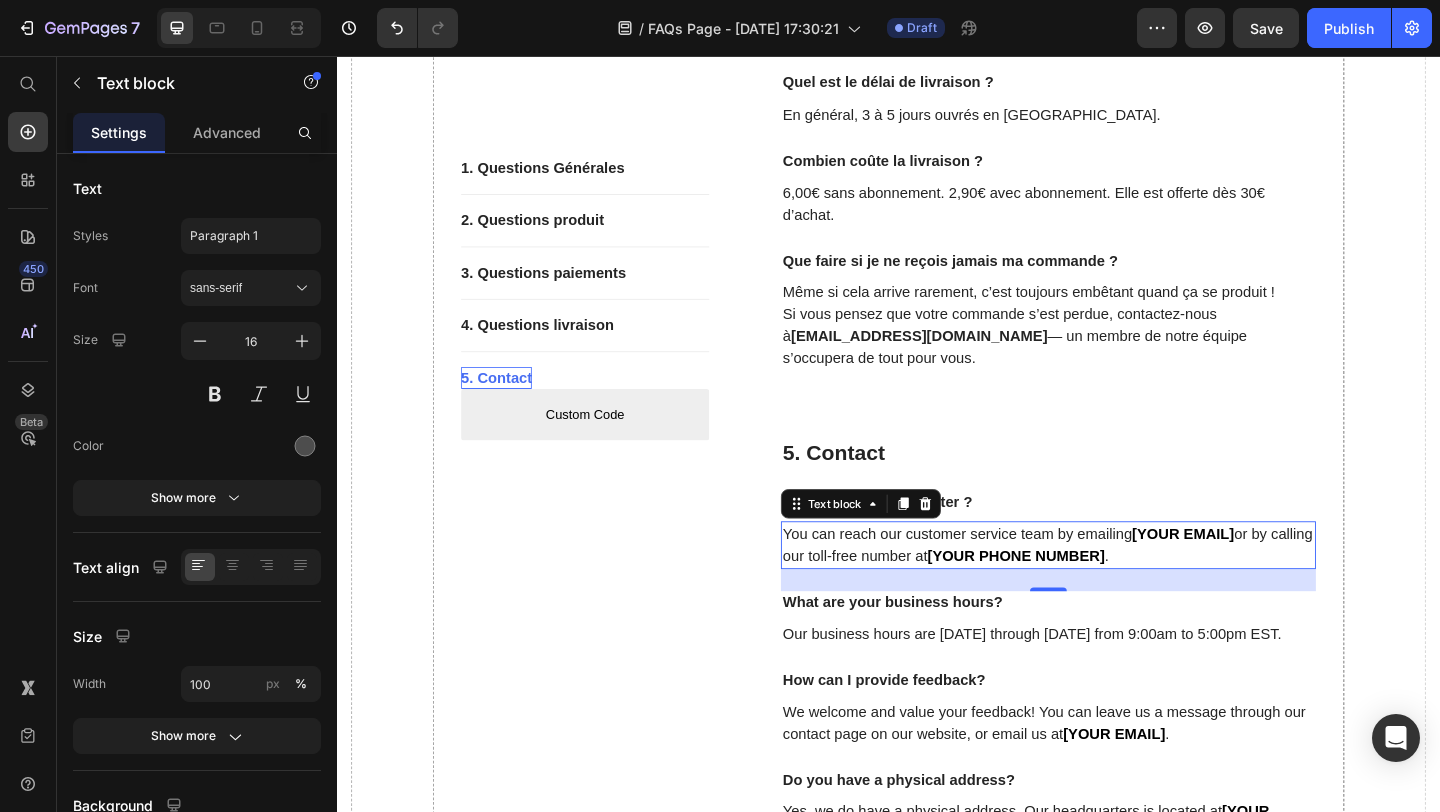 click on "You can reach our customer service team by emailing  [YOUR EMAIL]  or by calling our toll-free number at  [YOUR PHONE NUMBER] ." at bounding box center (1111, 588) 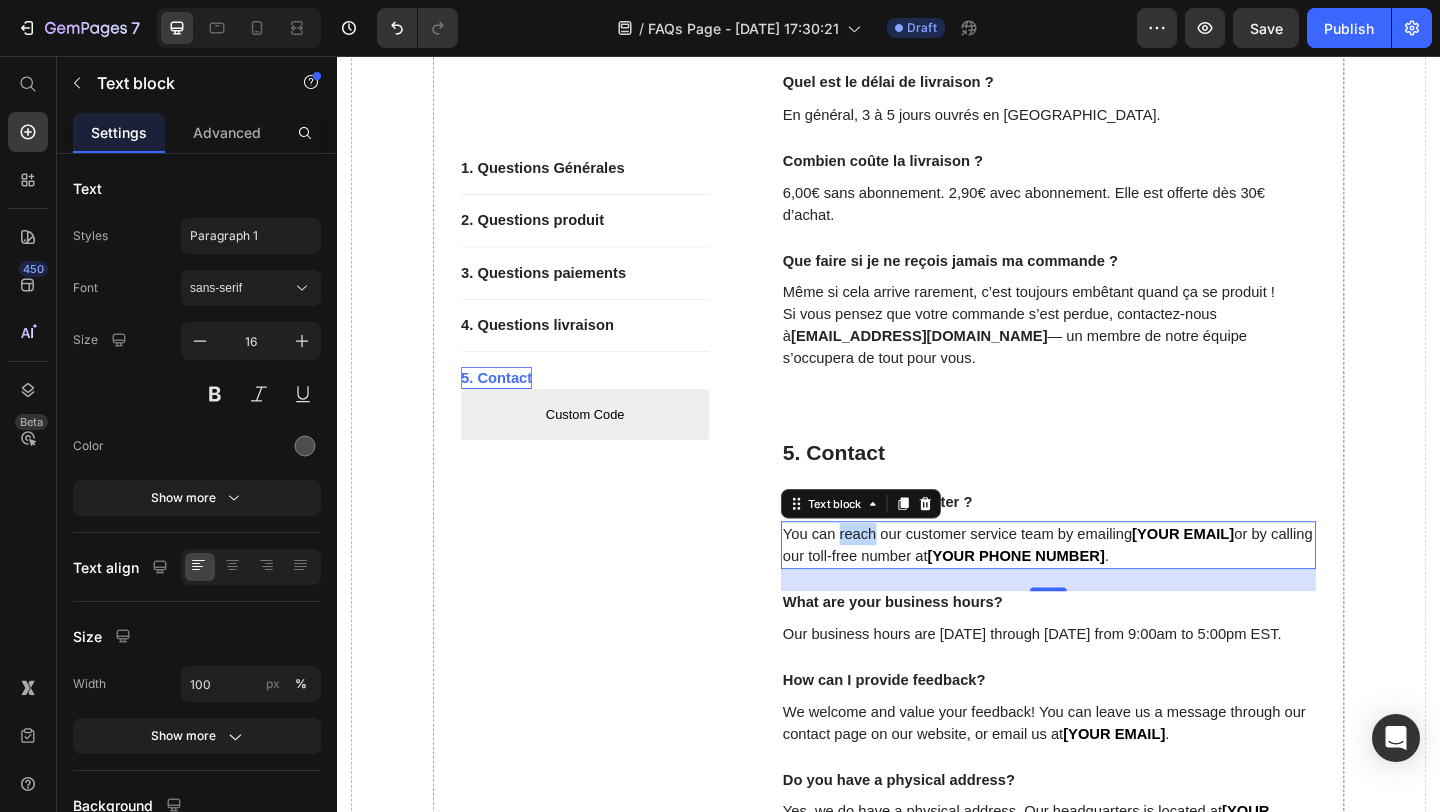 click on "You can reach our customer service team by emailing  [YOUR EMAIL]  or by calling our toll-free number at  [YOUR PHONE NUMBER] ." at bounding box center (1111, 588) 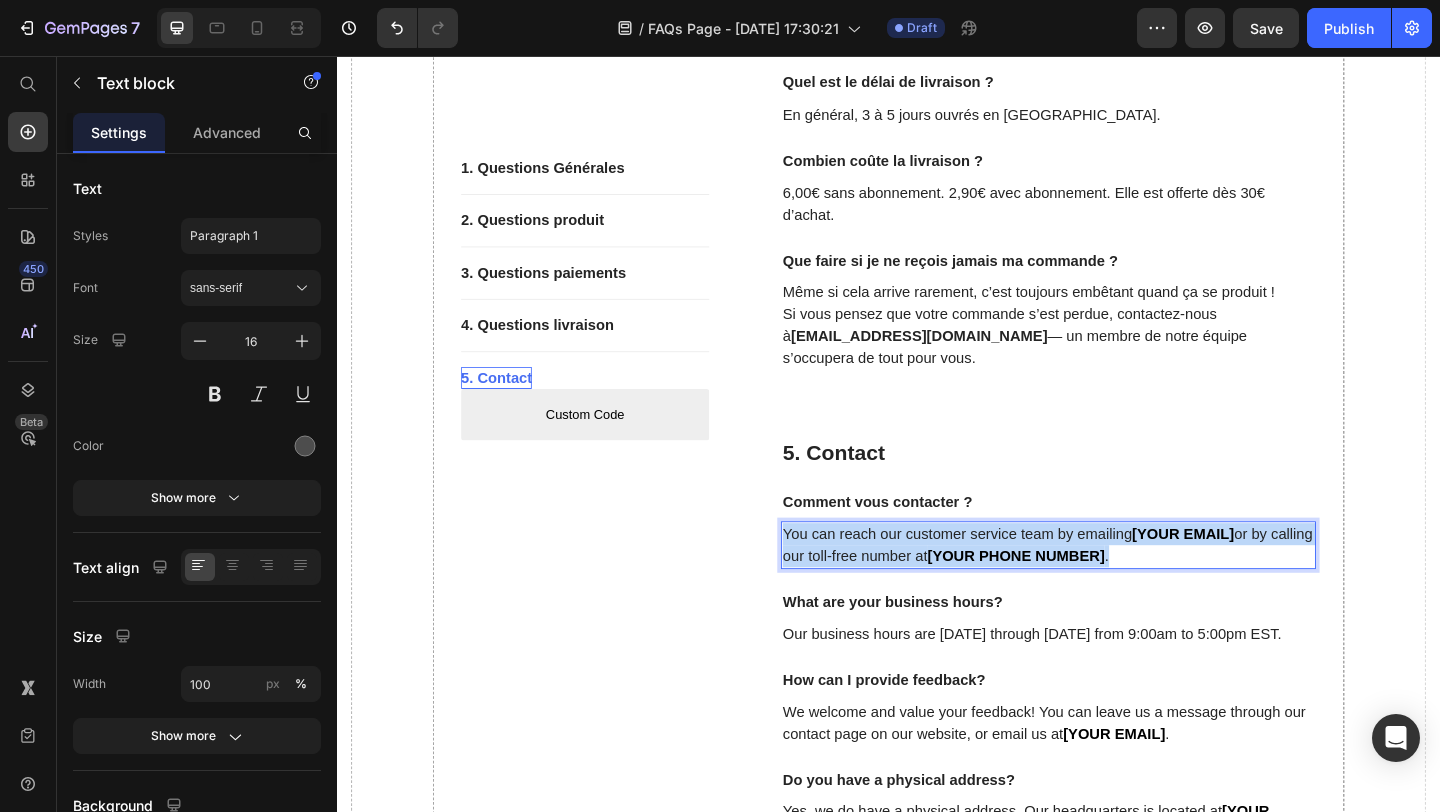 click on "You can reach our customer service team by emailing  [YOUR EMAIL]  or by calling our toll-free number at  [YOUR PHONE NUMBER] ." at bounding box center (1111, 588) 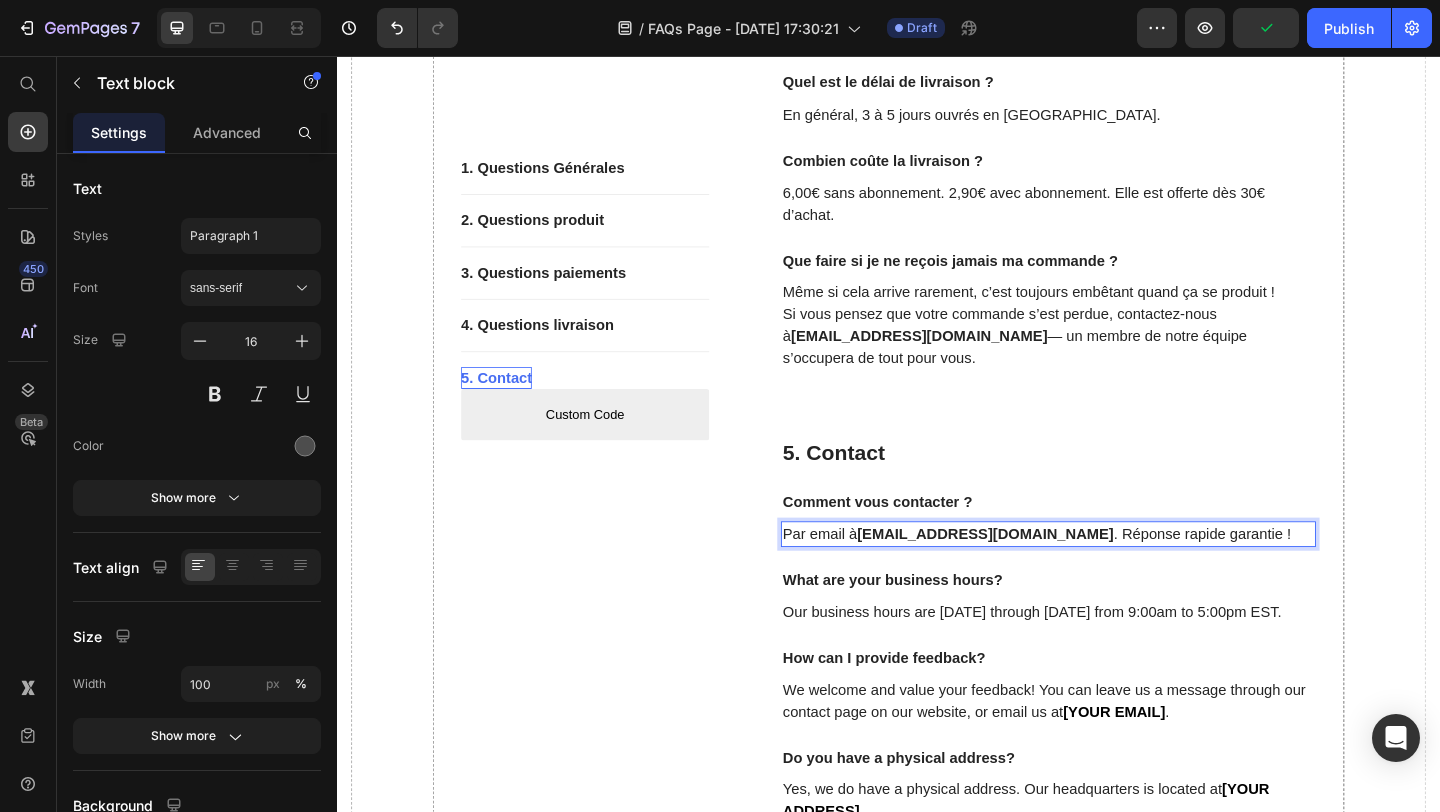 click on "contact@tryjustr.com" at bounding box center [1042, 575] 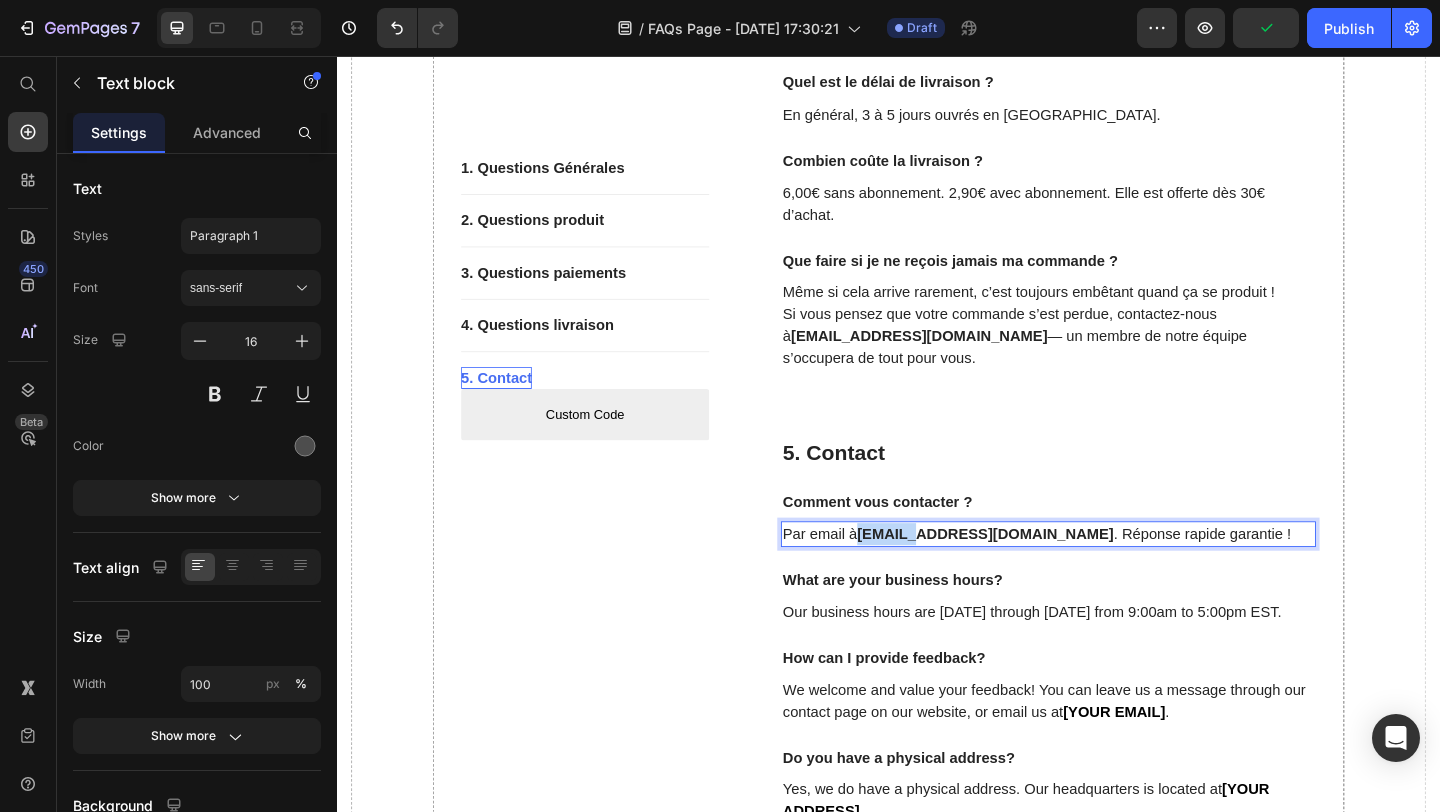 click on "contact@tryjustr.com" at bounding box center (1042, 575) 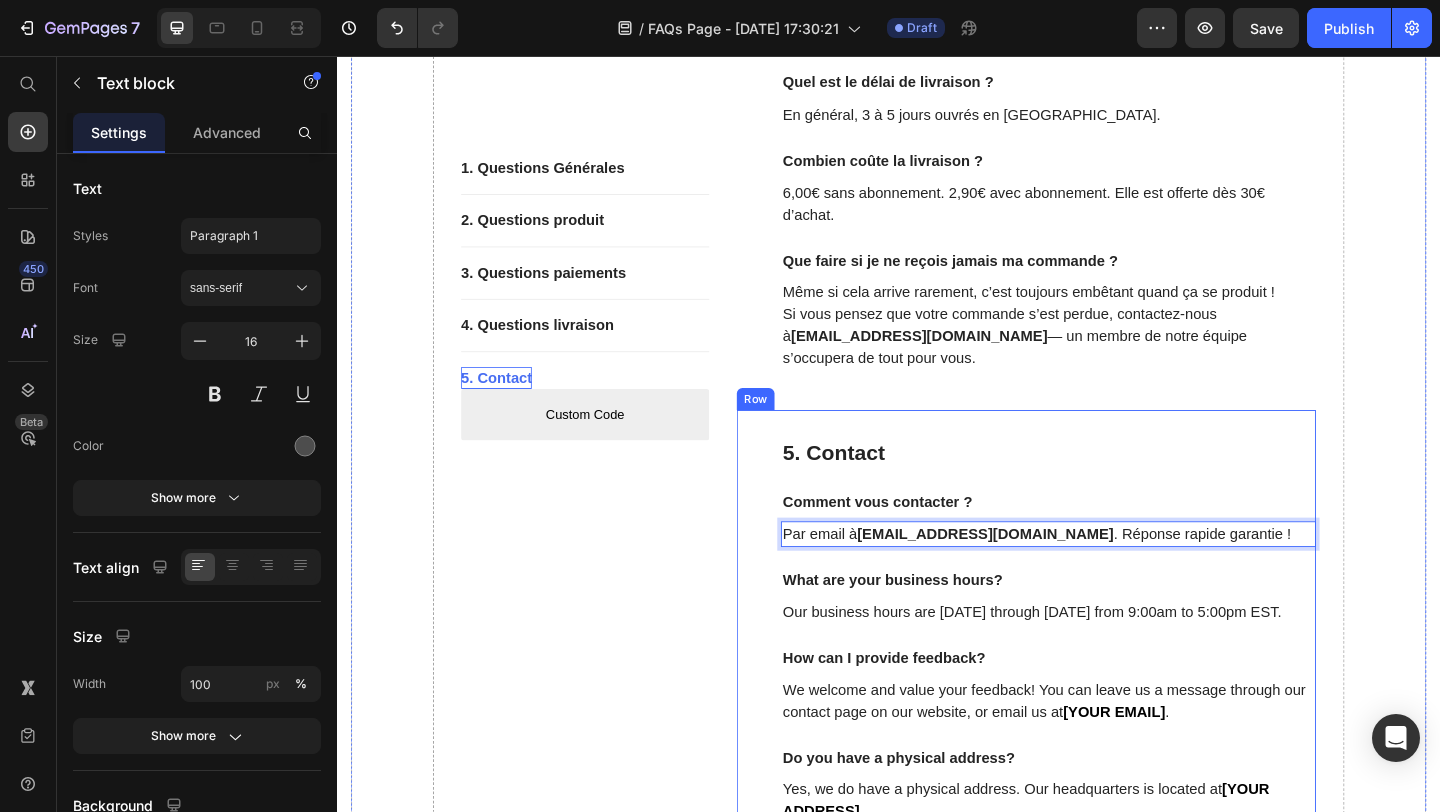 click on "What are your business hours?" at bounding box center [1111, 626] 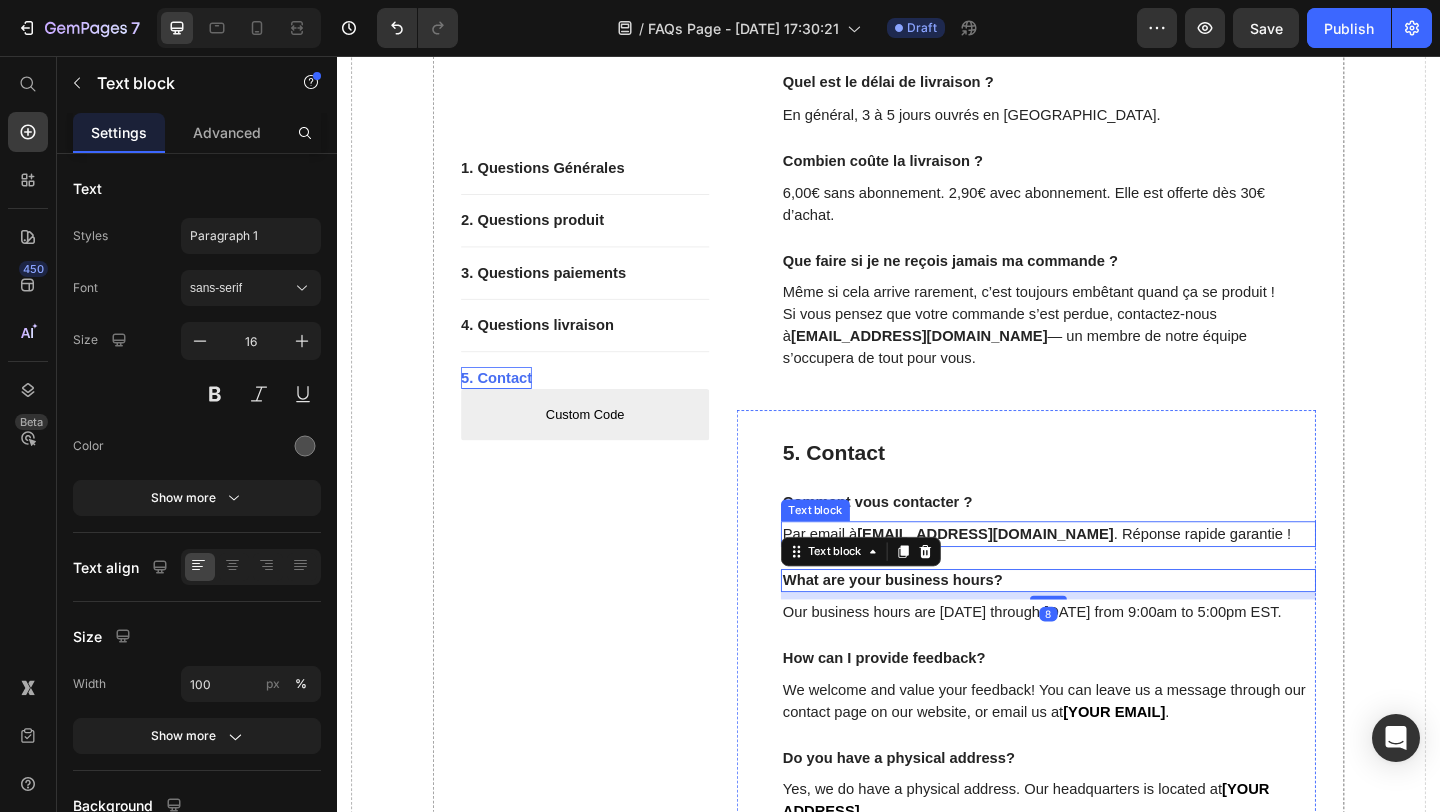 click on "Par email à  support@tryjustr.com . Réponse rapide garantie !" at bounding box center (1111, 576) 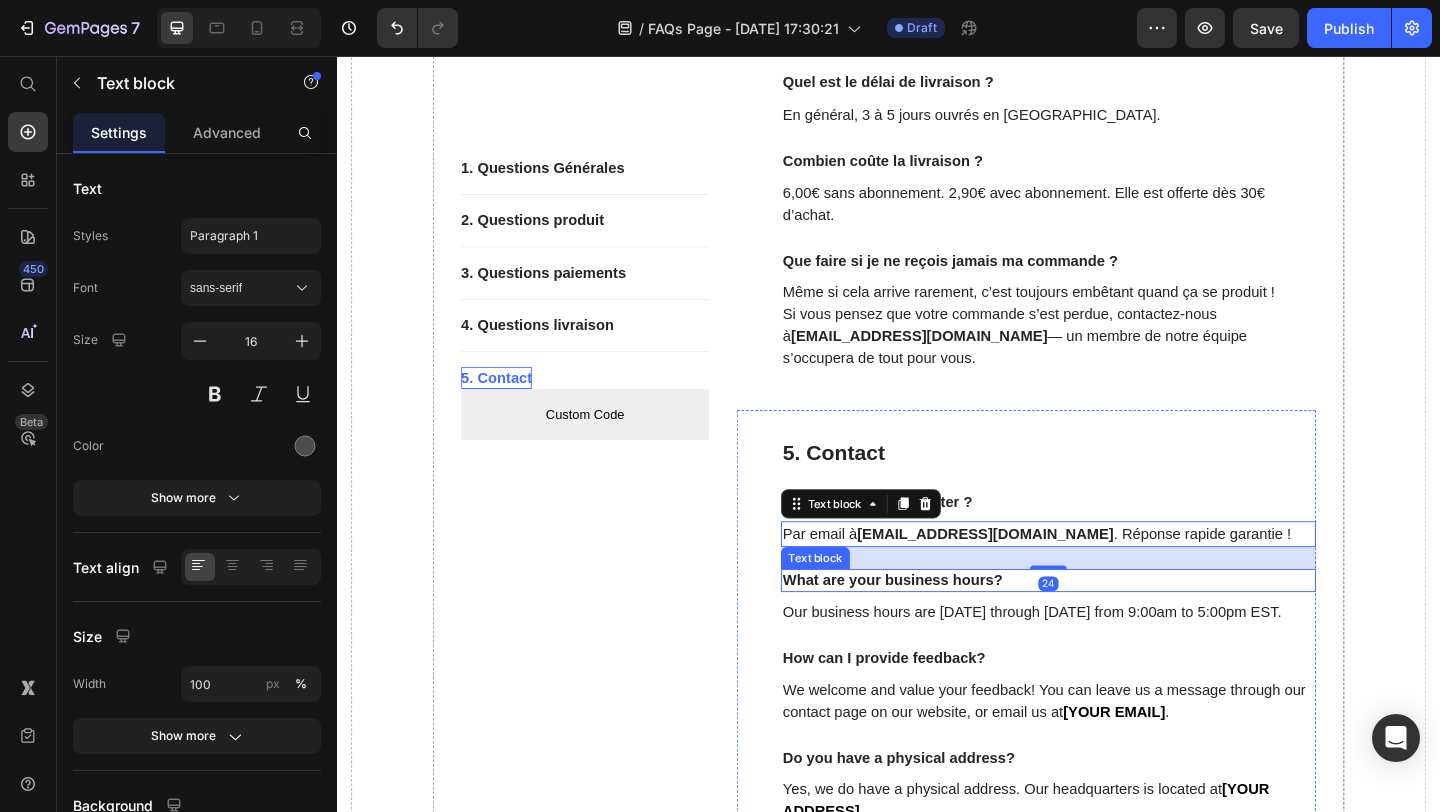 click on "Our business hours are Monday through Friday from 9:00am to 5:00pm EST." at bounding box center [1111, 661] 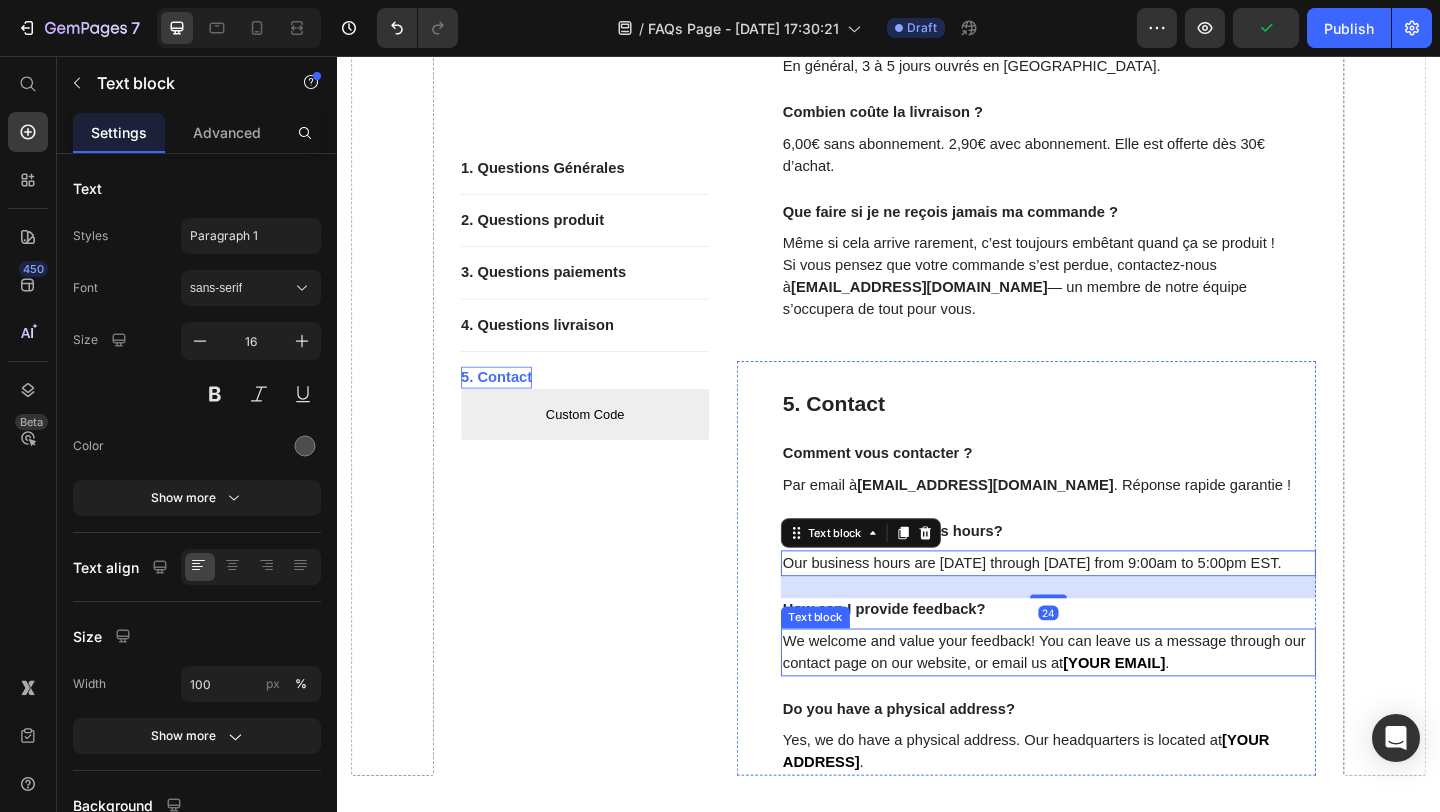 scroll, scrollTop: 2170, scrollLeft: 0, axis: vertical 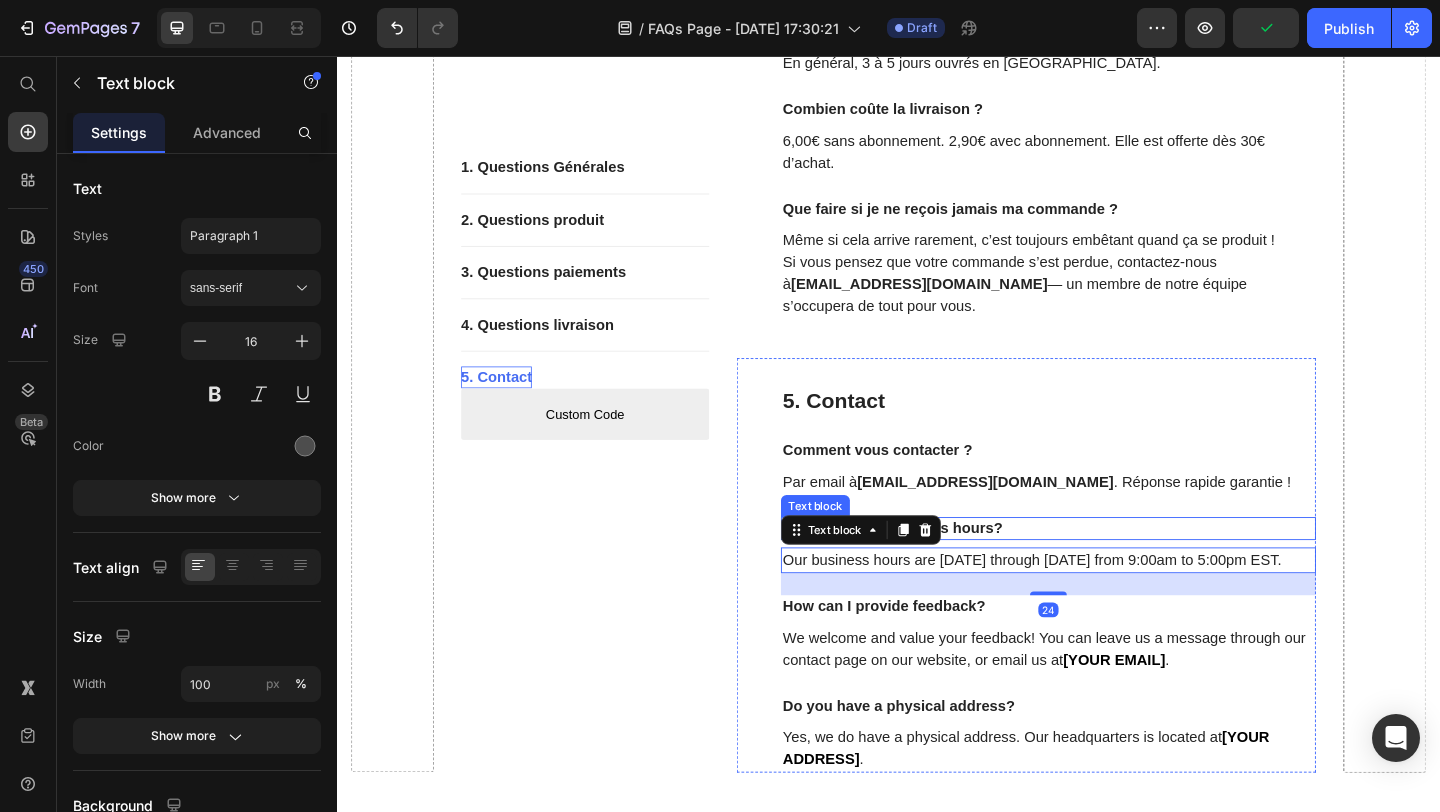 click on "What are your business hours?" at bounding box center (1111, 569) 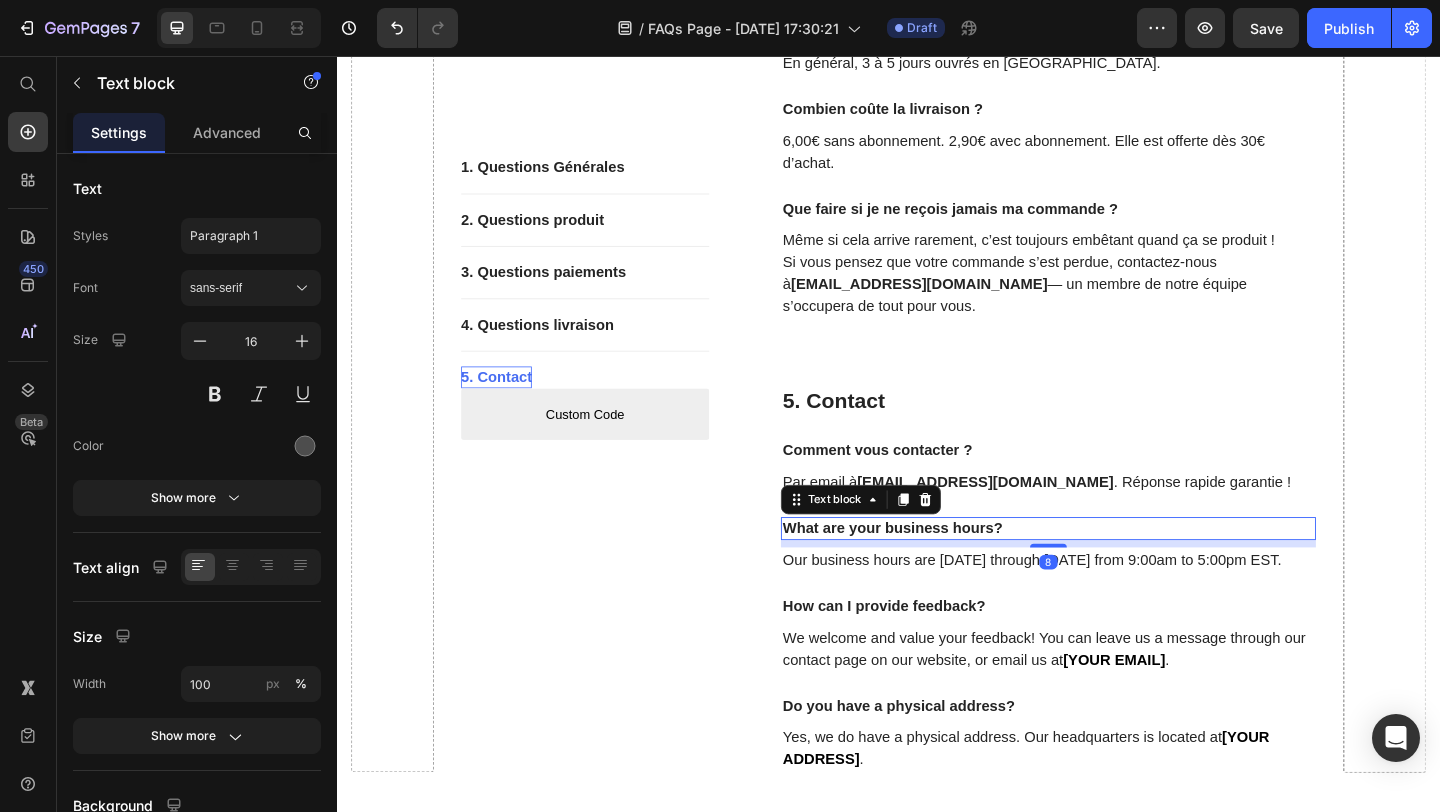 scroll, scrollTop: 2178, scrollLeft: 0, axis: vertical 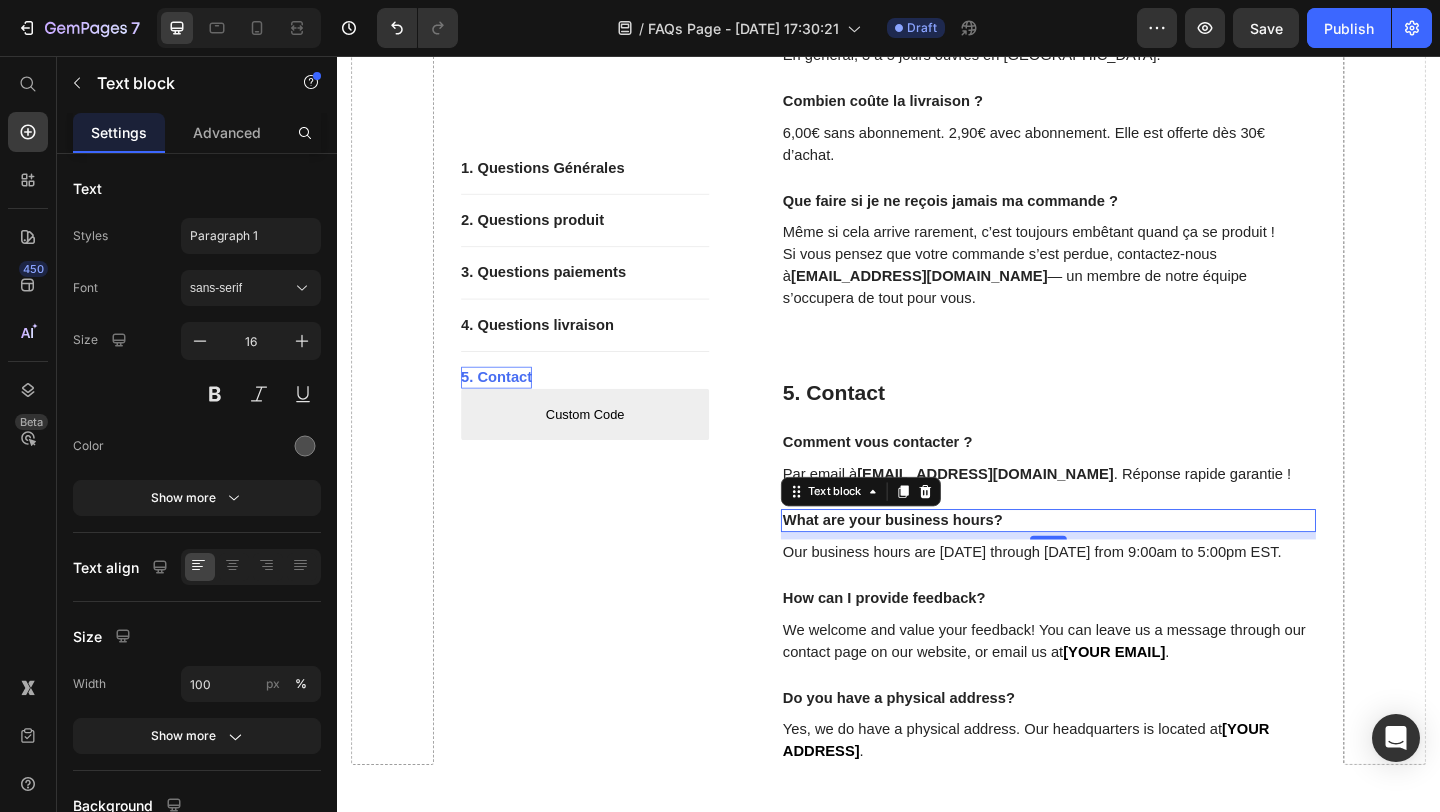 click on "What are your business hours?" at bounding box center [1111, 561] 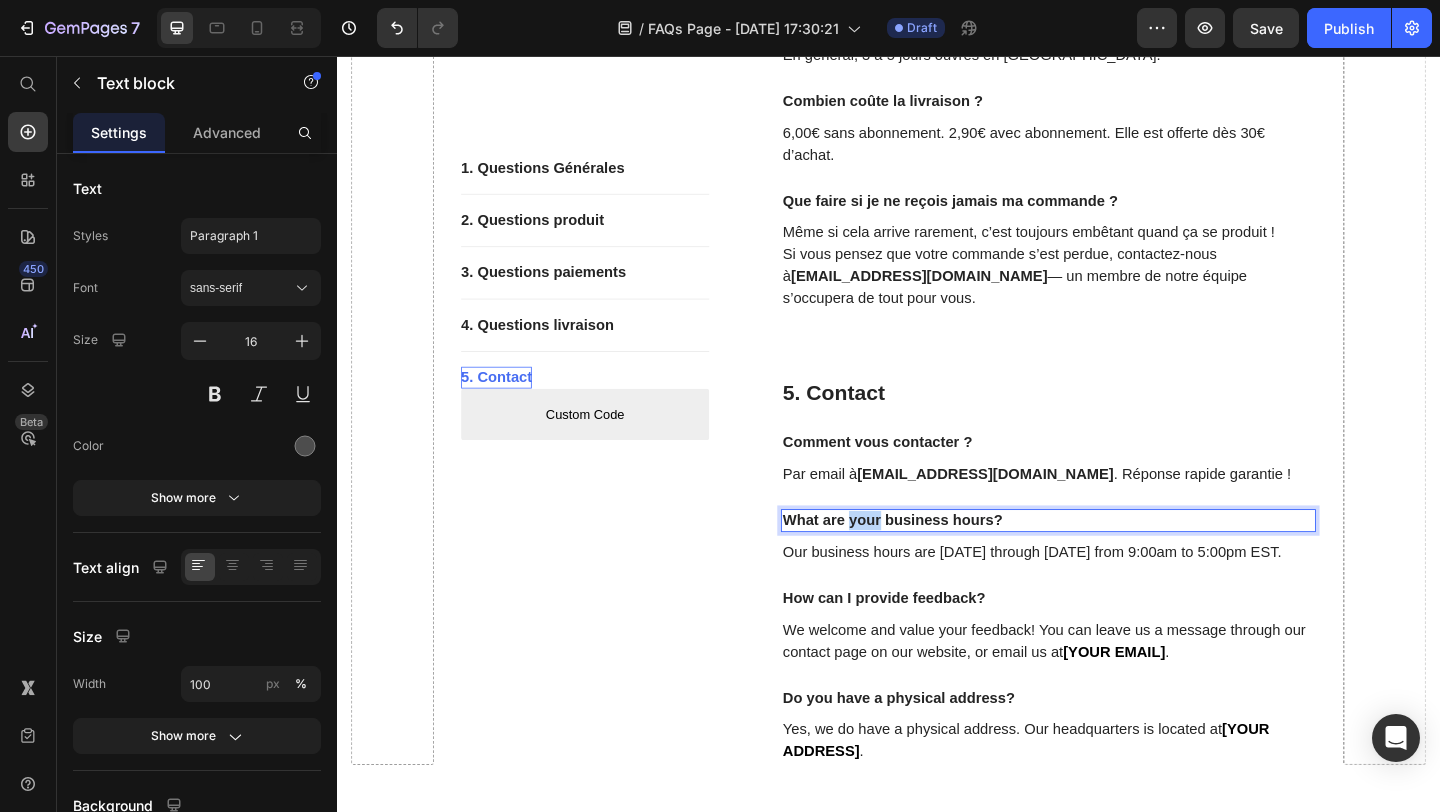 click on "What are your business hours?" at bounding box center (1111, 561) 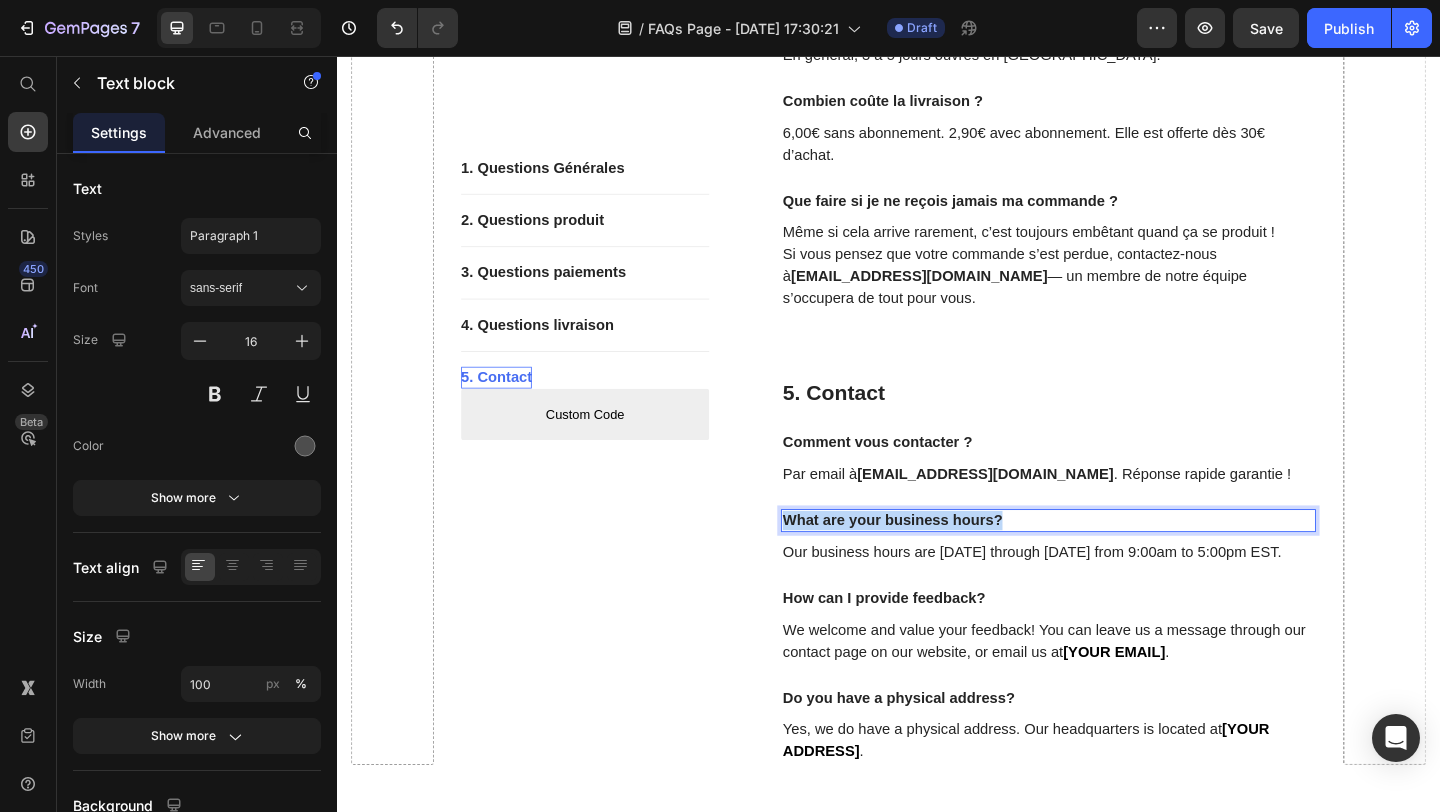 click on "What are your business hours?" at bounding box center [1111, 561] 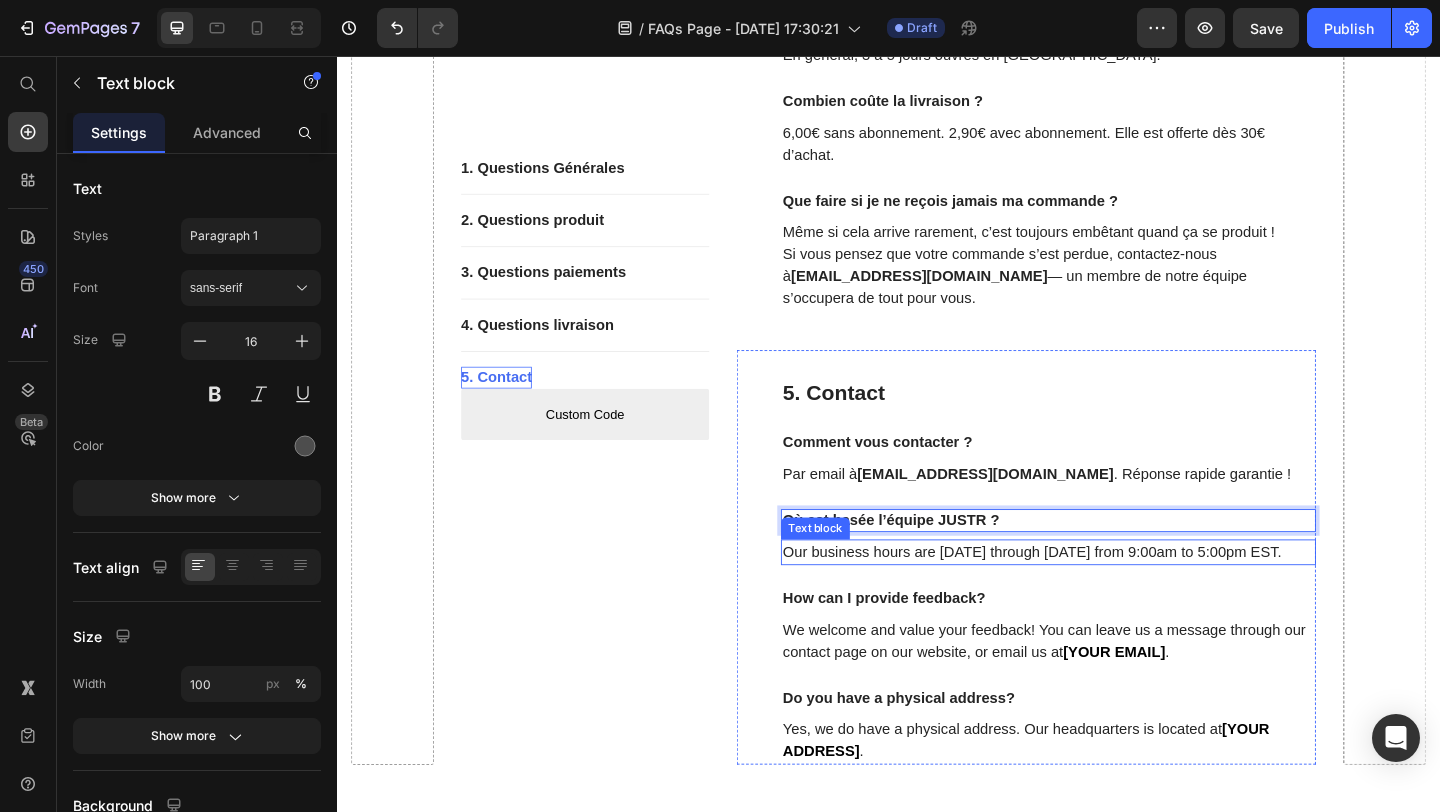 drag, startPoint x: 1030, startPoint y: 568, endPoint x: 683, endPoint y: 70, distance: 606.97034 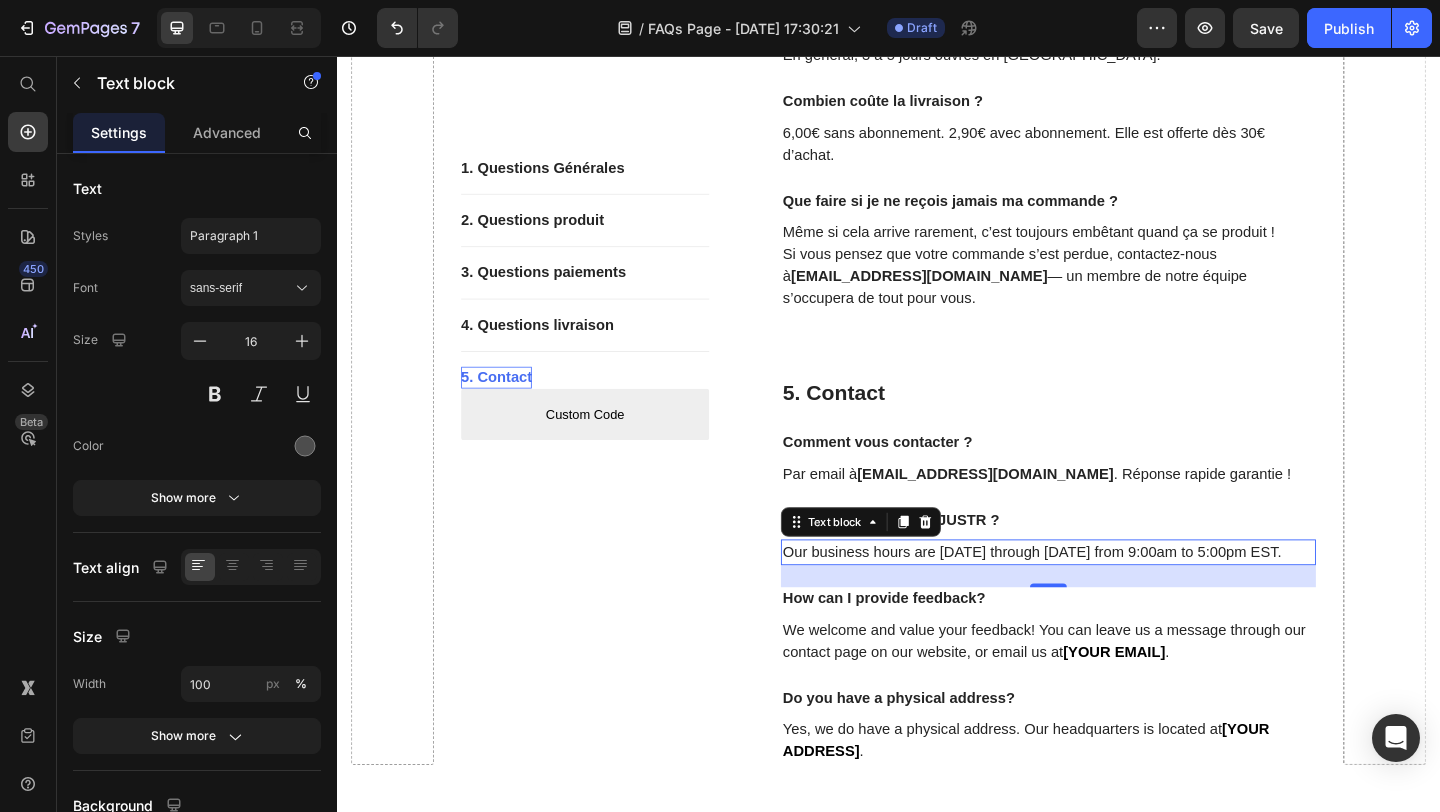 click on "Our business hours are Monday through Friday from 9:00am to 5:00pm EST." at bounding box center (1111, 596) 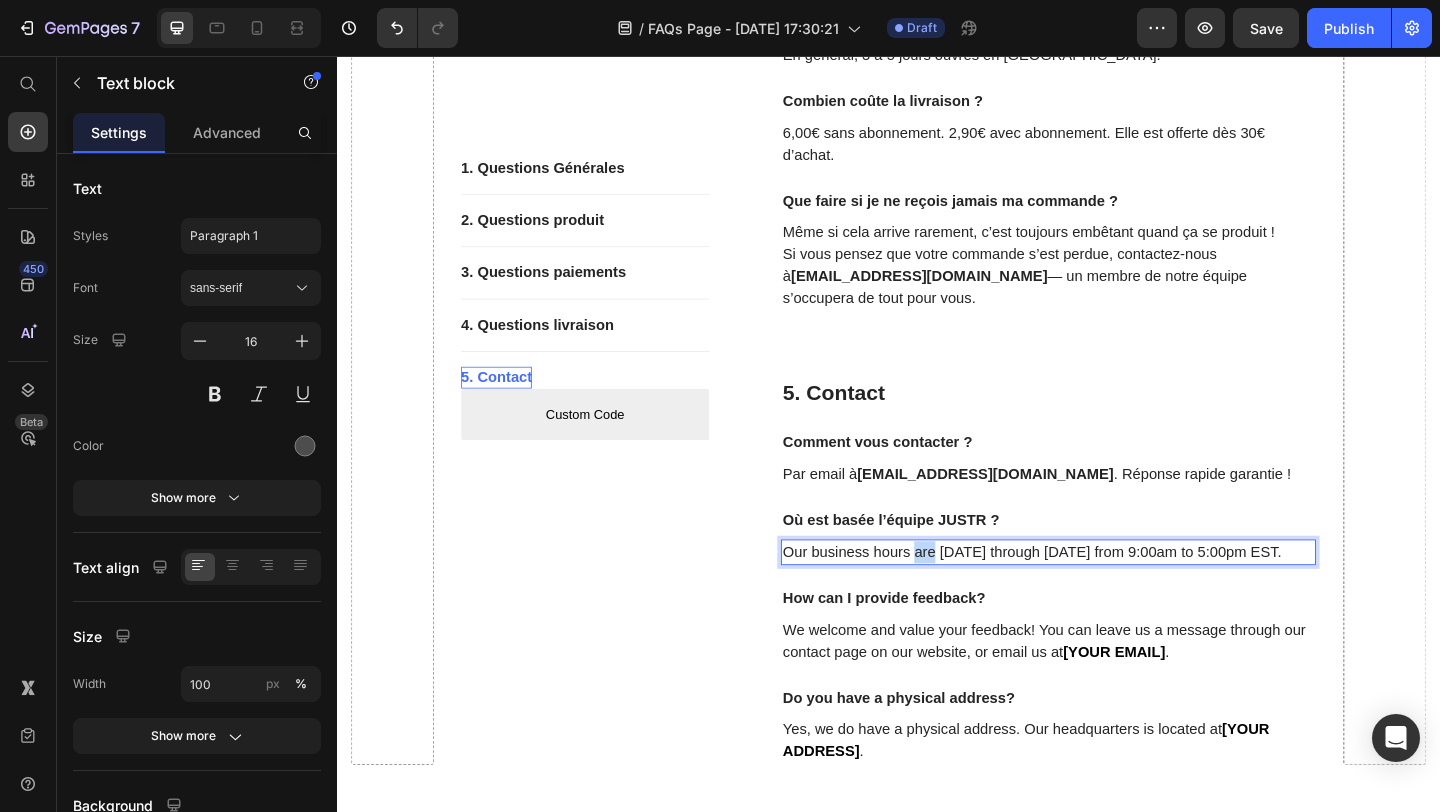 click on "Our business hours are Monday through Friday from 9:00am to 5:00pm EST." at bounding box center [1111, 596] 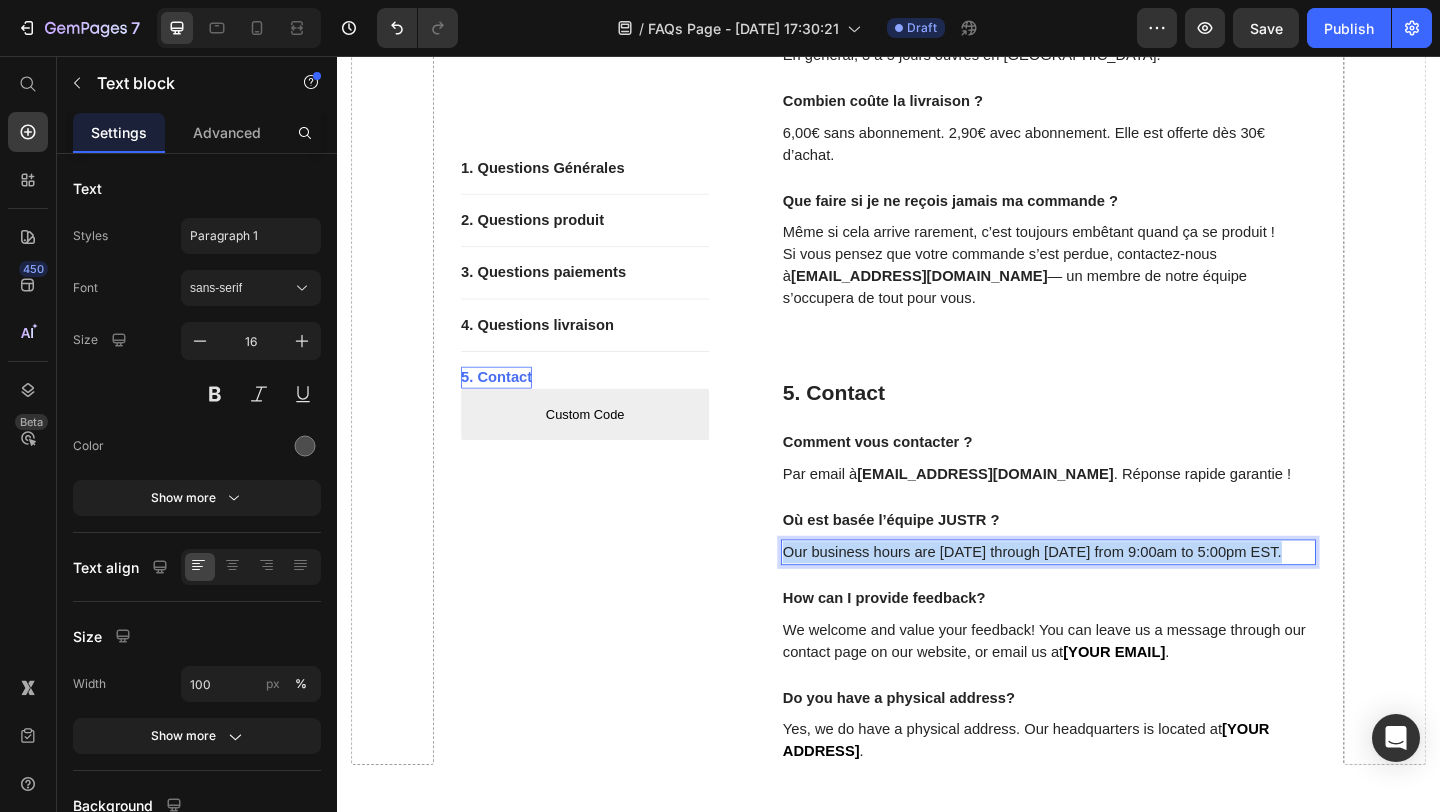 click on "Our business hours are Monday through Friday from 9:00am to 5:00pm EST." at bounding box center [1111, 596] 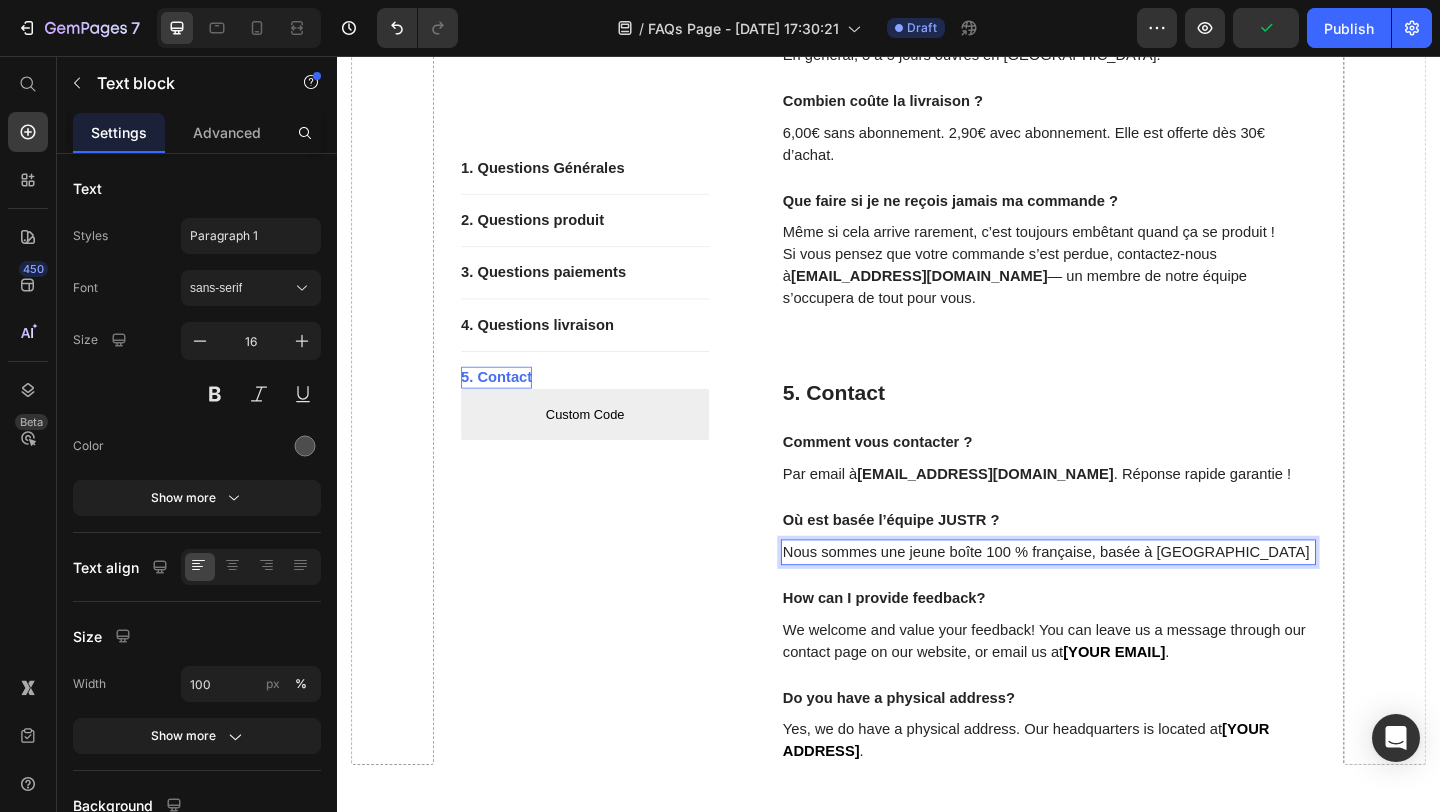 click on "Nous sommes une jeune boîte 100 % française, basée à Lyon" at bounding box center [1111, 596] 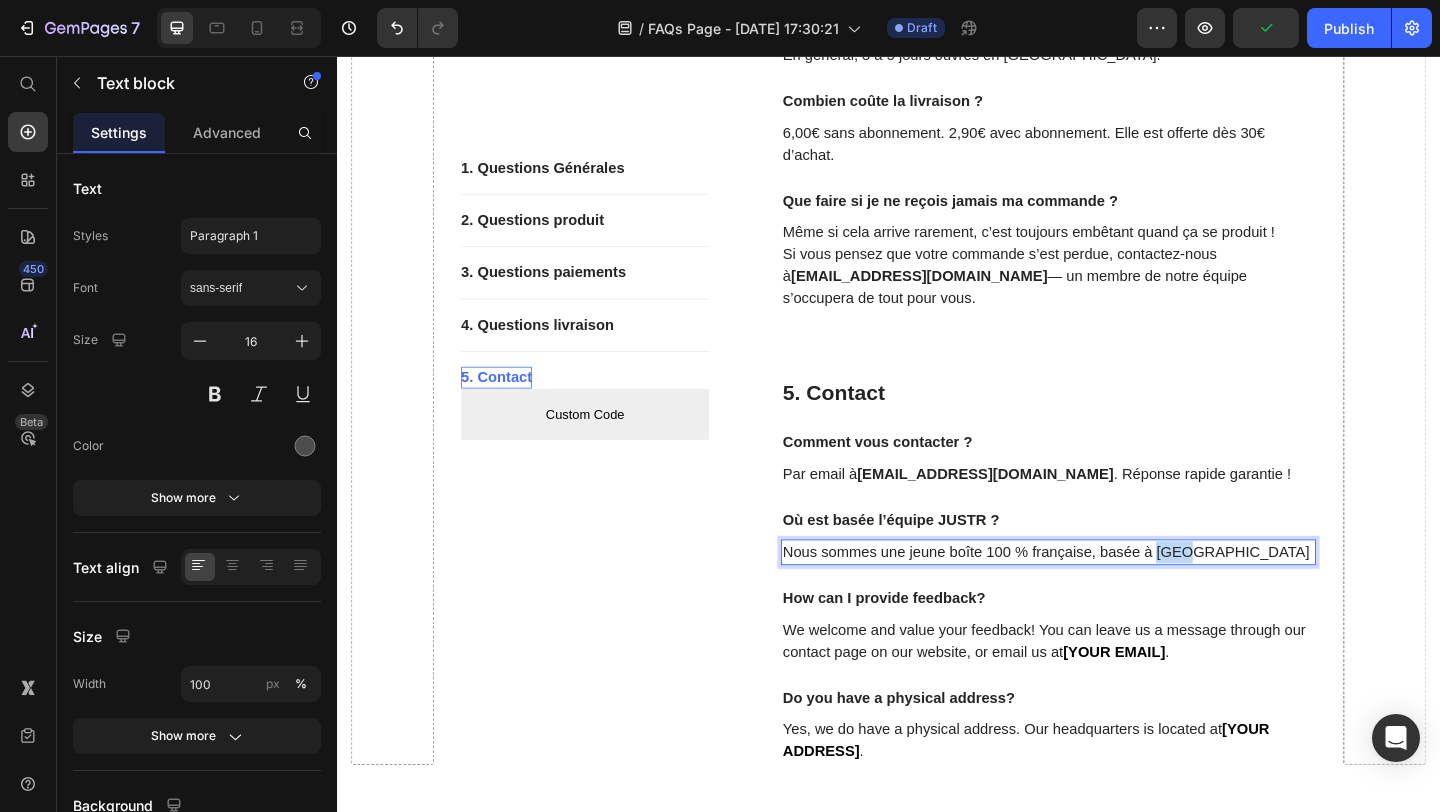 click on "Nous sommes une jeune boîte 100 % française, basée à Lyon" at bounding box center [1111, 596] 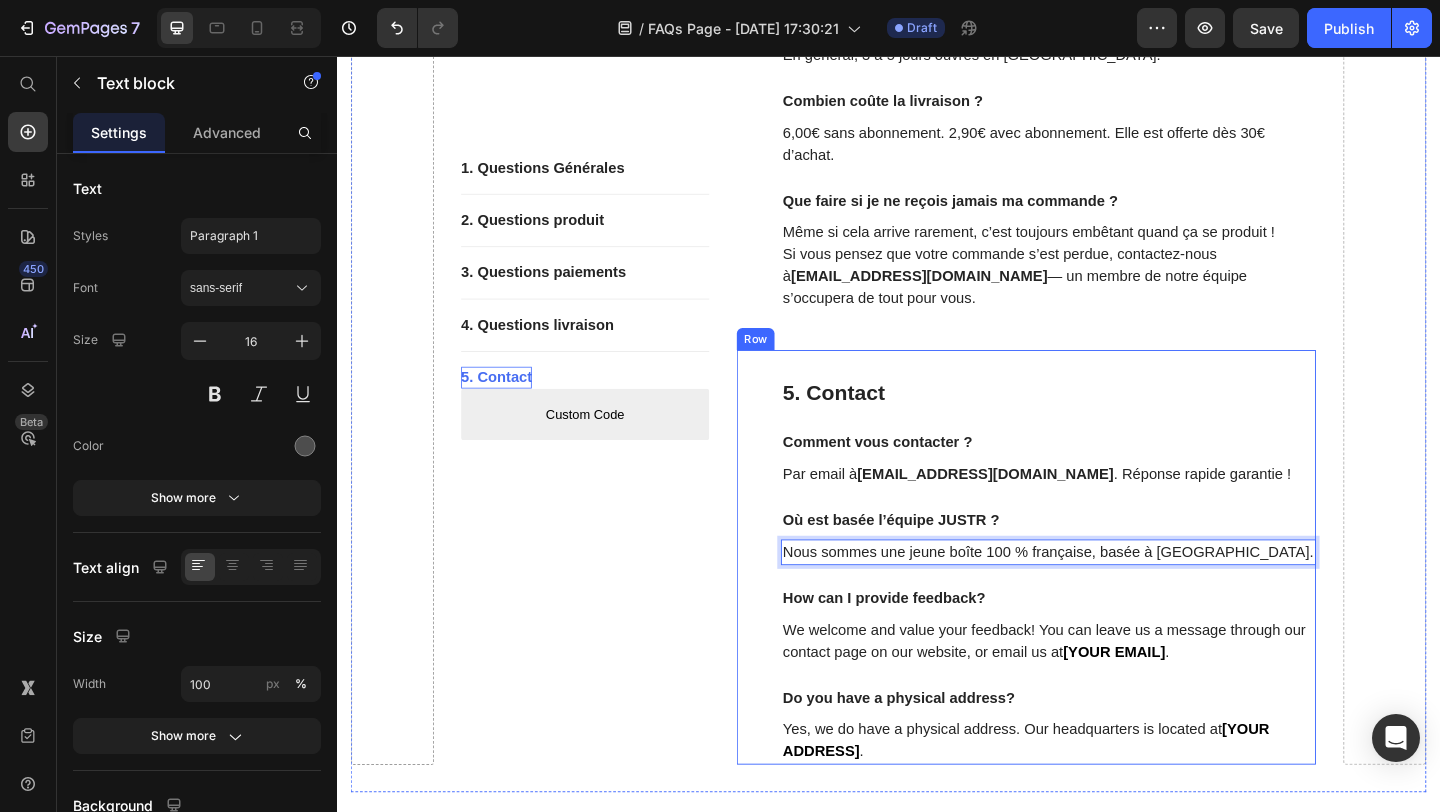click on "5. Contact Heading Comment vous contacter ? Text block Par email à  support@tryjustr.com . Réponse rapide garantie ! Text block Où est basée l’équipe JUSTR ? Text block Nous sommes une jeune boîte 100 % française, basée à Paris. Text block   24 How can I provide feedback? Text block We welcome and value your feedback! You can leave us a message through our contact page on our website, or email us at  [YOUR EMAIL] . Text block Do you have a physical address? Text block Yes, we do have a physical address. Our headquarters is located at  [YOUR ADDRESS] . Text block" at bounding box center [1111, 616] 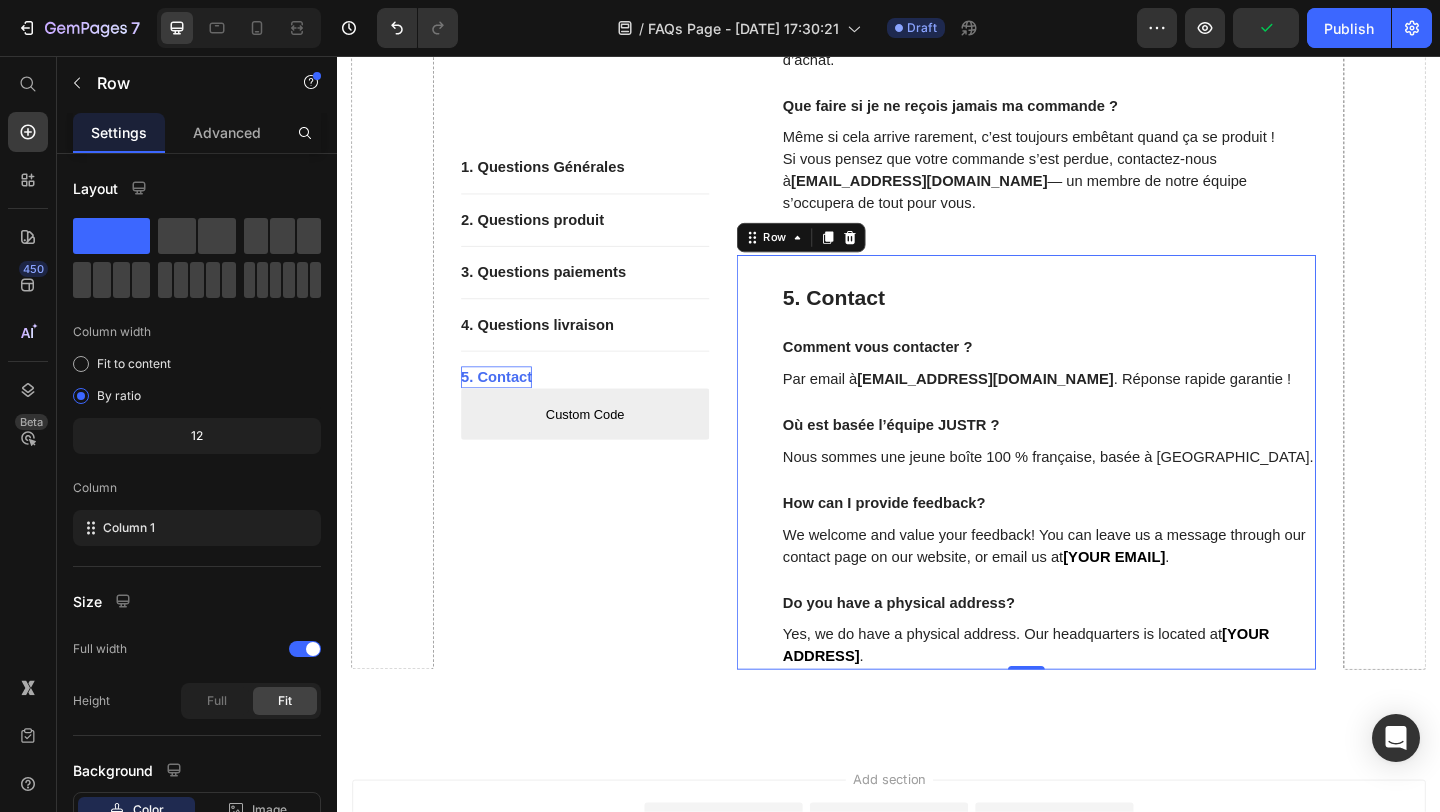 scroll, scrollTop: 2286, scrollLeft: 0, axis: vertical 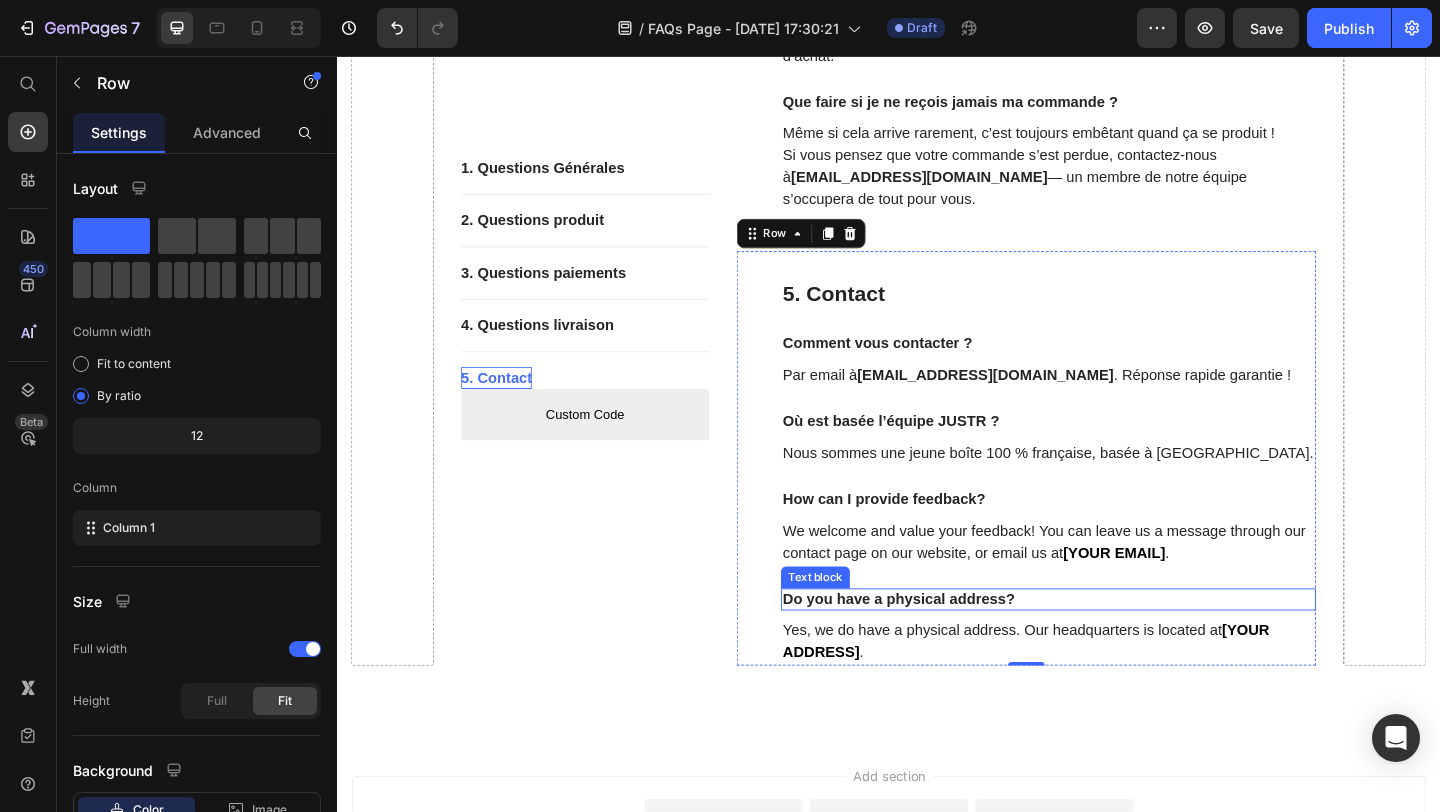 click on "Do you have a physical address?" at bounding box center [1111, 647] 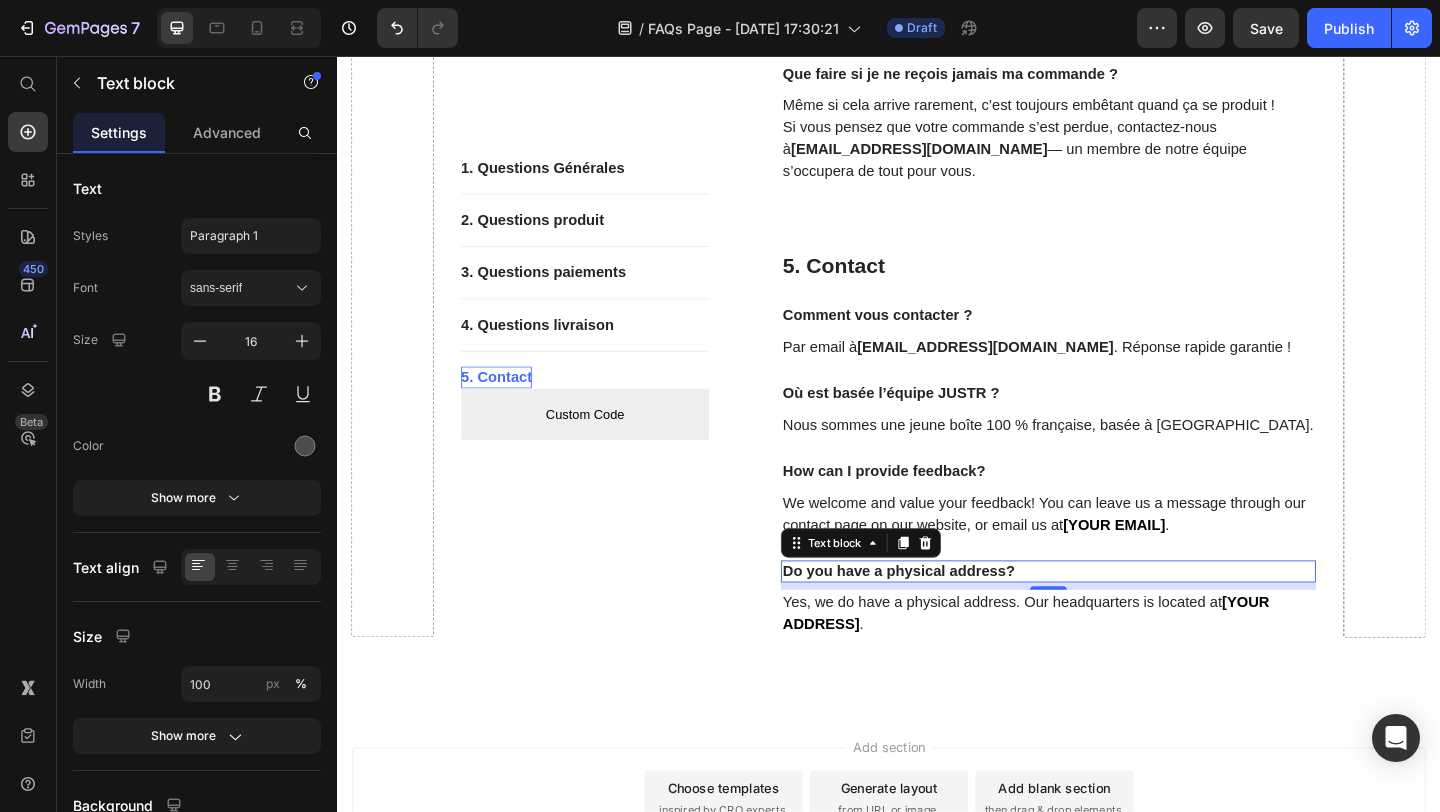 scroll, scrollTop: 2328, scrollLeft: 0, axis: vertical 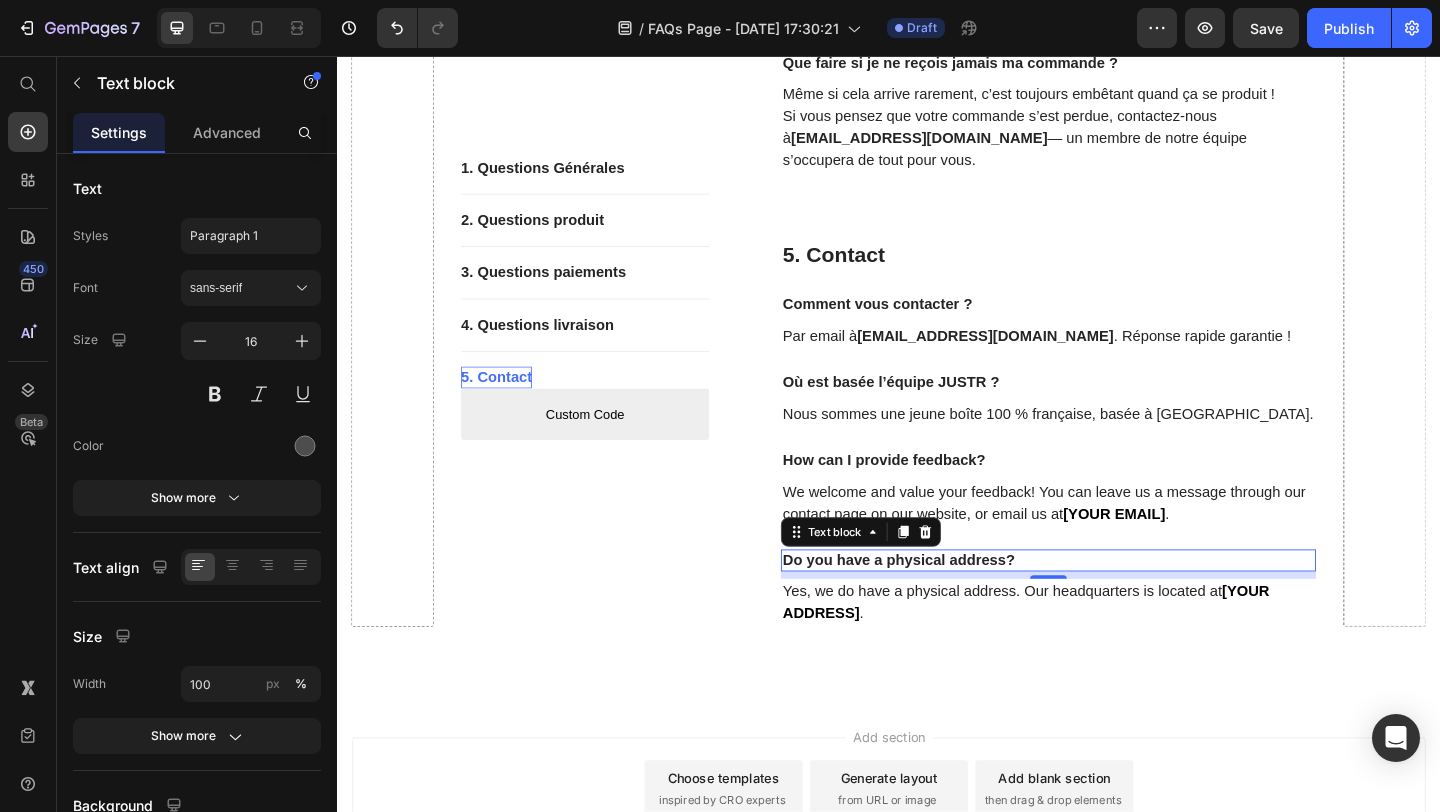 click on "Do you have a physical address?" at bounding box center [1111, 605] 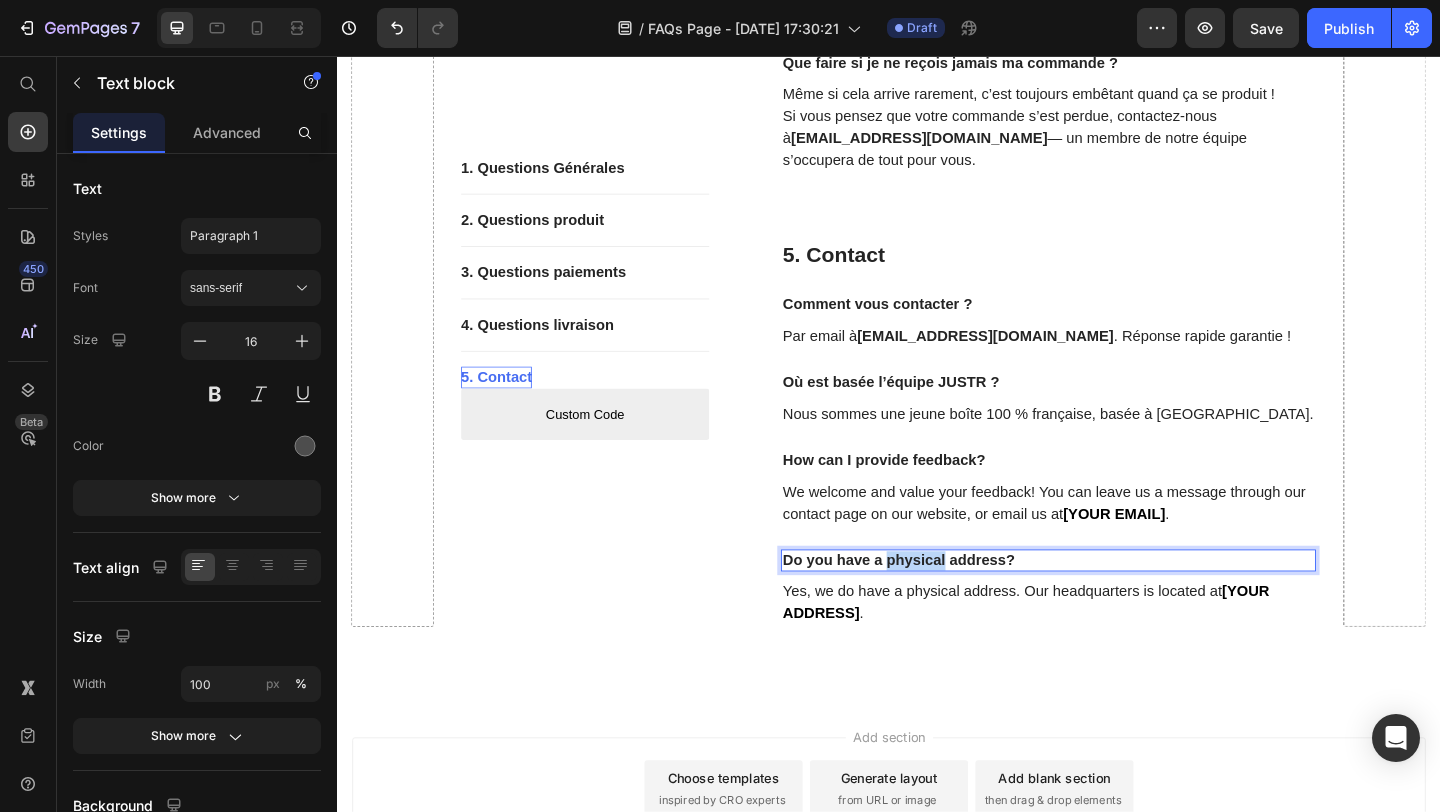 click on "Do you have a physical address?" at bounding box center [1111, 605] 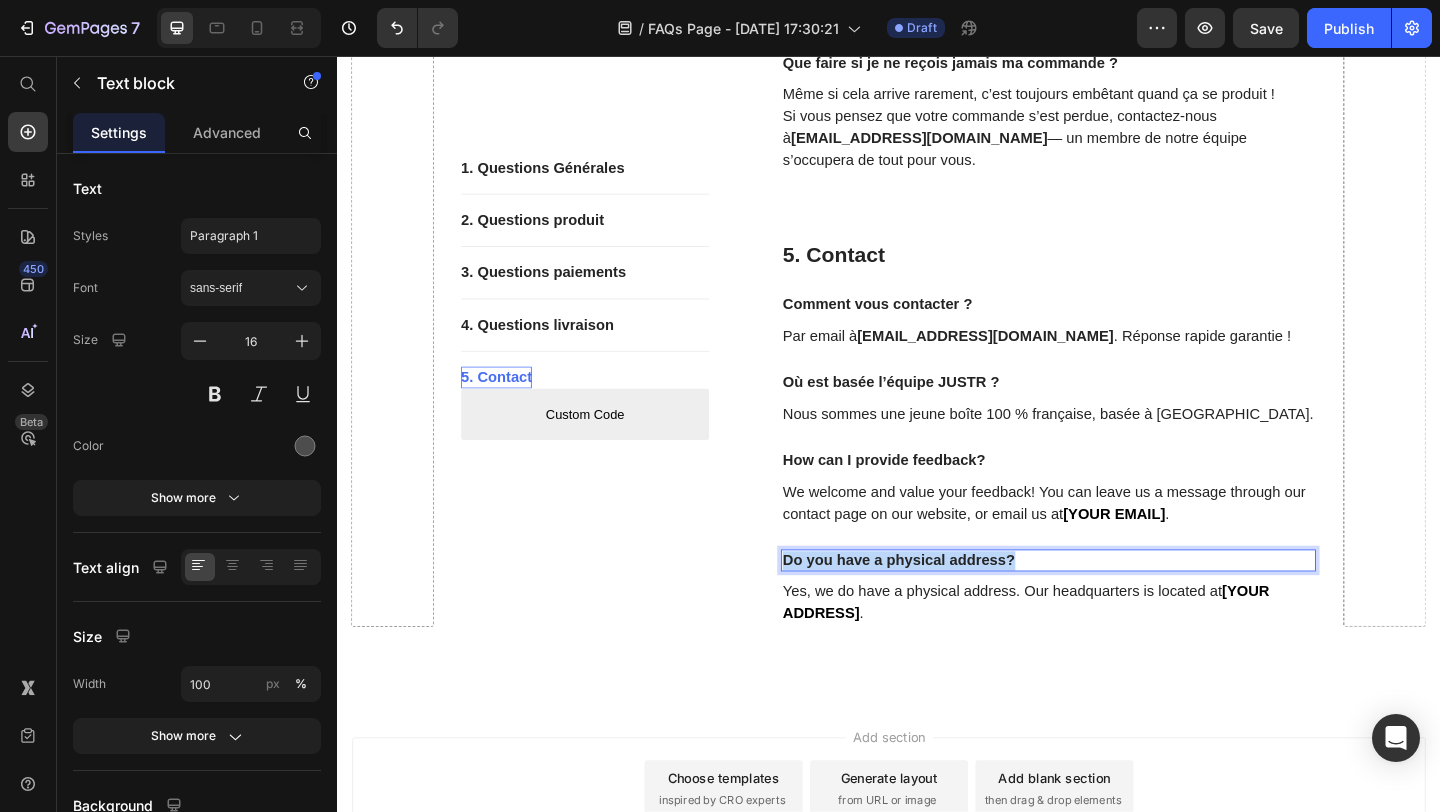 click on "Do you have a physical address?" at bounding box center [1111, 605] 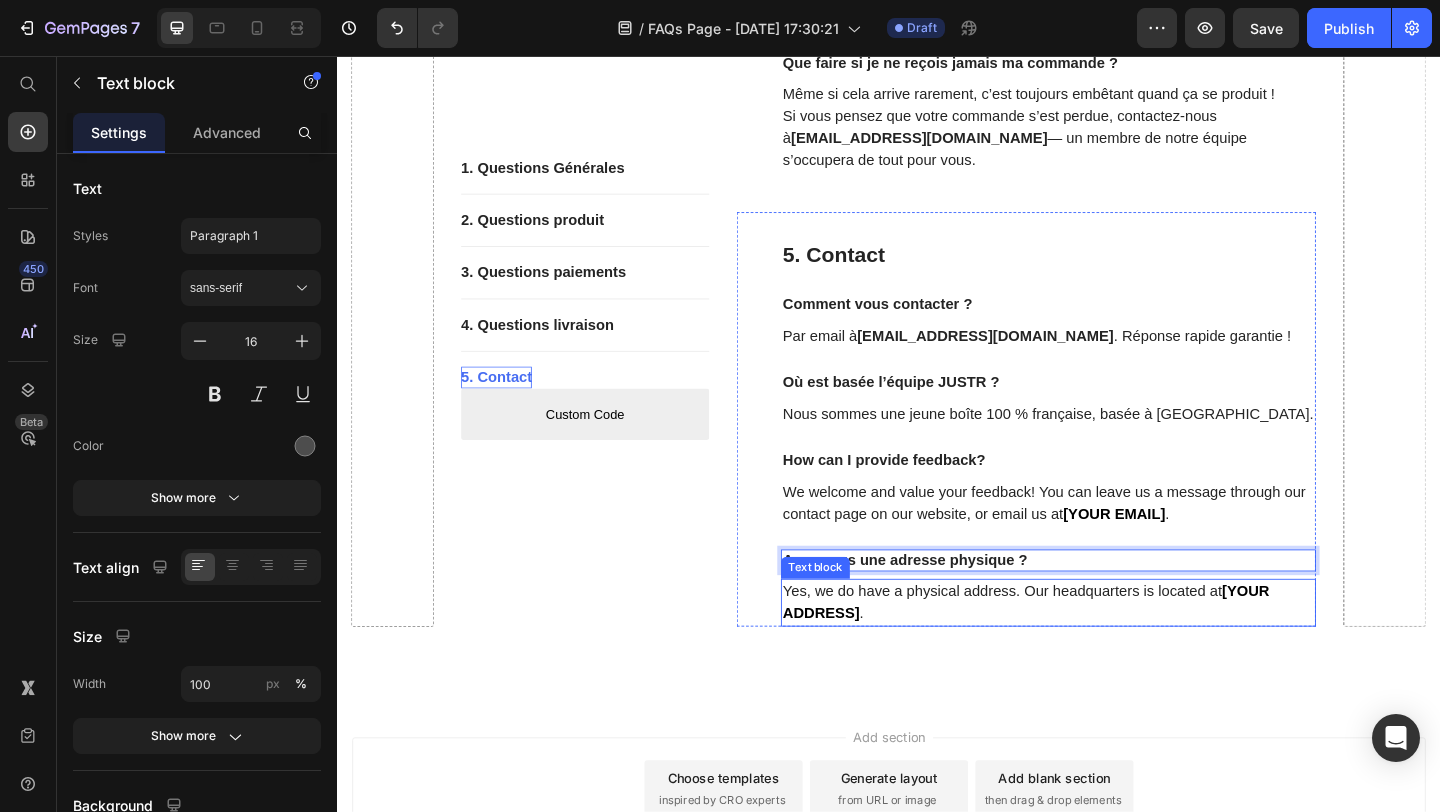 click on "Yes, we do have a physical address. Our headquarters is located at  [YOUR ADDRESS] ." at bounding box center [1111, 651] 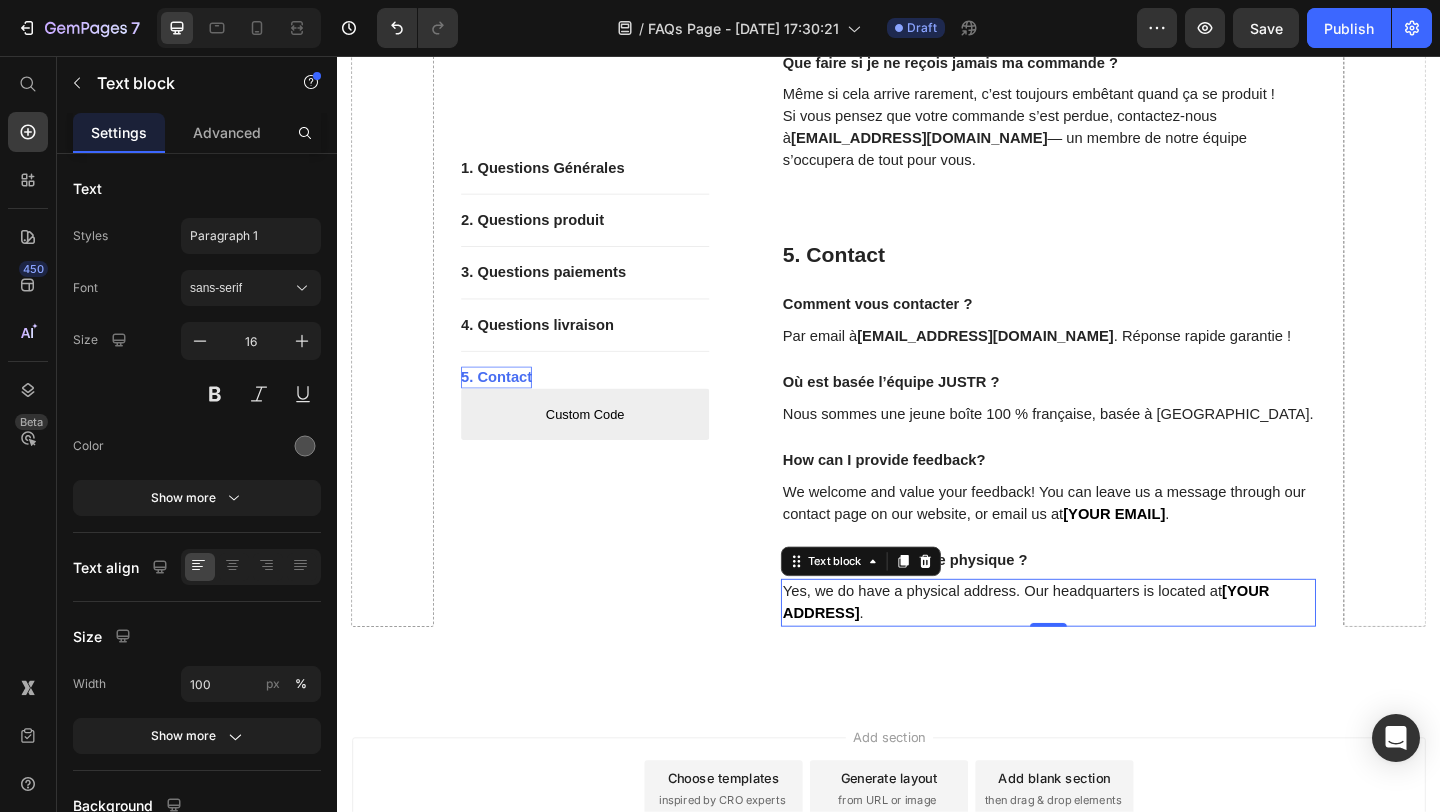 click on "Yes, we do have a physical address. Our headquarters is located at  [YOUR ADDRESS] ." at bounding box center (1111, 651) 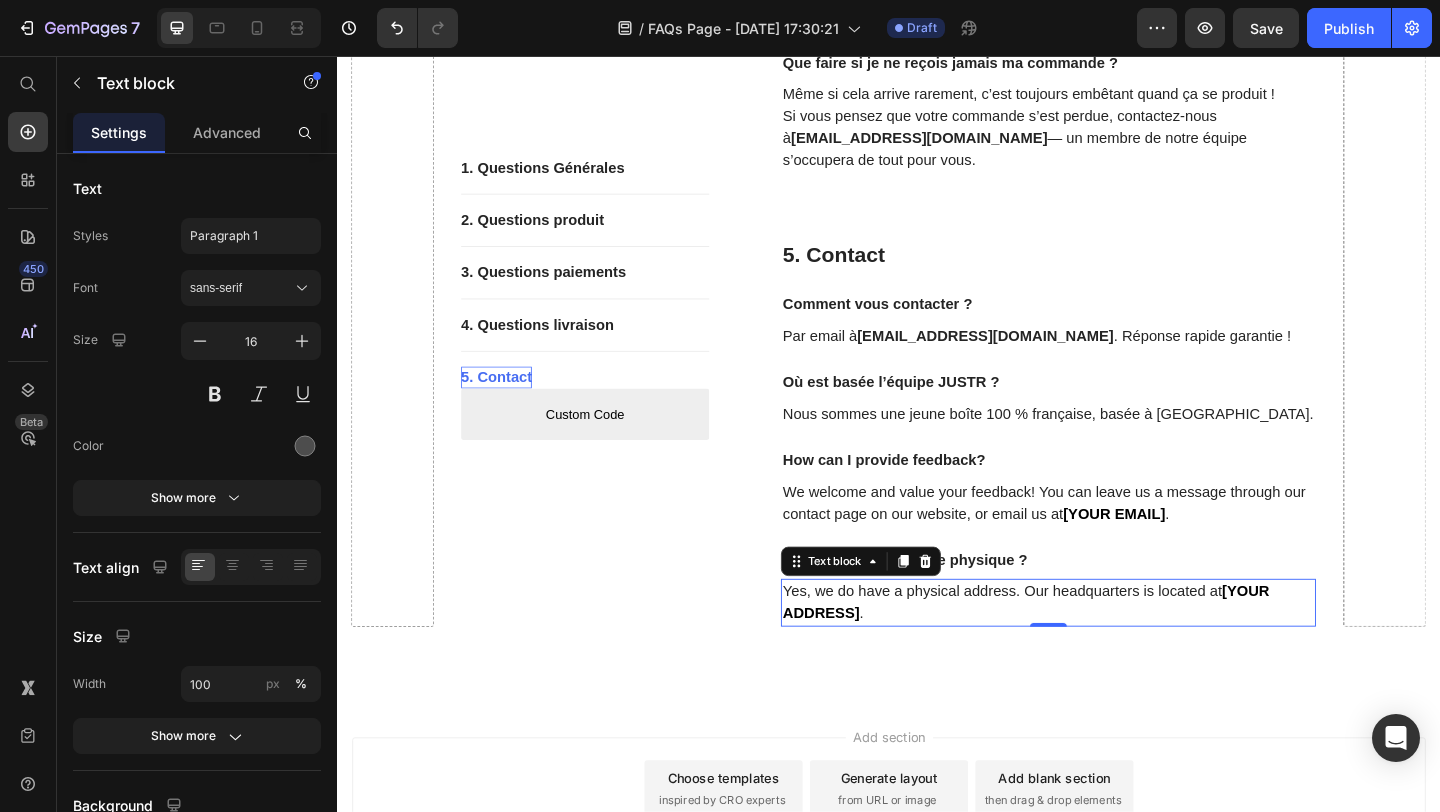 click on "Yes, we do have a physical address. Our headquarters is located at  [YOUR ADDRESS] ." at bounding box center [1111, 651] 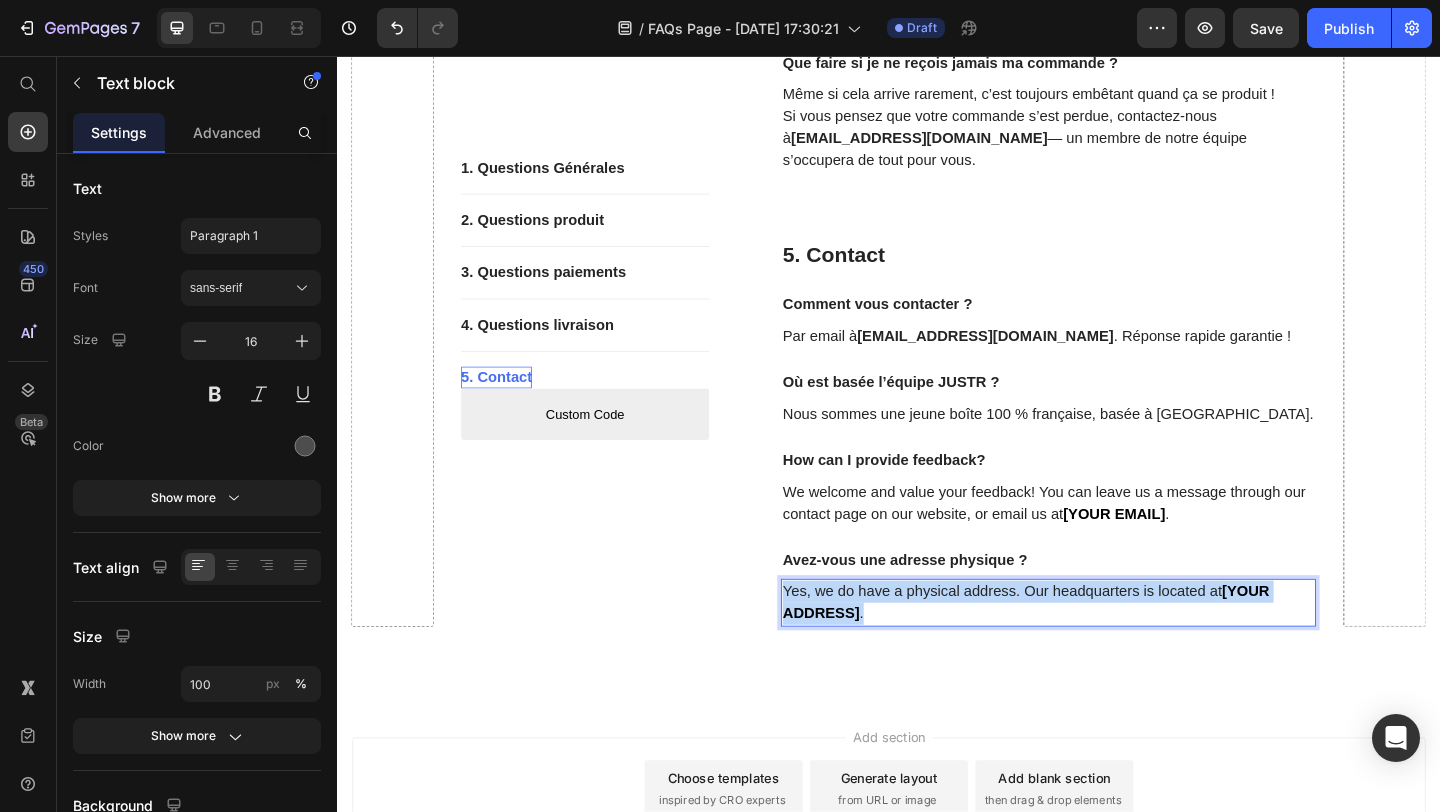 click on "Yes, we do have a physical address. Our headquarters is located at  [YOUR ADDRESS] ." at bounding box center [1111, 651] 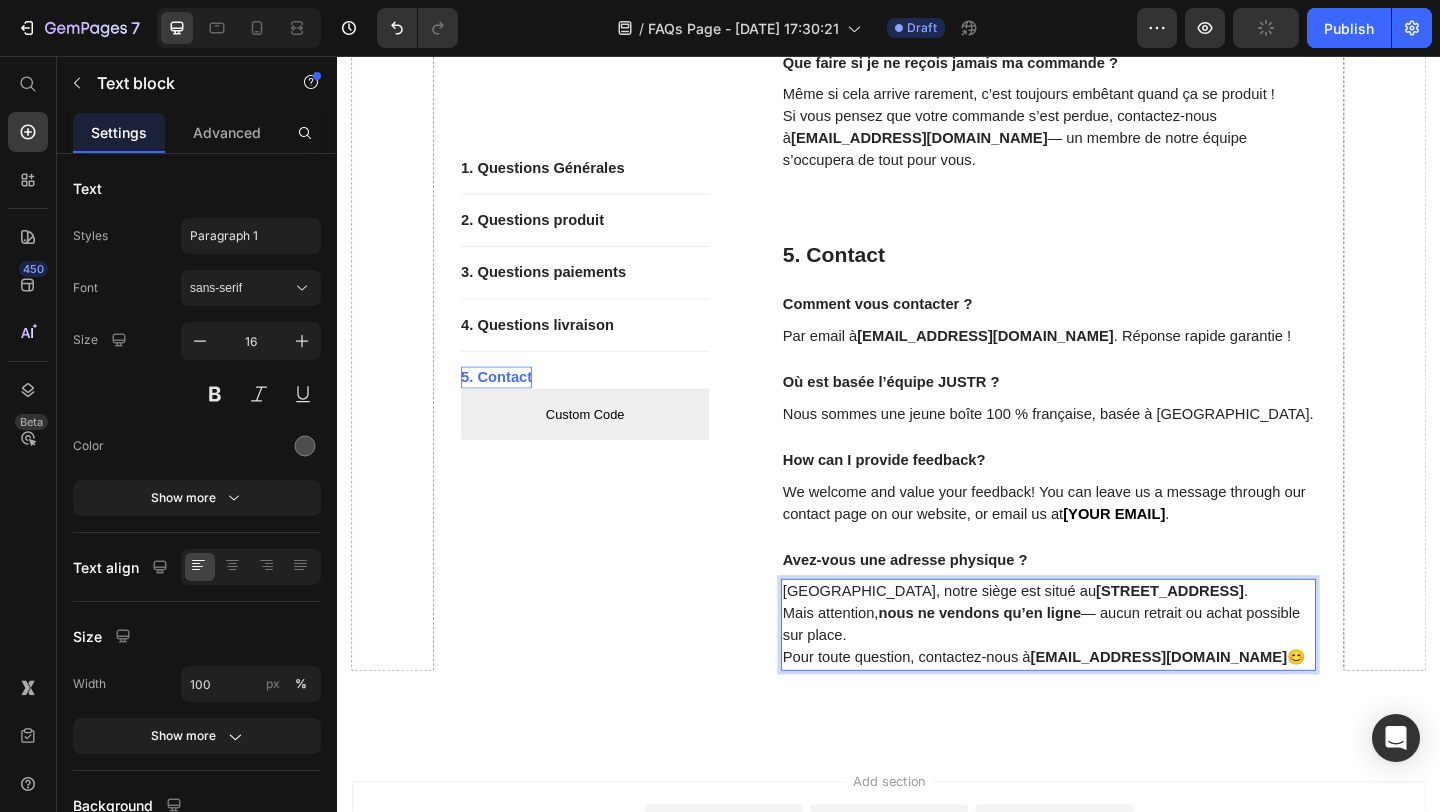 click on "support@tryjustr.com" at bounding box center [1231, 710] 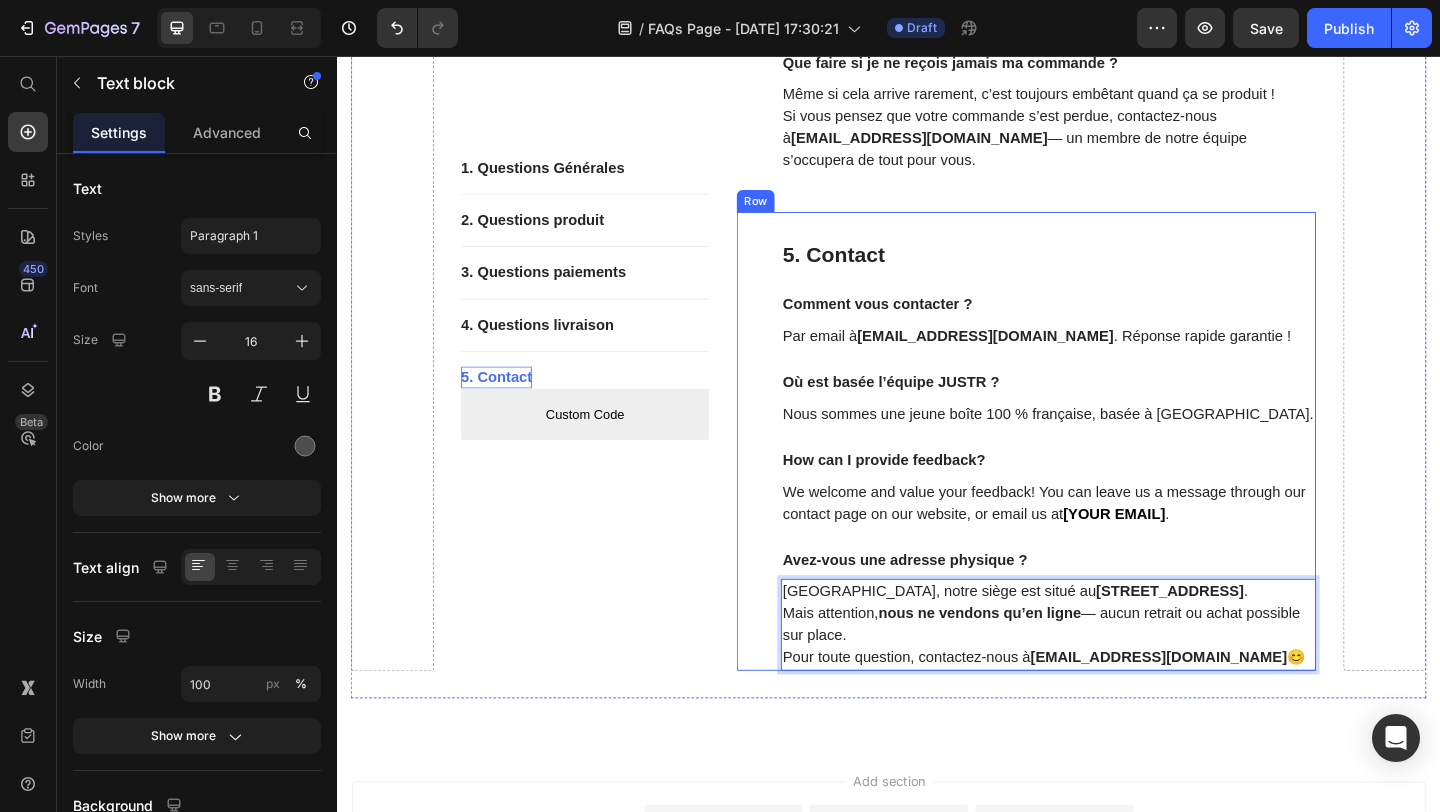 drag, startPoint x: 1290, startPoint y: 683, endPoint x: 773, endPoint y: 592, distance: 524.94763 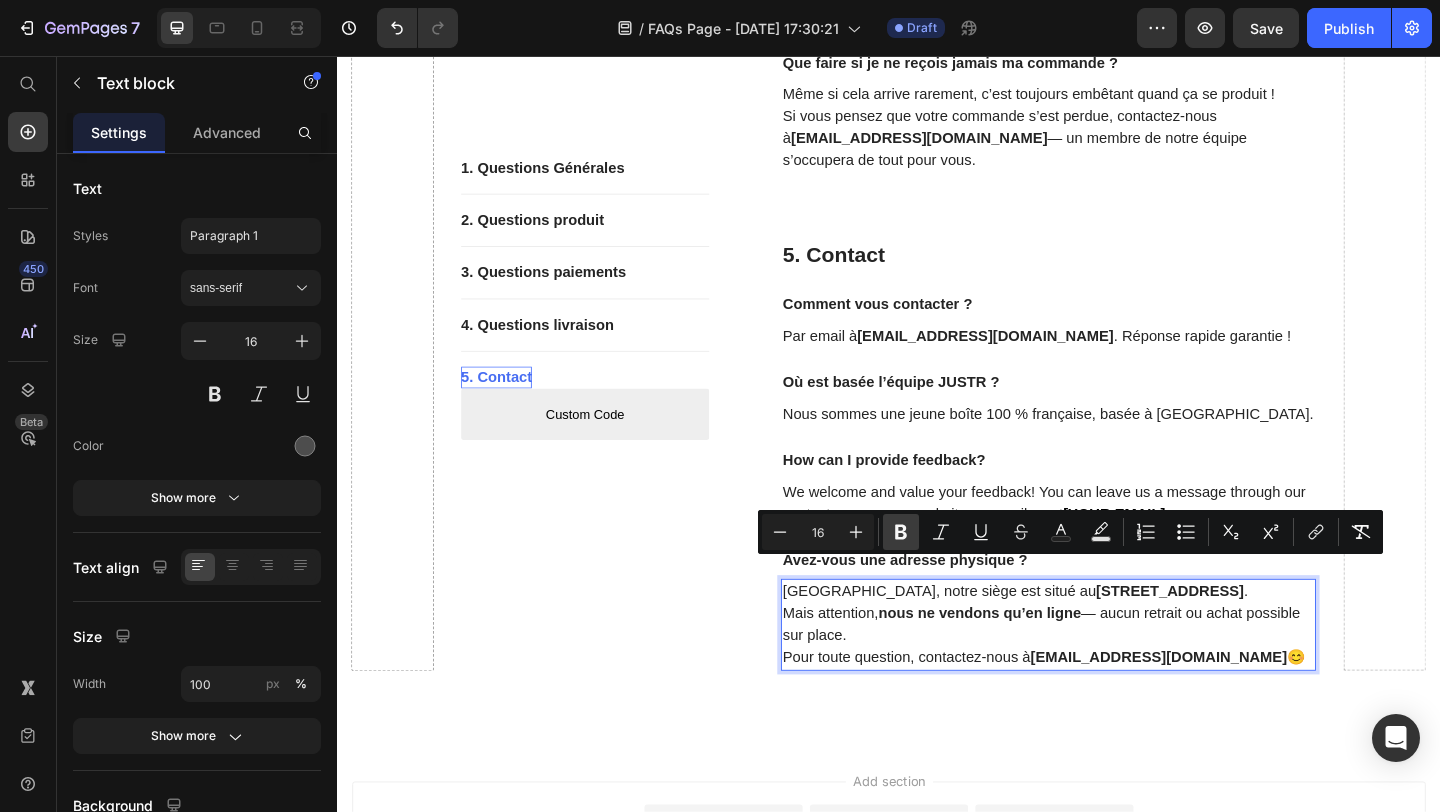 click 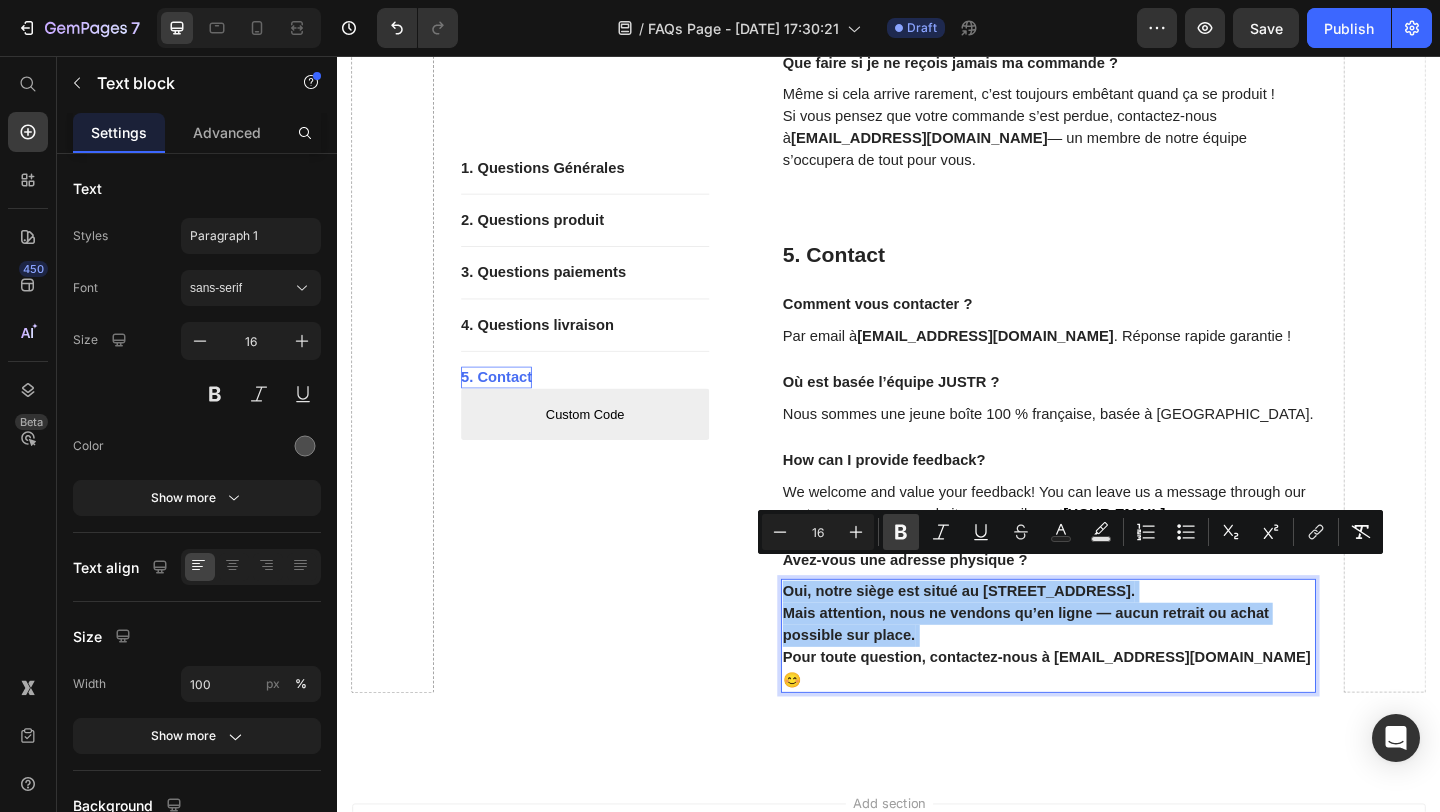 click 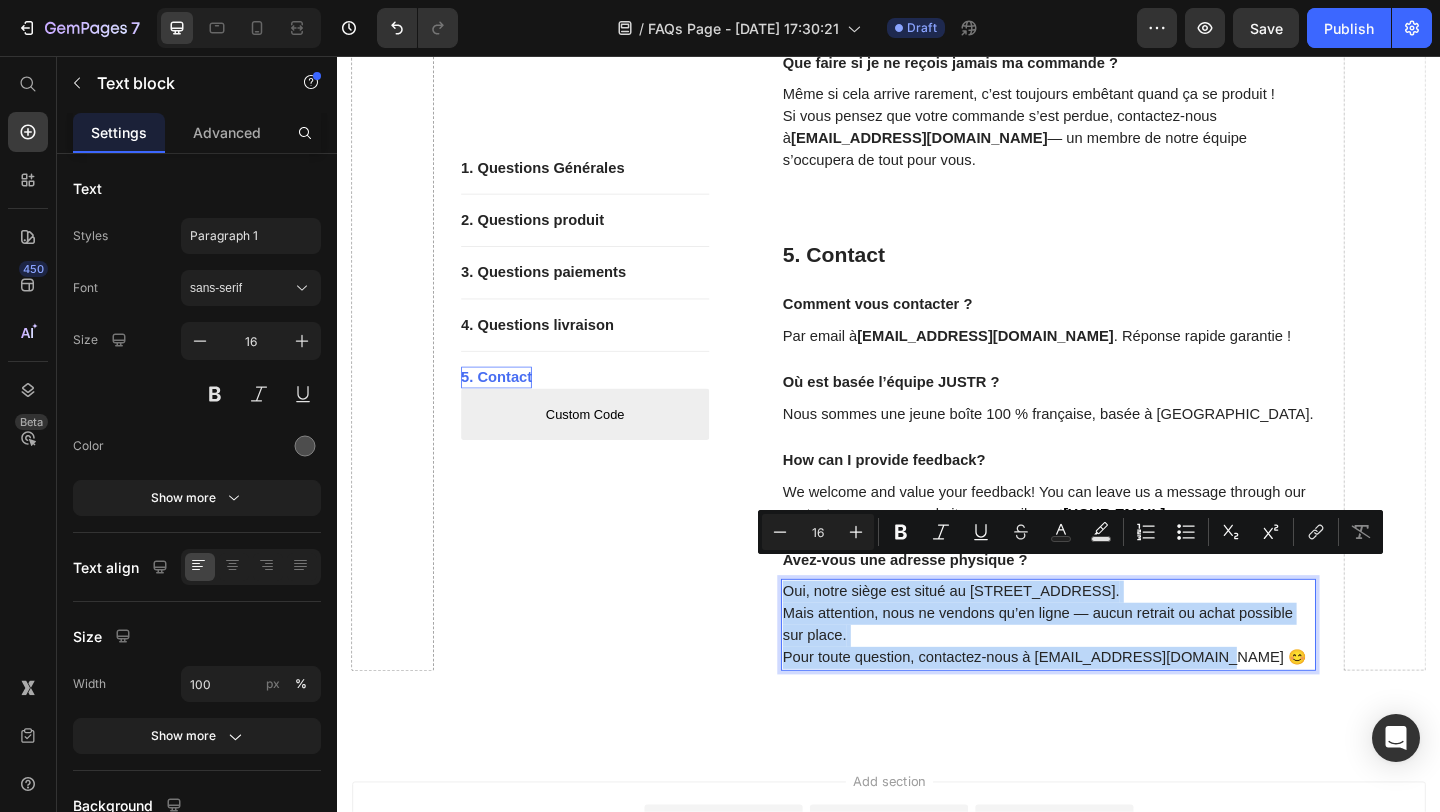 click on "Oui, notre siège est situé au 60 rue François 1er, 75008 Paris. Mais attention, nous ne vendons qu’en ligne — aucun retrait ou achat possible sur place. Pour toute question, contactez-nous à support@tryjustr.com 😊" at bounding box center (1111, 675) 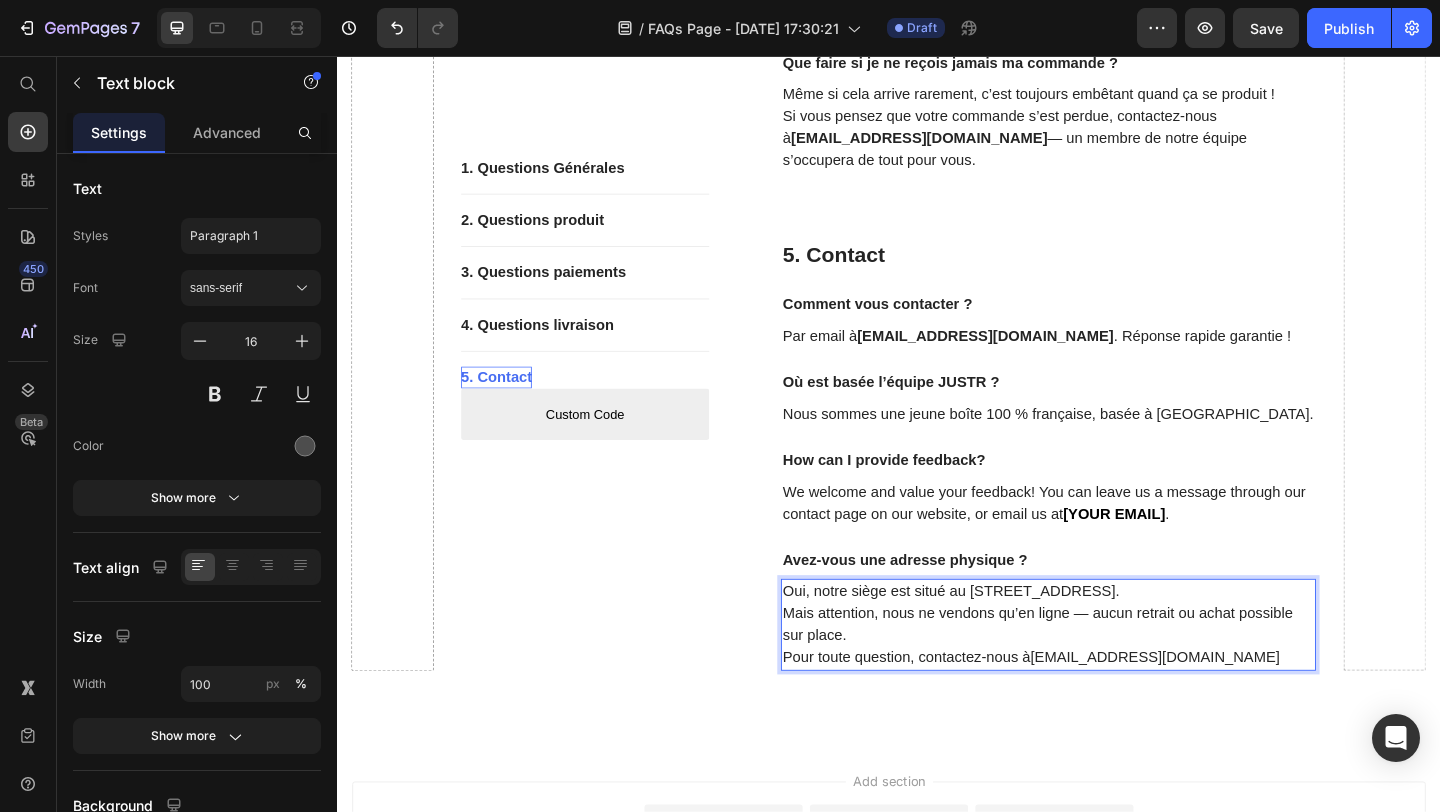 click on "Oui, notre siège est situé au 60 rue François 1er, 75008 Paris. Mais attention, nous ne vendons qu’en ligne — aucun retrait ou achat possible sur place. Pour toute question, contactez-nous à  support@tryjustr.com" at bounding box center [1111, 675] 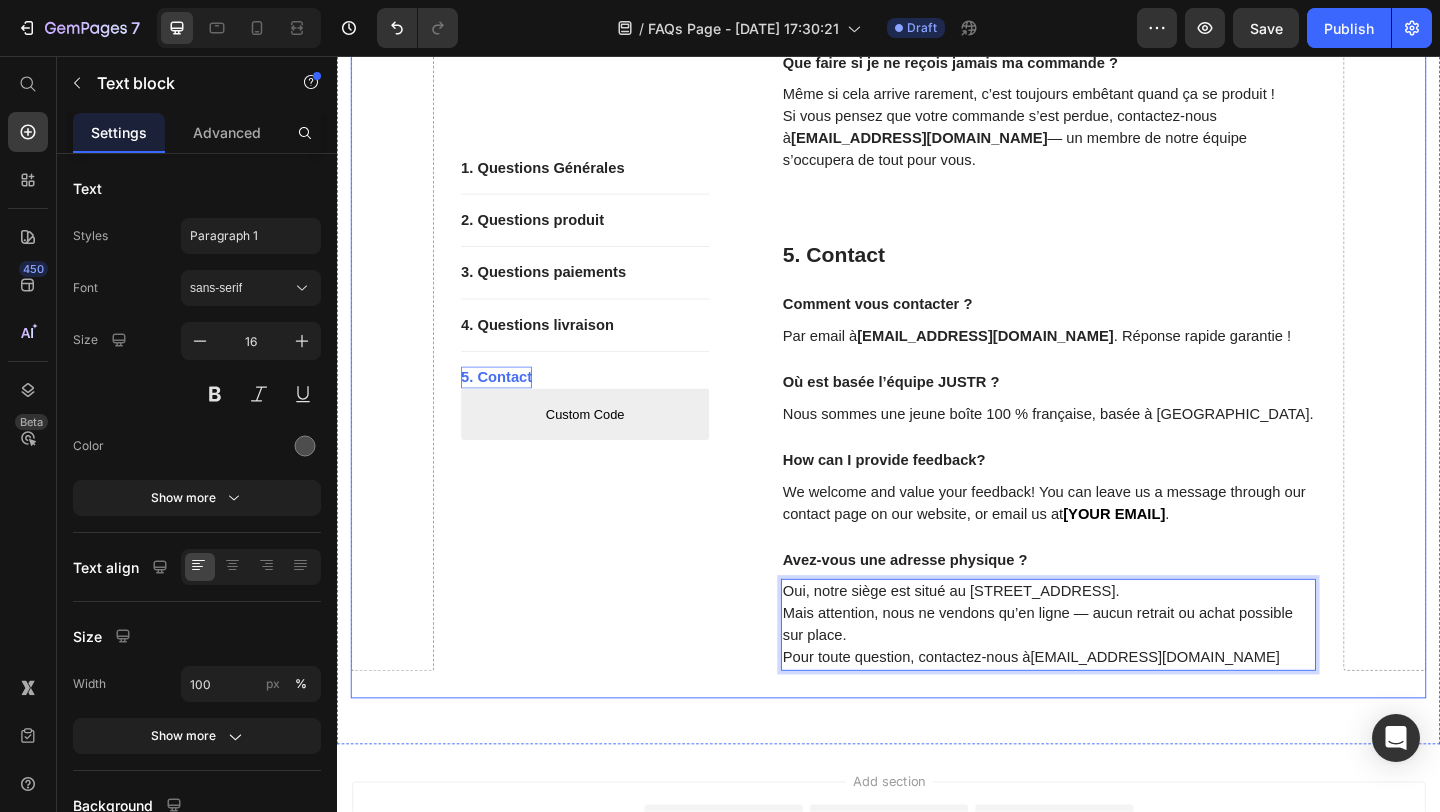click on "1. Questions Générales Button                Title Line 2. Questions produit Button                Title Line 3. Questions paiements Button                Title Line 4. Questions livraison Button                Title Line 5. Contact Button
Custom Code
Custom Menu Active Row" at bounding box center [607, -569] 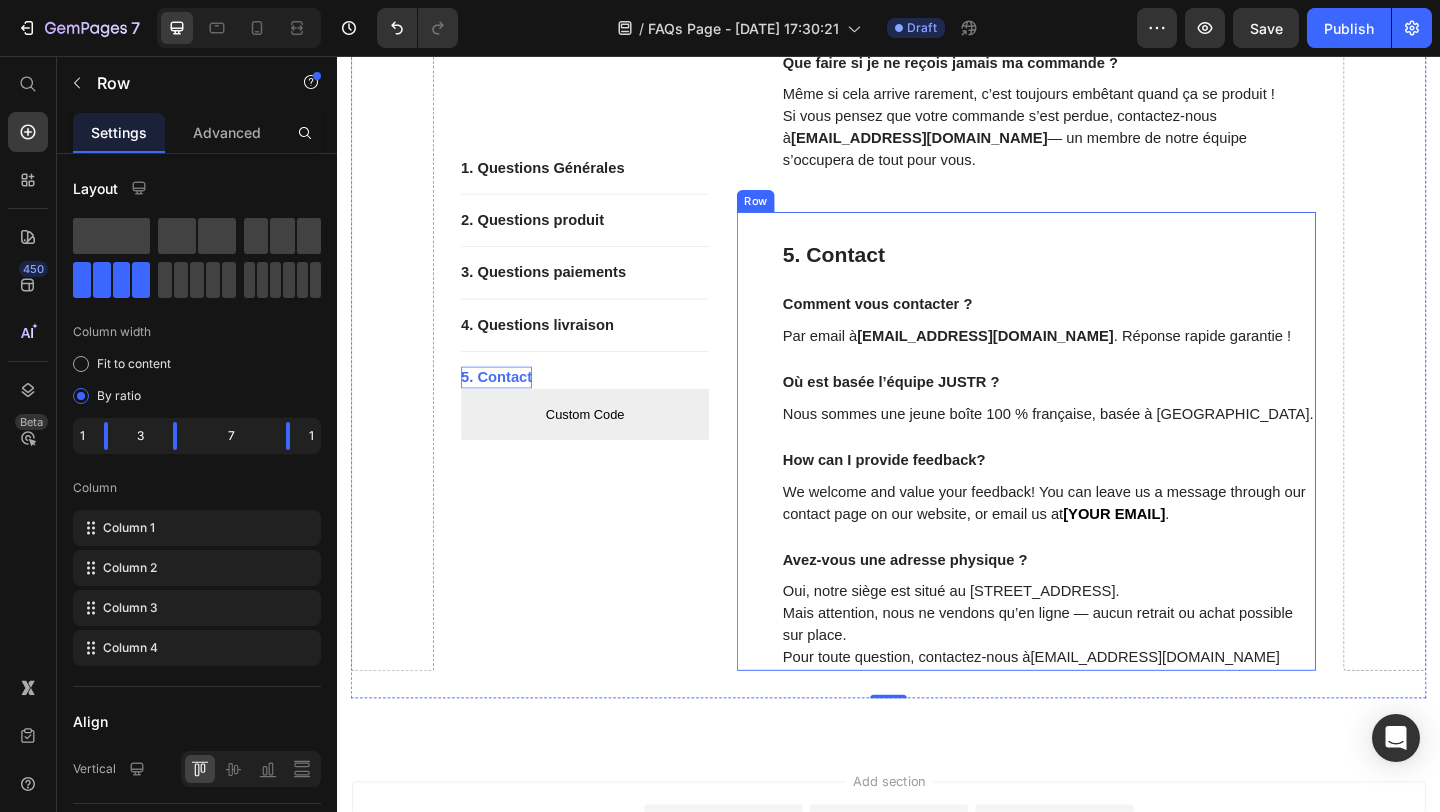 click on "We welcome and value your feedback! You can leave us a message through our contact page on our website, or email us at  [YOUR EMAIL] ." at bounding box center (1111, 543) 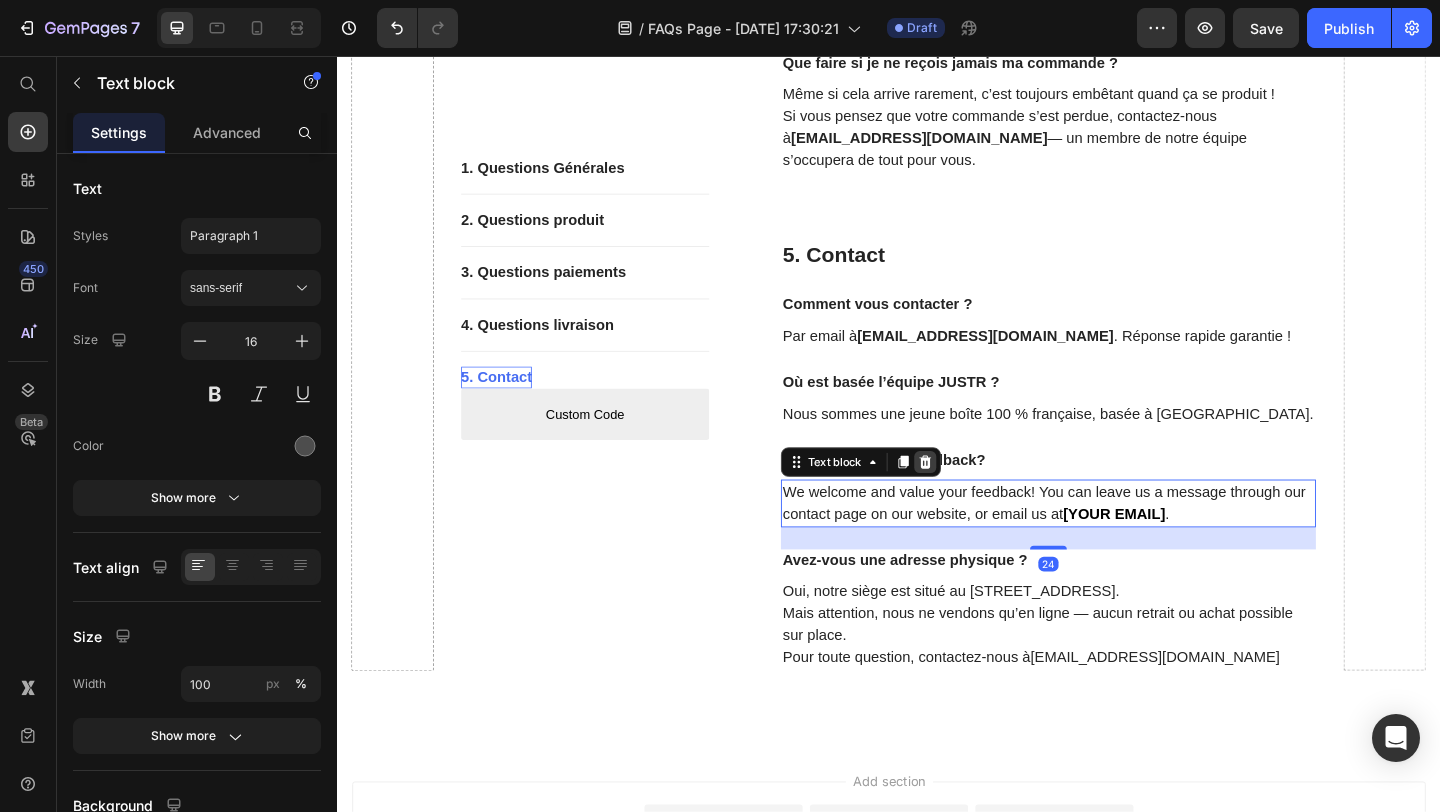 click 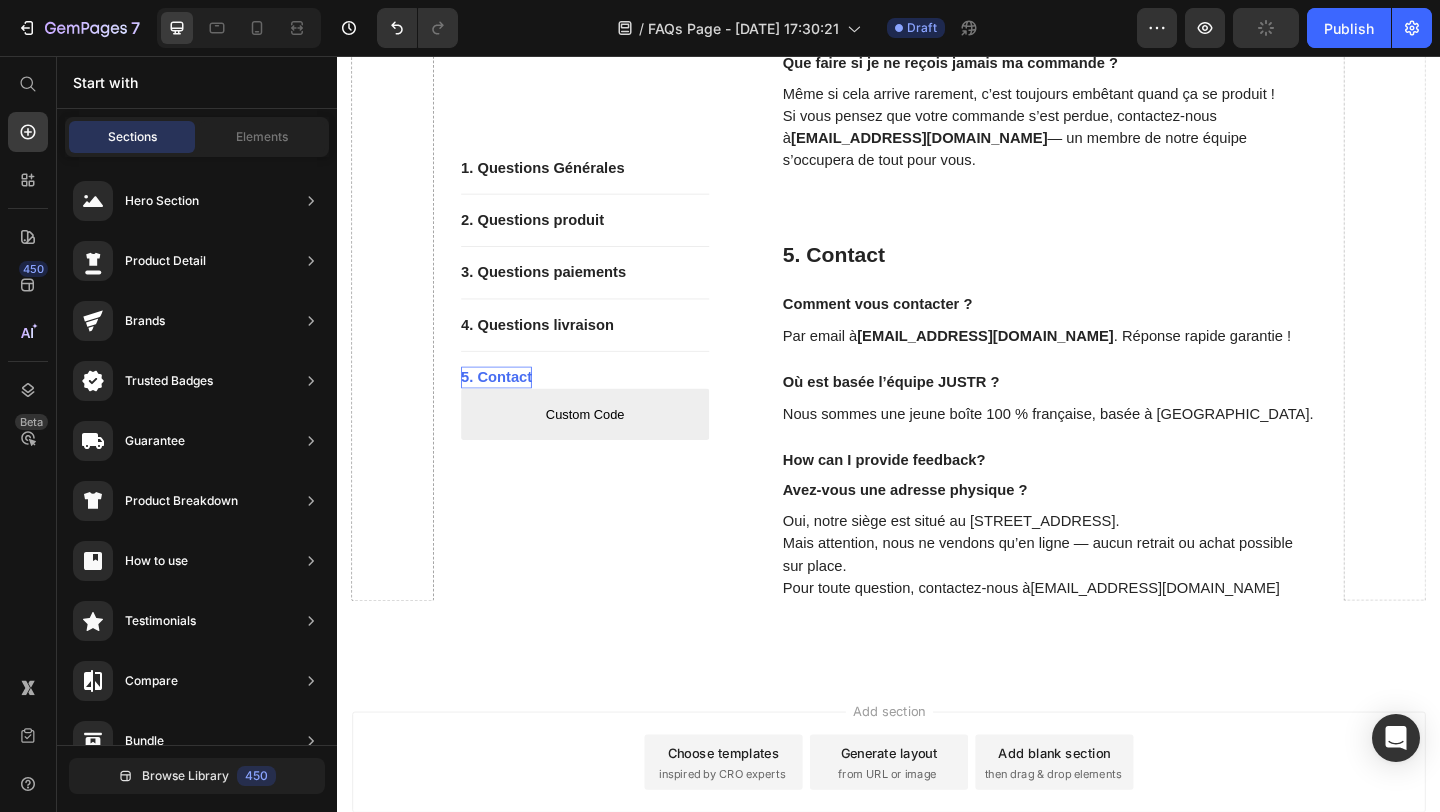 click on "How can I provide feedback?" at bounding box center (1111, 496) 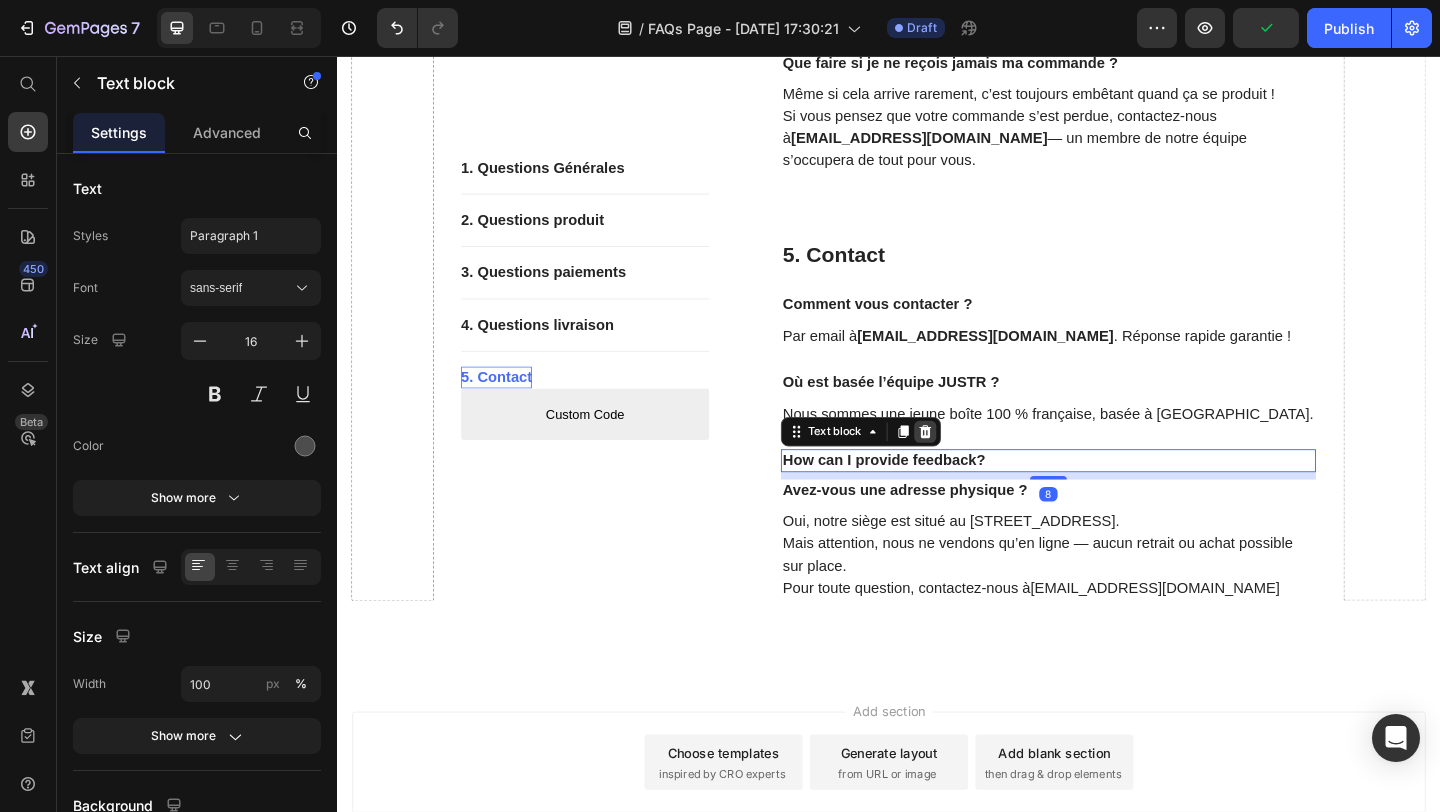 click 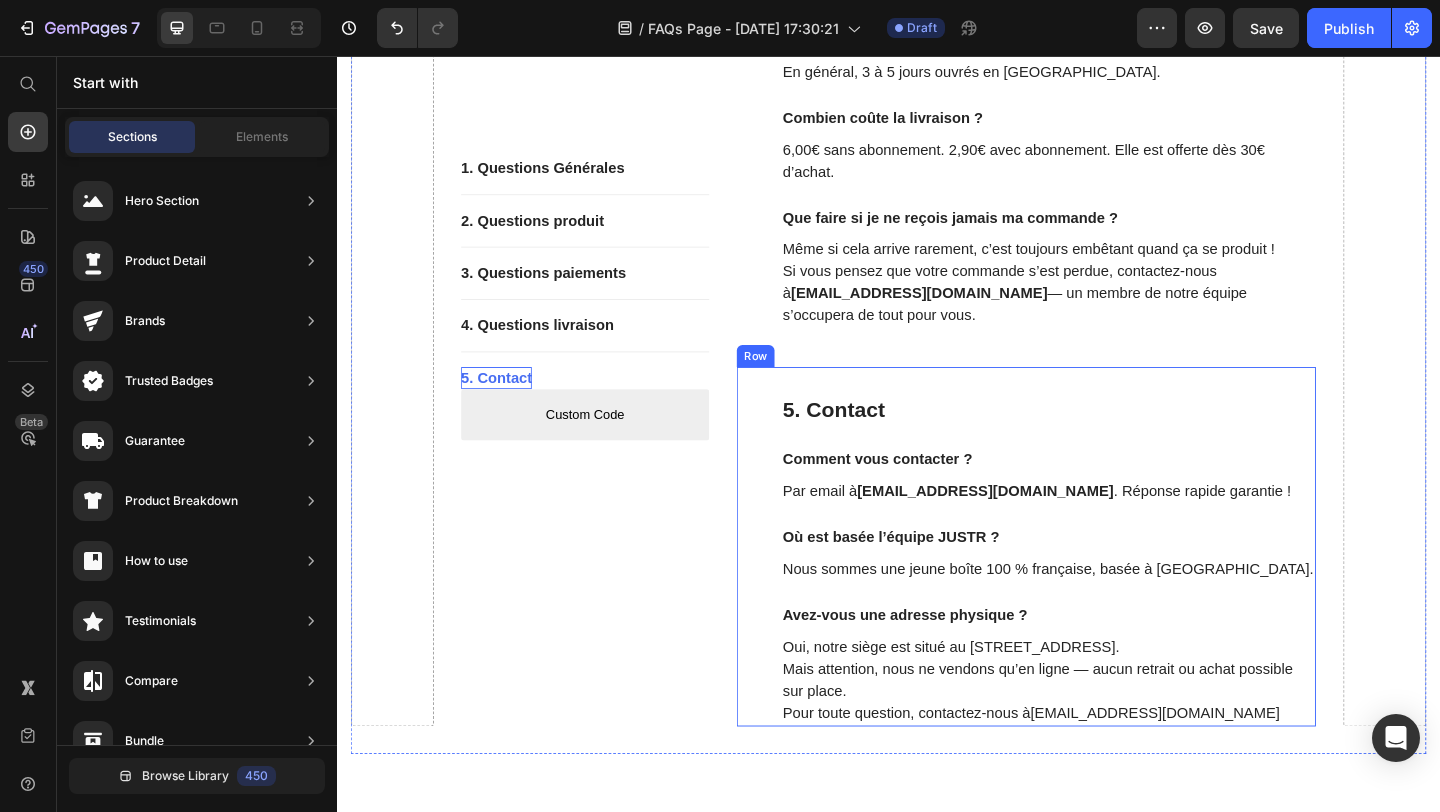 scroll, scrollTop: 2061, scrollLeft: 0, axis: vertical 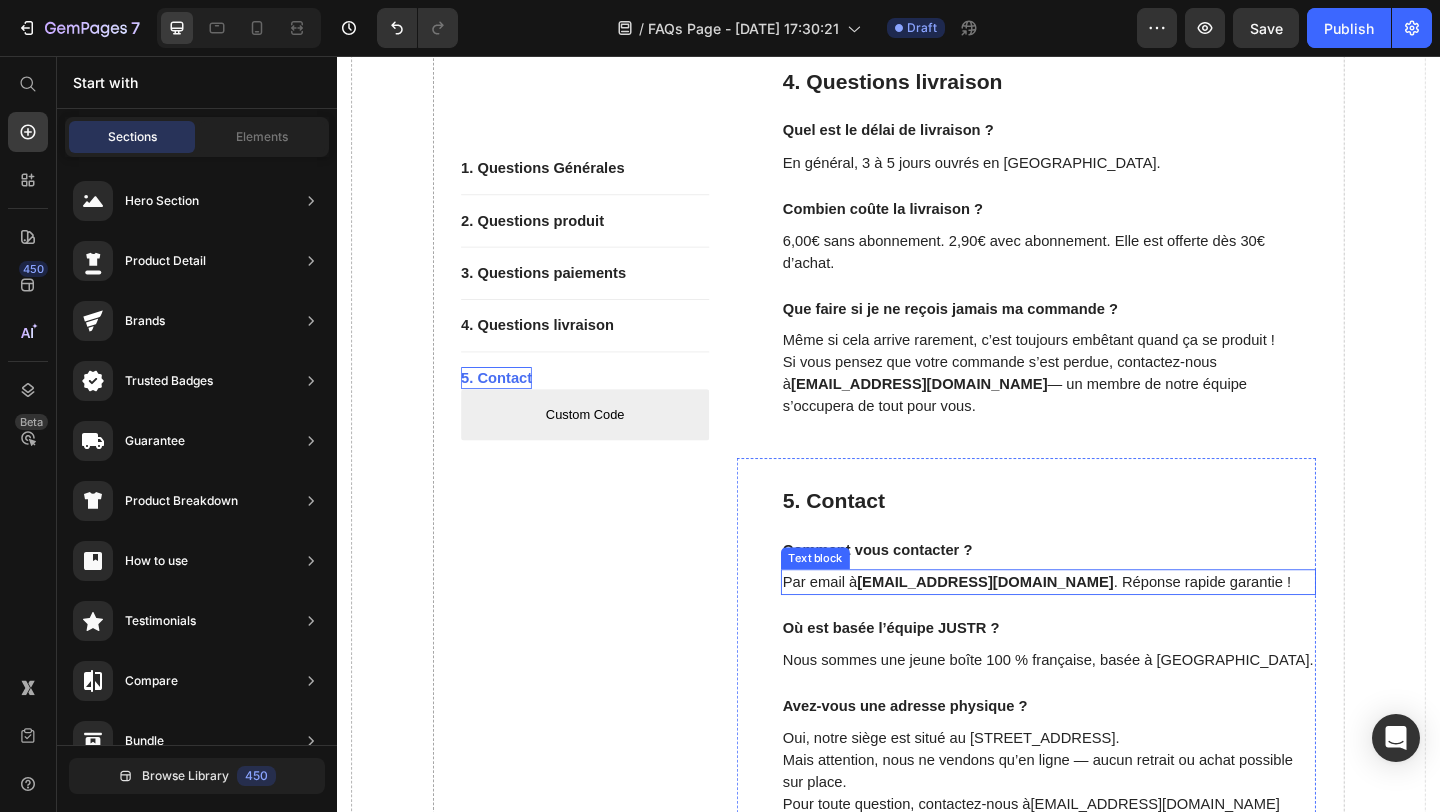 click on "support@tryjustr.com" at bounding box center [1042, 627] 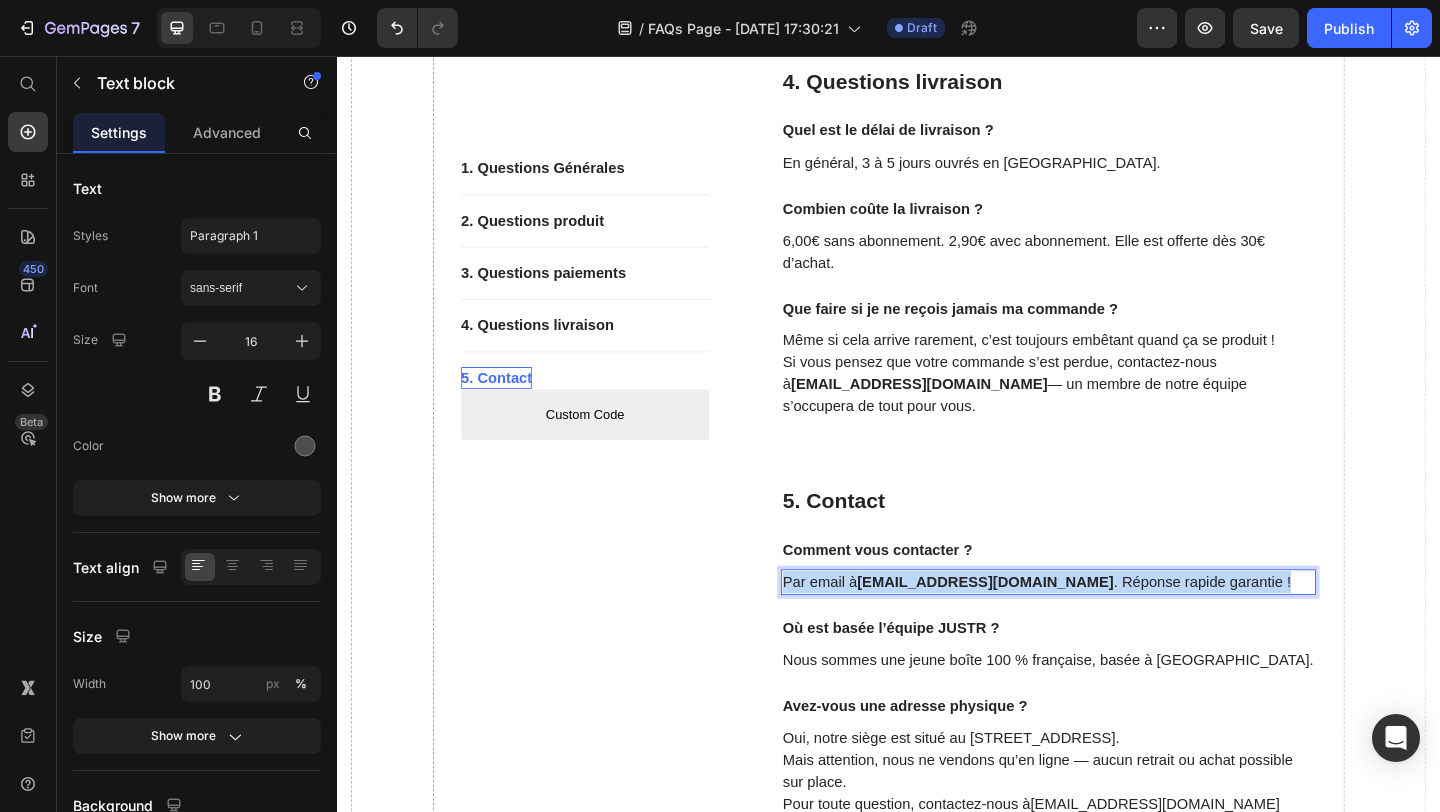 click on "support@tryjustr.com" at bounding box center [1042, 627] 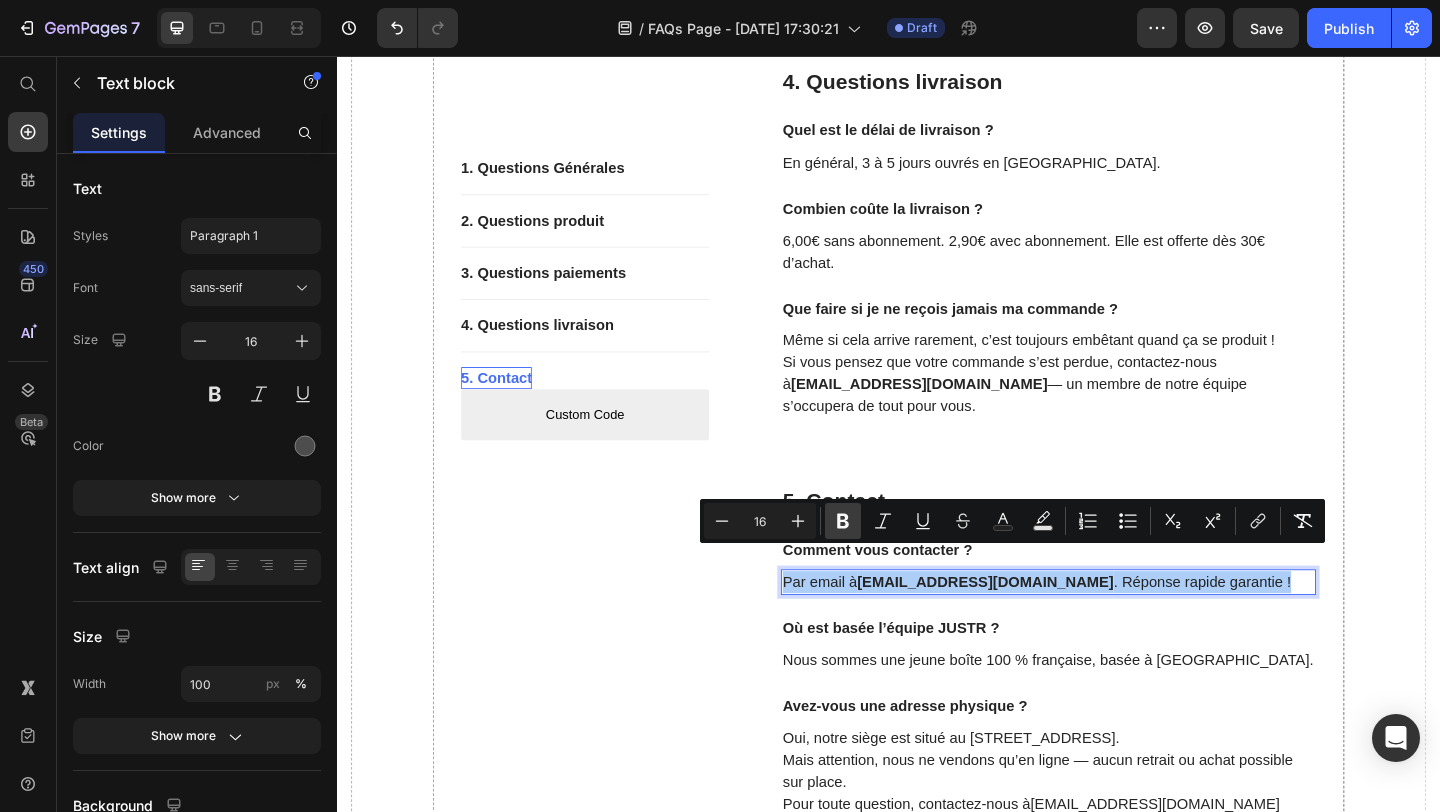 click 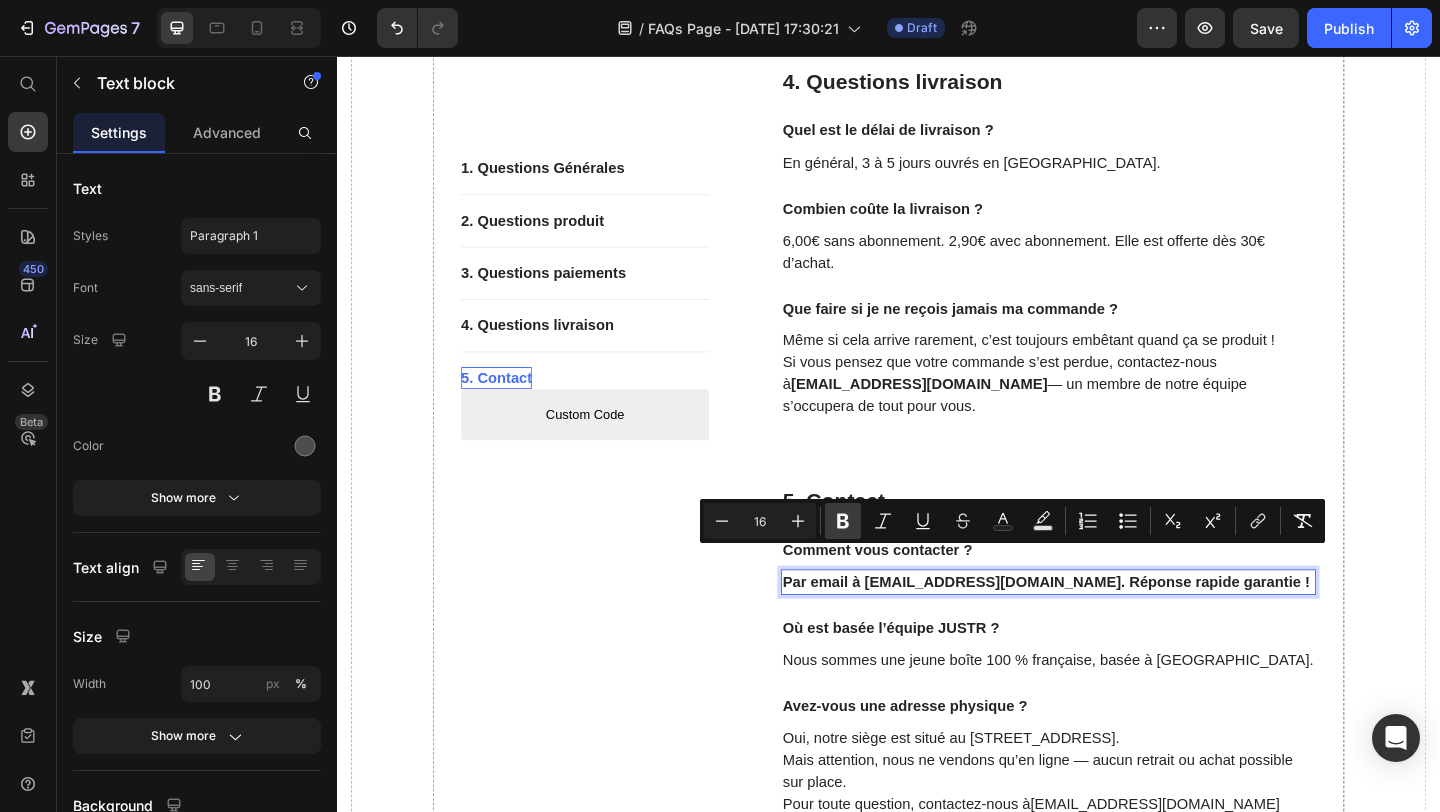 click 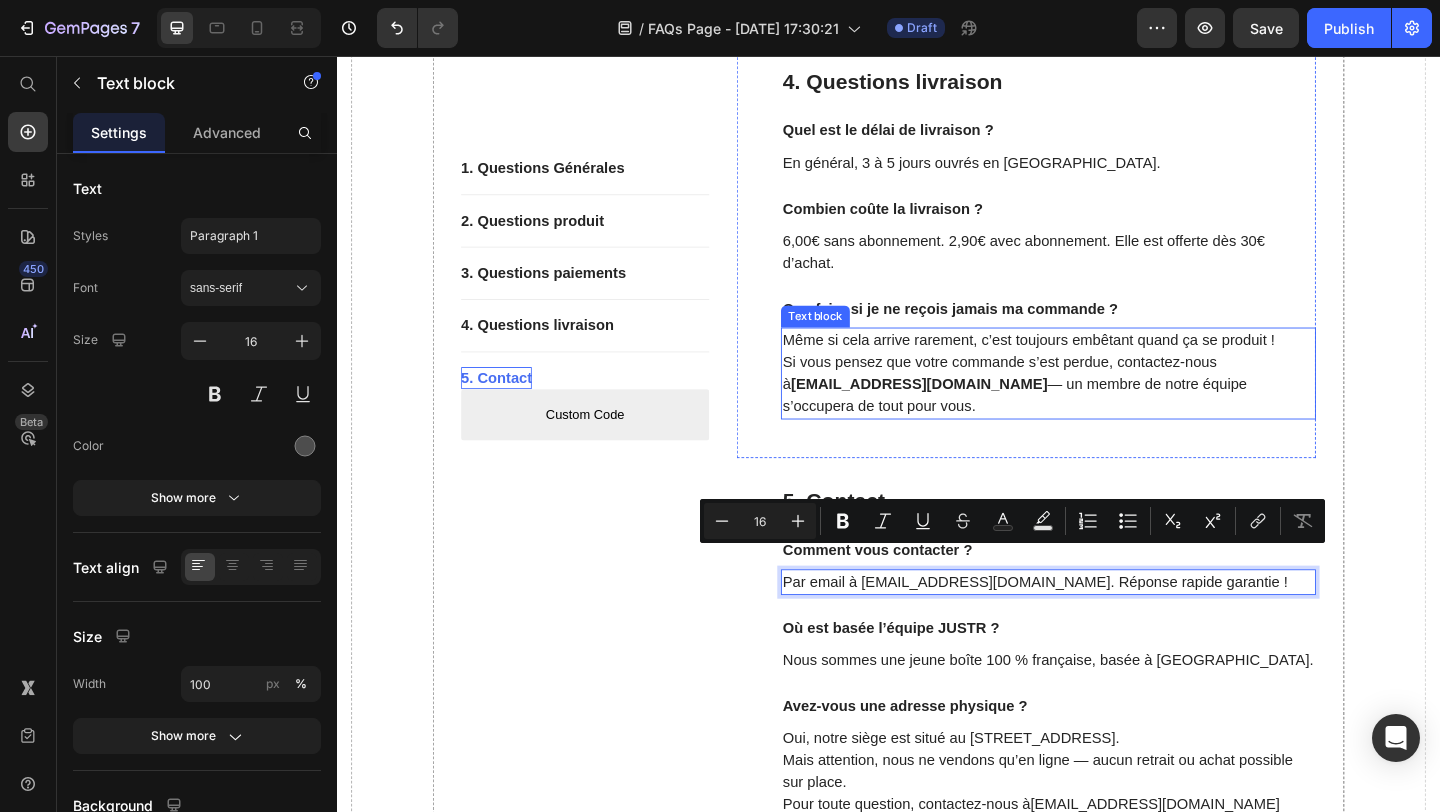 click on "support@tryjustr.com" at bounding box center [970, 412] 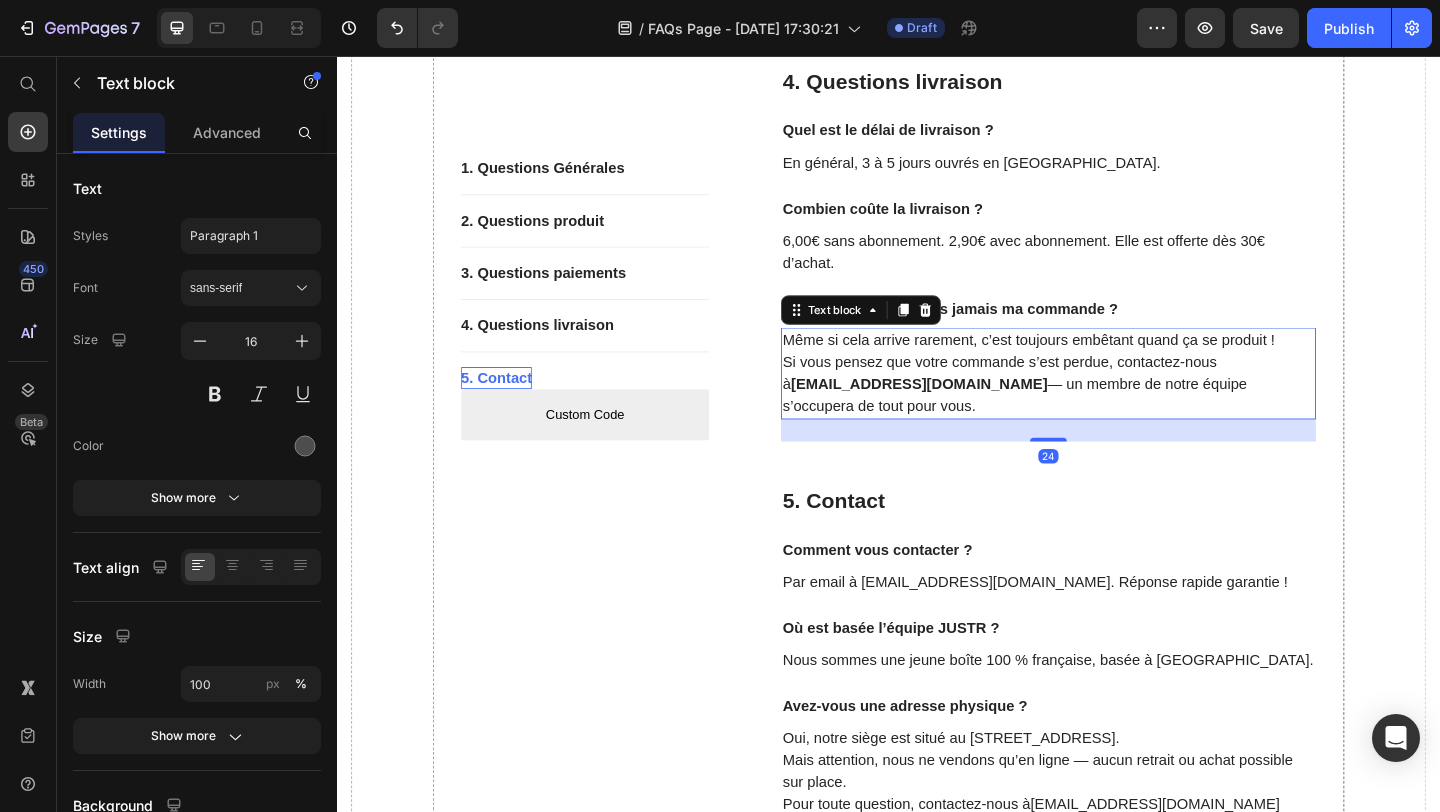 click on "support@tryjustr.com" at bounding box center [970, 412] 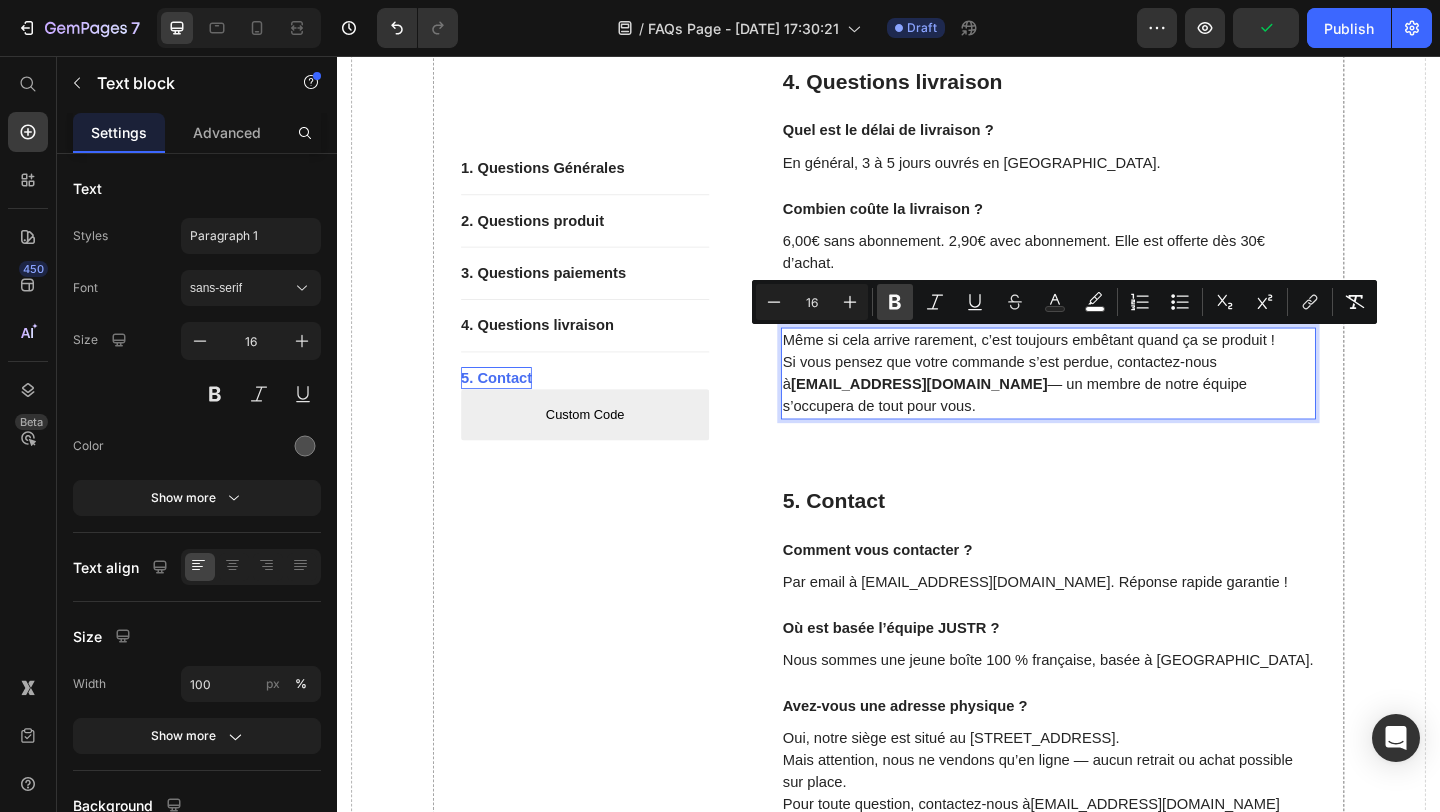 click on "Bold" at bounding box center (895, 302) 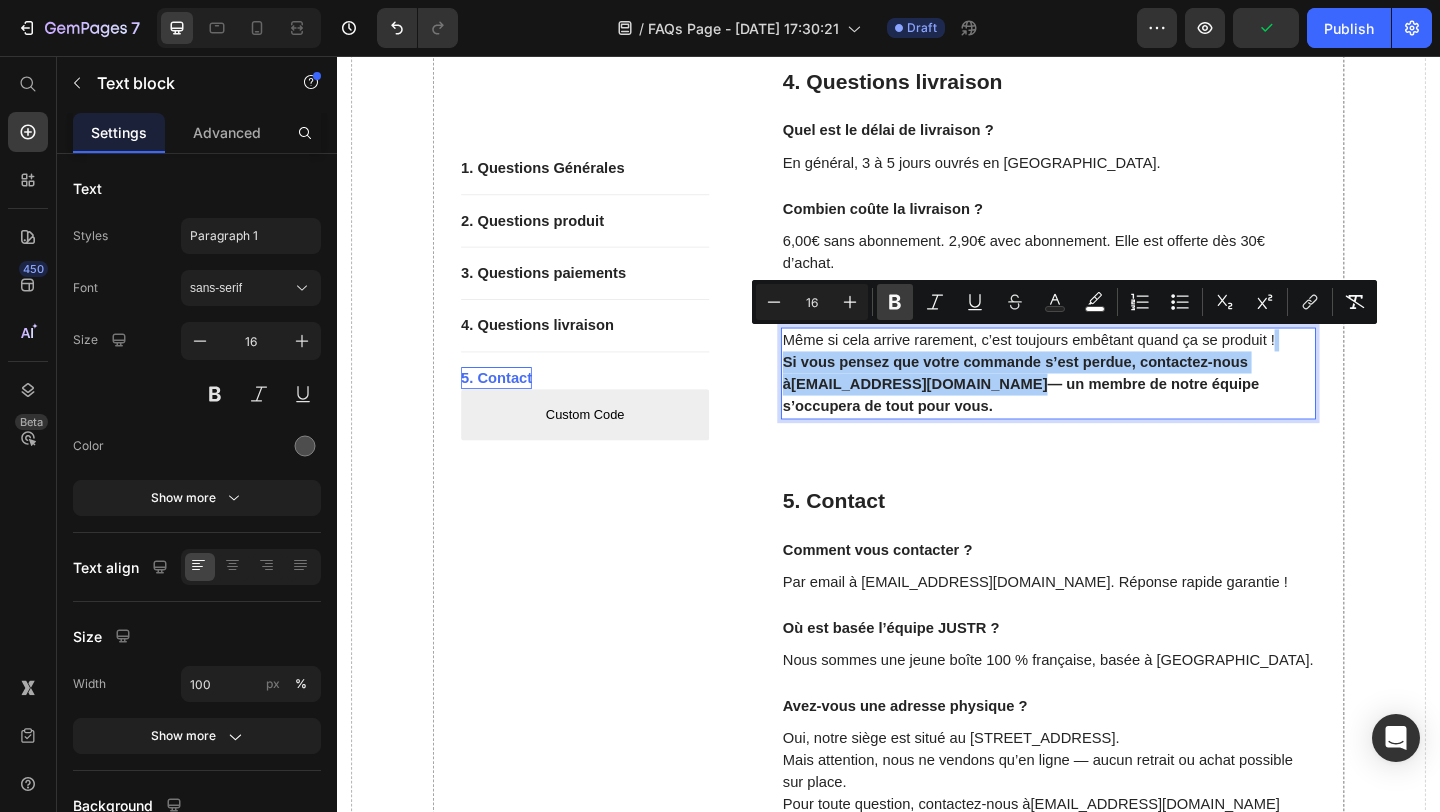 click on "Bold" at bounding box center (895, 302) 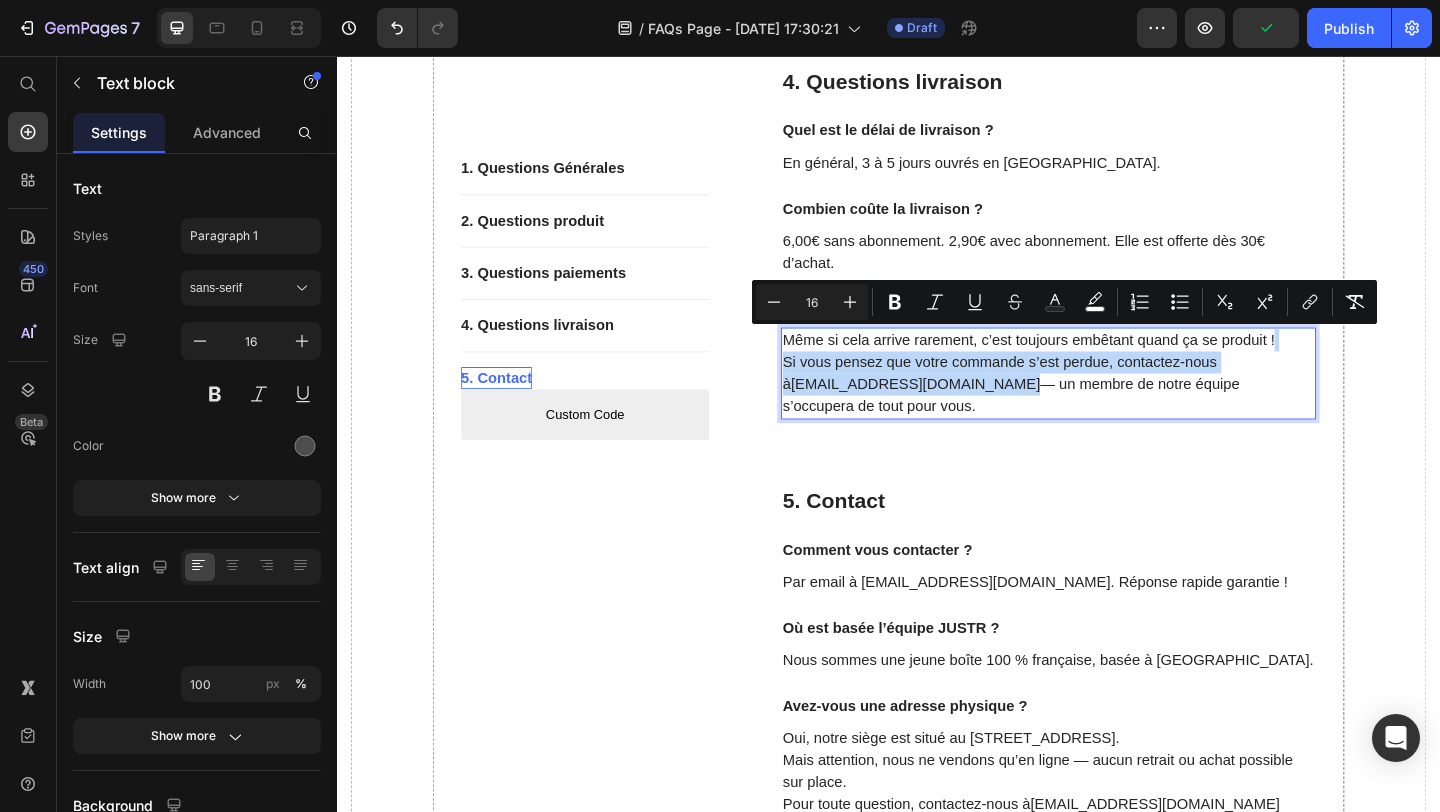 click on "— un membre de notre équipe s’occupera de tout pour vous." at bounding box center (1070, 424) 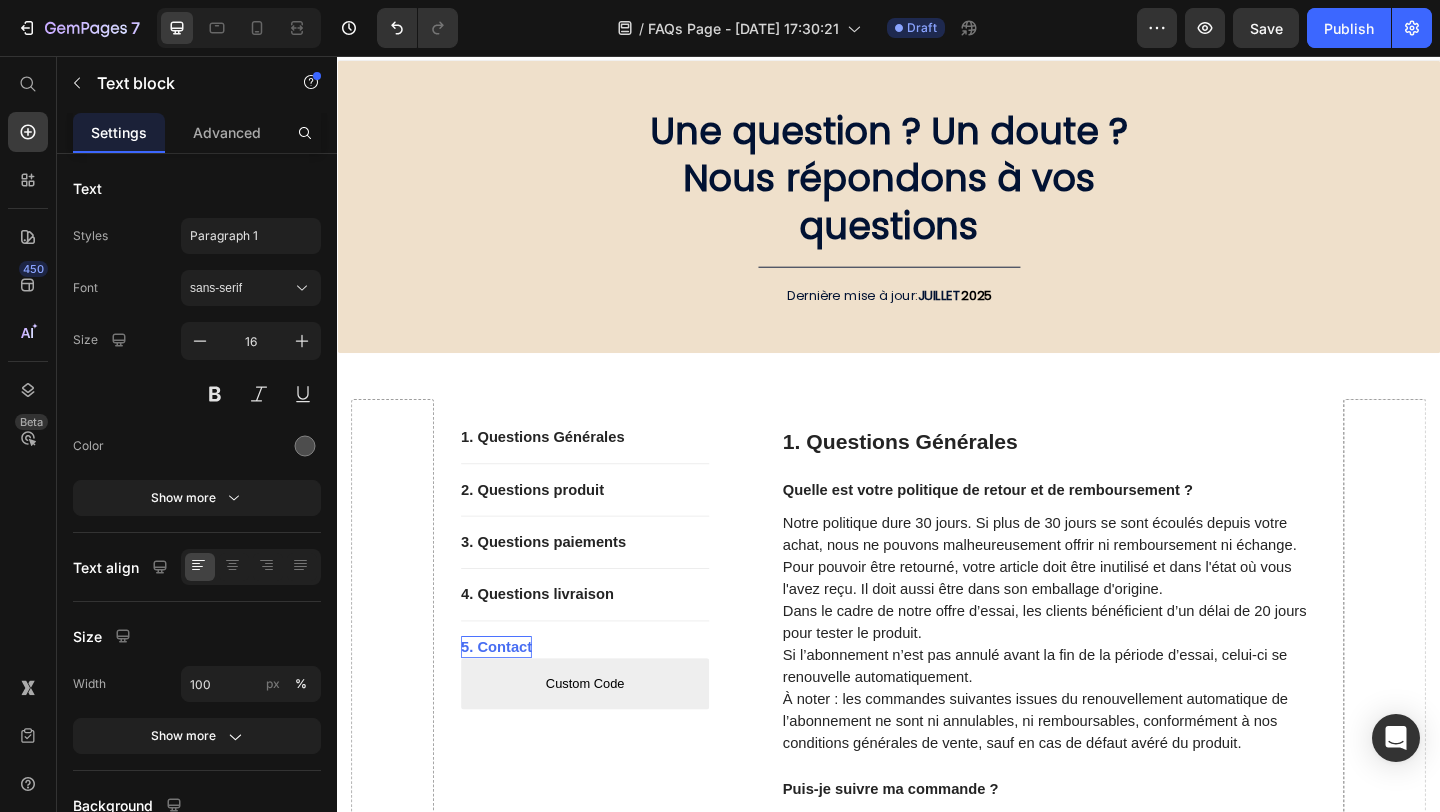 scroll, scrollTop: 0, scrollLeft: 0, axis: both 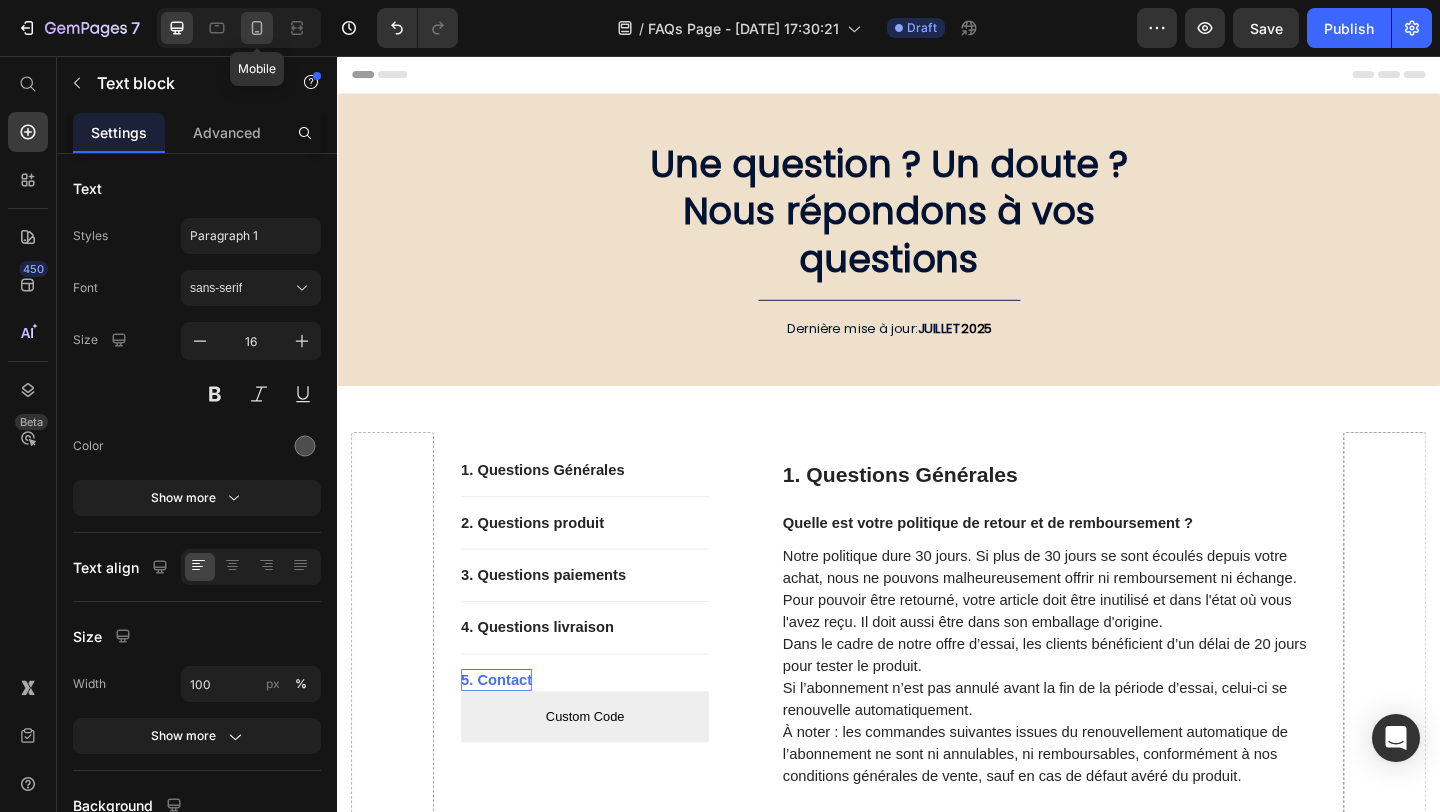 click 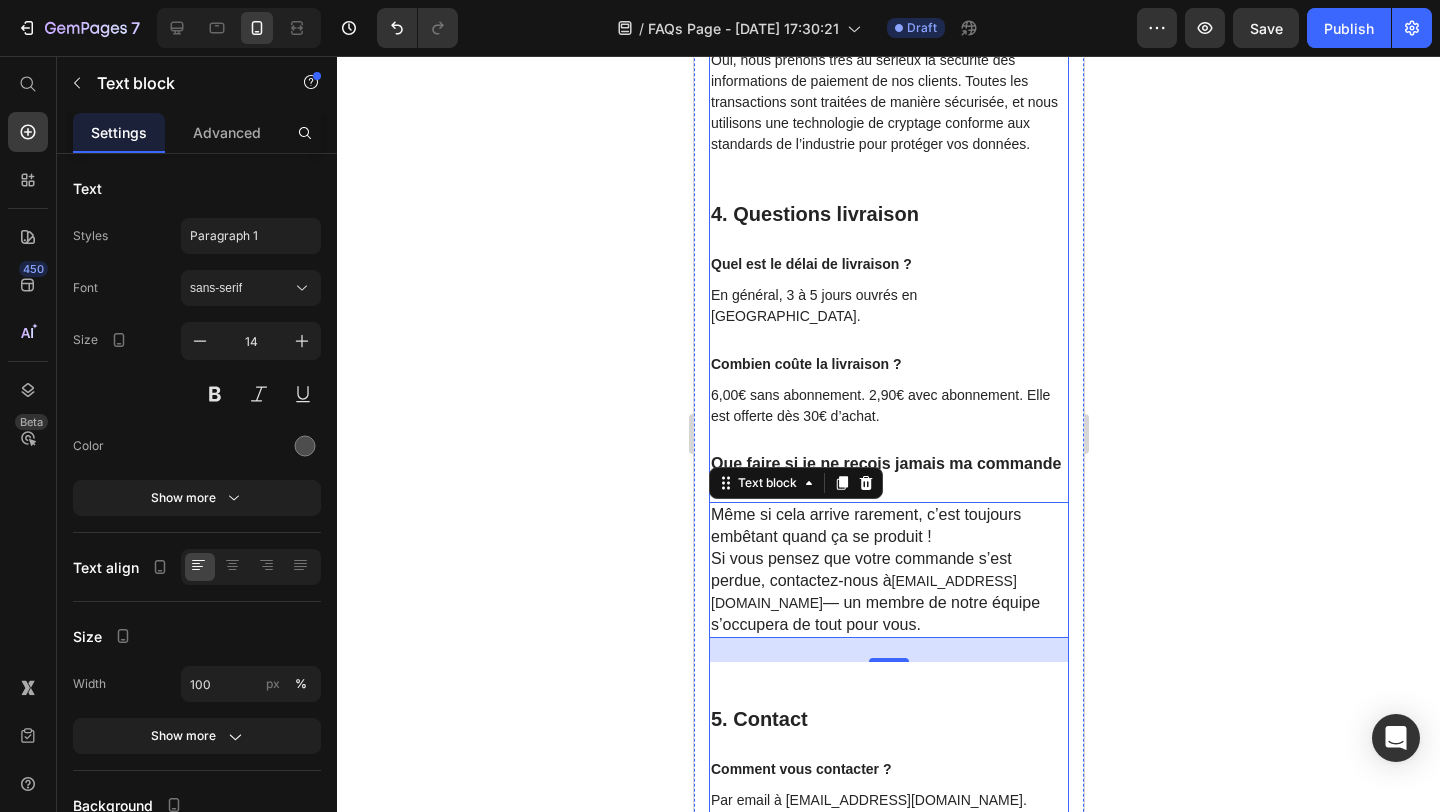 scroll, scrollTop: 3249, scrollLeft: 0, axis: vertical 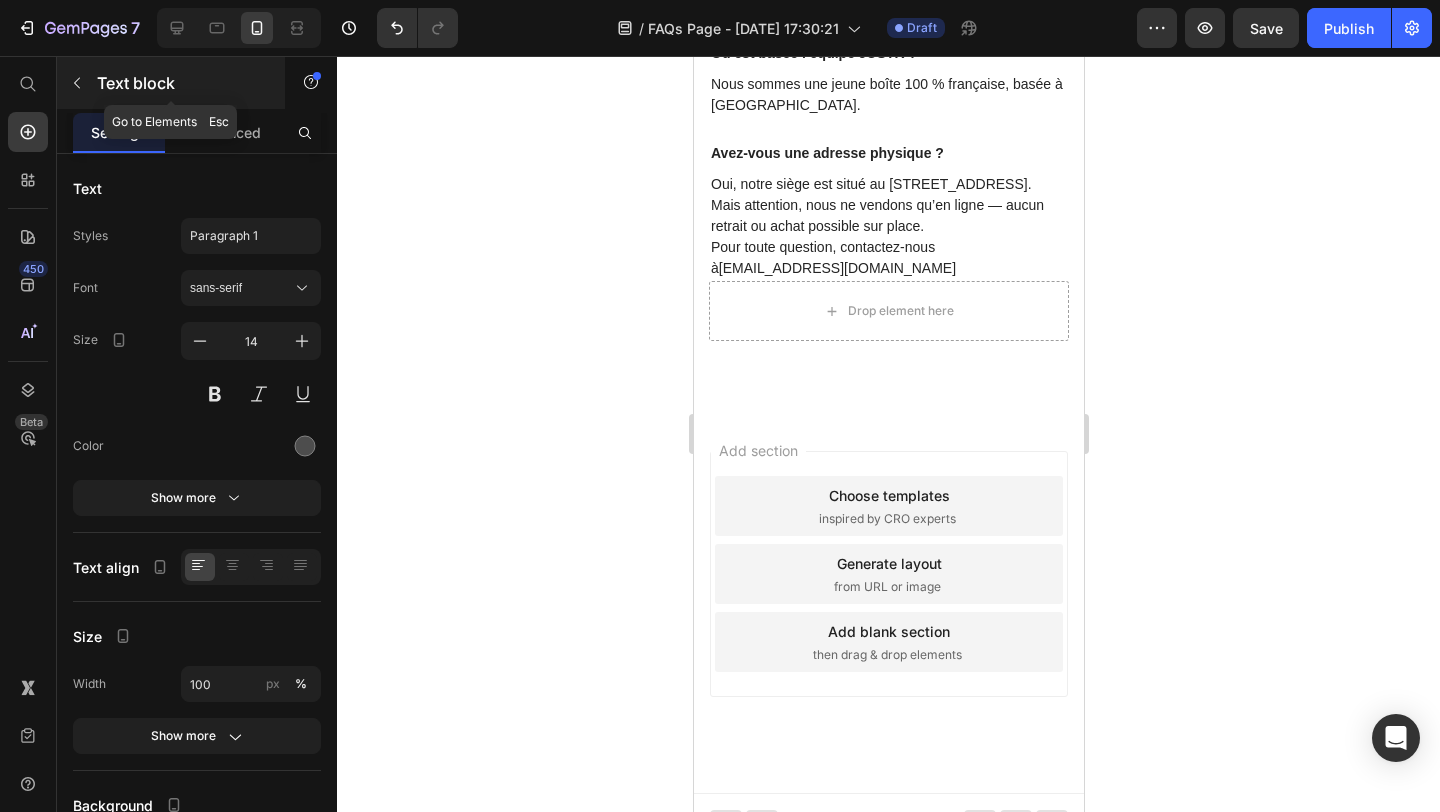 click at bounding box center [77, 83] 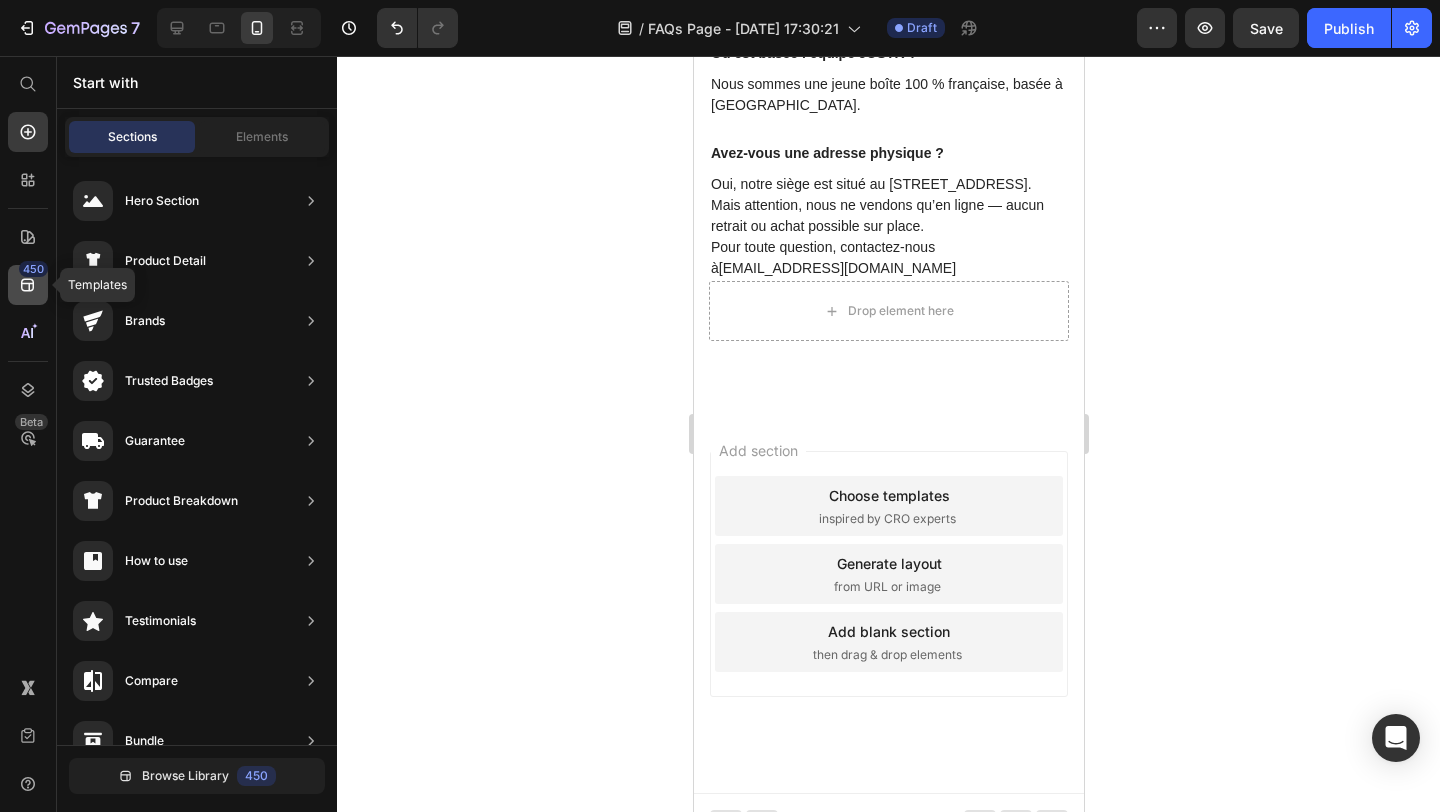 click 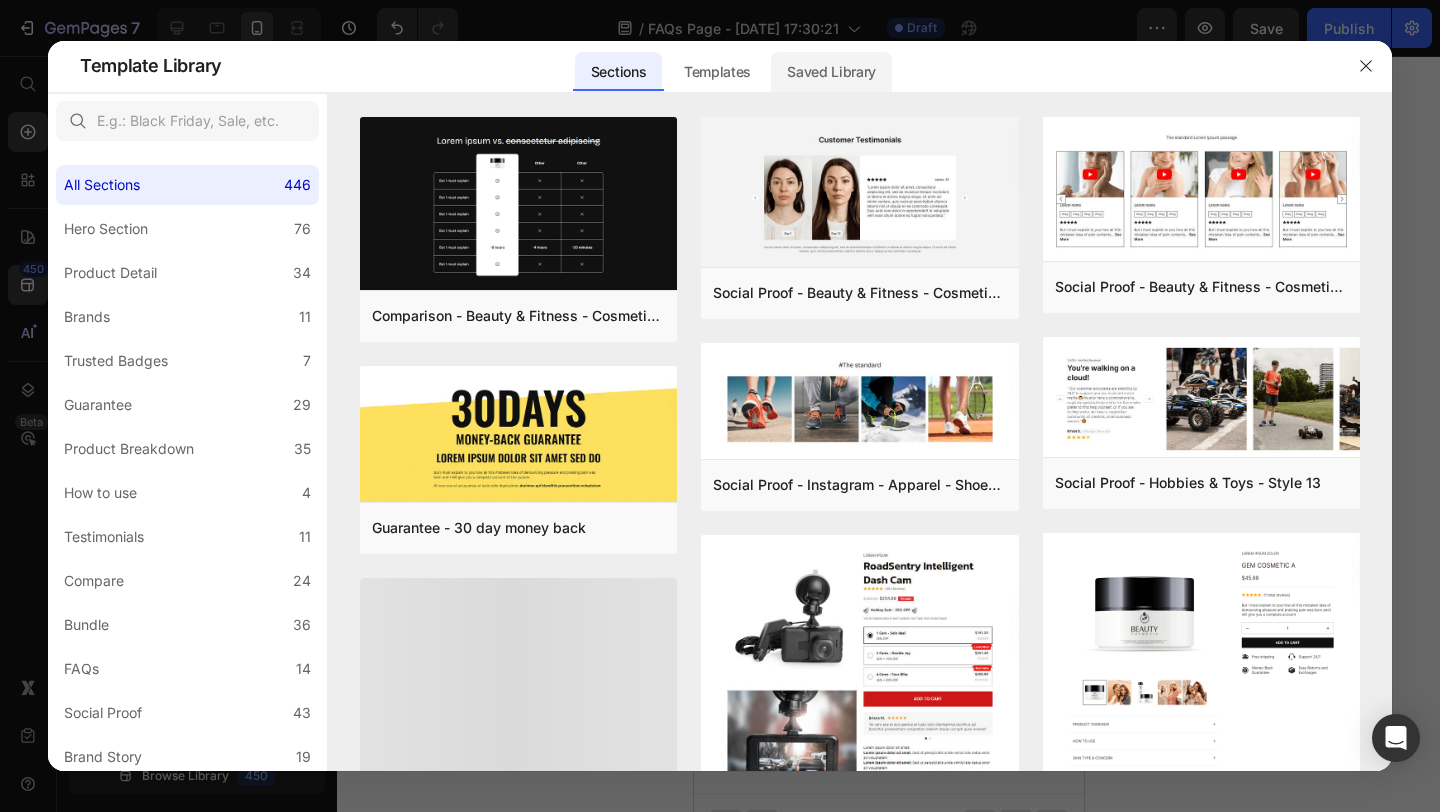 click on "Saved Library" 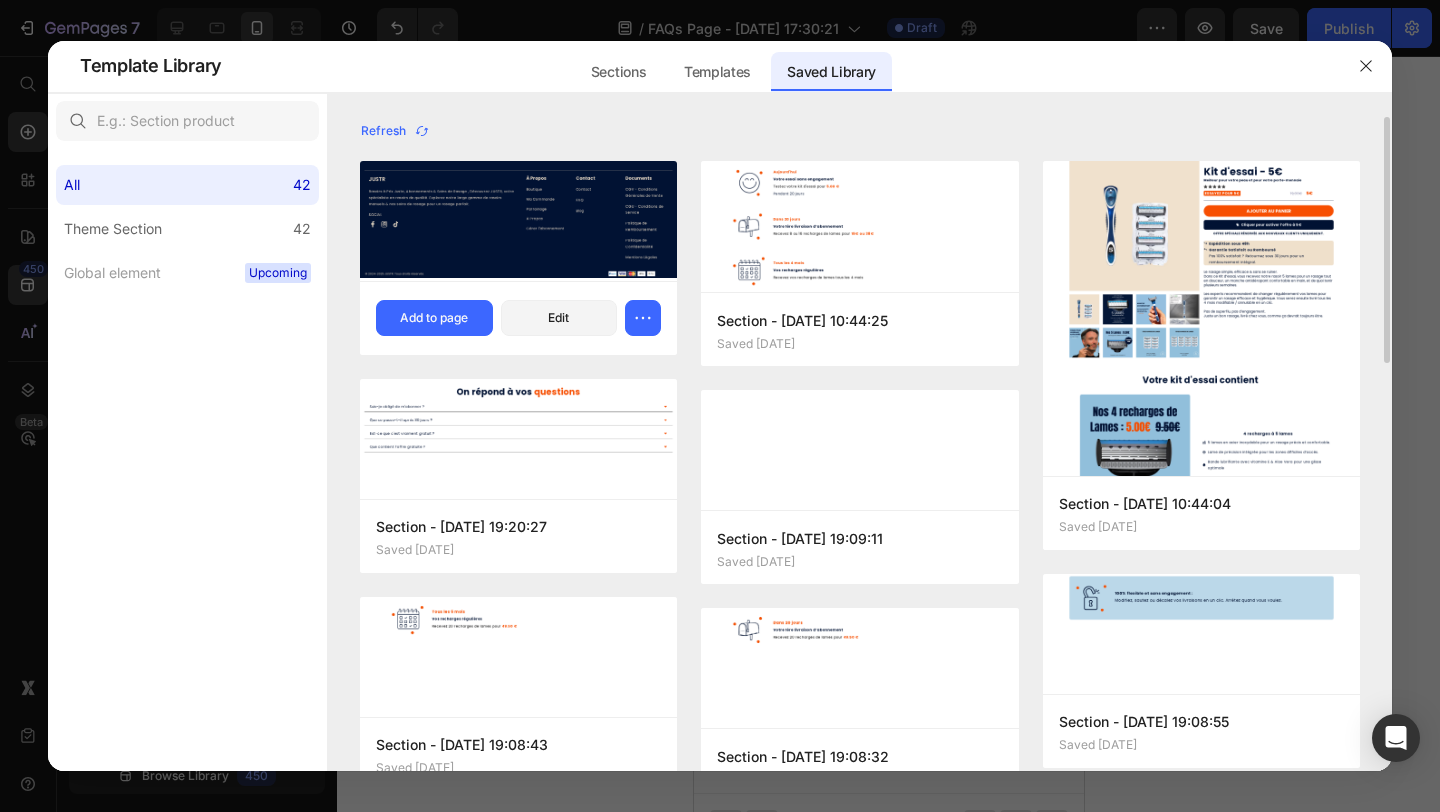 click on "Section - May 02 12:42:57 Saved 15 days ago Add to page Edit" at bounding box center (518, 318) 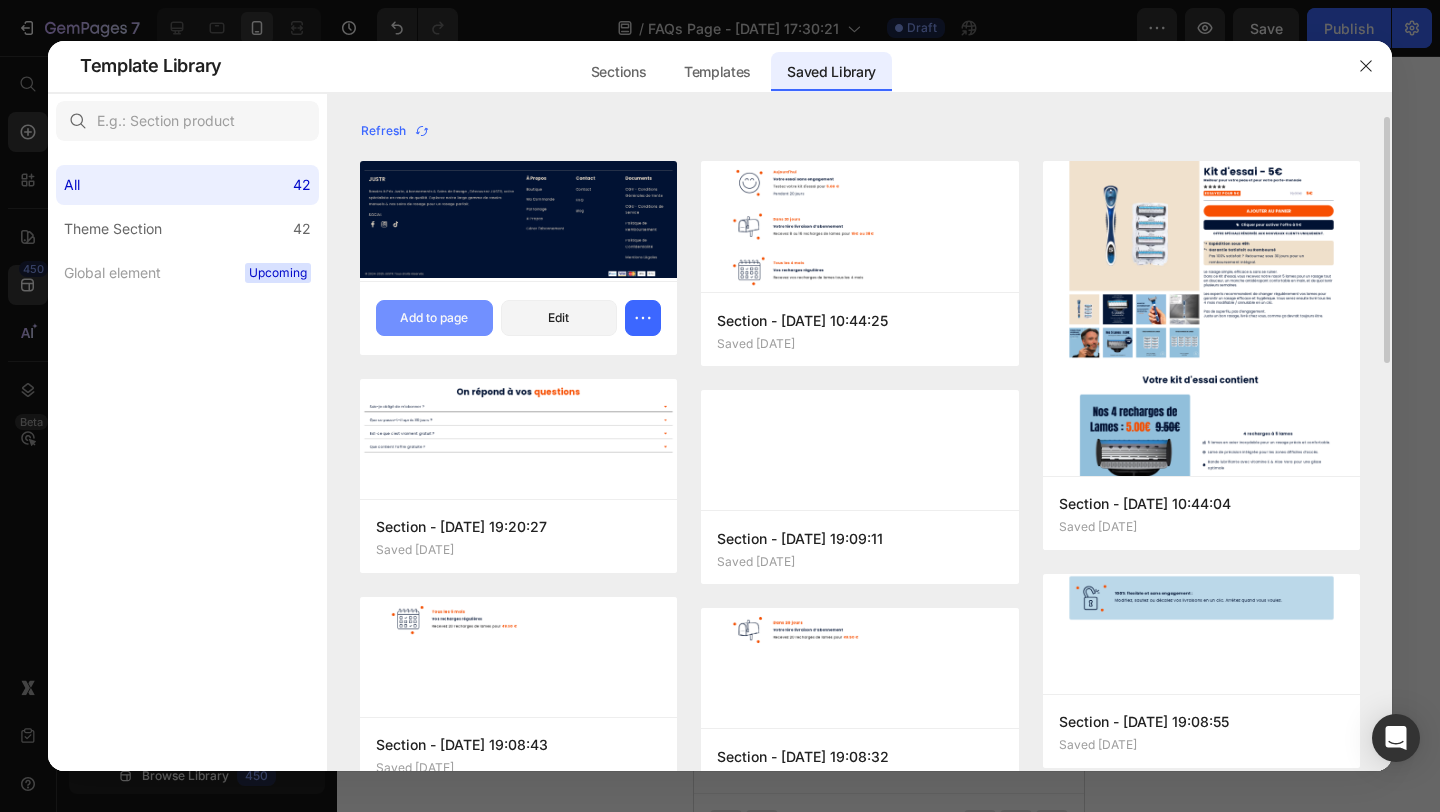 click on "Add to page" at bounding box center [434, 318] 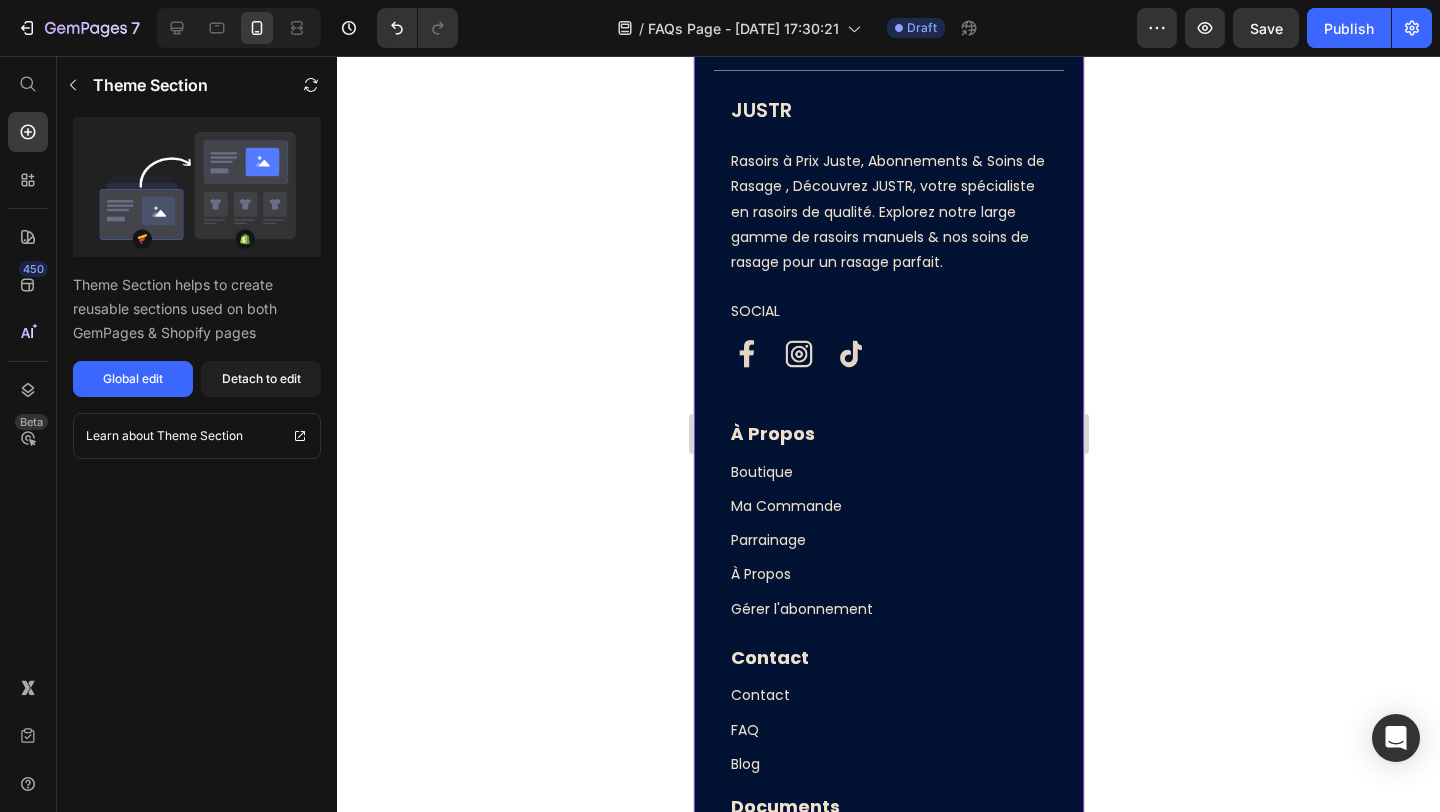 scroll, scrollTop: 3829, scrollLeft: 0, axis: vertical 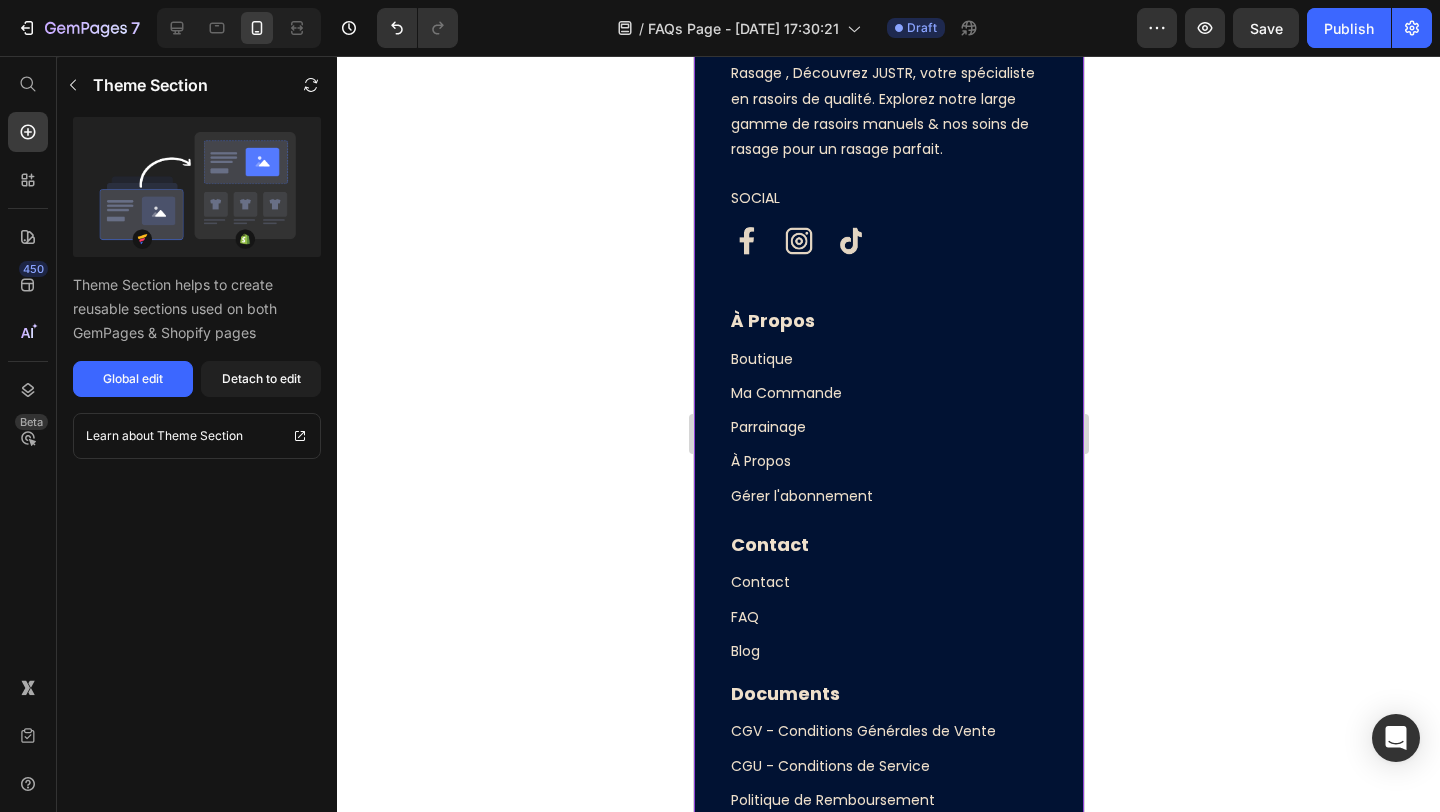 click on "FAQ" at bounding box center [744, 617] 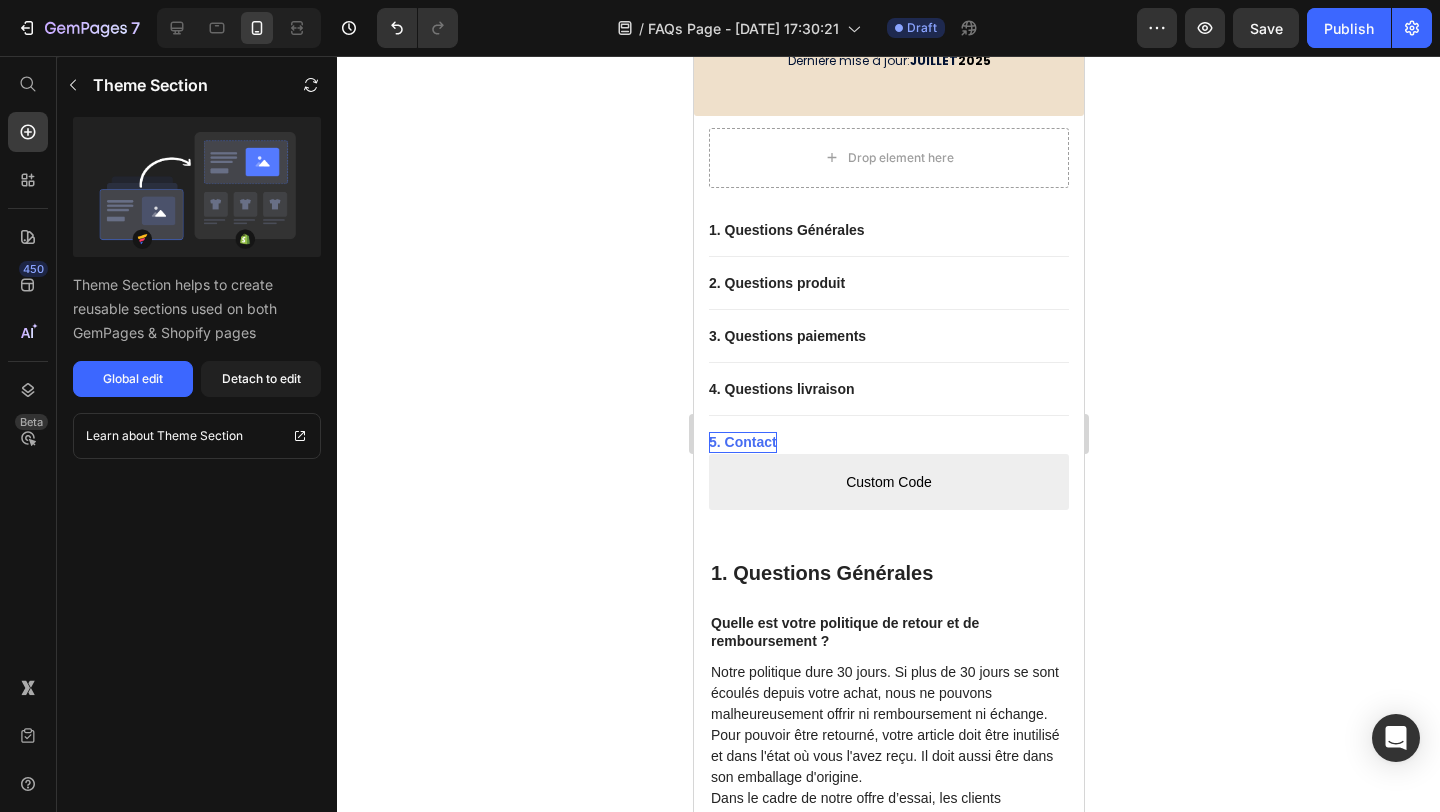 scroll, scrollTop: 9, scrollLeft: 0, axis: vertical 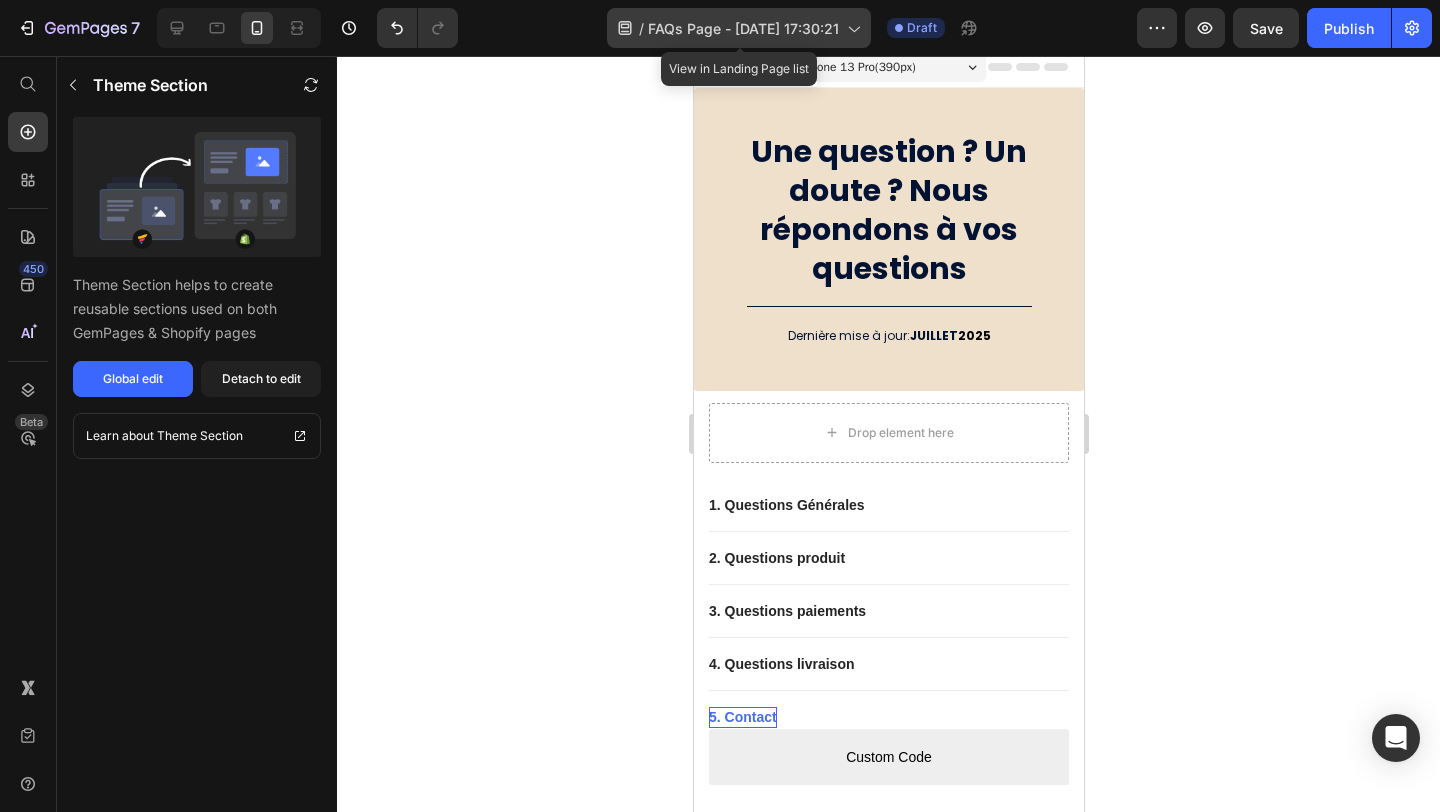 click on "/  FAQs Page - Jul 7, 17:30:21" 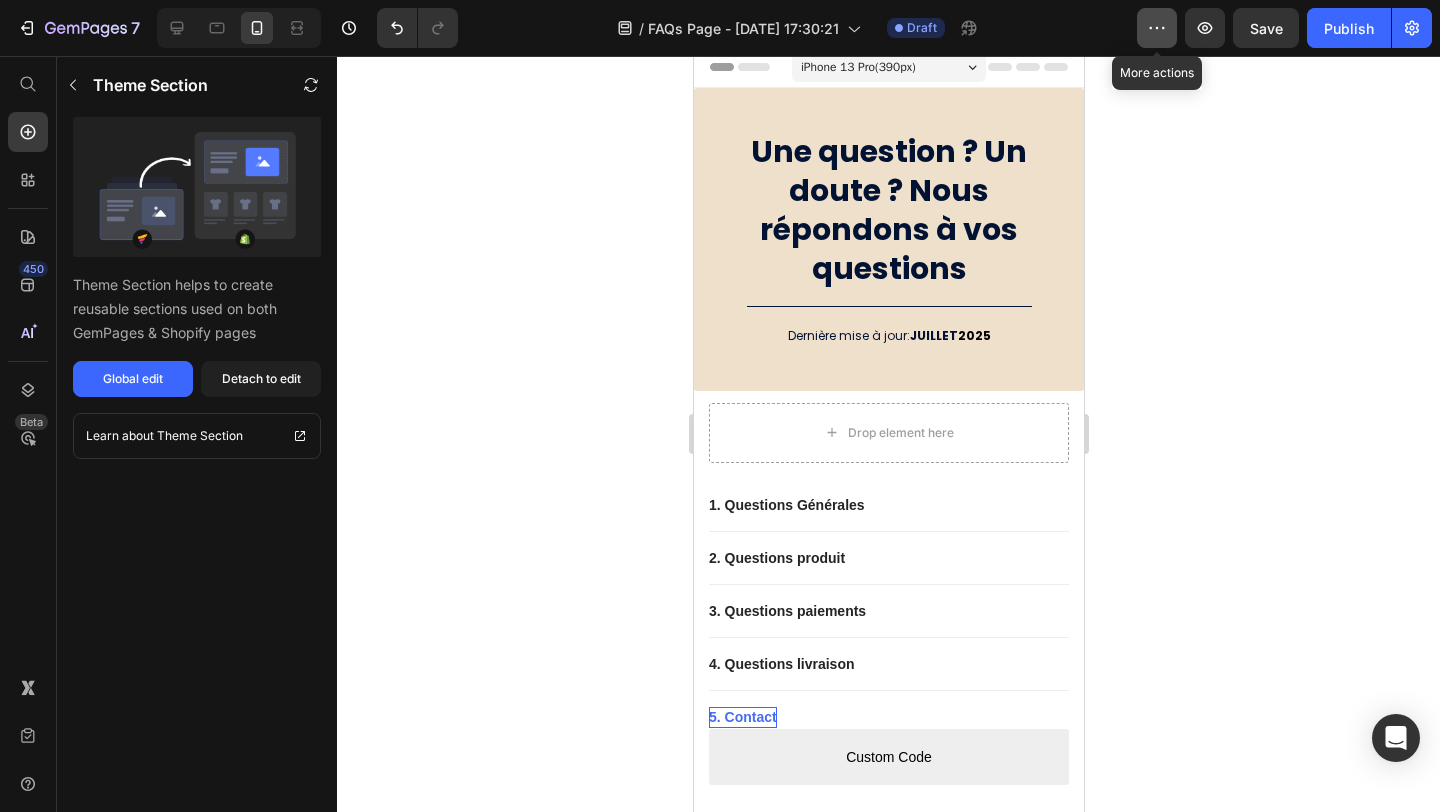 click 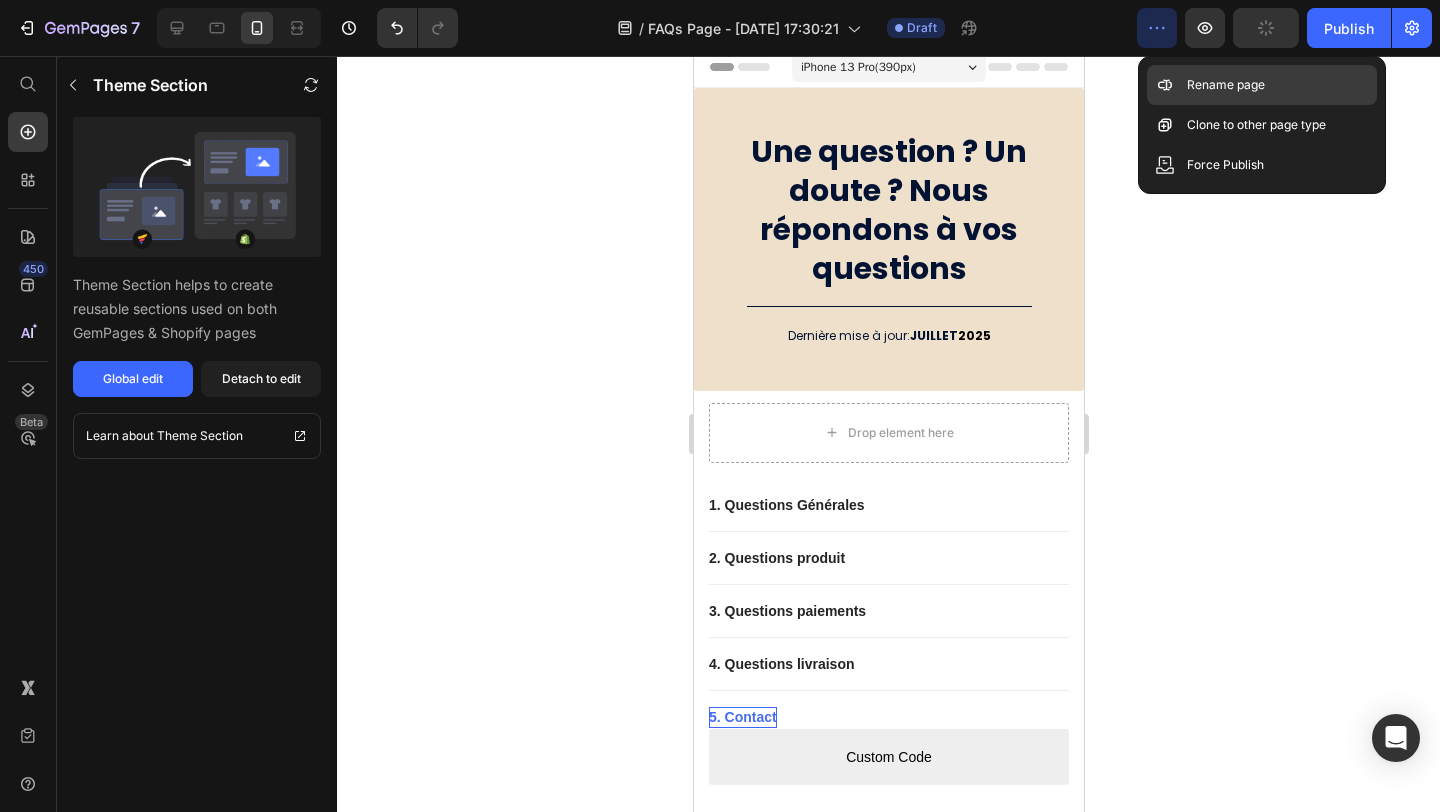 click on "Rename page" at bounding box center (1226, 85) 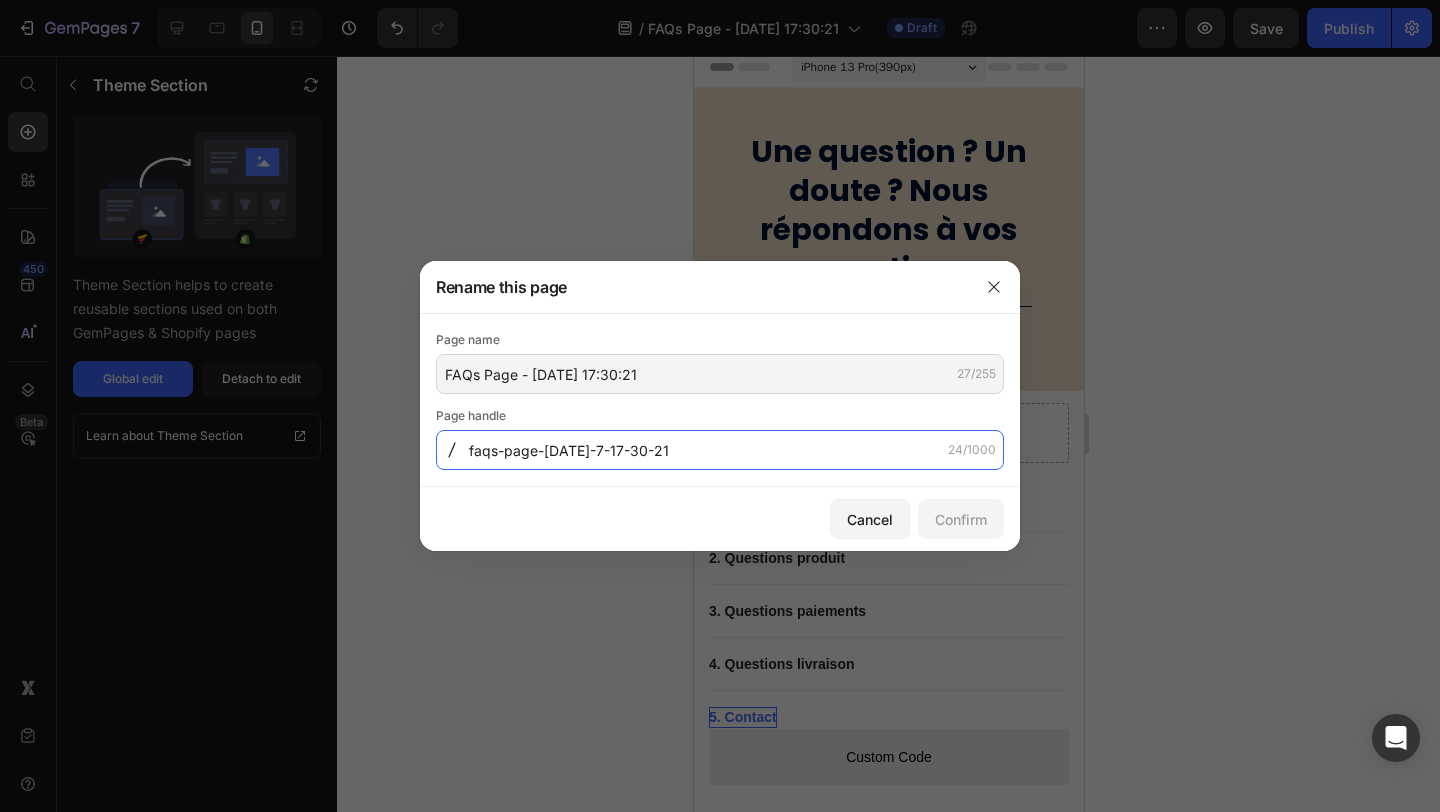 drag, startPoint x: 659, startPoint y: 446, endPoint x: 527, endPoint y: 445, distance: 132.00378 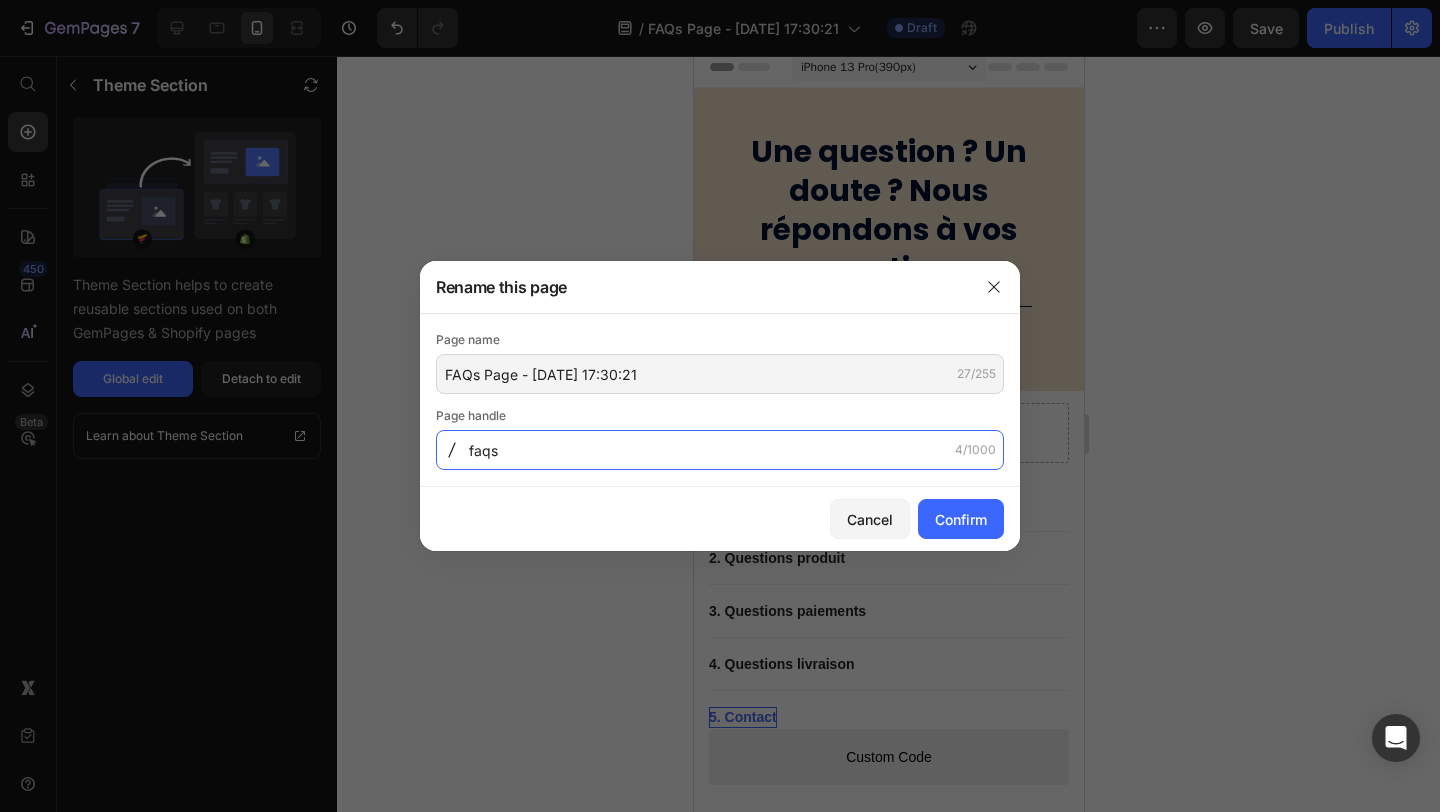 click on "faqs" 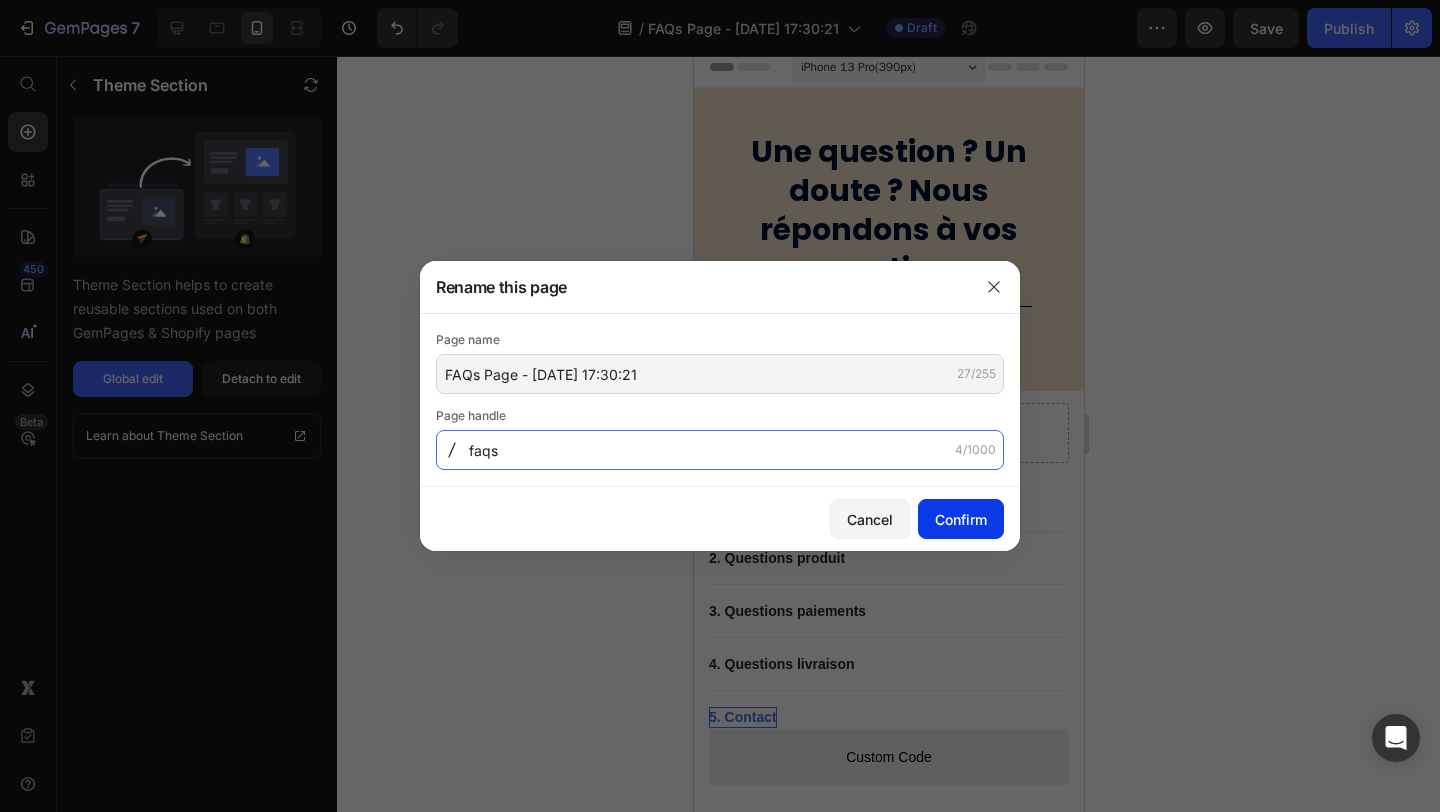 type on "faqs" 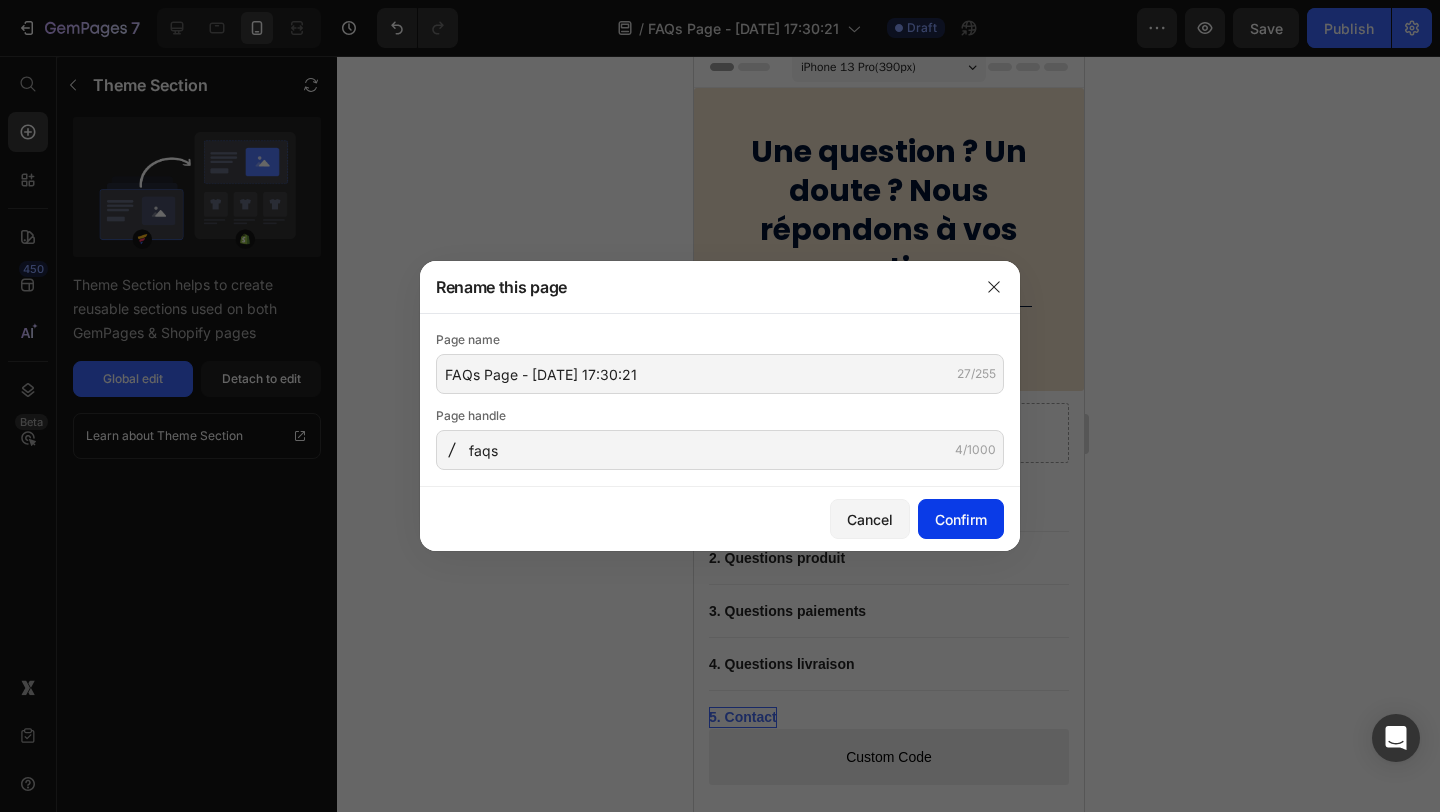 click on "Confirm" at bounding box center (961, 519) 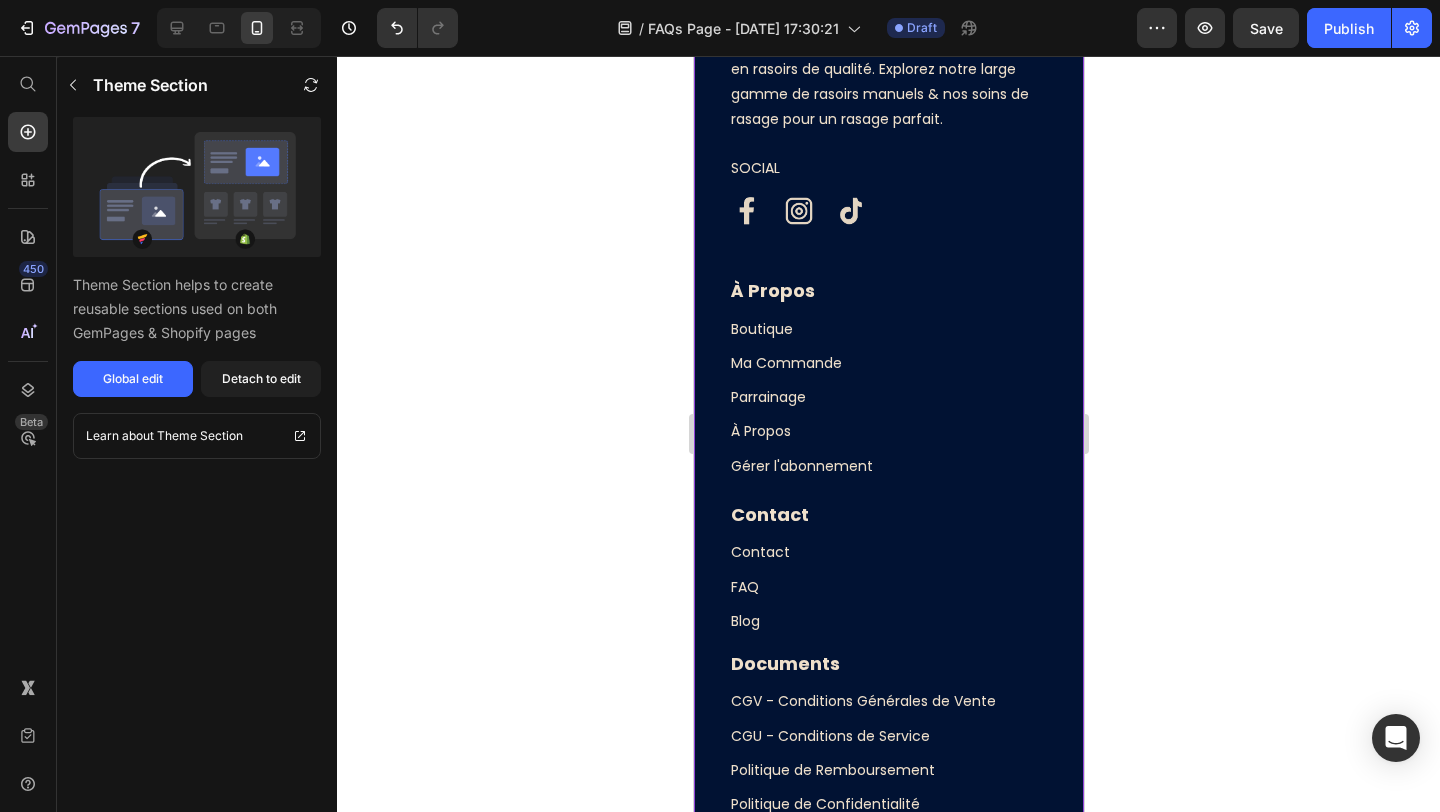 click on "Boutique" at bounding box center [888, 329] 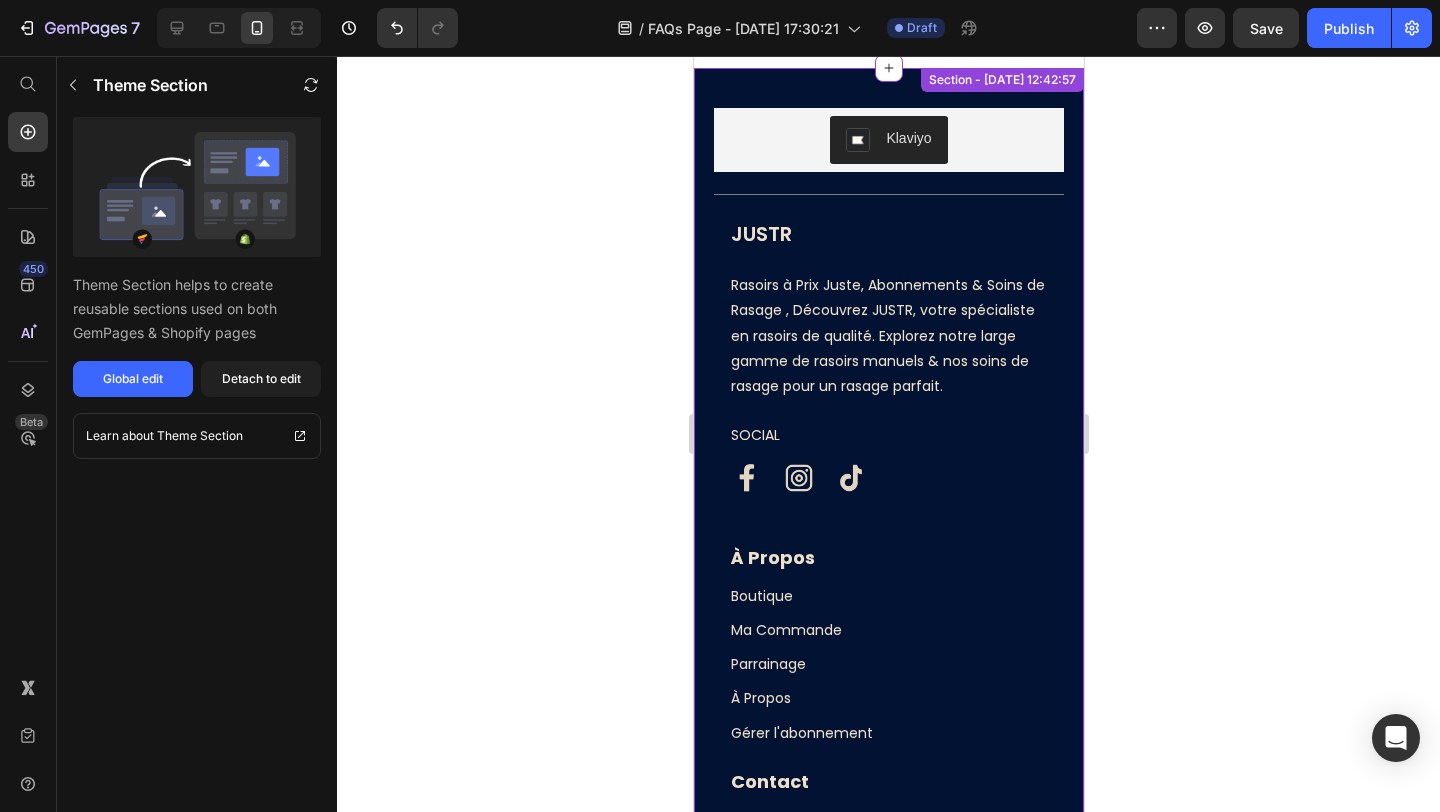 click on "JUSTR" at bounding box center (888, 234) 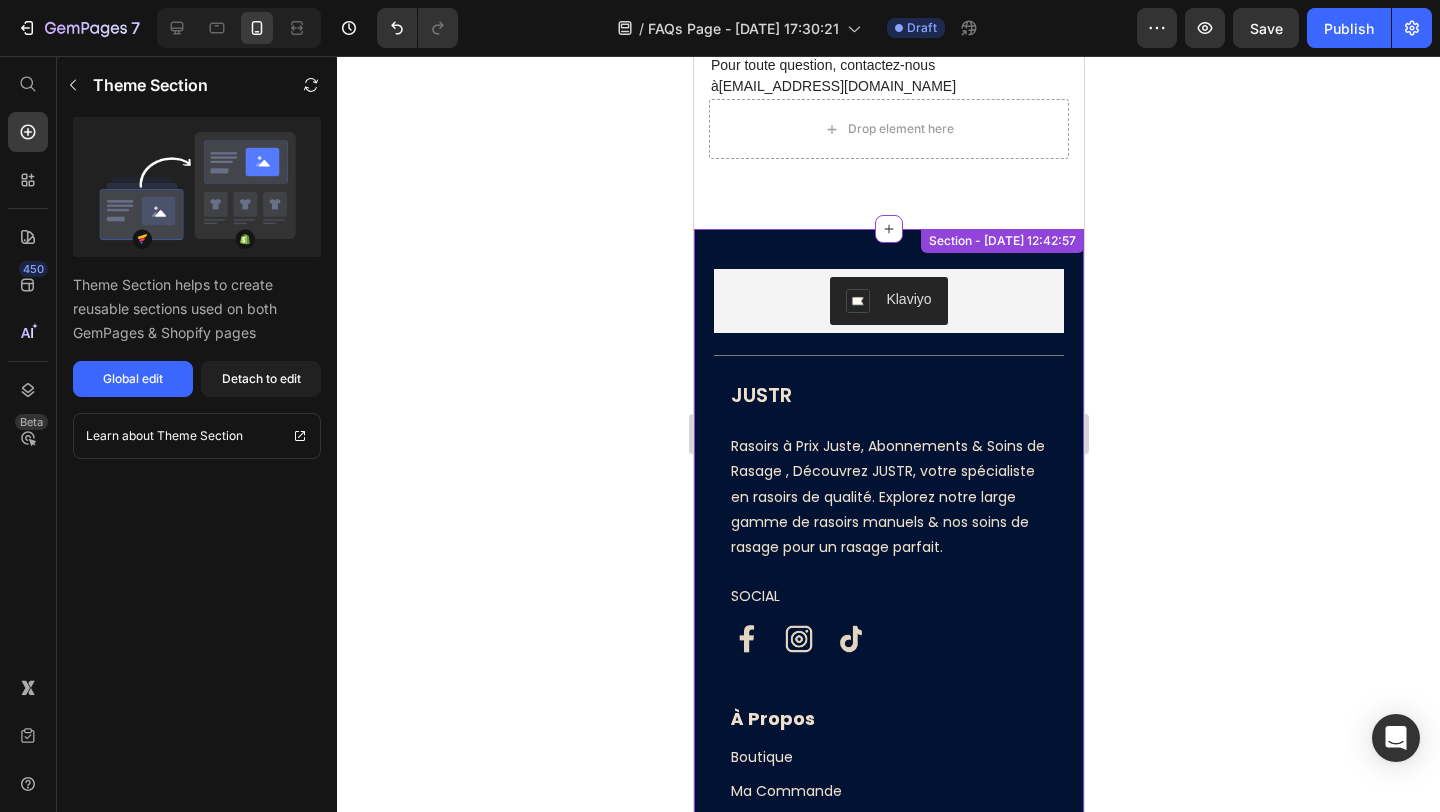 scroll, scrollTop: 3406, scrollLeft: 0, axis: vertical 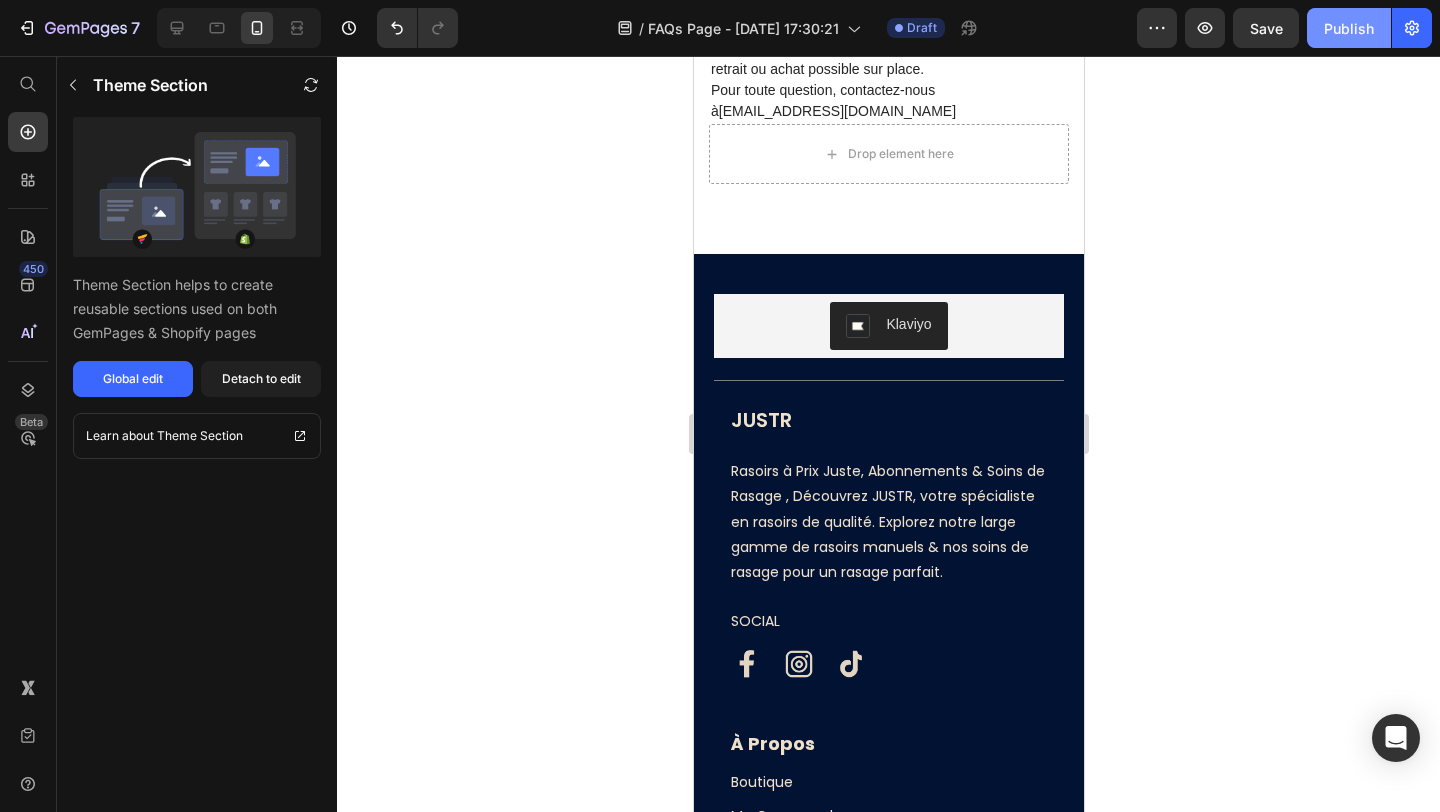 click on "Publish" at bounding box center [1349, 28] 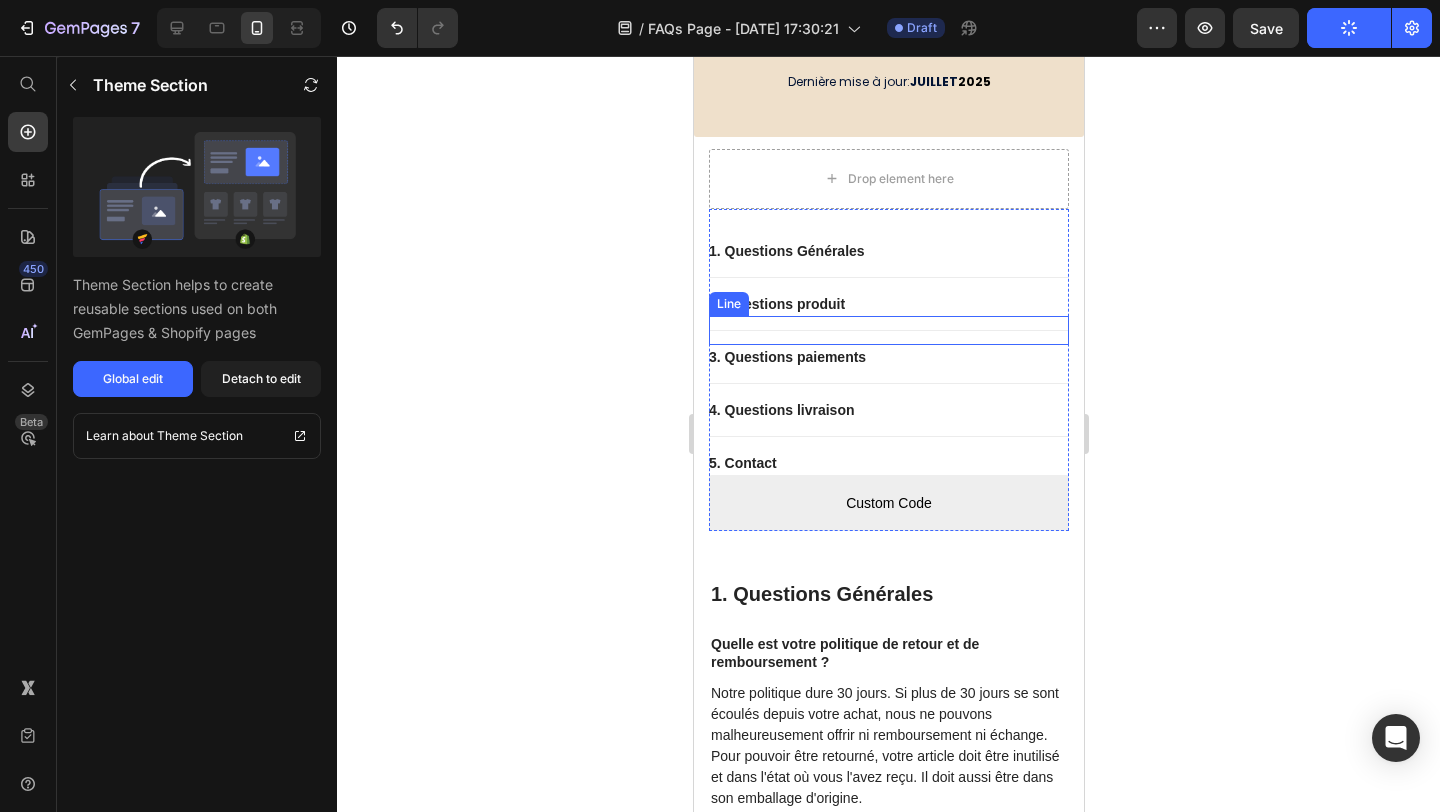 scroll, scrollTop: 274, scrollLeft: 0, axis: vertical 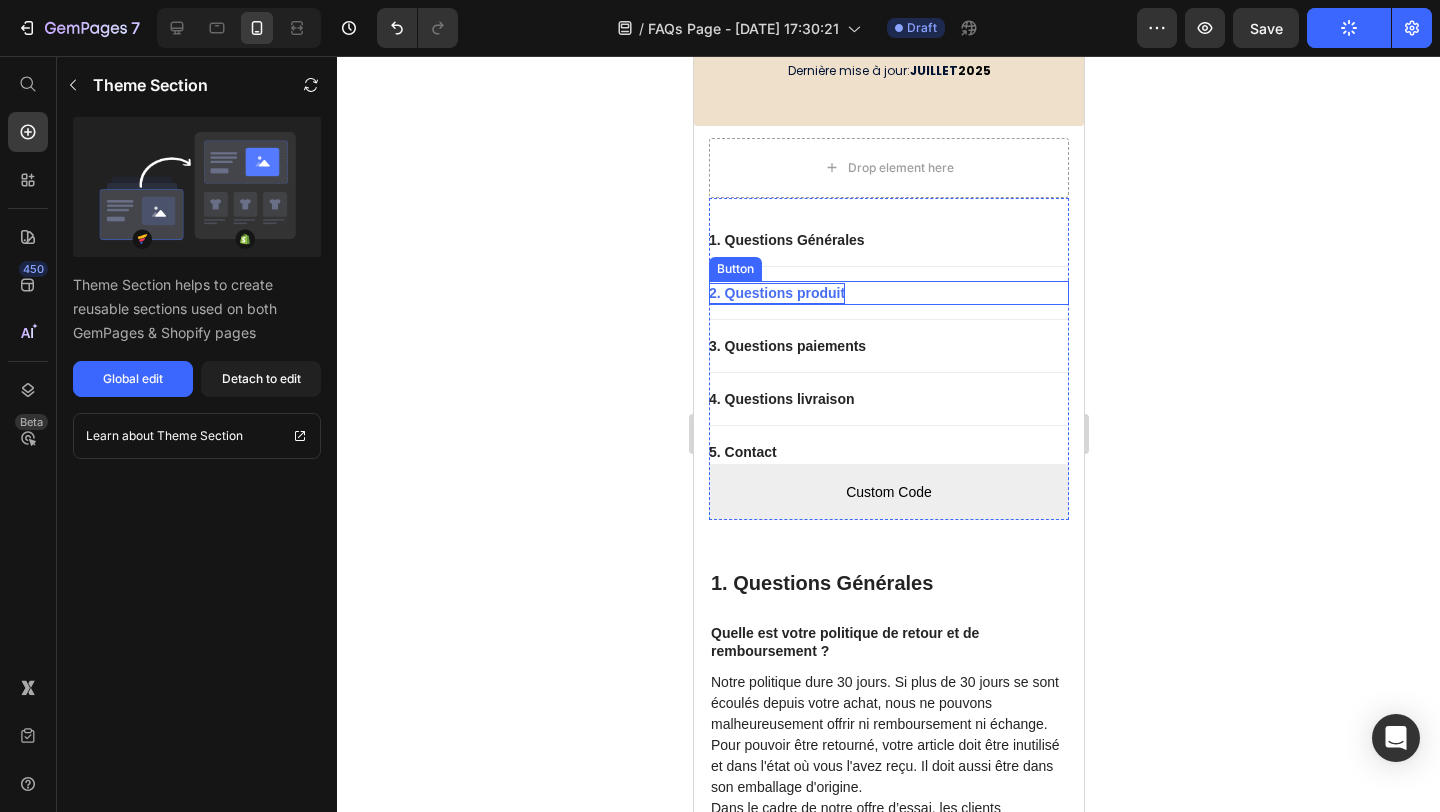 click on "2. Questions produit" at bounding box center [776, 293] 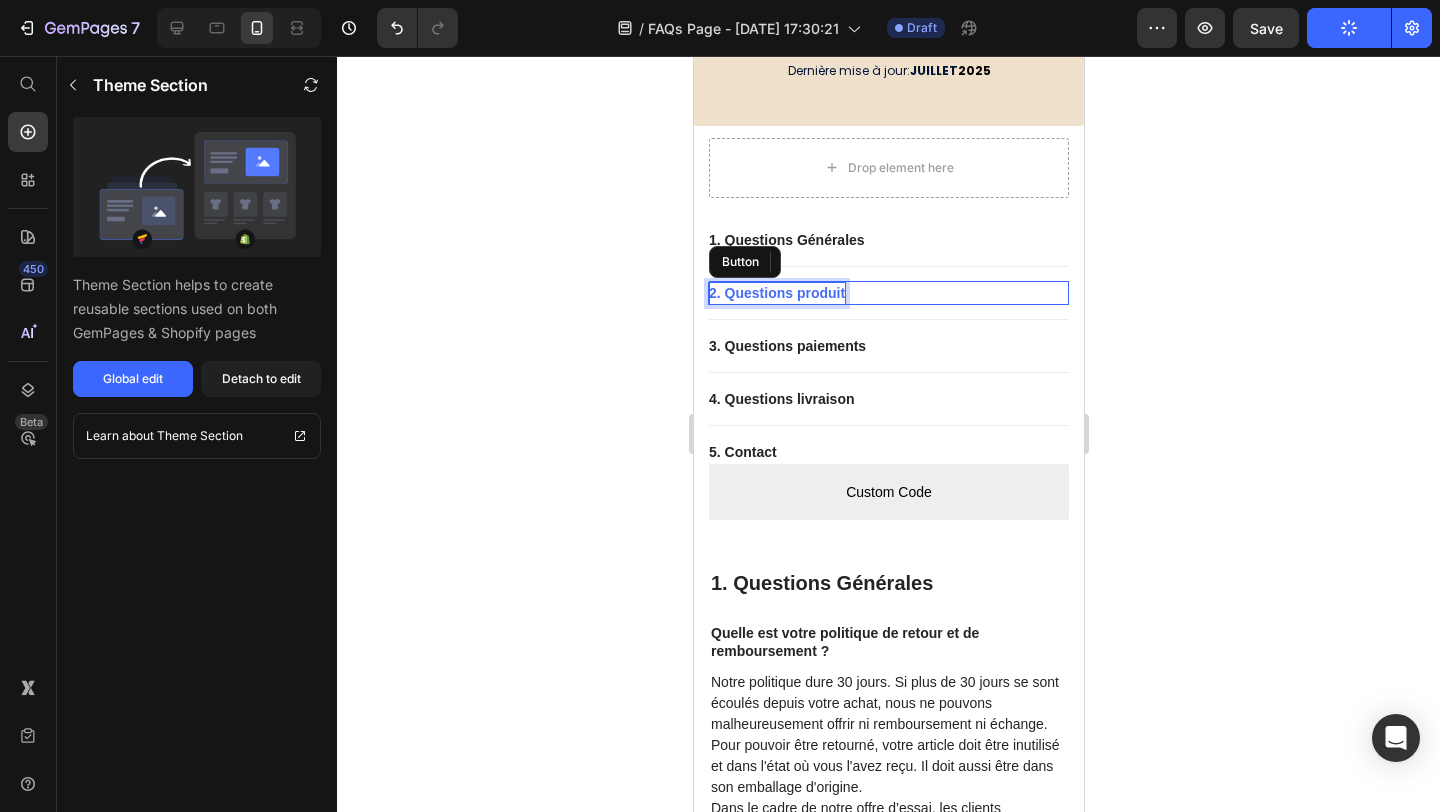 click on "2. Questions produit" at bounding box center [776, 293] 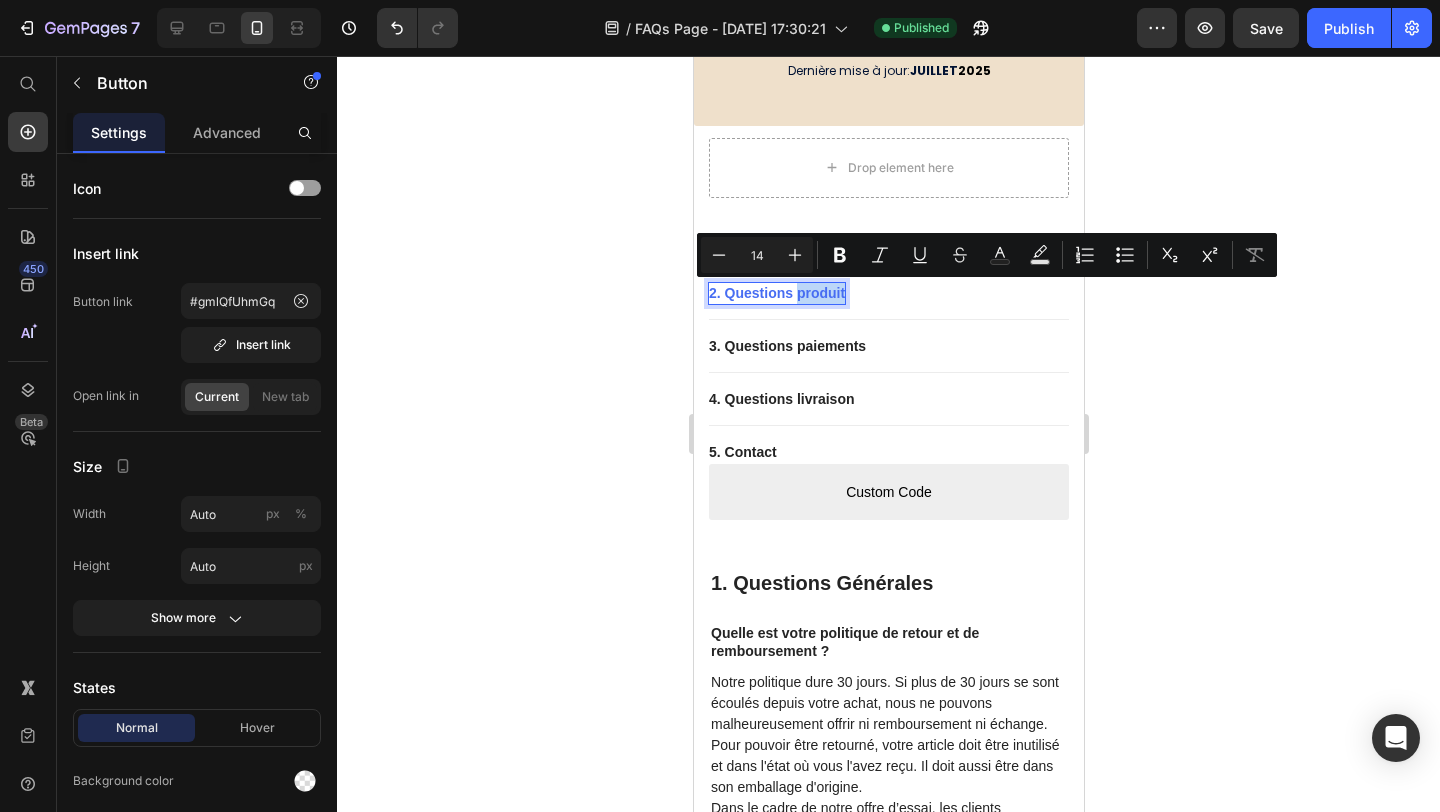 click on "2. Questions produit" at bounding box center [776, 293] 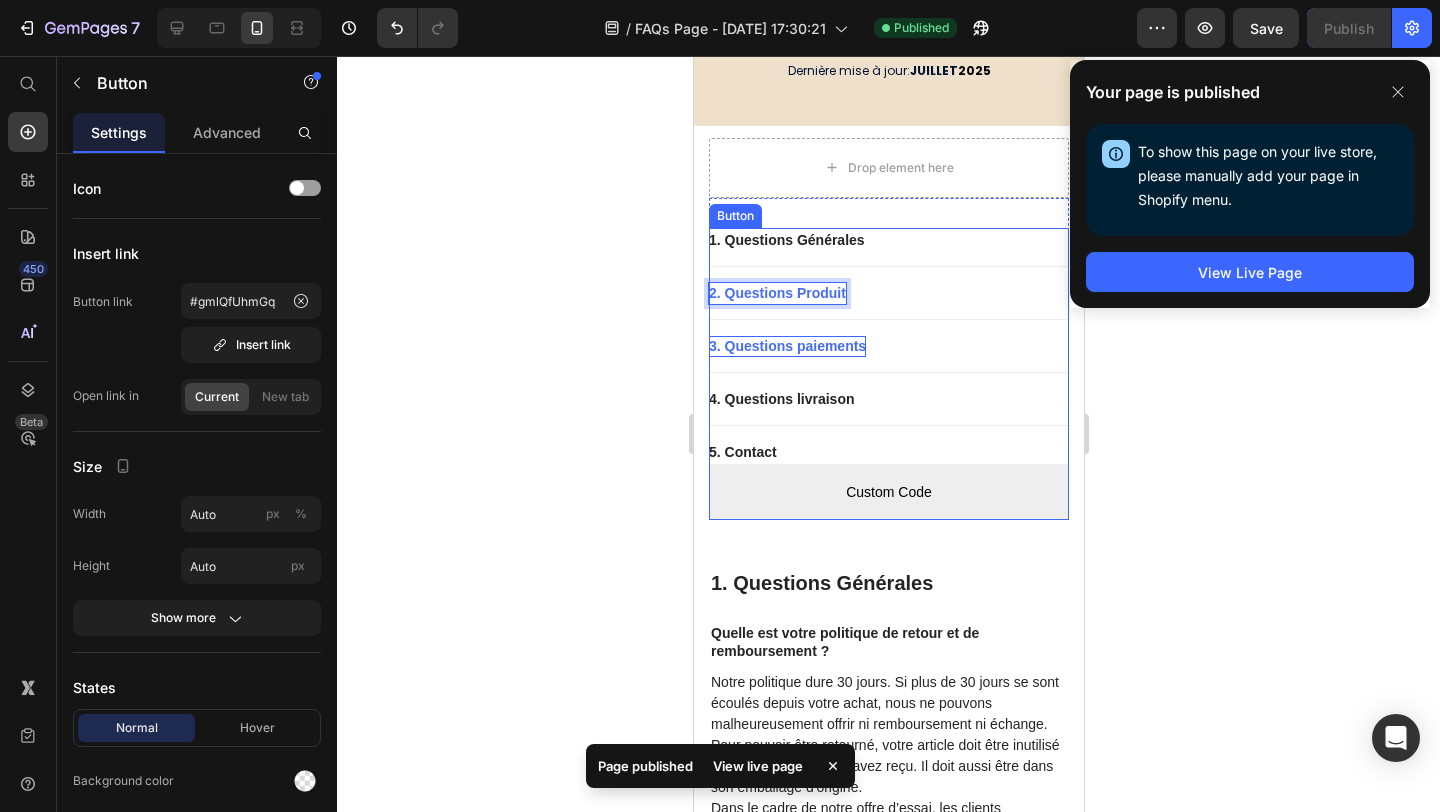 click on "3. Questions paiements" at bounding box center (786, 346) 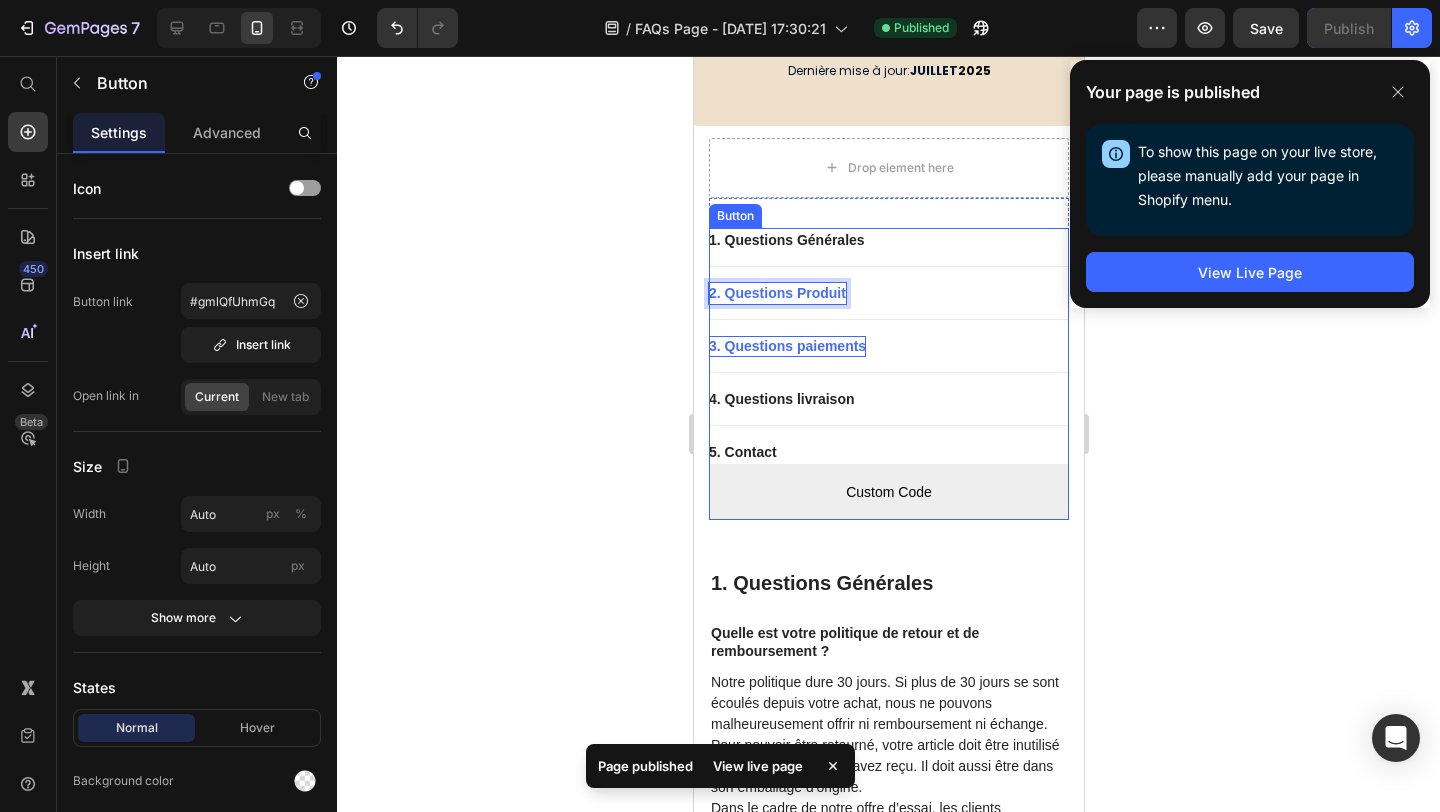 click on "3. Questions paiements" at bounding box center [786, 346] 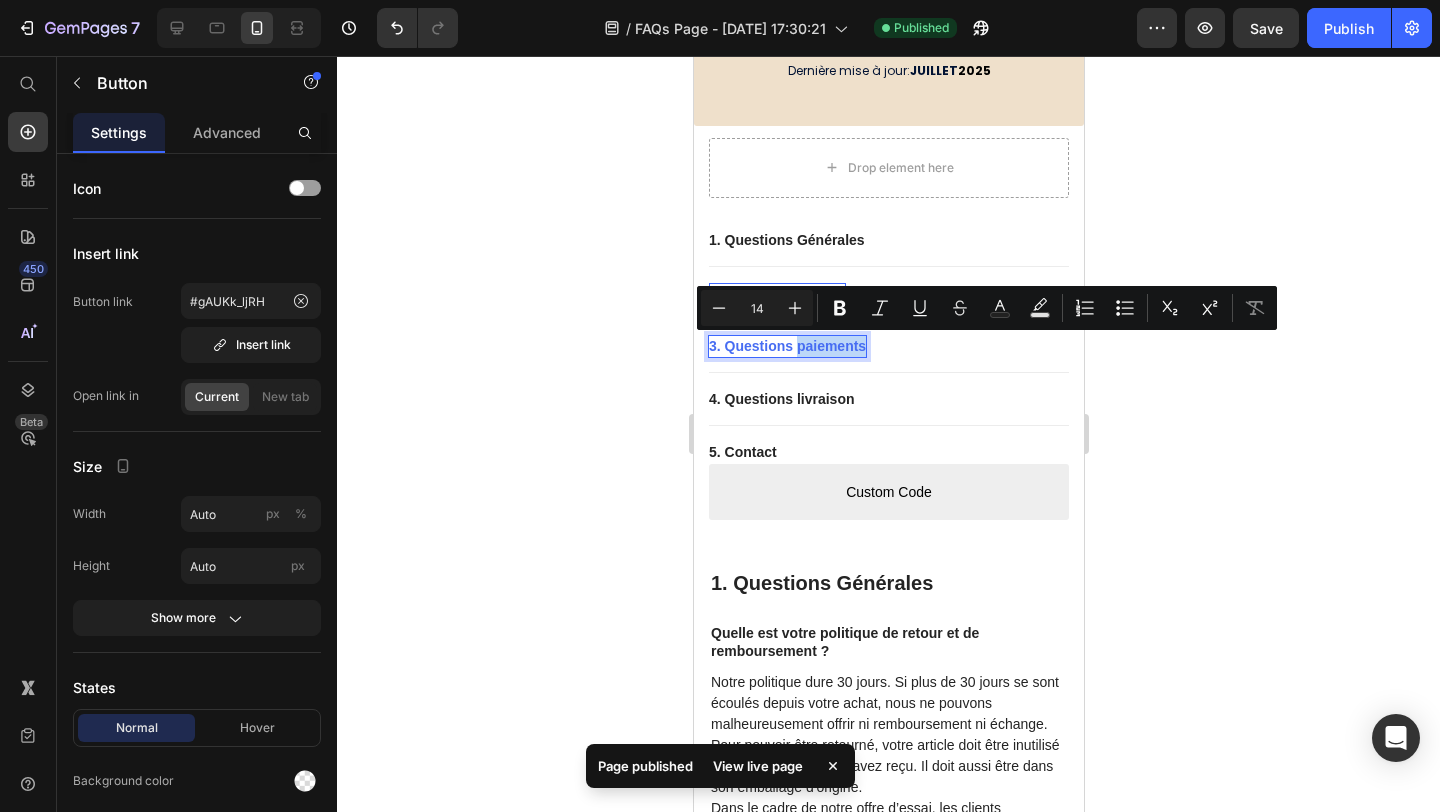 click on "3. Questions paiements" at bounding box center (786, 346) 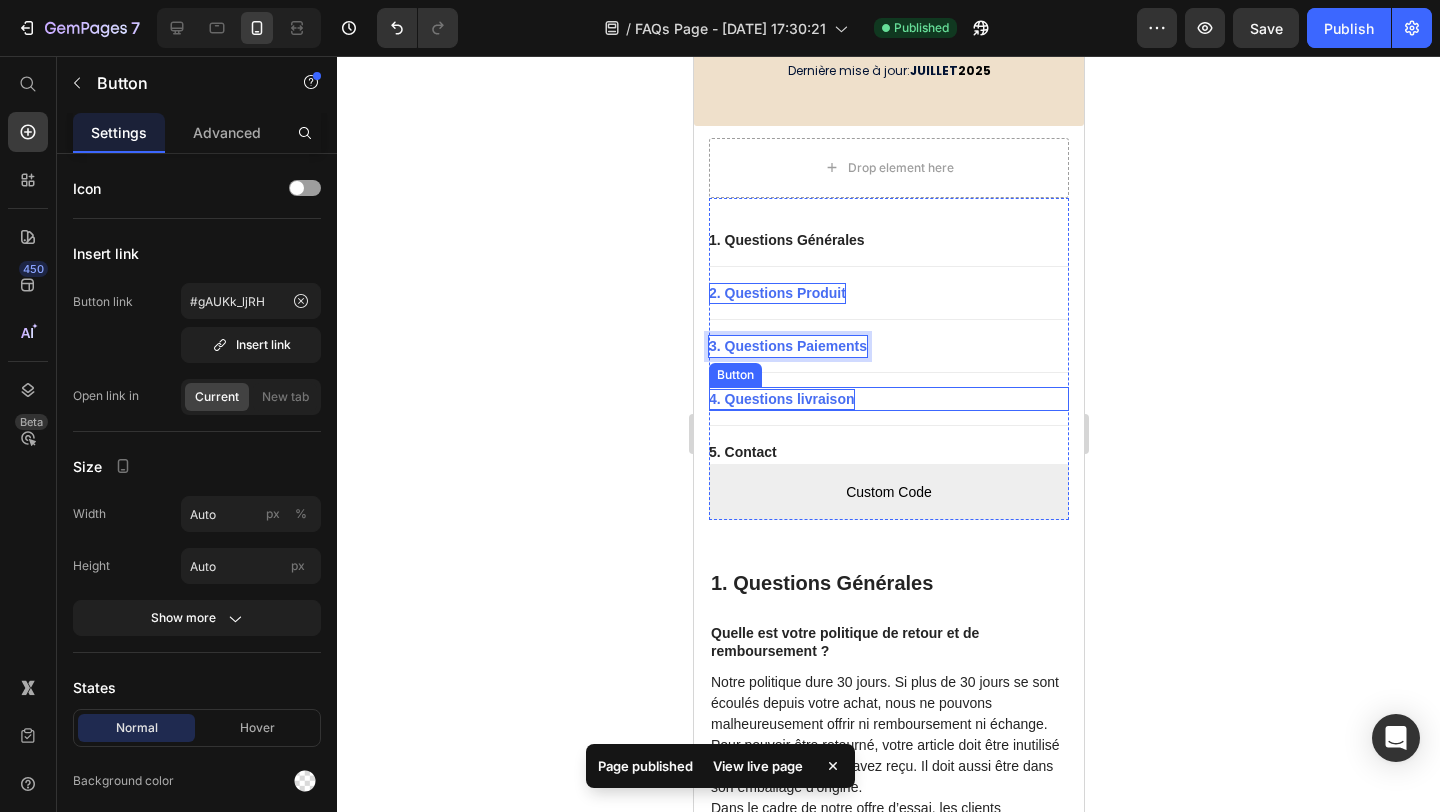 click on "4. Questions livraison" at bounding box center (781, 399) 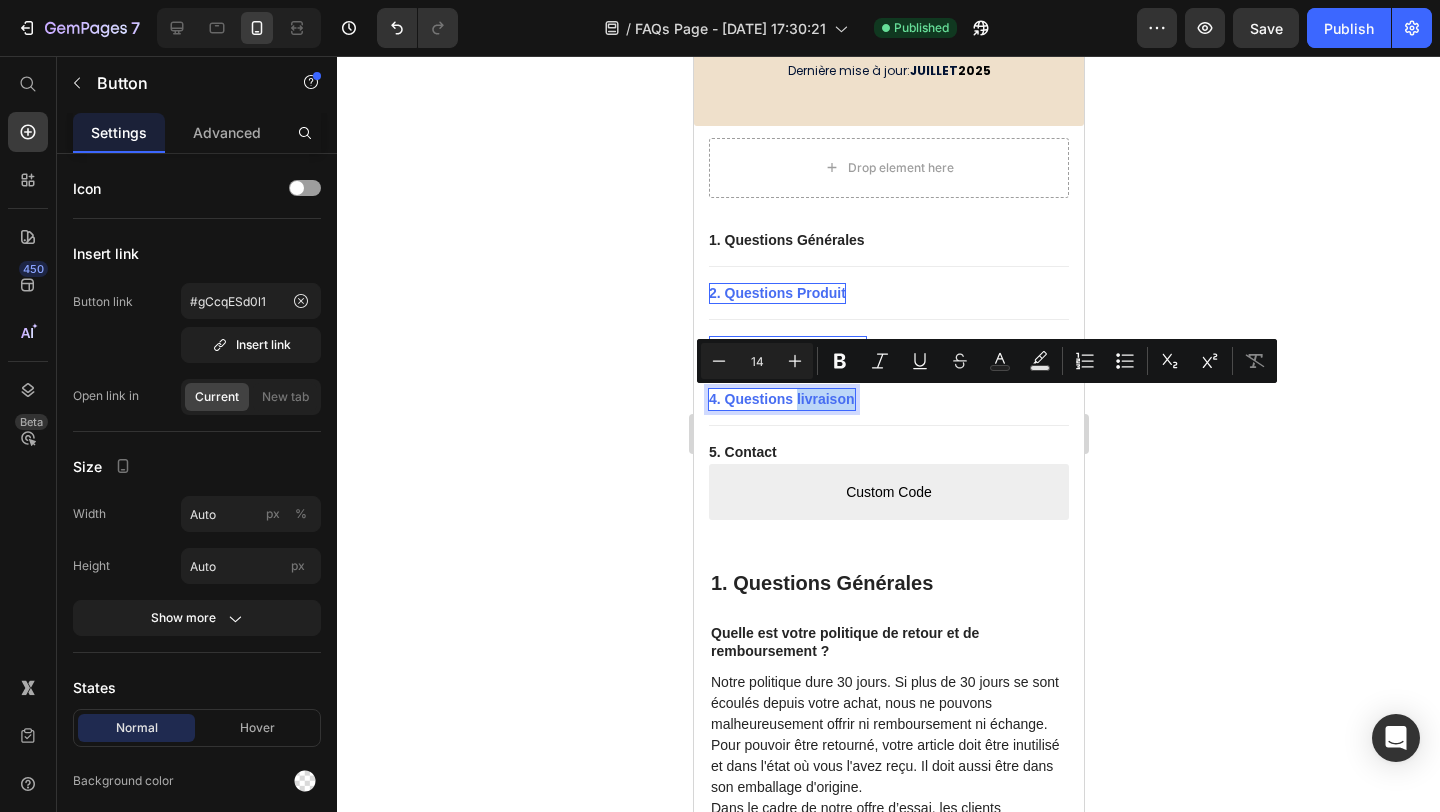 click on "4. Questions livraison" at bounding box center [781, 399] 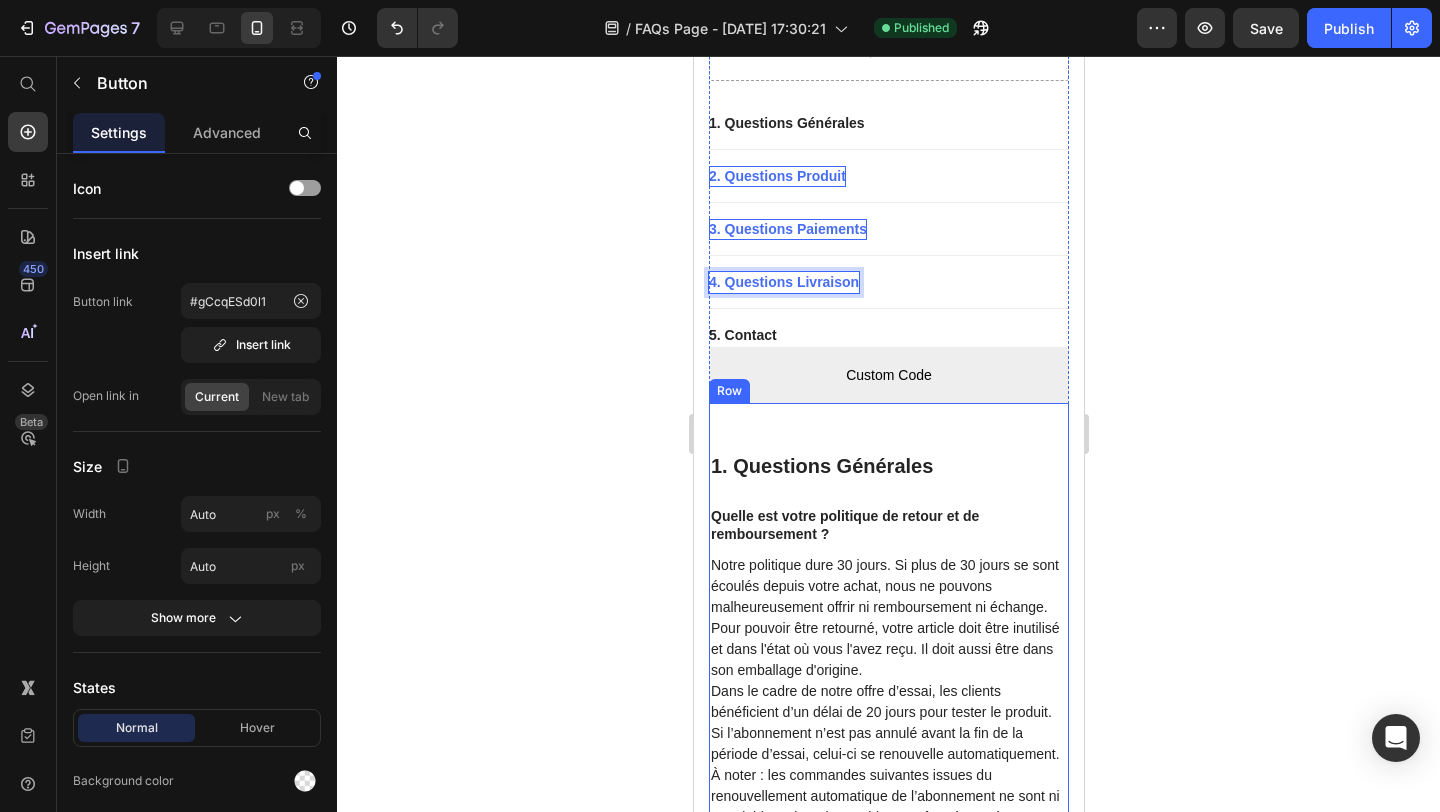 scroll, scrollTop: 462, scrollLeft: 0, axis: vertical 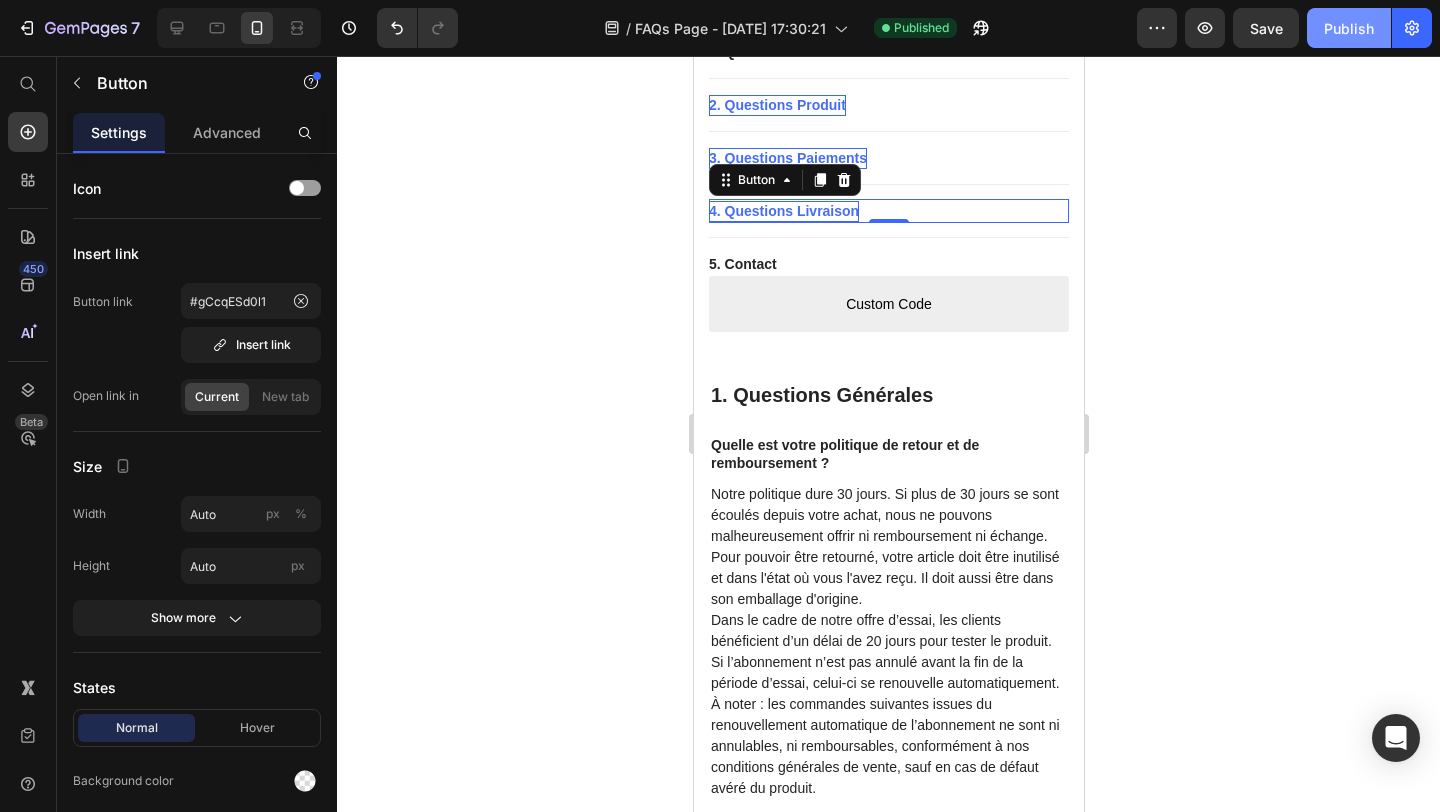 click on "Publish" at bounding box center (1349, 28) 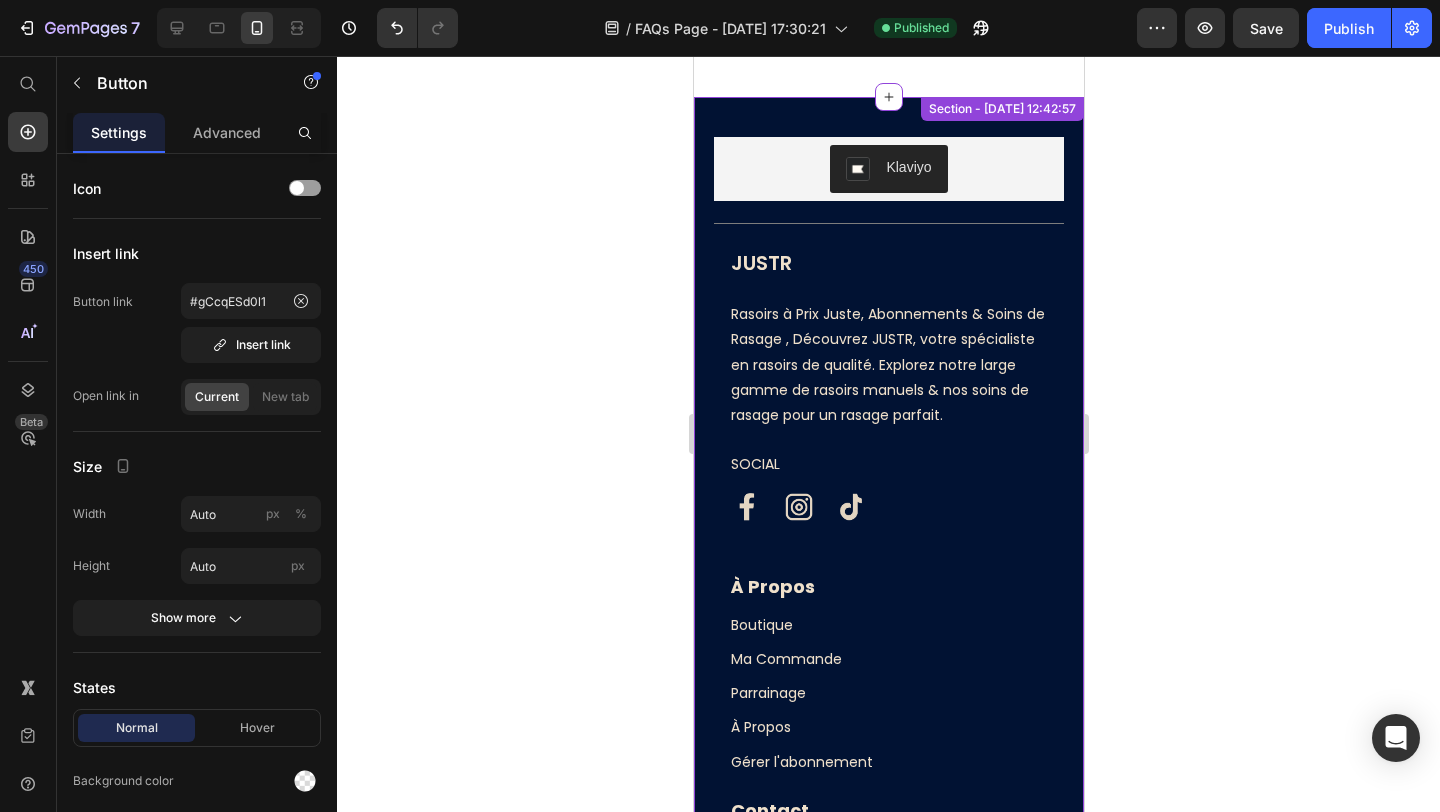 scroll, scrollTop: 3587, scrollLeft: 0, axis: vertical 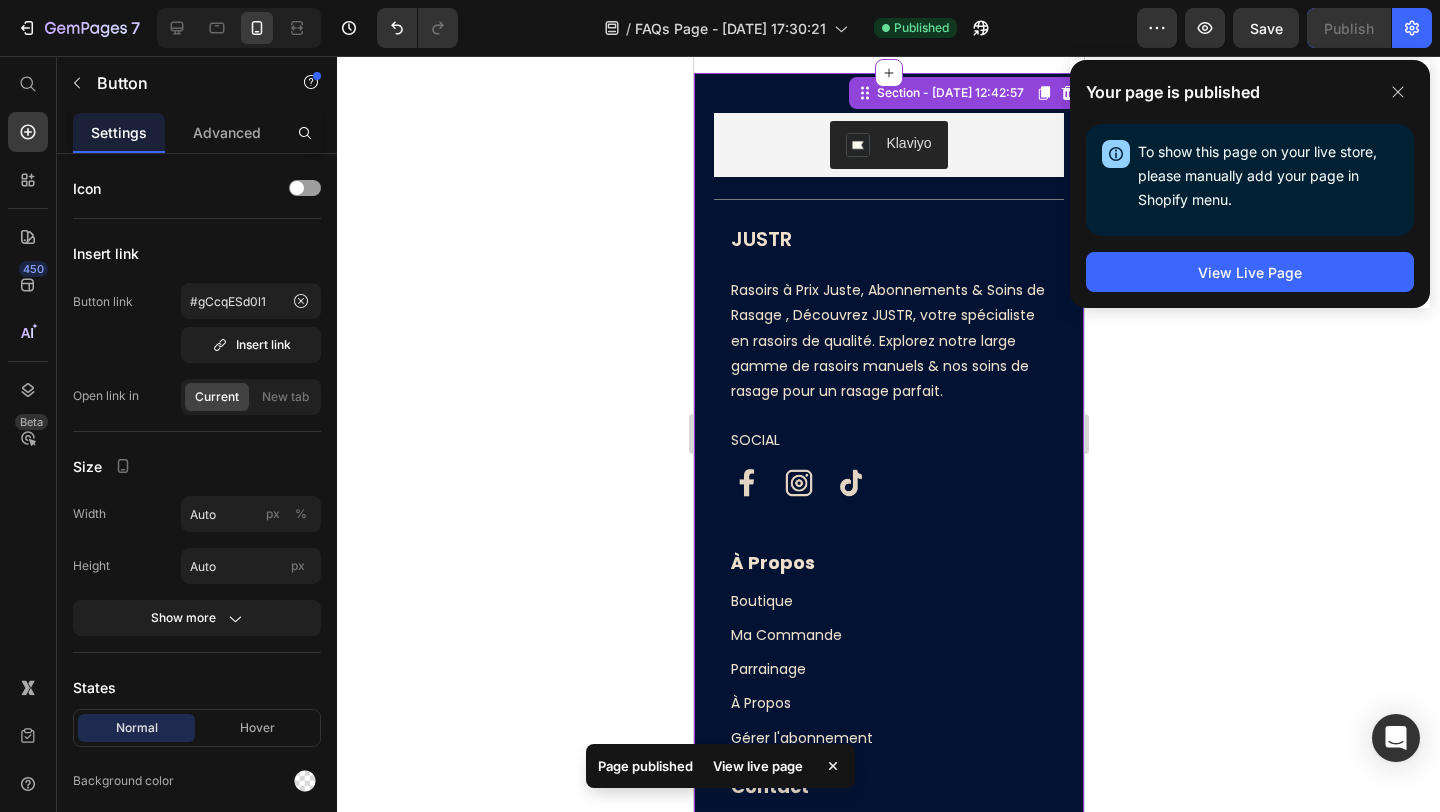 click on "JUSTR Heading Rasoirs à Prix Juste, Abonnements & Soins de Rasage , Découvrez JUSTR, votre spécialiste en rasoirs de qualité. Explorez notre large gamme de rasoirs manuels & nos soins de rasage pour un rasage parfait. Text block SOCIAL Text Block Image Image Image Row" at bounding box center [888, 385] 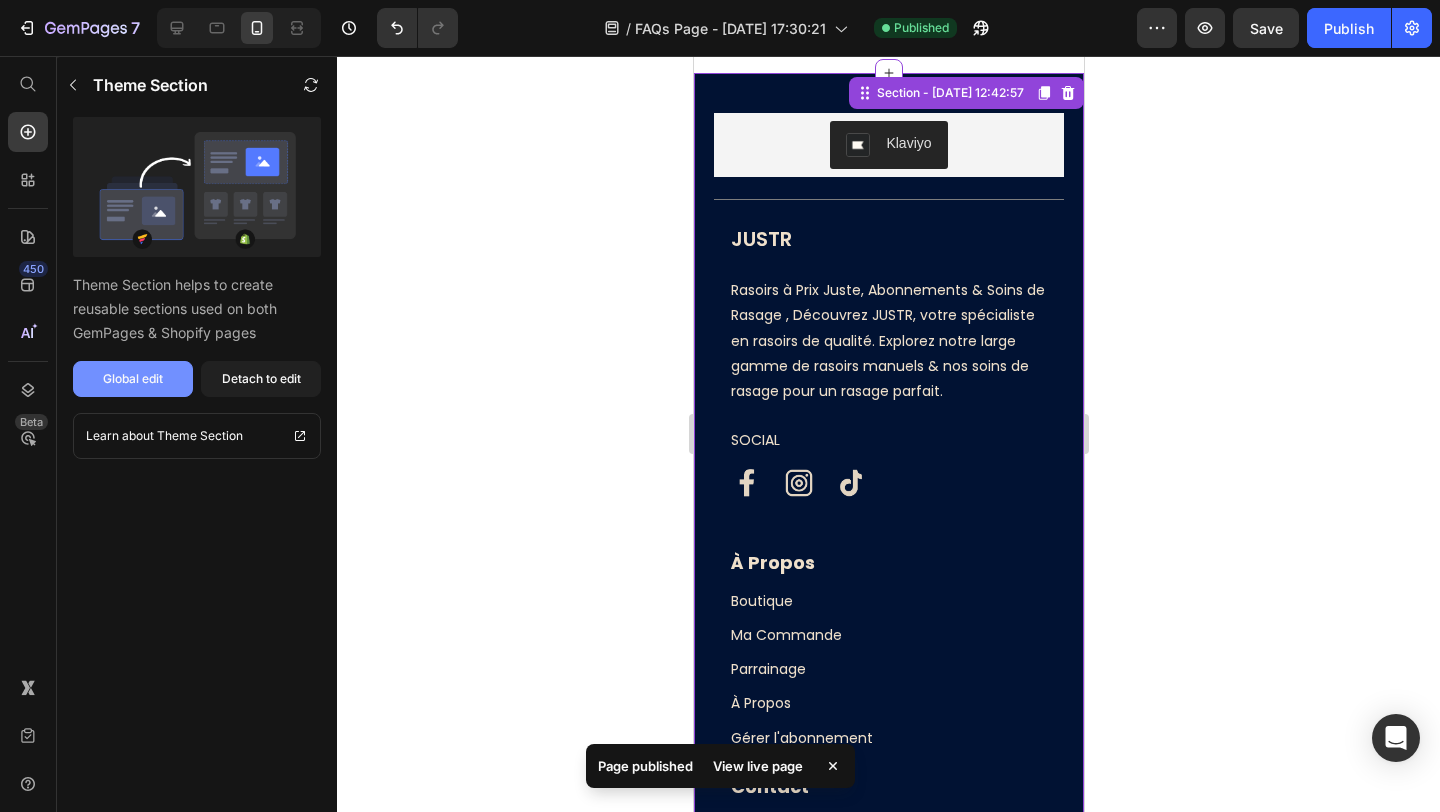 click on "Global edit" at bounding box center (133, 379) 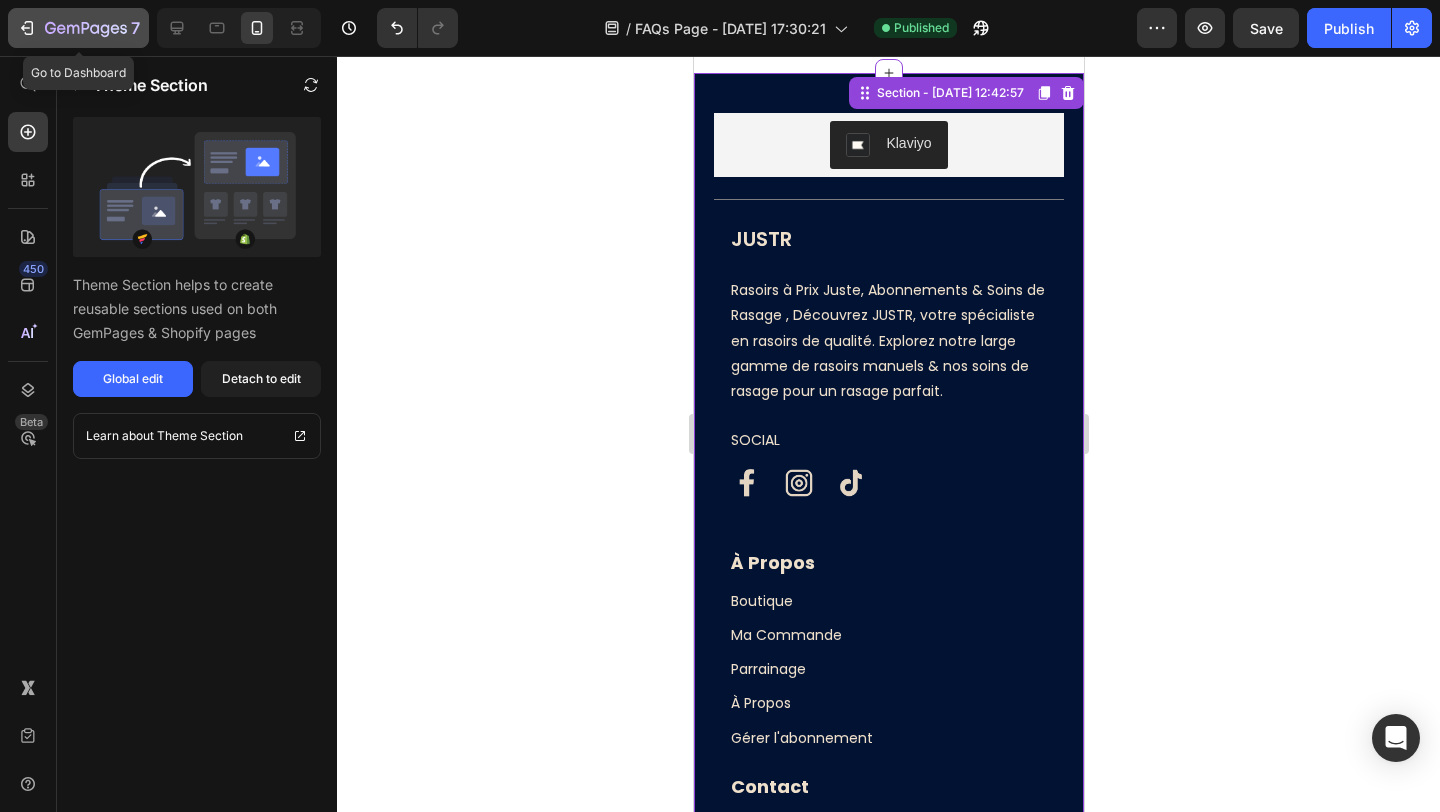 click on "7" at bounding box center [78, 28] 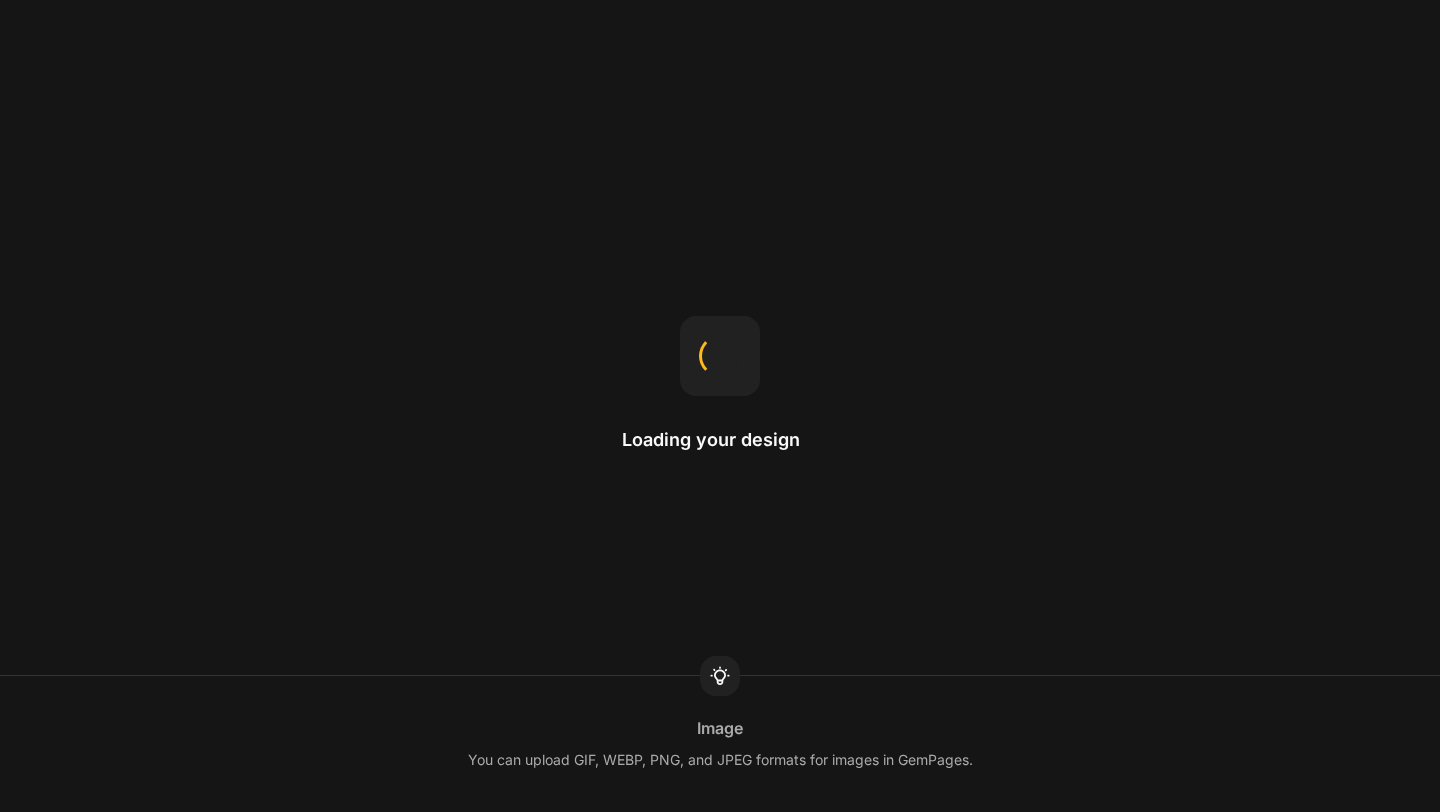 scroll, scrollTop: 0, scrollLeft: 0, axis: both 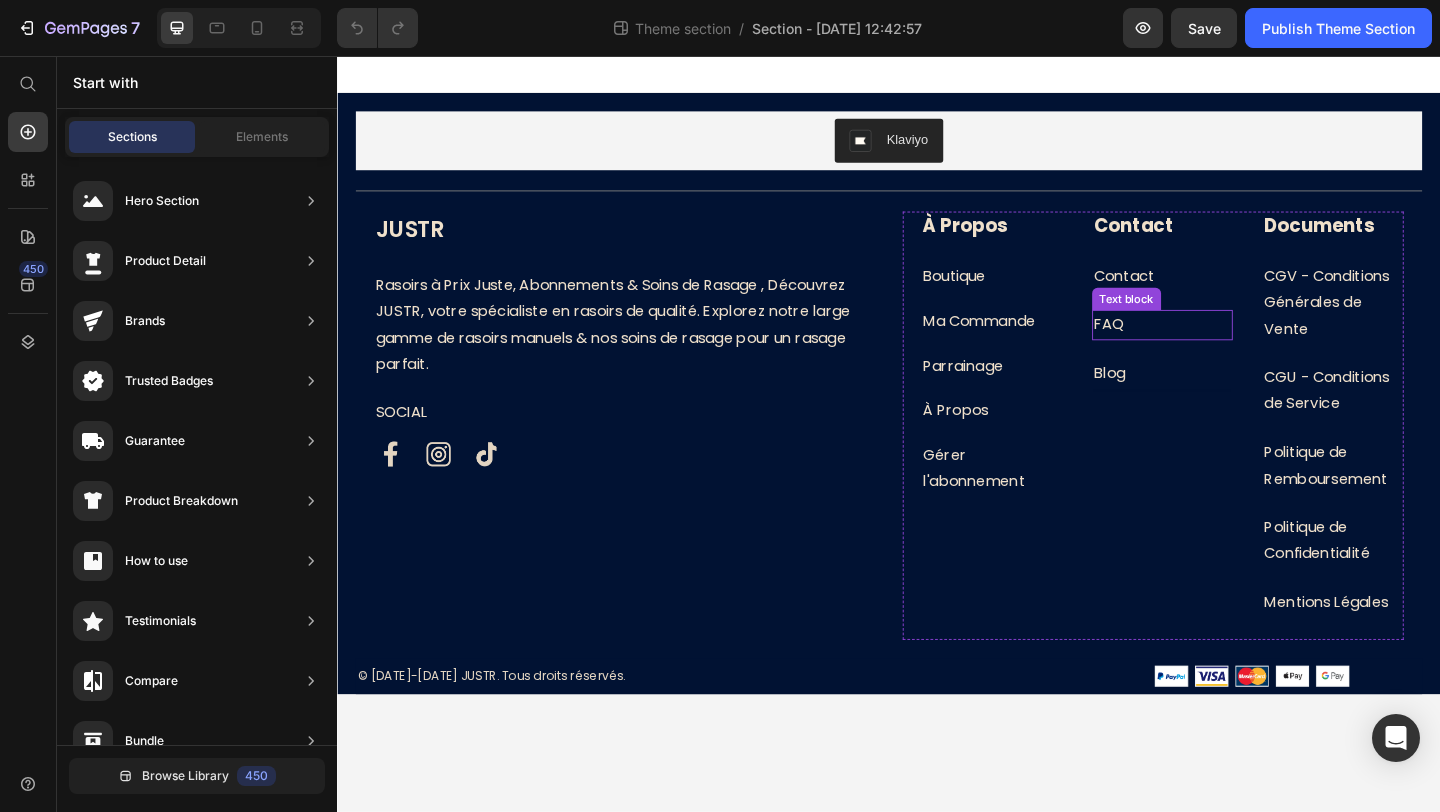 click on "FAQ" at bounding box center (1176, 347) 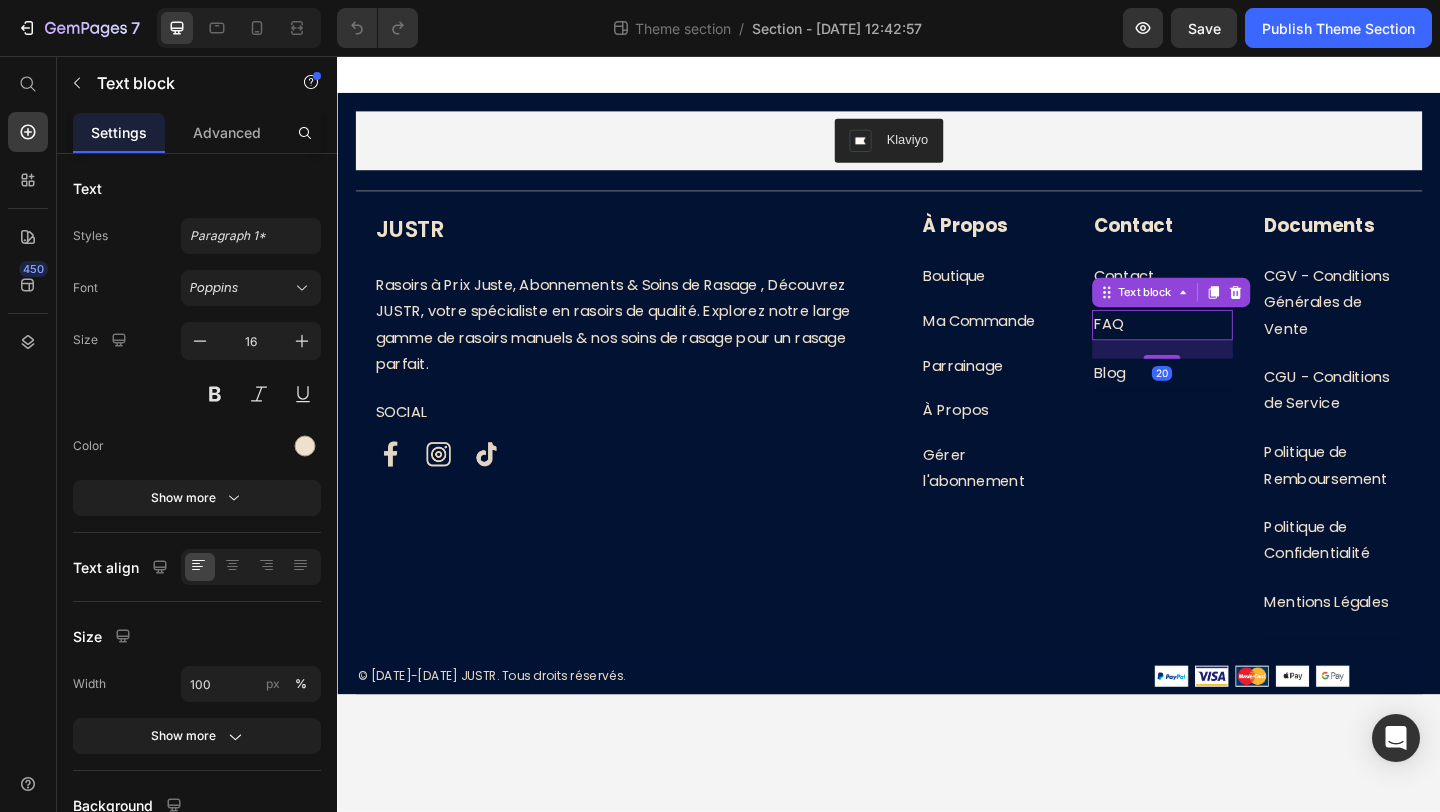 click on "FAQ" at bounding box center (1176, 347) 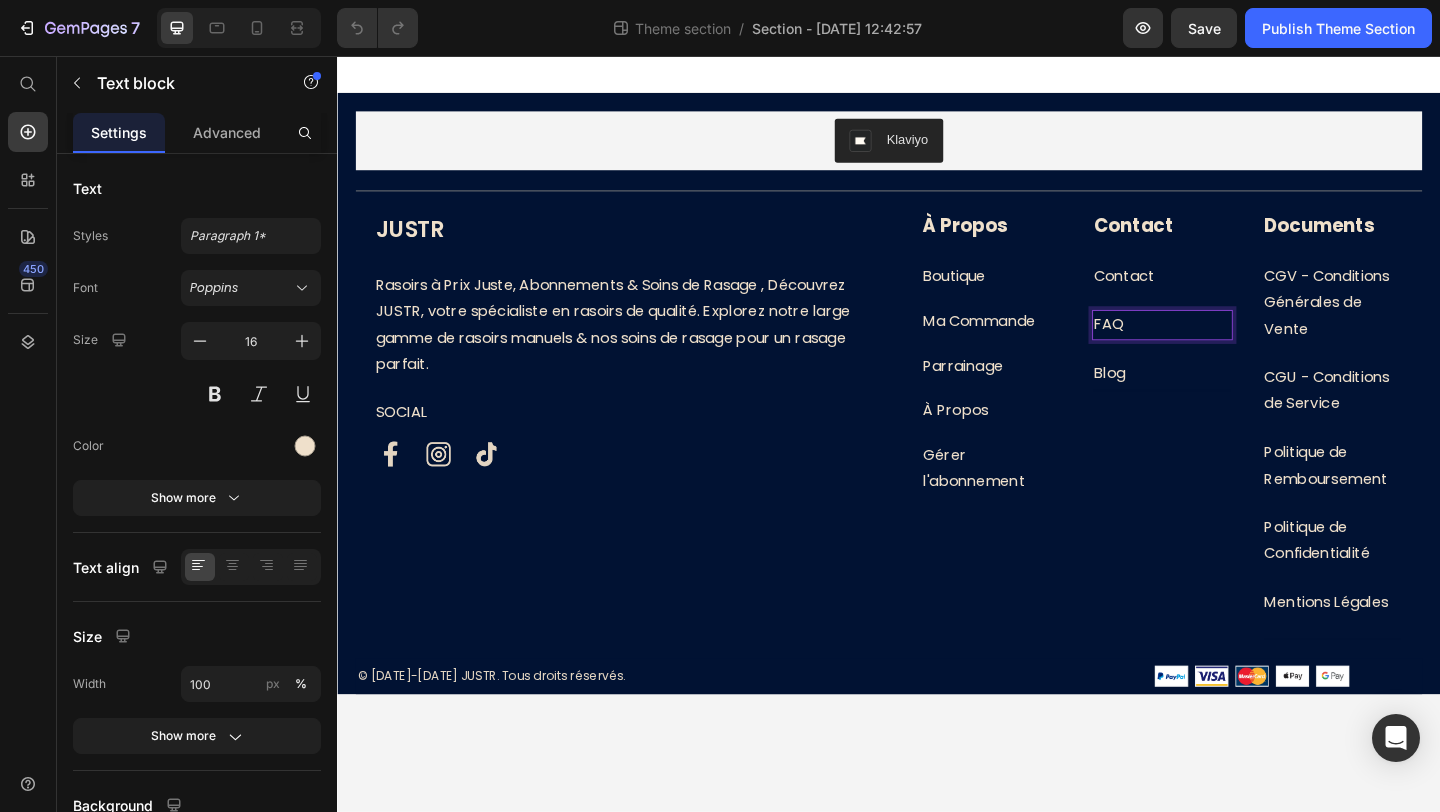 click on "FAQ" at bounding box center [1176, 347] 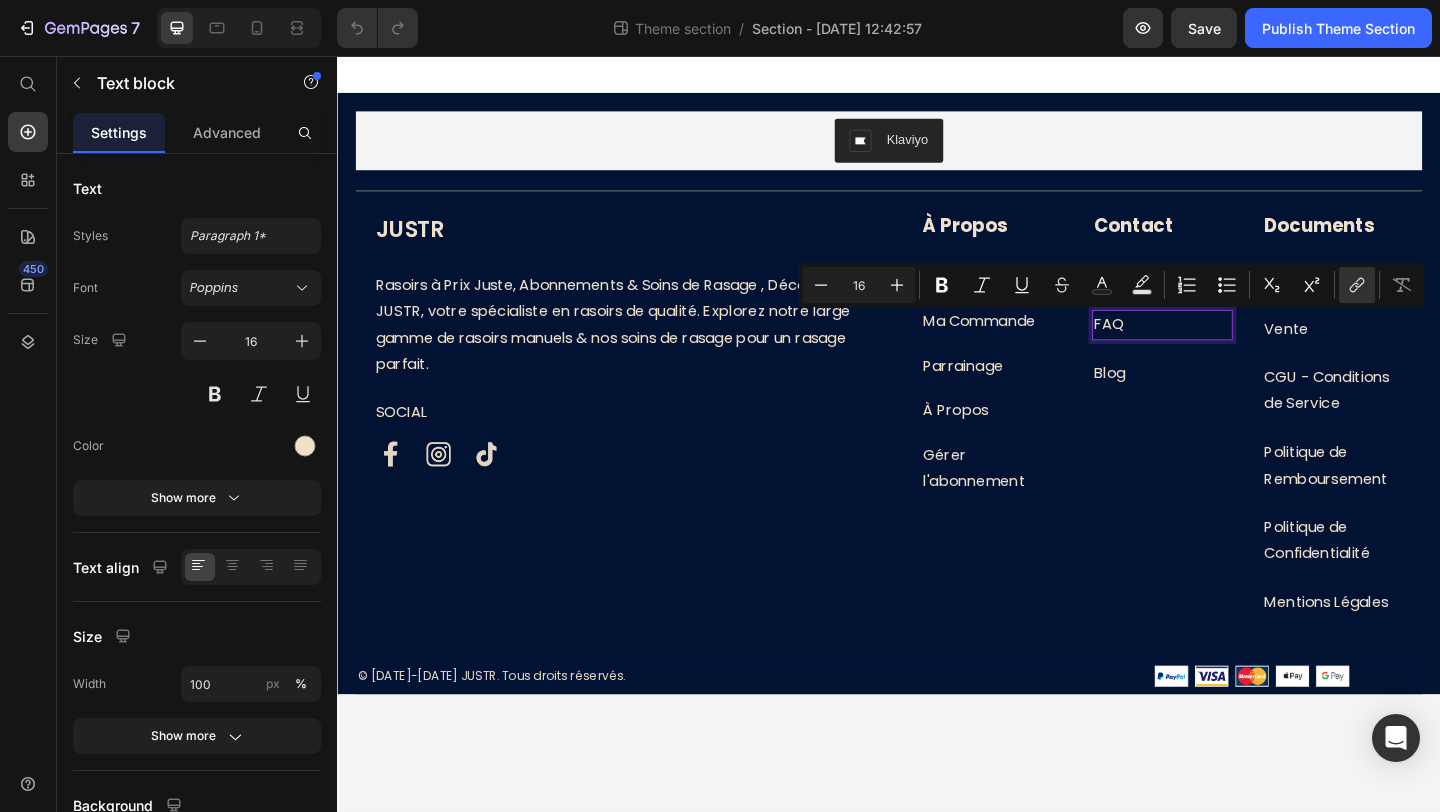 click on "FAQ" at bounding box center [1235, 348] 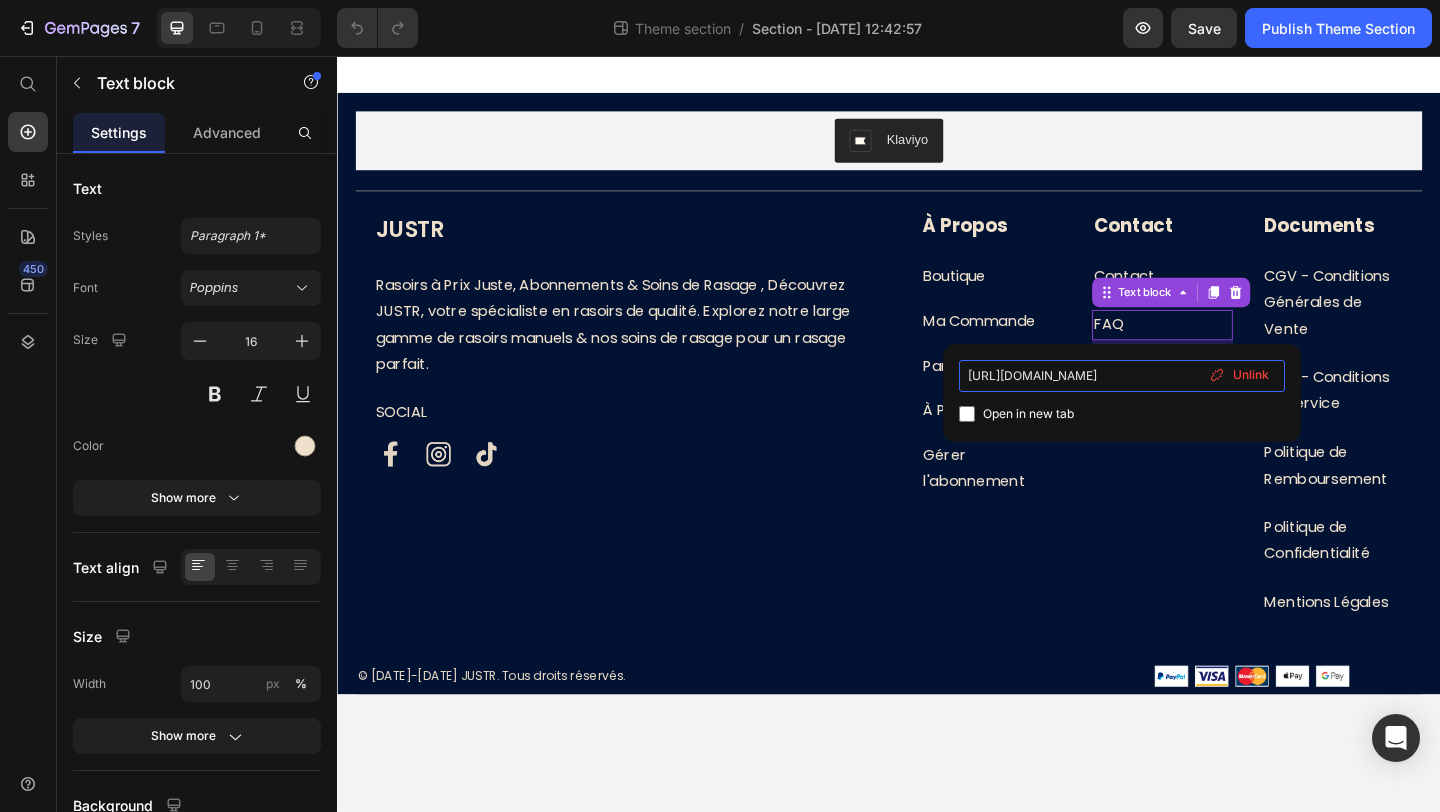 click on "https://tryjustr.com/pages/foire-aux-questions" at bounding box center [1122, 376] 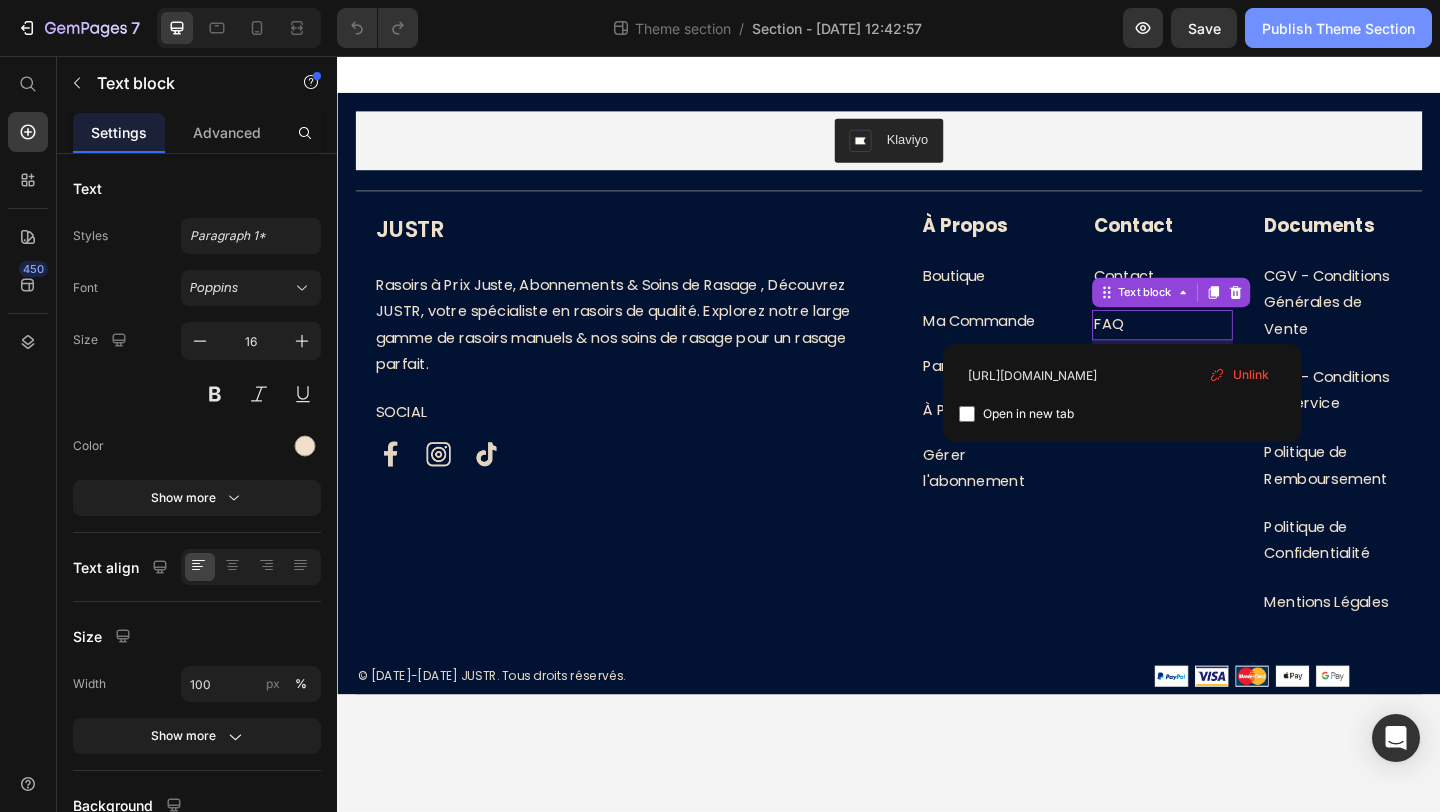 click on "Publish Theme Section" at bounding box center [1338, 28] 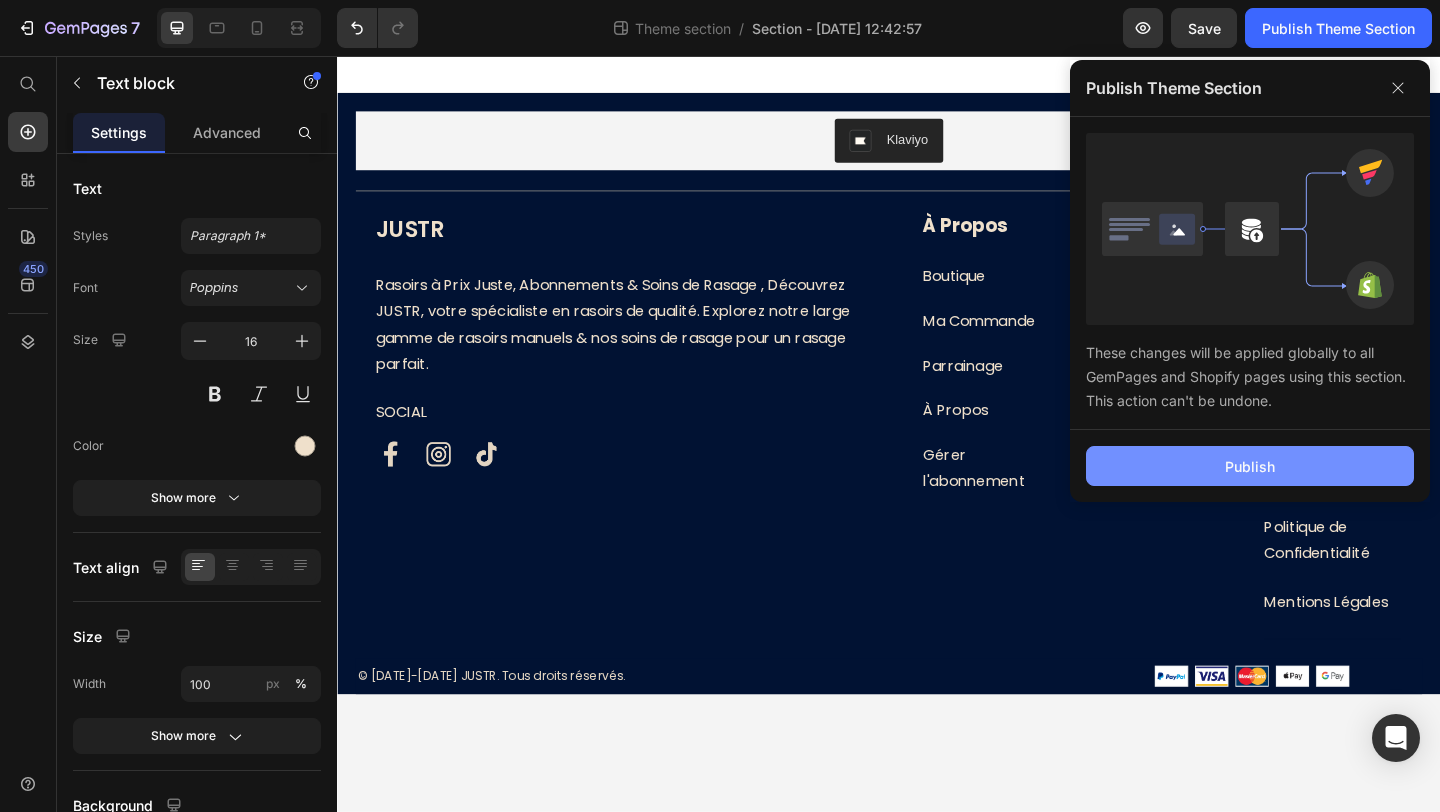 click on "Publish" 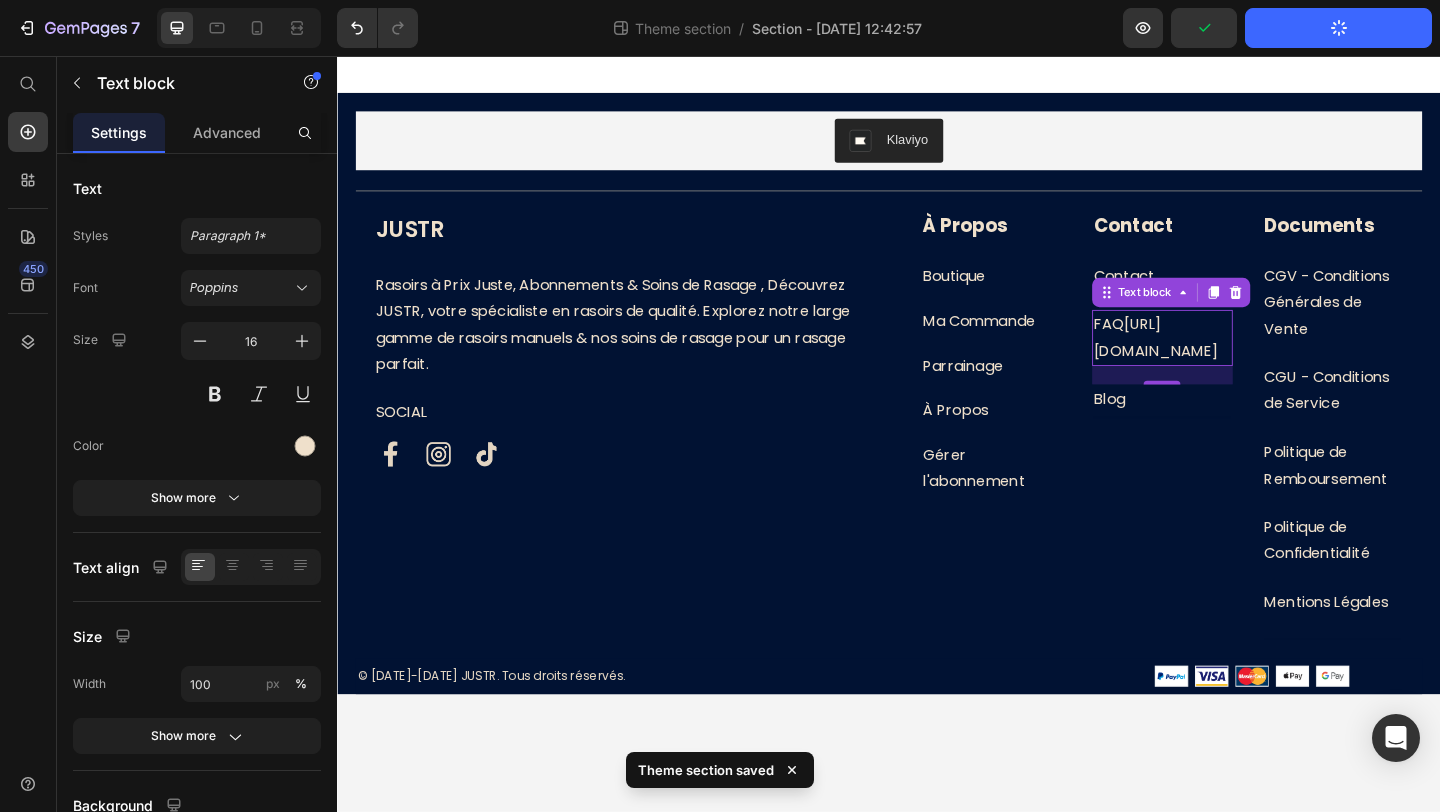 click on "https://tryjustr.com/pages/faqs" at bounding box center [1228, 362] 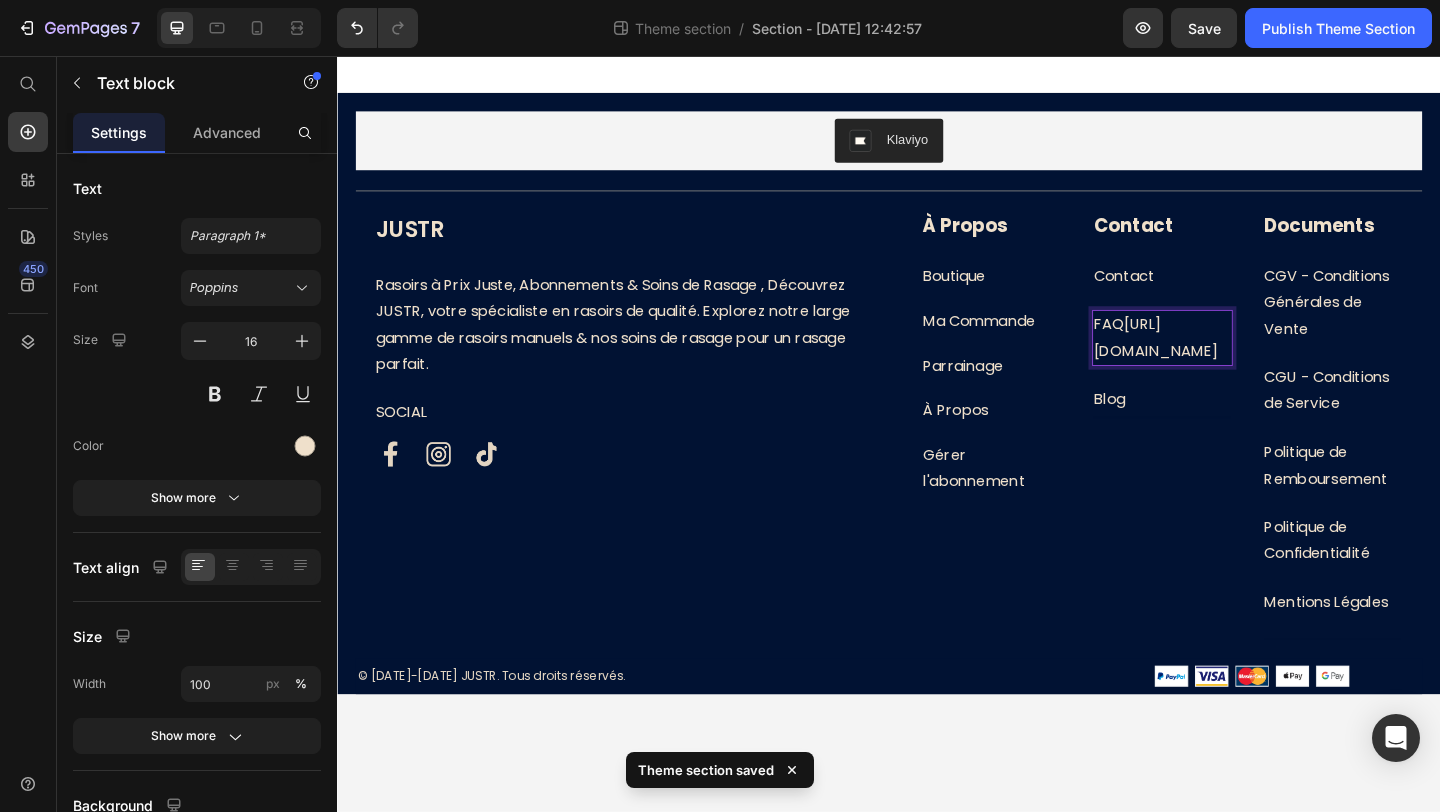 drag, startPoint x: 1302, startPoint y: 374, endPoint x: 1193, endPoint y: 345, distance: 112.79185 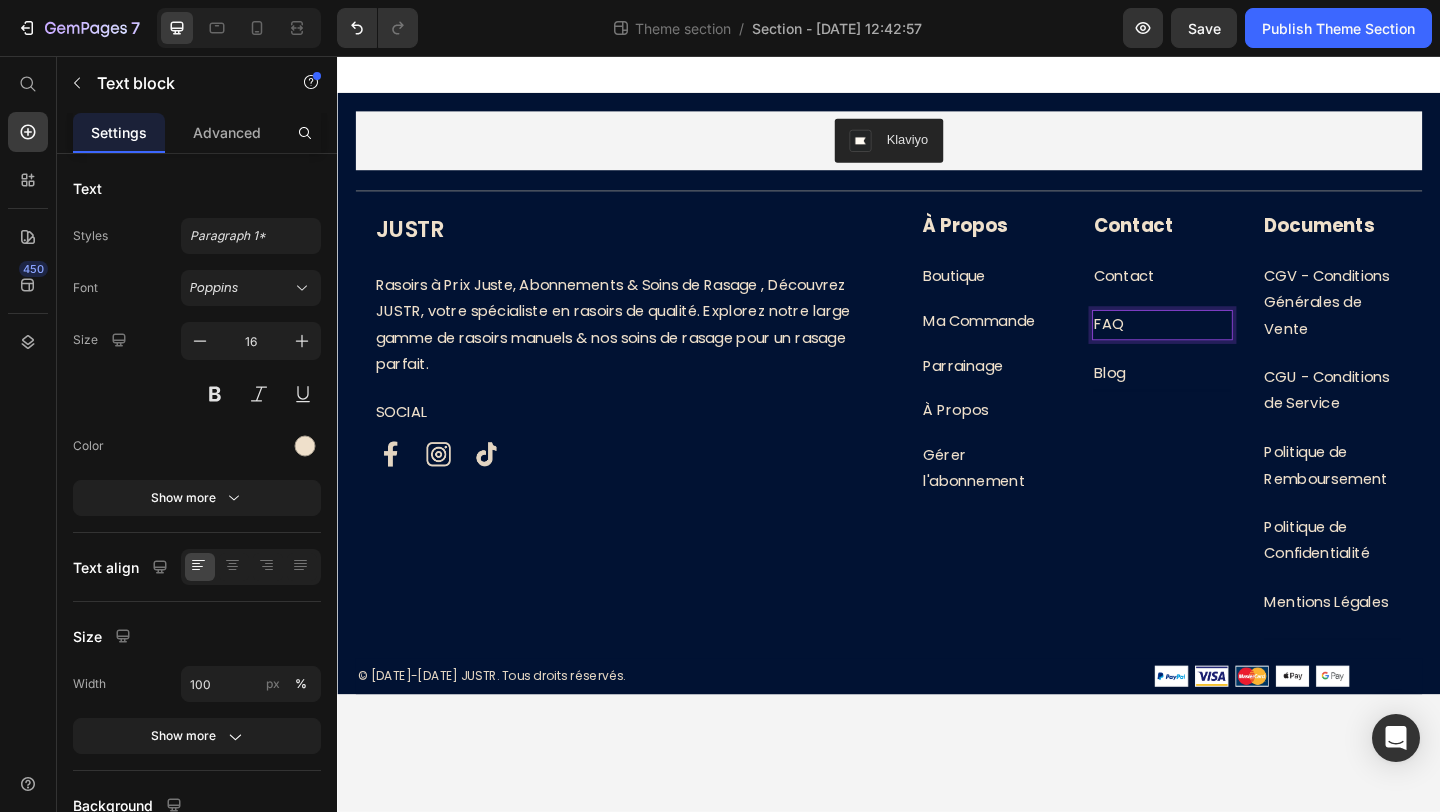 click on "FAQ" at bounding box center (1176, 347) 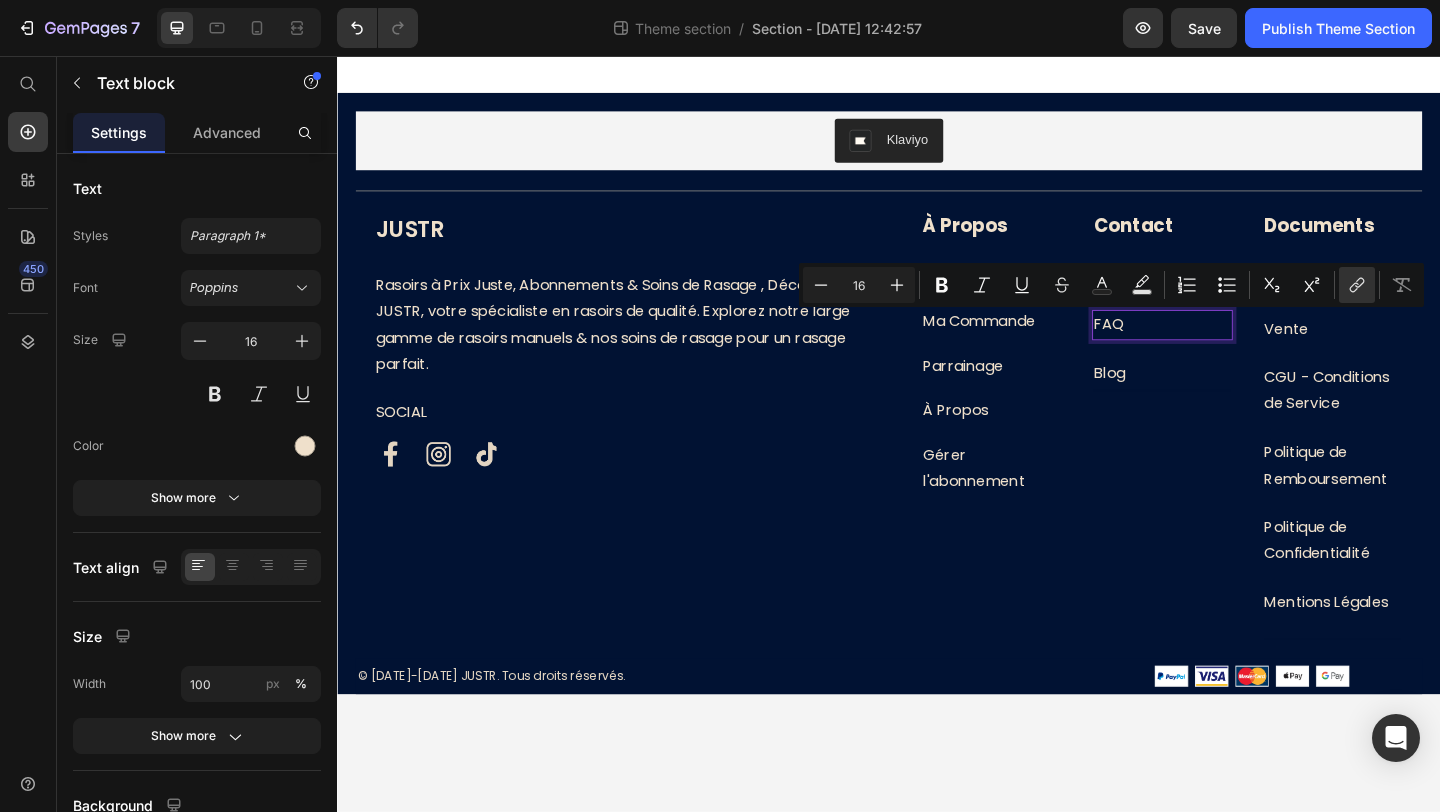 click on "FAQ" at bounding box center (1176, 347) 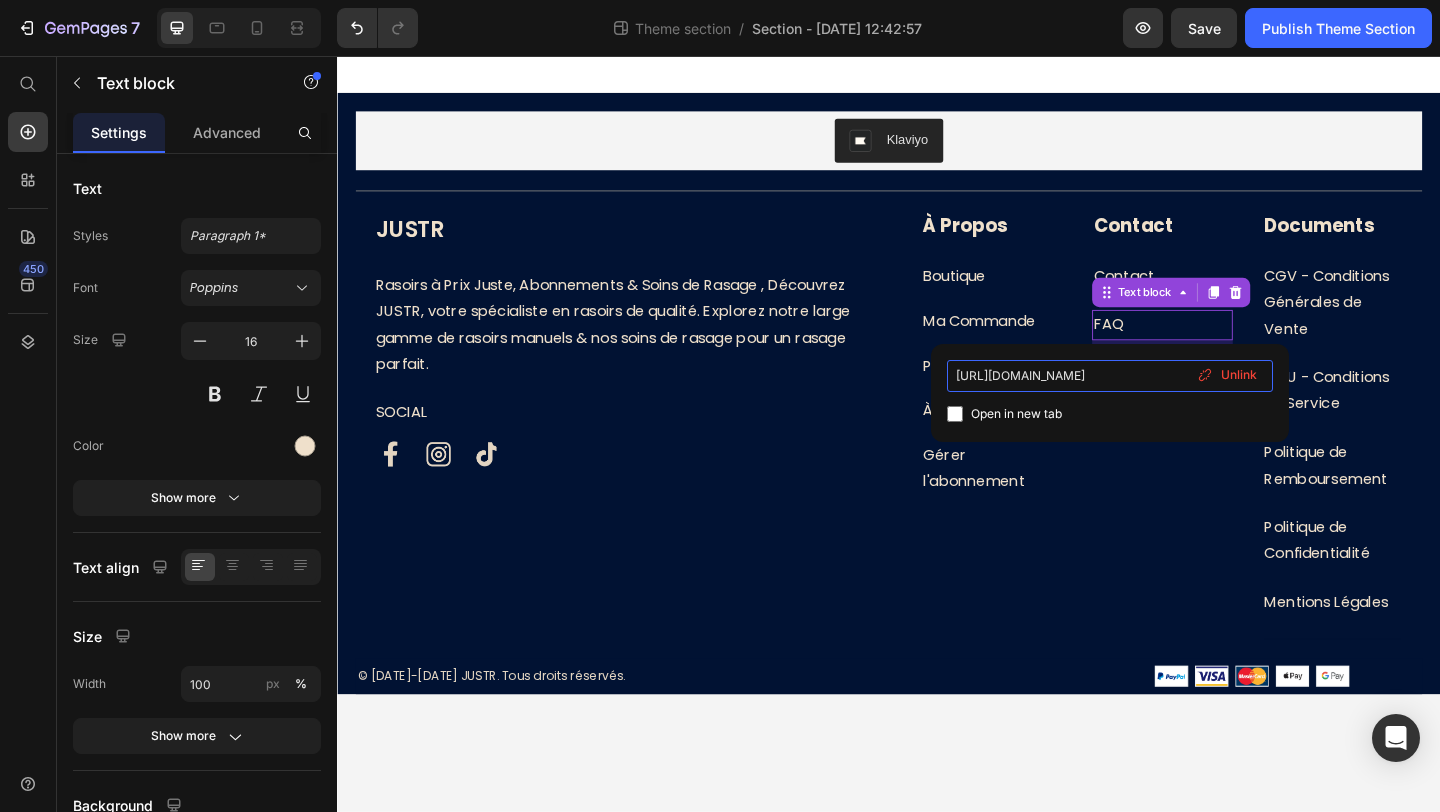 click on "https://tryjustr.com/pages/foire-aux-questions" at bounding box center [1110, 376] 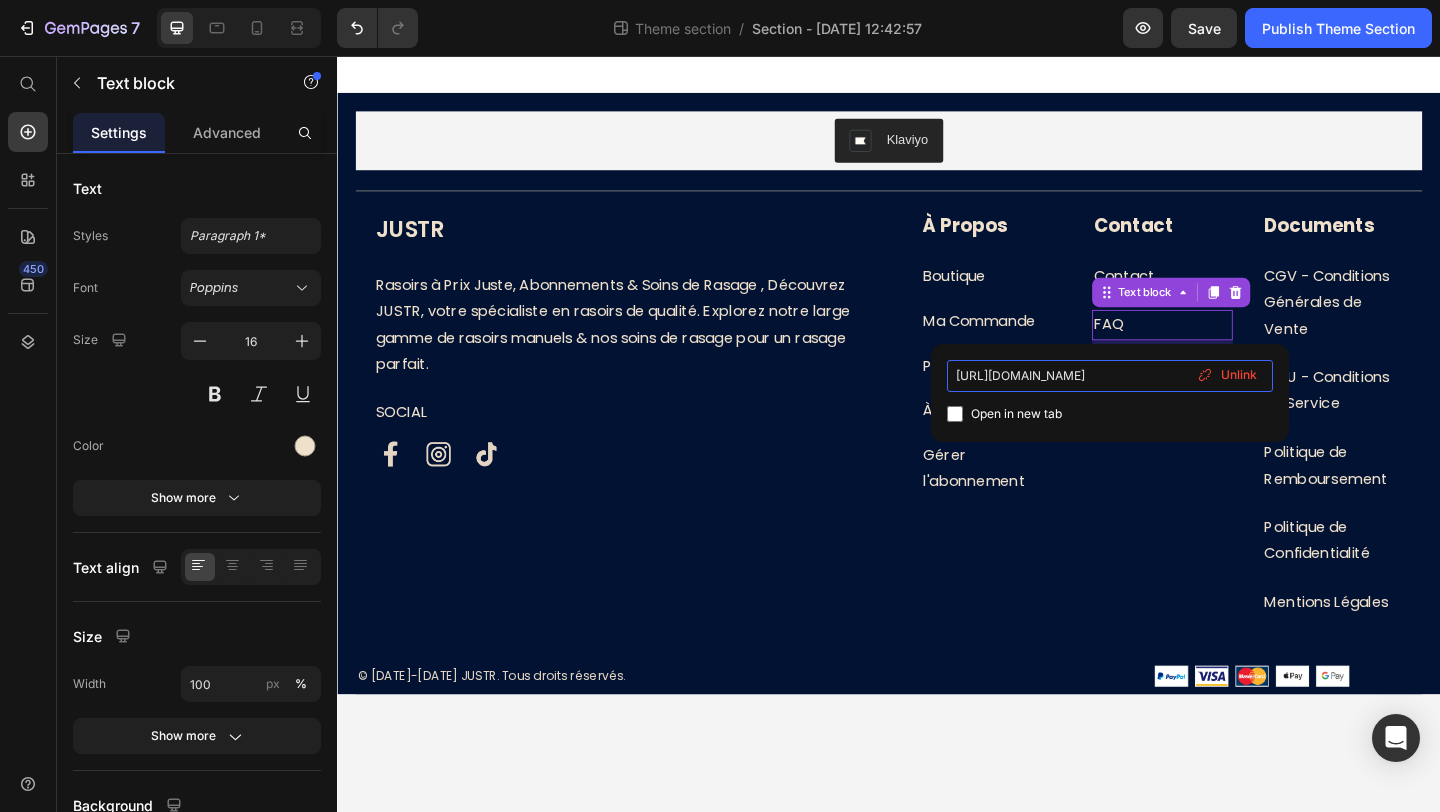 scroll, scrollTop: 0, scrollLeft: 39, axis: horizontal 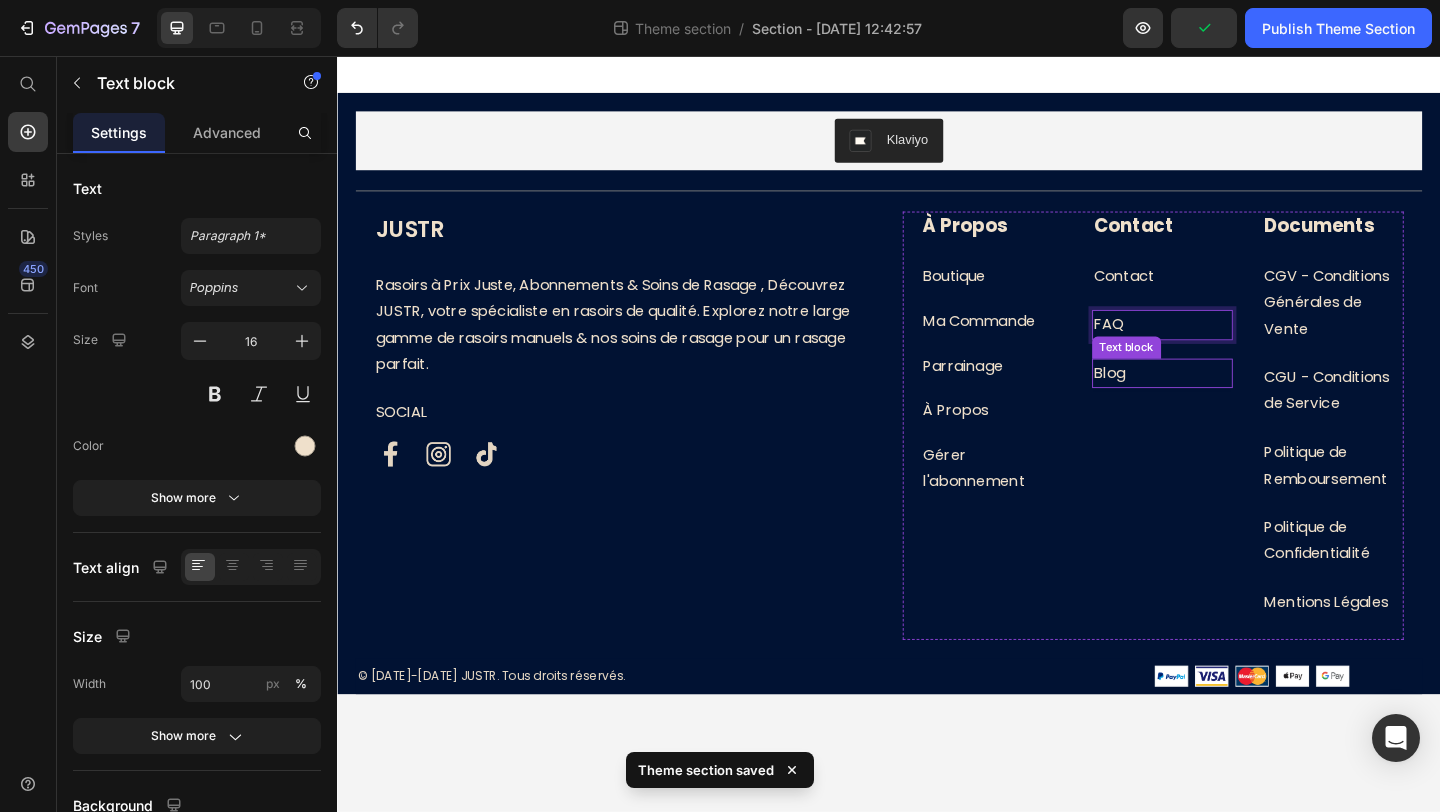 click on "Contact Heading Contact Text block FAQ ⁠⁠⁠⁠⁠⁠⁠ Text block   20 Blog Text block Text block" at bounding box center [1235, 458] 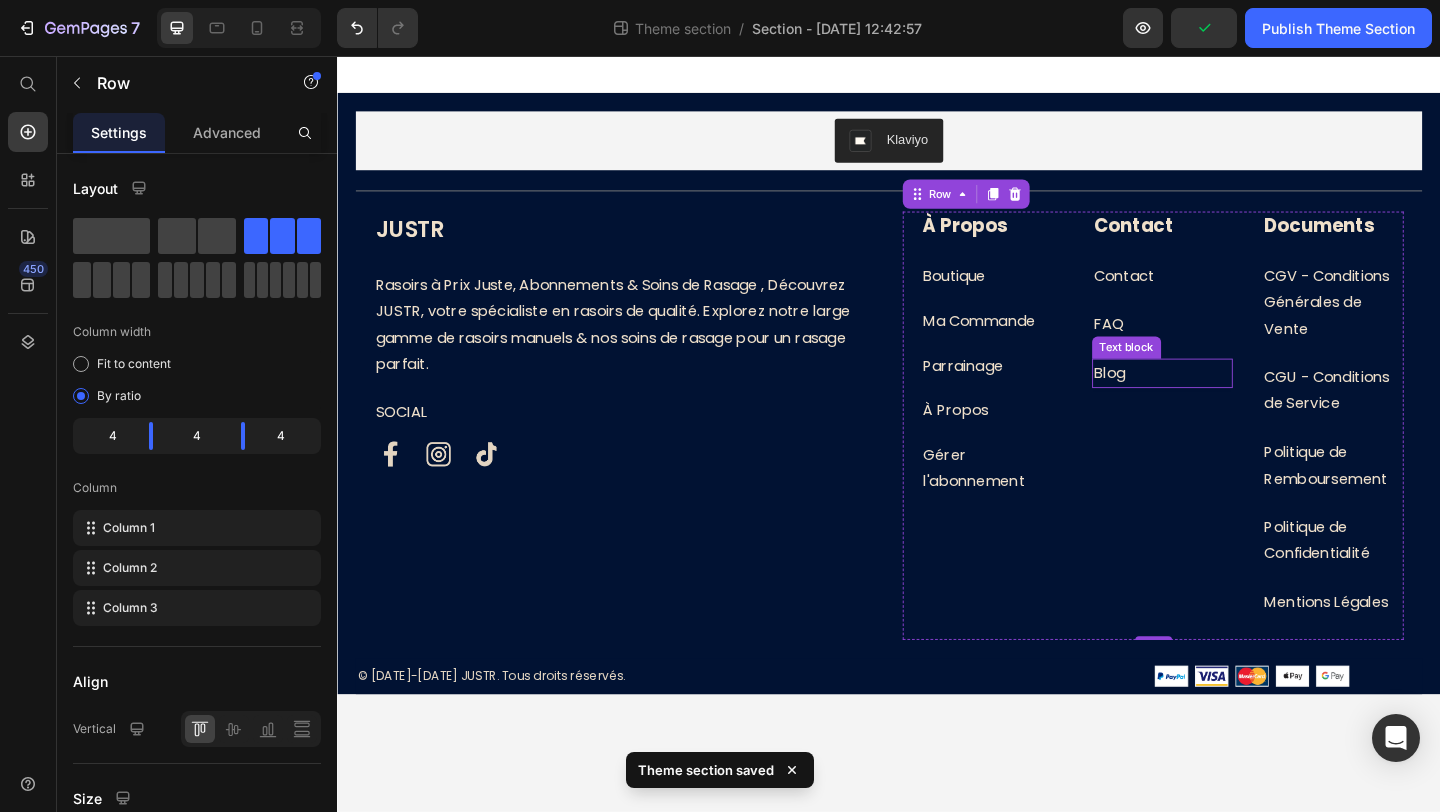 click on "Text block" at bounding box center [1195, 373] 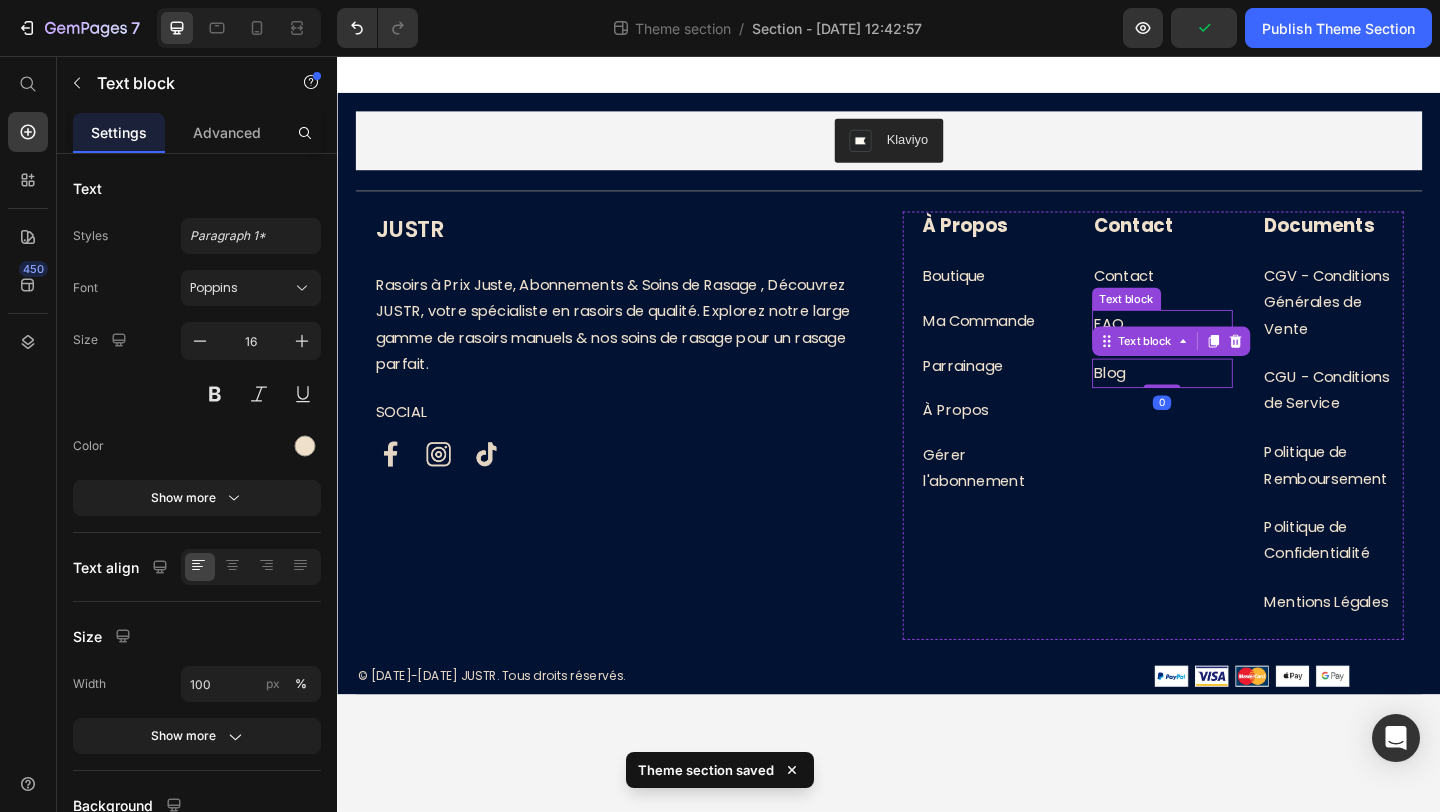 click on "FAQ" at bounding box center [1176, 347] 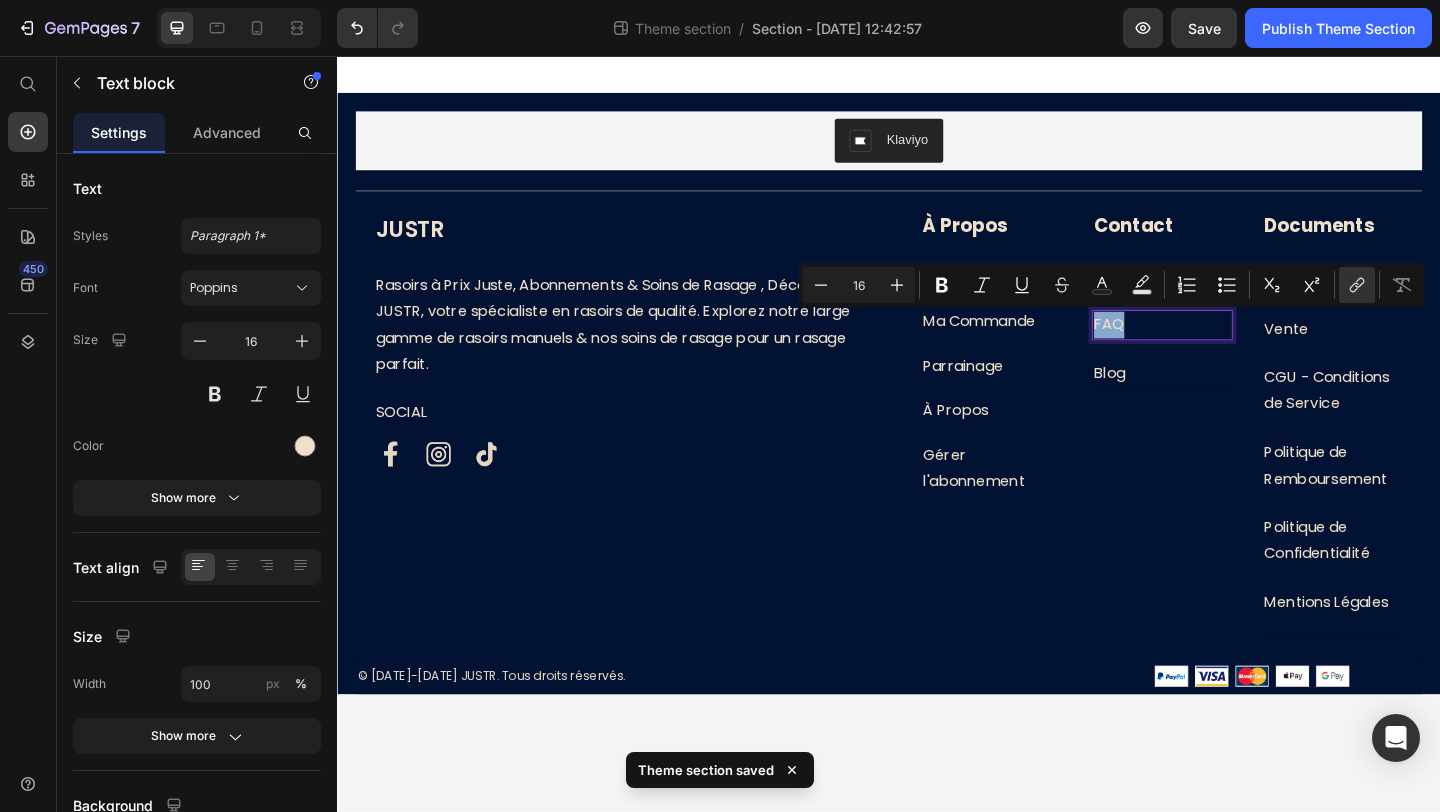 click on "FAQ" at bounding box center [1235, 348] 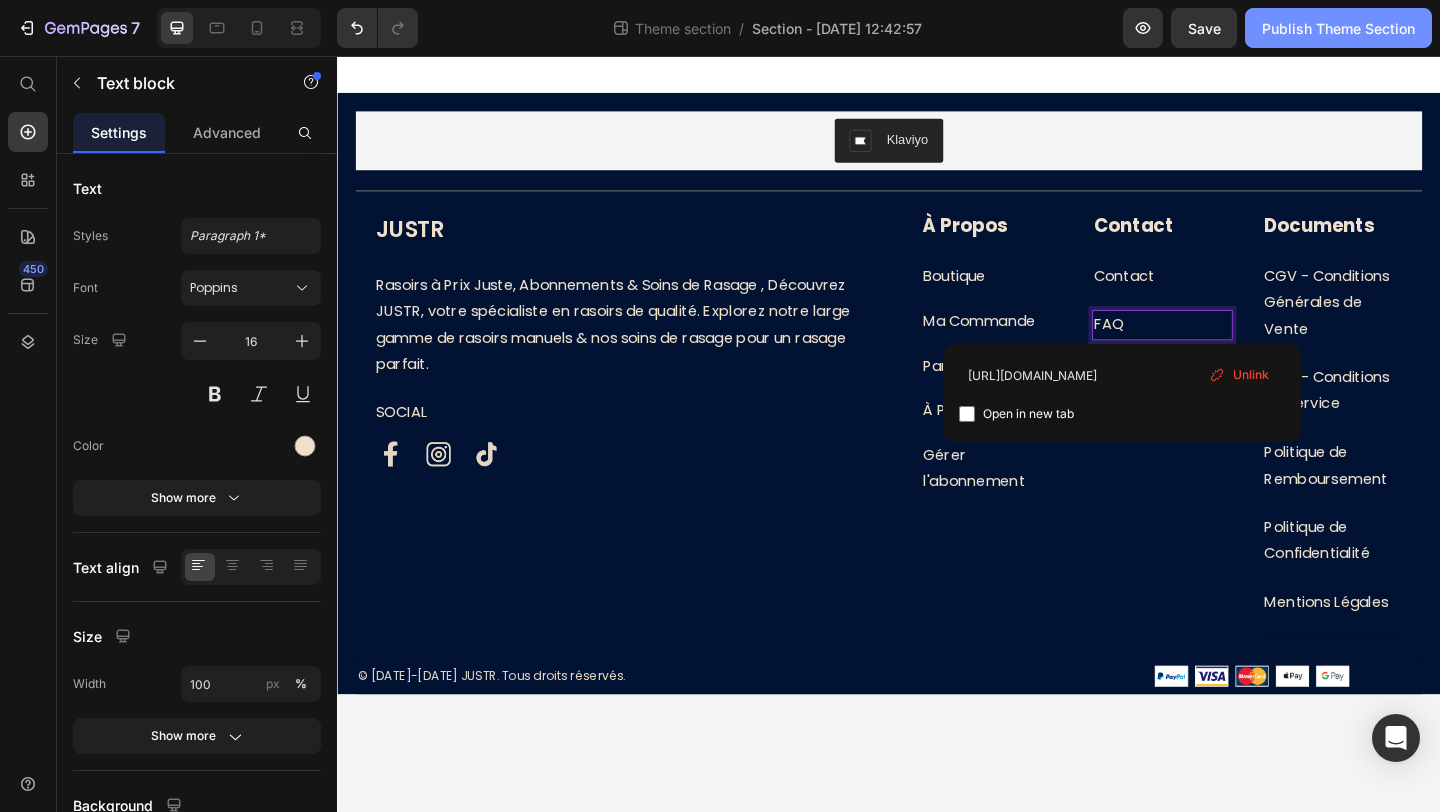 click on "Publish Theme Section" 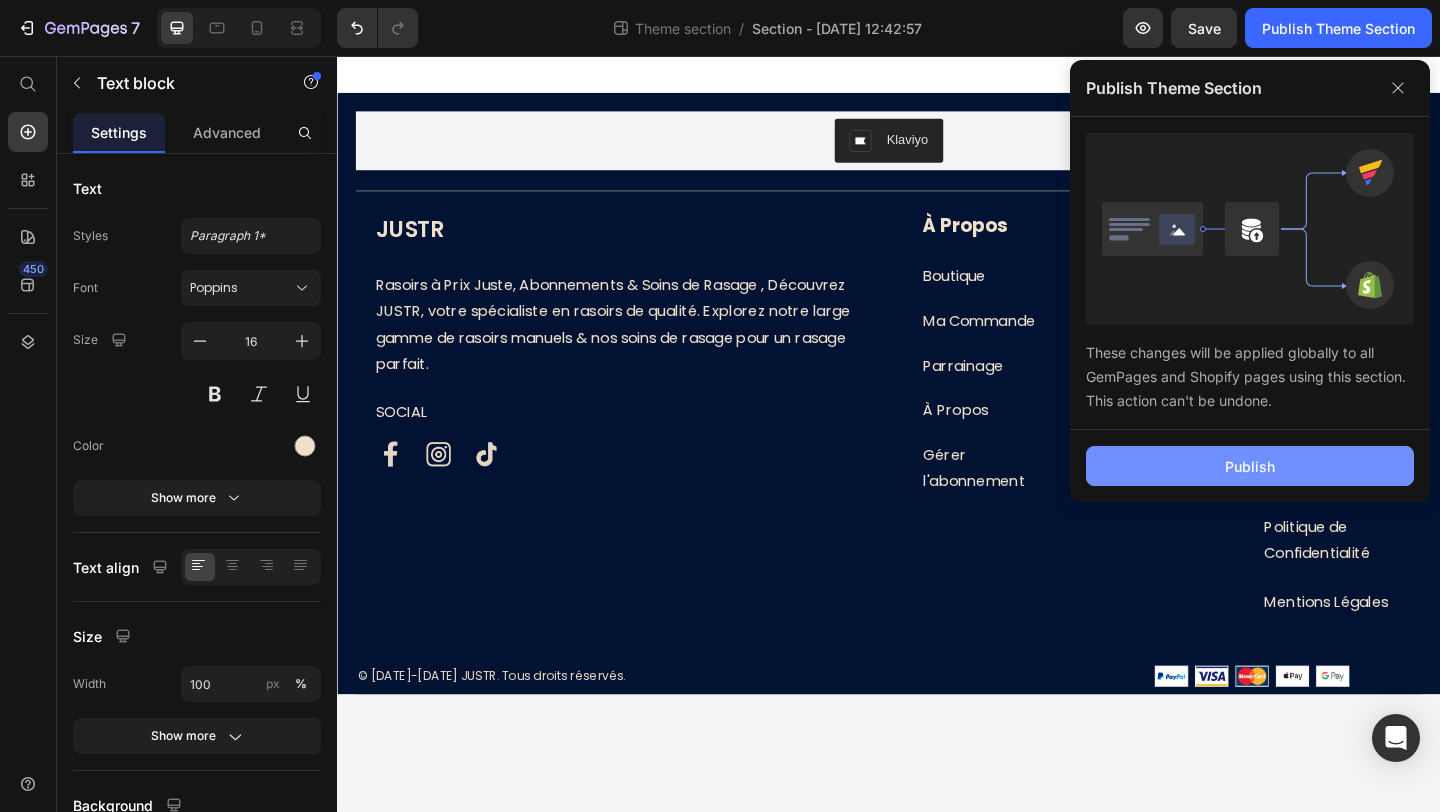 click on "Publish" 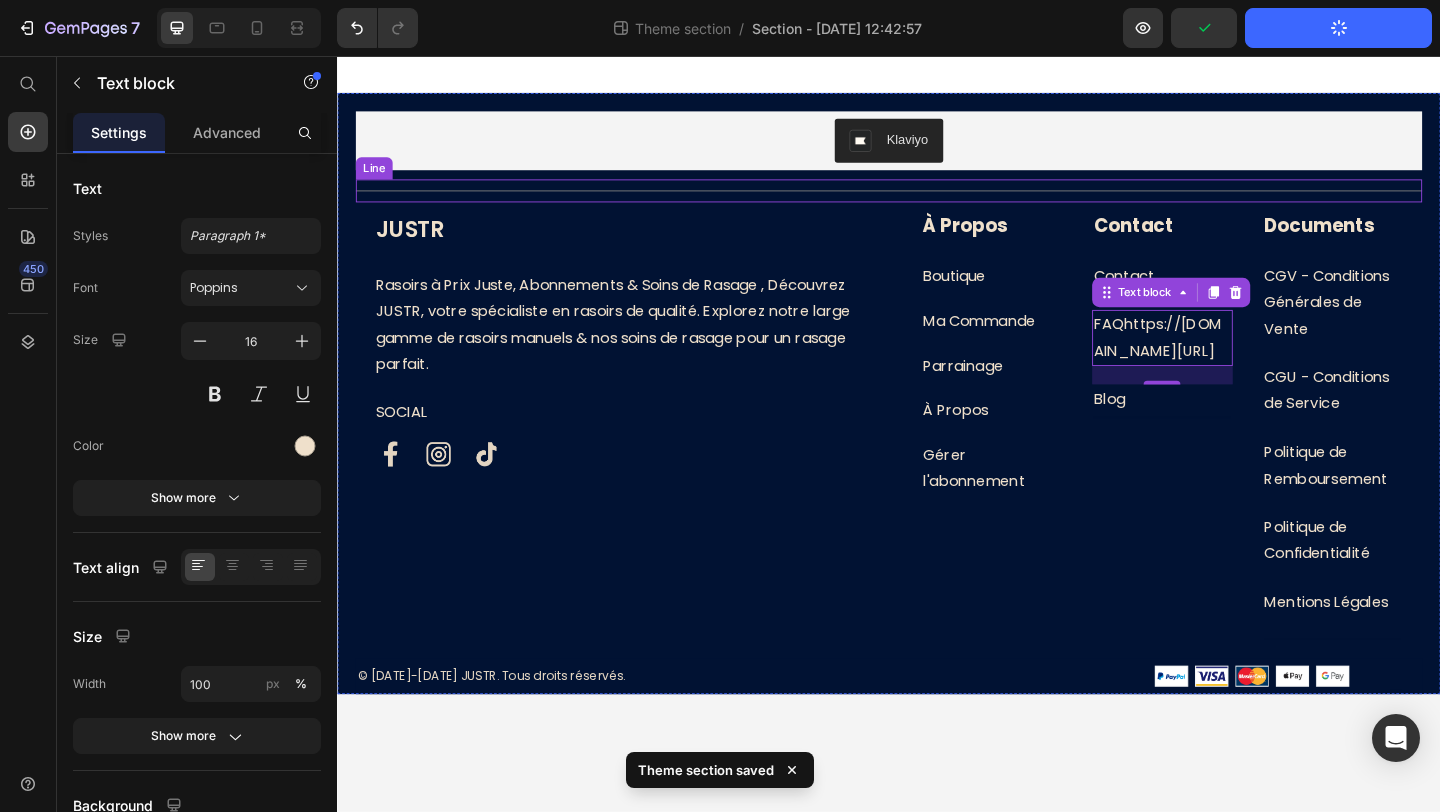 click on "Title Line" at bounding box center (937, 202) 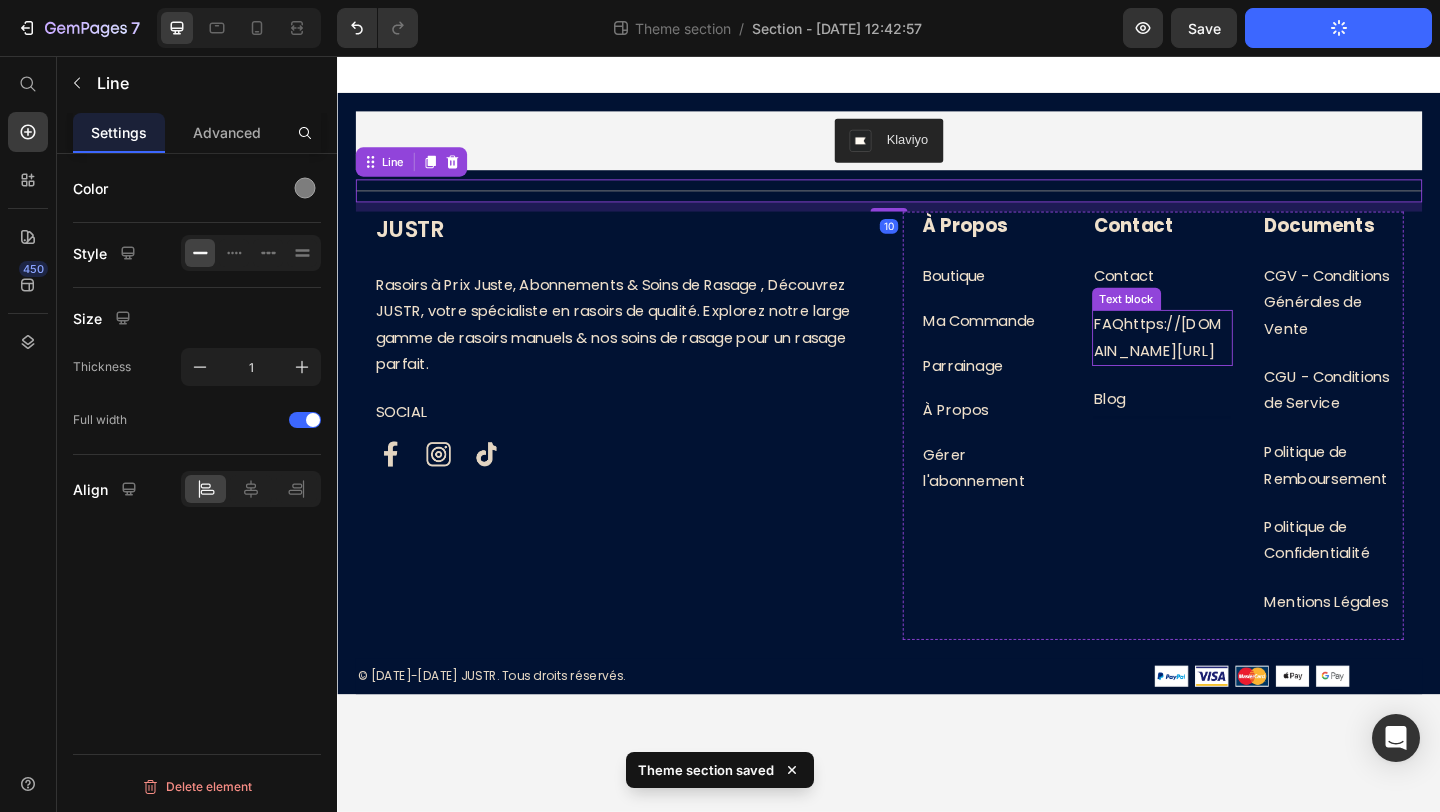 click on "FAQhttps://tryjustr.com/pages/faqs" at bounding box center (1230, 362) 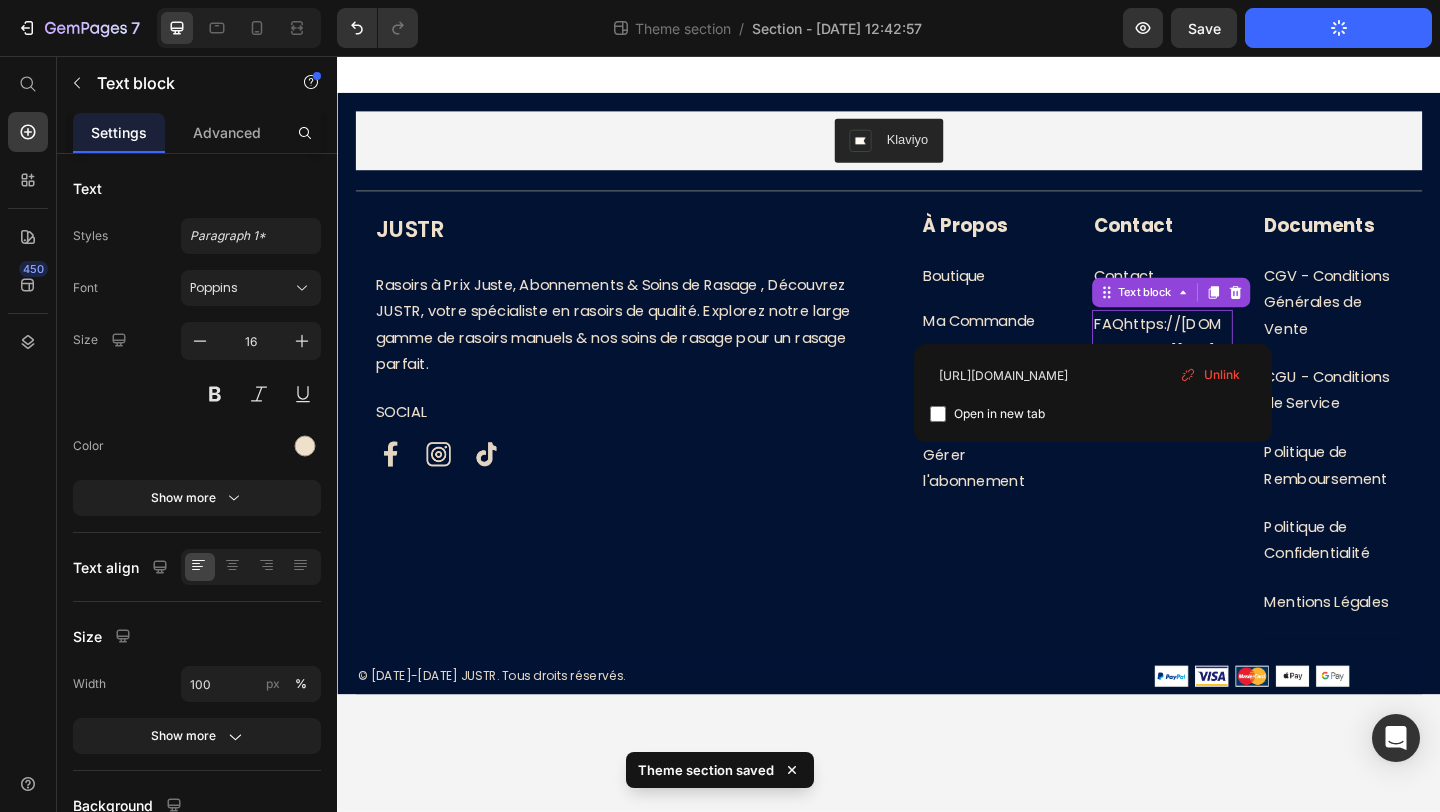 click on "https://tryjustr.com/pages/faqs Open in new tab Unlink" at bounding box center [1093, 393] 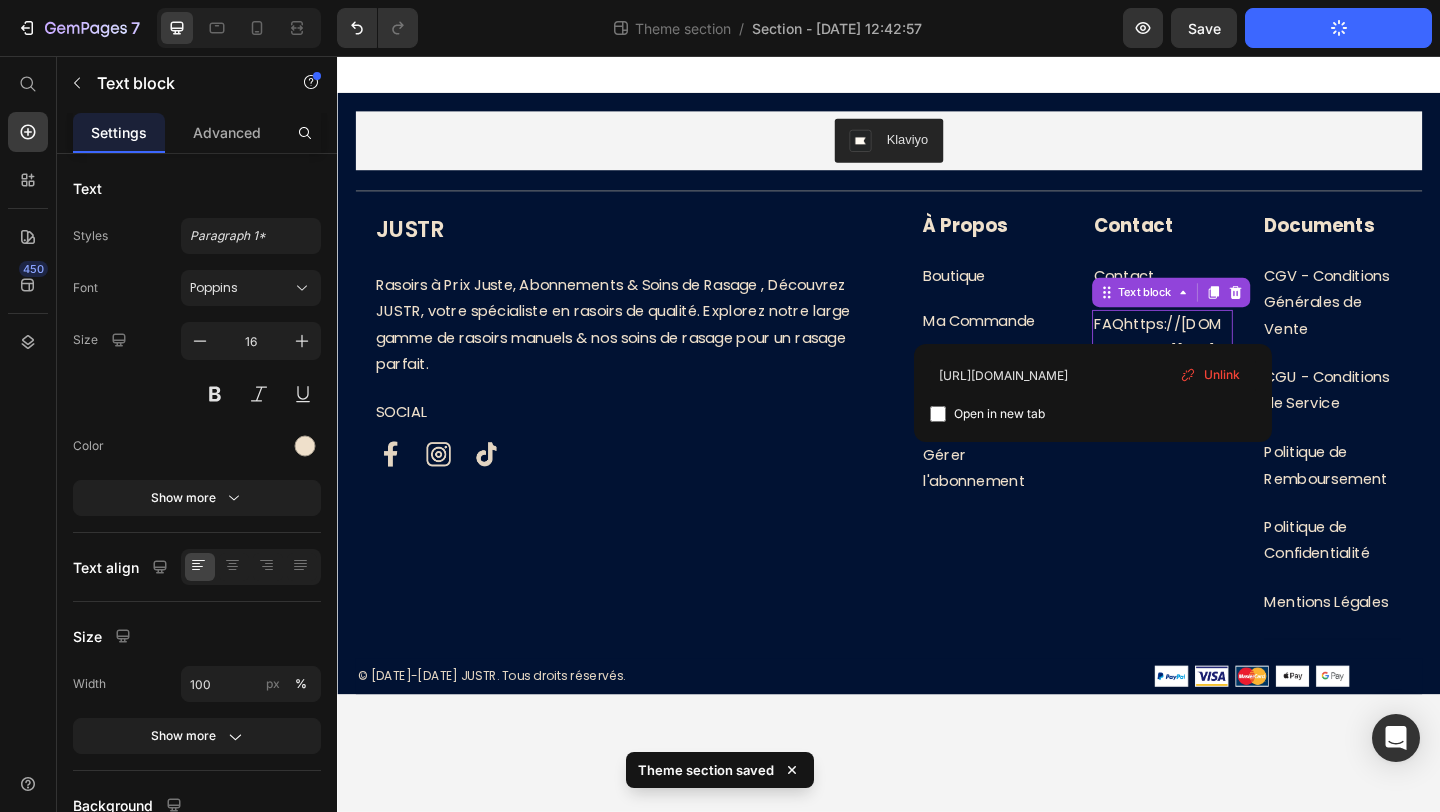 click on "FAQhttps://tryjustr.com/pages/faqs" at bounding box center (1230, 362) 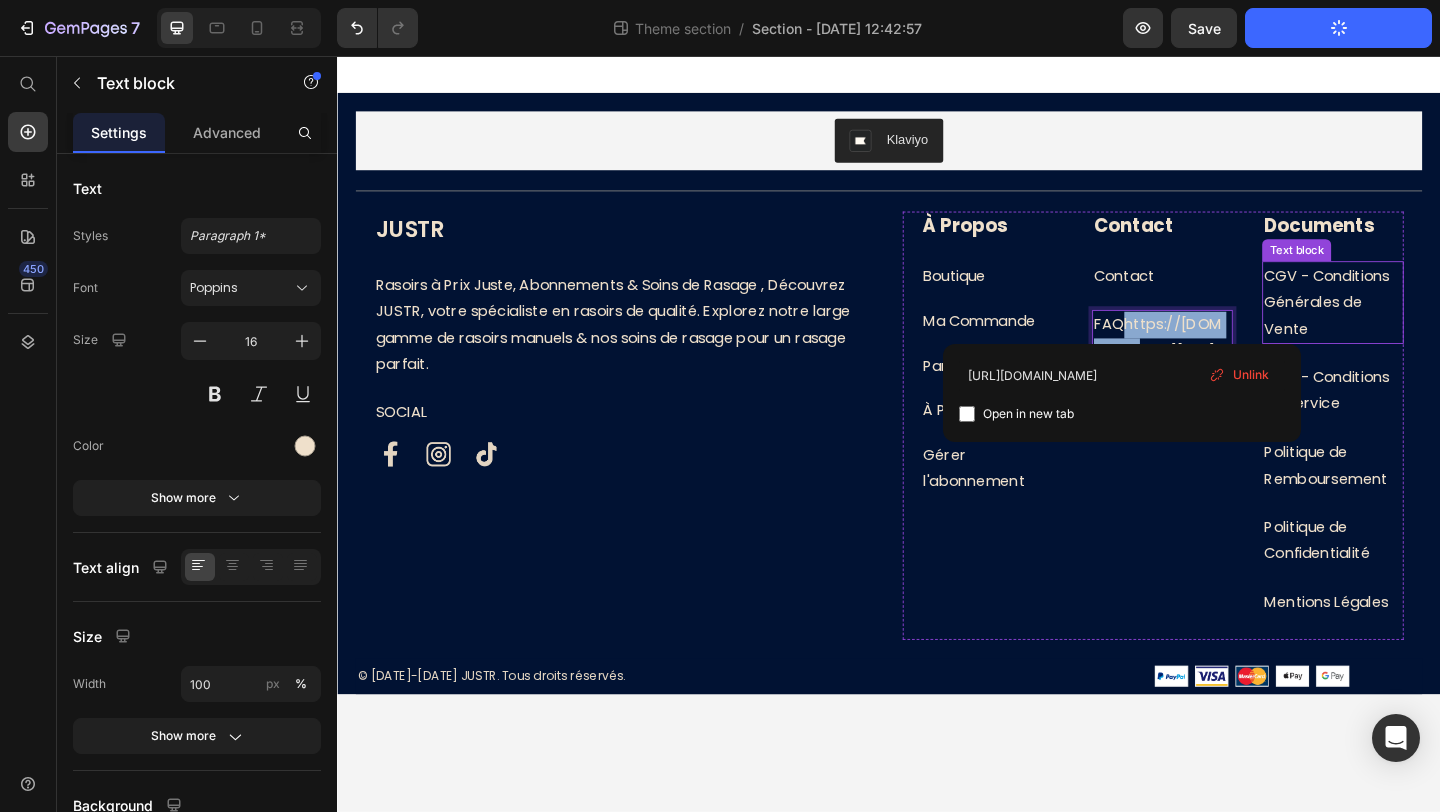 drag, startPoint x: 1193, startPoint y: 348, endPoint x: 1405, endPoint y: 357, distance: 212.19095 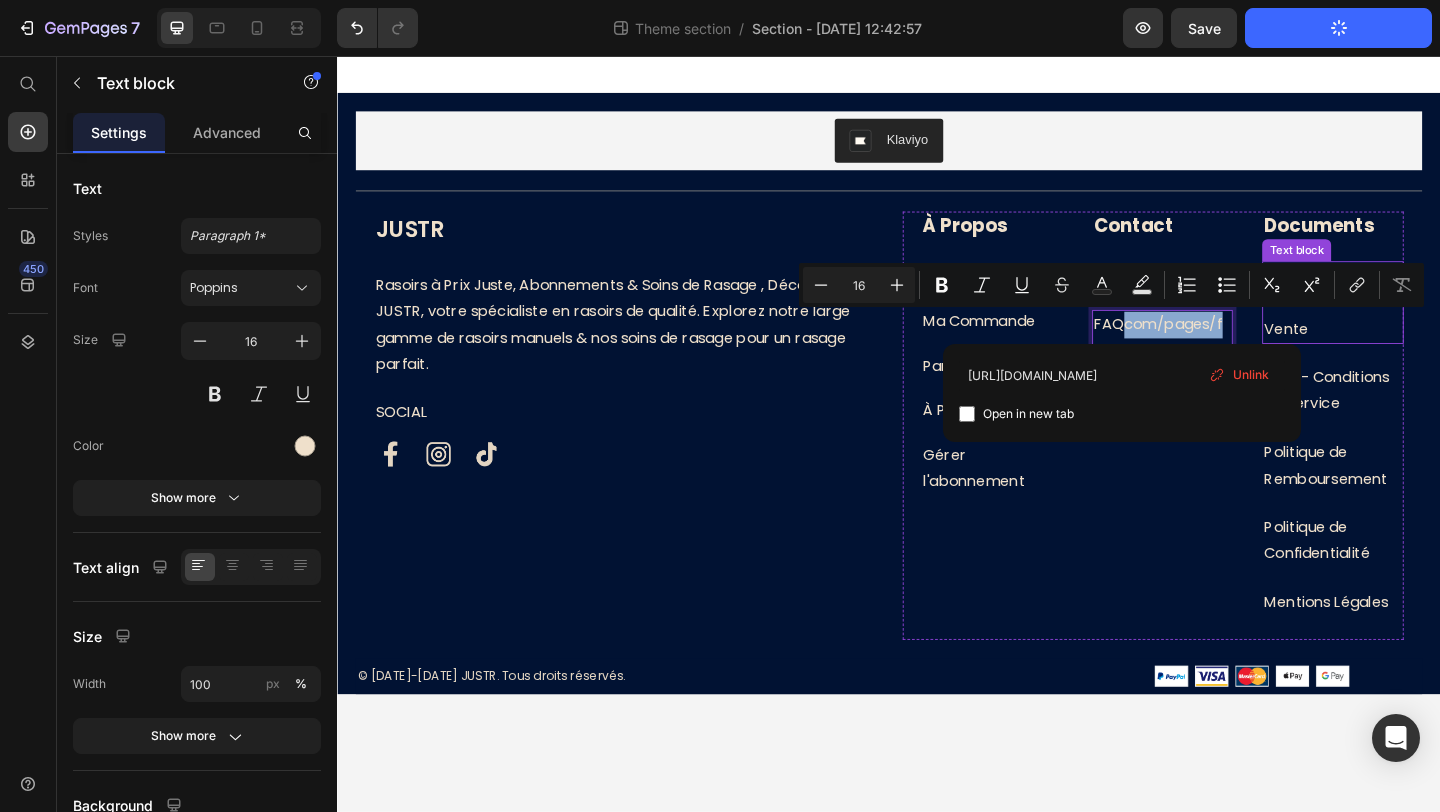 drag, startPoint x: 1193, startPoint y: 344, endPoint x: 1387, endPoint y: 344, distance: 194 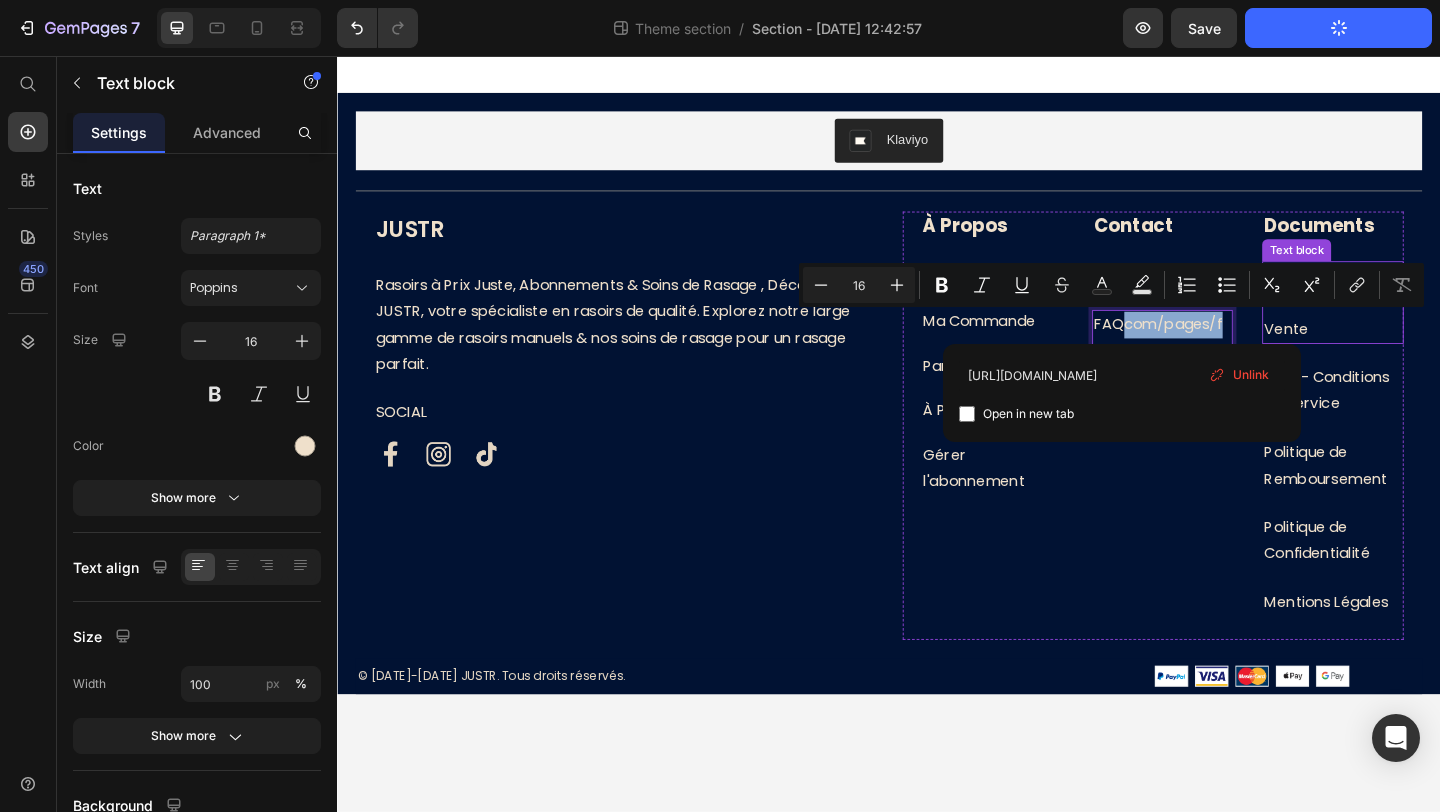 click on "À Propos Heading Boutique Text block Ma Commande Text block Parrainage Text block À Propos Text block Gérer l'abonnement Text block Contact Heading Contact Text block FAQcom/pages/faqs Text block   20 Blog Text block Text block Documents Heading CGV - Conditions Générales de Vente Text block CGU - Conditions de Service Text block Politique de Remboursement Text block Politique de Confidentialité Text block Mentions Légales Text block Text block Row" at bounding box center (1224, 458) 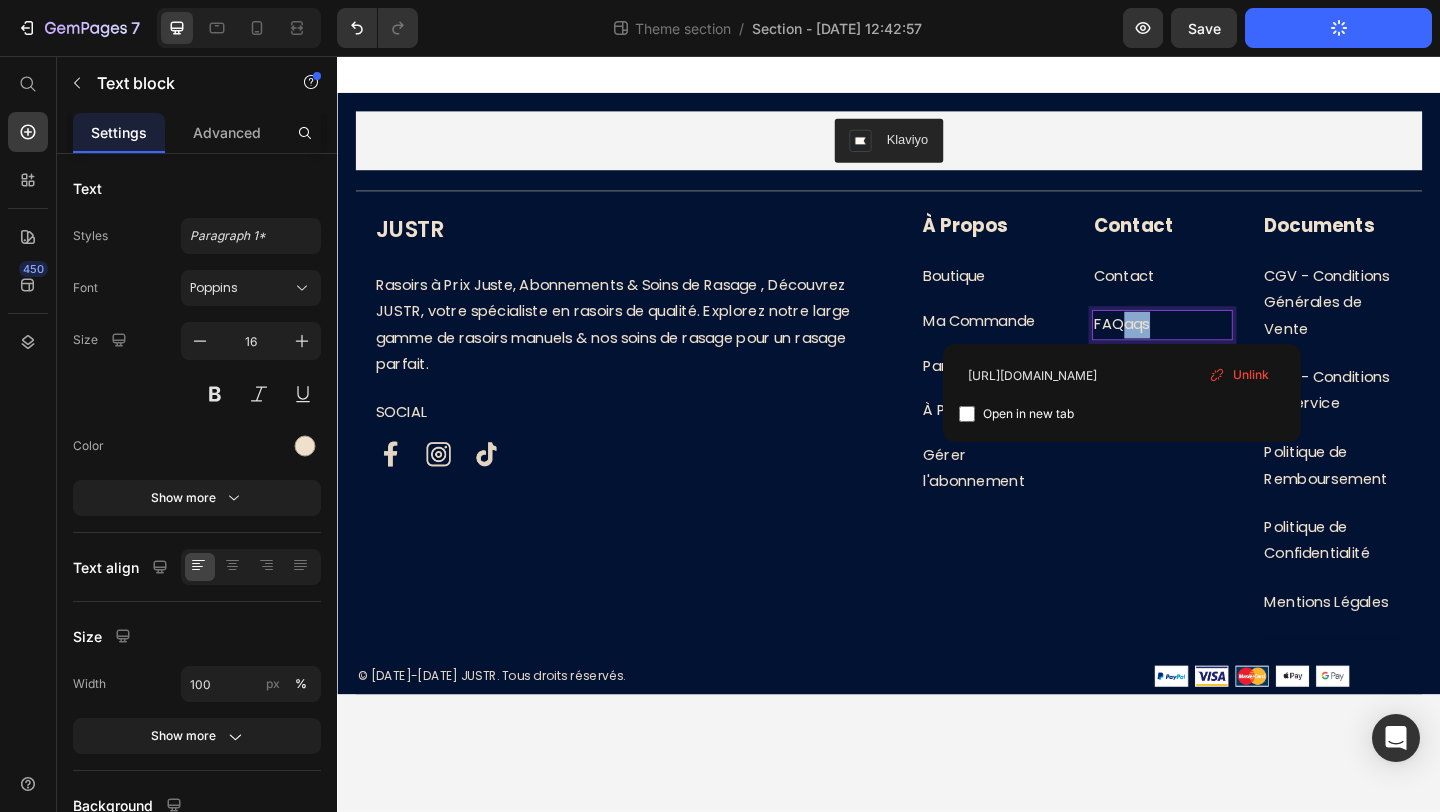 drag, startPoint x: 1191, startPoint y: 344, endPoint x: 1255, endPoint y: 344, distance: 64 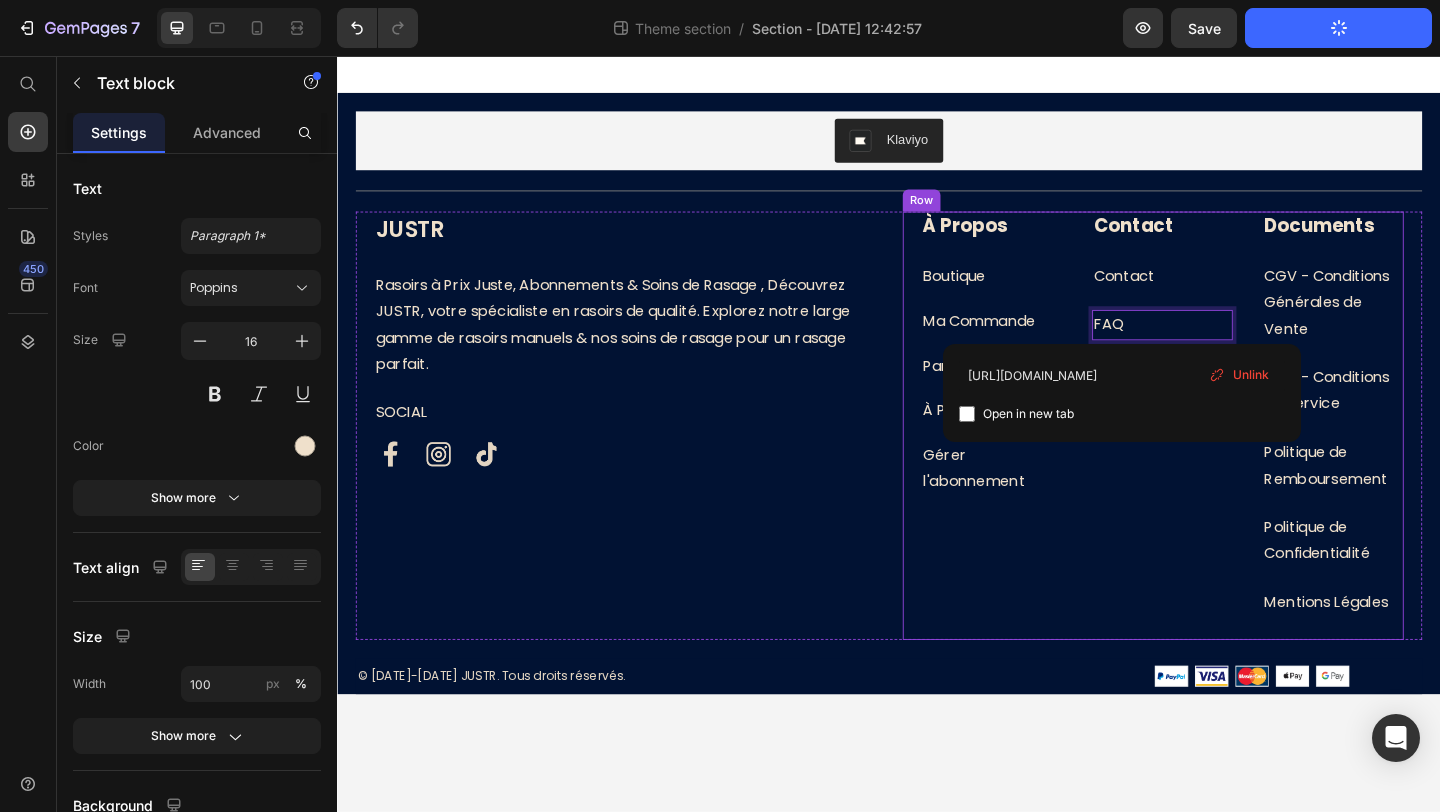 click on "À Propos Heading Boutique Text block Ma Commande Text block Parrainage Text block À Propos Text block Gérer l'abonnement Text block Contact Heading Contact Text block FAQ Text block   20 Blog Text block Text block Documents Heading CGV - Conditions Générales de Vente Text block CGU - Conditions de Service Text block Politique de Remboursement Text block Politique de Confidentialité Text block Mentions Légales Text block Text block Row" at bounding box center [1224, 458] 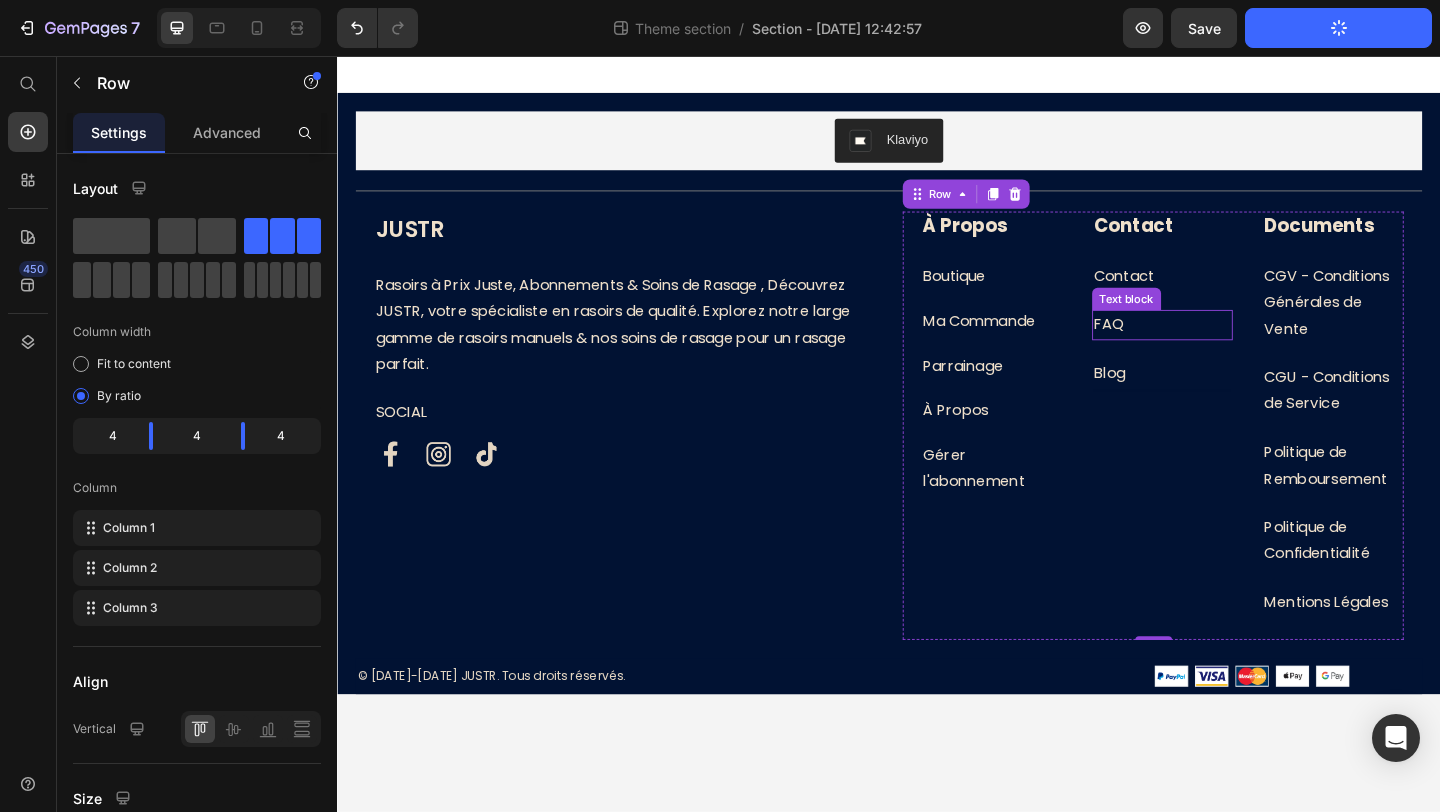 click on "FAQ" at bounding box center (1176, 347) 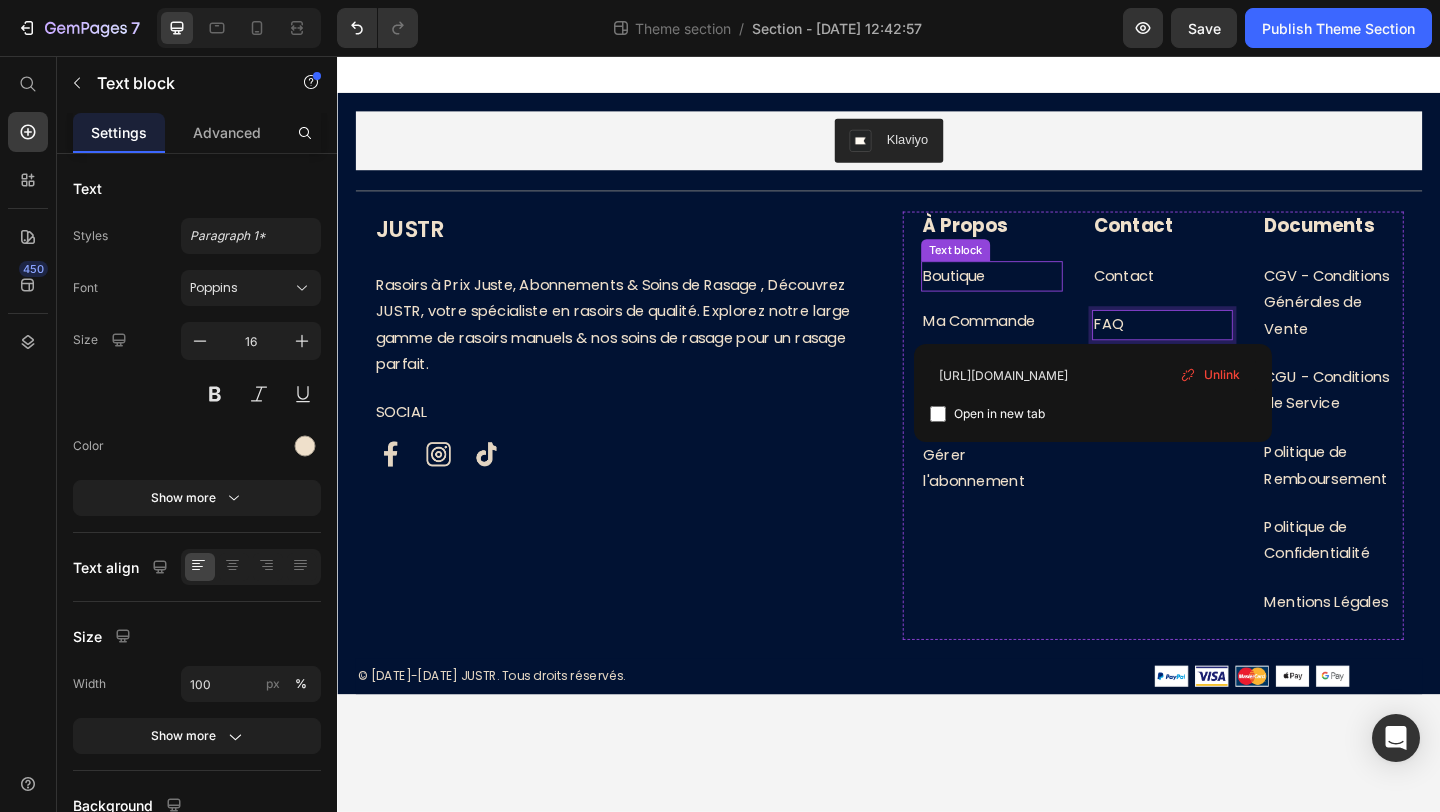 click on "Boutique" at bounding box center [1049, 295] 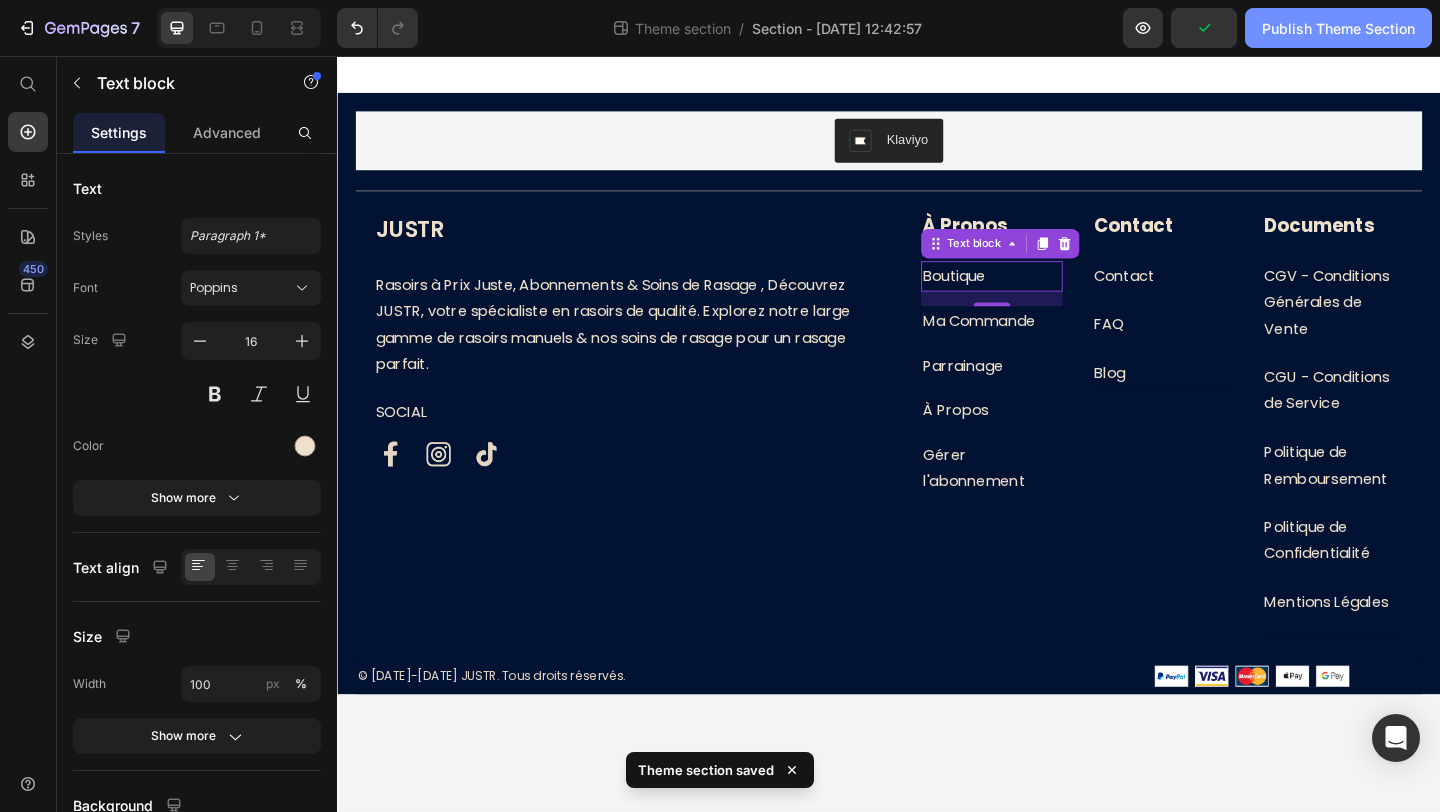 click on "Publish Theme Section" at bounding box center (1338, 28) 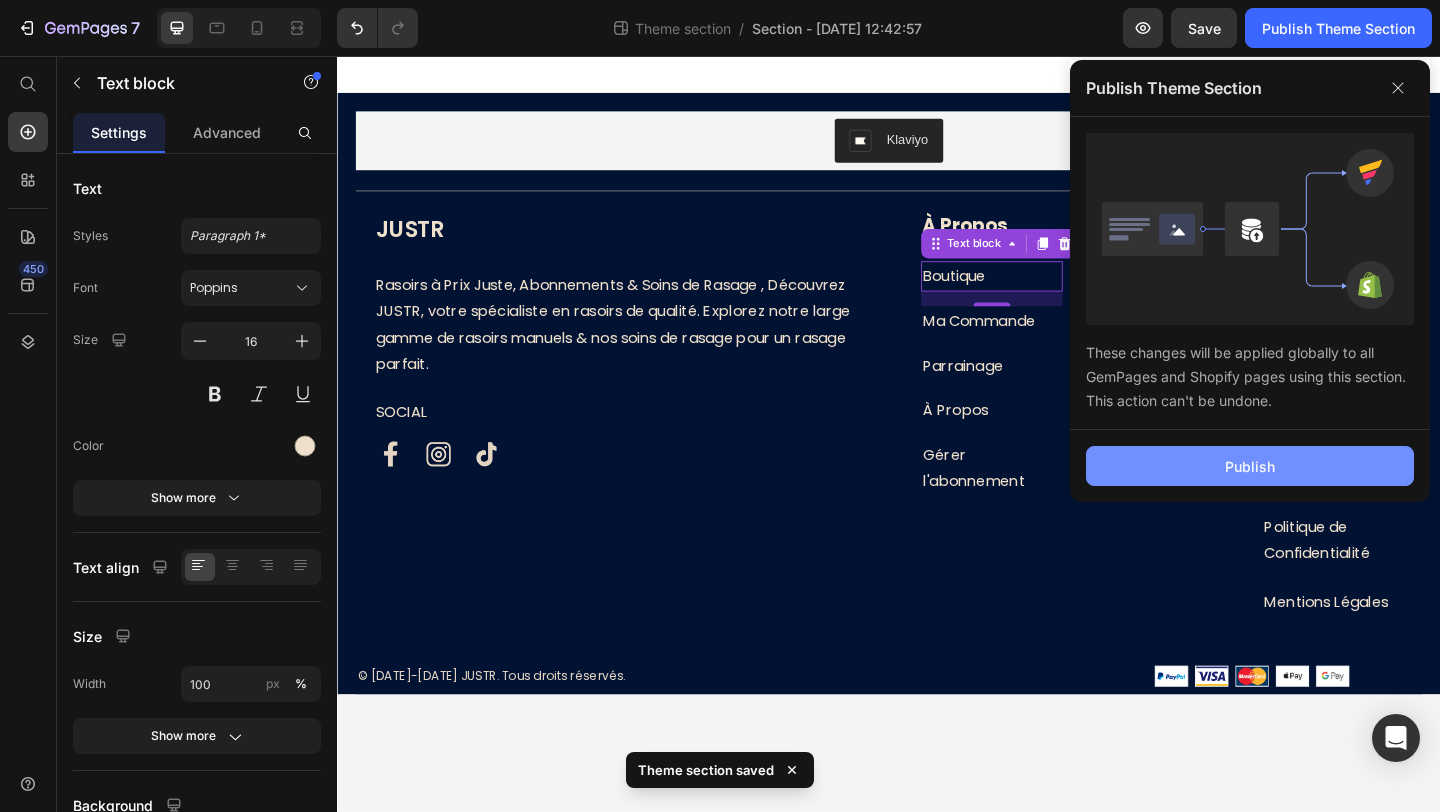 click on "Publish" 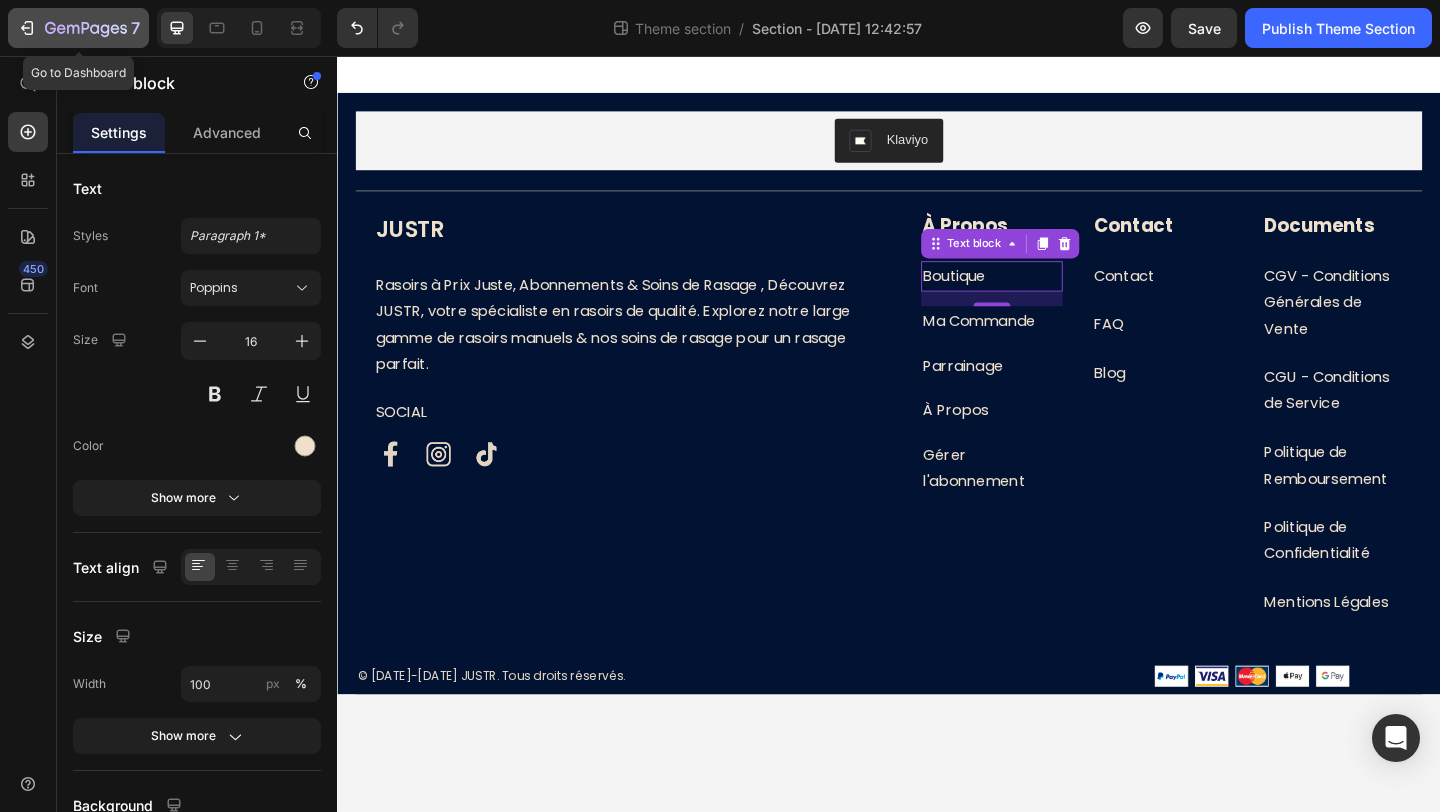 click 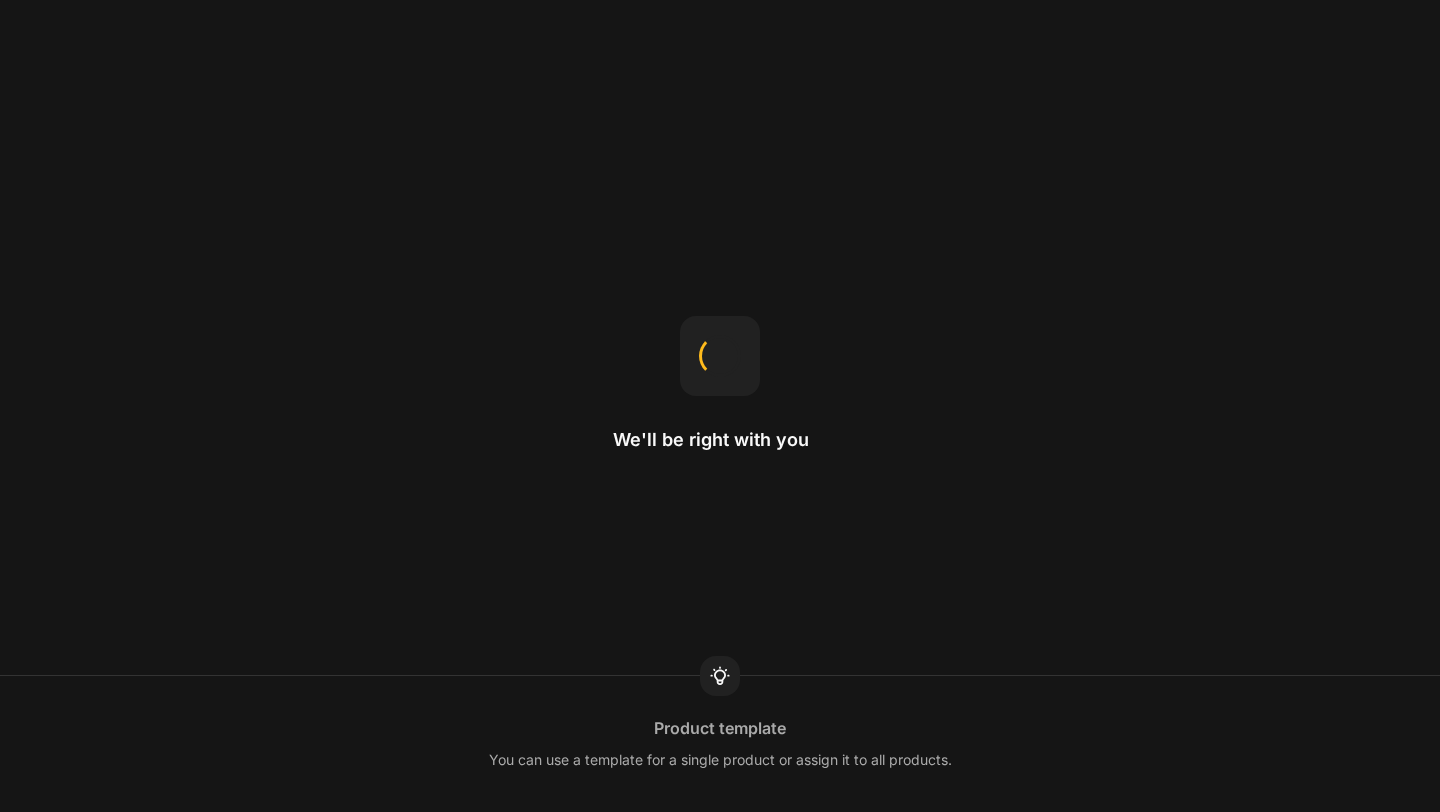 scroll, scrollTop: 0, scrollLeft: 0, axis: both 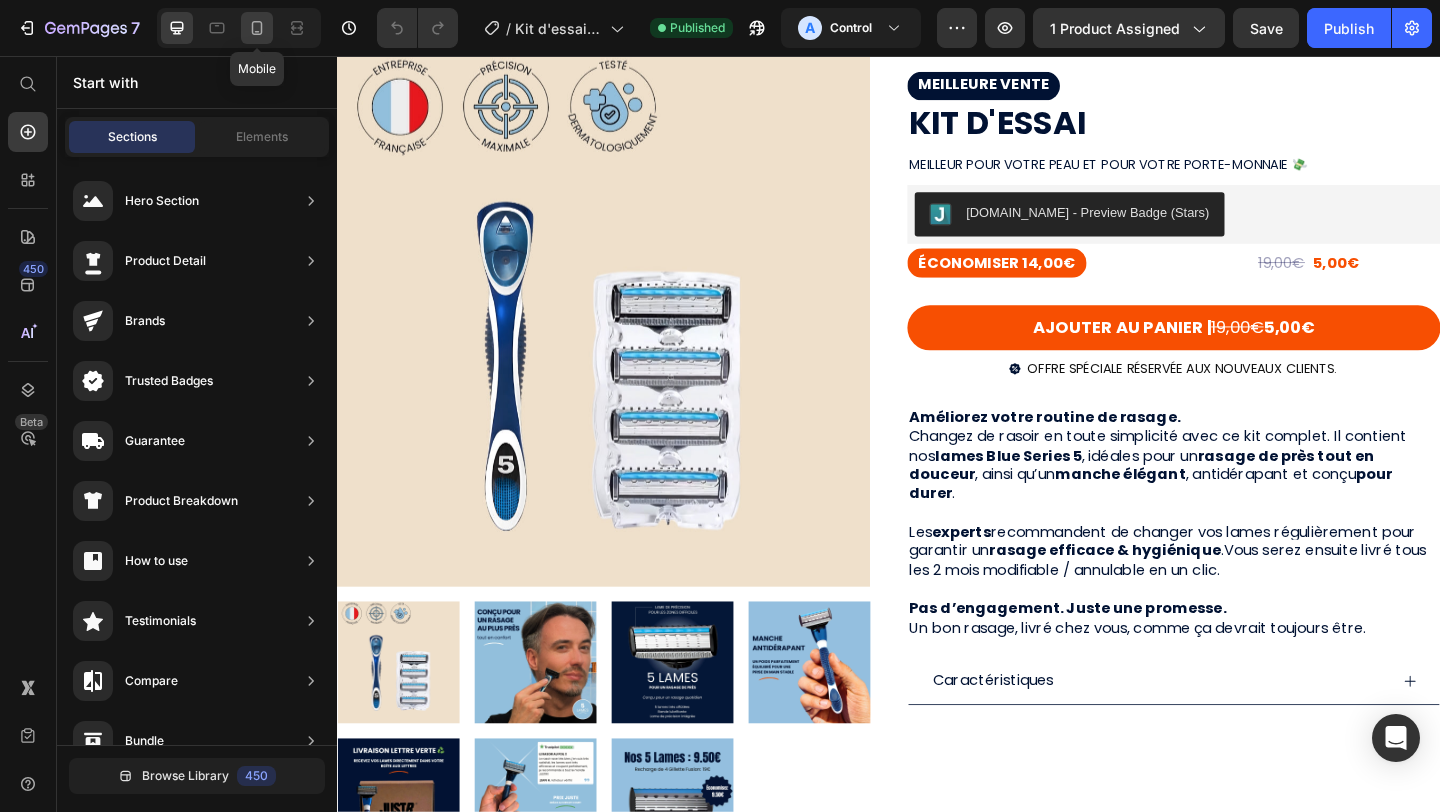click 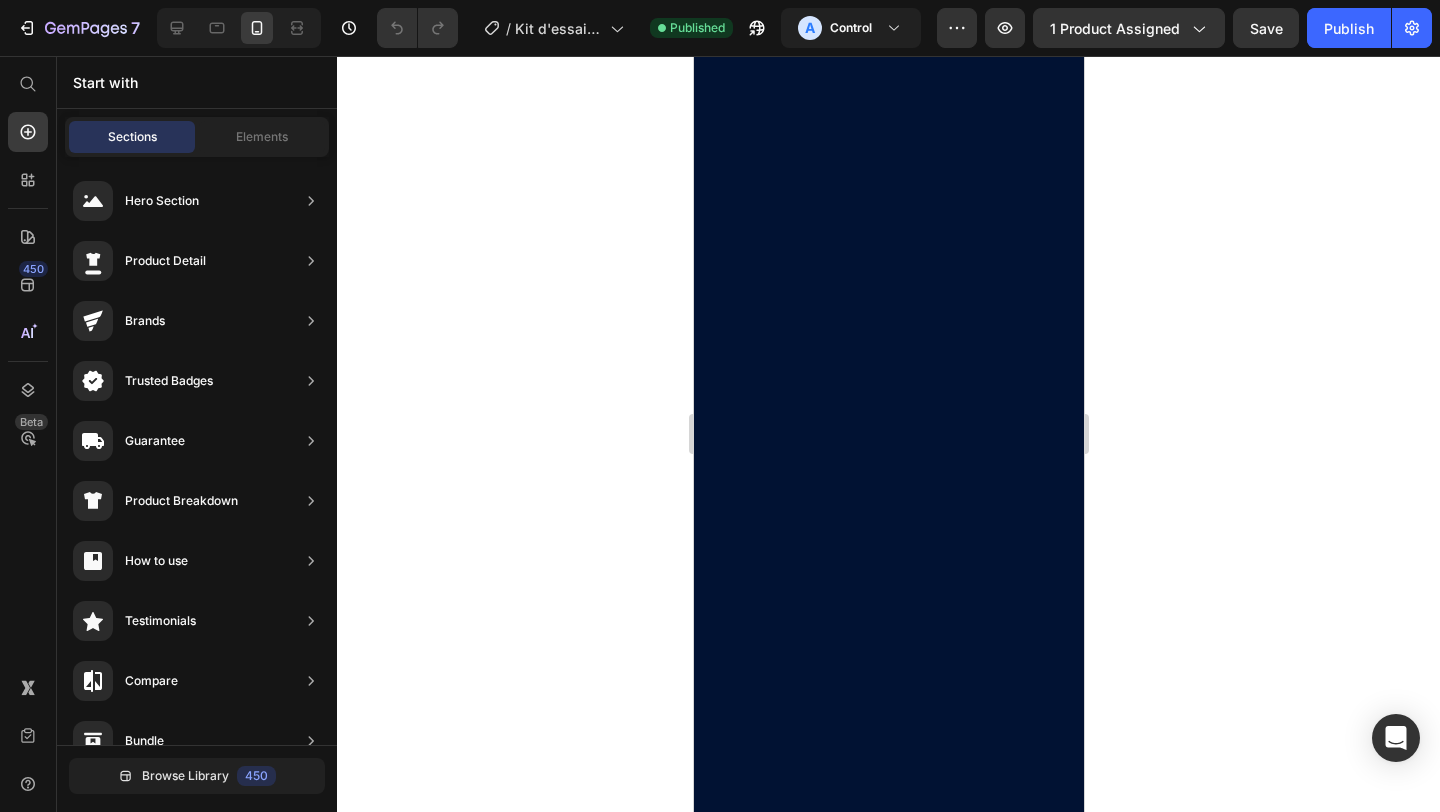 scroll, scrollTop: 2673, scrollLeft: 0, axis: vertical 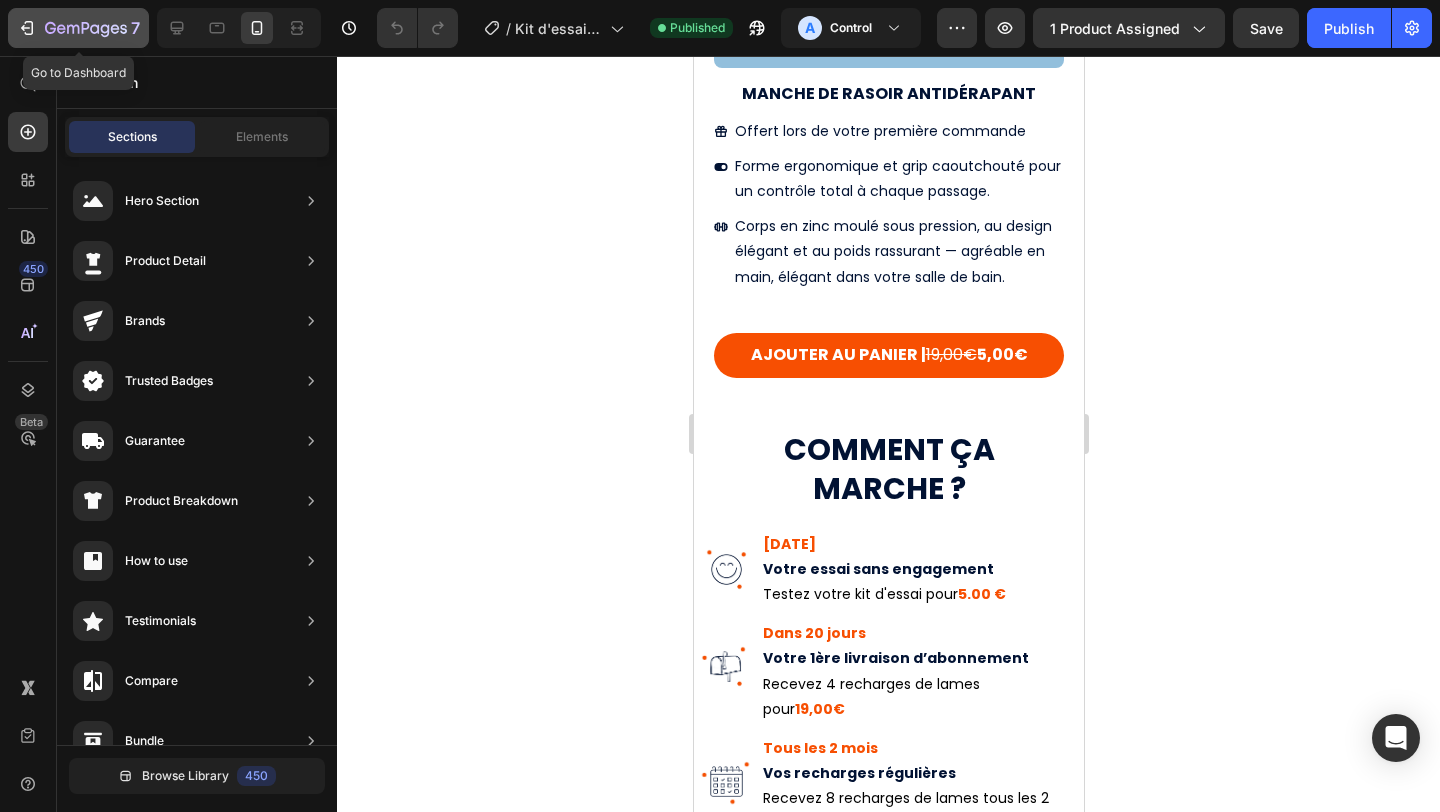 click 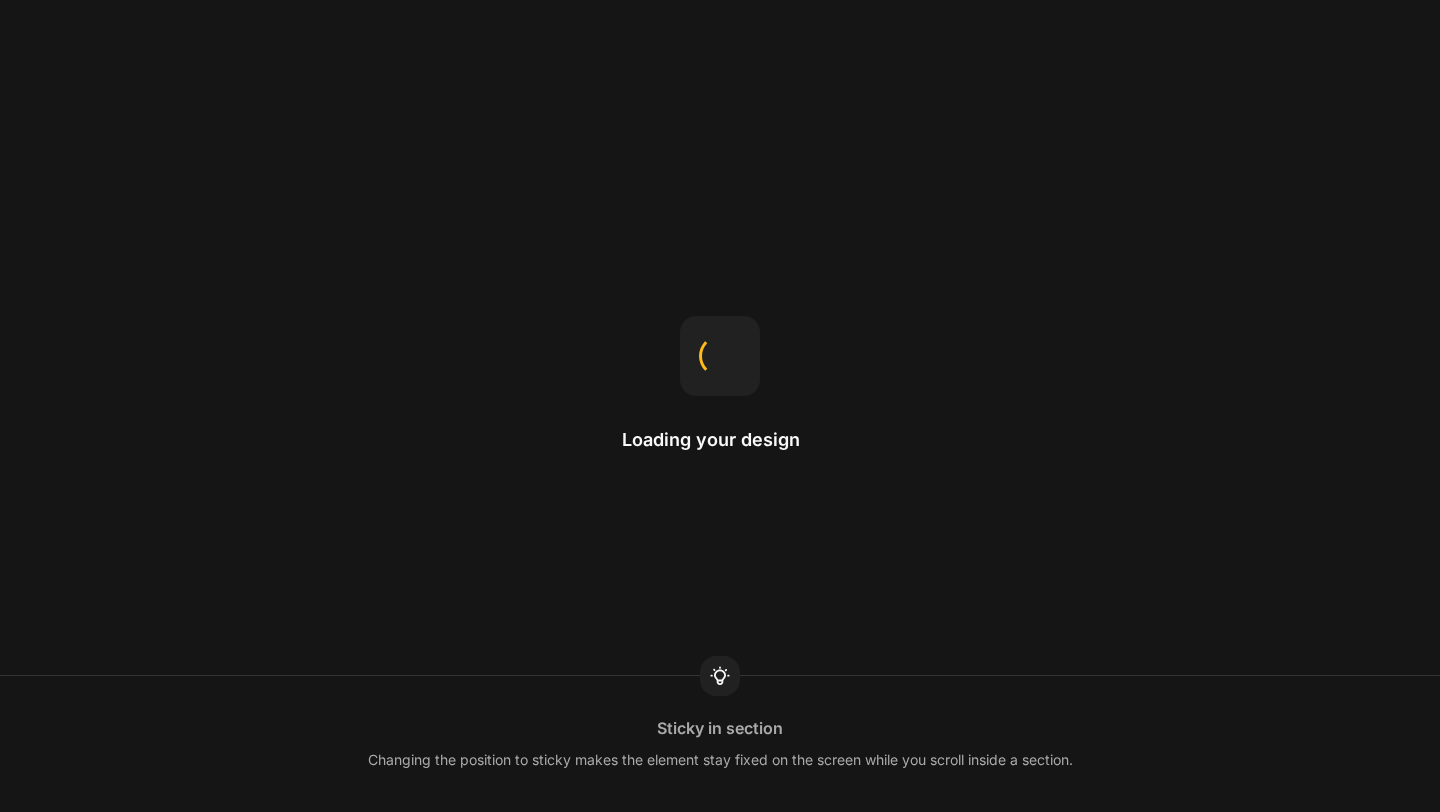 scroll, scrollTop: 0, scrollLeft: 0, axis: both 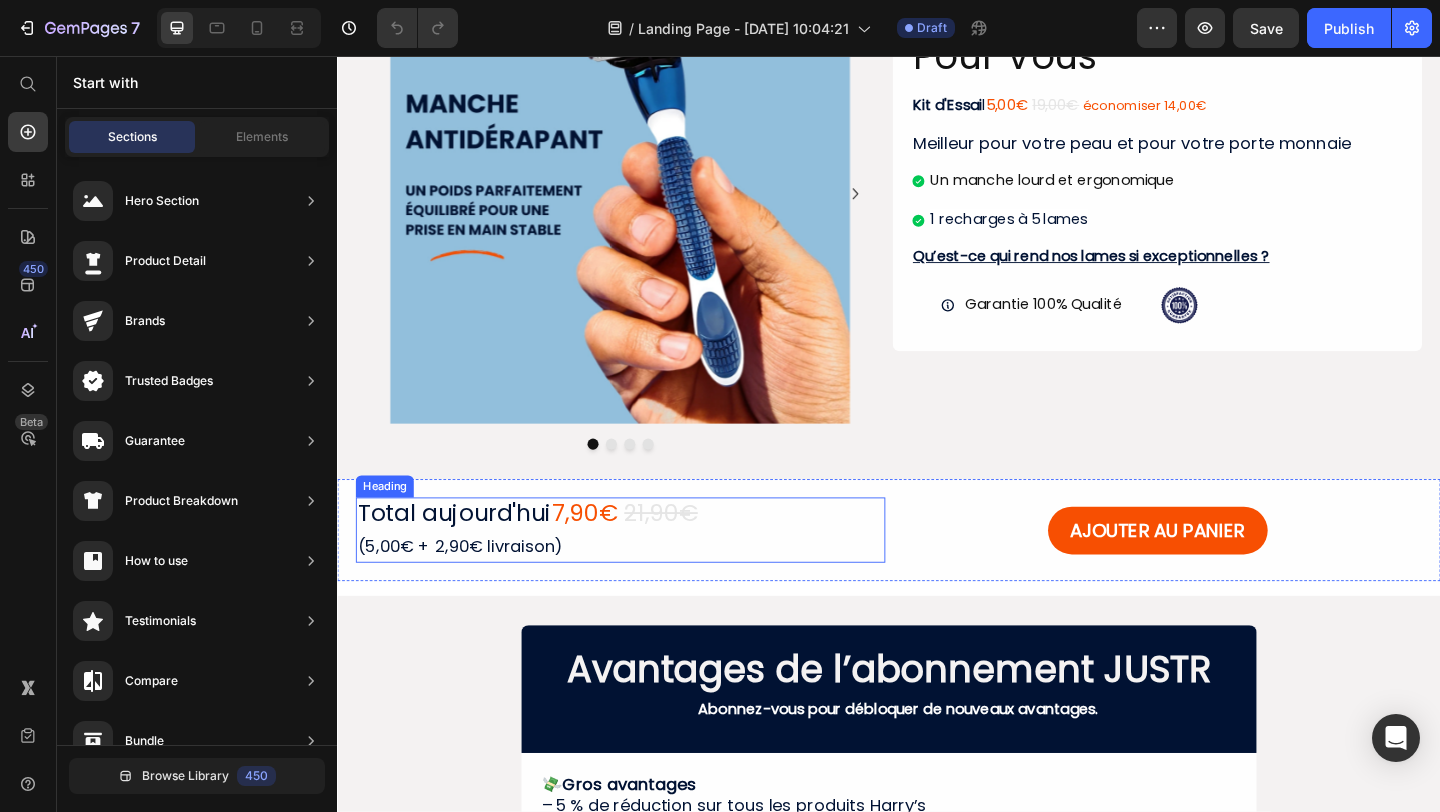click on "Total [DATE]  7,90€   21,90€ (5,00€ + 2,90€ livraison)" at bounding box center (645, 571) 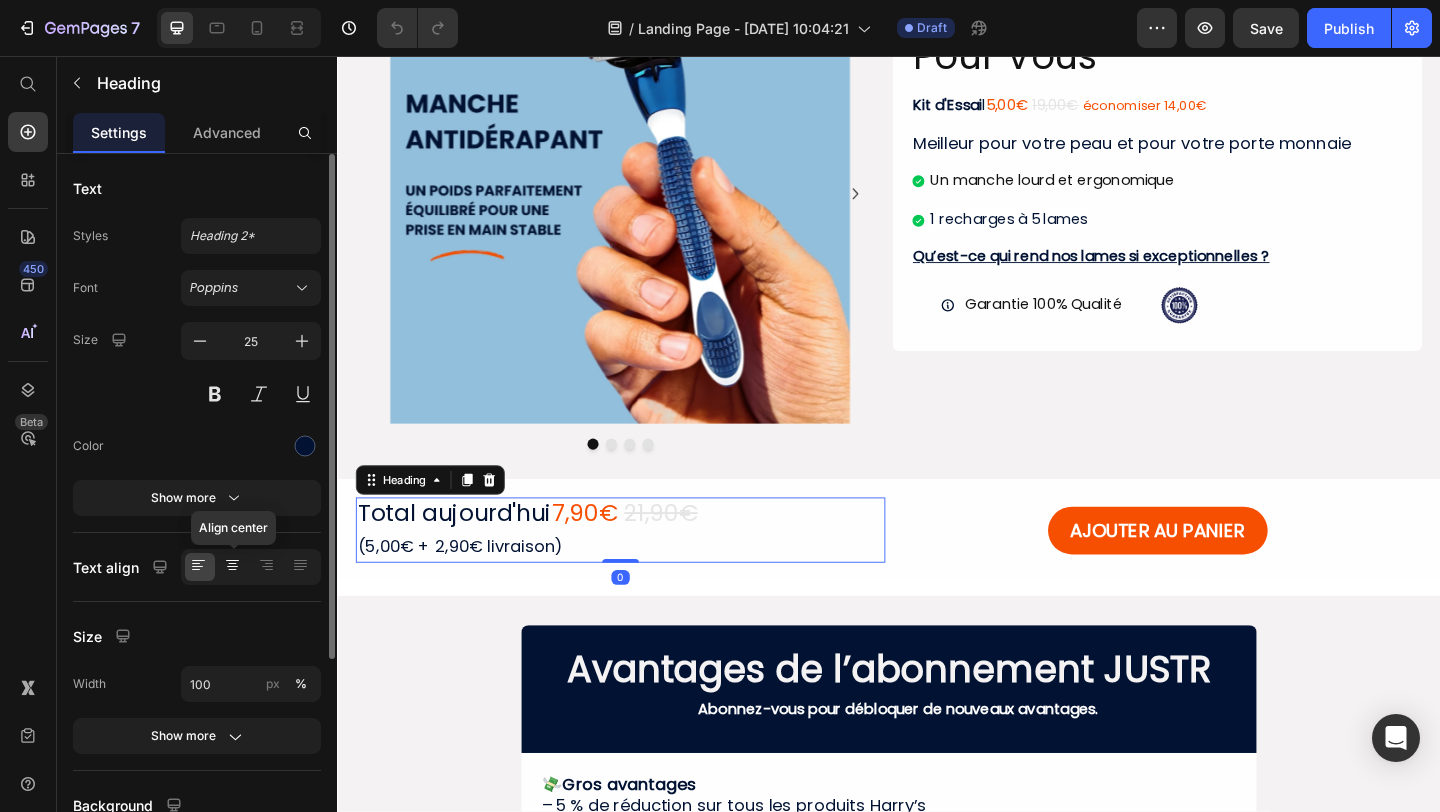 click 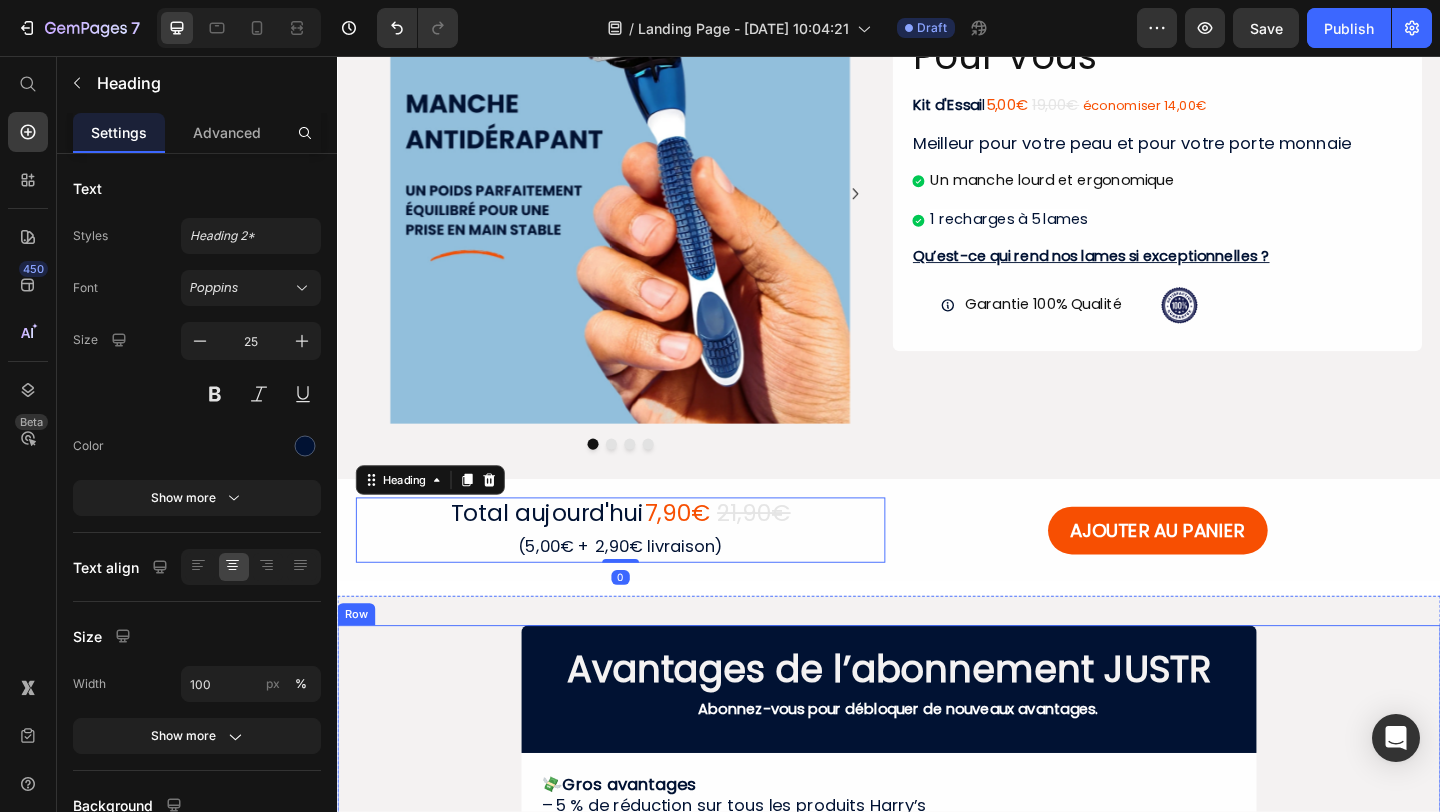 click on "Avantages de l’abonnement JUSTR Heading Abonnez-vous pour débloquer de nouveaux avantages. Text Block Row 💸  Gros avantages – 5 % de réduction sur tous les produits [PERSON_NAME] – 15 % de réduction si vous vous abonnez à 3 produits ou plus ⏰  Accès anticipé Profitez des nouveautés avant tout le monde. 🚚  Livraison gratuite – Livraison offerte dès 25 £ d’achat – Livraison gratuite dès 15 £ pour les commandes d’abonnement 🔁  Abonnement flexible Modifiez votre abonnement à tout moment. Des questions ? Consultez notre FAQ. *Les avantages de l’abonnement [PERSON_NAME] s’activent gratuitement avec l’achat d’un coffret de démarrage ou d’un abonnement à un produit, et restent valables tant que votre abonnement est actif. Les avantages expirent si vous annulez votre abonnement ou si aucune commande d’abonnement n’a été expédiée au cours des 12 derniers mois. [GEOGRAPHIC_DATA]" at bounding box center [937, 982] 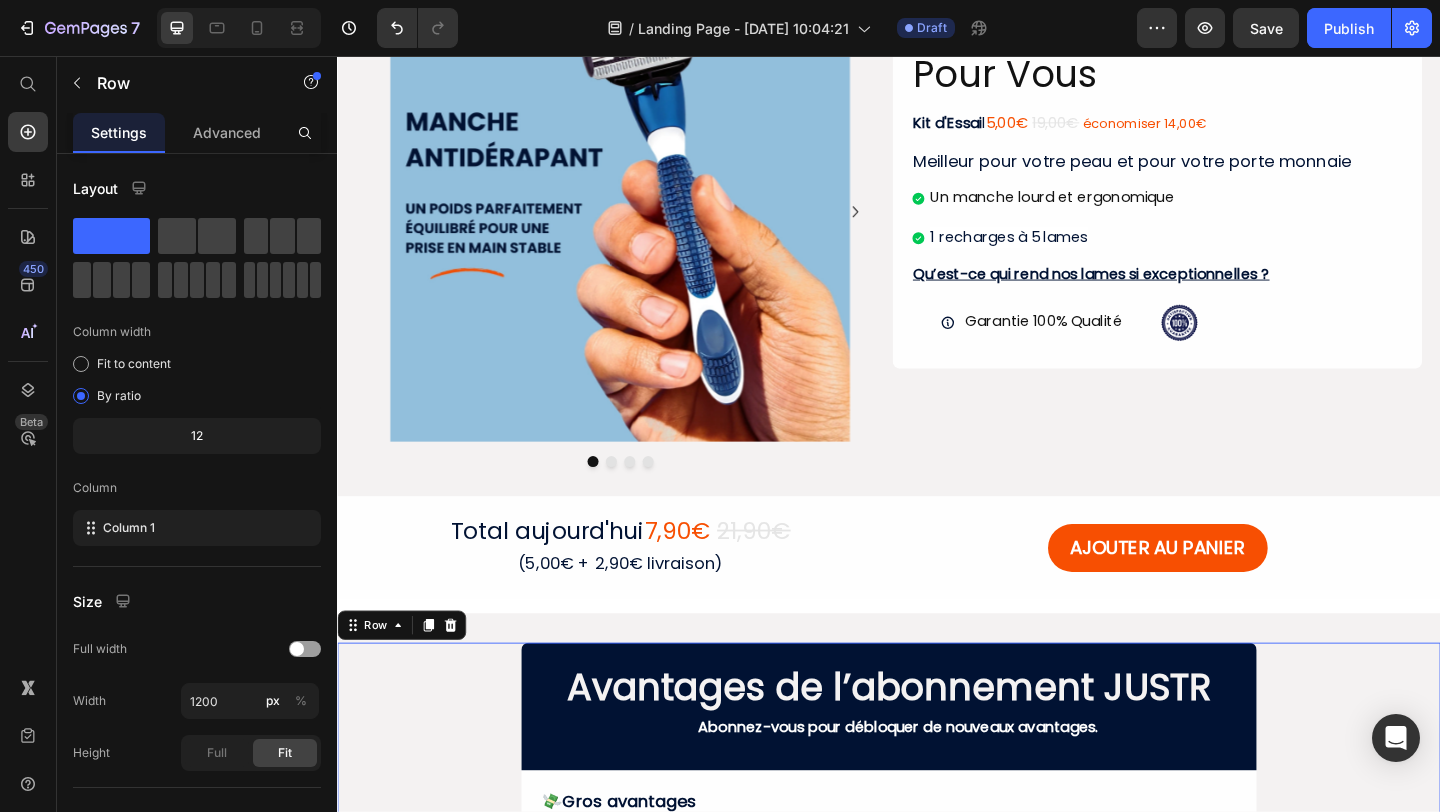 scroll, scrollTop: 147, scrollLeft: 0, axis: vertical 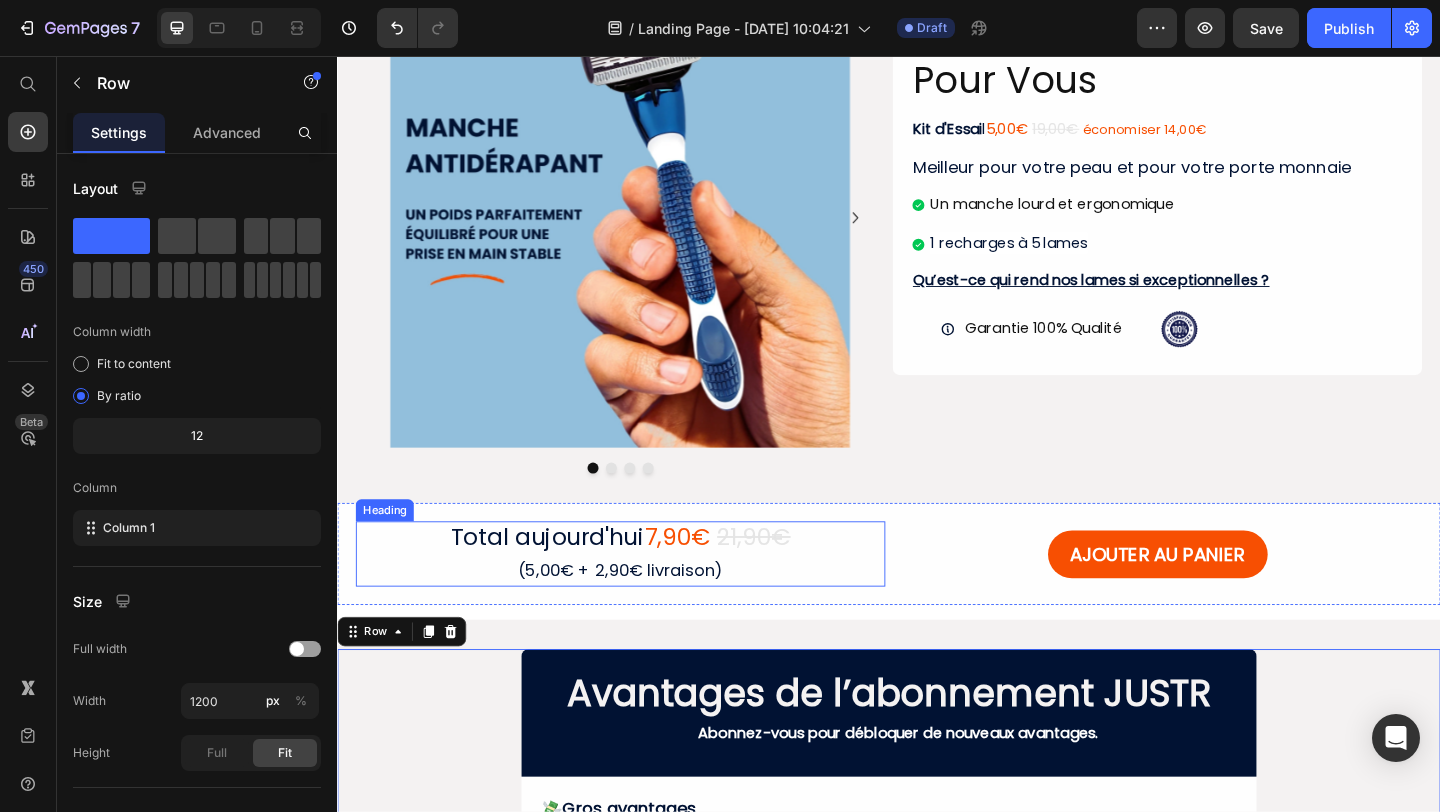 click on "Total [DATE]  7,90€   21,90€ (5,00€ + 2,90€ livraison)" at bounding box center (645, 597) 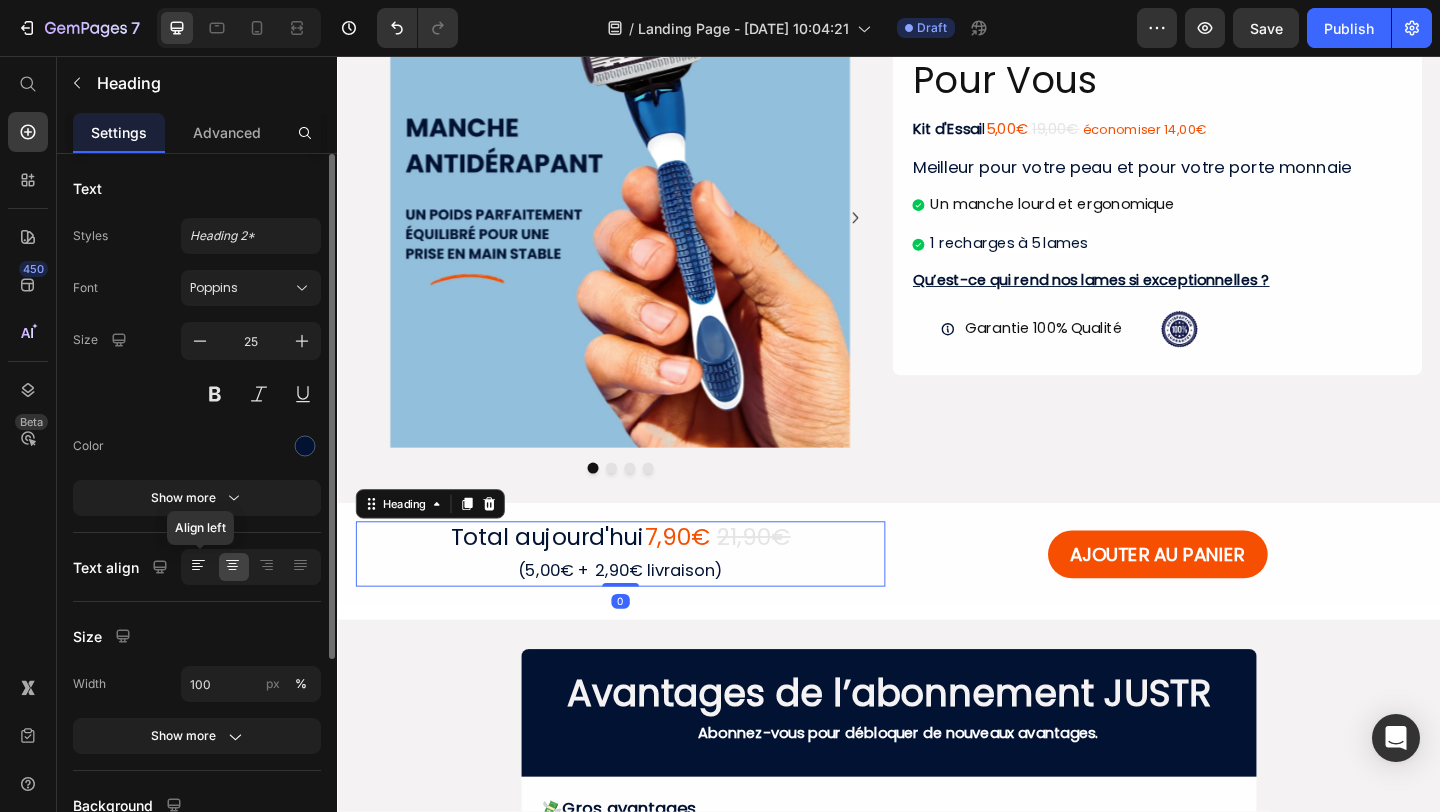 click 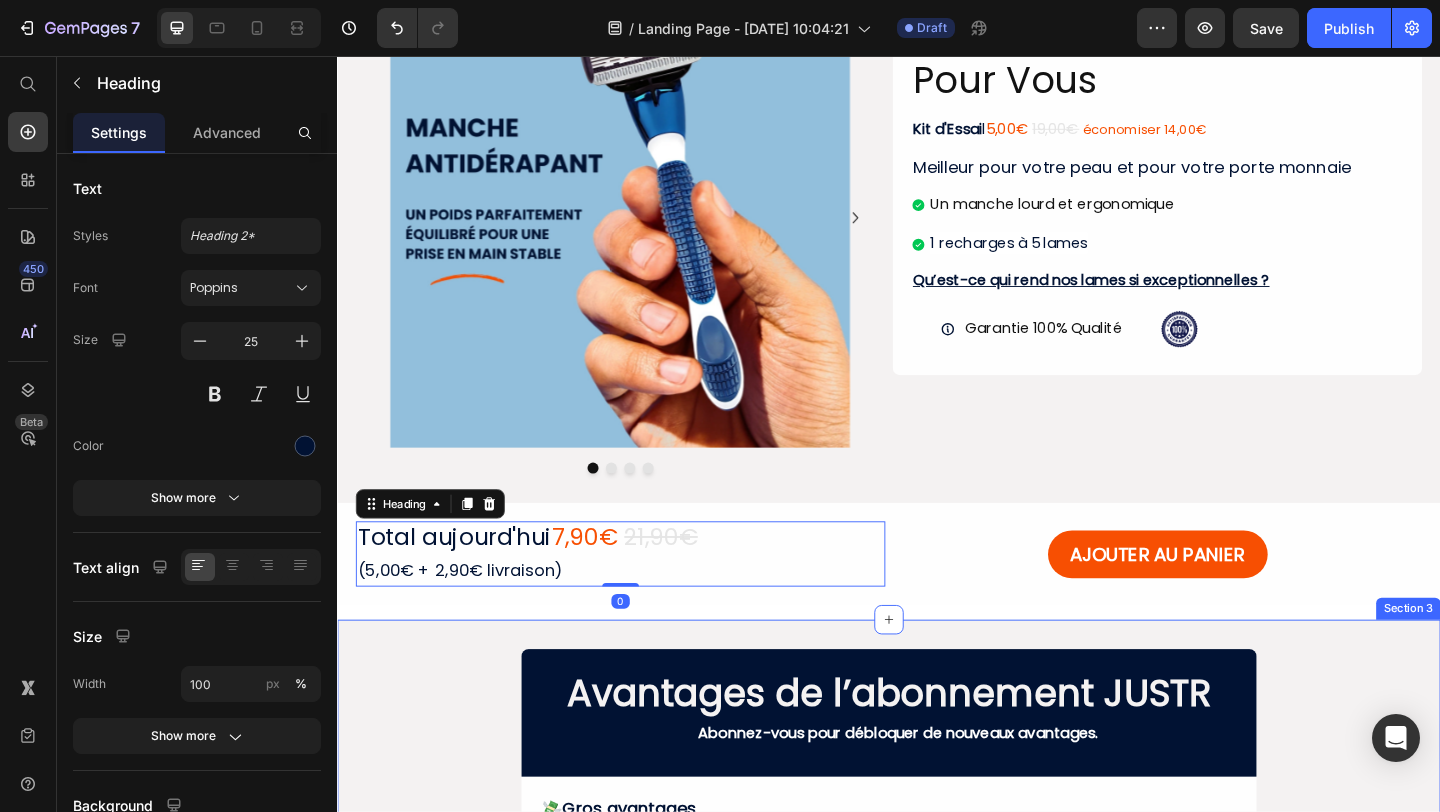 click on "Avantages de l’abonnement JUSTR Heading Abonnez-vous pour débloquer de nouveaux avantages. Text Block Row 💸  Gros avantages – 5 % de réduction sur tous les produits [PERSON_NAME] – 15 % de réduction si vous vous abonnez à 3 produits ou plus ⏰  Accès anticipé Profitez des nouveautés avant tout le monde. 🚚  Livraison gratuite – Livraison offerte dès 25 £ d’achat – Livraison gratuite dès 15 £ pour les commandes d’abonnement 🔁  Abonnement flexible Modifiez votre abonnement à tout moment. Des questions ? Consultez notre FAQ. *Les avantages de l’abonnement [PERSON_NAME] s’activent gratuitement avec l’achat d’un coffret de démarrage ou d’un abonnement à un produit, et restent valables tant que votre abonnement est actif. Les avantages expirent si vous annulez votre abonnement ou si aucune commande d’abonnement n’a été expédiée au cours des 12 derniers mois. Heading Row Row Section 3" at bounding box center [937, 1016] 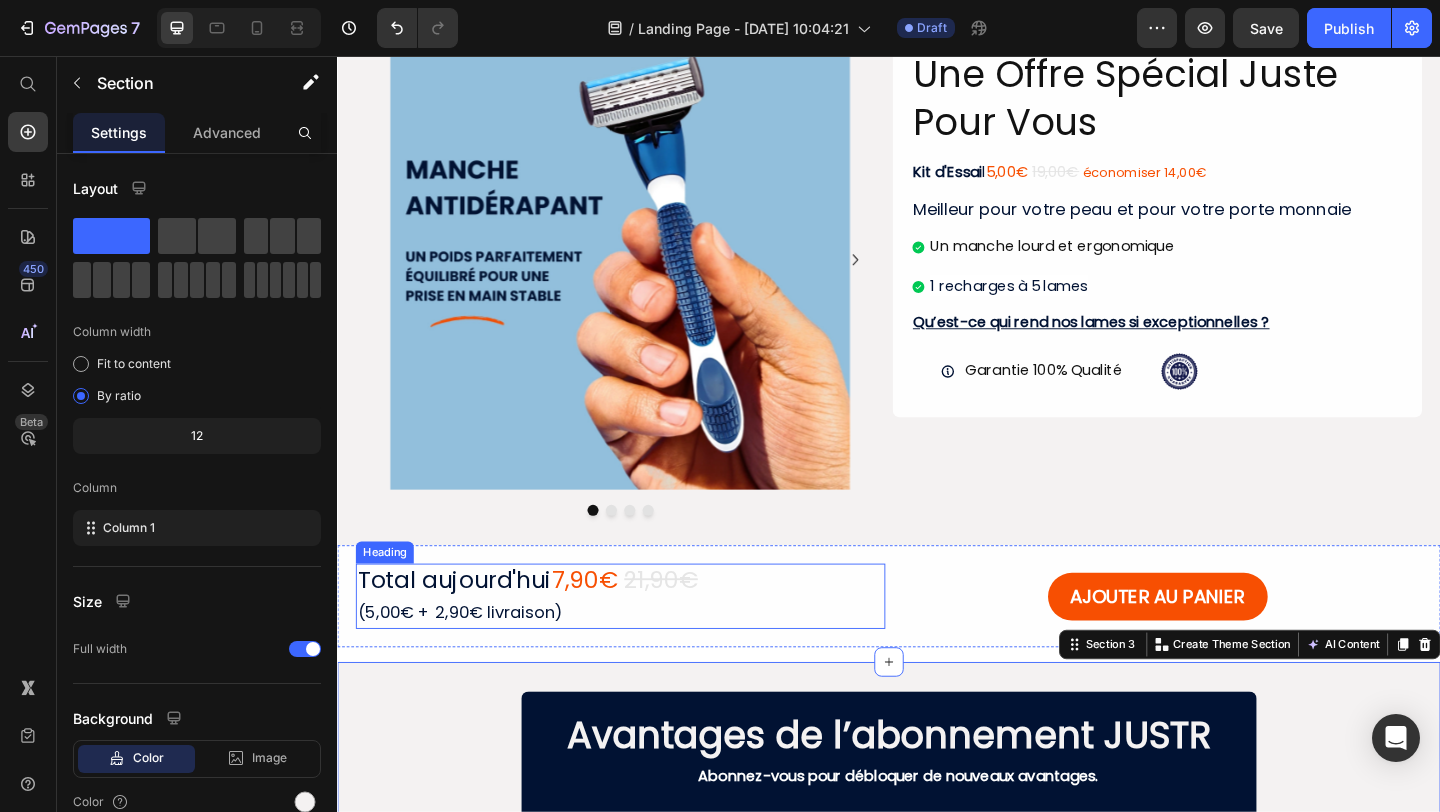 scroll, scrollTop: 140, scrollLeft: 0, axis: vertical 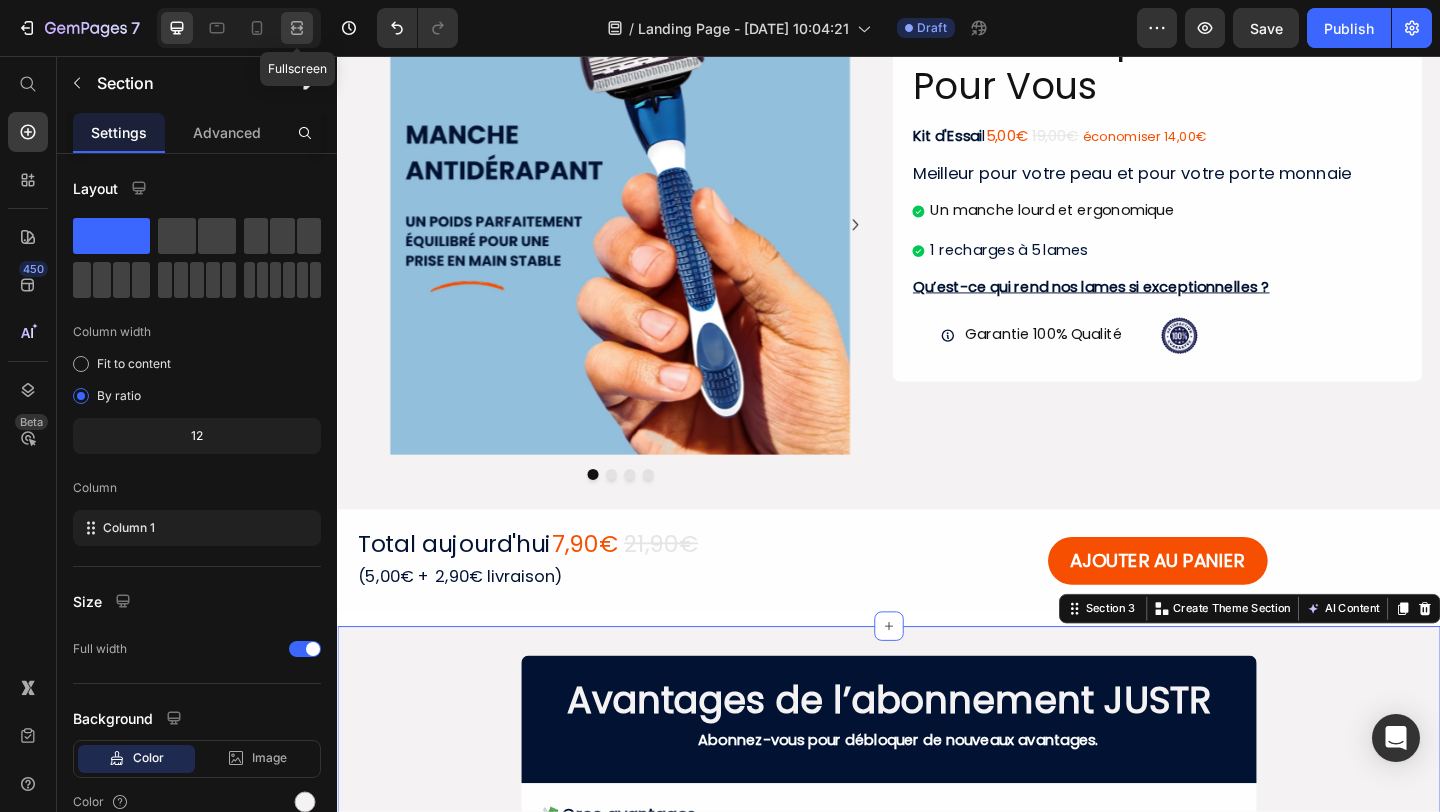 click 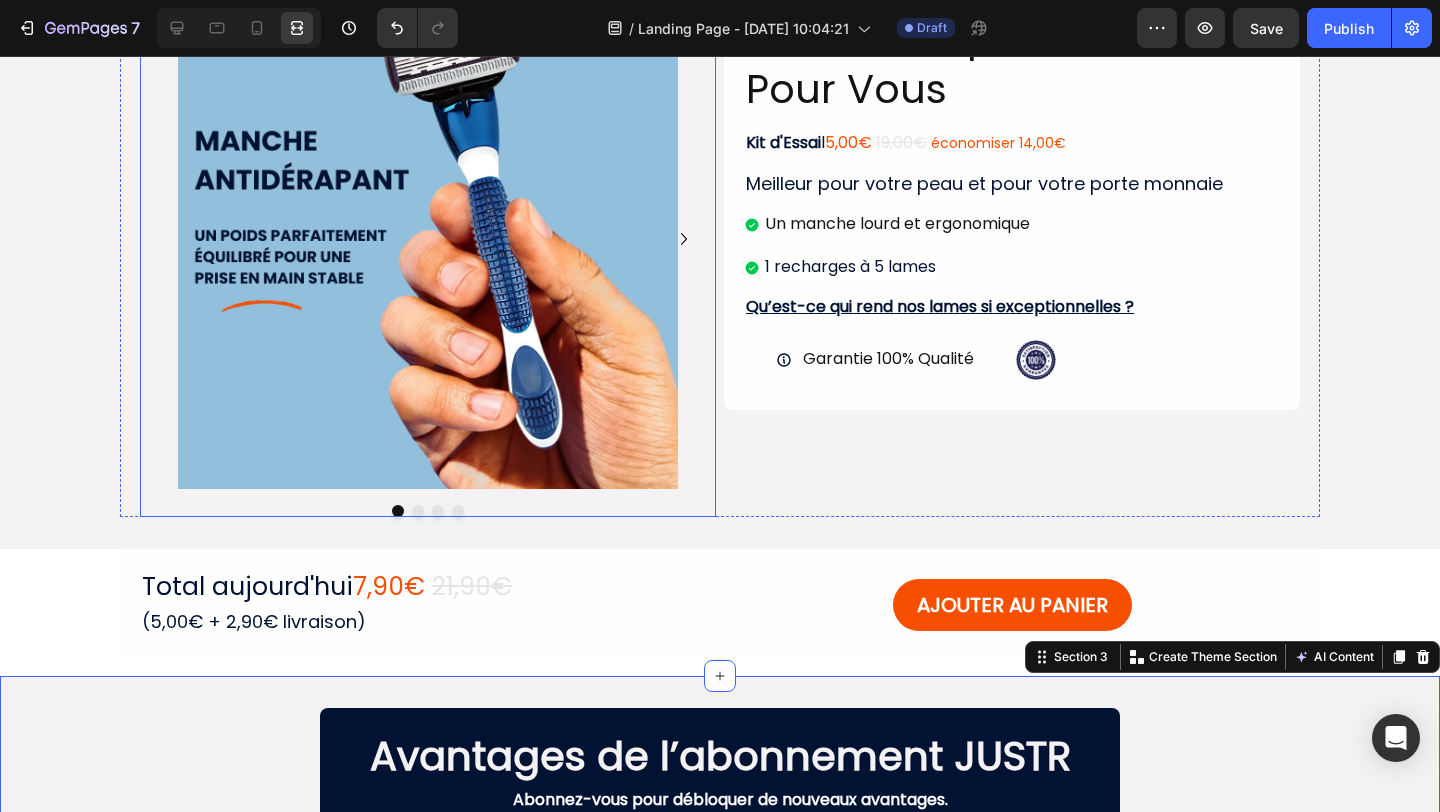 scroll, scrollTop: 155, scrollLeft: 0, axis: vertical 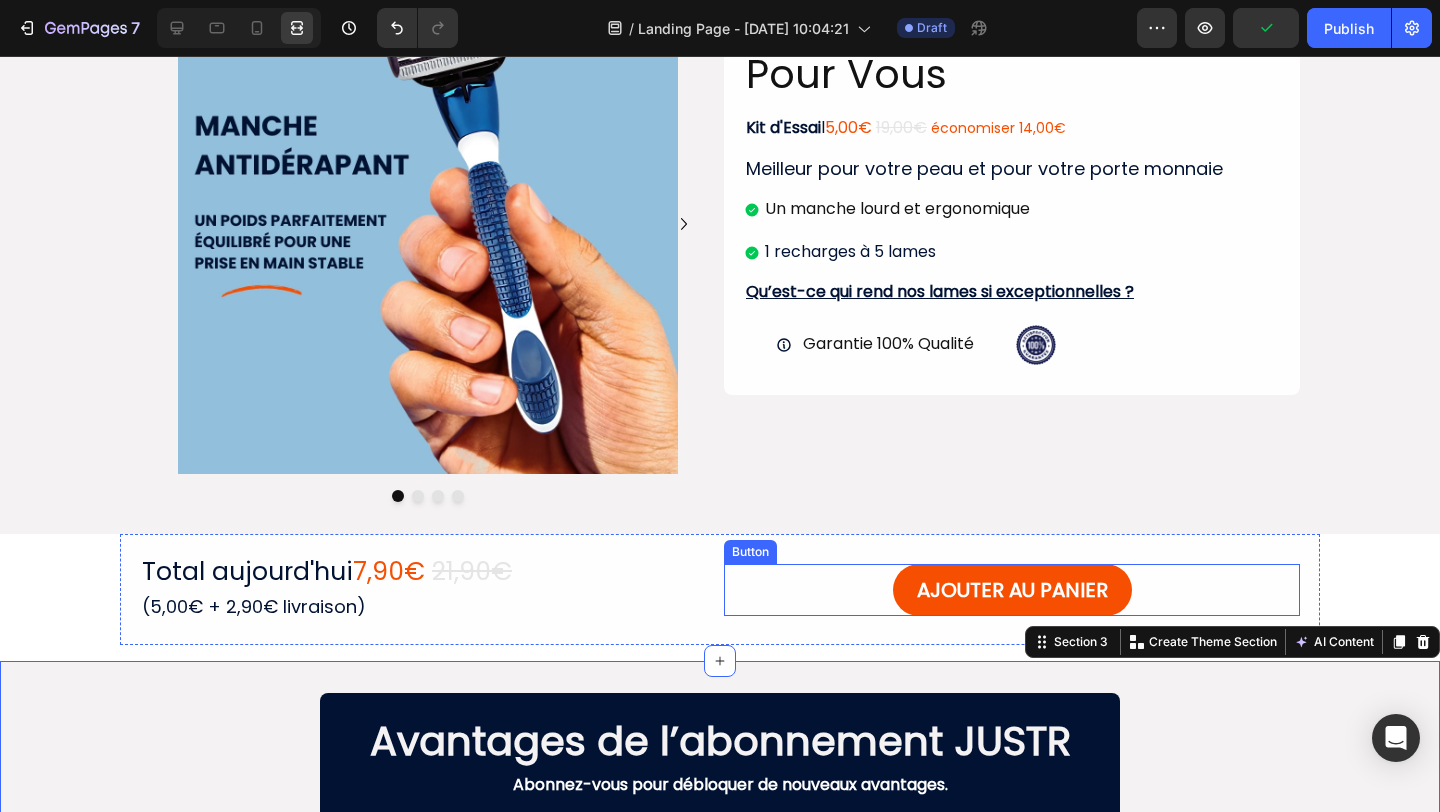 click on "AJOUTER AU PANIER Button" at bounding box center [1012, 590] 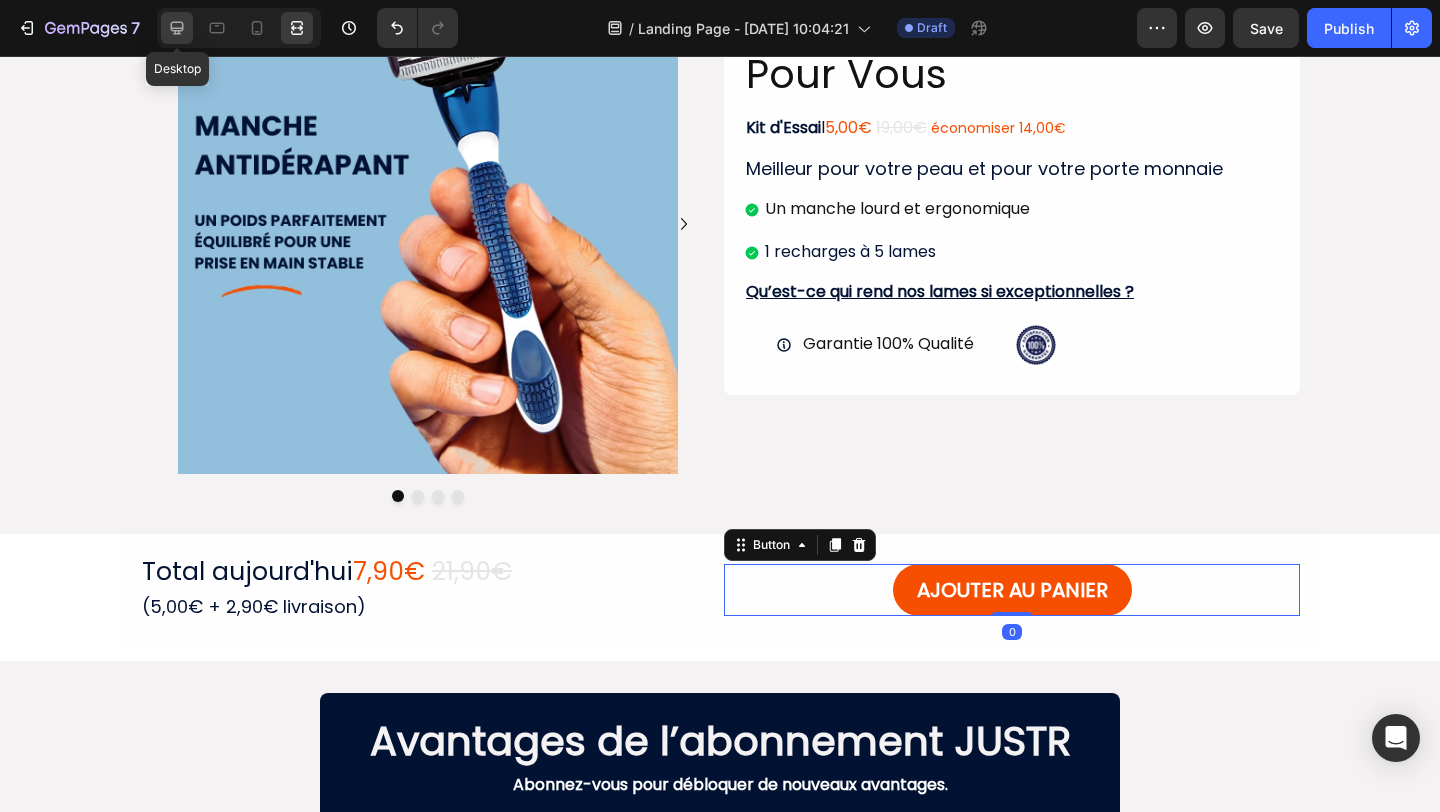 click 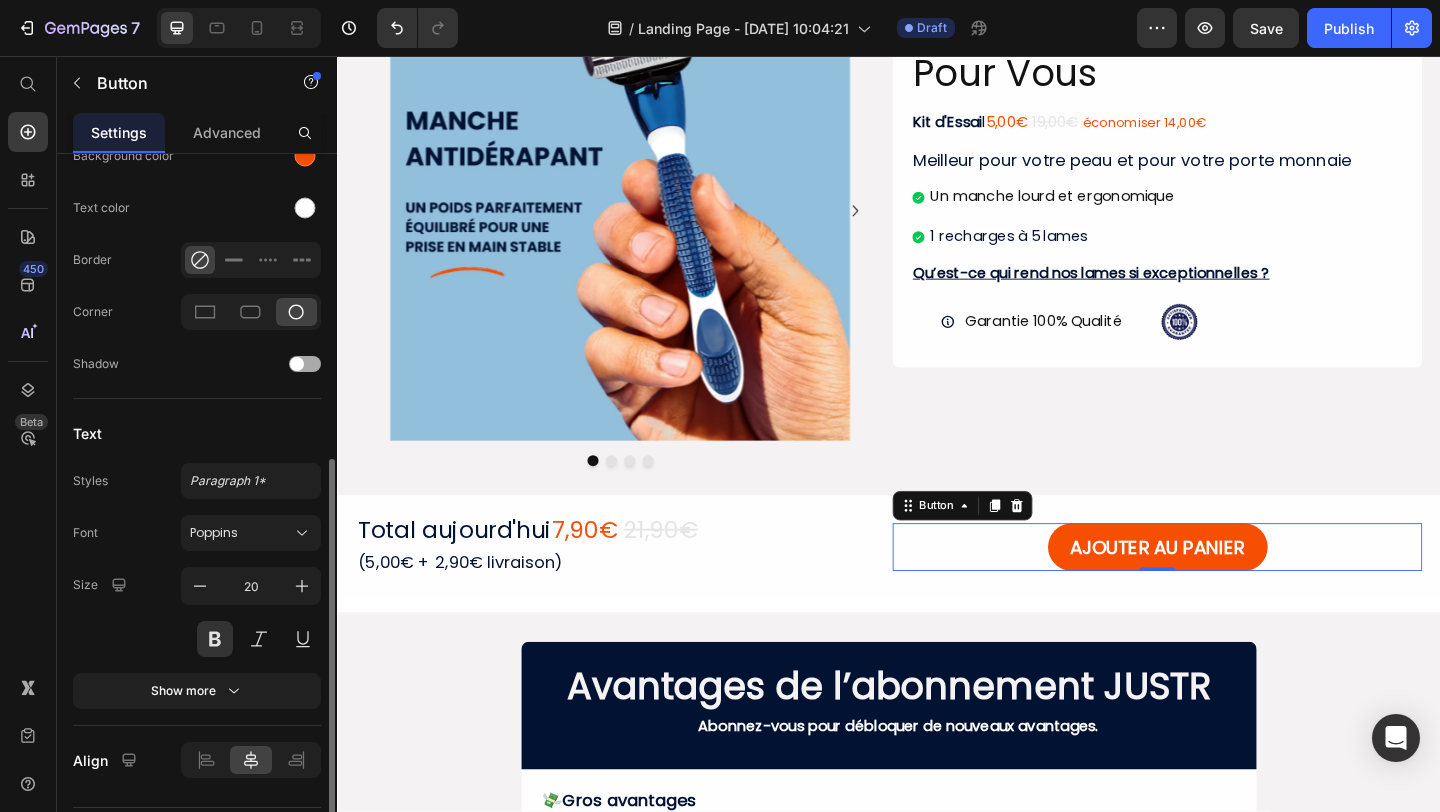 scroll, scrollTop: 626, scrollLeft: 0, axis: vertical 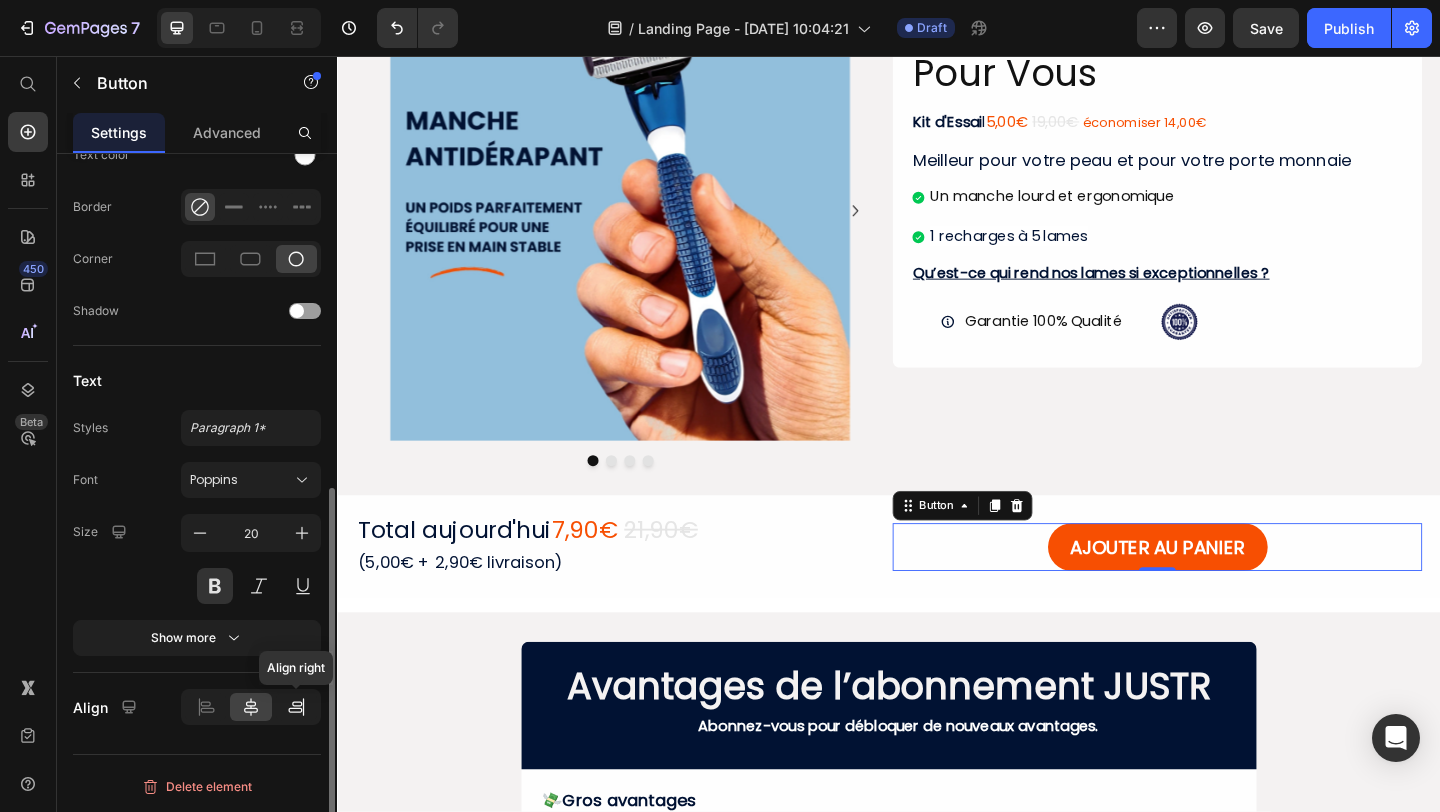 click 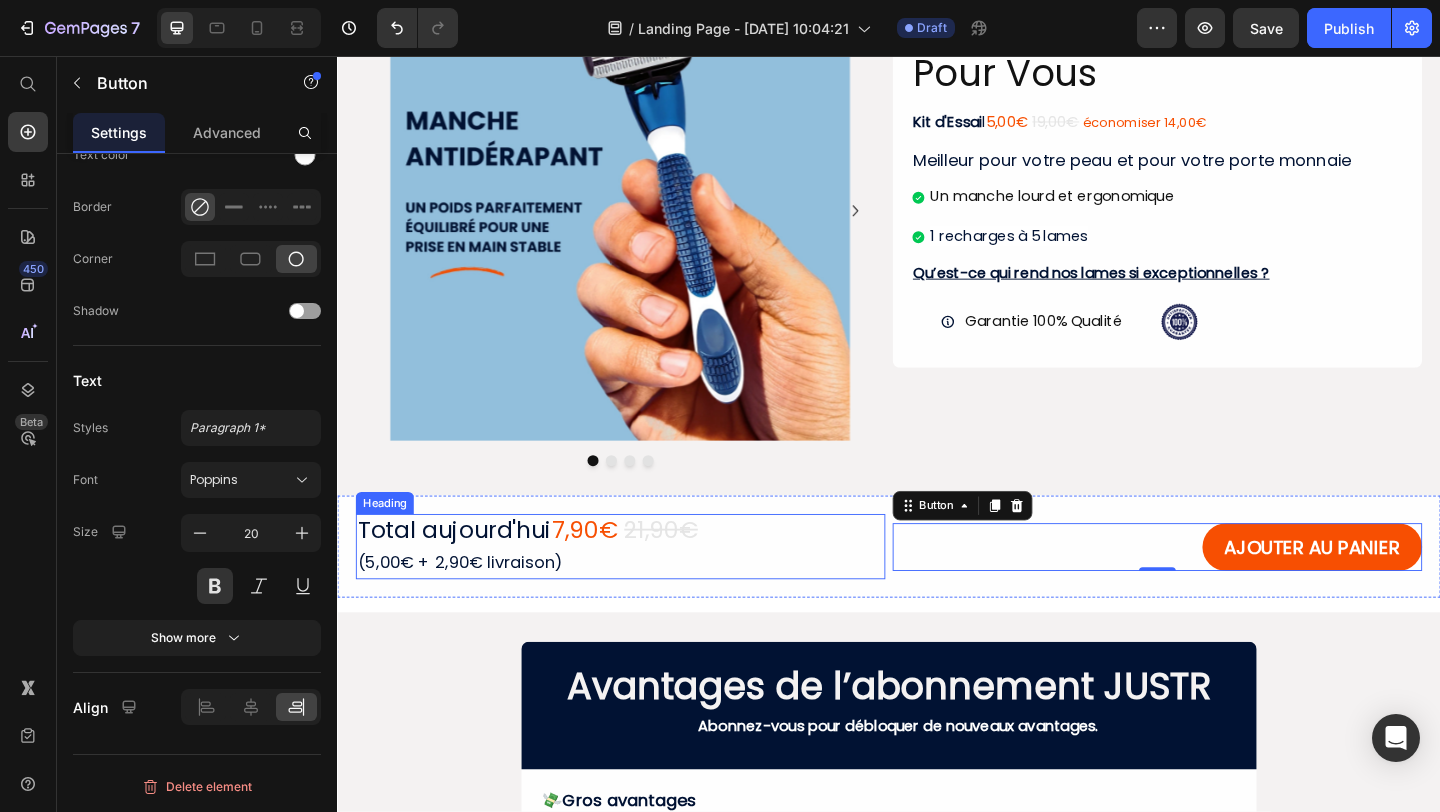 click on "Total [DATE]  7,90€   21,90€ (5,00€ + 2,90€ livraison)" at bounding box center (645, 589) 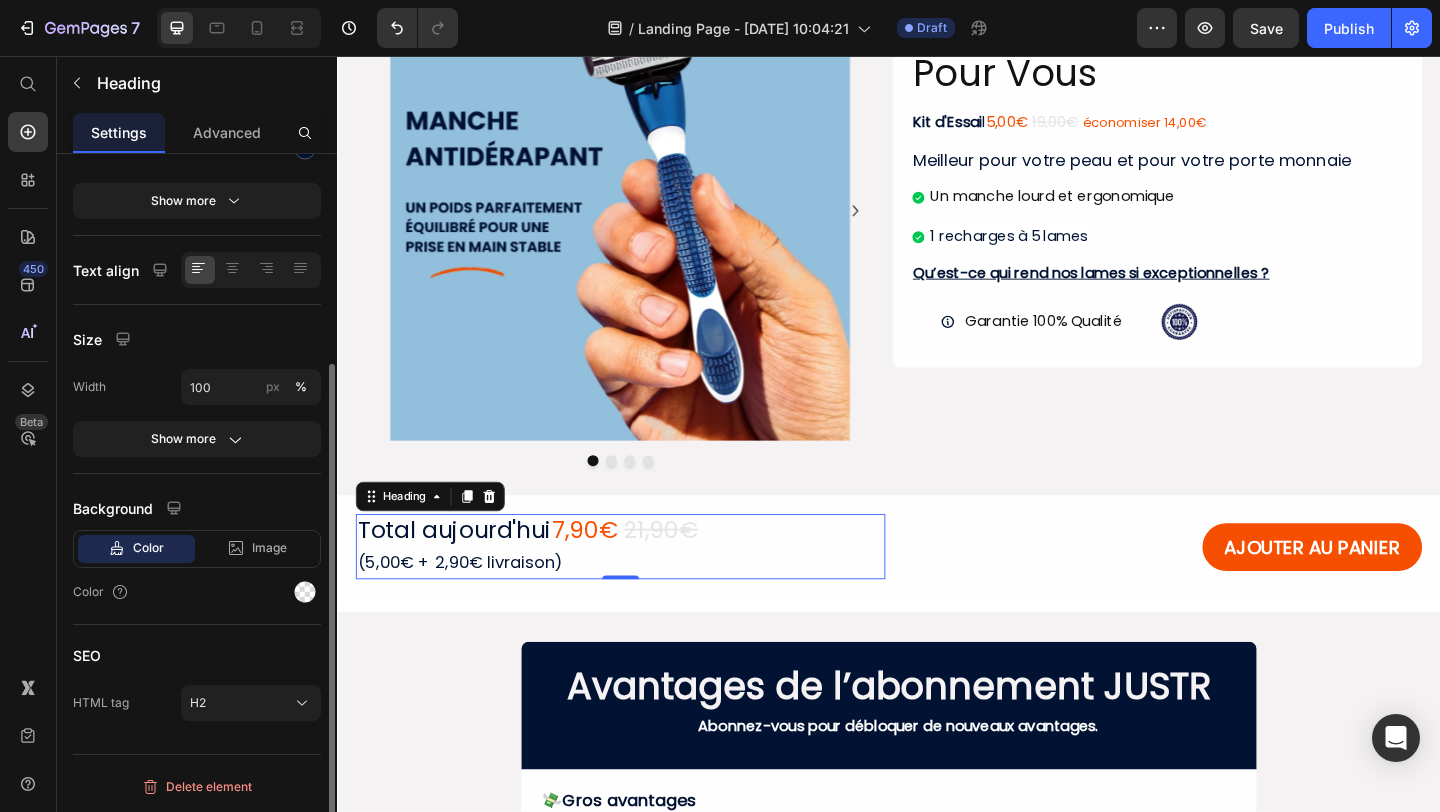 scroll, scrollTop: 0, scrollLeft: 0, axis: both 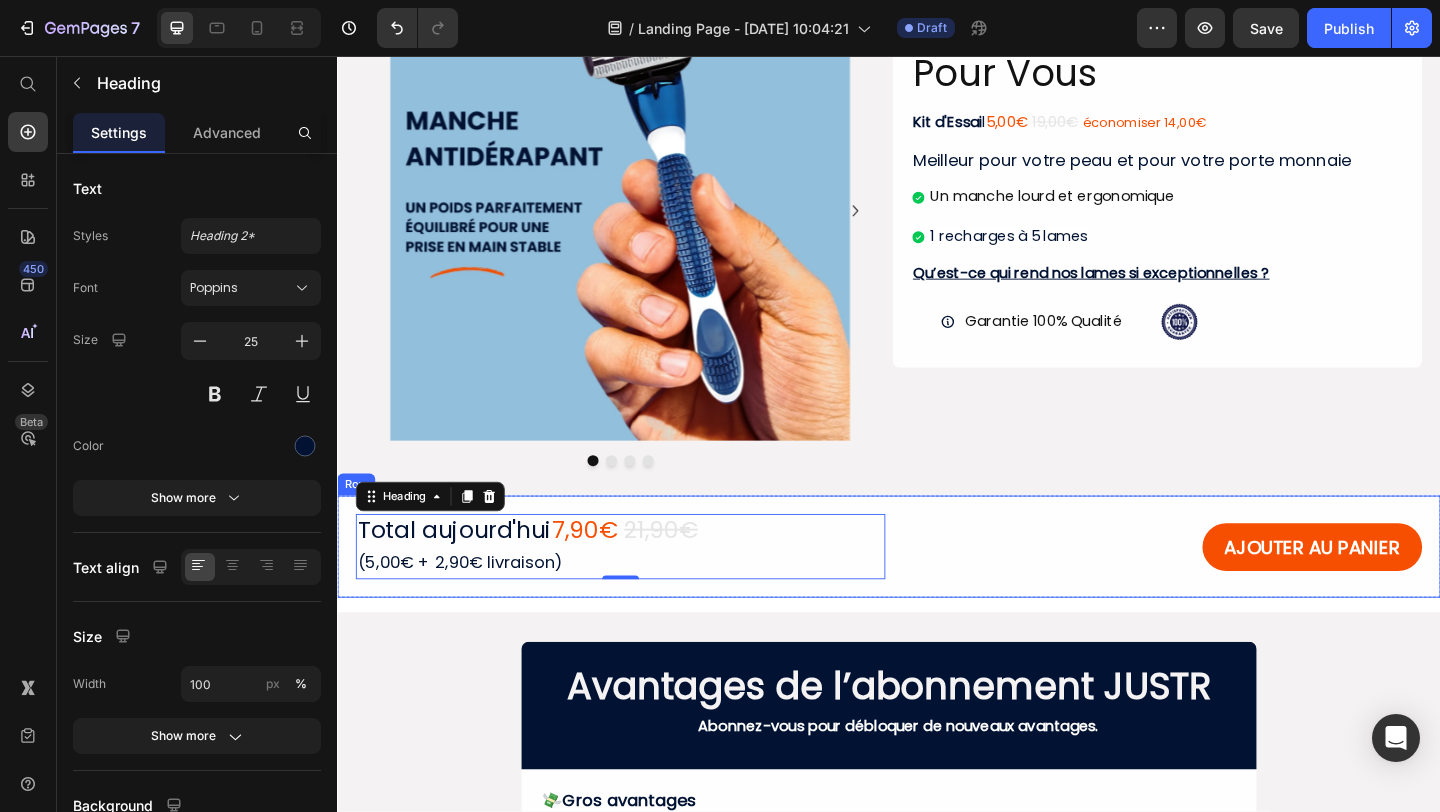 click on "AJOUTER AU PANIER Button" at bounding box center [1229, 590] 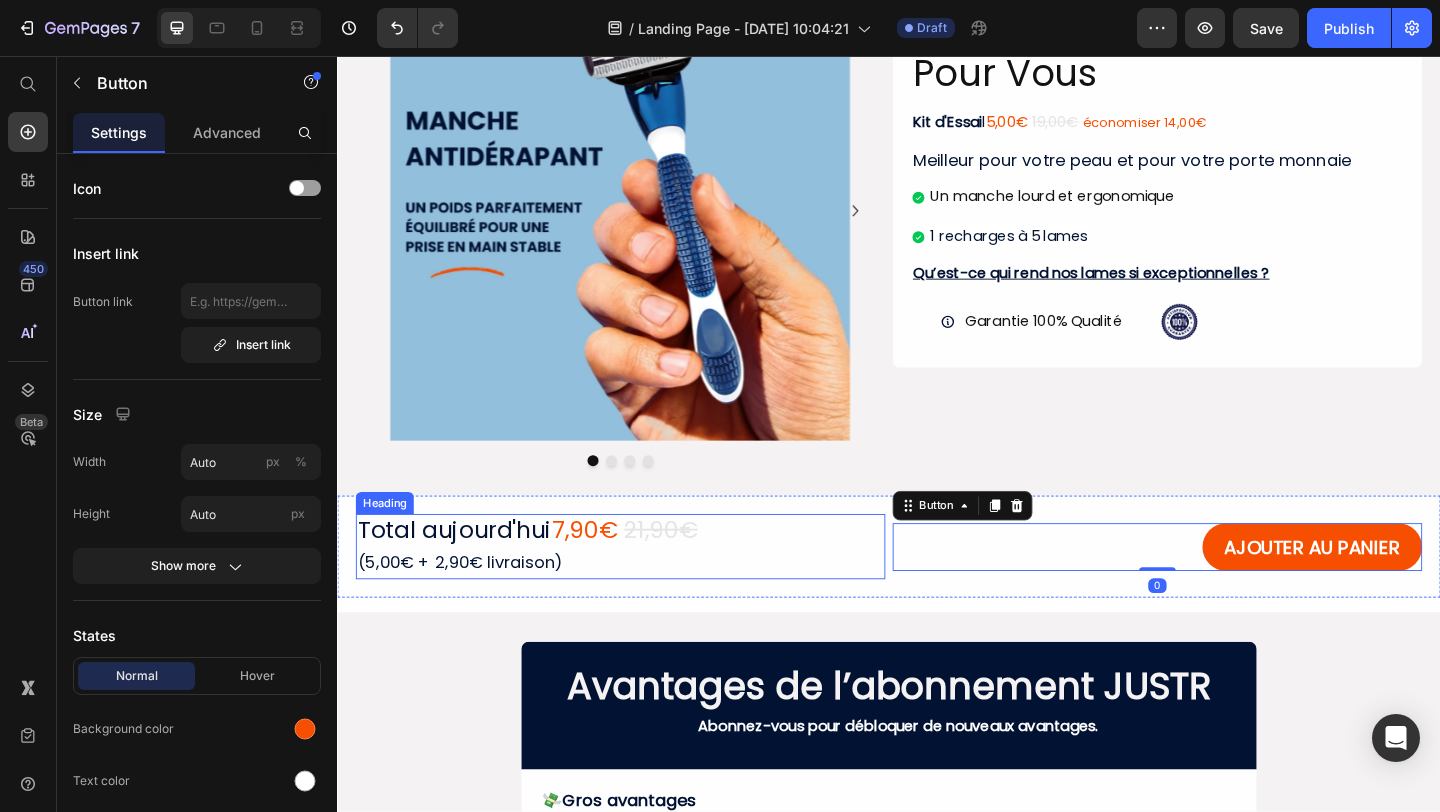 click on "Total [DATE]  7,90€   21,90€ (5,00€ + 2,90€ livraison)" at bounding box center [645, 589] 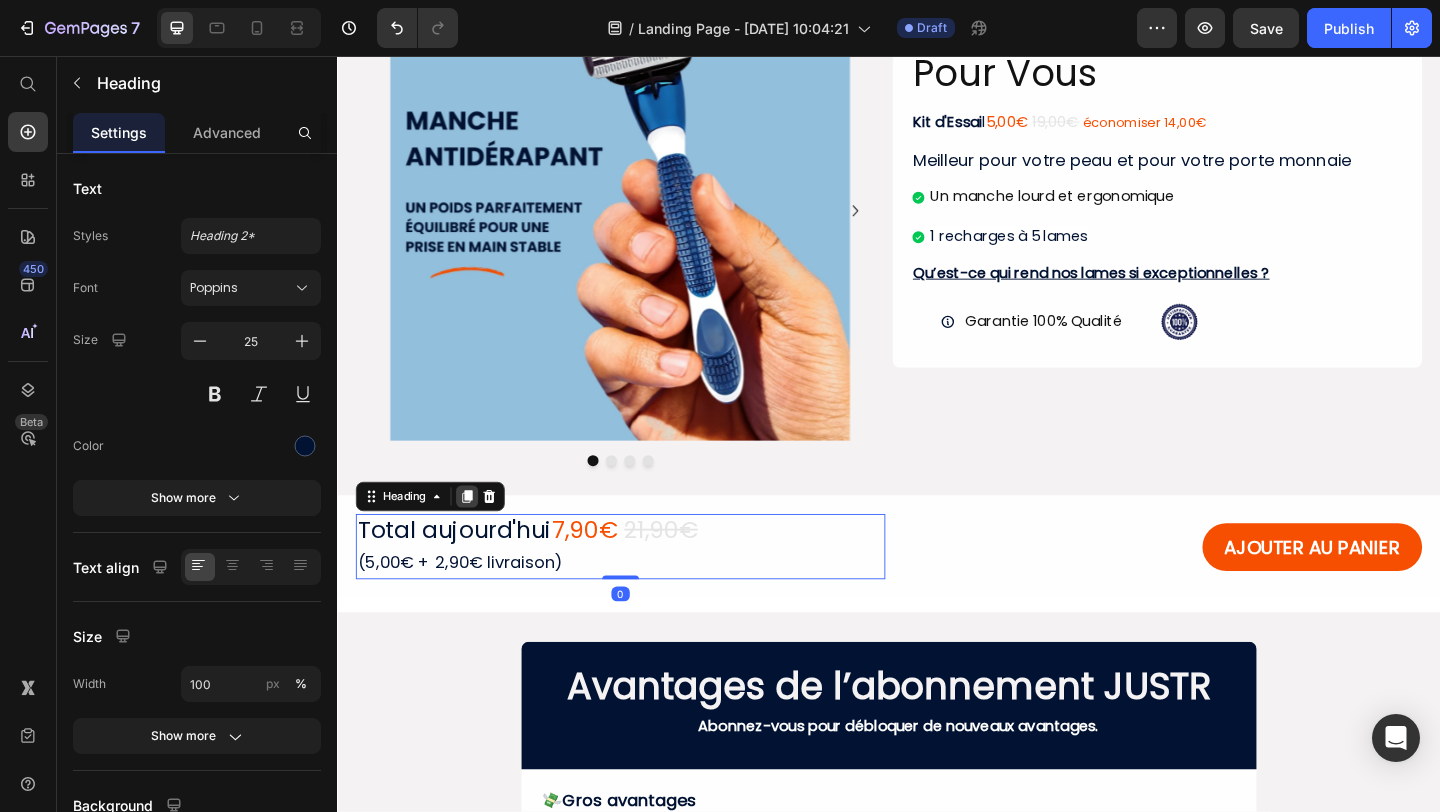 click 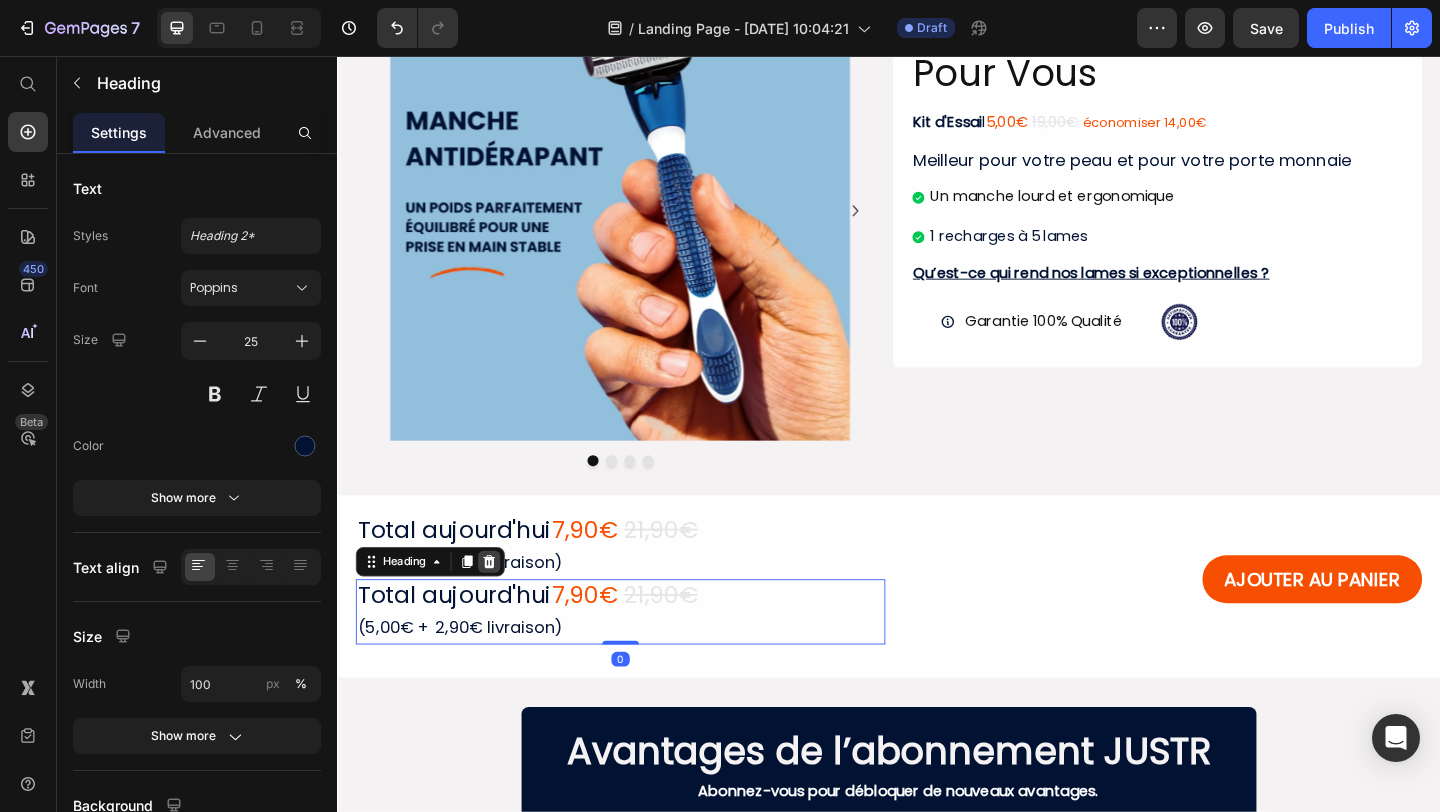 click 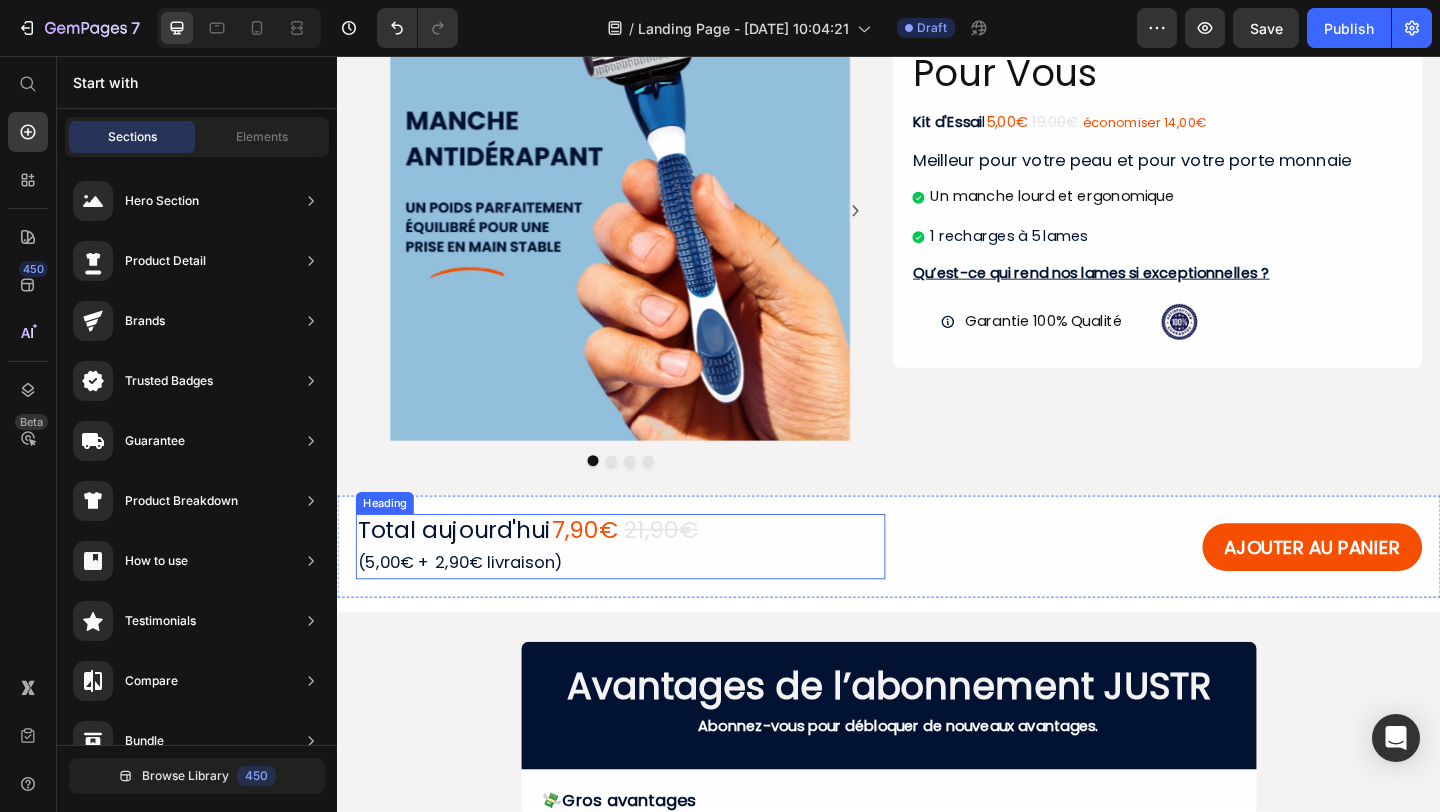 click on "Total [DATE]  7,90€   21,90€ (5,00€ + 2,90€ livraison)" at bounding box center (645, 589) 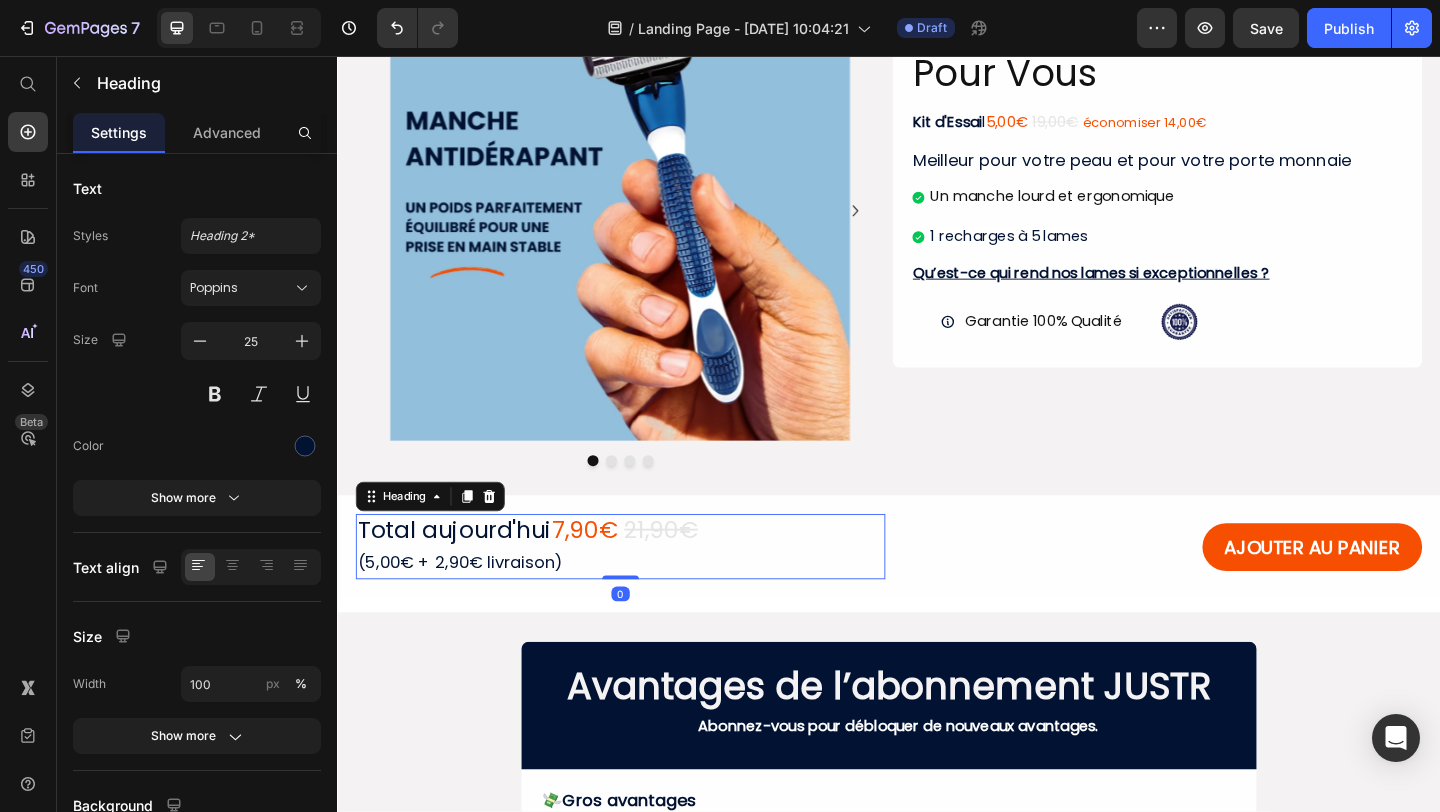 click on "Heading" at bounding box center [438, 535] 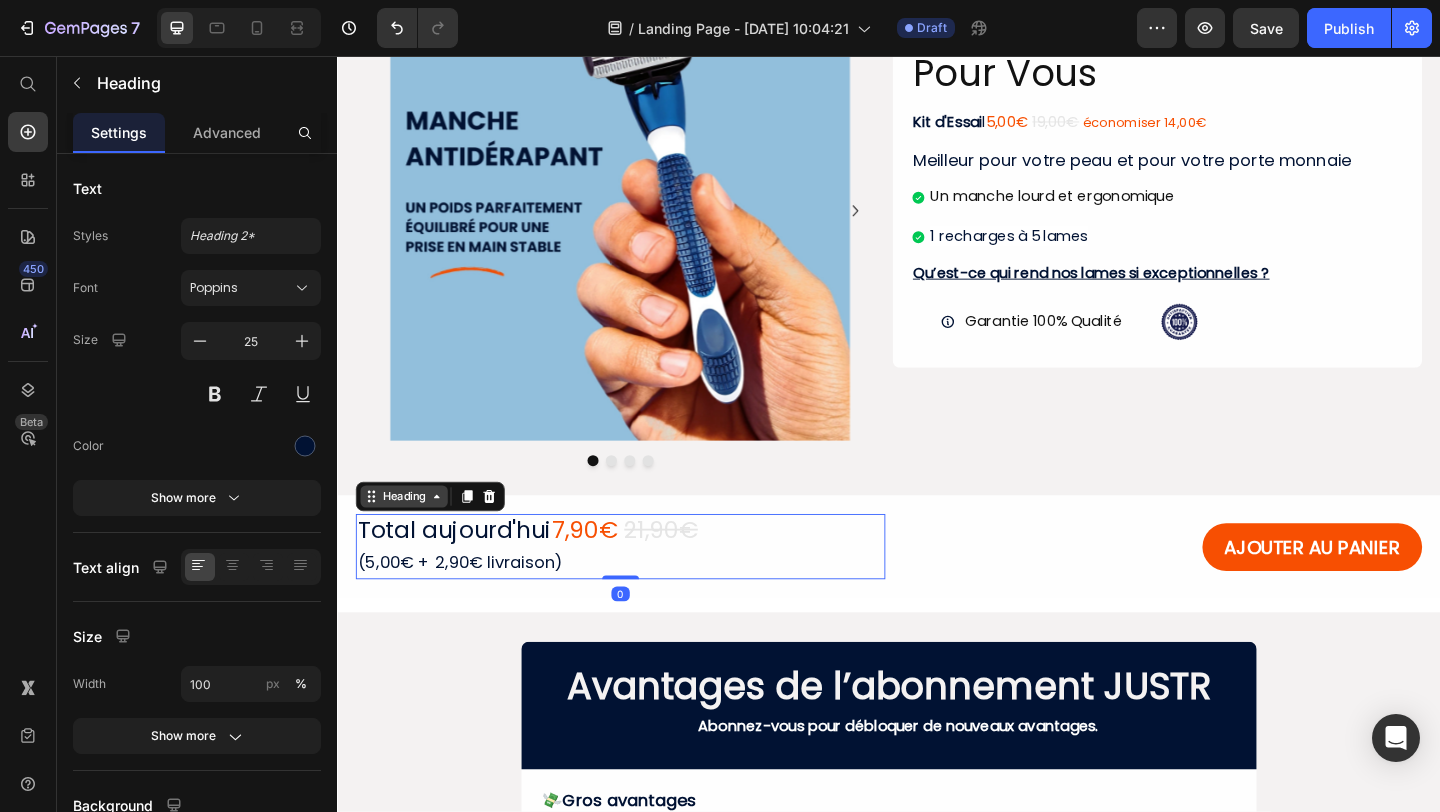 click 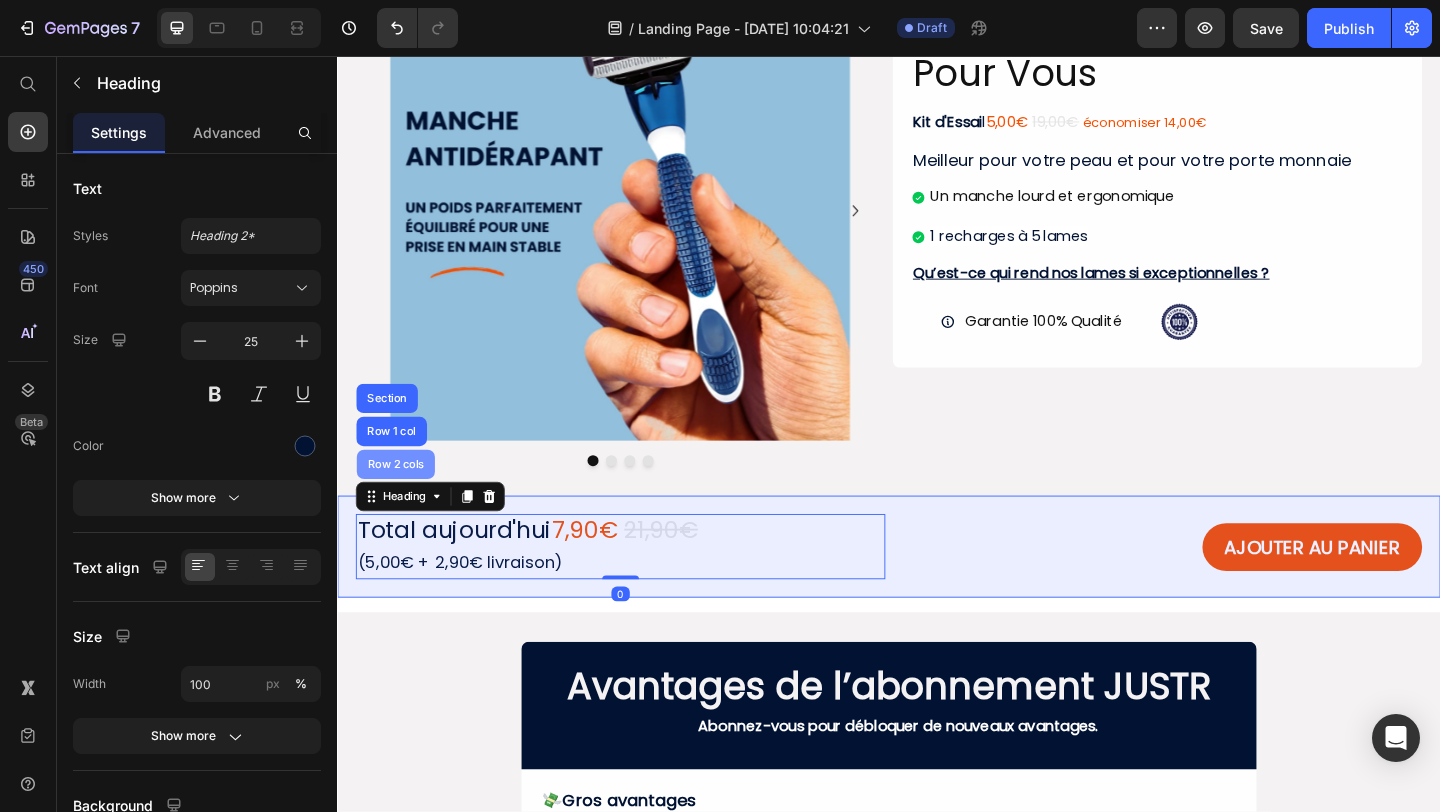 click on "Row 2 cols" at bounding box center [400, 500] 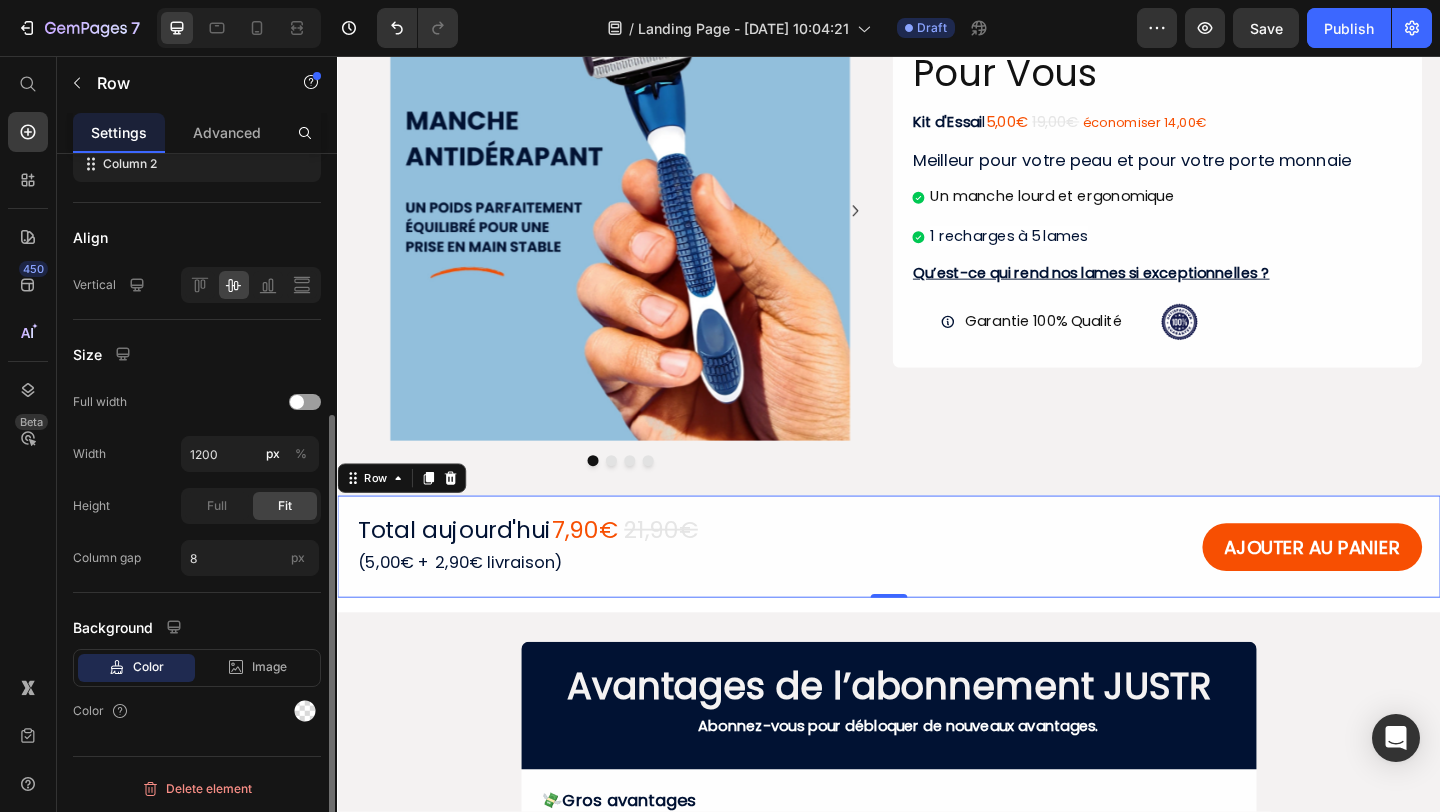 scroll, scrollTop: 406, scrollLeft: 0, axis: vertical 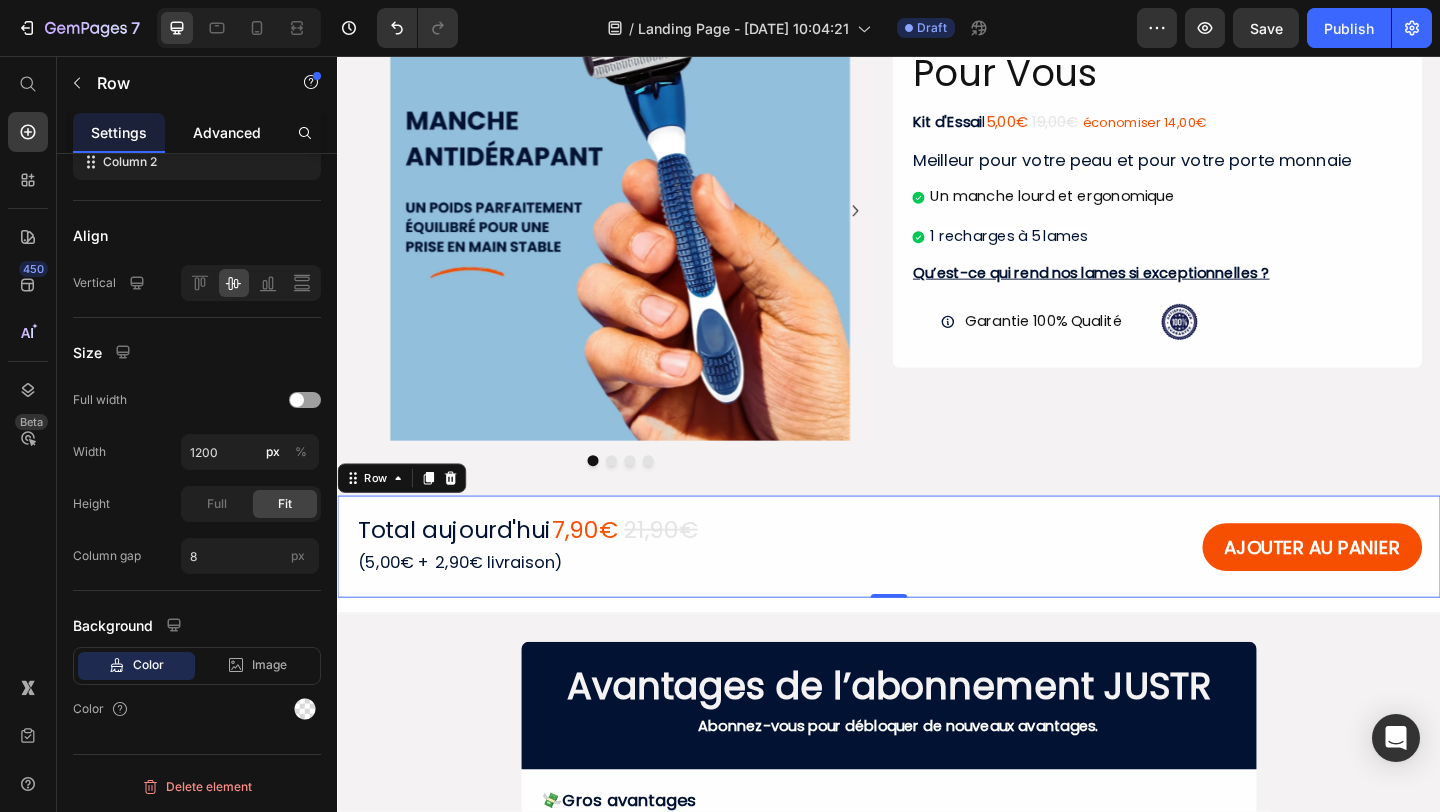 click on "Advanced" at bounding box center (227, 132) 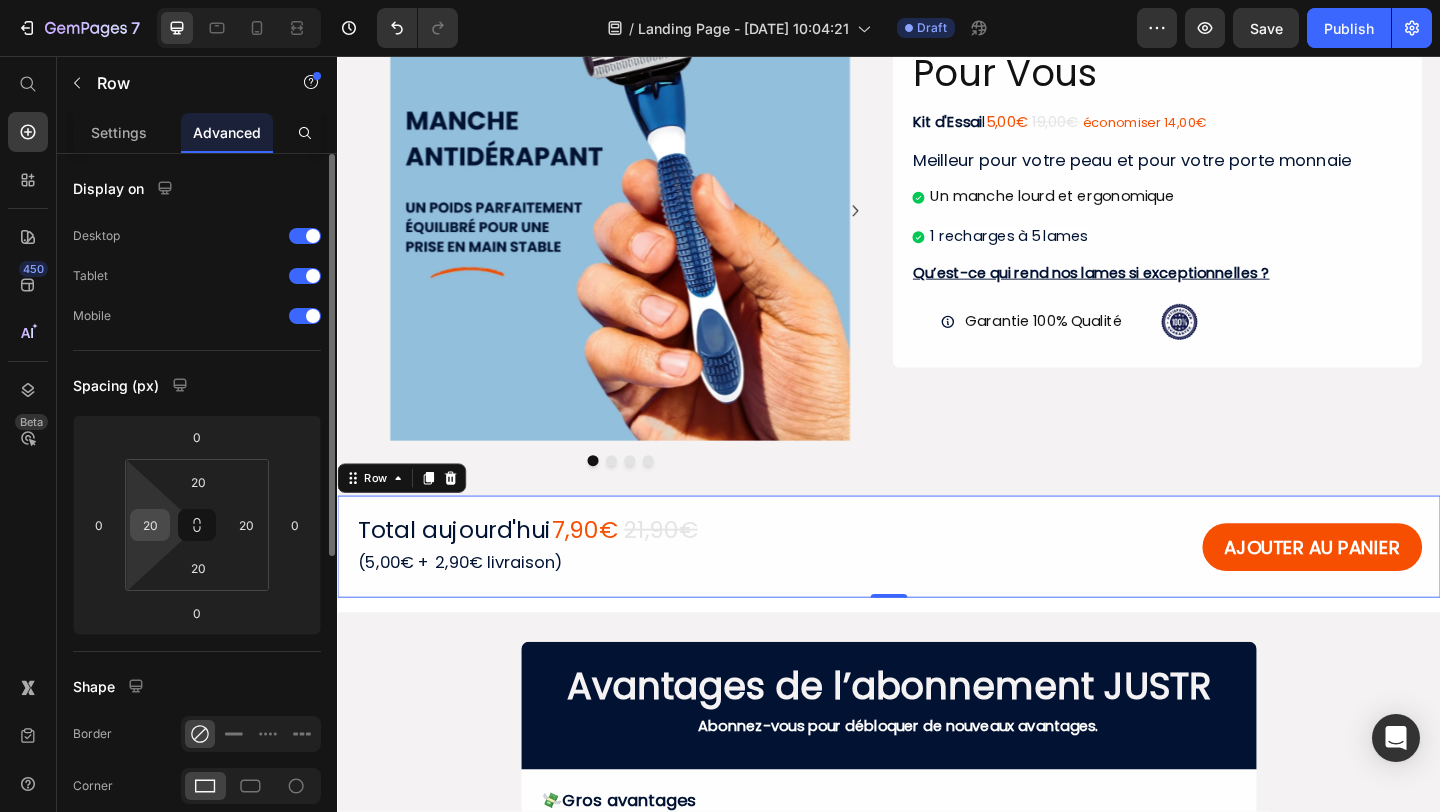 click on "20" at bounding box center [150, 525] 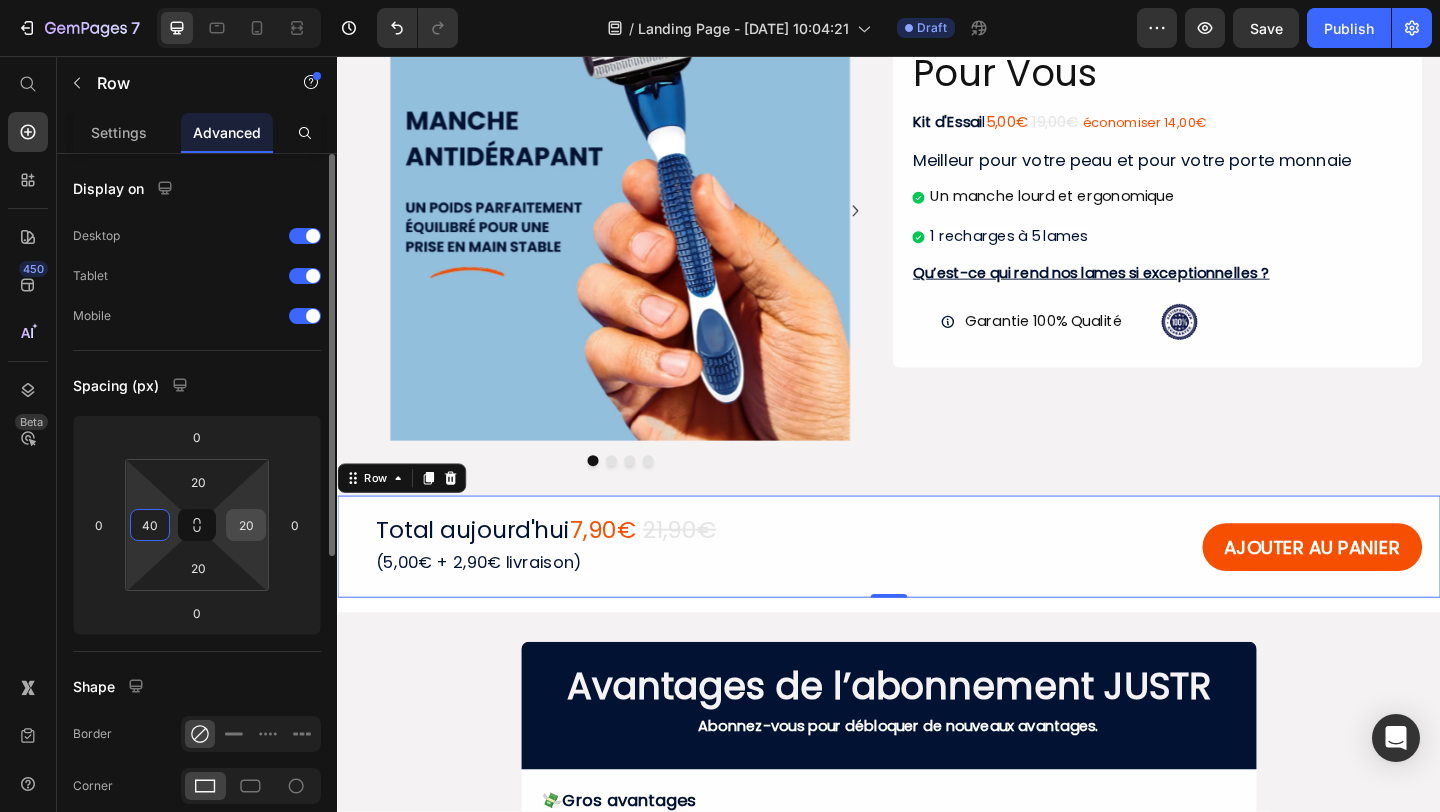 type on "40" 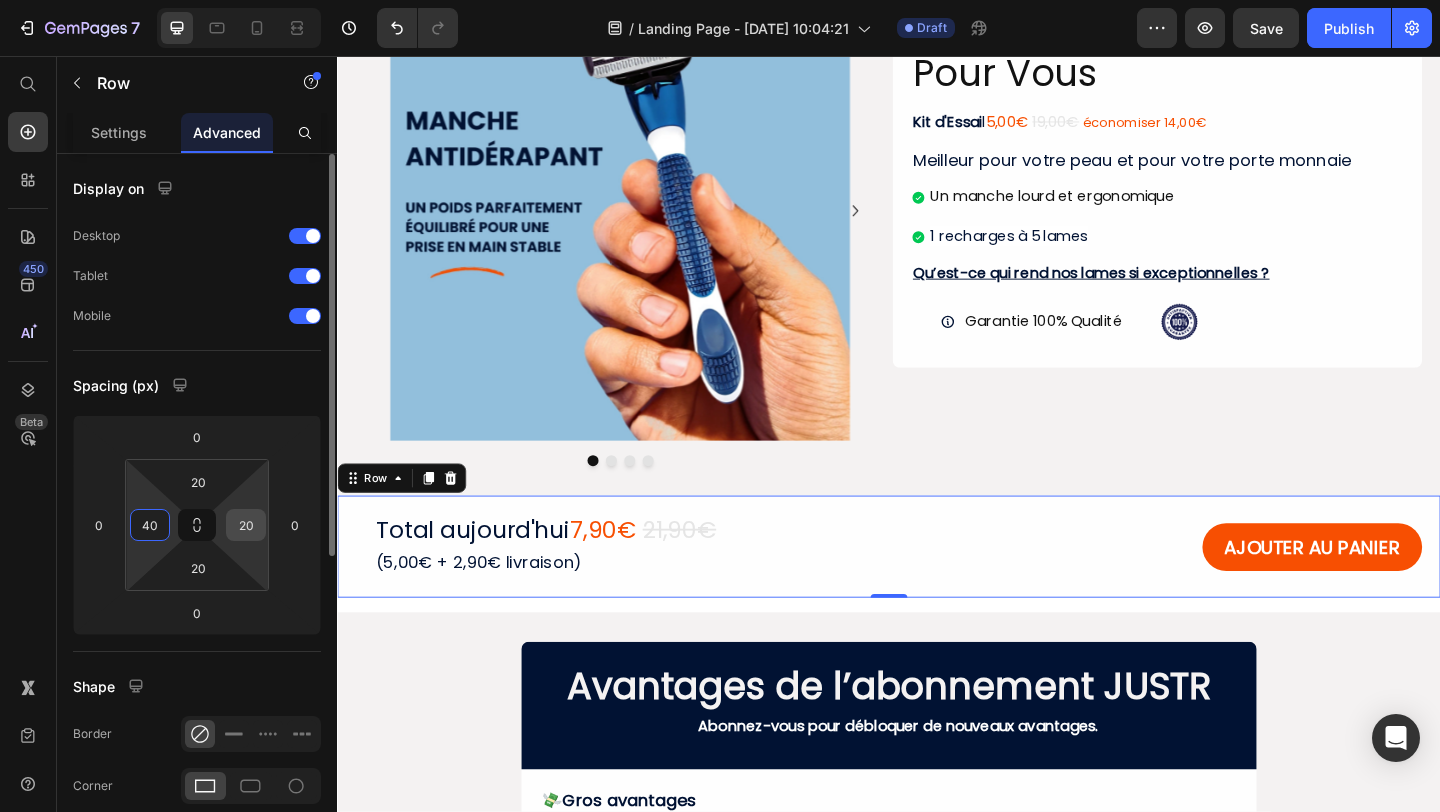 click on "20" at bounding box center [246, 525] 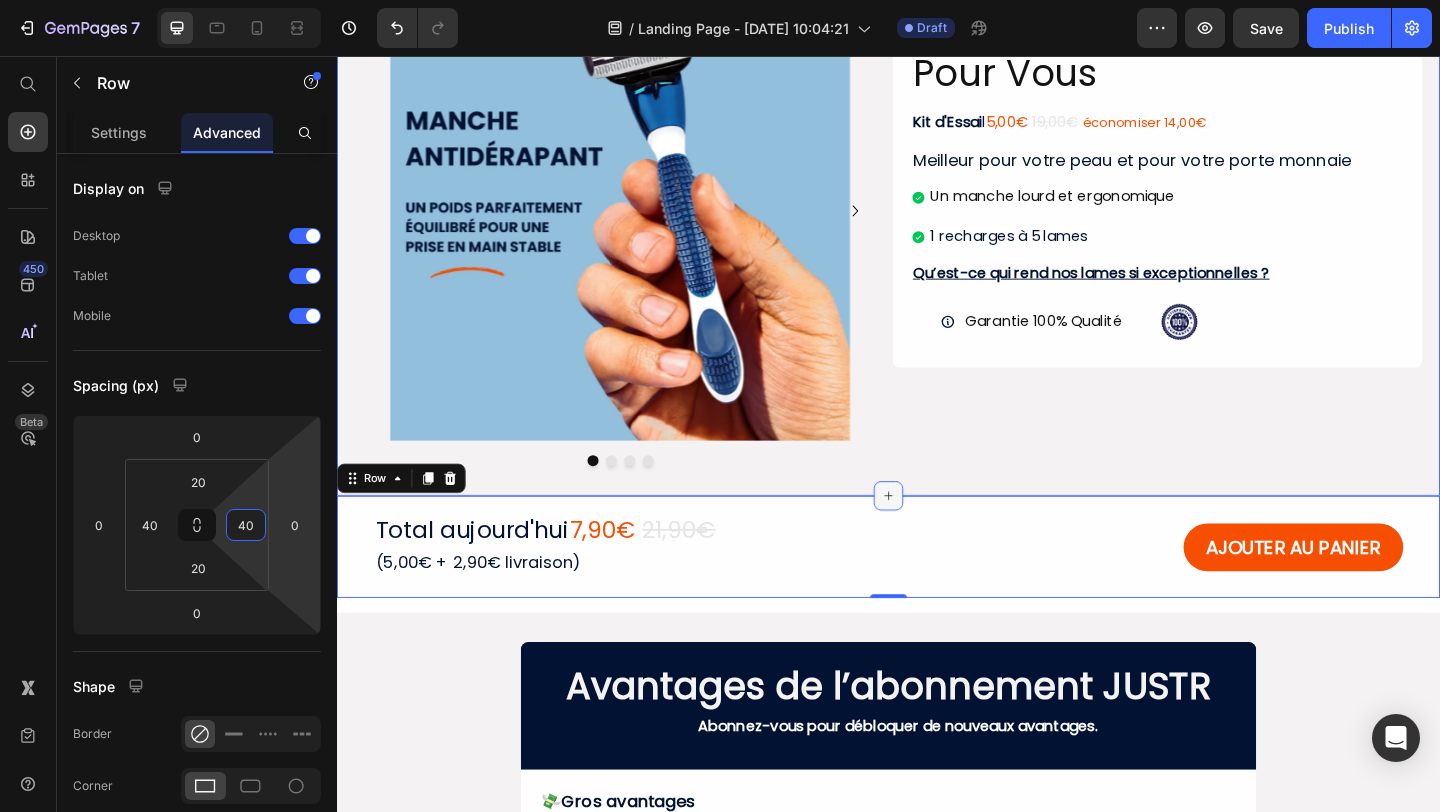 type on "40" 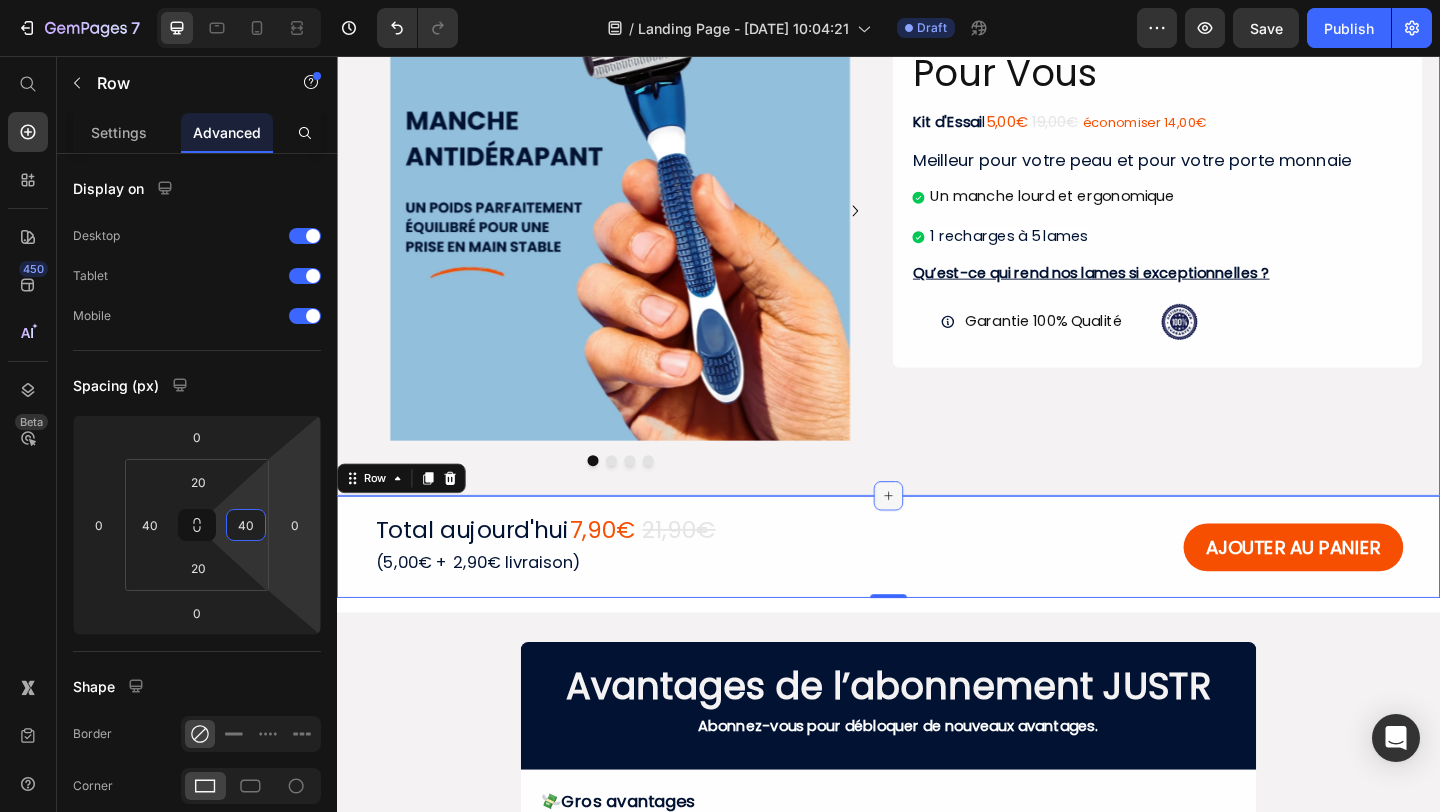 click 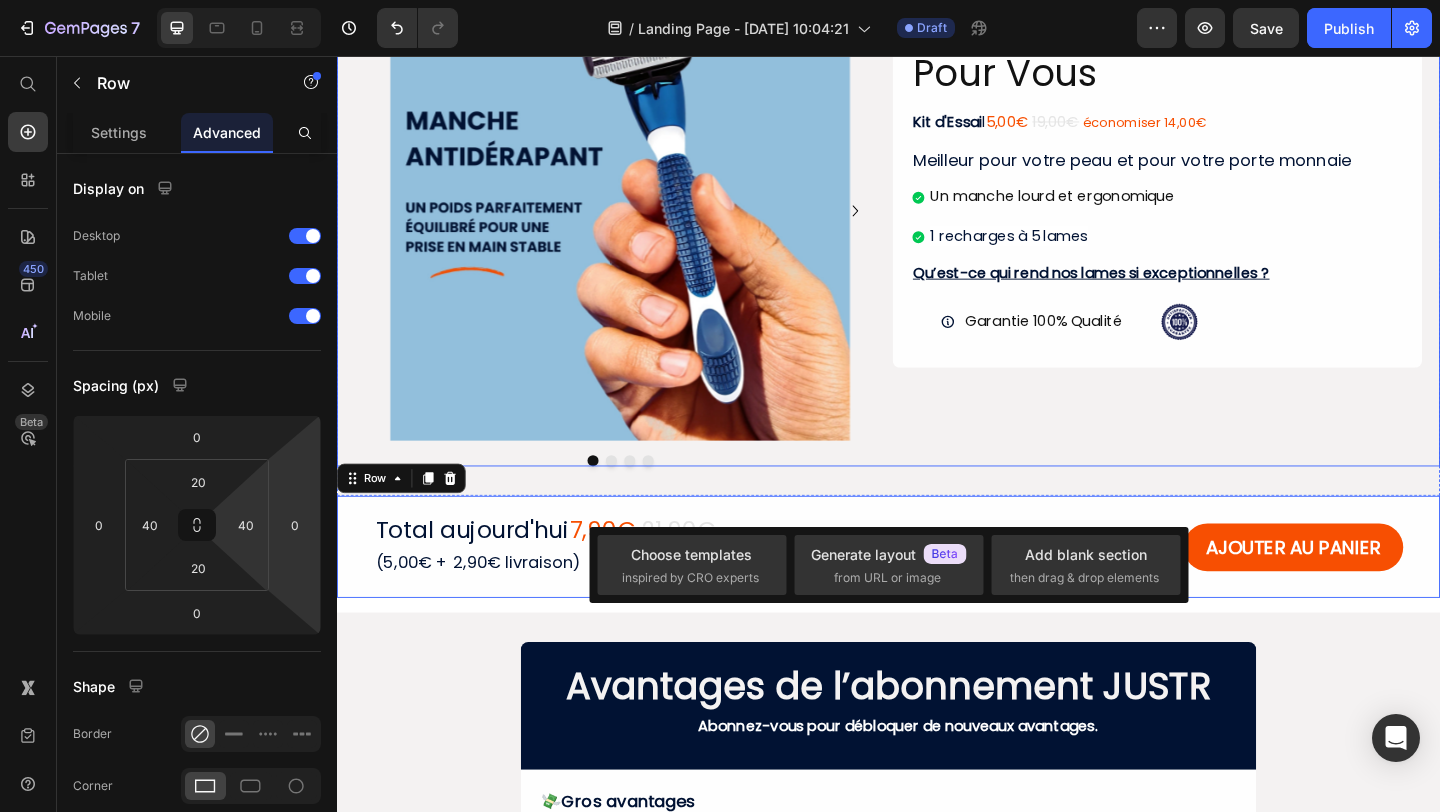 click on "Une Offre Spécial Juste Pour Vous Heading Kit d'Essai  l  5,00€   19,00€   économiser 14,00€ Text Block Meilleur pour votre peau et pour votre porte monnaie Heading Un manche lourd et ergonomique 1 recharges à 5 lames Item List Qu’est-ce qui rend nos lames si exceptionnelles ? Heading
Garantie 100% Qualité Item List Image Row Row" at bounding box center [1229, 238] 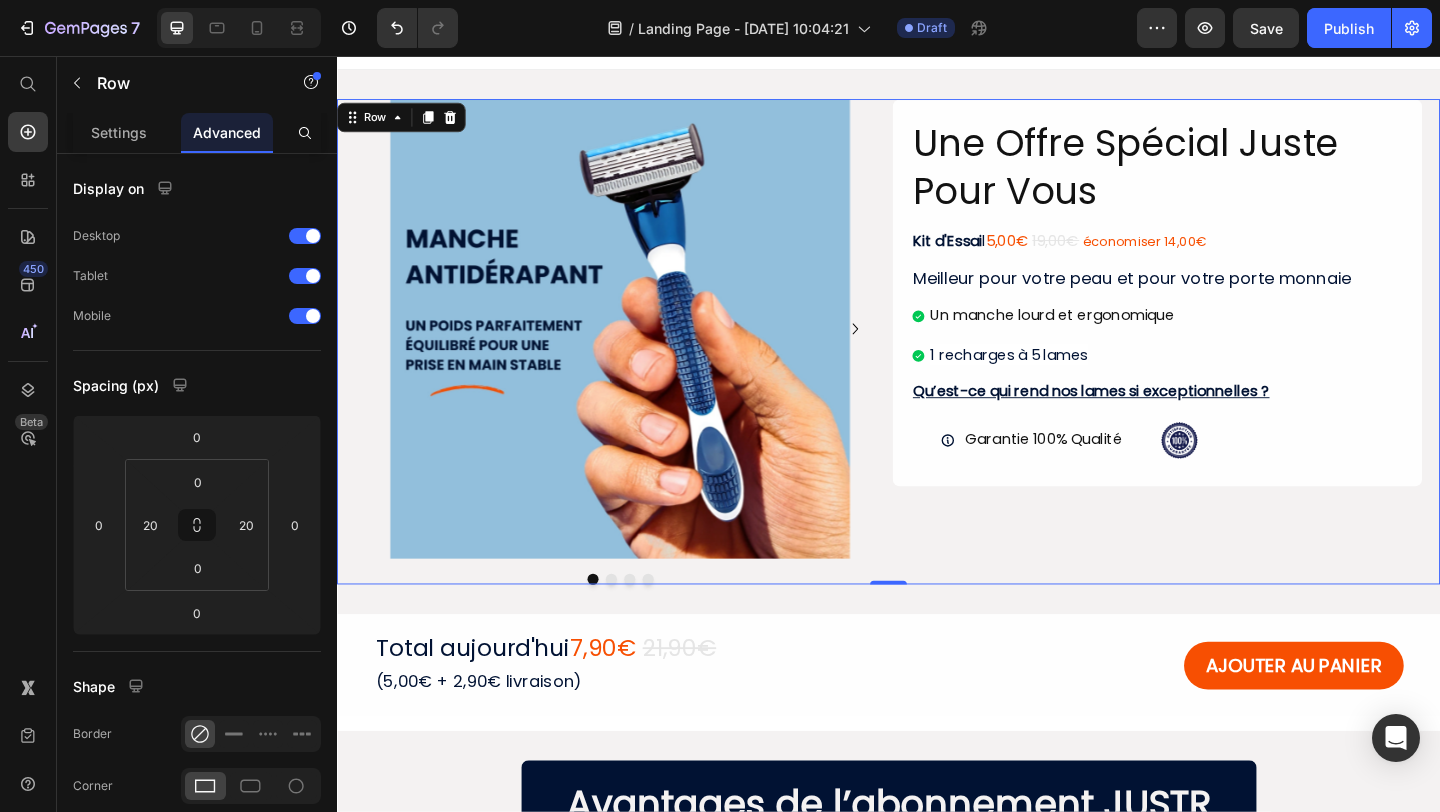 scroll, scrollTop: 27, scrollLeft: 0, axis: vertical 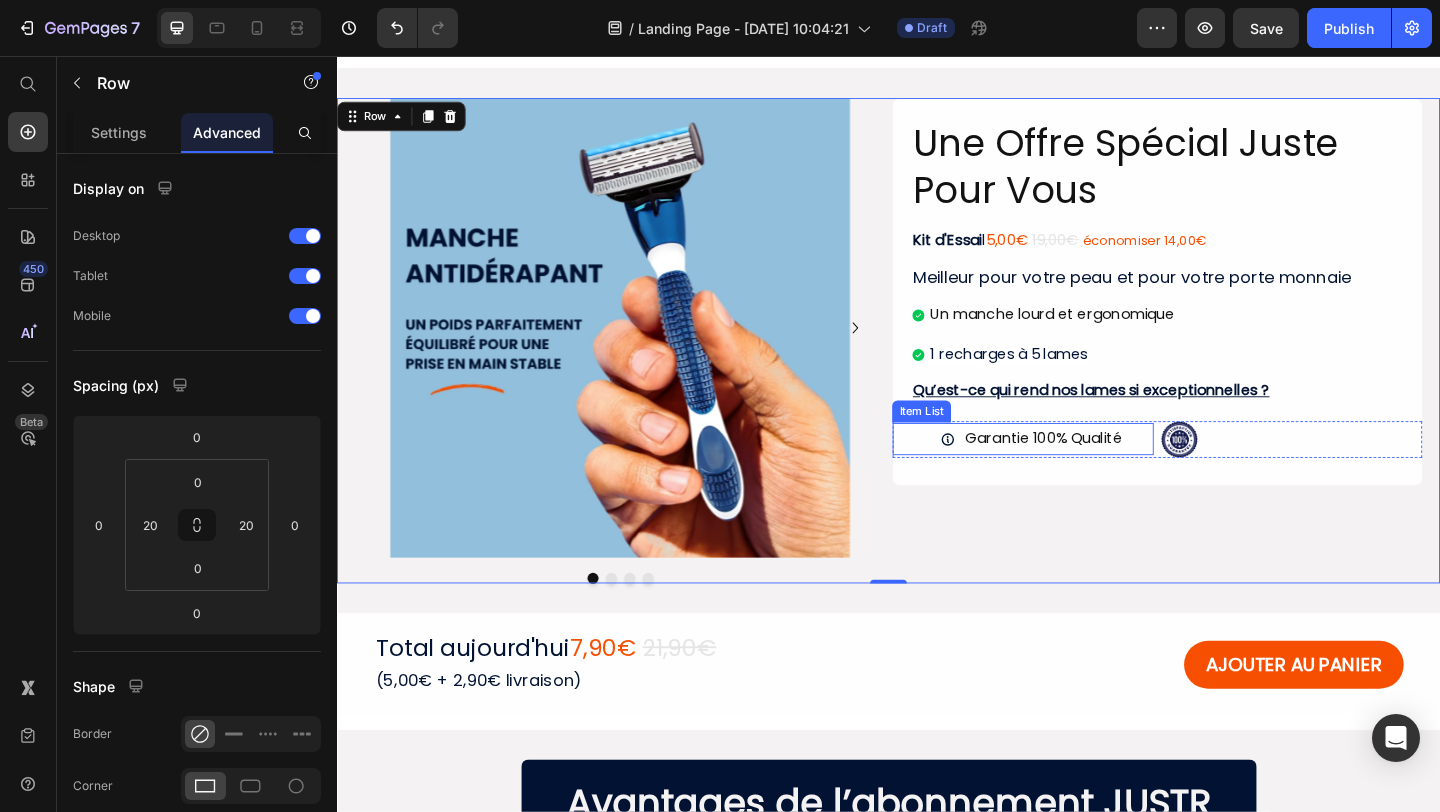 click 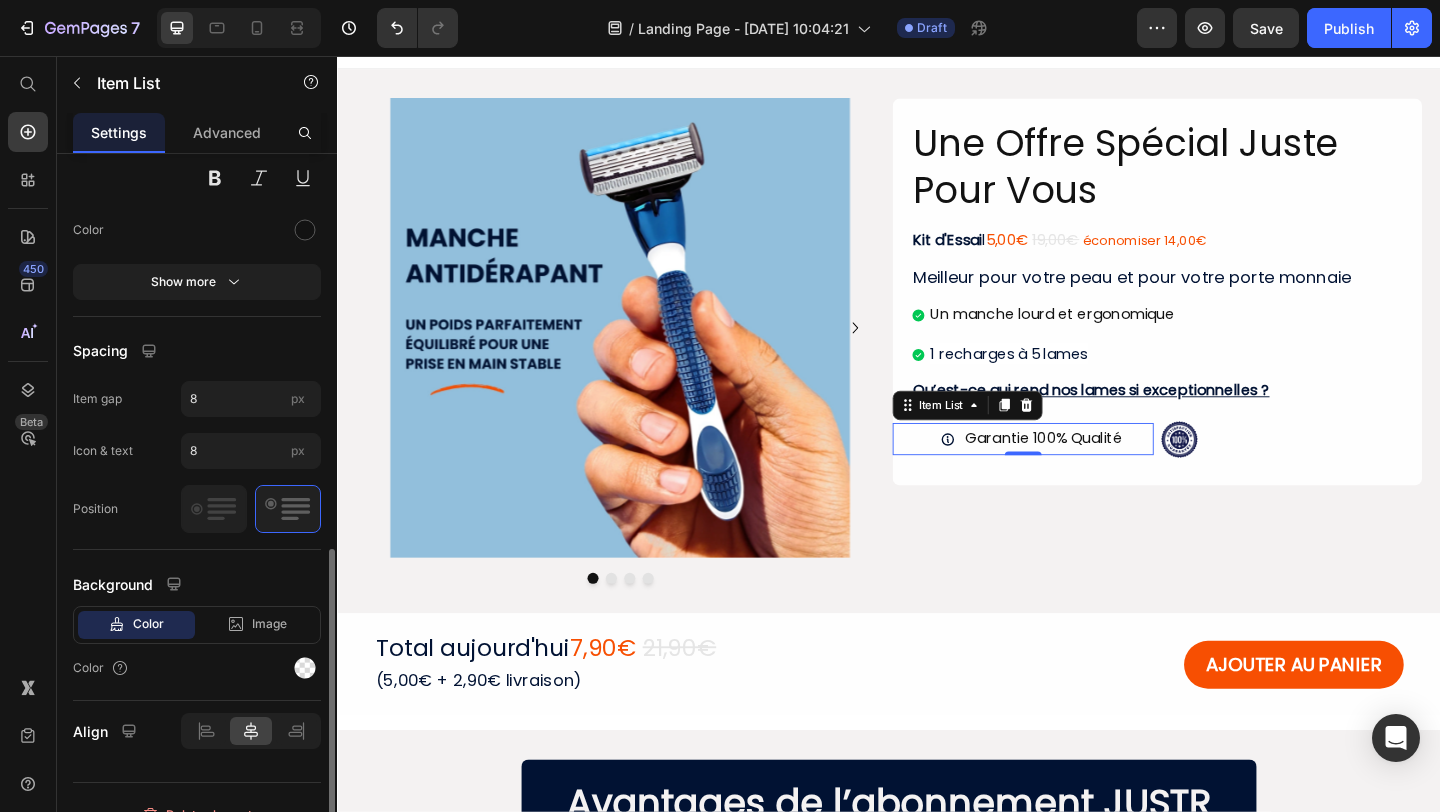 scroll, scrollTop: 753, scrollLeft: 0, axis: vertical 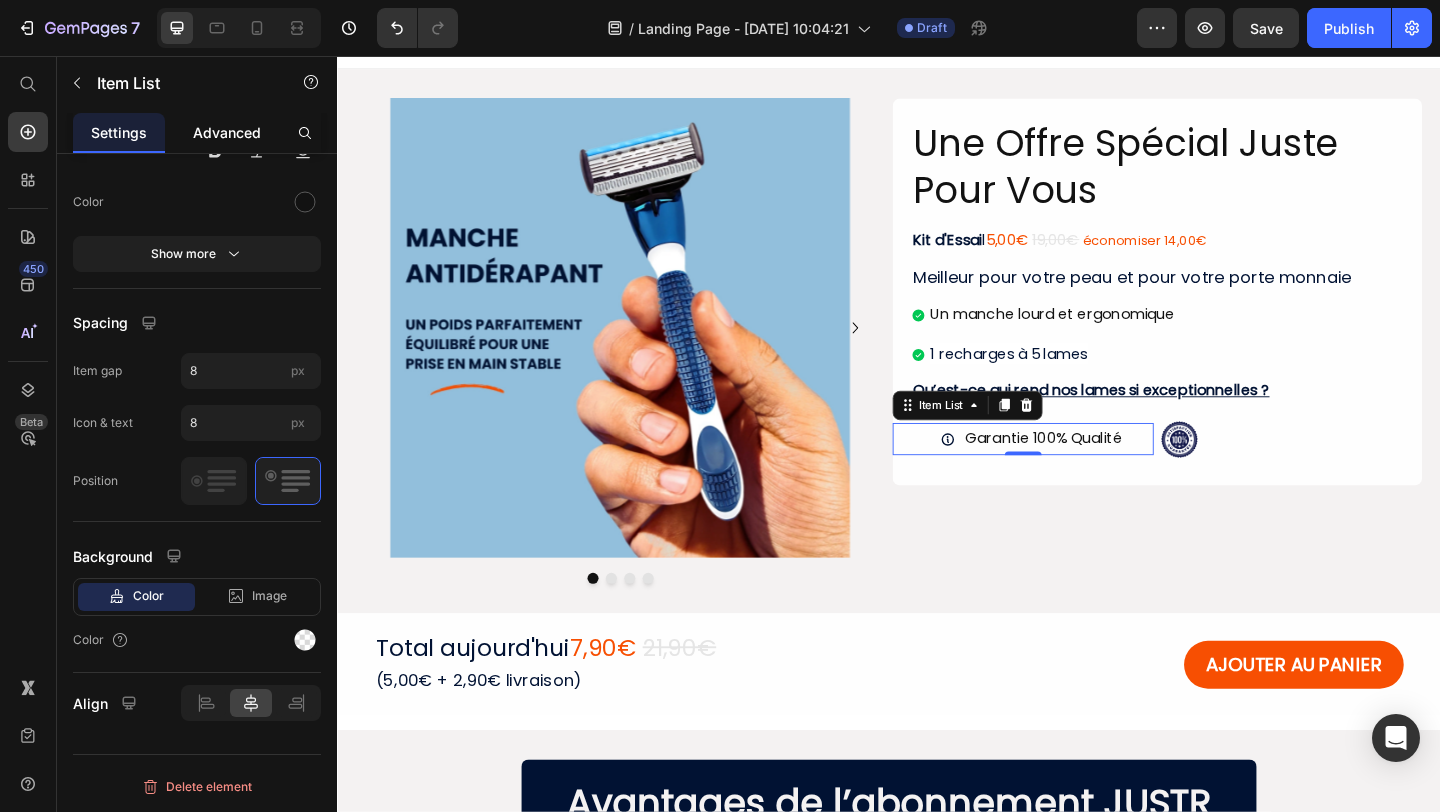 click on "Advanced" at bounding box center (227, 132) 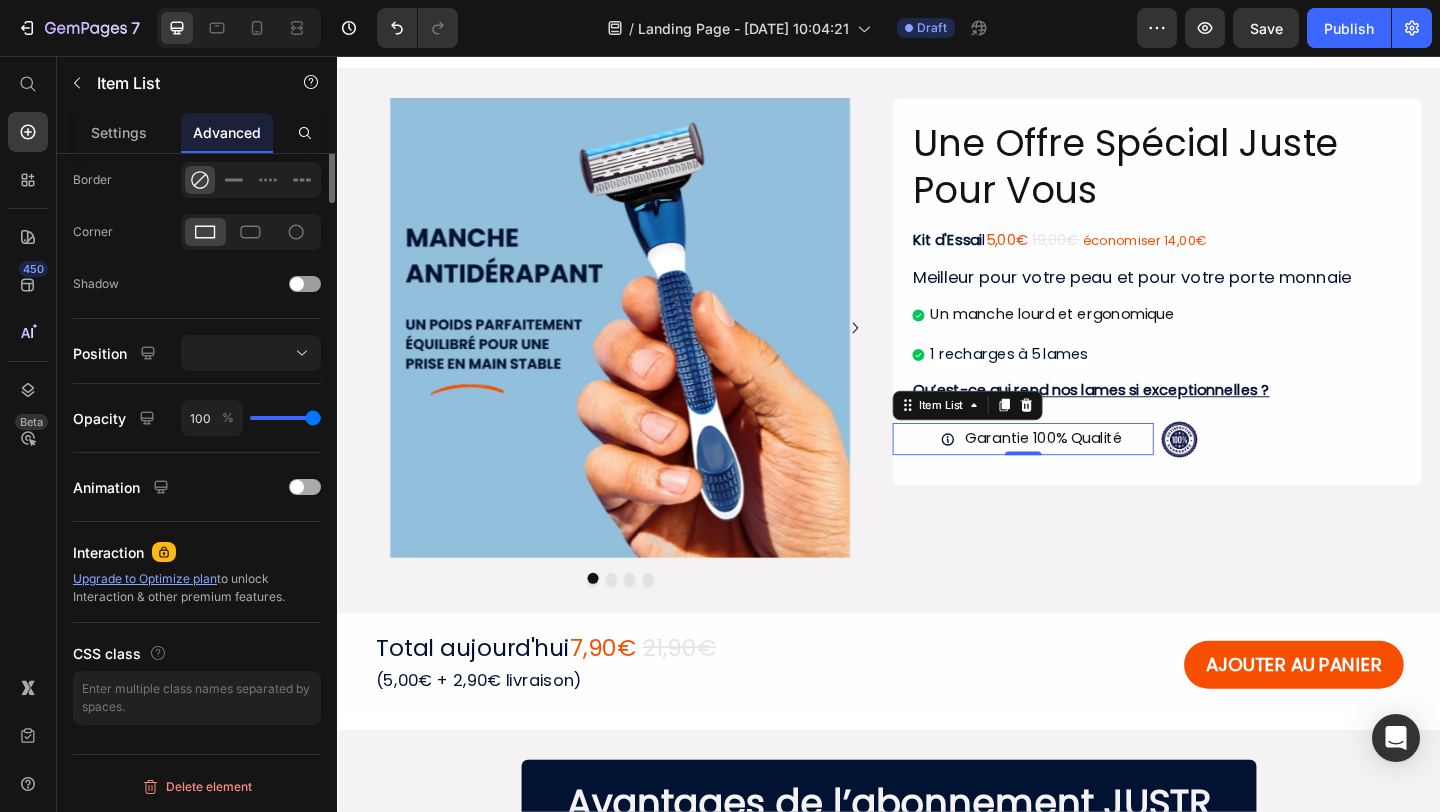 scroll, scrollTop: 0, scrollLeft: 0, axis: both 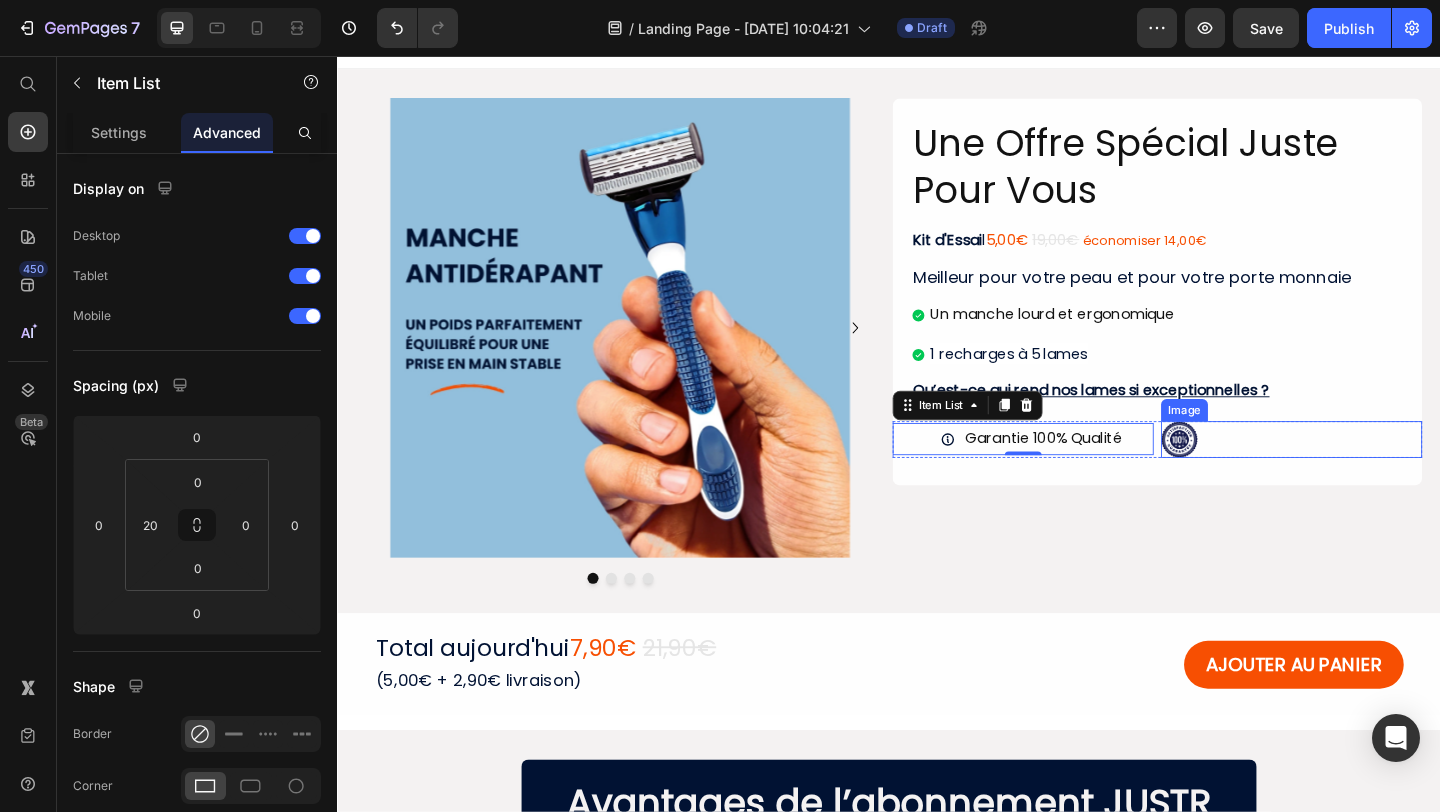 click at bounding box center (1375, 473) 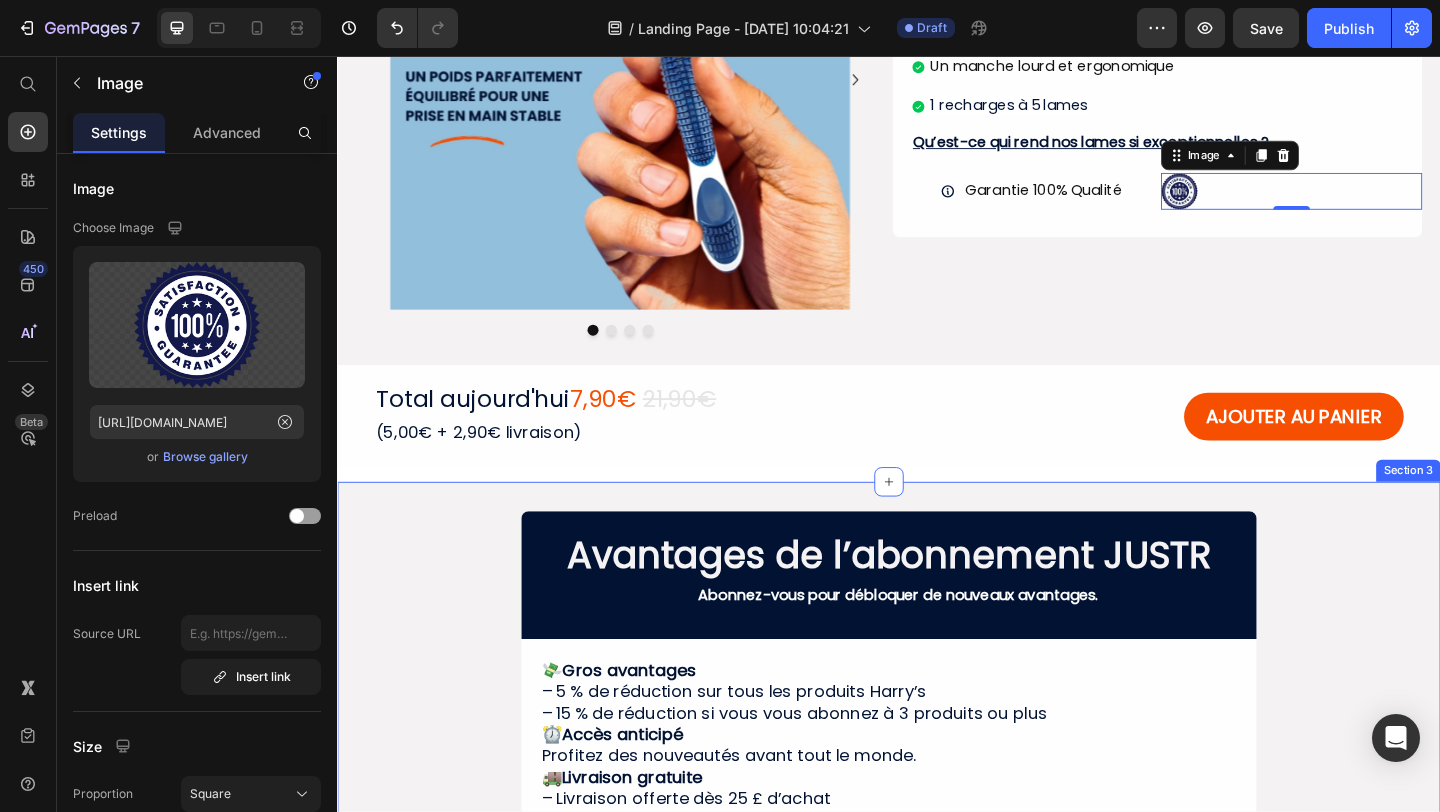 scroll, scrollTop: 0, scrollLeft: 0, axis: both 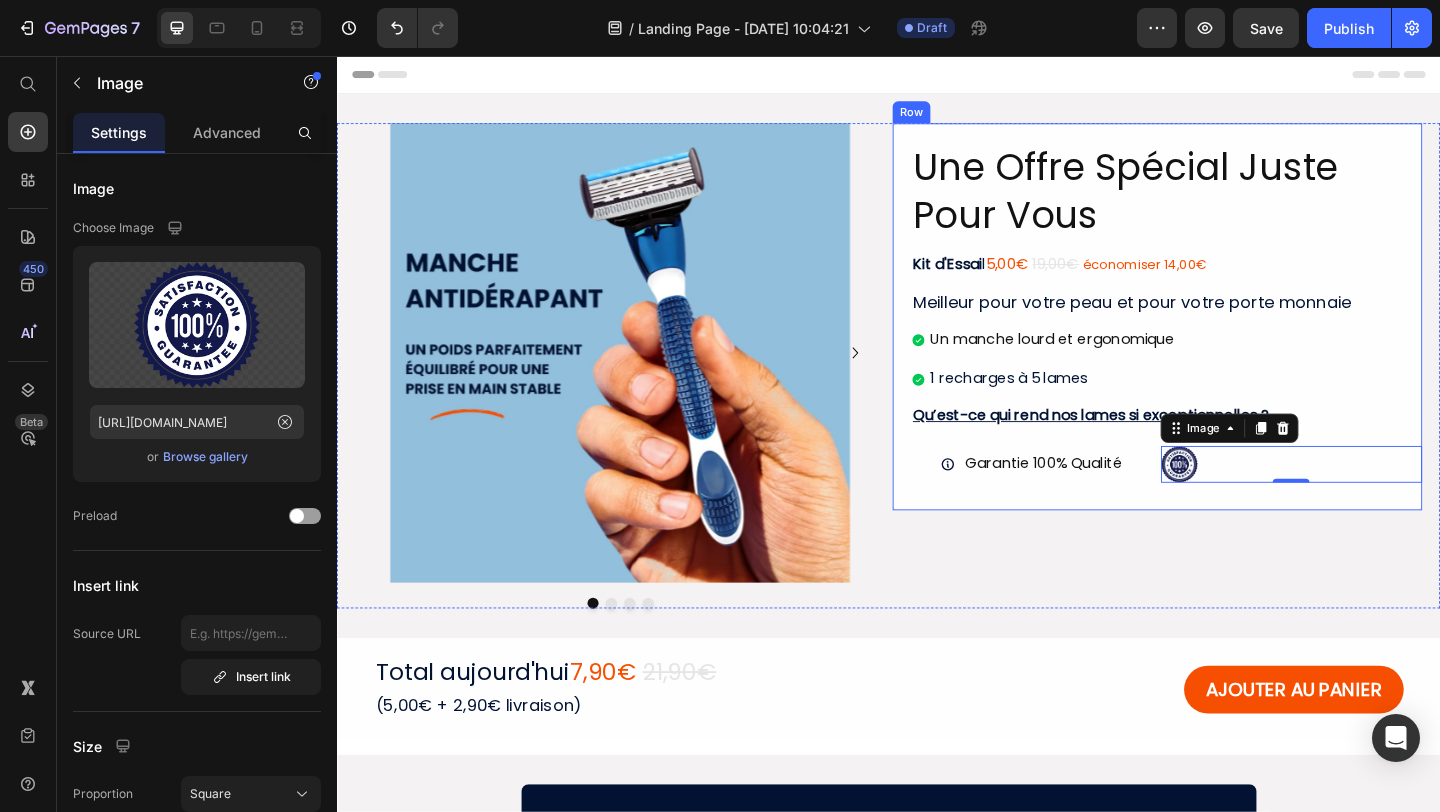 click on "Une Offre Spécial Juste Pour Vous Heading Kit d'Essai  l  5,00€   19,00€   économiser 14,00€ Text Block Meilleur pour votre peau et pour votre porte monnaie Heading Un manche lourd et ergonomique 1 recharges à 5 lames Item List Qu’est-ce qui rend nos lames si exceptionnelles ? Heading
Garantie 100% Qualité Item List Image   0 Row Row" at bounding box center [1229, 339] 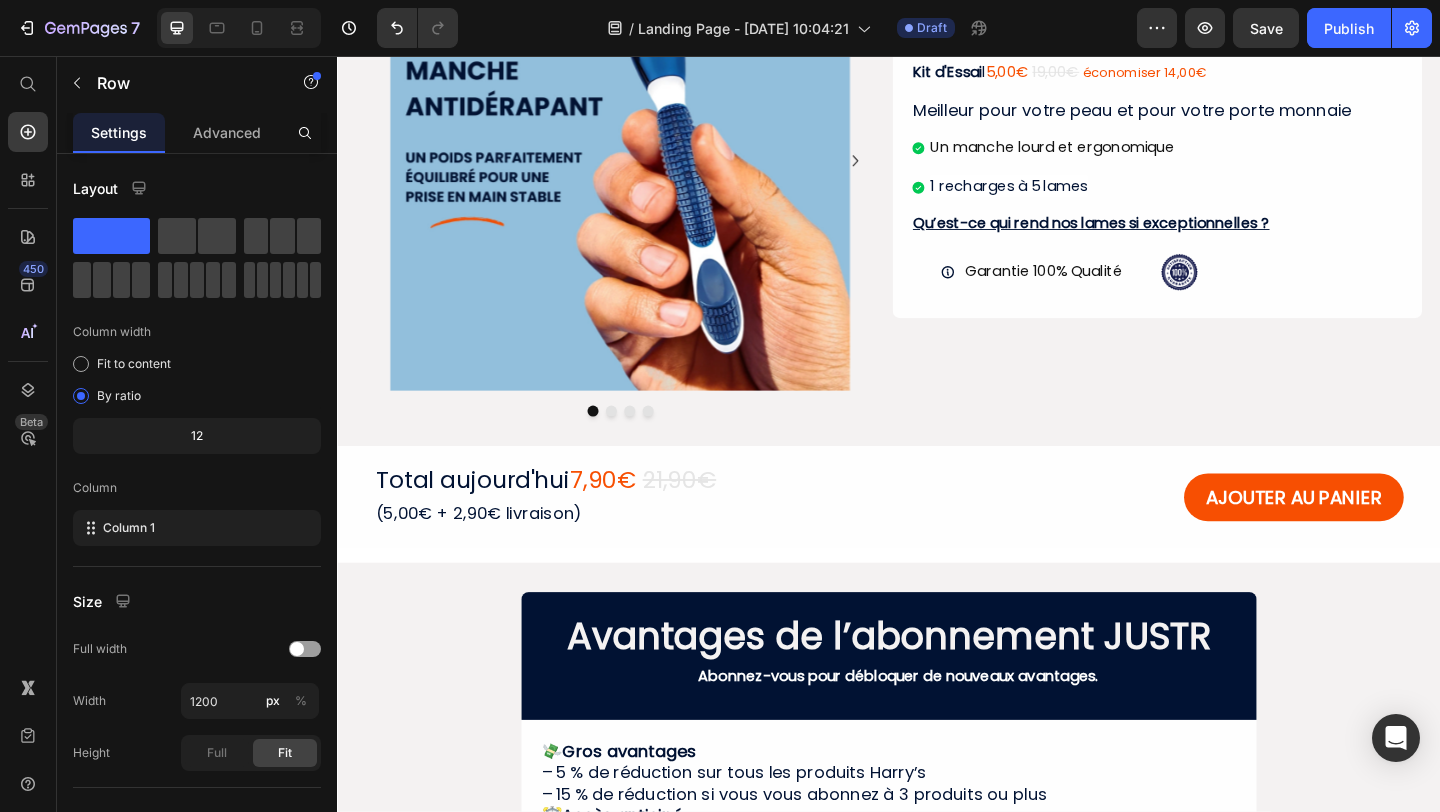 scroll, scrollTop: 0, scrollLeft: 0, axis: both 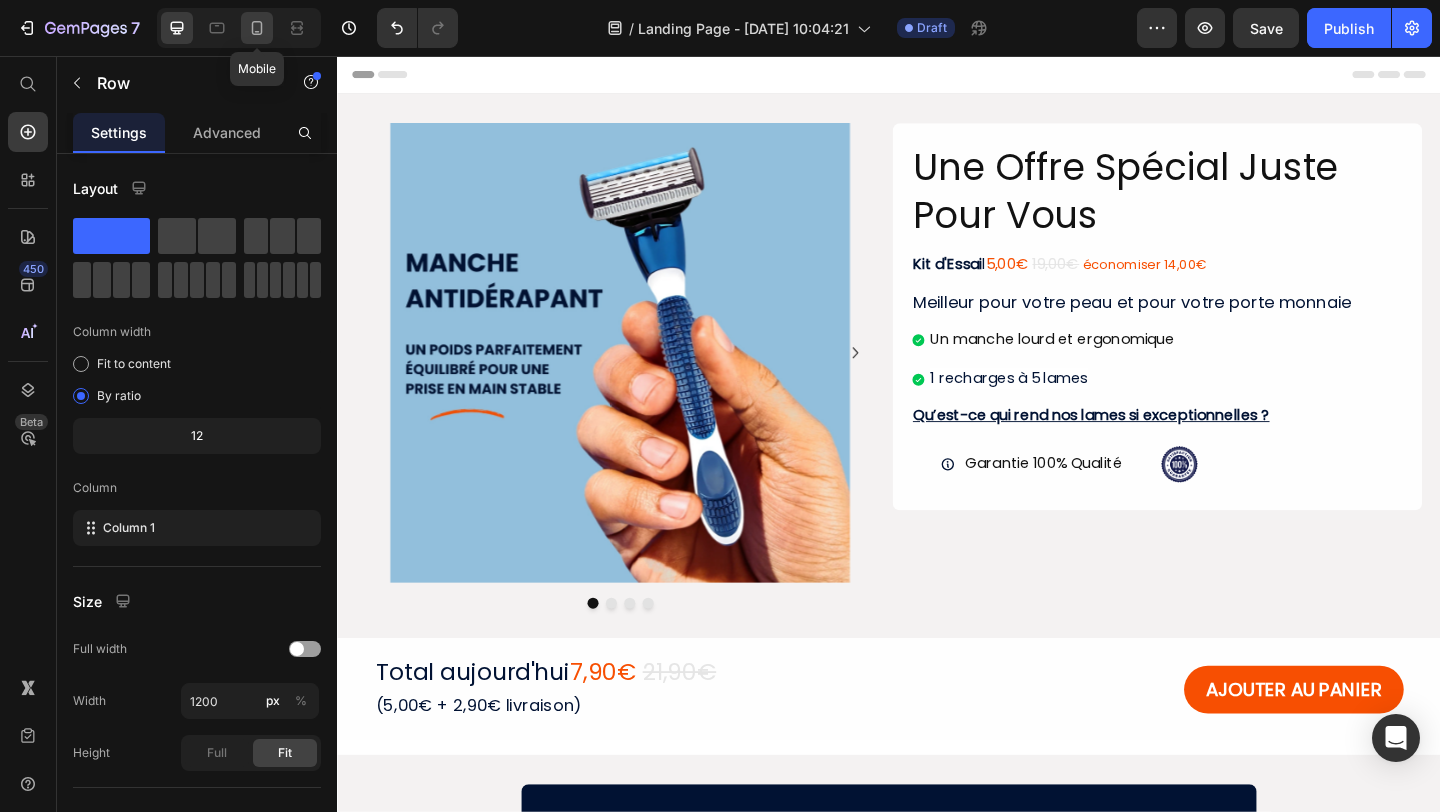 click 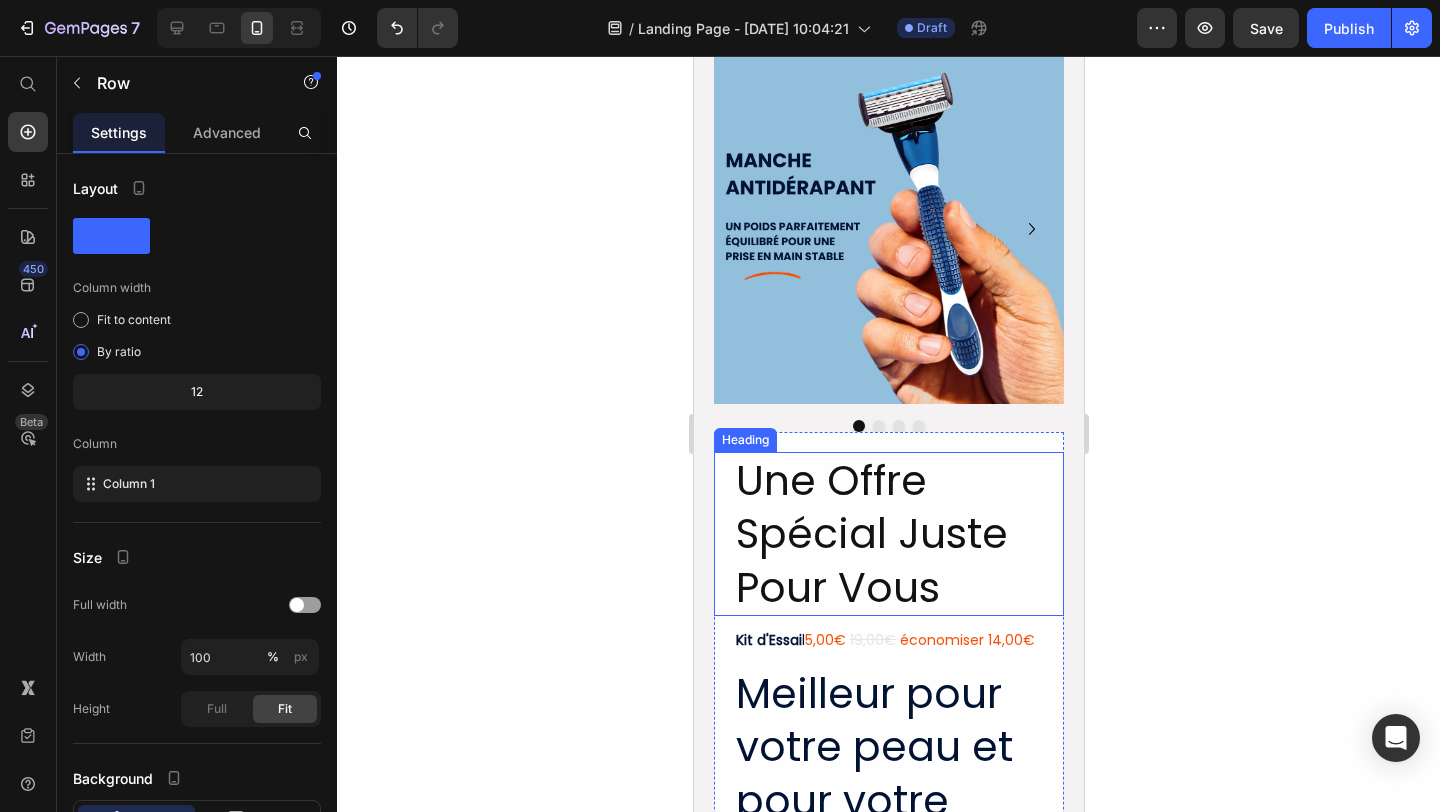 scroll, scrollTop: 0, scrollLeft: 0, axis: both 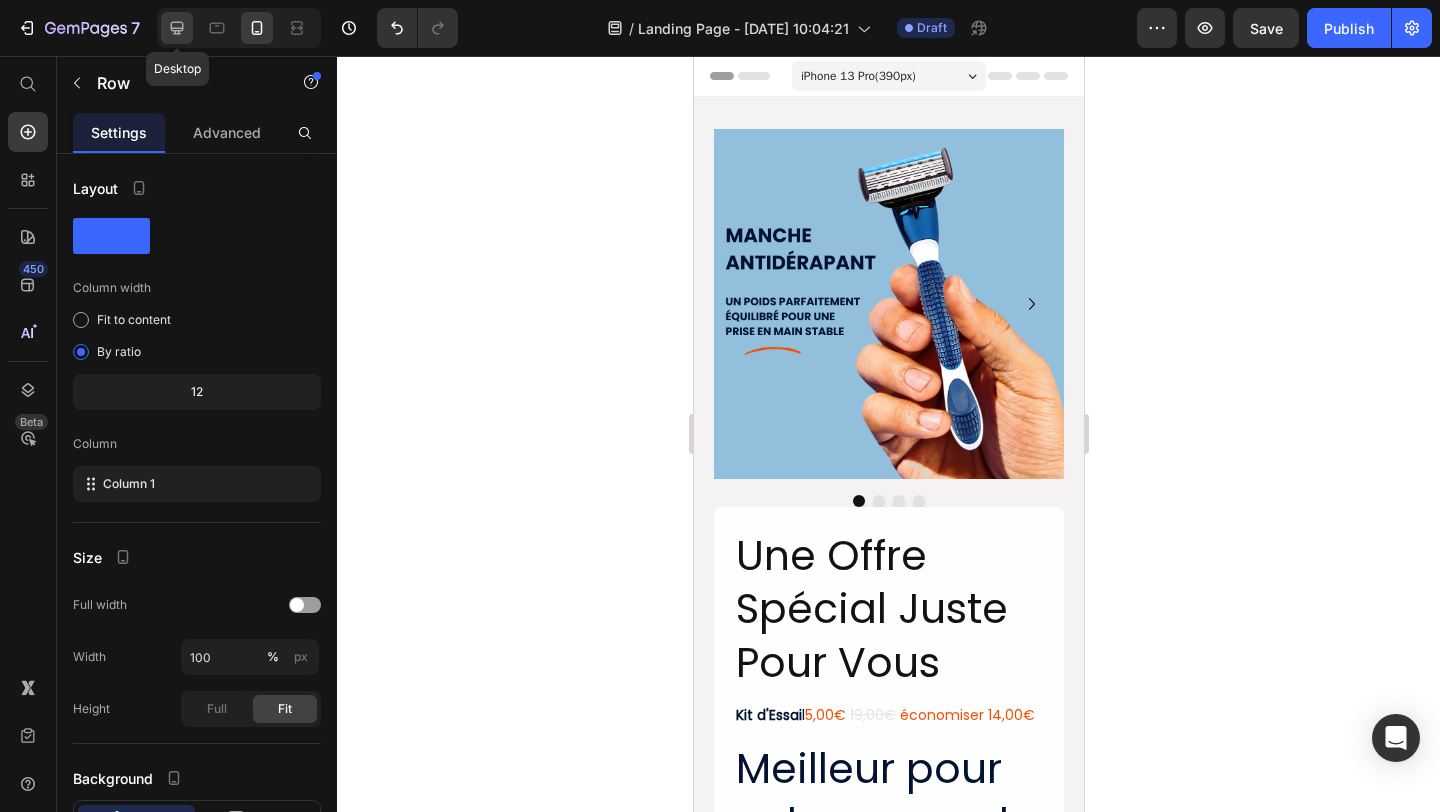 click 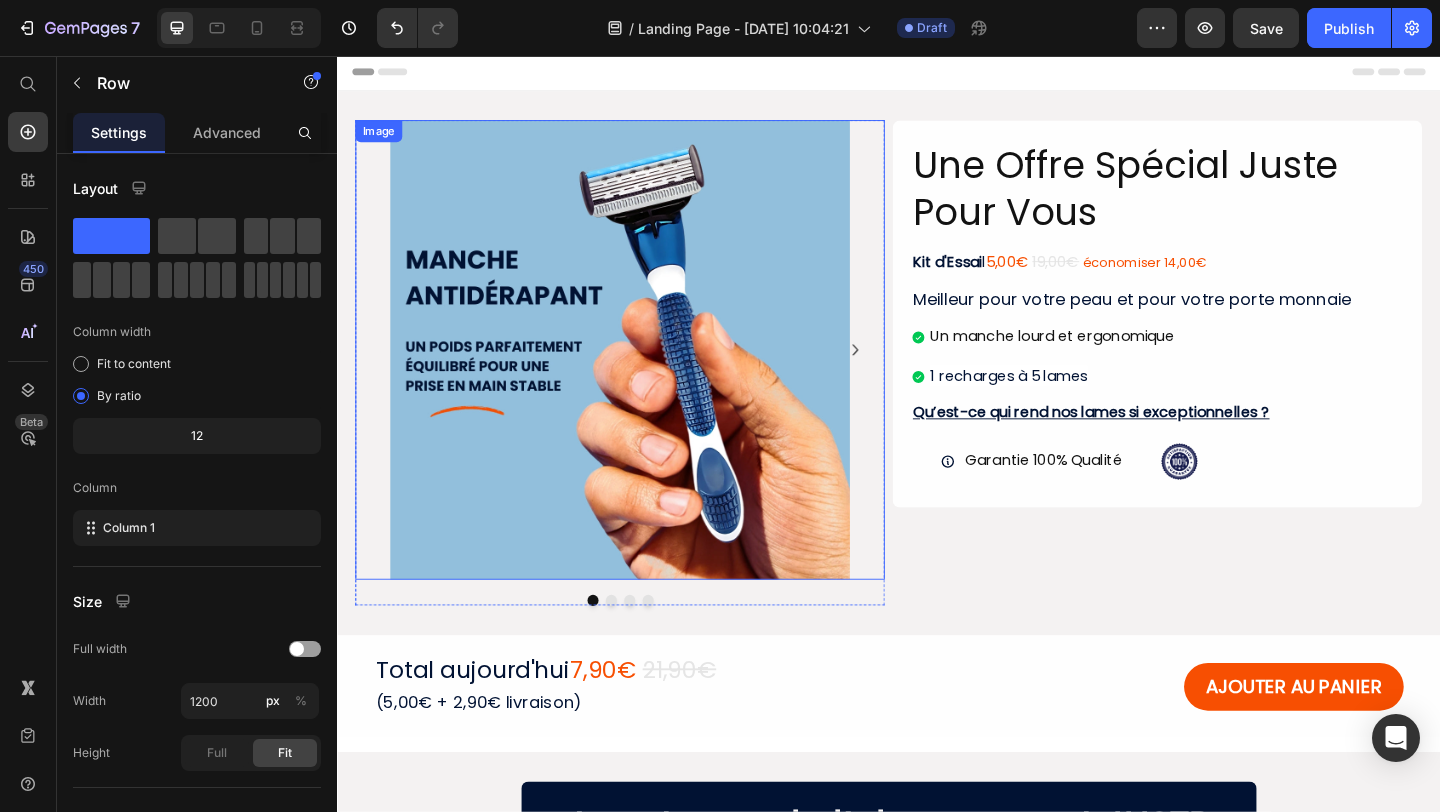 scroll, scrollTop: 0, scrollLeft: 0, axis: both 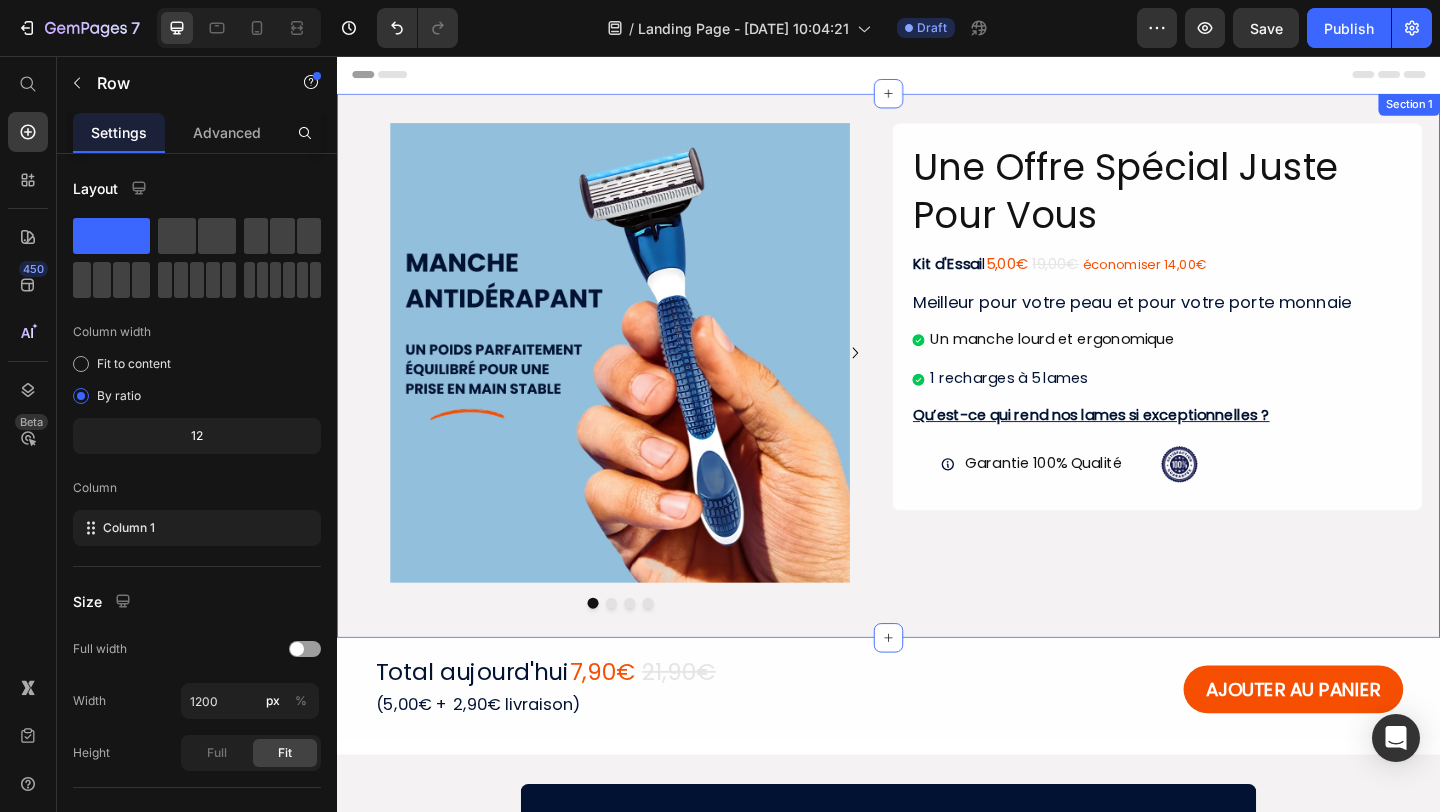 click on "Image Image Image Image
Carousel Une Offre Spécial Juste Pour Vous Heading Kit d'Essai  l  5,00€   19,00€   économiser 14,00€ Text Block Meilleur pour votre peau et pour votre porte monnaie Heading Un manche lourd et ergonomique 1 recharges à 5 lames Item List Qu’est-ce qui rend nos lames si exceptionnelles ? Heading
Garantie 100% Qualité Item List Image Row Row Row Section 1" at bounding box center [937, 393] 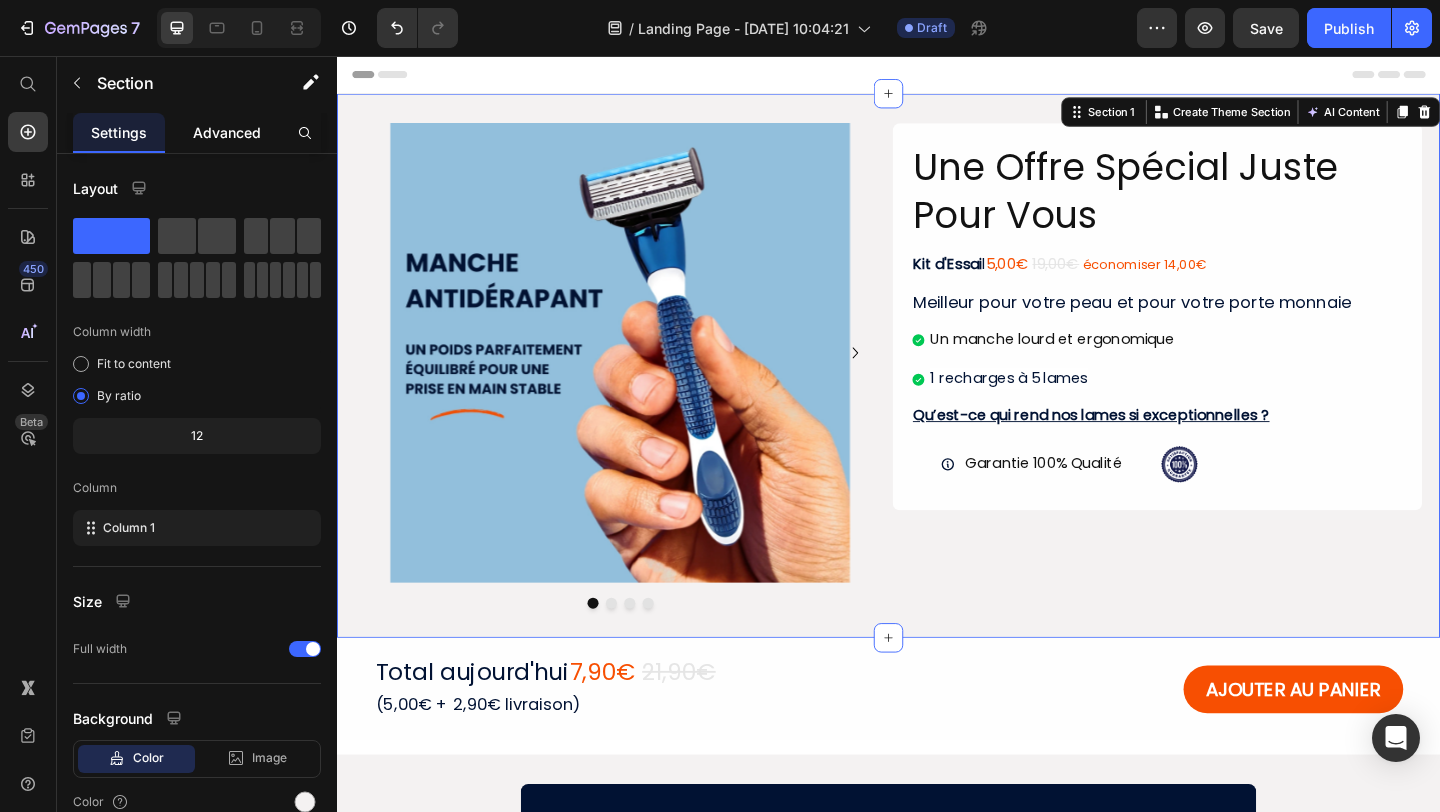 click on "Advanced" at bounding box center [227, 132] 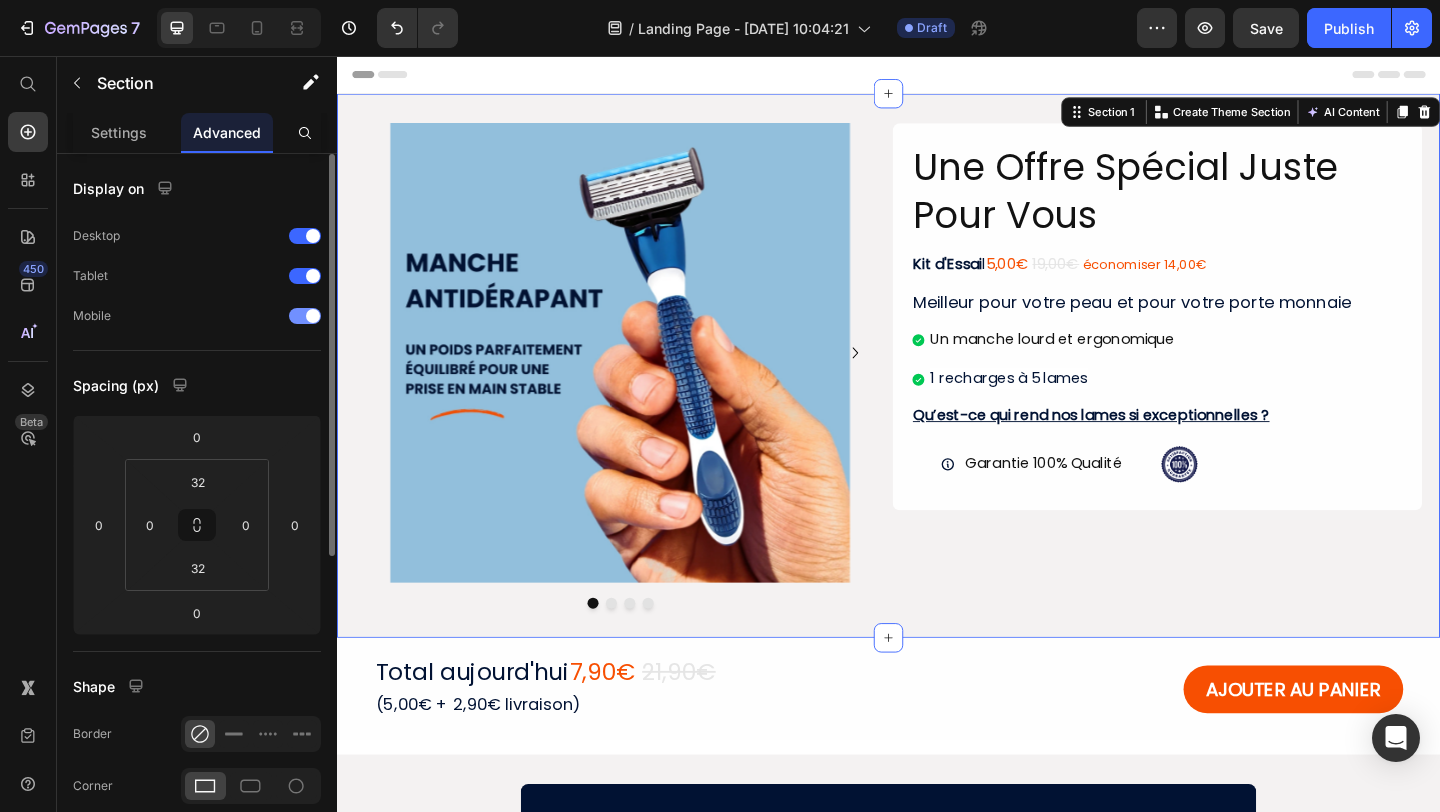 click at bounding box center [313, 316] 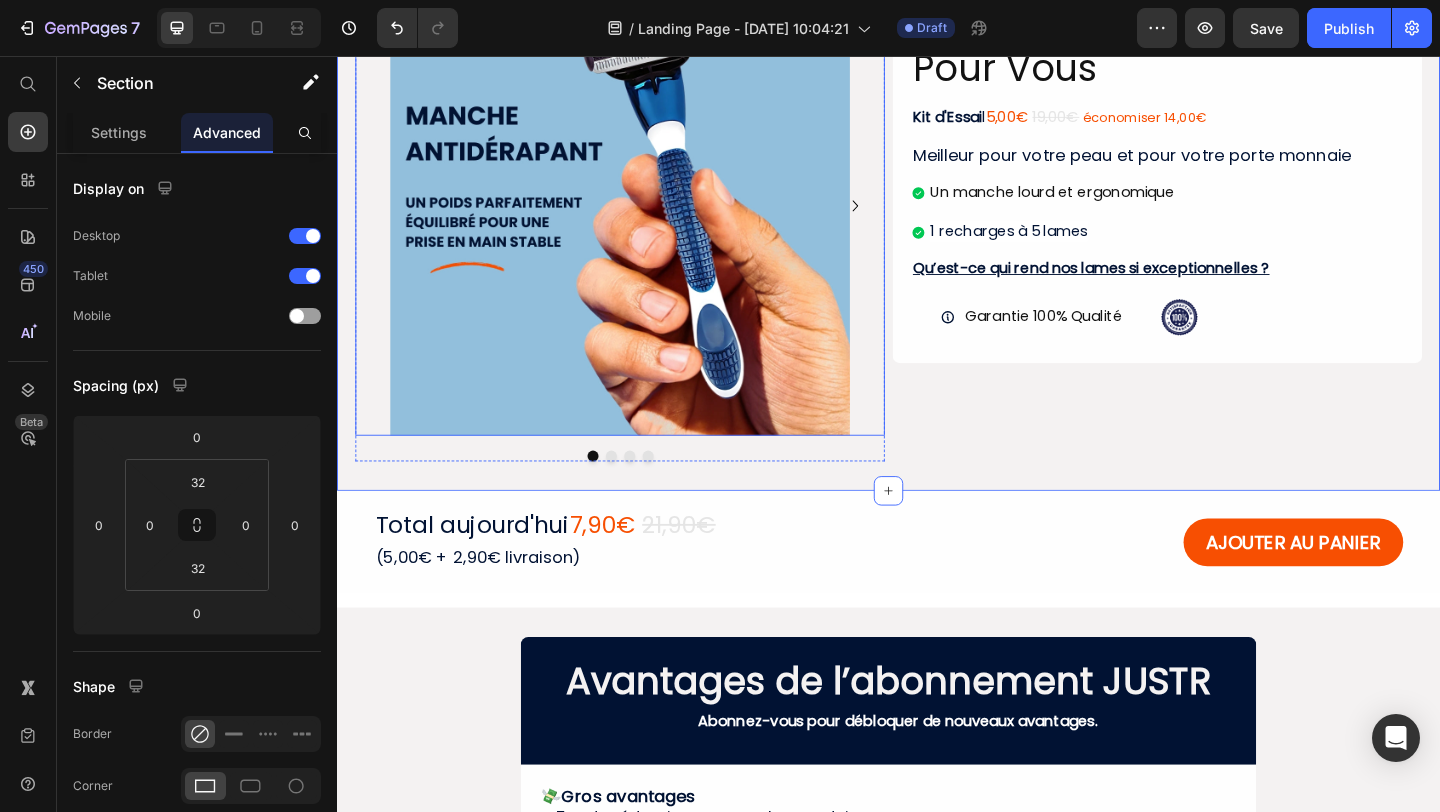 scroll, scrollTop: 211, scrollLeft: 0, axis: vertical 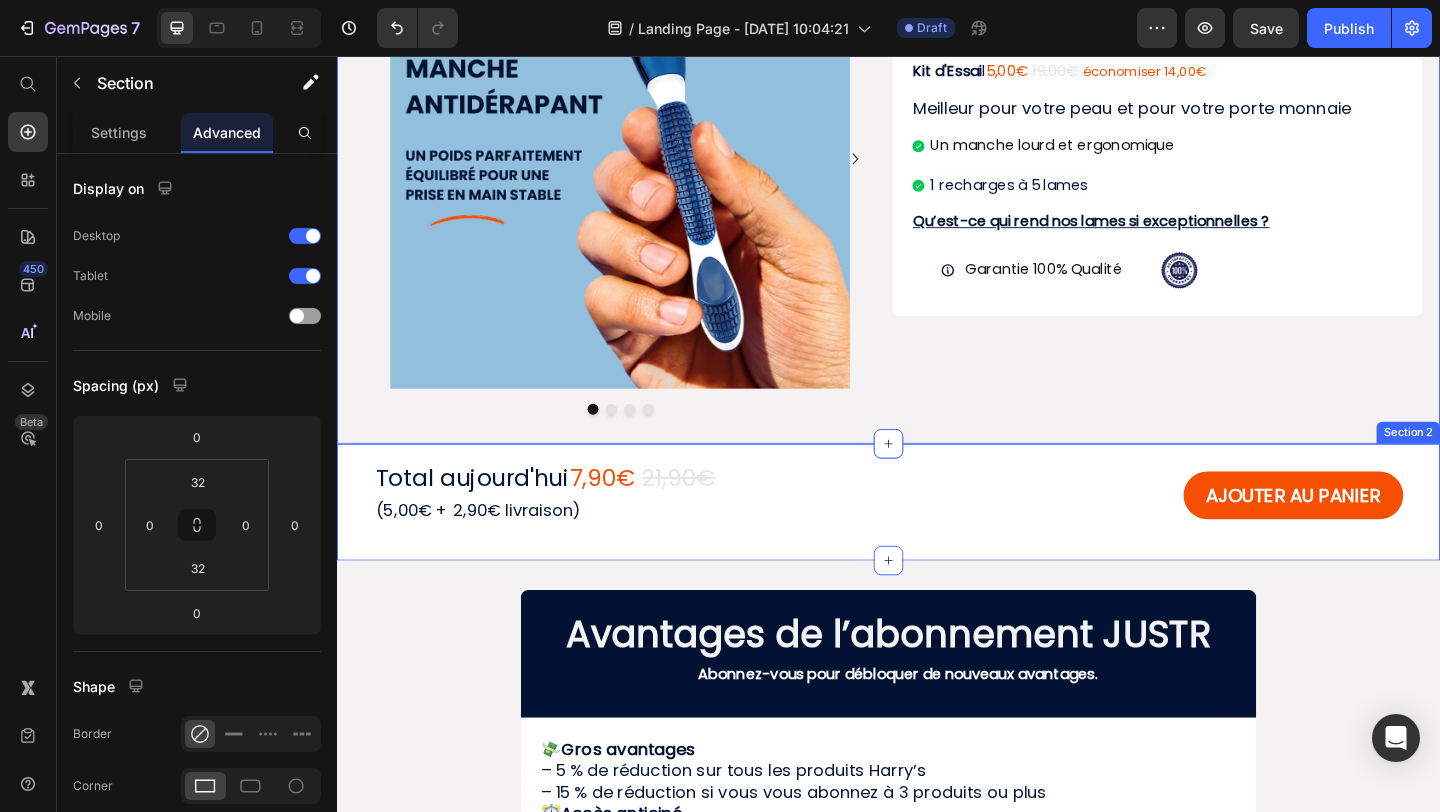 click on "Total aujourd'hui  7,90€   21,90€ (5,00€ + 2,90€ livraison) Heading AJOUTER AU PANIER Button Row Row" at bounding box center [937, 541] 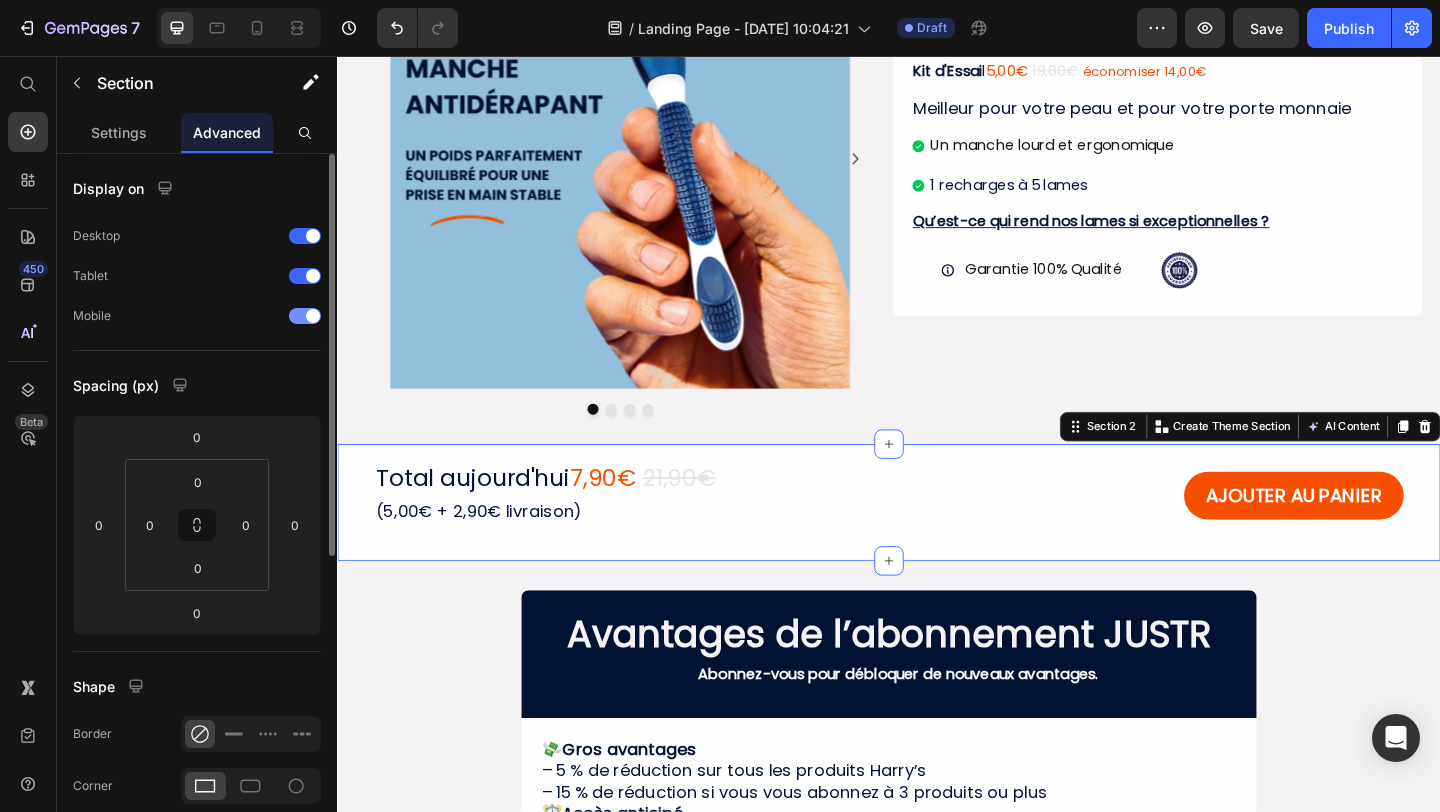 click on "Mobile" at bounding box center (197, 316) 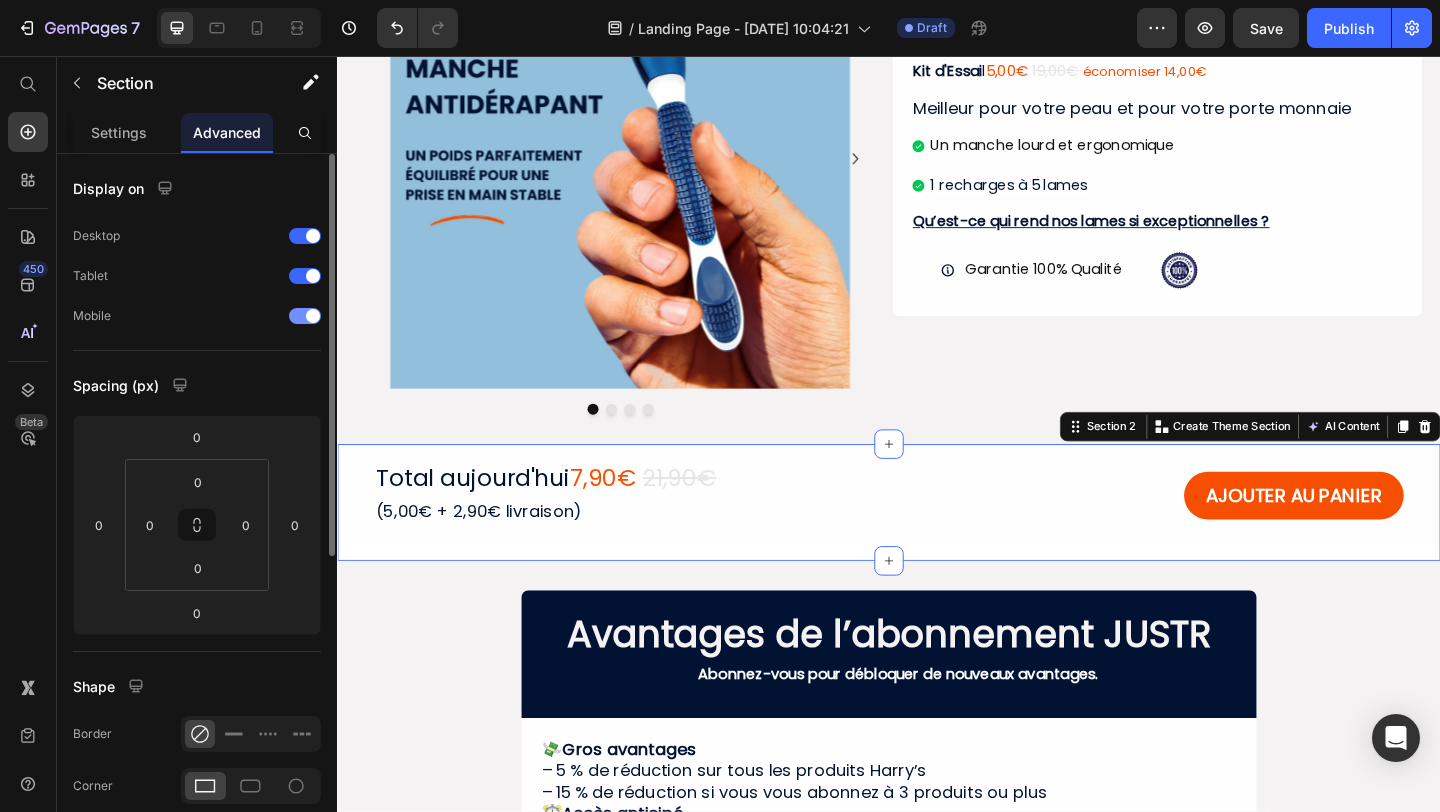 click on "Mobile" at bounding box center (197, 316) 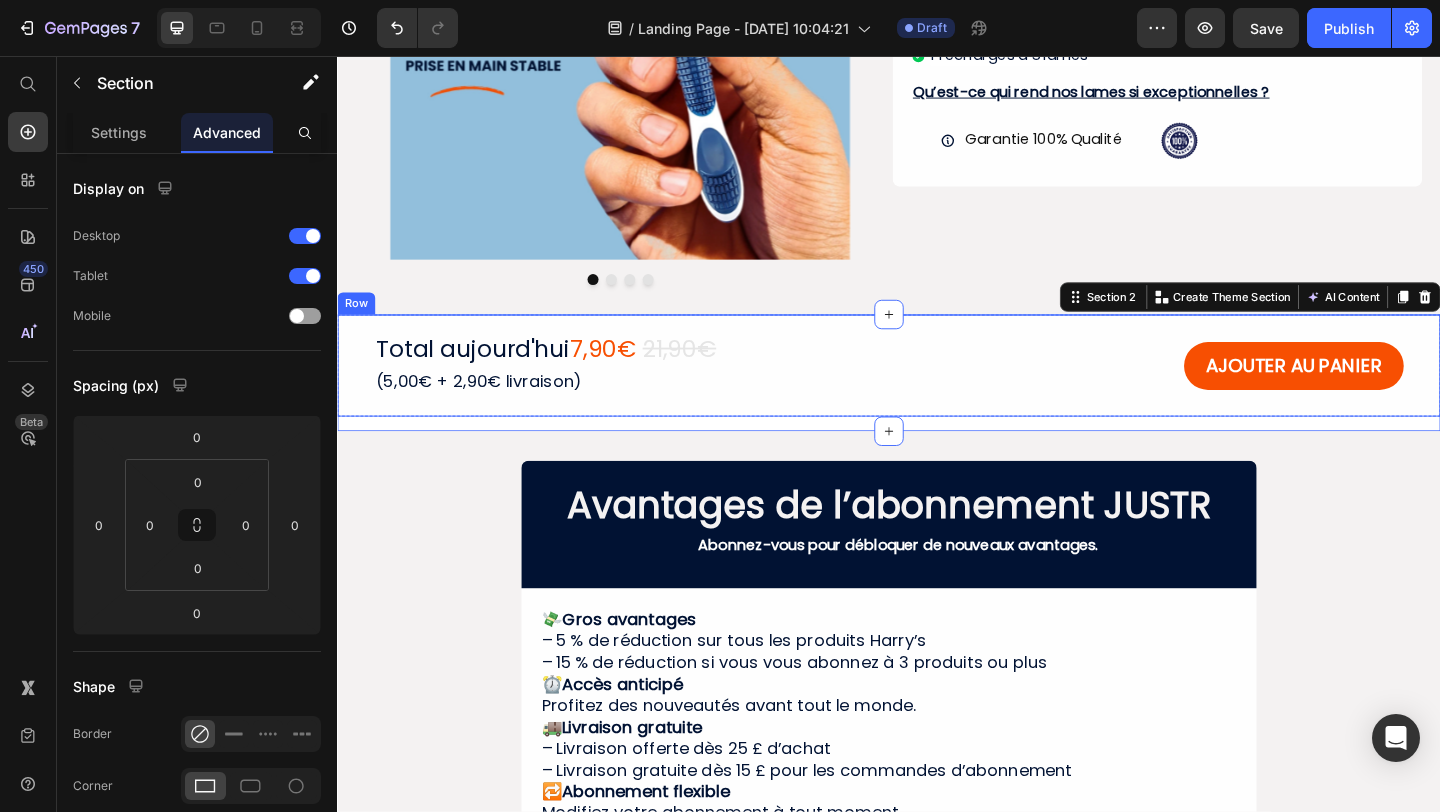 scroll, scrollTop: 362, scrollLeft: 0, axis: vertical 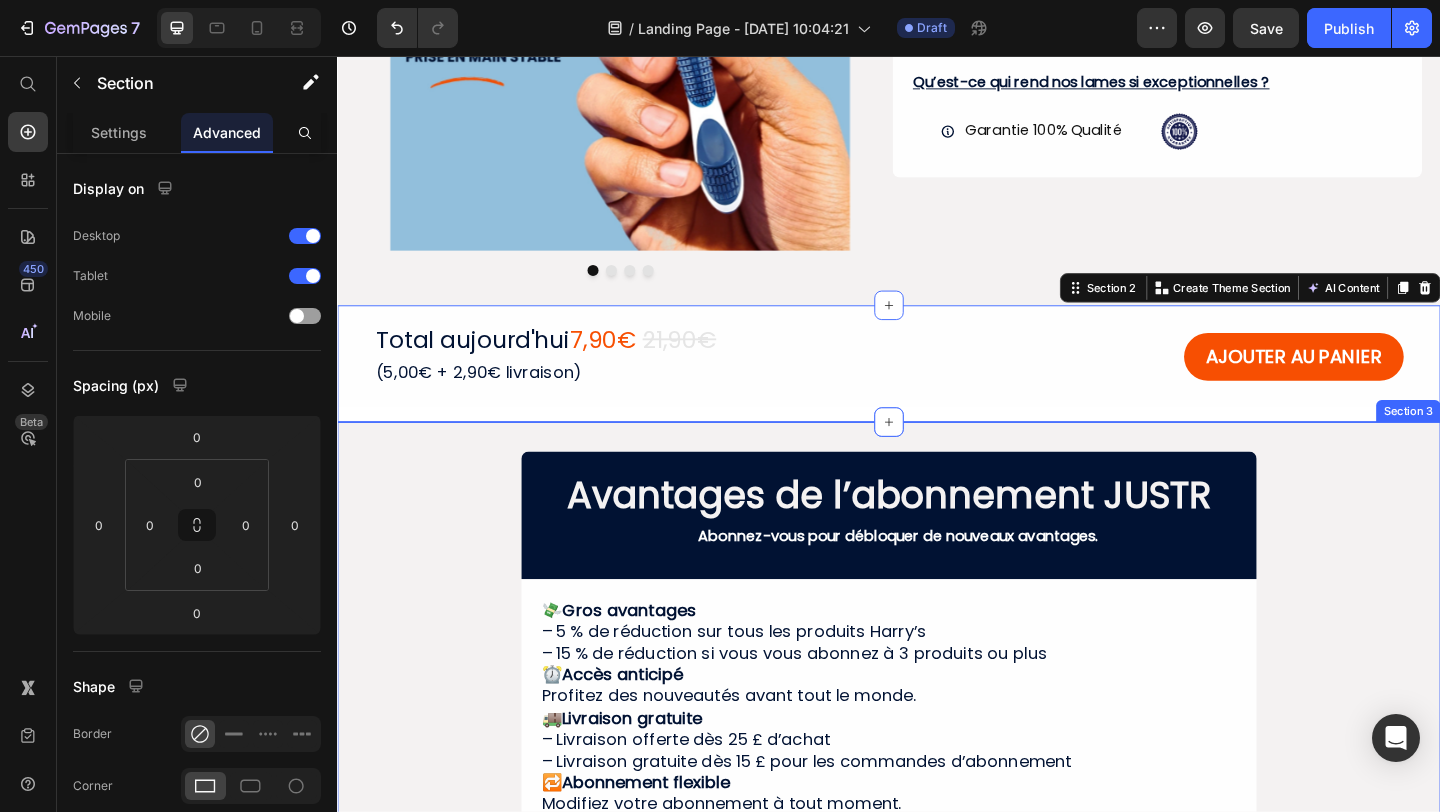 click on "Avantages de l’abonnement JUSTR Heading Abonnez-vous pour débloquer de nouveaux avantages. Text Block Row 💸  Gros avantages – 5 % de réduction sur tous les produits Harry’s – 15 % de réduction si vous vous abonnez à 3 produits ou plus ⏰  Accès anticipé Profitez des nouveautés avant tout le monde. 🚚  Livraison gratuite – Livraison offerte dès 25 £ d’achat – Livraison gratuite dès 15 £ pour les commandes d’abonnement 🔁  Abonnement flexible Modifiez votre abonnement à tout moment. Des questions ? Consultez notre FAQ. *Les avantages de l’abonnement Harry’s s’activent gratuitement avec l’achat d’un coffret de démarrage ou d’un abonnement à un produit, et restent valables tant que votre abonnement est actif. Les avantages expirent si vous annulez votre abonnement ou si aucune commande d’abonnement n’a été expédiée au cours des 12 derniers mois. Heading Row Row Section 3" at bounding box center [937, 801] 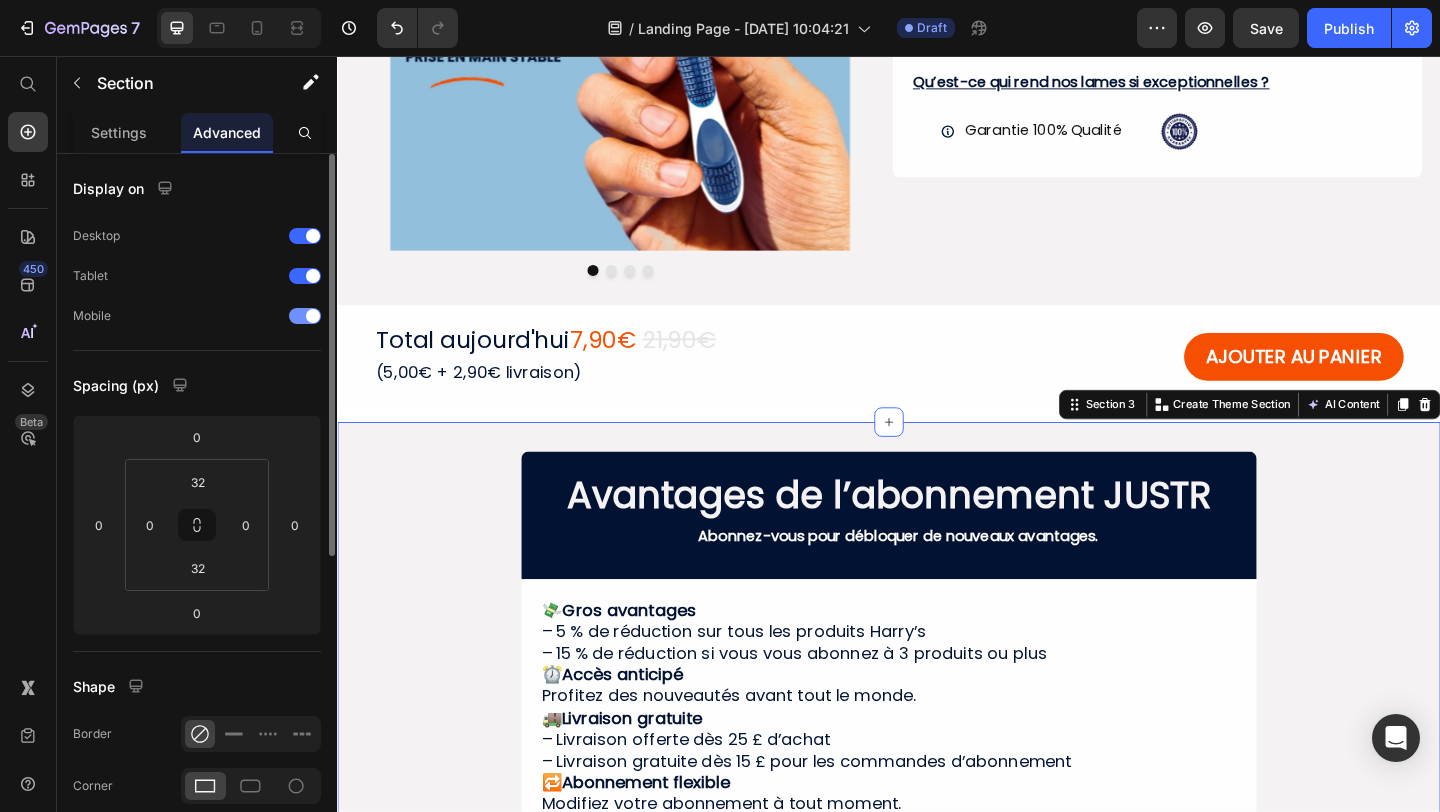 click at bounding box center (305, 316) 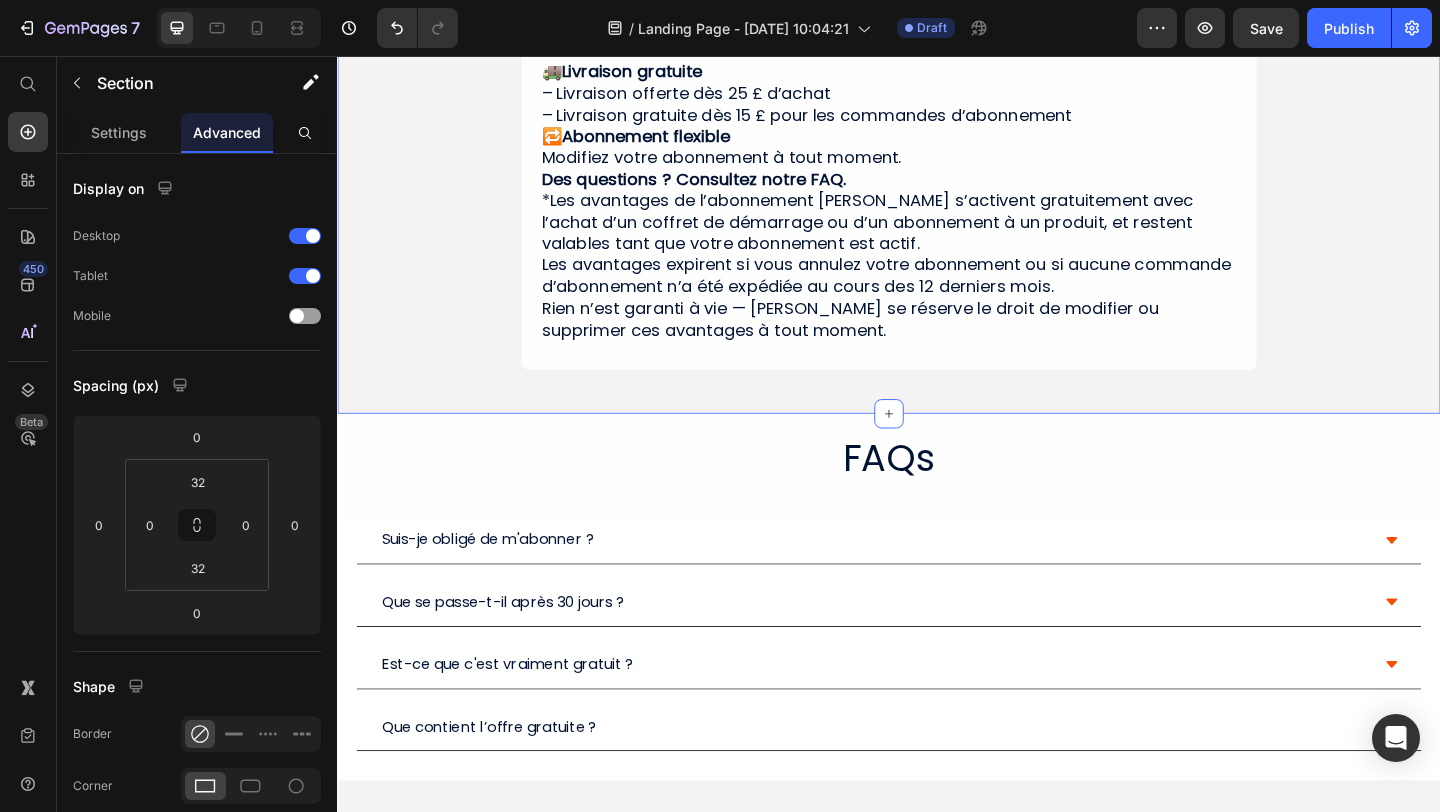 scroll, scrollTop: 1101, scrollLeft: 0, axis: vertical 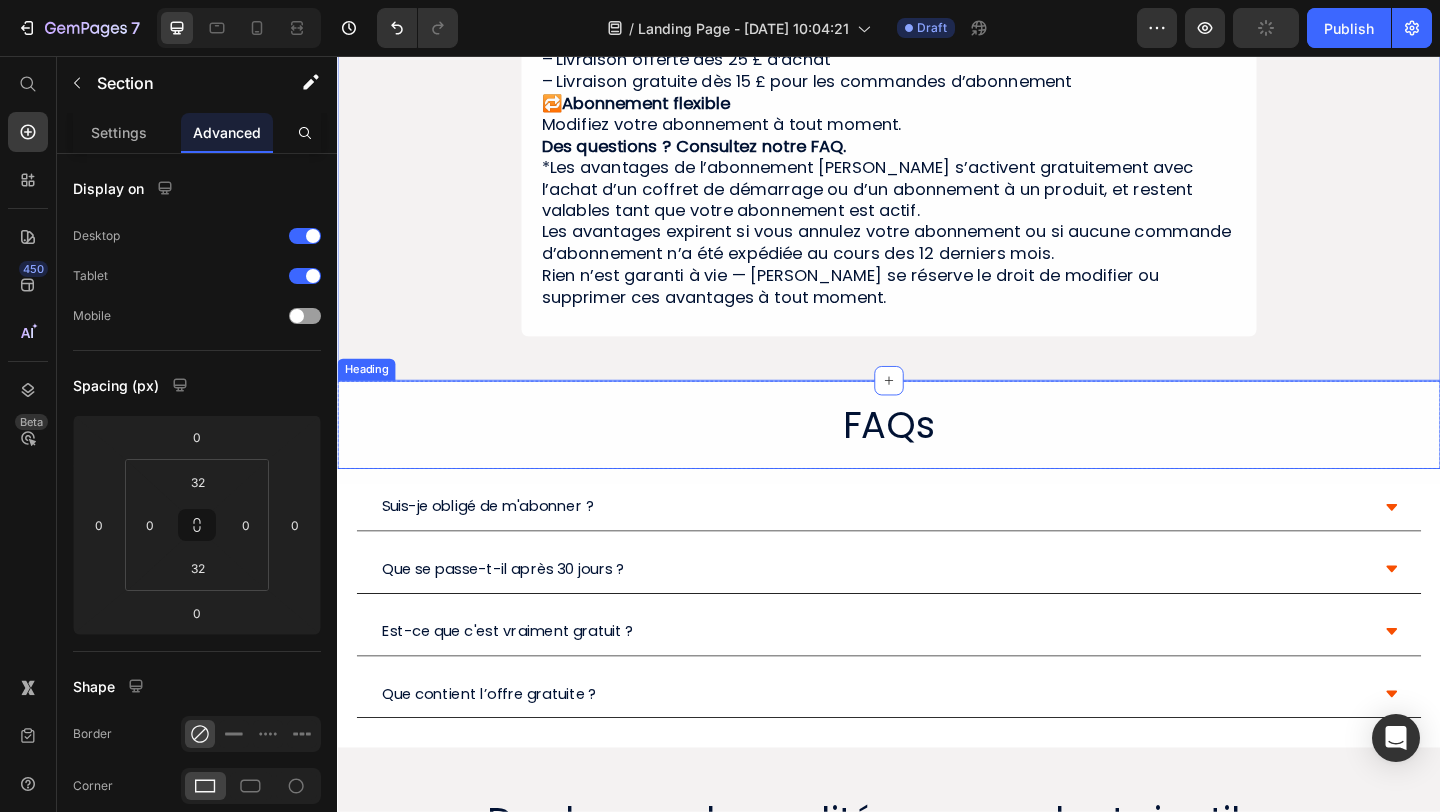 click on "FAQs Heading" at bounding box center [937, 457] 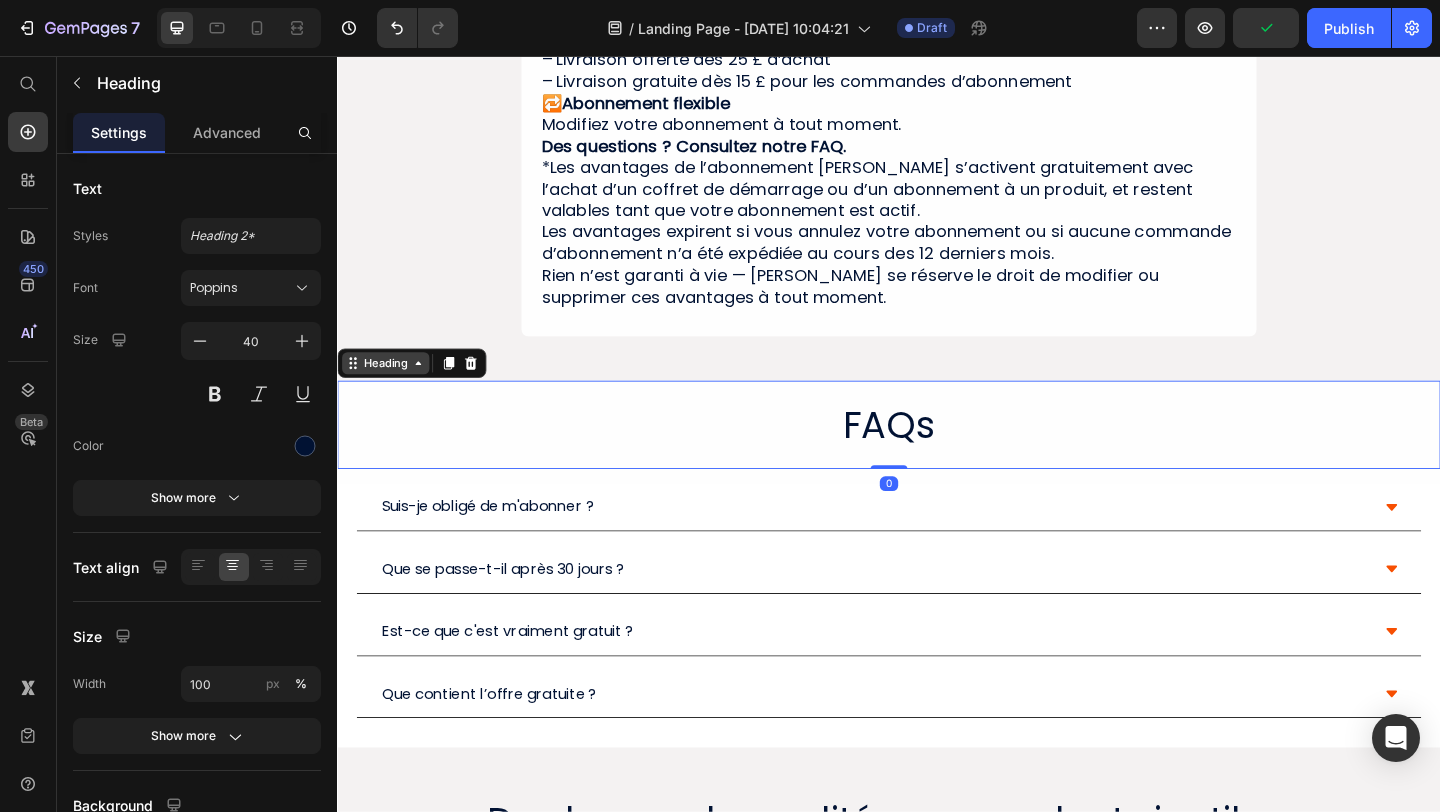 click on "Heading" at bounding box center (389, 390) 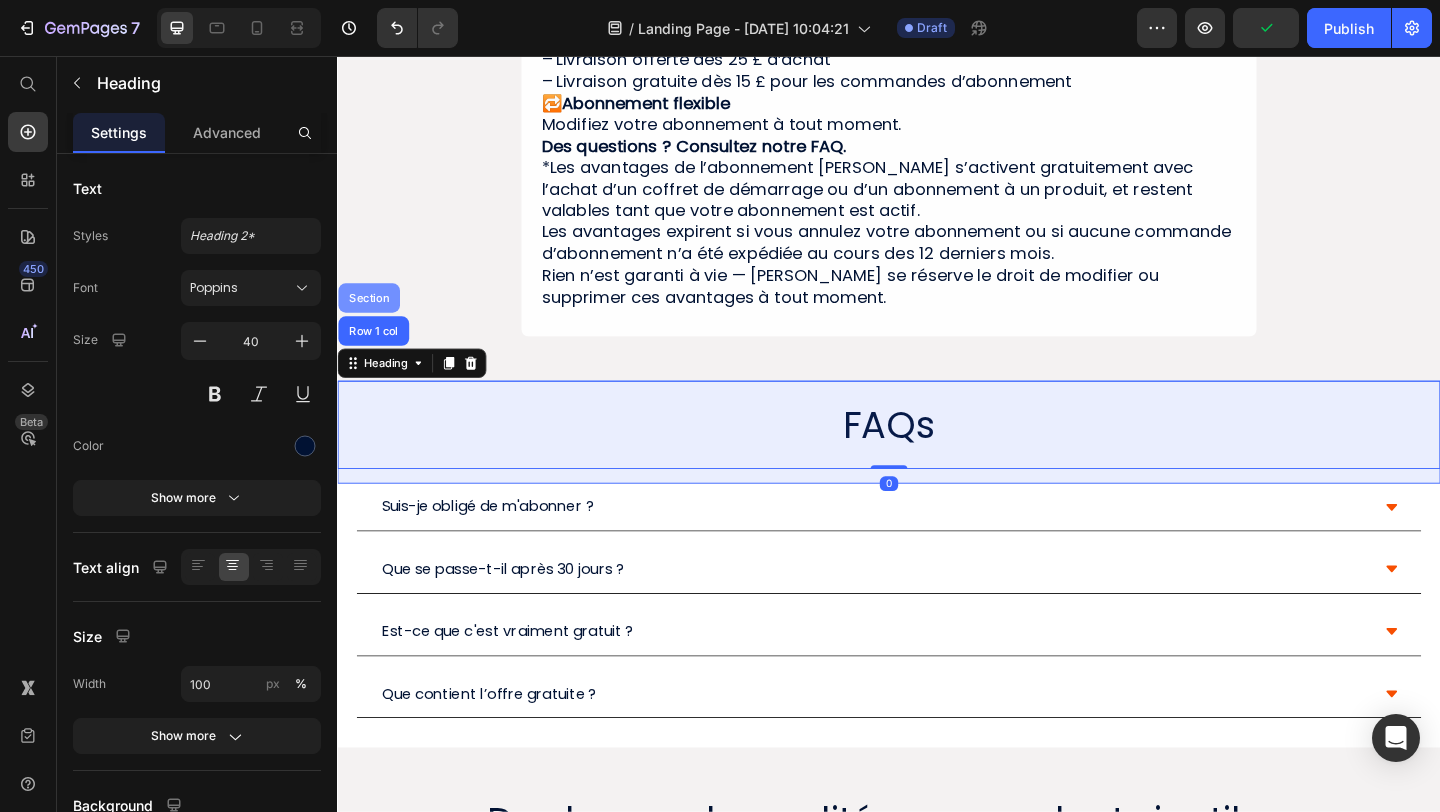 click on "Section" at bounding box center [371, 319] 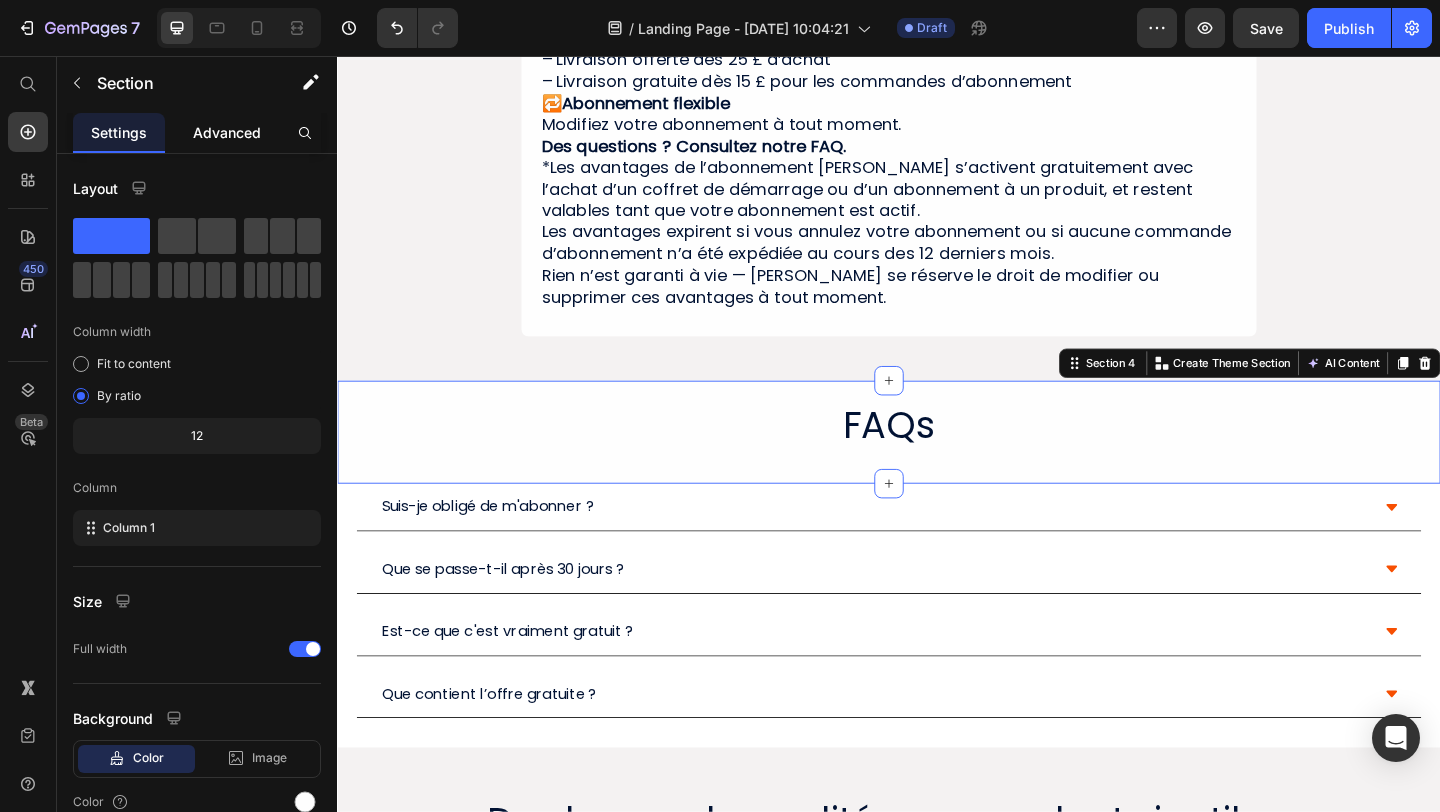 click on "Advanced" at bounding box center (227, 132) 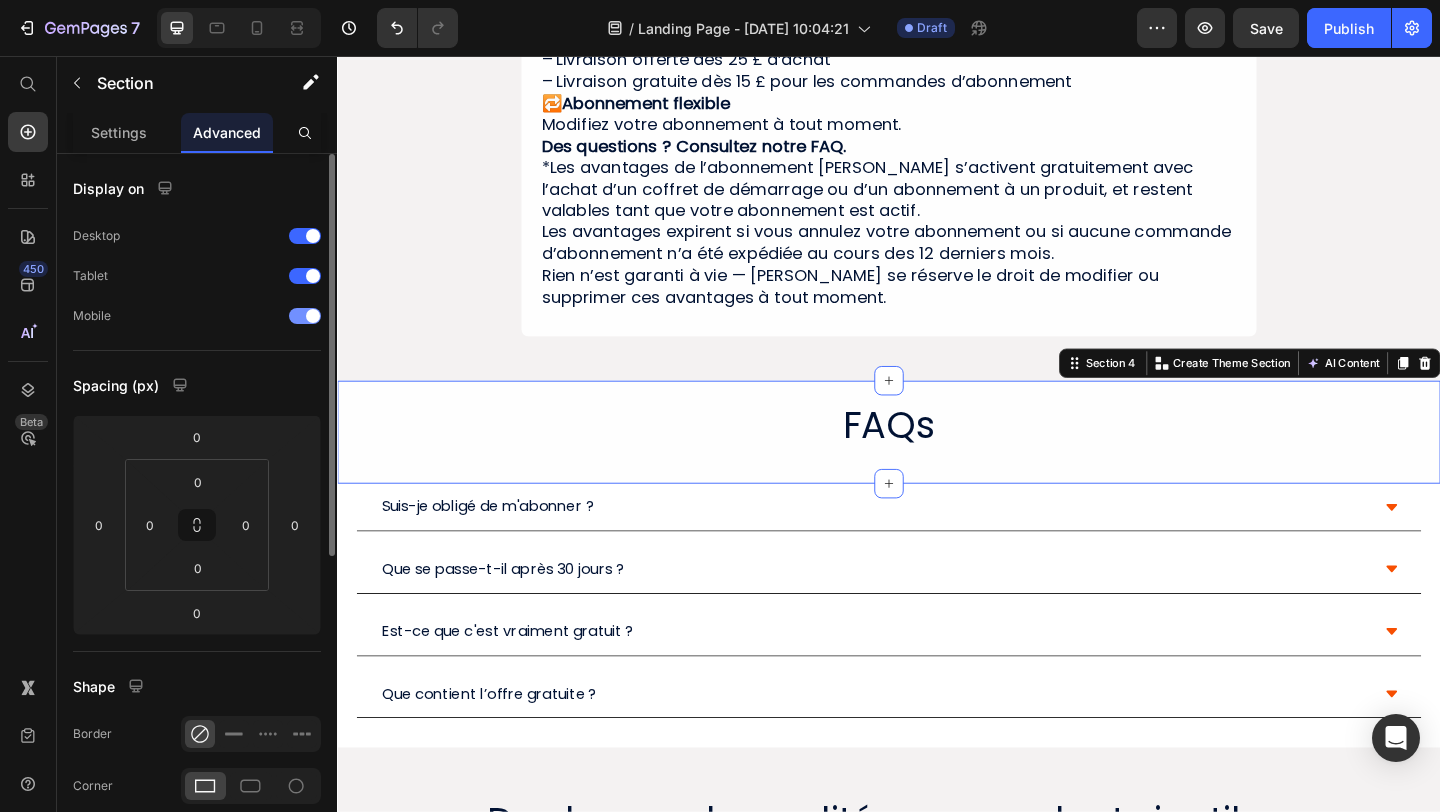 click at bounding box center [305, 316] 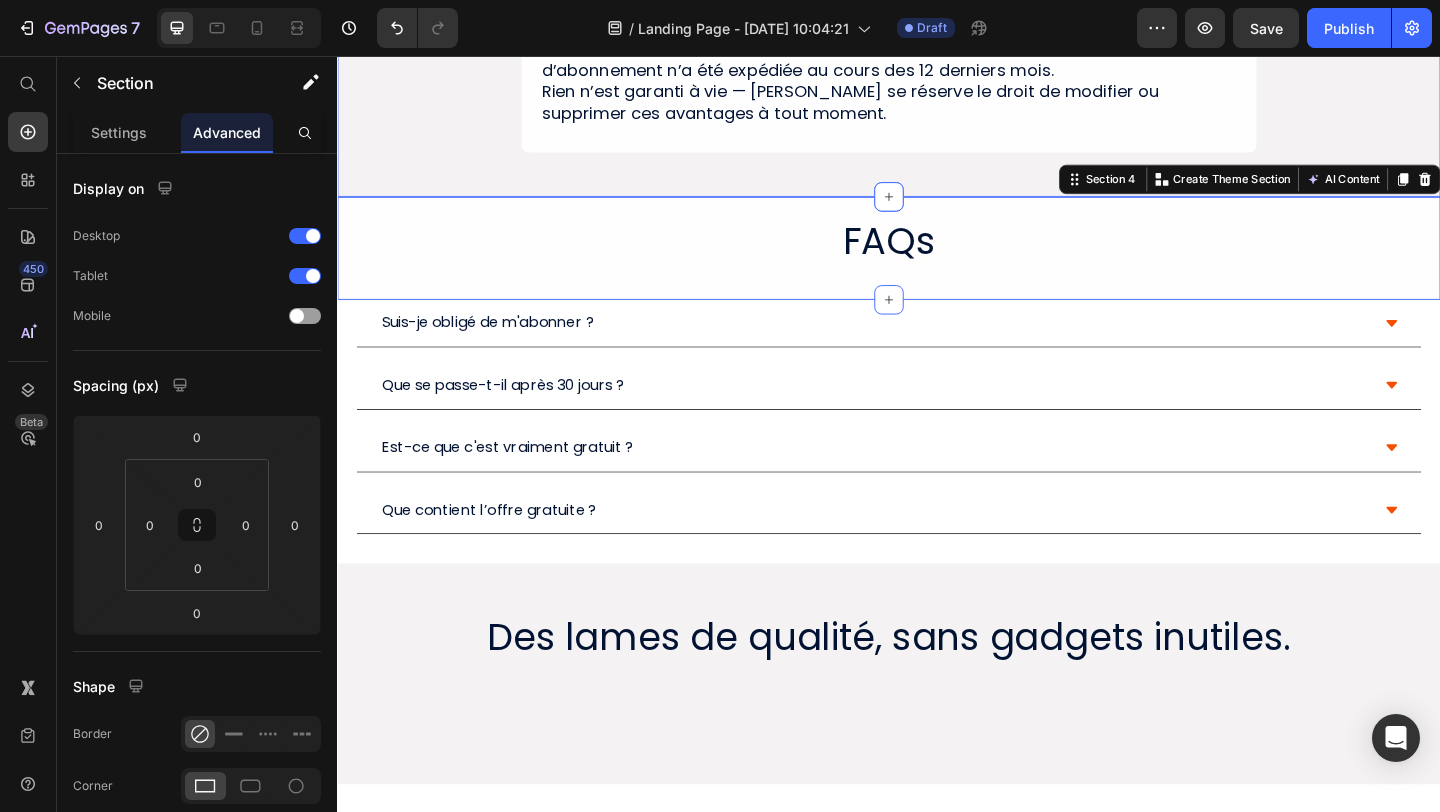 scroll, scrollTop: 1356, scrollLeft: 0, axis: vertical 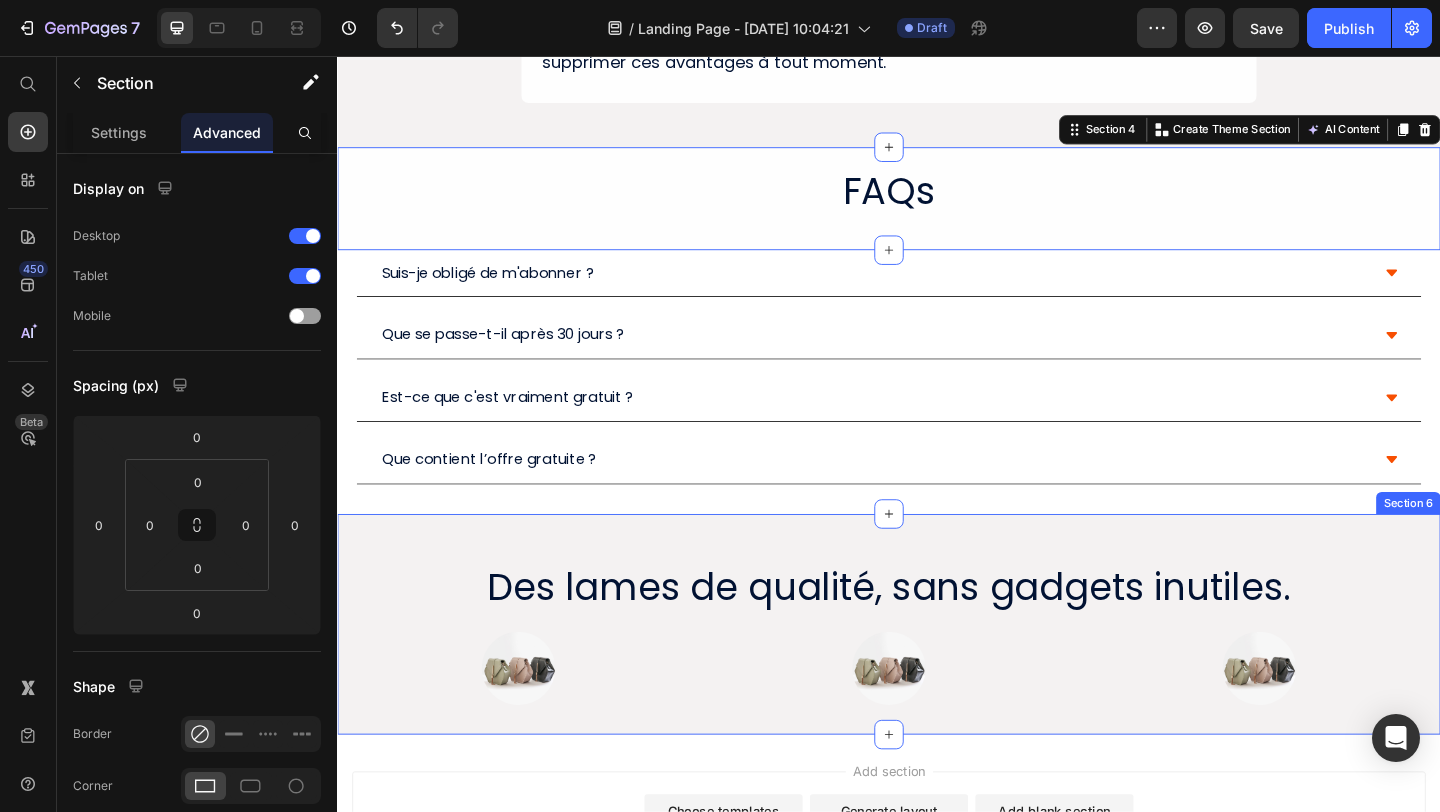 click on "Des lames de qualité, sans gadgets inutiles. Heading Image Image Image Row Row Section 6" at bounding box center (937, 674) 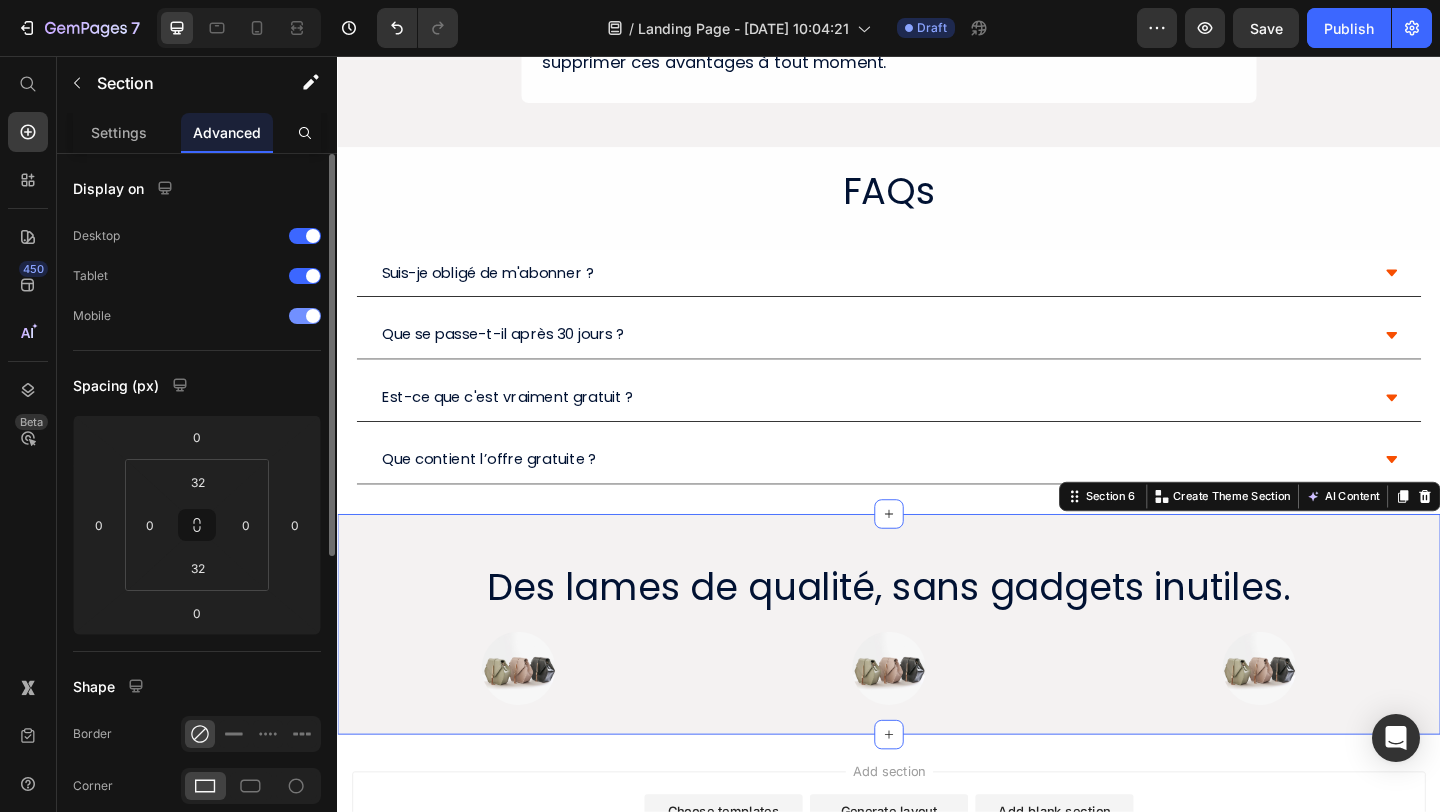 click at bounding box center (305, 316) 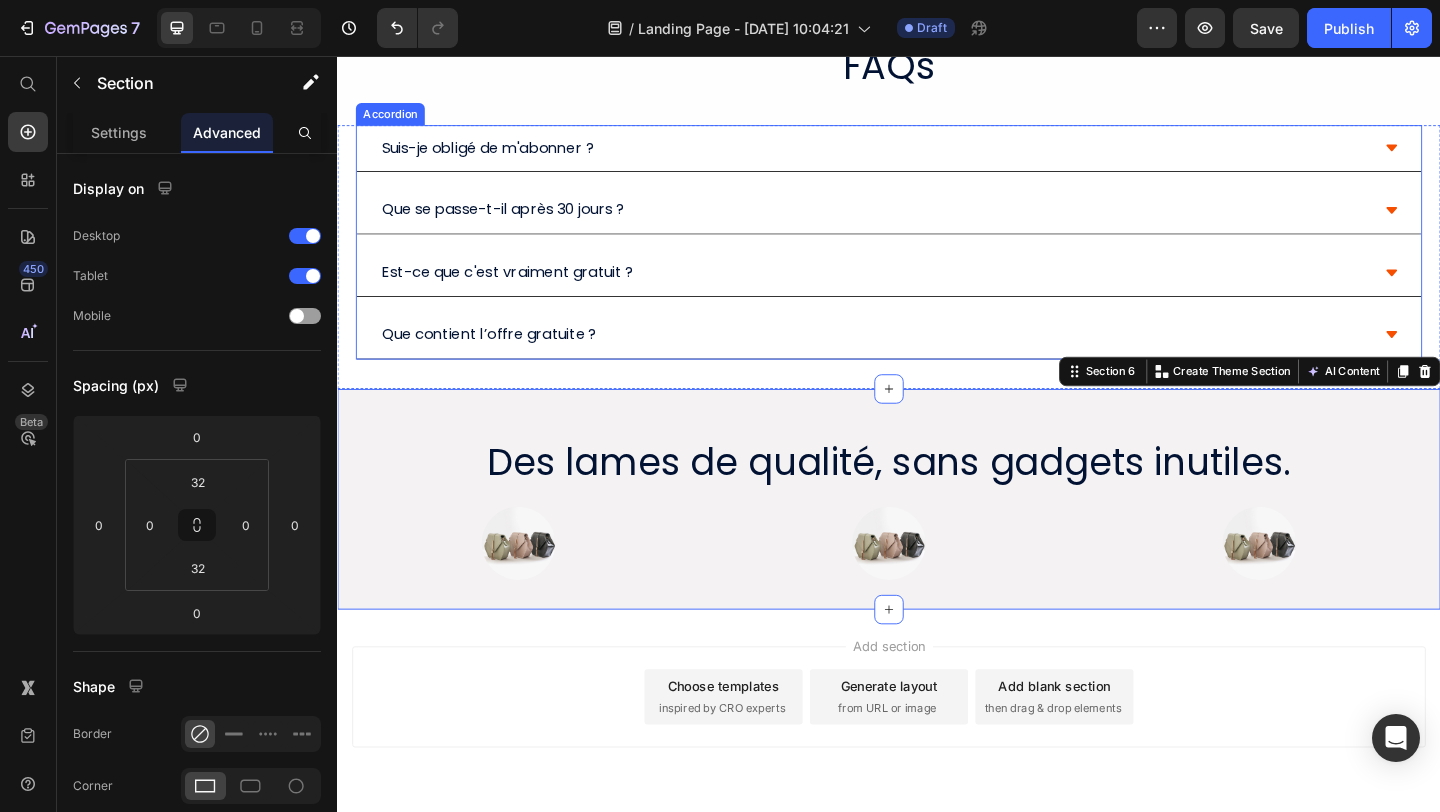 scroll, scrollTop: 1559, scrollLeft: 0, axis: vertical 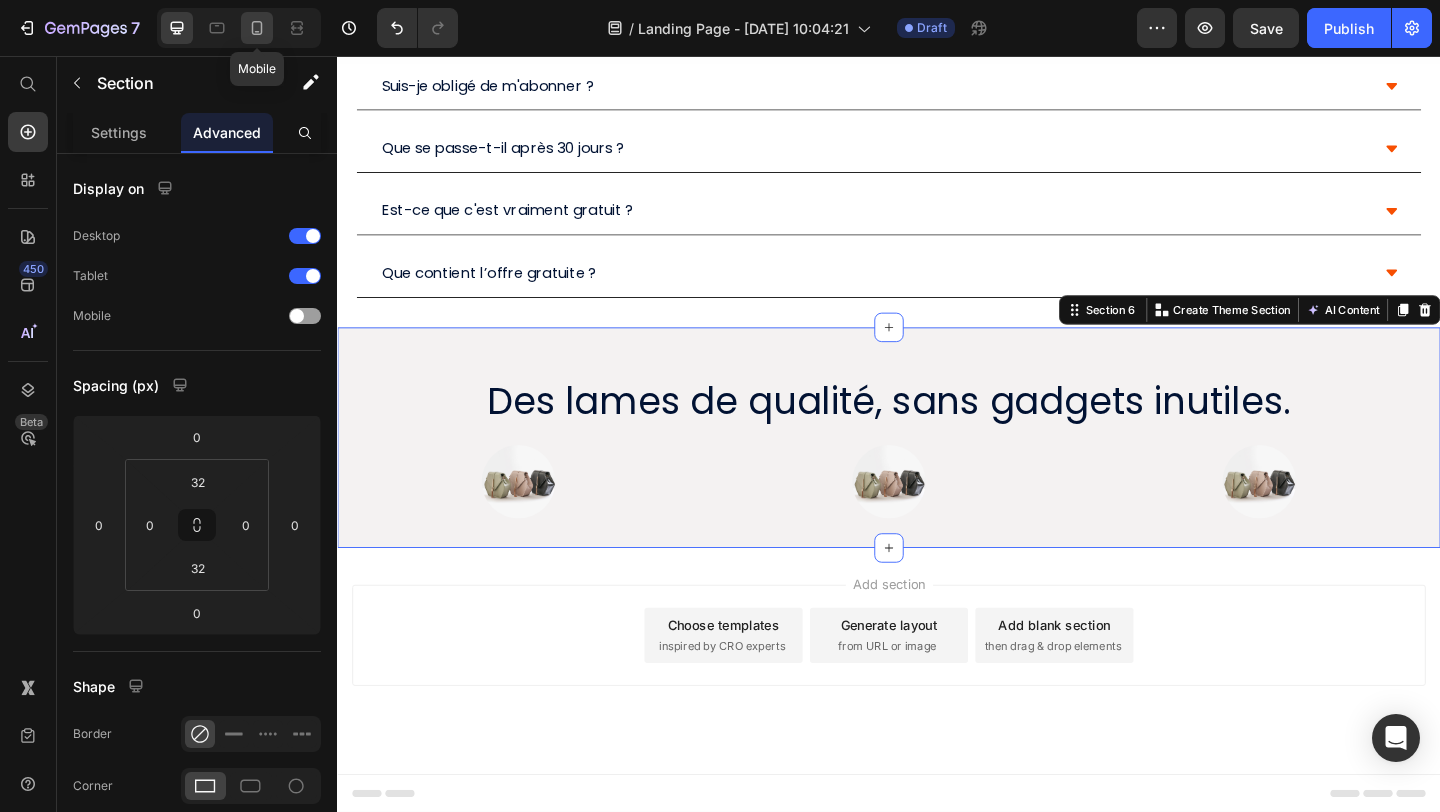 click 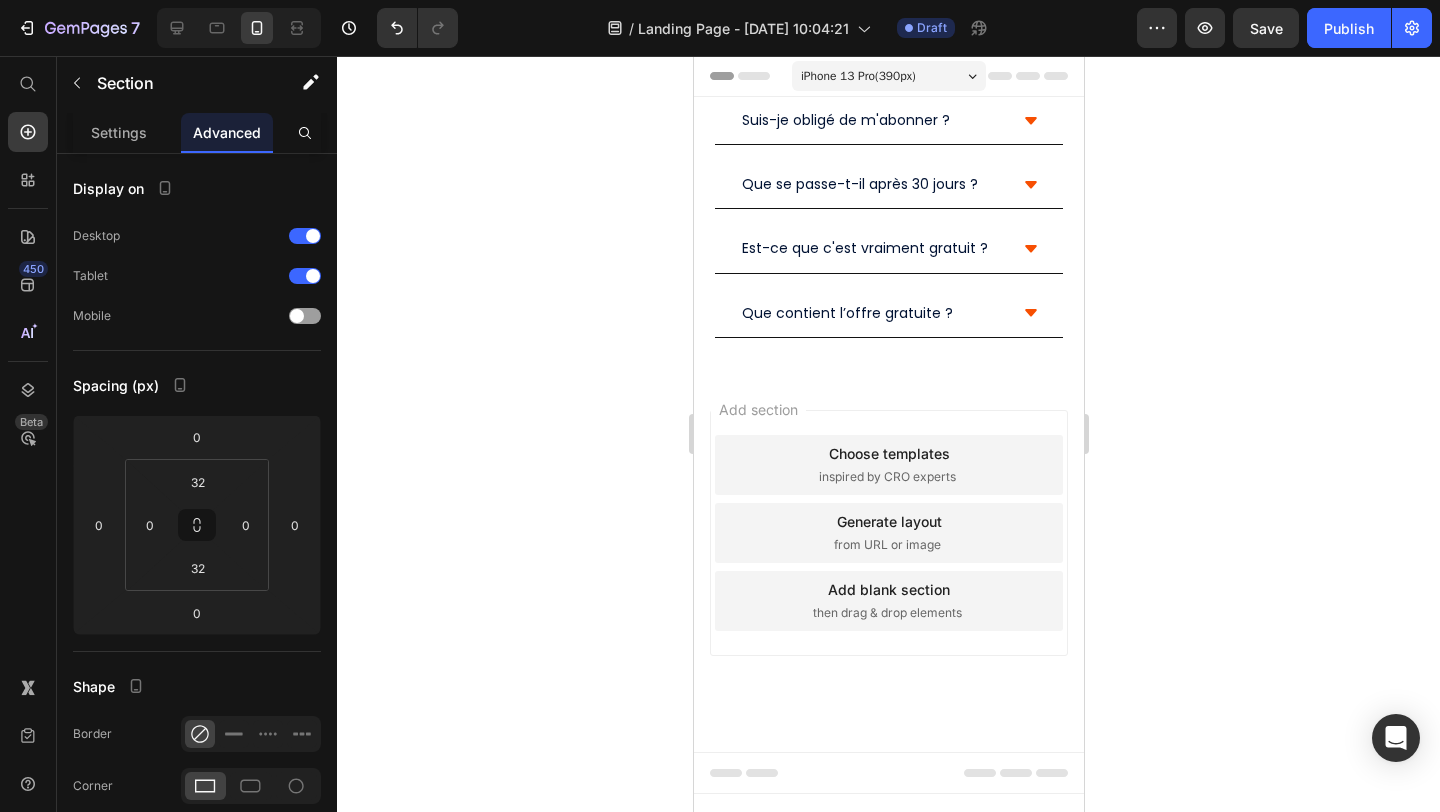 scroll, scrollTop: 0, scrollLeft: 0, axis: both 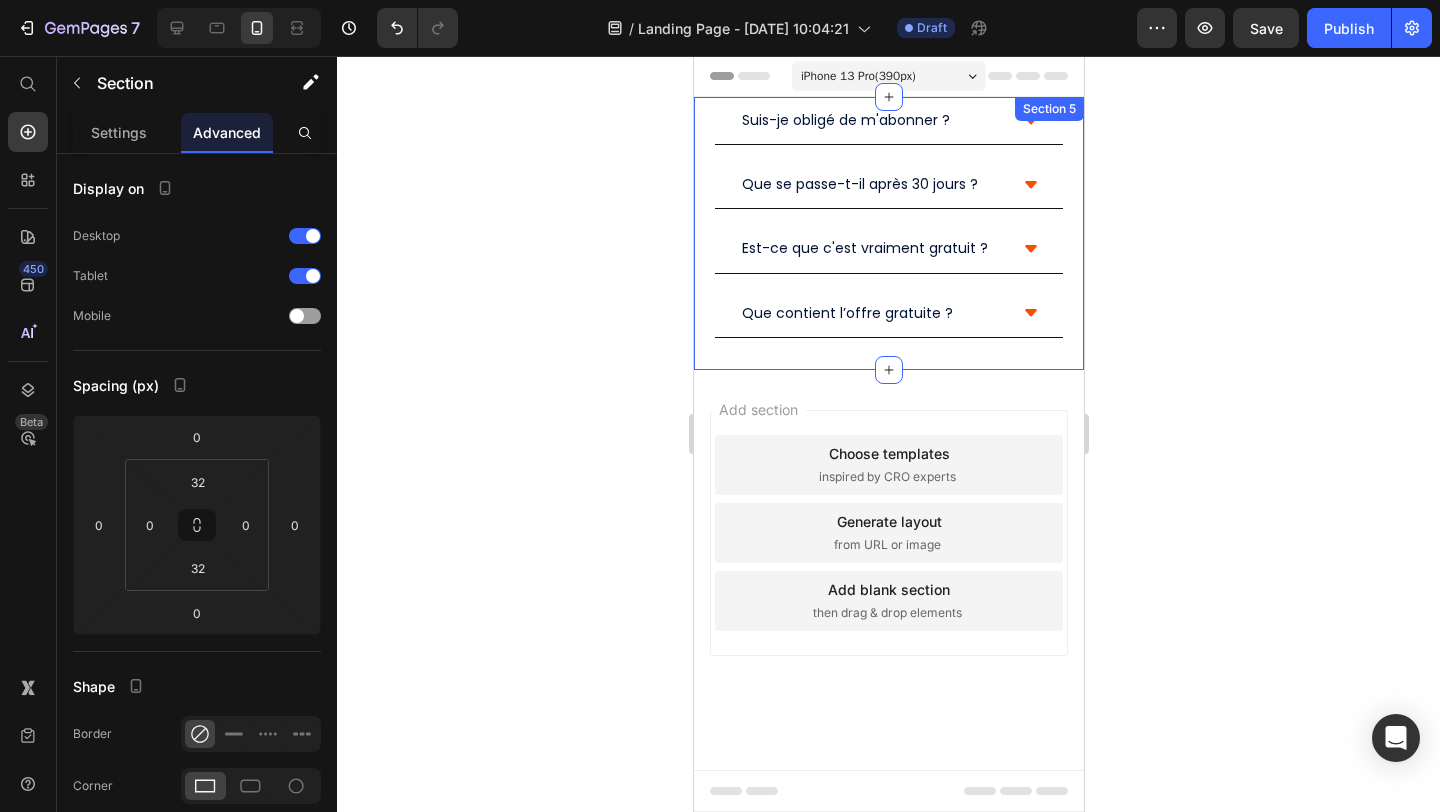click on "Suis-je obligé de m'abonner ?
Que se passe-t-il après 30 jours ?
Est-ce que c'est vraiment gratuit ?
Que contient l’offre gratuite ? Accordion Section 5" at bounding box center [888, 233] 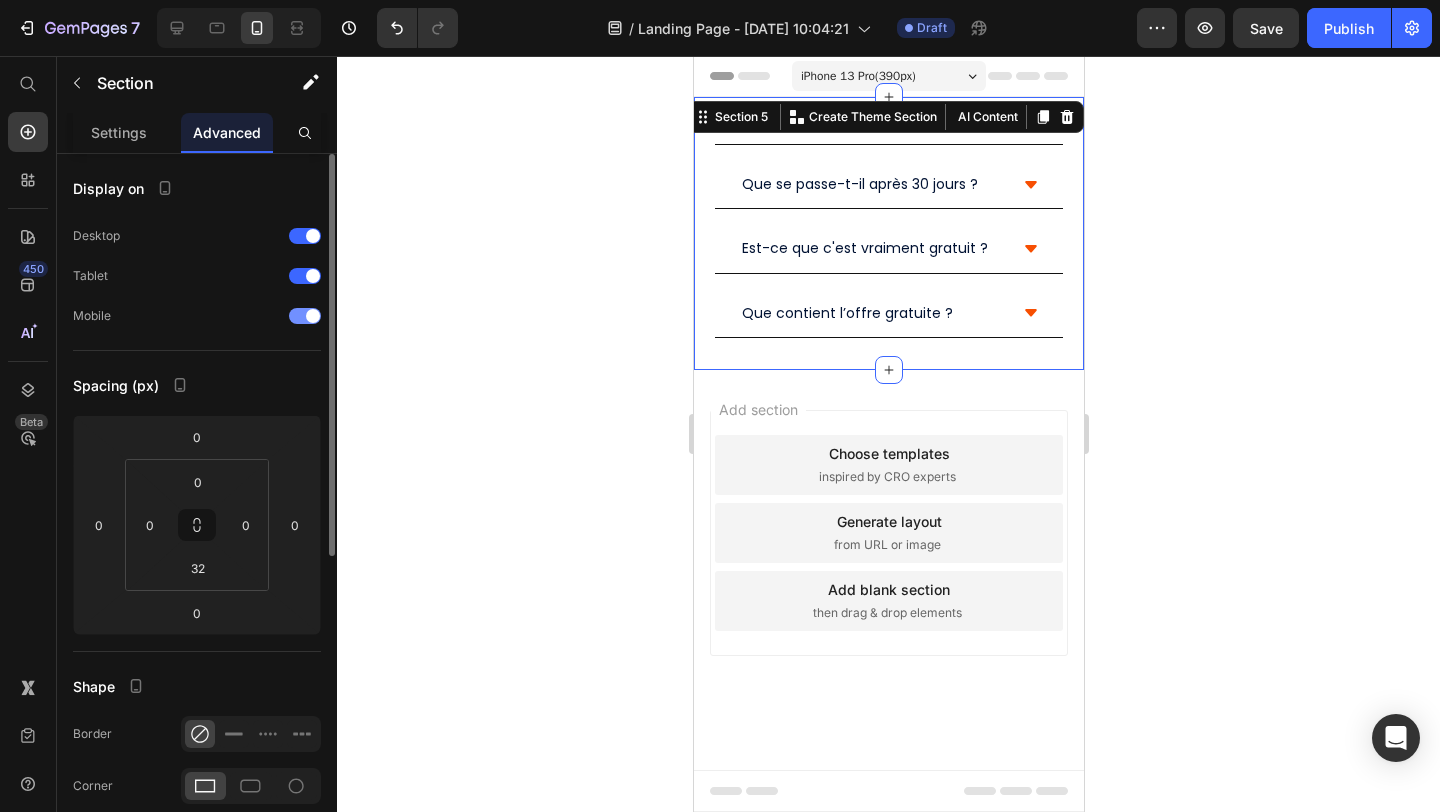 click on "Mobile" at bounding box center [197, 316] 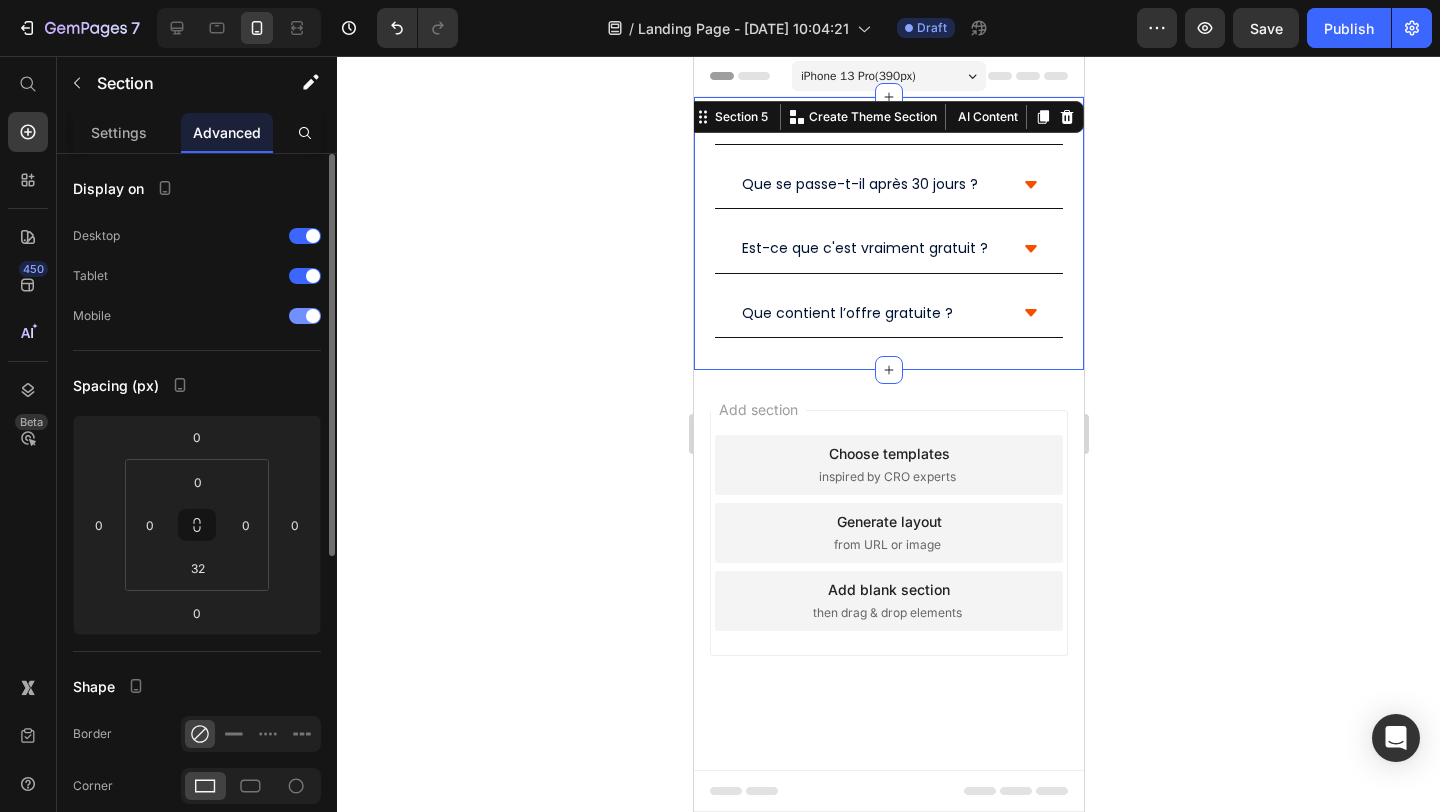 click at bounding box center [305, 316] 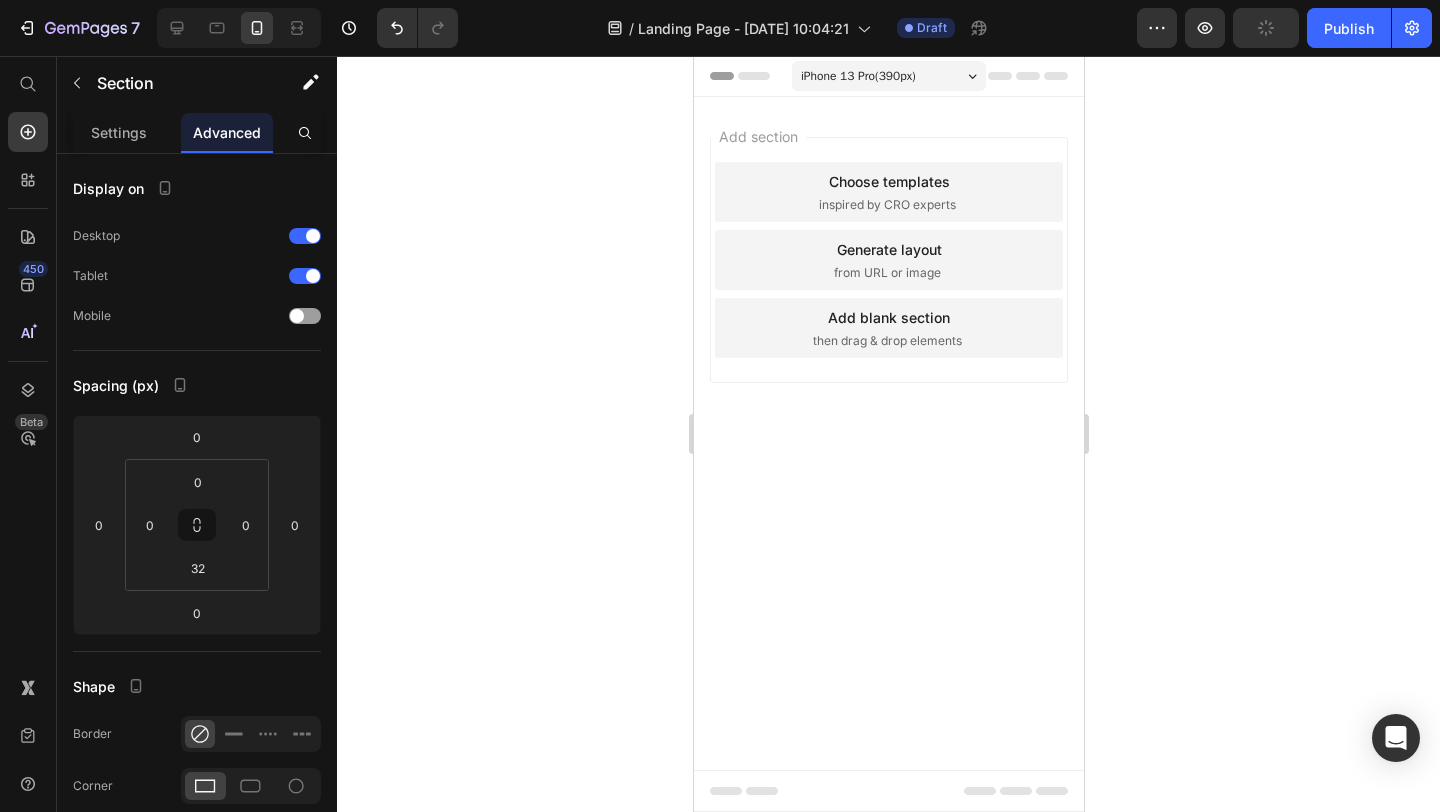 click 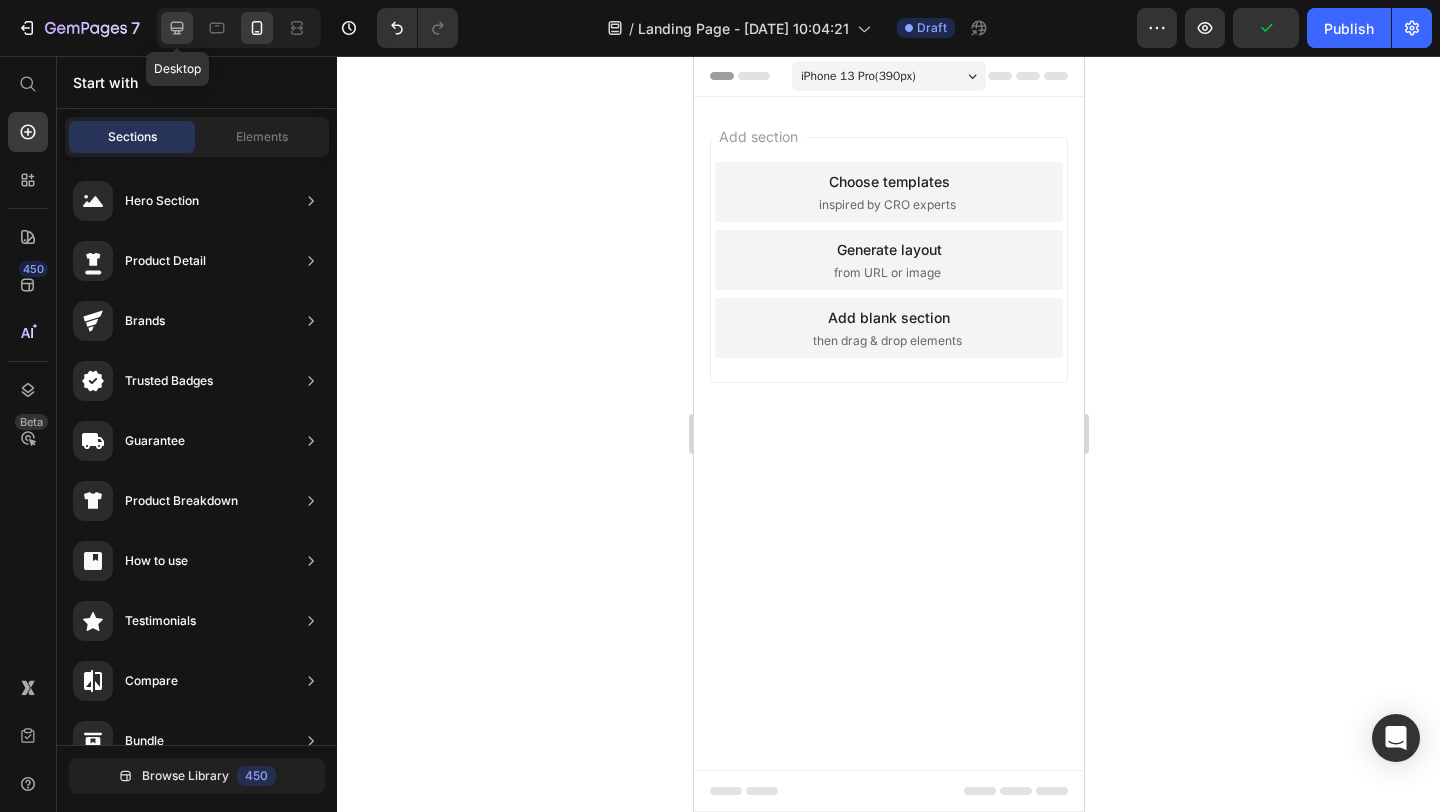 click 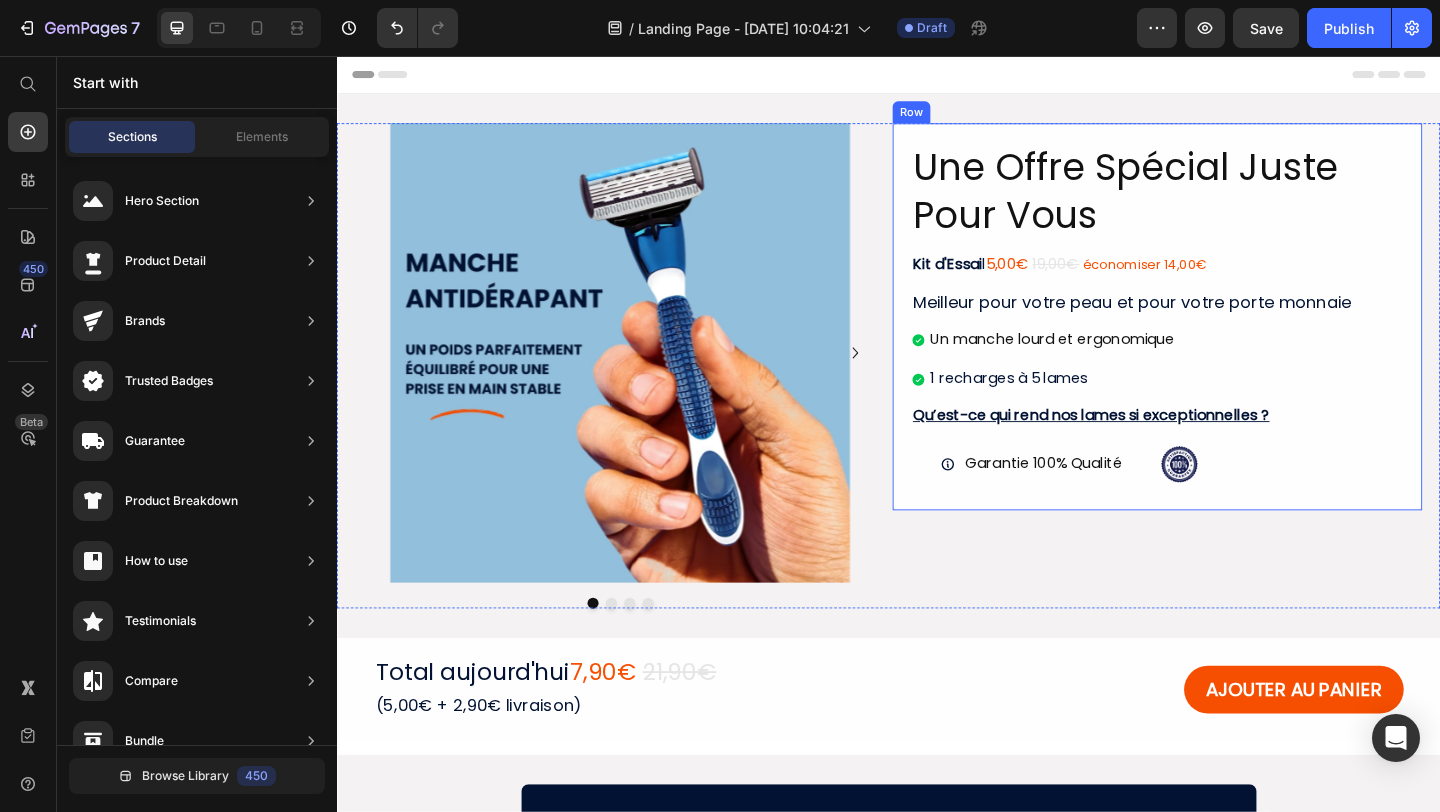 click on "Une Offre Spécial Juste Pour Vous Heading Kit d'Essai  l  5,00€   19,00€   économiser 14,00€ Text Block Meilleur pour votre peau et pour votre porte monnaie Heading Un manche lourd et ergonomique 1 recharges à 5 lames Item List Qu’est-ce qui rend nos lames si exceptionnelles ? Heading
Garantie 100% Qualité Item List Image Row Row" at bounding box center (1229, 339) 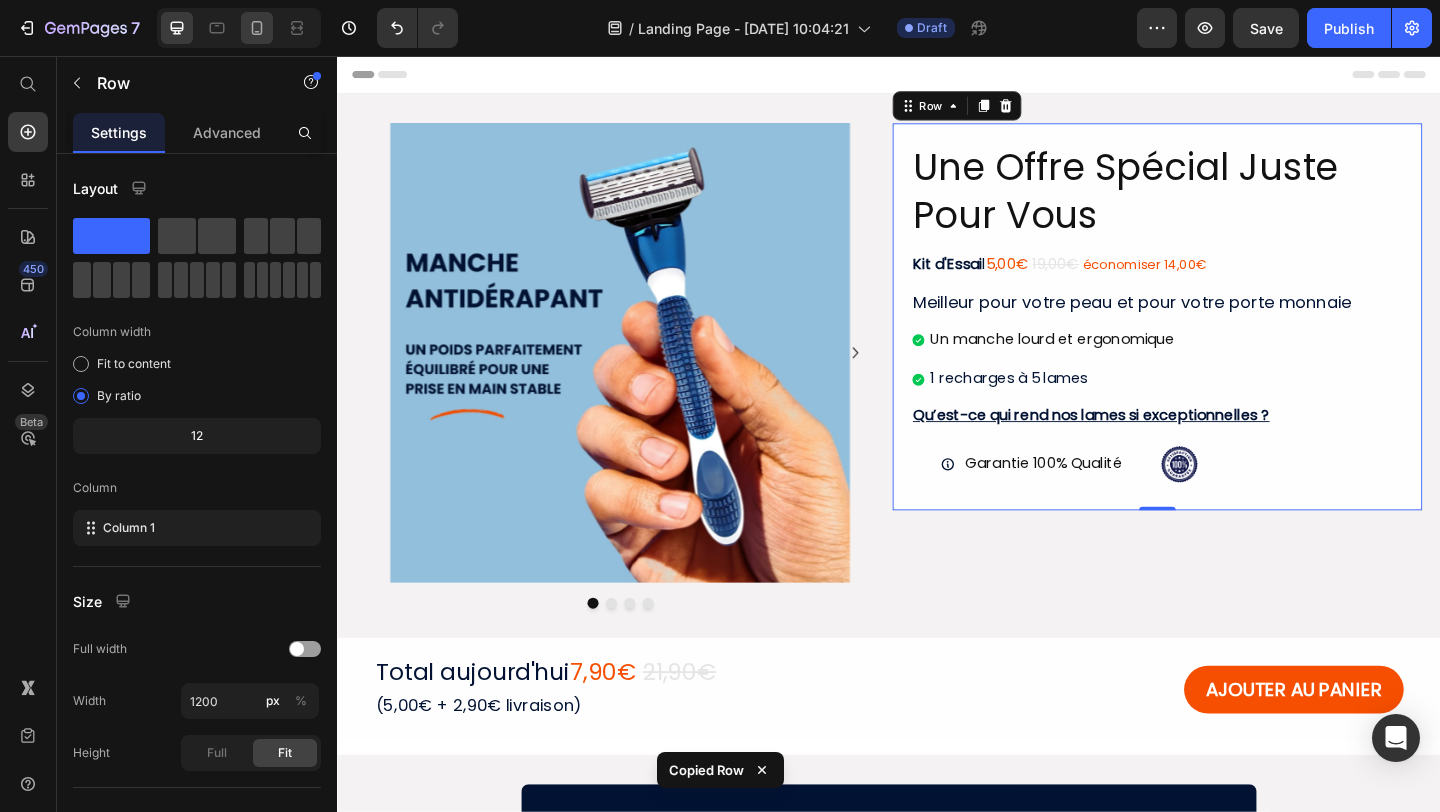 click 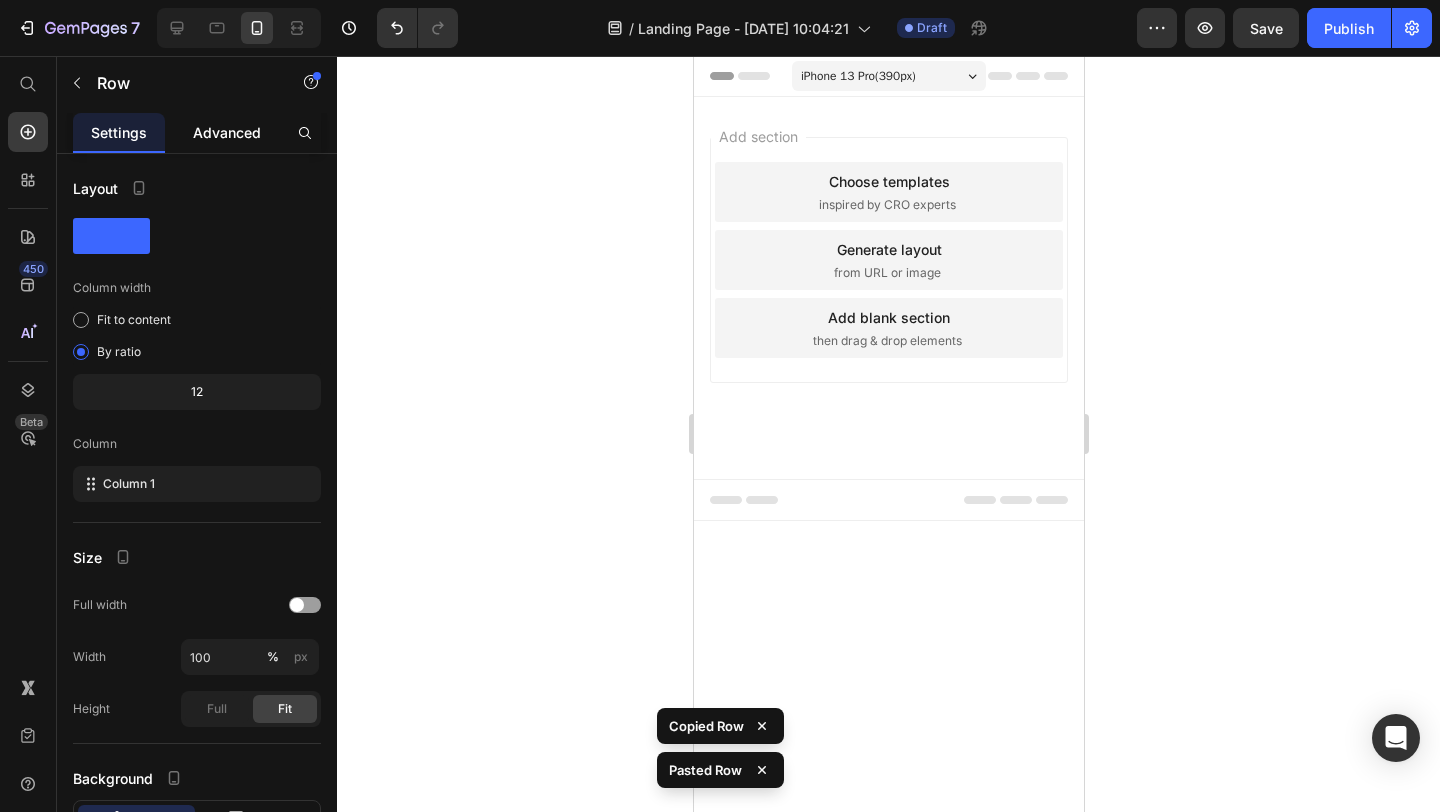 click on "Advanced" at bounding box center (227, 132) 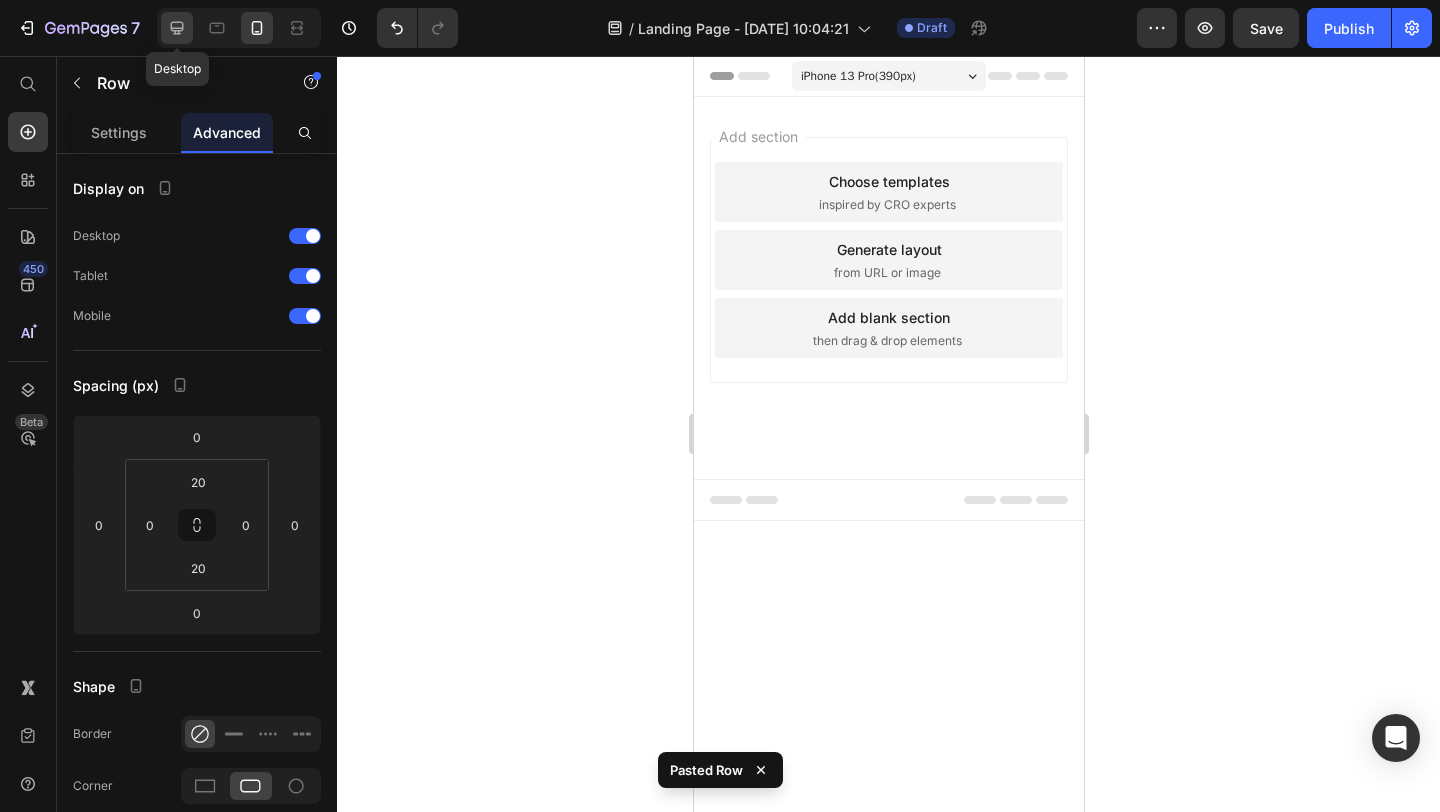 click 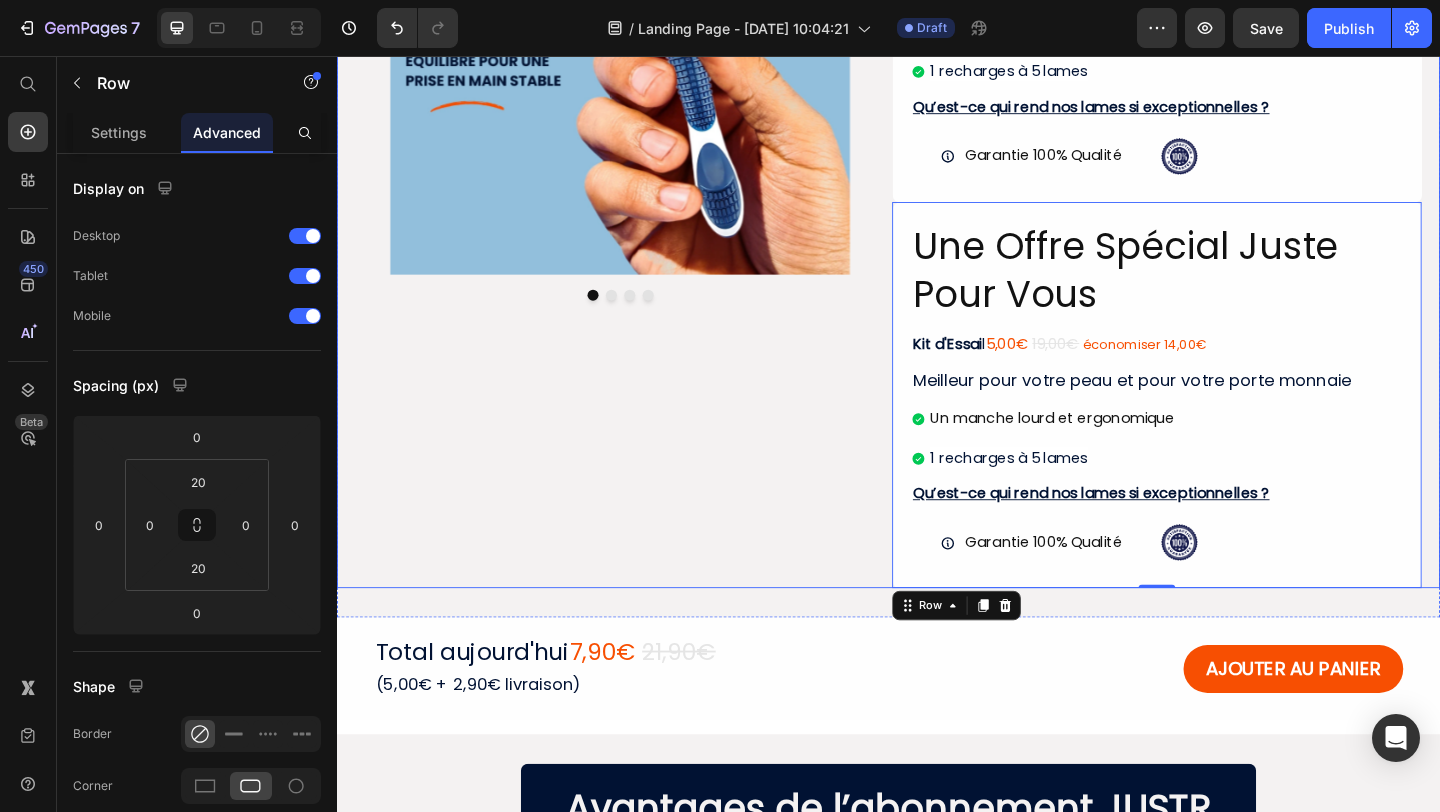scroll, scrollTop: 283, scrollLeft: 0, axis: vertical 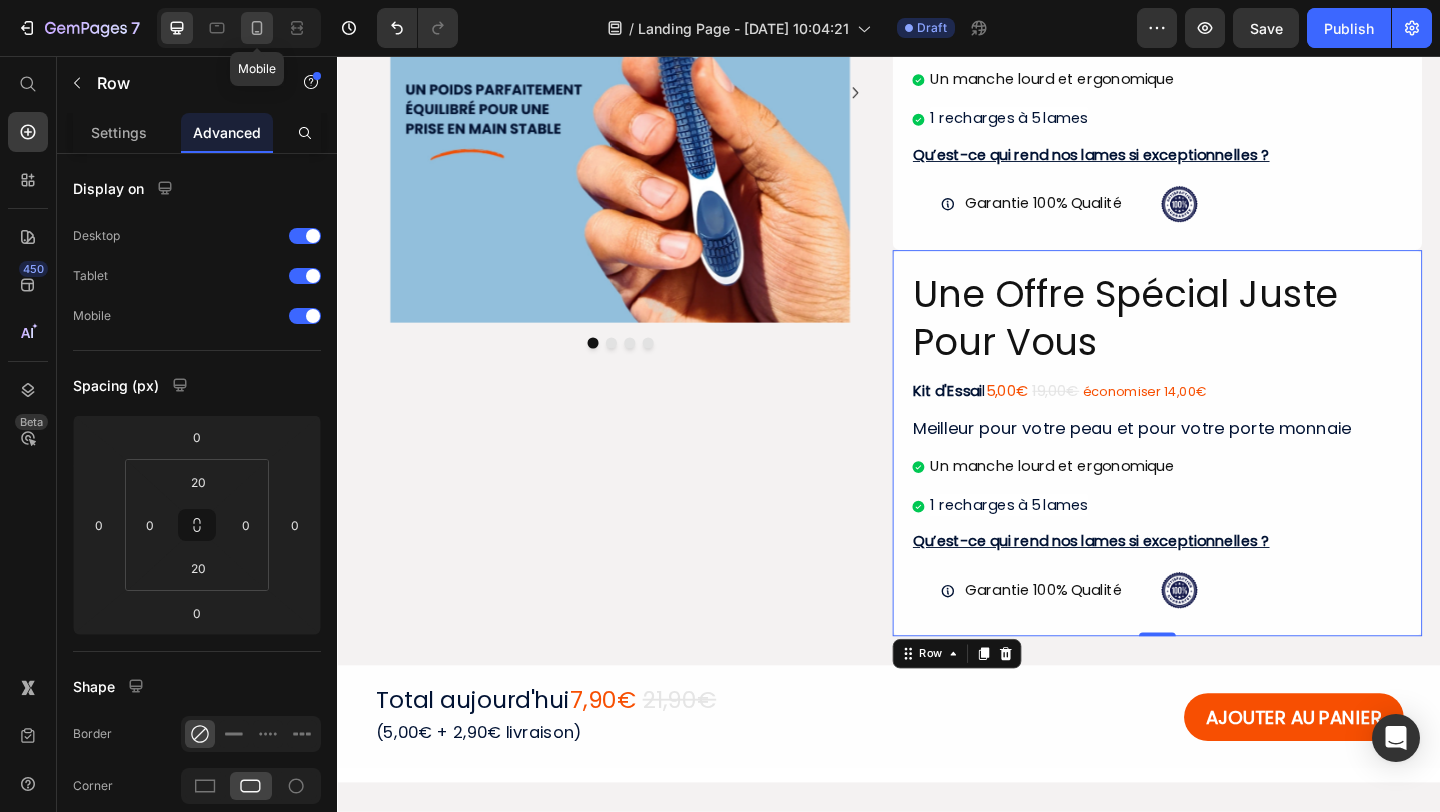 click 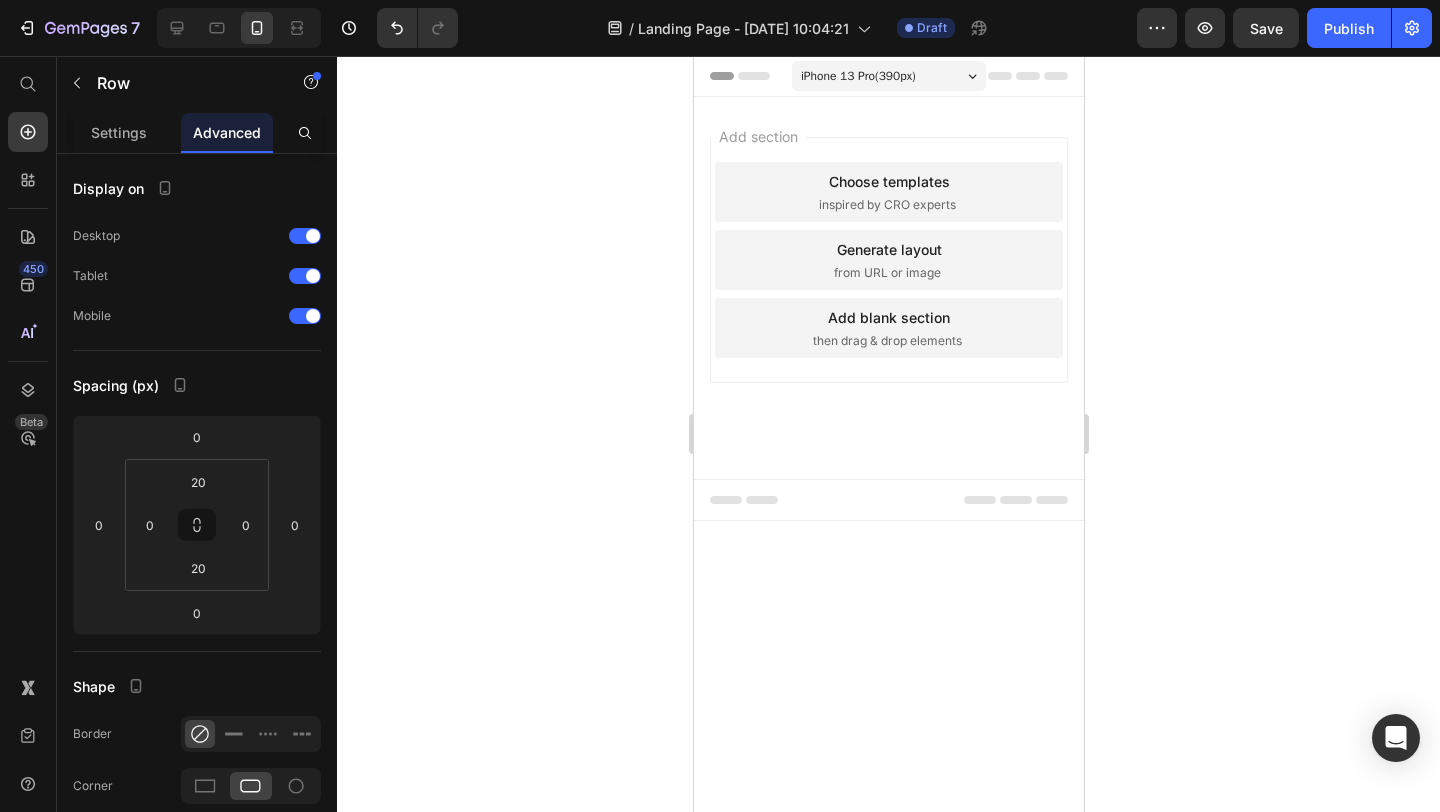 scroll, scrollTop: 0, scrollLeft: 0, axis: both 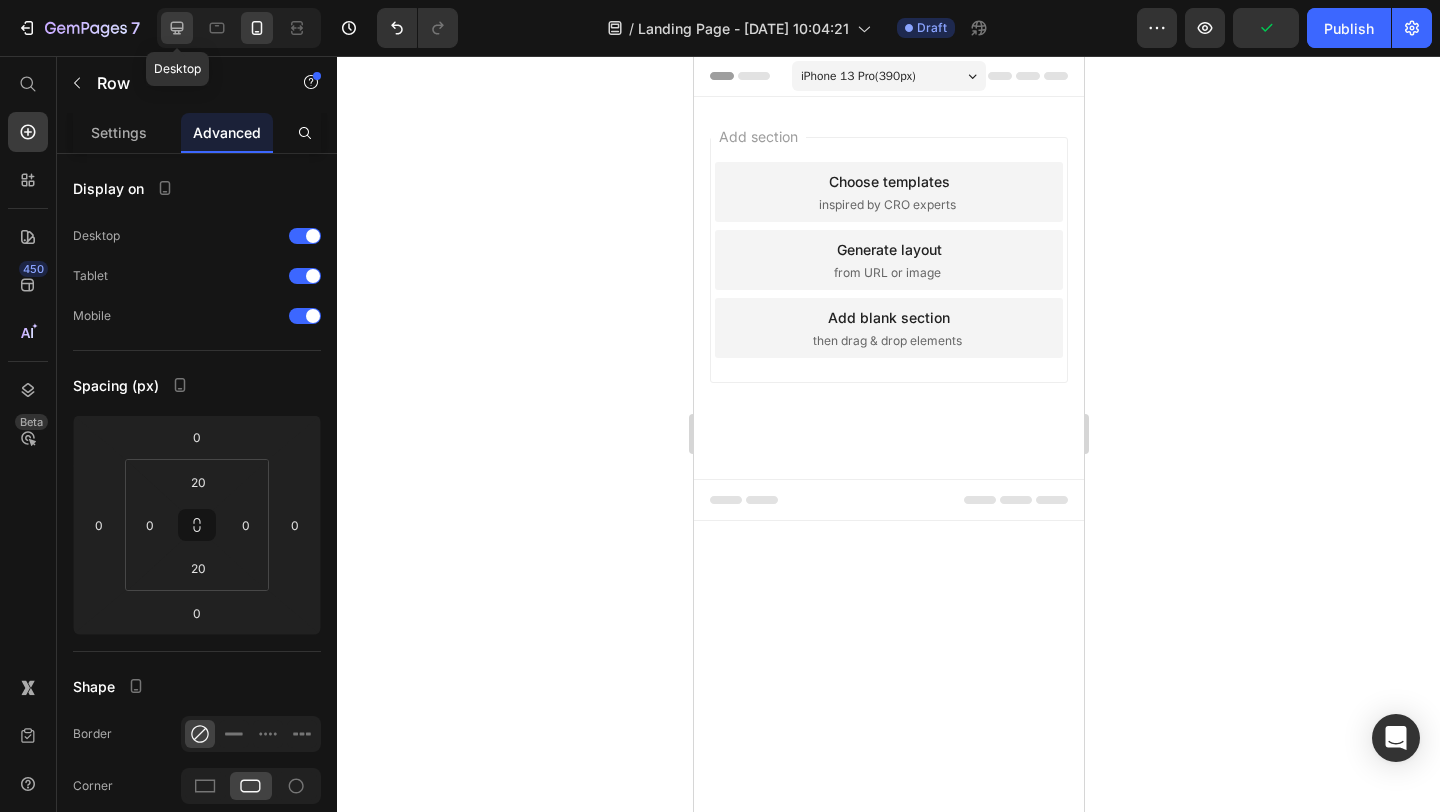 click 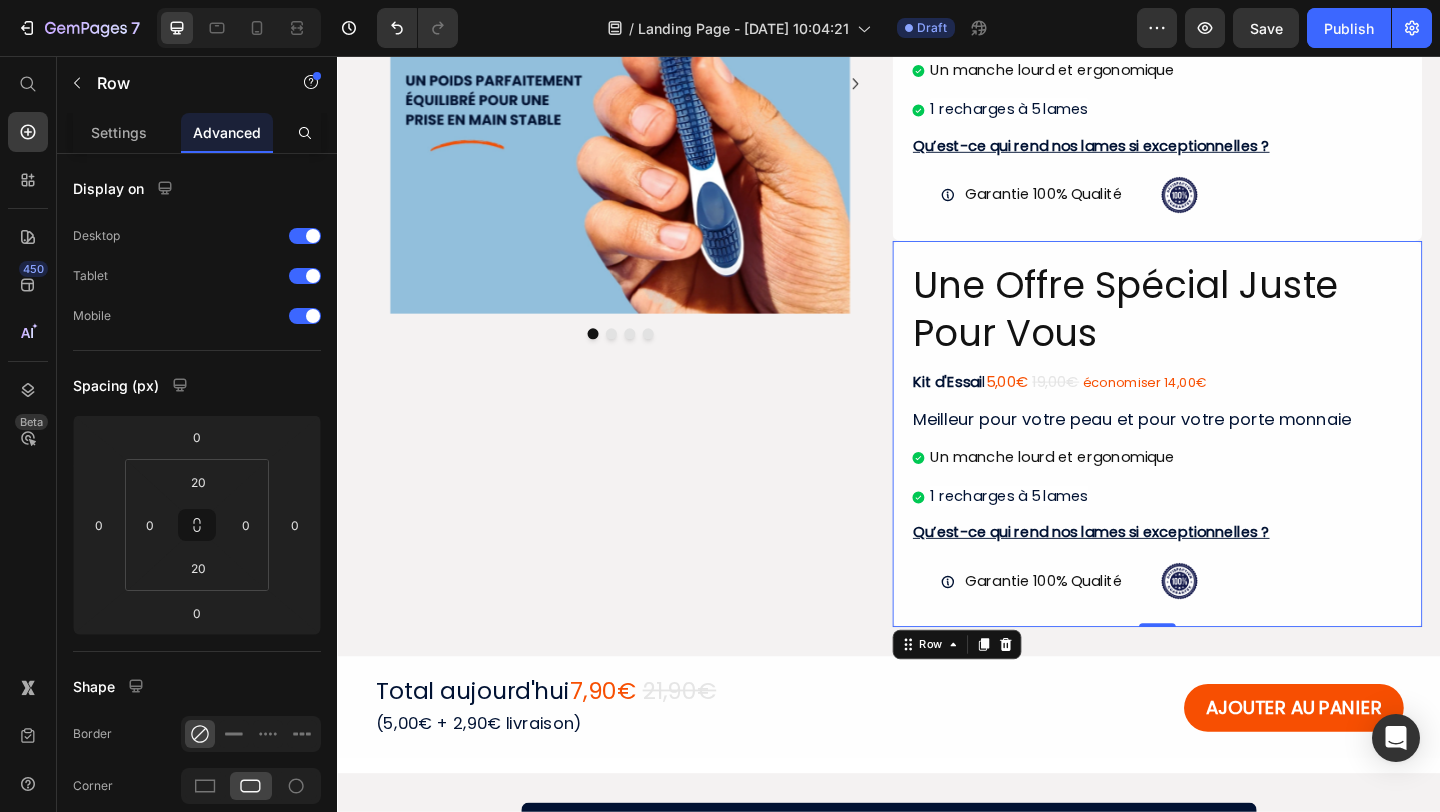 scroll, scrollTop: 269, scrollLeft: 0, axis: vertical 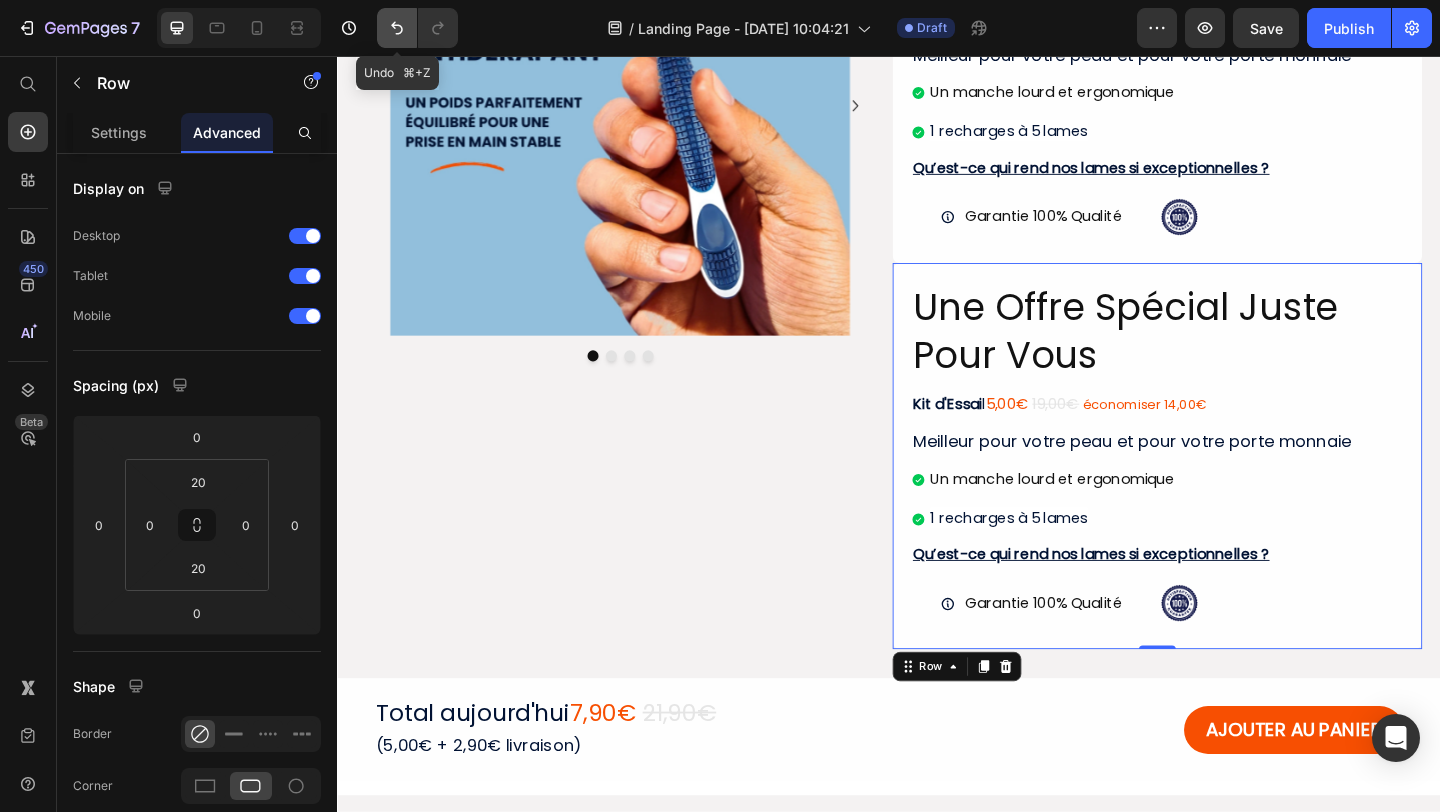 click 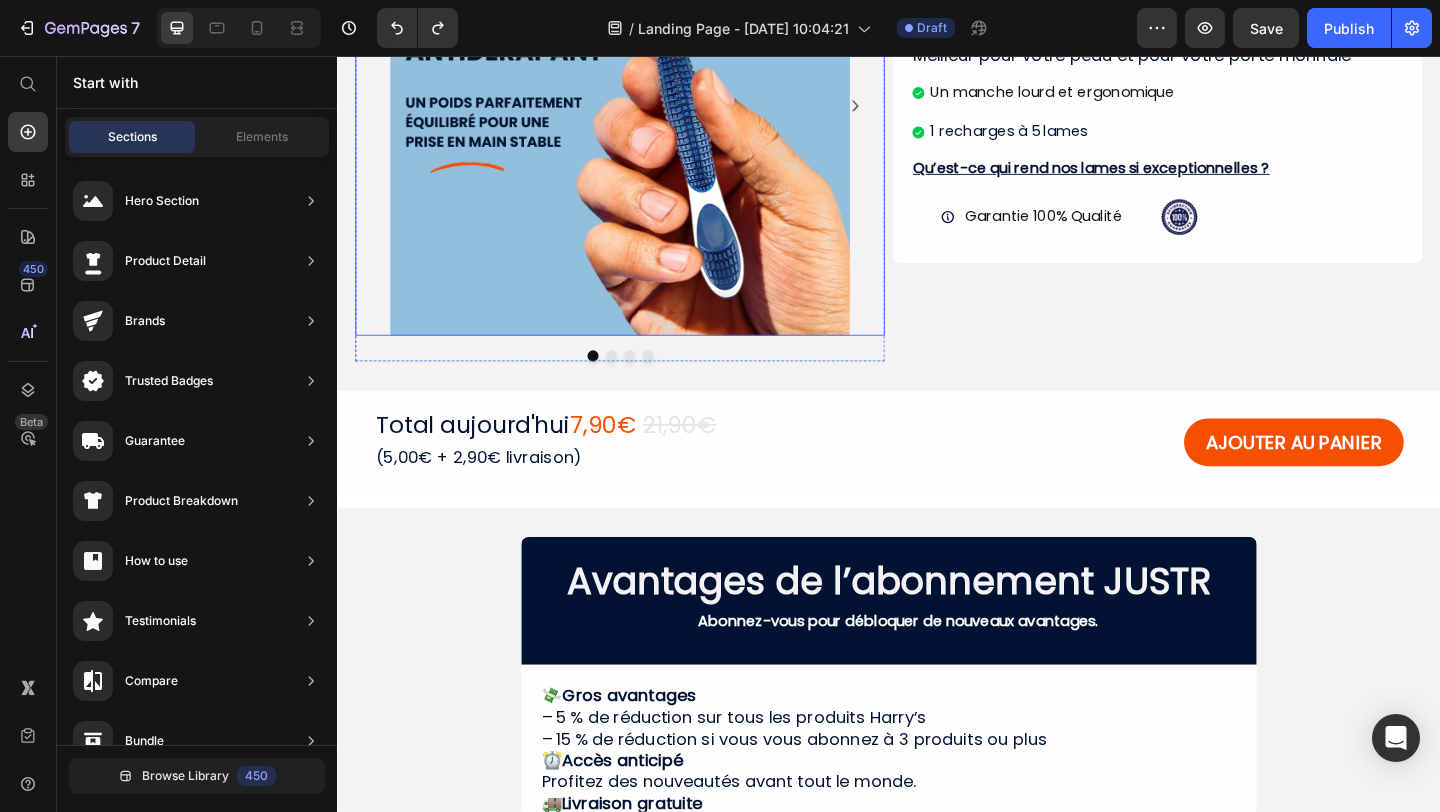 scroll, scrollTop: 0, scrollLeft: 0, axis: both 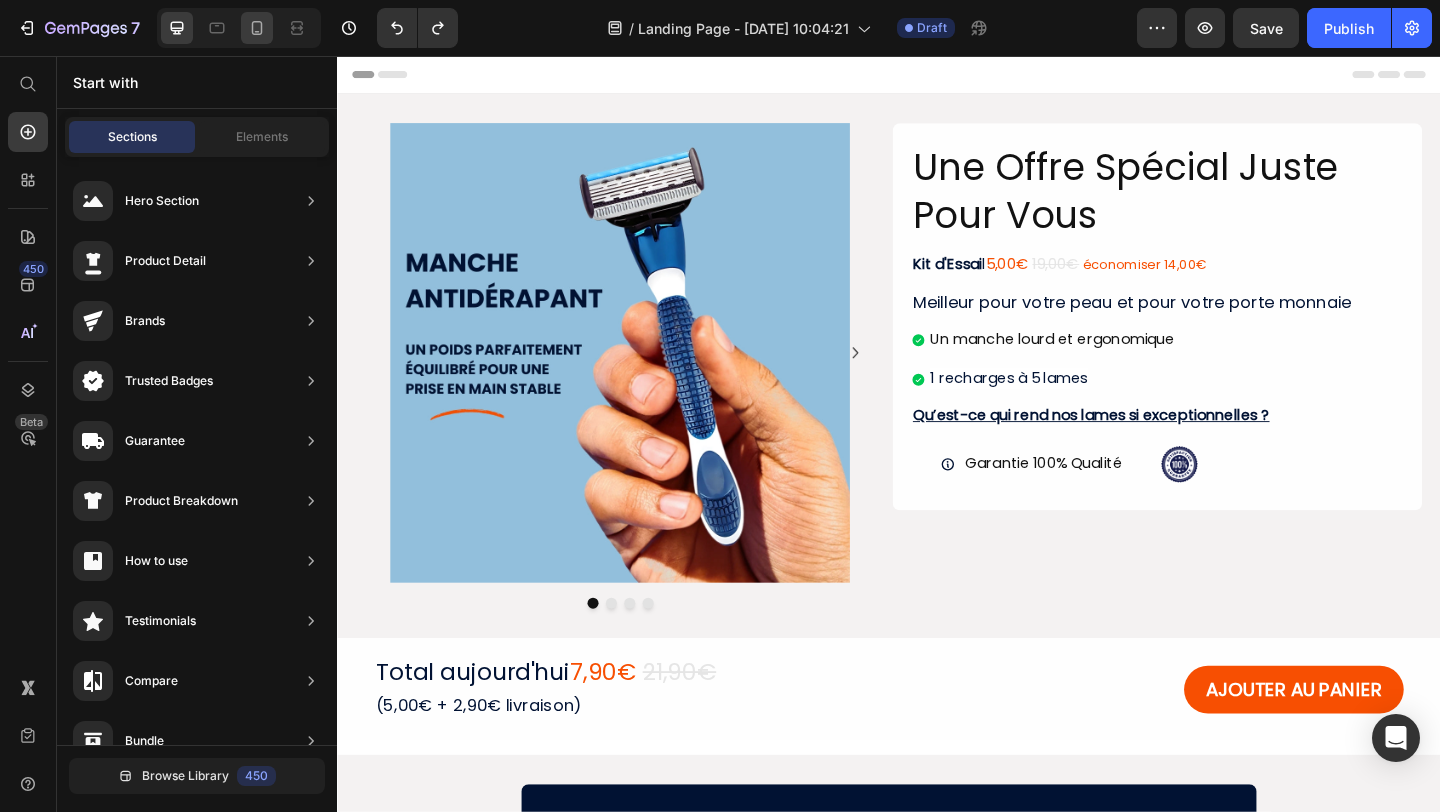 click 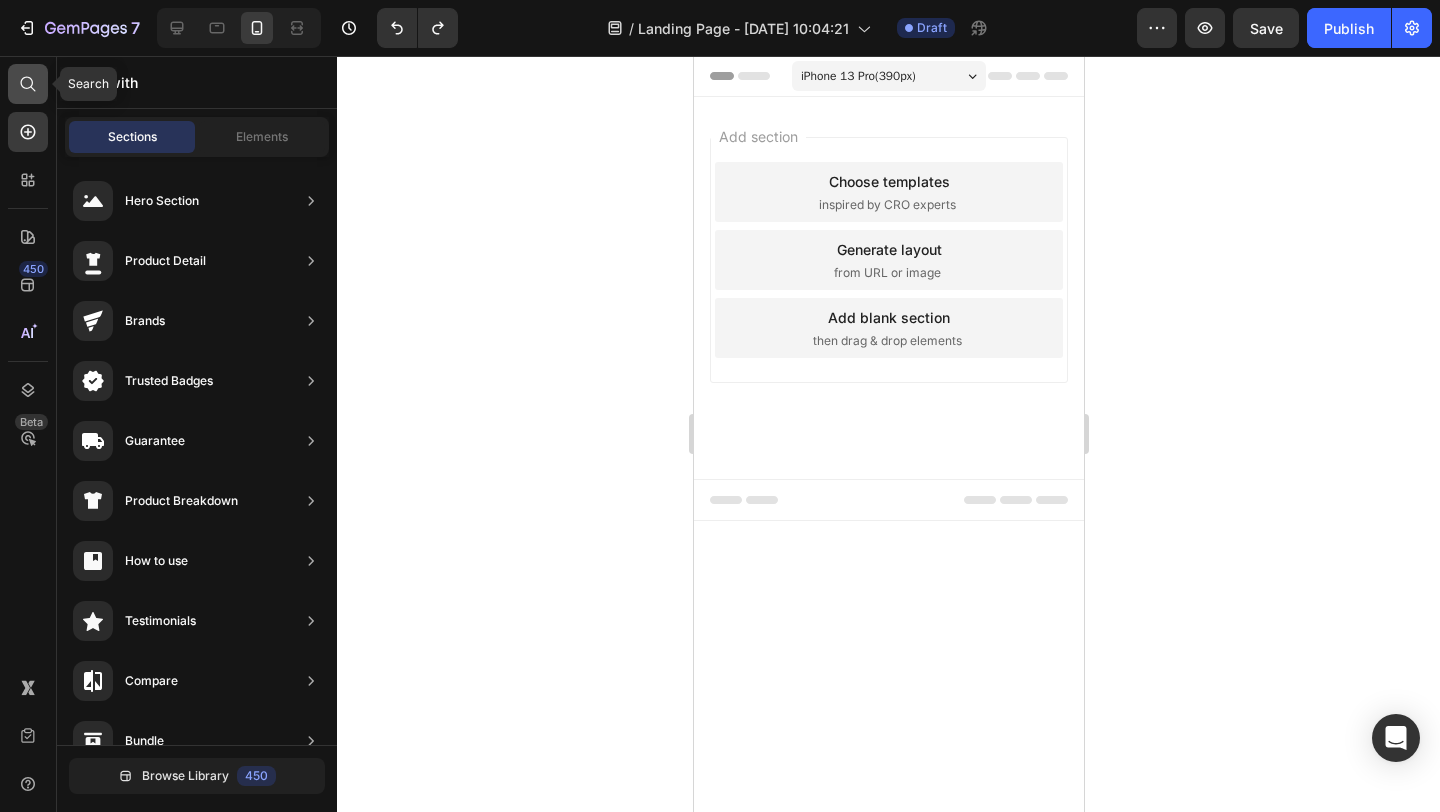 click 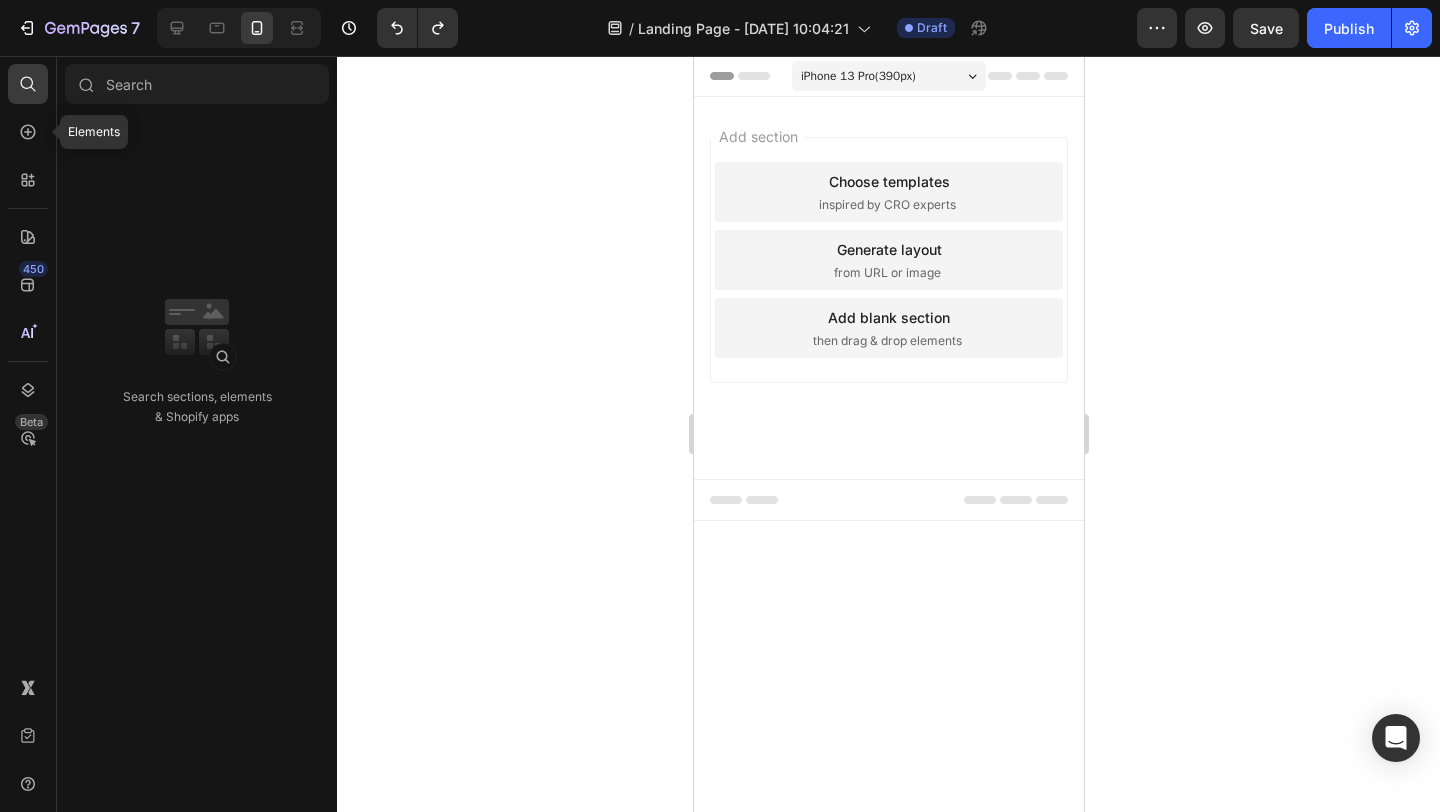 click 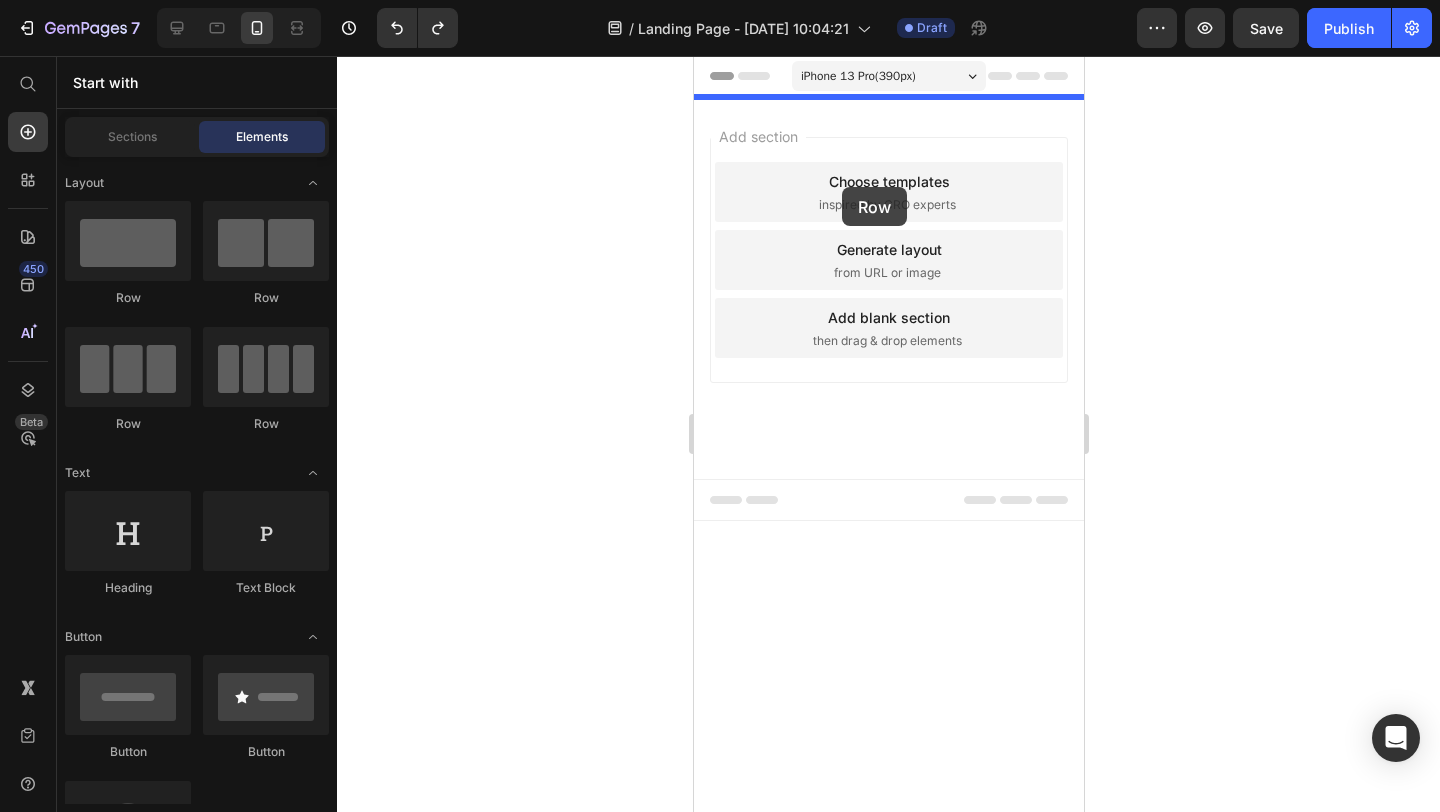 drag, startPoint x: 843, startPoint y: 286, endPoint x: 841, endPoint y: 187, distance: 99.0202 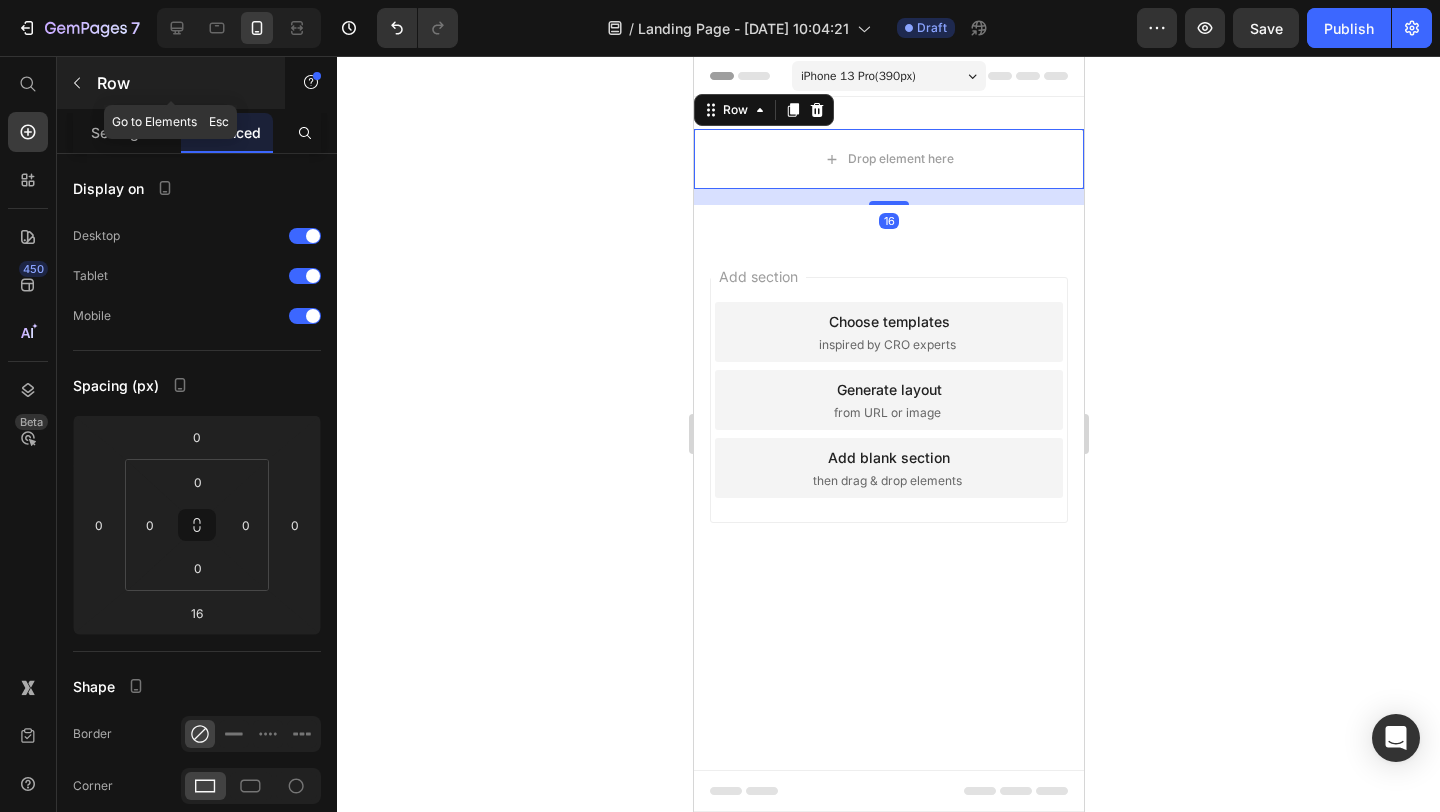 click at bounding box center (77, 83) 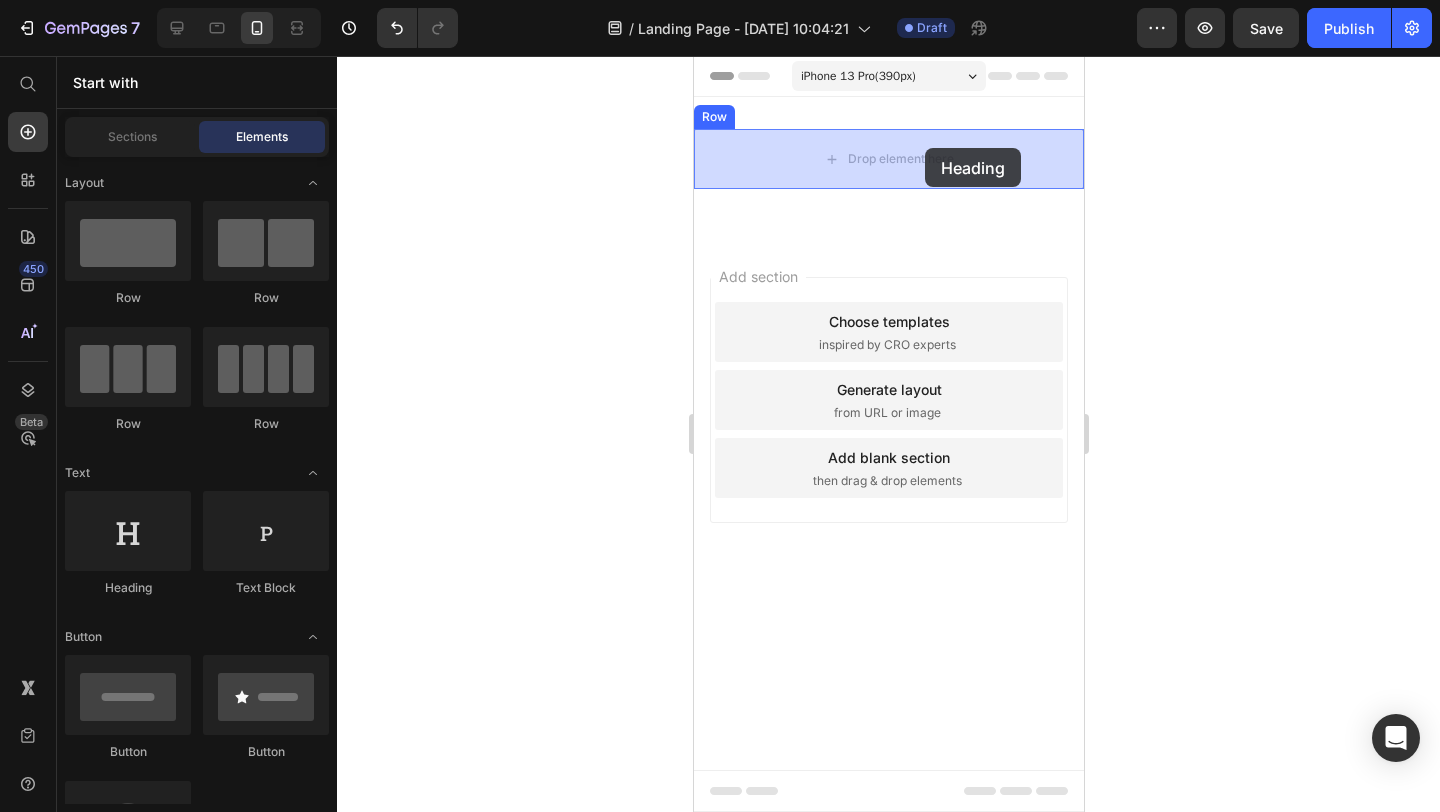 drag, startPoint x: 813, startPoint y: 575, endPoint x: 924, endPoint y: 148, distance: 441.19156 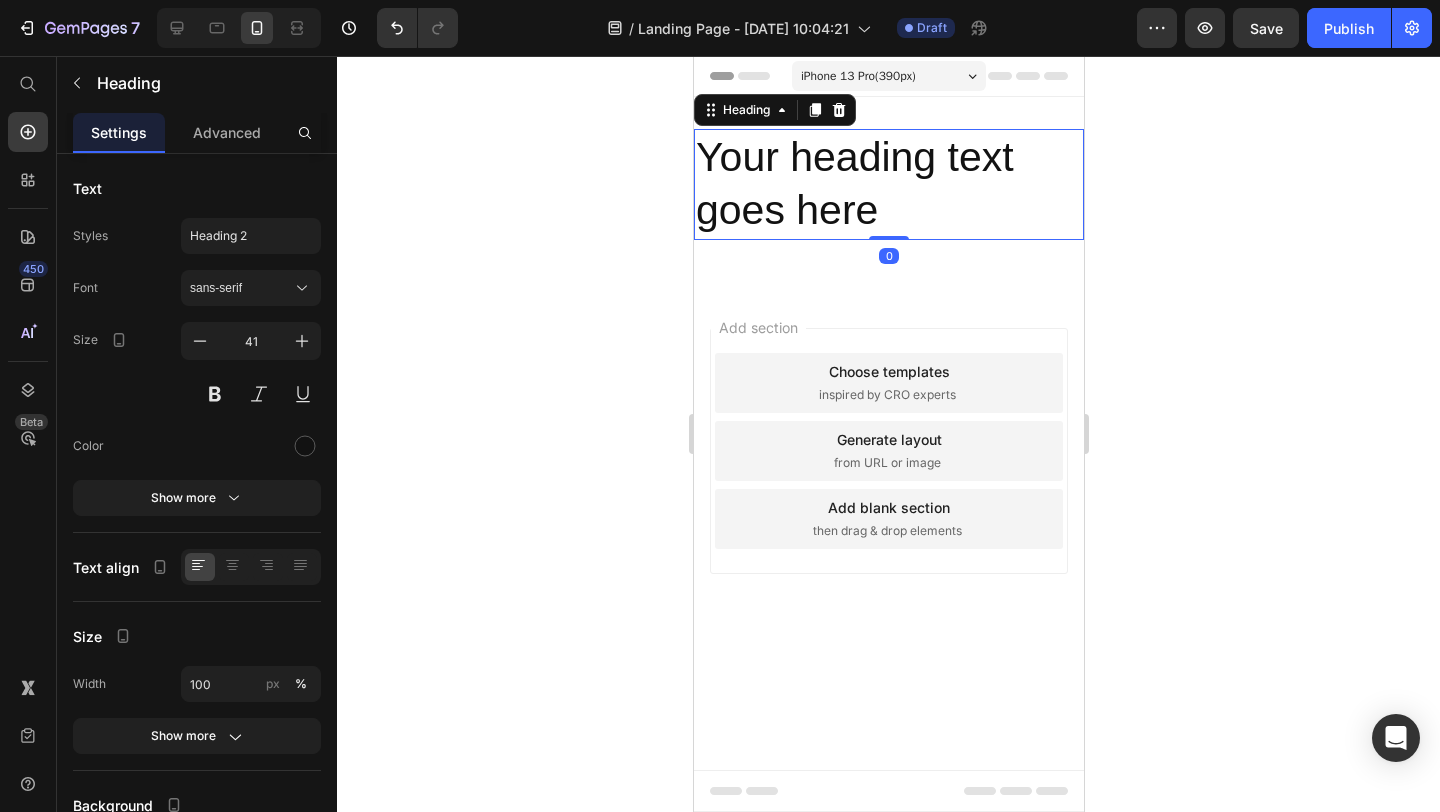 click on "Your heading text goes here" at bounding box center (888, 184) 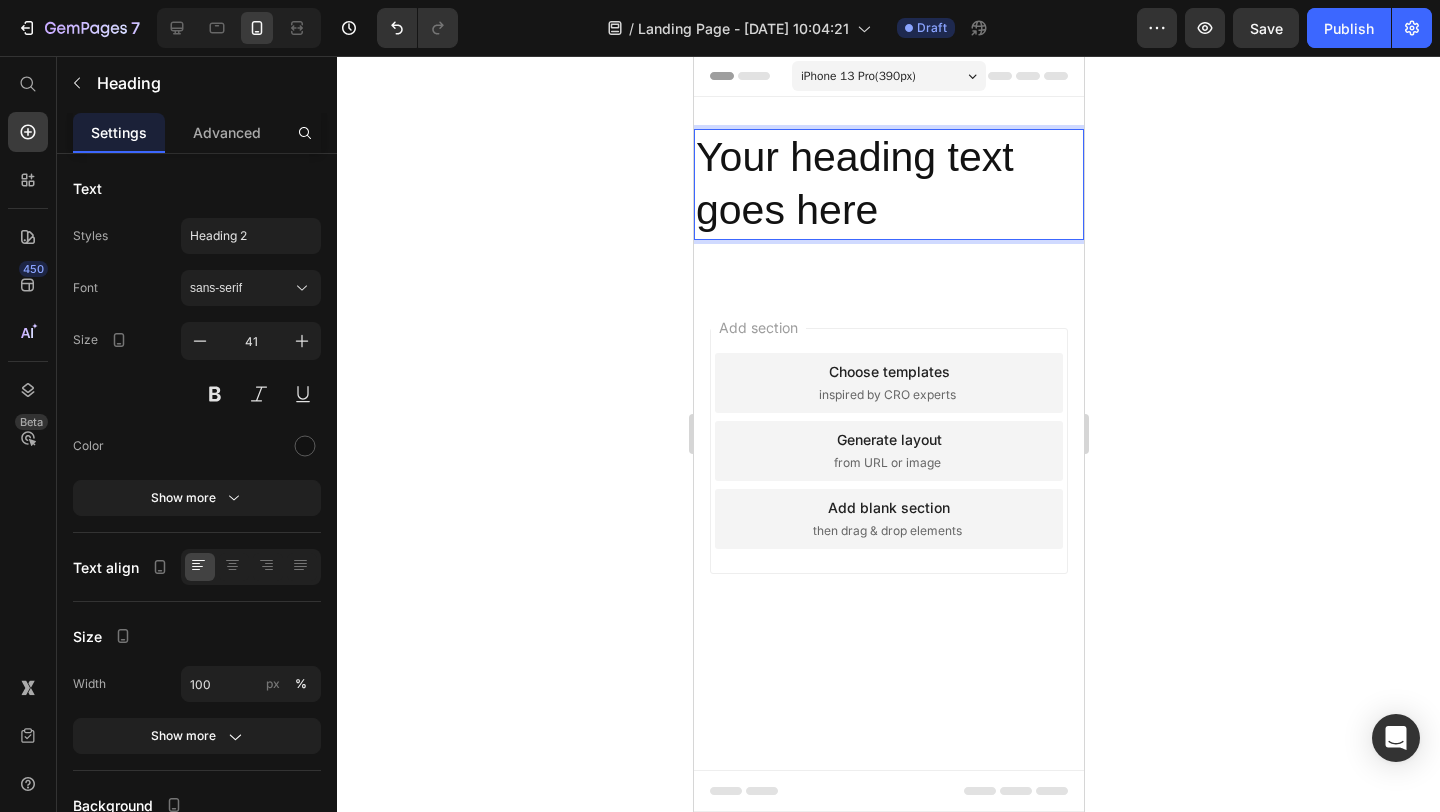 click on "Your heading text goes here" at bounding box center [888, 184] 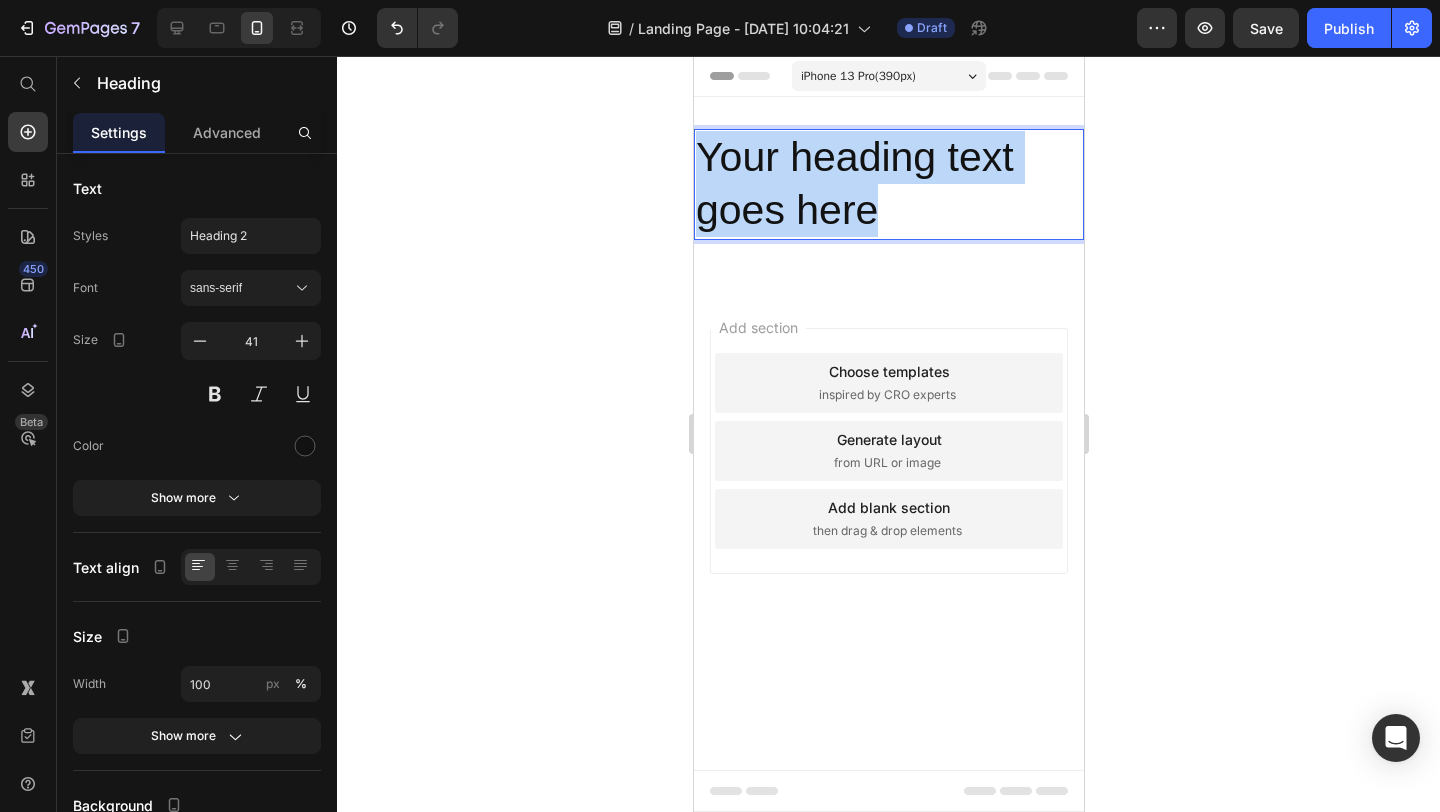 click on "Your heading text goes here" at bounding box center [888, 184] 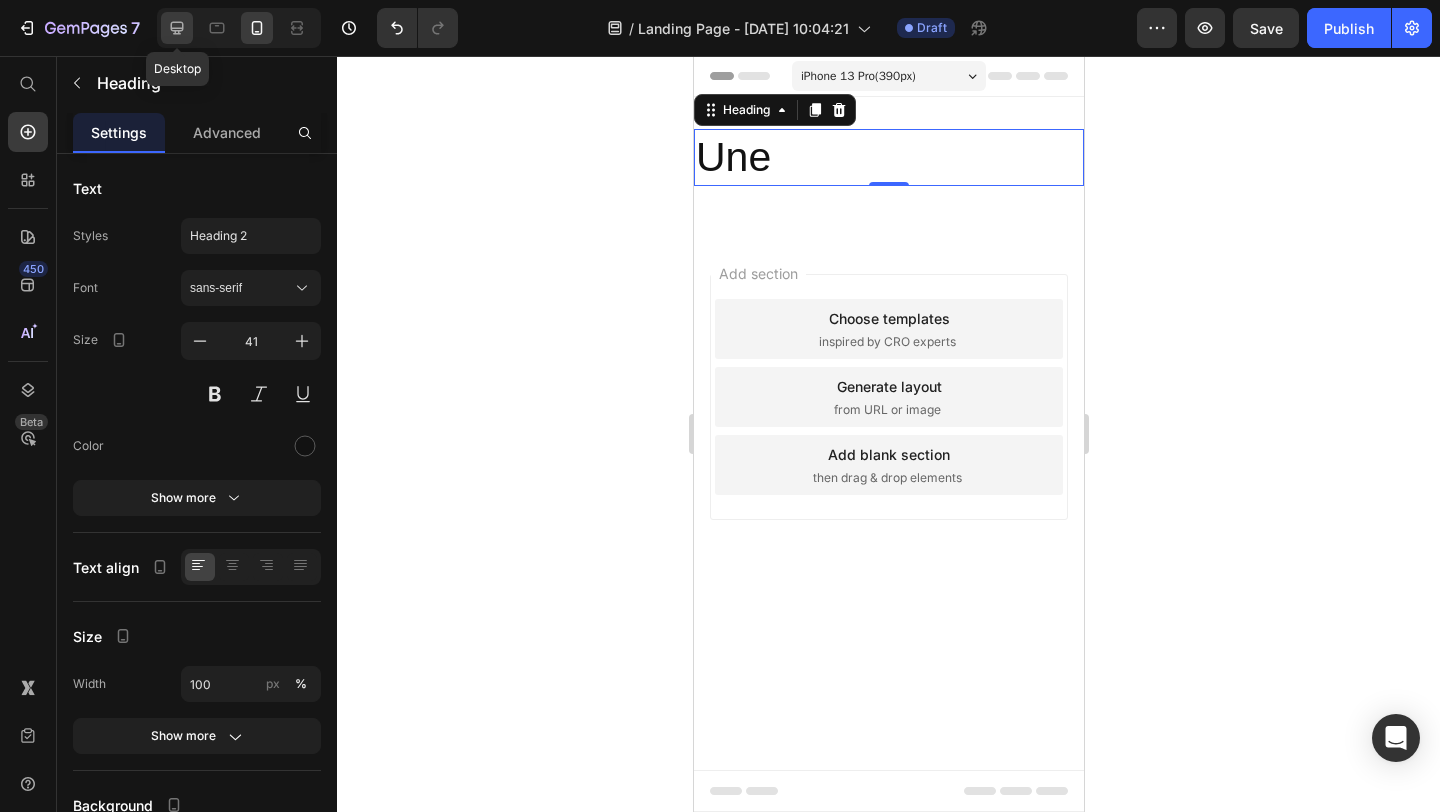 click 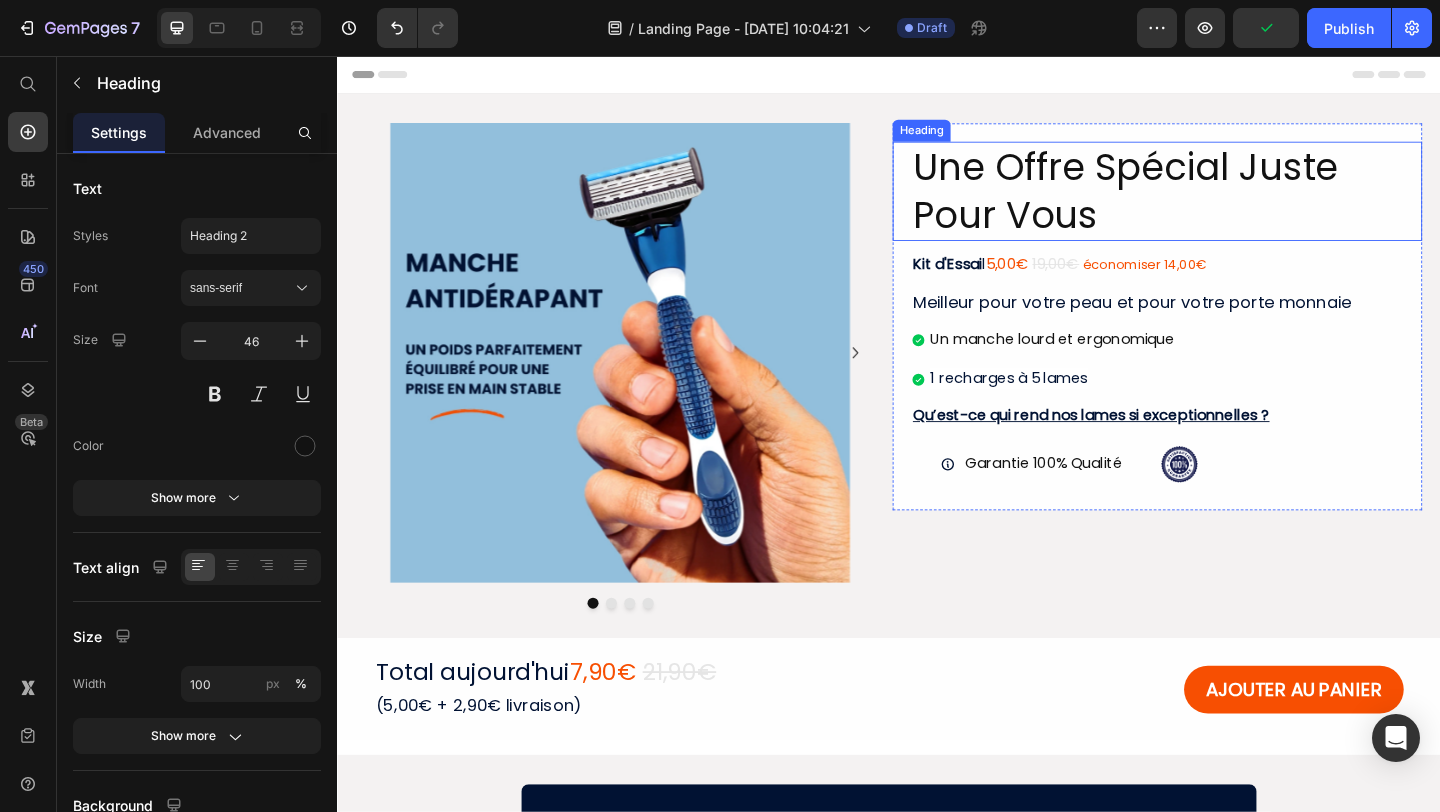 click on "Une Offre Spécial Juste Pour Vous" at bounding box center [1229, 203] 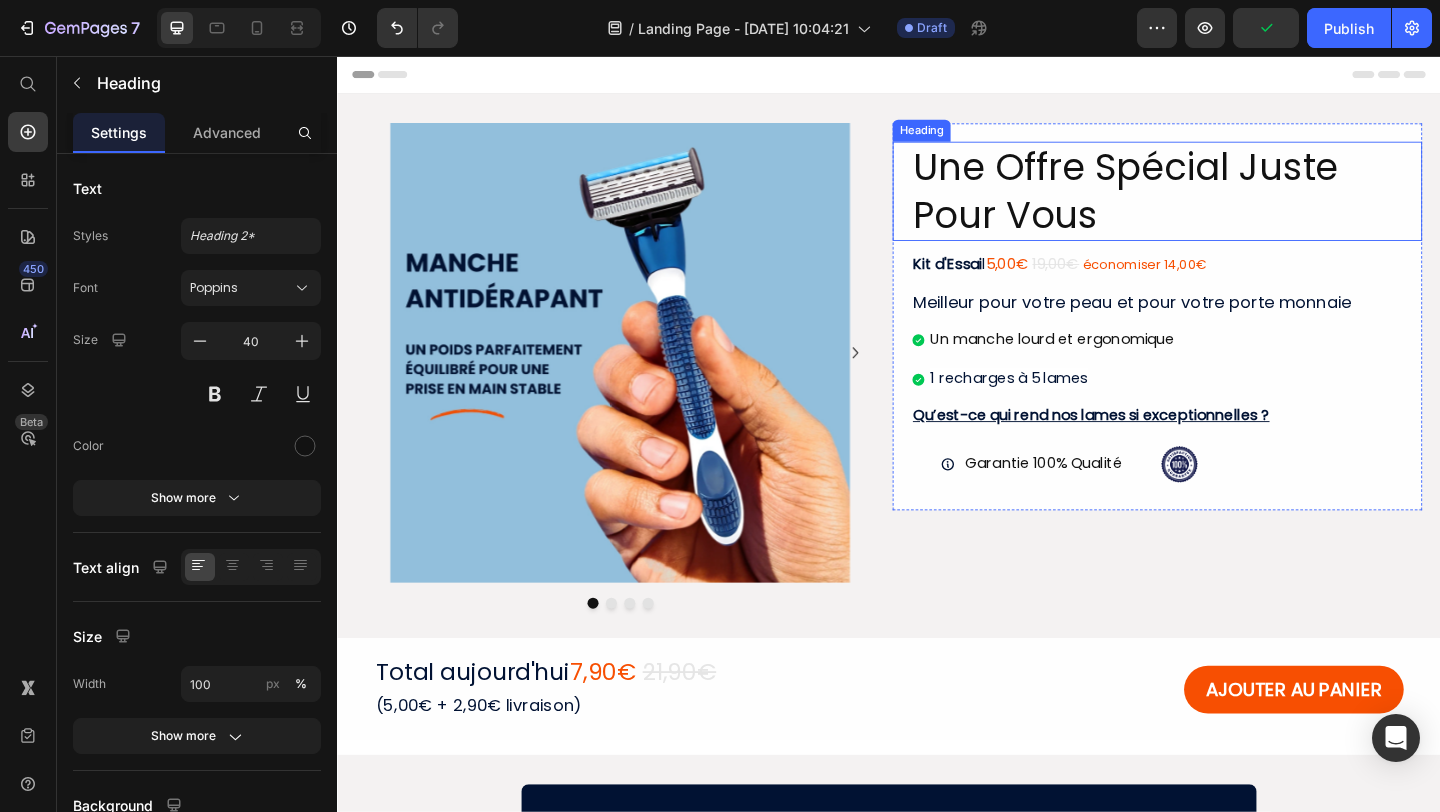 click on "Une Offre Spécial Juste Pour Vous" at bounding box center (1229, 203) 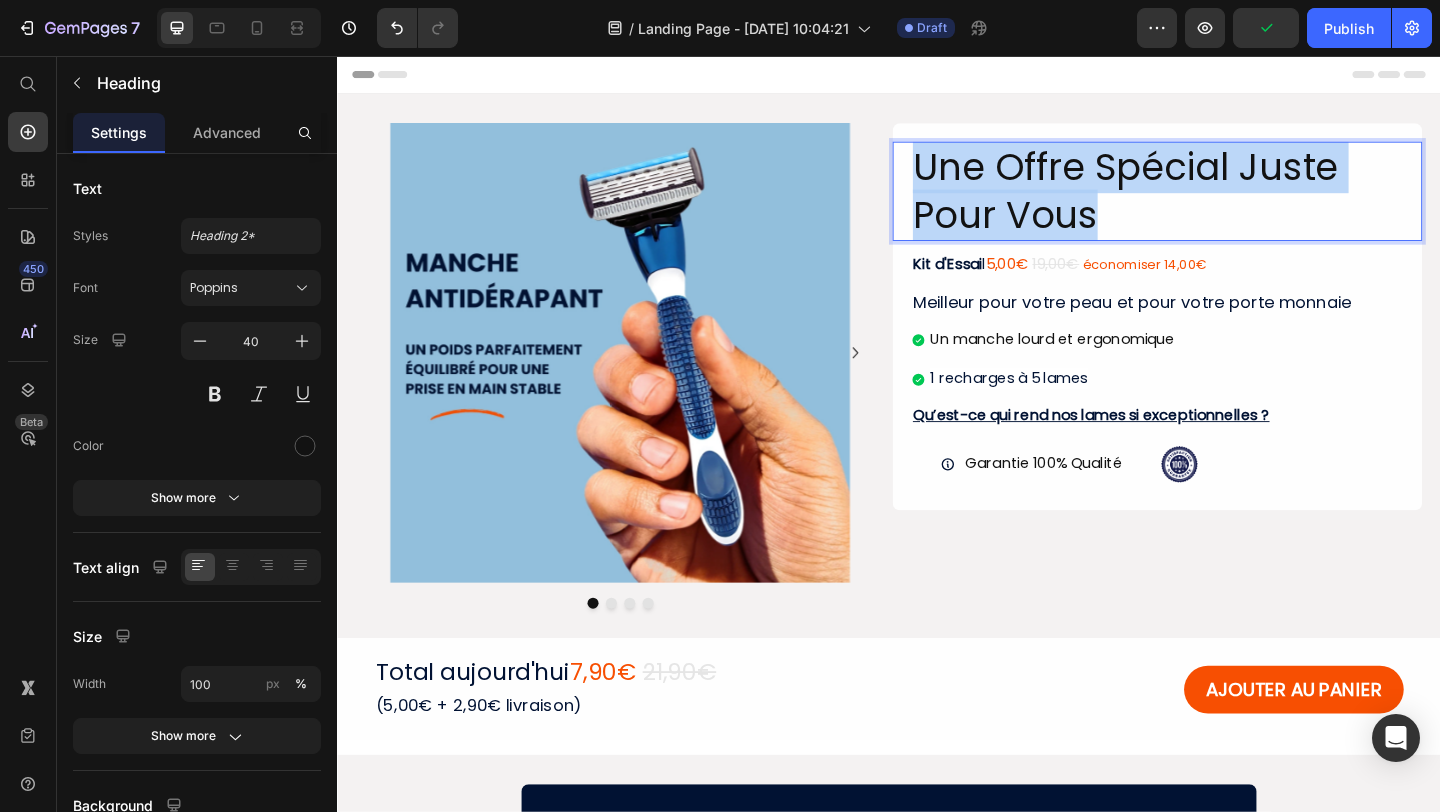 click on "Une Offre Spécial Juste Pour Vous" at bounding box center [1229, 203] 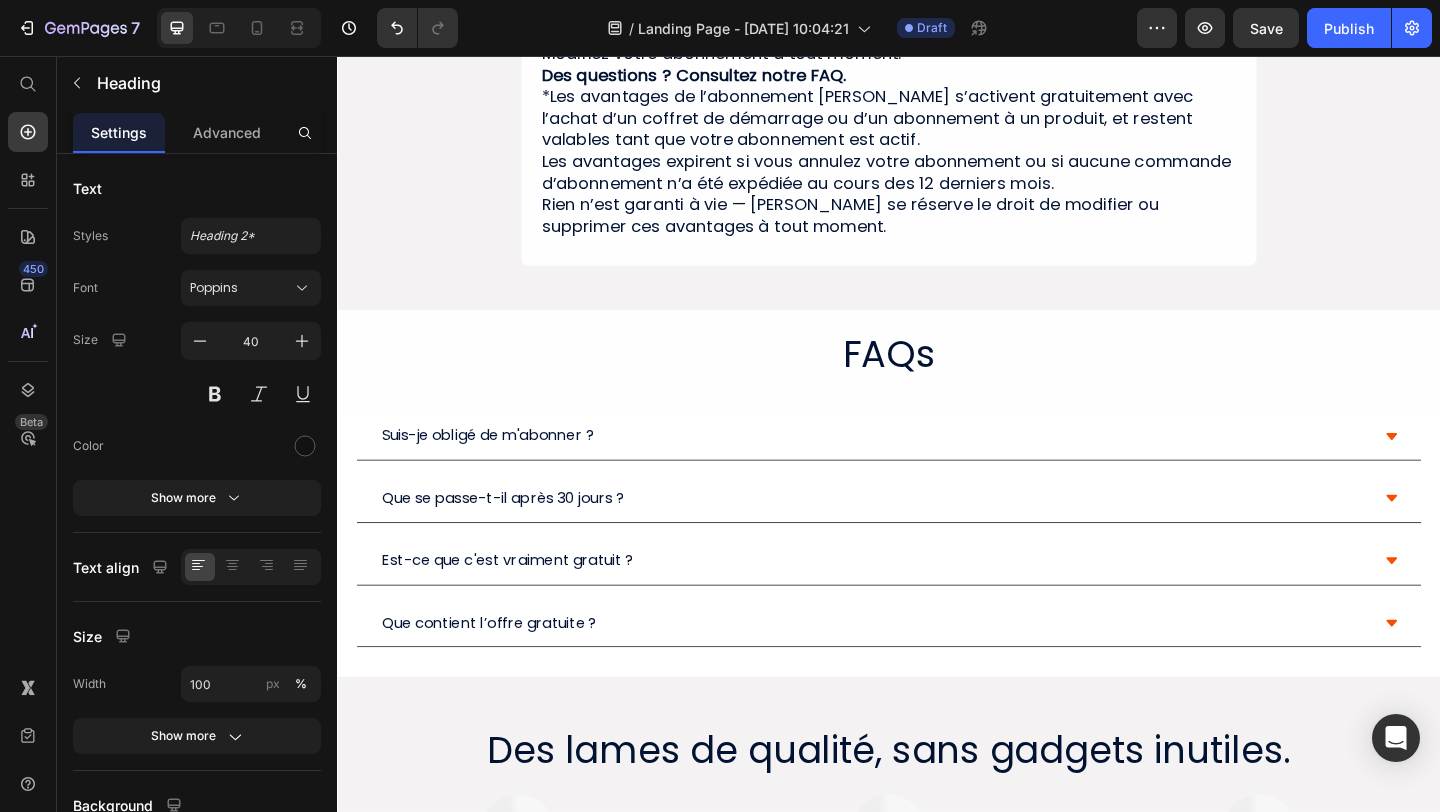 type on "16" 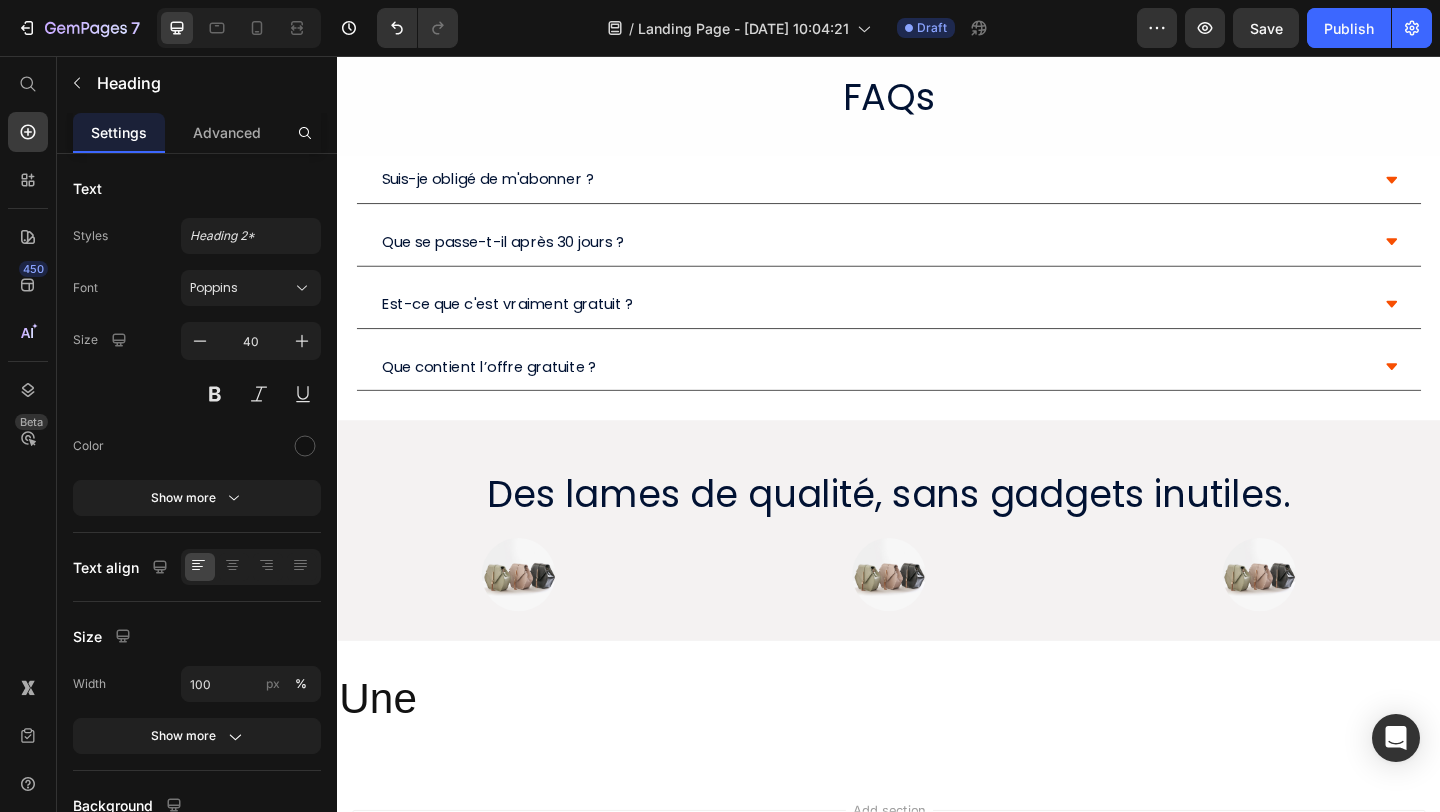 scroll, scrollTop: 431, scrollLeft: 0, axis: vertical 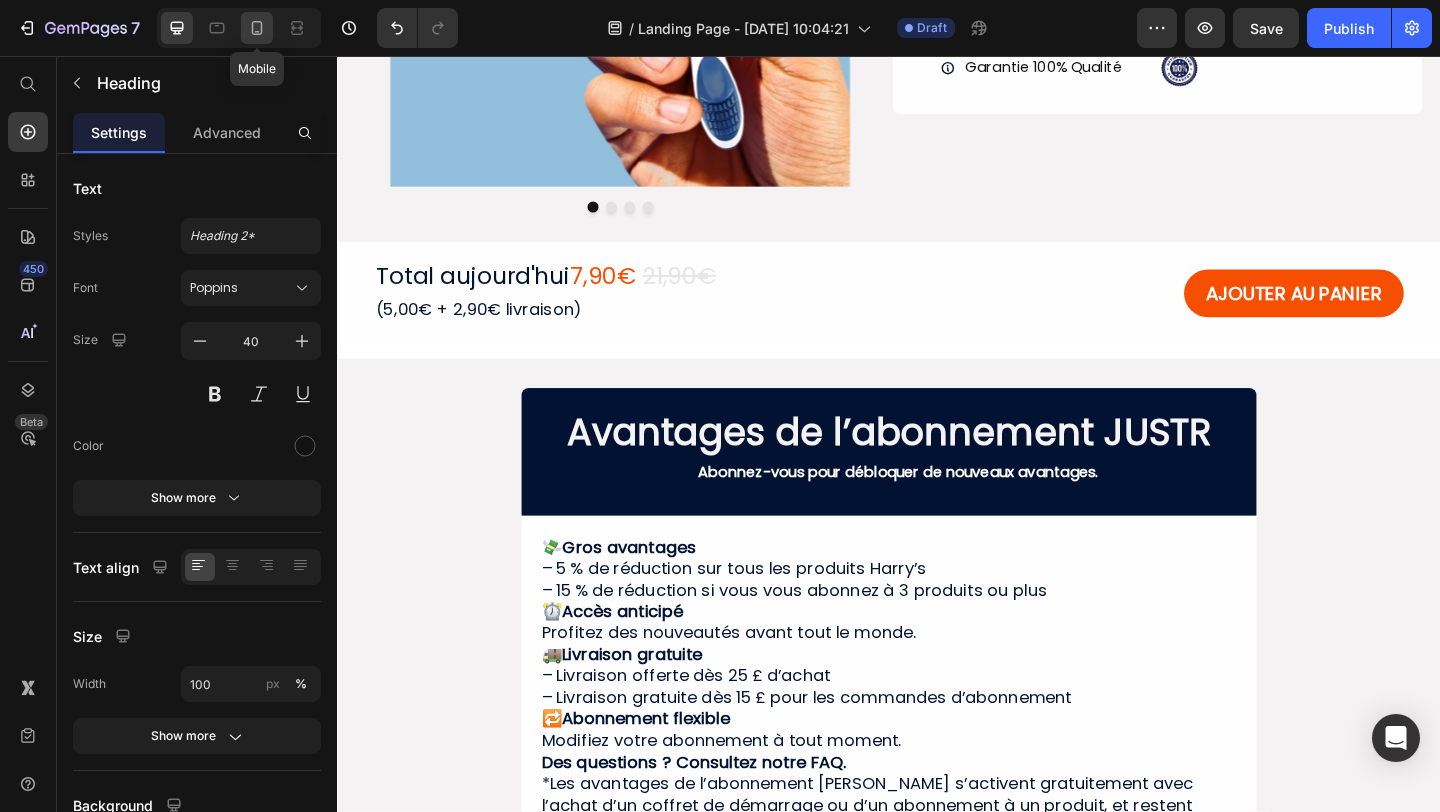 click 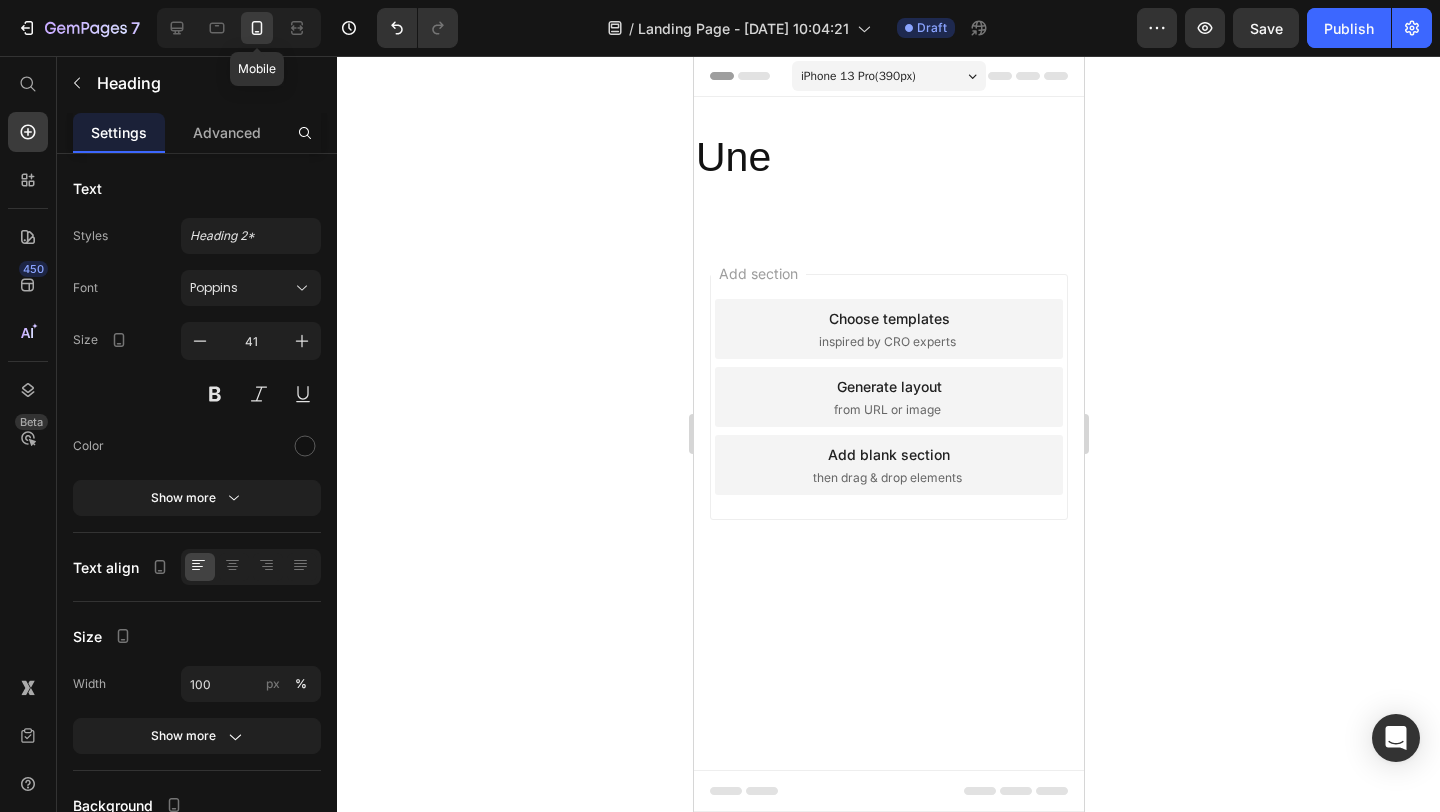 scroll, scrollTop: 0, scrollLeft: 0, axis: both 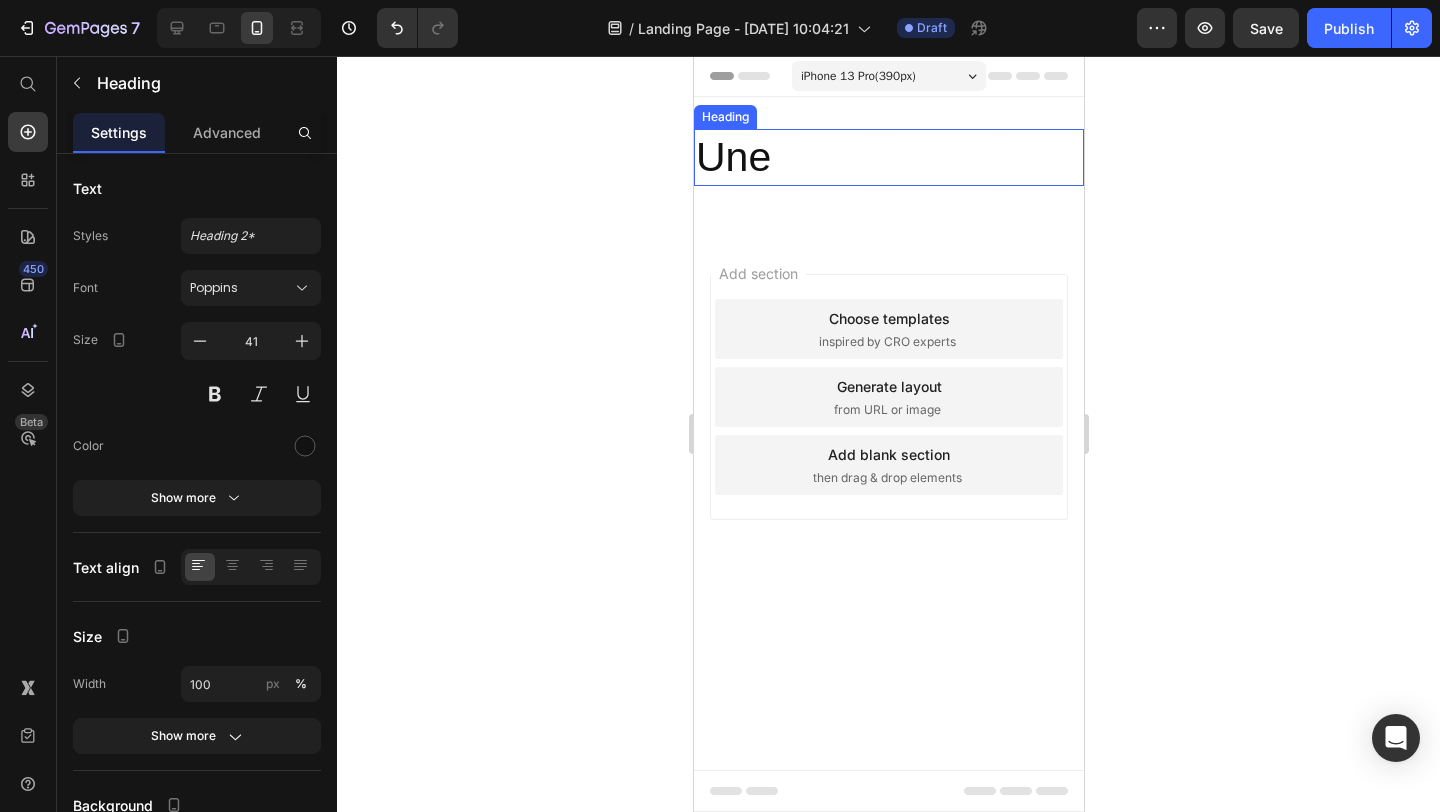 click on "Une" at bounding box center [888, 157] 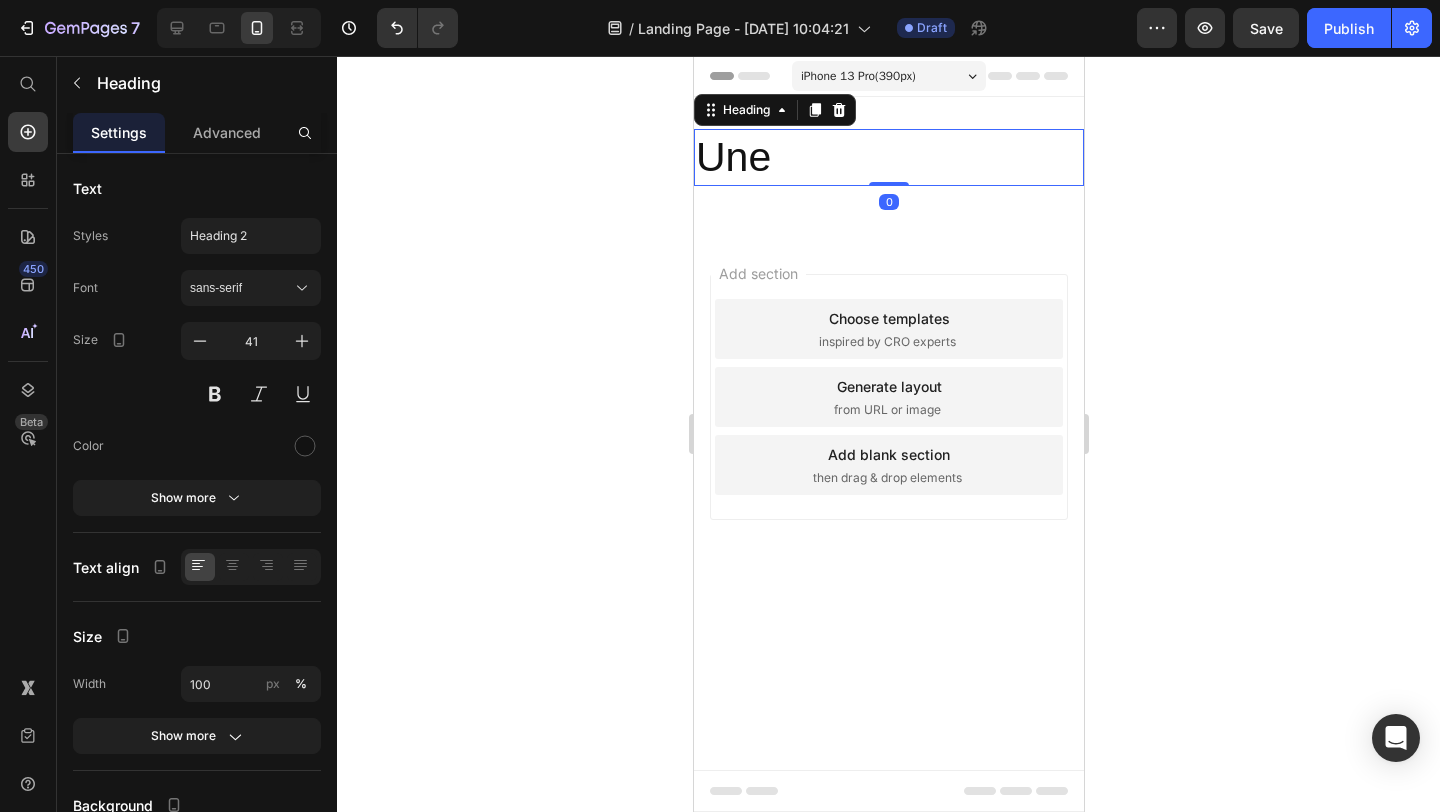 click on "Une" at bounding box center [888, 157] 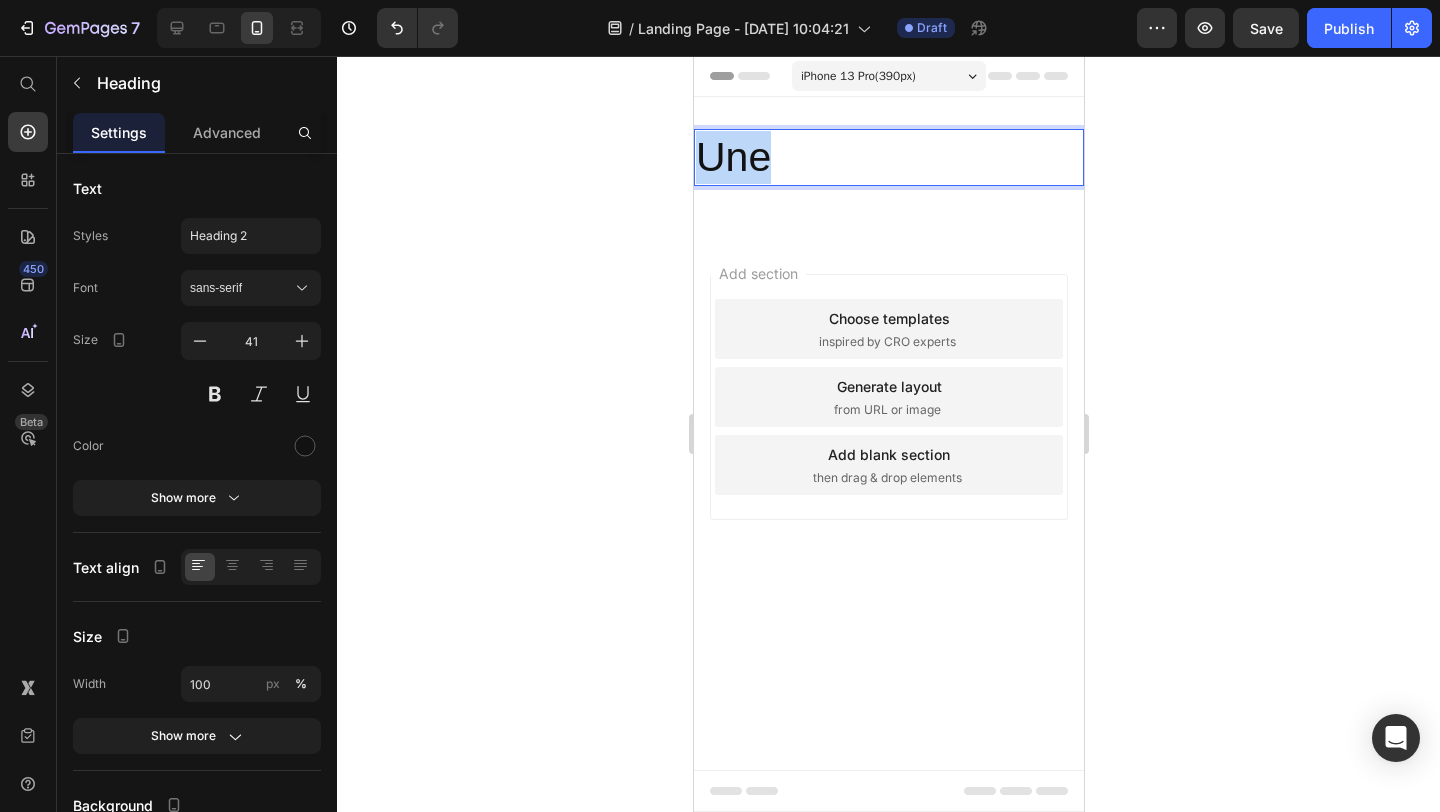 click on "Une" at bounding box center (888, 157) 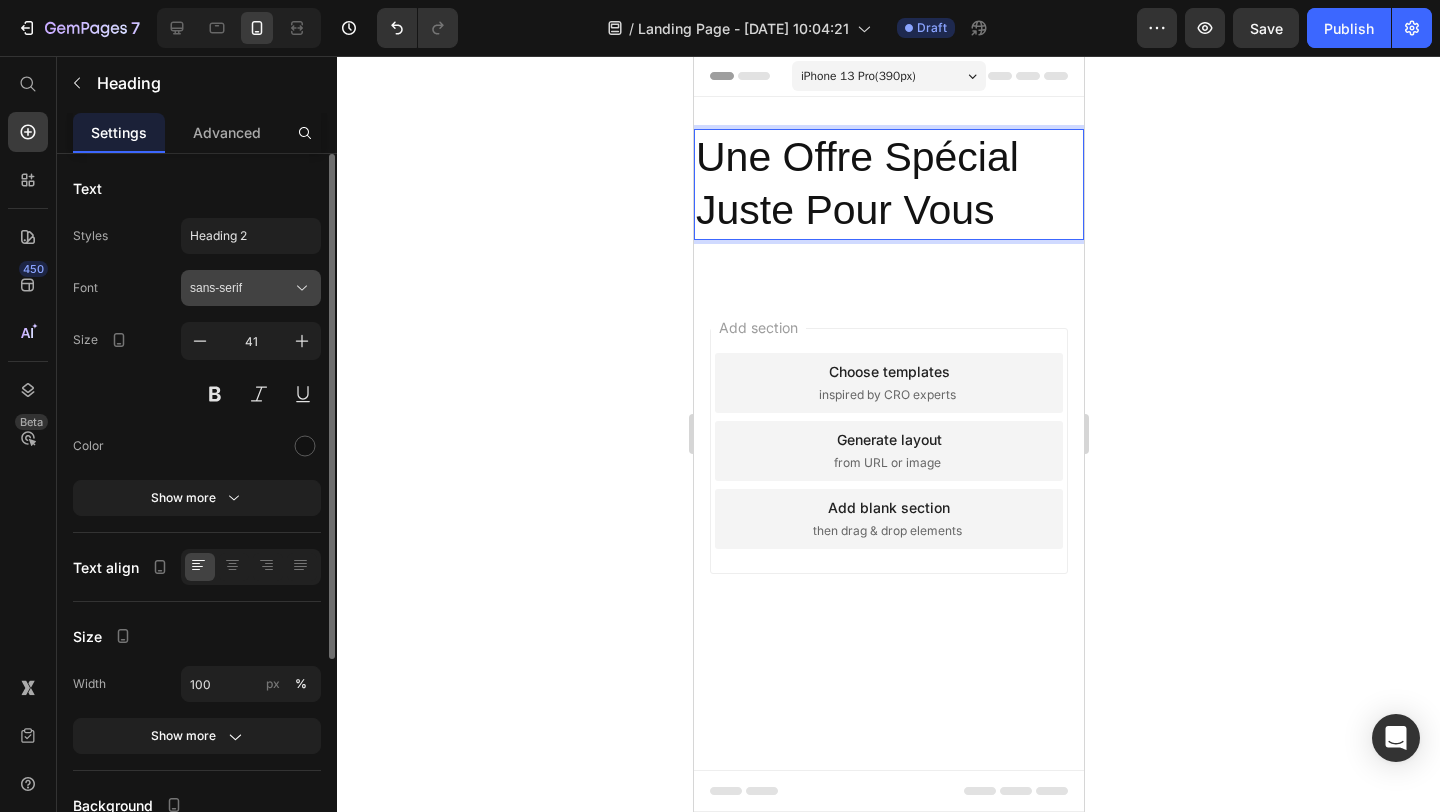 click on "sans-serif" at bounding box center (241, 288) 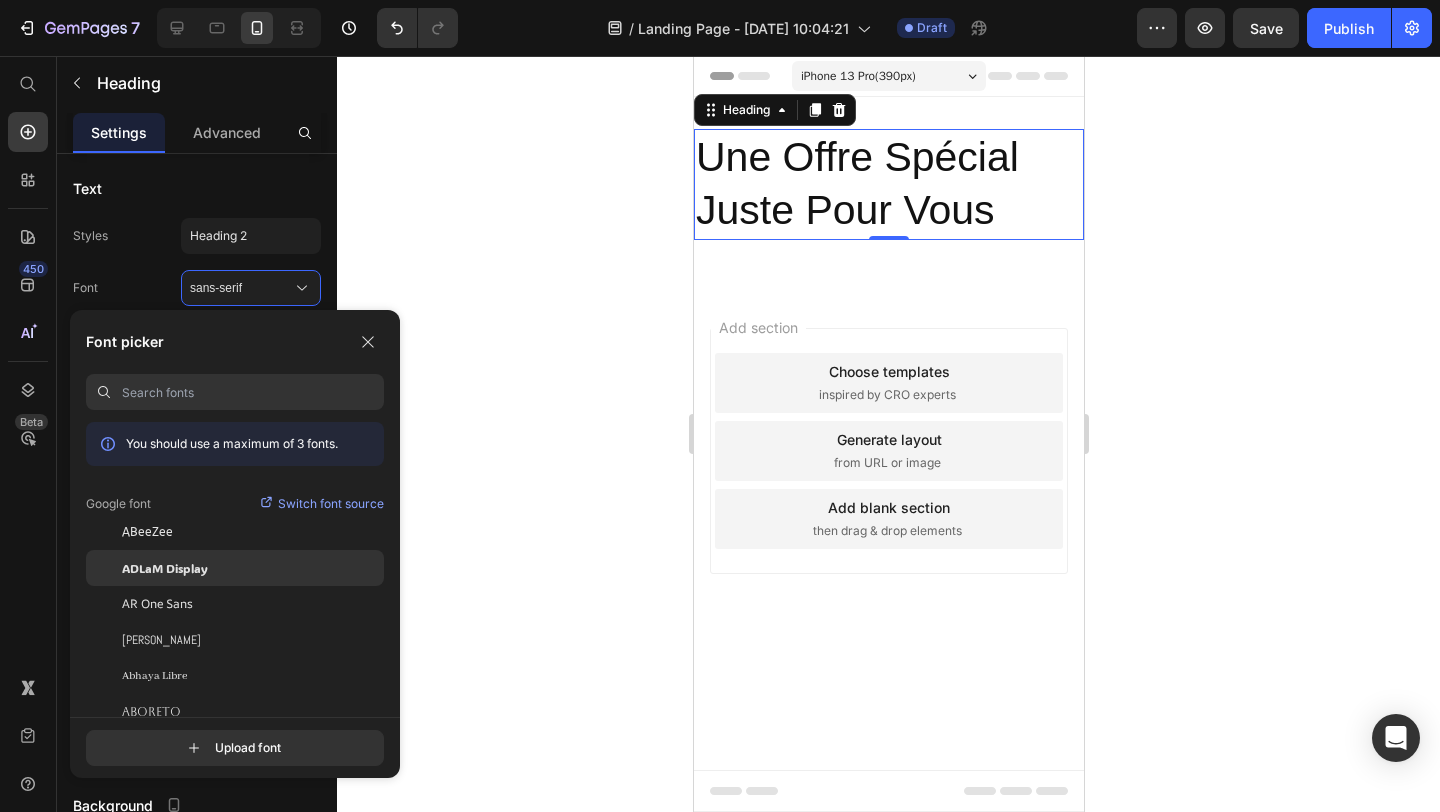 type on "o" 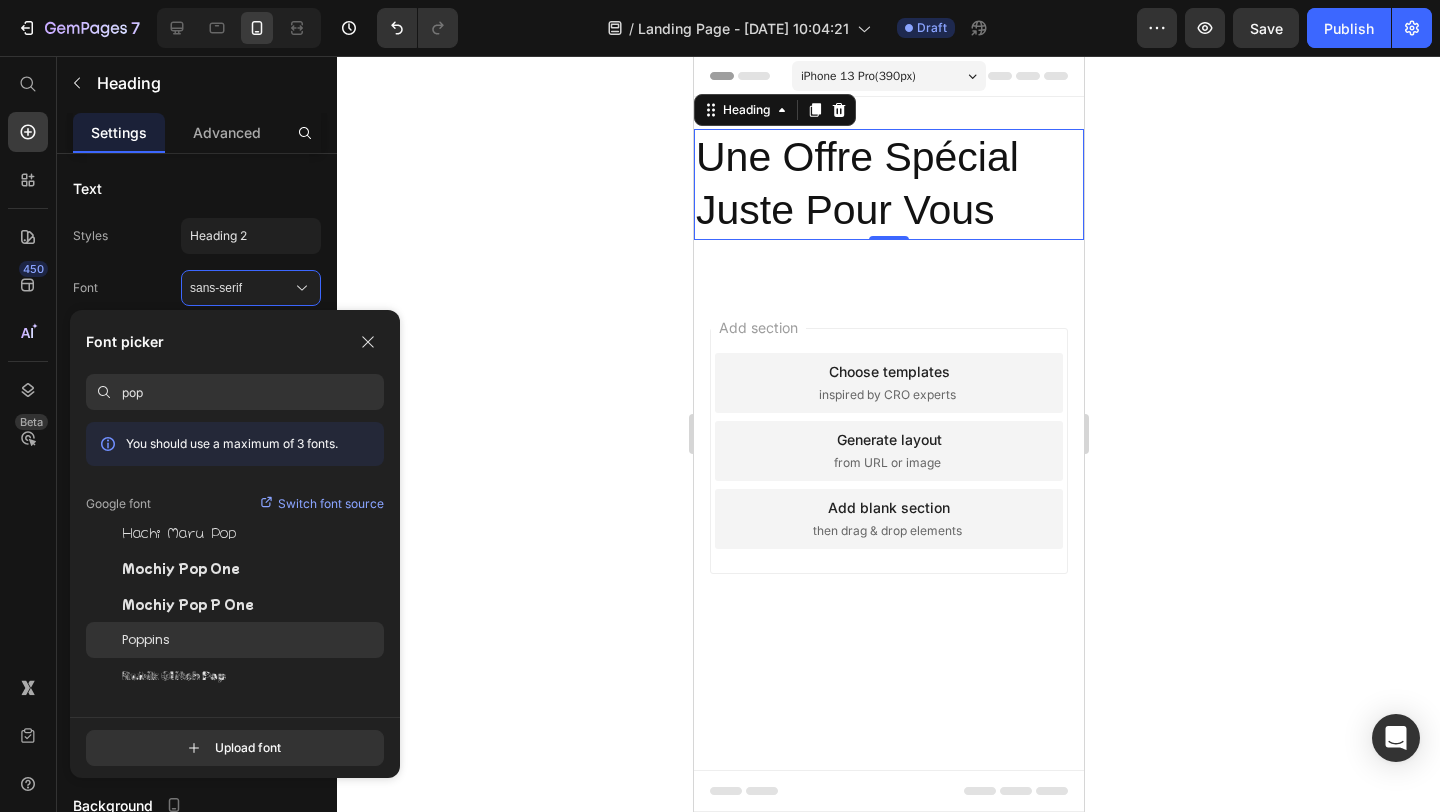 type on "pop" 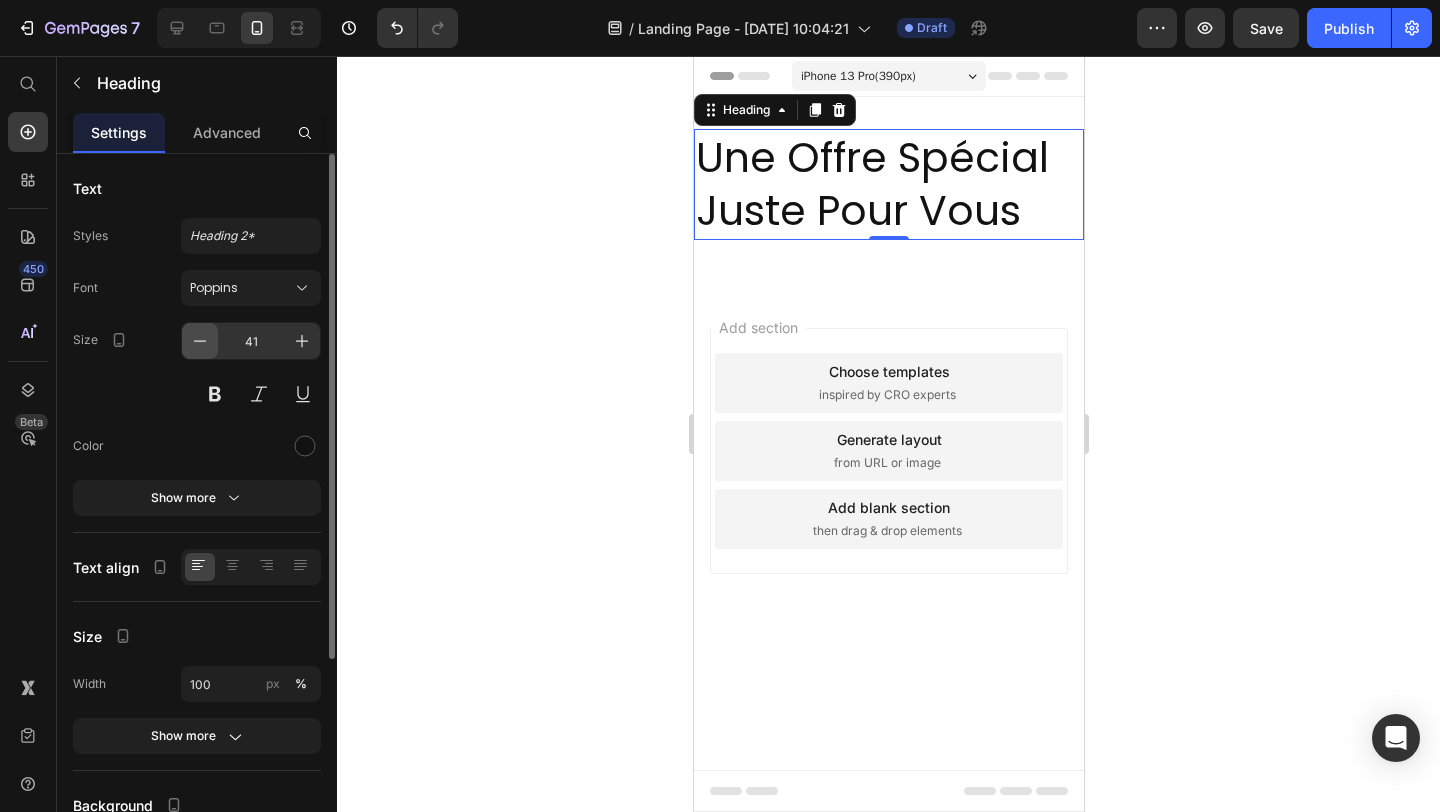 click 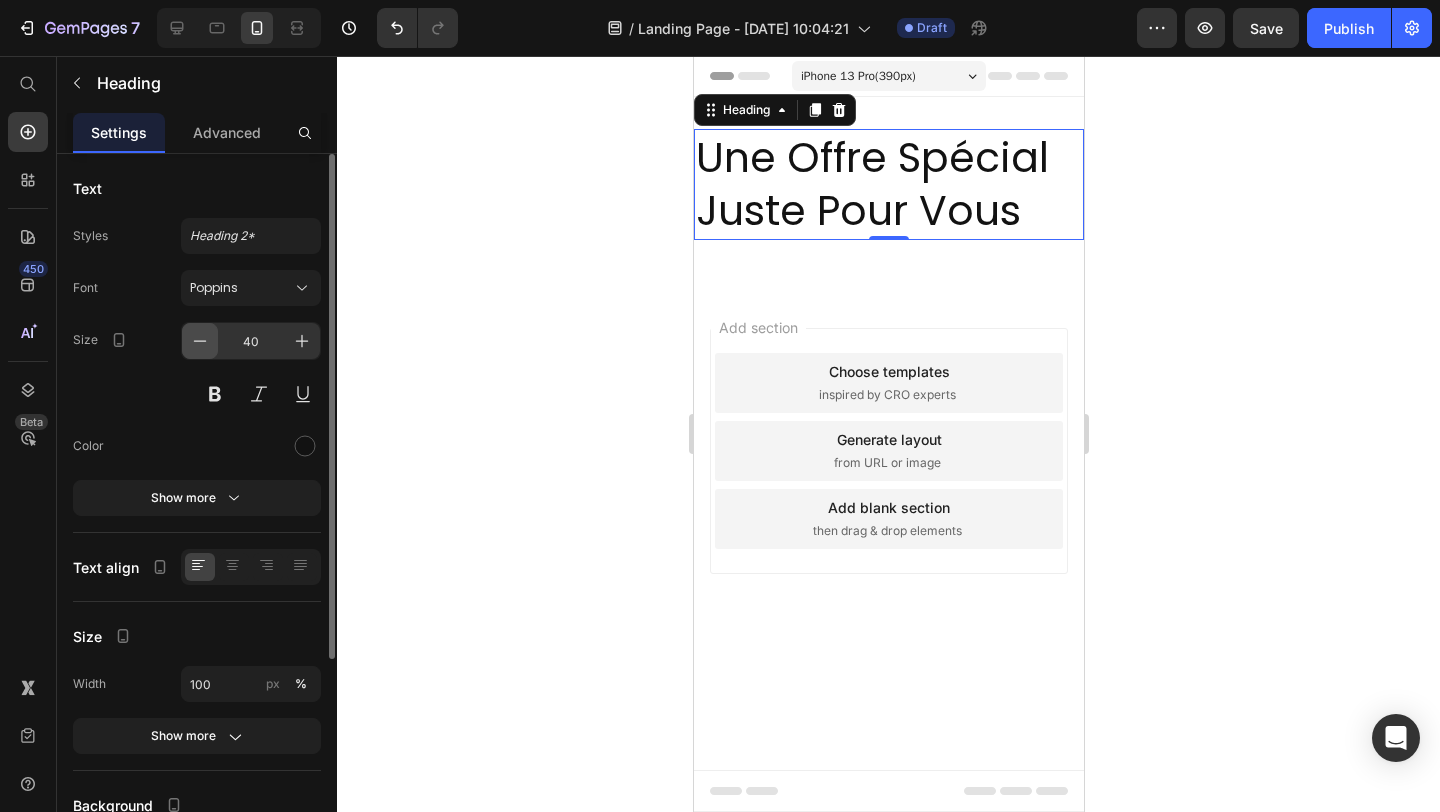 click 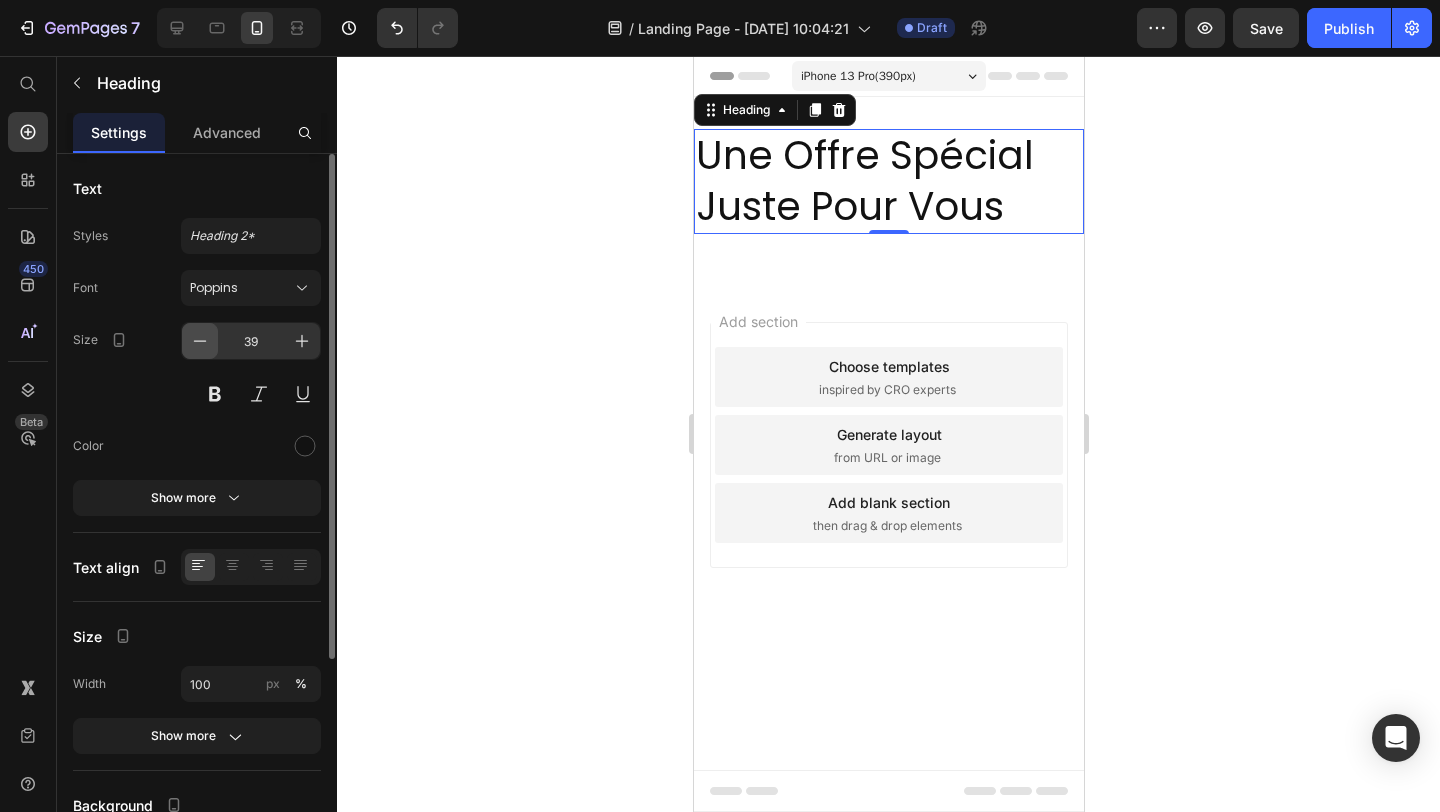click 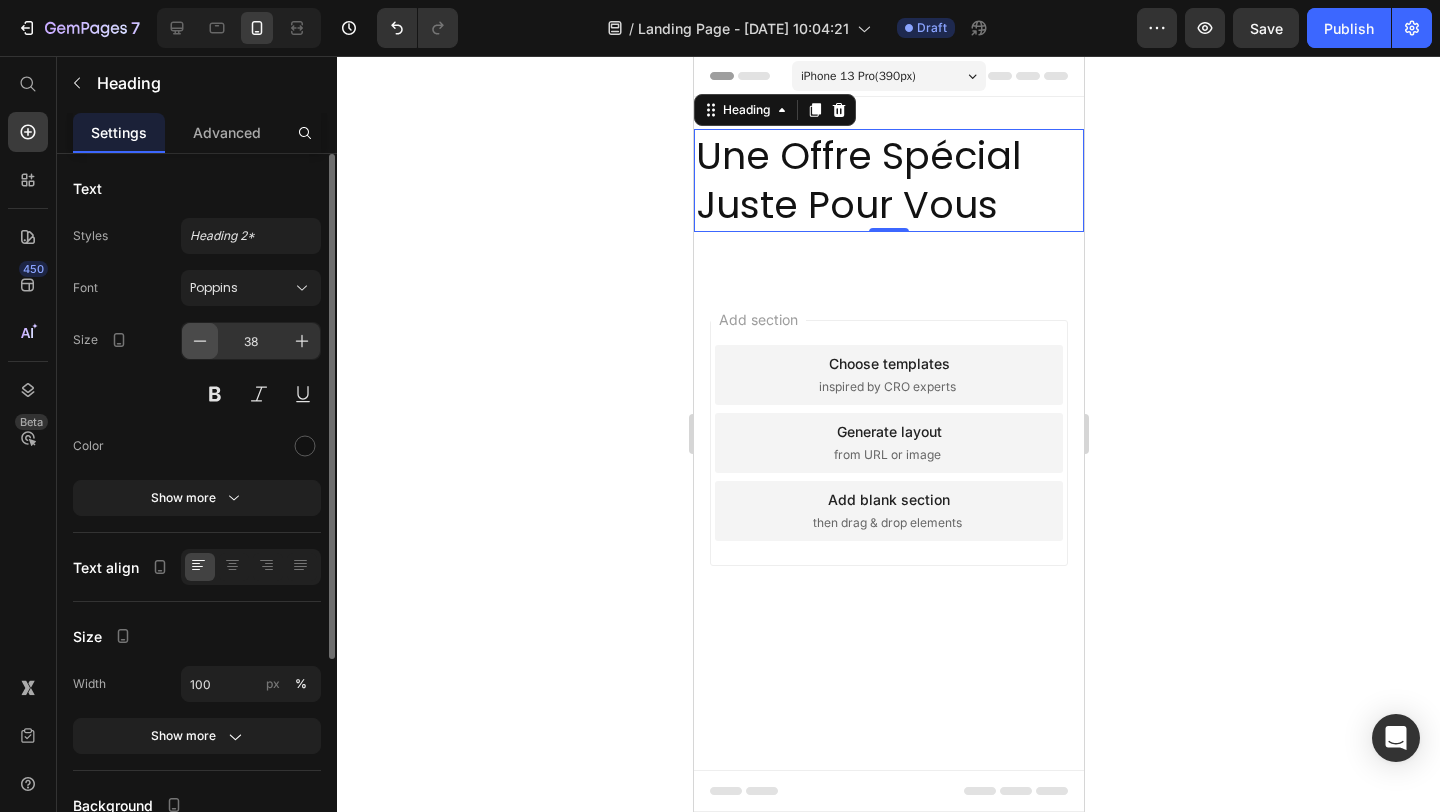 click 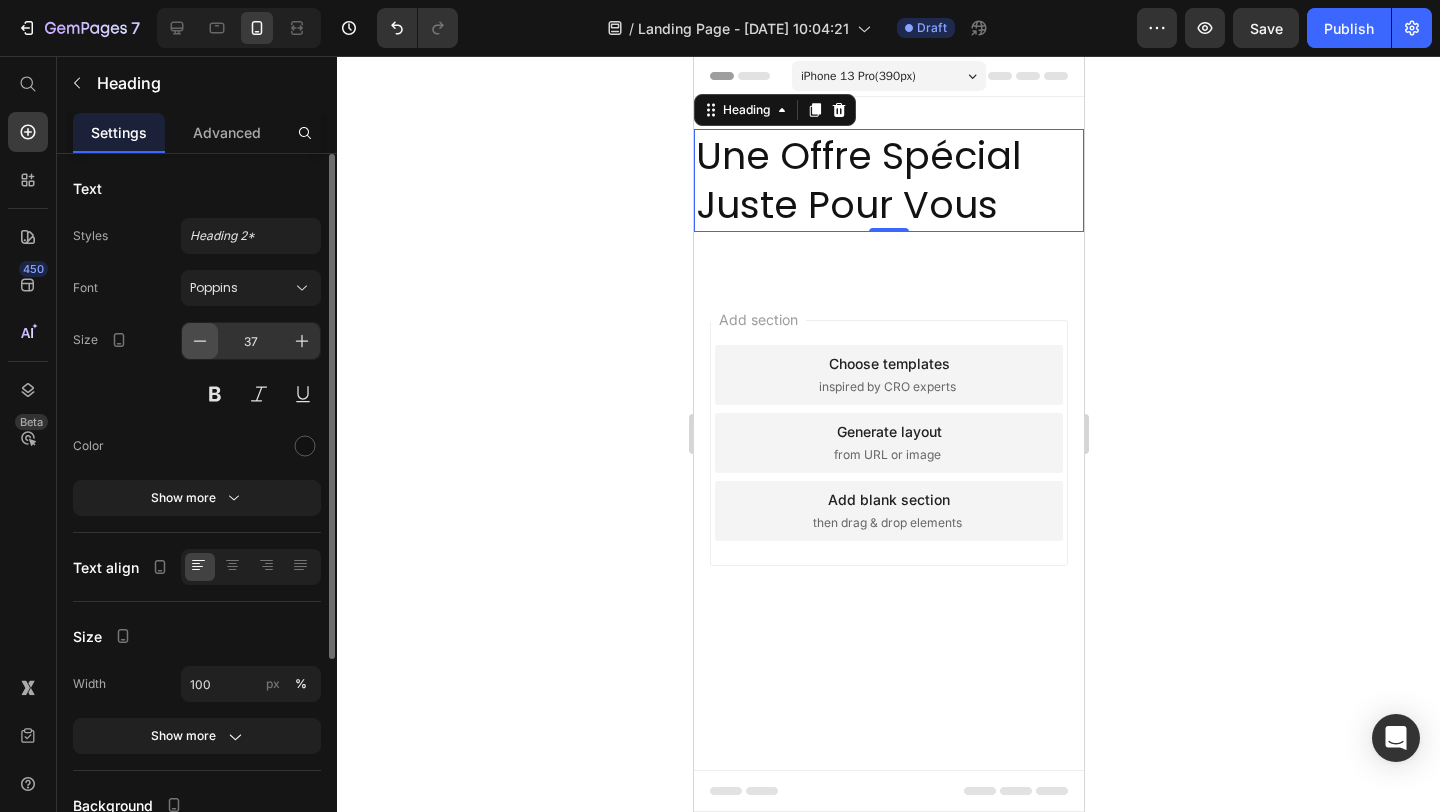 click 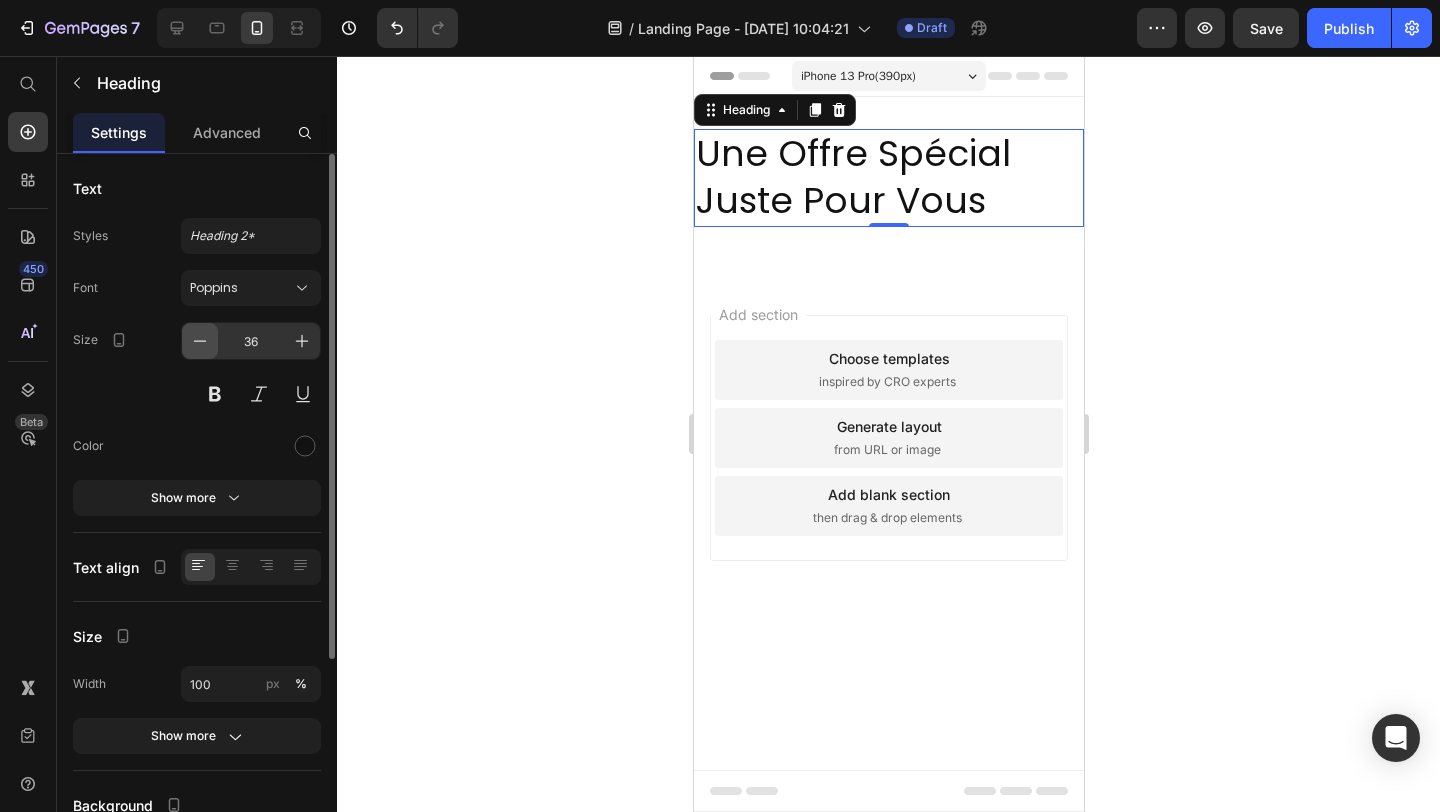 click 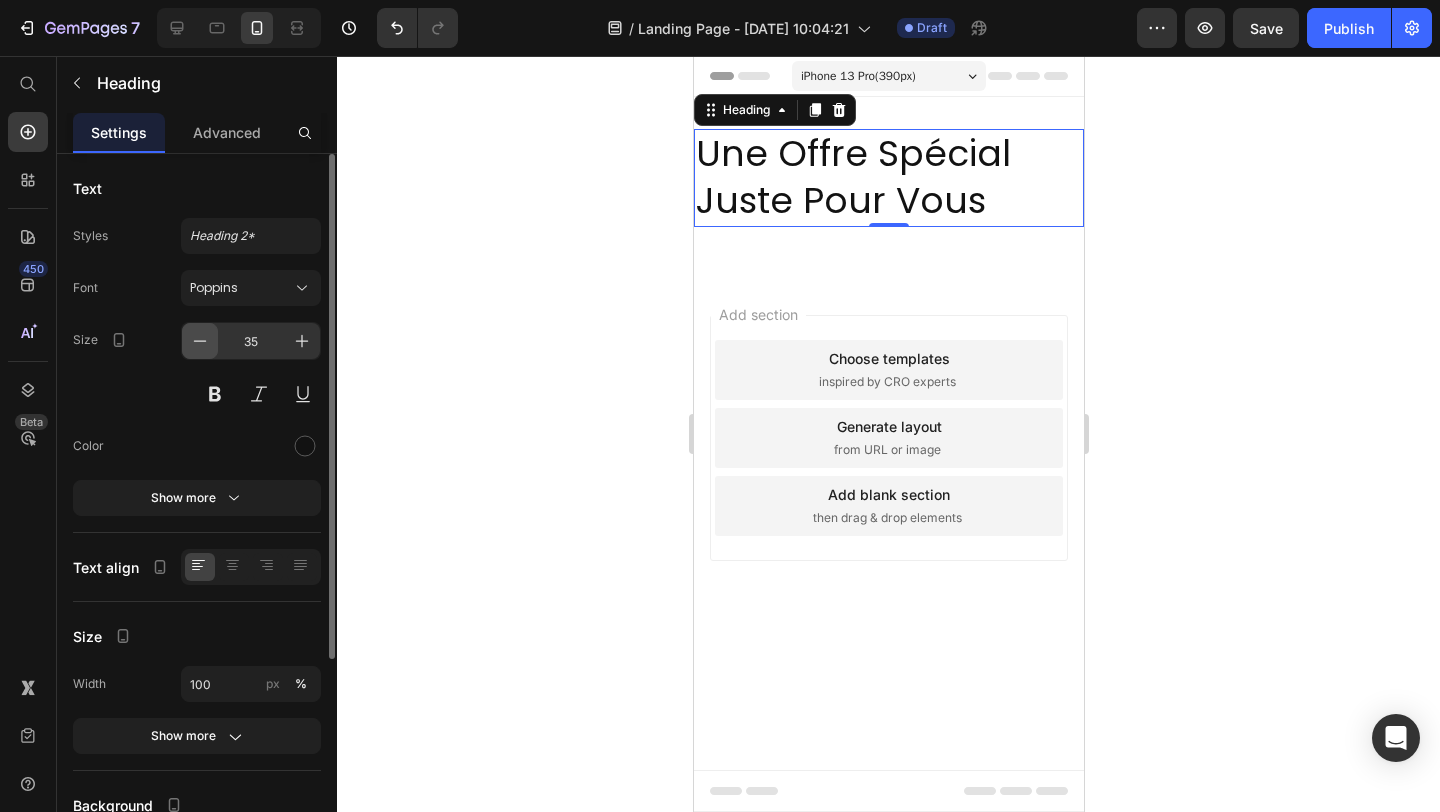 click 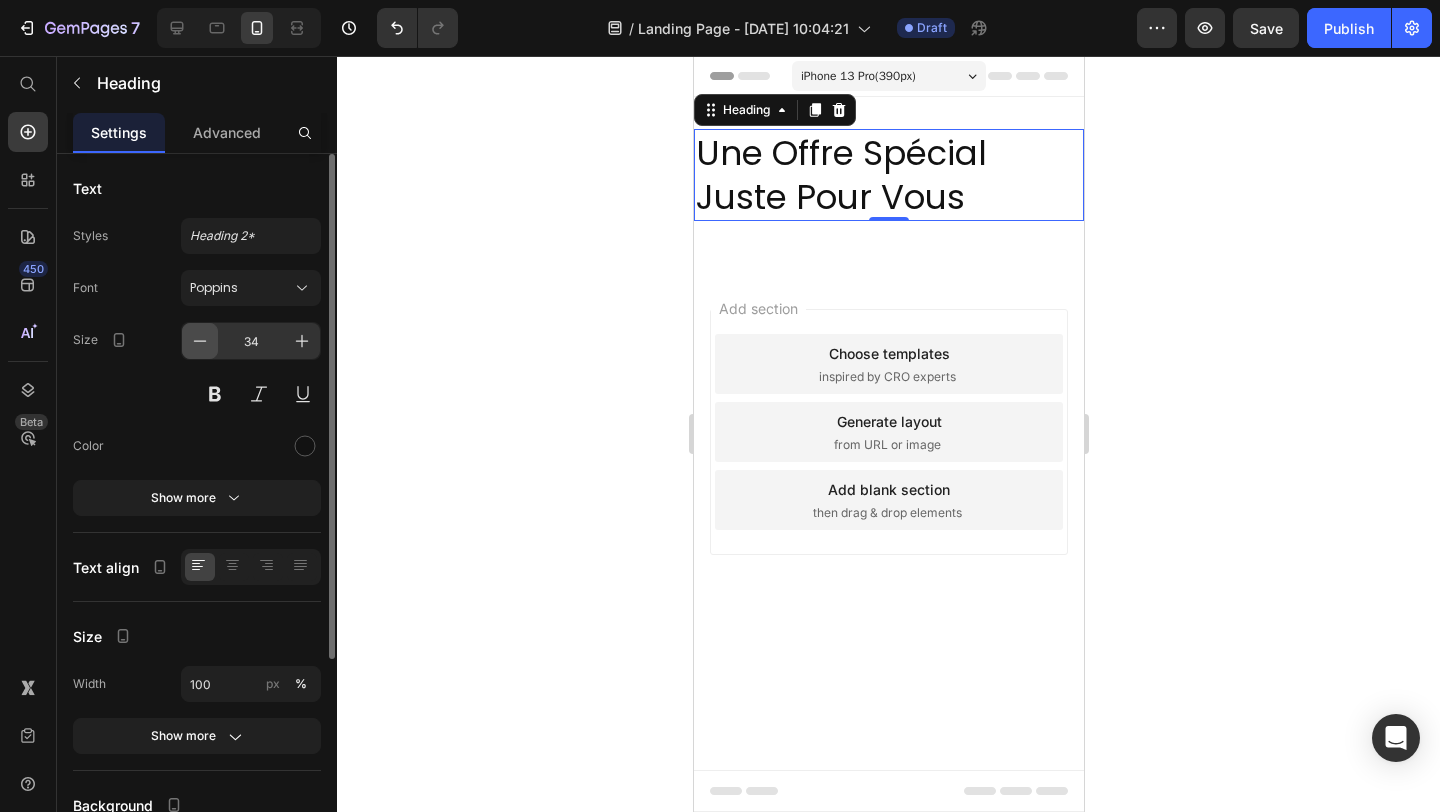 click 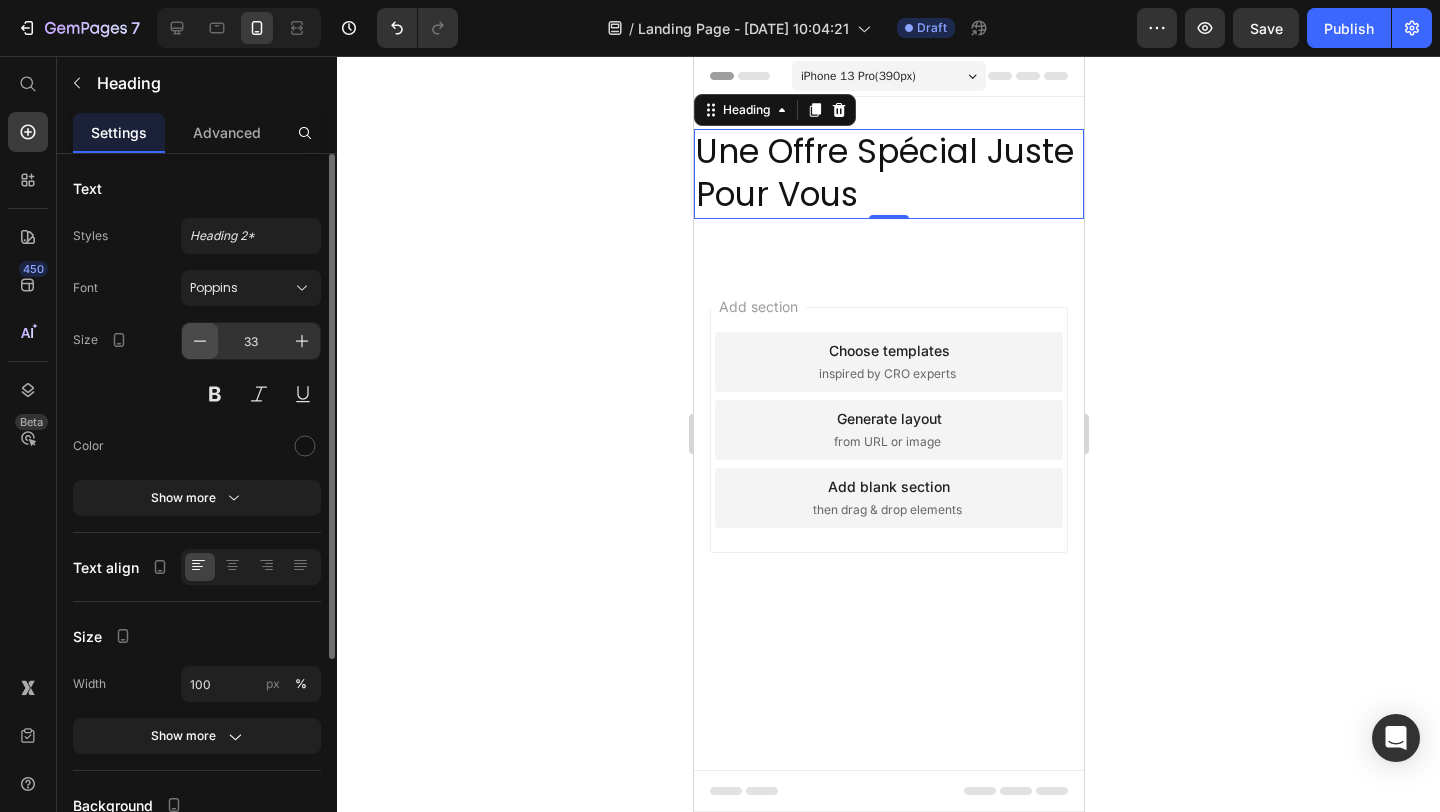click 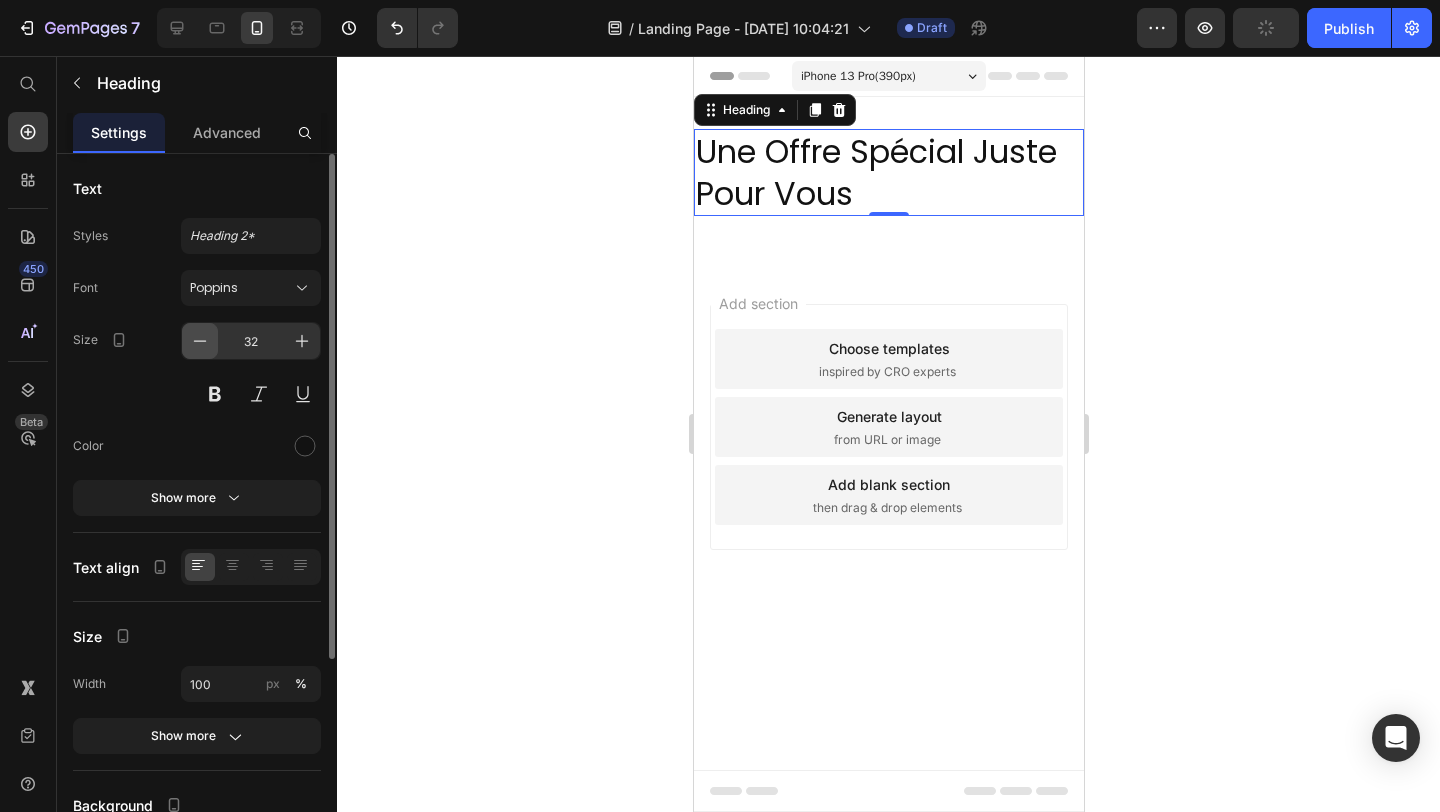 click 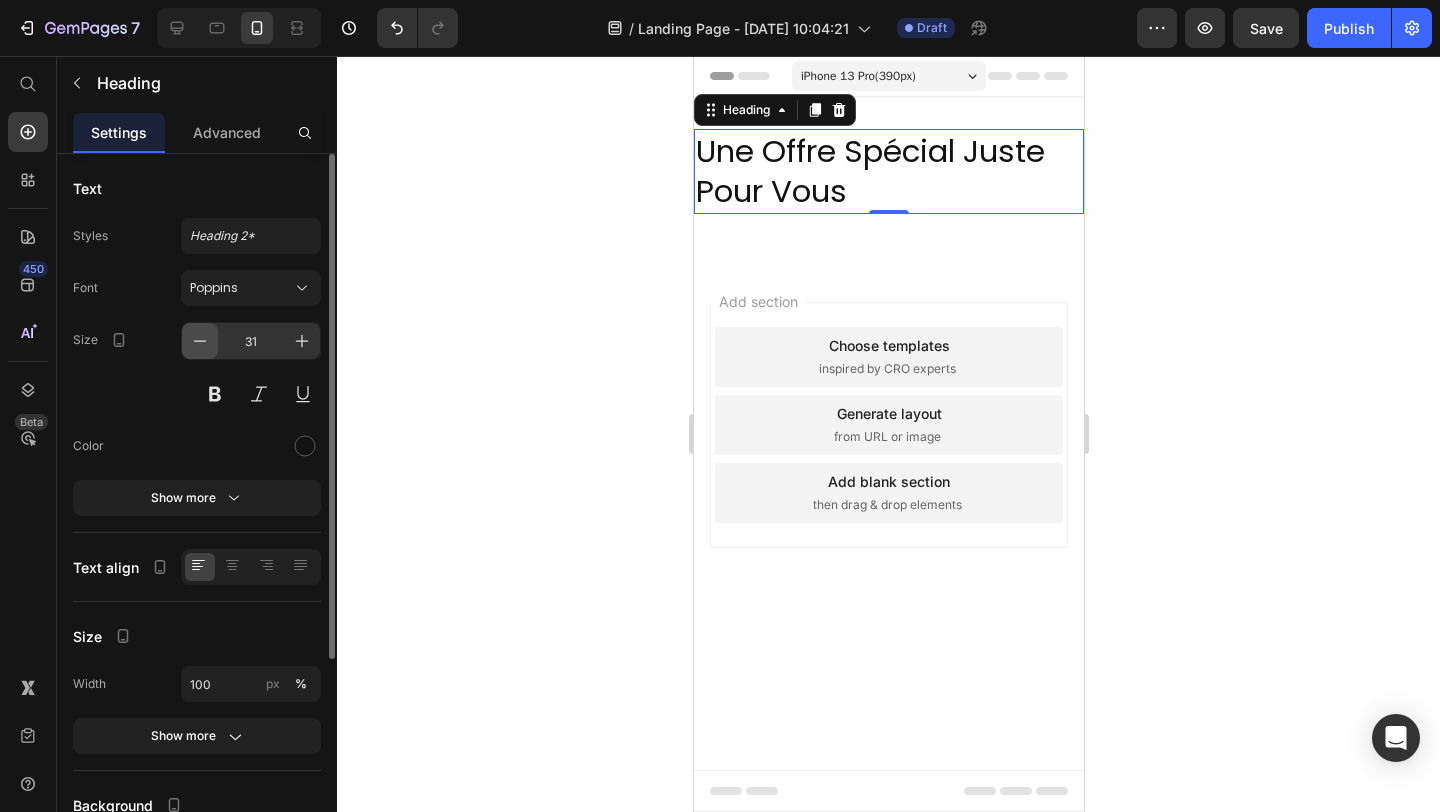 click 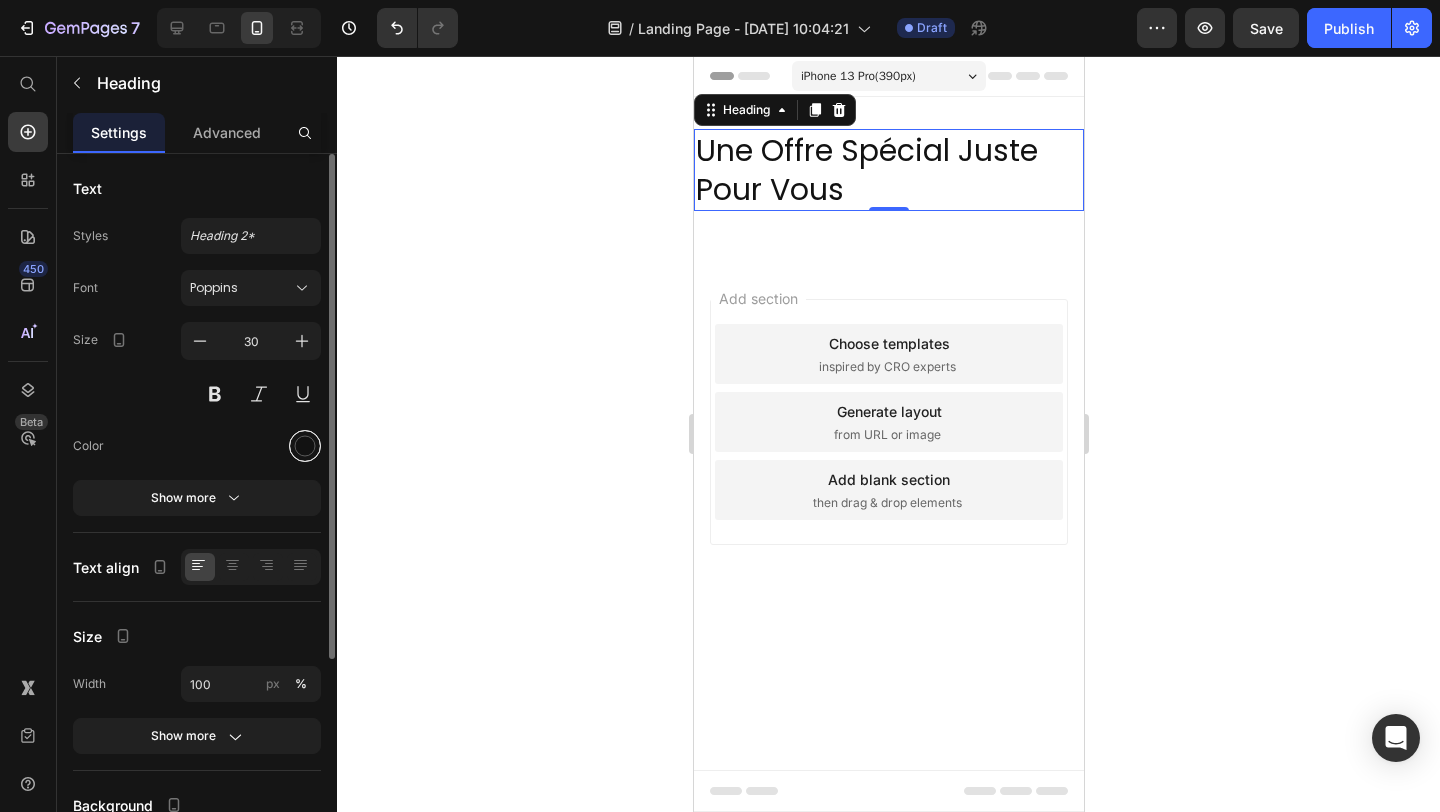 click at bounding box center [305, 446] 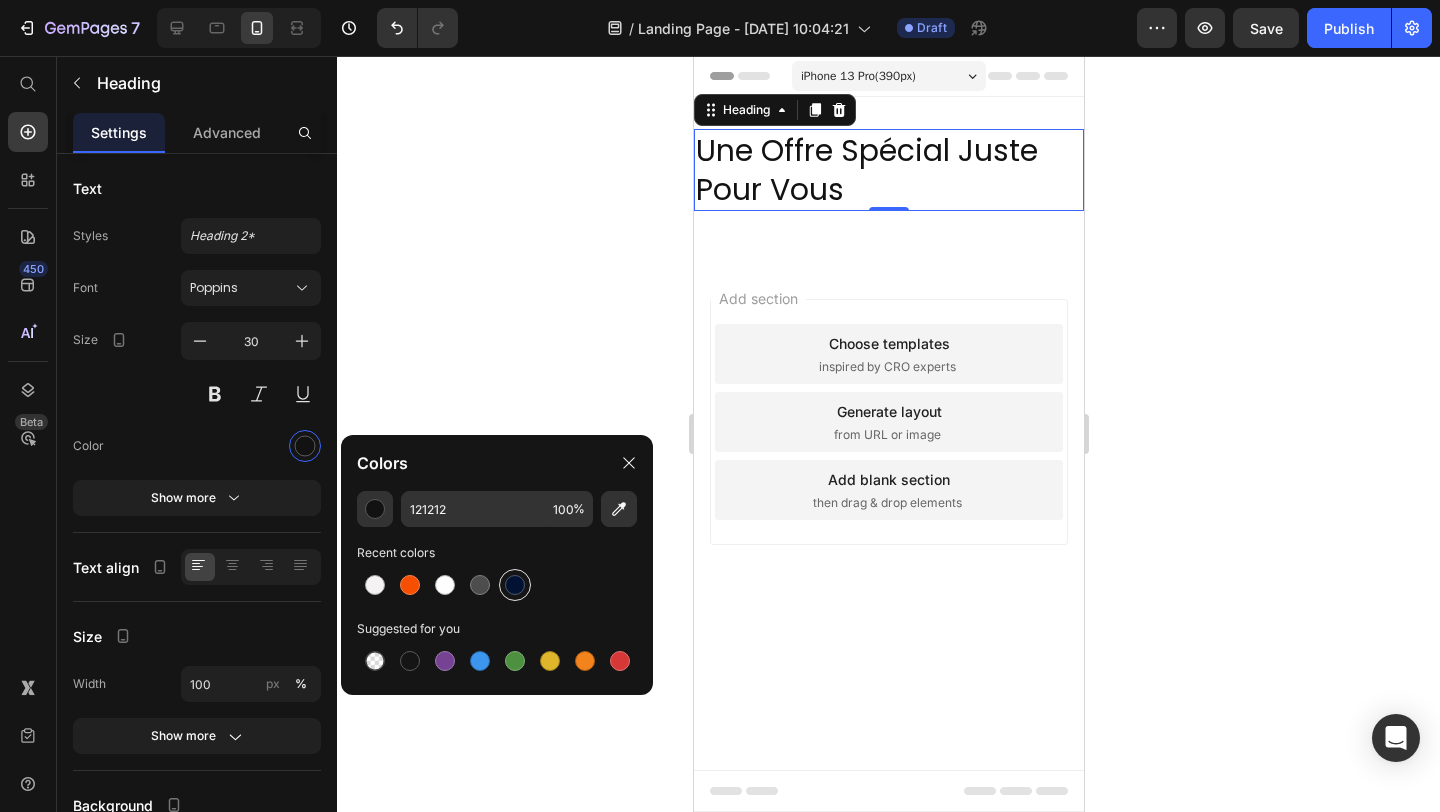 click at bounding box center [515, 585] 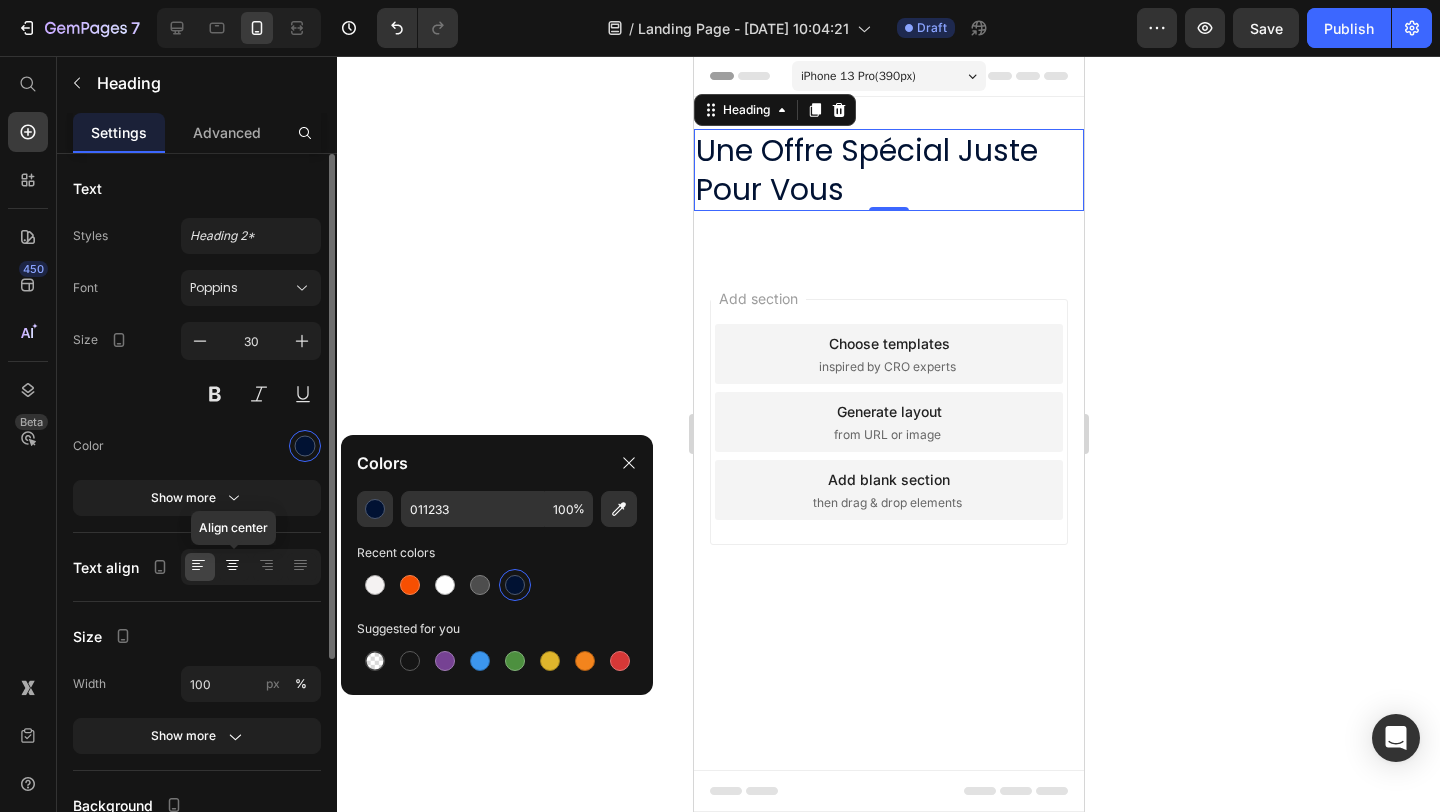 click 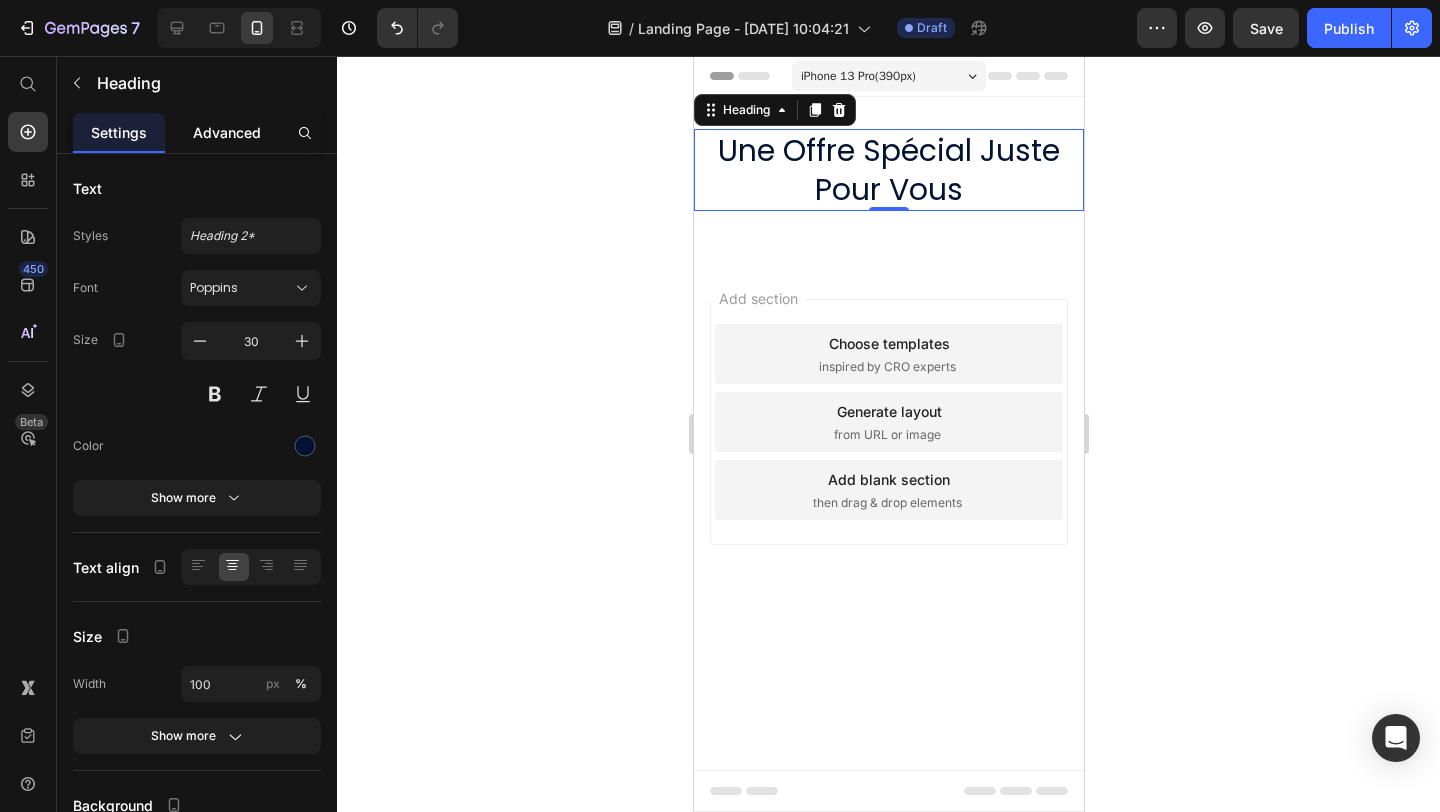 click on "Advanced" at bounding box center (227, 132) 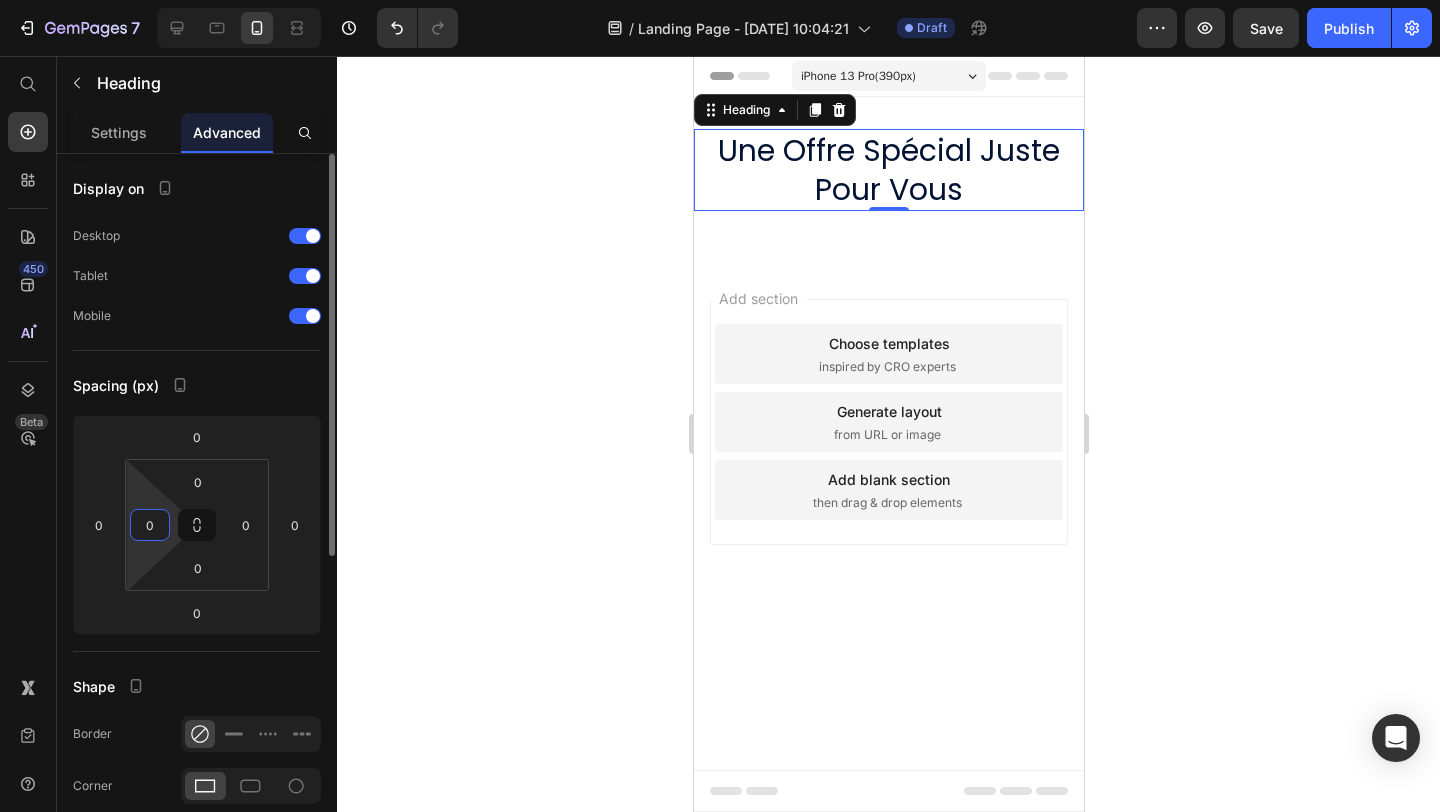 click on "0" at bounding box center [150, 525] 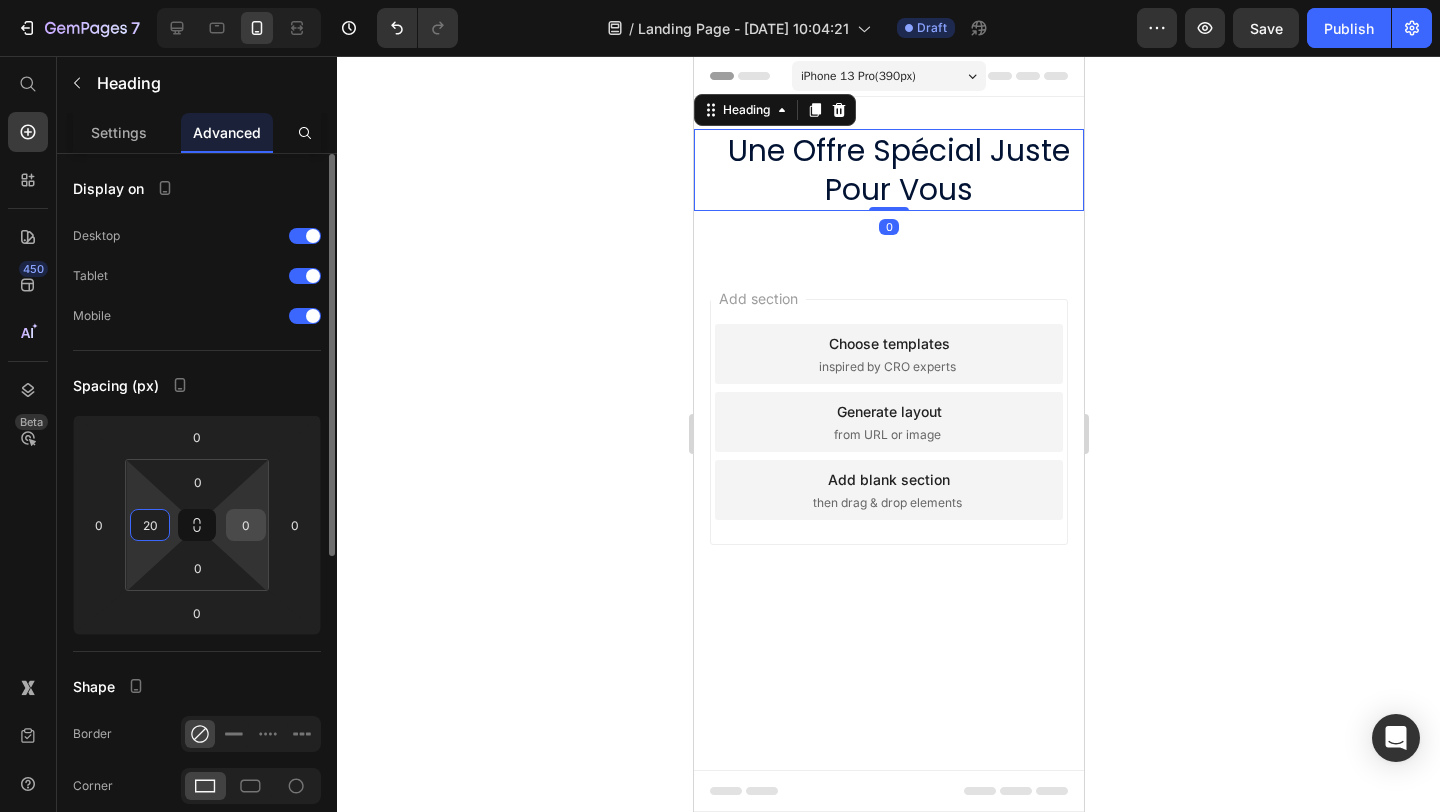 type on "20" 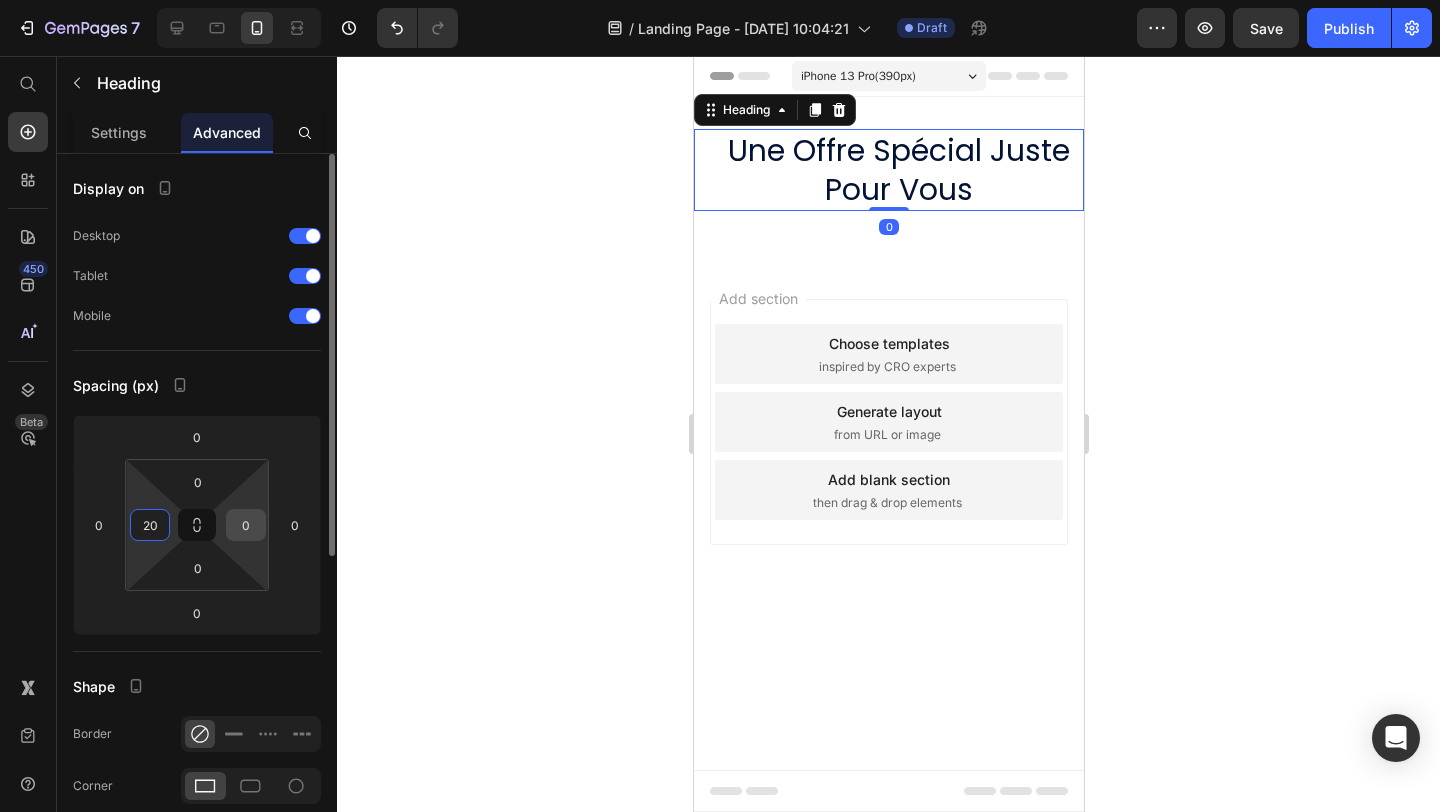 click on "0" at bounding box center [246, 525] 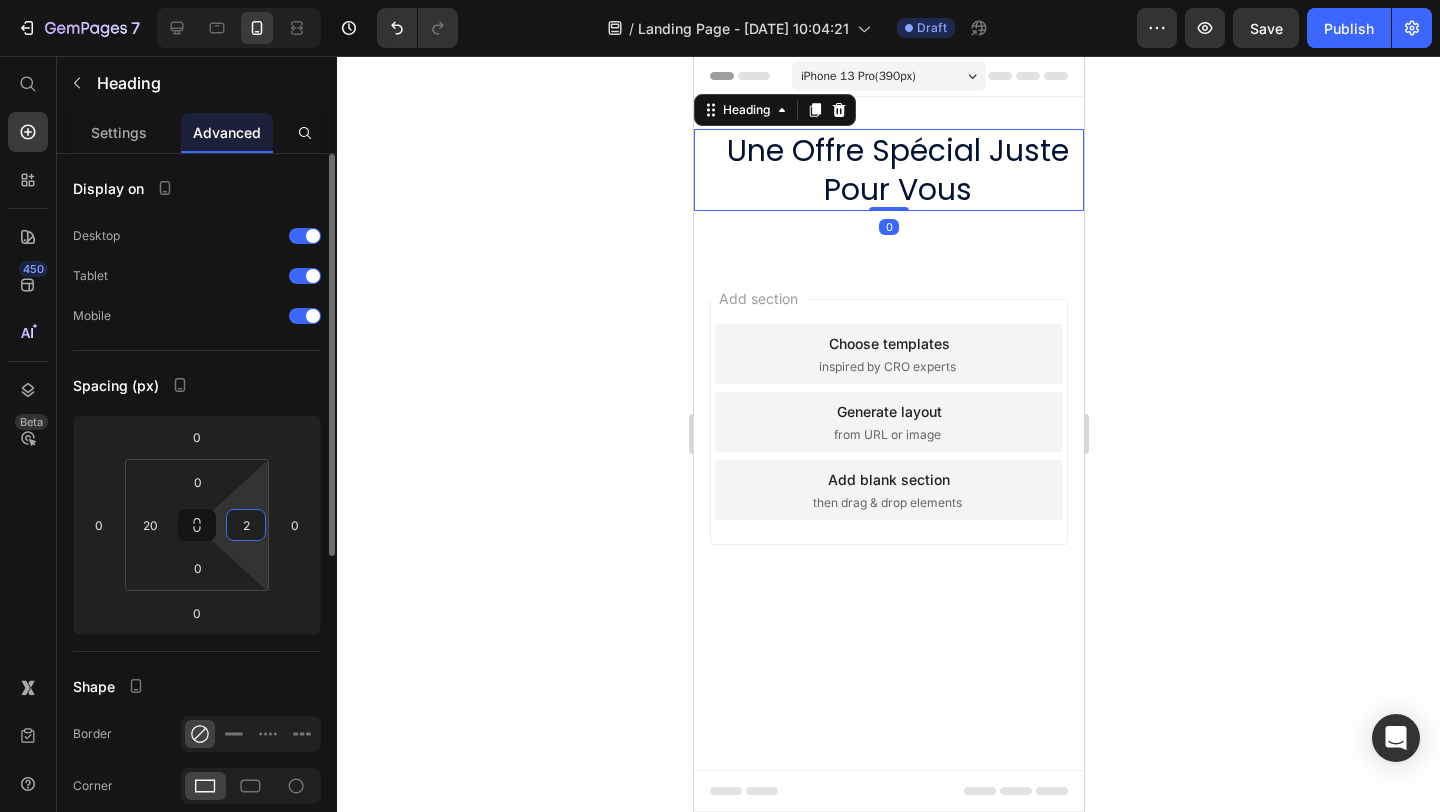 type on "20" 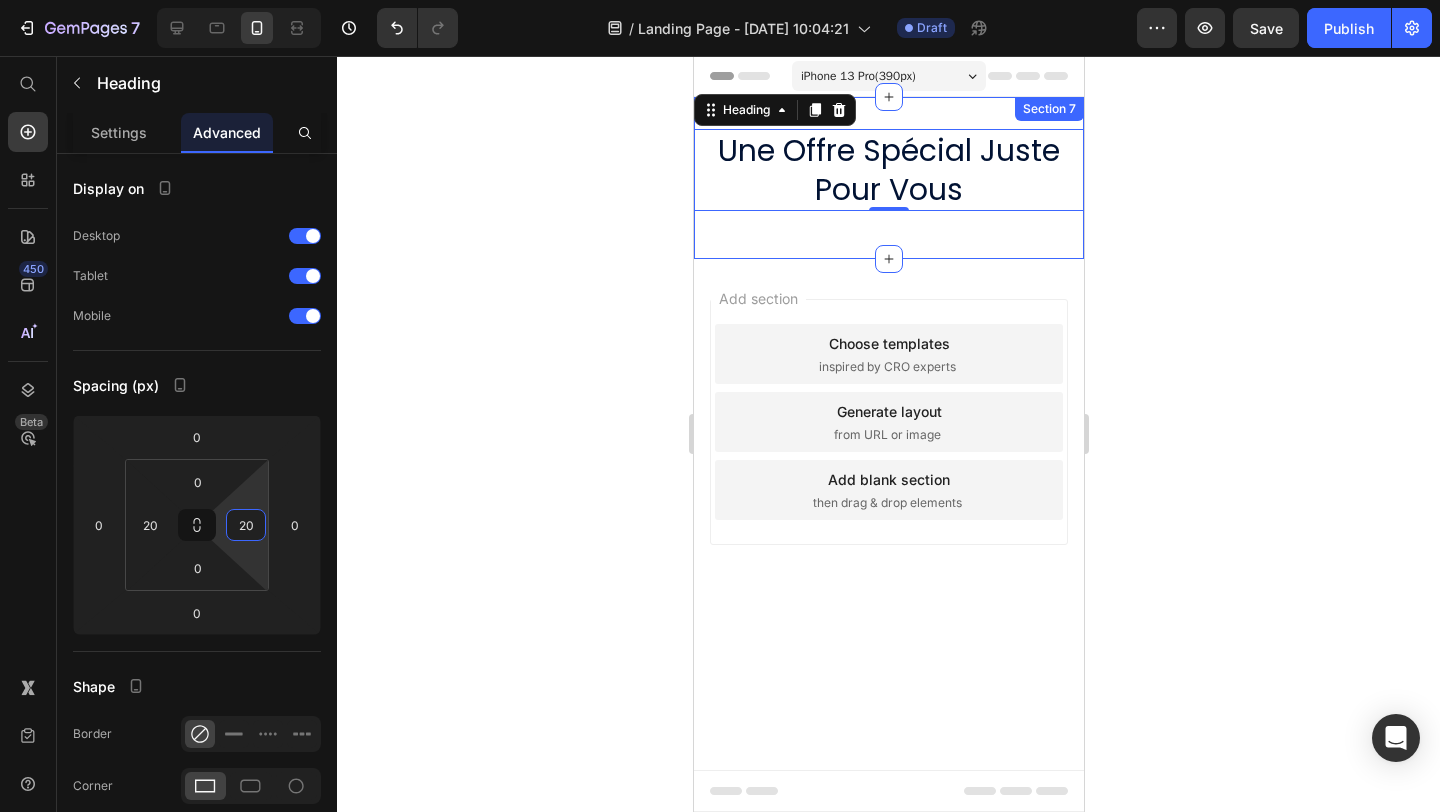 click on "Une Offre Spécial Juste Pour Vous Heading   0 Row Section 7" at bounding box center [888, 178] 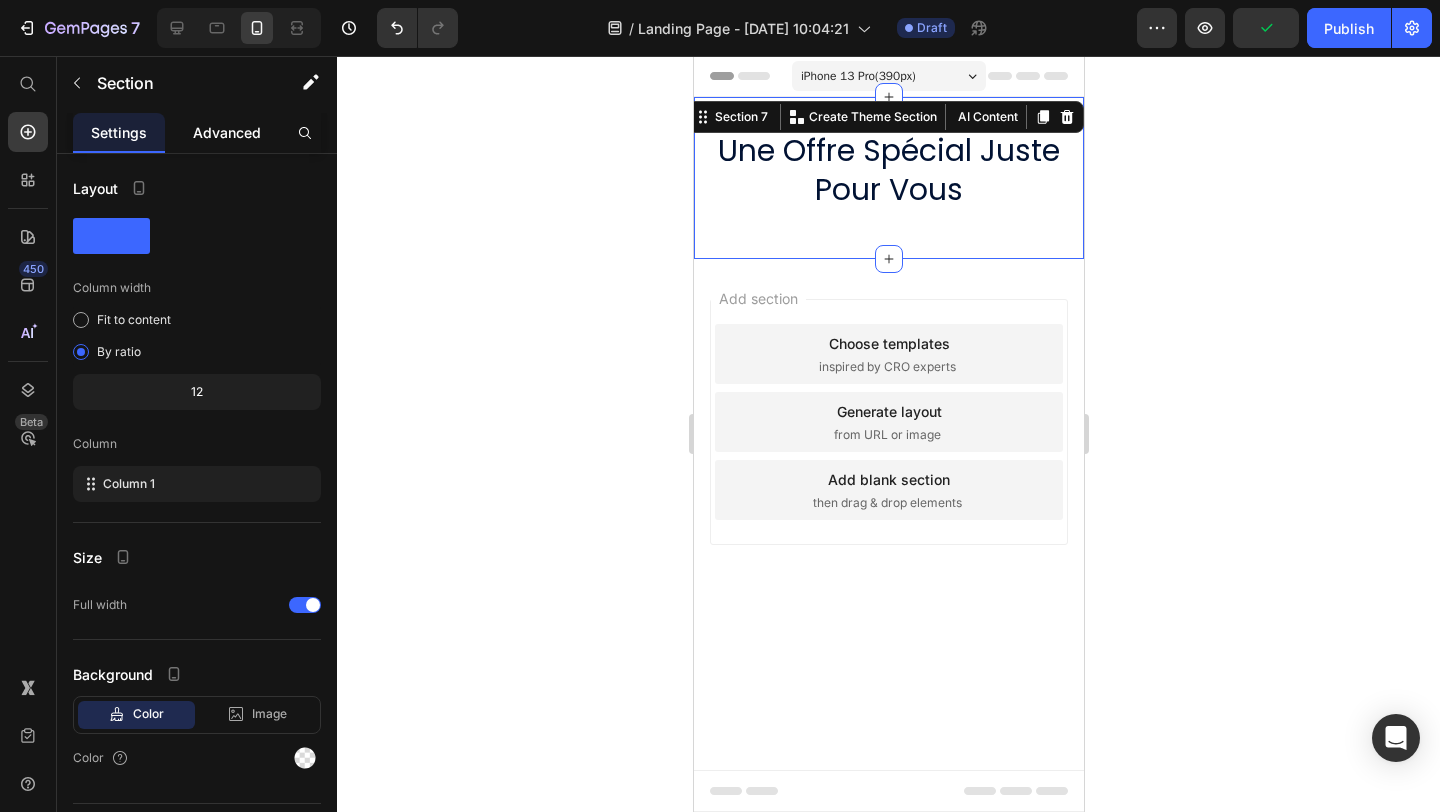 click on "Advanced" at bounding box center (227, 132) 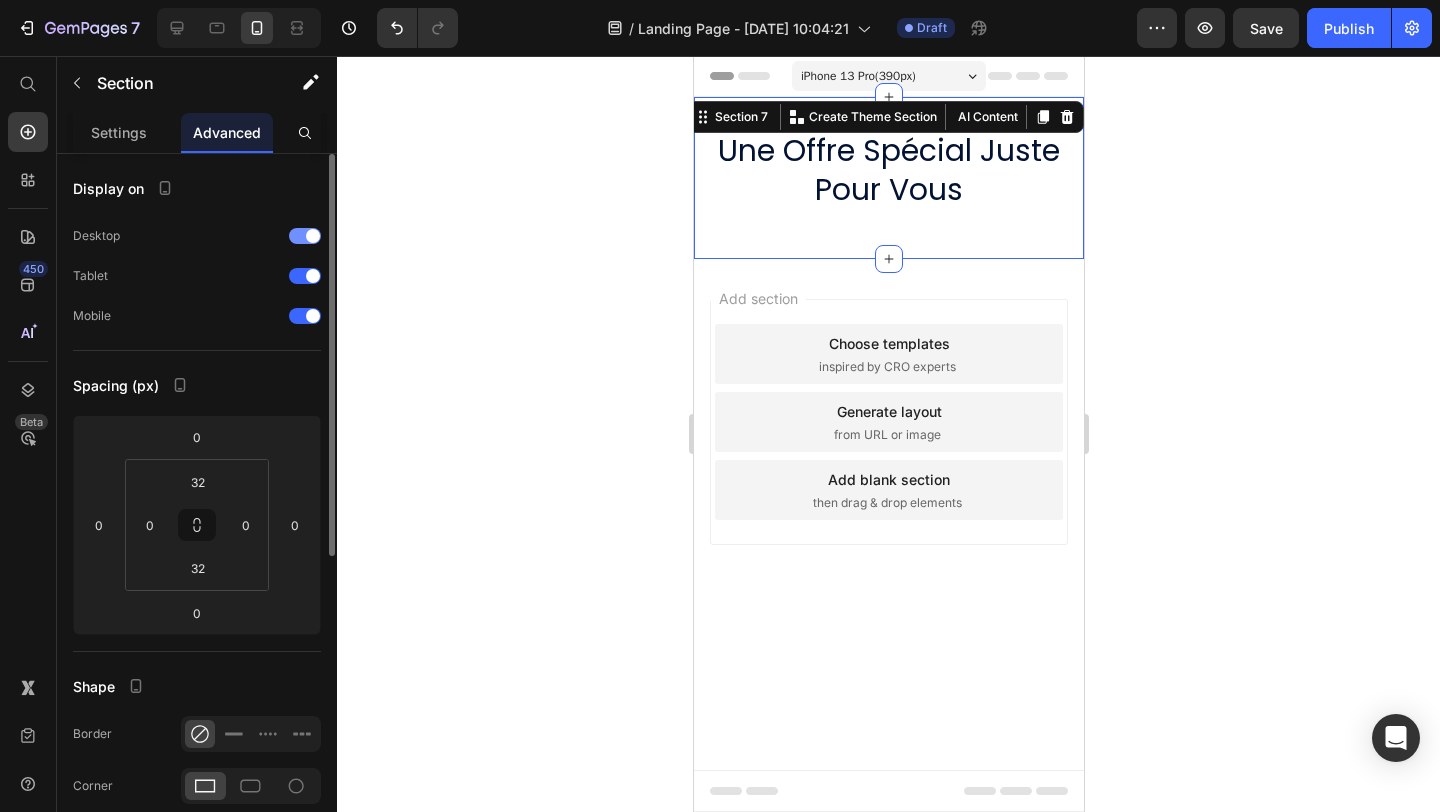 click at bounding box center (305, 236) 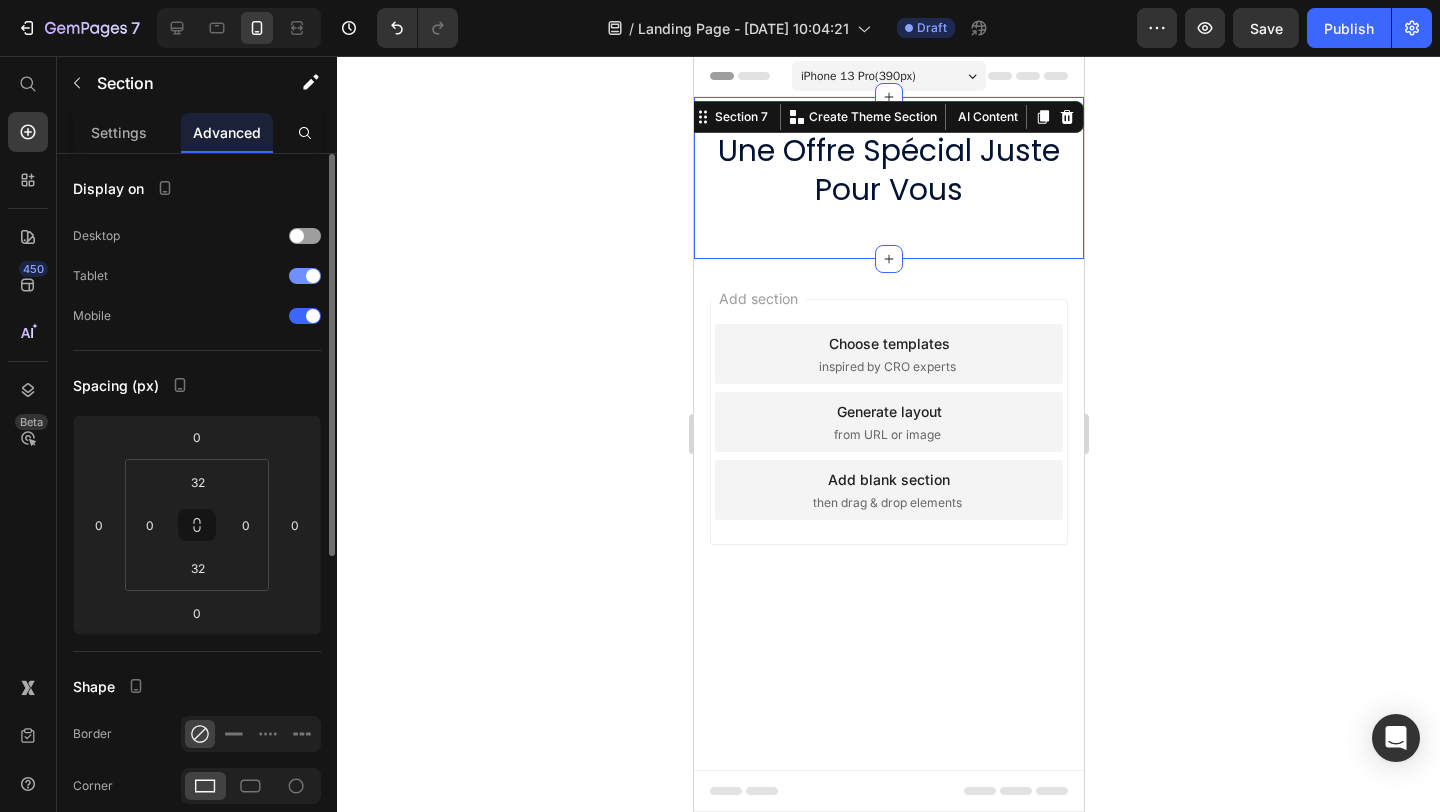 click at bounding box center [305, 276] 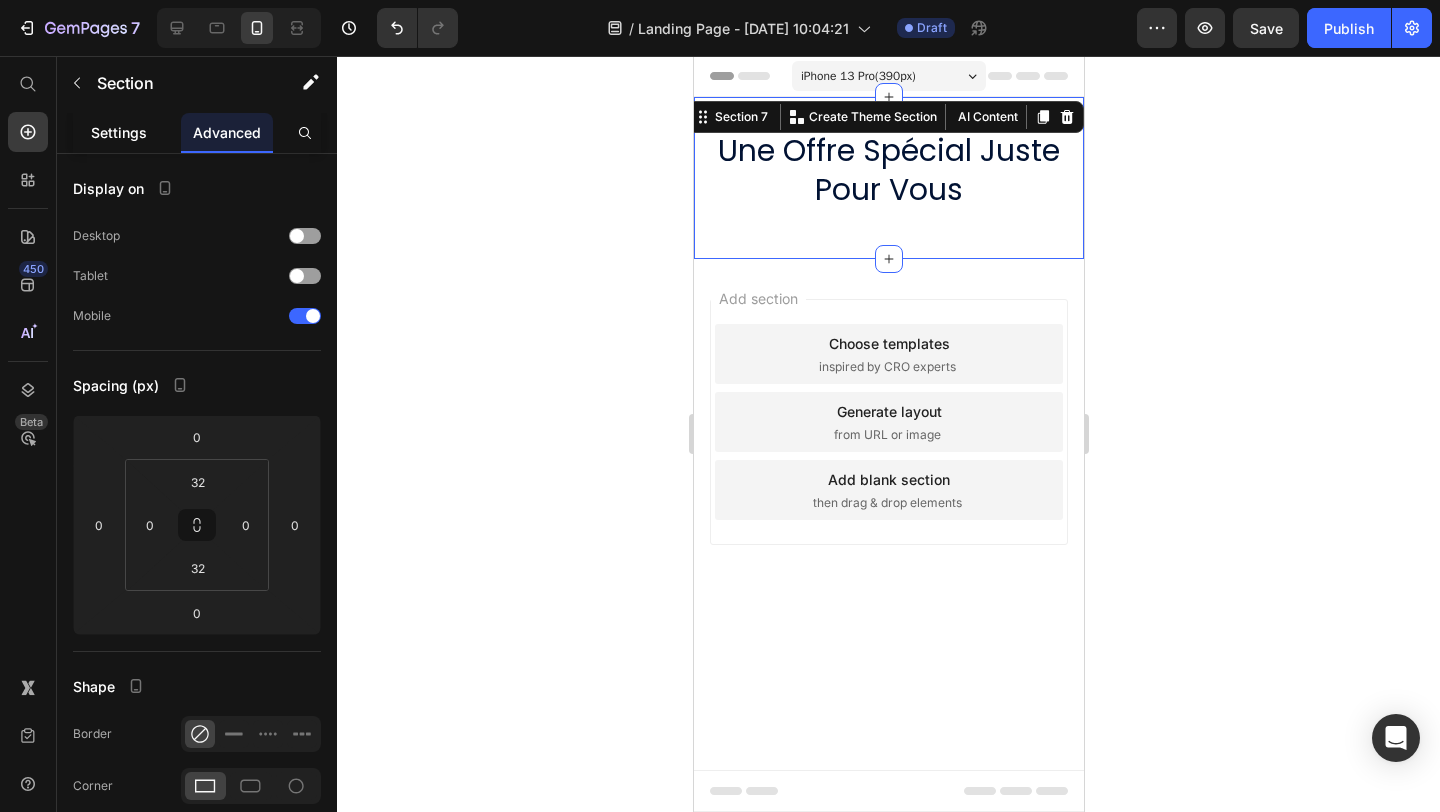 click on "Settings" at bounding box center (119, 132) 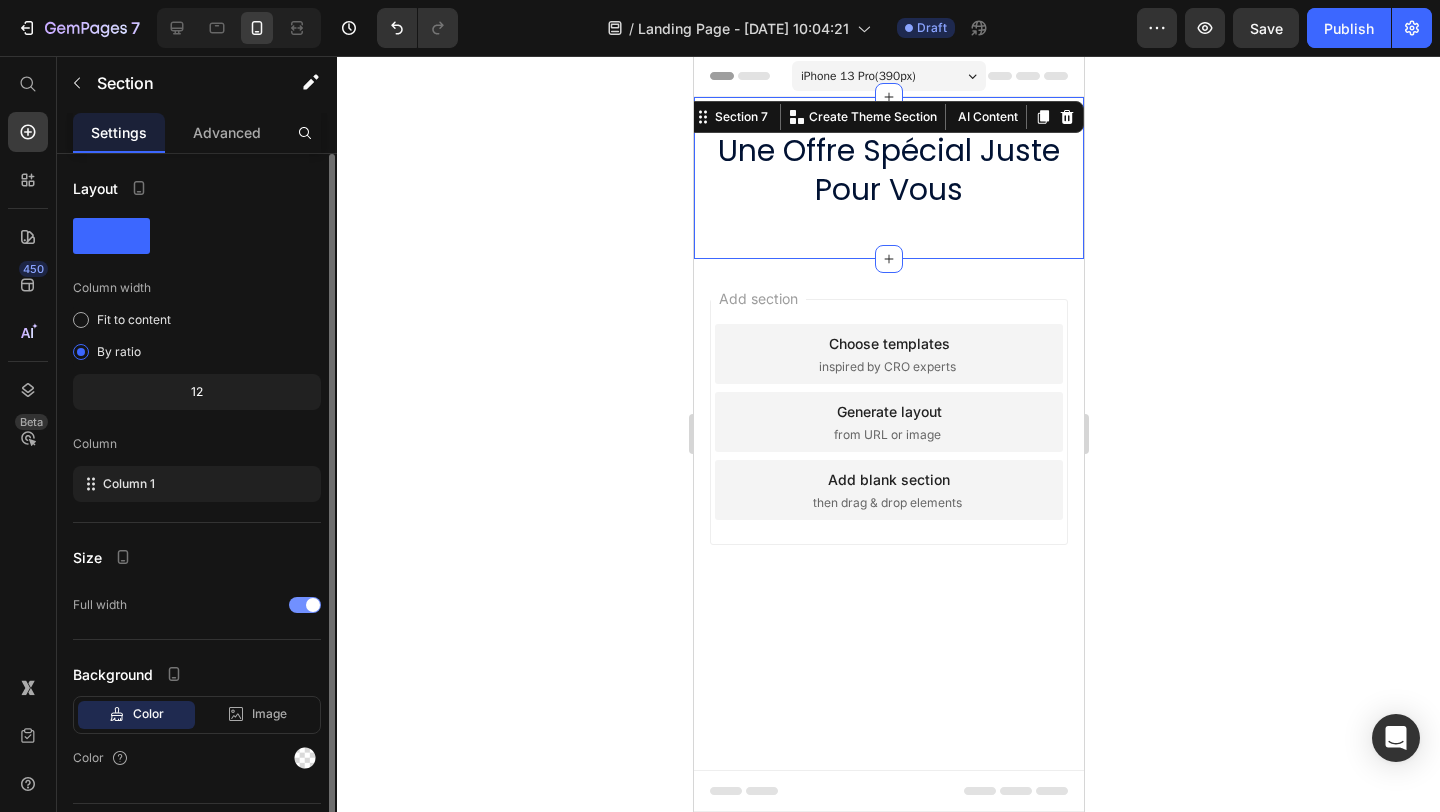 scroll, scrollTop: 49, scrollLeft: 0, axis: vertical 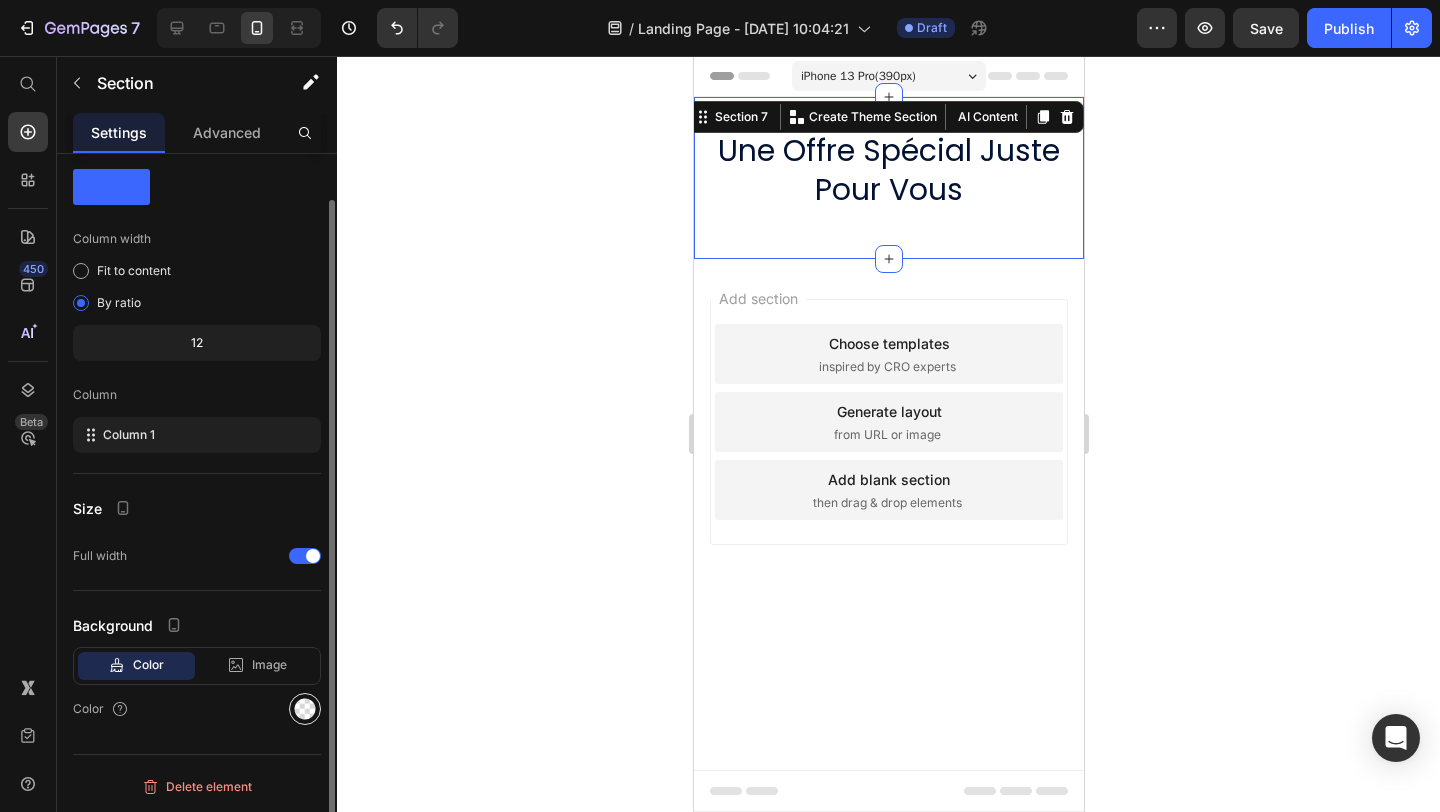 click at bounding box center (305, 709) 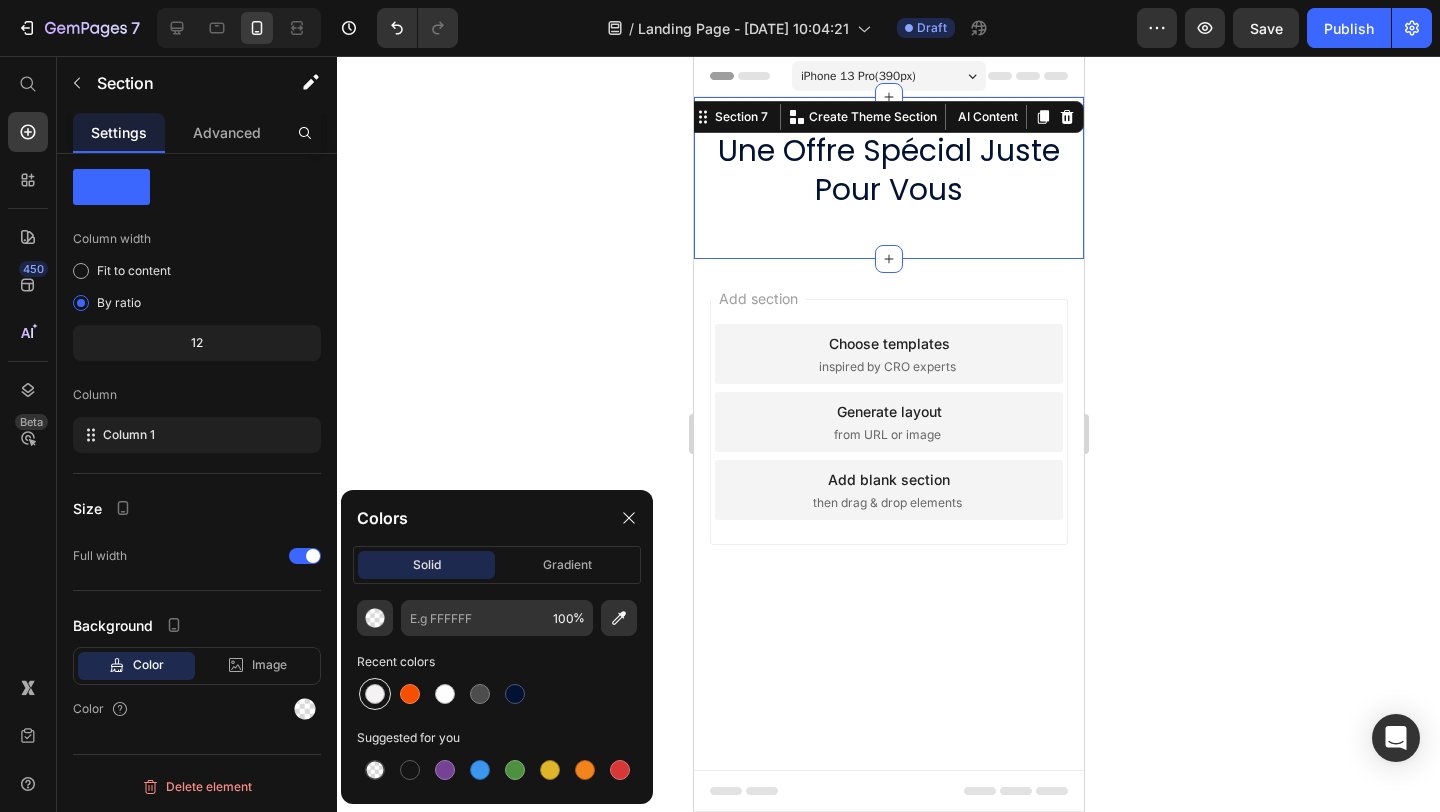 click at bounding box center [375, 694] 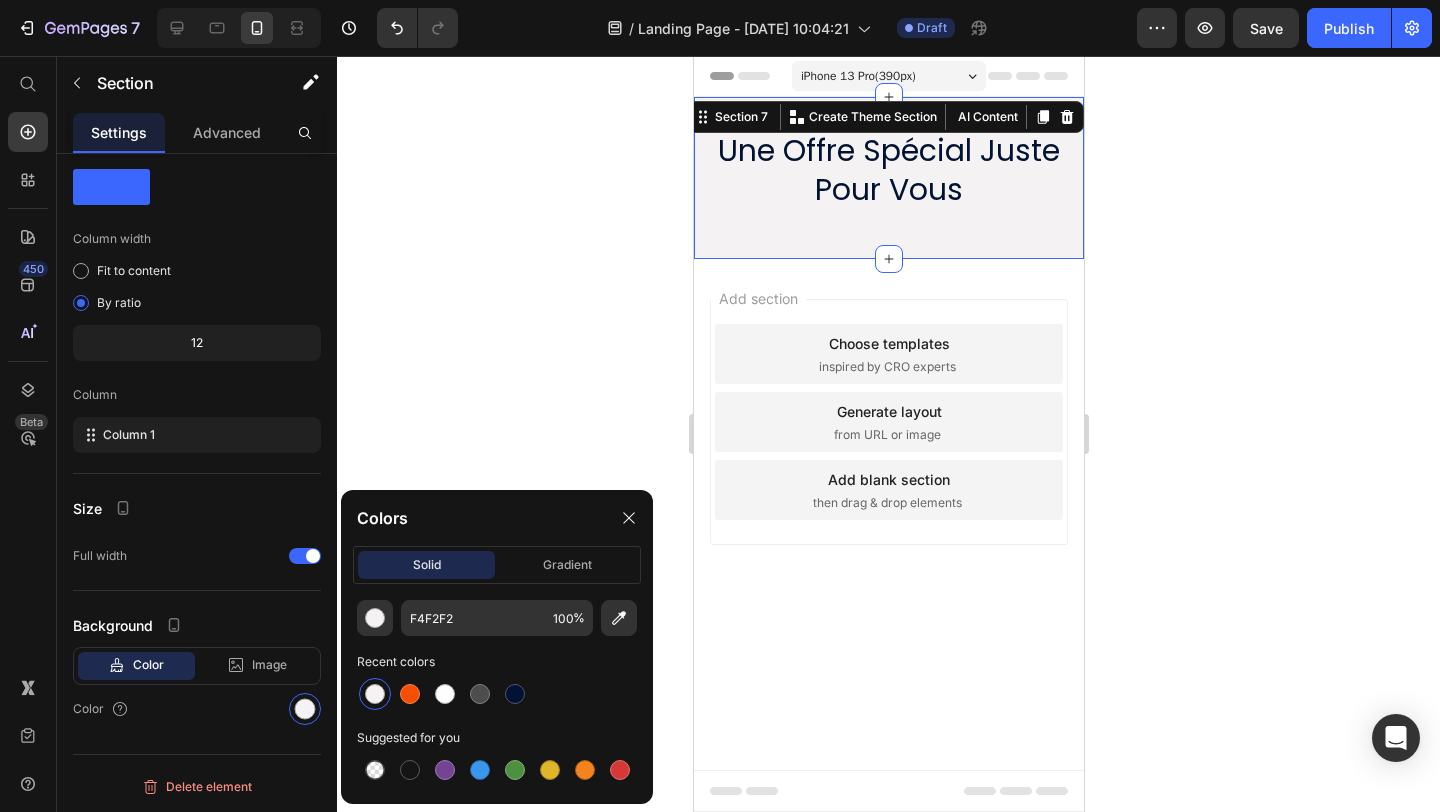 click 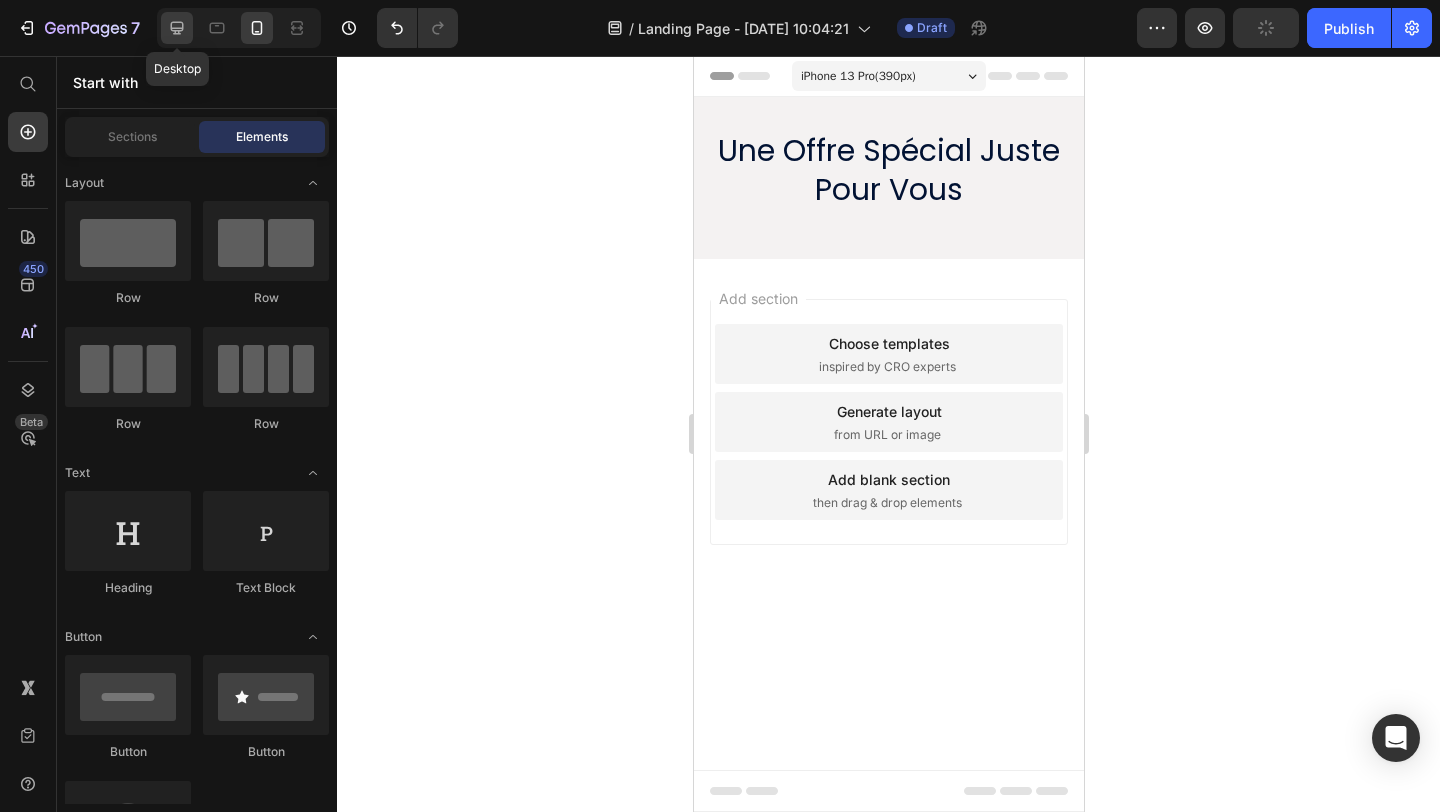 click 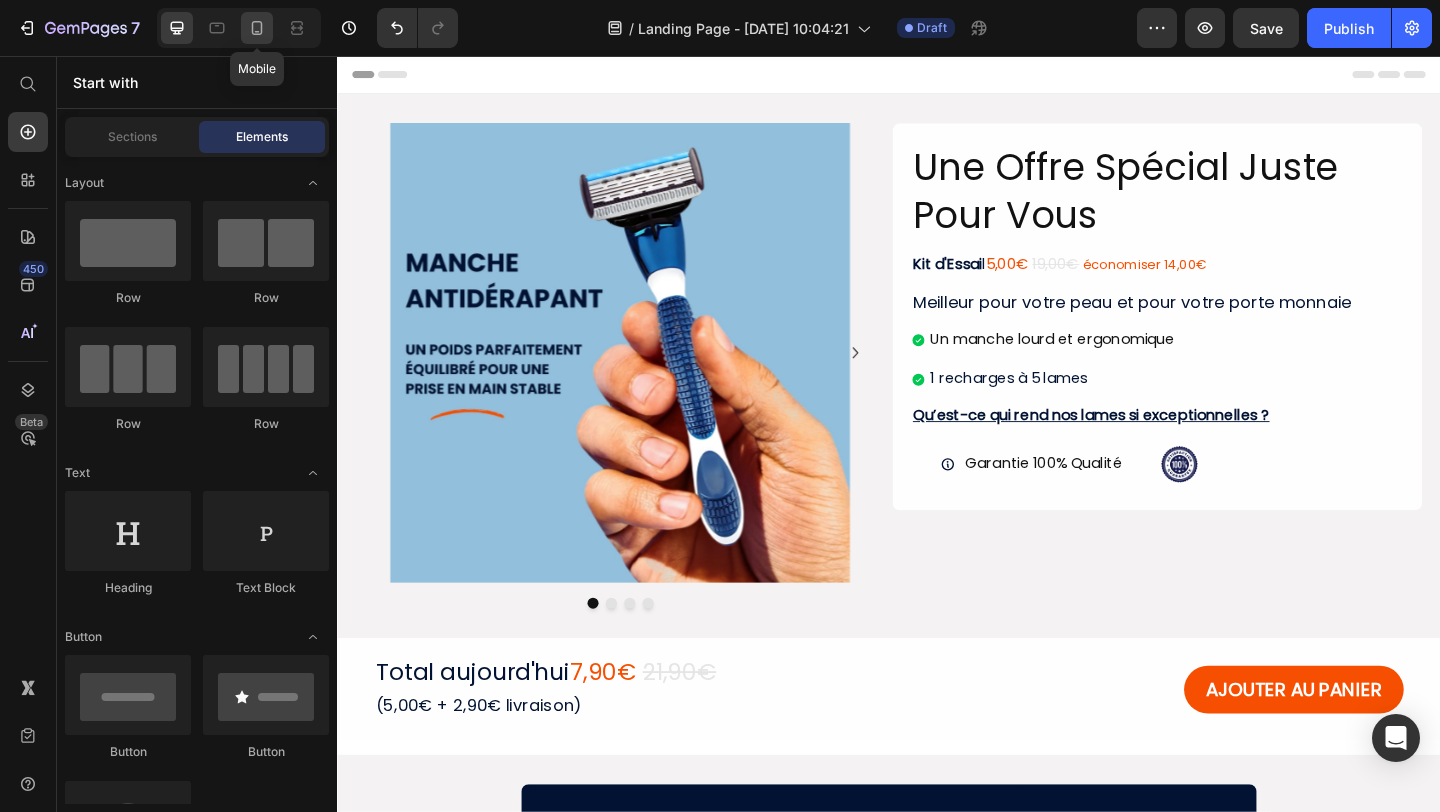 click 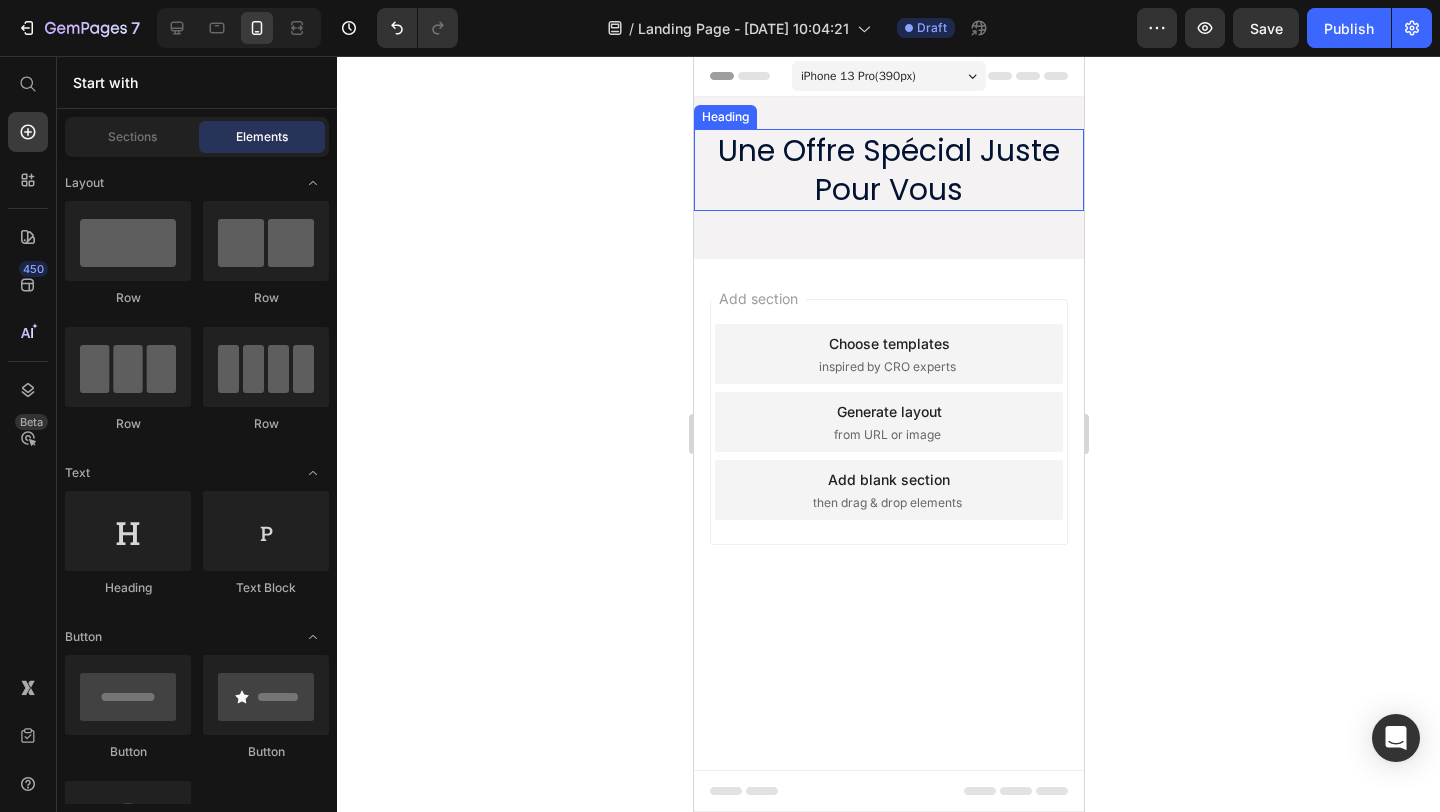 click on "Une Offre Spécial Juste Pour Vous" at bounding box center [888, 170] 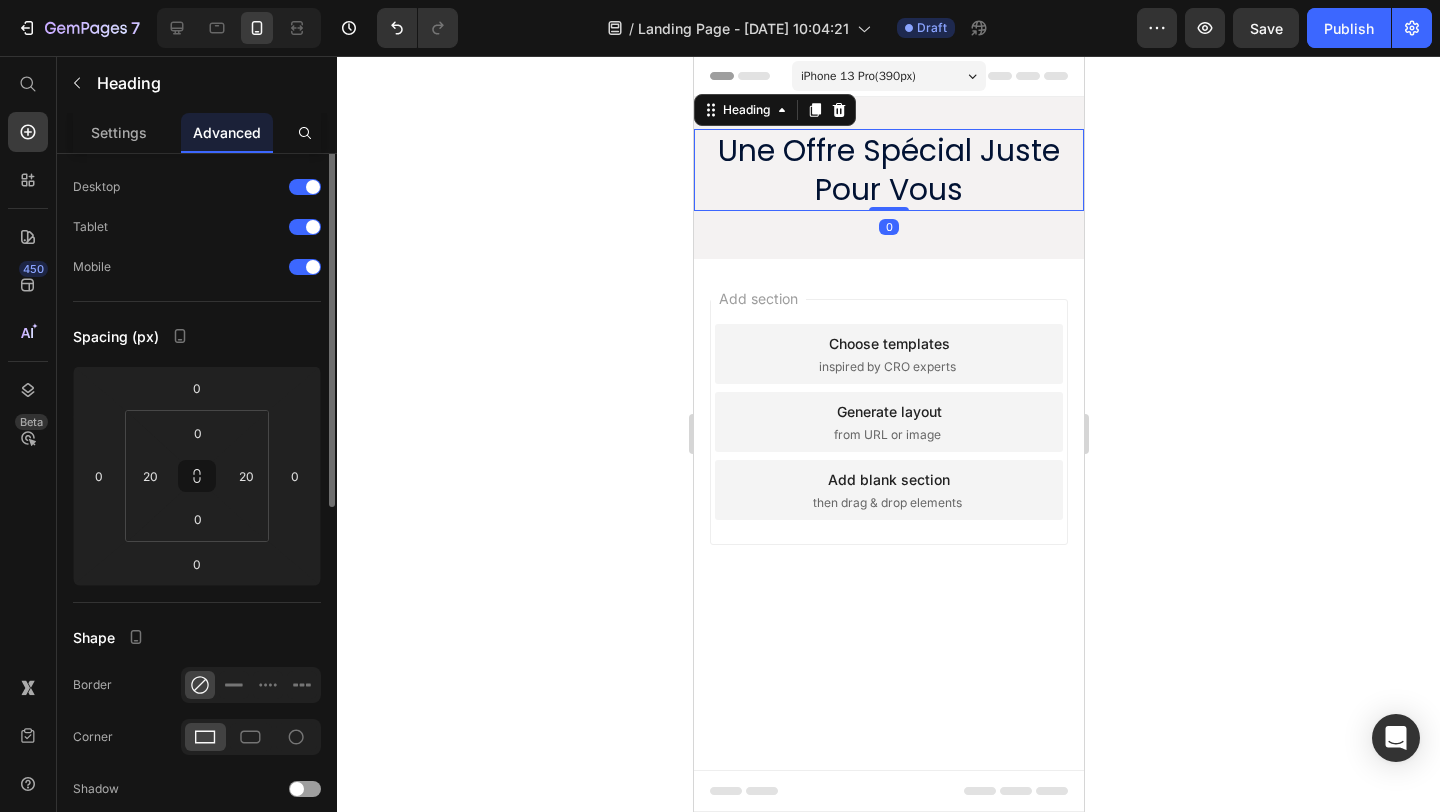 scroll, scrollTop: 0, scrollLeft: 0, axis: both 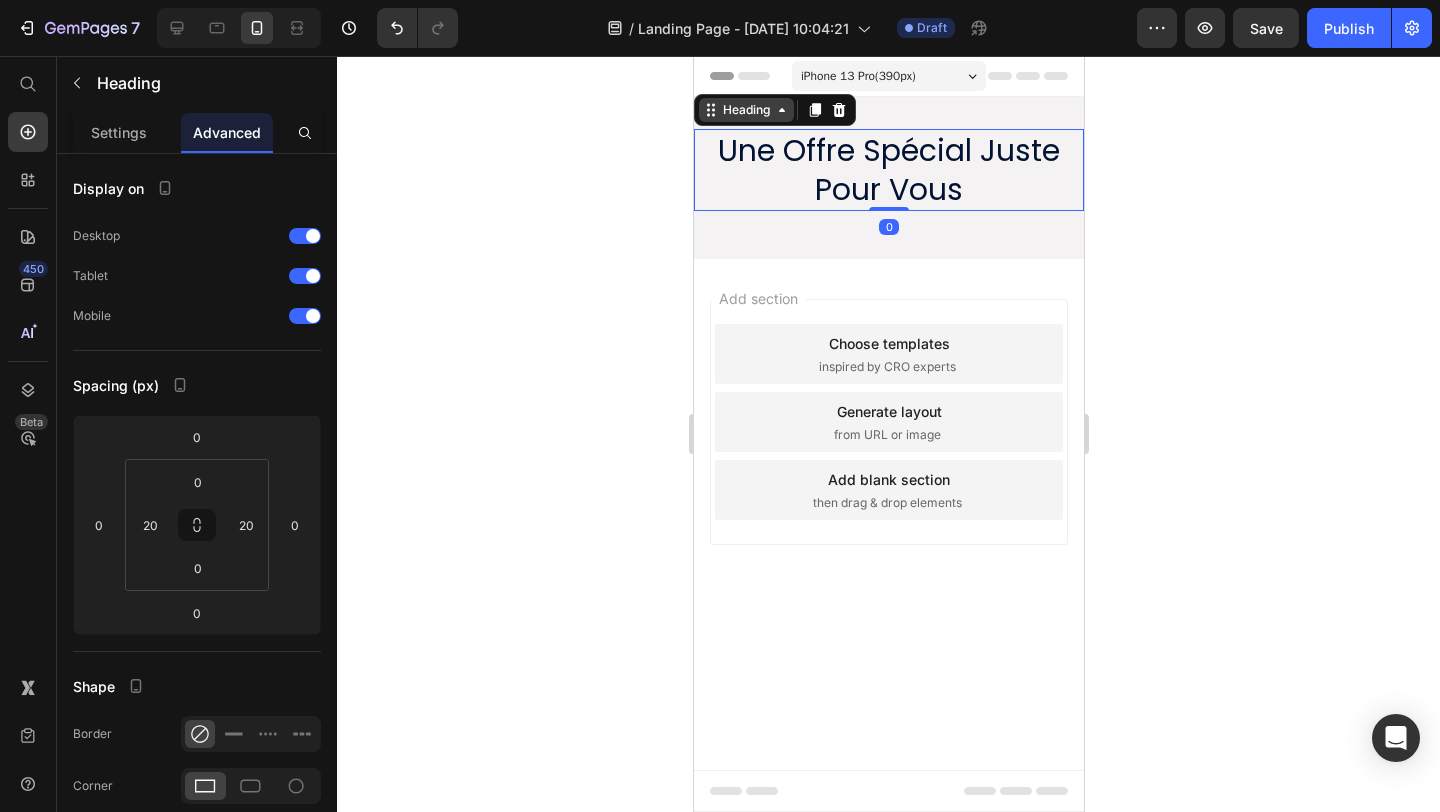 click on "Heading" at bounding box center [745, 110] 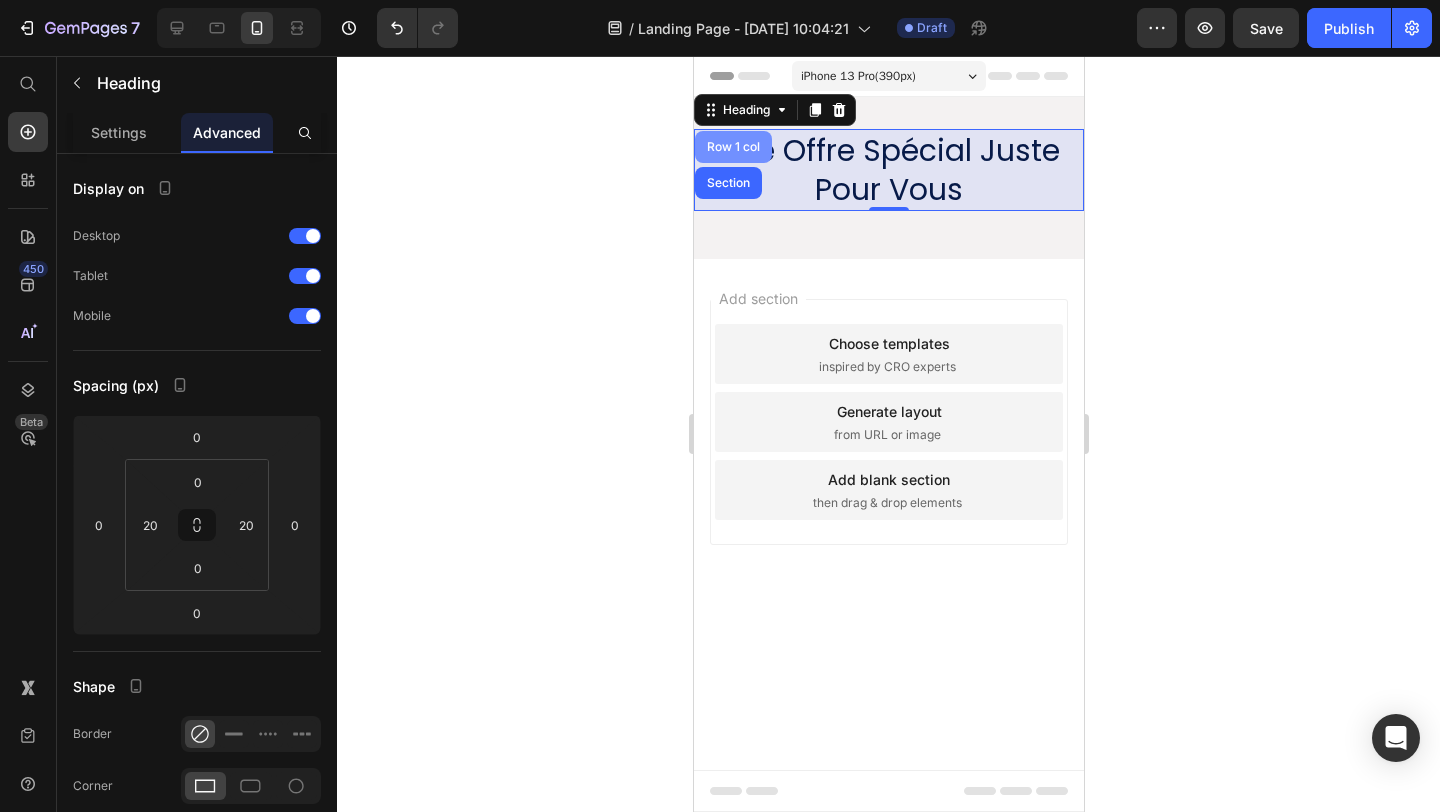 click on "Row 1 col" at bounding box center (732, 147) 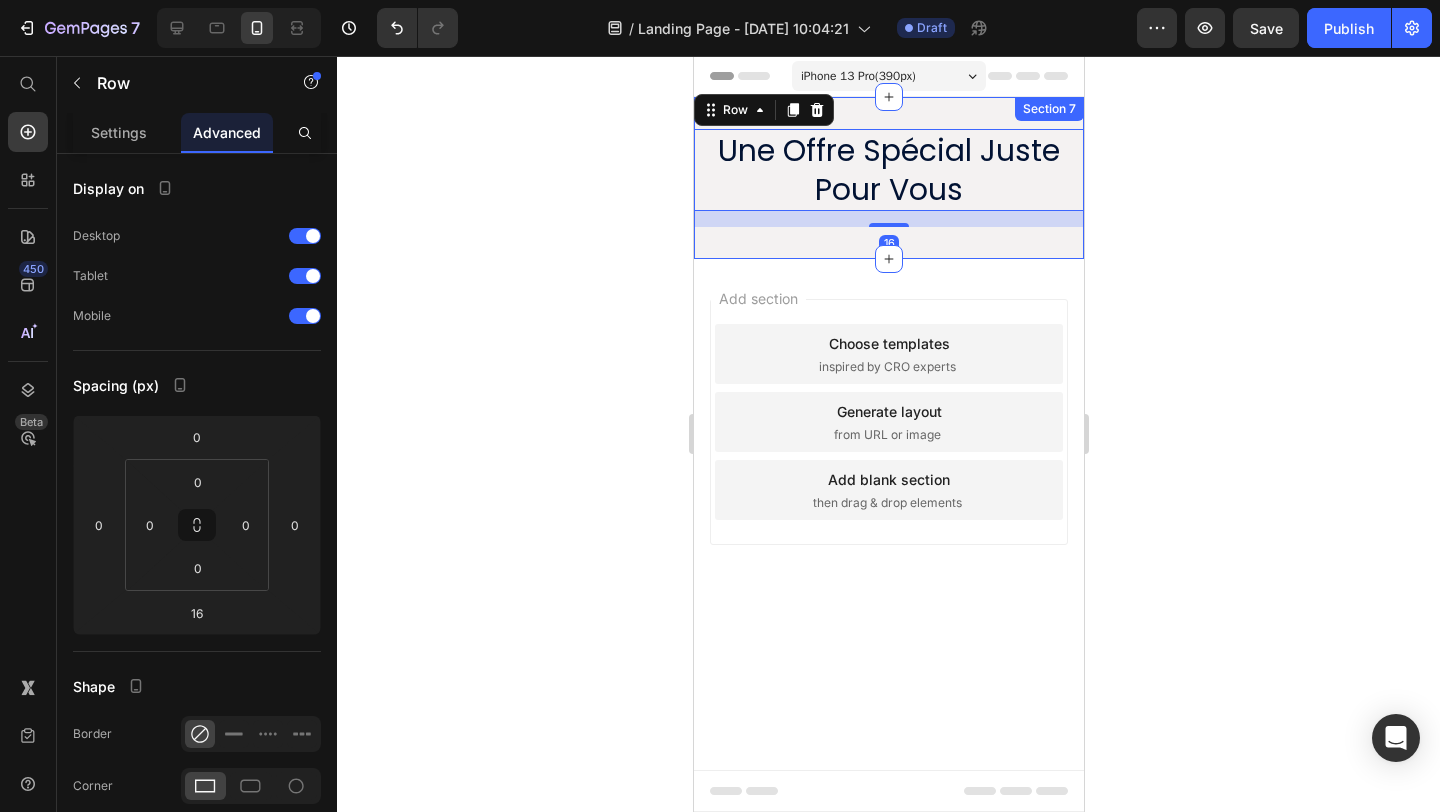 click on "Une Offre Spécial Juste Pour Vous Heading Row   16 Section 7" at bounding box center (888, 178) 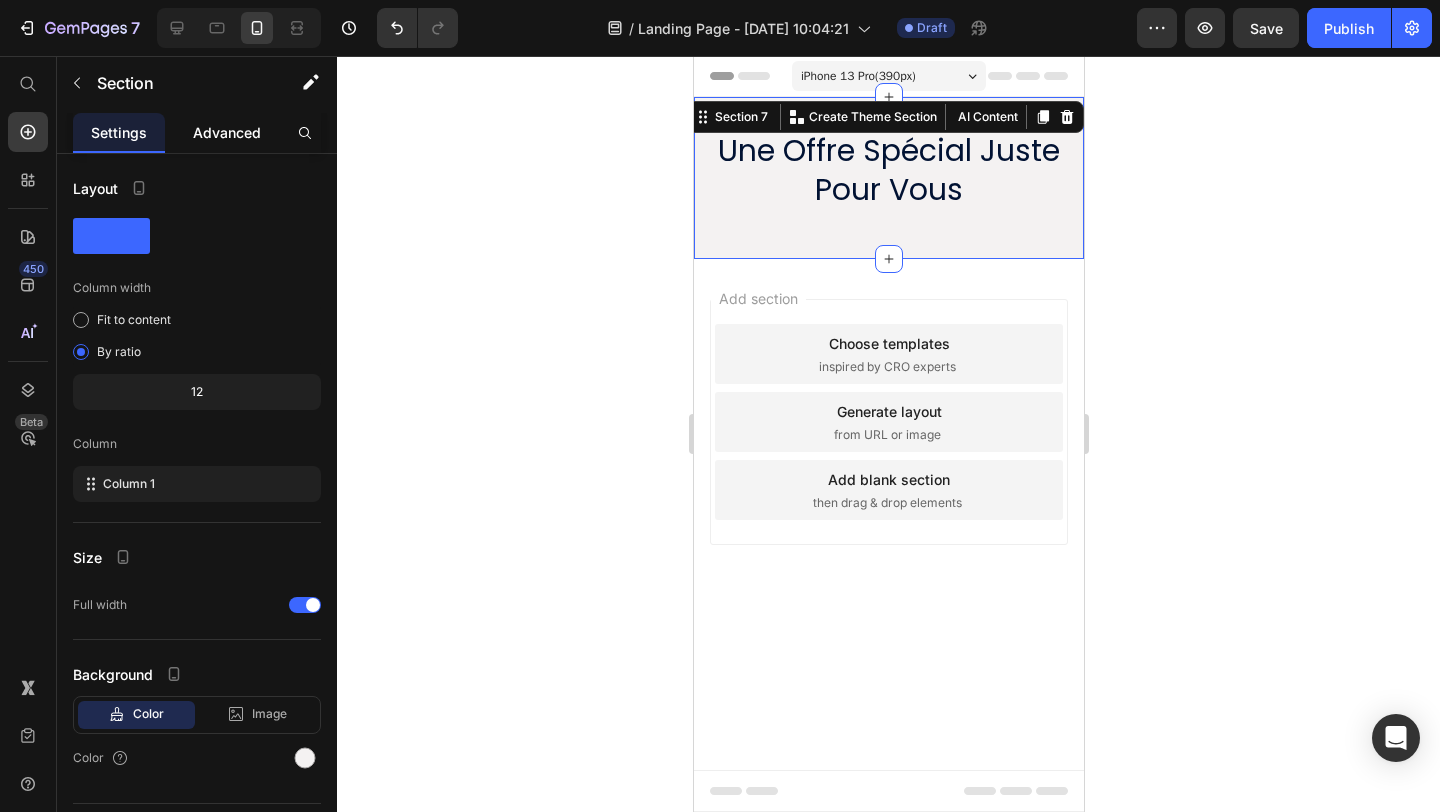 click on "Advanced" at bounding box center (227, 132) 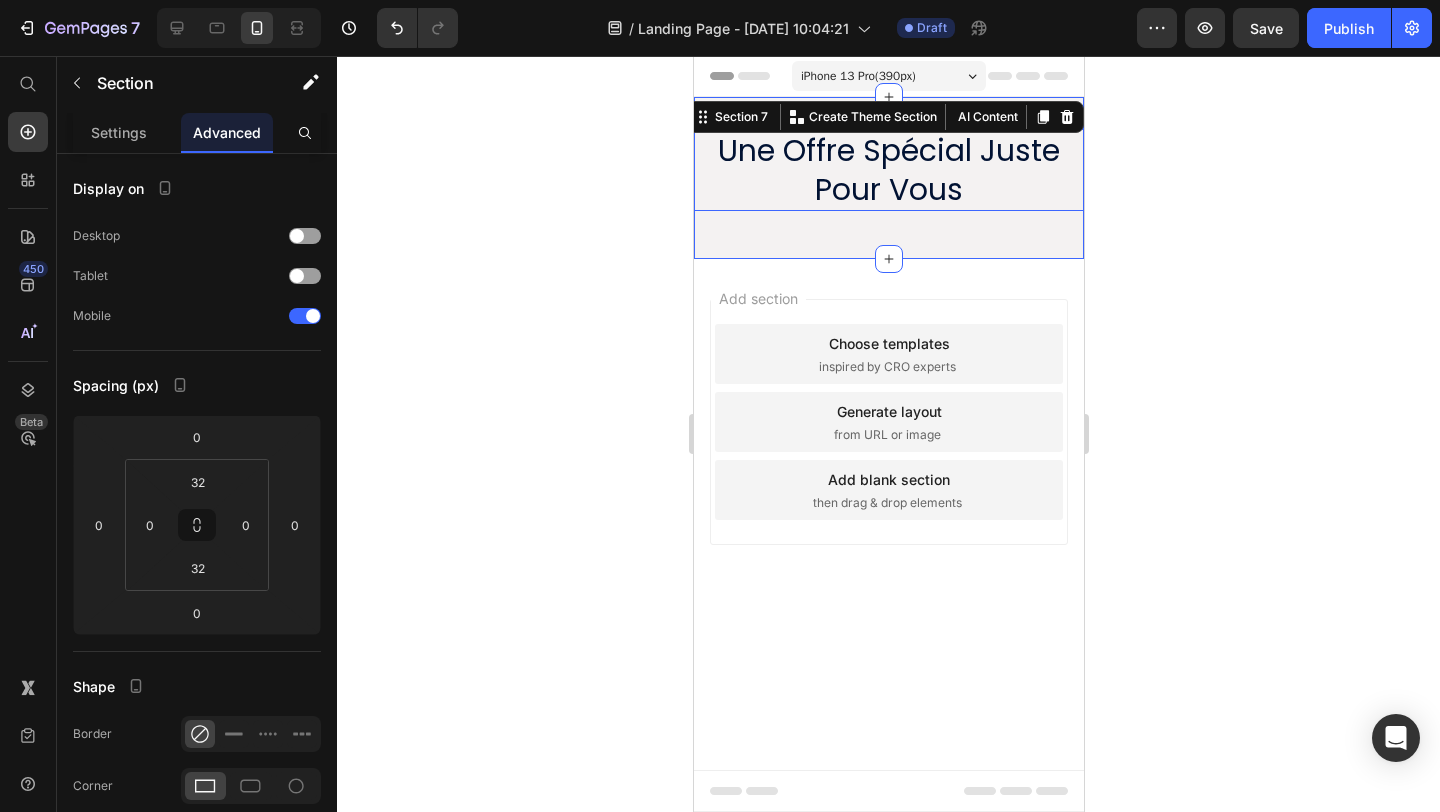 click on "Une Offre Spécial Juste Pour Vous" at bounding box center [888, 170] 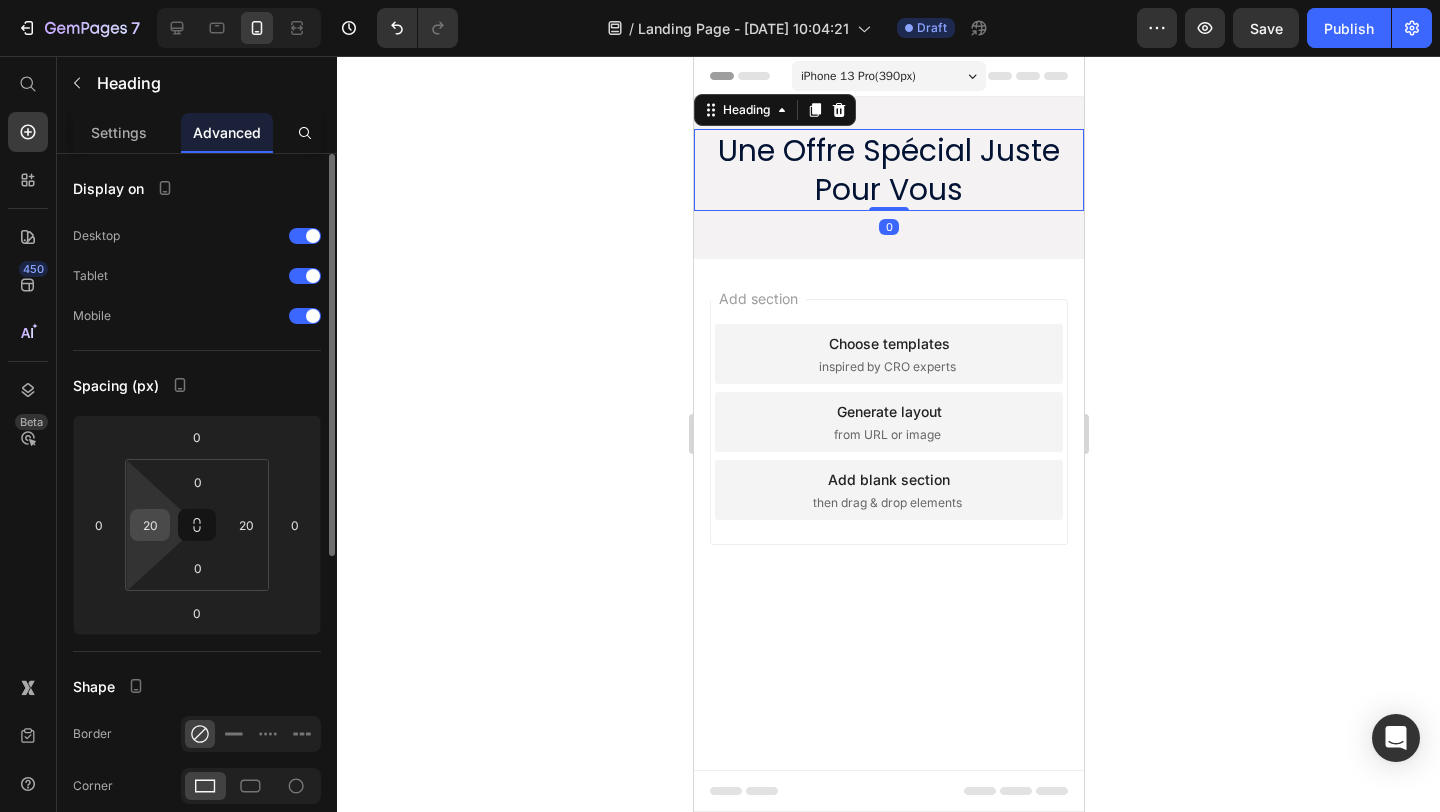 click on "20" at bounding box center (150, 525) 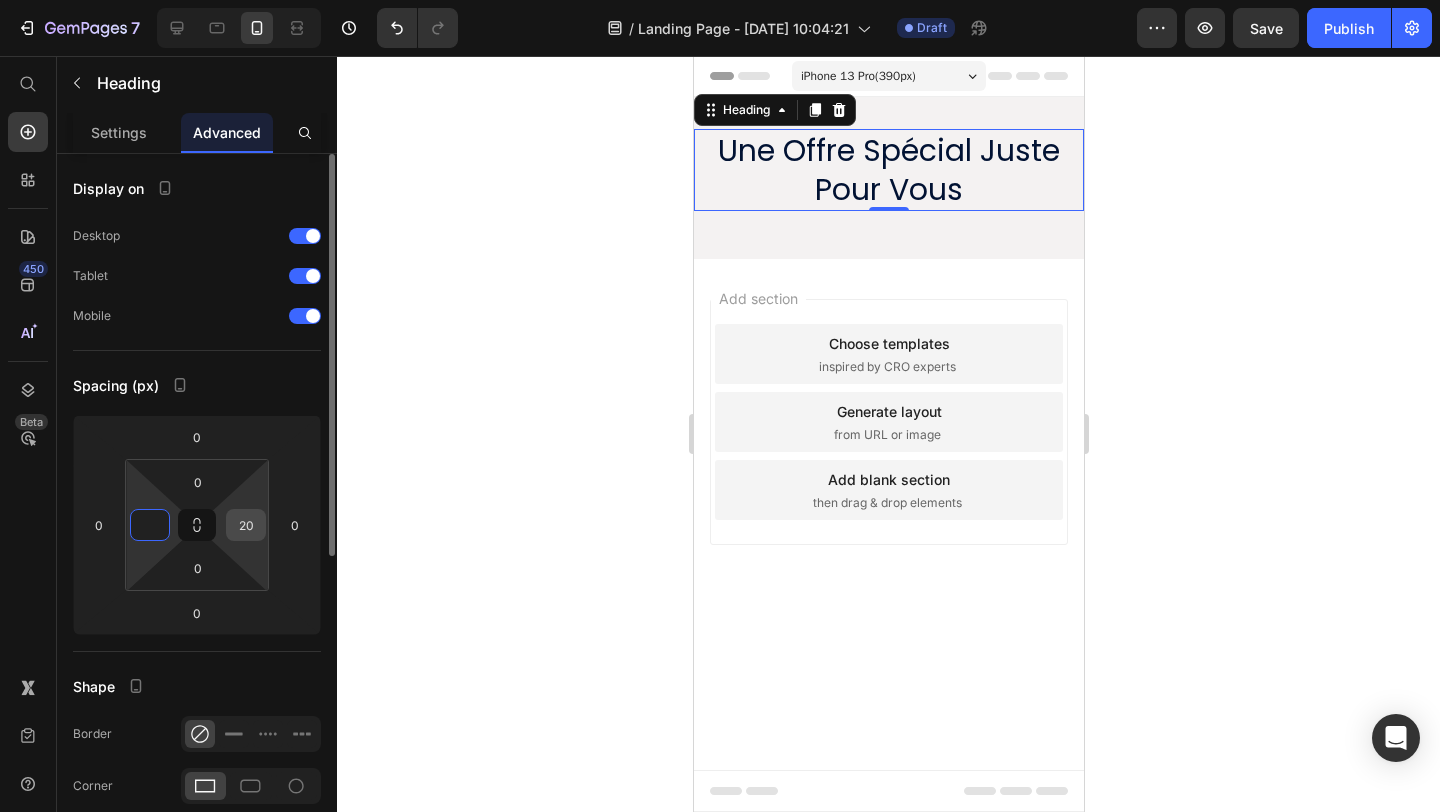 type on "0" 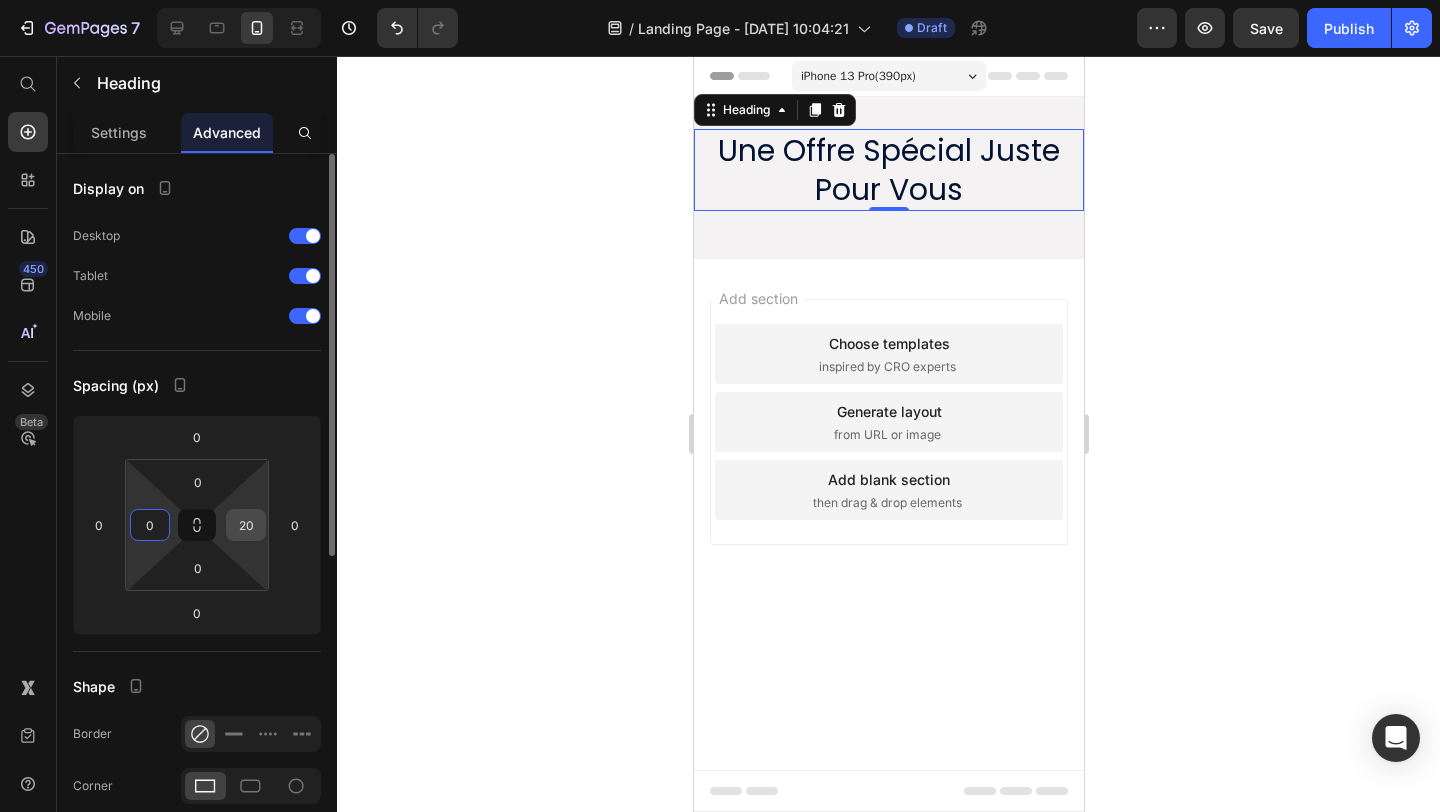 click on "20" at bounding box center (246, 525) 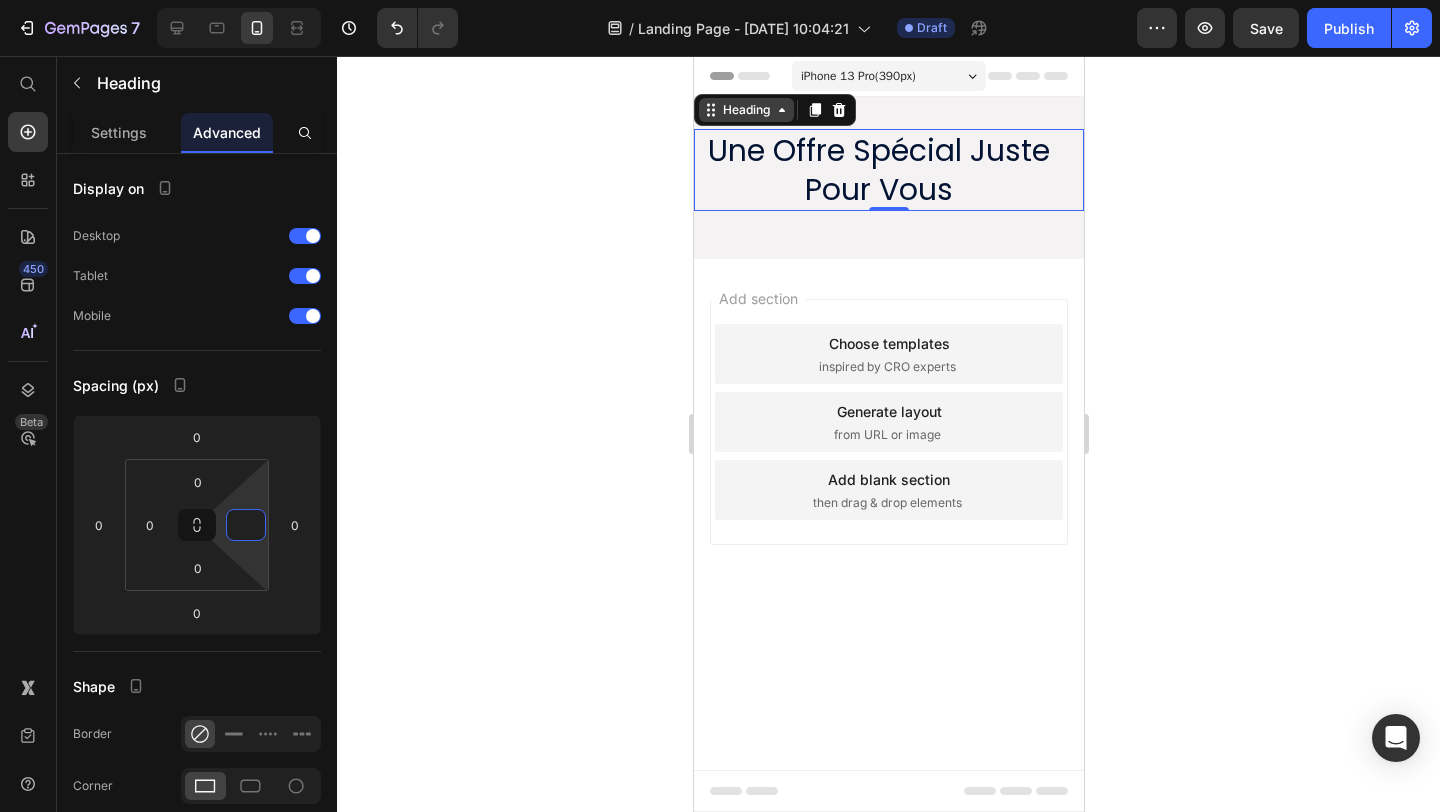 type on "0" 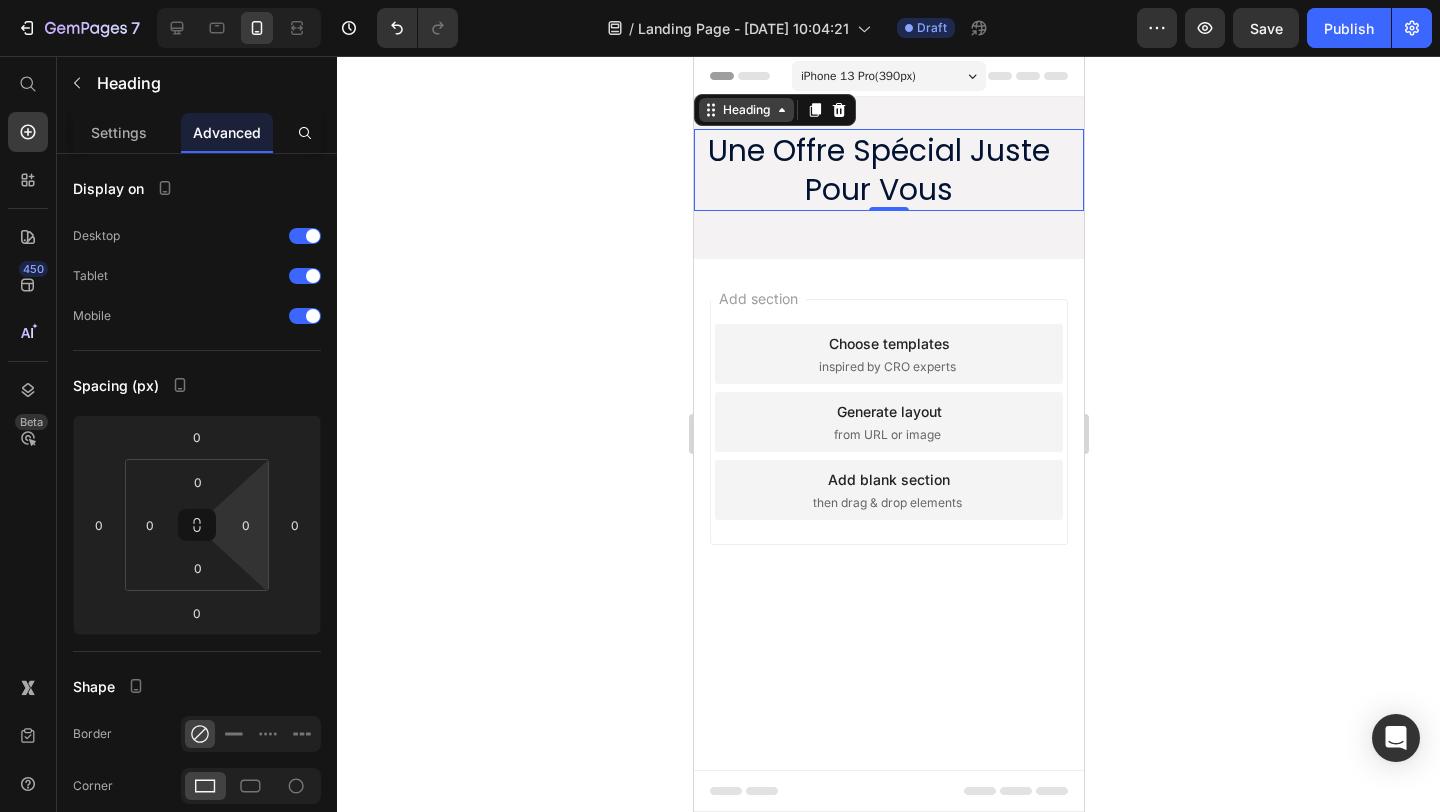 click on "Heading" at bounding box center (745, 110) 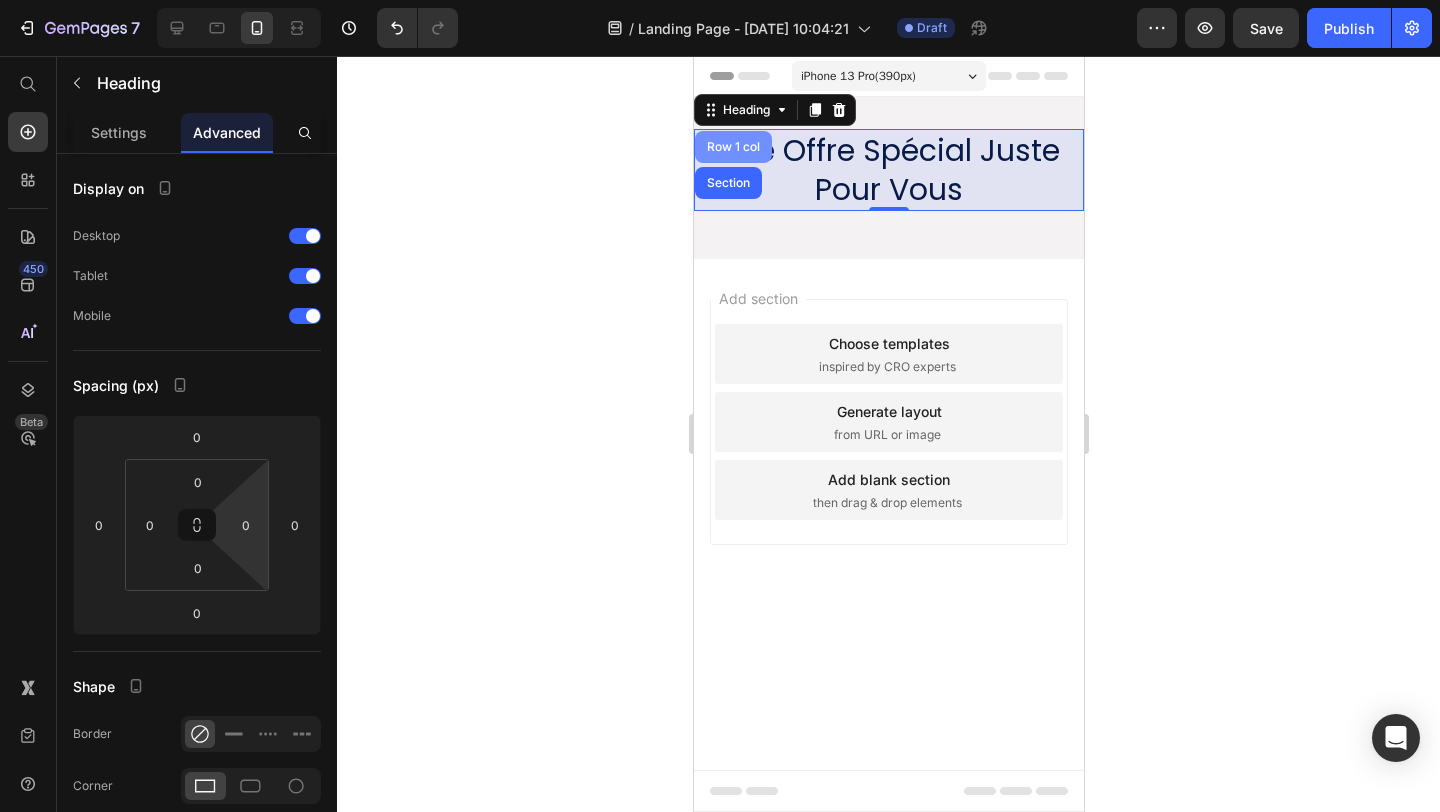 click on "Row 1 col" at bounding box center [732, 147] 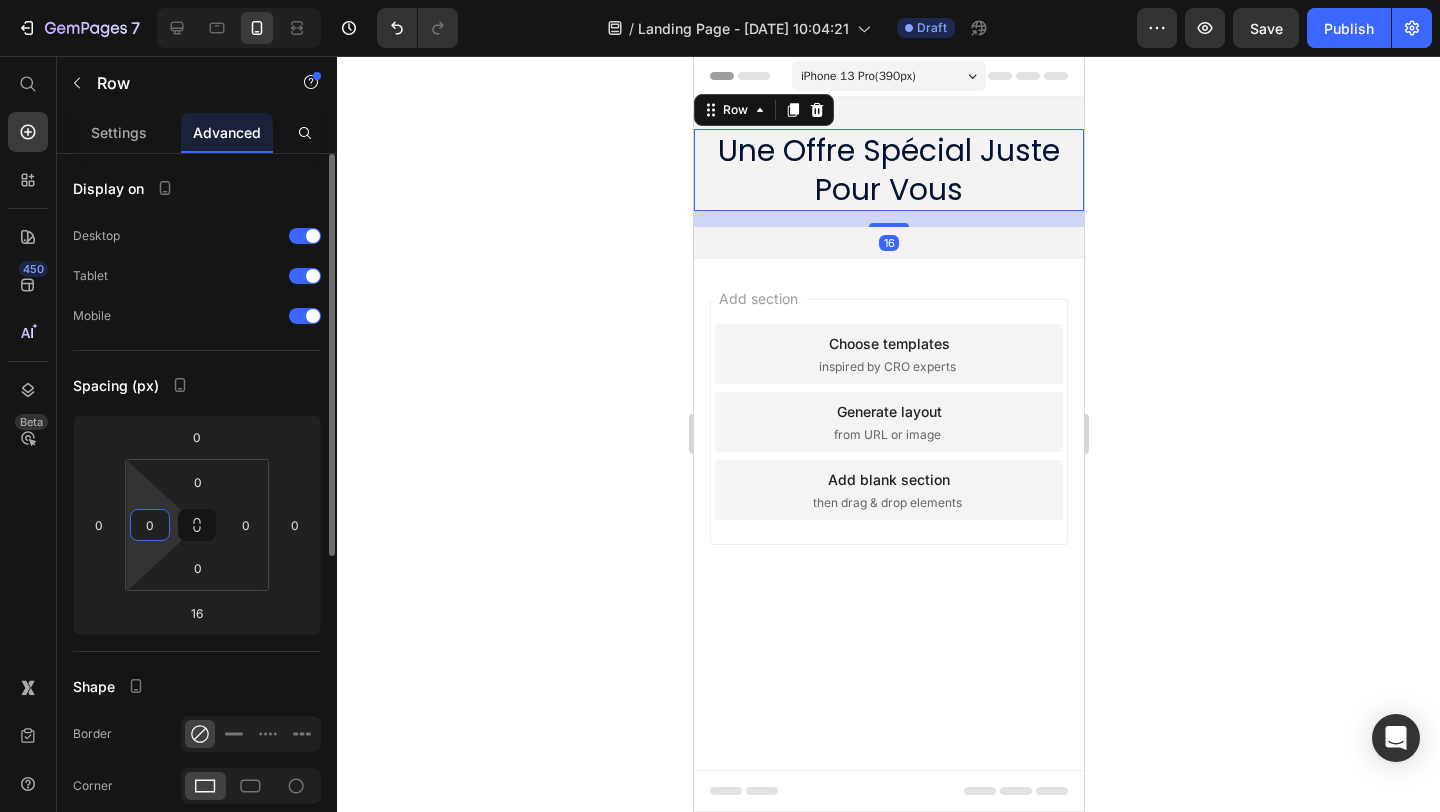 click on "0" at bounding box center [150, 525] 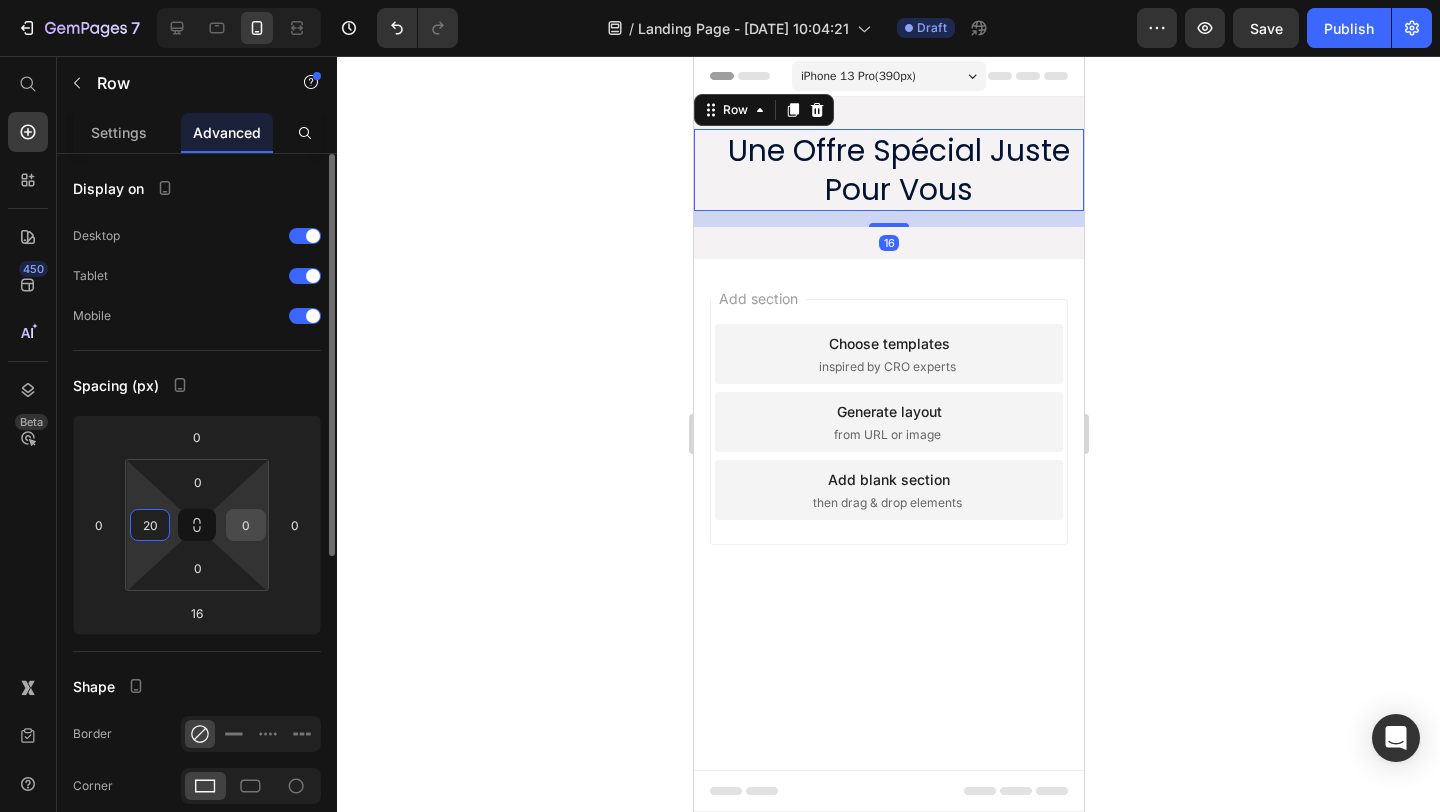 type on "20" 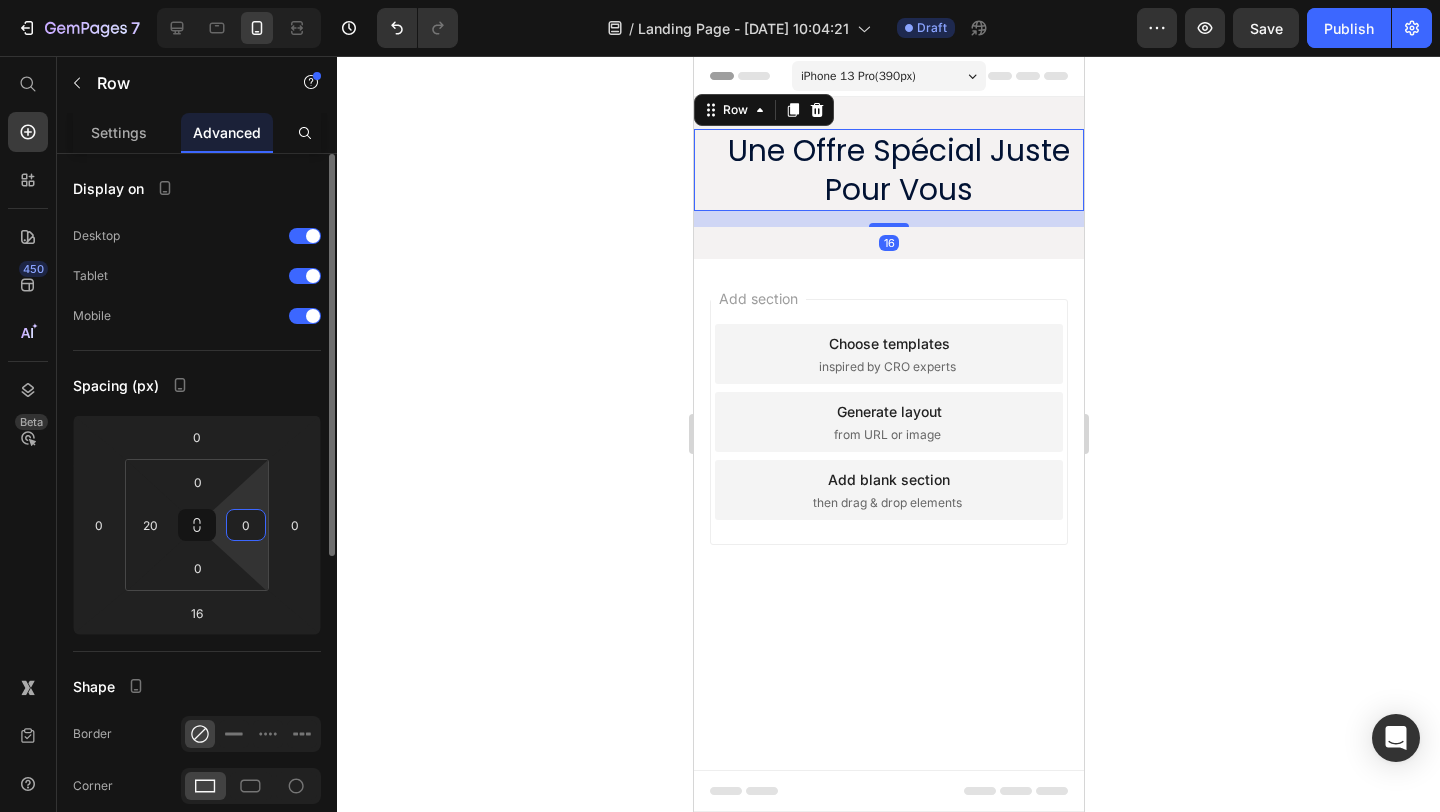 click on "0" at bounding box center (246, 525) 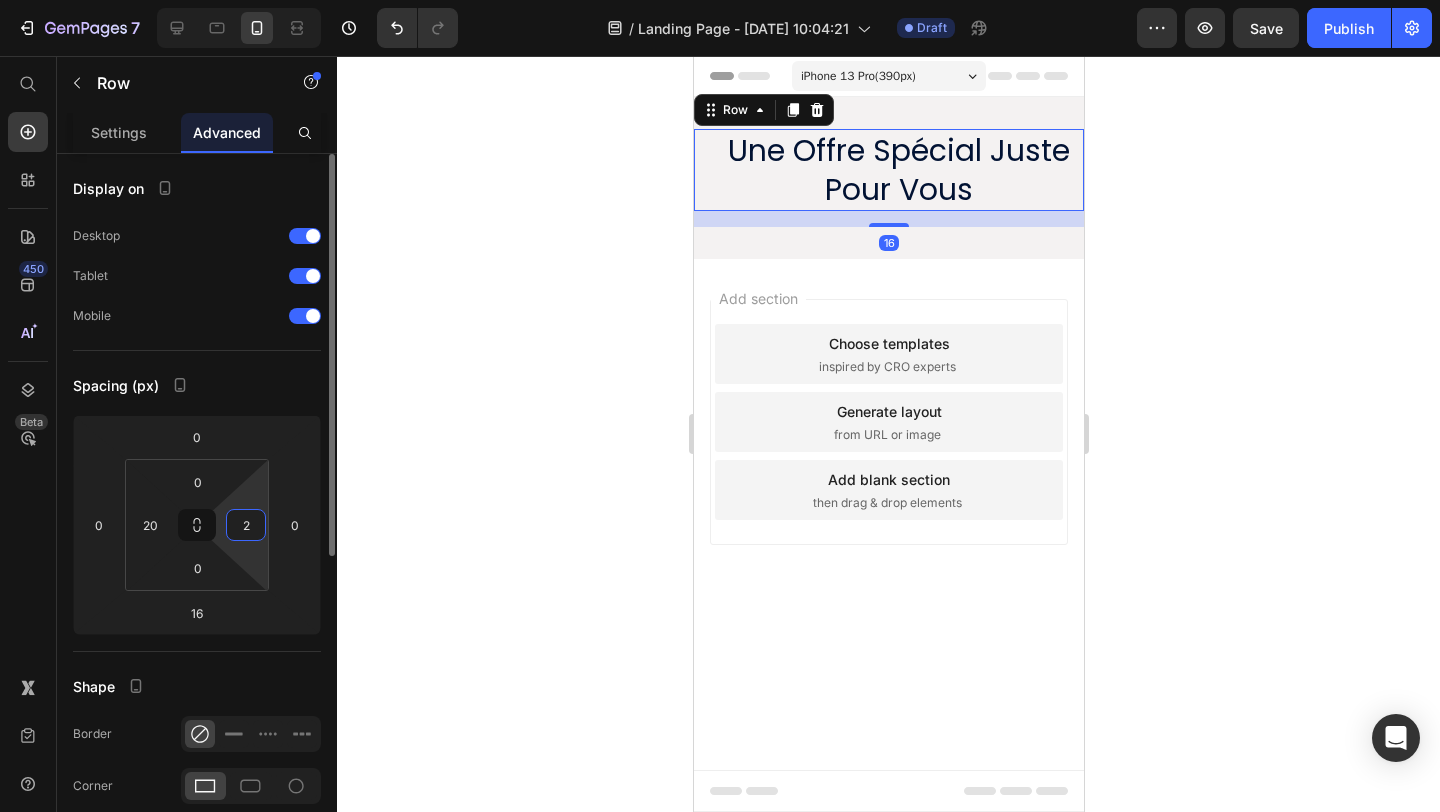 type on "20" 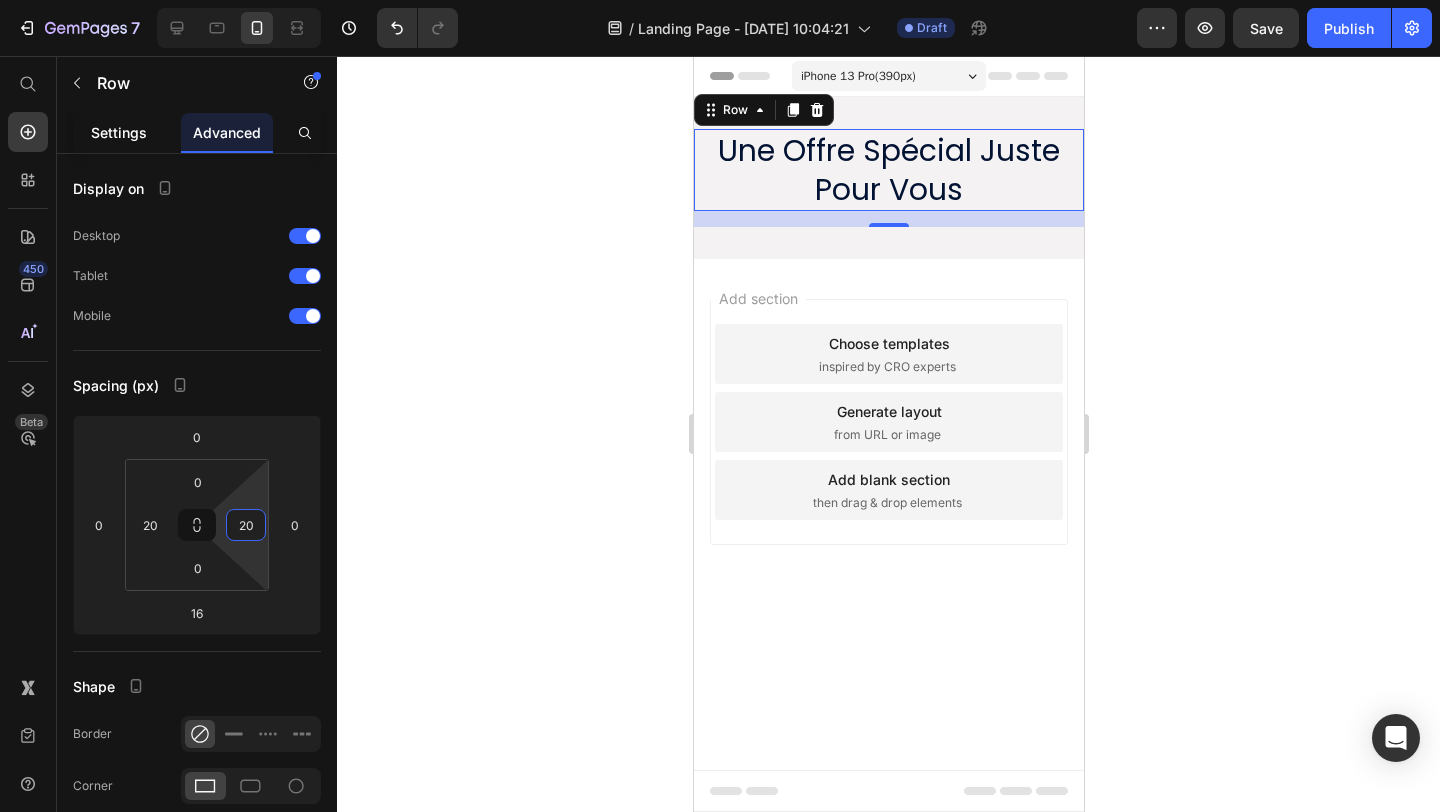 click on "Settings" at bounding box center (119, 132) 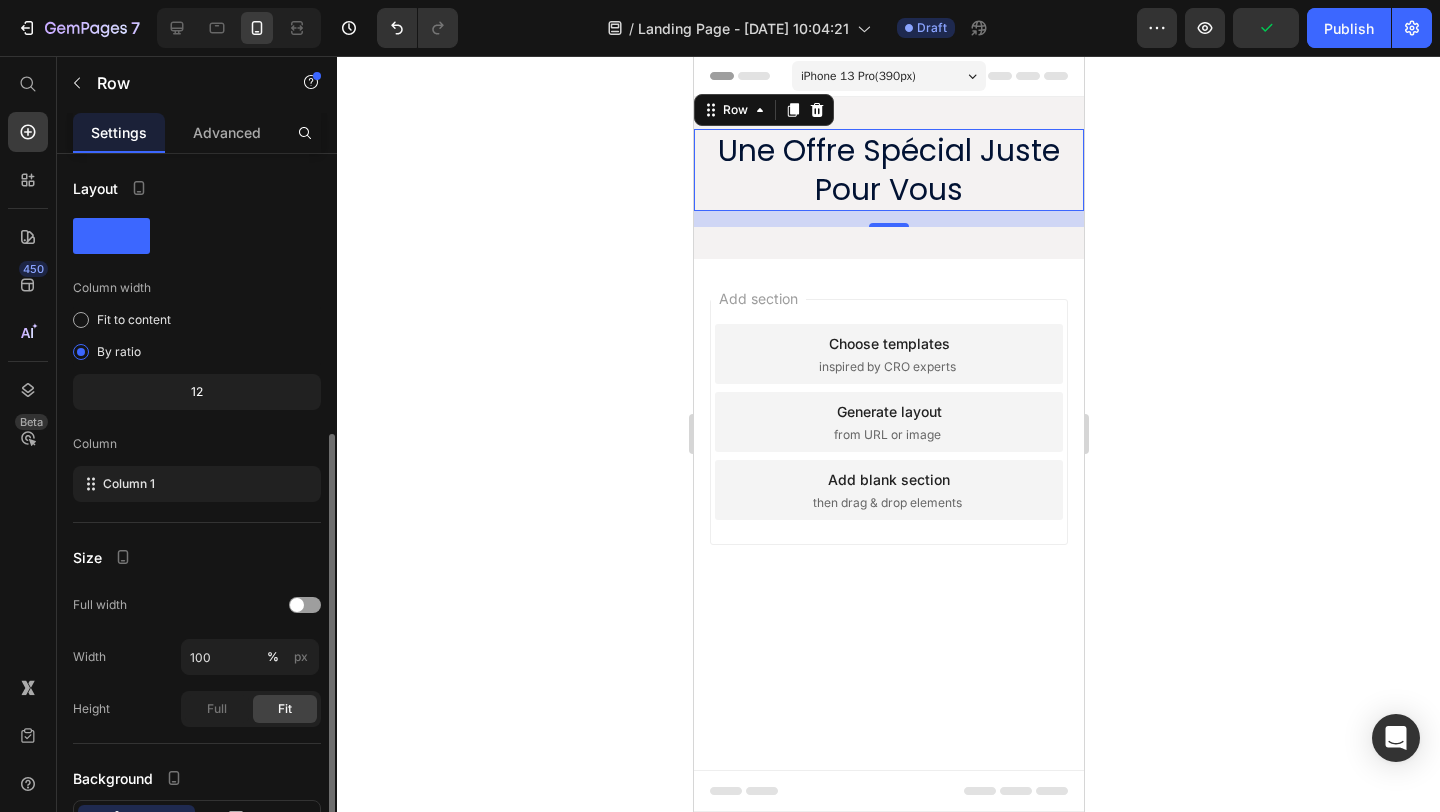 scroll, scrollTop: 153, scrollLeft: 0, axis: vertical 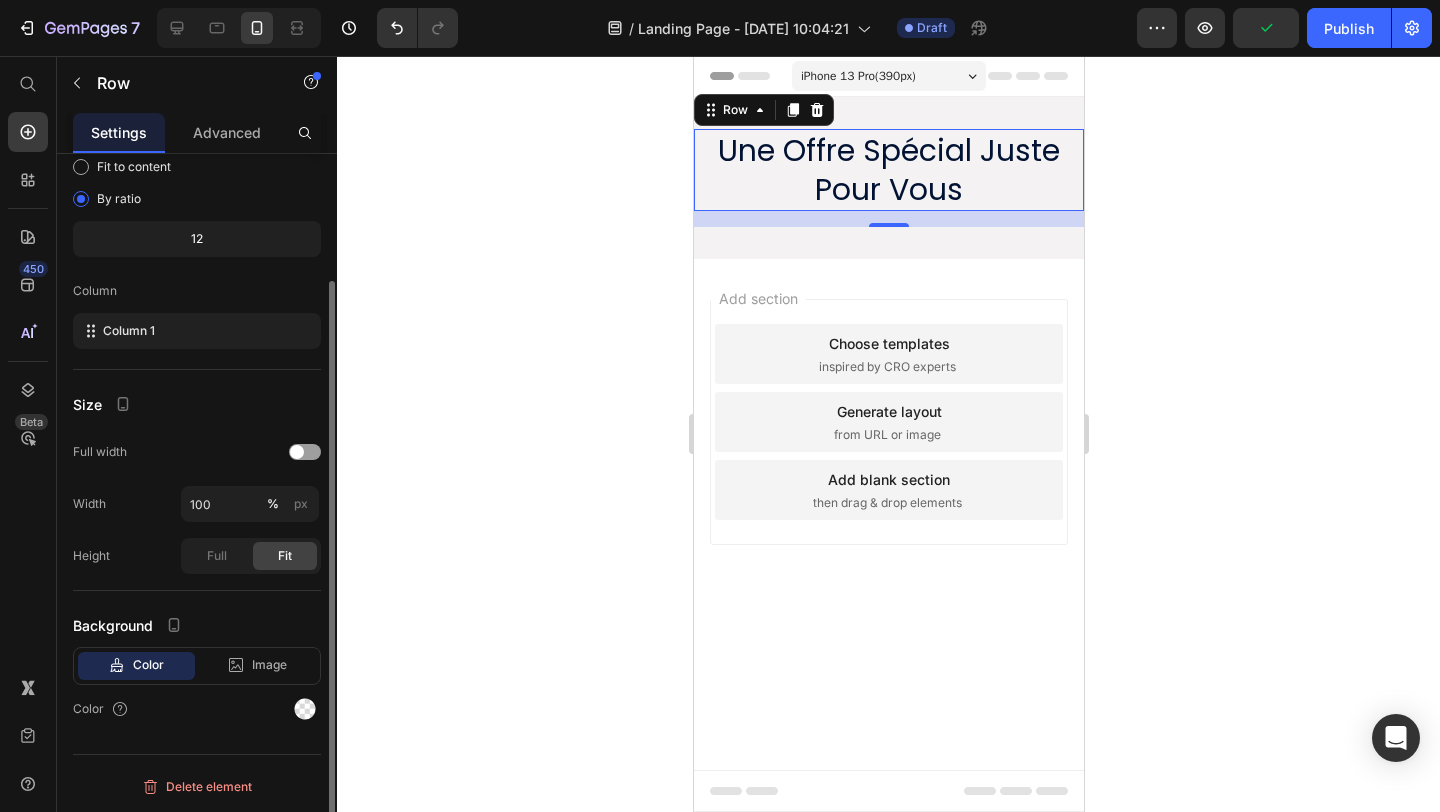 click on "Color Image Video  Color" 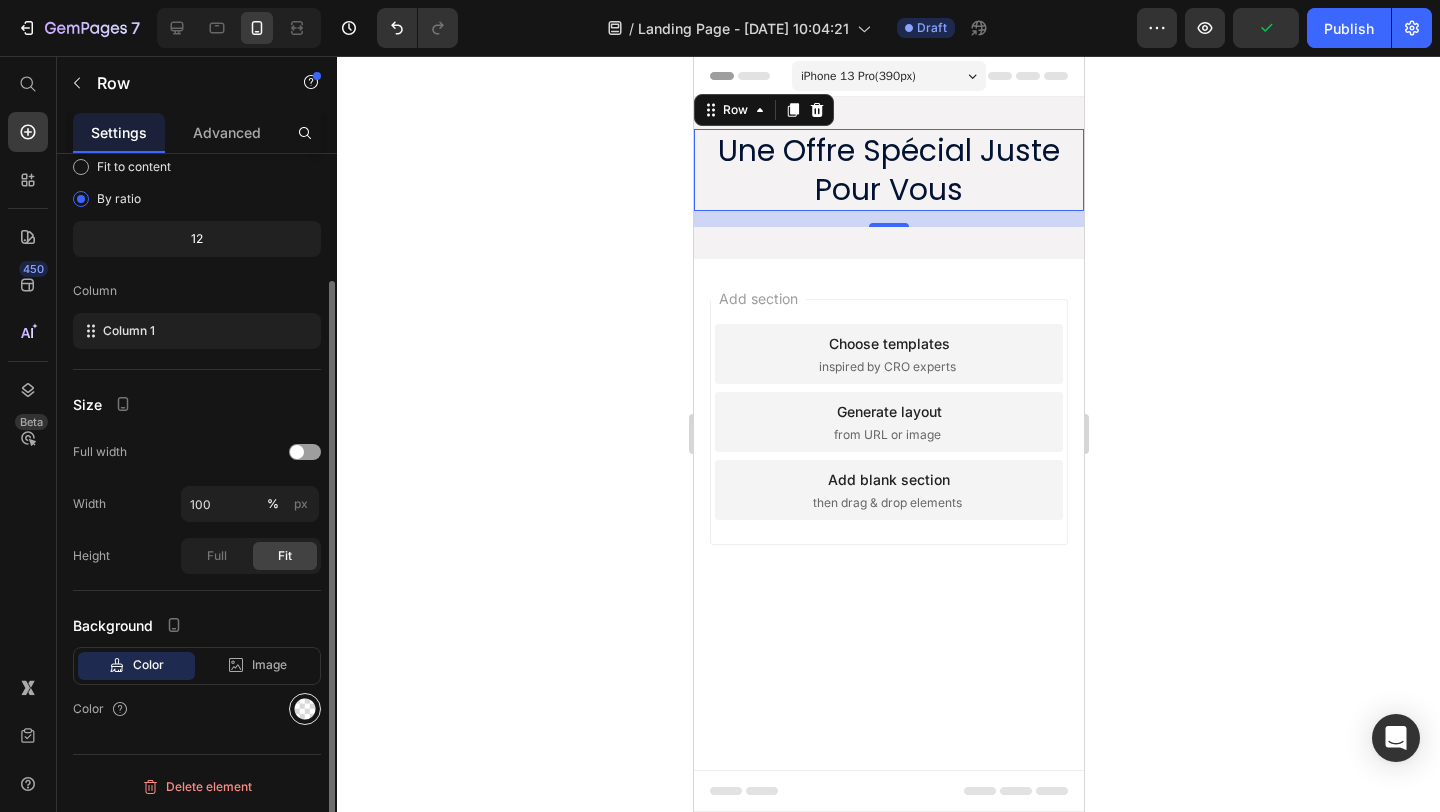 click at bounding box center [305, 709] 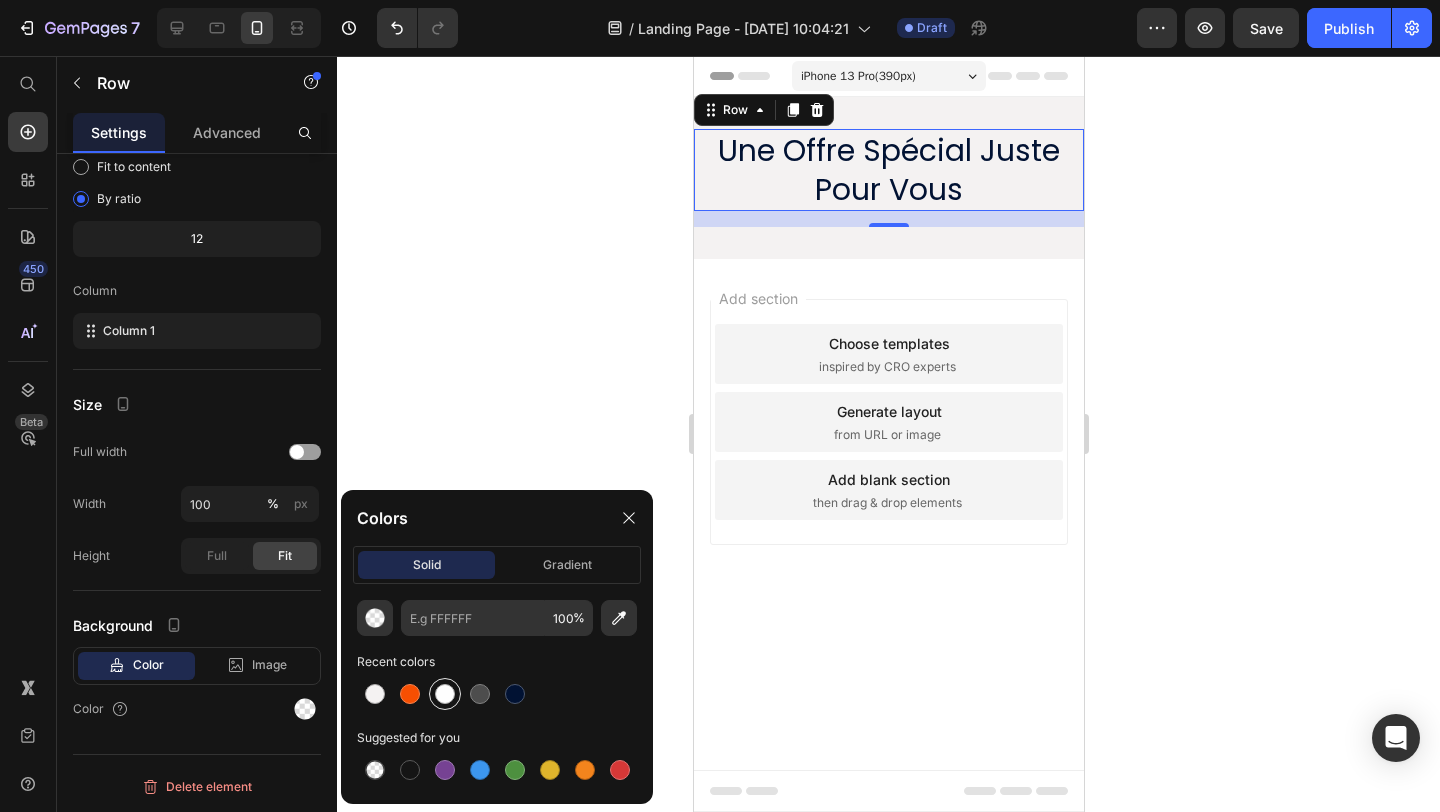 click at bounding box center [445, 694] 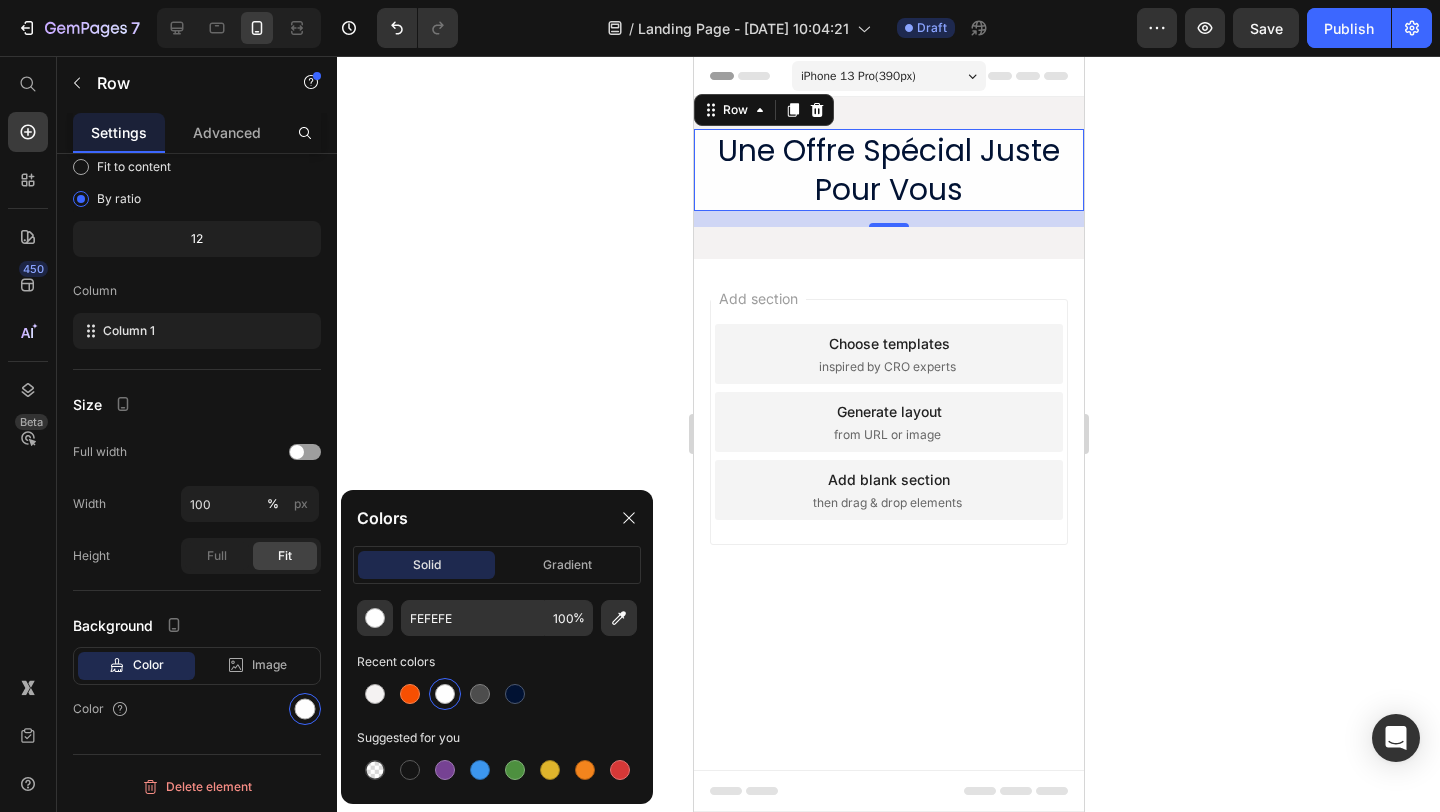 click 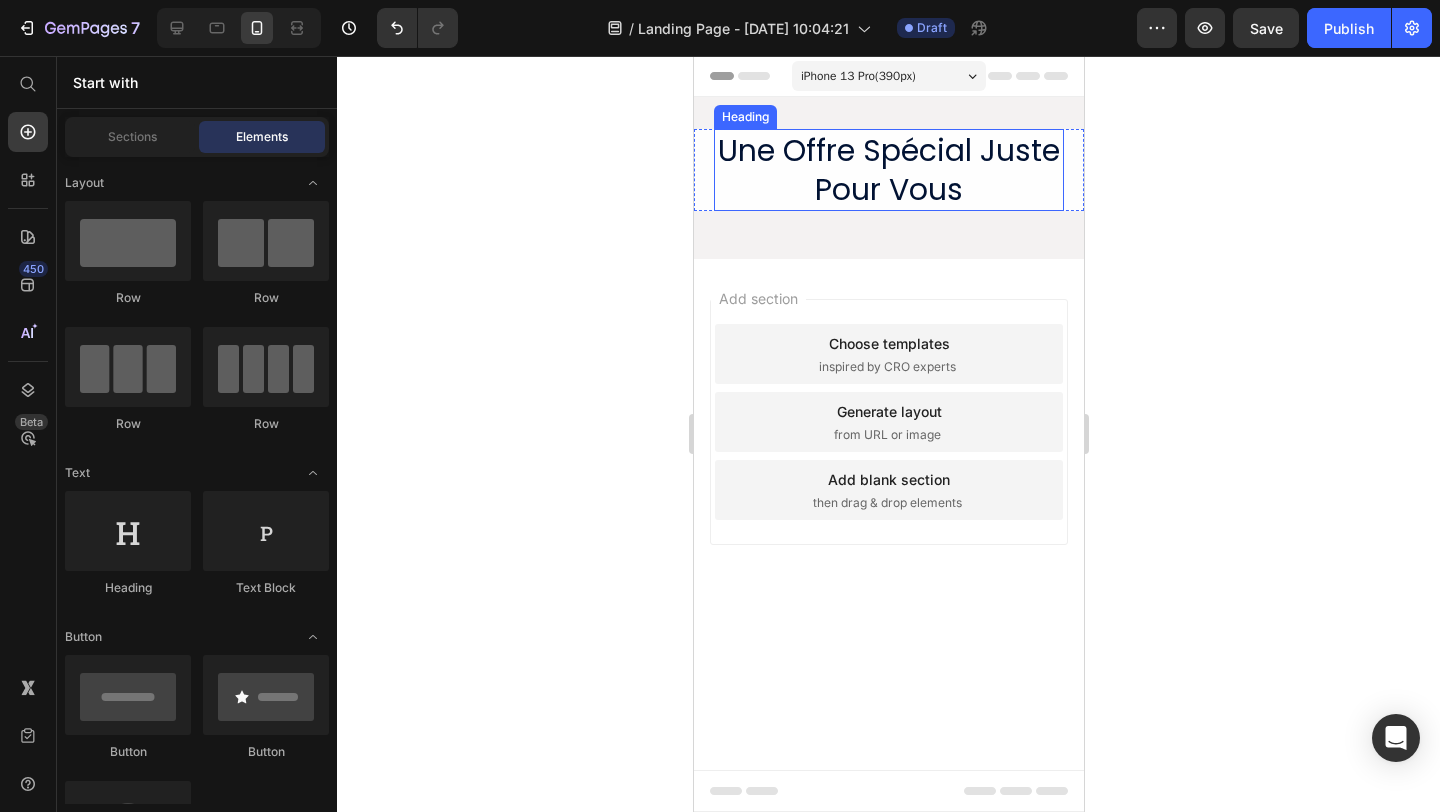 click on "Une Offre Spécial Juste Pour Vous" at bounding box center [888, 170] 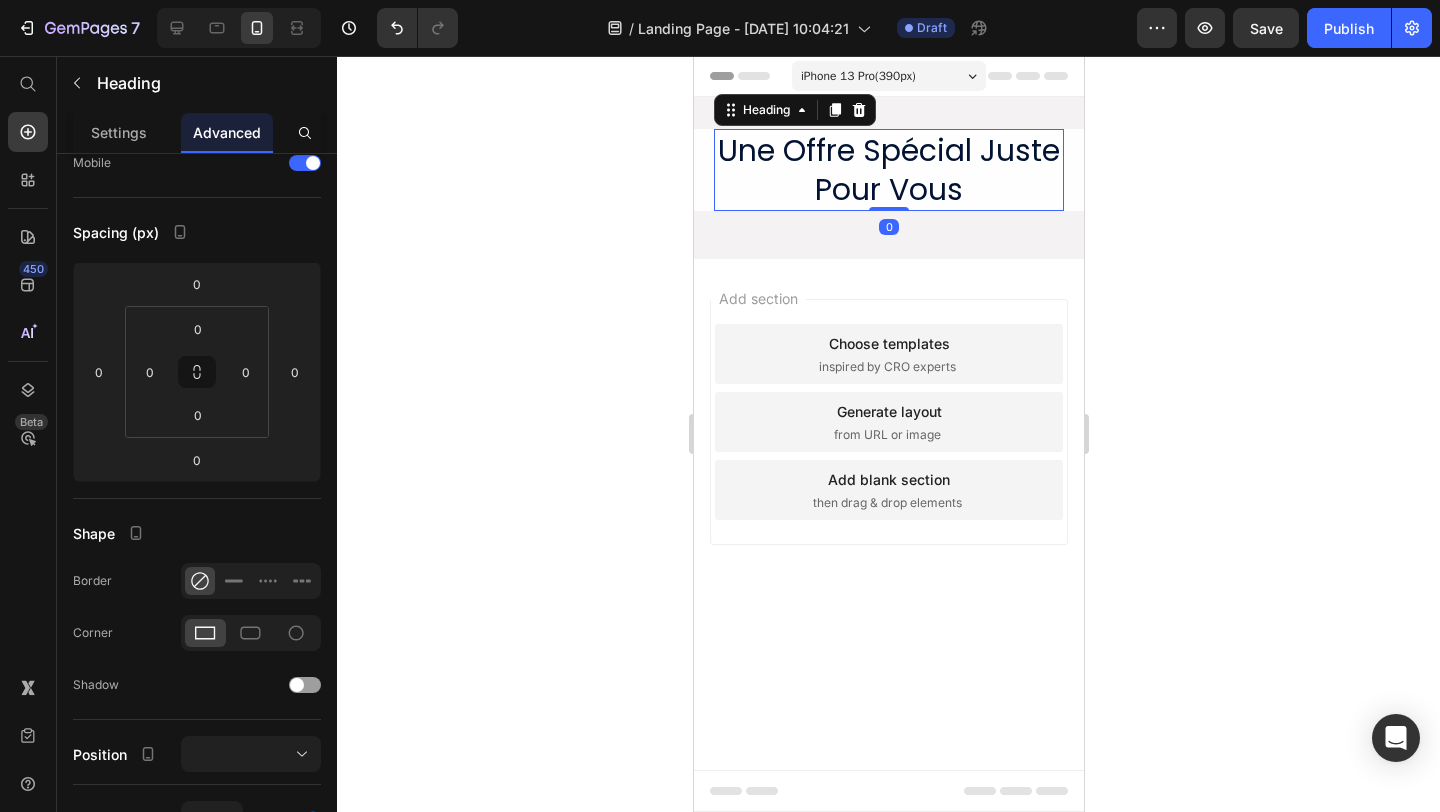 scroll, scrollTop: 0, scrollLeft: 0, axis: both 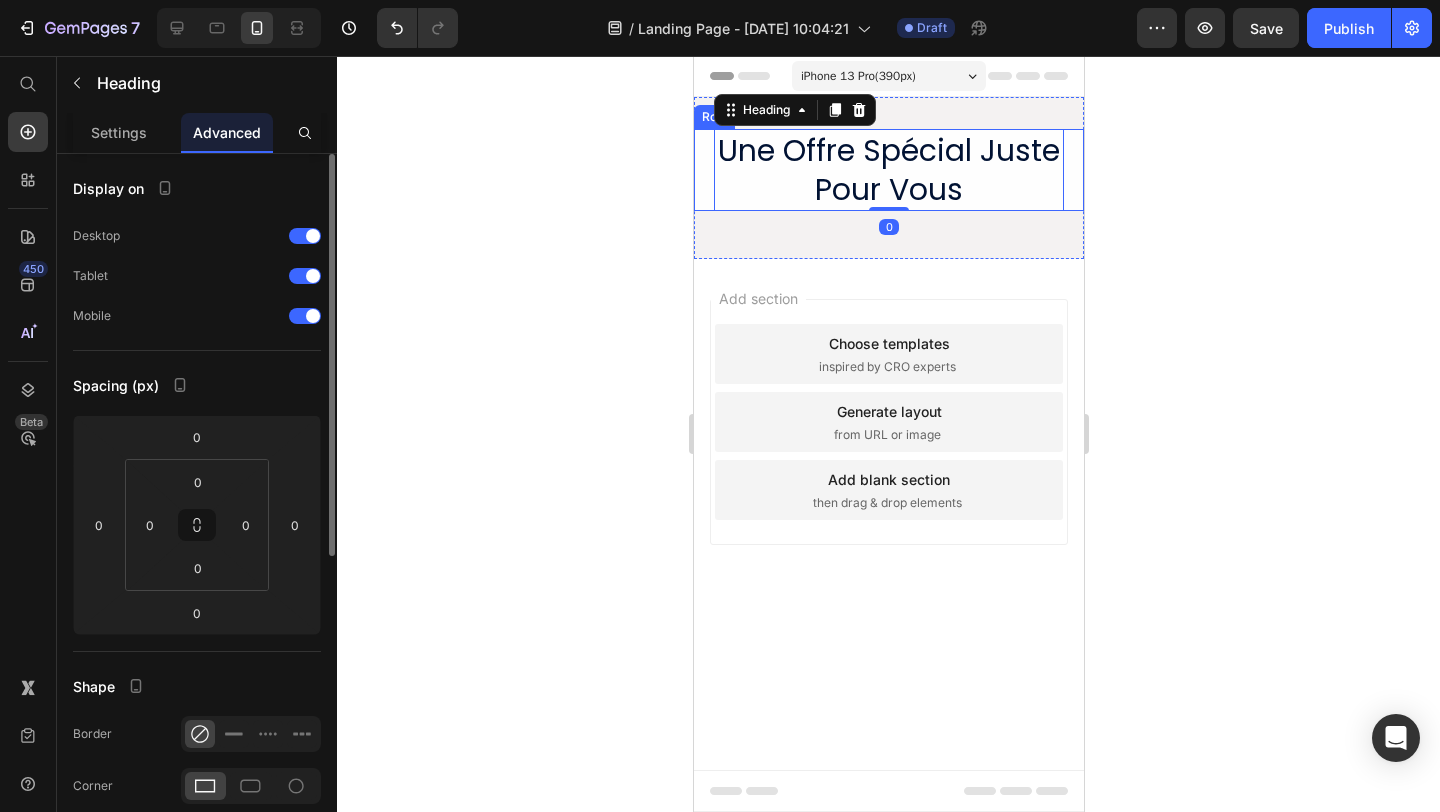 click on "Une Offre Spécial Juste Pour Vous Heading   0 Row" at bounding box center (888, 170) 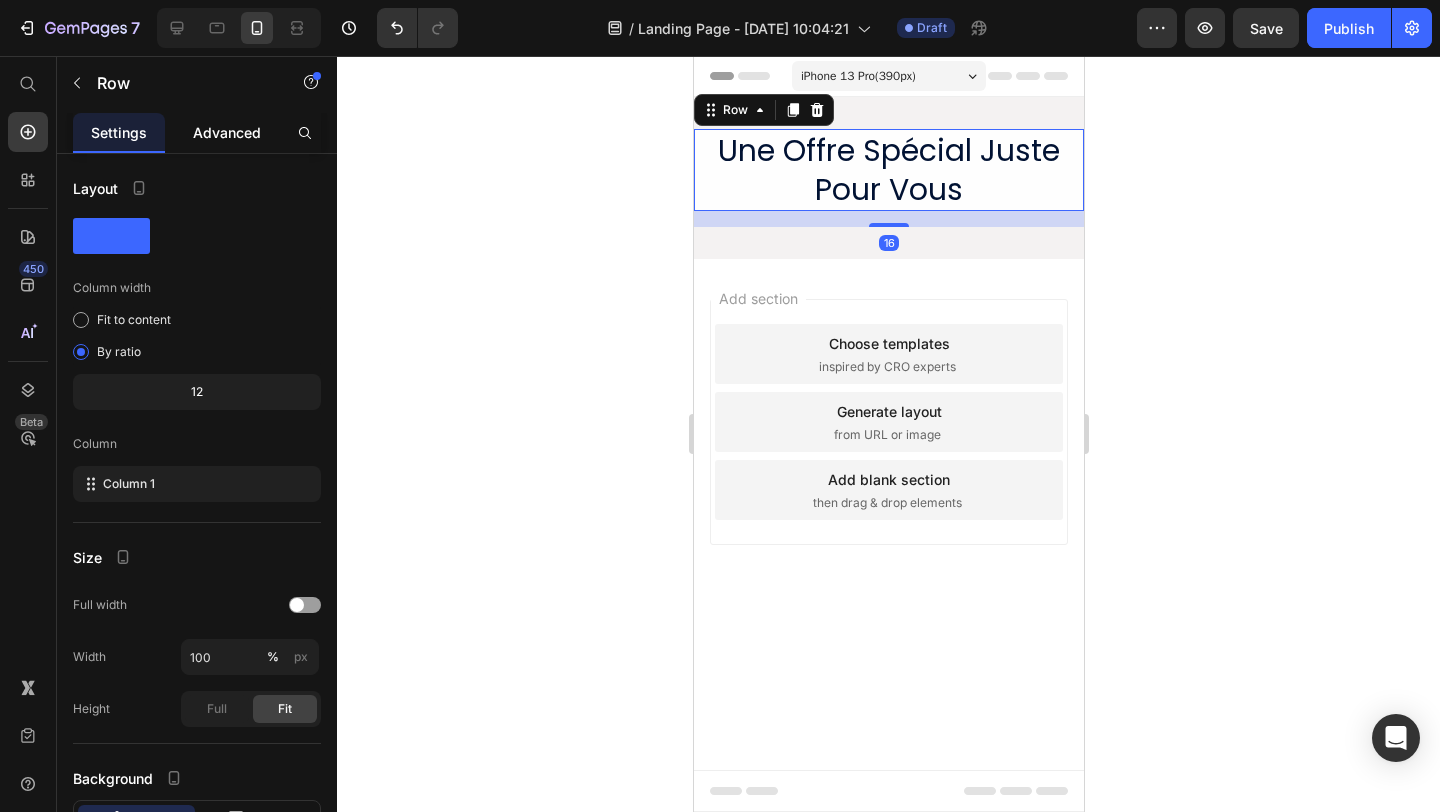click on "Advanced" at bounding box center (227, 132) 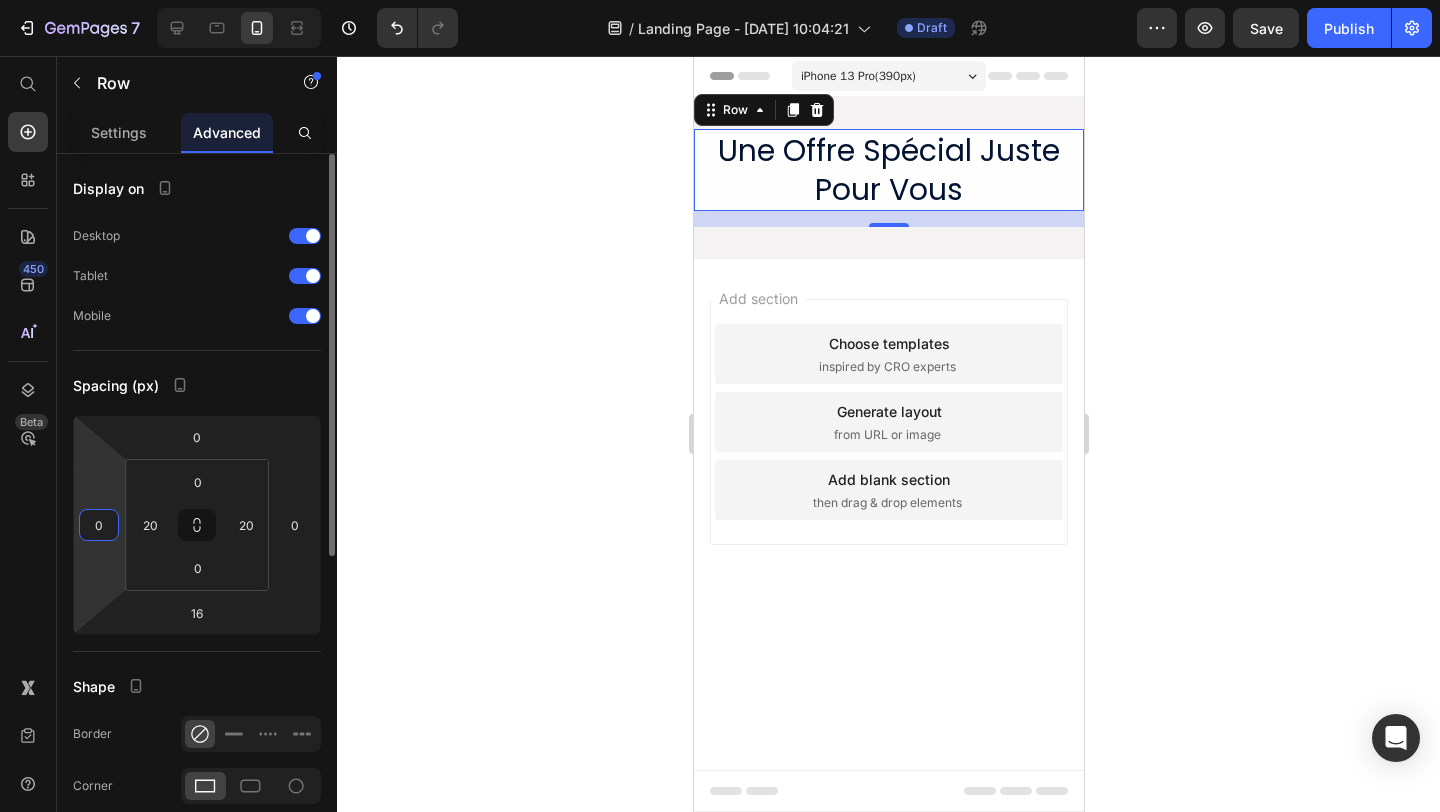 click on "0" at bounding box center (99, 525) 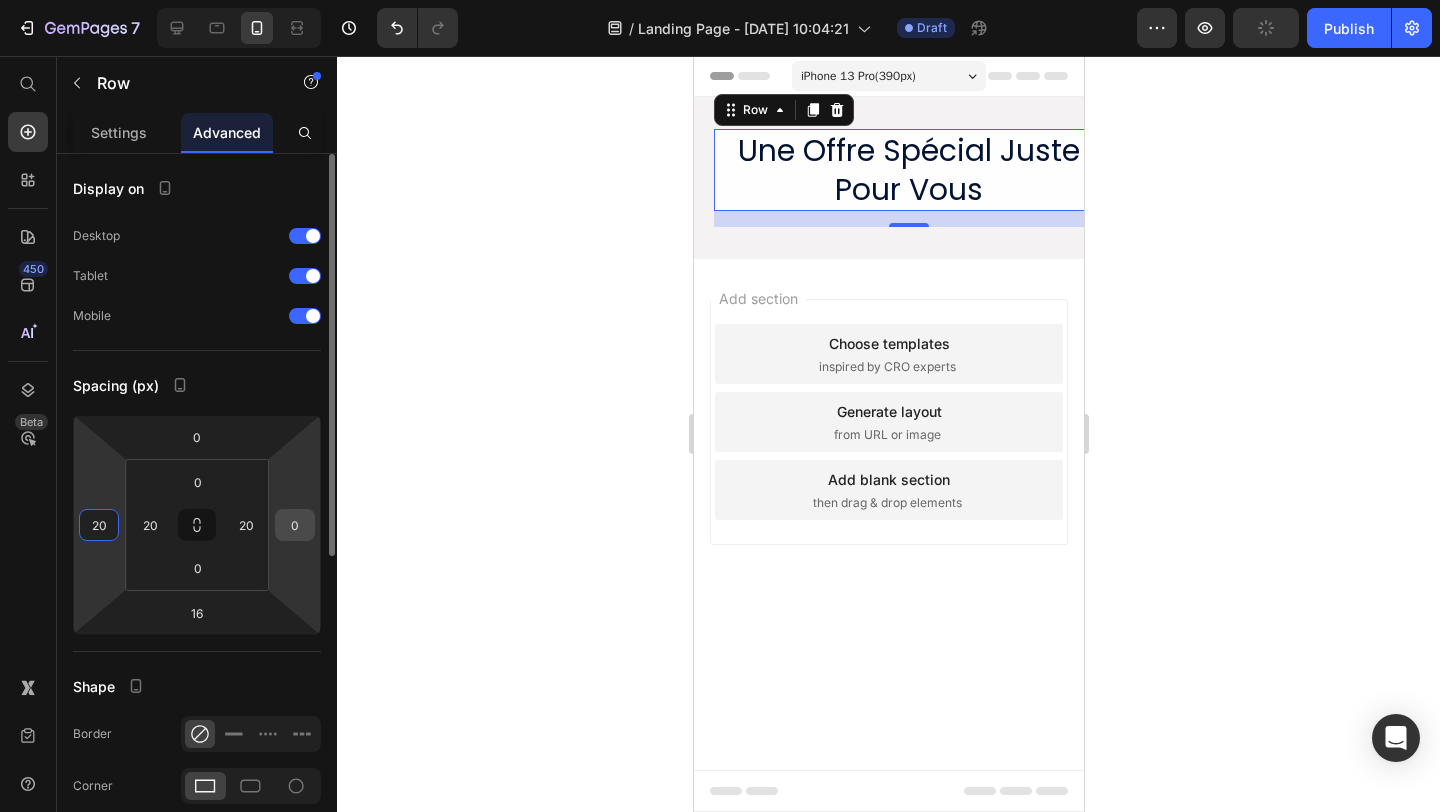 type on "20" 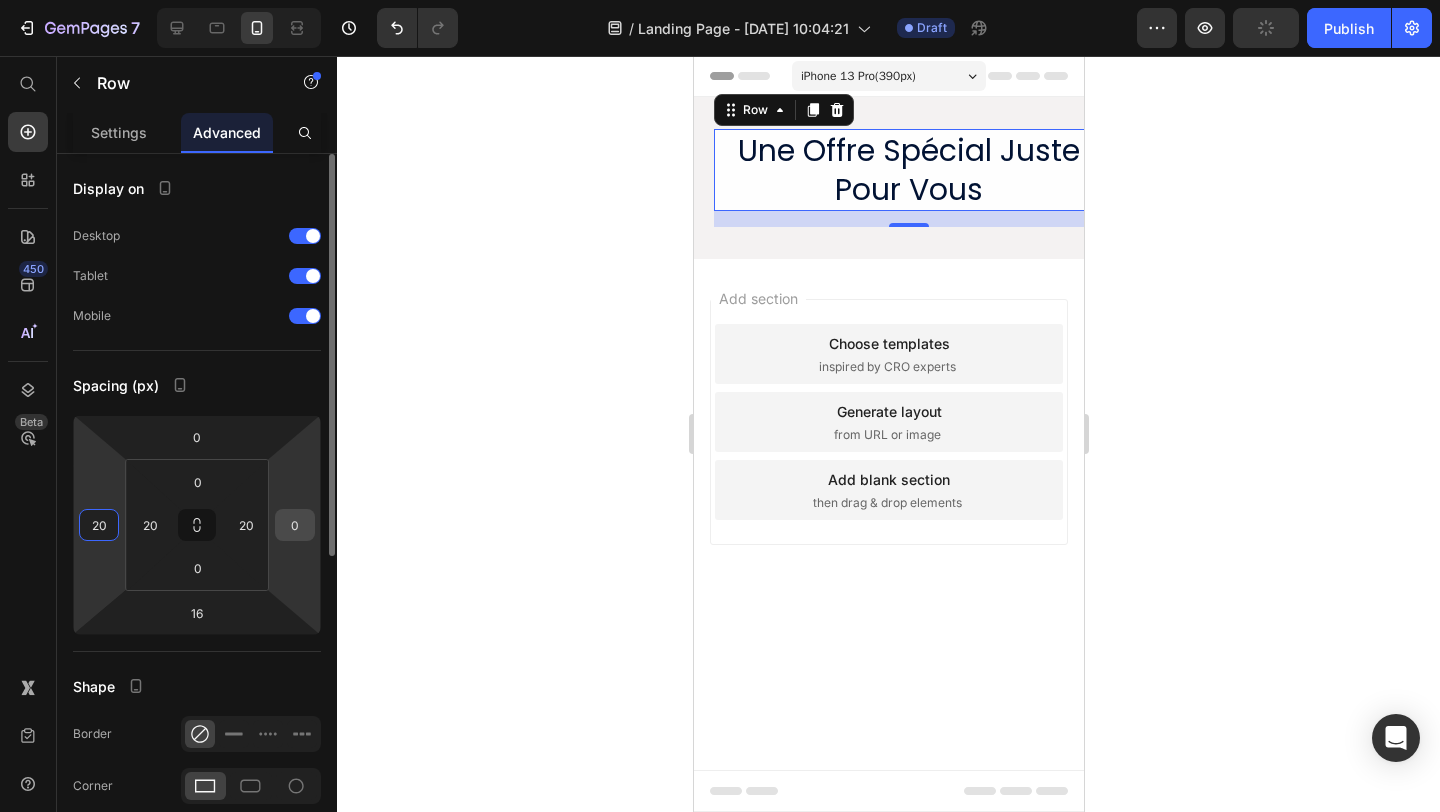 click on "0" at bounding box center (295, 525) 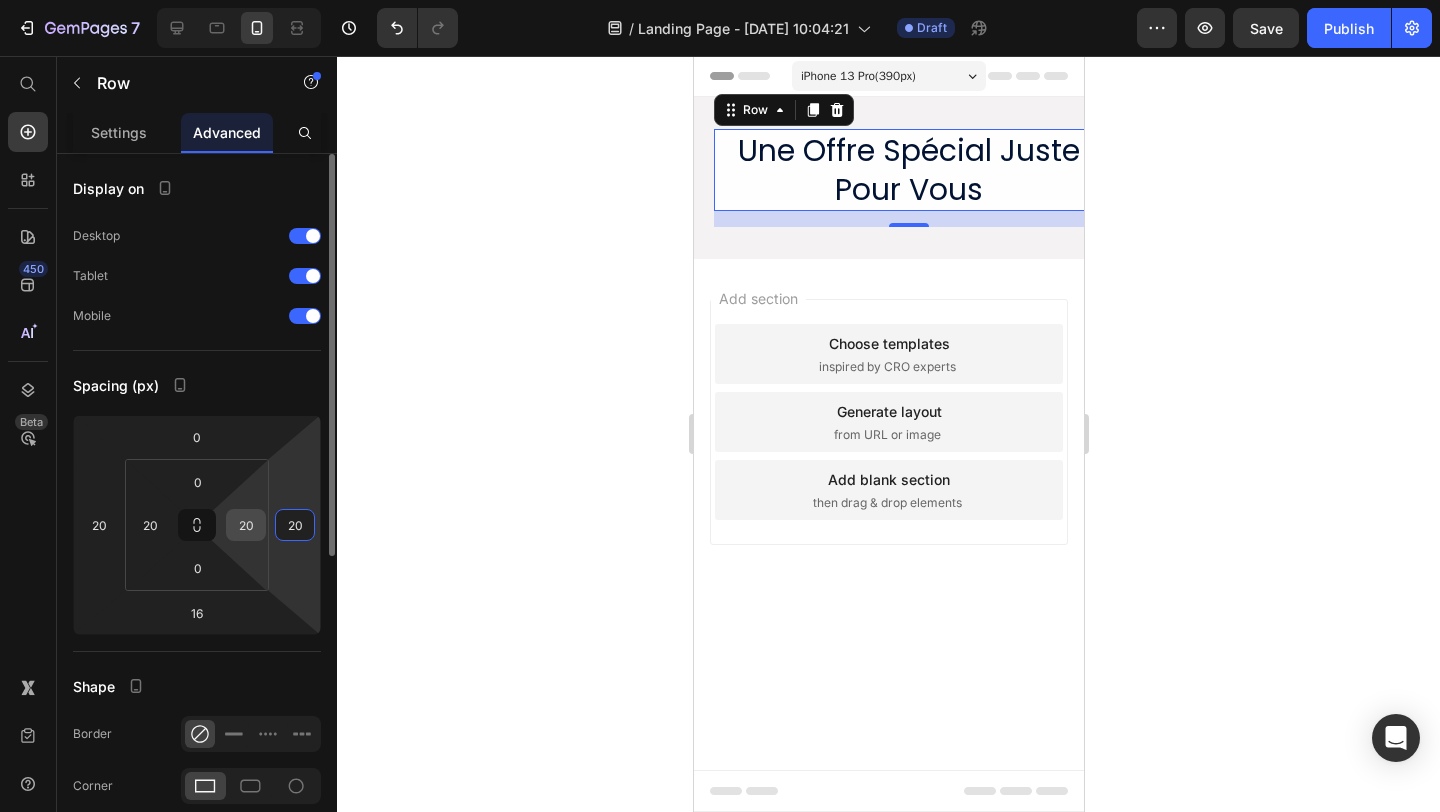 type on "20" 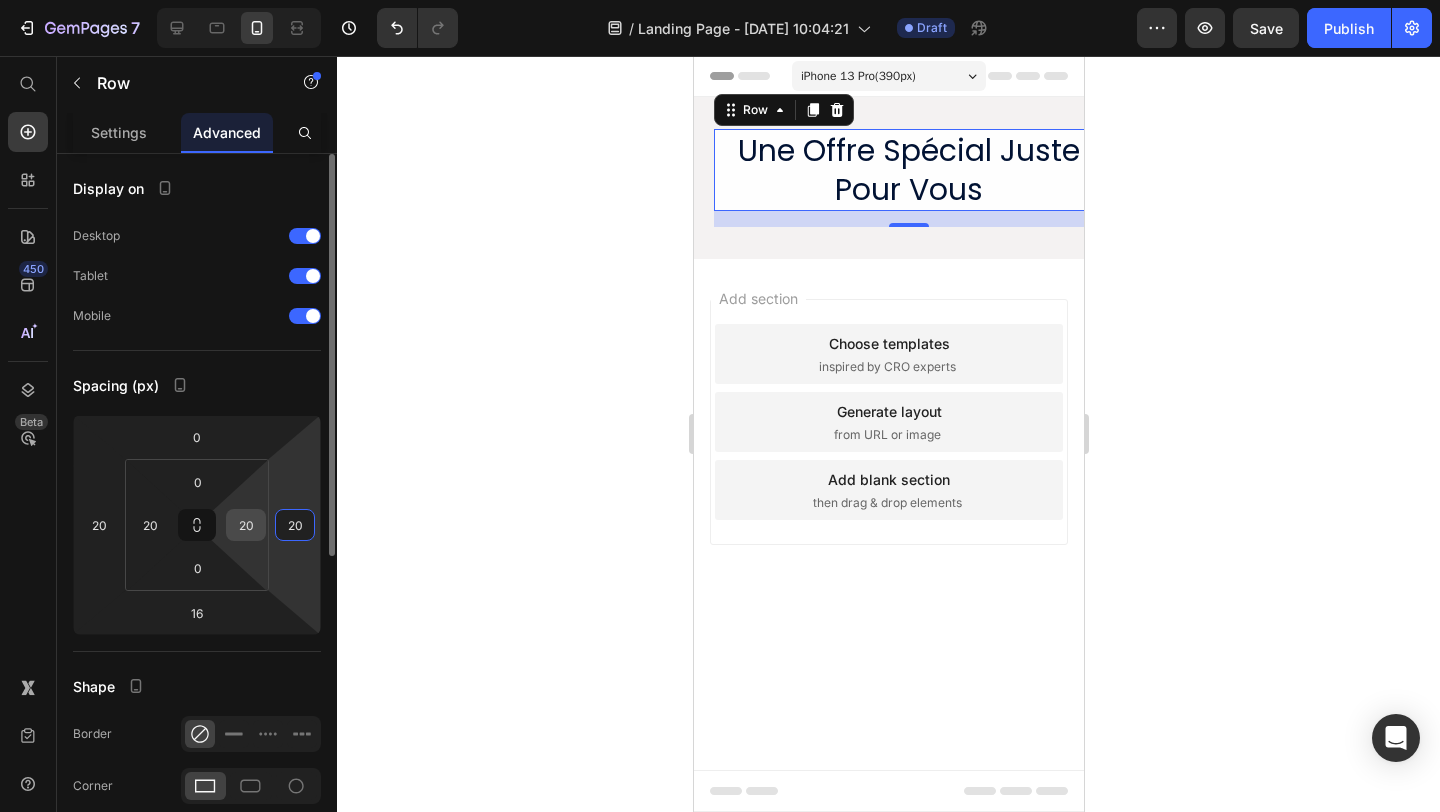 click on "20" at bounding box center [246, 525] 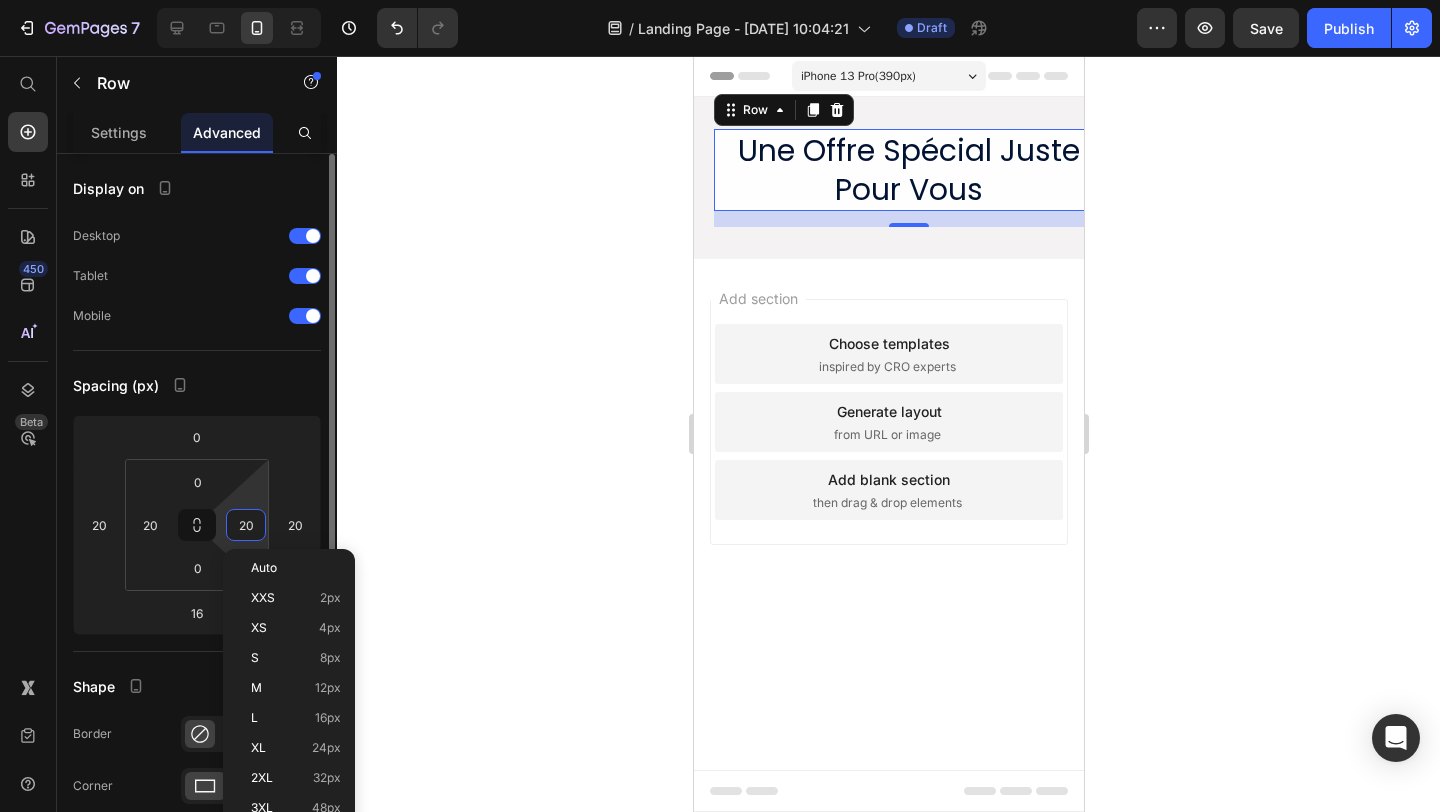 click on "20" at bounding box center (246, 525) 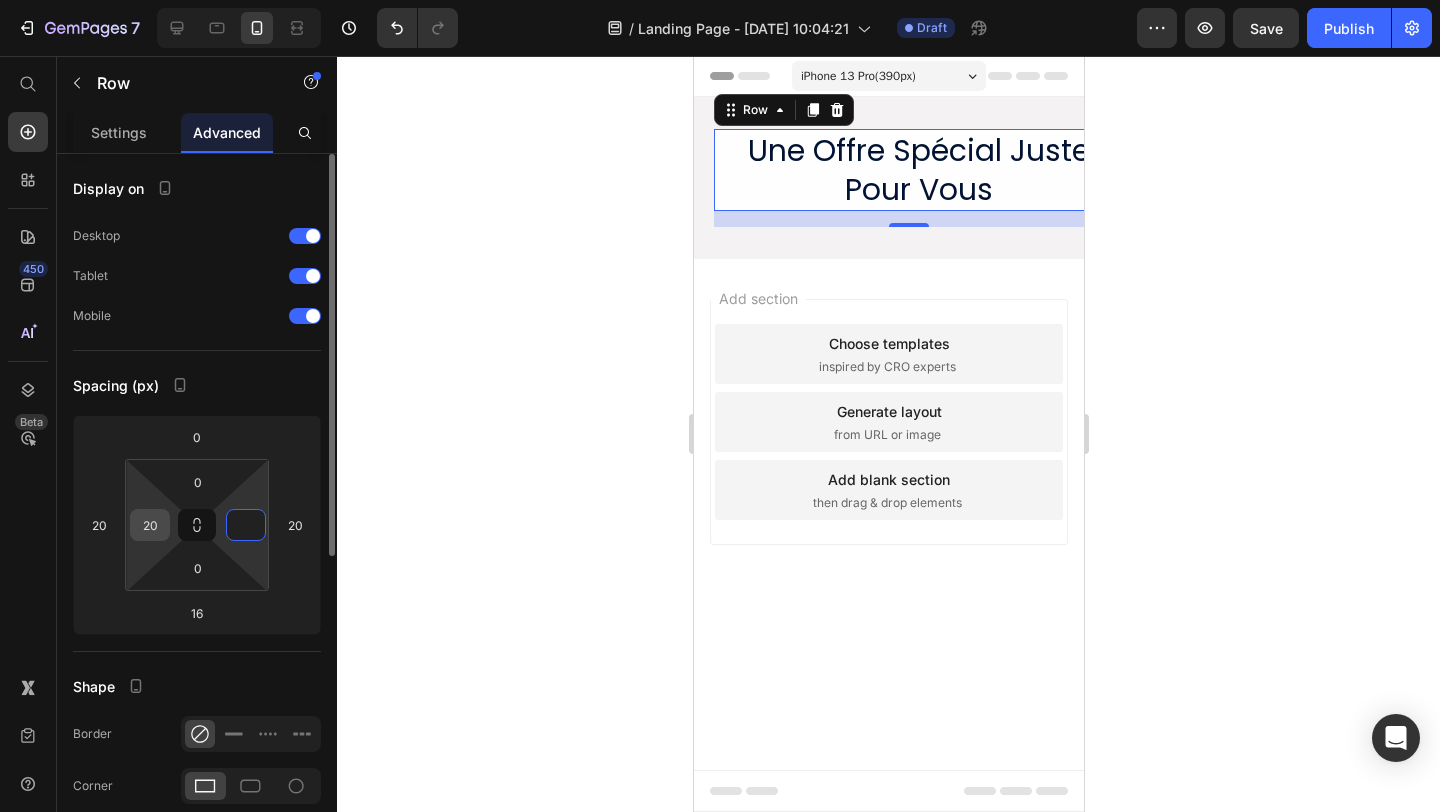 type on "0" 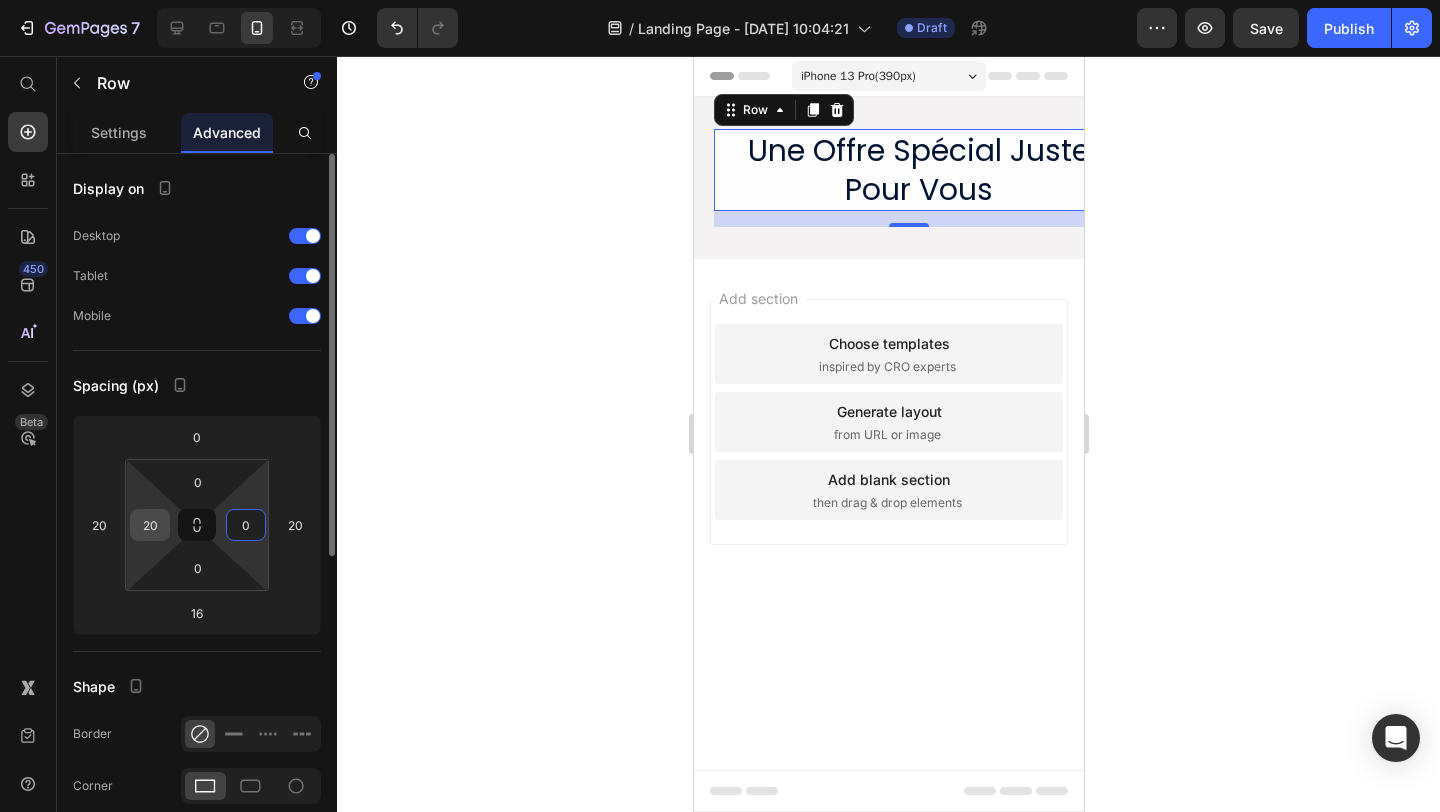 click on "20" at bounding box center (150, 525) 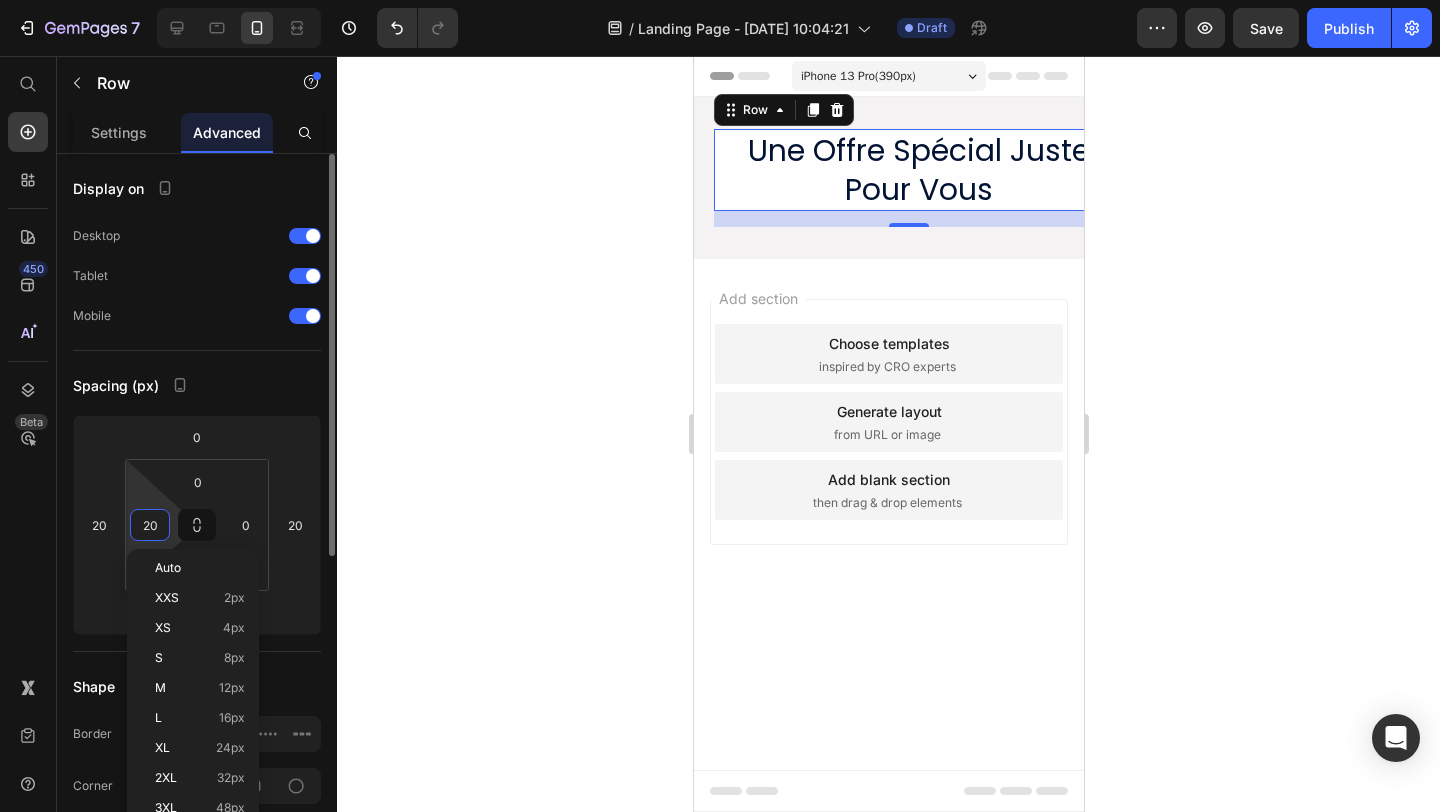 click on "20" at bounding box center (150, 525) 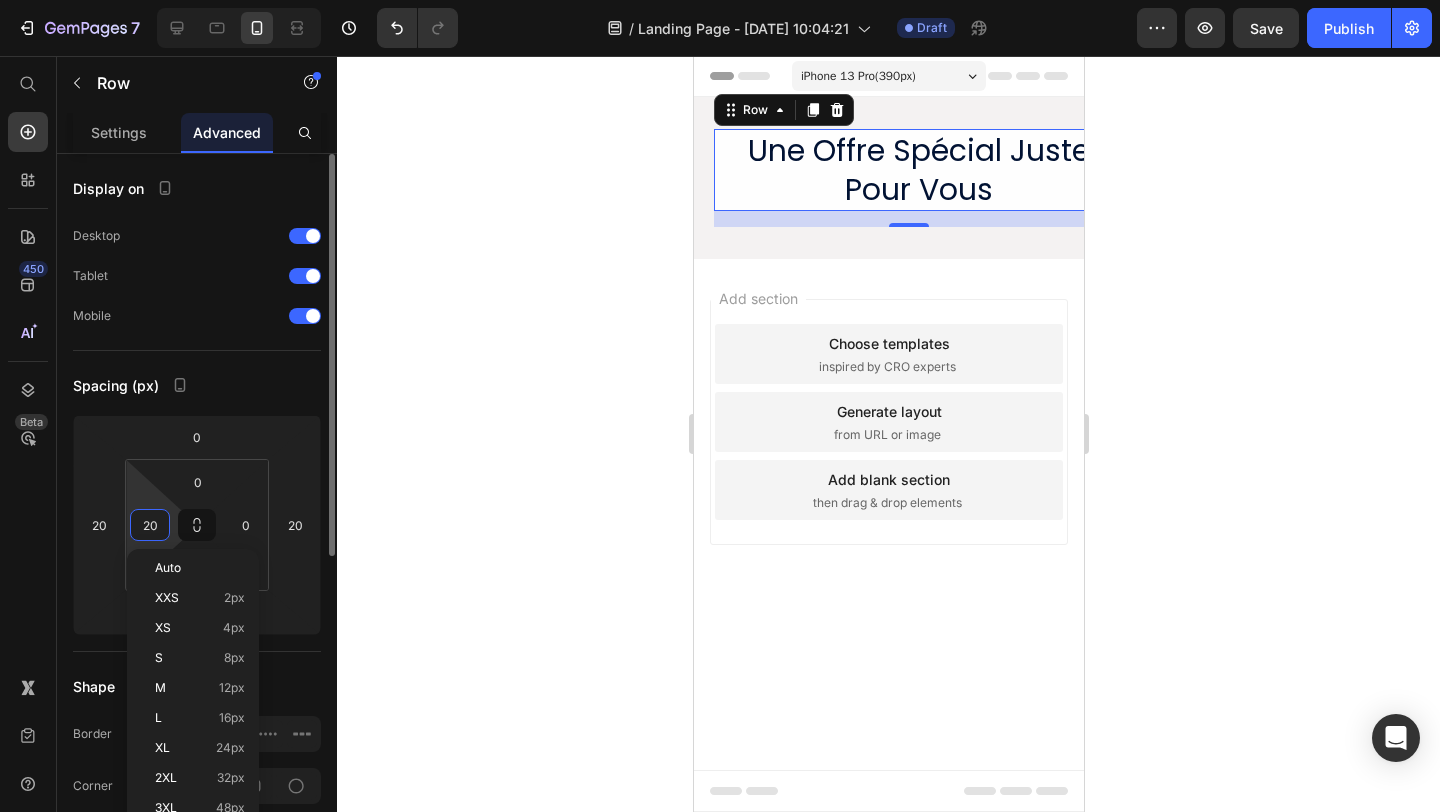 type 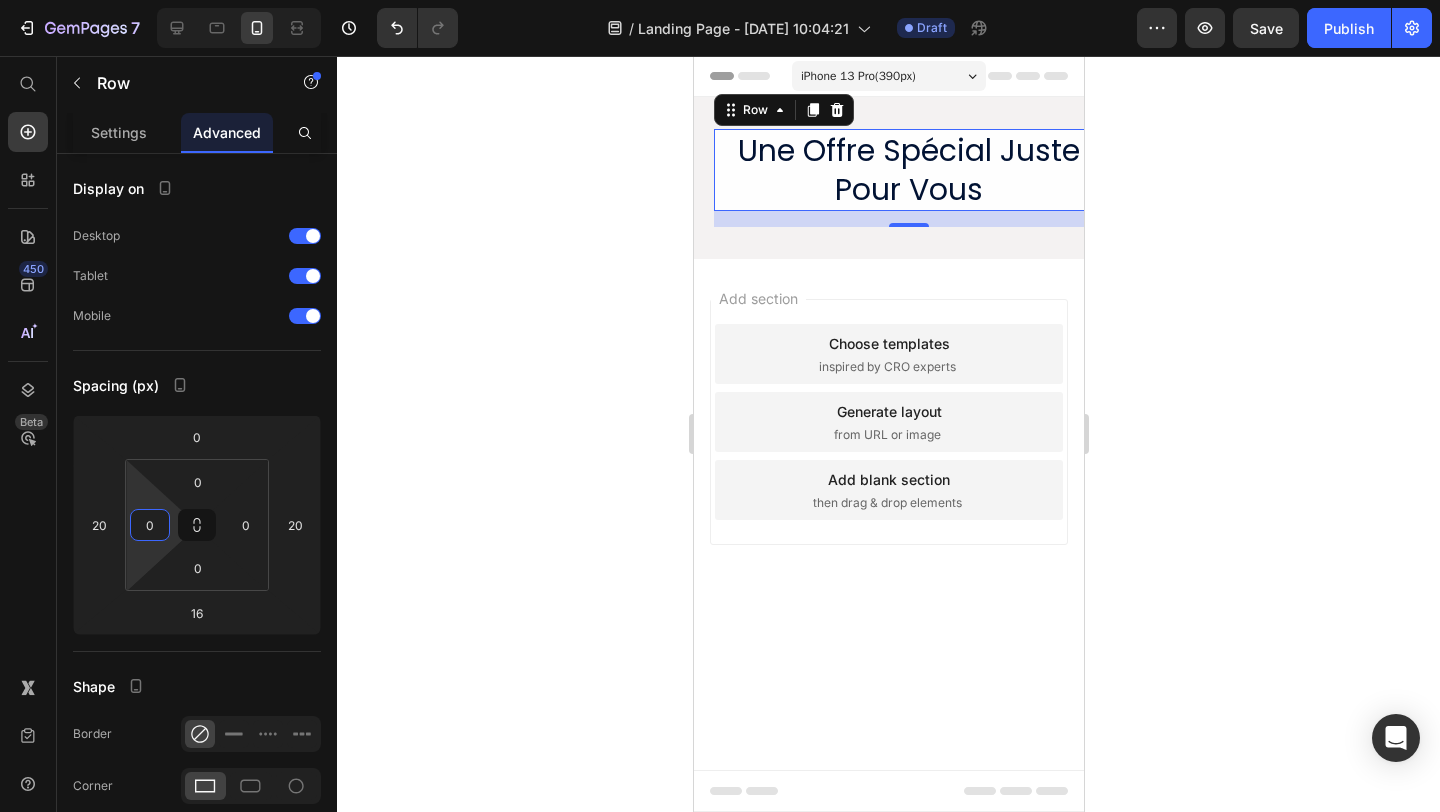 click 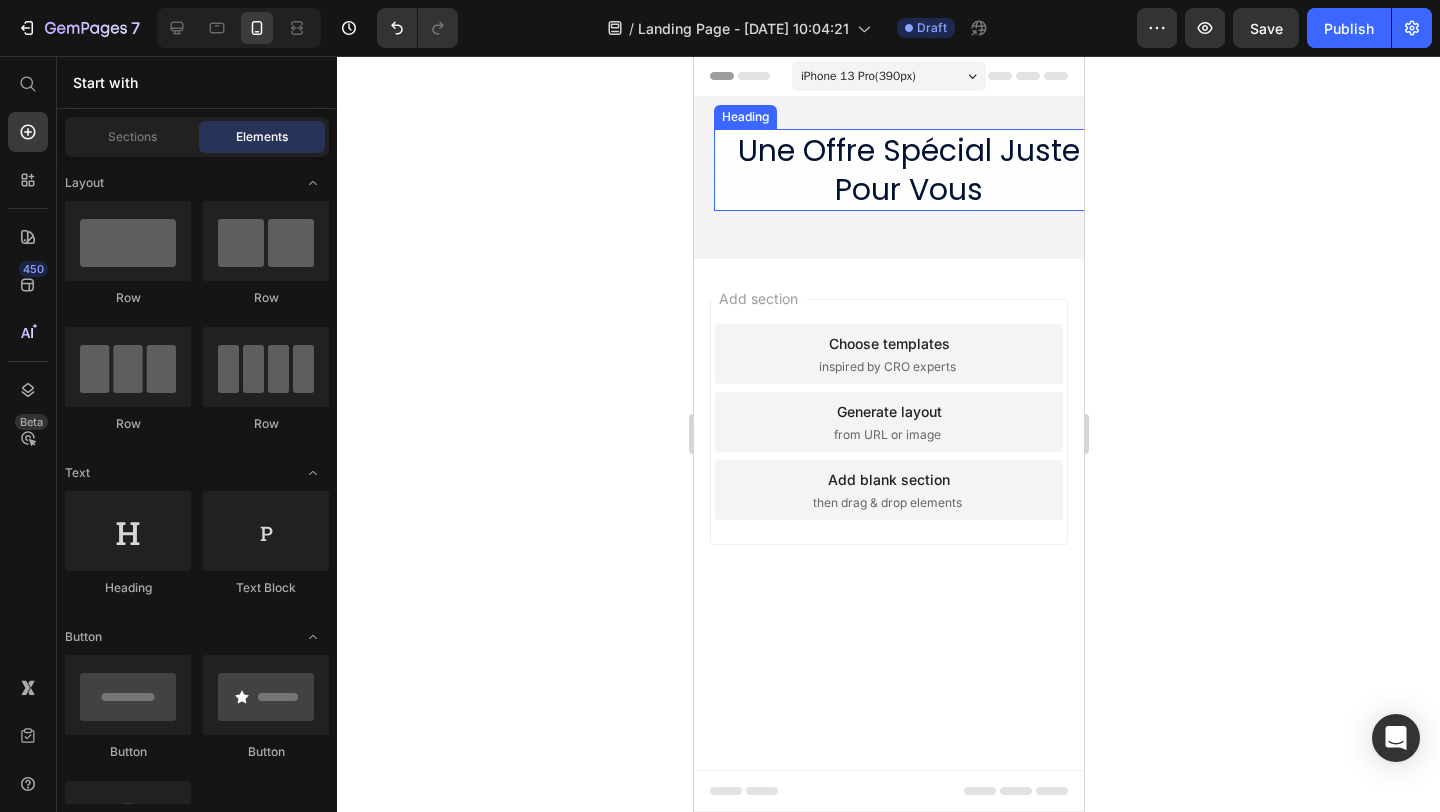 click on "Une Offre Spécial Juste Pour Vous" at bounding box center [908, 170] 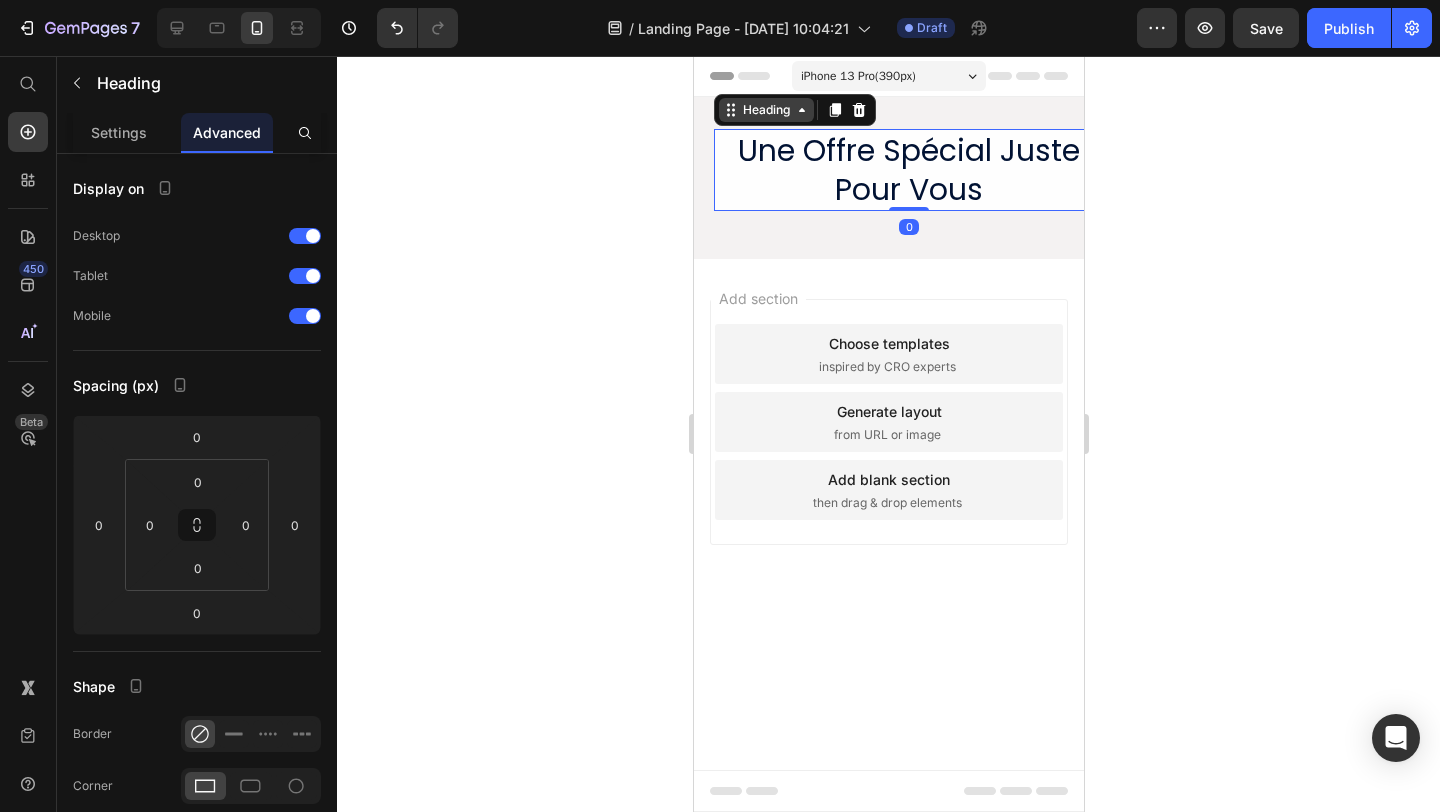 click on "Heading" at bounding box center (765, 110) 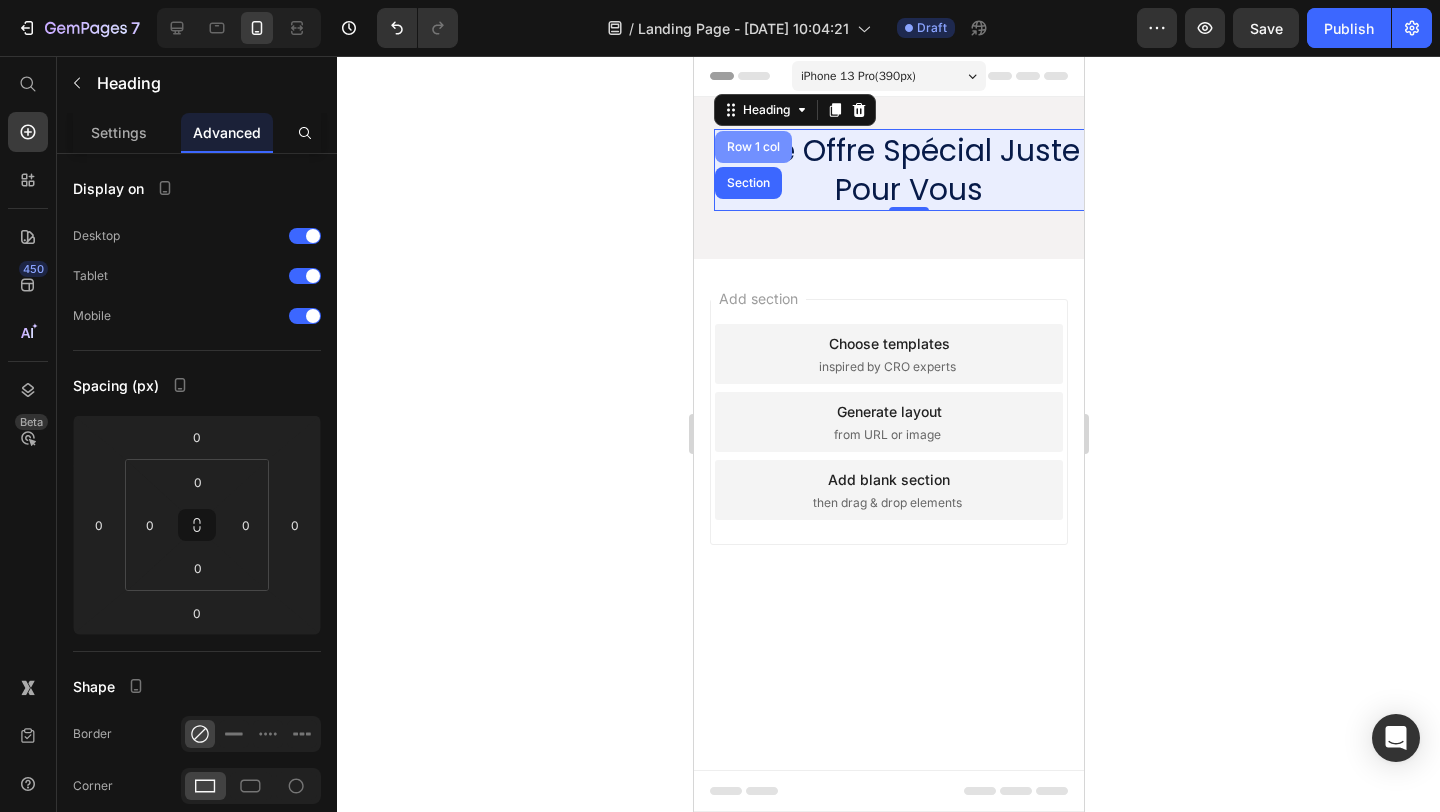click on "Row 1 col" at bounding box center (752, 147) 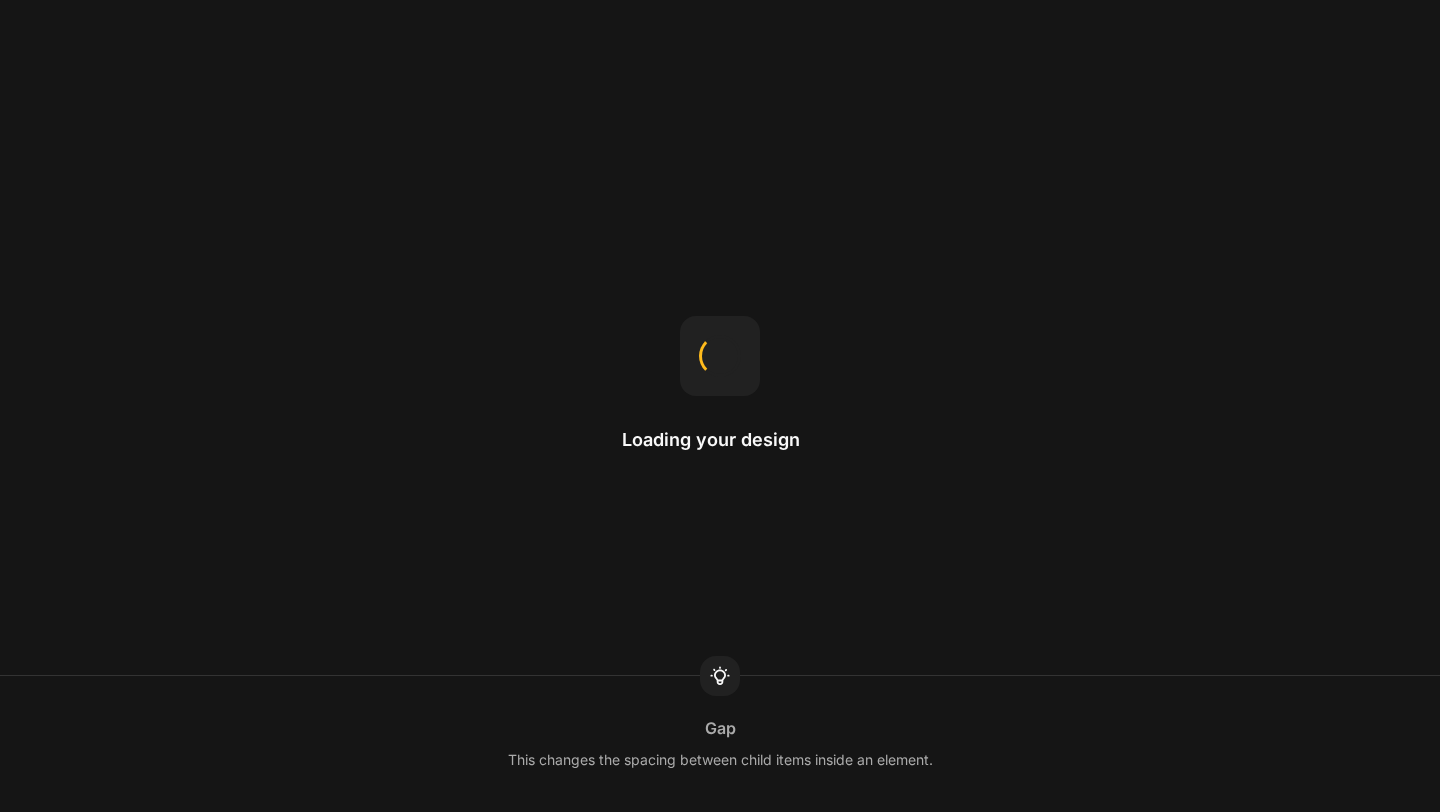 scroll, scrollTop: 0, scrollLeft: 0, axis: both 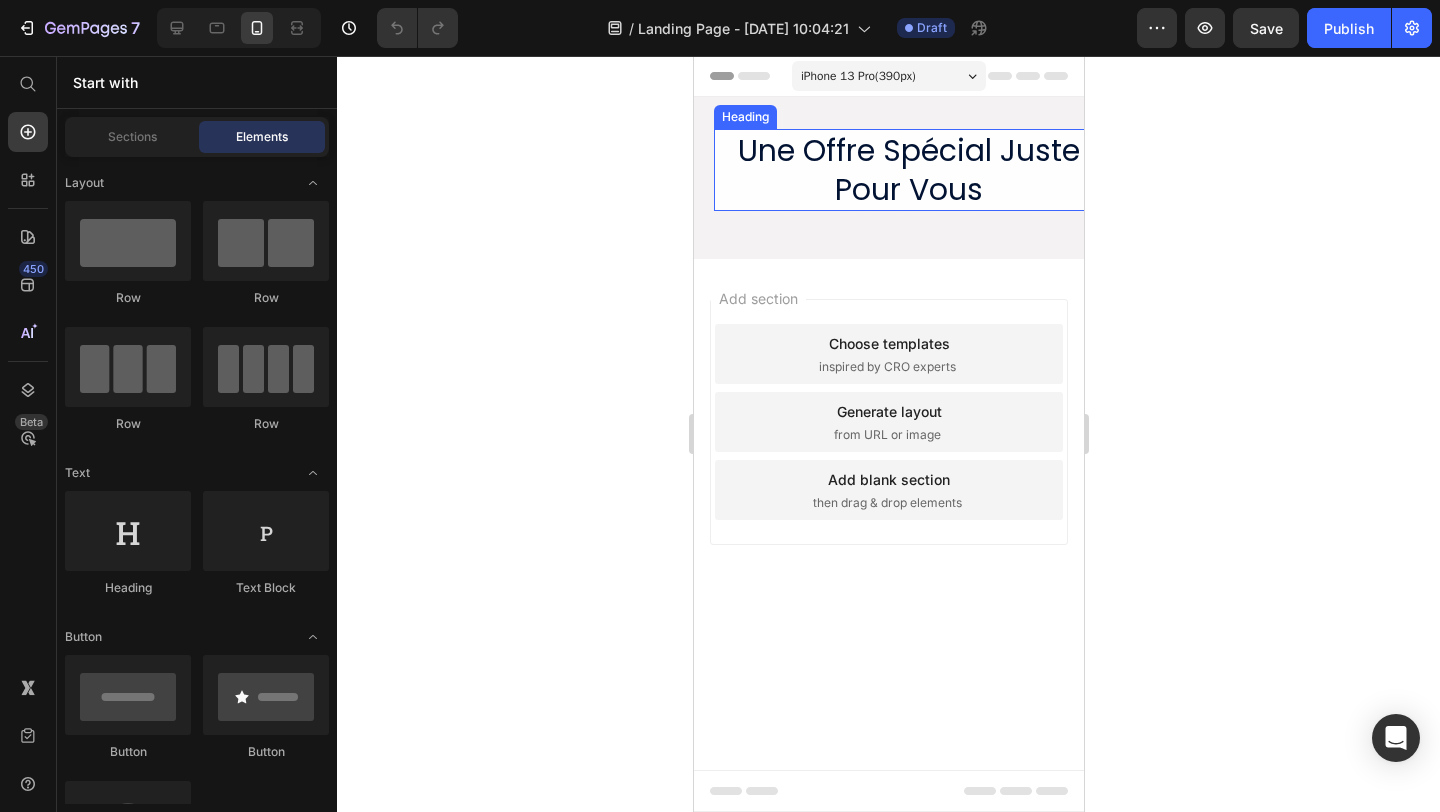 click on "Une Offre Spécial Juste Pour Vous" at bounding box center (908, 170) 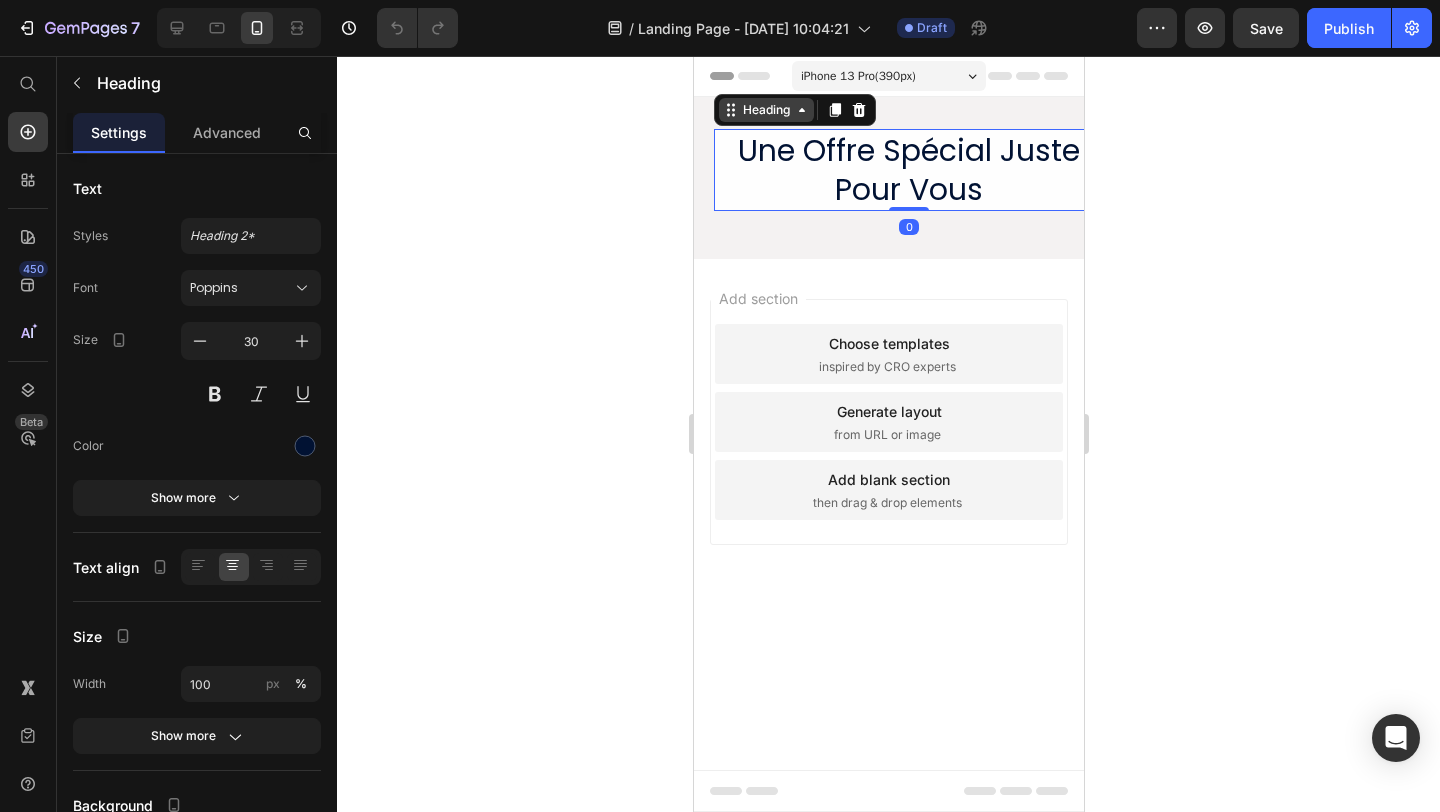 click on "Heading" at bounding box center (765, 110) 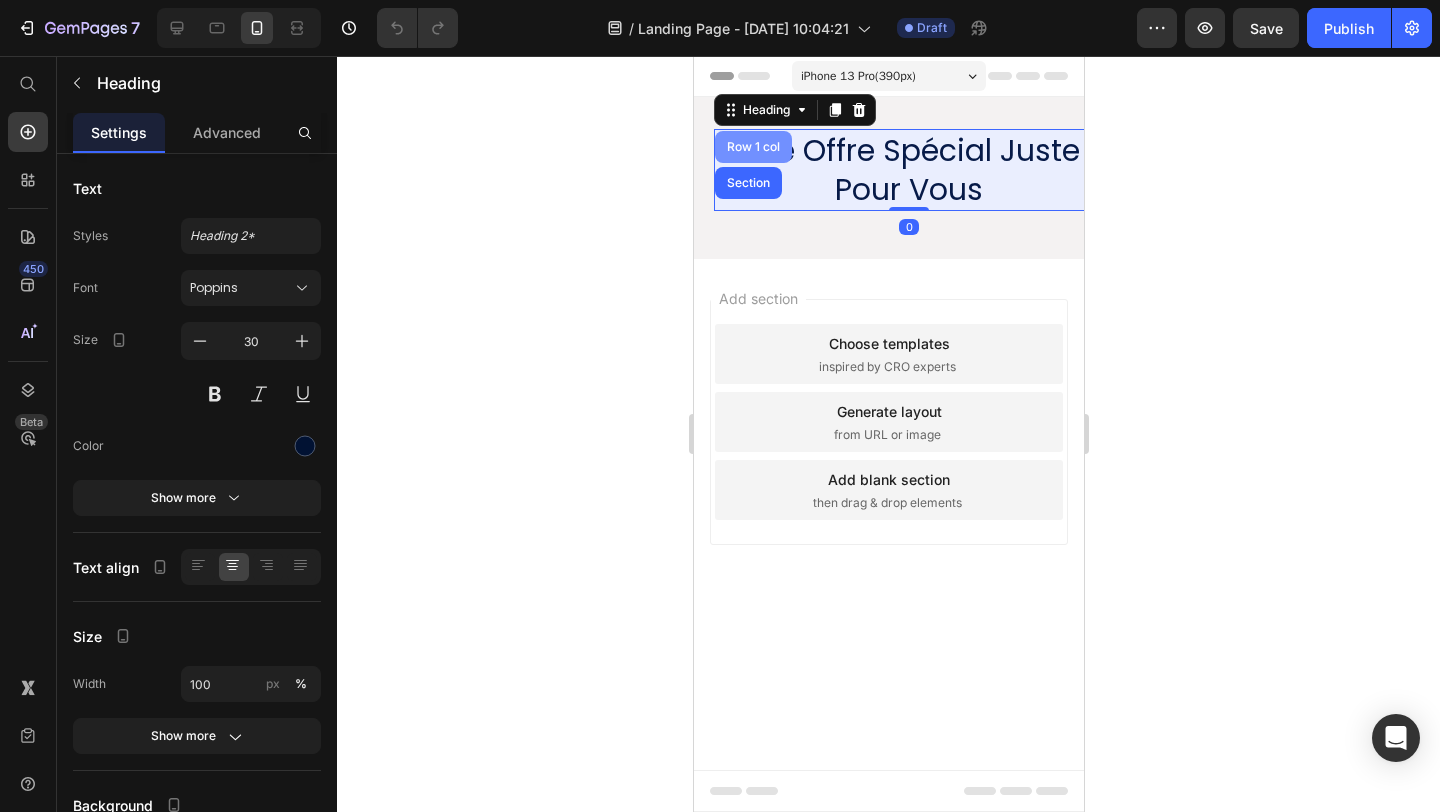 click on "Row 1 col" at bounding box center (752, 147) 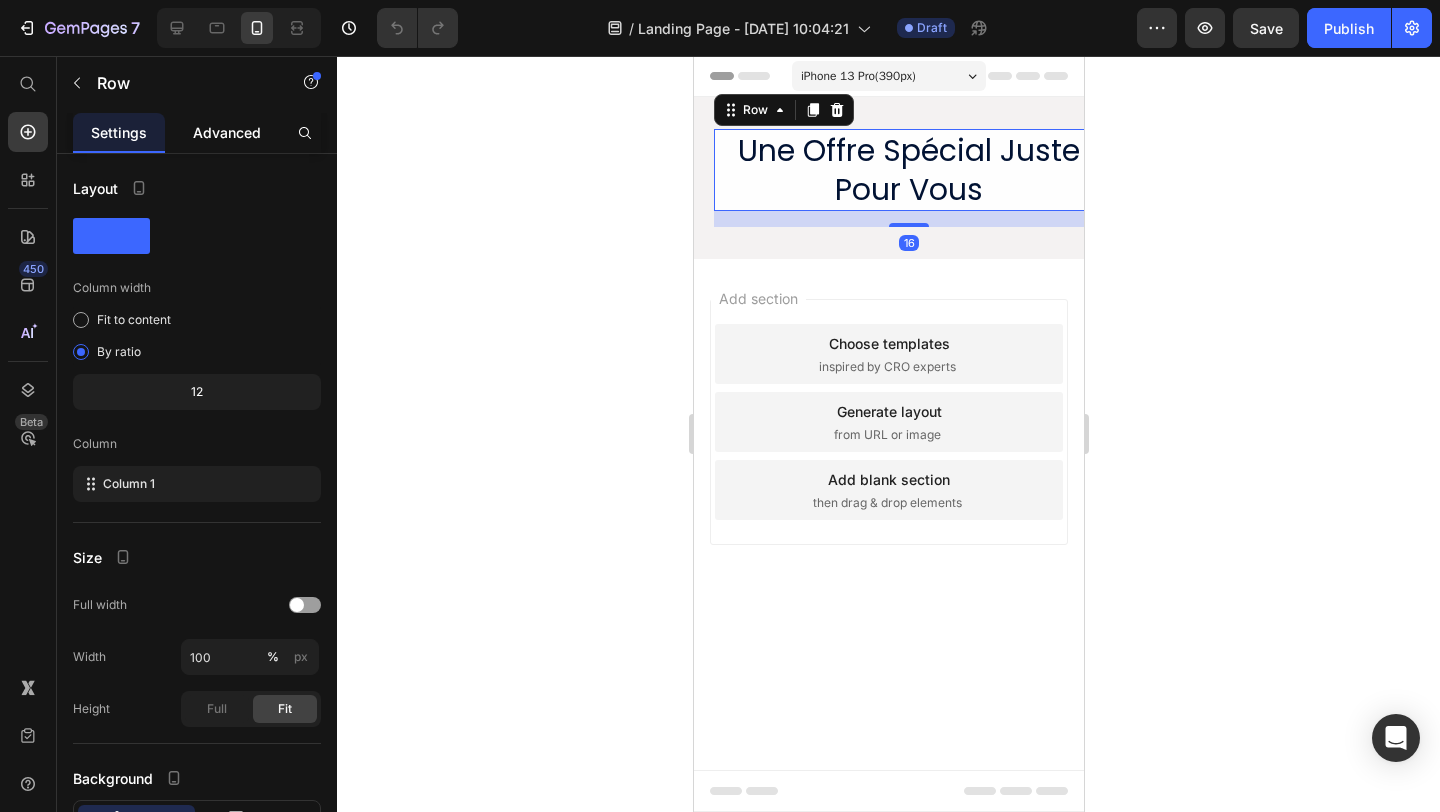click on "Advanced" at bounding box center (227, 132) 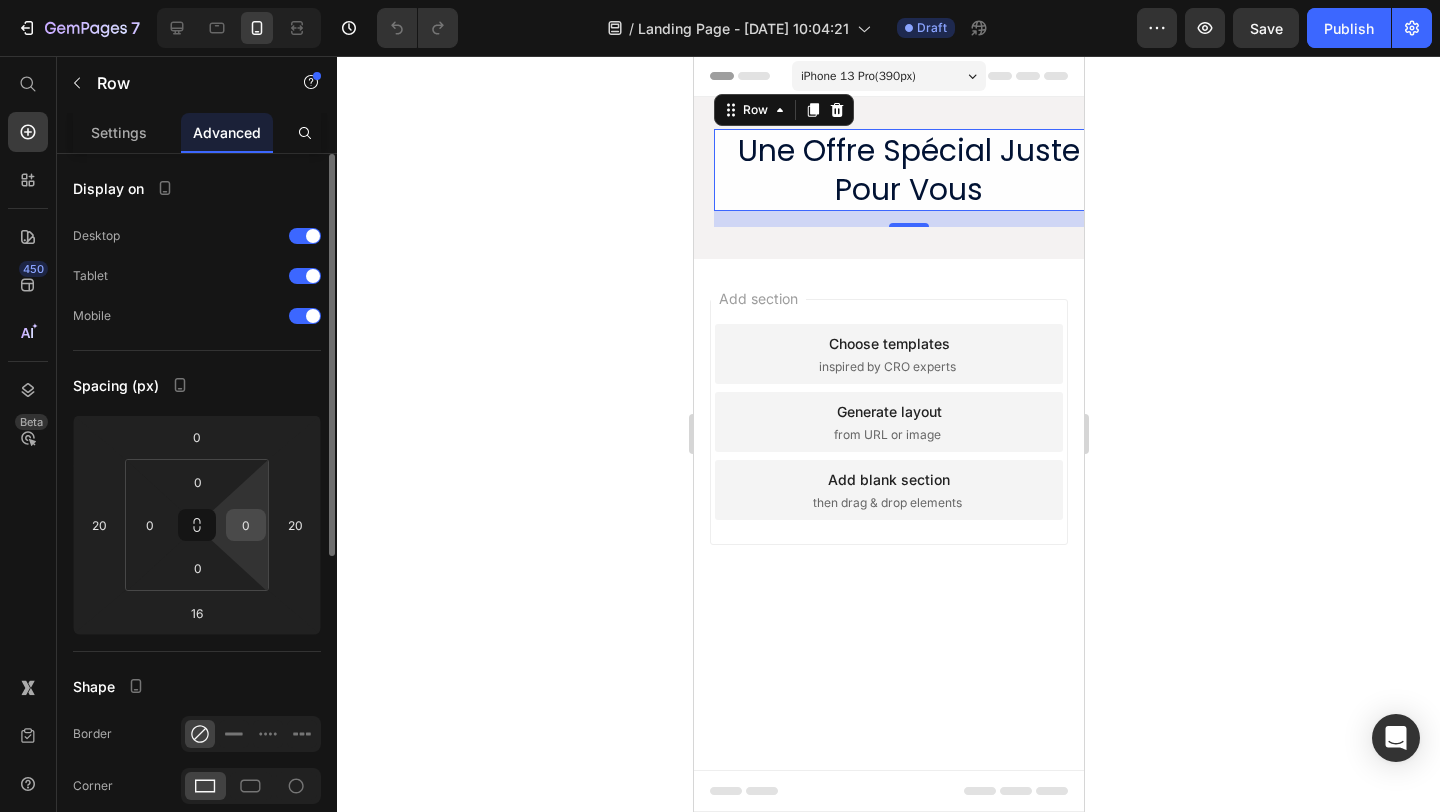 click on "0" at bounding box center [246, 525] 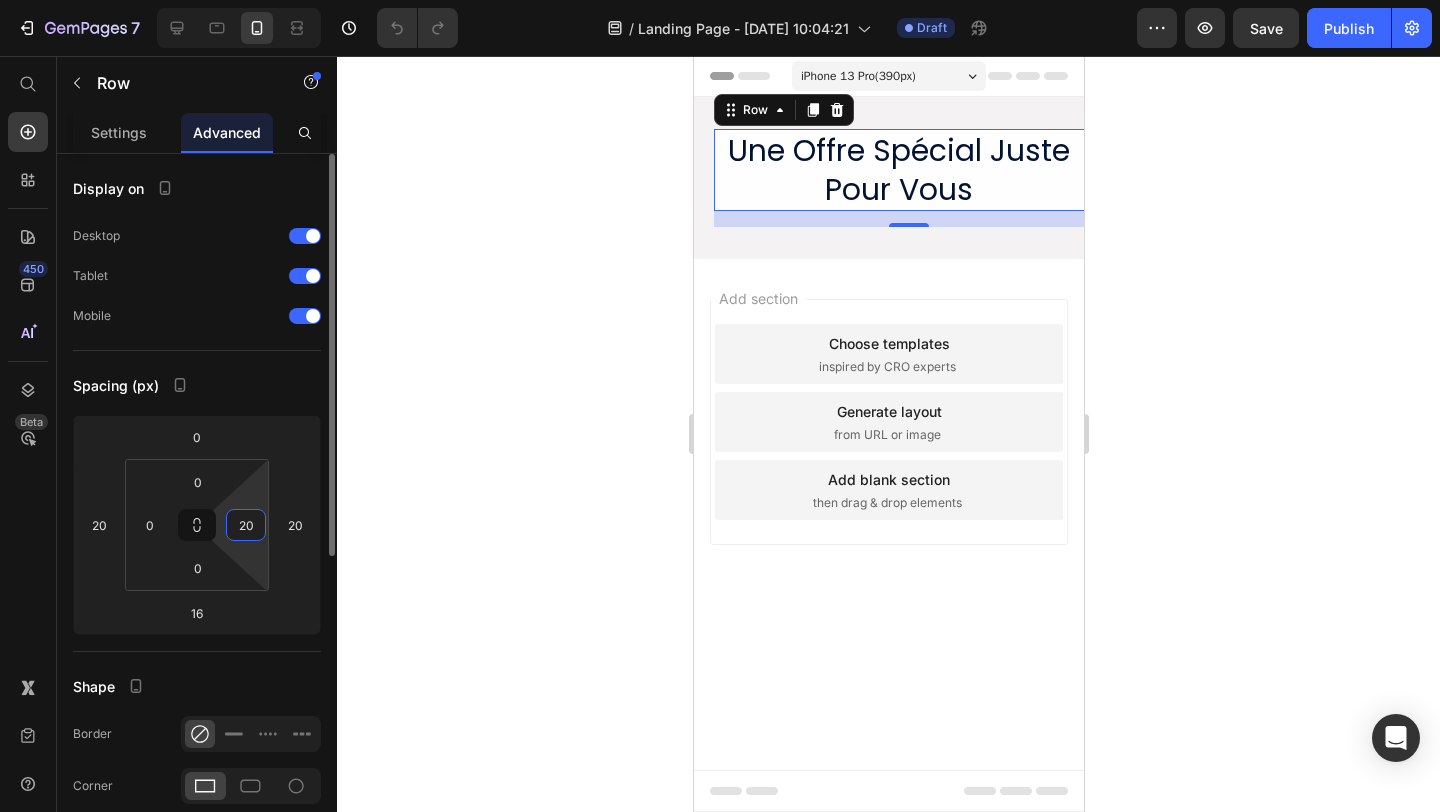 type on "2" 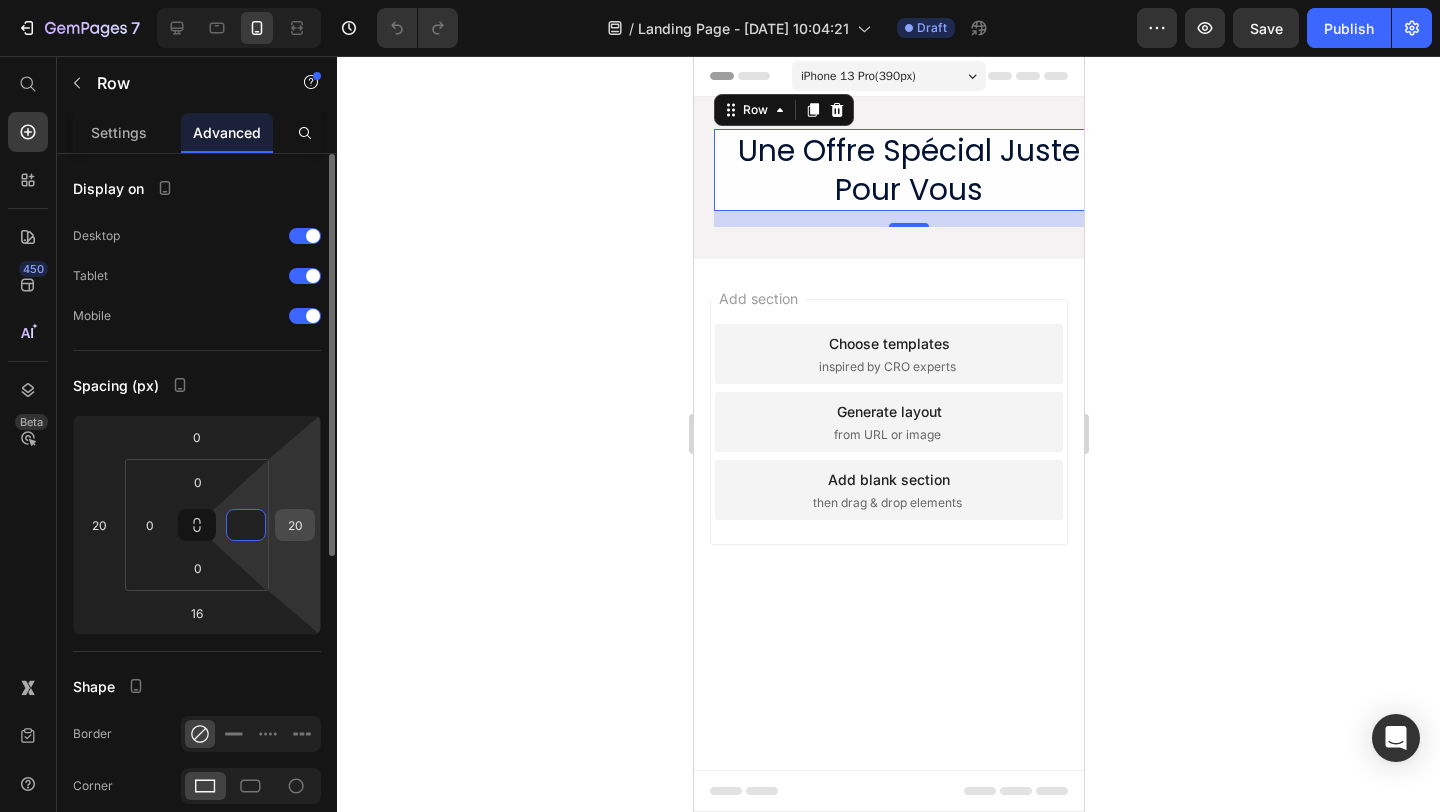 click on "20" at bounding box center [295, 525] 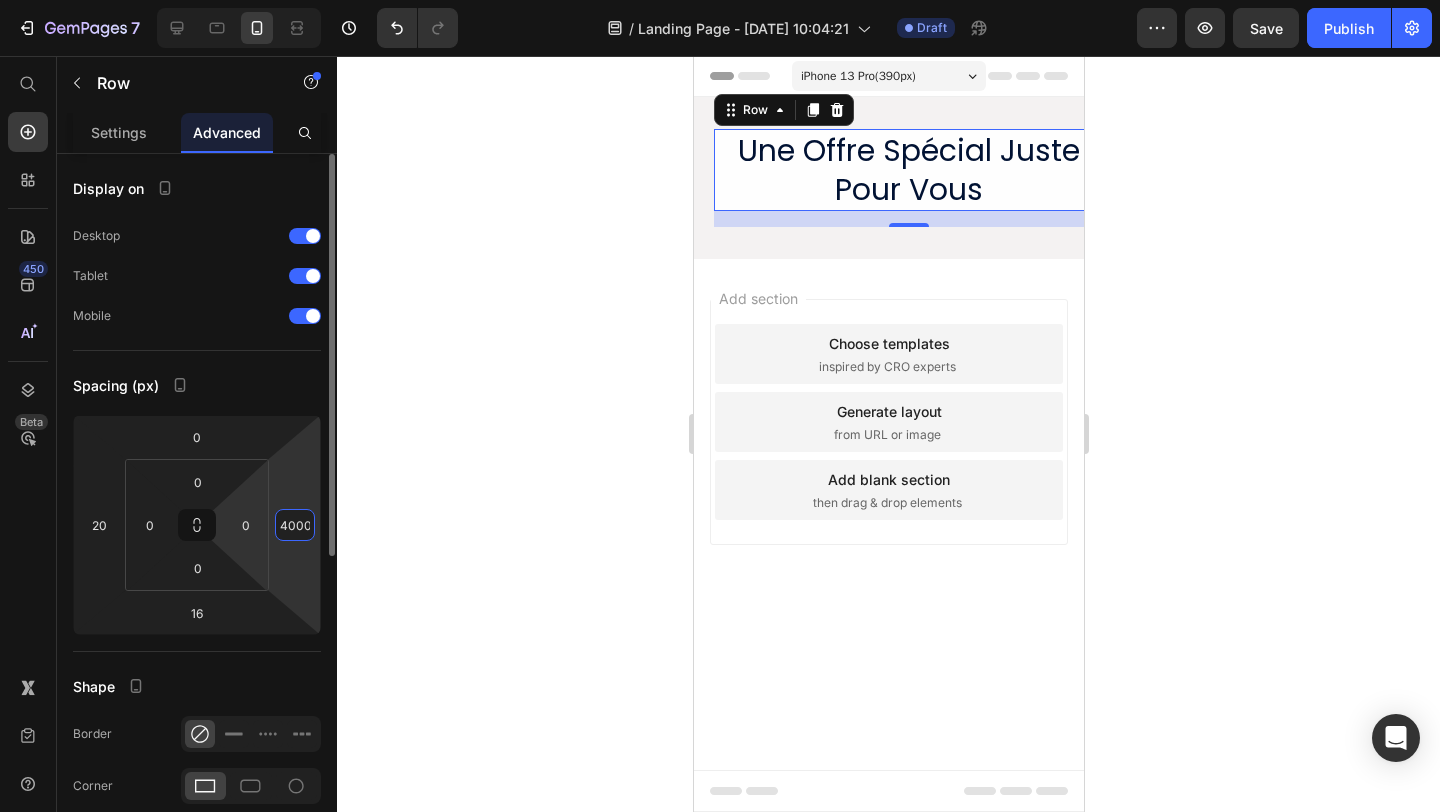 type on "4000" 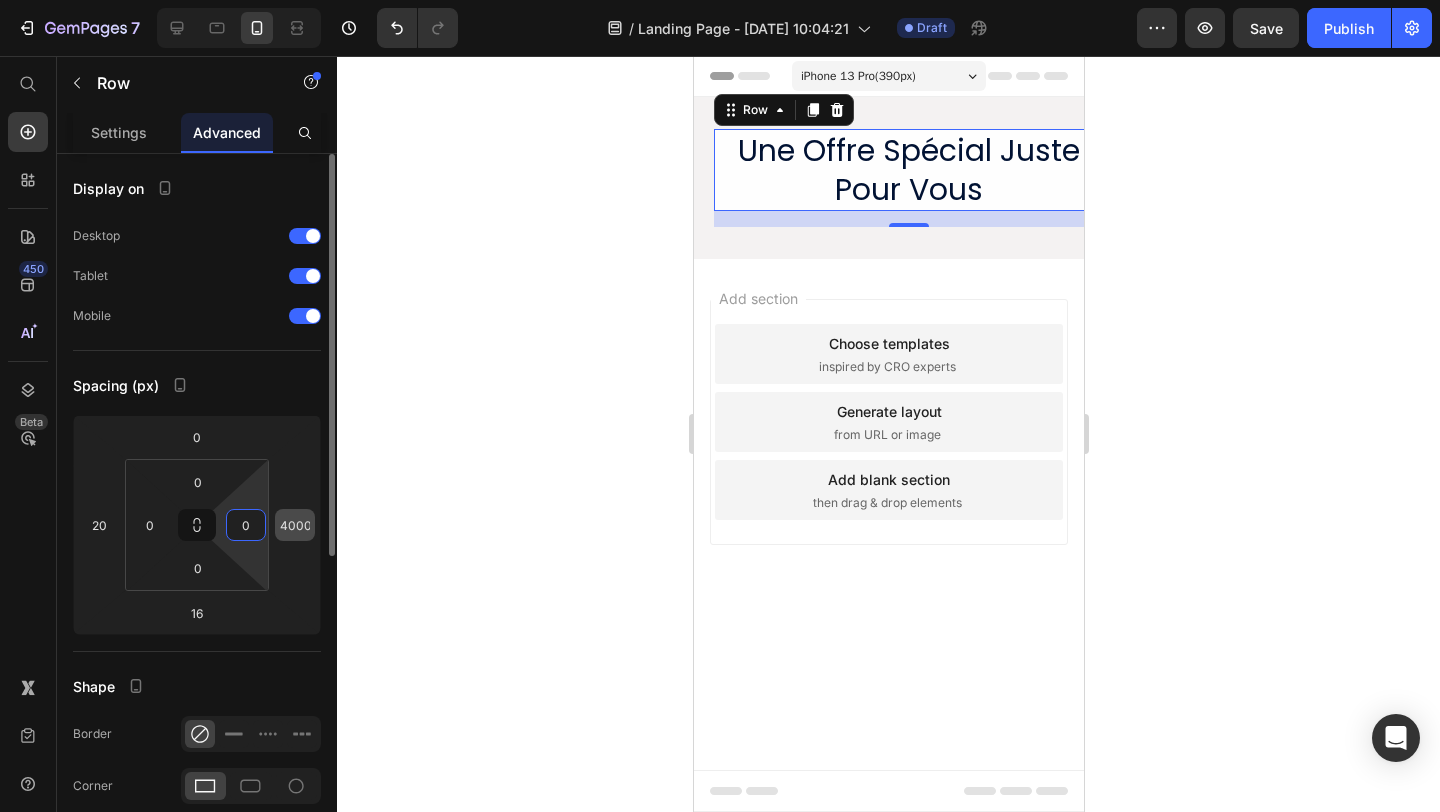 click on "4000" at bounding box center [295, 525] 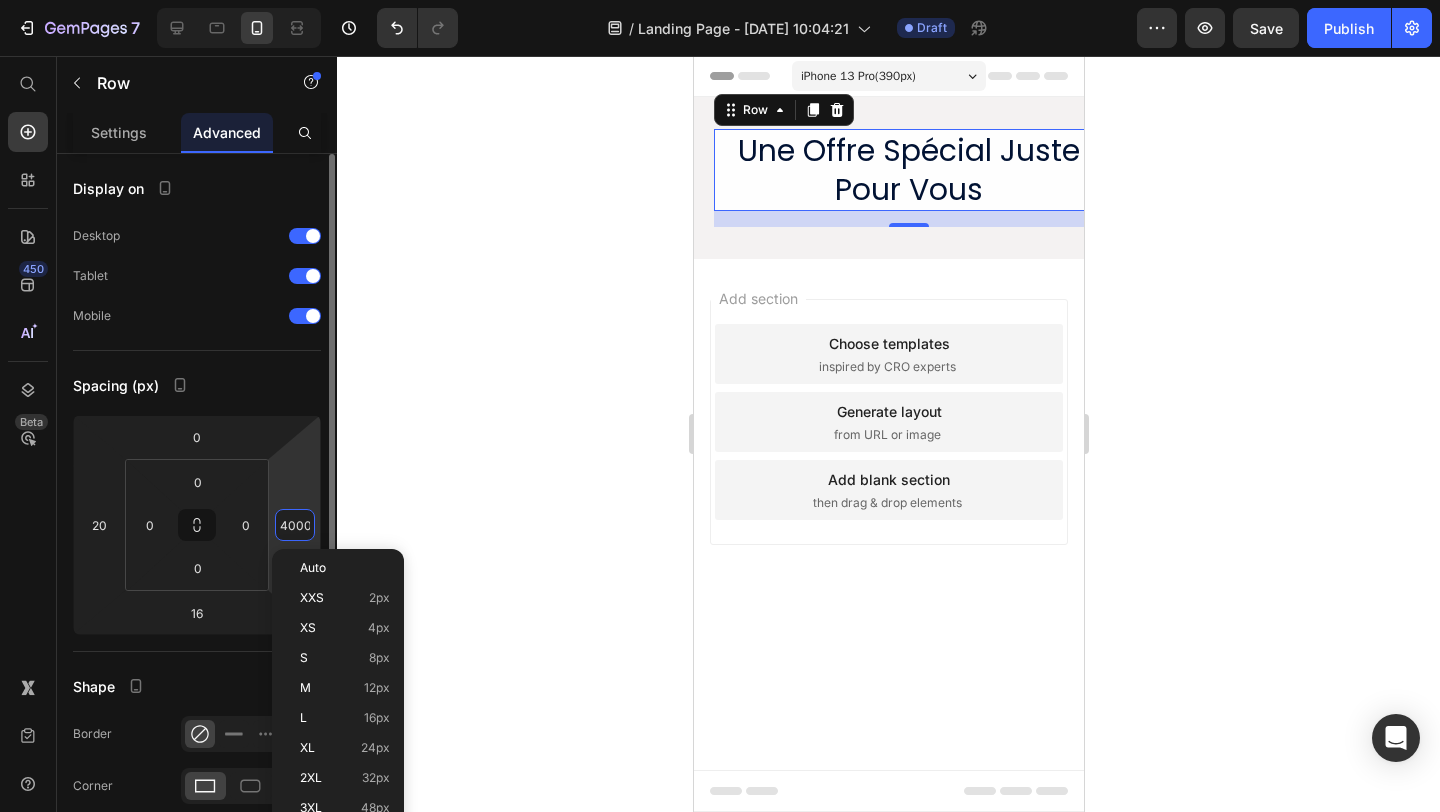 click on "4000" at bounding box center [295, 525] 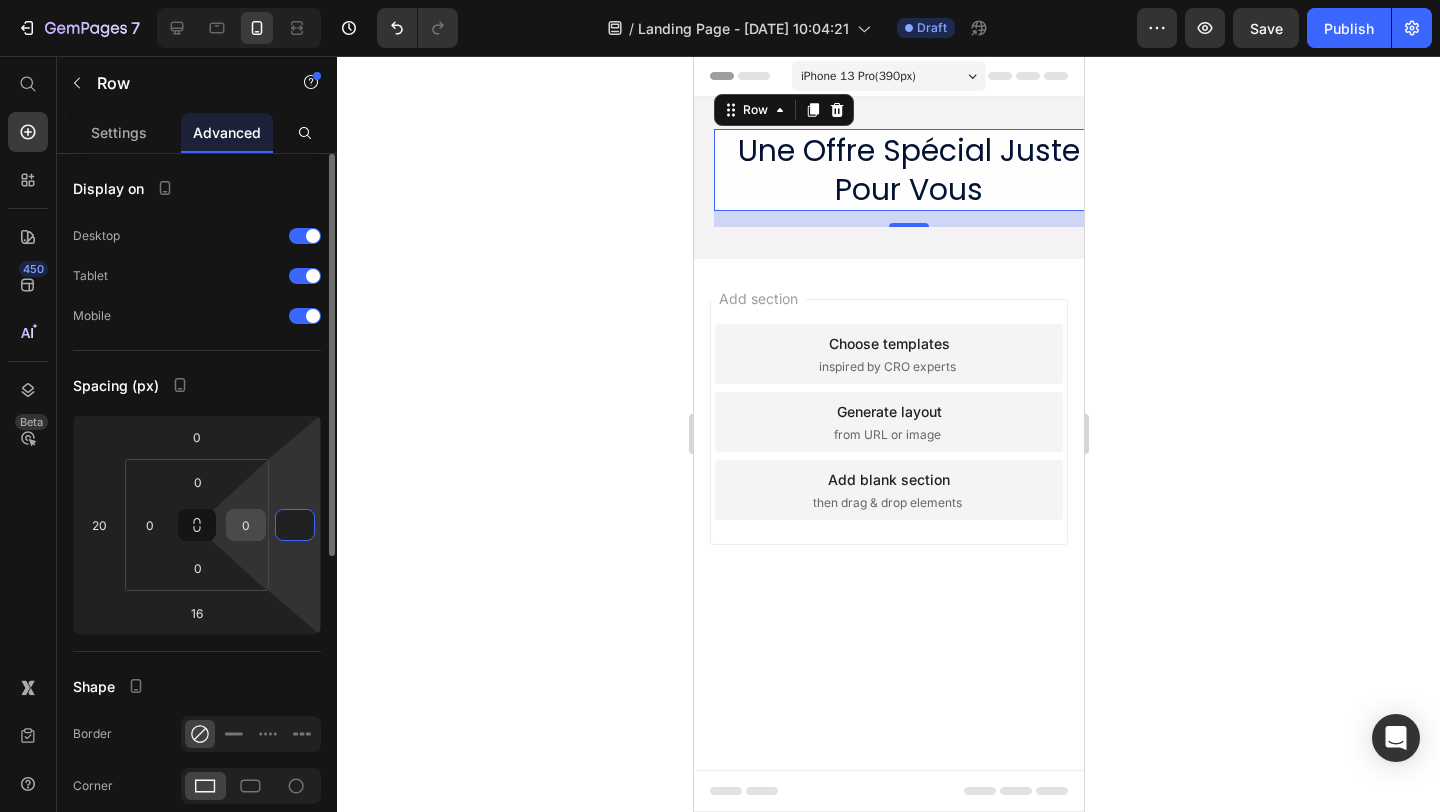 type on "0" 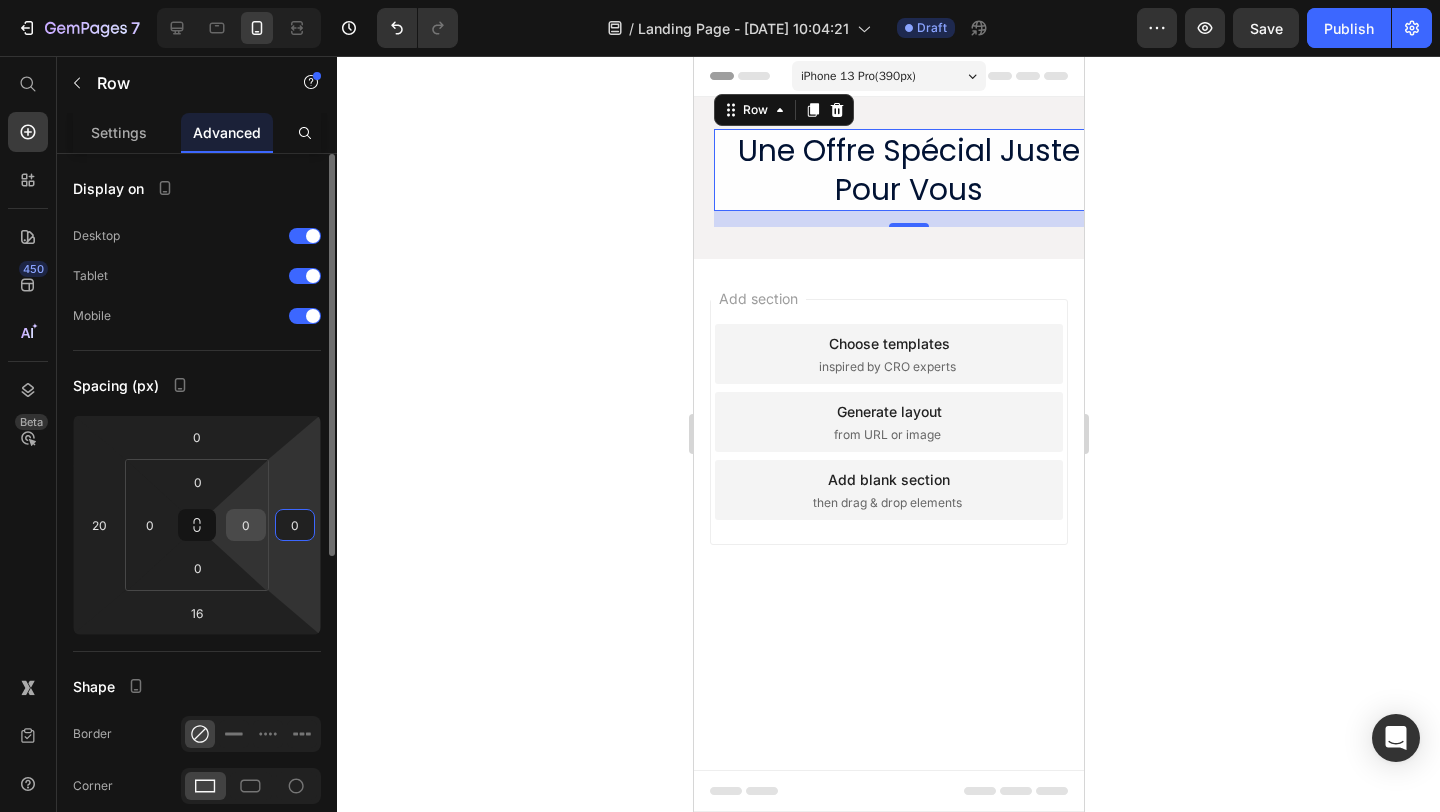 click on "0" at bounding box center [246, 525] 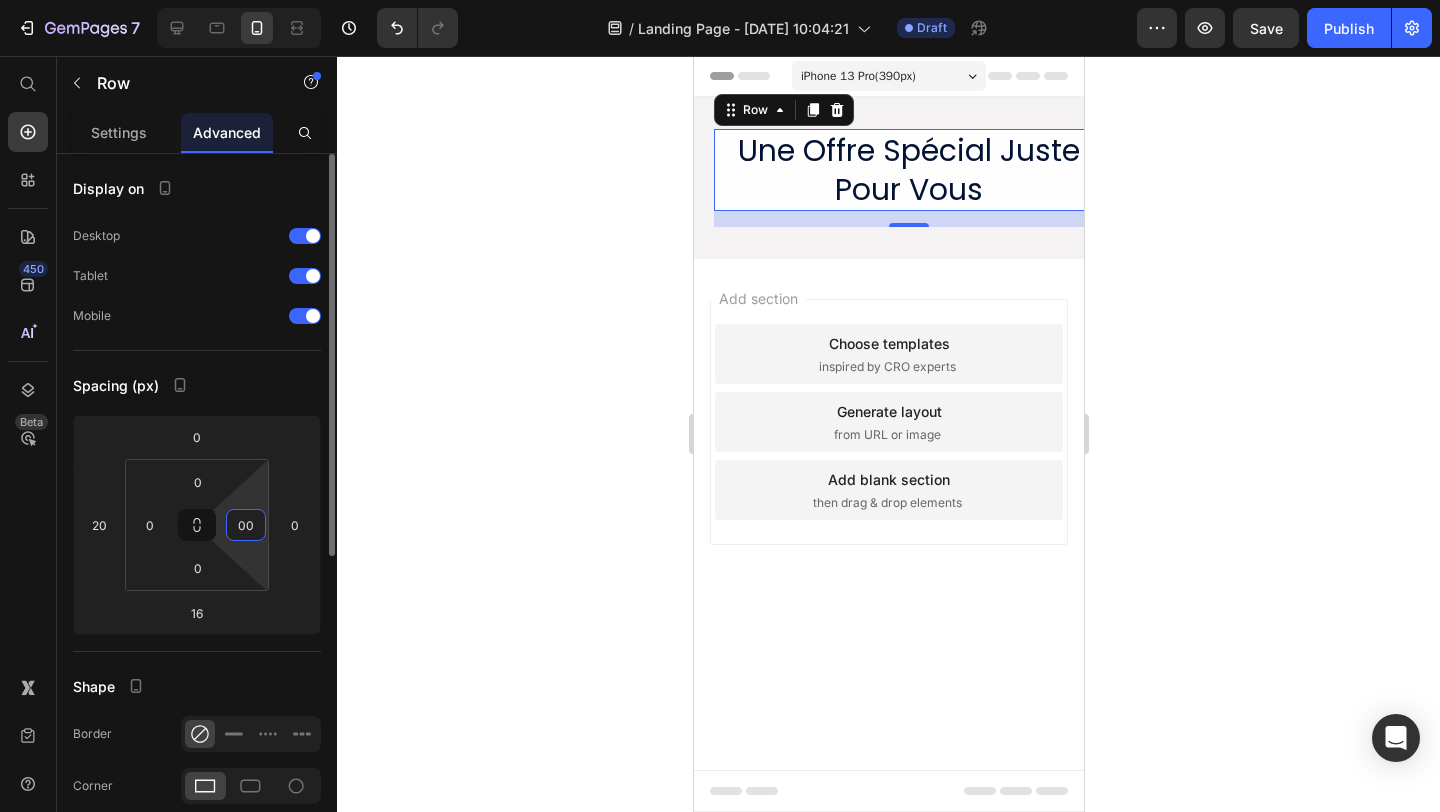 type on "0" 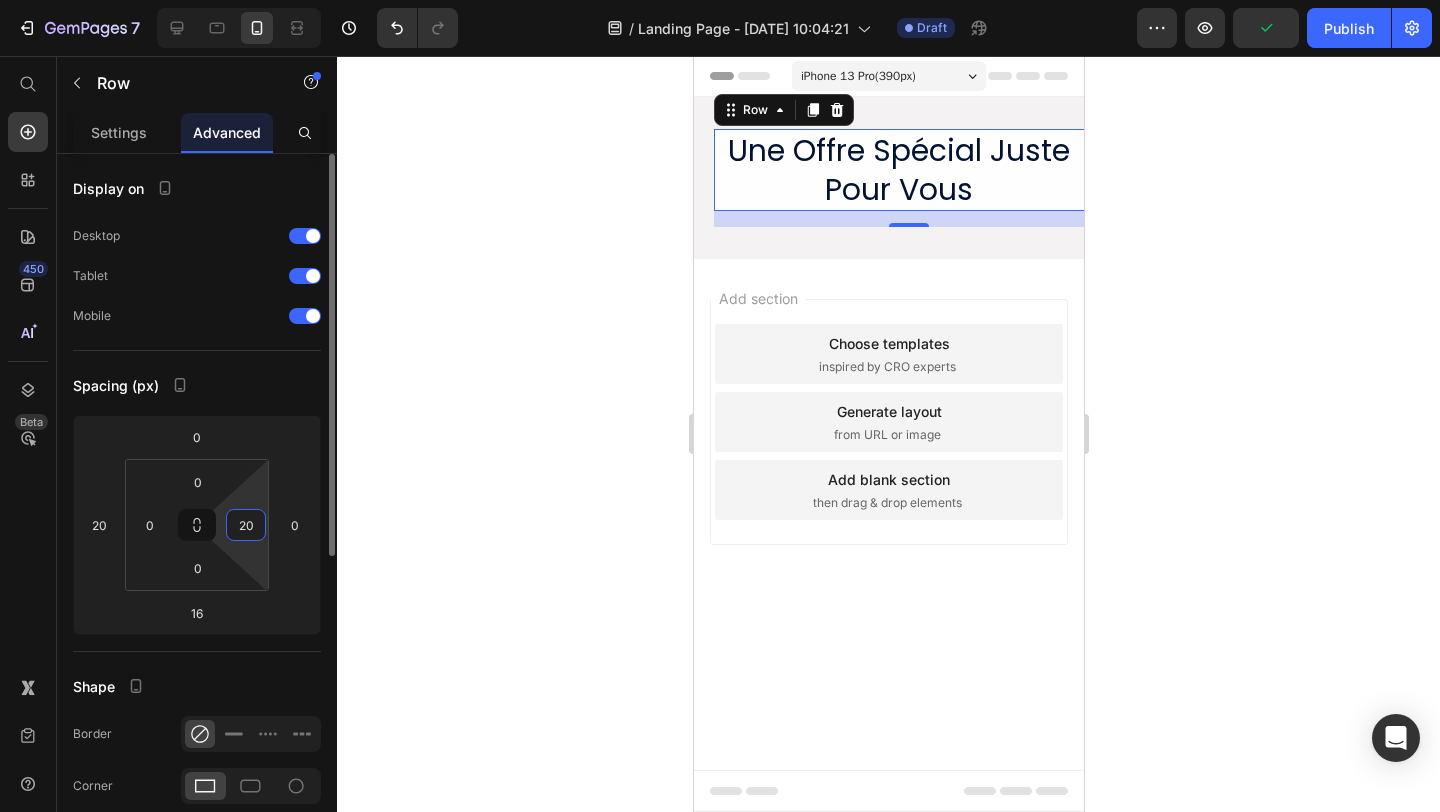 type on "2" 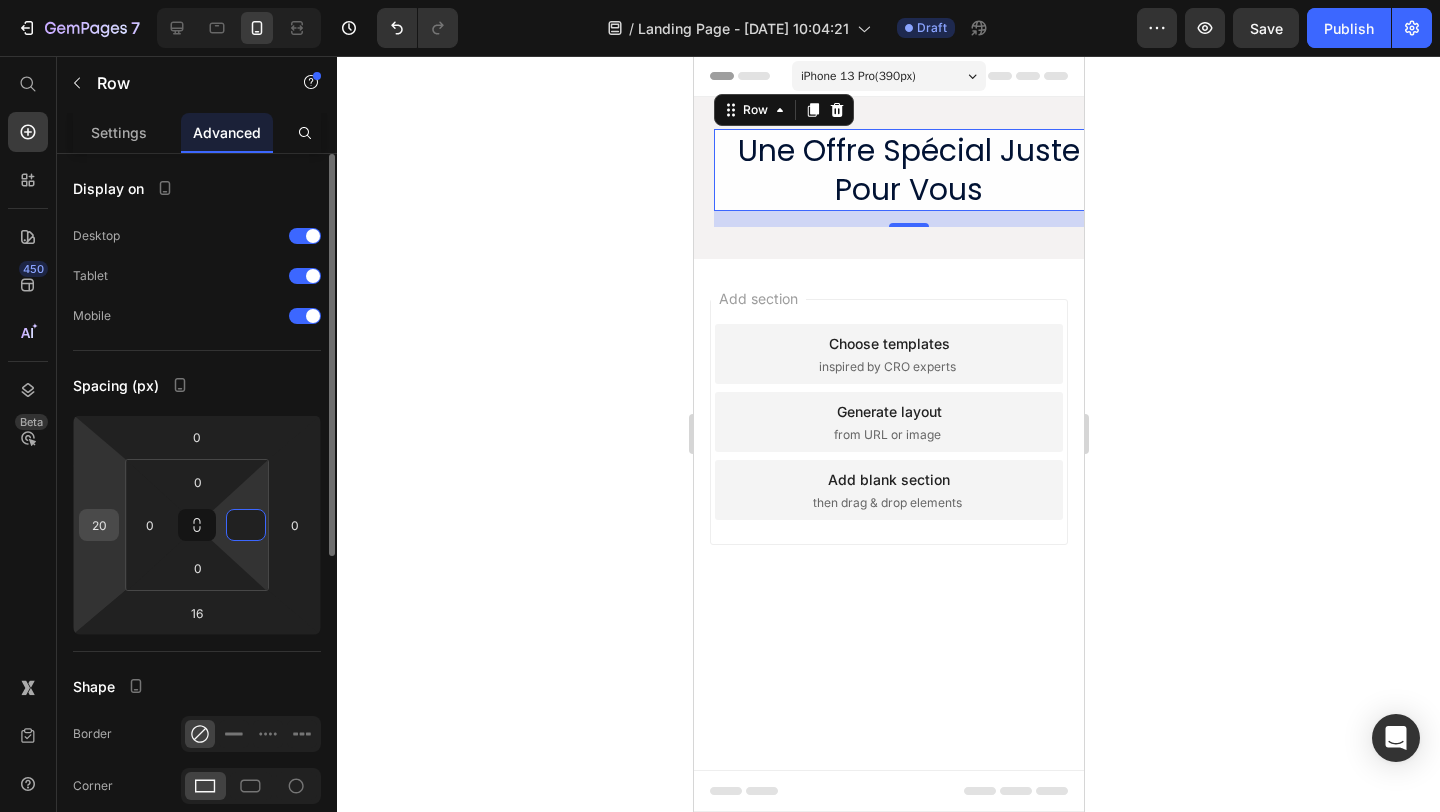 click on "20" at bounding box center (99, 525) 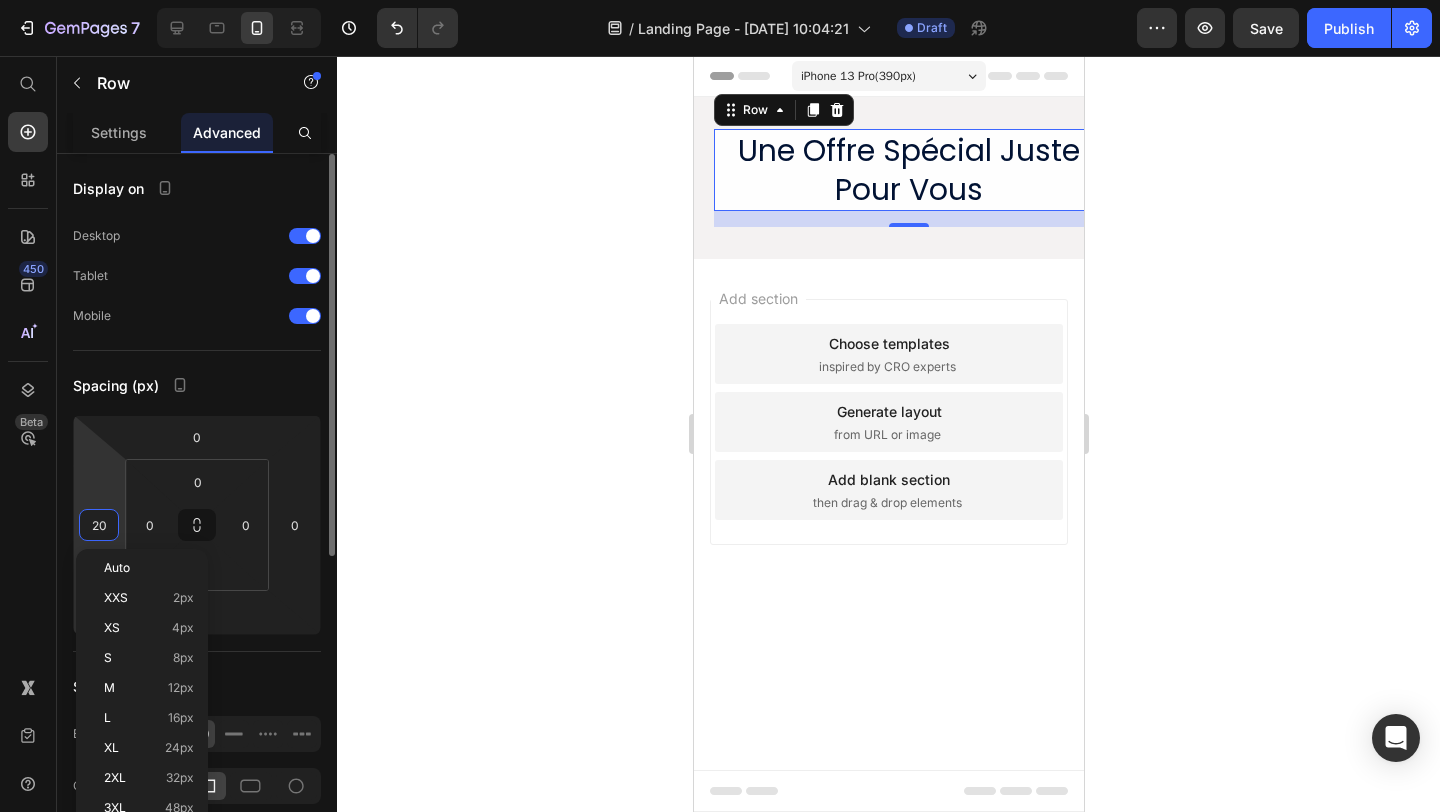 click on "20" at bounding box center [99, 525] 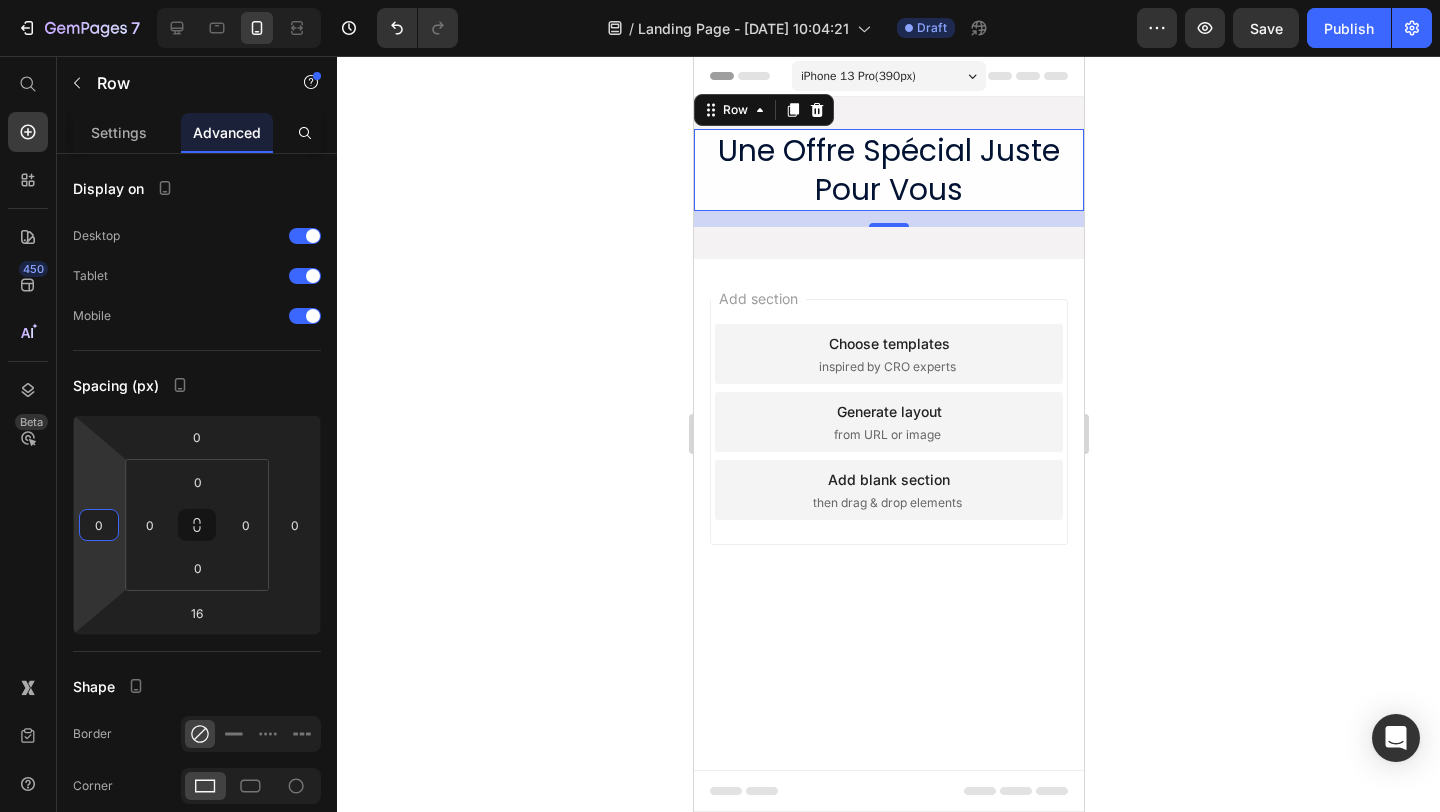 click 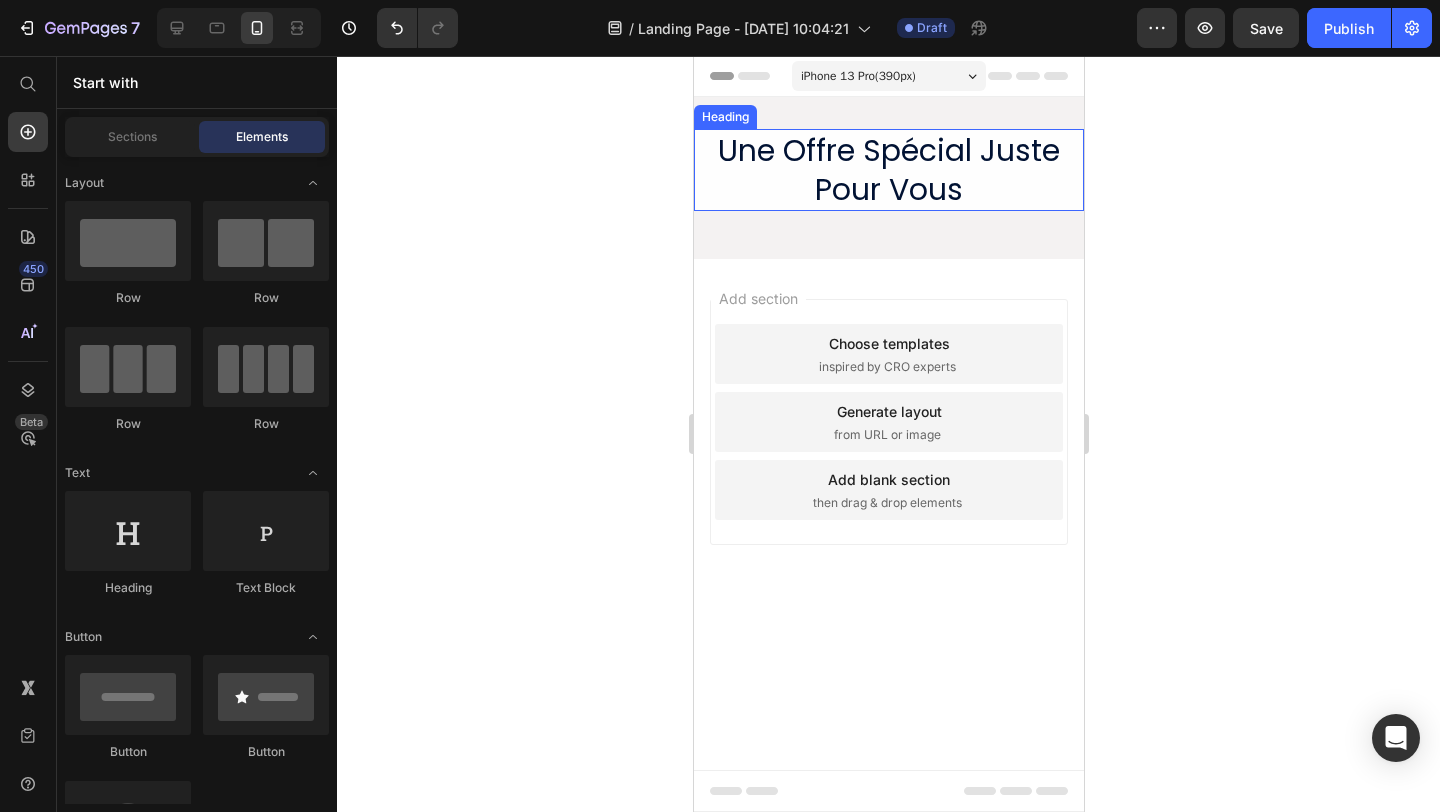 click on "Une Offre Spécial Juste Pour Vous" at bounding box center [888, 170] 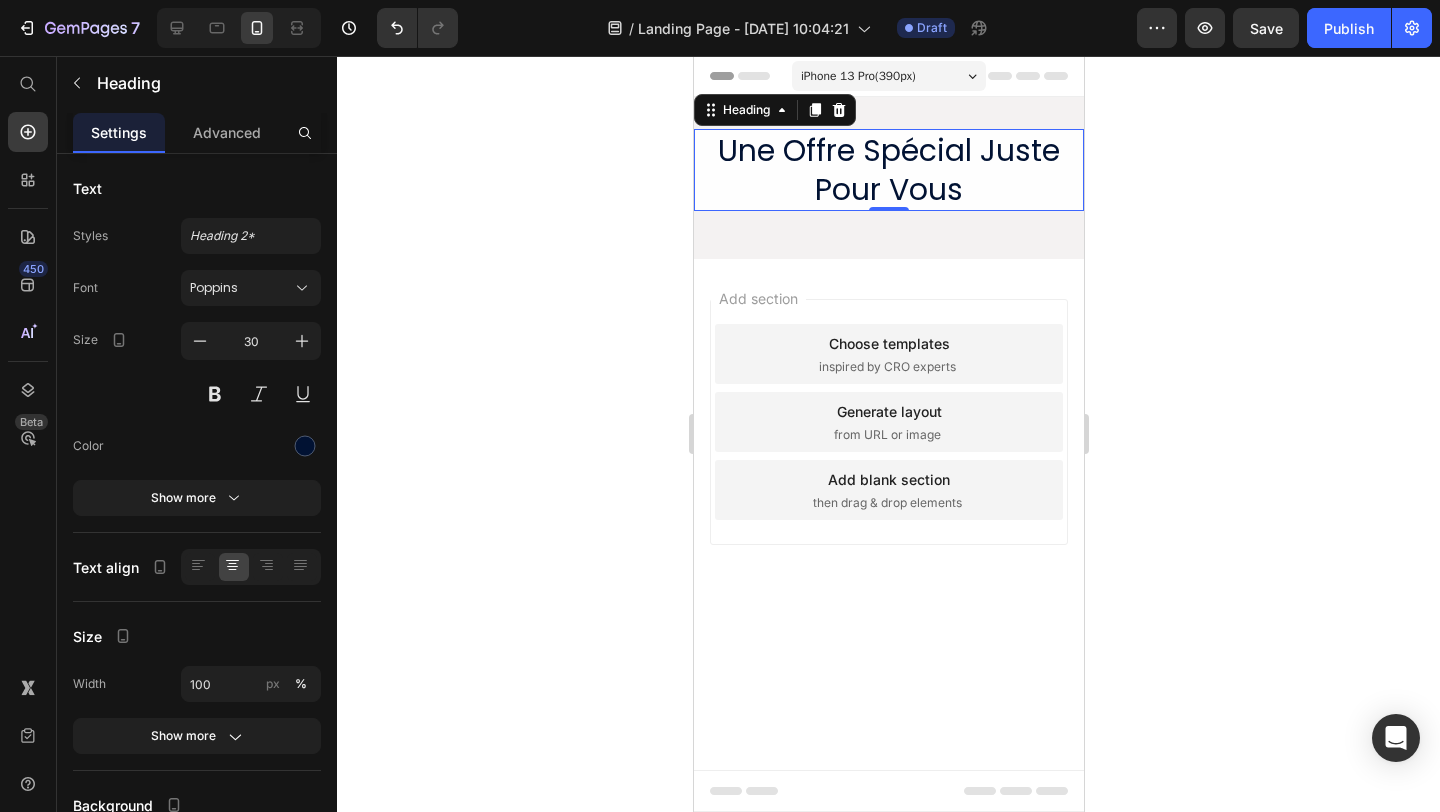 click on "Header" at bounding box center [888, 76] 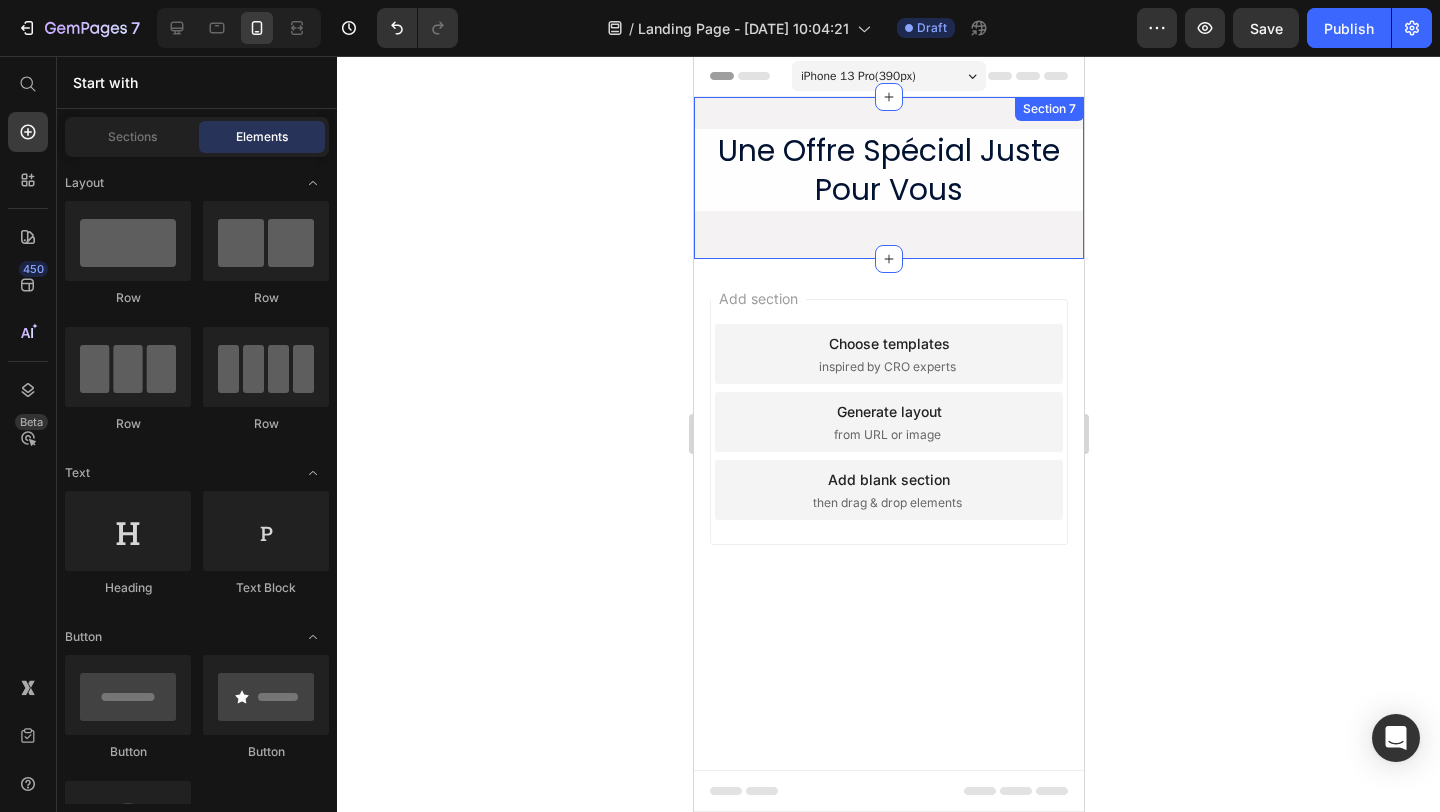 click on "Une Offre Spécial Juste Pour Vous" at bounding box center (888, 170) 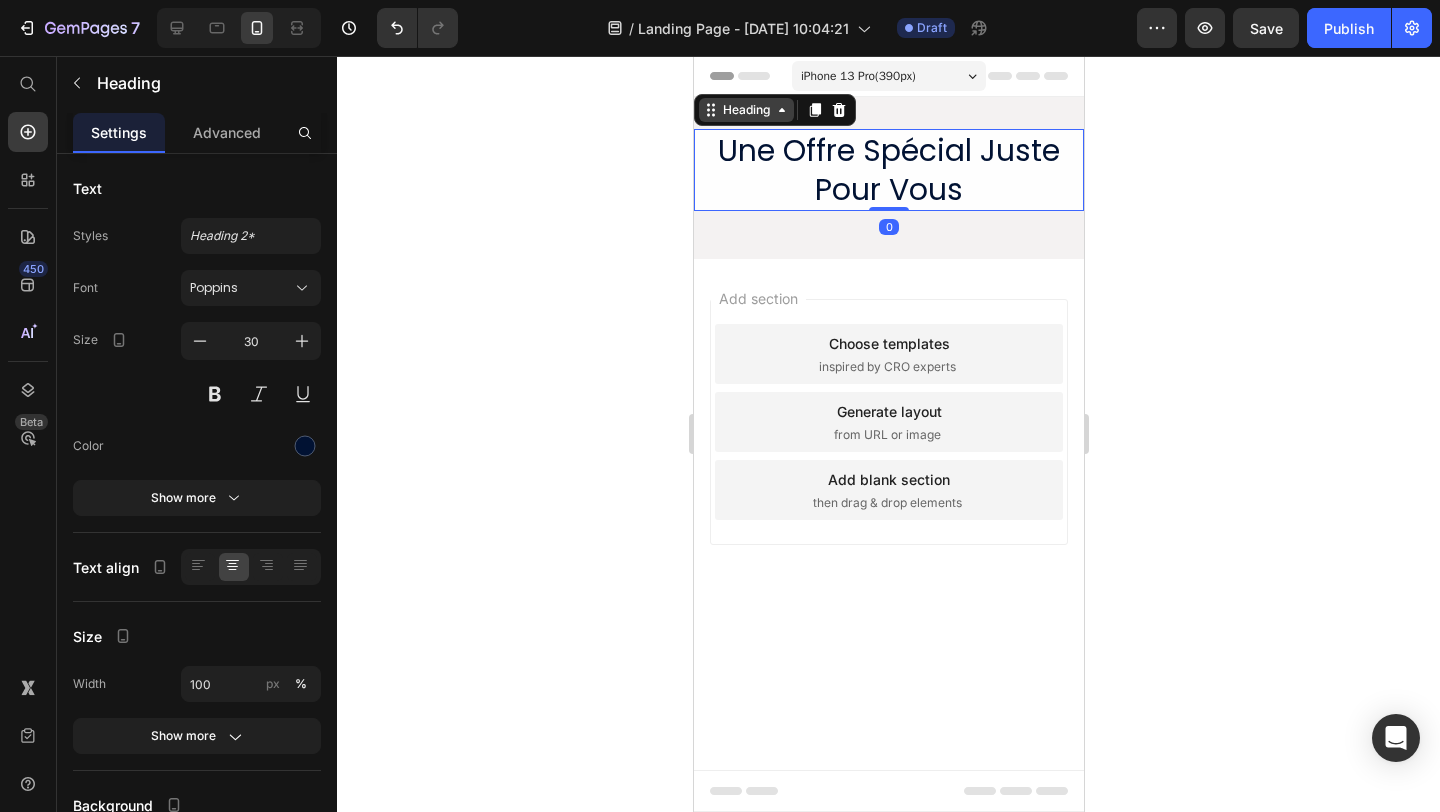 click on "Heading" at bounding box center [745, 110] 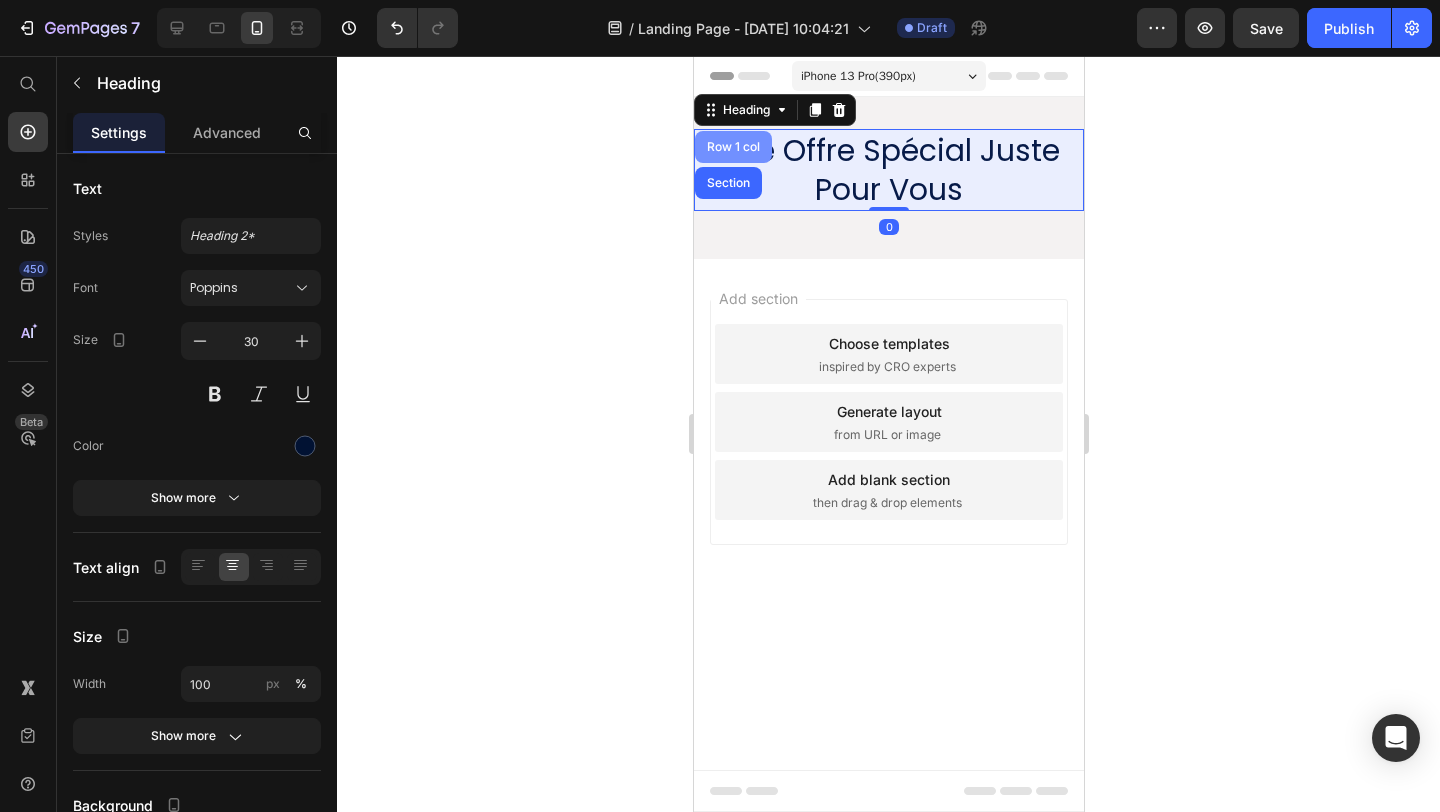 click on "Row 1 col" at bounding box center (732, 147) 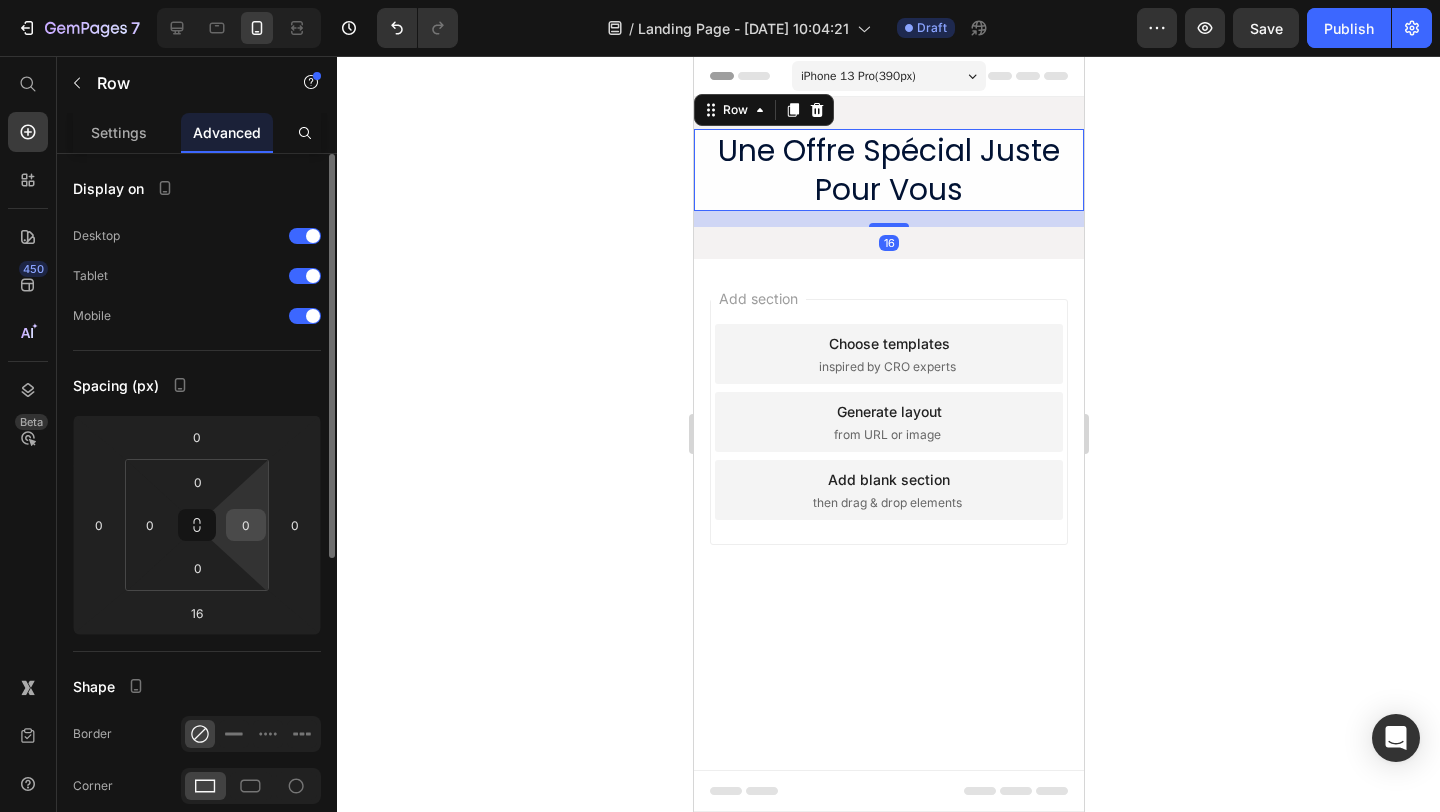 click on "0" at bounding box center (246, 525) 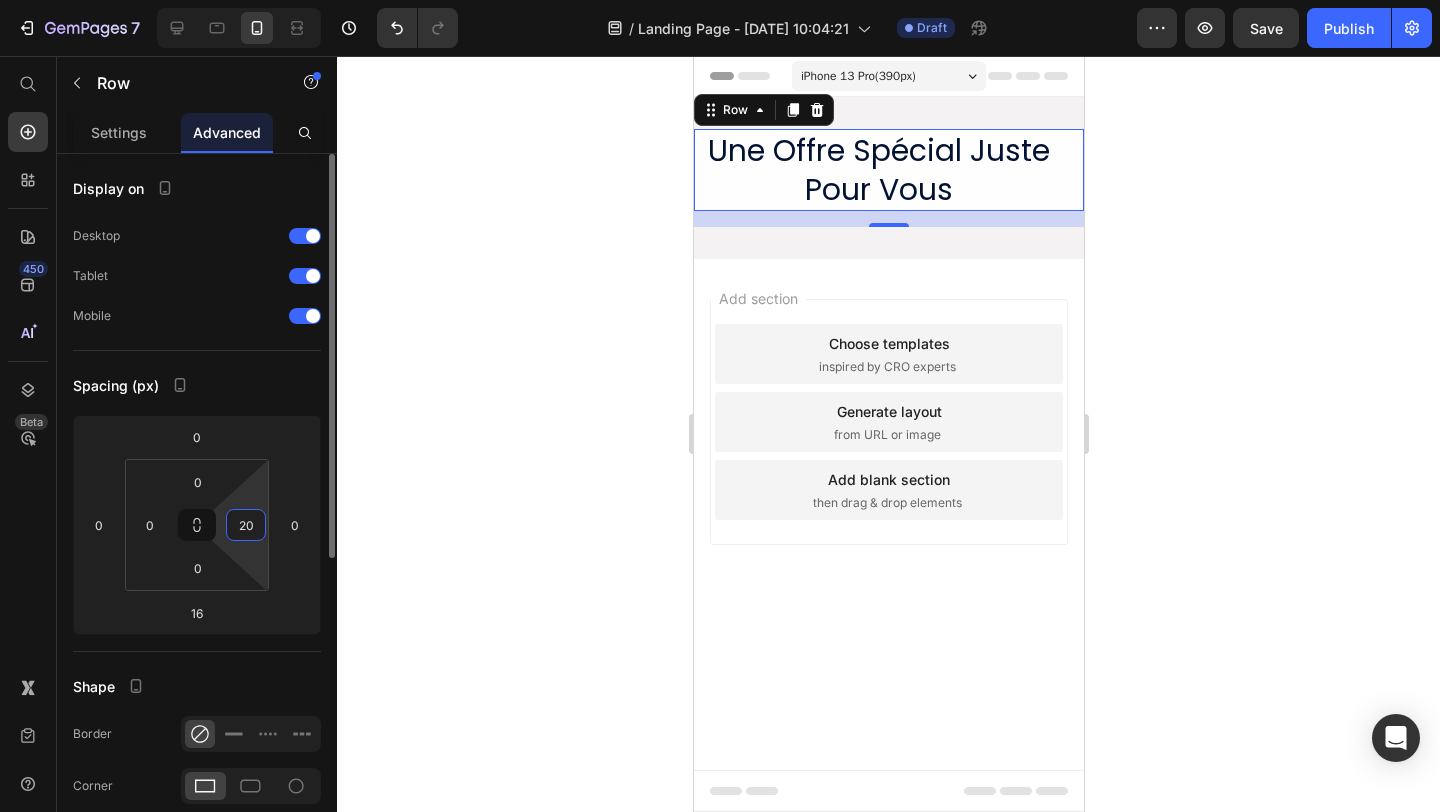 type on "2" 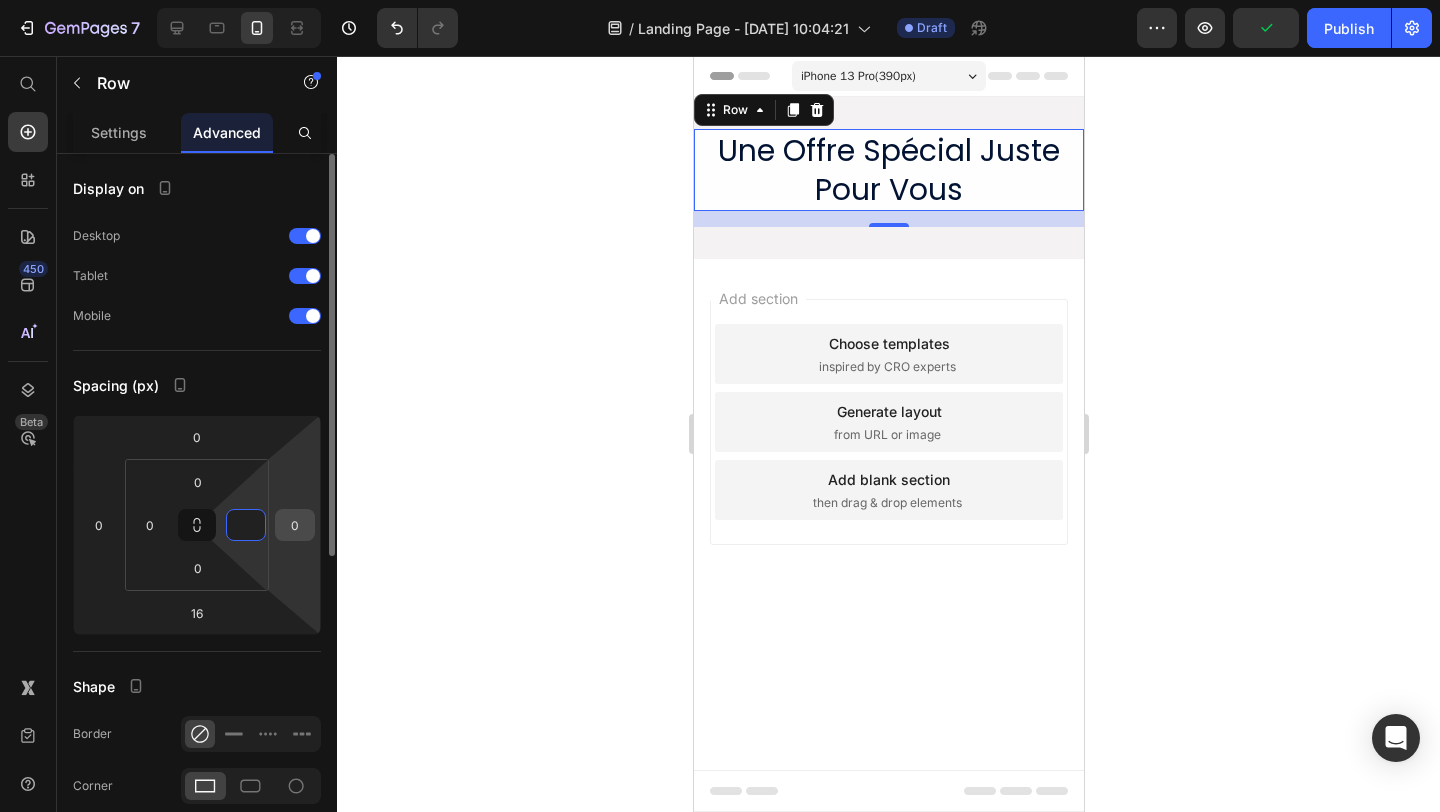 click on "0" at bounding box center [295, 525] 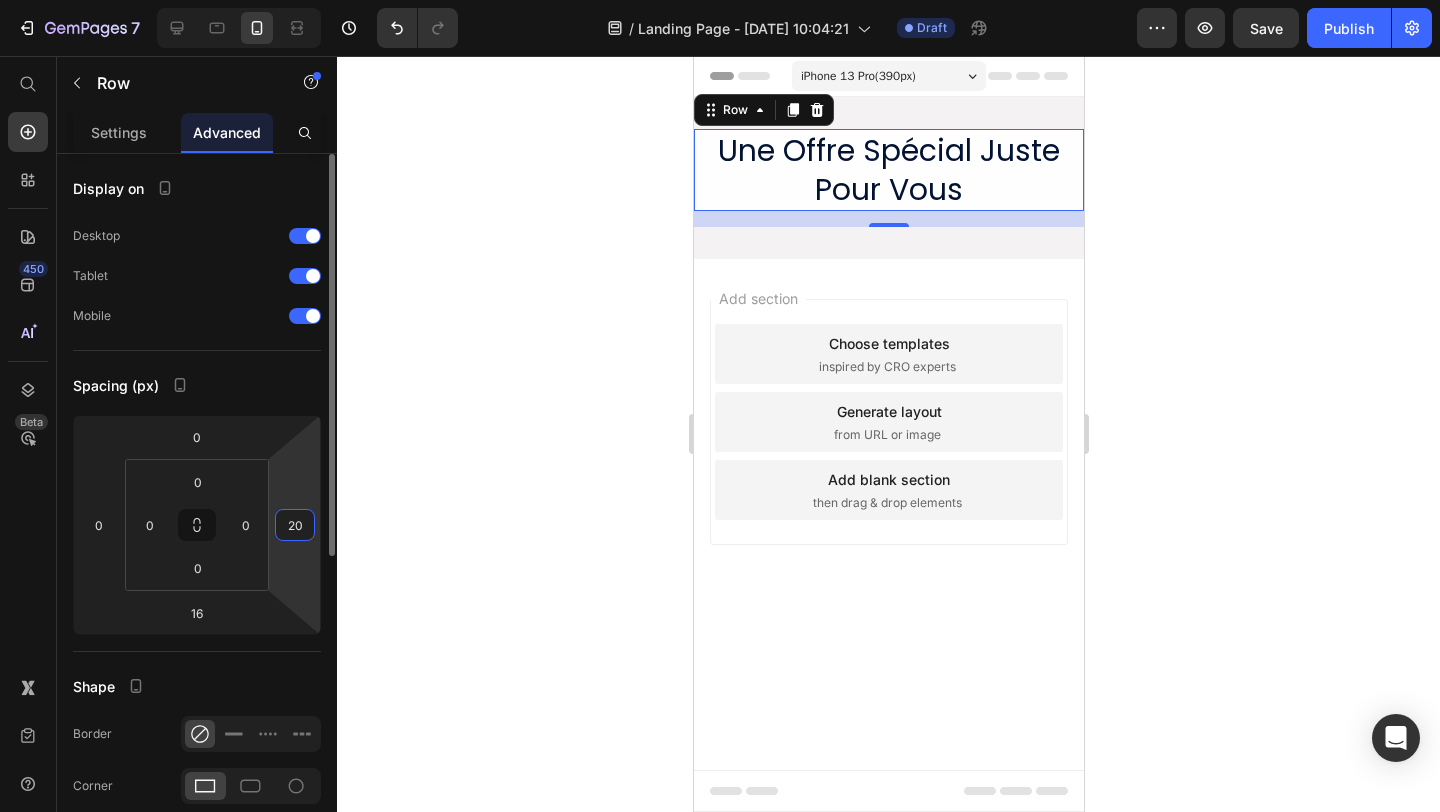 type on "2" 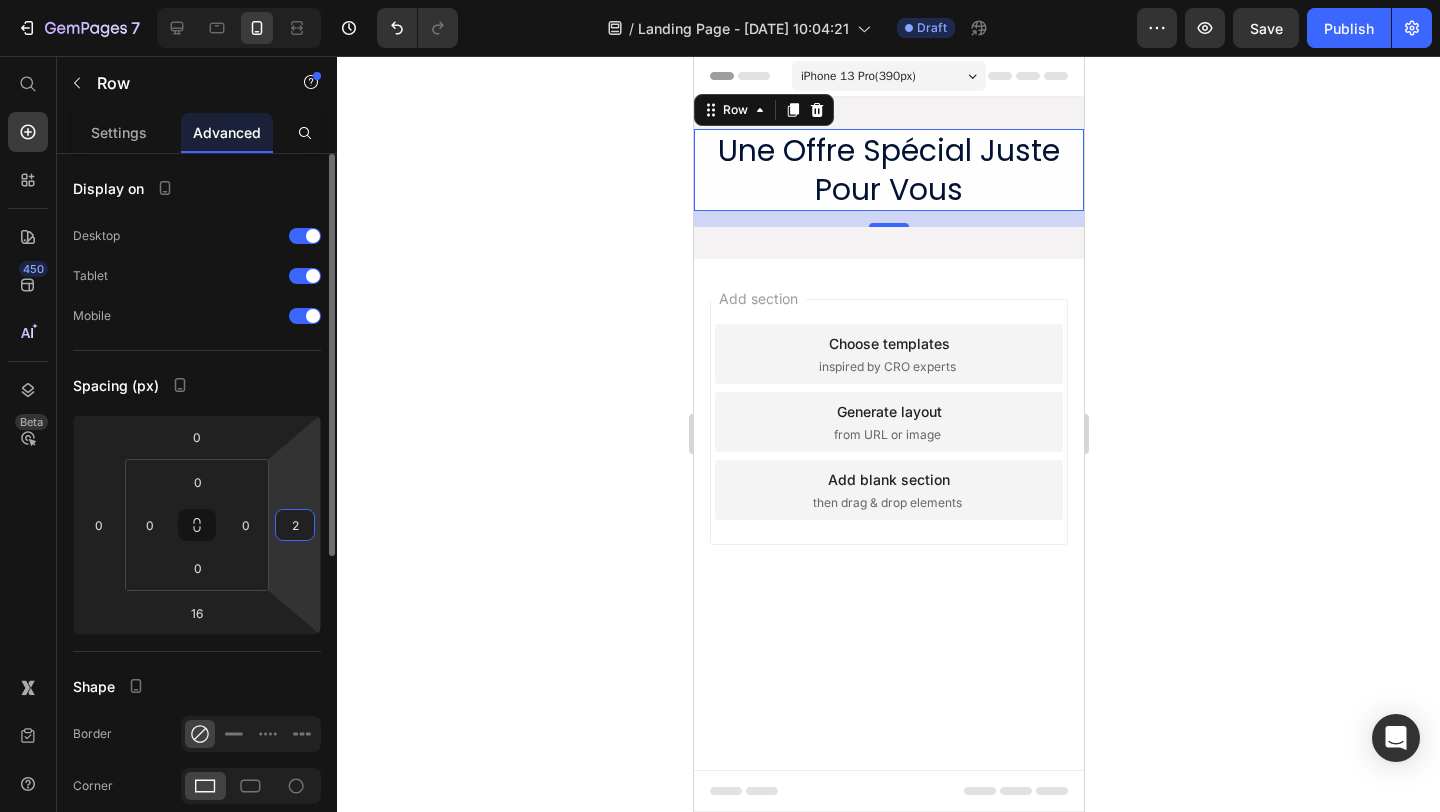 type 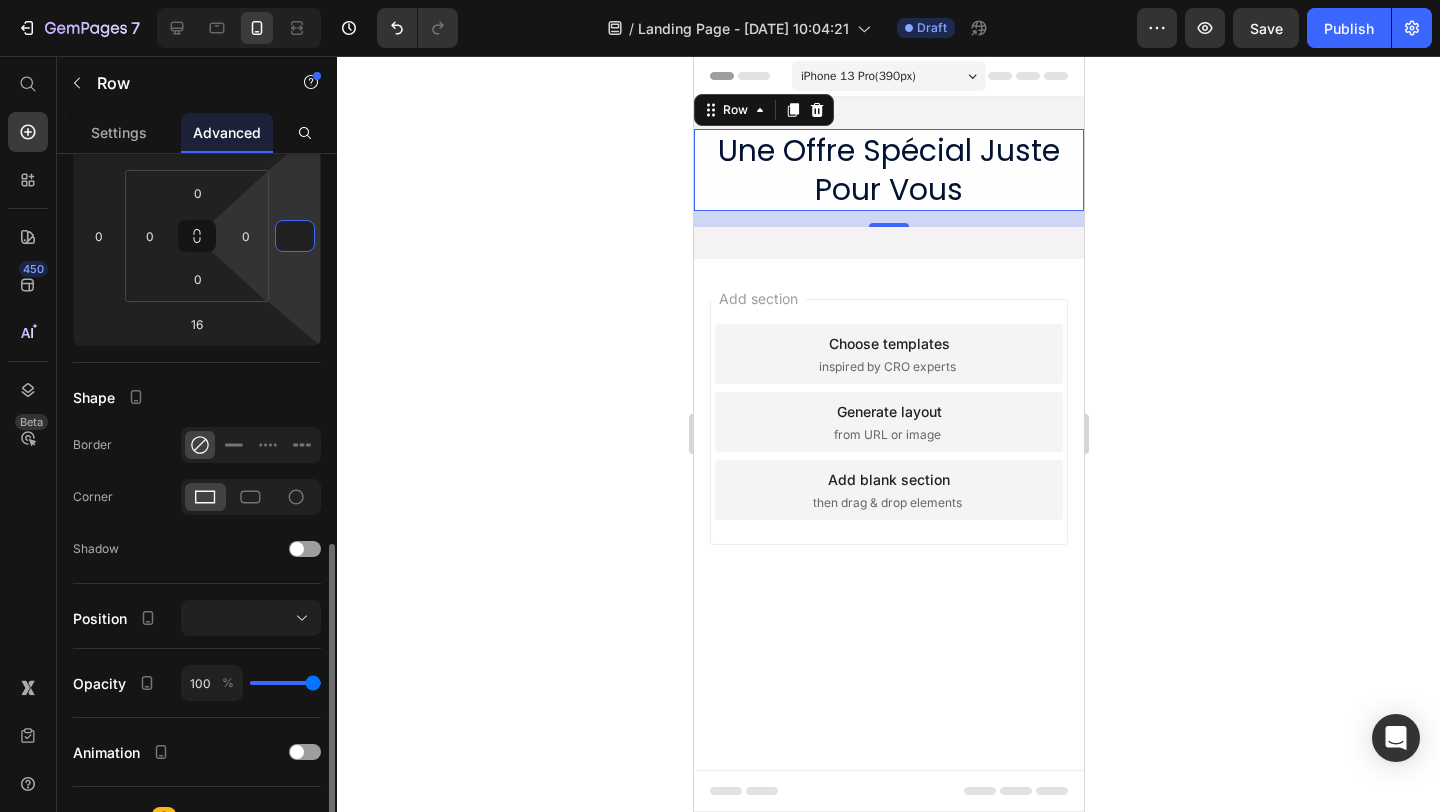 scroll, scrollTop: 473, scrollLeft: 0, axis: vertical 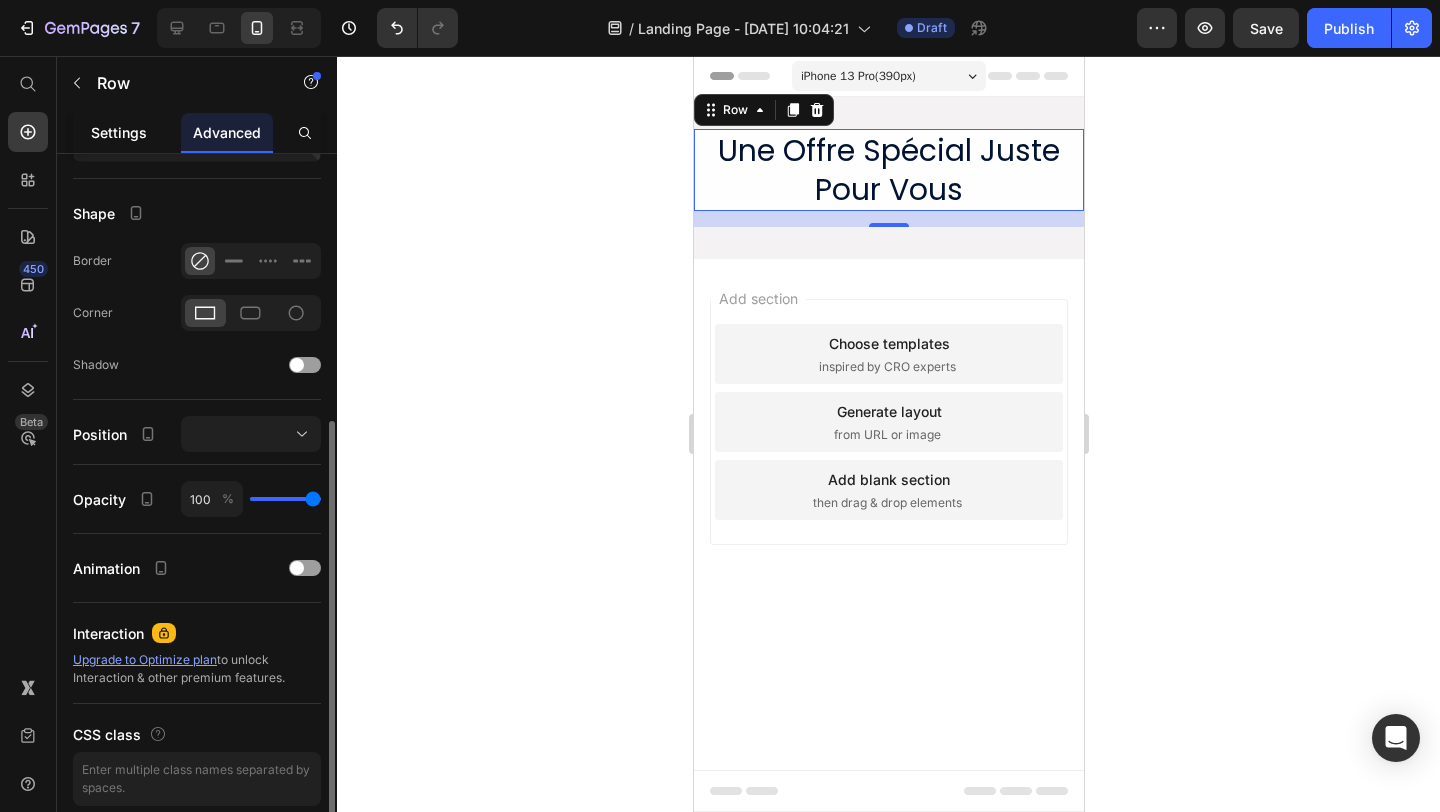 click on "Settings" at bounding box center [119, 132] 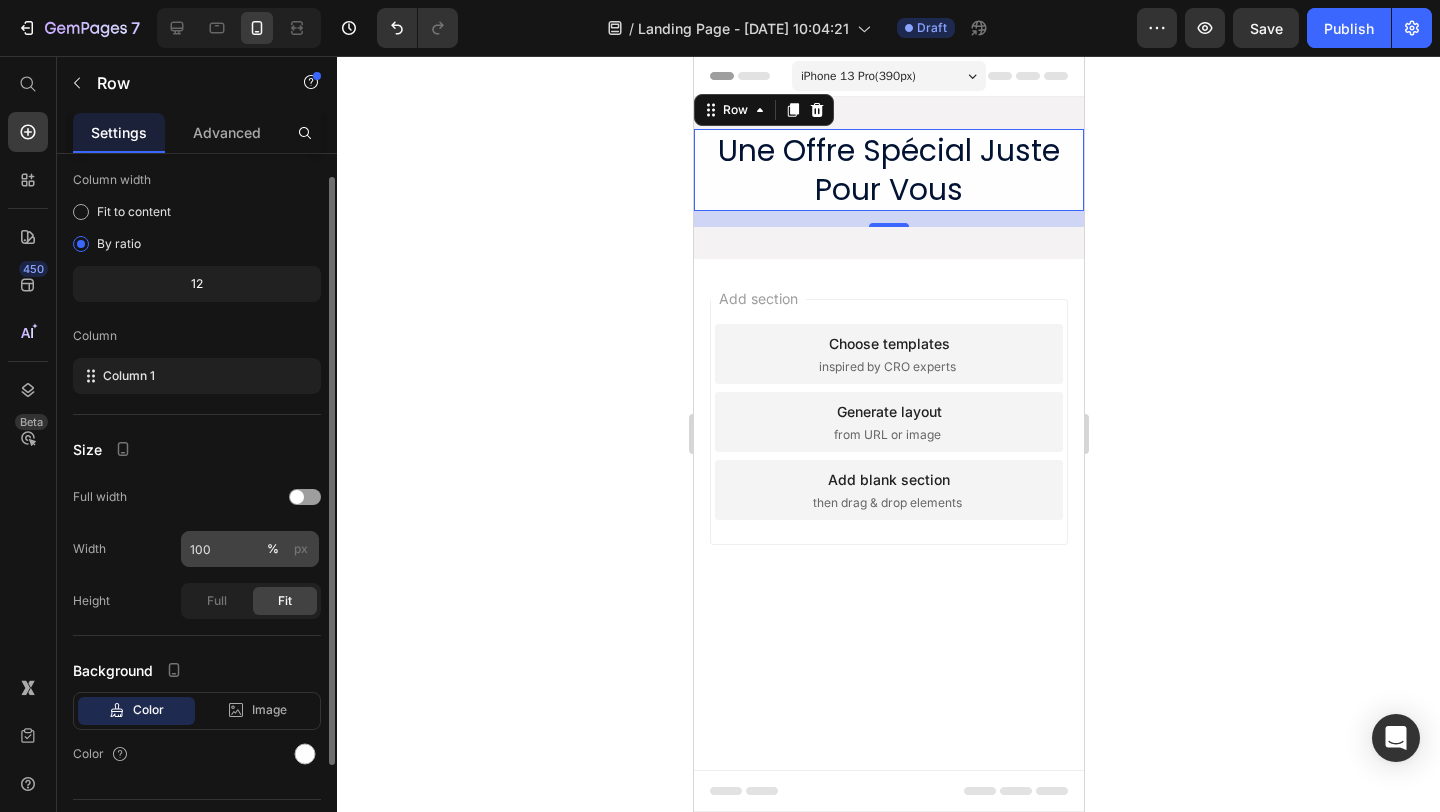 scroll, scrollTop: 131, scrollLeft: 0, axis: vertical 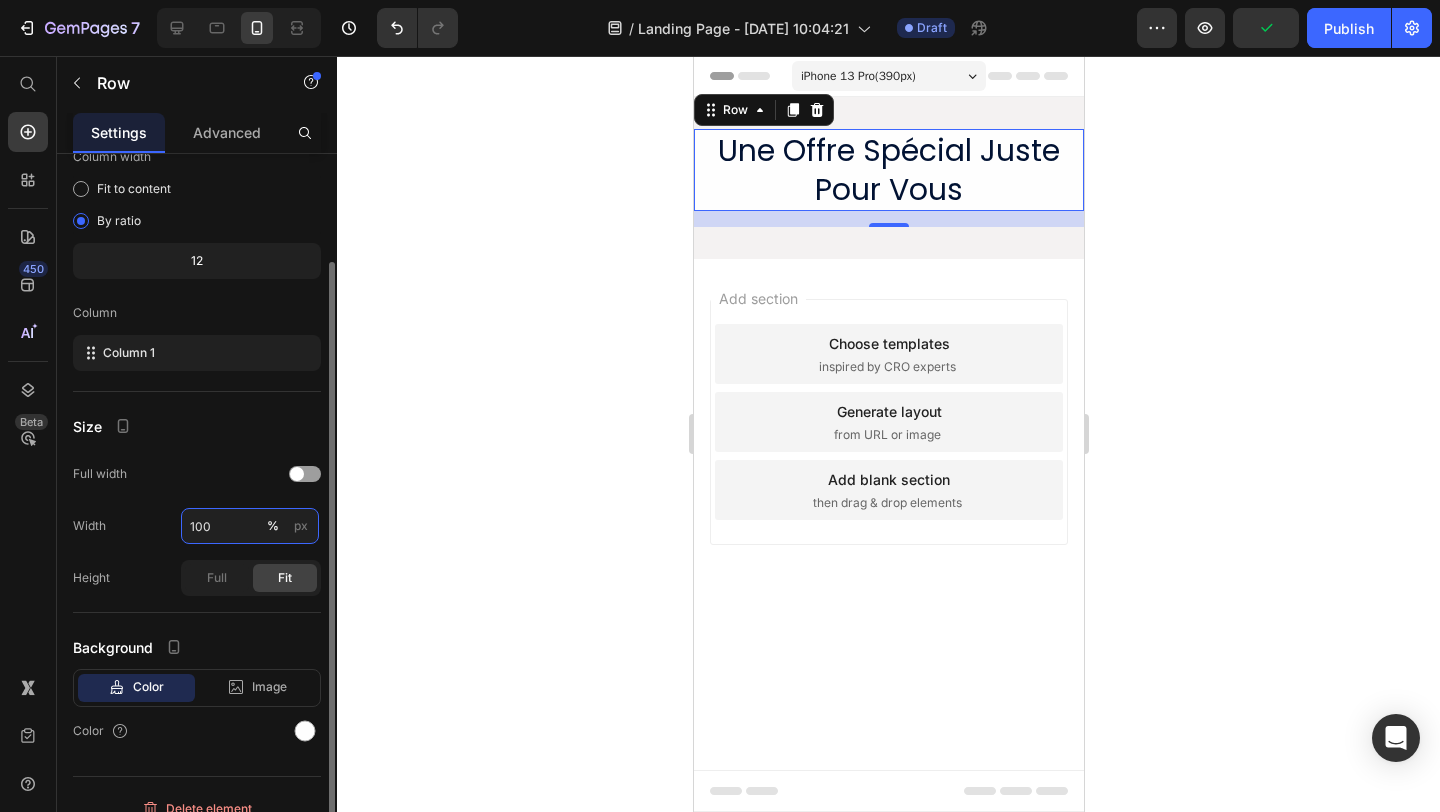 click on "100" at bounding box center [250, 526] 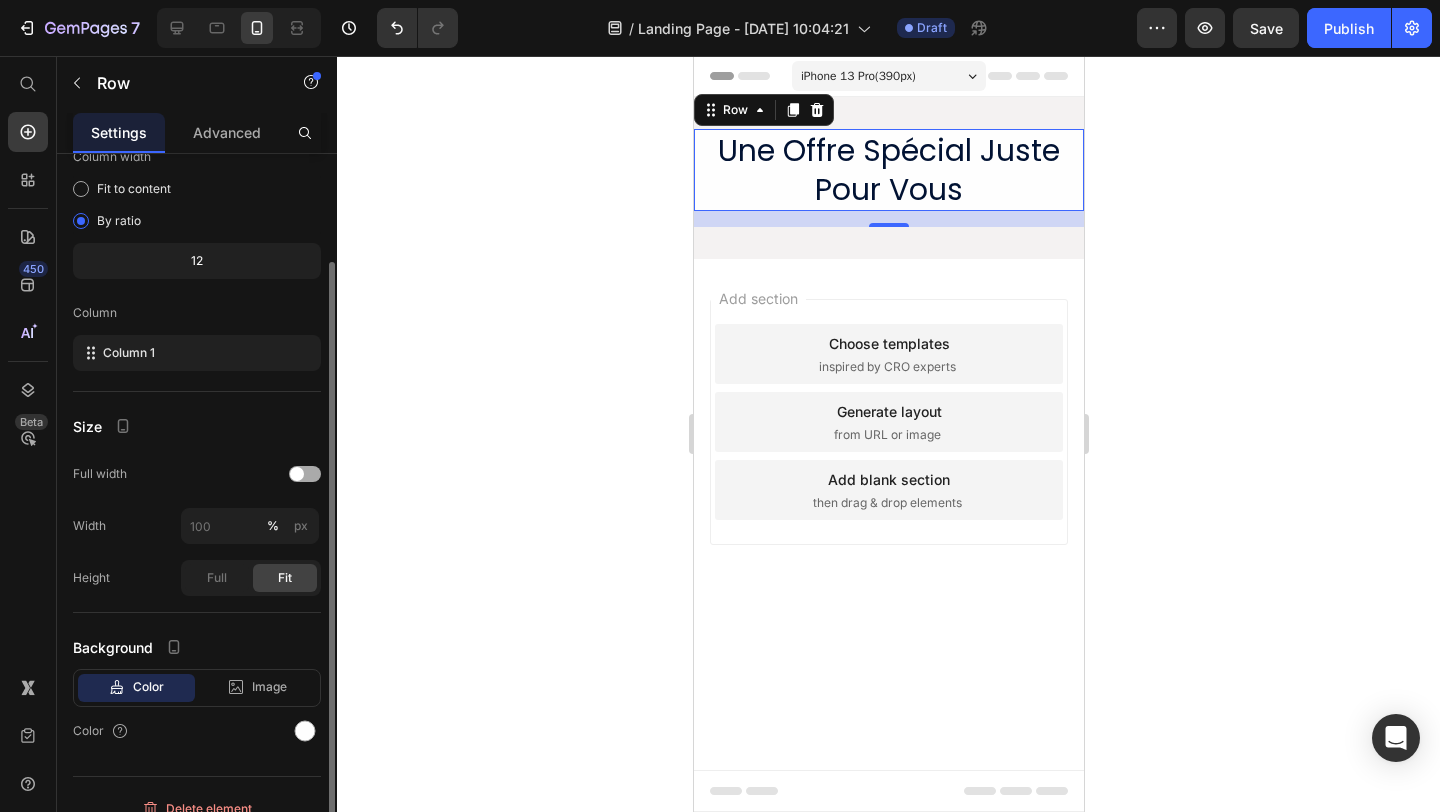 type on "100" 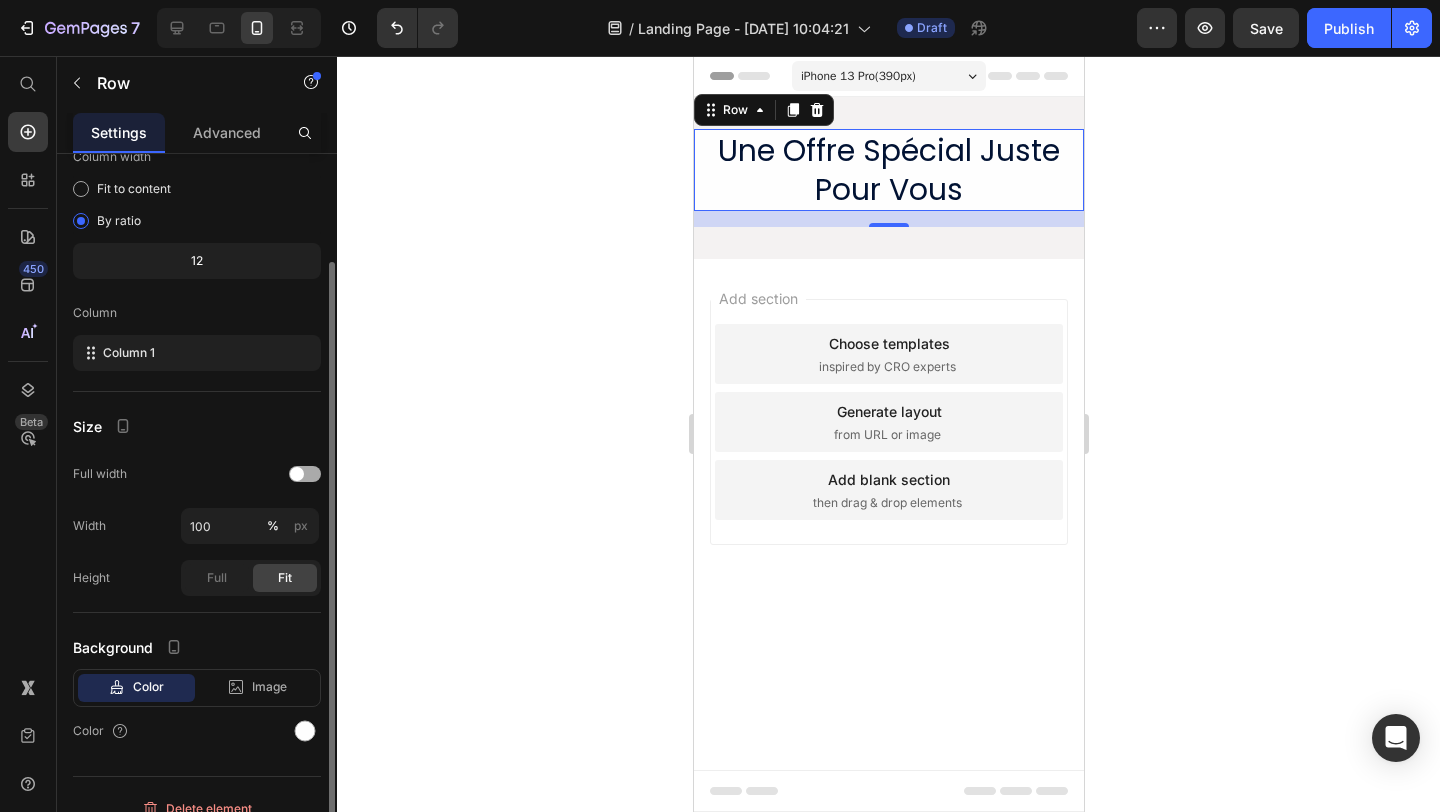 click on "Full width" 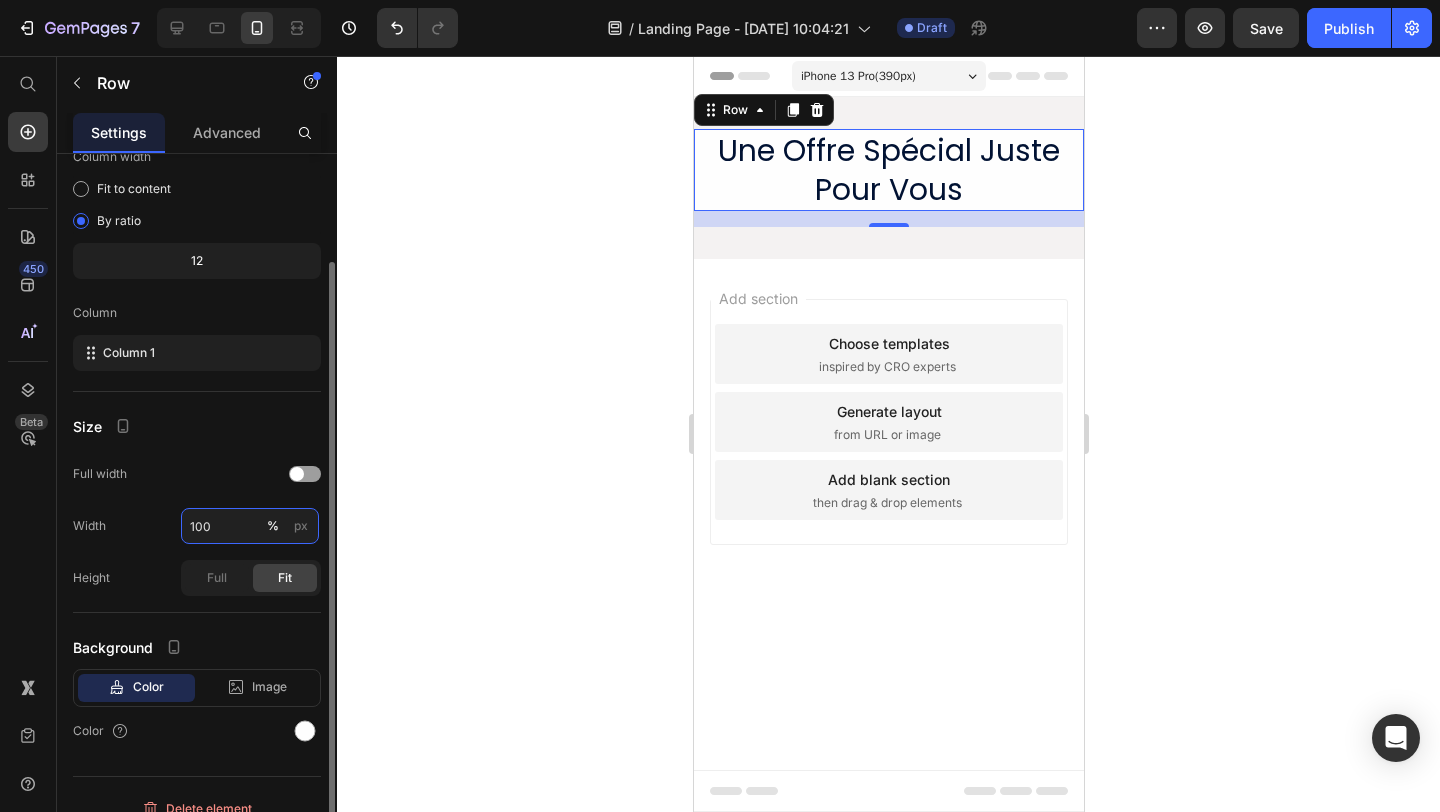click on "100" at bounding box center [250, 526] 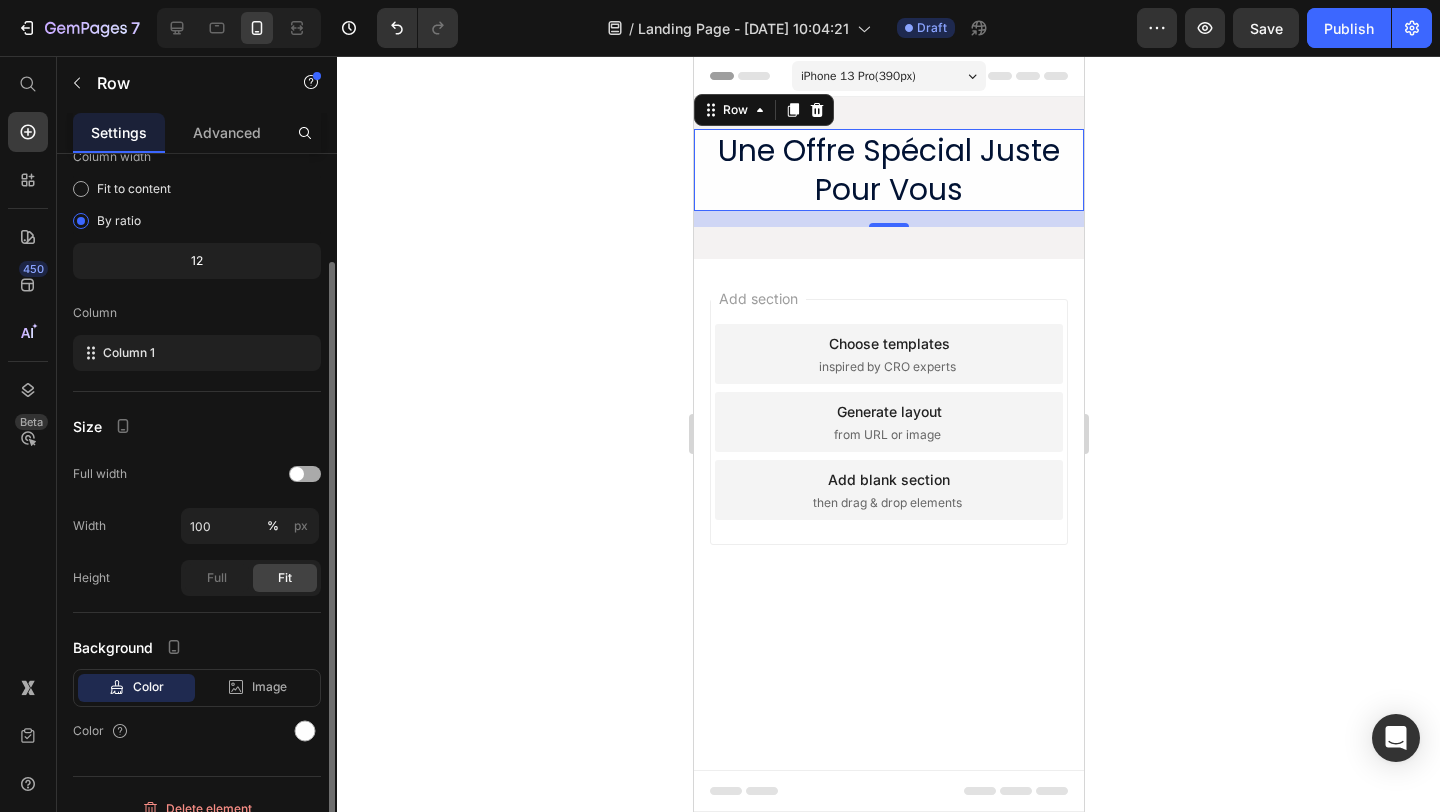 click at bounding box center (297, 474) 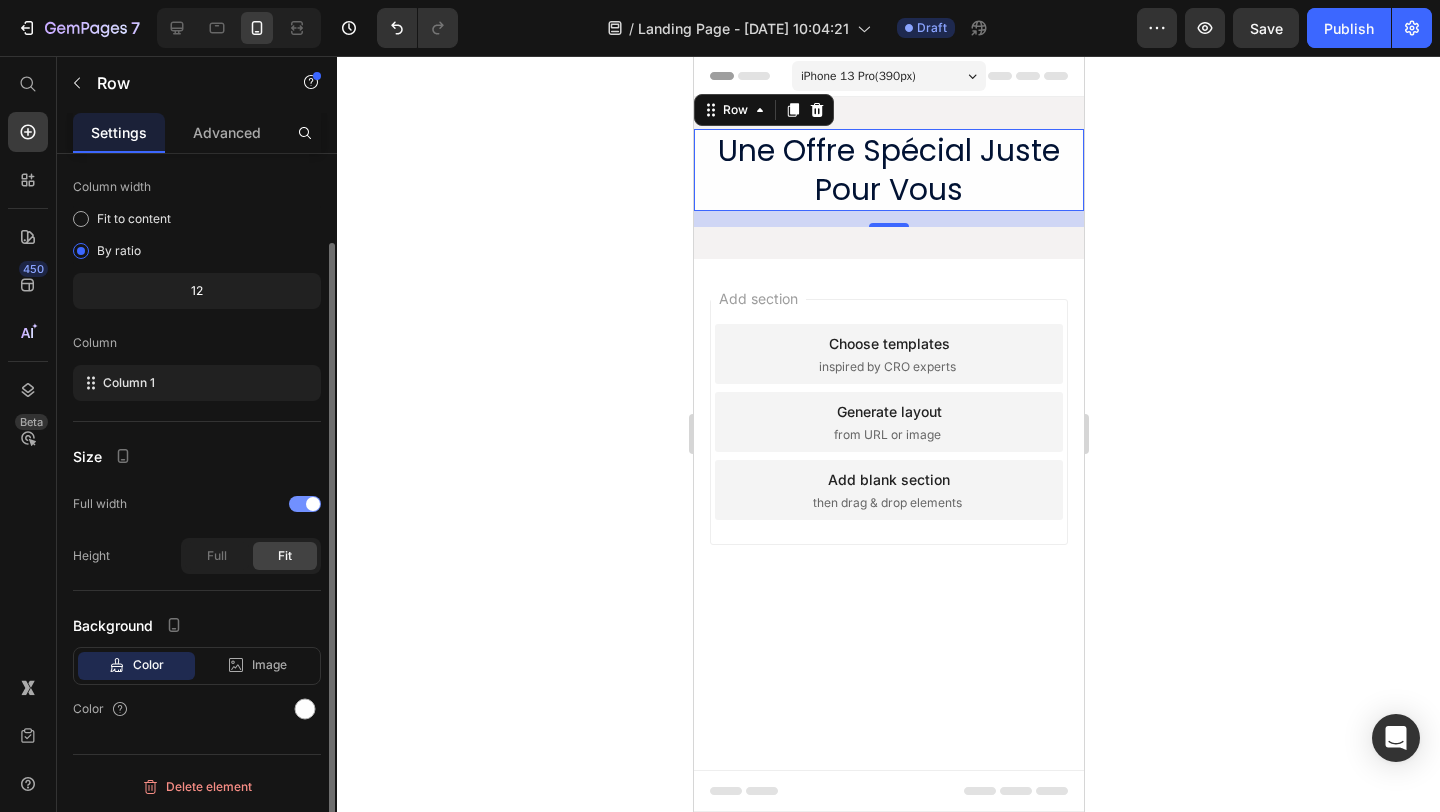 scroll, scrollTop: 101, scrollLeft: 0, axis: vertical 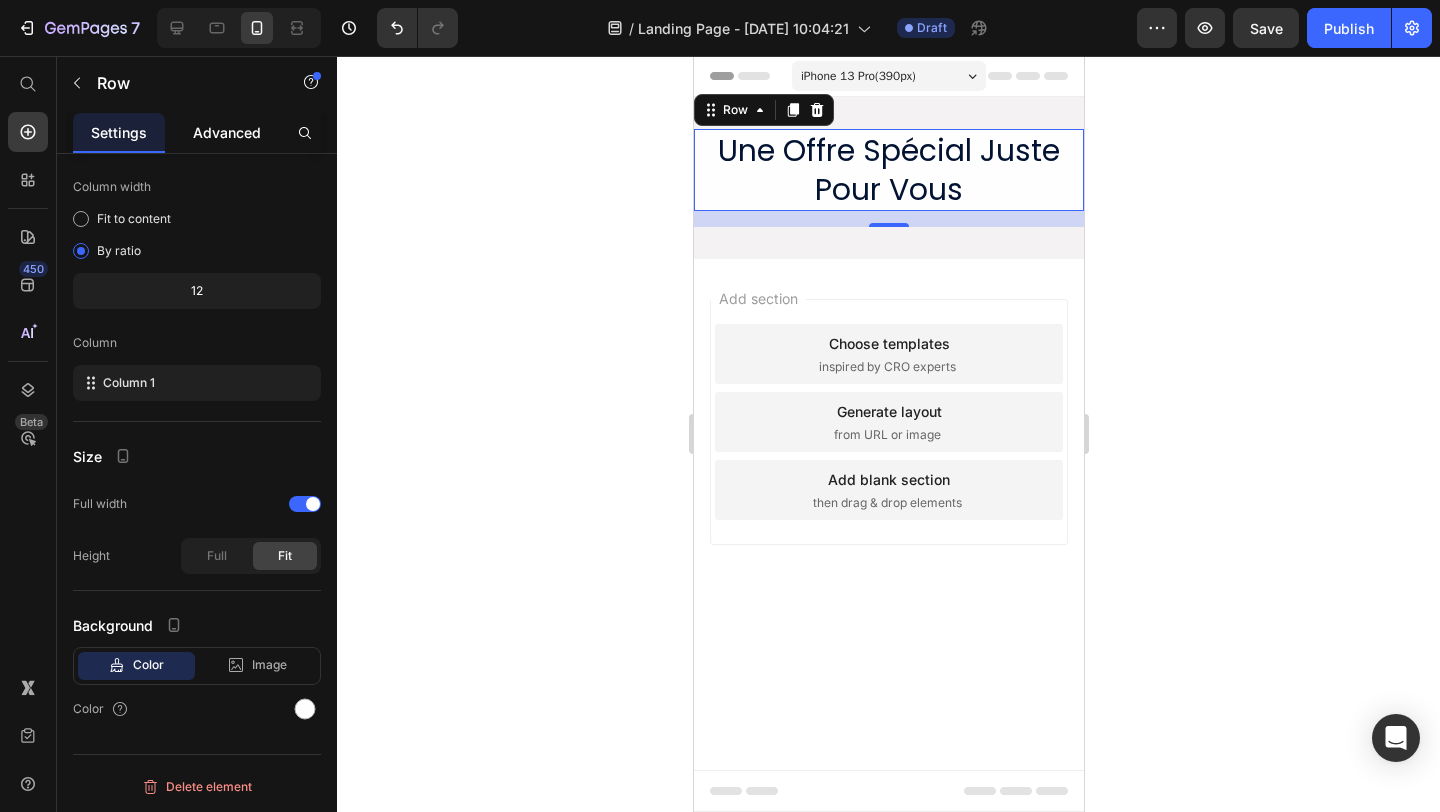 click on "Advanced" at bounding box center (227, 132) 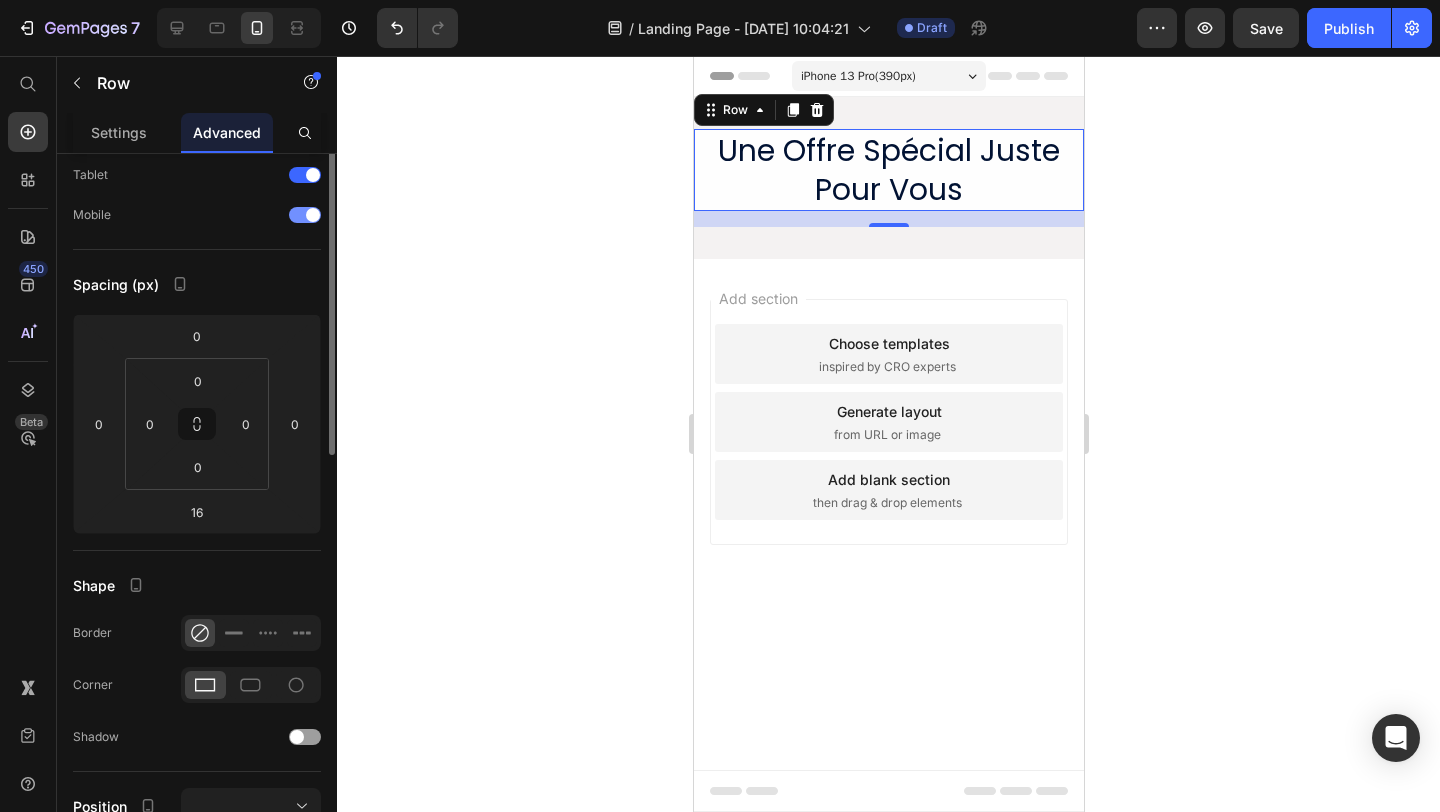 scroll, scrollTop: 0, scrollLeft: 0, axis: both 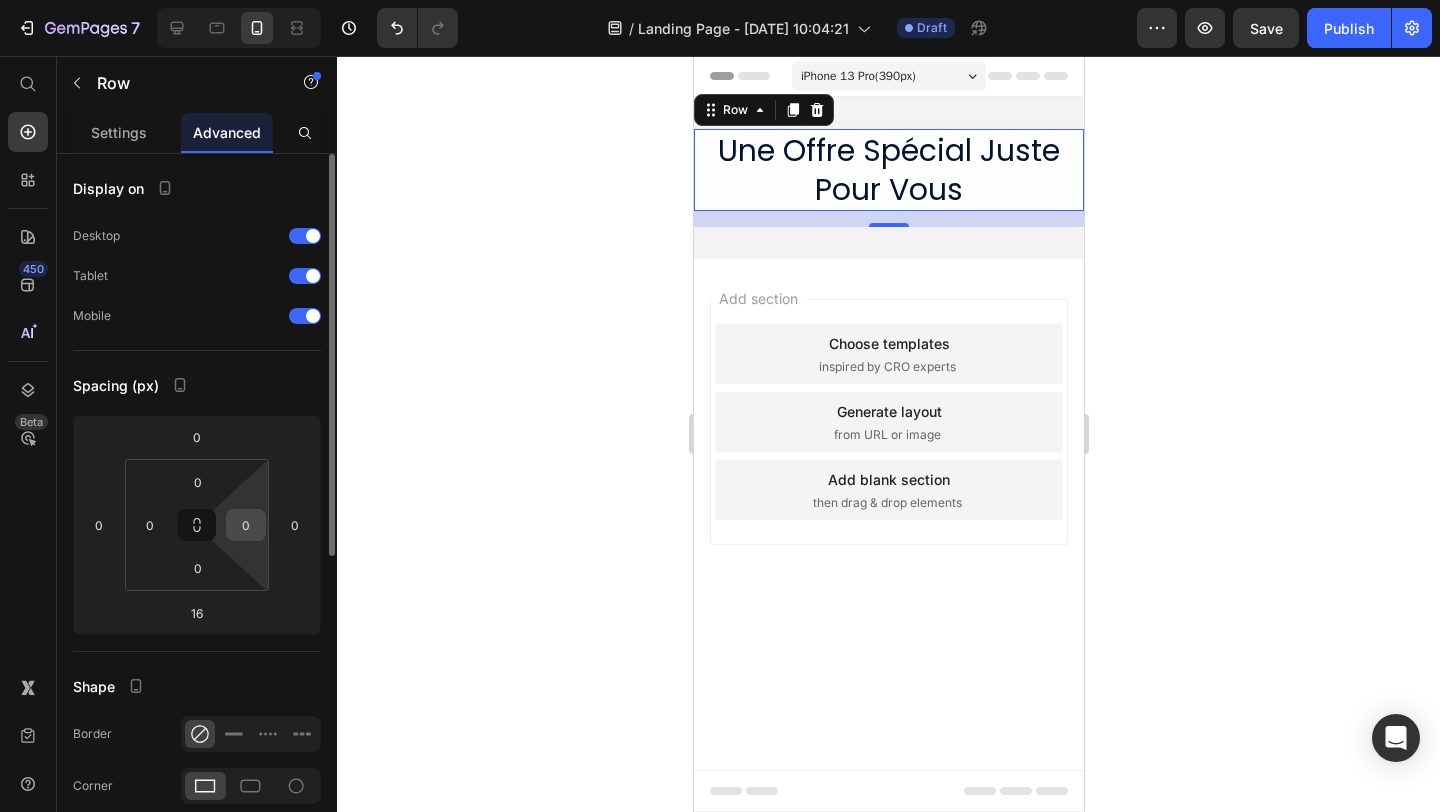 click on "0" at bounding box center [246, 525] 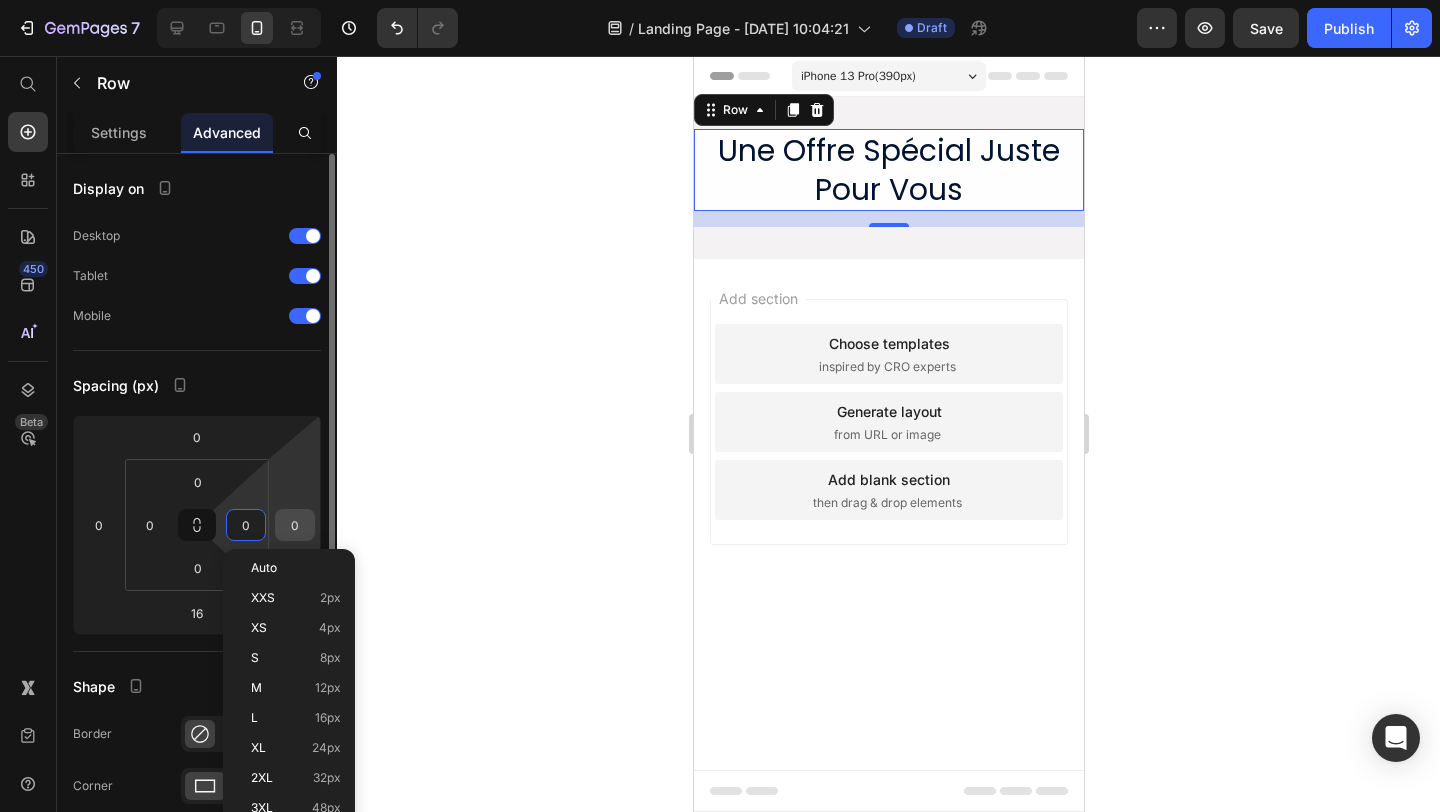 click on "0" at bounding box center [295, 525] 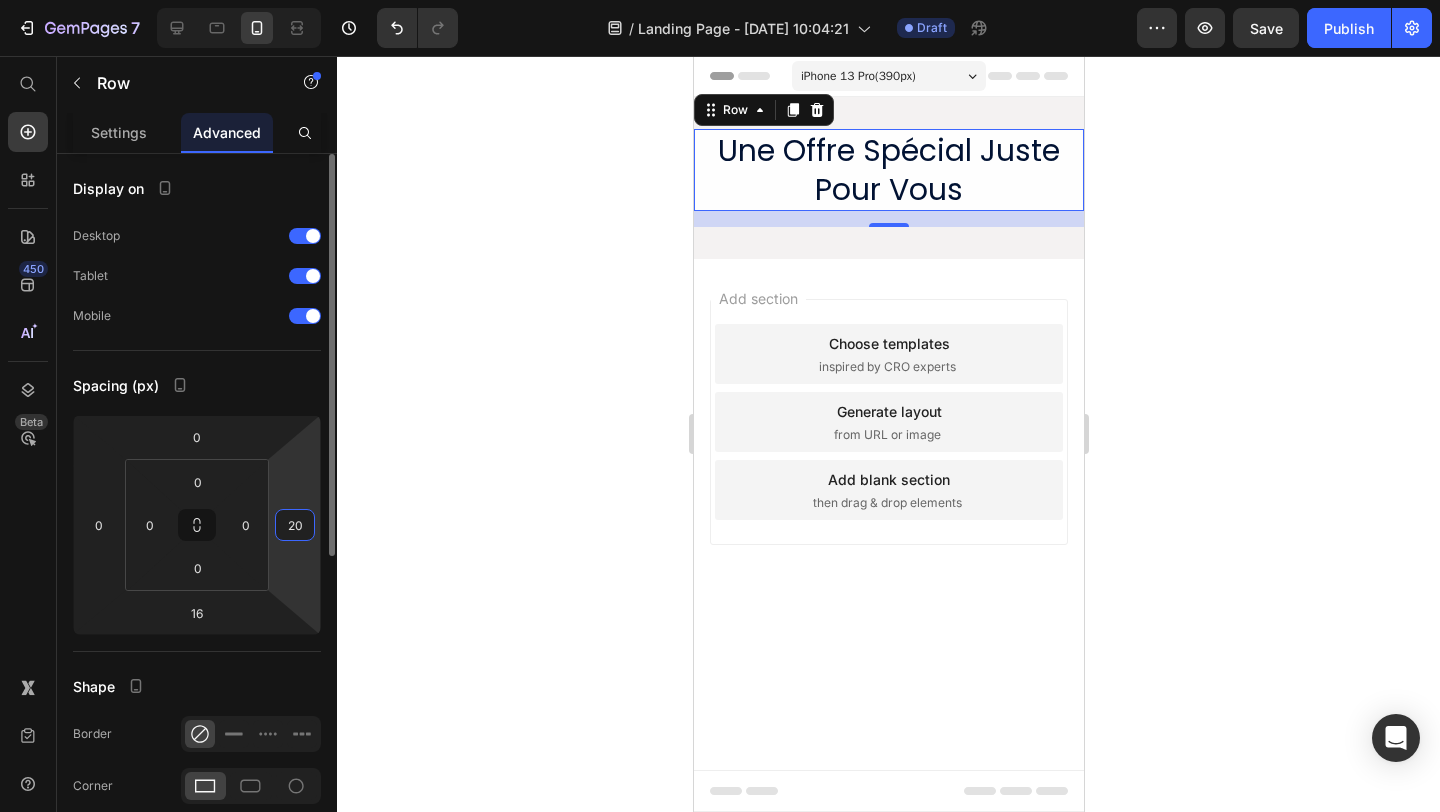 type on "2" 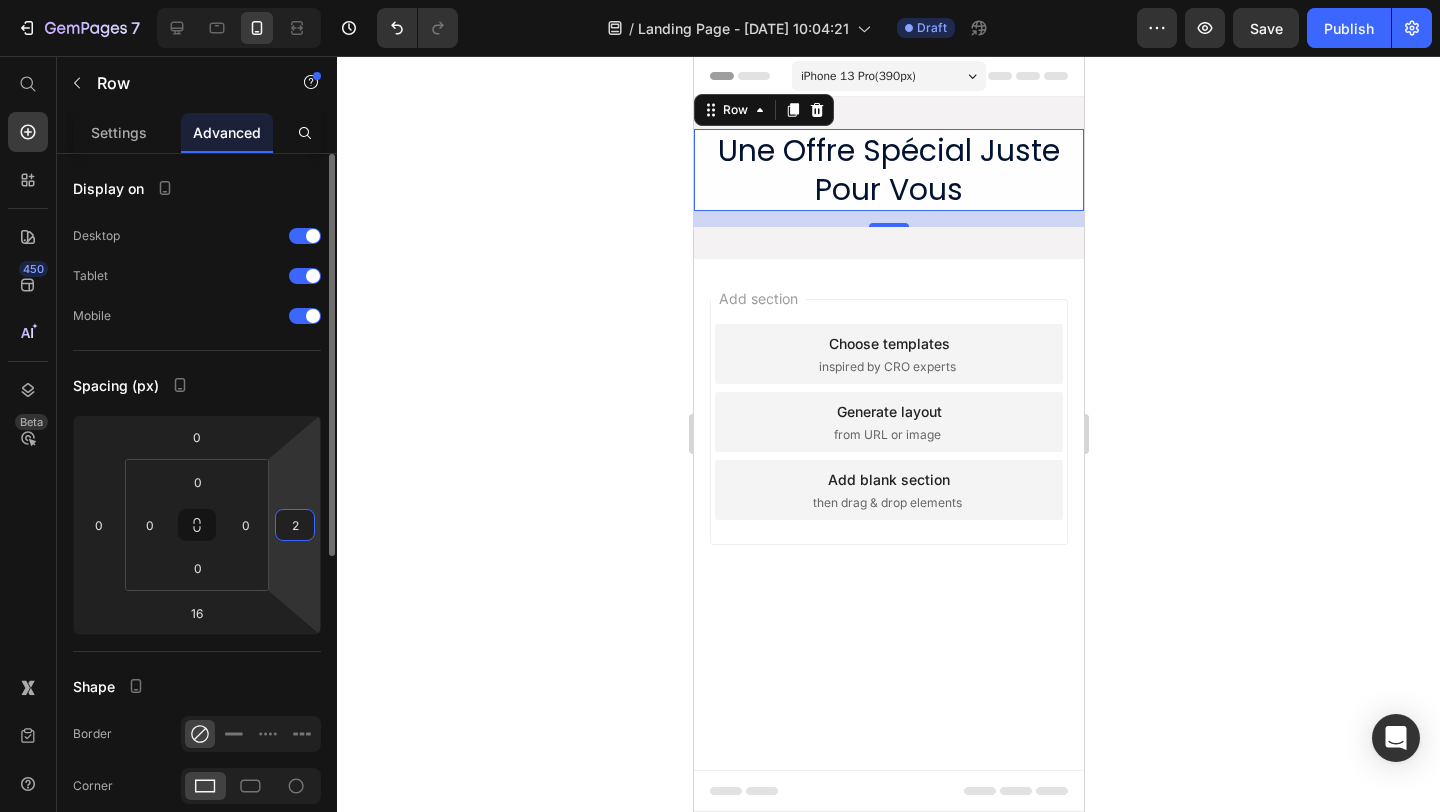 type 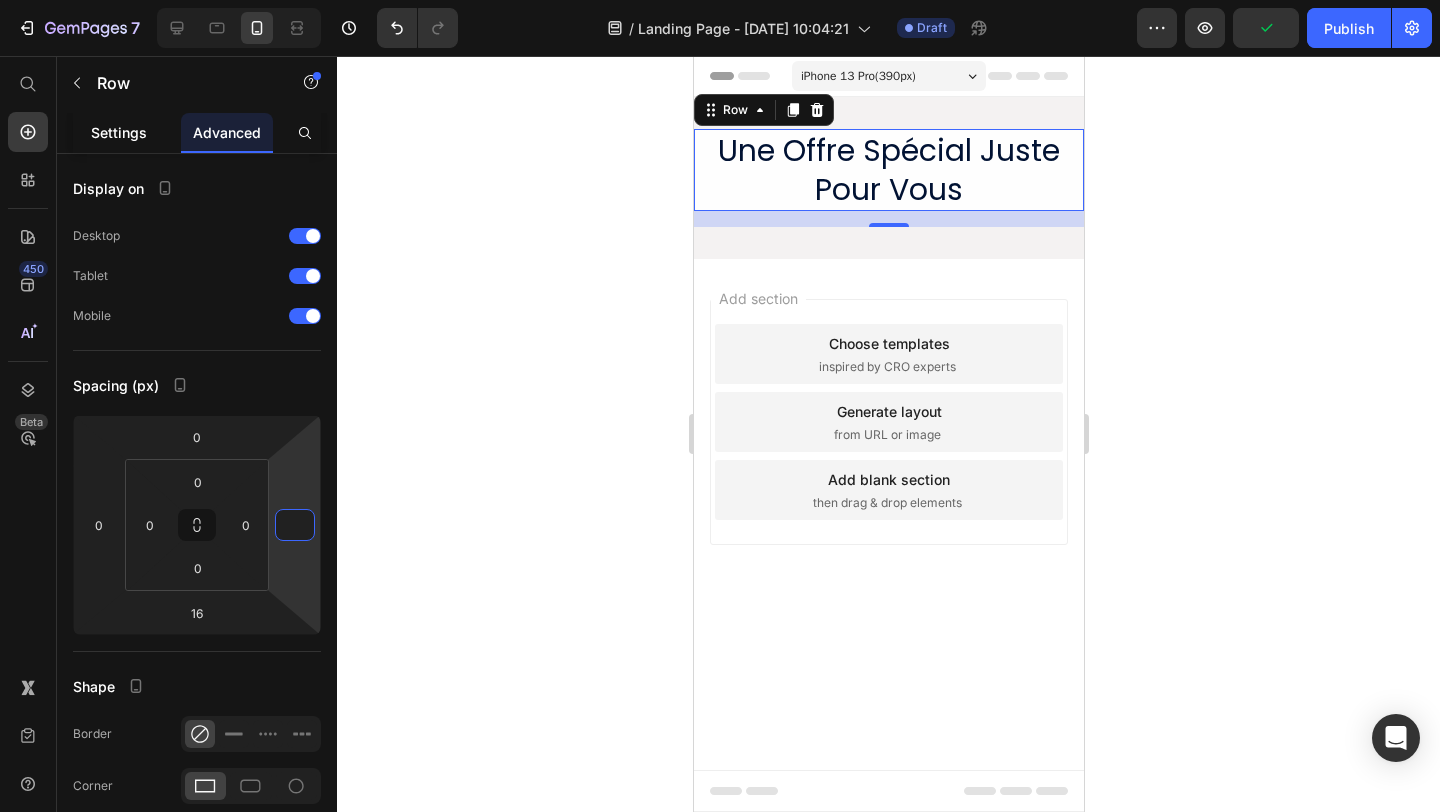 click on "Settings" 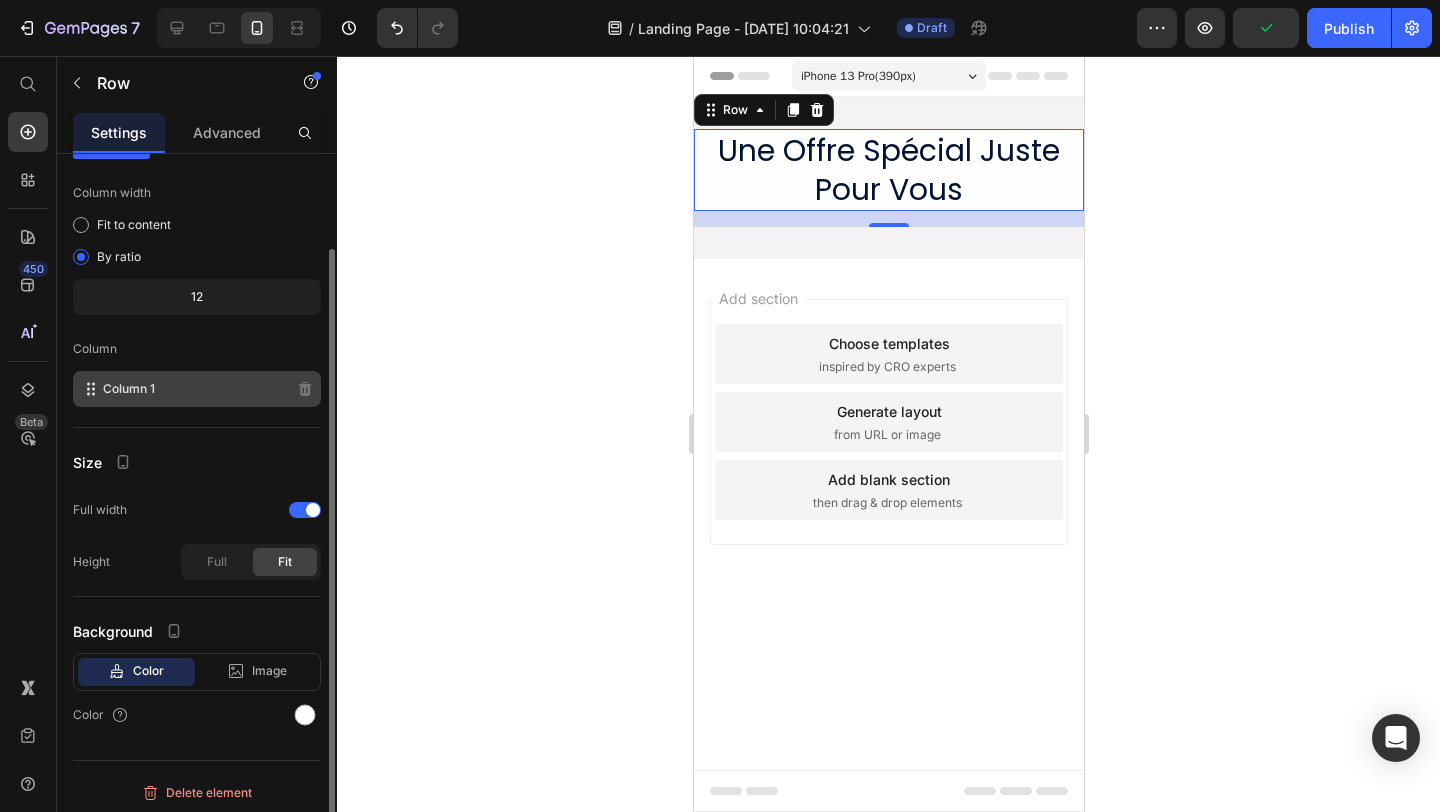 scroll, scrollTop: 101, scrollLeft: 0, axis: vertical 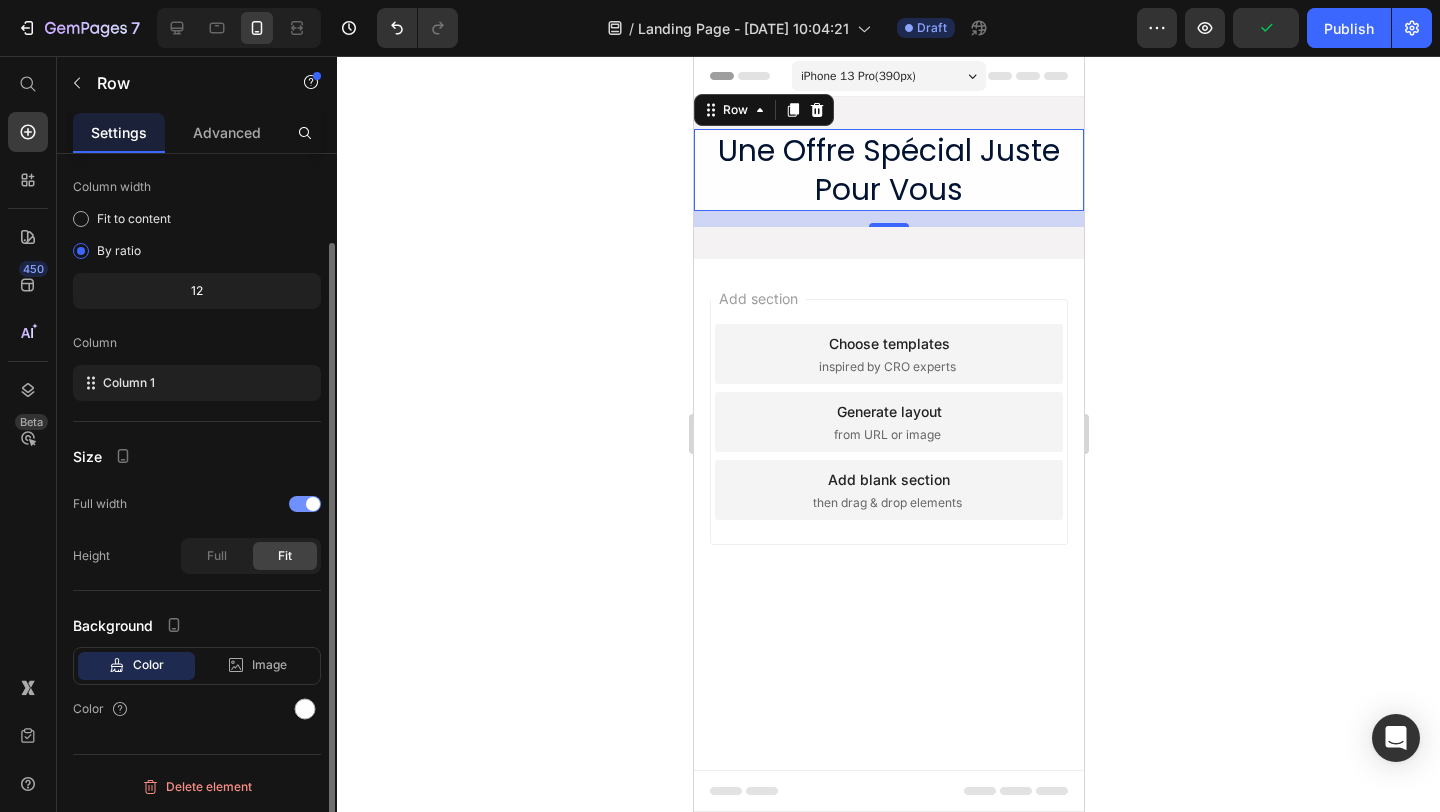 click at bounding box center (305, 504) 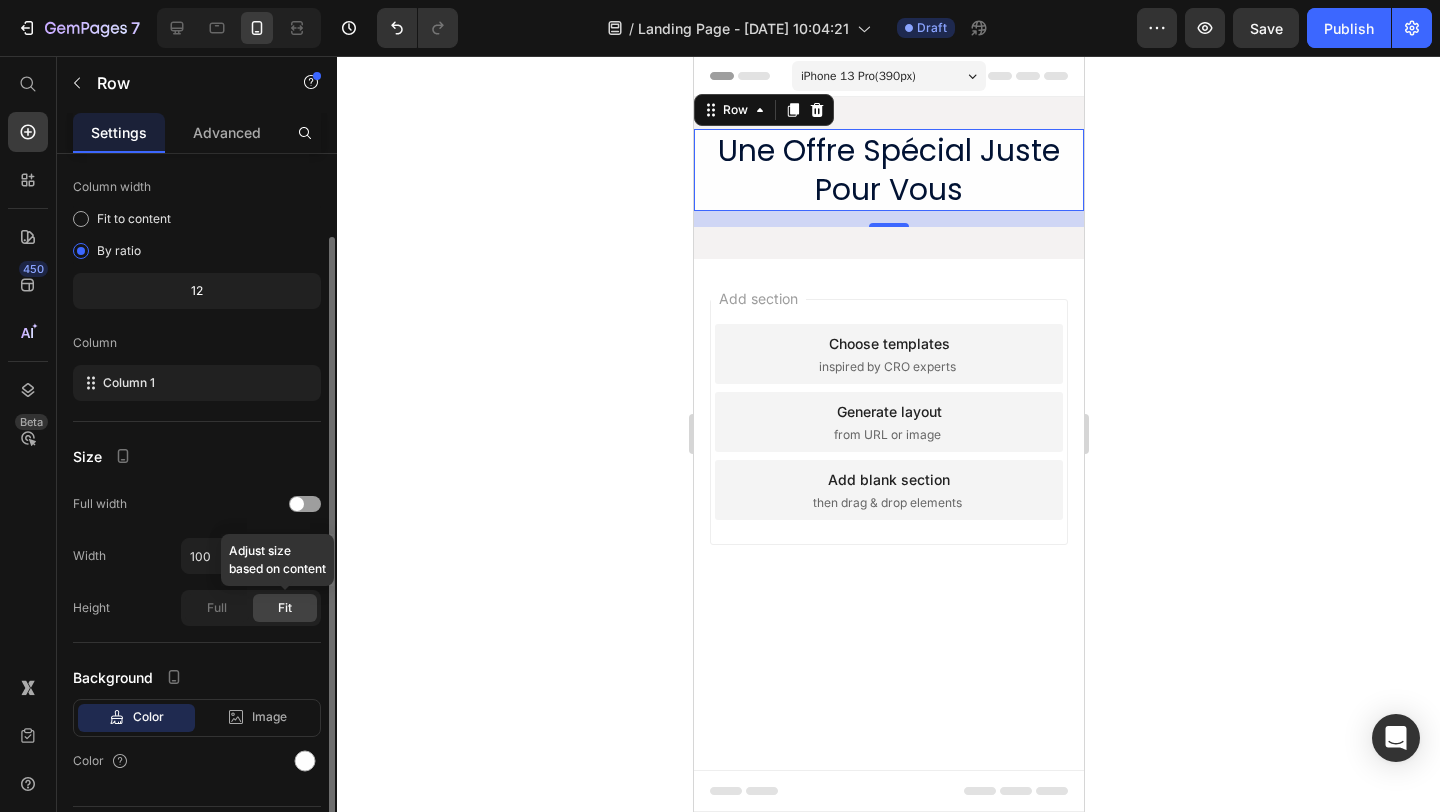 click on "Fit" 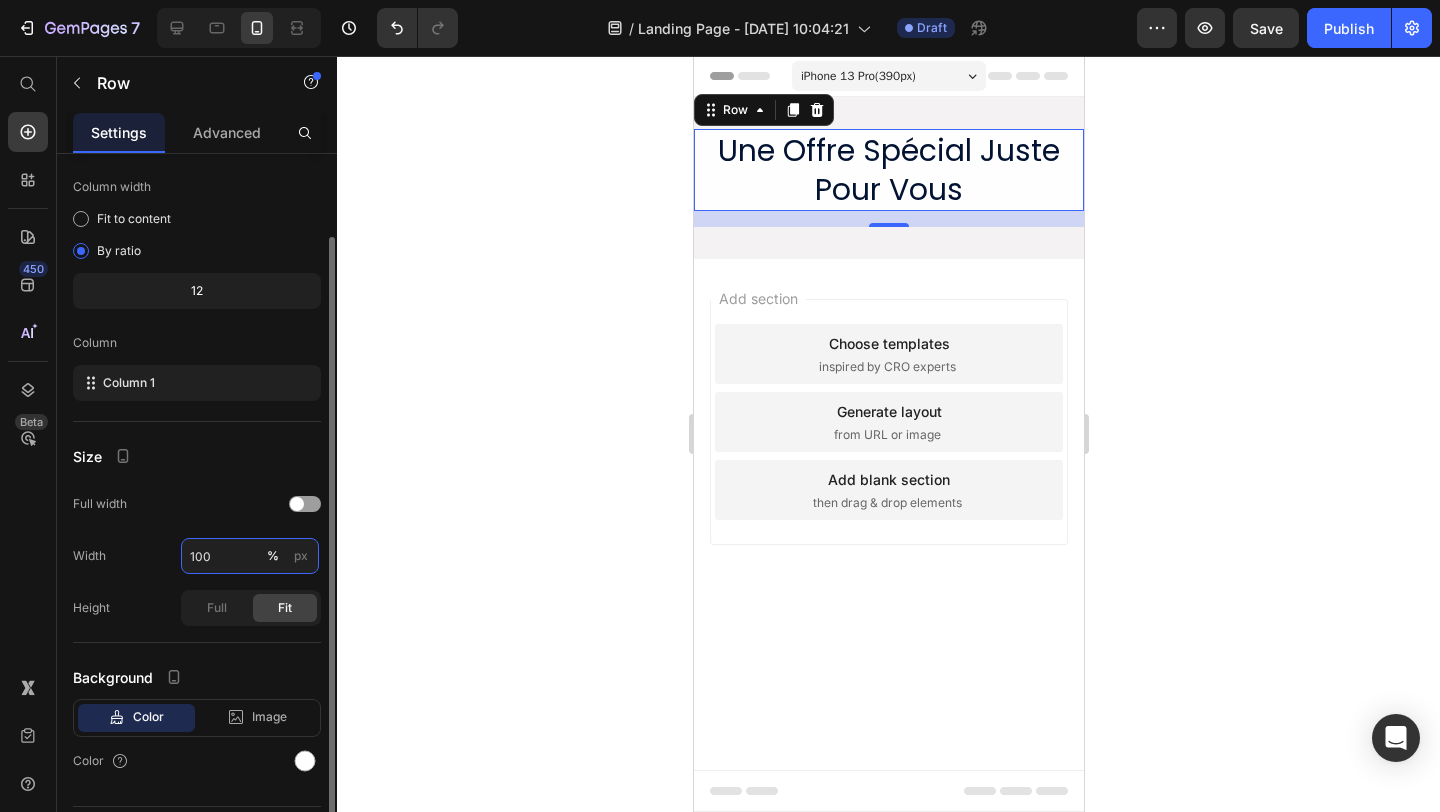 click on "100" at bounding box center [250, 556] 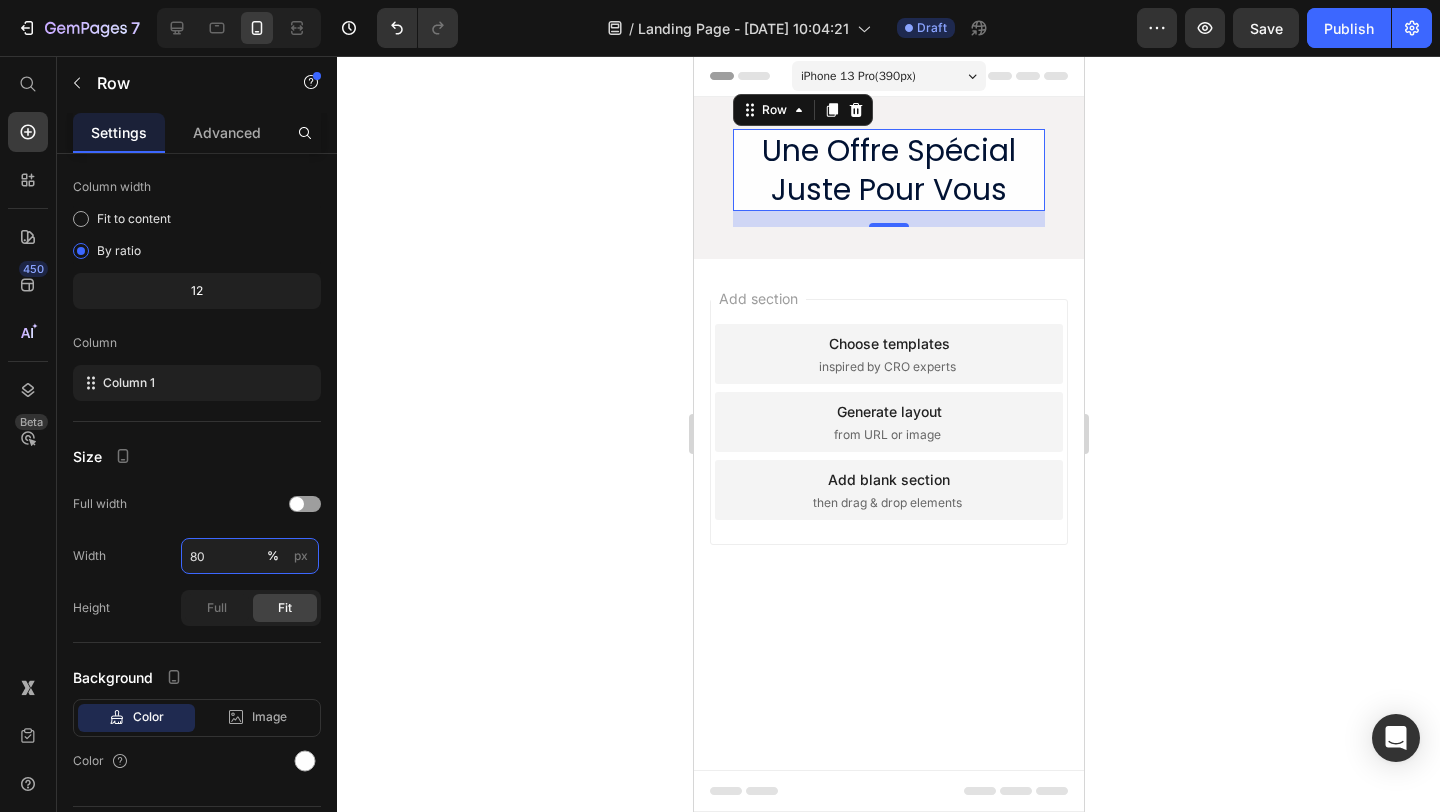 type on "80" 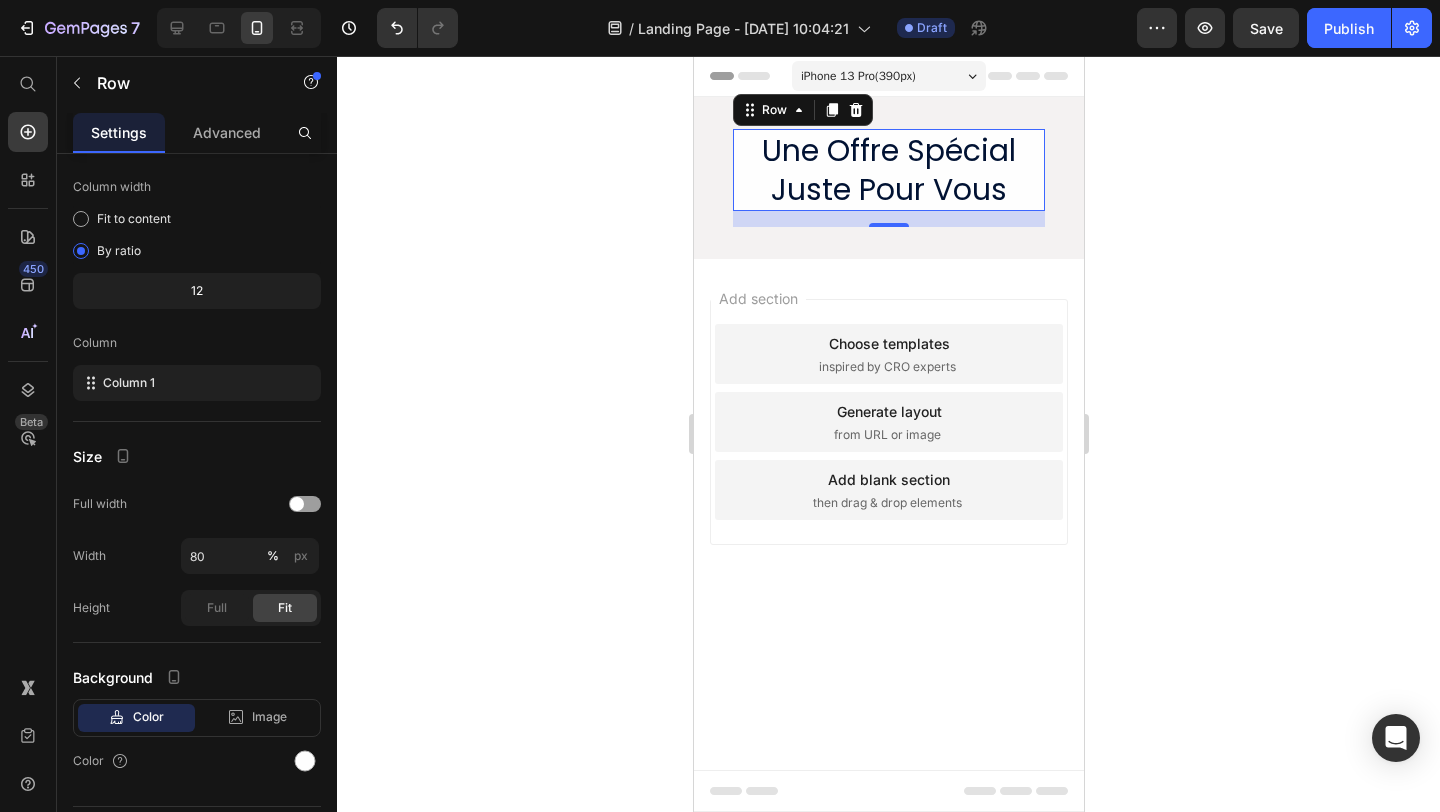 click 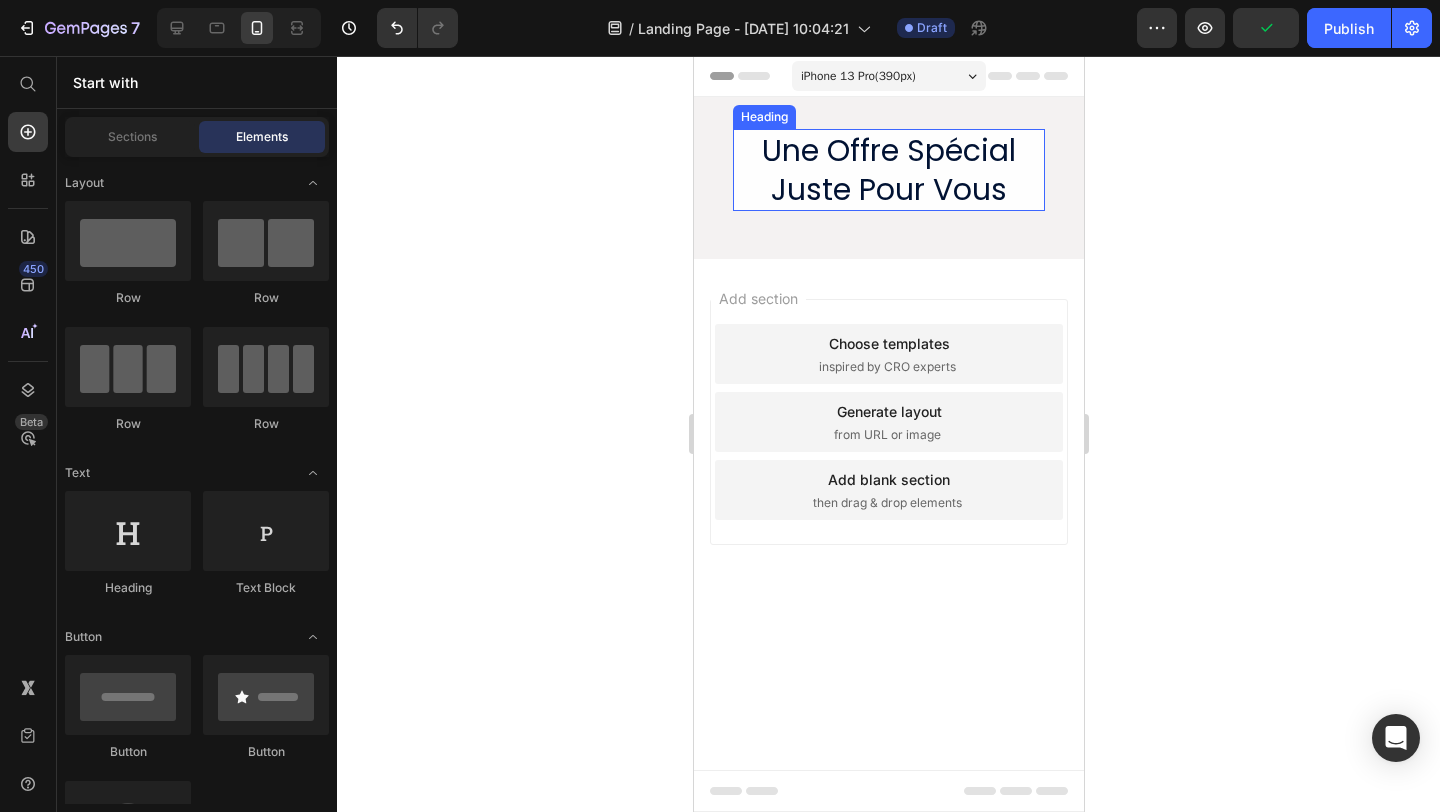 click on "Une Offre Spécial Juste Pour Vous" at bounding box center [888, 170] 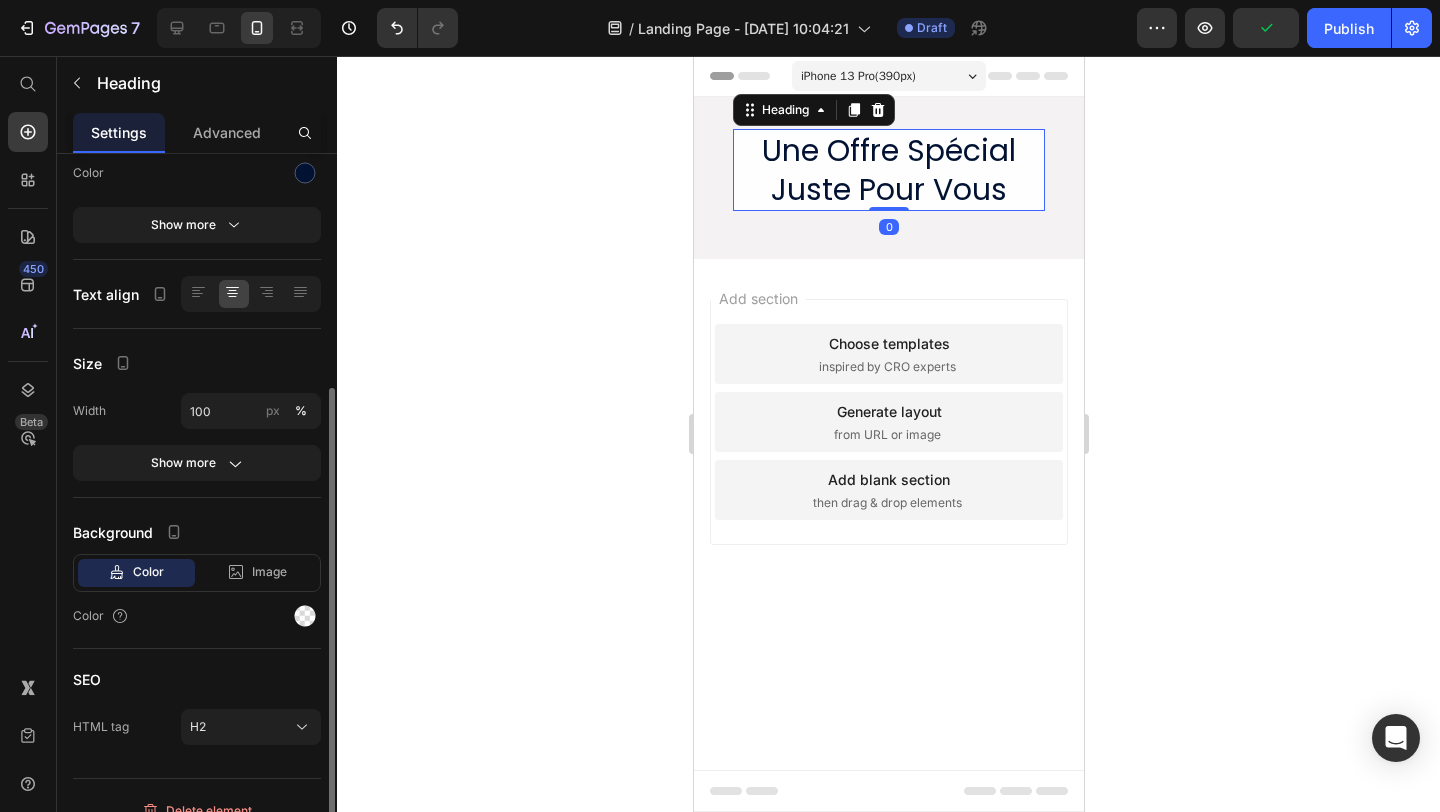 scroll, scrollTop: 297, scrollLeft: 0, axis: vertical 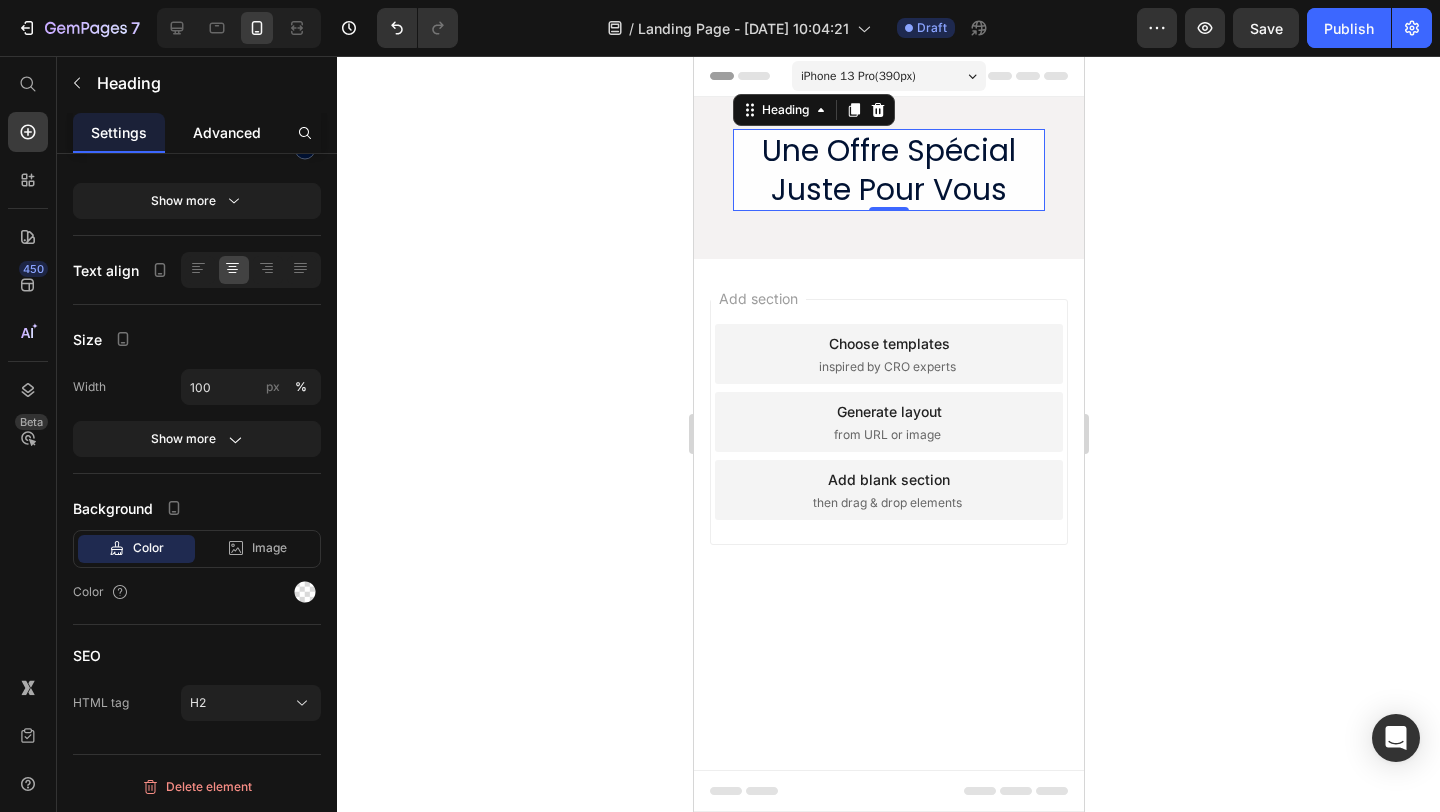 click on "Advanced" at bounding box center (227, 132) 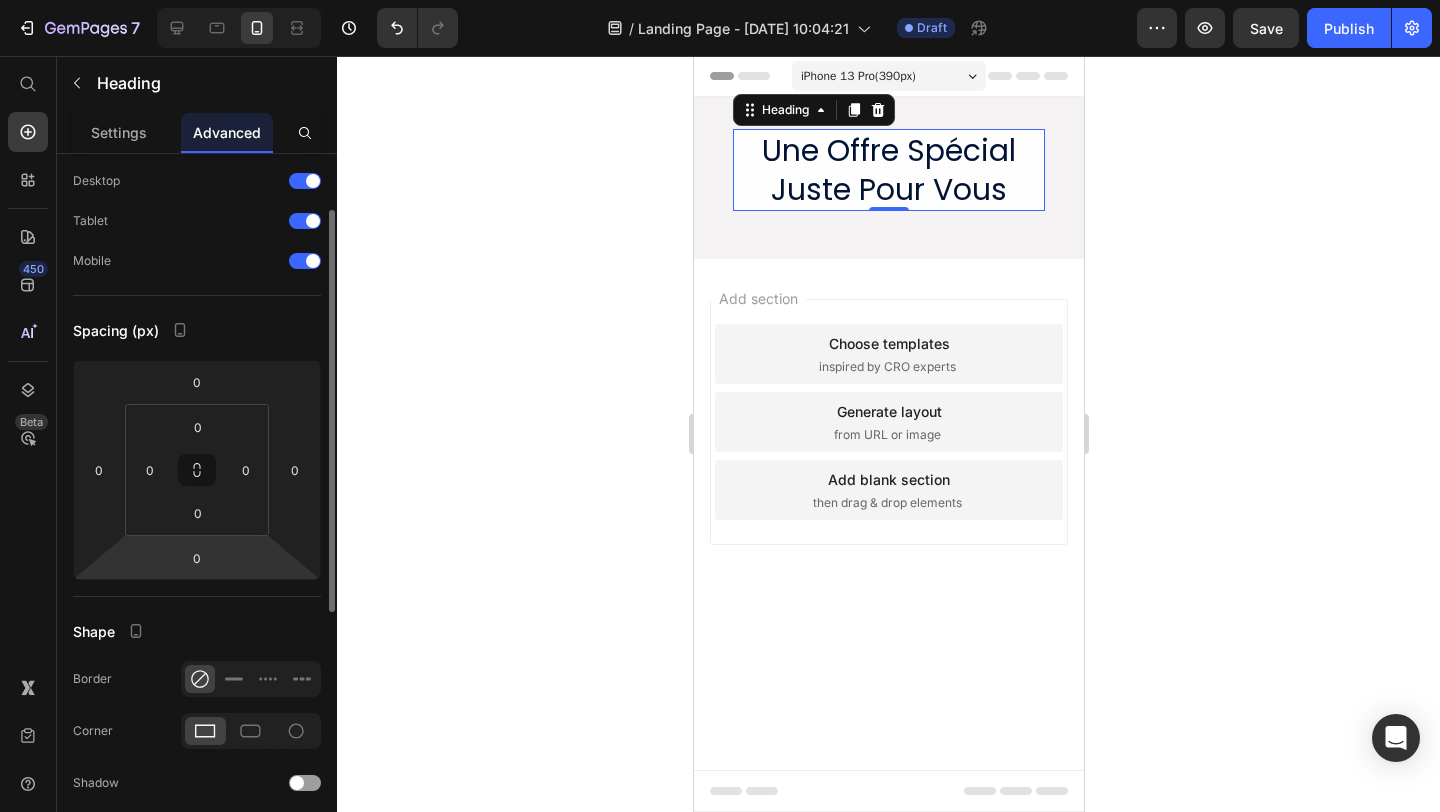 scroll, scrollTop: 149, scrollLeft: 0, axis: vertical 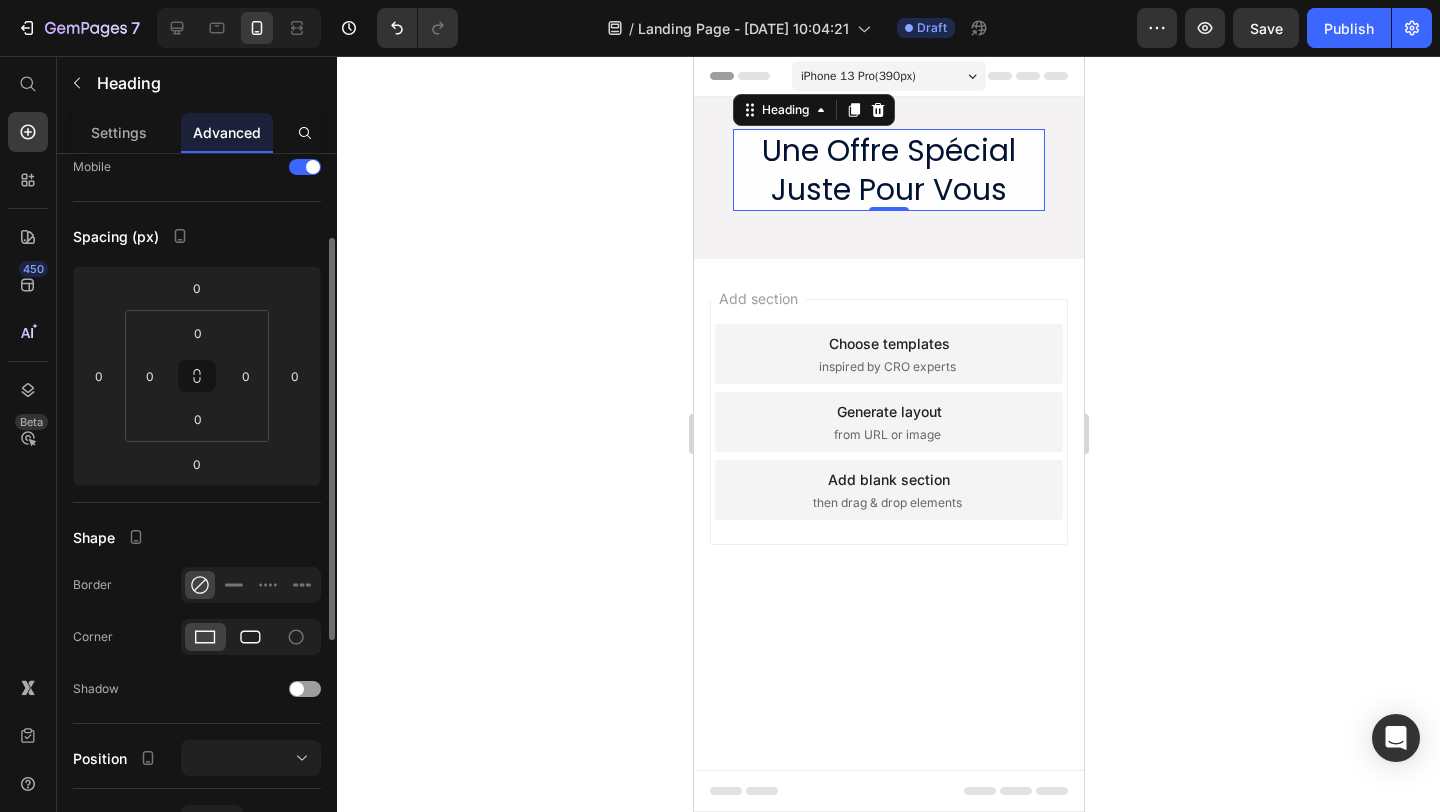click 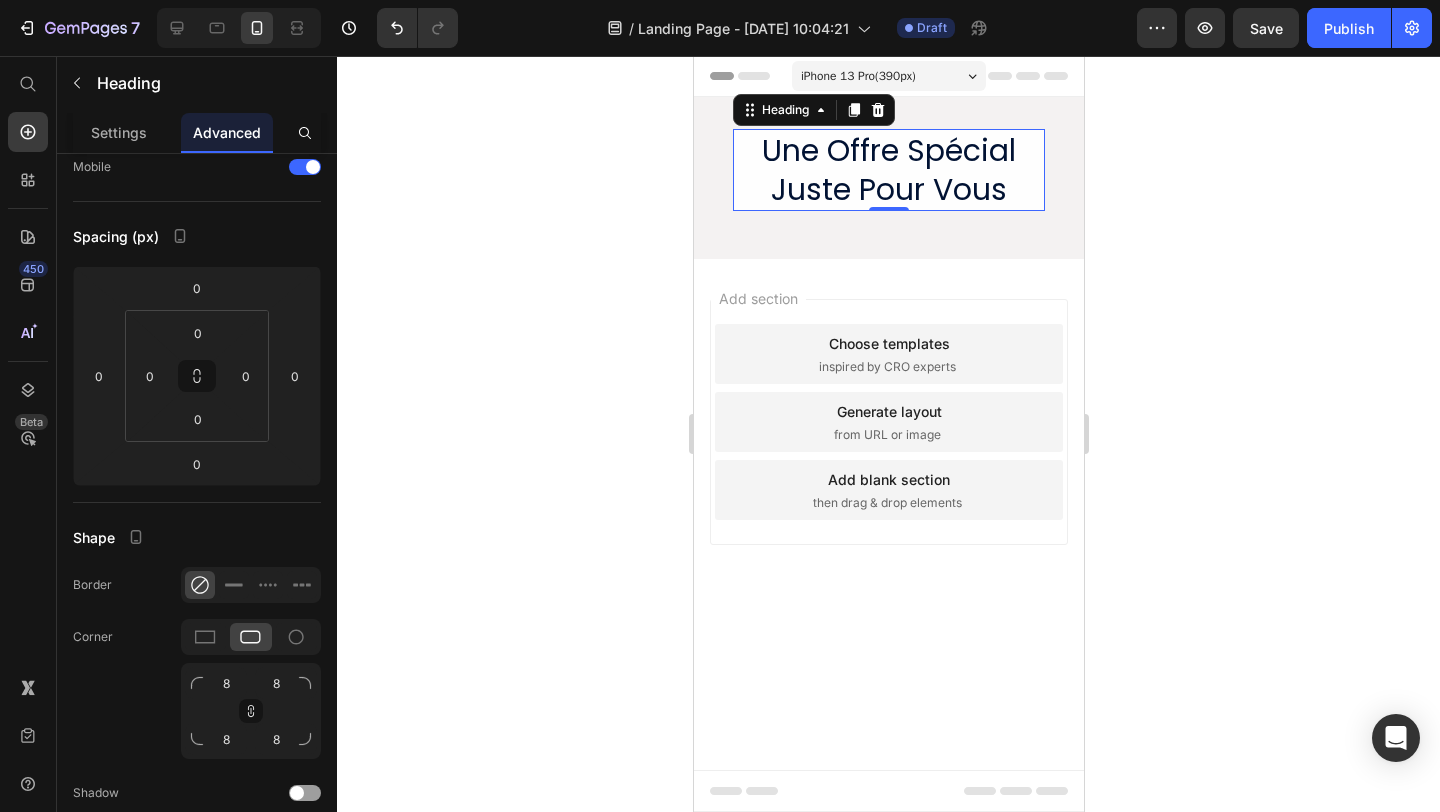 click 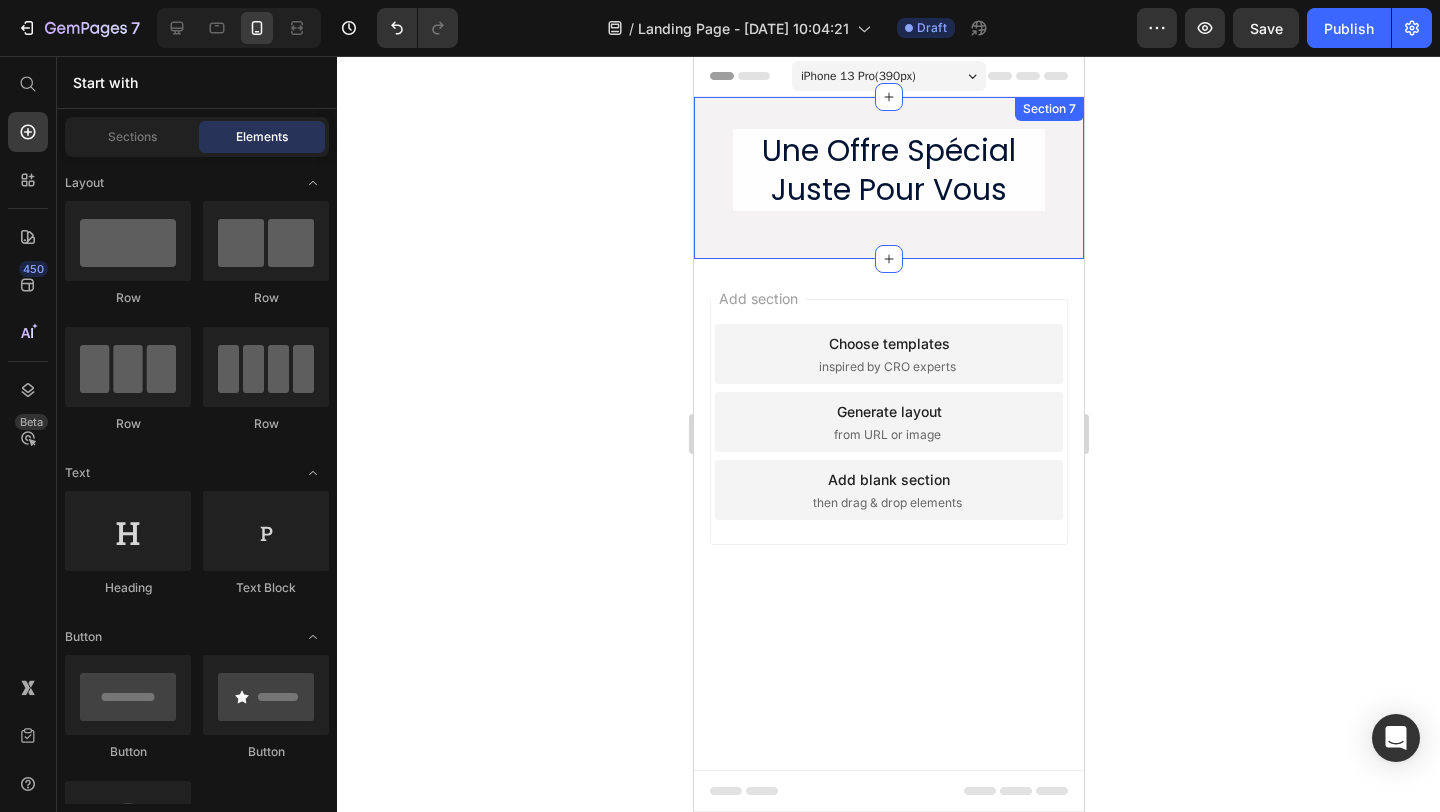 click on "Une Offre Spécial Juste Pour Vous" at bounding box center [888, 170] 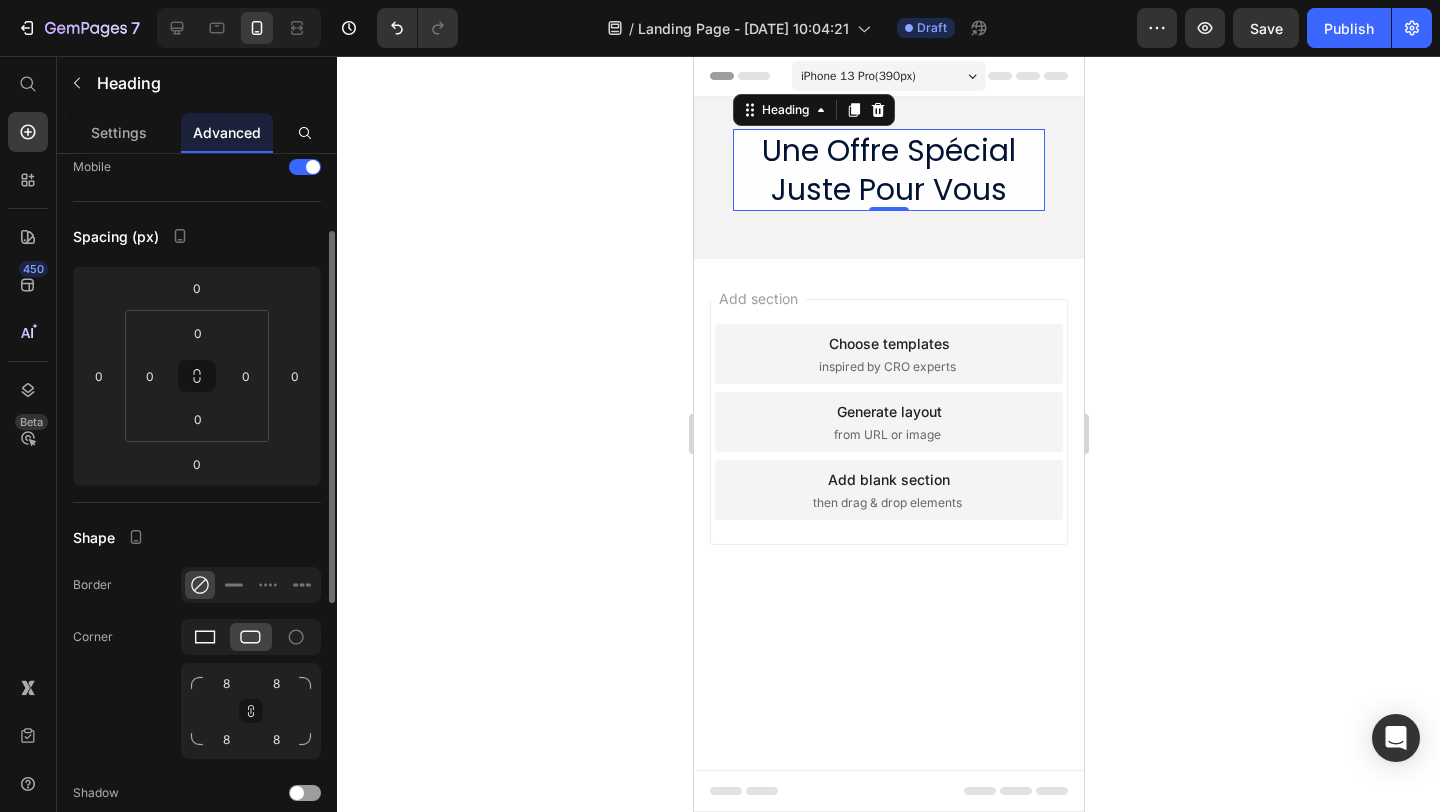 click 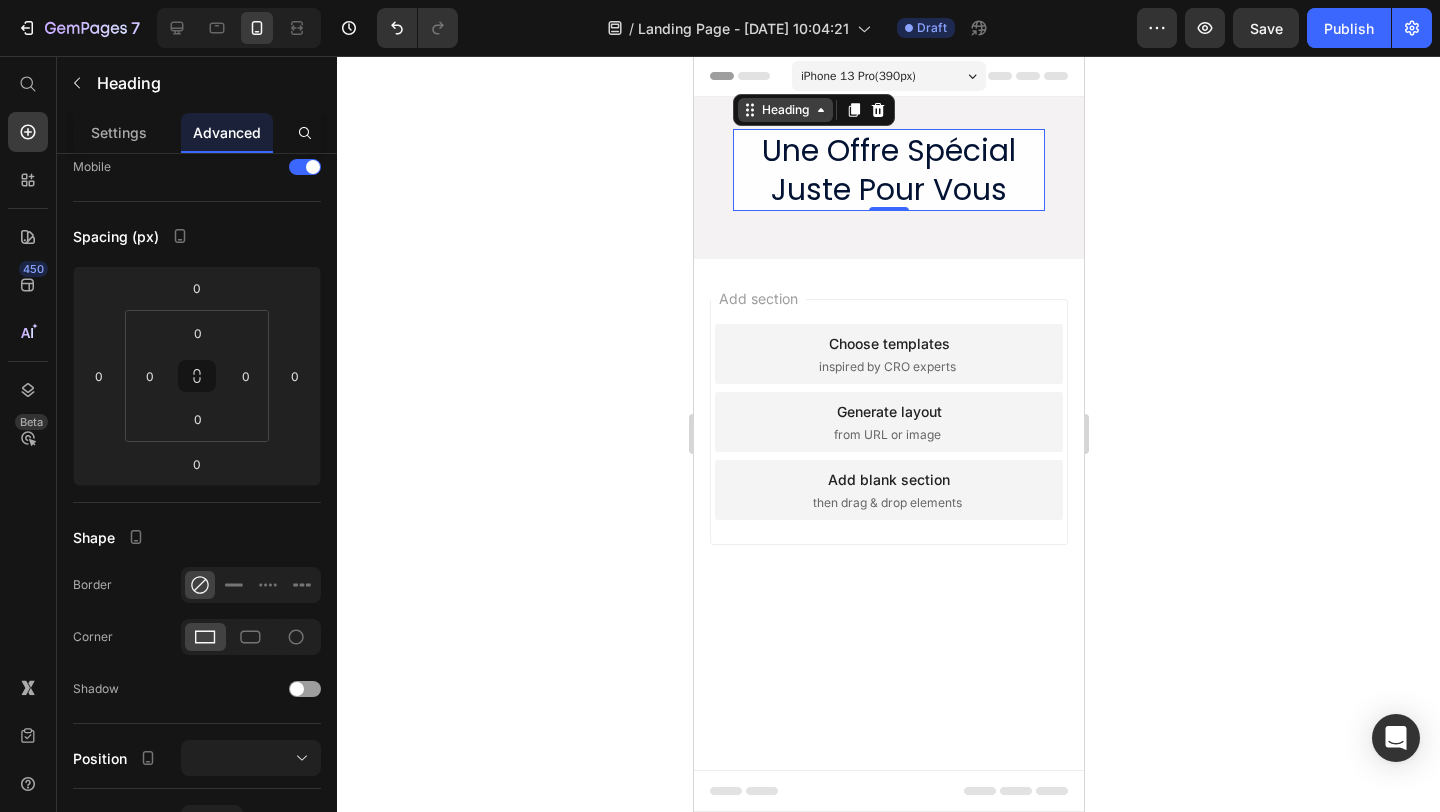 click 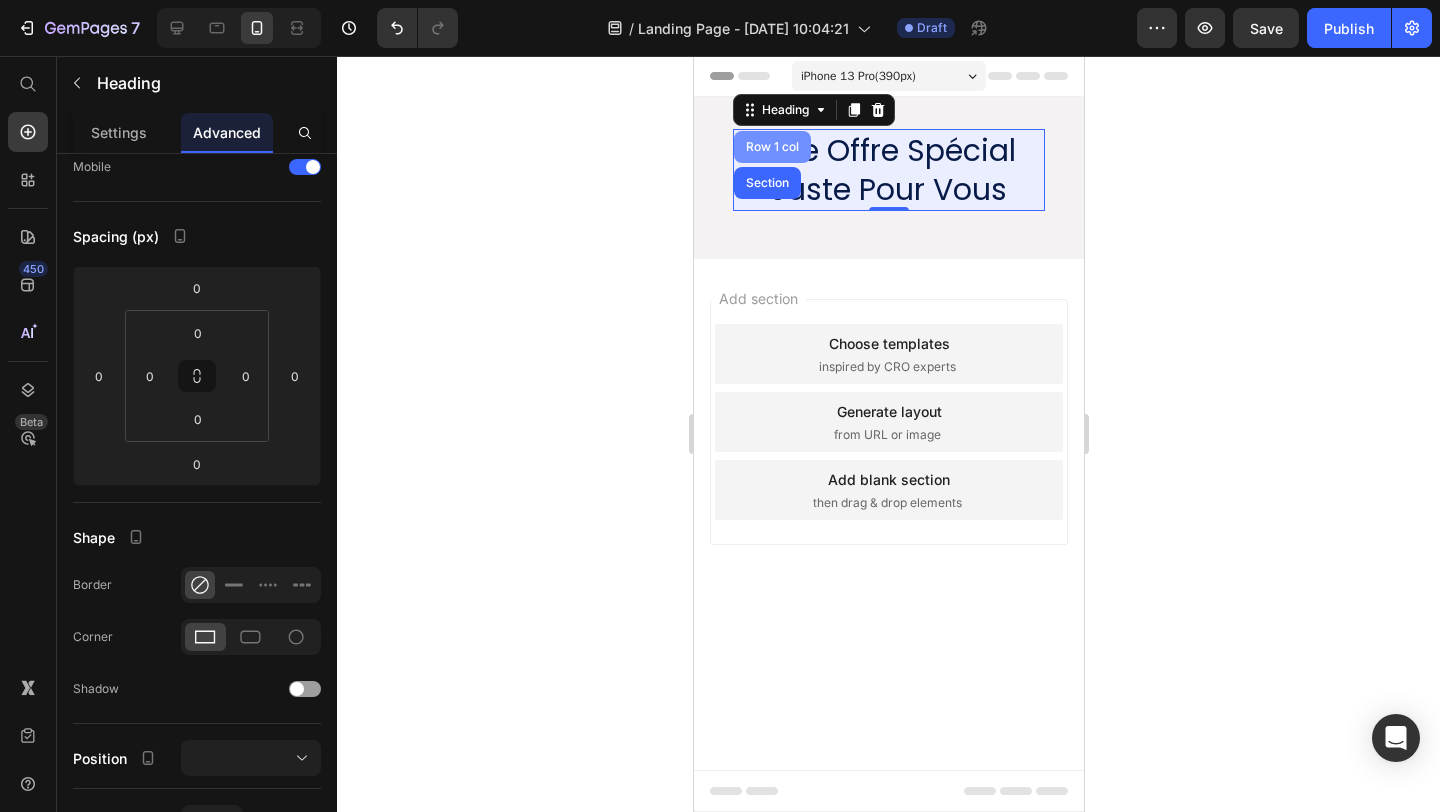click on "Row 1 col" at bounding box center (771, 147) 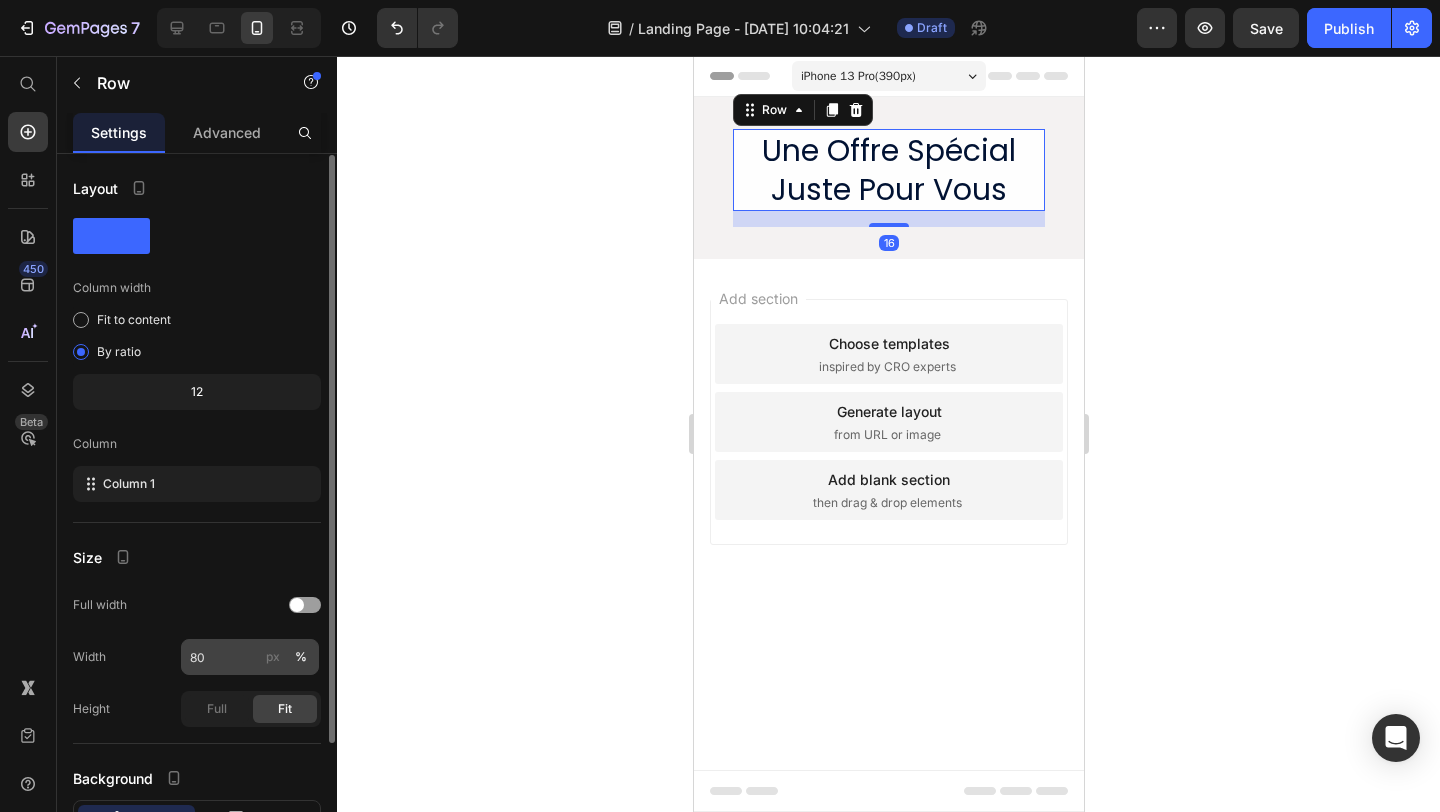 scroll, scrollTop: 153, scrollLeft: 0, axis: vertical 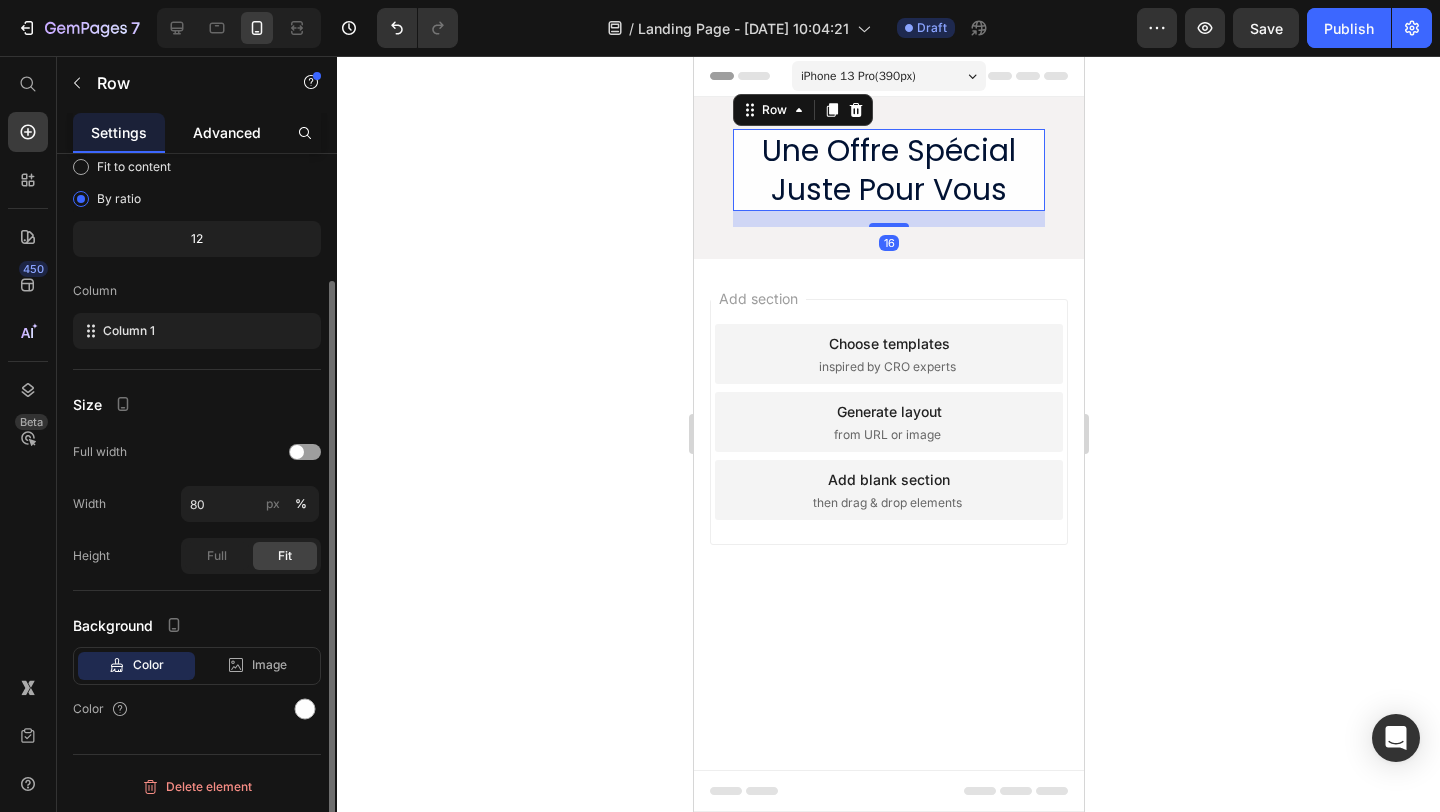 click on "Advanced" at bounding box center [227, 132] 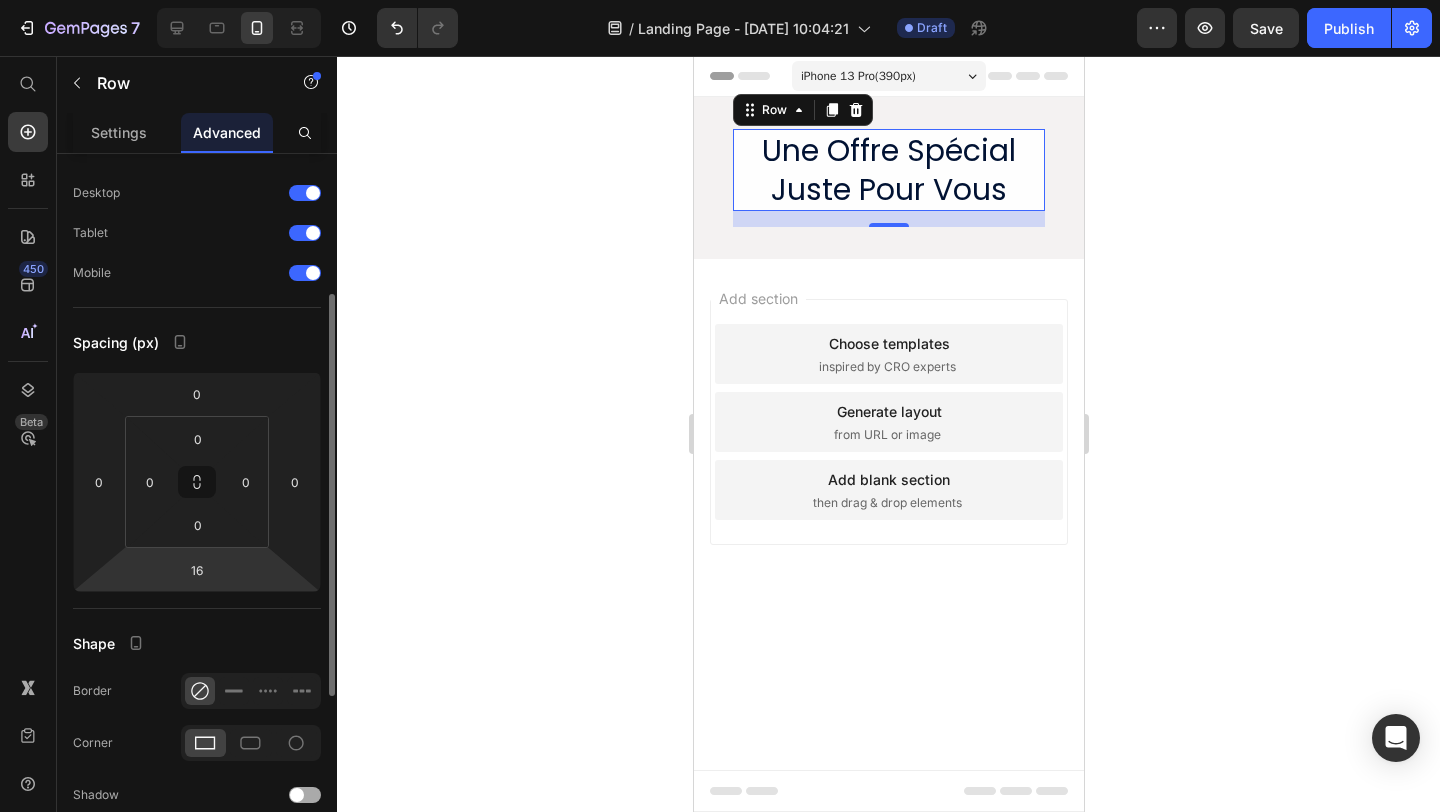 scroll, scrollTop: 148, scrollLeft: 0, axis: vertical 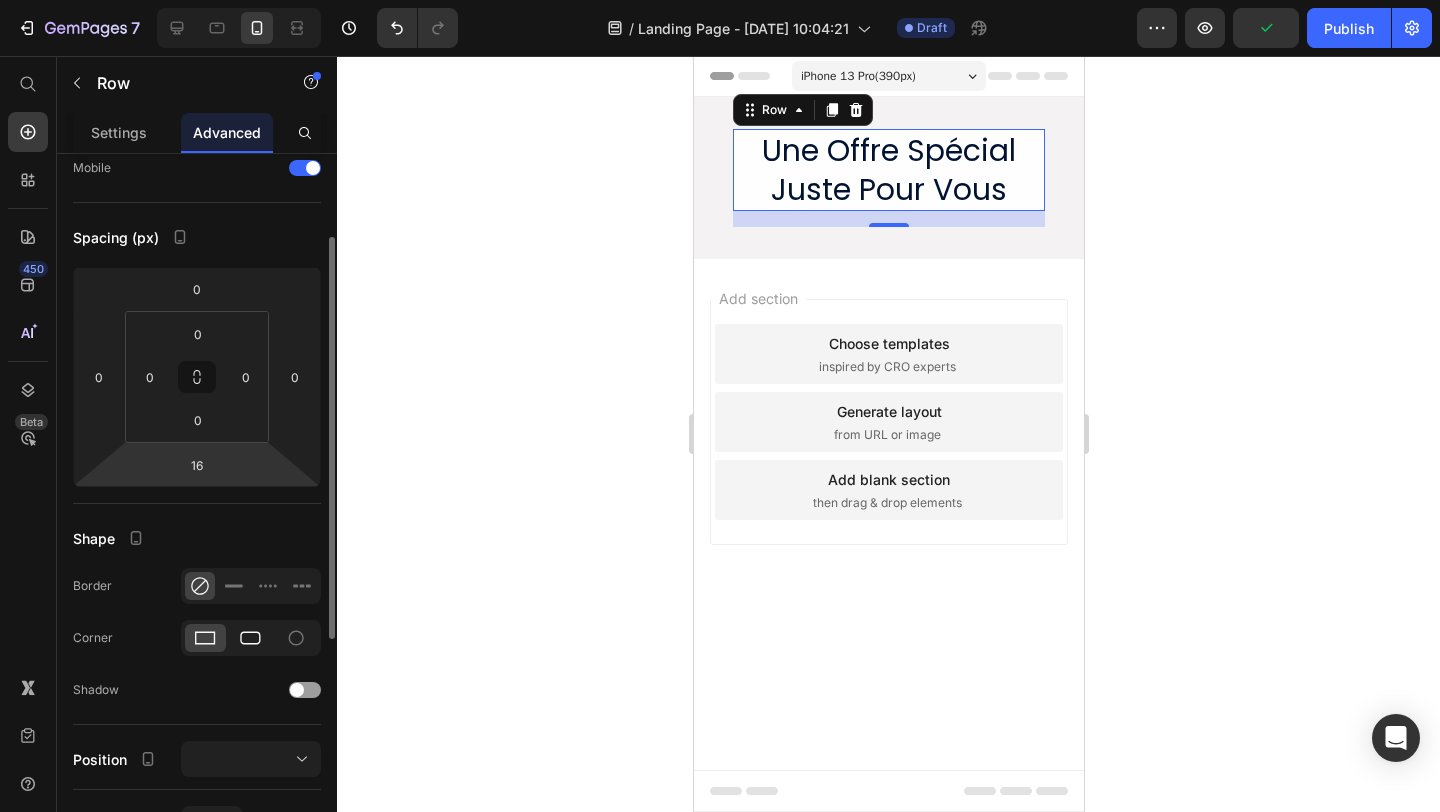click 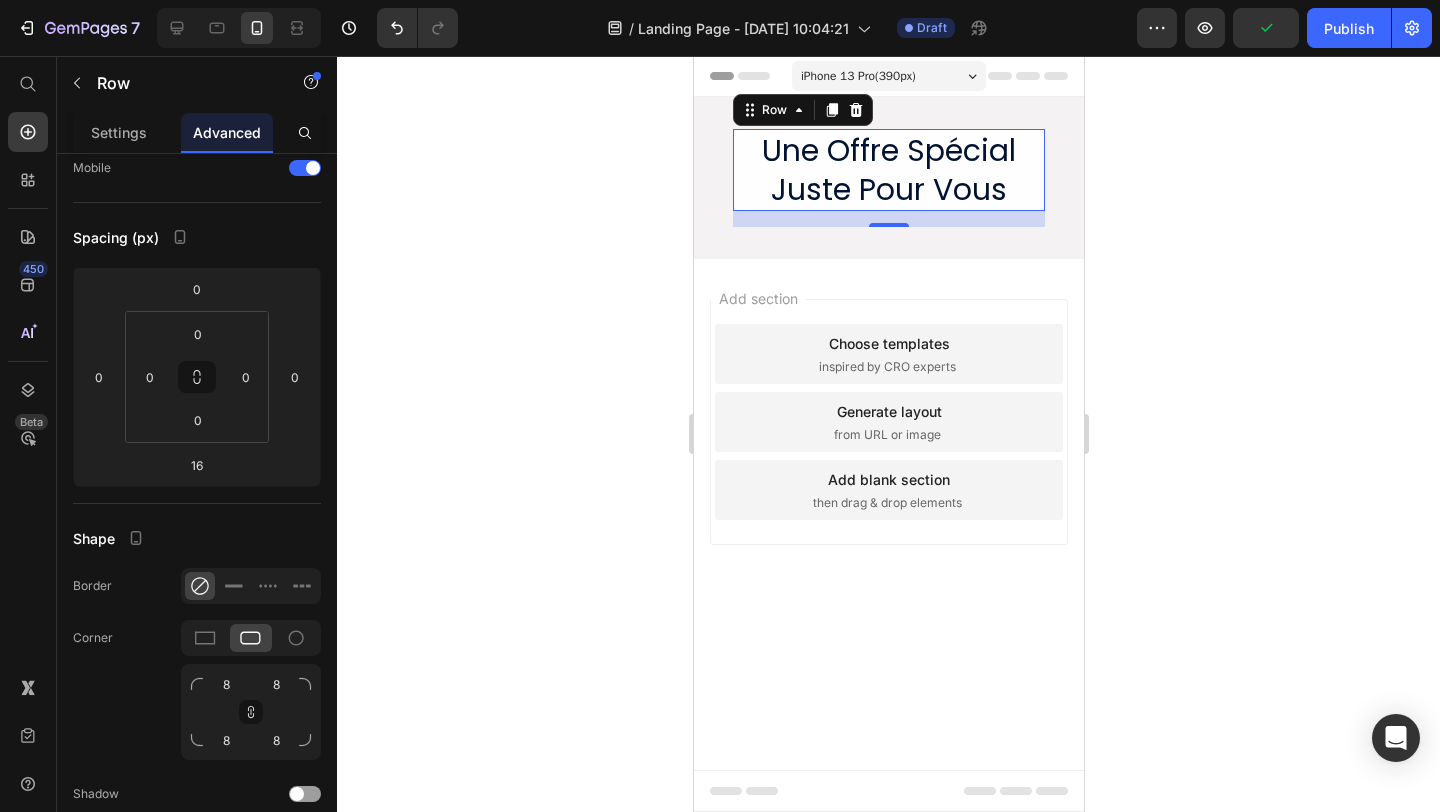 click 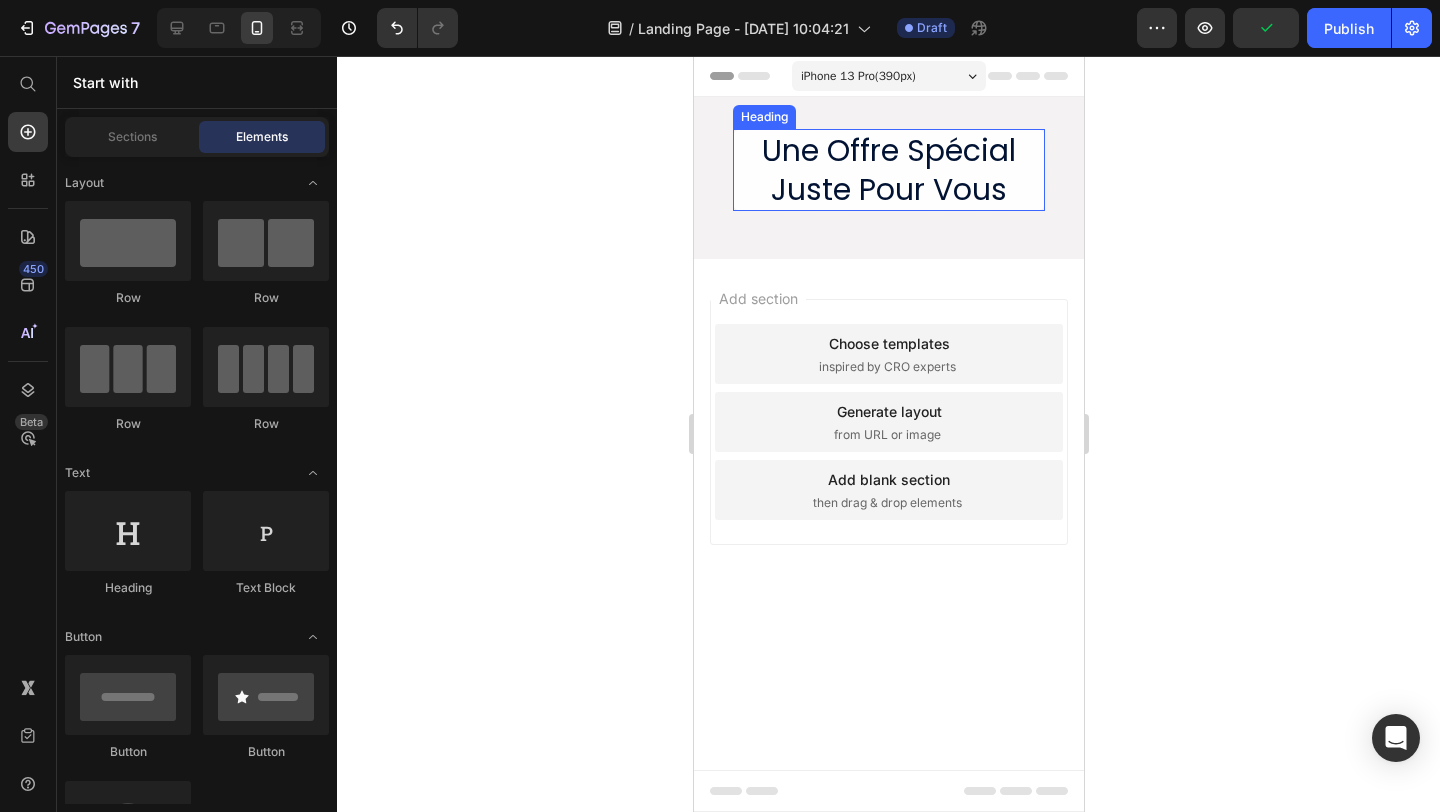 click on "Une Offre Spécial Juste Pour Vous" at bounding box center (888, 170) 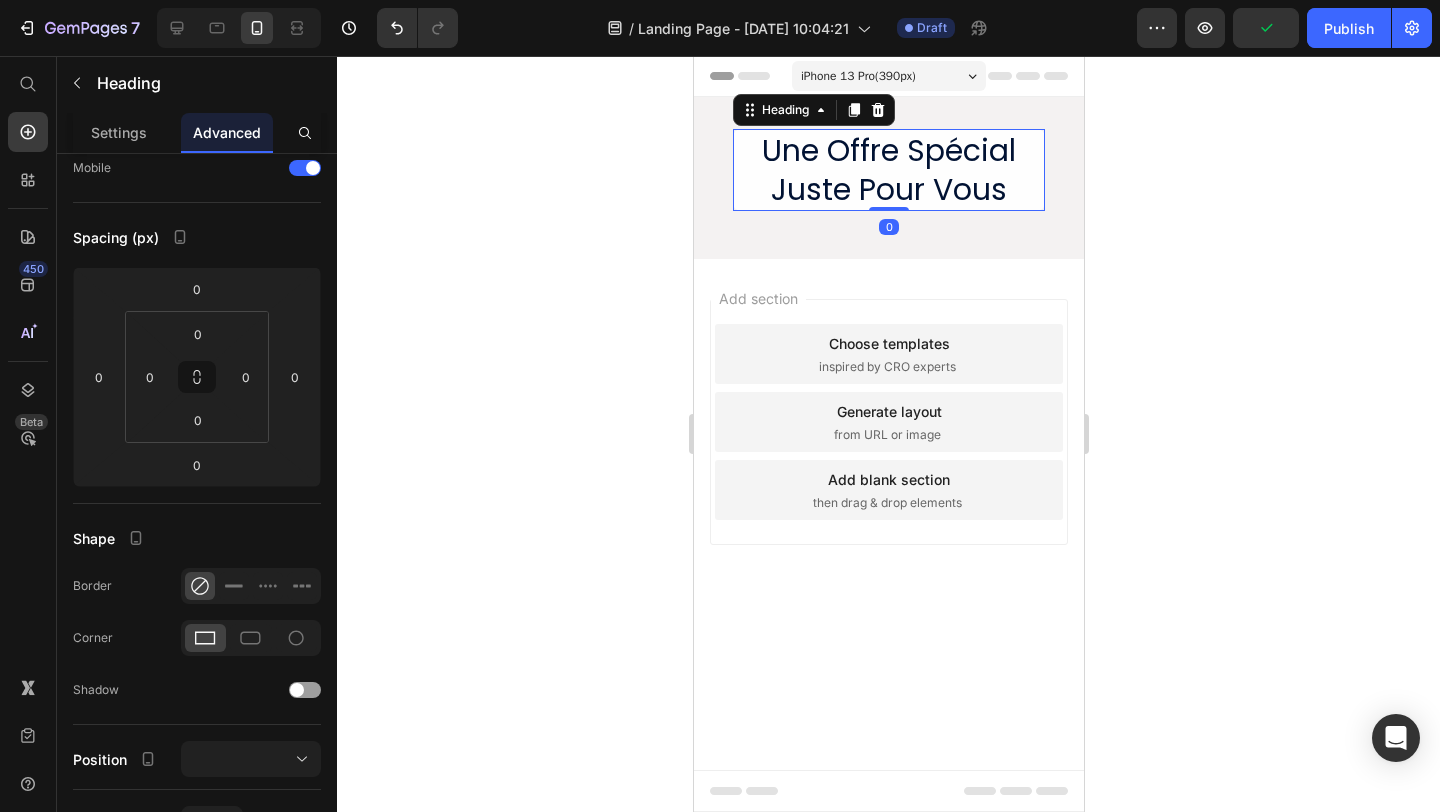 scroll, scrollTop: 0, scrollLeft: 0, axis: both 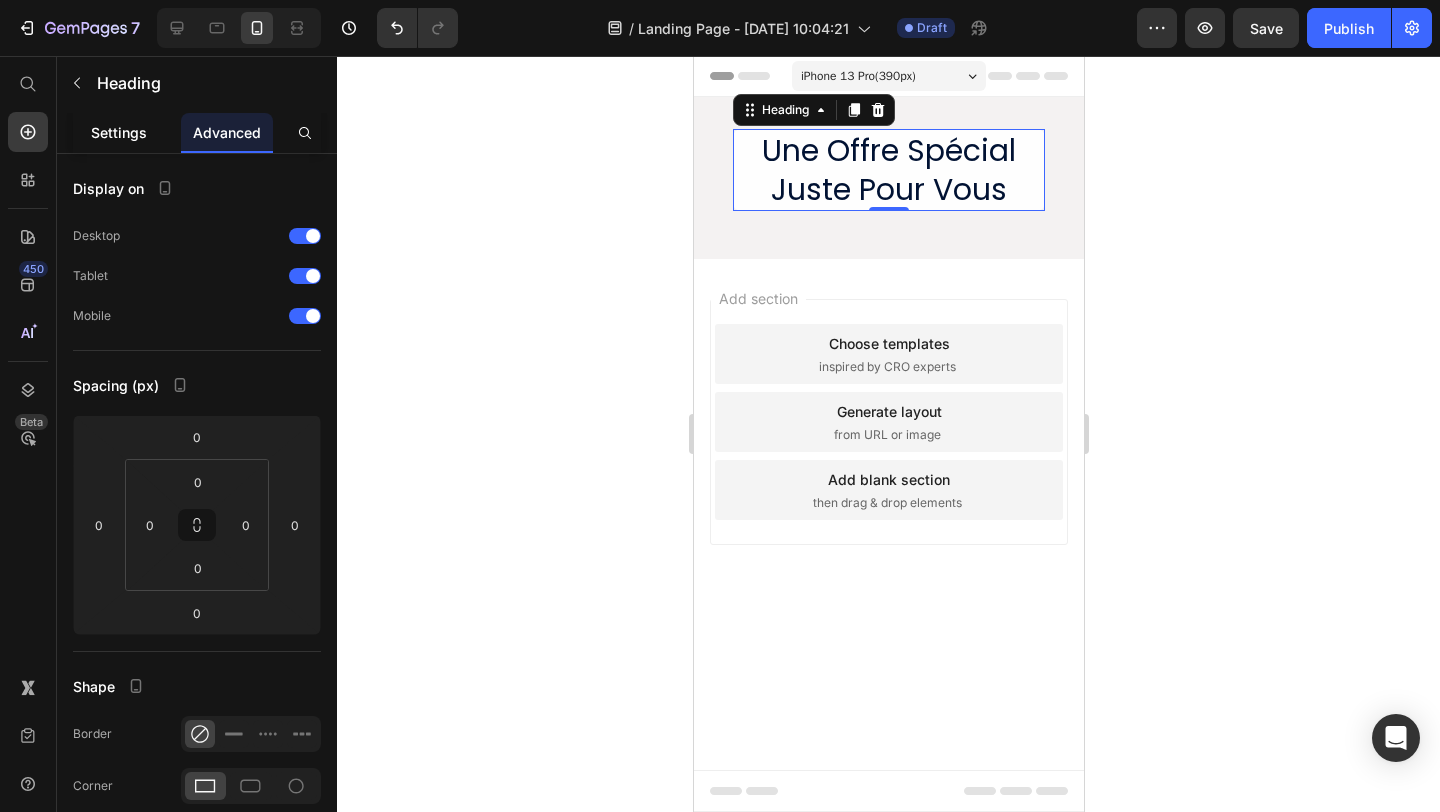 click on "Settings" at bounding box center (119, 132) 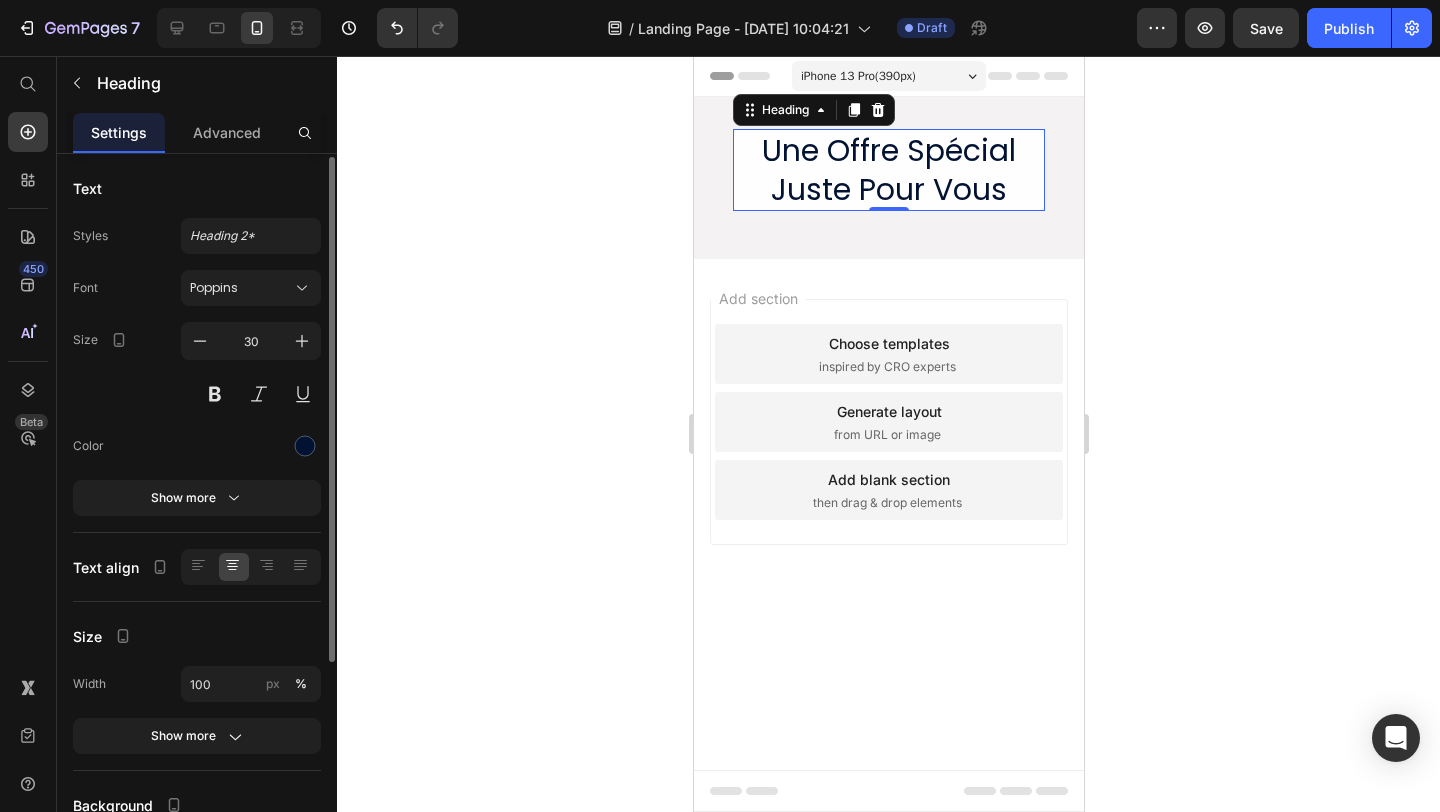 scroll, scrollTop: 13, scrollLeft: 0, axis: vertical 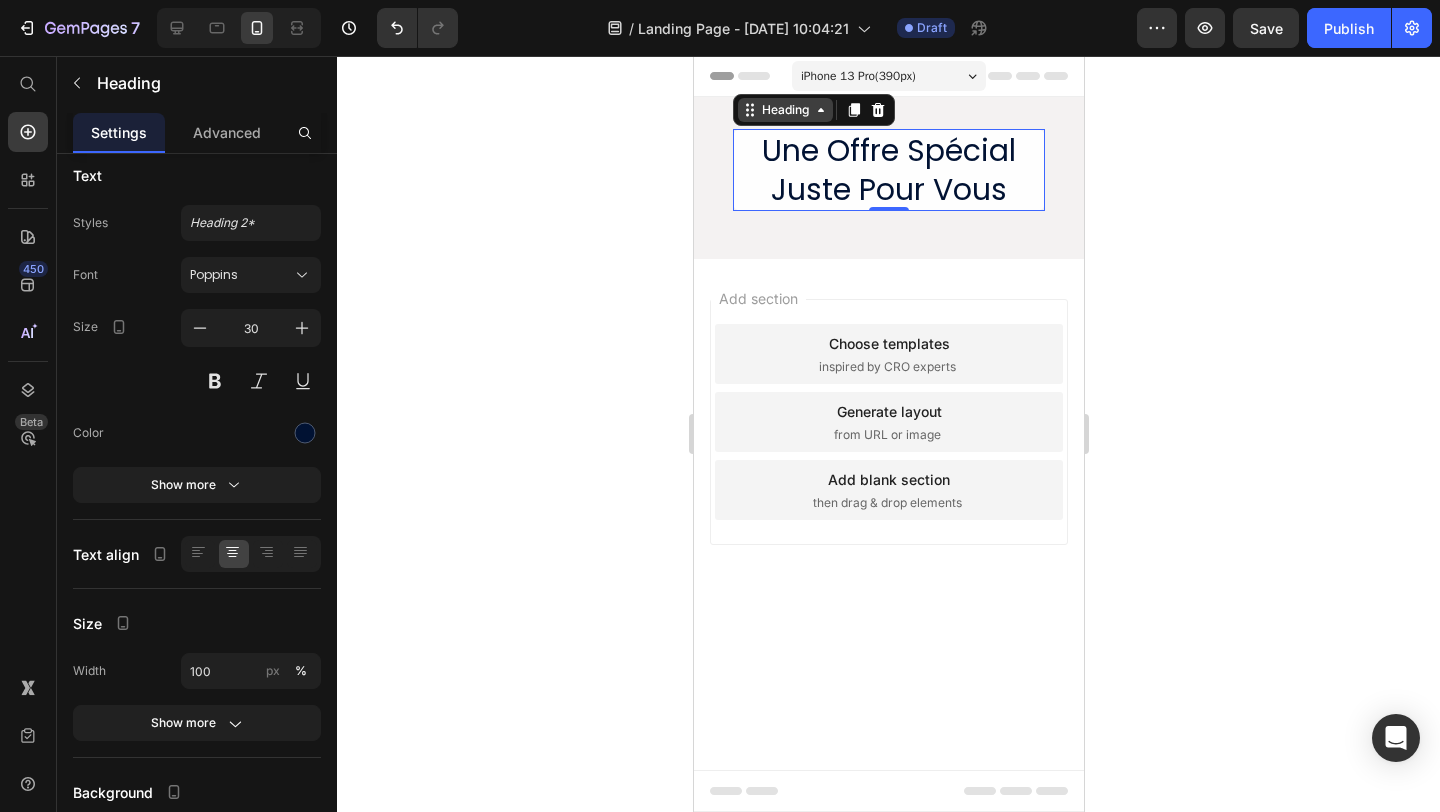 click on "Heading" at bounding box center [784, 110] 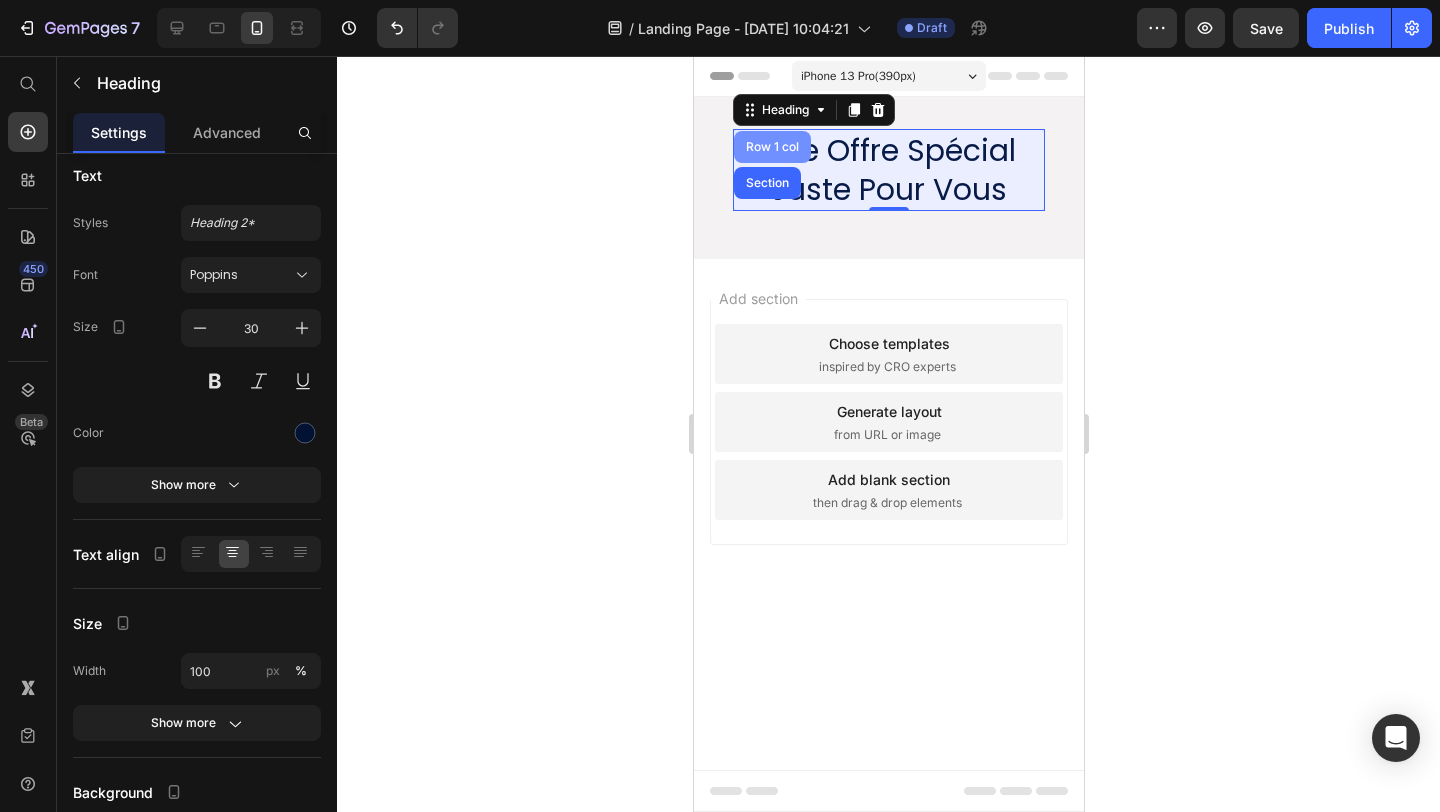 click on "Row 1 col" at bounding box center [771, 147] 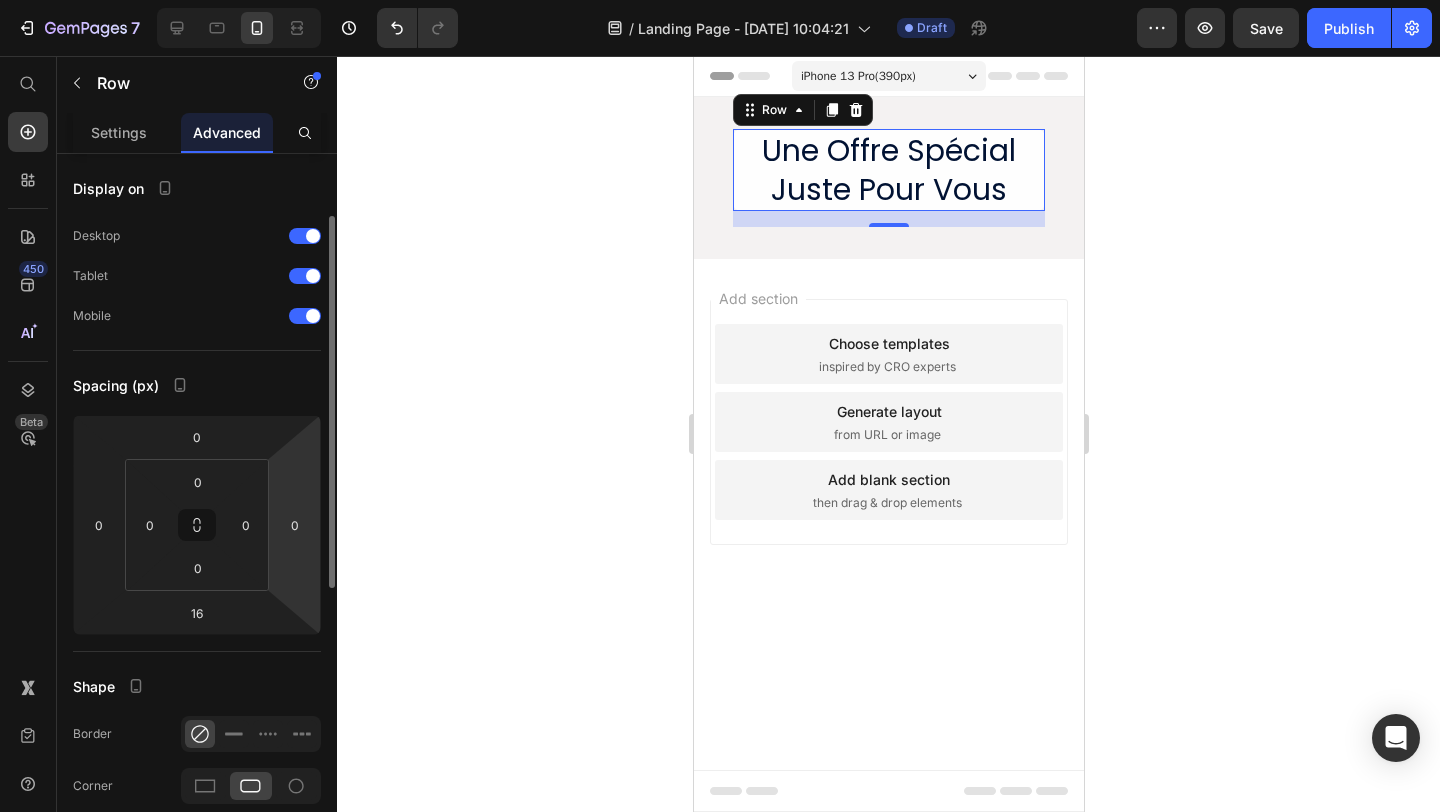 scroll, scrollTop: 115, scrollLeft: 0, axis: vertical 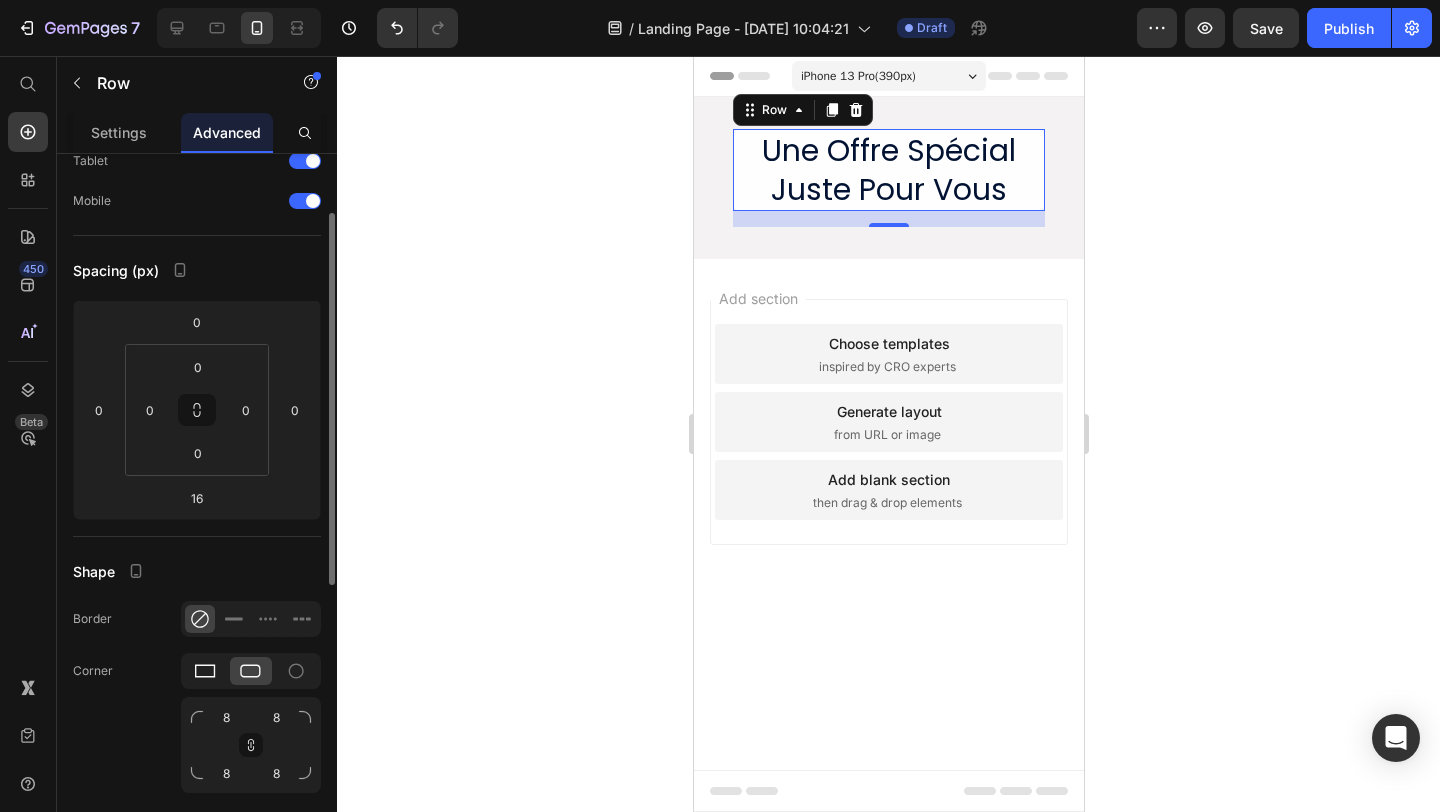 click 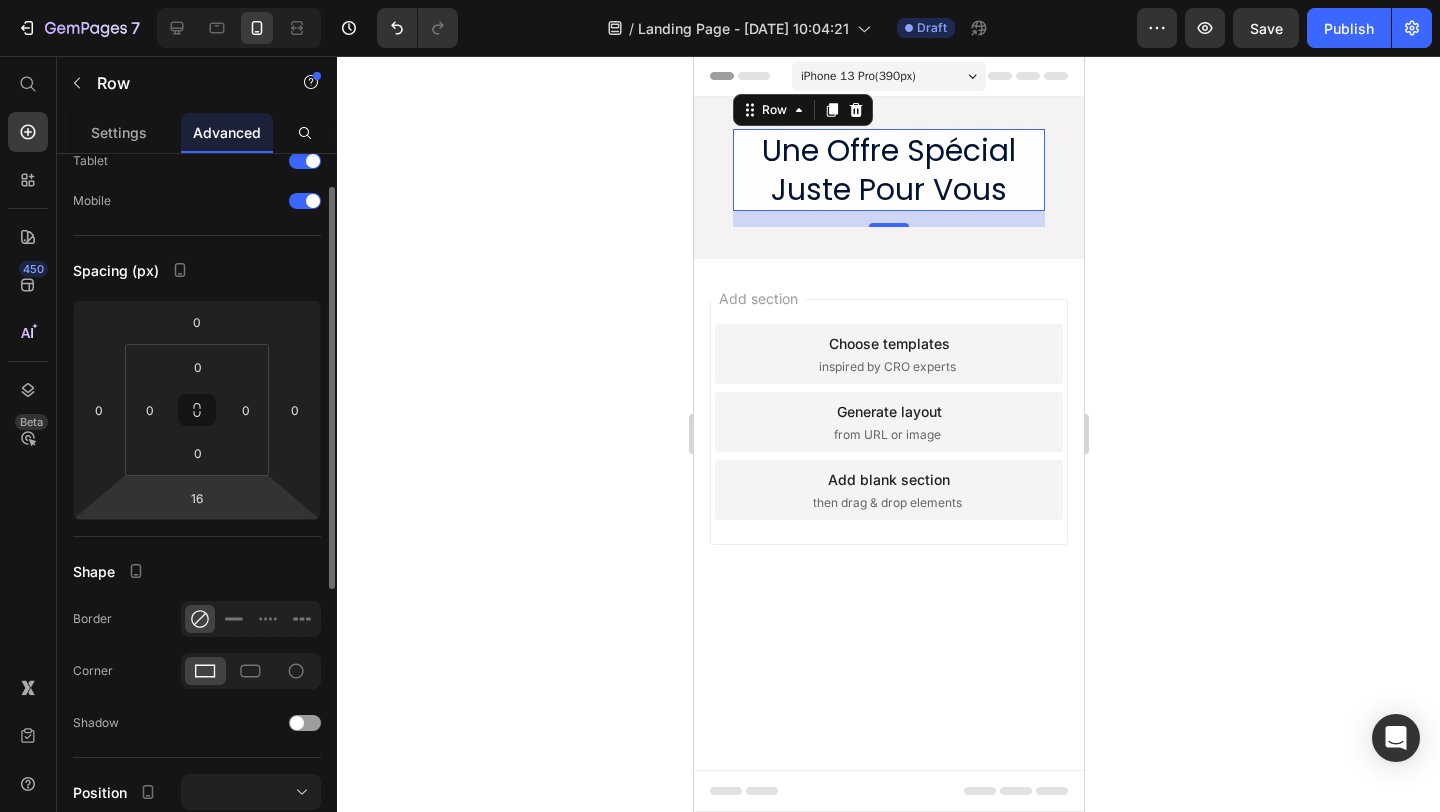 scroll, scrollTop: 0, scrollLeft: 0, axis: both 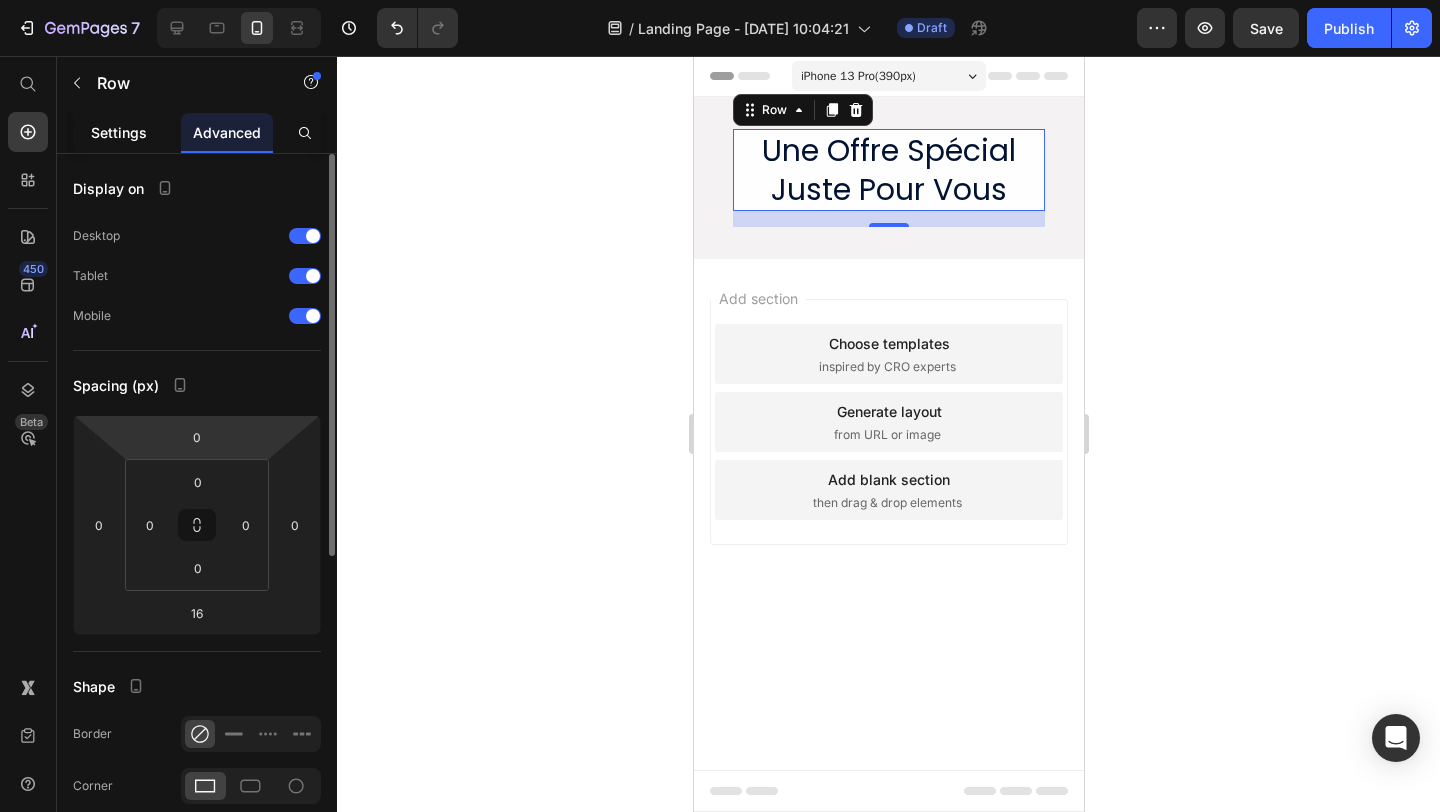 click on "Settings" 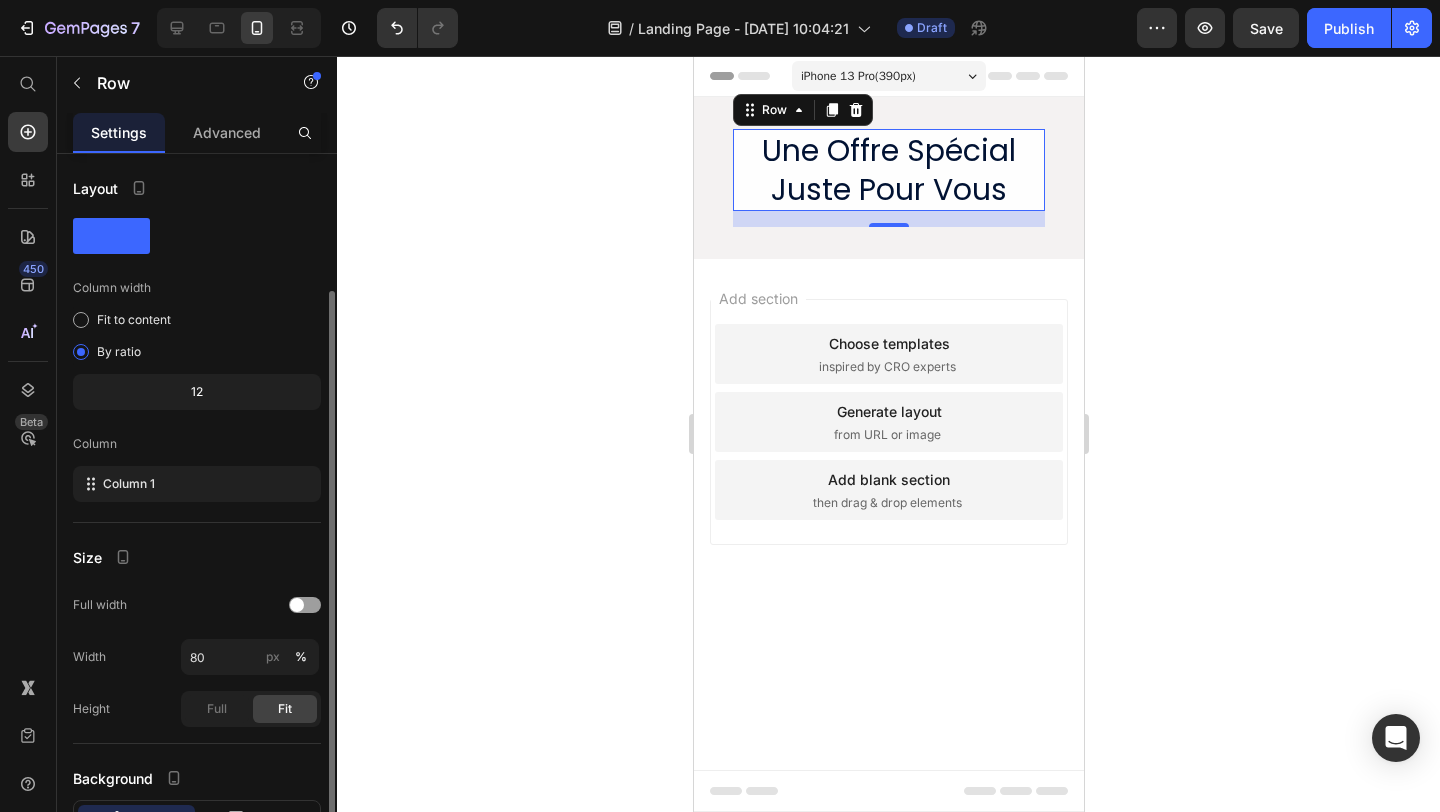 scroll, scrollTop: 153, scrollLeft: 0, axis: vertical 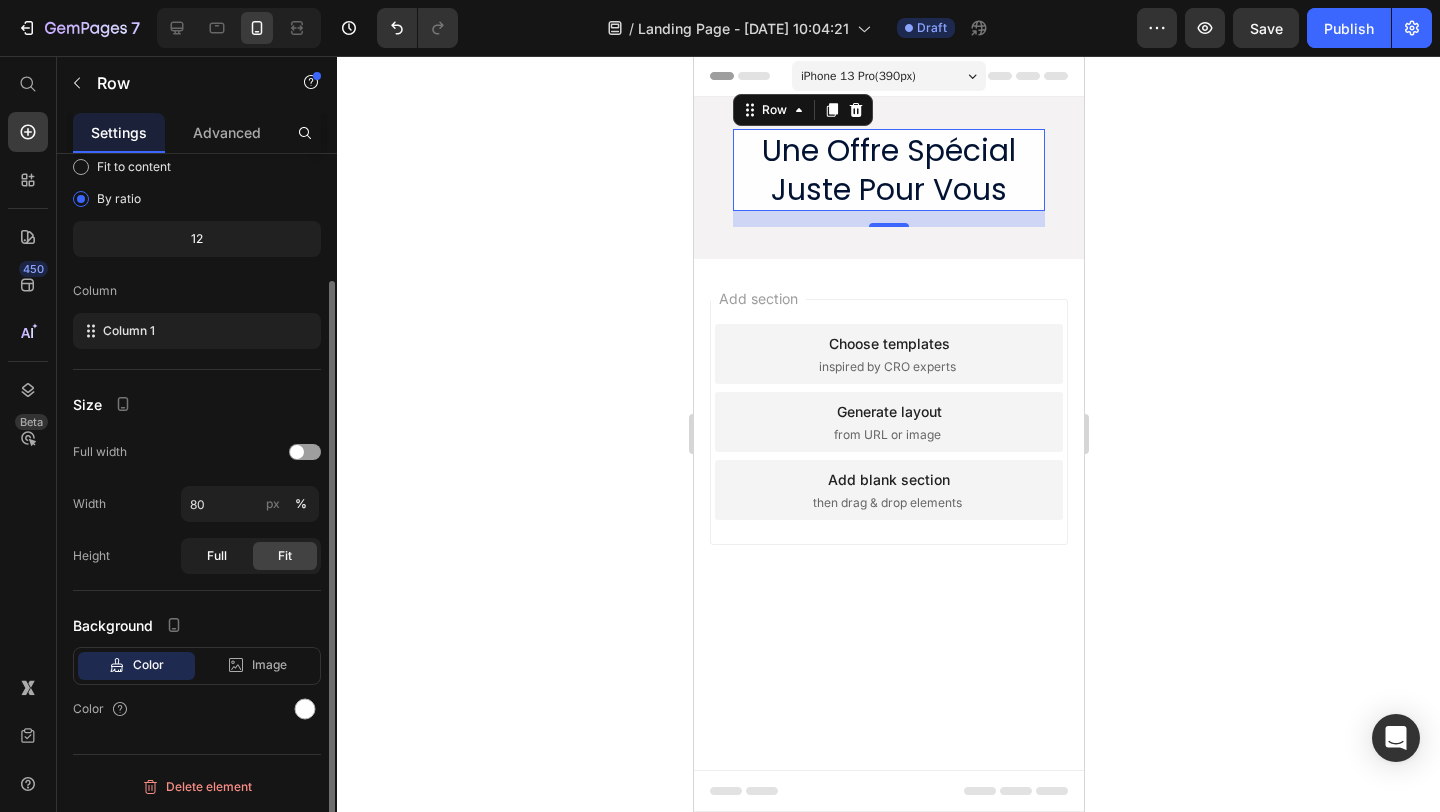 click on "Full" 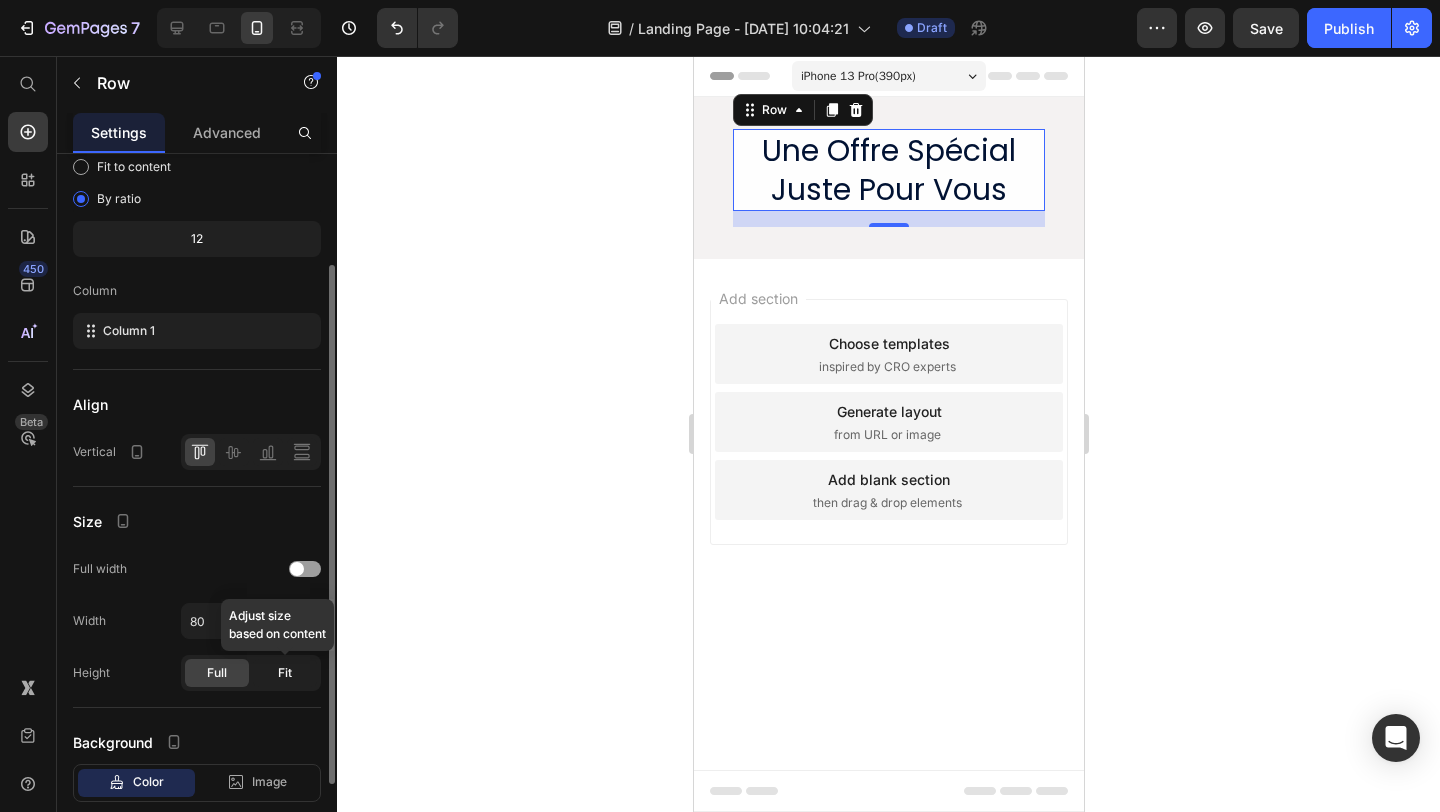 click on "Fit" 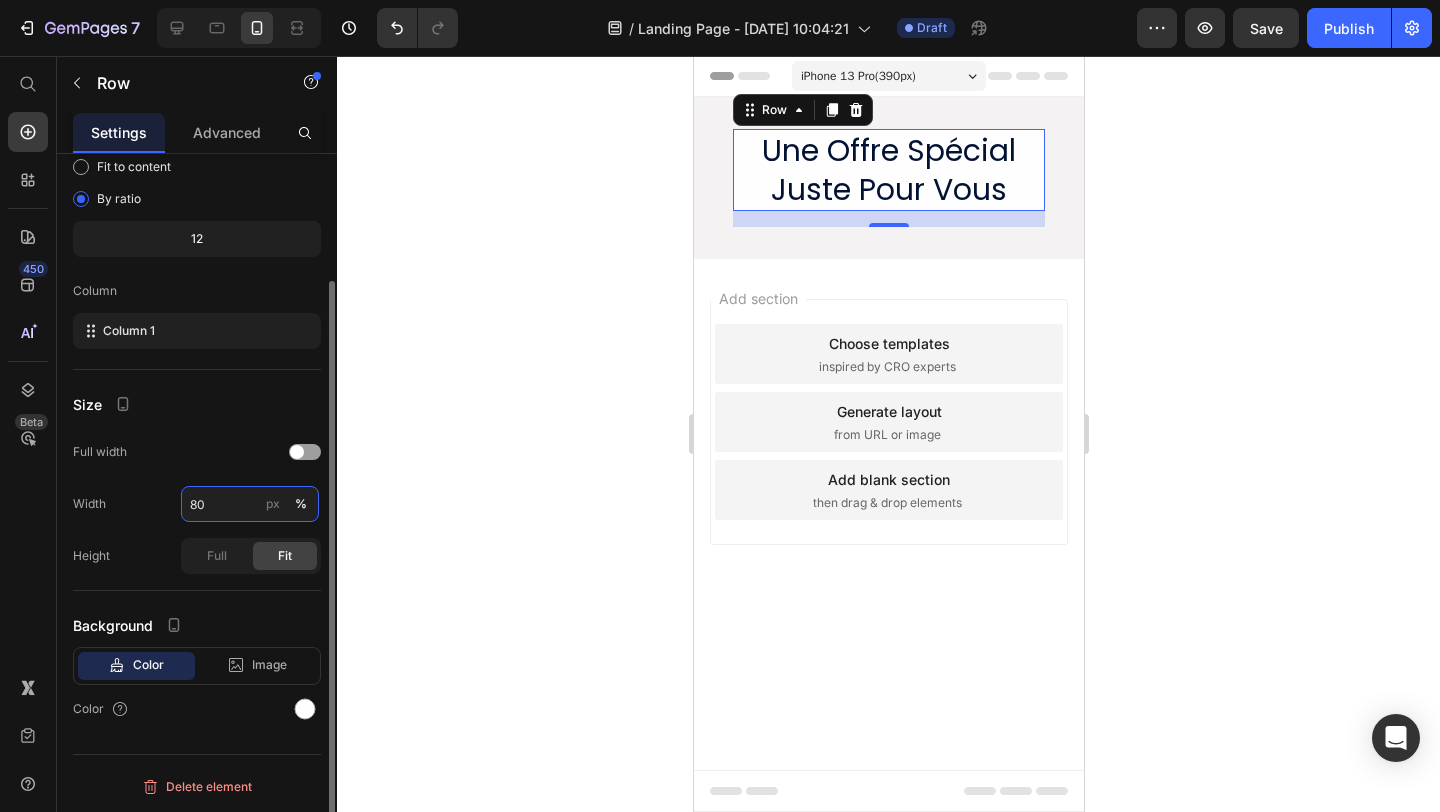 click on "80" at bounding box center (250, 504) 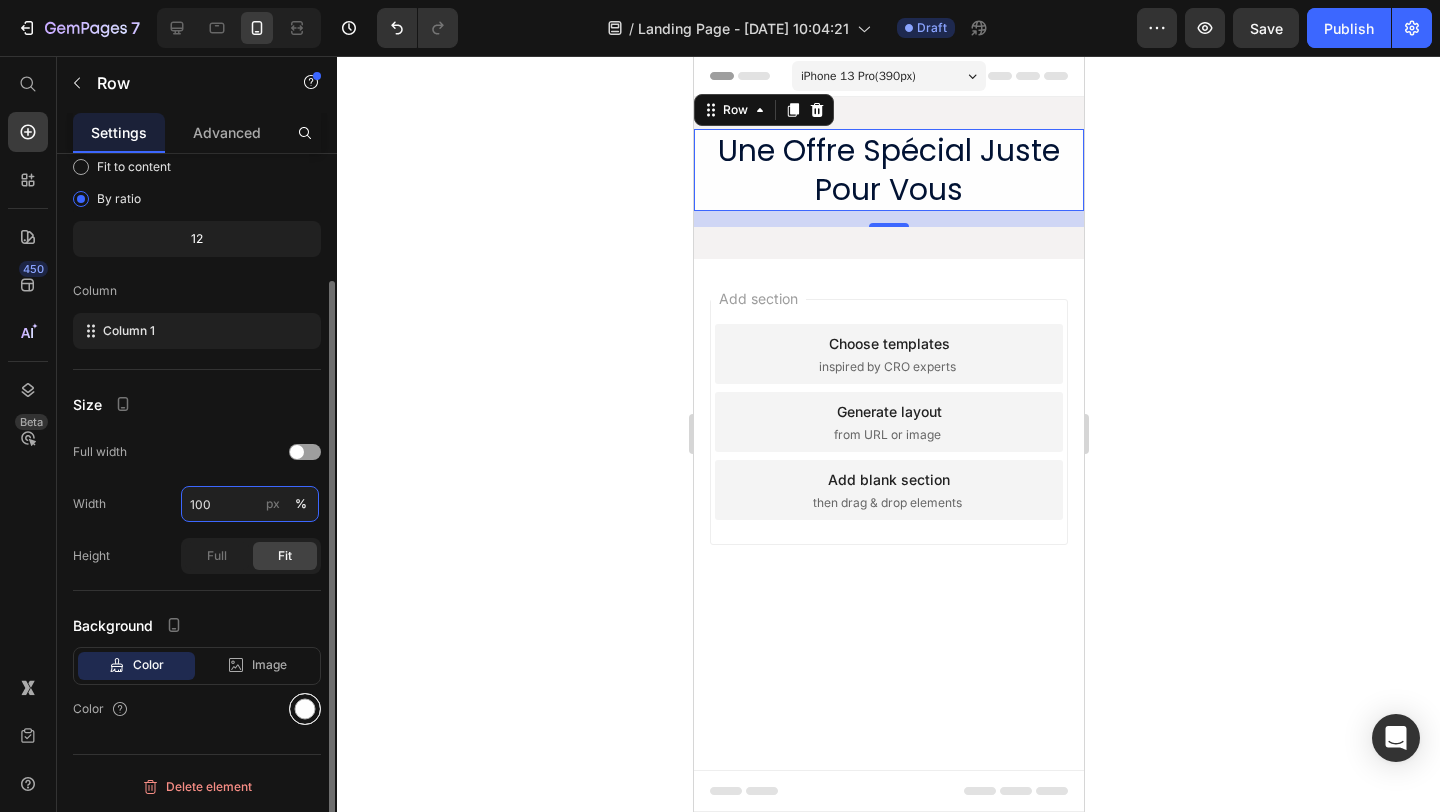 type on "100" 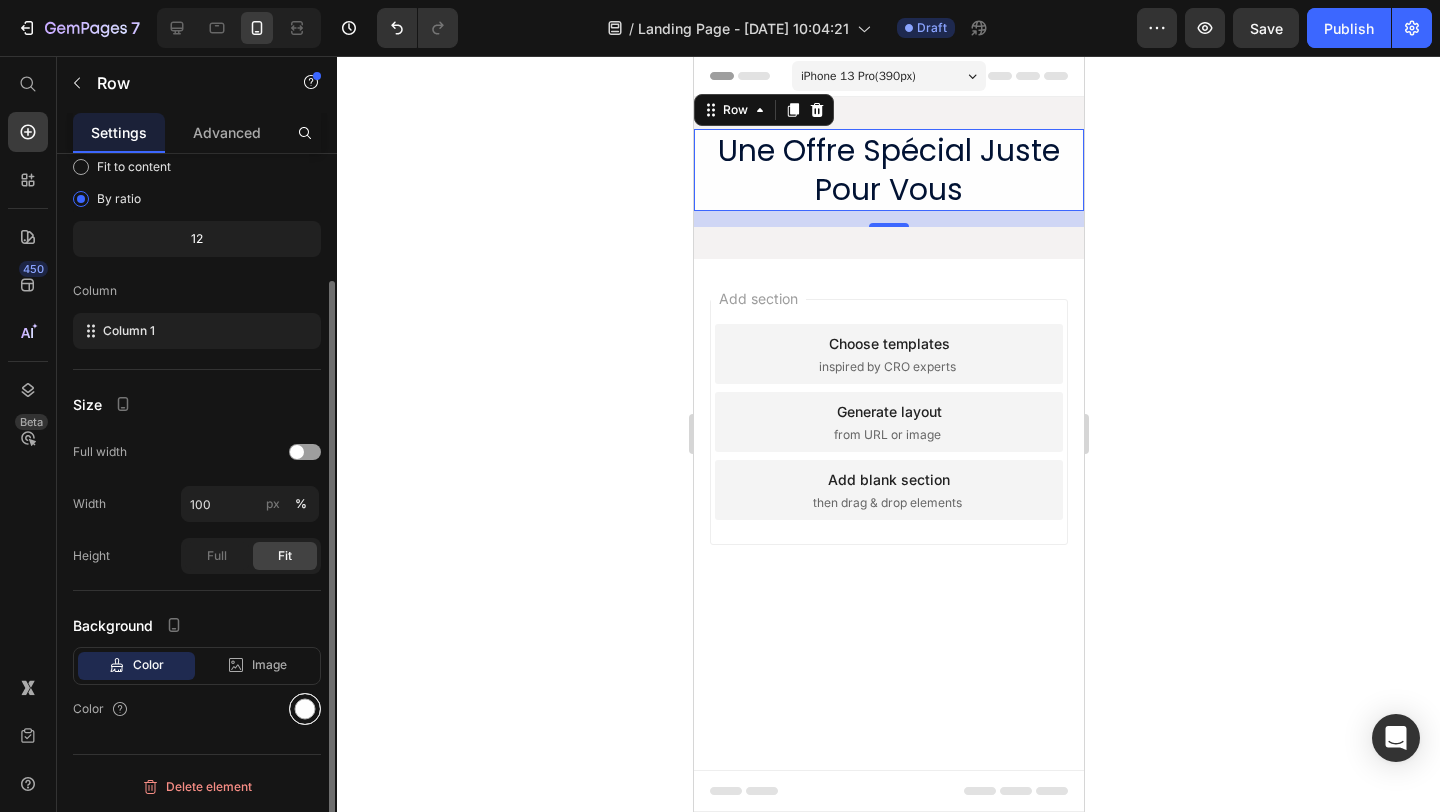 click at bounding box center [305, 709] 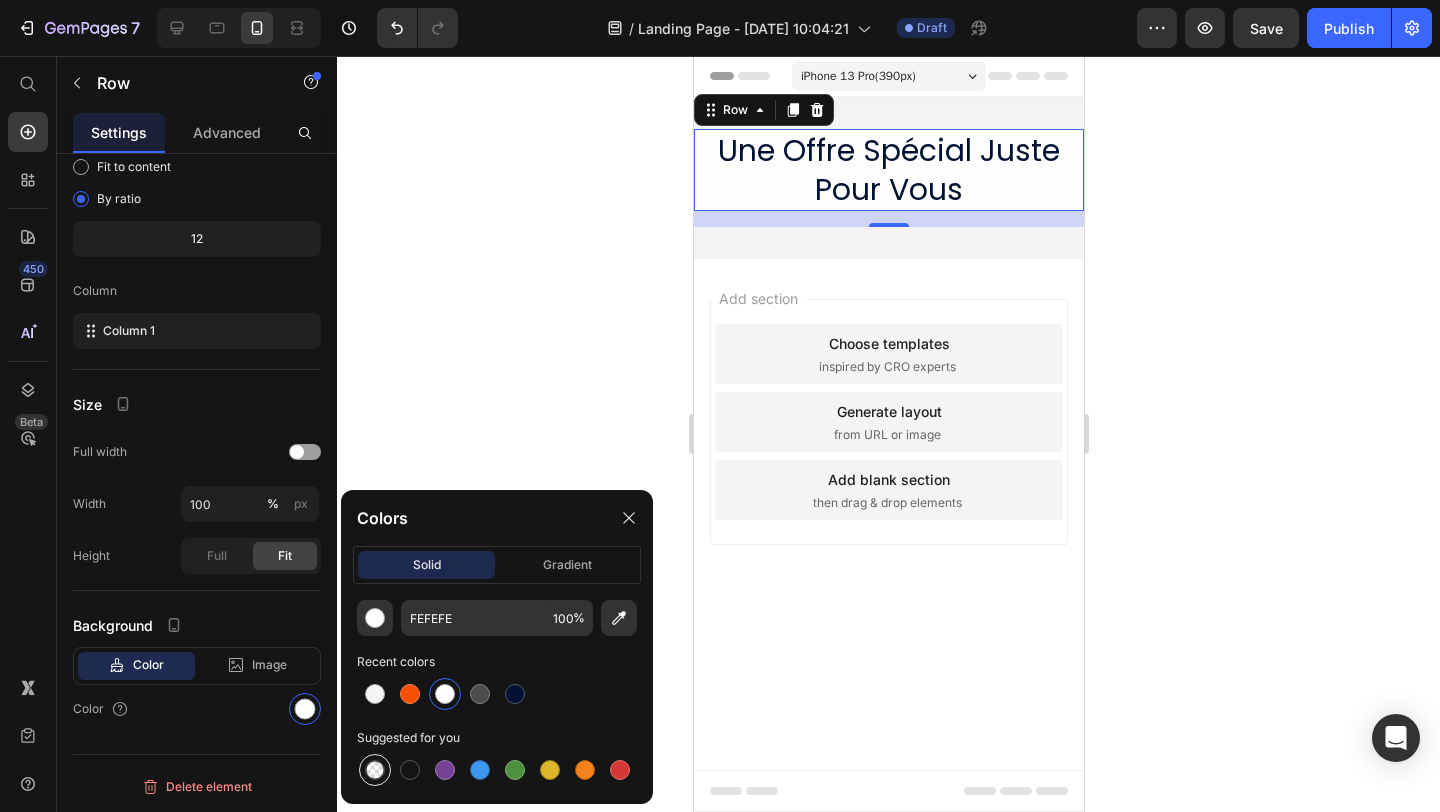 click at bounding box center (375, 770) 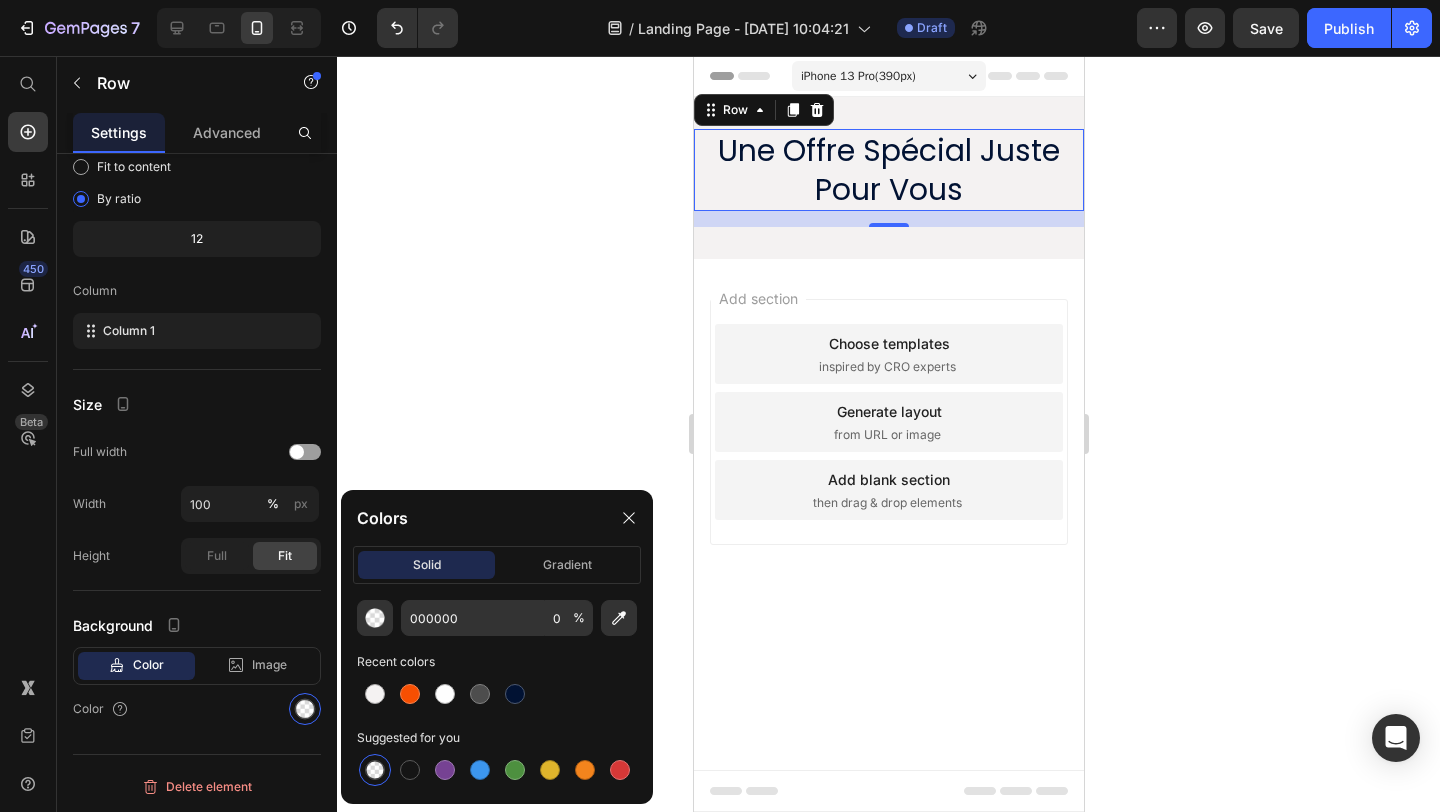 click 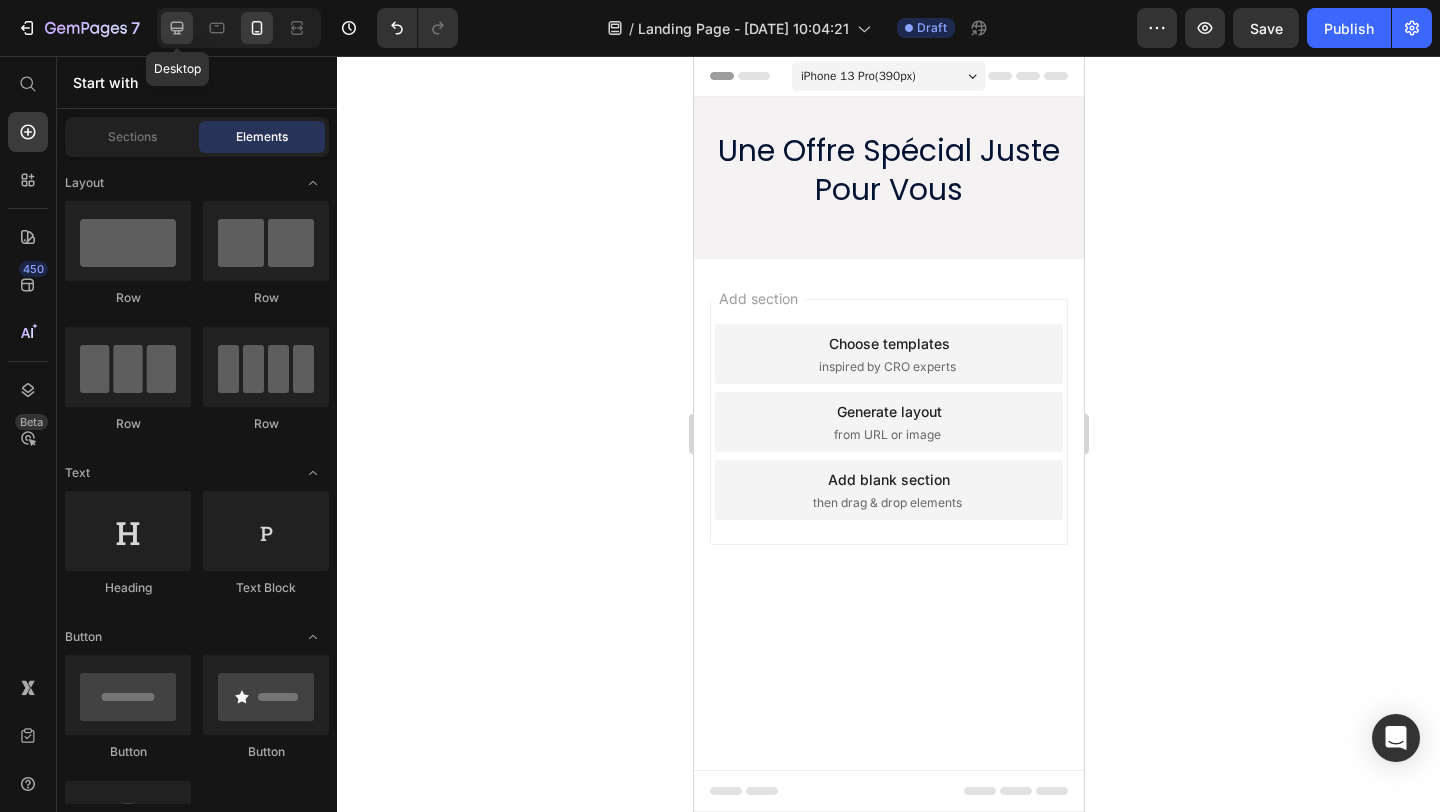 click 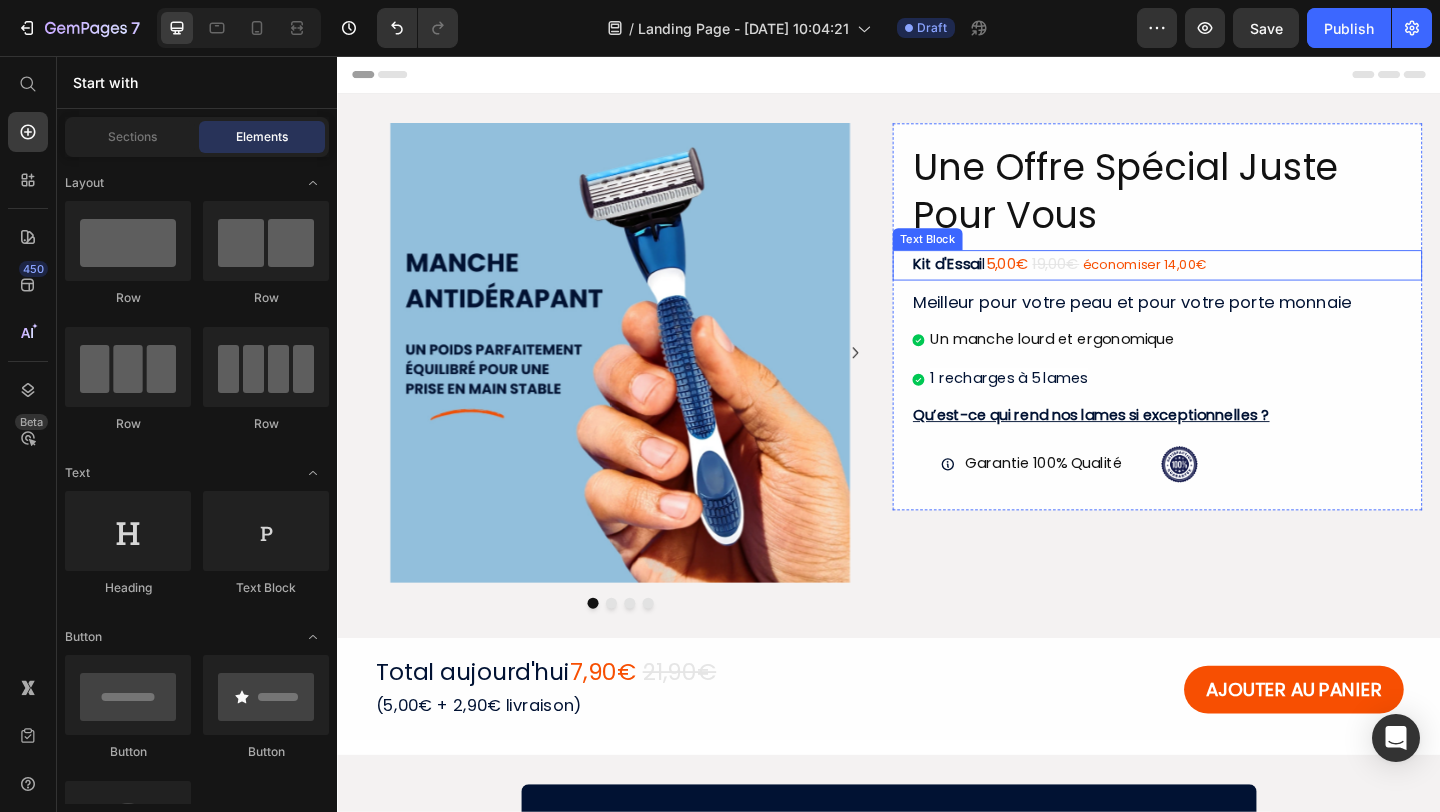 click on "Kit d'Essai" at bounding box center (1000, 282) 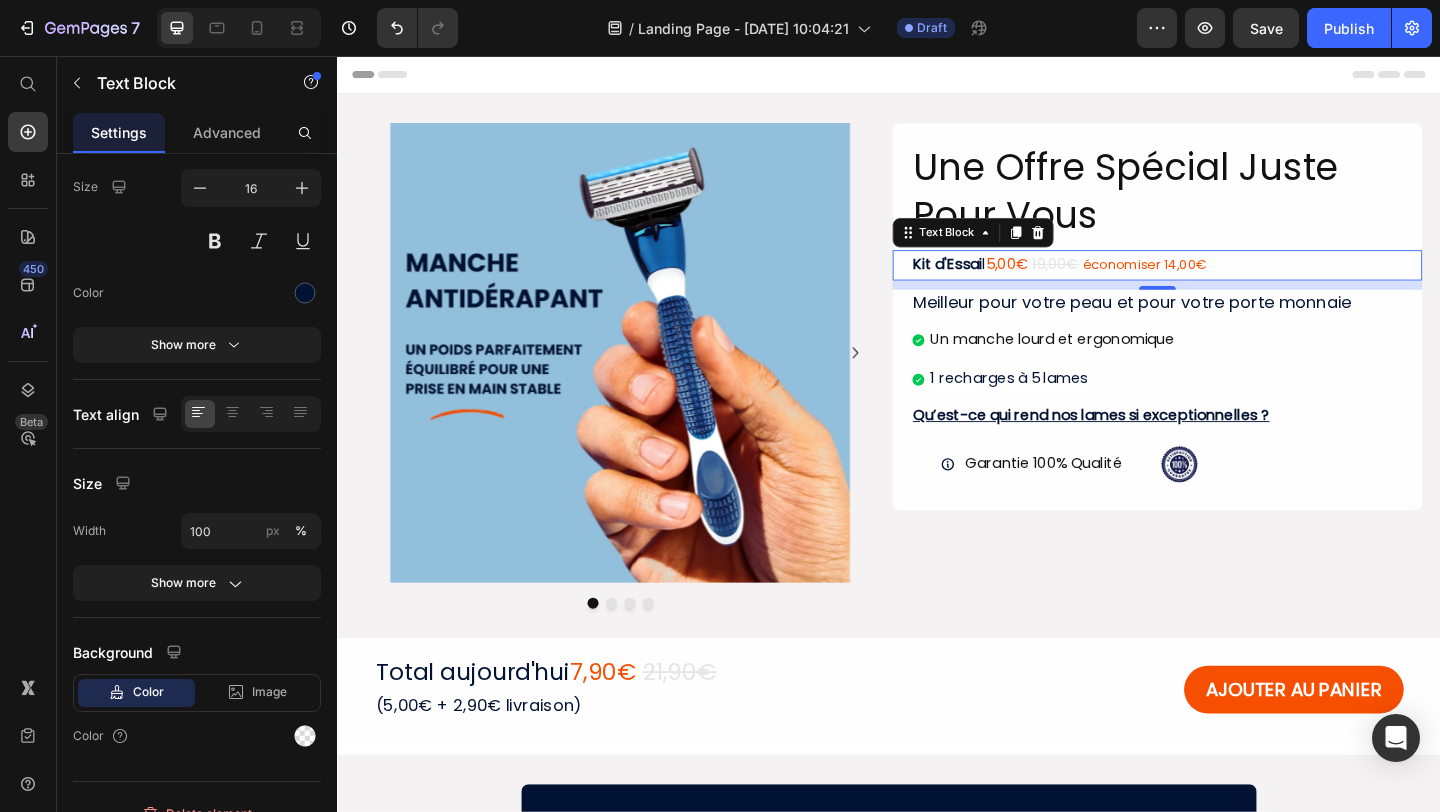 scroll, scrollTop: 0, scrollLeft: 0, axis: both 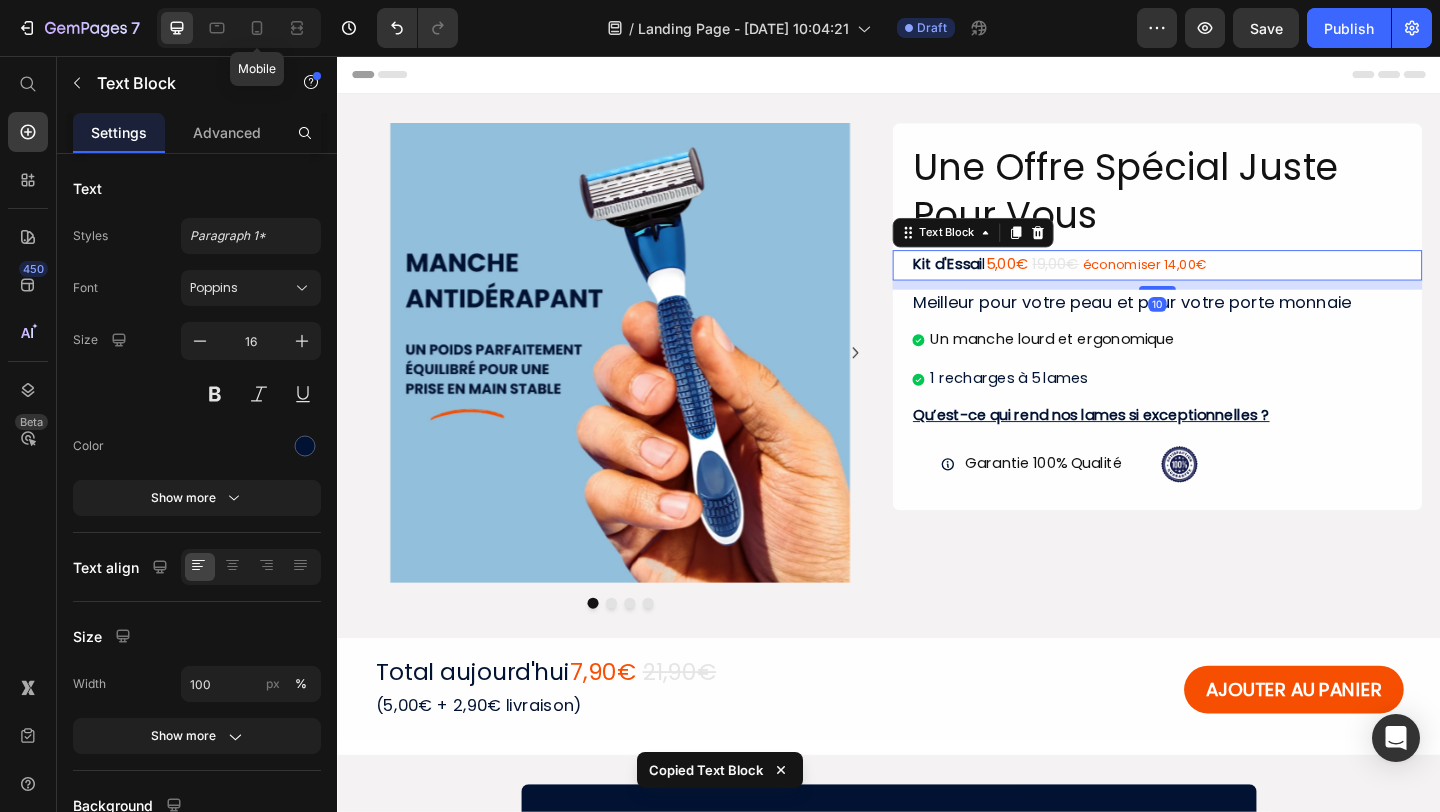 drag, startPoint x: 257, startPoint y: 32, endPoint x: 392, endPoint y: 62, distance: 138.29317 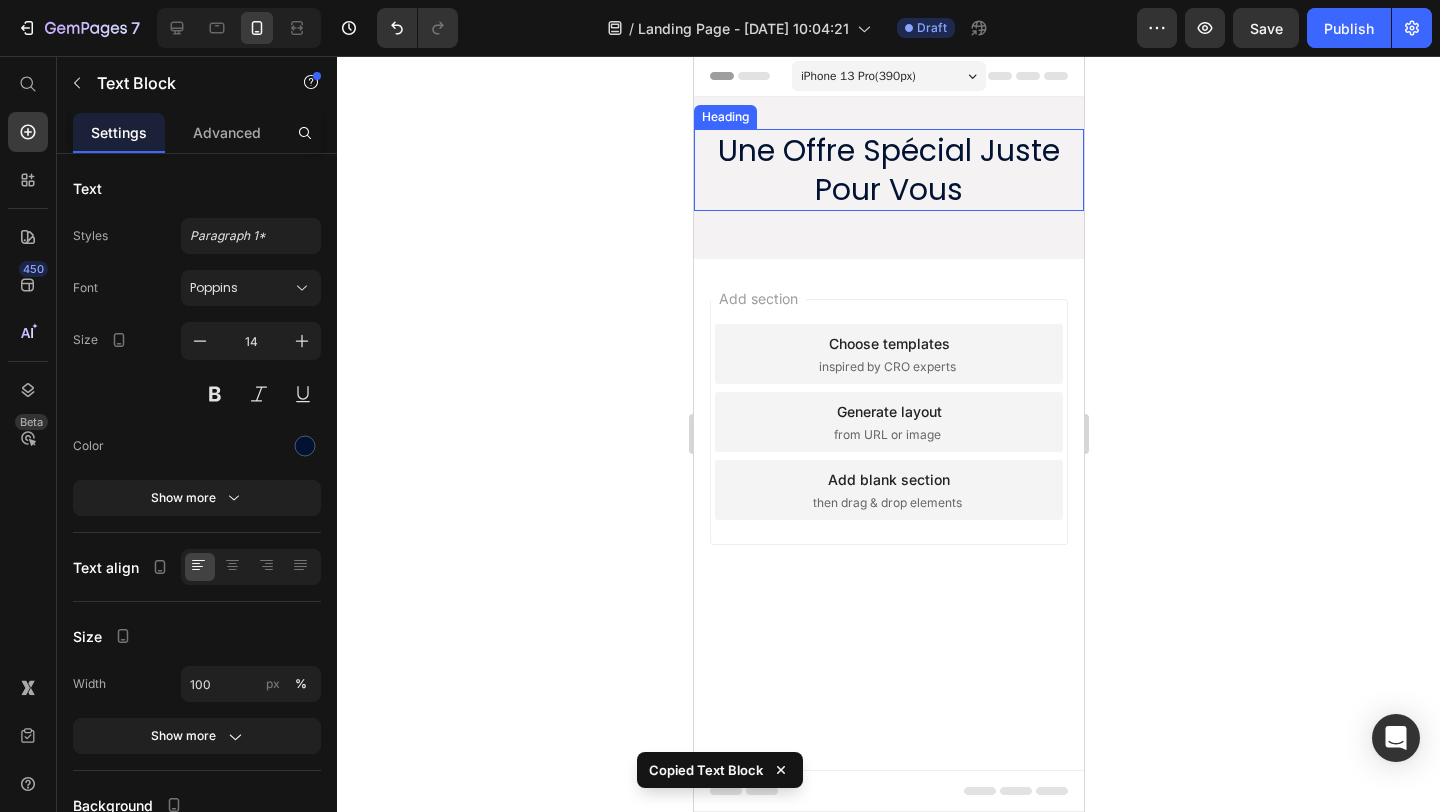 click on "Une Offre Spécial Juste Pour Vous" at bounding box center (888, 170) 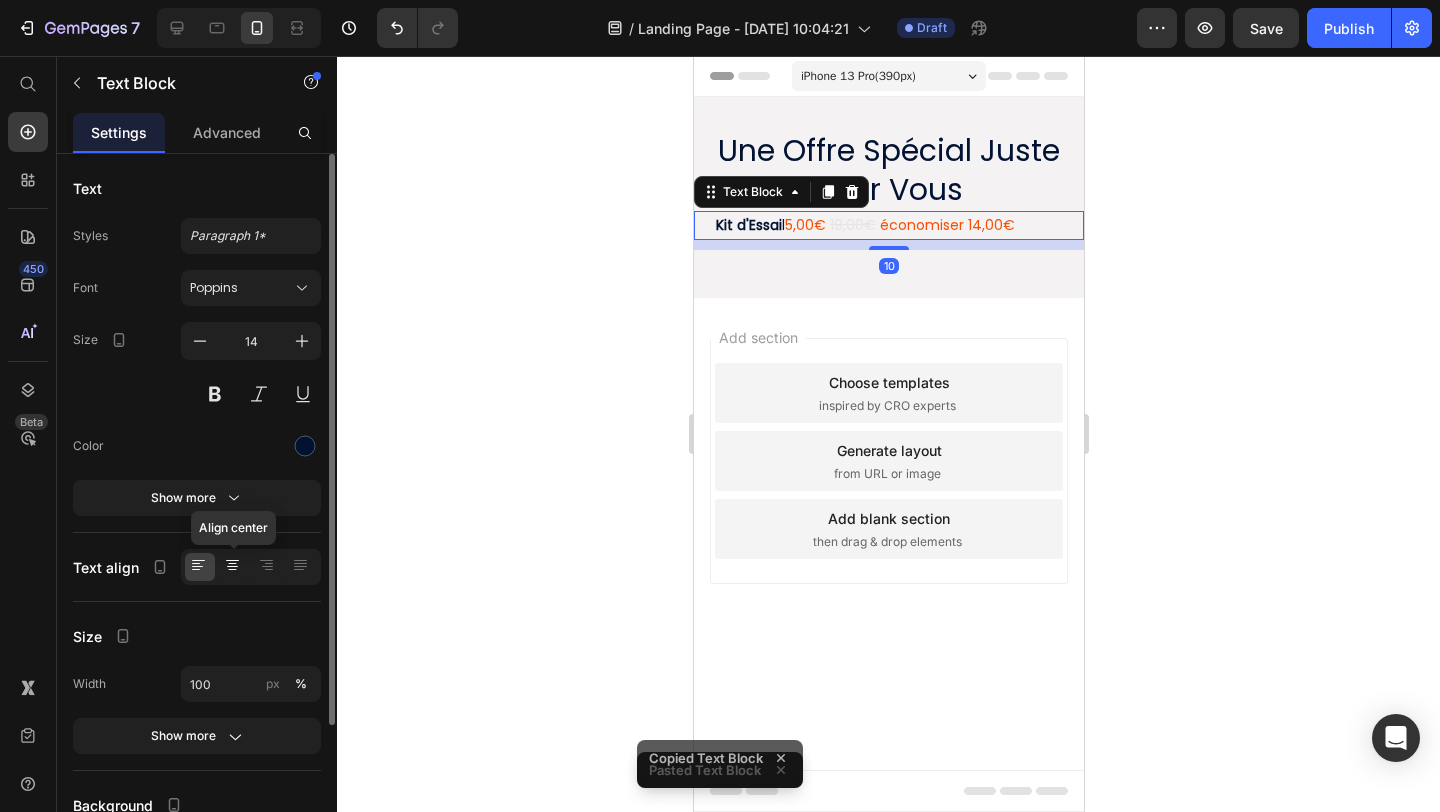 click 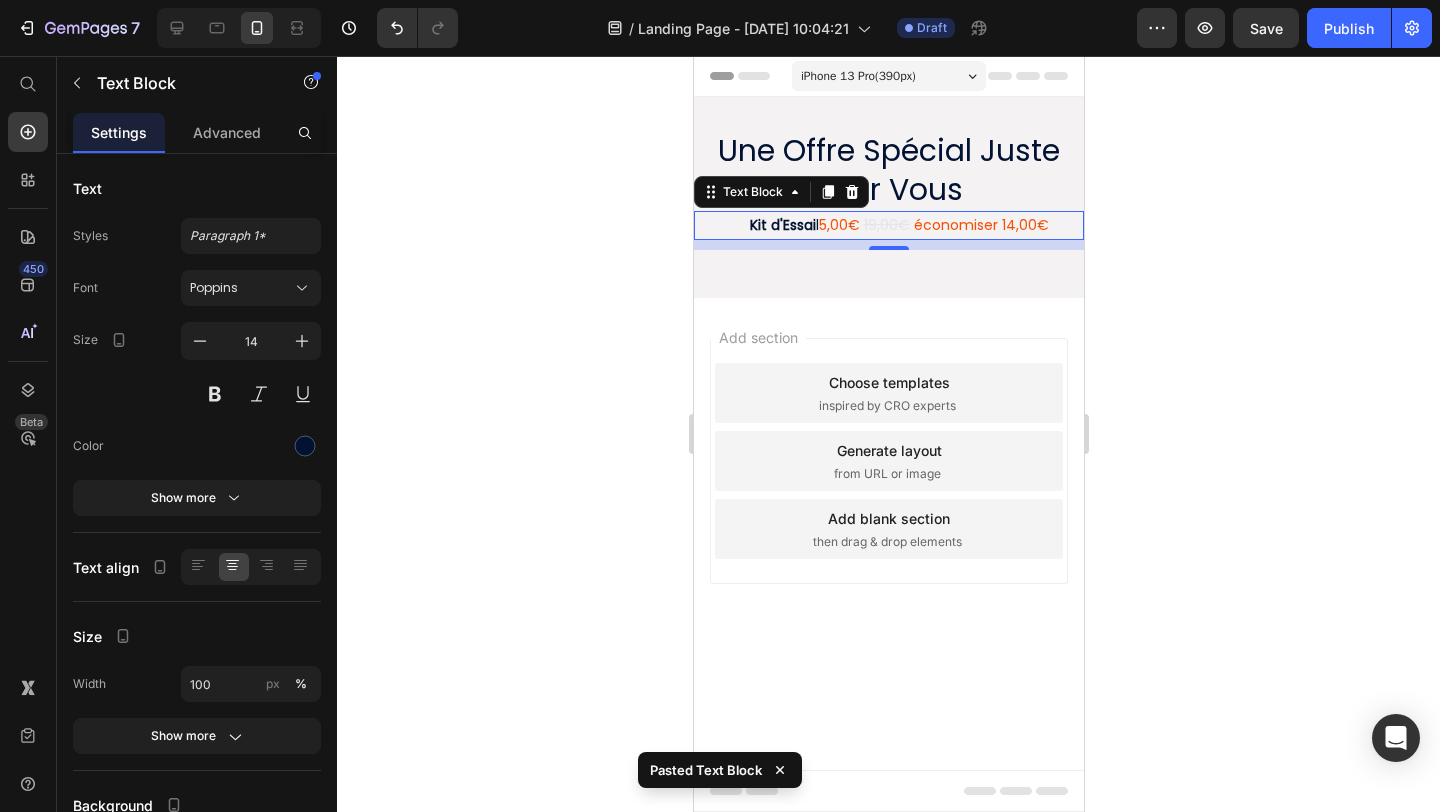 click 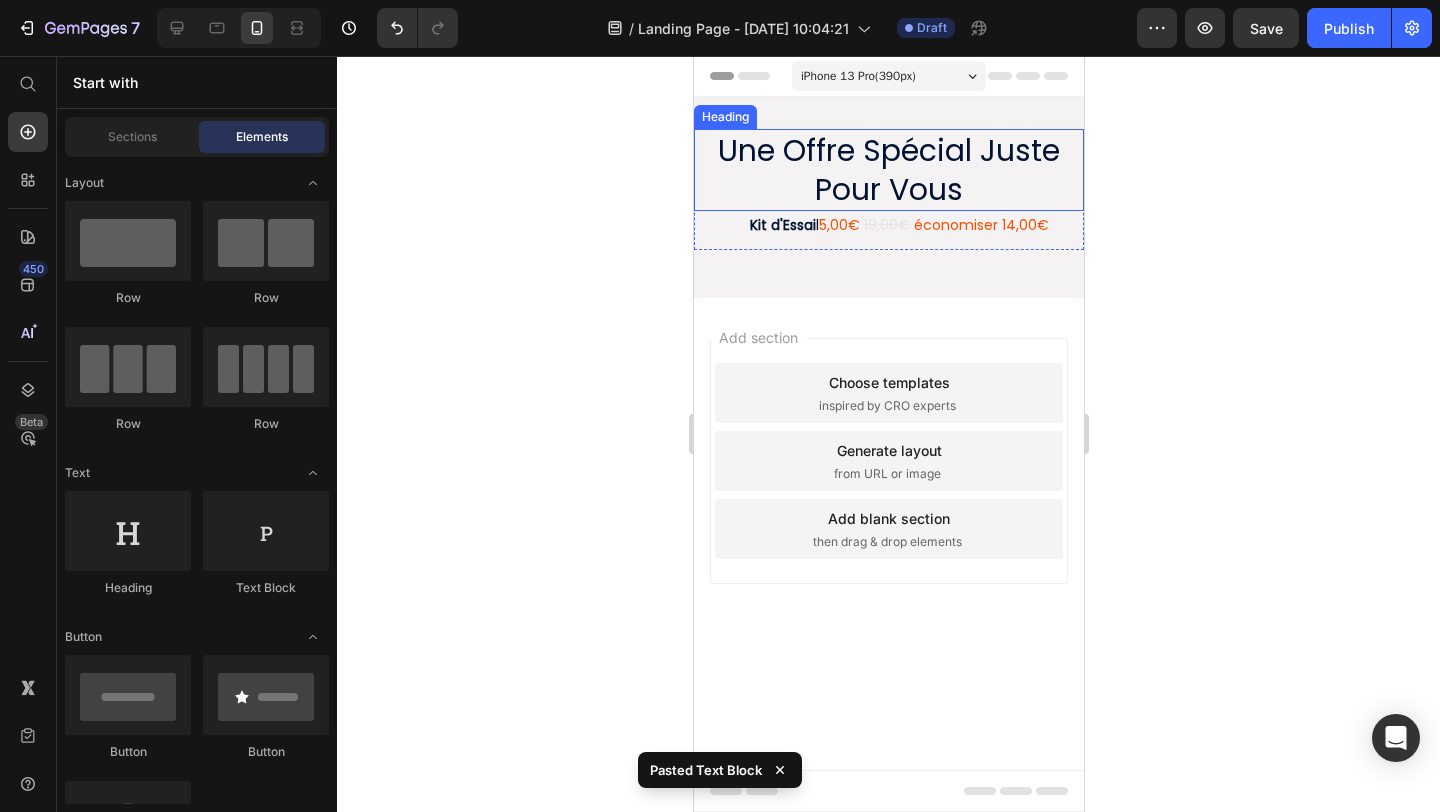 click on "Une Offre Spécial Juste Pour Vous" at bounding box center (888, 170) 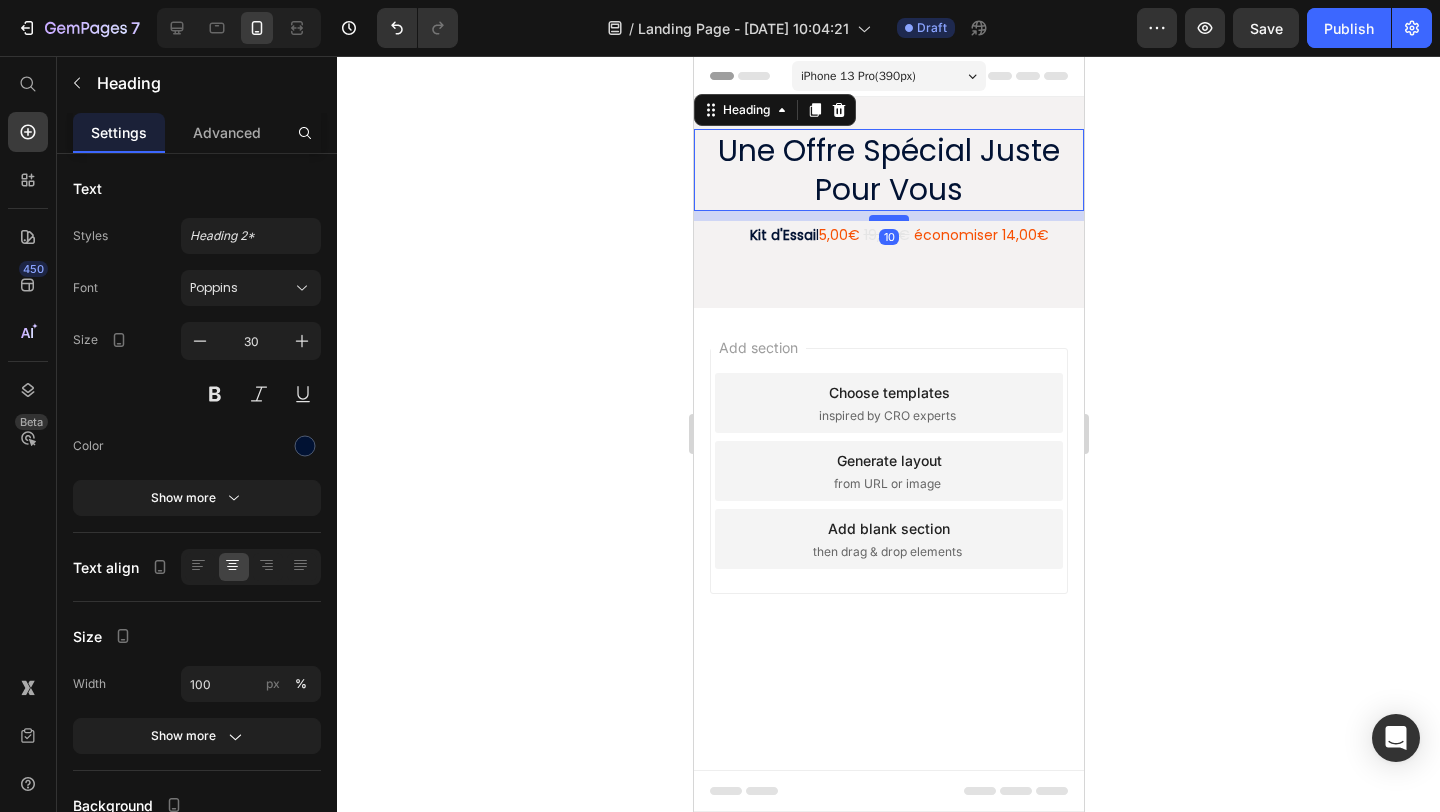 click at bounding box center [888, 218] 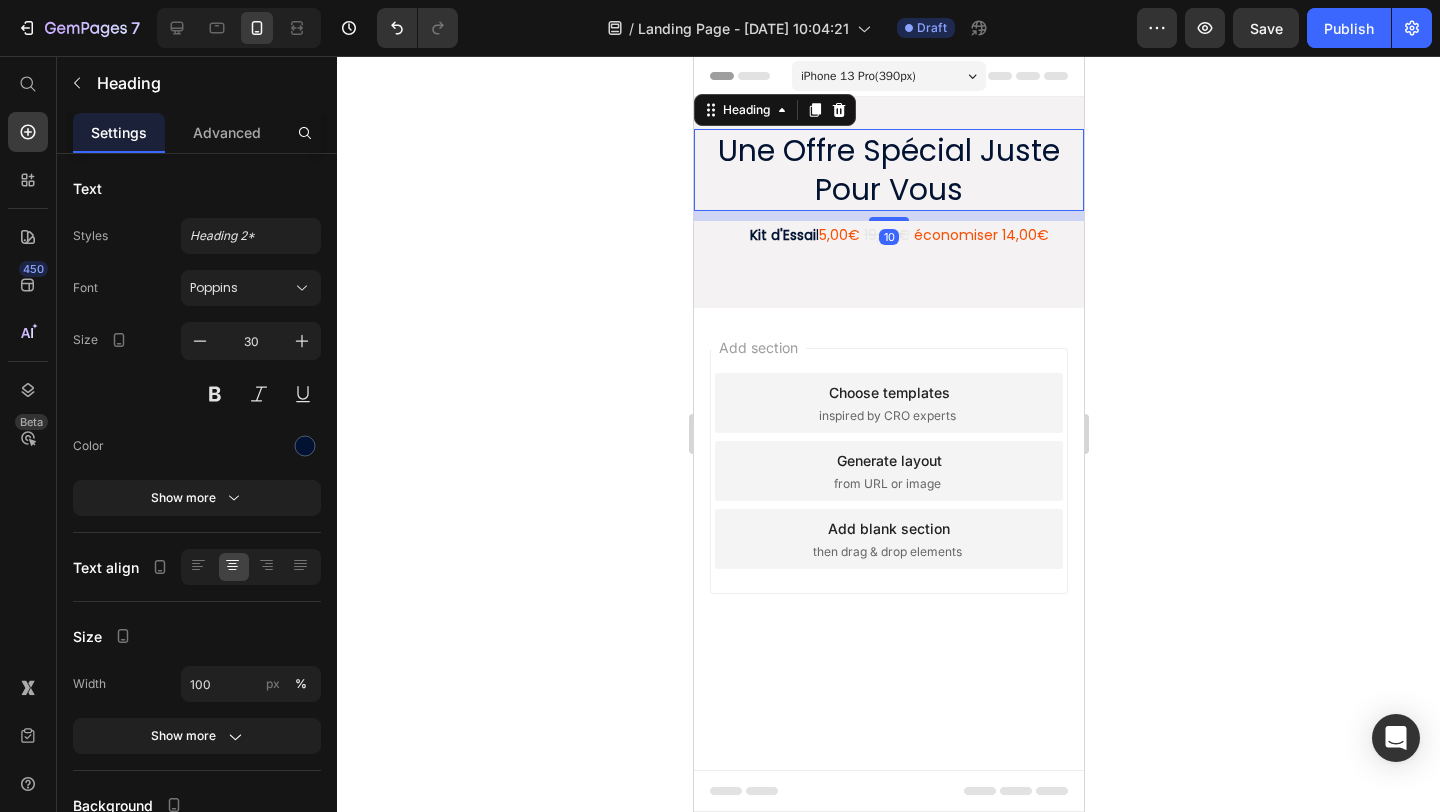 click 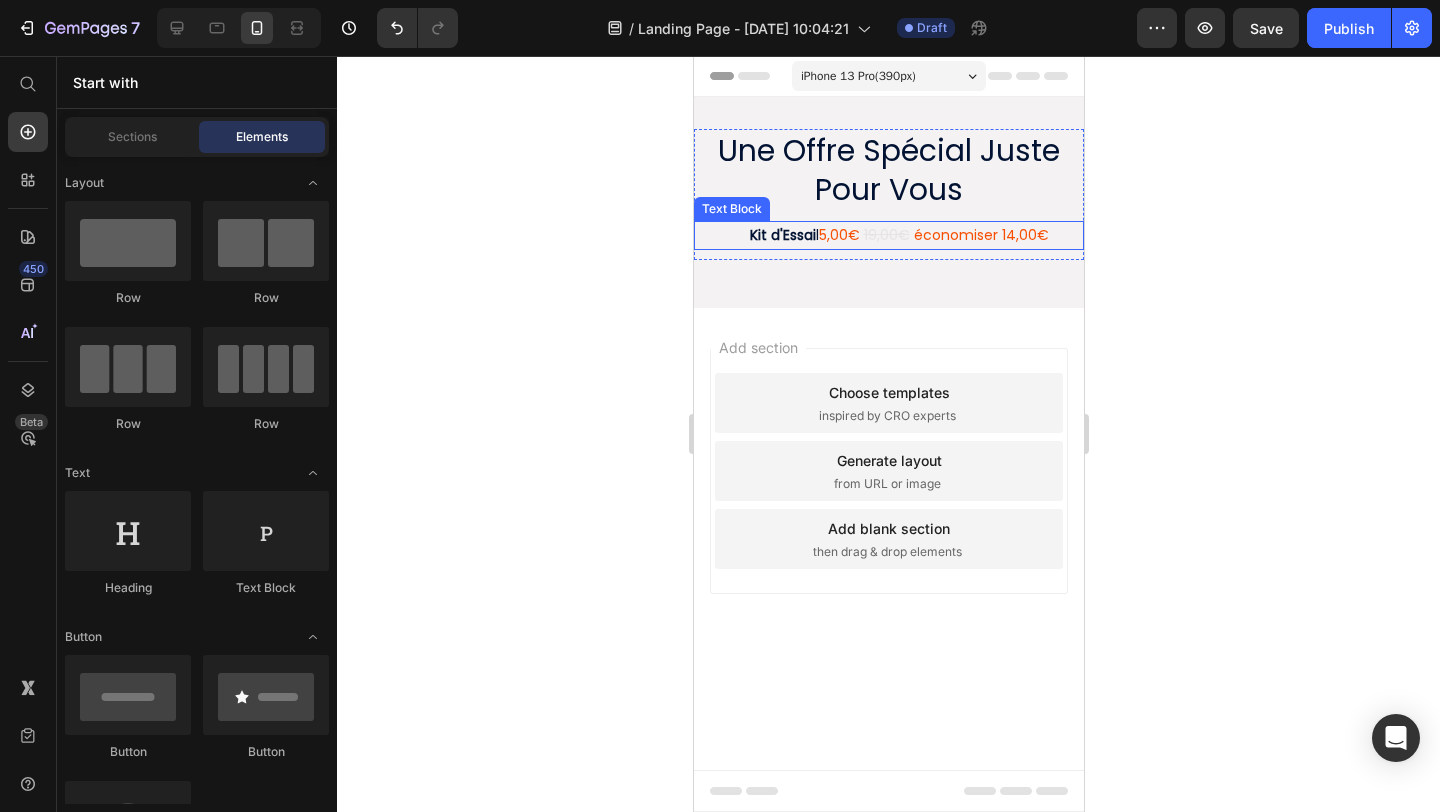 click on "19,00€" at bounding box center [886, 235] 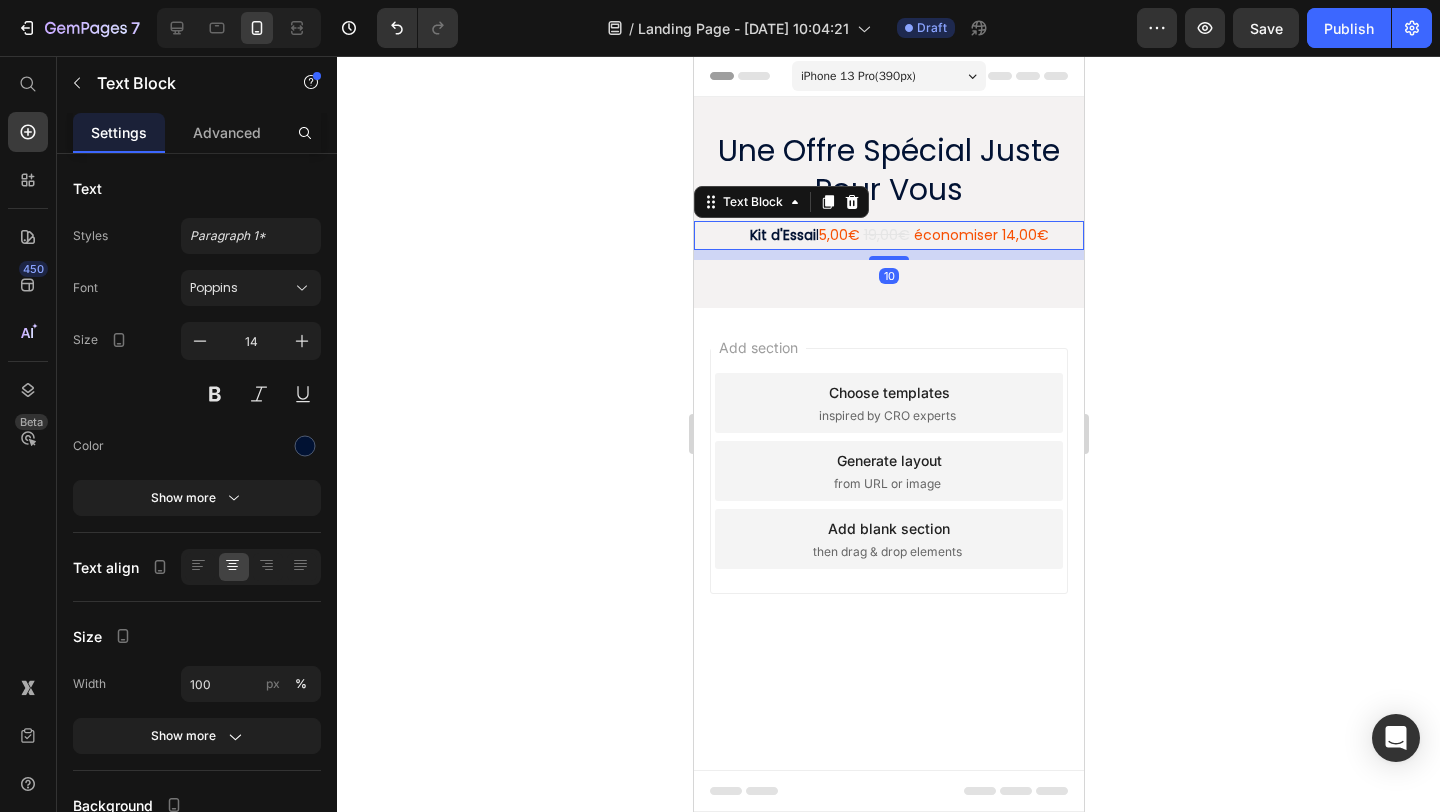 click on "19,00€" at bounding box center (886, 235) 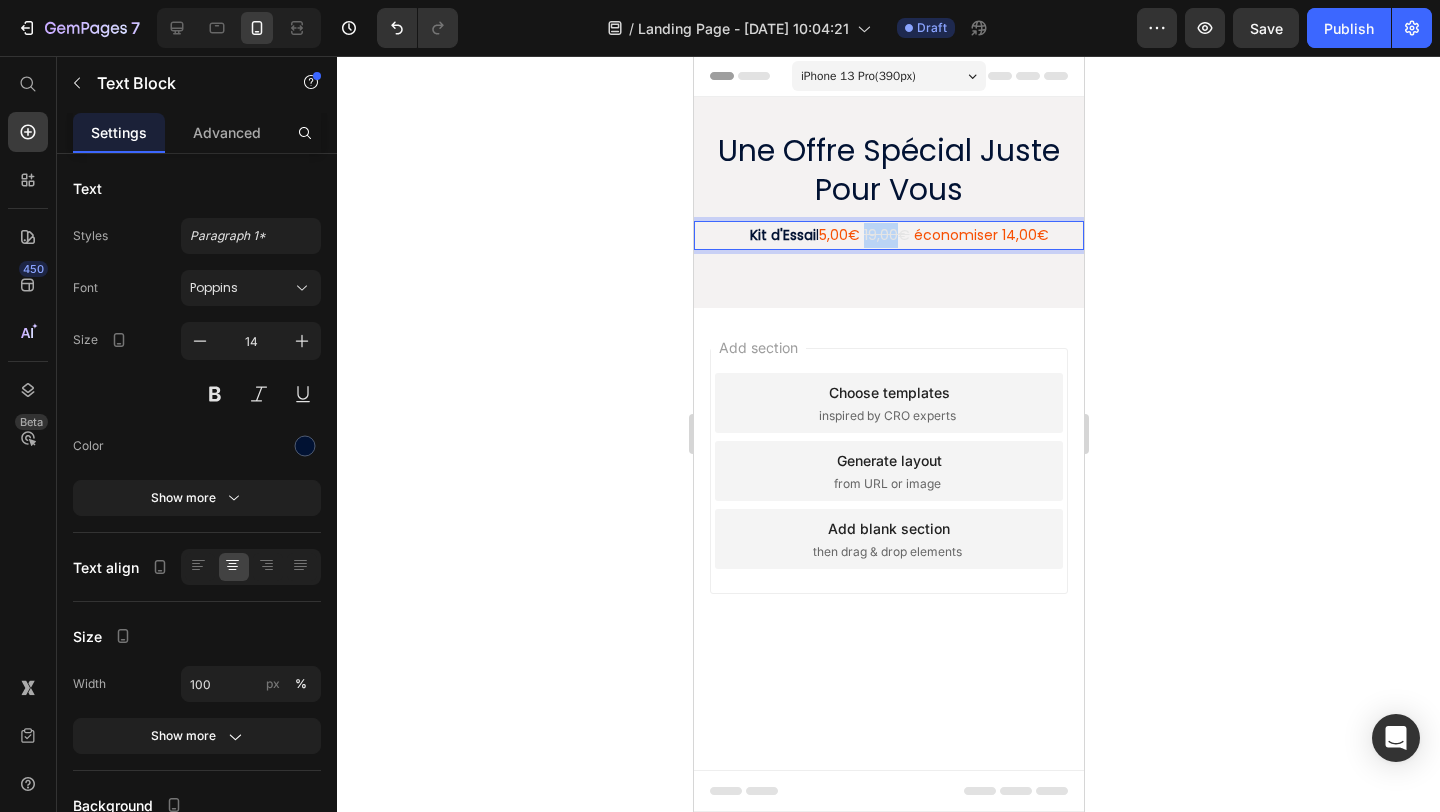 click on "19,00€" at bounding box center (886, 235) 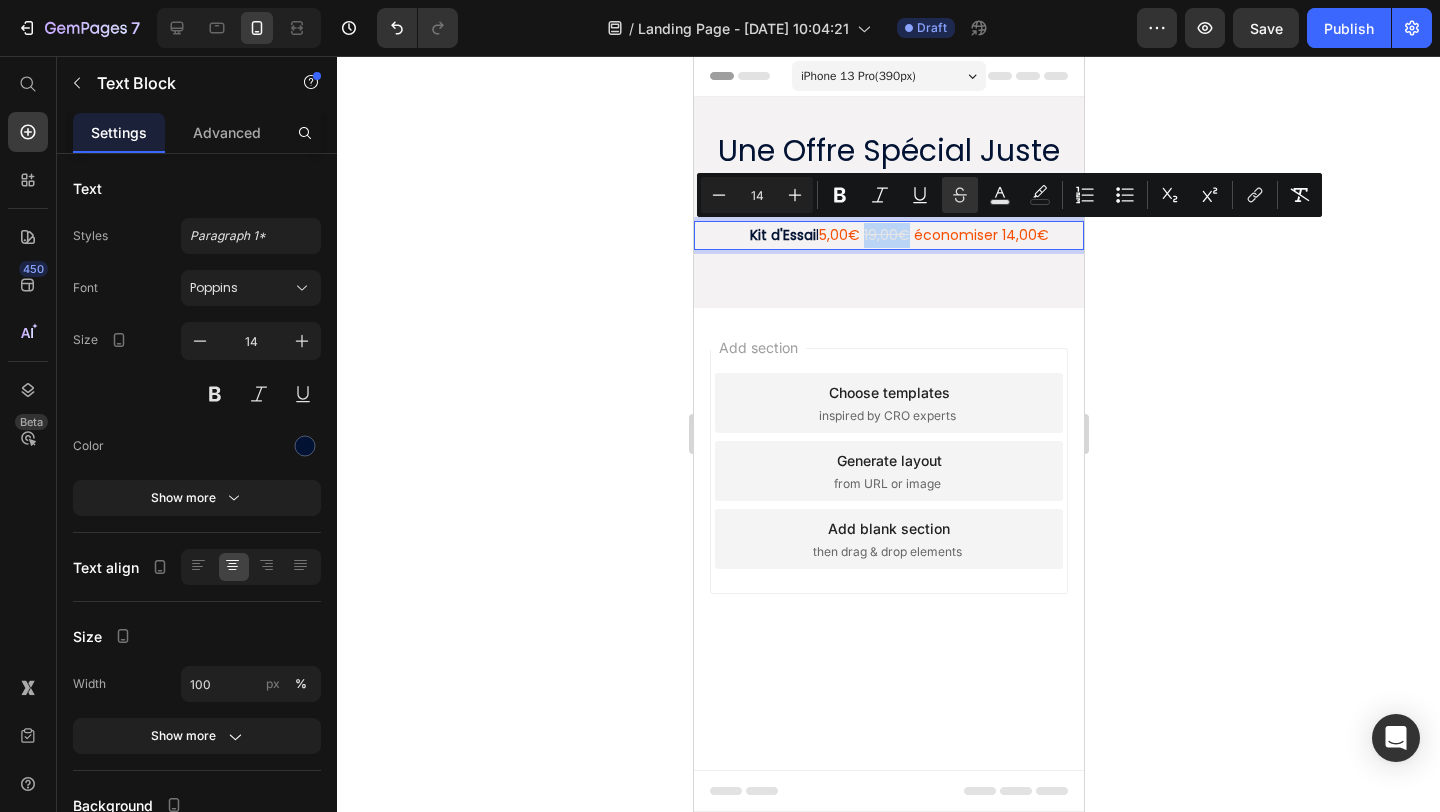 drag, startPoint x: 909, startPoint y: 236, endPoint x: 870, endPoint y: 238, distance: 39.051247 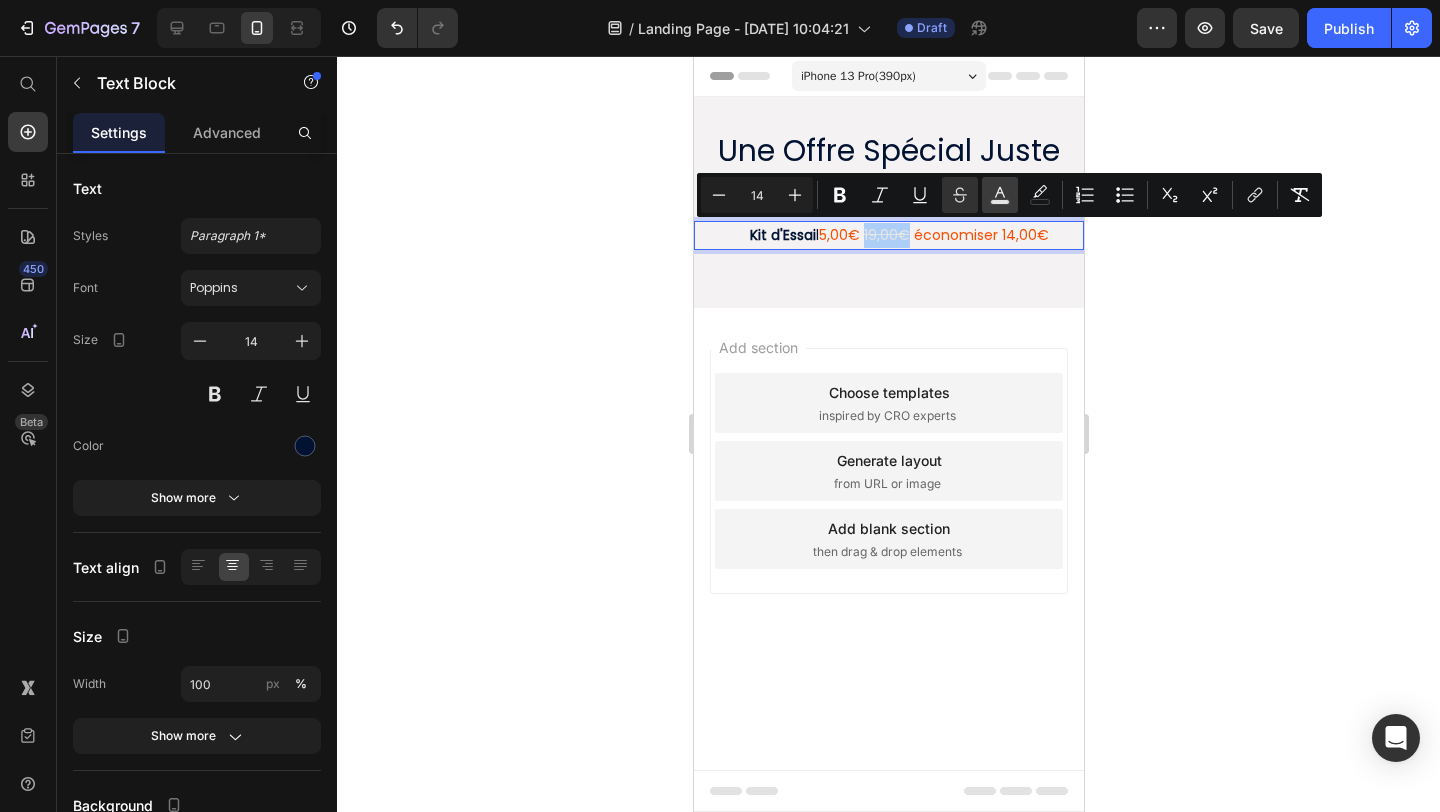 click 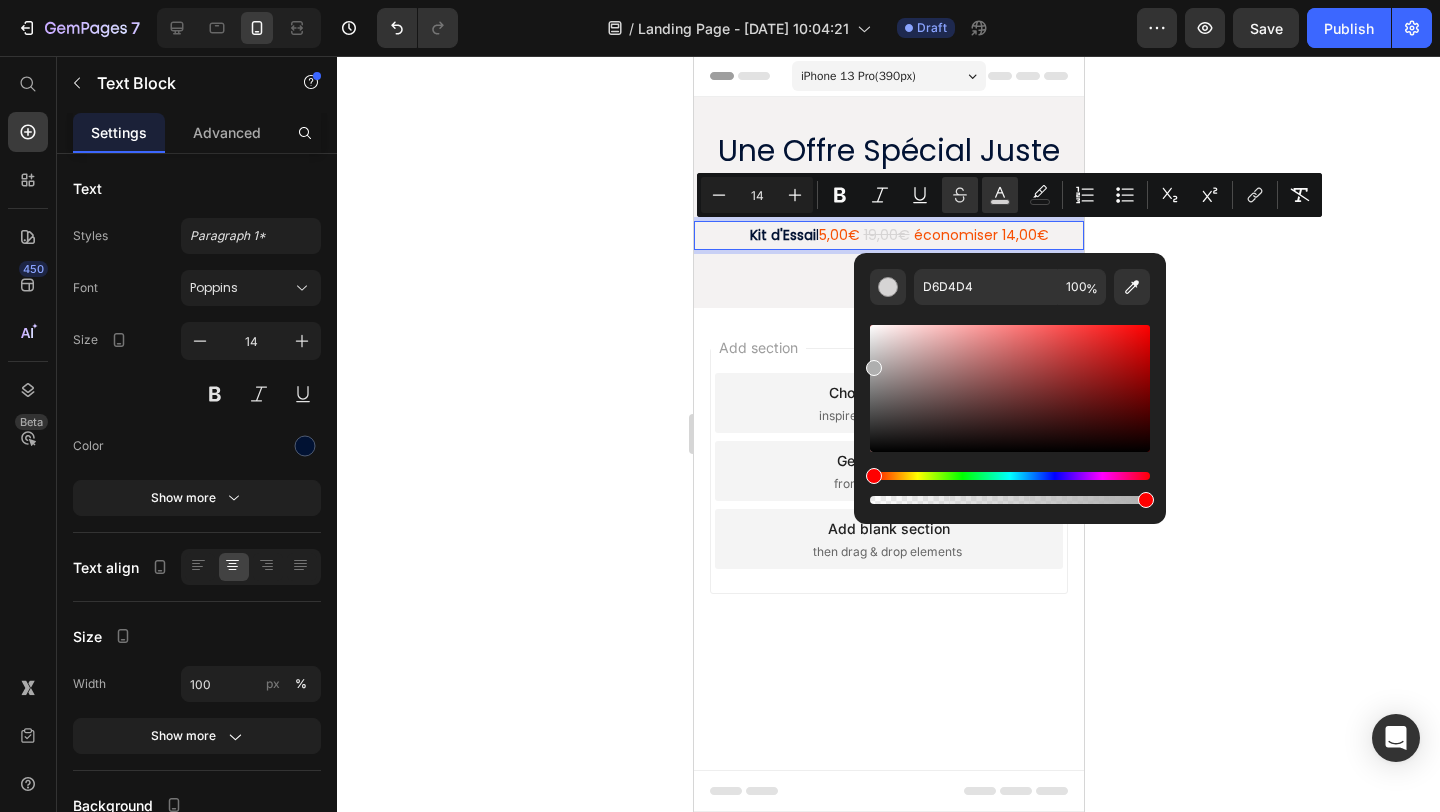 drag, startPoint x: 874, startPoint y: 344, endPoint x: 865, endPoint y: 363, distance: 21.023796 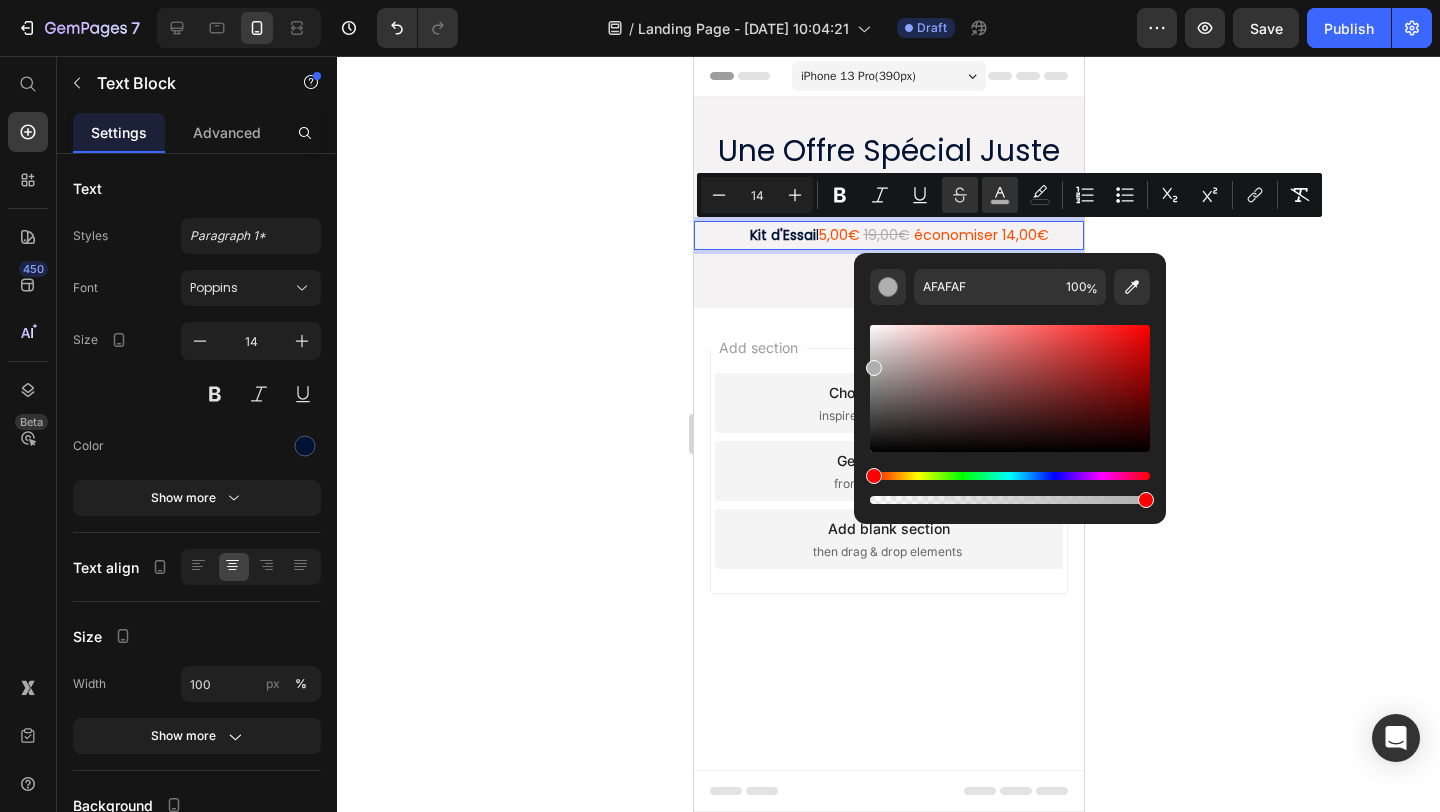 click 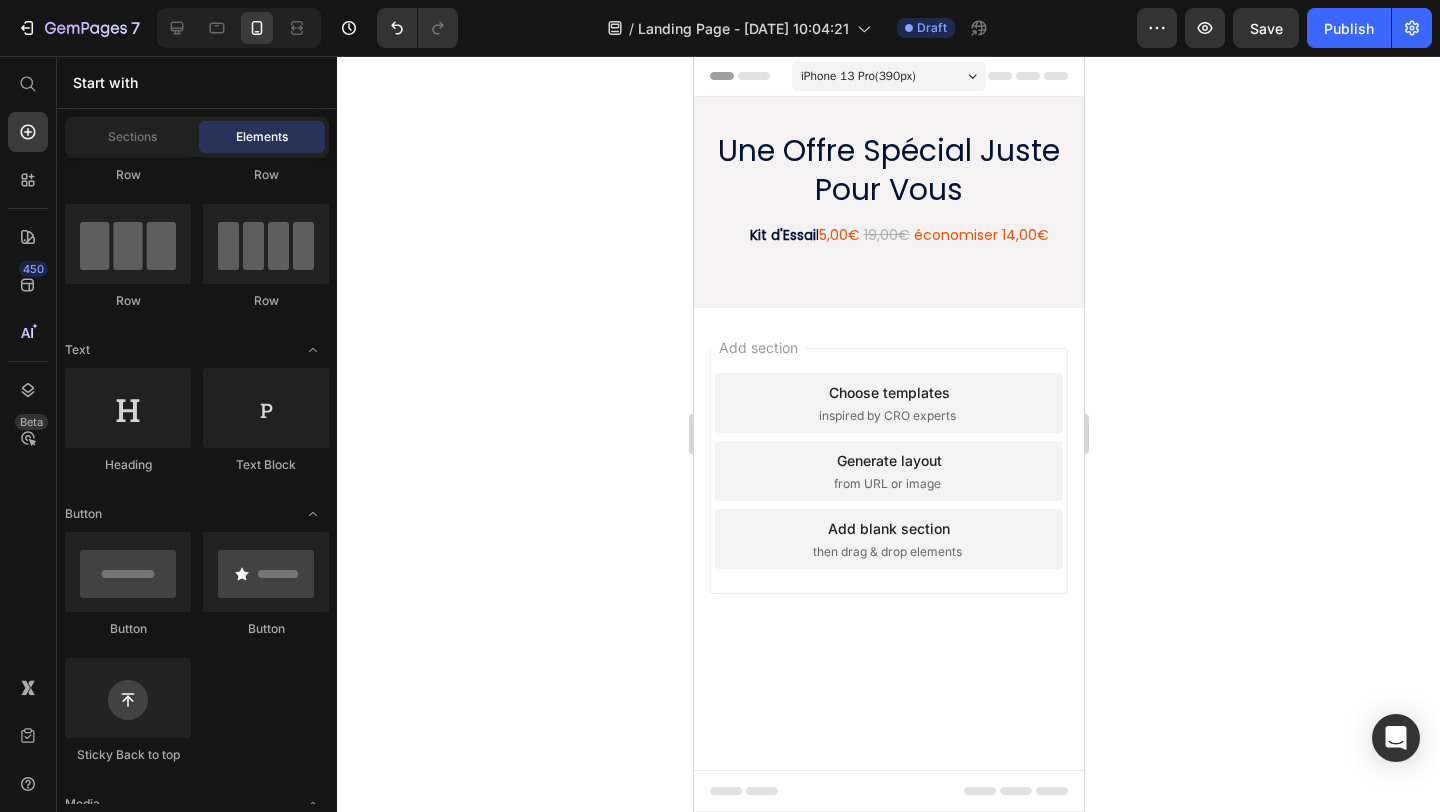 scroll, scrollTop: 0, scrollLeft: 0, axis: both 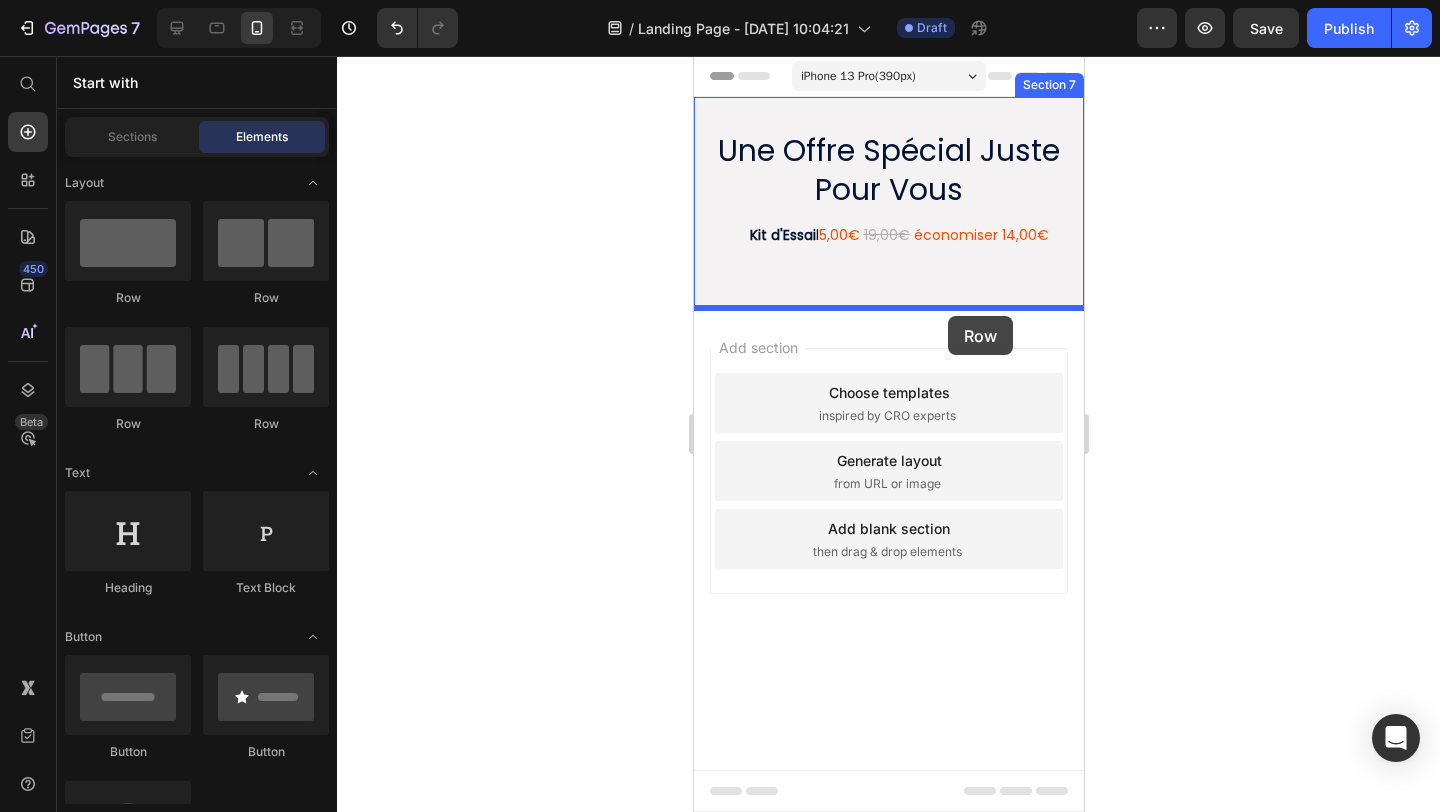 drag, startPoint x: 812, startPoint y: 322, endPoint x: 946, endPoint y: 316, distance: 134.13426 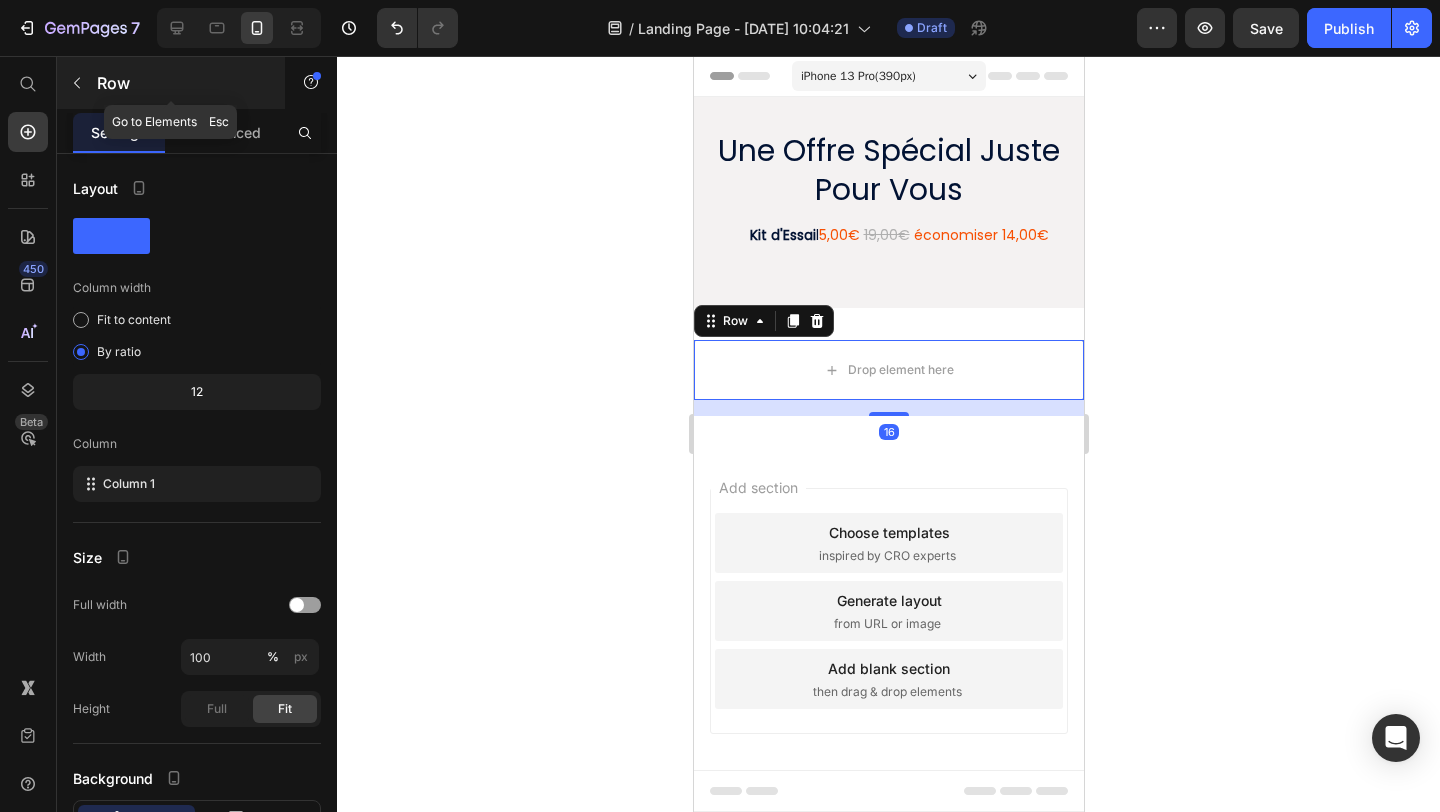 click at bounding box center [77, 83] 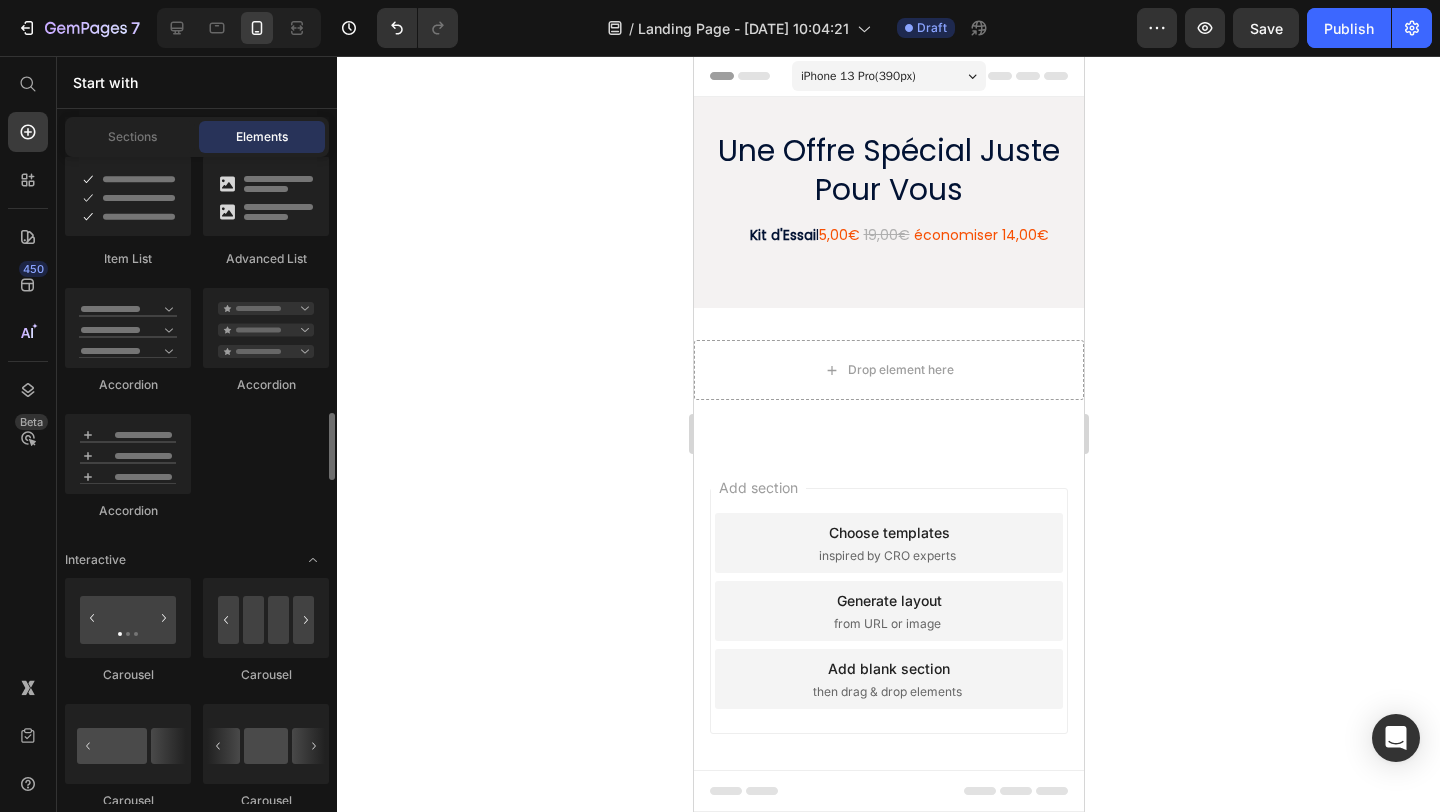 scroll, scrollTop: 1914, scrollLeft: 0, axis: vertical 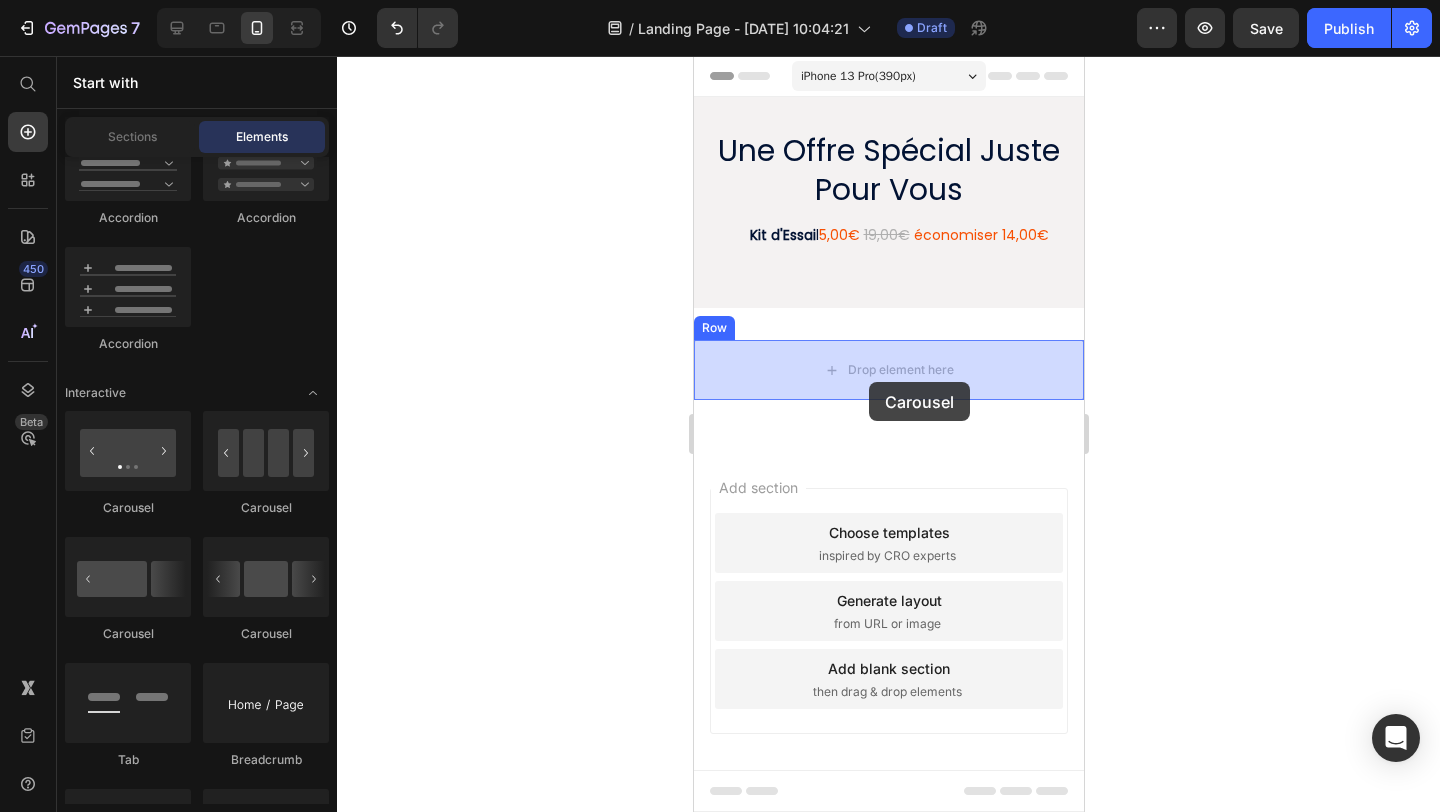 drag, startPoint x: 822, startPoint y: 521, endPoint x: 867, endPoint y: 381, distance: 147.05441 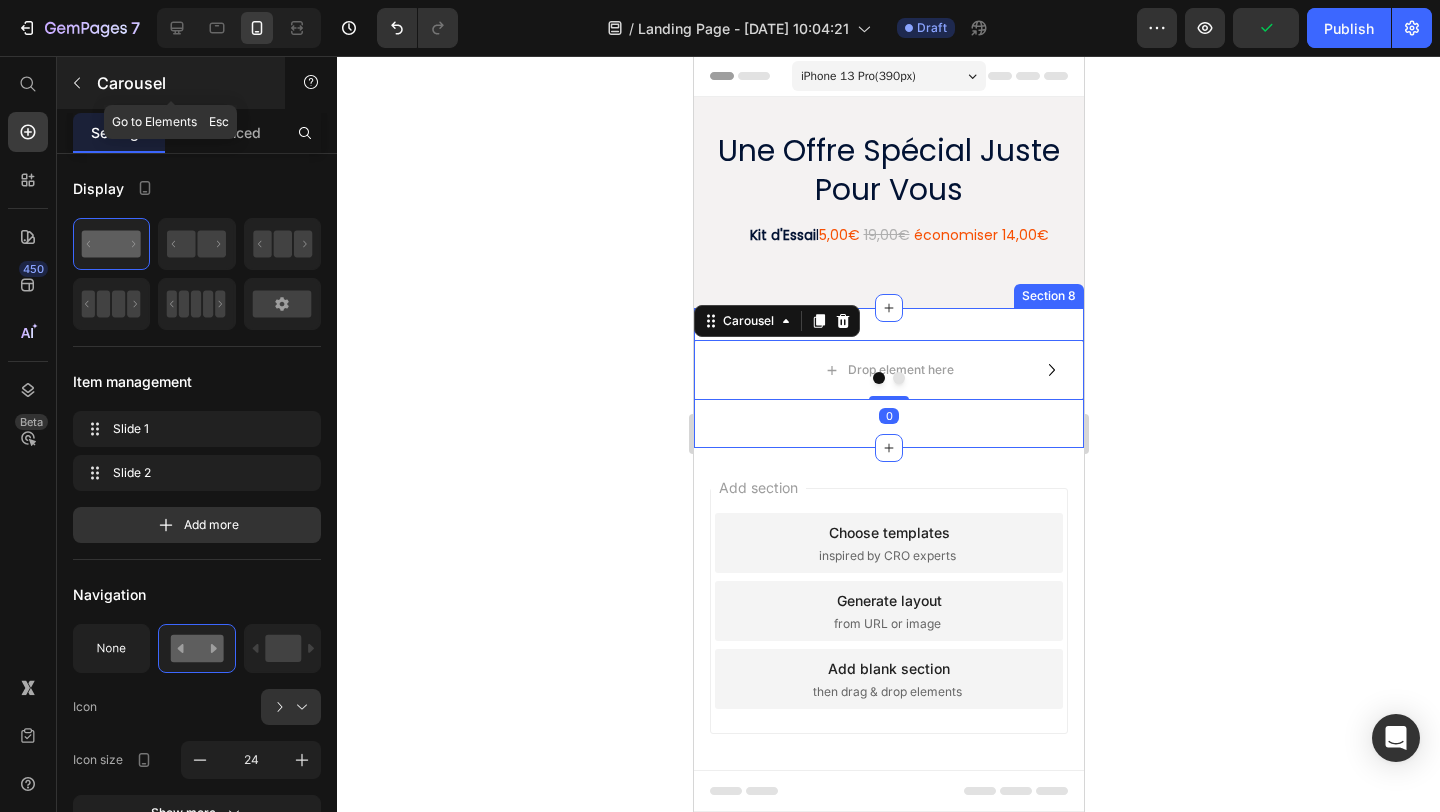click at bounding box center (77, 83) 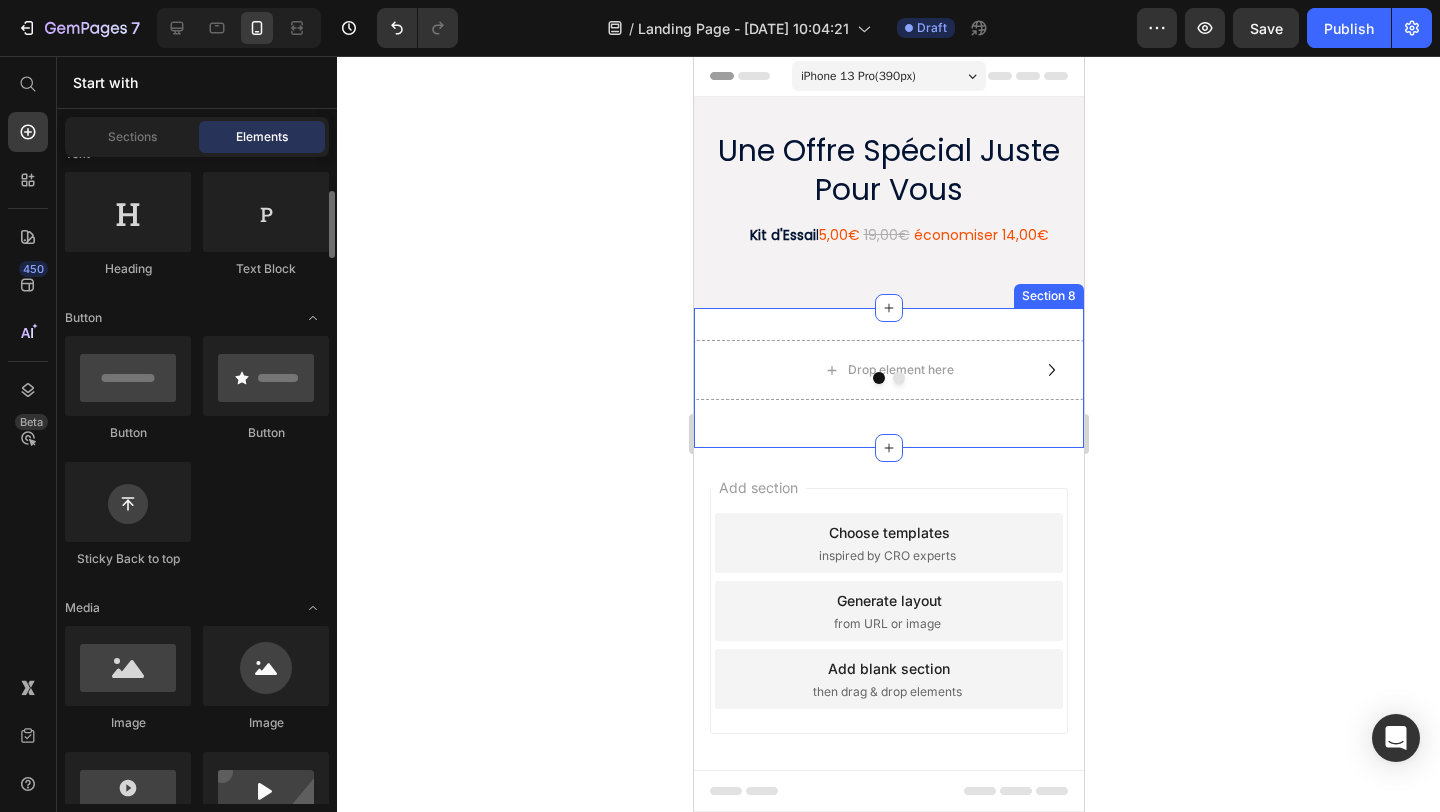 scroll, scrollTop: 375, scrollLeft: 0, axis: vertical 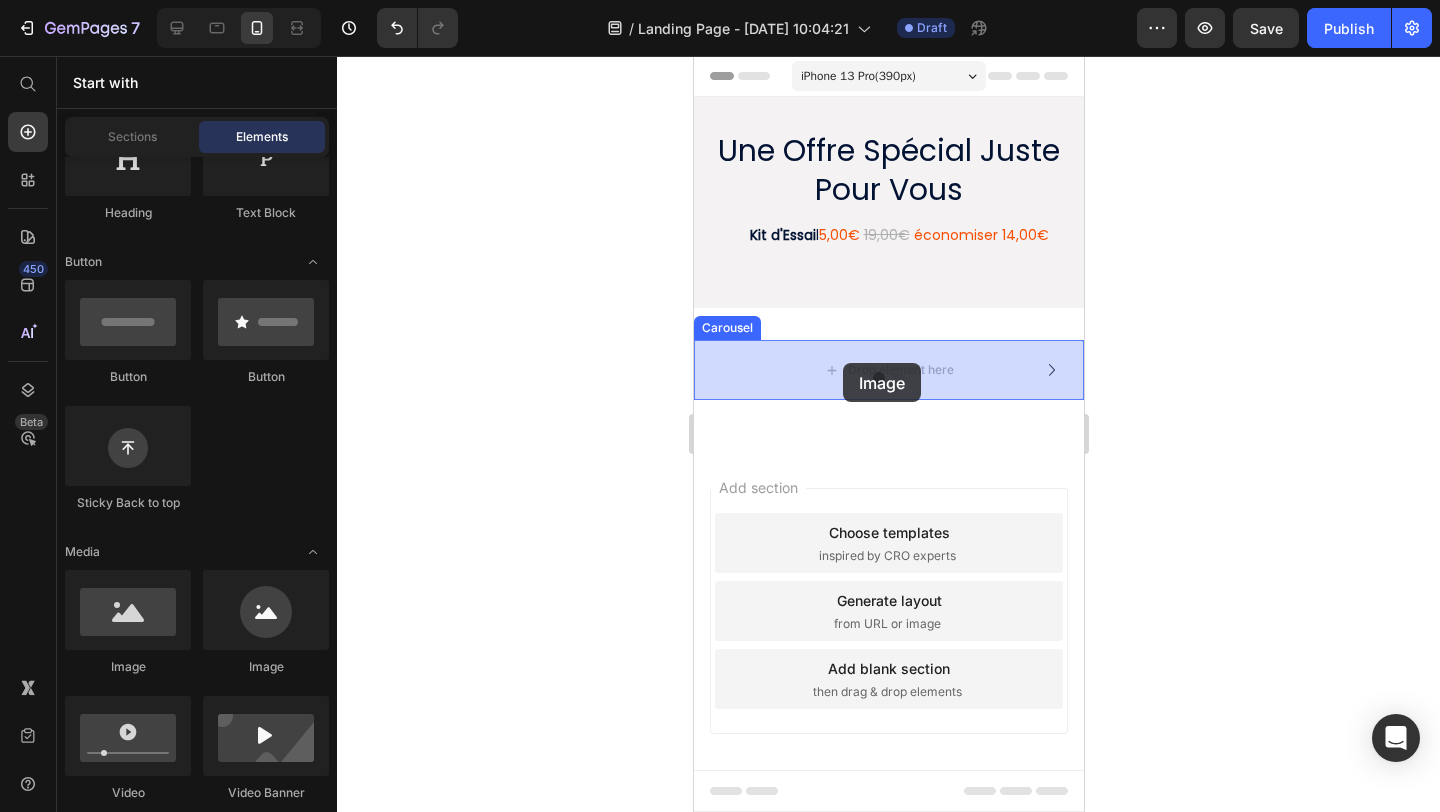 drag, startPoint x: 826, startPoint y: 651, endPoint x: 841, endPoint y: 364, distance: 287.39172 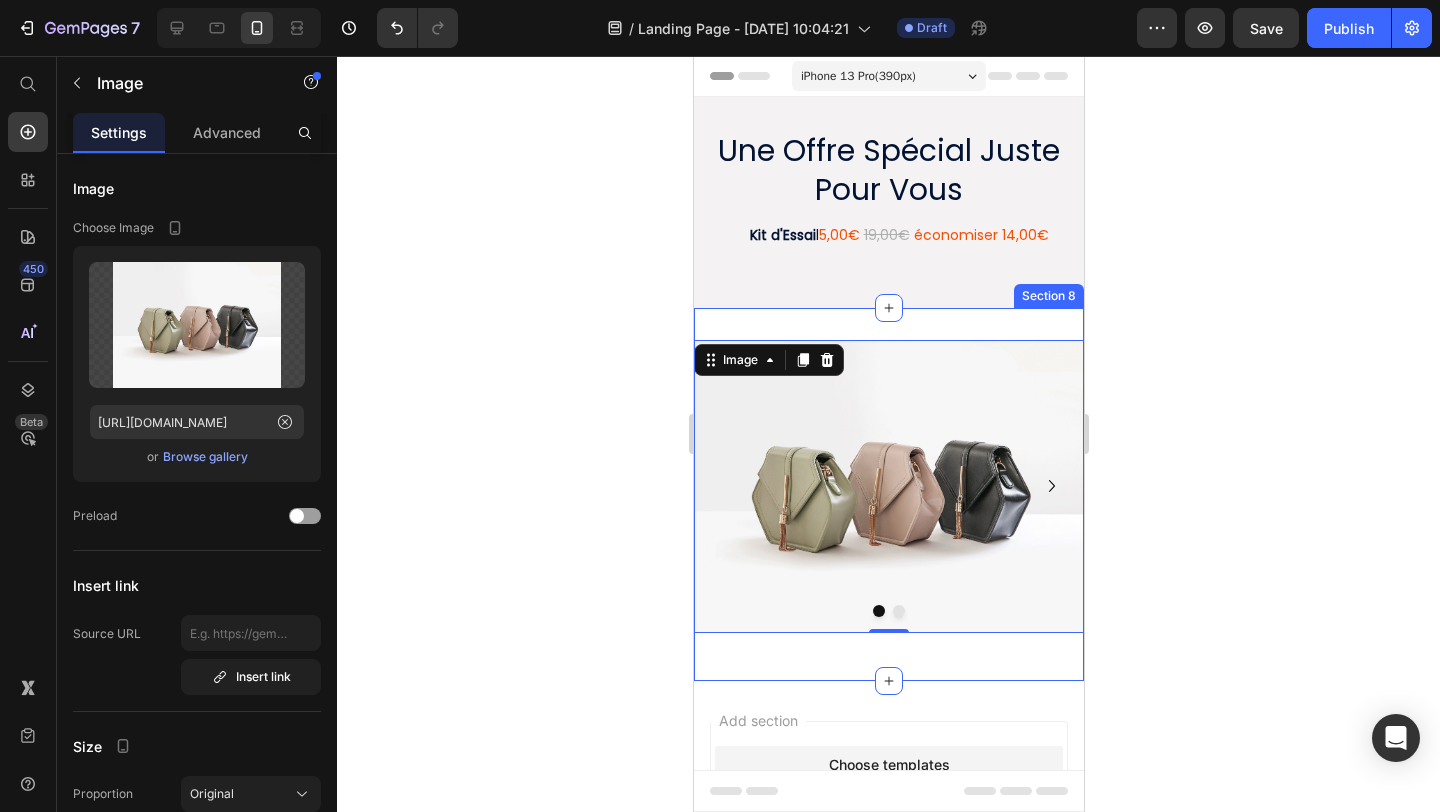 click on "Image   0
Drop element here
Carousel Row Section 8" at bounding box center [888, 494] 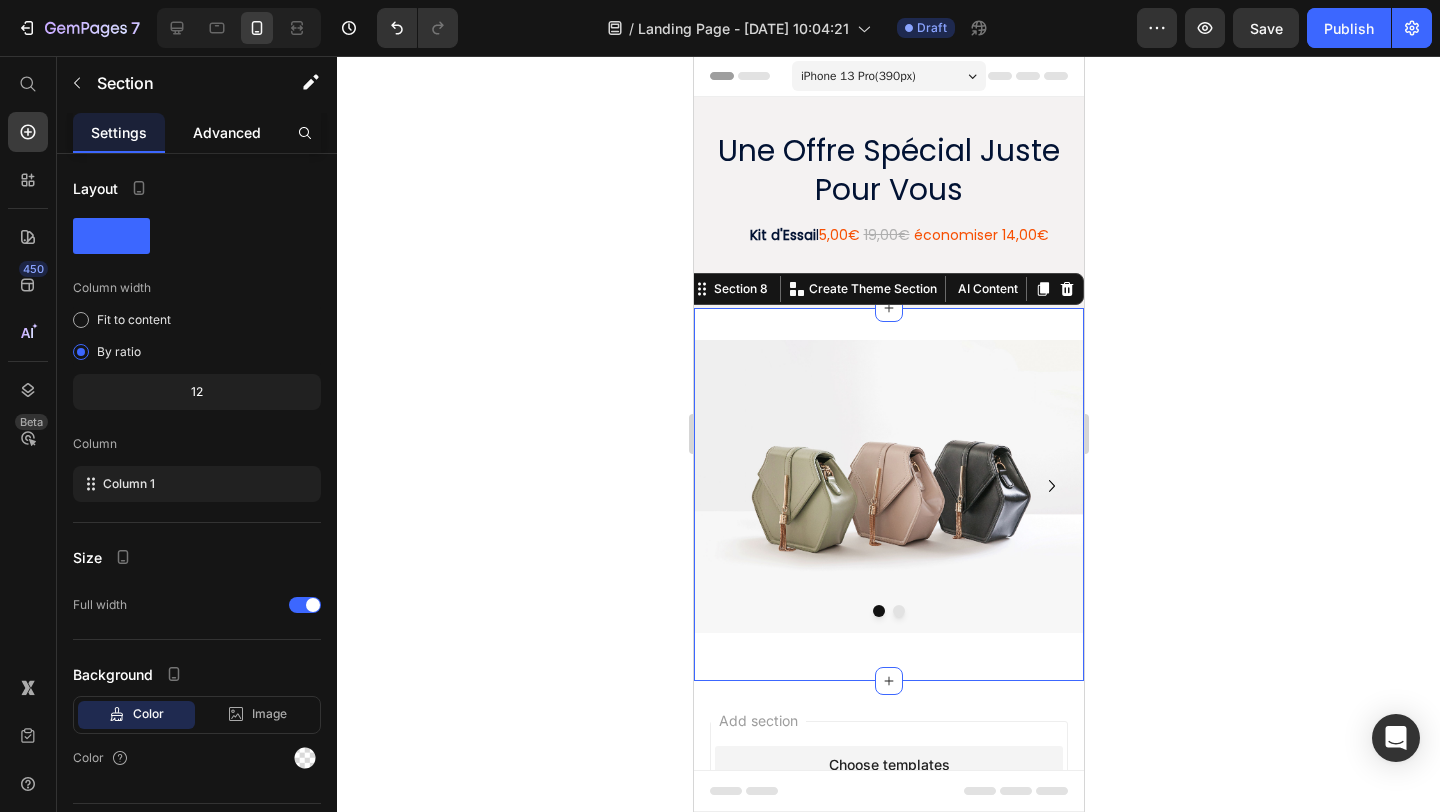 click on "Advanced" at bounding box center [227, 132] 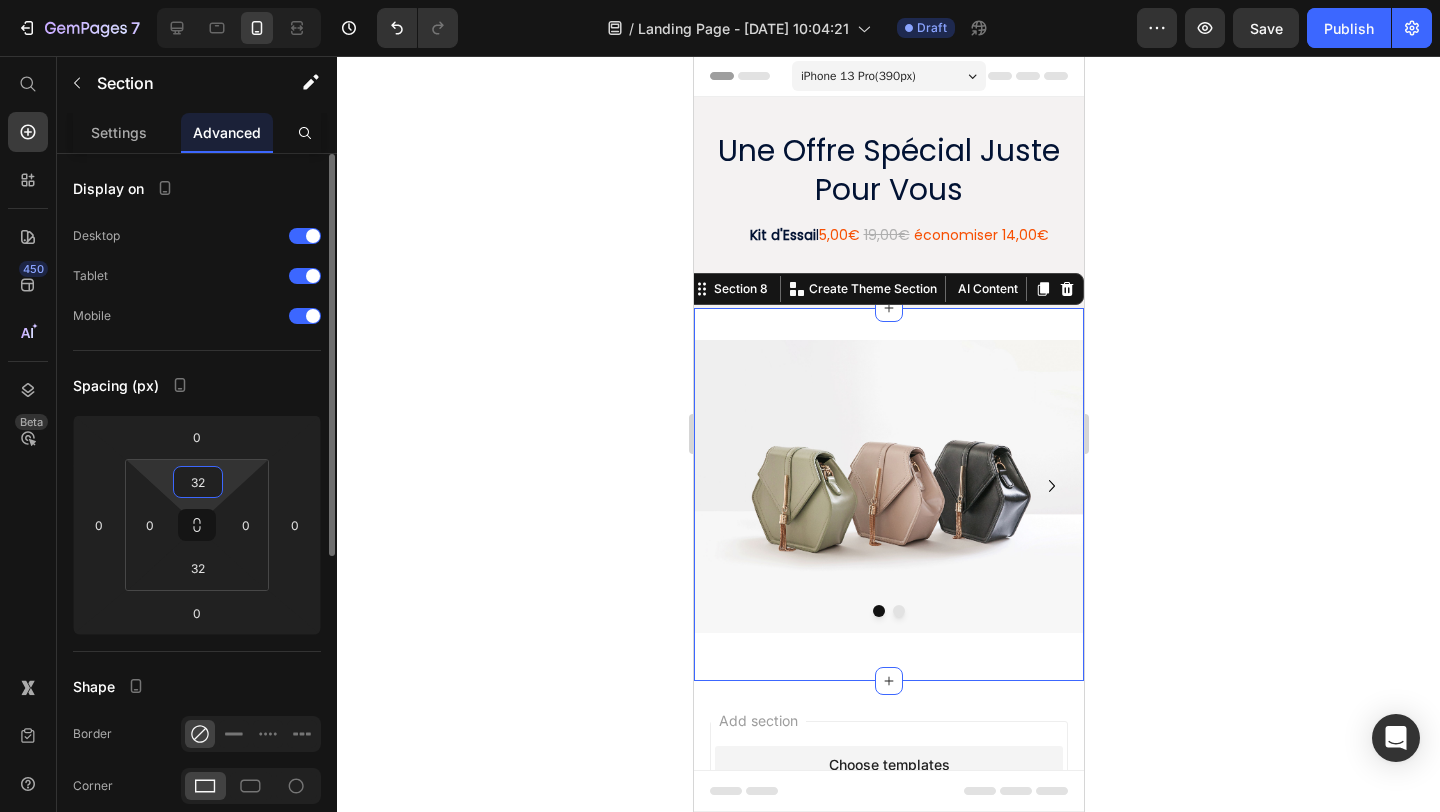 click on "32" at bounding box center [198, 482] 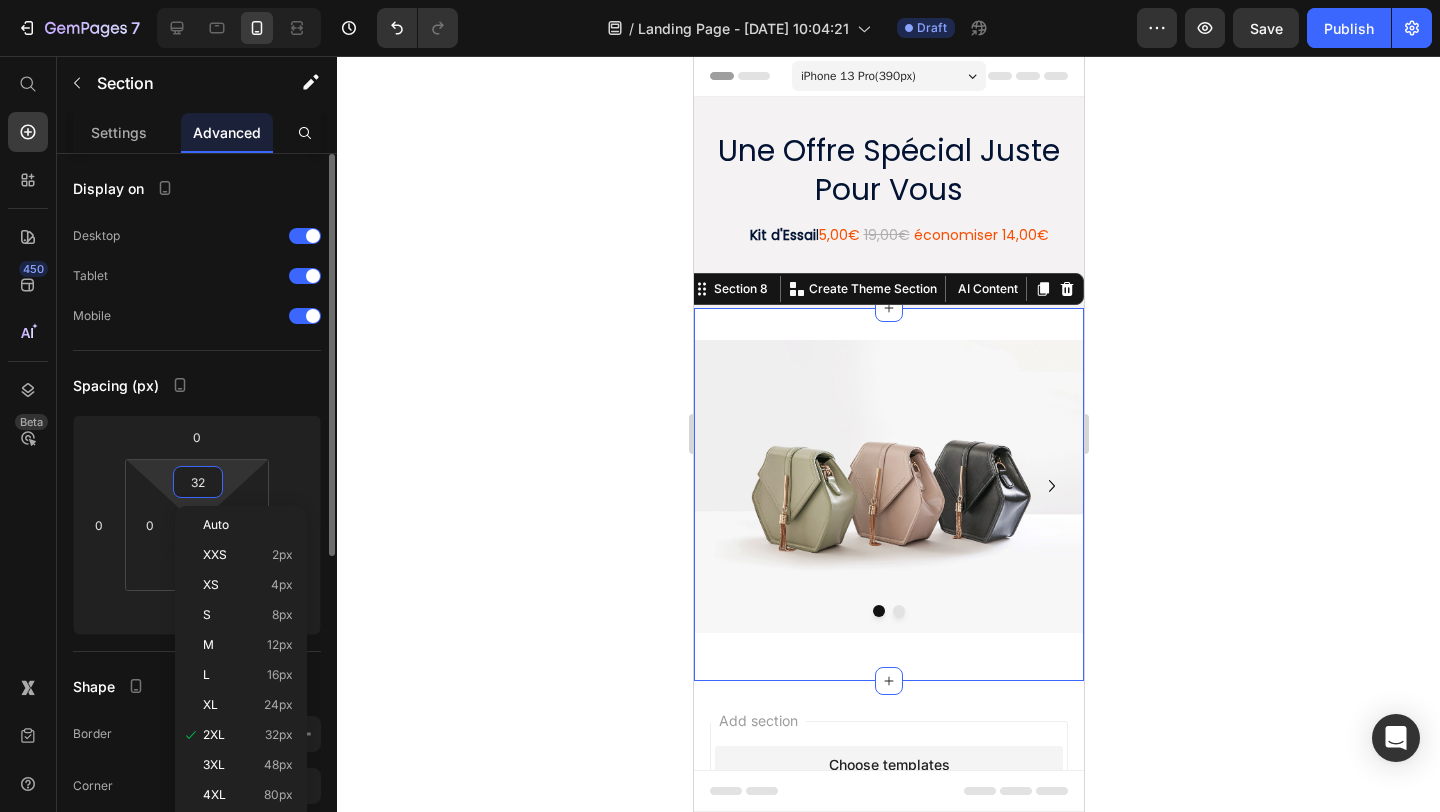 type 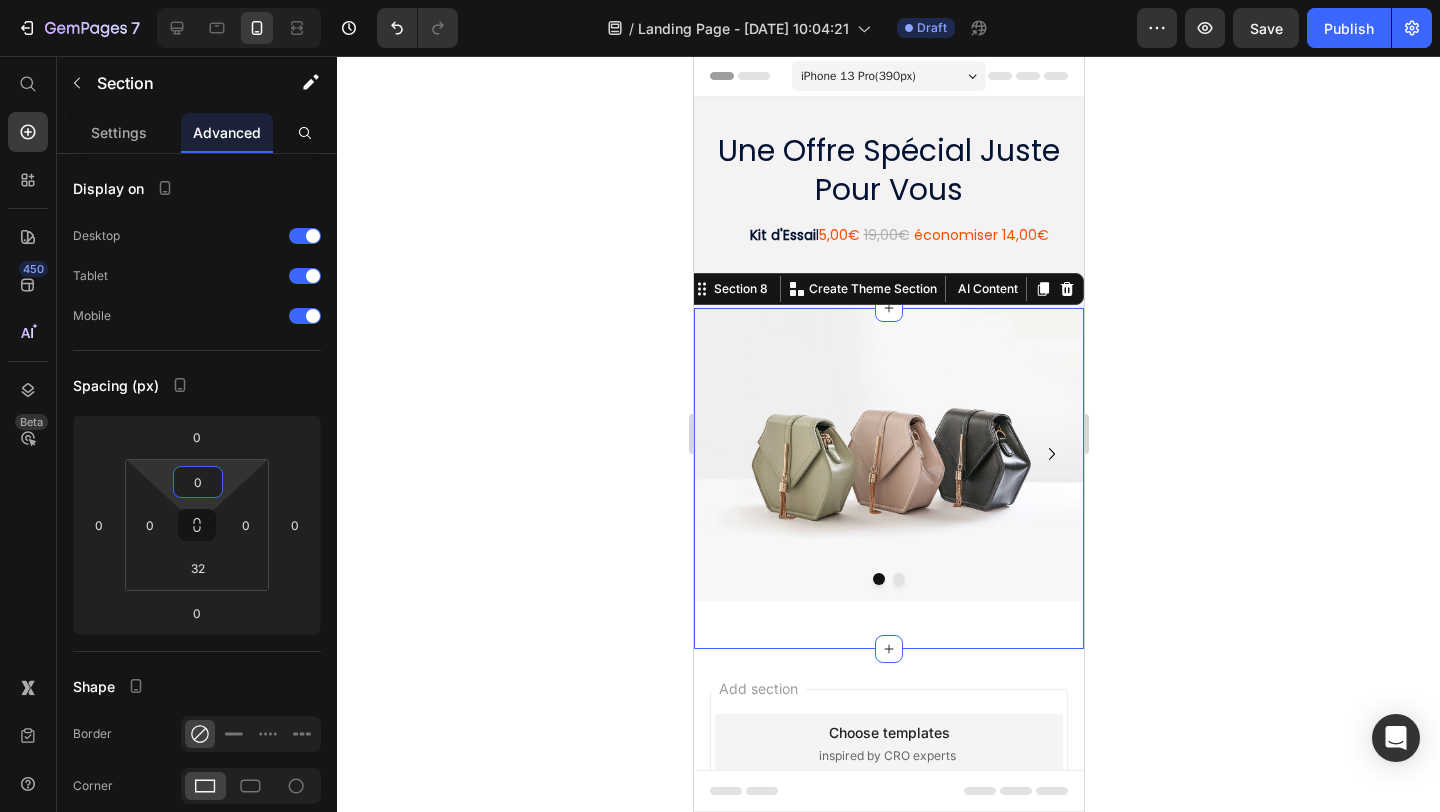 click 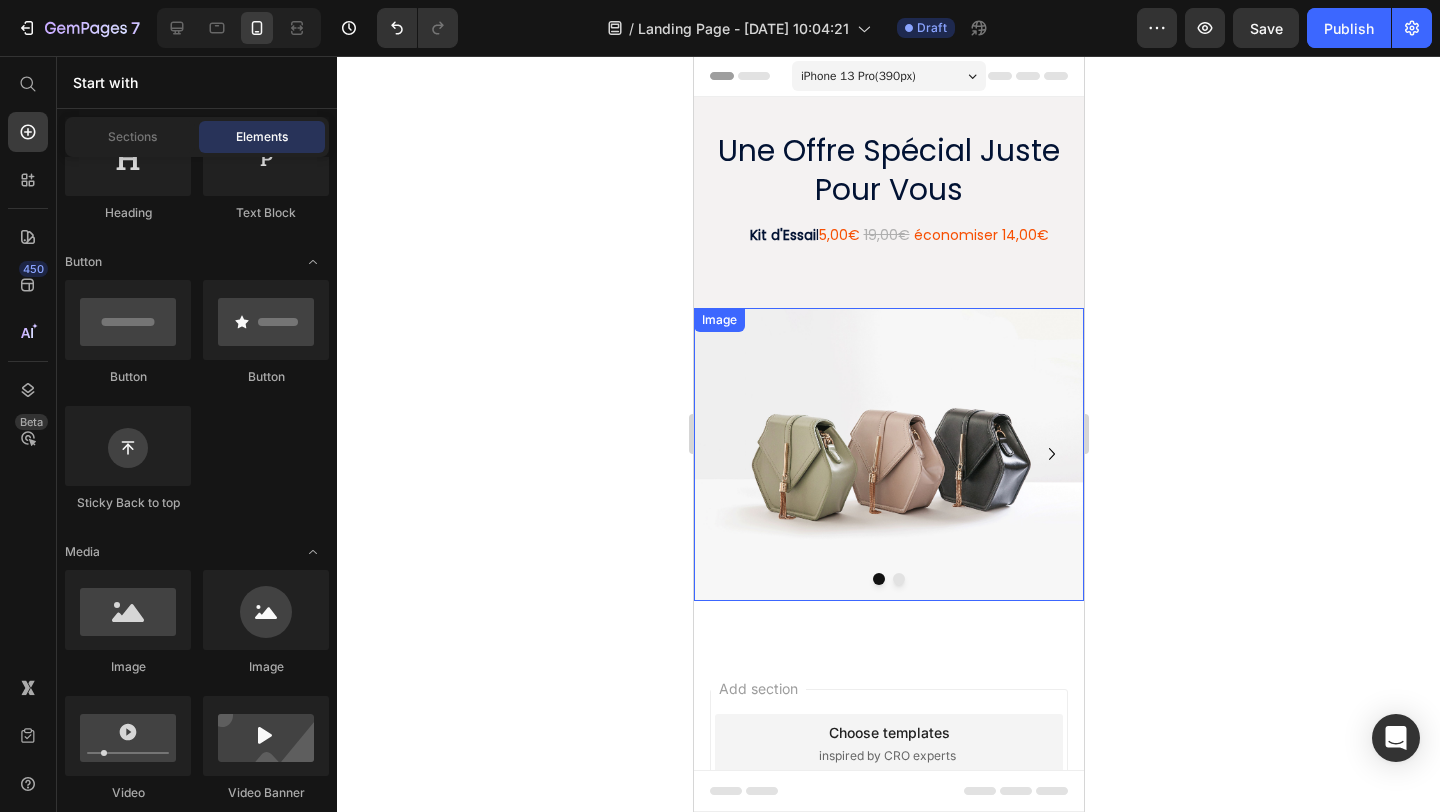 click at bounding box center (888, 454) 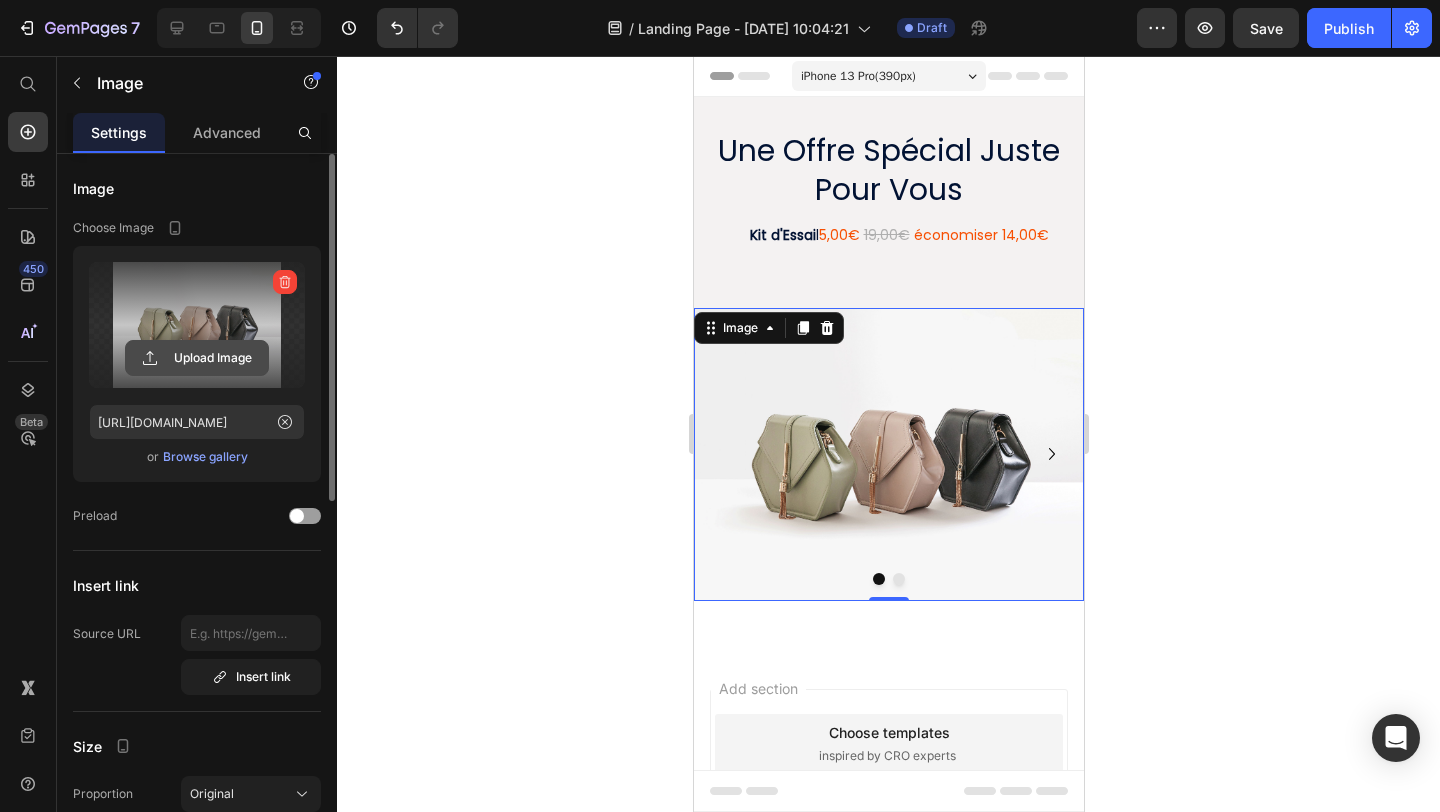 click 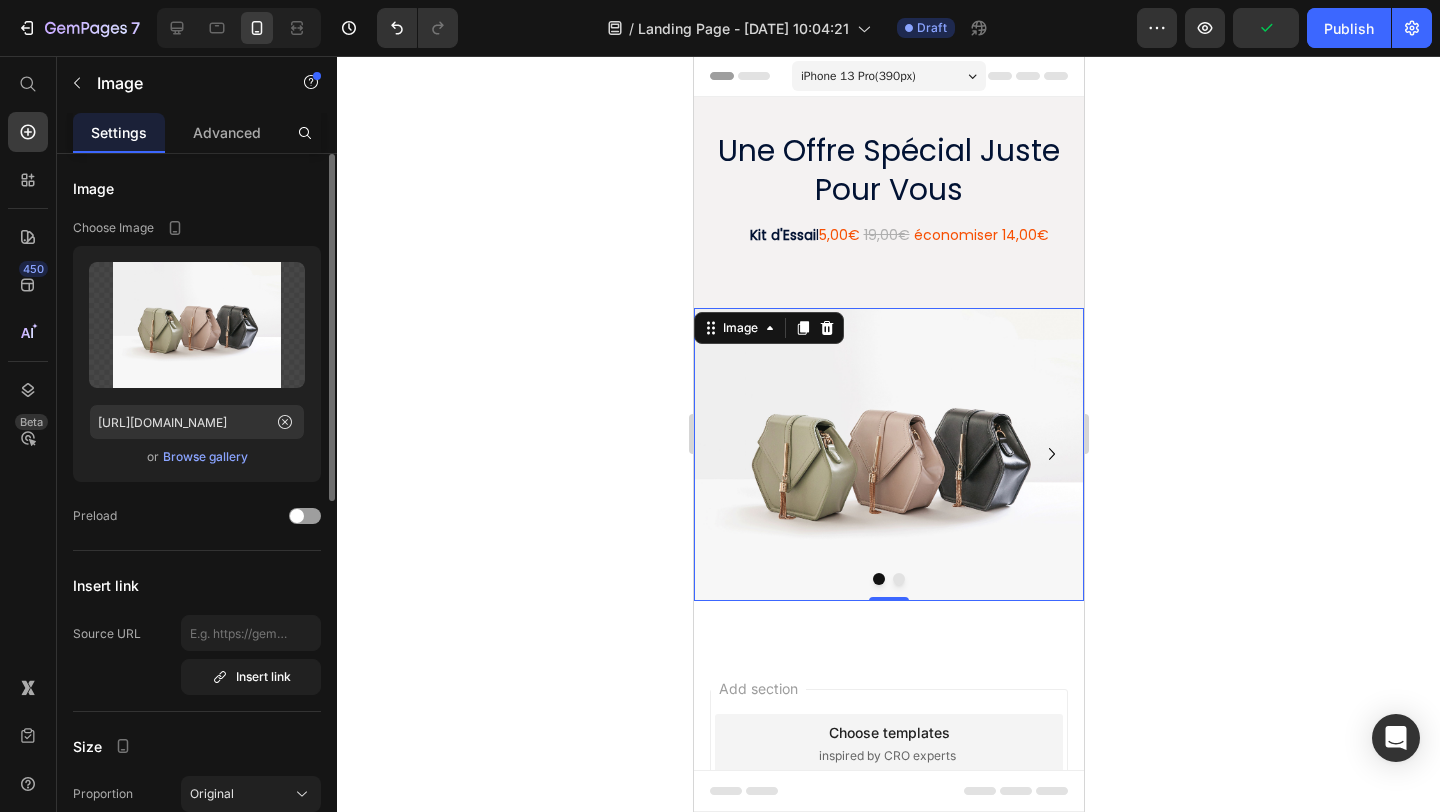 click on "Browse gallery" at bounding box center (205, 457) 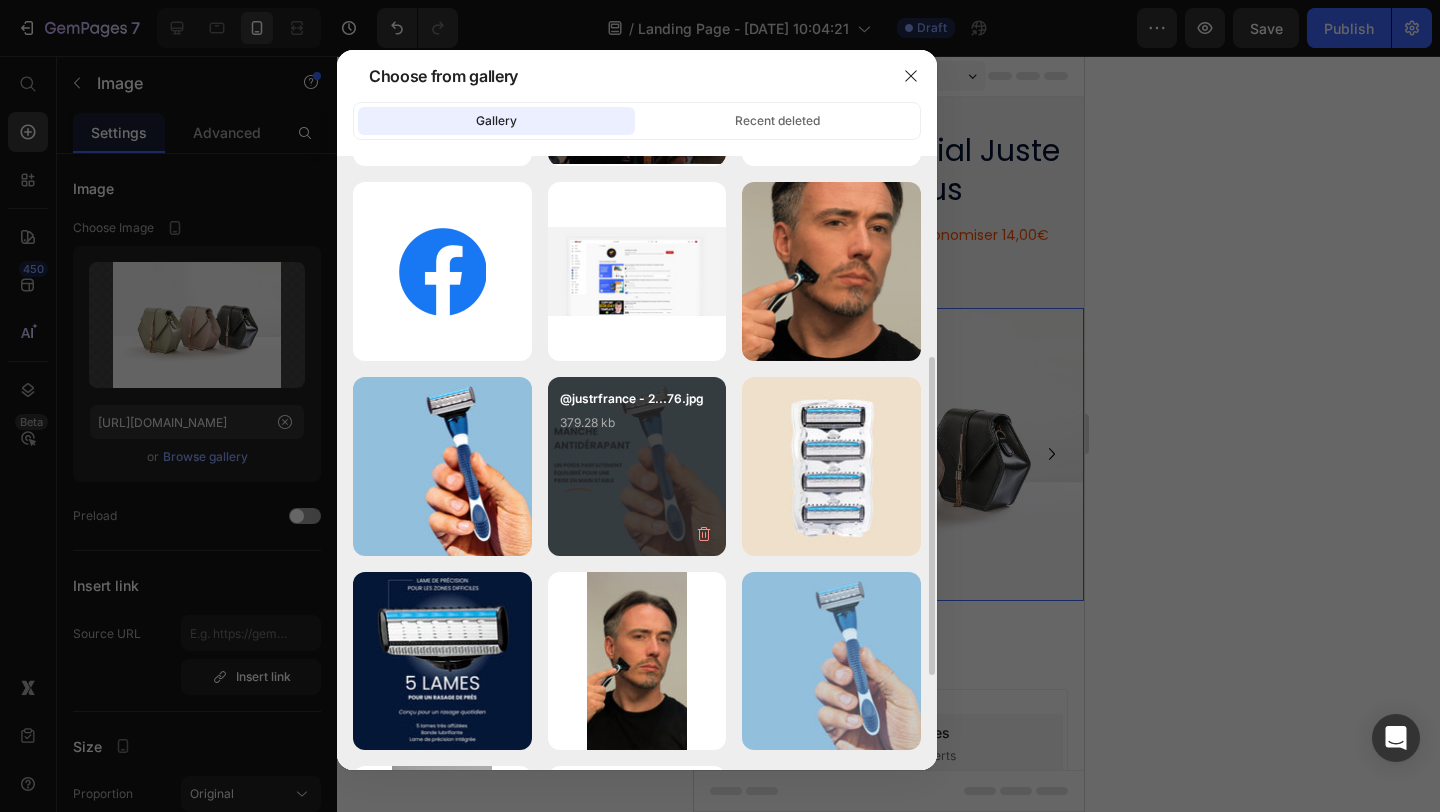 scroll, scrollTop: 410, scrollLeft: 0, axis: vertical 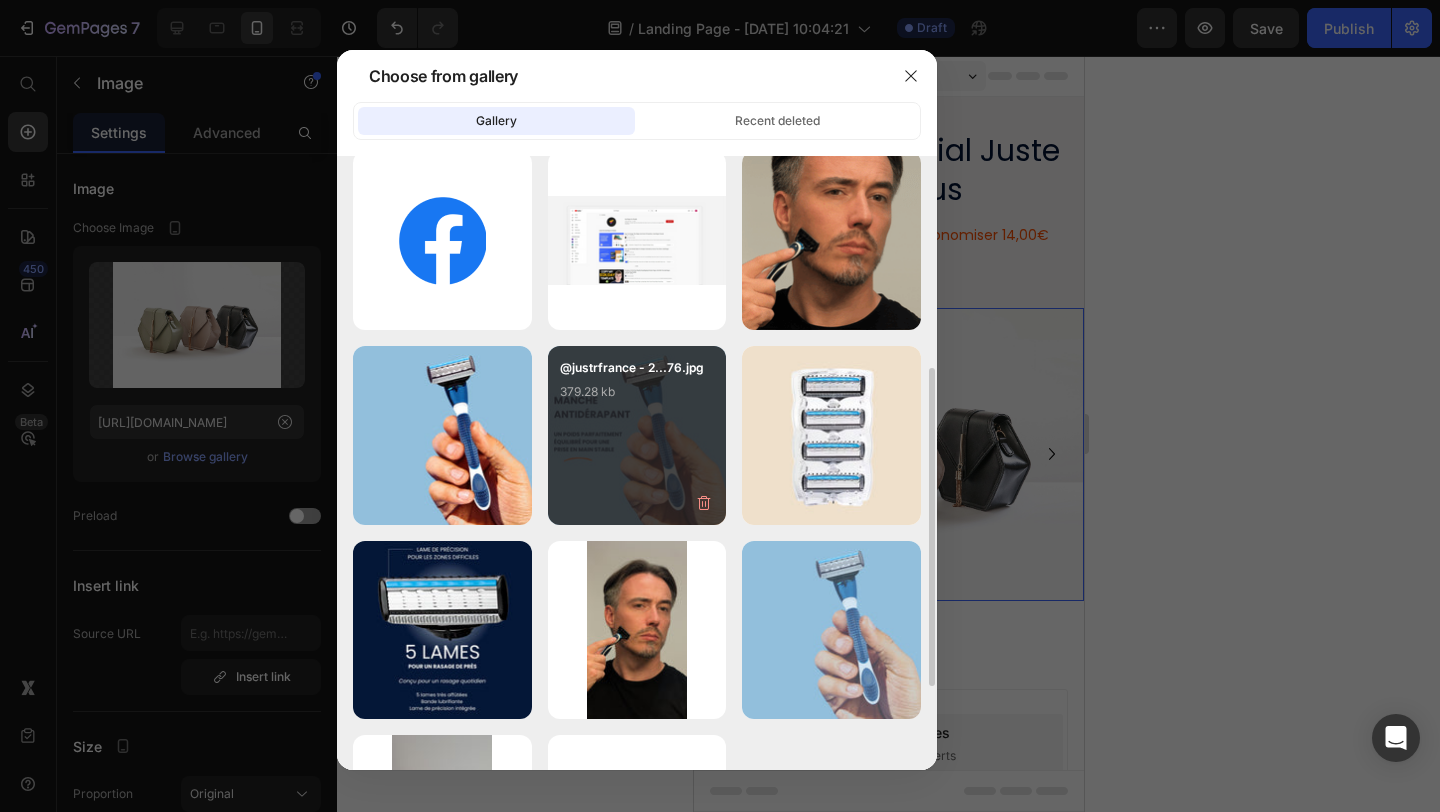 click on "@justrfrance - 2...76.jpg 379.28 kb" at bounding box center (637, 398) 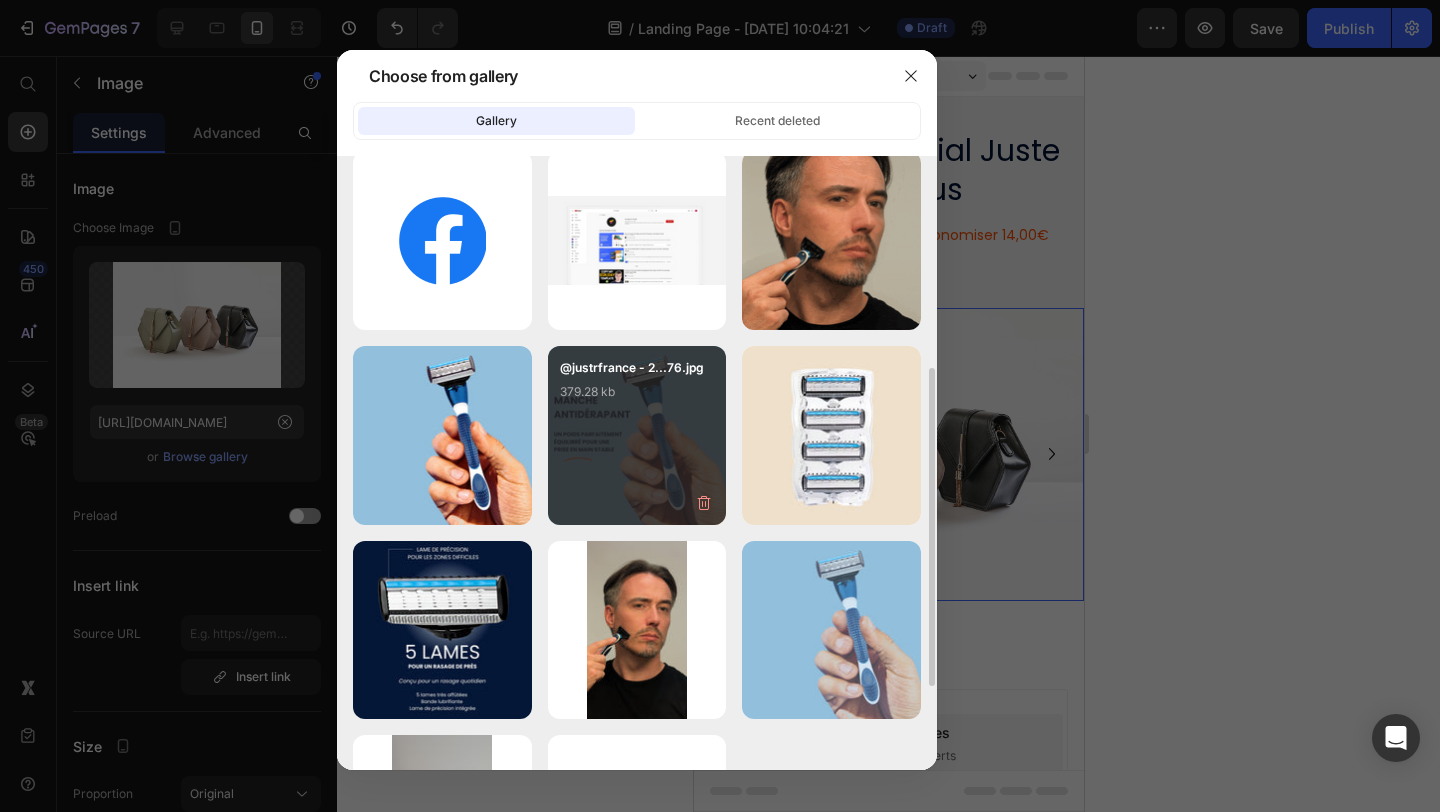 type on "[URL][DOMAIN_NAME]" 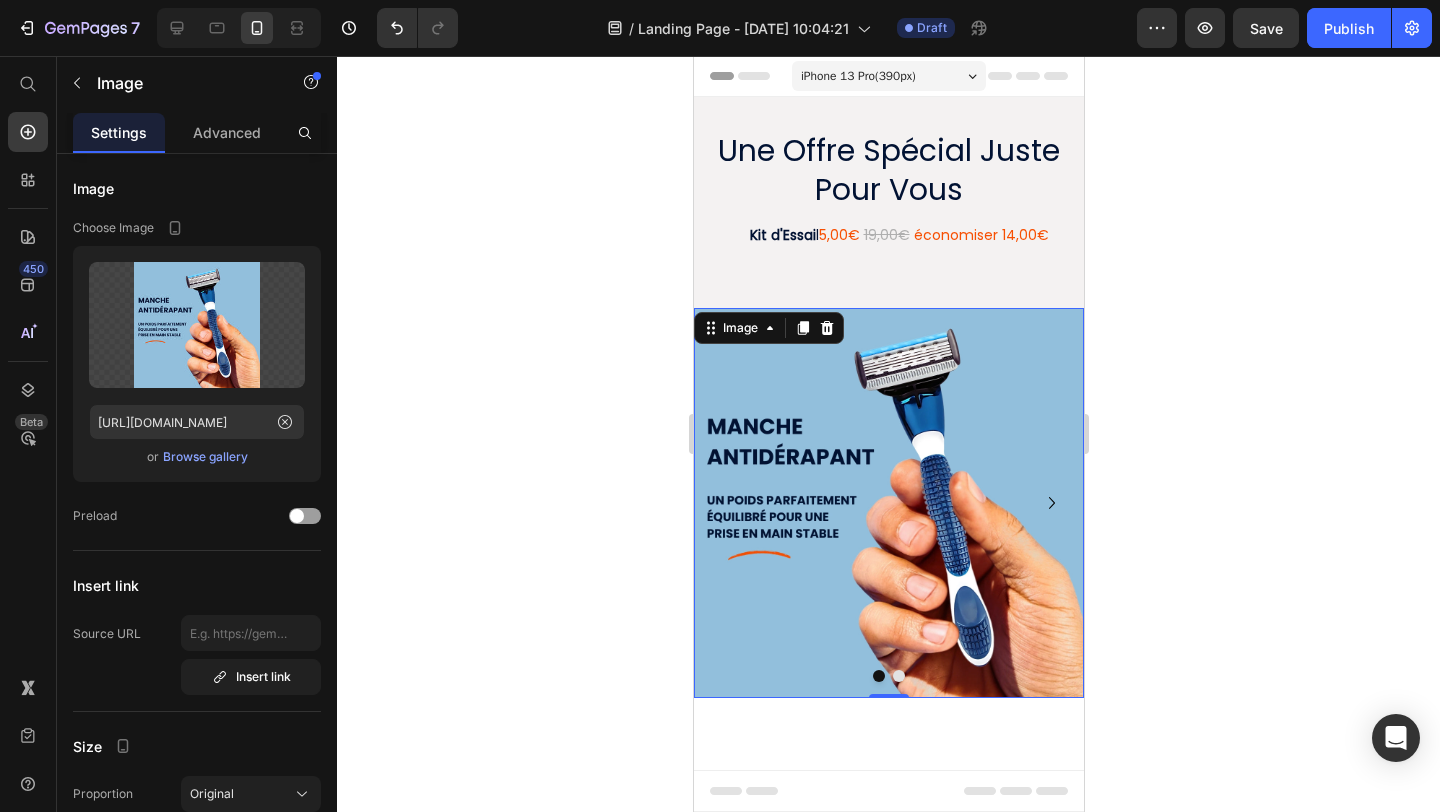 click 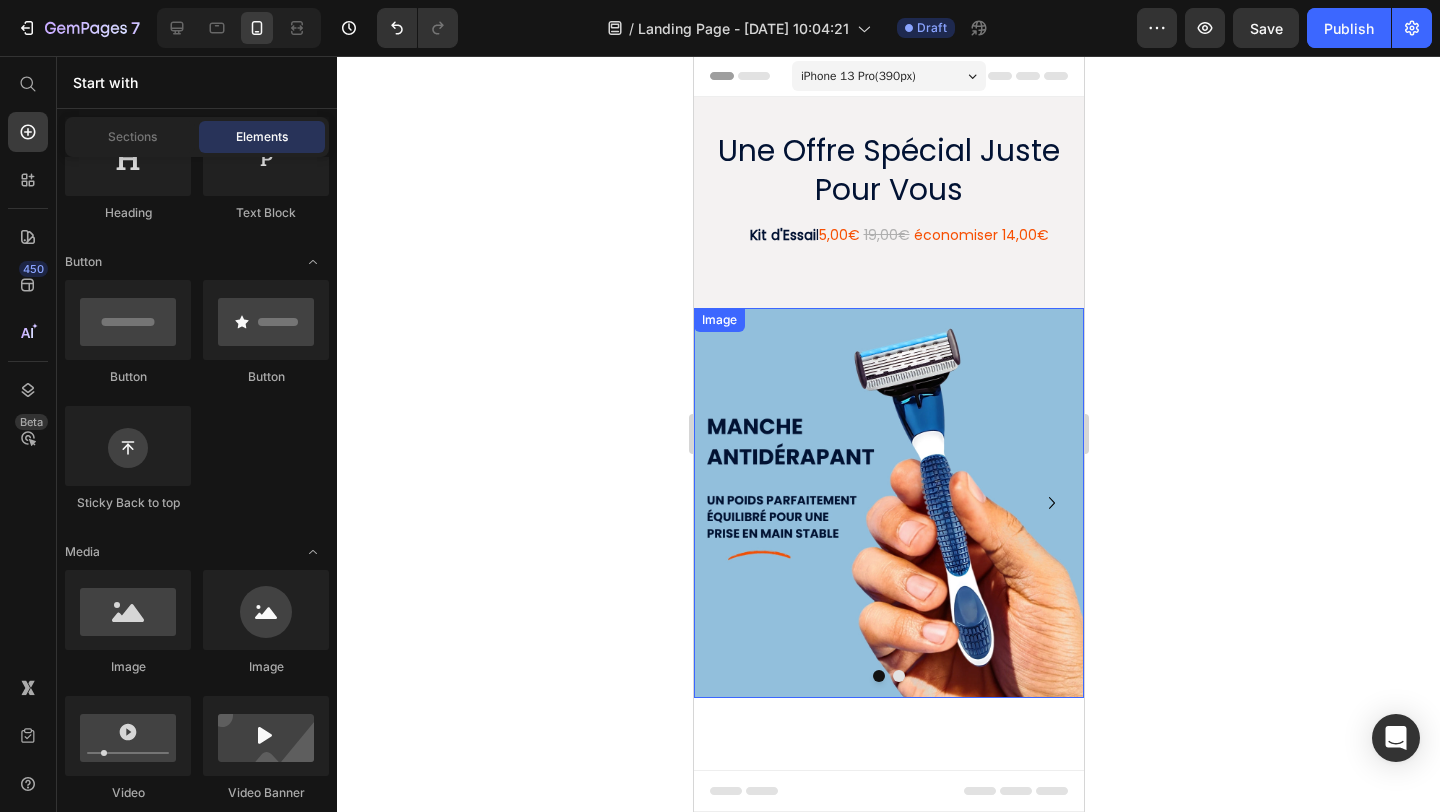 click at bounding box center [888, 503] 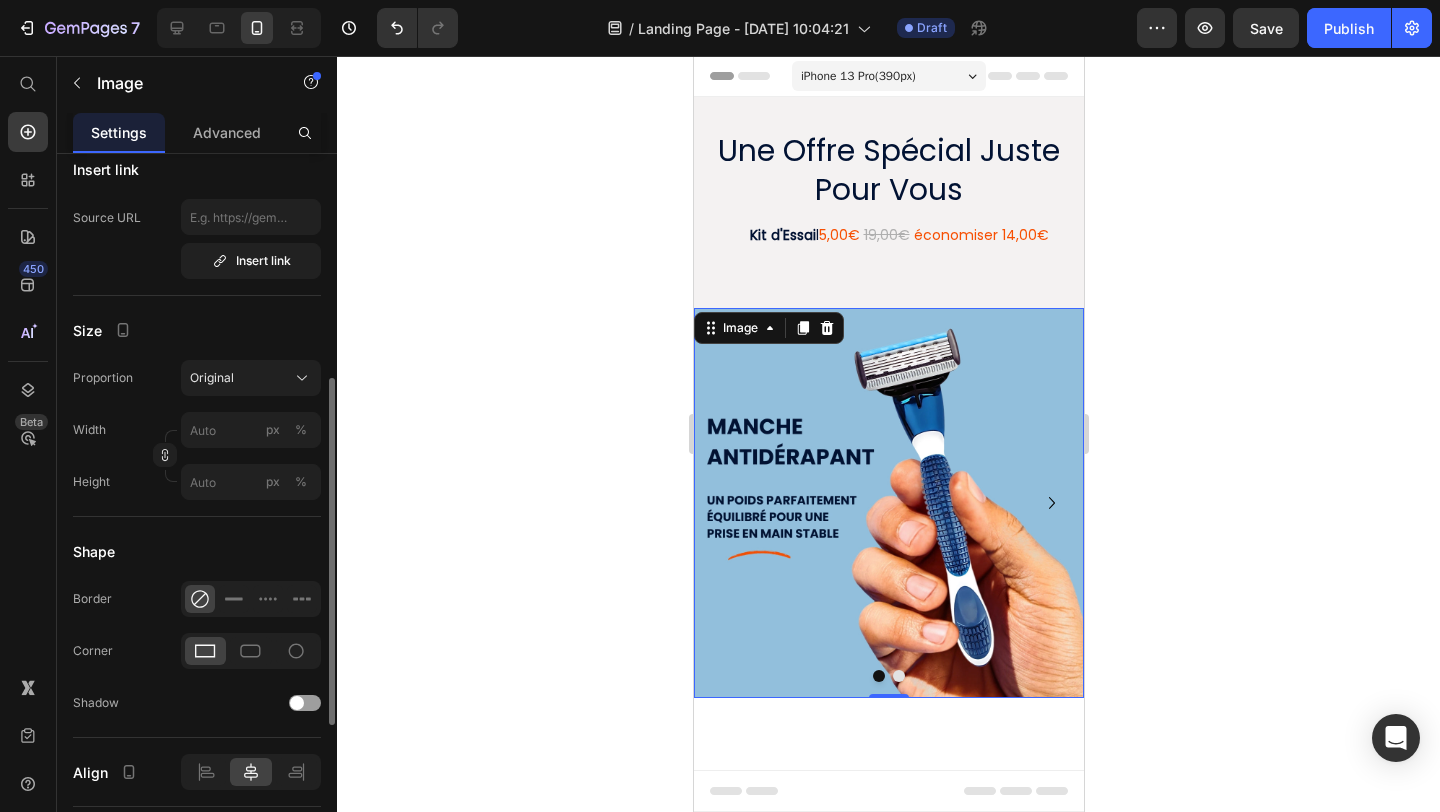 scroll, scrollTop: 433, scrollLeft: 0, axis: vertical 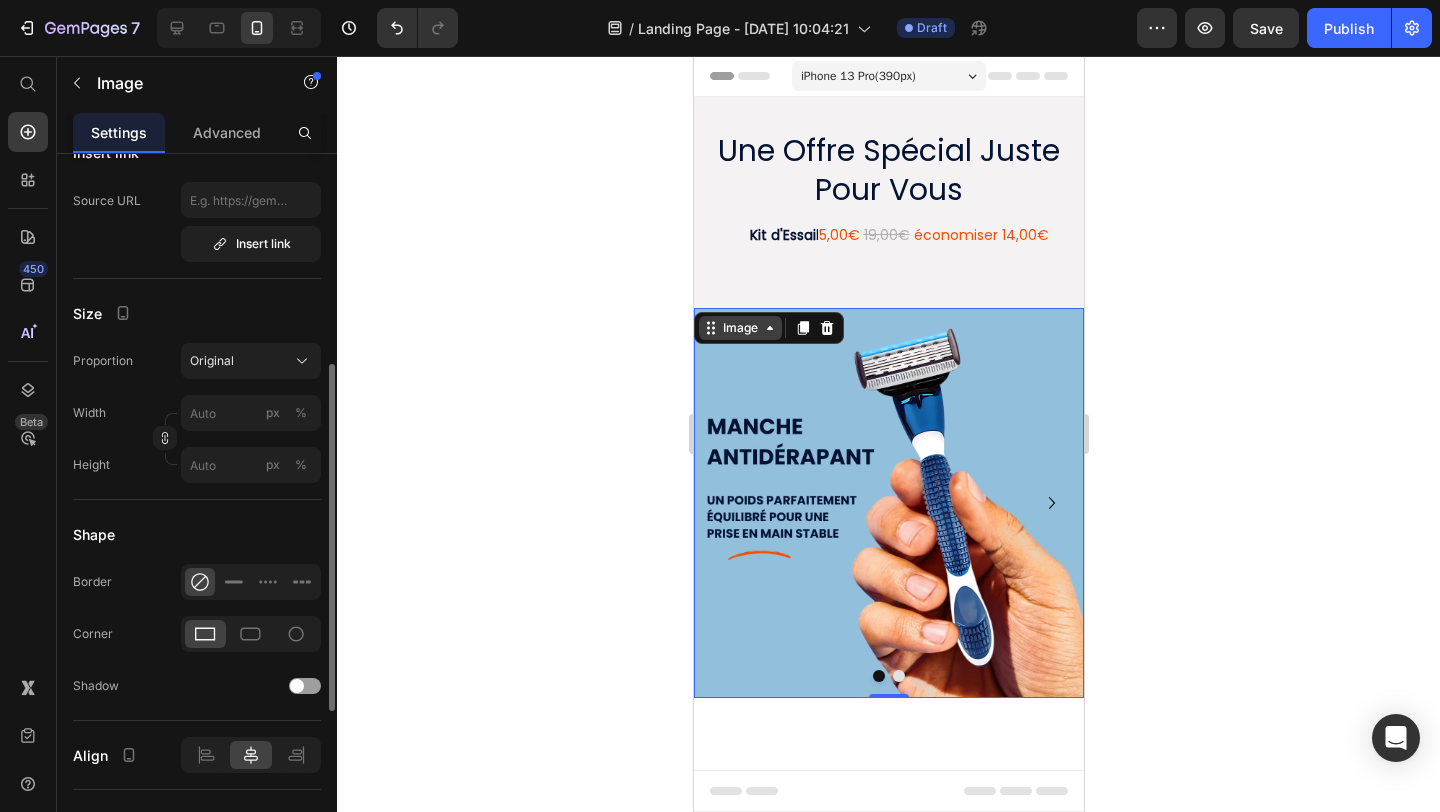 click on "Image" at bounding box center [739, 328] 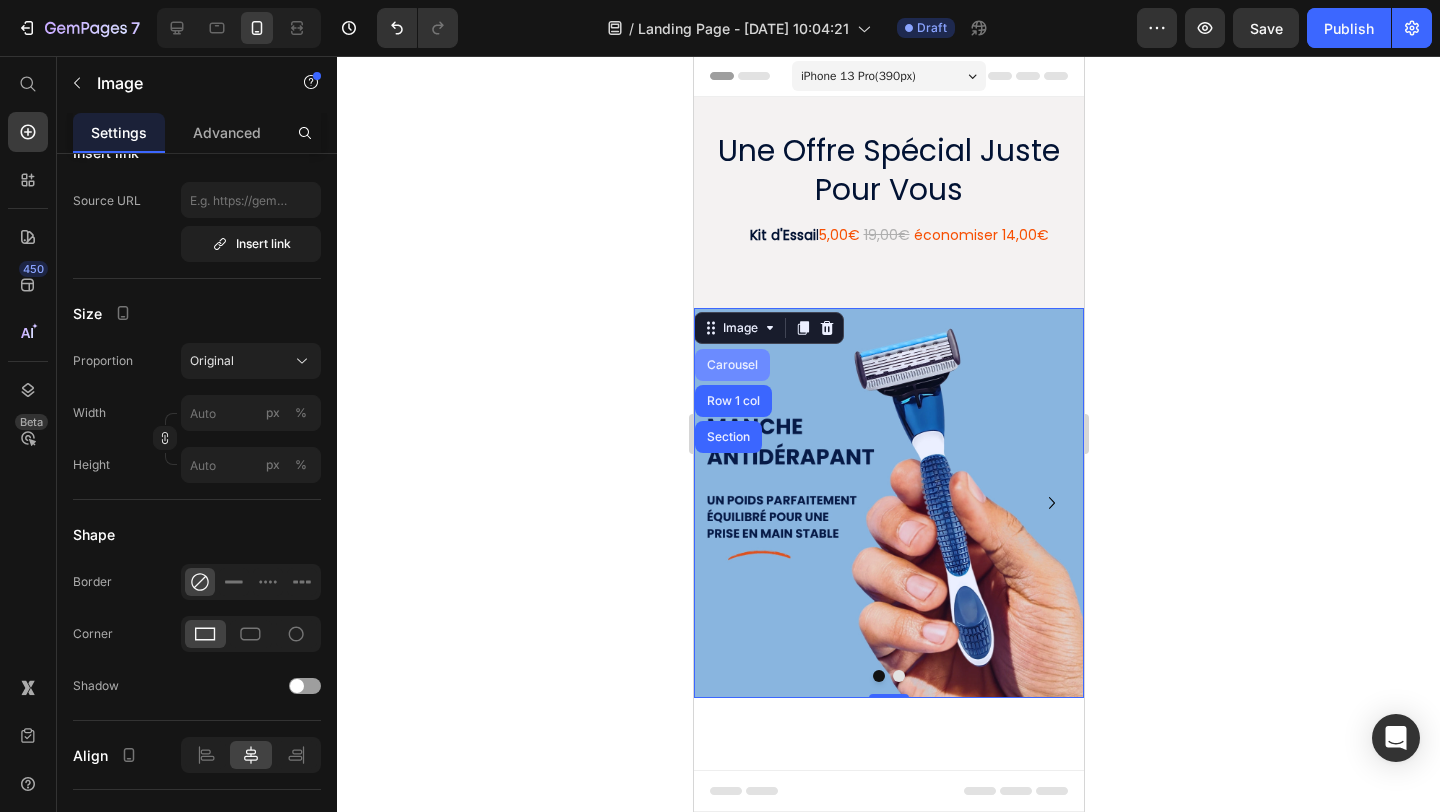 click on "Carousel" at bounding box center (731, 365) 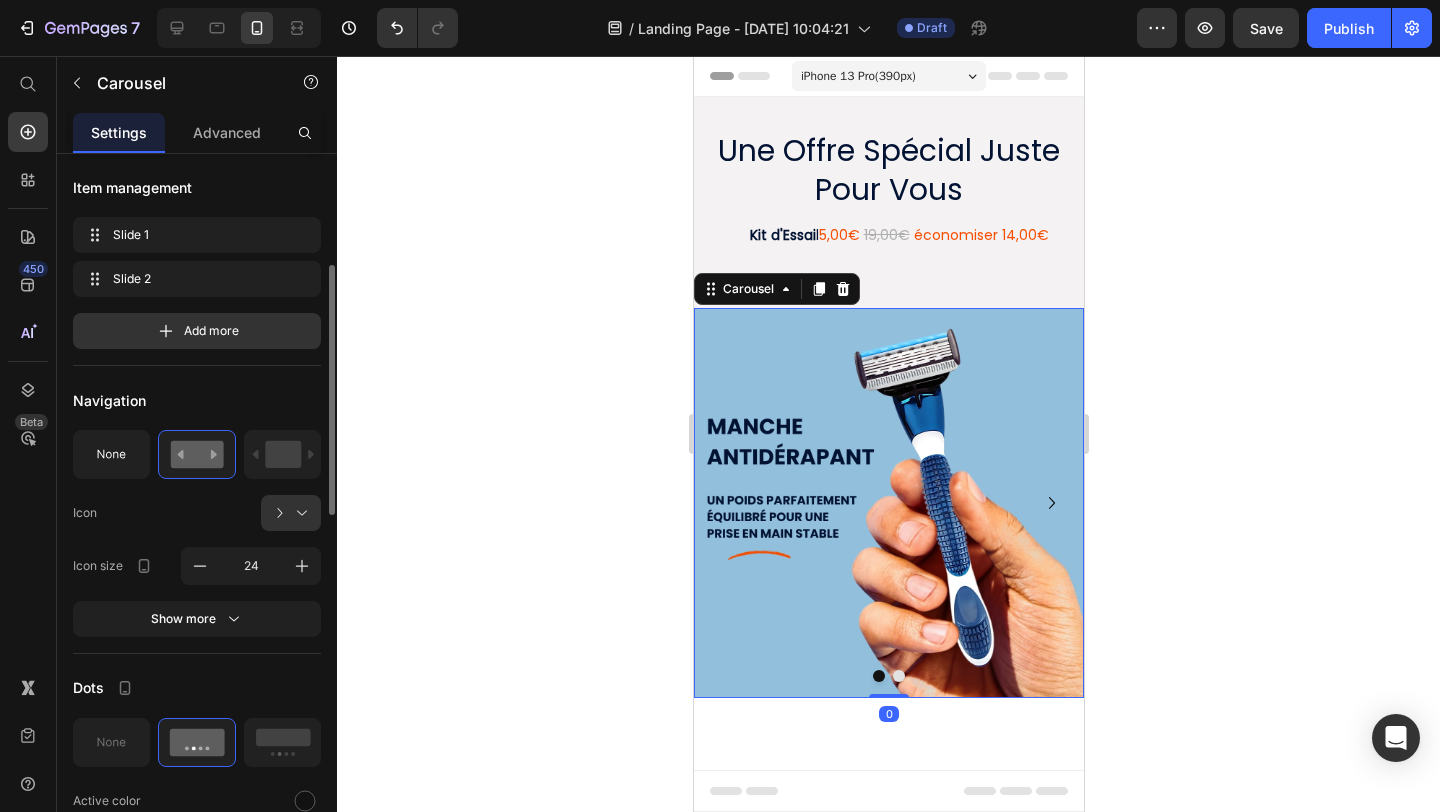 scroll, scrollTop: 345, scrollLeft: 0, axis: vertical 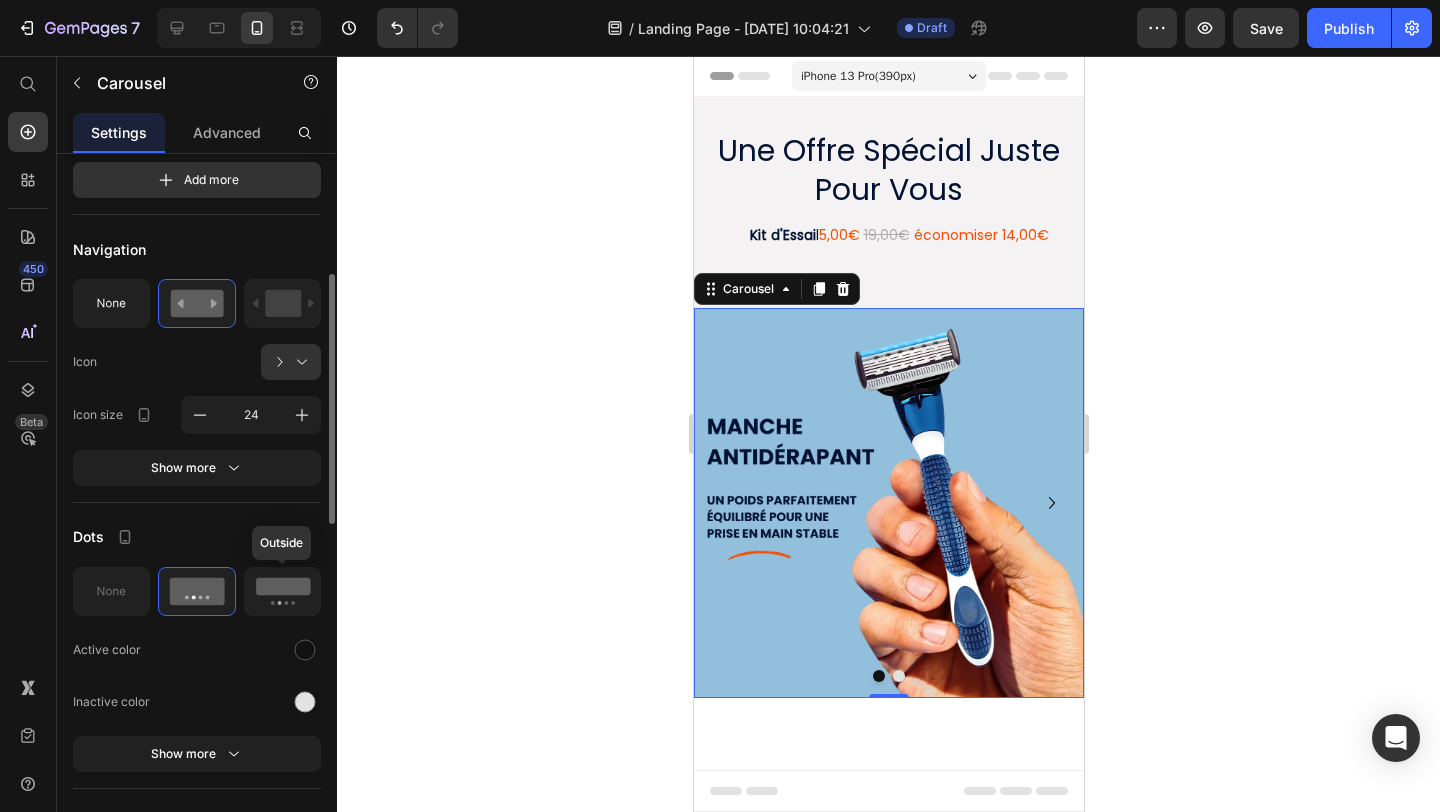 click 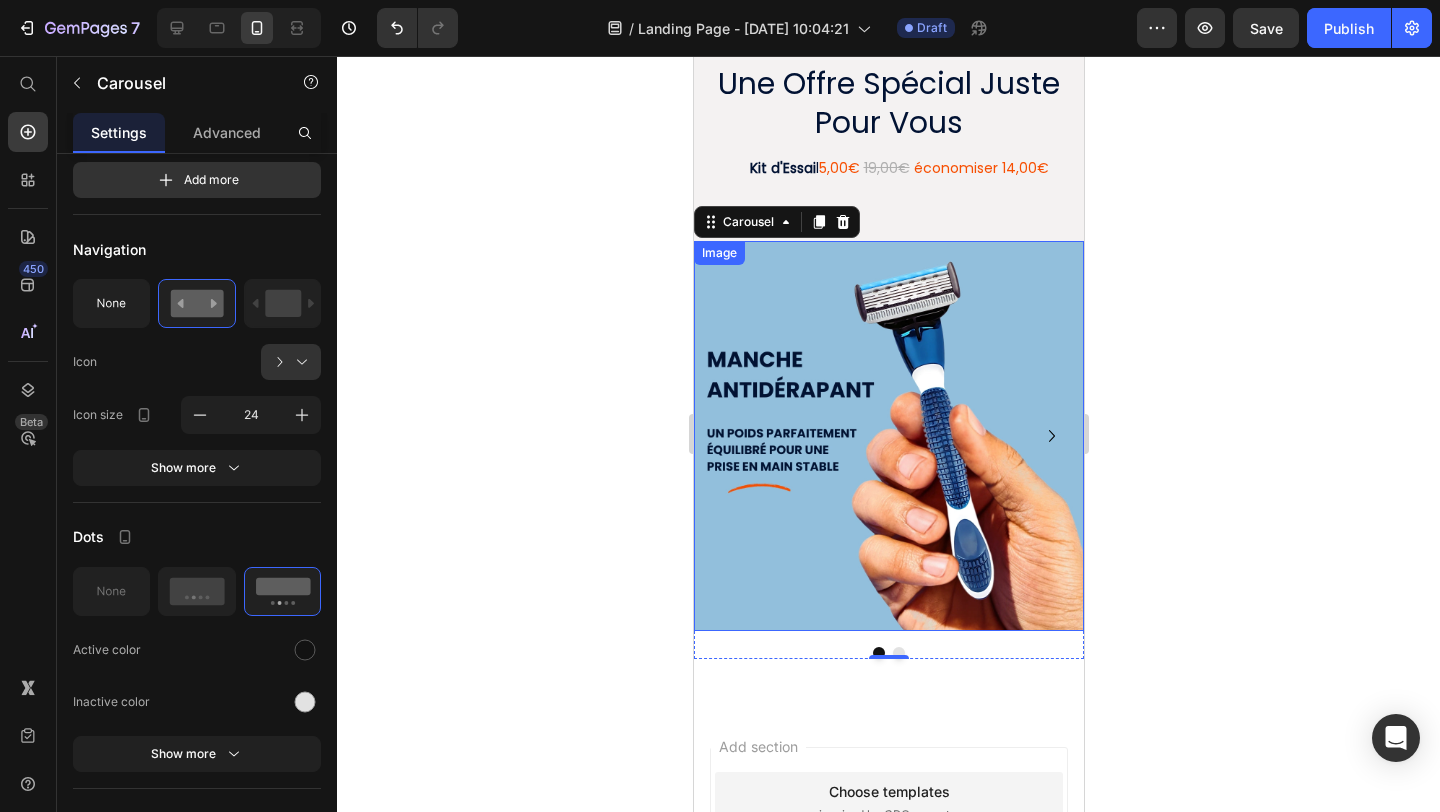 scroll, scrollTop: 118, scrollLeft: 0, axis: vertical 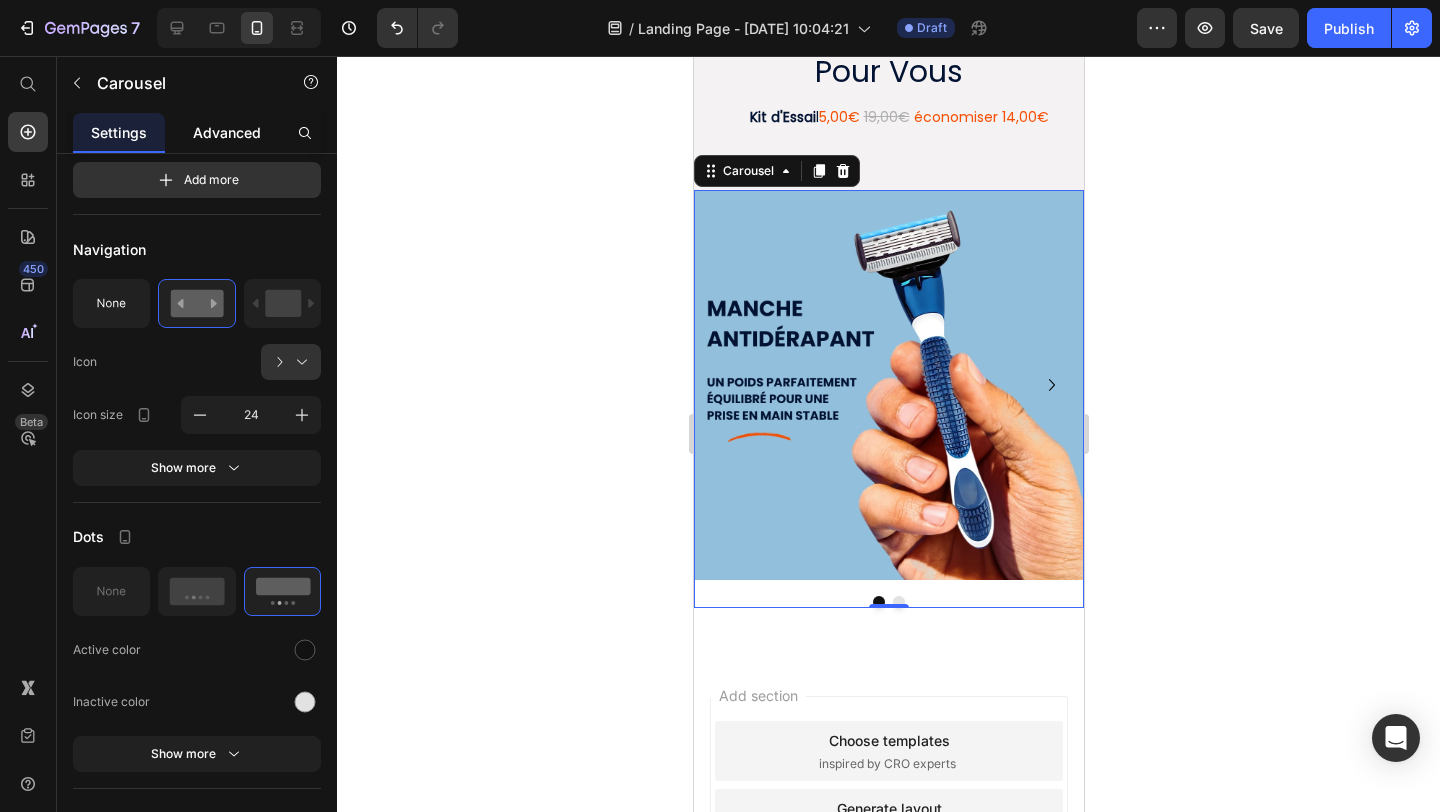 click on "Advanced" at bounding box center [227, 132] 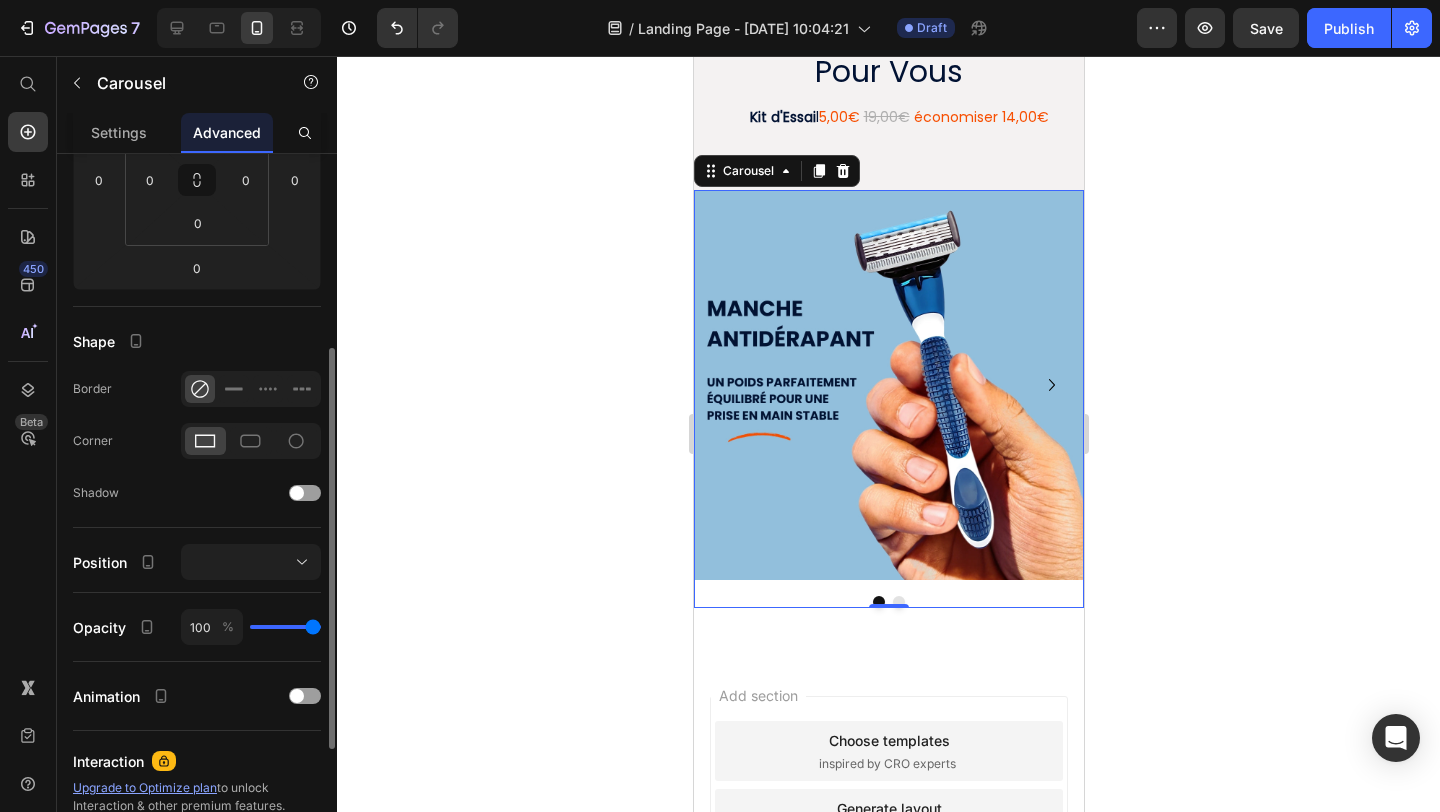 scroll, scrollTop: 0, scrollLeft: 0, axis: both 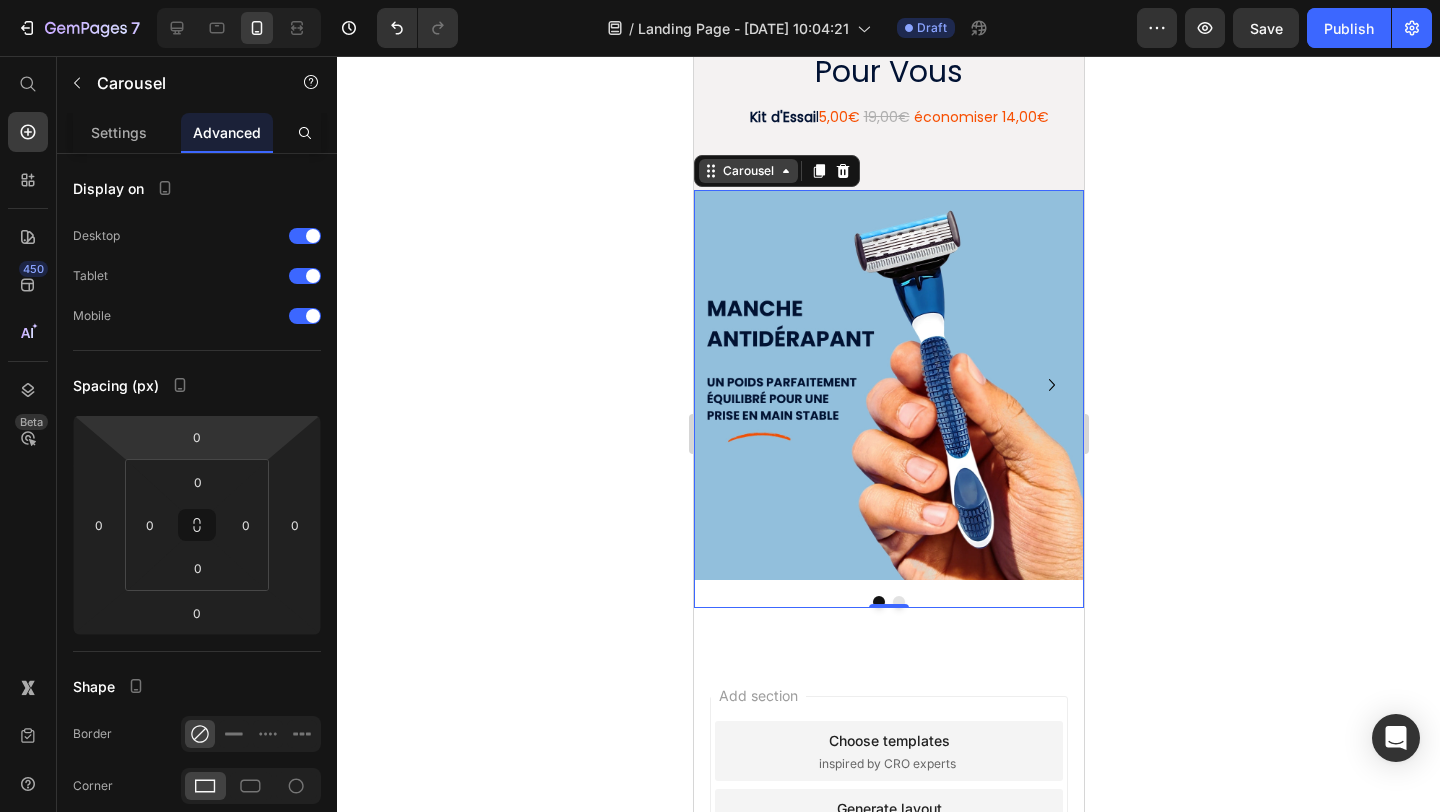 click on "Carousel" at bounding box center (747, 171) 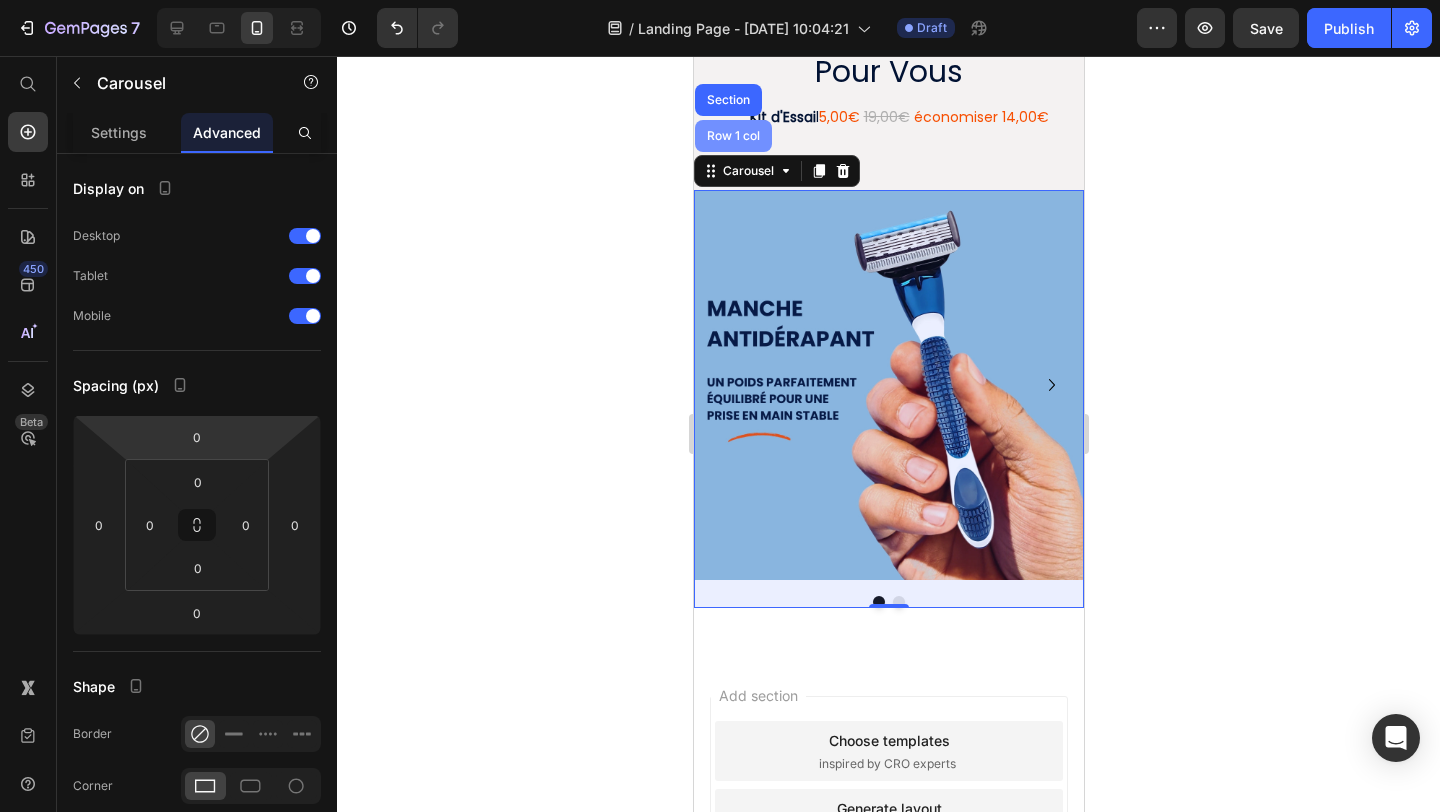 click on "Row 1 col" at bounding box center (732, 136) 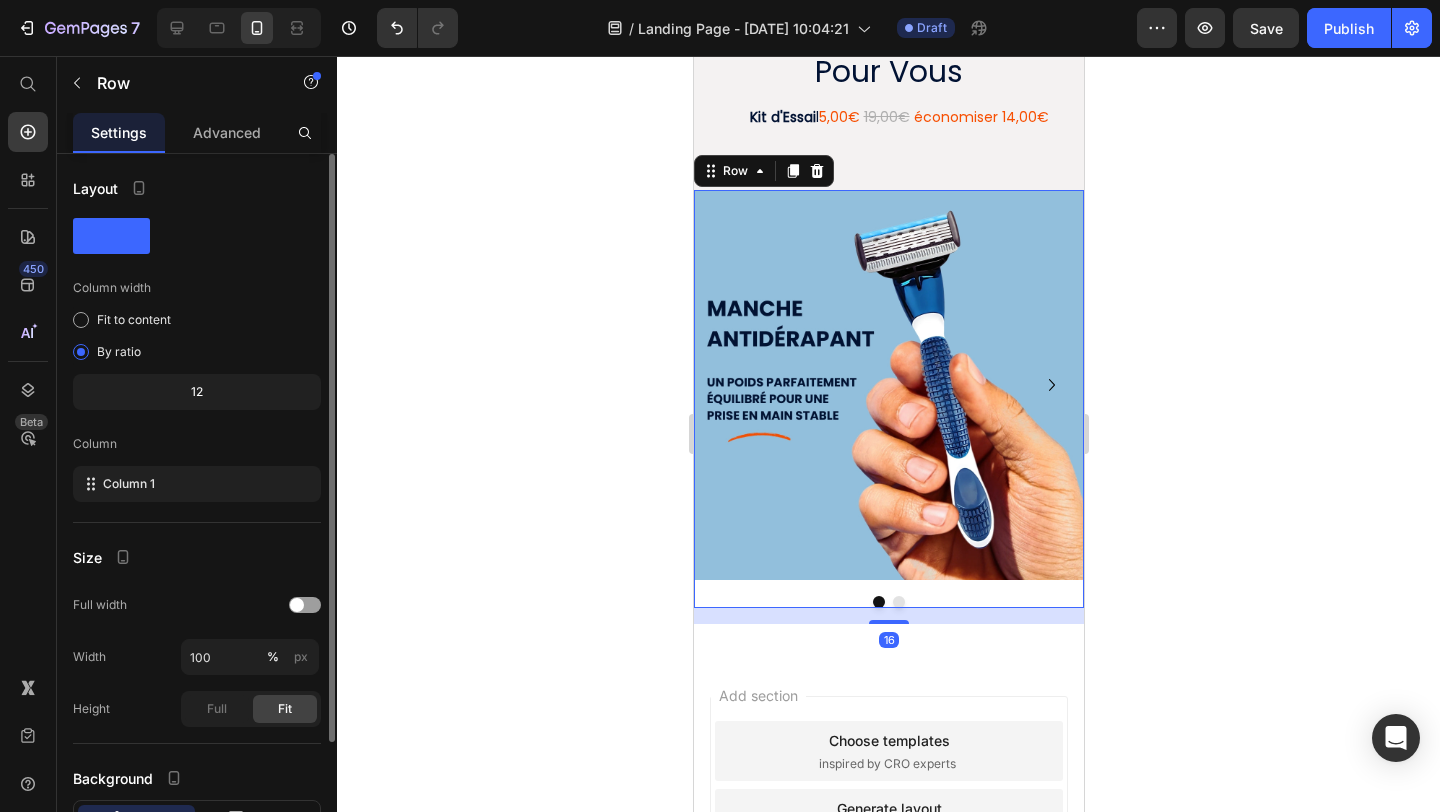 scroll, scrollTop: 153, scrollLeft: 0, axis: vertical 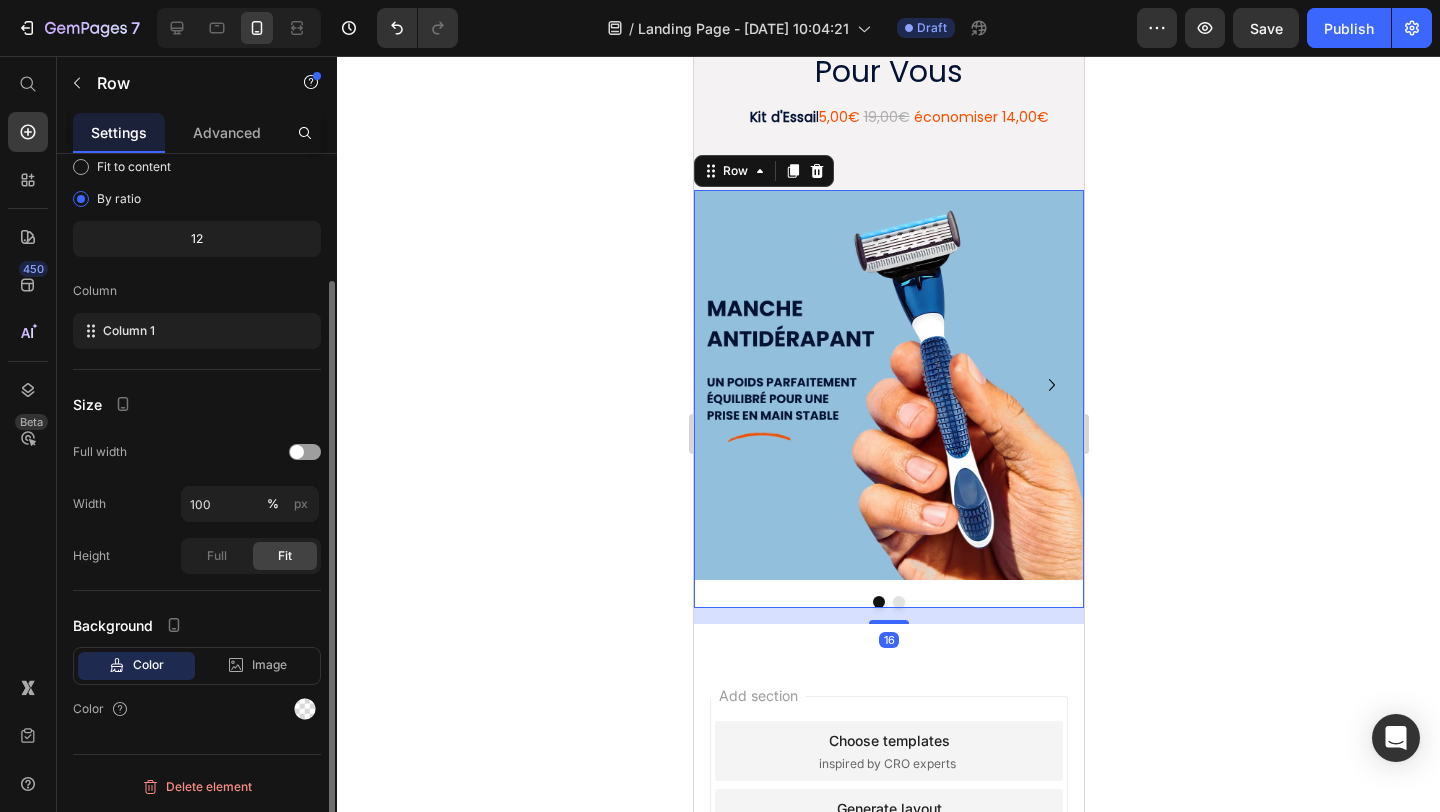 click on "Color" at bounding box center [197, 709] 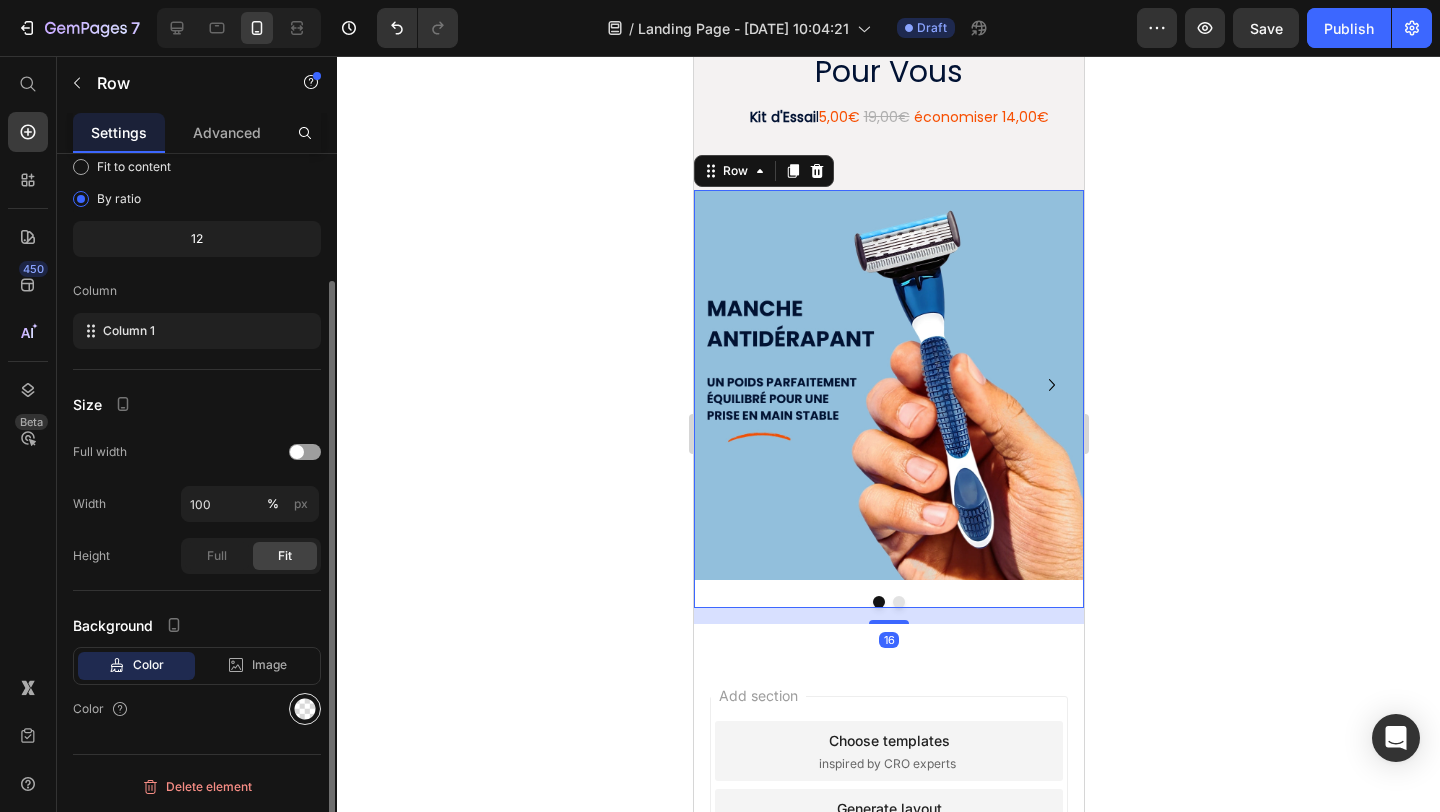 click at bounding box center (305, 709) 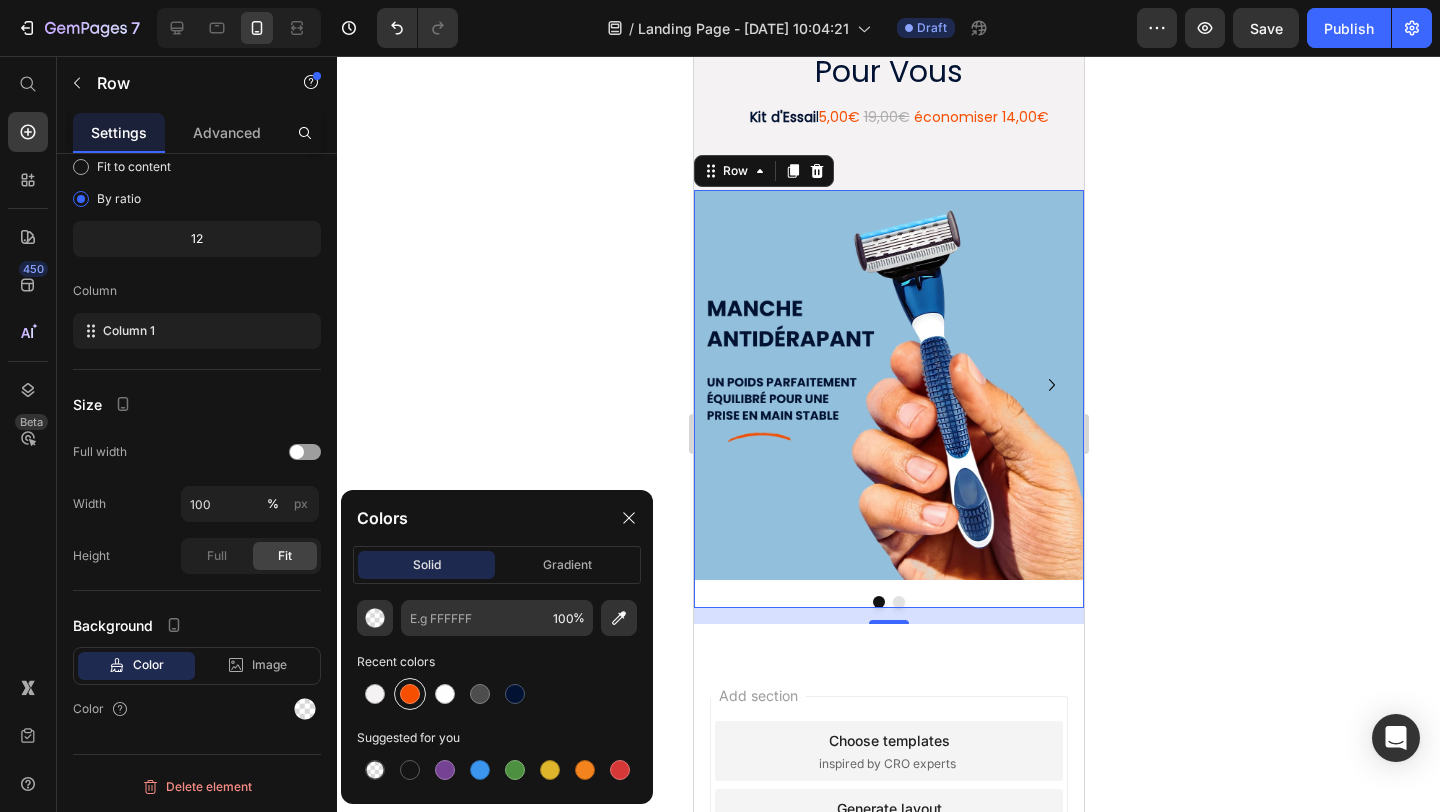 click at bounding box center [410, 694] 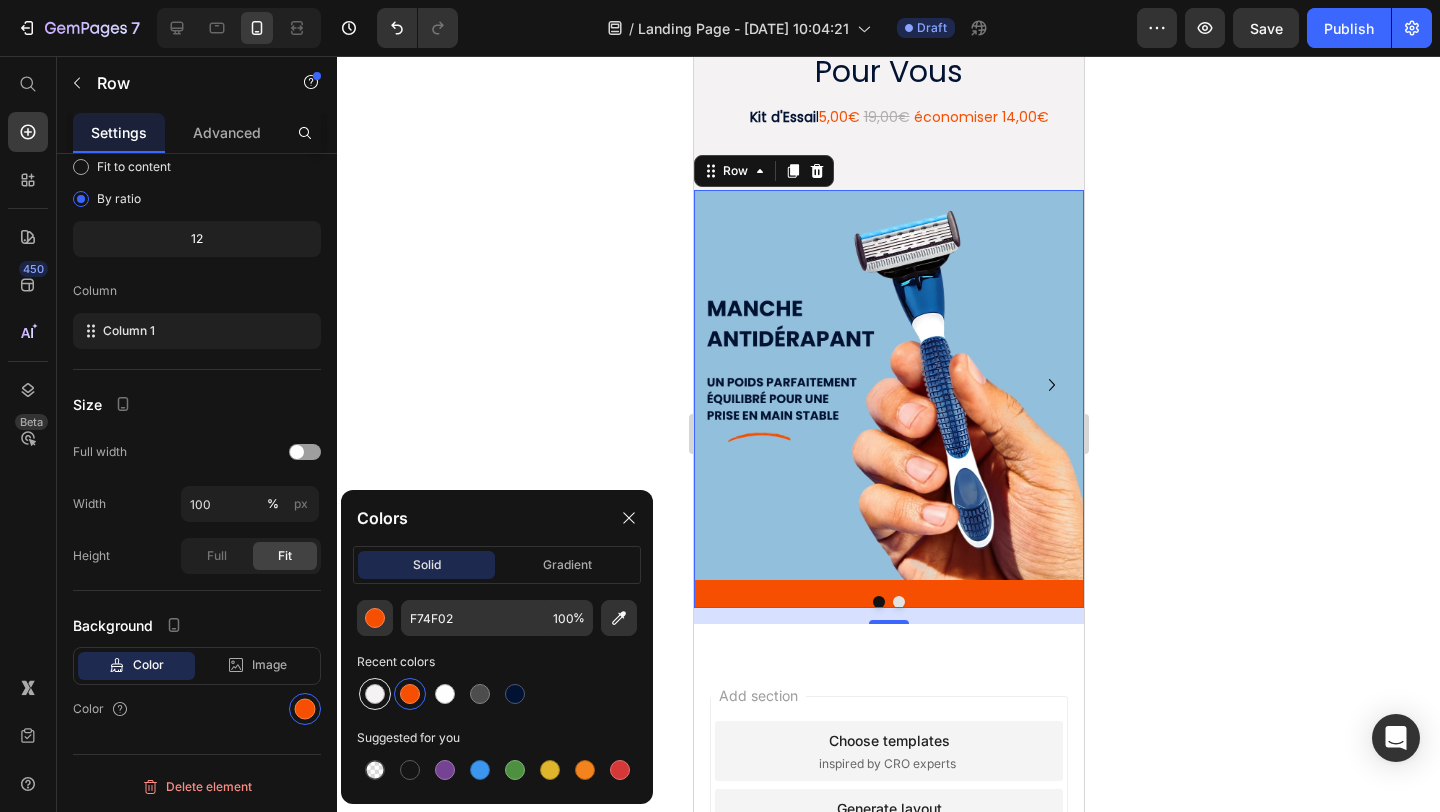 click at bounding box center (375, 694) 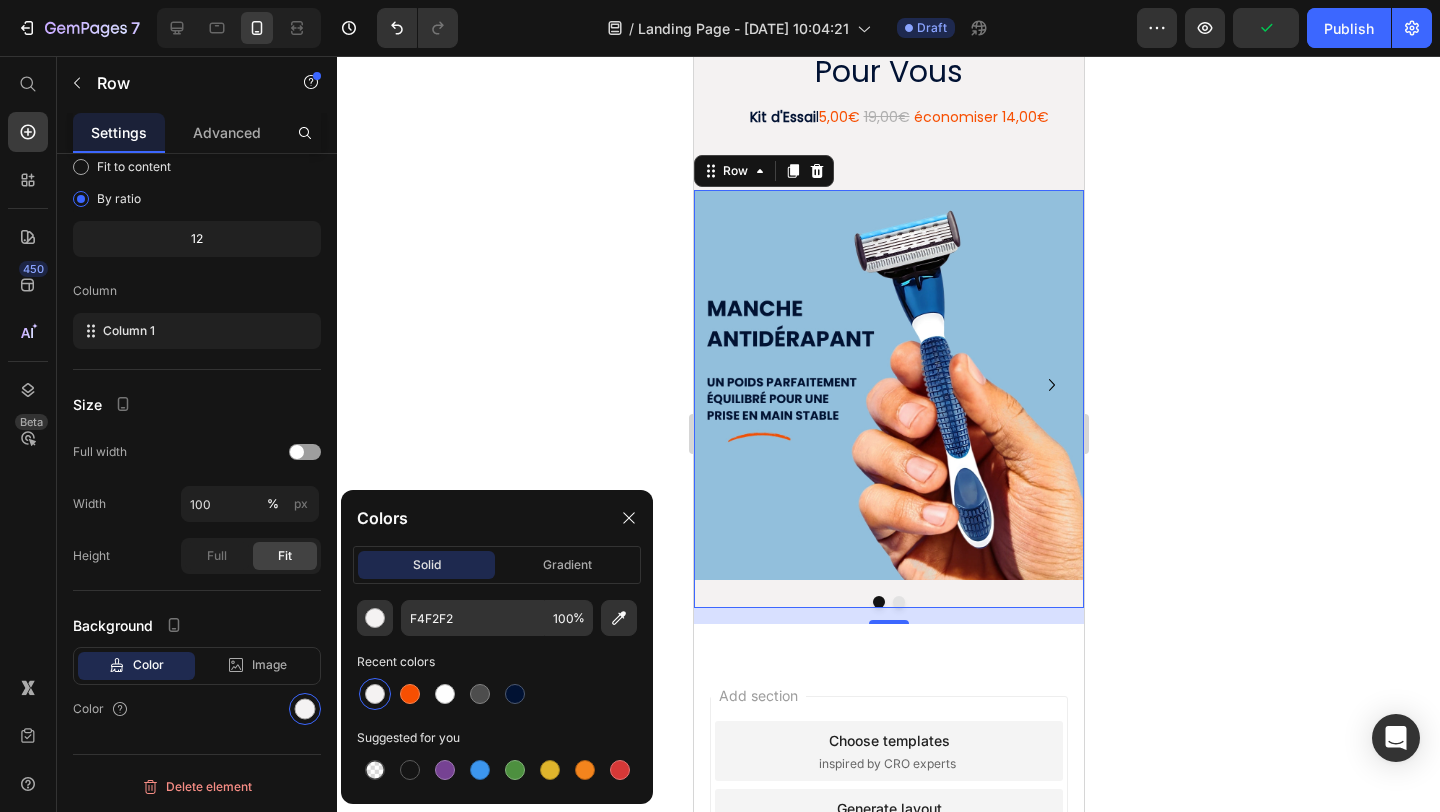 click 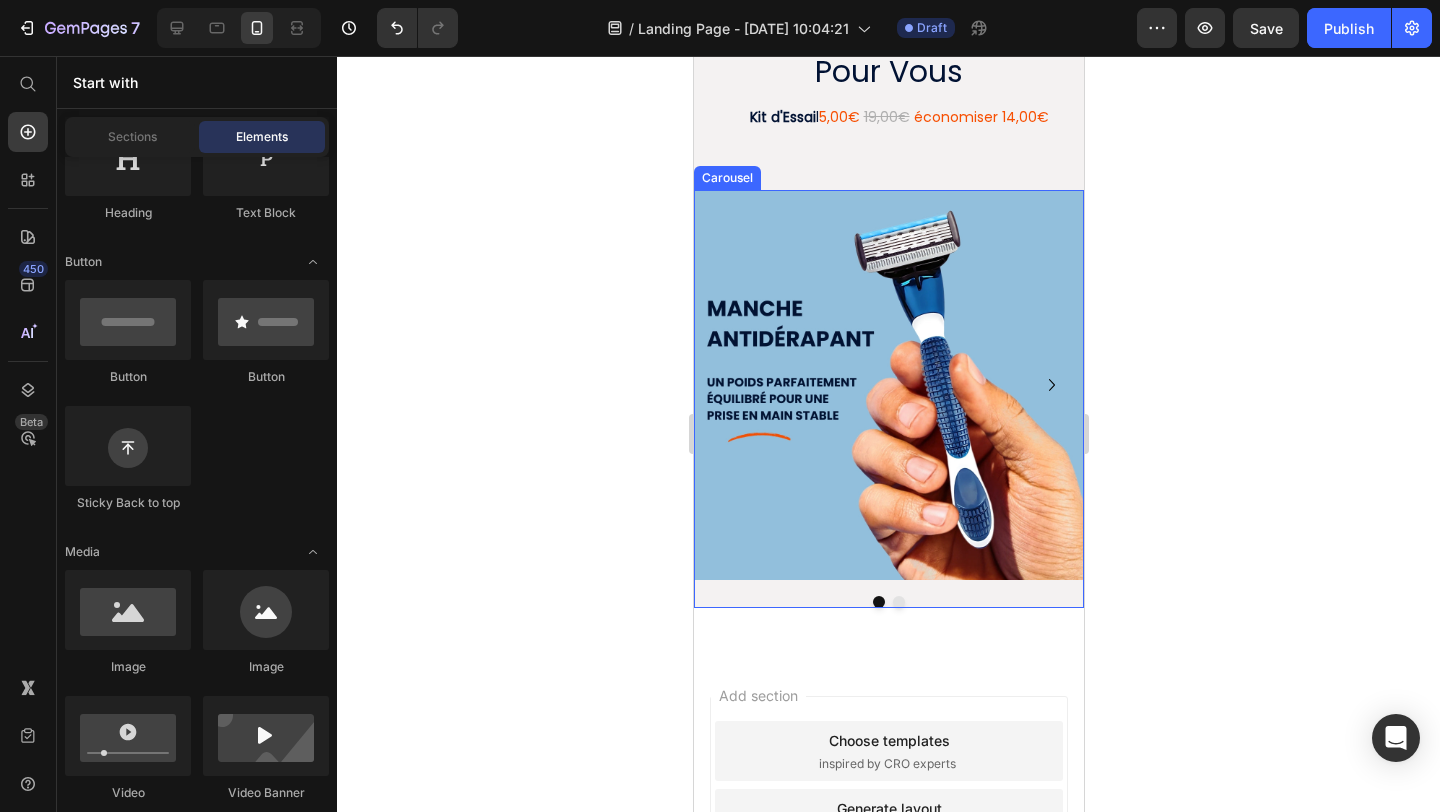 click at bounding box center [888, 602] 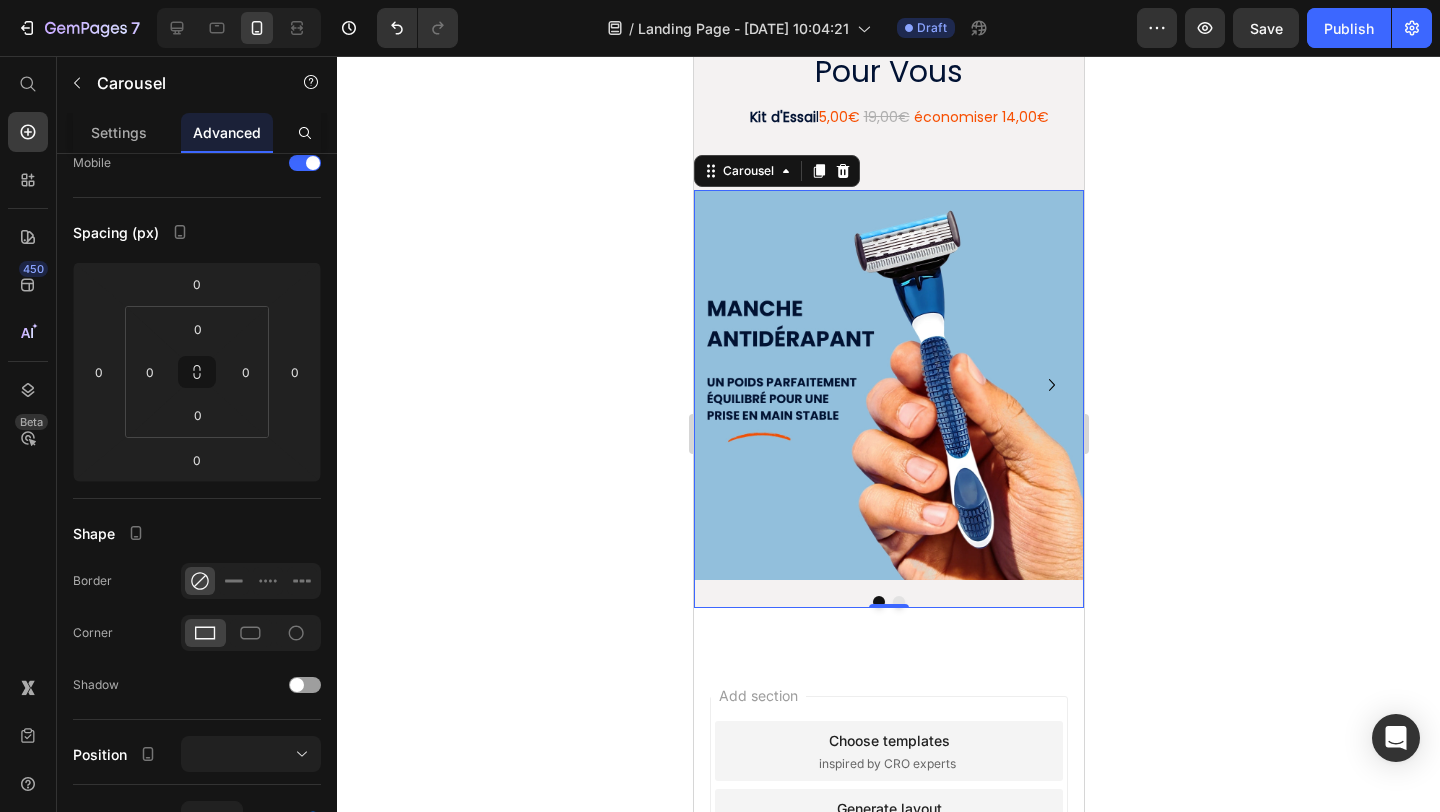 scroll, scrollTop: 0, scrollLeft: 0, axis: both 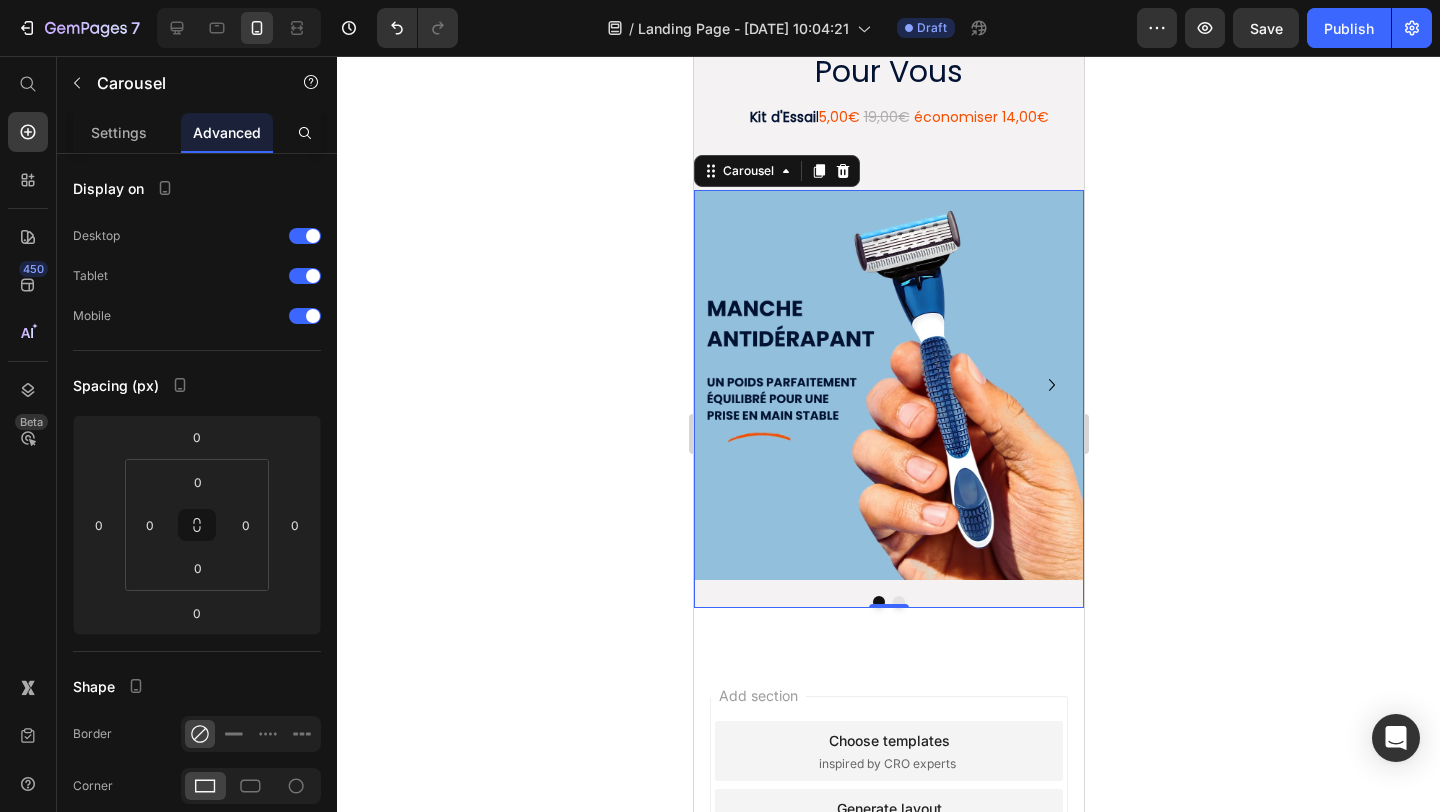 click on "Carousel" at bounding box center (776, 171) 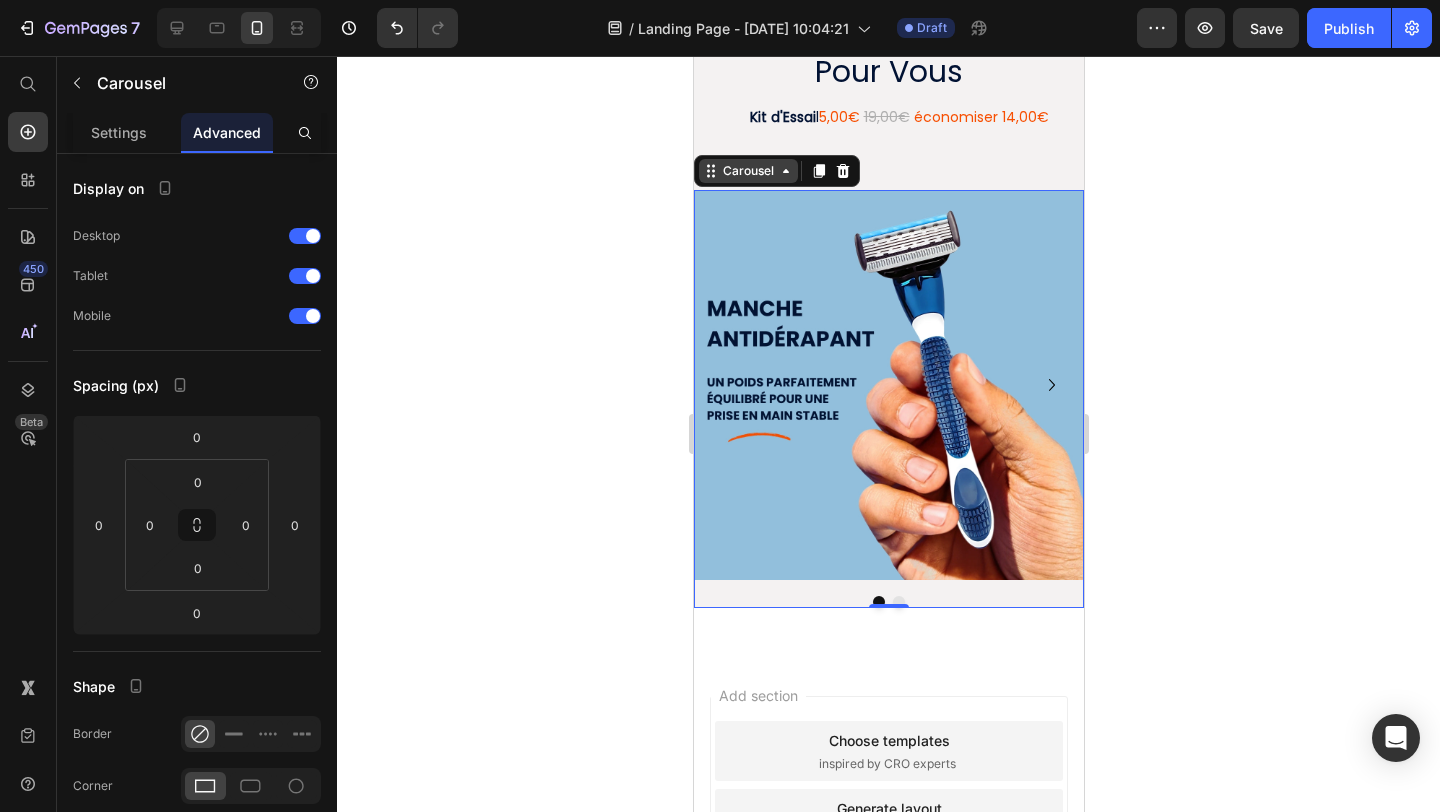 click on "Carousel" at bounding box center (747, 171) 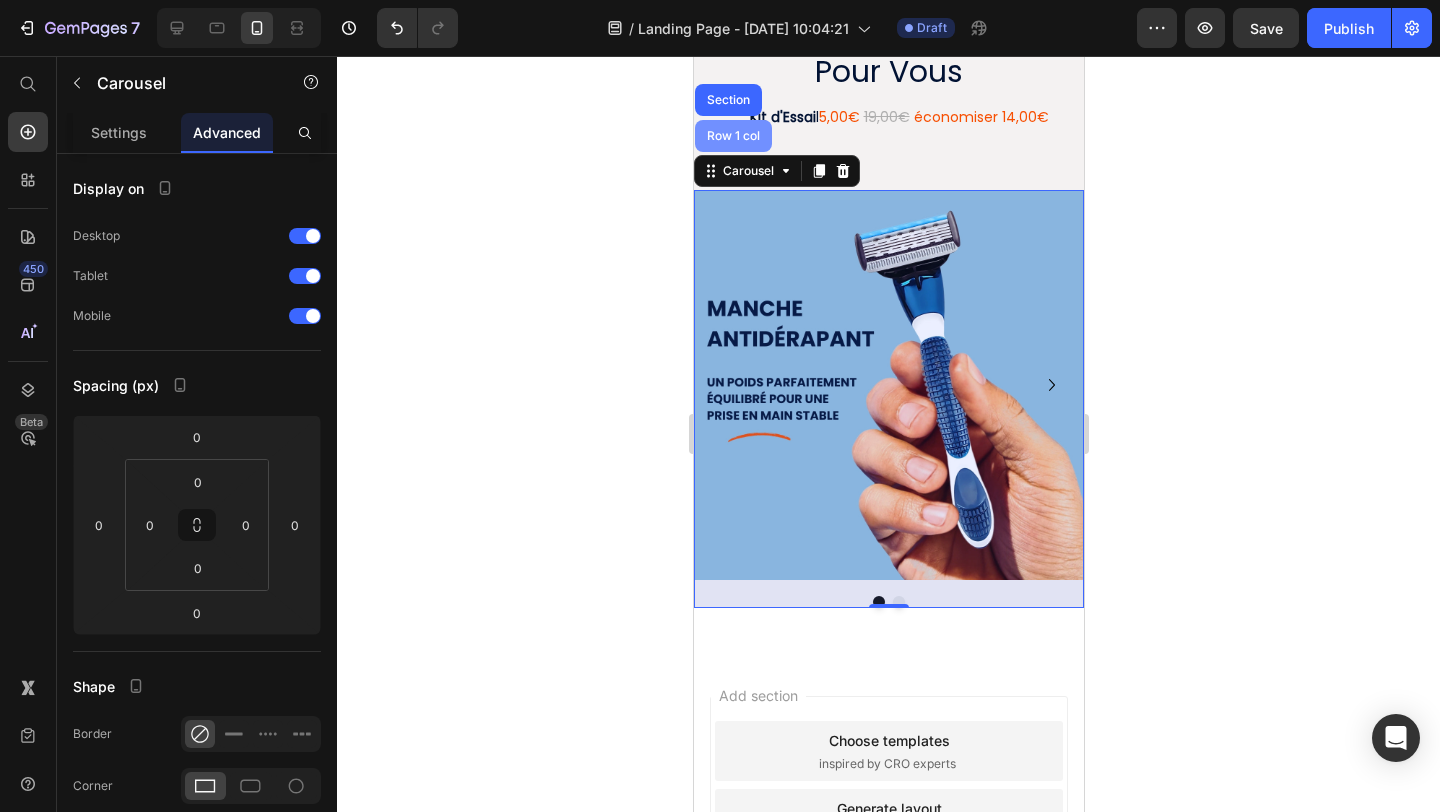 click on "Row 1 col" at bounding box center [732, 136] 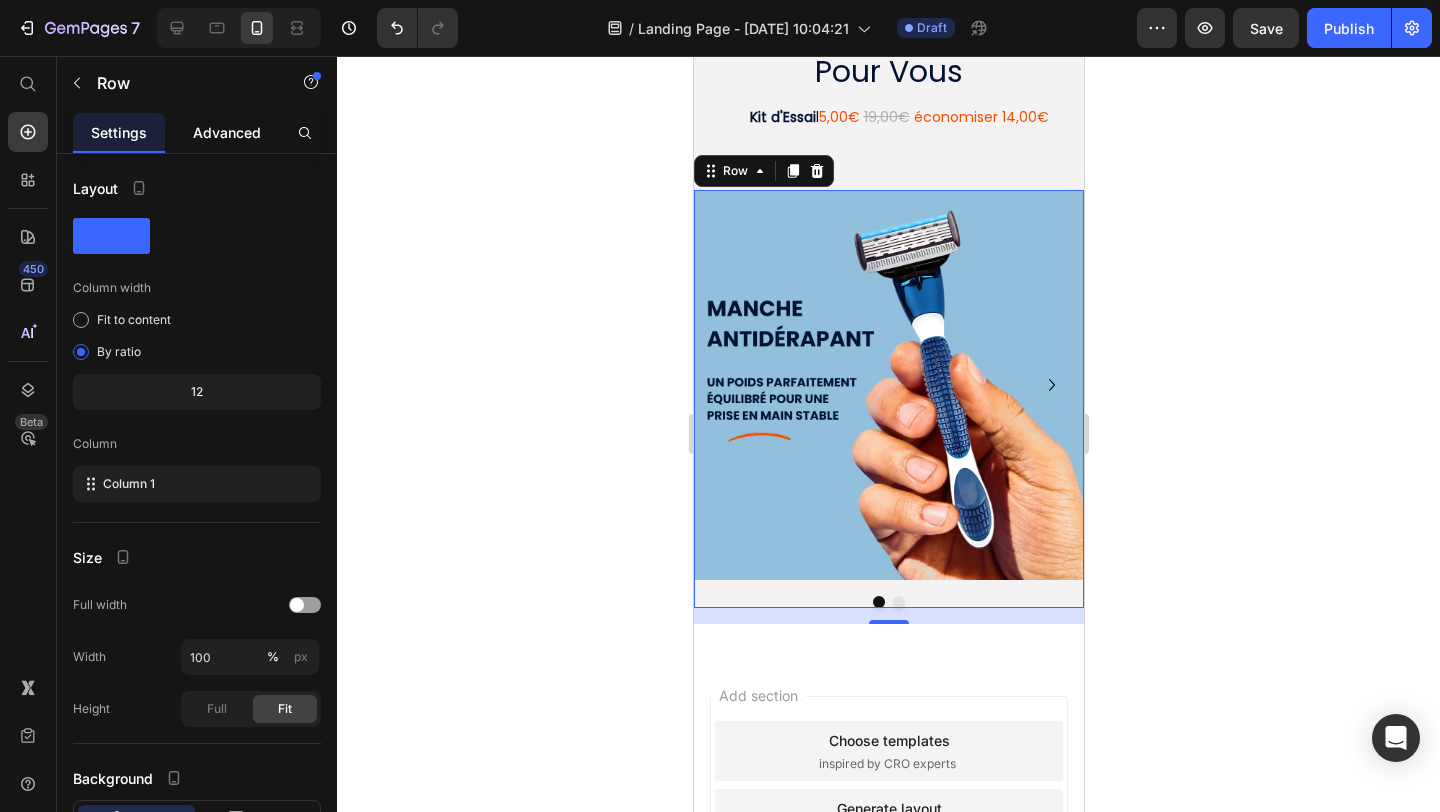 click on "Advanced" at bounding box center [227, 132] 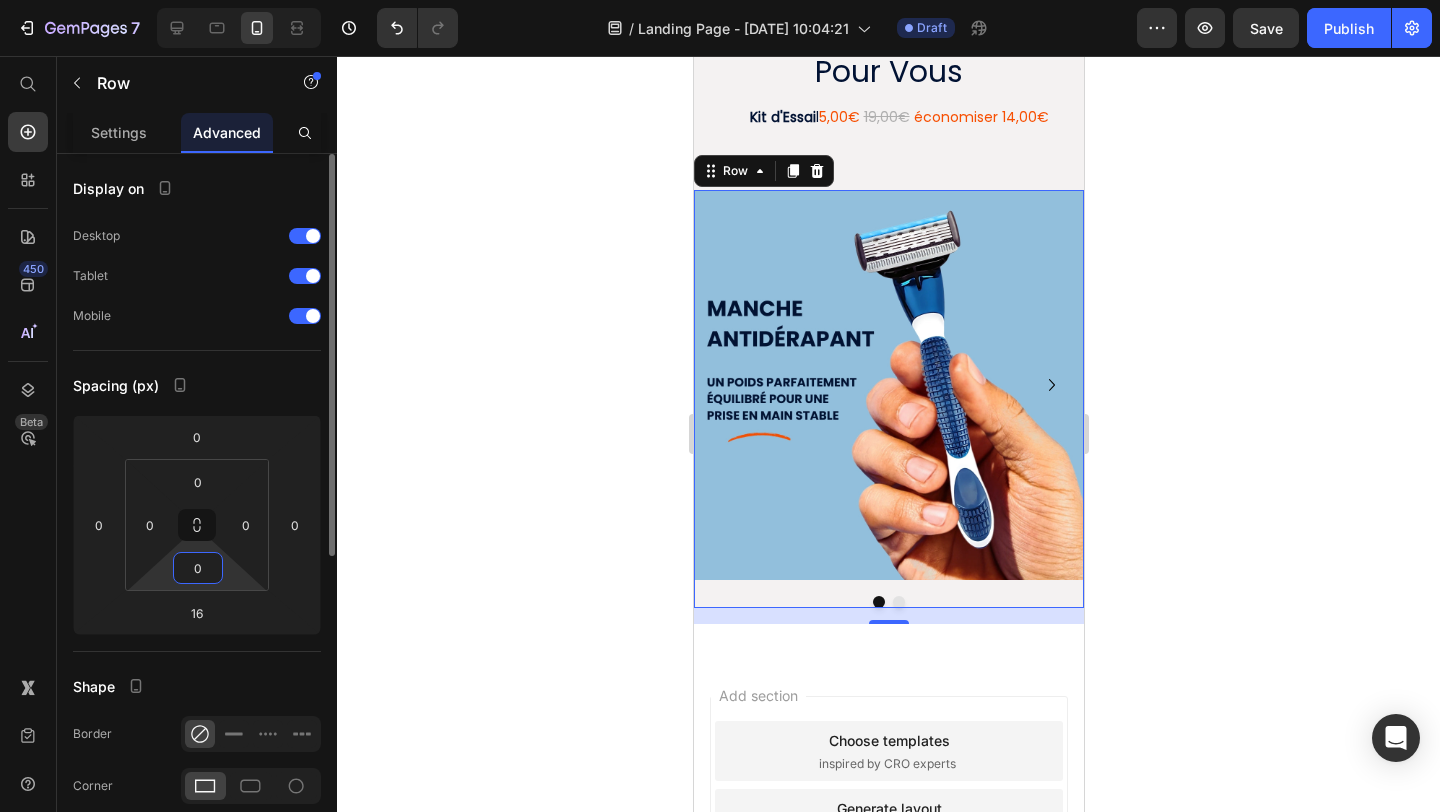 click on "0" at bounding box center [198, 568] 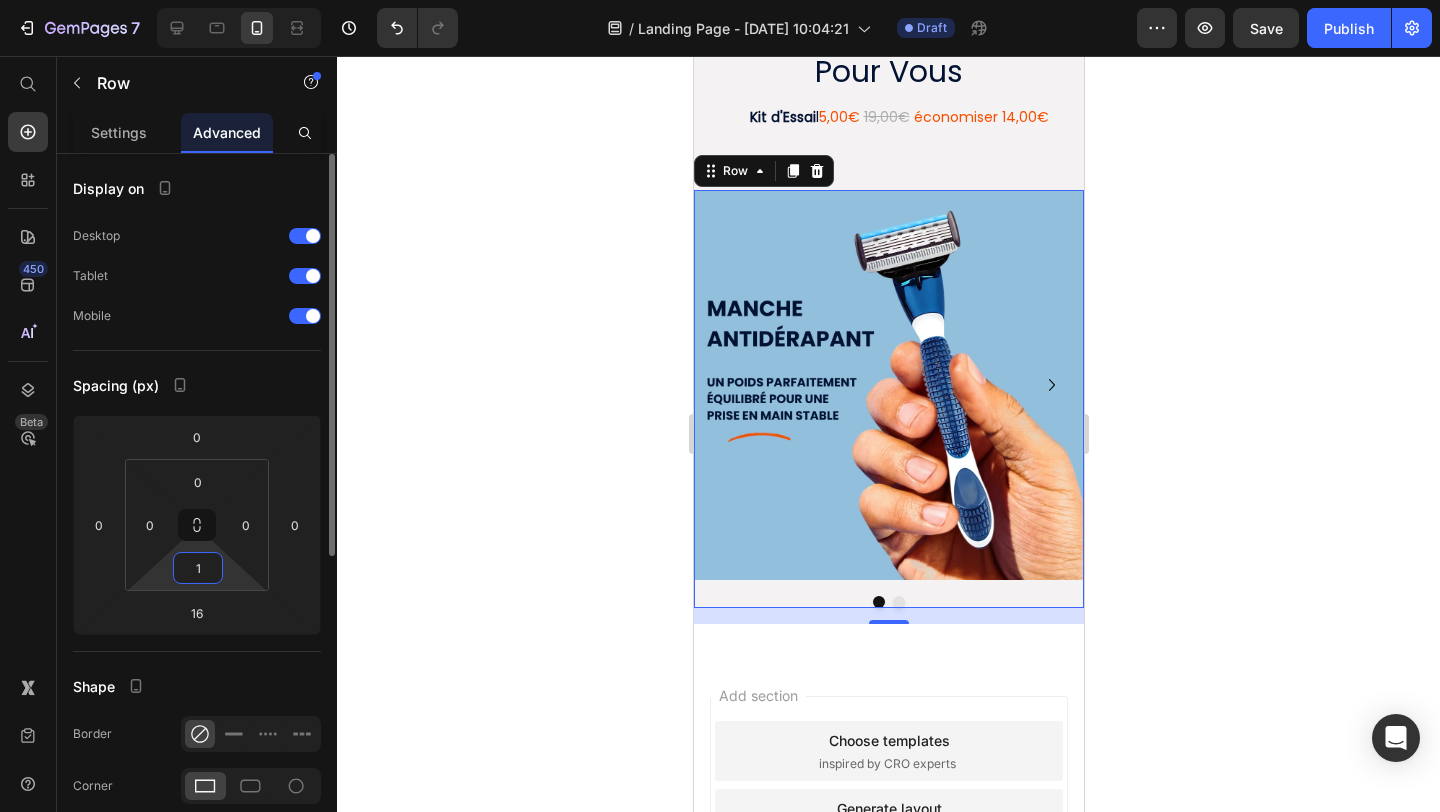 type on "10" 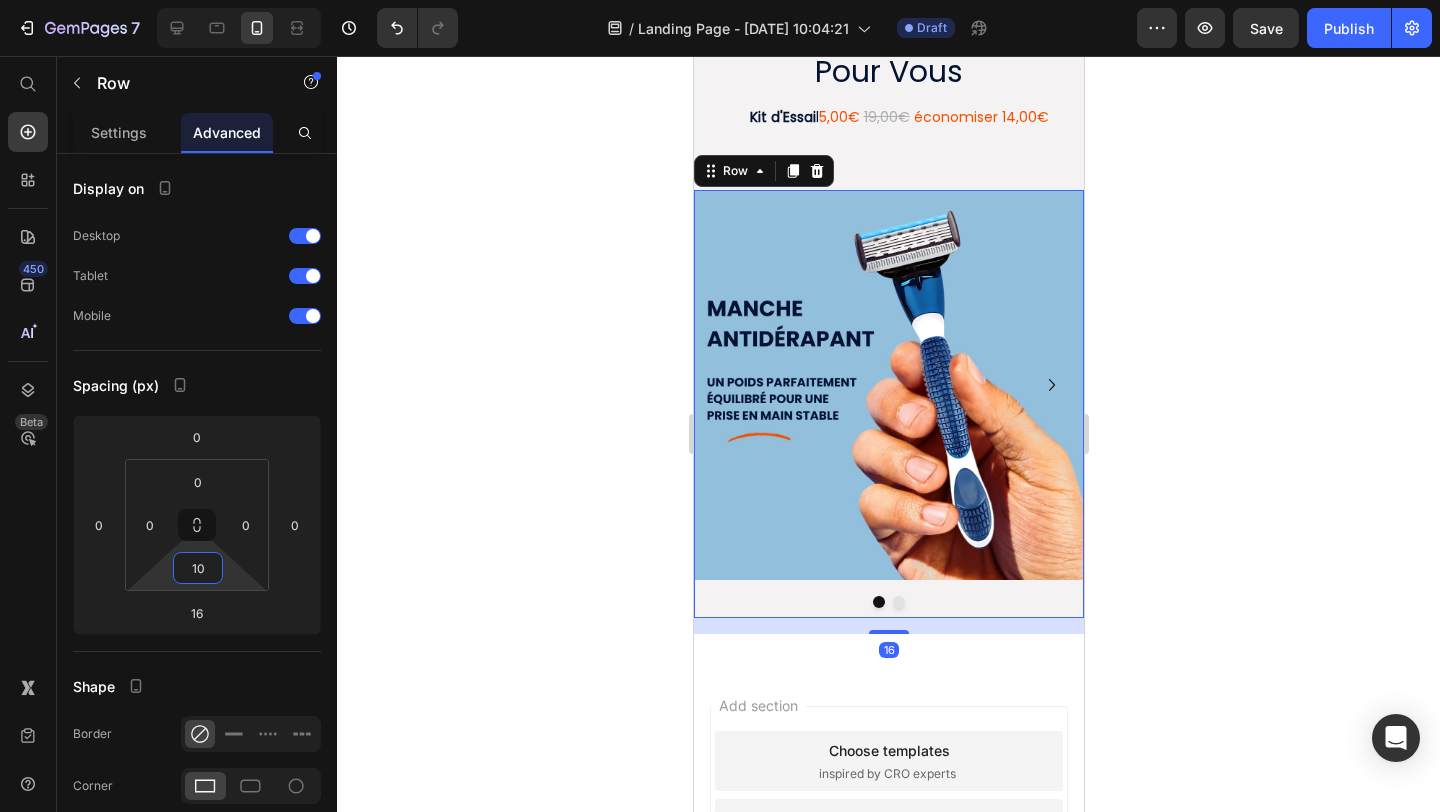 click 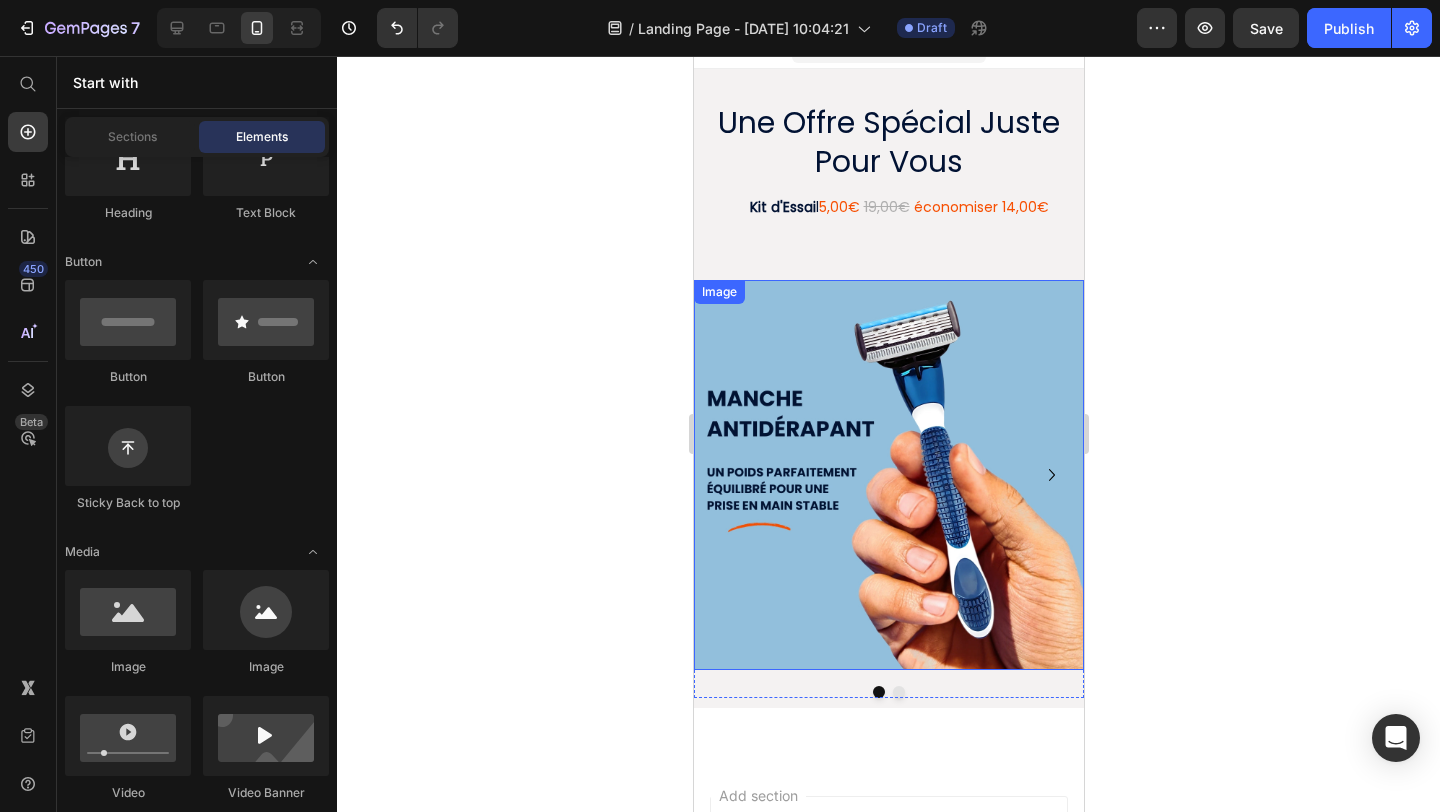 scroll, scrollTop: 58, scrollLeft: 0, axis: vertical 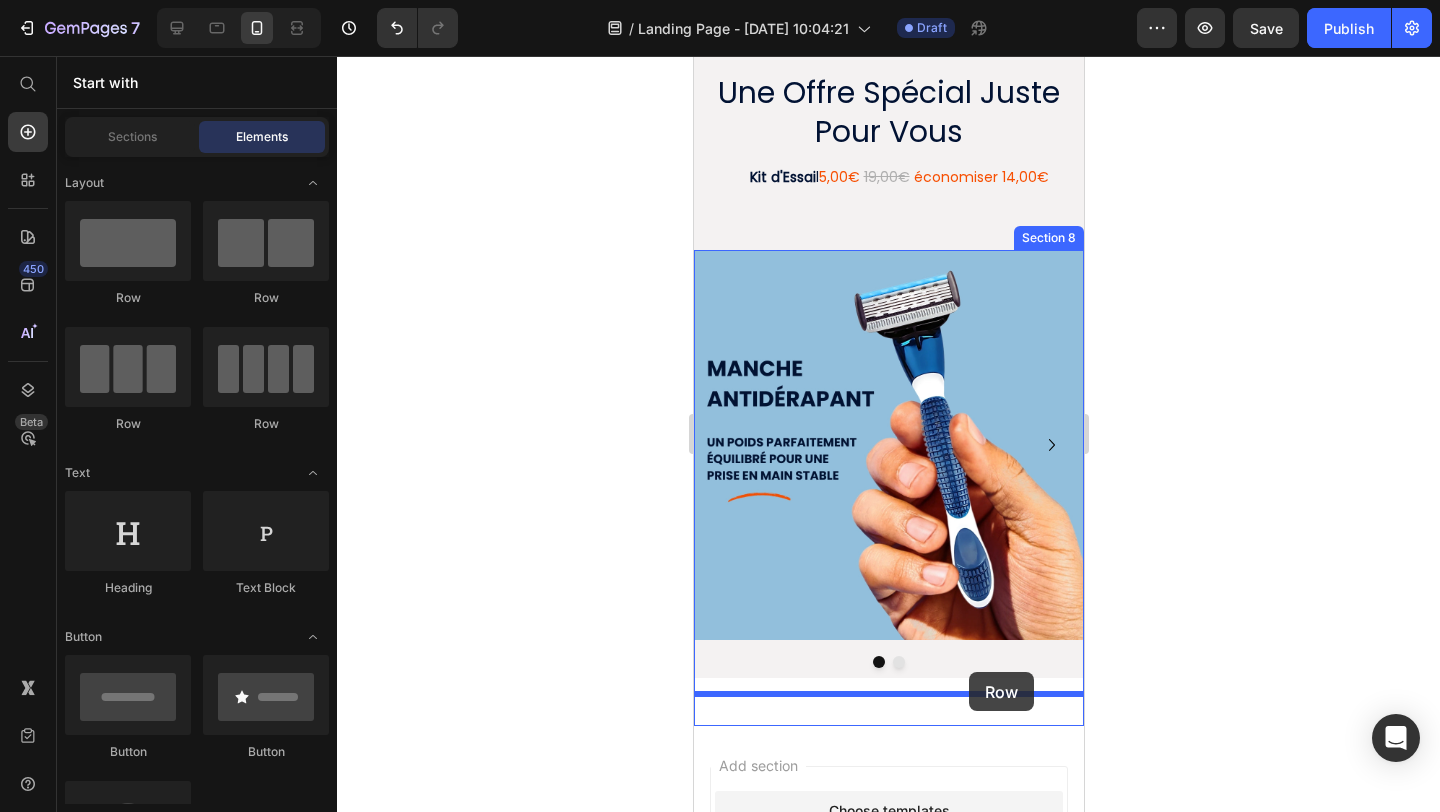 drag, startPoint x: 826, startPoint y: 315, endPoint x: 968, endPoint y: 672, distance: 384.20438 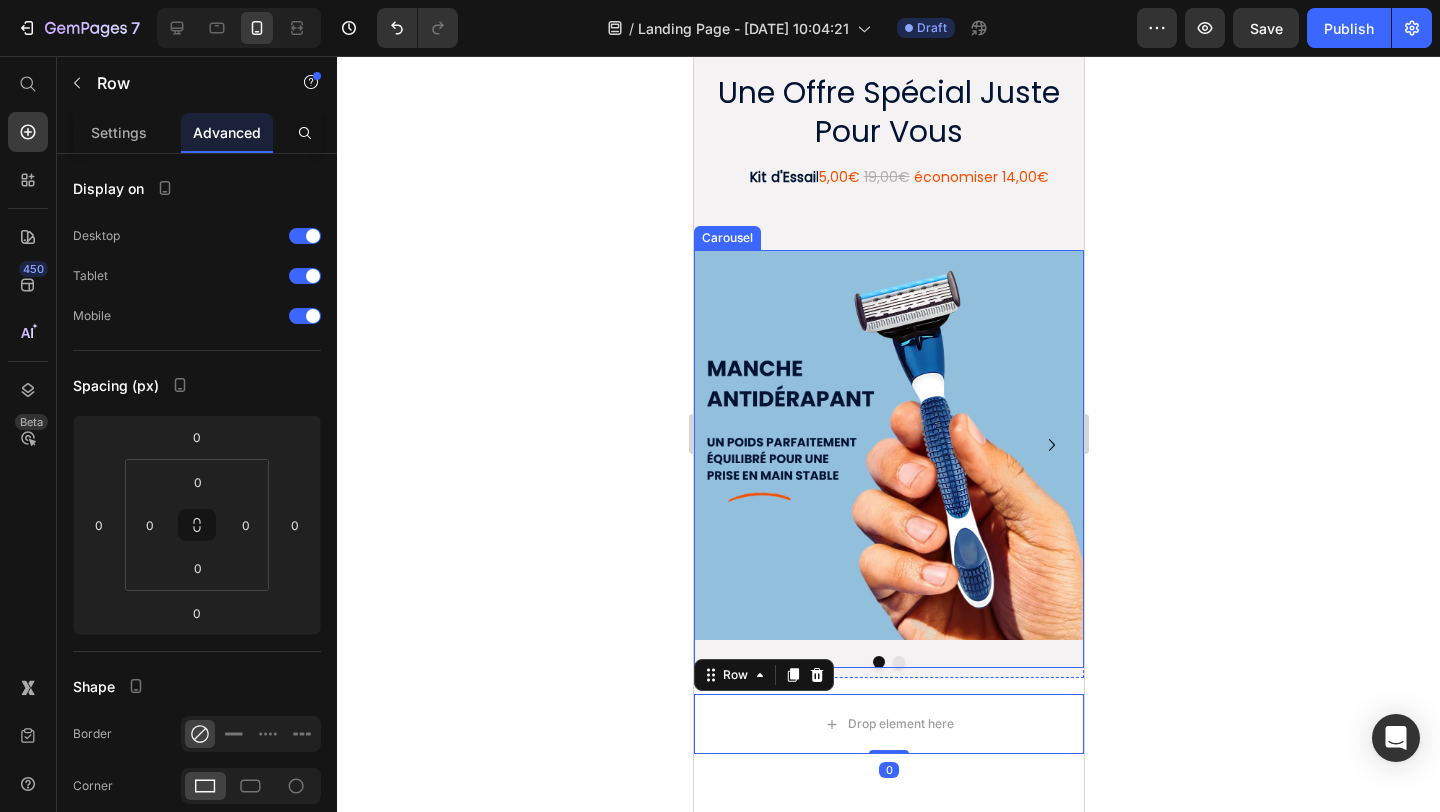 click at bounding box center (888, 662) 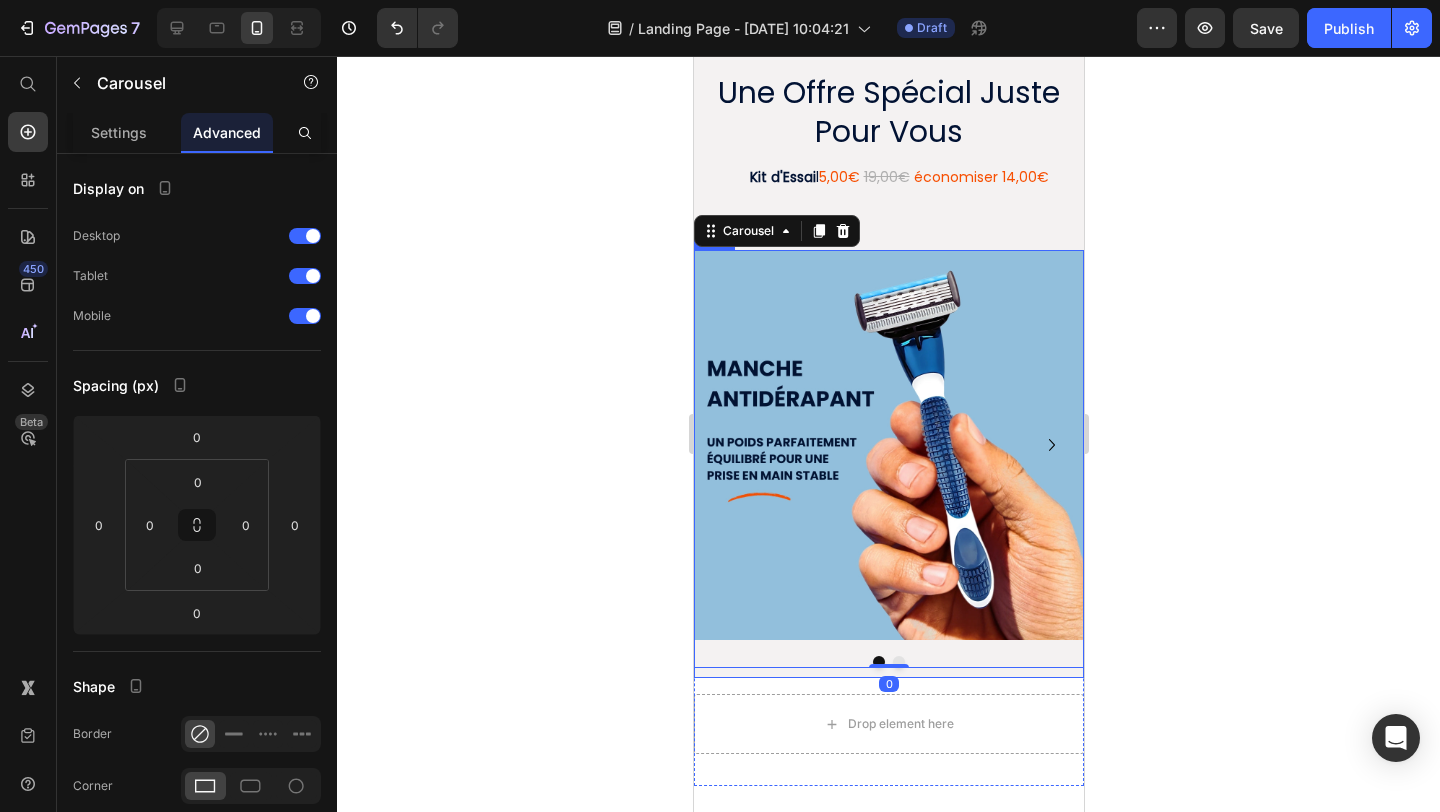 click on "Image
Drop element here
Carousel   0 Row" at bounding box center (888, 464) 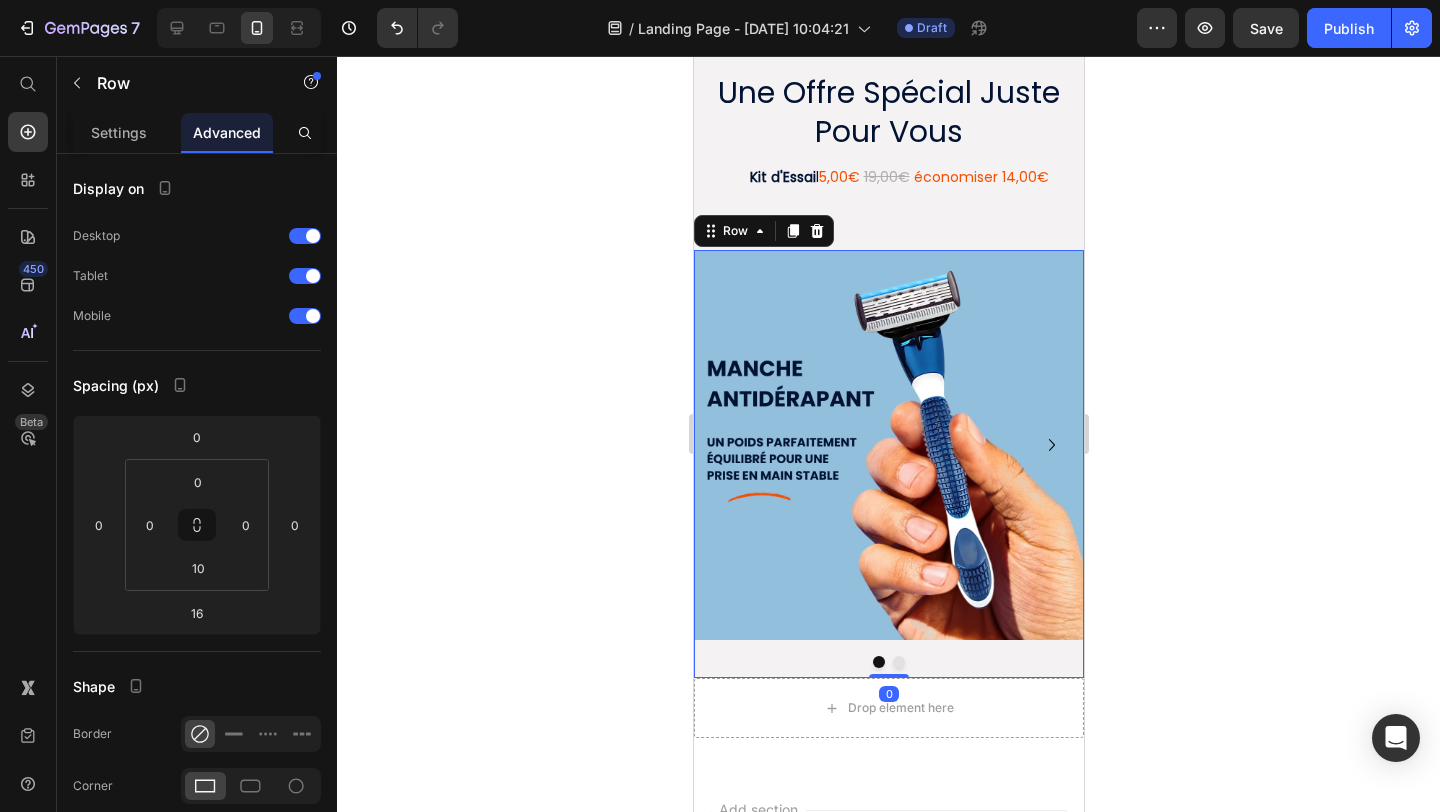 drag, startPoint x: 901, startPoint y: 689, endPoint x: 907, endPoint y: 635, distance: 54.33231 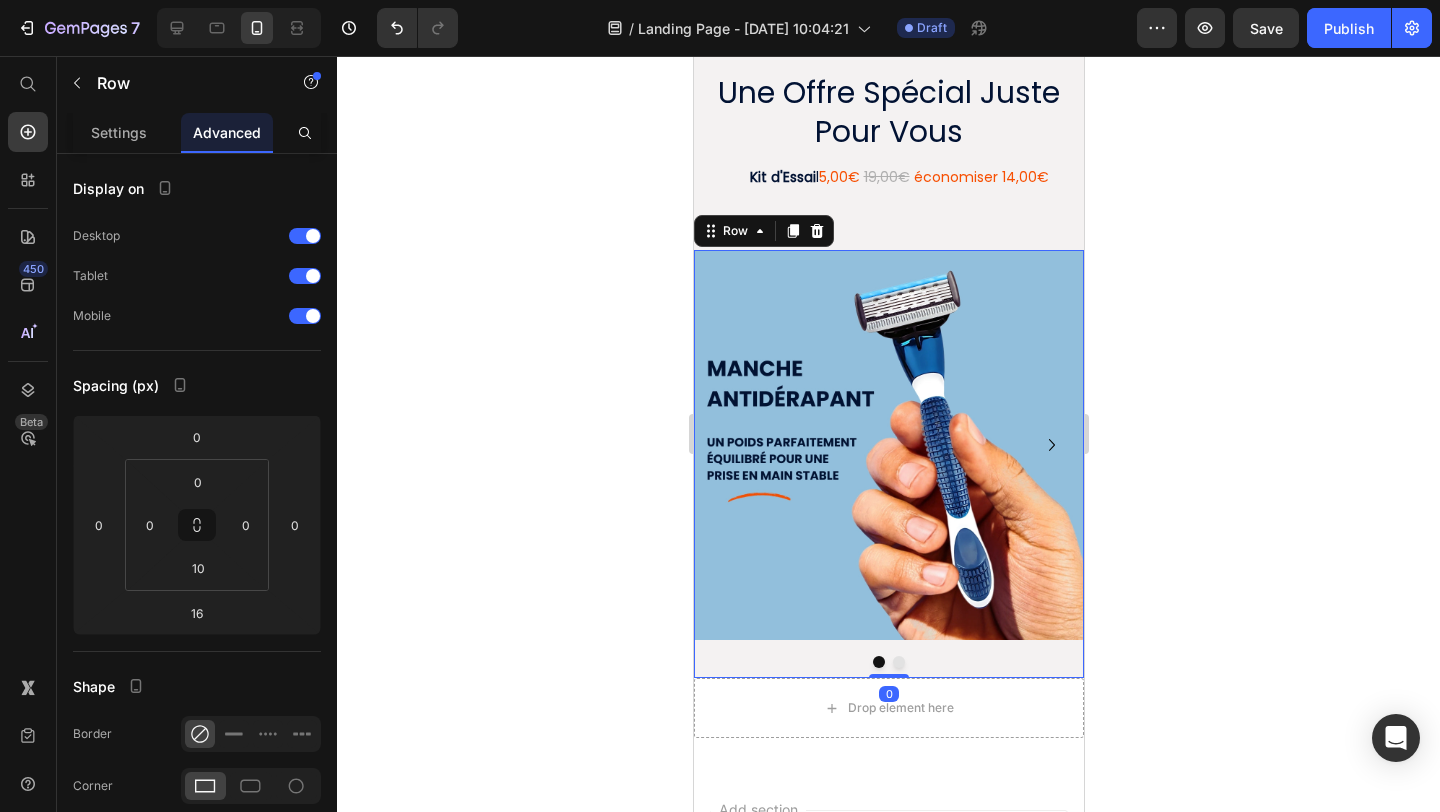 click on "Image
Drop element here
Carousel Row   0" at bounding box center (888, 464) 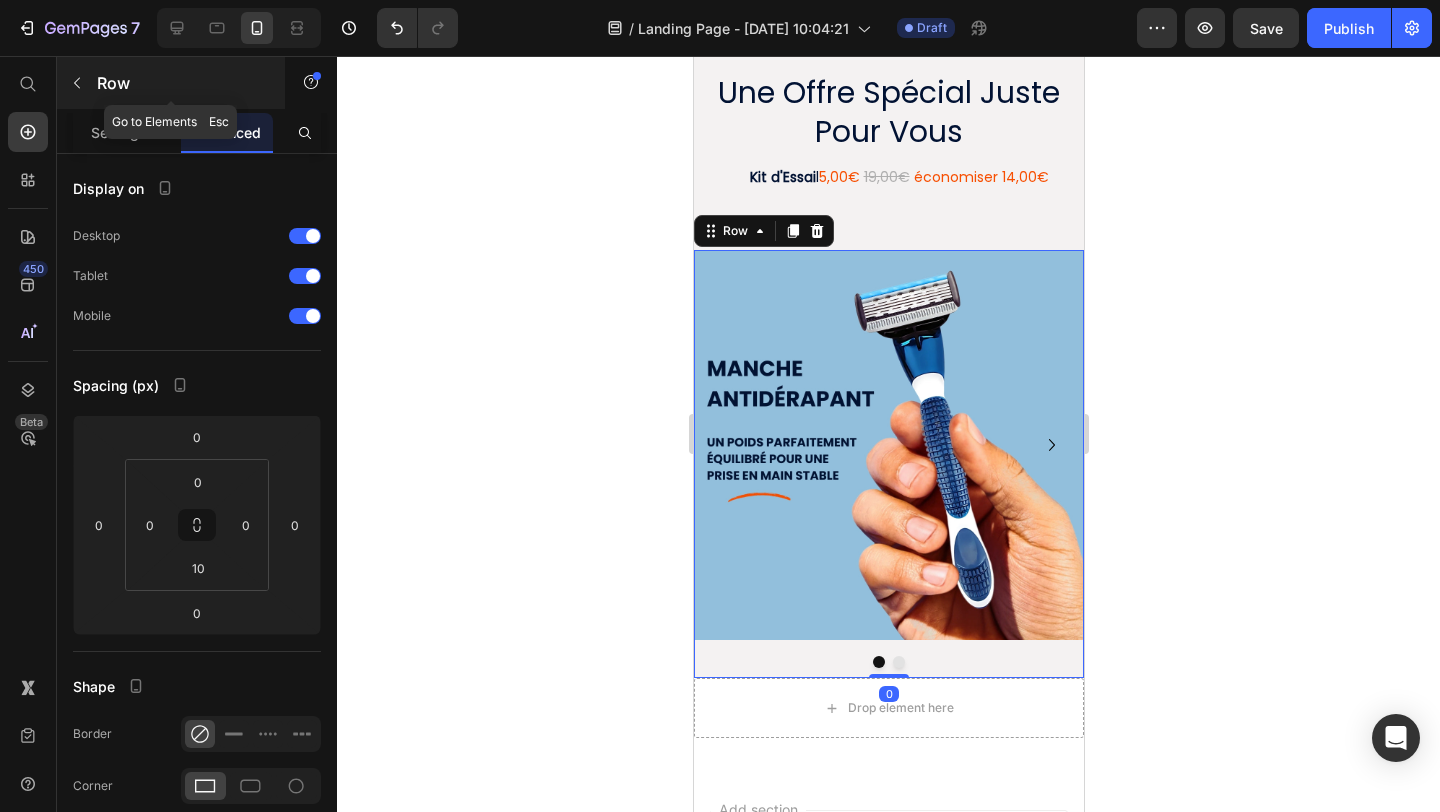click at bounding box center (77, 83) 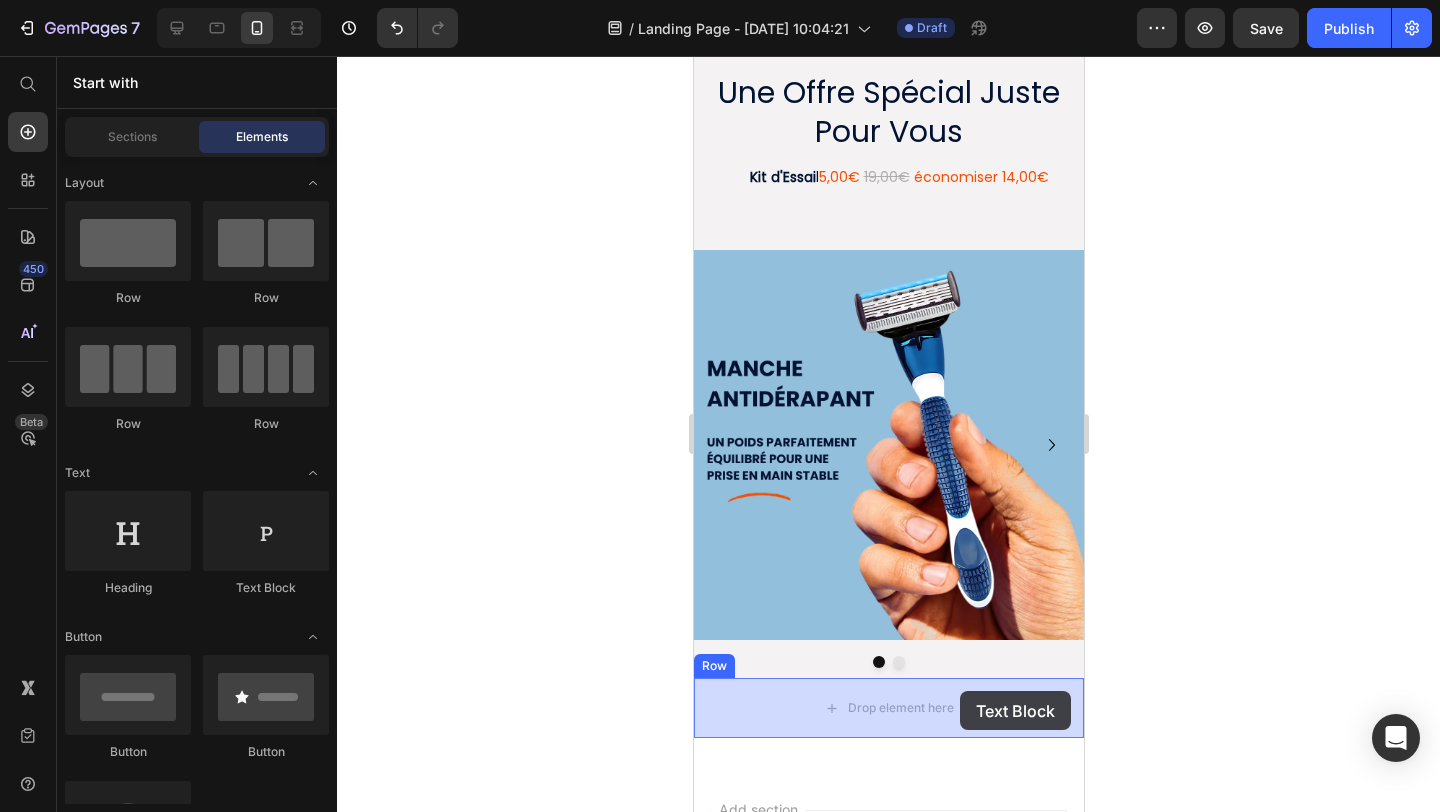 drag, startPoint x: 921, startPoint y: 602, endPoint x: 959, endPoint y: 691, distance: 96.77293 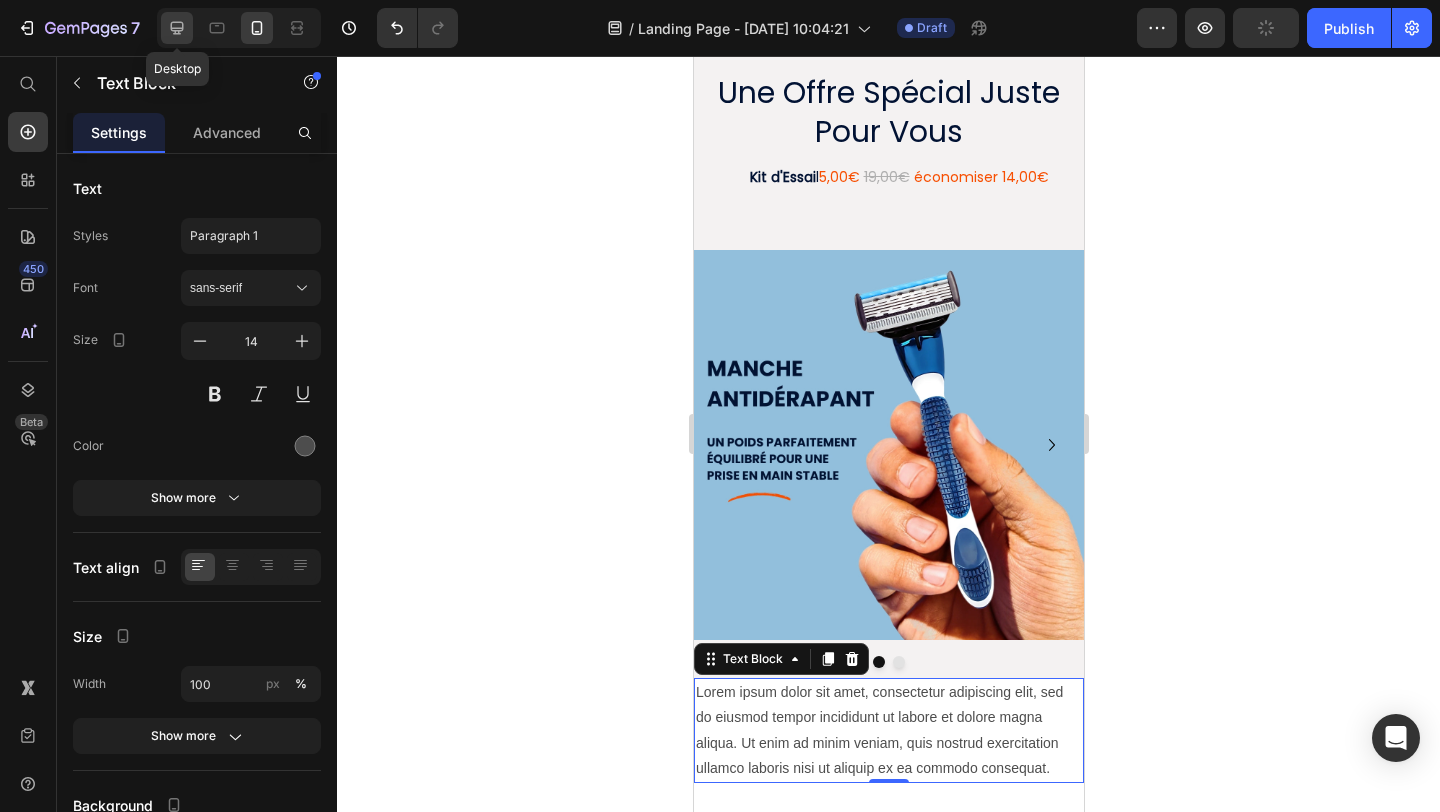 click 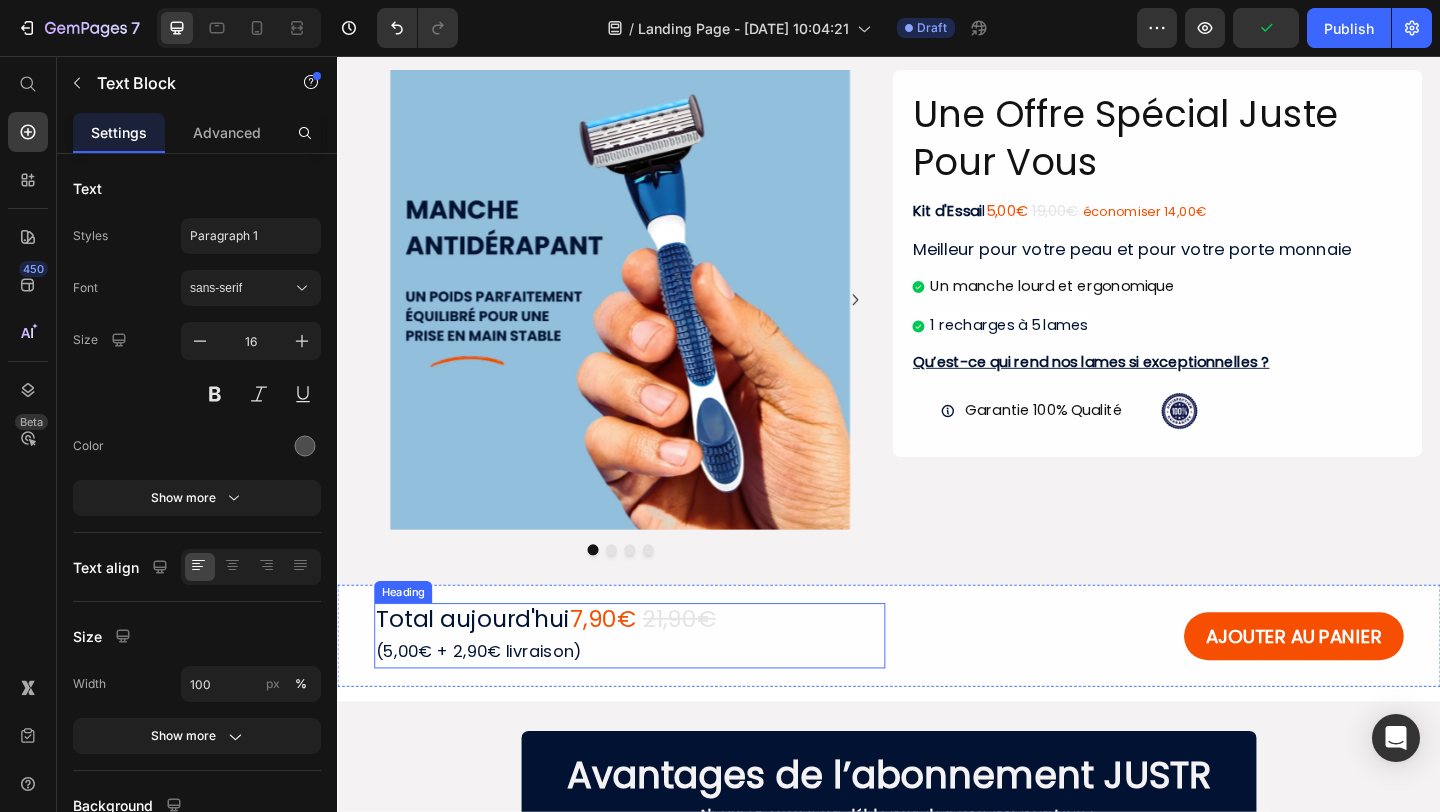 click on "Total aujourd'hui  7,90€   21,90€ (5,00€ + 2,90€ livraison)" at bounding box center [655, 686] 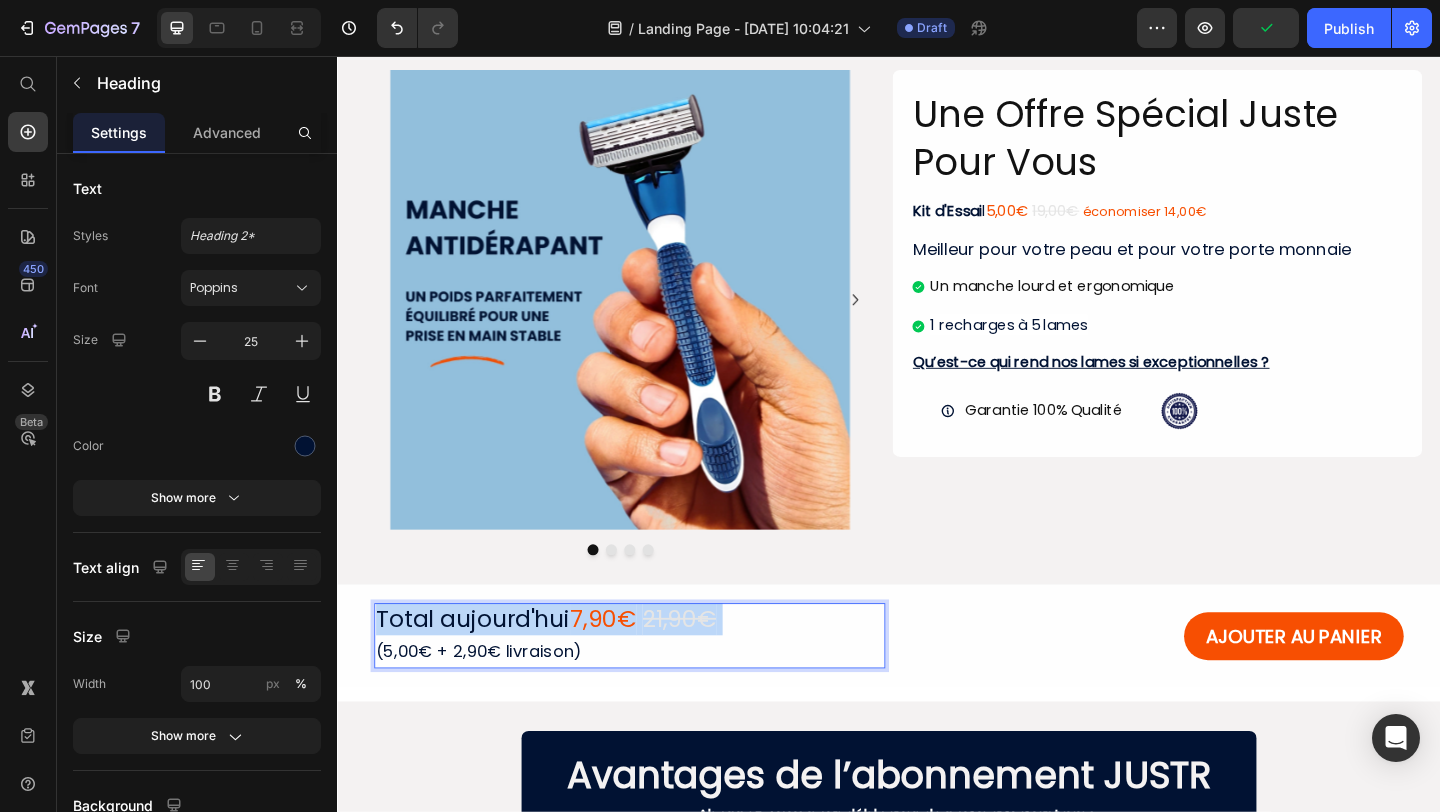 click on "Total aujourd'hui  7,90€   21,90€ (5,00€ + 2,90€ livraison)" at bounding box center (655, 686) 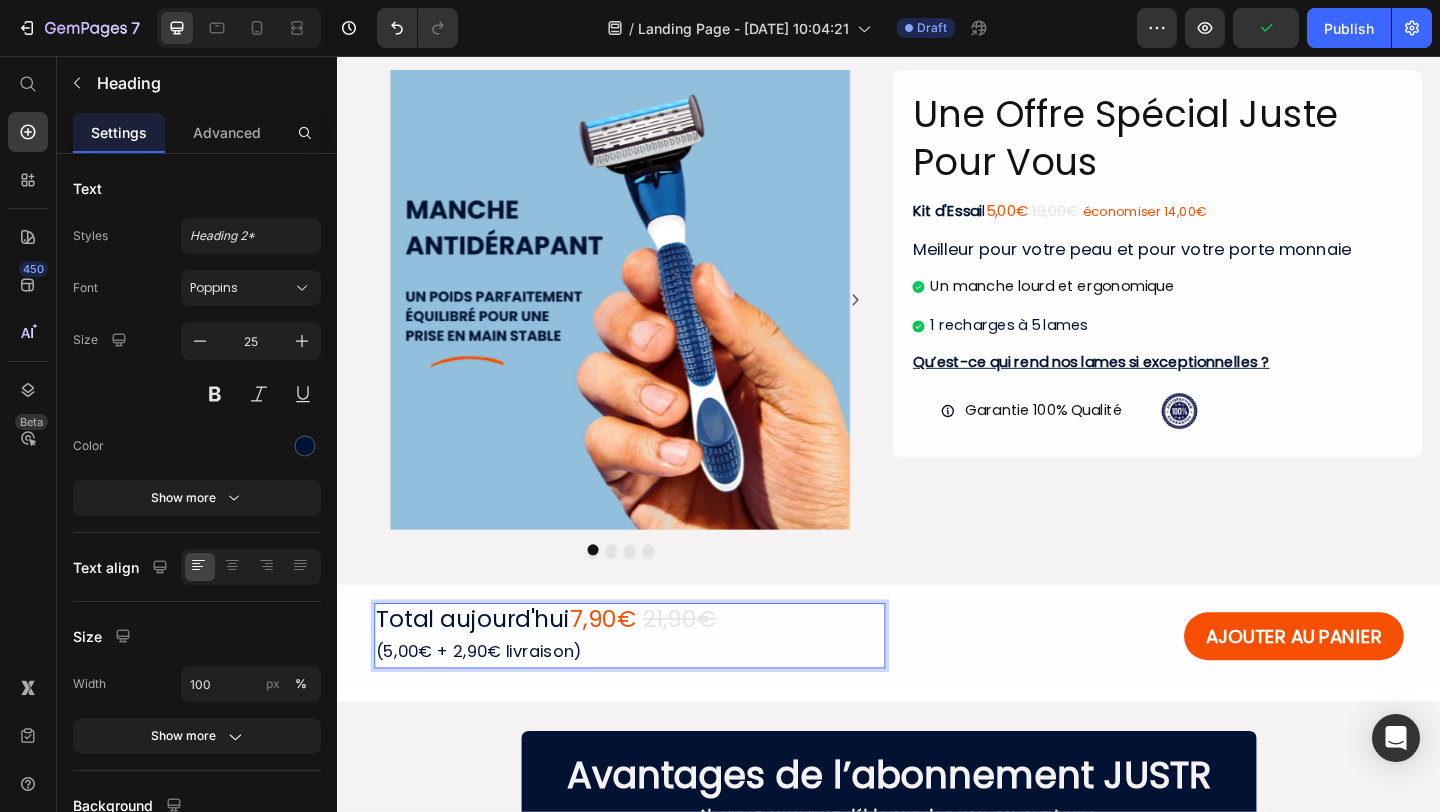 click on "Total aujourd'hui  7,90€   21,90€ (5,00€ + 2,90€ livraison)" at bounding box center (655, 686) 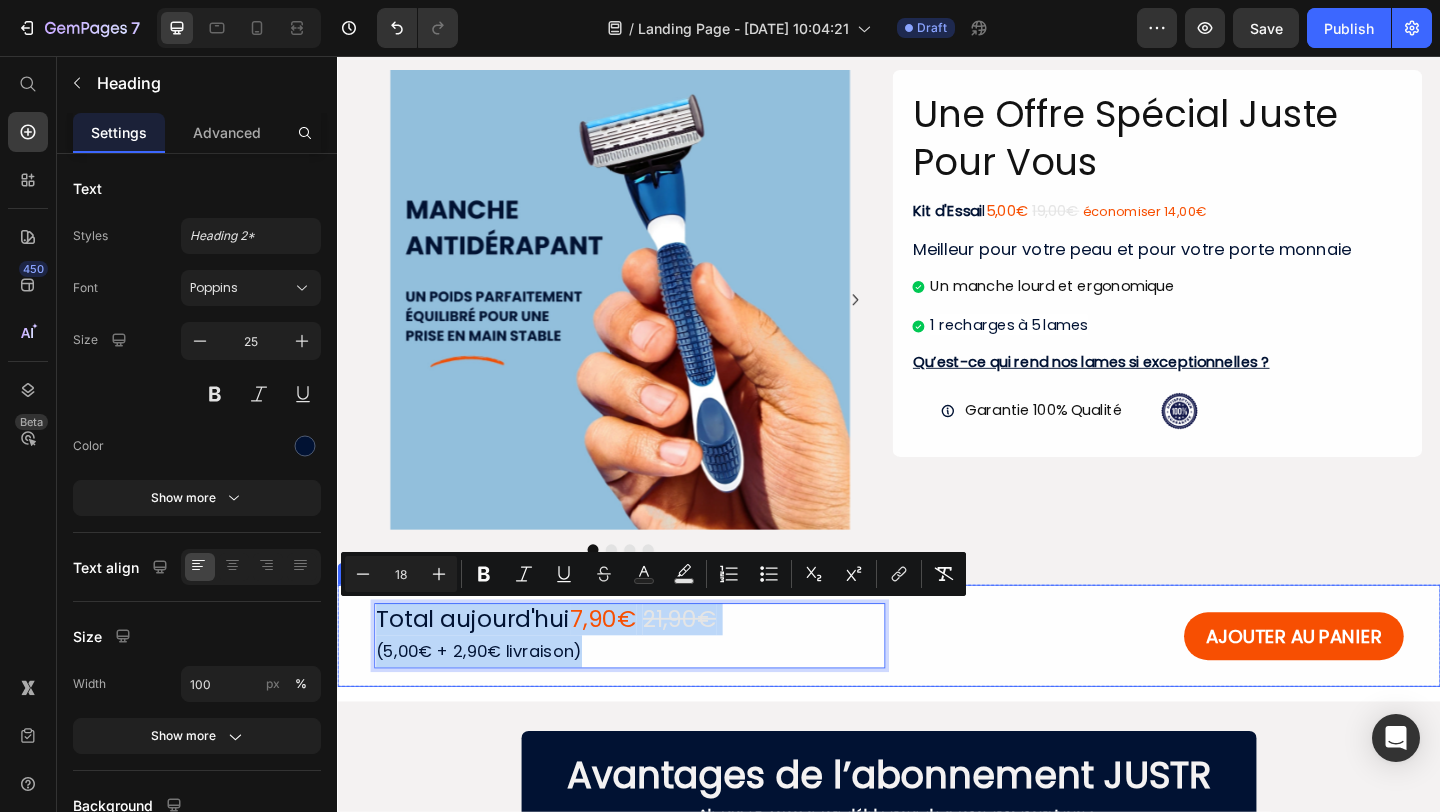 drag, startPoint x: 653, startPoint y: 702, endPoint x: 346, endPoint y: 657, distance: 310.28052 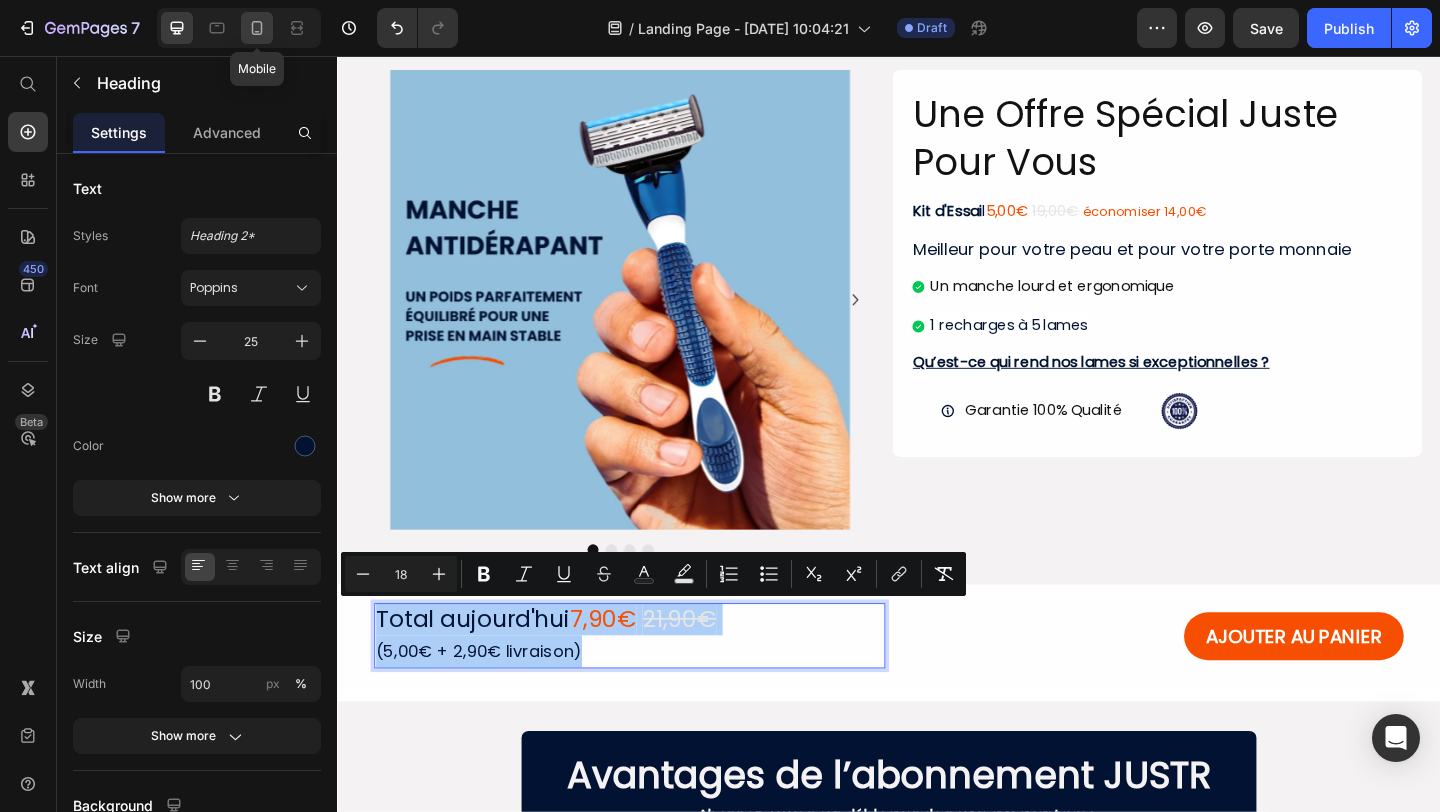 click 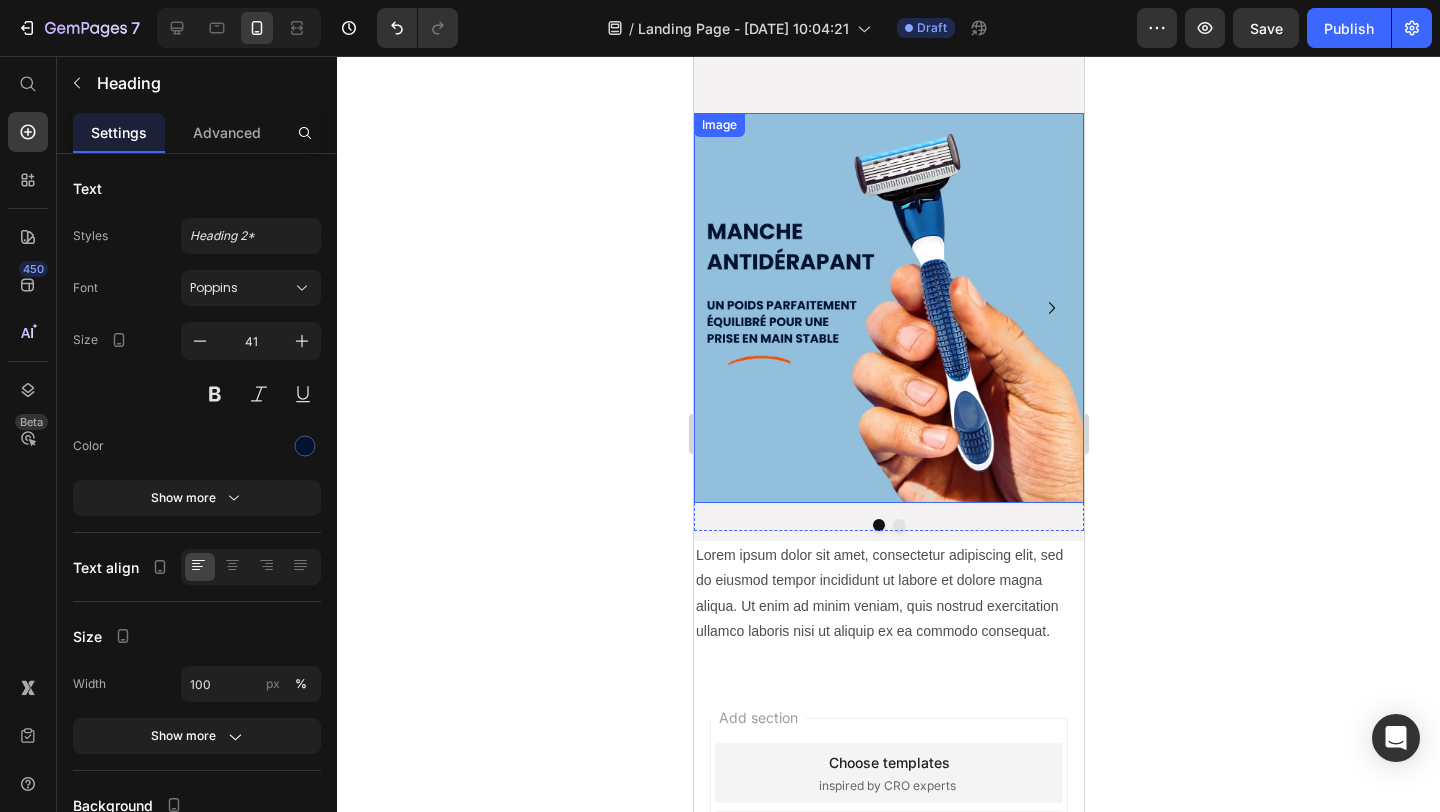 scroll, scrollTop: 238, scrollLeft: 0, axis: vertical 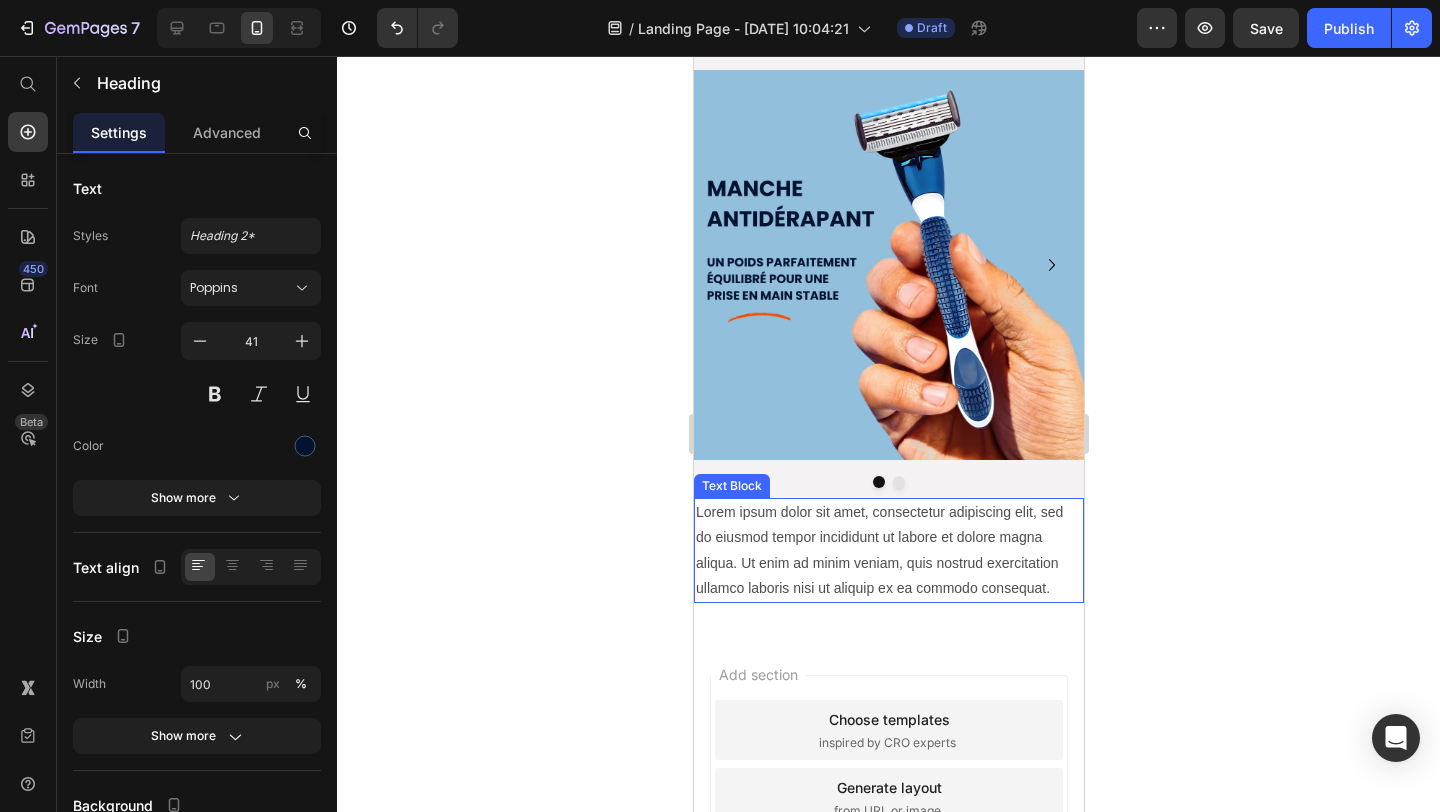 click on "Lorem ipsum dolor sit amet, consectetur adipiscing elit, sed do eiusmod tempor incididunt ut labore et dolore magna aliqua. Ut enim ad minim veniam, quis nostrud exercitation ullamco laboris nisi ut aliquip ex ea commodo consequat." at bounding box center (888, 550) 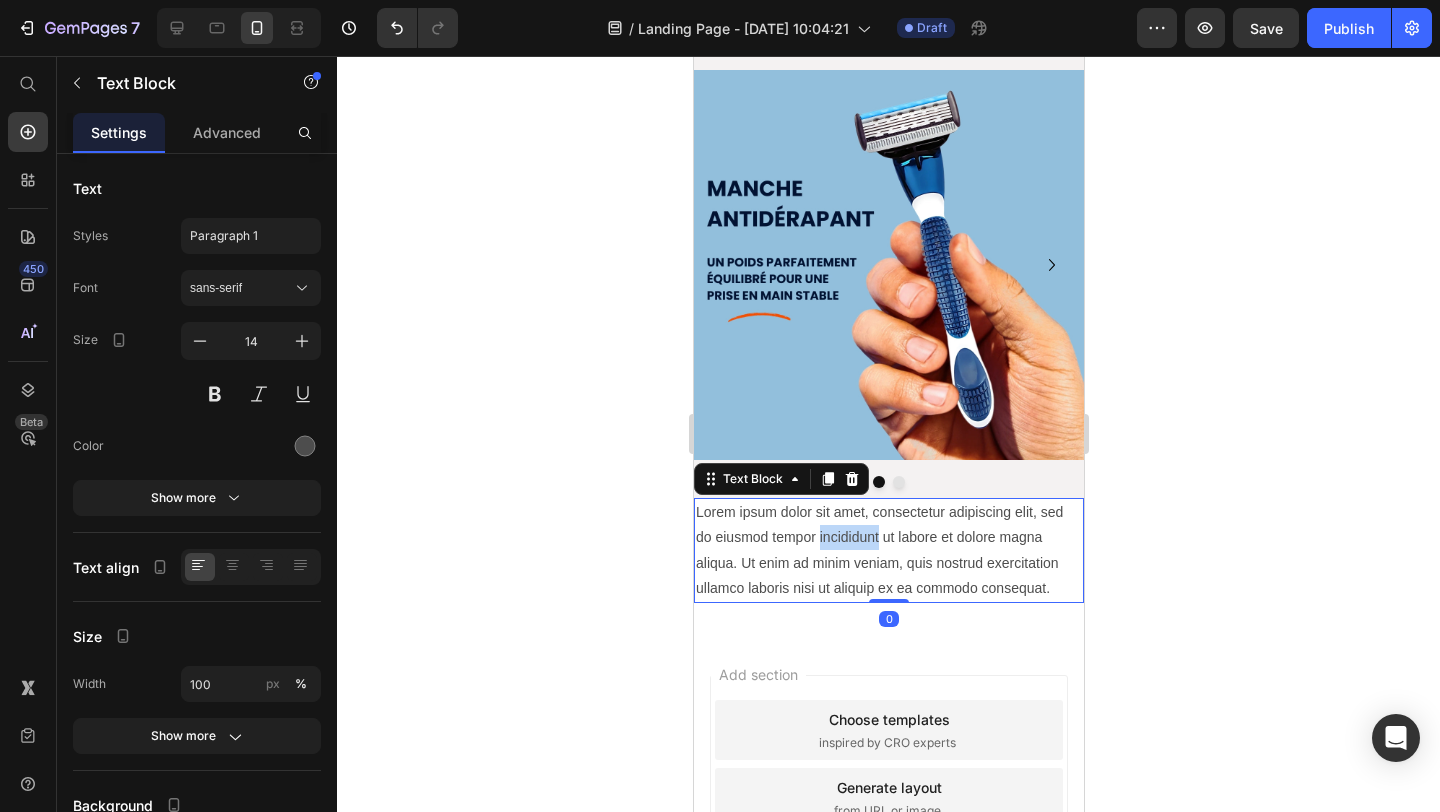 click on "Lorem ipsum dolor sit amet, consectetur adipiscing elit, sed do eiusmod tempor incididunt ut labore et dolore magna aliqua. Ut enim ad minim veniam, quis nostrud exercitation ullamco laboris nisi ut aliquip ex ea commodo consequat." at bounding box center [888, 550] 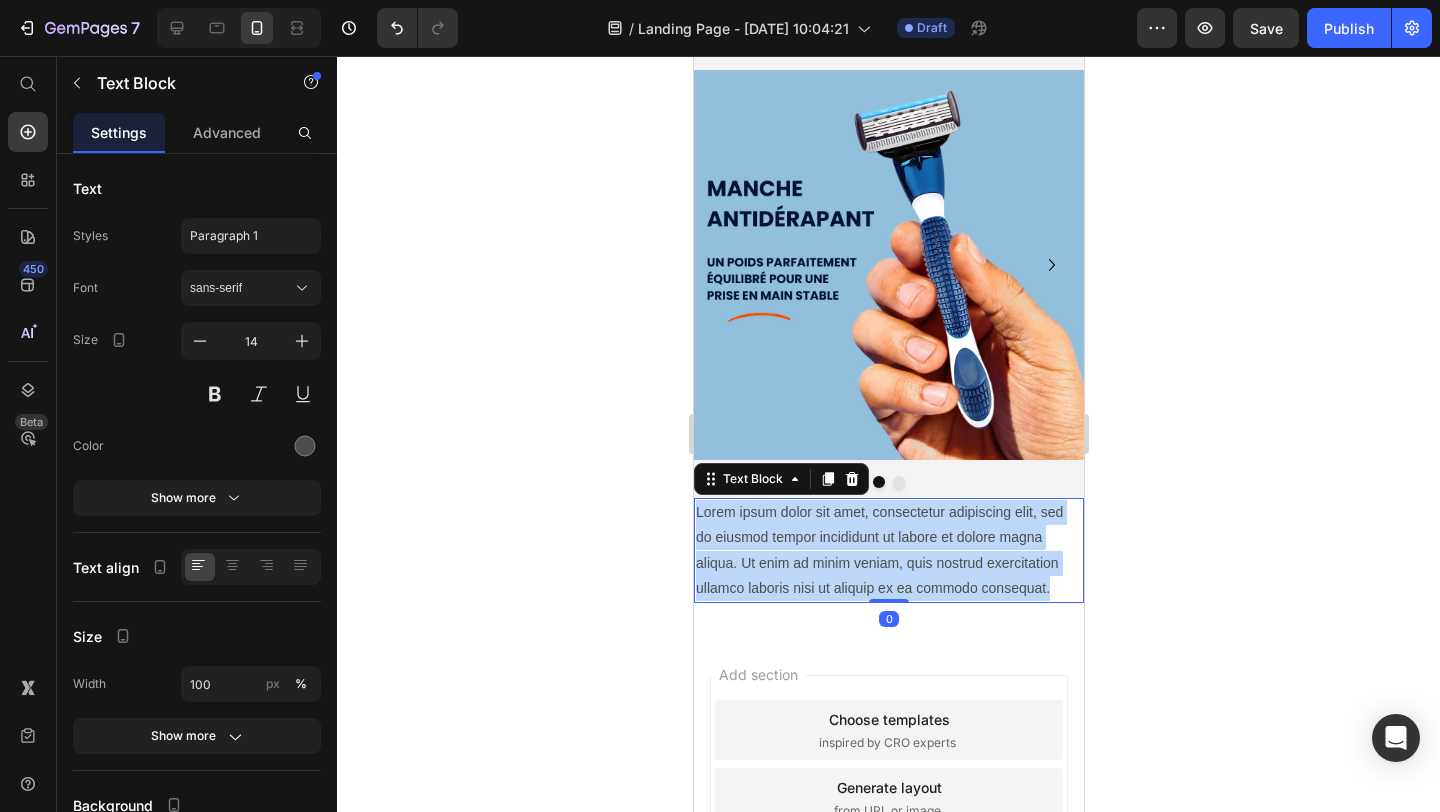 click on "Lorem ipsum dolor sit amet, consectetur adipiscing elit, sed do eiusmod tempor incididunt ut labore et dolore magna aliqua. Ut enim ad minim veniam, quis nostrud exercitation ullamco laboris nisi ut aliquip ex ea commodo consequat." at bounding box center (888, 550) 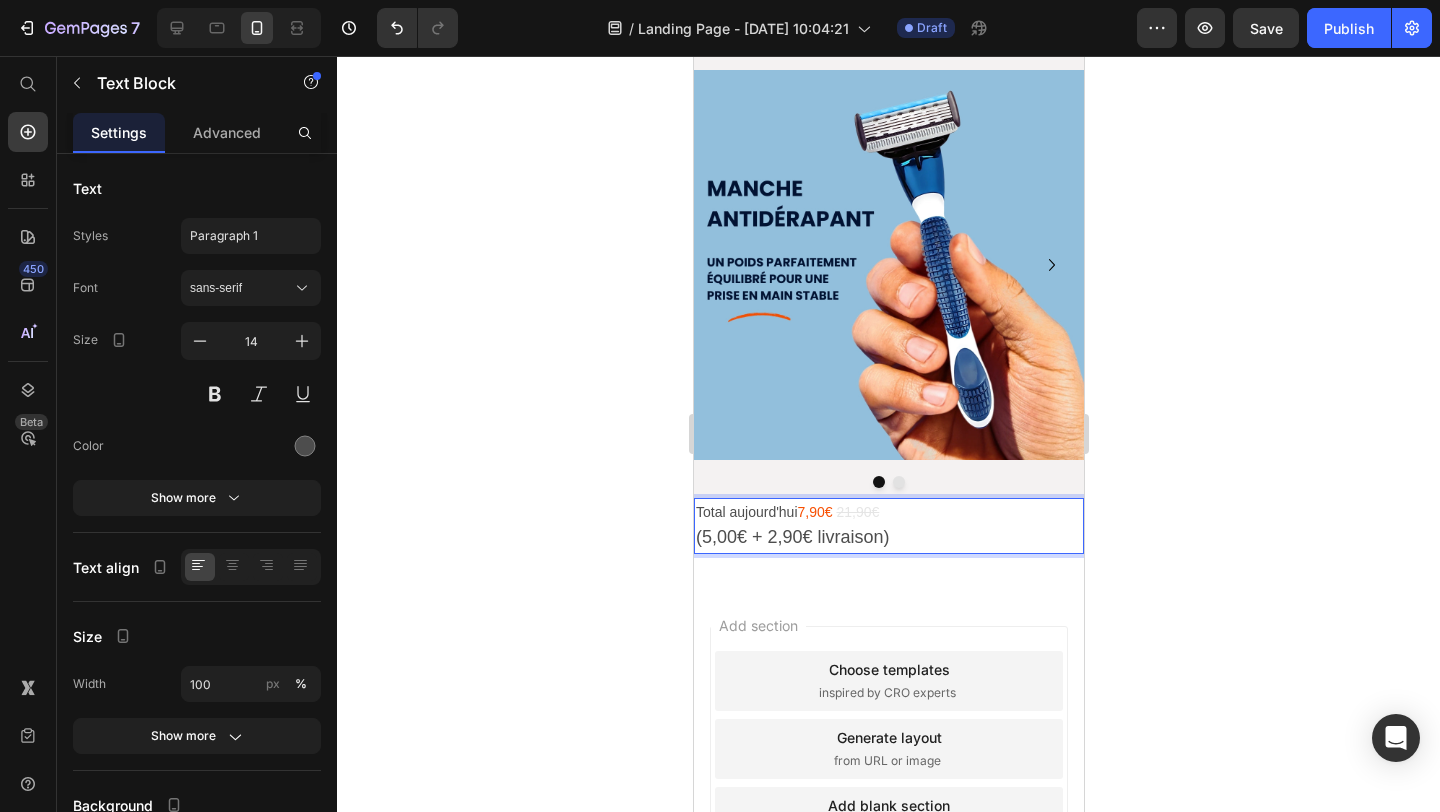click 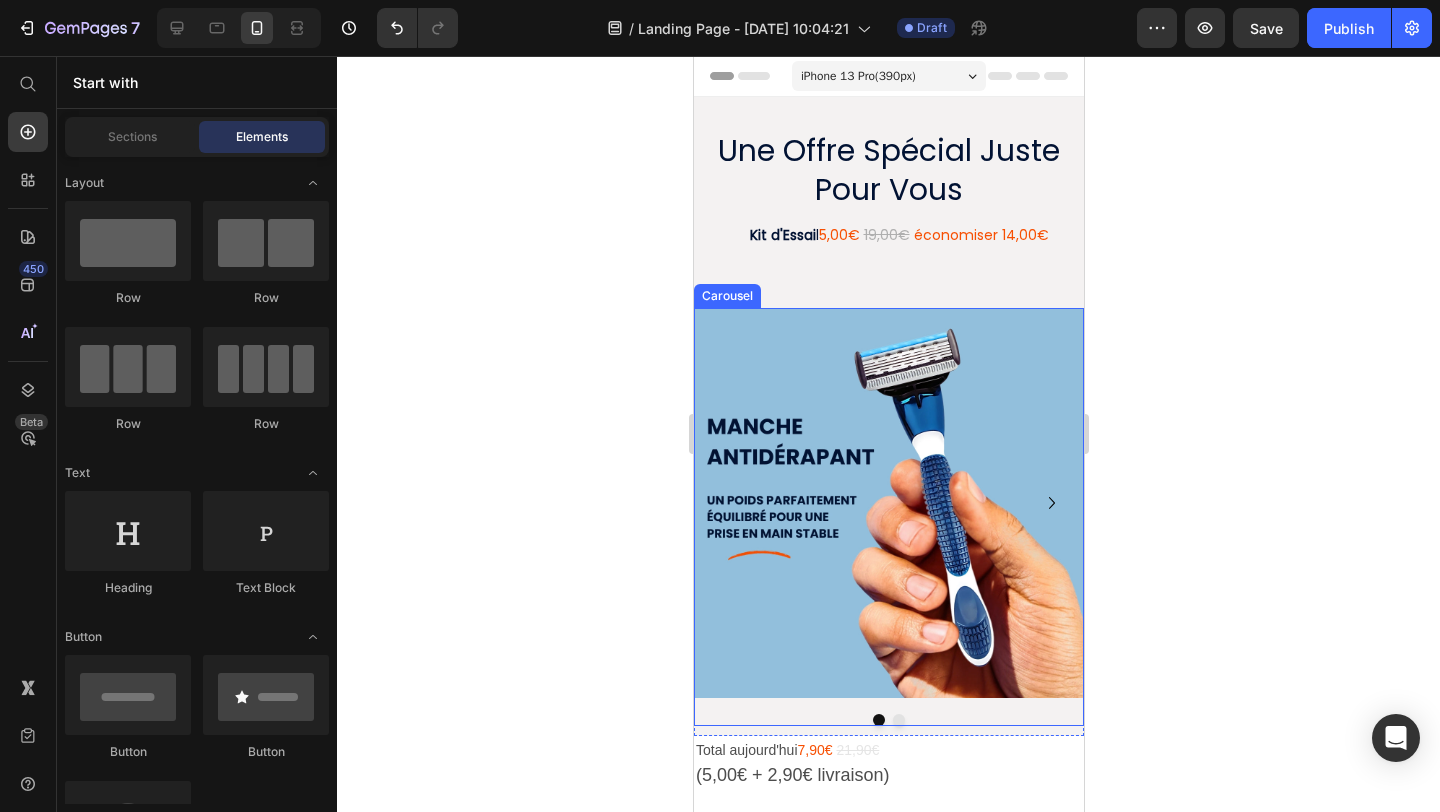scroll, scrollTop: 92, scrollLeft: 0, axis: vertical 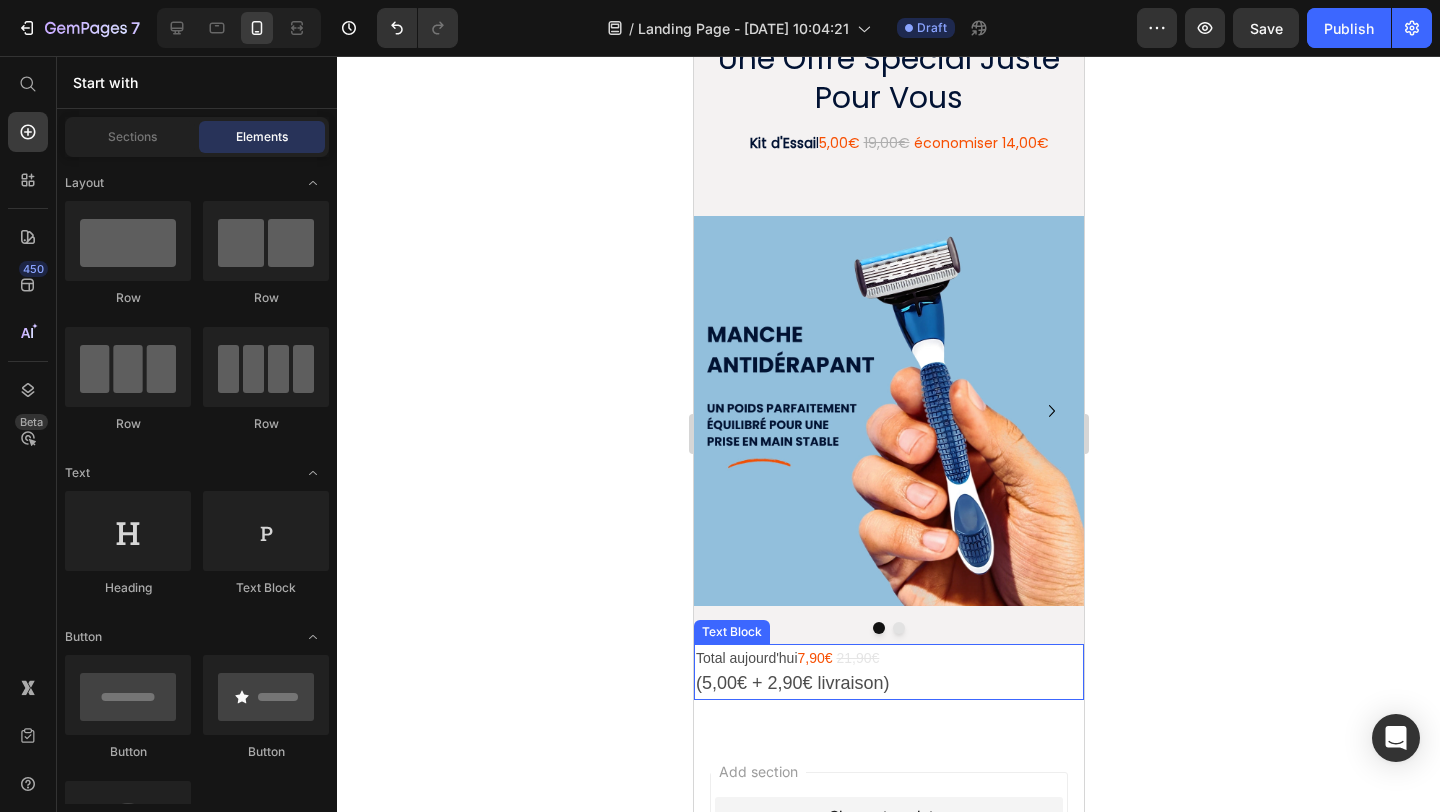 click on "21,90€" at bounding box center [856, 658] 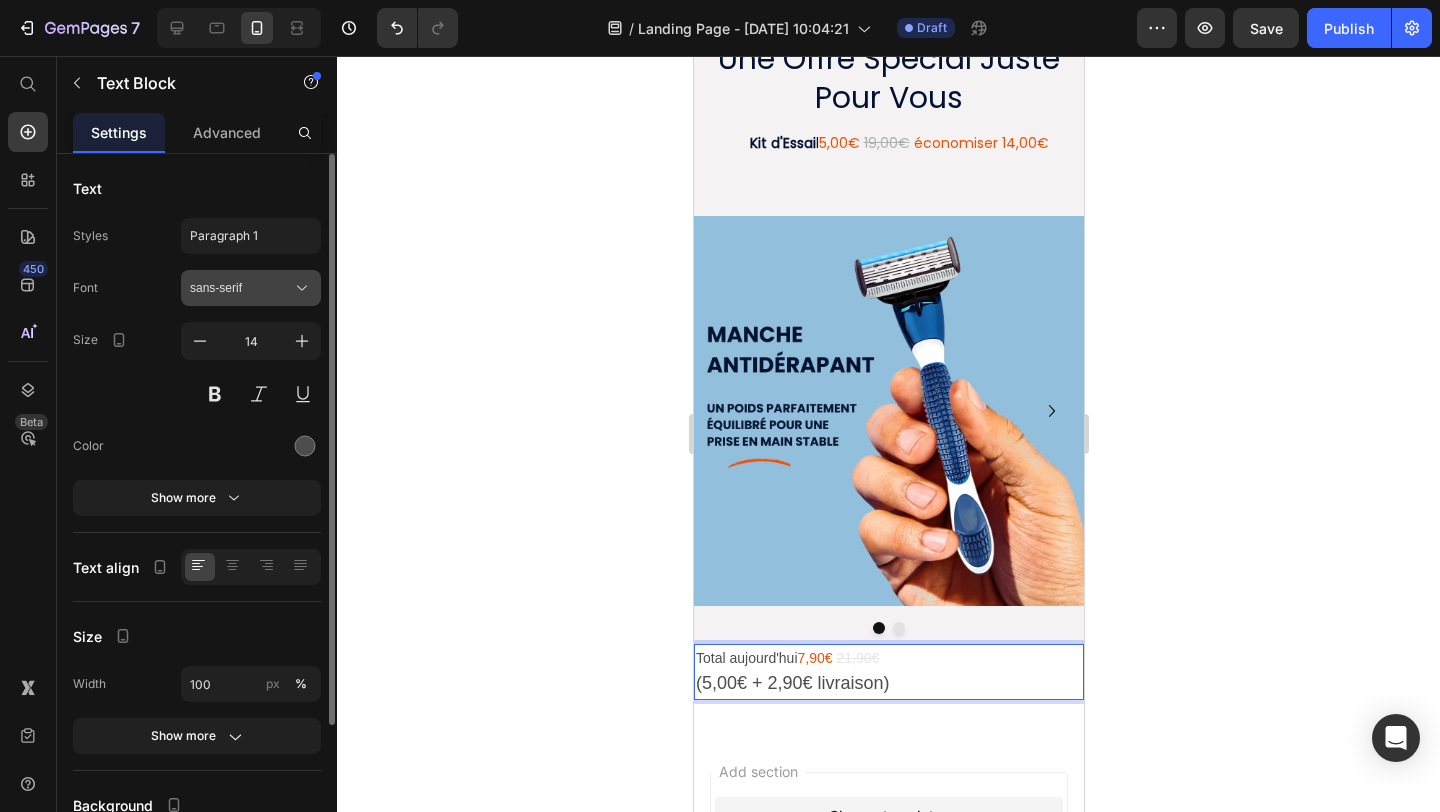 click on "sans-serif" at bounding box center [241, 288] 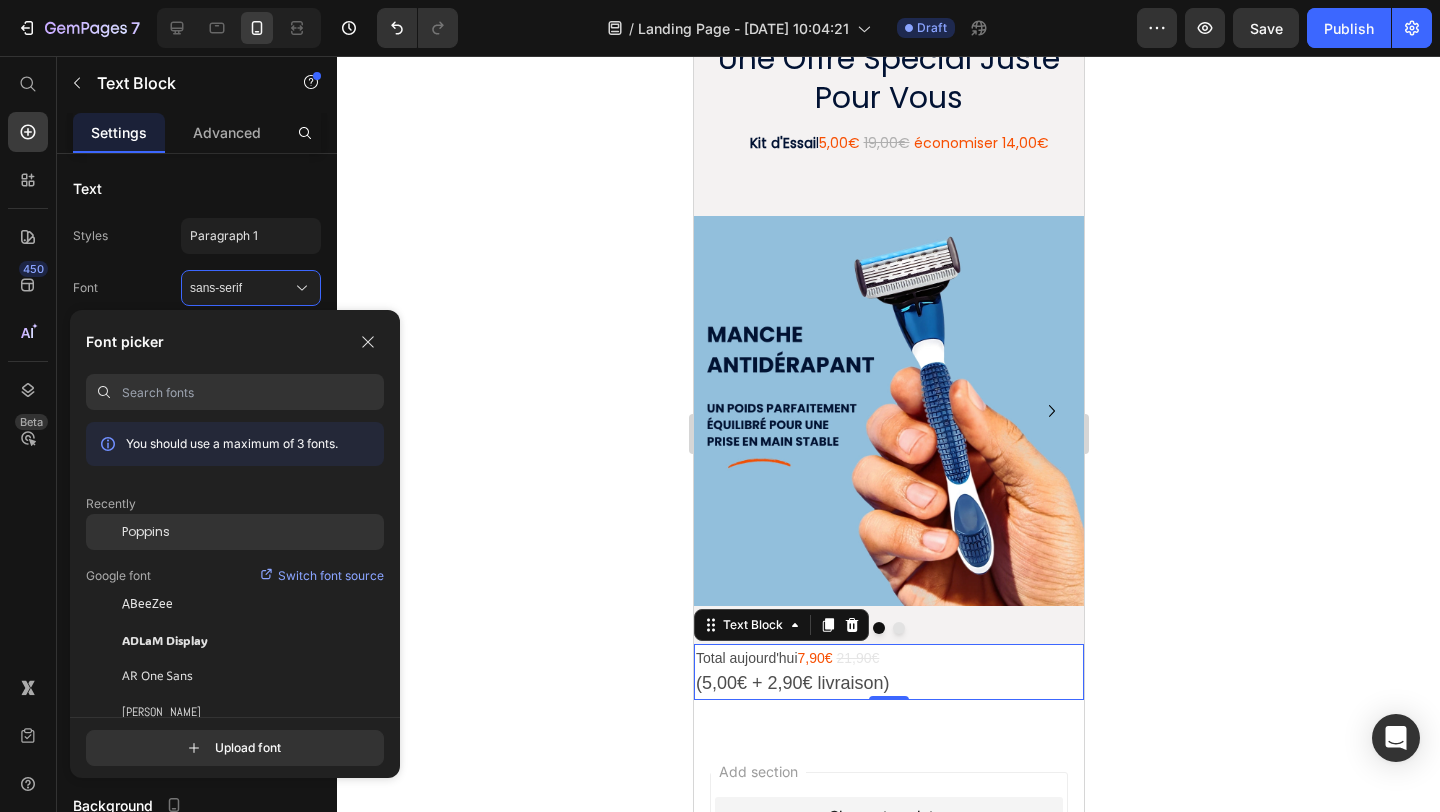 click on "Poppins" at bounding box center [146, 532] 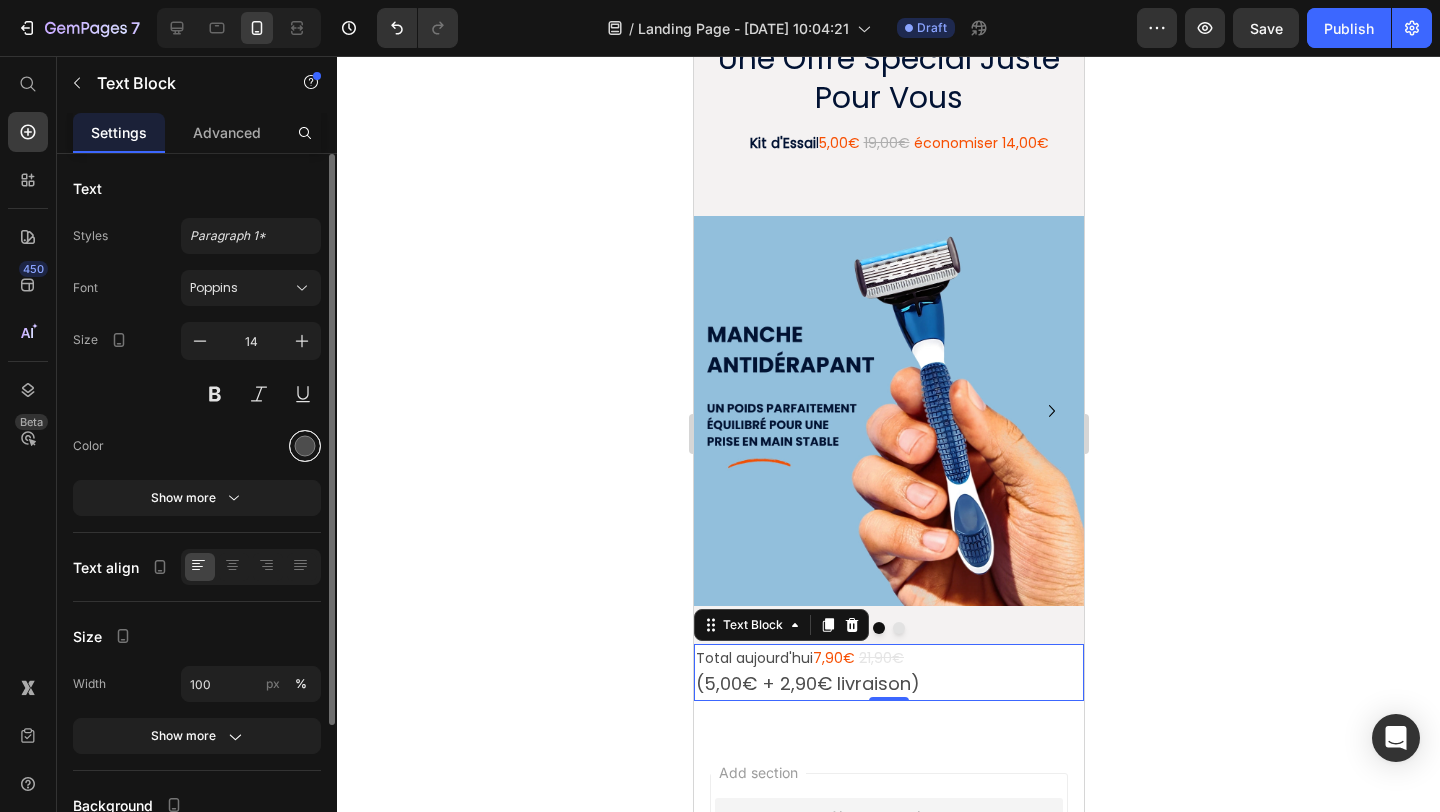 click at bounding box center (305, 446) 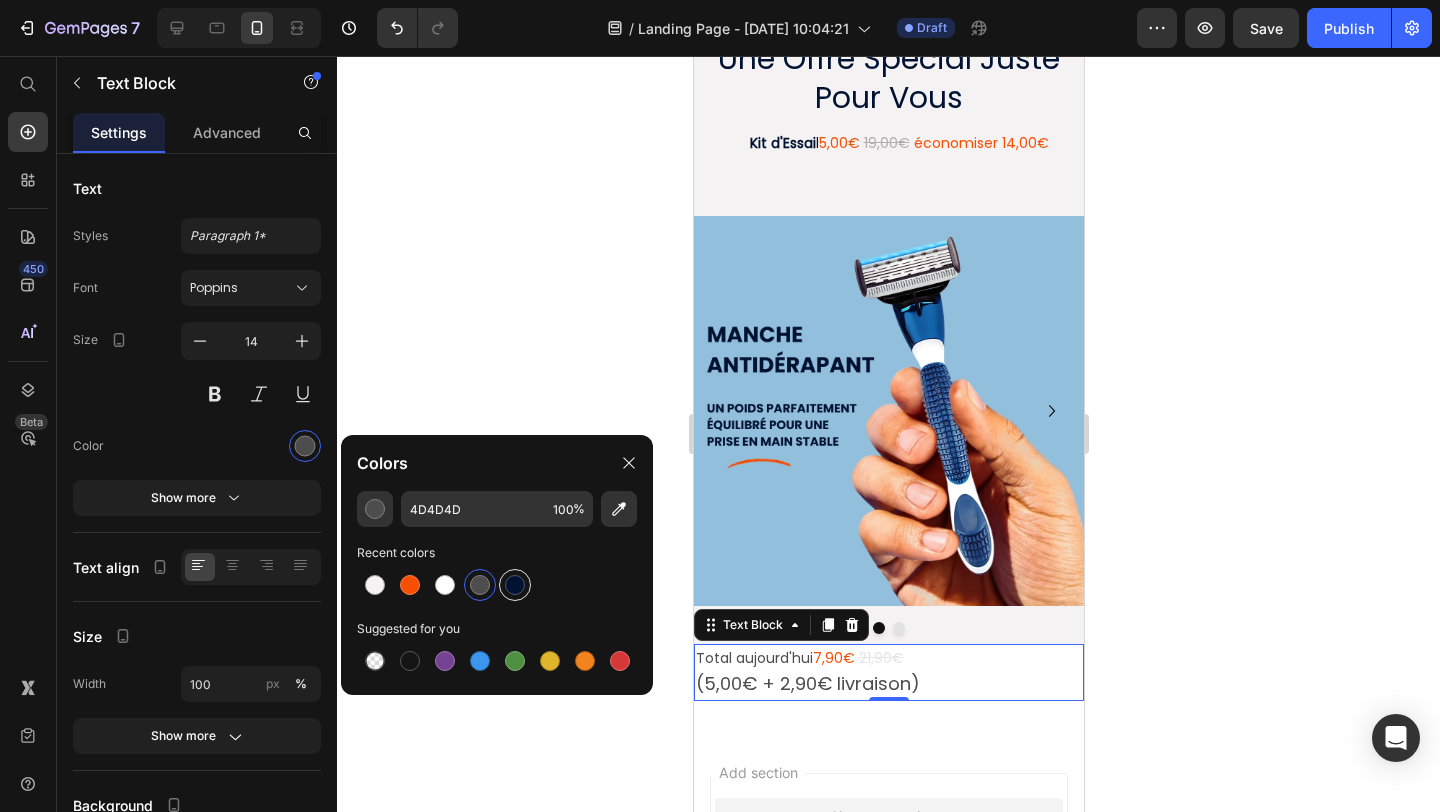 click at bounding box center [515, 585] 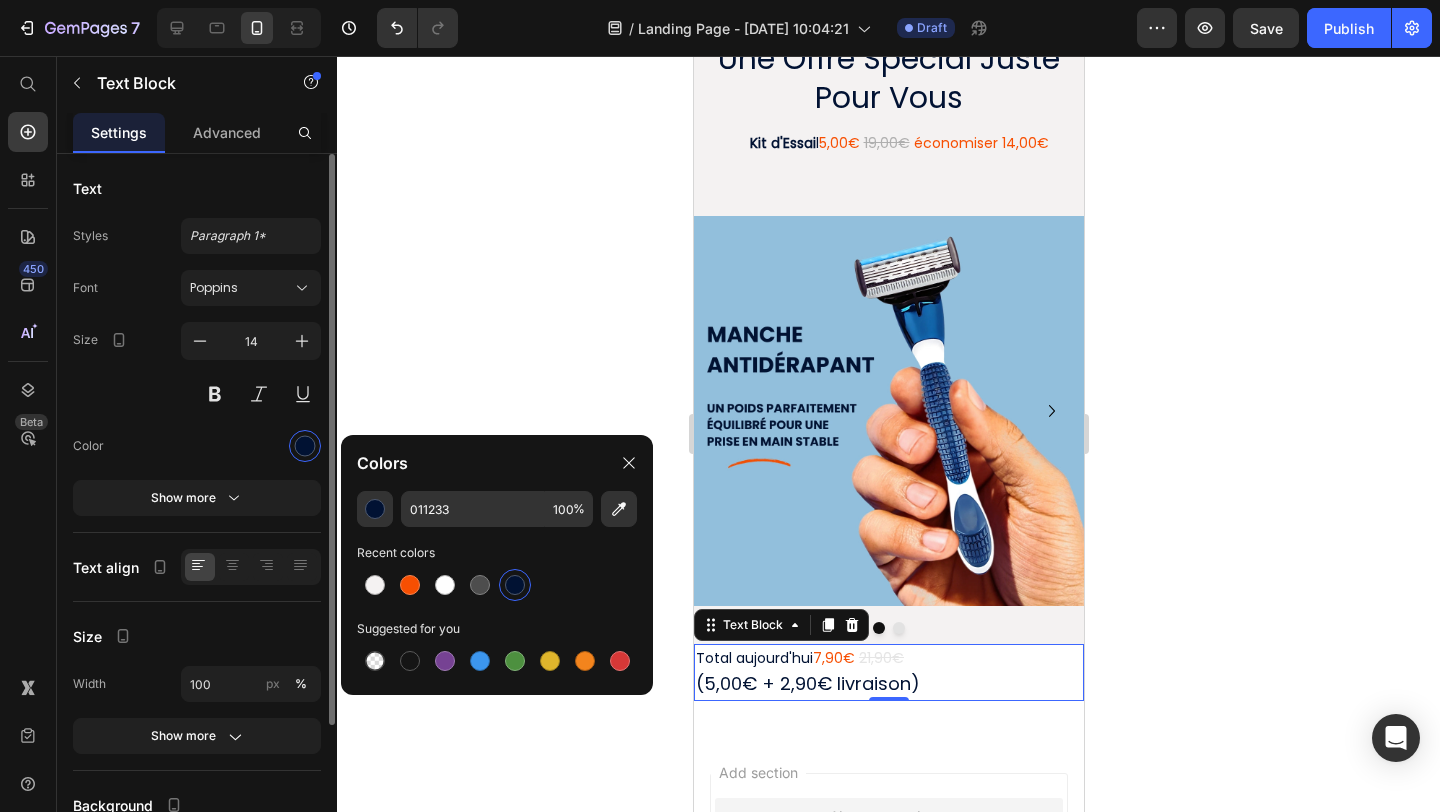 click at bounding box center [251, 446] 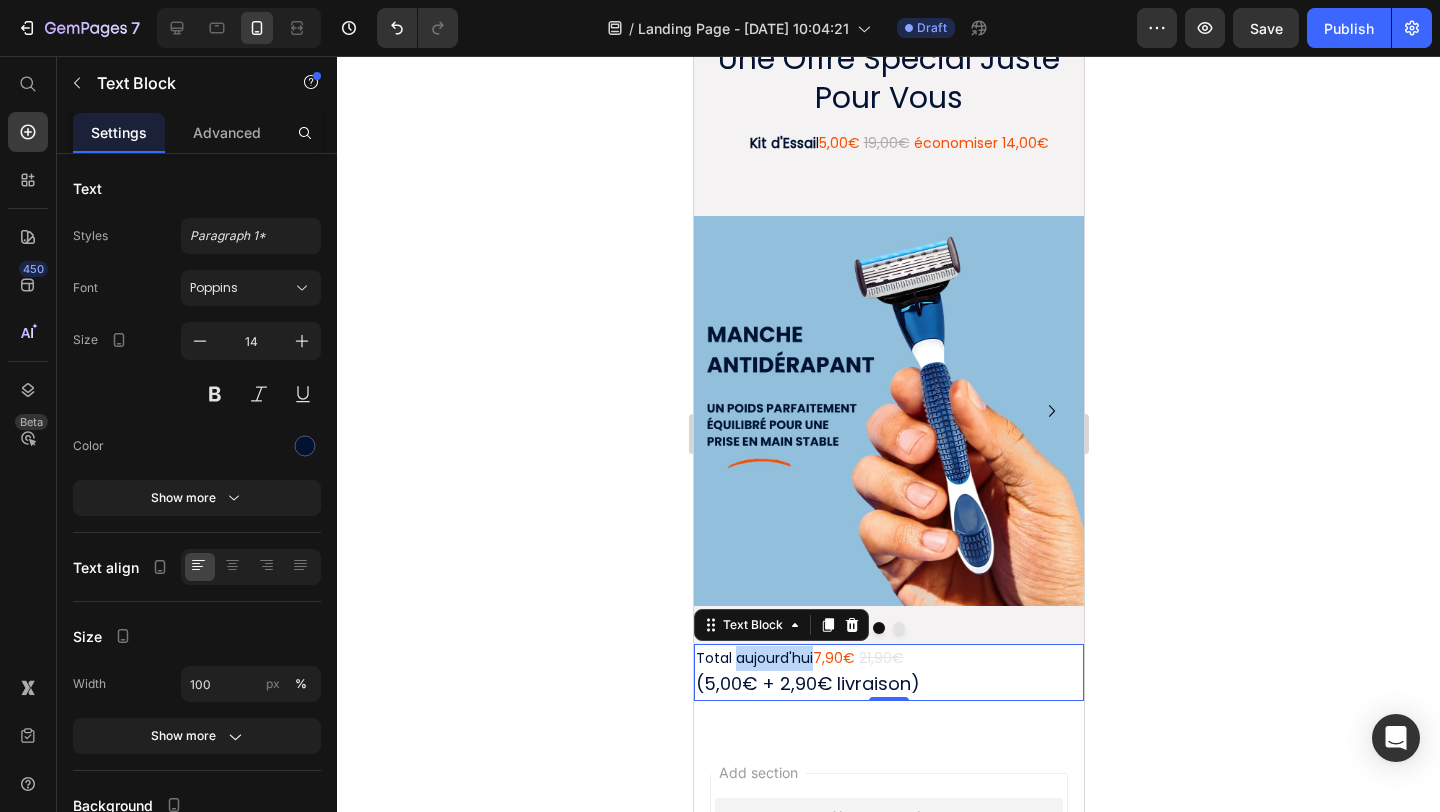 click on "Total aujourd'hui  7,90€   21,90€ (5,00€ + 2,90€ livraison)" at bounding box center (888, 672) 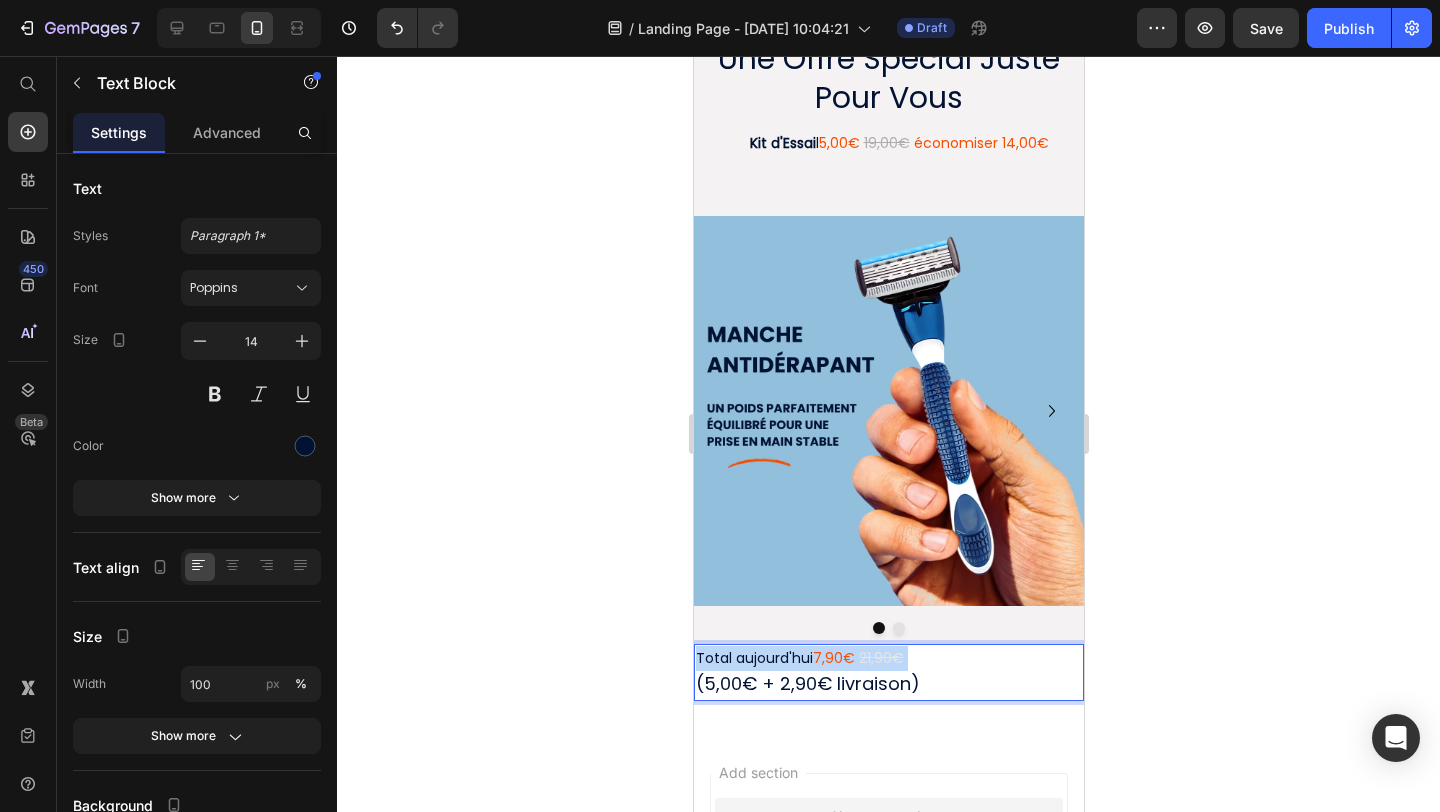 click on "Total aujourd'hui  7,90€   21,90€ (5,00€ + 2,90€ livraison)" at bounding box center (888, 672) 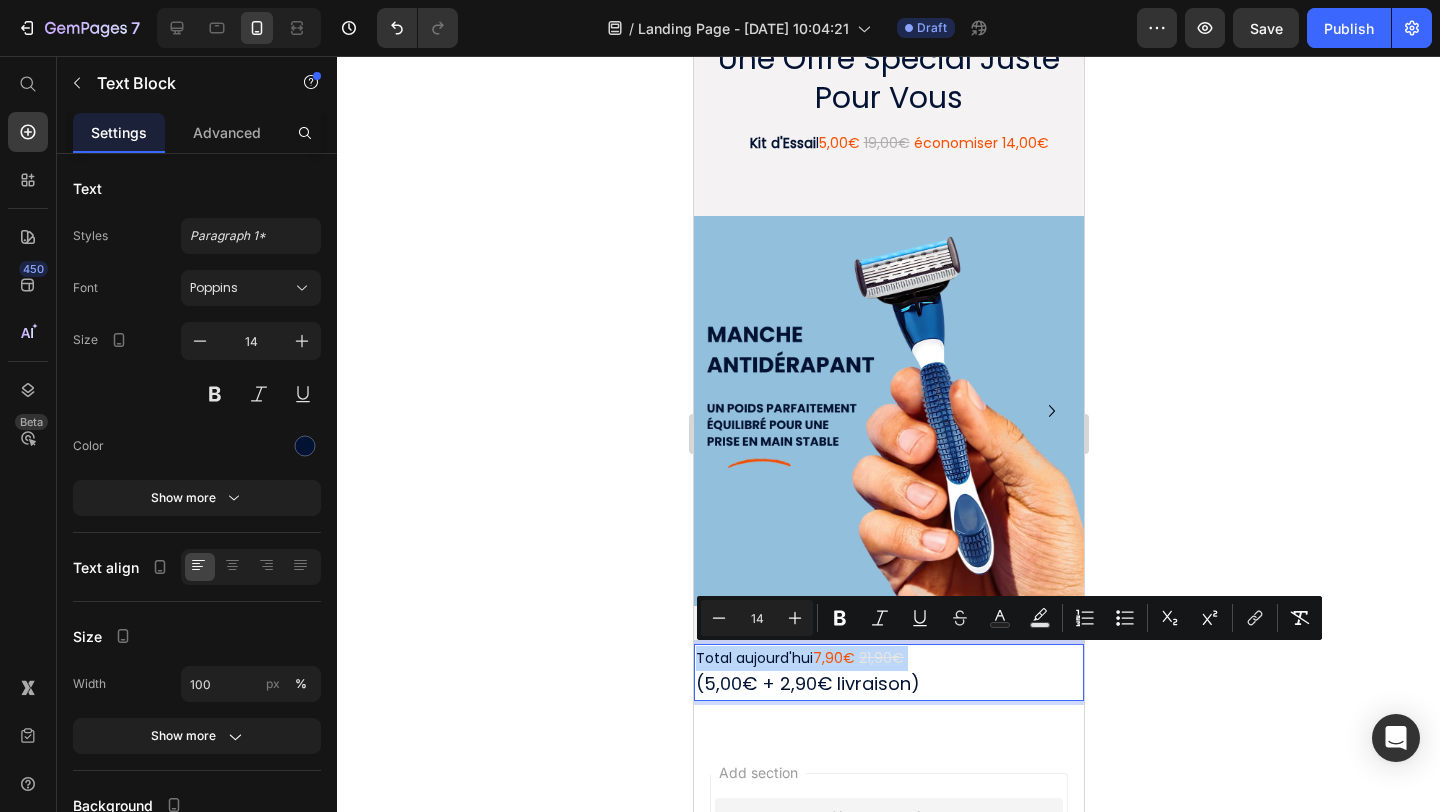 click on "Total aujourd'hui  7,90€   21,90€ (5,00€ + 2,90€ livraison)" at bounding box center (888, 672) 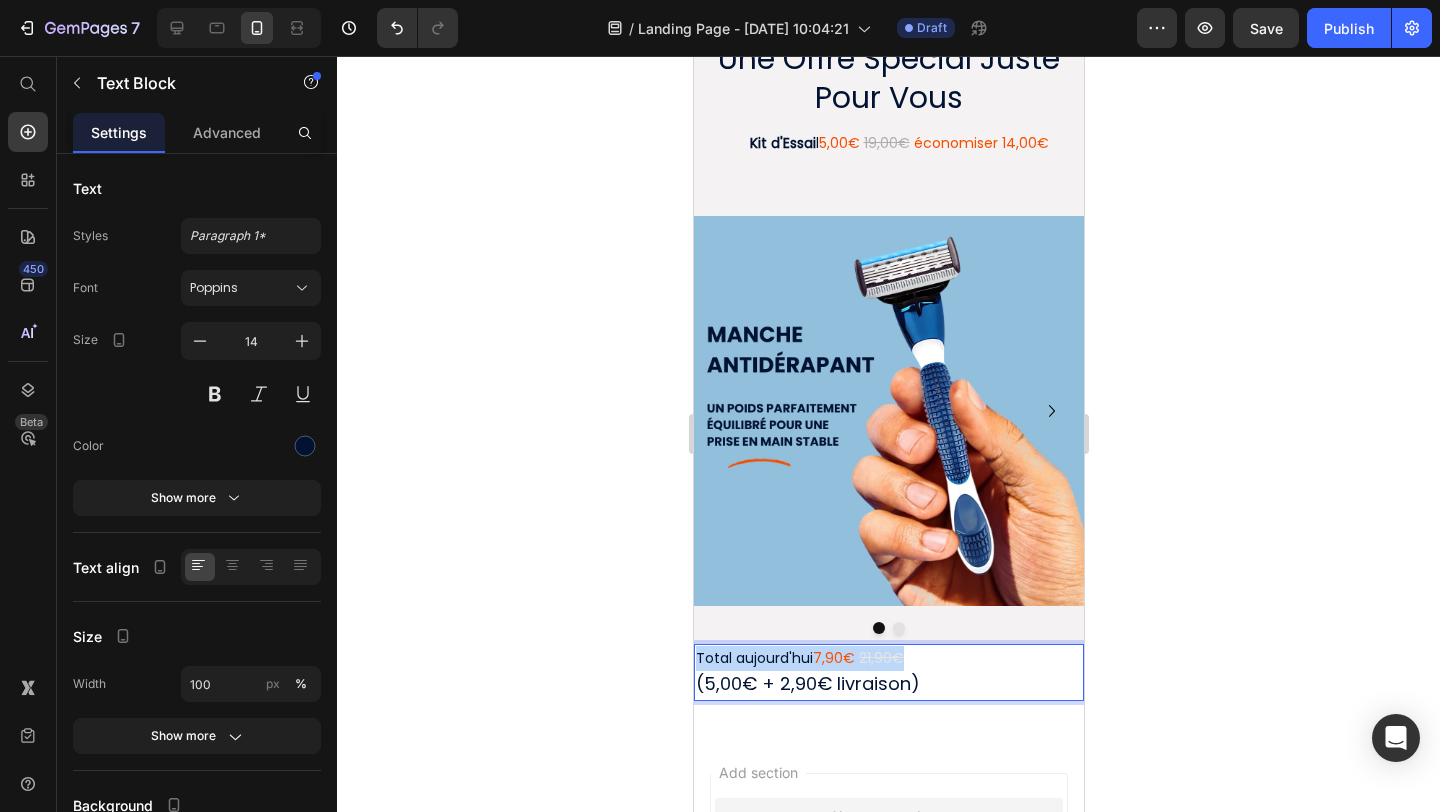 drag, startPoint x: 915, startPoint y: 655, endPoint x: 666, endPoint y: 661, distance: 249.07228 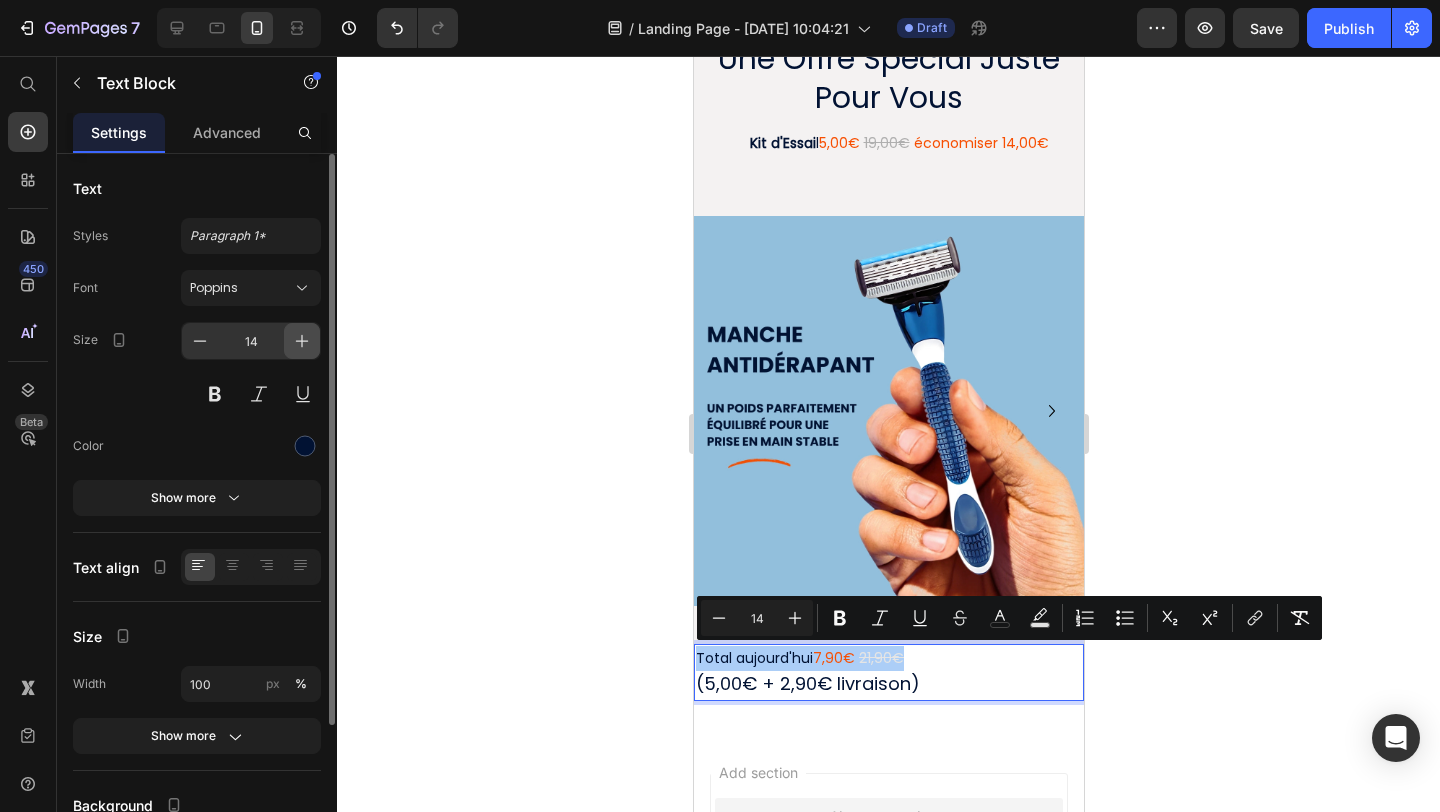 click 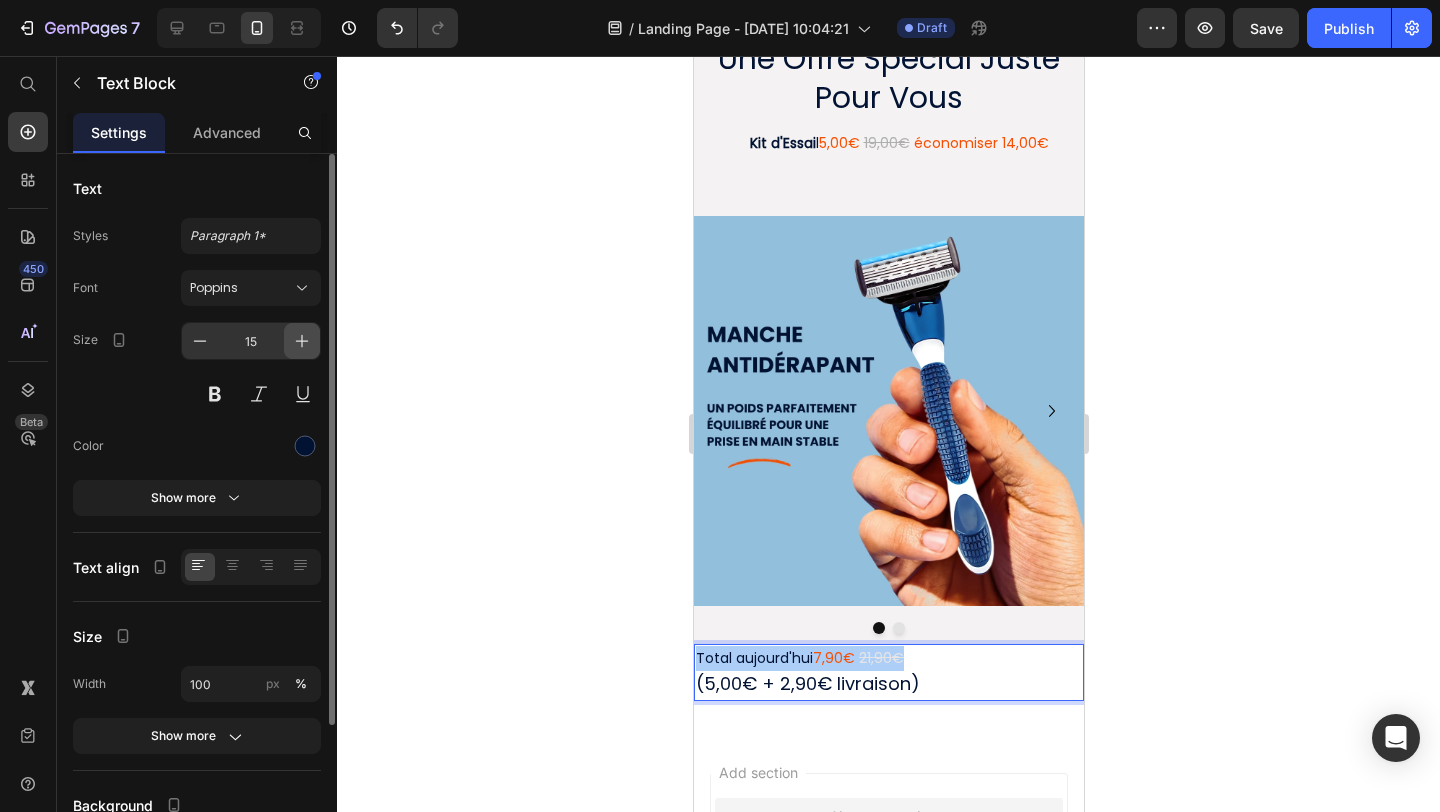 click 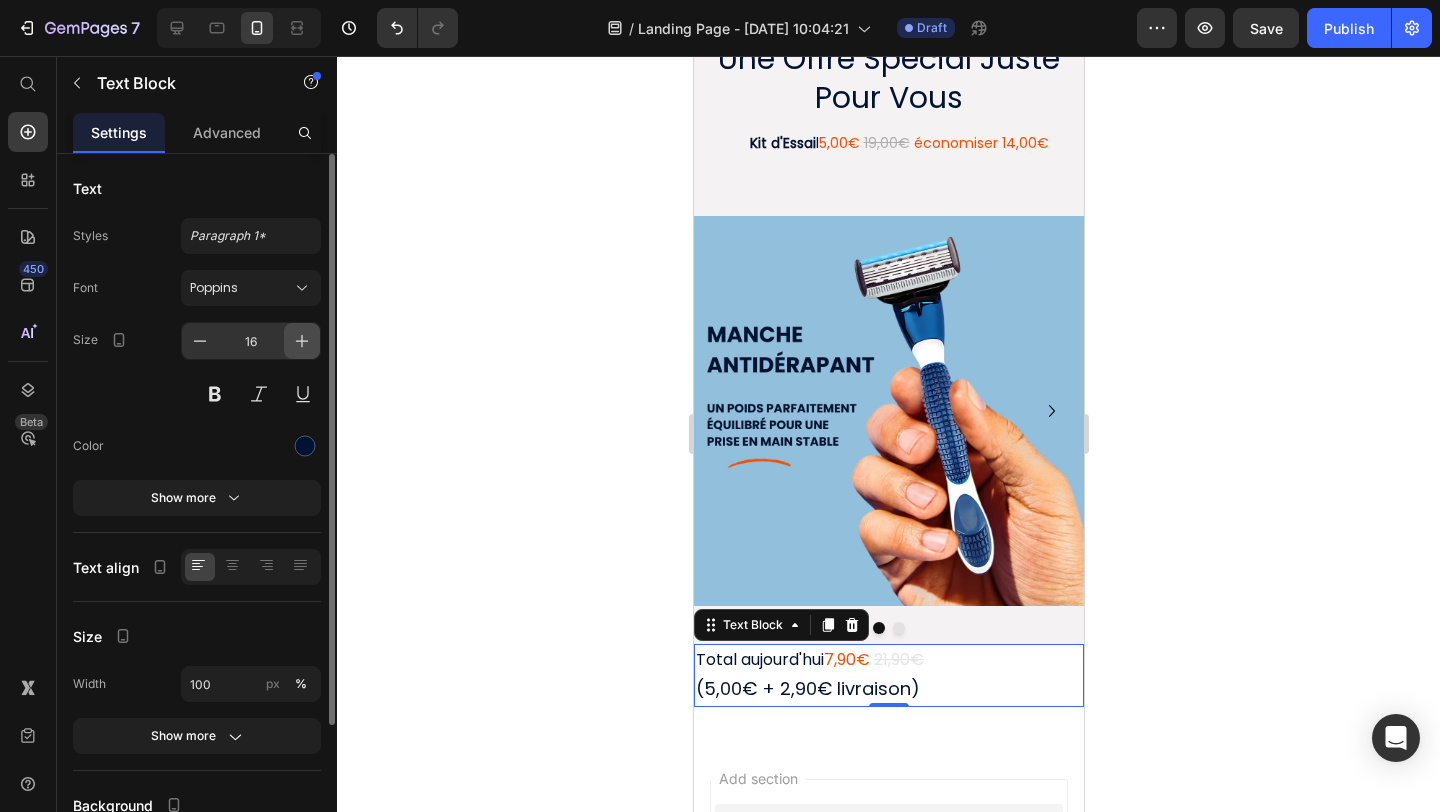 click 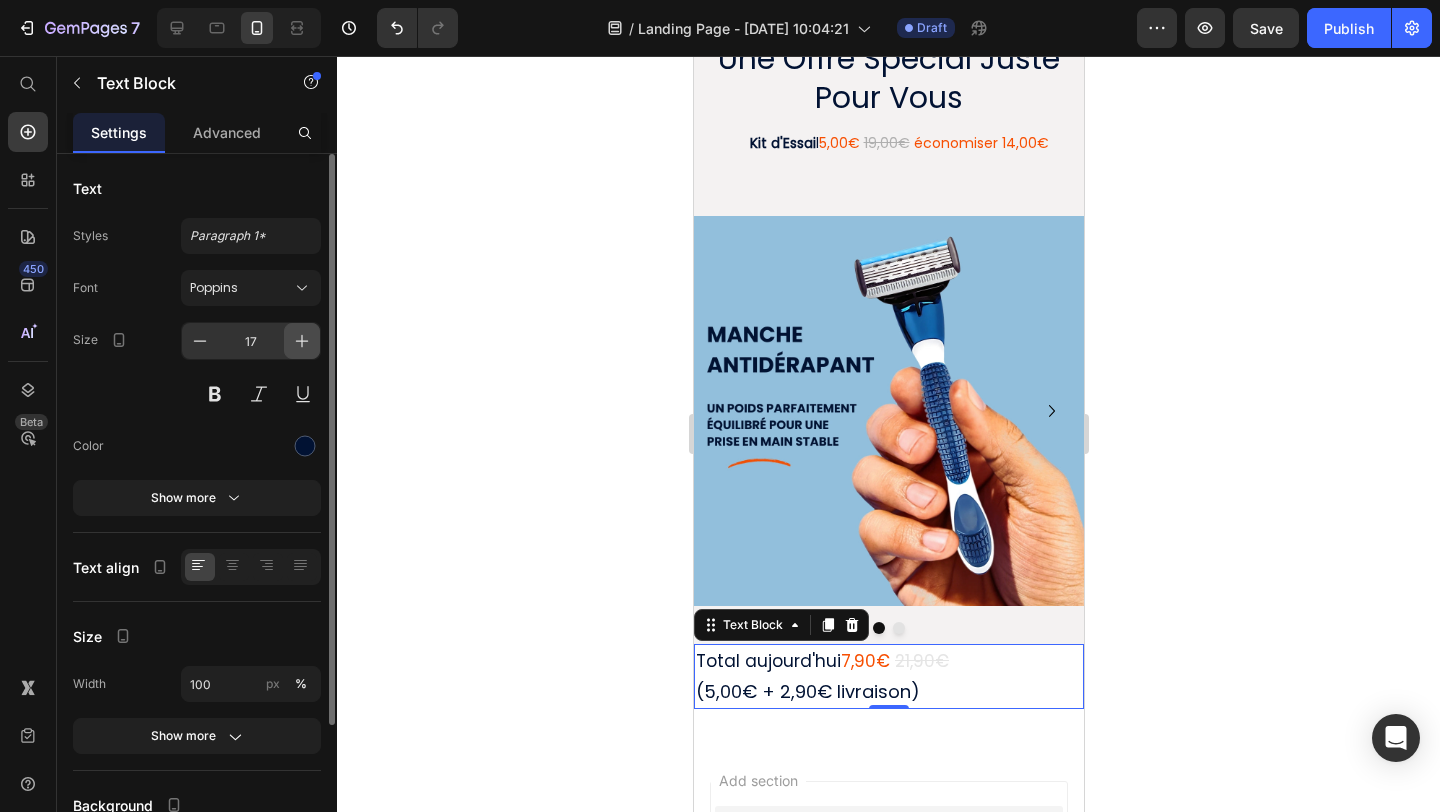 click 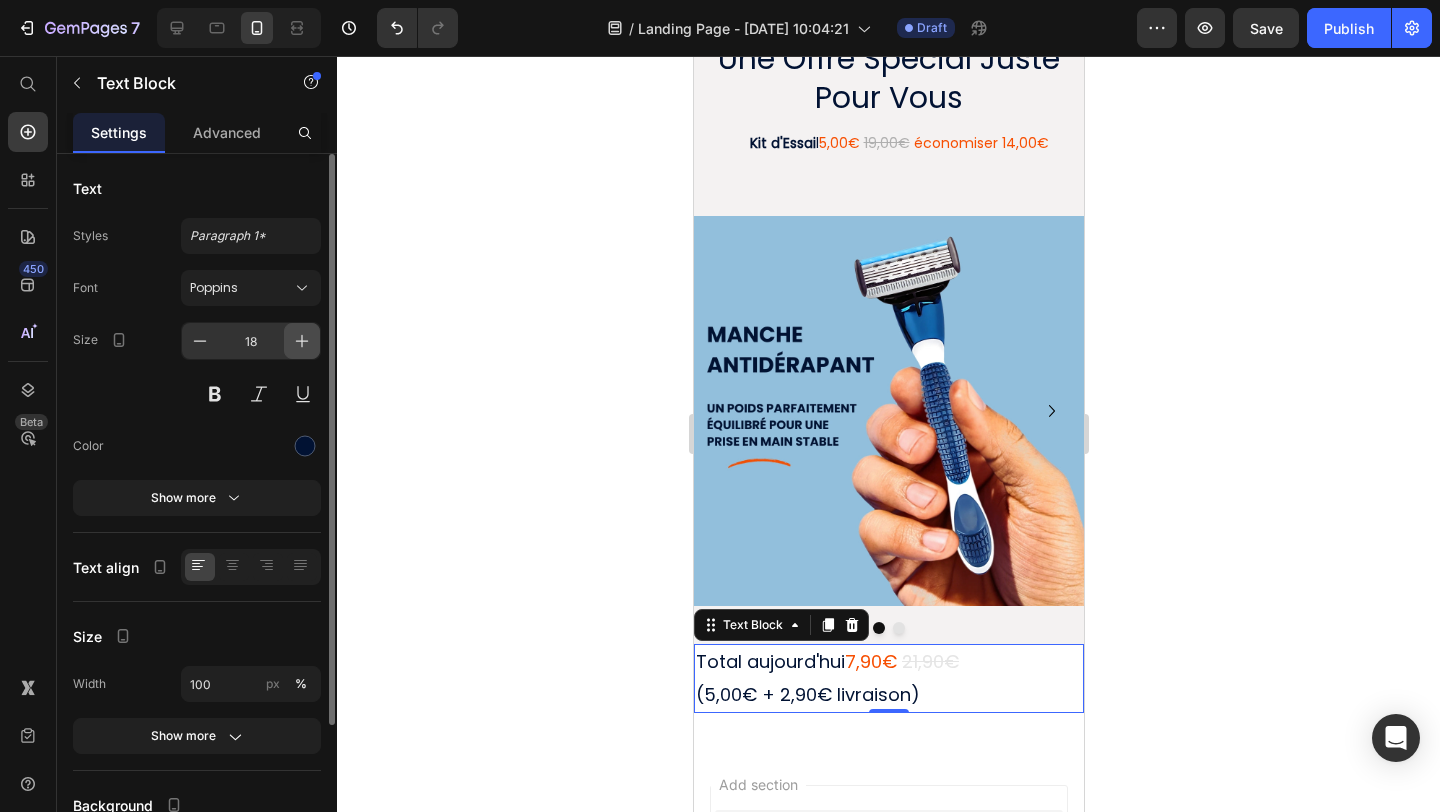 click 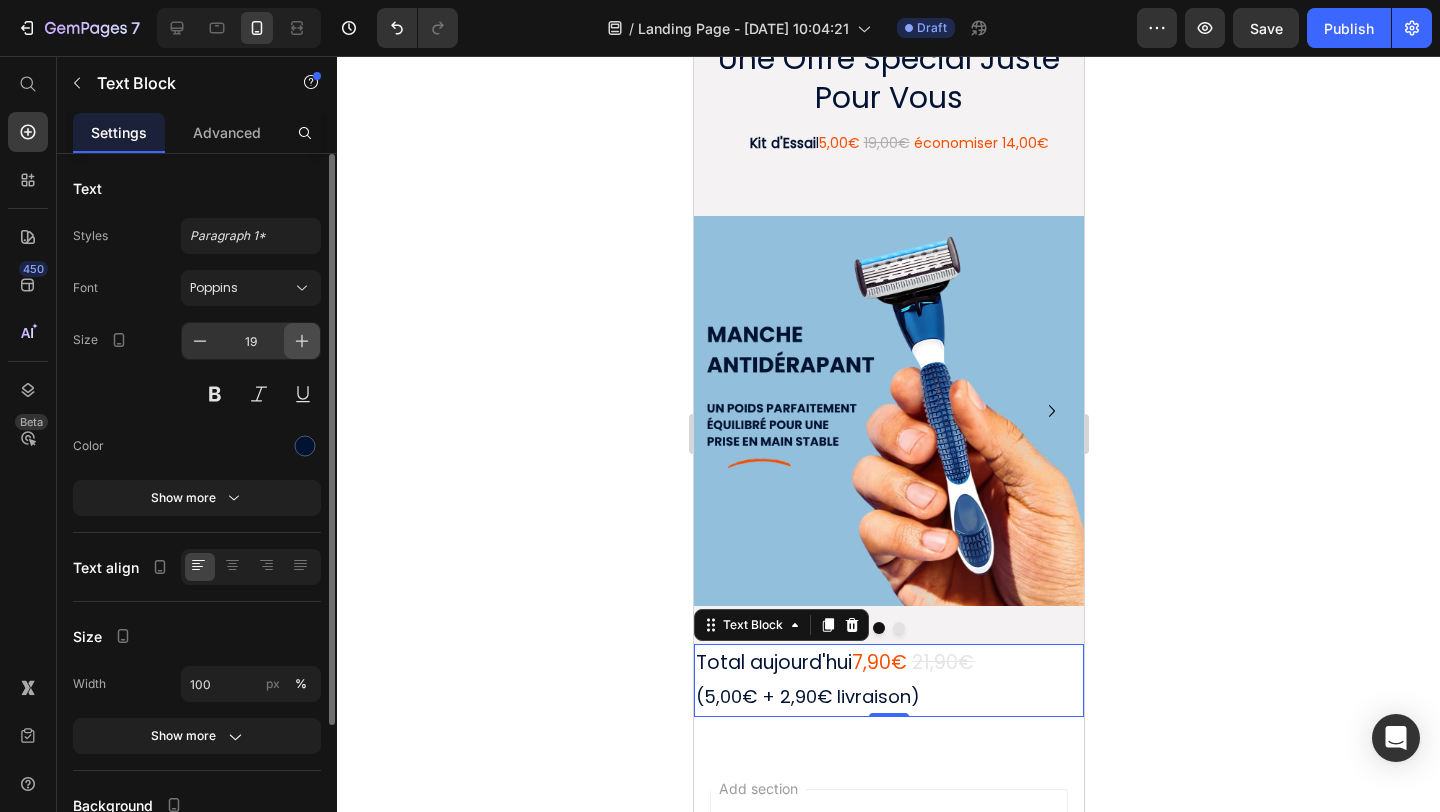click 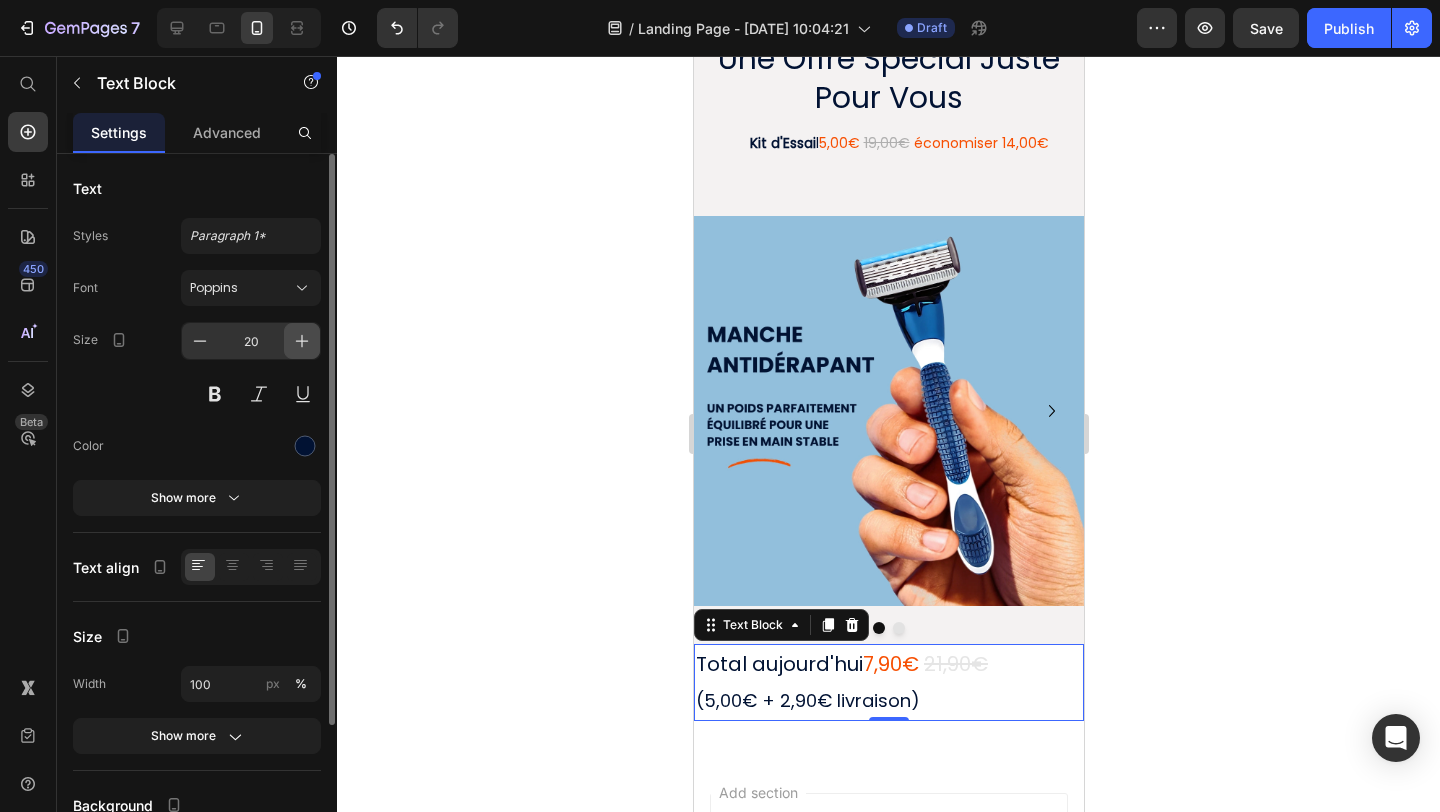 click 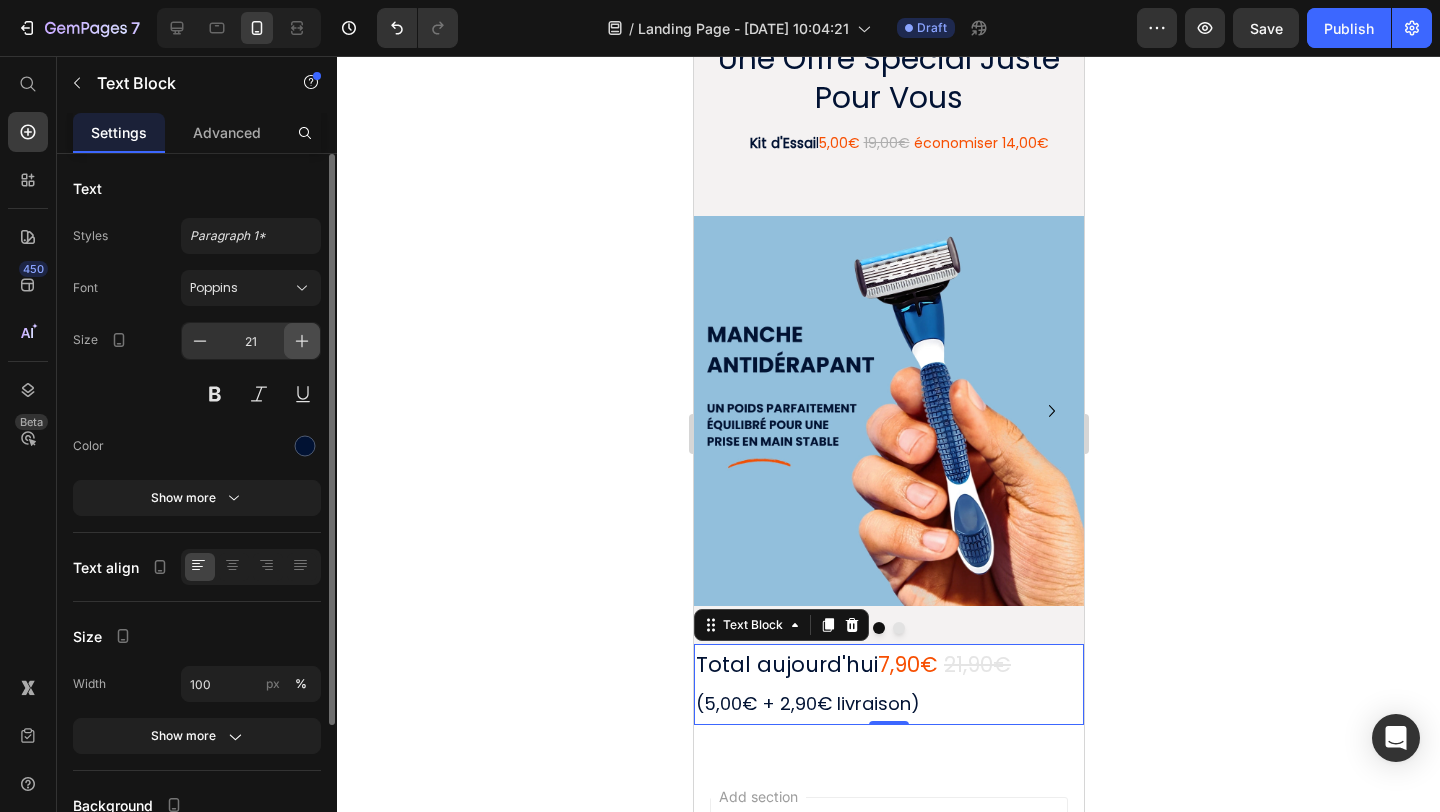 click 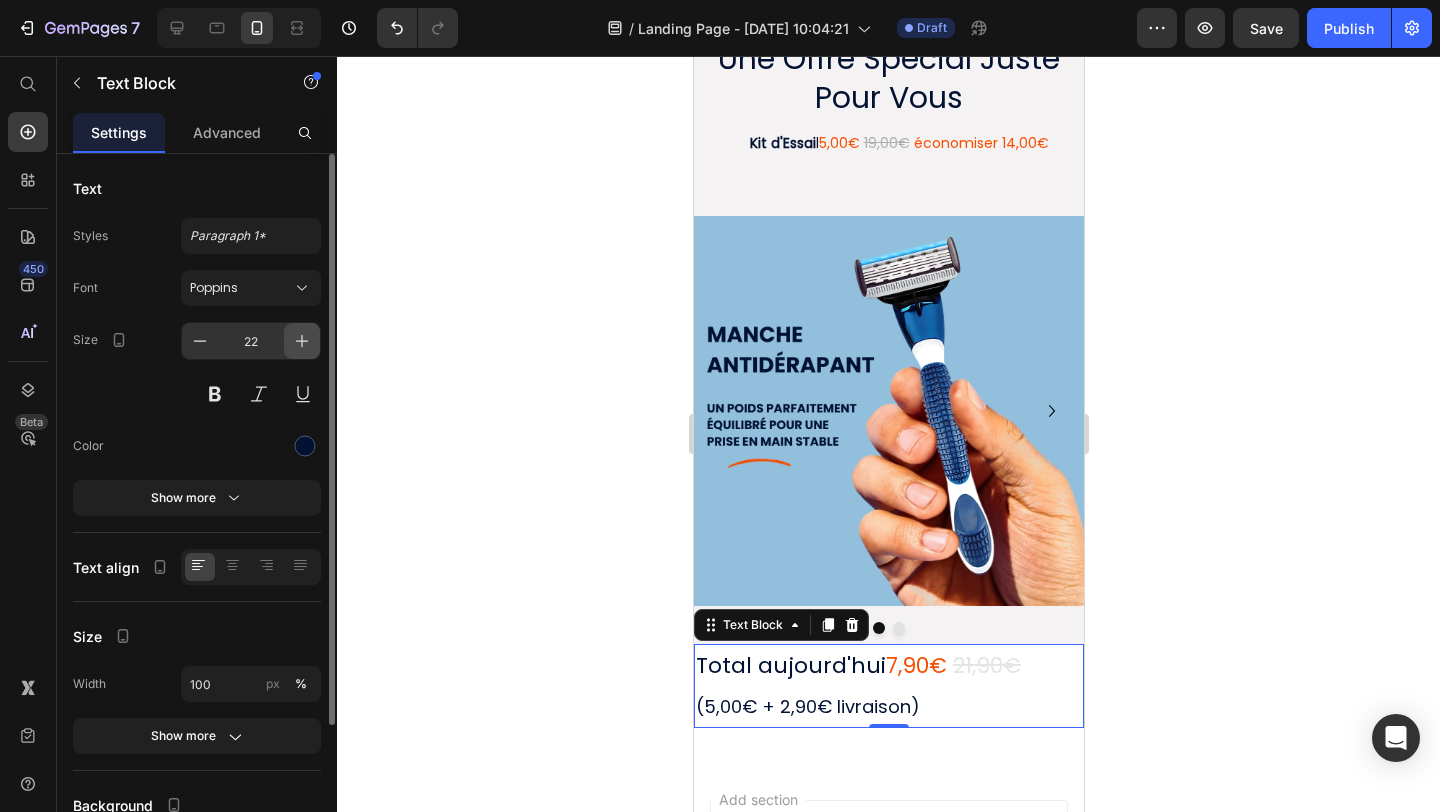 click 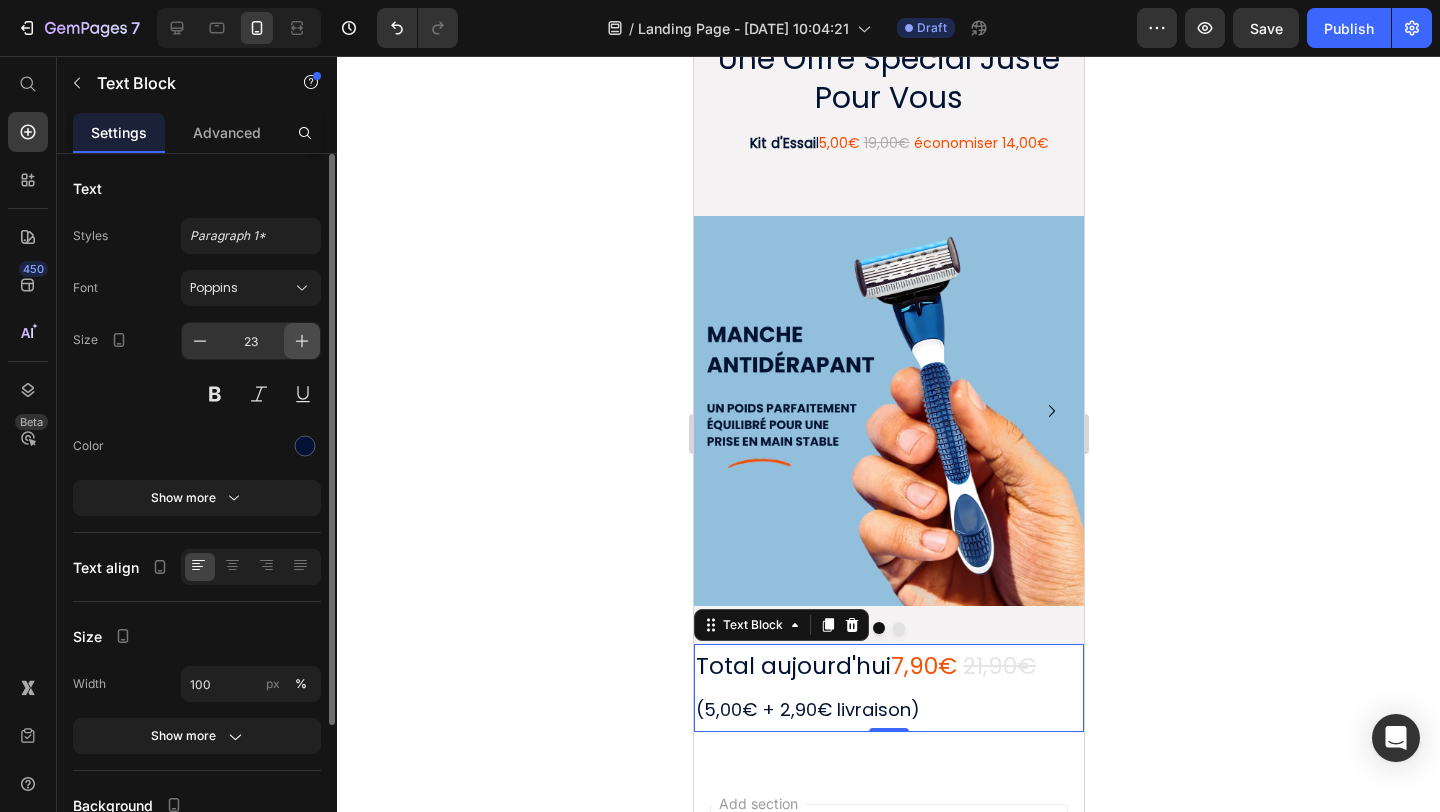click 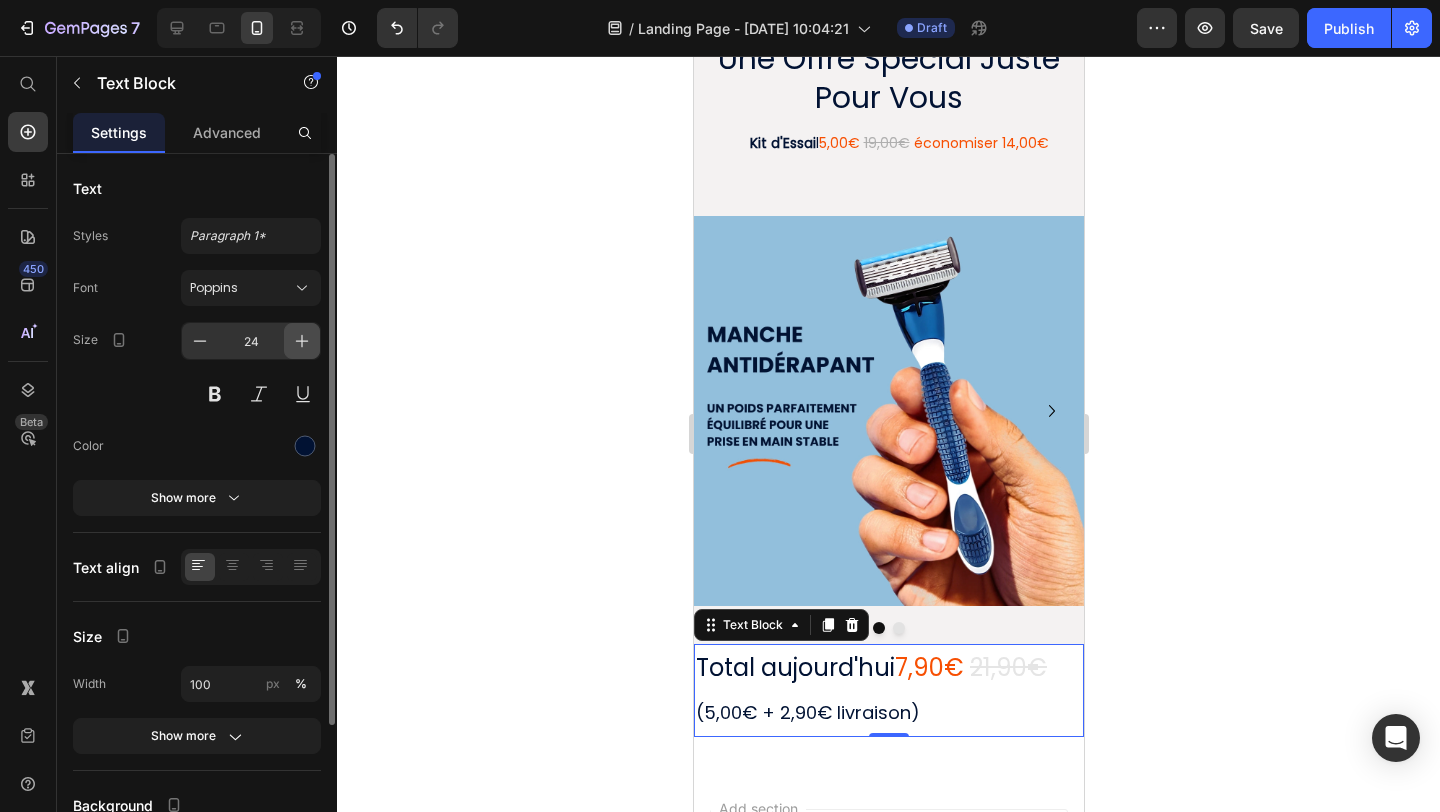 click 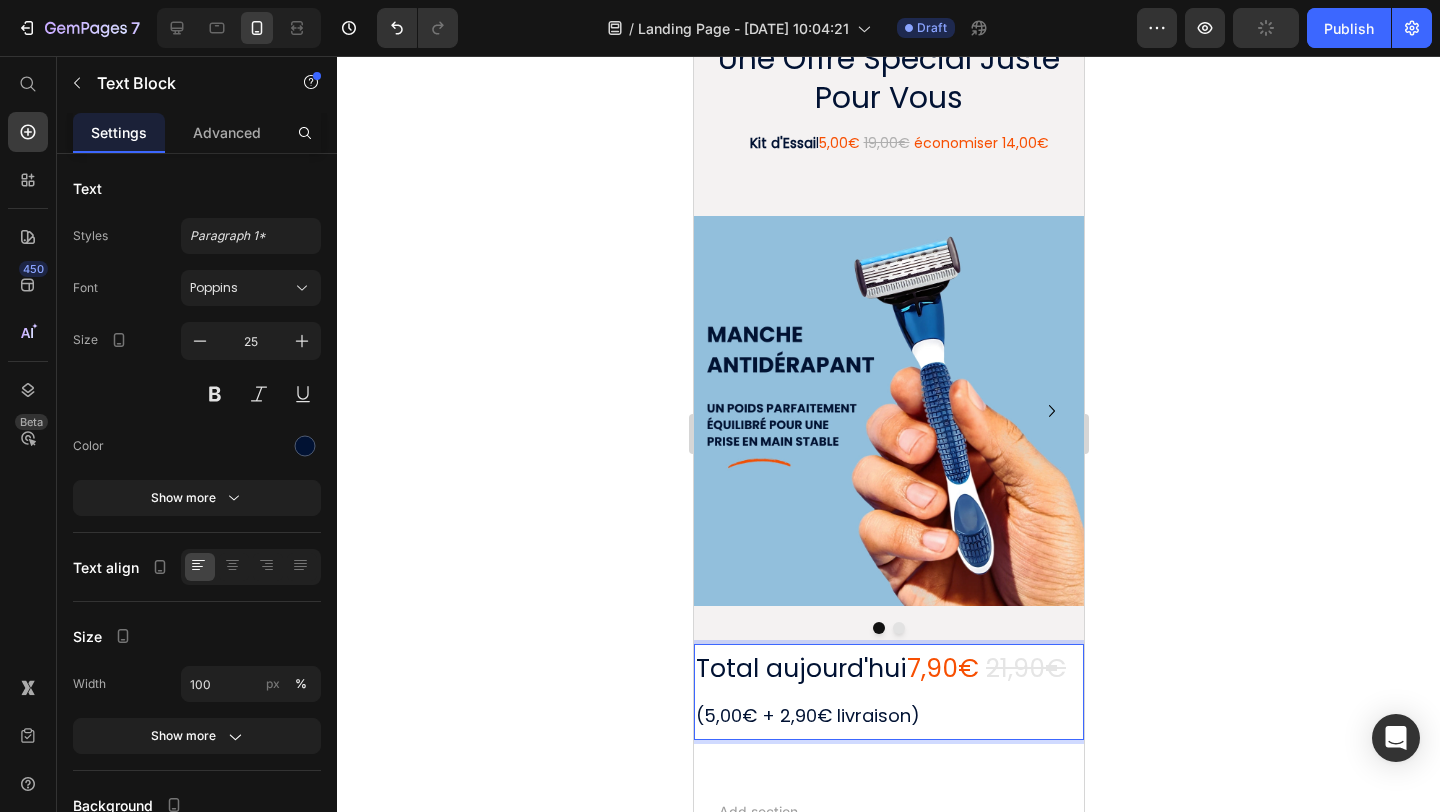 click on "7,90€" at bounding box center [942, 668] 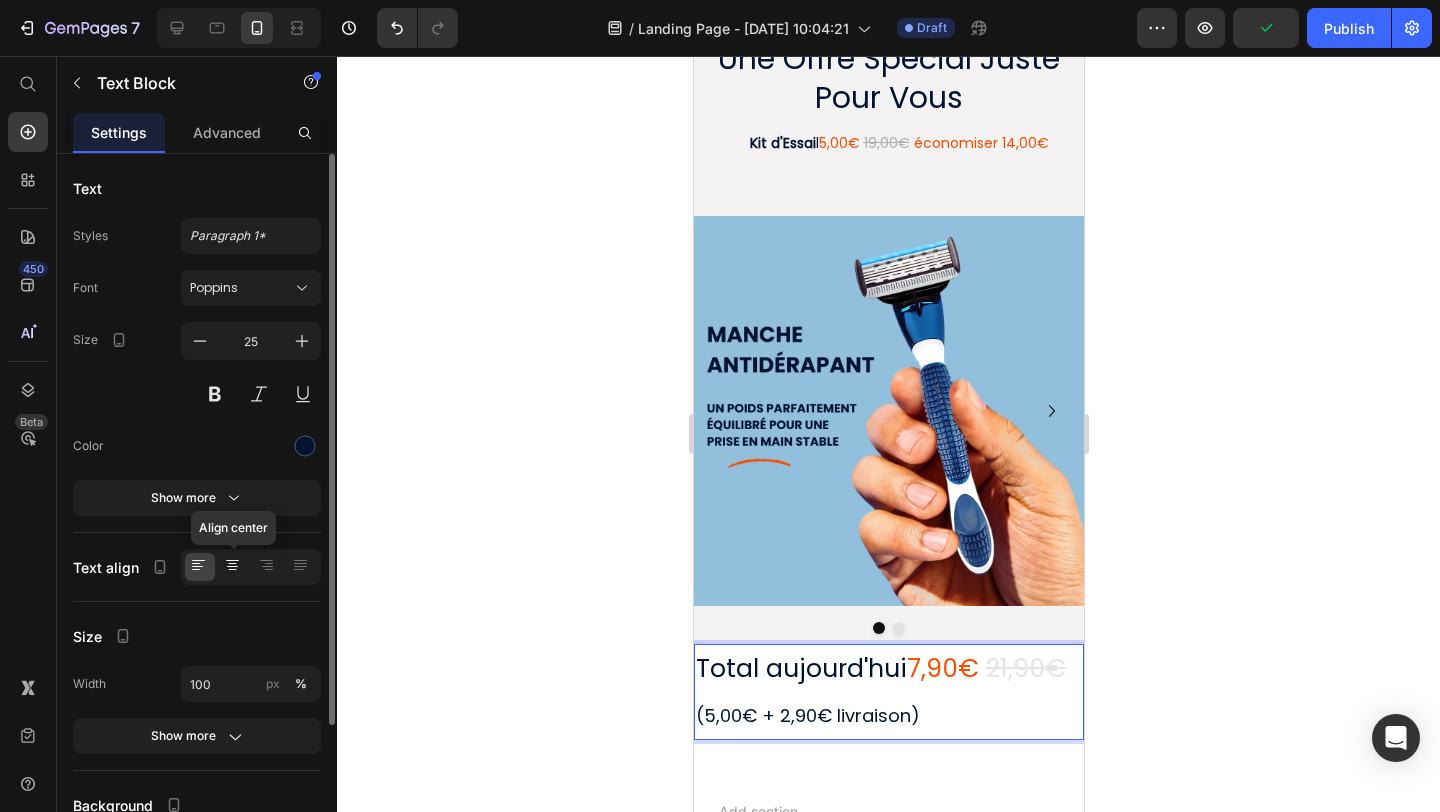 click 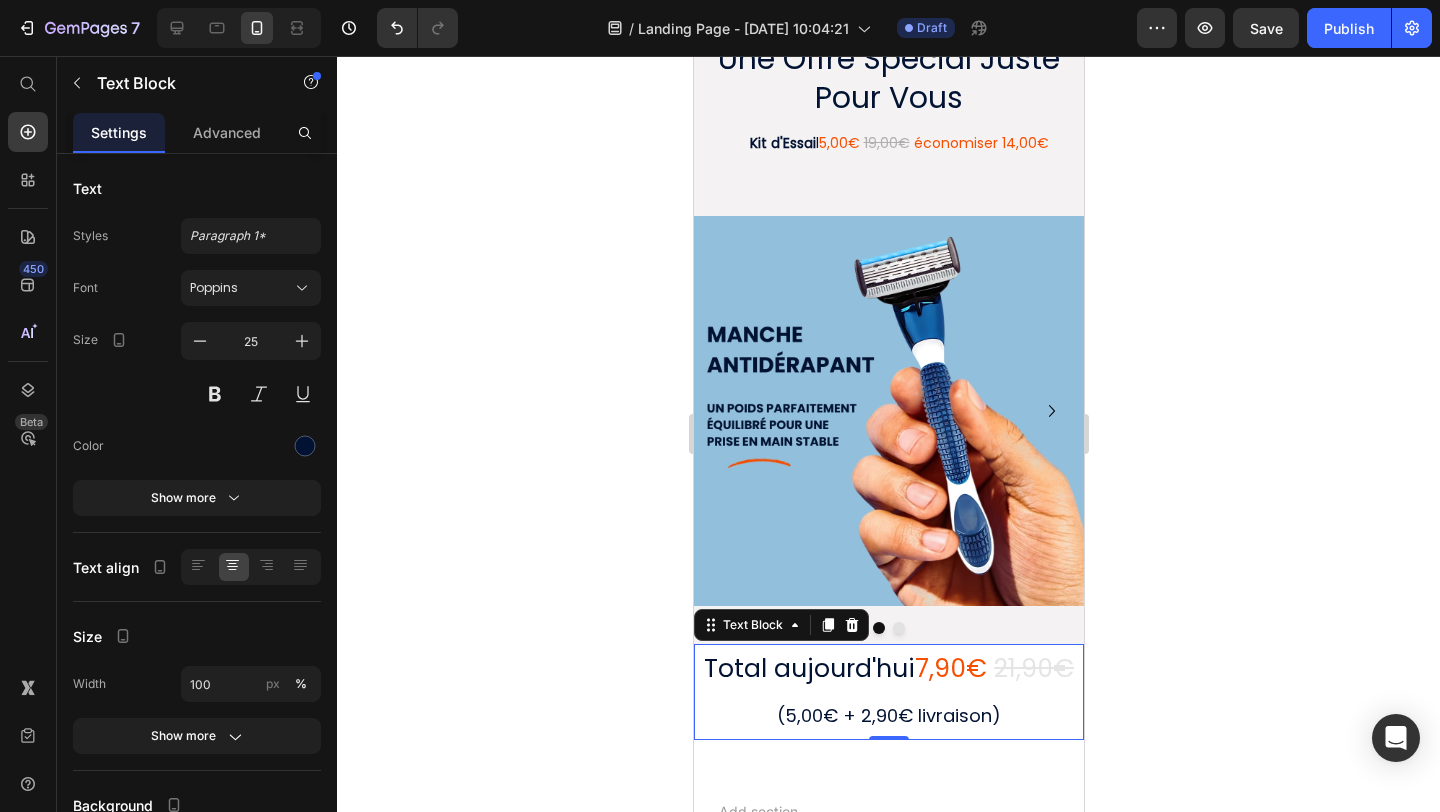 click 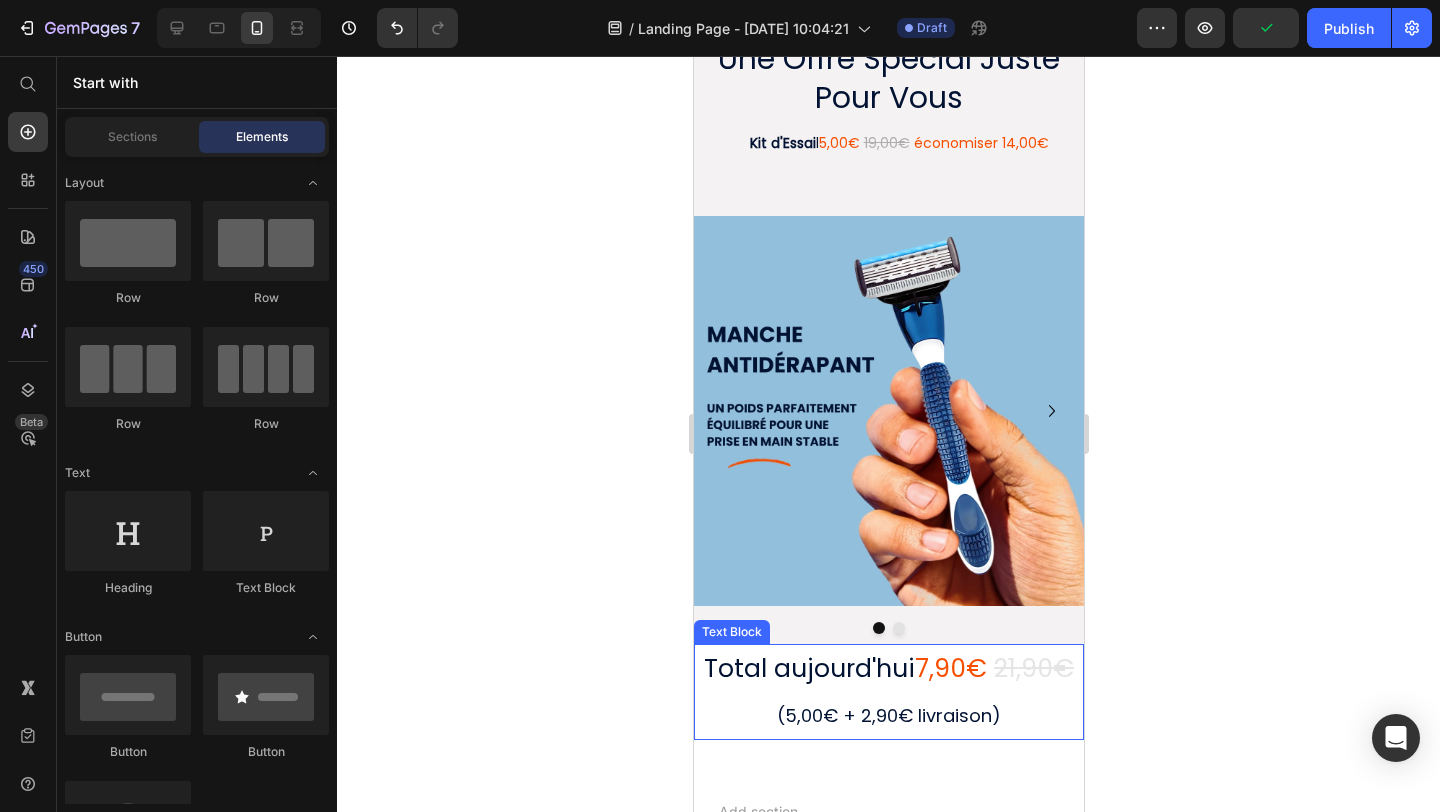 click on "(5,00€ + 2,90€ livraison)" at bounding box center (888, 715) 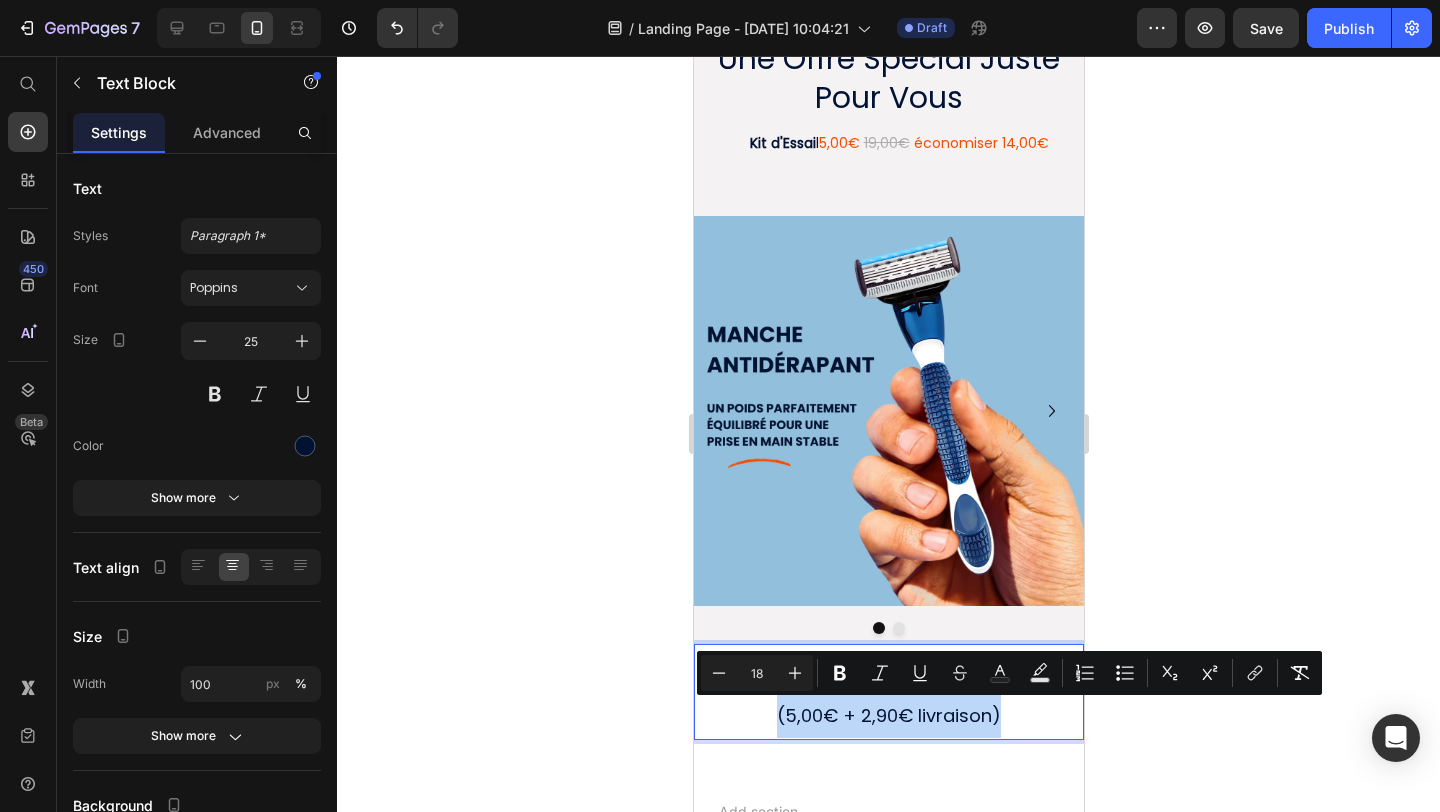 drag, startPoint x: 766, startPoint y: 718, endPoint x: 1003, endPoint y: 716, distance: 237.00844 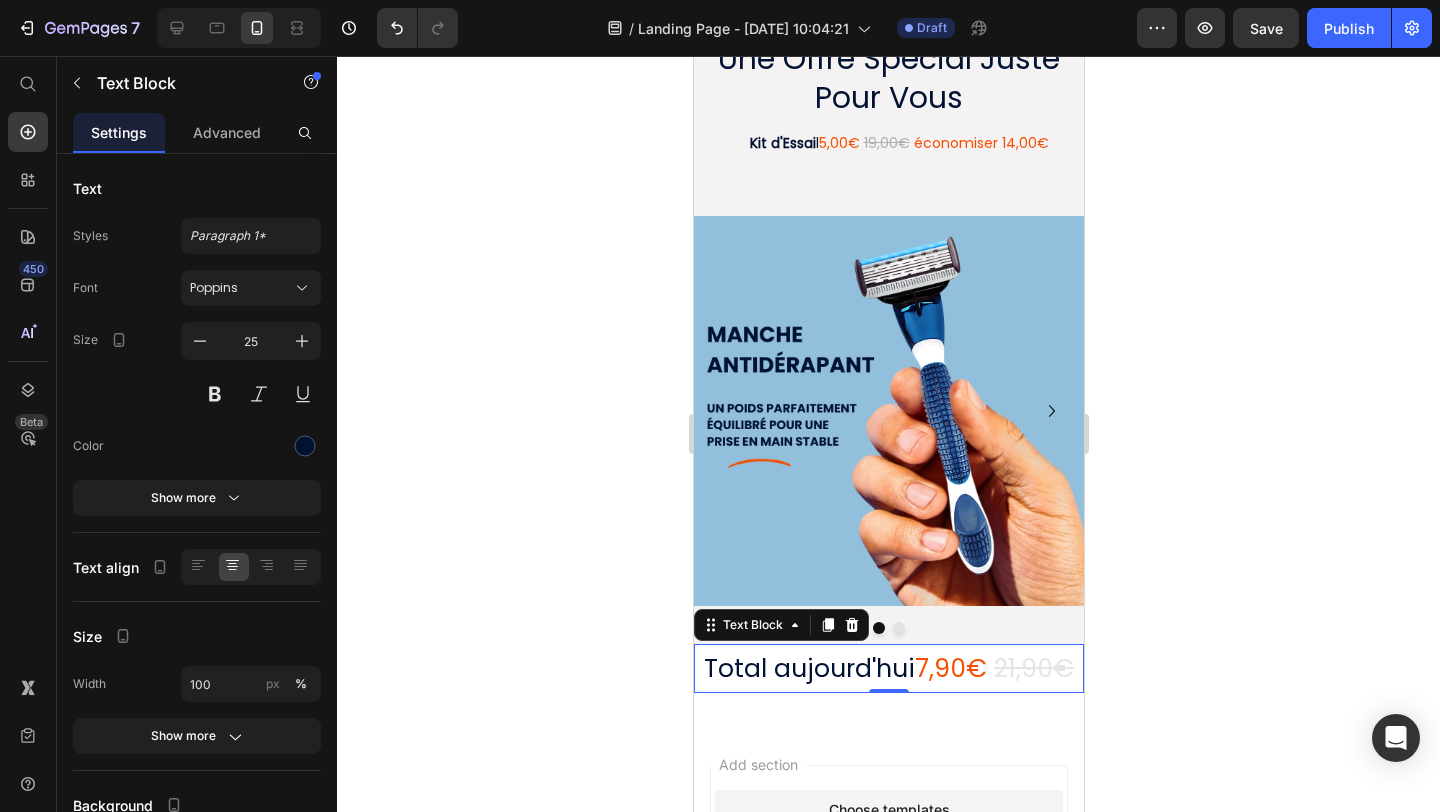 click 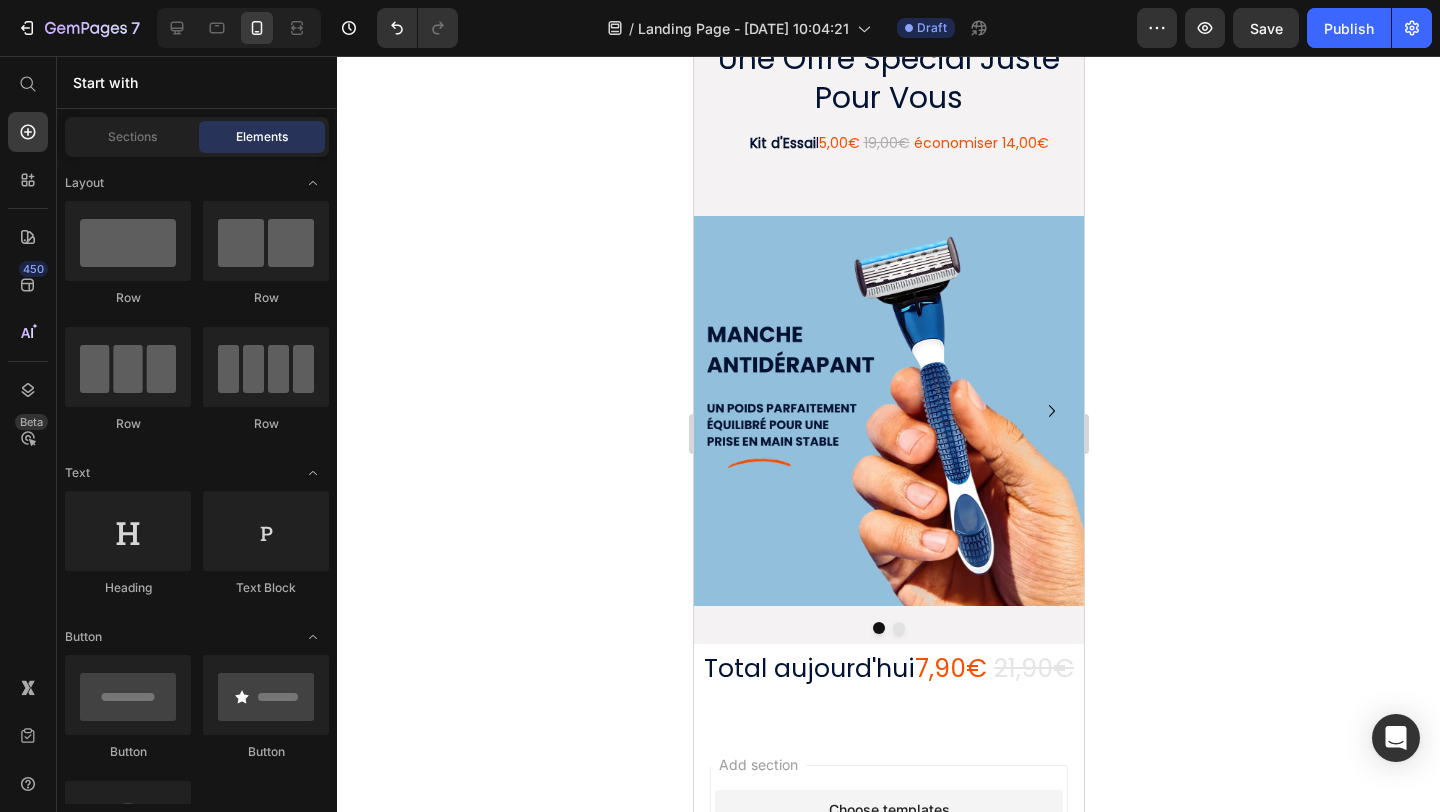 click on "Total aujourd'hui  7,90€   21,90€" at bounding box center [888, 668] 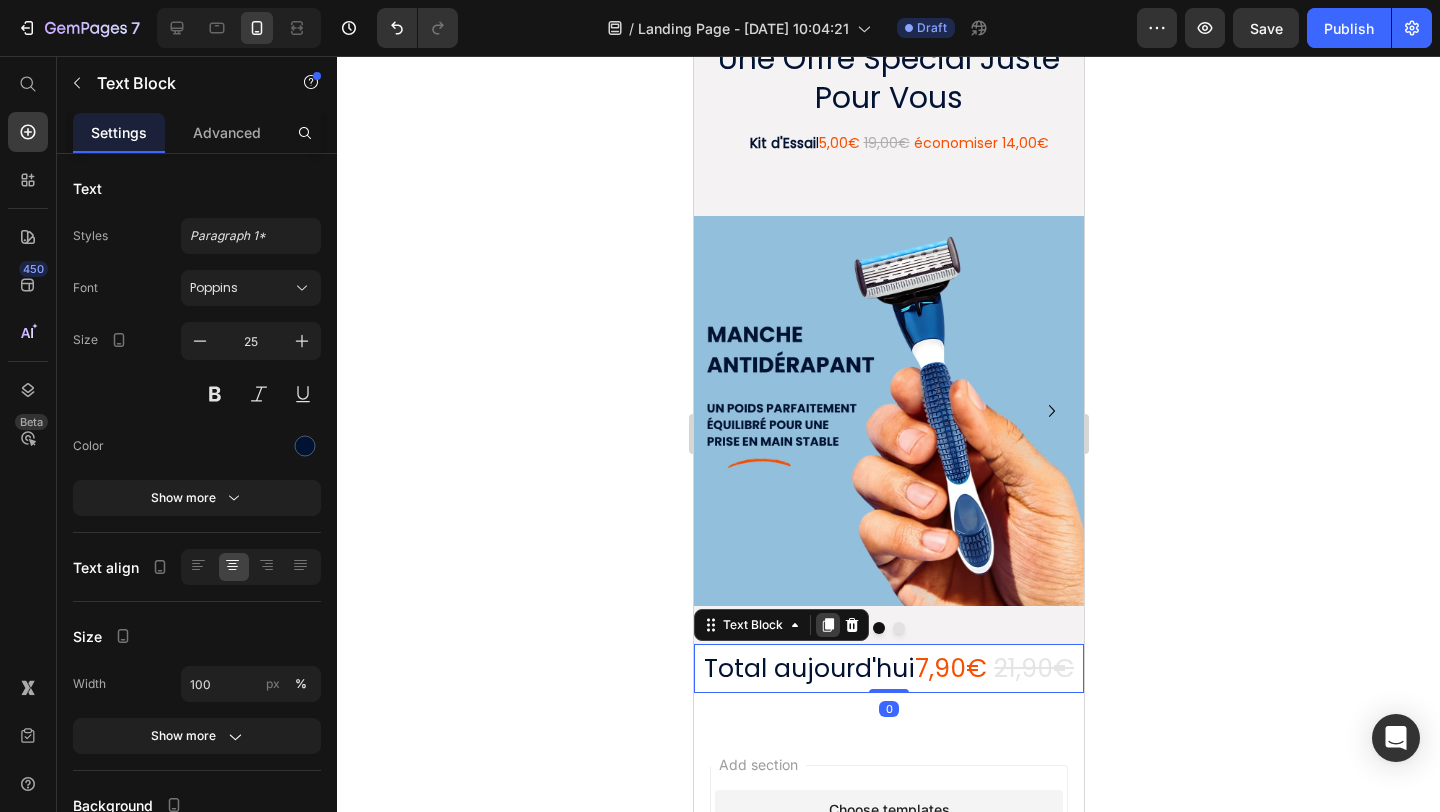 click 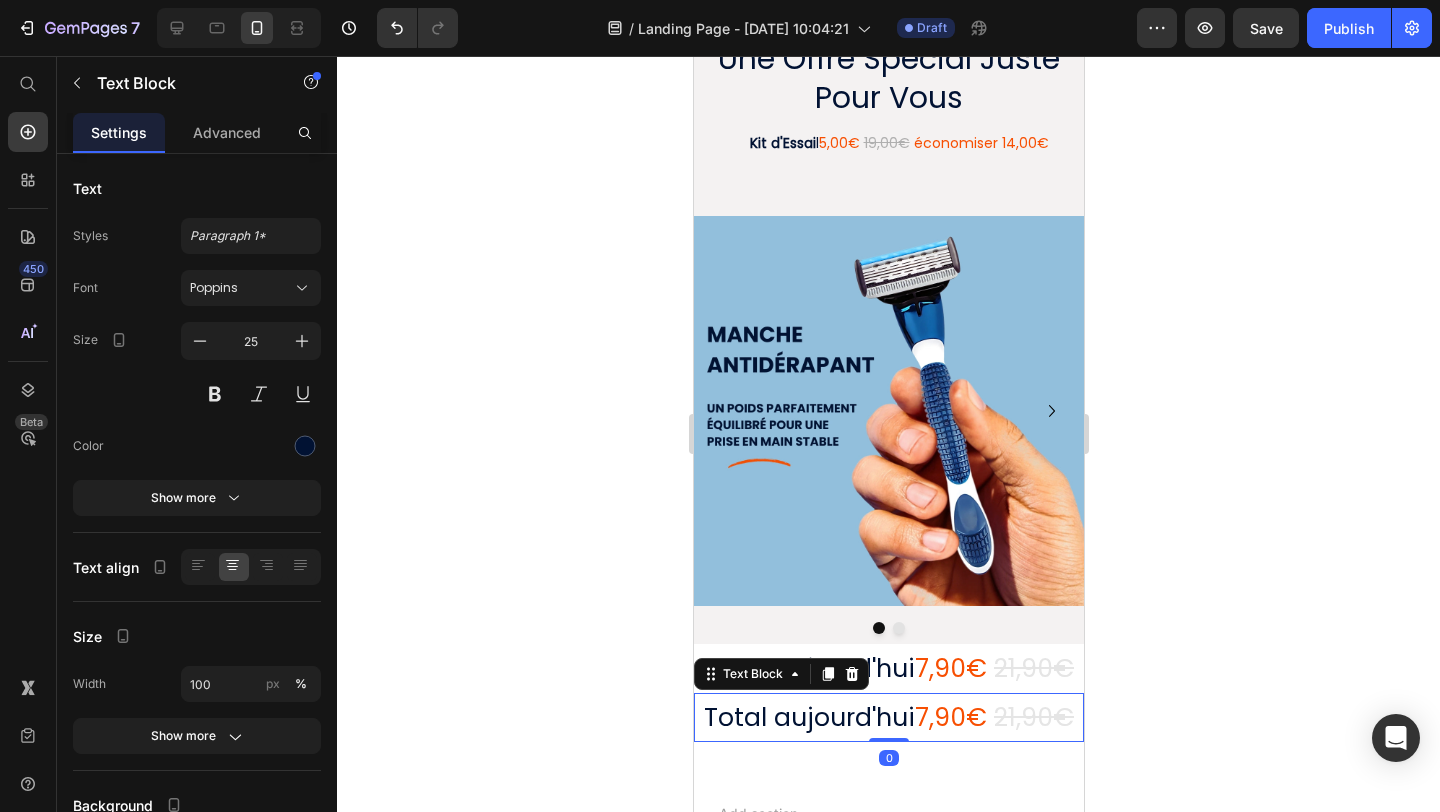 click on "Total aujourd'hui  7,90€   21,90€" at bounding box center (888, 717) 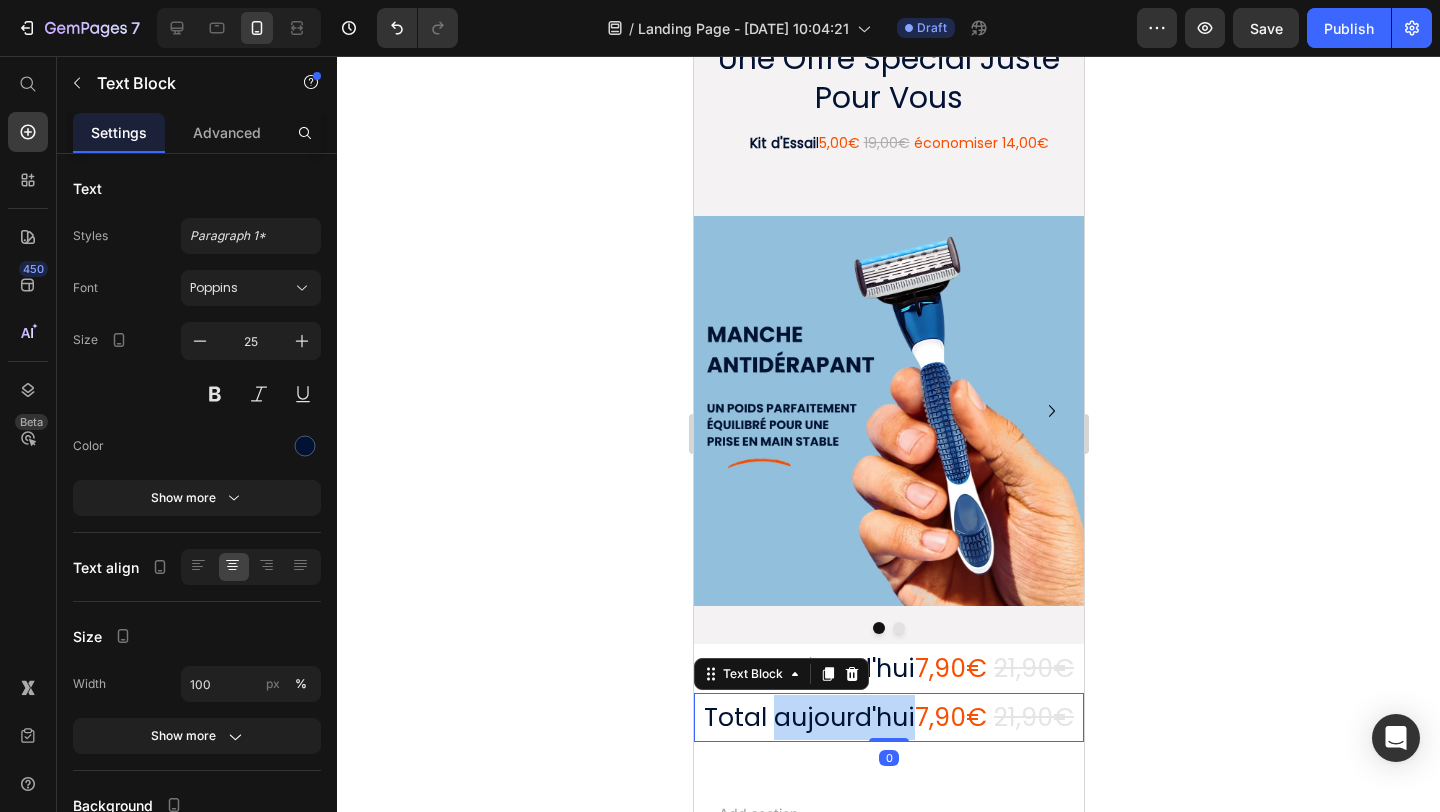 click on "Total aujourd'hui  7,90€   21,90€" at bounding box center [888, 717] 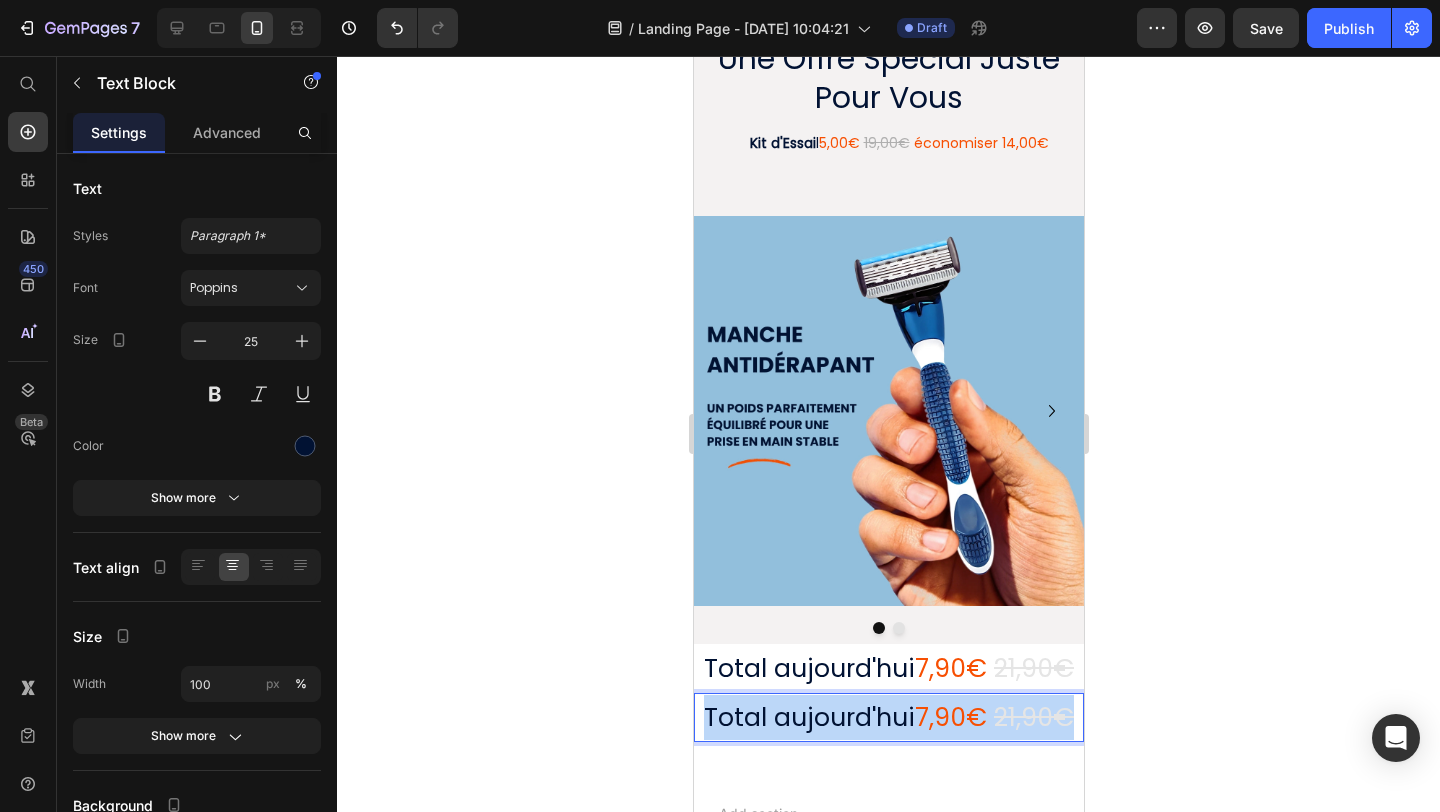 click on "Total aujourd'hui  7,90€   21,90€" at bounding box center [888, 717] 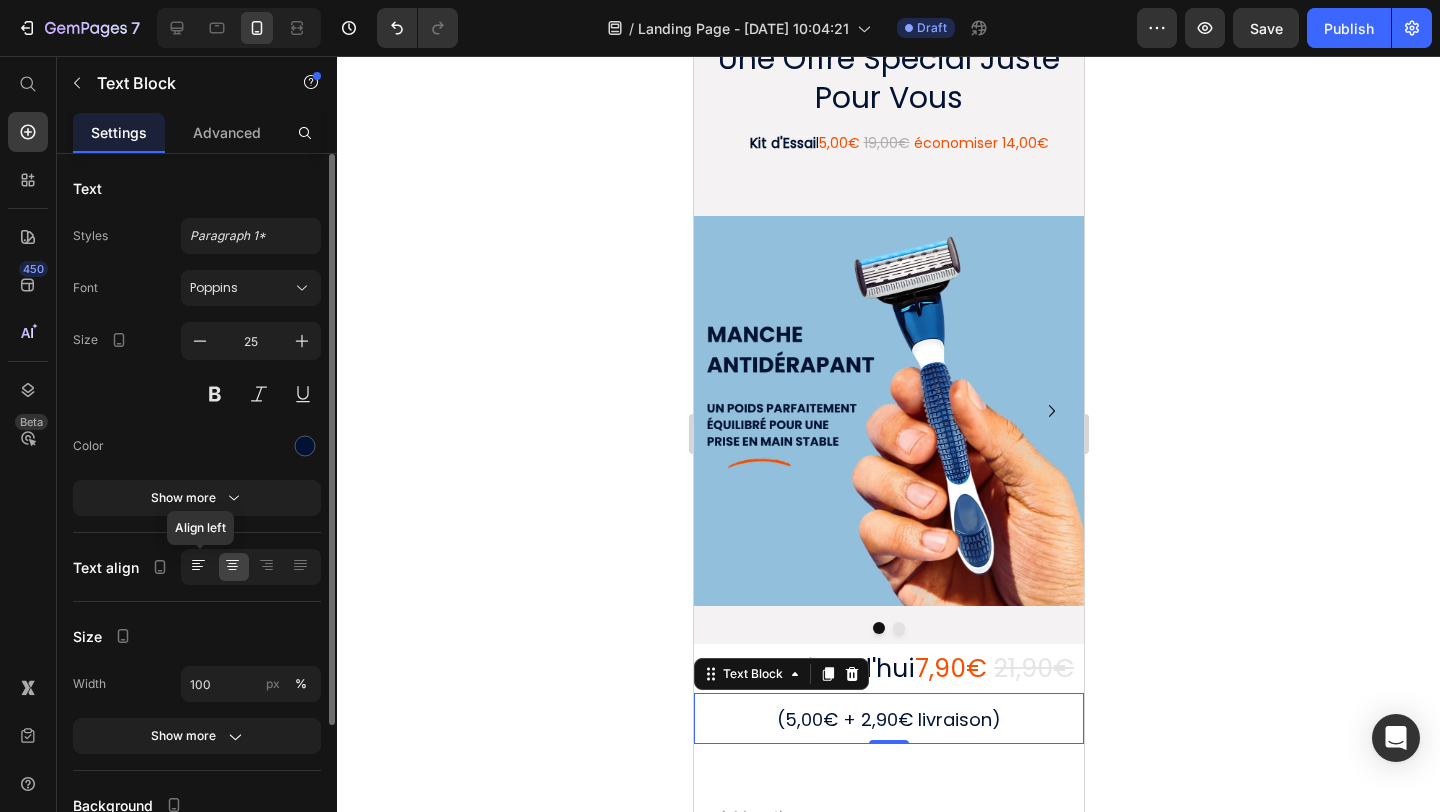 click 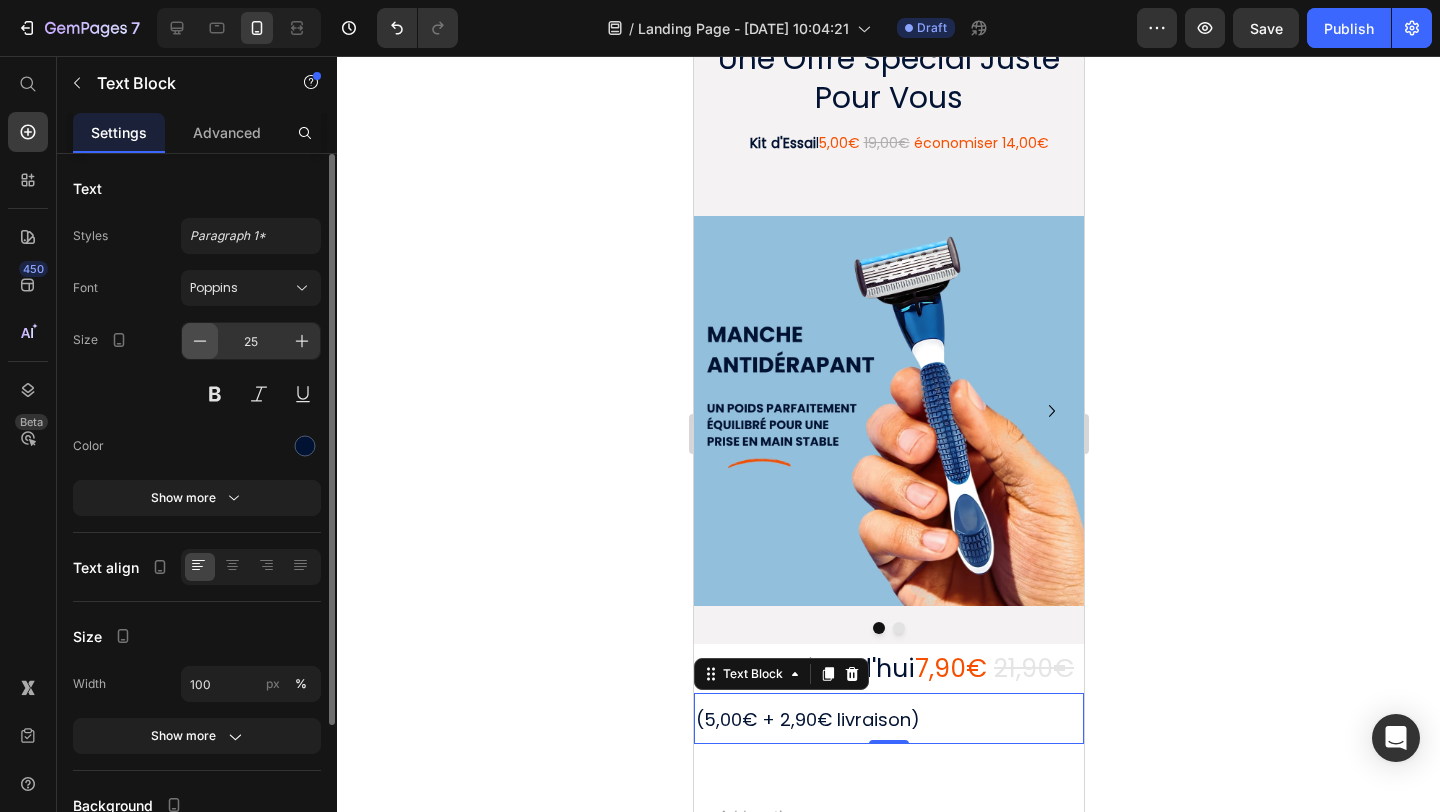 click at bounding box center (200, 341) 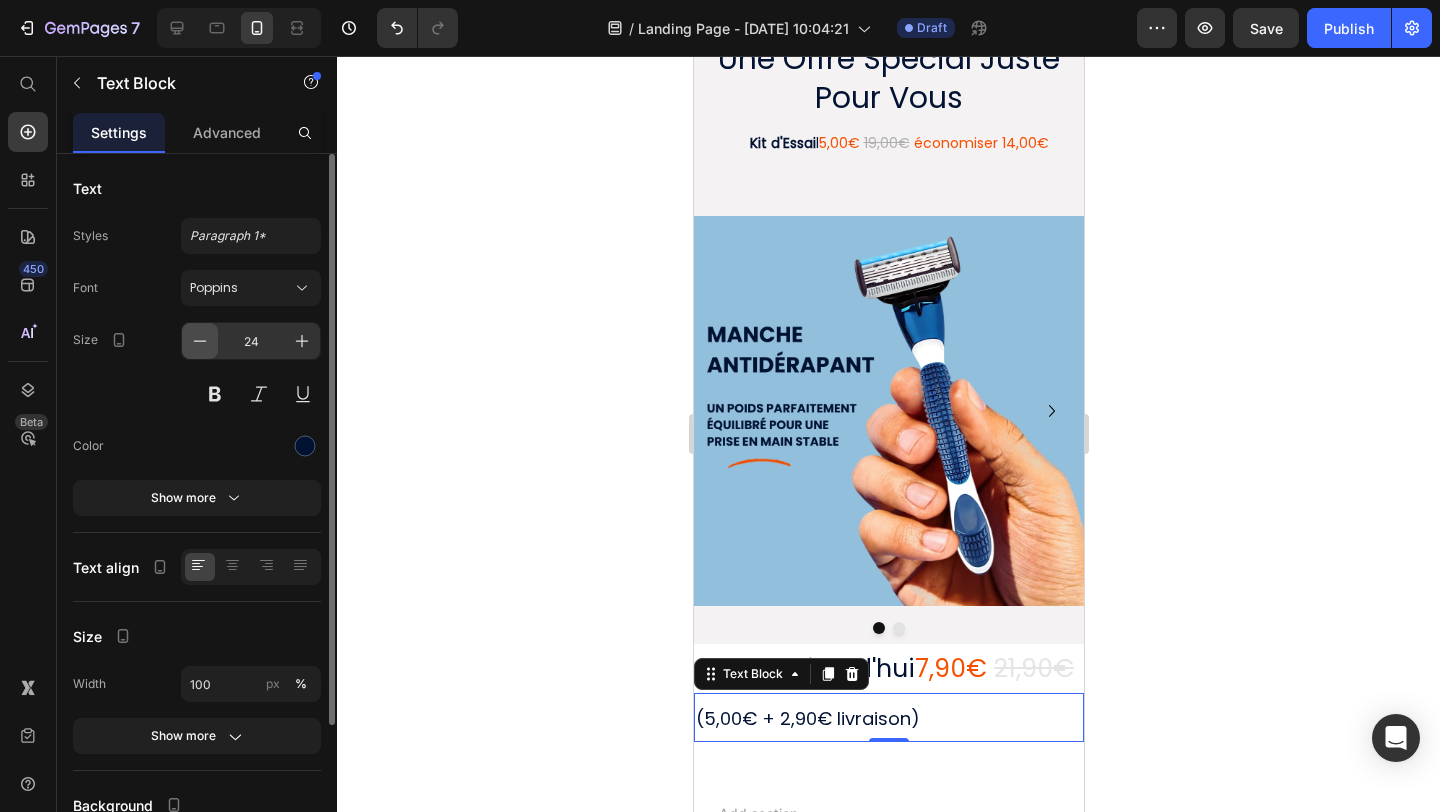 click at bounding box center (200, 341) 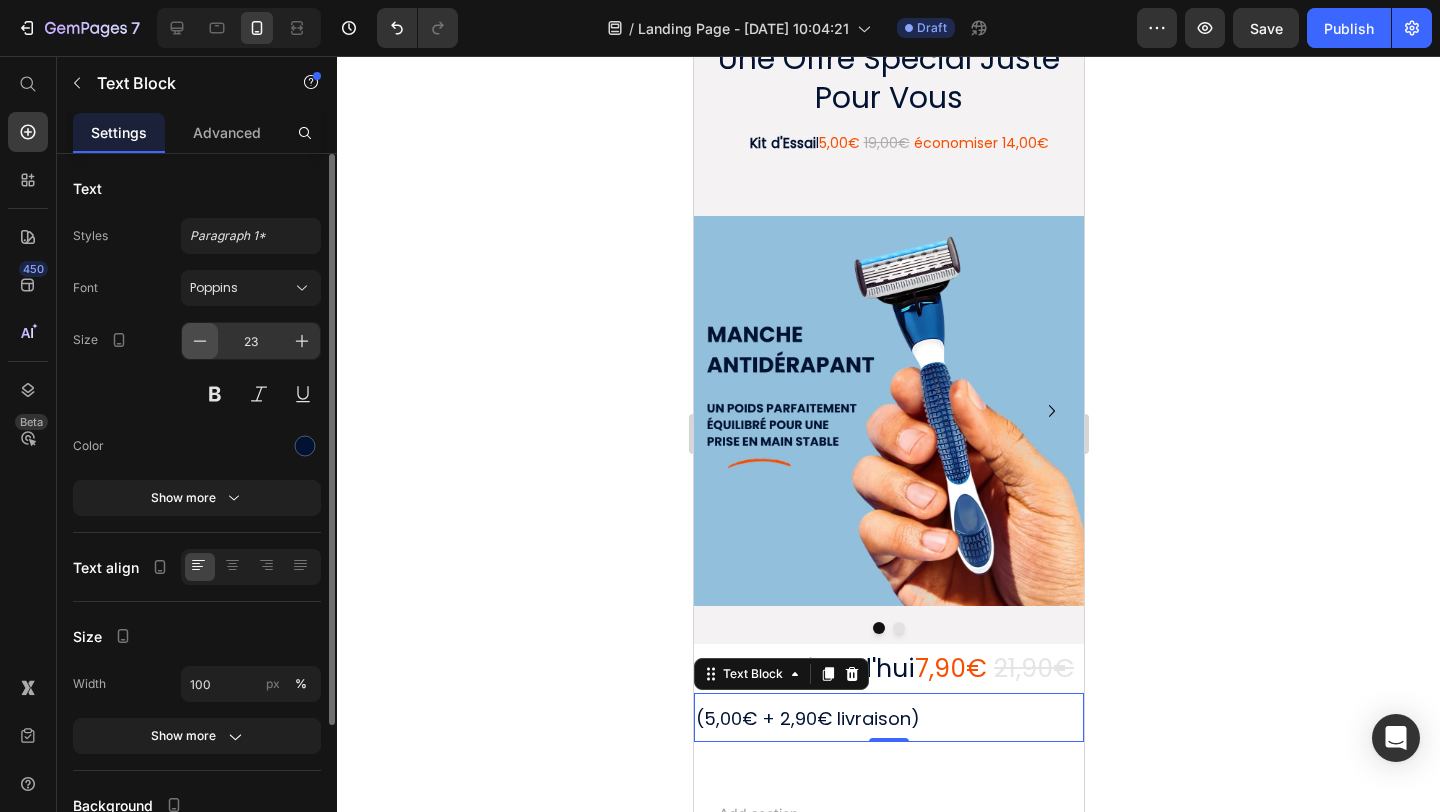 click at bounding box center [200, 341] 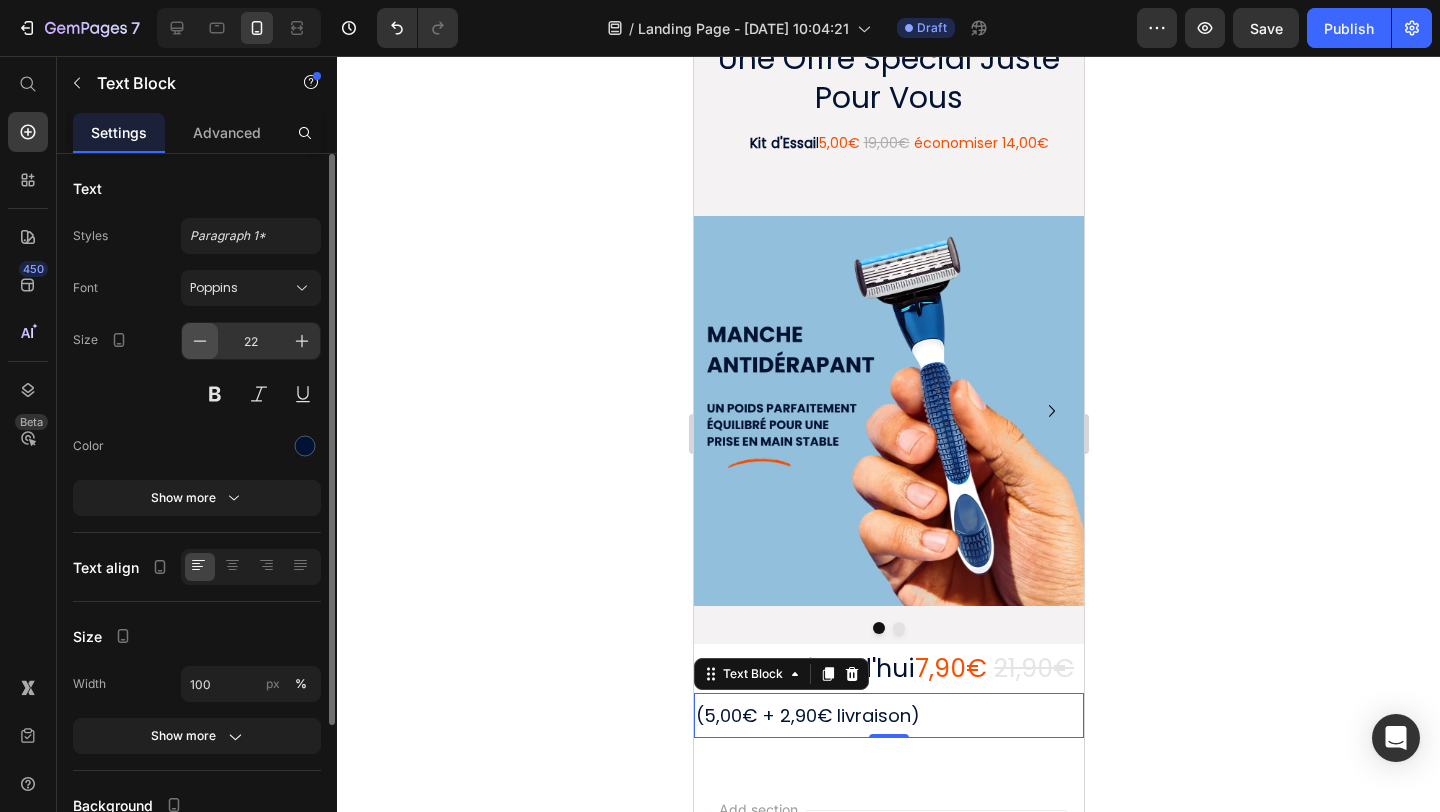 click at bounding box center (200, 341) 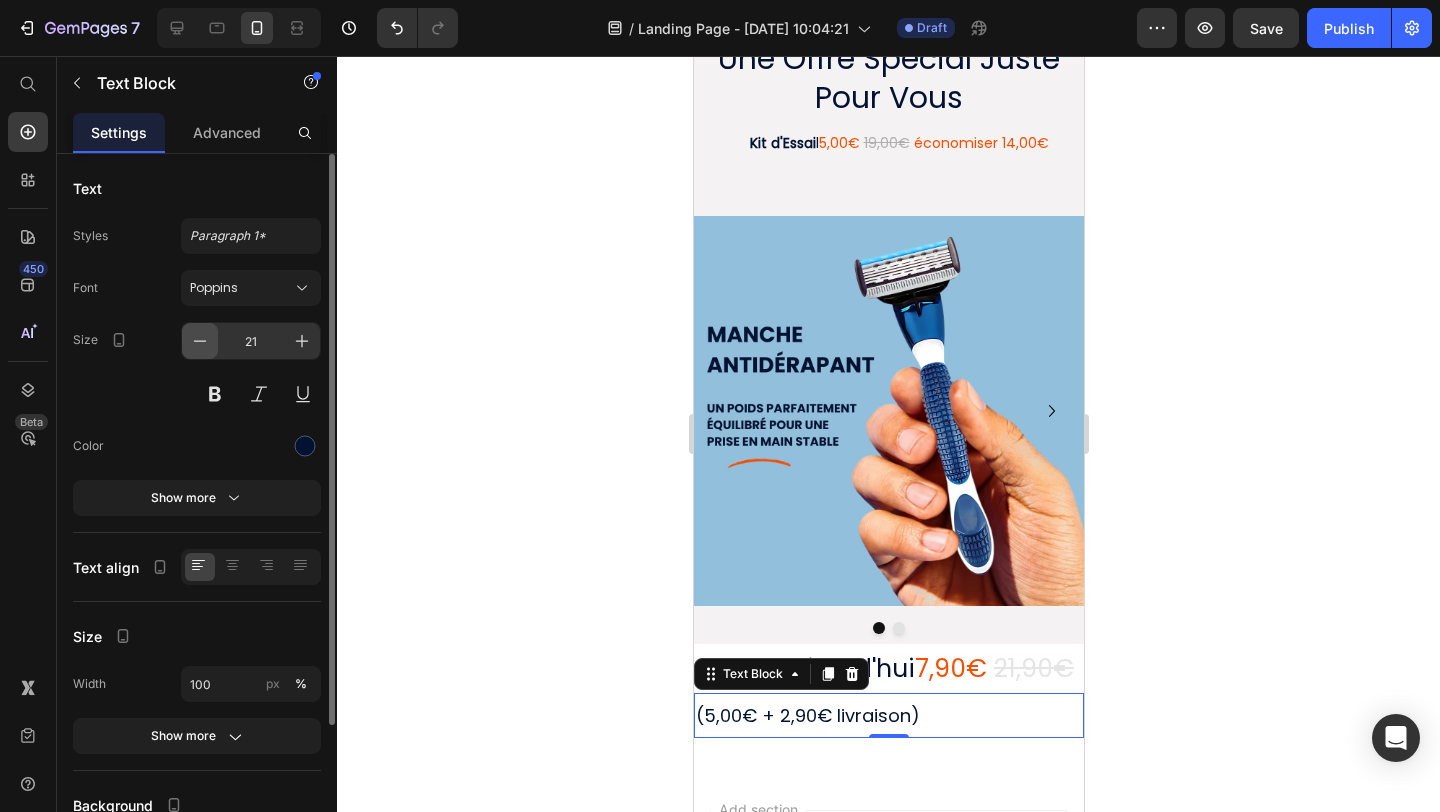 click at bounding box center [200, 341] 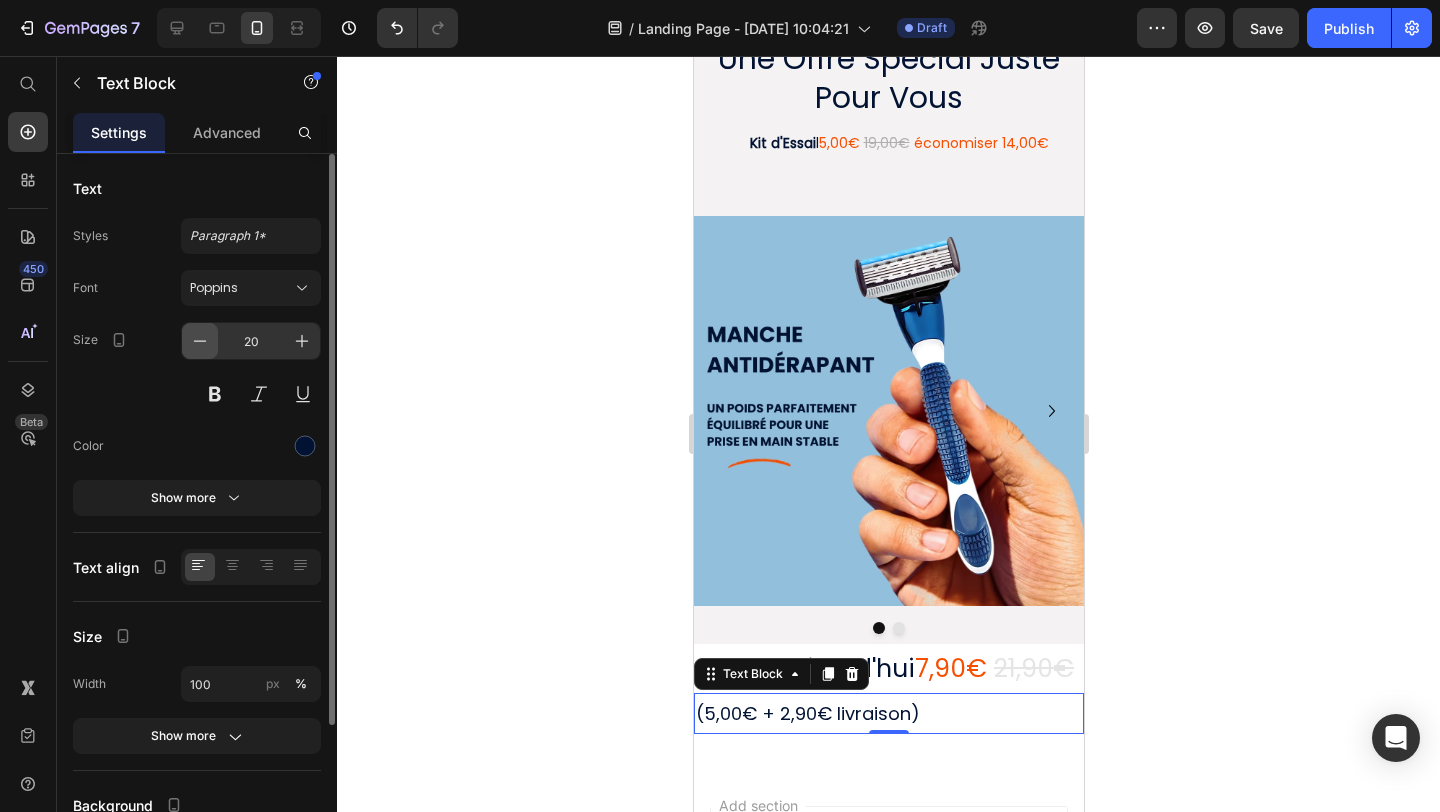 click at bounding box center [200, 341] 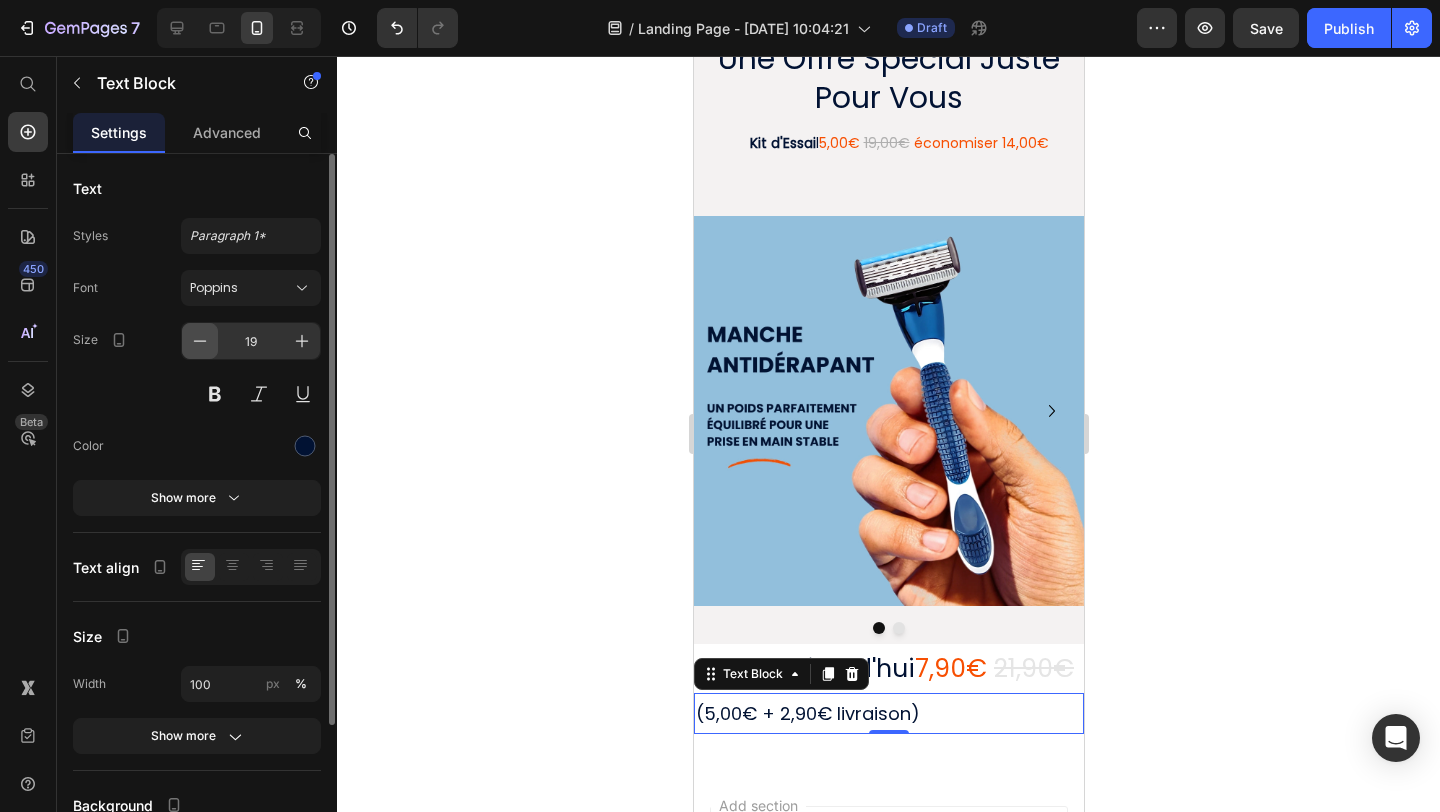 click at bounding box center [200, 341] 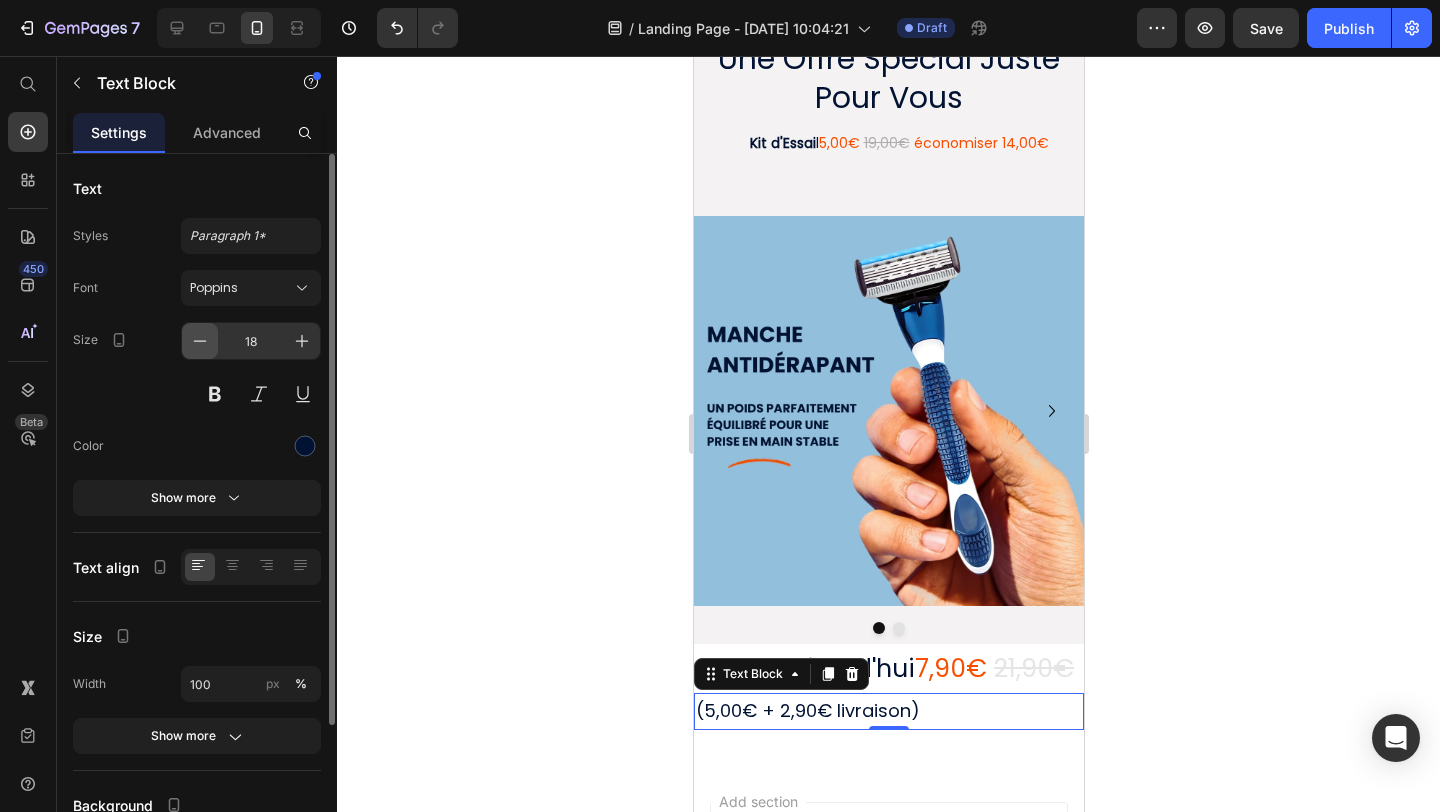 click at bounding box center [200, 341] 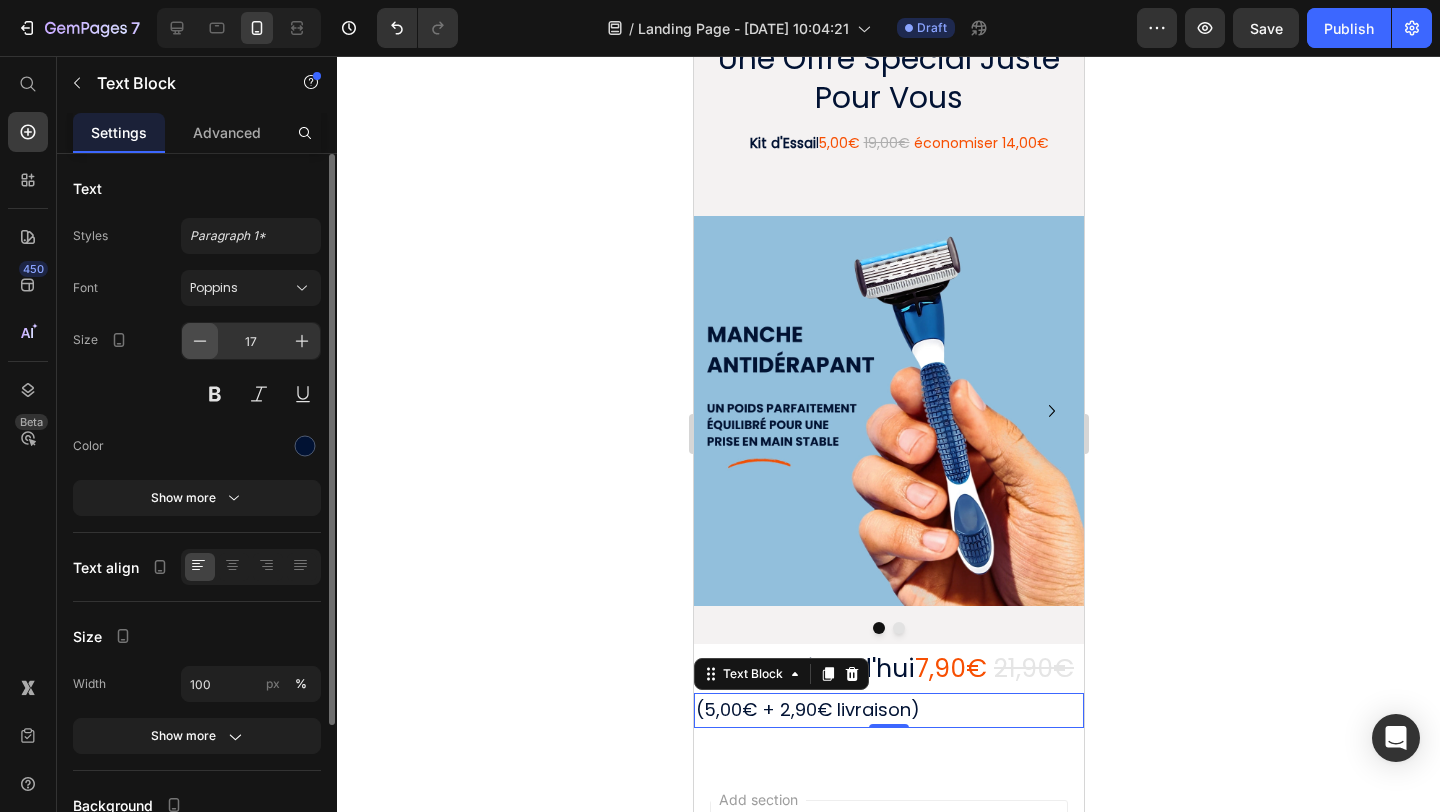 click at bounding box center (200, 341) 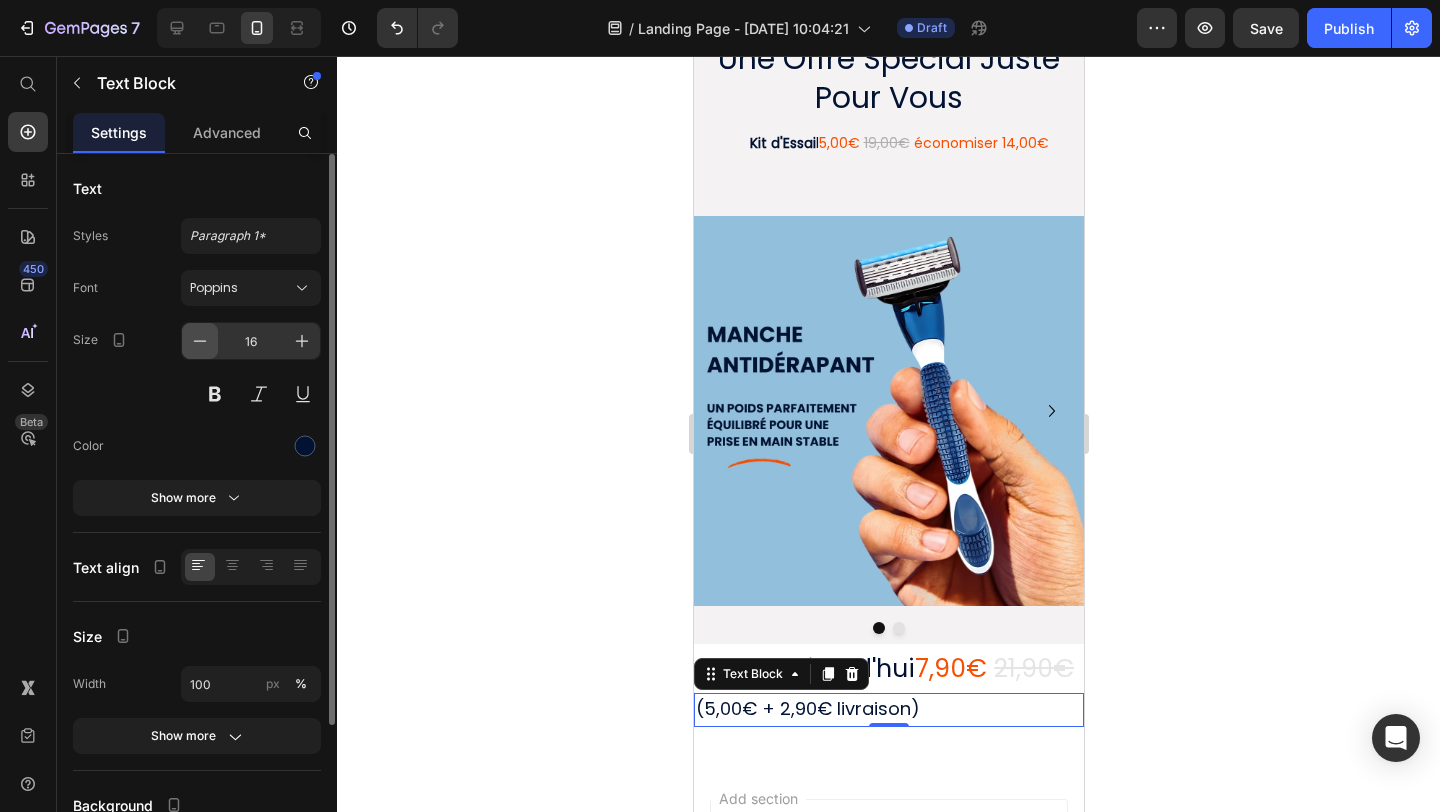click at bounding box center [200, 341] 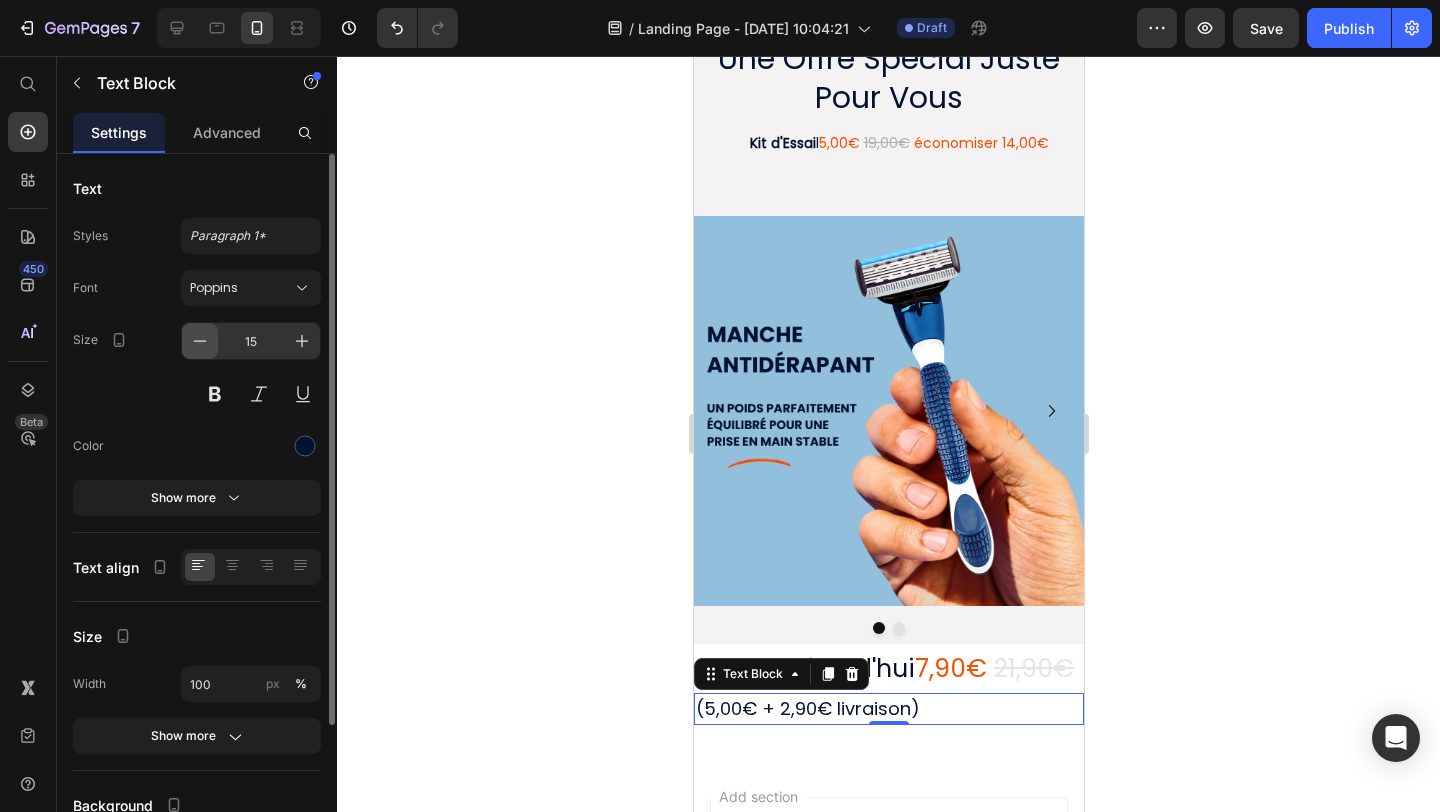 click at bounding box center [200, 341] 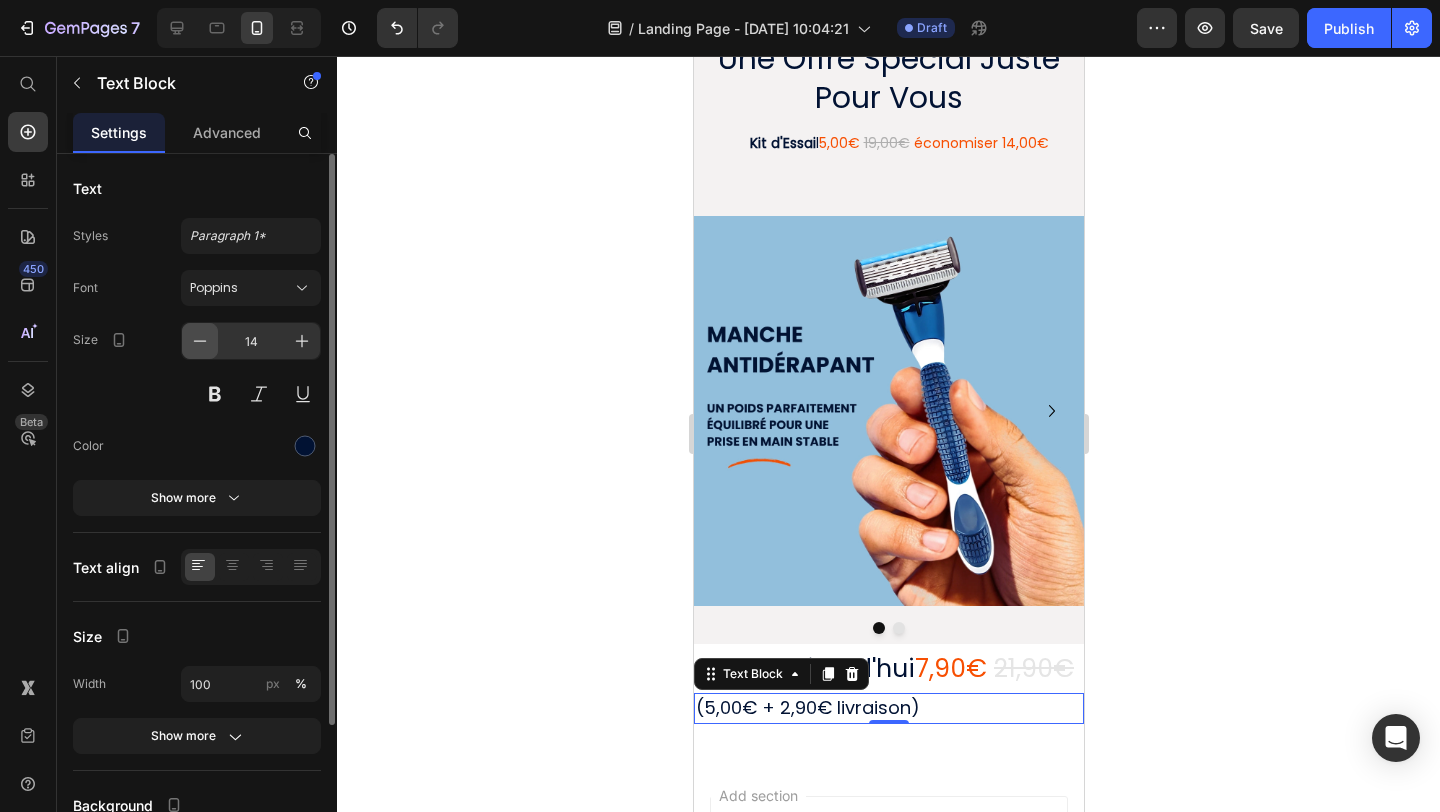 click at bounding box center (200, 341) 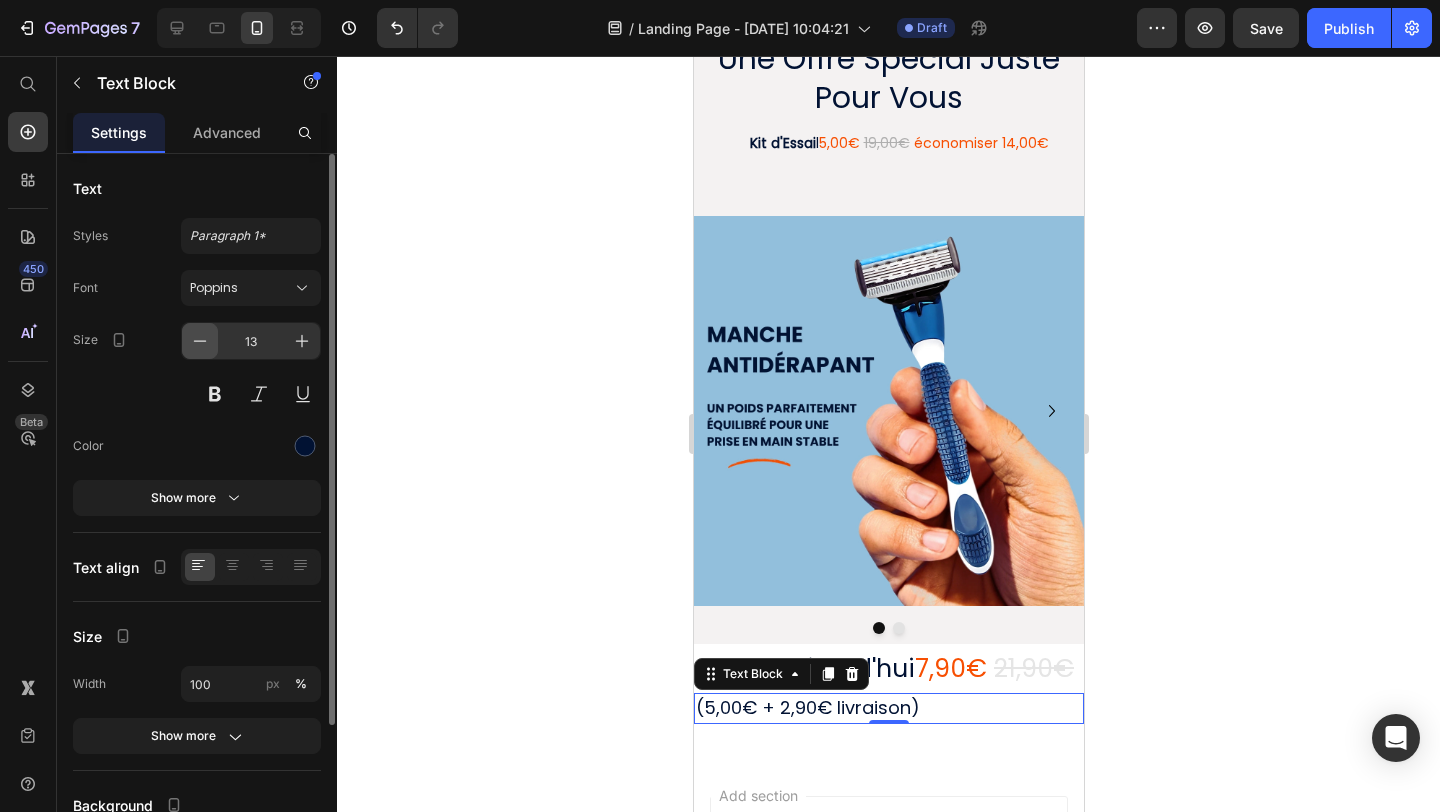 click at bounding box center (200, 341) 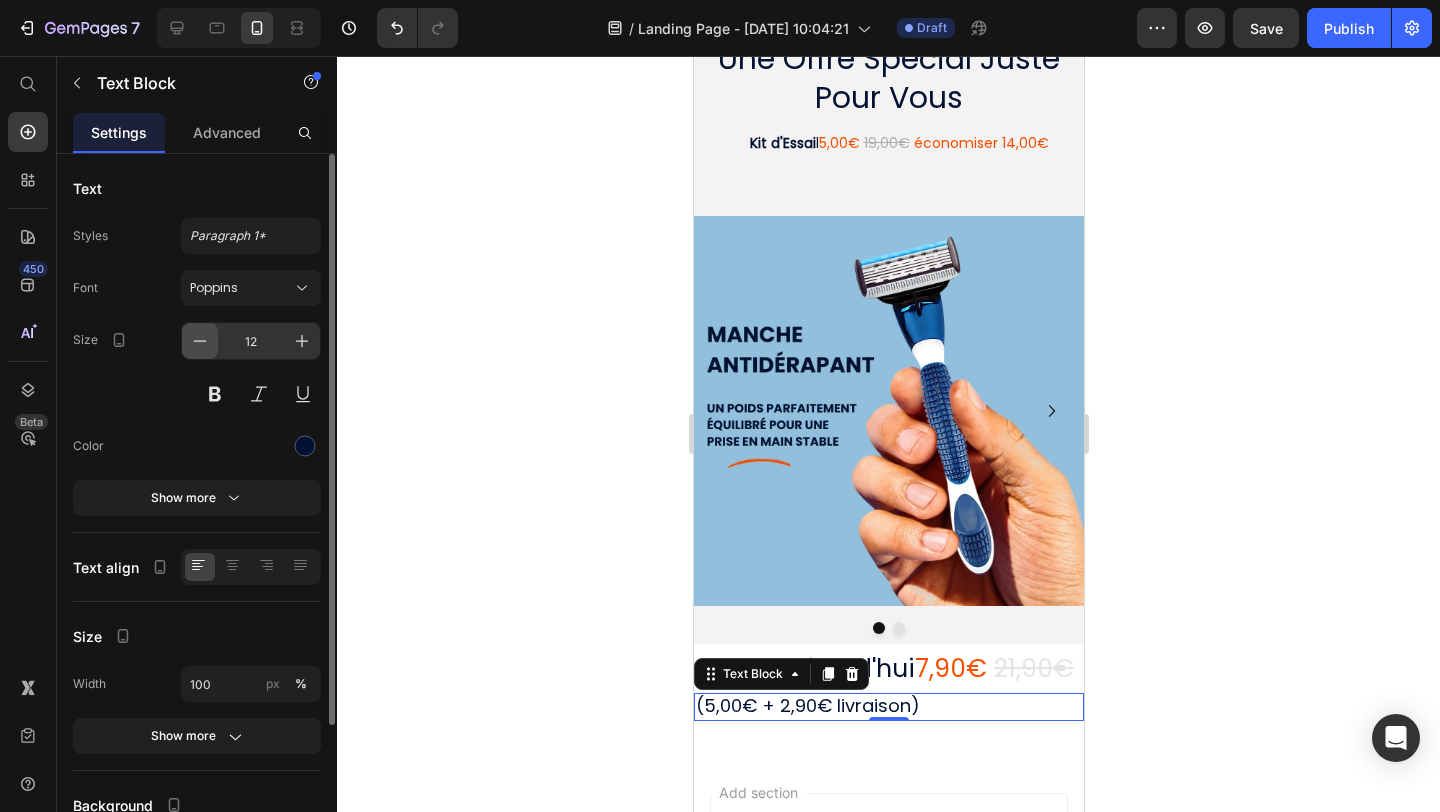 click at bounding box center (200, 341) 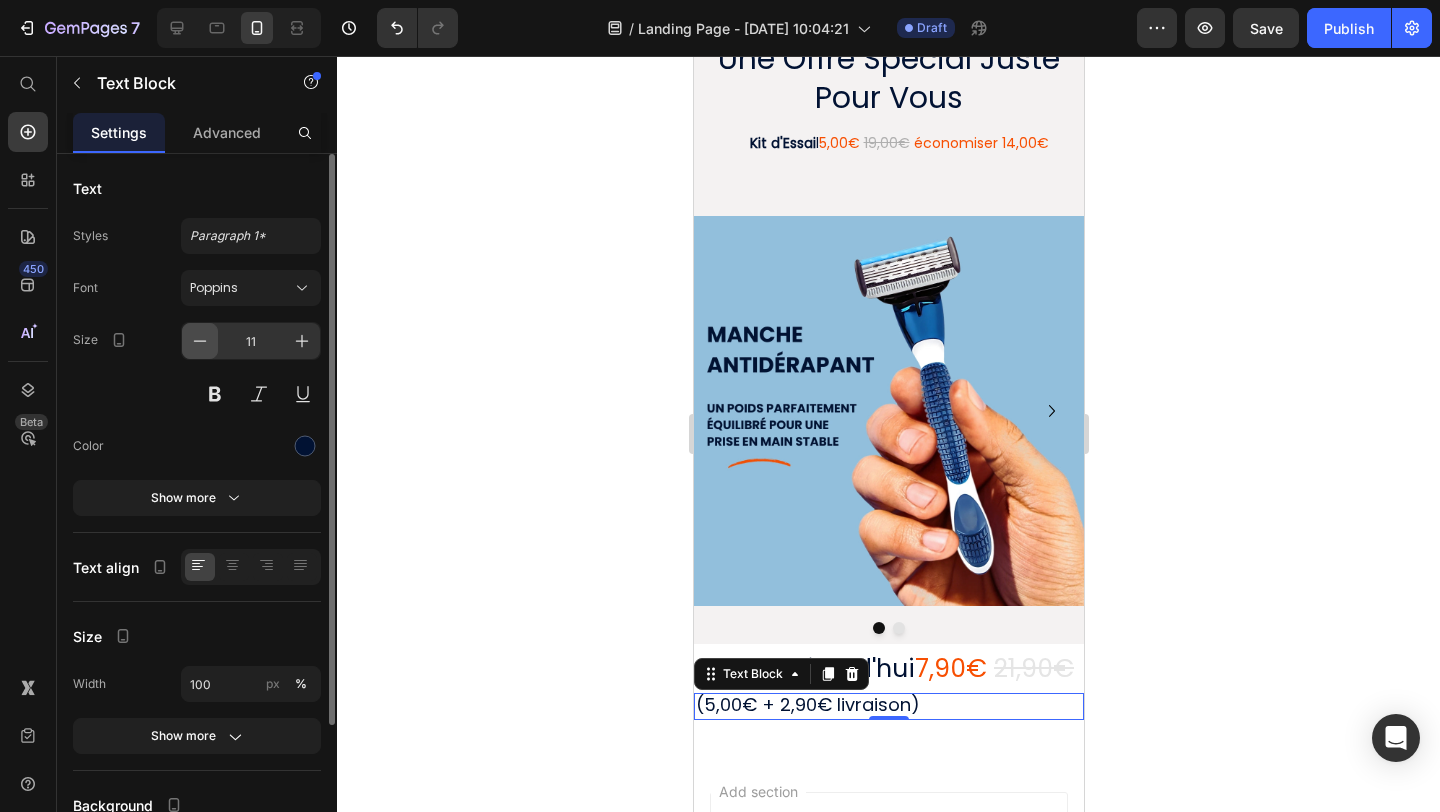 click at bounding box center [200, 341] 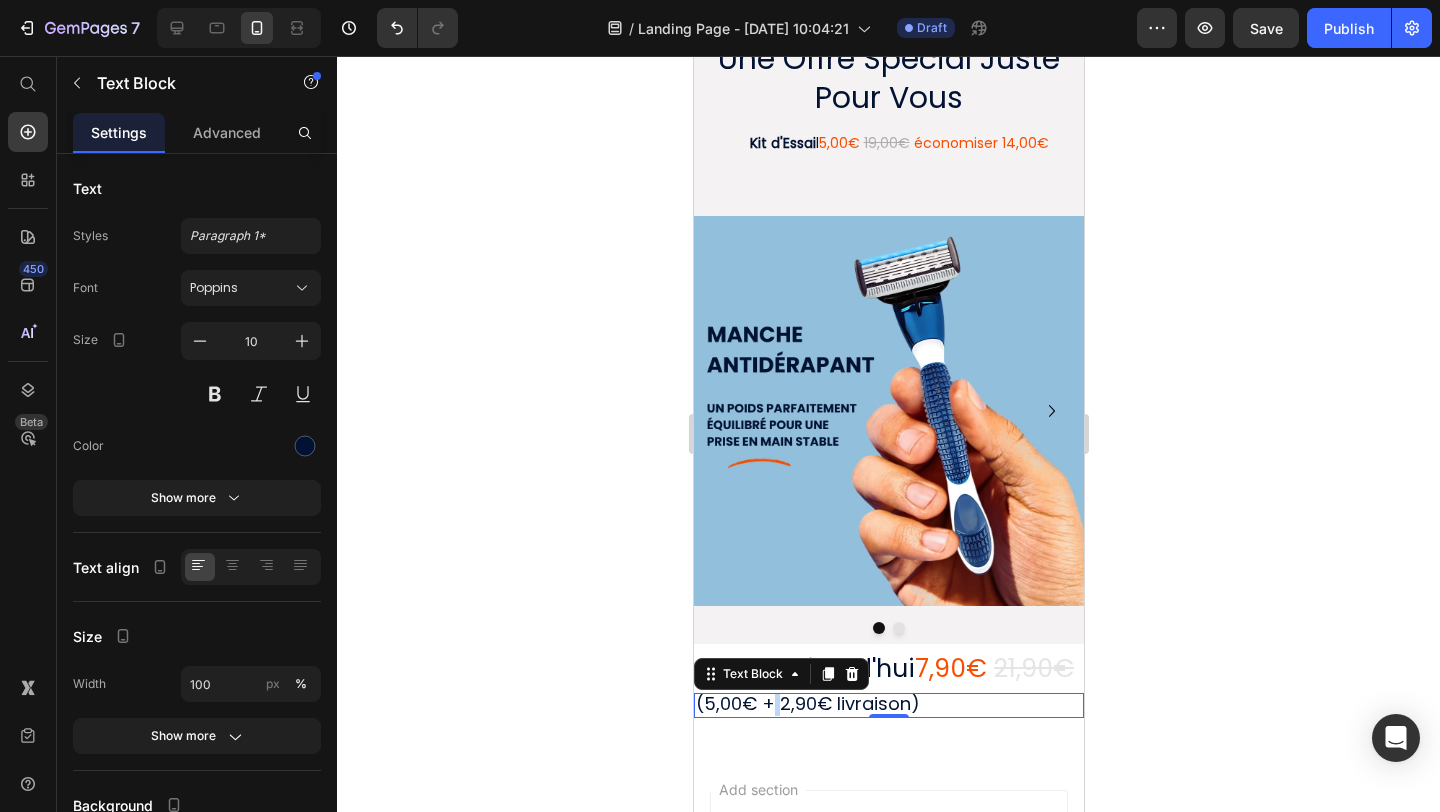 click on "(5,00€ + 2,90€ livraison)" at bounding box center [807, 703] 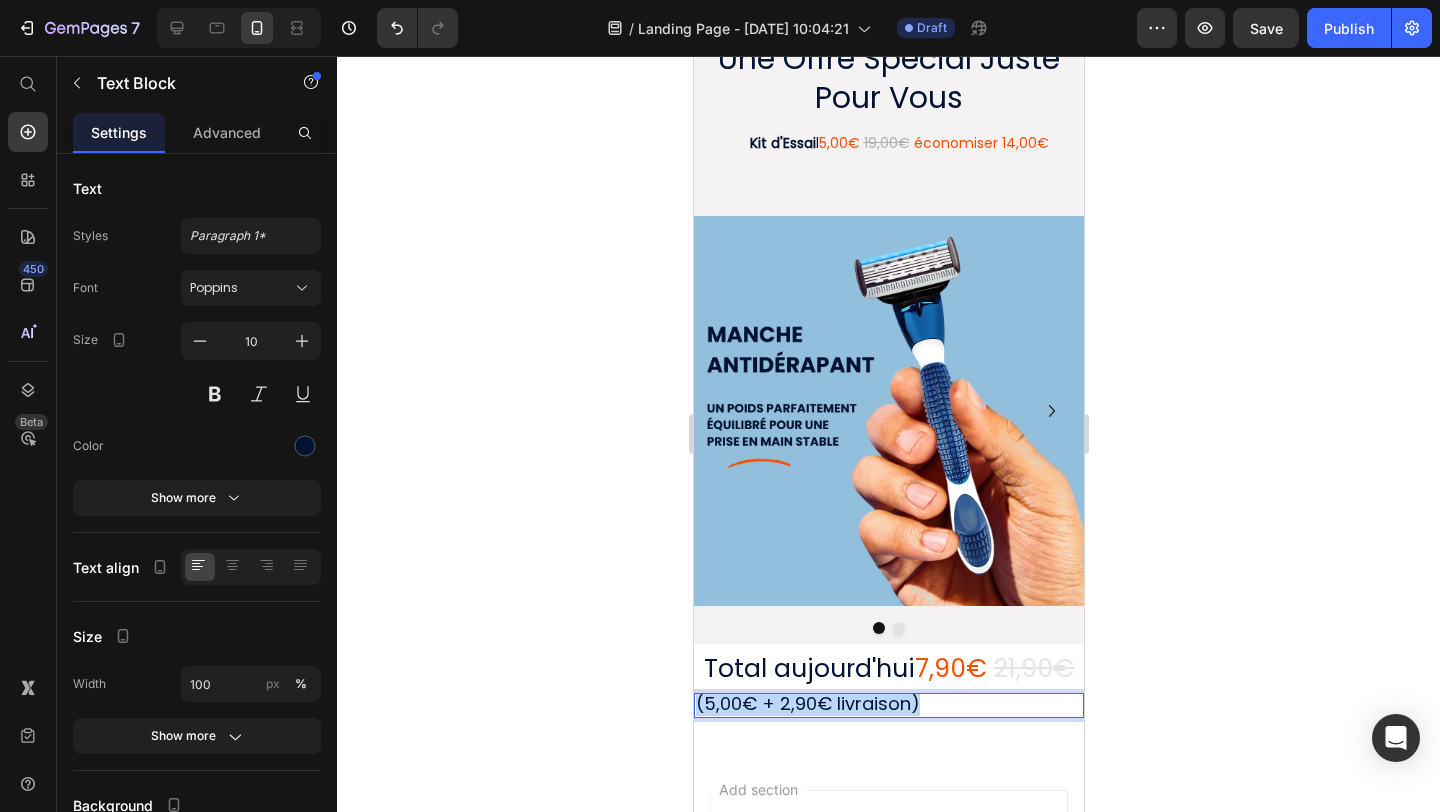 click on "(5,00€ + 2,90€ livraison)" at bounding box center [807, 703] 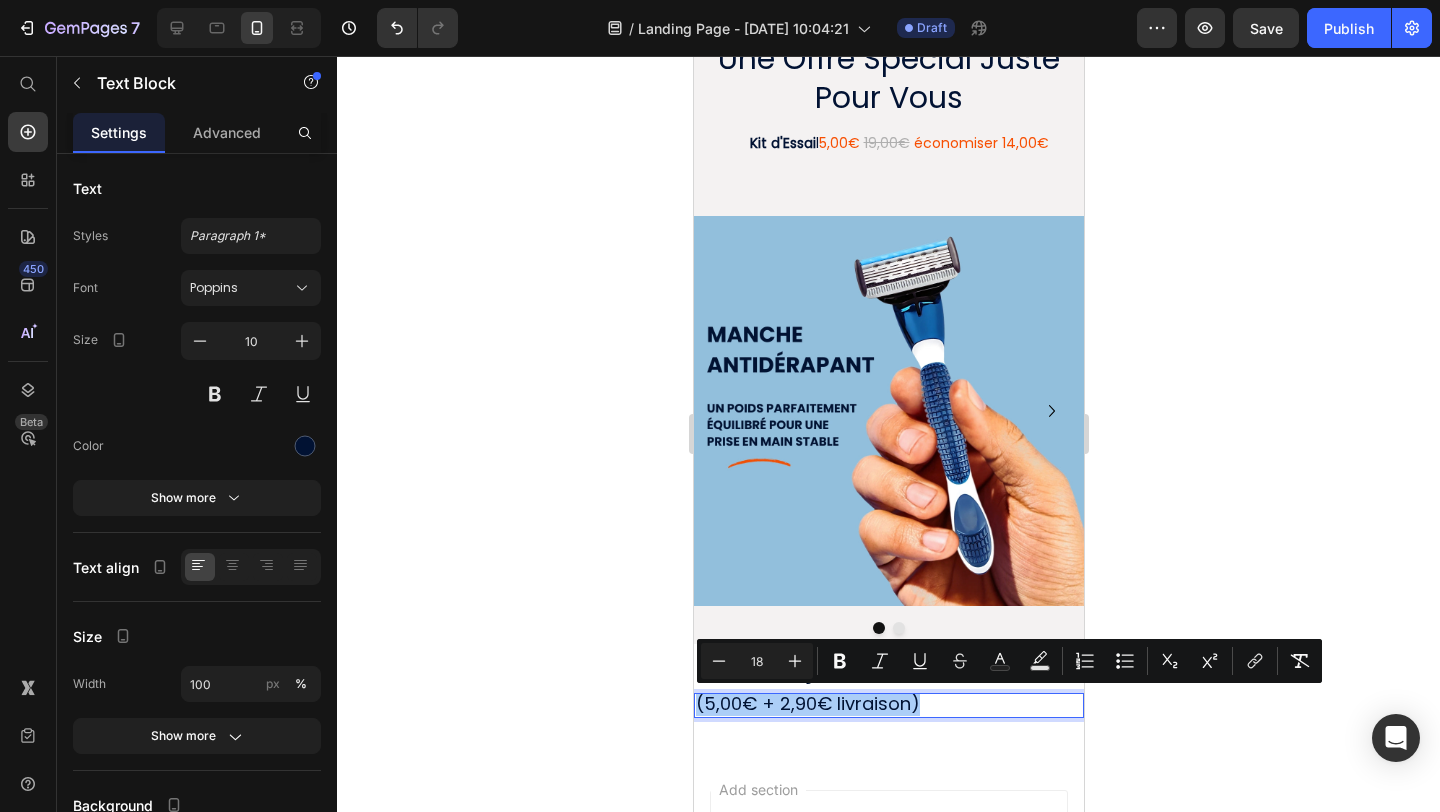 click on "18" at bounding box center [757, 661] 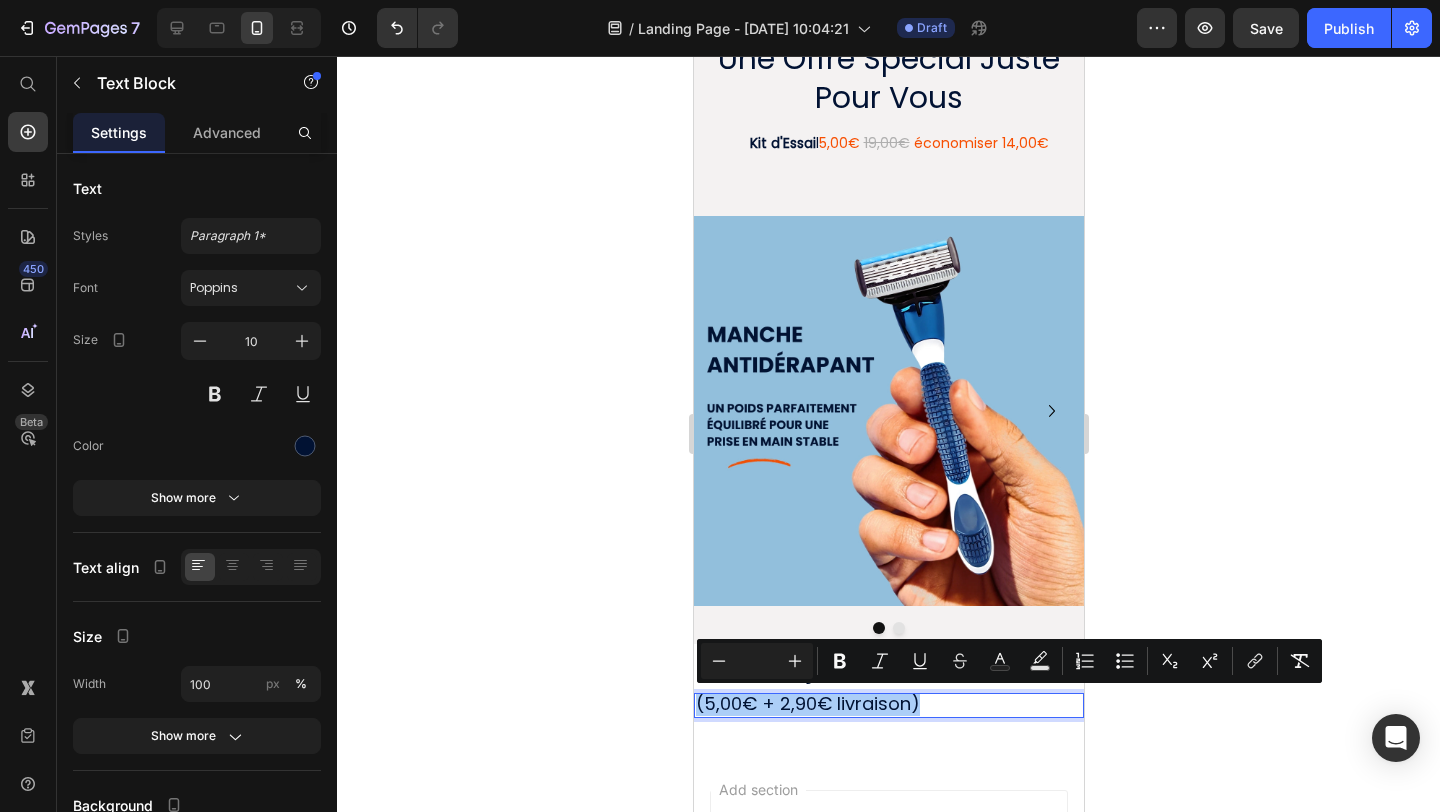 type 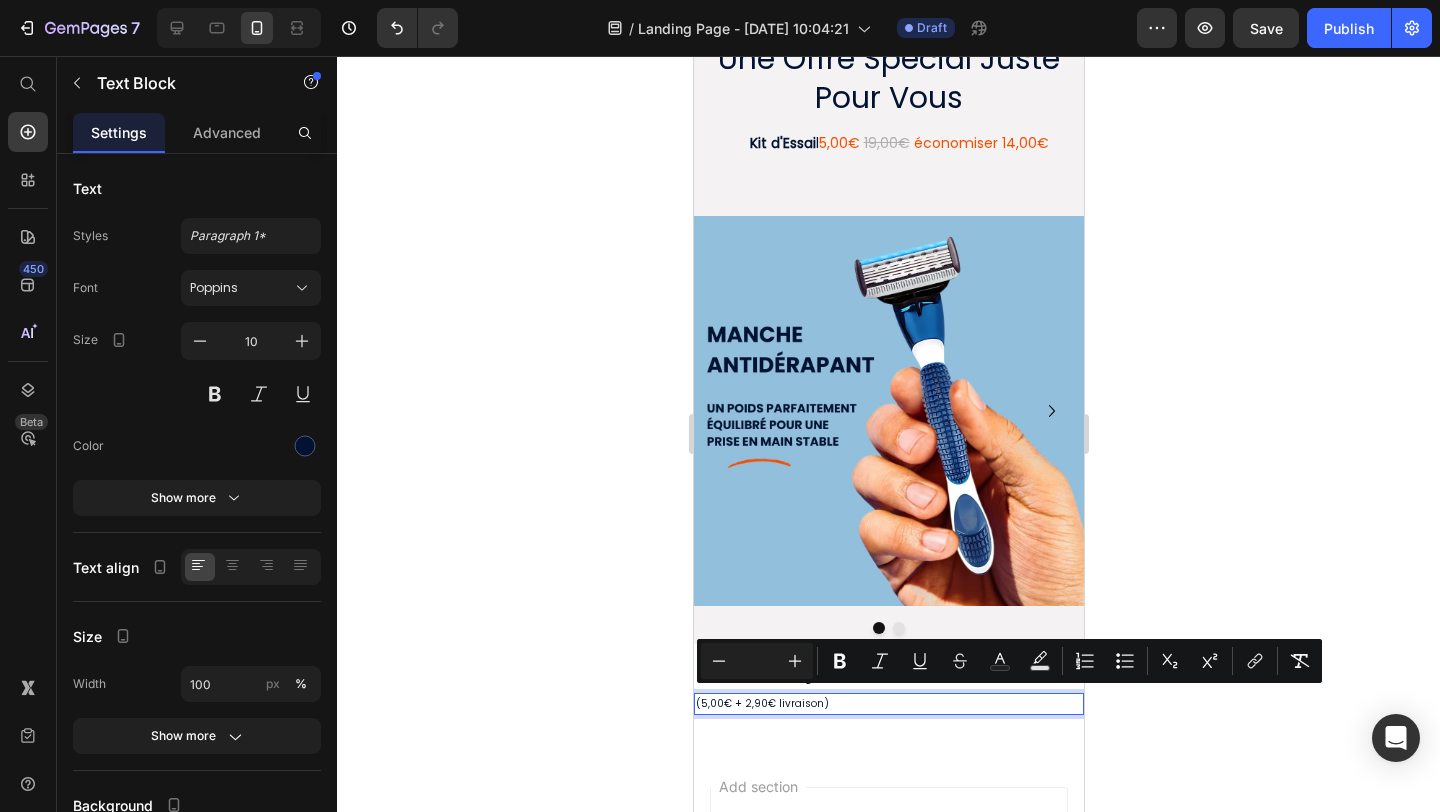 click 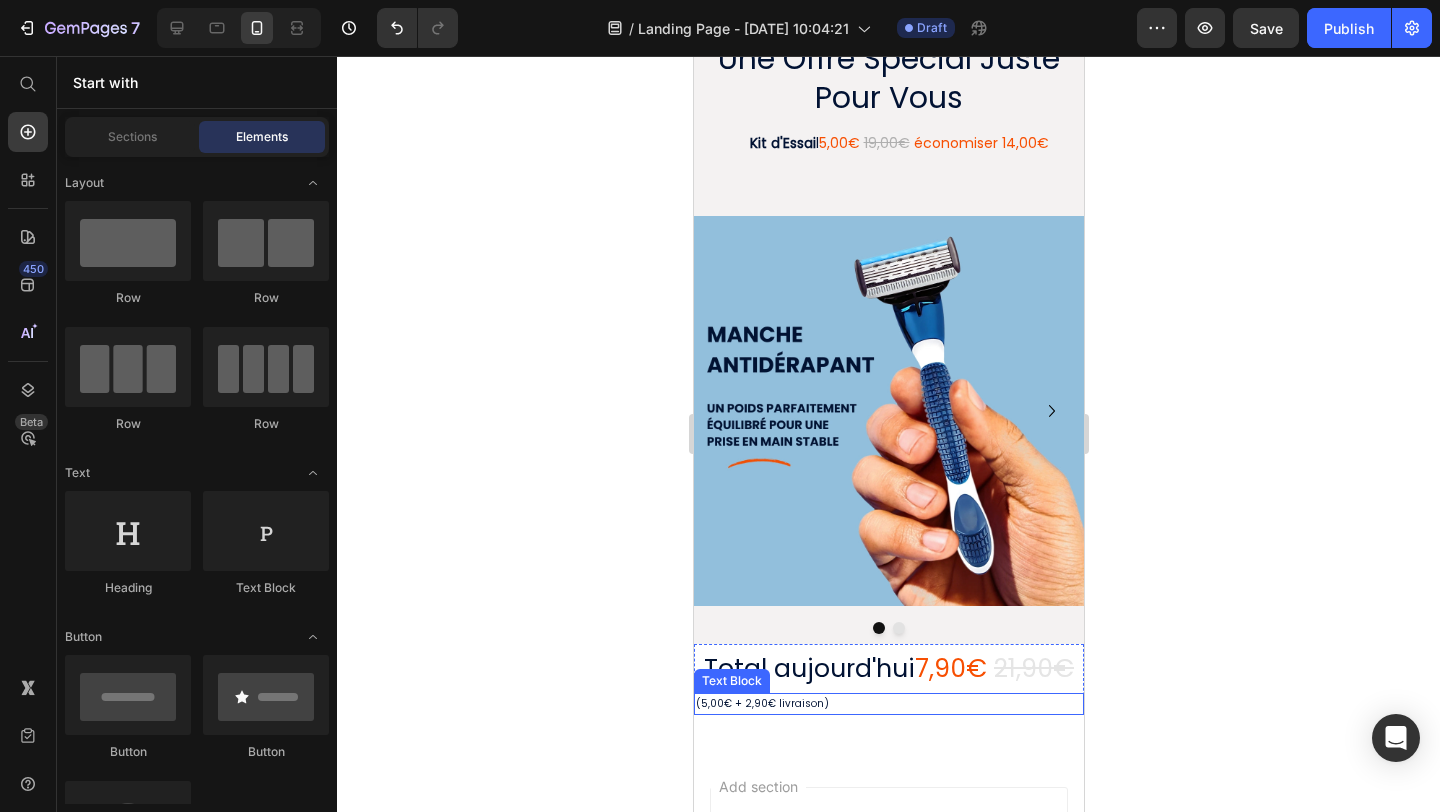 click on "(5,00€ + 2,90€ livraison)" at bounding box center (888, 704) 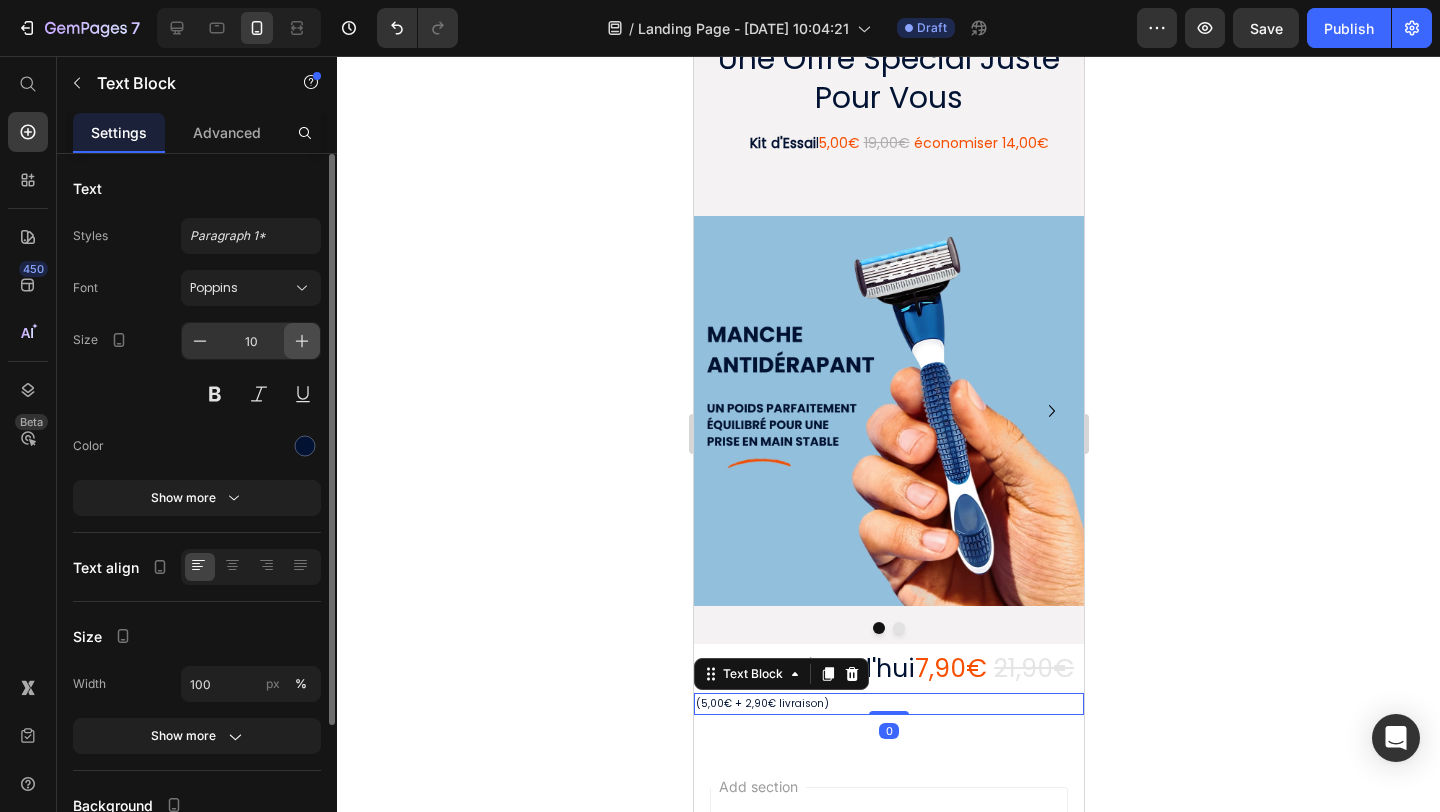 click 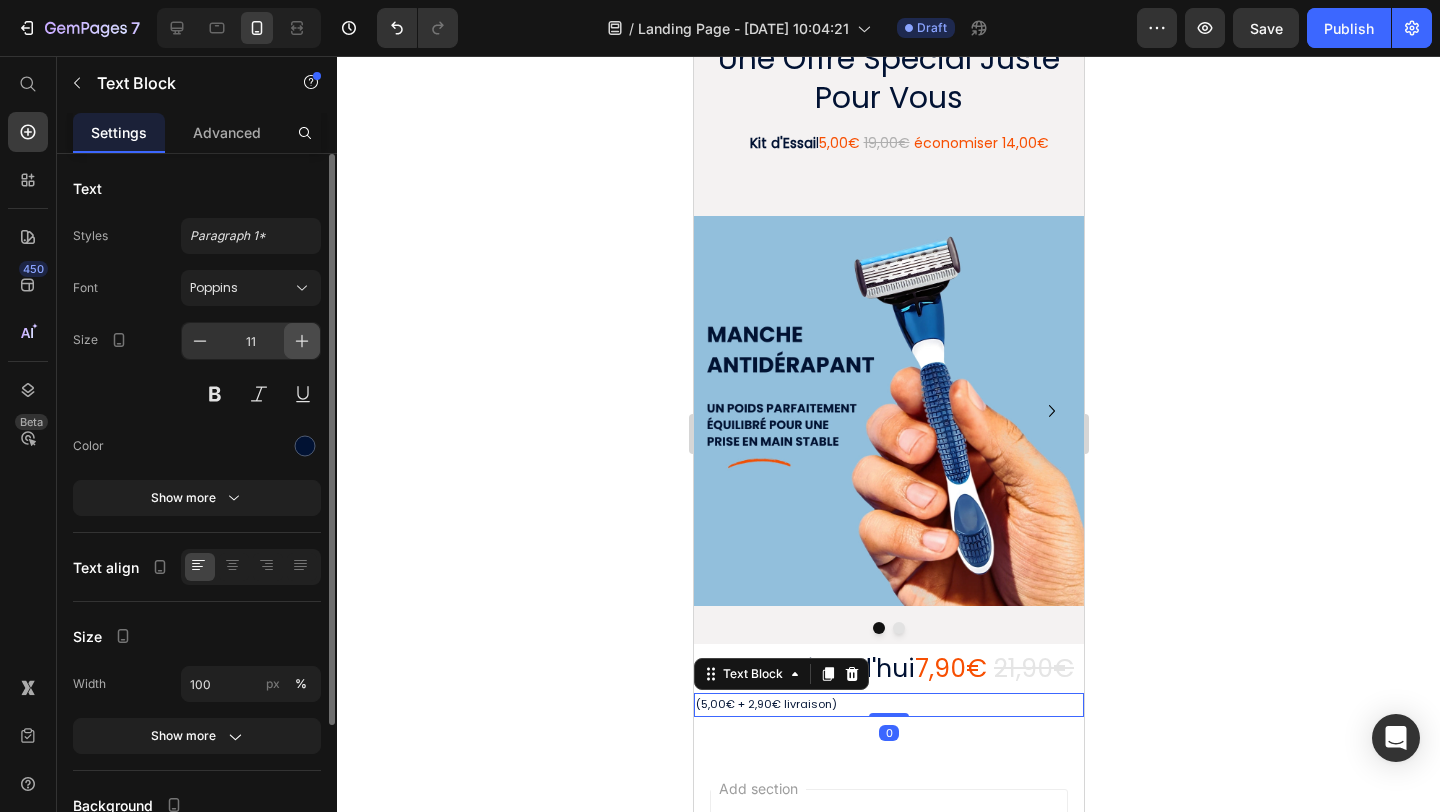click 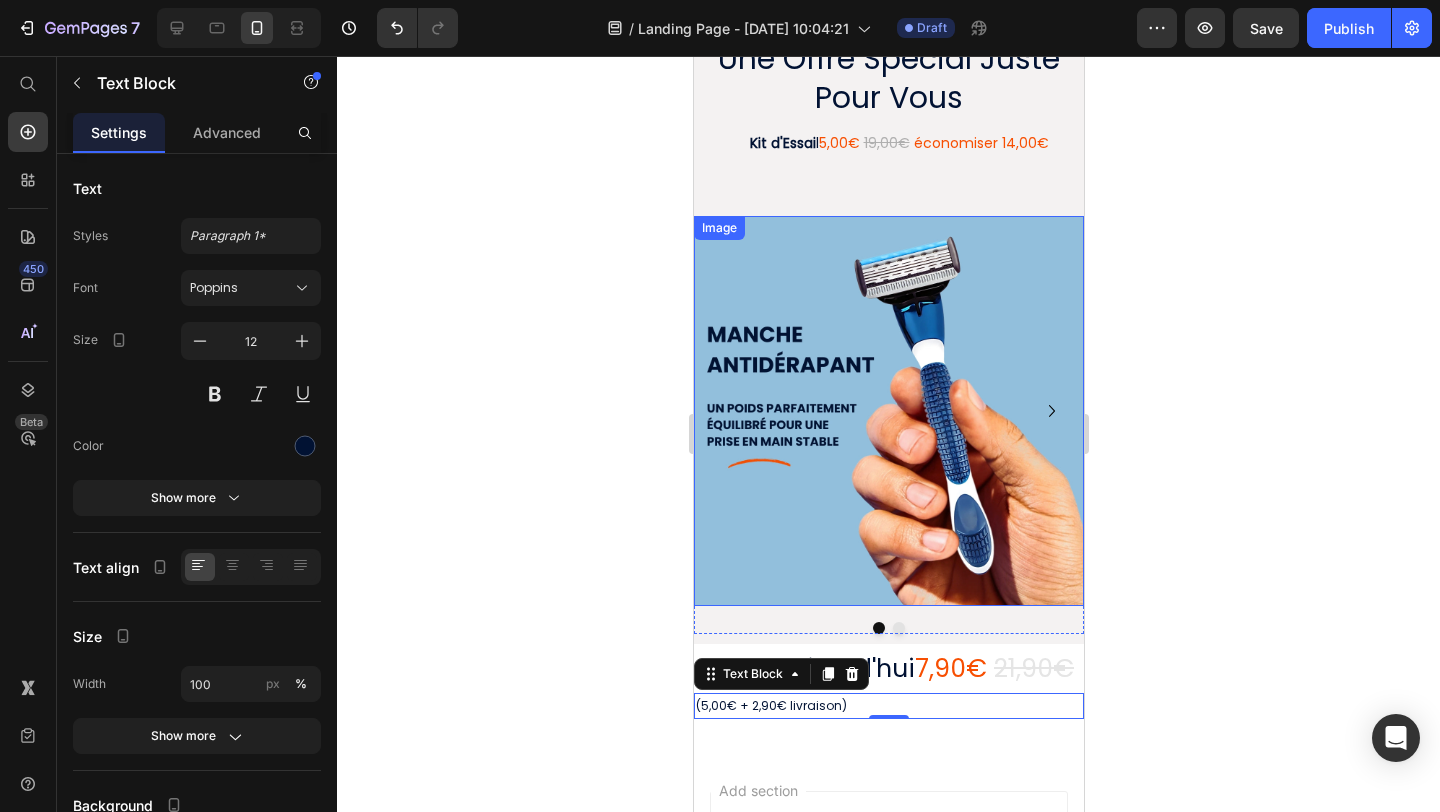 click 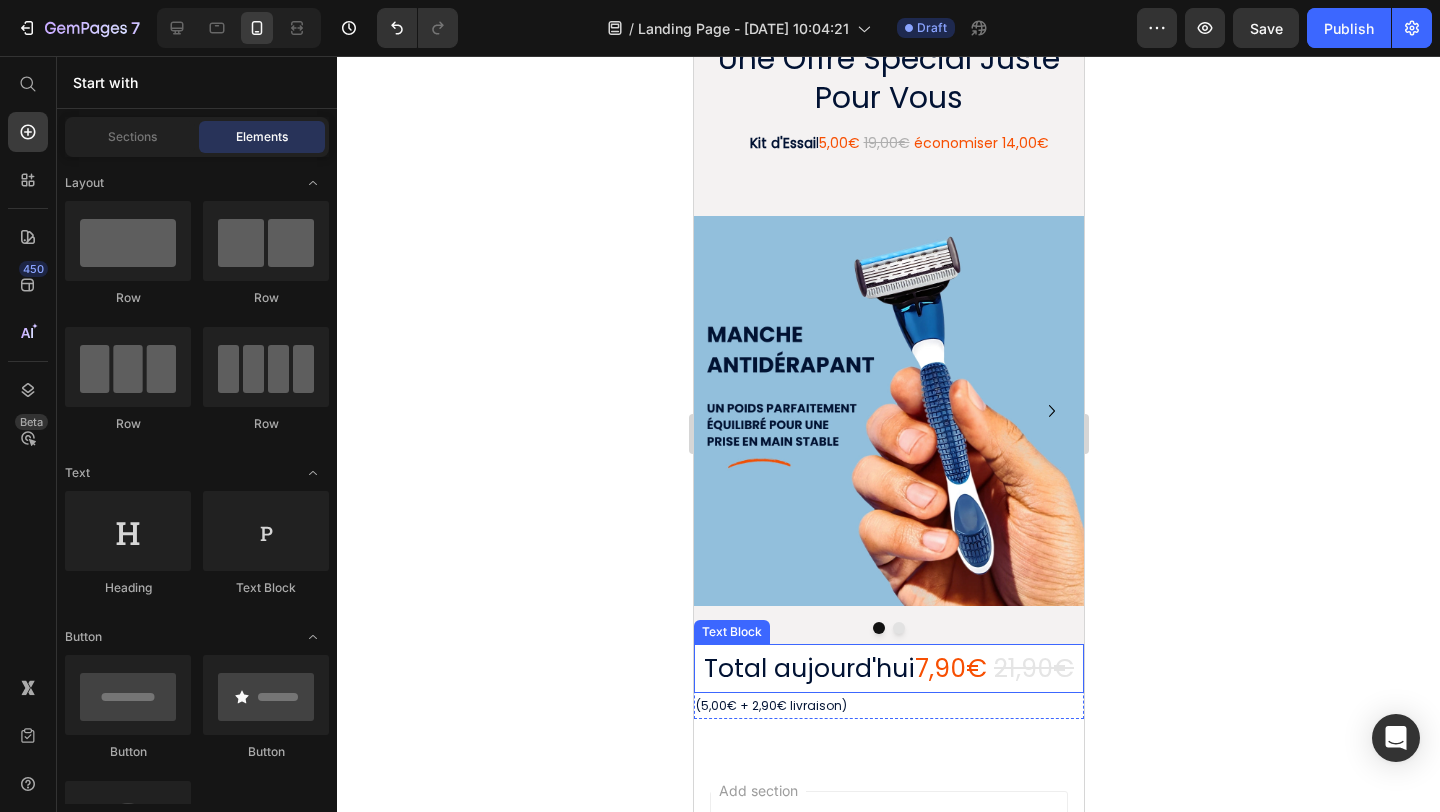 click on "Total aujourd'hui  7,90€   21,90€" at bounding box center (888, 668) 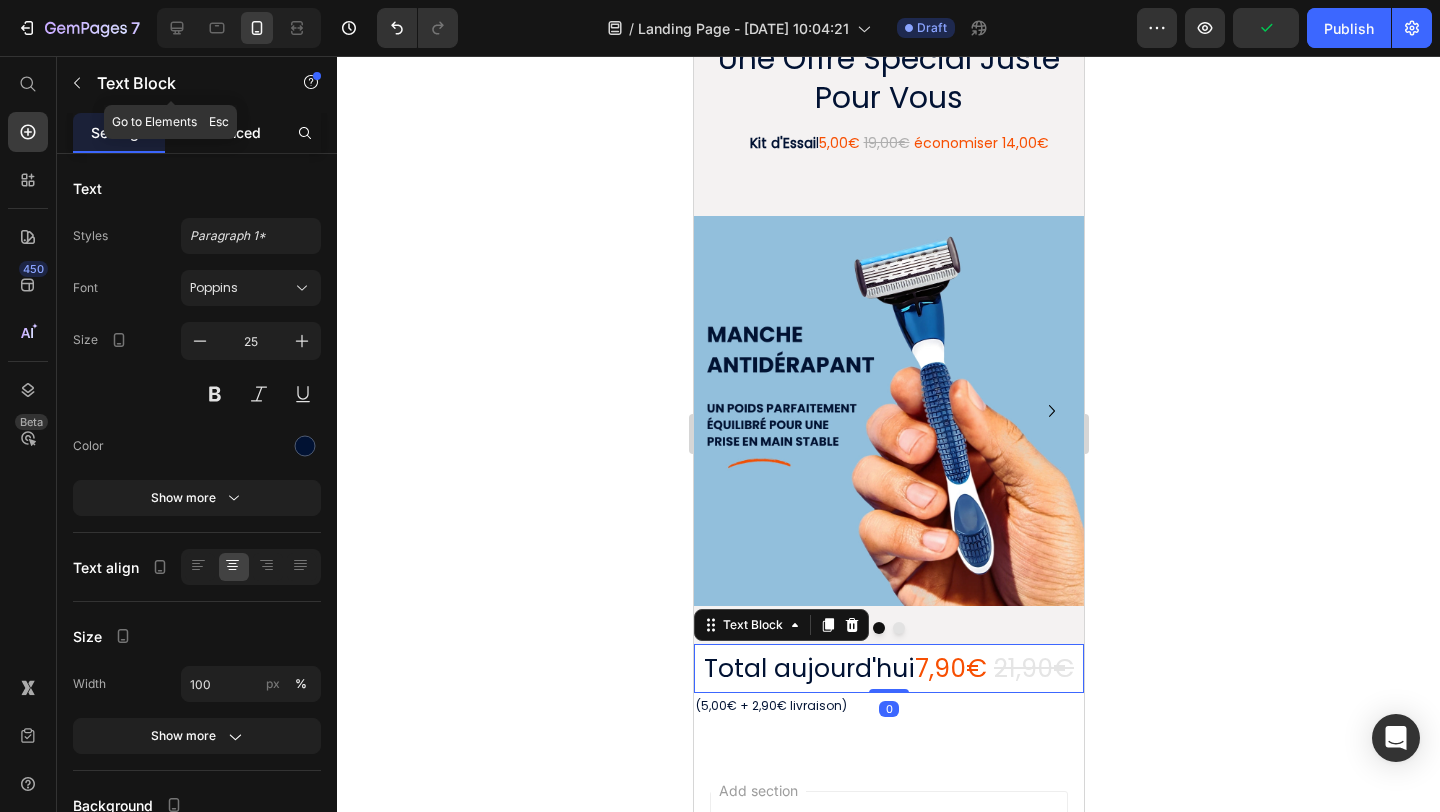 click on "Advanced" at bounding box center (227, 132) 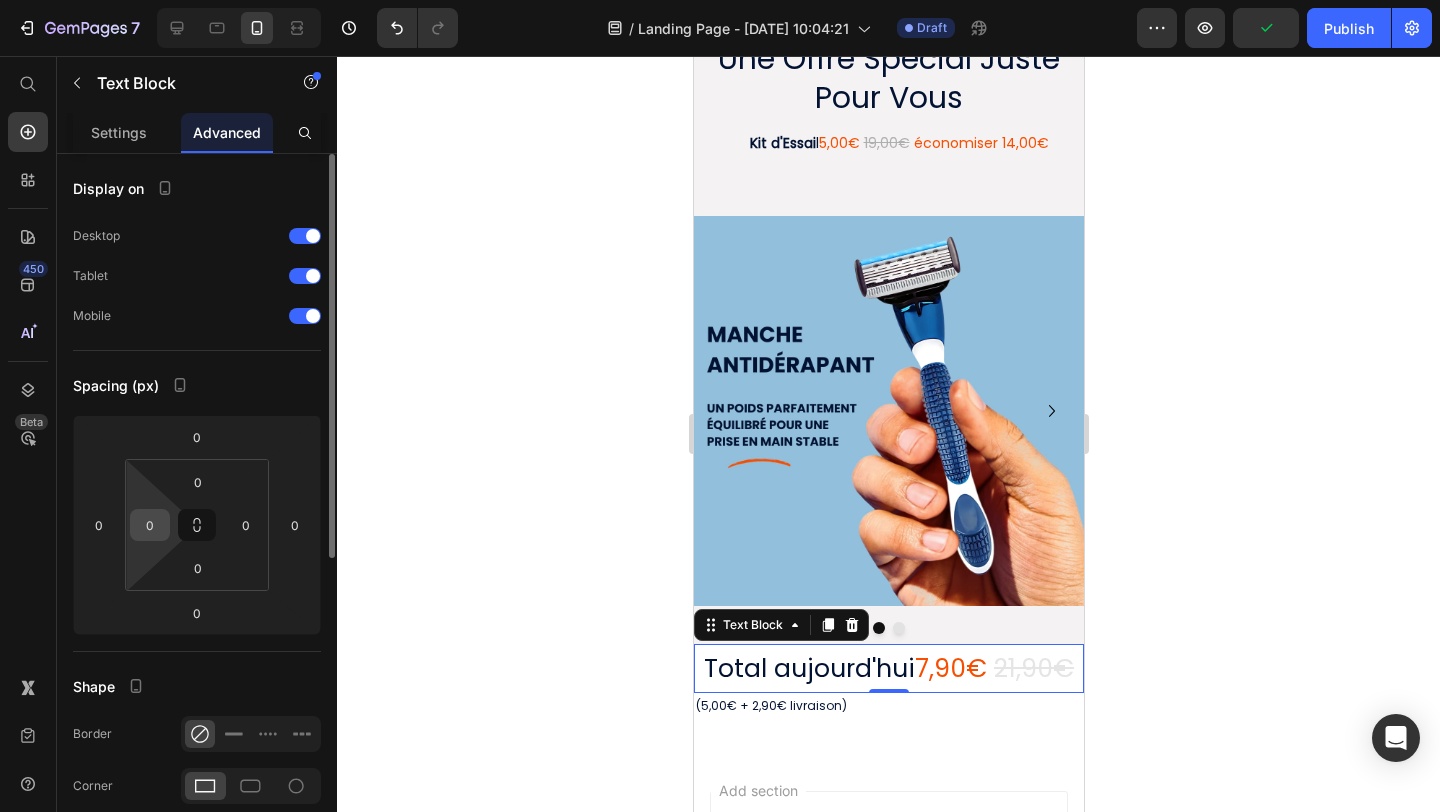 click on "0" at bounding box center (150, 525) 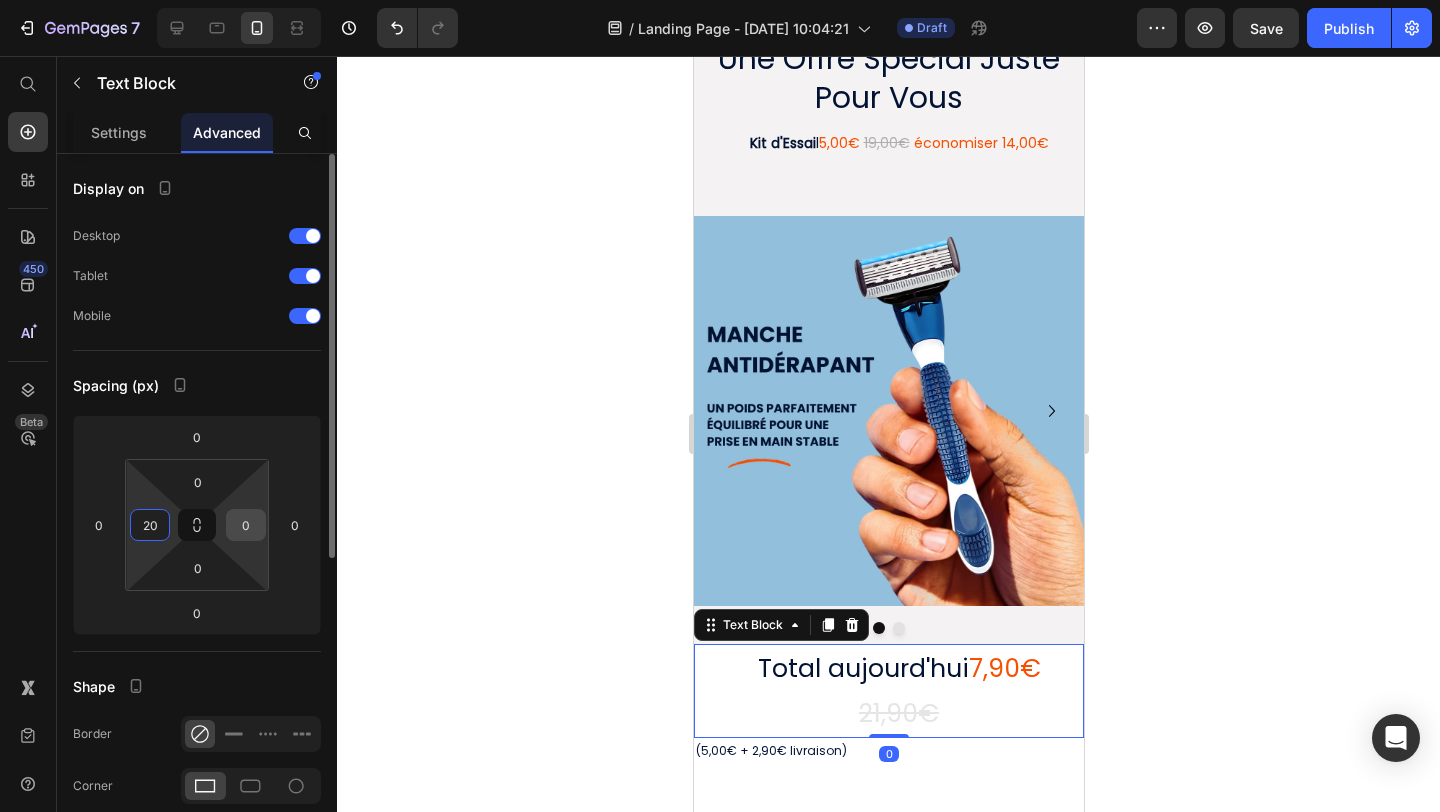 type on "20" 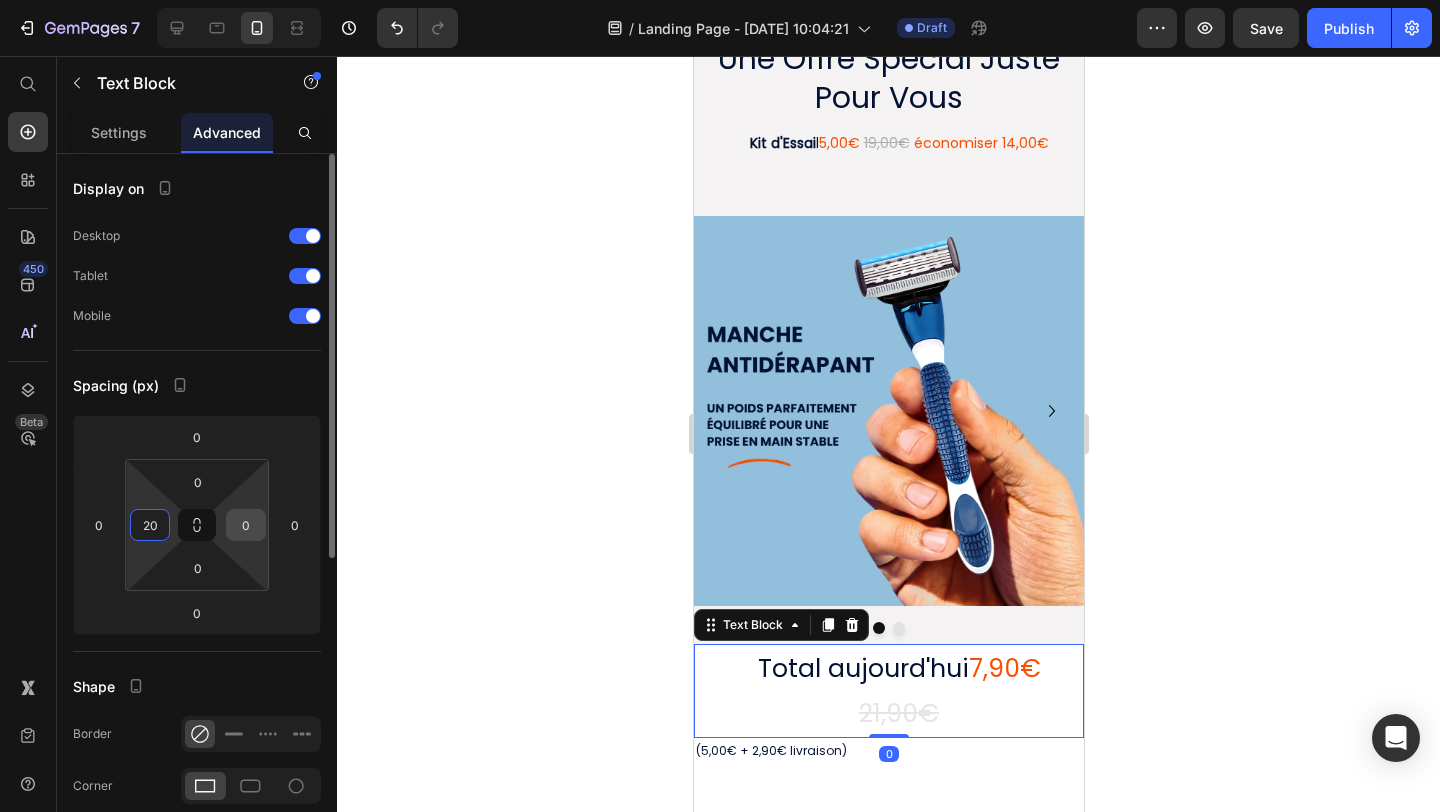 click on "0" at bounding box center (246, 525) 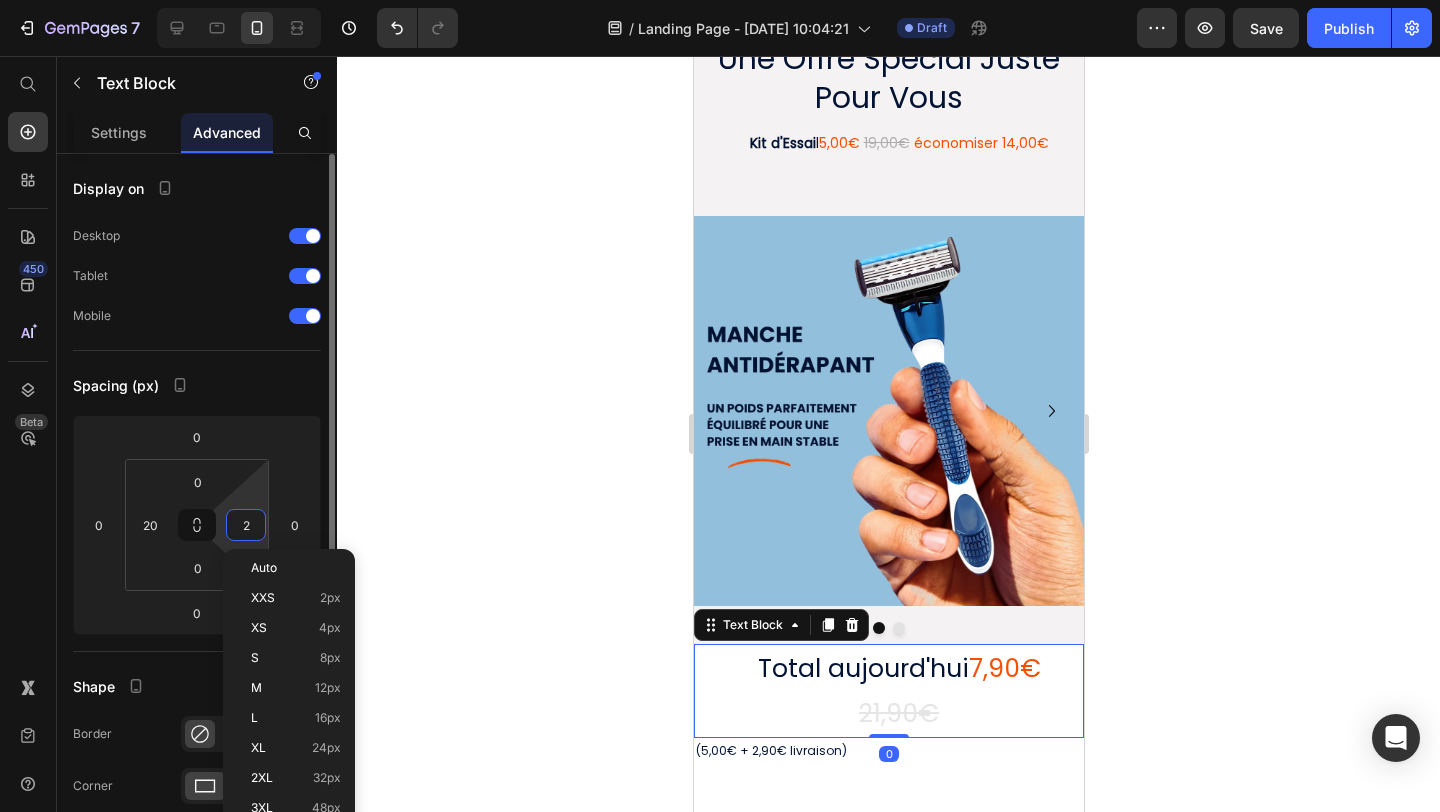 type on "20" 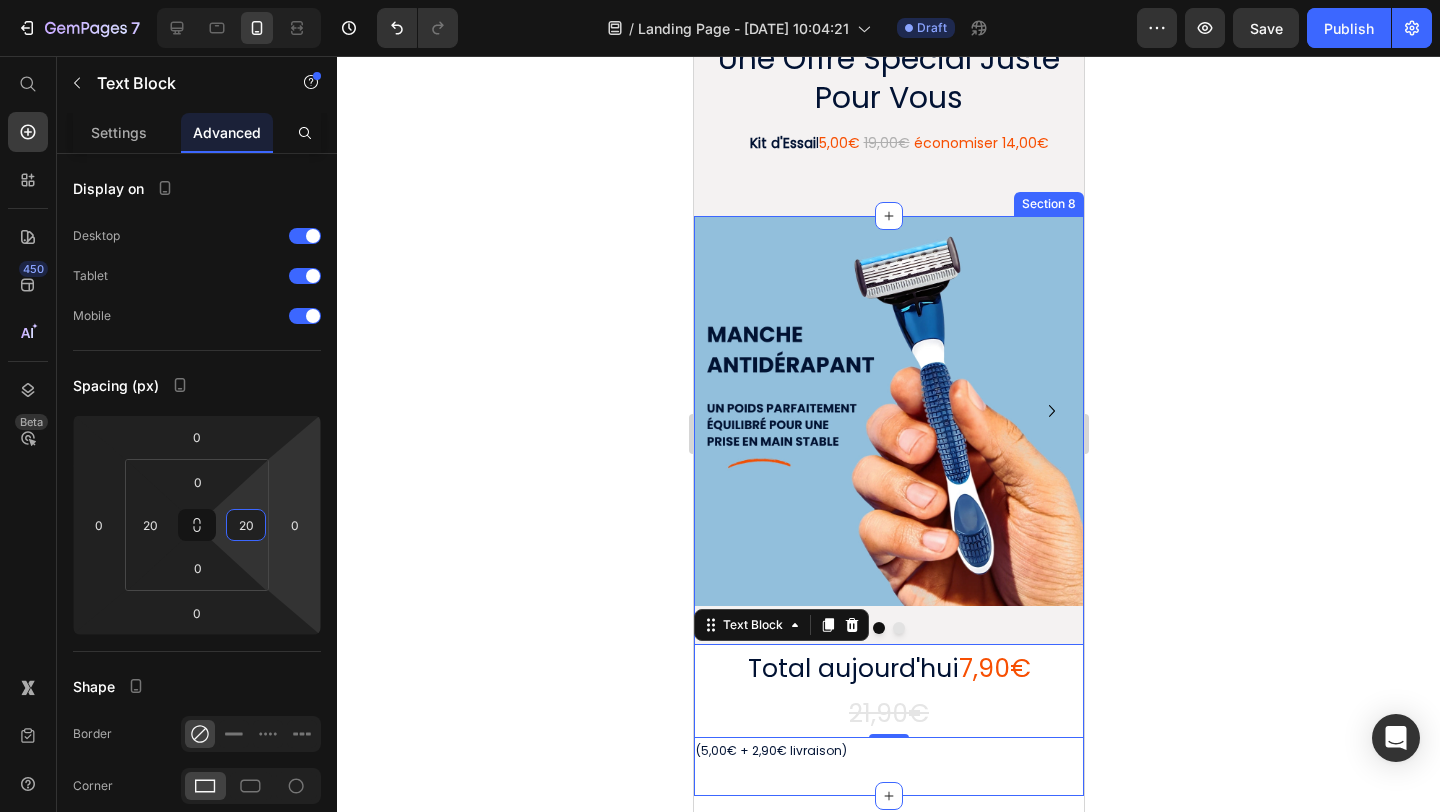 click on "(5,00€ + 2,90€ livraison)" at bounding box center [770, 750] 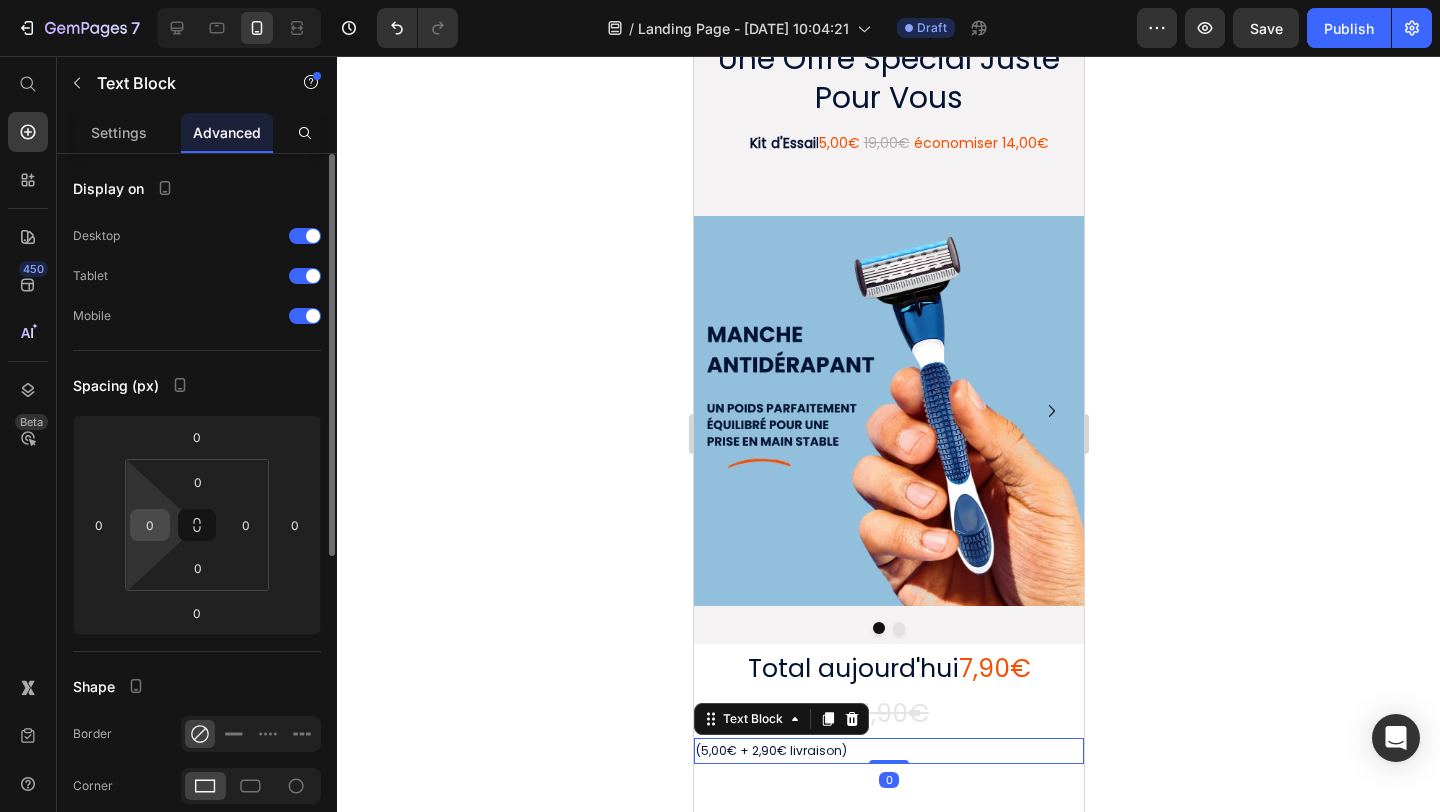 click on "0" at bounding box center (150, 525) 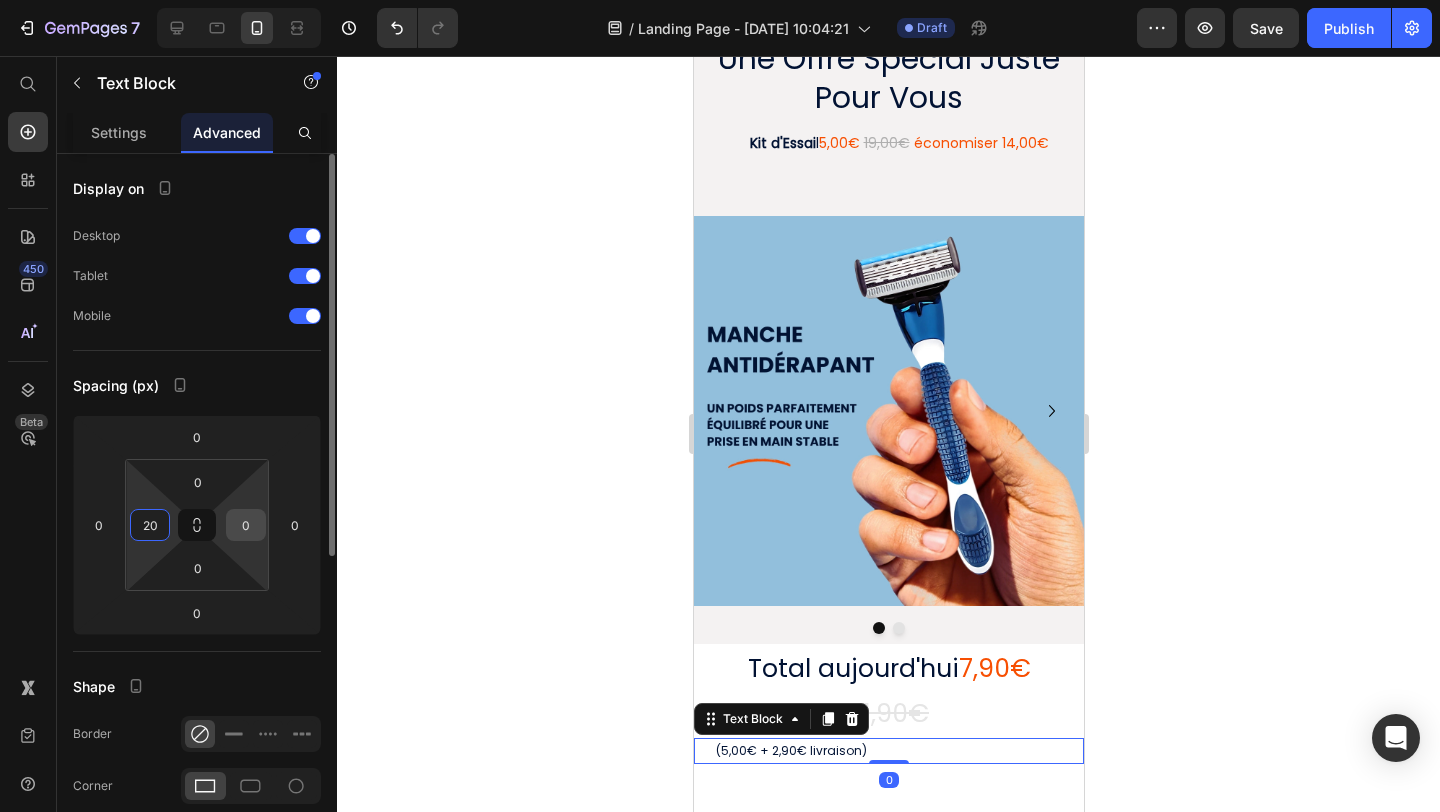 type on "20" 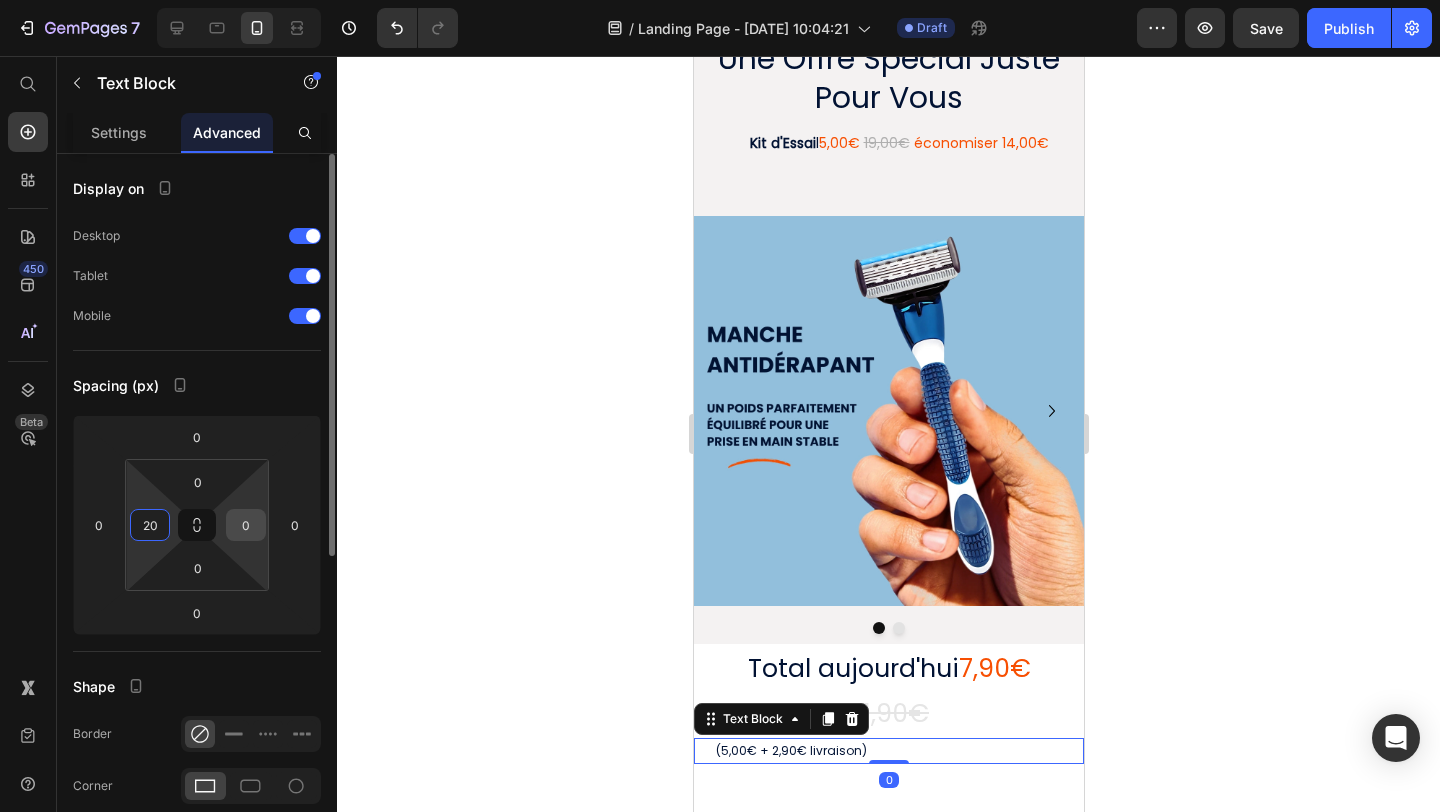 click on "0" at bounding box center [246, 525] 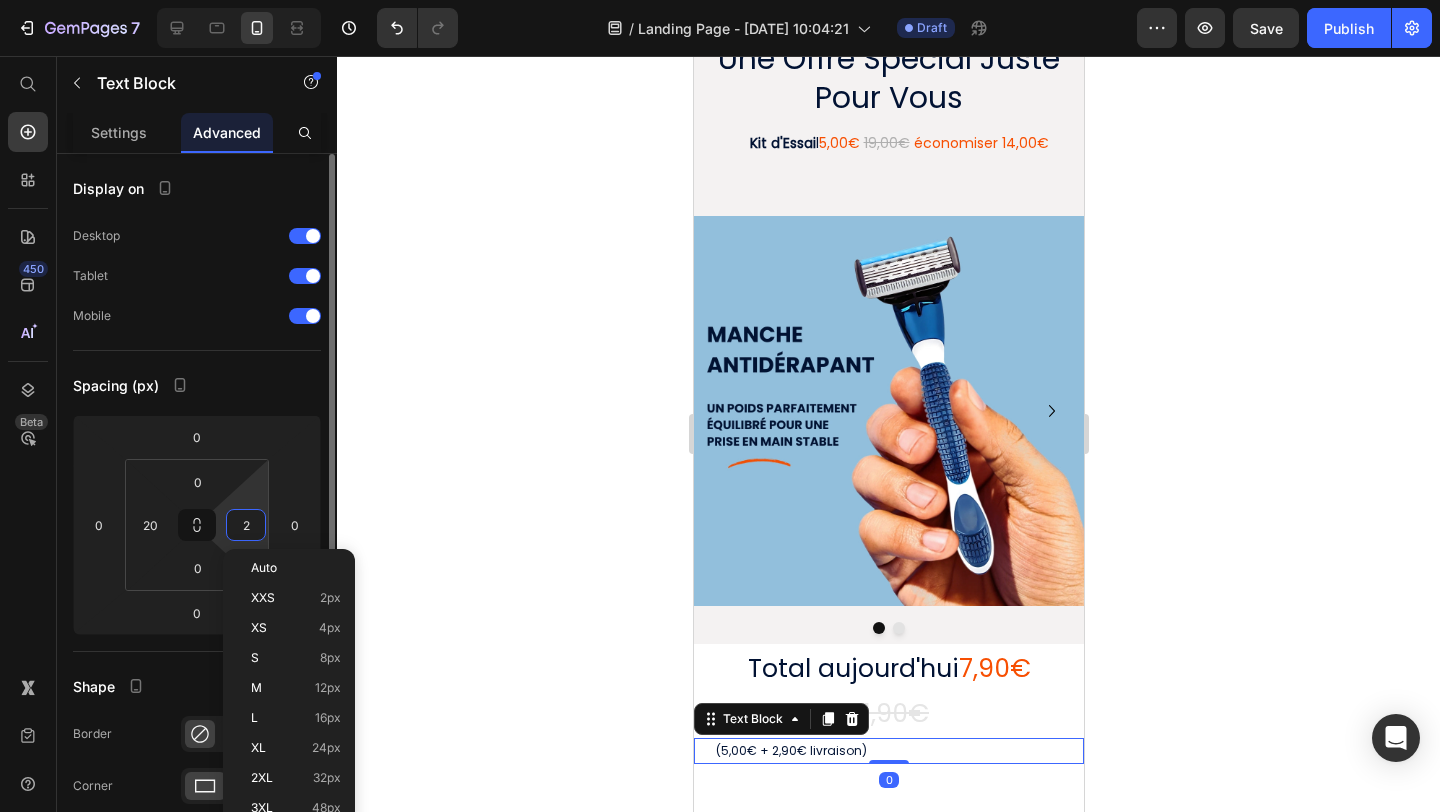 type on "20" 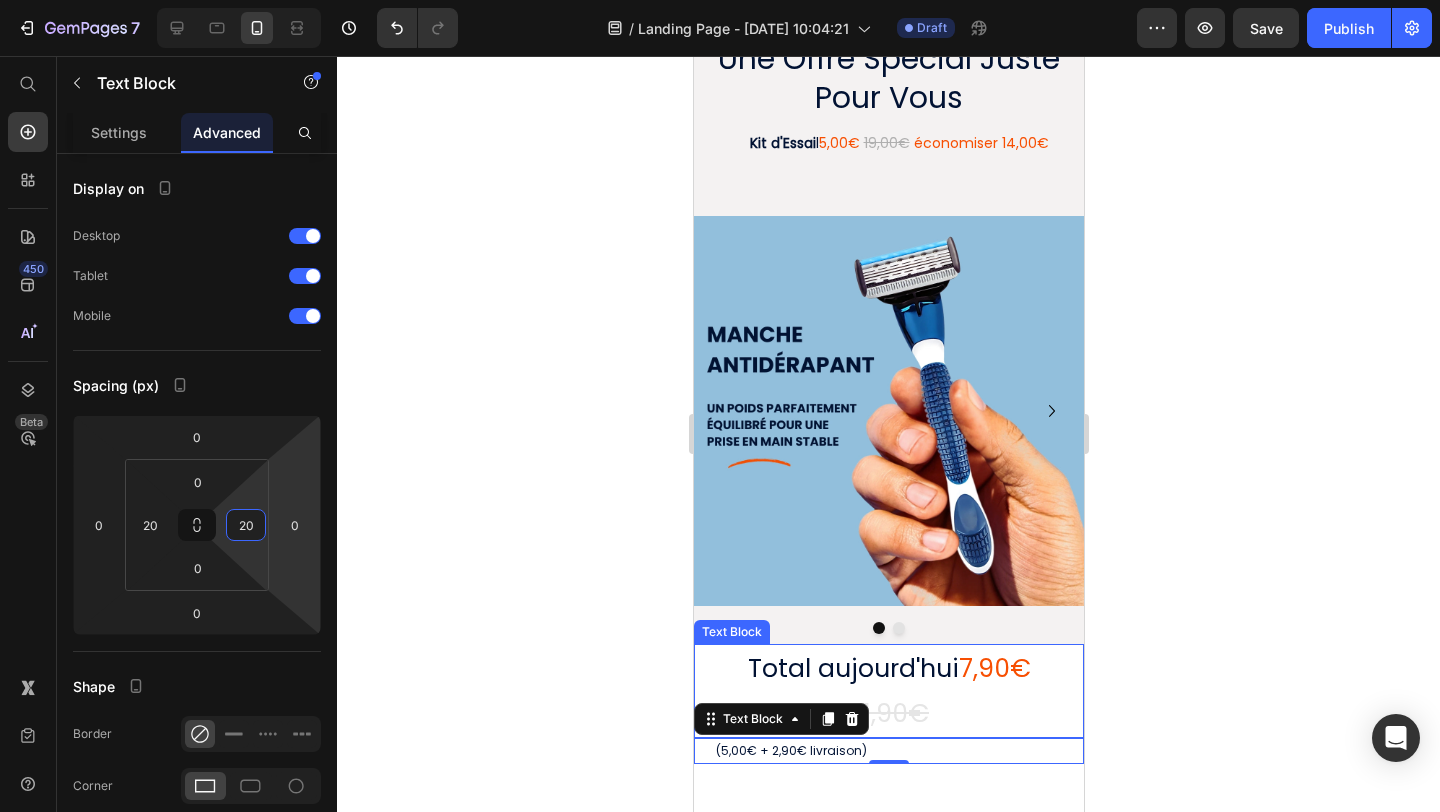click on "Total aujourd'hui  7,90€   21,90€" at bounding box center (888, 691) 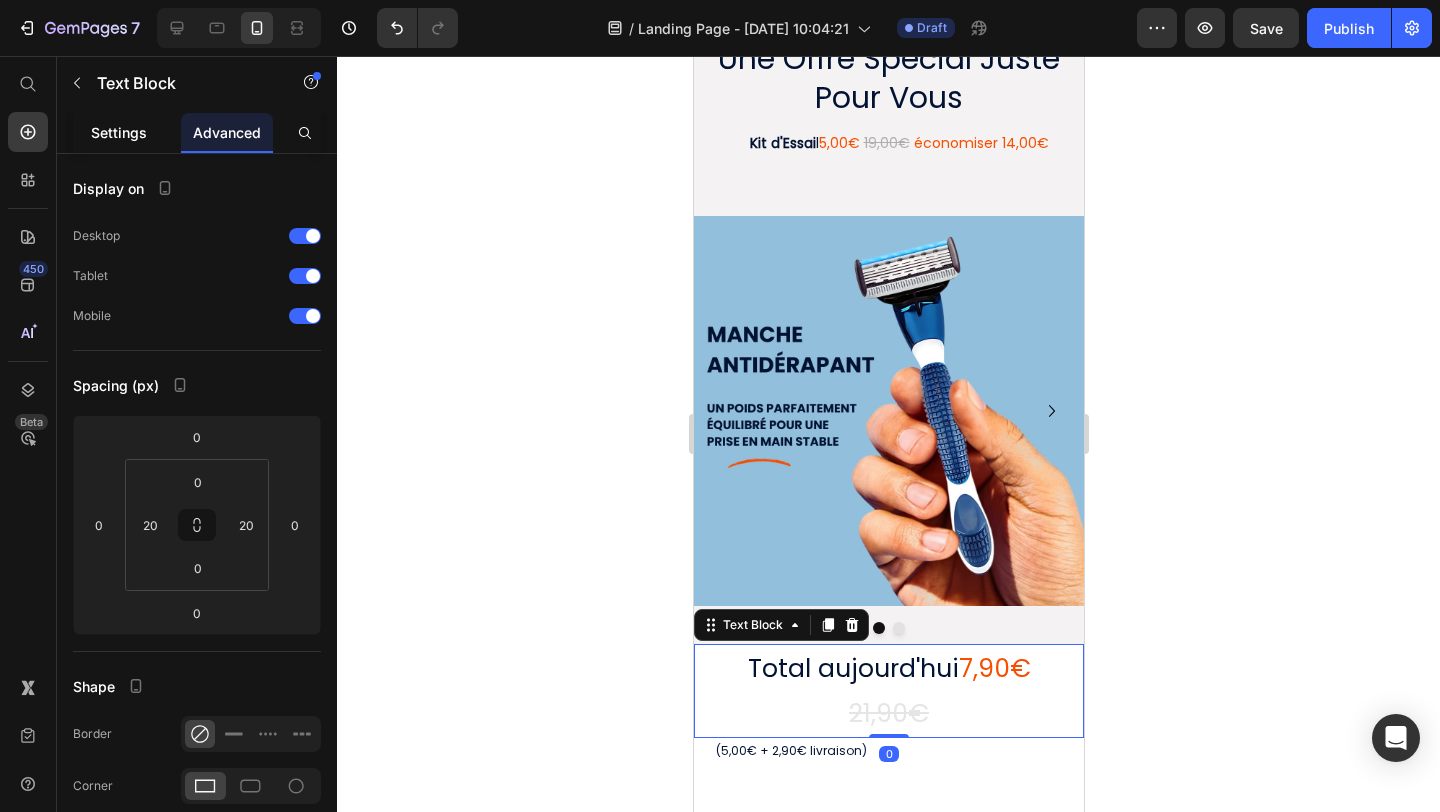 click on "Settings" at bounding box center [119, 132] 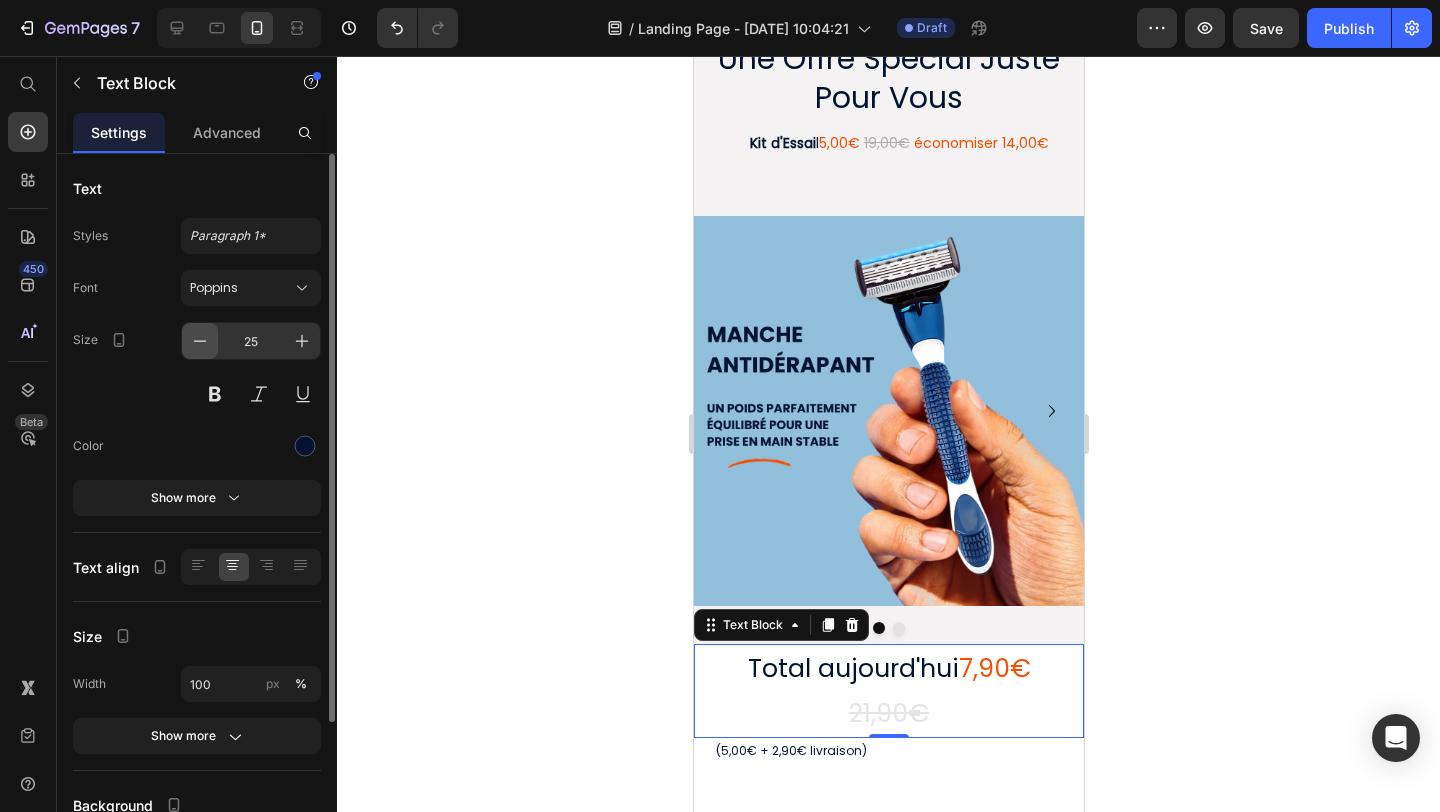 click 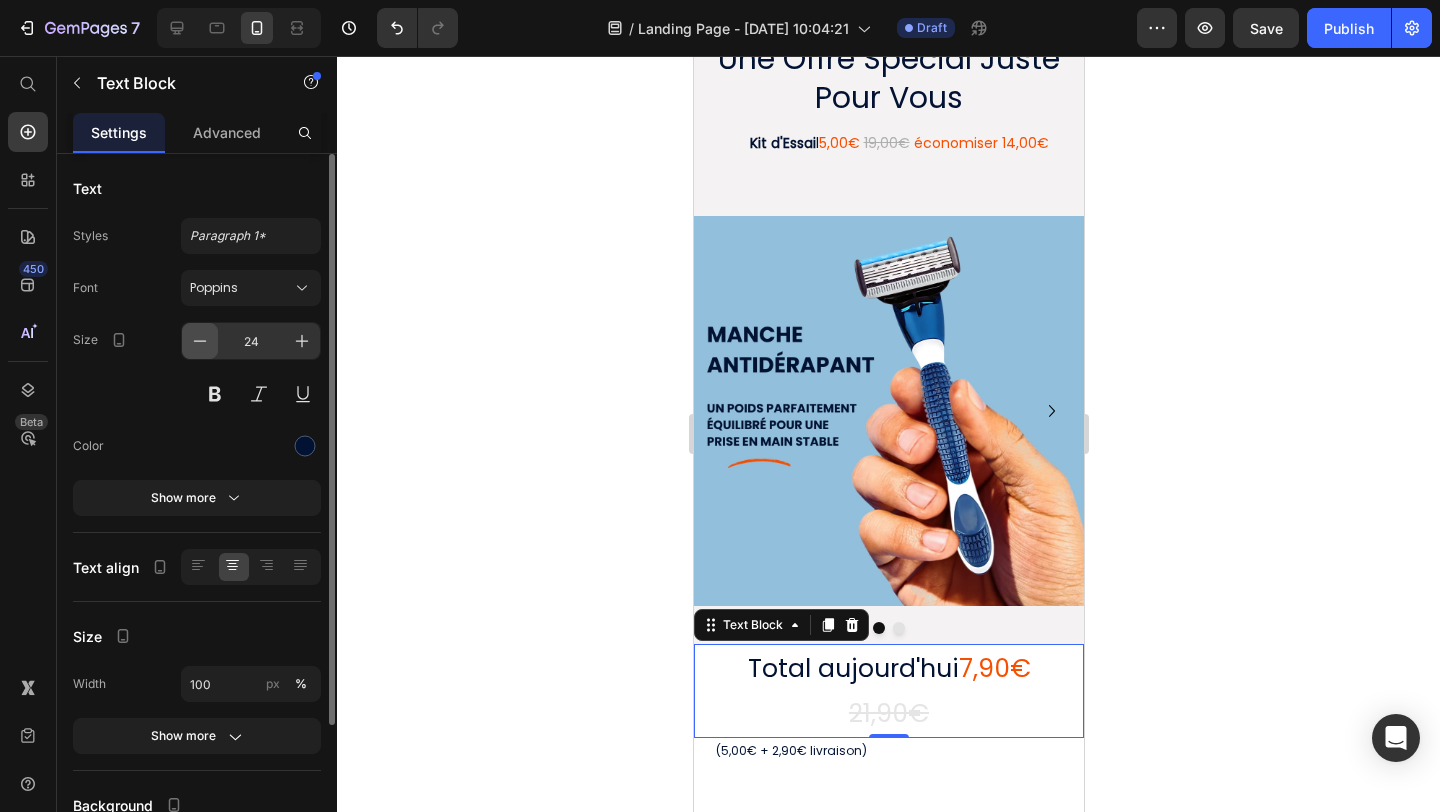 click 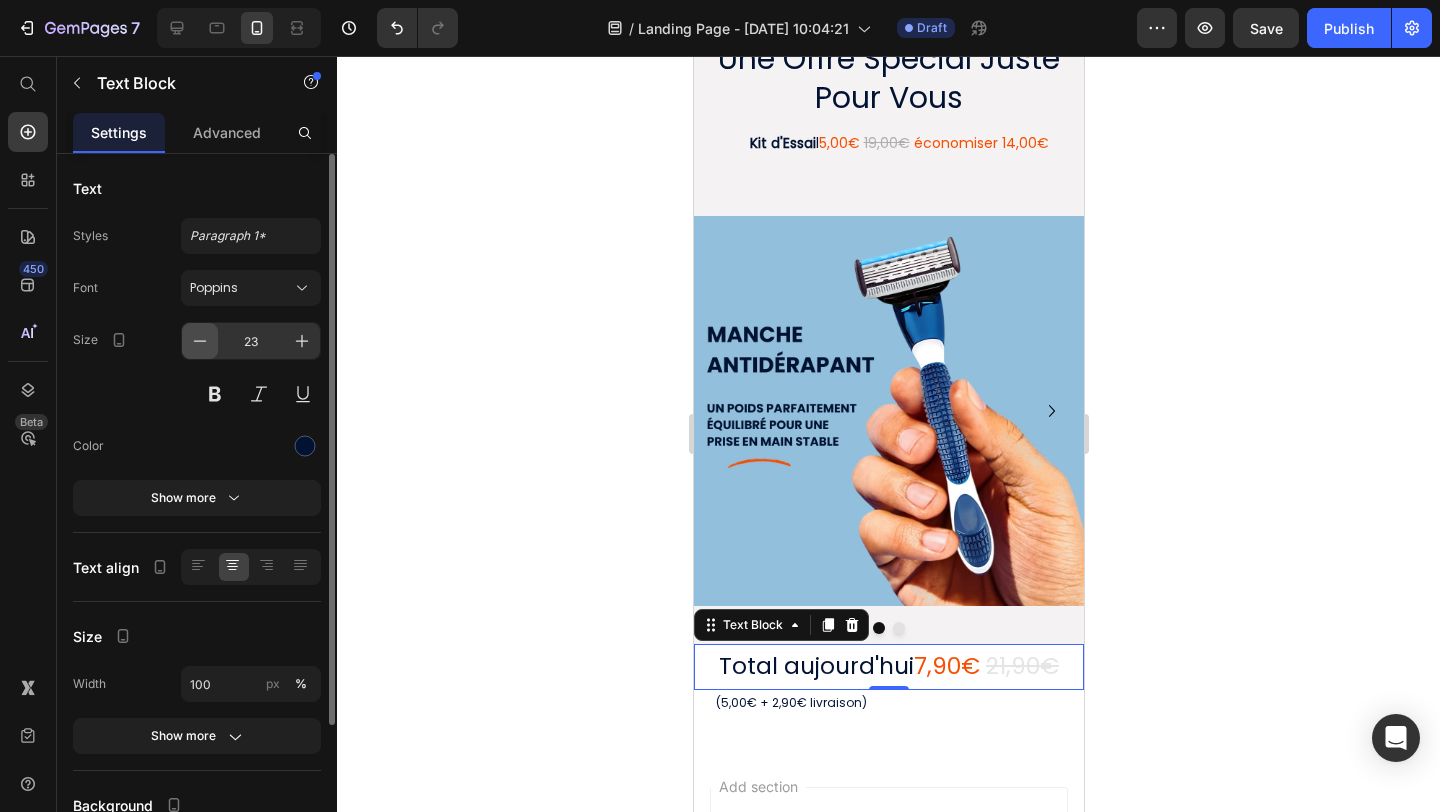 click 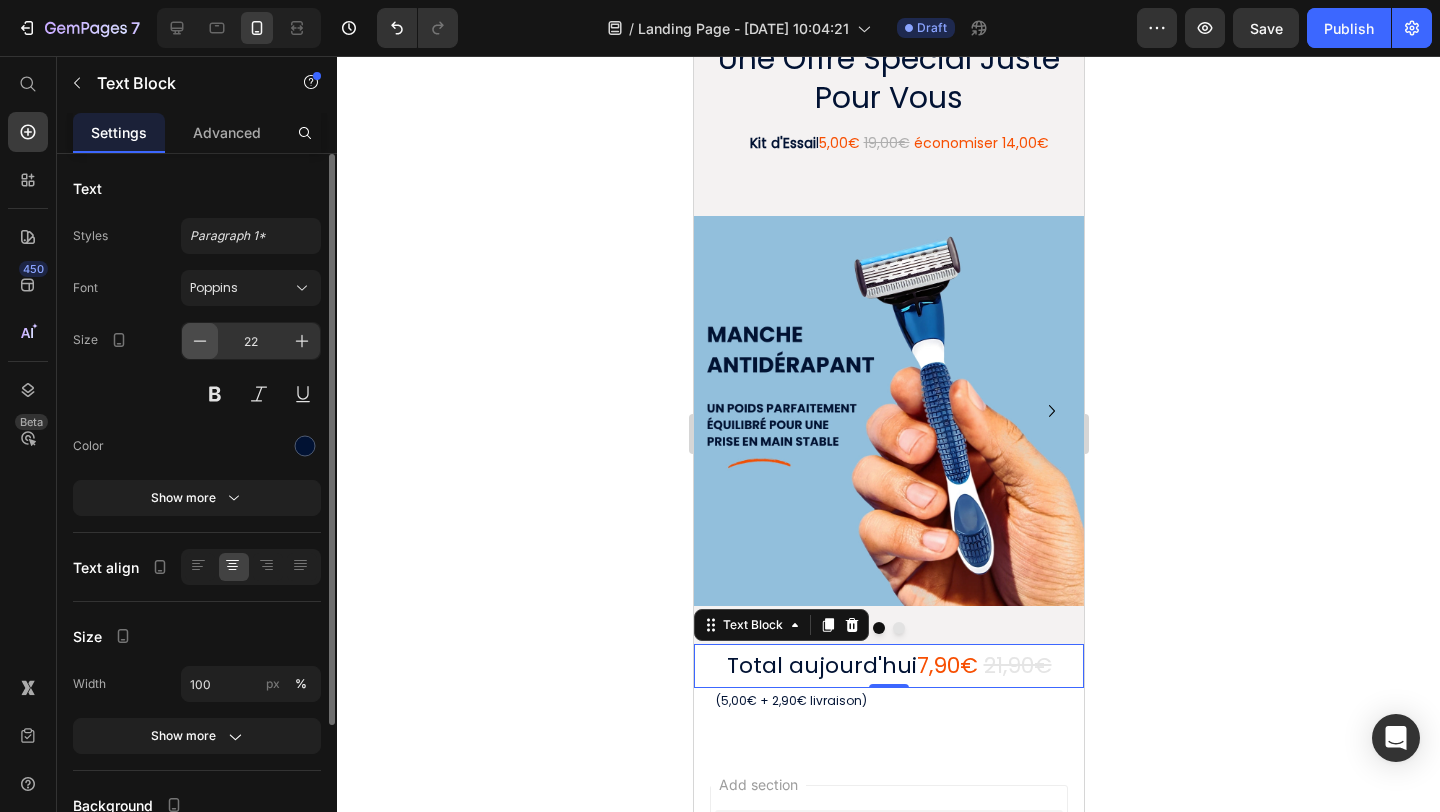 click 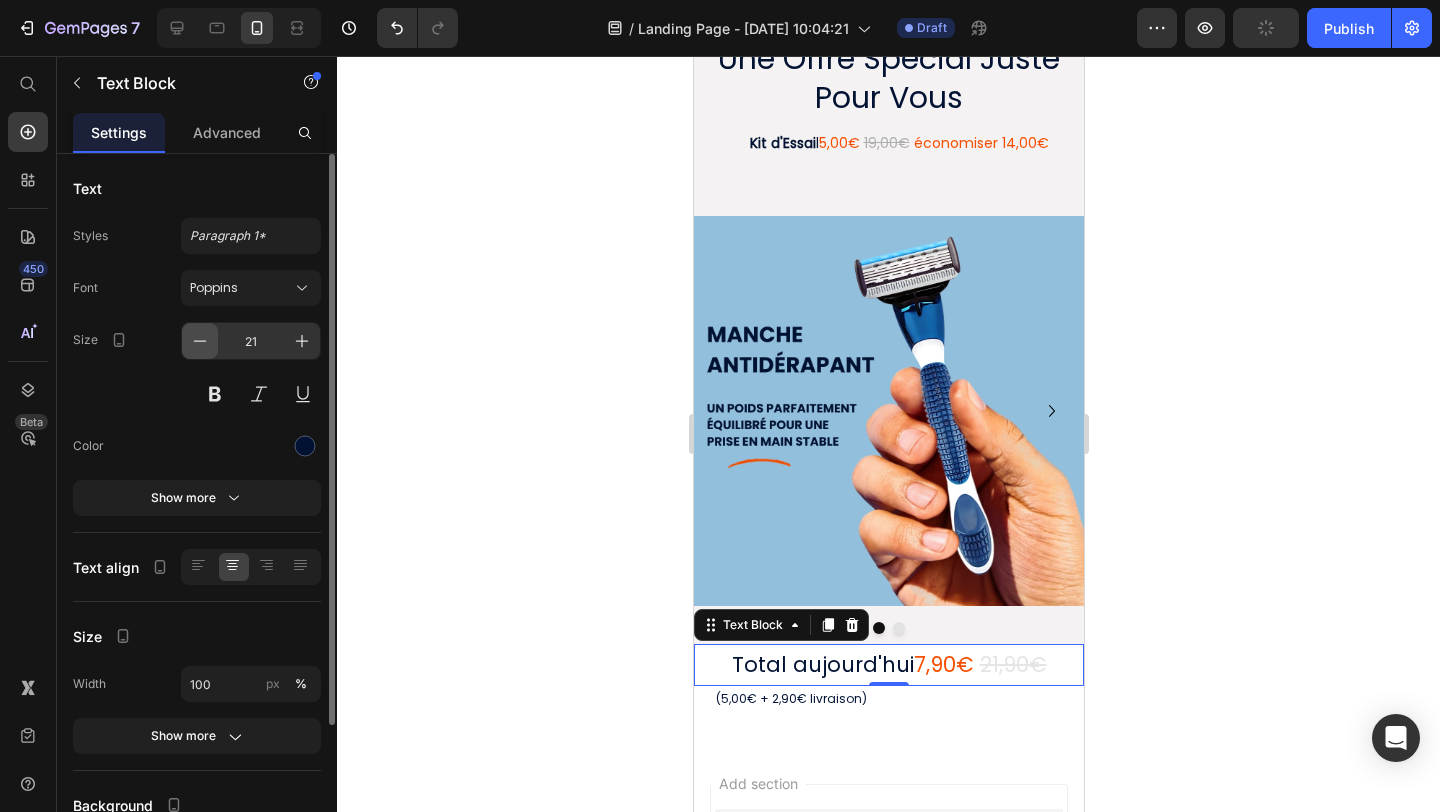 click 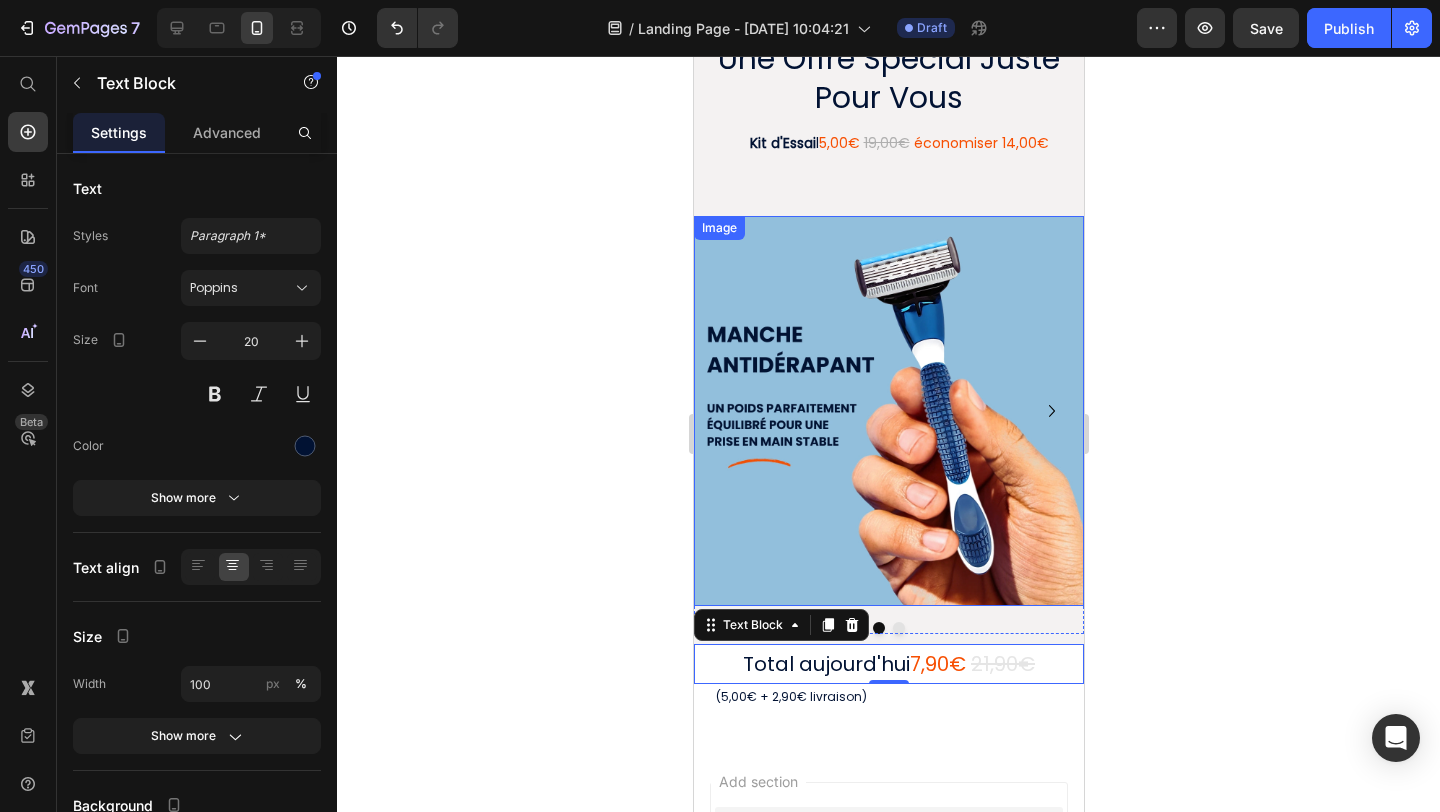 click 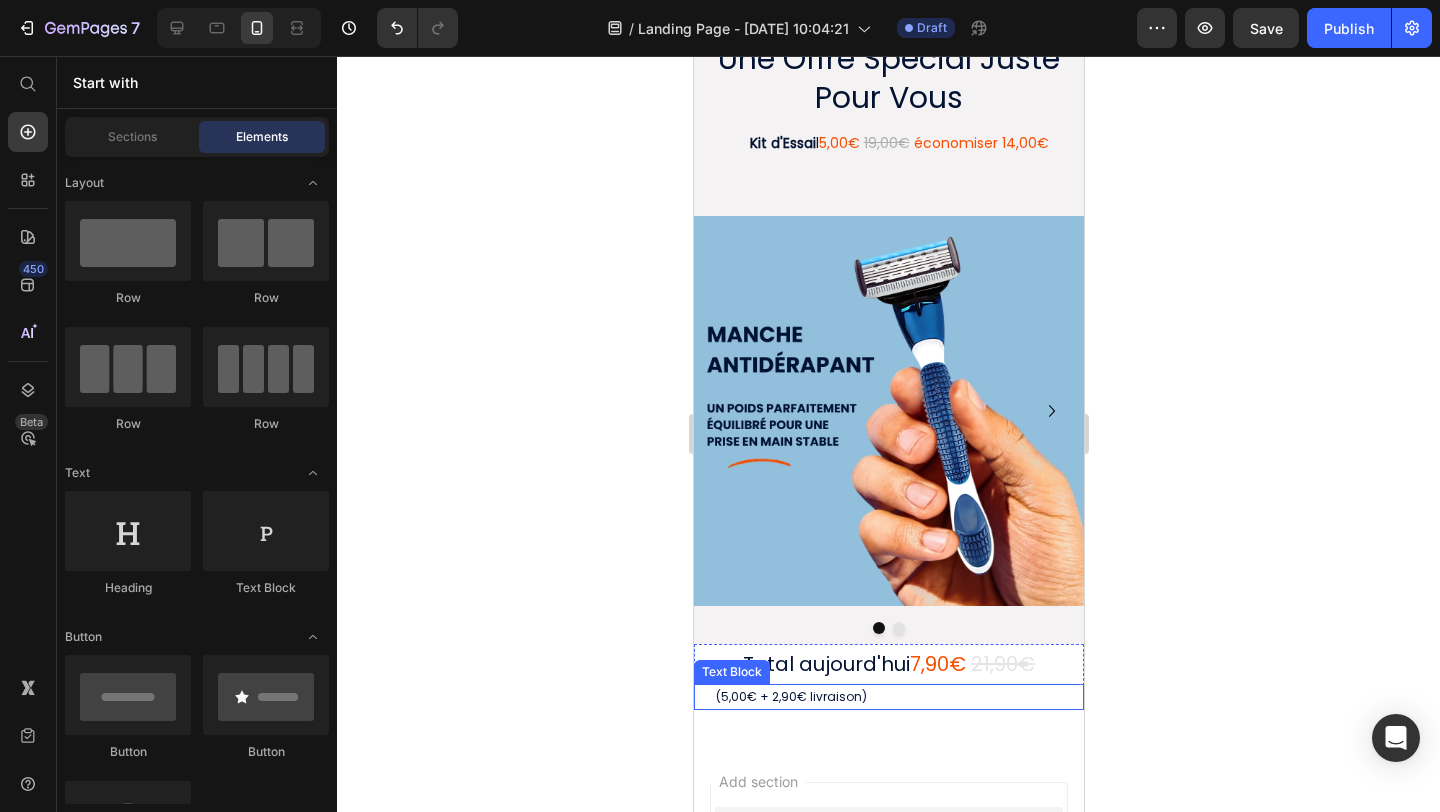 click on "Total aujourd'hui  7,90€   21,90€" at bounding box center (888, 664) 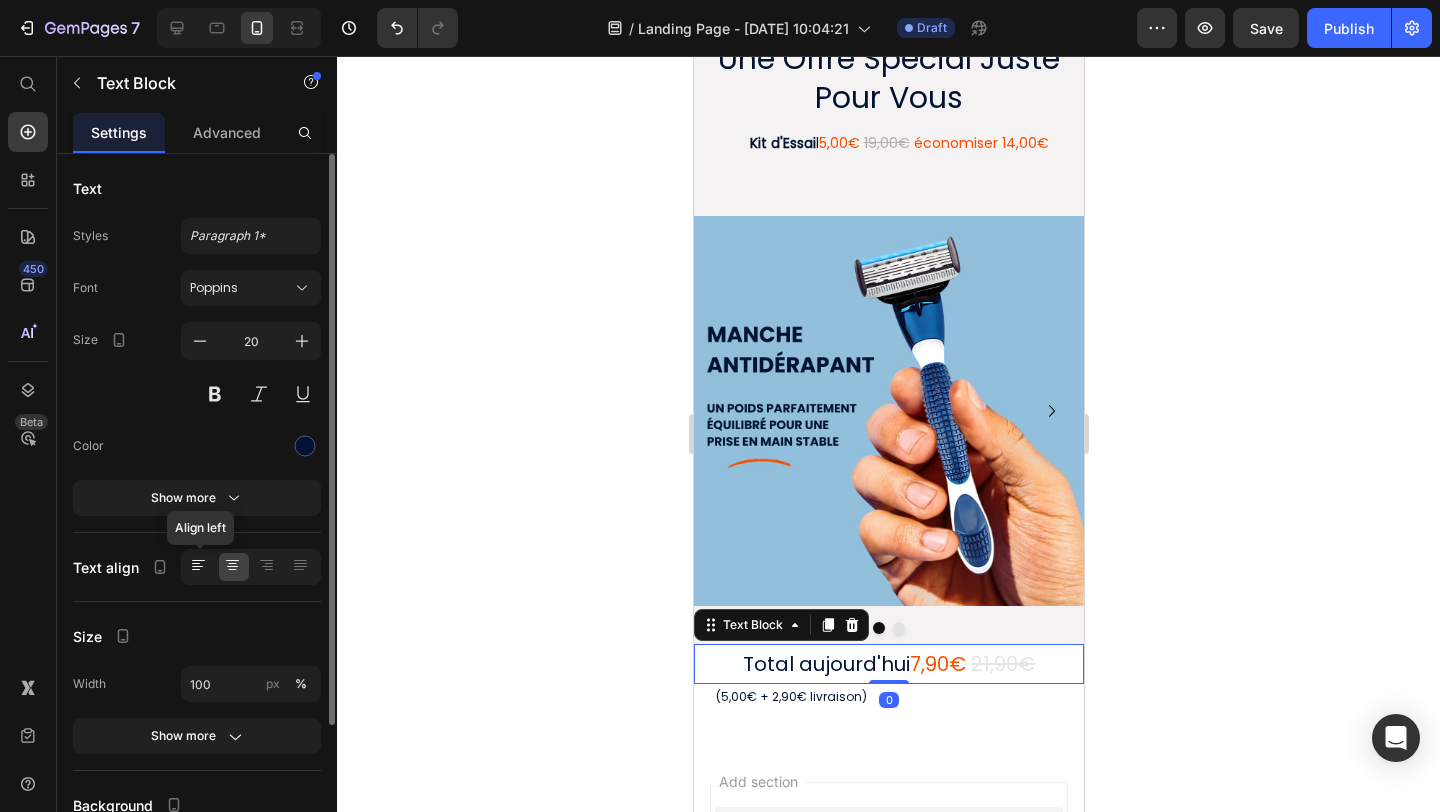 click 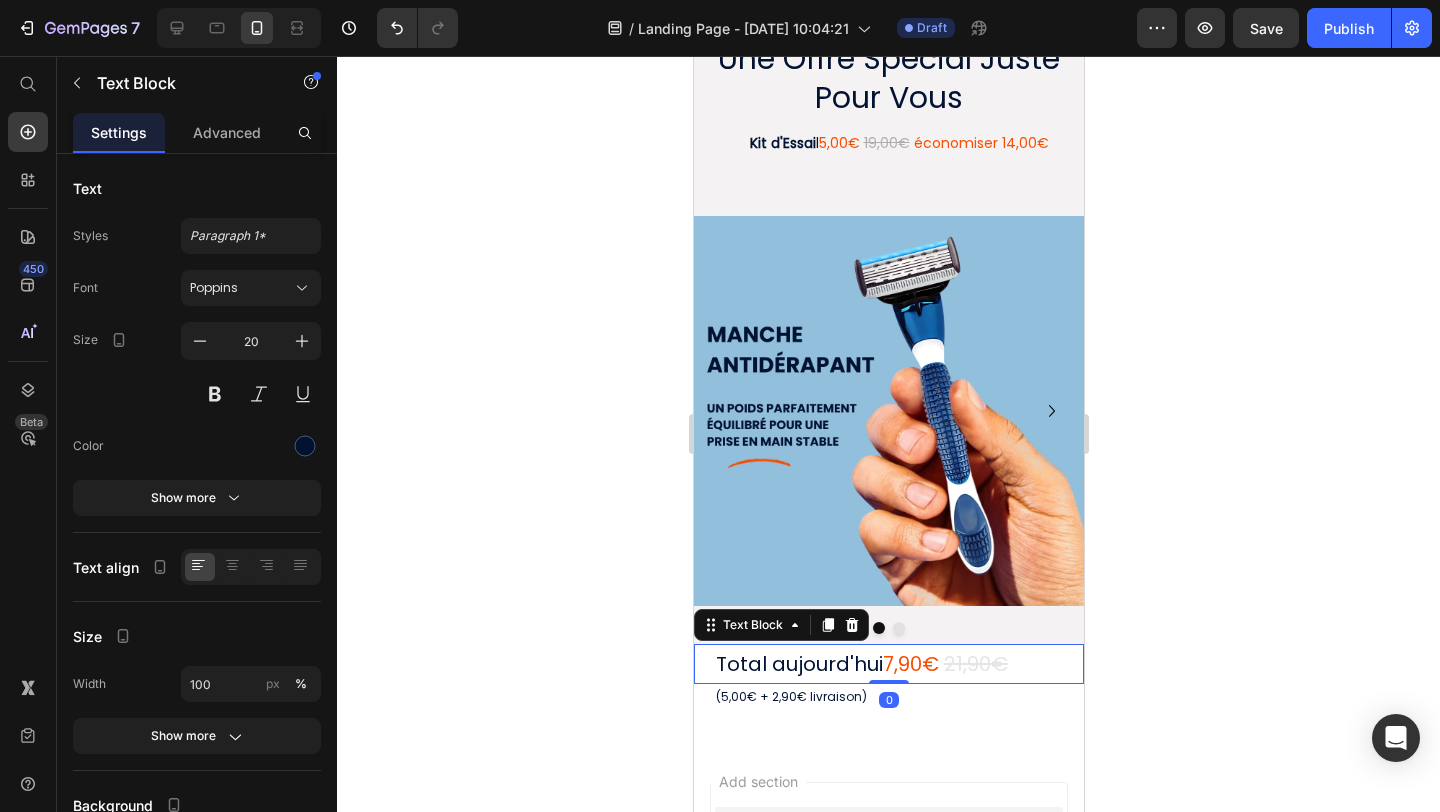 click 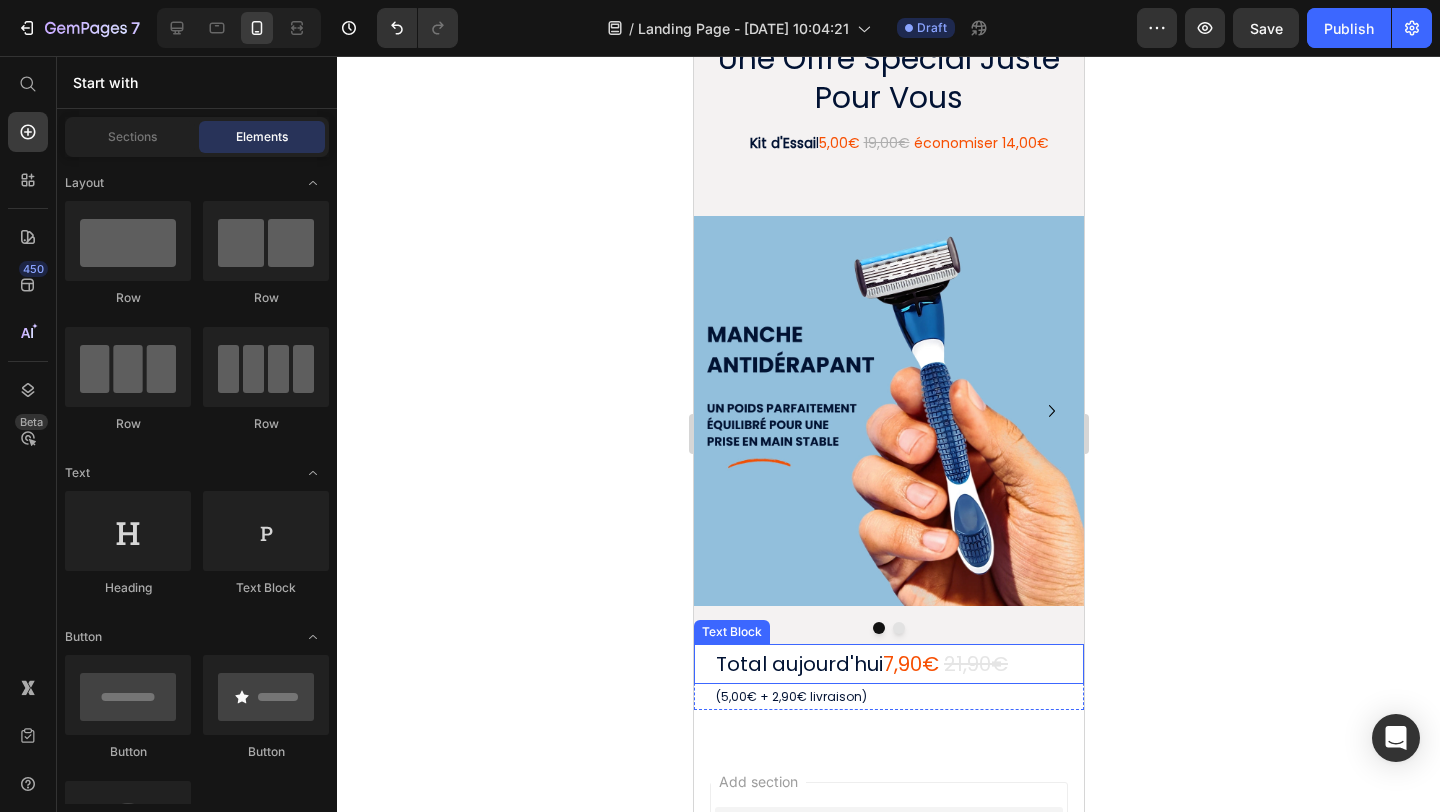 click on "Total aujourd'hui  7,90€   21,90€" at bounding box center [888, 664] 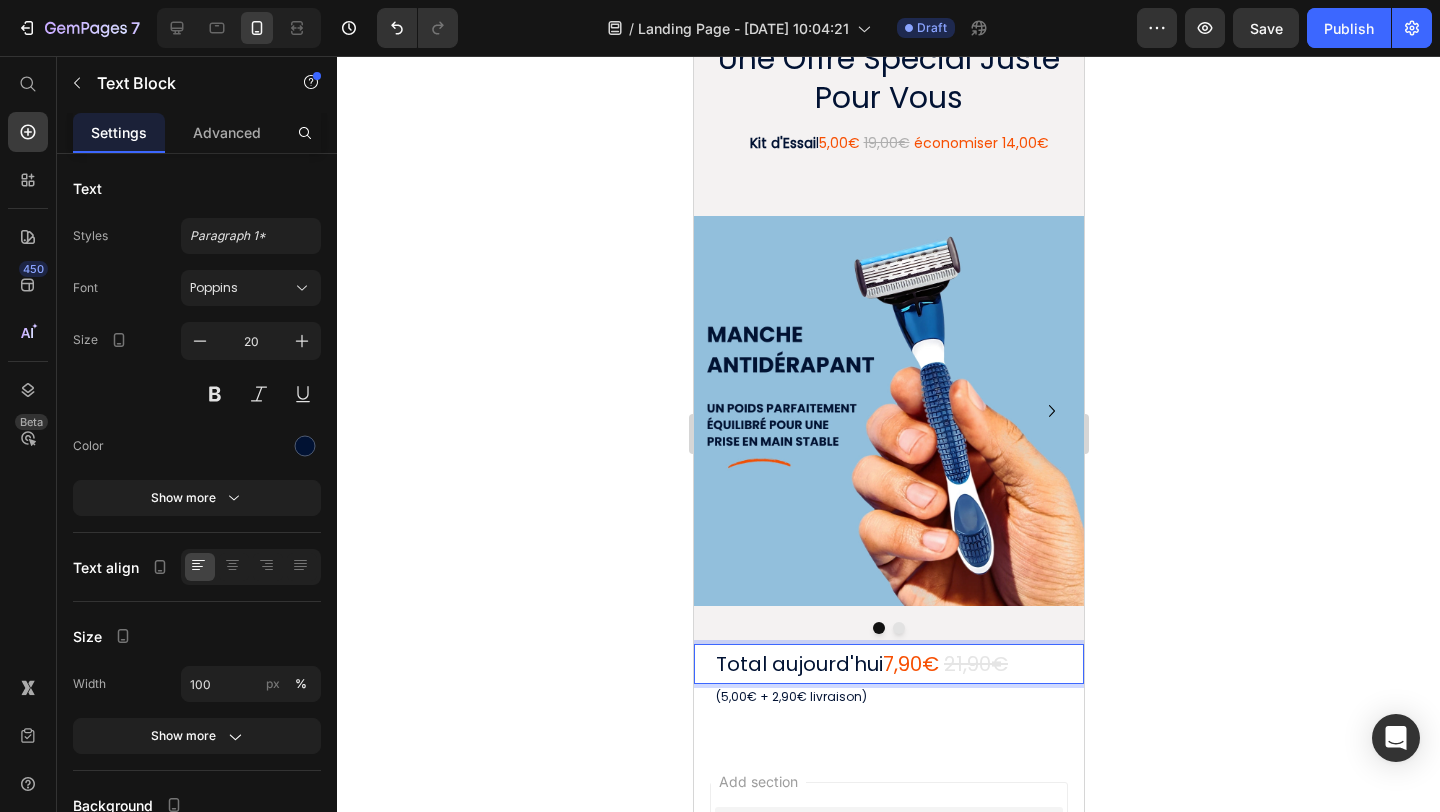 click on "7,90€" at bounding box center (910, 664) 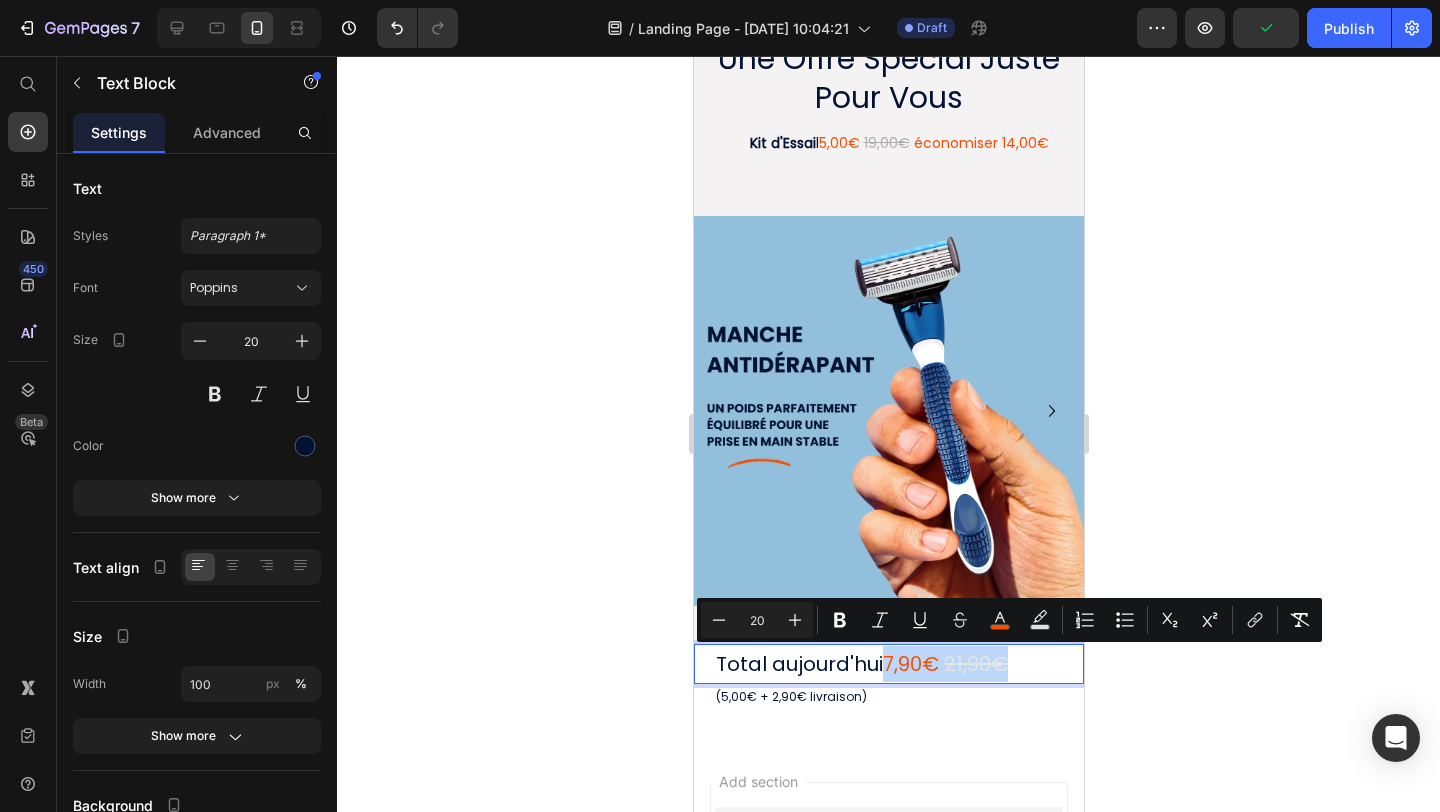 drag, startPoint x: 890, startPoint y: 666, endPoint x: 1012, endPoint y: 670, distance: 122.06556 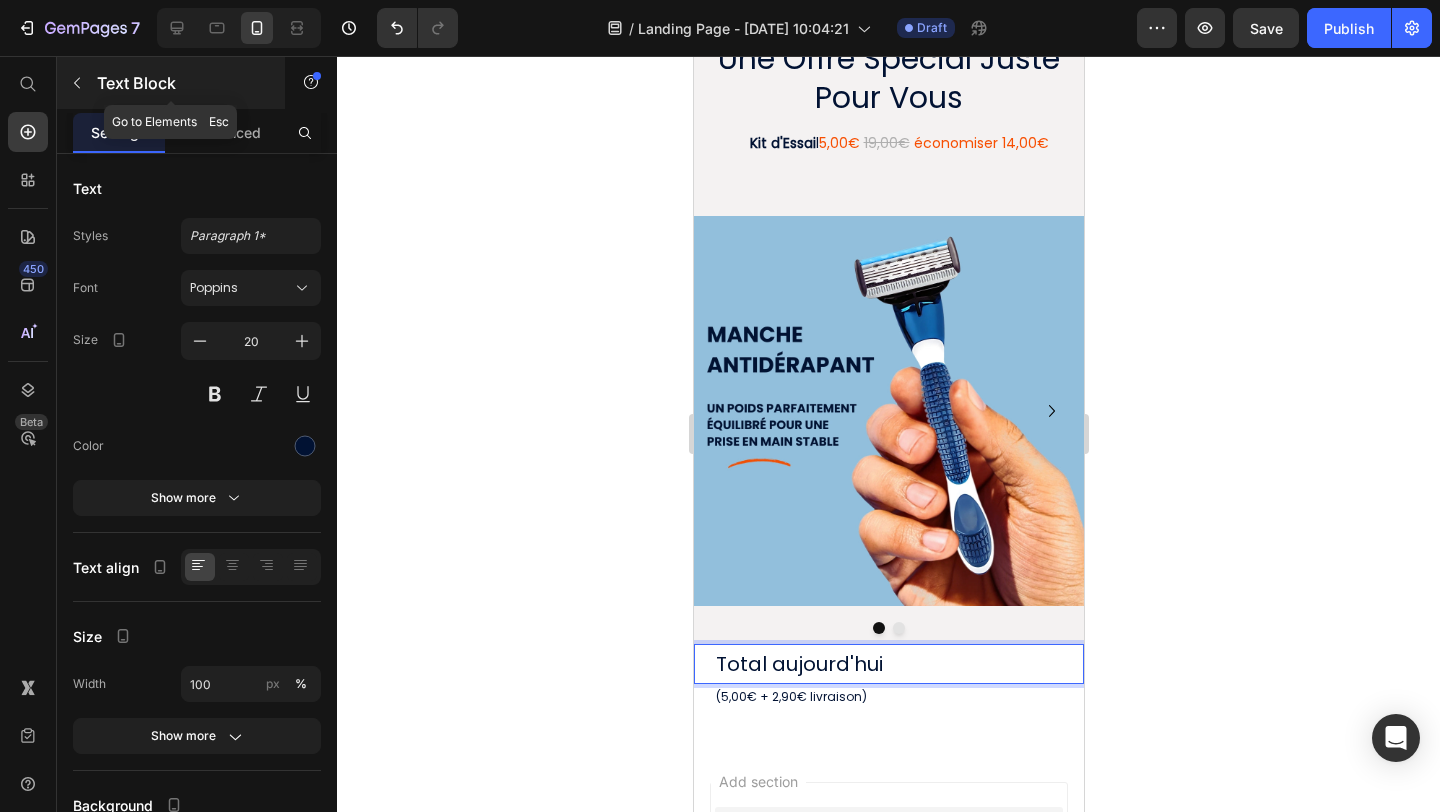 click 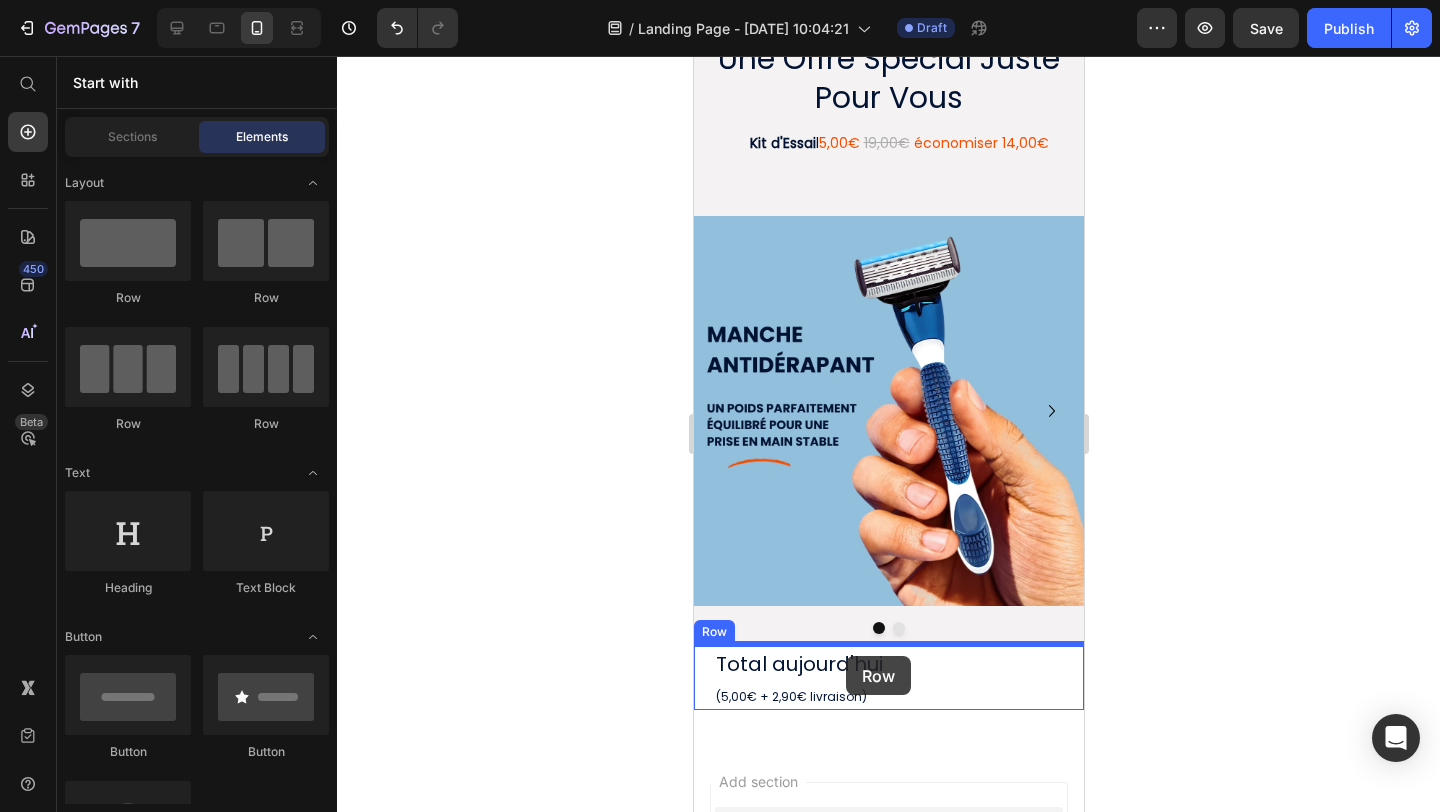 drag, startPoint x: 954, startPoint y: 317, endPoint x: 845, endPoint y: 656, distance: 356.09268 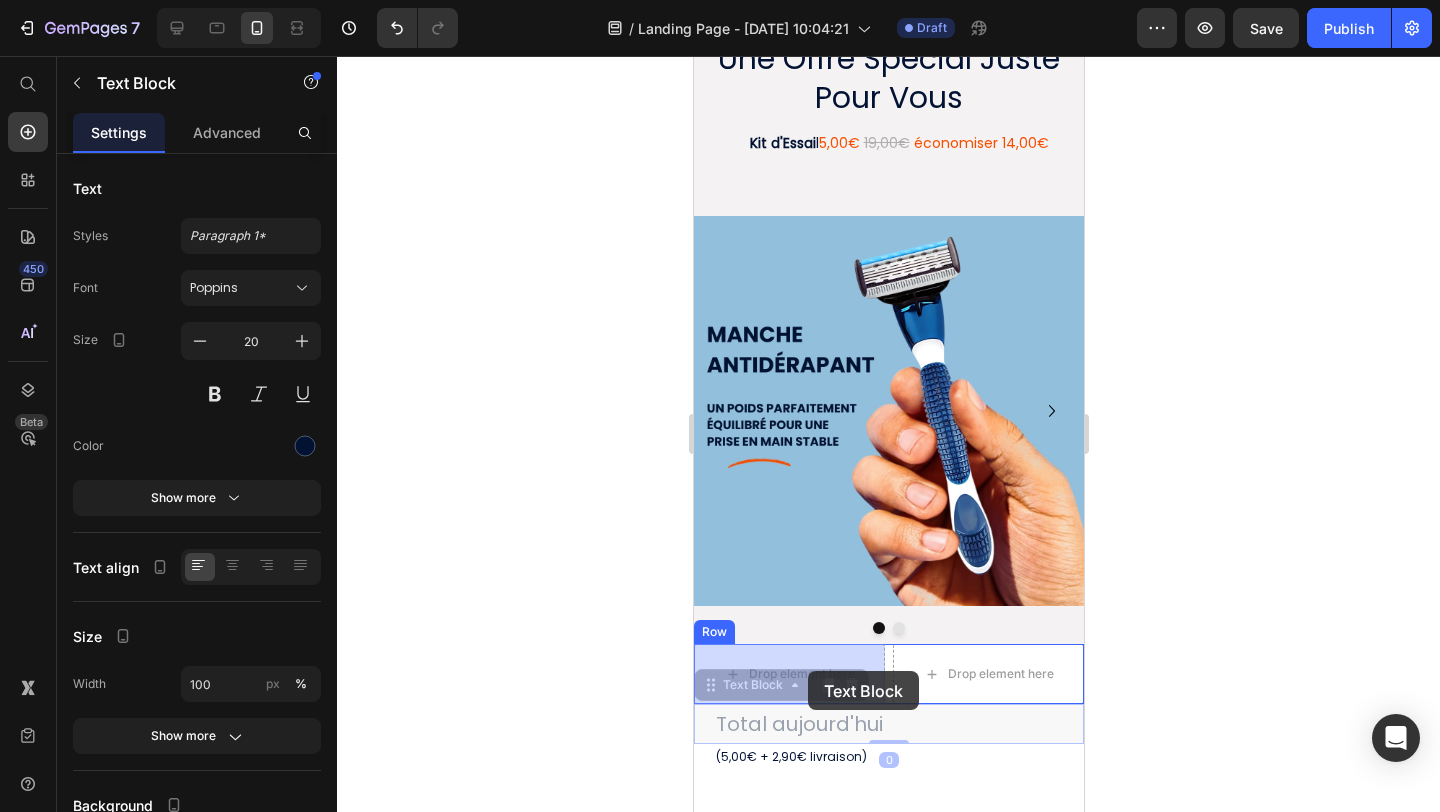 drag, startPoint x: 802, startPoint y: 723, endPoint x: 807, endPoint y: 671, distance: 52.23983 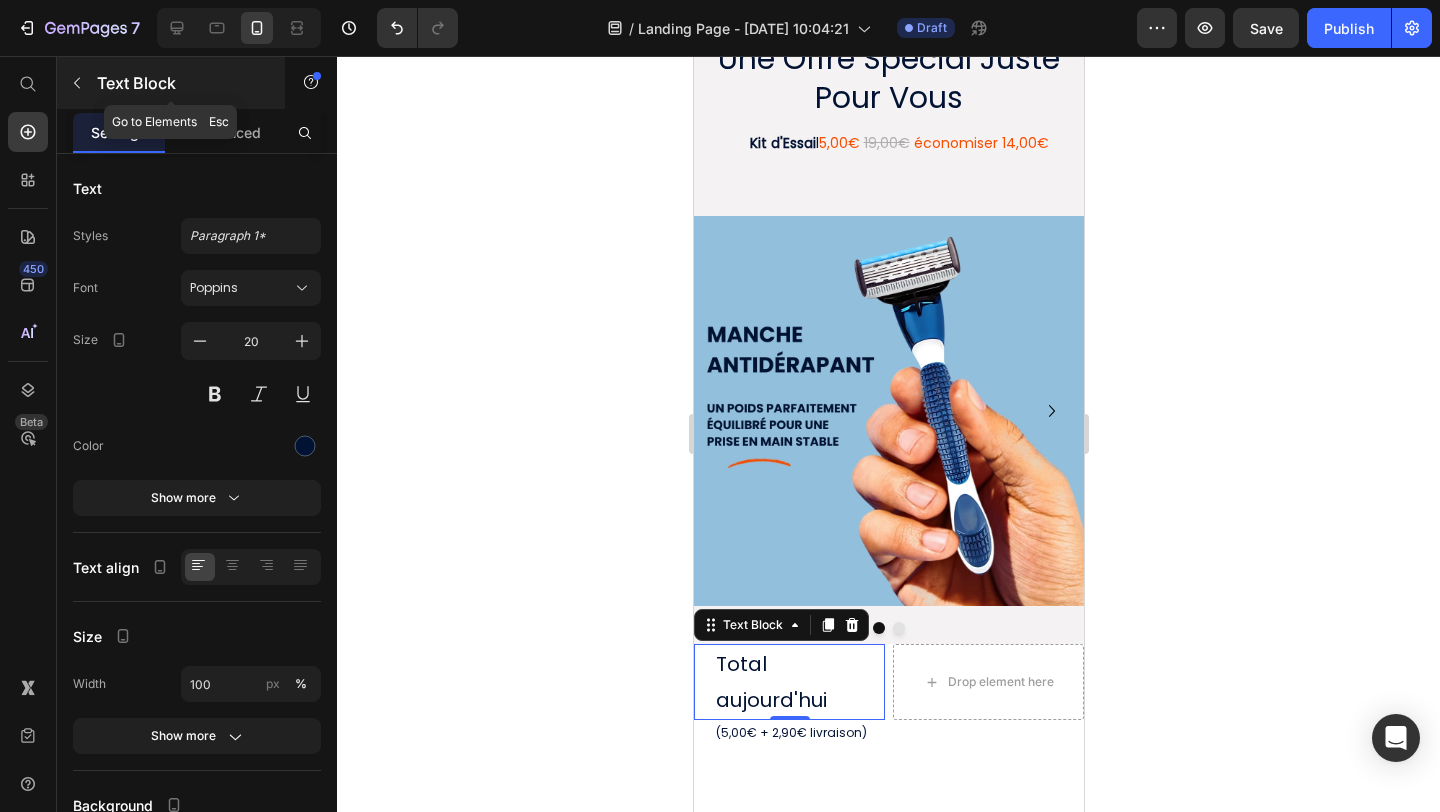 click on "Text Block" at bounding box center (171, 83) 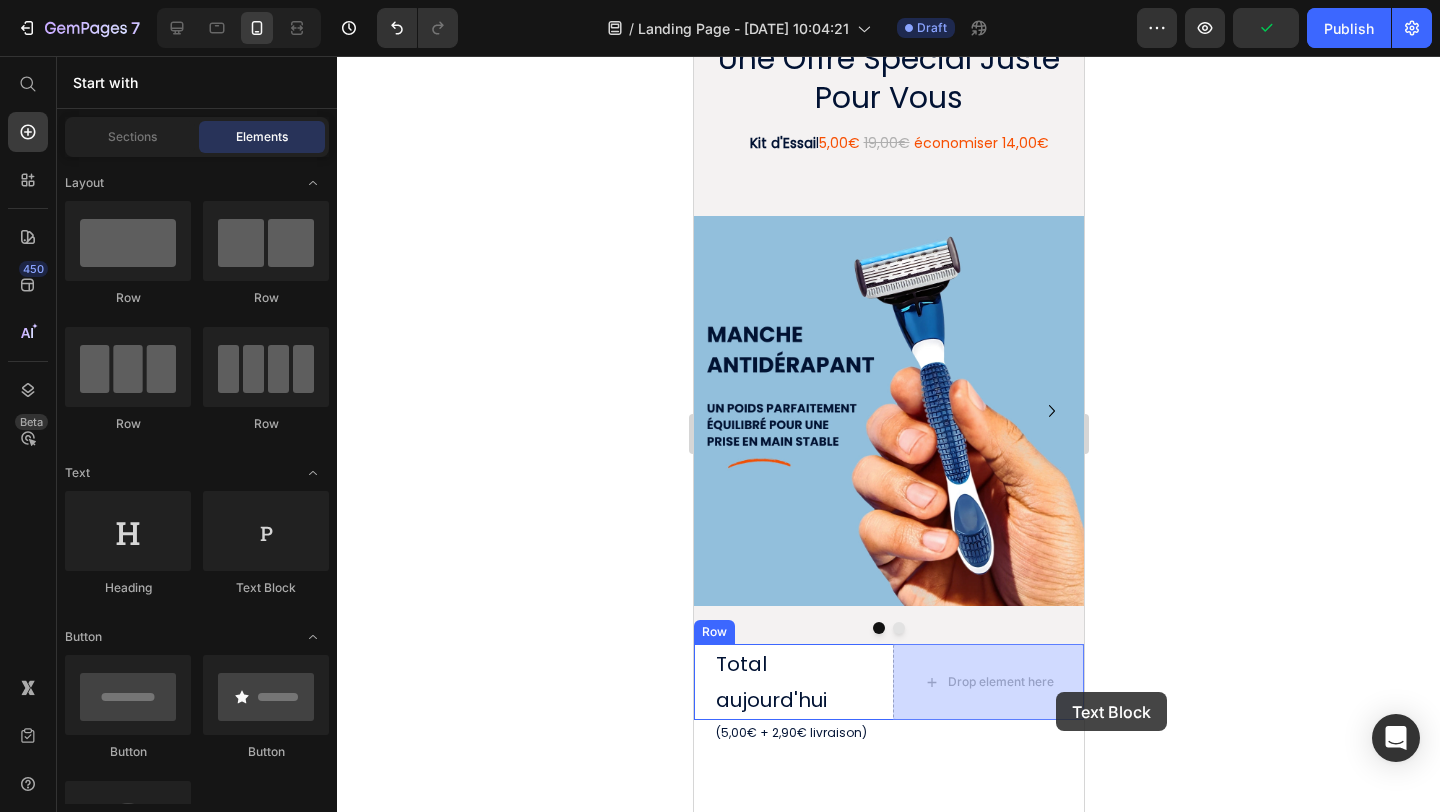 drag, startPoint x: 938, startPoint y: 619, endPoint x: 1054, endPoint y: 690, distance: 136.00368 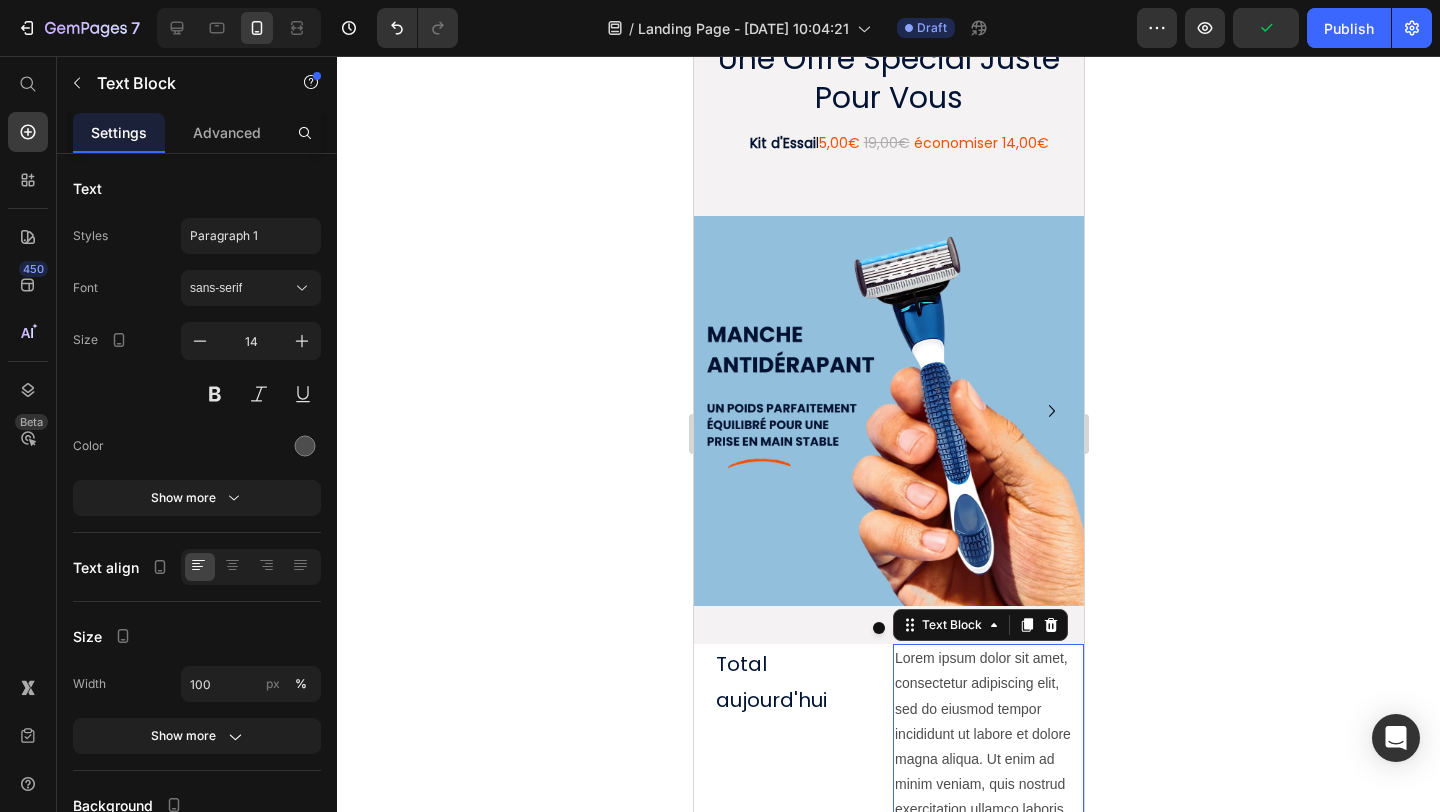 click on "Lorem ipsum dolor sit amet, consectetur adipiscing elit, sed do eiusmod tempor incididunt ut labore et dolore magna aliqua. Ut enim ad minim veniam, quis nostrud exercitation ullamco laboris nisi ut aliquip ex ea commodo consequat." at bounding box center [987, 759] 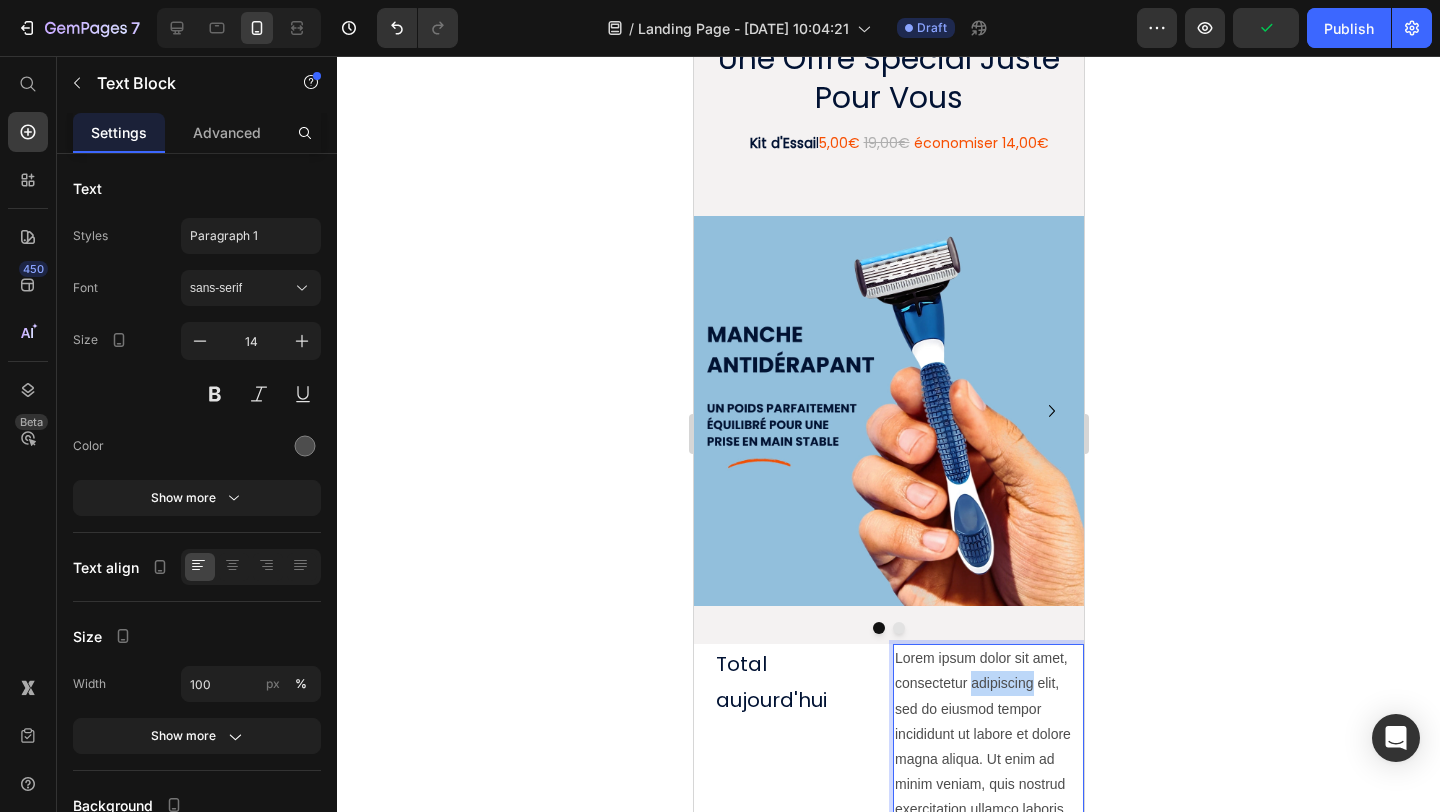 click on "Lorem ipsum dolor sit amet, consectetur adipiscing elit, sed do eiusmod tempor incididunt ut labore et dolore magna aliqua. Ut enim ad minim veniam, quis nostrud exercitation ullamco laboris nisi ut aliquip ex ea commodo consequat." at bounding box center [987, 759] 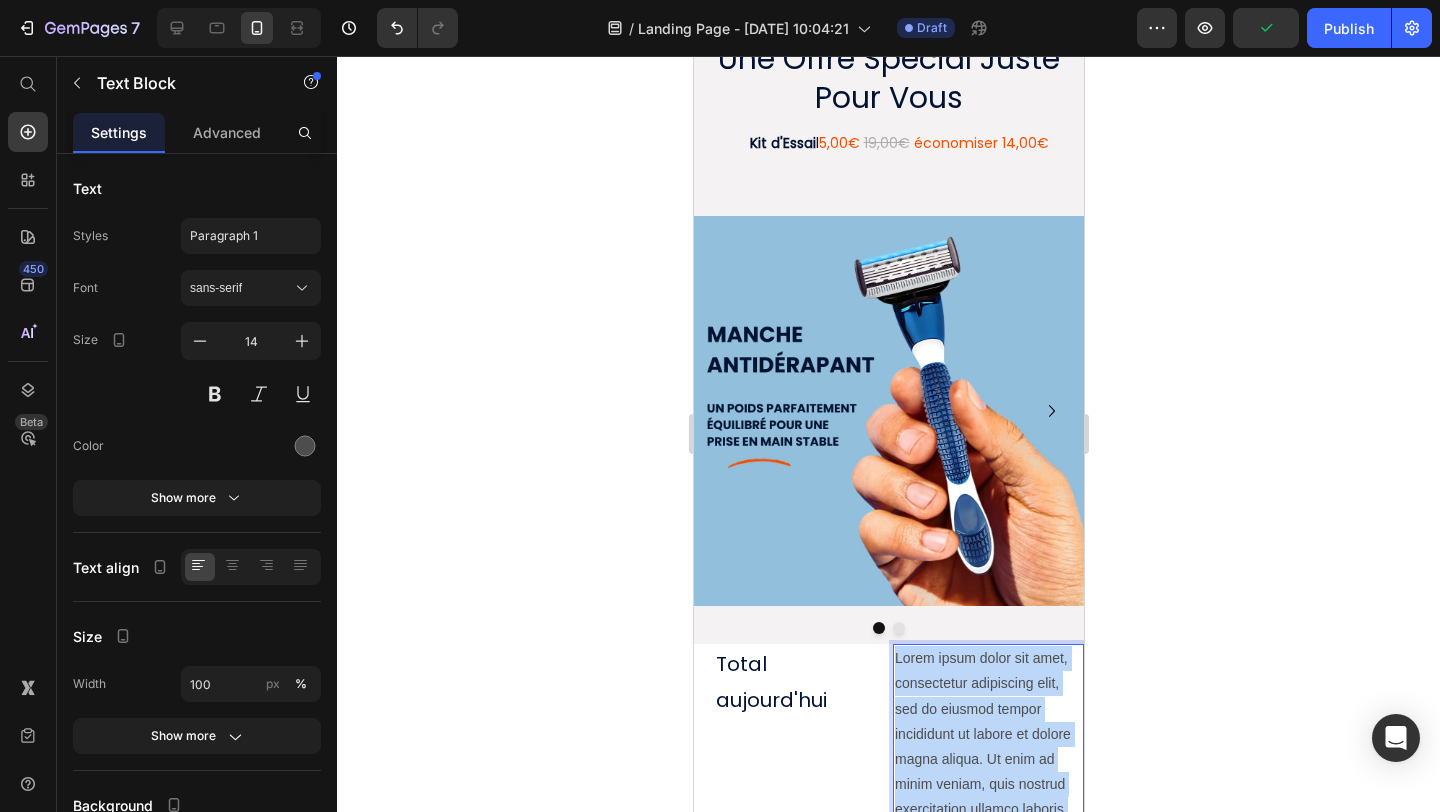 click on "Lorem ipsum dolor sit amet, consectetur adipiscing elit, sed do eiusmod tempor incididunt ut labore et dolore magna aliqua. Ut enim ad minim veniam, quis nostrud exercitation ullamco laboris nisi ut aliquip ex ea commodo consequat." at bounding box center (987, 759) 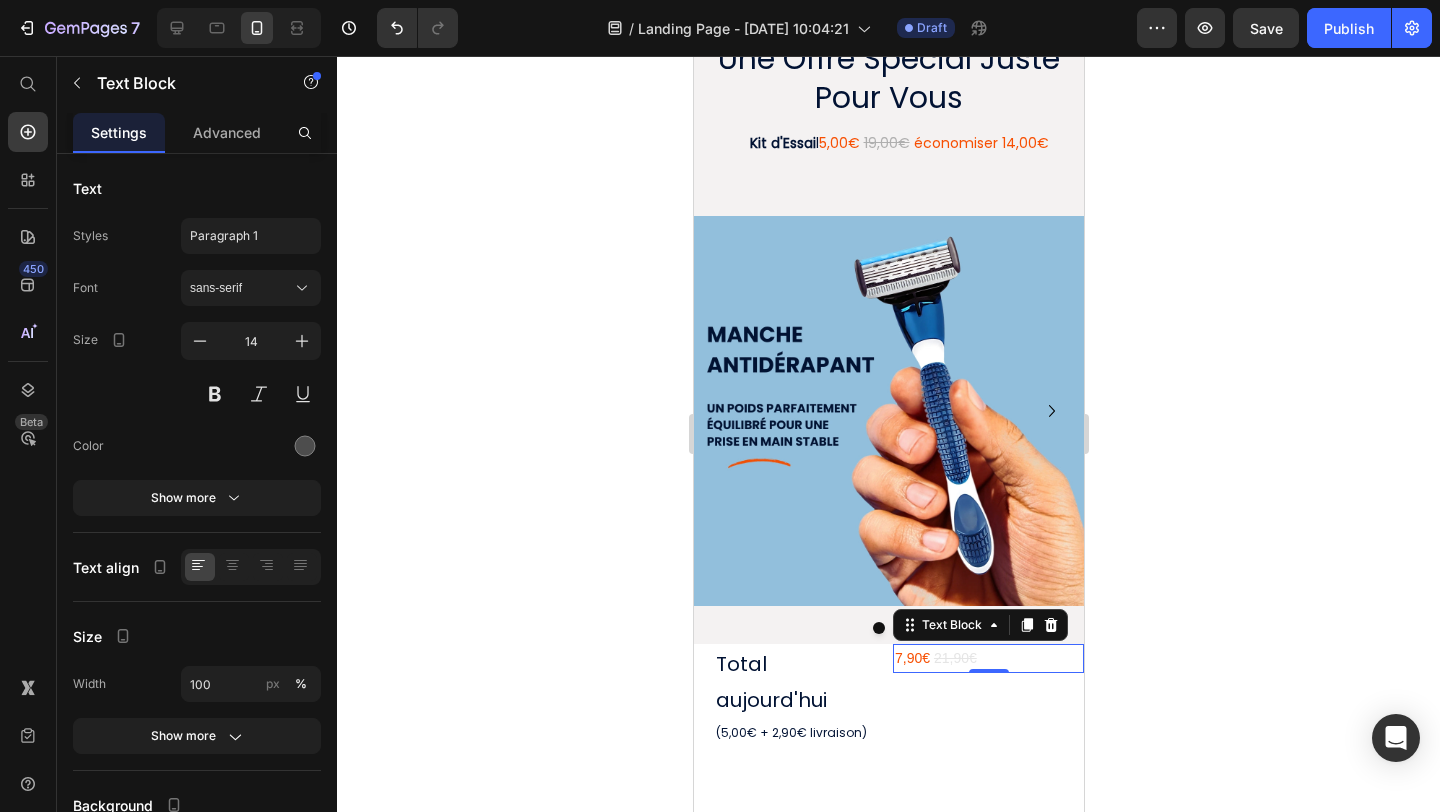 click 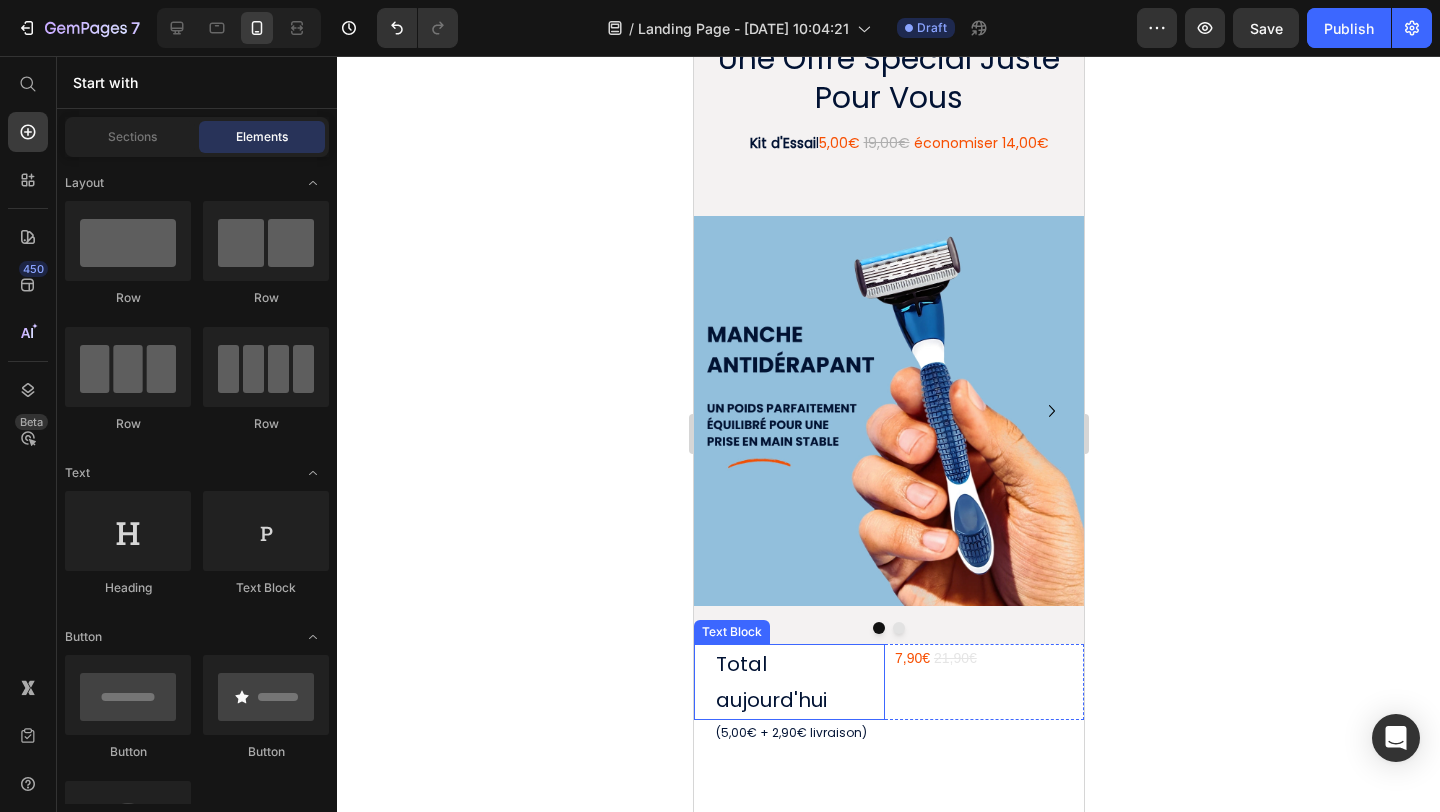 click on "Total aujourd'hui" at bounding box center [788, 682] 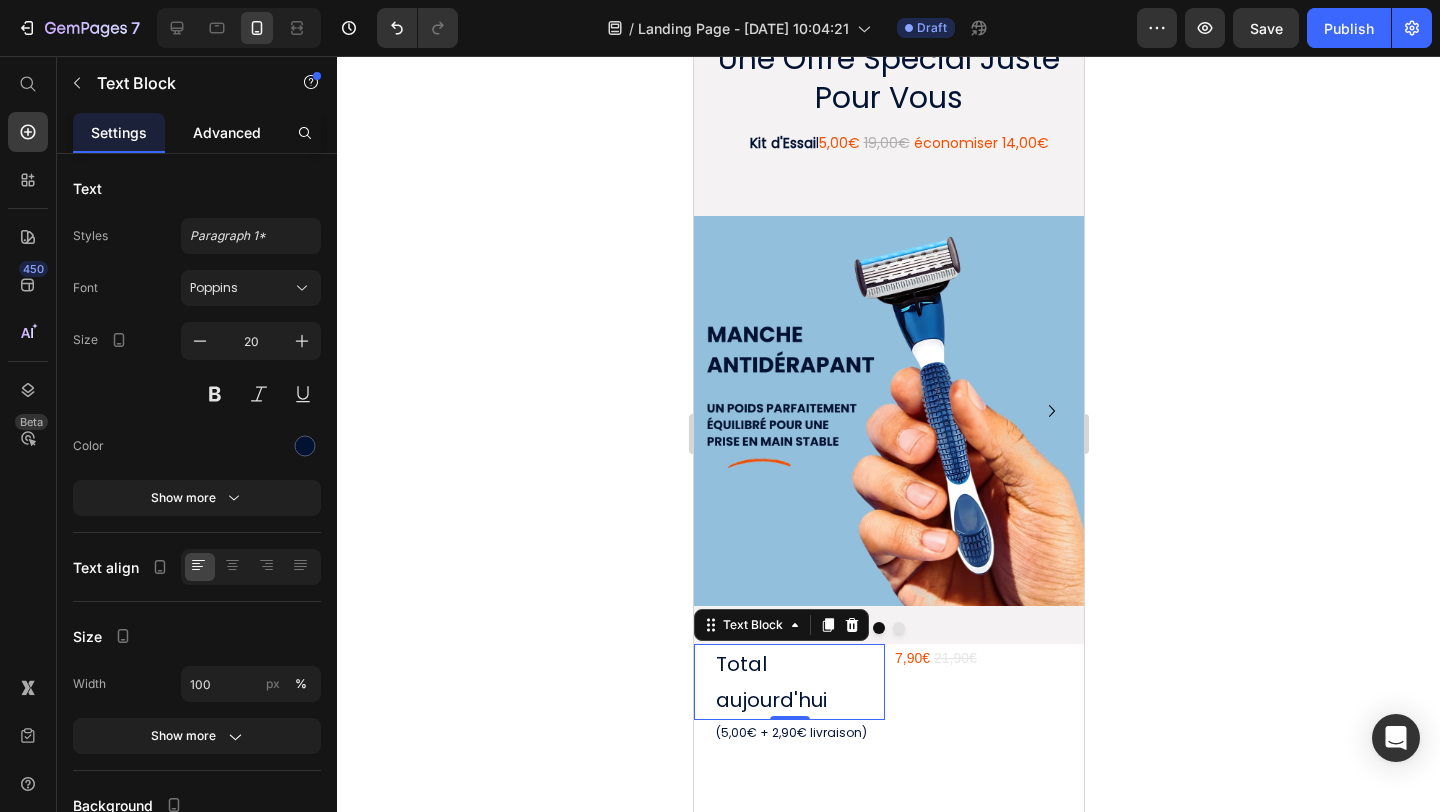 click on "Advanced" 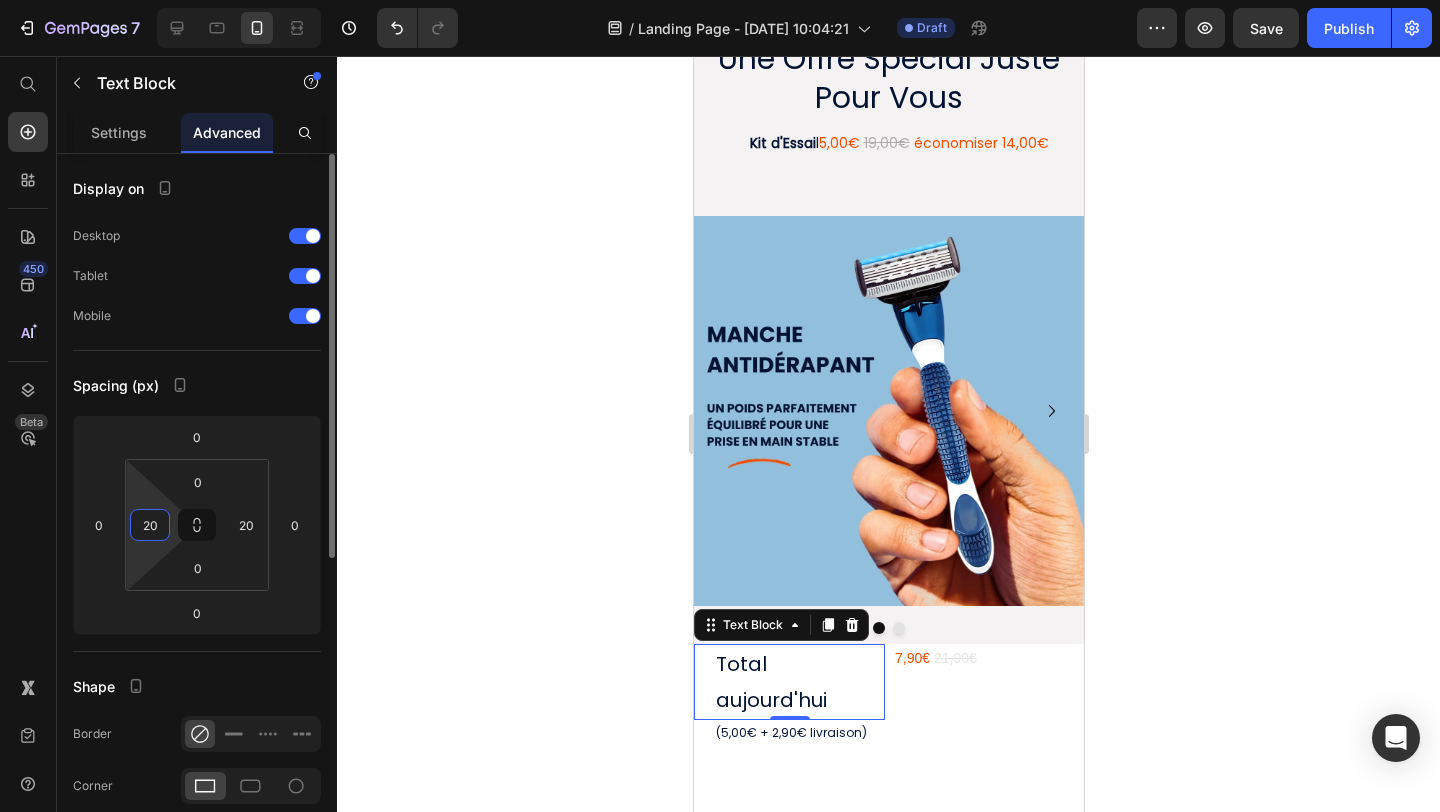 click on "20" at bounding box center [150, 525] 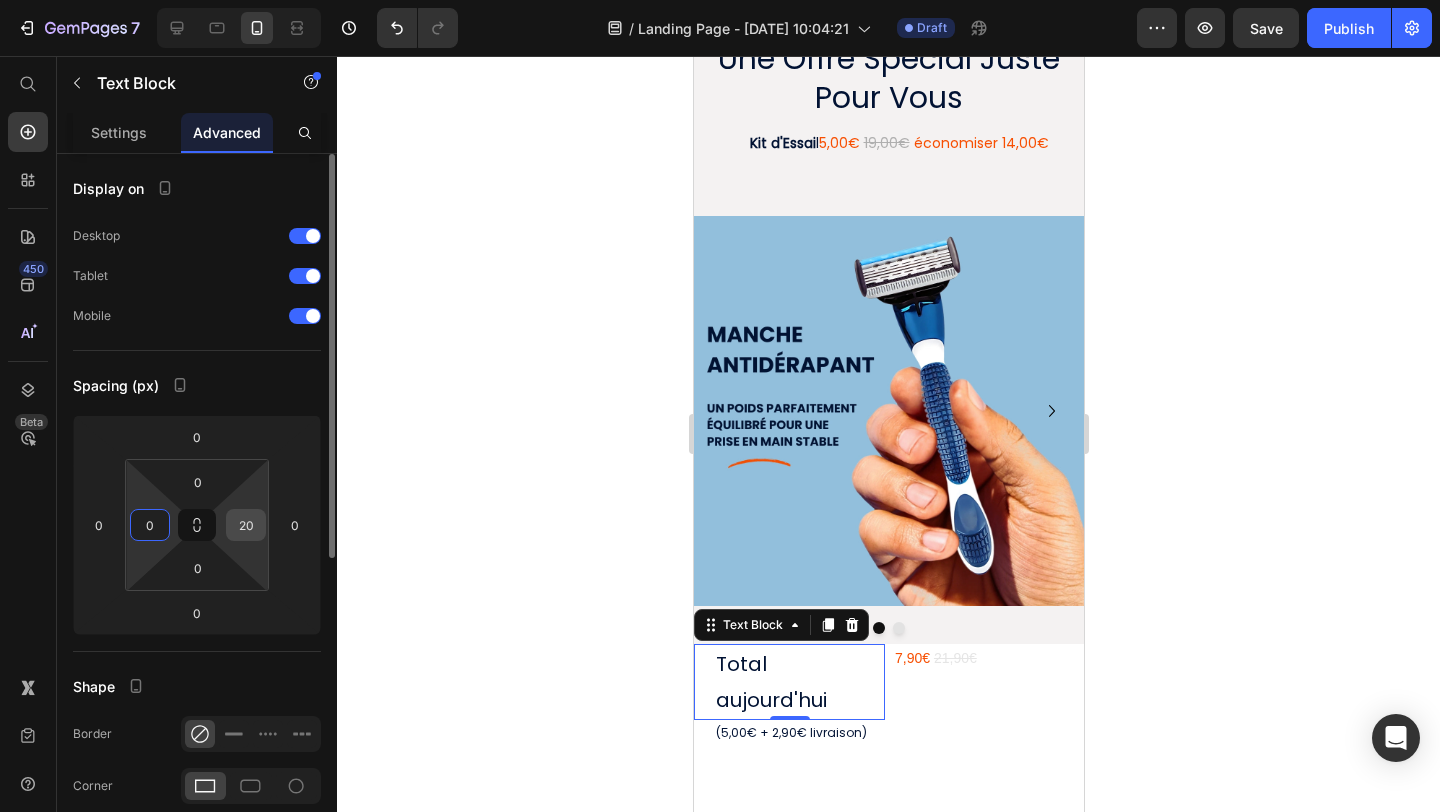 click on "20" at bounding box center (246, 525) 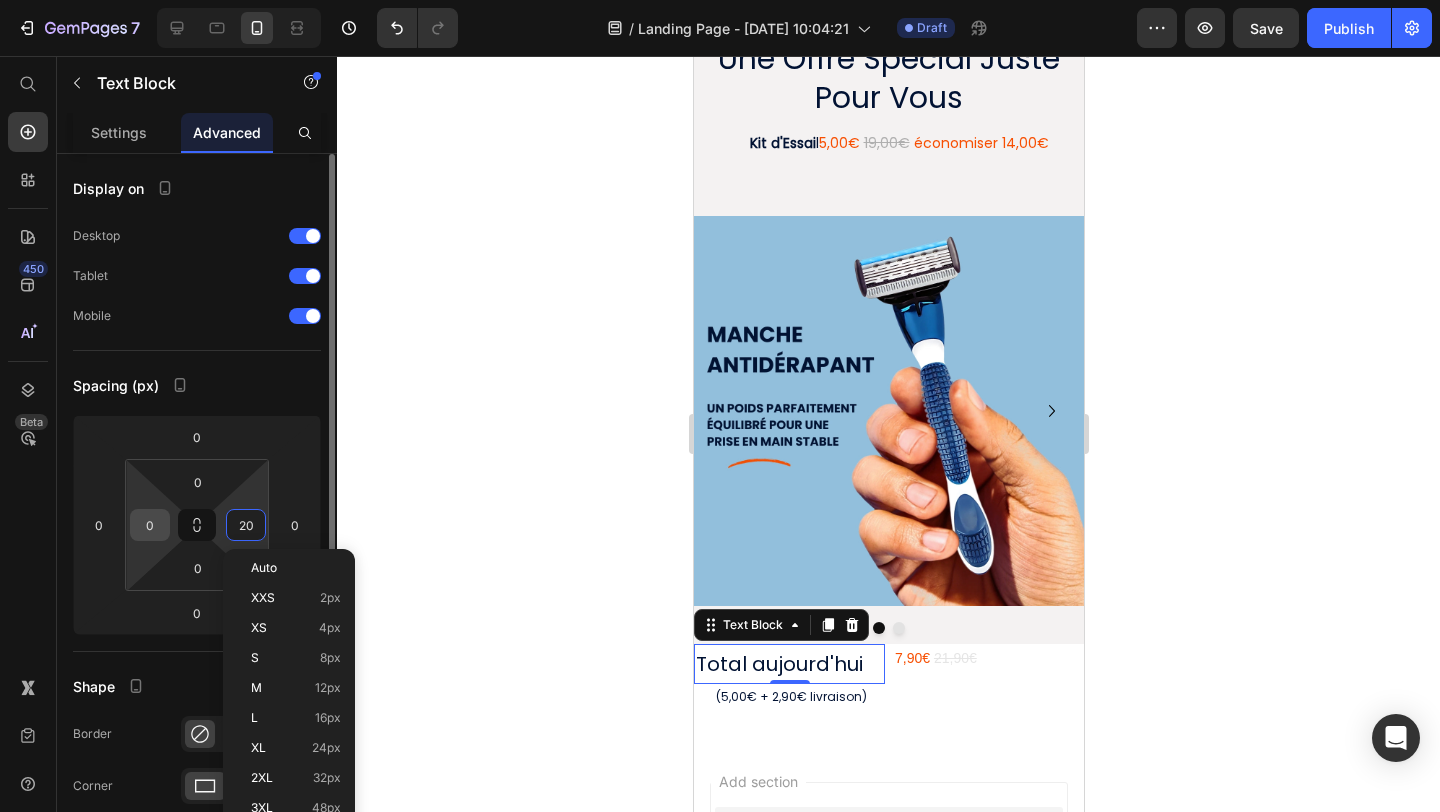 click on "0" at bounding box center (150, 525) 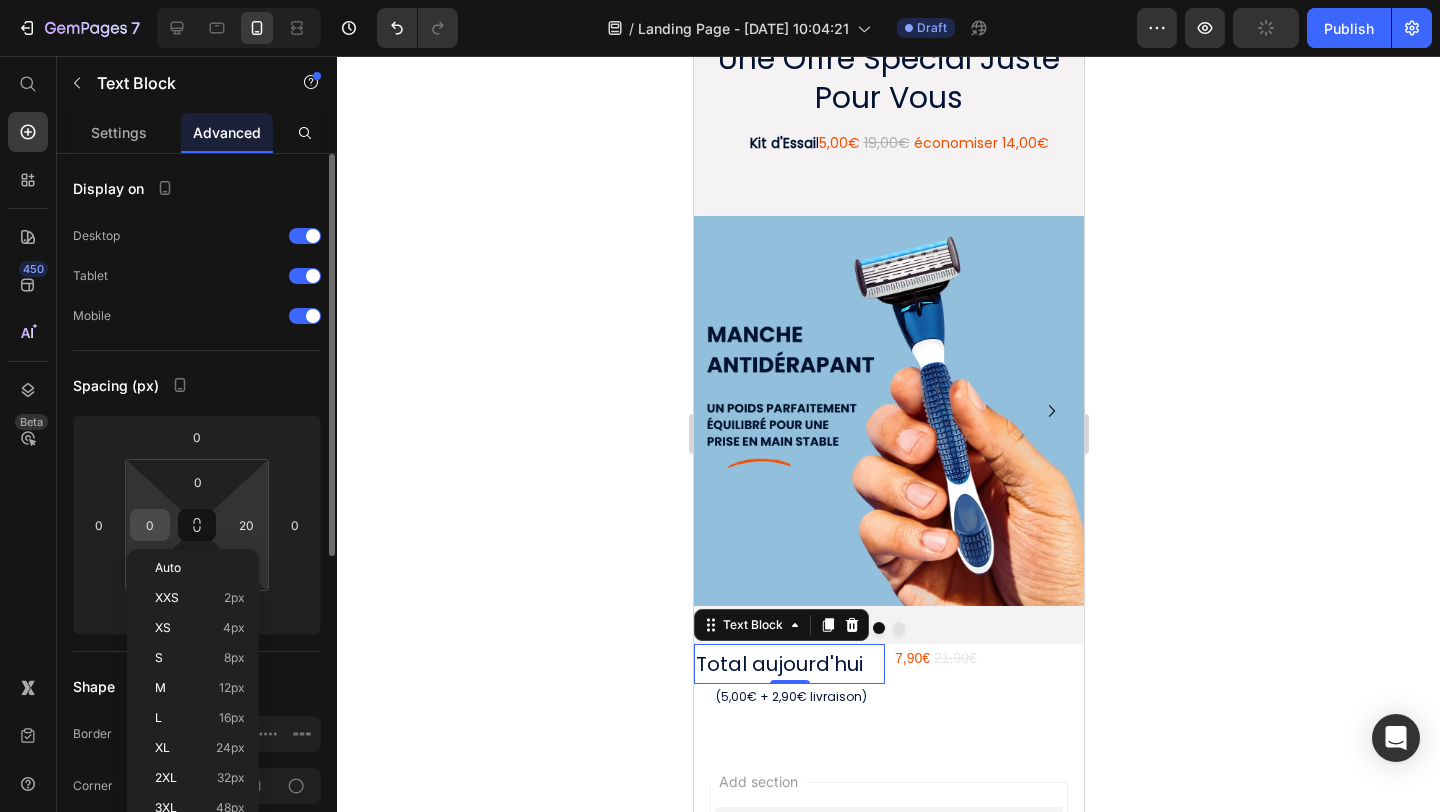 click on "0" at bounding box center (150, 525) 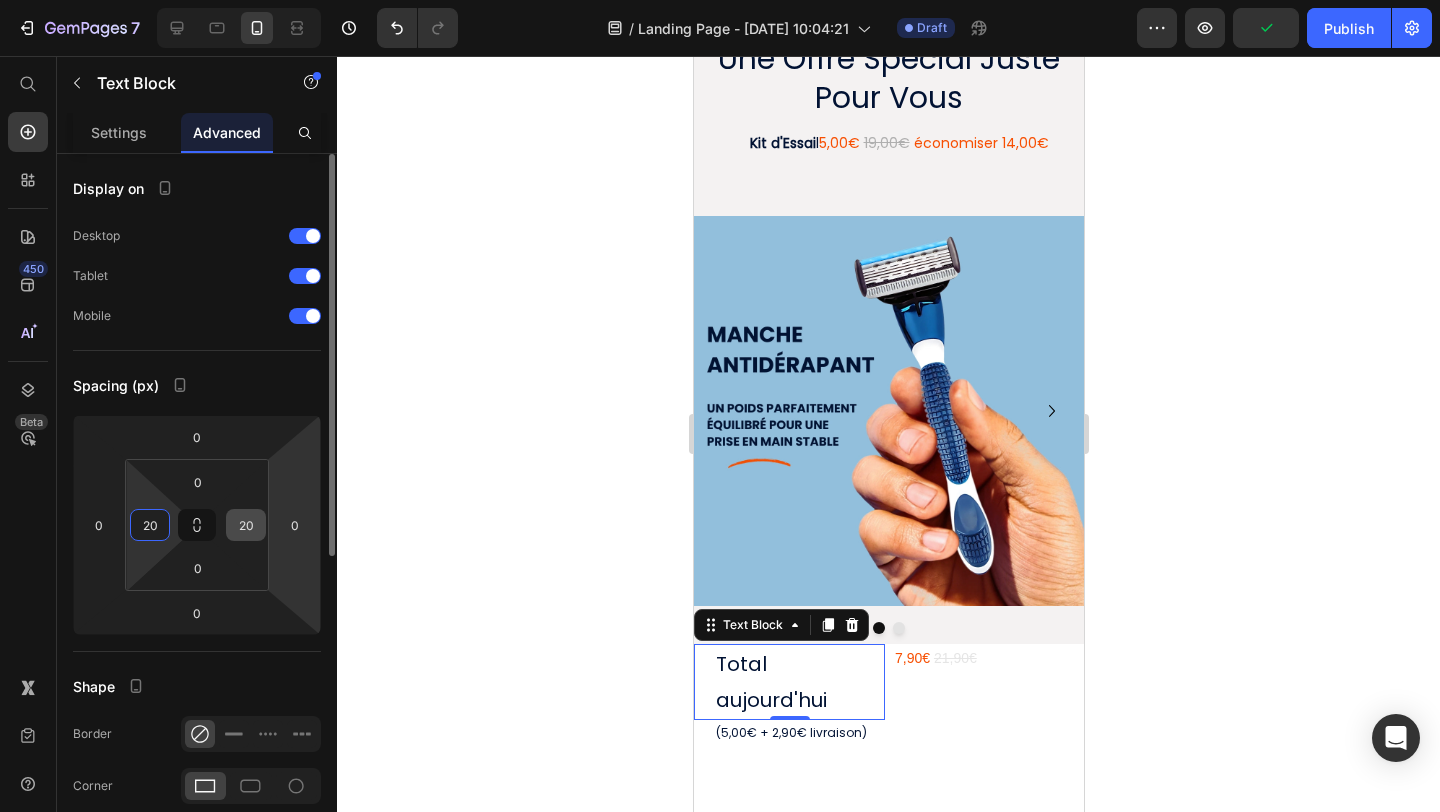 type on "20" 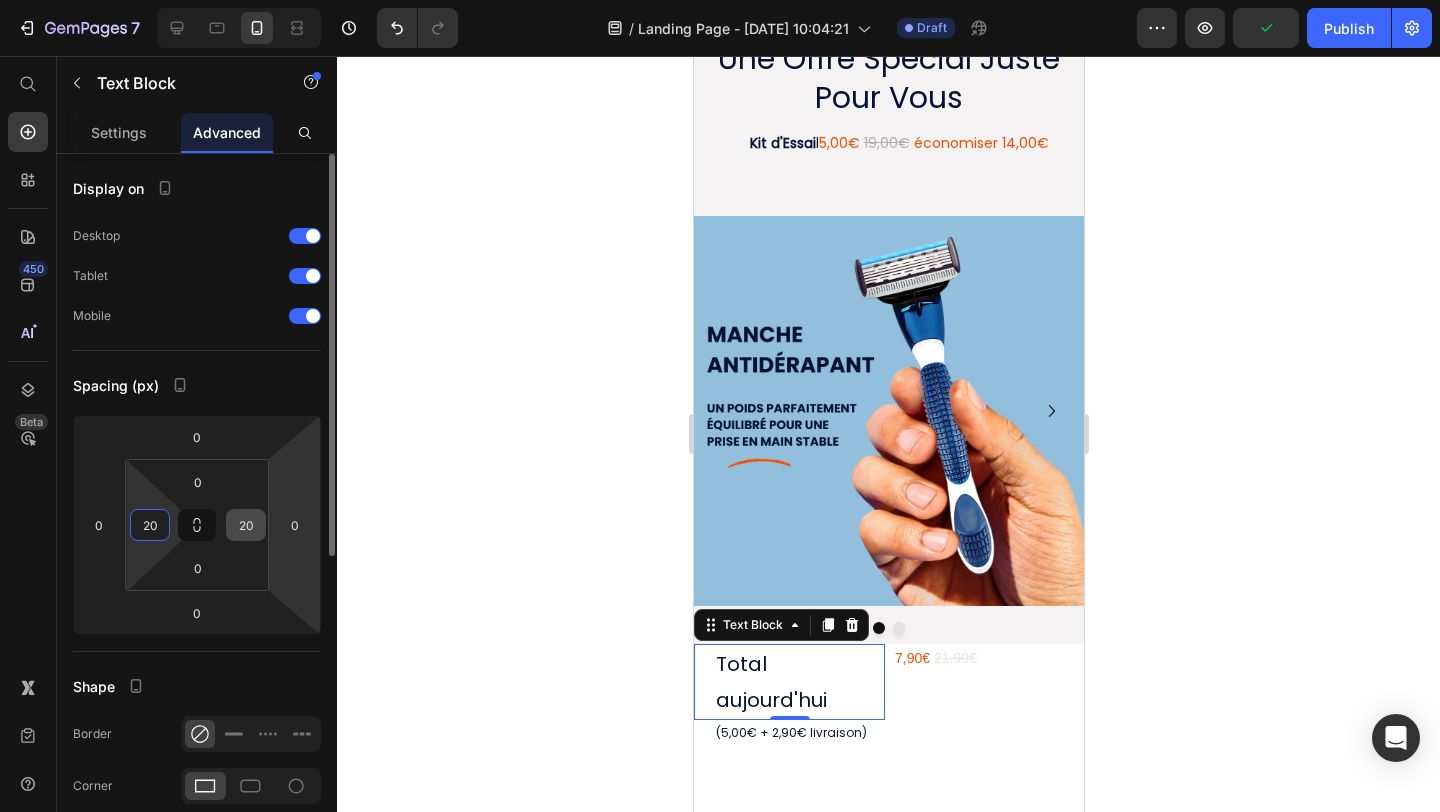 click on "20" at bounding box center [246, 525] 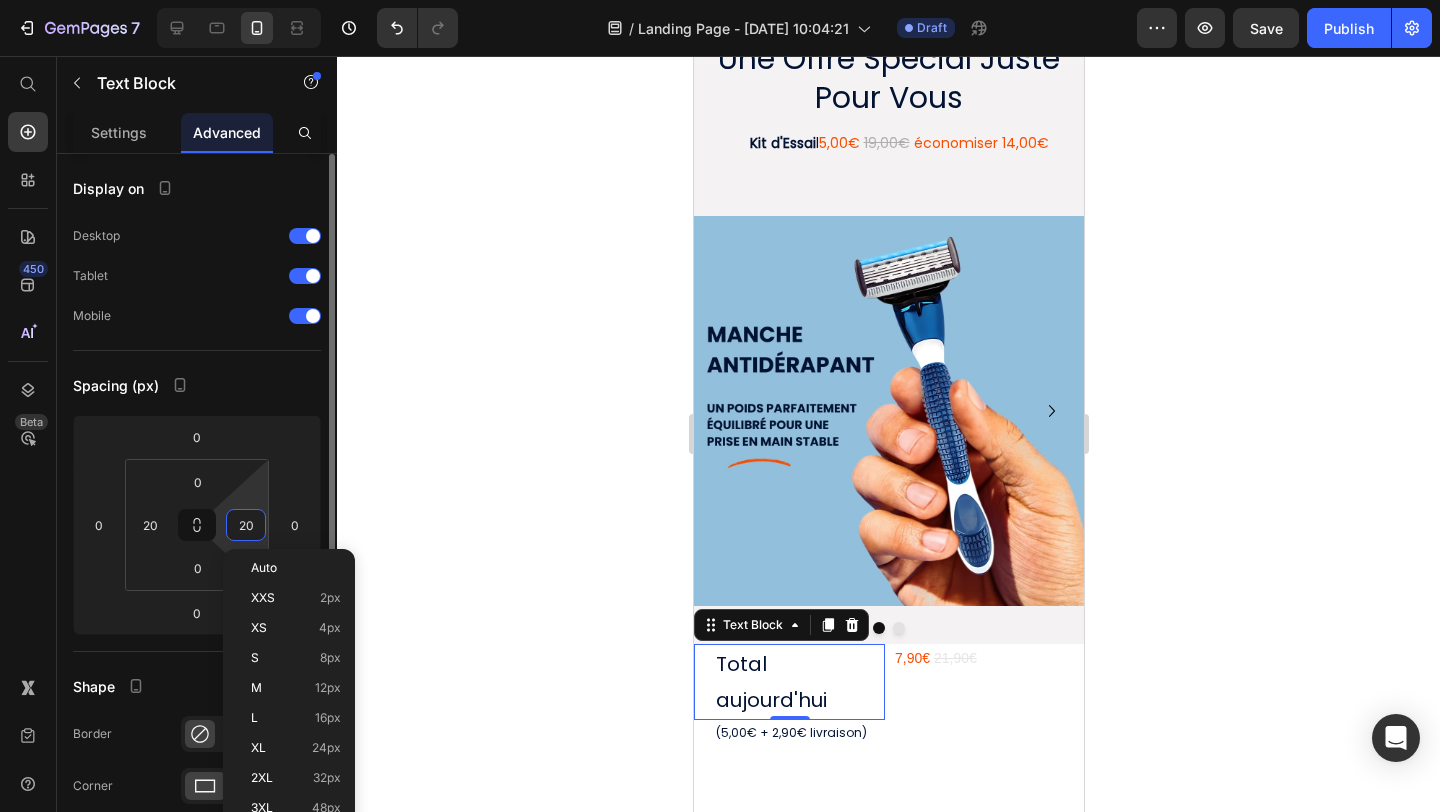 type 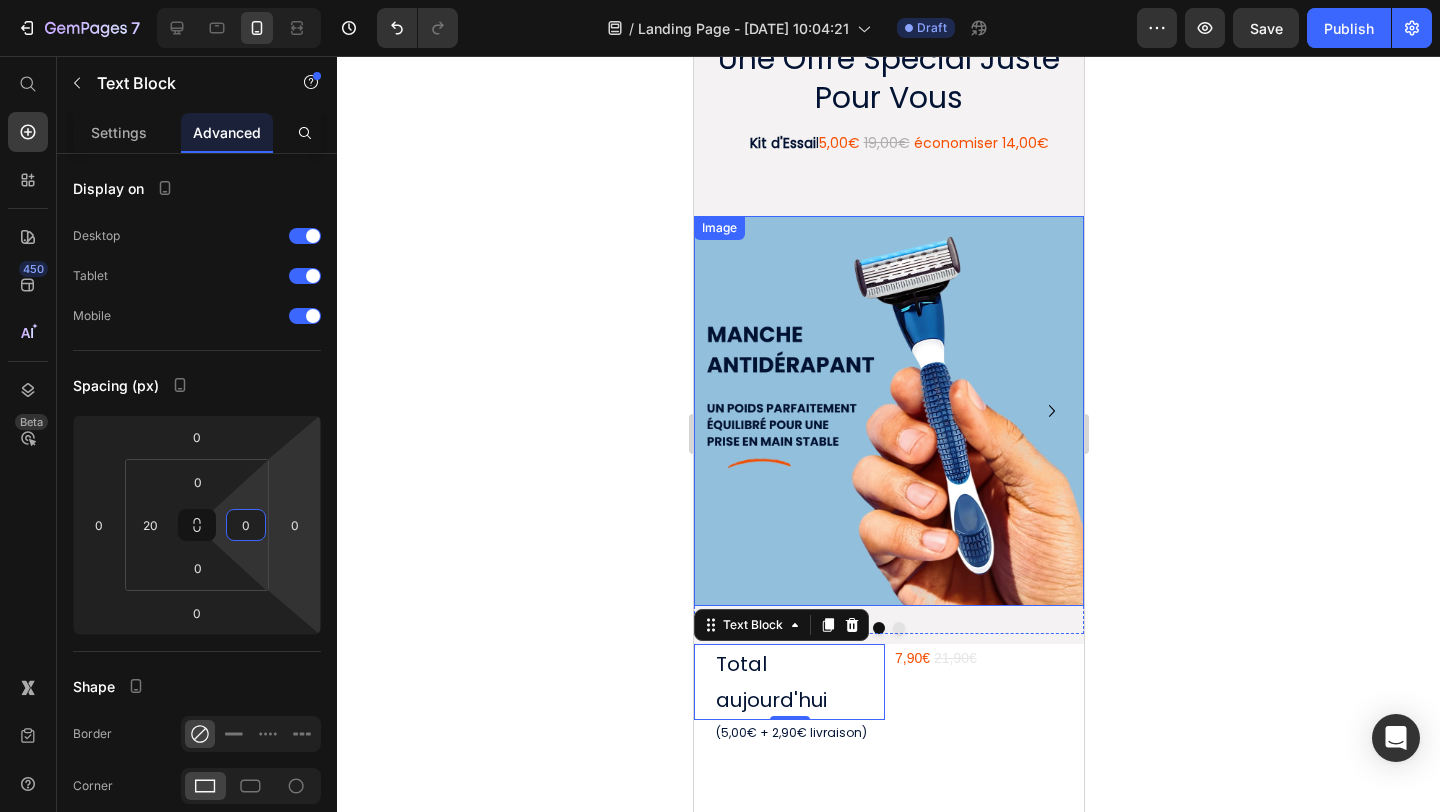 click 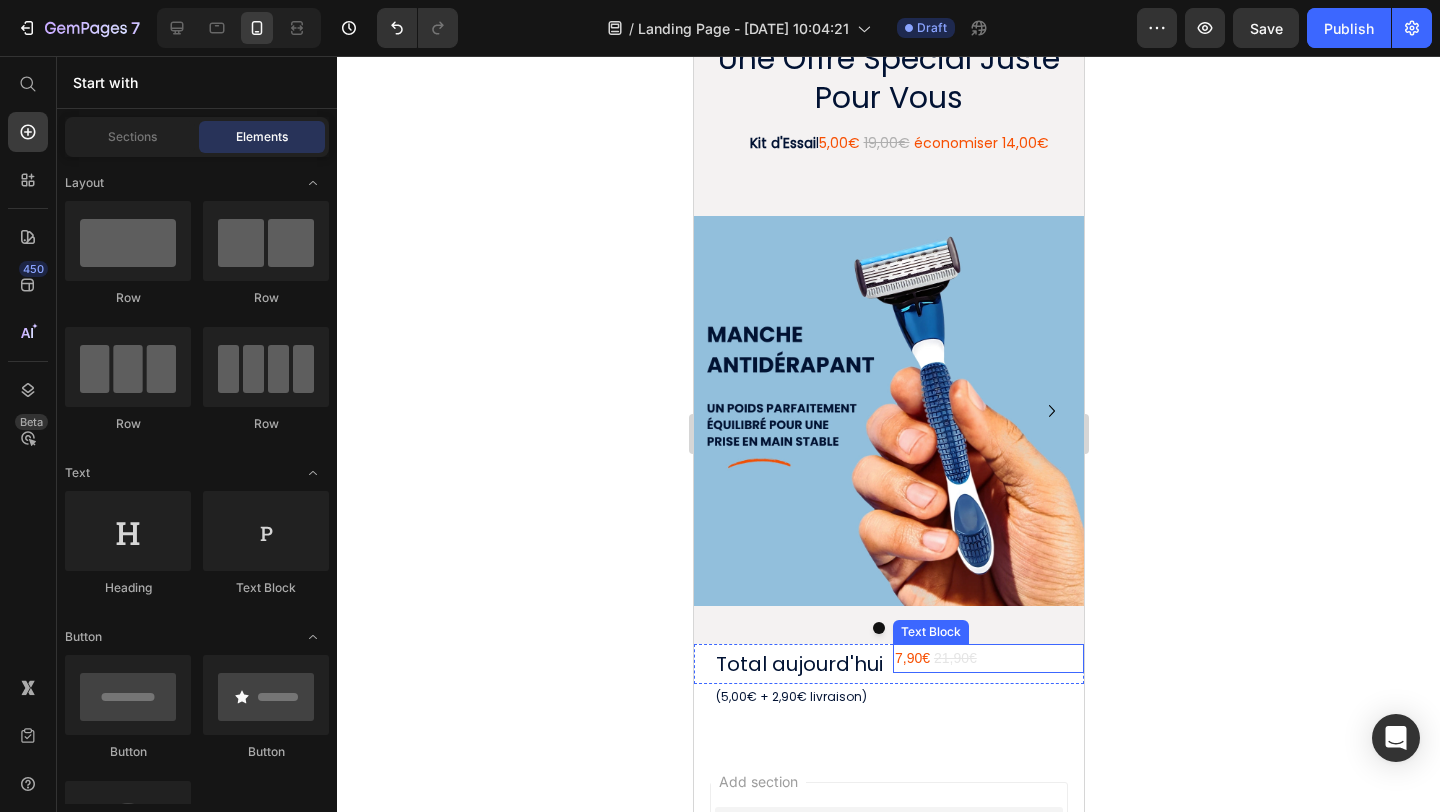 click on "21,90€" at bounding box center (954, 658) 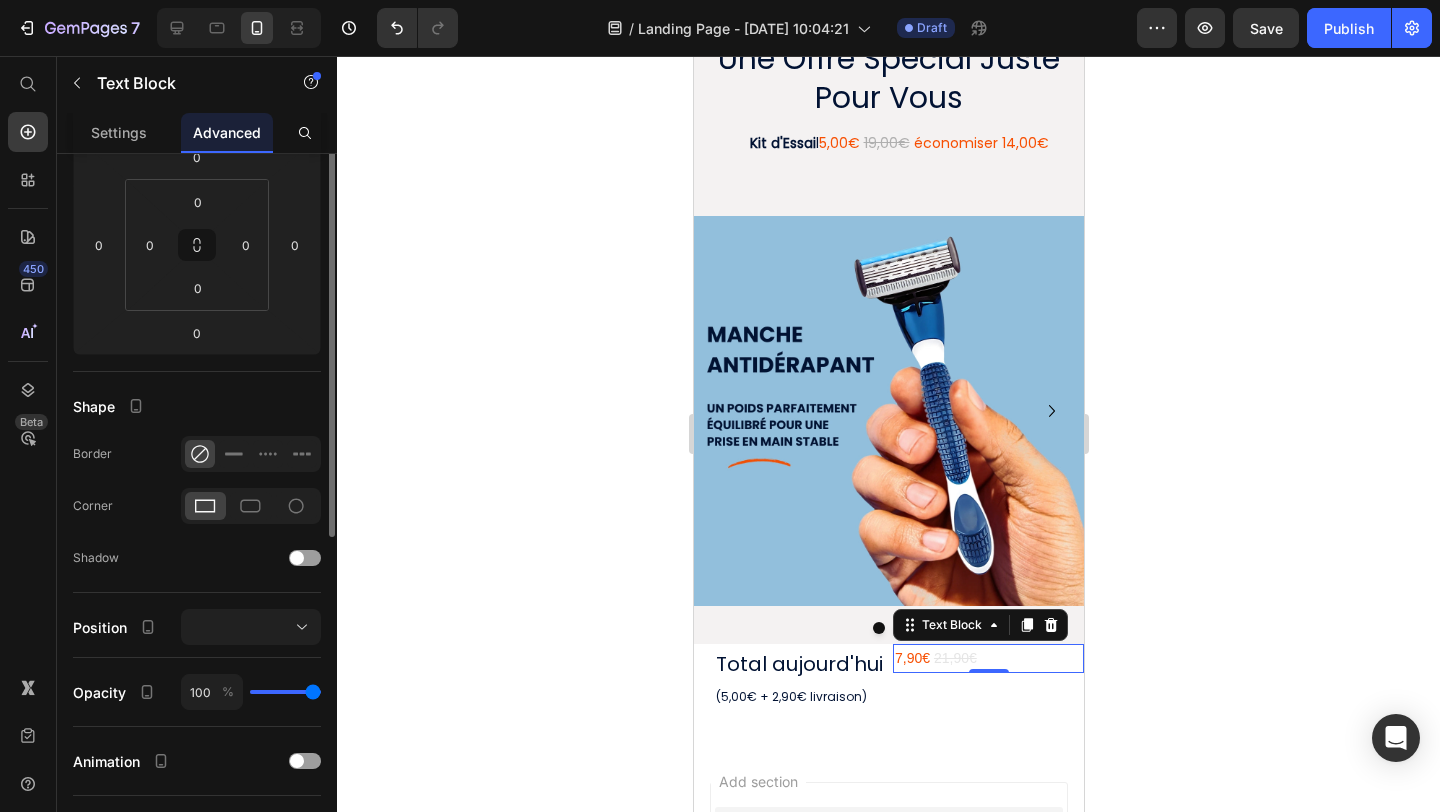 scroll, scrollTop: 0, scrollLeft: 0, axis: both 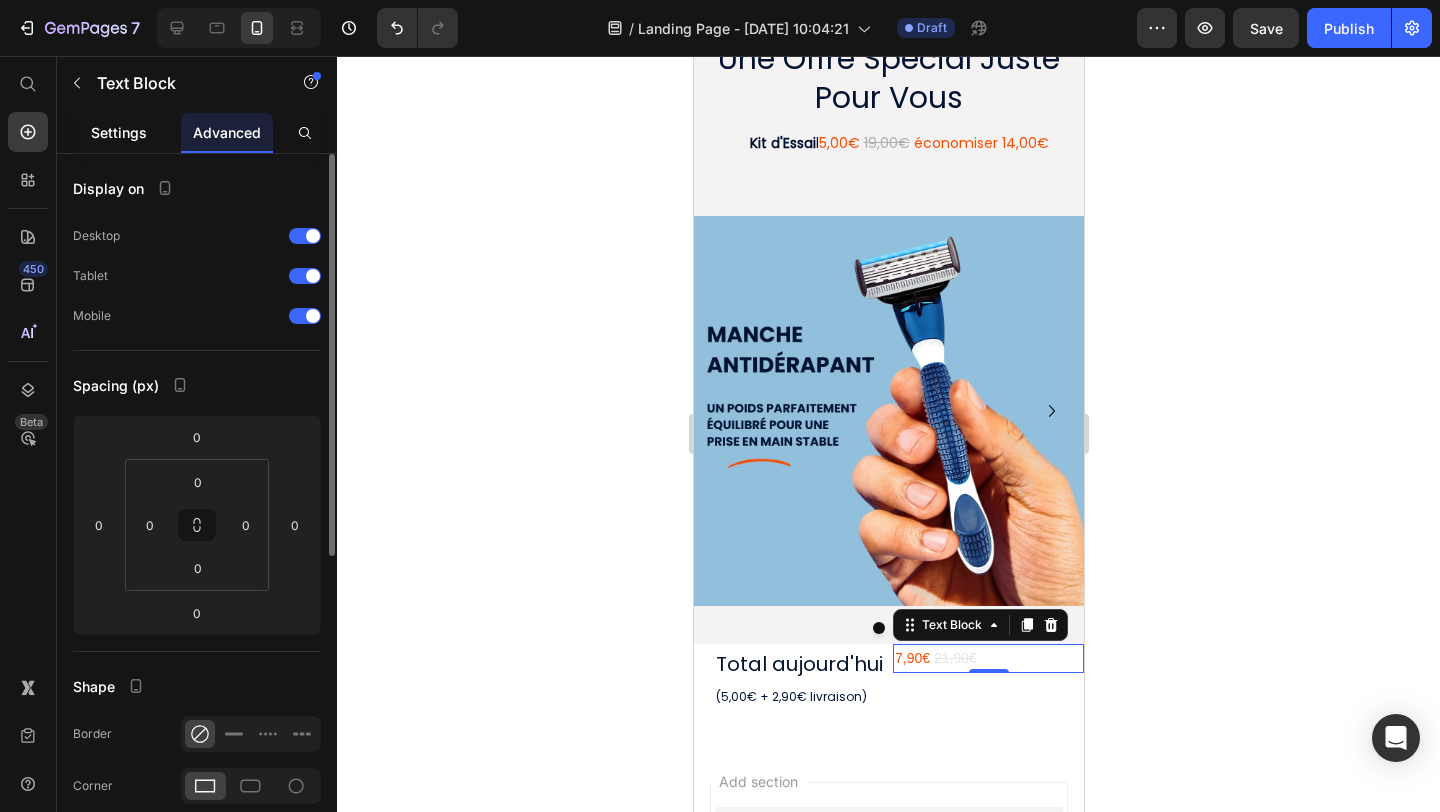 click on "Settings" 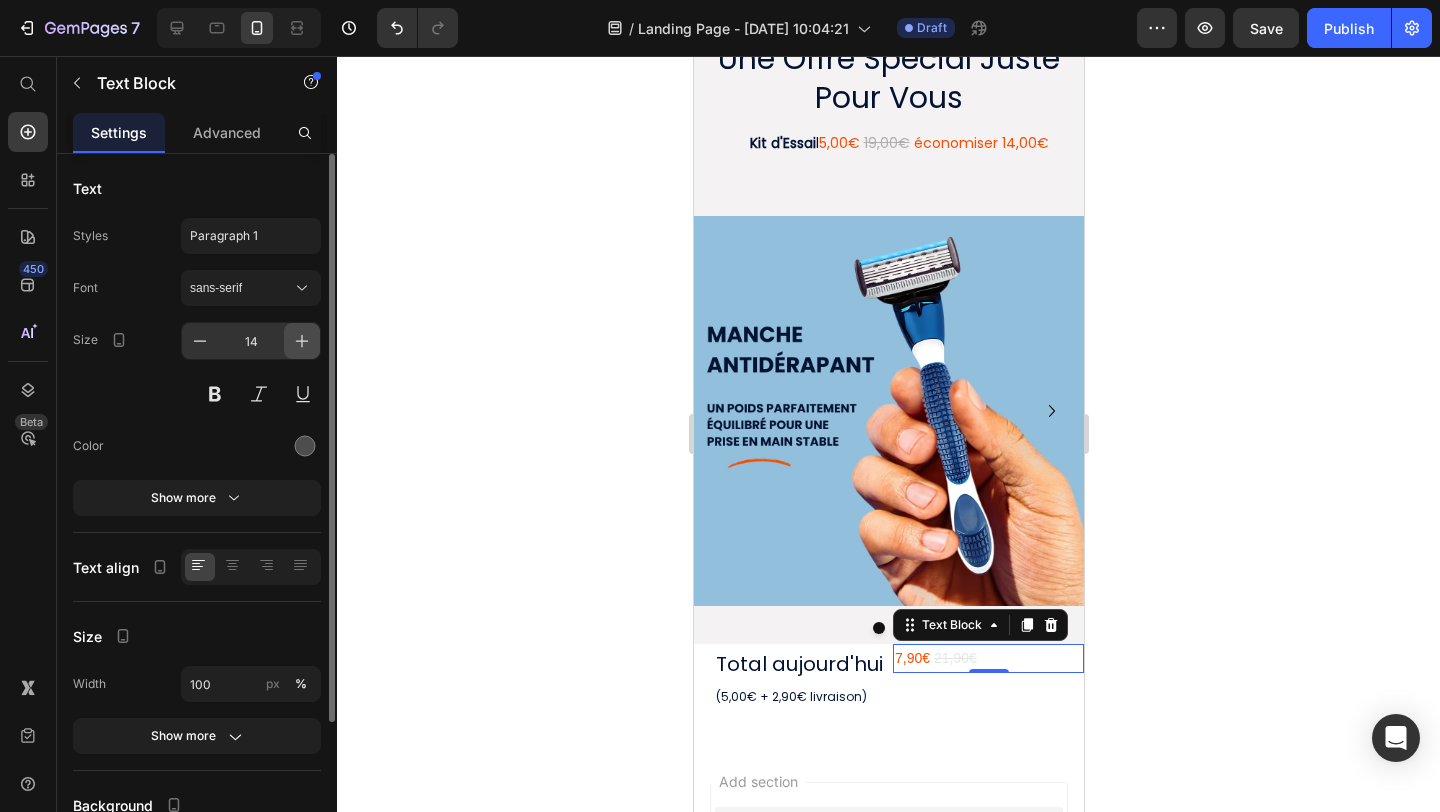 click at bounding box center [302, 341] 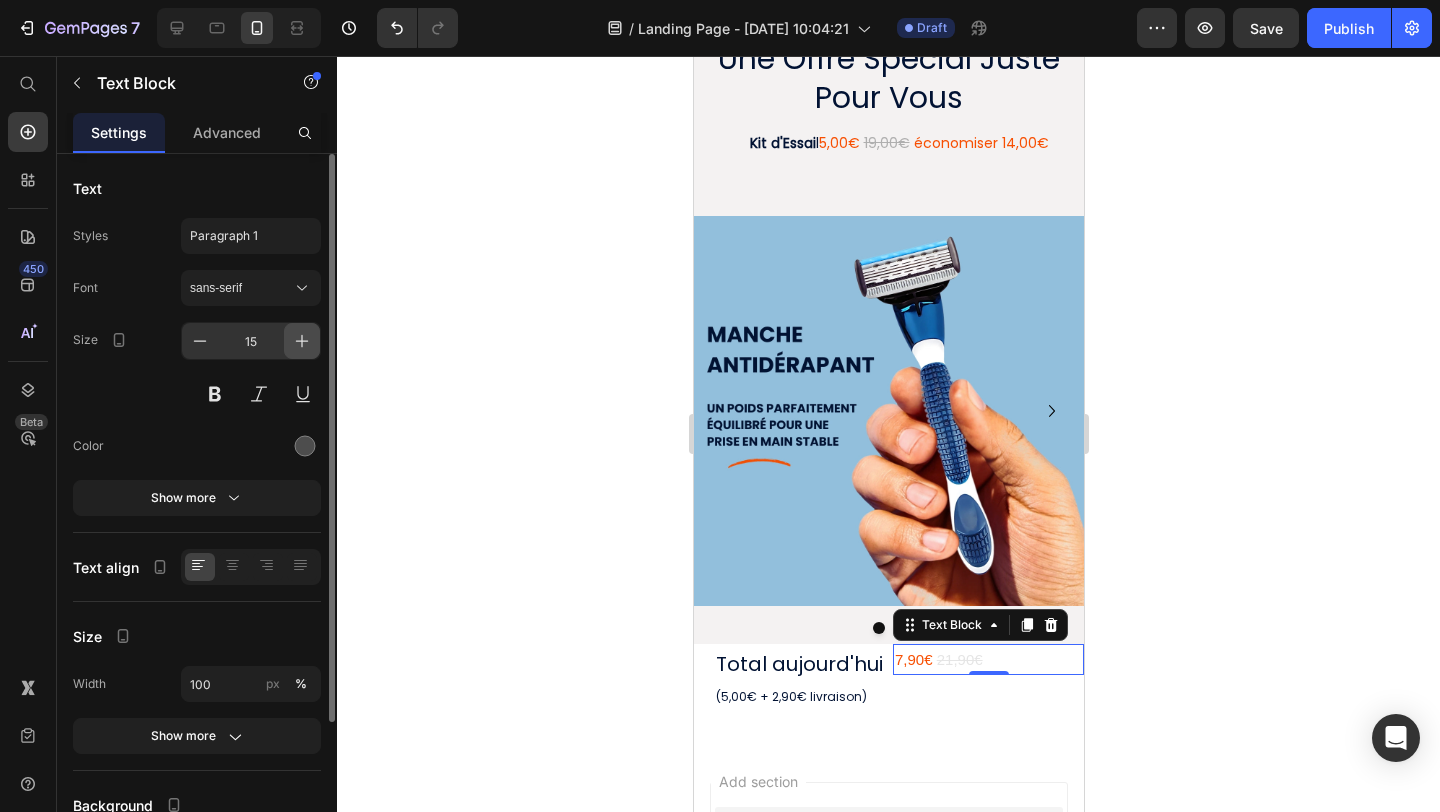click at bounding box center (302, 341) 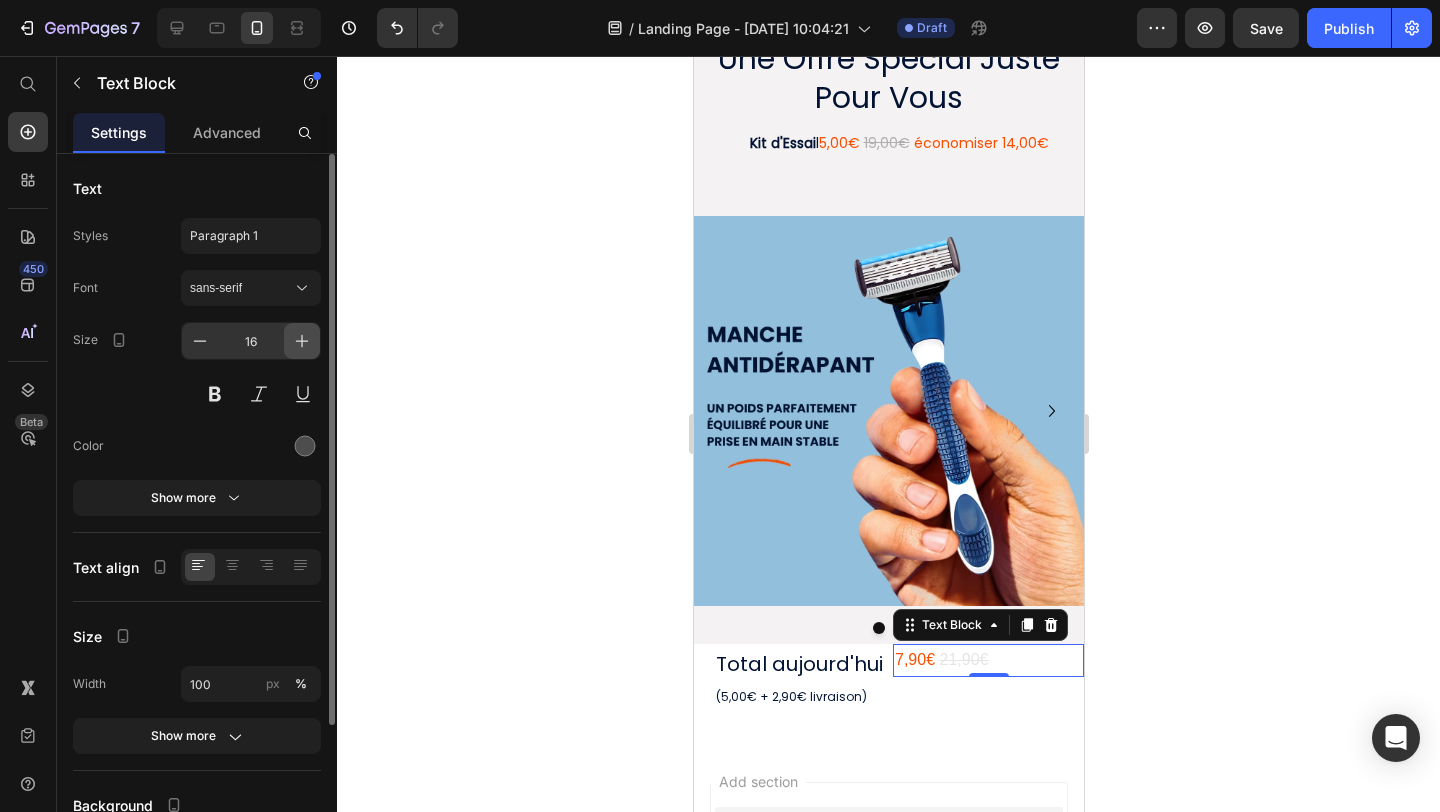 click at bounding box center (302, 341) 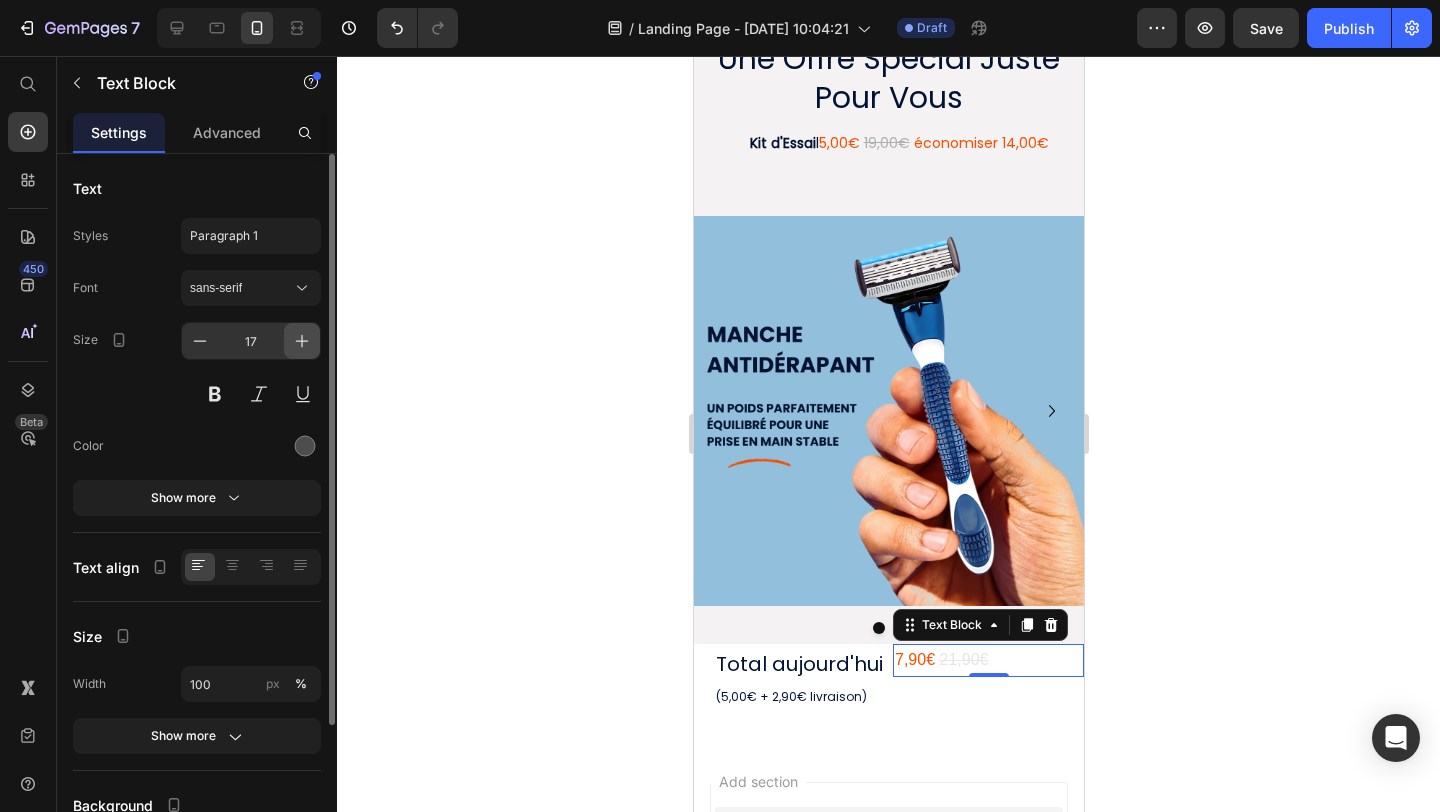 click at bounding box center (302, 341) 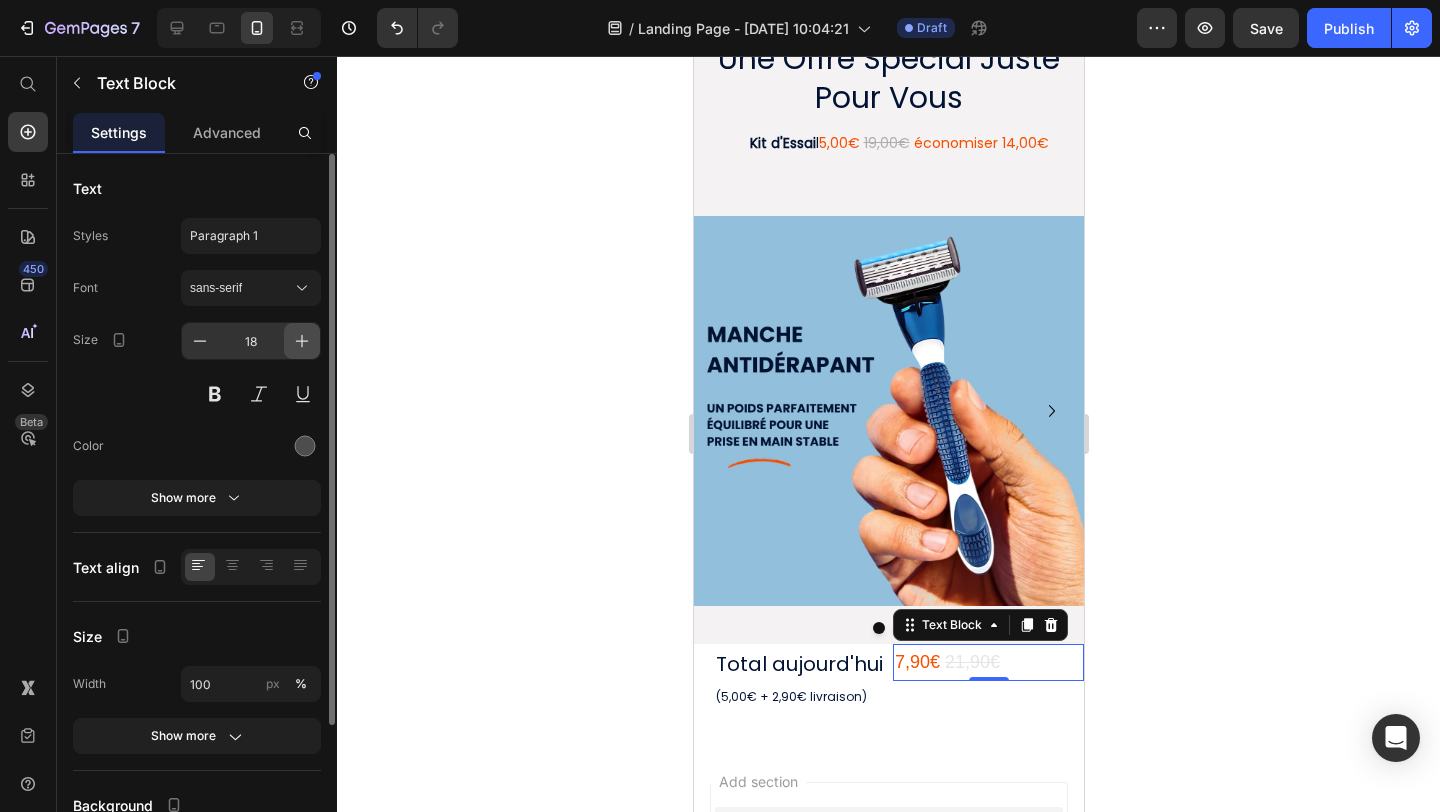 click at bounding box center [302, 341] 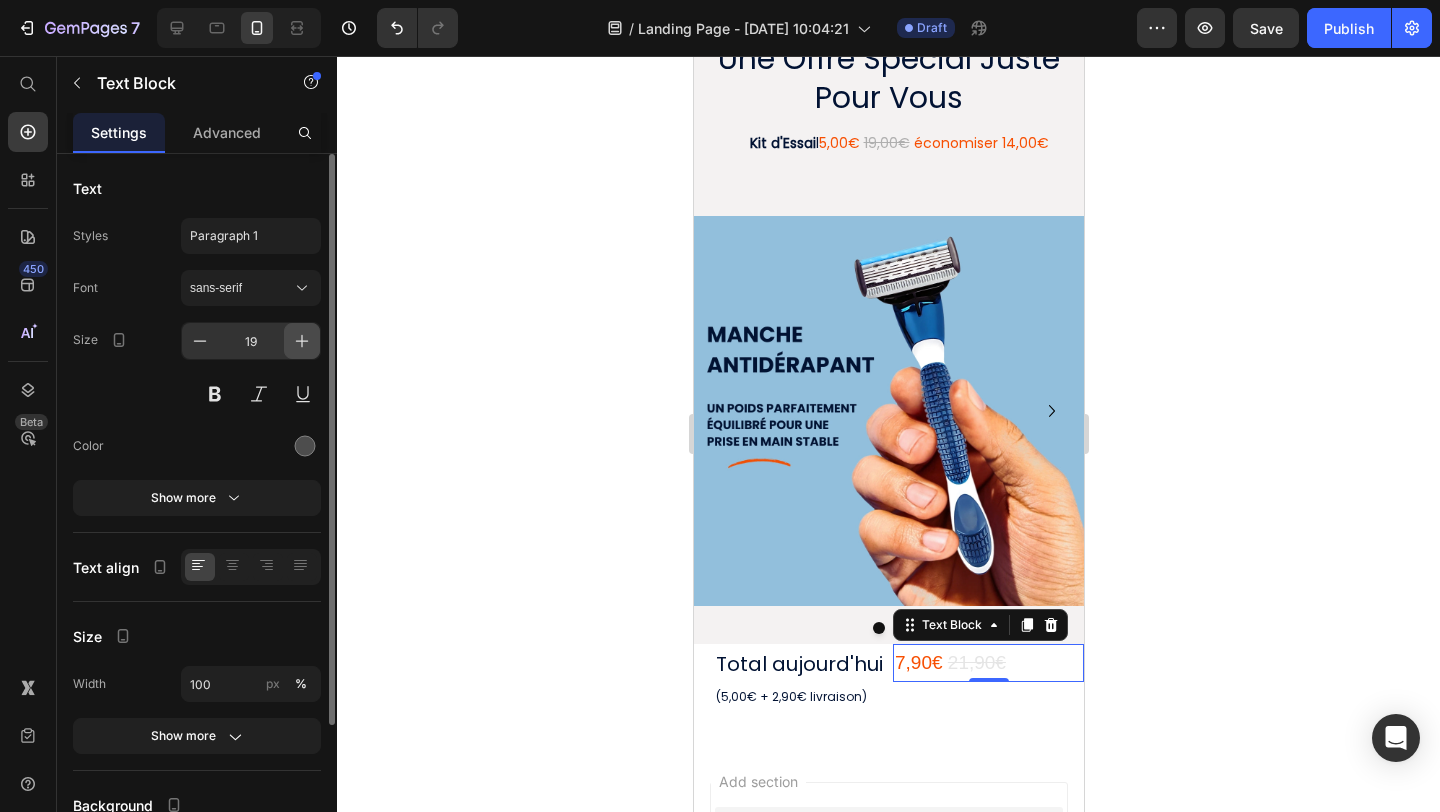 click 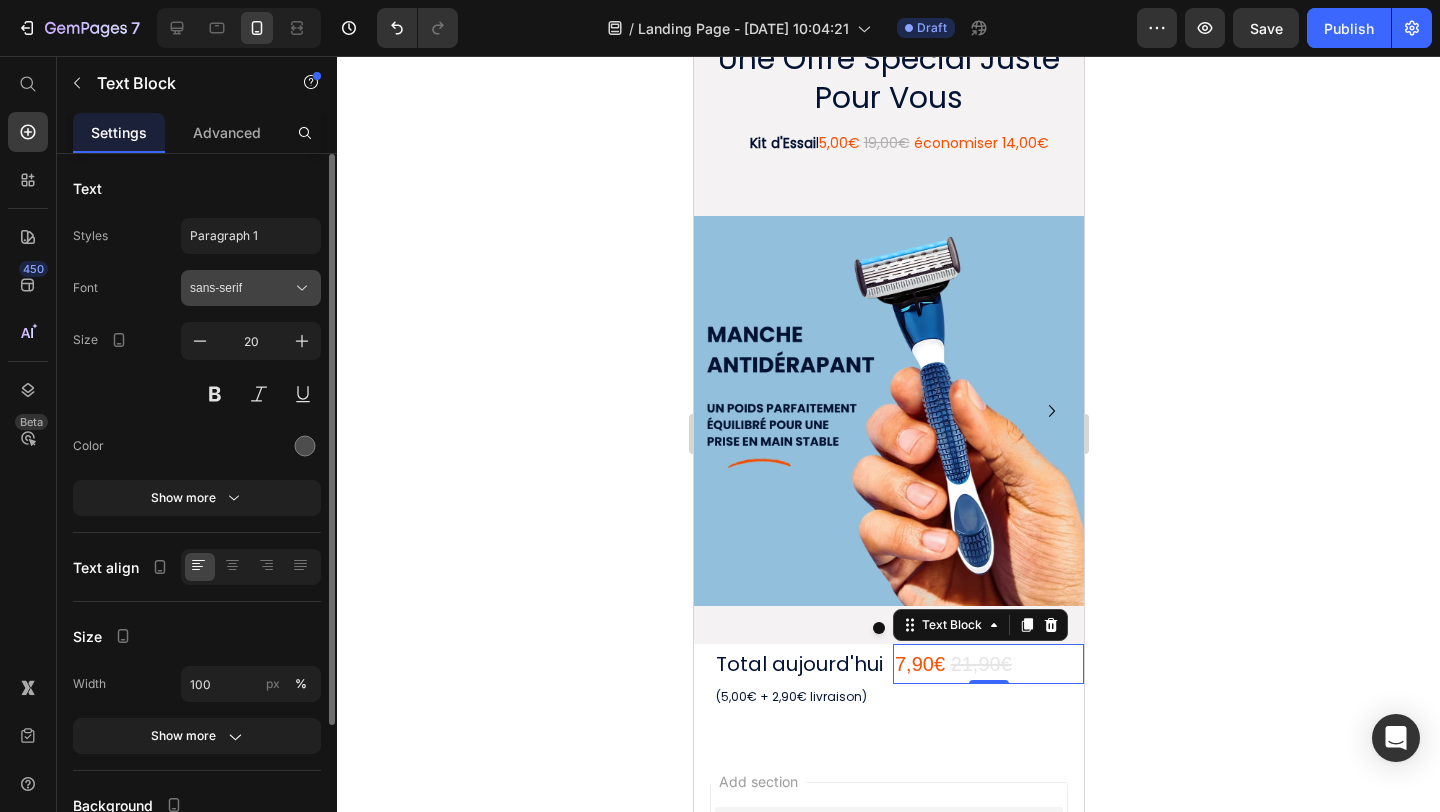 click 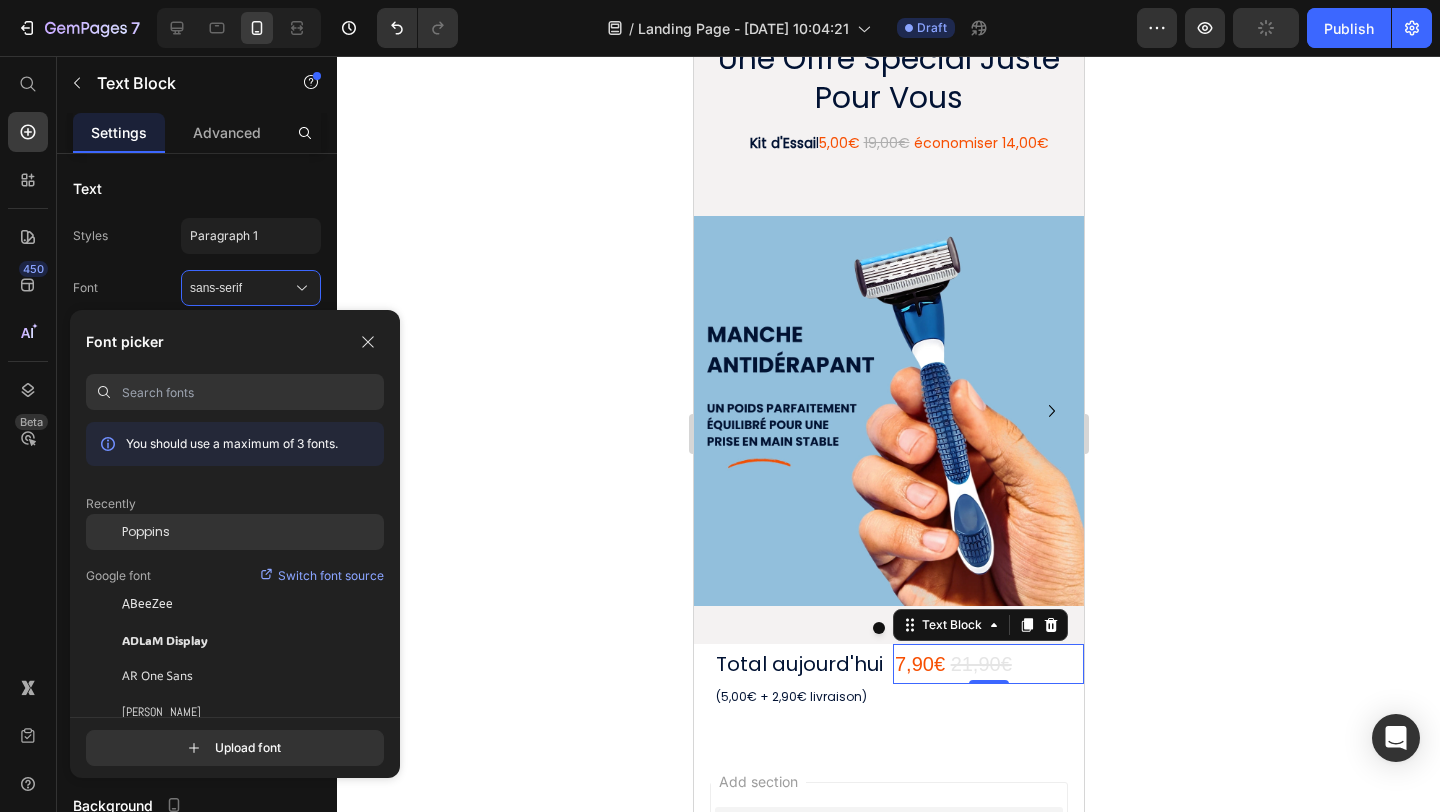 click on "Poppins" 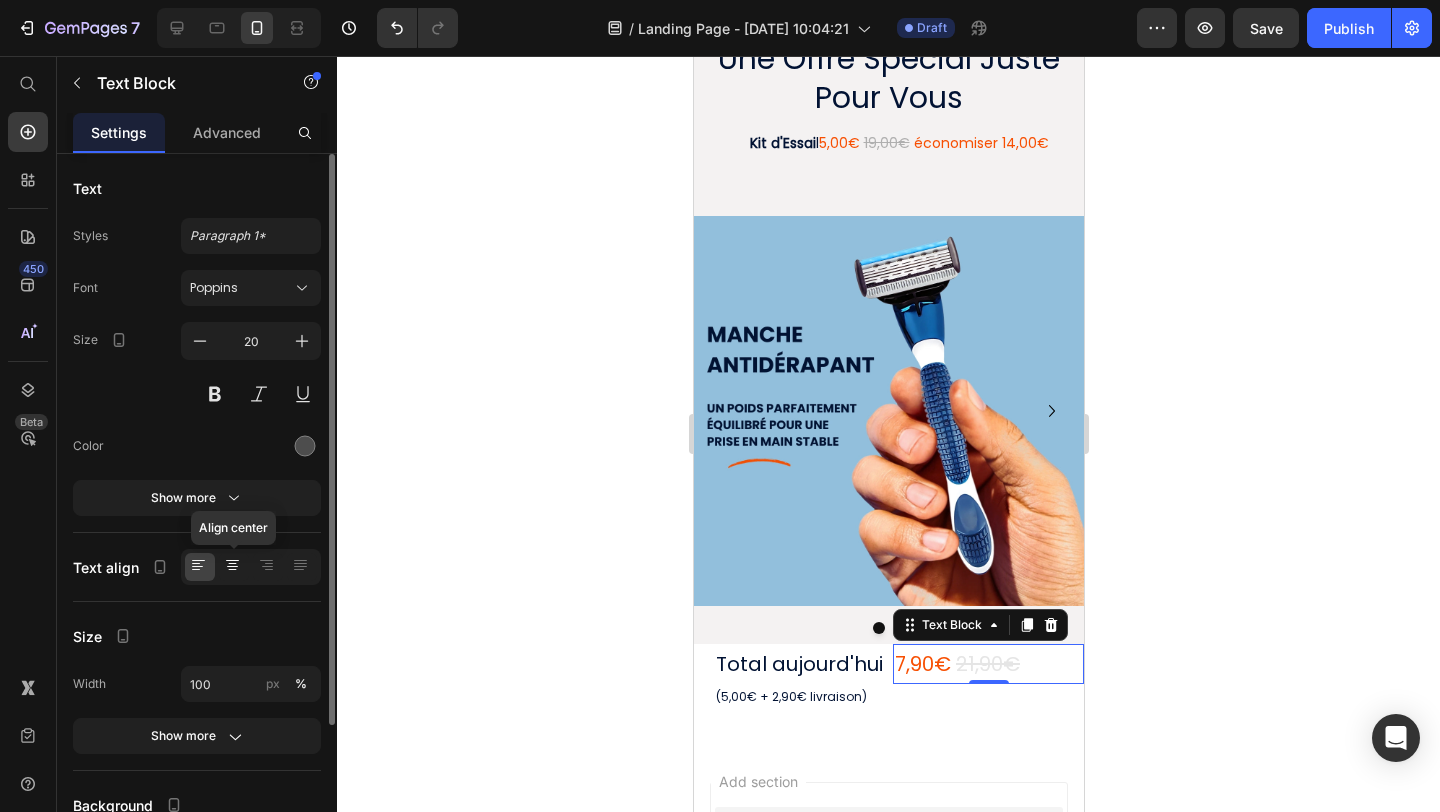 click 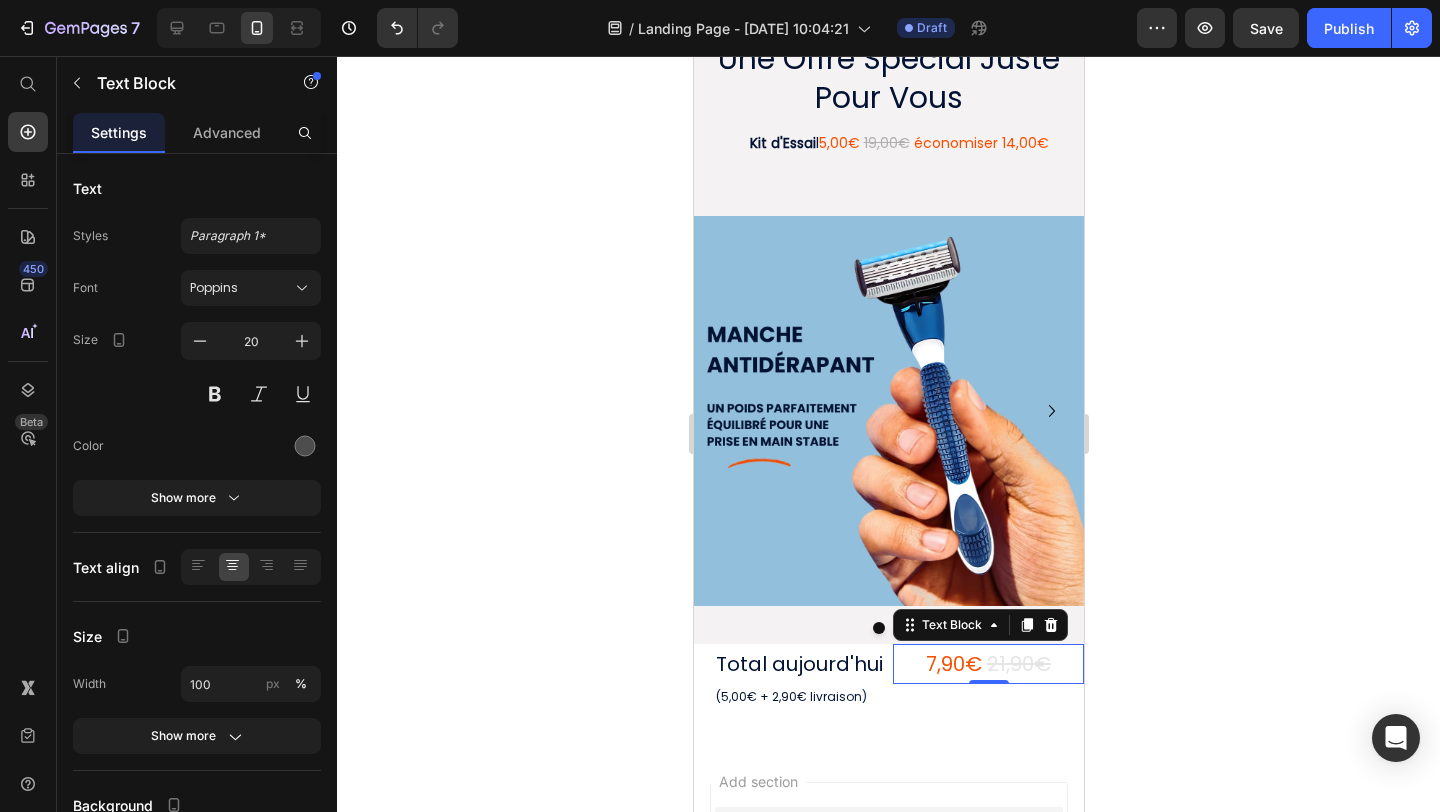 click 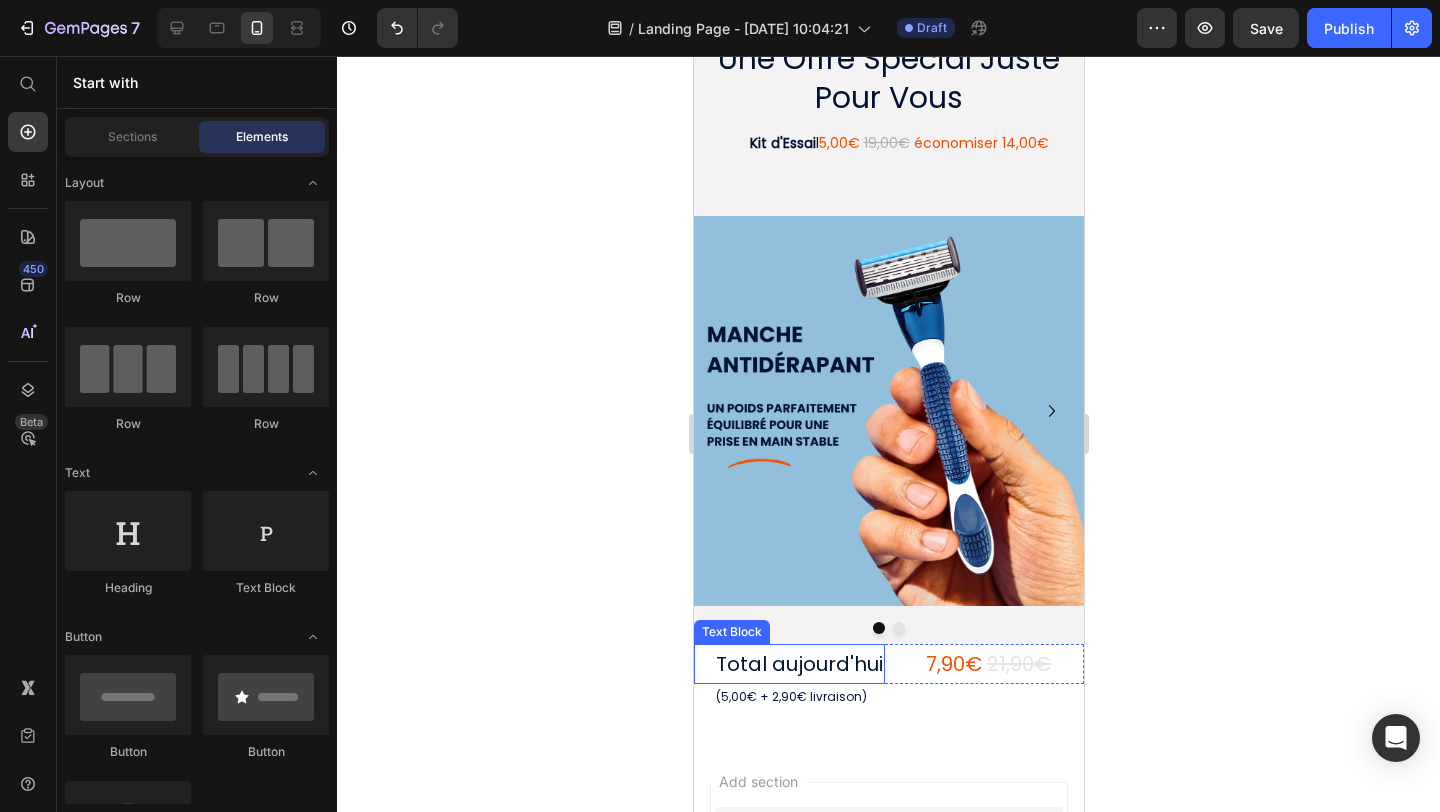 click on "Total aujourd'hui" at bounding box center (798, 664) 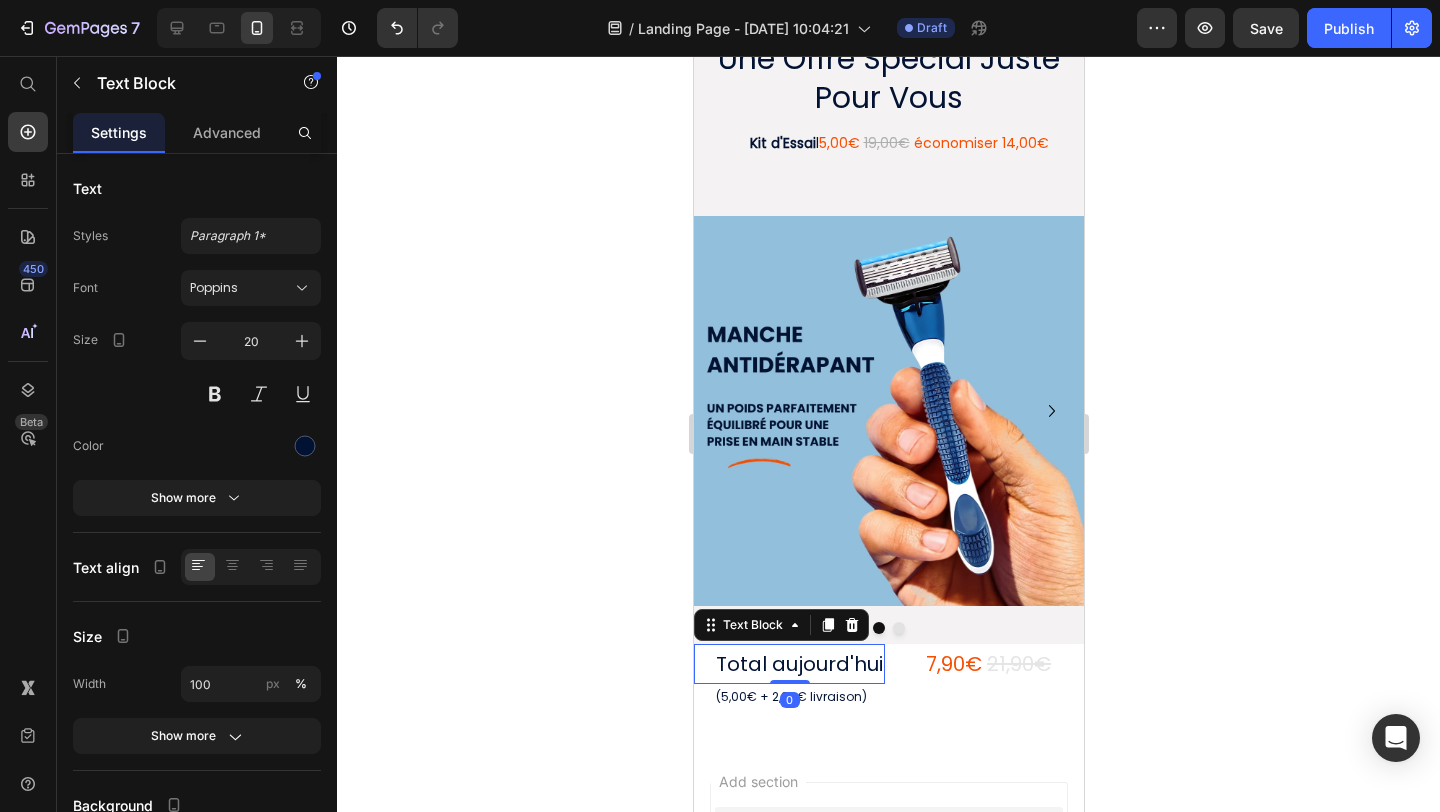 click 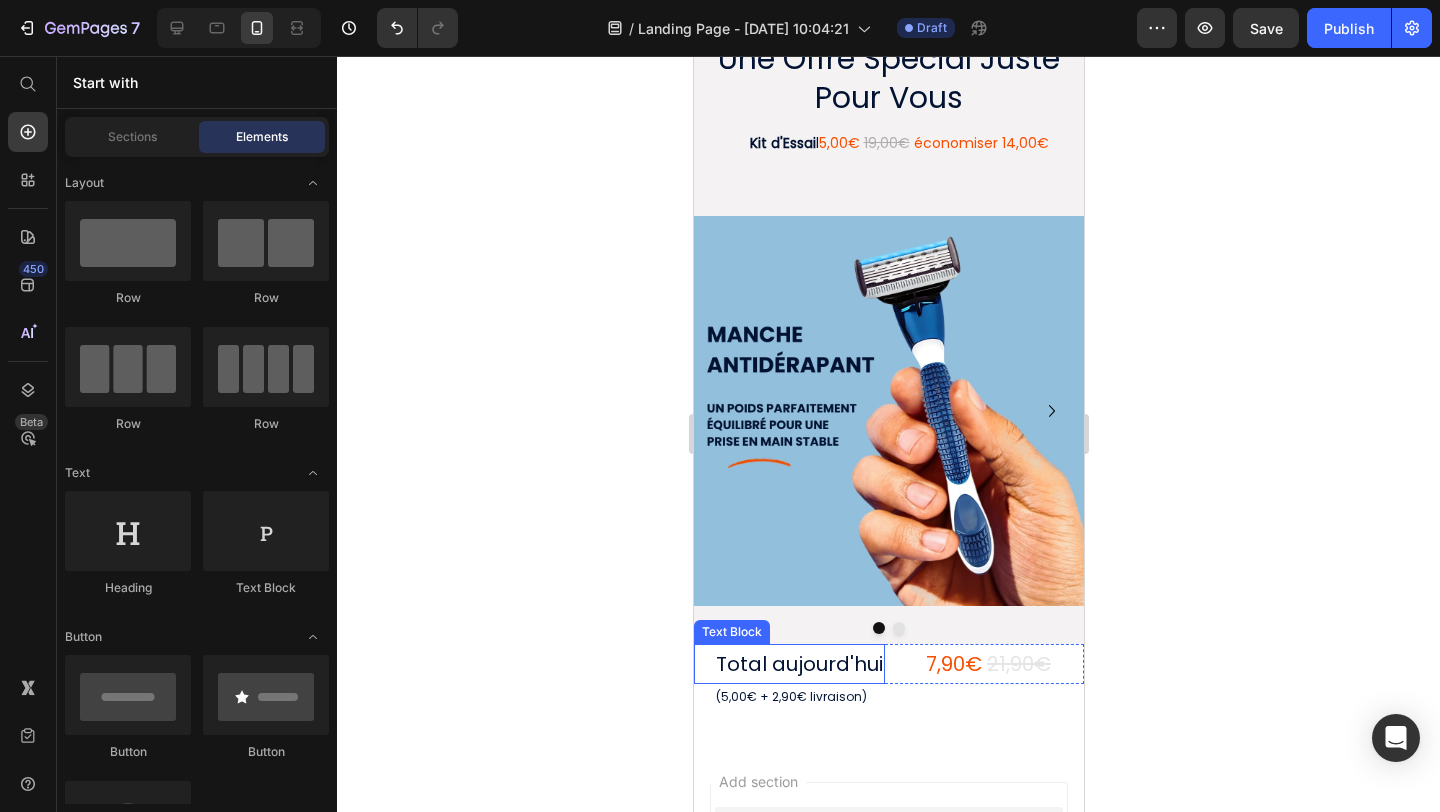 scroll, scrollTop: 166, scrollLeft: 0, axis: vertical 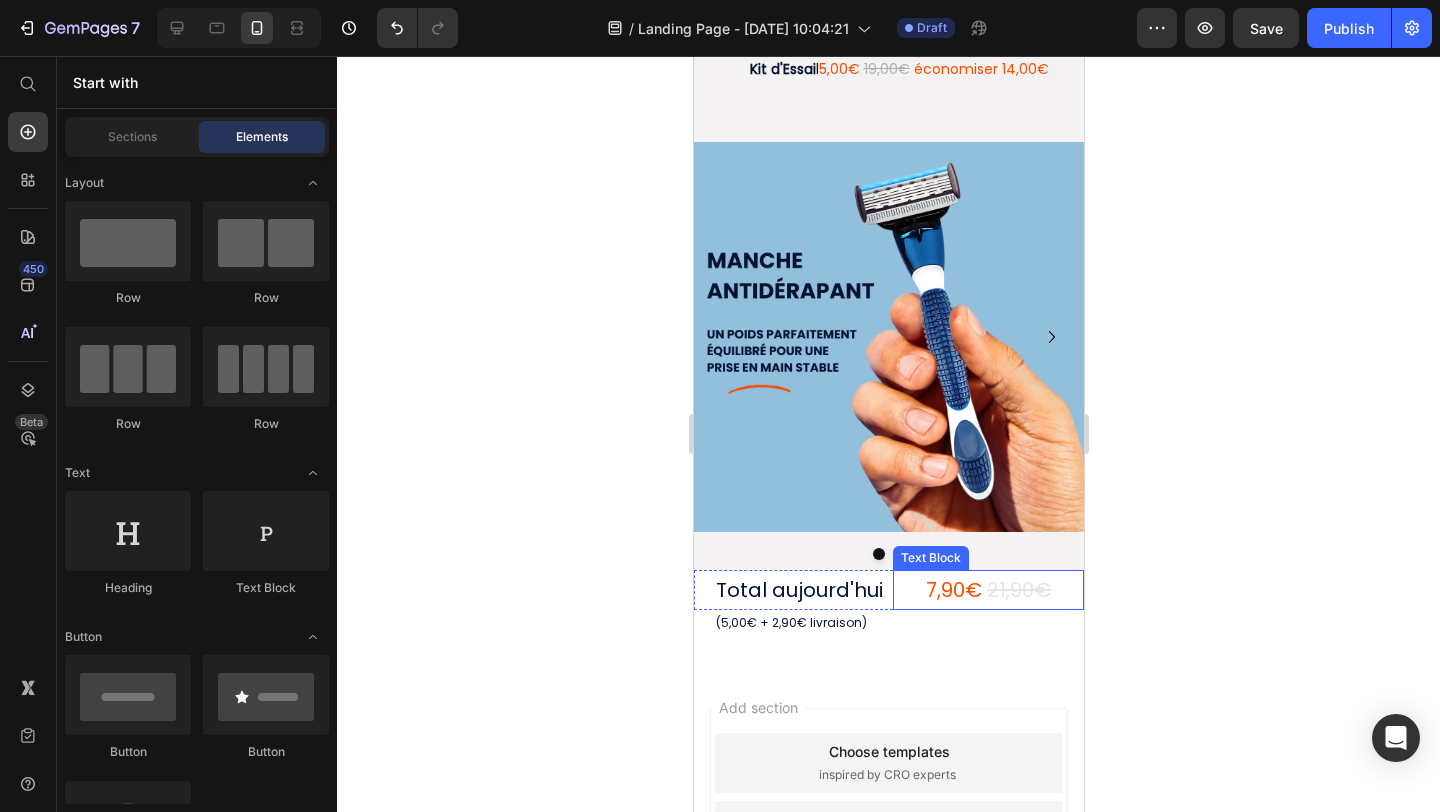 click on "7,90€   21,90€" at bounding box center [987, 590] 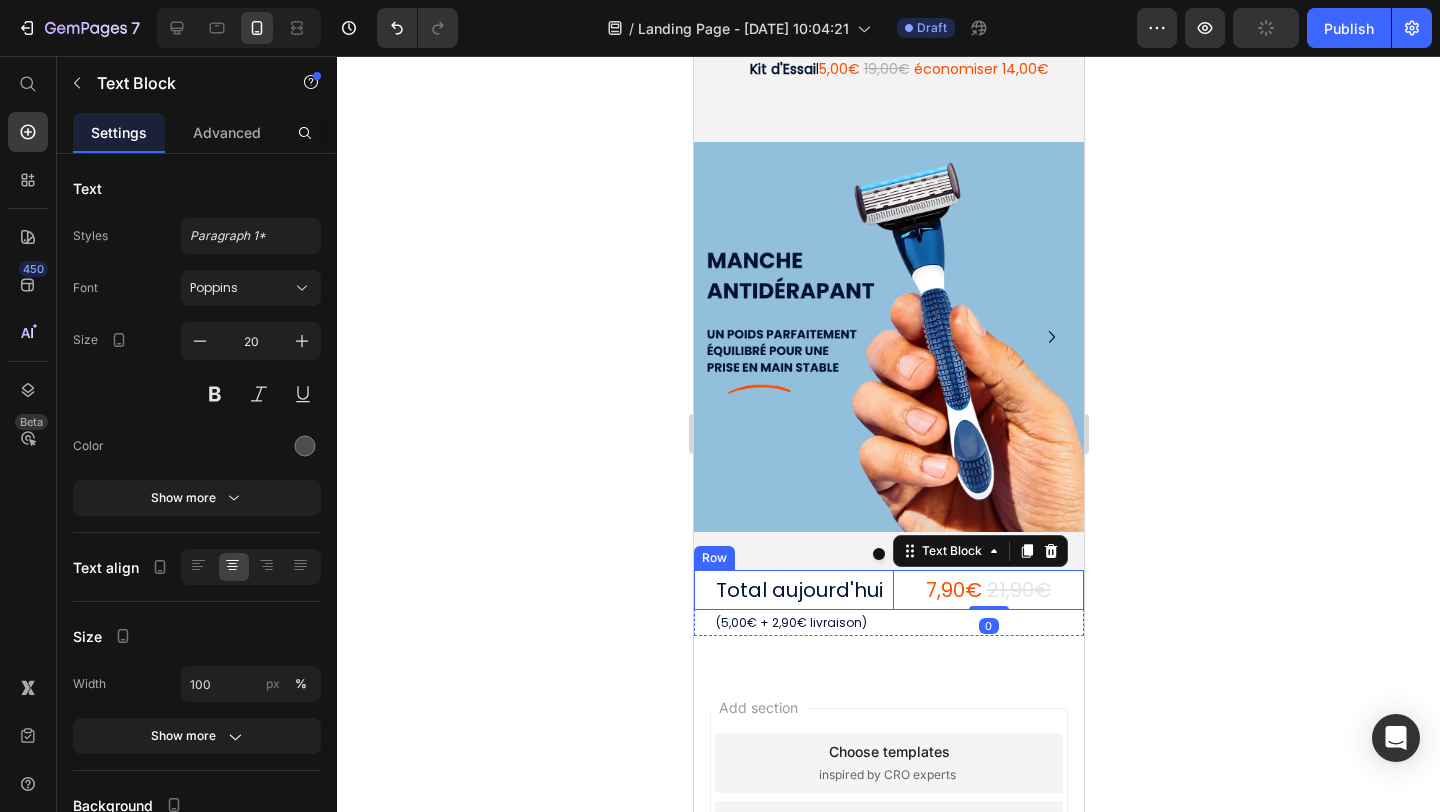 click on "Total aujourd'hui Text Block 7,90€   21,90€ Text Block   0 Row" at bounding box center [888, 590] 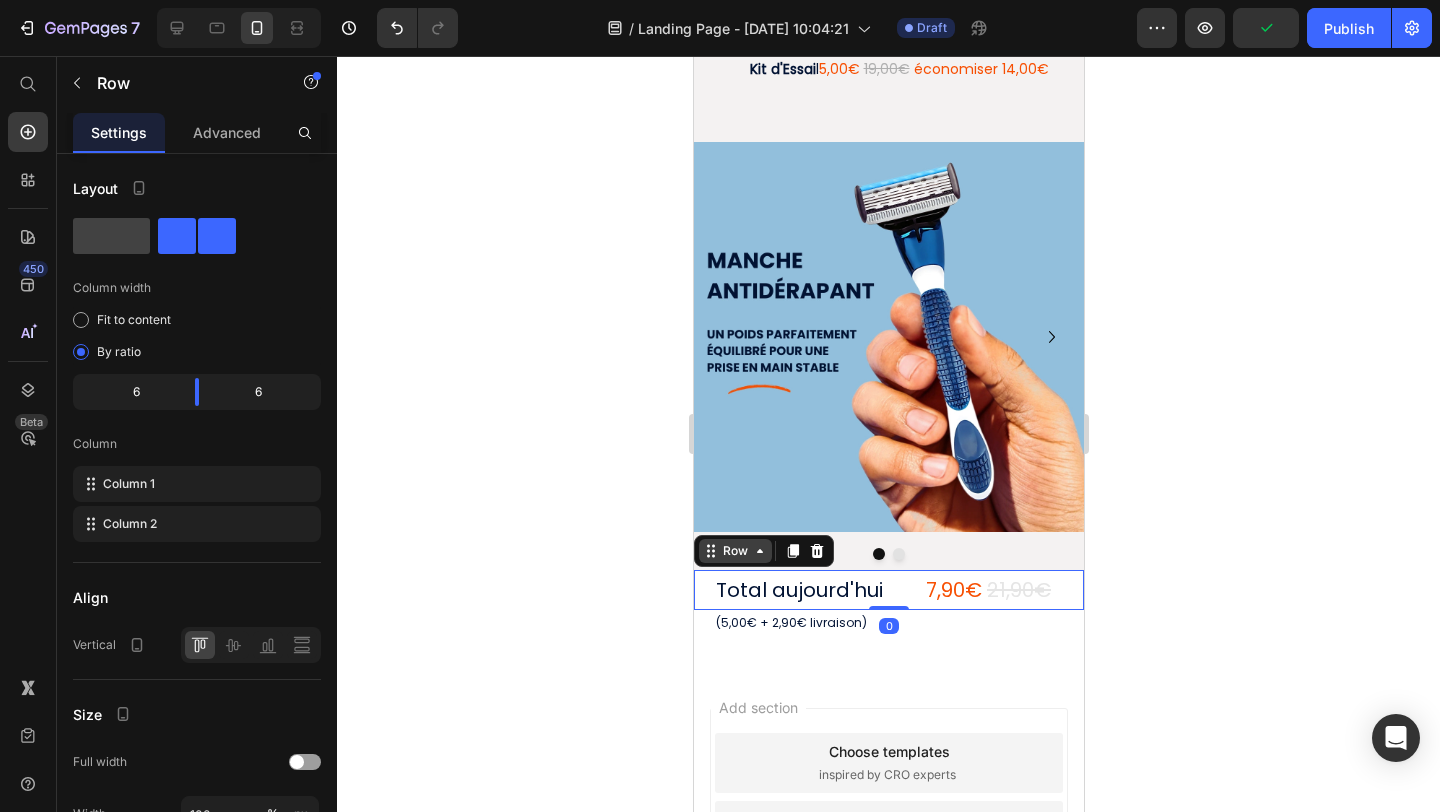 click 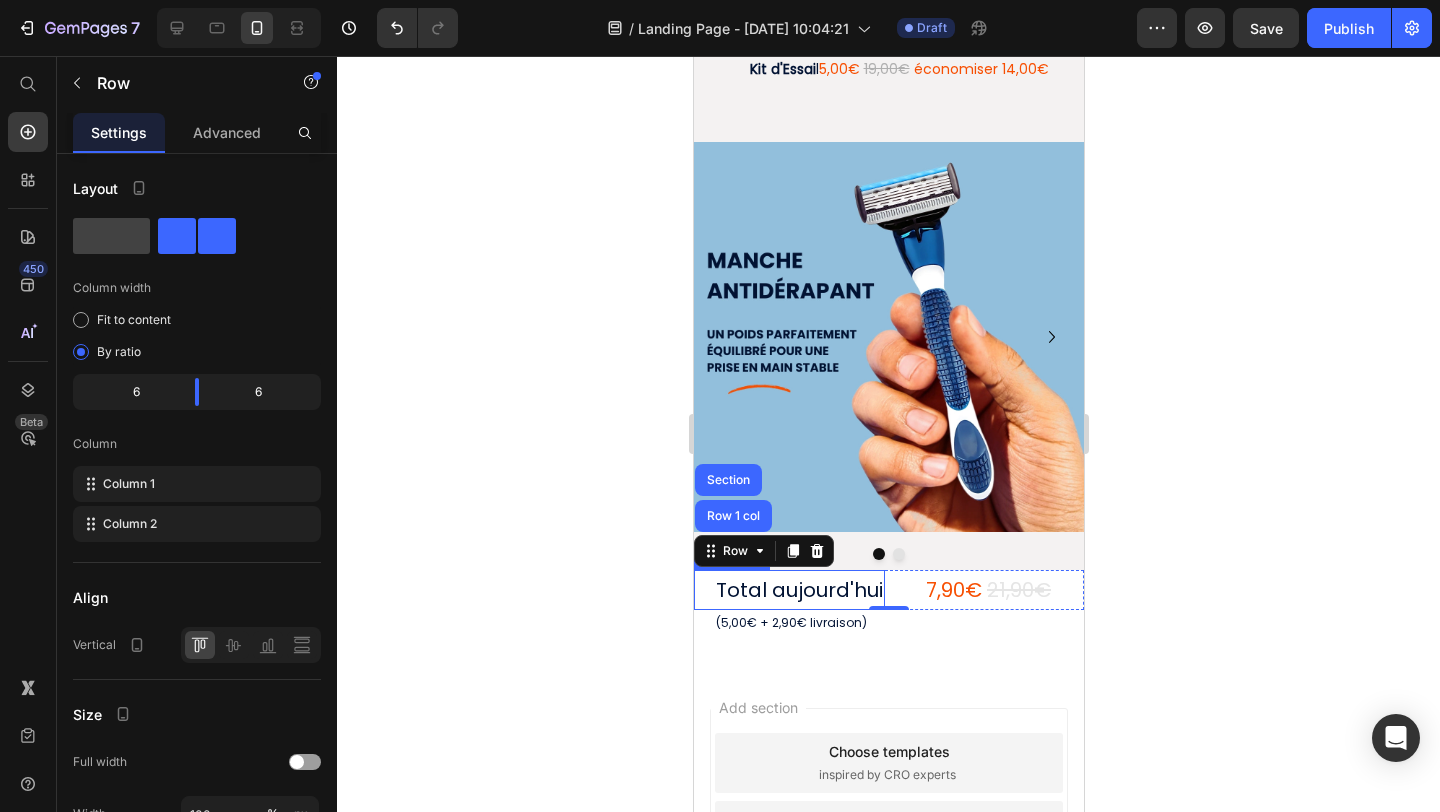 click on "7,90€   21,90€" at bounding box center (987, 590) 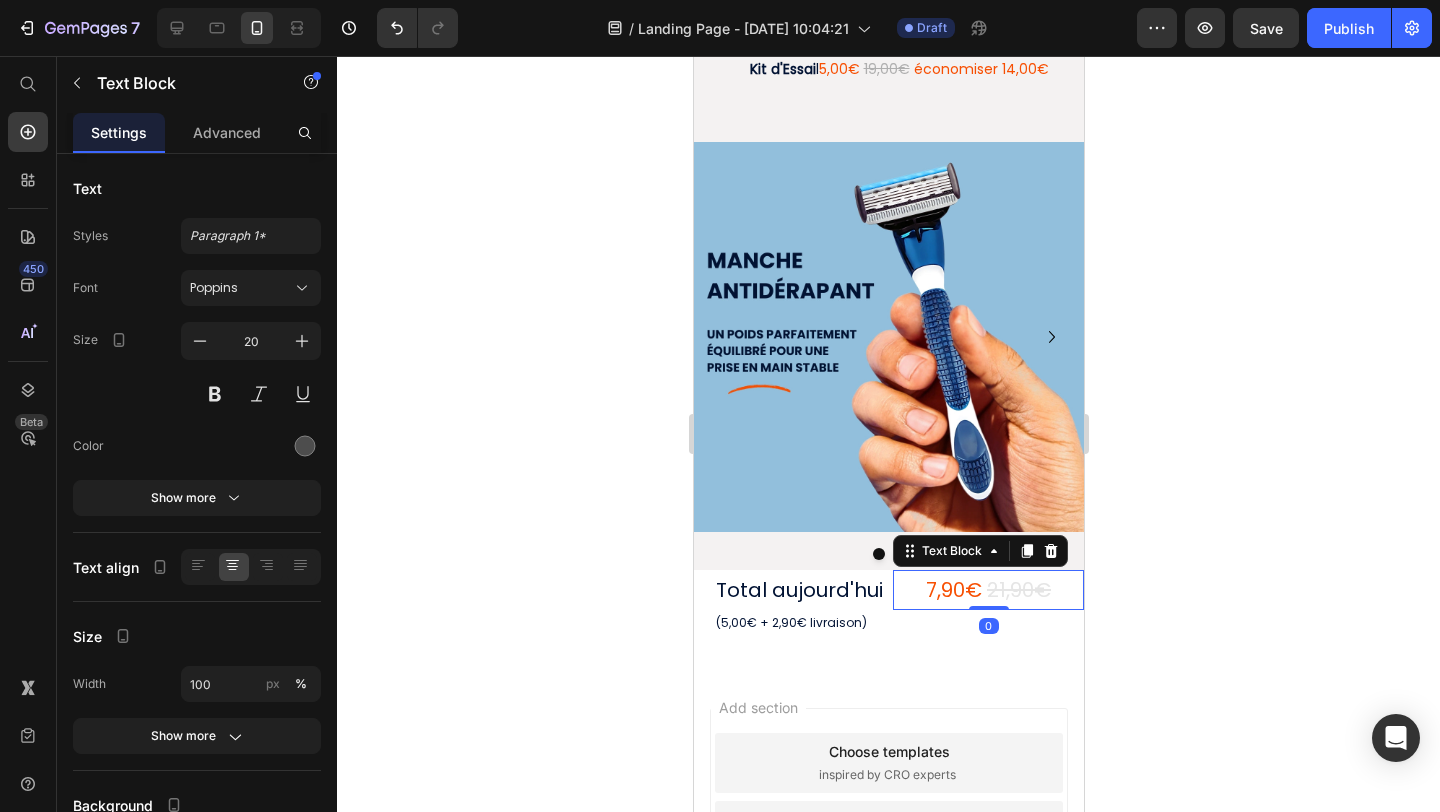 click on "Text Block" at bounding box center [979, 551] 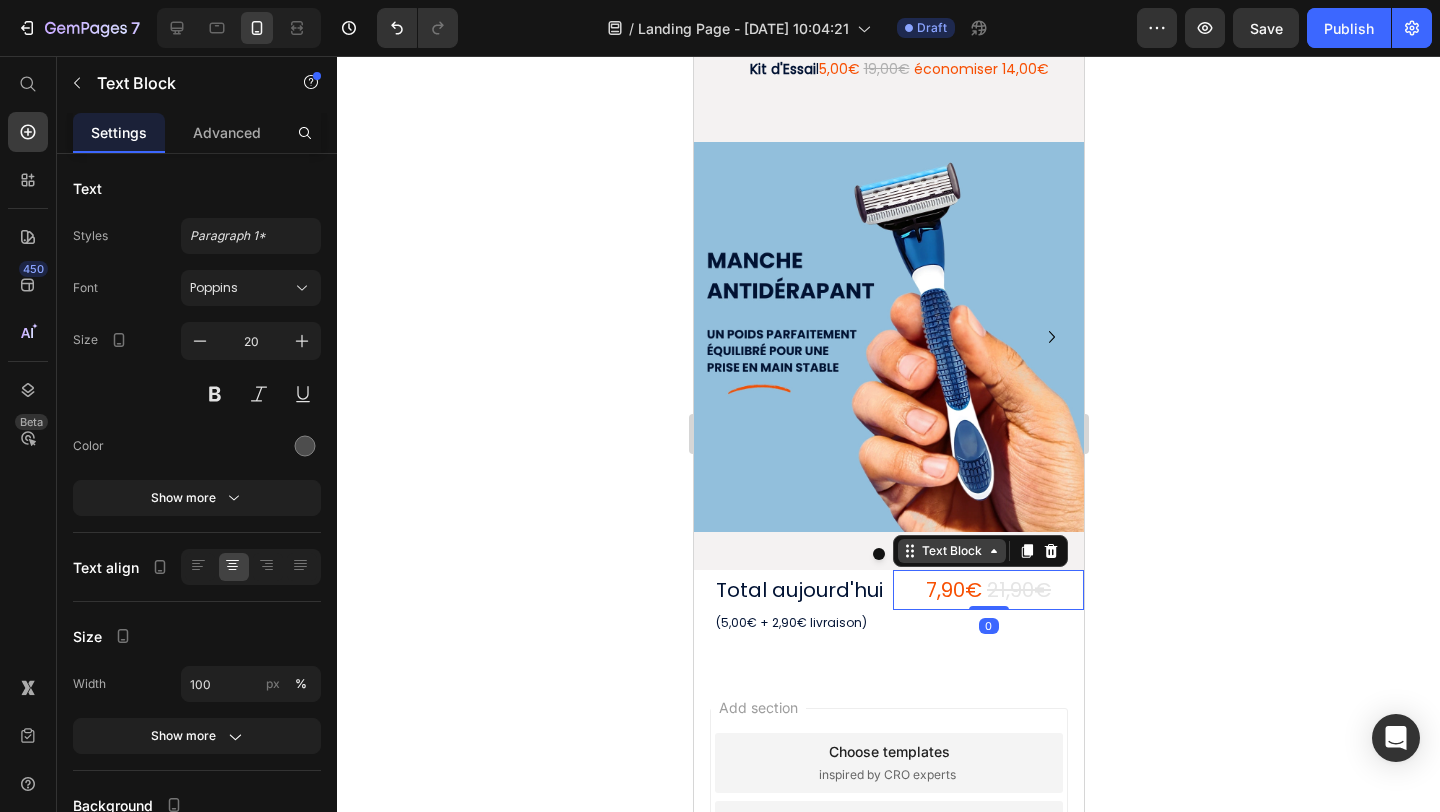 click on "Text Block" at bounding box center [951, 551] 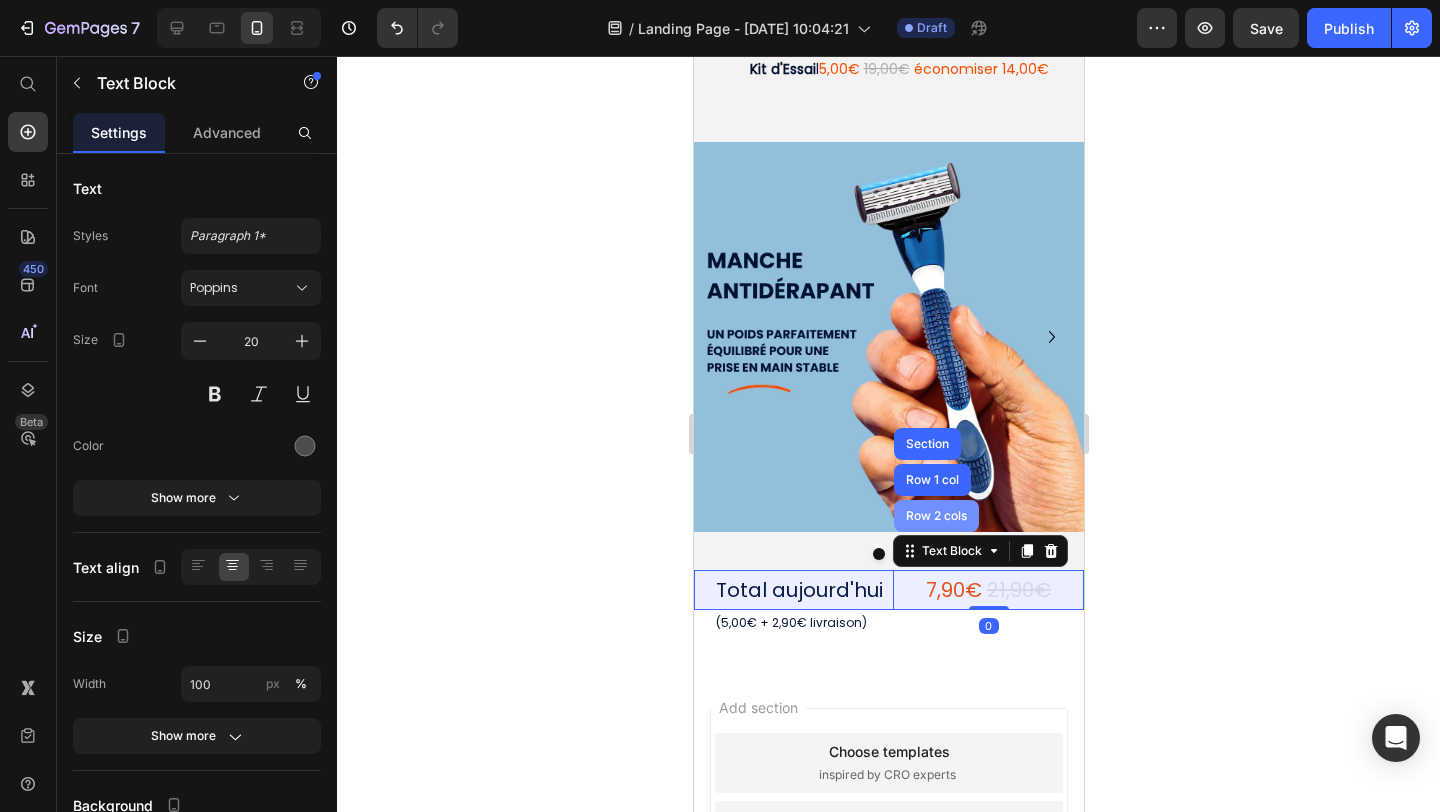 click on "Row 2 cols" at bounding box center [935, 516] 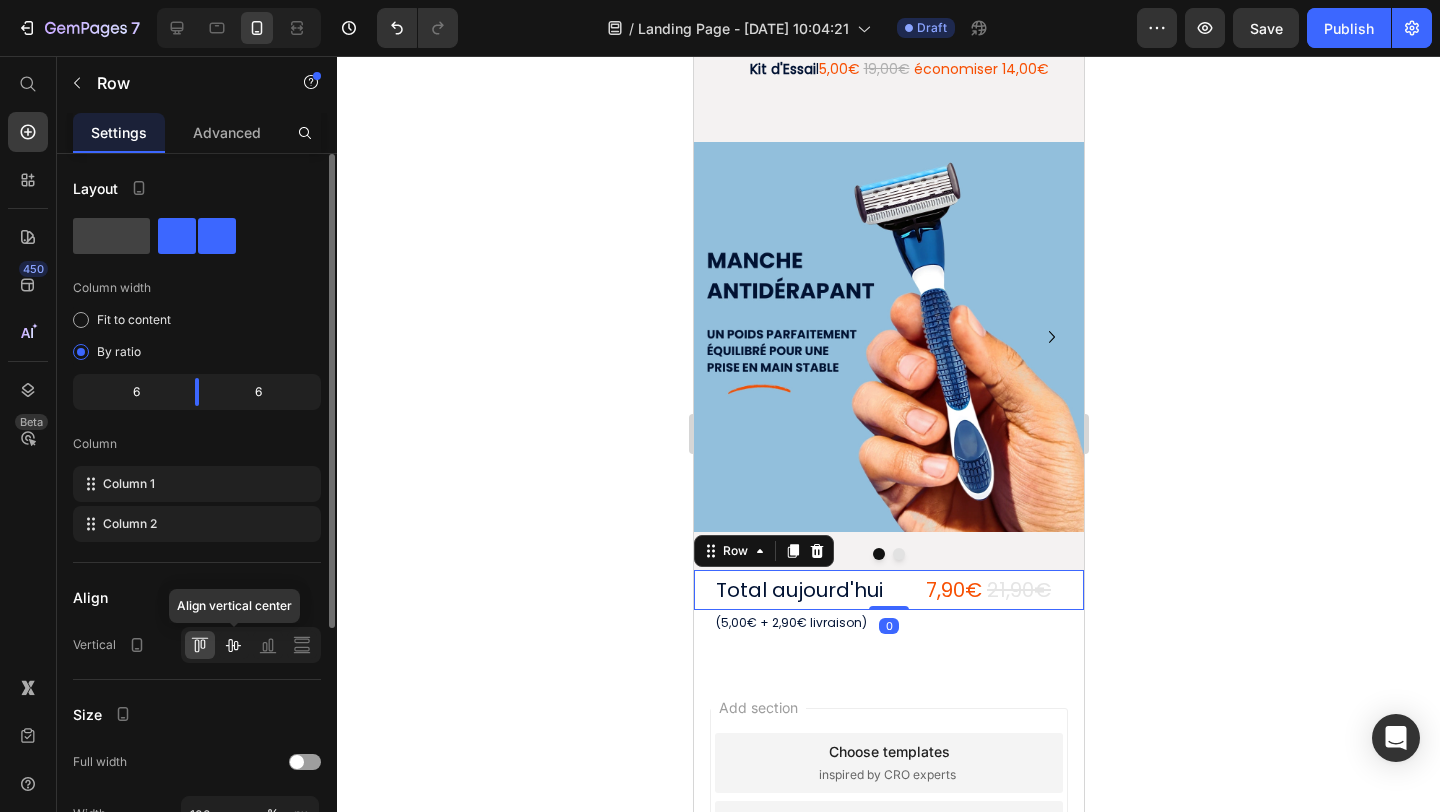 scroll, scrollTop: 3, scrollLeft: 0, axis: vertical 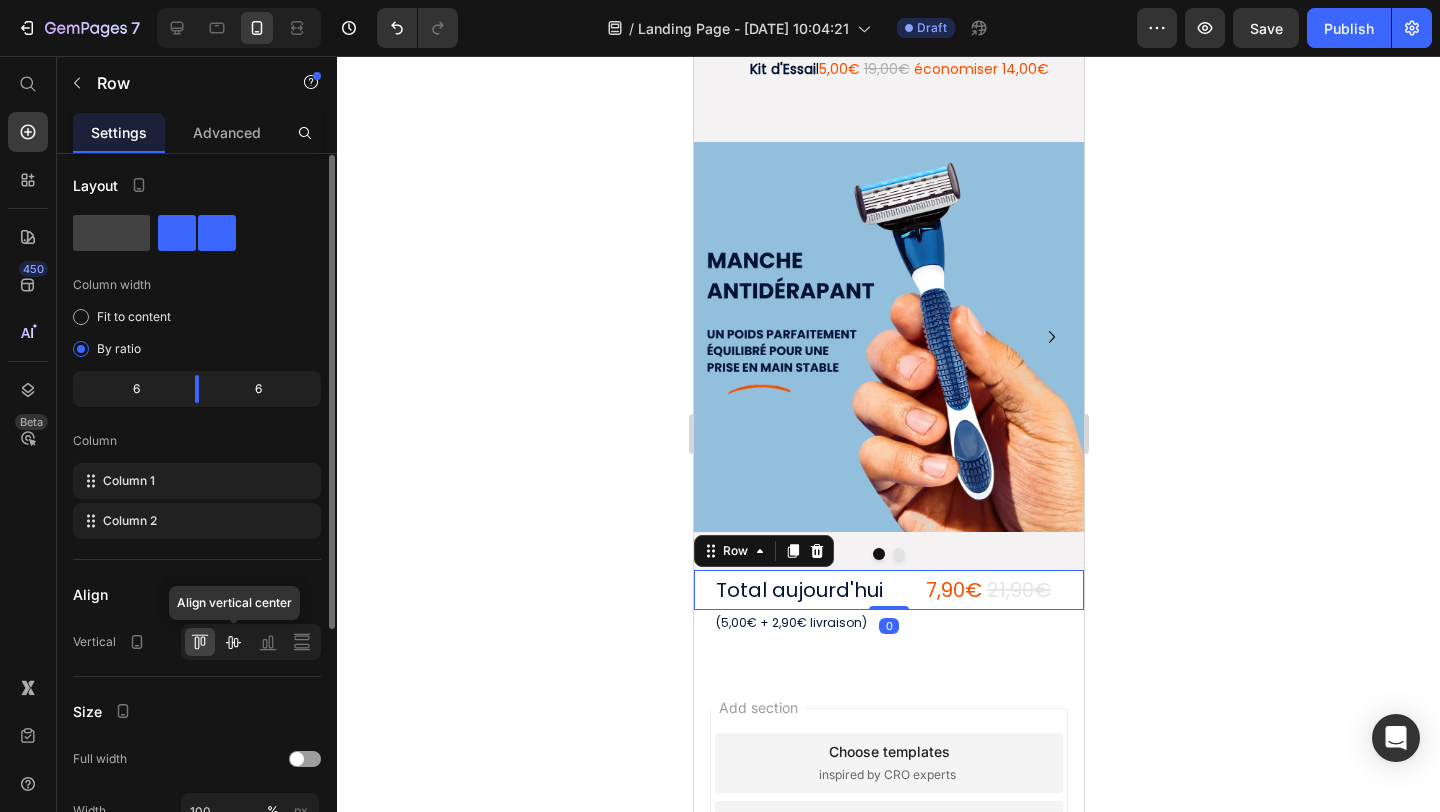 click 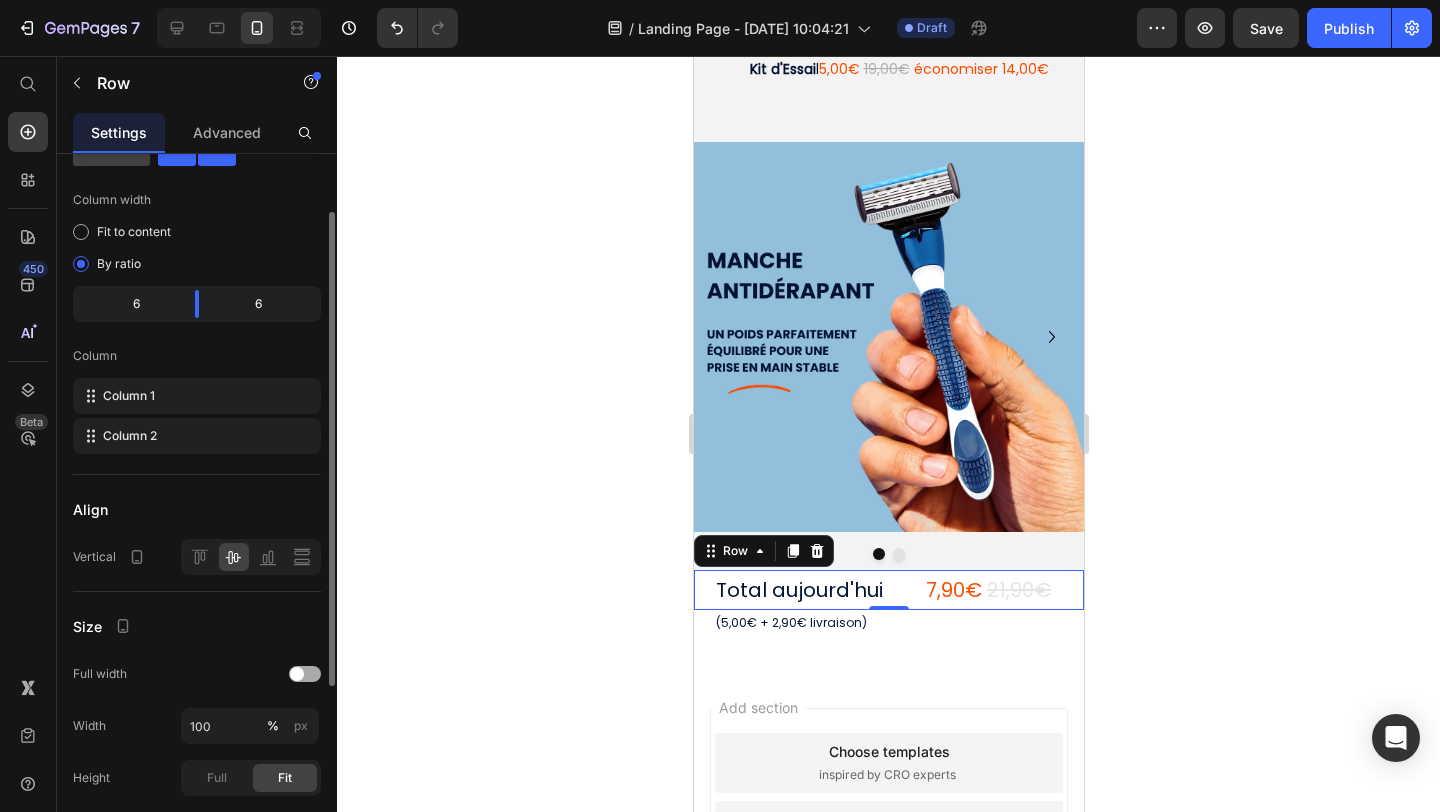 scroll, scrollTop: 90, scrollLeft: 0, axis: vertical 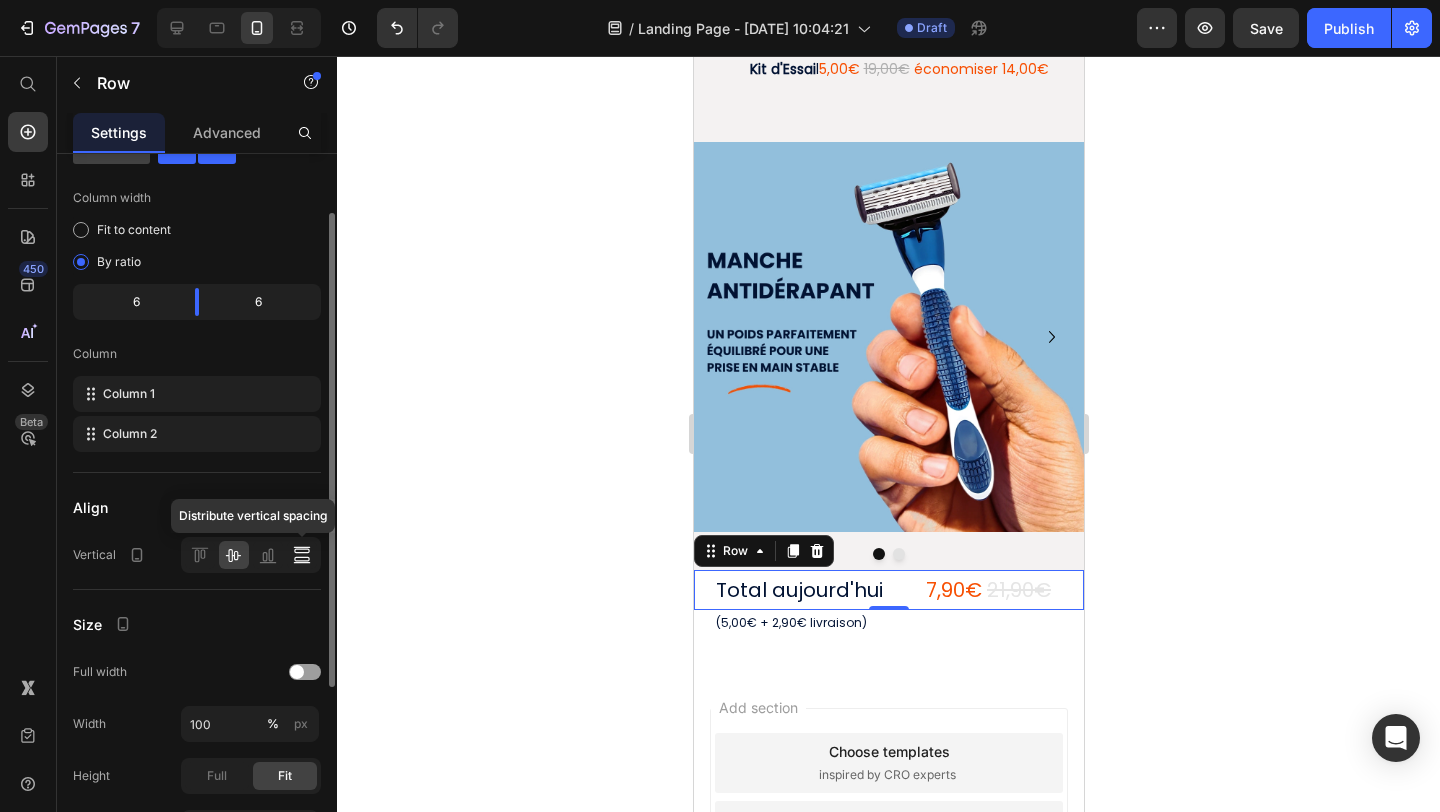 click 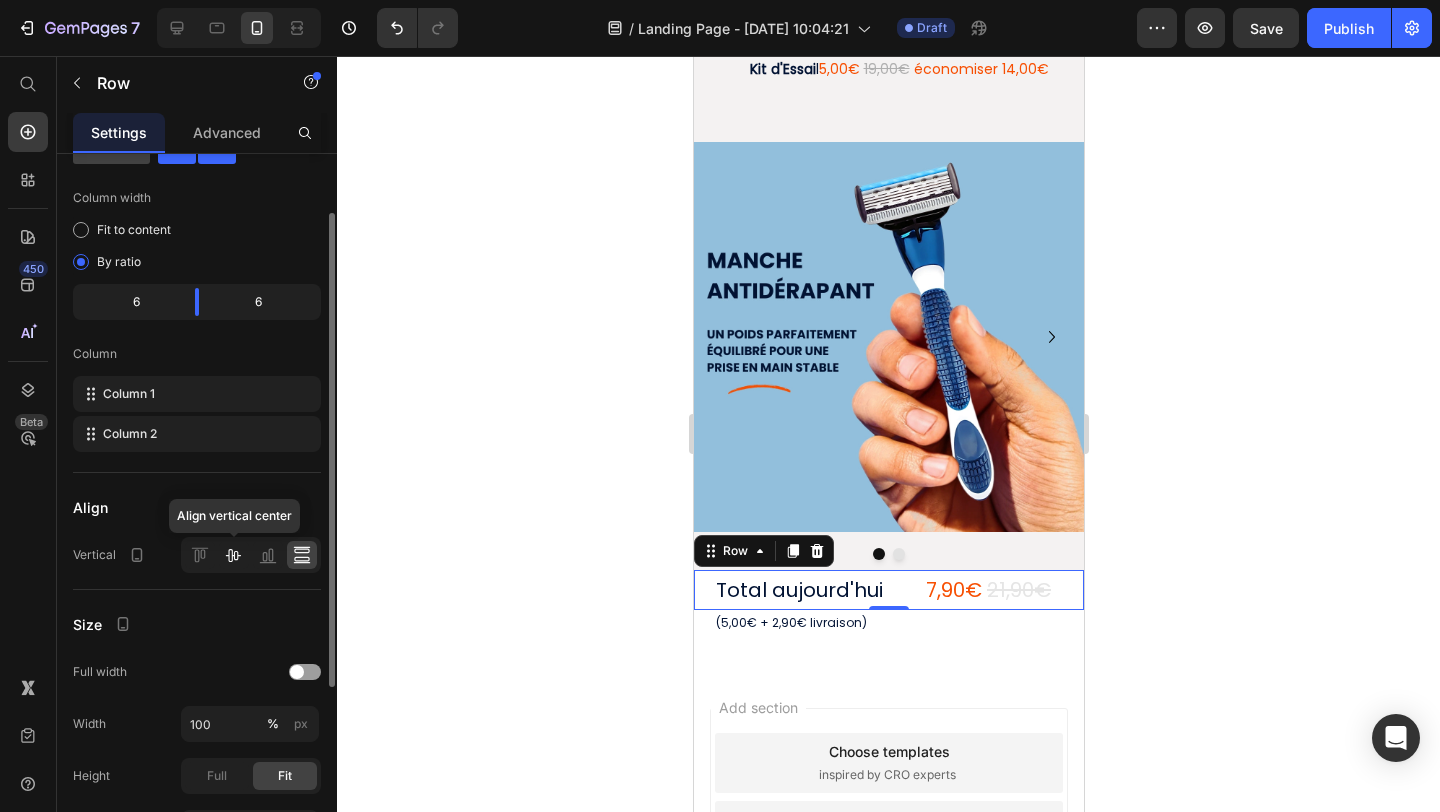 click 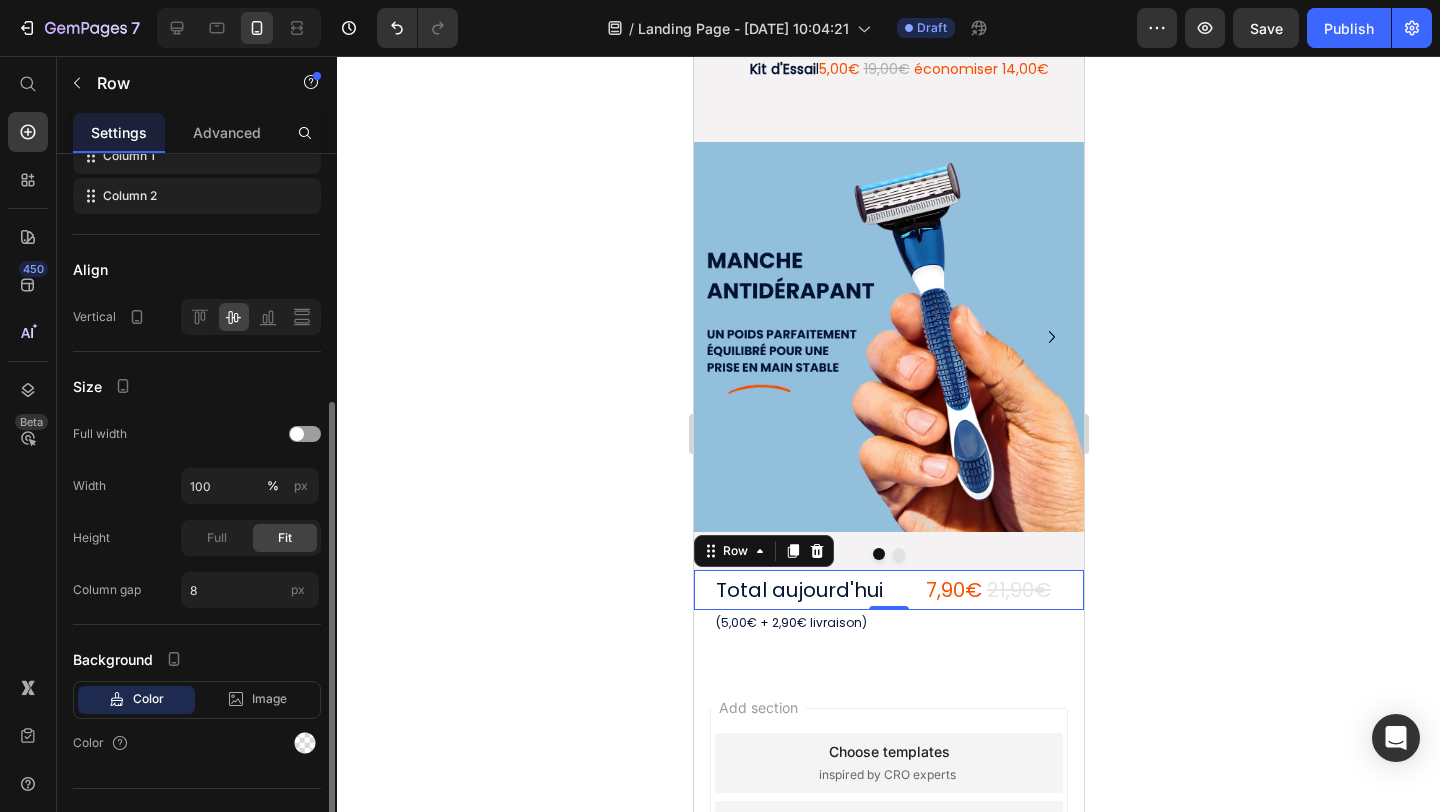 scroll, scrollTop: 362, scrollLeft: 0, axis: vertical 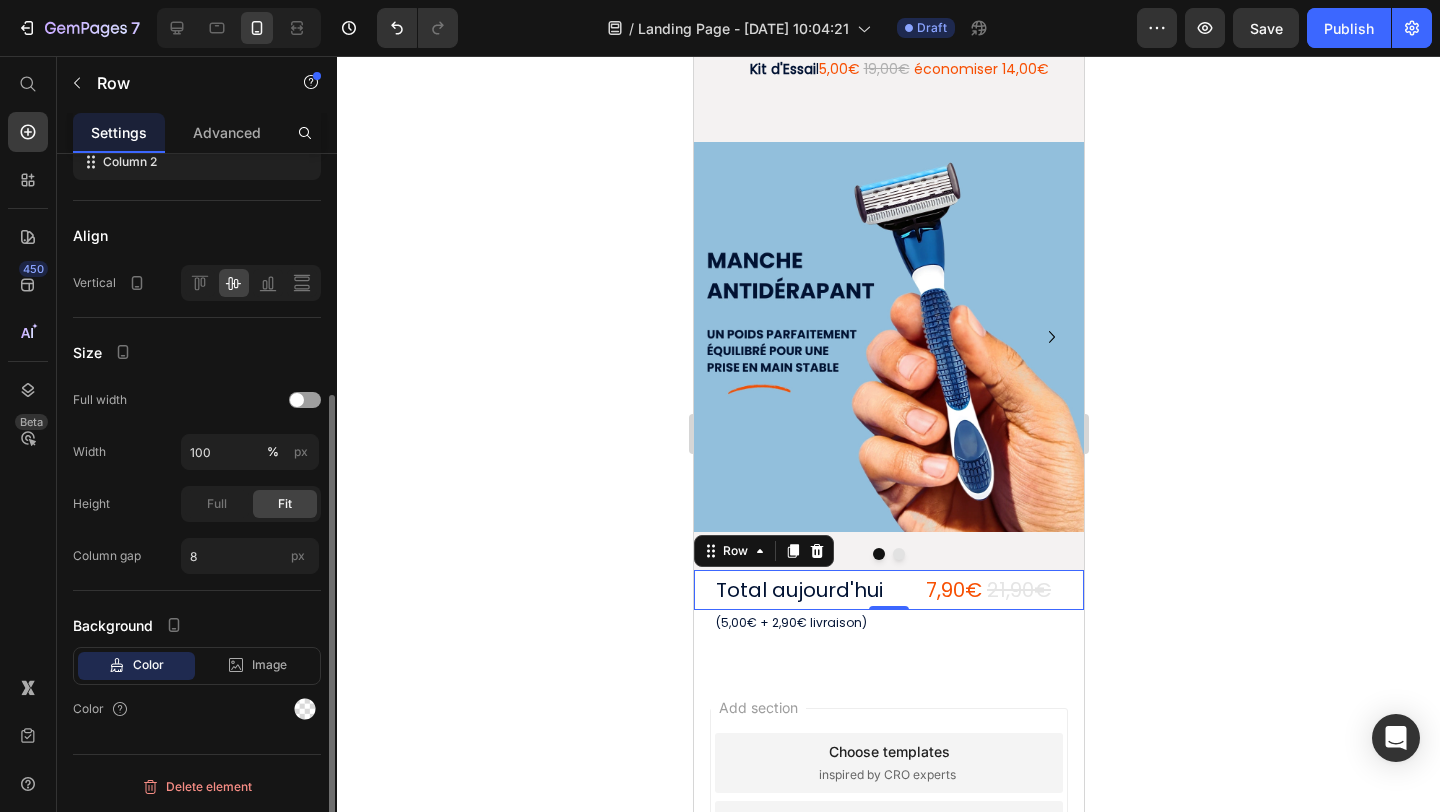 click 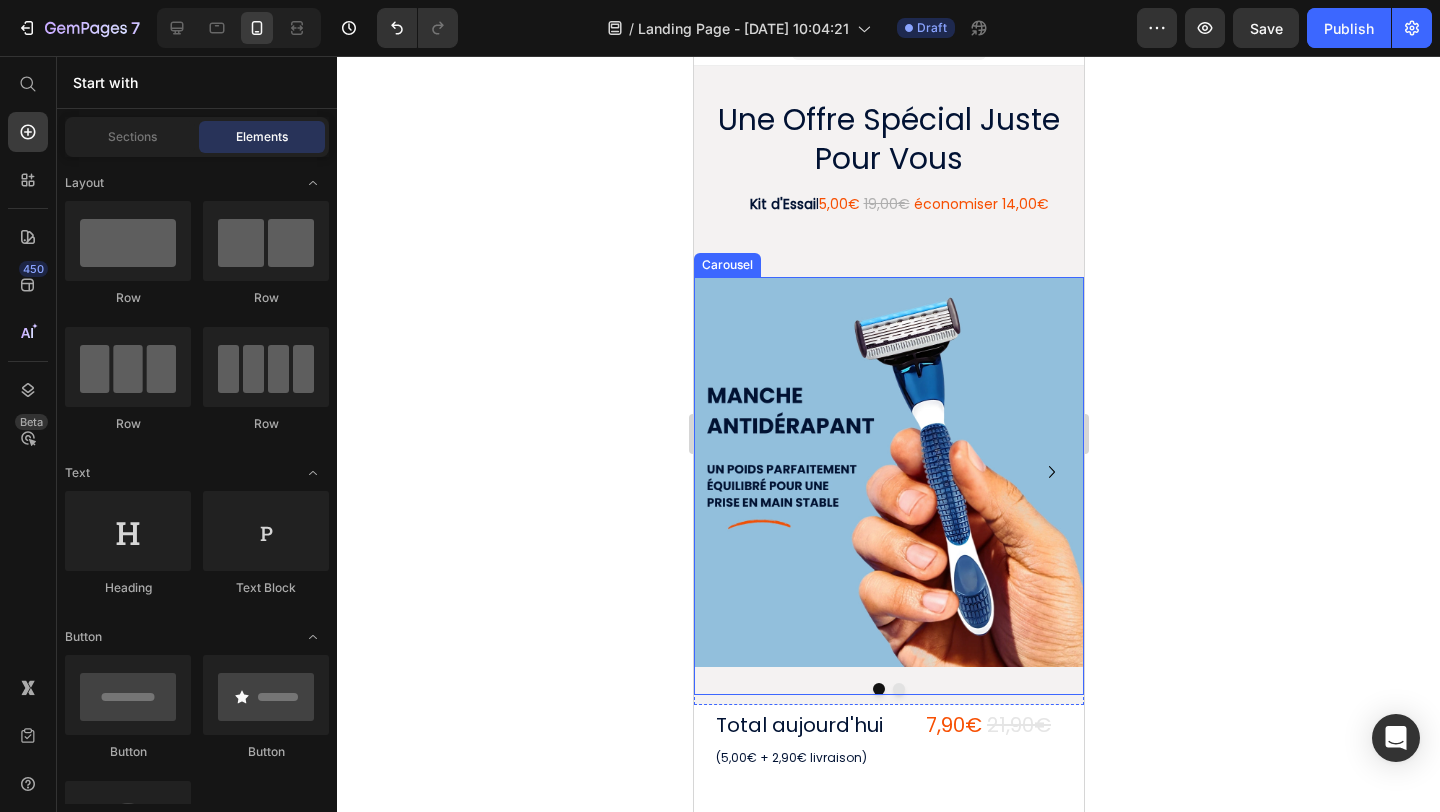 scroll, scrollTop: 116, scrollLeft: 0, axis: vertical 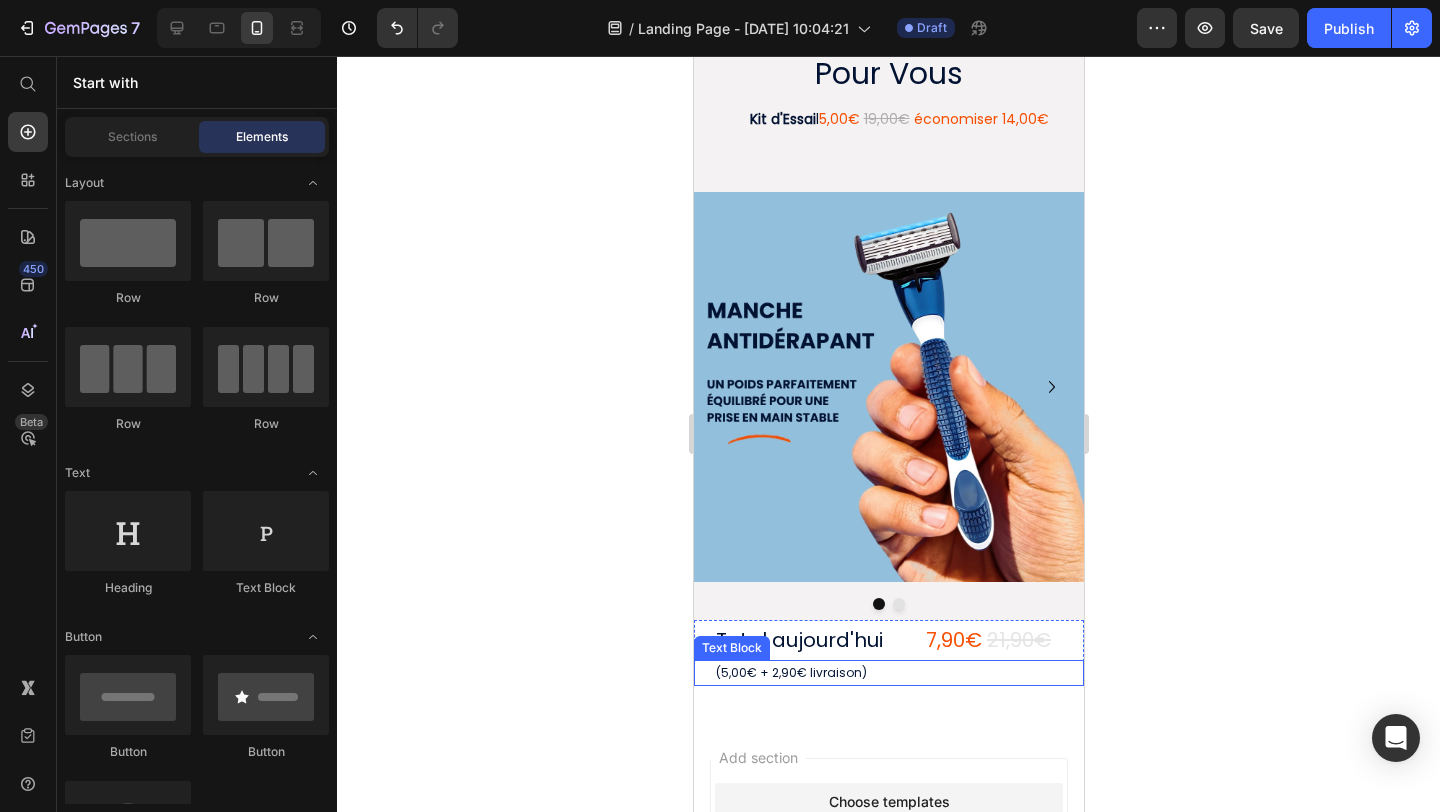 click on "(5,00€ + 2,90€ livraison)" at bounding box center (790, 672) 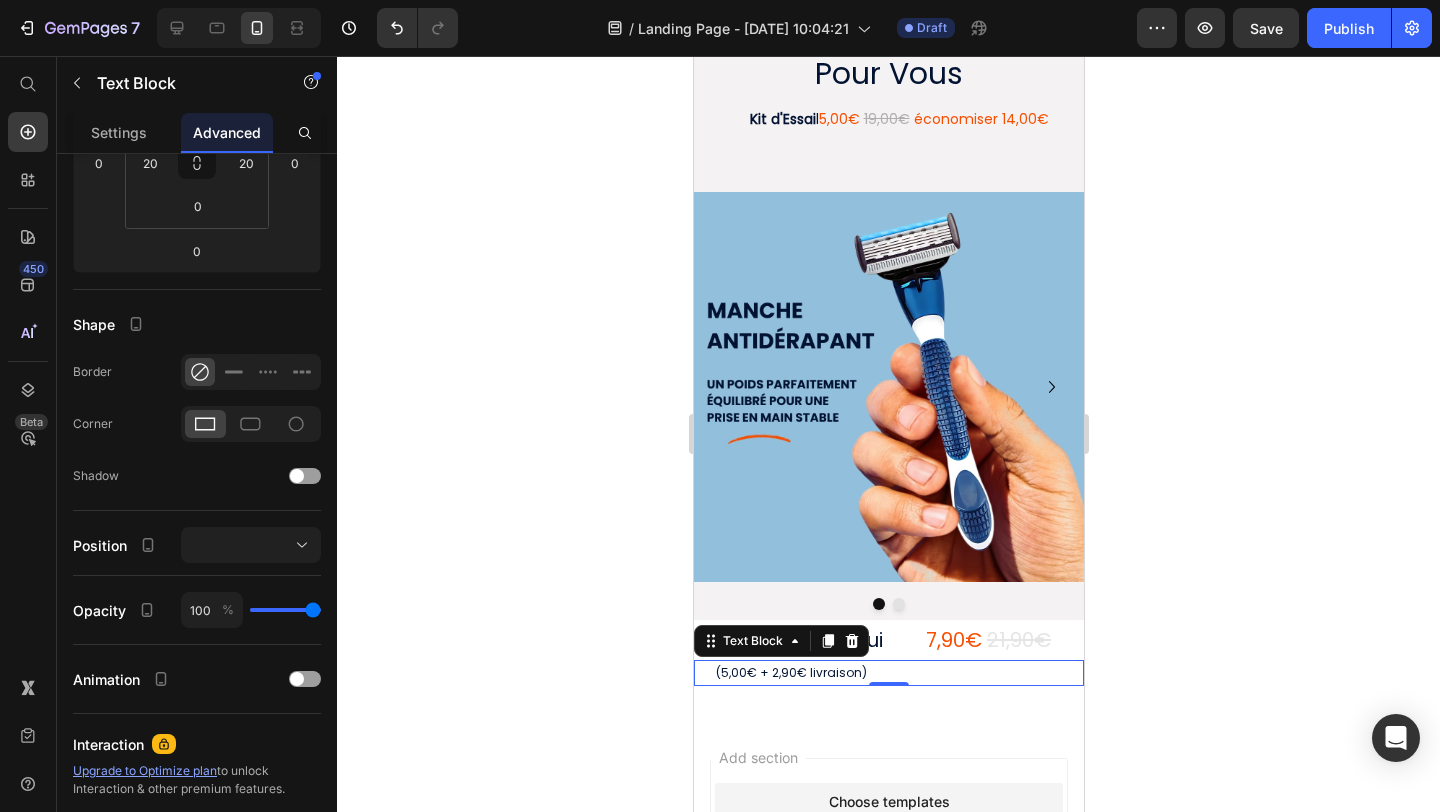 scroll, scrollTop: 0, scrollLeft: 0, axis: both 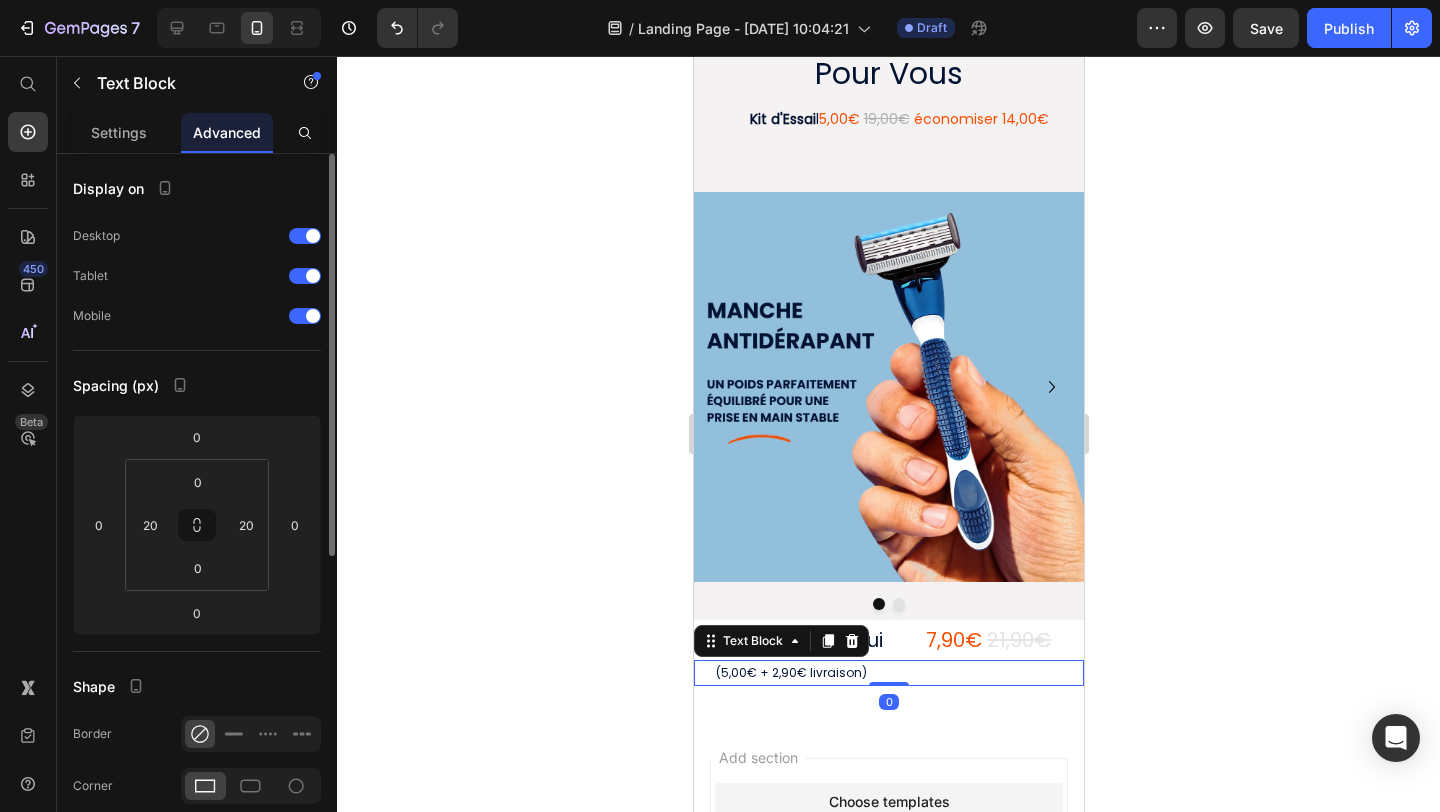 click 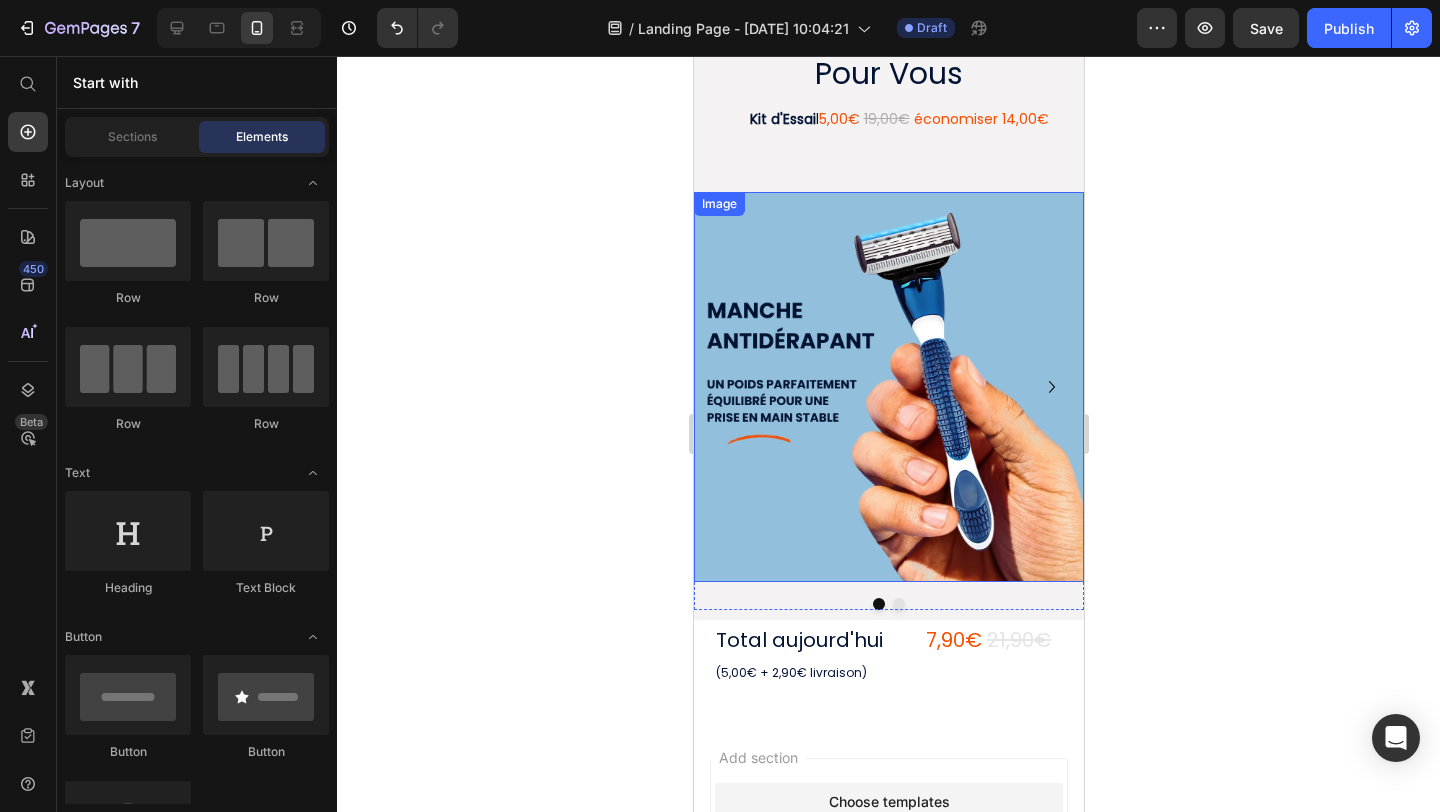 scroll, scrollTop: 0, scrollLeft: 0, axis: both 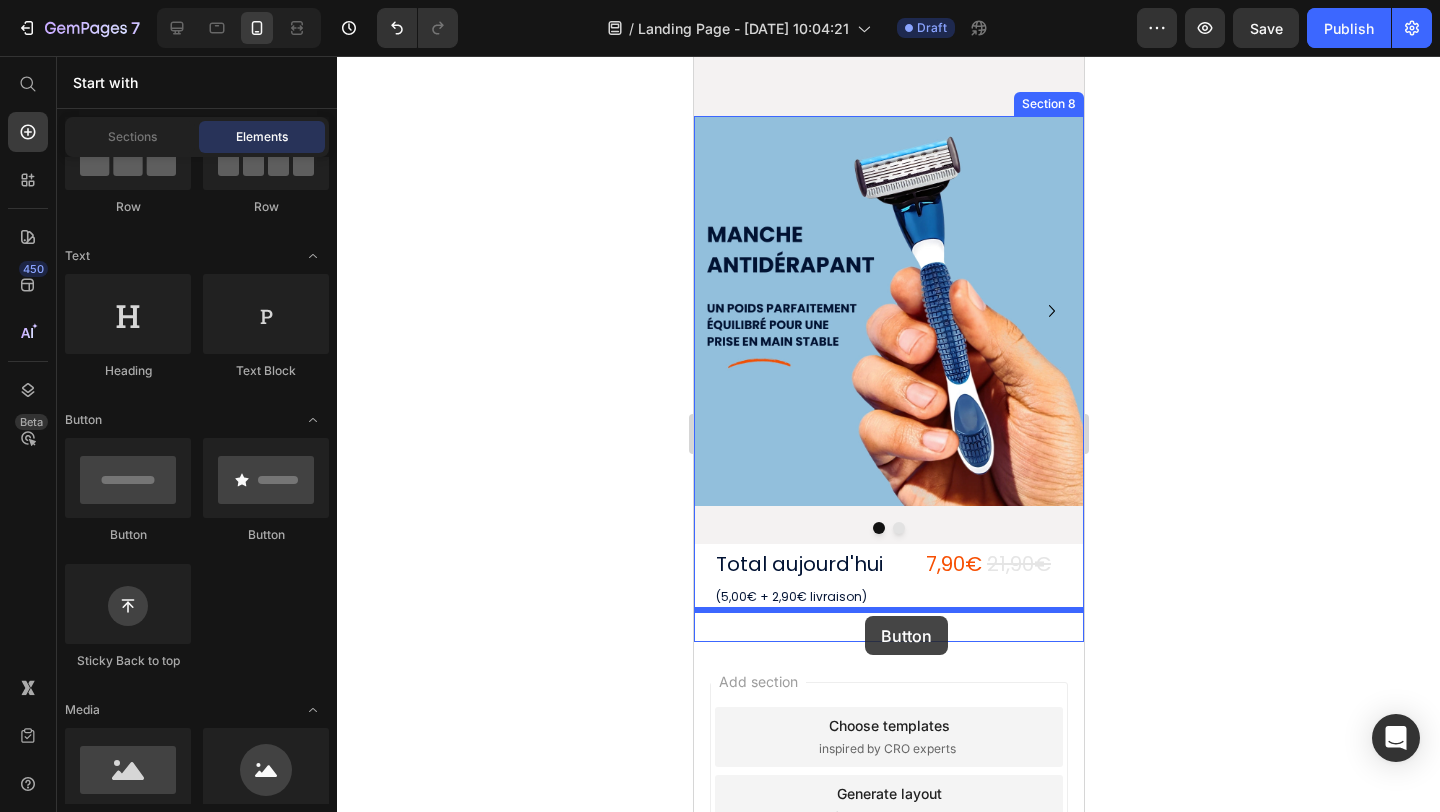 drag, startPoint x: 817, startPoint y: 537, endPoint x: 864, endPoint y: 616, distance: 91.92388 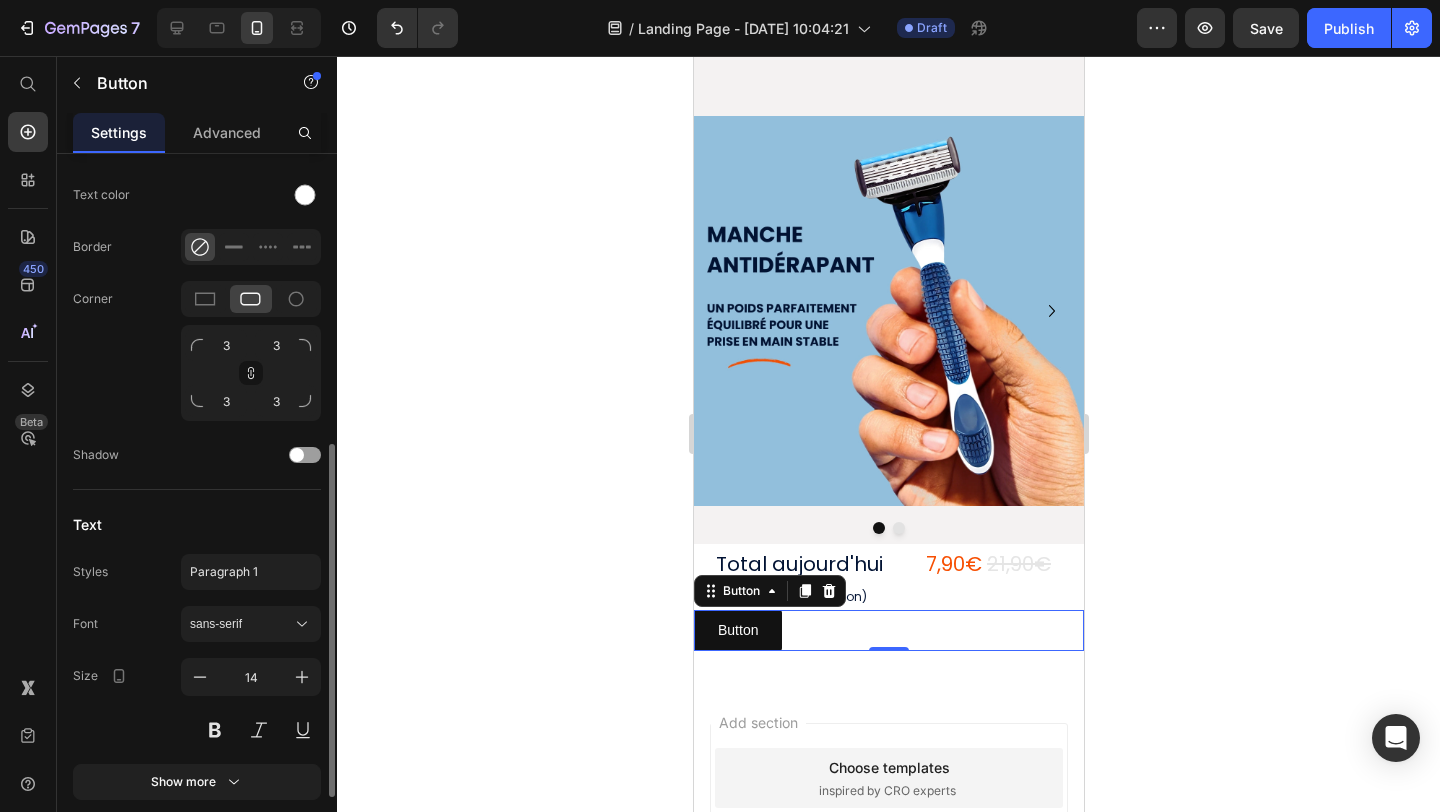 scroll, scrollTop: 730, scrollLeft: 0, axis: vertical 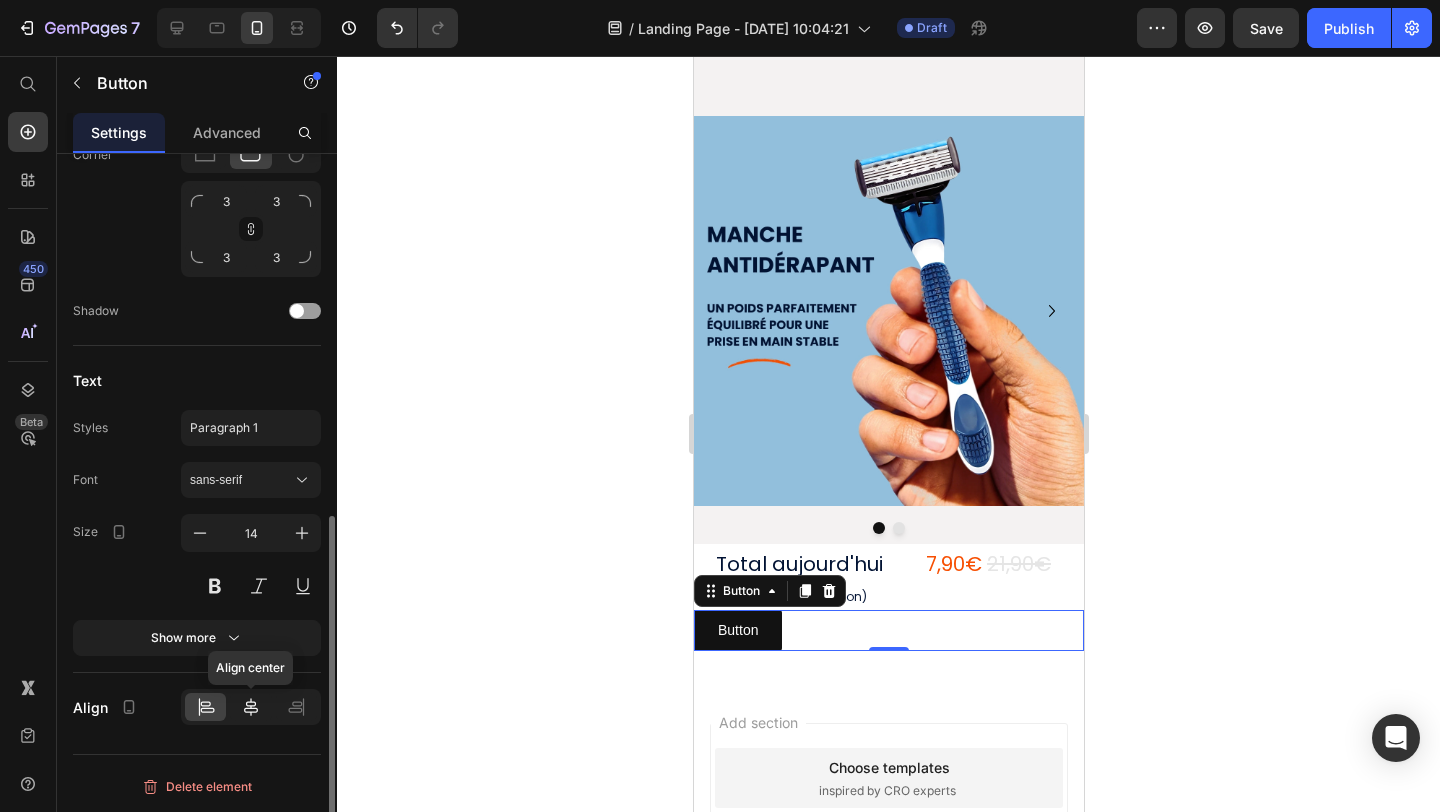 click 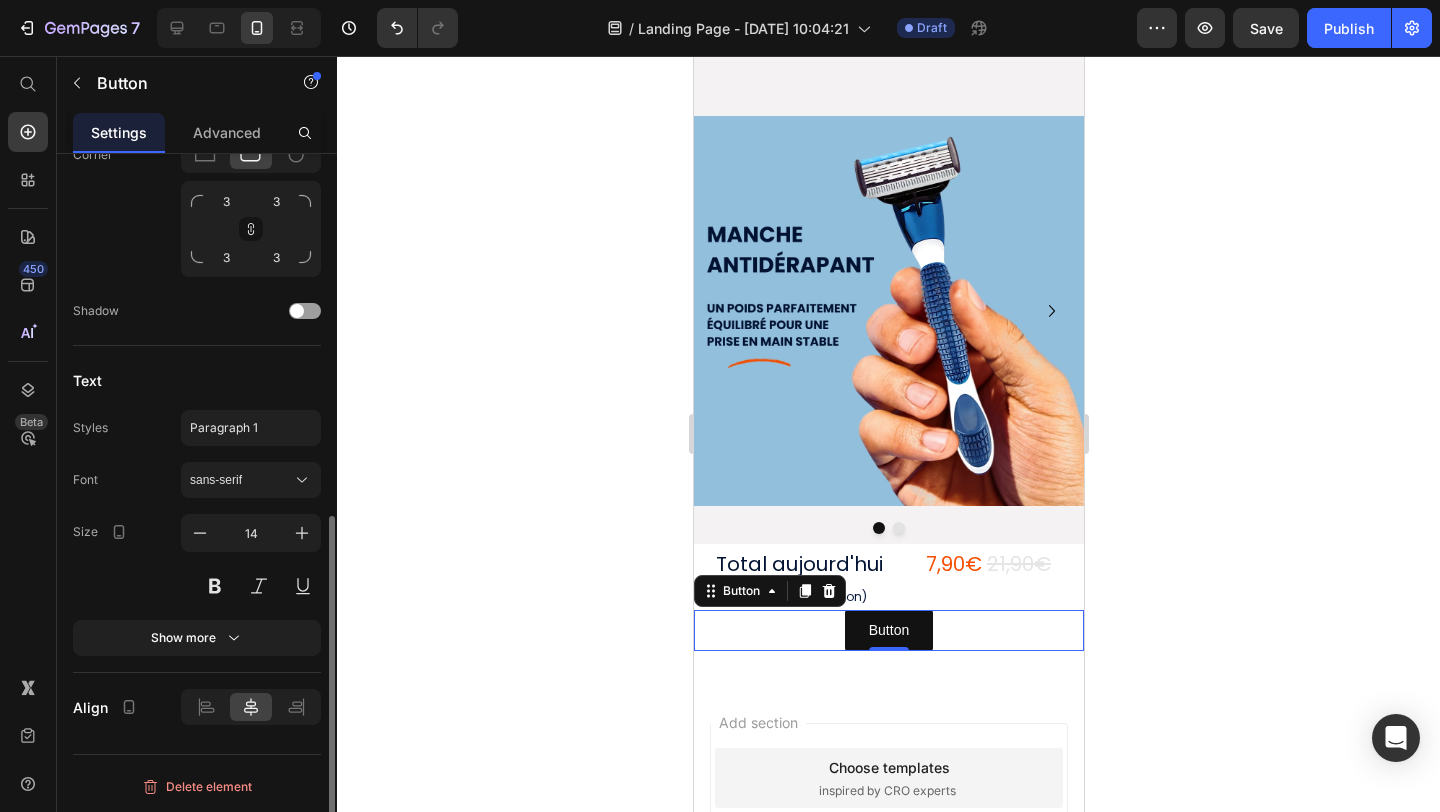 click on "Styles Paragraph 1 Font sans-serif Size 14 Show more" 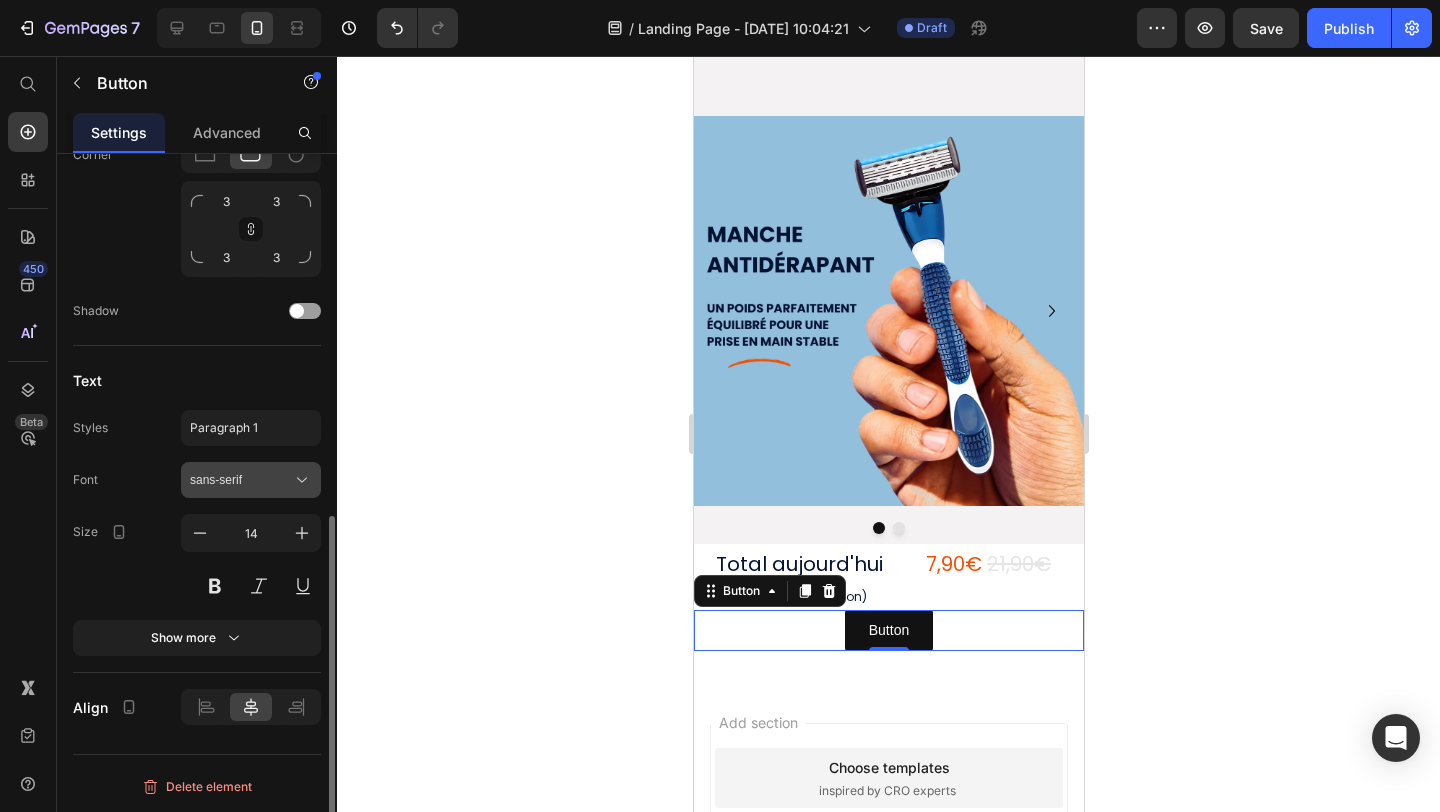 click on "sans-serif" at bounding box center [251, 480] 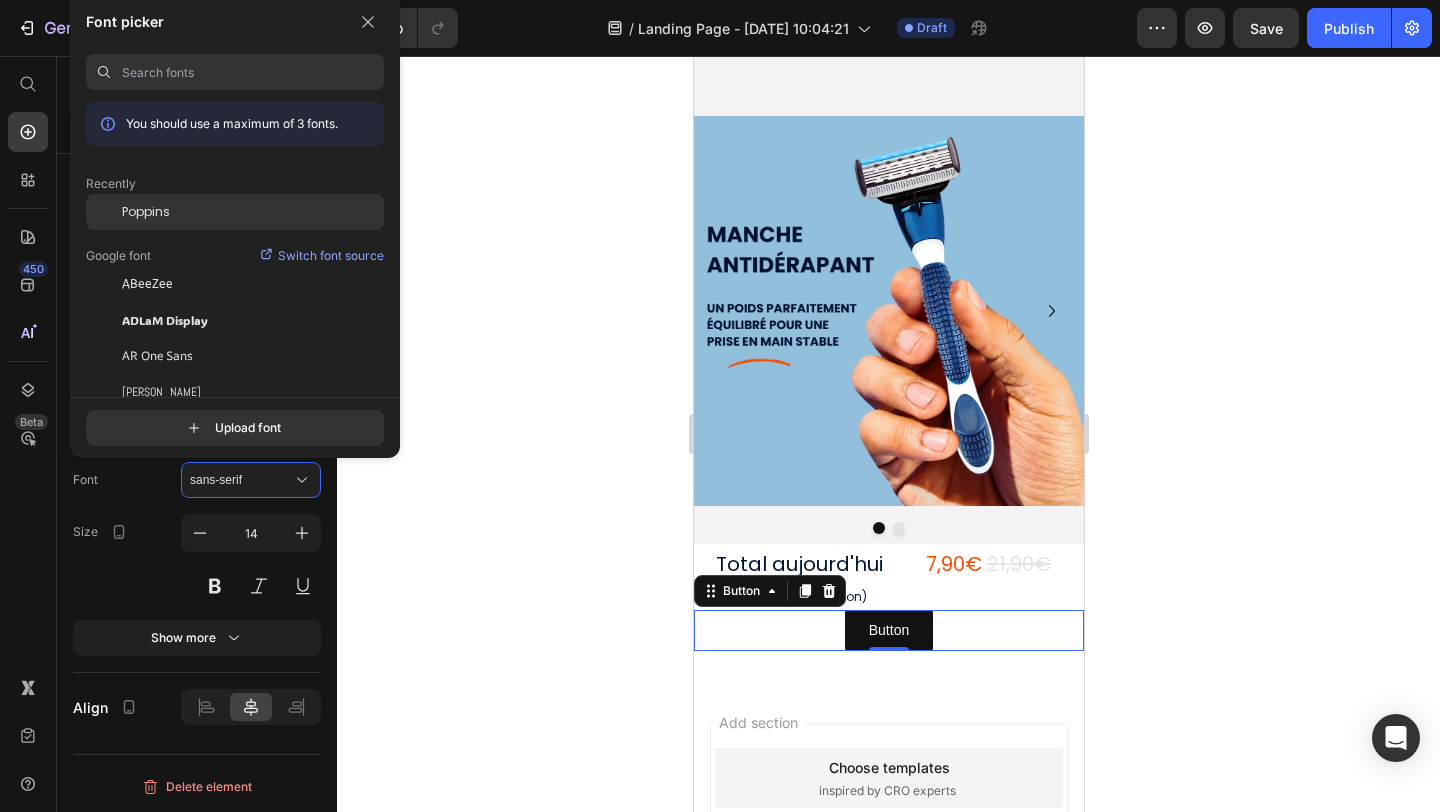click on "Poppins" 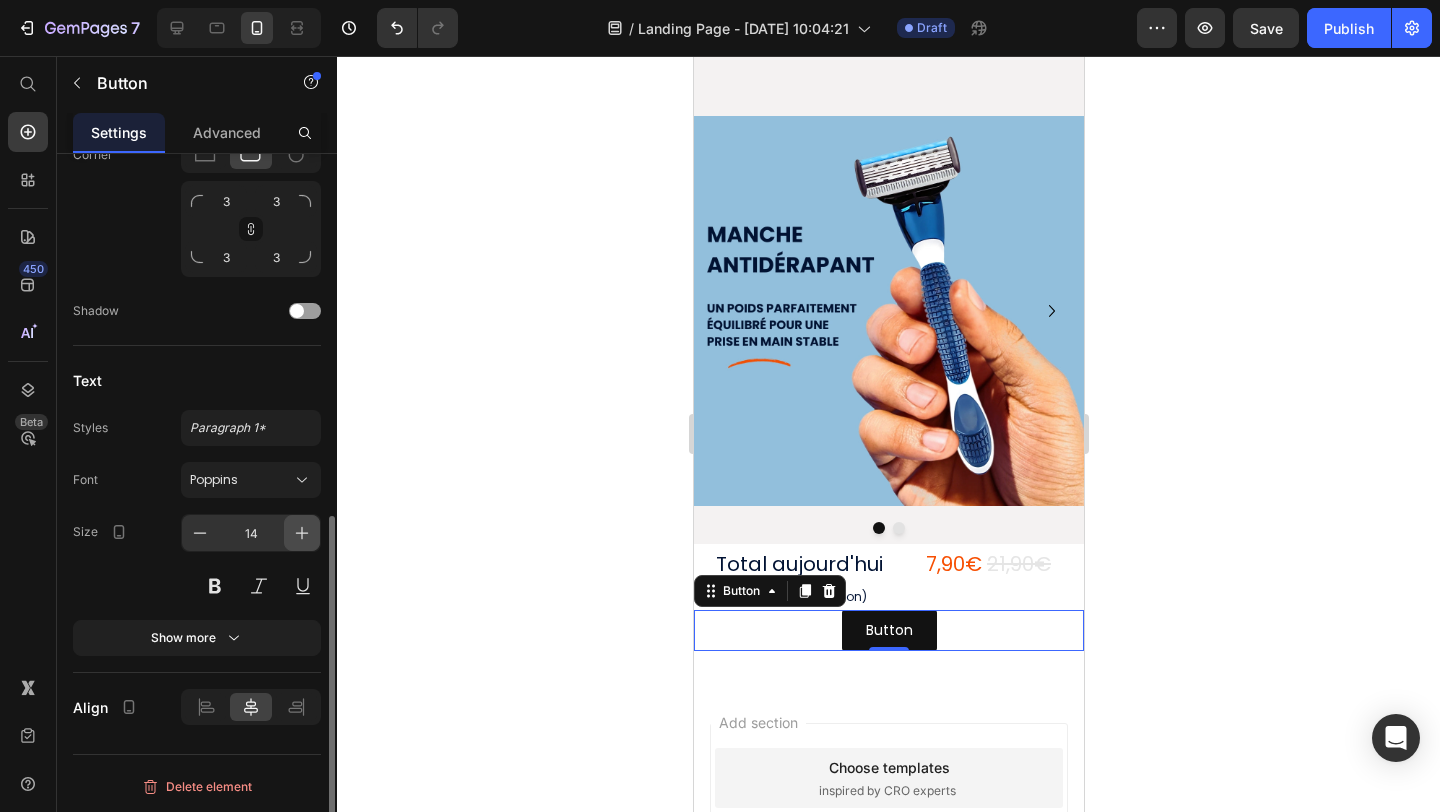 click 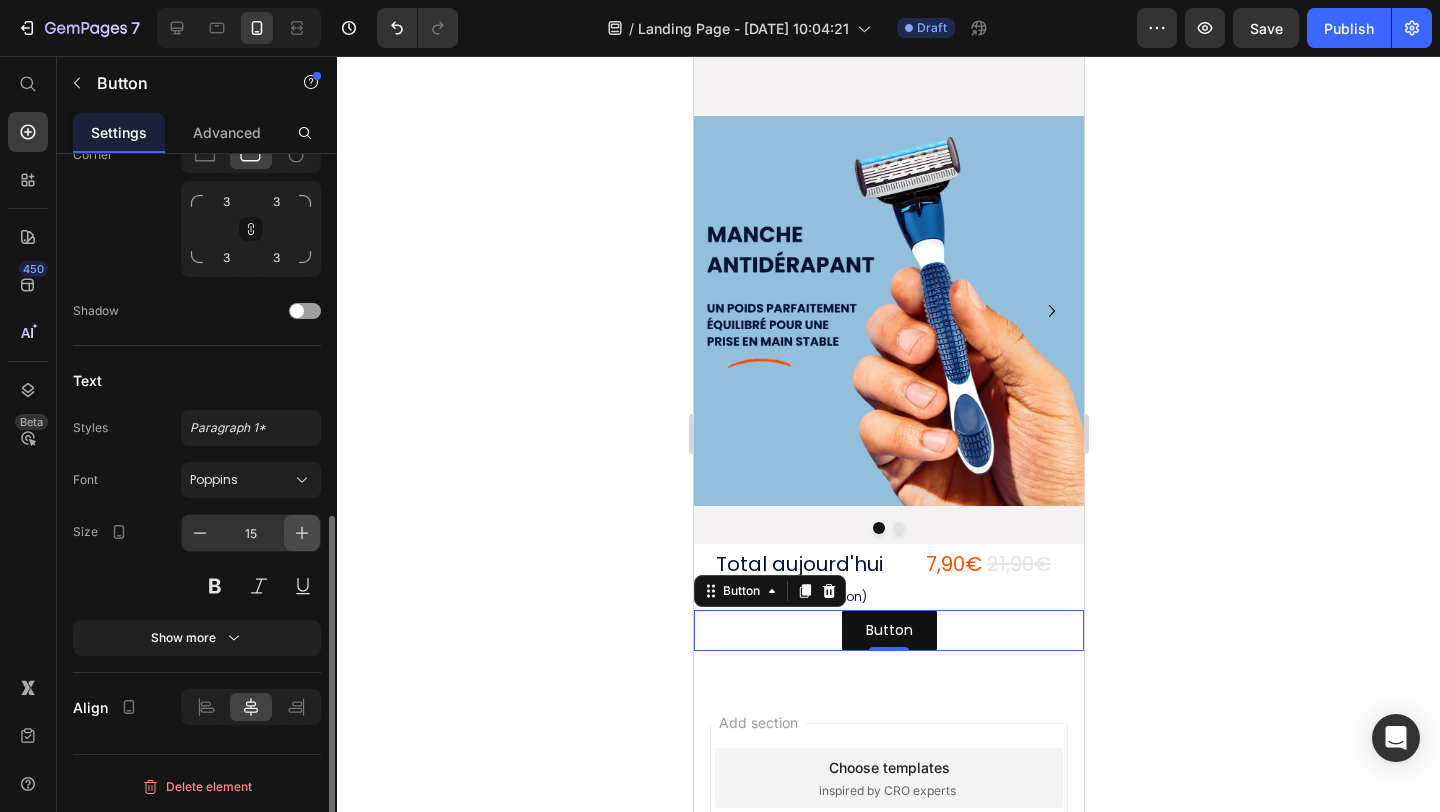 click 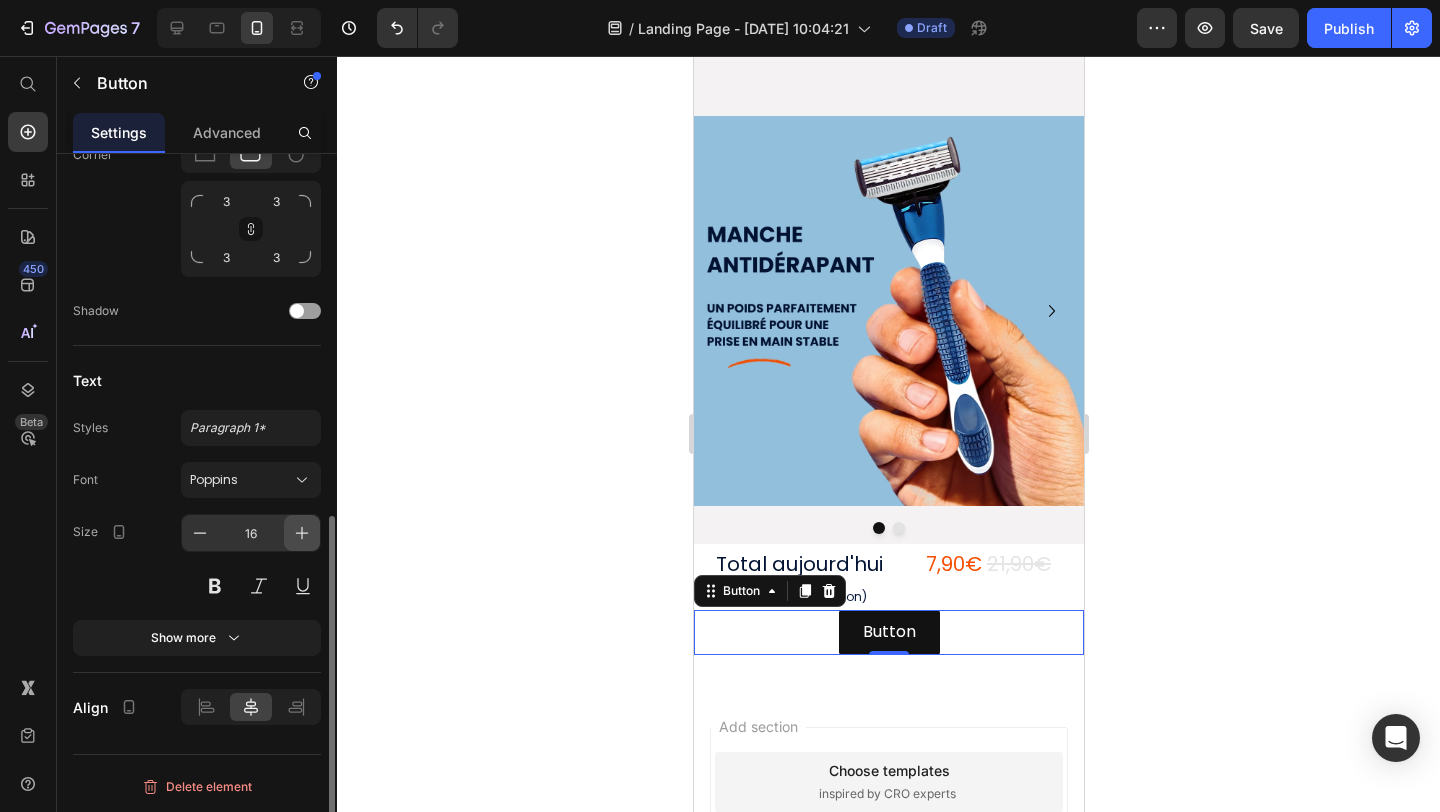 click 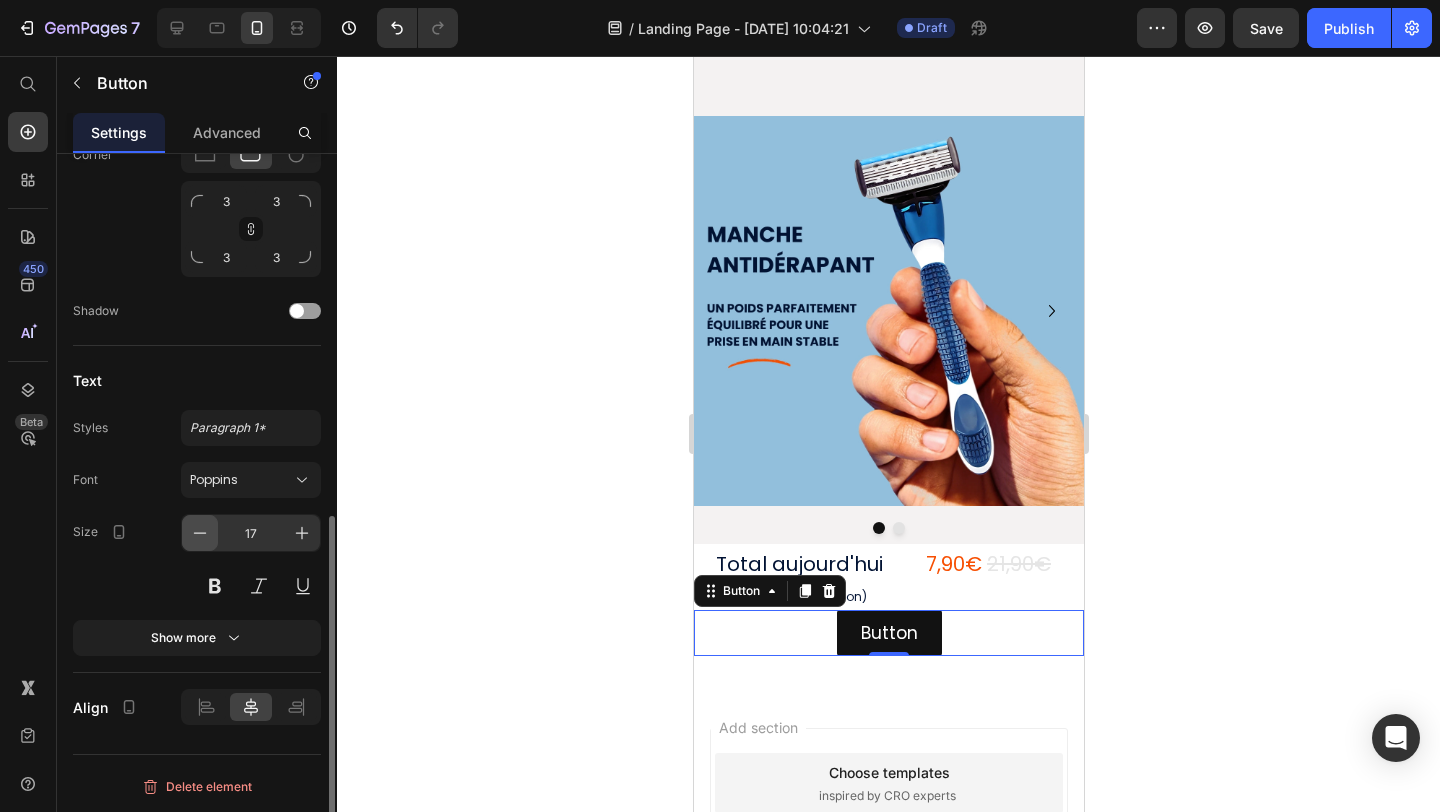 click 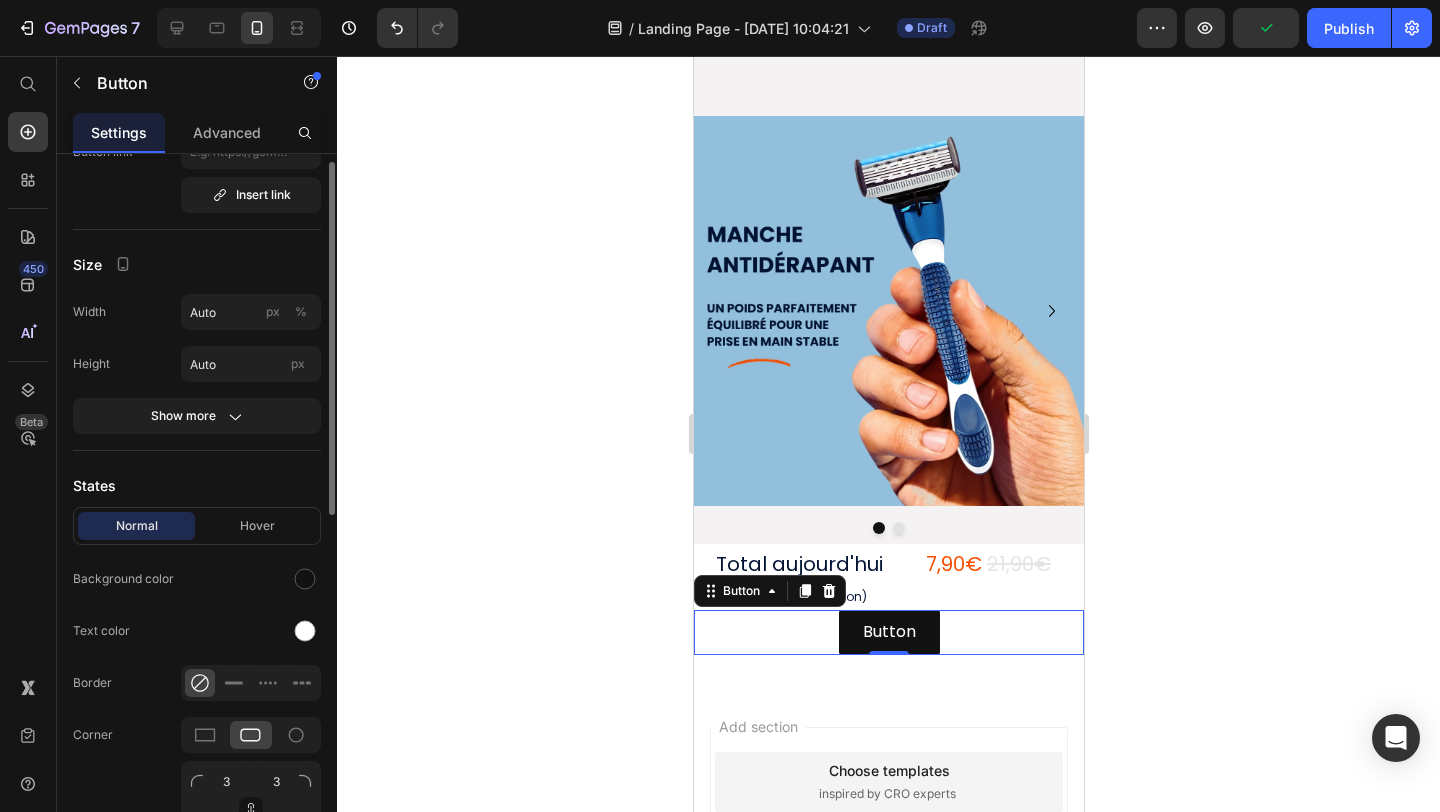 scroll, scrollTop: 78, scrollLeft: 0, axis: vertical 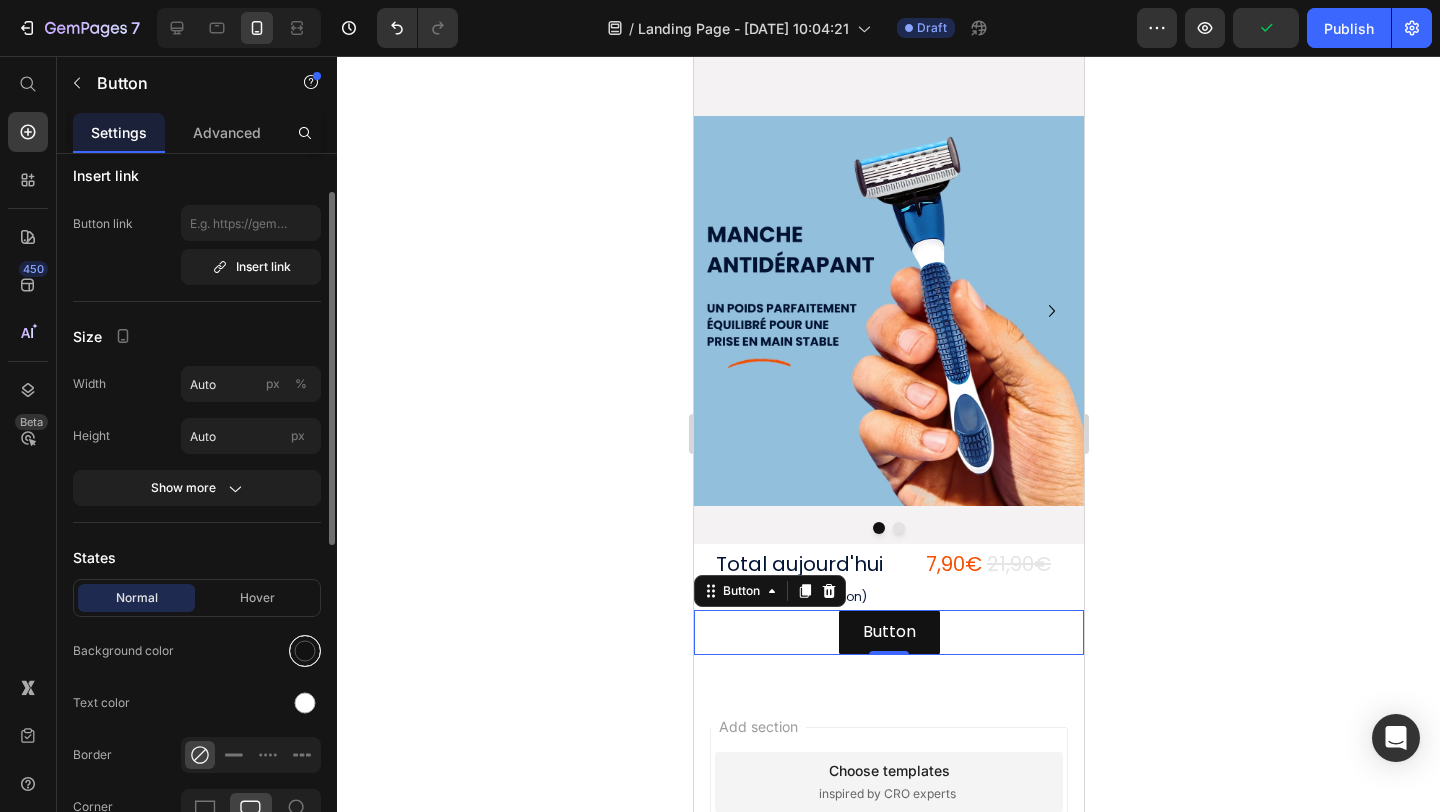 click at bounding box center (305, 651) 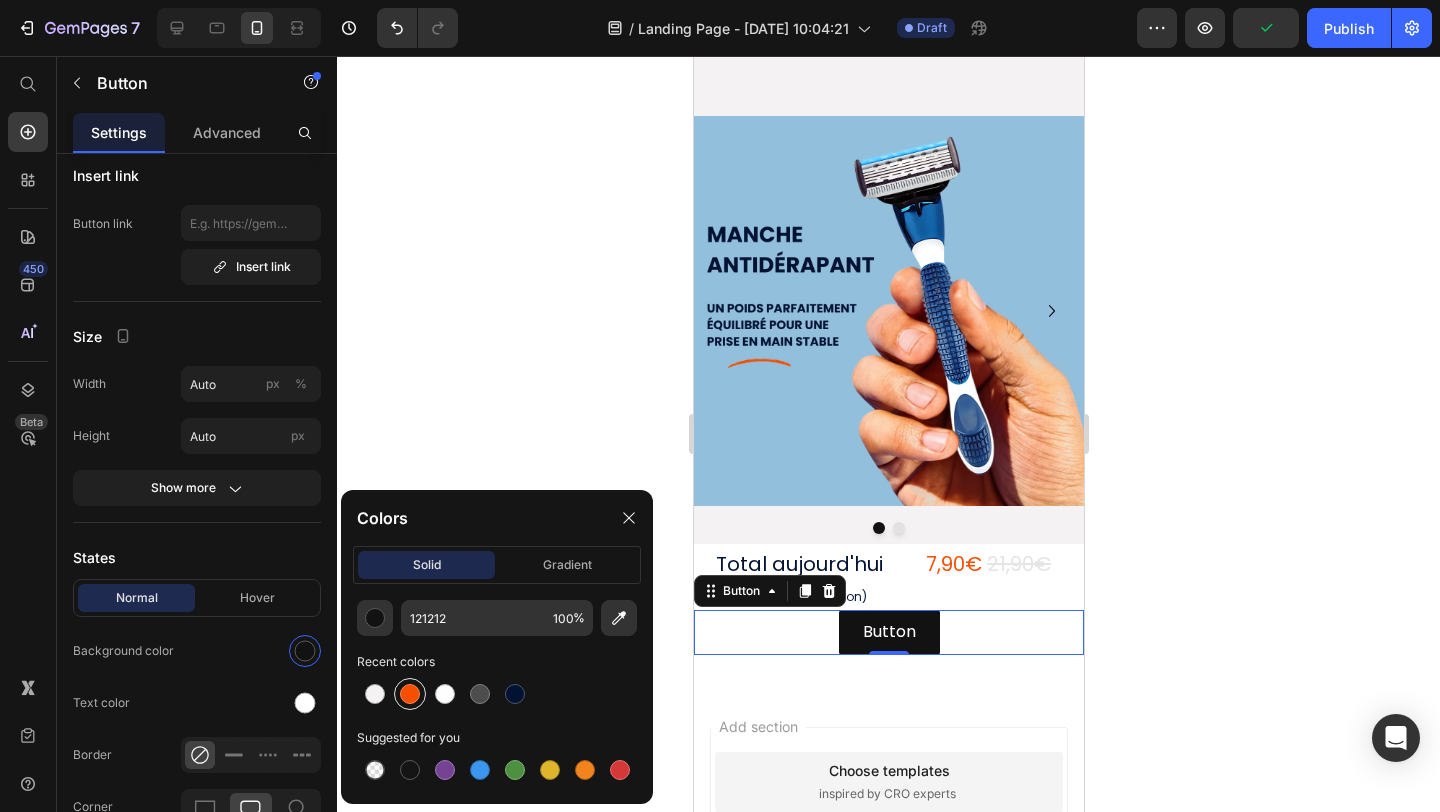 click at bounding box center [410, 694] 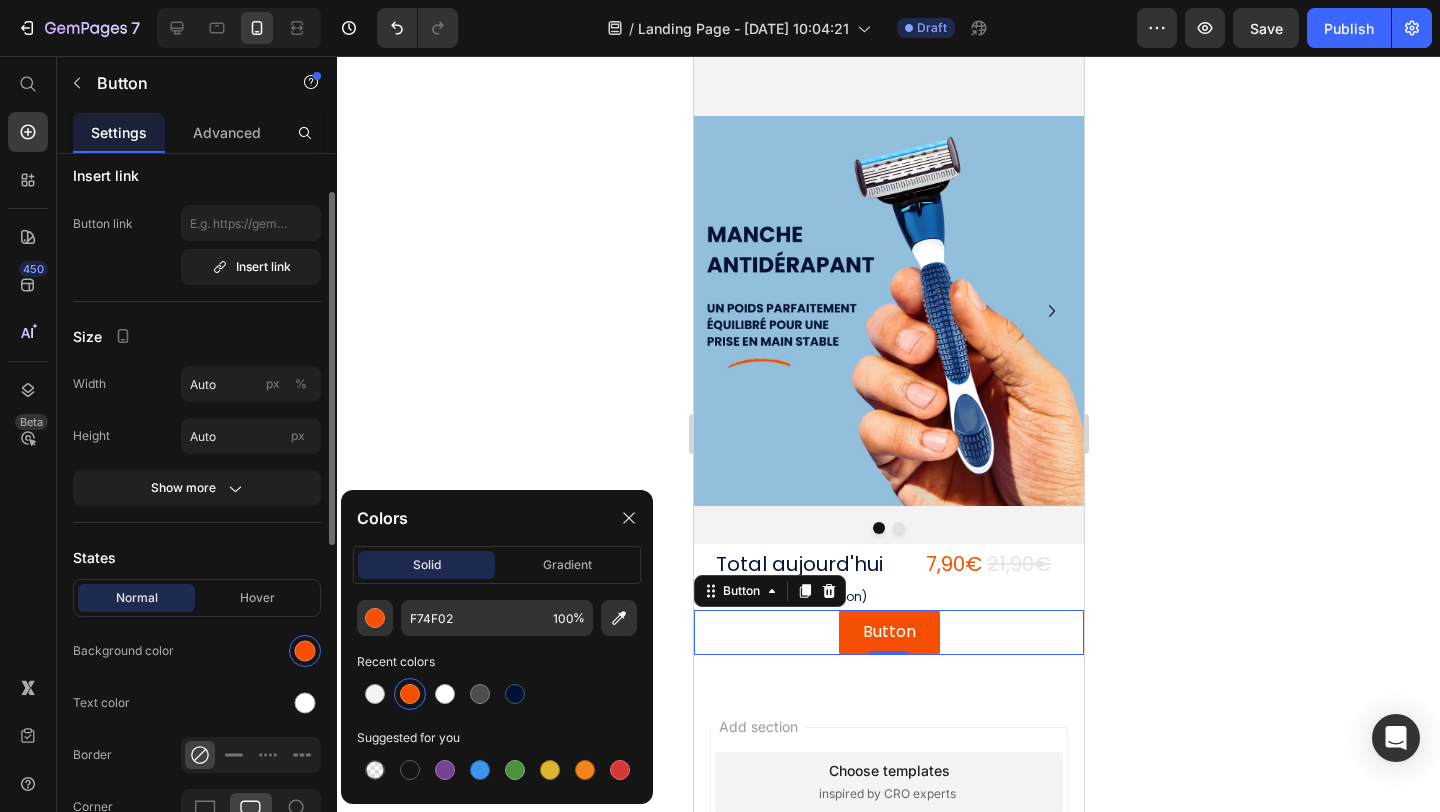 click on "Text color" 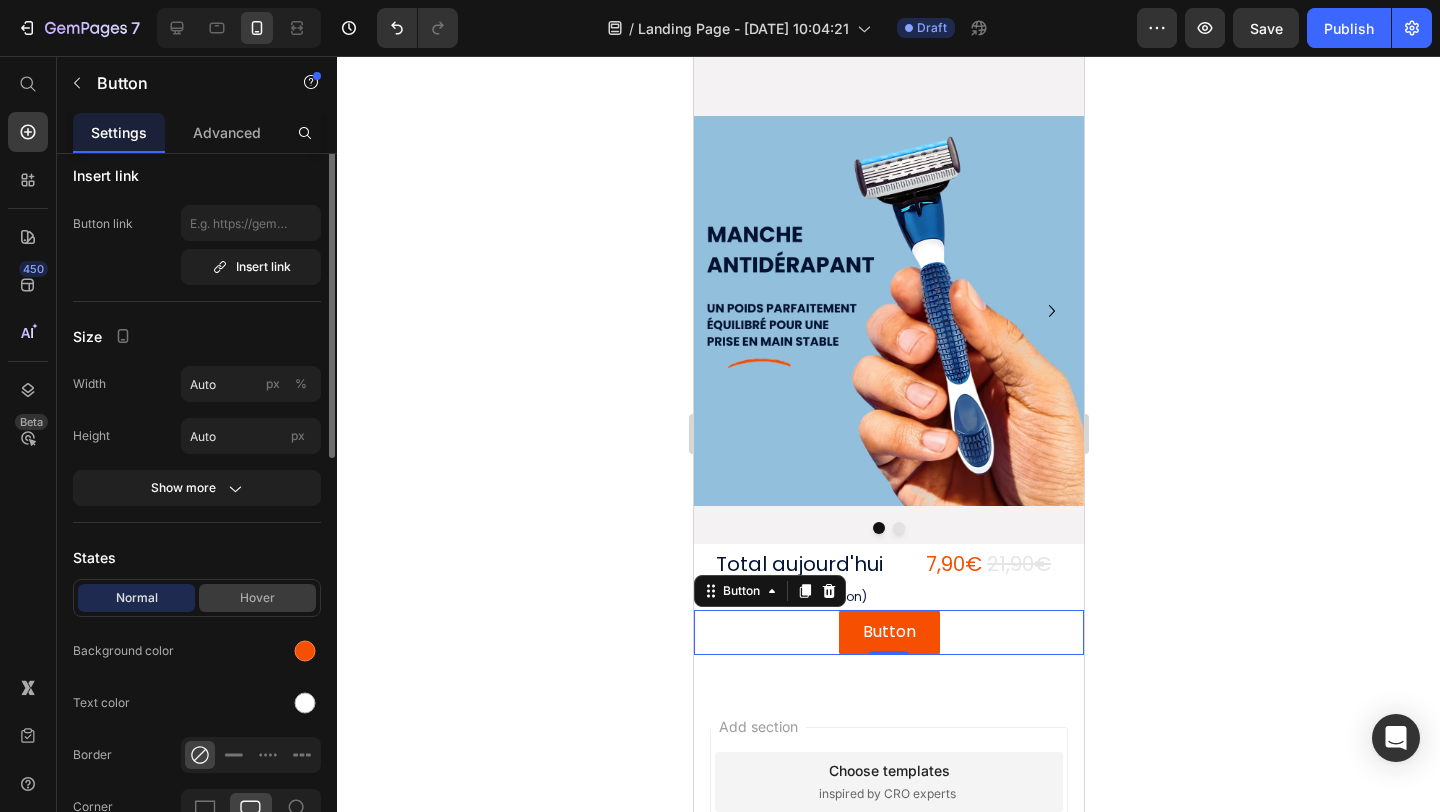 scroll, scrollTop: 0, scrollLeft: 0, axis: both 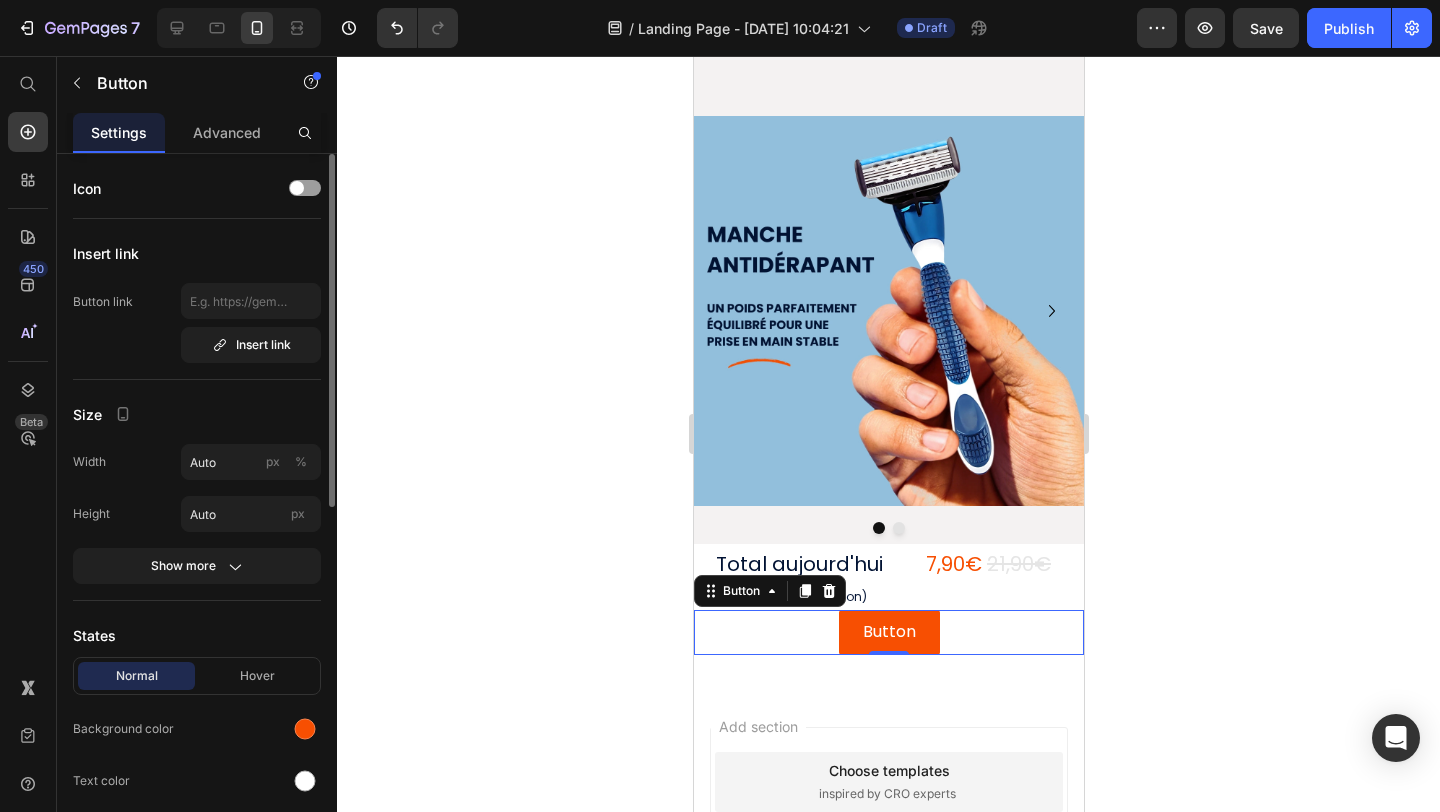 click 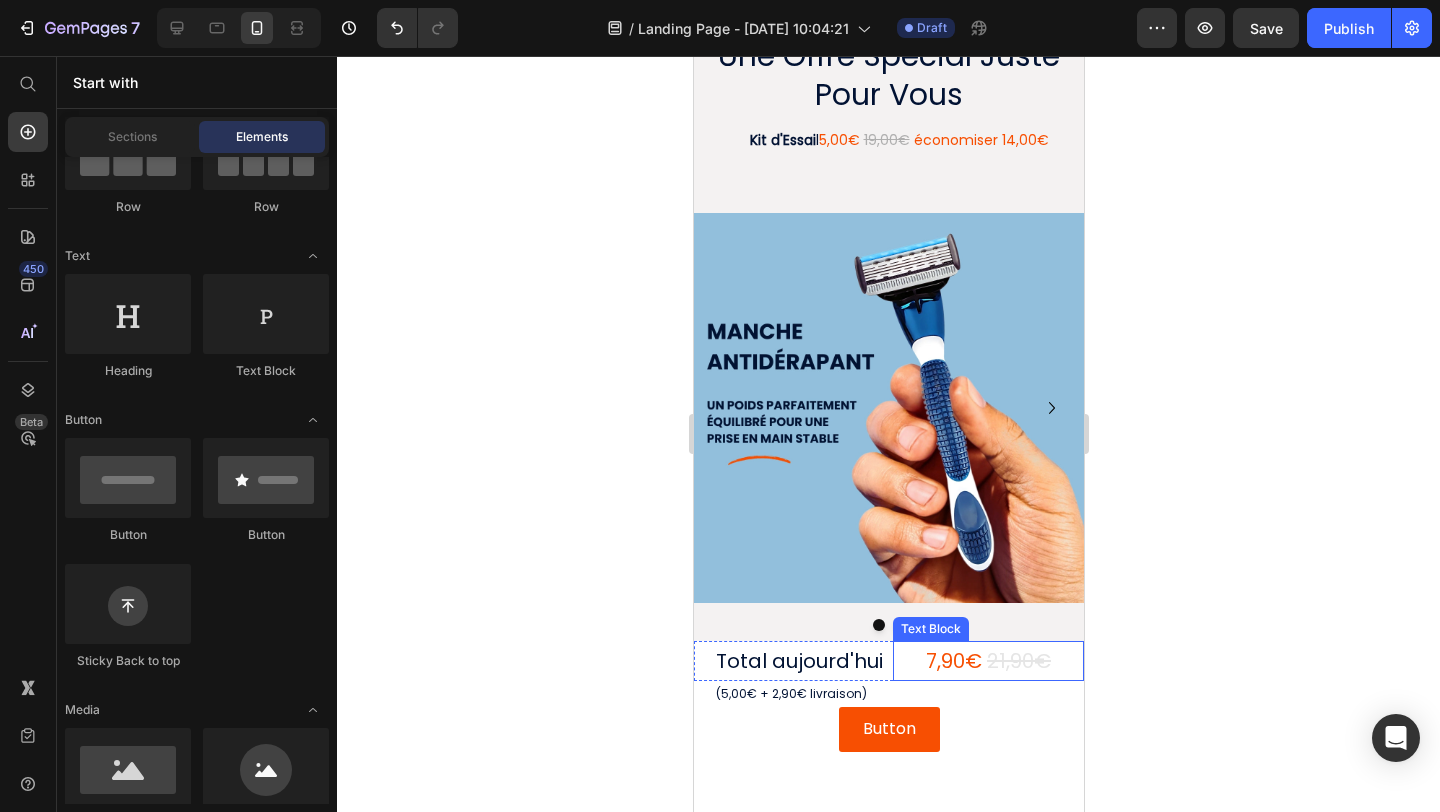 scroll, scrollTop: 0, scrollLeft: 0, axis: both 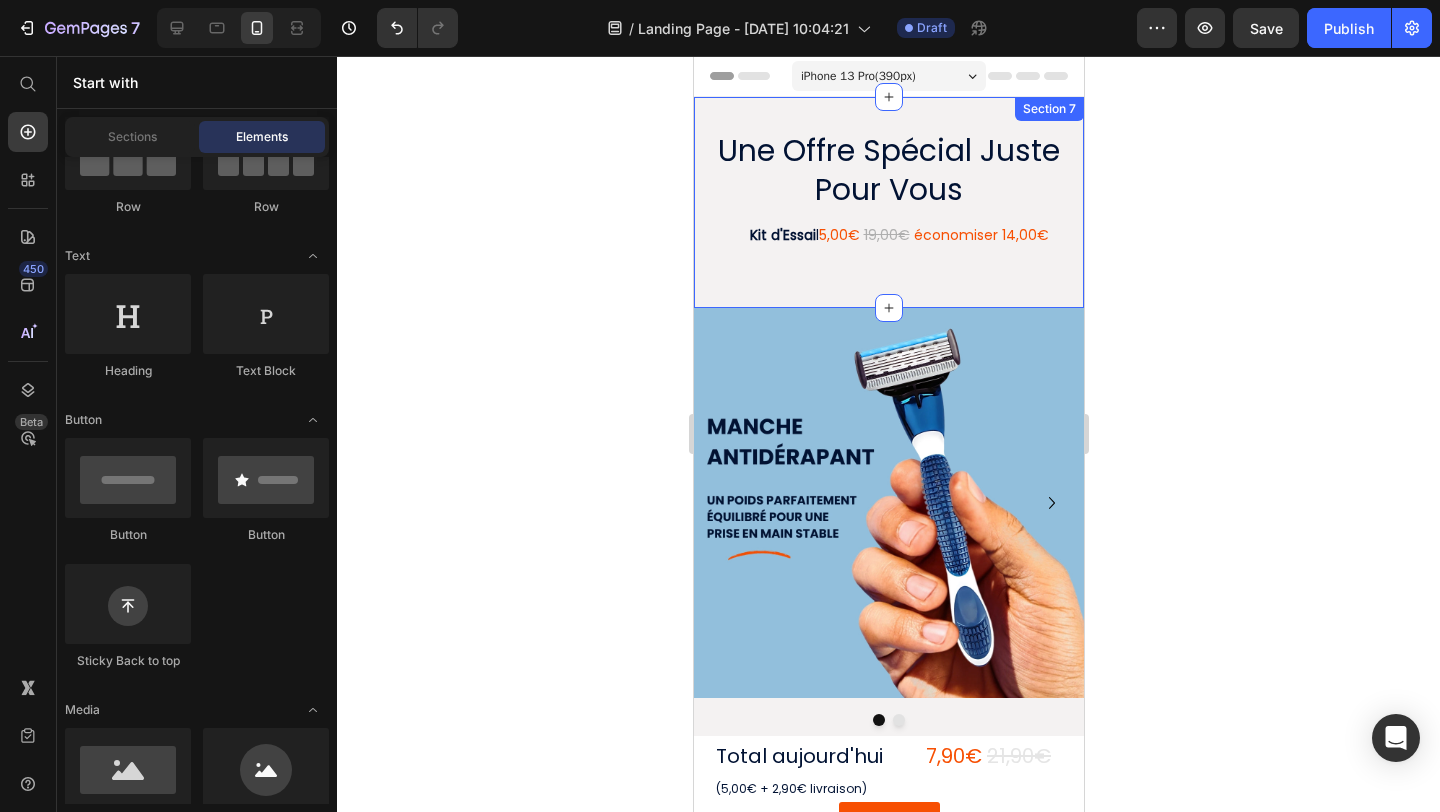 click on "Une Offre Spécial Juste Pour Vous Heading Kit d'Essai  l  5,00€   19,00€   économiser 14,00€ Text Block Row" at bounding box center (888, 202) 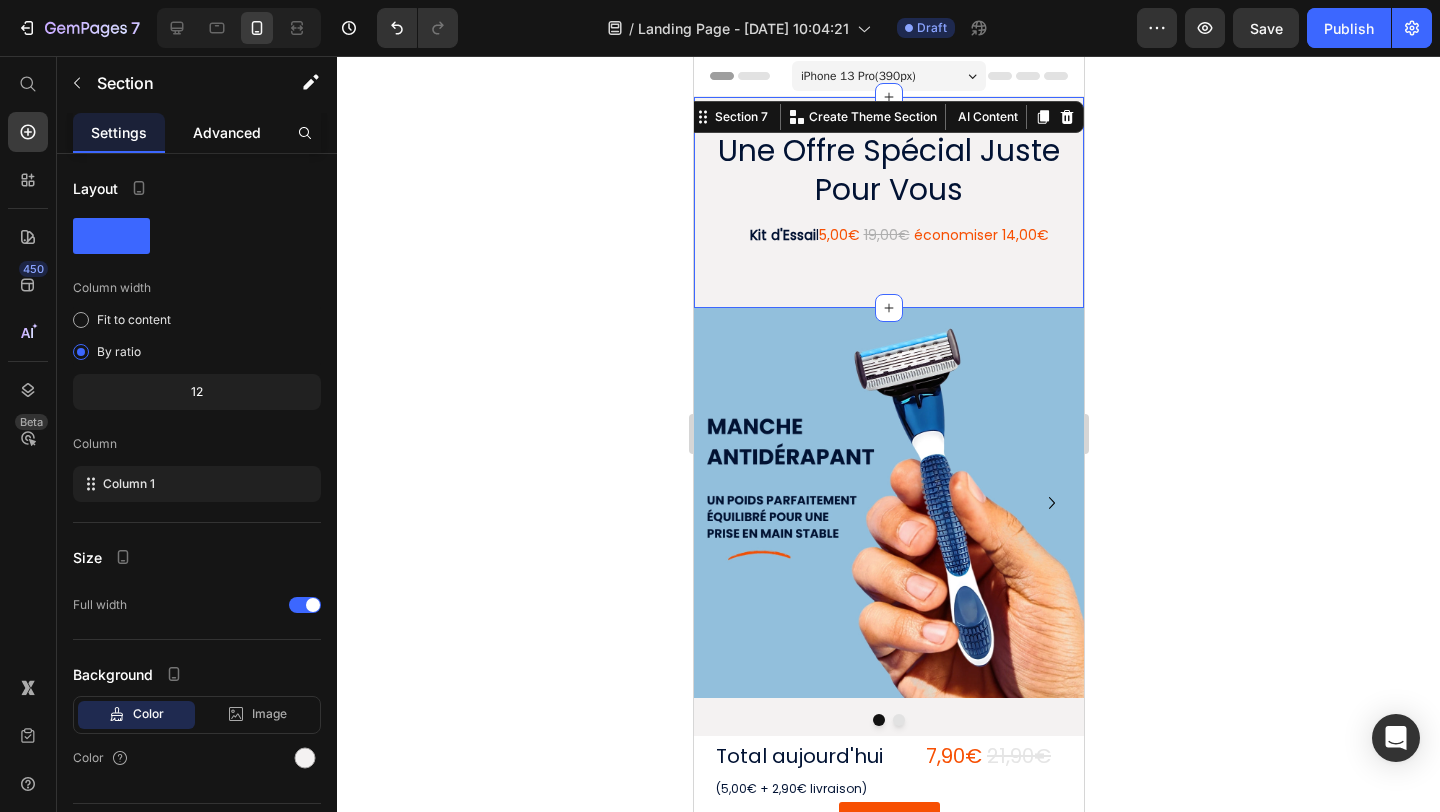 click on "Advanced" at bounding box center (227, 132) 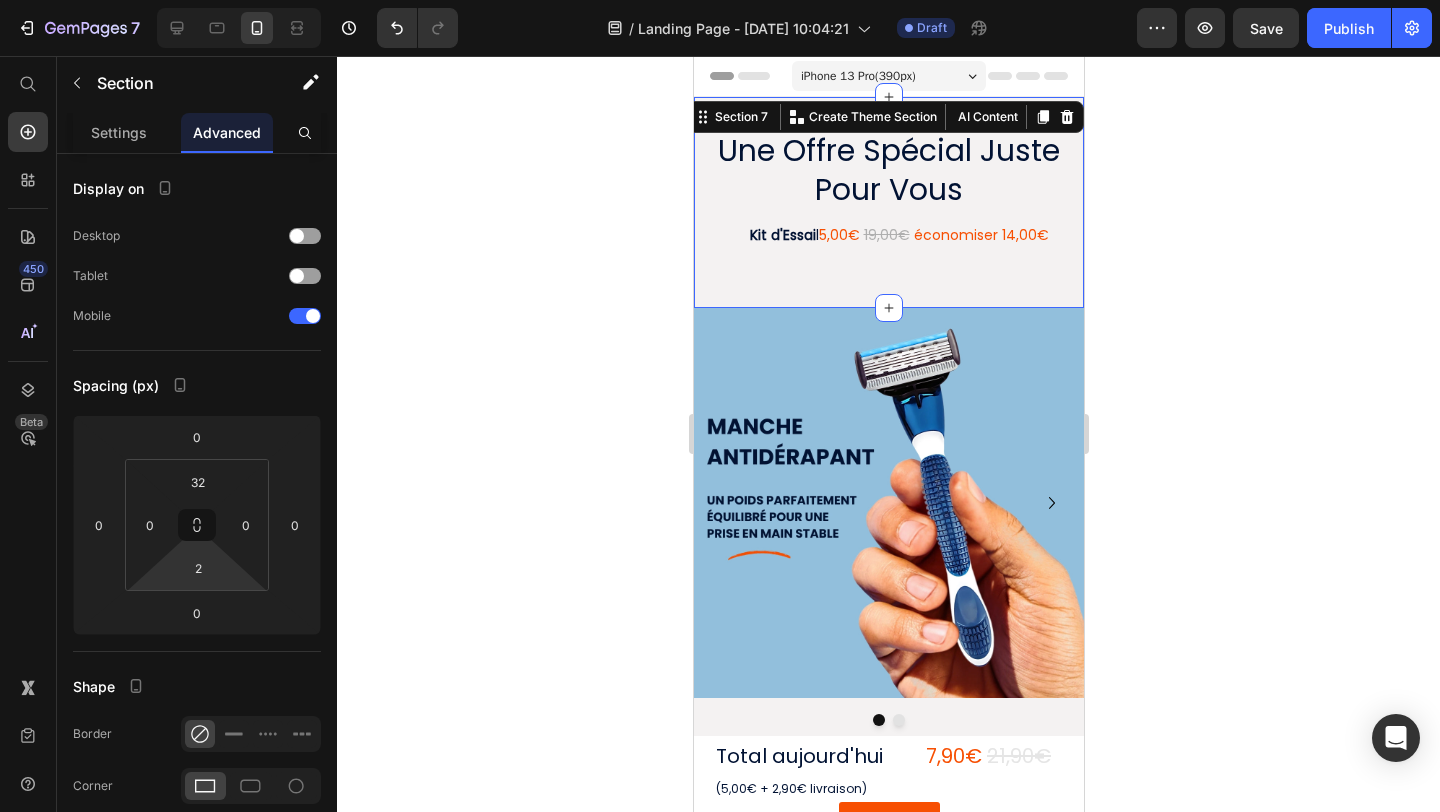 click on "7  Version history  /  Landing Page - Jul 10, 10:04:21 Draft Preview  Save   Publish  450 Beta Start with Sections Elements Hero Section Product Detail Brands Trusted Badges Guarantee Product Breakdown How to use Testimonials Compare Bundle FAQs Social Proof Brand Story Product List Collection Blog List Contact Sticky Add to Cart Custom Footer Browse Library 450 Layout
Row
Row
Row
Row Text
Heading
Text Block Button
Button
Button
Sticky Back to top Media
Image Image" at bounding box center [720, 0] 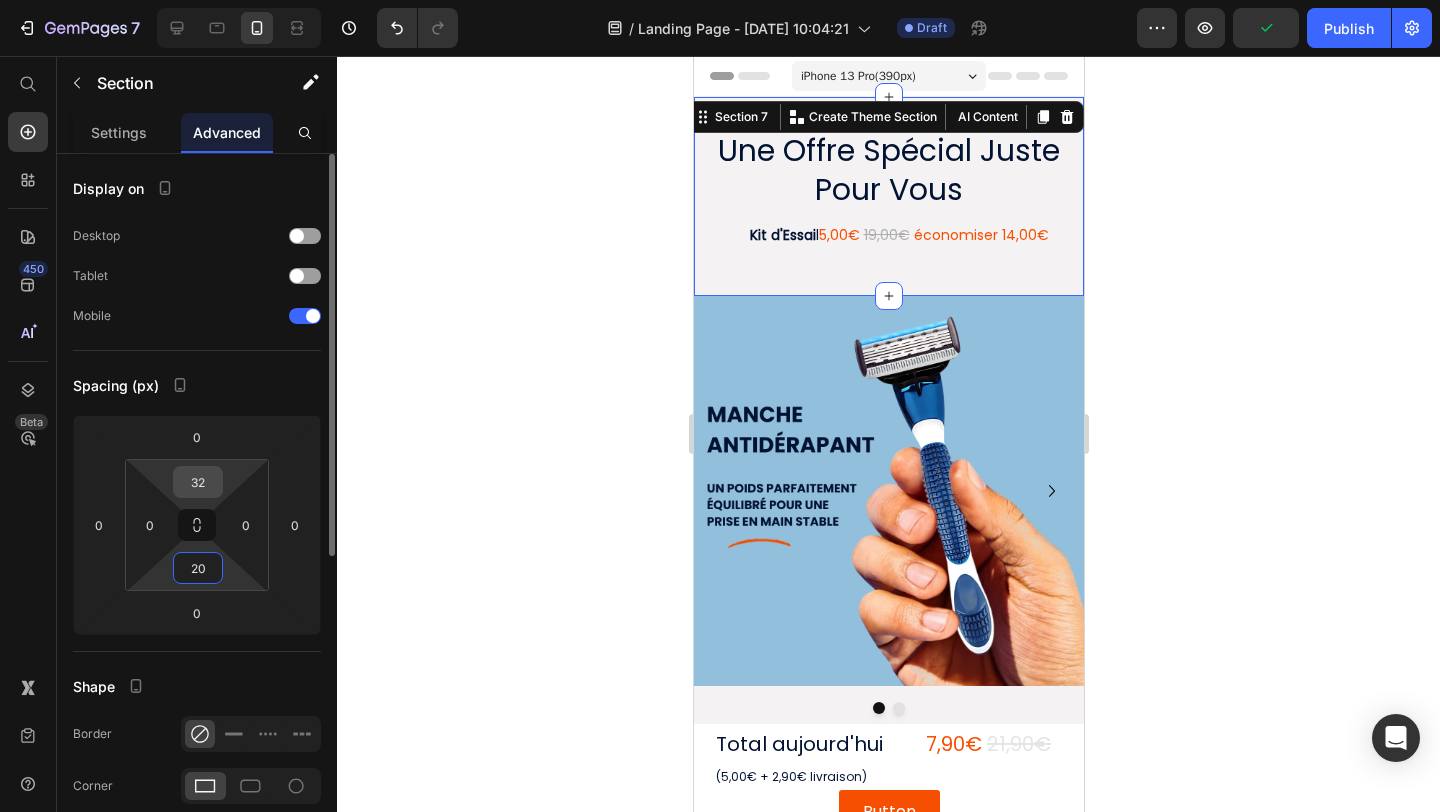 type on "20" 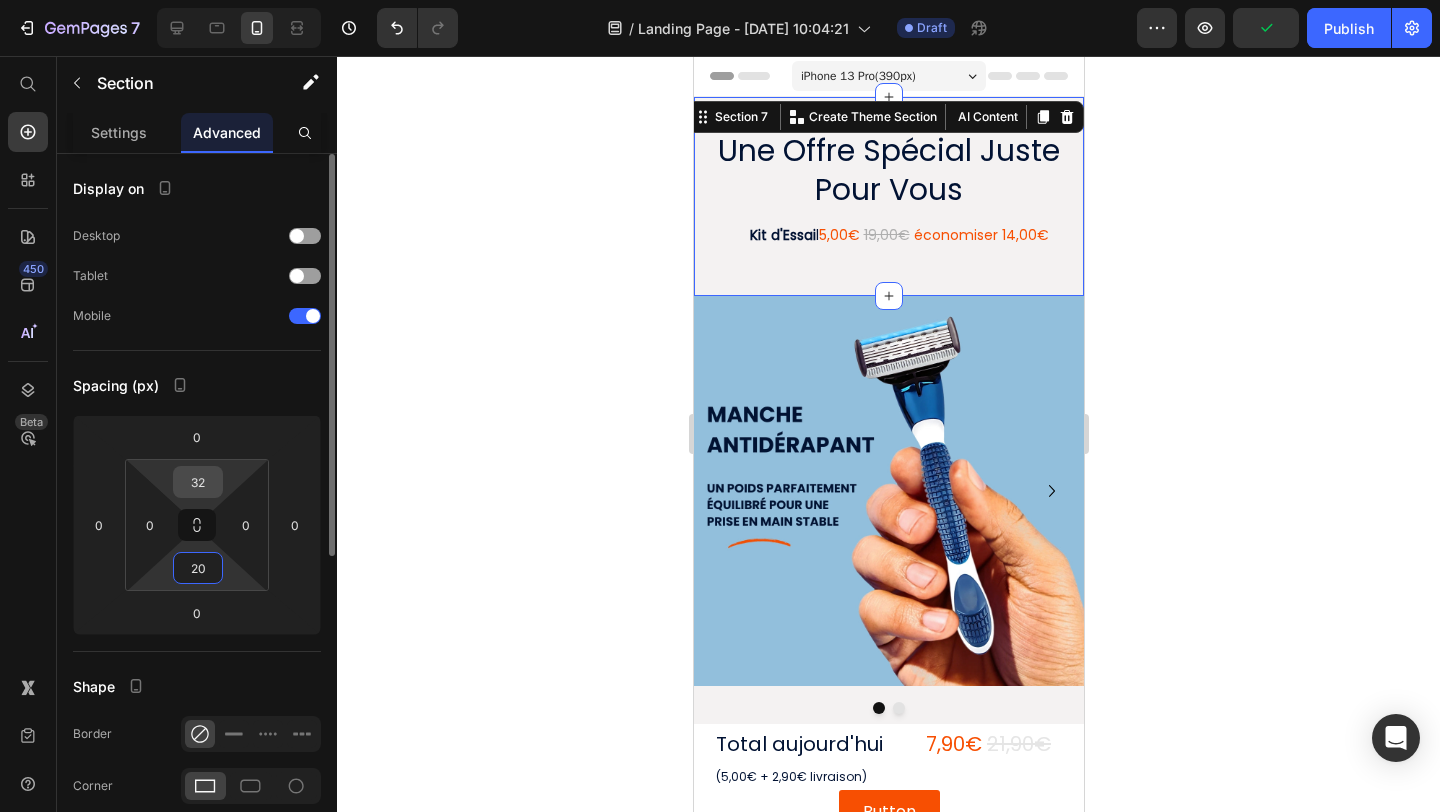 click on "32" at bounding box center [198, 482] 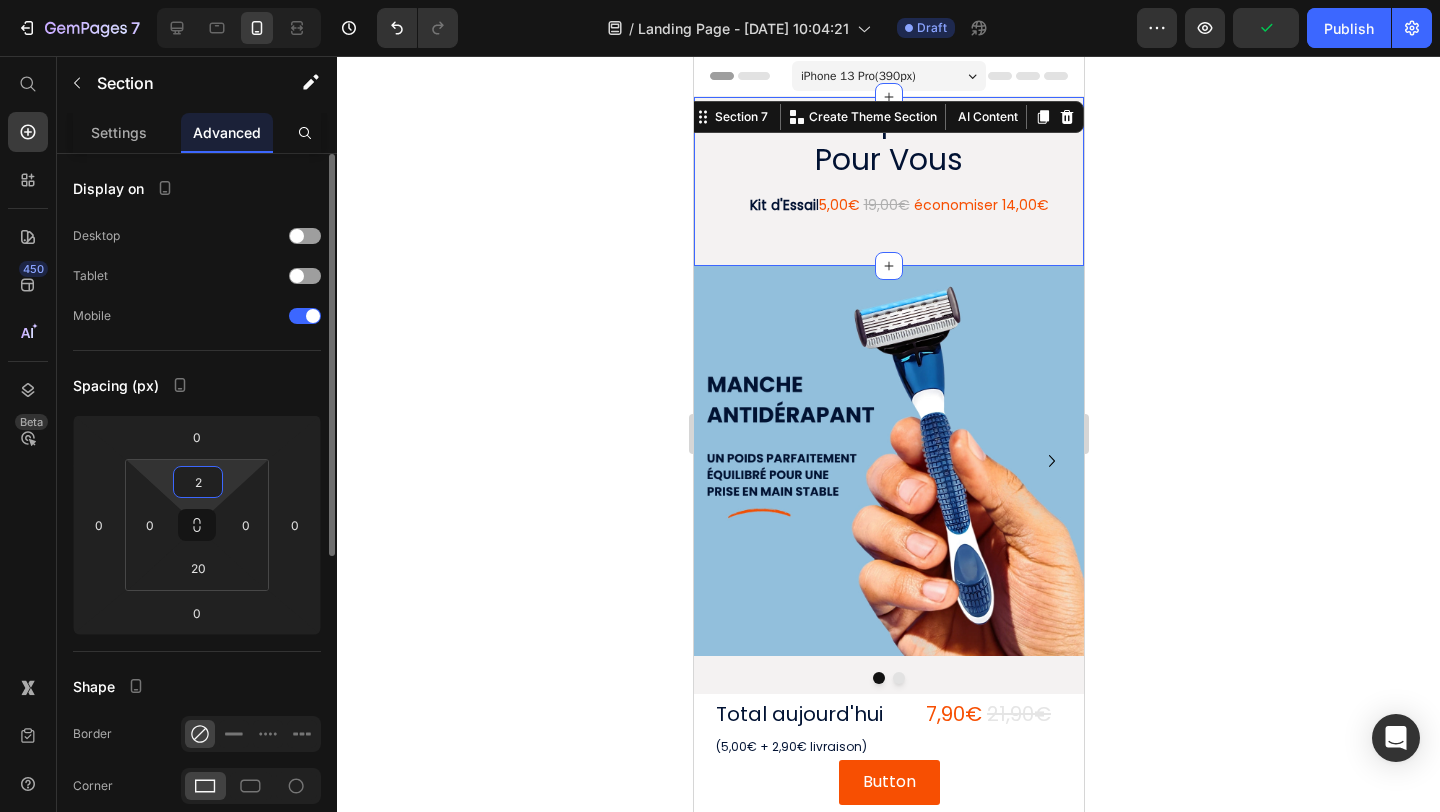 type on "20" 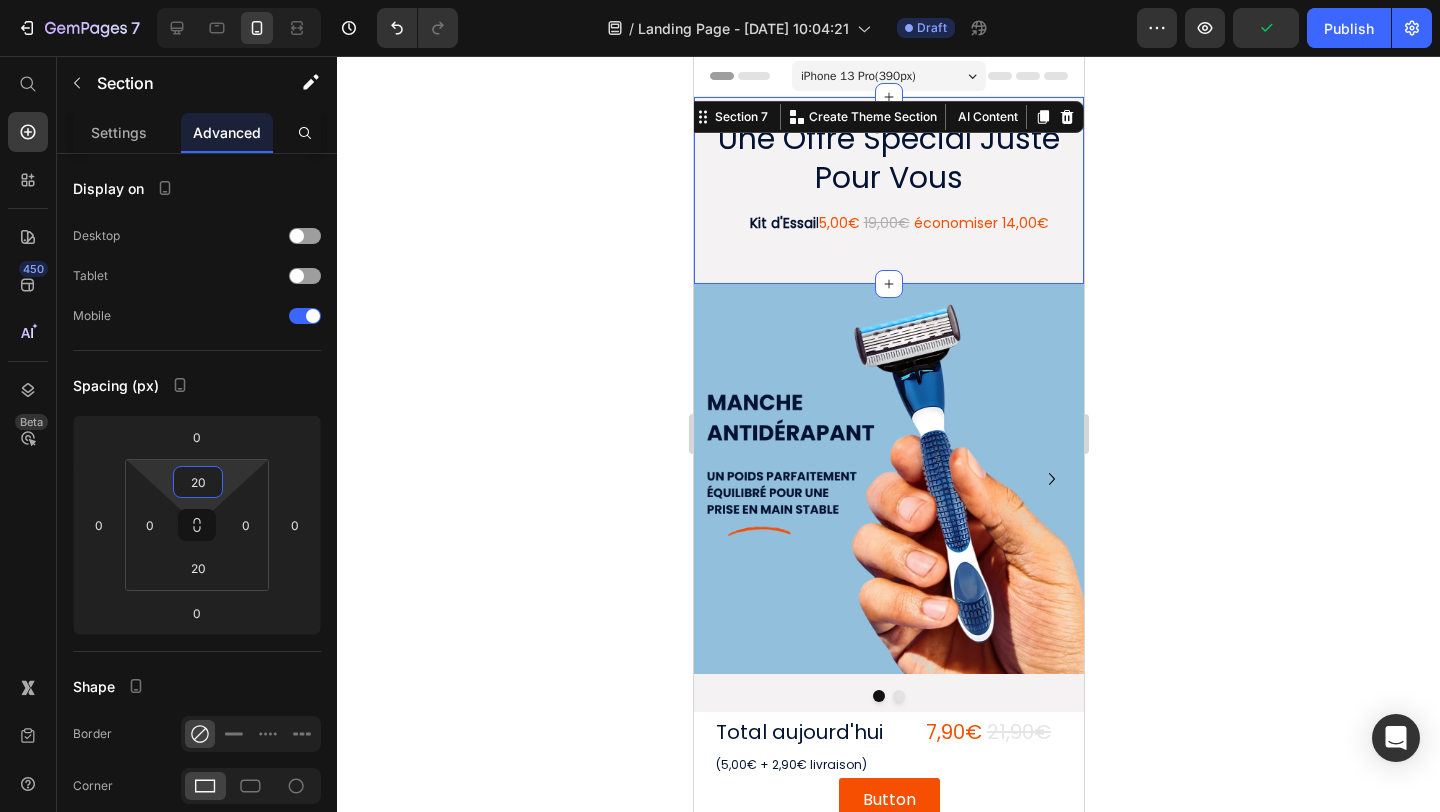 click 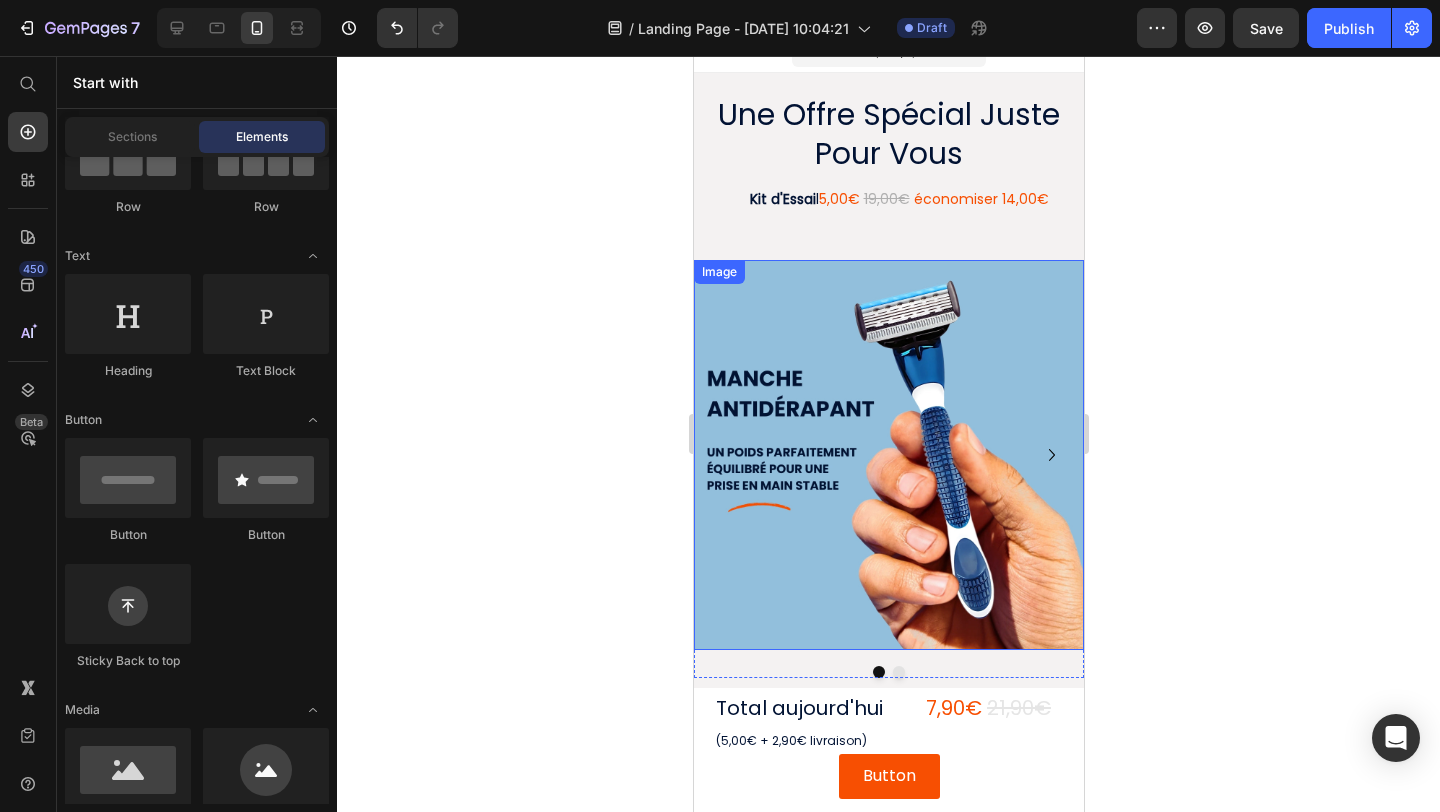 scroll, scrollTop: 71, scrollLeft: 0, axis: vertical 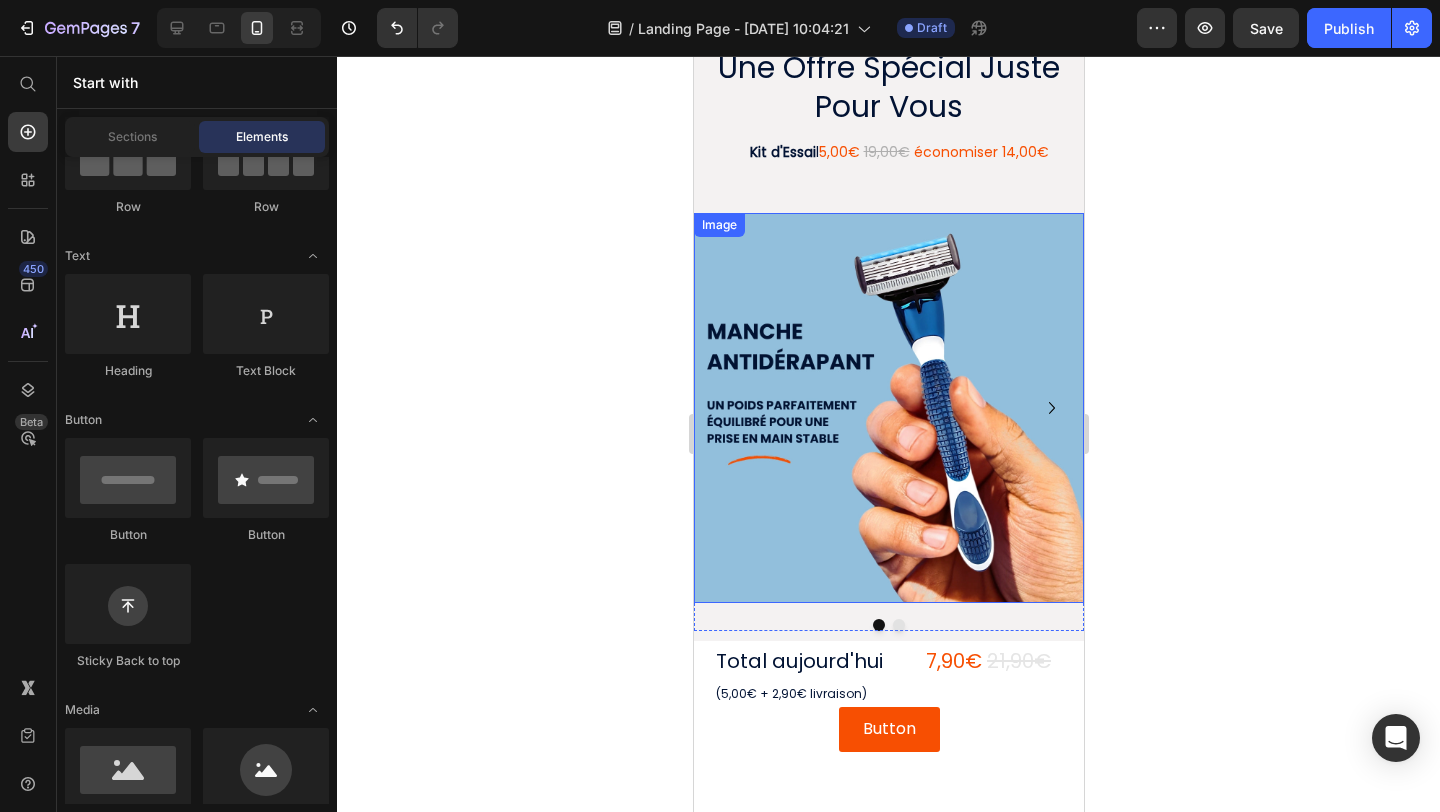 click at bounding box center (888, 408) 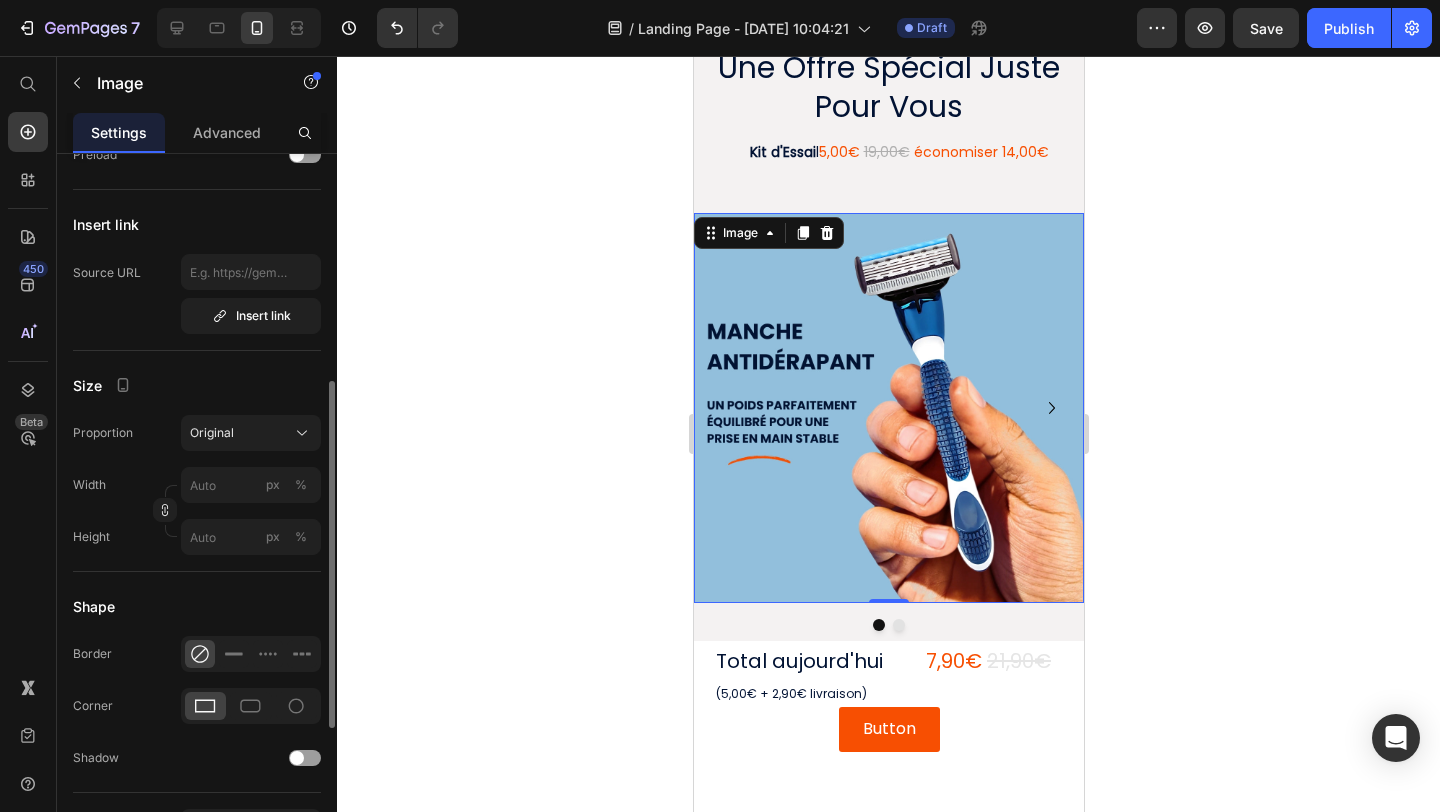 scroll, scrollTop: 396, scrollLeft: 0, axis: vertical 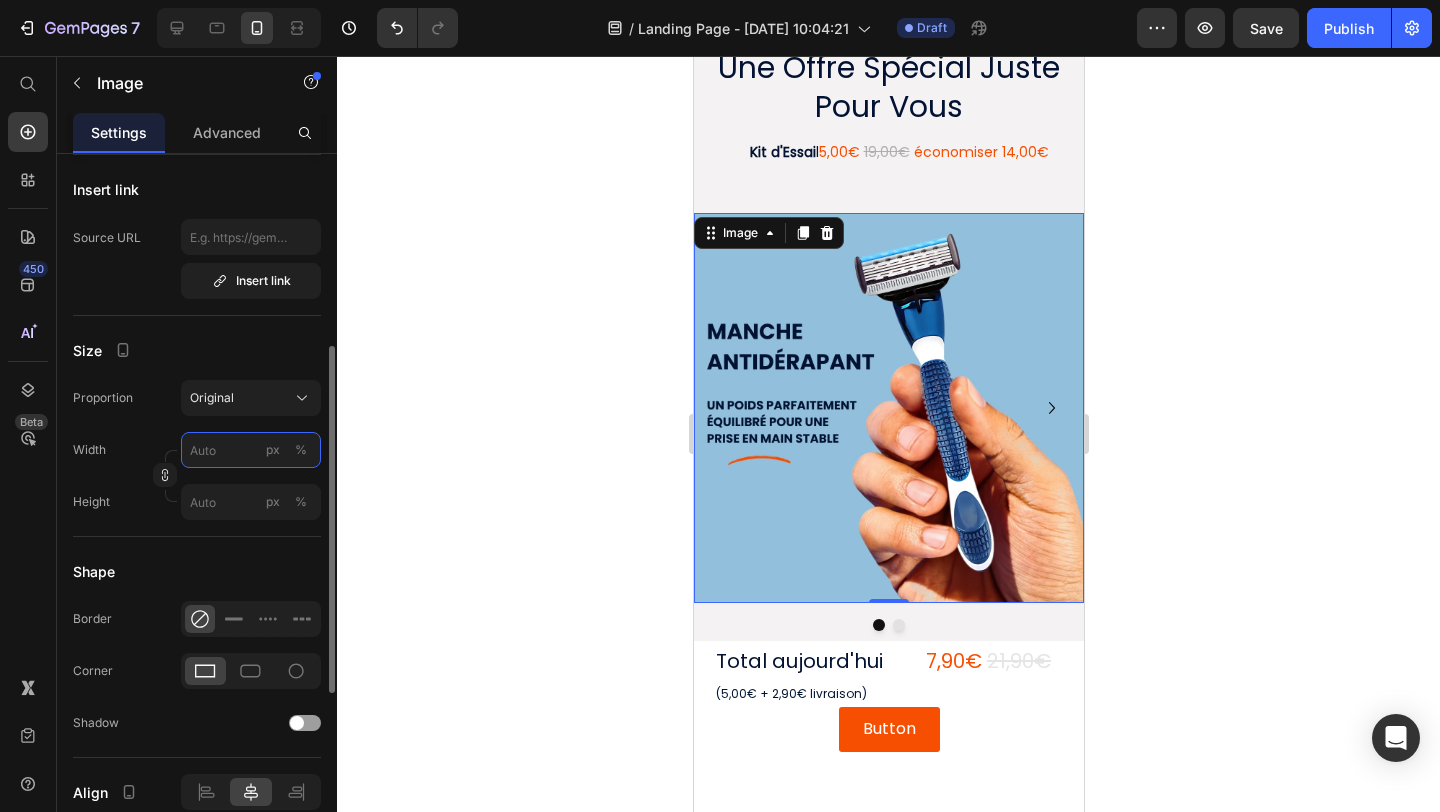 click on "px %" at bounding box center (251, 450) 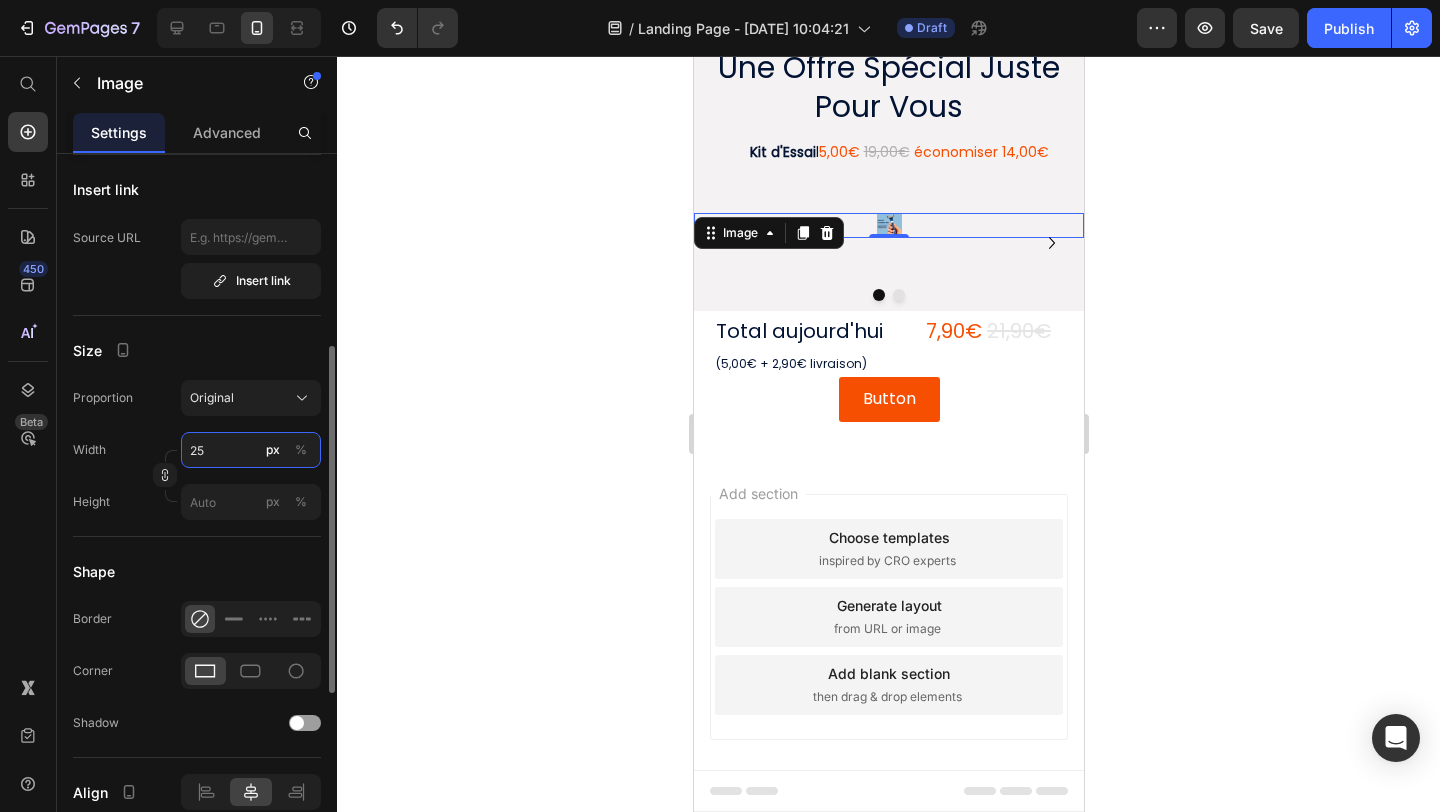 type on "250" 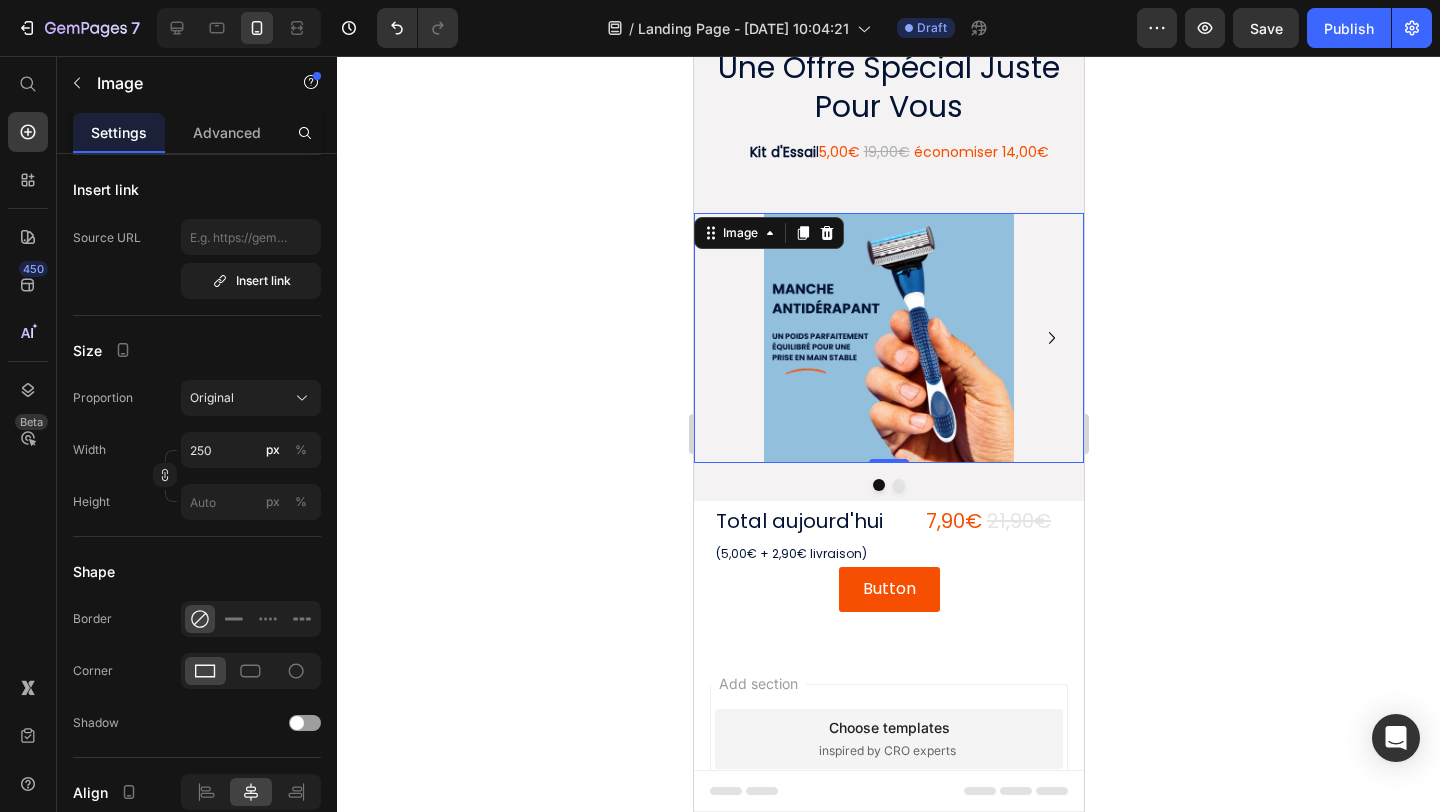 click 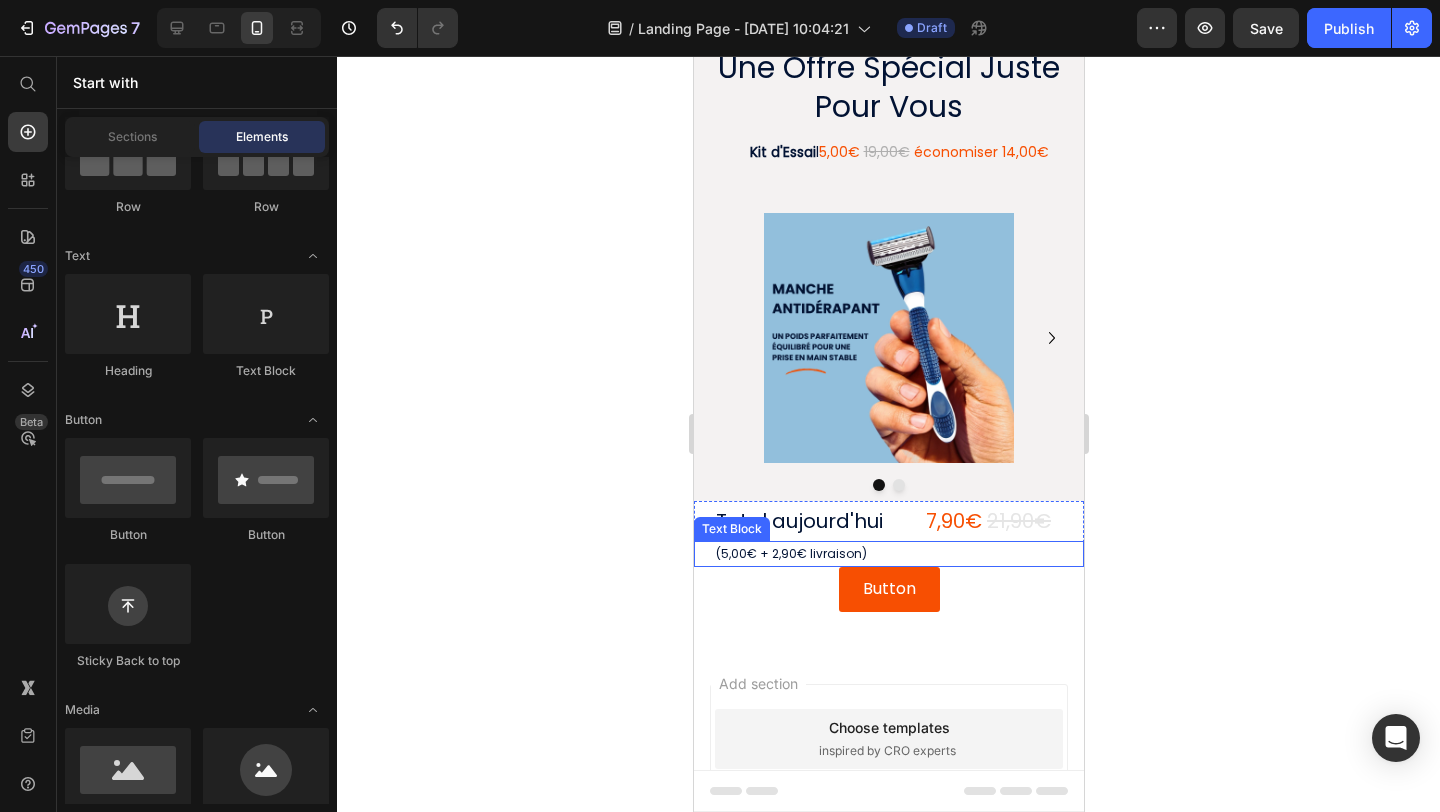 scroll, scrollTop: 0, scrollLeft: 0, axis: both 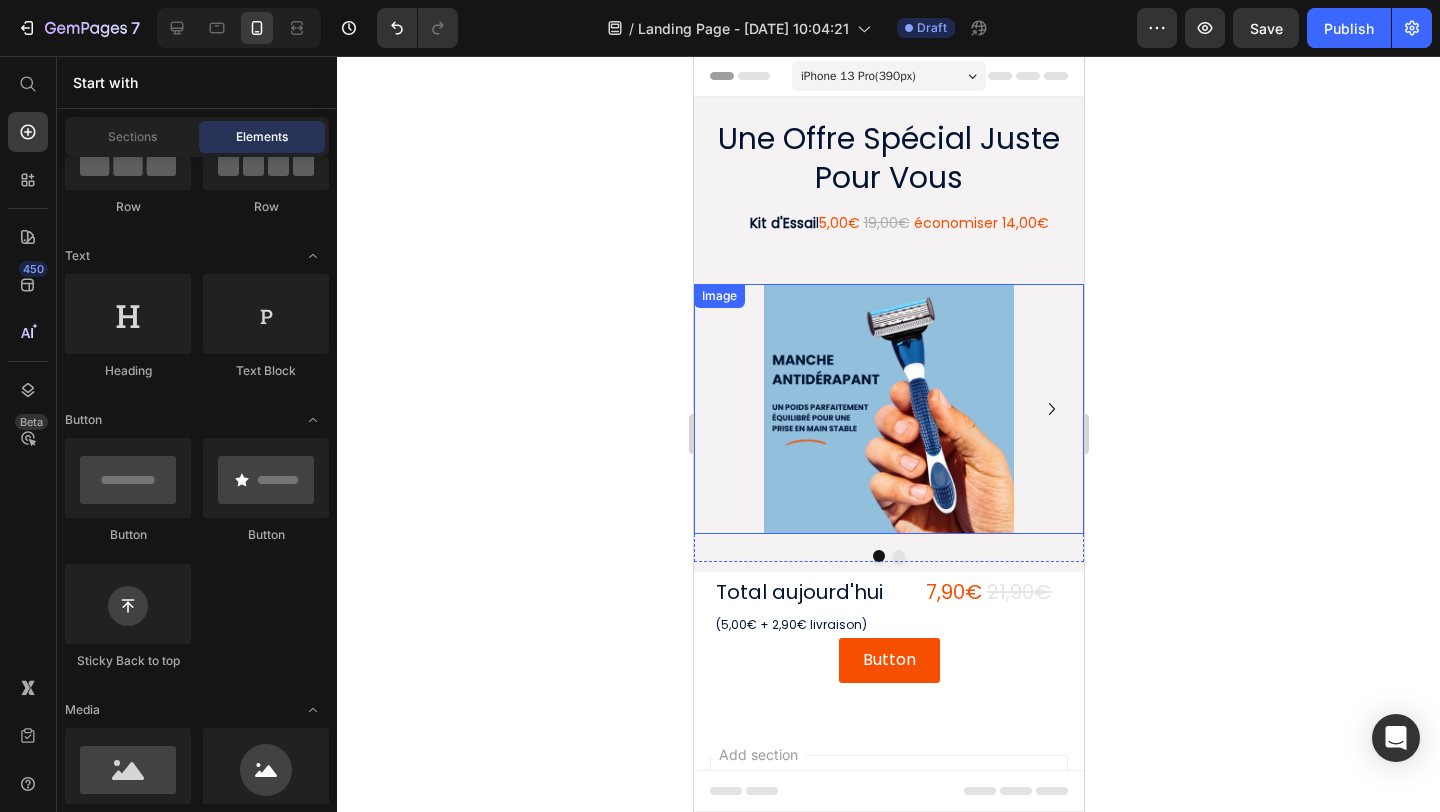 click at bounding box center (888, 409) 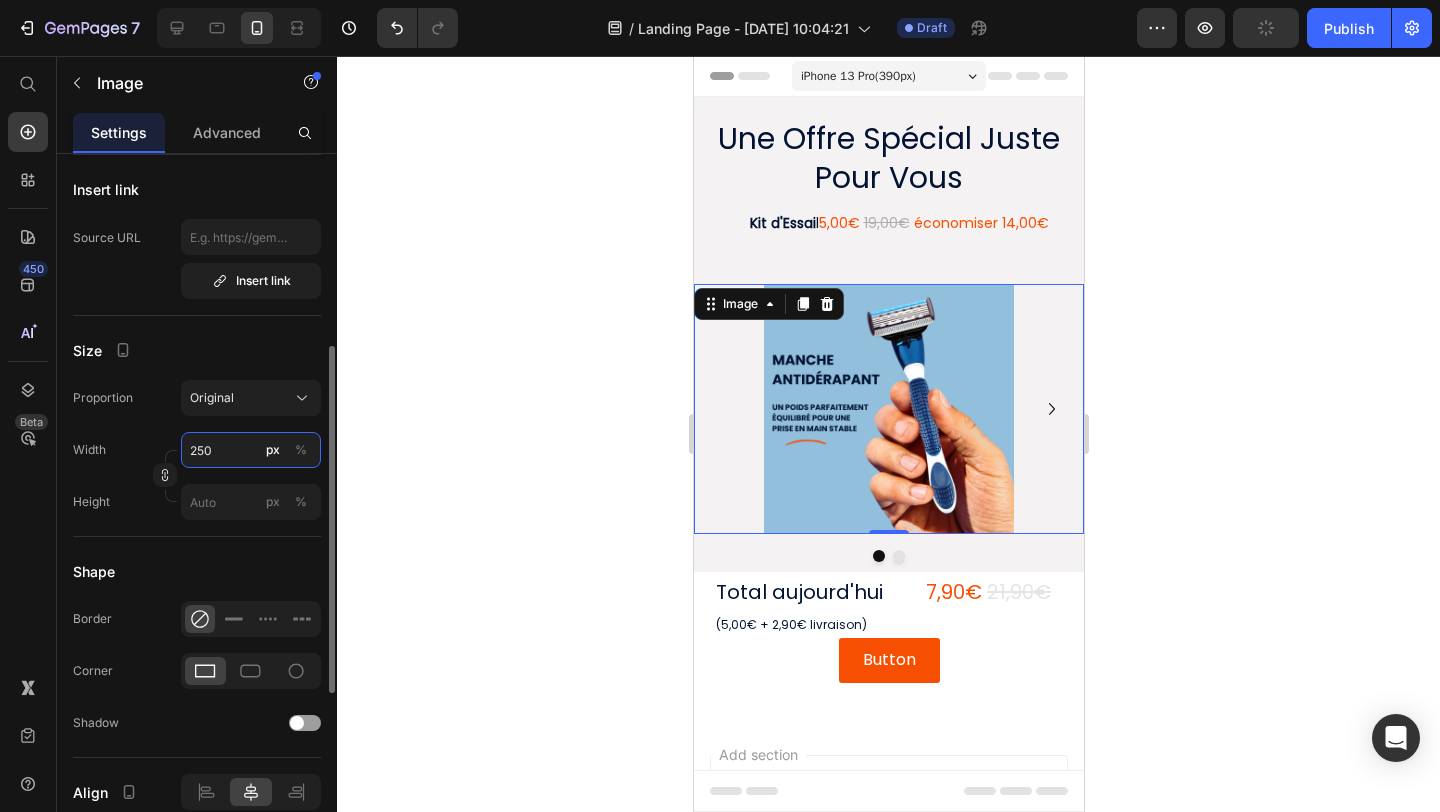 click on "250" at bounding box center (251, 450) 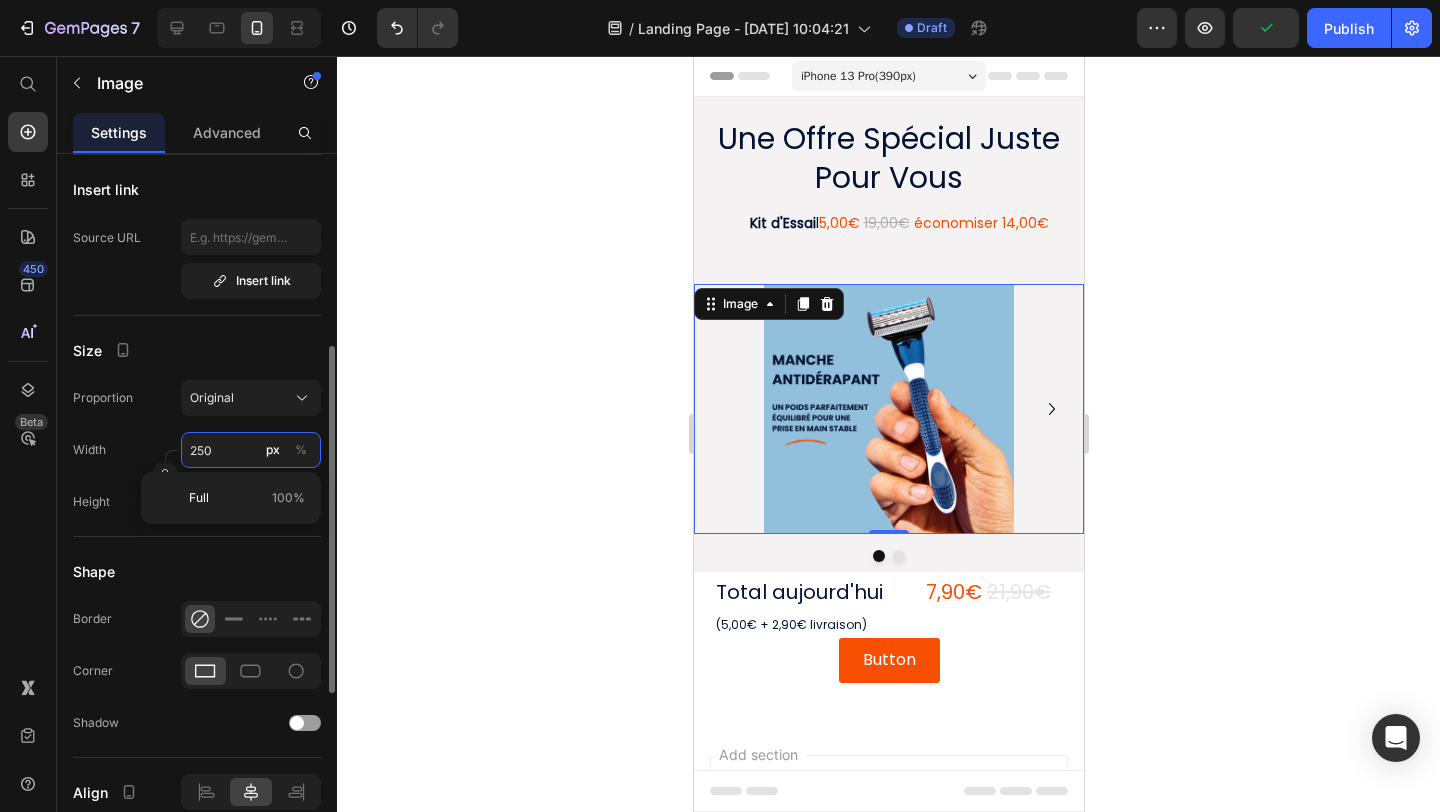 click on "250" at bounding box center (251, 450) 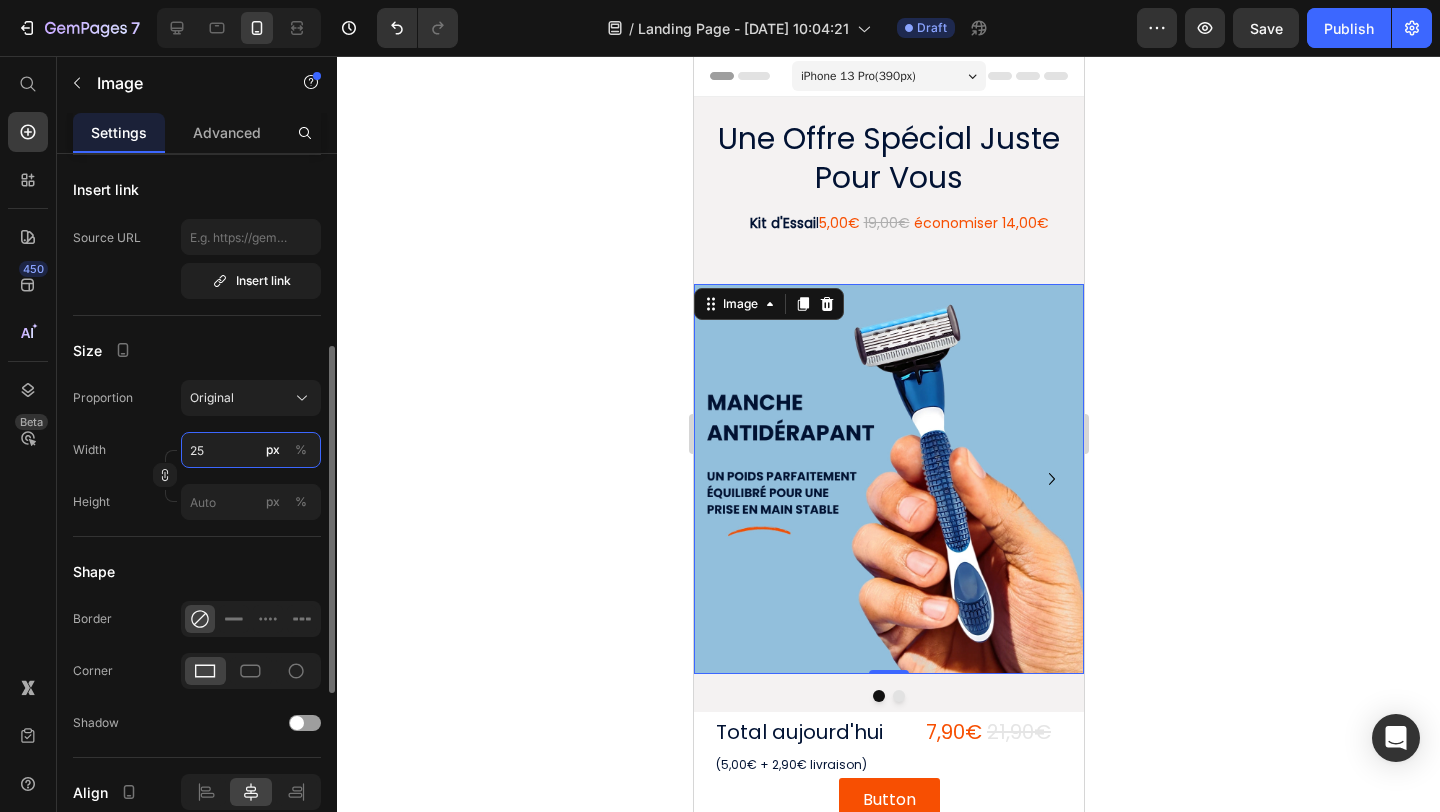 type on "2" 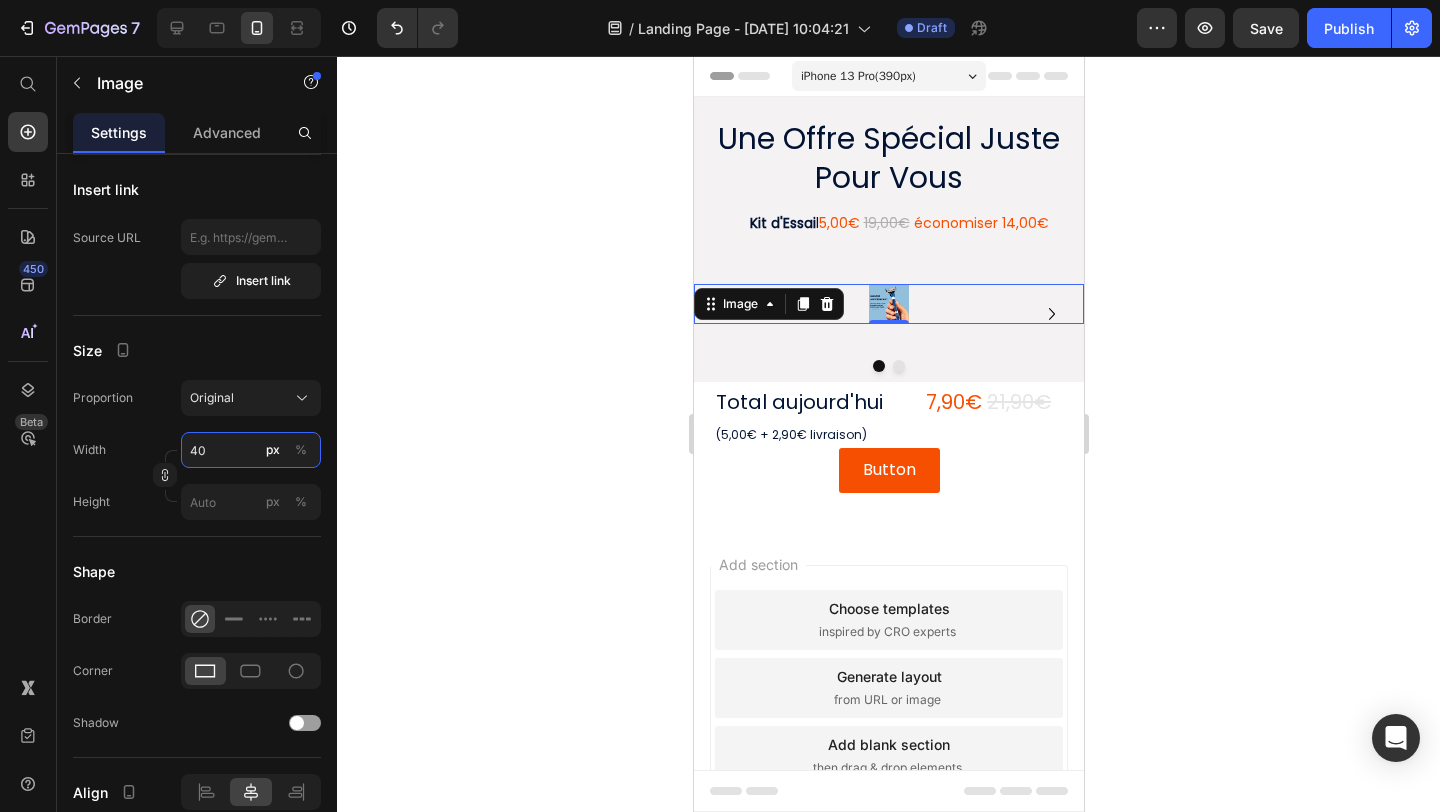 type on "4" 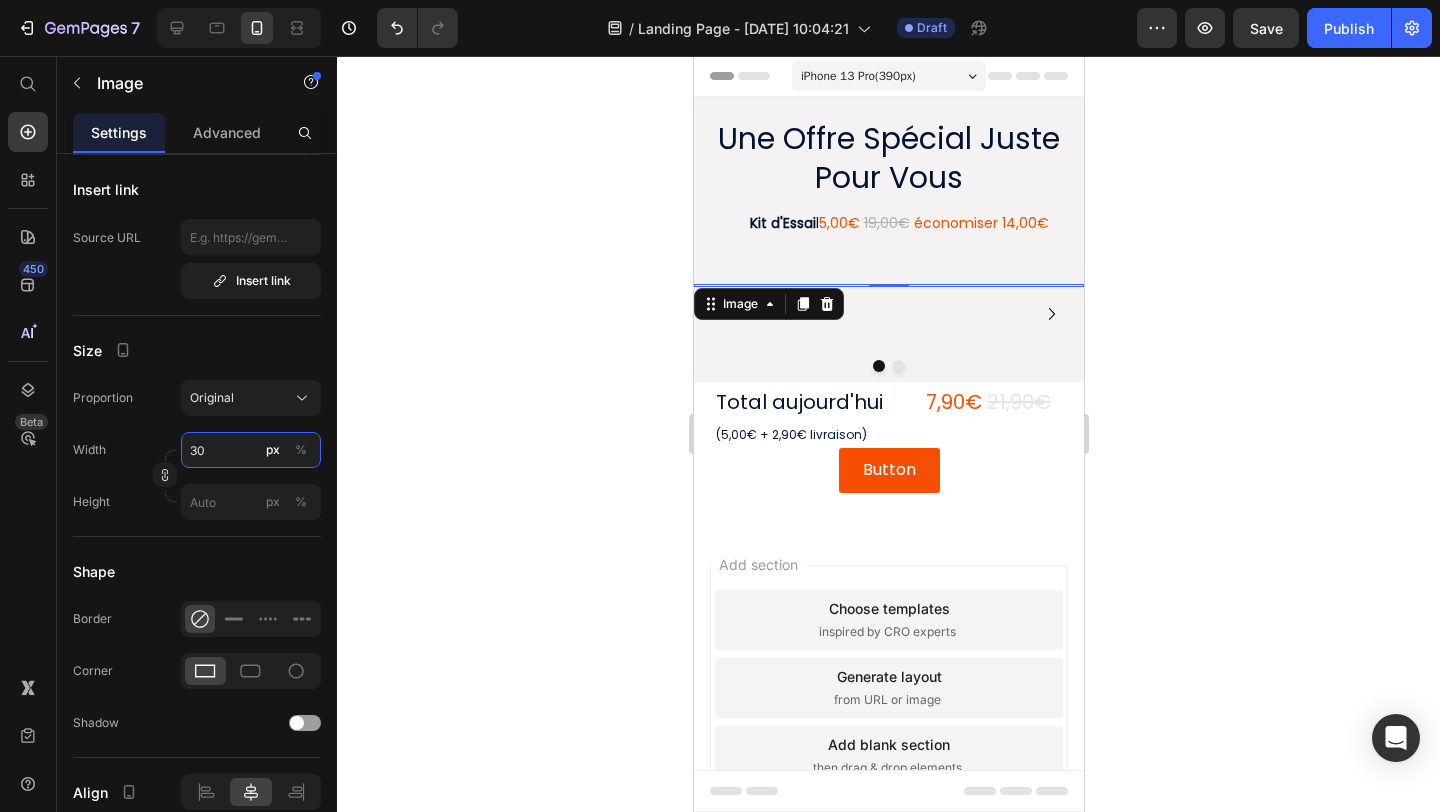 type on "300" 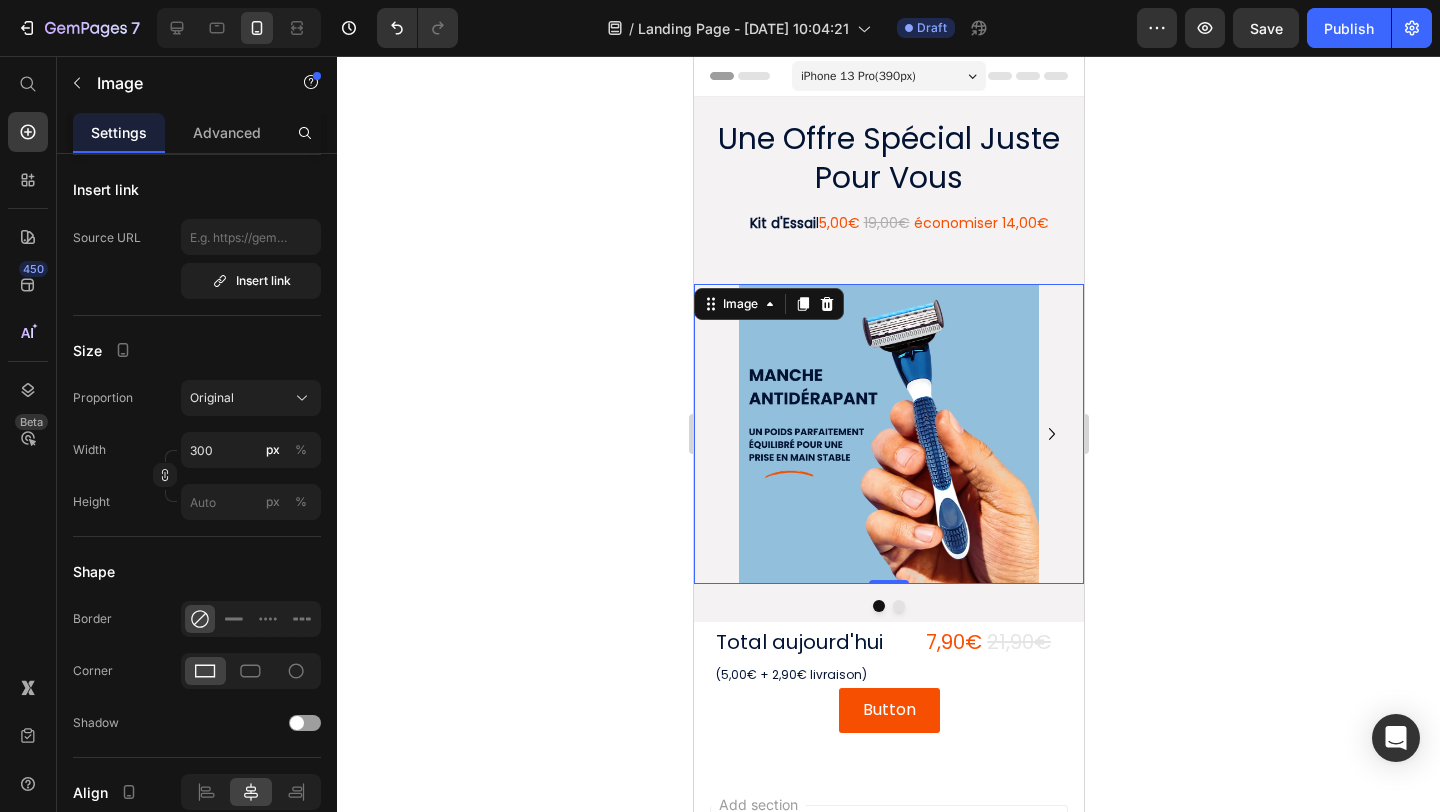 click 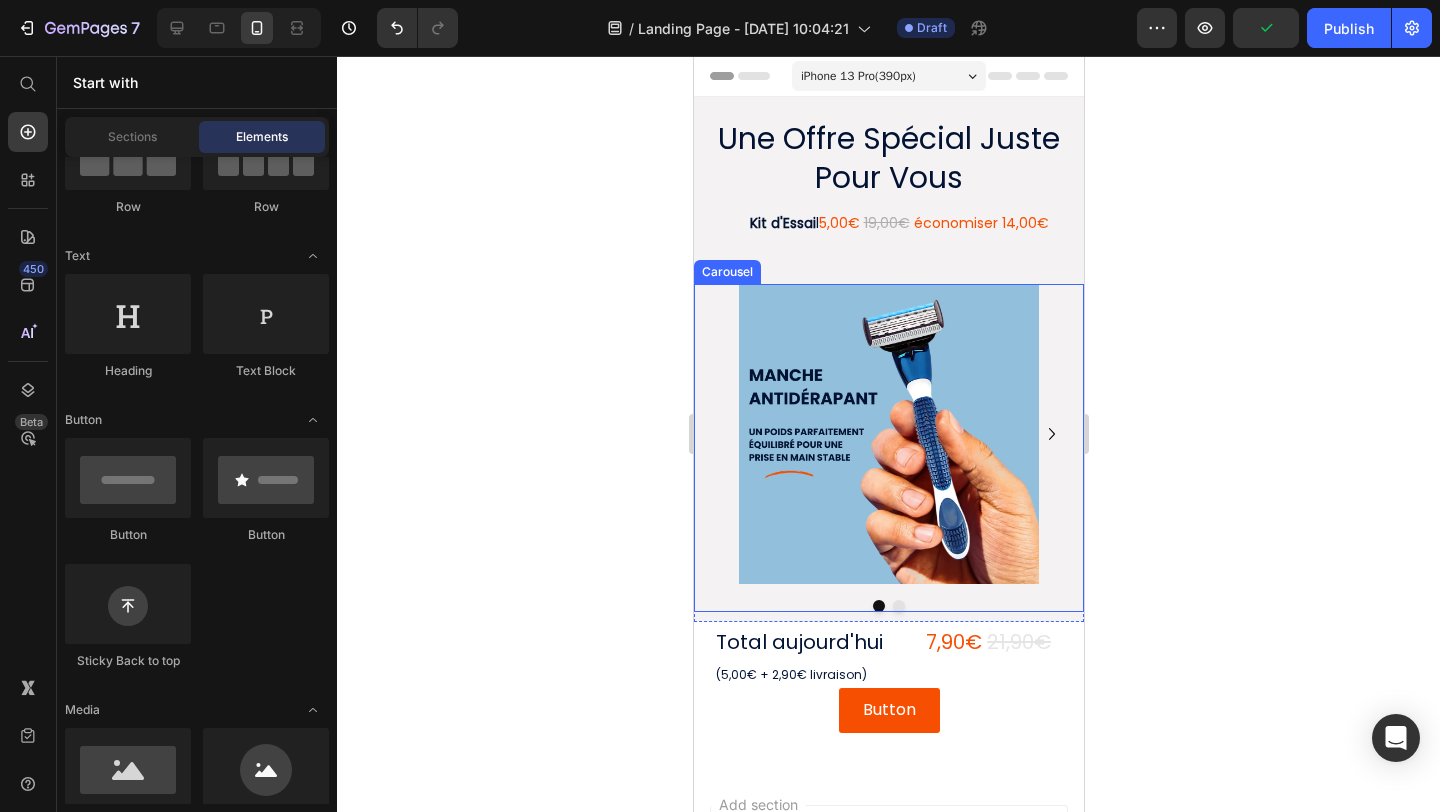 click 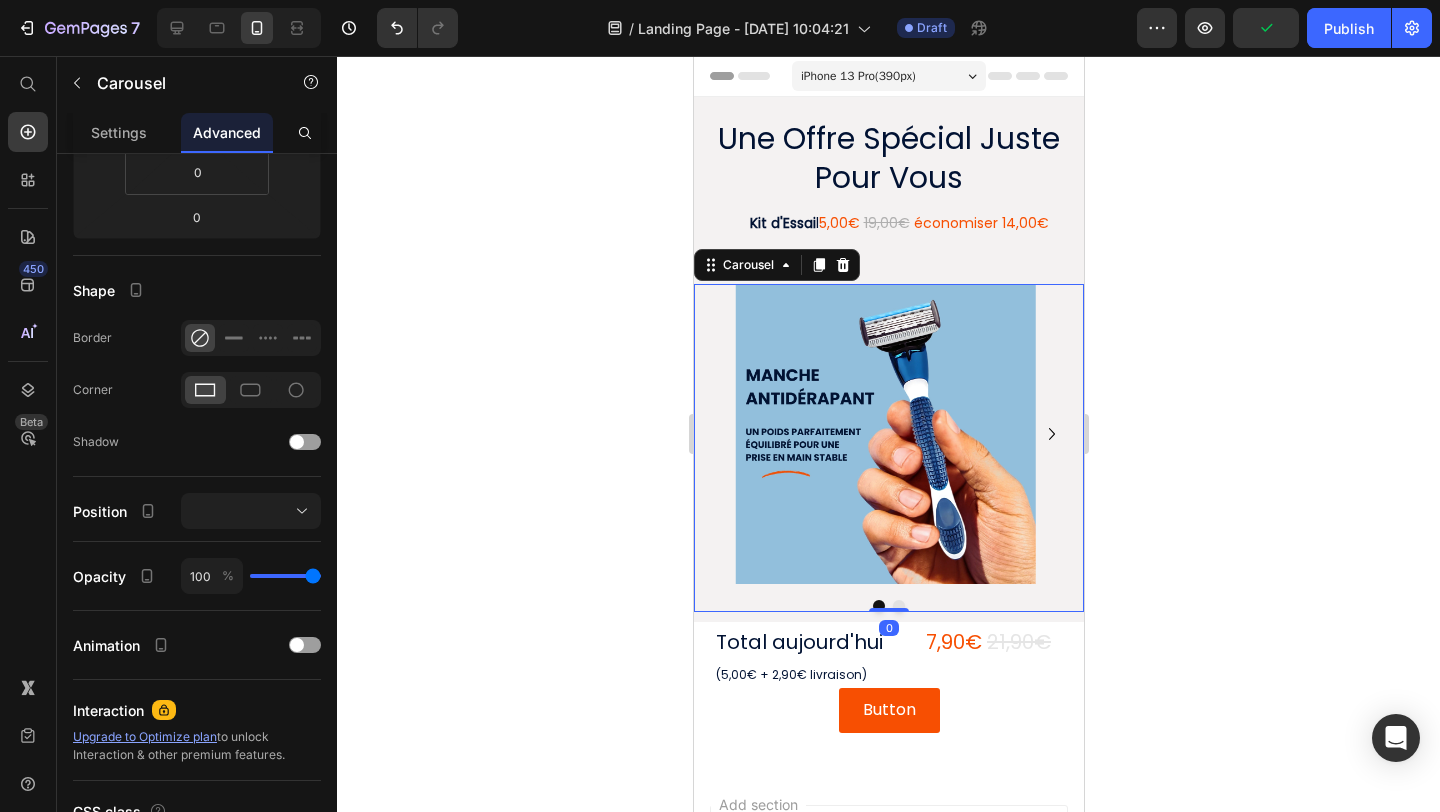 scroll, scrollTop: 0, scrollLeft: 0, axis: both 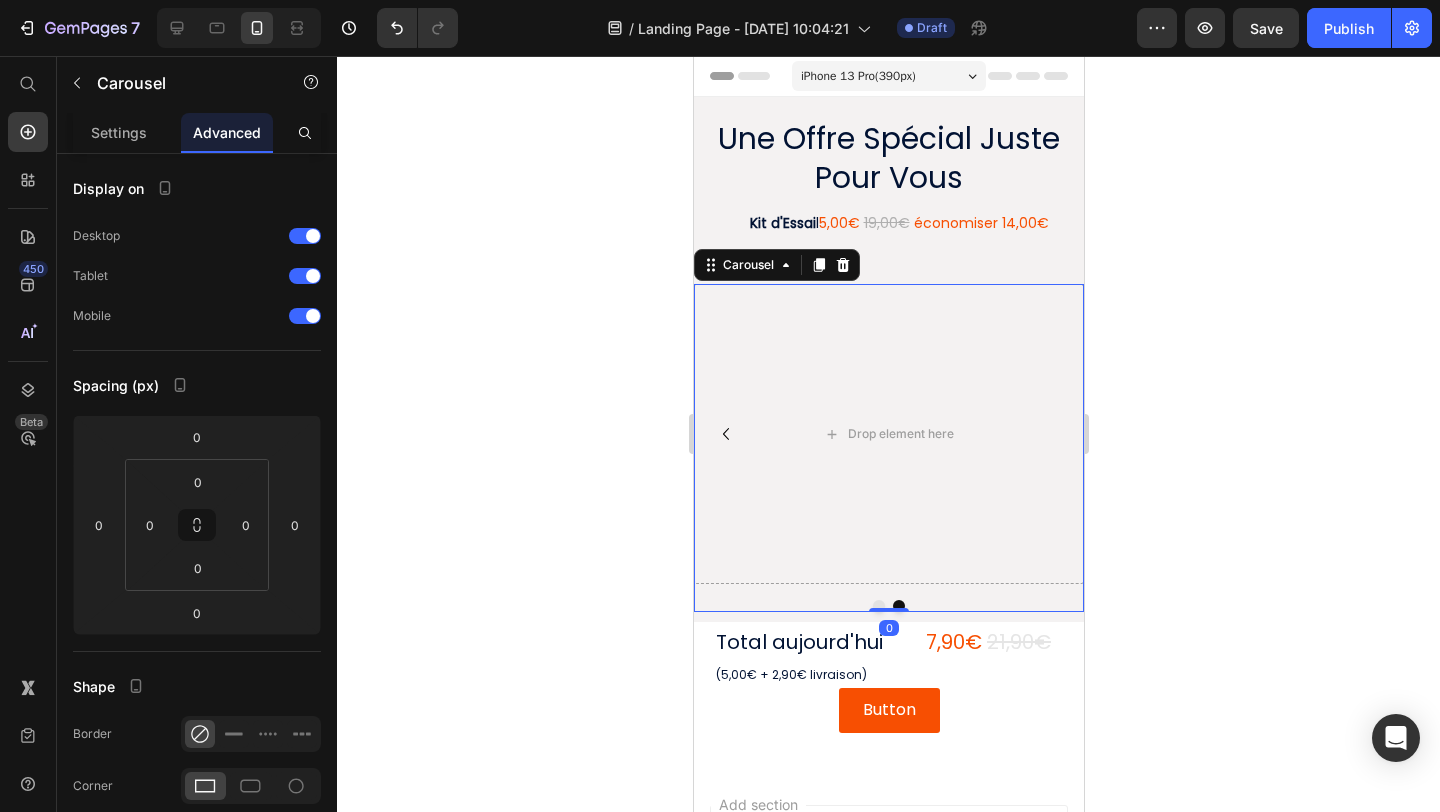 click 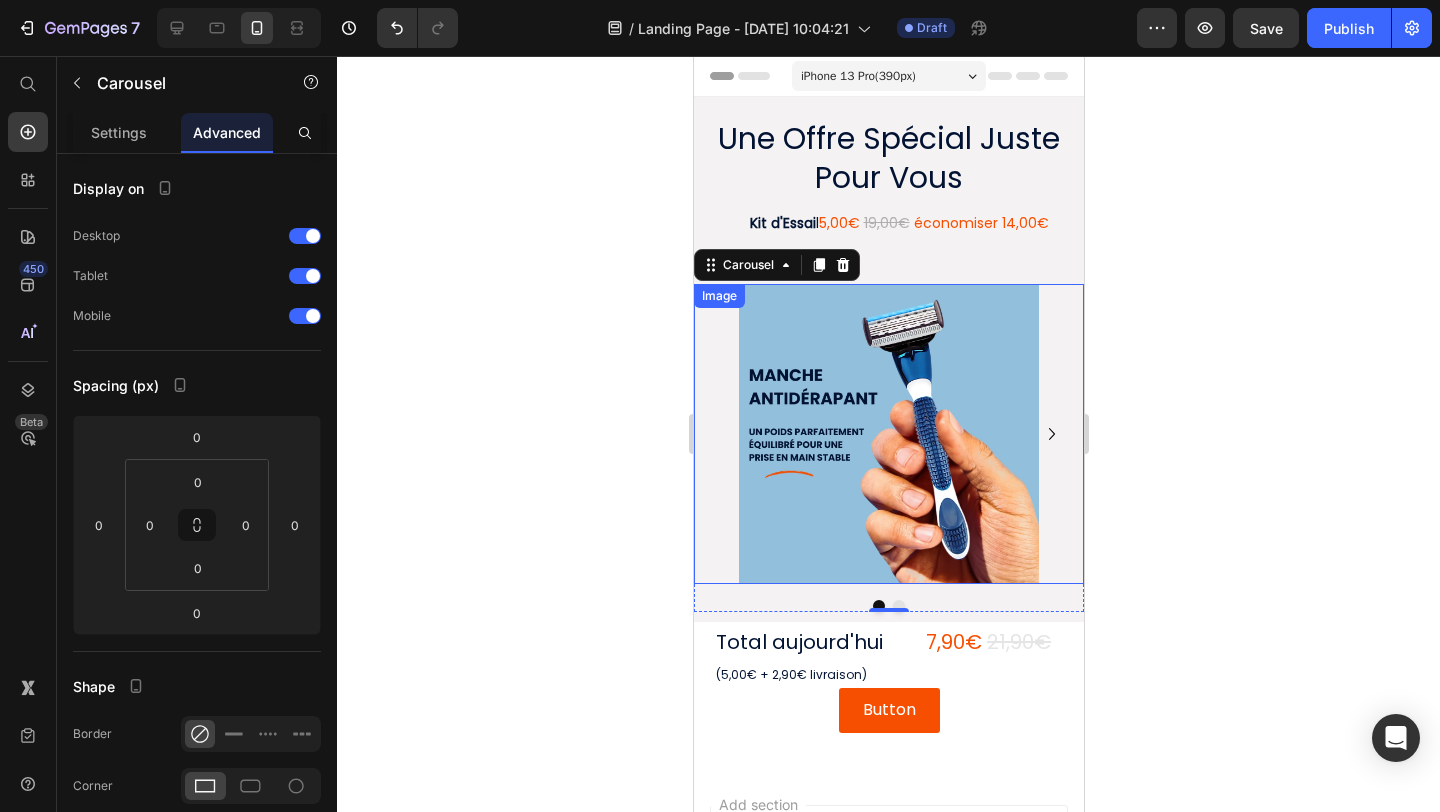 click 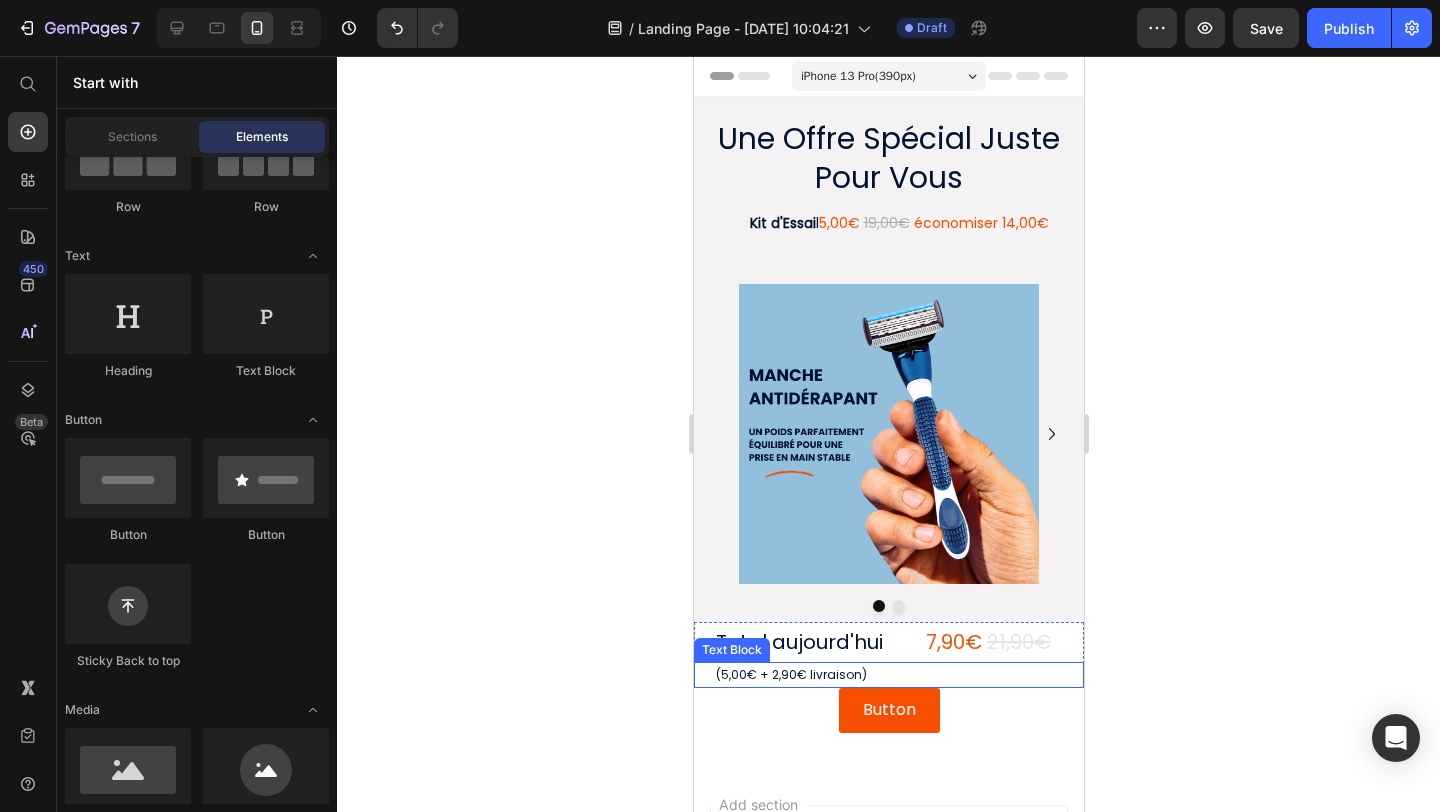 click on "(5,00€ + 2,90€ livraison)" at bounding box center [888, 675] 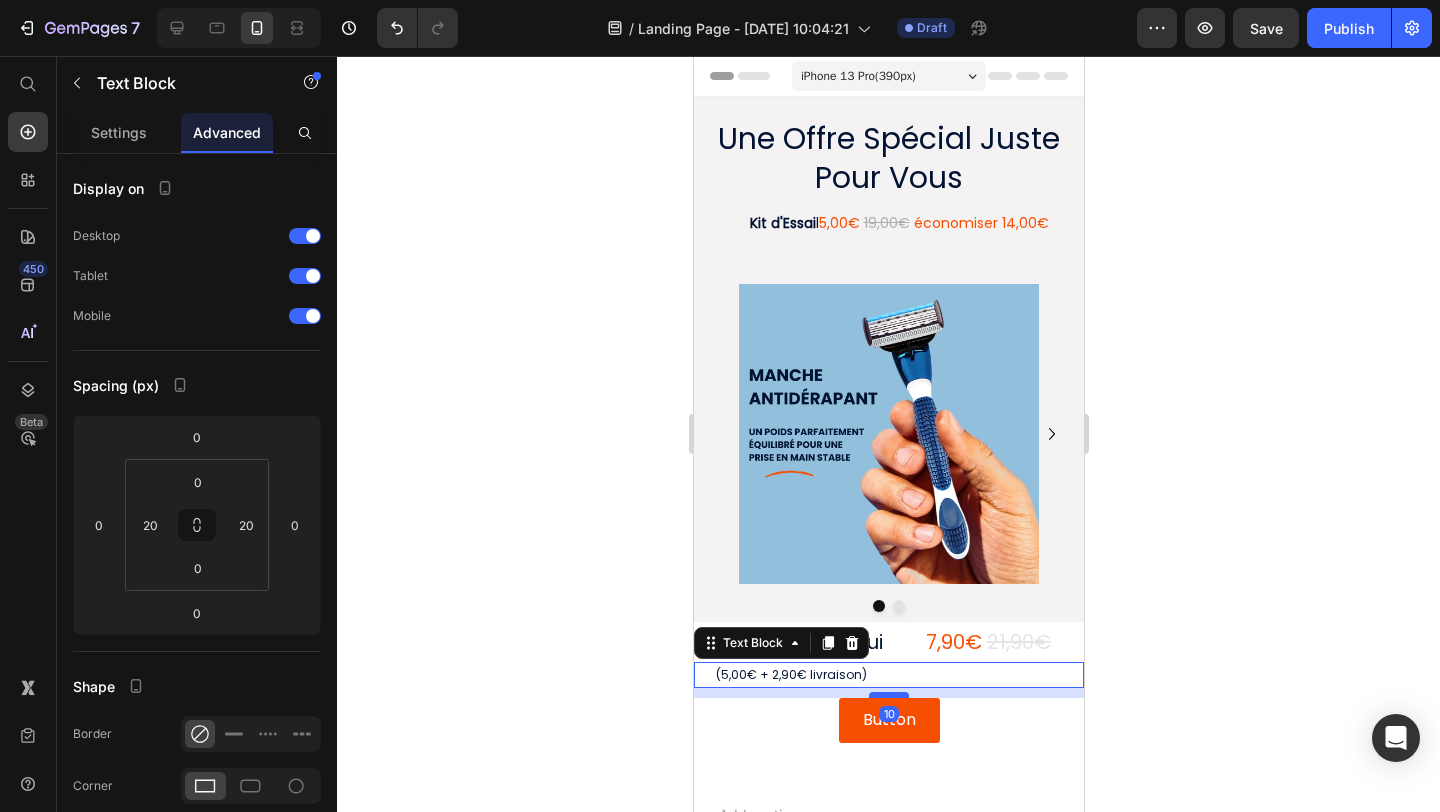 click at bounding box center [888, 695] 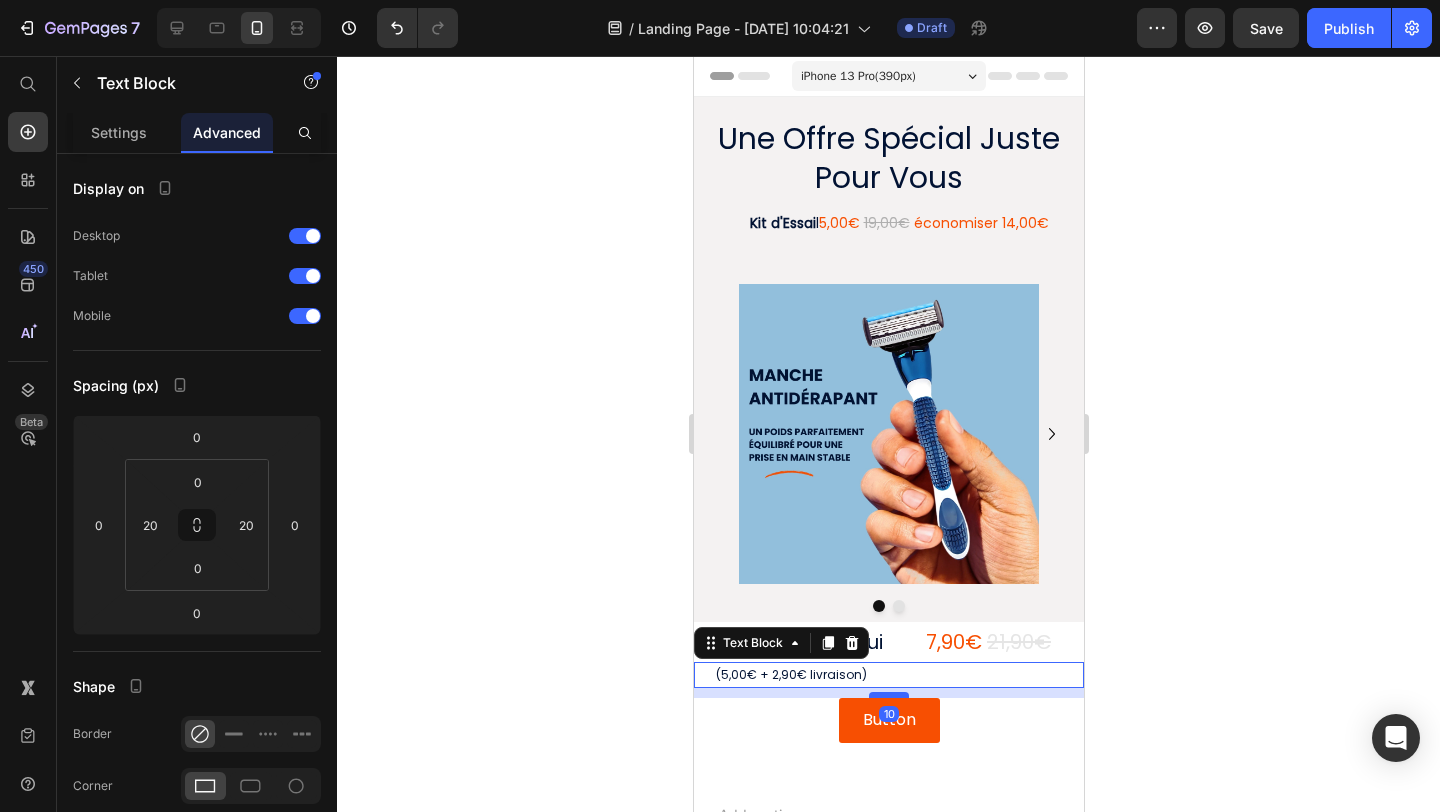 type on "10" 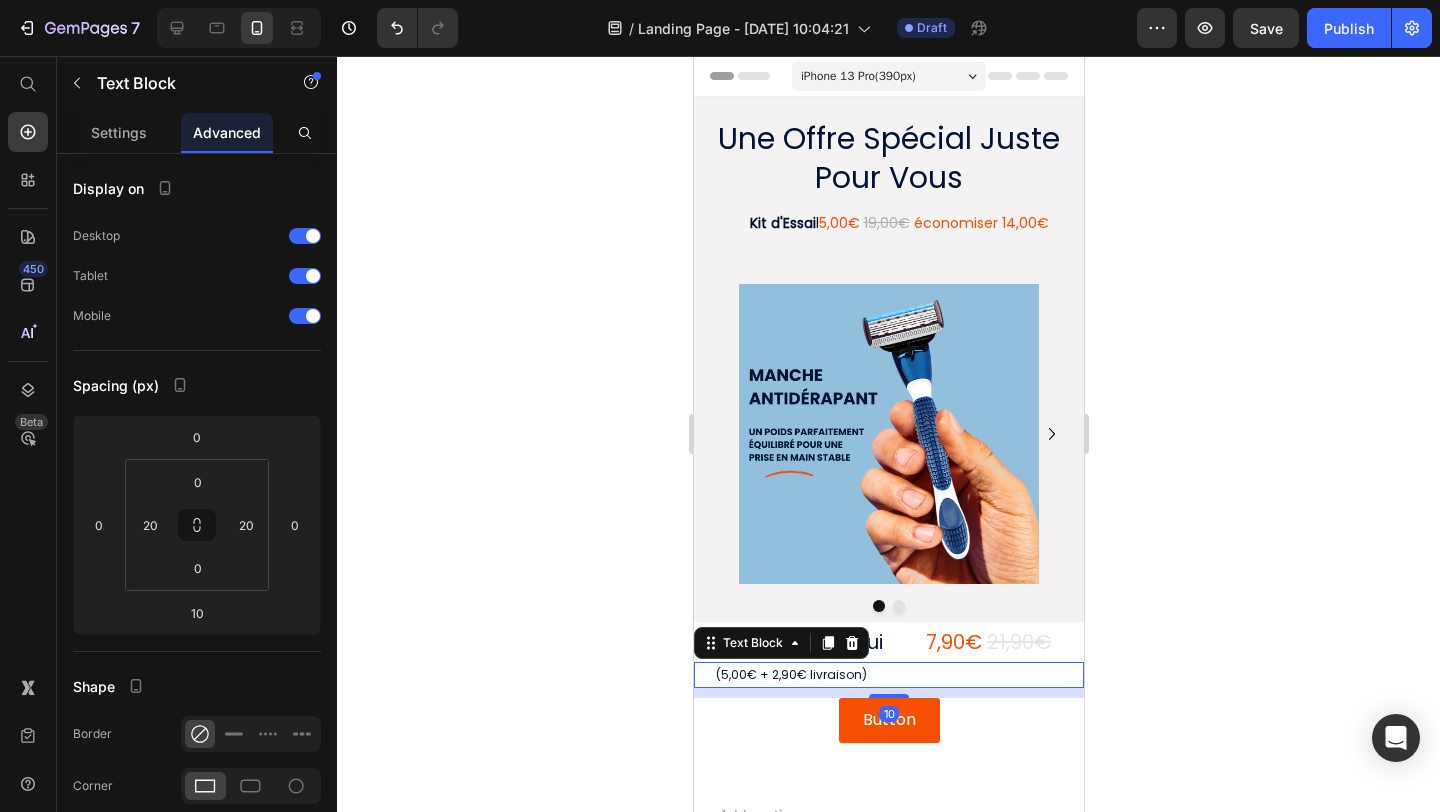 click 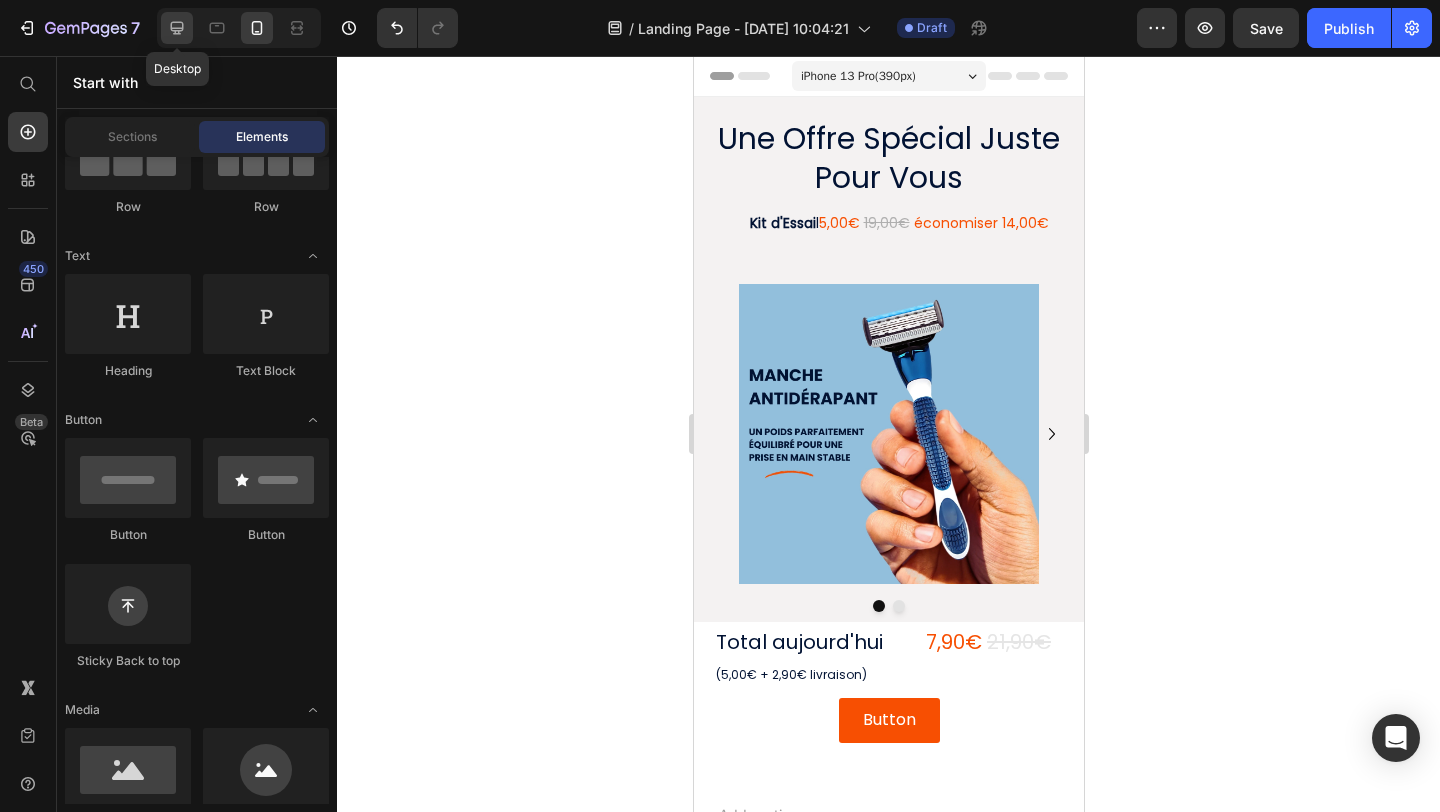 click 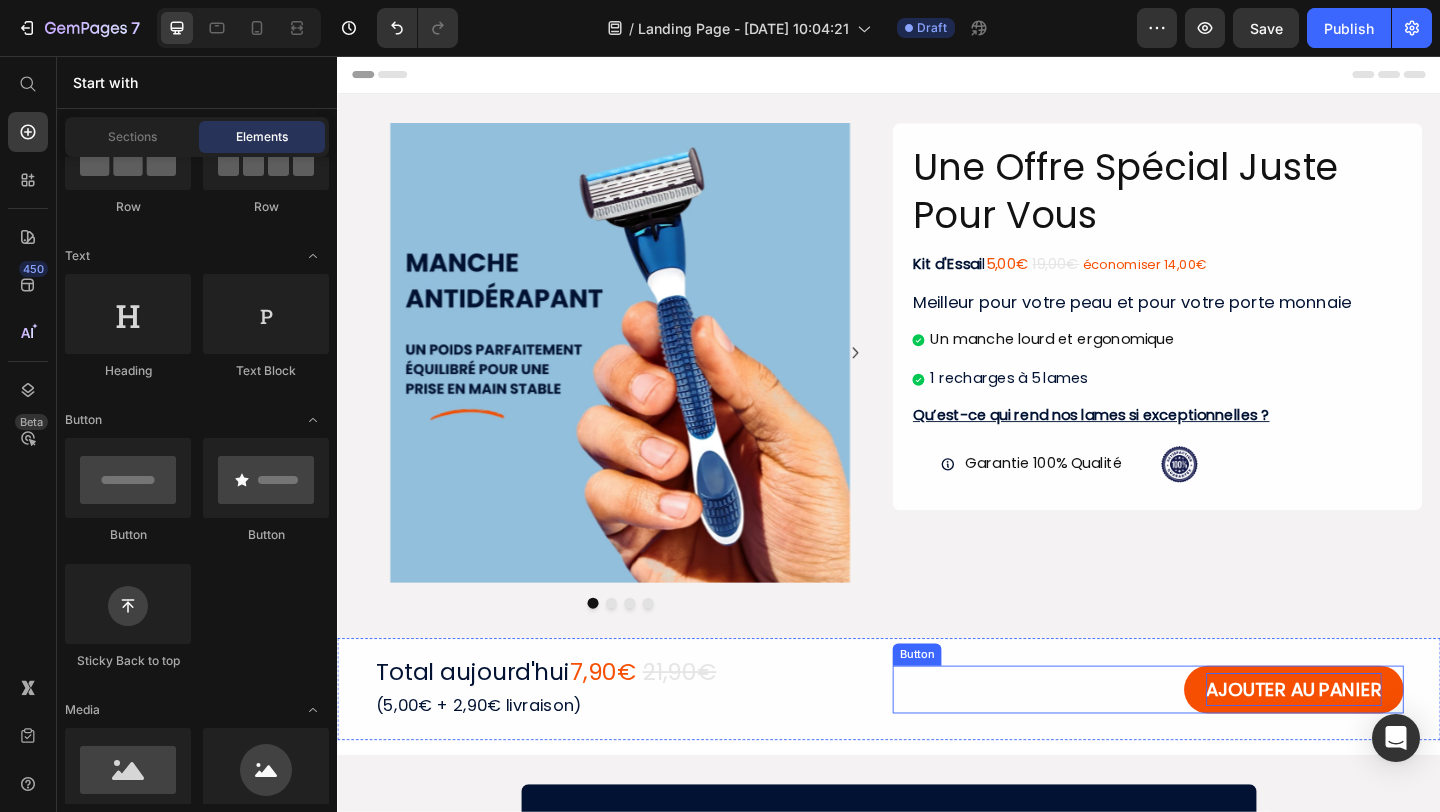 click on "AJOUTER AU PANIER" at bounding box center (1377, 745) 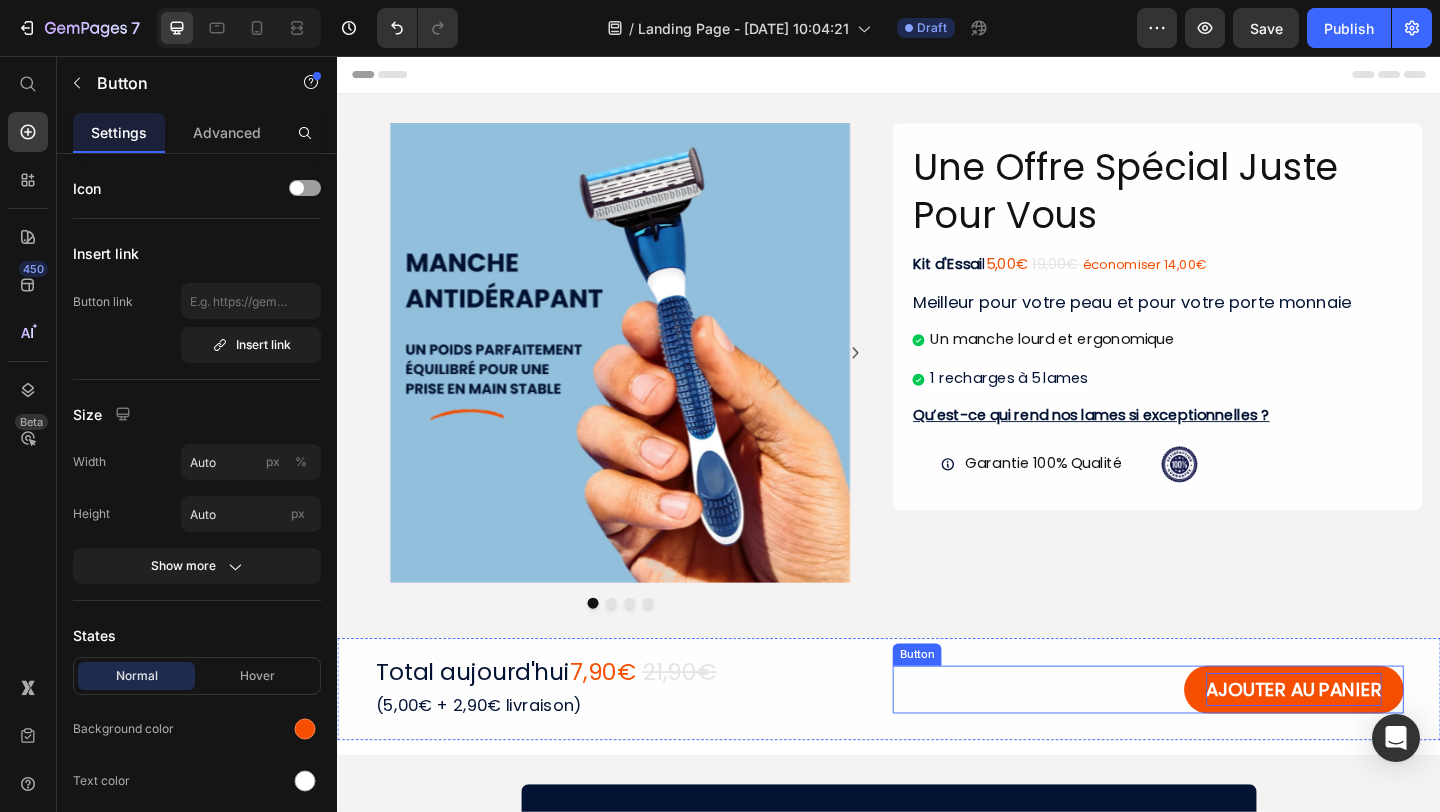 click on "AJOUTER AU PANIER" at bounding box center [1377, 745] 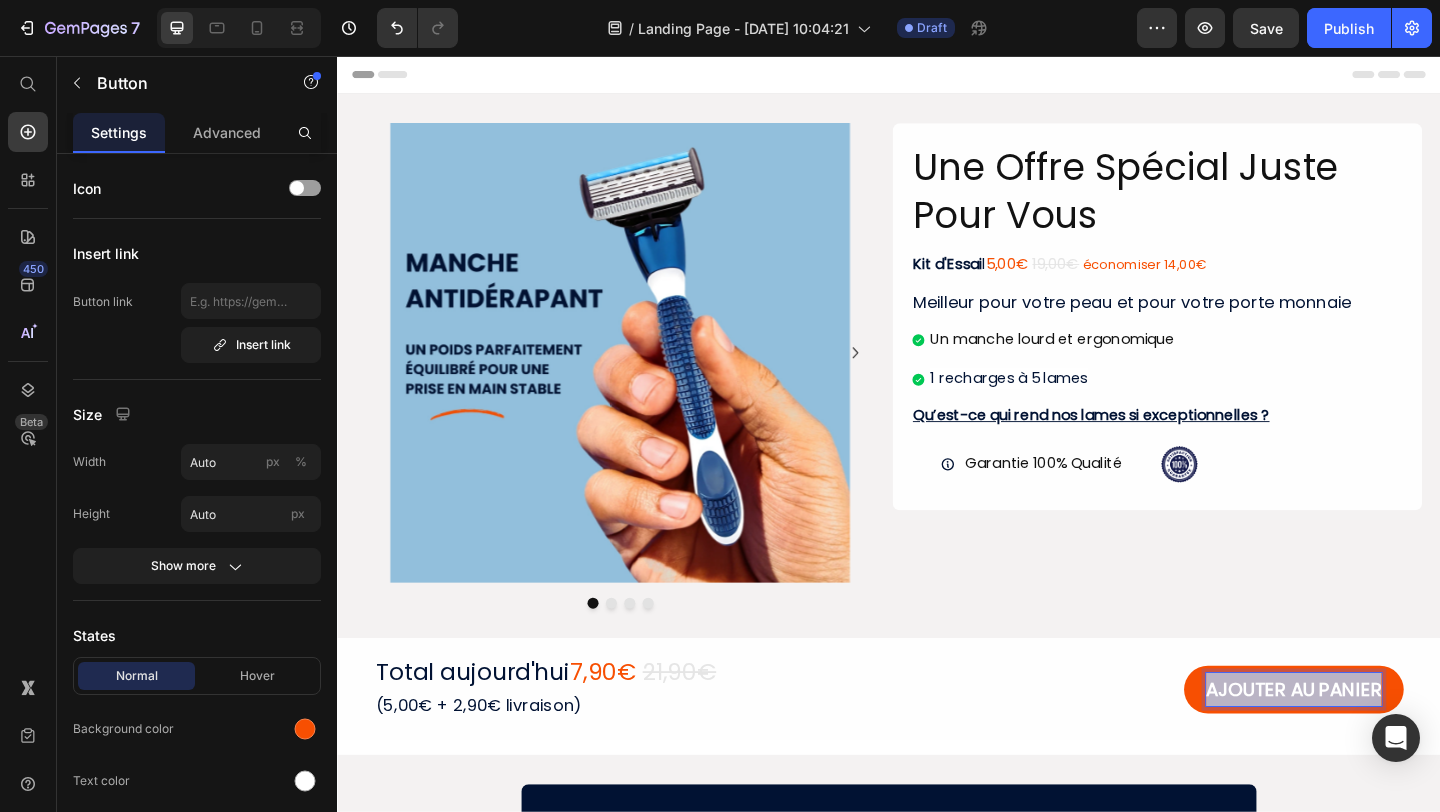 click on "AJOUTER AU PANIER" at bounding box center (1377, 745) 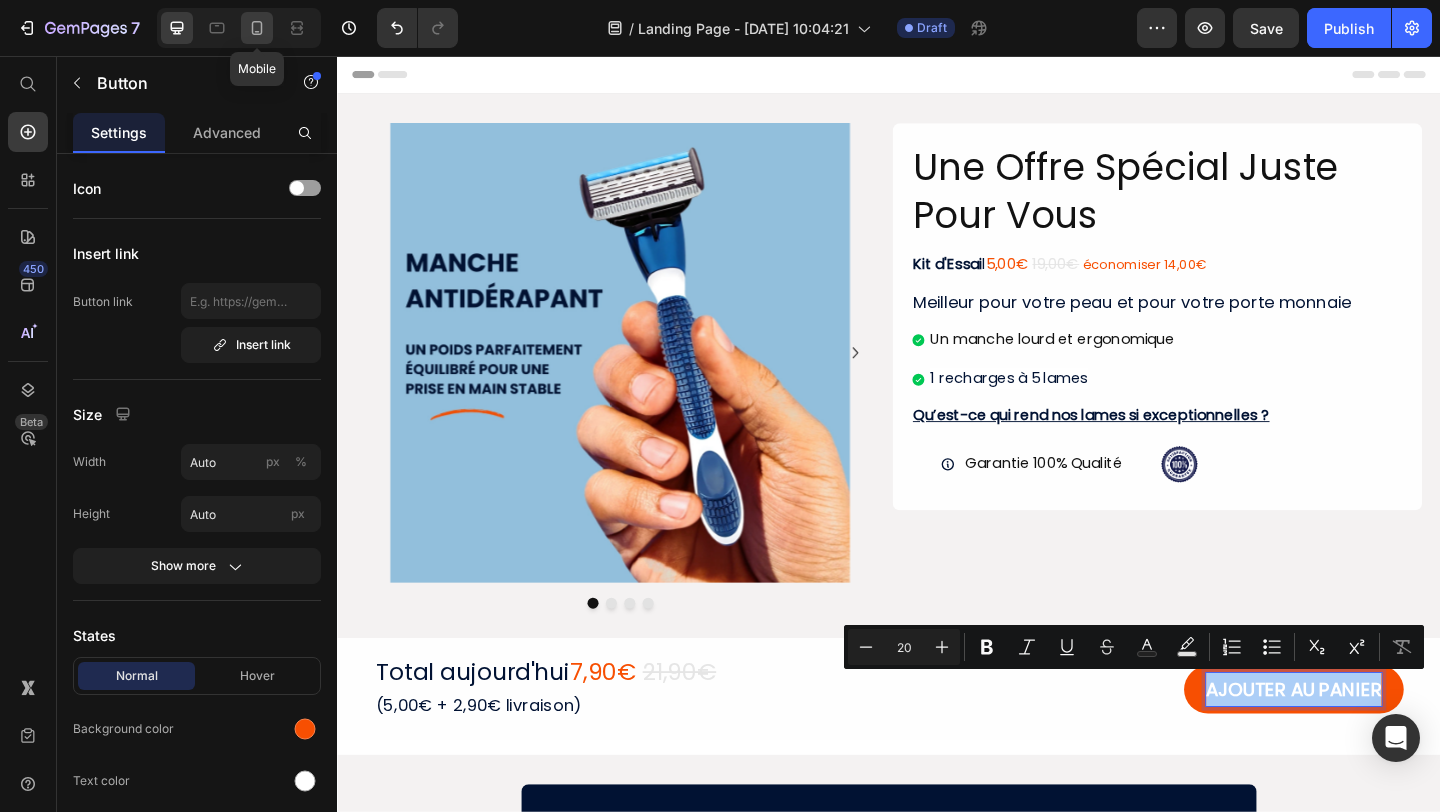 click 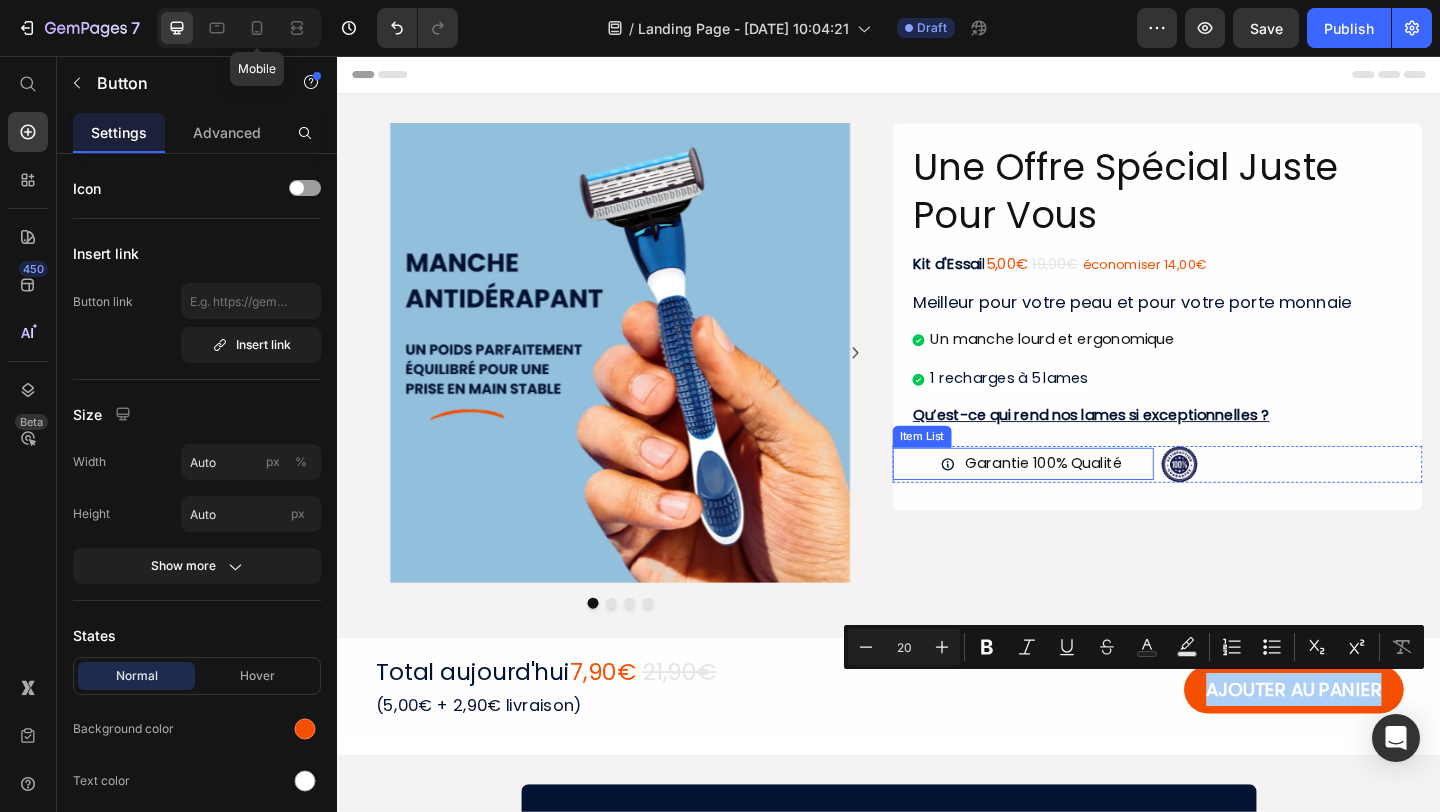 type on "14" 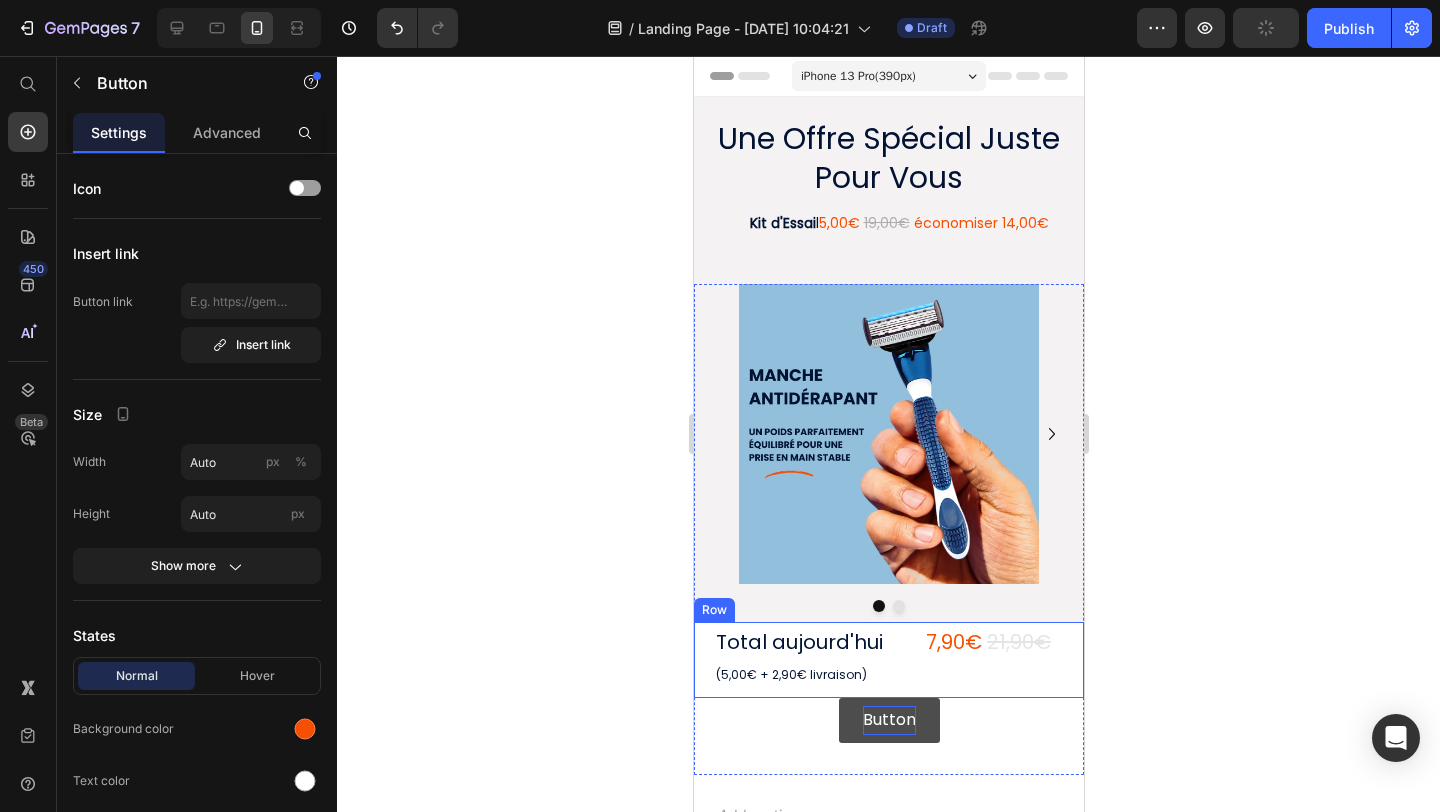 click on "Button" at bounding box center (888, 720) 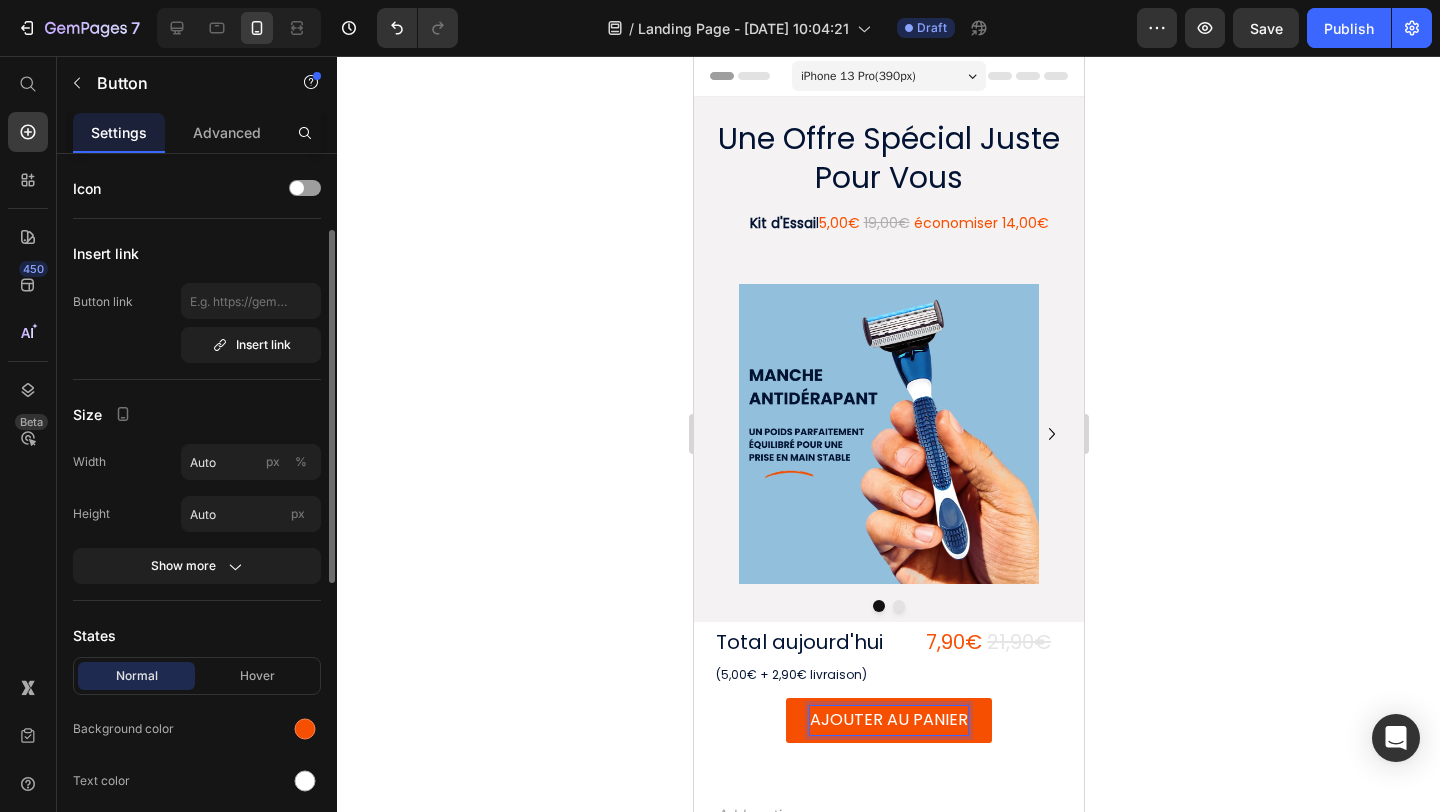scroll, scrollTop: 131, scrollLeft: 0, axis: vertical 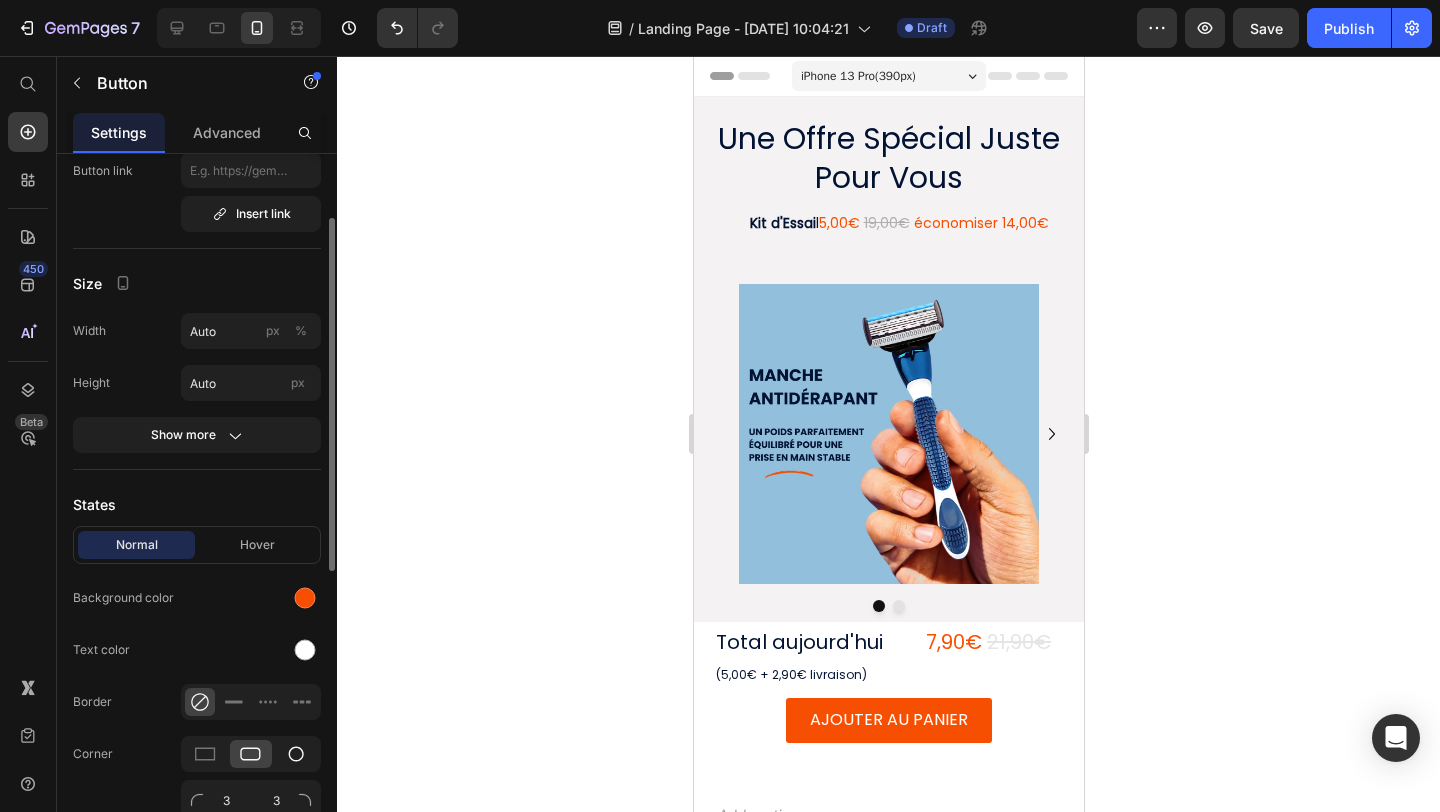 click 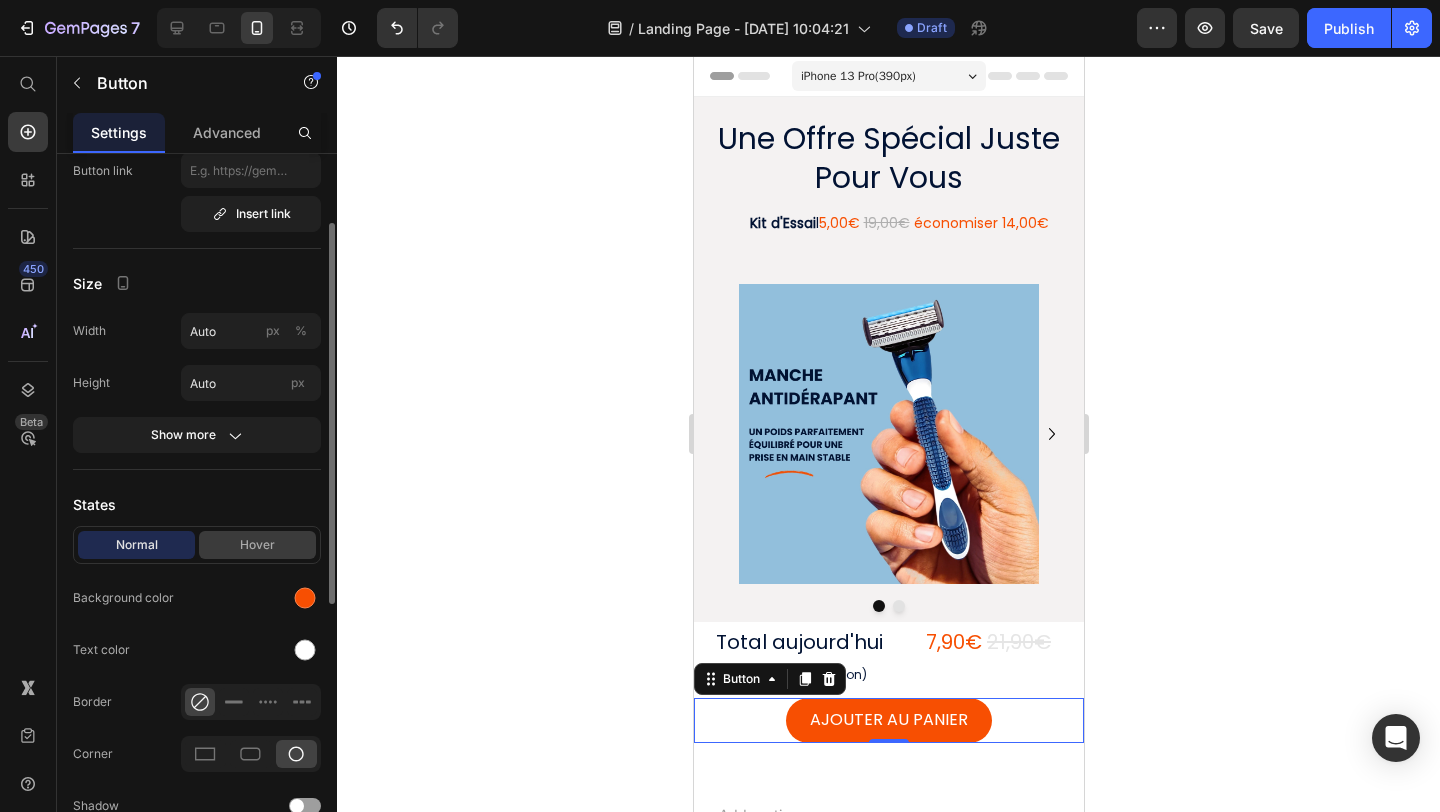 click on "Hover" at bounding box center (257, 545) 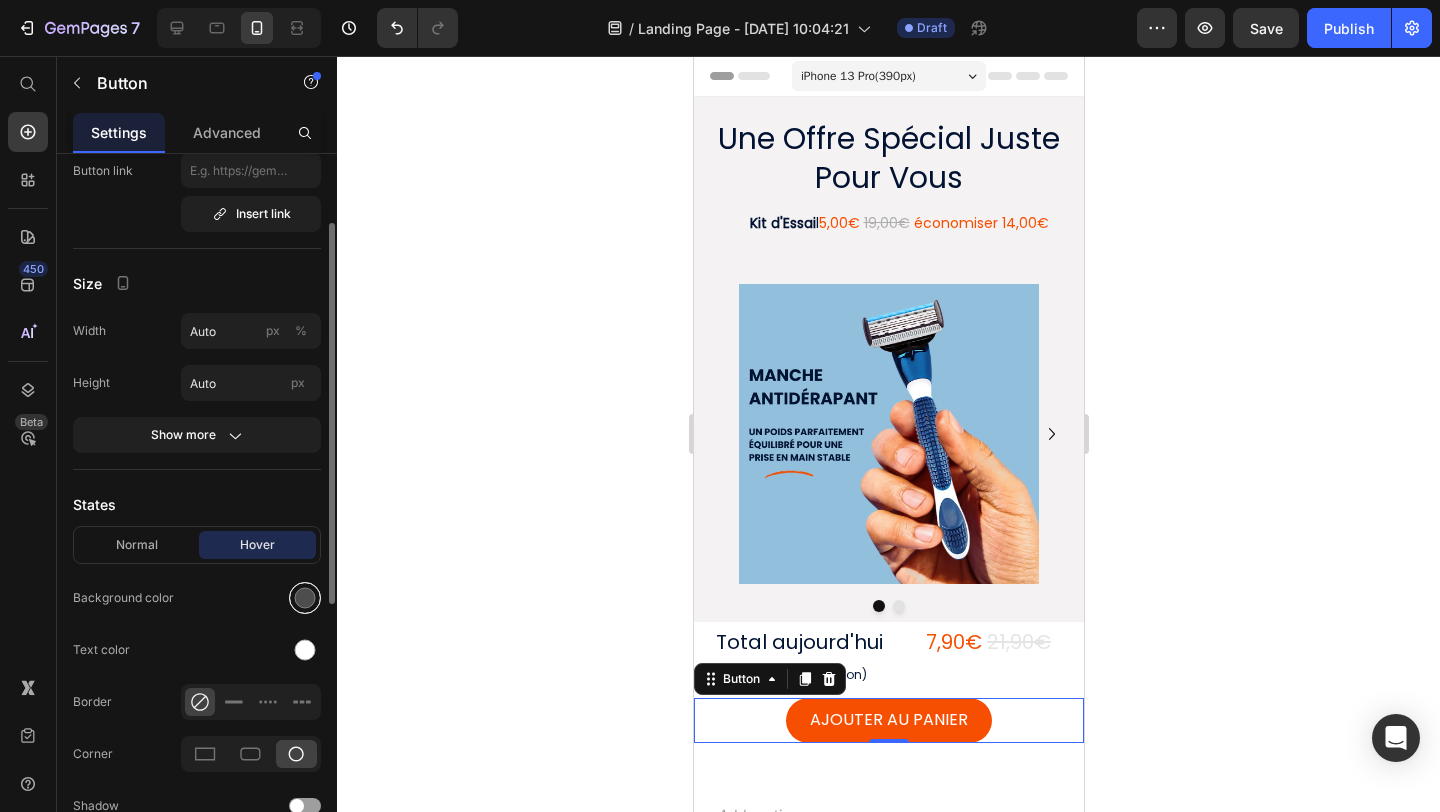 click at bounding box center [305, 598] 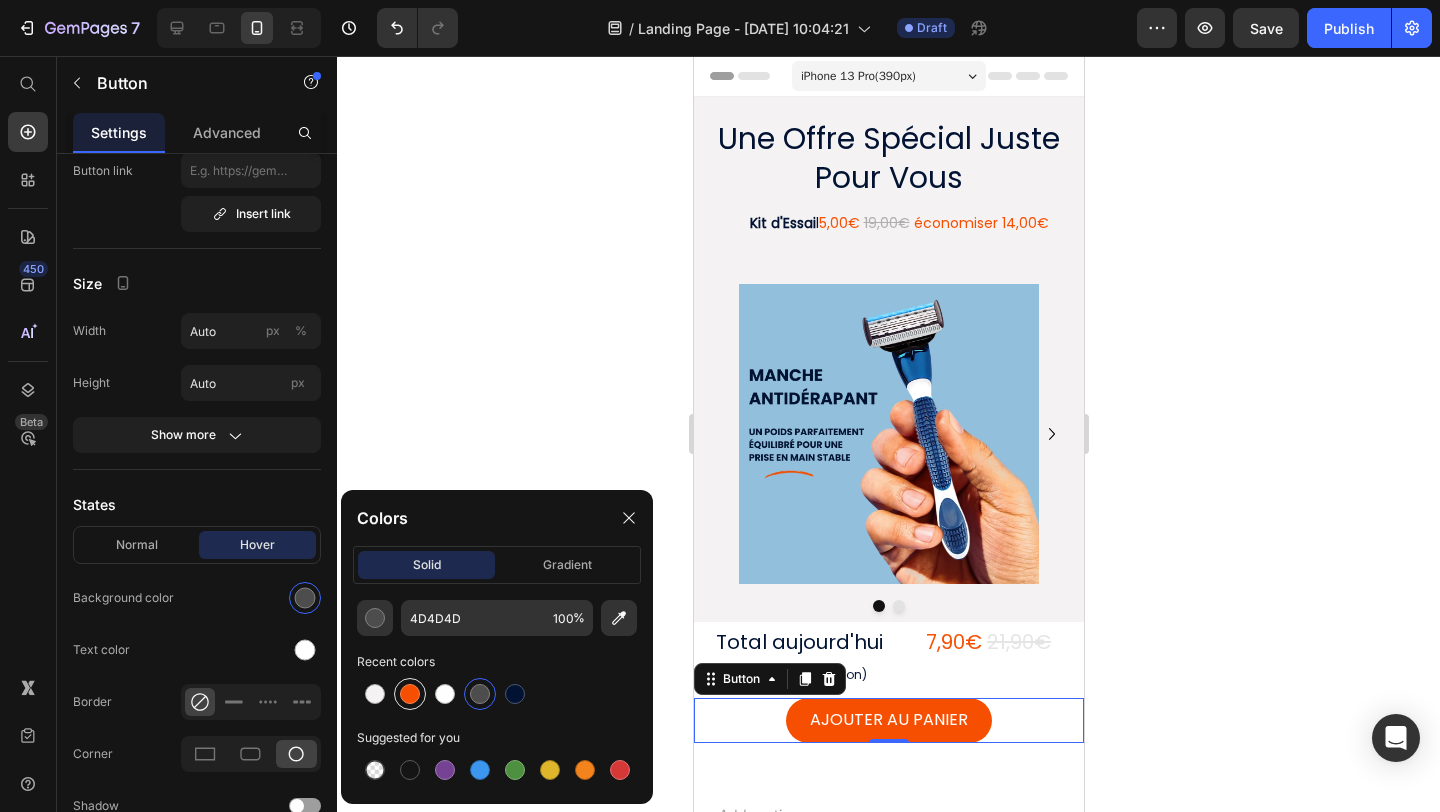 click at bounding box center [410, 694] 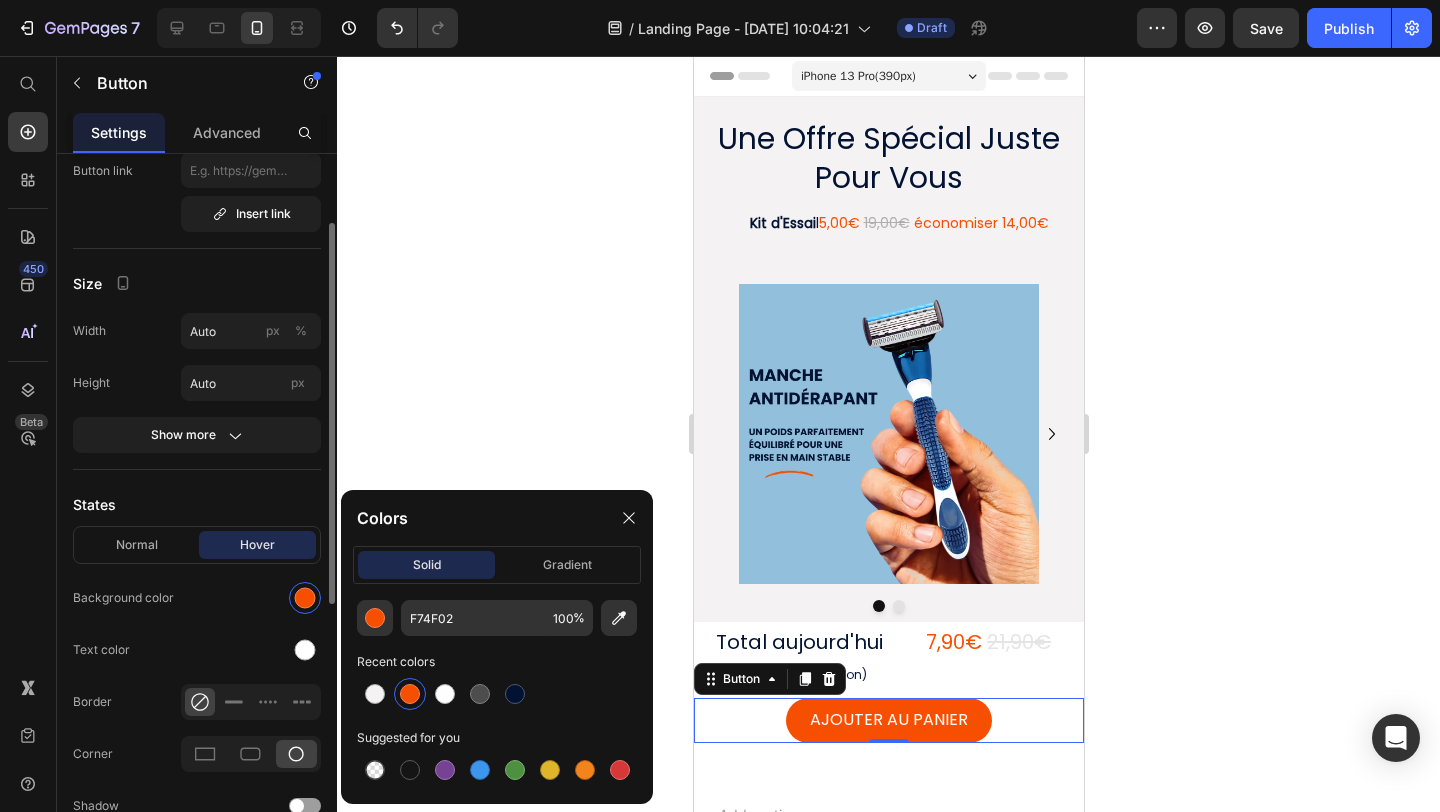 click on "Text color" 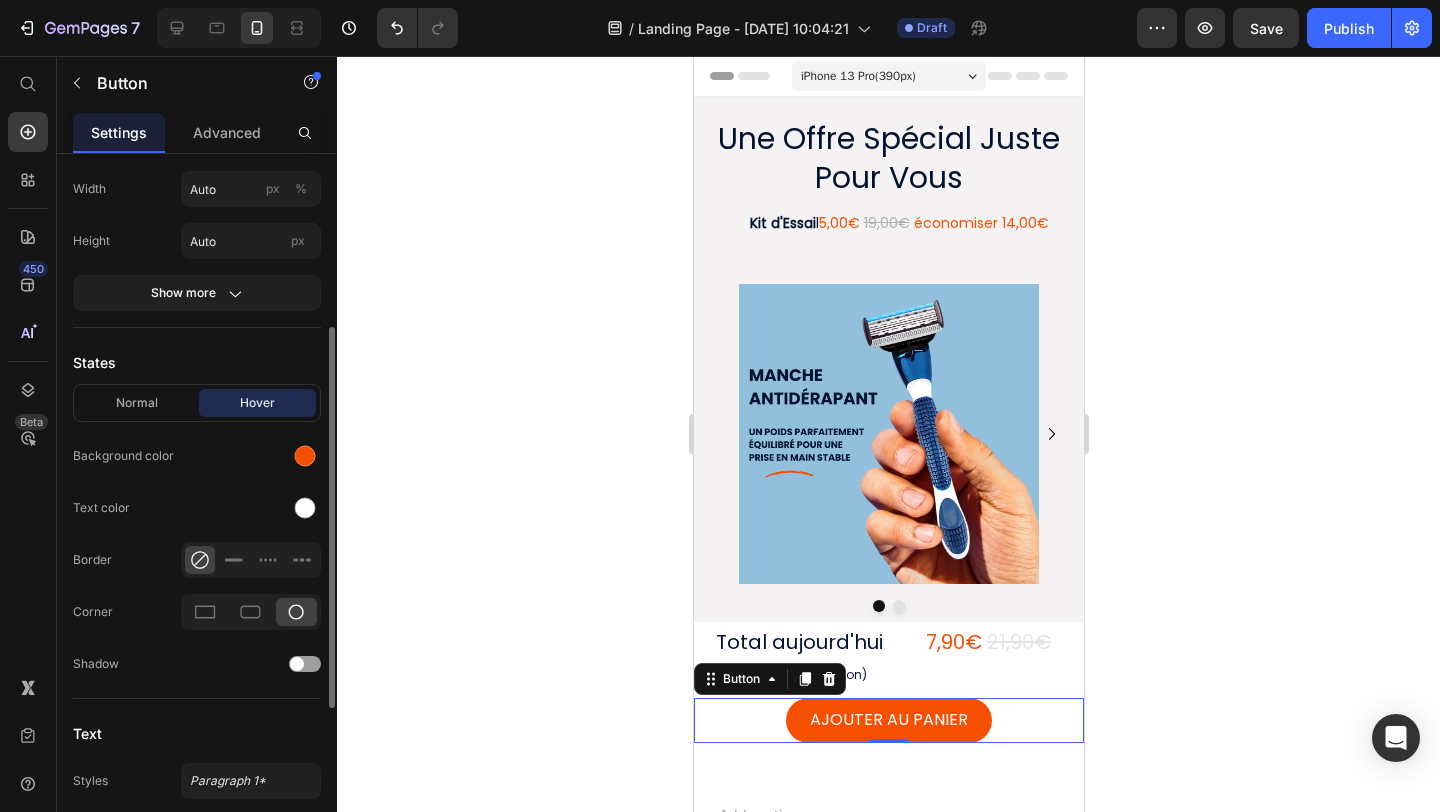 scroll, scrollTop: 626, scrollLeft: 0, axis: vertical 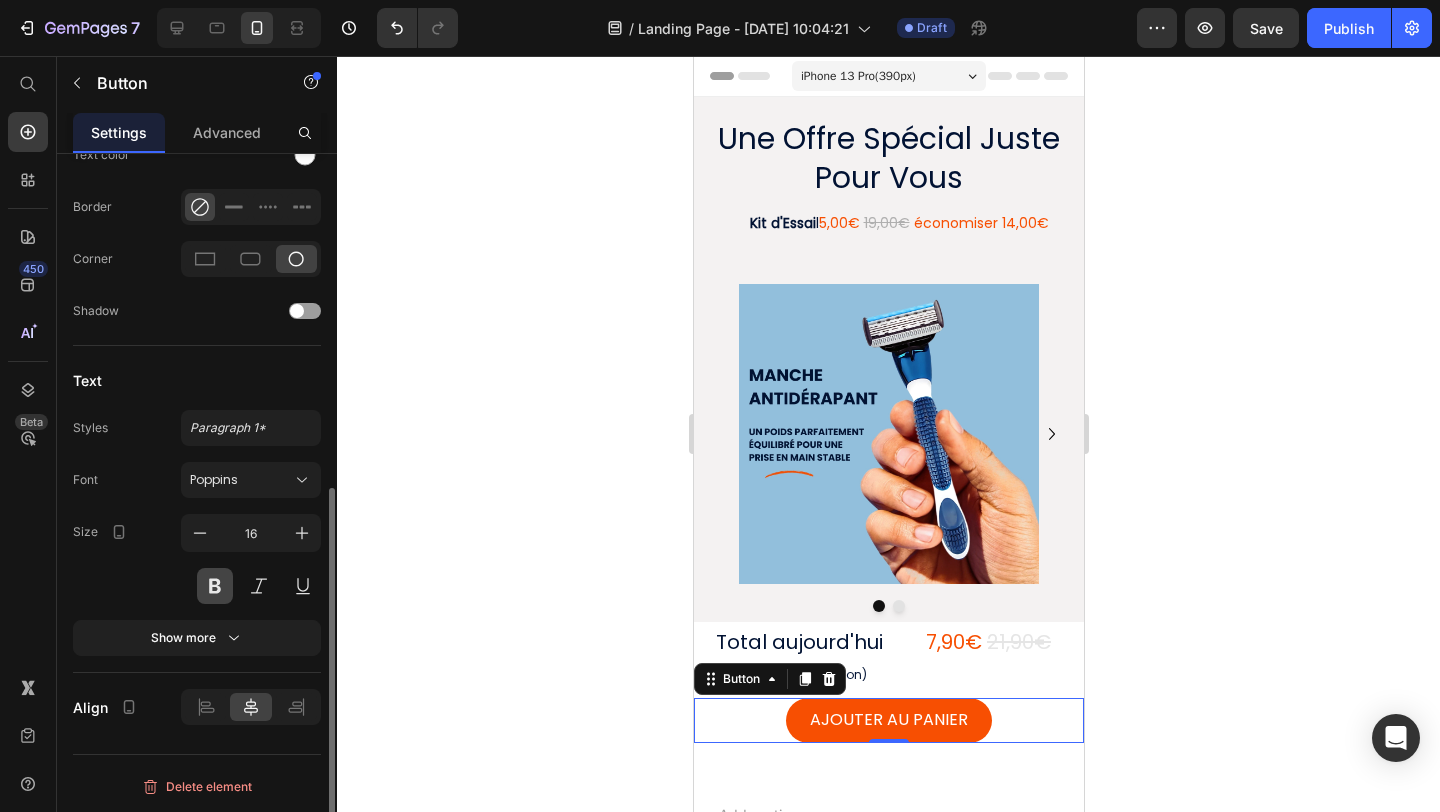 click at bounding box center (215, 586) 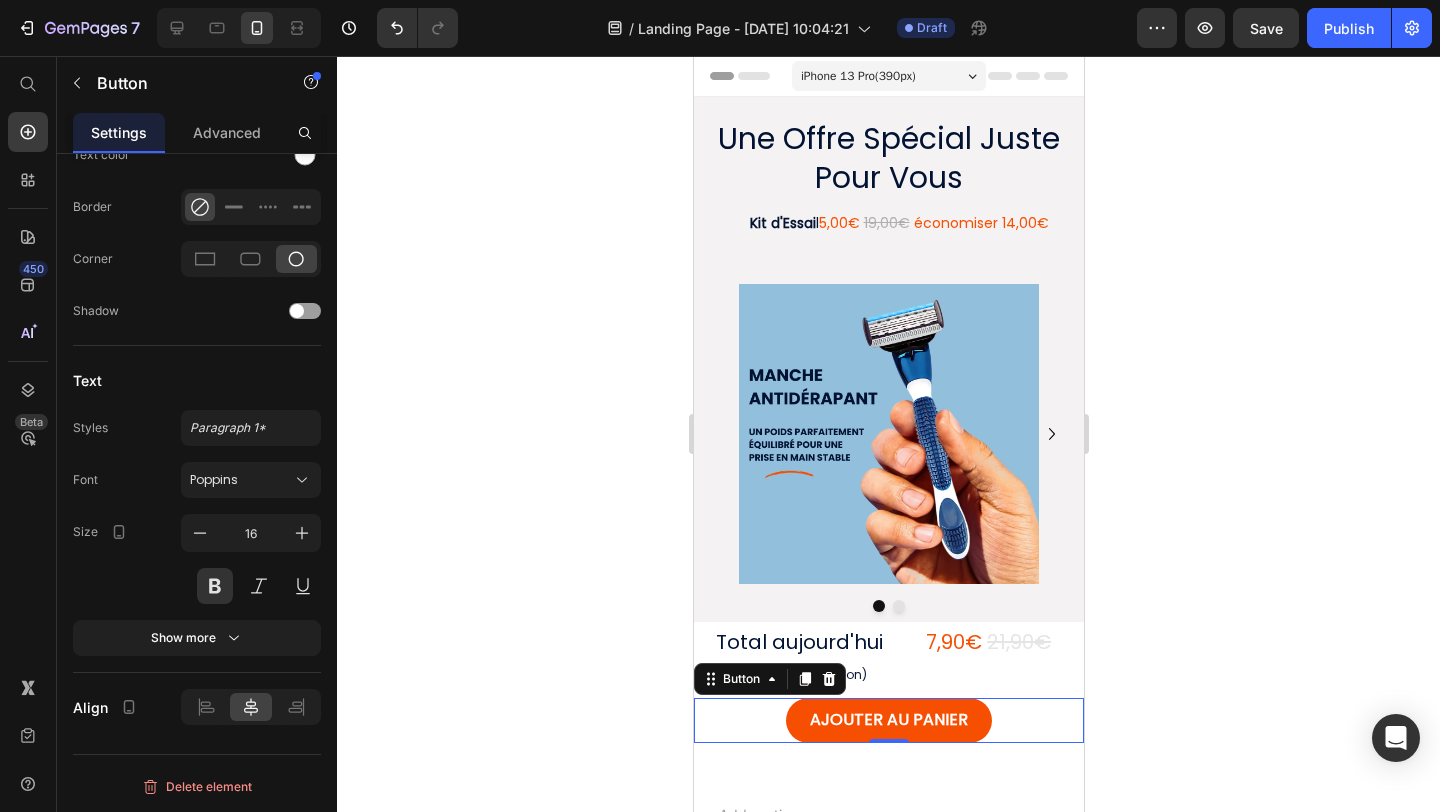 click 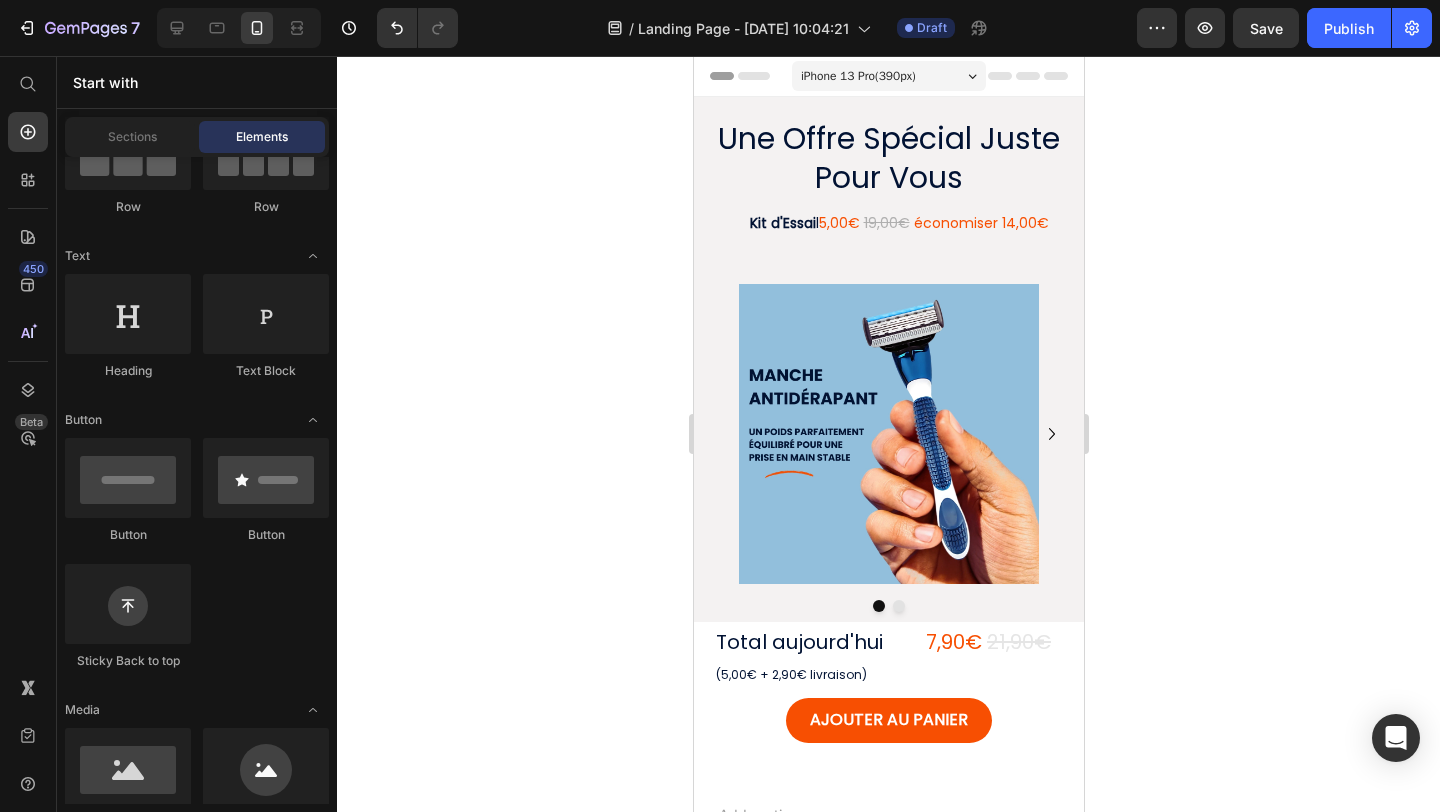 click 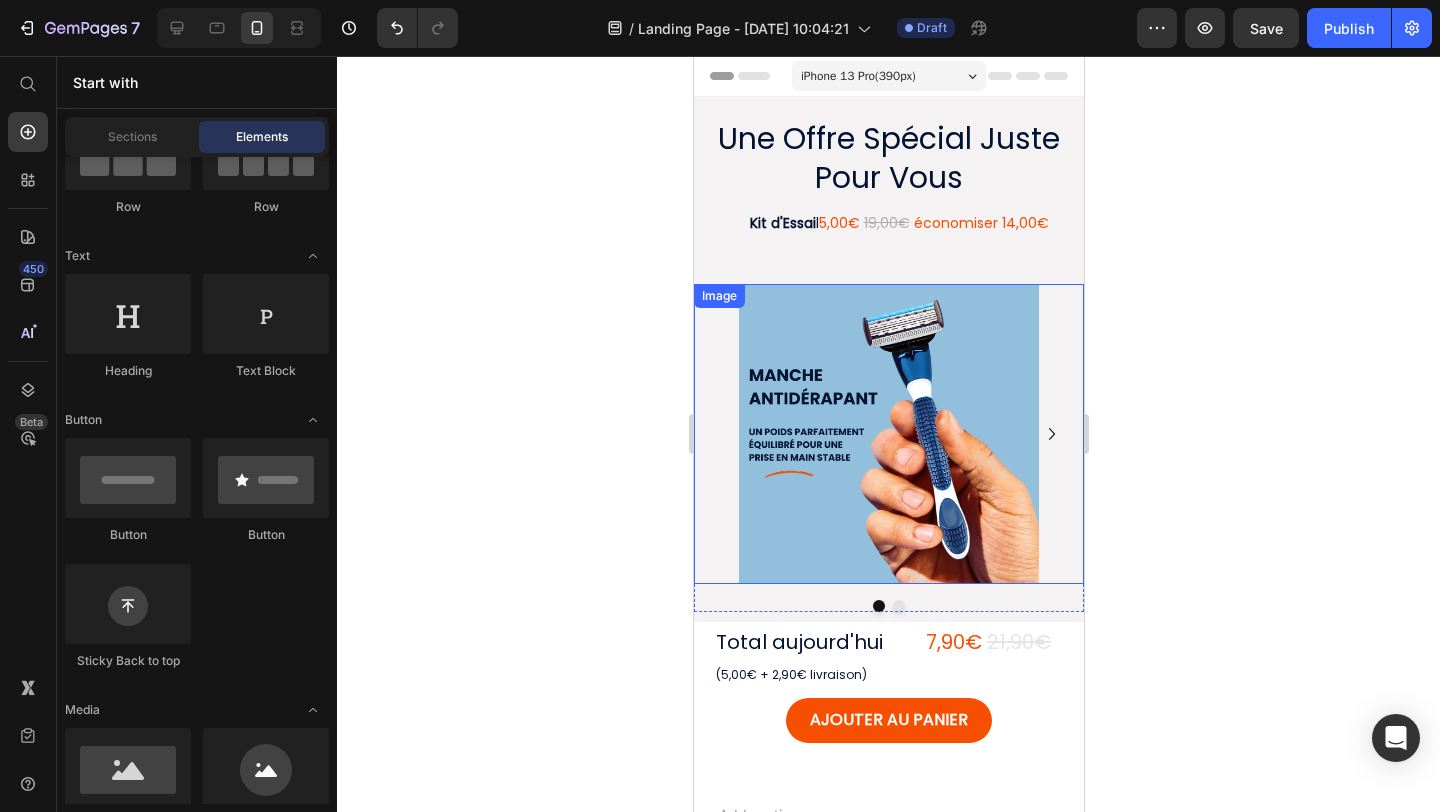 click at bounding box center [888, 434] 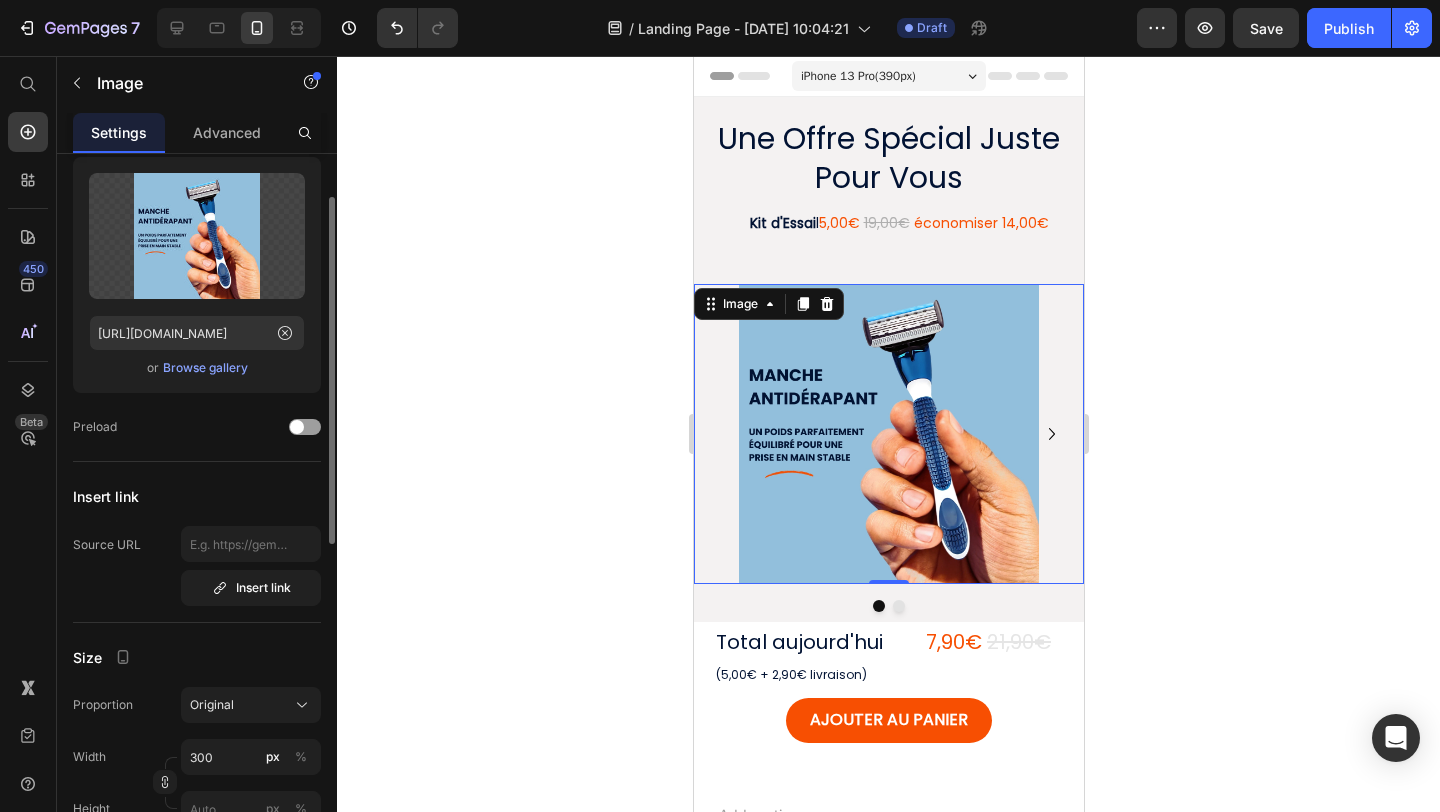 scroll, scrollTop: 0, scrollLeft: 0, axis: both 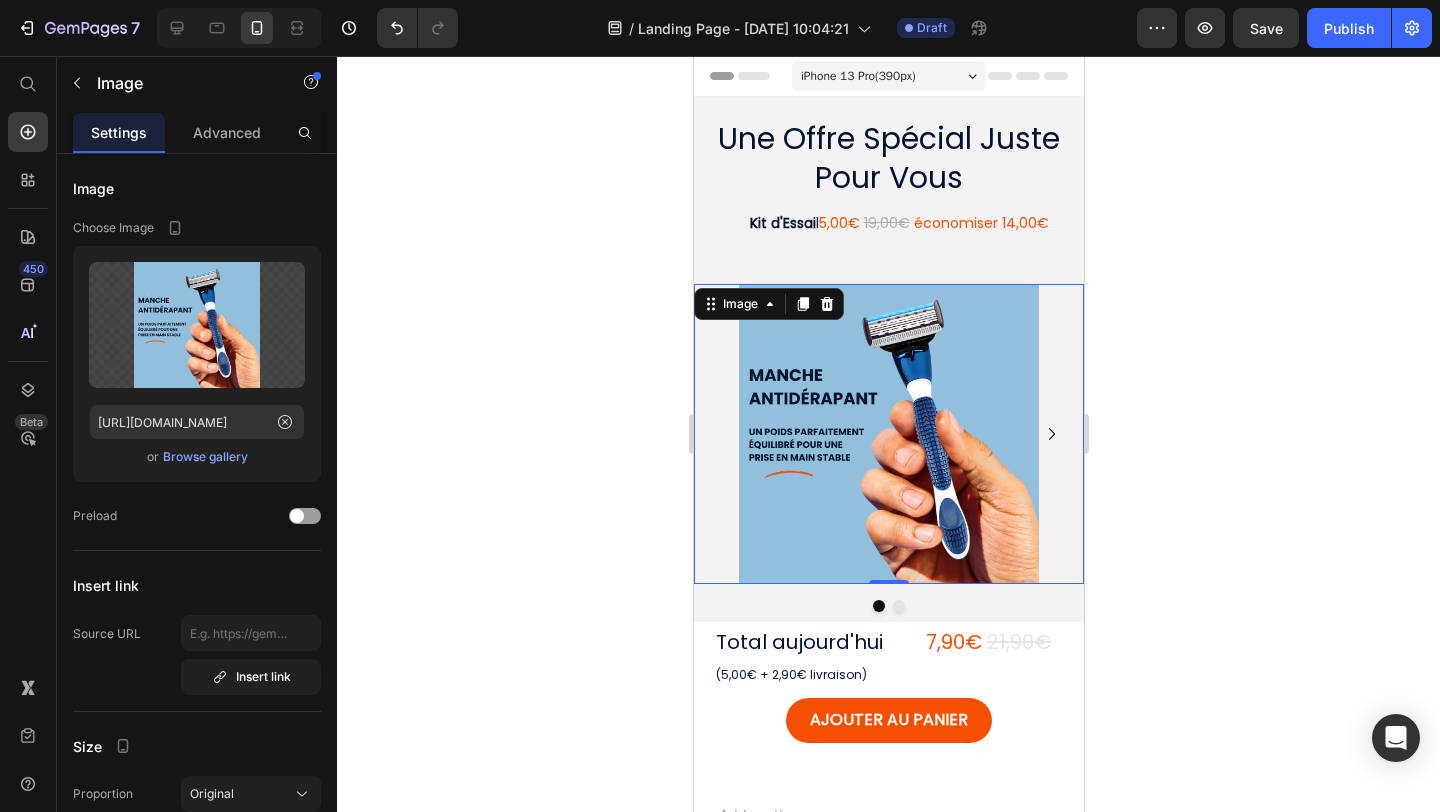click 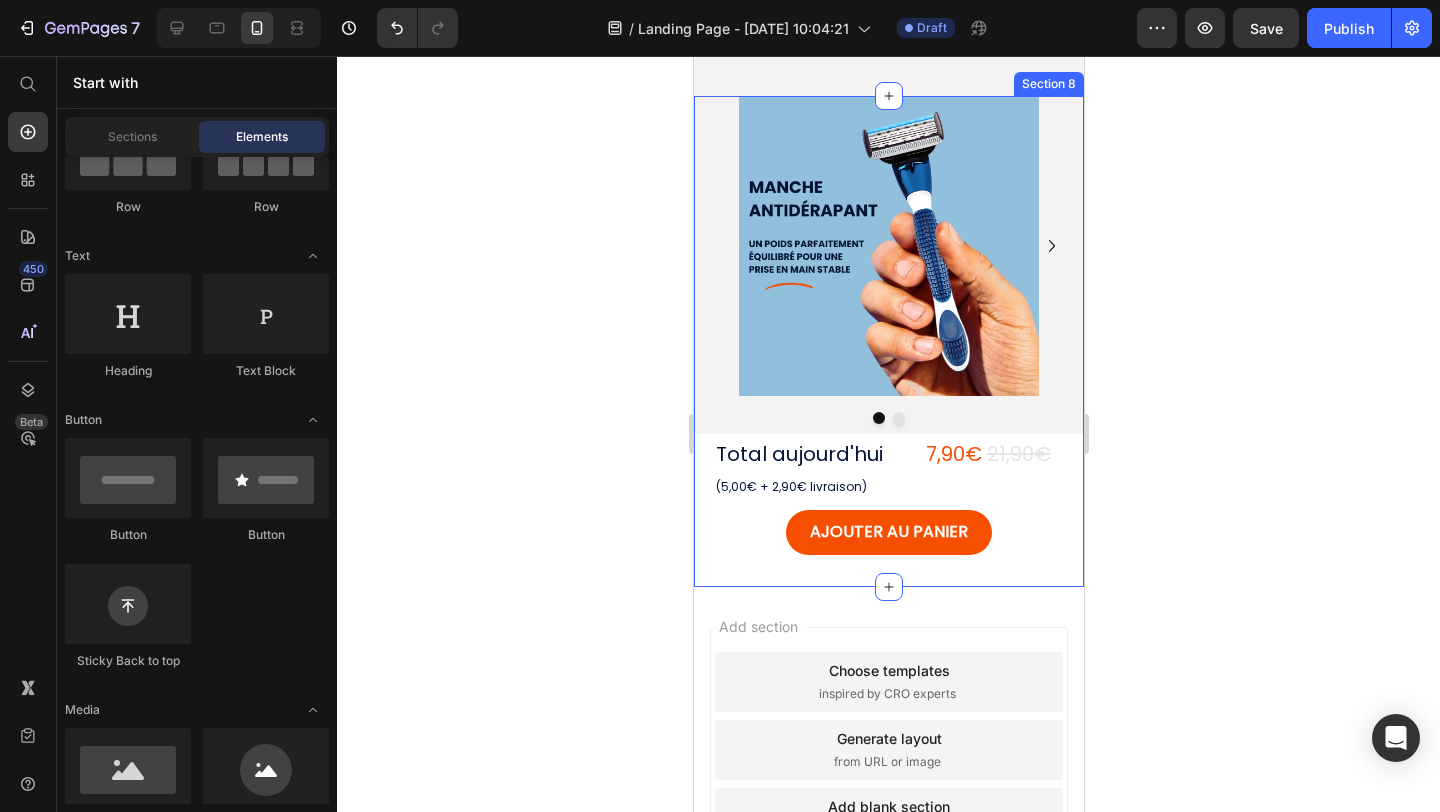 scroll, scrollTop: 189, scrollLeft: 0, axis: vertical 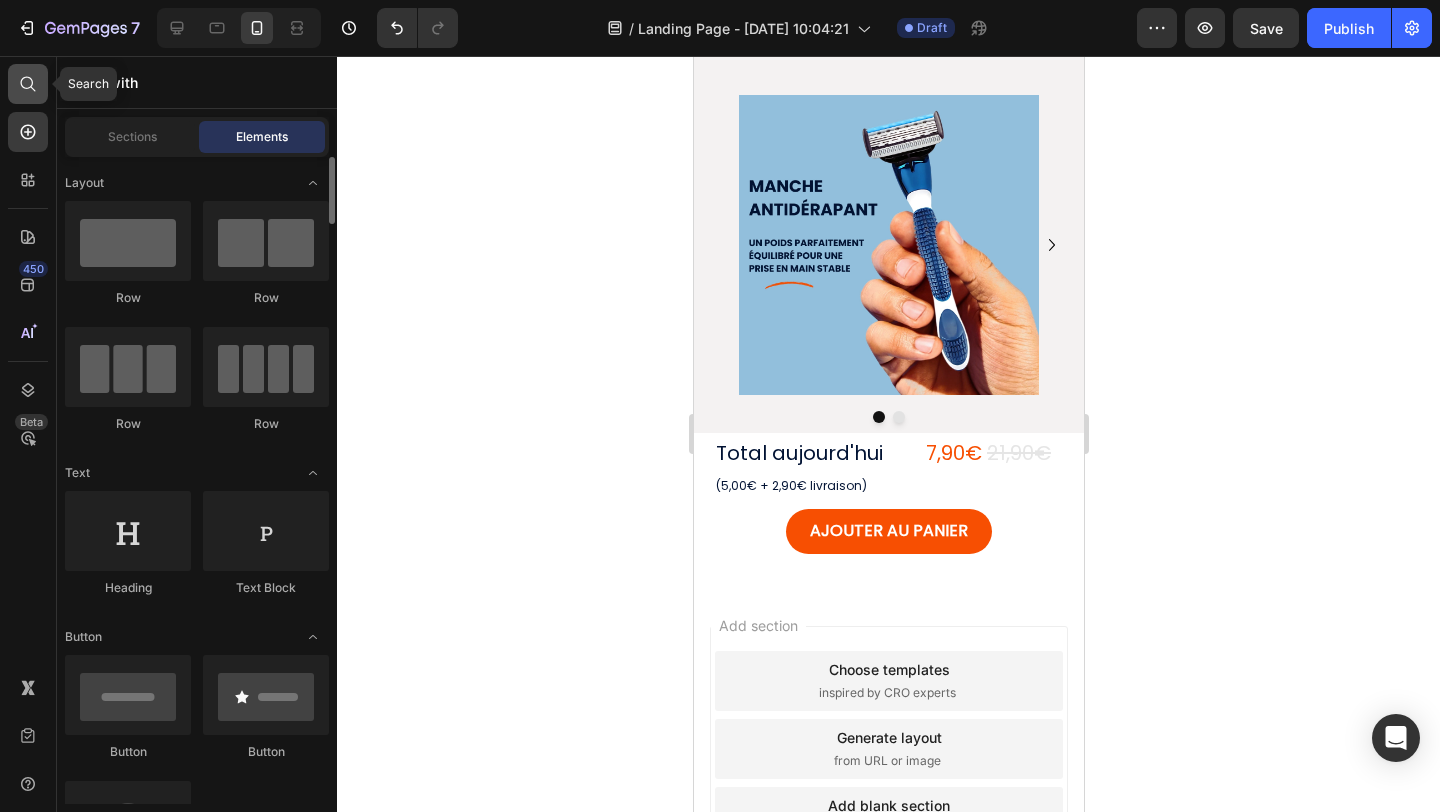 click 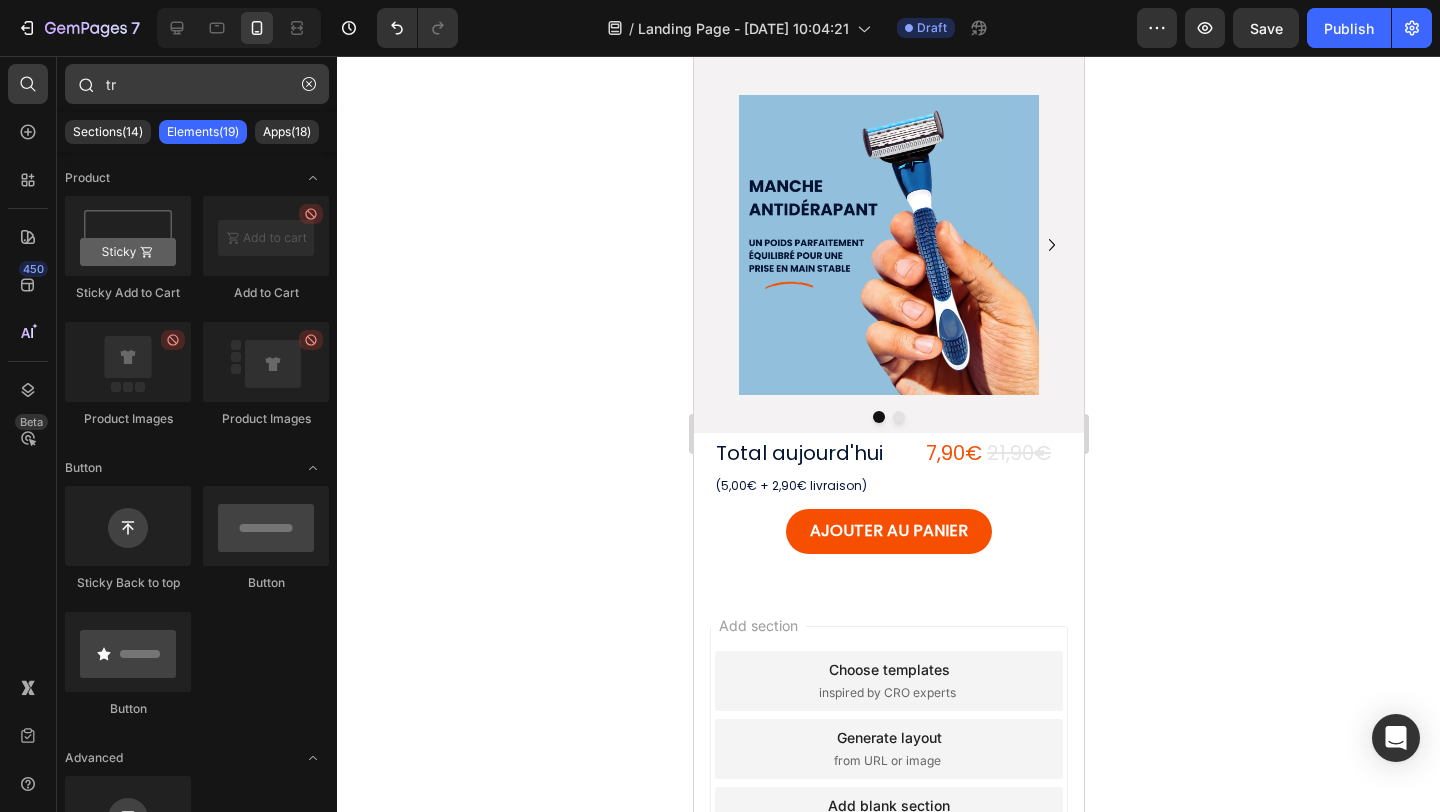 type on "t" 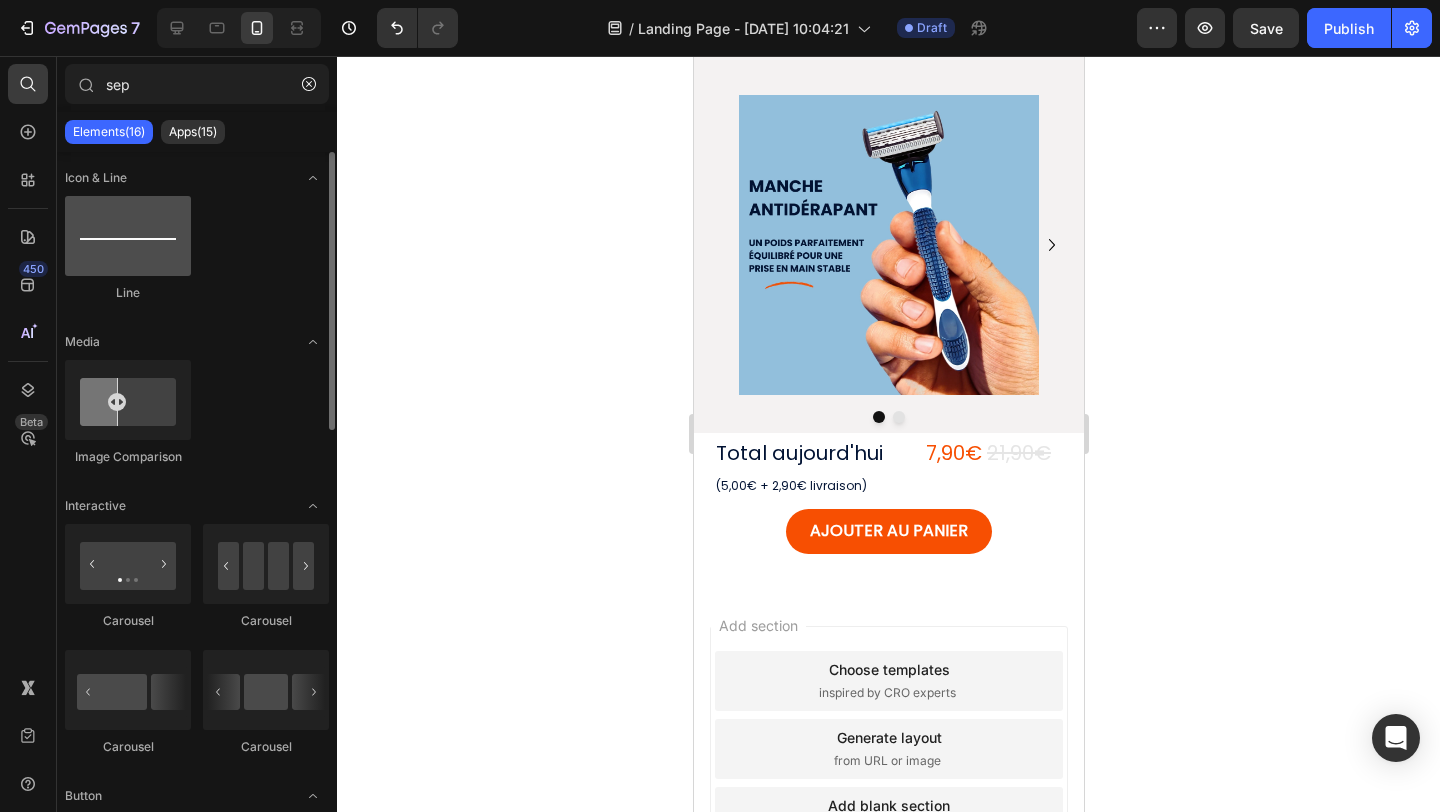 type on "sep" 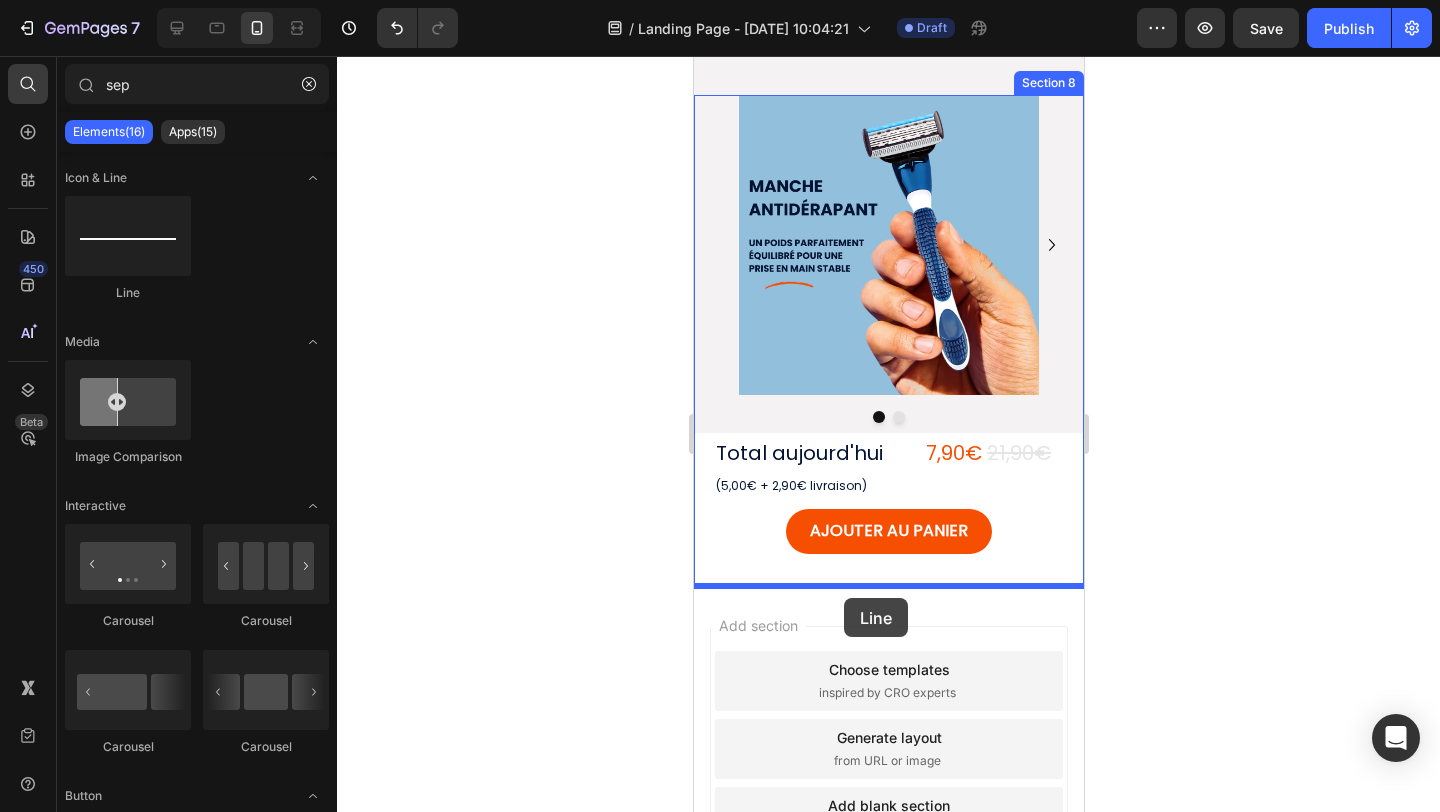 drag, startPoint x: 826, startPoint y: 325, endPoint x: 843, endPoint y: 598, distance: 273.52878 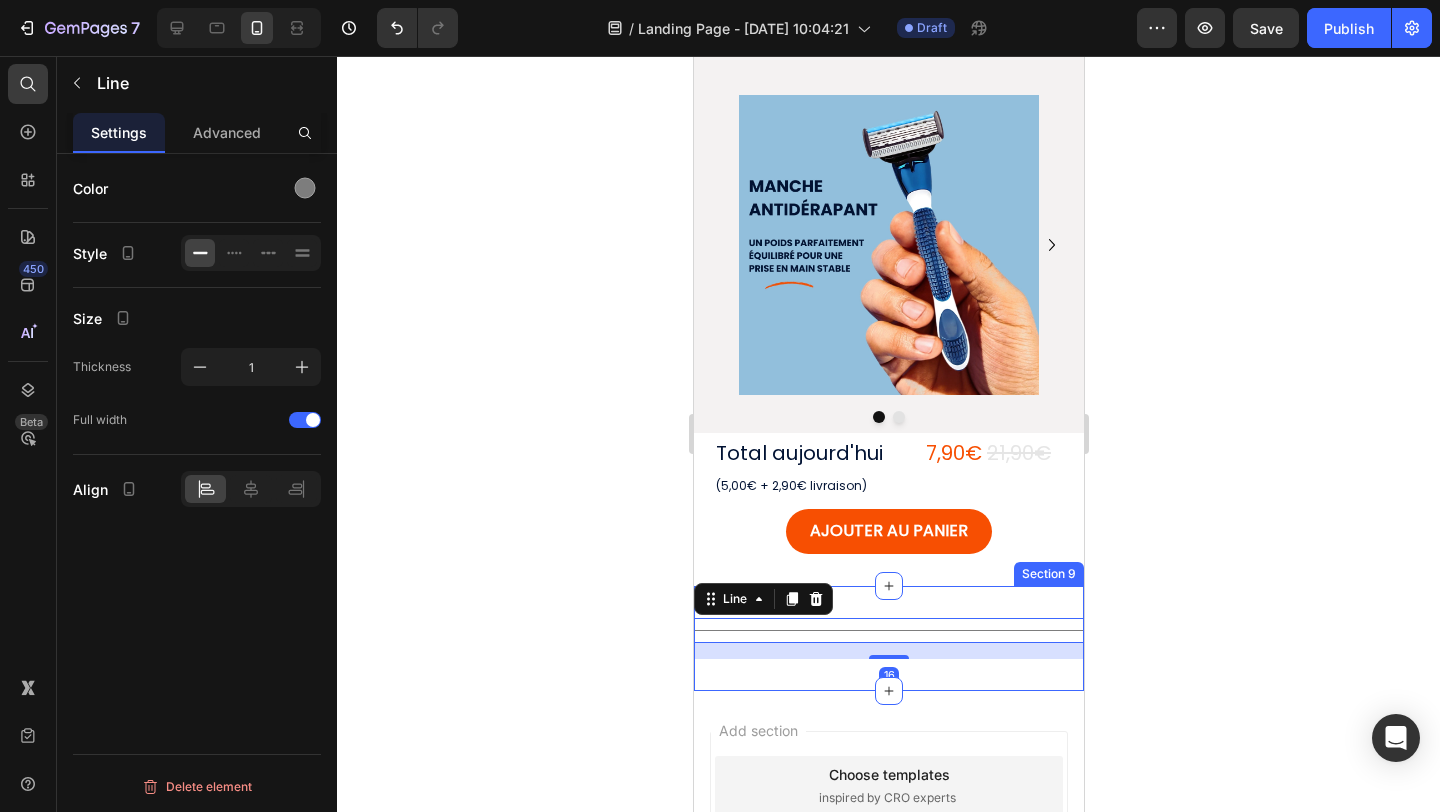 click on "Title Line   16 Section 9" at bounding box center [888, 638] 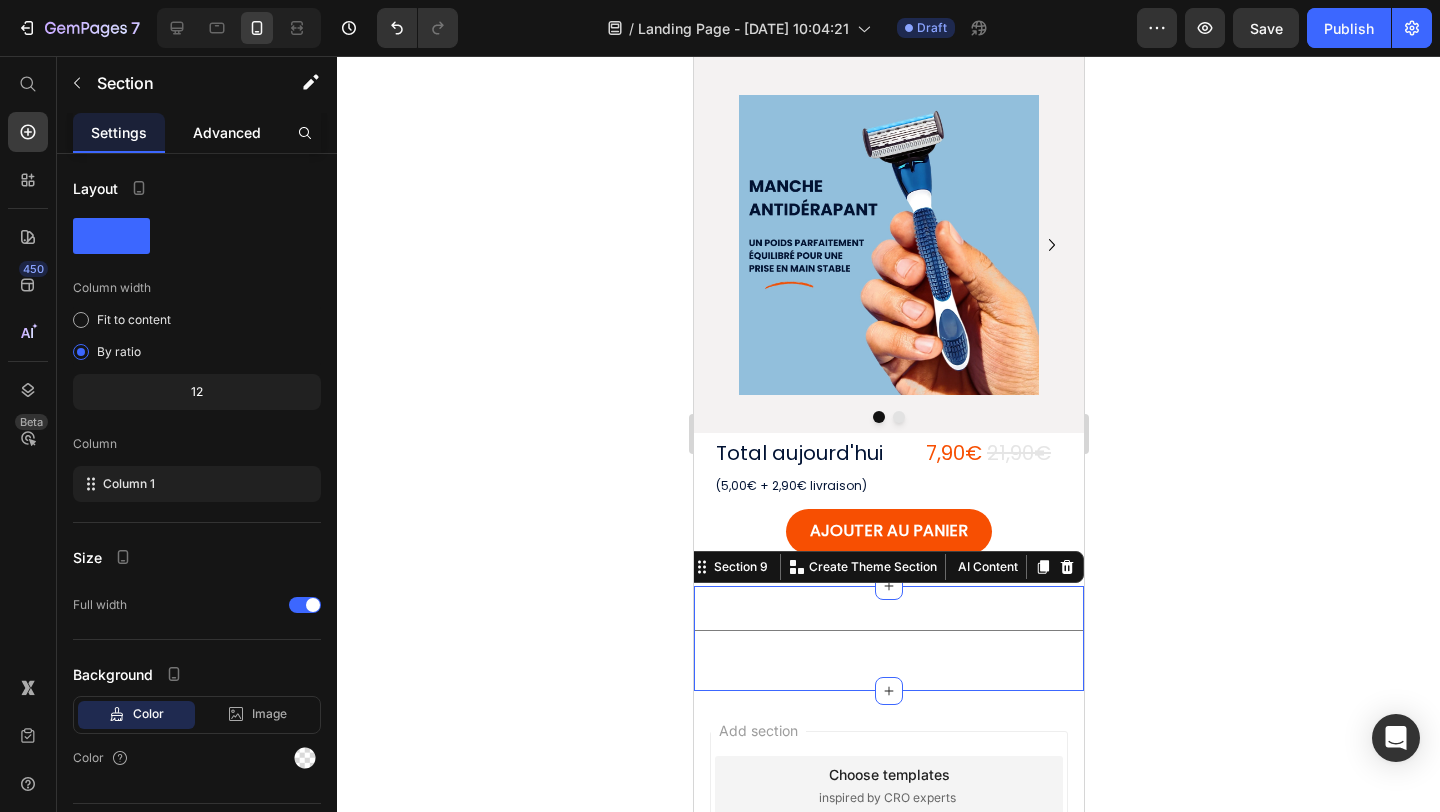click on "Advanced" 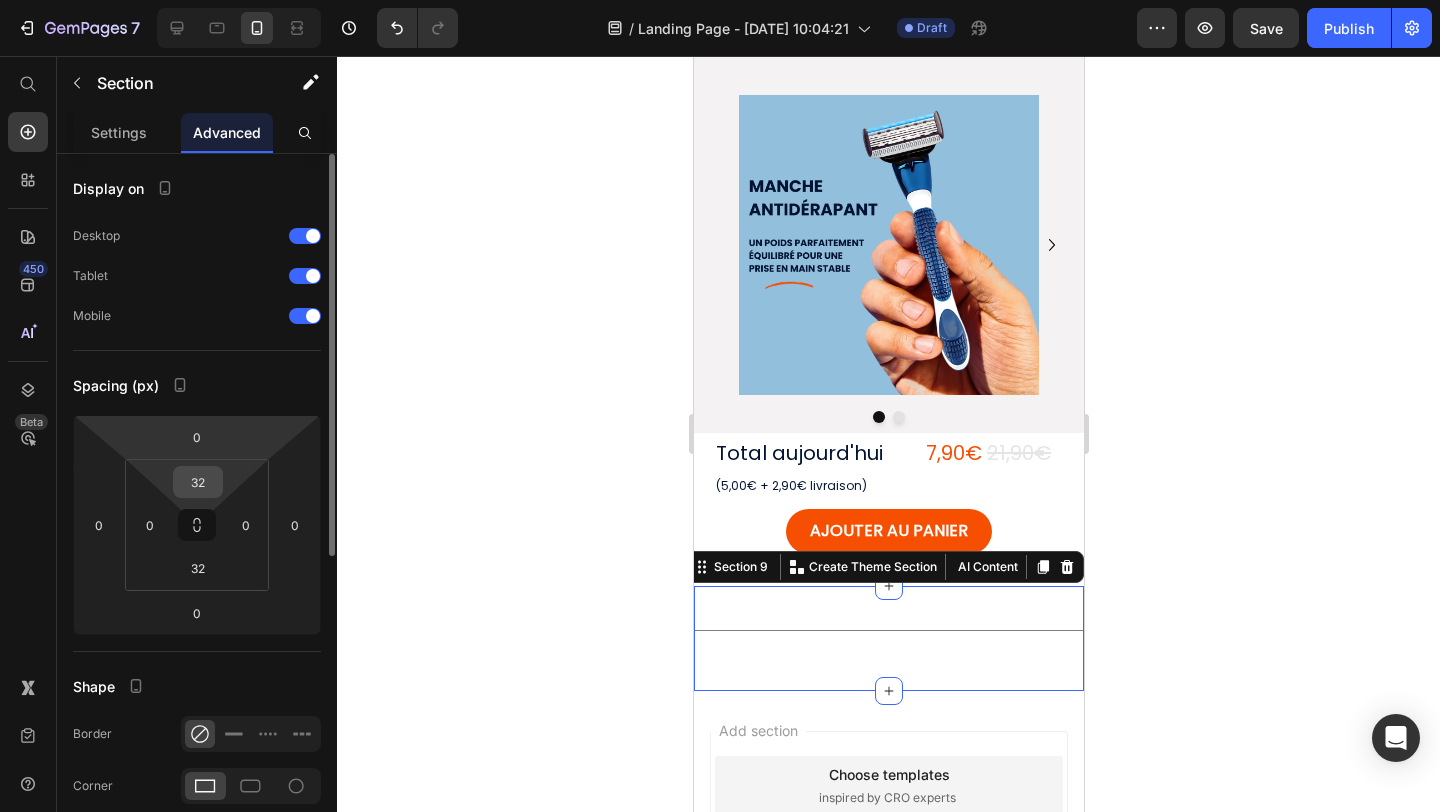click on "32" at bounding box center (198, 482) 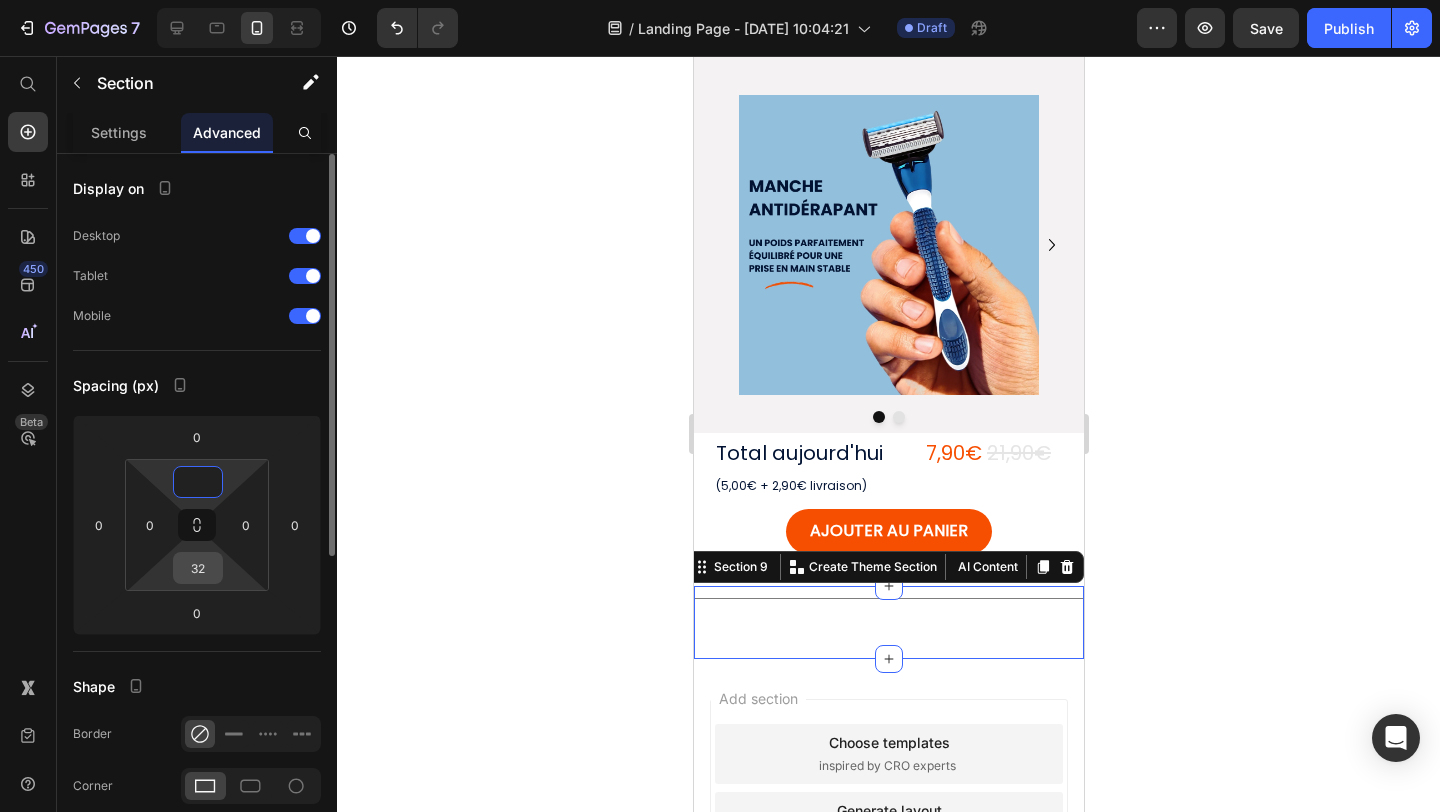 type on "0" 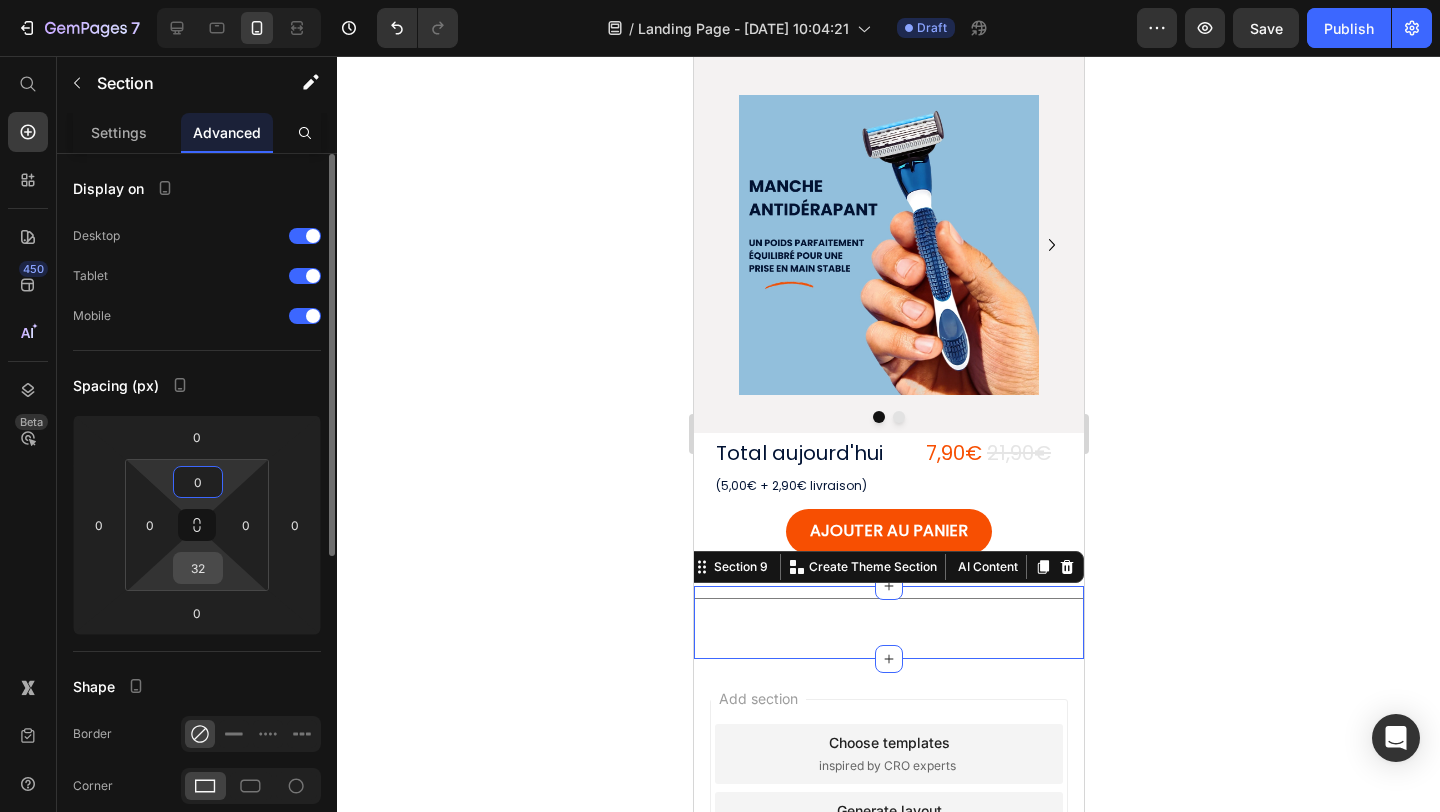 click on "32" at bounding box center (198, 568) 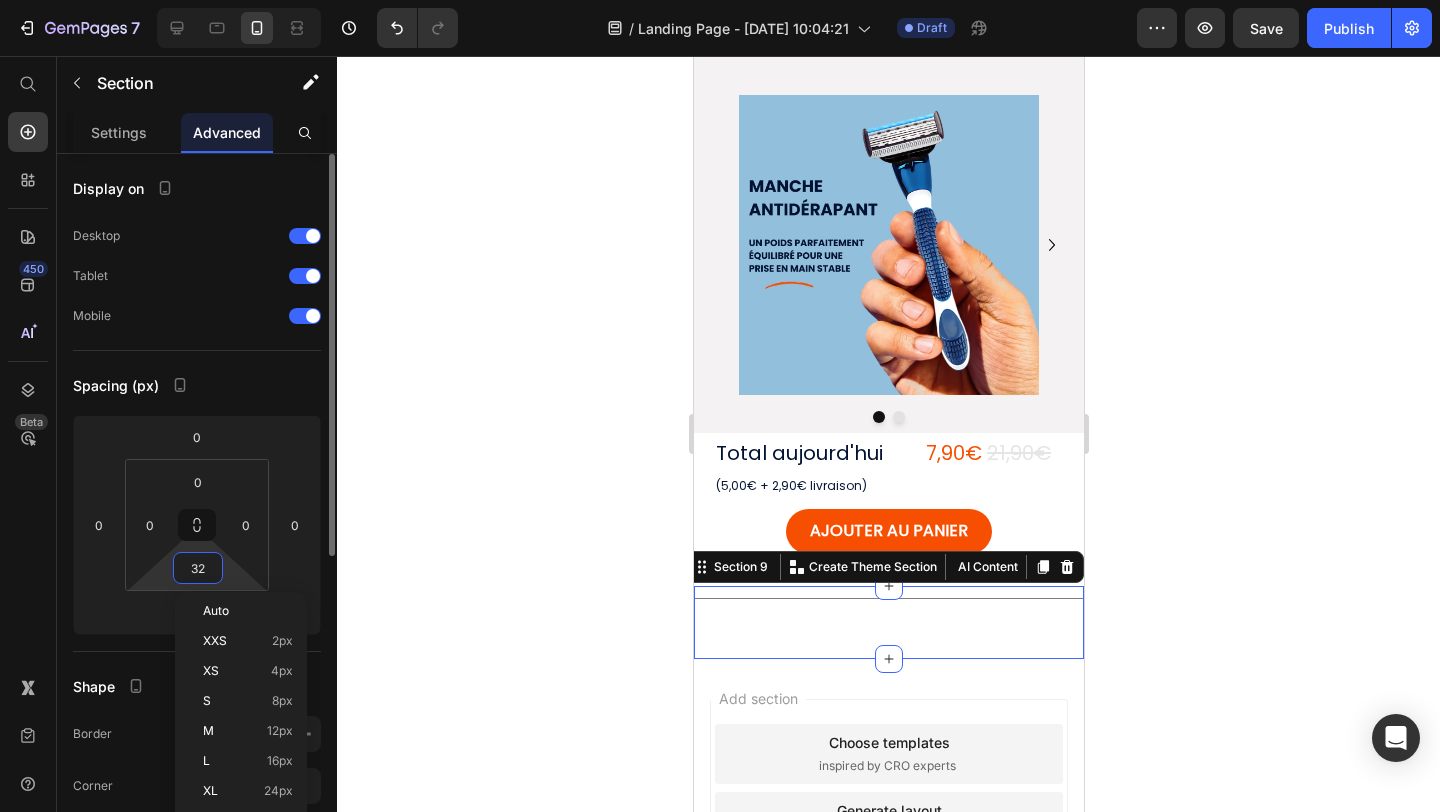 type 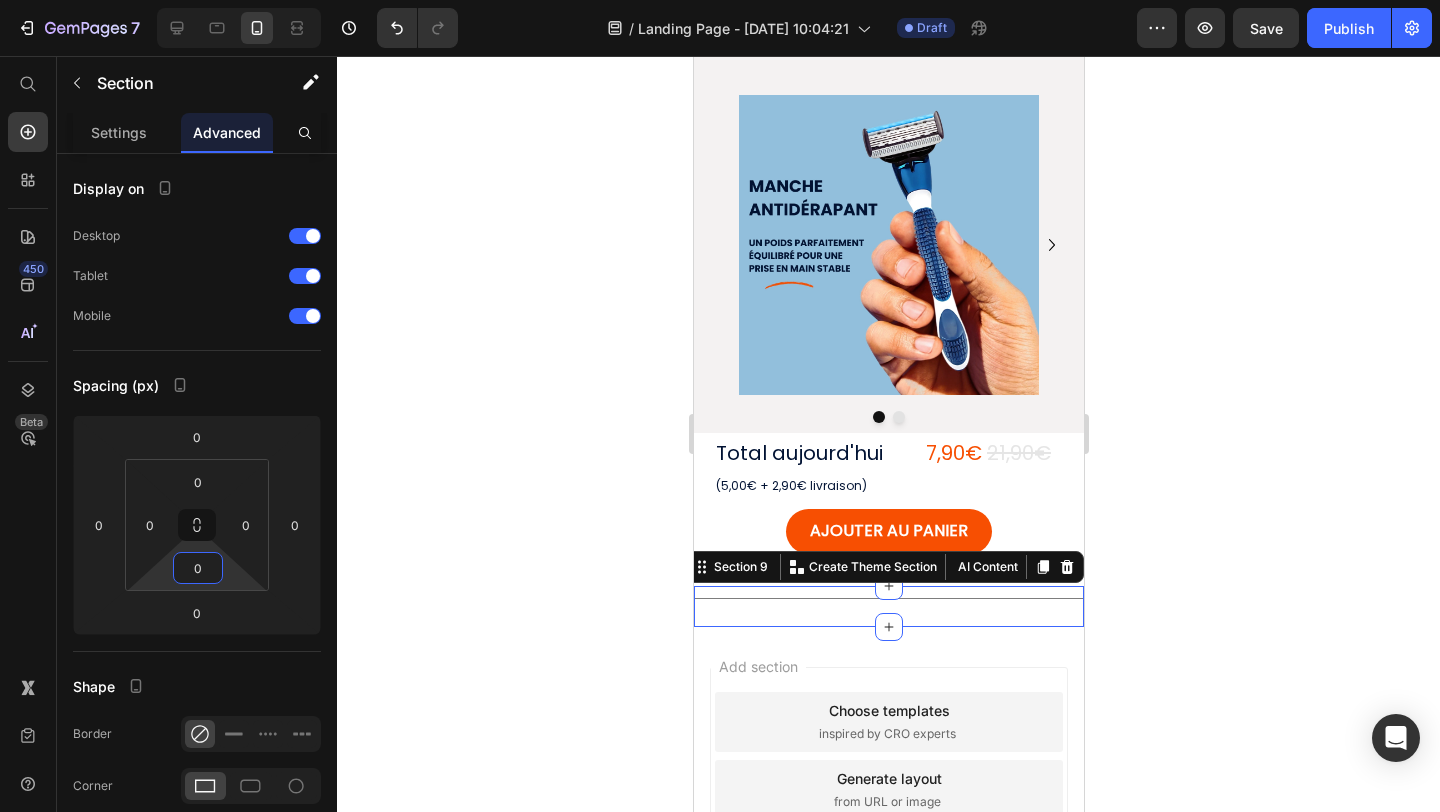 click 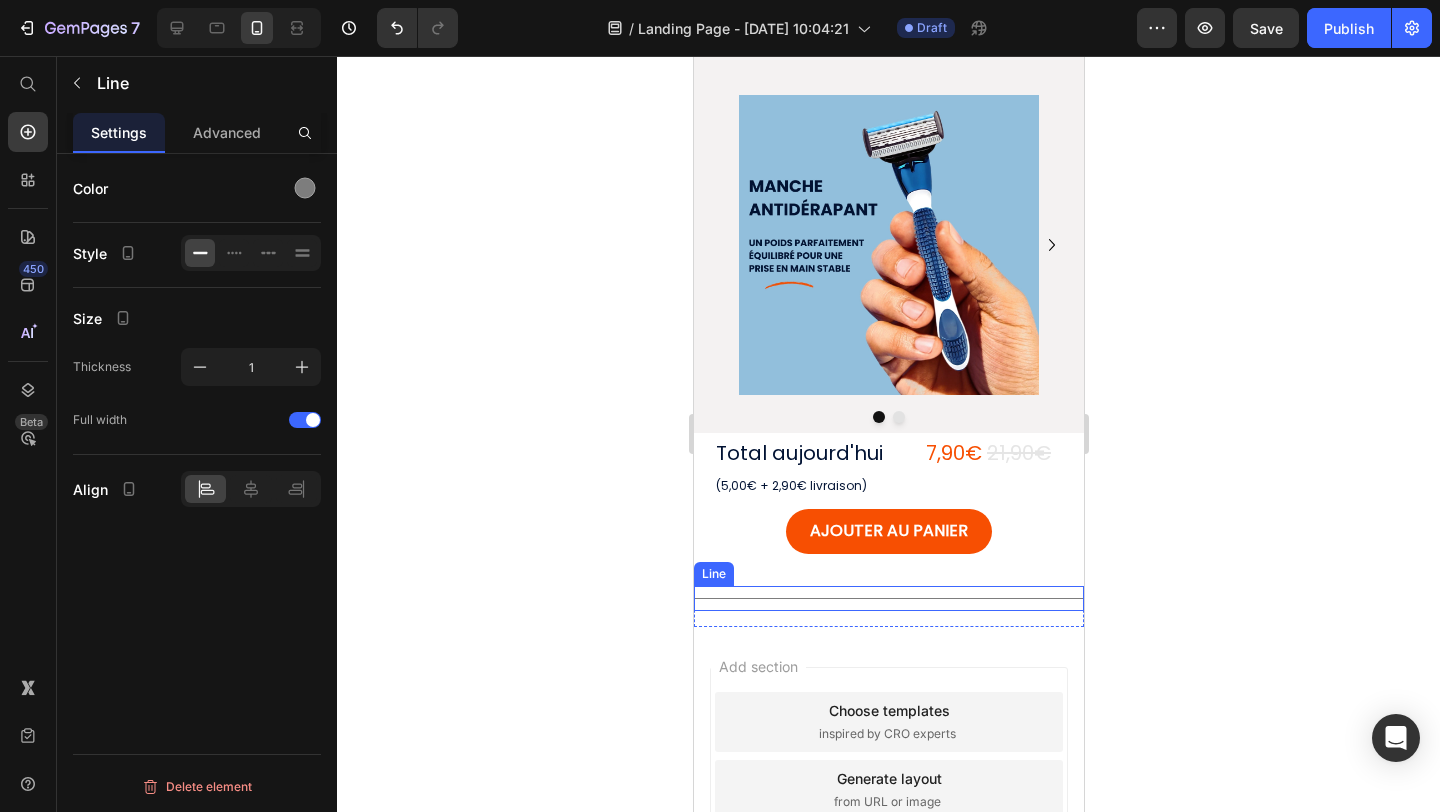 click on "Title Line" at bounding box center (888, 598) 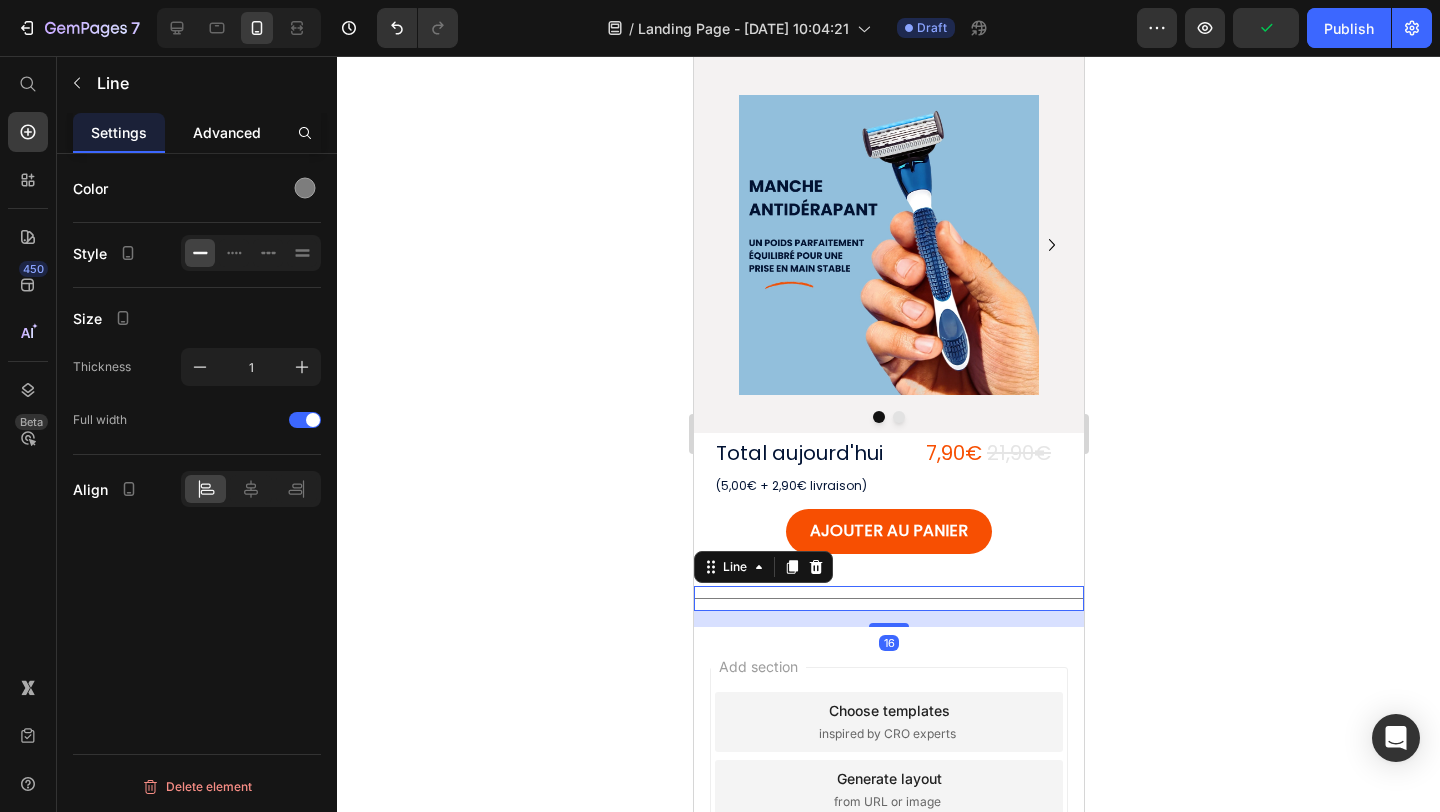 click on "Advanced" at bounding box center [227, 132] 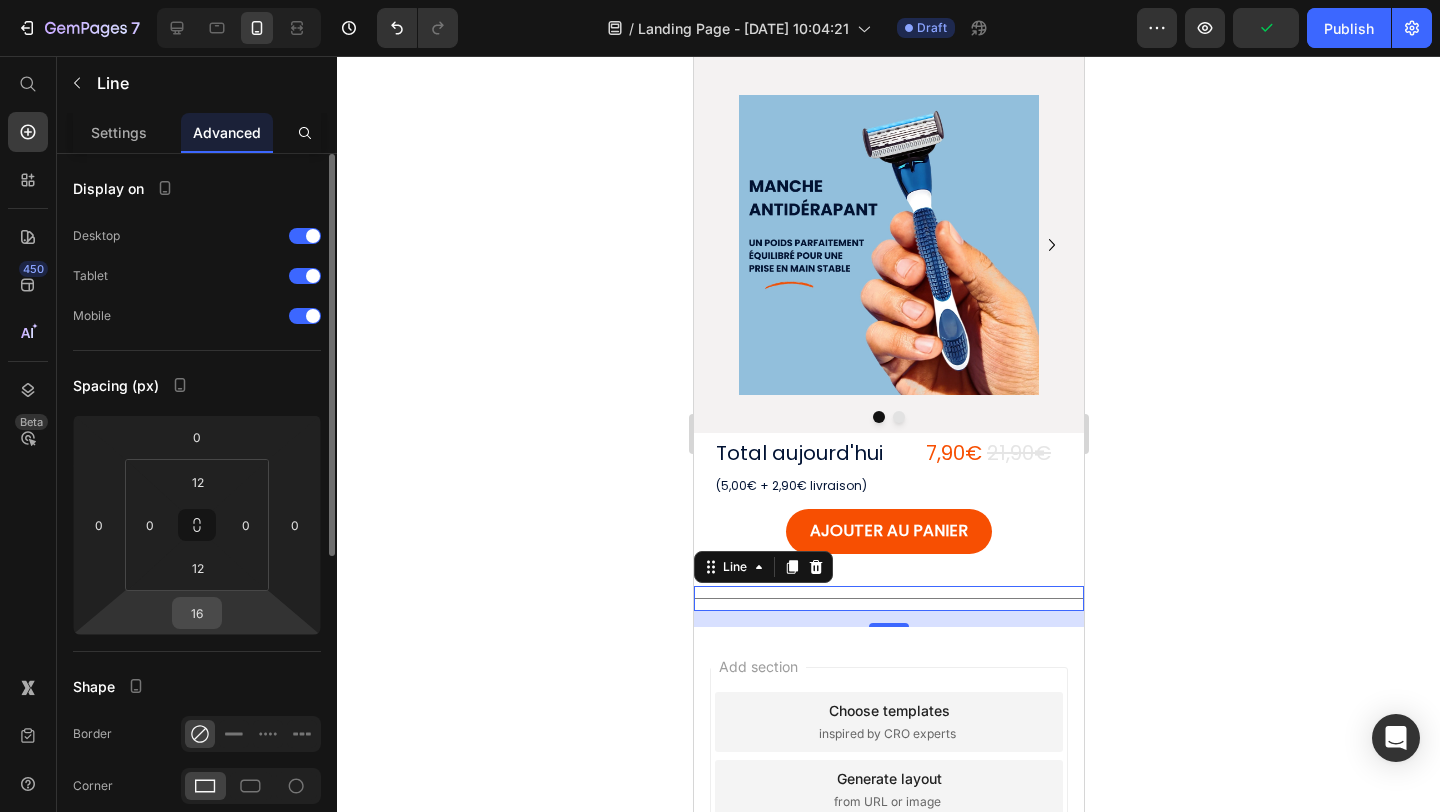 click on "16" at bounding box center (197, 613) 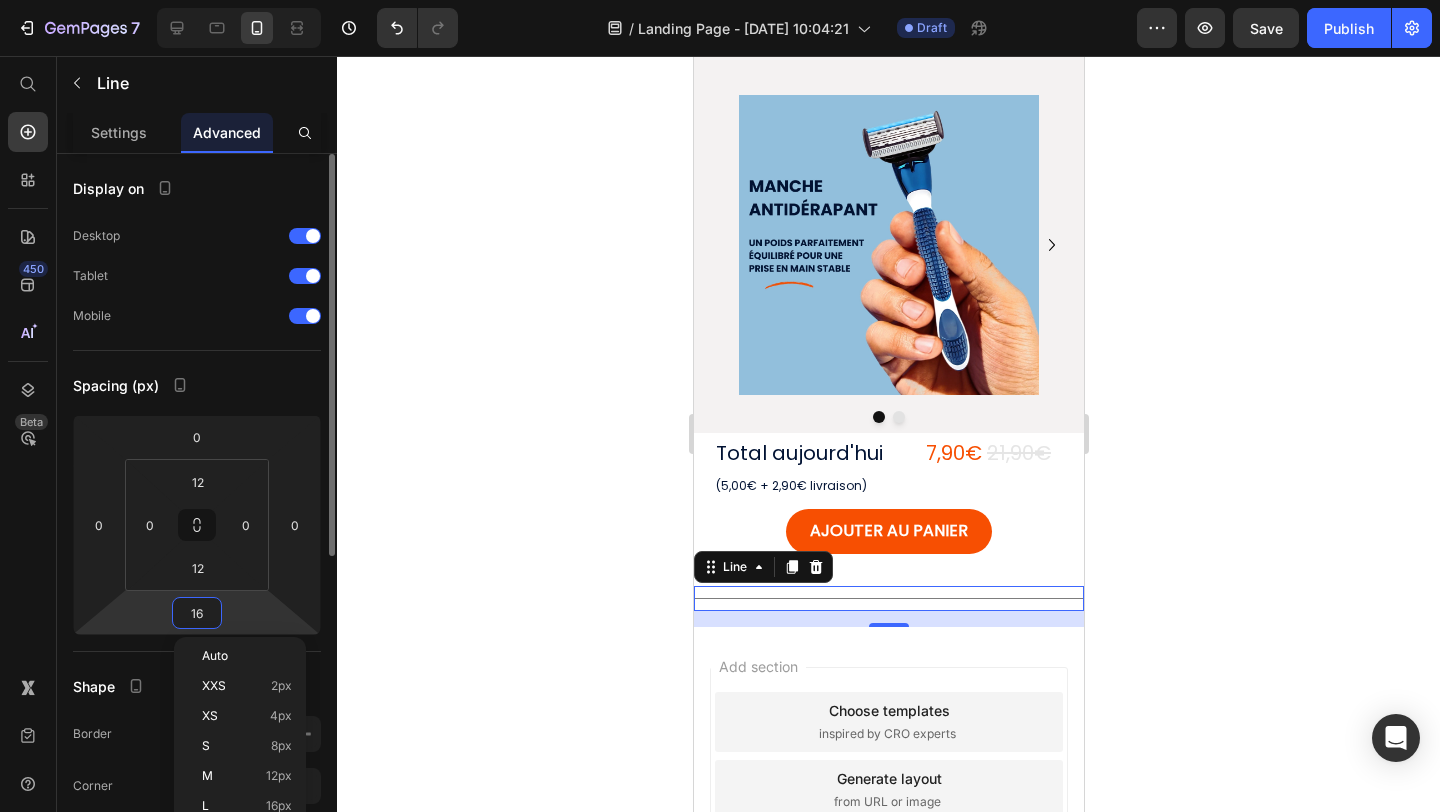type 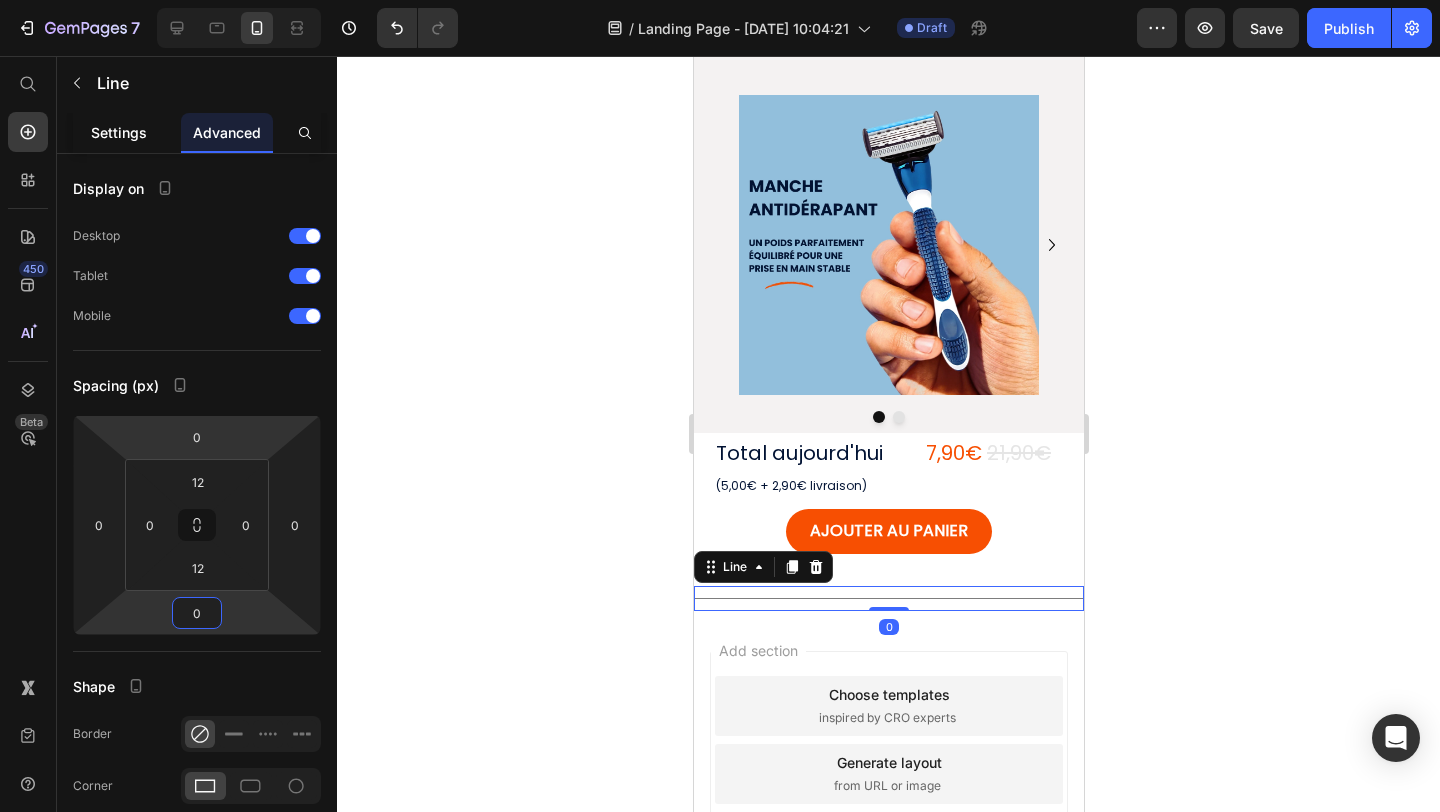 click on "Settings" at bounding box center (119, 132) 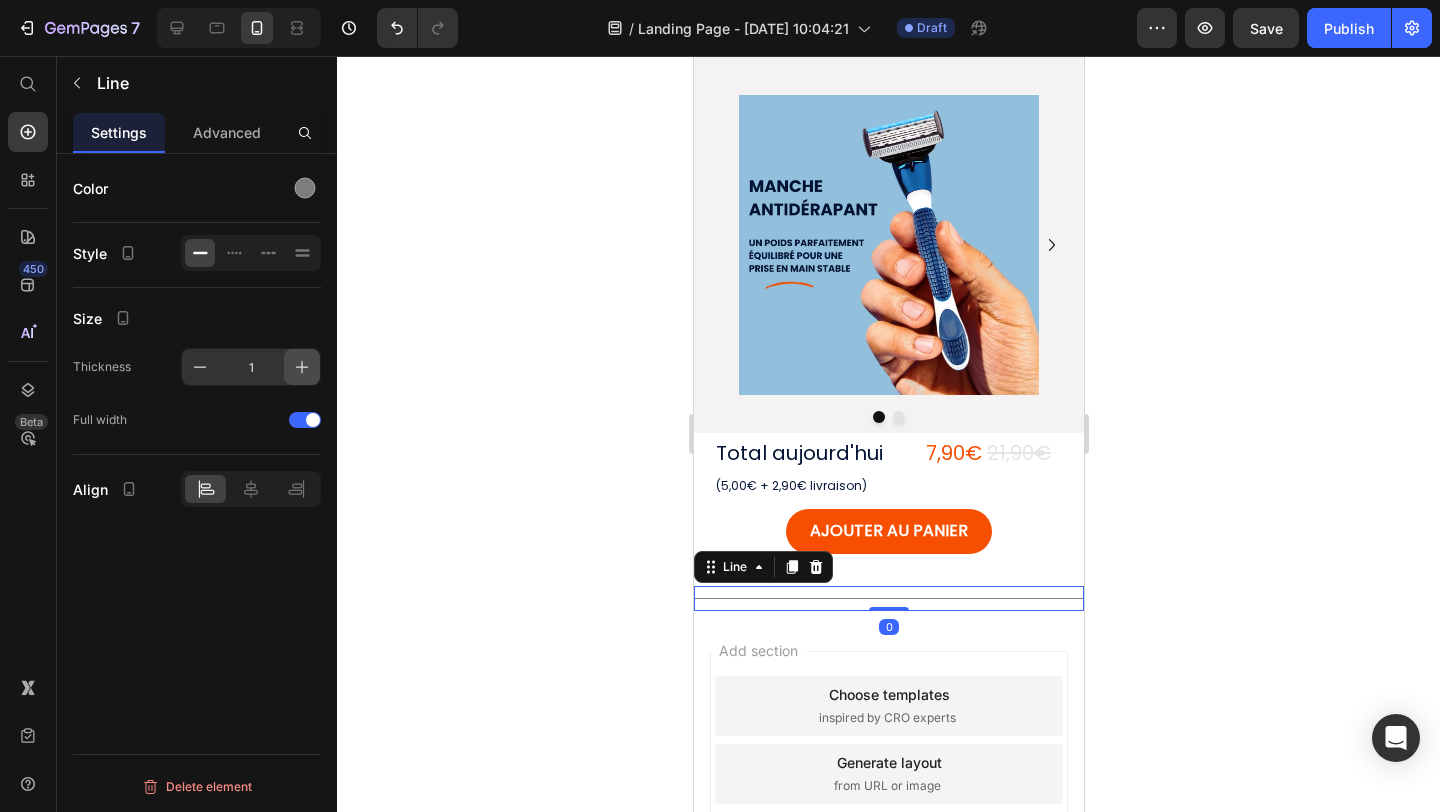 click 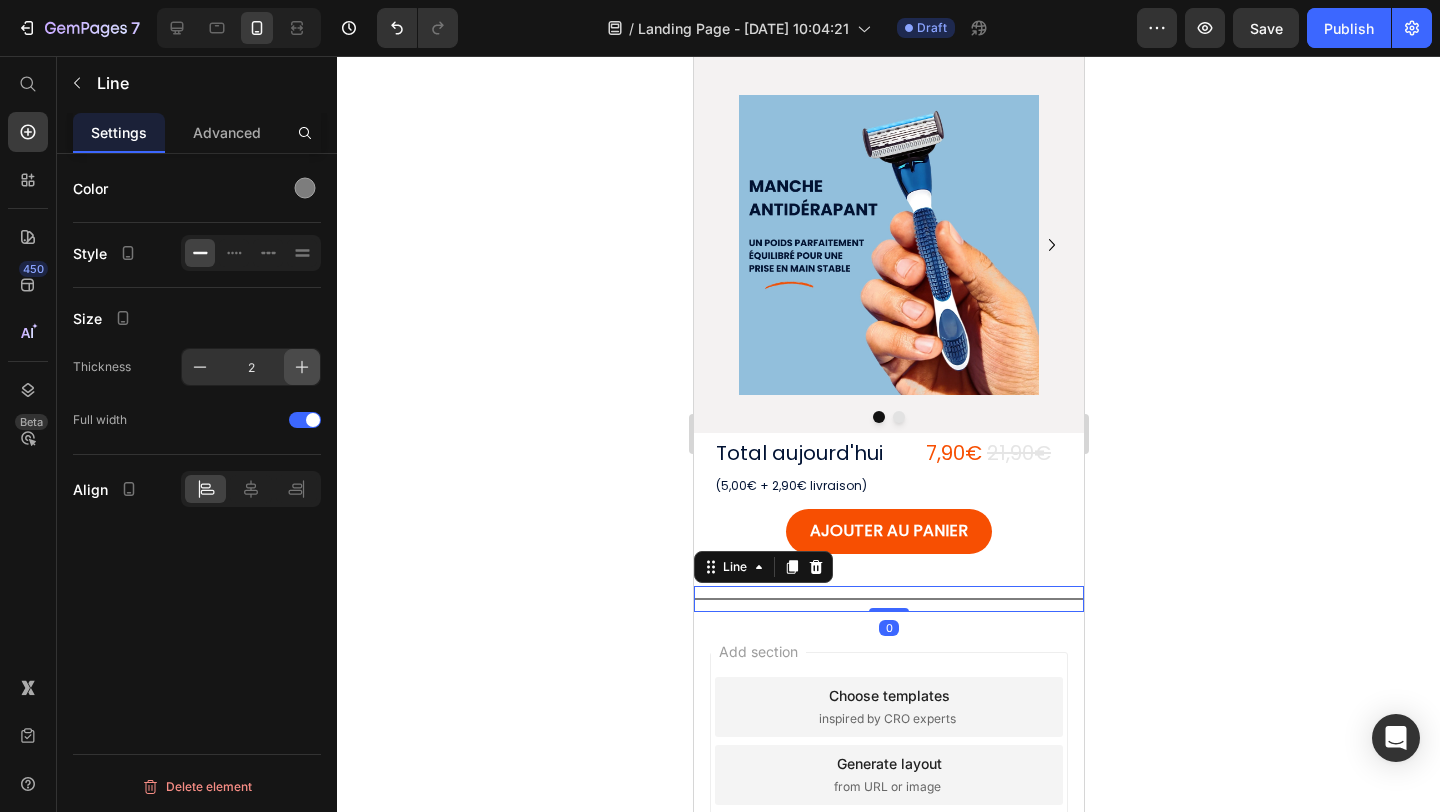 click 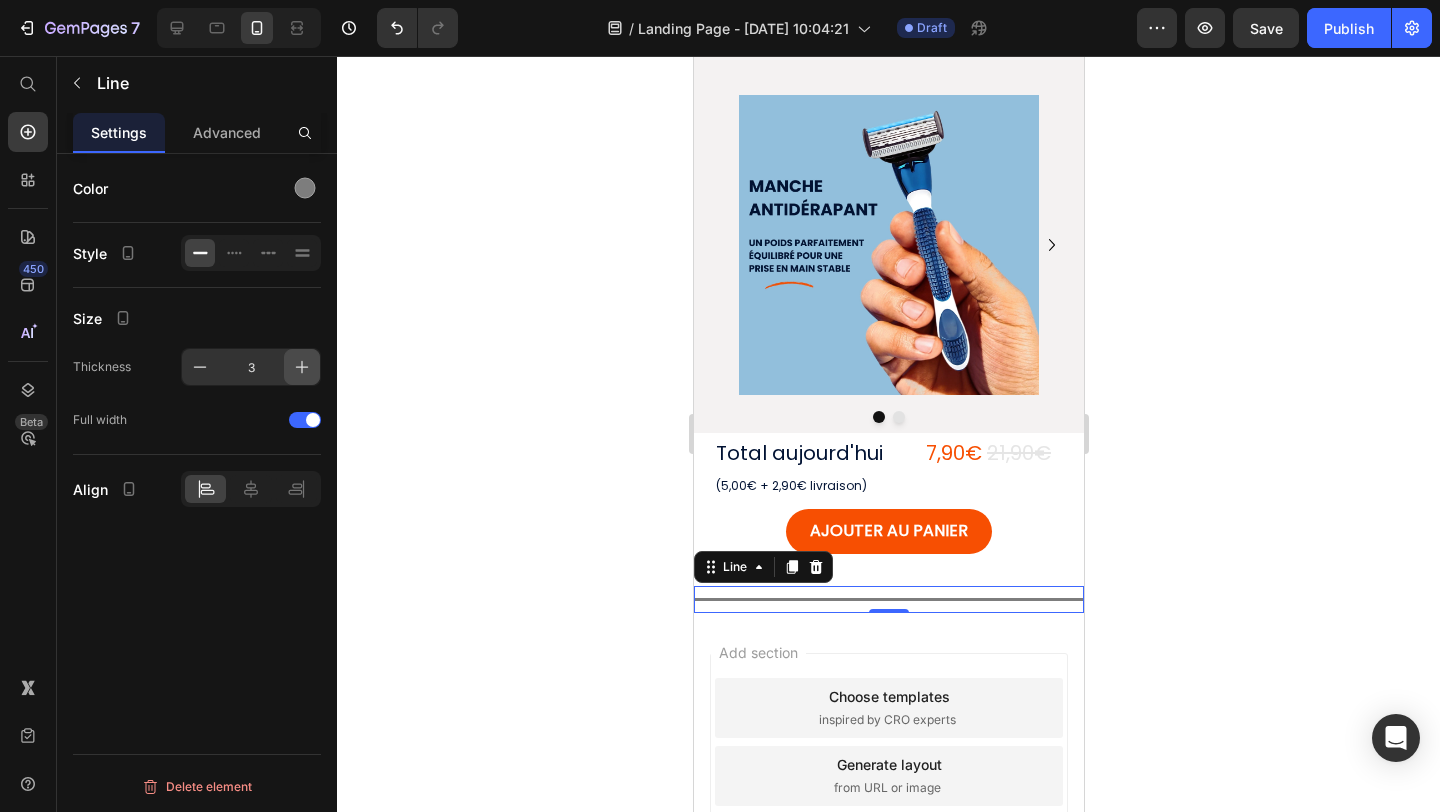 click 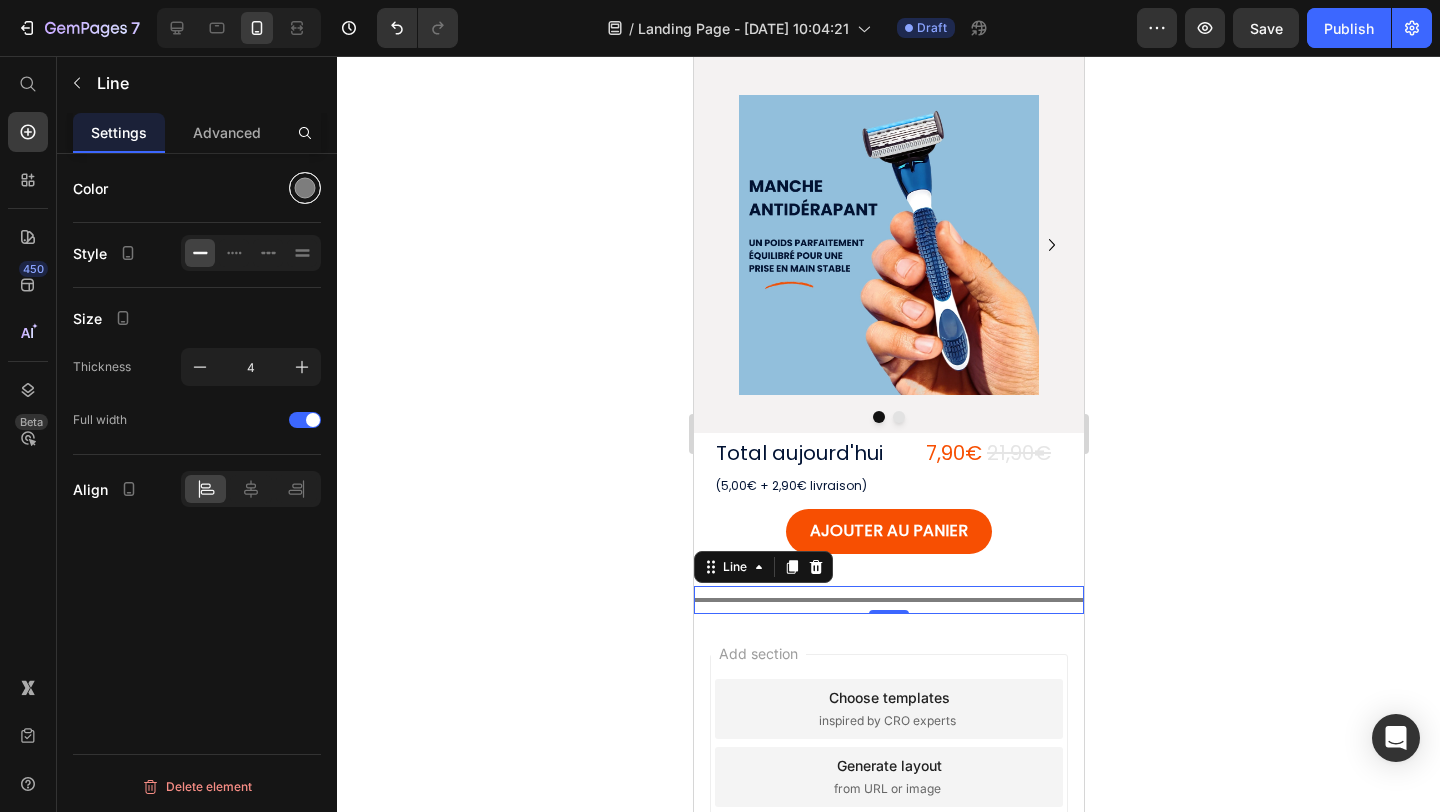 click at bounding box center (305, 188) 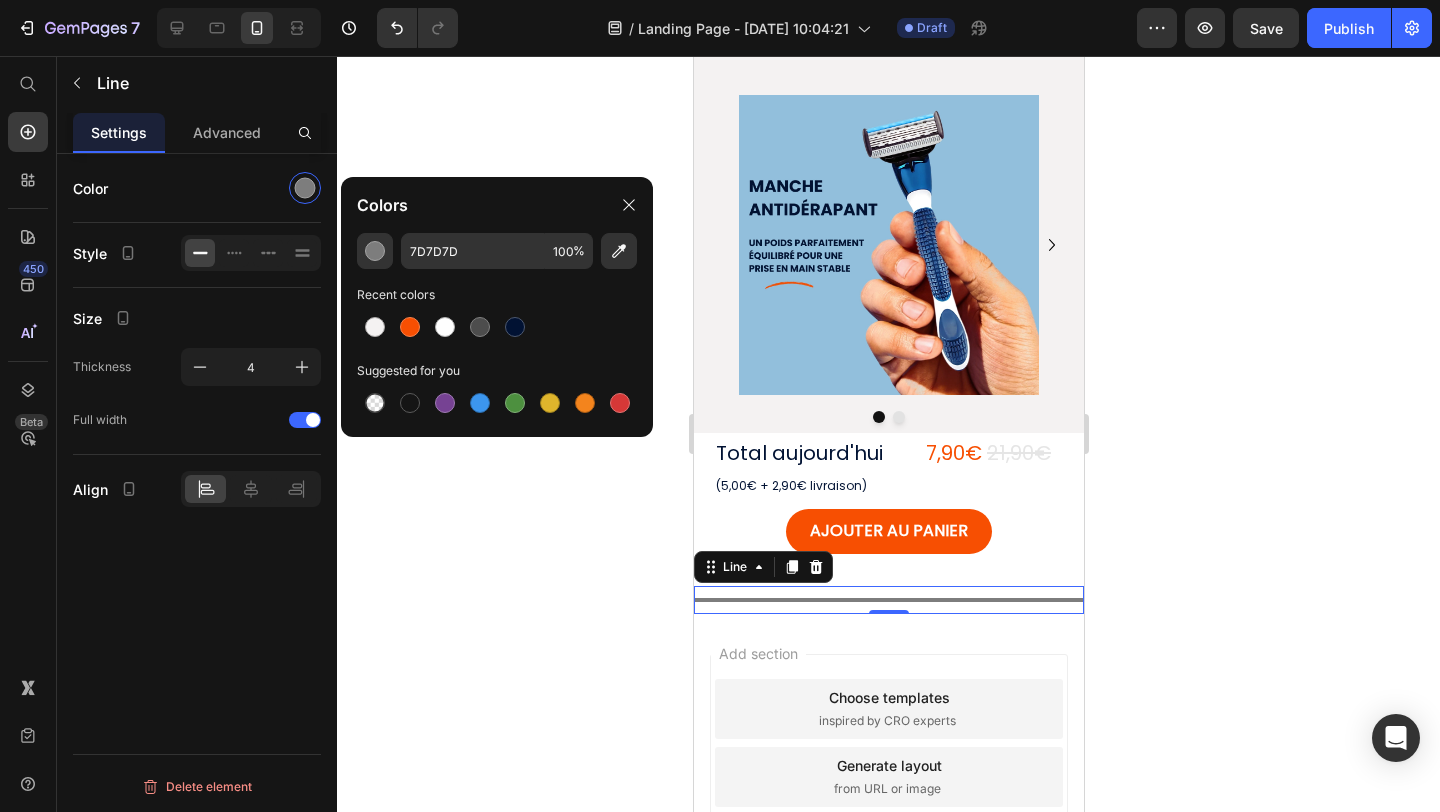 click 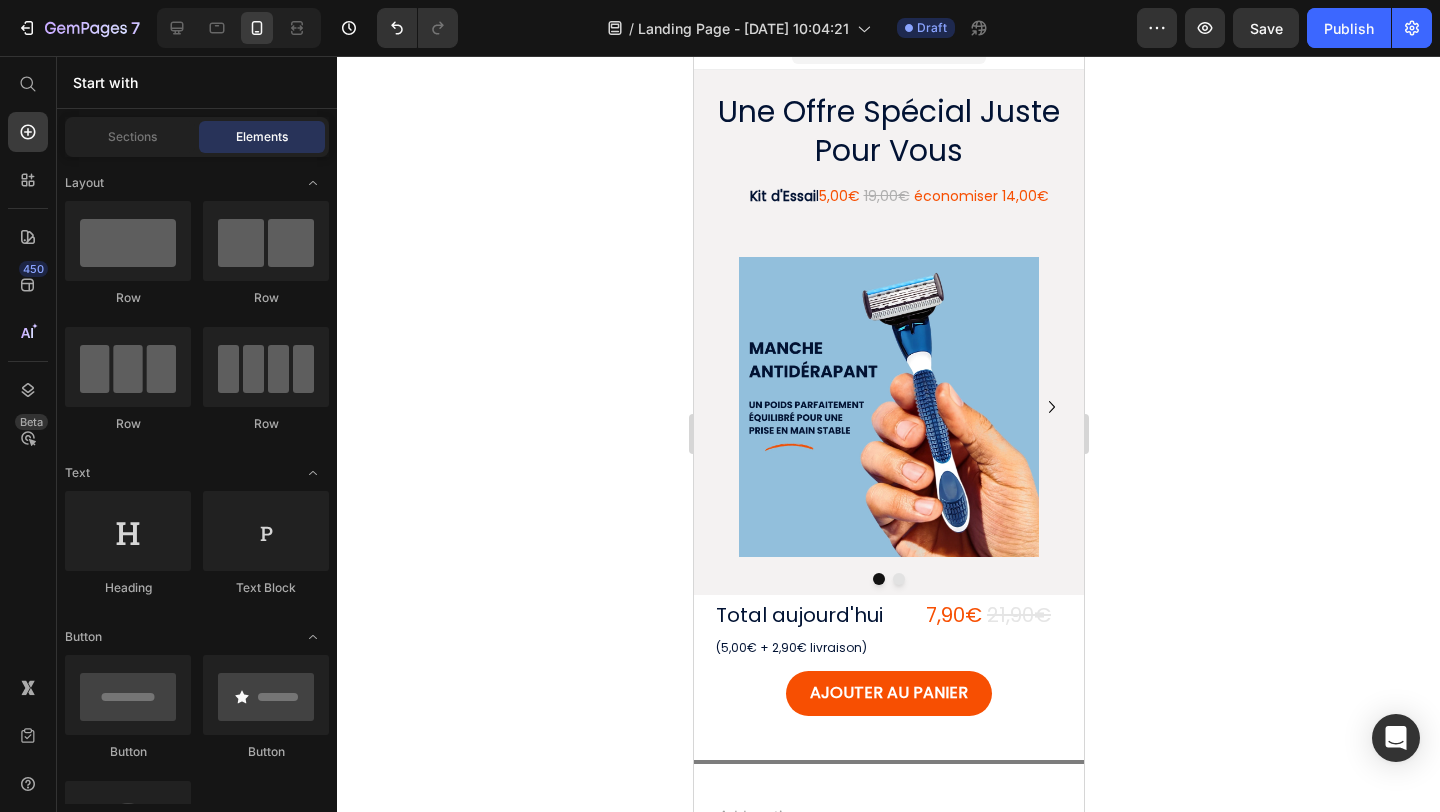 scroll, scrollTop: 0, scrollLeft: 0, axis: both 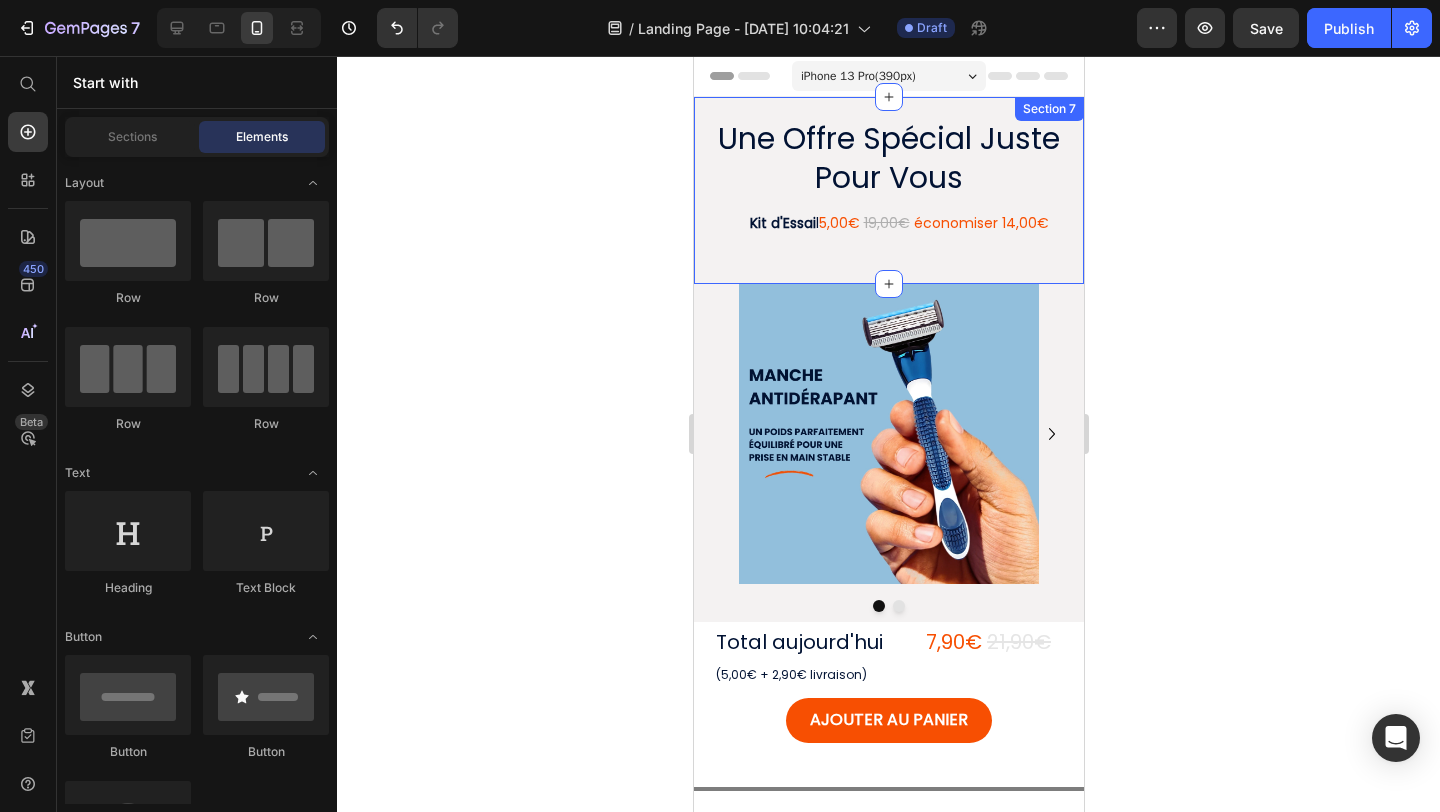 click on "Une Offre Spécial Juste Pour Vous Heading Kit d'Essai  l  5,00€   19,00€   économiser 14,00€ Text Block Row Section 7" at bounding box center [888, 190] 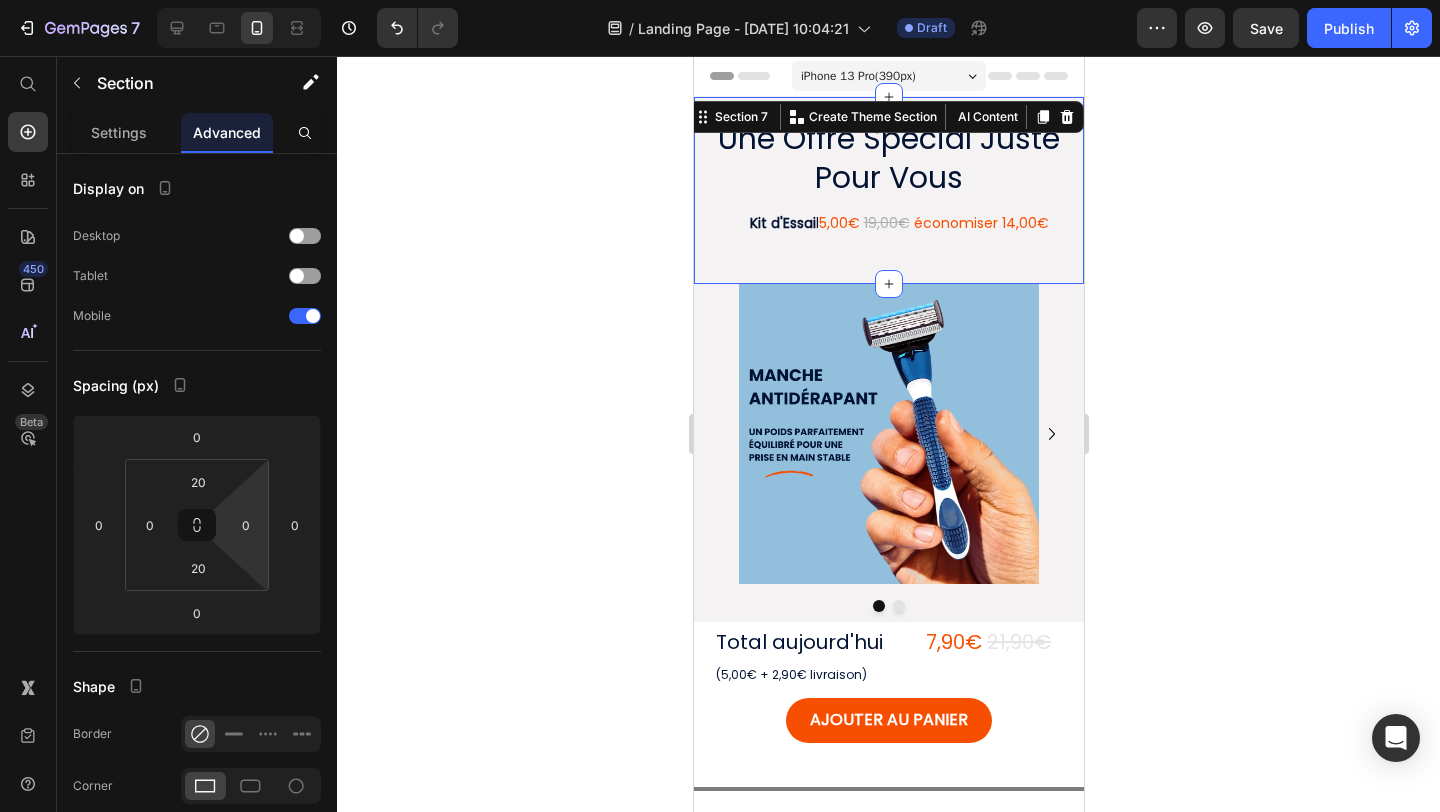 scroll, scrollTop: 554, scrollLeft: 0, axis: vertical 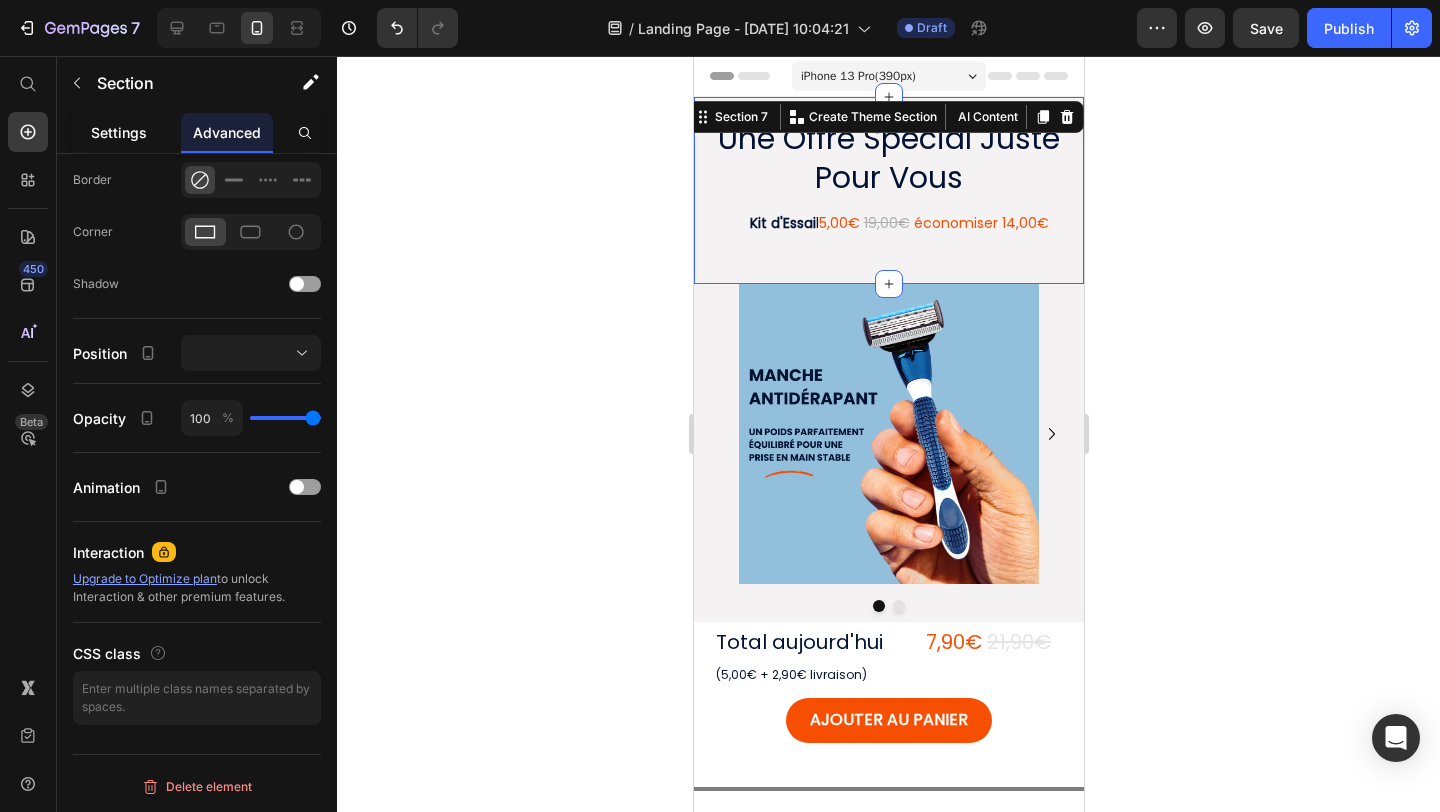 click on "Settings" 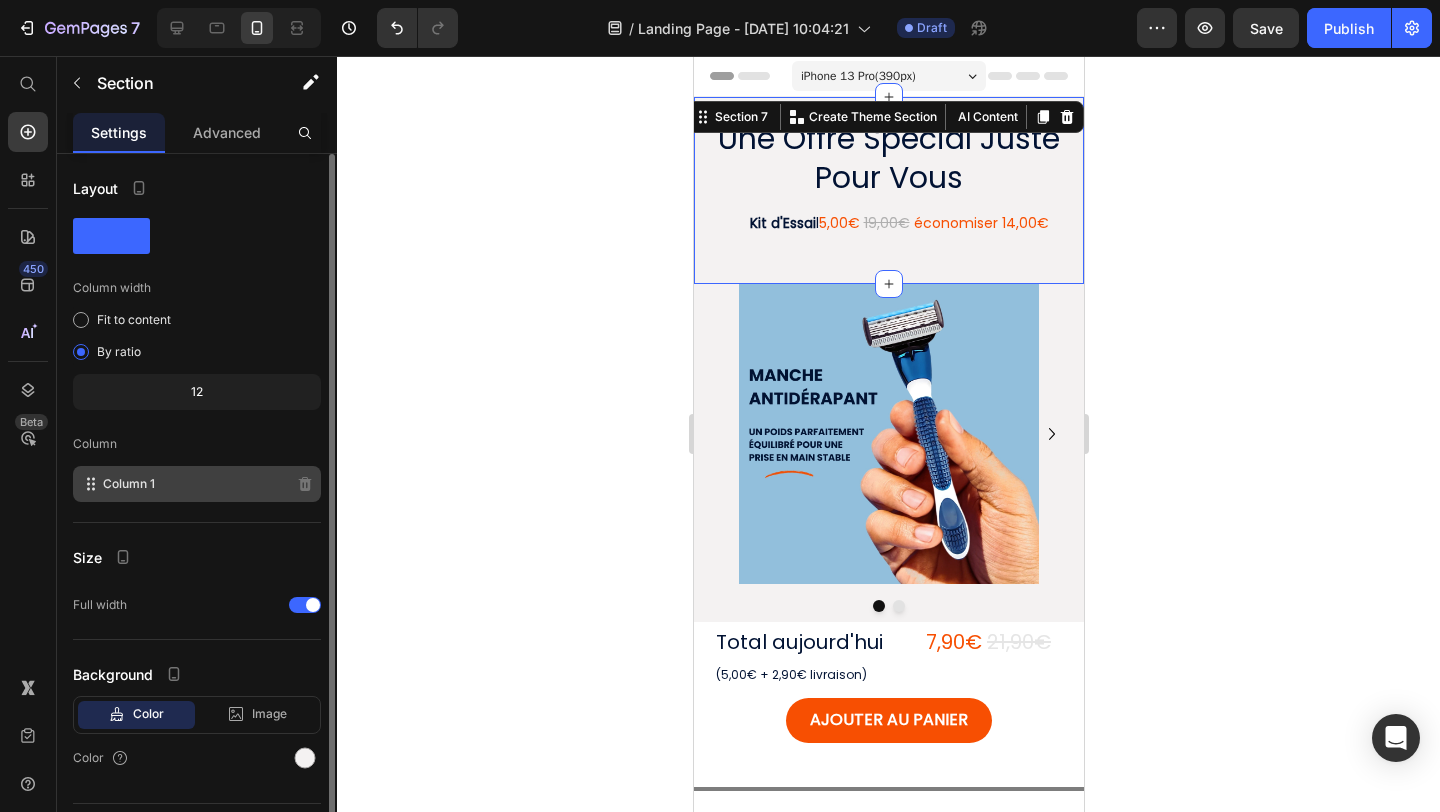 scroll, scrollTop: 49, scrollLeft: 0, axis: vertical 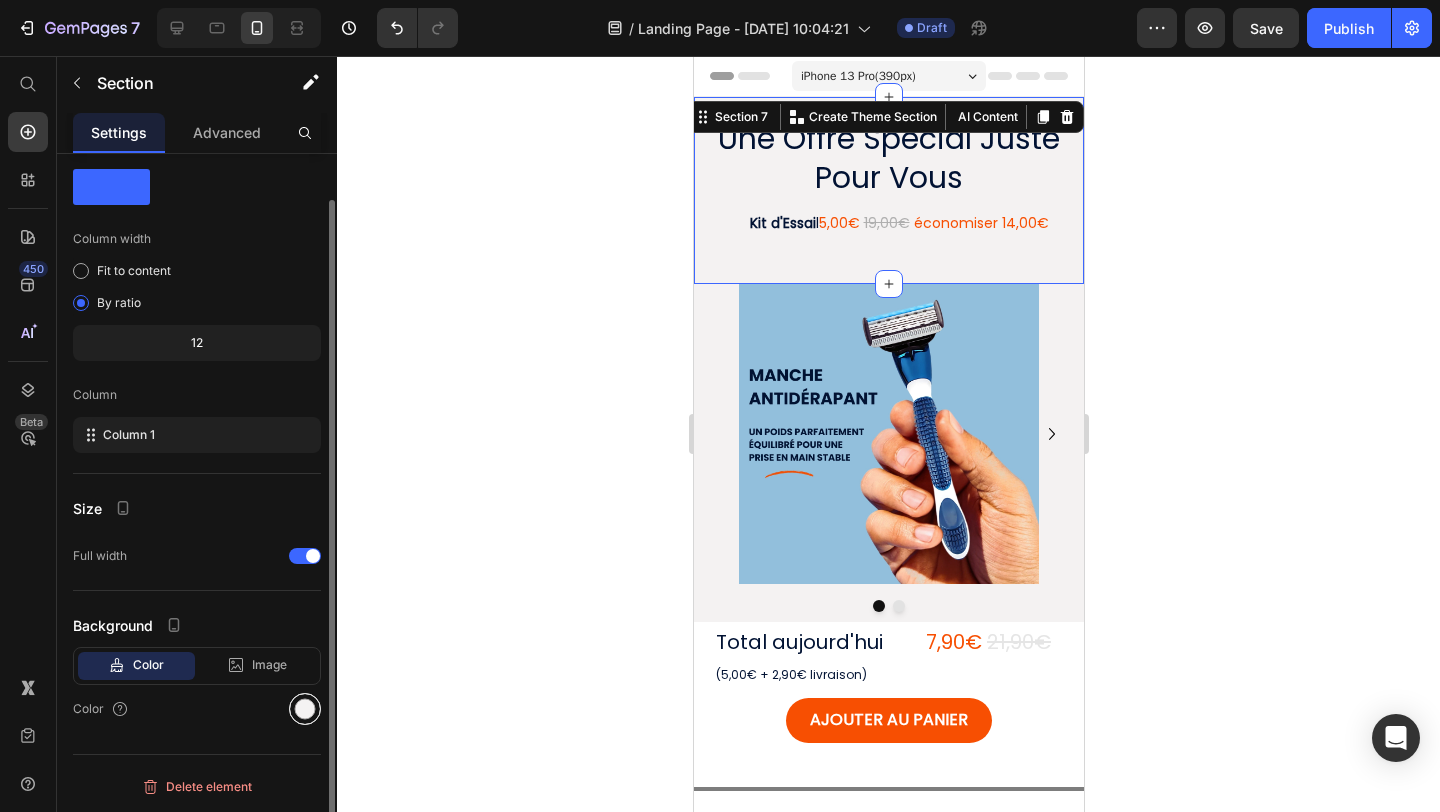 click at bounding box center [305, 709] 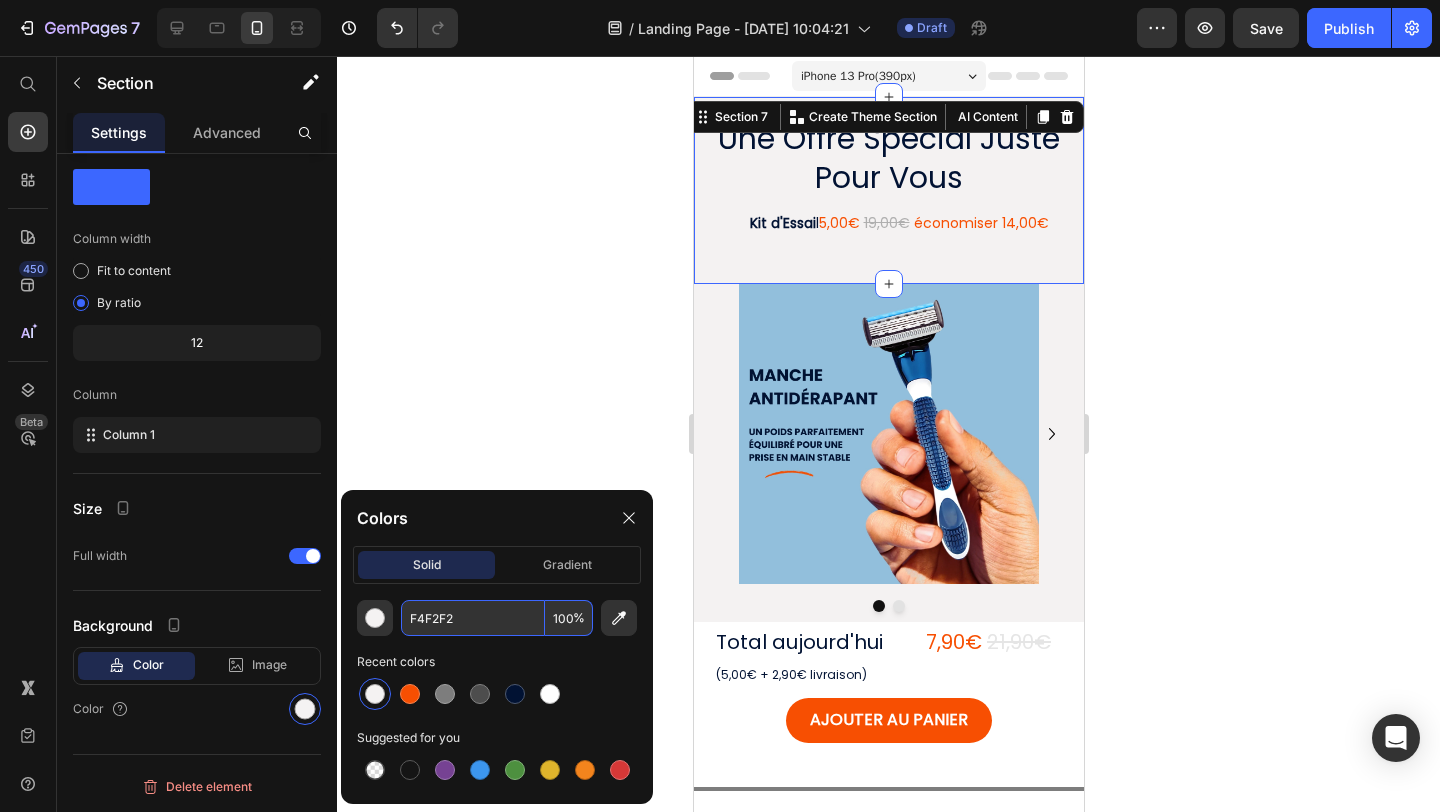 click on "F4F2F2" at bounding box center (473, 618) 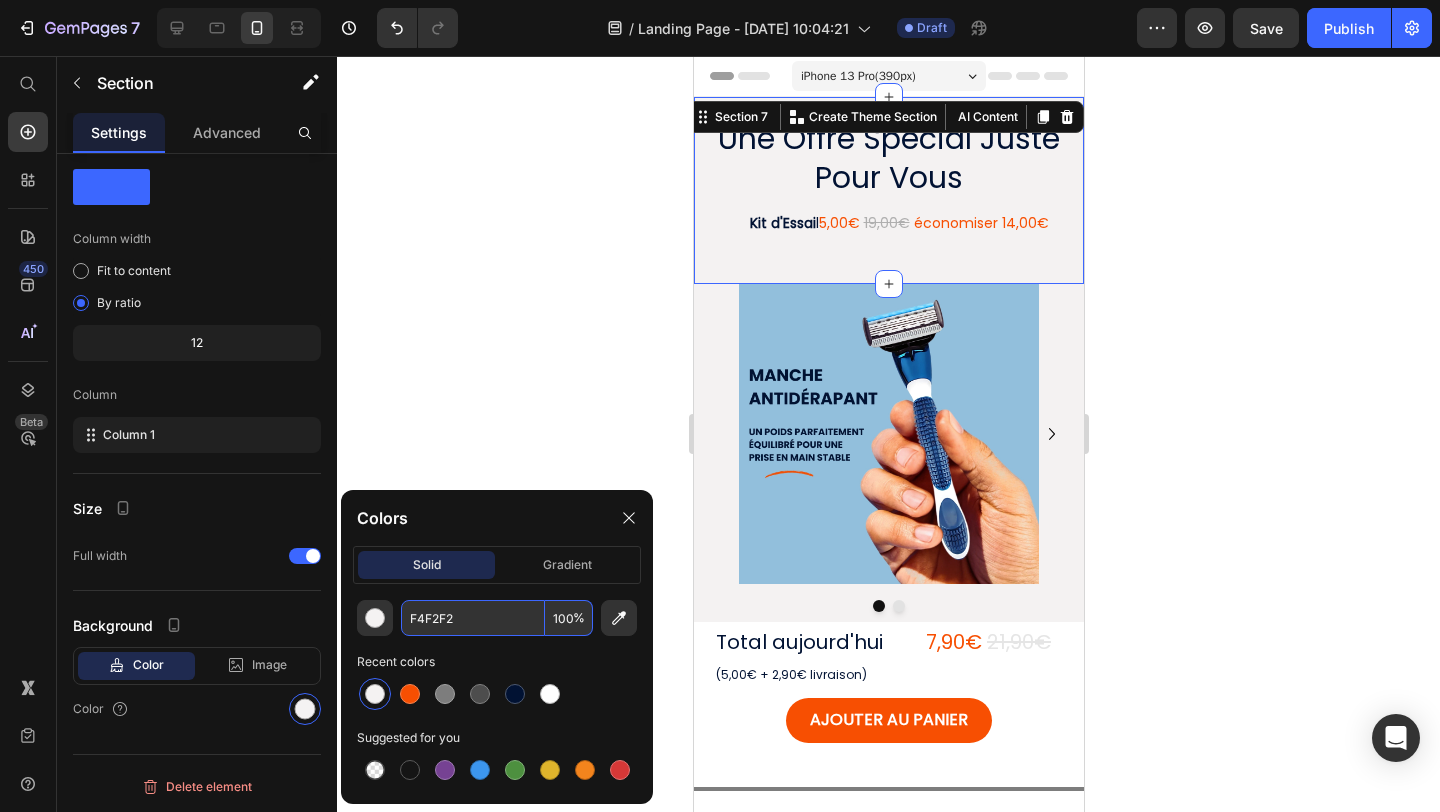 click 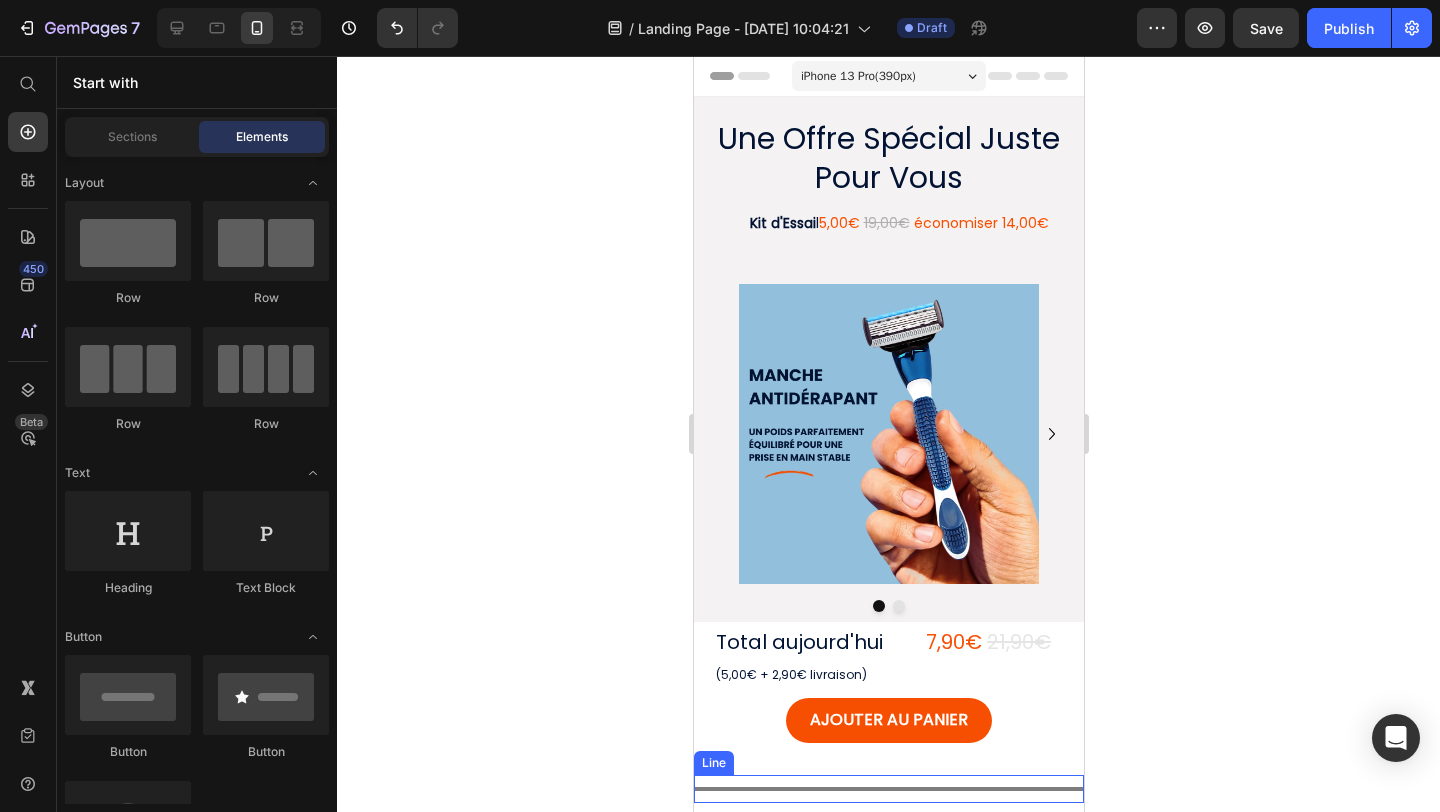 click on "Title Line" at bounding box center [888, 789] 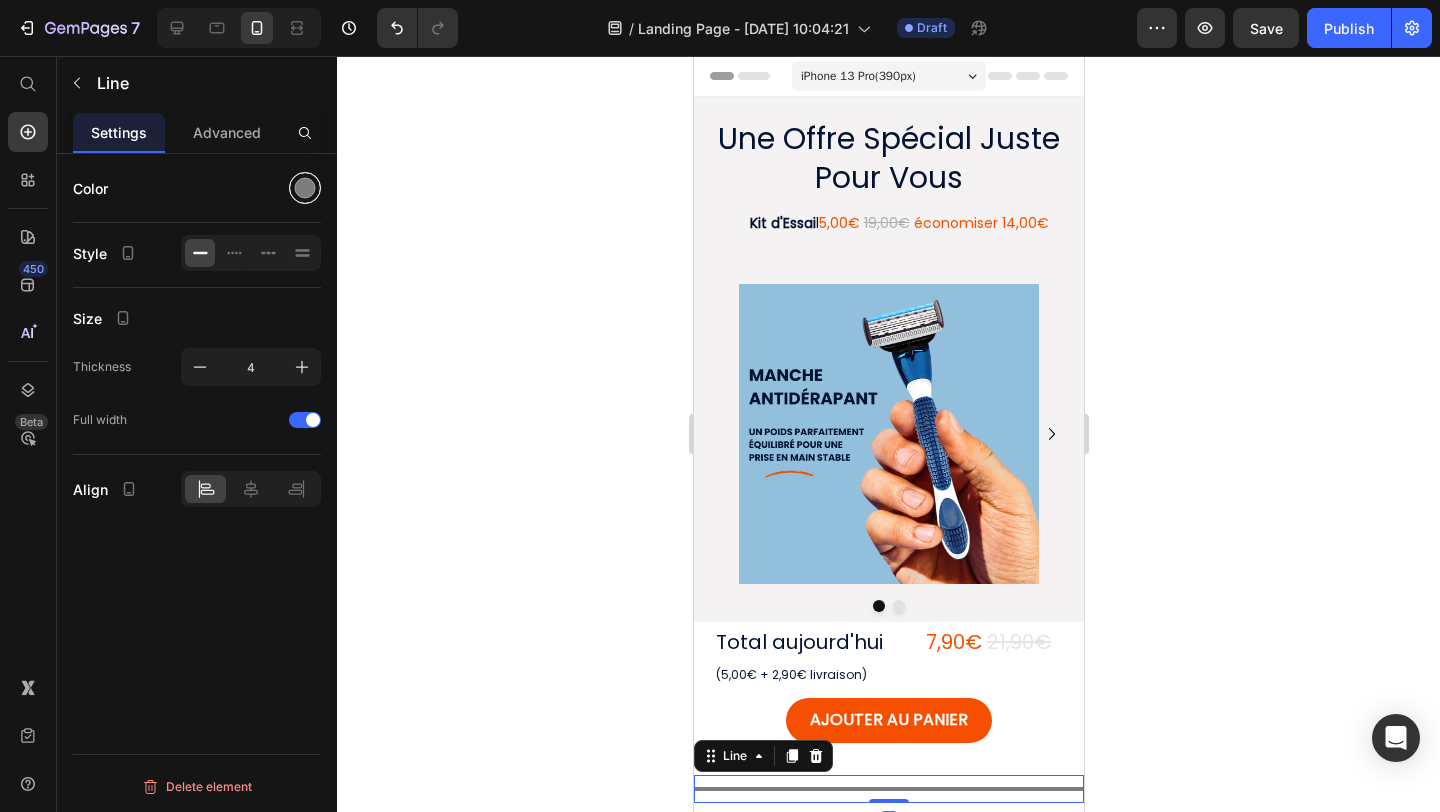 click at bounding box center [305, 188] 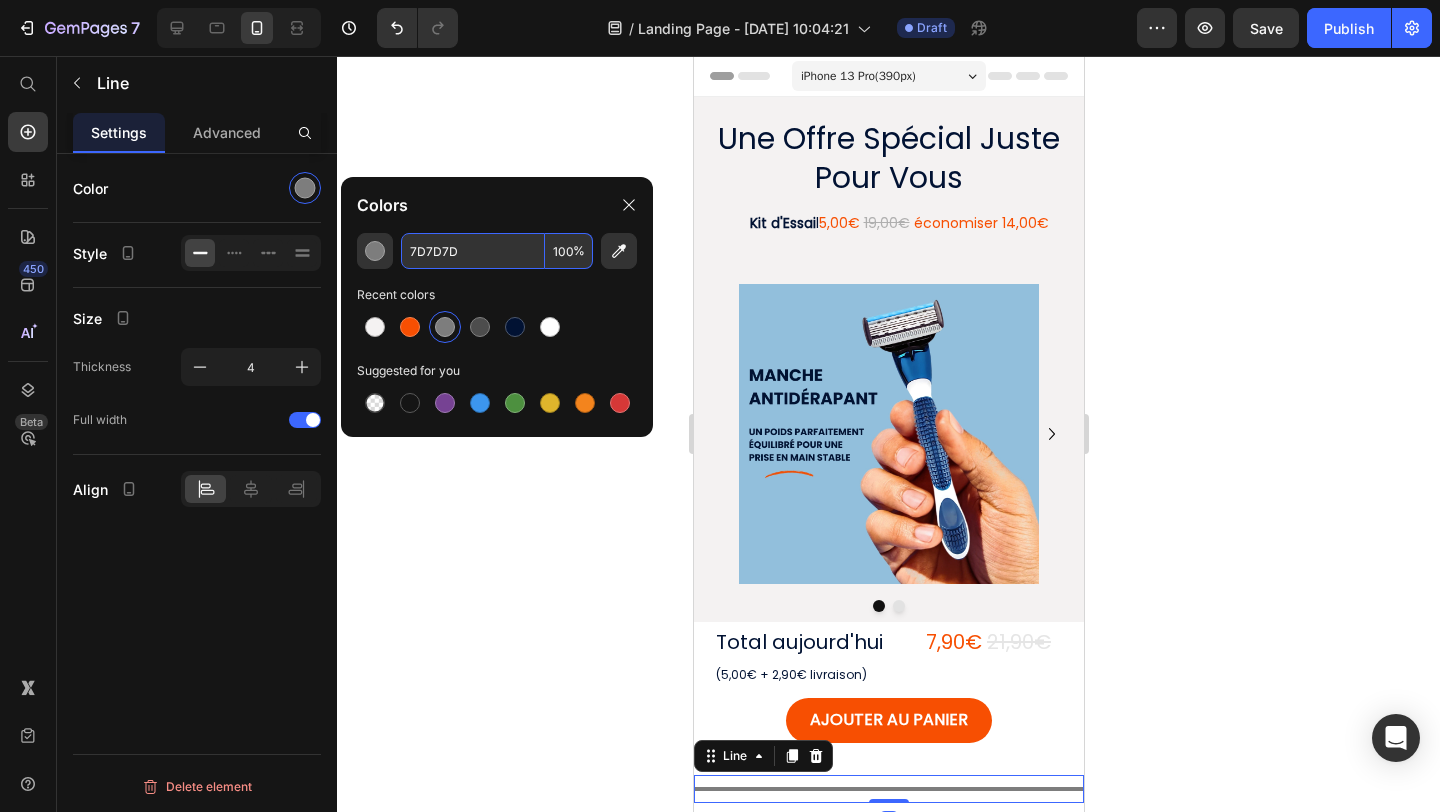 click on "7D7D7D" at bounding box center (473, 251) 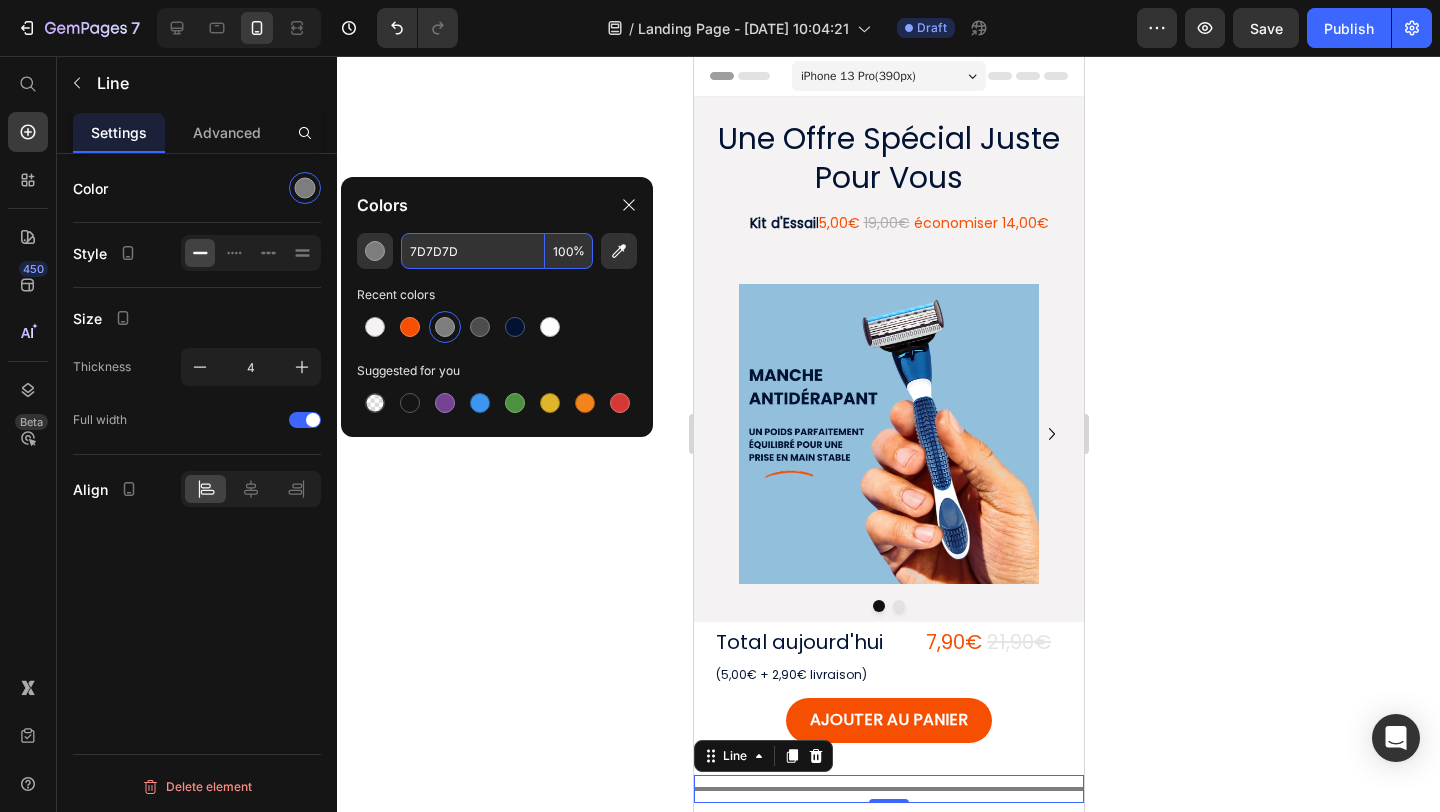 paste on "F4F2F2" 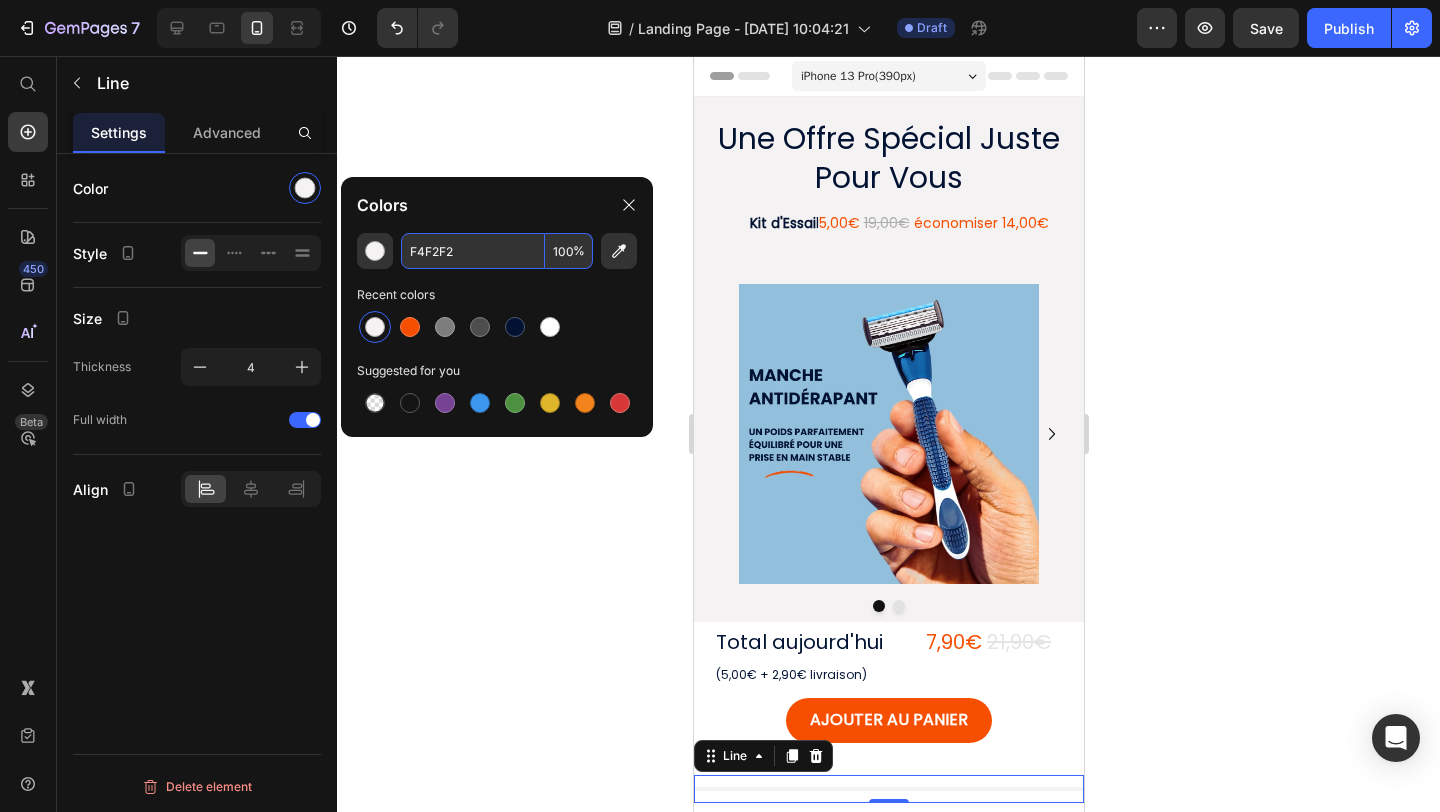 type on "F4F2F2" 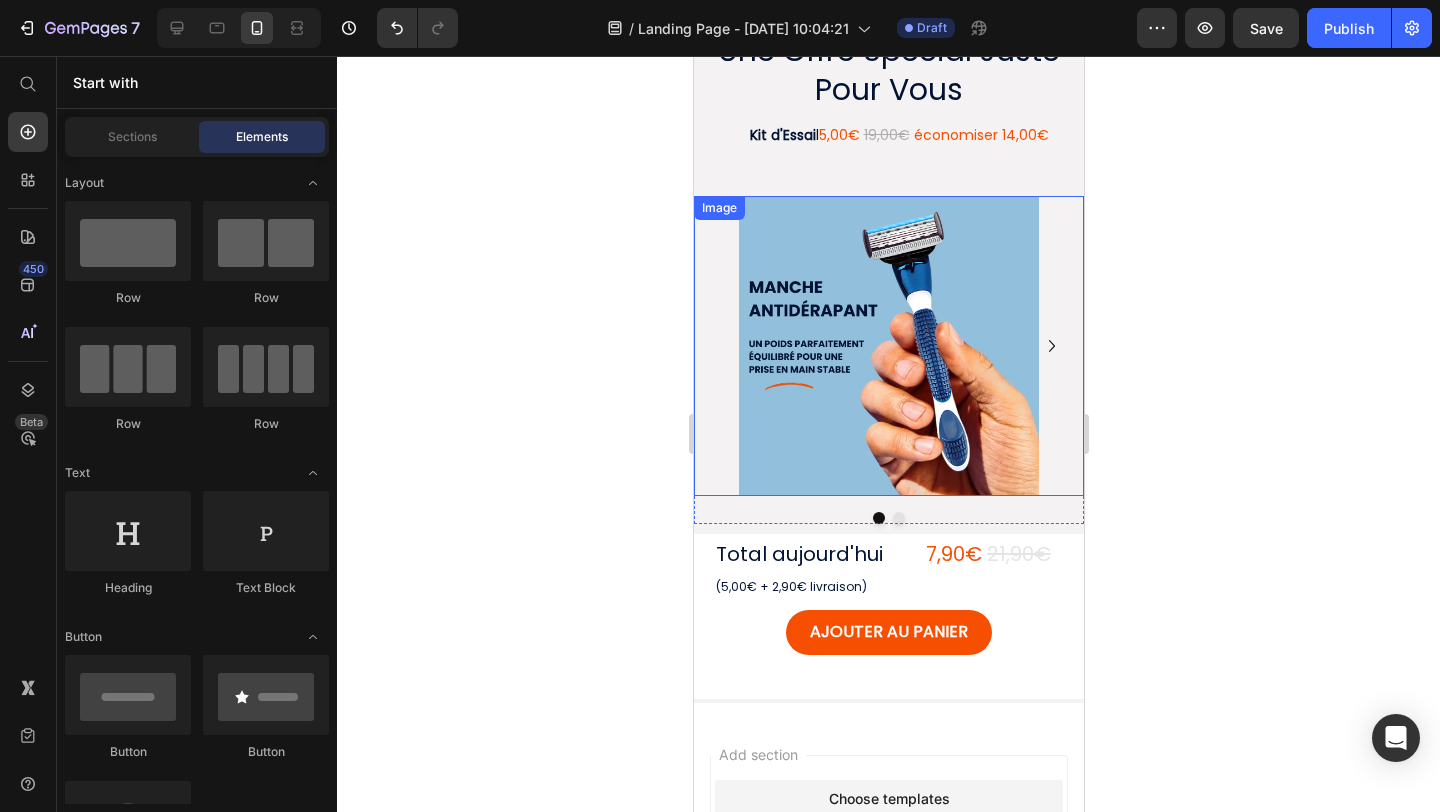 scroll, scrollTop: 89, scrollLeft: 0, axis: vertical 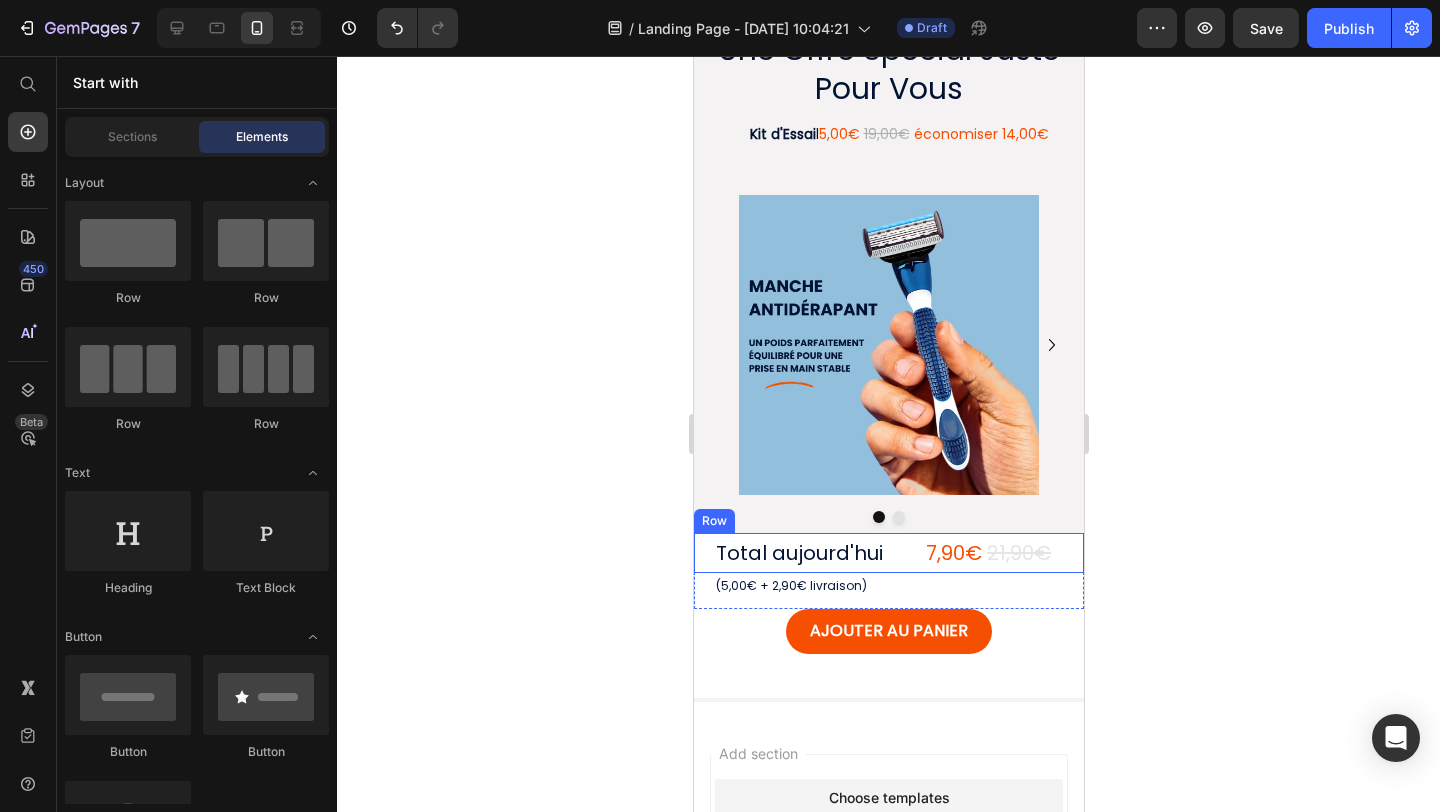 click on "Total aujourd'hui Text Block 7,90€   21,90€ Text Block Row" at bounding box center [888, 553] 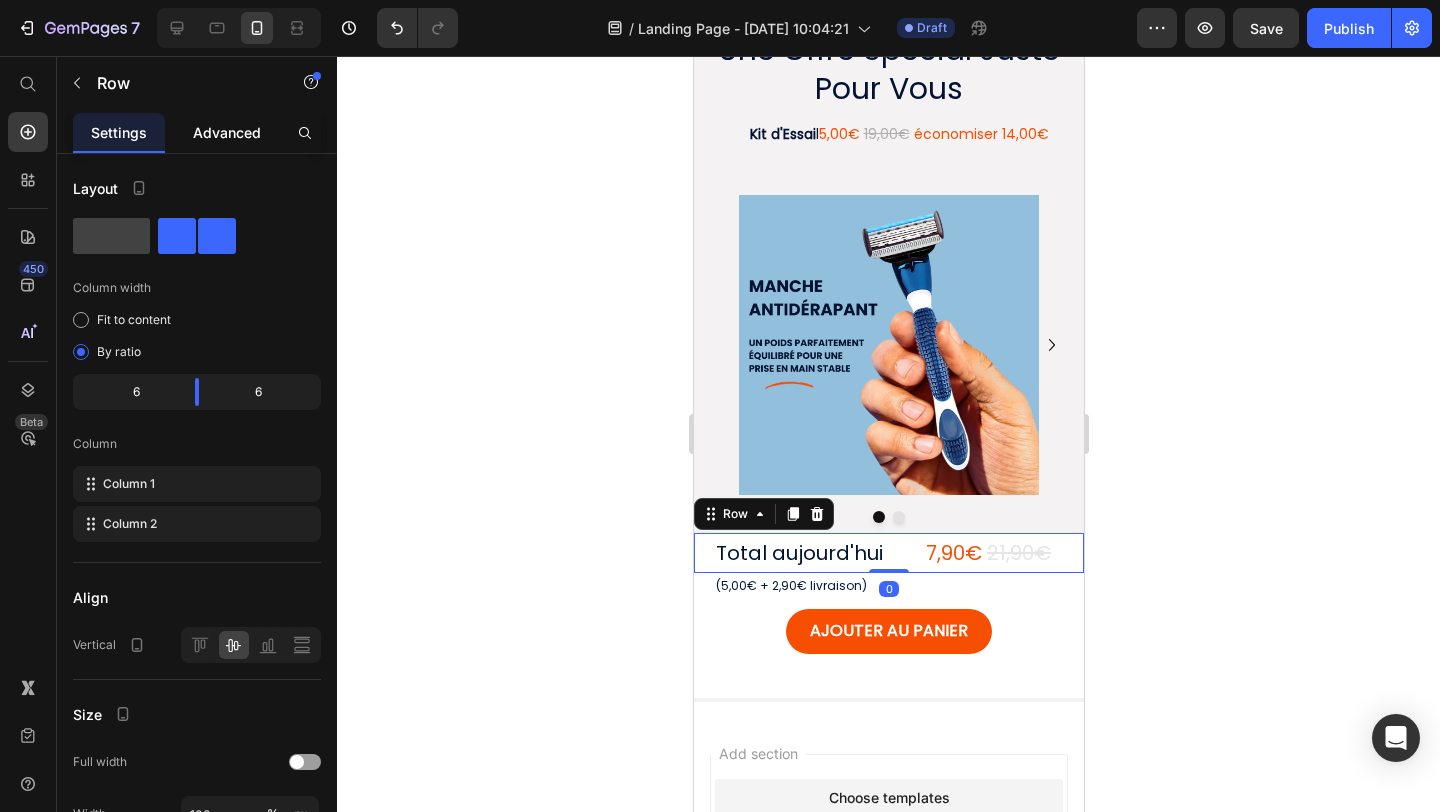 click on "Advanced" at bounding box center (227, 132) 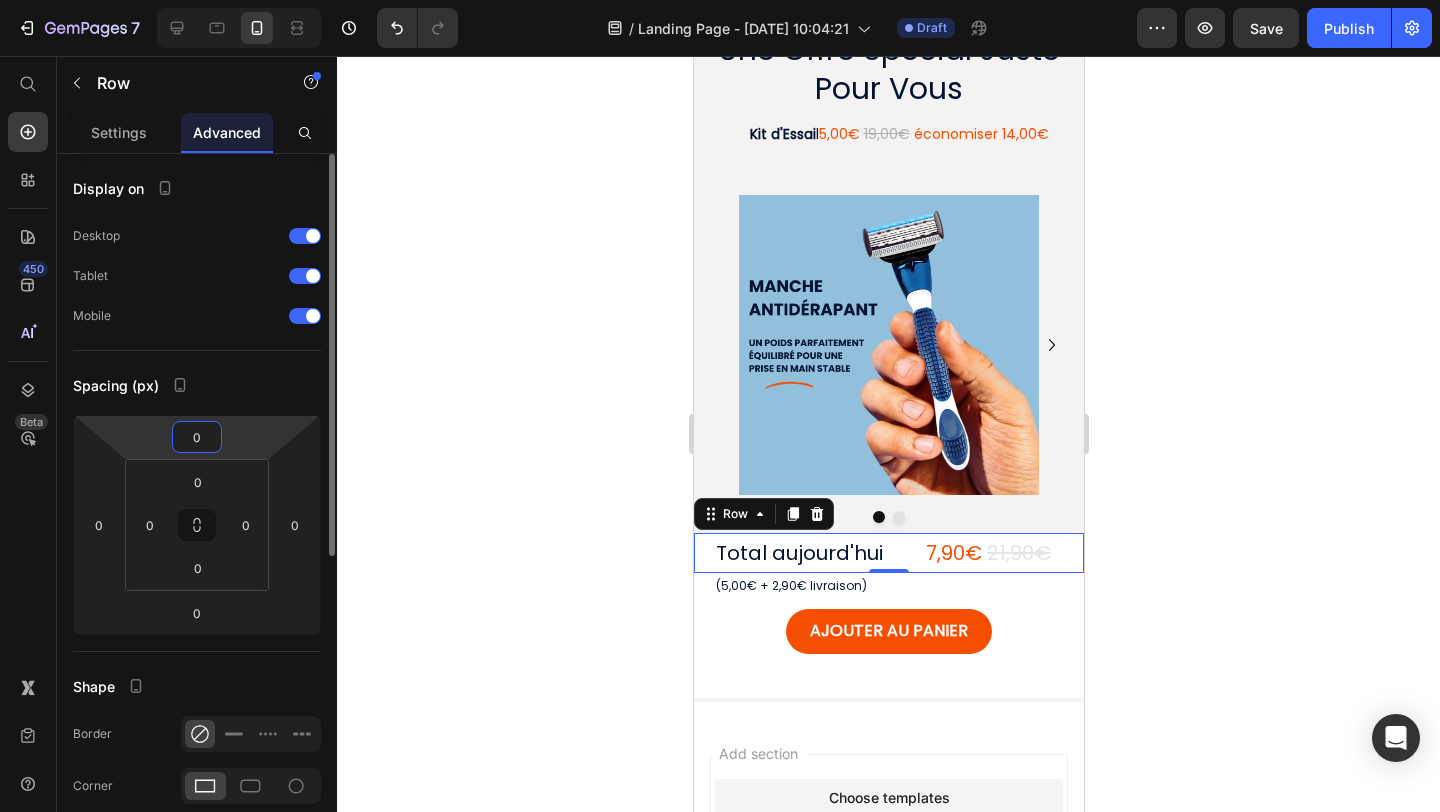 click on "0" at bounding box center (197, 437) 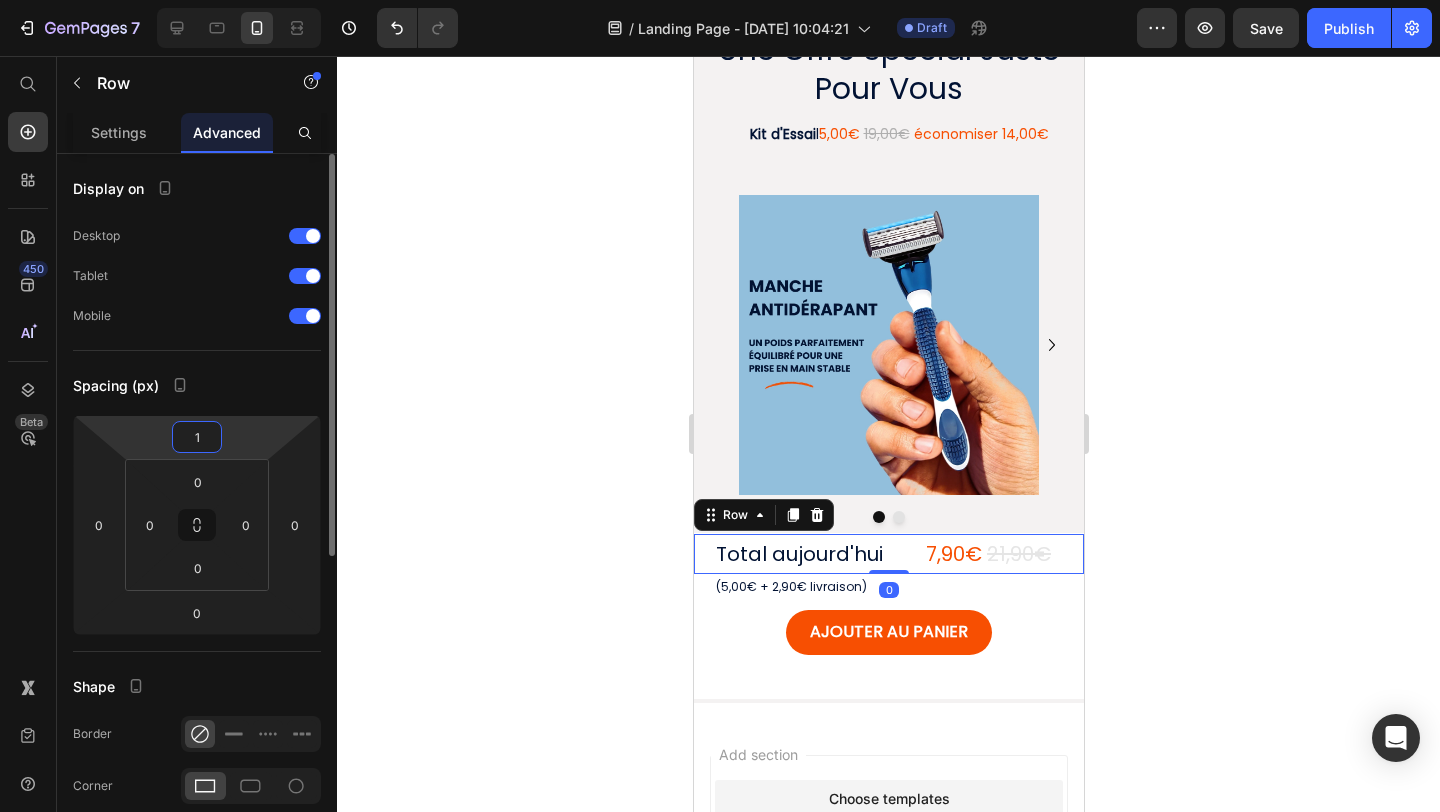 type on "10" 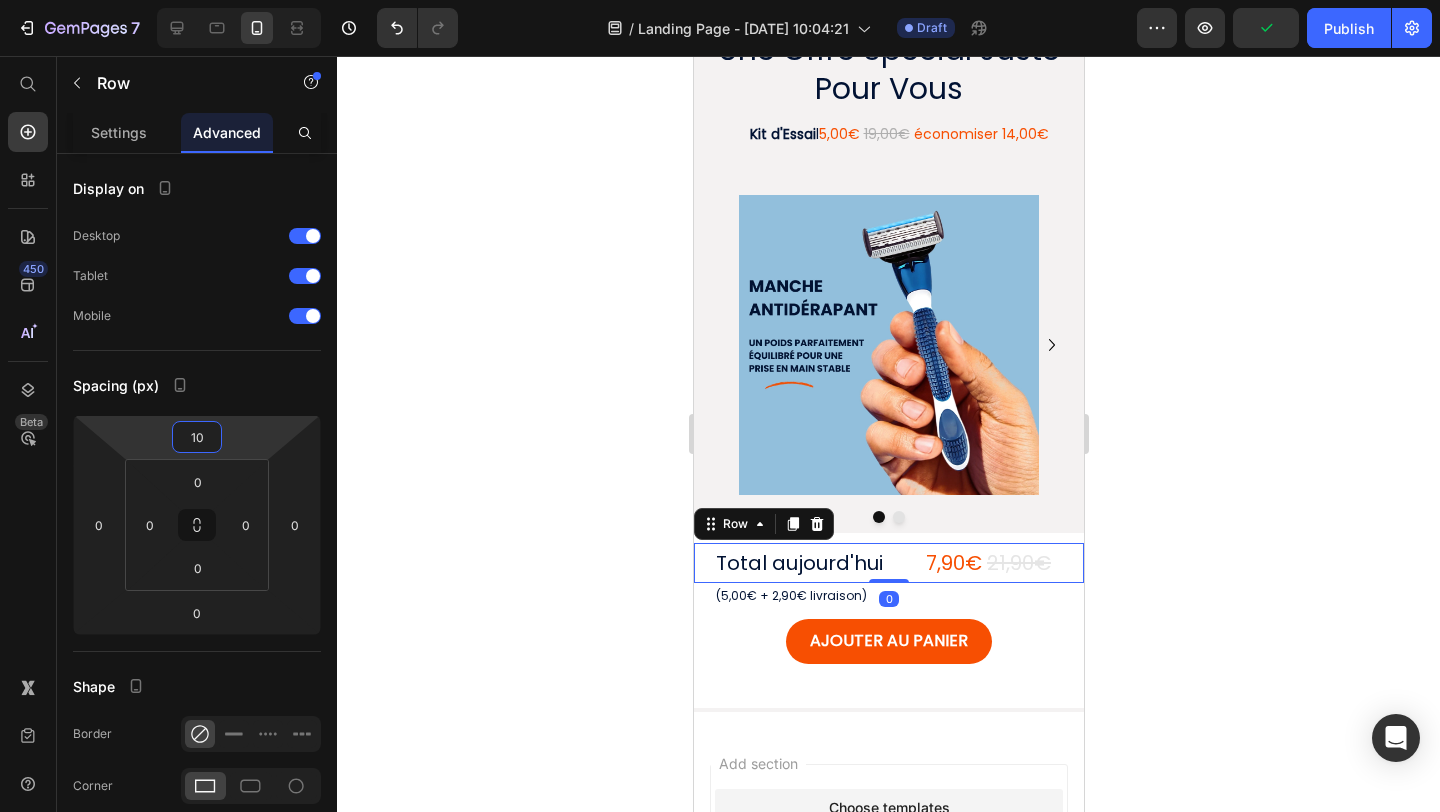 click 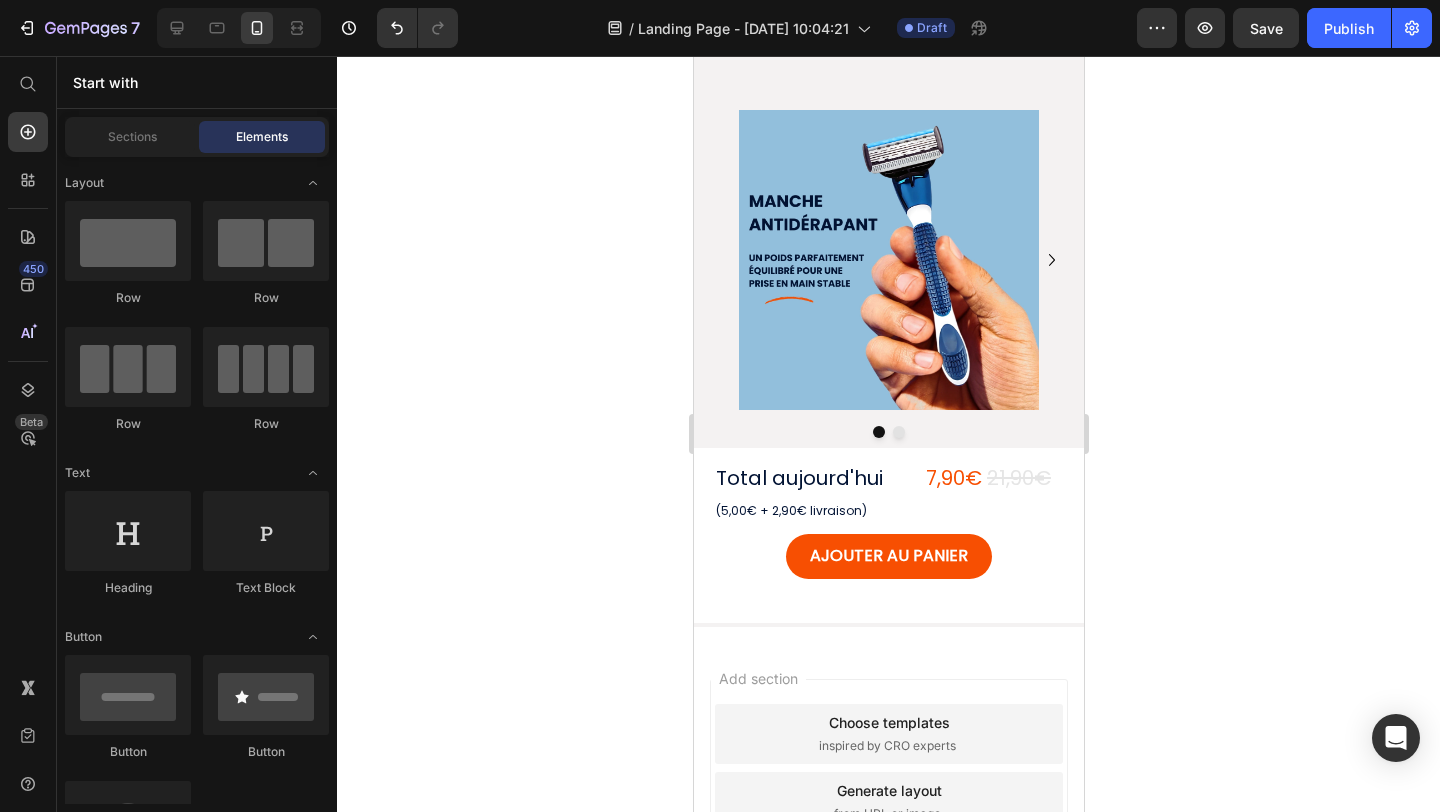 scroll, scrollTop: 233, scrollLeft: 0, axis: vertical 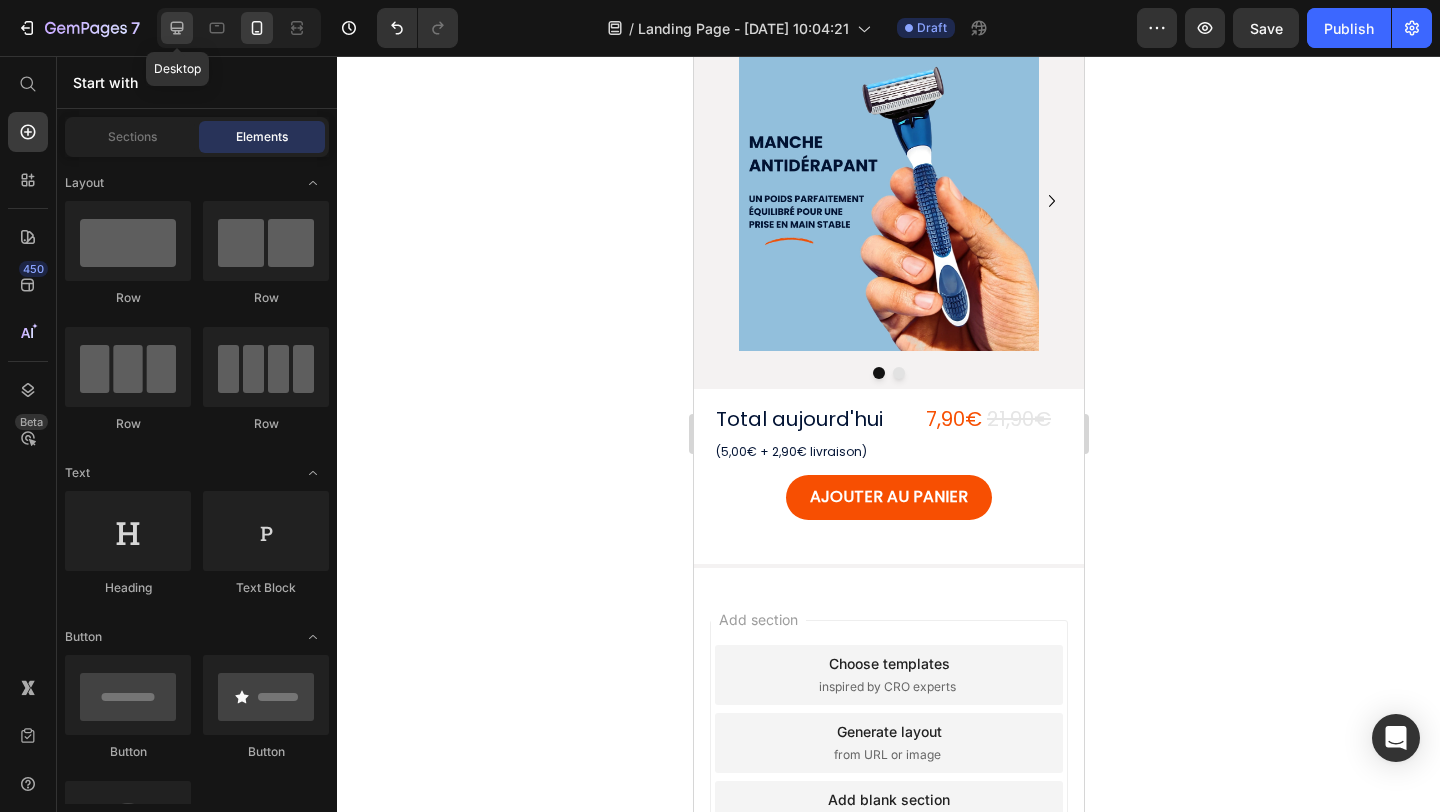 click 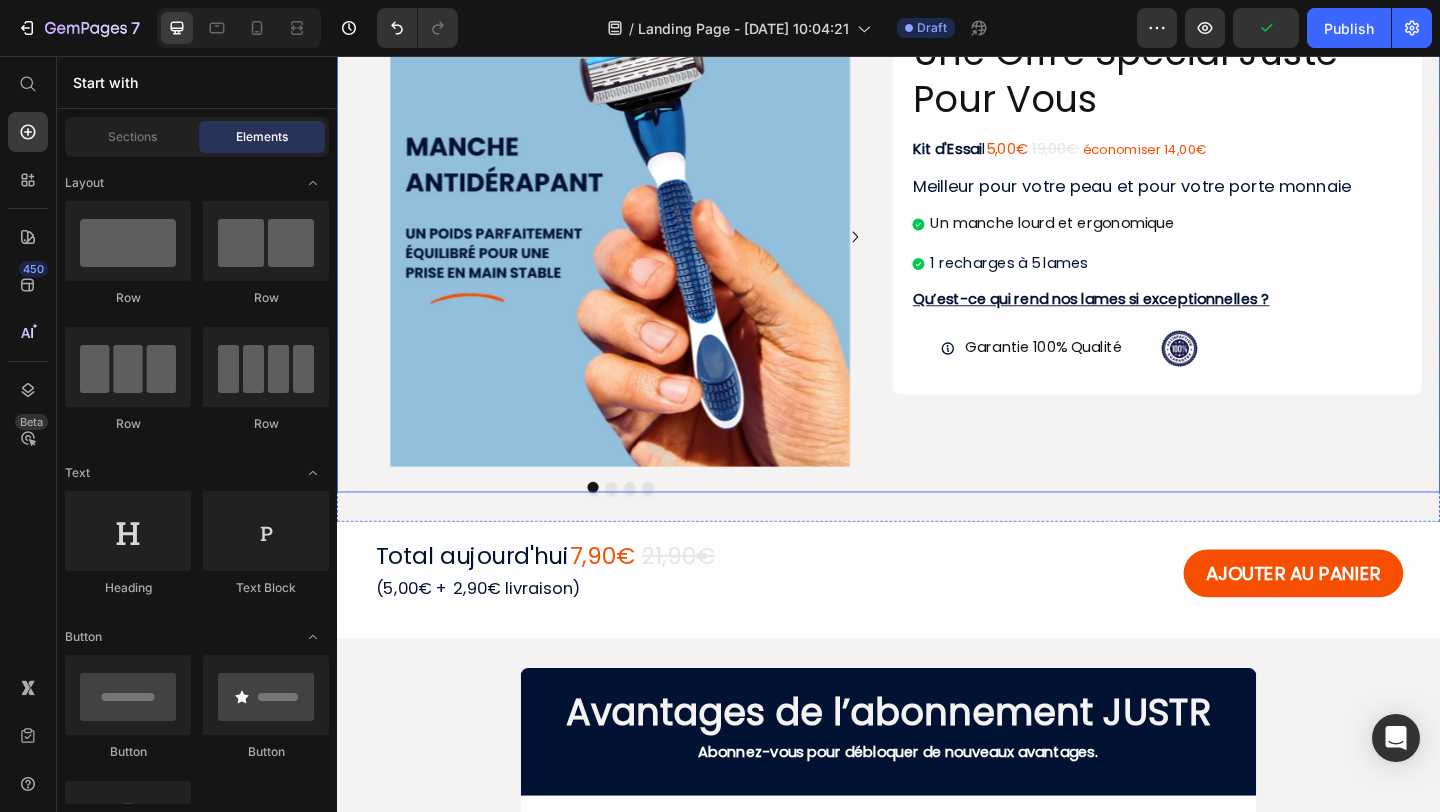 scroll, scrollTop: 0, scrollLeft: 0, axis: both 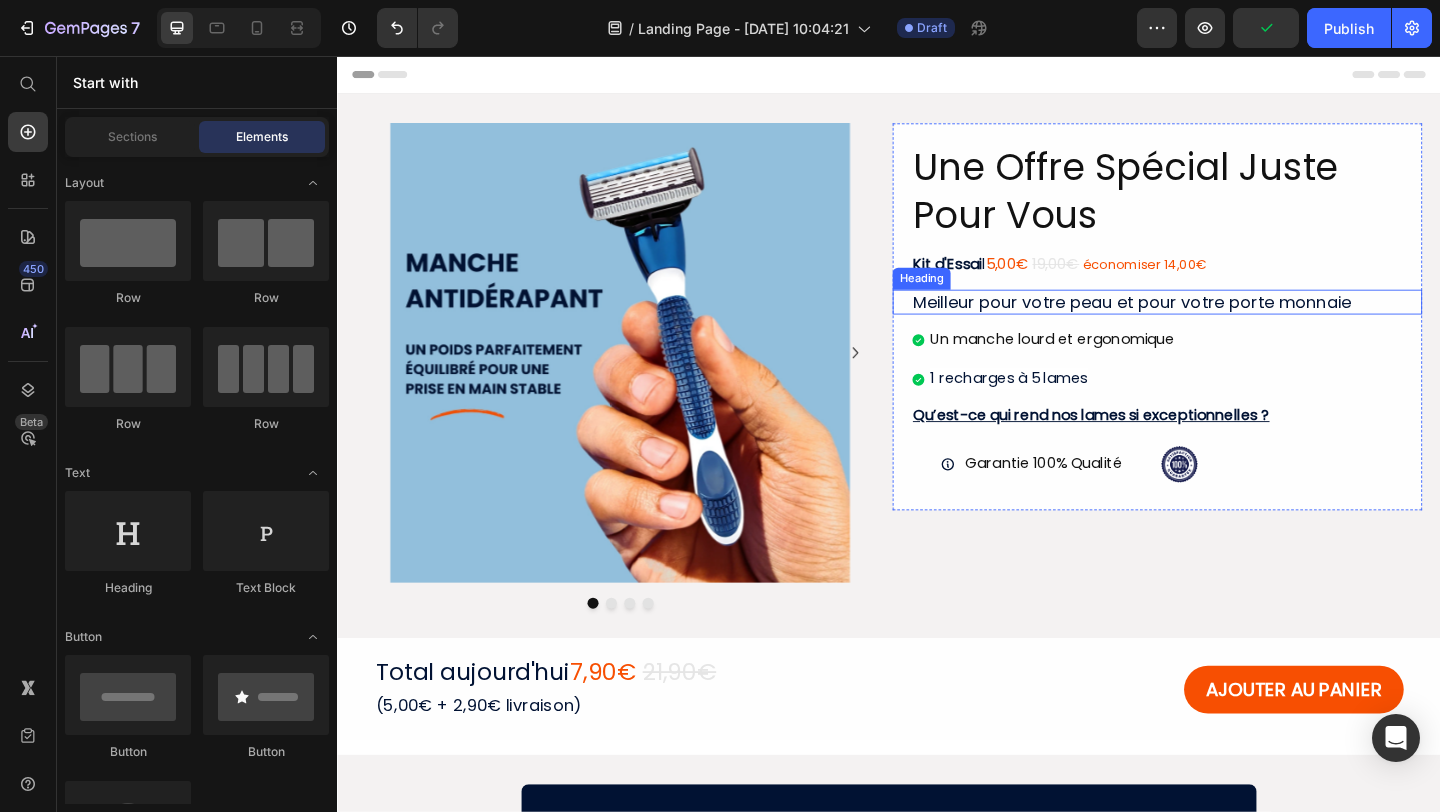 click on "Meilleur pour votre peau et pour votre porte monnaie" at bounding box center [1229, 323] 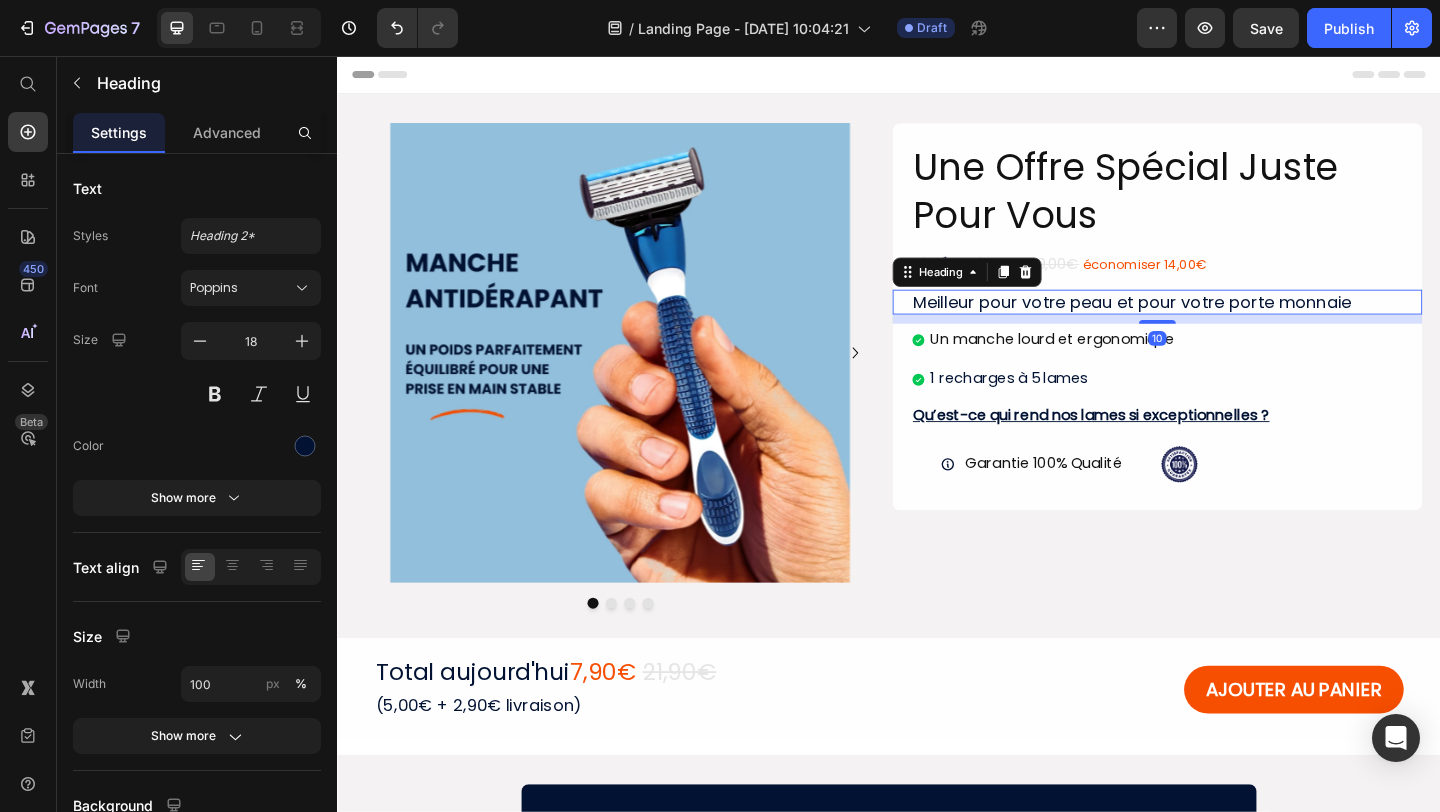 click on "Un manche lourd et ergonomique" at bounding box center [1114, 364] 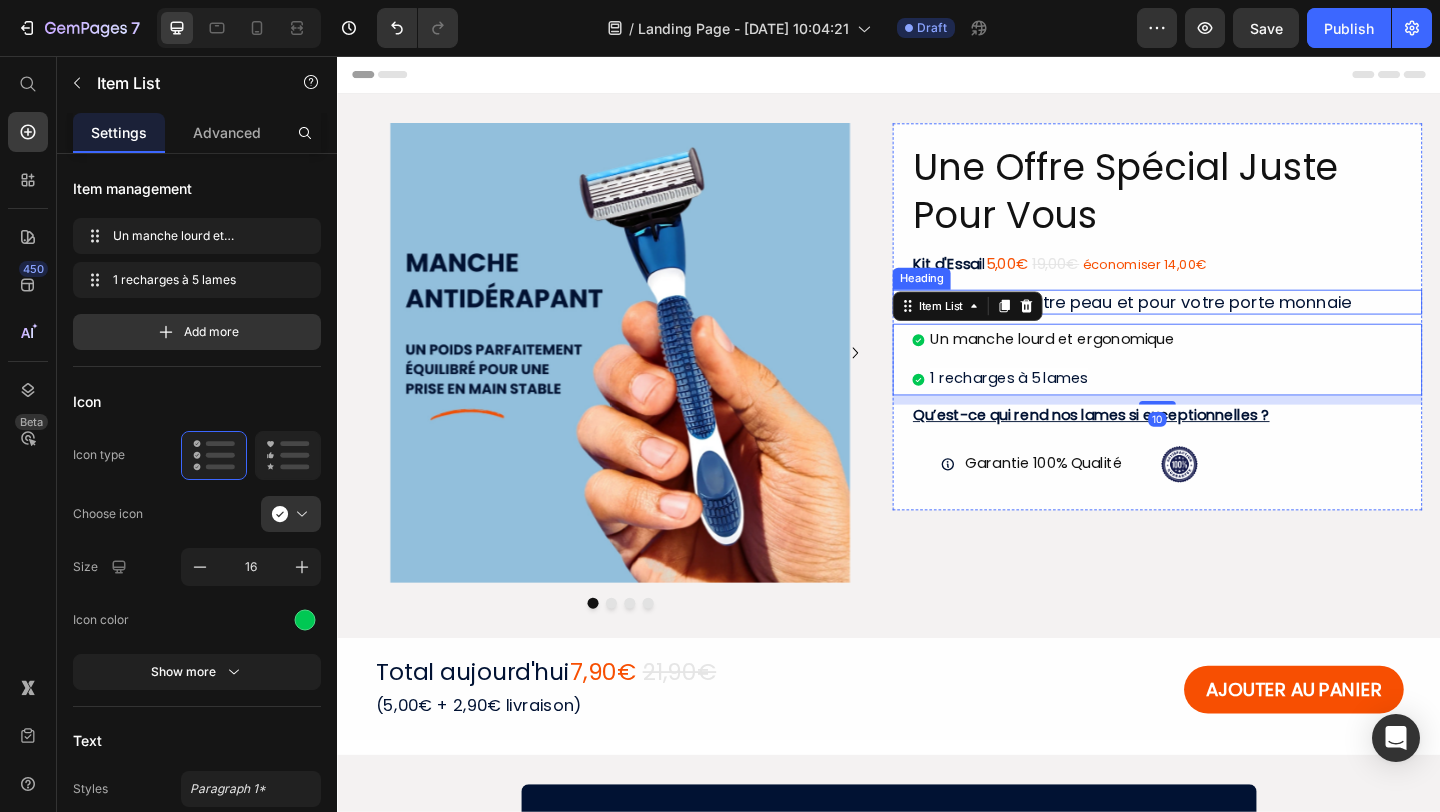 click on "Meilleur pour votre peau et pour votre porte monnaie" at bounding box center (1229, 323) 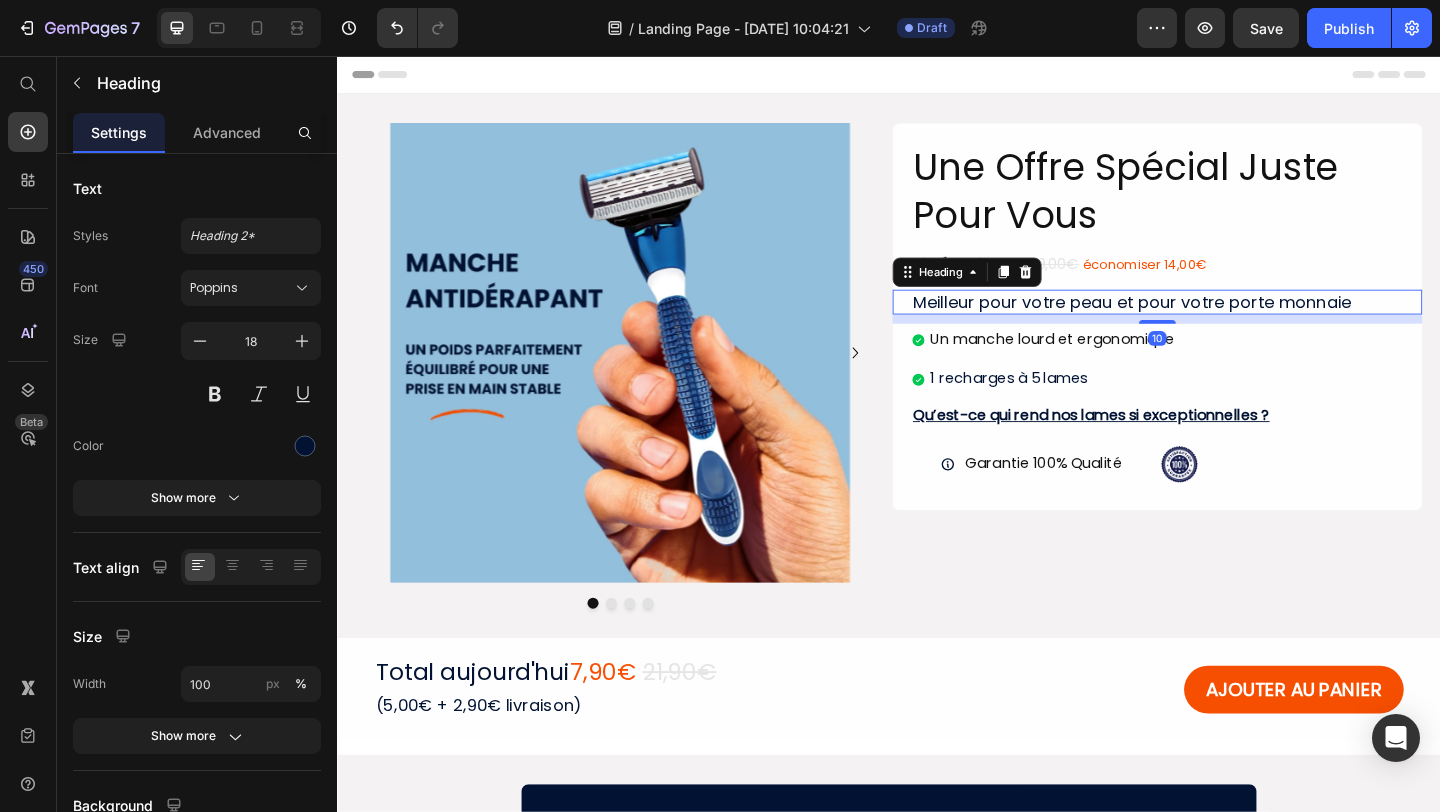 click on "Meilleur pour votre peau et pour votre porte monnaie" at bounding box center (1229, 323) 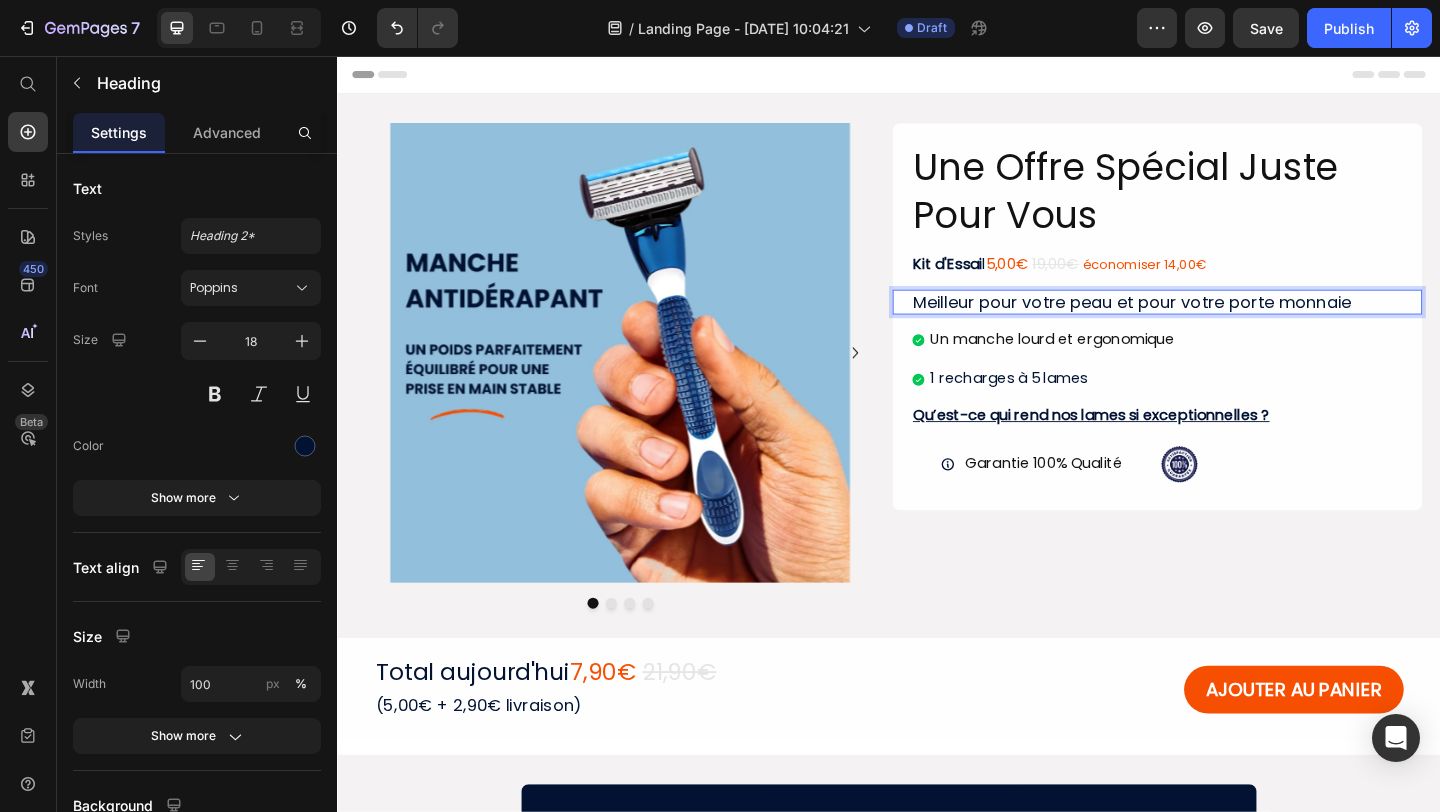 click on "Meilleur pour votre peau et pour votre porte monnaie" at bounding box center (1229, 323) 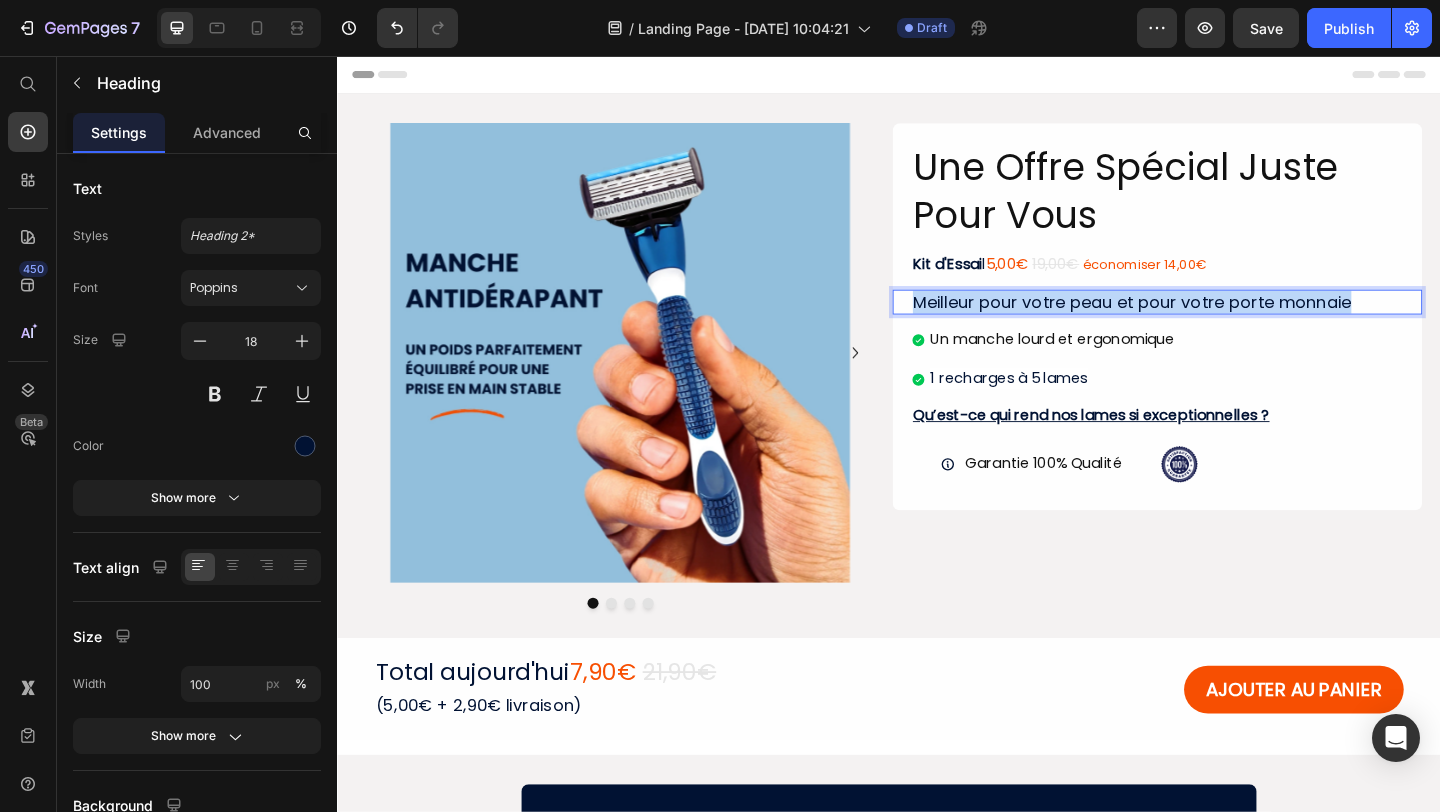click on "Meilleur pour votre peau et pour votre porte monnaie" at bounding box center (1229, 323) 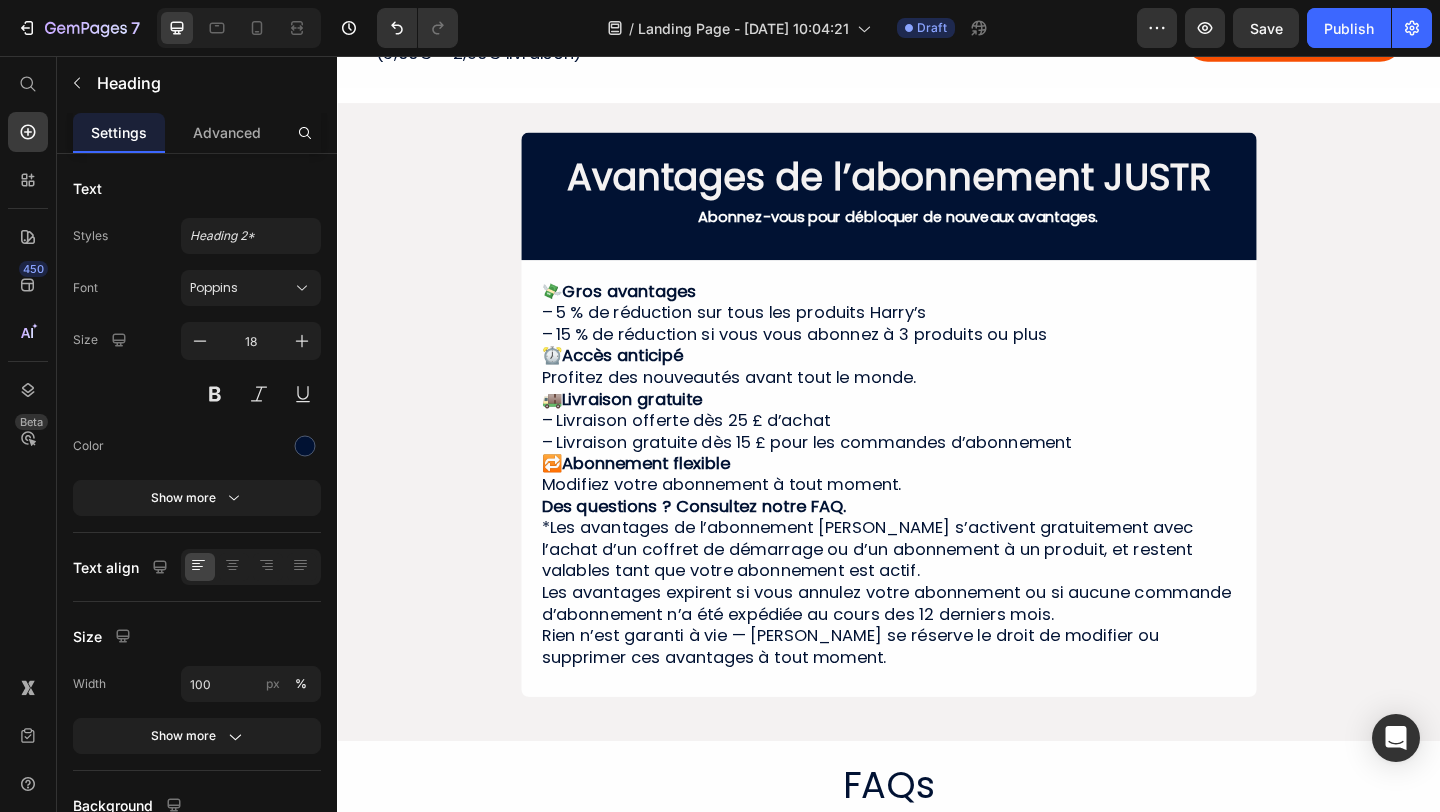scroll, scrollTop: 0, scrollLeft: 0, axis: both 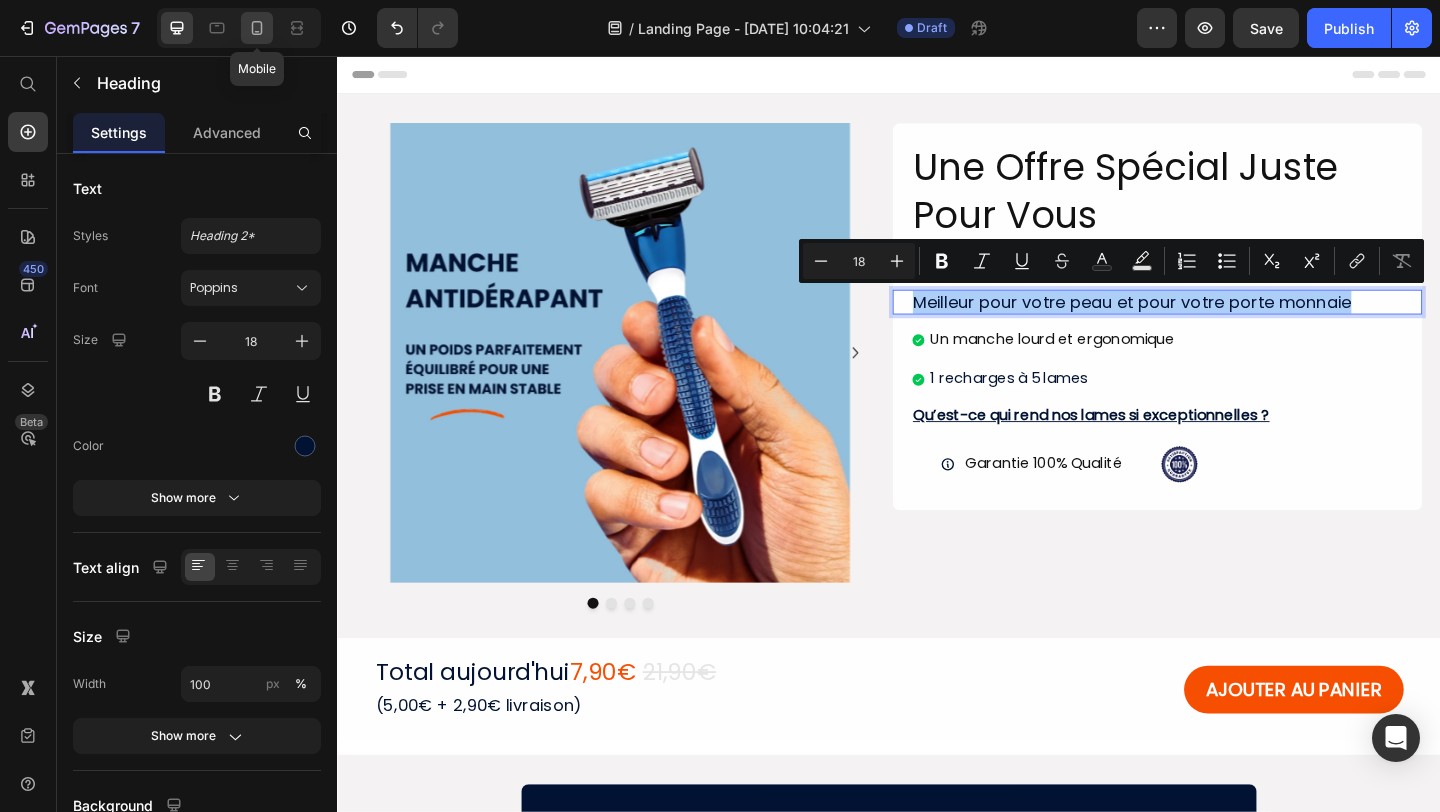 click 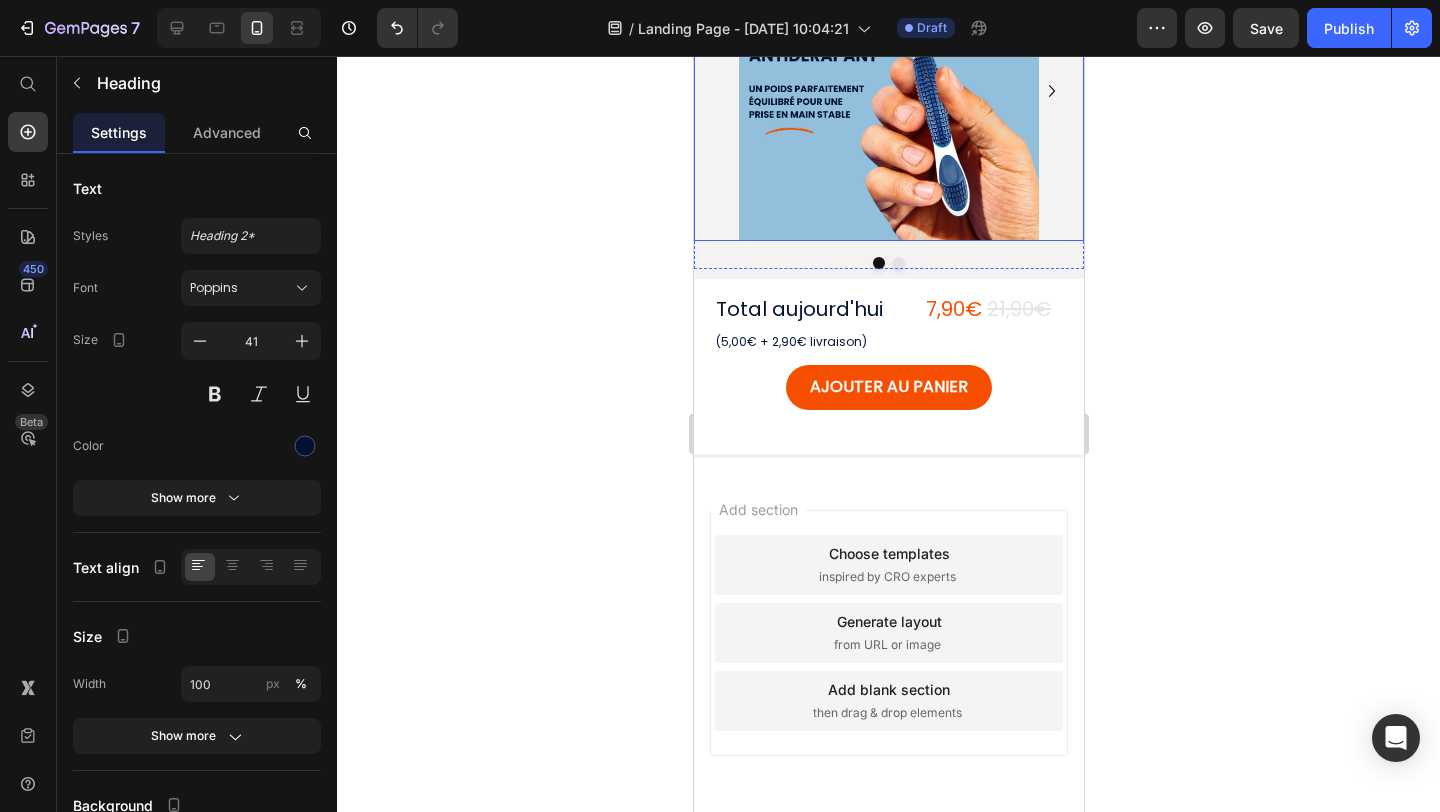 scroll, scrollTop: 370, scrollLeft: 0, axis: vertical 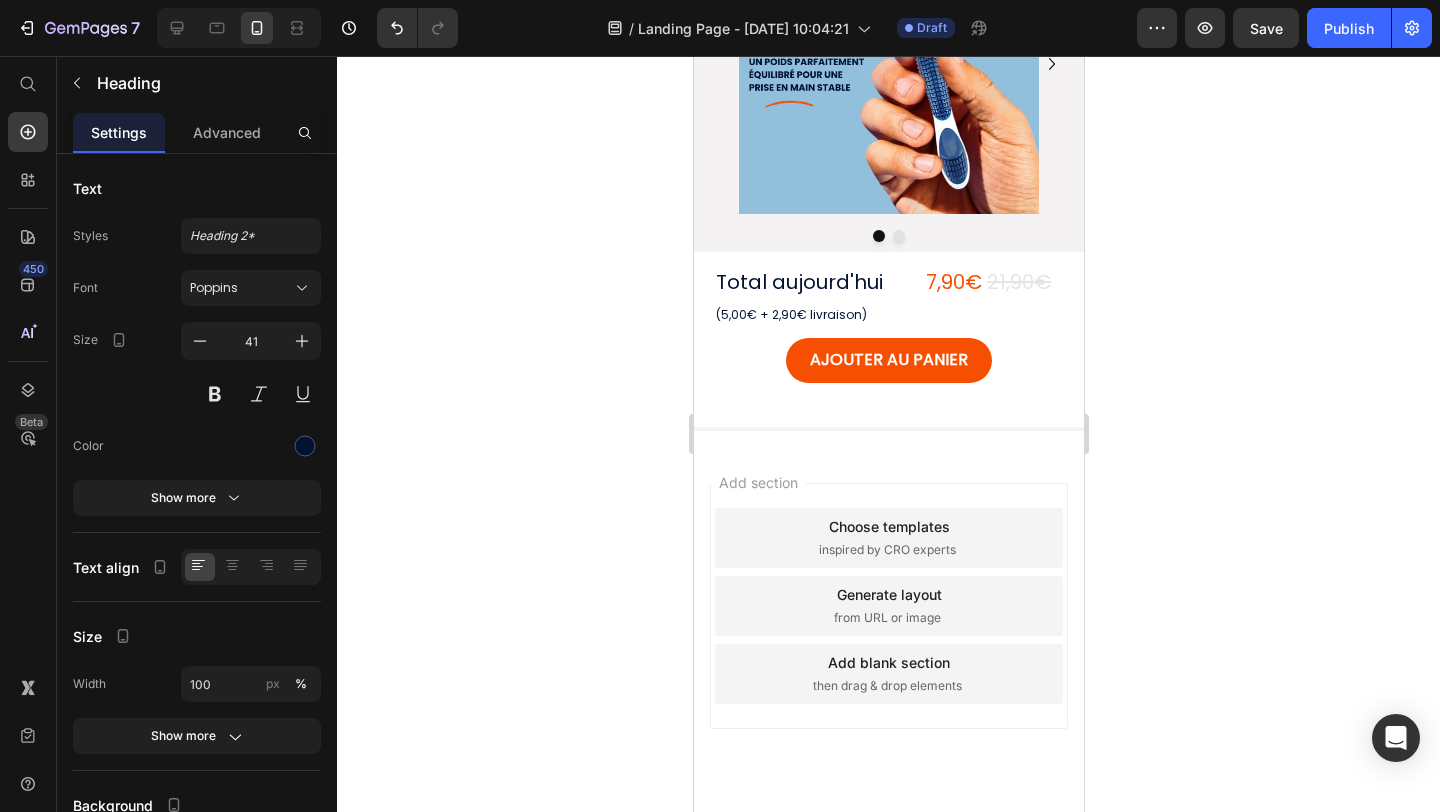 click on "Add section Choose templates inspired by CRO experts Generate layout from URL or image Add blank section then drag & drop elements" at bounding box center [888, 634] 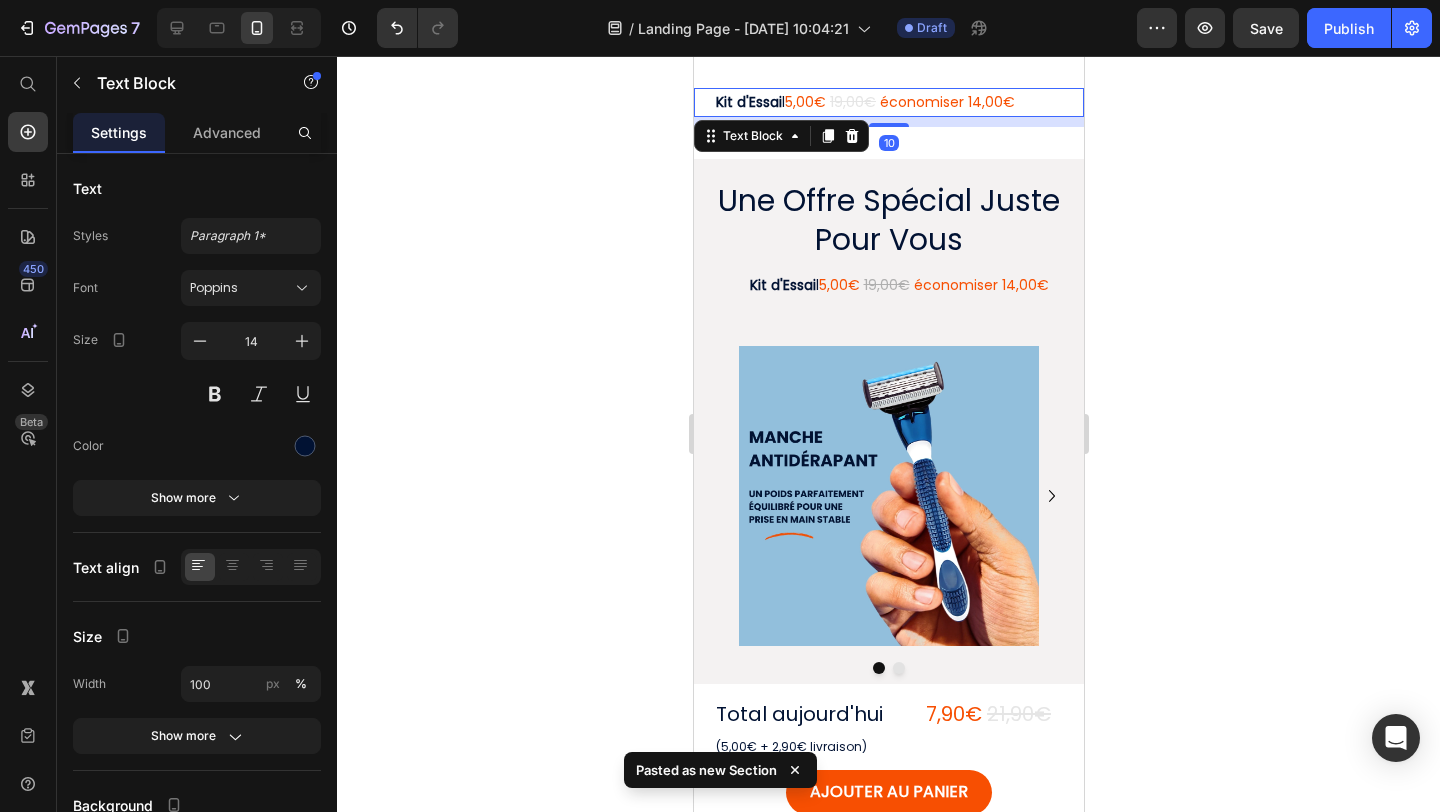 scroll, scrollTop: 19, scrollLeft: 0, axis: vertical 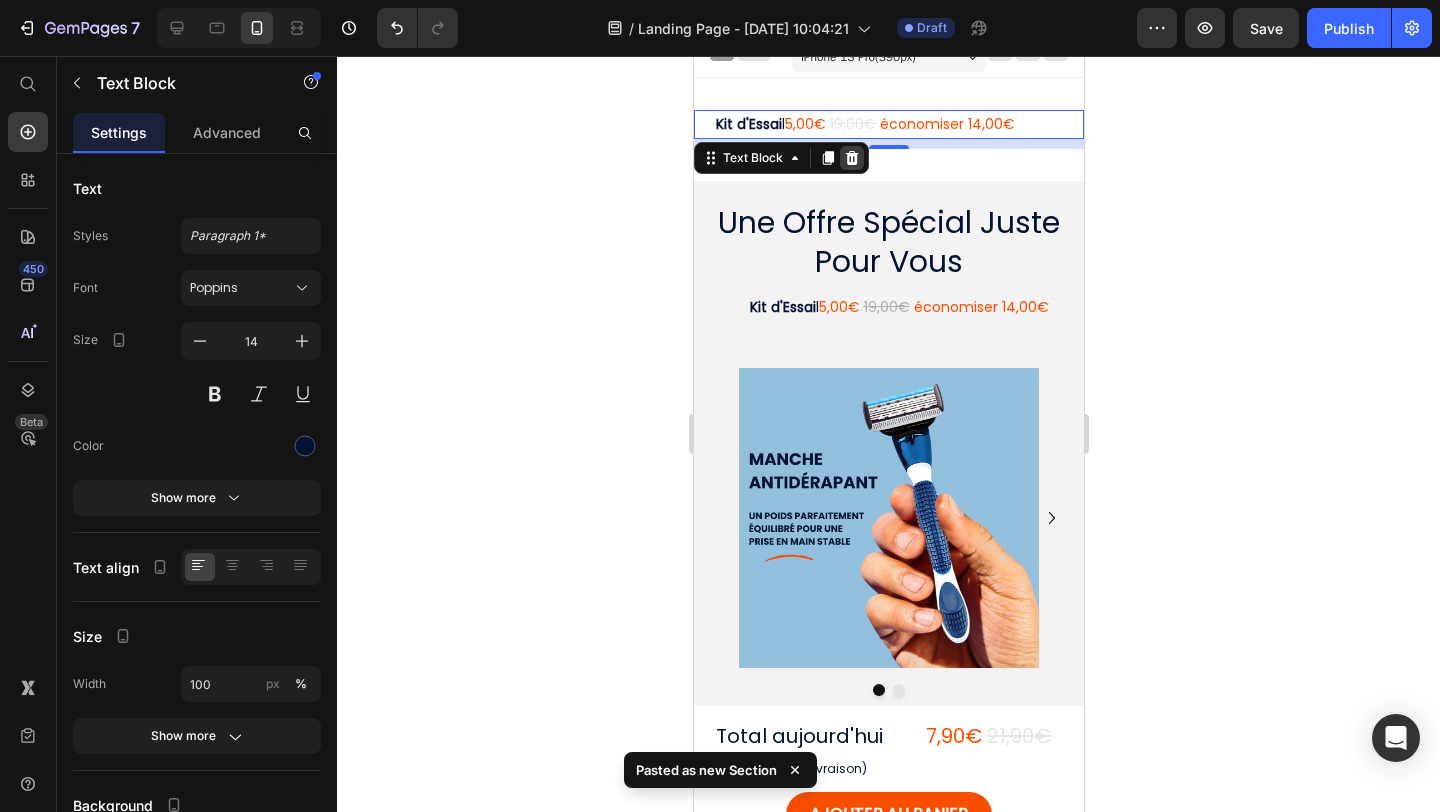 click at bounding box center (851, 158) 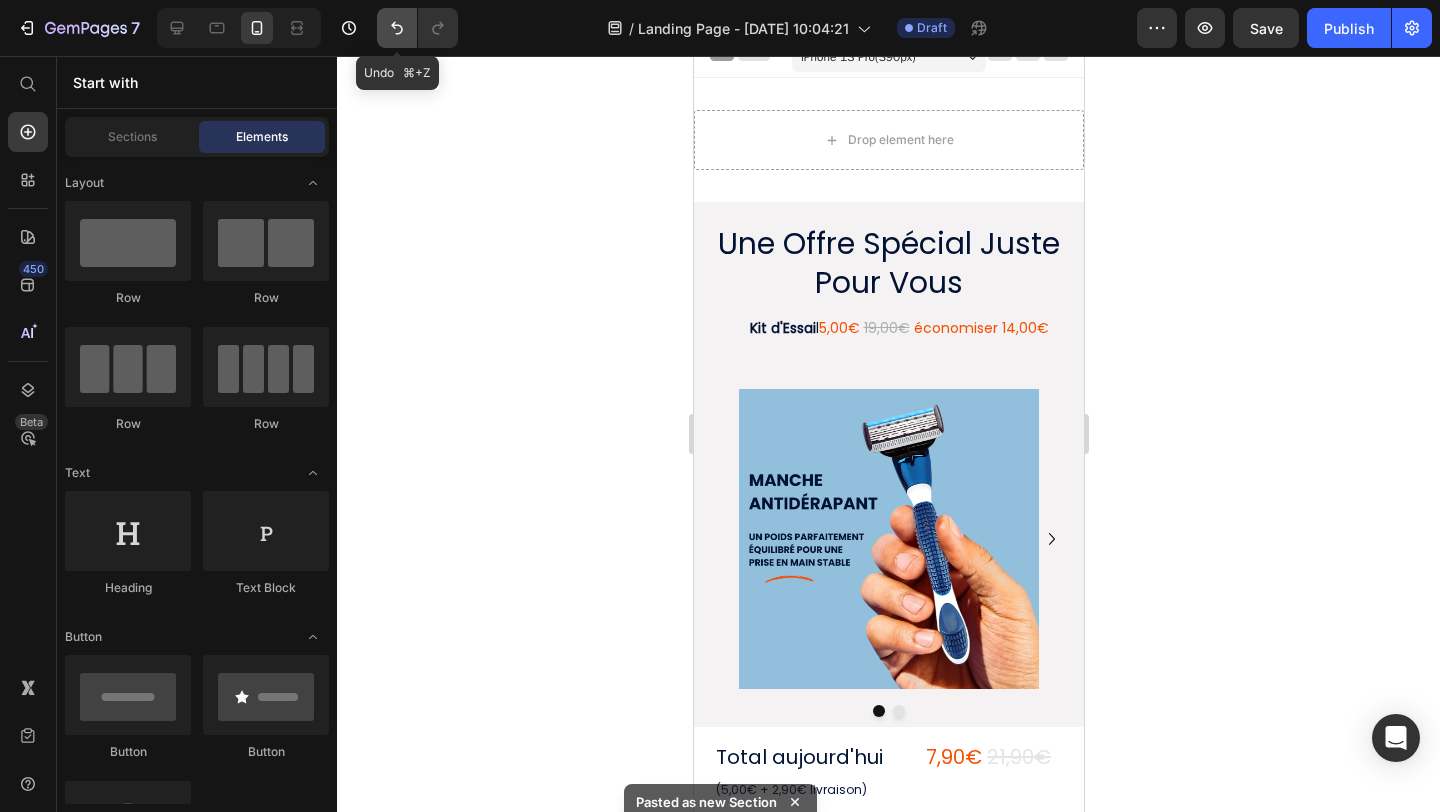 click 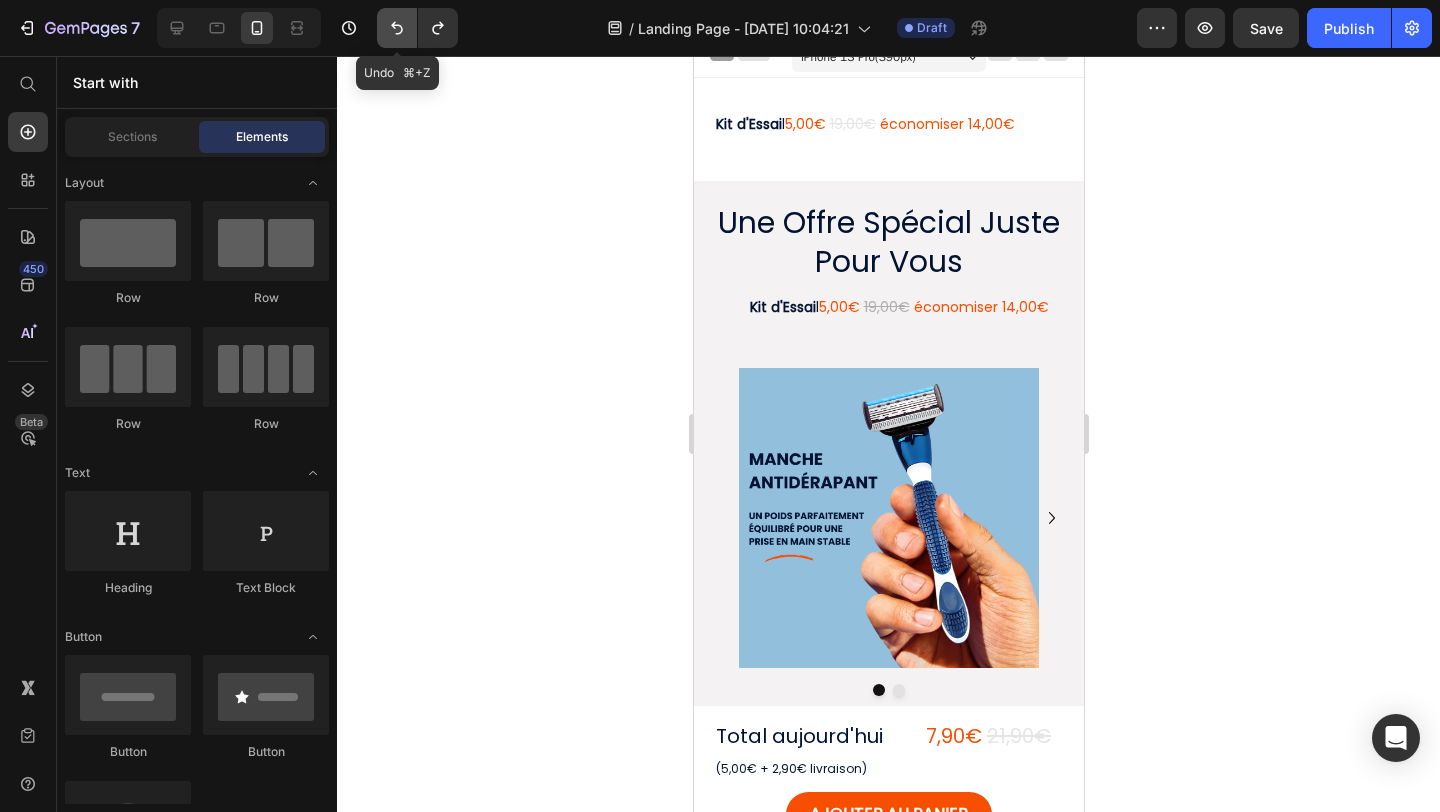 click 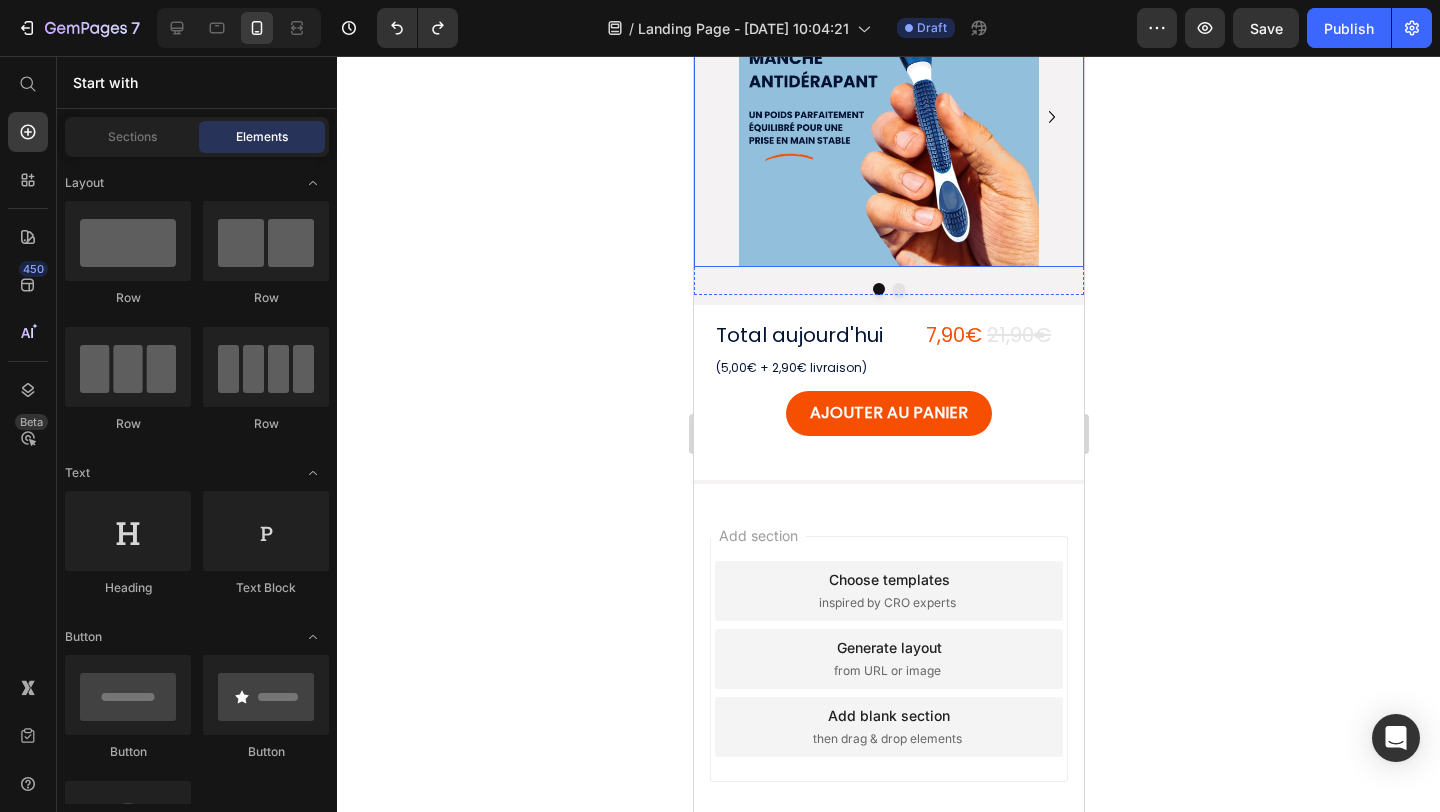 scroll, scrollTop: 424, scrollLeft: 0, axis: vertical 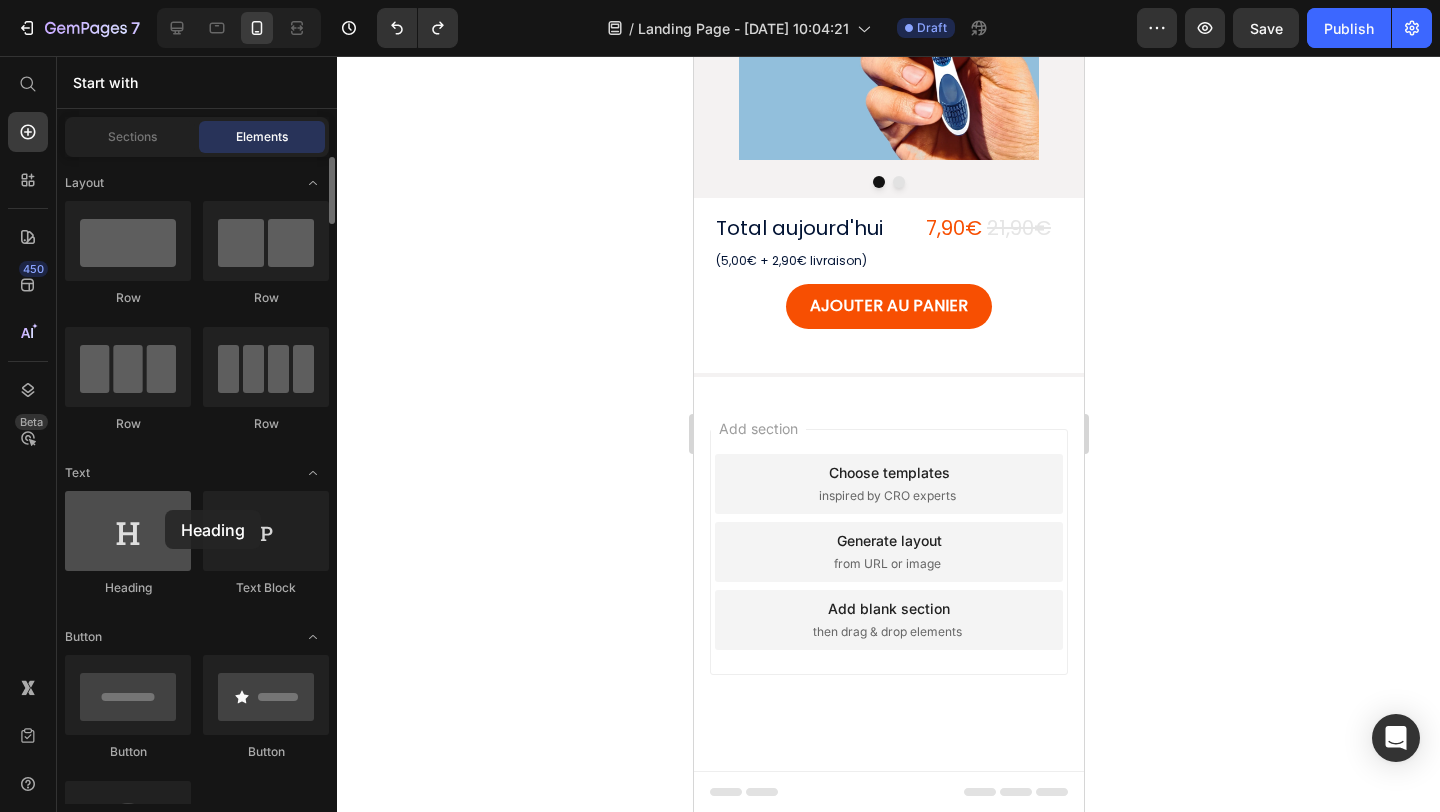 click at bounding box center (128, 531) 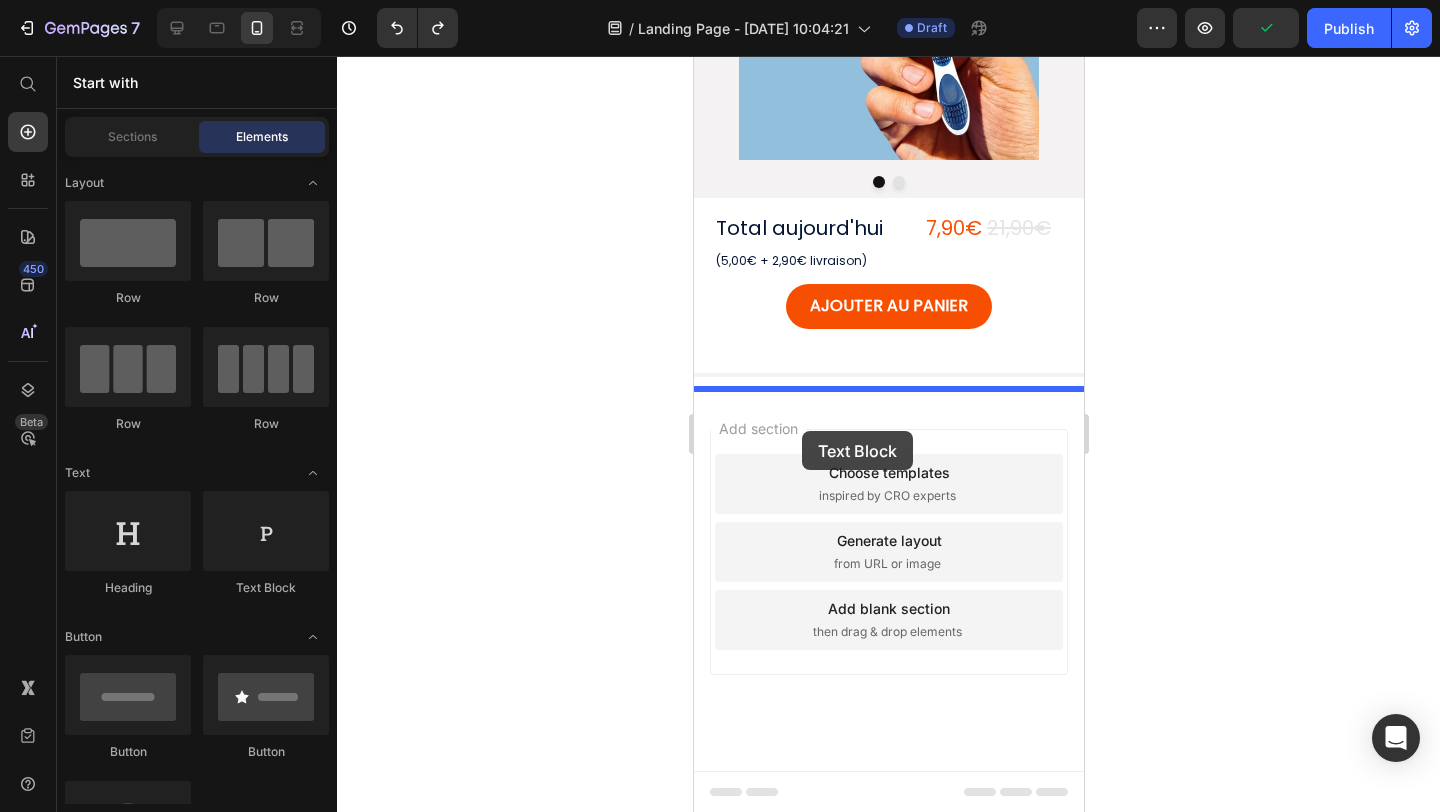 drag, startPoint x: 941, startPoint y: 583, endPoint x: 801, endPoint y: 431, distance: 206.64946 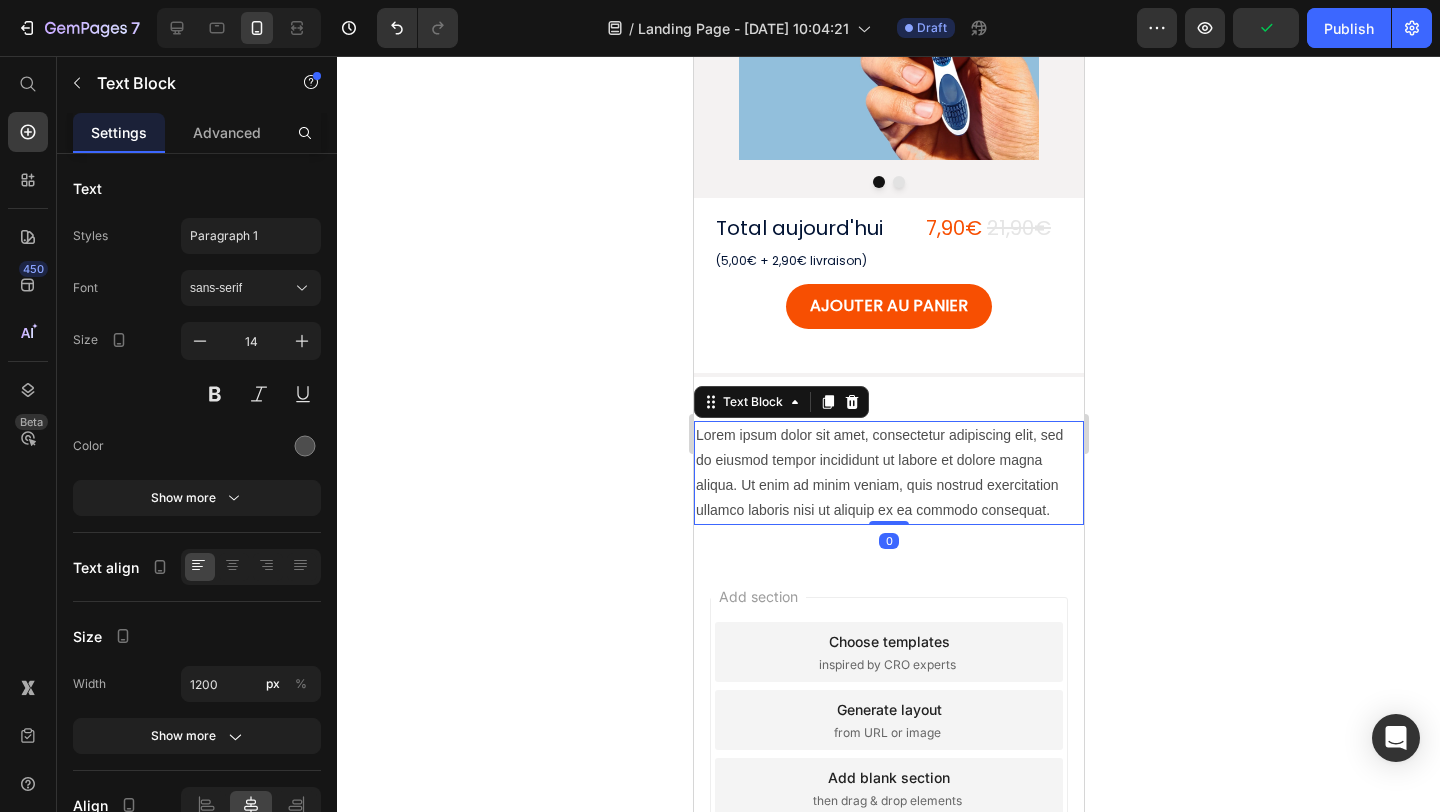 click on "Lorem ipsum dolor sit amet, consectetur adipiscing elit, sed do eiusmod tempor incididunt ut labore et dolore magna aliqua. Ut enim ad minim veniam, quis nostrud exercitation ullamco laboris nisi ut aliquip ex ea commodo consequat." at bounding box center [888, 473] 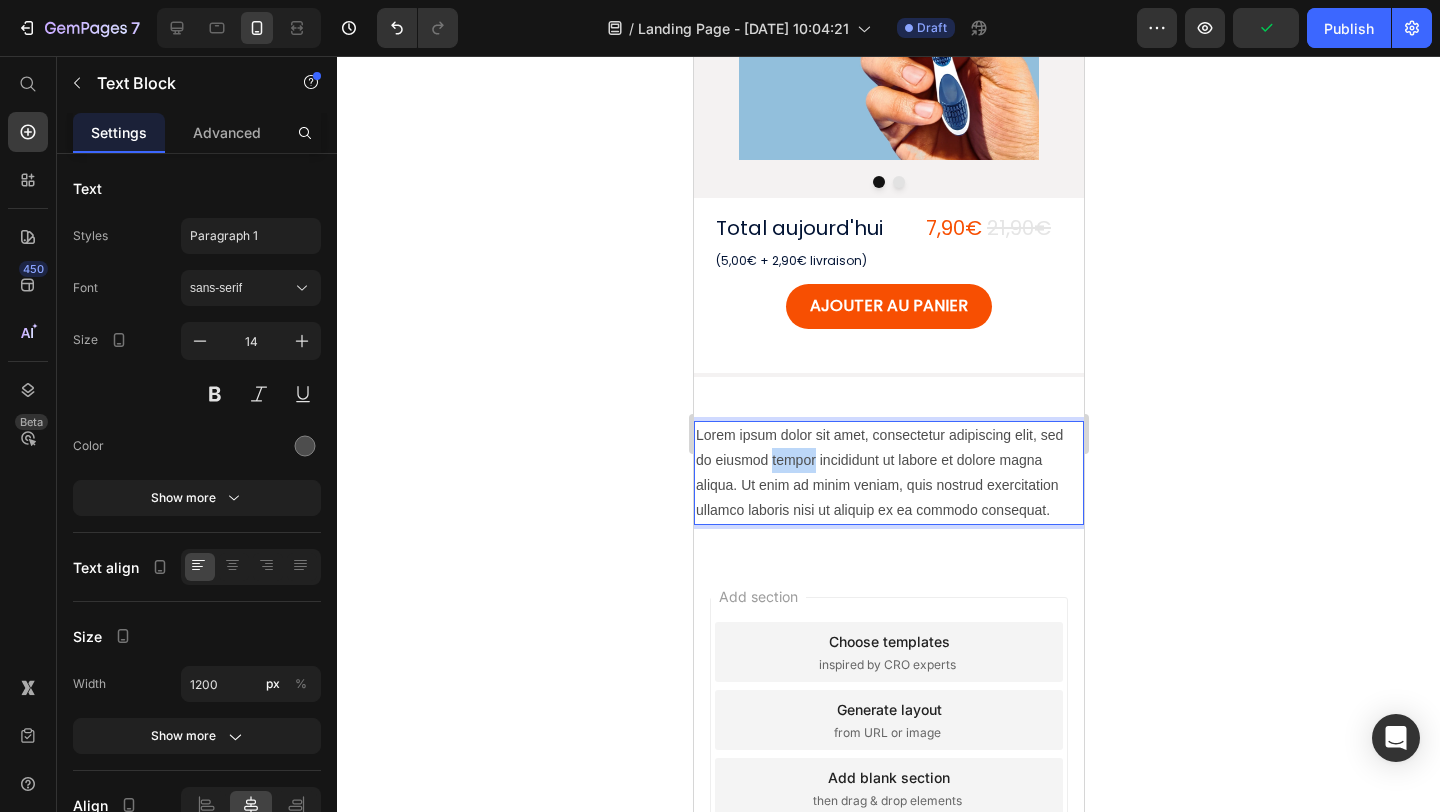 click on "Lorem ipsum dolor sit amet, consectetur adipiscing elit, sed do eiusmod tempor incididunt ut labore et dolore magna aliqua. Ut enim ad minim veniam, quis nostrud exercitation ullamco laboris nisi ut aliquip ex ea commodo consequat." at bounding box center (888, 473) 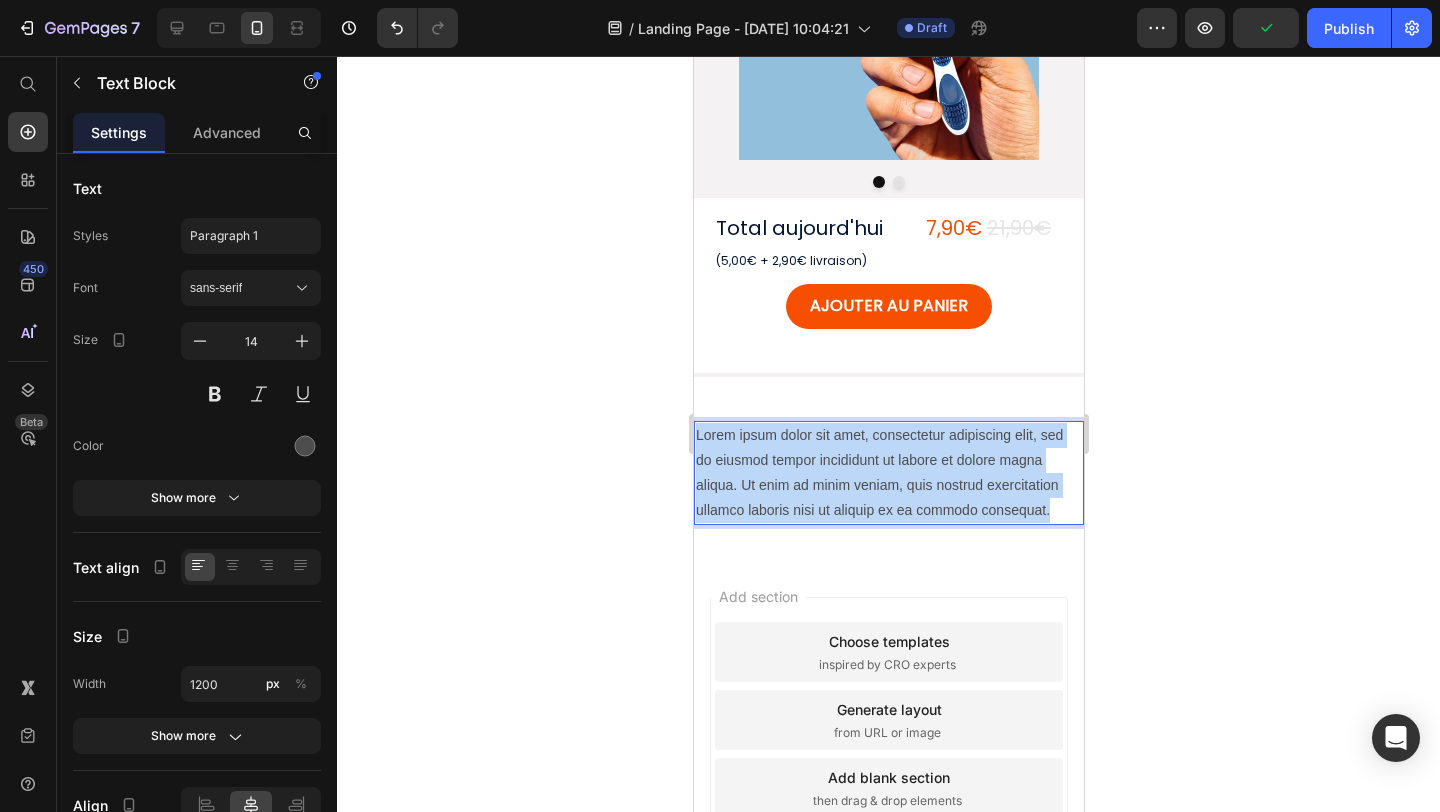 click on "Lorem ipsum dolor sit amet, consectetur adipiscing elit, sed do eiusmod tempor incididunt ut labore et dolore magna aliqua. Ut enim ad minim veniam, quis nostrud exercitation ullamco laboris nisi ut aliquip ex ea commodo consequat." at bounding box center (888, 473) 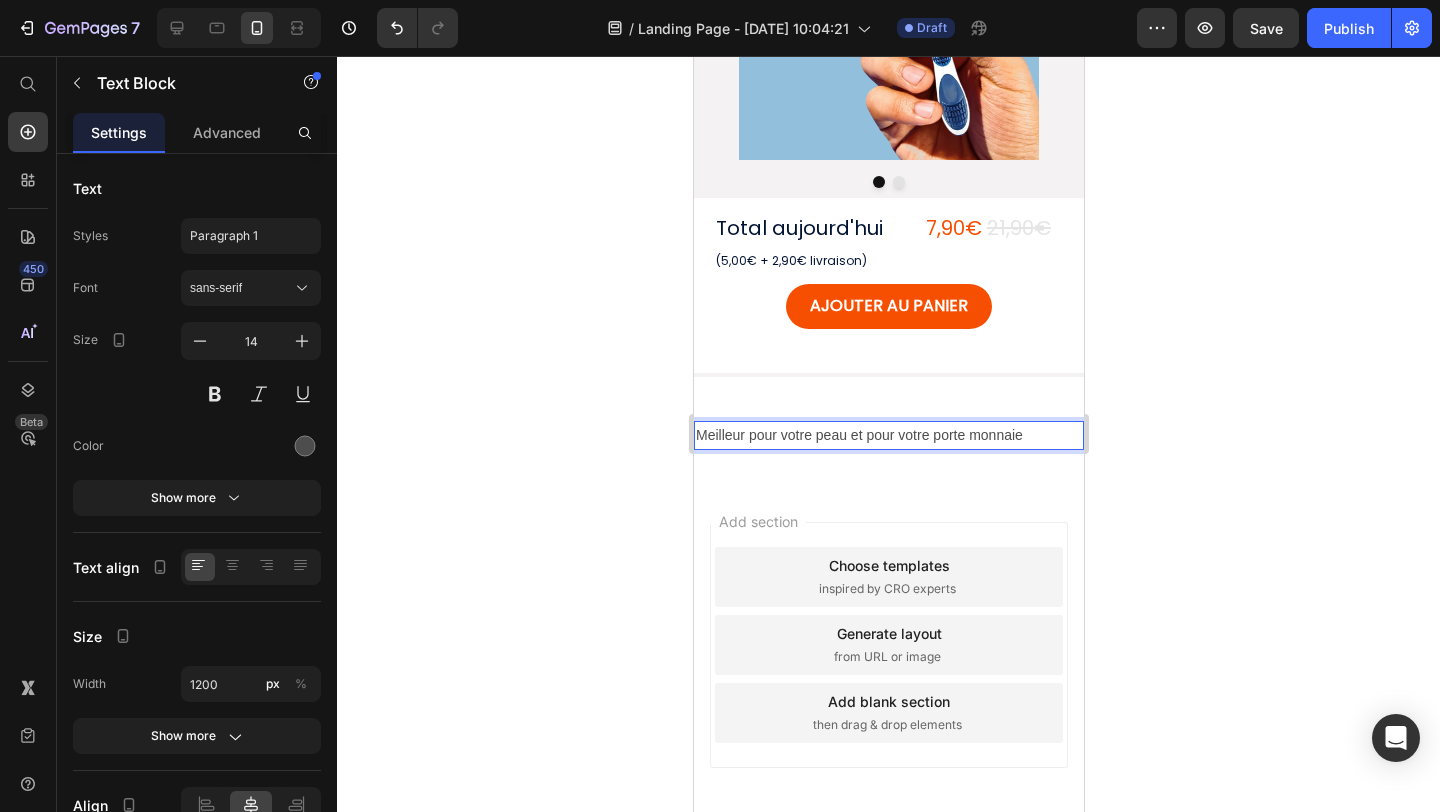 click 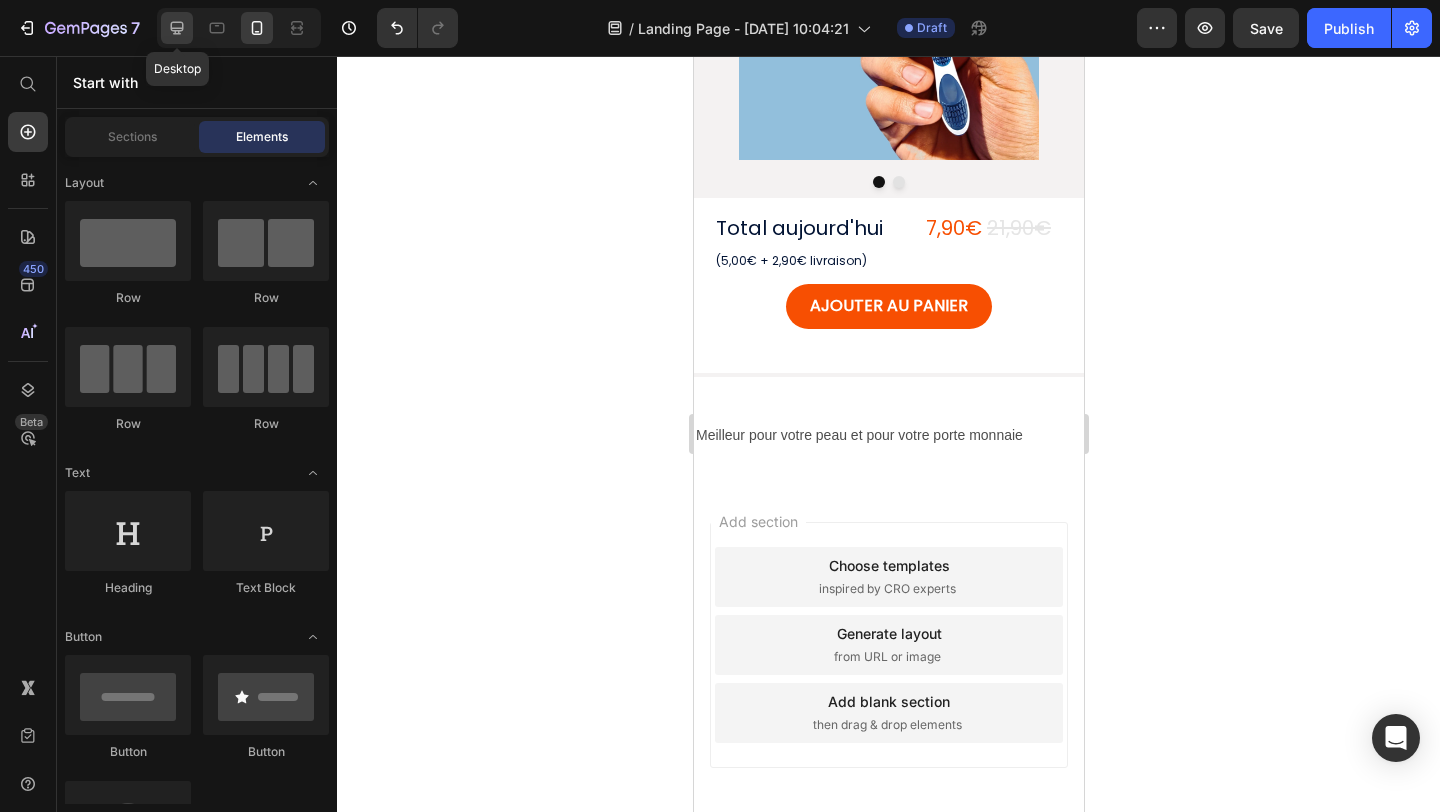 click 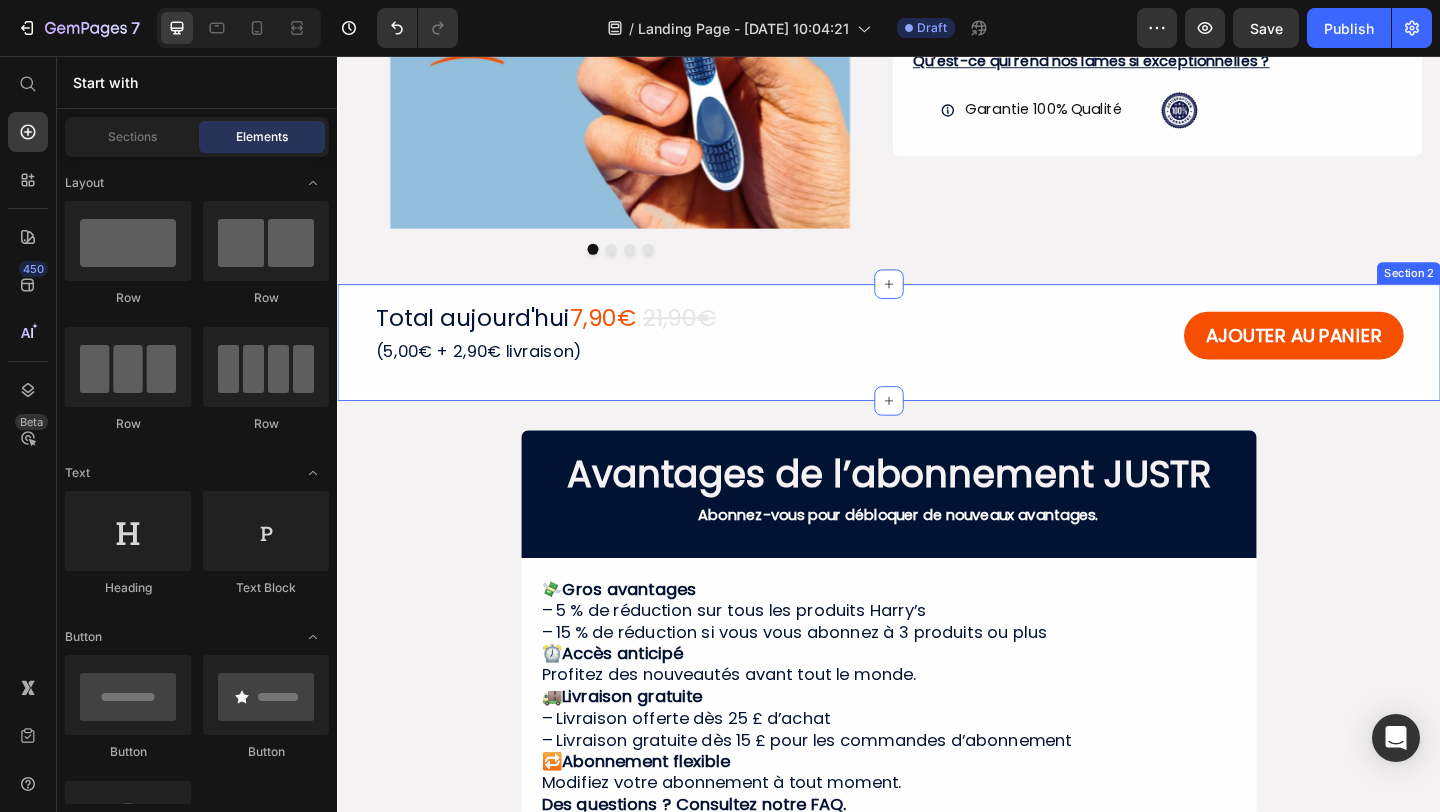 scroll, scrollTop: 0, scrollLeft: 0, axis: both 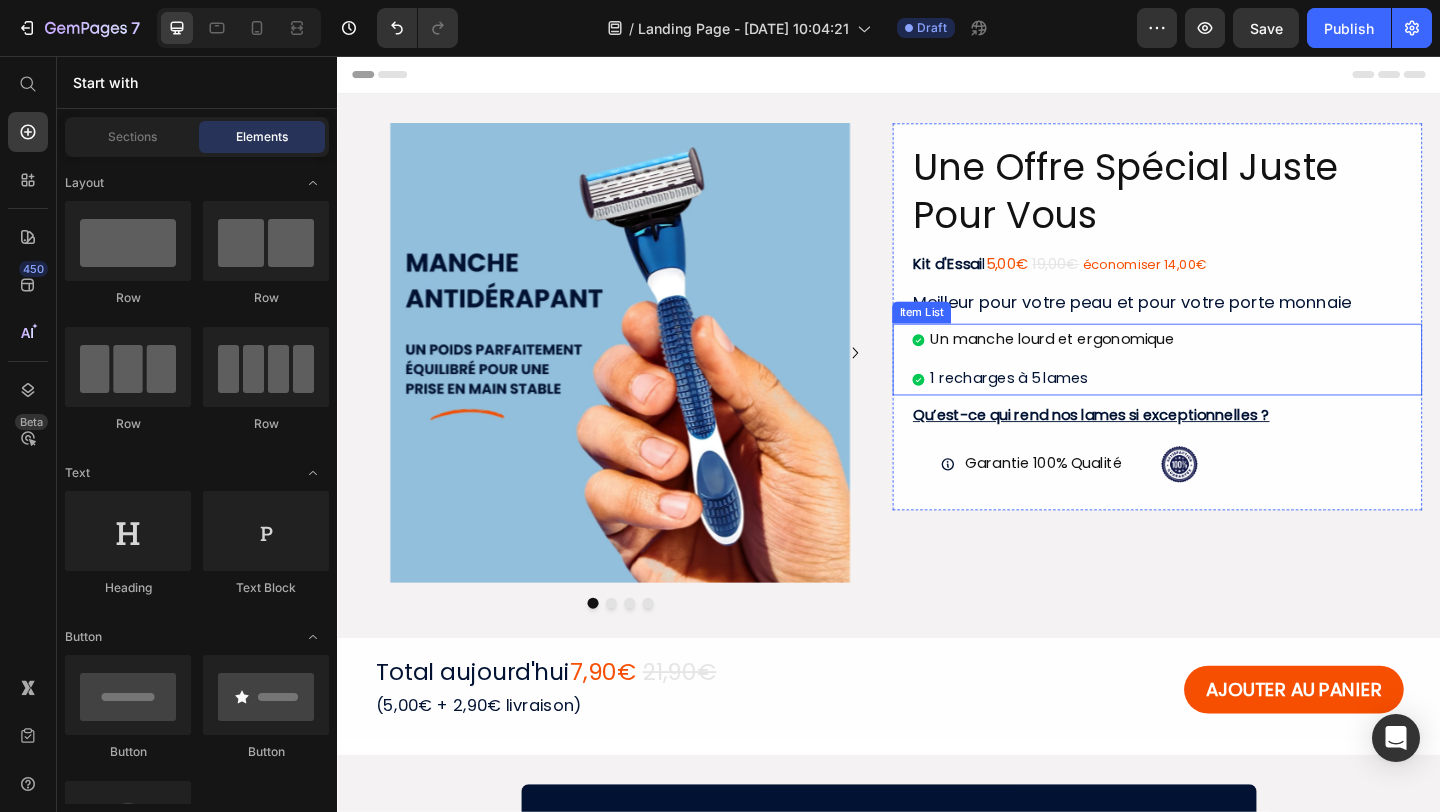 click on "Un manche lourd et ergonomique 1 recharges à 5 lames" at bounding box center [1239, 386] 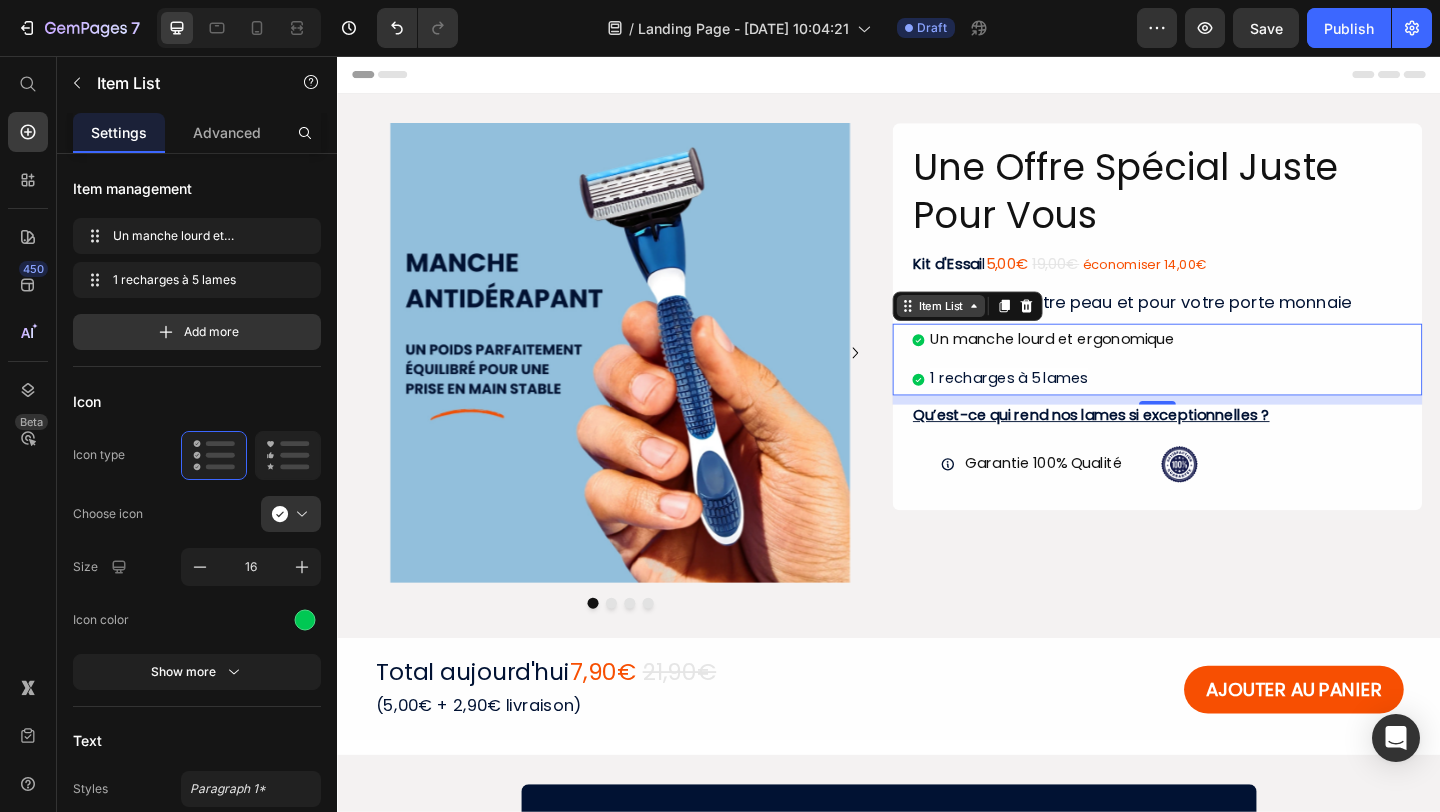 click on "Item List" at bounding box center (994, 328) 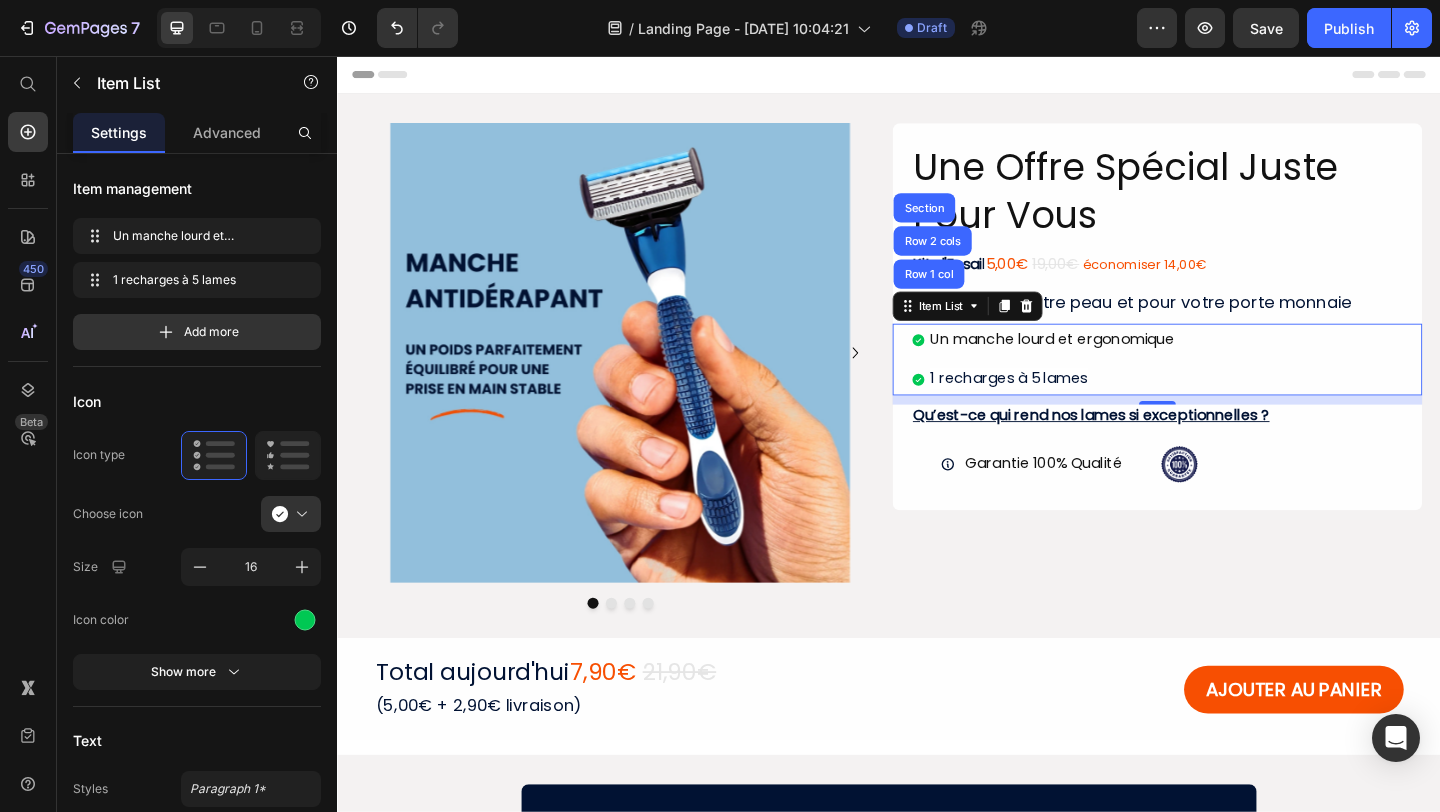 click on "Un manche lourd et ergonomique 1 recharges à 5 lames" at bounding box center (1105, 386) 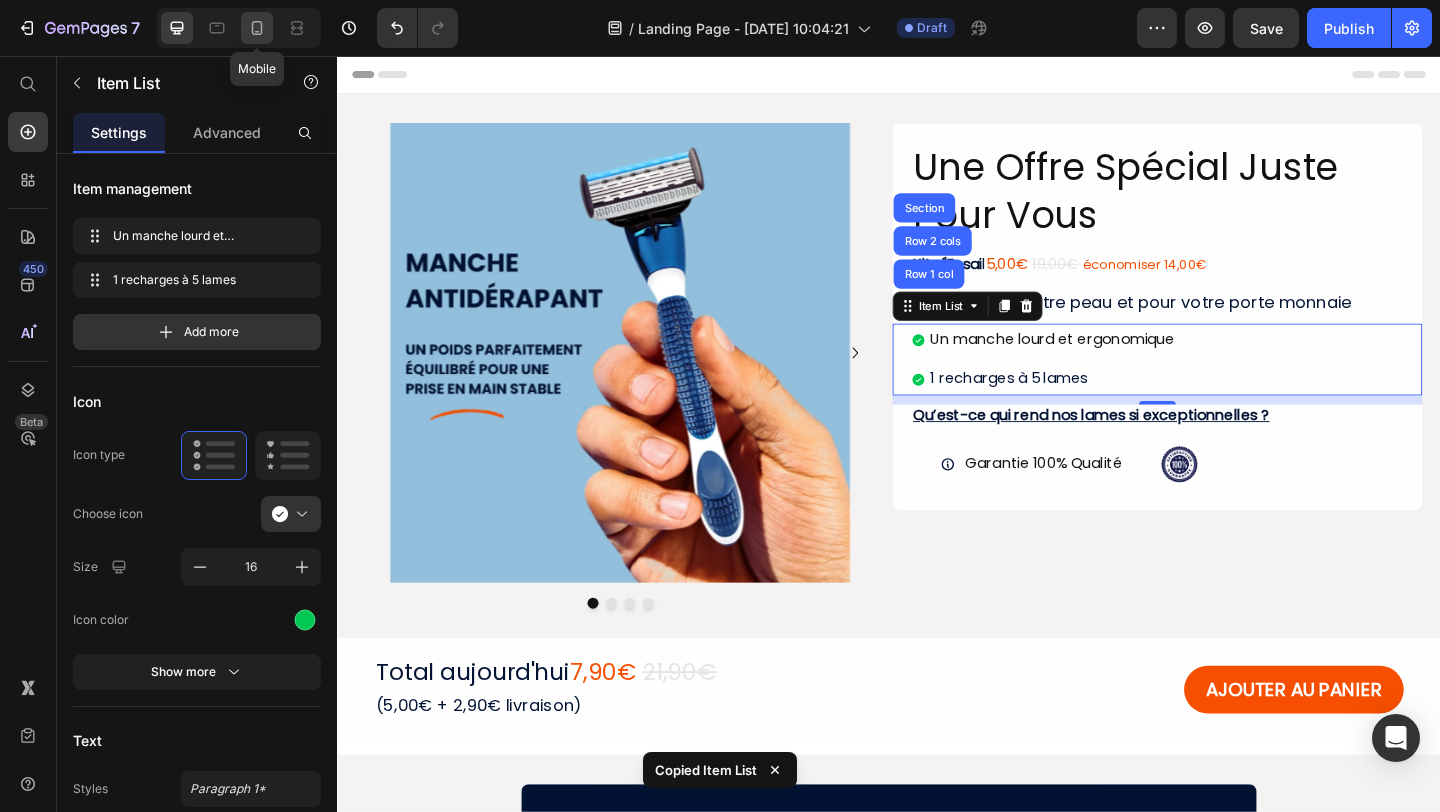 click 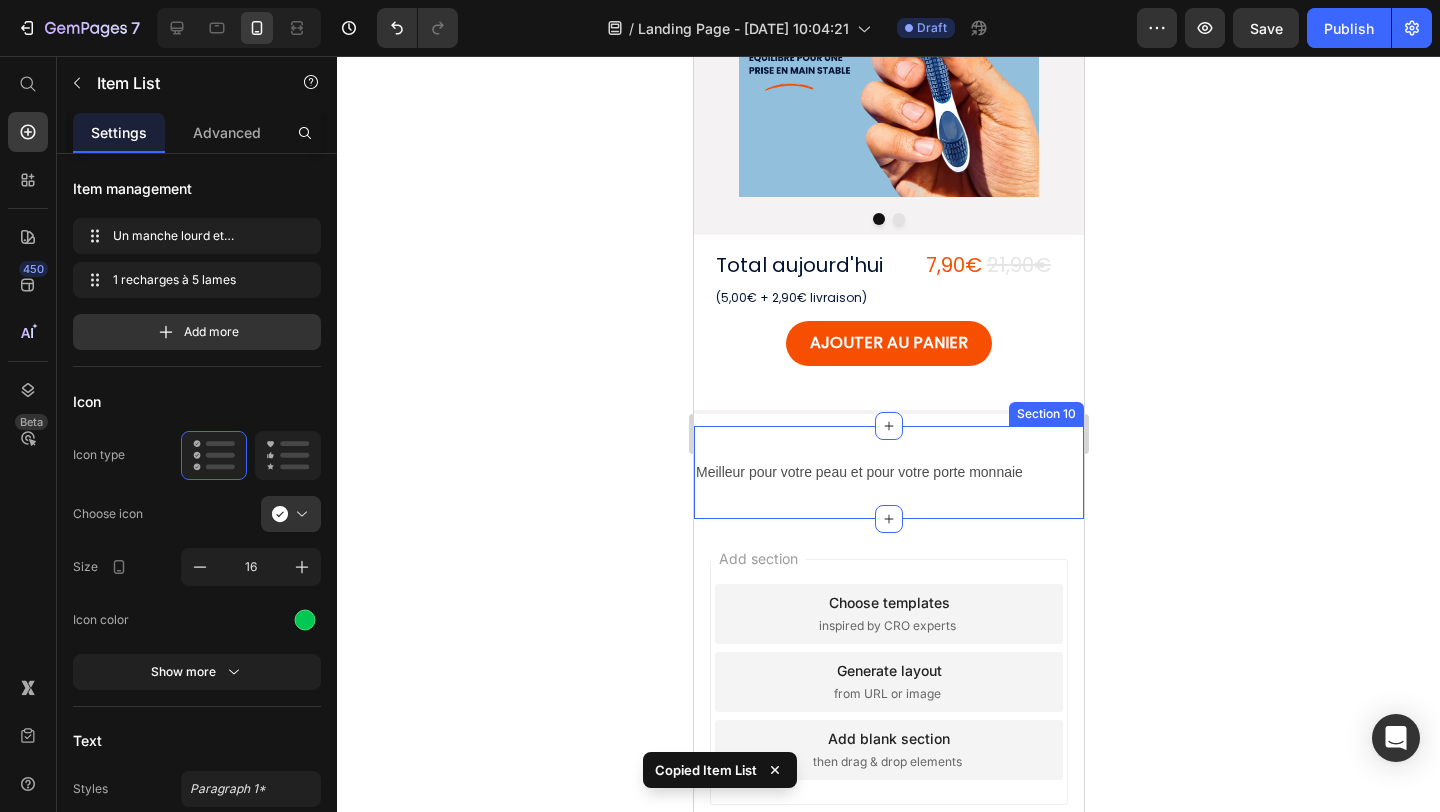 scroll, scrollTop: 394, scrollLeft: 0, axis: vertical 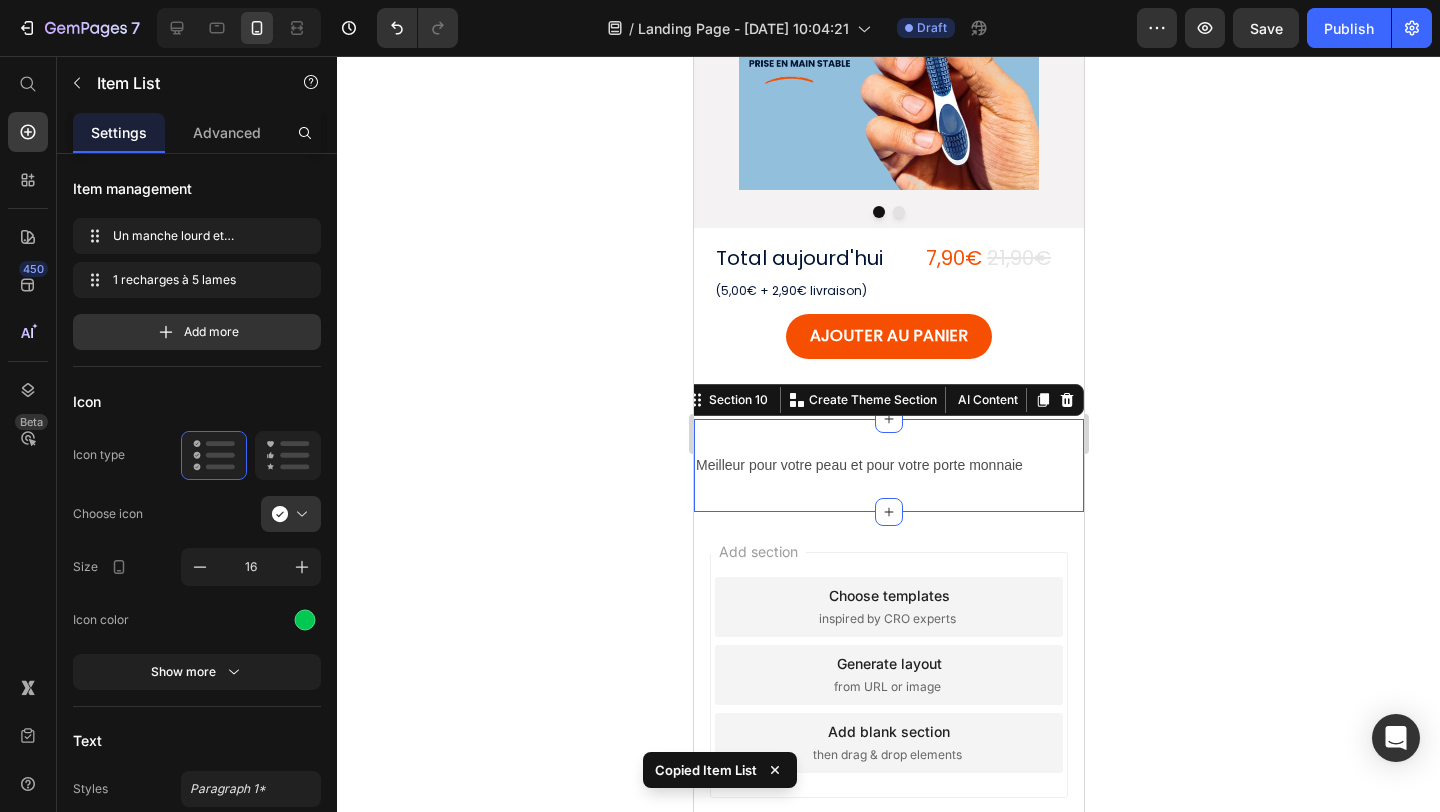 click on "Meilleur pour votre peau et pour votre porte monnaie Text Block Section 10   Create Theme Section AI Content Write with GemAI What would you like to describe here? Tone and Voice Persuasive Product Show more Generate" at bounding box center [888, 465] 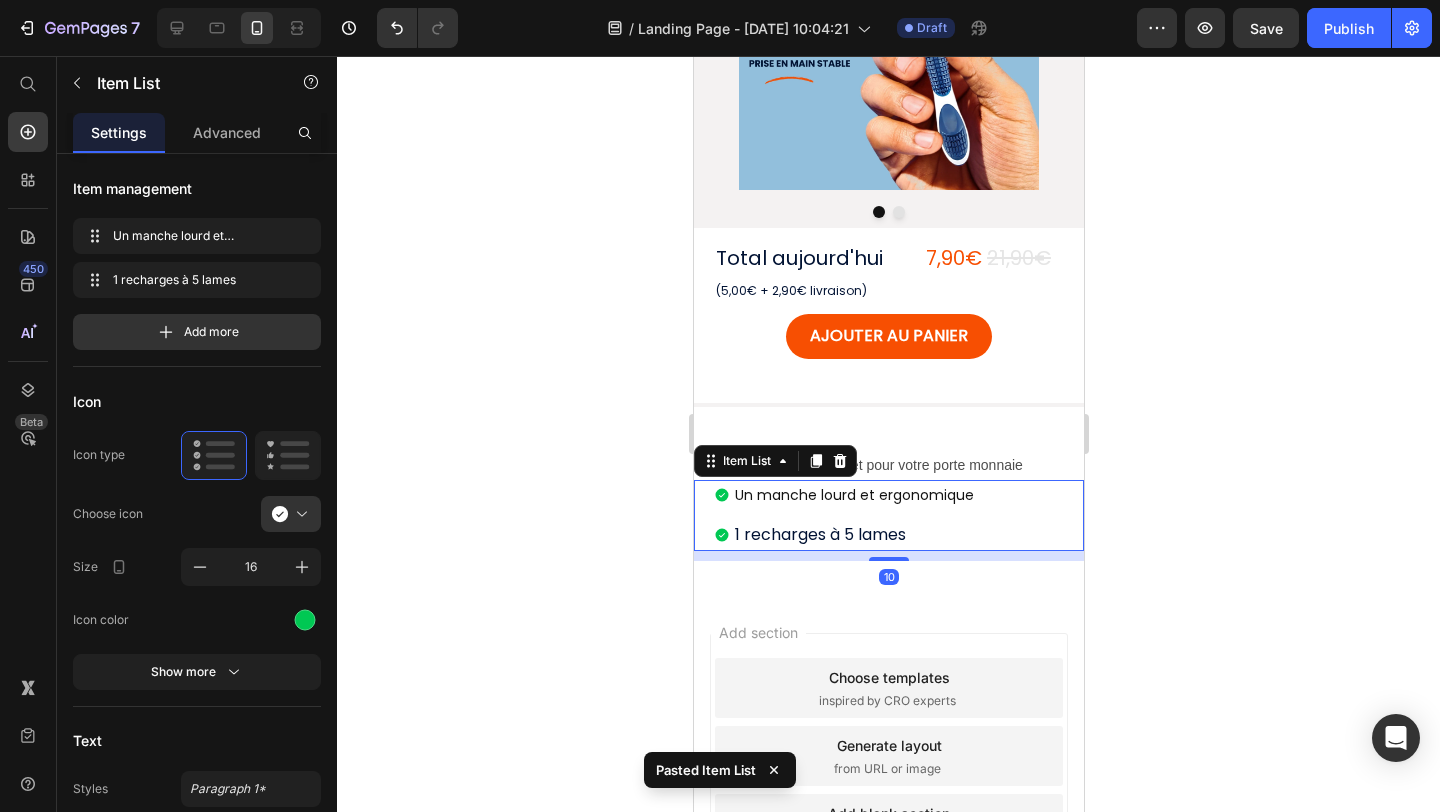 click 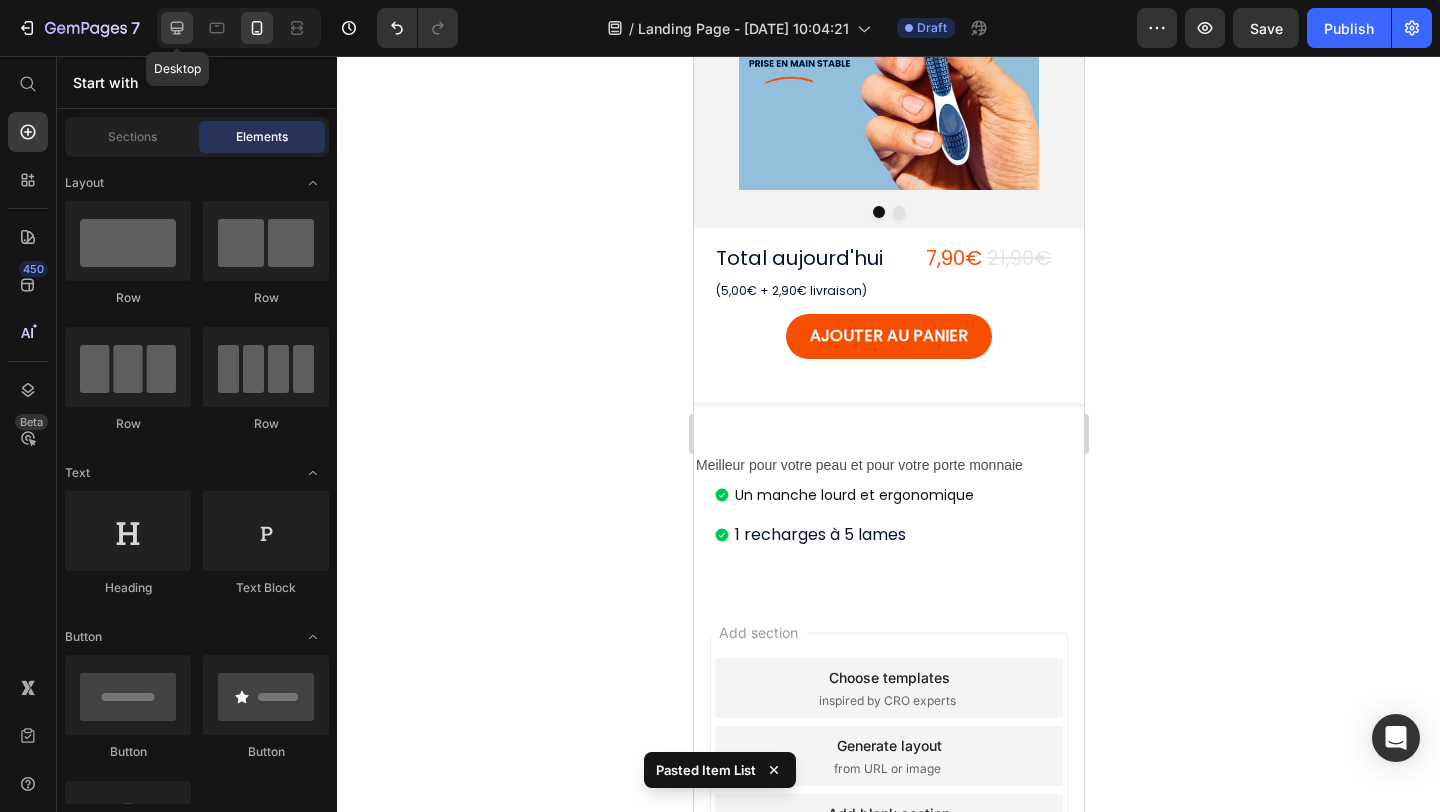 click 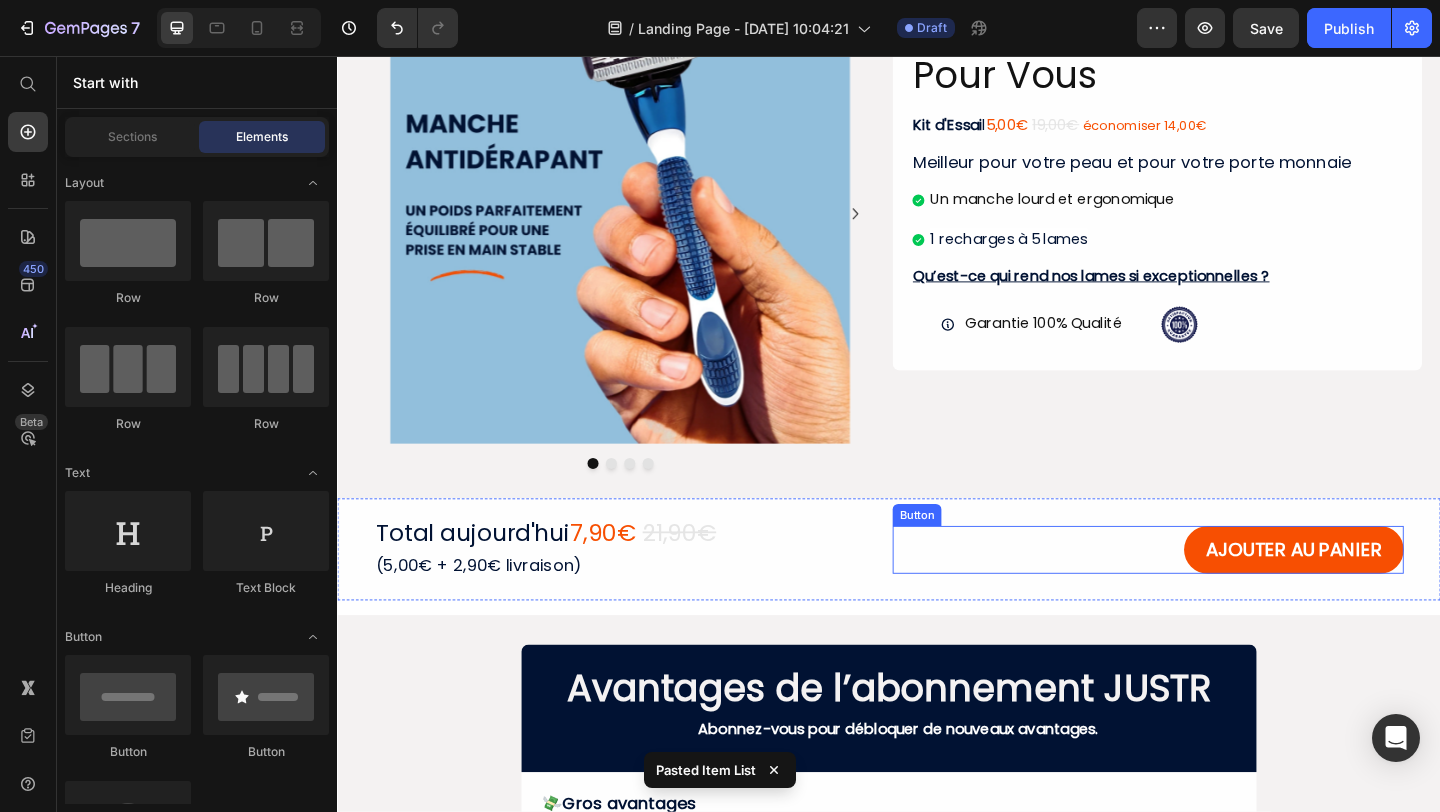 scroll, scrollTop: 104, scrollLeft: 0, axis: vertical 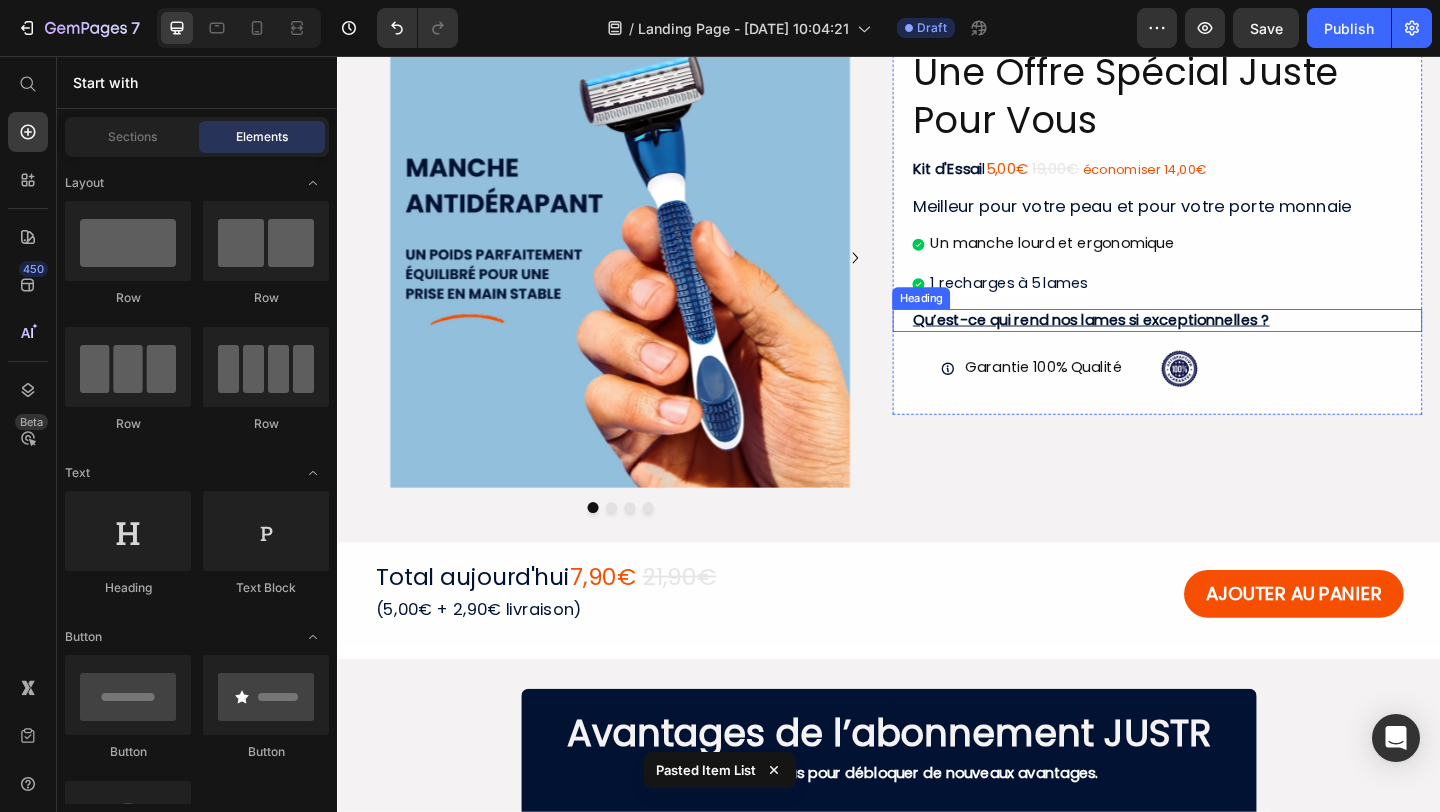 click on "Qu’est-ce qui rend nos lames si exceptionnelles ?" at bounding box center (1229, 343) 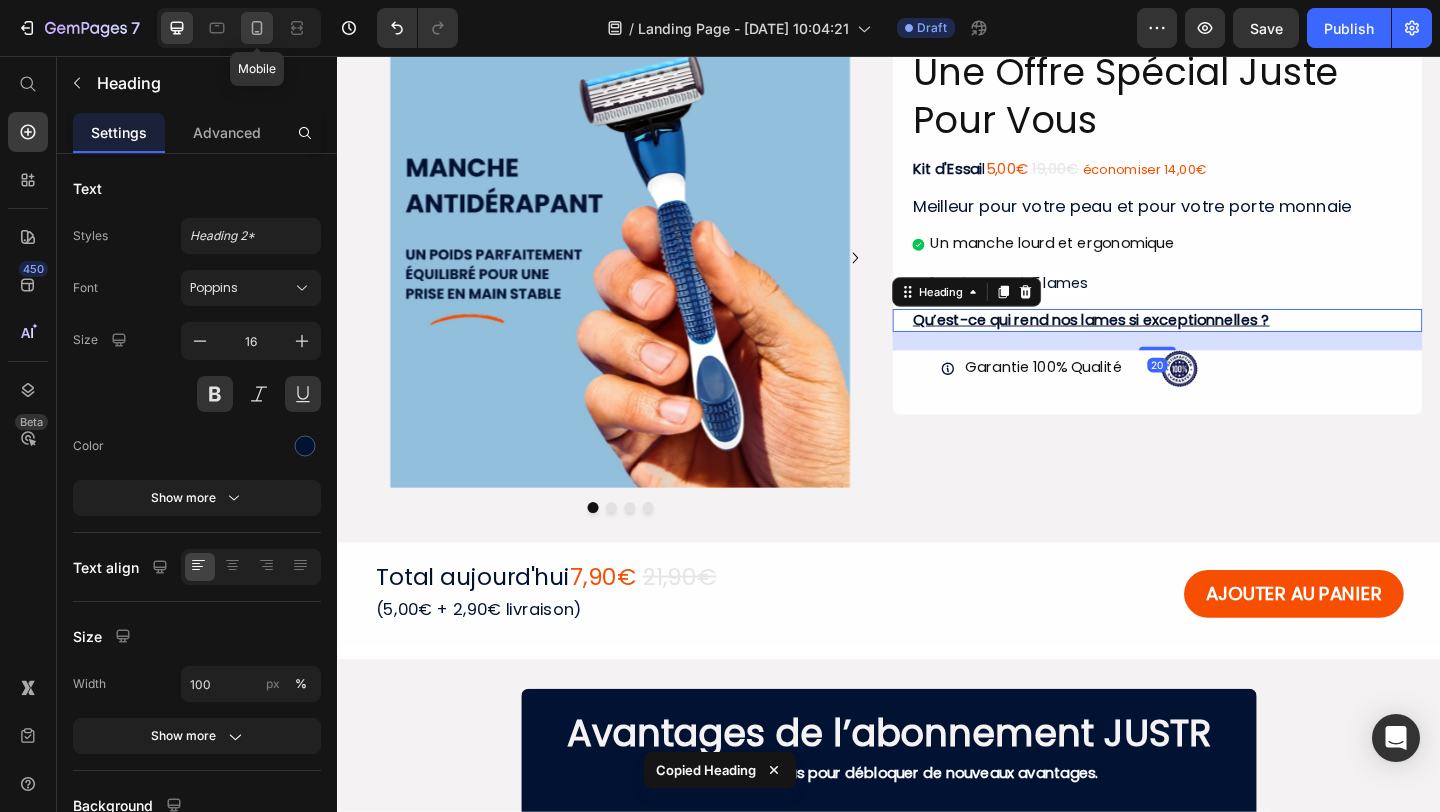 click 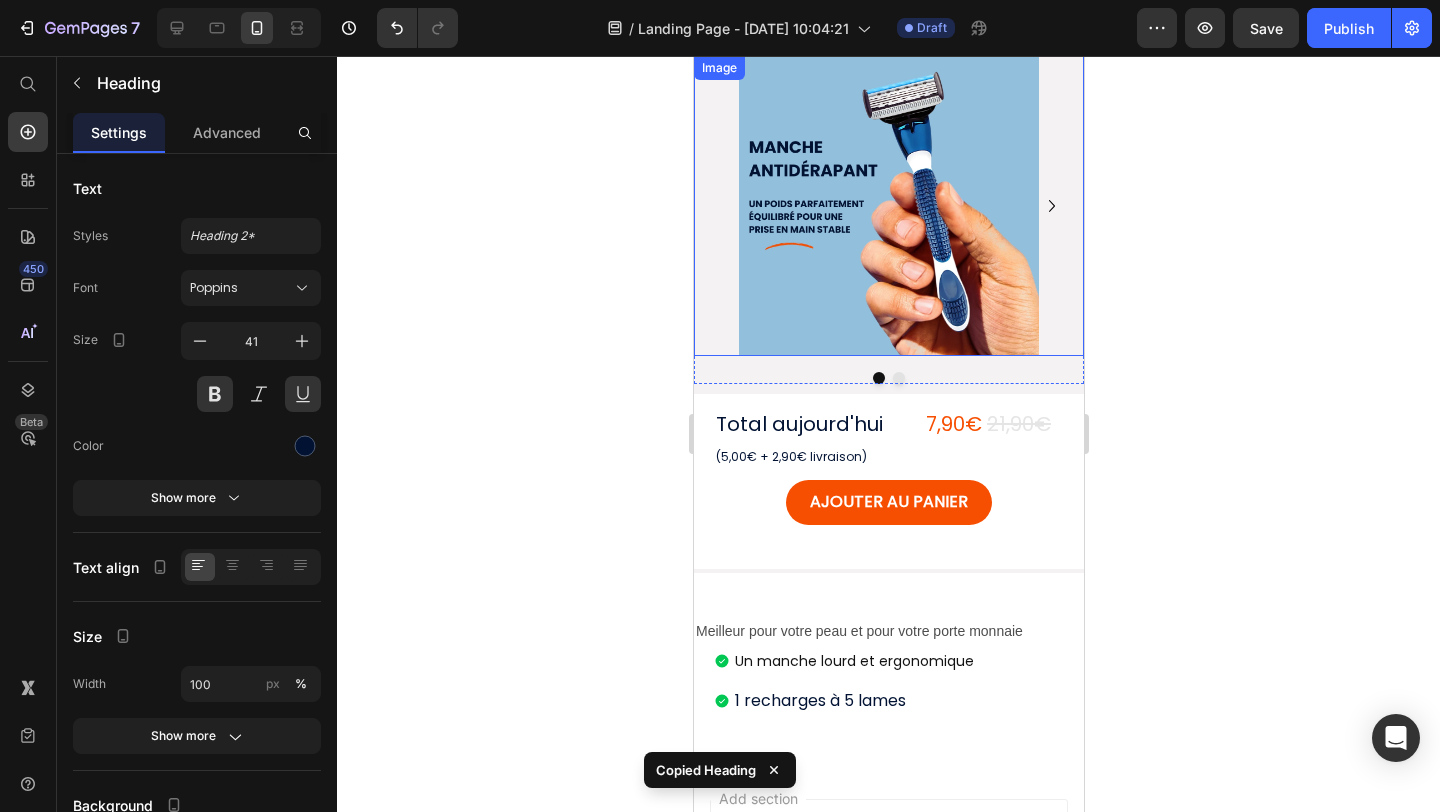 scroll, scrollTop: 428, scrollLeft: 0, axis: vertical 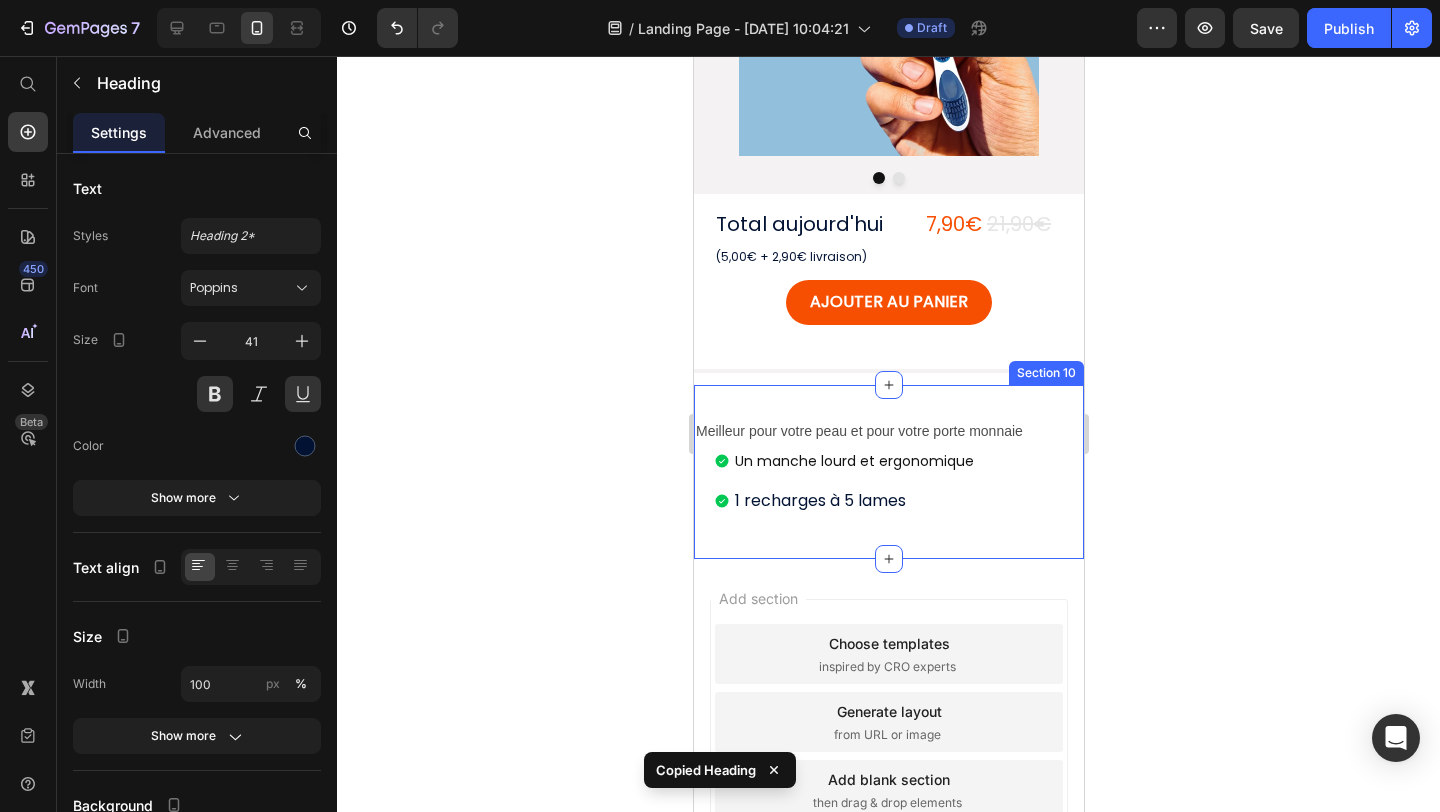 click on "Meilleur pour votre peau et pour votre porte monnaie Text Block Un manche lourd et ergonomique 1 recharges à 5 lames Item List Section 10" at bounding box center [888, 472] 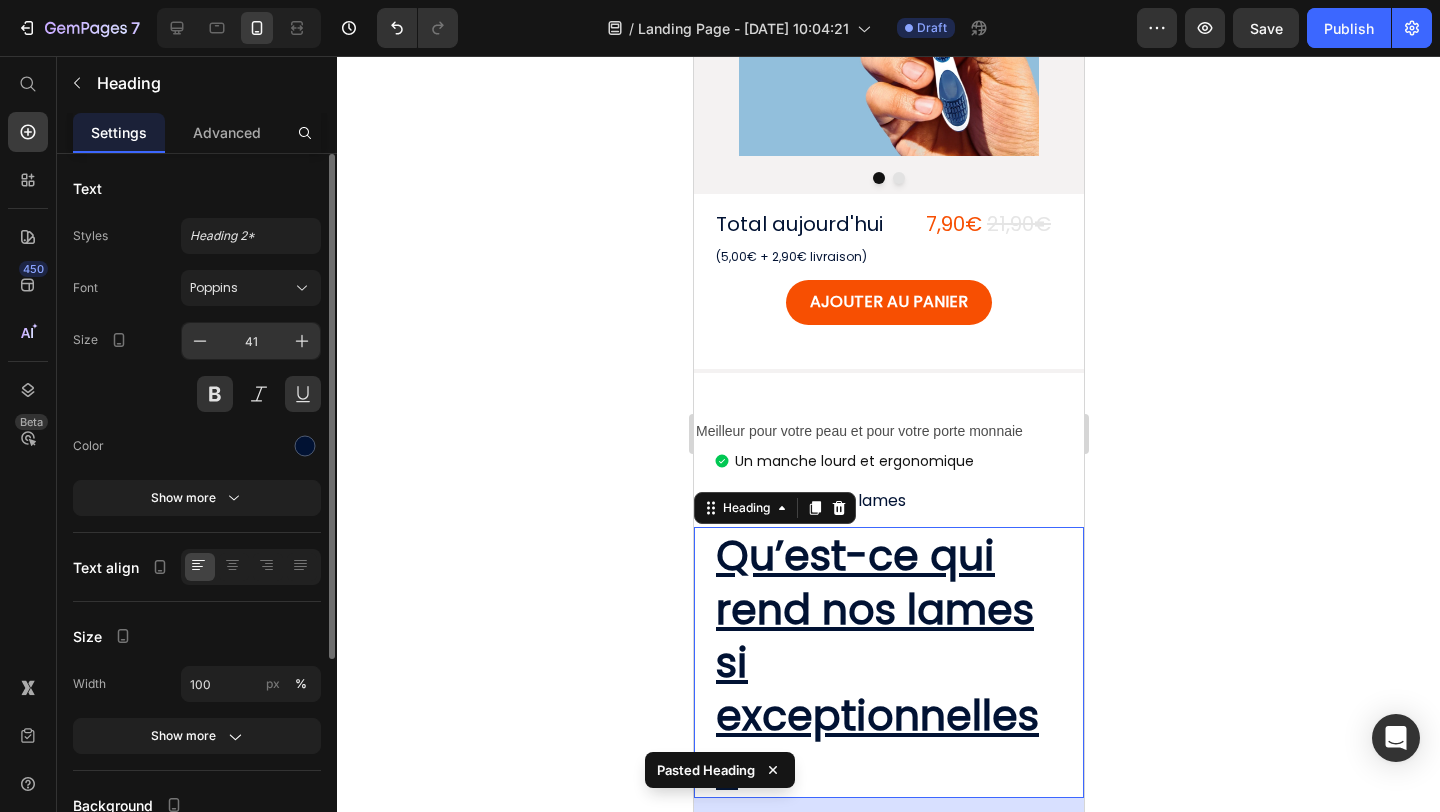 click on "41" at bounding box center [251, 341] 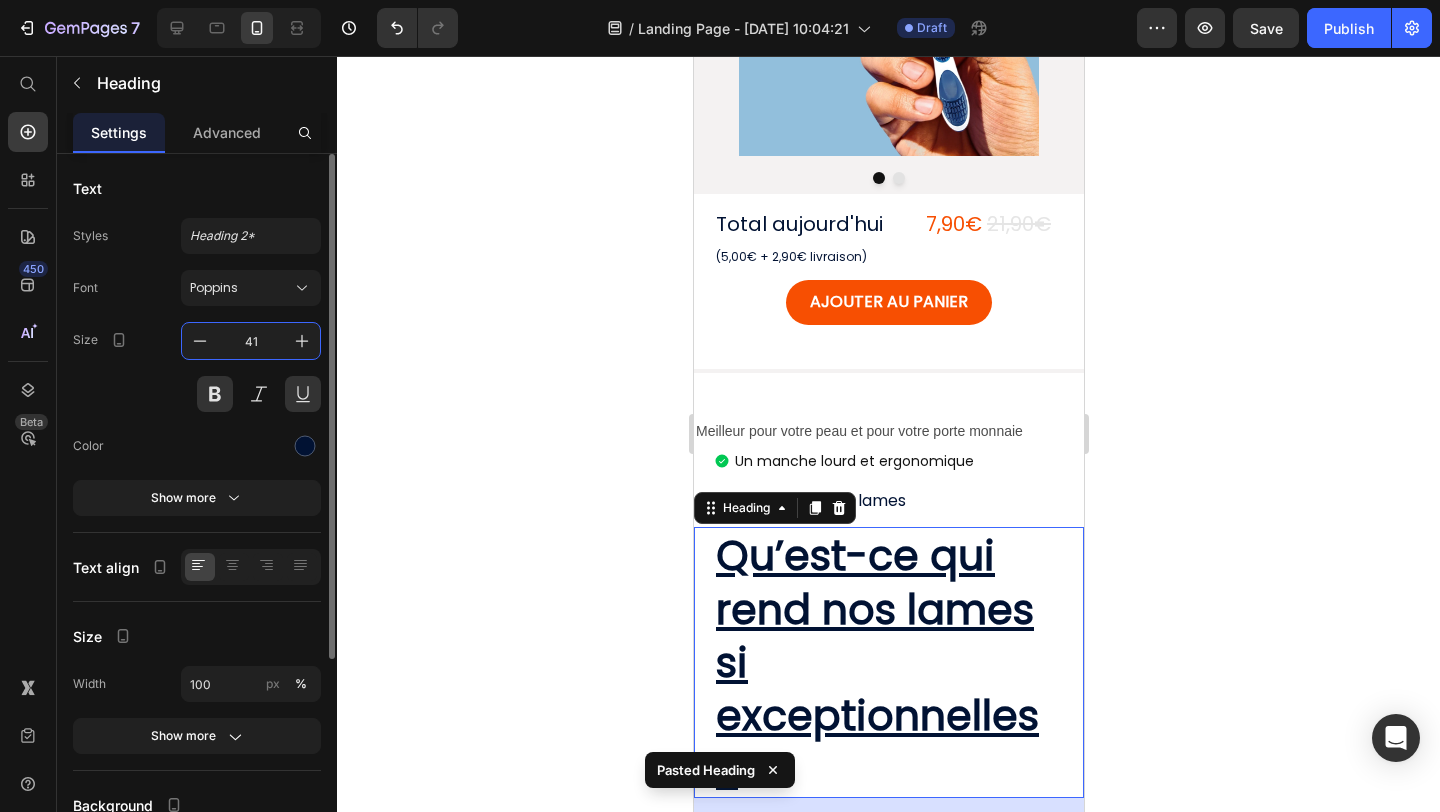 click on "41" at bounding box center [251, 341] 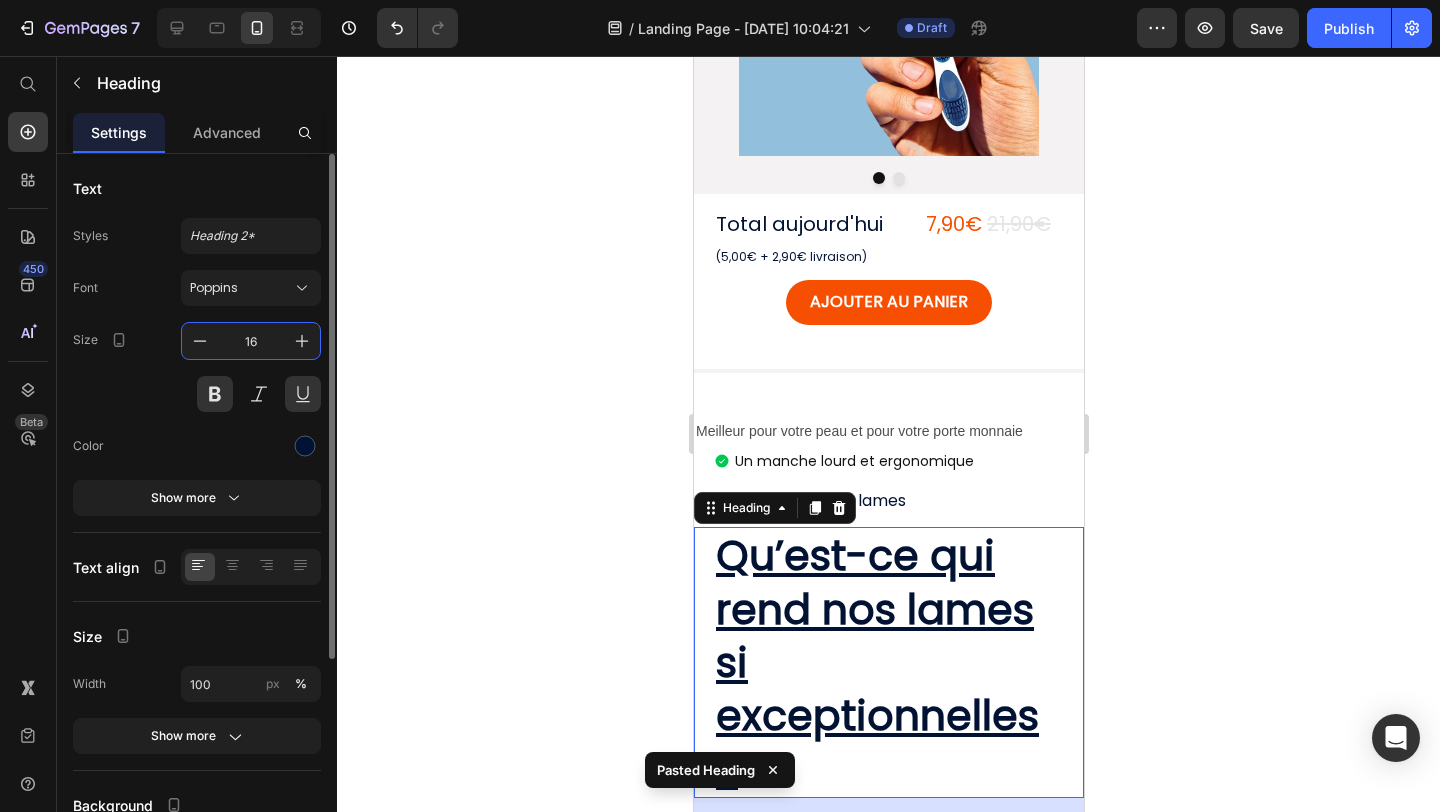 type on "16" 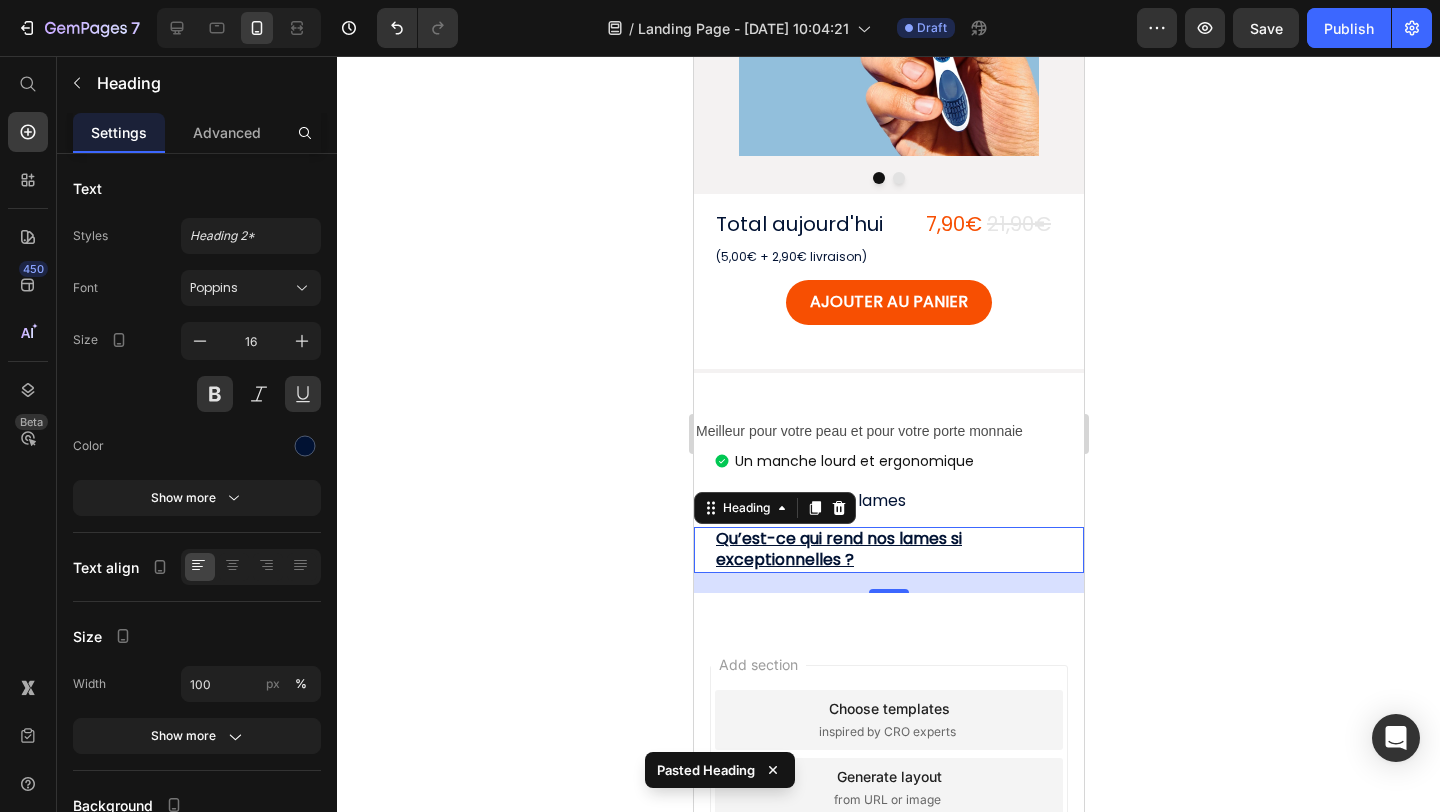 click 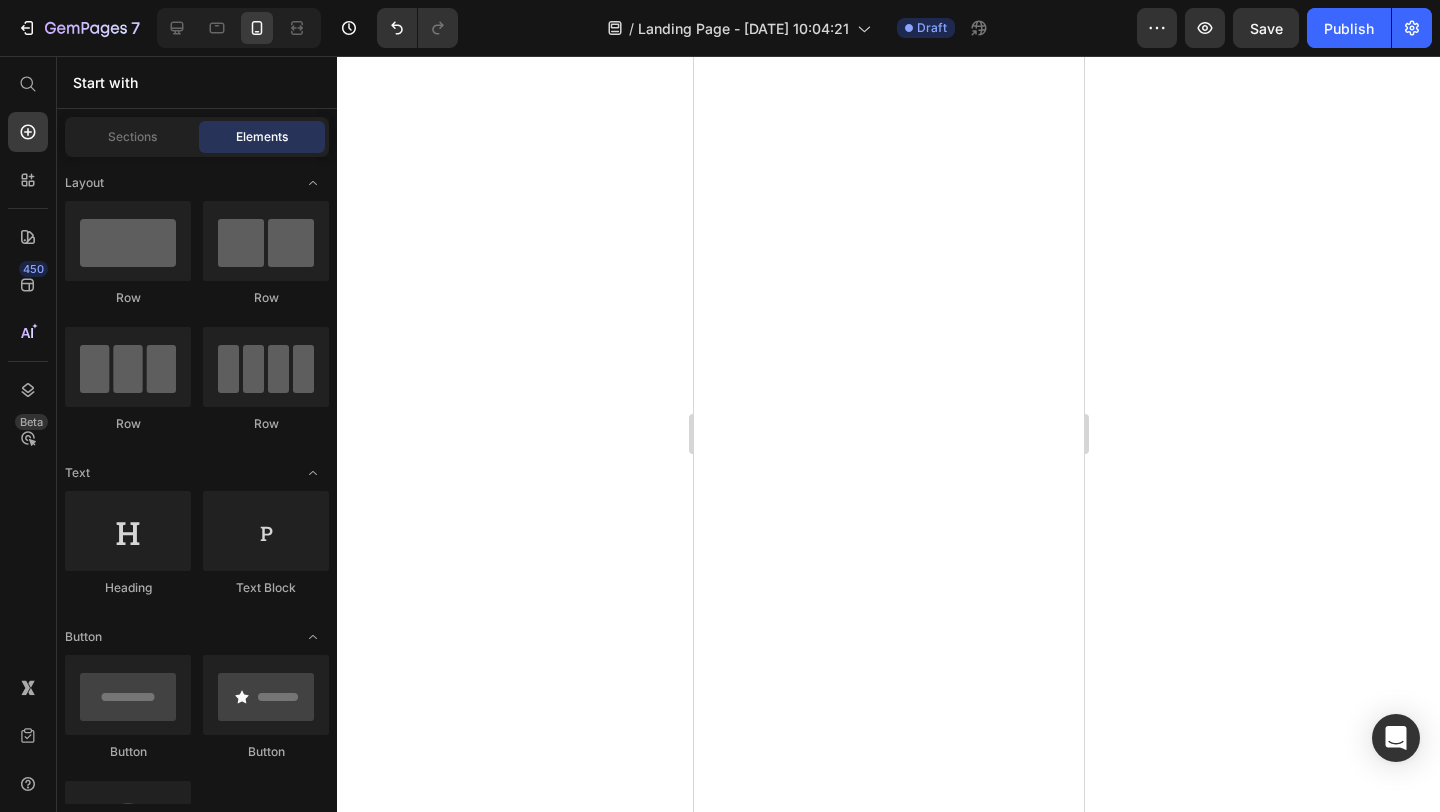 scroll, scrollTop: 0, scrollLeft: 0, axis: both 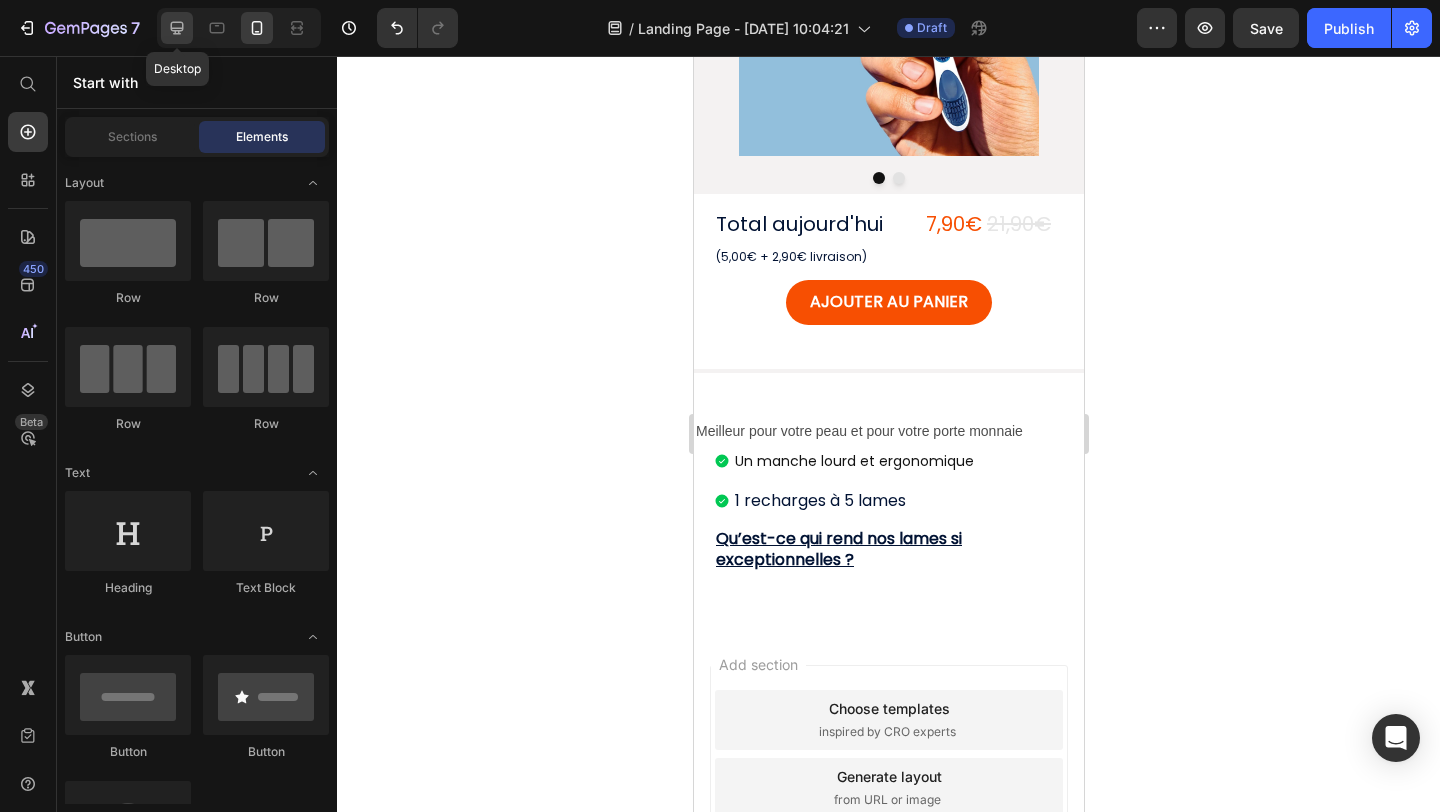 click 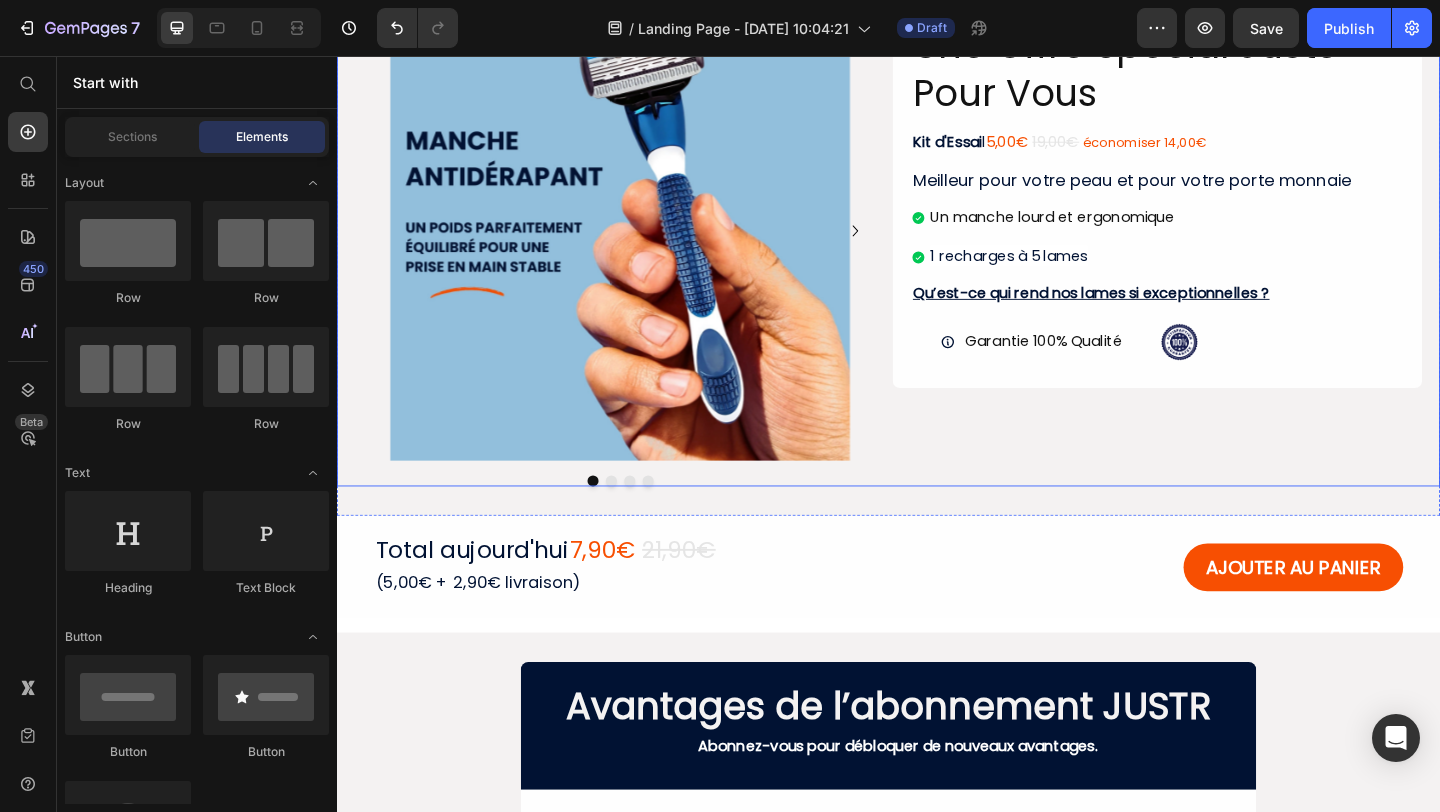 scroll, scrollTop: 91, scrollLeft: 0, axis: vertical 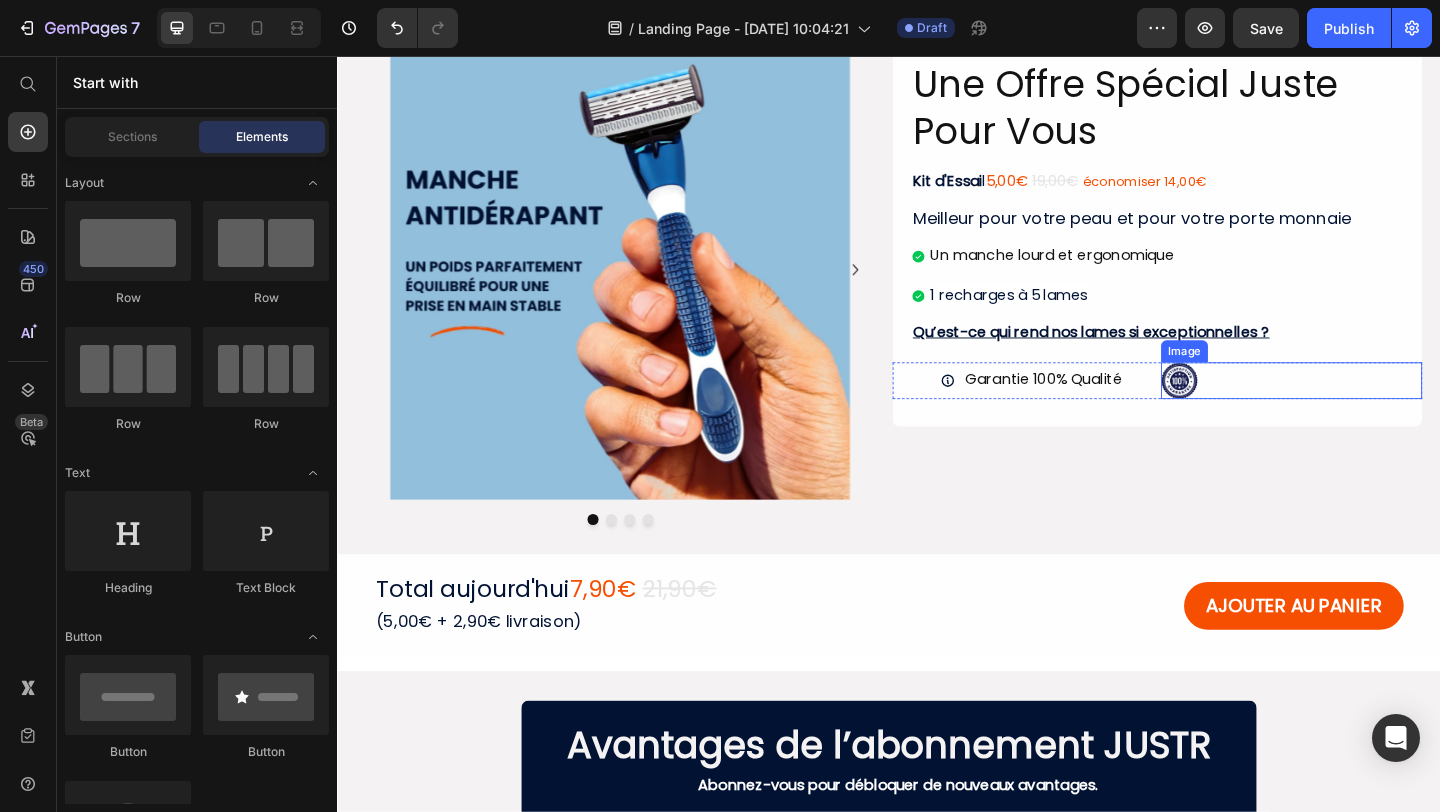 click at bounding box center [1375, 409] 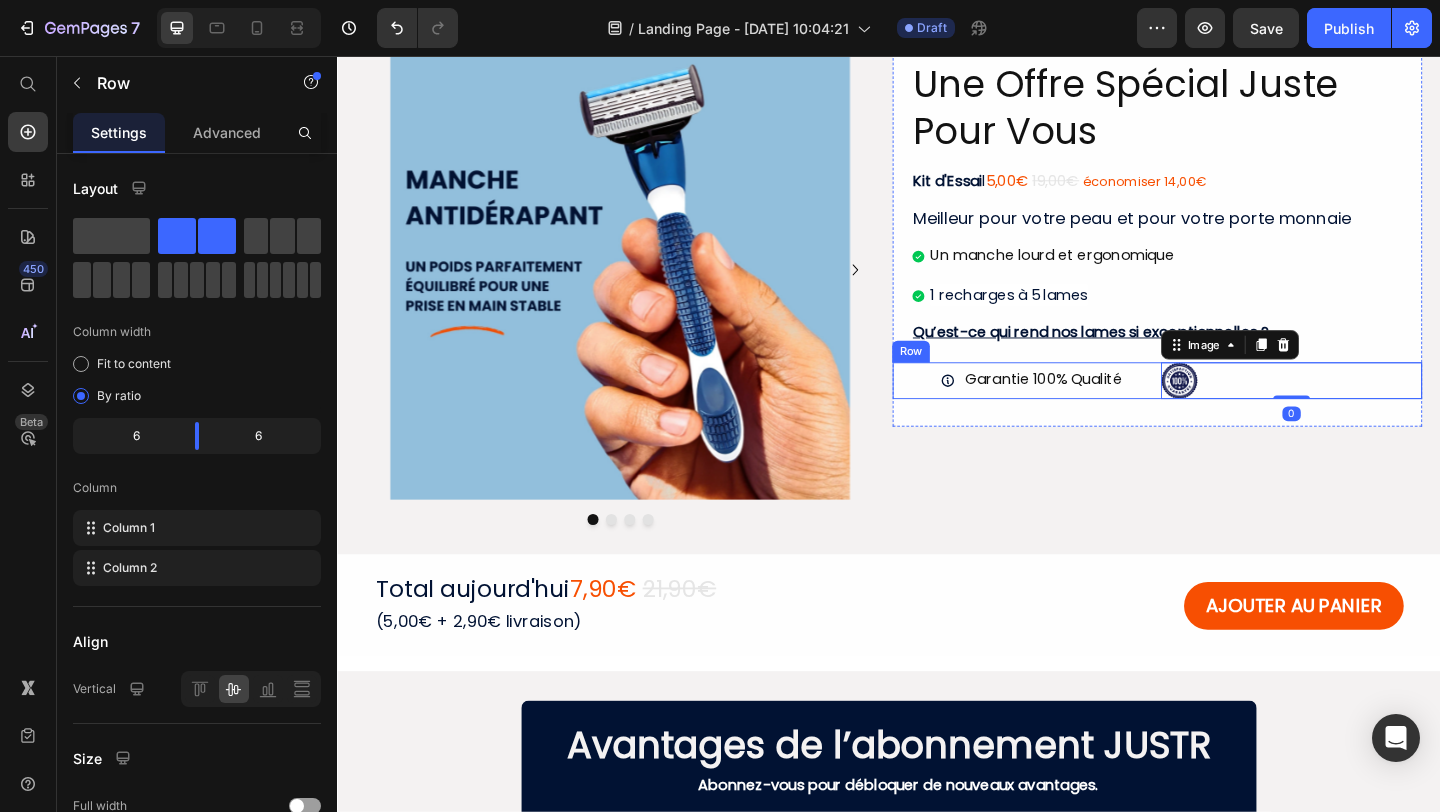 click on "Garantie 100% Qualité Item List Image   0 Row" at bounding box center [1229, 409] 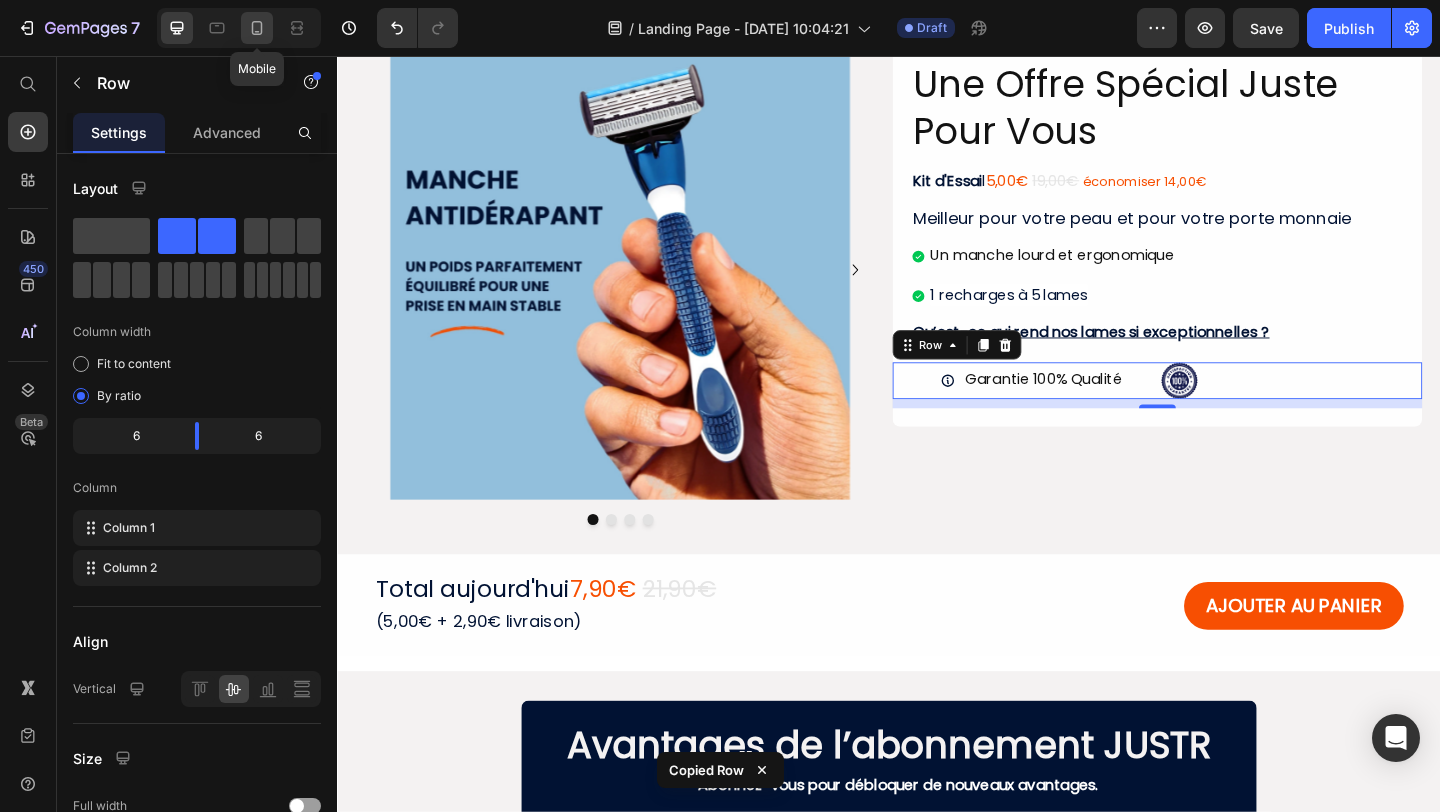 click 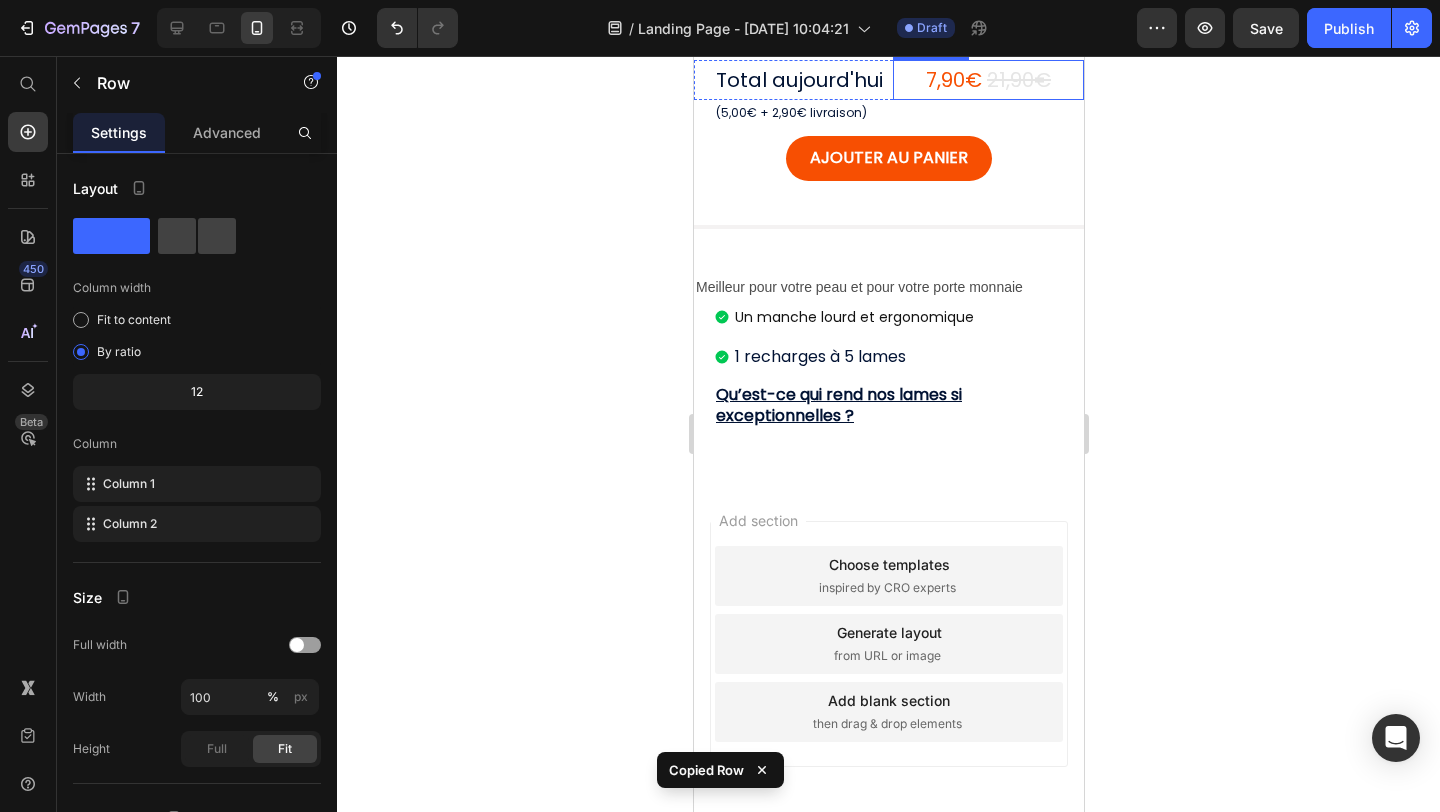 scroll, scrollTop: 665, scrollLeft: 0, axis: vertical 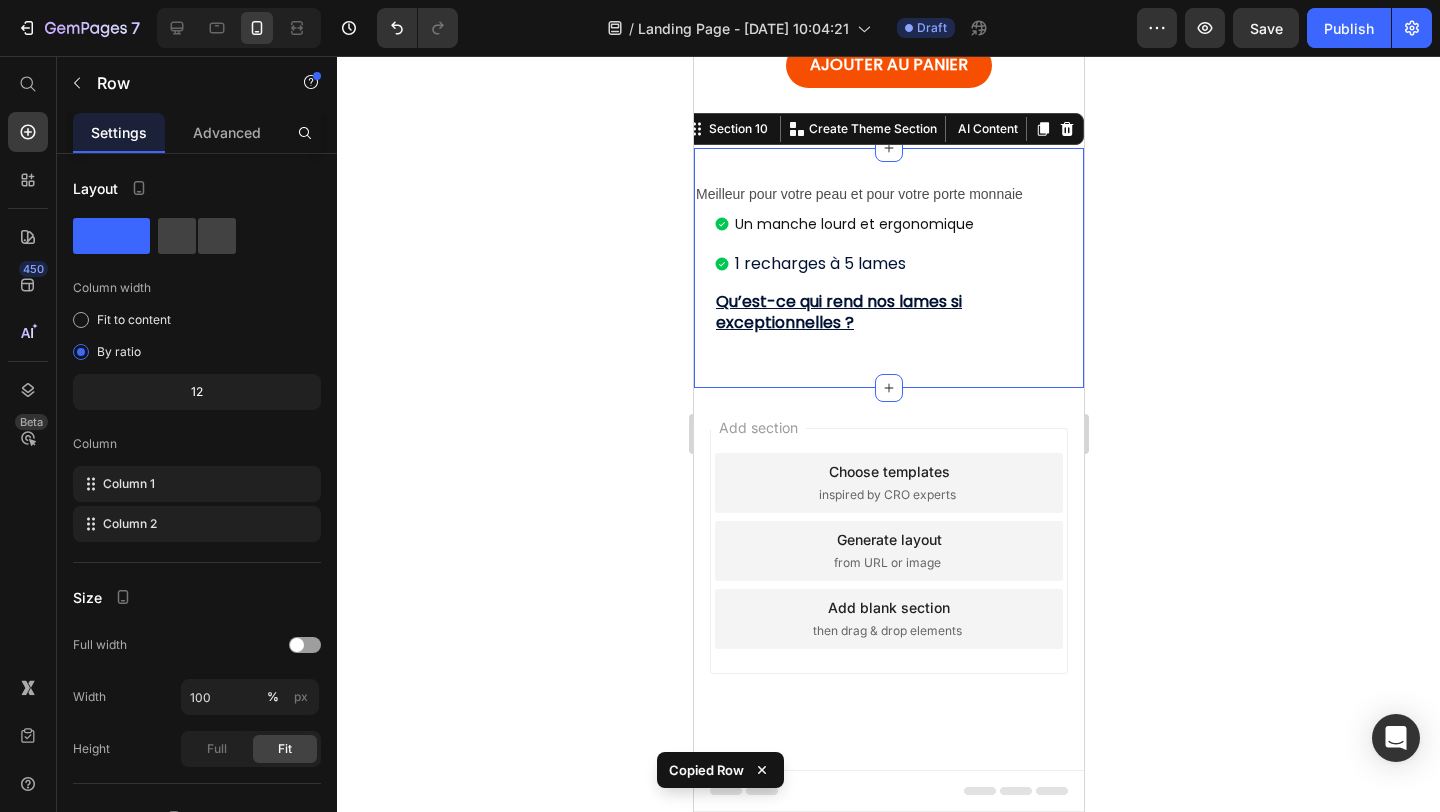 click on "Meilleur pour votre peau et pour votre porte monnaie Text Block Un manche lourd et ergonomique 1 recharges à 5 lames Item List Qu’est-ce qui rend nos lames si exceptionnelles ? Heading" at bounding box center [888, 268] 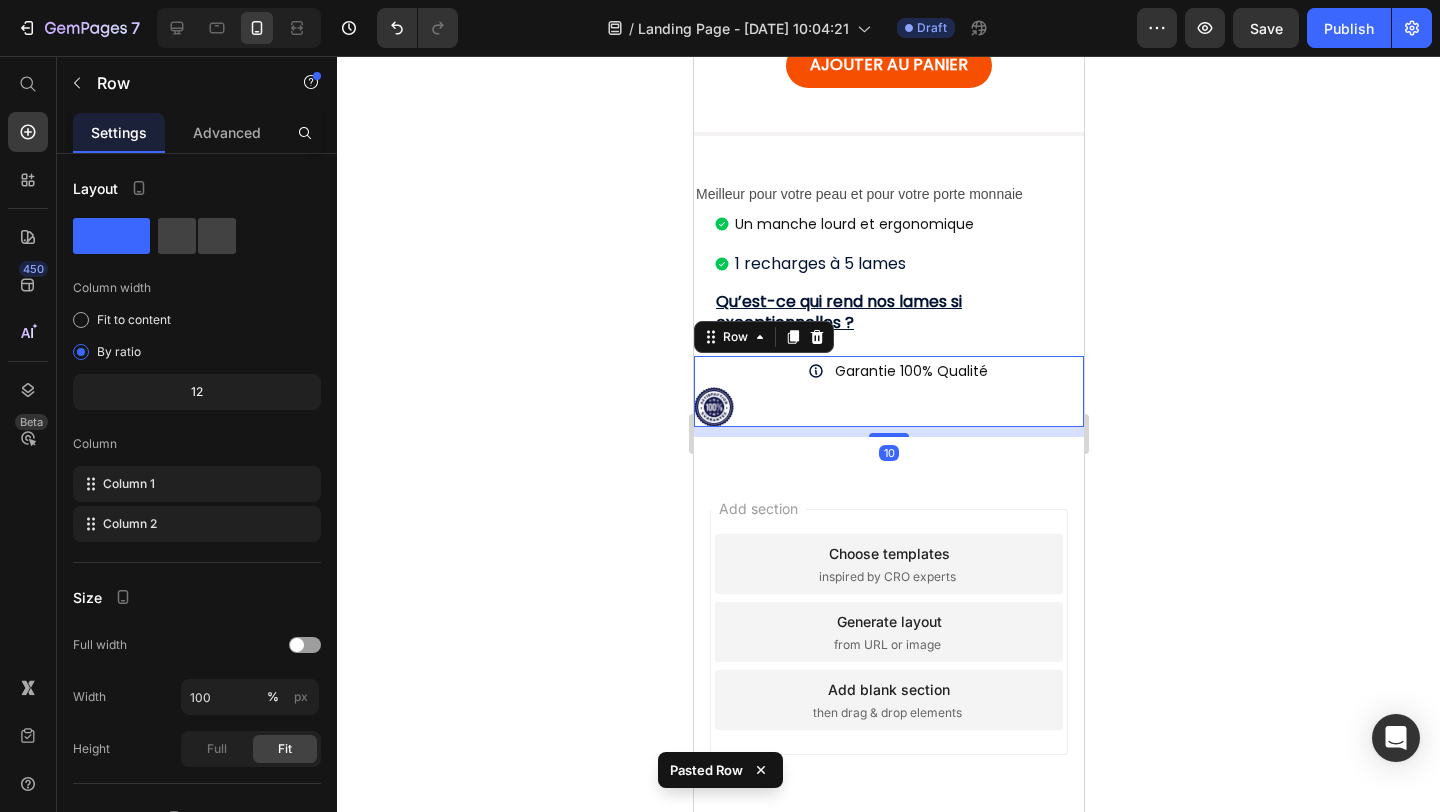 click 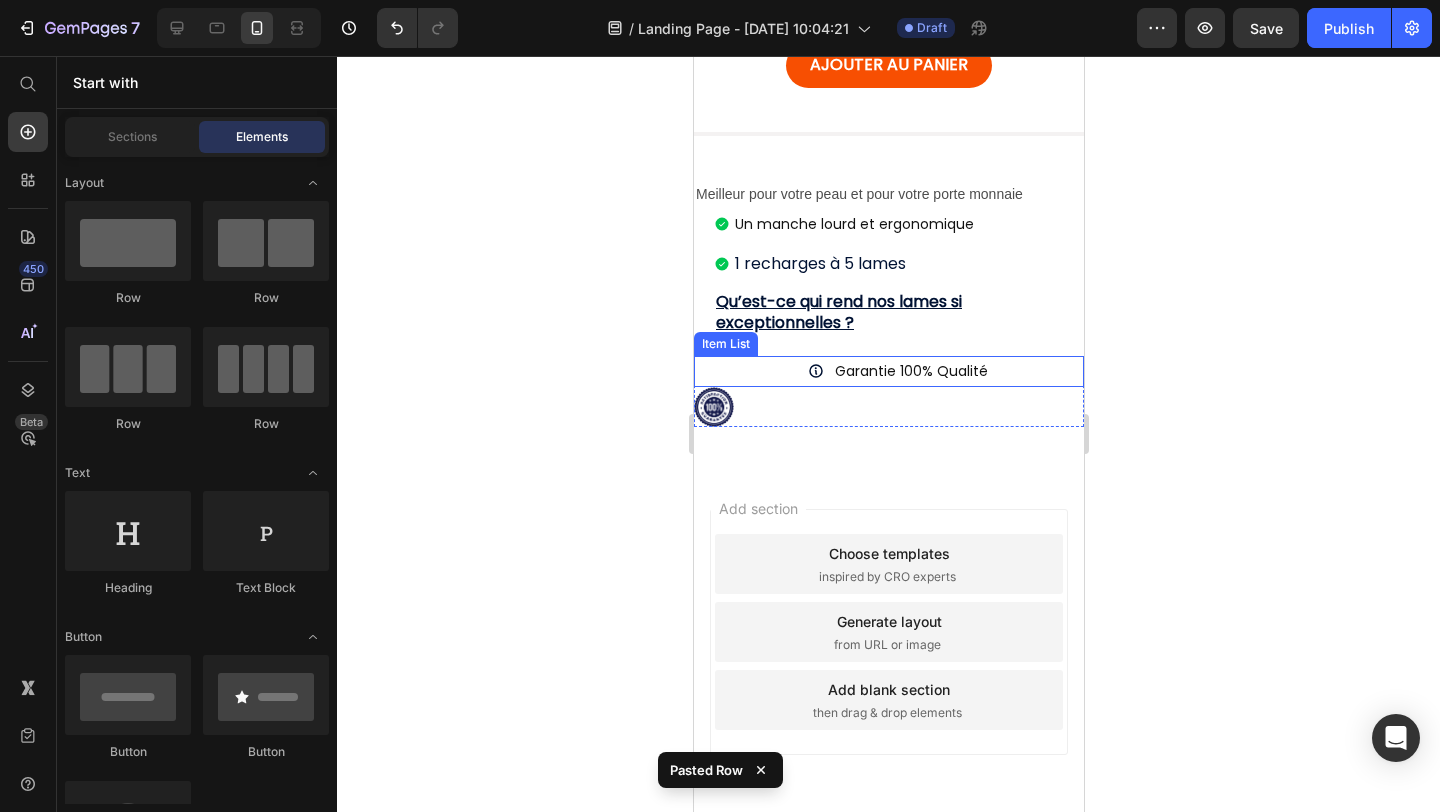 click on "Garantie 100% Qualité" at bounding box center (910, 371) 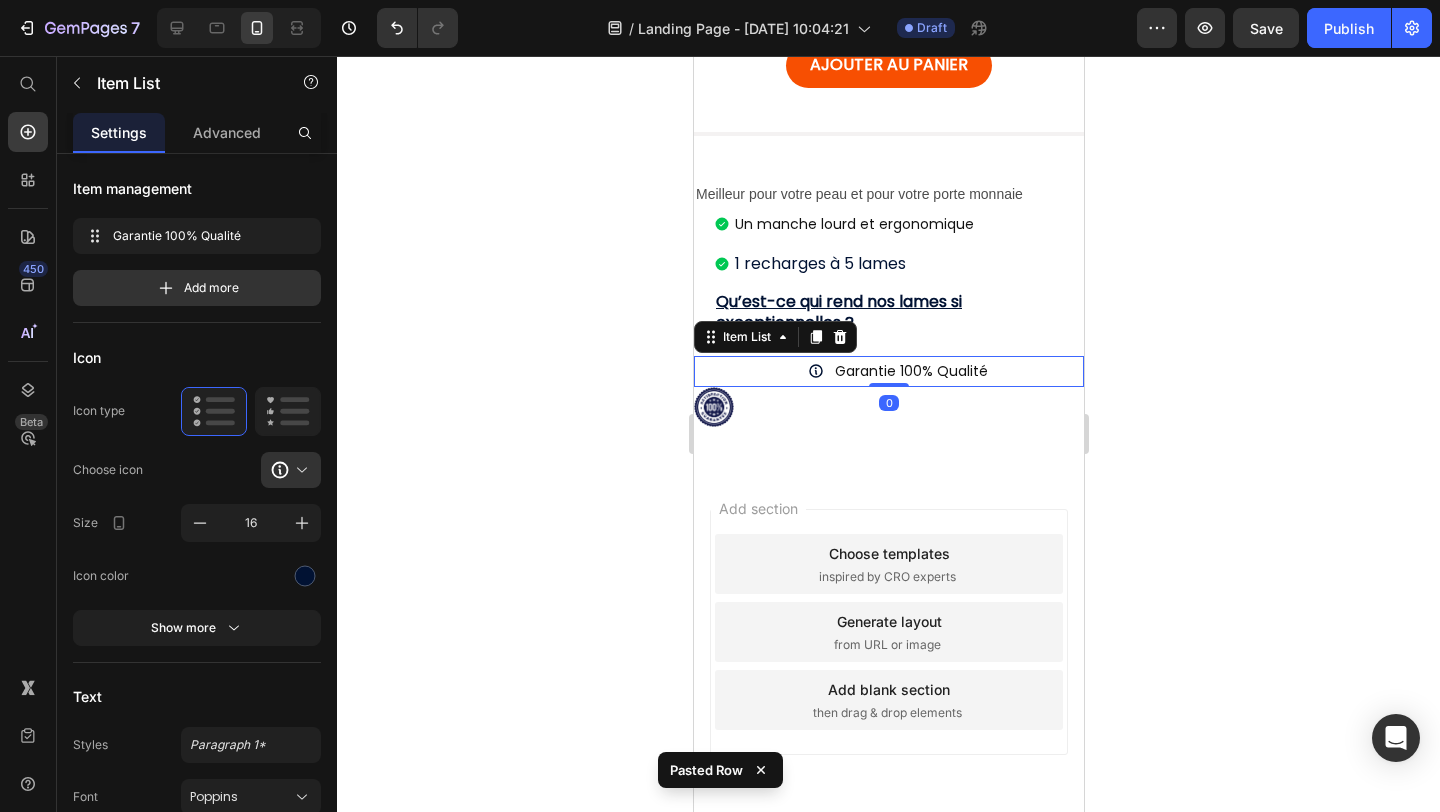 click 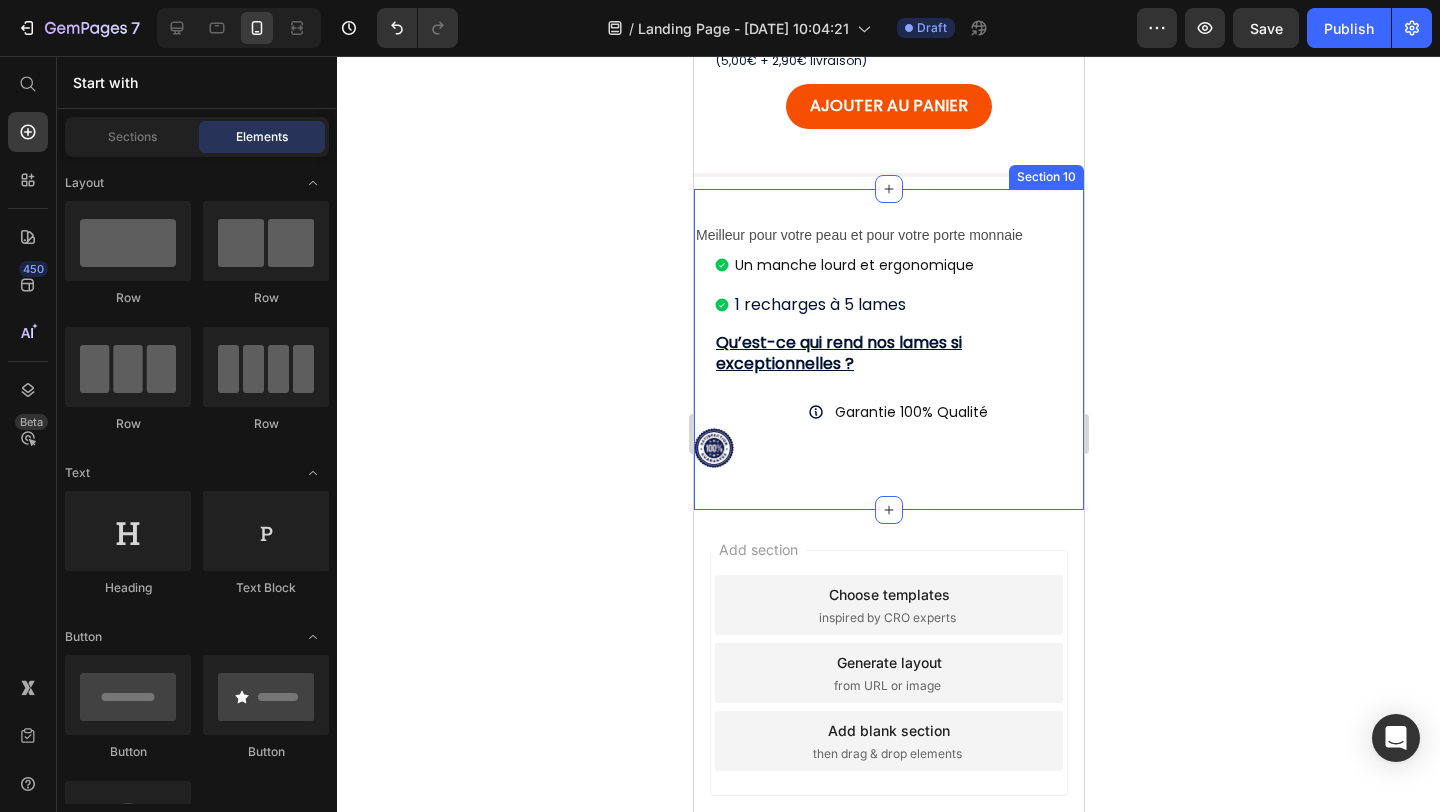 scroll, scrollTop: 661, scrollLeft: 0, axis: vertical 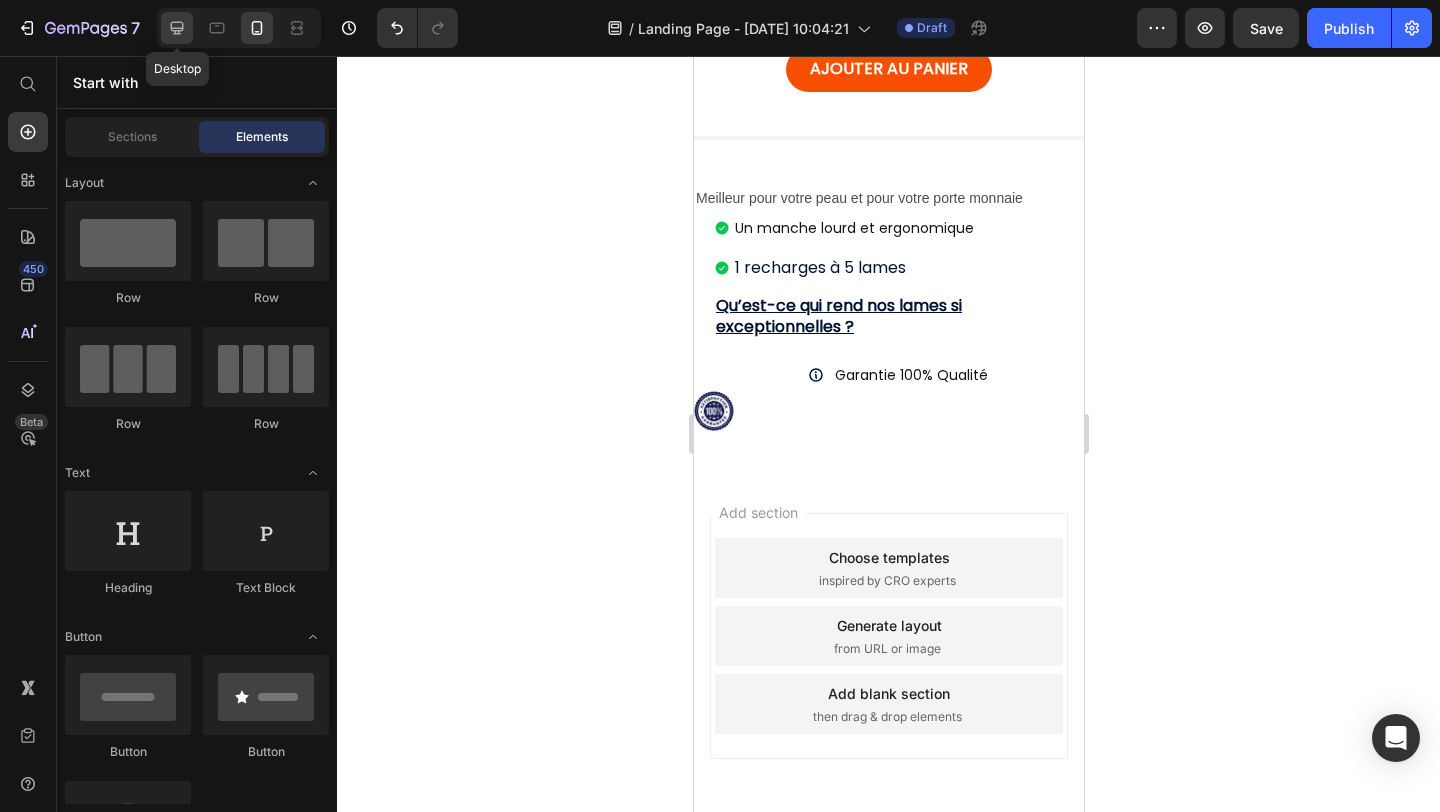 click 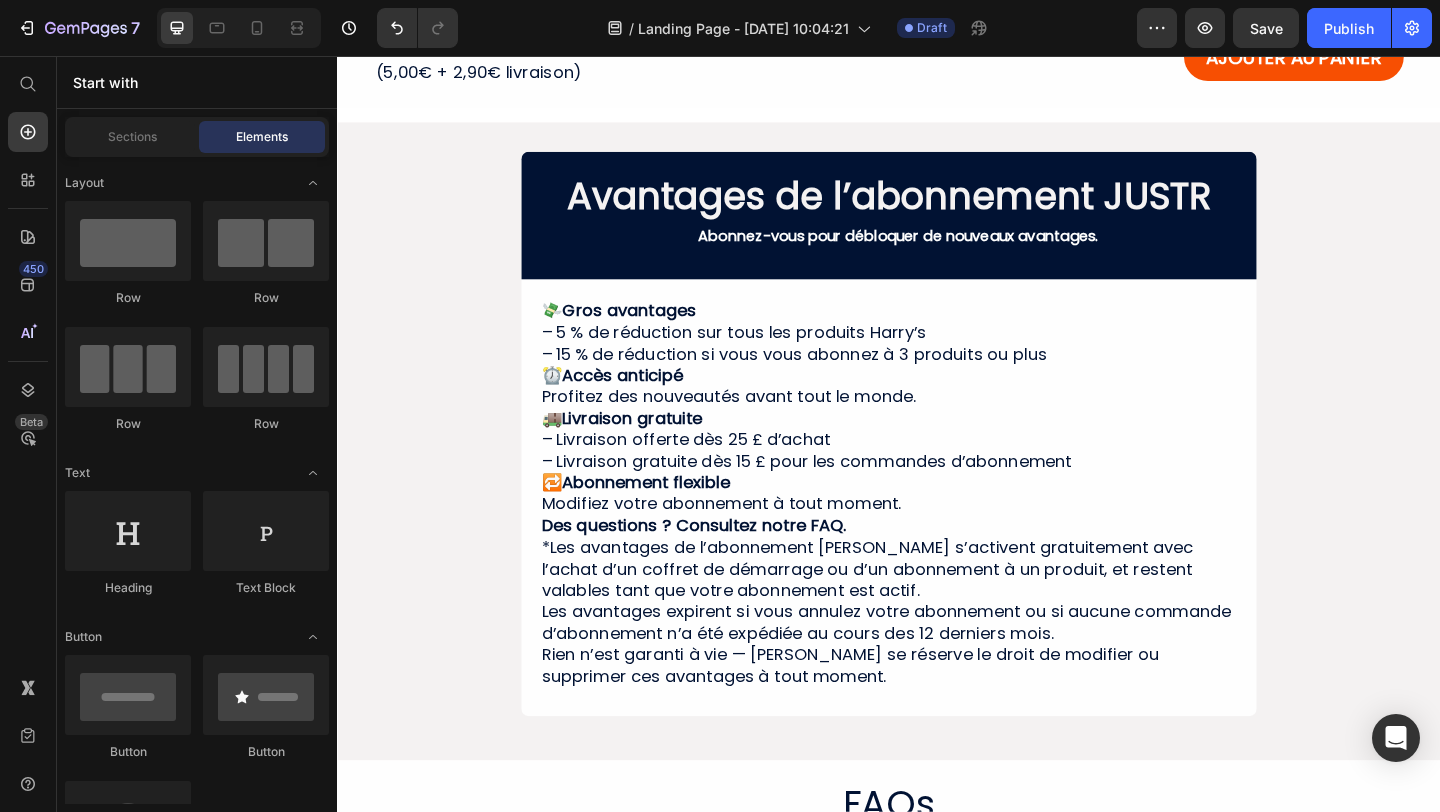 scroll, scrollTop: 602, scrollLeft: 0, axis: vertical 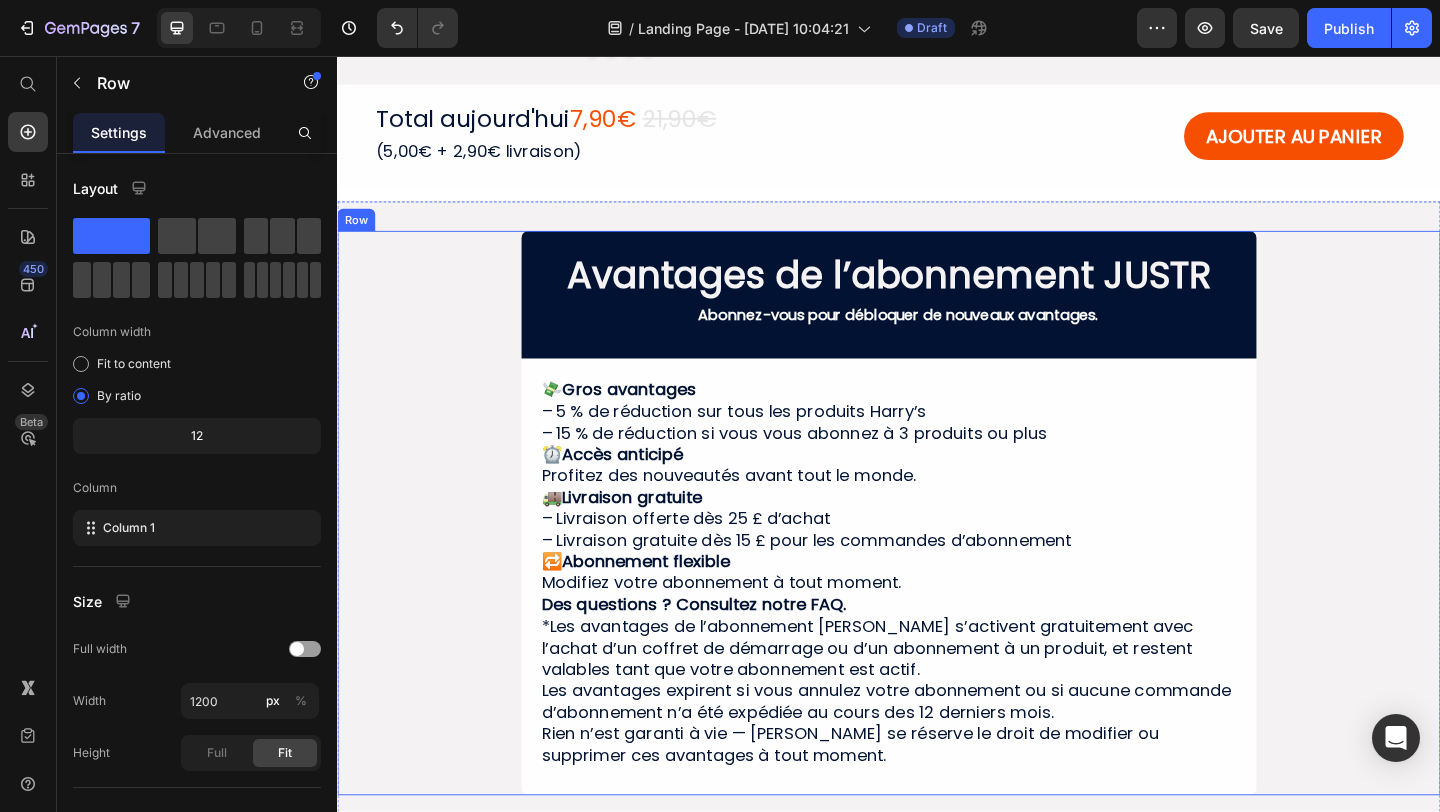 click on "Avantages de l’abonnement JUSTR Heading Abonnez-vous pour débloquer de nouveaux avantages. Text Block Row 💸  Gros avantages – 5 % de réduction sur tous les produits [PERSON_NAME] – 15 % de réduction si vous vous abonnez à 3 produits ou plus ⏰  Accès anticipé Profitez des nouveautés avant tout le monde. 🚚  Livraison gratuite – Livraison offerte dès 25 £ d’achat – Livraison gratuite dès 15 £ pour les commandes d’abonnement 🔁  Abonnement flexible Modifiez votre abonnement à tout moment. Des questions ? Consultez notre FAQ. *Les avantages de l’abonnement [PERSON_NAME] s’activent gratuitement avec l’achat d’un coffret de démarrage ou d’un abonnement à un produit, et restent valables tant que votre abonnement est actif. Les avantages expirent si vous annulez votre abonnement ou si aucune commande d’abonnement n’a été expédiée au cours des 12 derniers mois. [GEOGRAPHIC_DATA]" at bounding box center [937, 553] 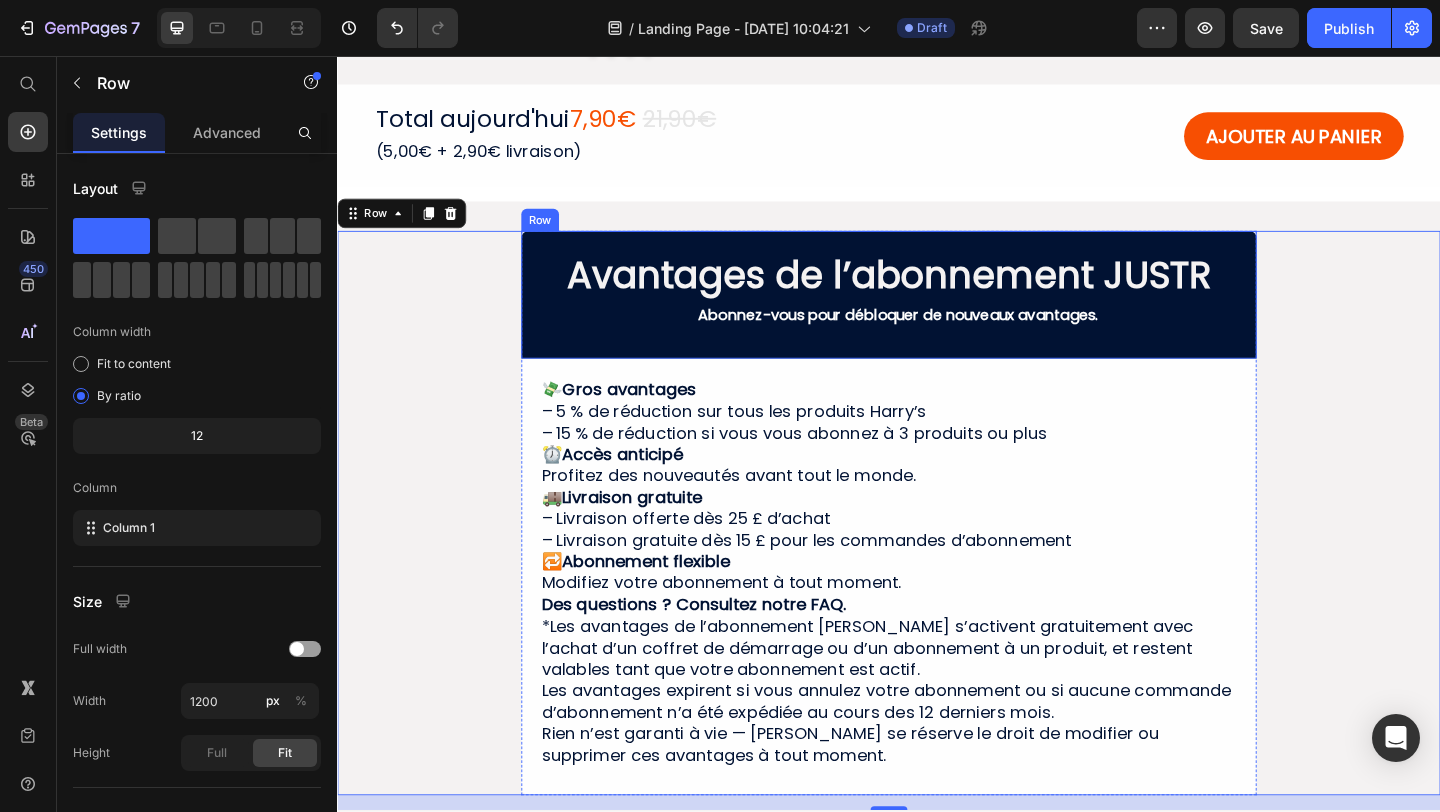 click on "Avantages de l’abonnement JUSTR Heading Abonnez-vous pour débloquer de nouveaux avantages. Text Block Row" at bounding box center [937, 315] 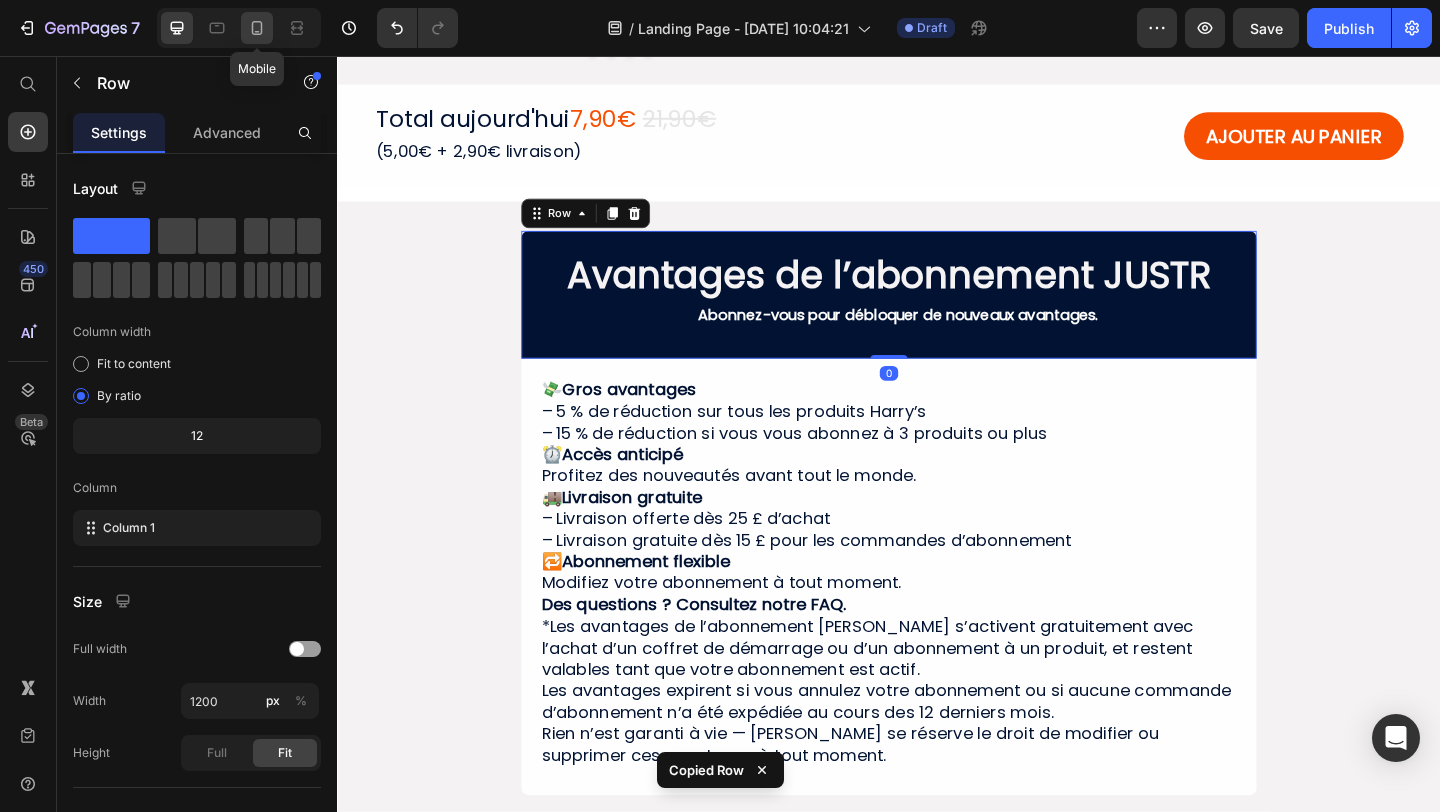 click 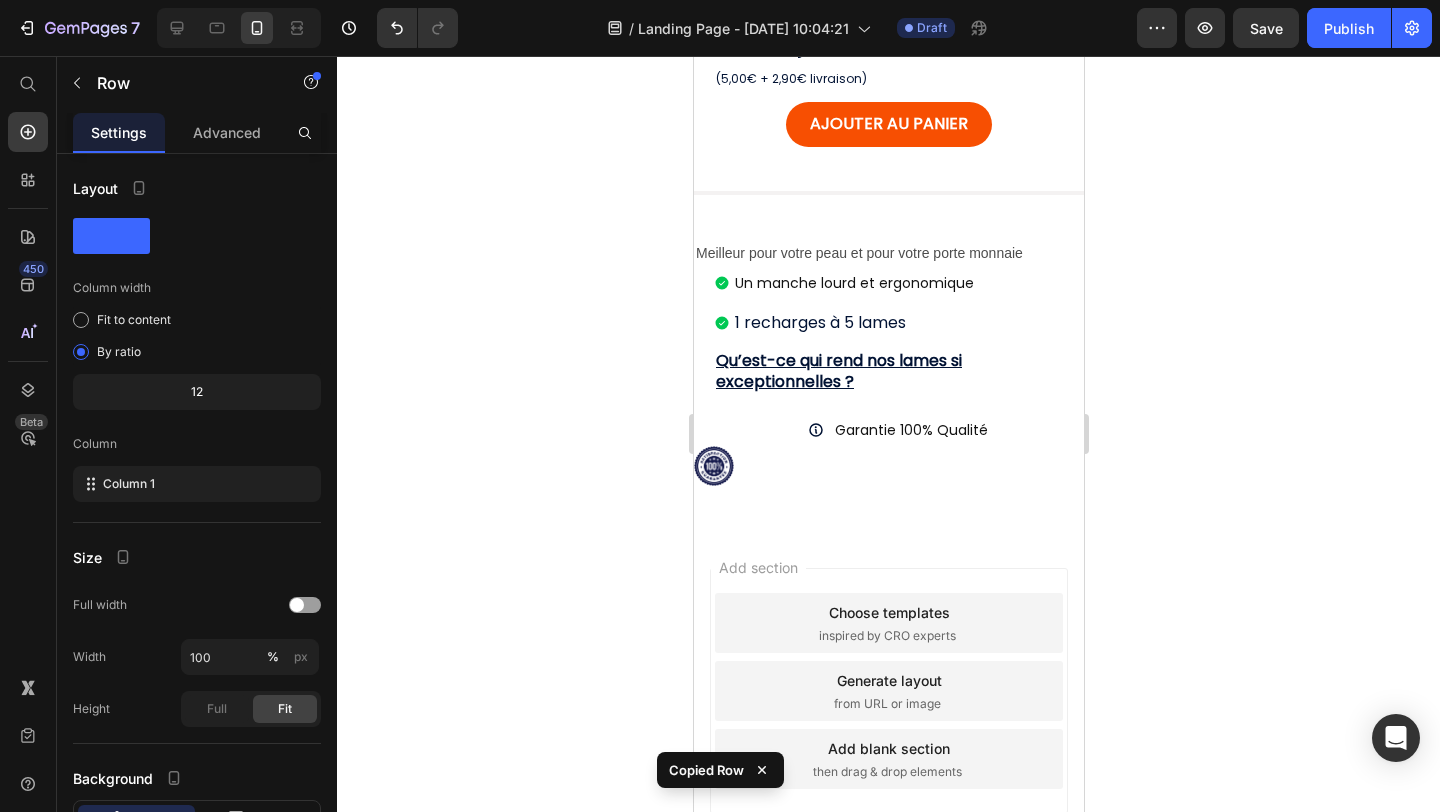 scroll, scrollTop: 659, scrollLeft: 0, axis: vertical 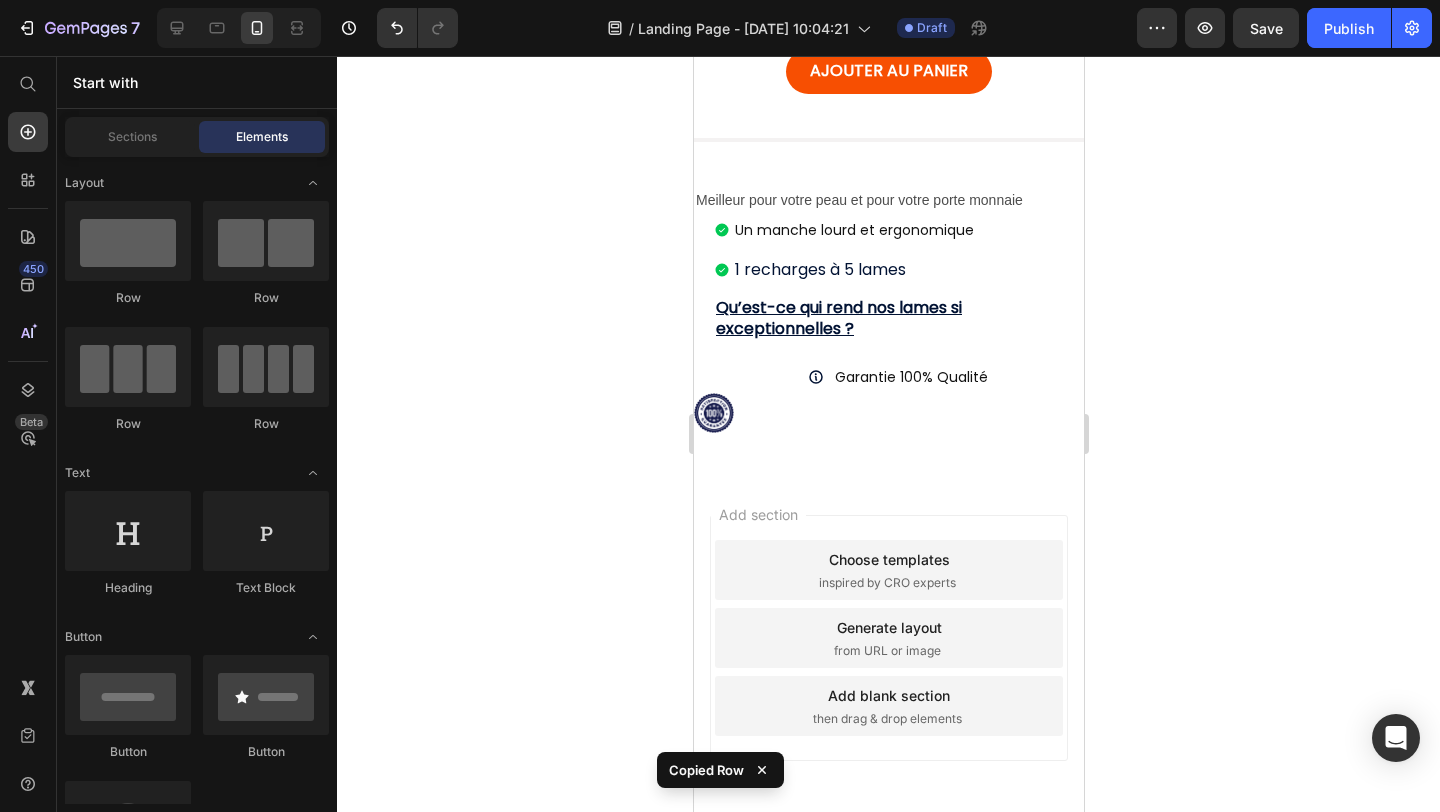 click on "Add section Choose templates inspired by CRO experts Generate layout from URL or image Add blank section then drag & drop elements" at bounding box center (888, 666) 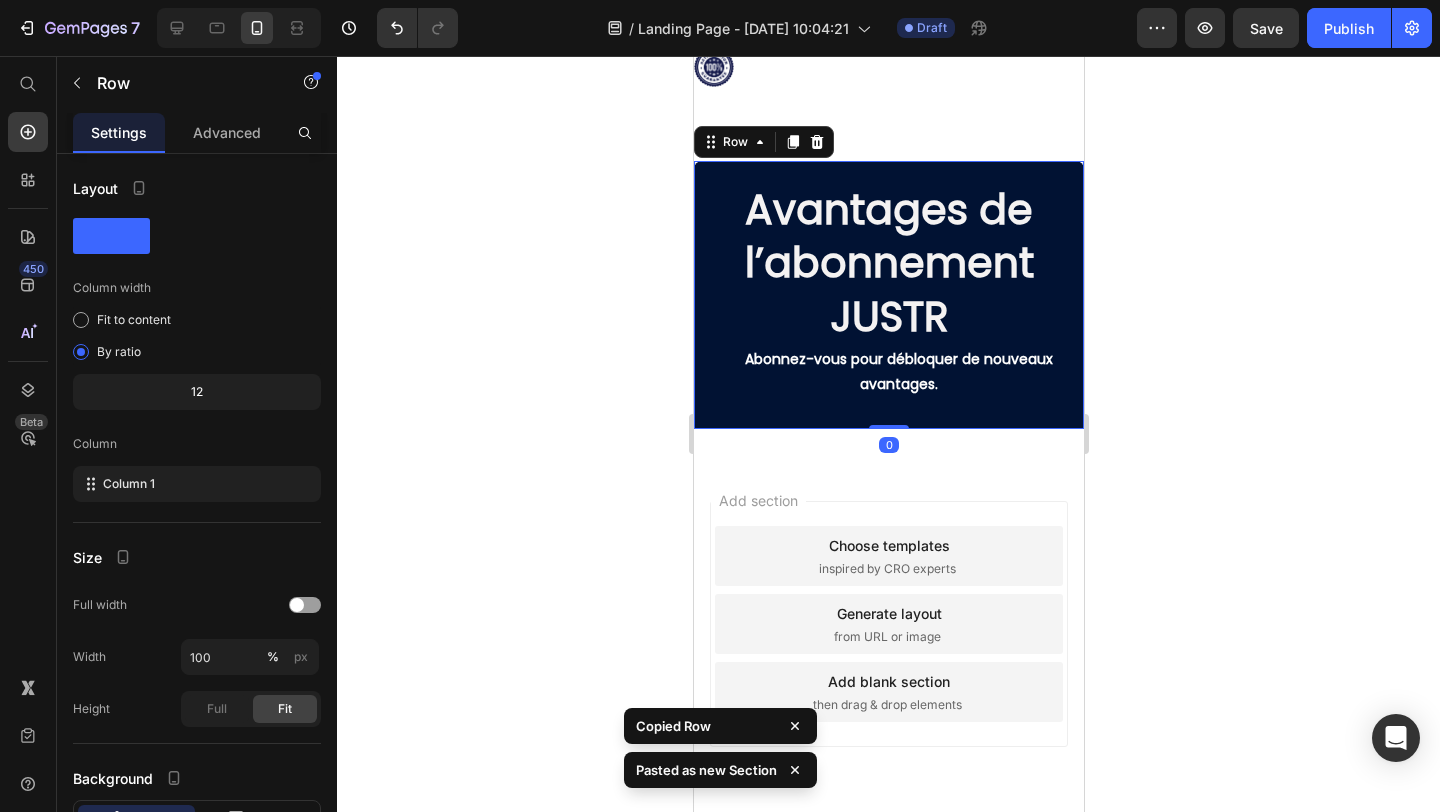 scroll, scrollTop: 1040, scrollLeft: 0, axis: vertical 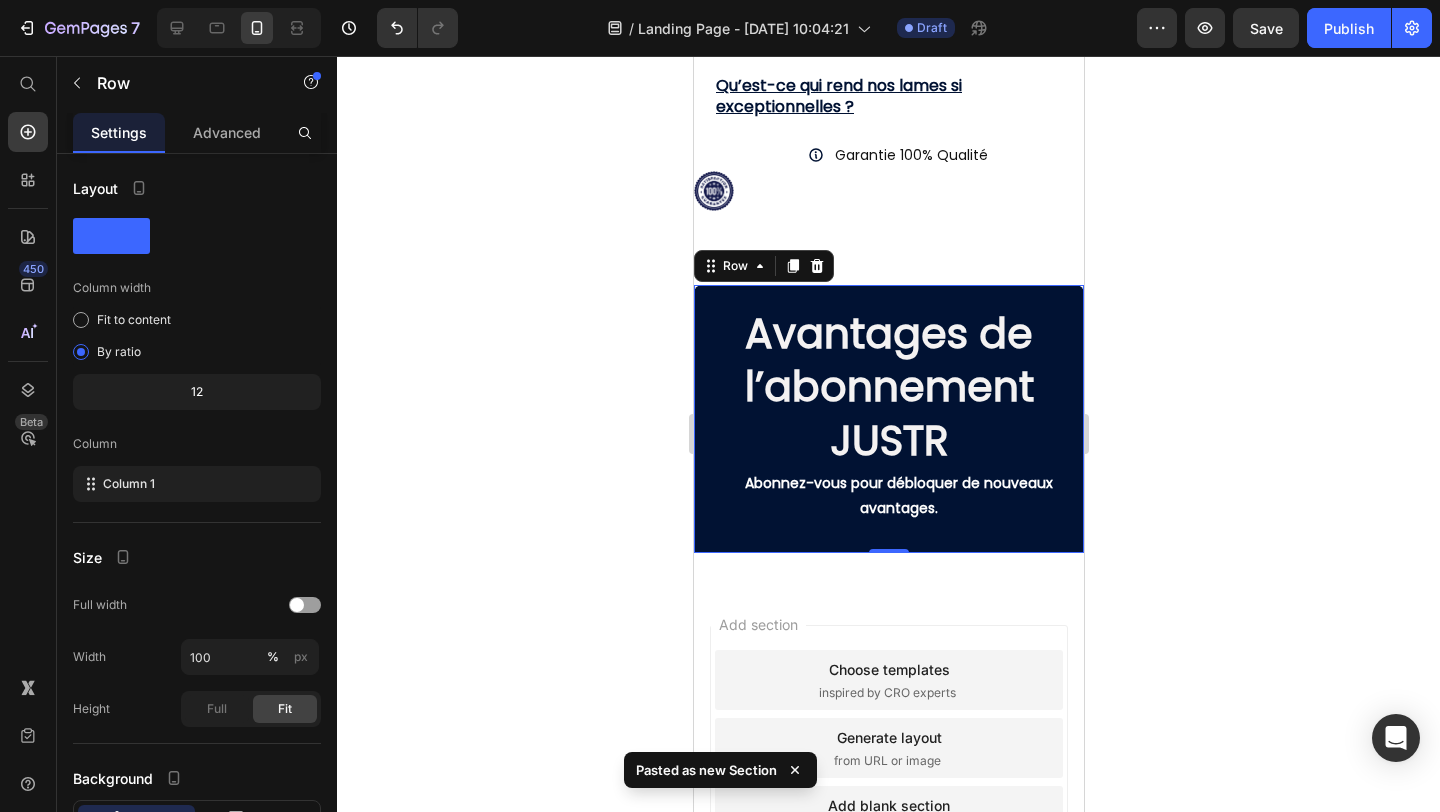 click 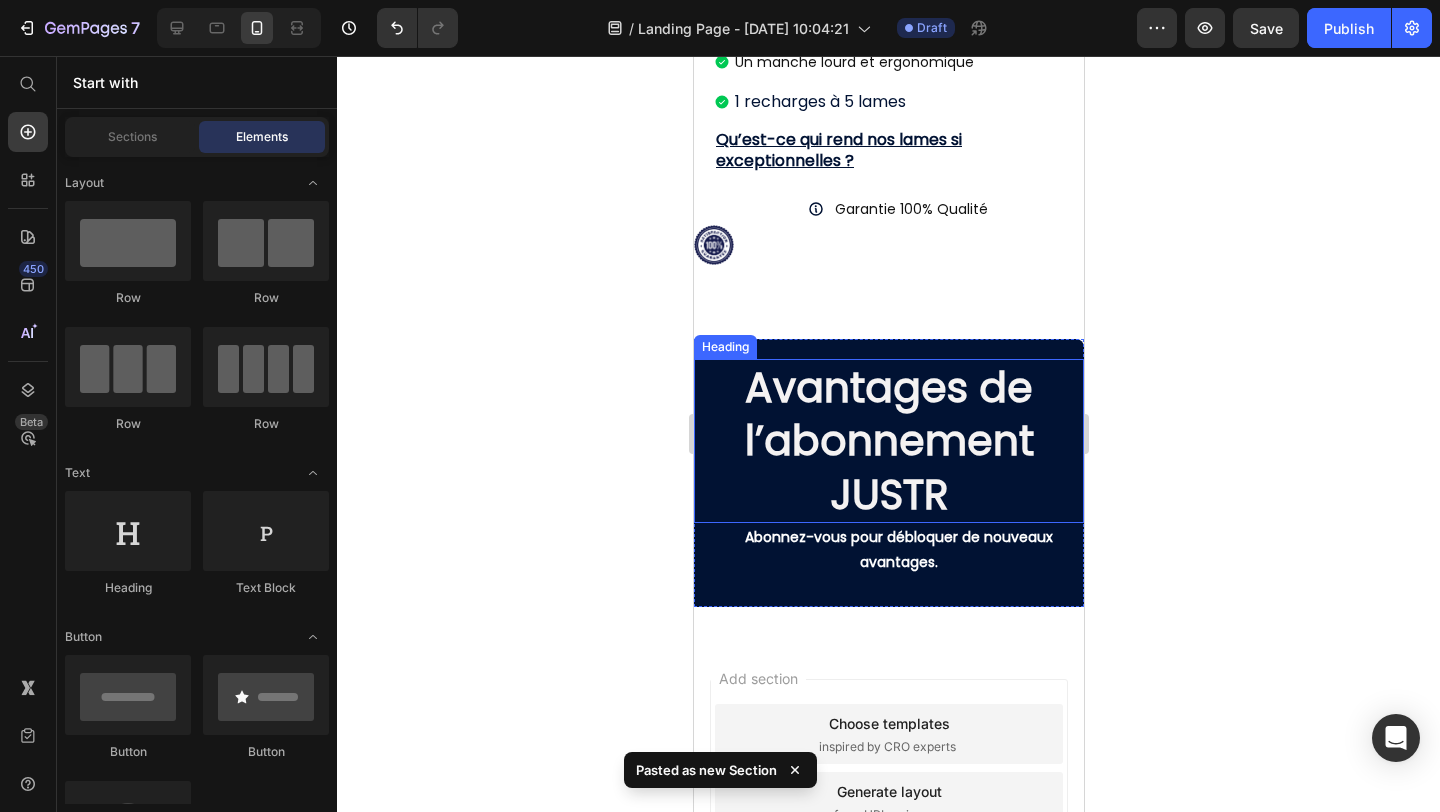 scroll, scrollTop: 780, scrollLeft: 0, axis: vertical 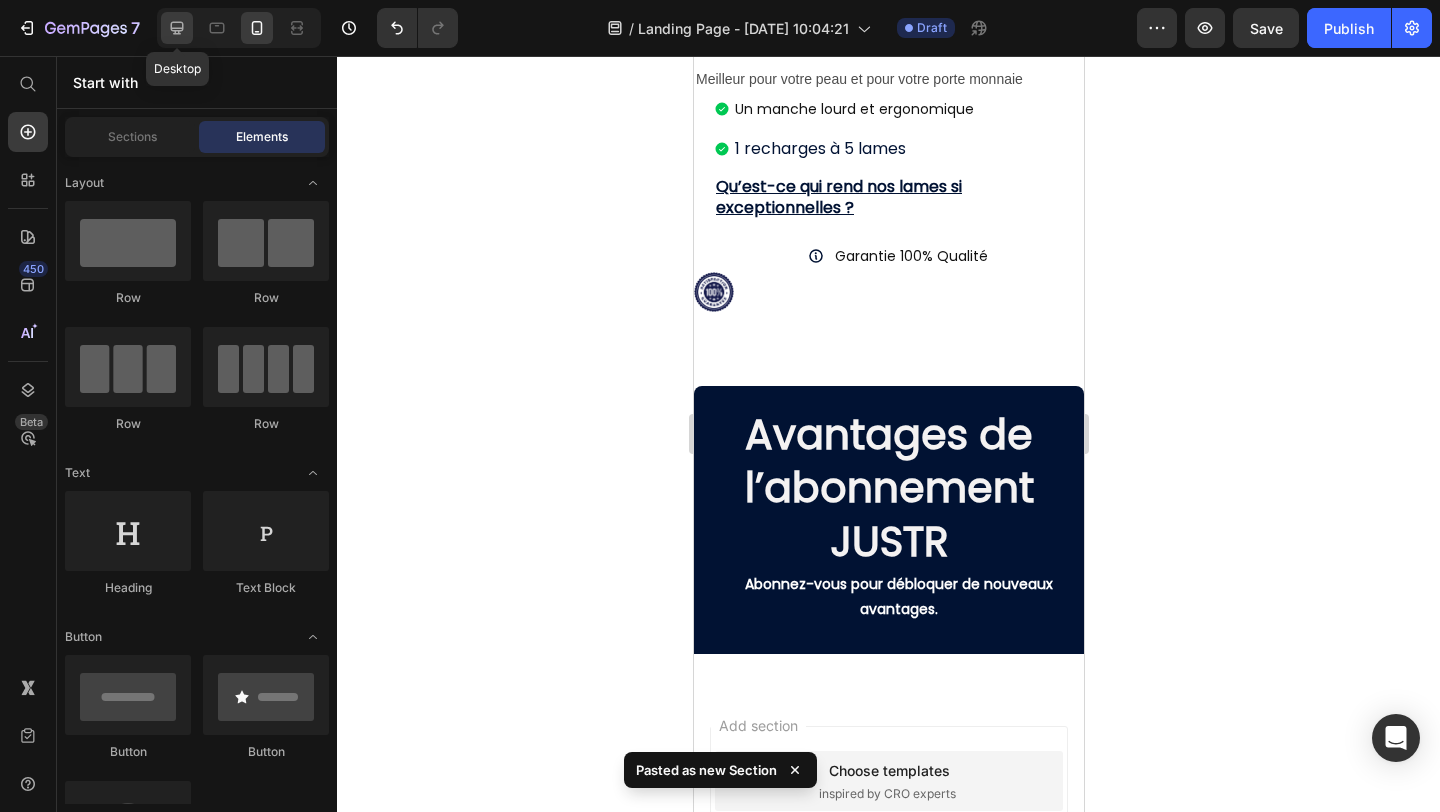click 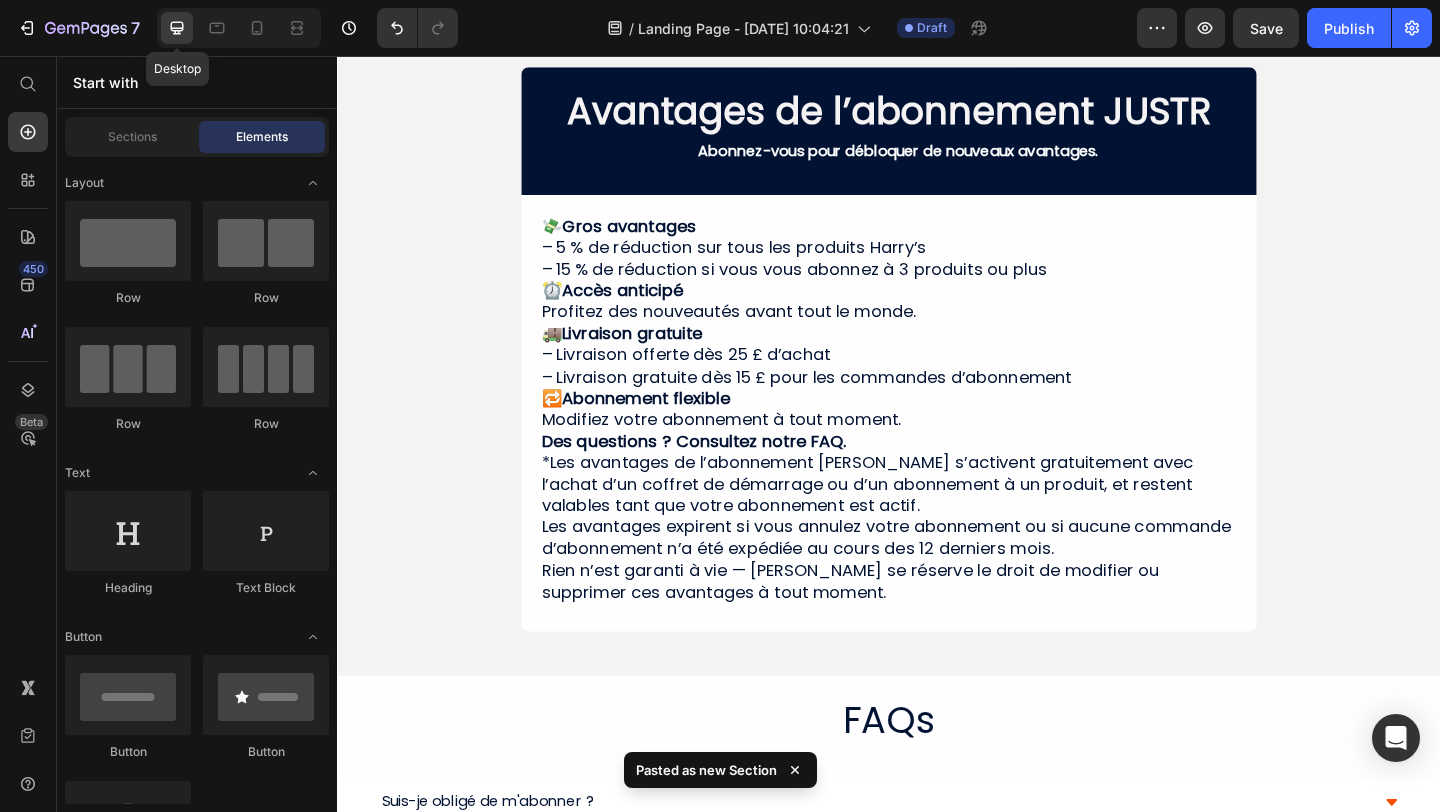 scroll, scrollTop: 887, scrollLeft: 0, axis: vertical 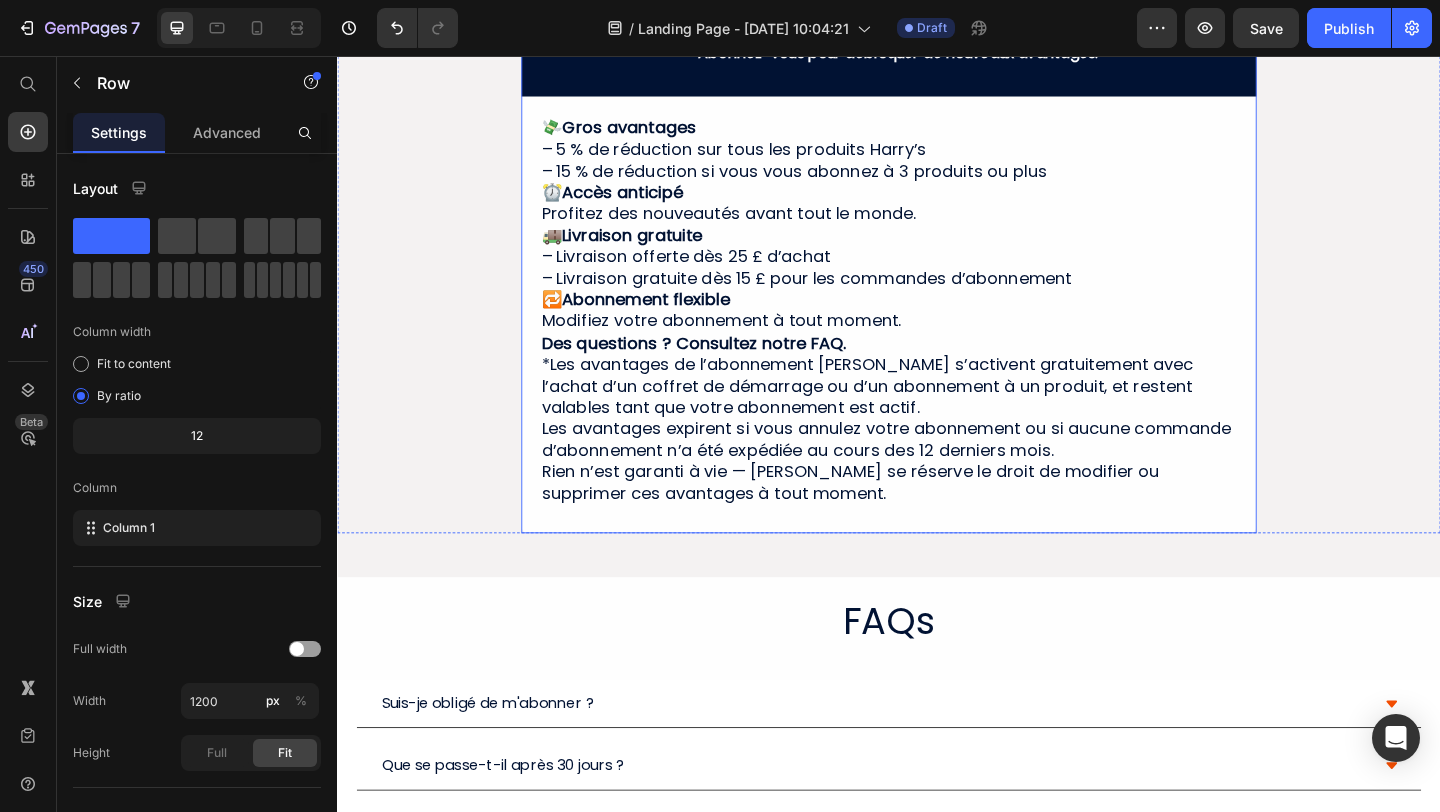 click on "Avantages de l’abonnement JUSTR Heading Abonnez-vous pour débloquer de nouveaux avantages. Text Block Row 💸  Gros avantages – 5 % de réduction sur tous les produits [PERSON_NAME] – 15 % de réduction si vous vous abonnez à 3 produits ou plus ⏰  Accès anticipé Profitez des nouveautés avant tout le monde. 🚚  Livraison gratuite – Livraison offerte dès 25 £ d’achat – Livraison gratuite dès 15 £ pour les commandes d’abonnement 🔁  Abonnement flexible Modifiez votre abonnement à tout moment. Des questions ? Consultez notre FAQ. *Les avantages de l’abonnement [PERSON_NAME] s’activent gratuitement avec l’achat d’un coffret de démarrage ou d’un abonnement à un produit, et restent valables tant que votre abonnement est actif. Les avantages expirent si vous annulez votre abonnement ou si aucune commande d’abonnement n’a été expédiée au cours des 12 derniers mois. Heading Row" at bounding box center [937, 268] 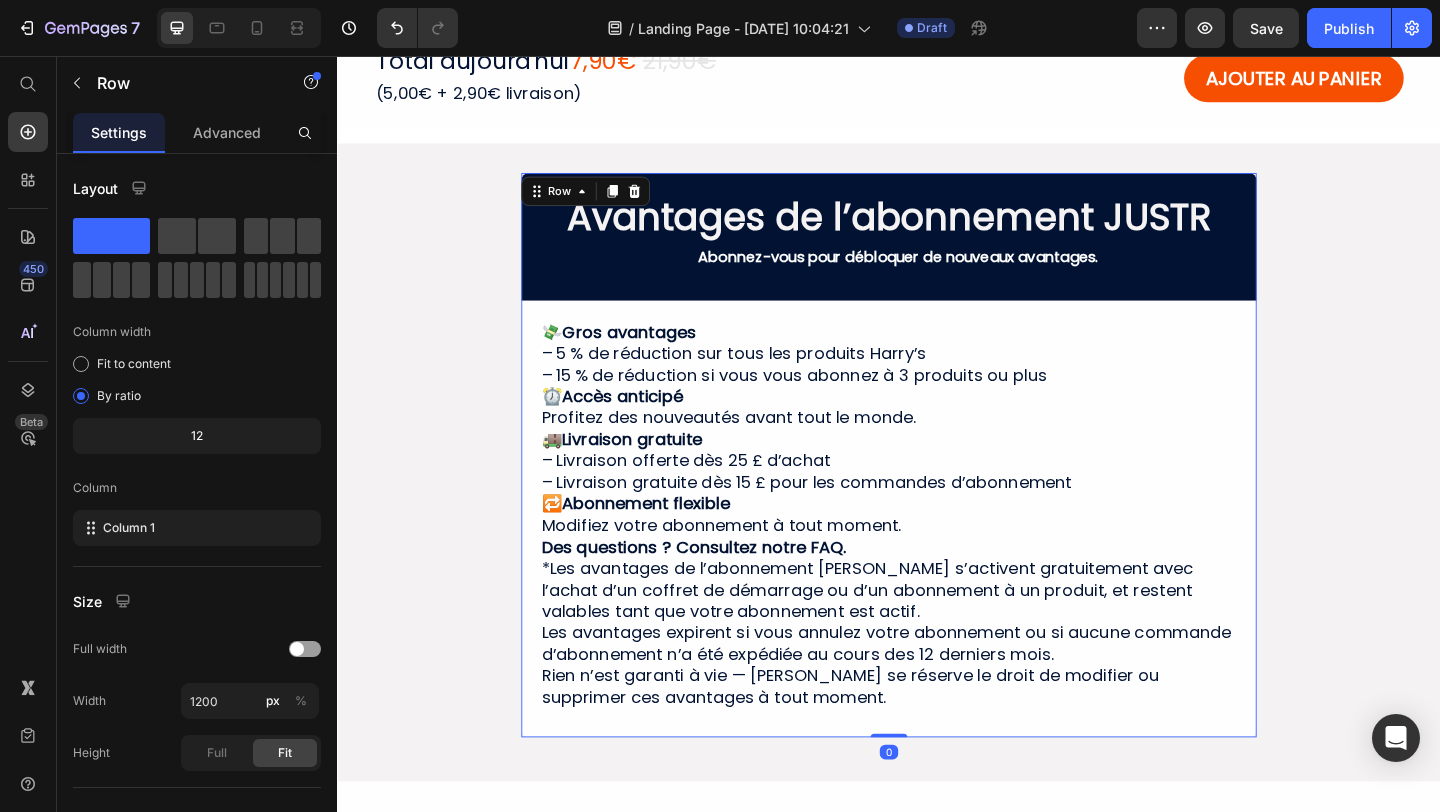 scroll, scrollTop: 653, scrollLeft: 0, axis: vertical 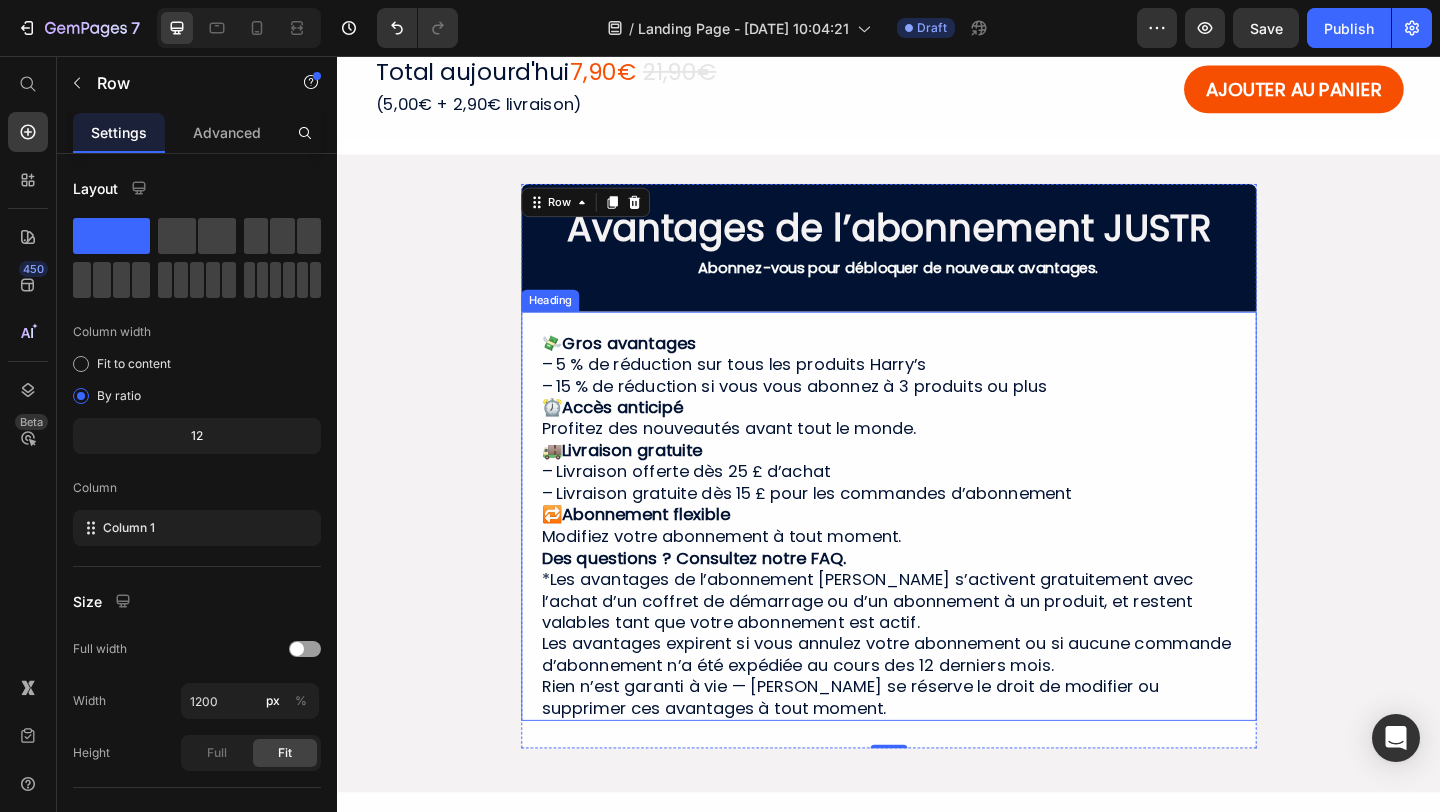 click on "💸  Gros avantages – 5 % de réduction sur tous les produits Harry’s – 15 % de réduction si vous vous abonnez à 3 produits ou plus ⏰  Accès anticipé Profitez des nouveautés avant tout le monde. 🚚  Livraison gratuite – Livraison offerte dès 25 £ d’achat – Livraison gratuite dès 15 £ pour les commandes d’abonnement 🔁  Abonnement flexible Modifiez votre abonnement à tout moment. Des questions ? Consultez notre FAQ. *Les avantages de l’abonnement [PERSON_NAME] s’activent gratuitement avec l’achat d’un coffret de démarrage ou d’un abonnement à un produit, et restent valables tant que votre abonnement est actif. Les avantages expirent si vous annulez votre abonnement ou si aucune commande d’abonnement n’a été expédiée au cours des 12 derniers mois. Rien n’est garanti à vie — [PERSON_NAME] se réserve le droit de modifier ou supprimer ces avantages à tout moment." at bounding box center [937, 566] 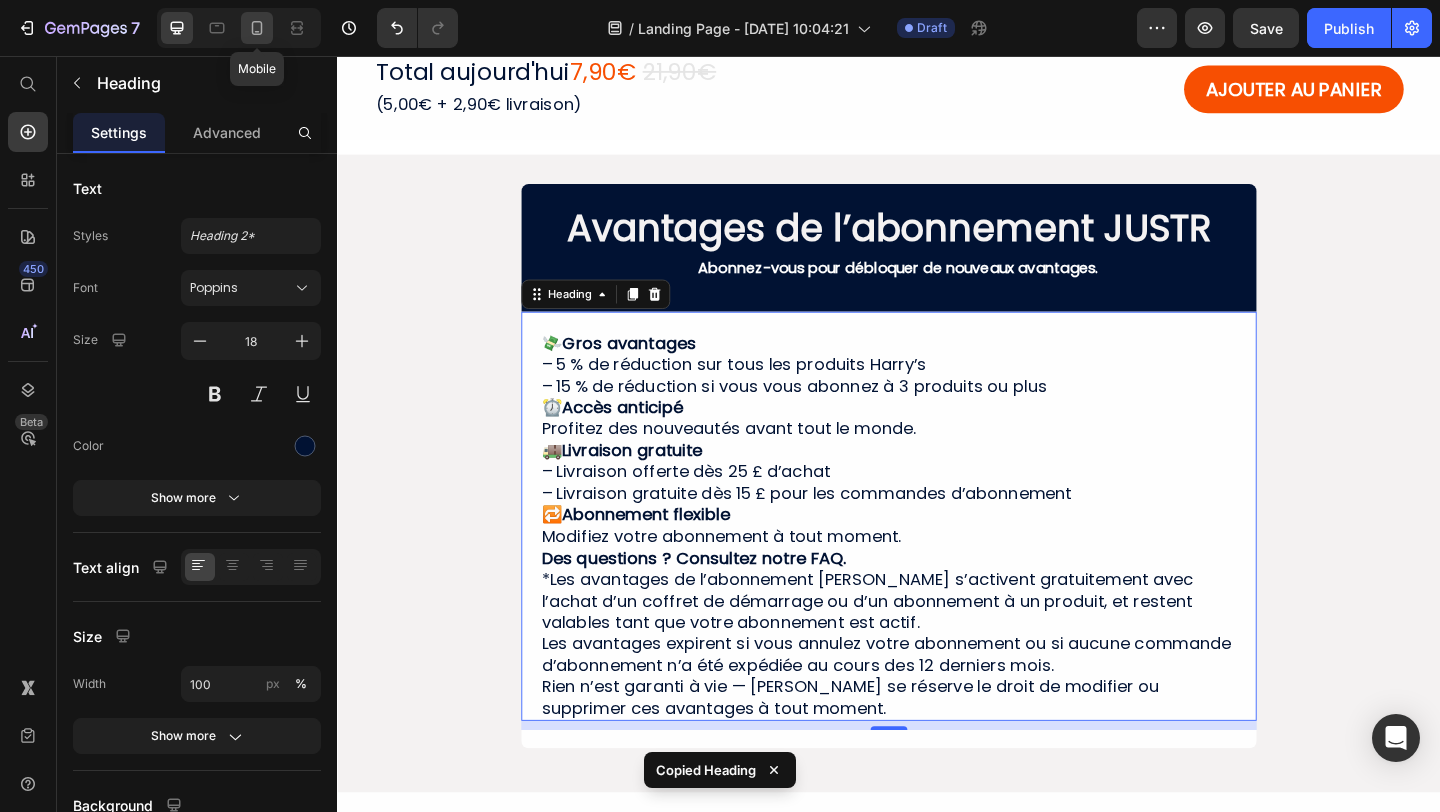 click 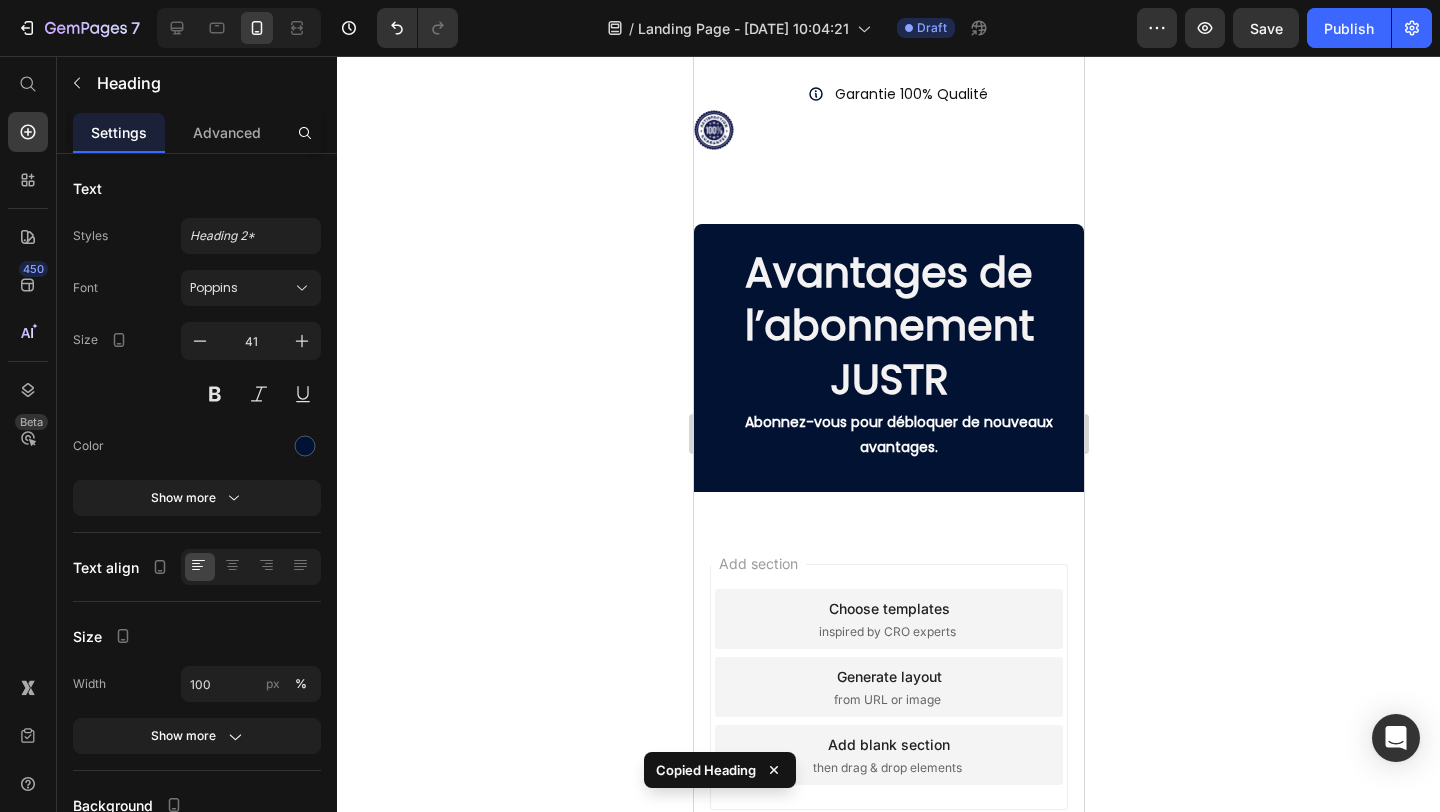scroll, scrollTop: 1078, scrollLeft: 0, axis: vertical 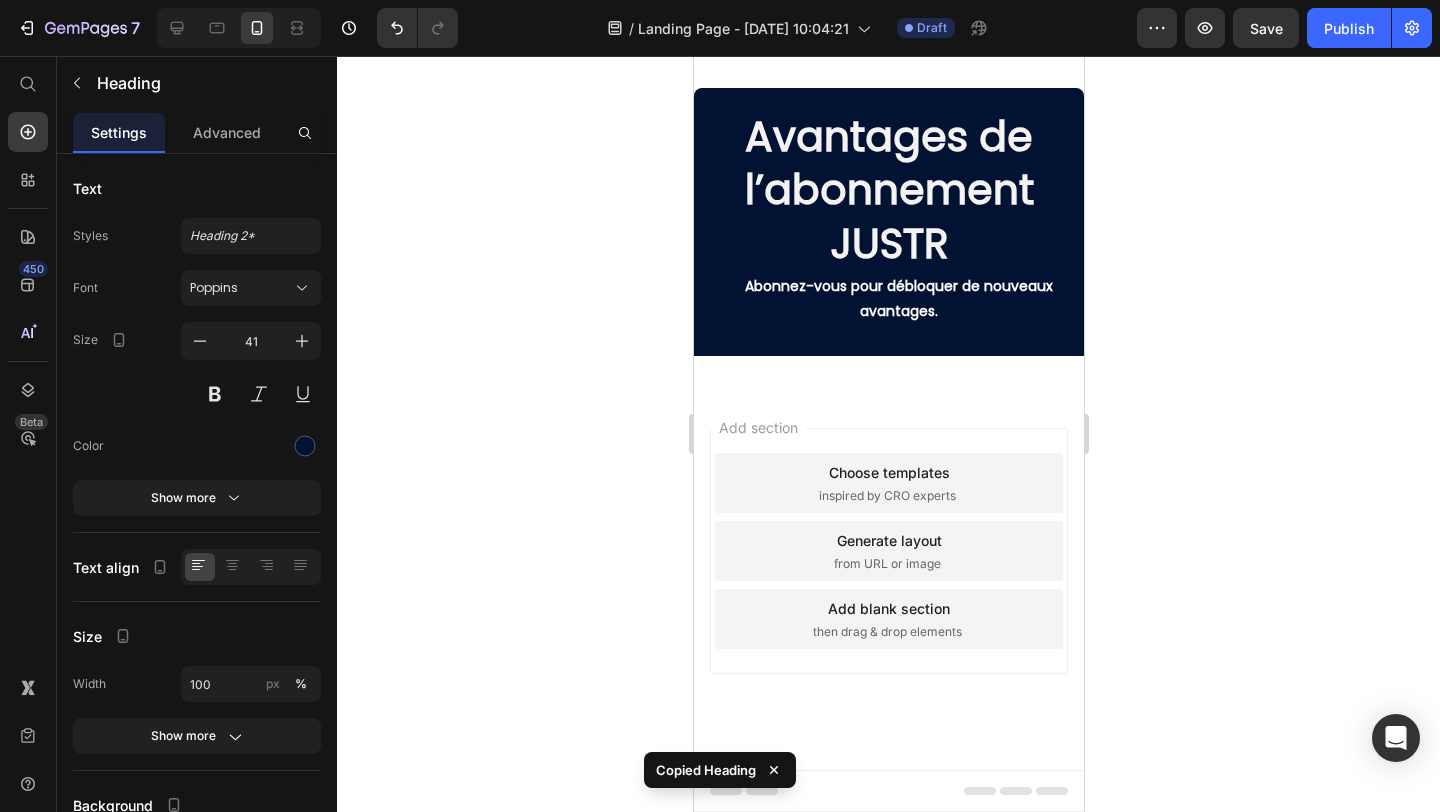 click on "Add section Choose templates inspired by CRO experts Generate layout from URL or image Add blank section then drag & drop elements" at bounding box center [888, 579] 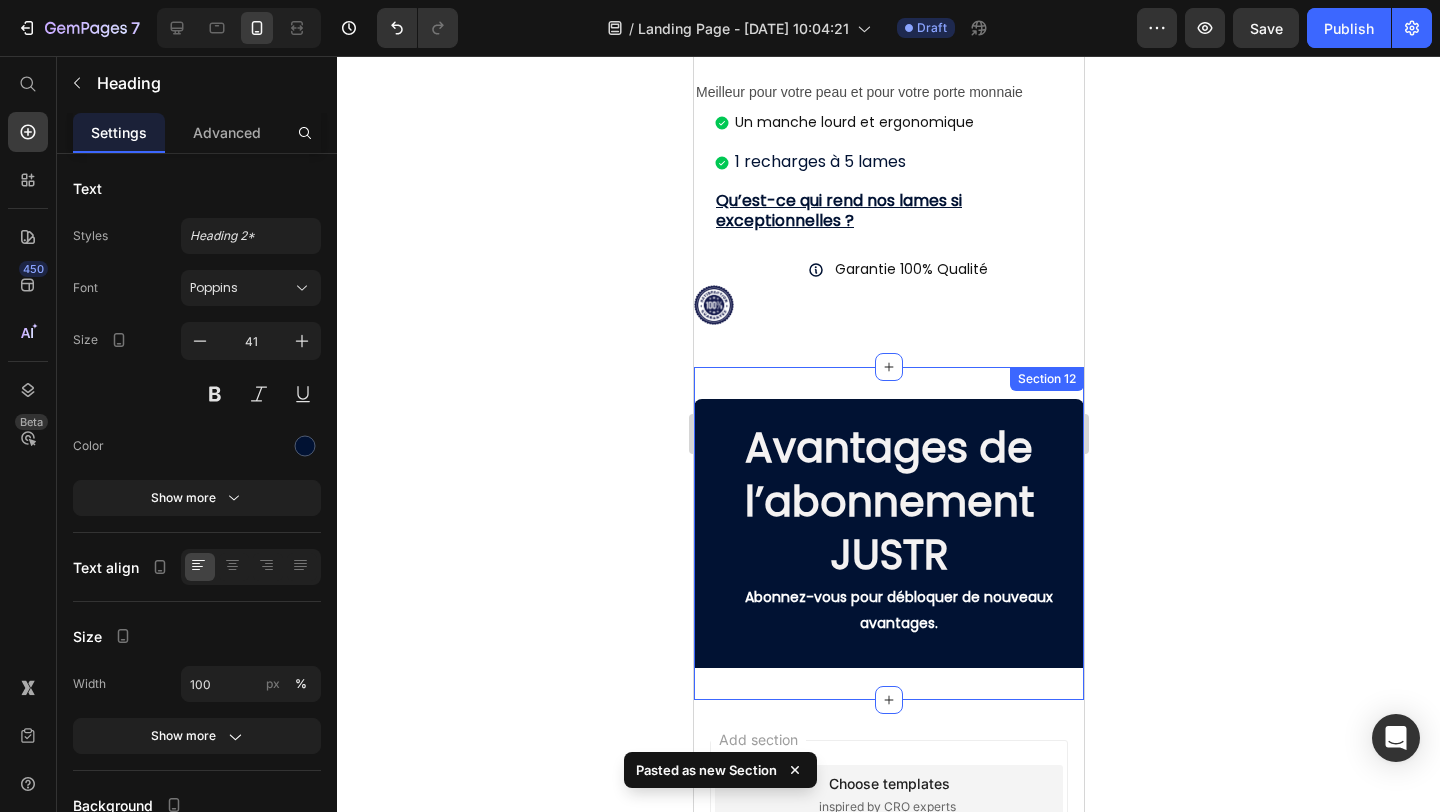 scroll, scrollTop: 4602, scrollLeft: 0, axis: vertical 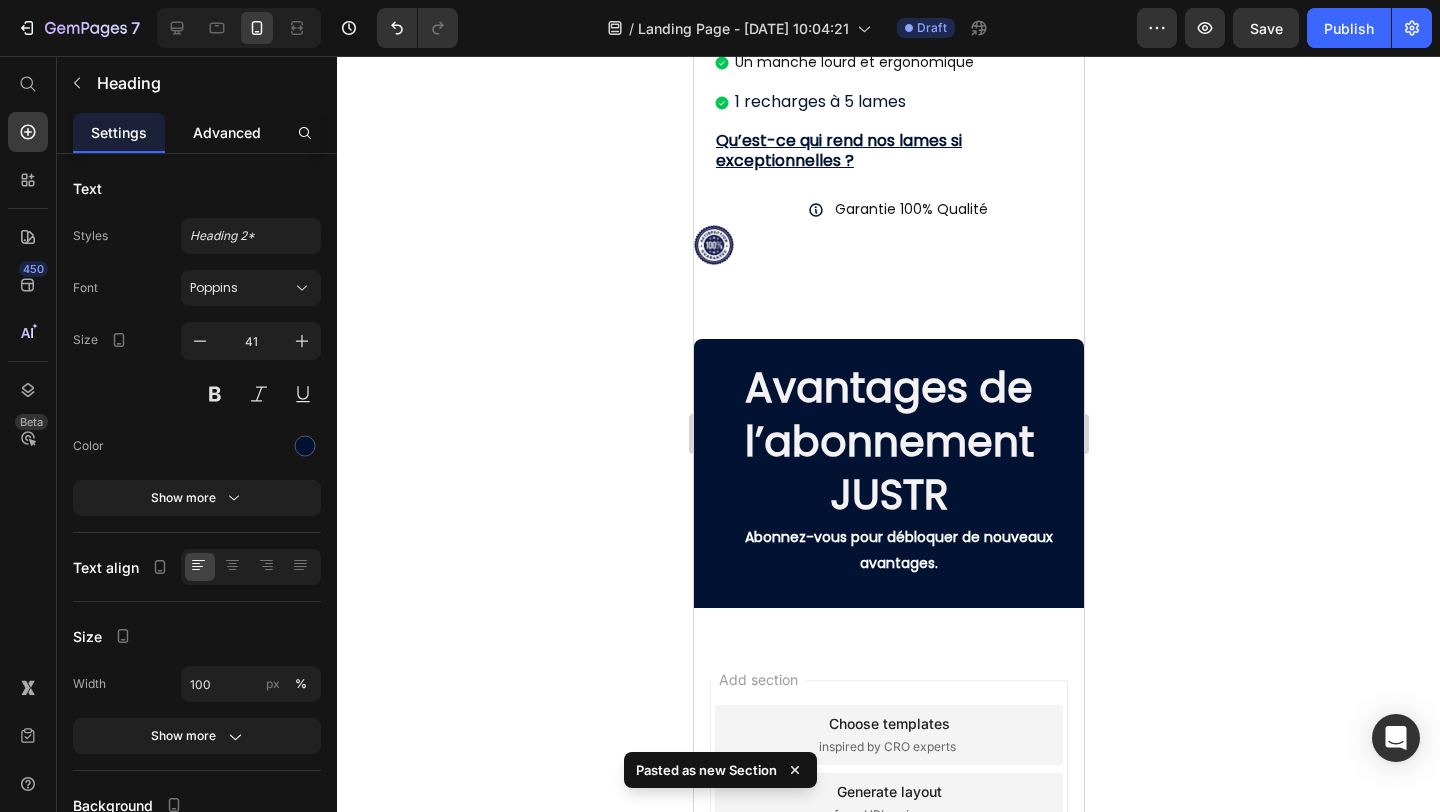click on "Advanced" 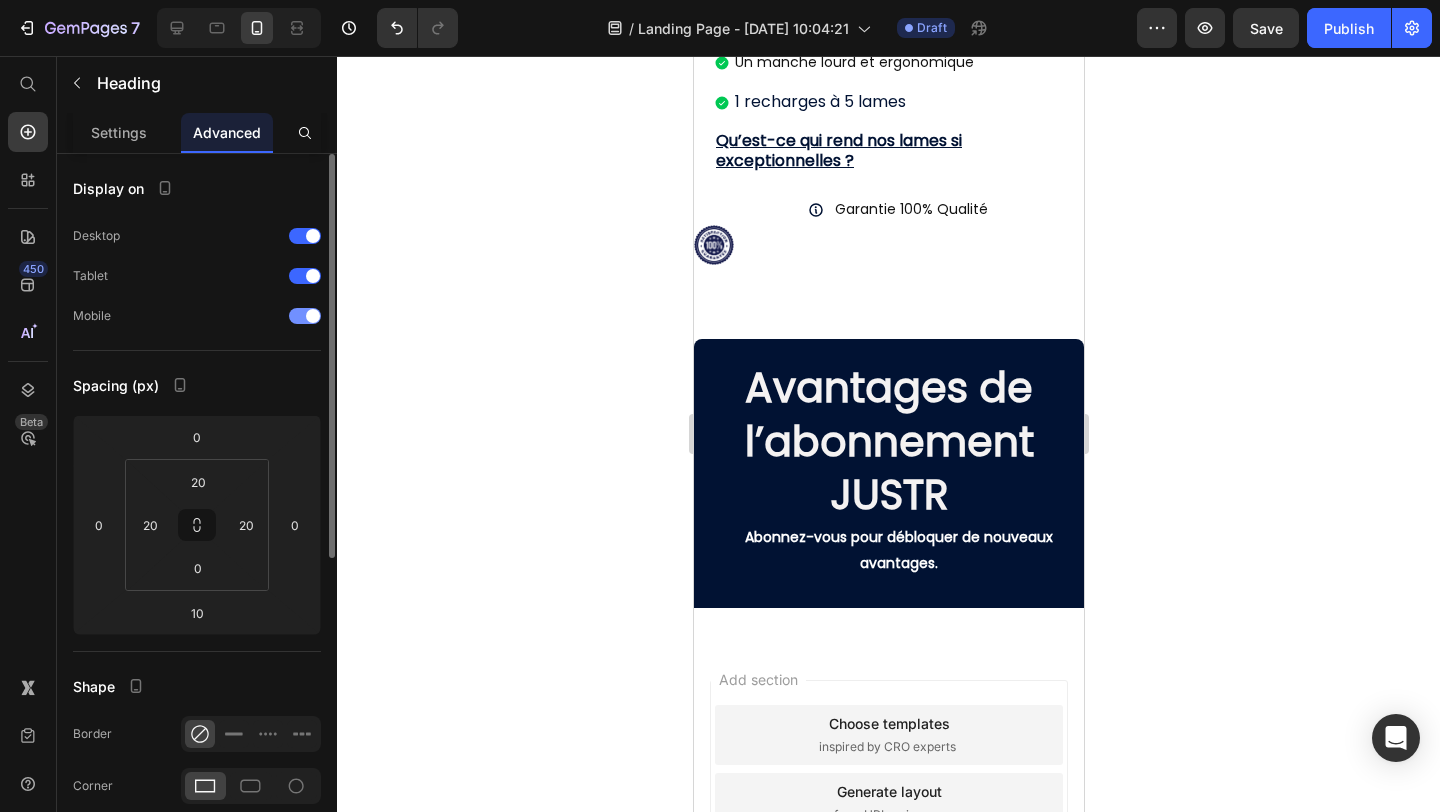 click at bounding box center [305, 316] 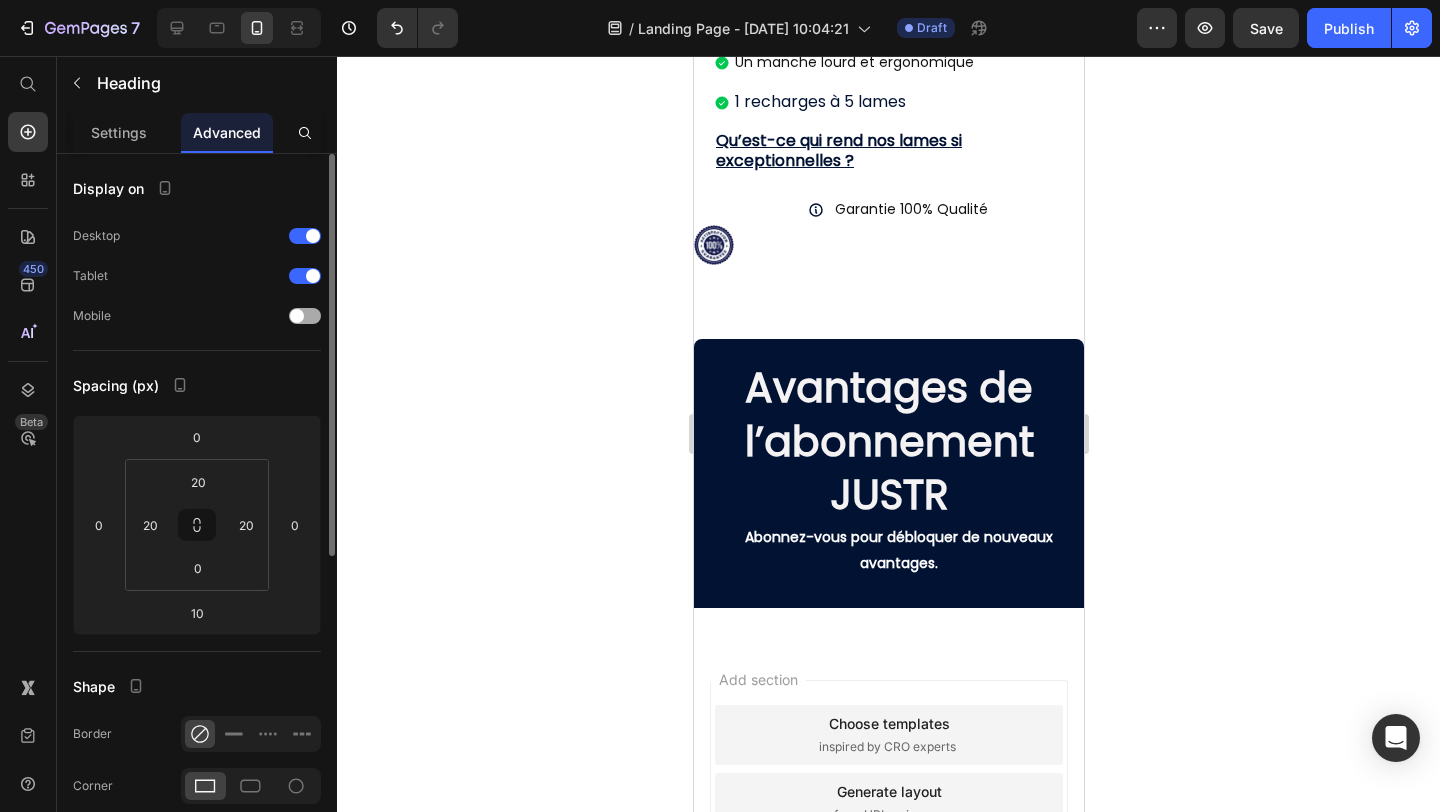 click at bounding box center [297, 316] 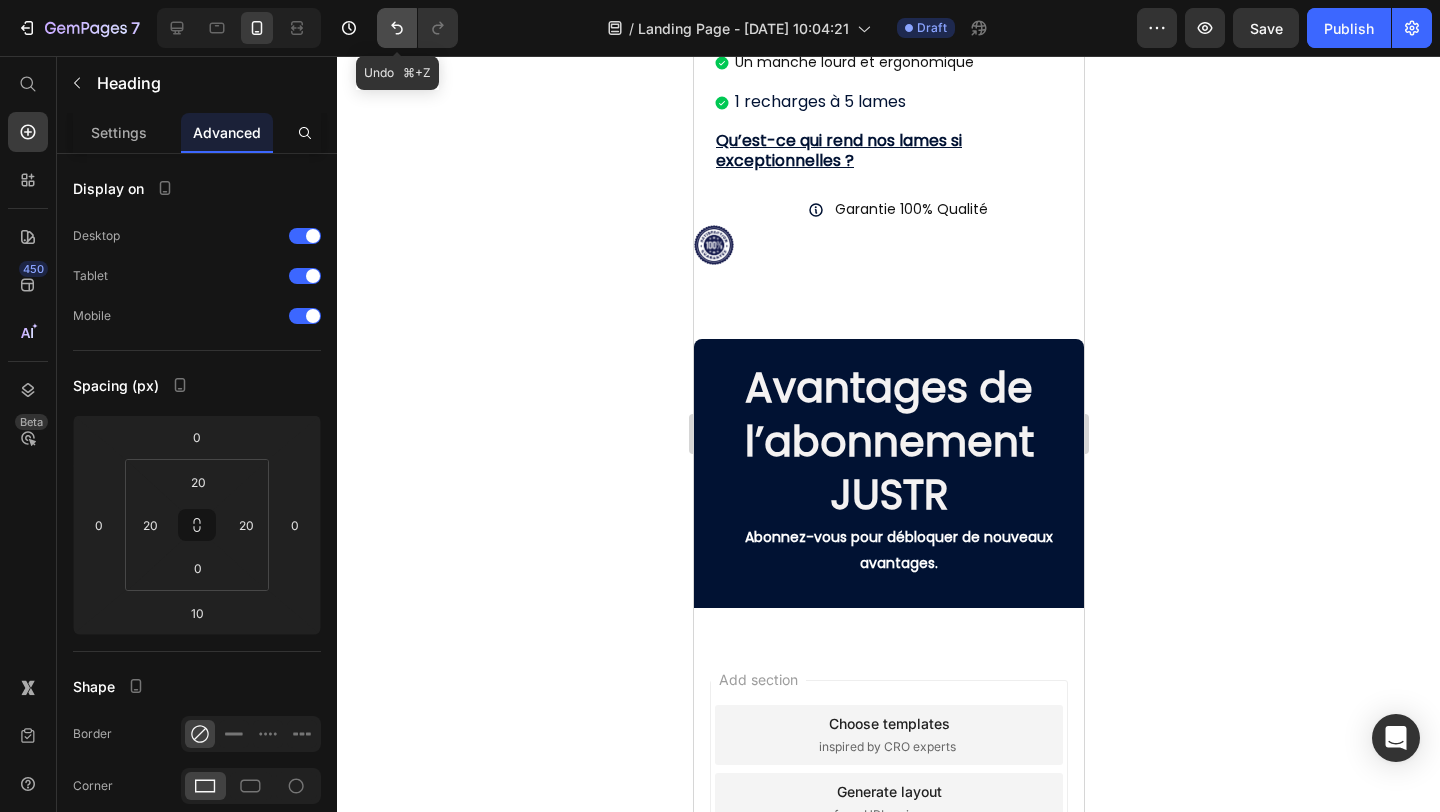 click 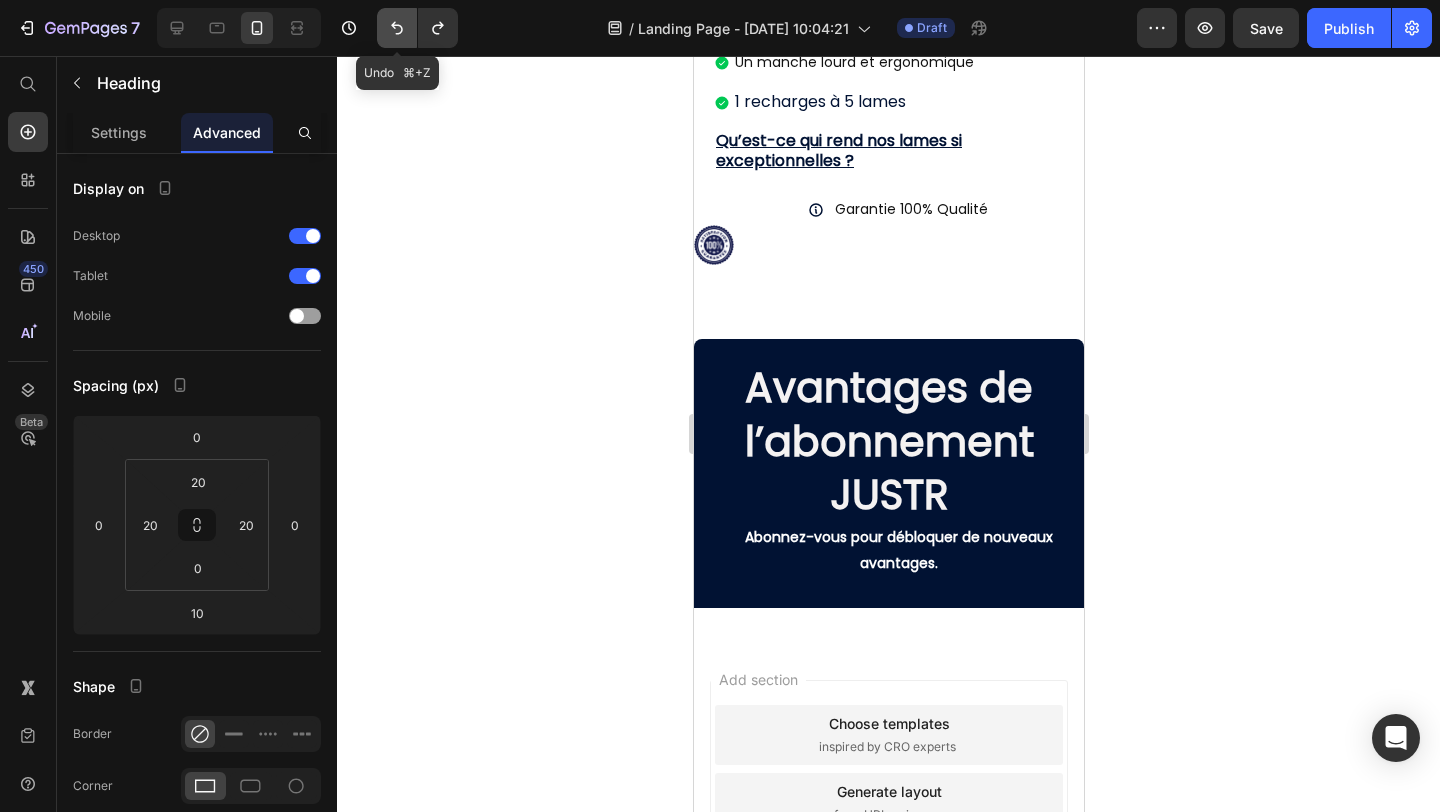 click 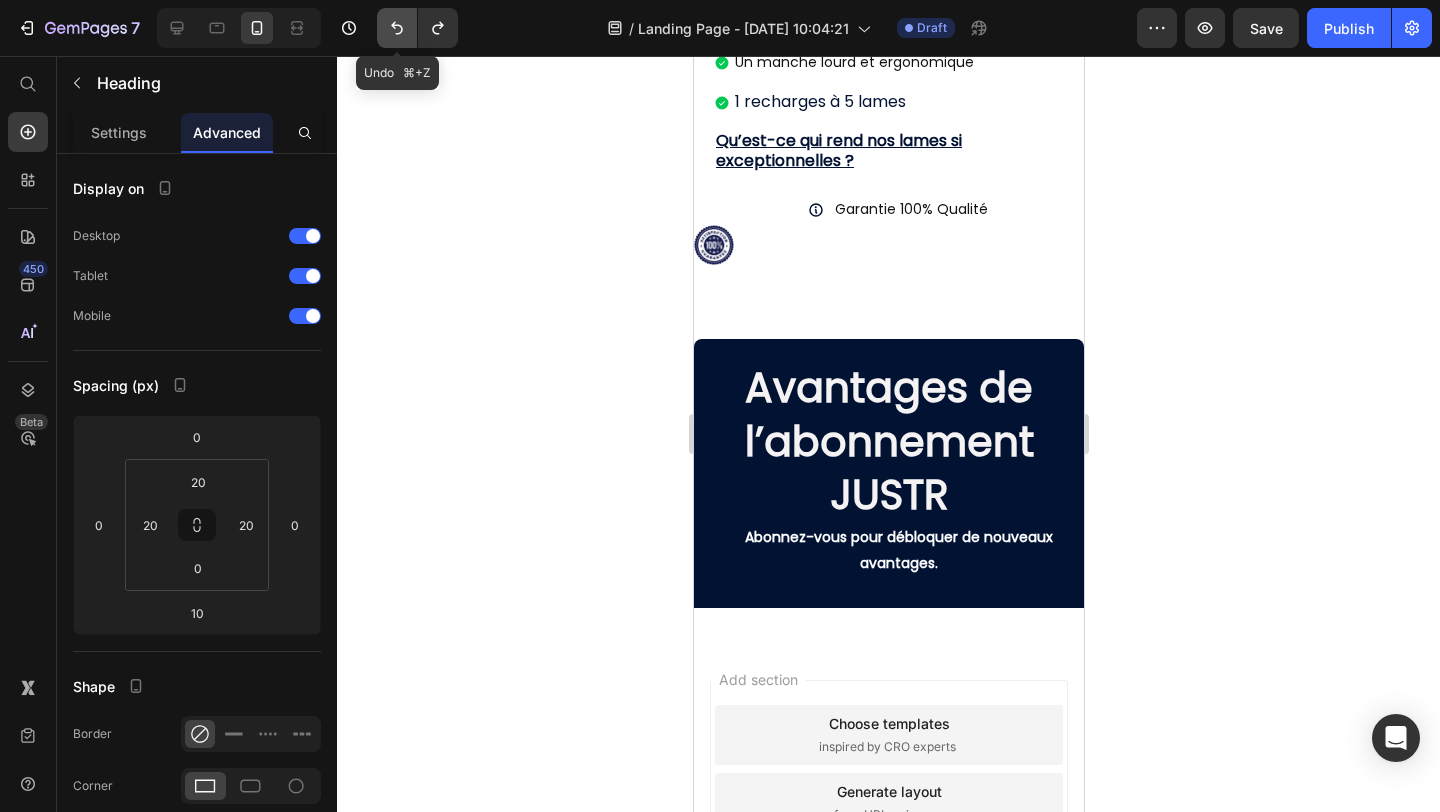click 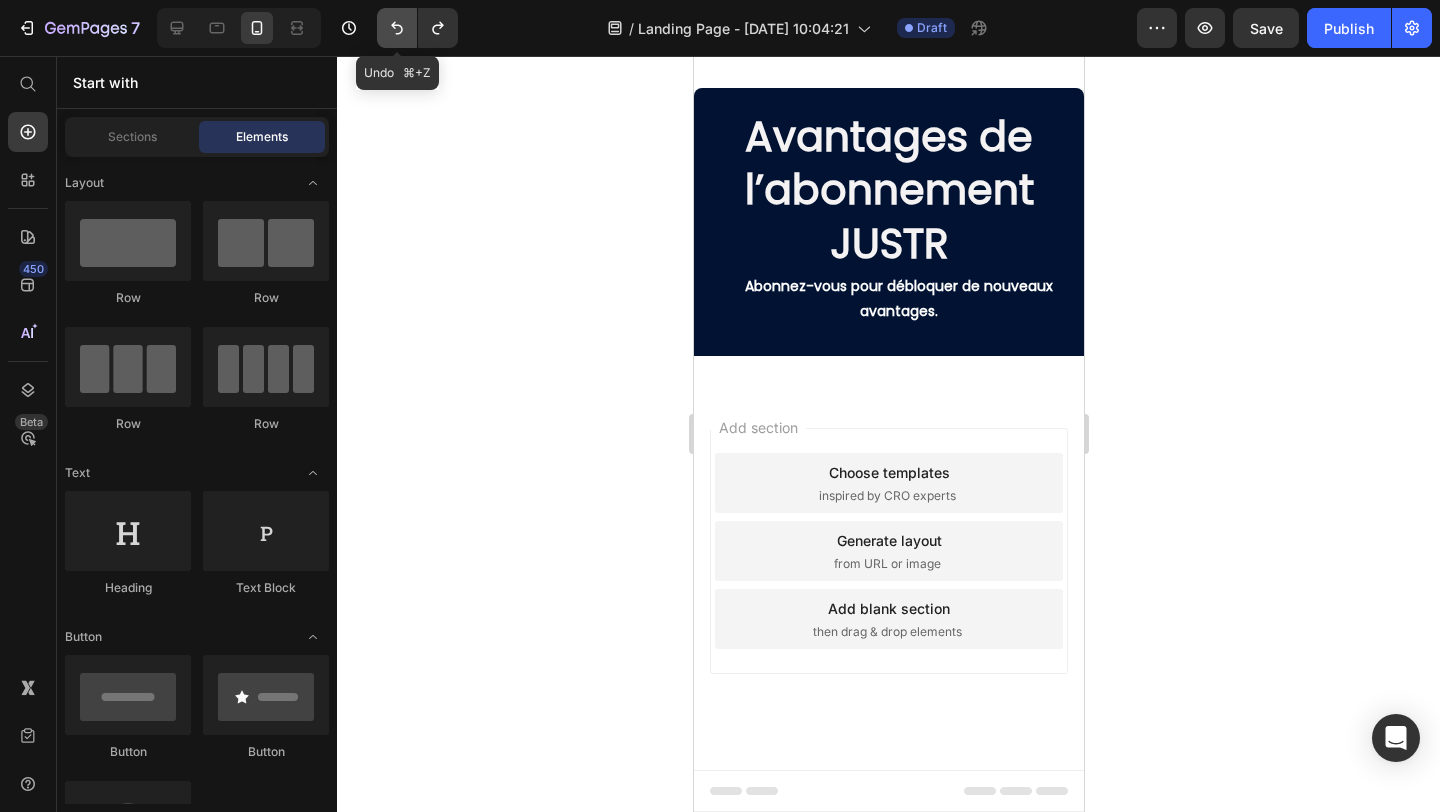 scroll, scrollTop: 1078, scrollLeft: 0, axis: vertical 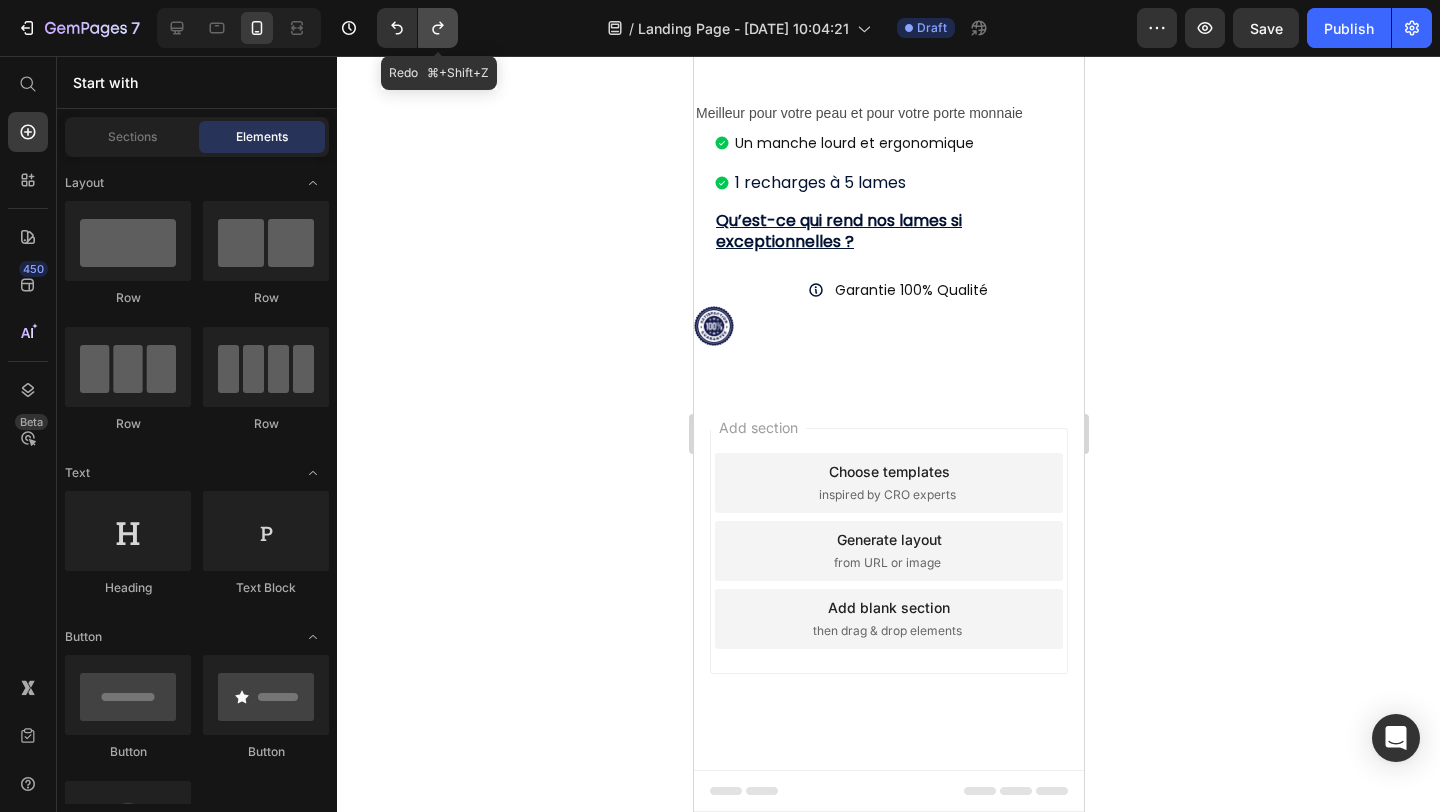 click 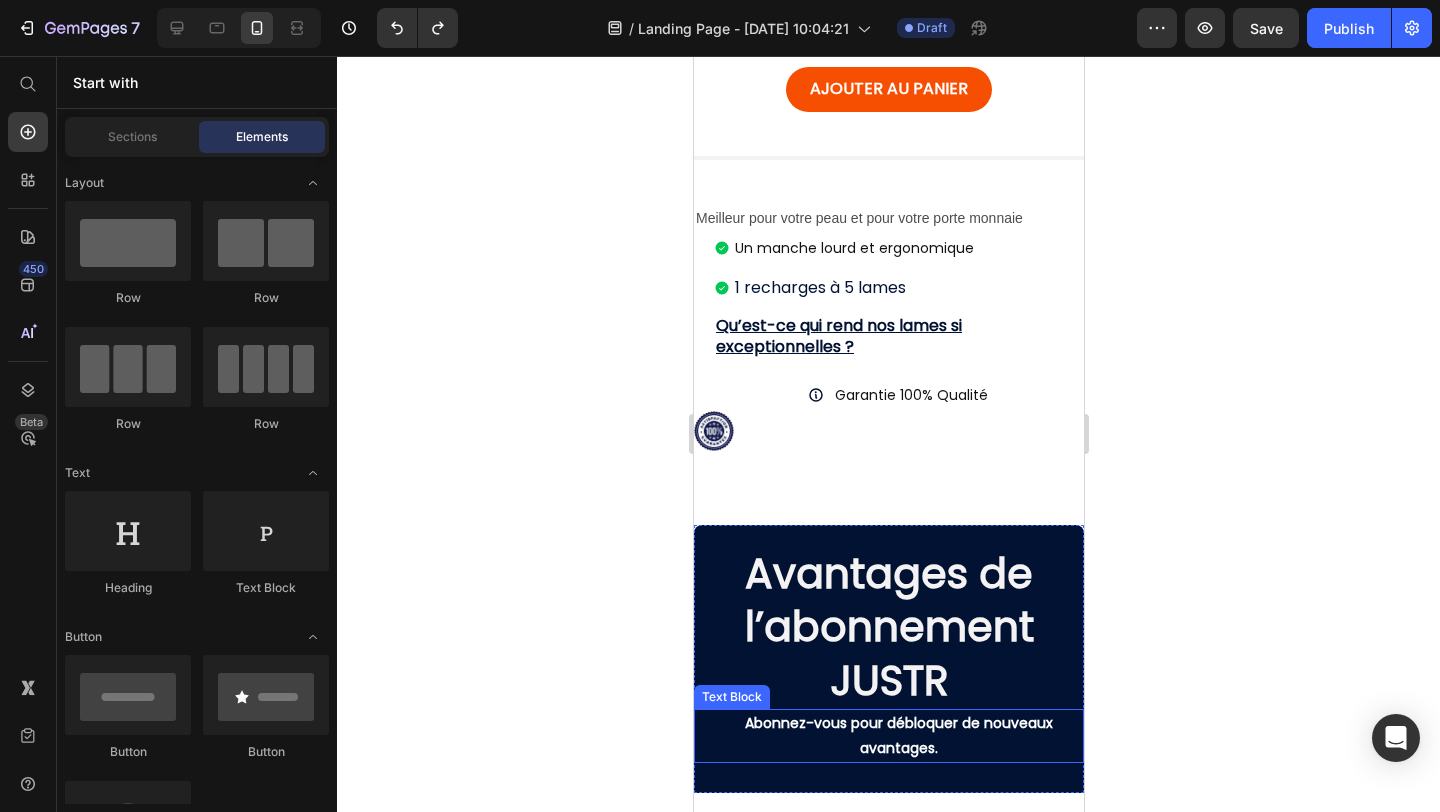 scroll, scrollTop: 563, scrollLeft: 0, axis: vertical 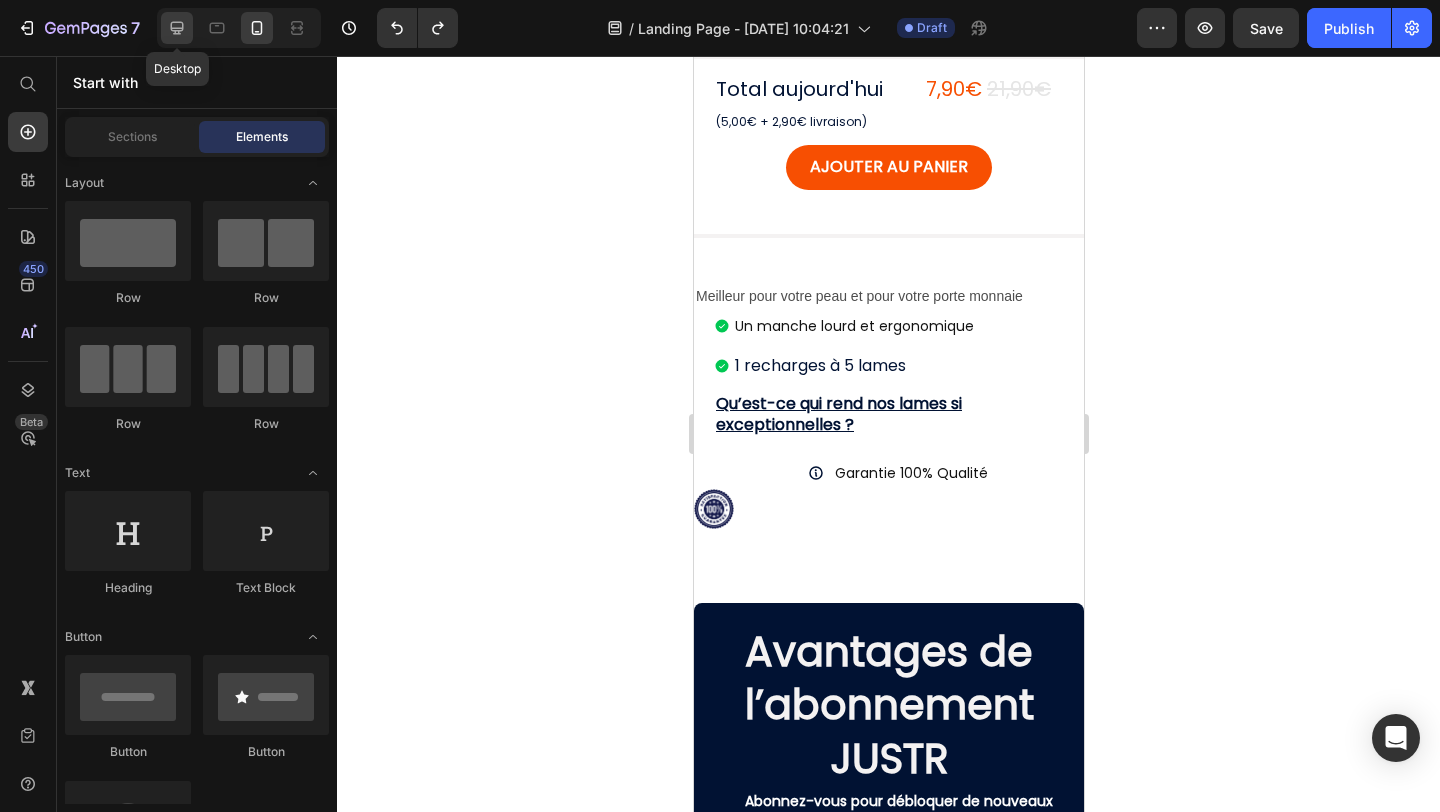 click 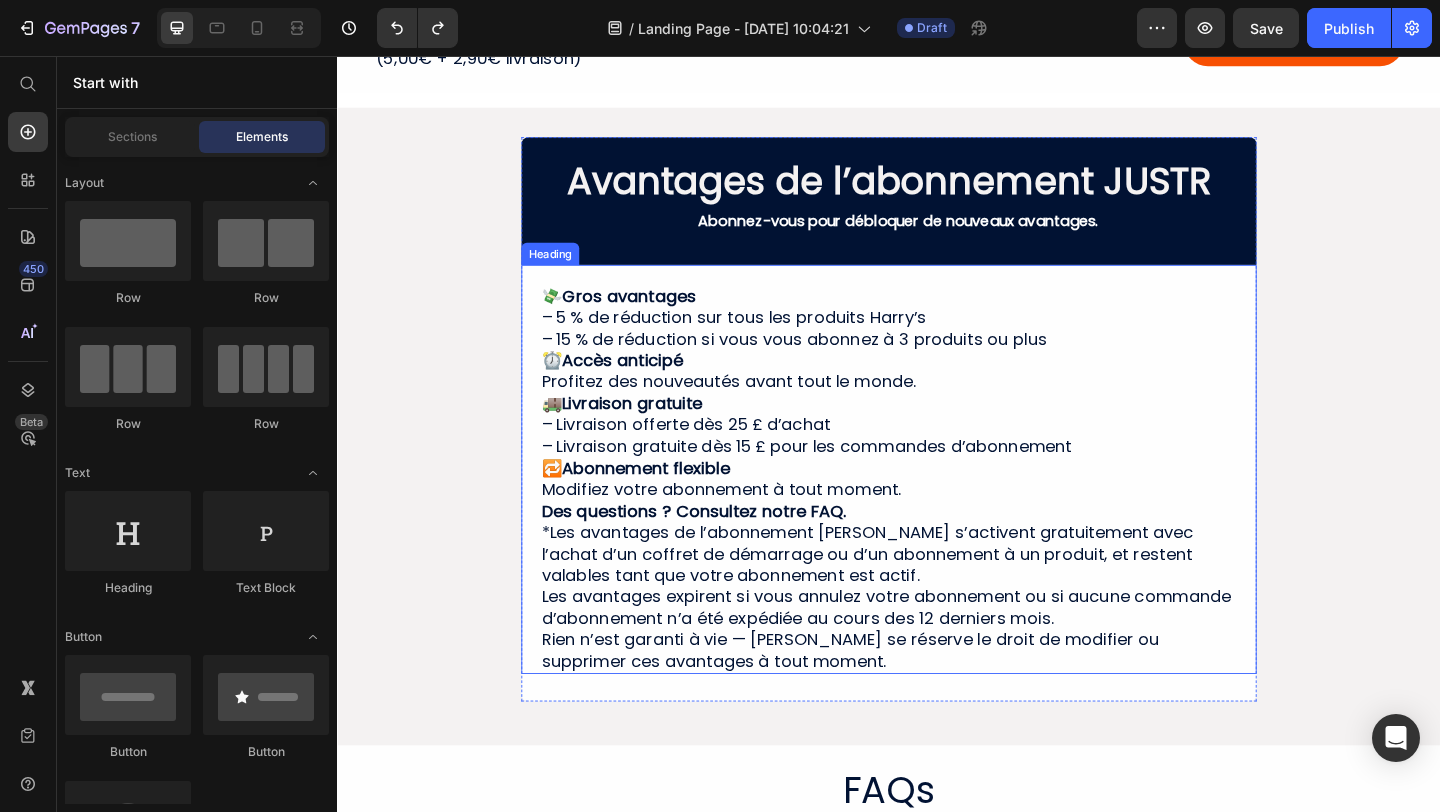 scroll, scrollTop: 720, scrollLeft: 0, axis: vertical 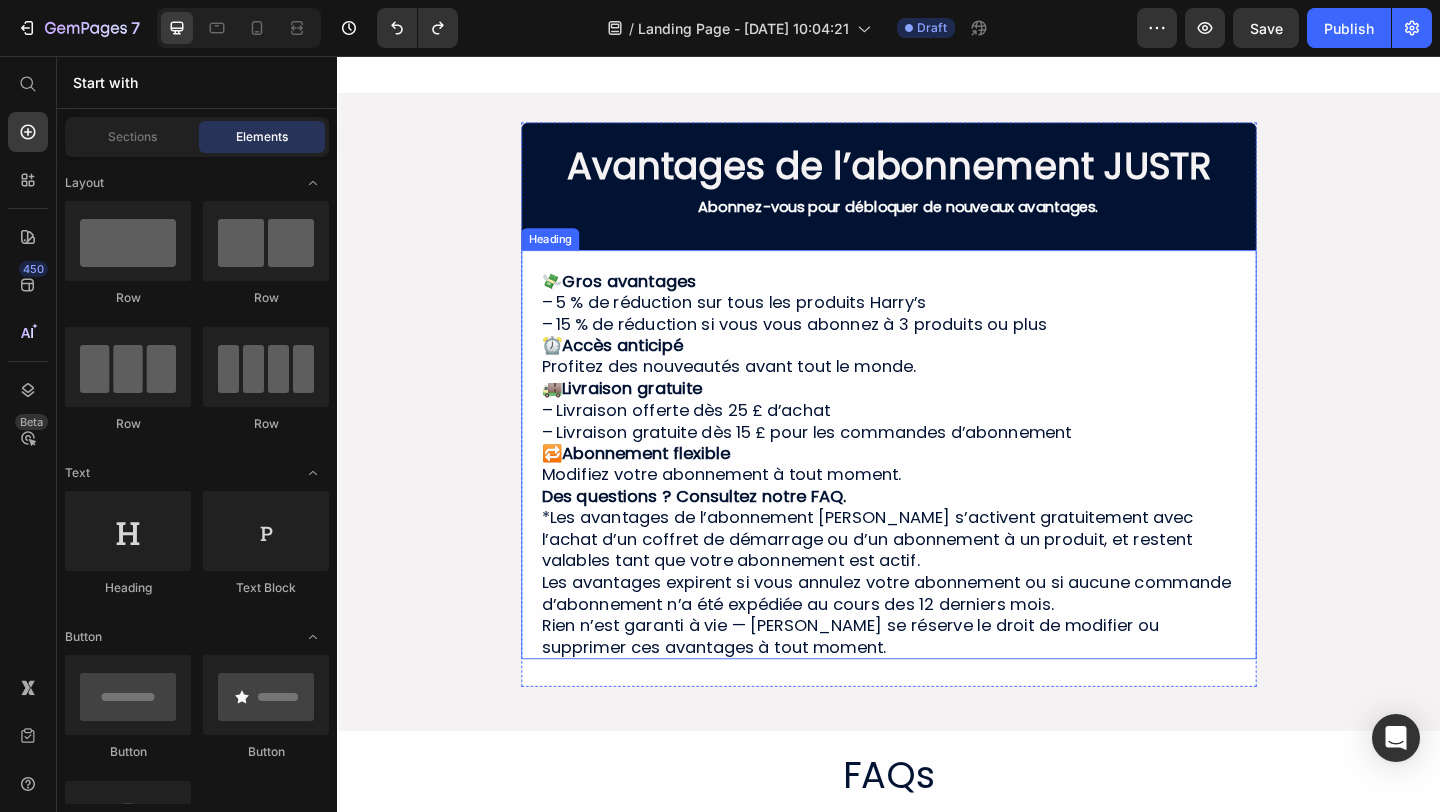 click on "💸  Gros avantages – 5 % de réduction sur tous les produits Harry’s – 15 % de réduction si vous vous abonnez à 3 produits ou plus ⏰  Accès anticipé Profitez des nouveautés avant tout le monde. 🚚  Livraison gratuite – Livraison offerte dès 25 £ d’achat – Livraison gratuite dès 15 £ pour les commandes d’abonnement 🔁  Abonnement flexible Modifiez votre abonnement à tout moment. Des questions ? Consultez notre FAQ. *Les avantages de l’abonnement [PERSON_NAME] s’activent gratuitement avec l’achat d’un coffret de démarrage ou d’un abonnement à un produit, et restent valables tant que votre abonnement est actif. Les avantages expirent si vous annulez votre abonnement ou si aucune commande d’abonnement n’a été expédiée au cours des 12 derniers mois. Rien n’est garanti à vie — [PERSON_NAME] se réserve le droit de modifier ou supprimer ces avantages à tout moment." at bounding box center [937, 499] 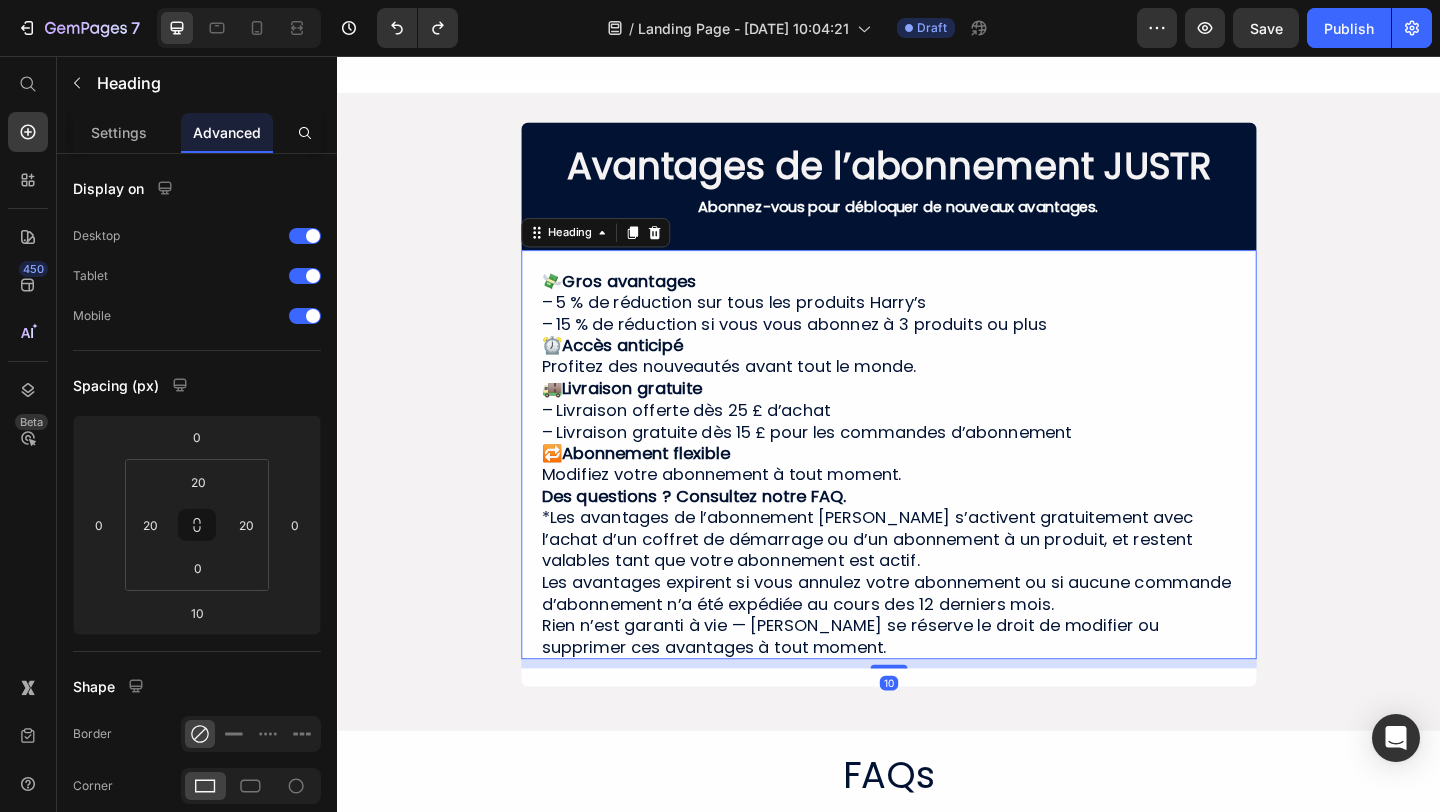 click on "💸  Gros avantages – 5 % de réduction sur tous les produits Harry’s – 15 % de réduction si vous vous abonnez à 3 produits ou plus ⏰  Accès anticipé Profitez des nouveautés avant tout le monde. 🚚  Livraison gratuite – Livraison offerte dès 25 £ d’achat – Livraison gratuite dès 15 £ pour les commandes d’abonnement 🔁  Abonnement flexible Modifiez votre abonnement à tout moment. Des questions ? Consultez notre FAQ. *Les avantages de l’abonnement [PERSON_NAME] s’activent gratuitement avec l’achat d’un coffret de démarrage ou d’un abonnement à un produit, et restent valables tant que votre abonnement est actif. Les avantages expirent si vous annulez votre abonnement ou si aucune commande d’abonnement n’a été expédiée au cours des 12 derniers mois. Rien n’est garanti à vie — [PERSON_NAME] se réserve le droit de modifier ou supprimer ces avantages à tout moment." at bounding box center (937, 499) 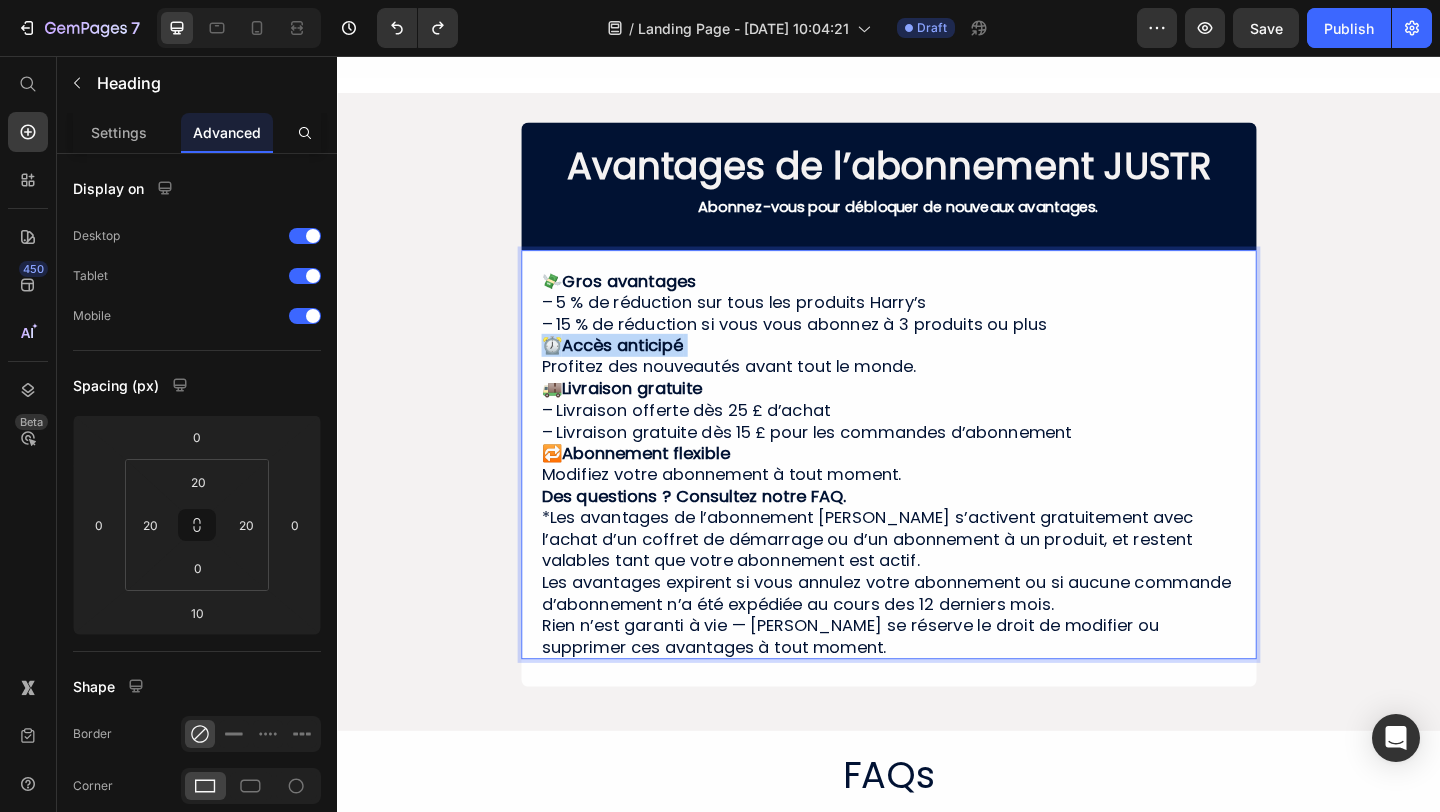 click on "💸  Gros avantages – 5 % de réduction sur tous les produits Harry’s – 15 % de réduction si vous vous abonnez à 3 produits ou plus ⏰  Accès anticipé Profitez des nouveautés avant tout le monde. 🚚  Livraison gratuite – Livraison offerte dès 25 £ d’achat – Livraison gratuite dès 15 £ pour les commandes d’abonnement 🔁  Abonnement flexible Modifiez votre abonnement à tout moment. Des questions ? Consultez notre FAQ. *Les avantages de l’abonnement [PERSON_NAME] s’activent gratuitement avec l’achat d’un coffret de démarrage ou d’un abonnement à un produit, et restent valables tant que votre abonnement est actif. Les avantages expirent si vous annulez votre abonnement ou si aucune commande d’abonnement n’a été expédiée au cours des 12 derniers mois. Rien n’est garanti à vie — [PERSON_NAME] se réserve le droit de modifier ou supprimer ces avantages à tout moment." at bounding box center (937, 499) 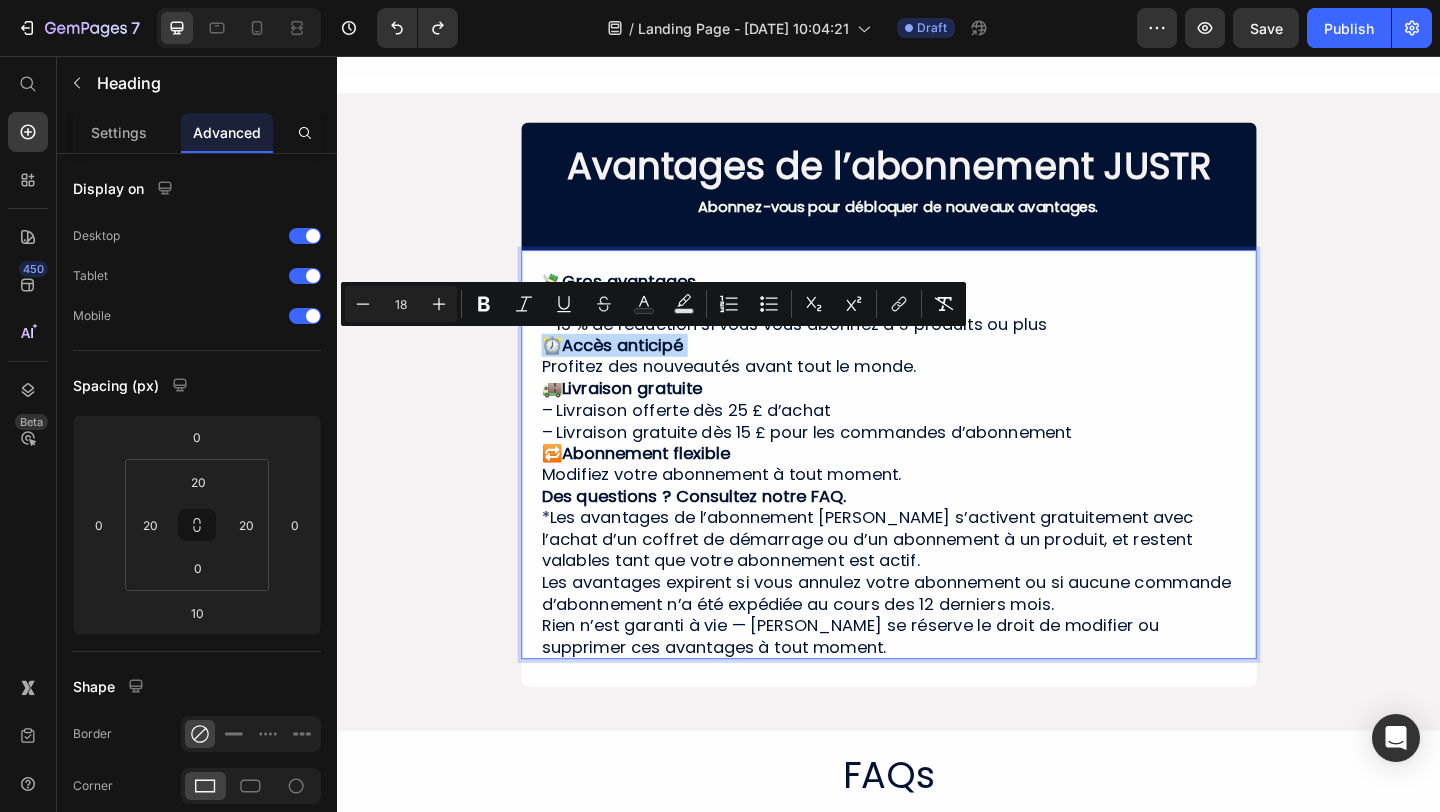 click on "💸  Gros avantages – 5 % de réduction sur tous les produits Harry’s – 15 % de réduction si vous vous abonnez à 3 produits ou plus ⏰  Accès anticipé Profitez des nouveautés avant tout le monde. 🚚  Livraison gratuite – Livraison offerte dès 25 £ d’achat – Livraison gratuite dès 15 £ pour les commandes d’abonnement 🔁  Abonnement flexible Modifiez votre abonnement à tout moment. Des questions ? Consultez notre FAQ. *Les avantages de l’abonnement [PERSON_NAME] s’activent gratuitement avec l’achat d’un coffret de démarrage ou d’un abonnement à un produit, et restent valables tant que votre abonnement est actif. Les avantages expirent si vous annulez votre abonnement ou si aucune commande d’abonnement n’a été expédiée au cours des 12 derniers mois. Rien n’est garanti à vie — [PERSON_NAME] se réserve le droit de modifier ou supprimer ces avantages à tout moment." at bounding box center [937, 499] 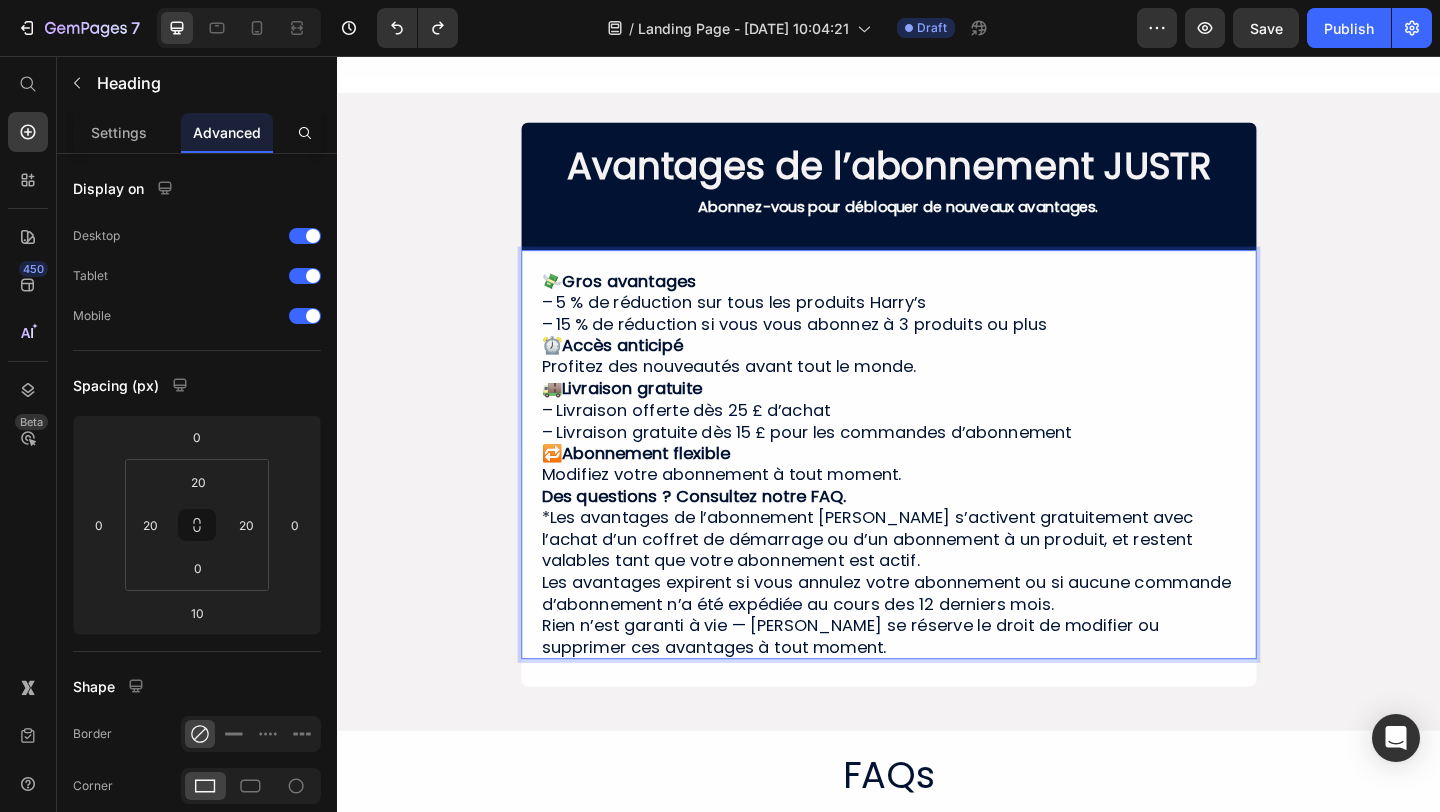 click on "💸  Gros avantages – 5 % de réduction sur tous les produits Harry’s – 15 % de réduction si vous vous abonnez à 3 produits ou plus ⏰  Accès anticipé Profitez des nouveautés avant tout le monde. 🚚  Livraison gratuite – Livraison offerte dès 25 £ d’achat – Livraison gratuite dès 15 £ pour les commandes d’abonnement 🔁  Abonnement flexible Modifiez votre abonnement à tout moment. Des questions ? Consultez notre FAQ. *Les avantages de l’abonnement [PERSON_NAME] s’activent gratuitement avec l’achat d’un coffret de démarrage ou d’un abonnement à un produit, et restent valables tant que votre abonnement est actif. Les avantages expirent si vous annulez votre abonnement ou si aucune commande d’abonnement n’a été expédiée au cours des 12 derniers mois. Rien n’est garanti à vie — [PERSON_NAME] se réserve le droit de modifier ou supprimer ces avantages à tout moment." at bounding box center (937, 499) 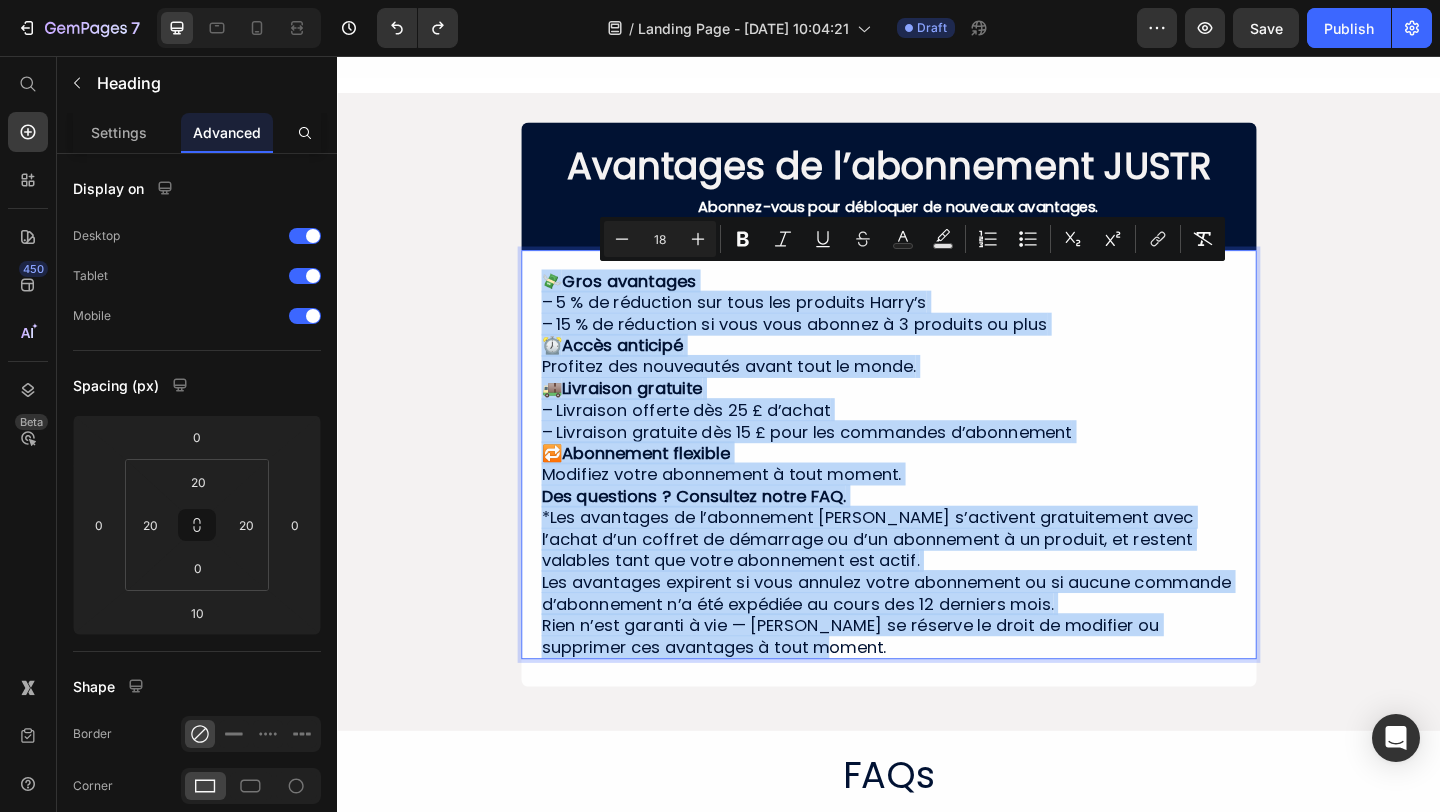 drag, startPoint x: 813, startPoint y: 703, endPoint x: 546, endPoint y: 279, distance: 501.06387 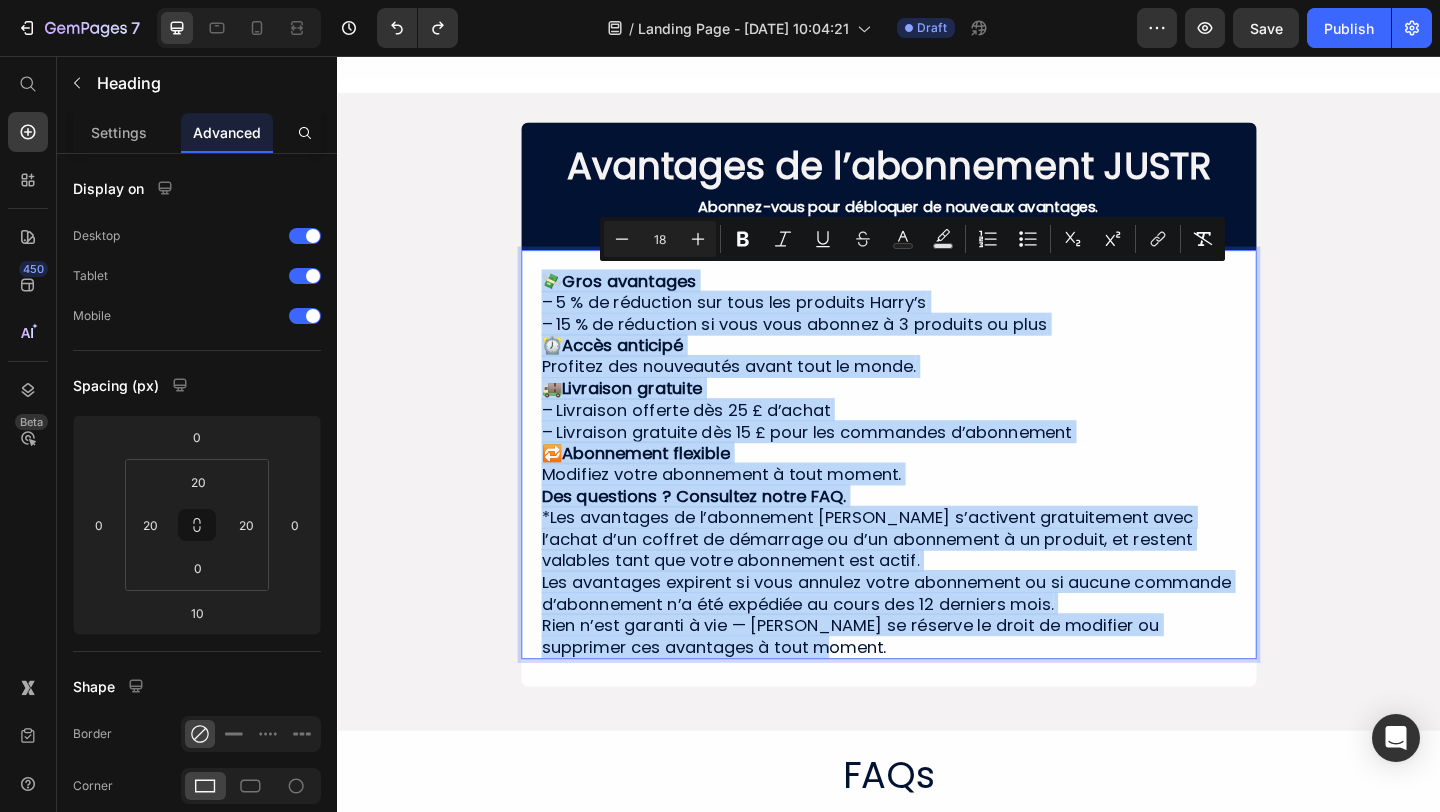 click on "💸  Gros avantages – 5 % de réduction sur tous les produits Harry’s – 15 % de réduction si vous vous abonnez à 3 produits ou plus ⏰  Accès anticipé Profitez des nouveautés avant tout le monde. 🚚  Livraison gratuite – Livraison offerte dès 25 £ d’achat – Livraison gratuite dès 15 £ pour les commandes d’abonnement 🔁  Abonnement flexible Modifiez votre abonnement à tout moment. Des questions ? Consultez notre FAQ. *Les avantages de l’abonnement [PERSON_NAME] s’activent gratuitement avec l’achat d’un coffret de démarrage ou d’un abonnement à un produit, et restent valables tant que votre abonnement est actif. Les avantages expirent si vous annulez votre abonnement ou si aucune commande d’abonnement n’a été expédiée au cours des 12 derniers mois. Rien n’est garanti à vie — [PERSON_NAME] se réserve le droit de modifier ou supprimer ces avantages à tout moment. Heading   10" at bounding box center [937, 489] 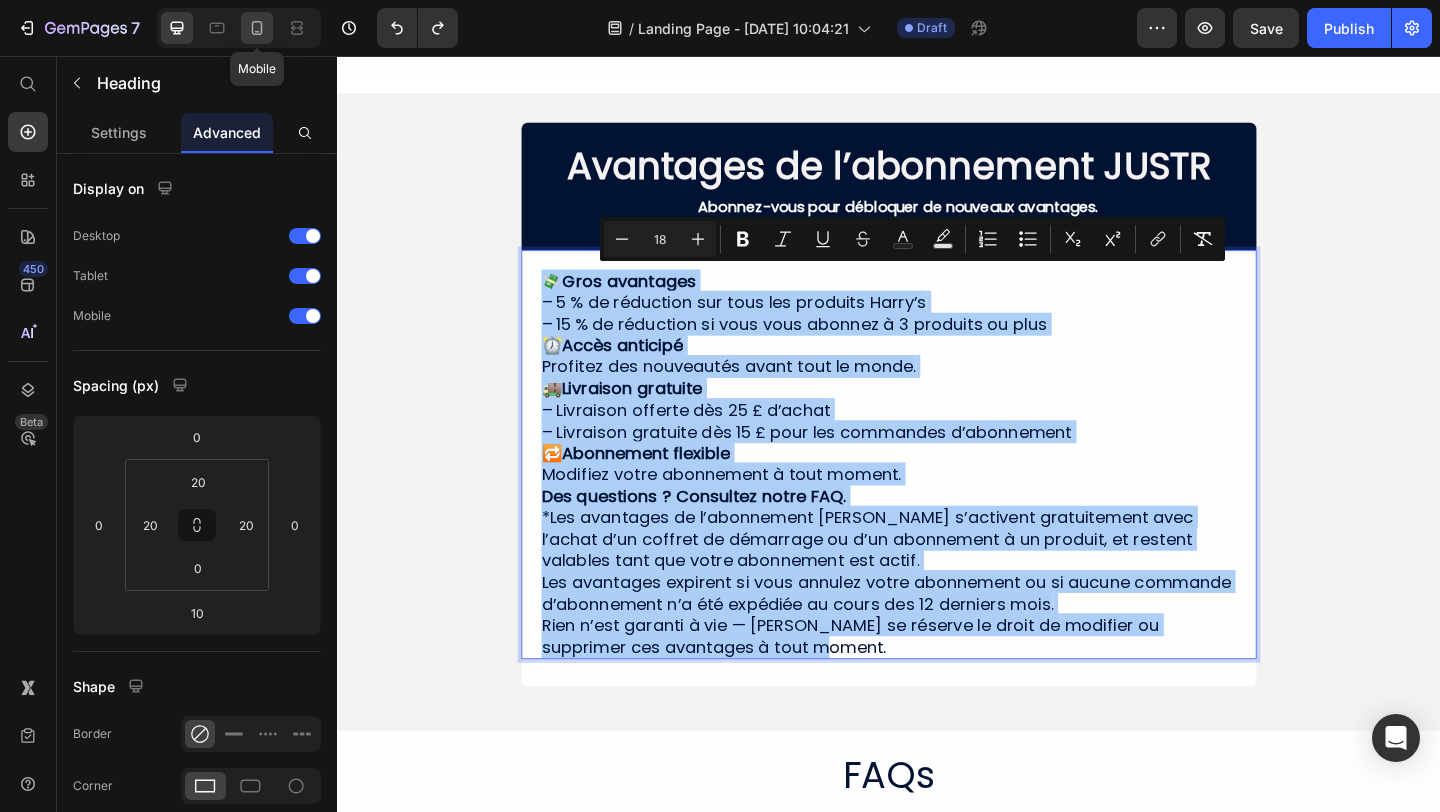 click 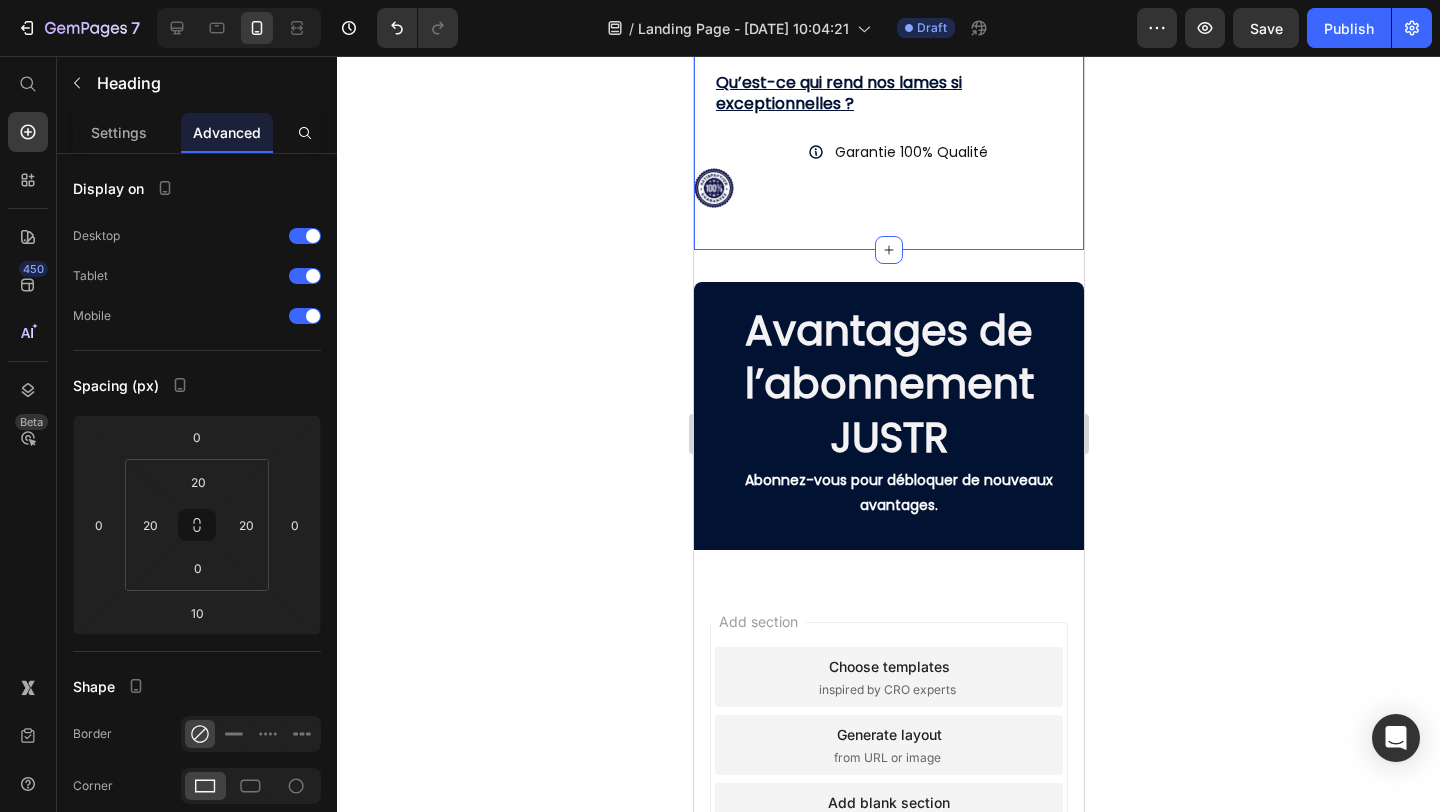 scroll, scrollTop: 964, scrollLeft: 0, axis: vertical 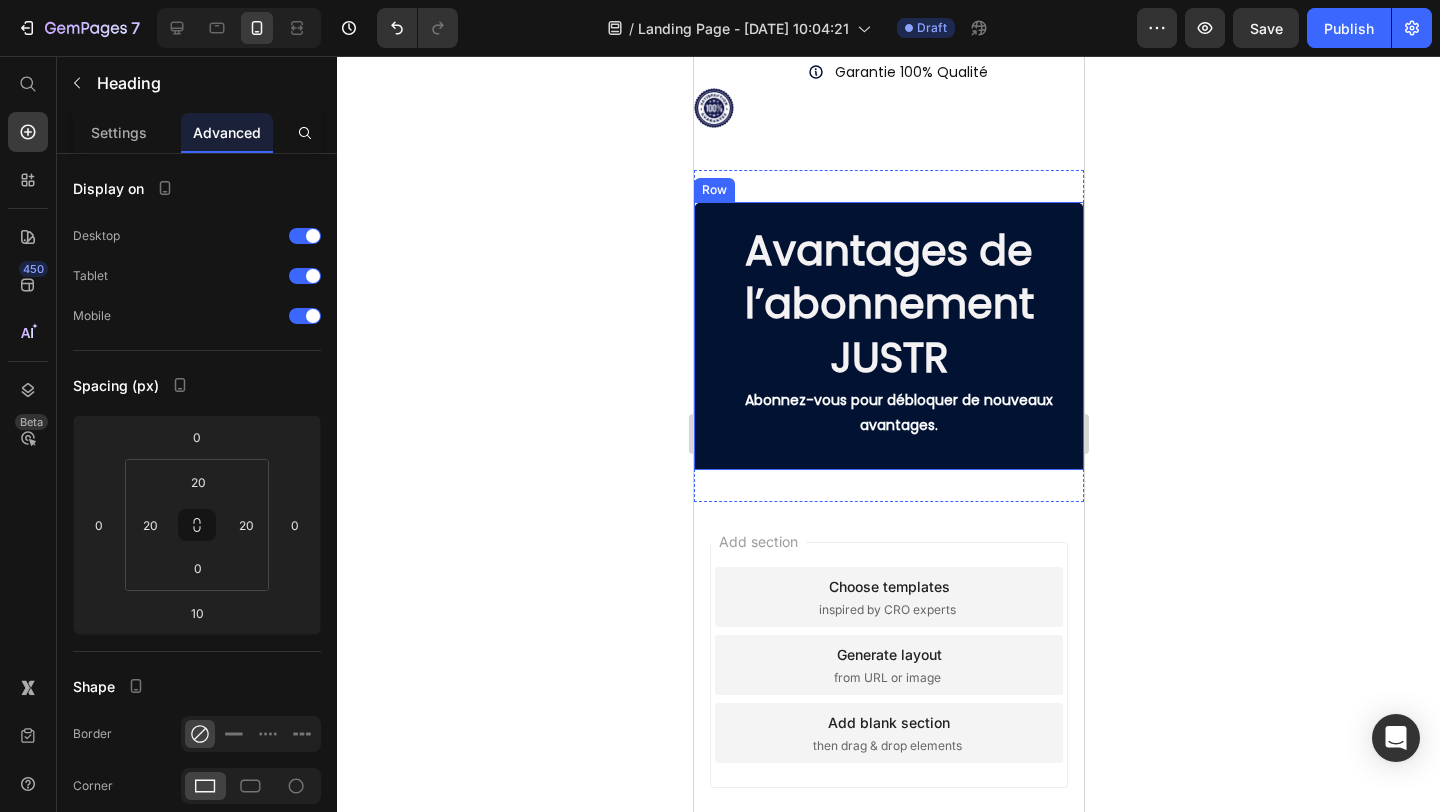 click on "Avantages de l’abonnement JUSTR Heading Abonnez-vous pour débloquer de nouveaux avantages. Text Block Row Section 11" at bounding box center (888, 336) 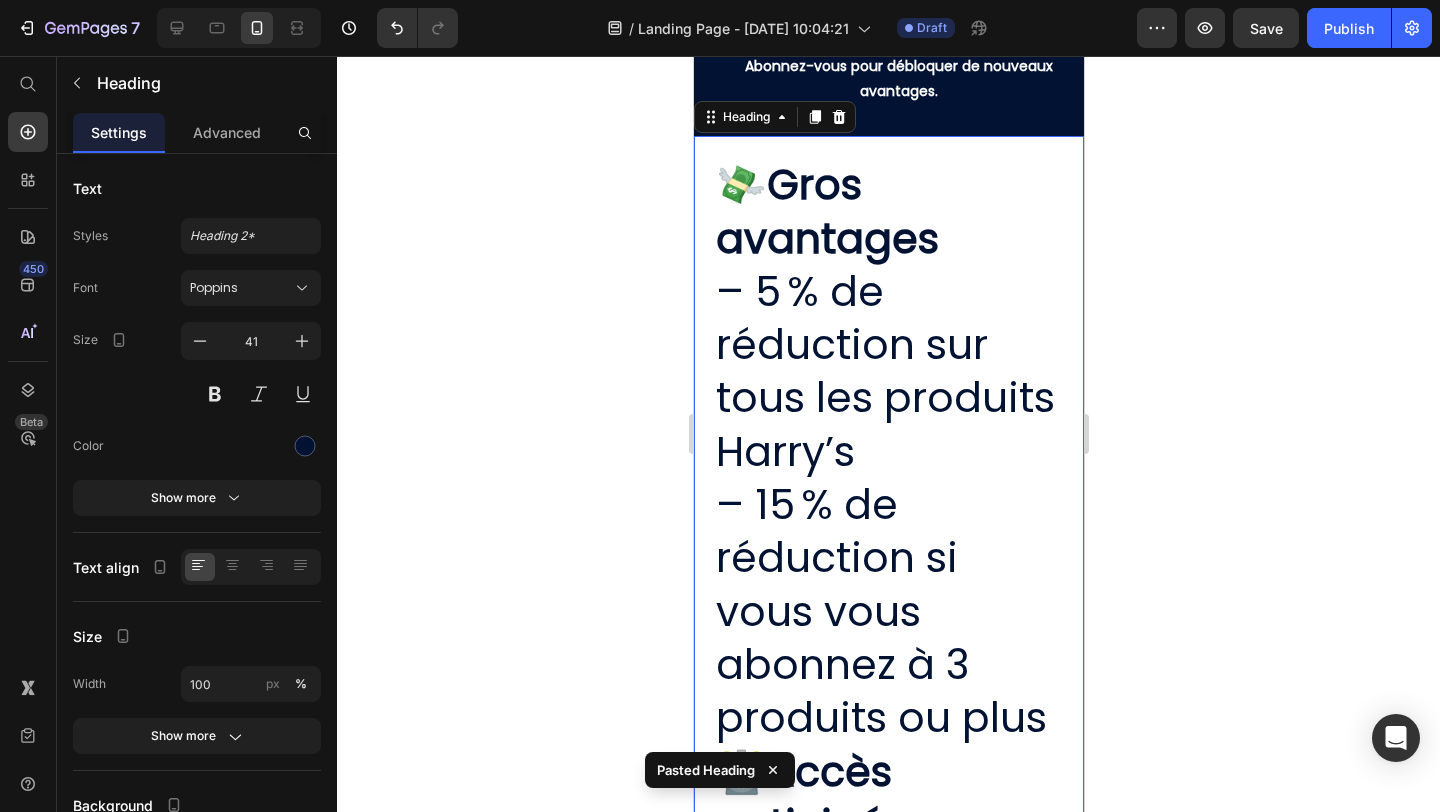 scroll, scrollTop: 1308, scrollLeft: 0, axis: vertical 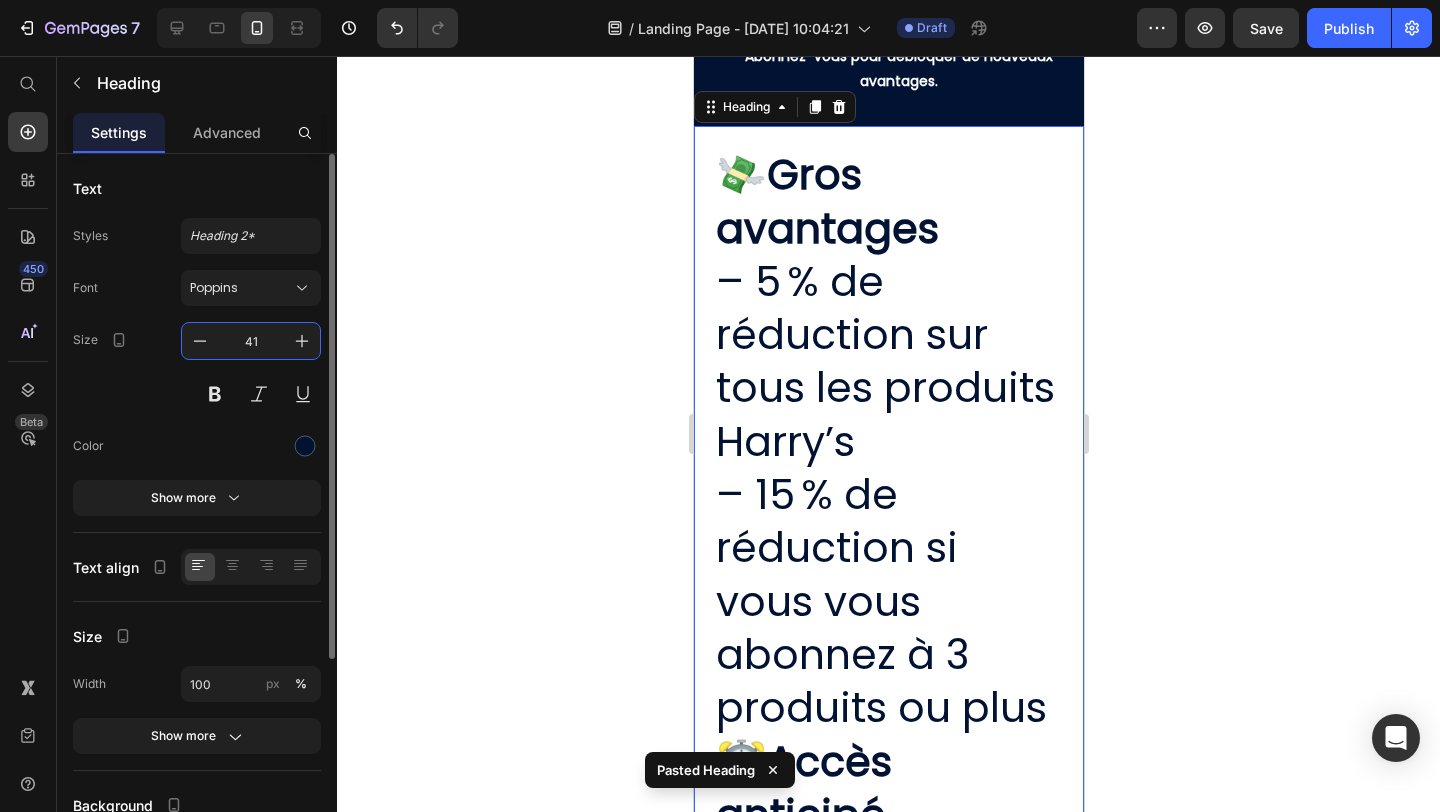 click on "41" at bounding box center (251, 341) 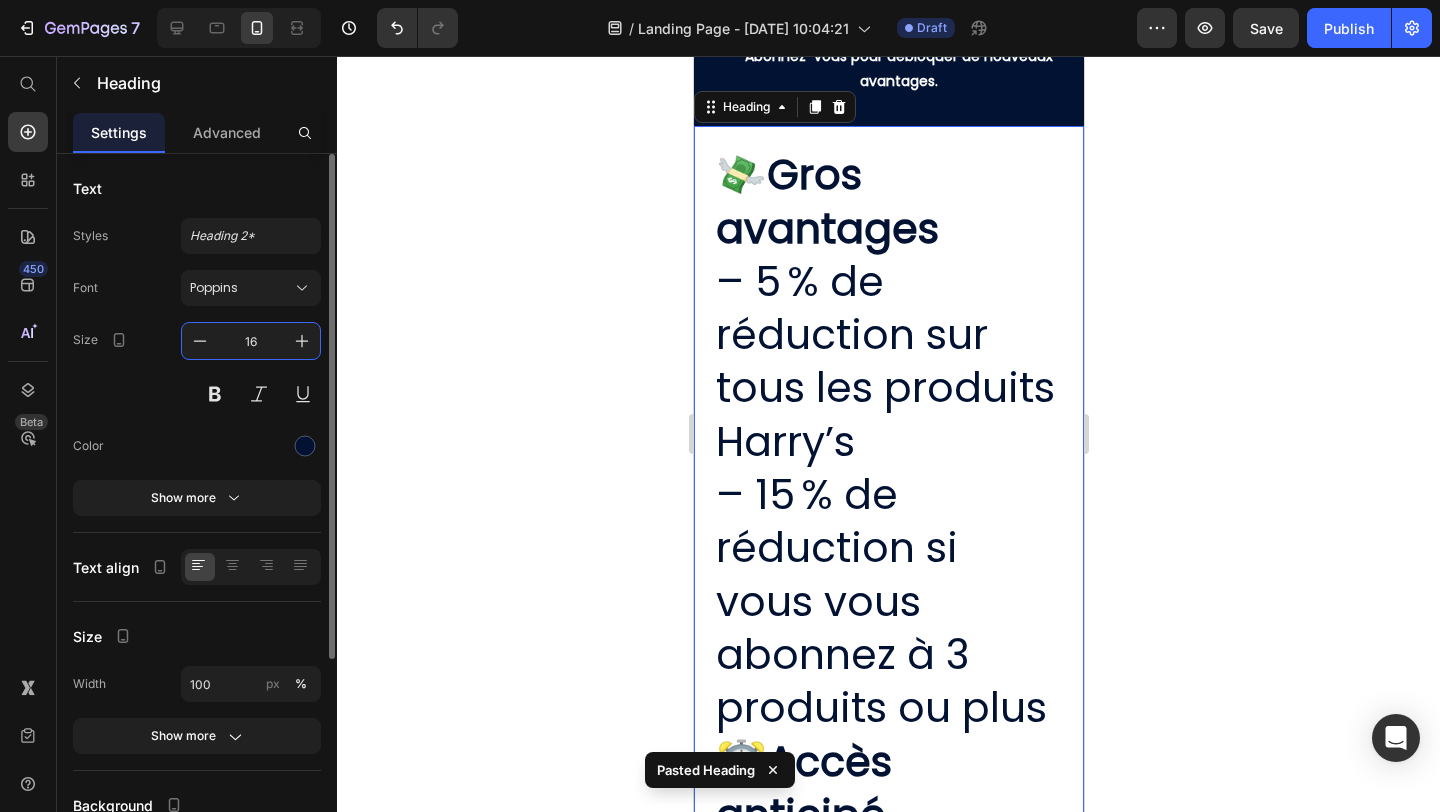 type on "16" 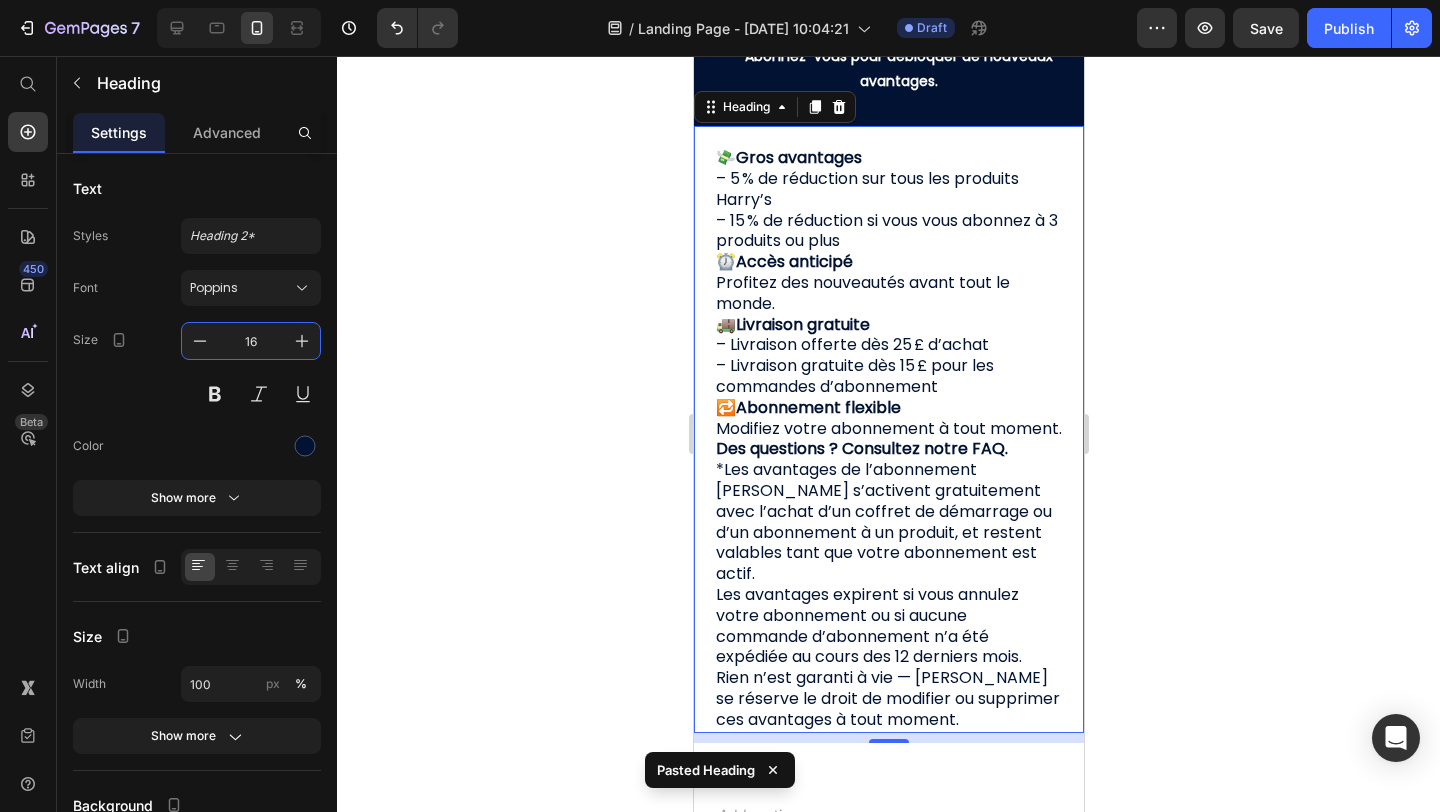 click 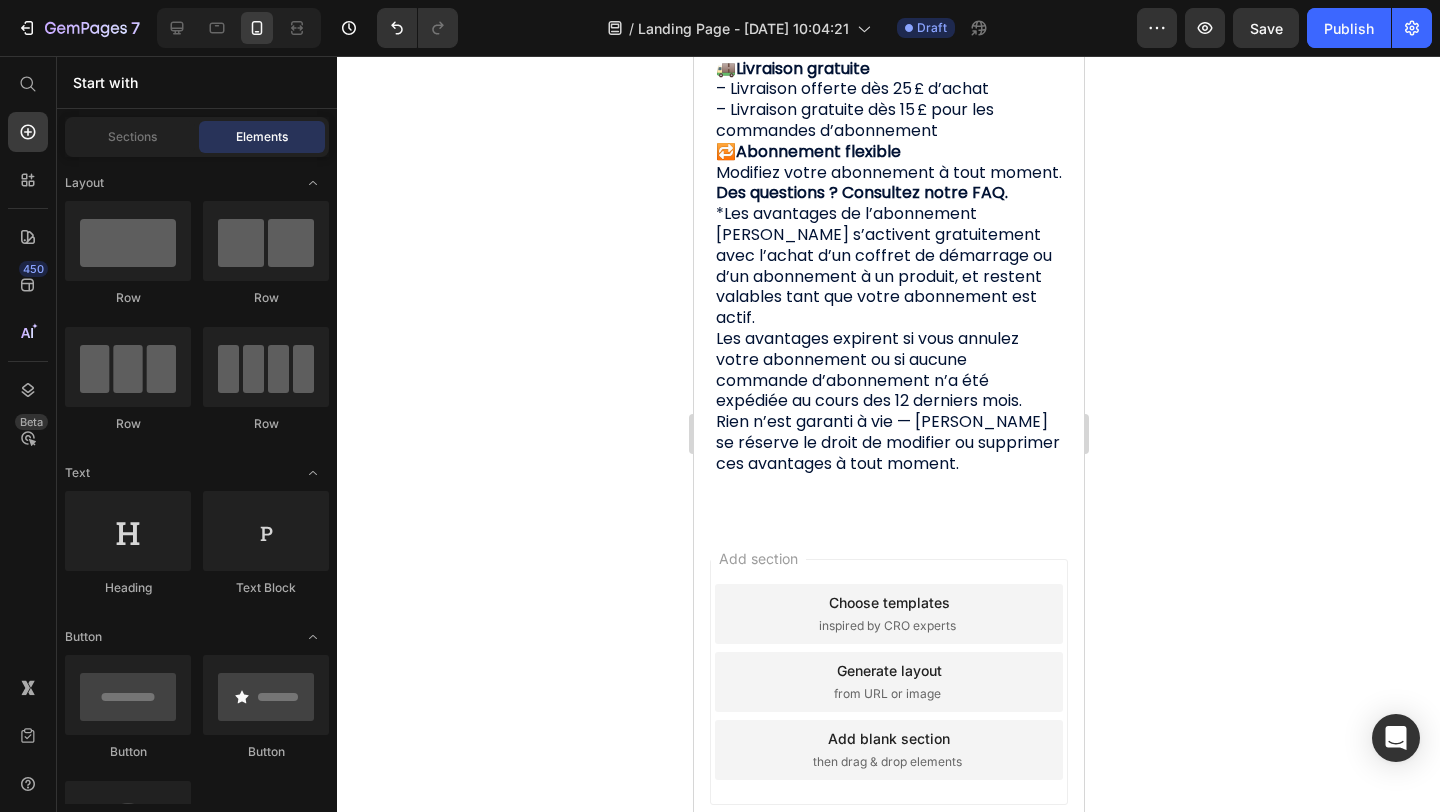 scroll, scrollTop: 1663, scrollLeft: 0, axis: vertical 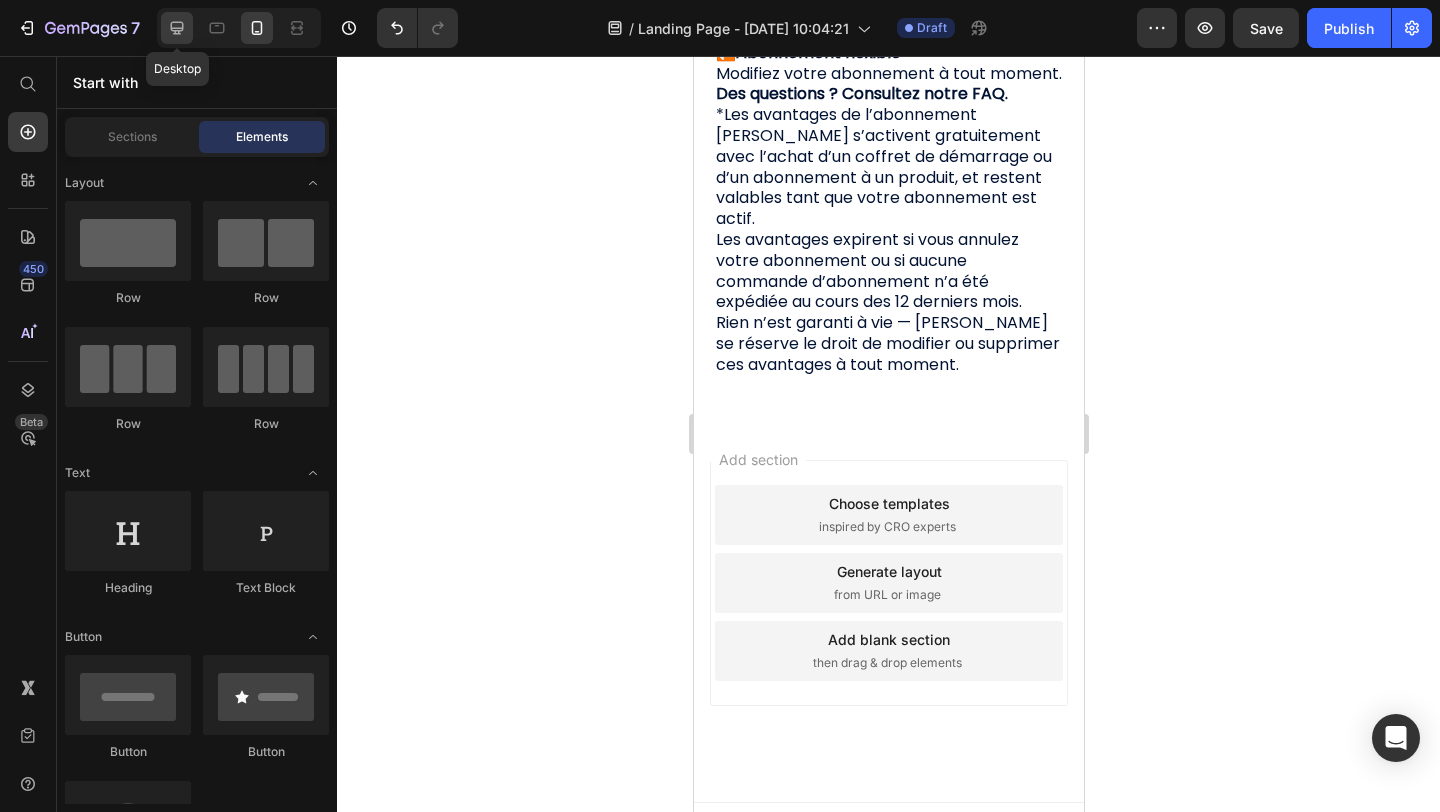 click 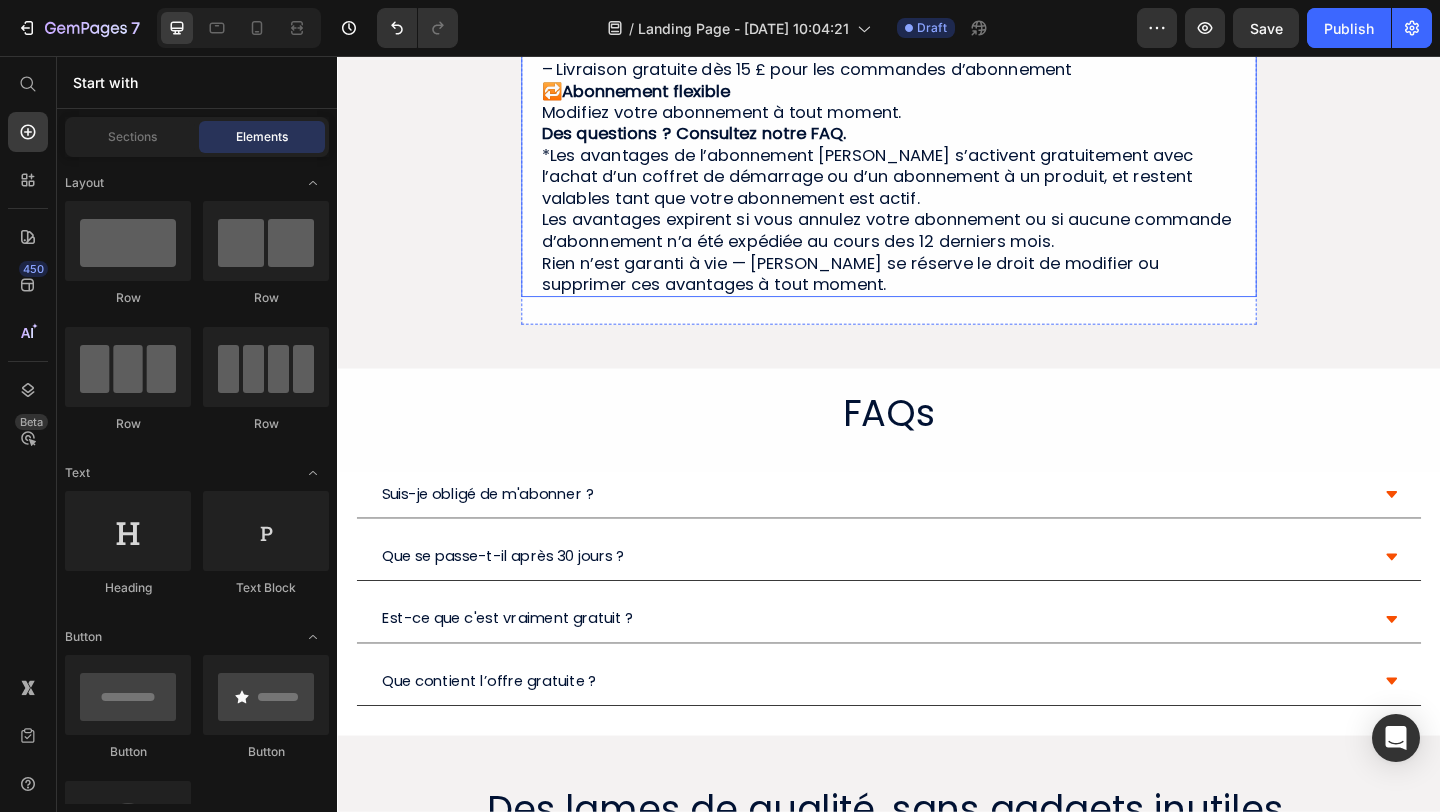 scroll, scrollTop: 1272, scrollLeft: 0, axis: vertical 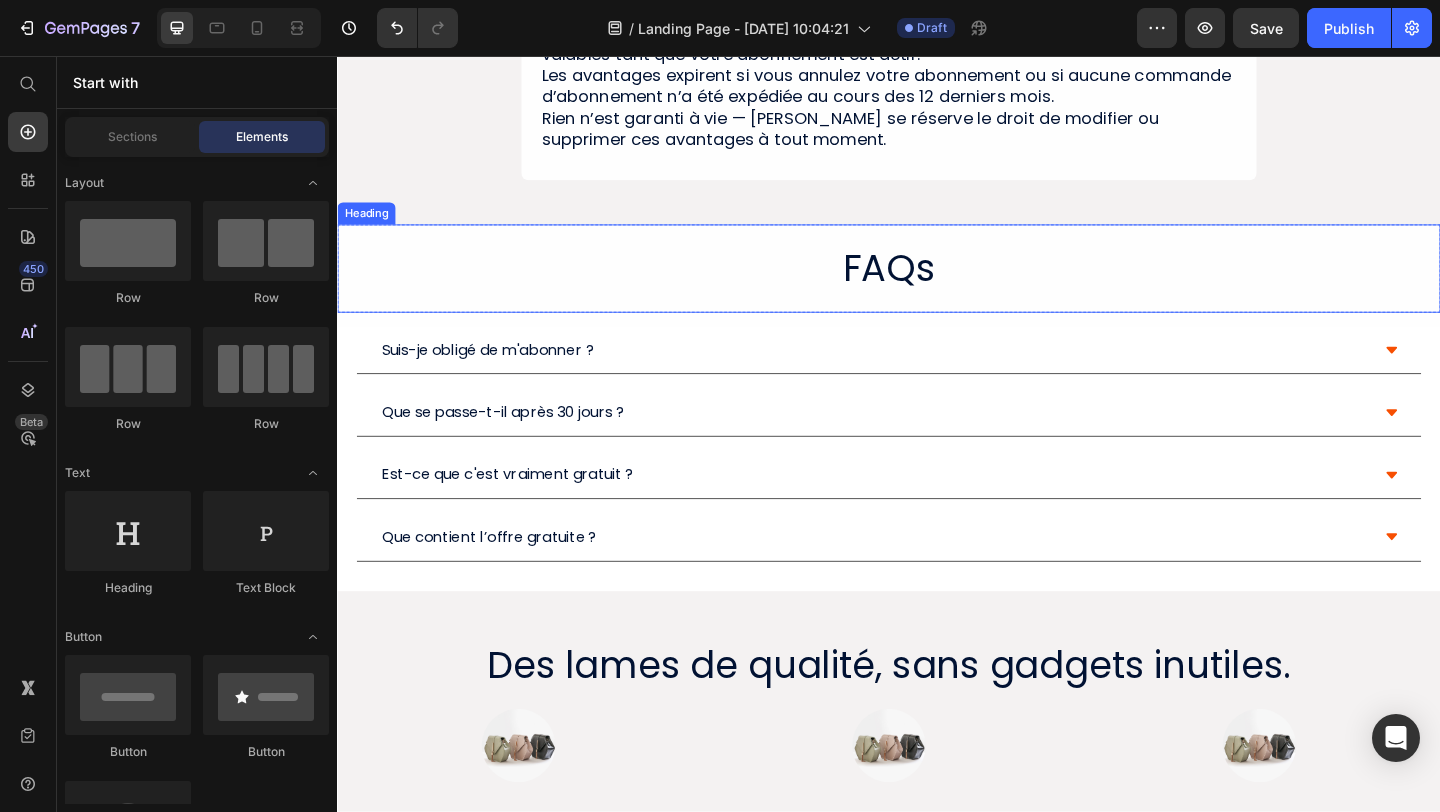 click on "FAQs" at bounding box center [937, 287] 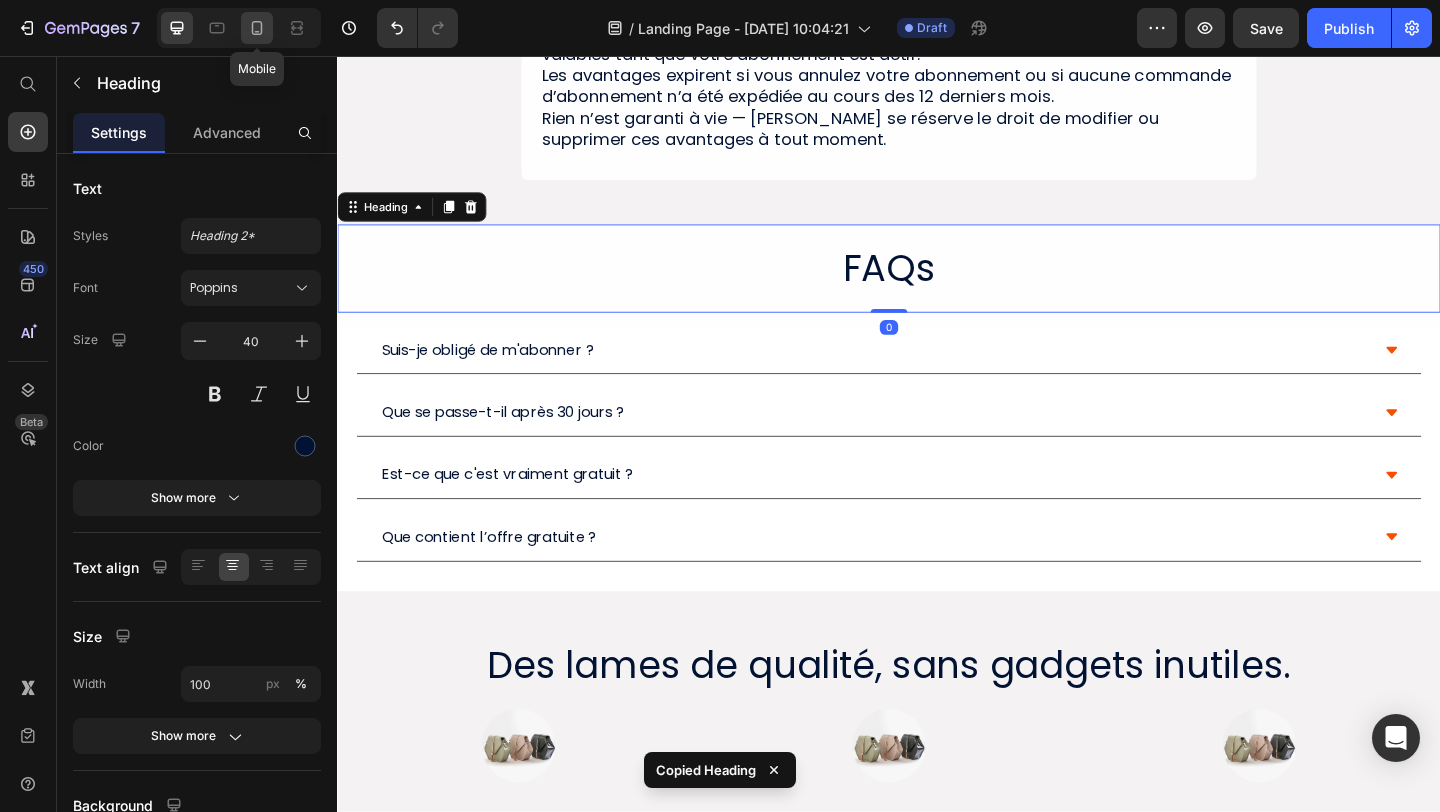 click 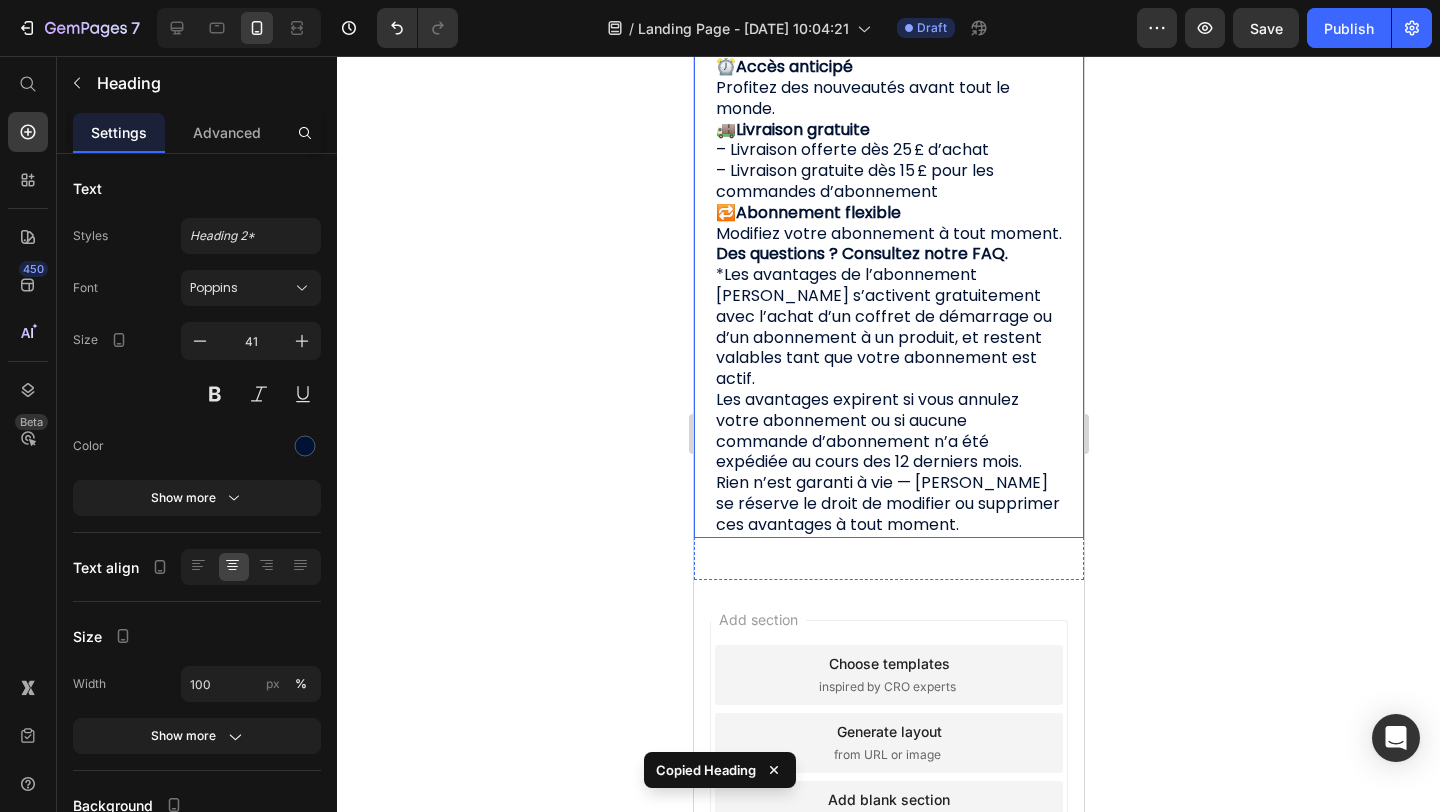 scroll, scrollTop: 1529, scrollLeft: 0, axis: vertical 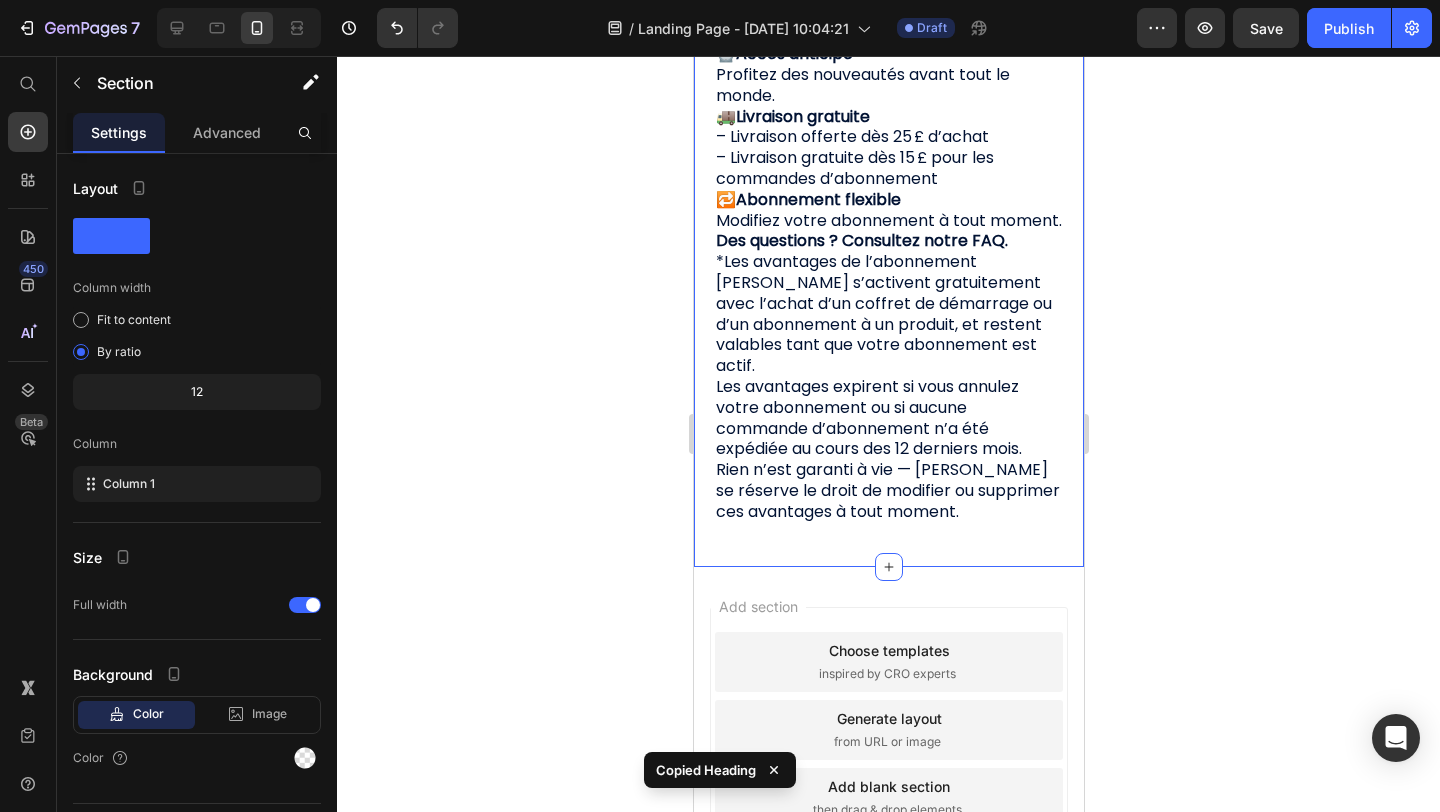 click on "Avantages de l’abonnement JUSTR Heading Abonnez-vous pour débloquer de nouveaux avantages. Text Block Row 💸  Gros avantages – 5 % de réduction sur tous les produits [PERSON_NAME] – 15 % de réduction si vous vous abonnez à 3 produits ou plus ⏰  Accès anticipé Profitez des nouveautés avant tout le monde. 🚚  Livraison gratuite – Livraison offerte dès 25 £ d’achat – Livraison gratuite dès 15 £ pour les commandes d’abonnement 🔁  Abonnement flexible Modifiez votre abonnement à tout moment. Des questions ? Consultez notre FAQ. *Les avantages de l’abonnement [PERSON_NAME] s’activent gratuitement avec l’achat d’un coffret de démarrage ou d’un abonnement à un produit, et restent valables tant que votre abonnement est actif. Les avantages expirent si vous annulez votre abonnement ou si aucune commande d’abonnement n’a été expédiée au cours des 12 derniers mois. Heading Section 11" at bounding box center [888, 92] 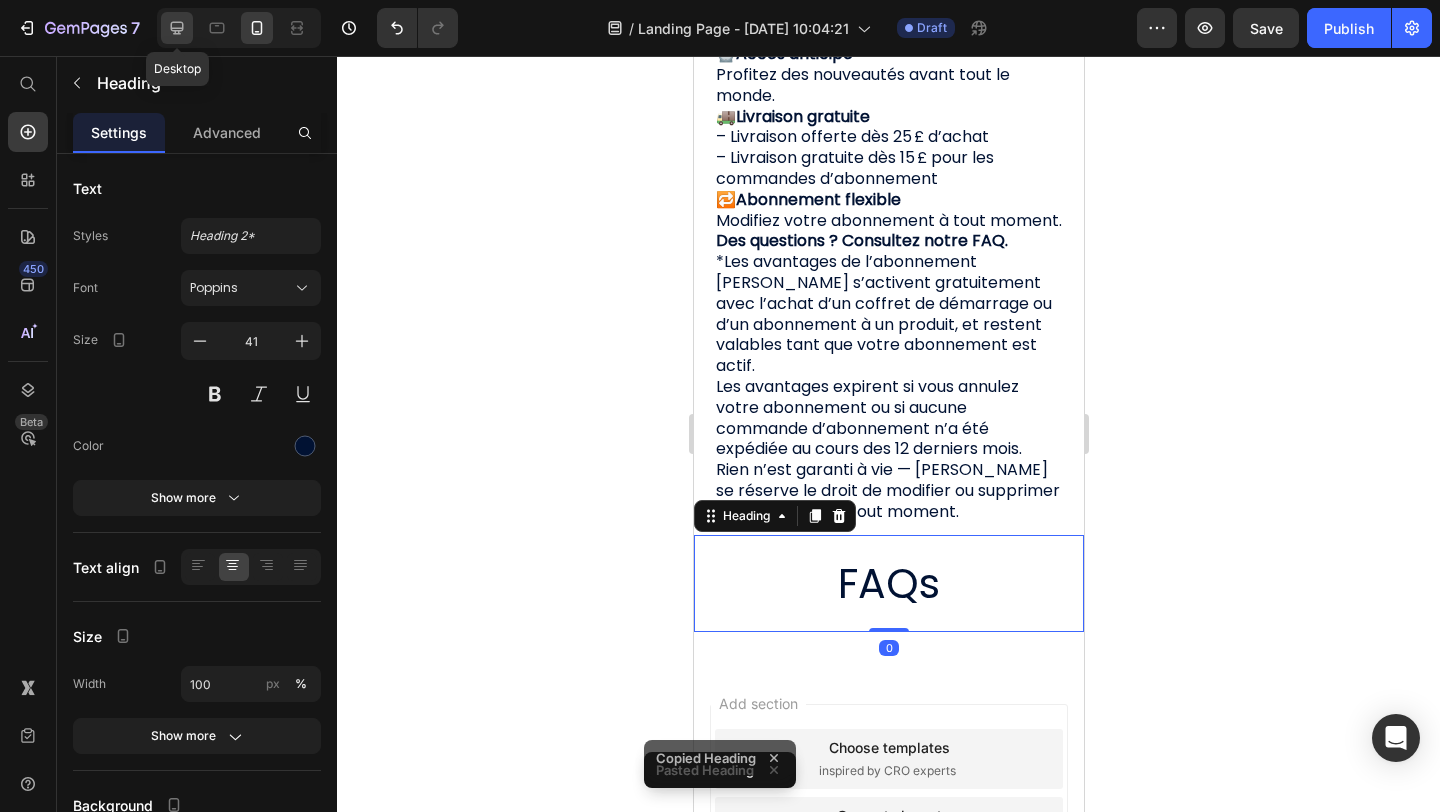 click 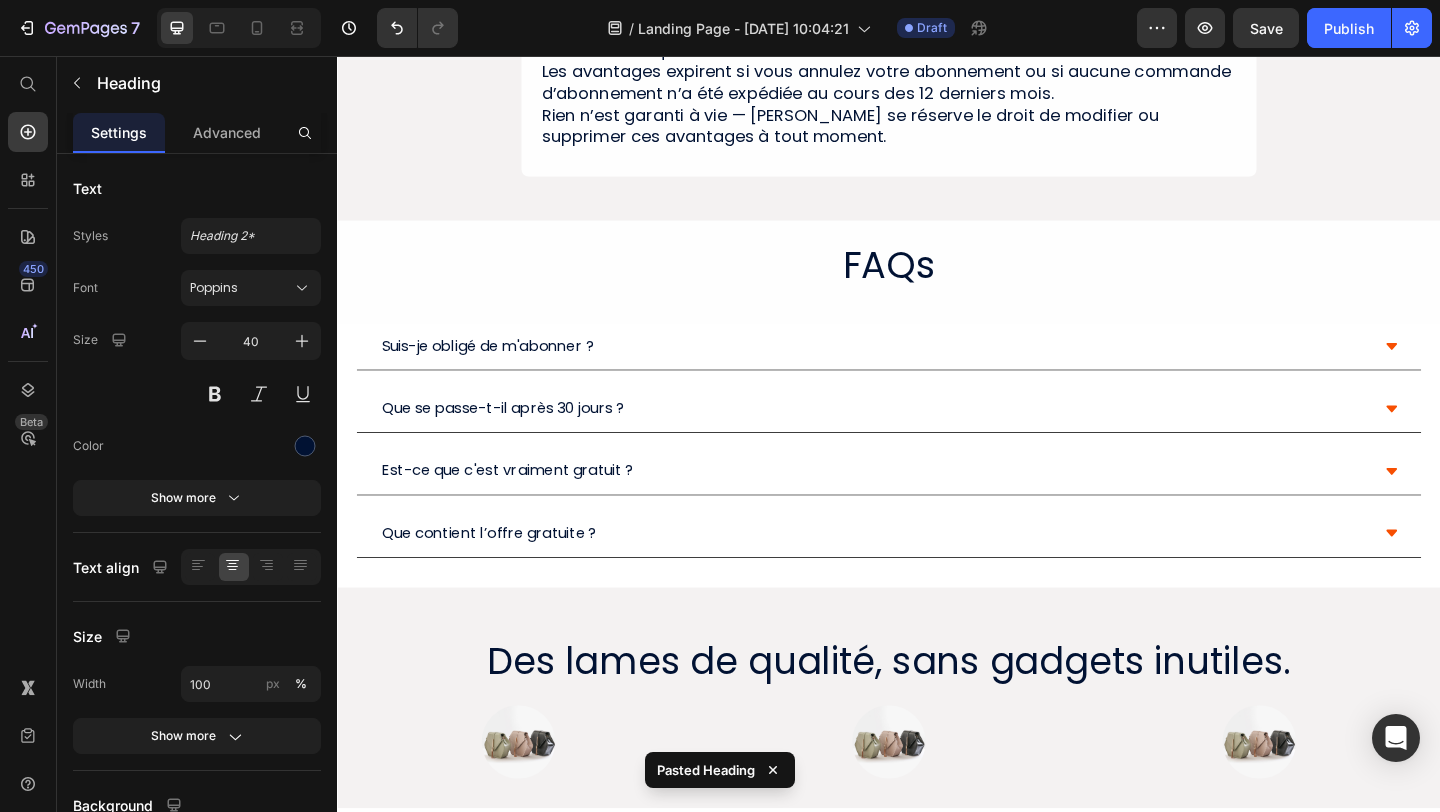 scroll, scrollTop: 1387, scrollLeft: 0, axis: vertical 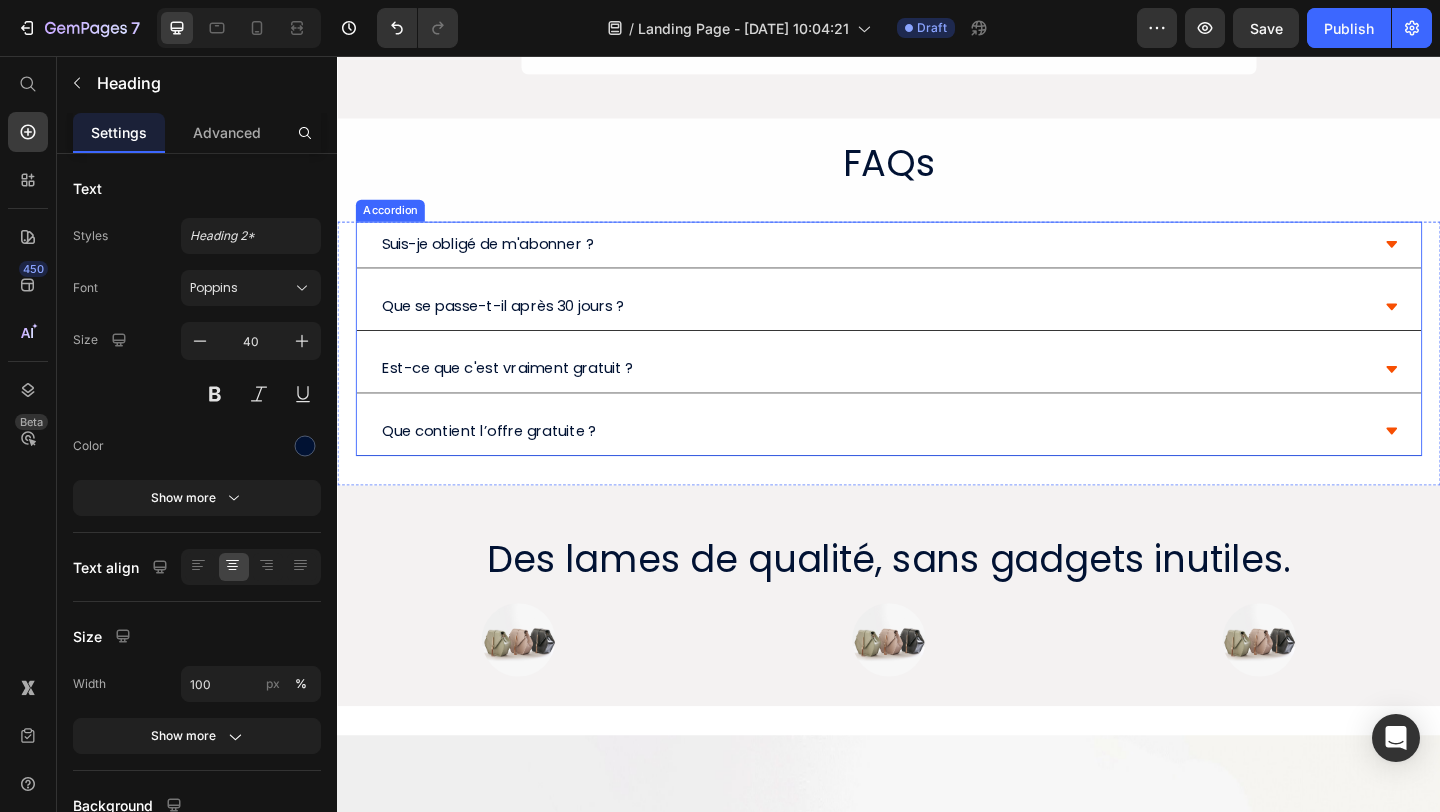 click on "Suis-je obligé de m'abonner ?" at bounding box center (937, 262) 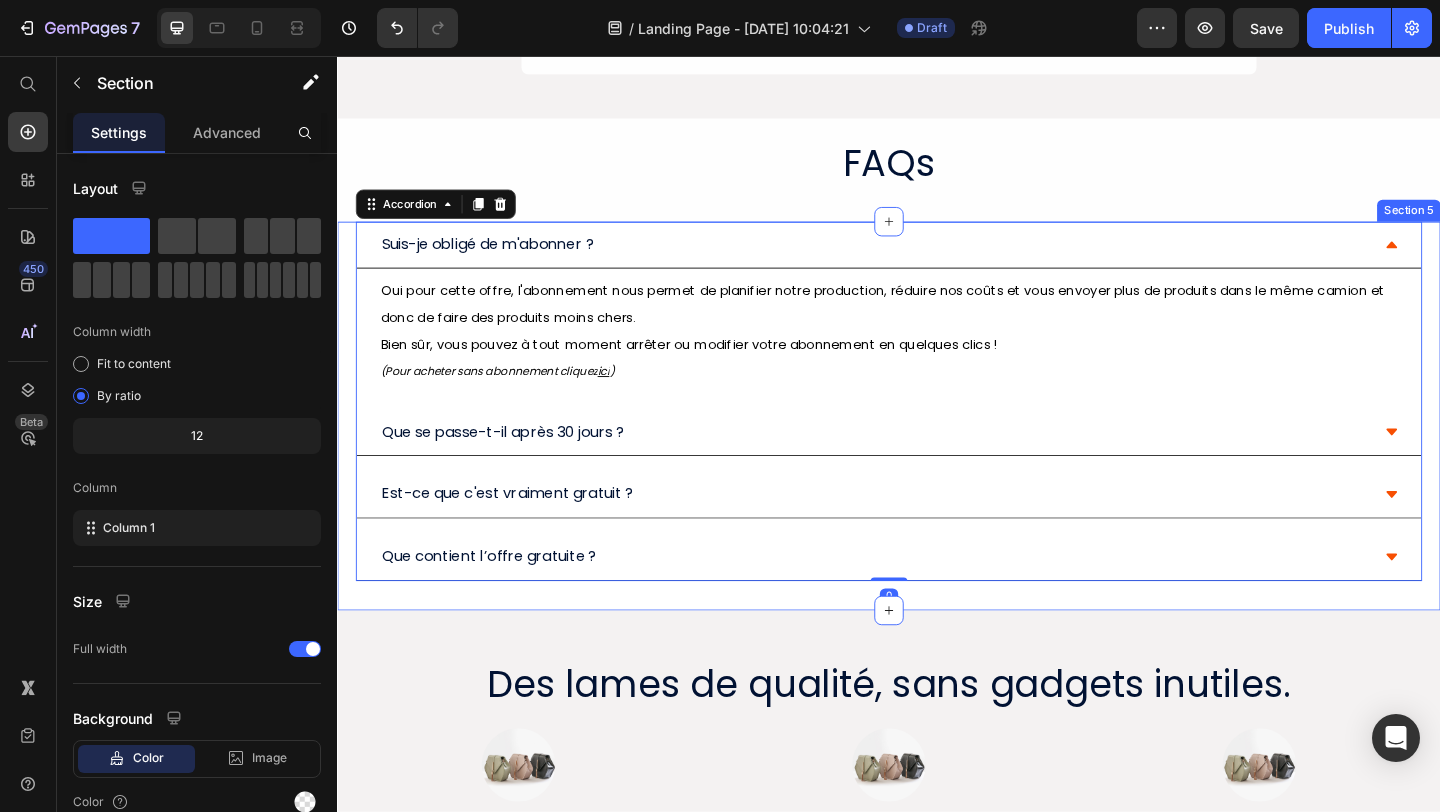 click on "Suis-je obligé de m'abonner ? Oui pour cette offre, l'abonnement nous permet de planifier notre production, réduire nos coûts et vous envoyer plus de produits dans le même camion et donc de faire des produits moins chers.   Bien sûr, vous pouvez à tout moment arrêter ou modifier votre abonnement en quelques clics ! (Pour acheter sans abonnement cliquez  ici ) Text Block
Que se passe-t-il [DATE] ?
Est-ce que c'est vraiment gratuit ?
Que contient l’offre gratuite ? Accordion   0" at bounding box center (937, 431) 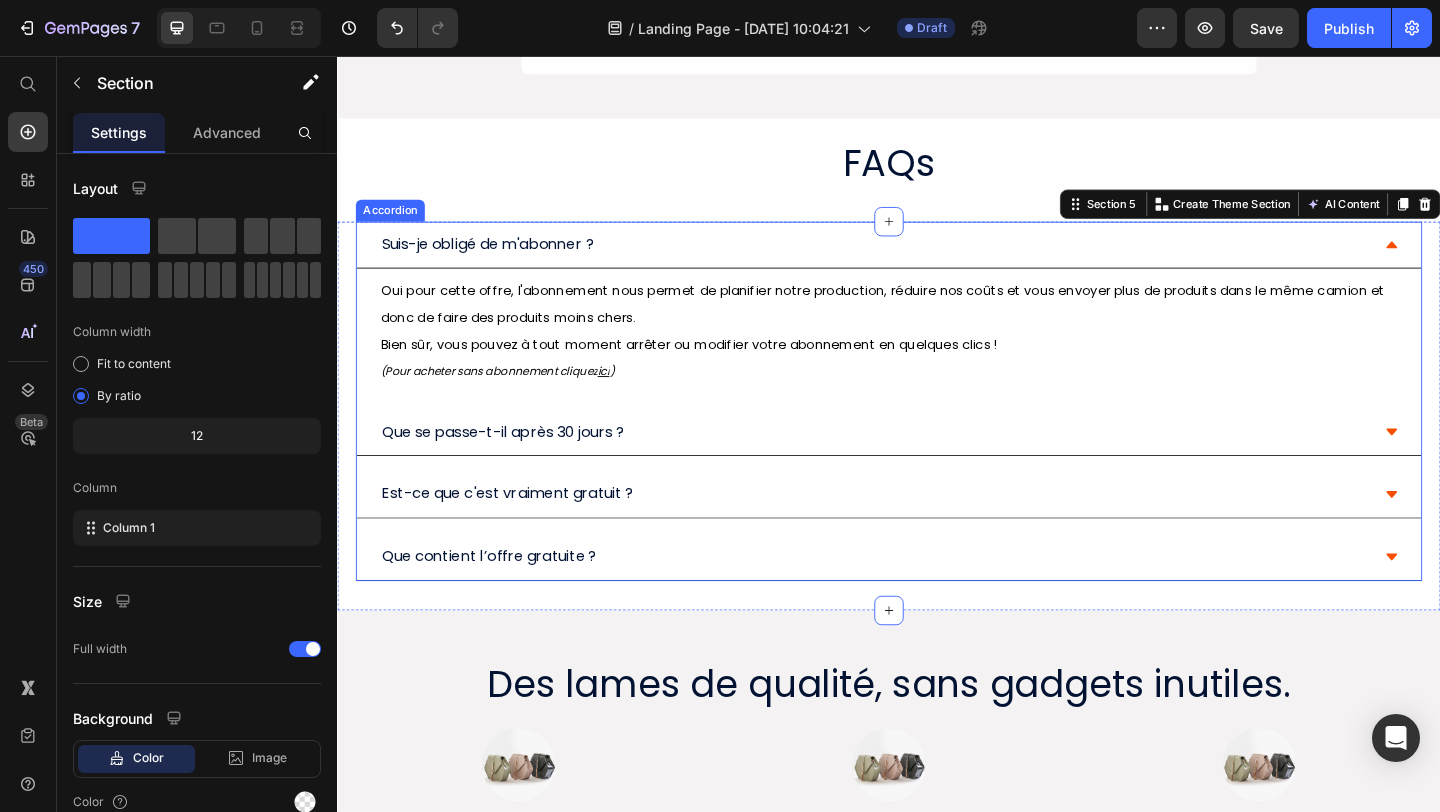 click on "Suis-je obligé de m'abonner ?" at bounding box center [937, 262] 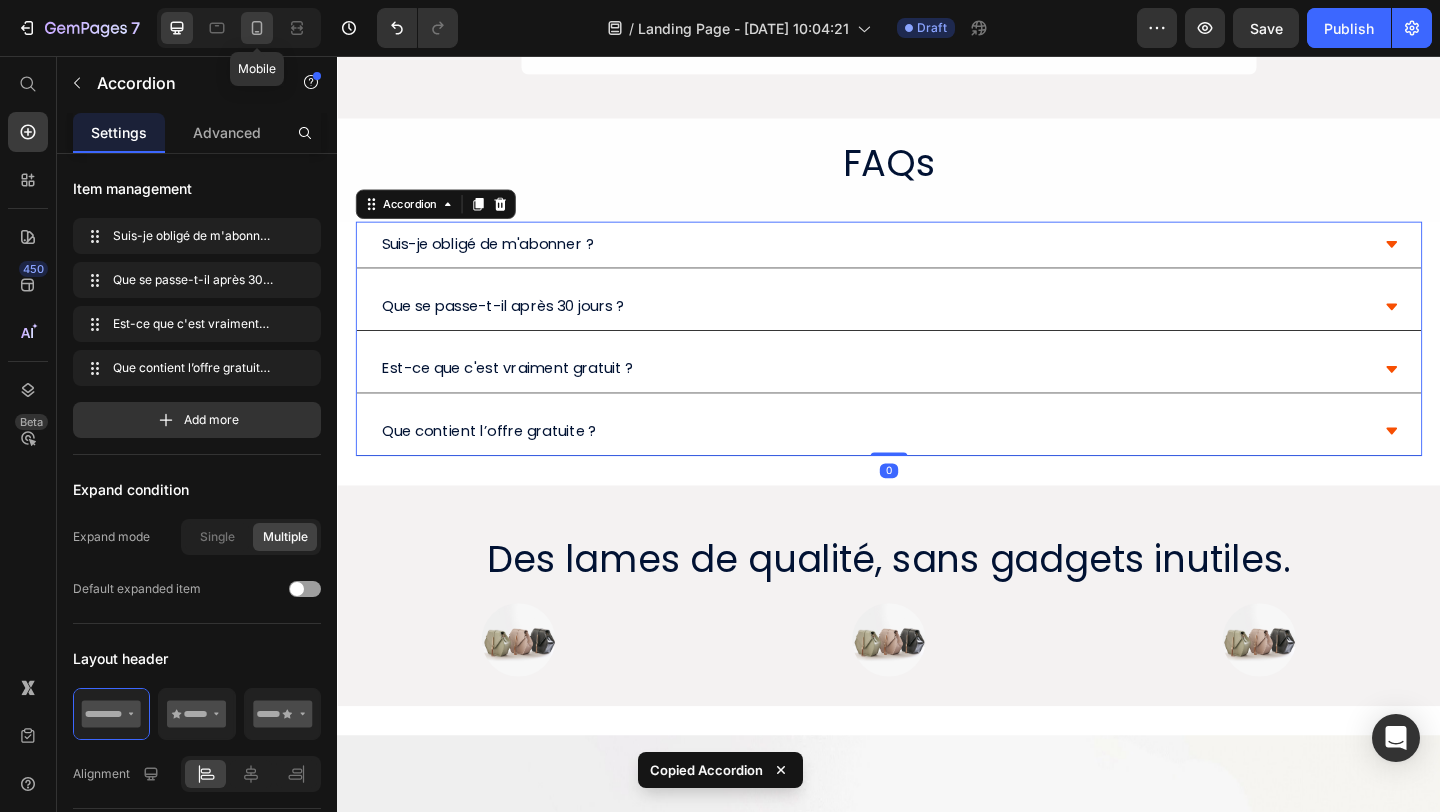 click 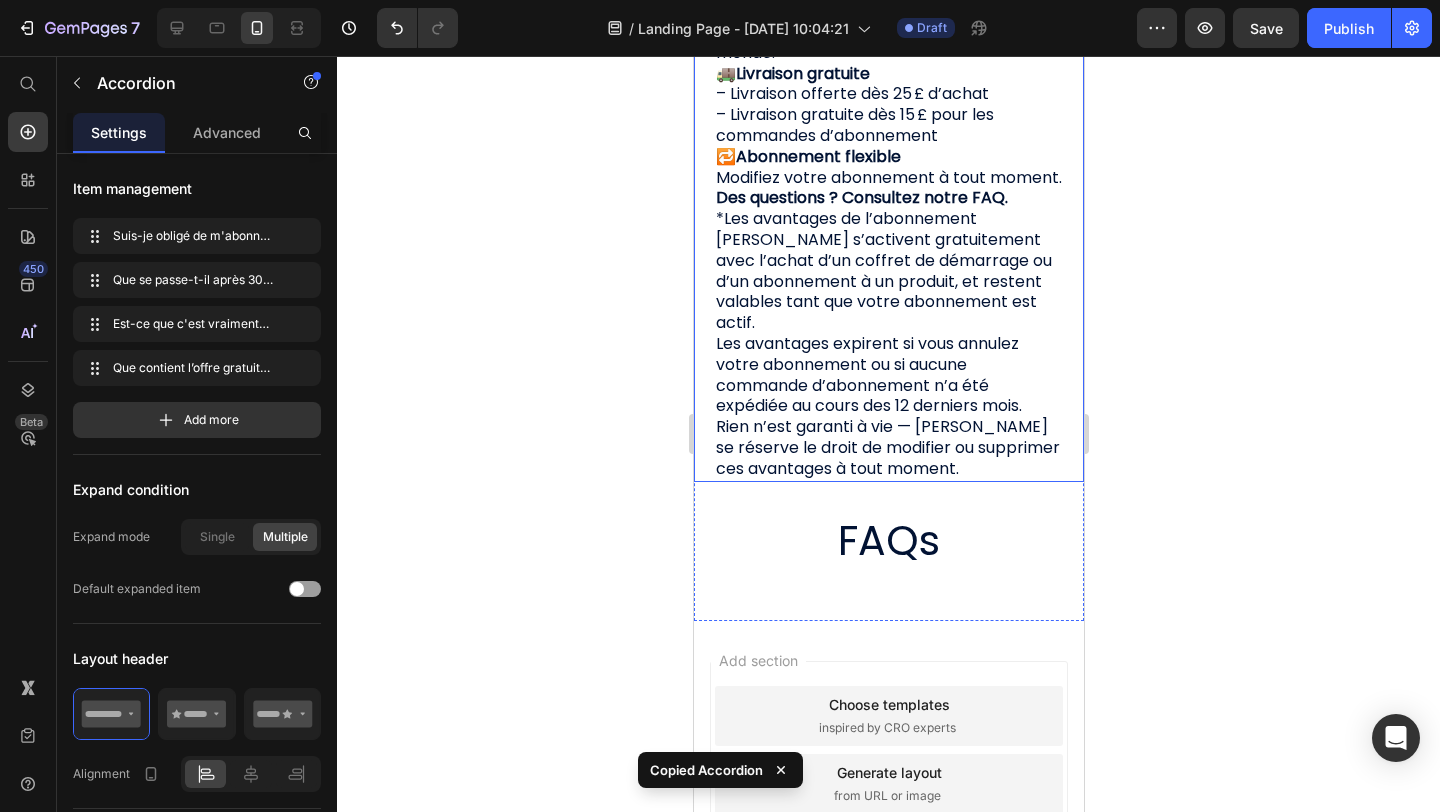 scroll, scrollTop: 1643, scrollLeft: 0, axis: vertical 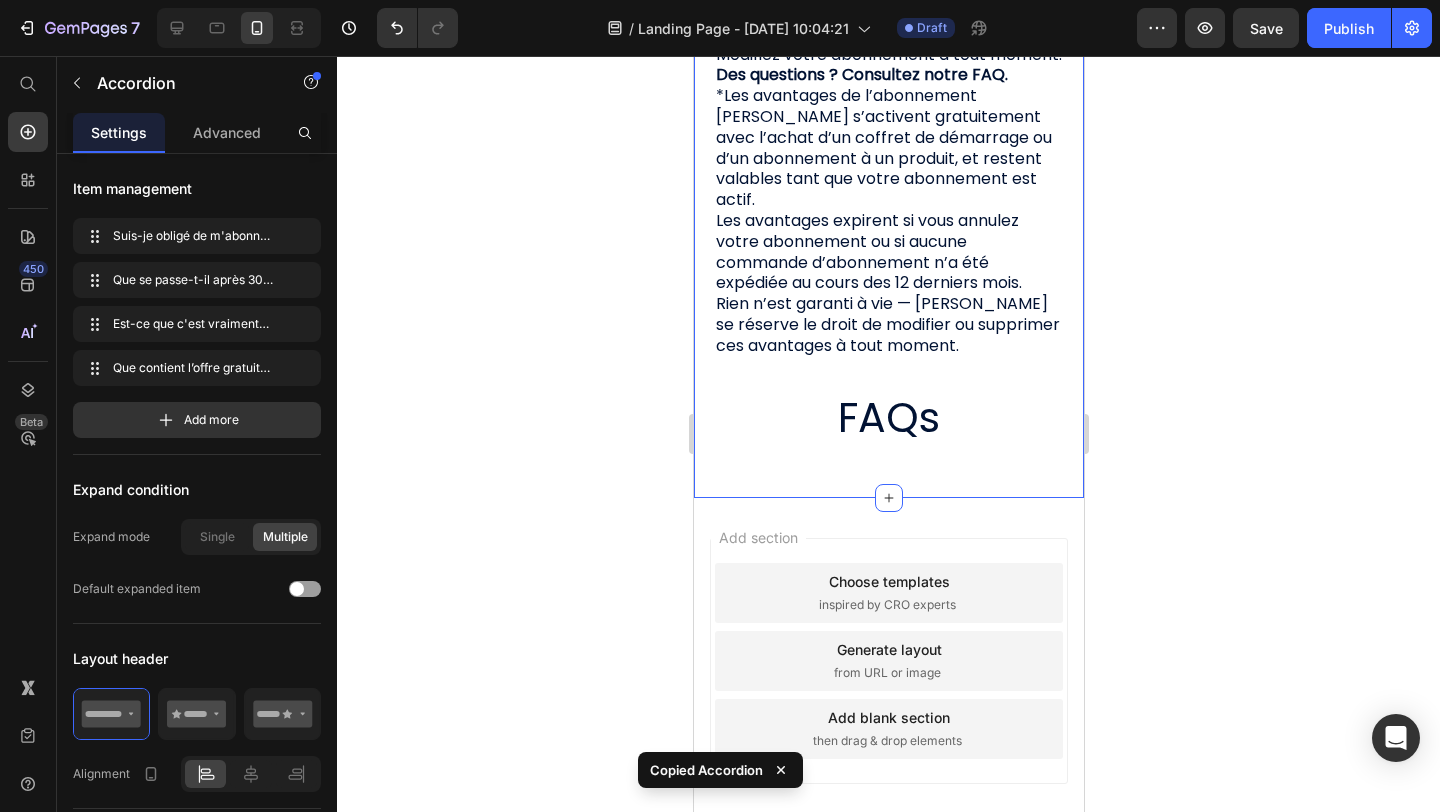 click on "Avantages de l’abonnement JUSTR Heading Abonnez-vous pour débloquer de nouveaux avantages. Text Block Row 💸  Gros avantages – 5 % de réduction sur tous les produits [PERSON_NAME] – 15 % de réduction si vous vous abonnez à 3 produits ou plus ⏰  Accès anticipé Profitez des nouveautés avant tout le monde. 🚚  Livraison gratuite – Livraison offerte dès 25 £ d’achat – Livraison gratuite dès 15 £ pour les commandes d’abonnement 🔁  Abonnement flexible Modifiez votre abonnement à tout moment. Des questions ? Consultez notre FAQ. *Les avantages de l’abonnement [PERSON_NAME] s’activent gratuitement avec l’achat d’un coffret de démarrage ou d’un abonnement à un produit, et restent valables tant que votre abonnement est actif. Les avantages expirent si vous annulez votre abonnement ou si aucune commande d’abonnement n’a été expédiée au cours des 12 derniers mois. Heading FAQs Heading Section 11" at bounding box center (888, -25) 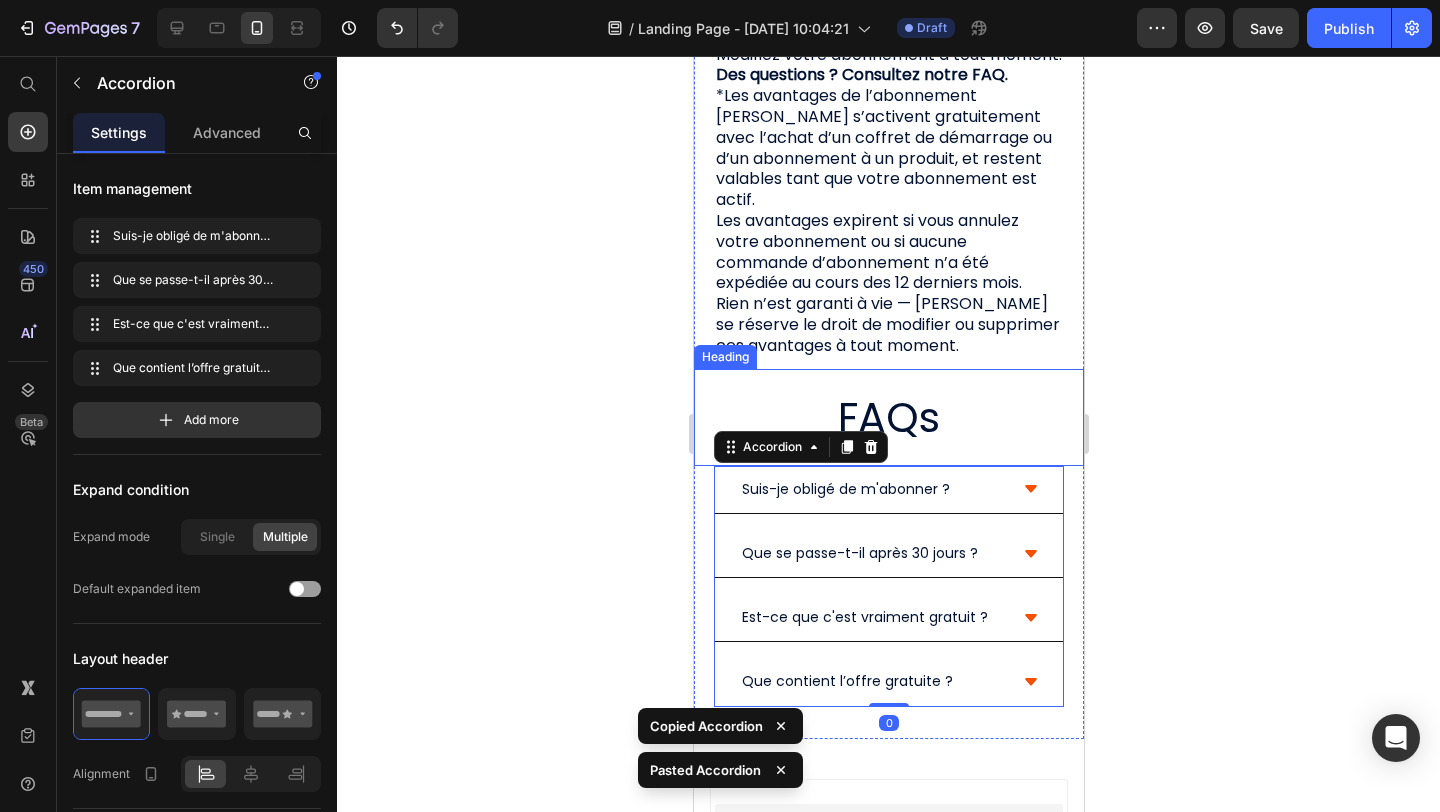 click 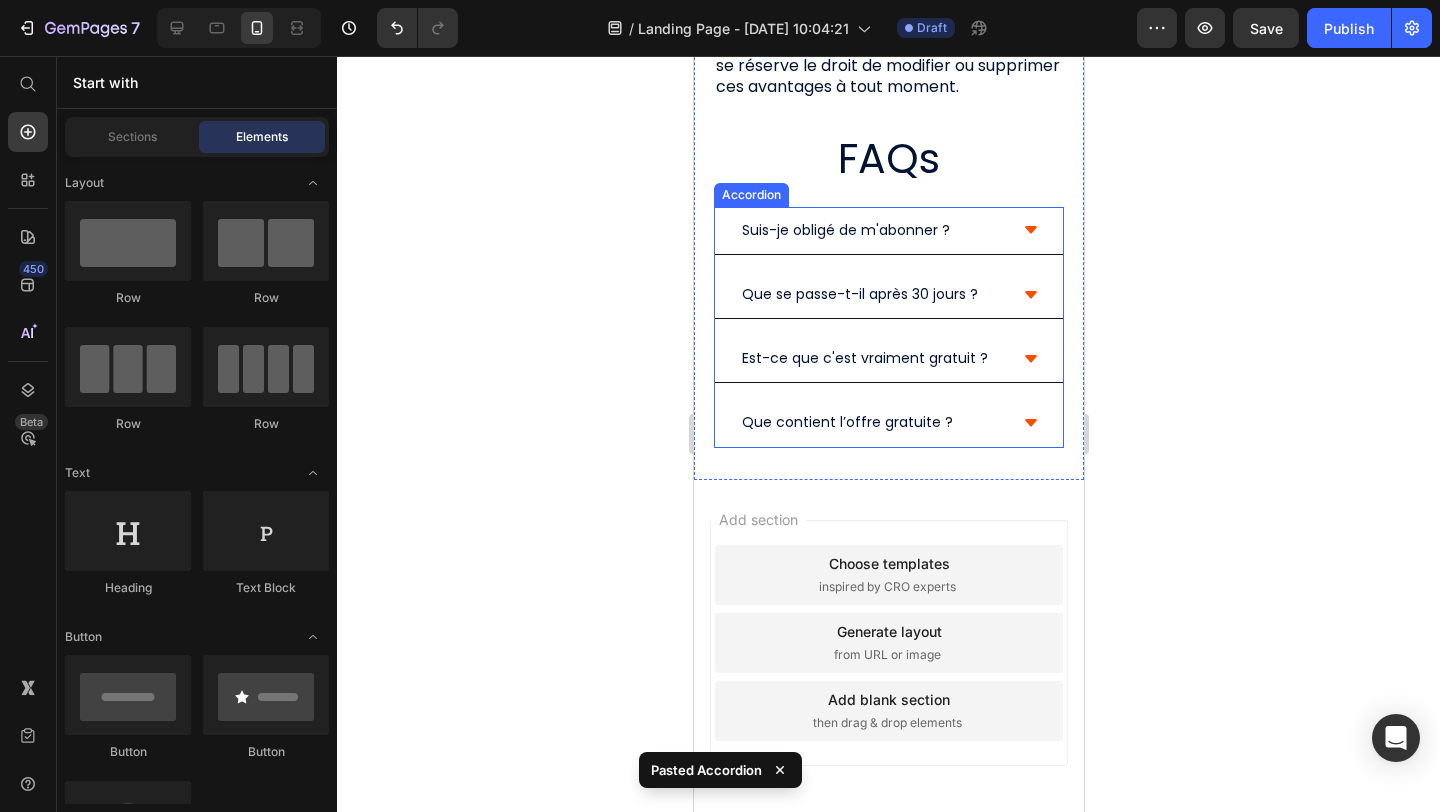 scroll, scrollTop: 1958, scrollLeft: 0, axis: vertical 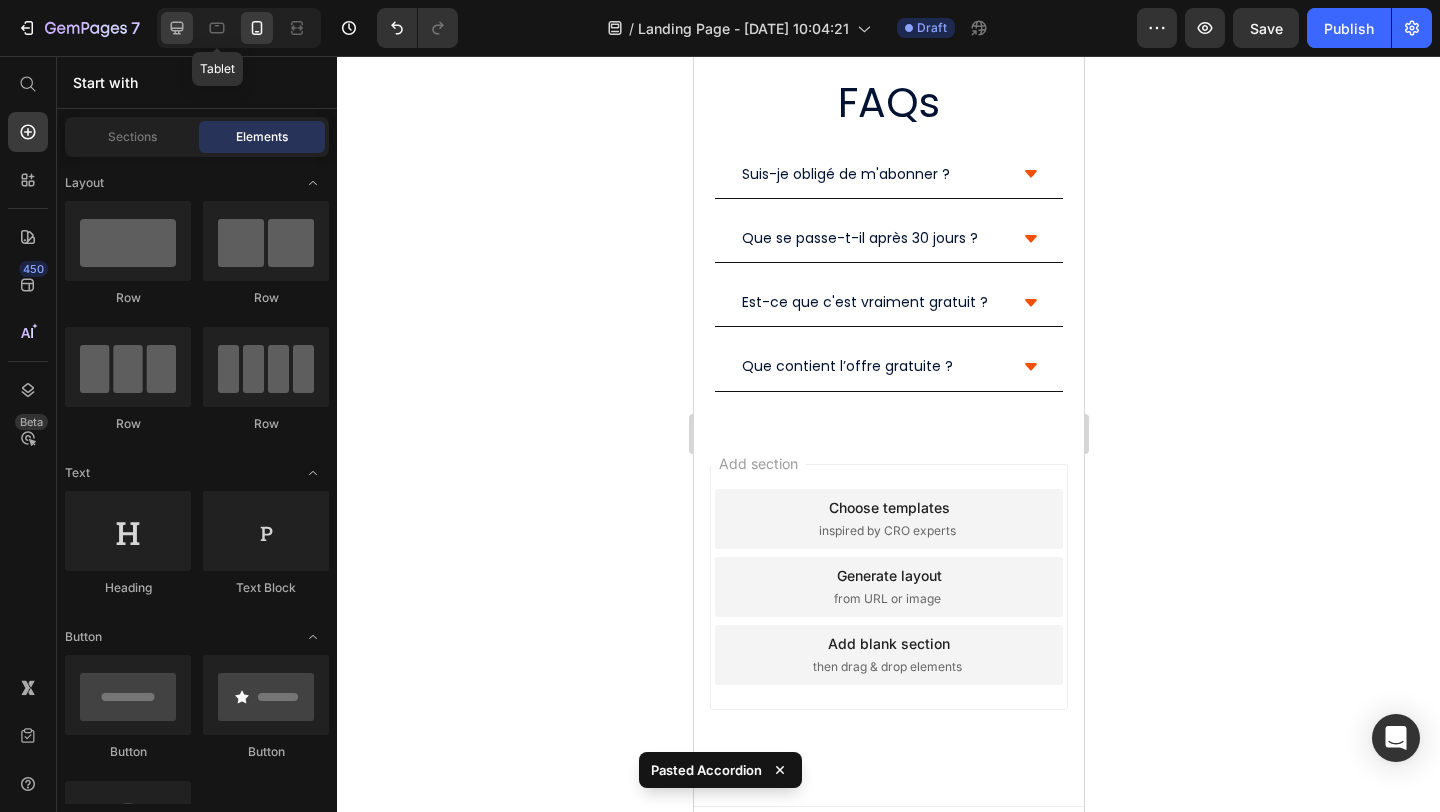click 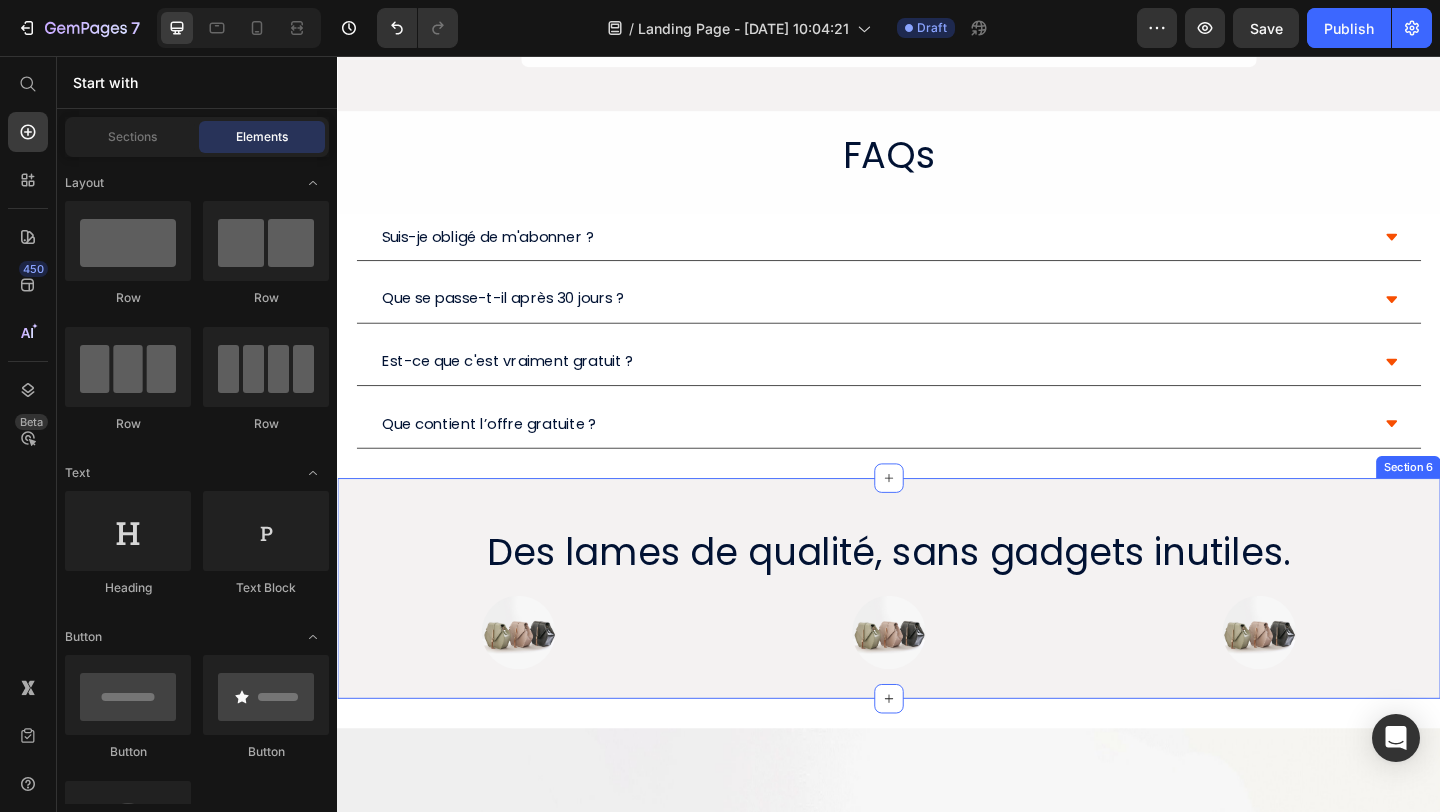 scroll, scrollTop: 1398, scrollLeft: 0, axis: vertical 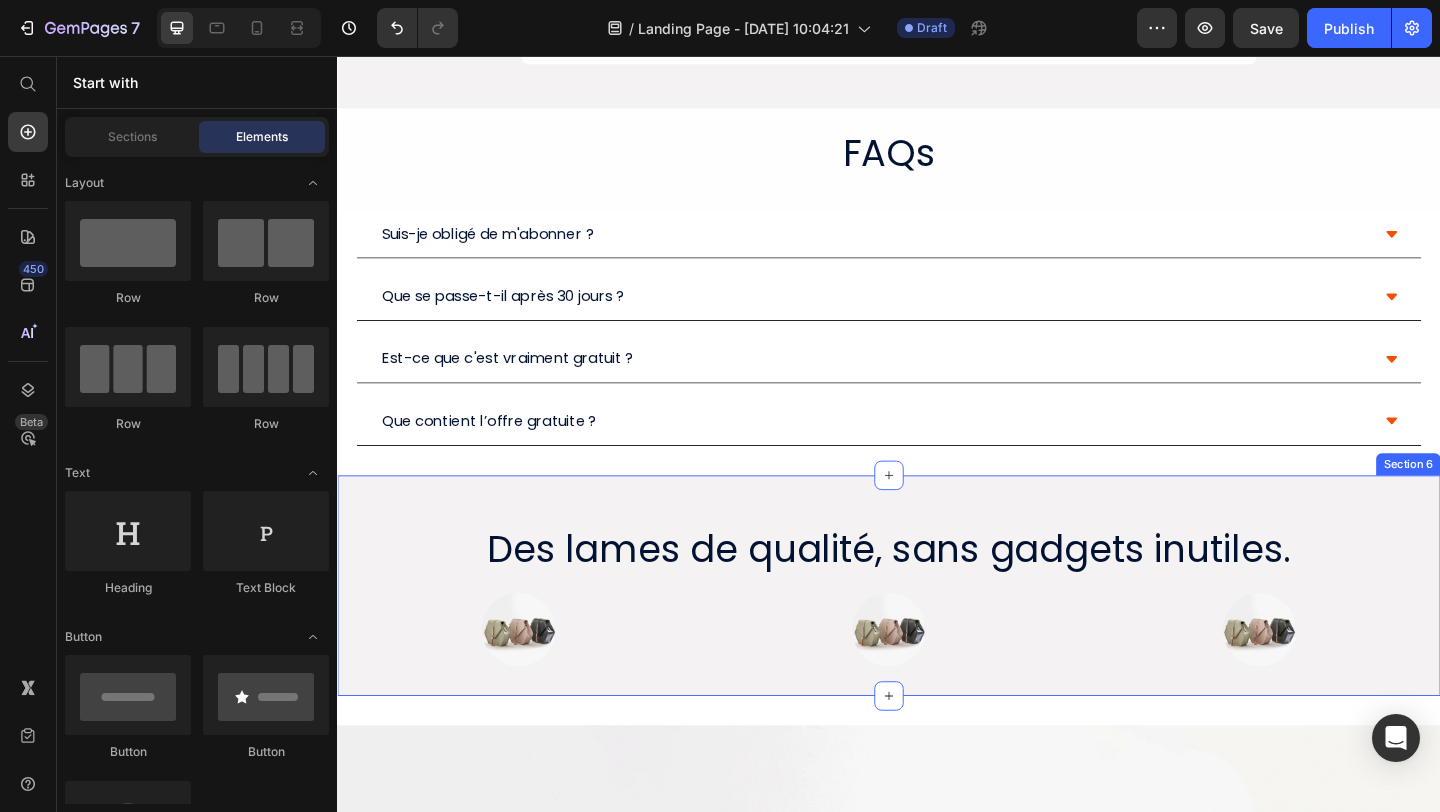 click on "Des lames de qualité, sans gadgets inutiles. Heading Image Image Image Row Row Section 6" at bounding box center (937, 632) 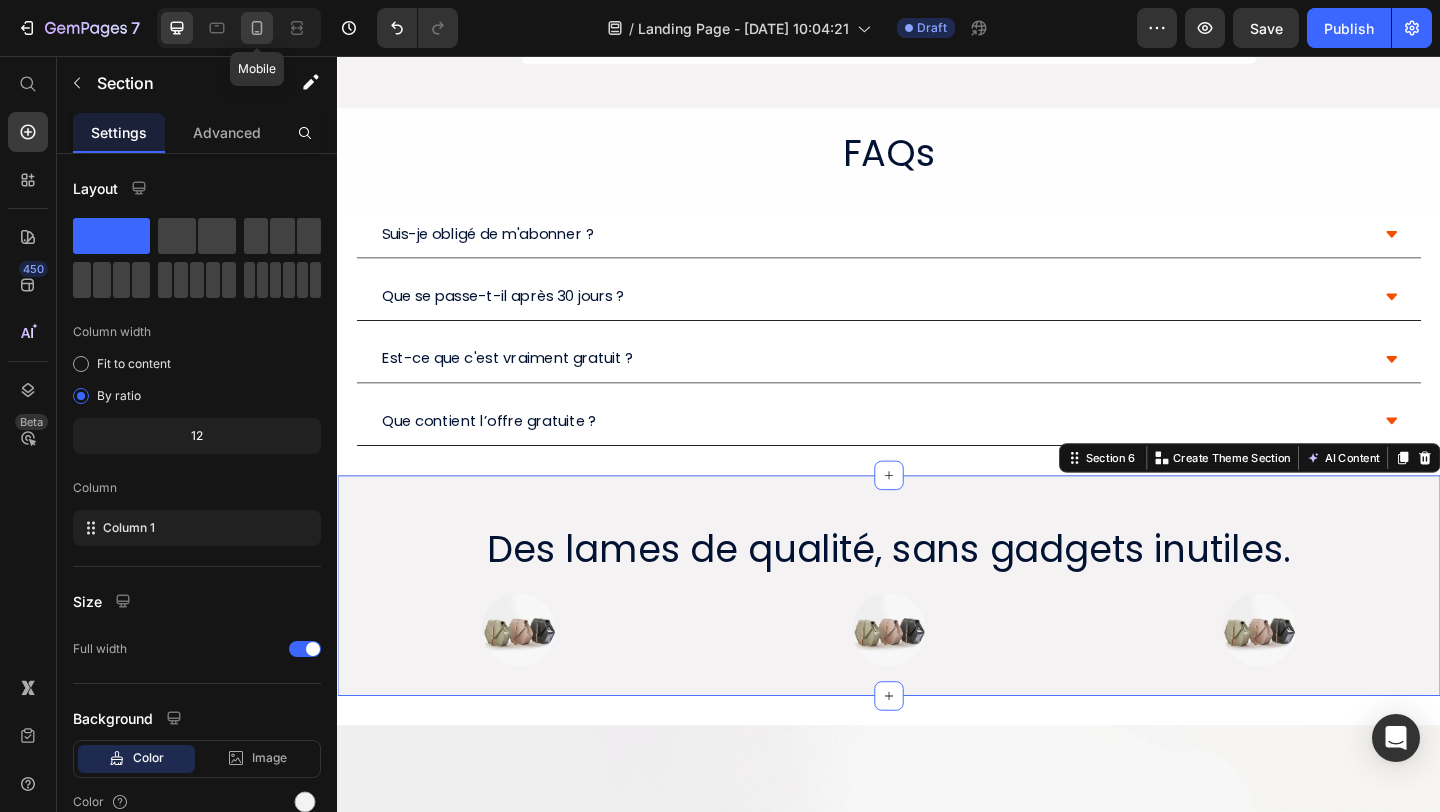 click 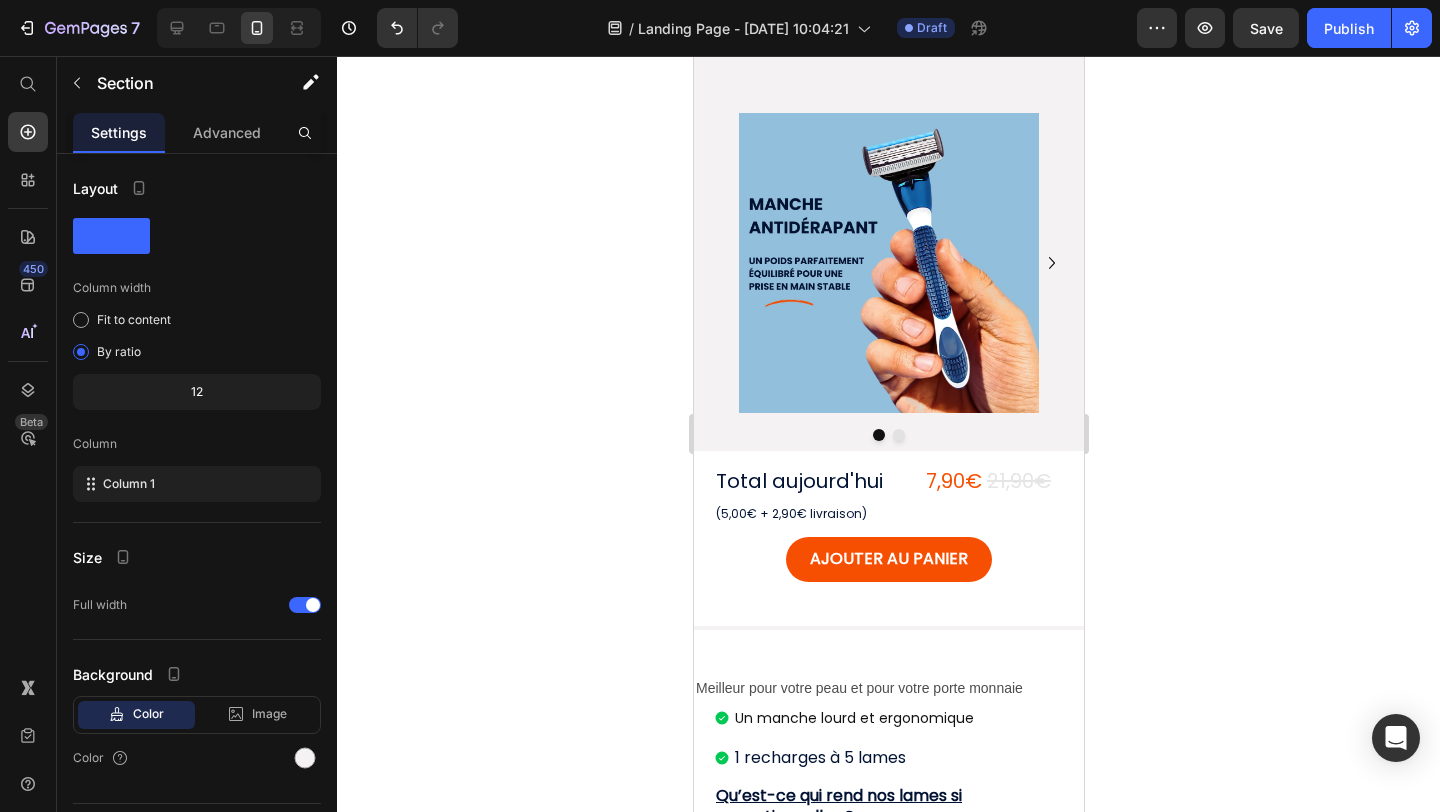 scroll, scrollTop: 0, scrollLeft: 0, axis: both 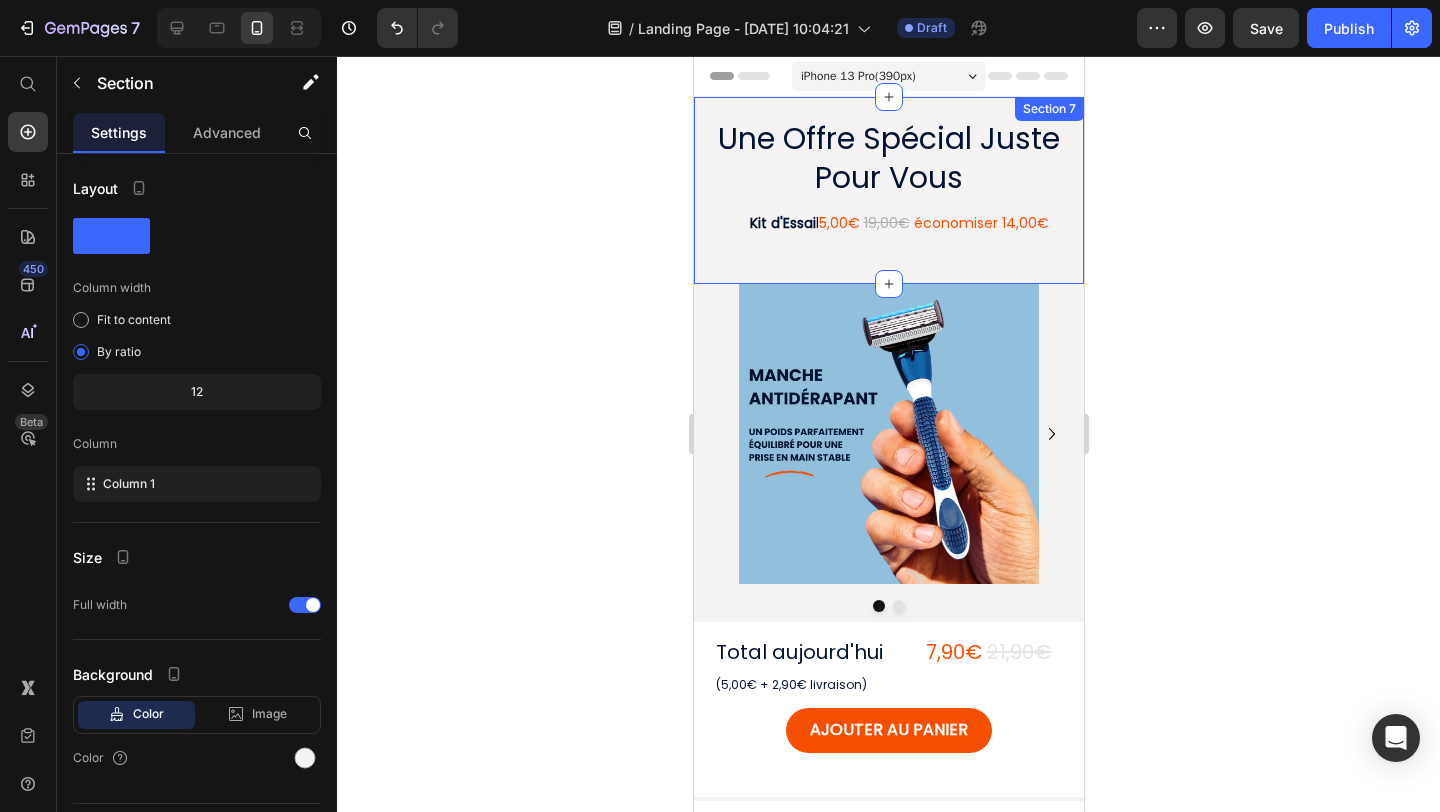click on "Une Offre Spécial Juste Pour Vous Heading Kit d'Essai  l  5,00€   19,00€   économiser 14,00€ Text Block Row Section 7" at bounding box center (888, 190) 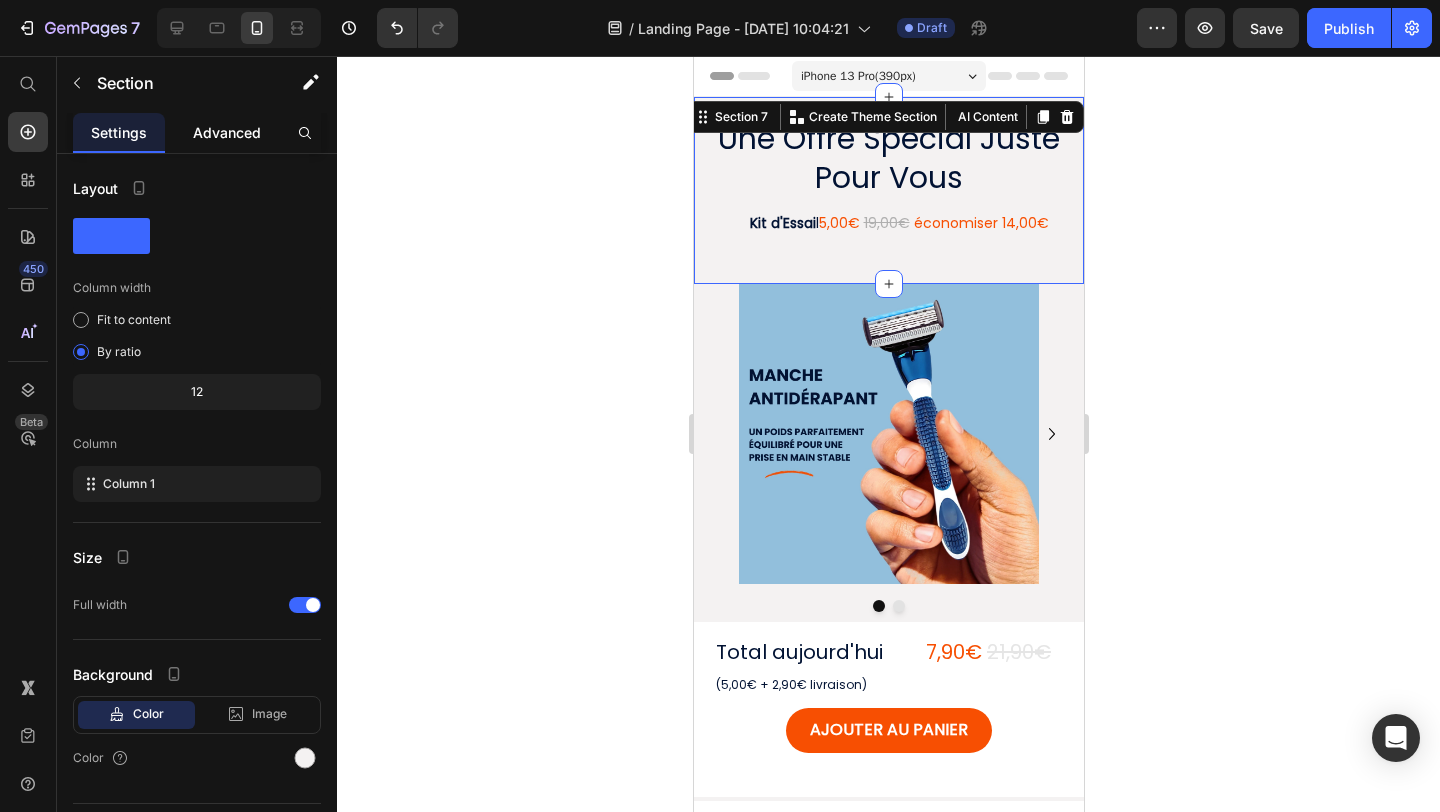 click on "Advanced" at bounding box center (227, 132) 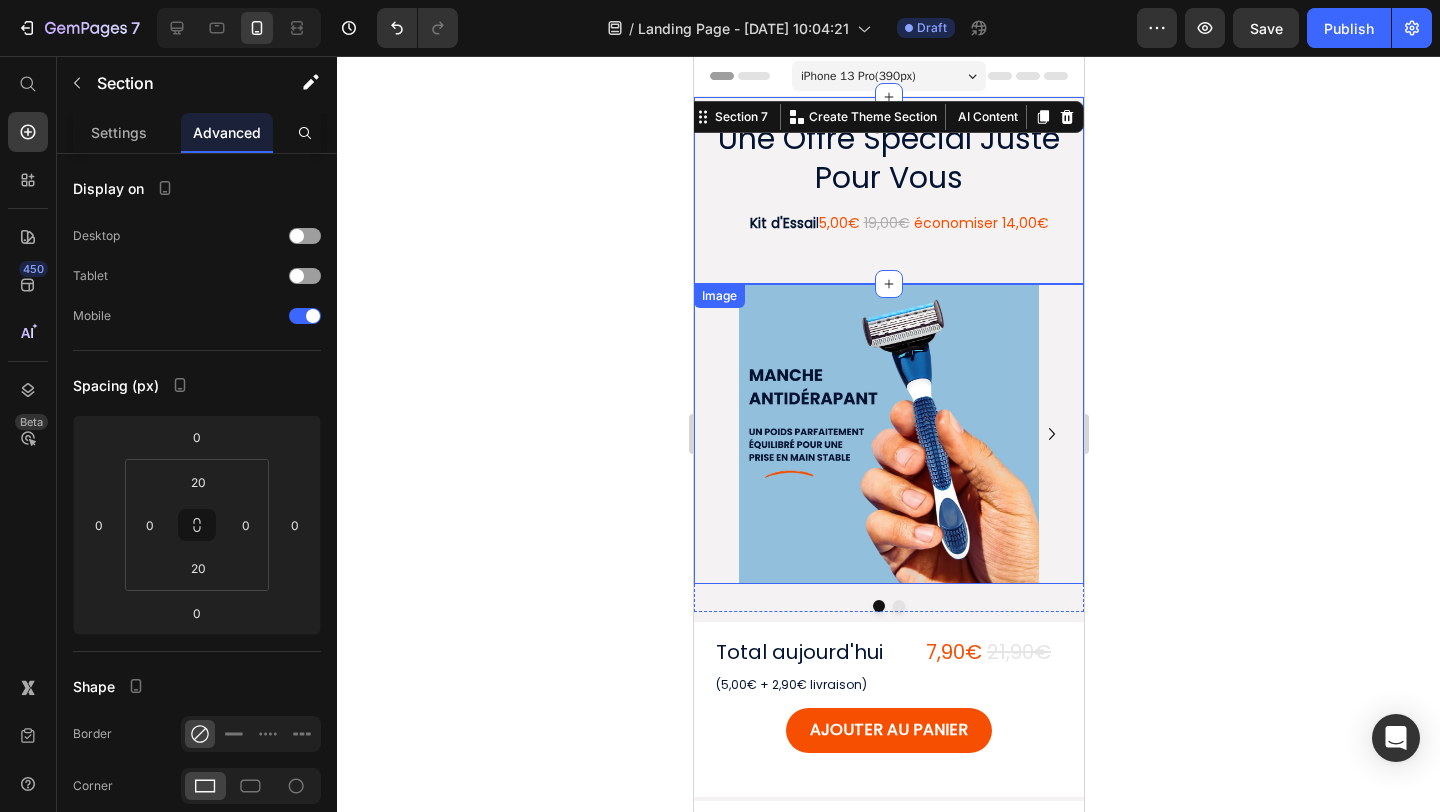click at bounding box center [888, 434] 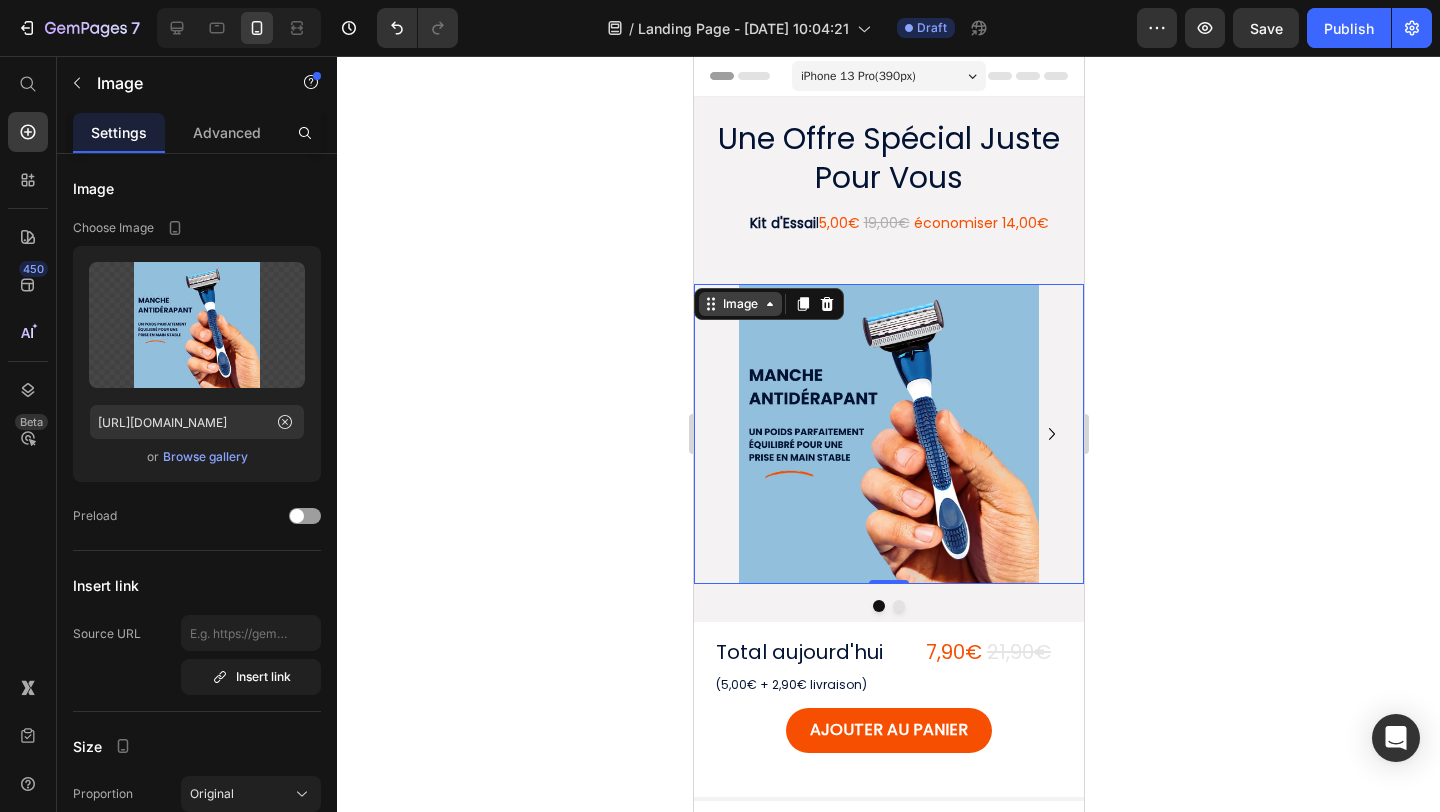 click on "Image" at bounding box center [739, 304] 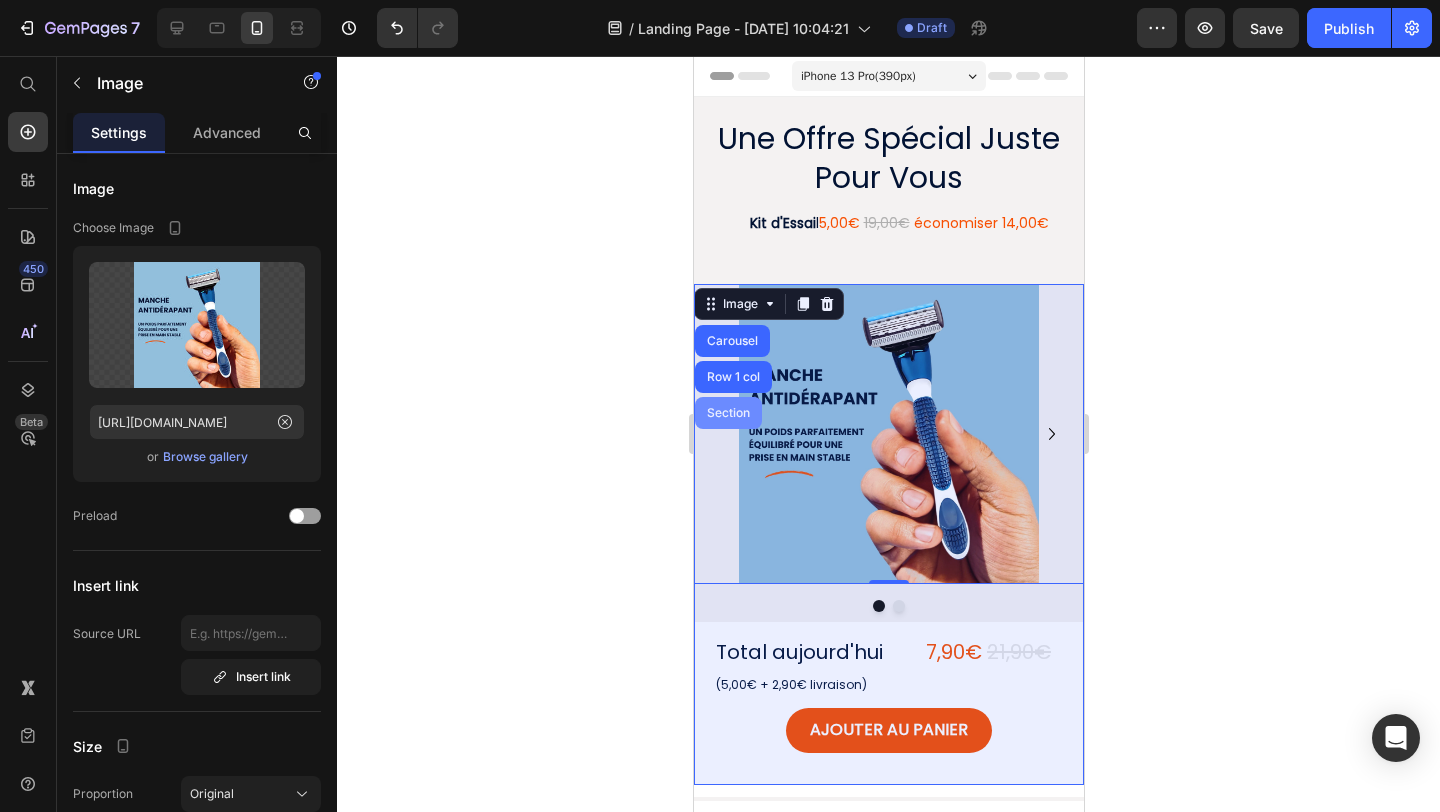 click on "Section" at bounding box center (727, 413) 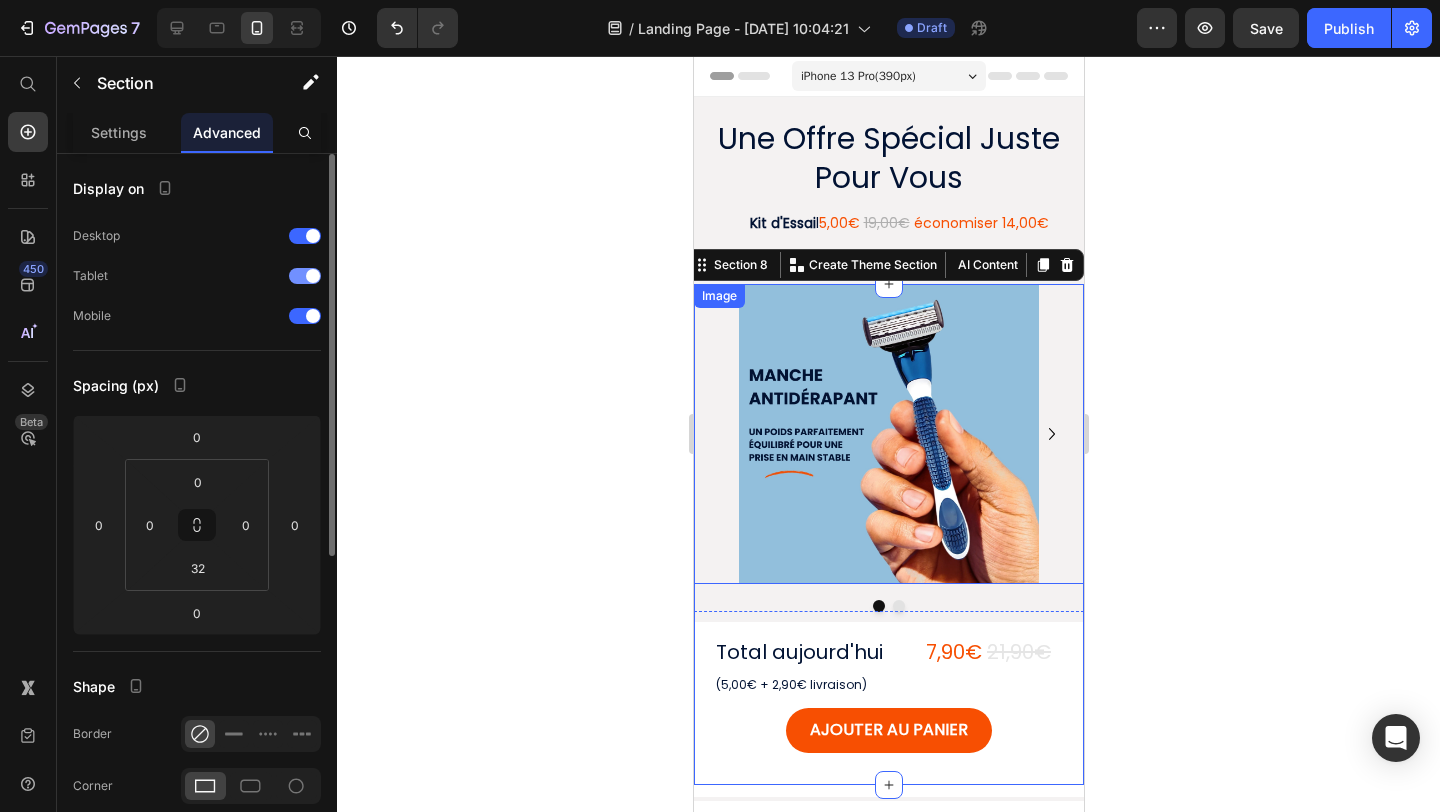 click at bounding box center [305, 276] 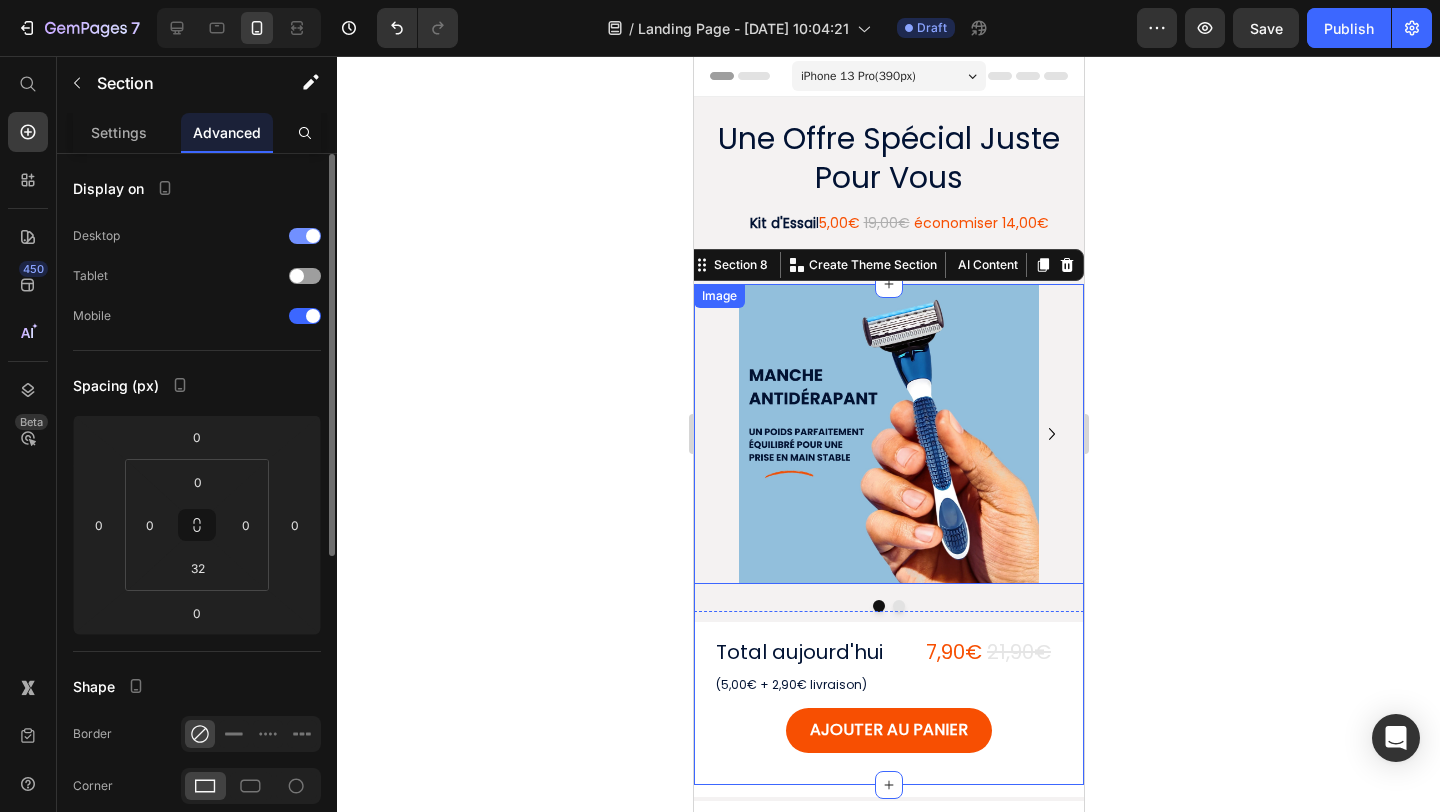 click at bounding box center (313, 236) 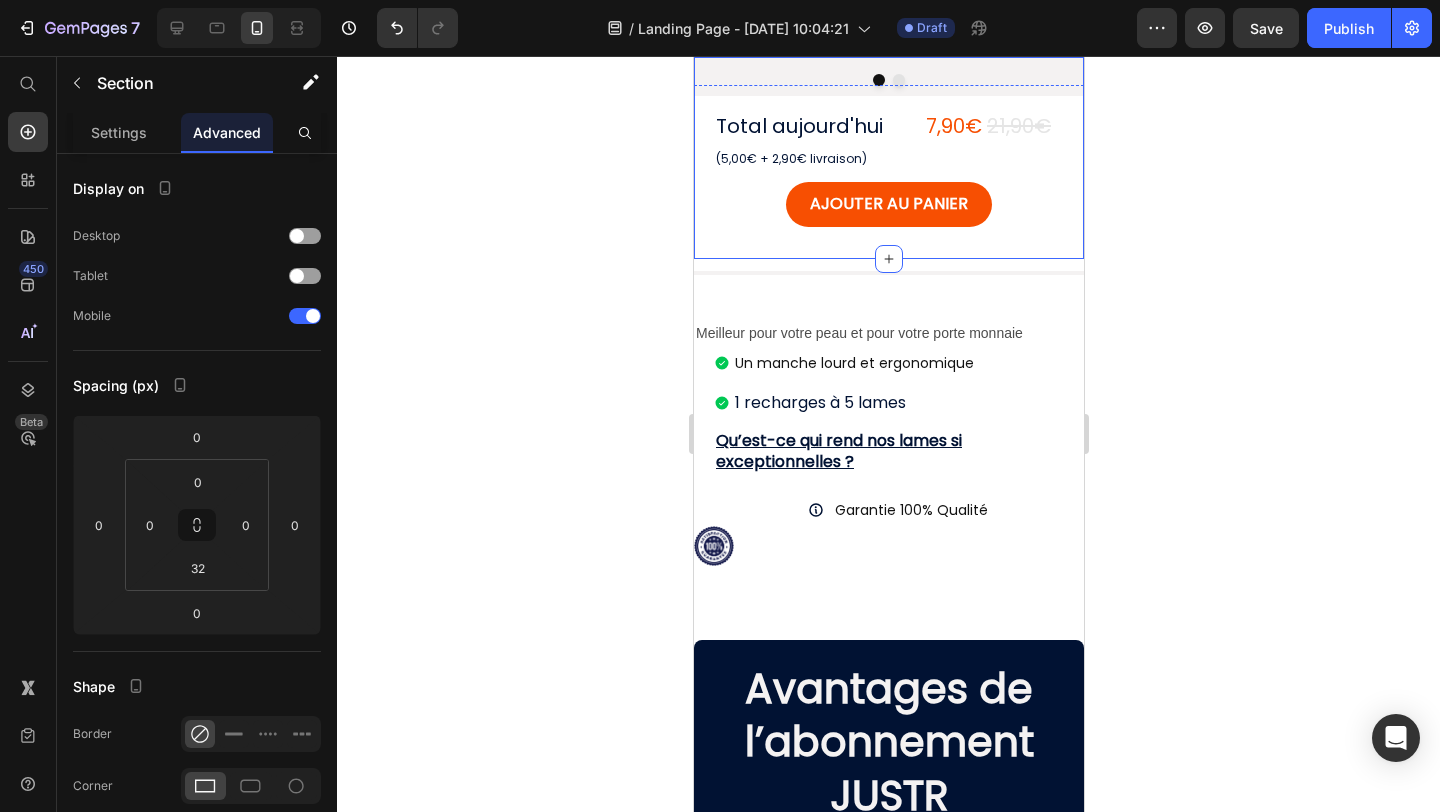 scroll, scrollTop: 527, scrollLeft: 0, axis: vertical 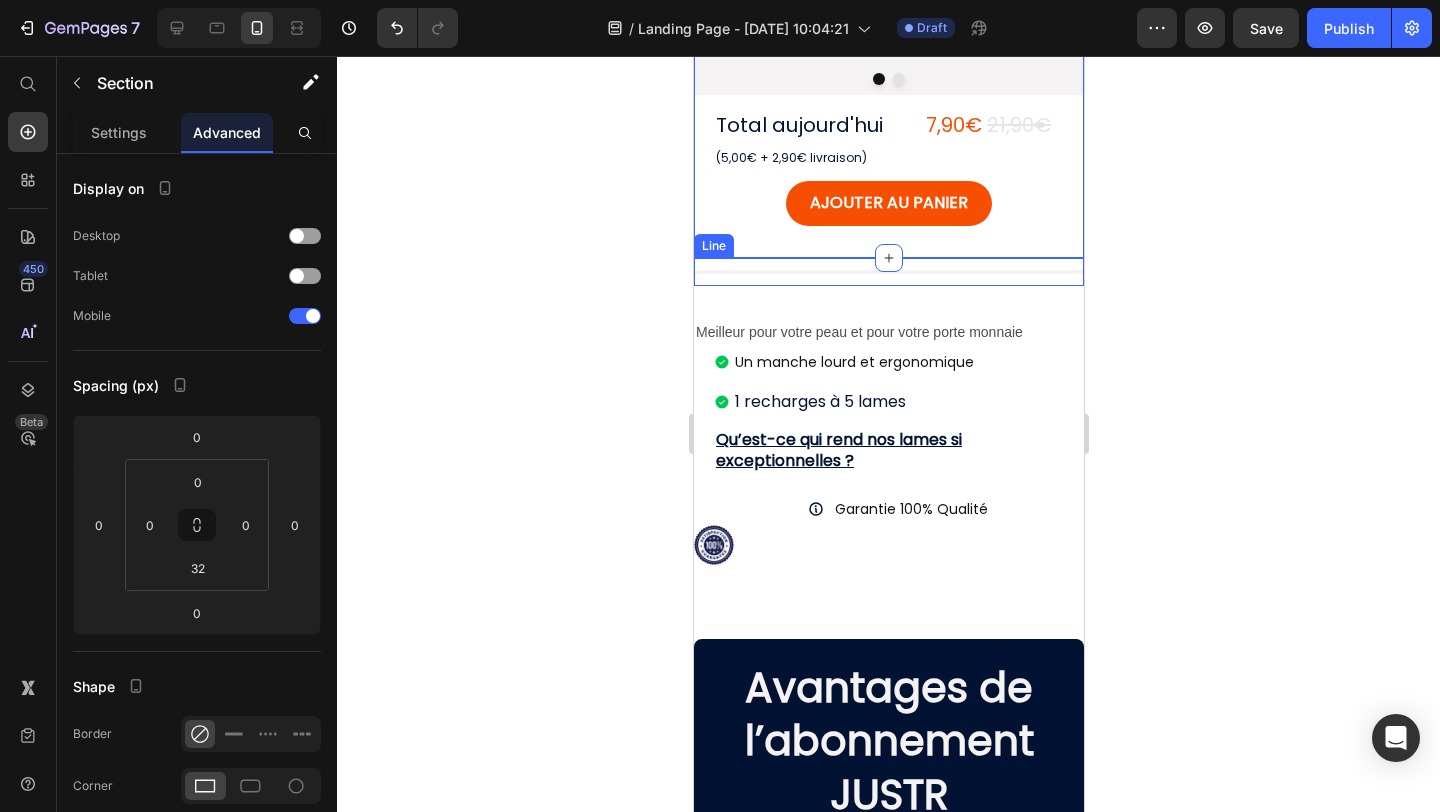 click on "Title Line" at bounding box center [888, 272] 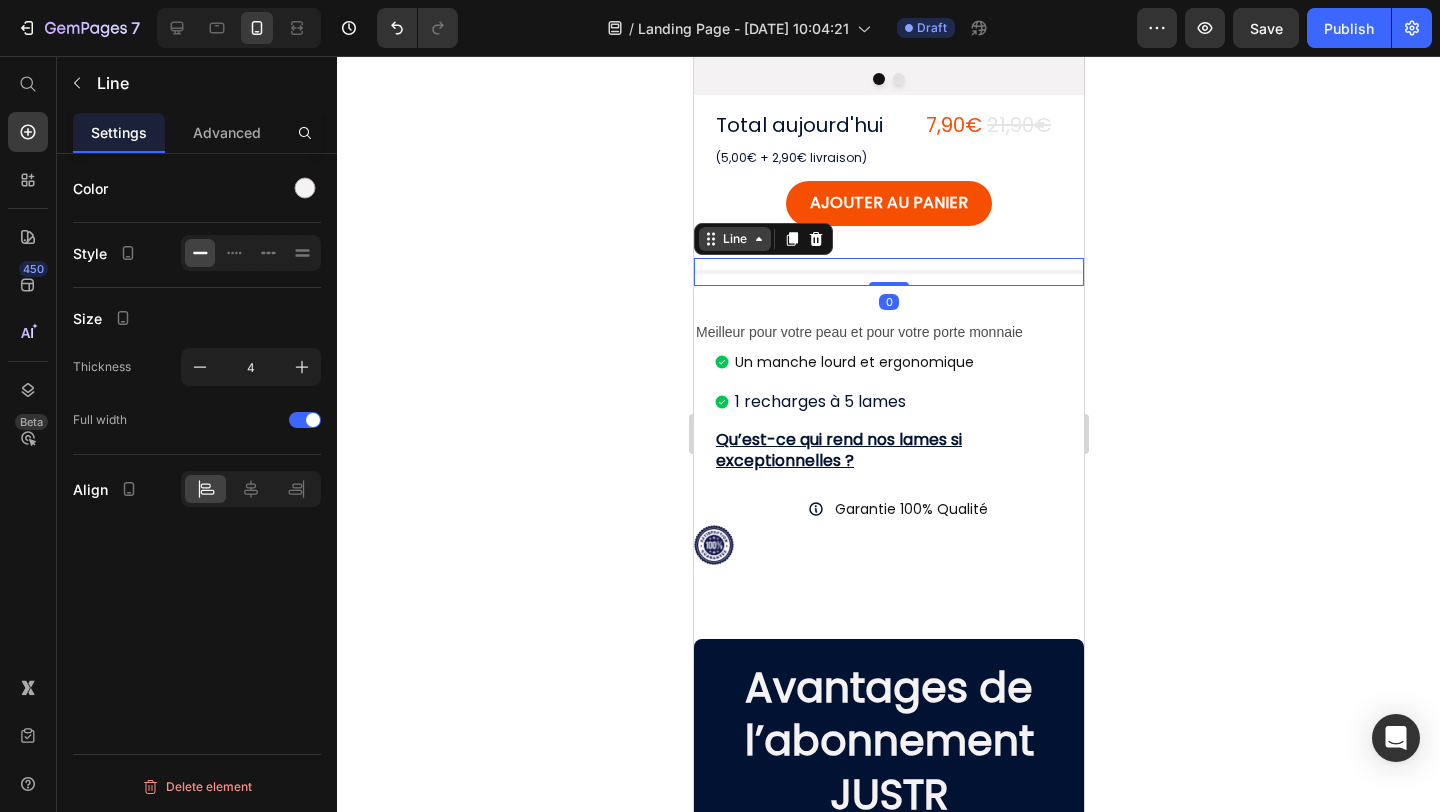 click on "Line" at bounding box center [734, 239] 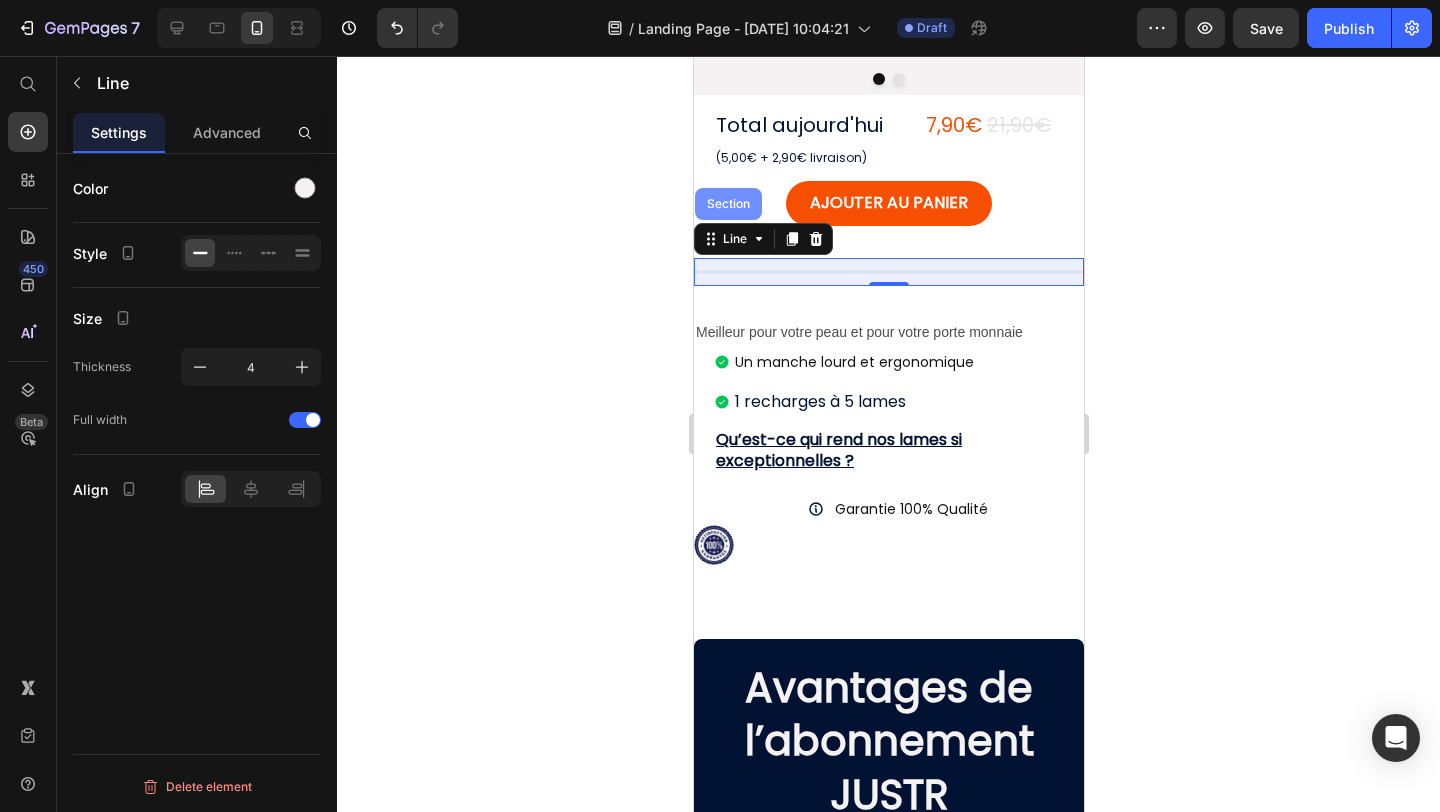 click on "Section" at bounding box center (727, 204) 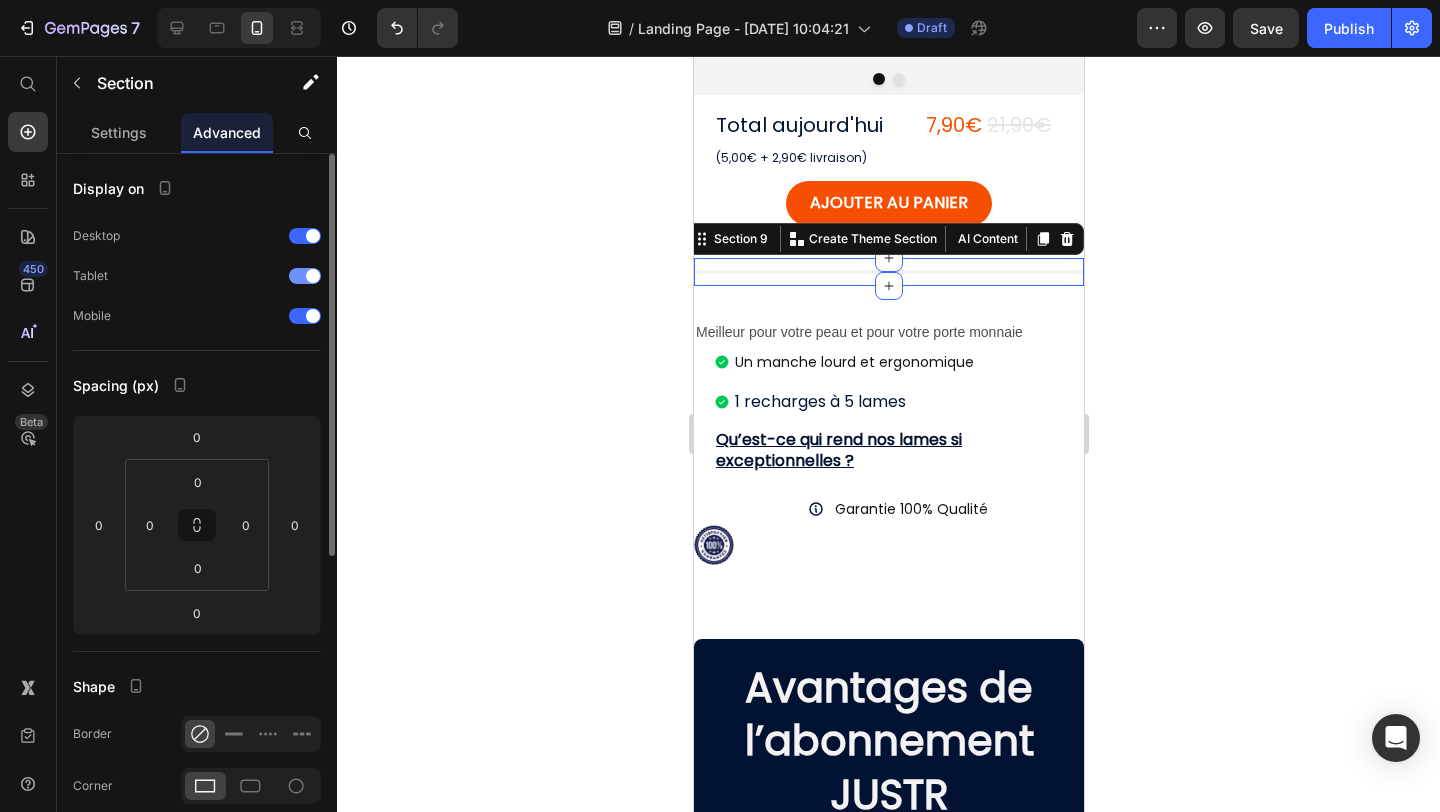 click on "Tablet" at bounding box center (197, 276) 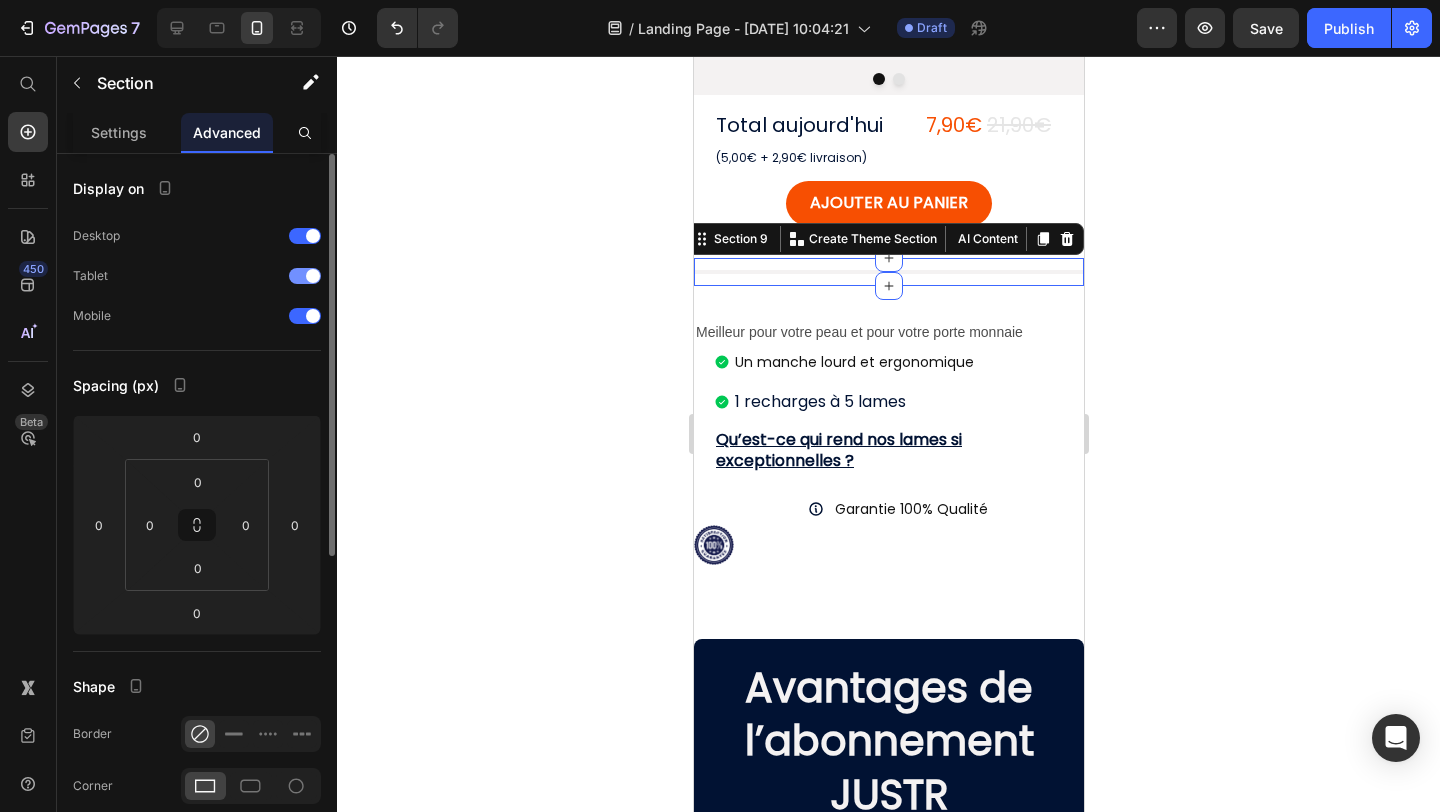 click at bounding box center (313, 276) 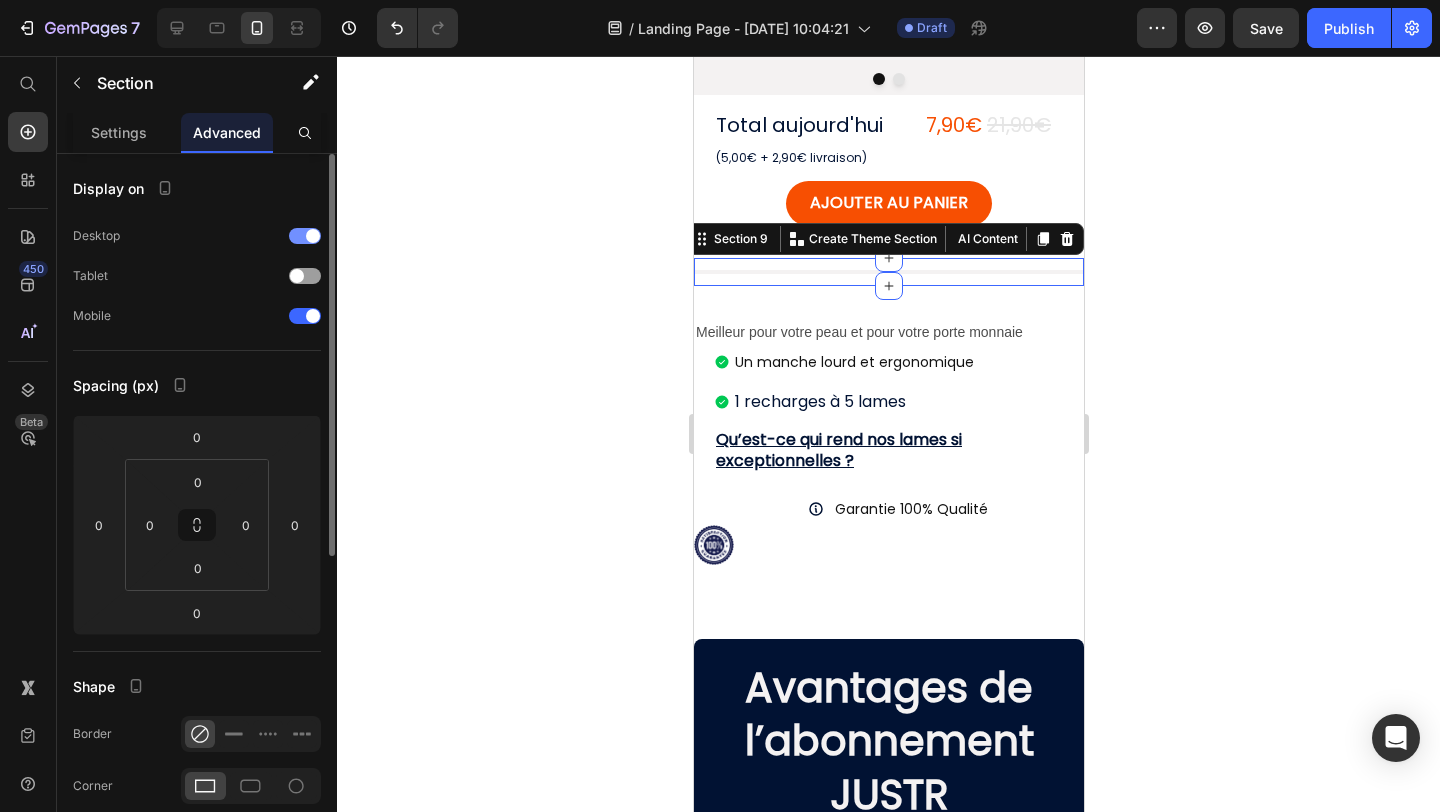 click at bounding box center (305, 236) 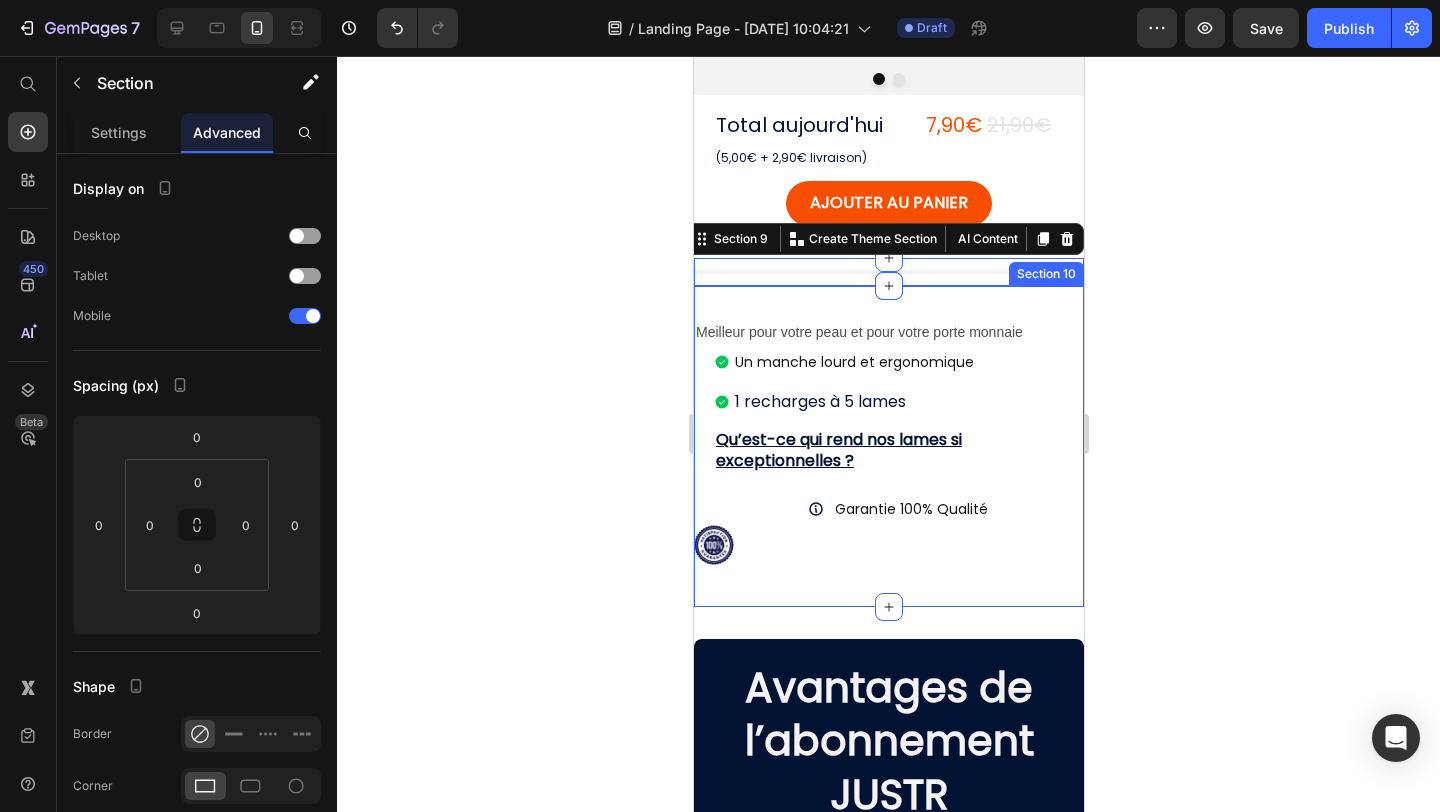 click on "Meilleur pour votre peau et pour votre porte monnaie Text Block Un manche lourd et ergonomique 1 recharges à 5 lames Item List Qu’est-ce qui rend nos lames si exceptionnelles ? Heading
Garantie 100% Qualité Item List Image Row Section 10" at bounding box center [888, 446] 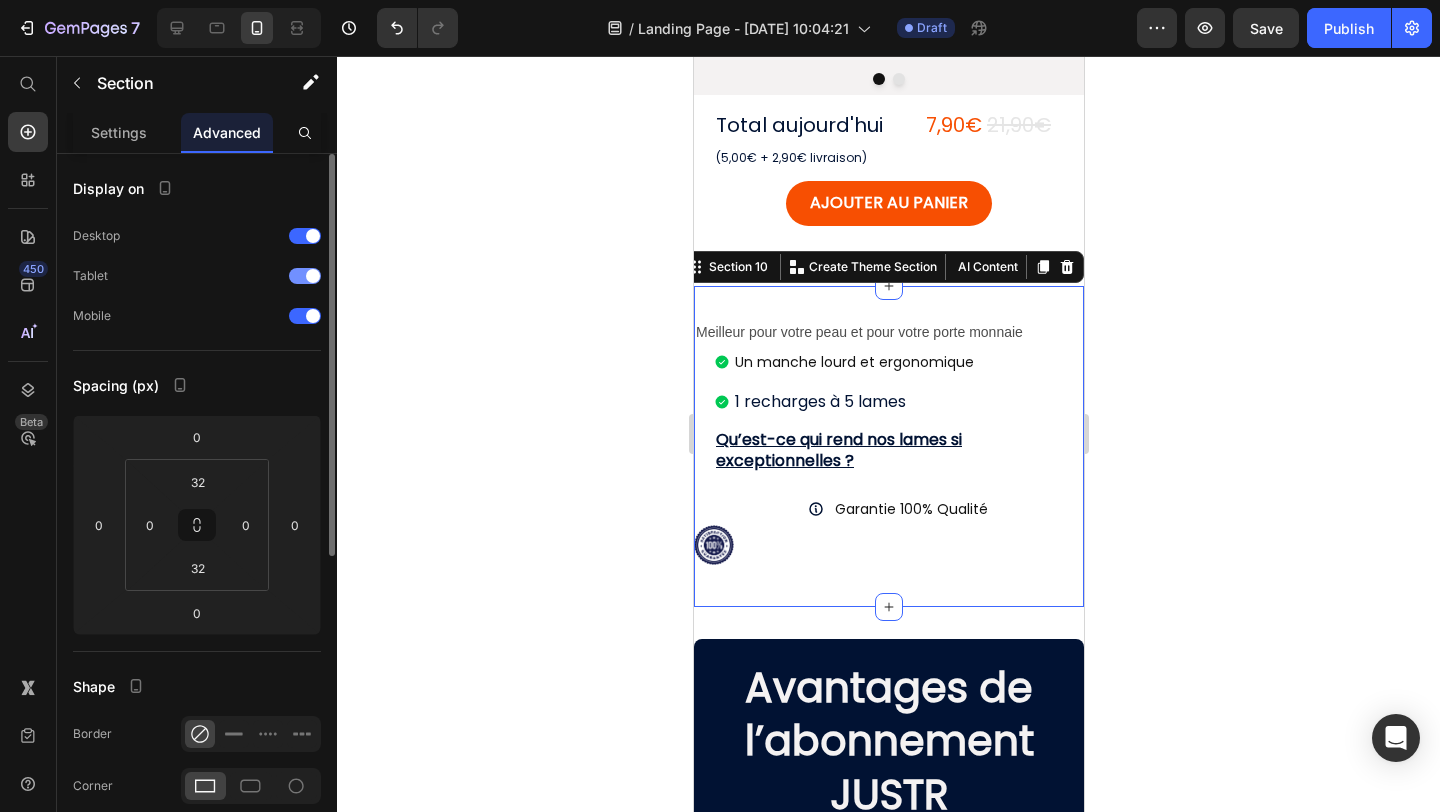 click at bounding box center (305, 276) 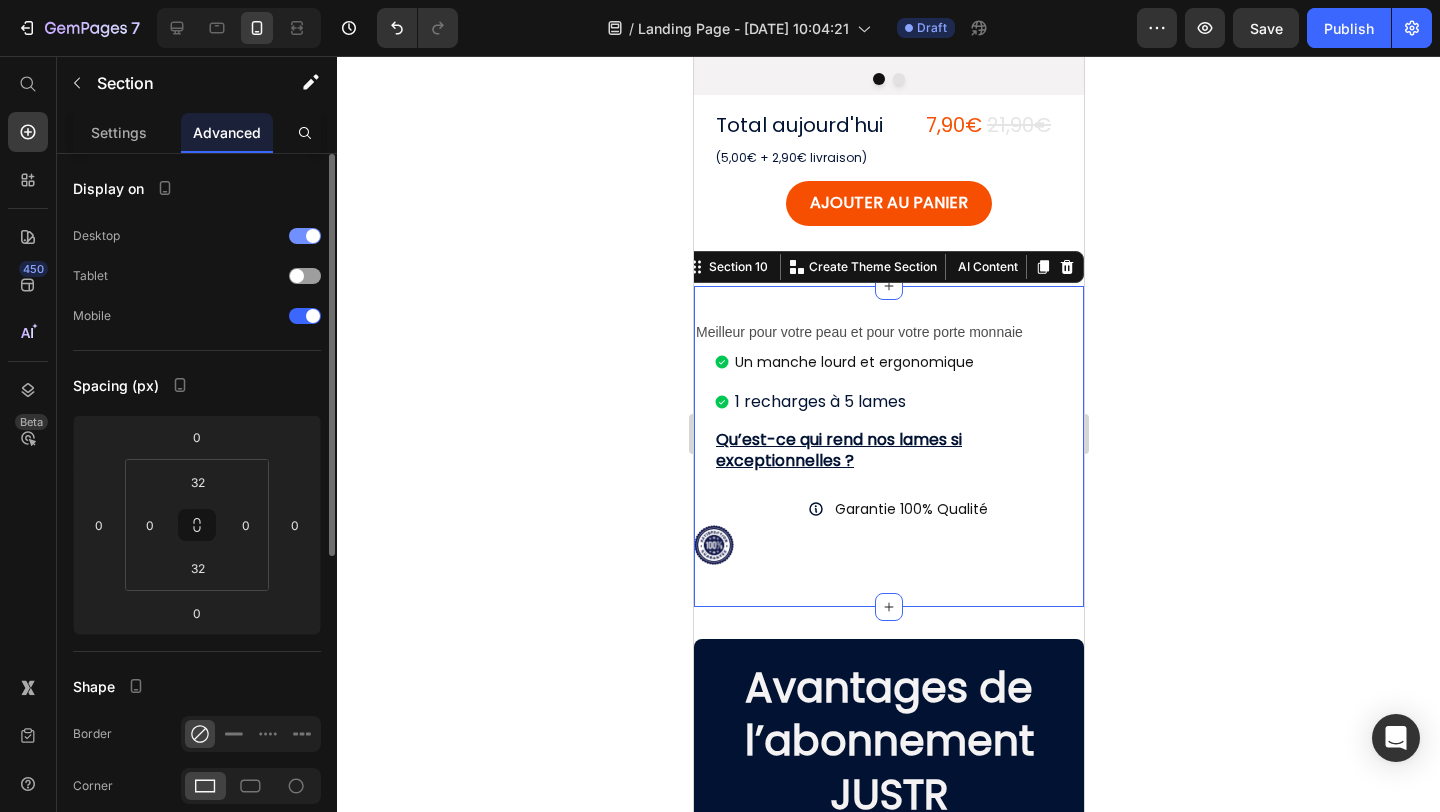 click at bounding box center (313, 236) 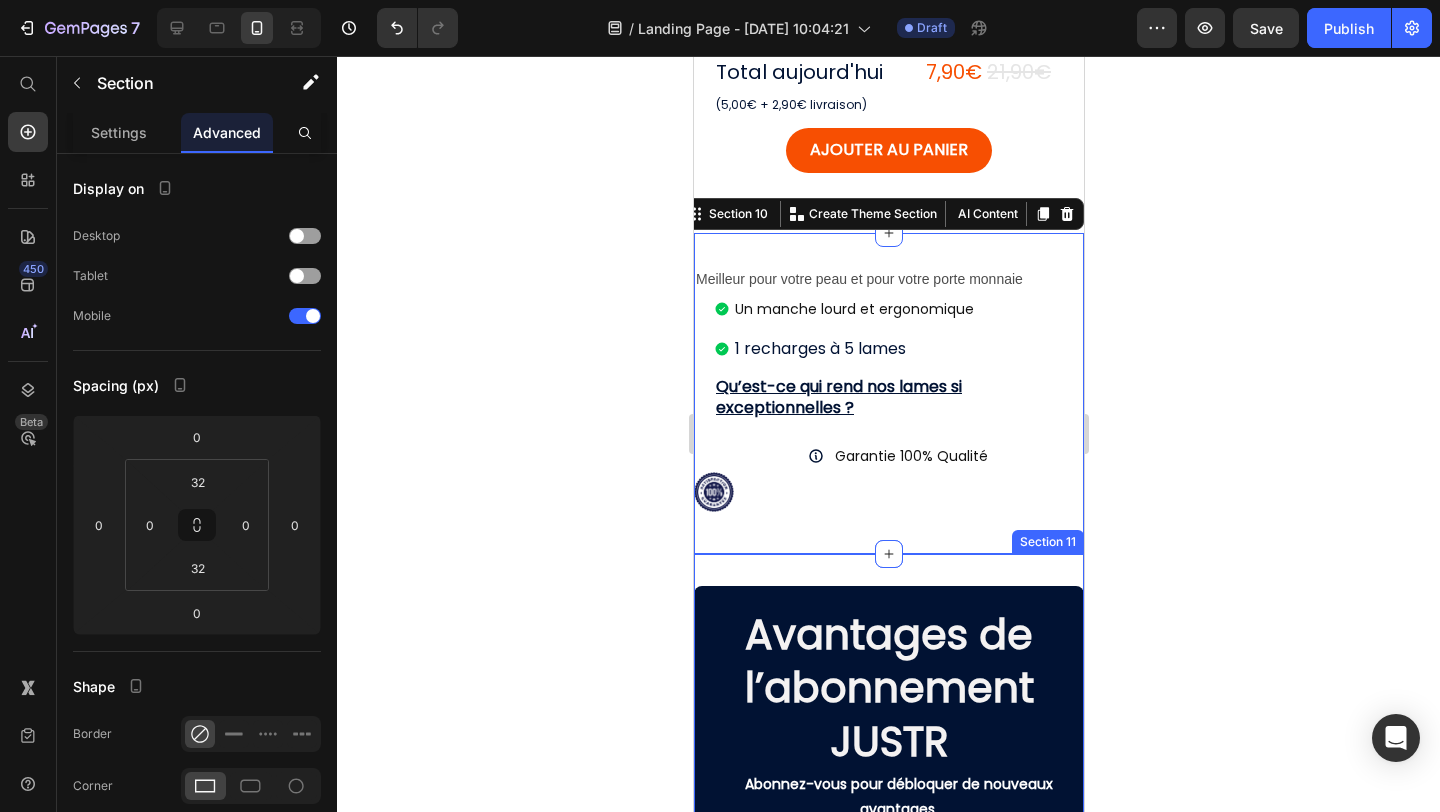 scroll, scrollTop: 632, scrollLeft: 0, axis: vertical 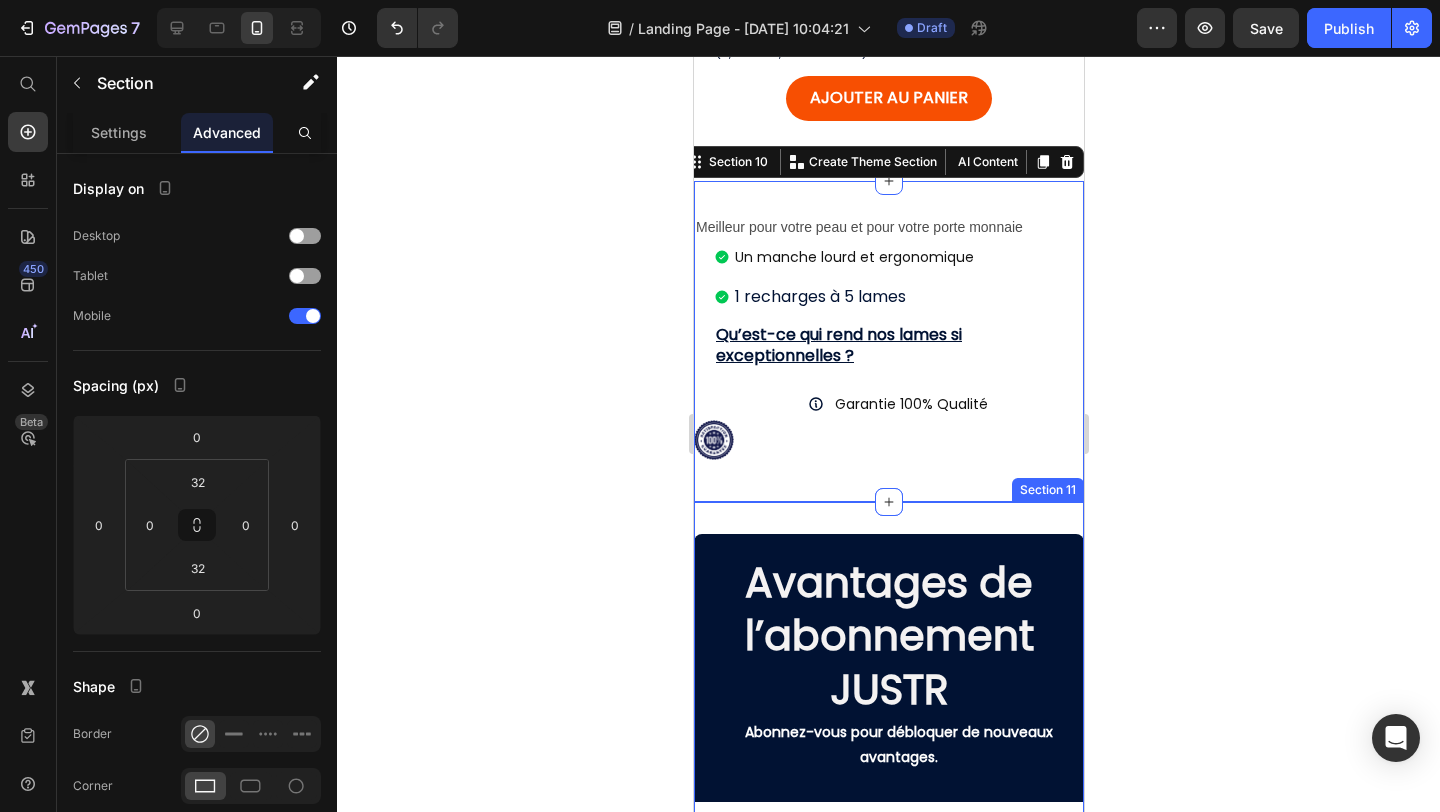 click on "Avantages de l’abonnement JUSTR Heading Abonnez-vous pour débloquer de nouveaux avantages. Text Block Row 💸  Gros avantages – 5 % de réduction sur tous les produits [PERSON_NAME] – 15 % de réduction si vous vous abonnez à 3 produits ou plus ⏰  Accès anticipé Profitez des nouveautés avant tout le monde. 🚚  Livraison gratuite – Livraison offerte dès 25 £ d’achat – Livraison gratuite dès 15 £ pour les commandes d’abonnement 🔁  Abonnement flexible Modifiez votre abonnement à tout moment. Des questions ? Consultez notre FAQ. *Les avantages de l’abonnement [PERSON_NAME] s’activent gratuitement avec l’achat d’un coffret de démarrage ou d’un abonnement à un produit, et restent valables tant que votre abonnement est actif. Les avantages expirent si vous annulez votre abonnement ou si aucune commande d’abonnement n’a été expédiée au cours des 12 derniers mois. Heading FAQs Heading
Suis-je obligé de m'abonner ?" at bounding box center (888, 1145) 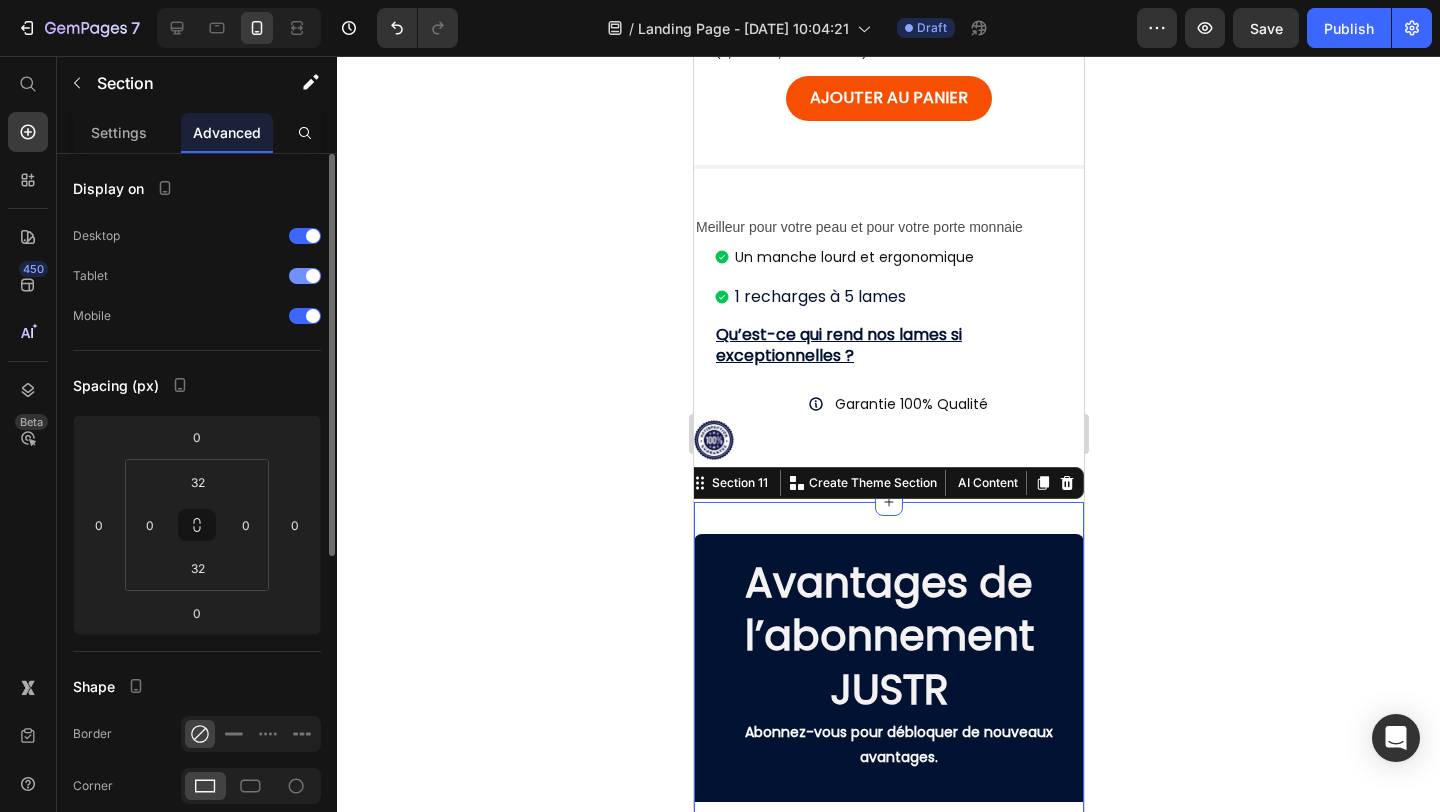 click at bounding box center (313, 276) 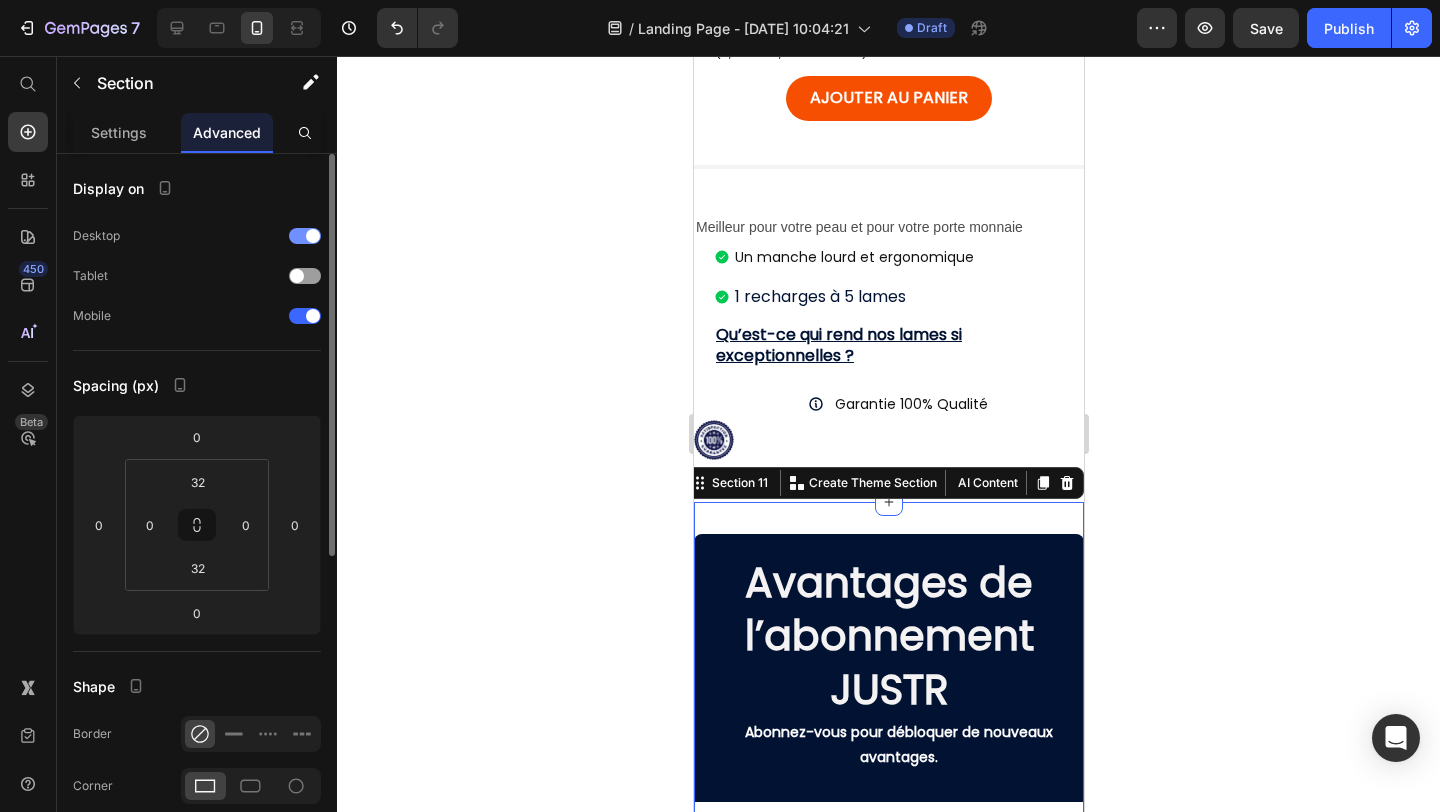 click at bounding box center (313, 236) 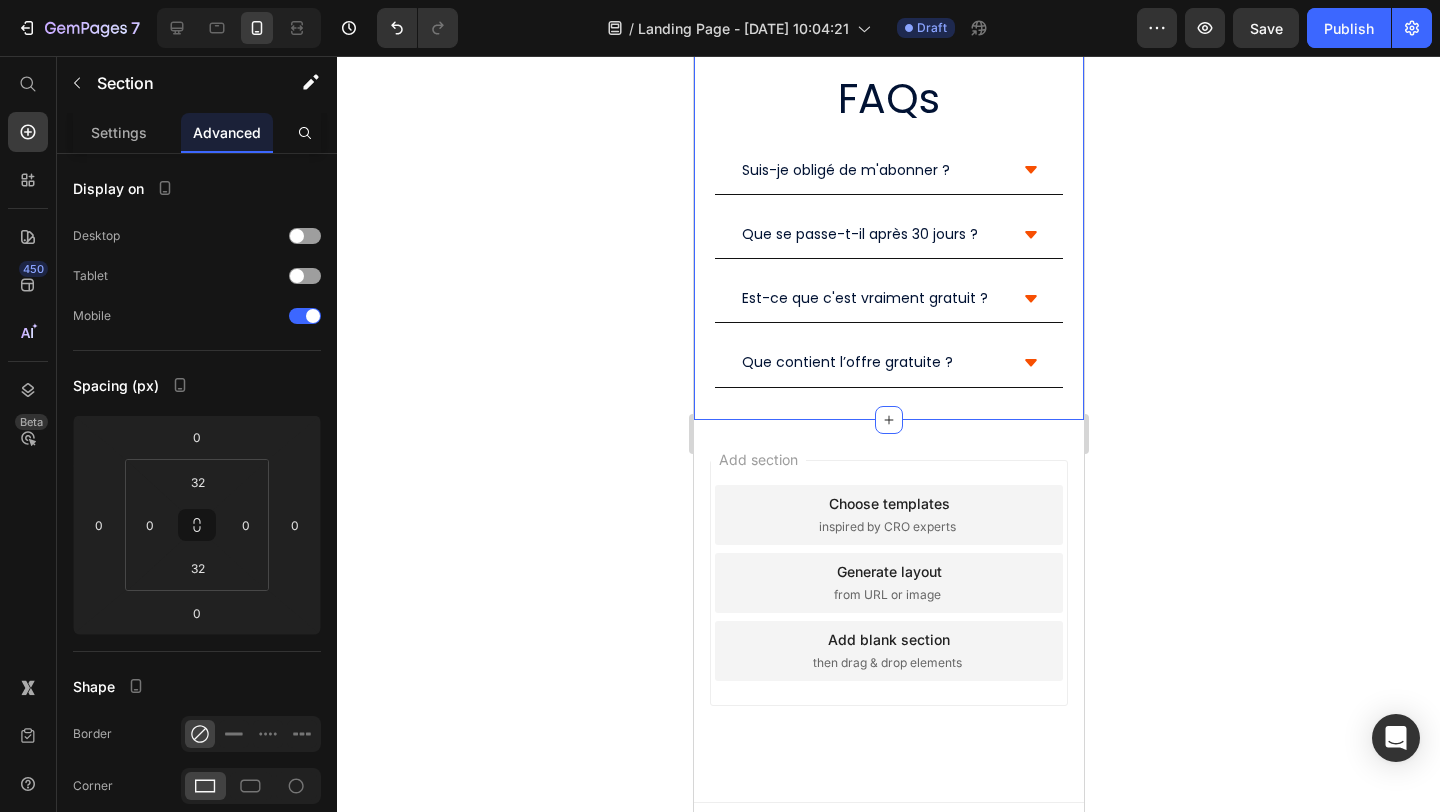 scroll, scrollTop: 2032, scrollLeft: 0, axis: vertical 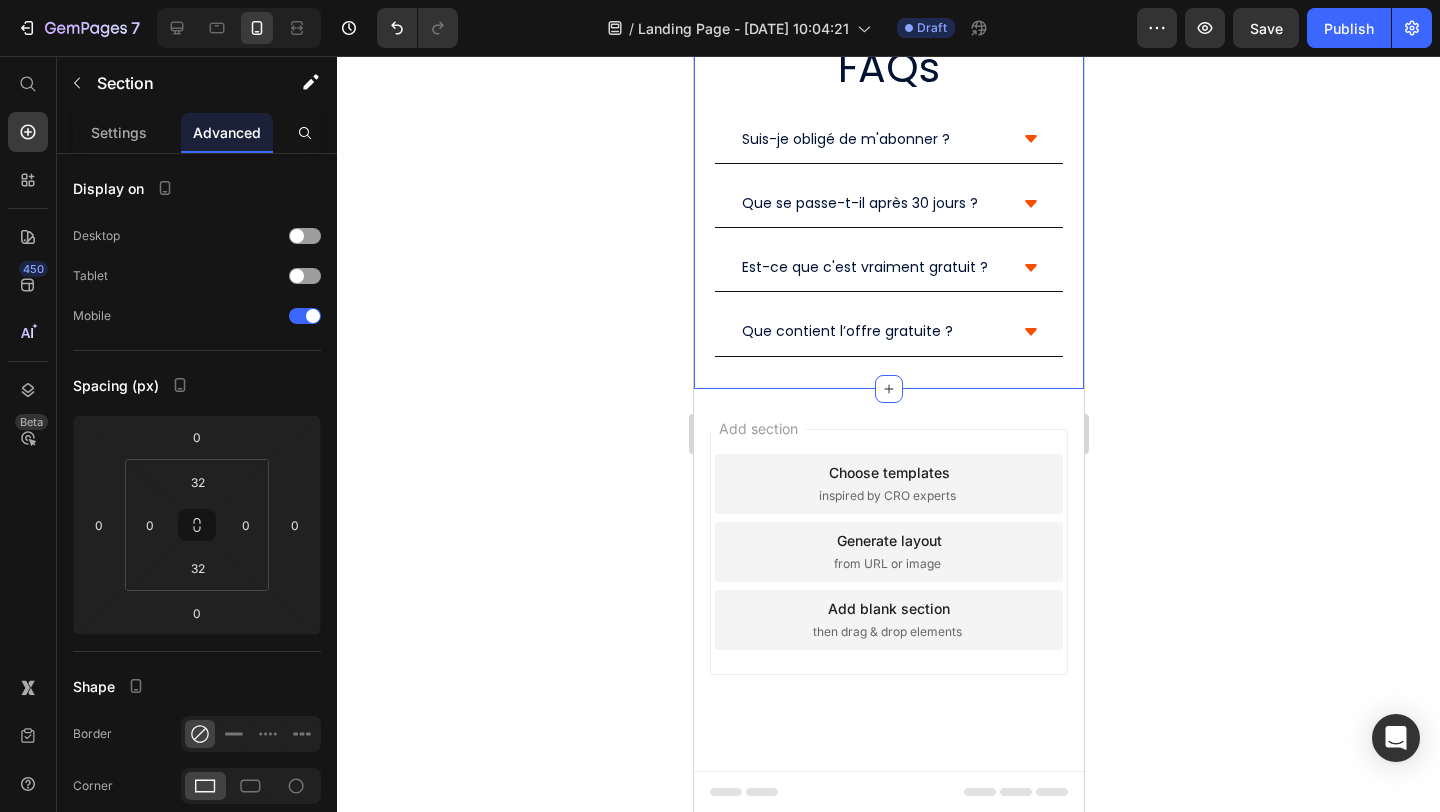 click 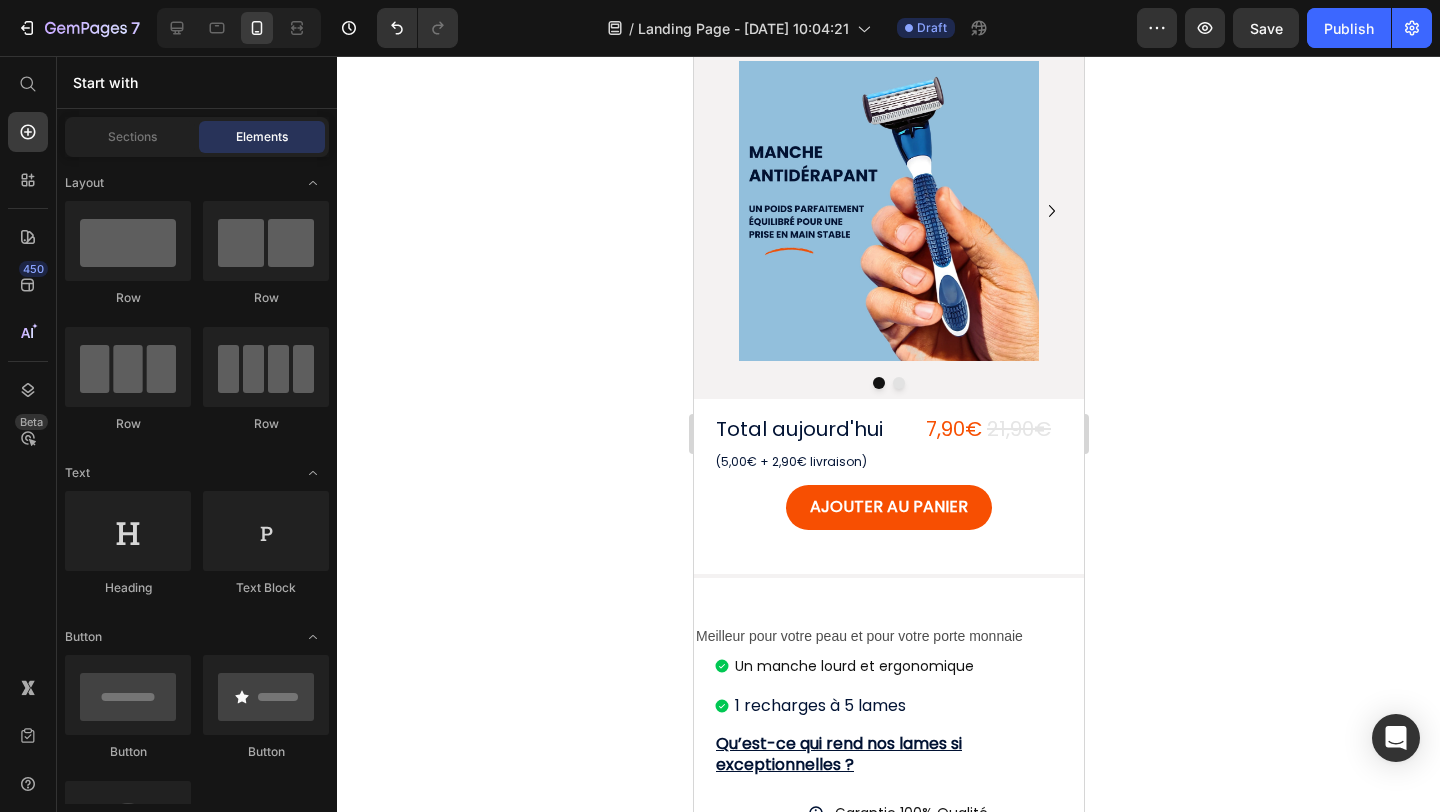 scroll, scrollTop: 0, scrollLeft: 0, axis: both 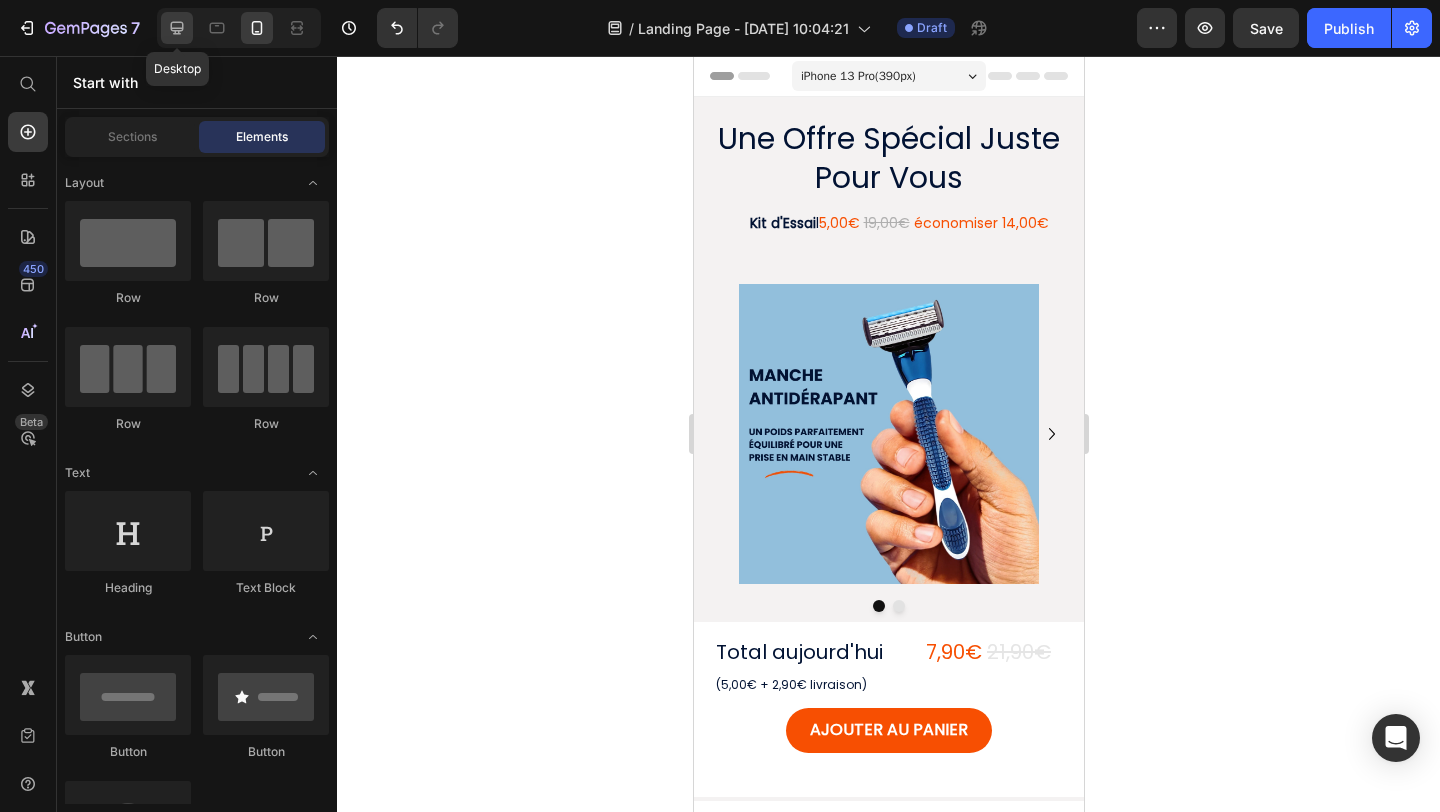 click 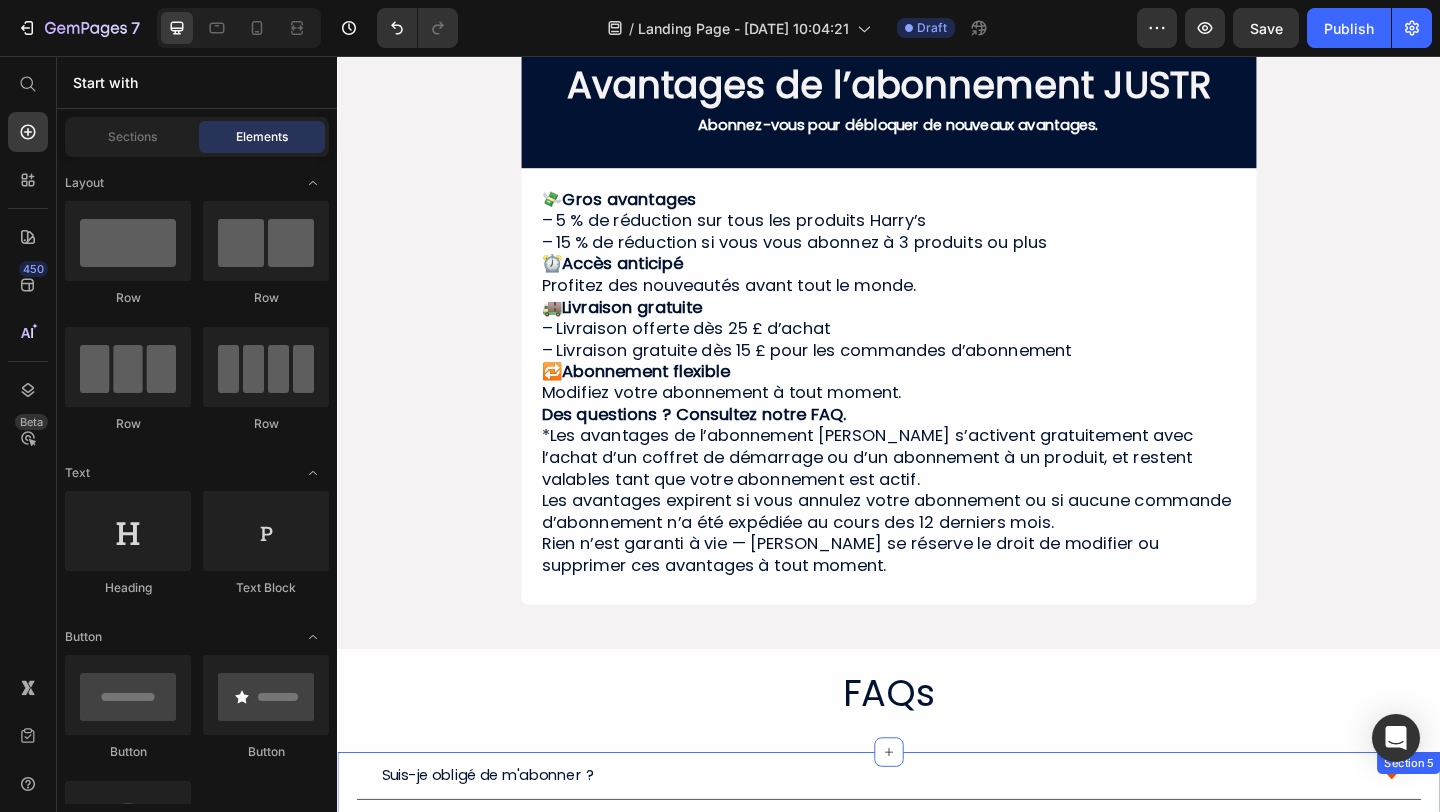 scroll, scrollTop: 0, scrollLeft: 0, axis: both 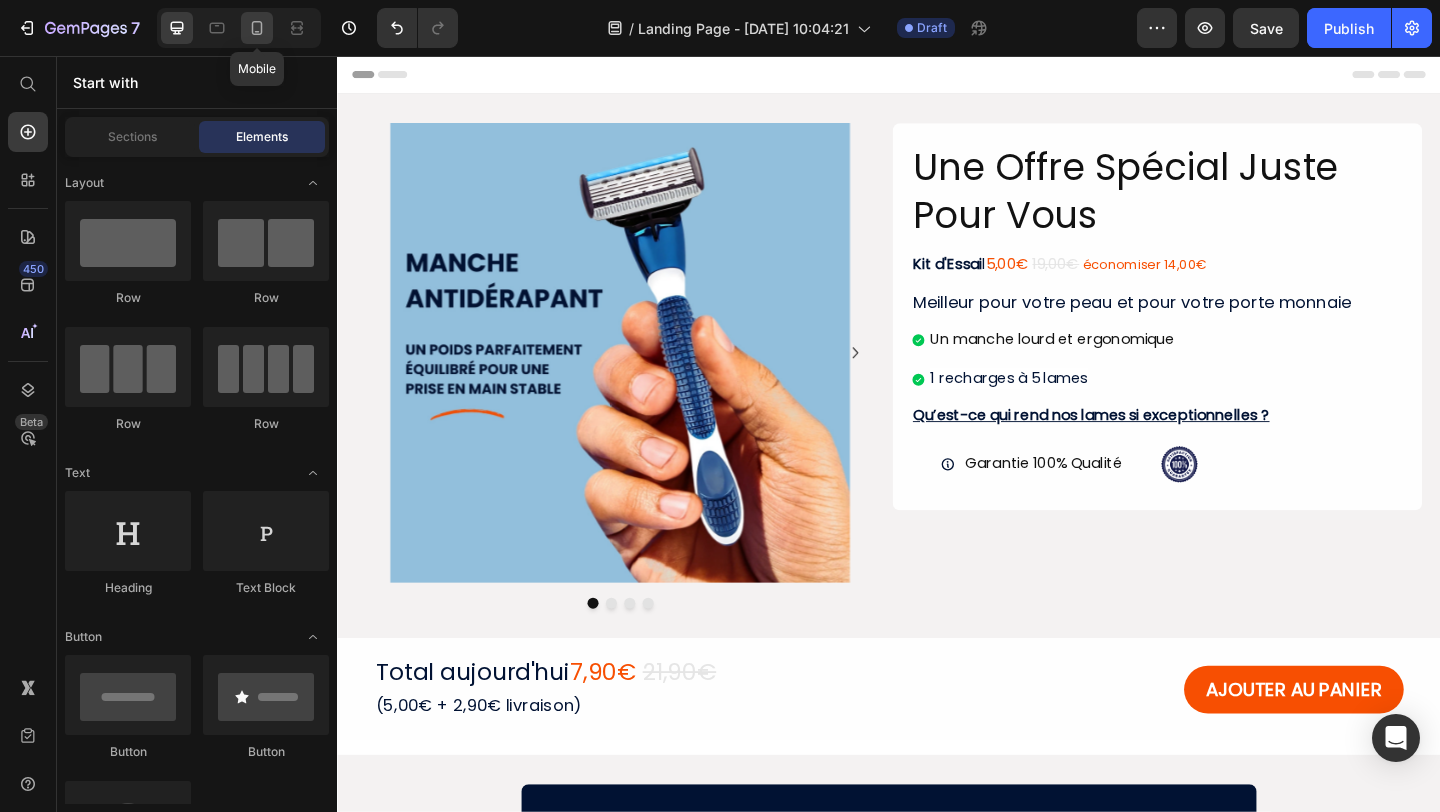 click 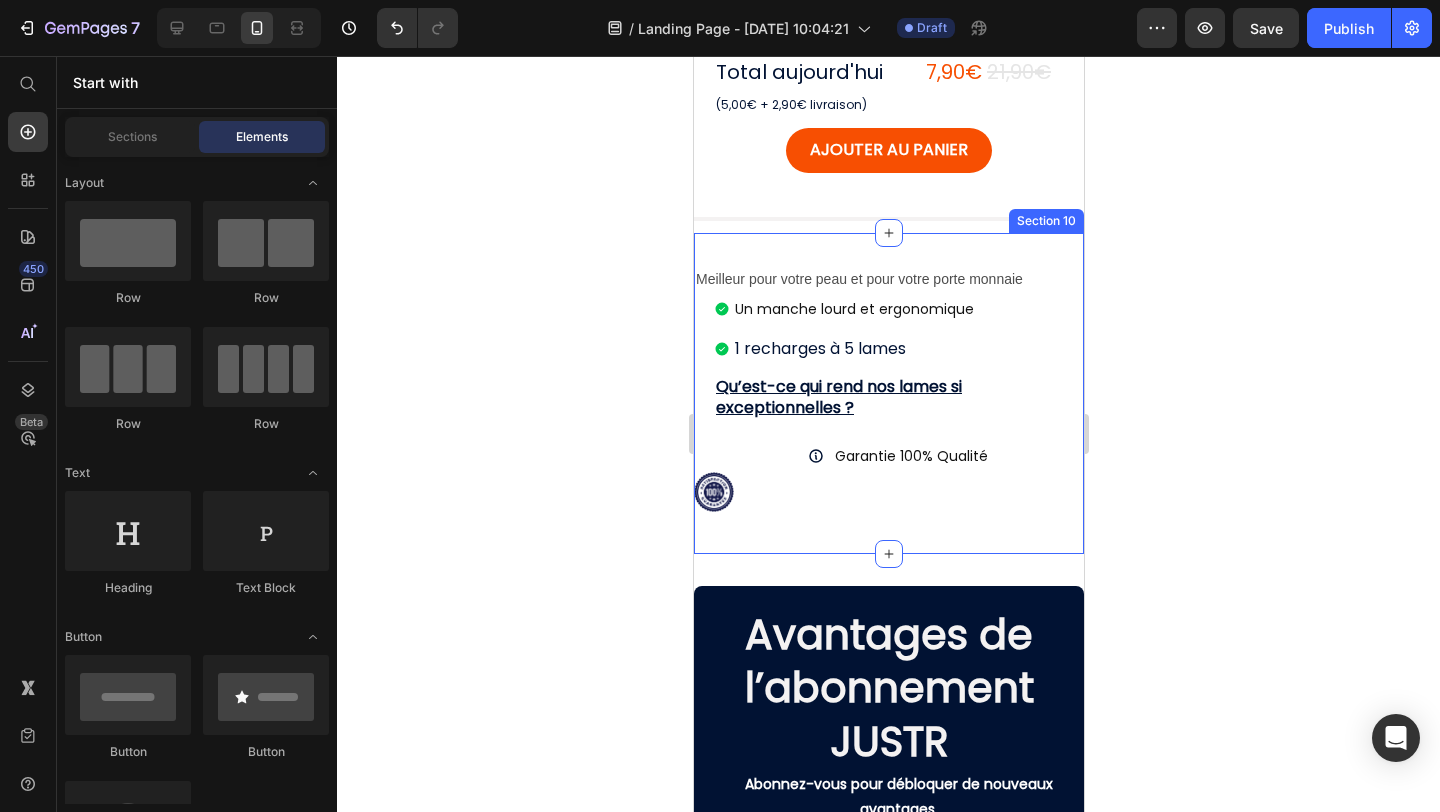 scroll, scrollTop: 589, scrollLeft: 0, axis: vertical 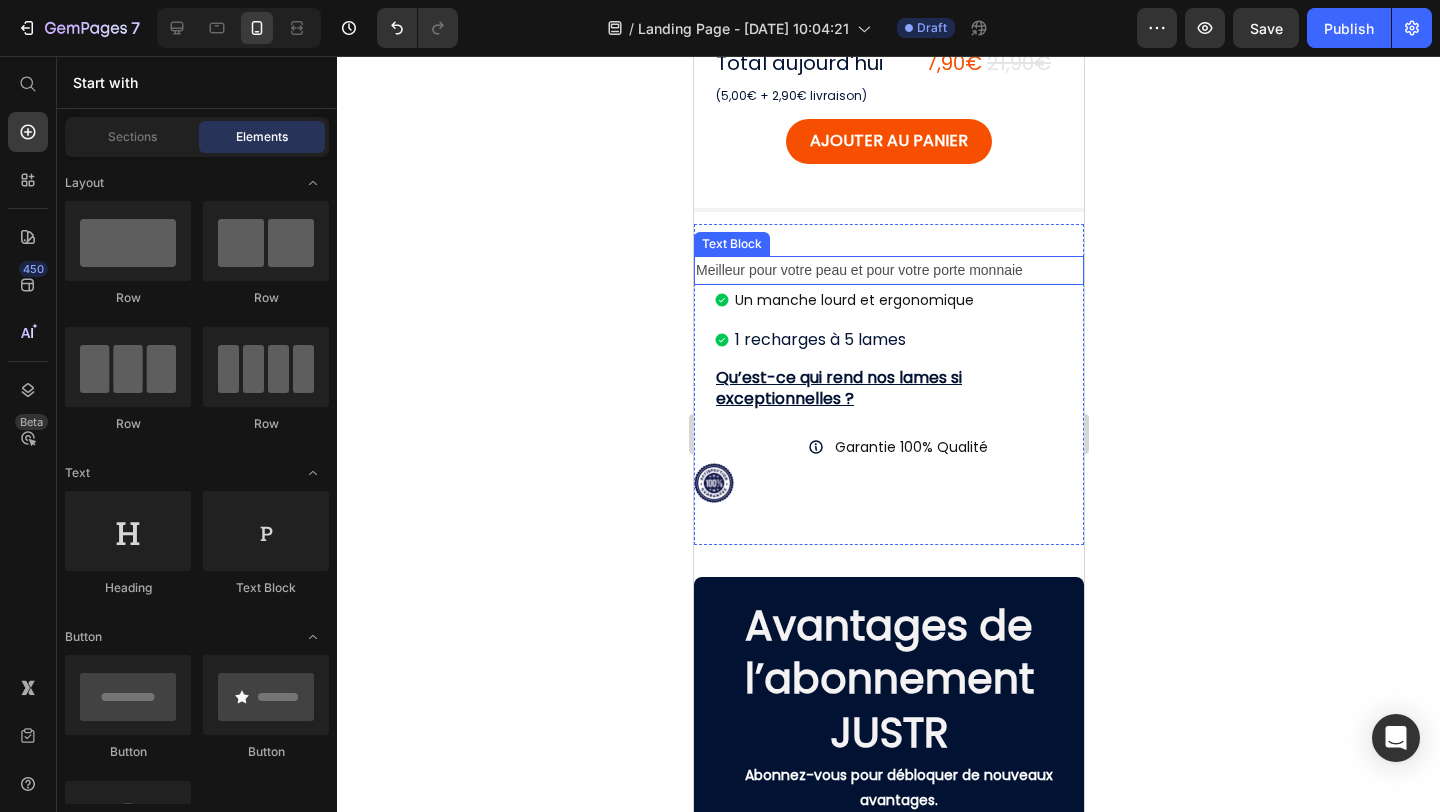 click on "Meilleur pour votre peau et pour votre porte monnaie" at bounding box center [888, 270] 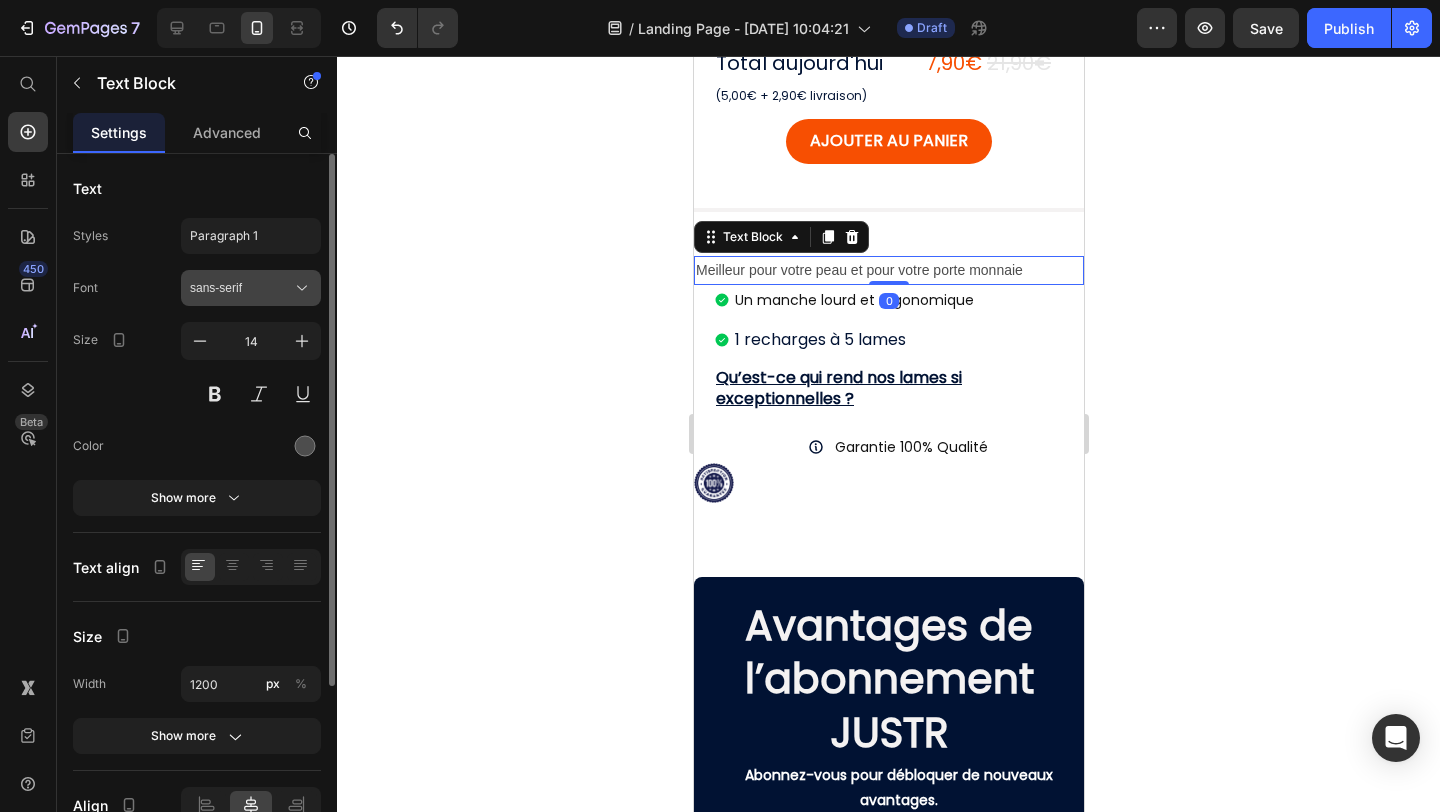 click on "sans-serif" at bounding box center [241, 288] 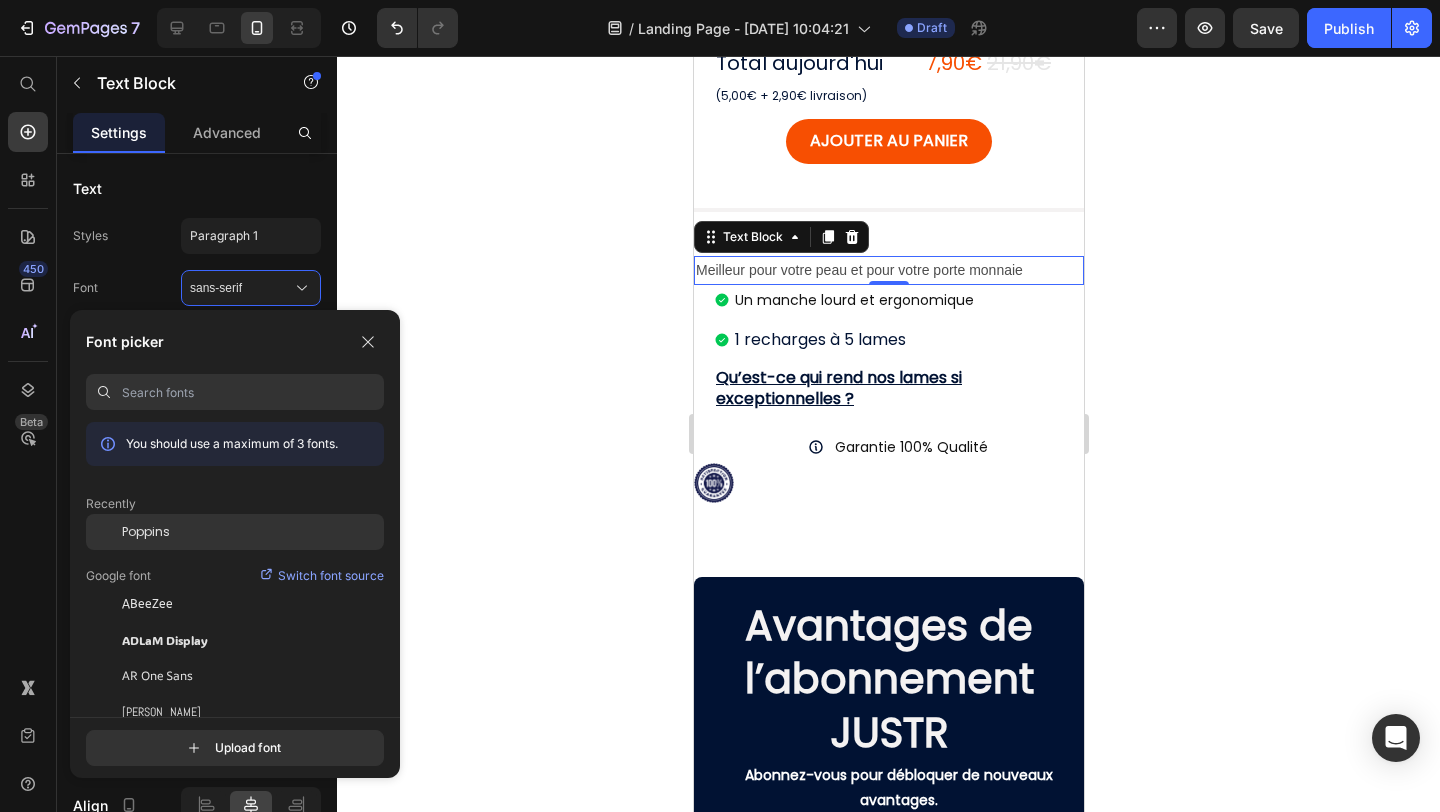 click on "Poppins" at bounding box center [146, 532] 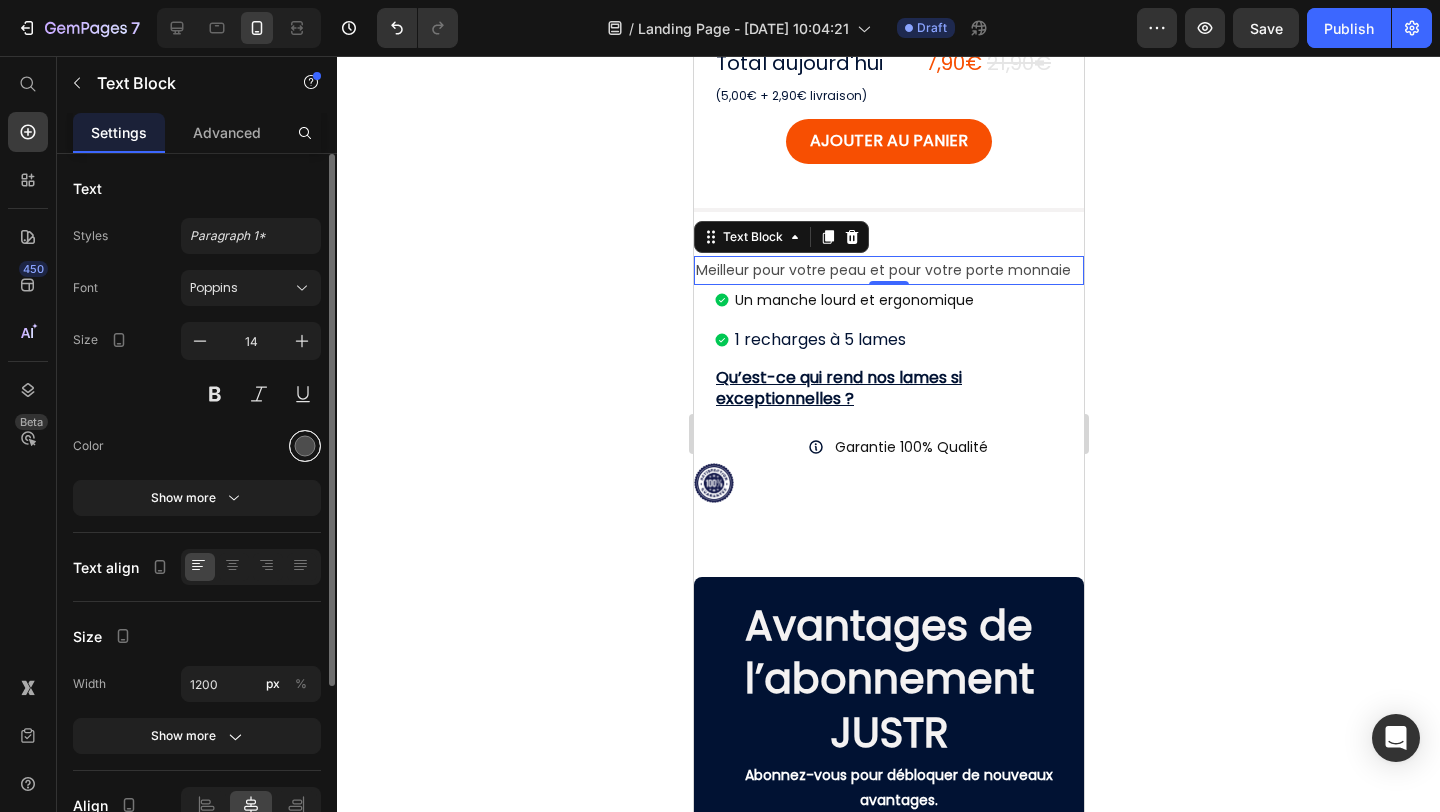 click at bounding box center [305, 446] 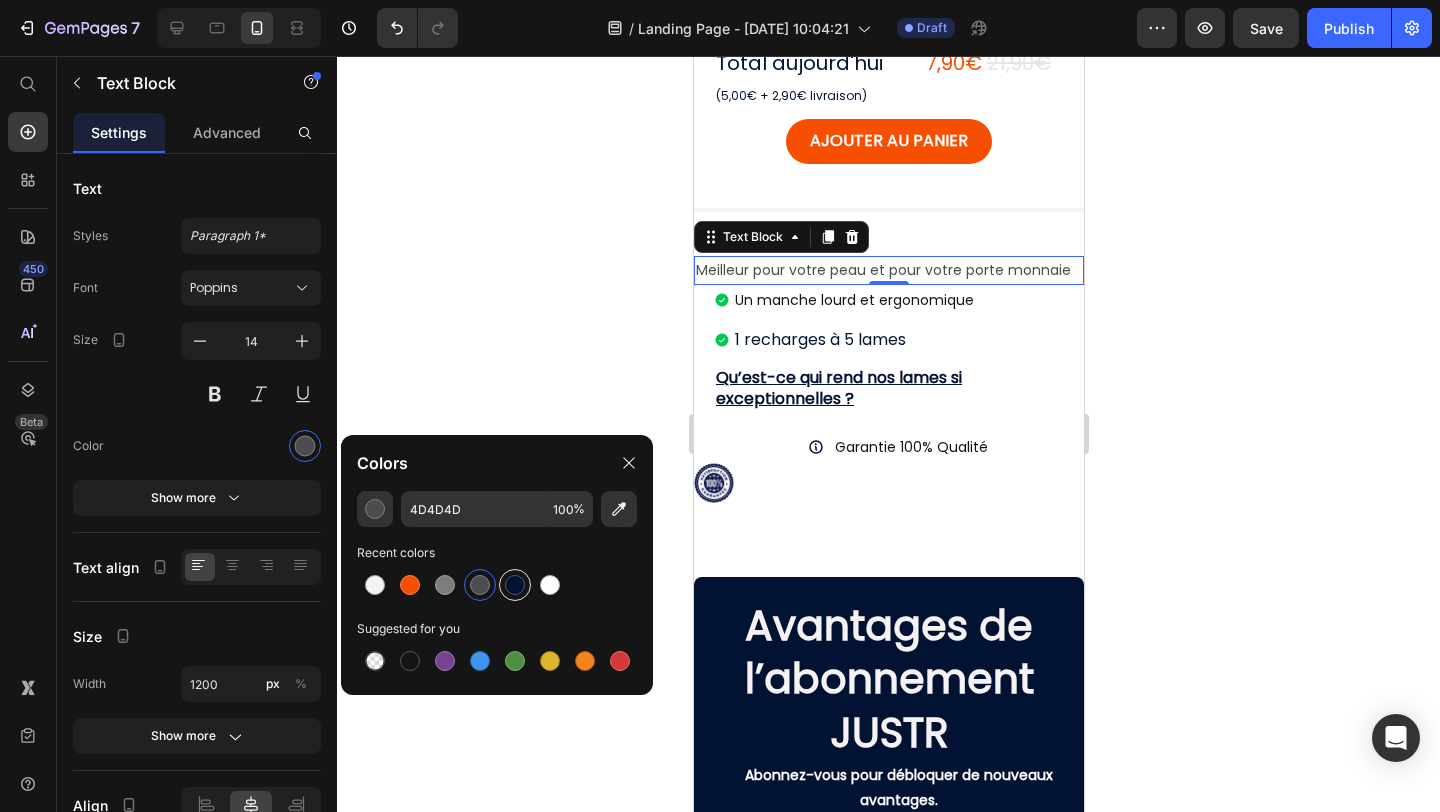 click at bounding box center [515, 585] 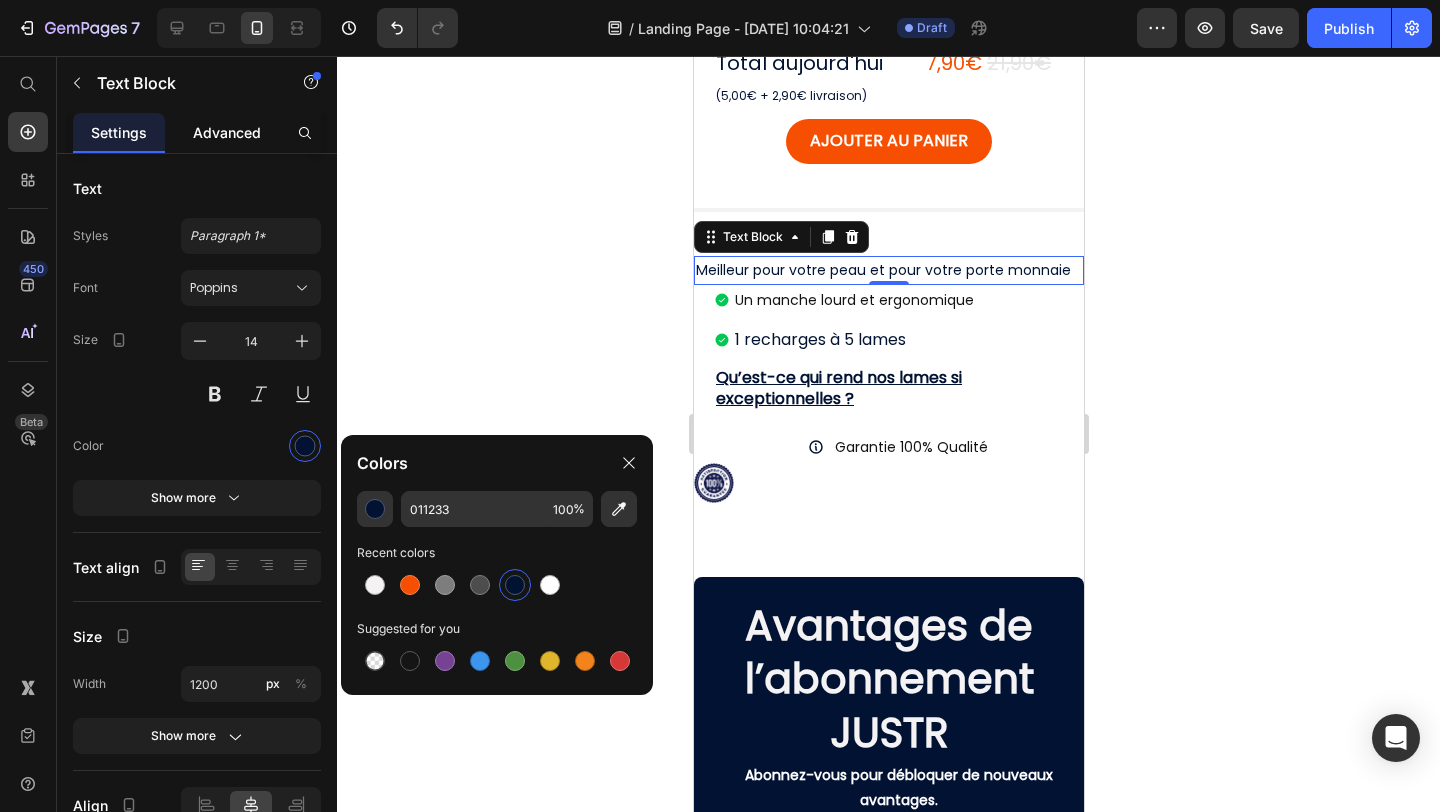 click on "Advanced" at bounding box center [227, 132] 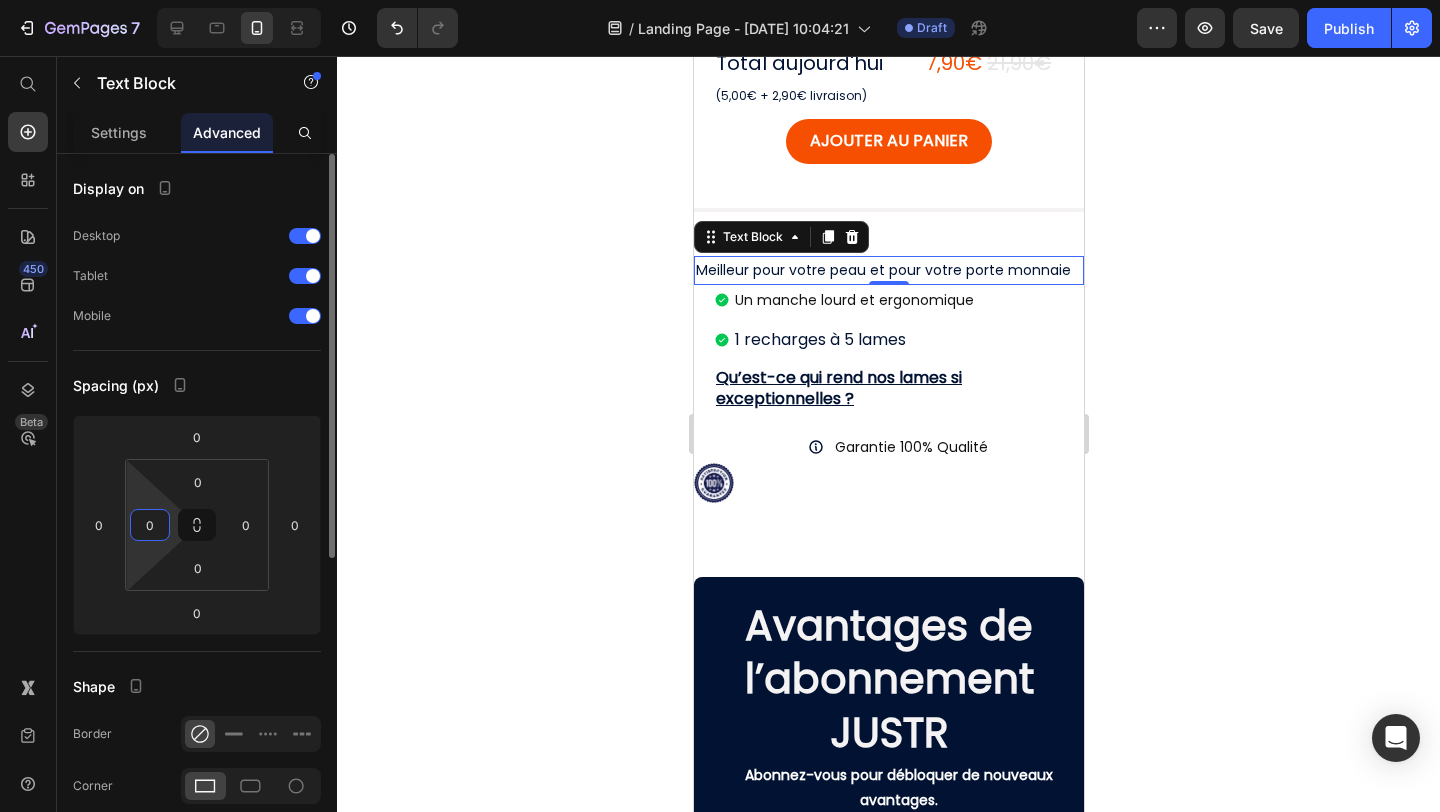 click on "0" at bounding box center (150, 525) 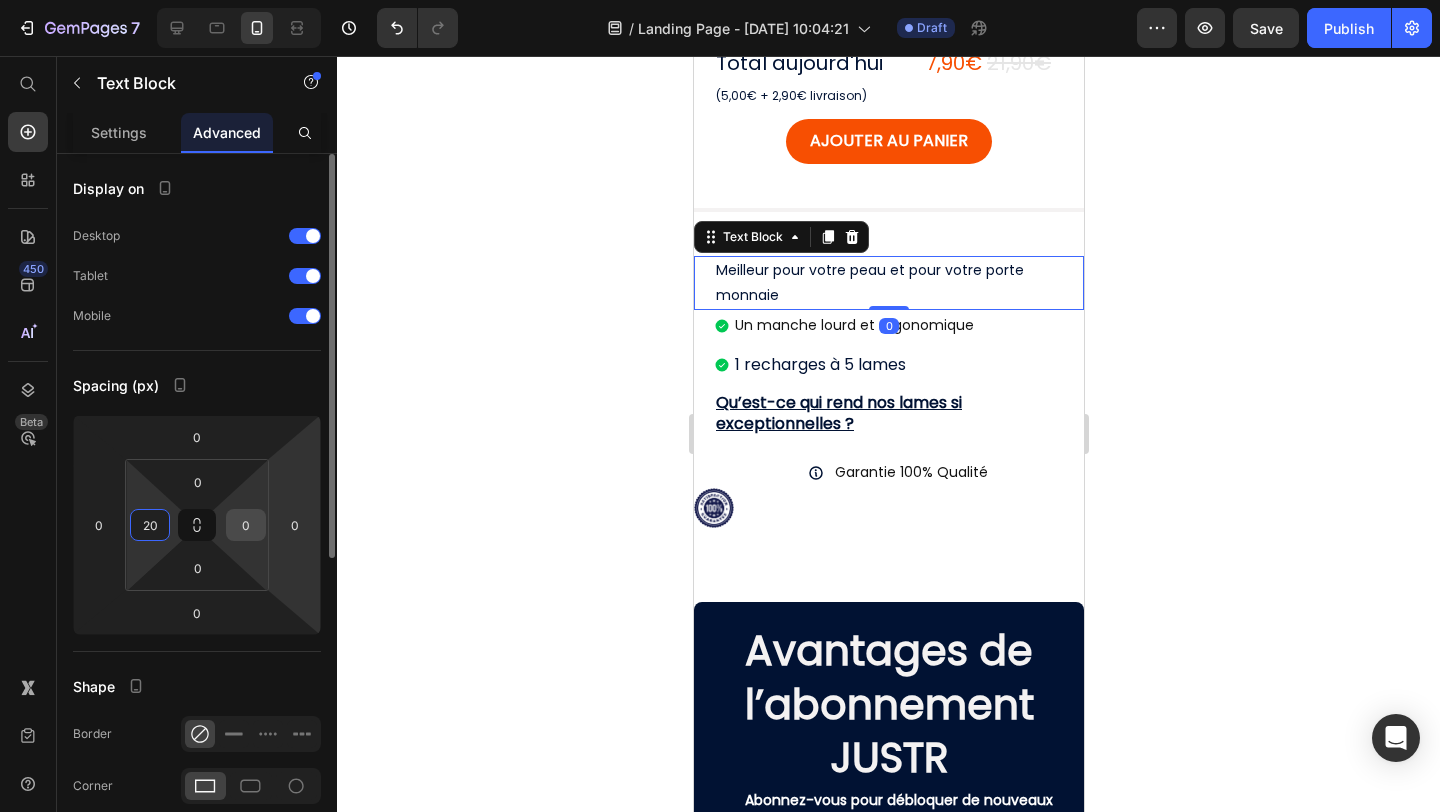 type on "20" 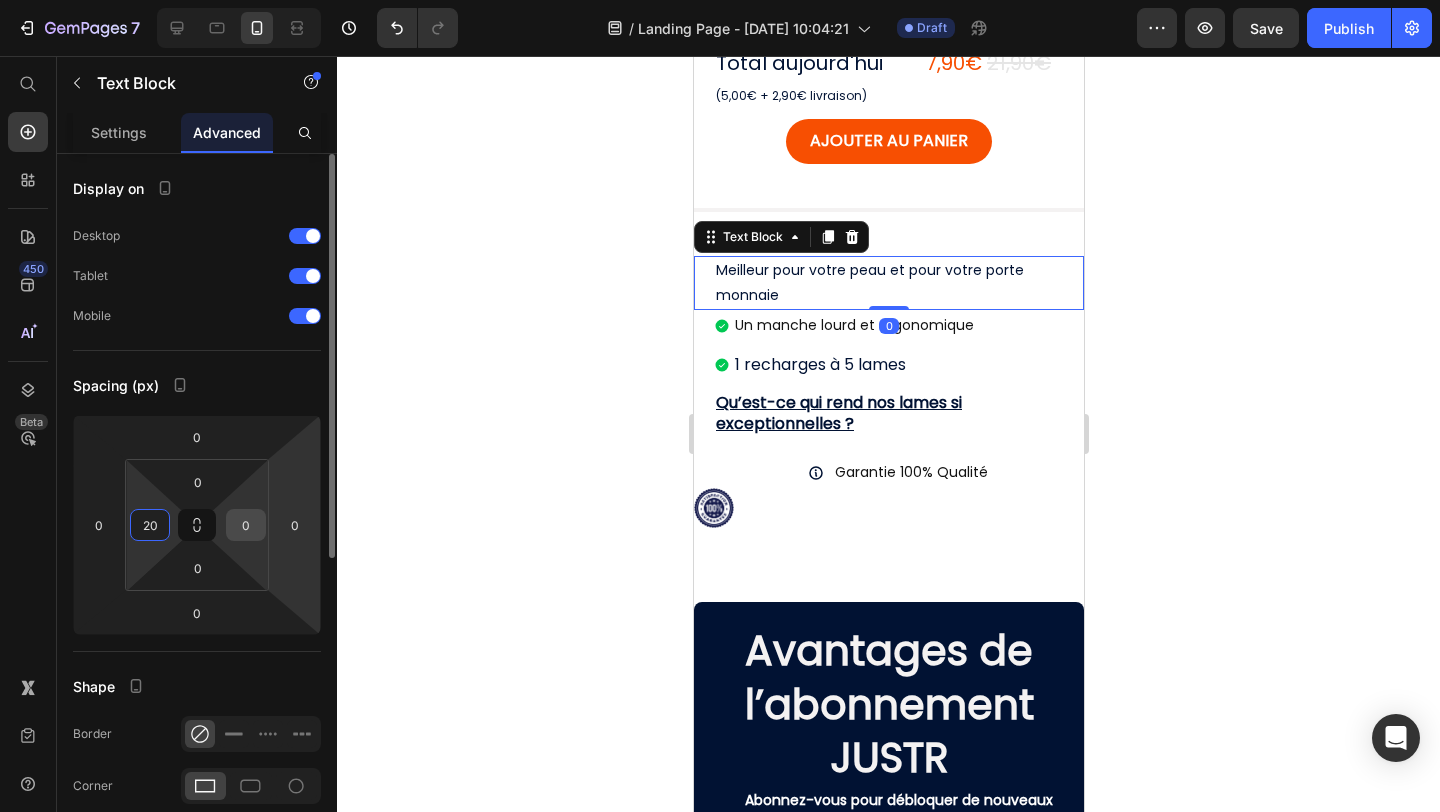 click on "0" at bounding box center [246, 525] 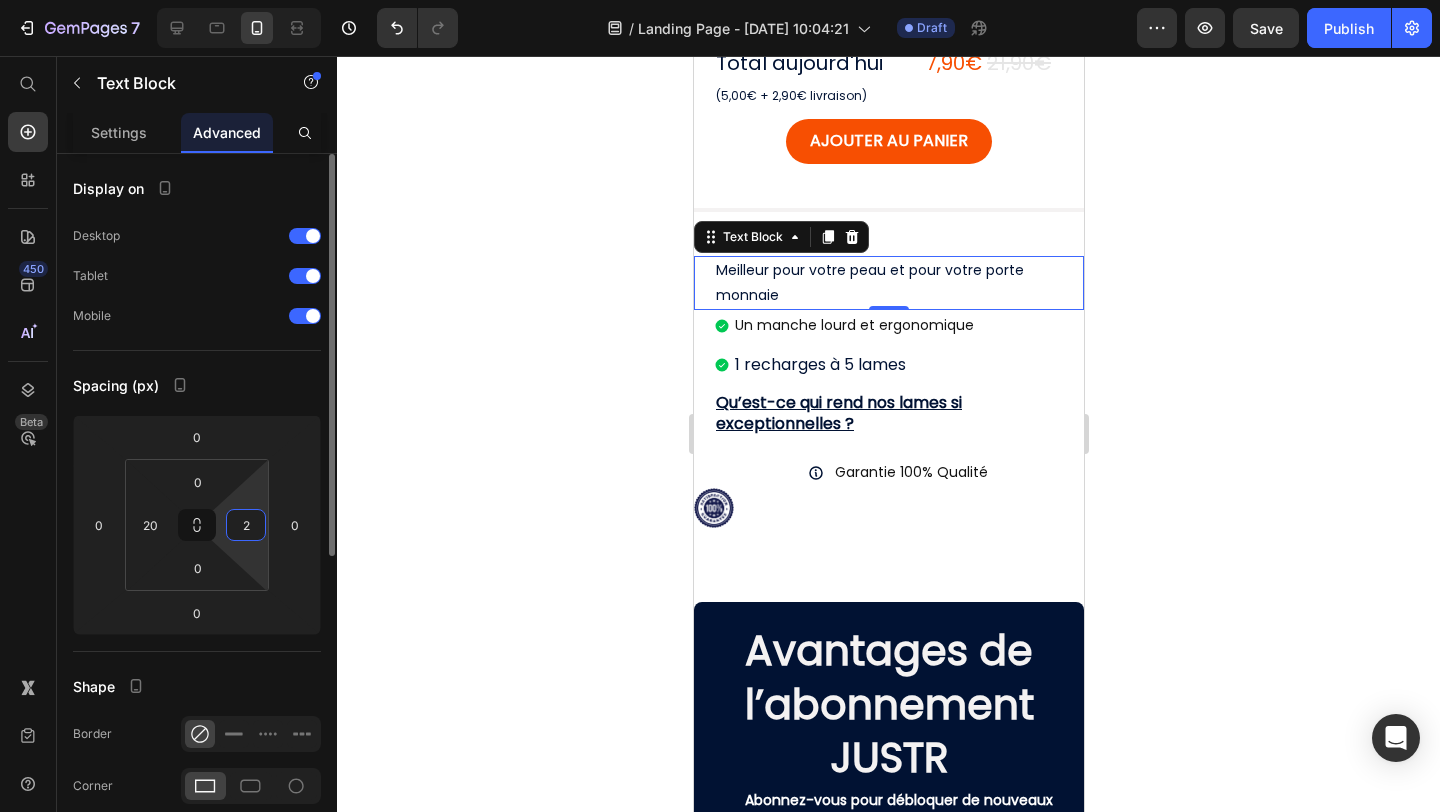 type on "20" 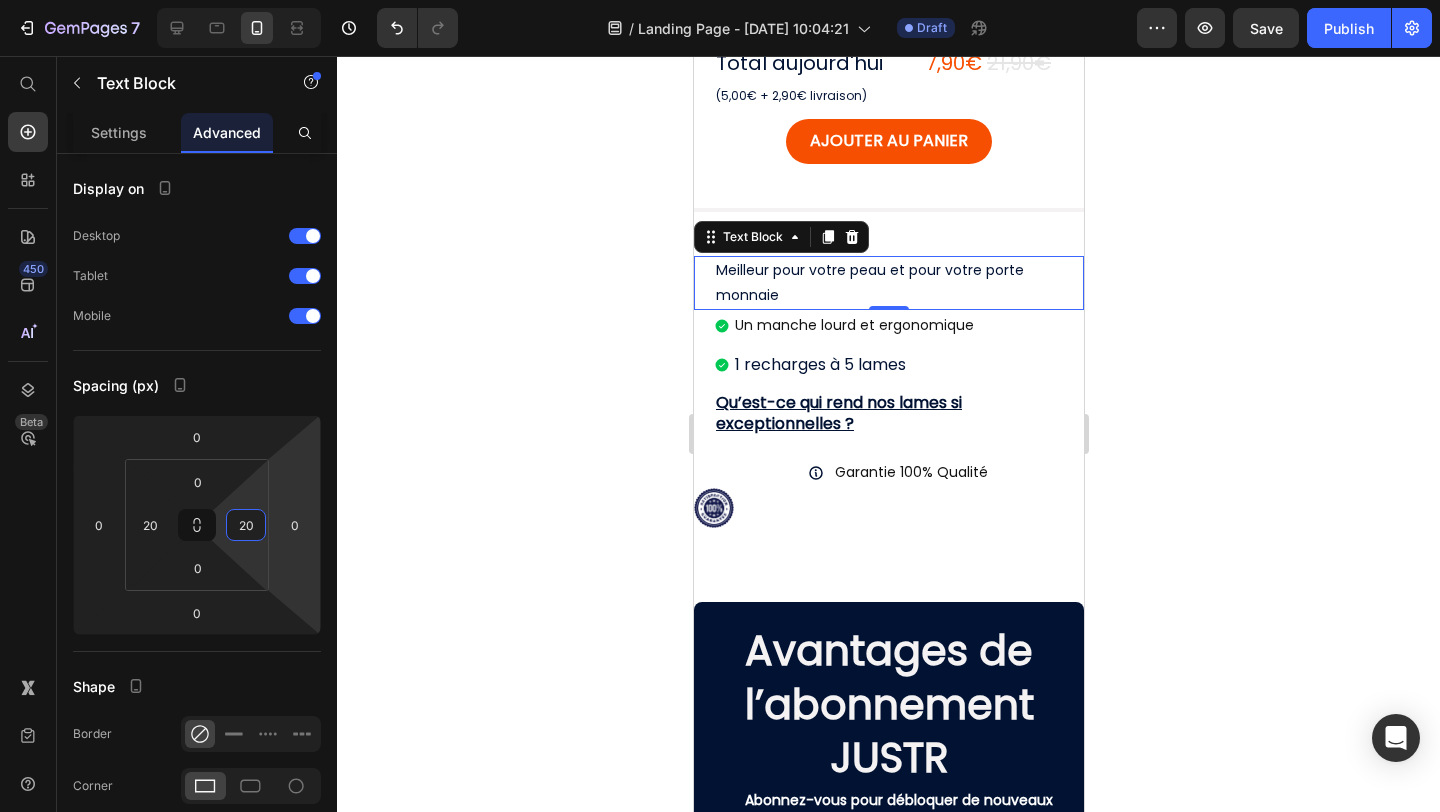 click 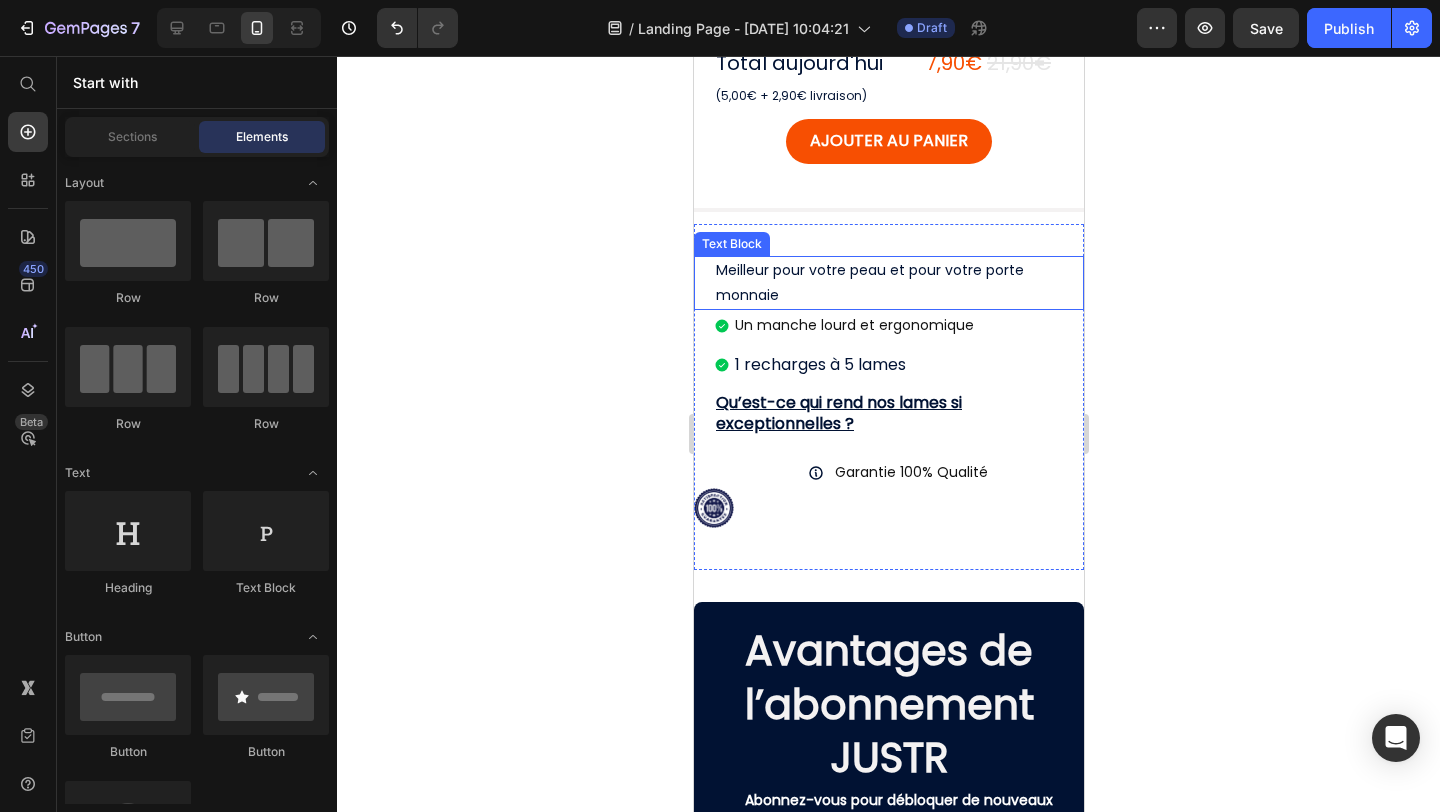 click on "Meilleur pour votre peau et pour votre porte monnaie" at bounding box center [888, 283] 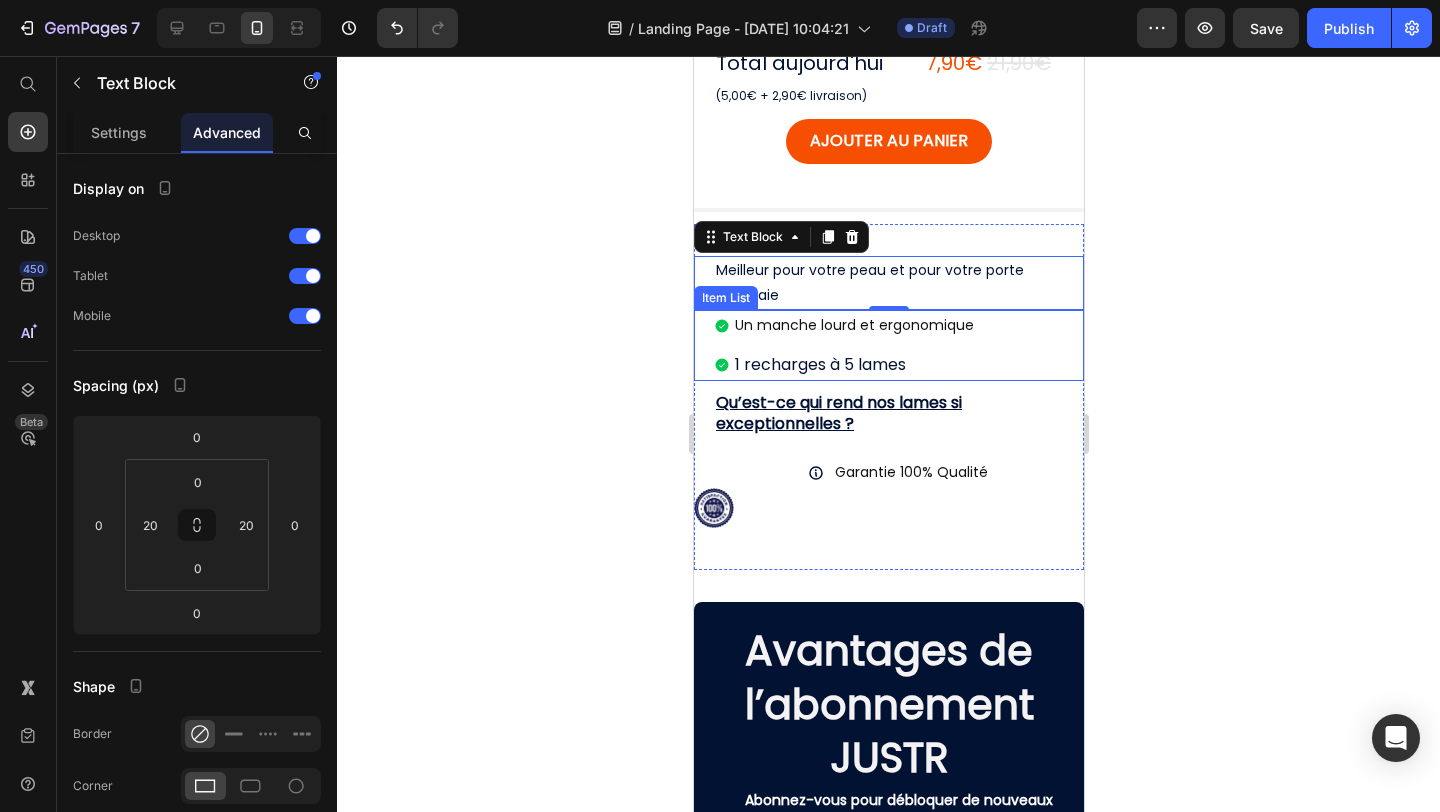 click on "Un manche lourd et ergonomique" at bounding box center (853, 325) 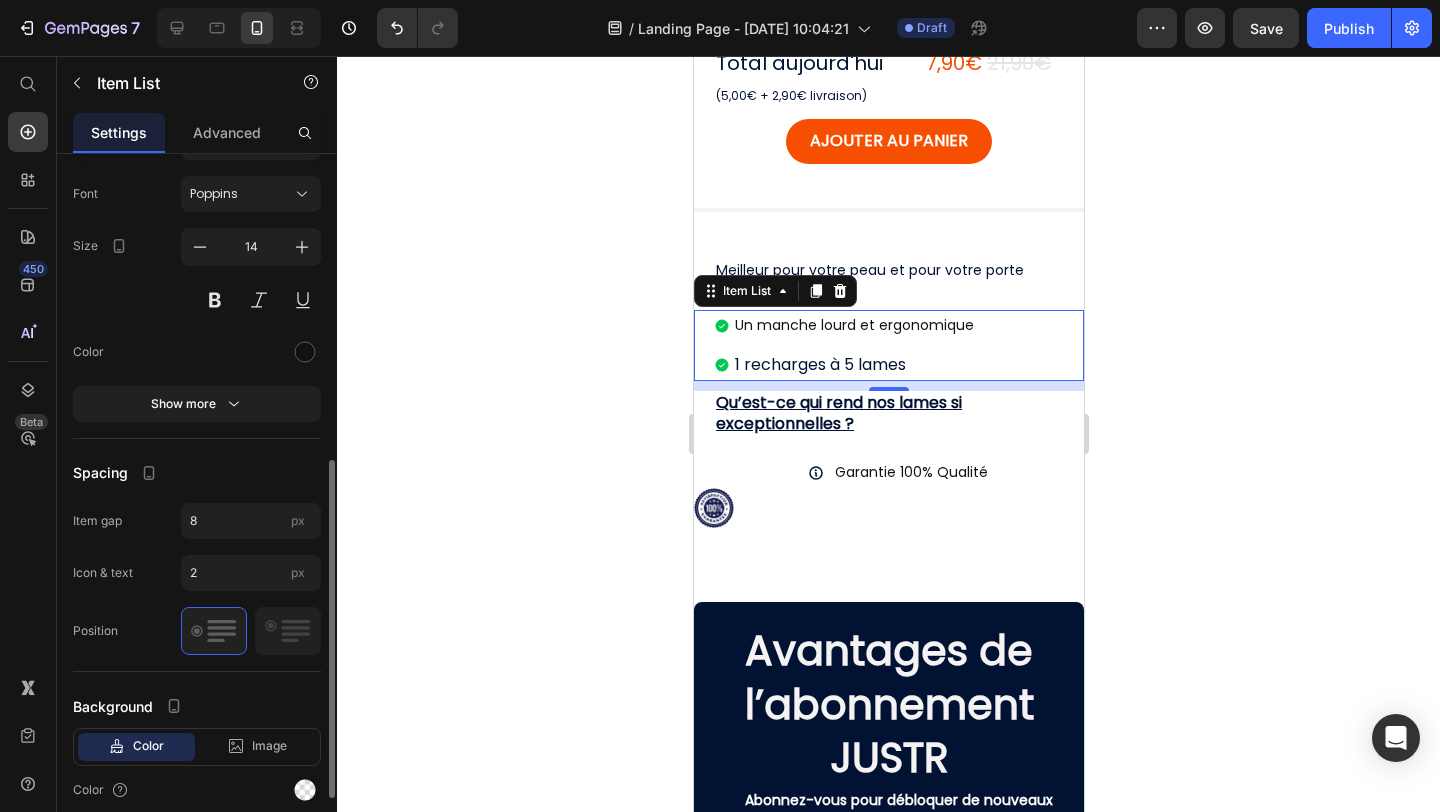scroll, scrollTop: 635, scrollLeft: 0, axis: vertical 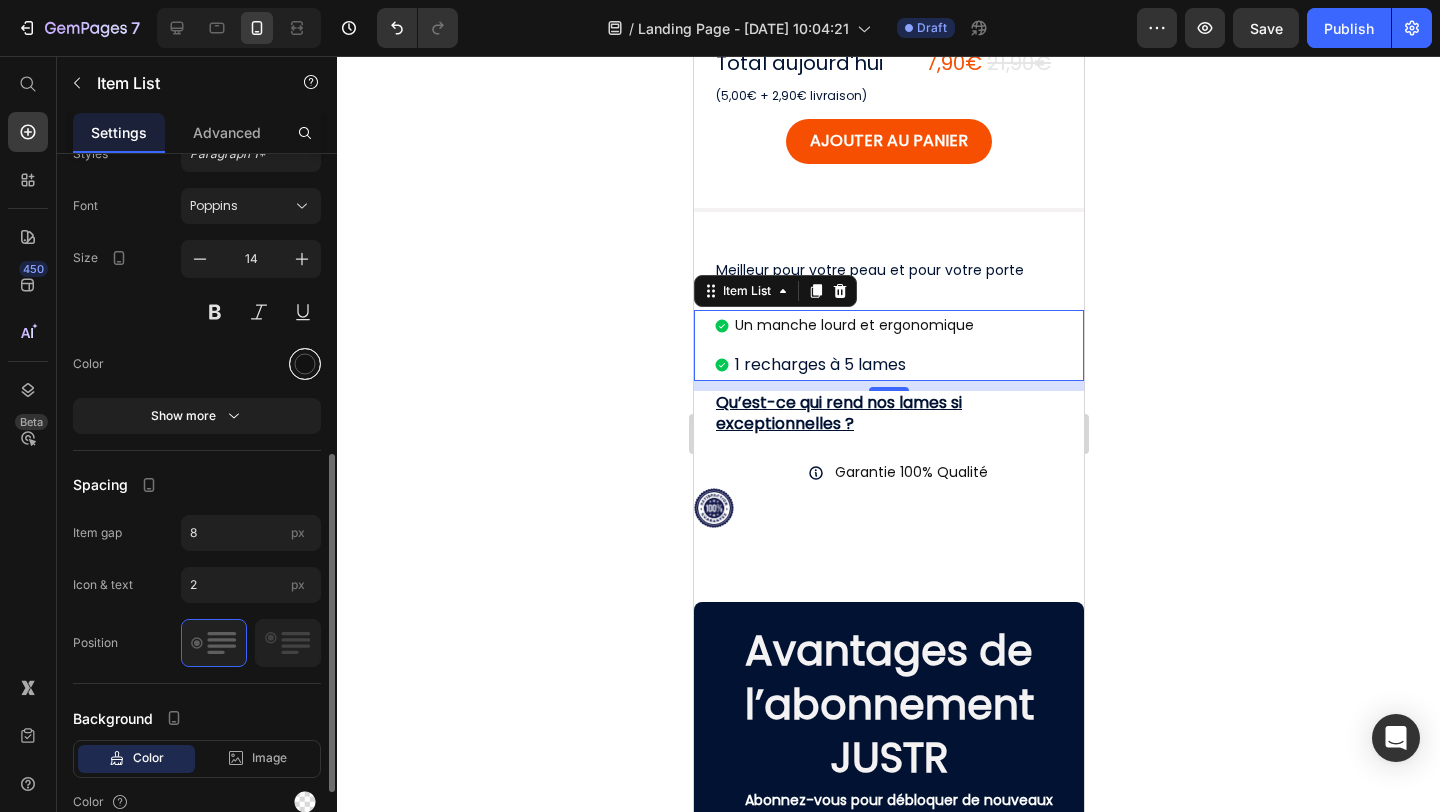 click at bounding box center [305, 363] 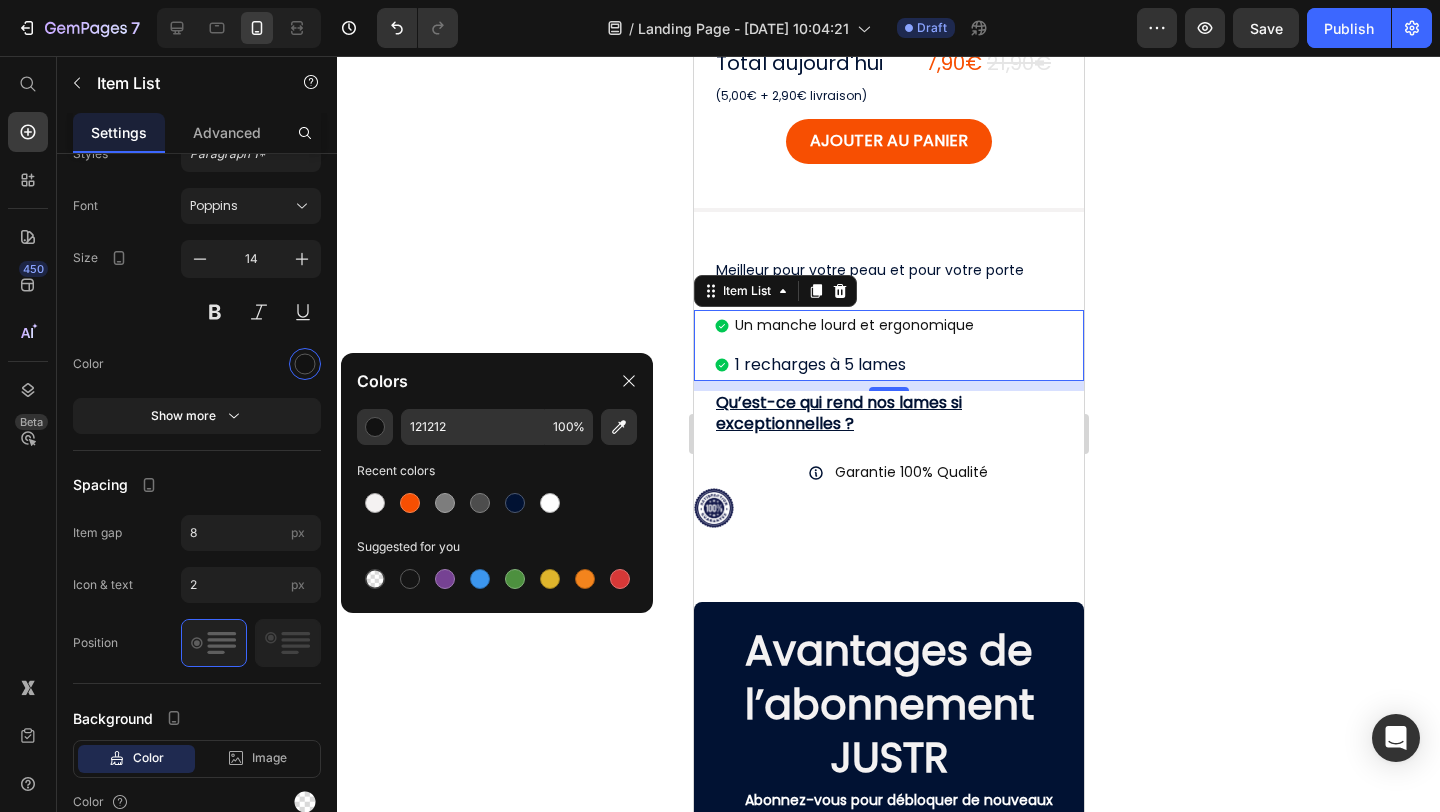 click 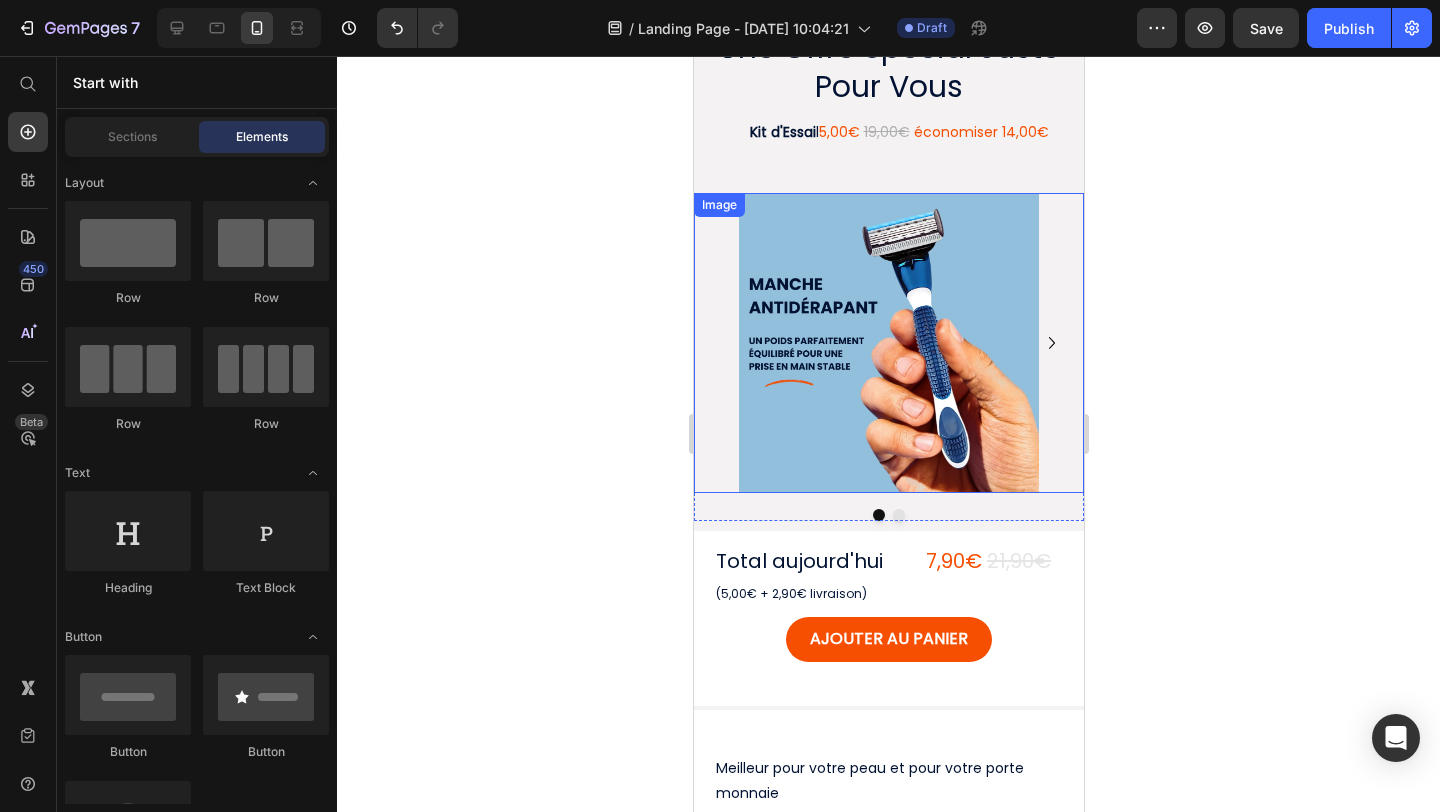 scroll, scrollTop: 0, scrollLeft: 0, axis: both 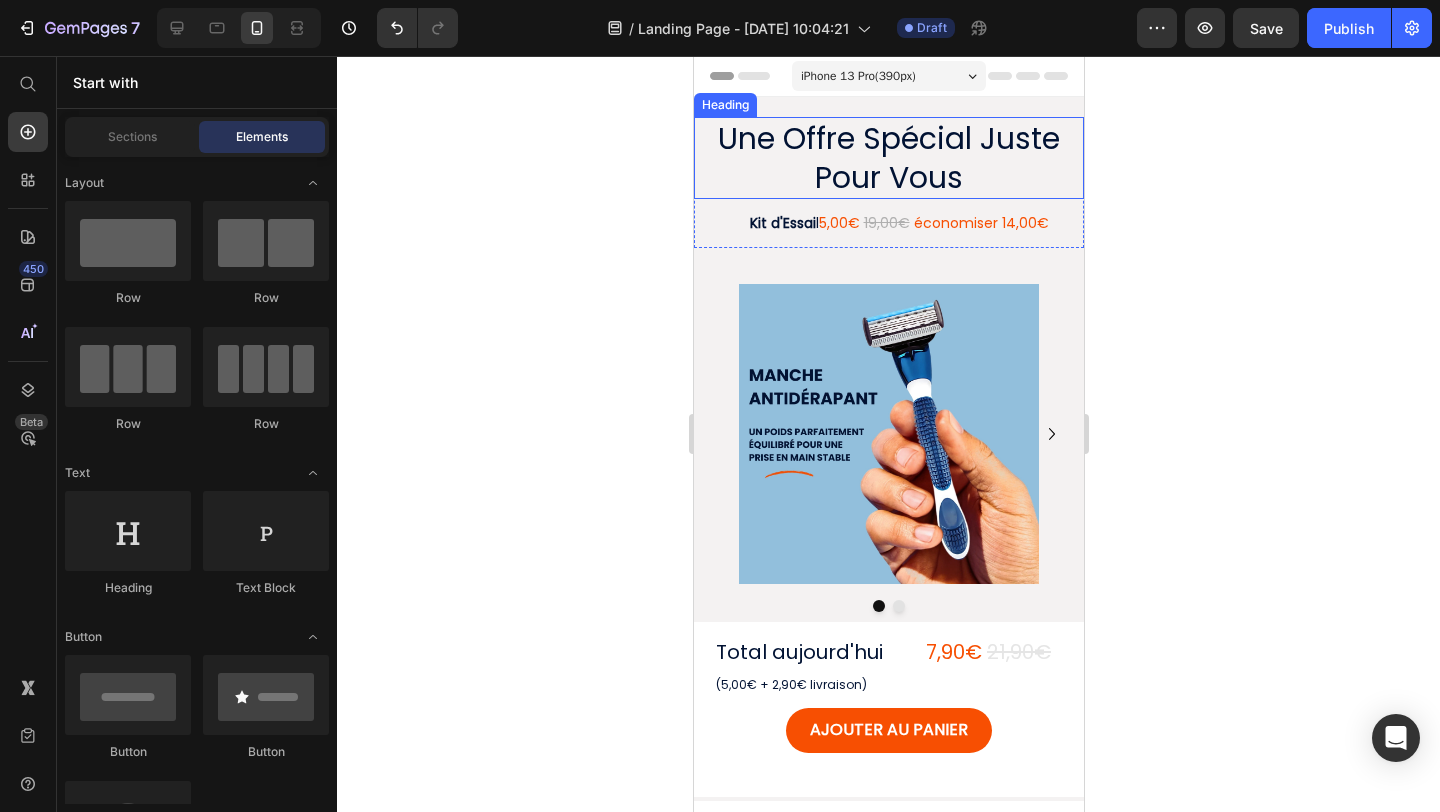 click on "Une Offre Spécial Juste Pour Vous" at bounding box center (888, 158) 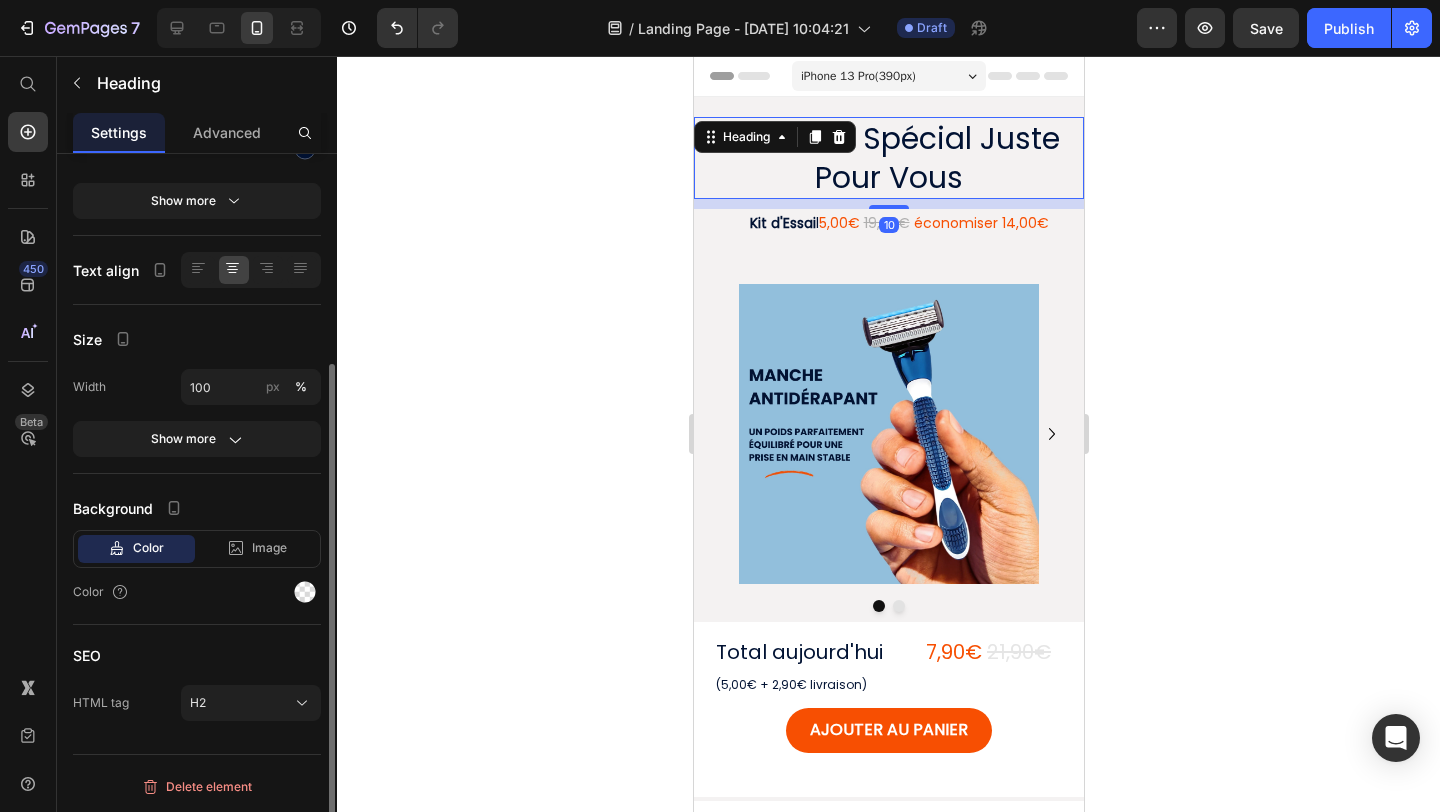 scroll, scrollTop: 0, scrollLeft: 0, axis: both 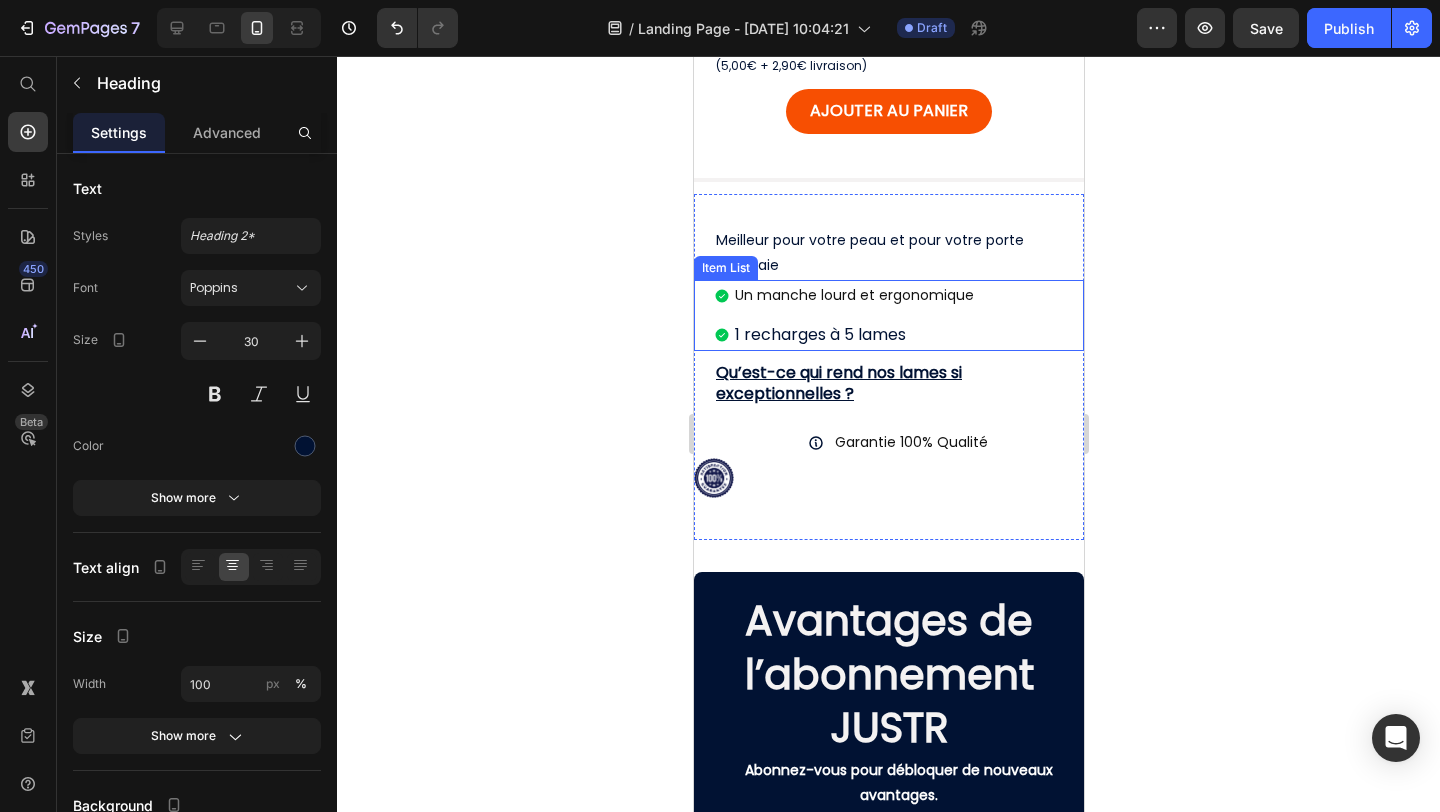 click on "Un manche lourd et ergonomique 1 recharges à 5 lames" at bounding box center [898, 315] 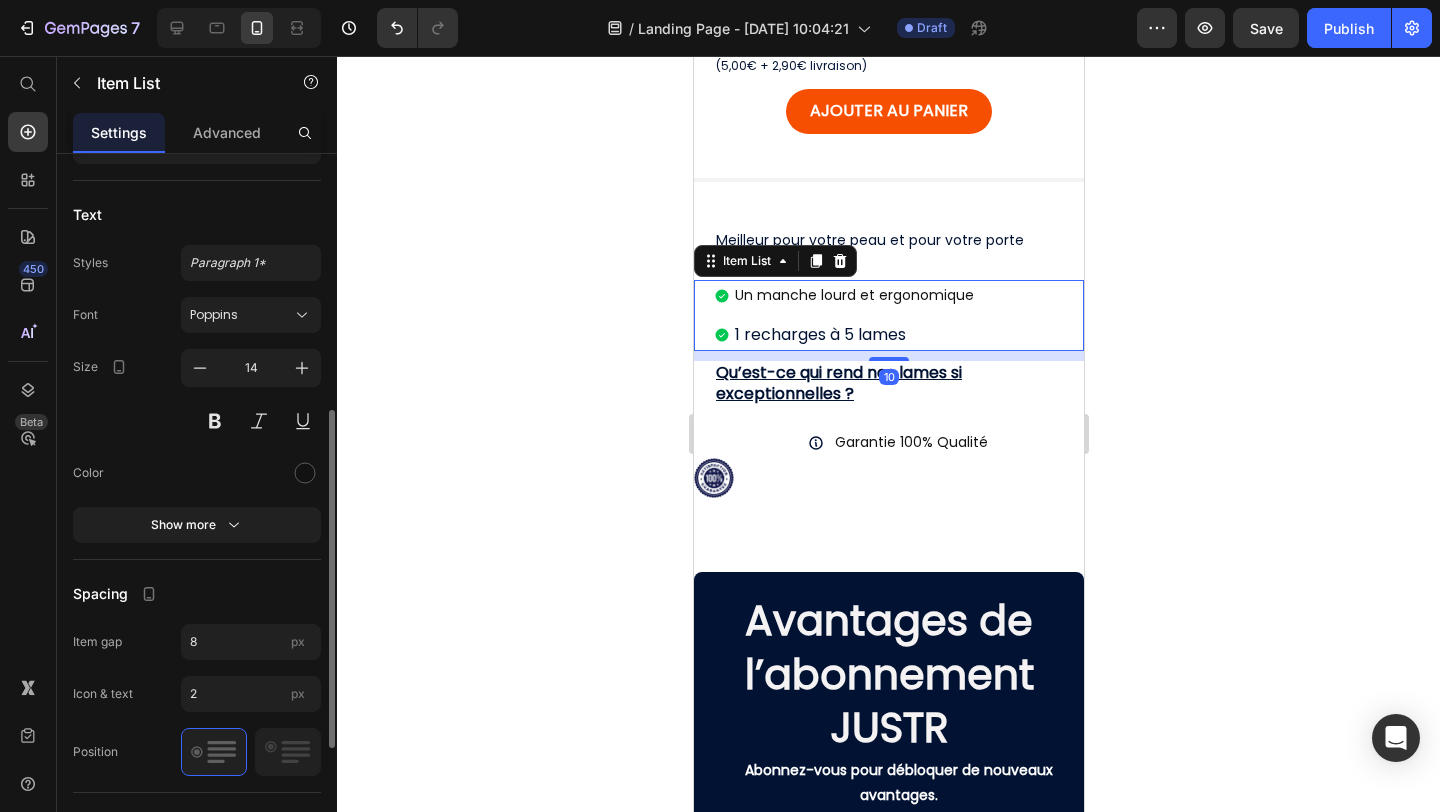 scroll, scrollTop: 531, scrollLeft: 0, axis: vertical 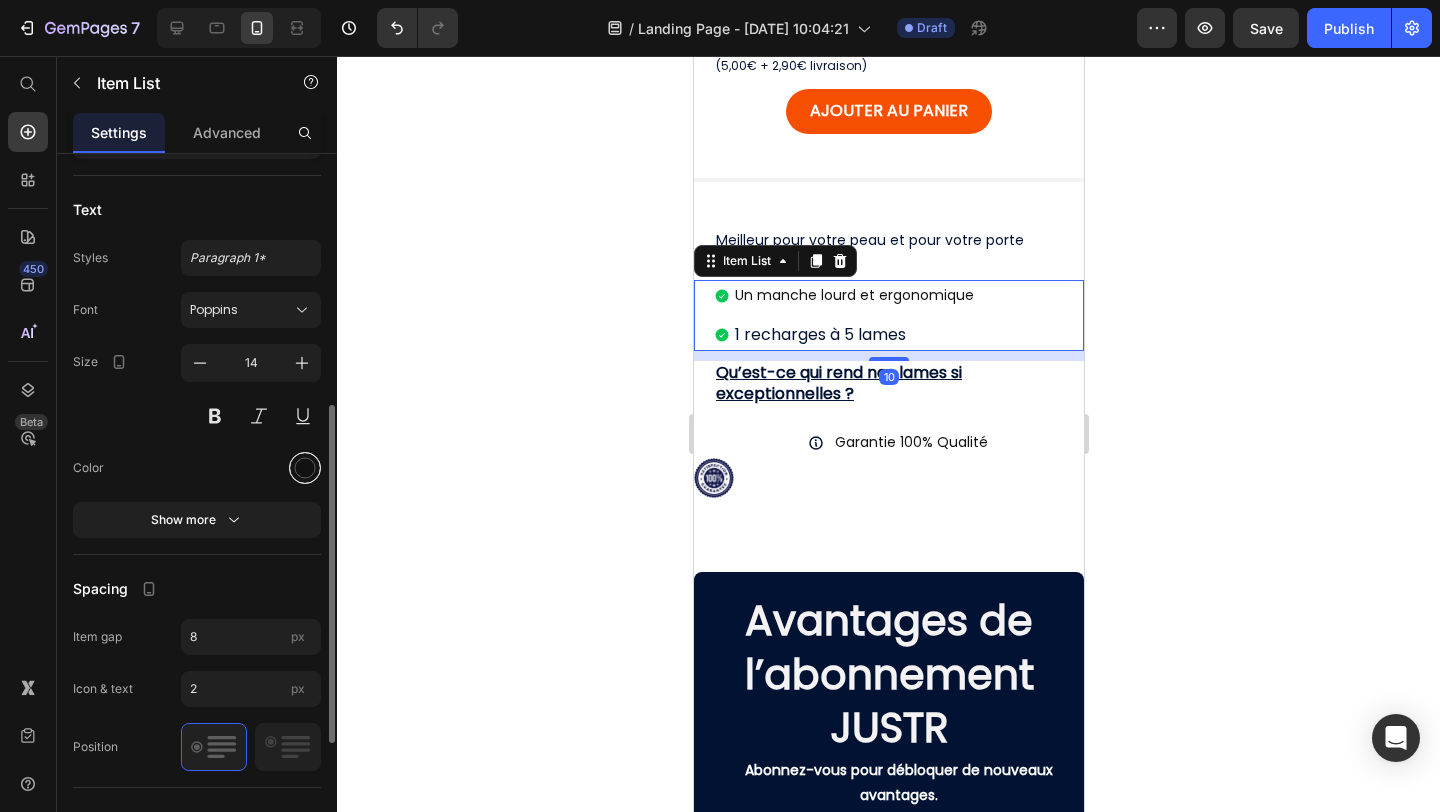 click at bounding box center [305, 468] 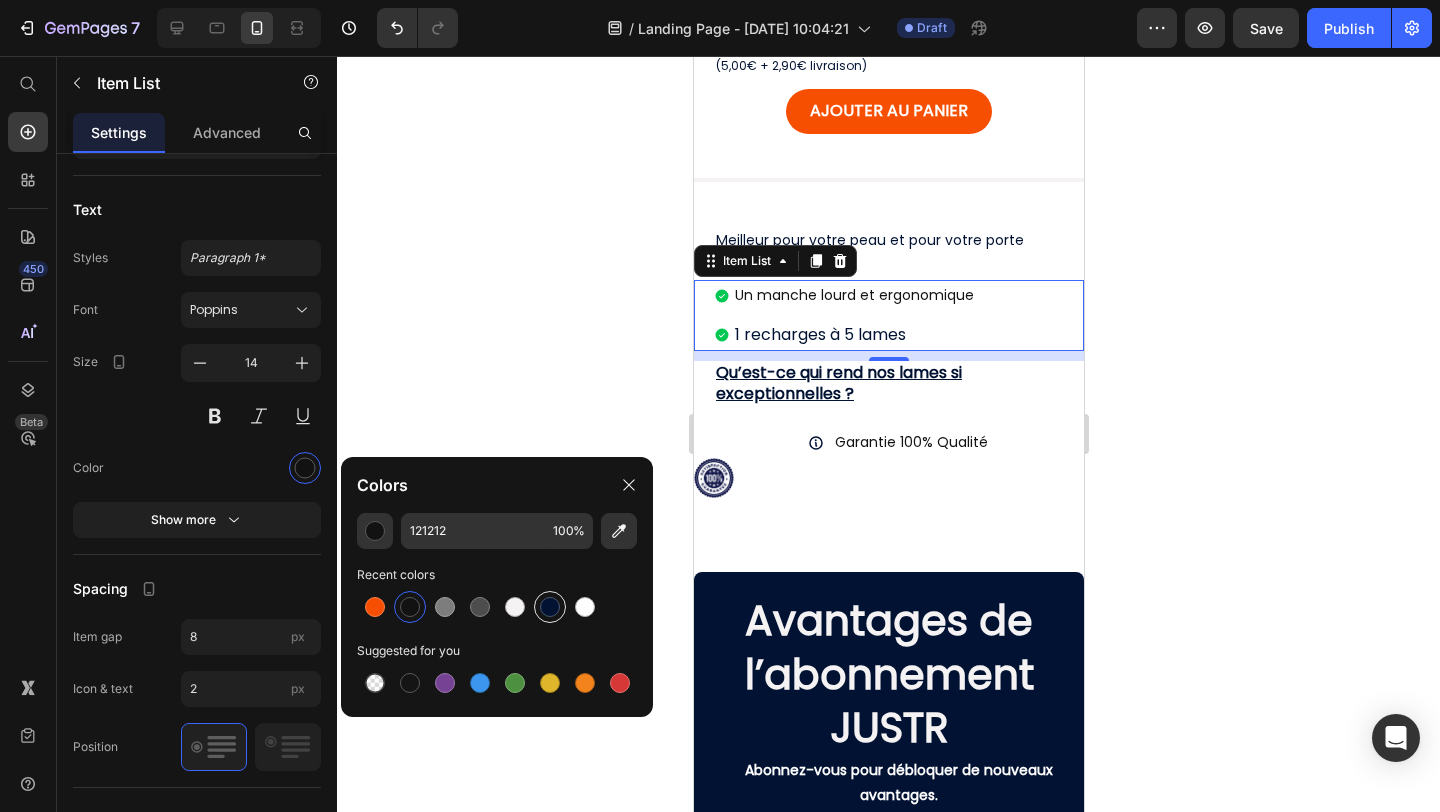 click at bounding box center (550, 607) 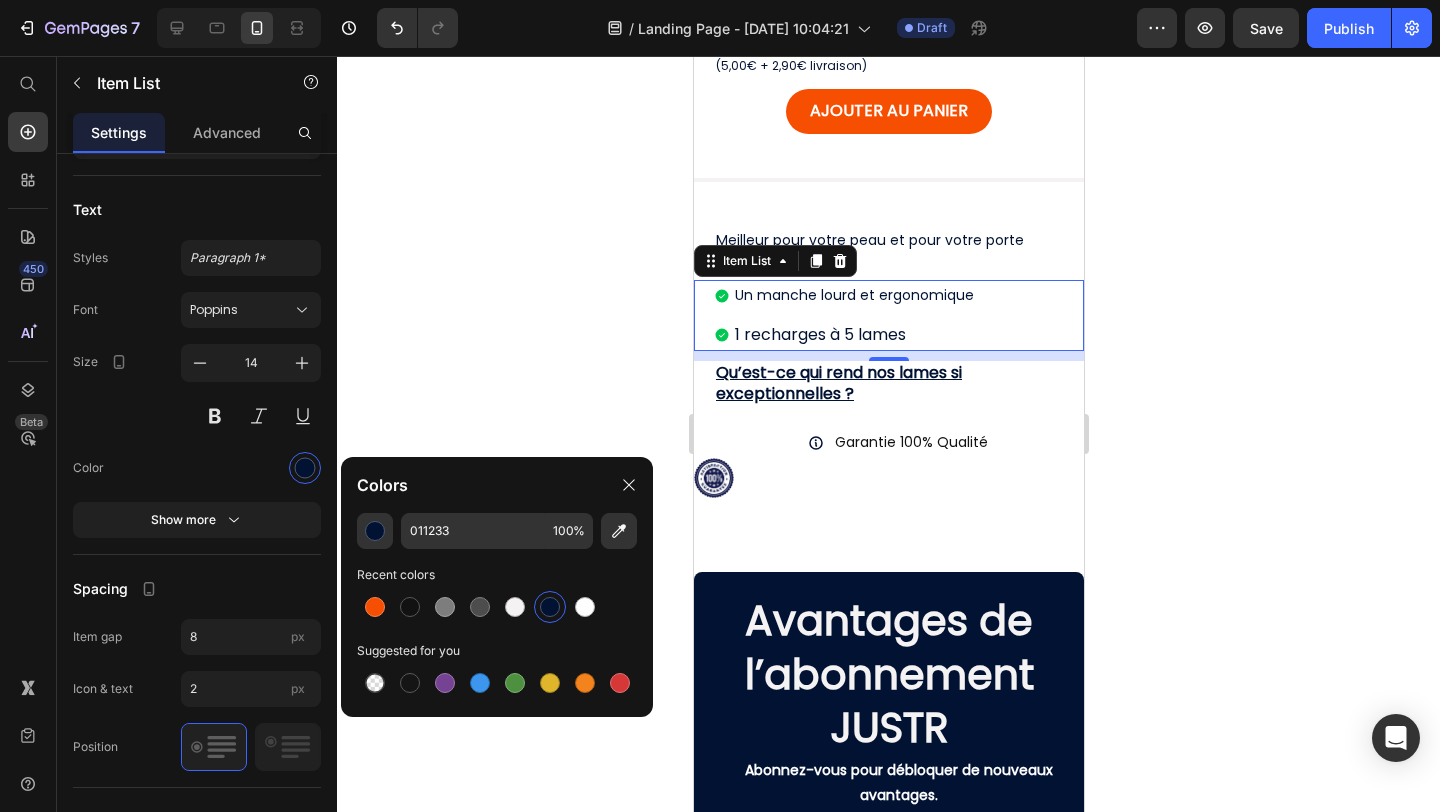 click 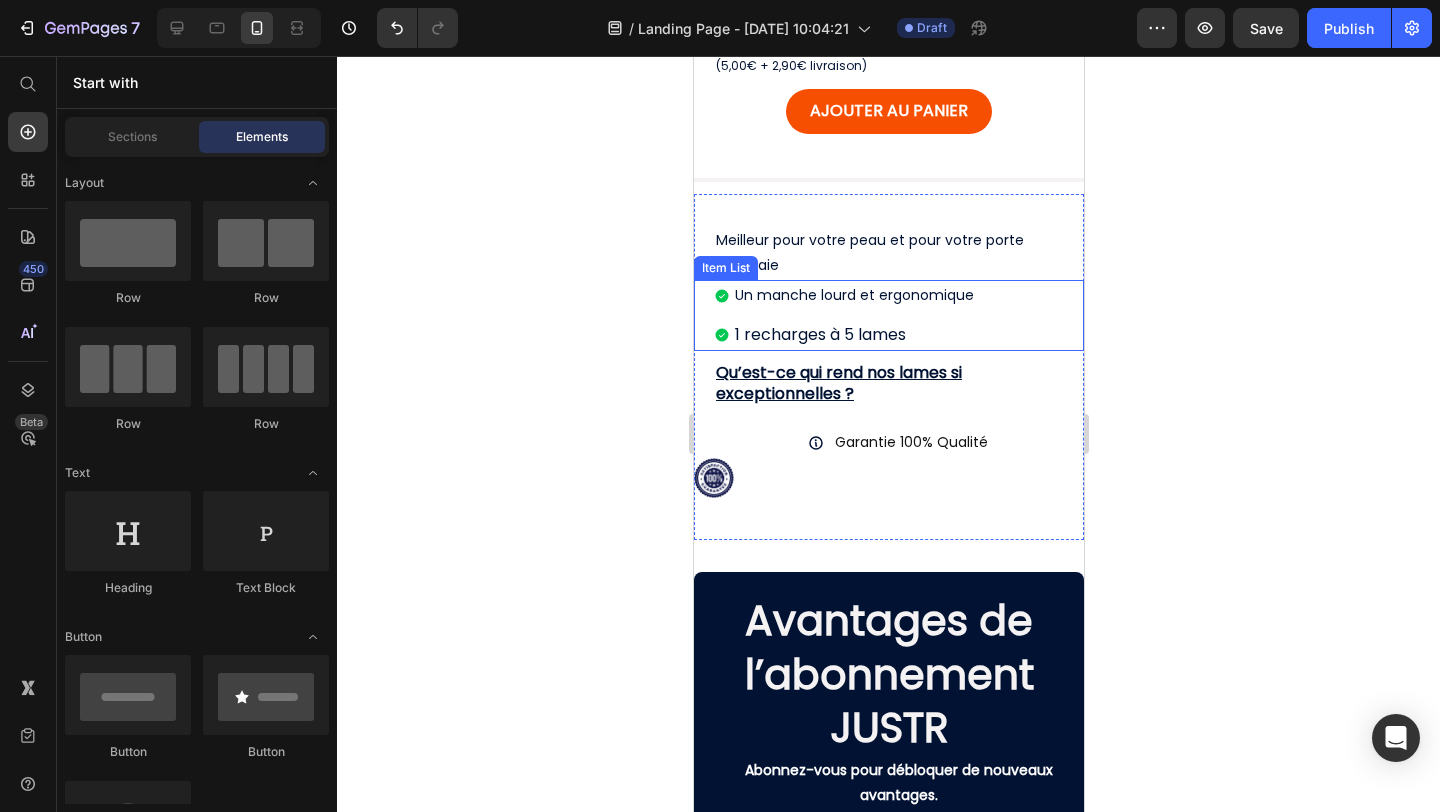 click on "Un manche lourd et ergonomique" at bounding box center (853, 295) 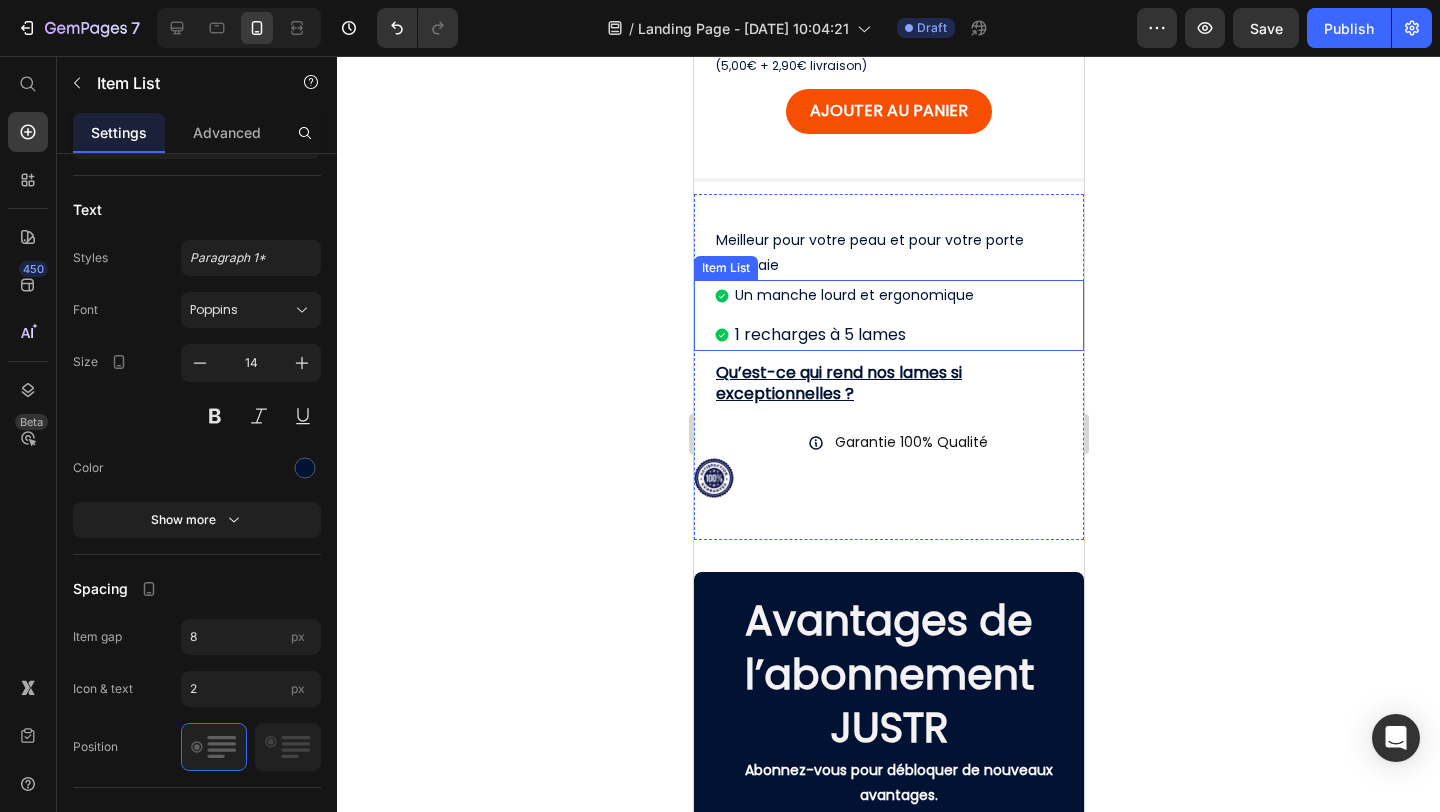 click on "Un manche lourd et ergonomique" at bounding box center [853, 295] 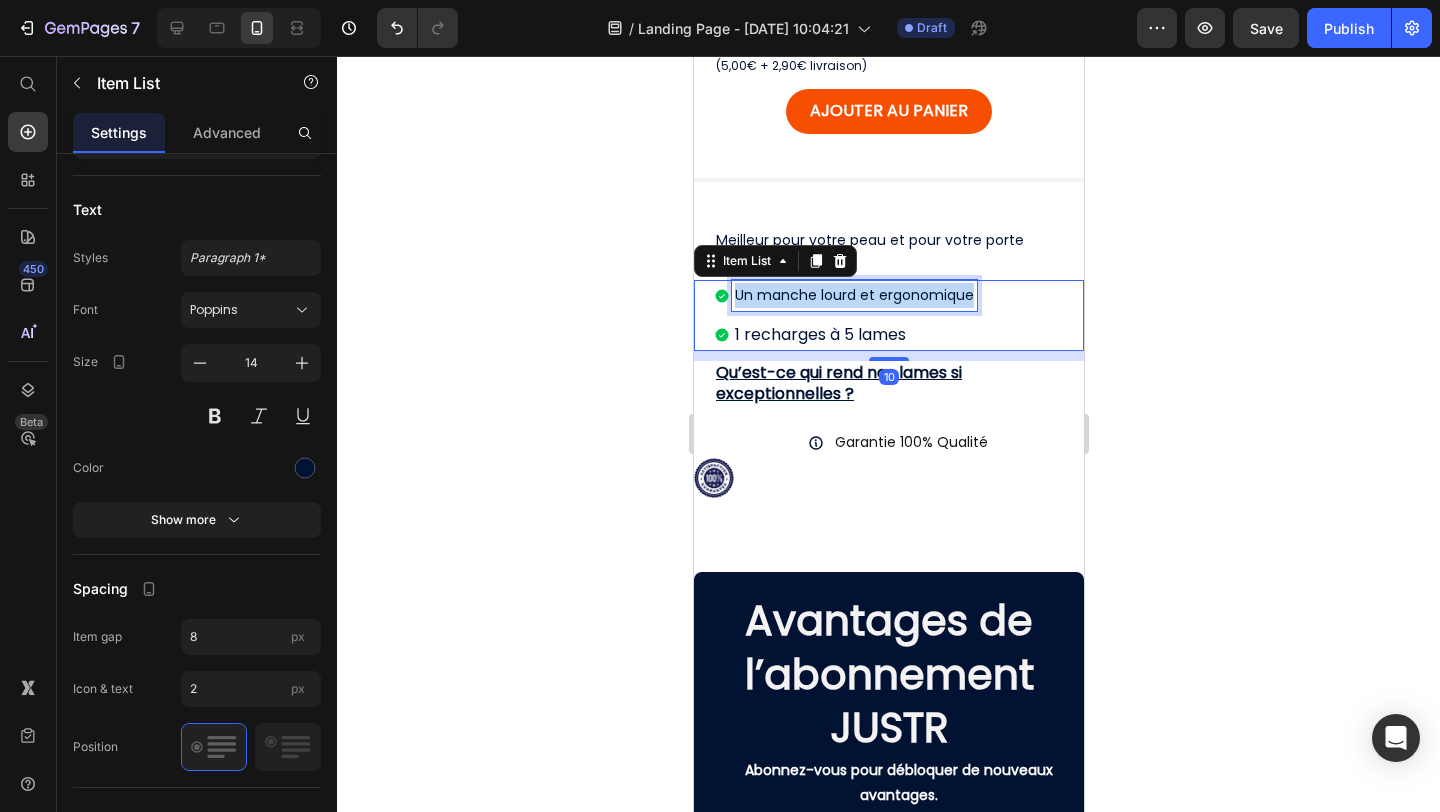click on "Un manche lourd et ergonomique" at bounding box center [853, 295] 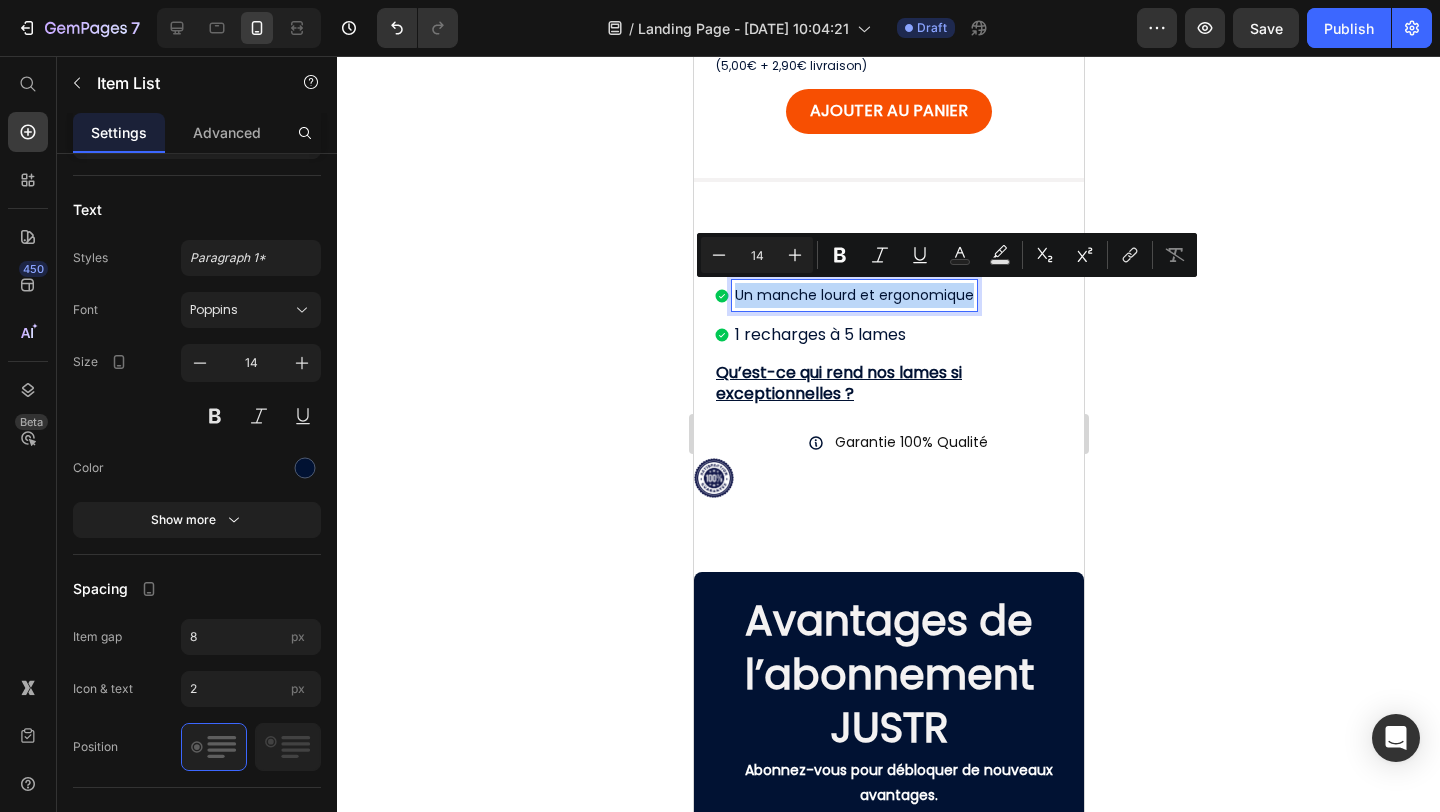 type on "16" 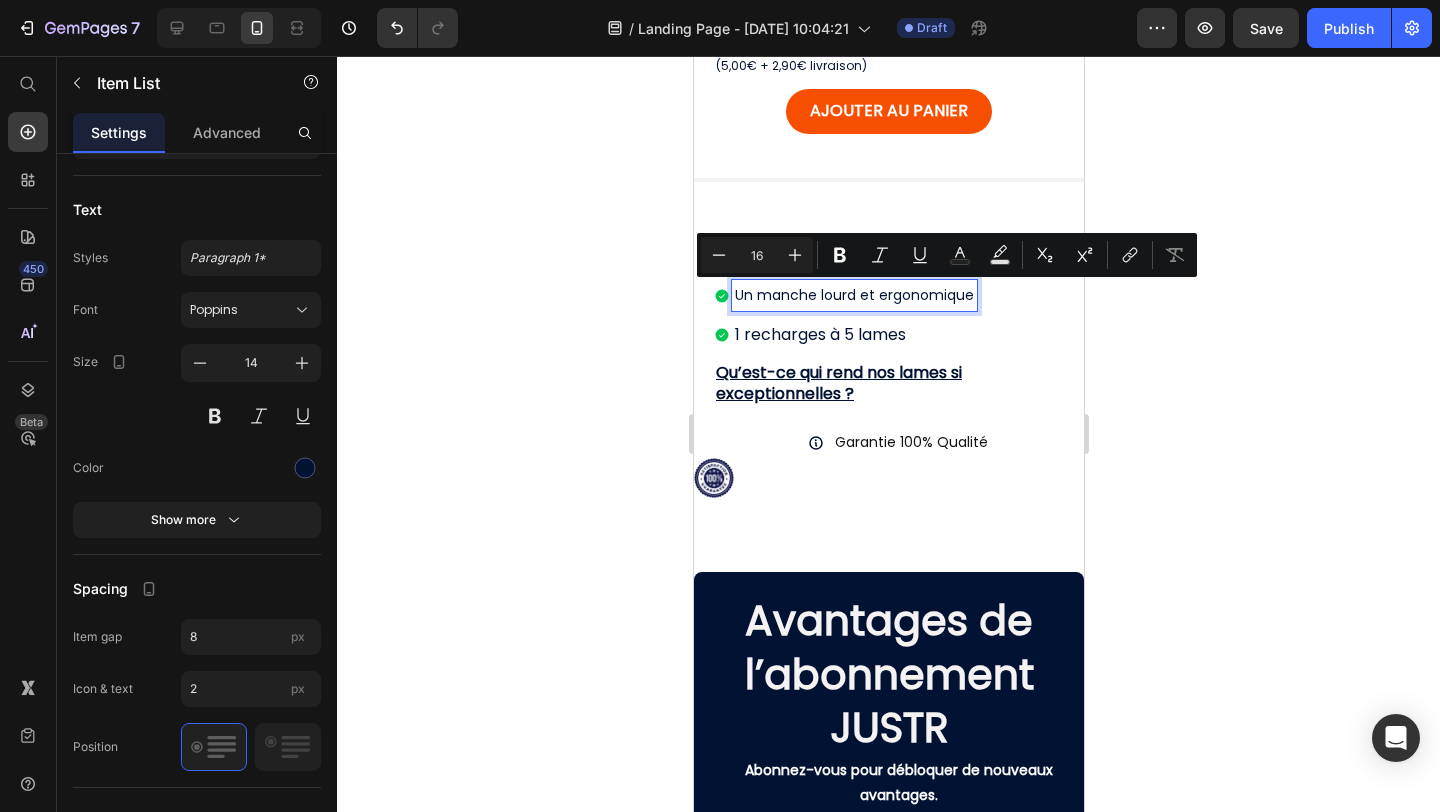 click on "1 recharges à 5 lames" at bounding box center [819, 334] 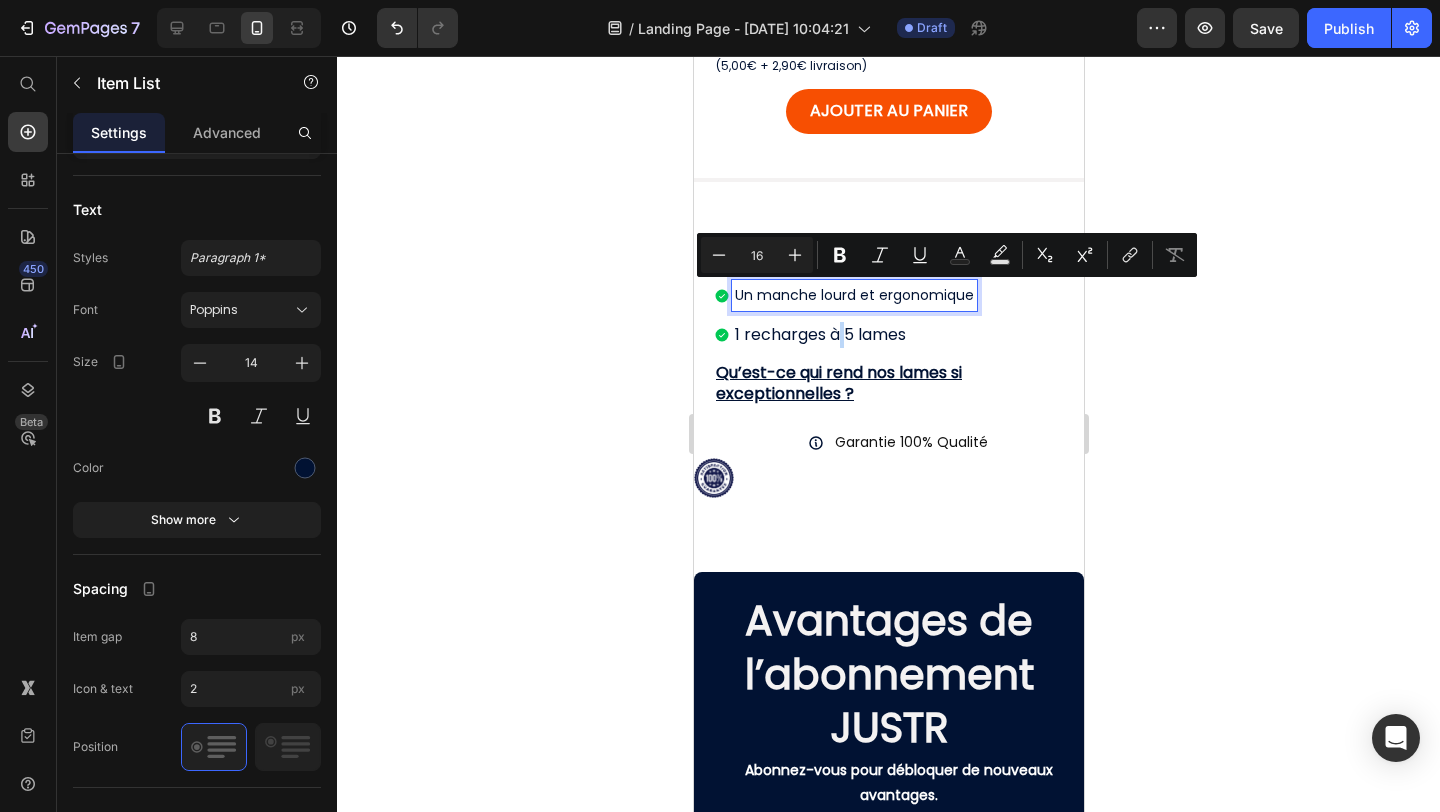 click on "1 recharges à 5 lames" at bounding box center (819, 334) 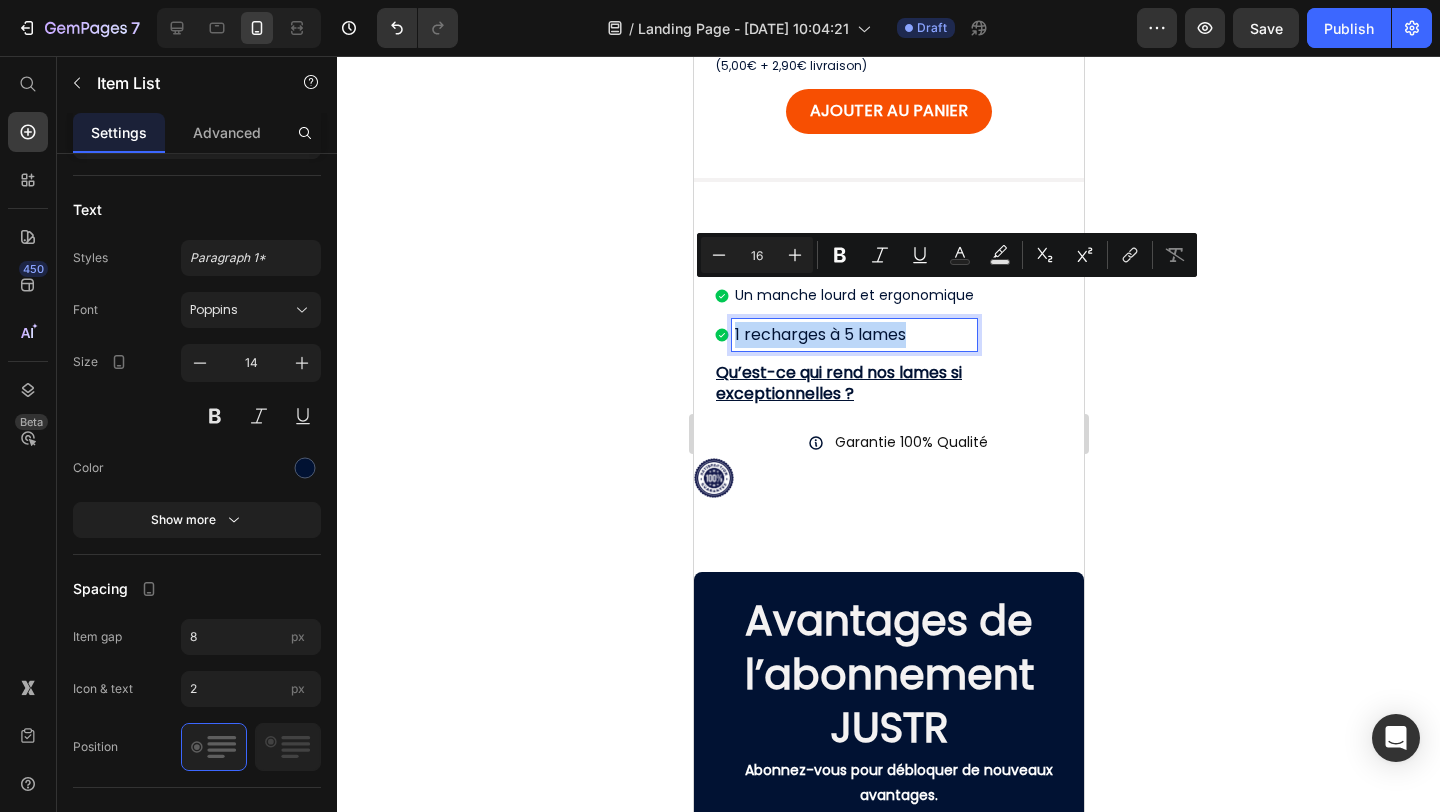 click on "1 recharges à 5 lames" at bounding box center [819, 334] 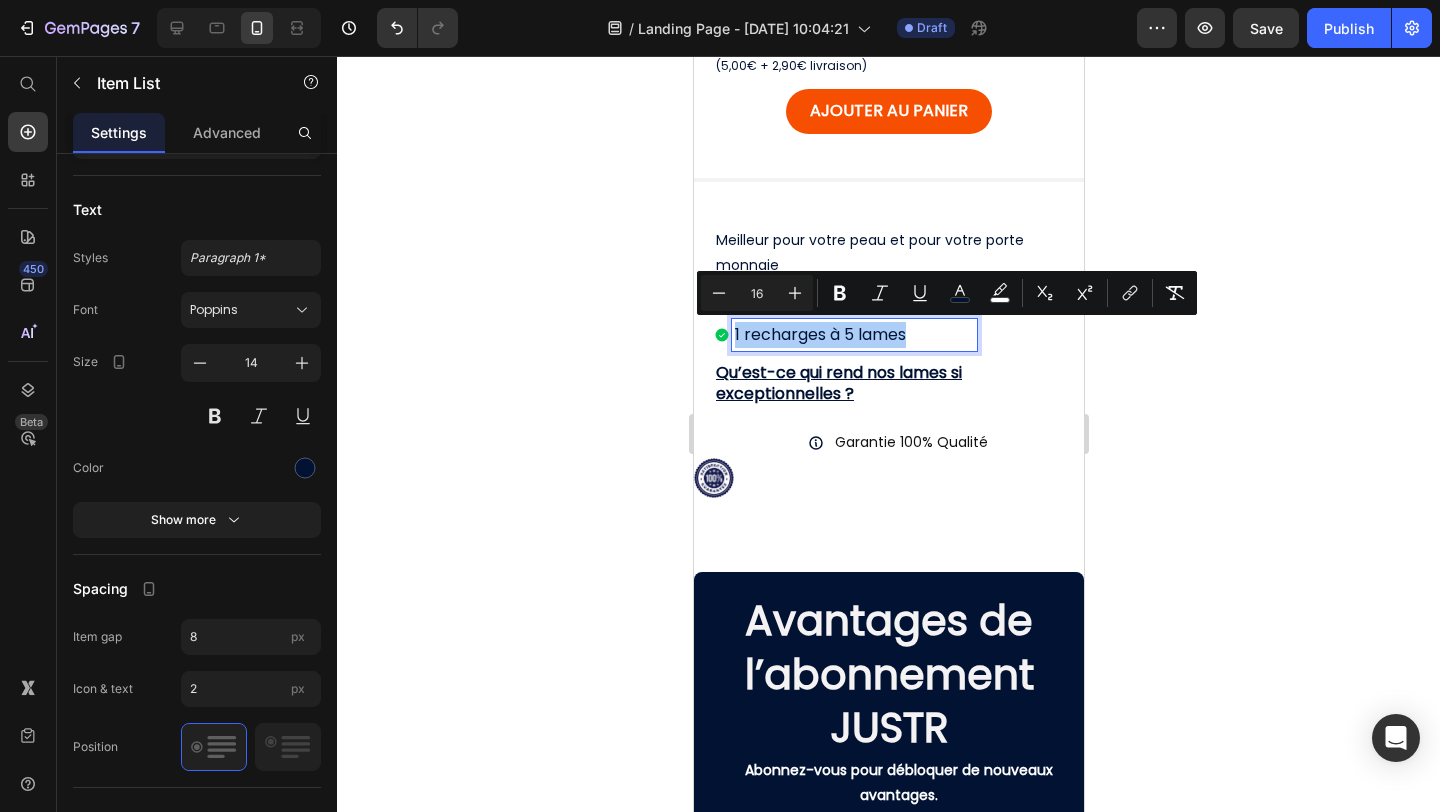 click on "16" at bounding box center (757, 293) 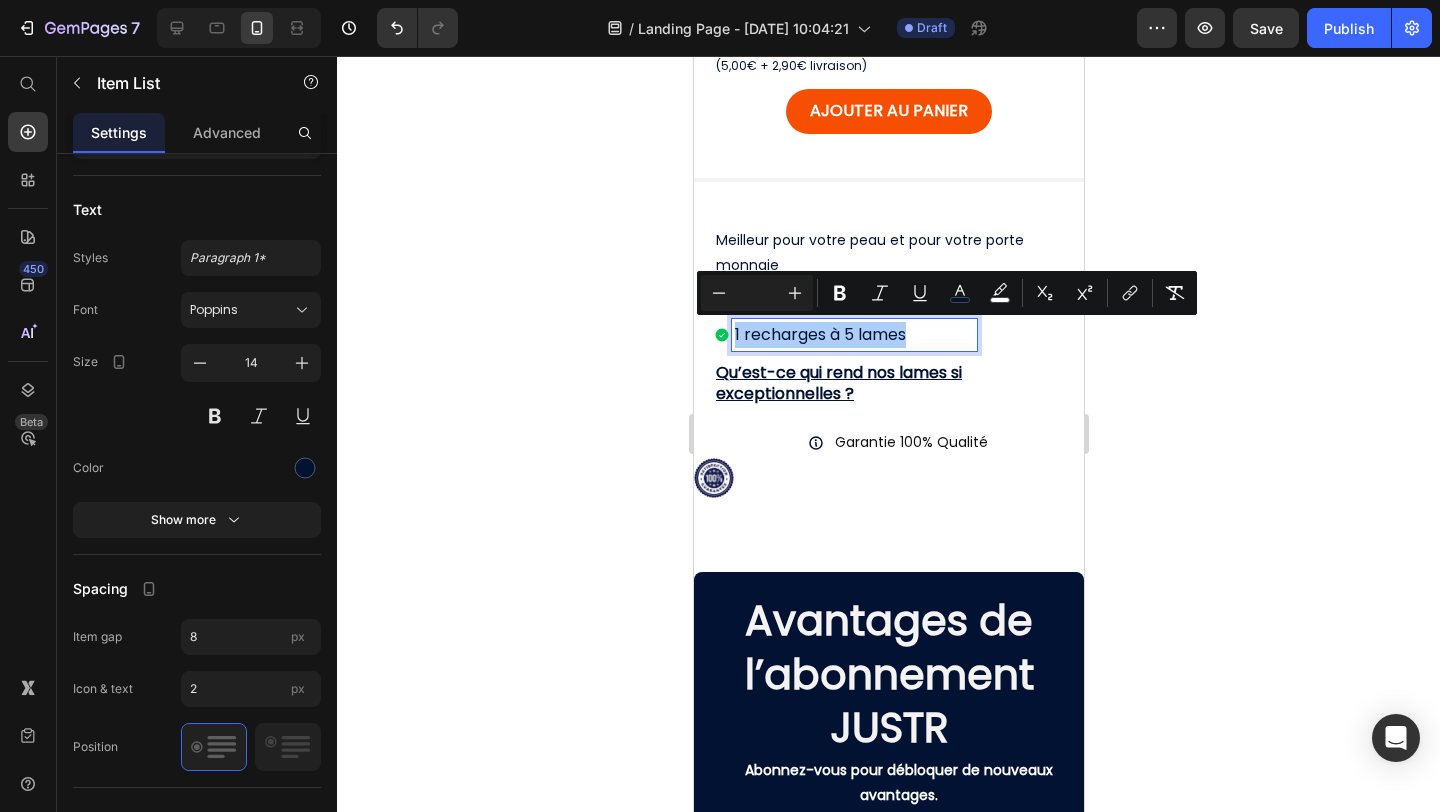 type 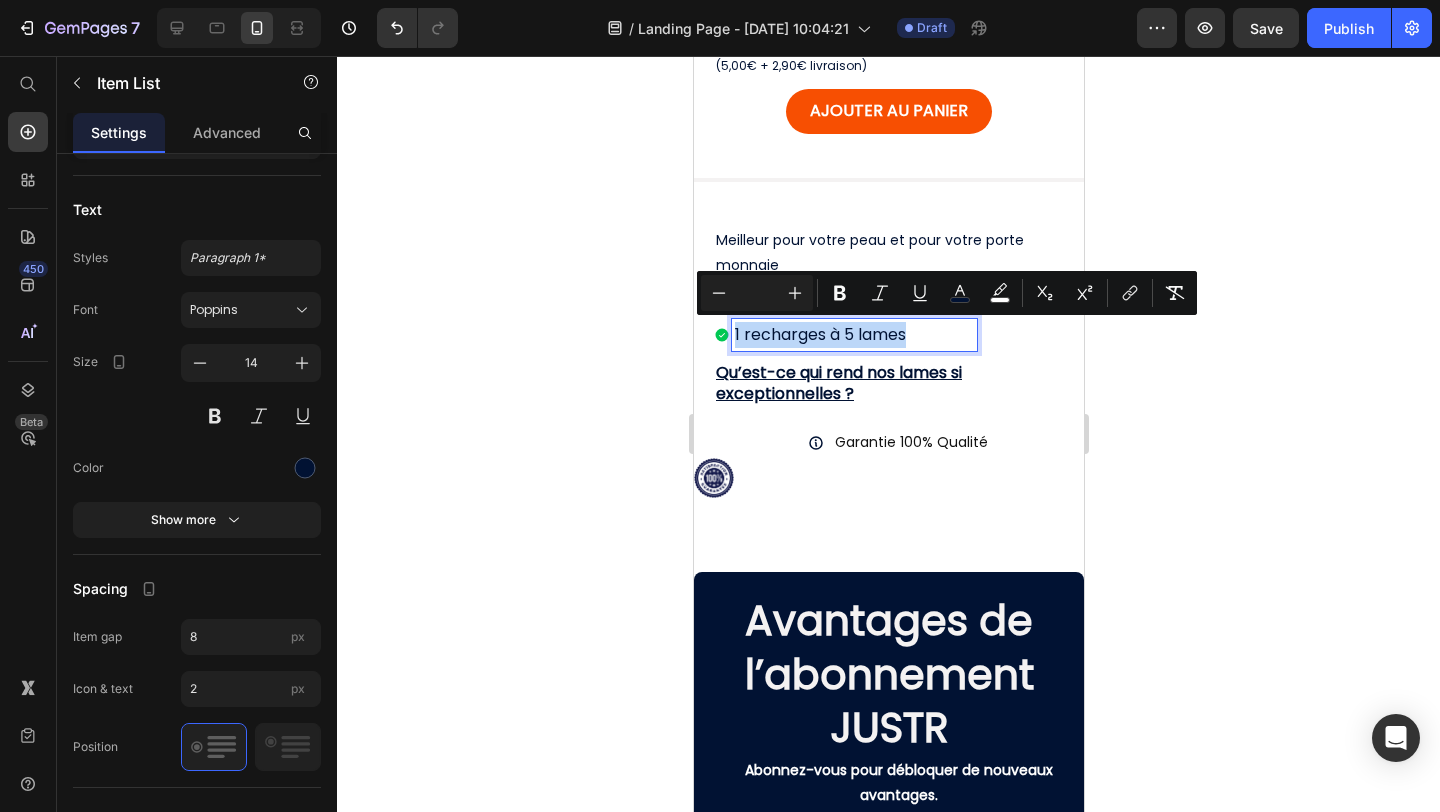 click on "Qu’est-ce qui rend nos lames si exceptionnelles ?" at bounding box center [888, 384] 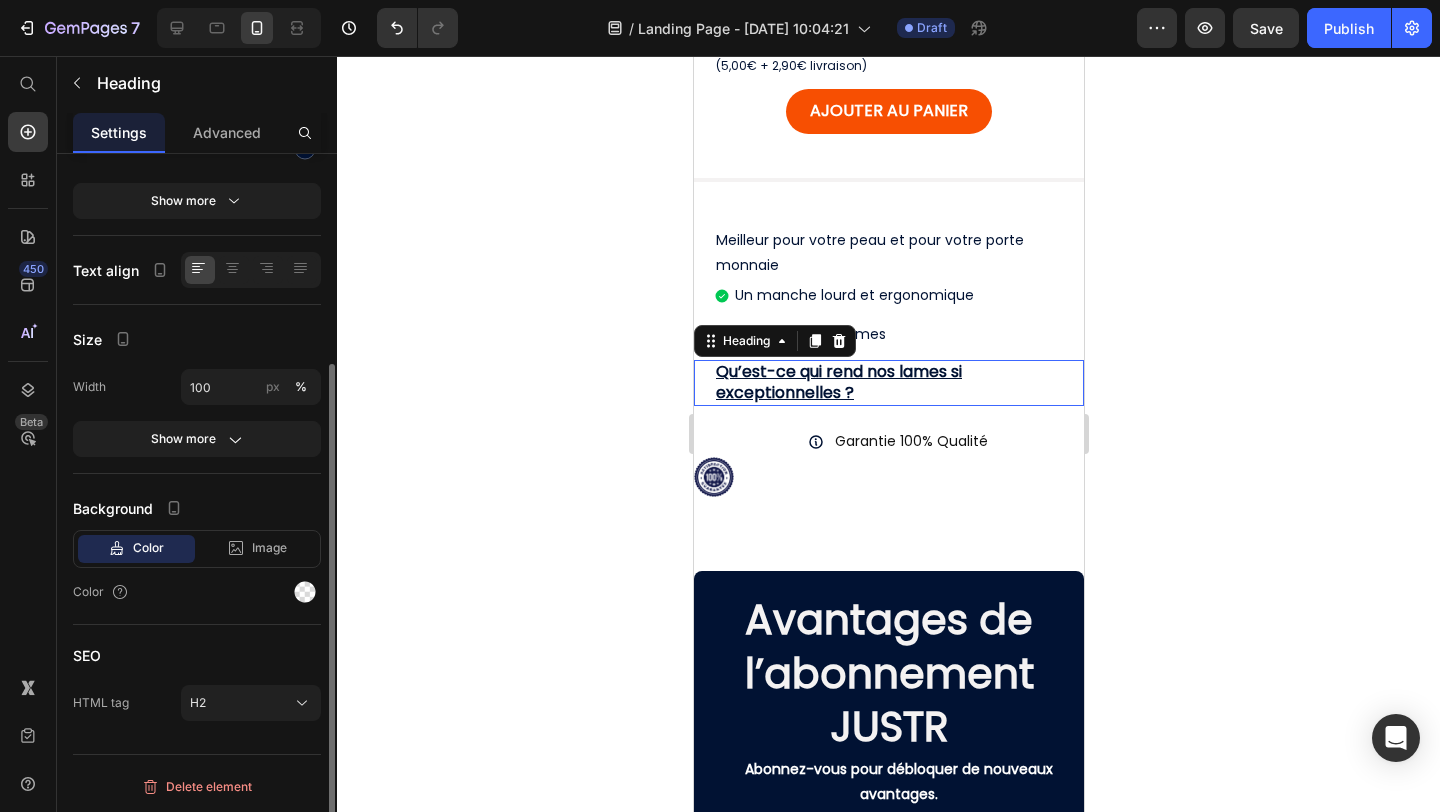 scroll, scrollTop: 0, scrollLeft: 0, axis: both 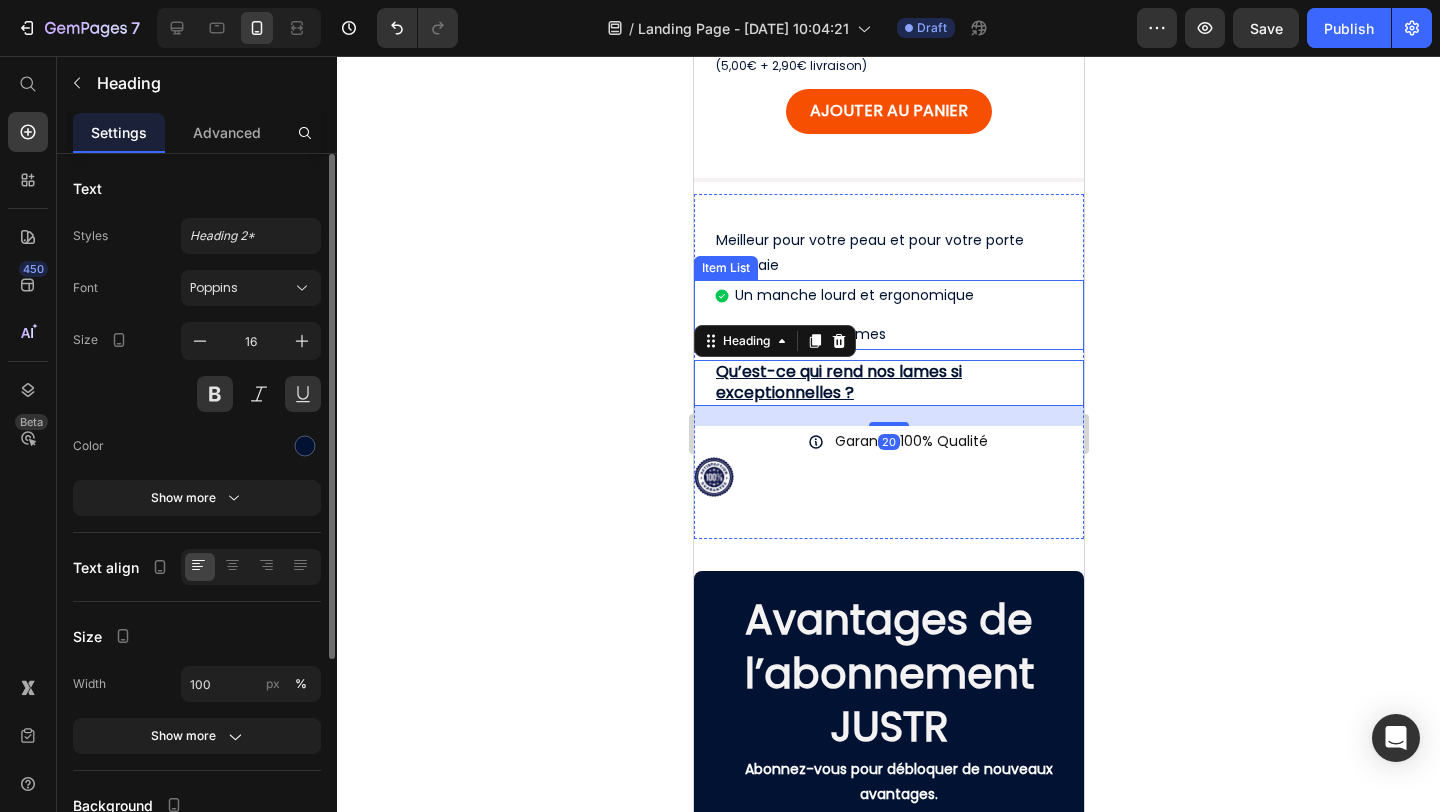click on "Un manche lourd et ergonomique" at bounding box center (853, 295) 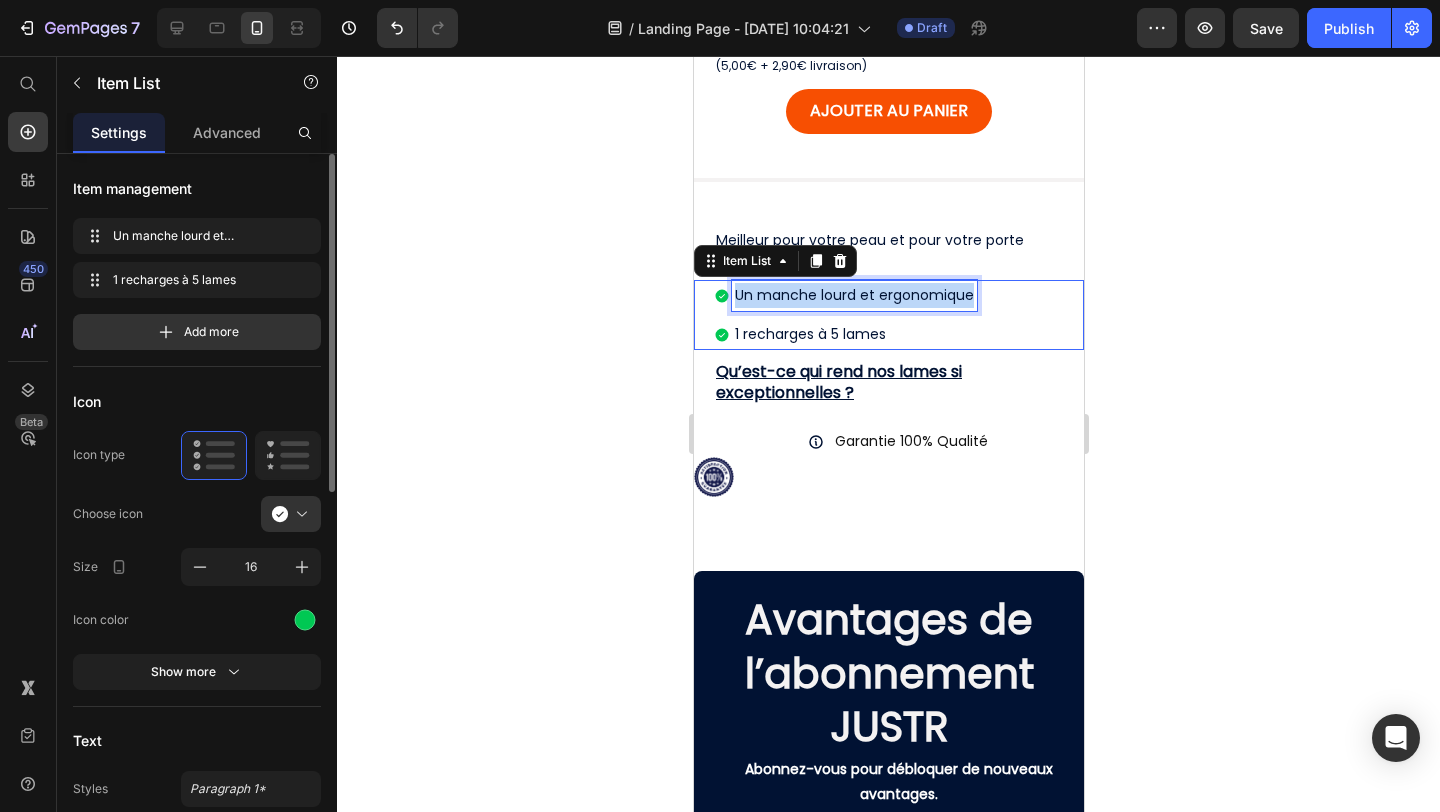 click on "Un manche lourd et ergonomique" at bounding box center (853, 295) 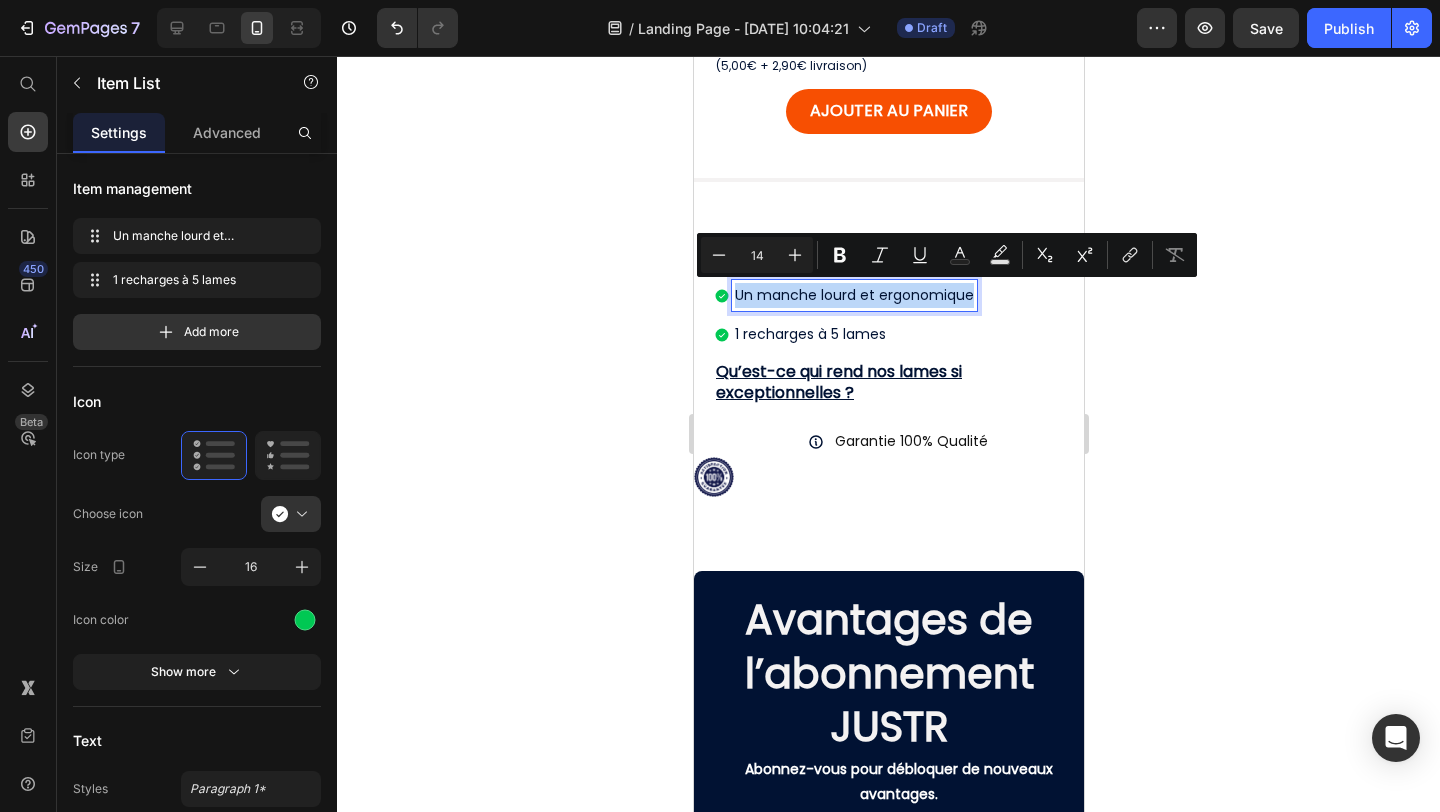 click on "Un manche lourd et ergonomique 1 recharges à 5 lames" at bounding box center (898, 315) 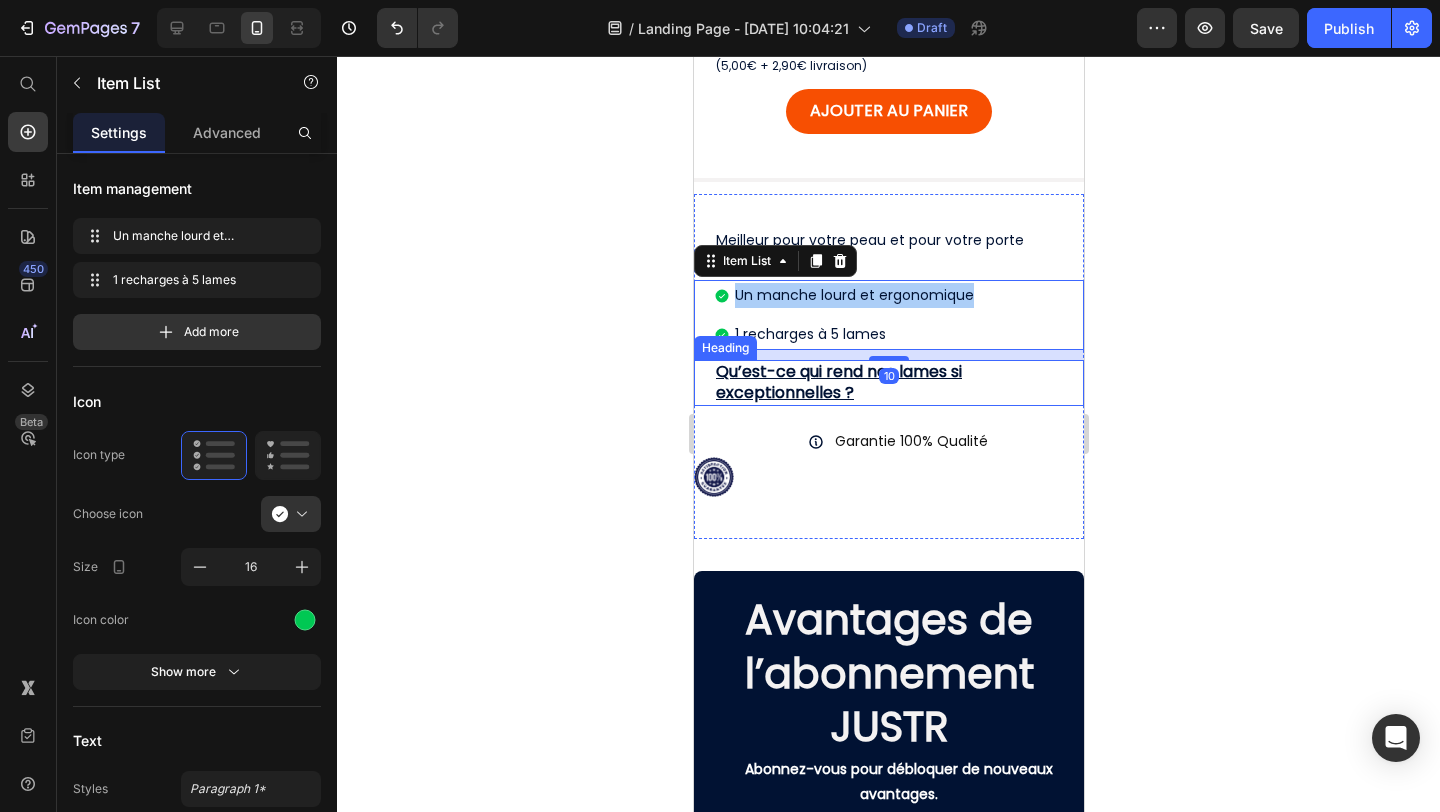 click 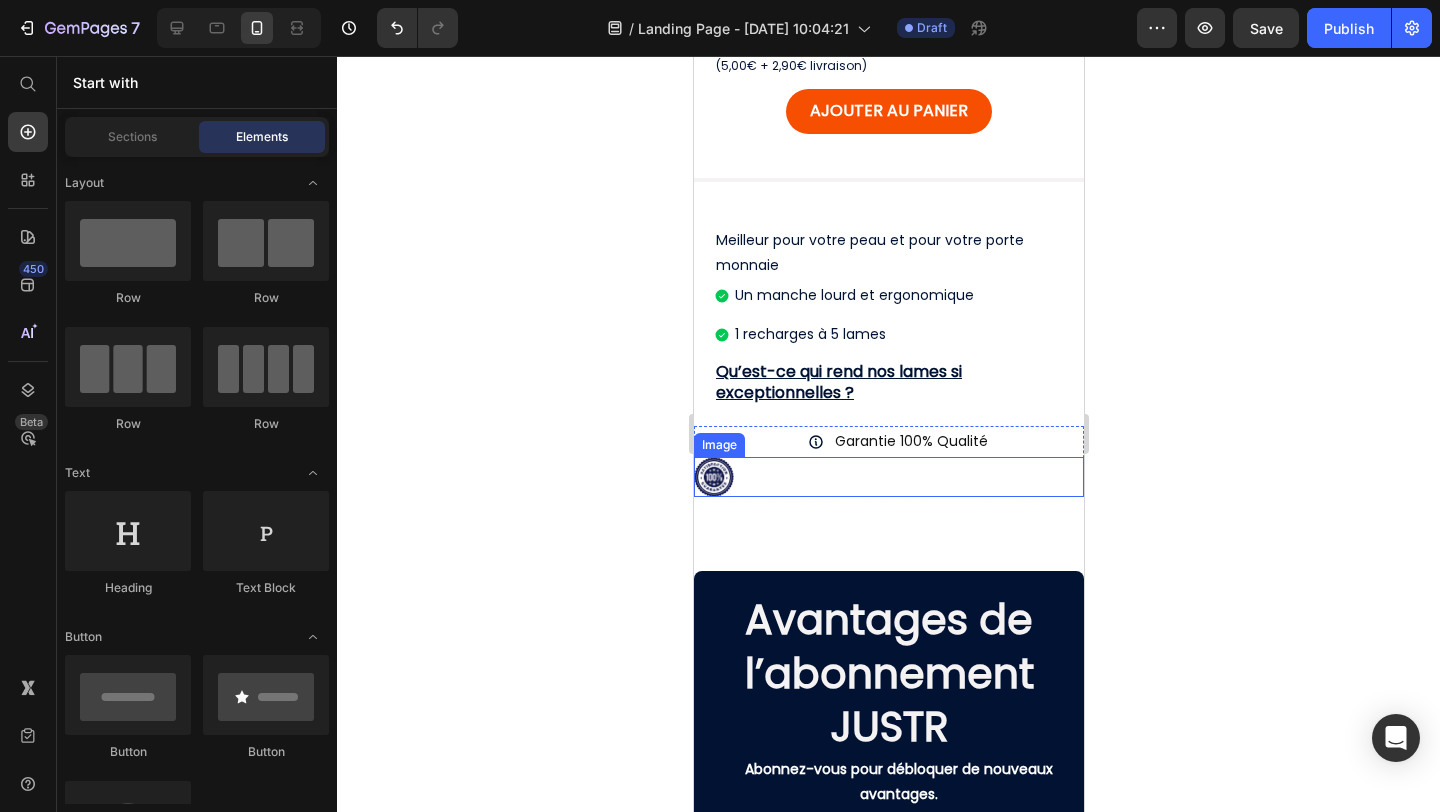scroll, scrollTop: 544, scrollLeft: 0, axis: vertical 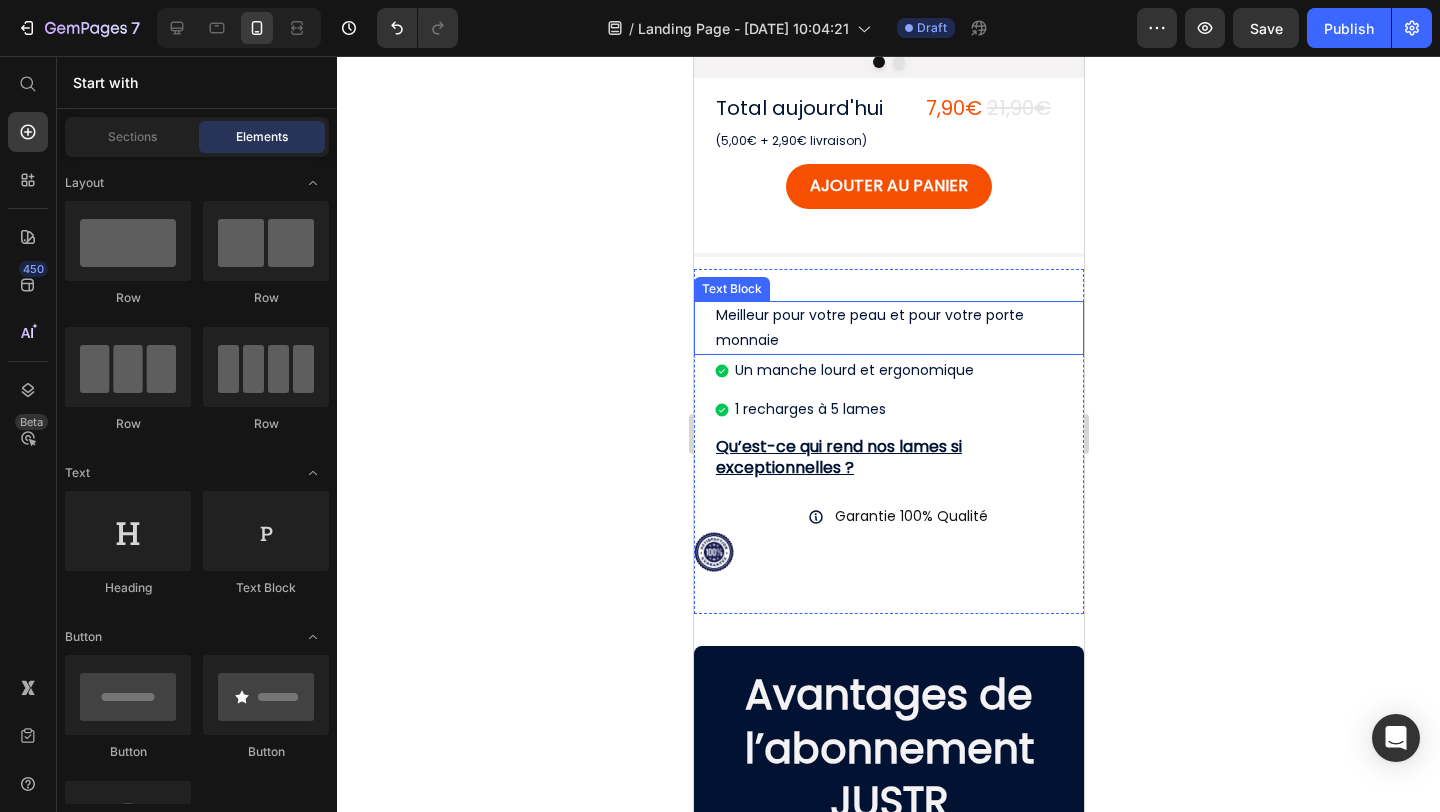 click on "Meilleur pour votre peau et pour votre porte monnaie" at bounding box center [888, 328] 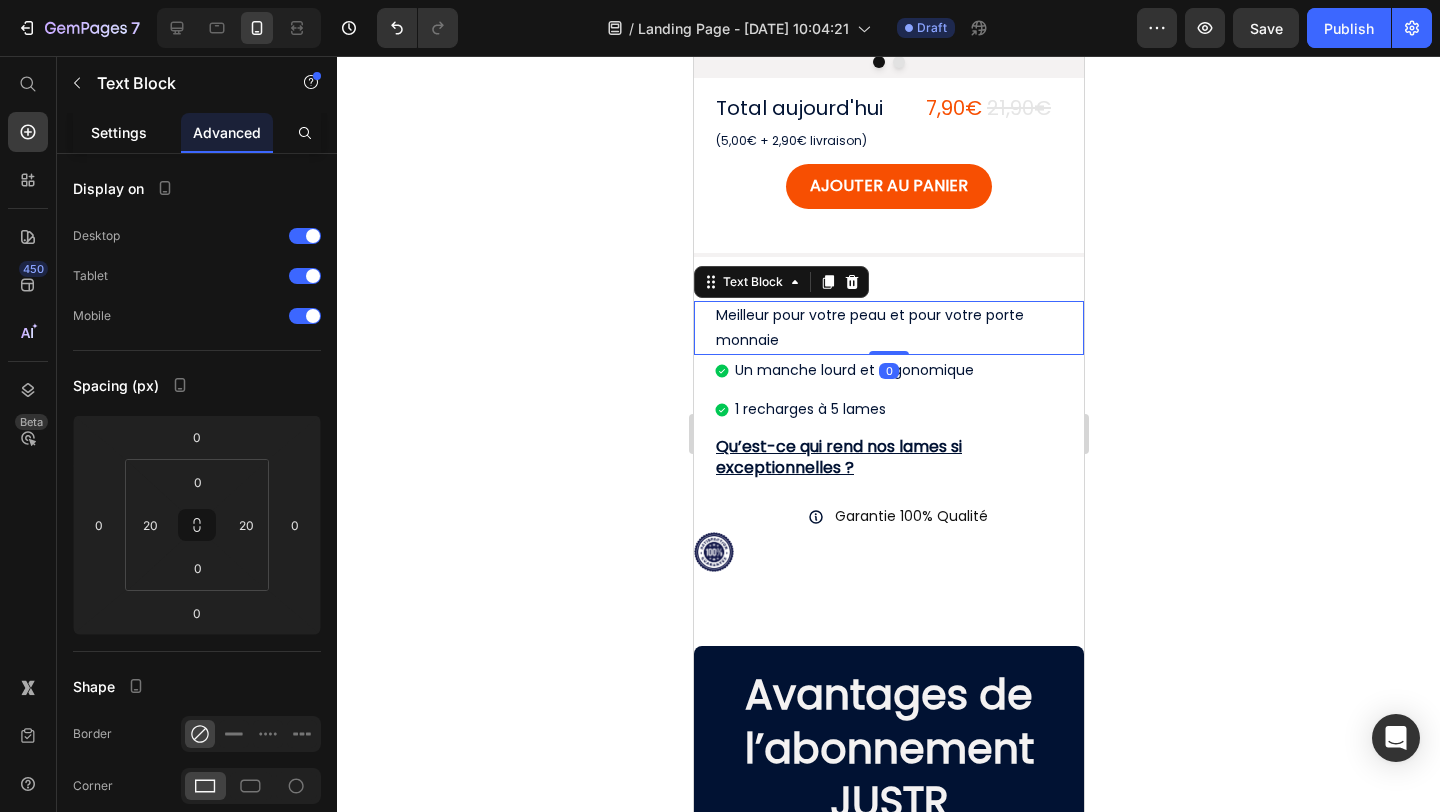 click on "Settings" at bounding box center [119, 132] 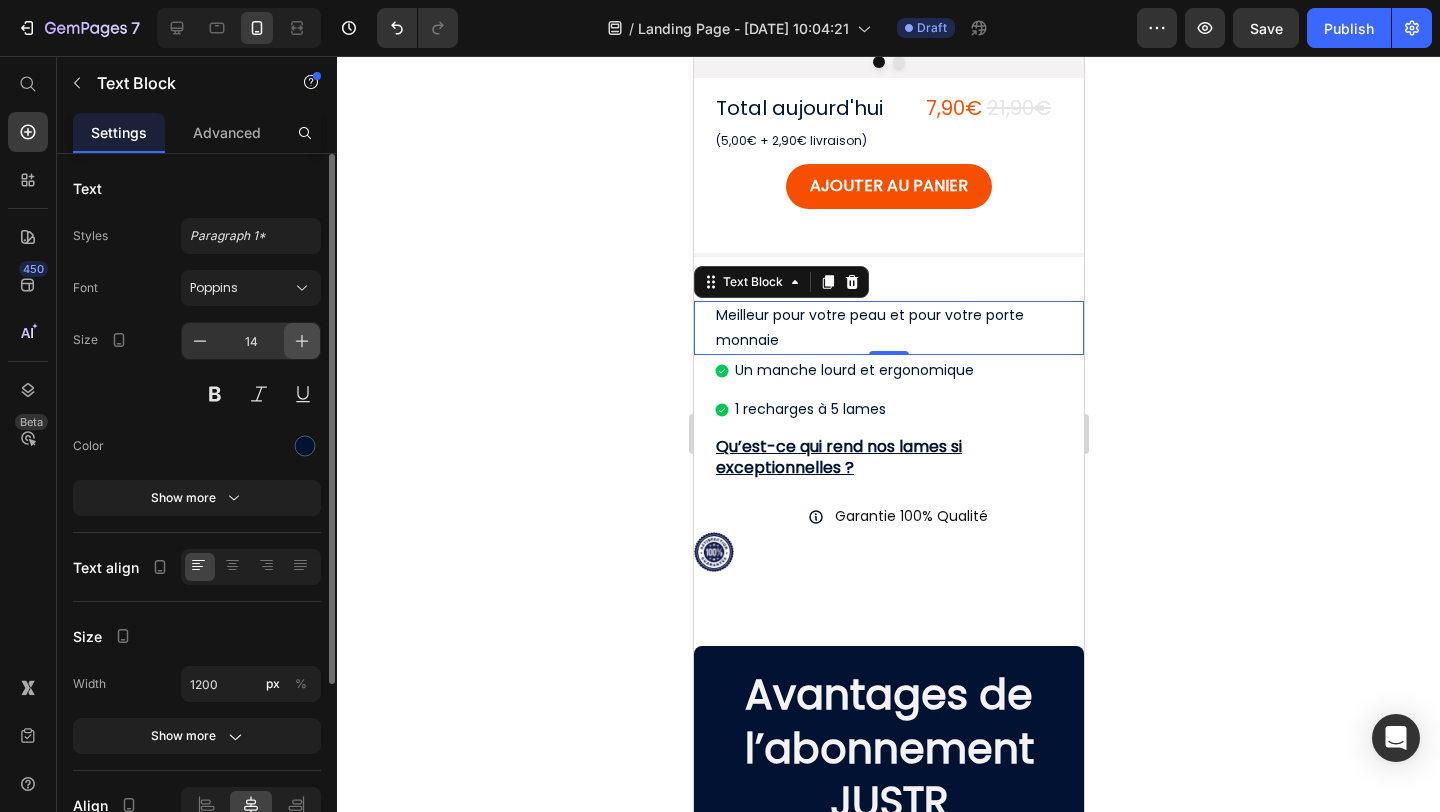 click 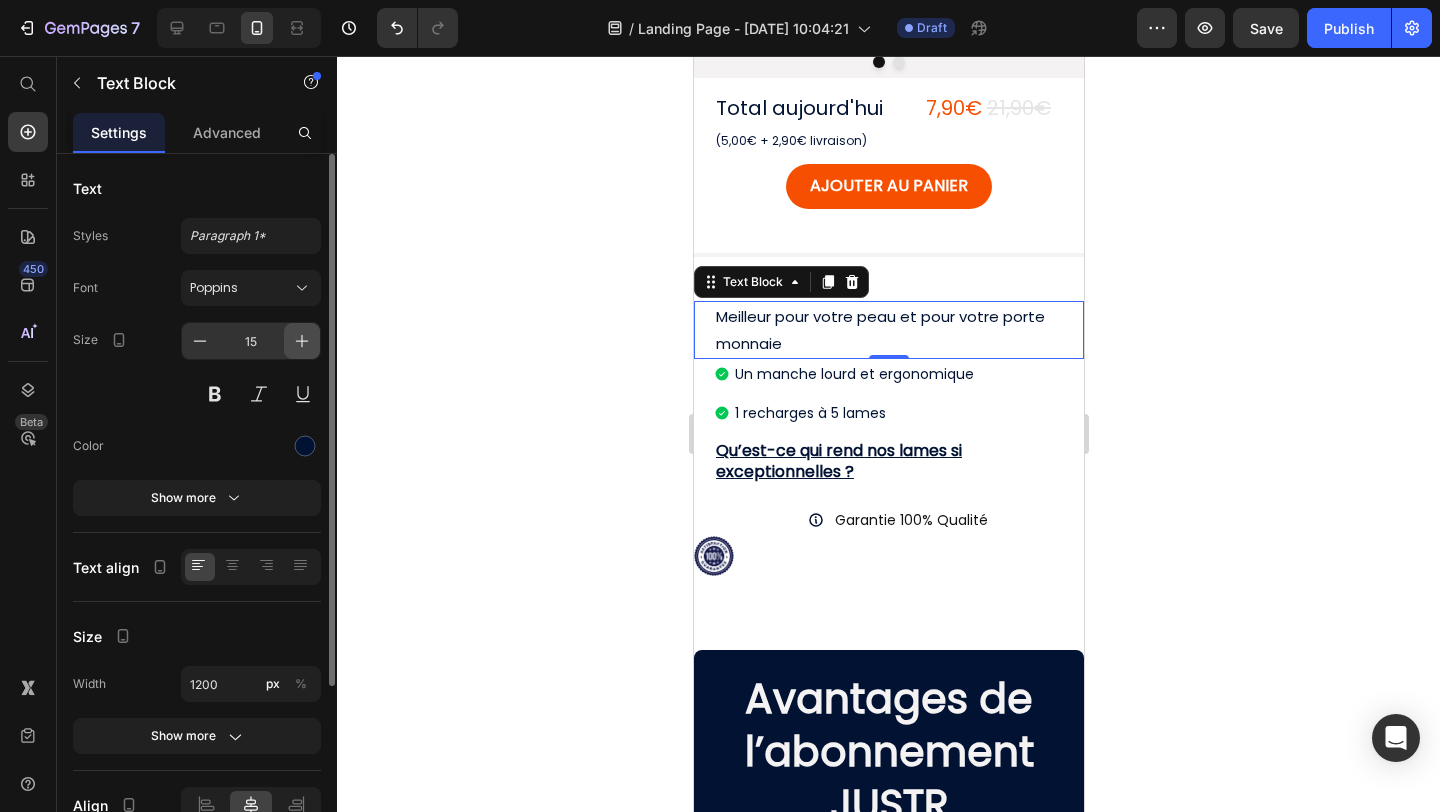 click 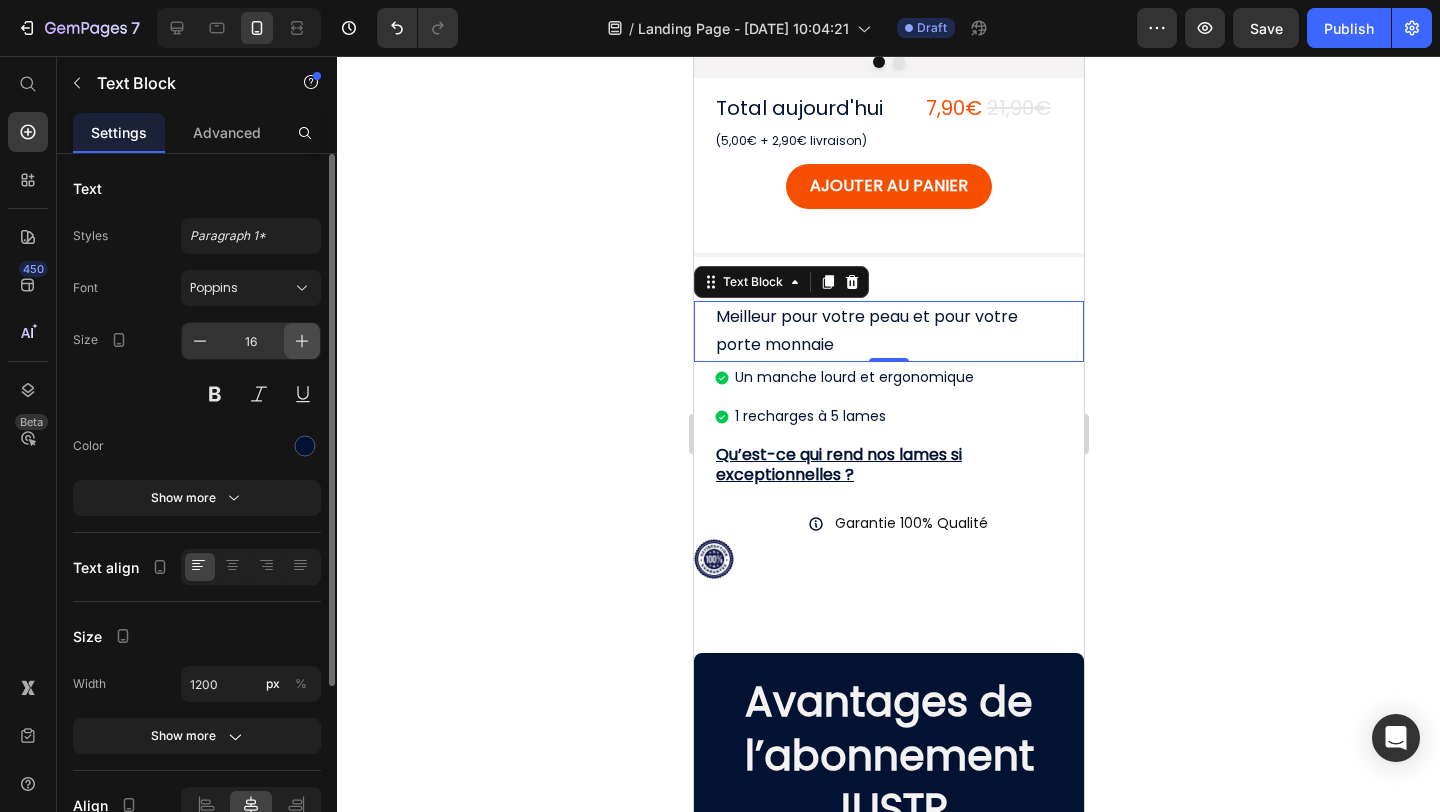 click 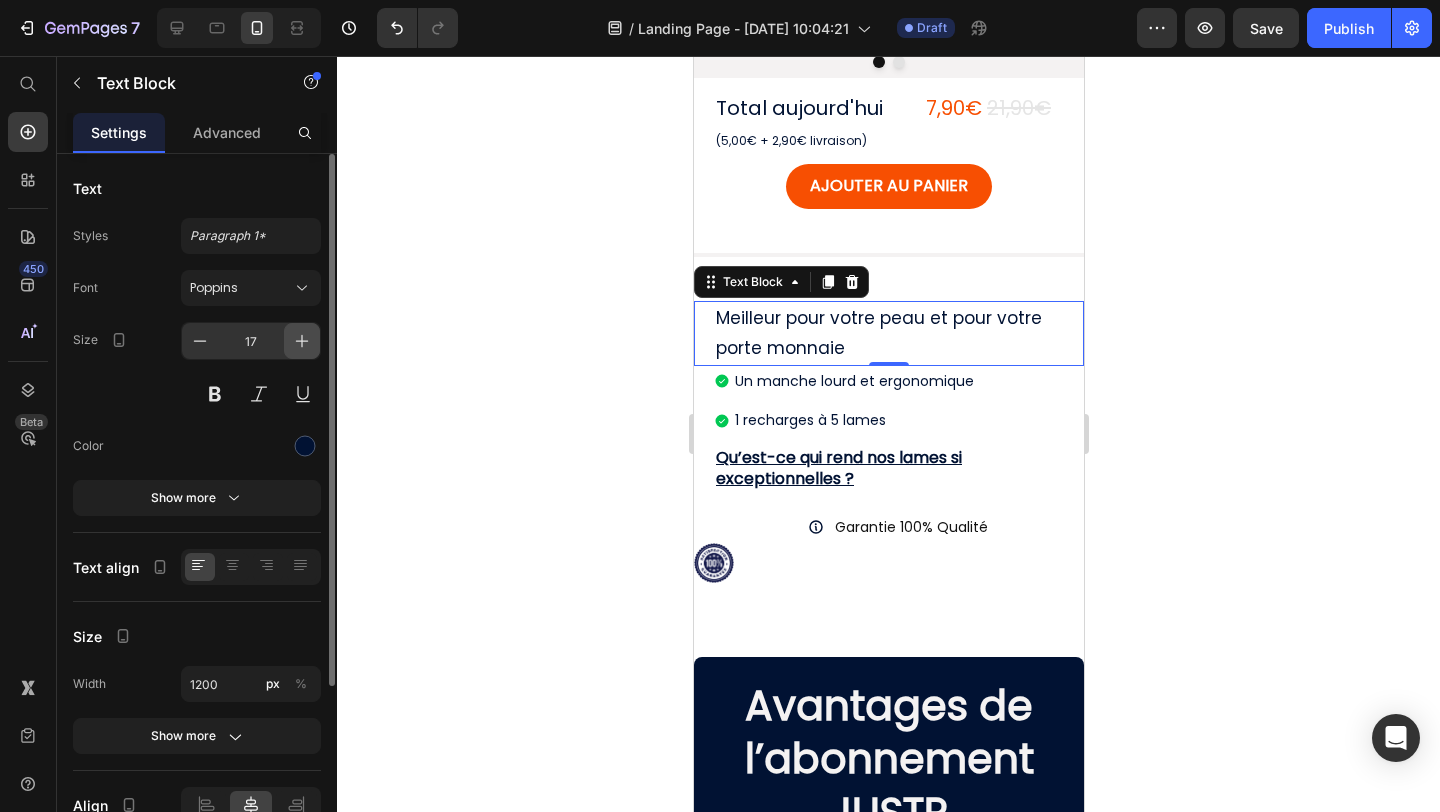 click 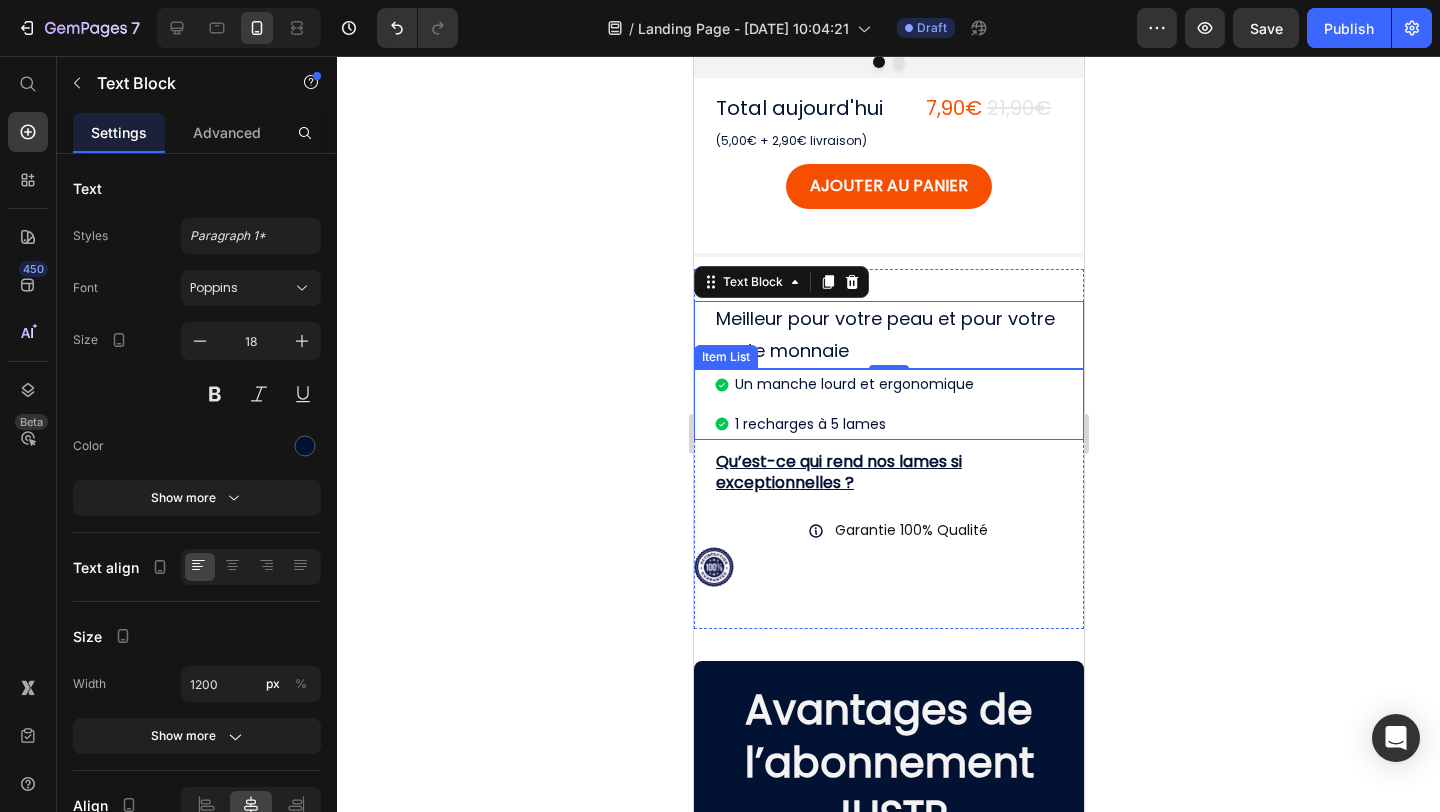 click 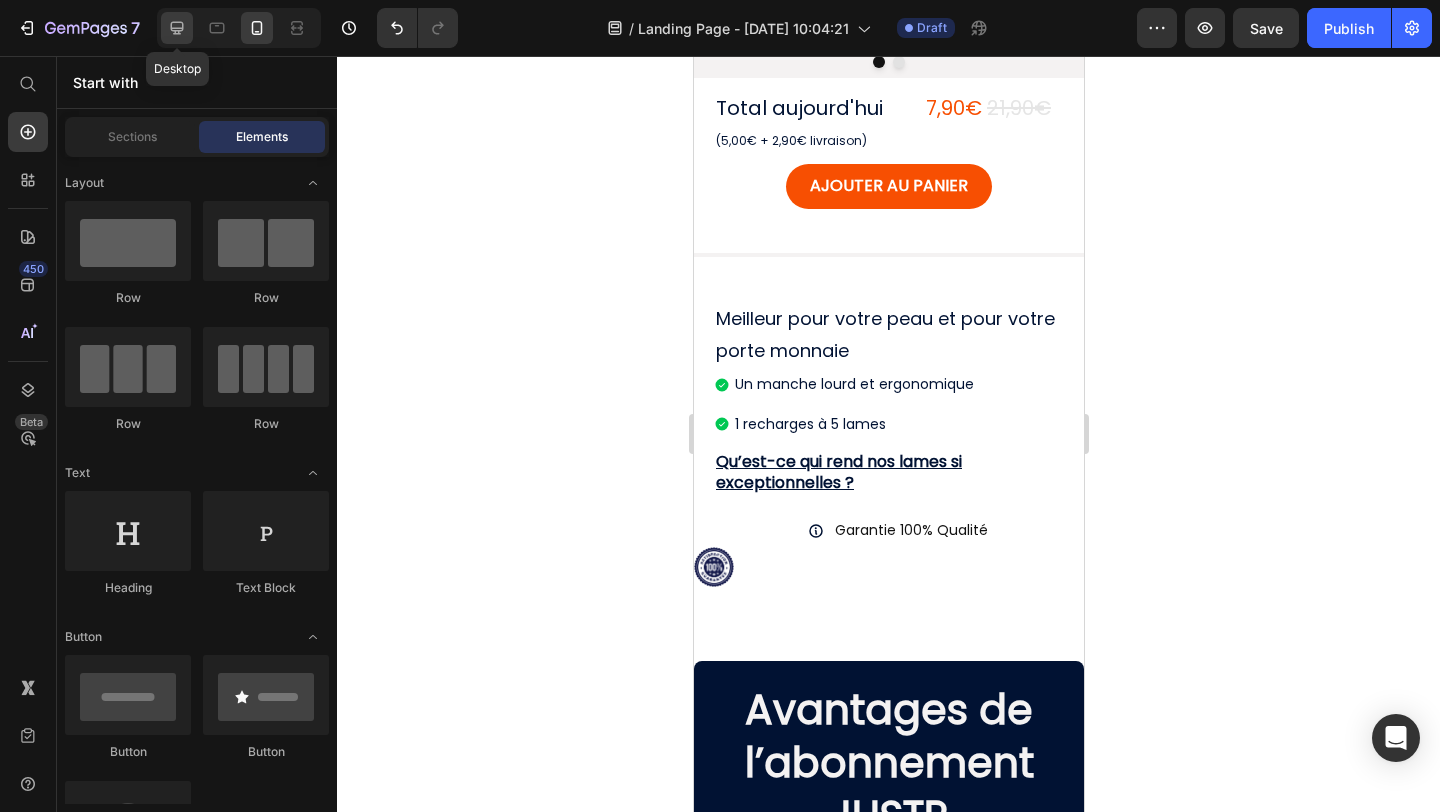 click 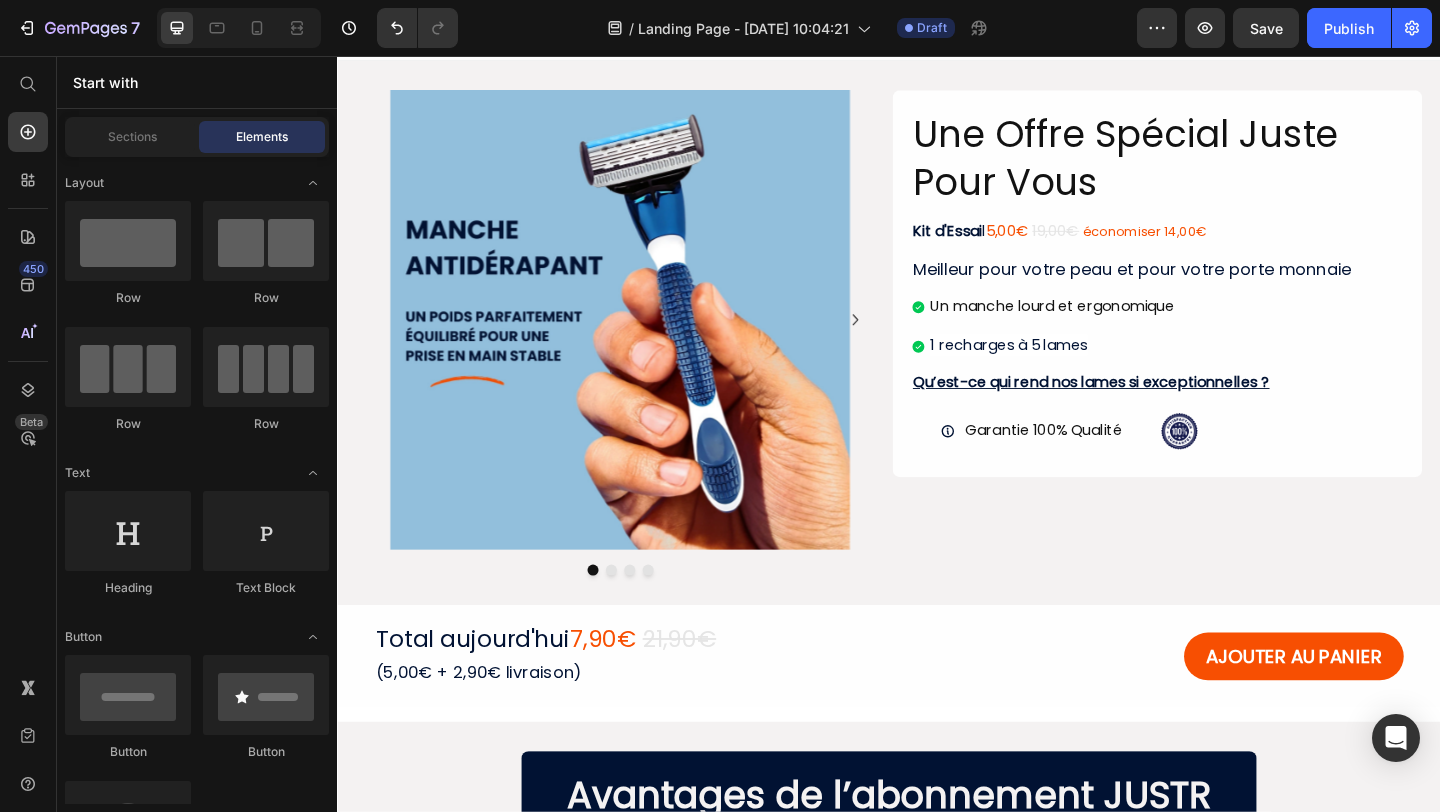 scroll, scrollTop: 38, scrollLeft: 0, axis: vertical 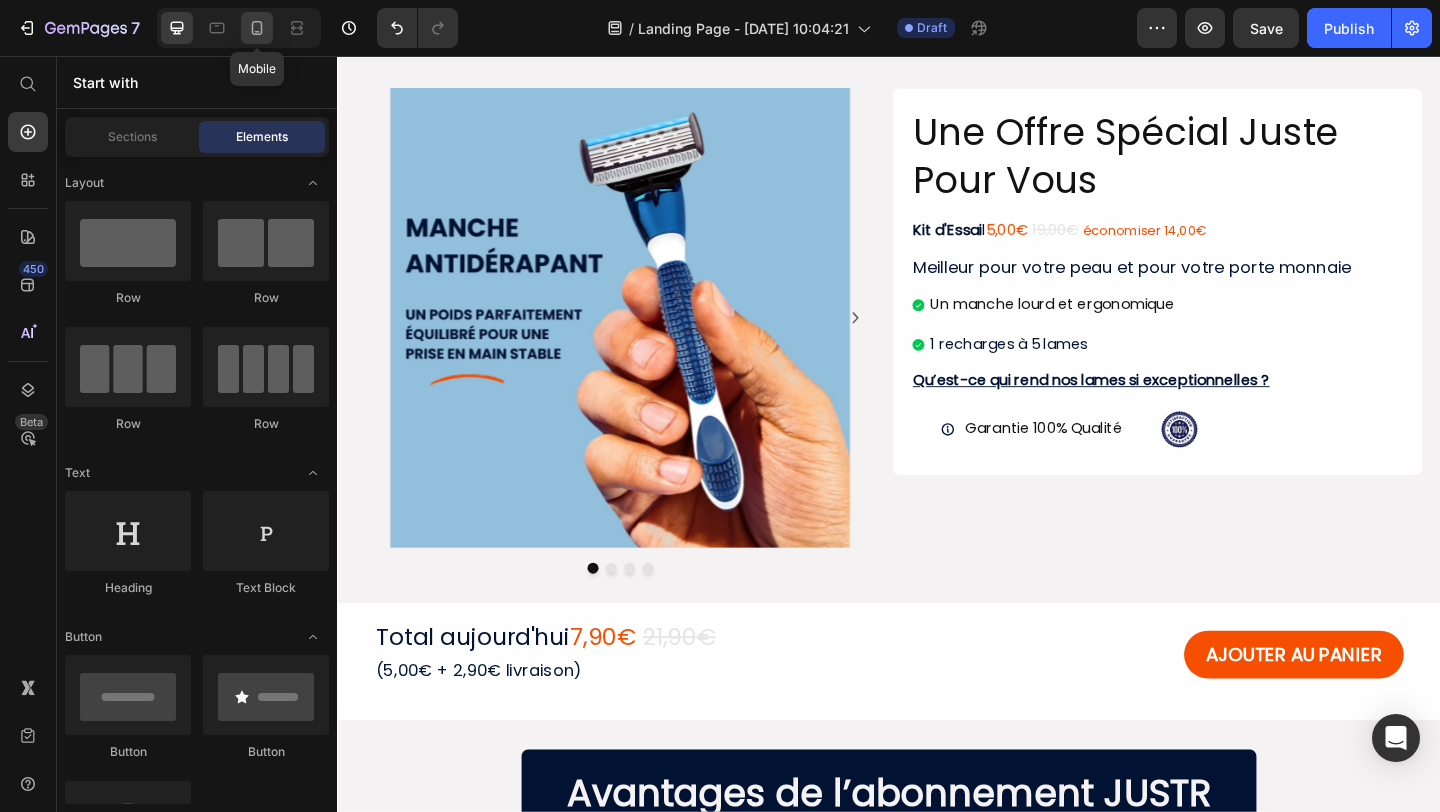 click 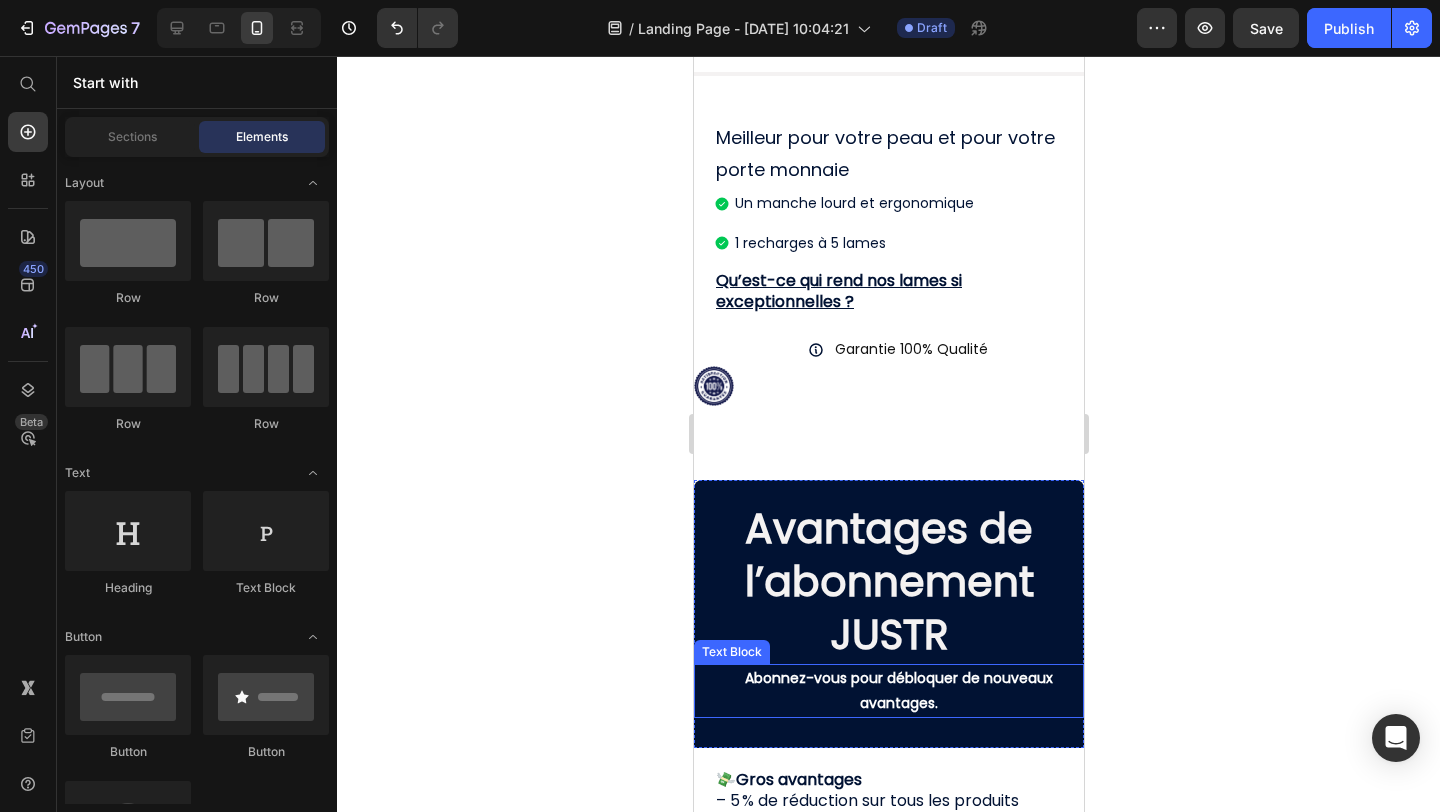 scroll, scrollTop: 586, scrollLeft: 0, axis: vertical 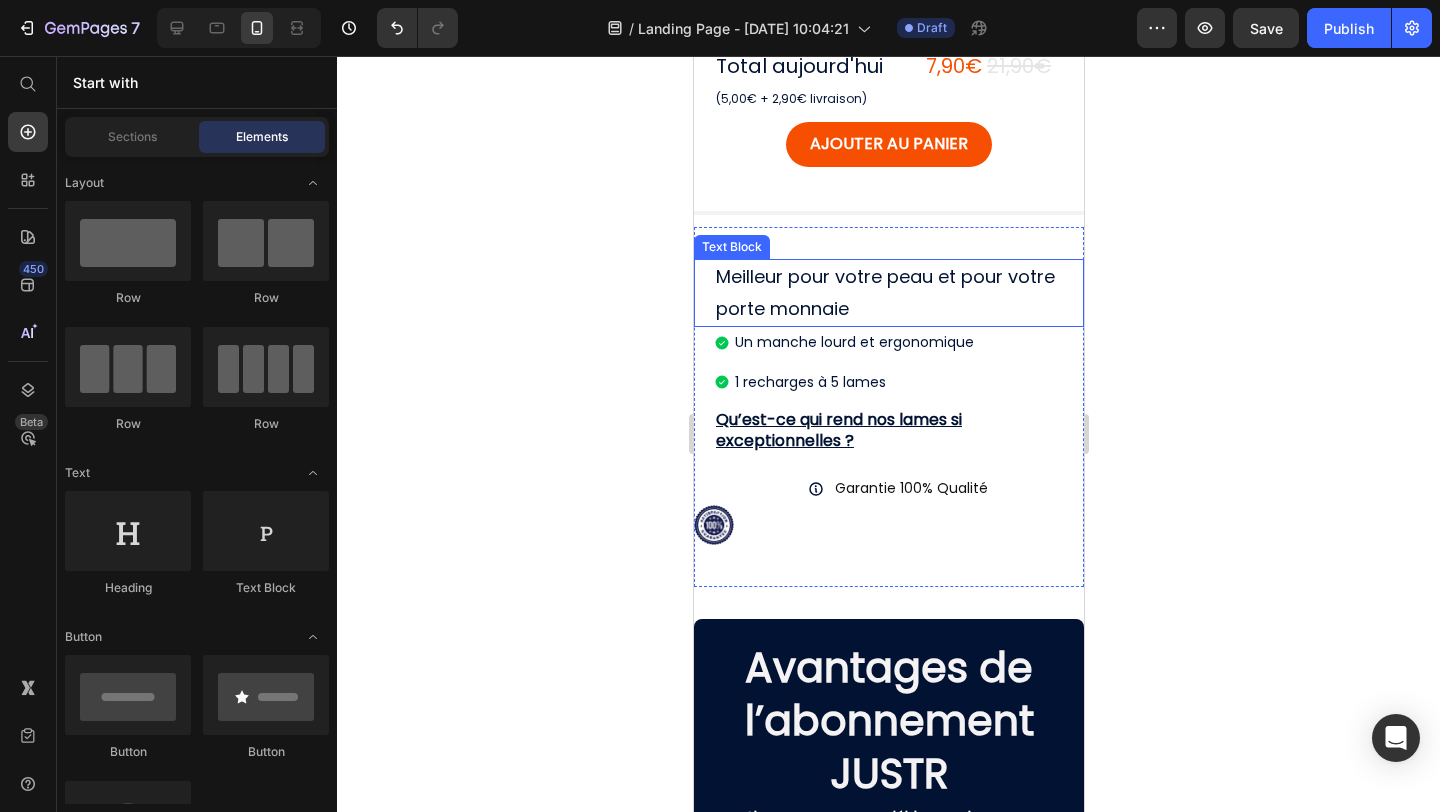 click on "Meilleur pour votre peau et pour votre porte monnaie" at bounding box center [888, 293] 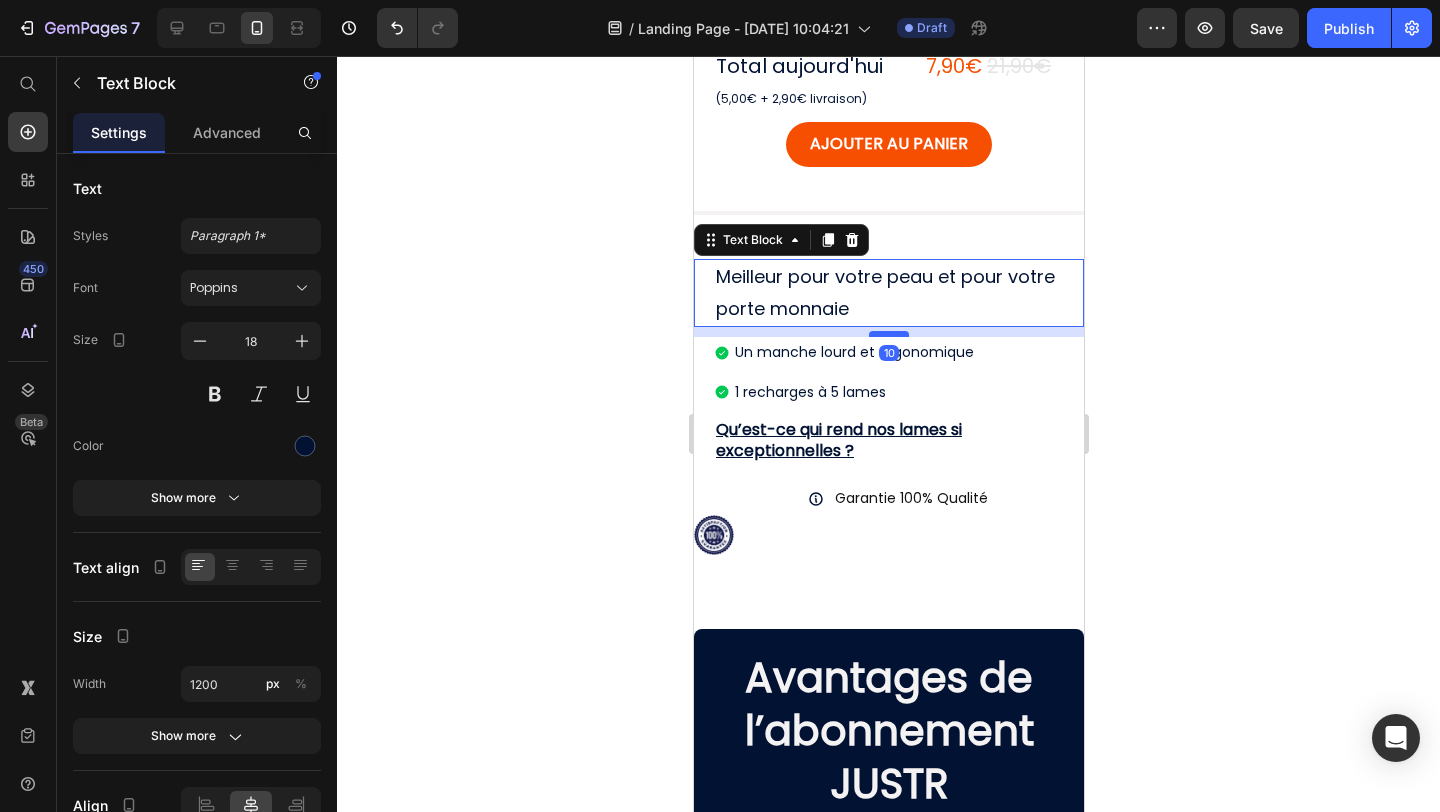 drag, startPoint x: 882, startPoint y: 325, endPoint x: 883, endPoint y: 335, distance: 10.049875 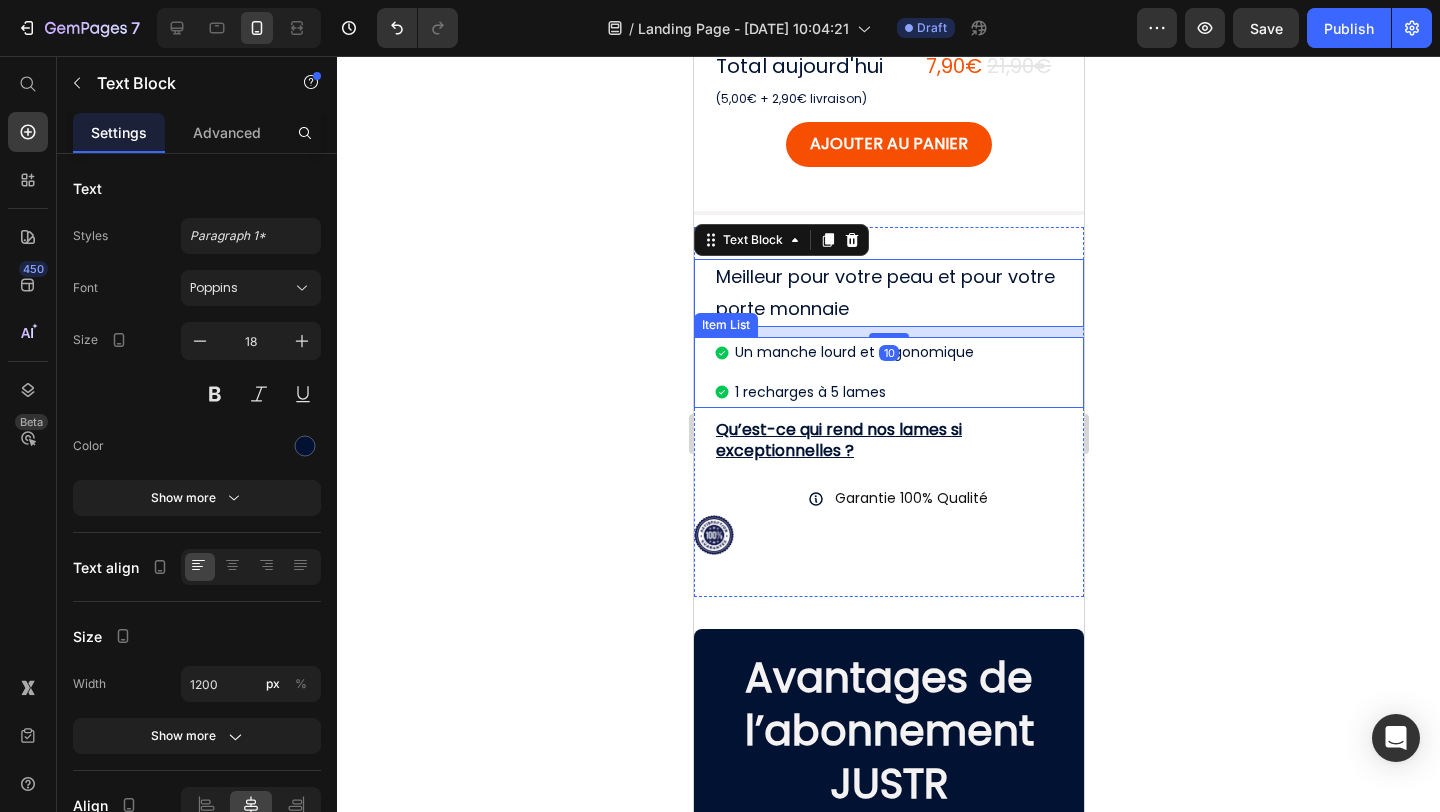 click on "1 recharges à 5 lames" at bounding box center [853, 392] 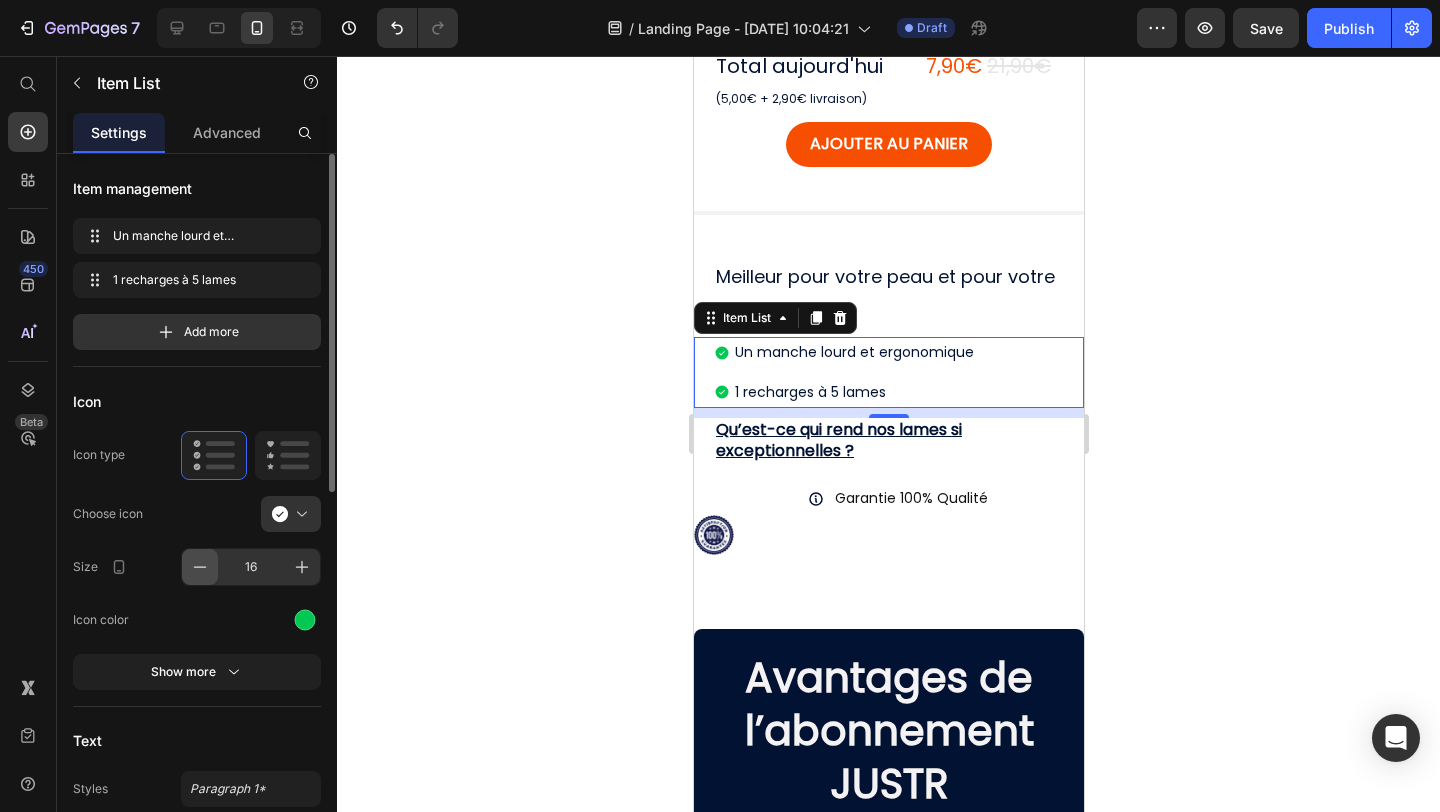 click 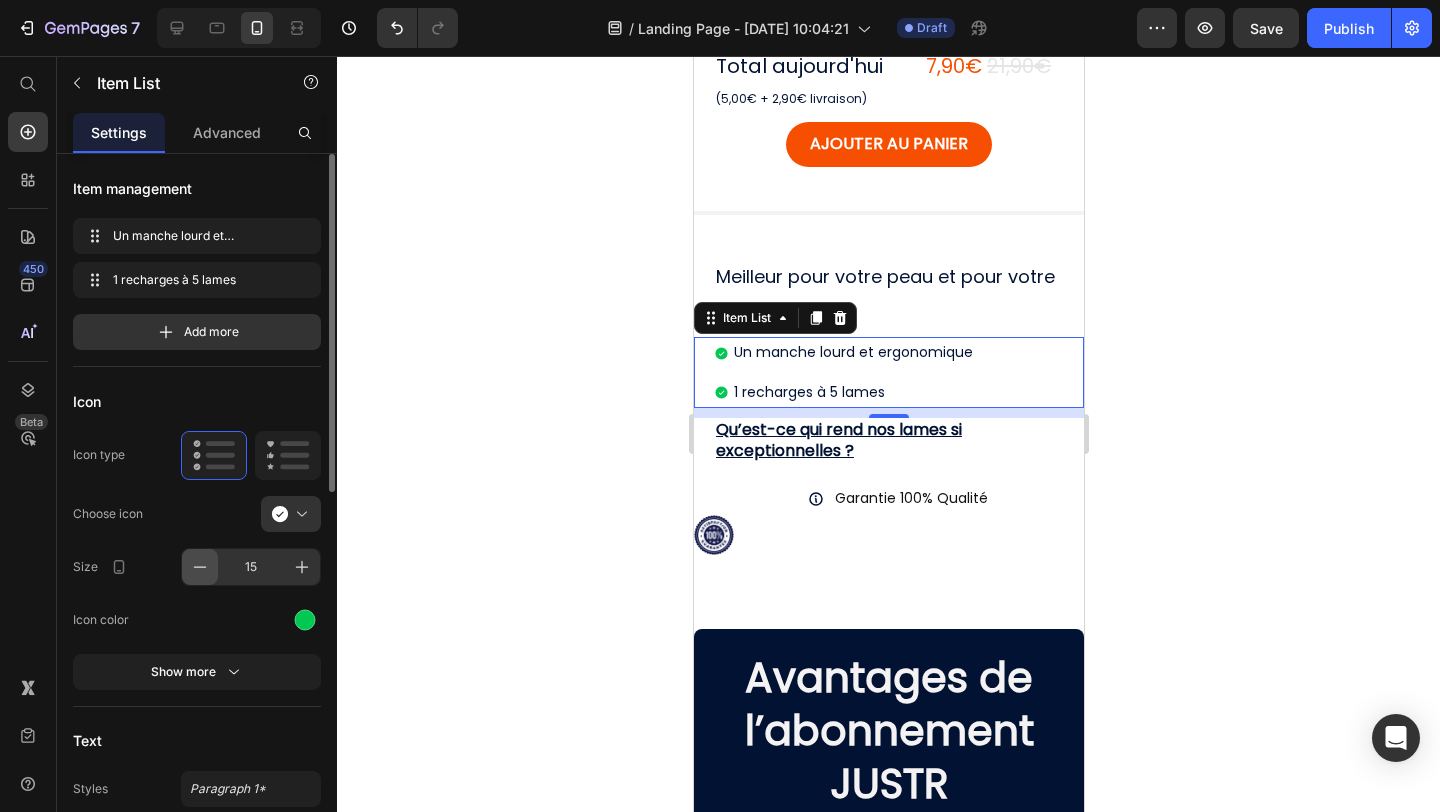 click 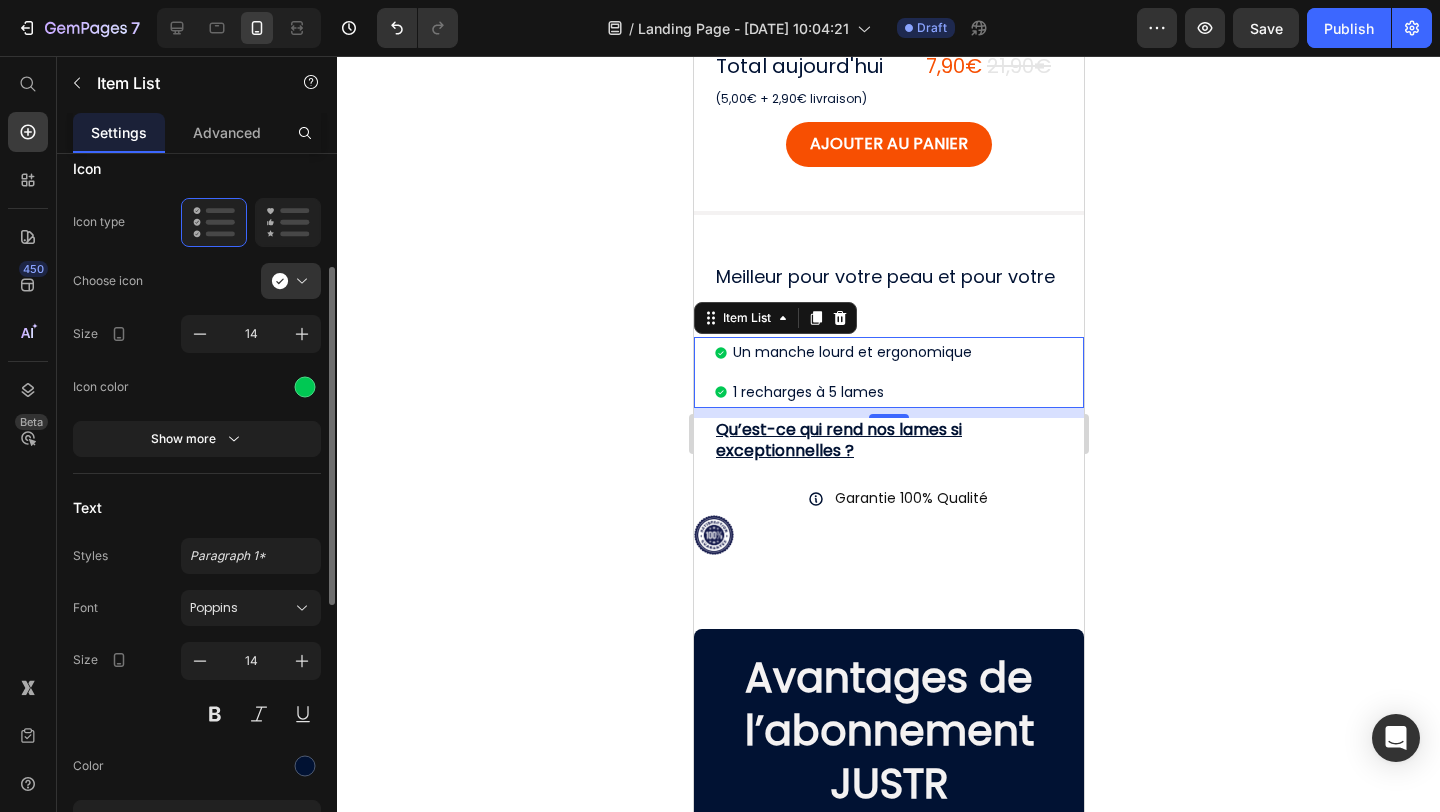 scroll, scrollTop: 235, scrollLeft: 0, axis: vertical 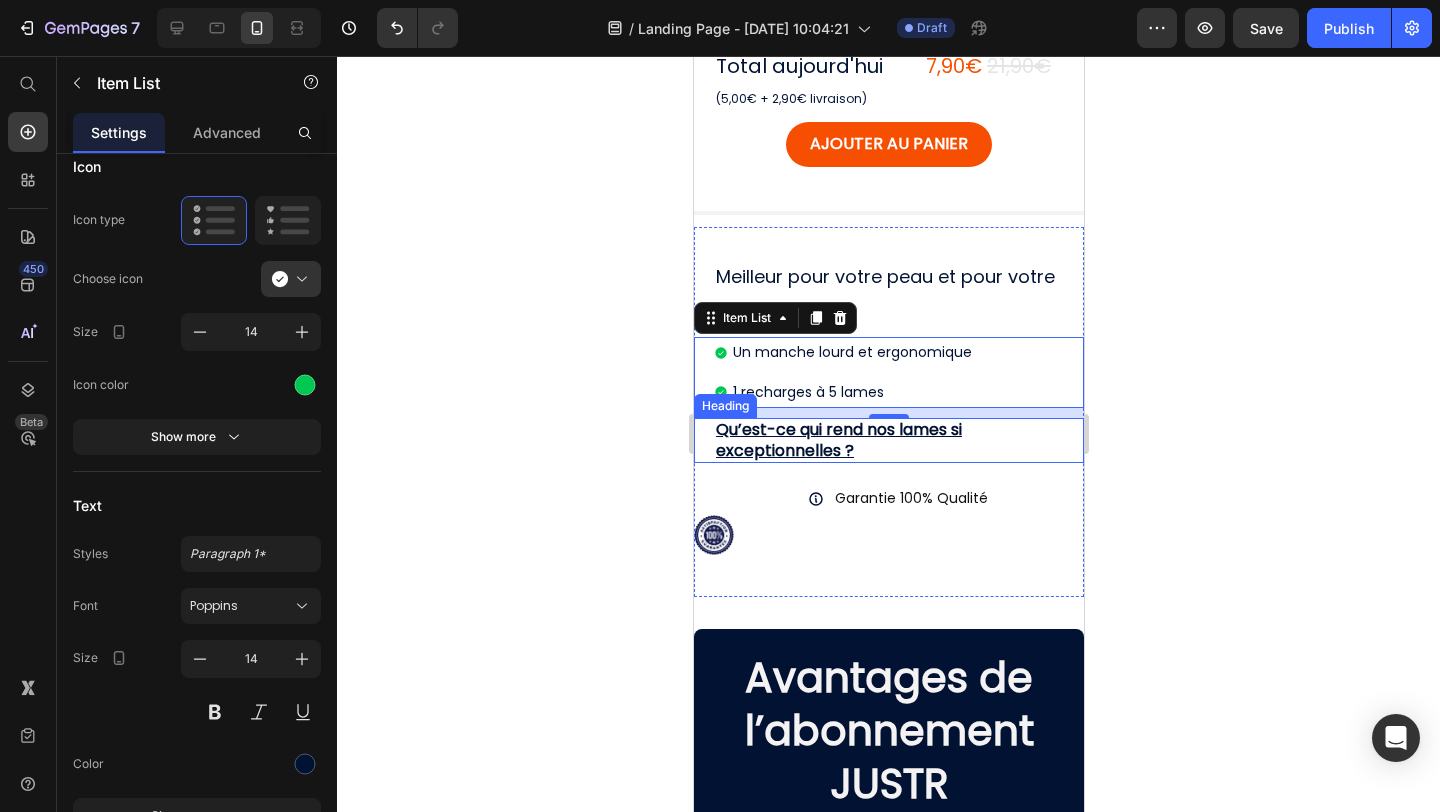 click on "Qu’est-ce qui rend nos lames si exceptionnelles ?" at bounding box center (888, 441) 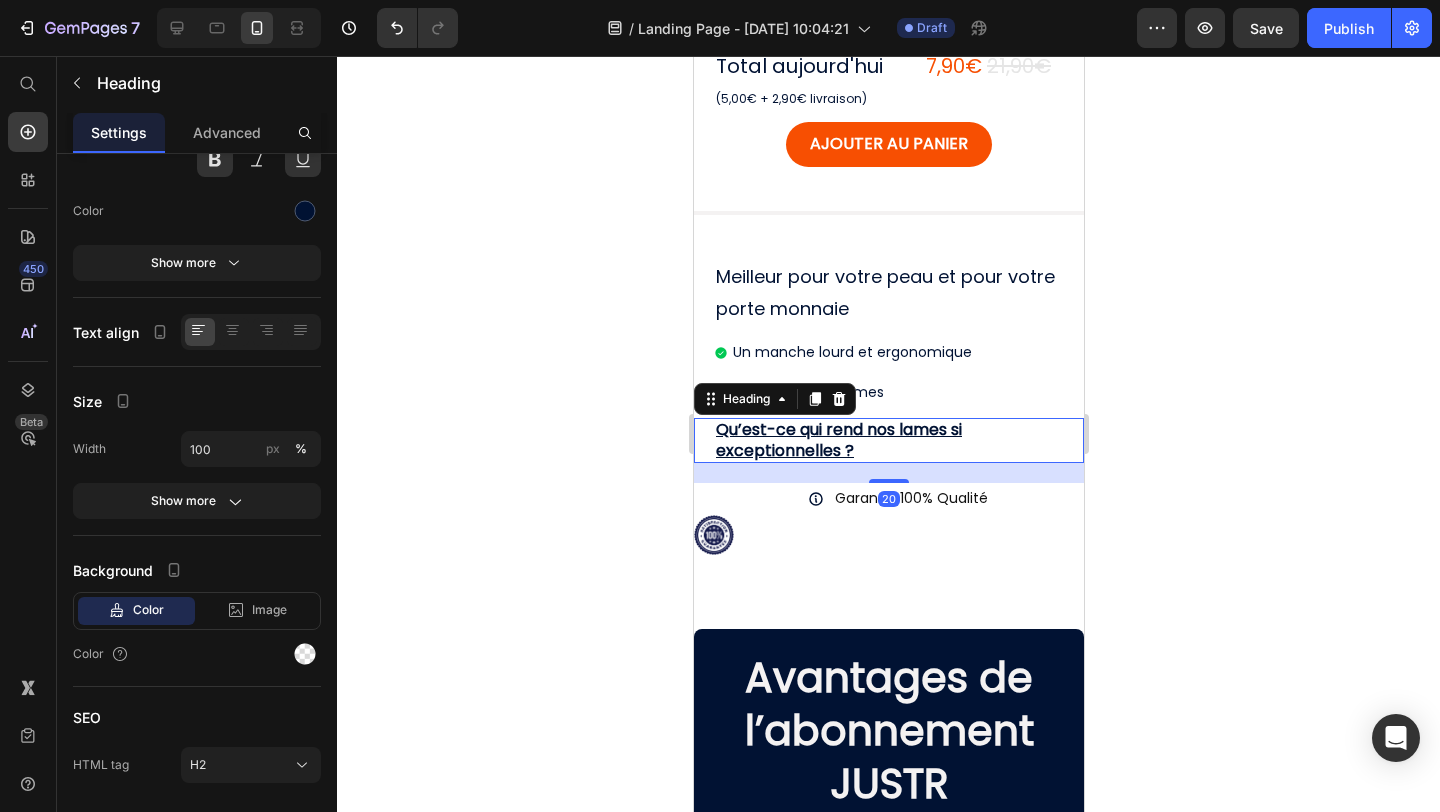 scroll, scrollTop: 0, scrollLeft: 0, axis: both 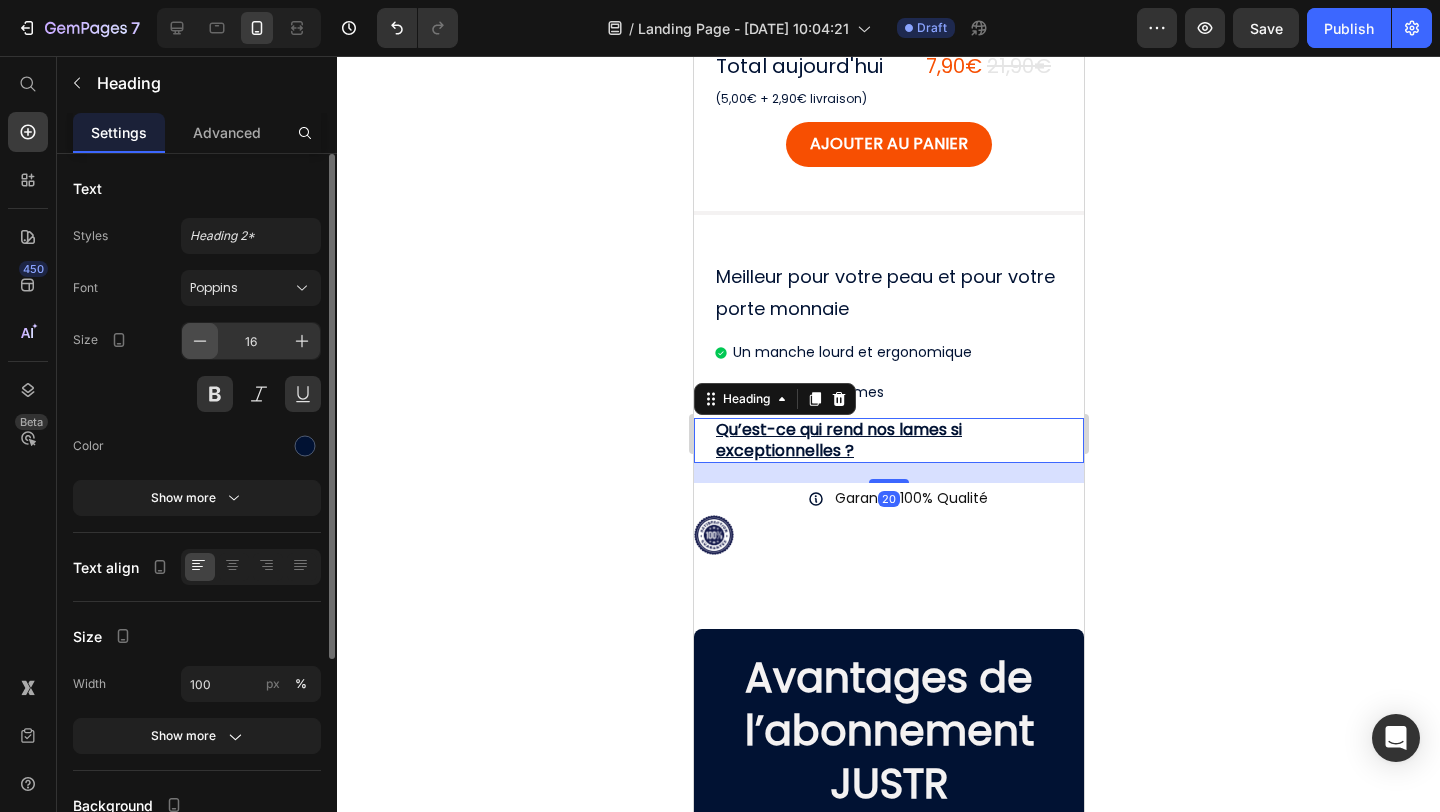 click 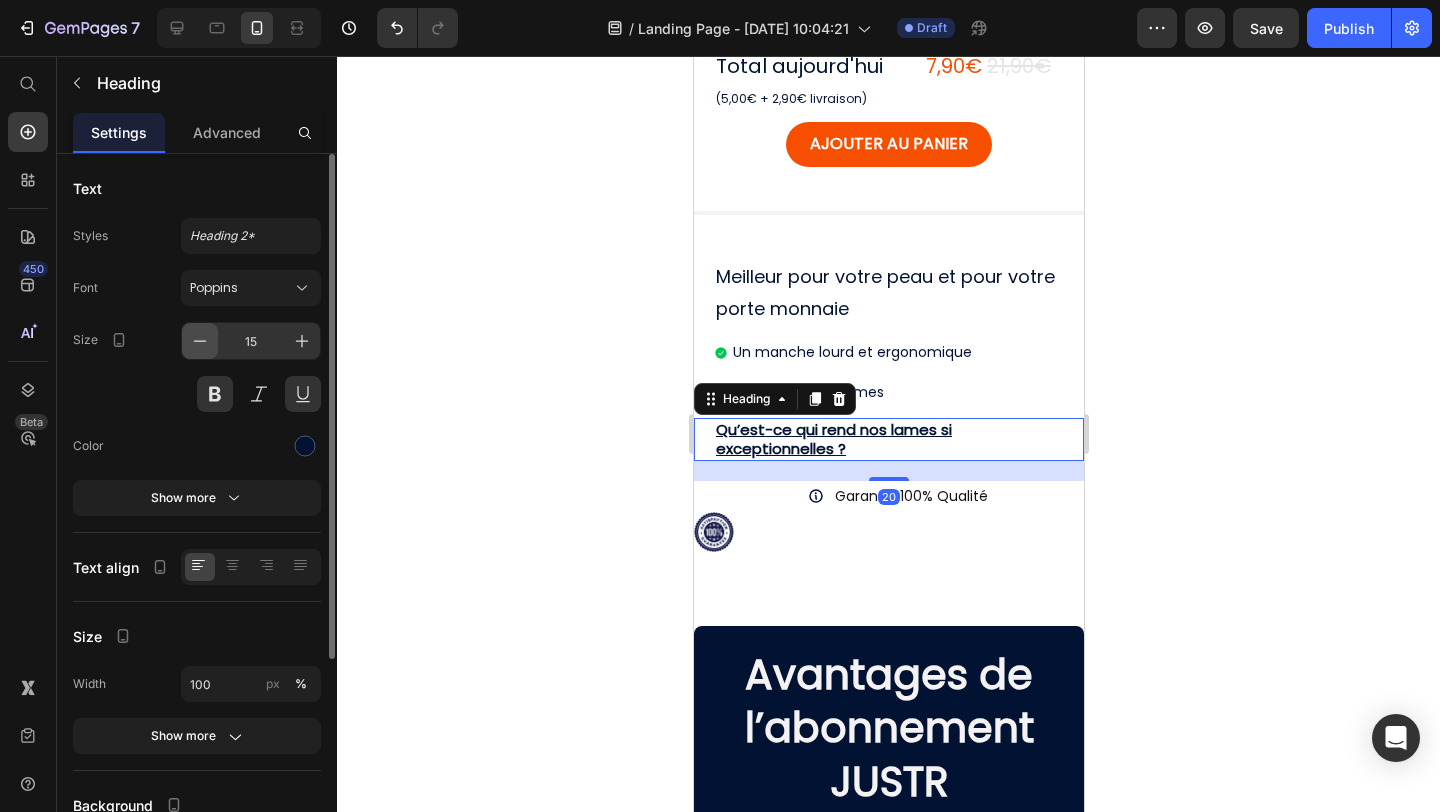 click 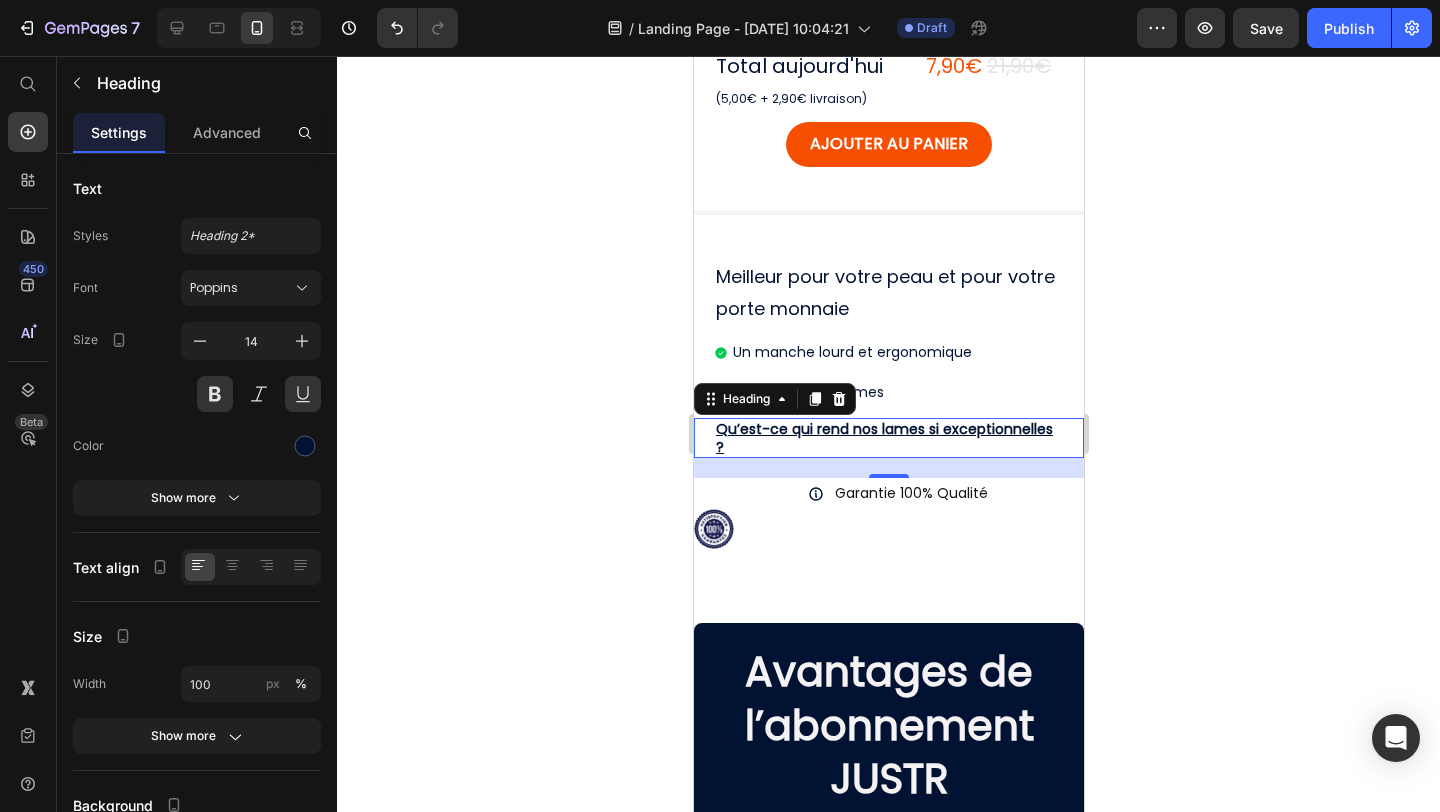 click 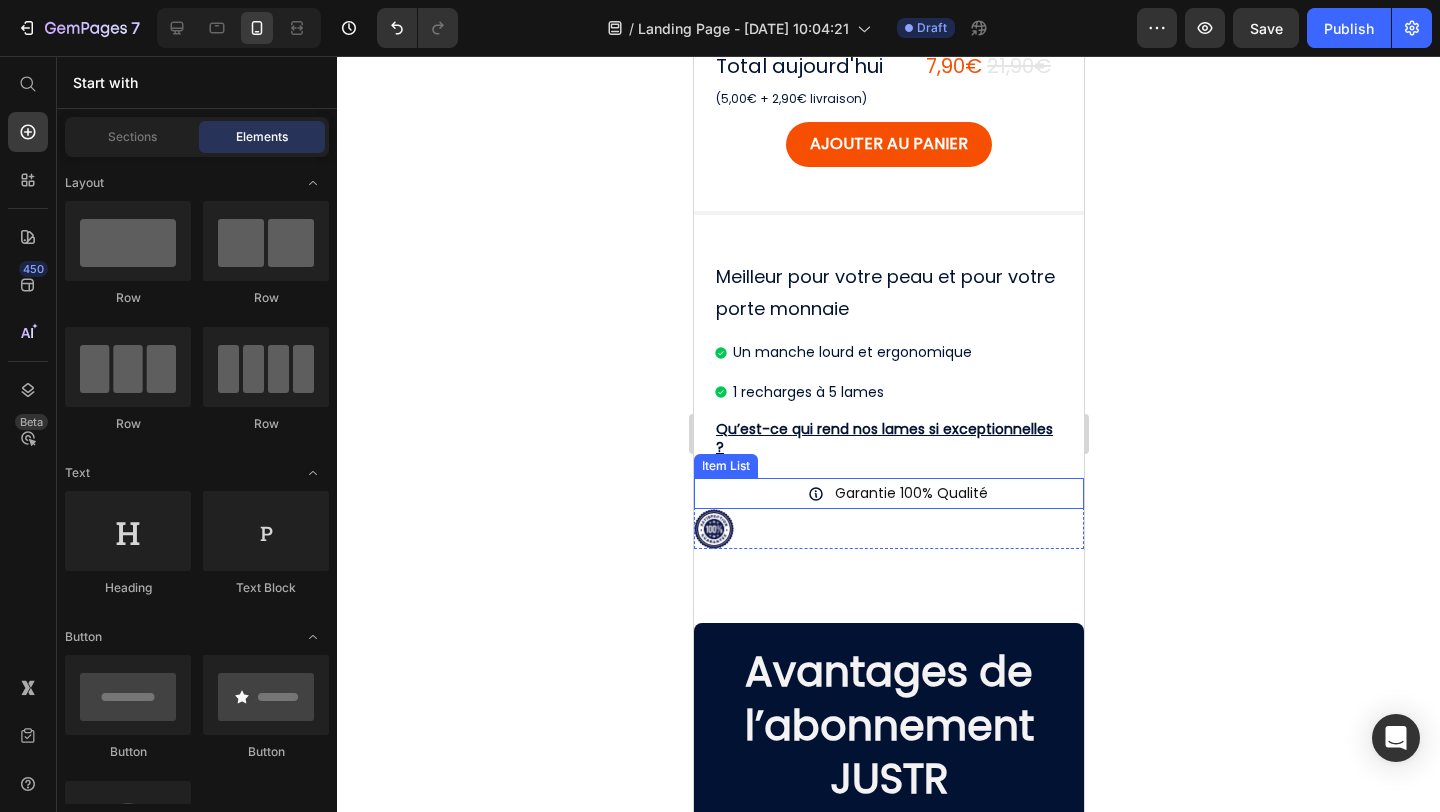click 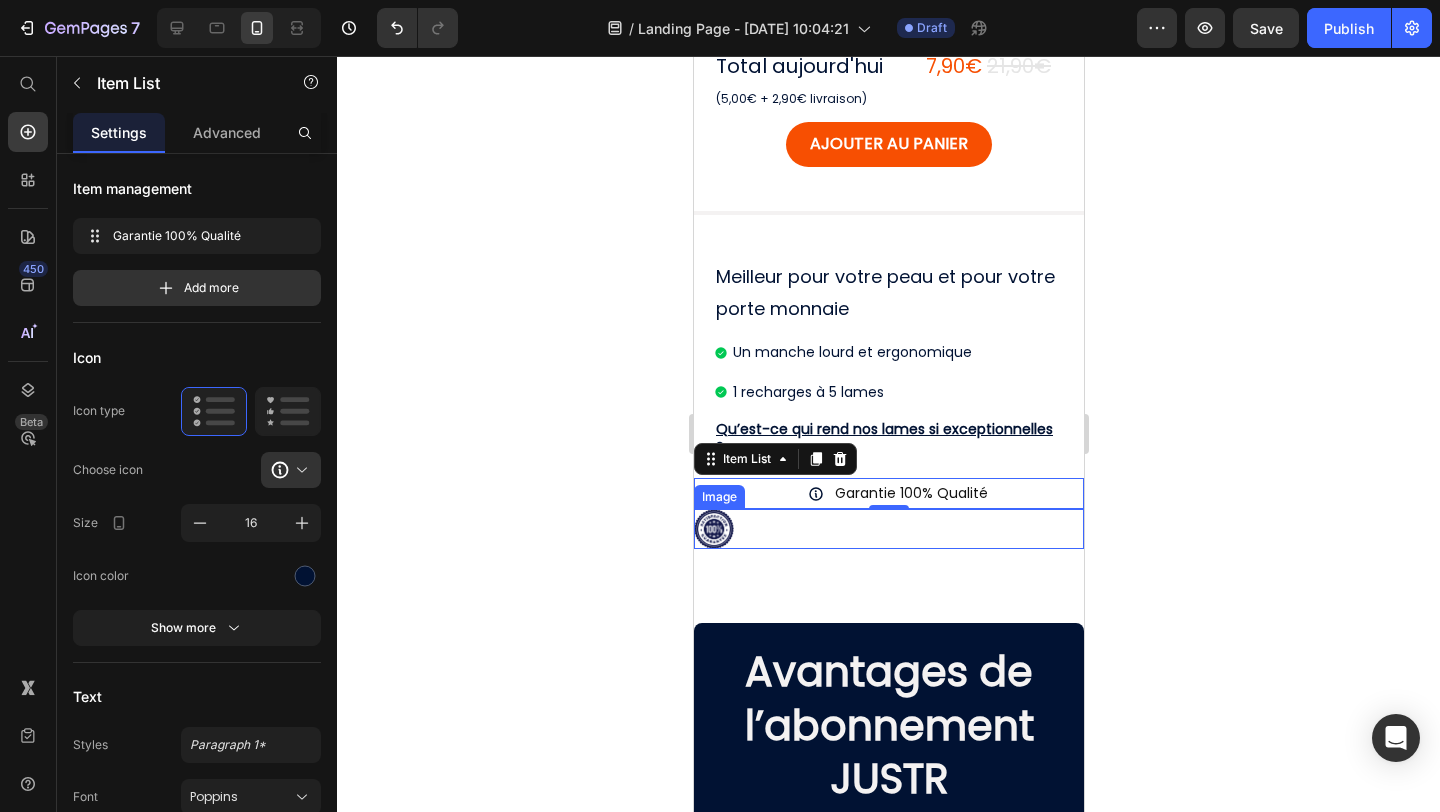 click at bounding box center [888, 529] 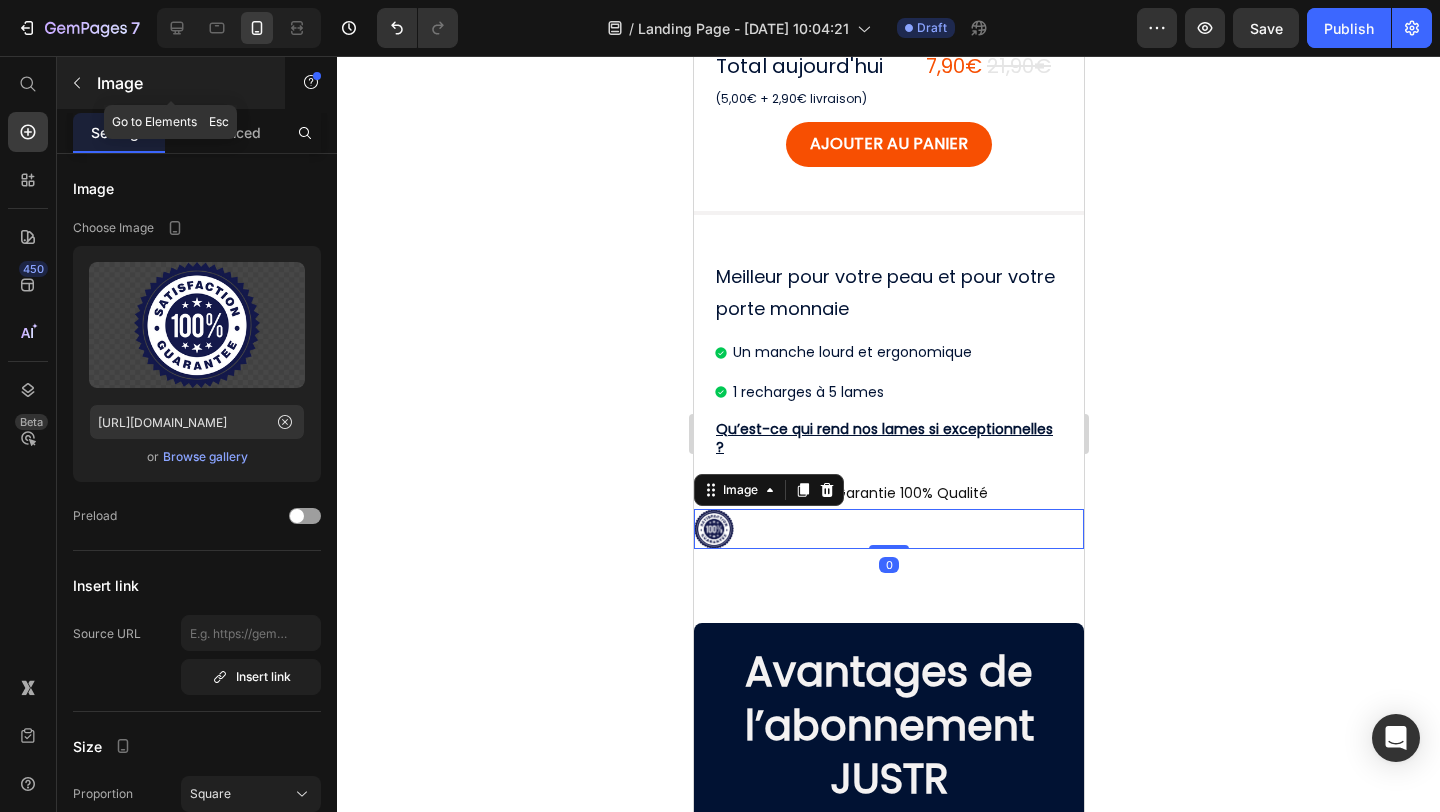 click 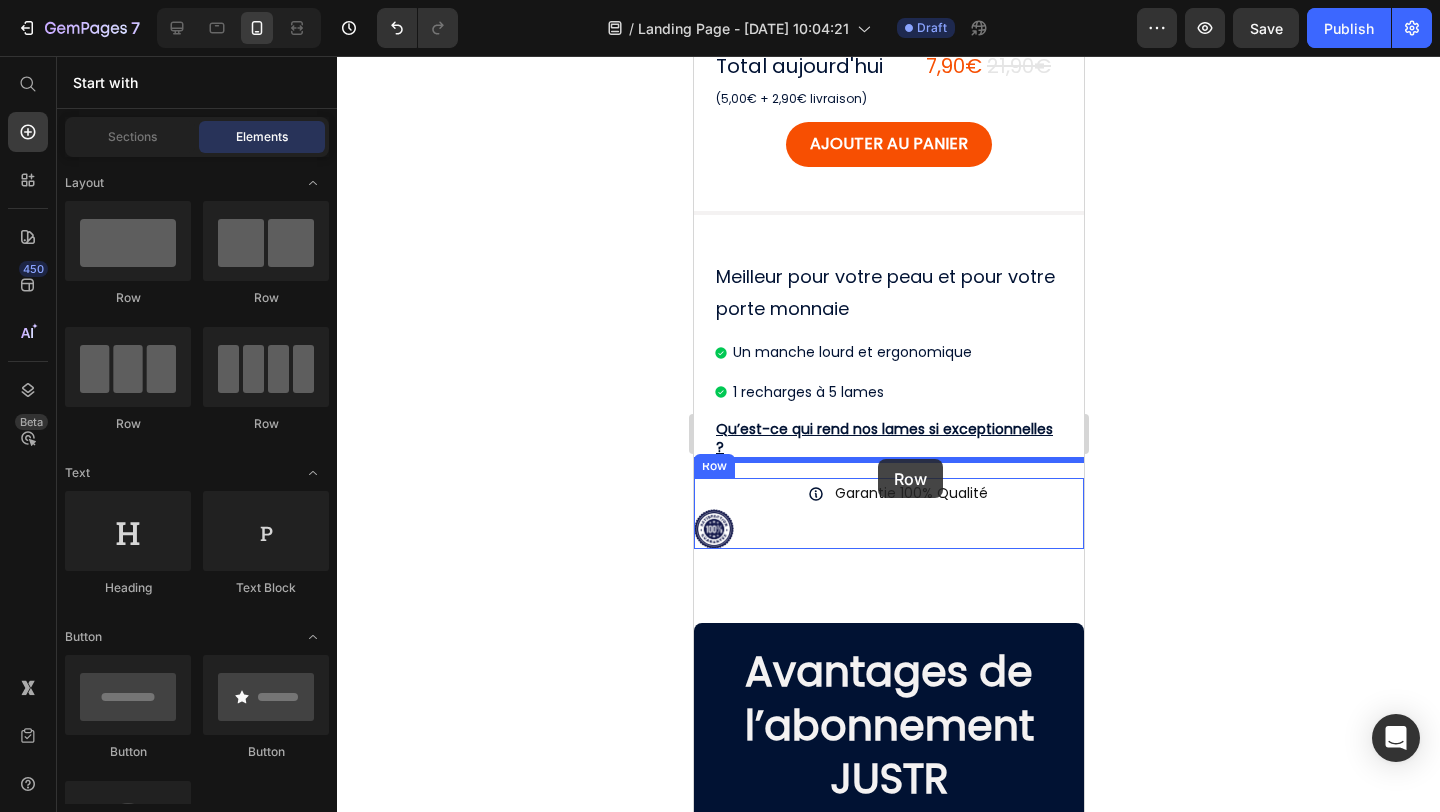 drag, startPoint x: 965, startPoint y: 309, endPoint x: 875, endPoint y: 458, distance: 174.07182 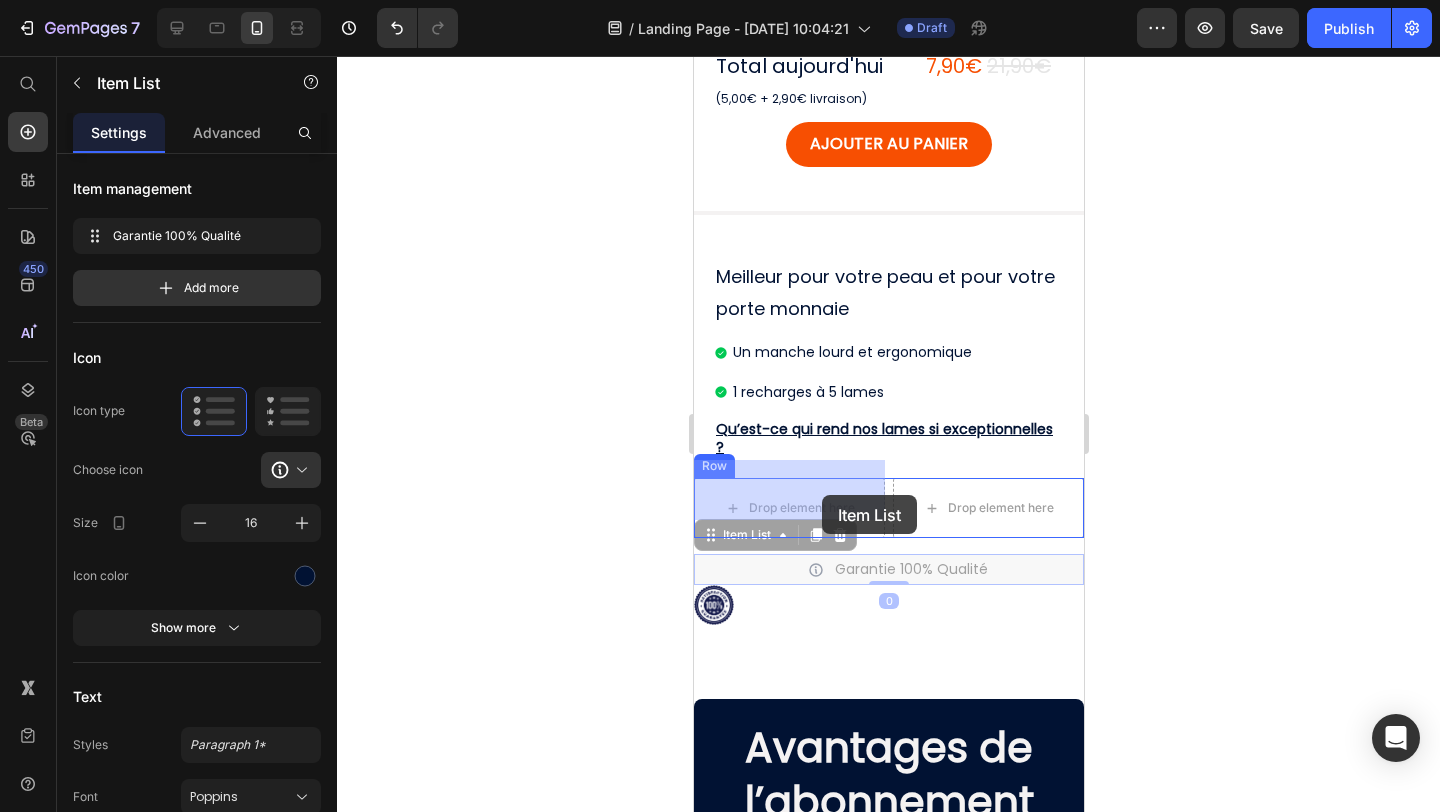 drag, startPoint x: 898, startPoint y: 549, endPoint x: 821, endPoint y: 495, distance: 94.04786 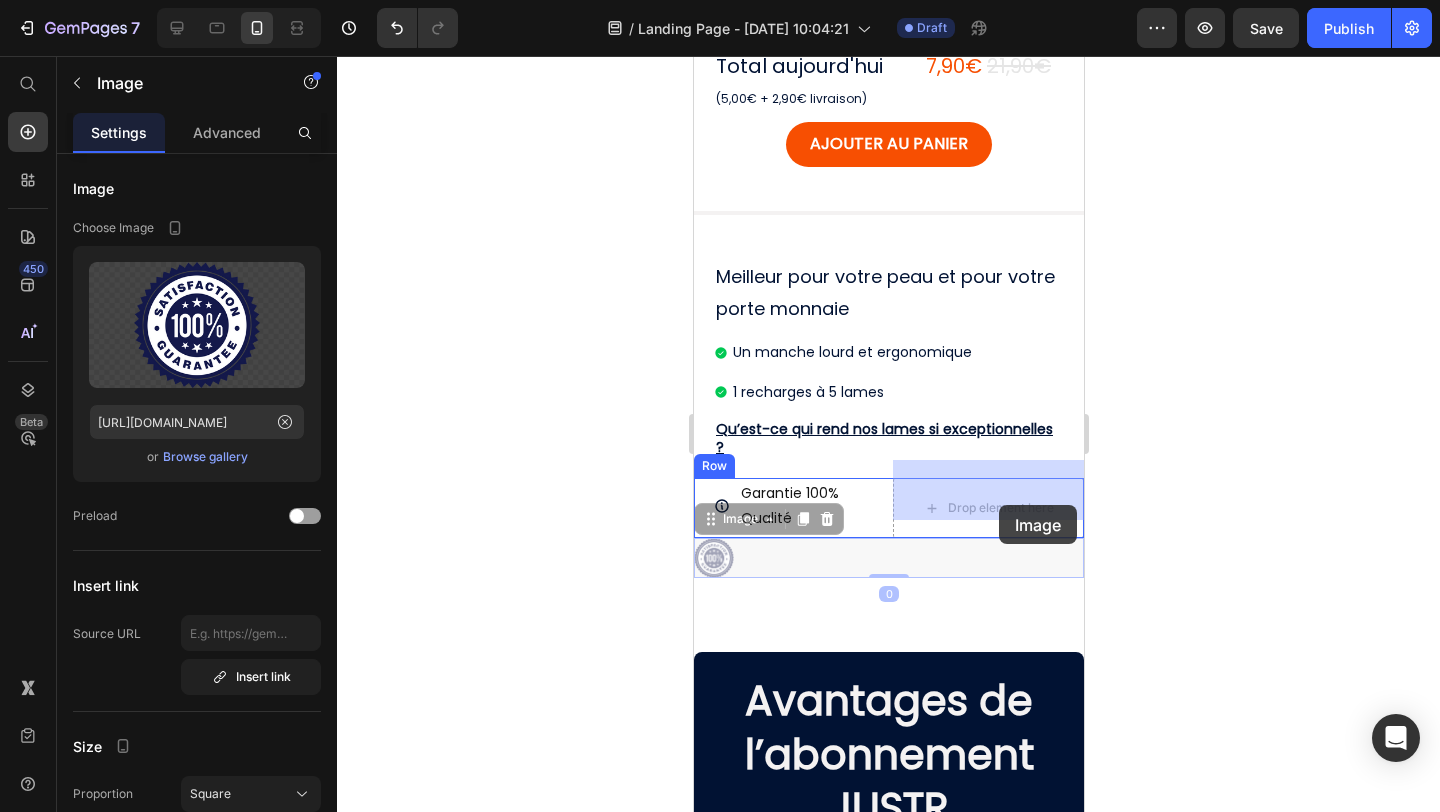 drag, startPoint x: 713, startPoint y: 547, endPoint x: 998, endPoint y: 505, distance: 288.07812 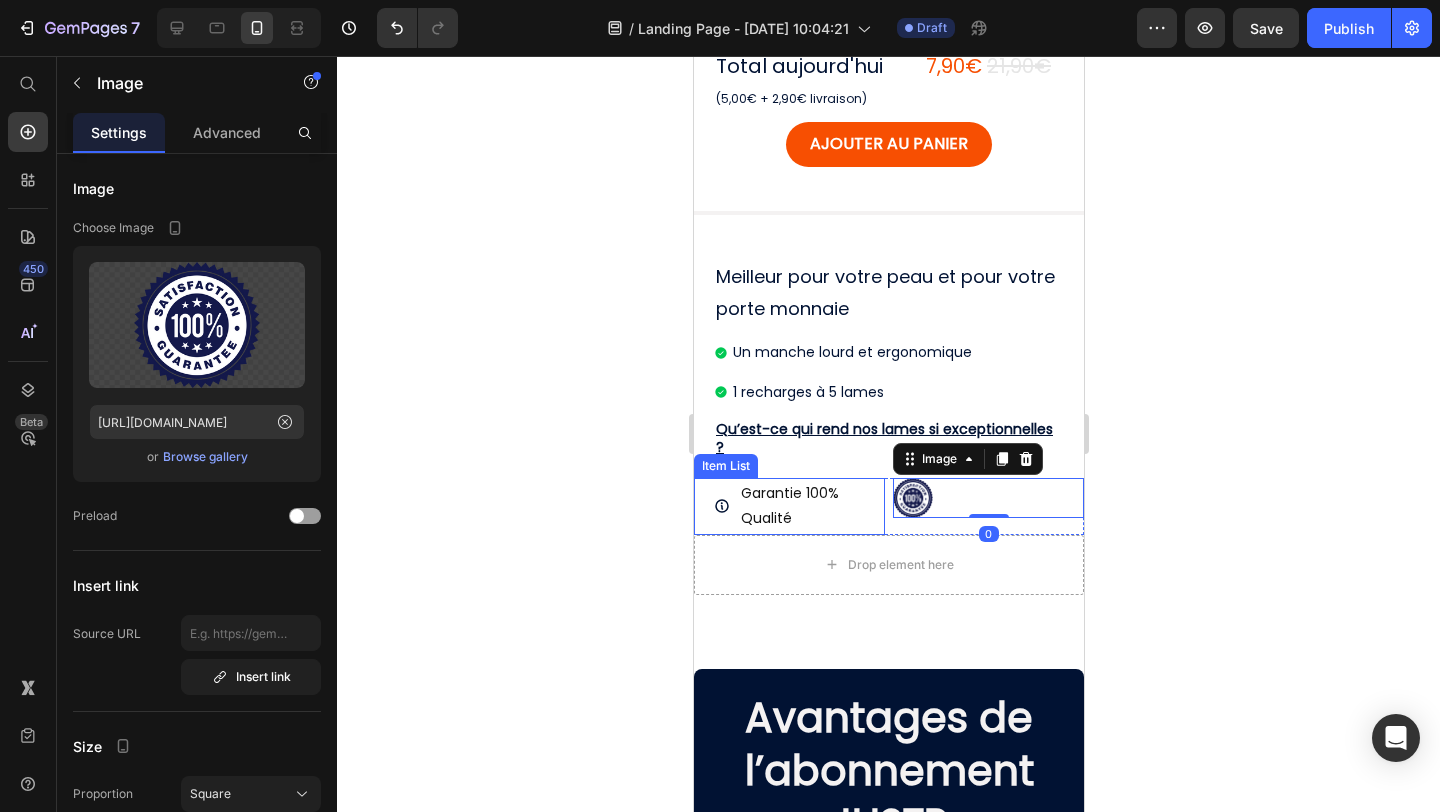 click on "Garantie 100% Qualité" at bounding box center (810, 506) 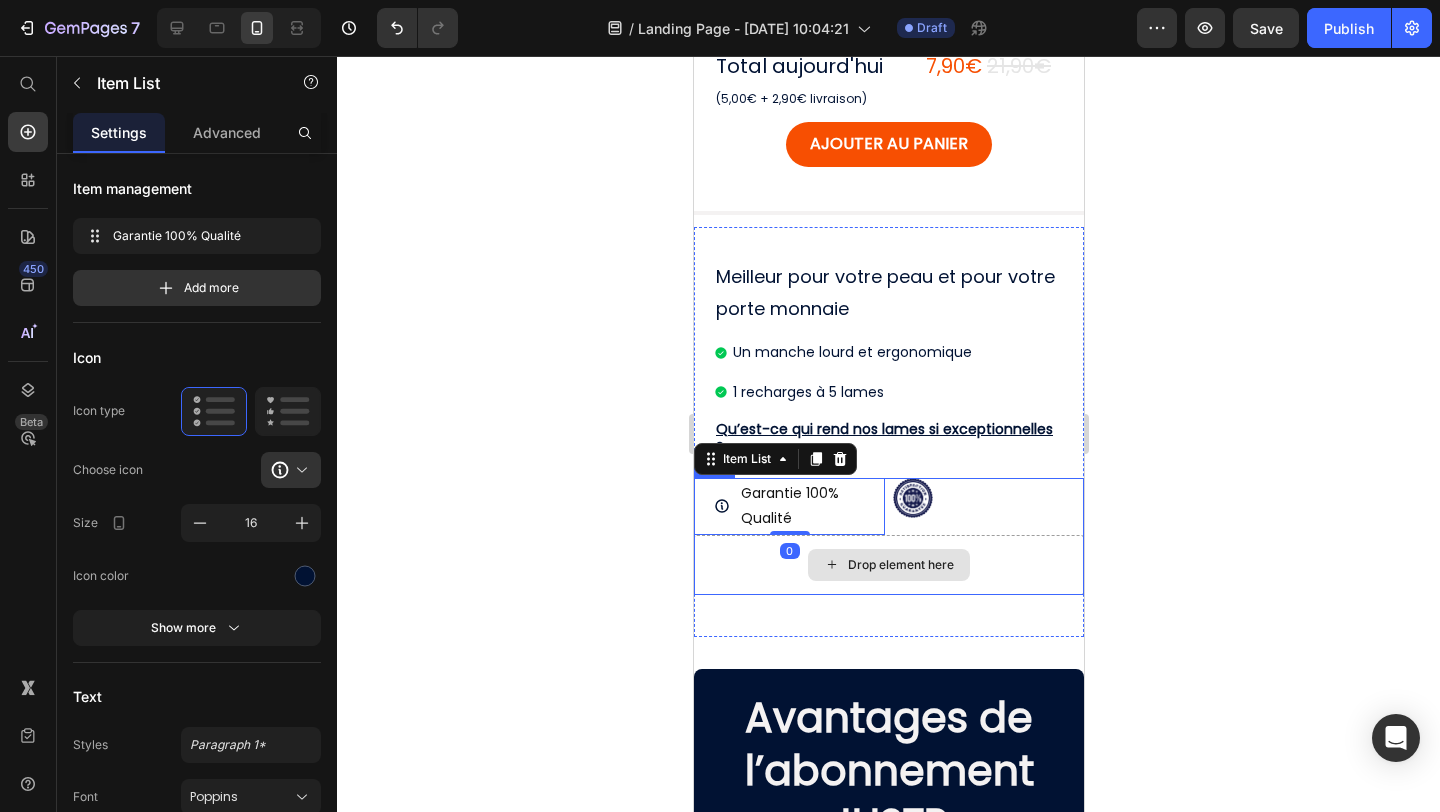click on "Drop element here" at bounding box center (888, 565) 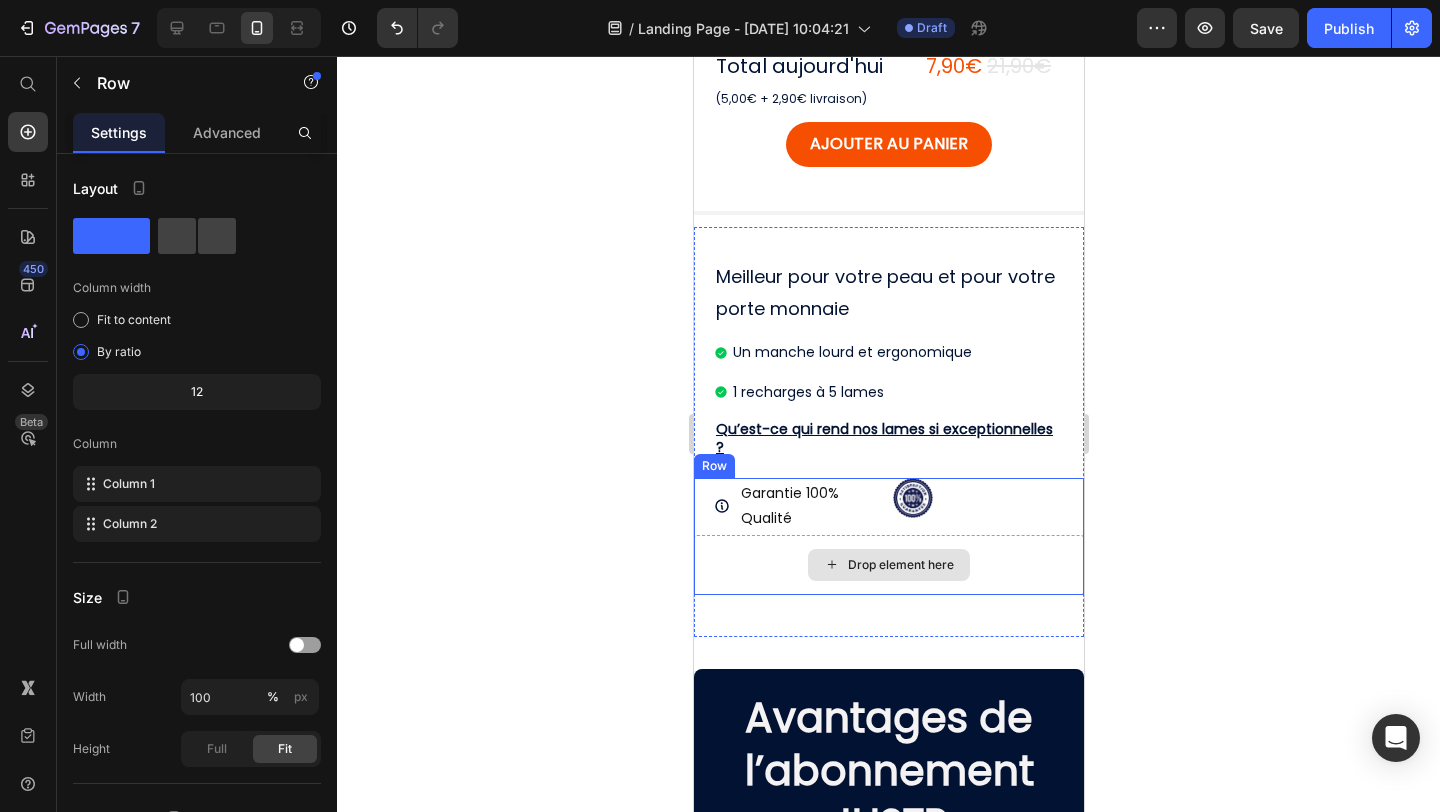 click on "Drop element here" at bounding box center [888, 565] 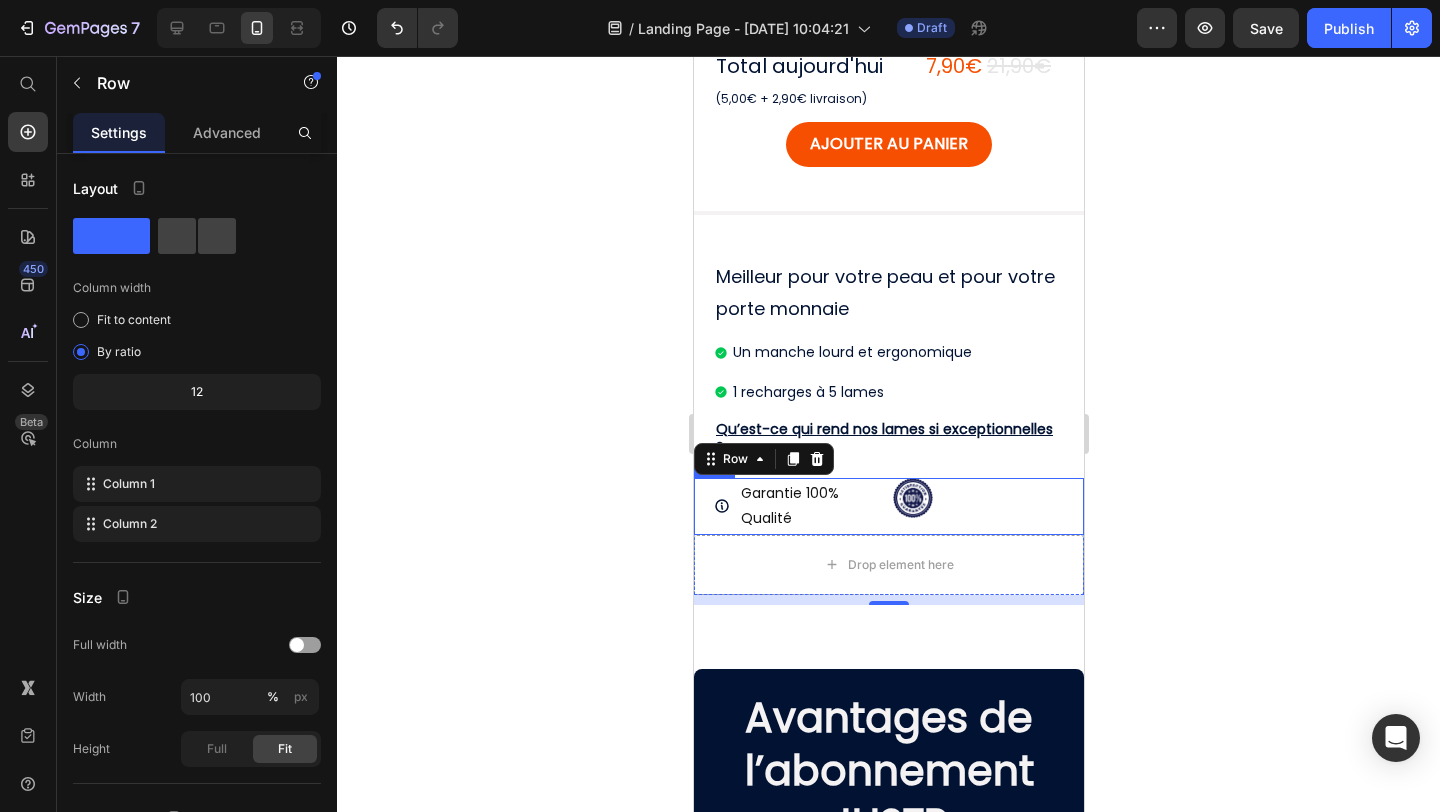 click 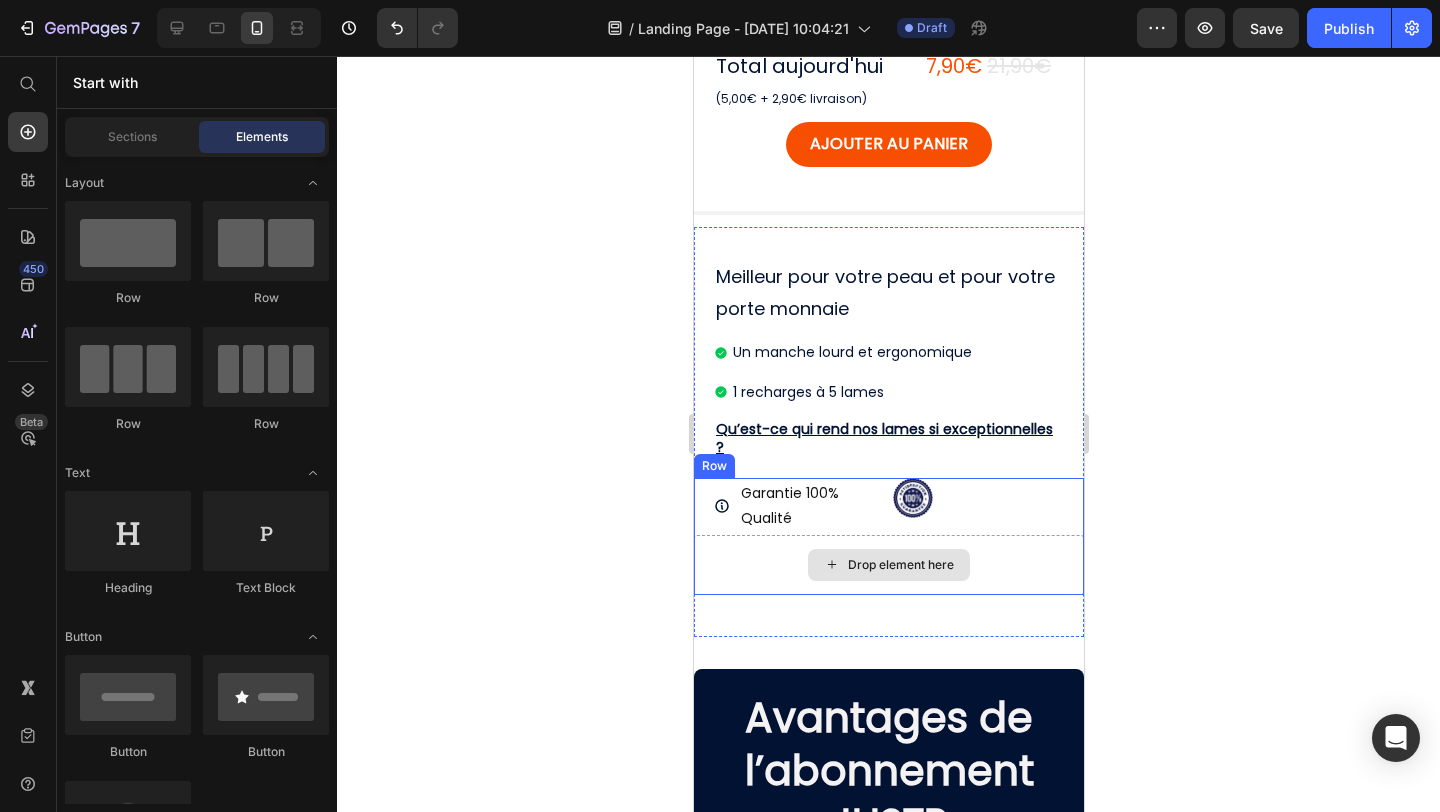 click on "Drop element here" at bounding box center [888, 565] 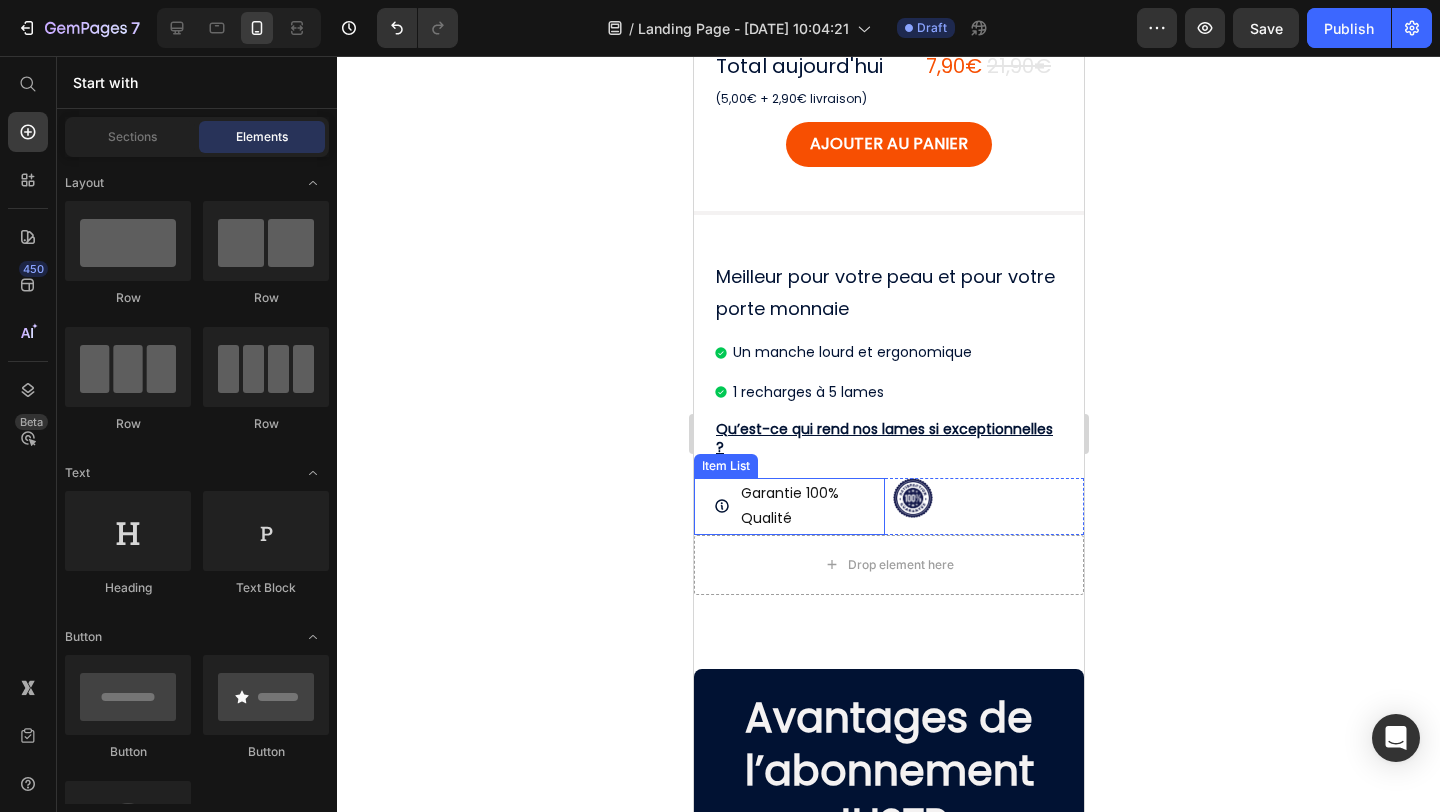 click on "Garantie 100% Qualité" at bounding box center [810, 506] 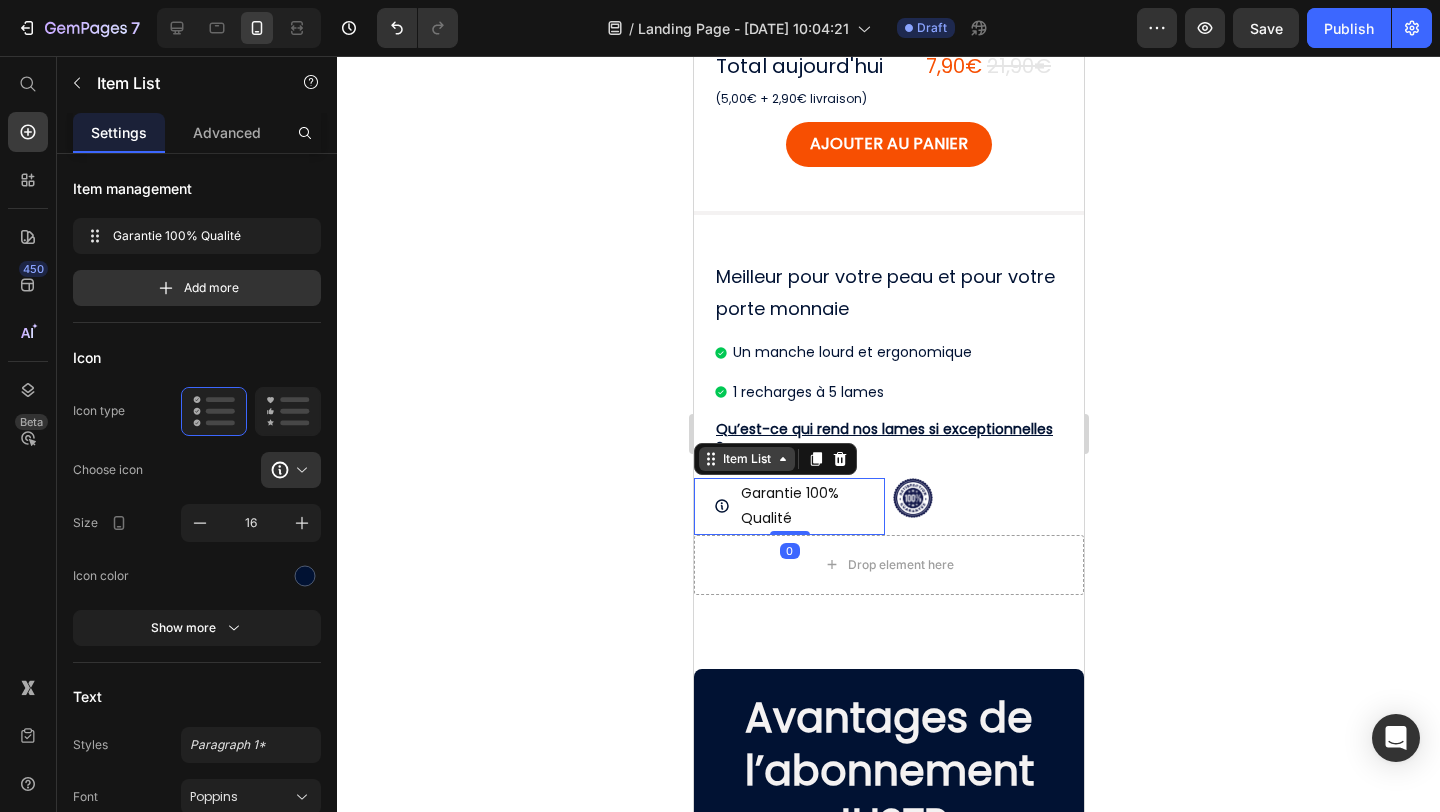 click on "Item List" at bounding box center (746, 459) 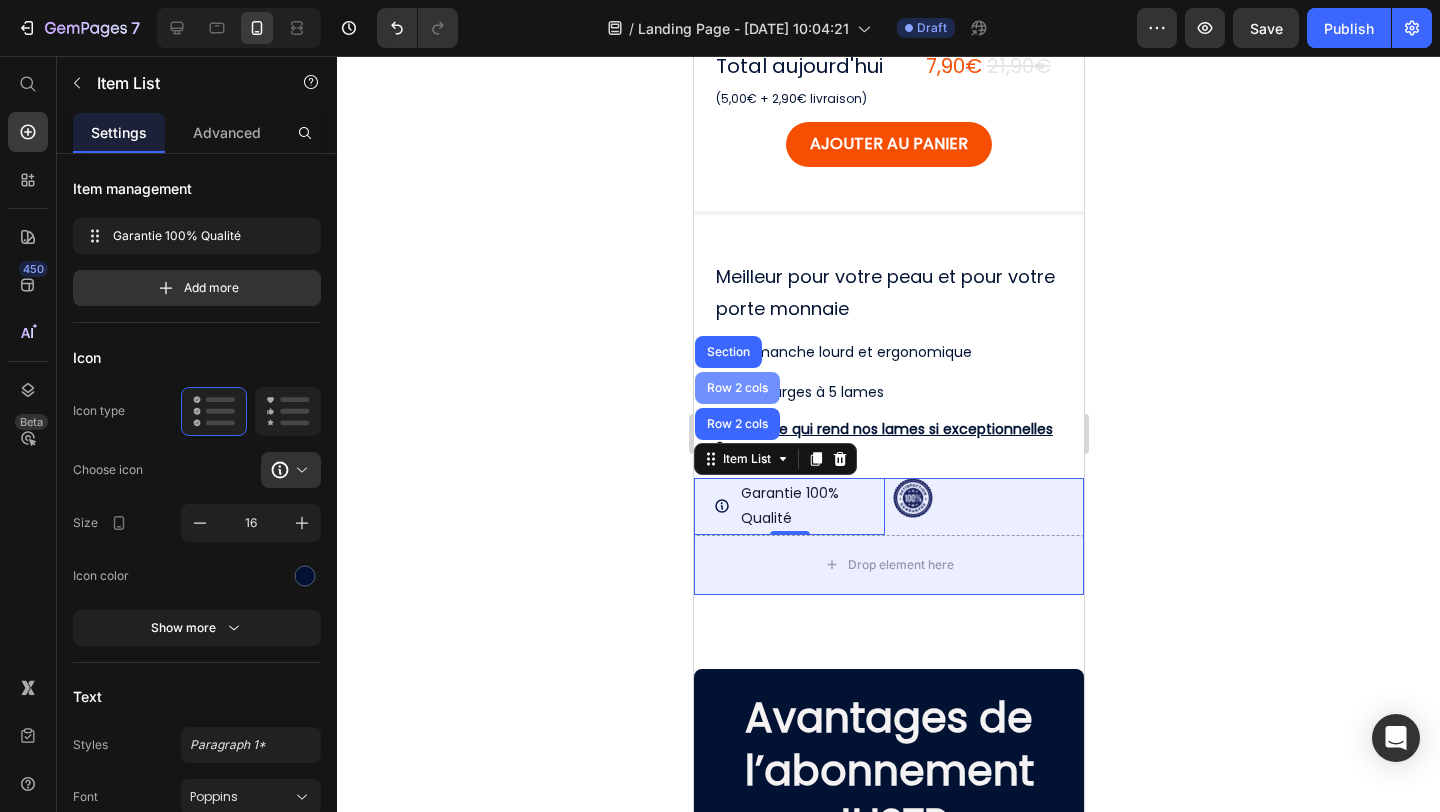 click on "Row 2 cols" at bounding box center (736, 388) 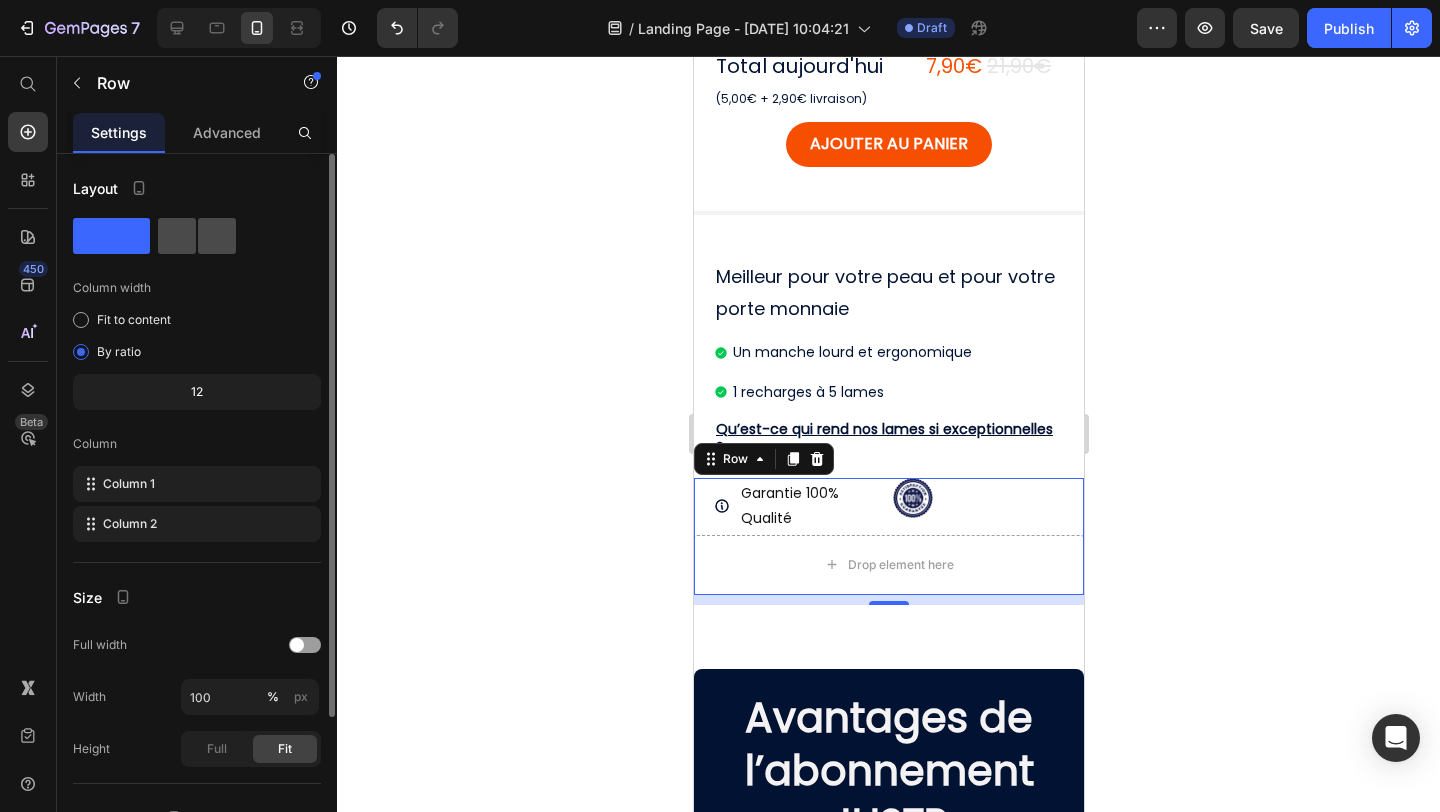 click 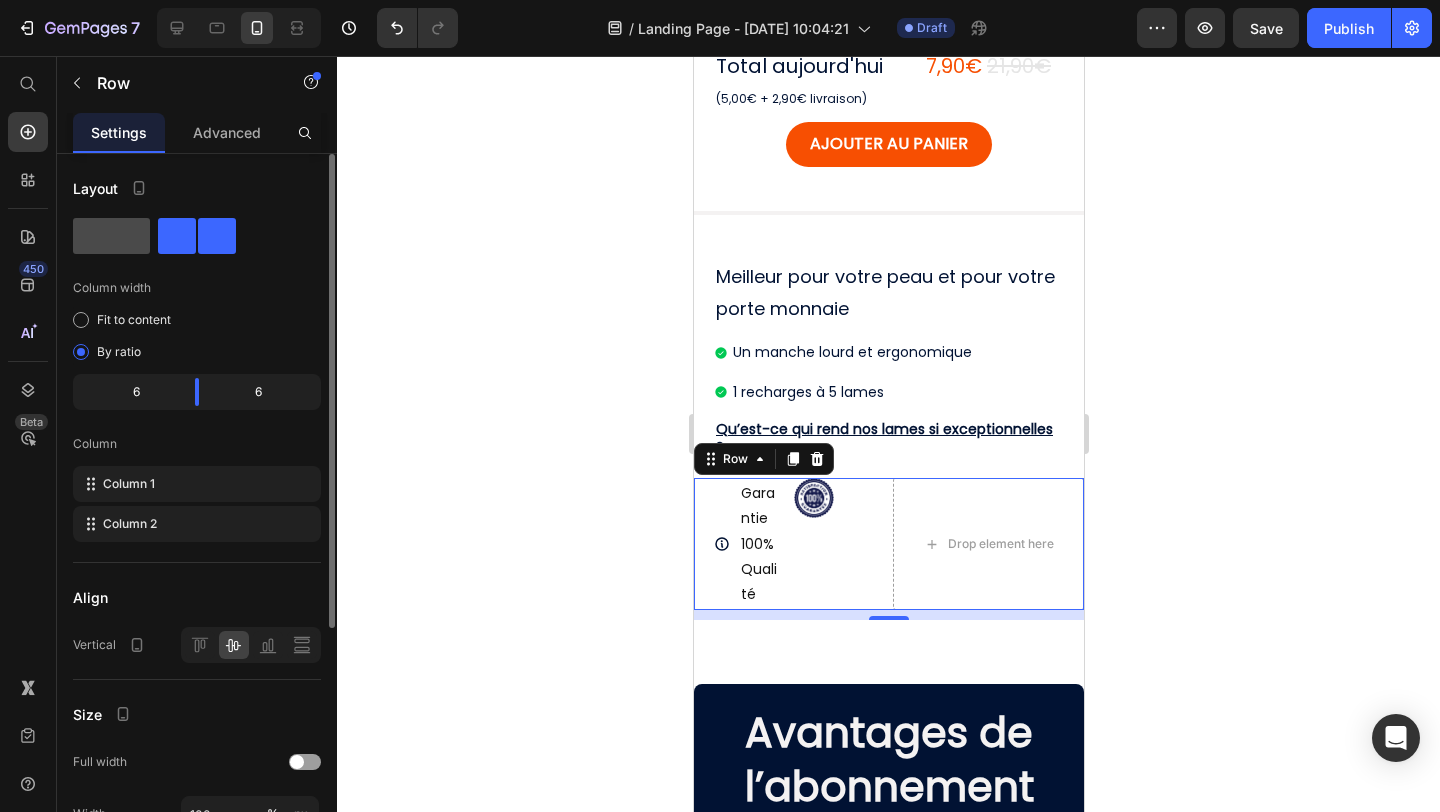 click 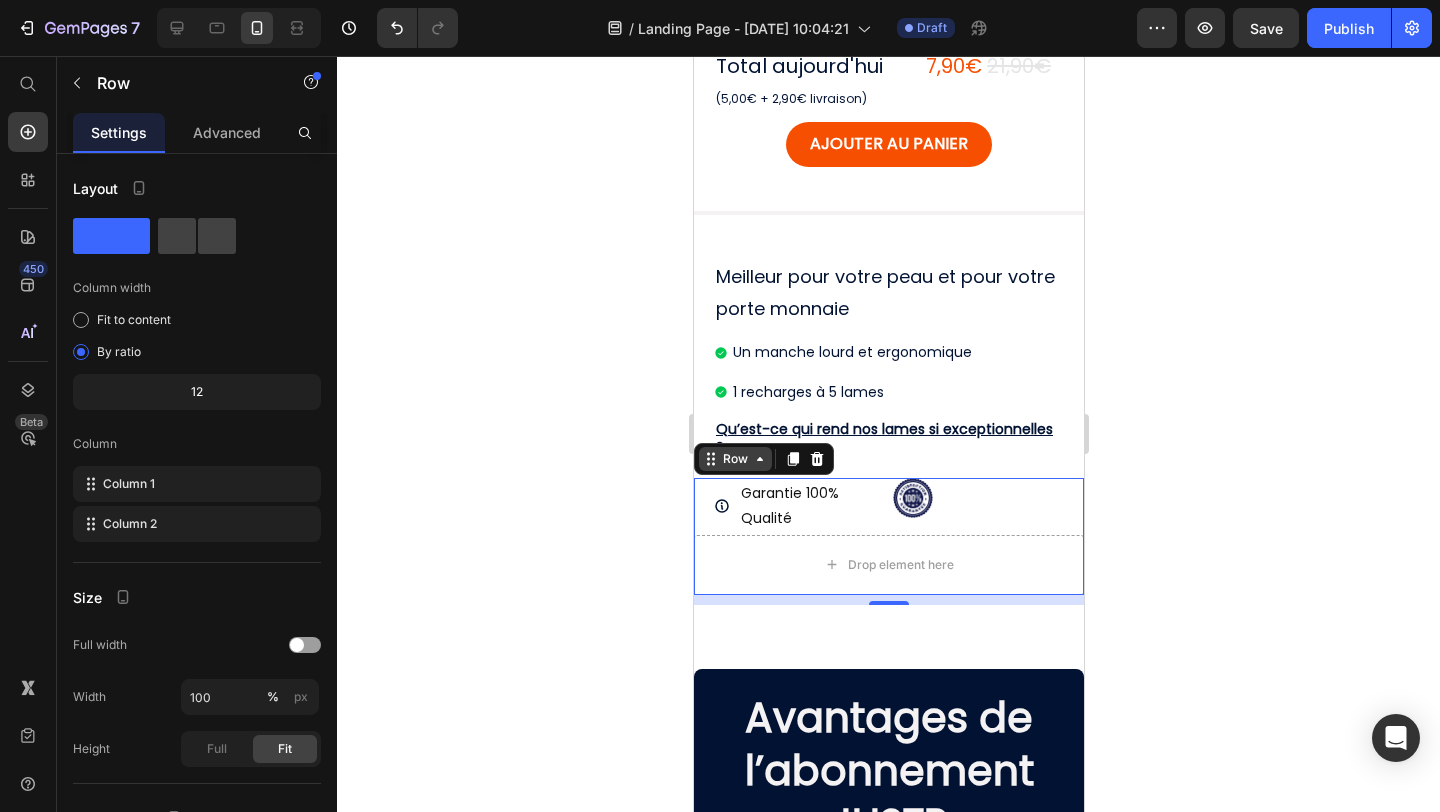 click 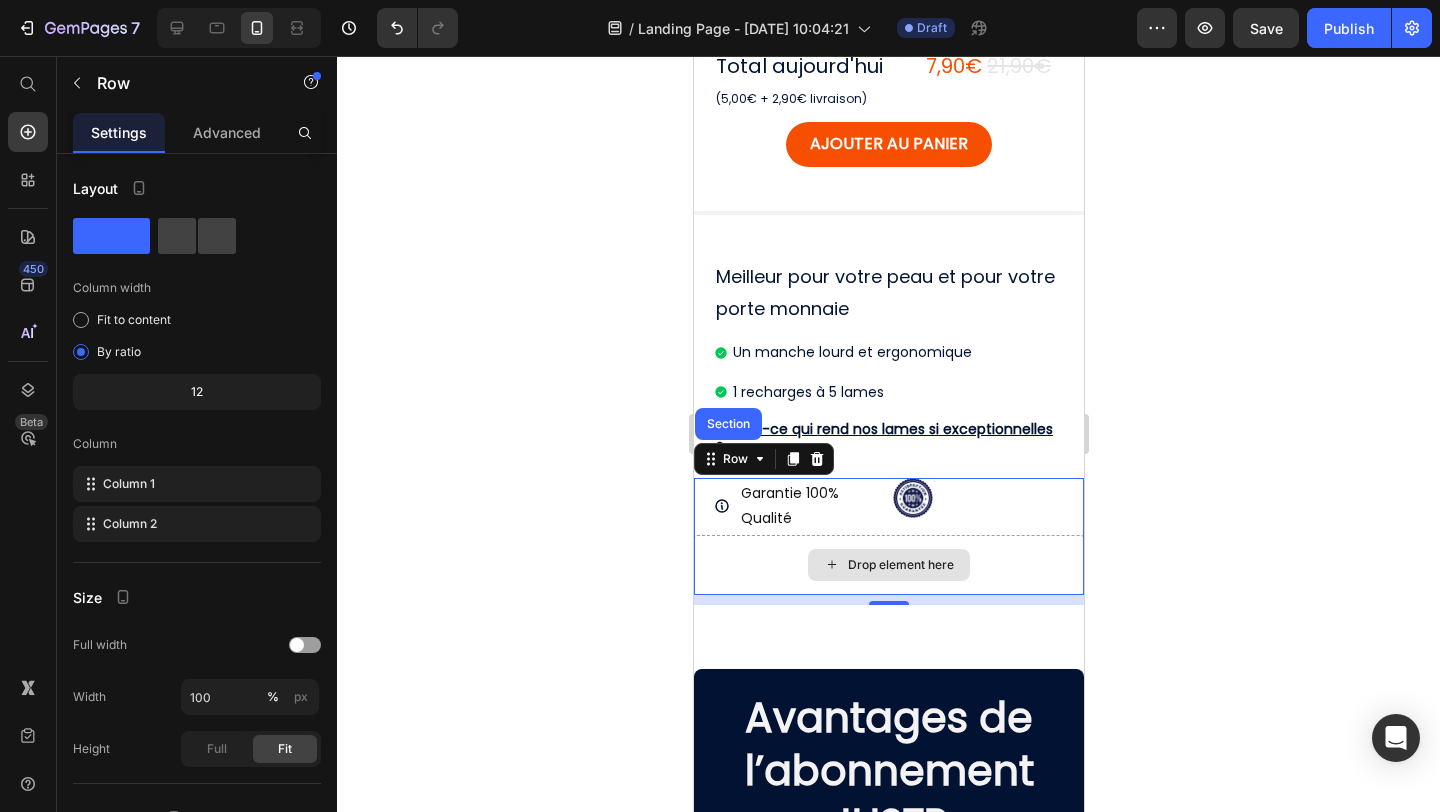 click on "Drop element here" at bounding box center [900, 565] 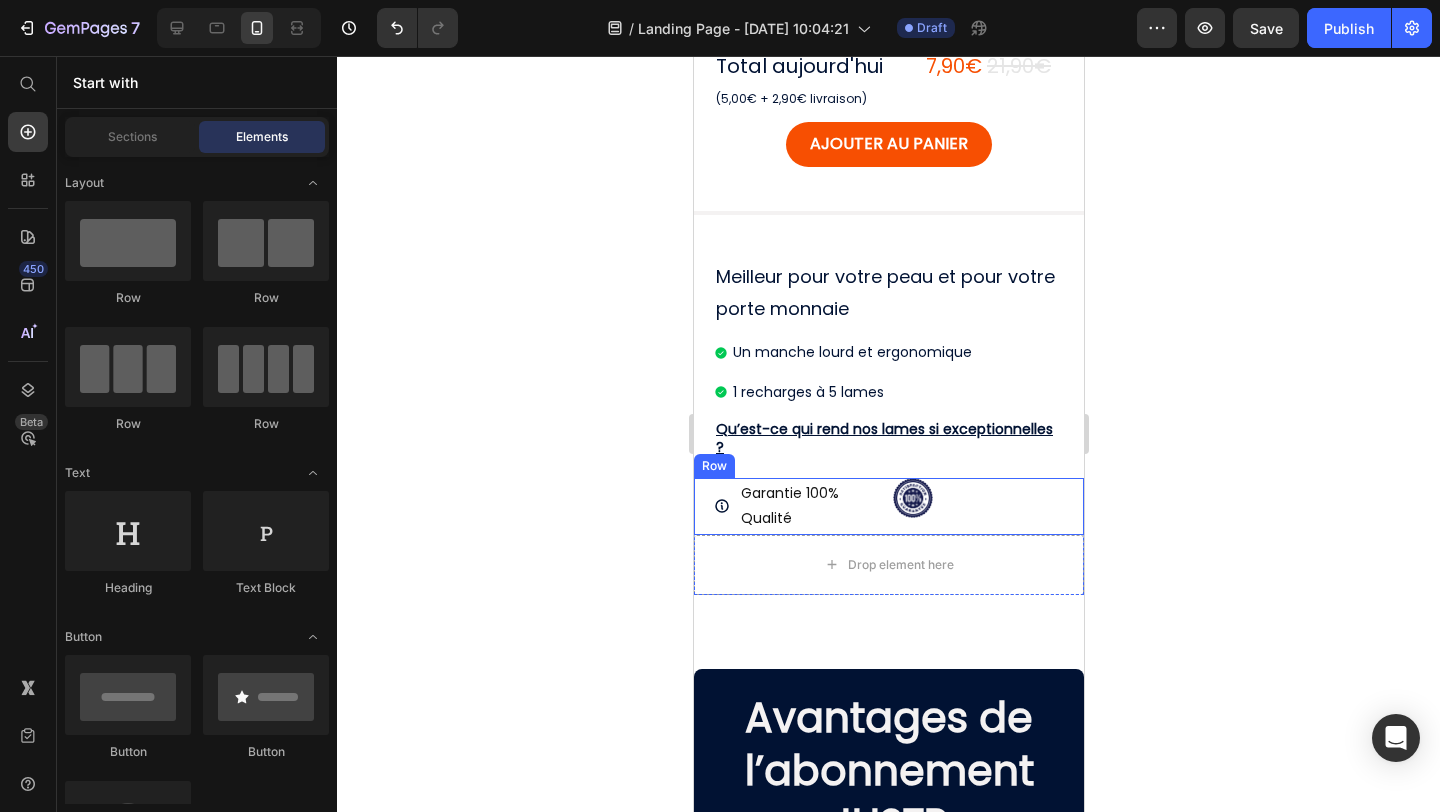 click on "Image" at bounding box center [987, 506] 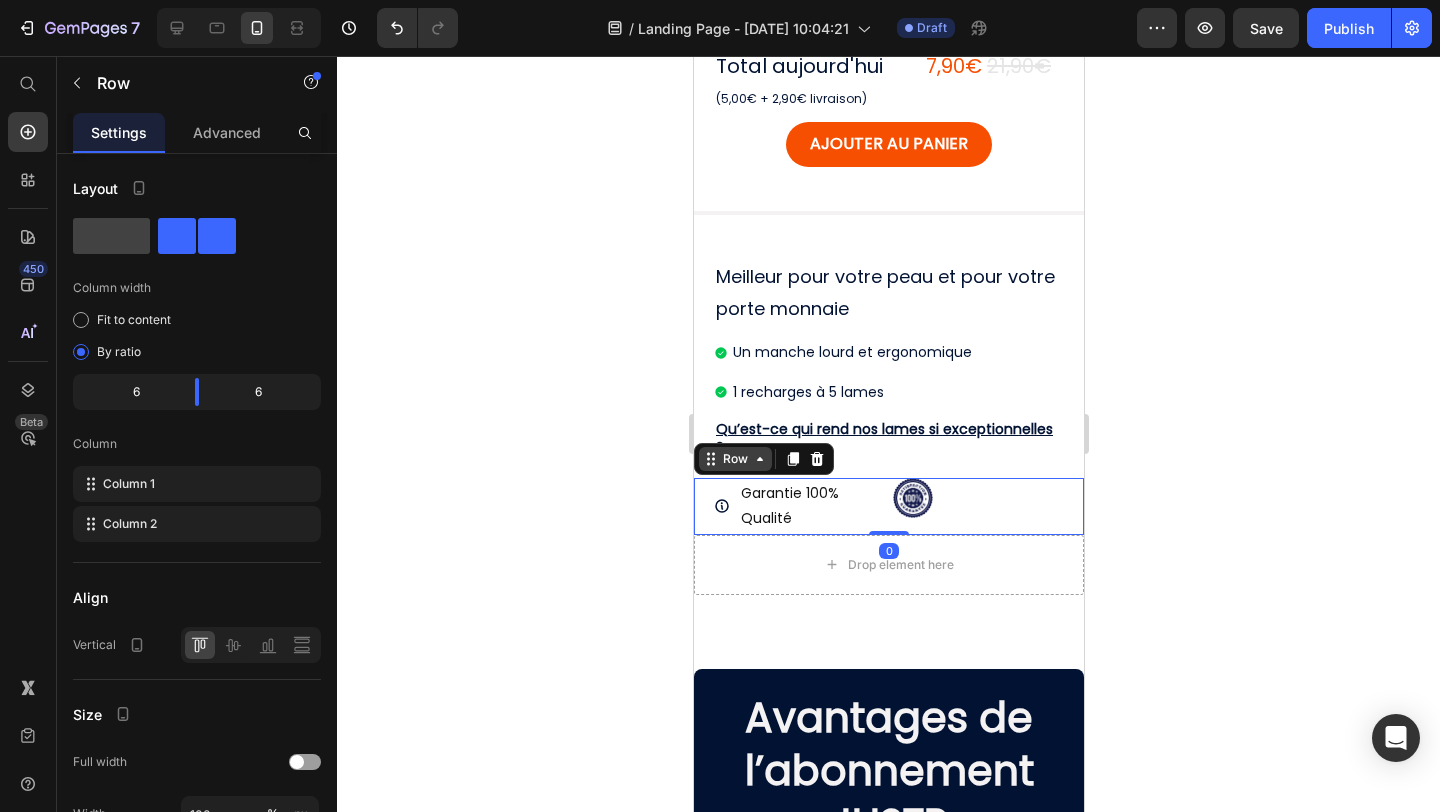 click 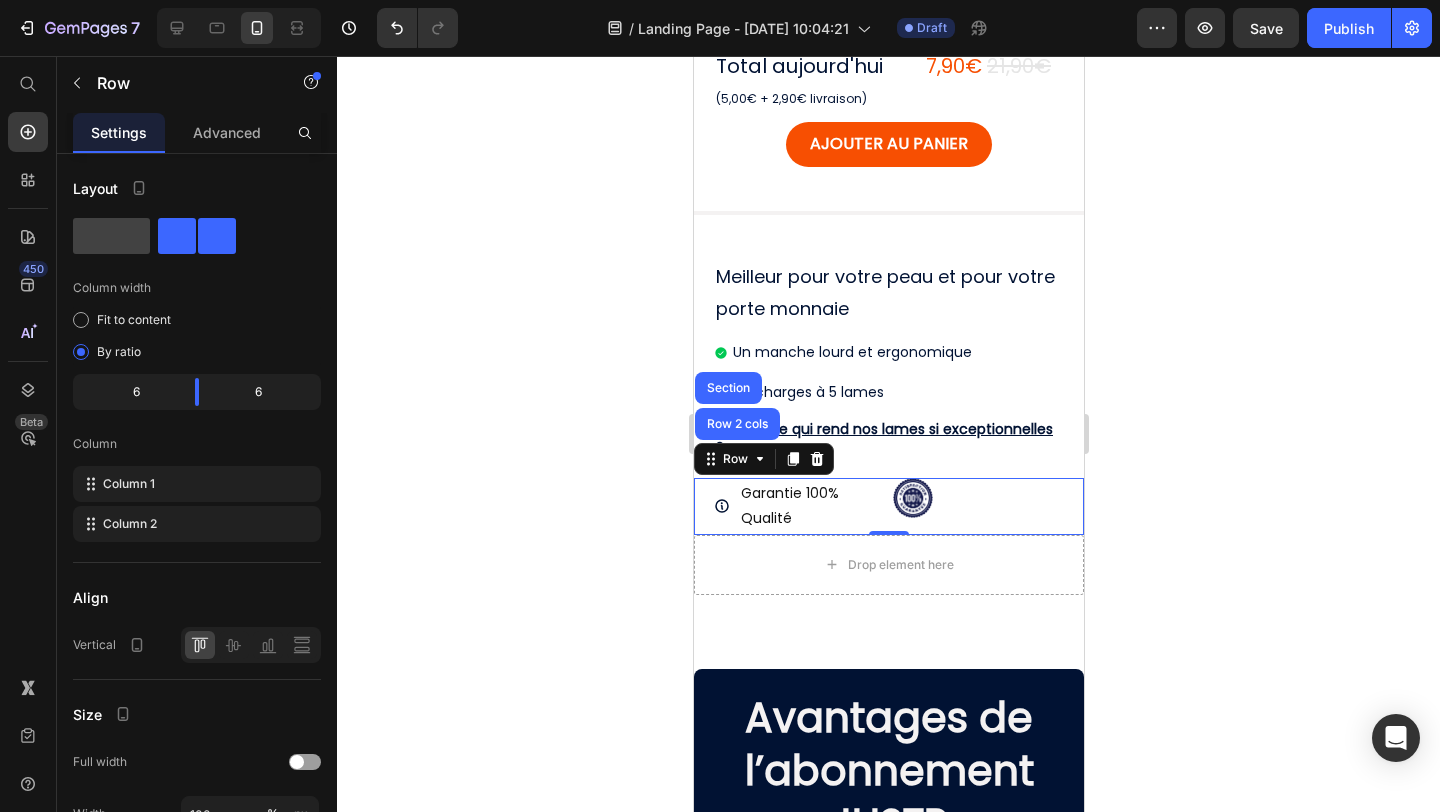 click 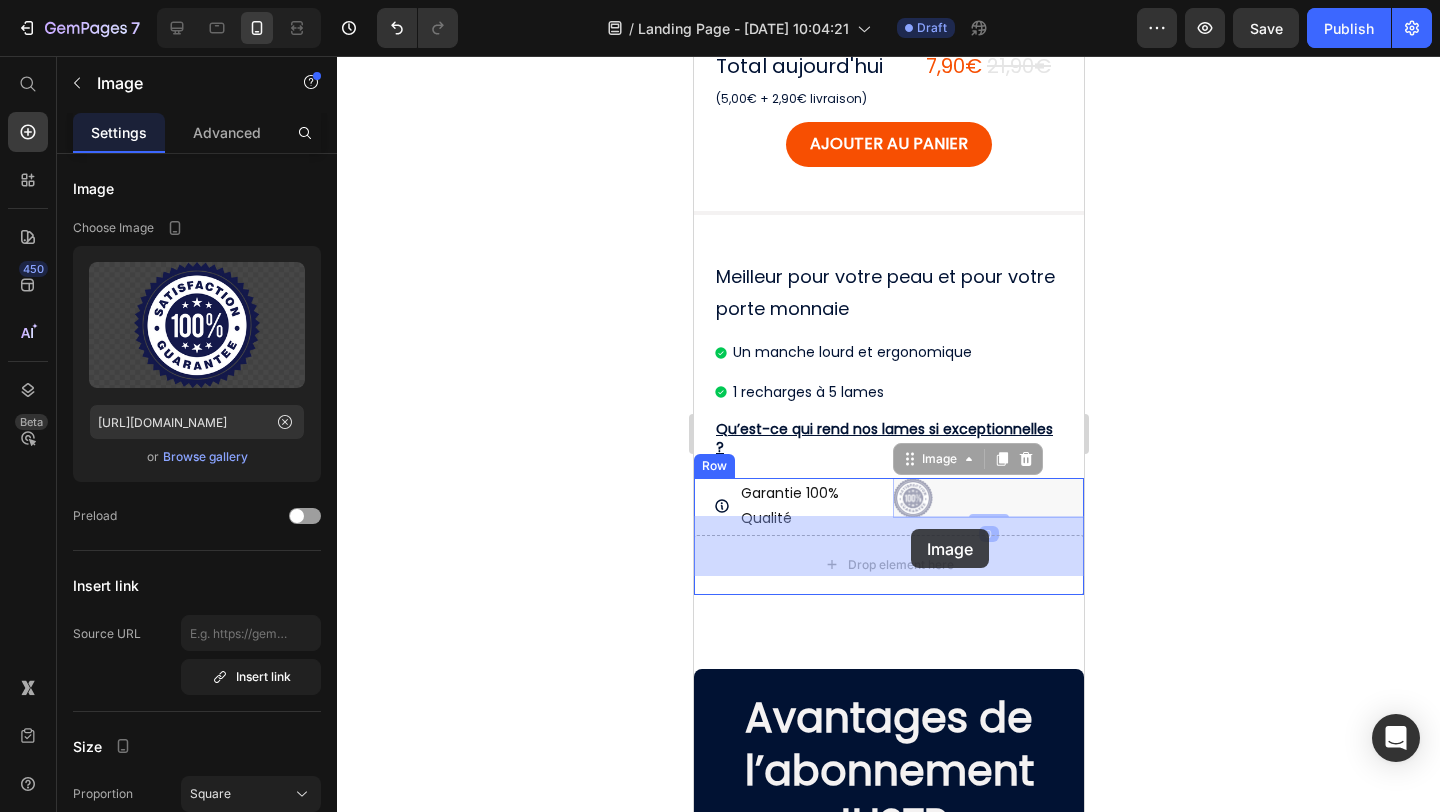 drag, startPoint x: 919, startPoint y: 470, endPoint x: 910, endPoint y: 529, distance: 59.682495 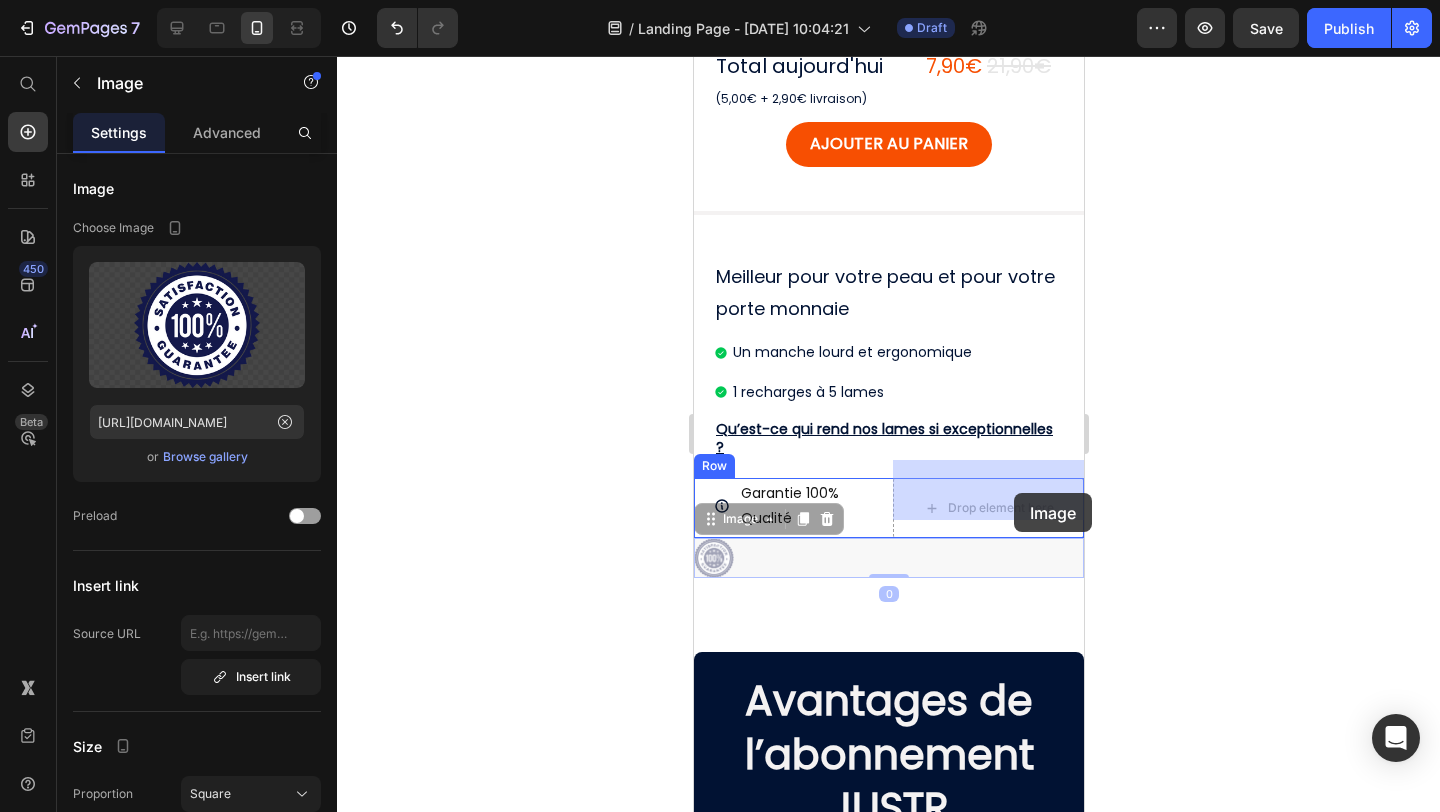 drag, startPoint x: 718, startPoint y: 539, endPoint x: 1013, endPoint y: 493, distance: 298.5649 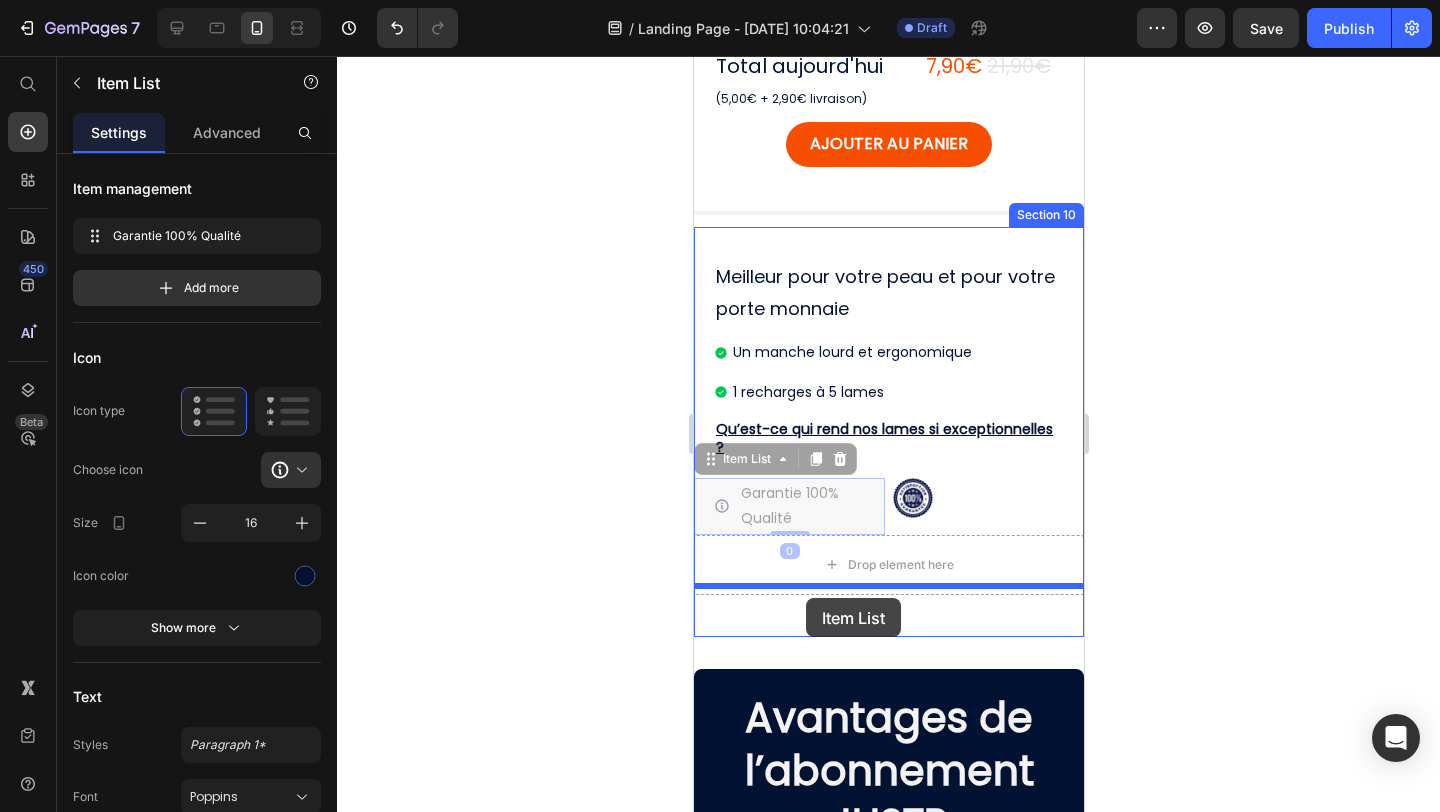 drag, startPoint x: 798, startPoint y: 492, endPoint x: 805, endPoint y: 598, distance: 106.23088 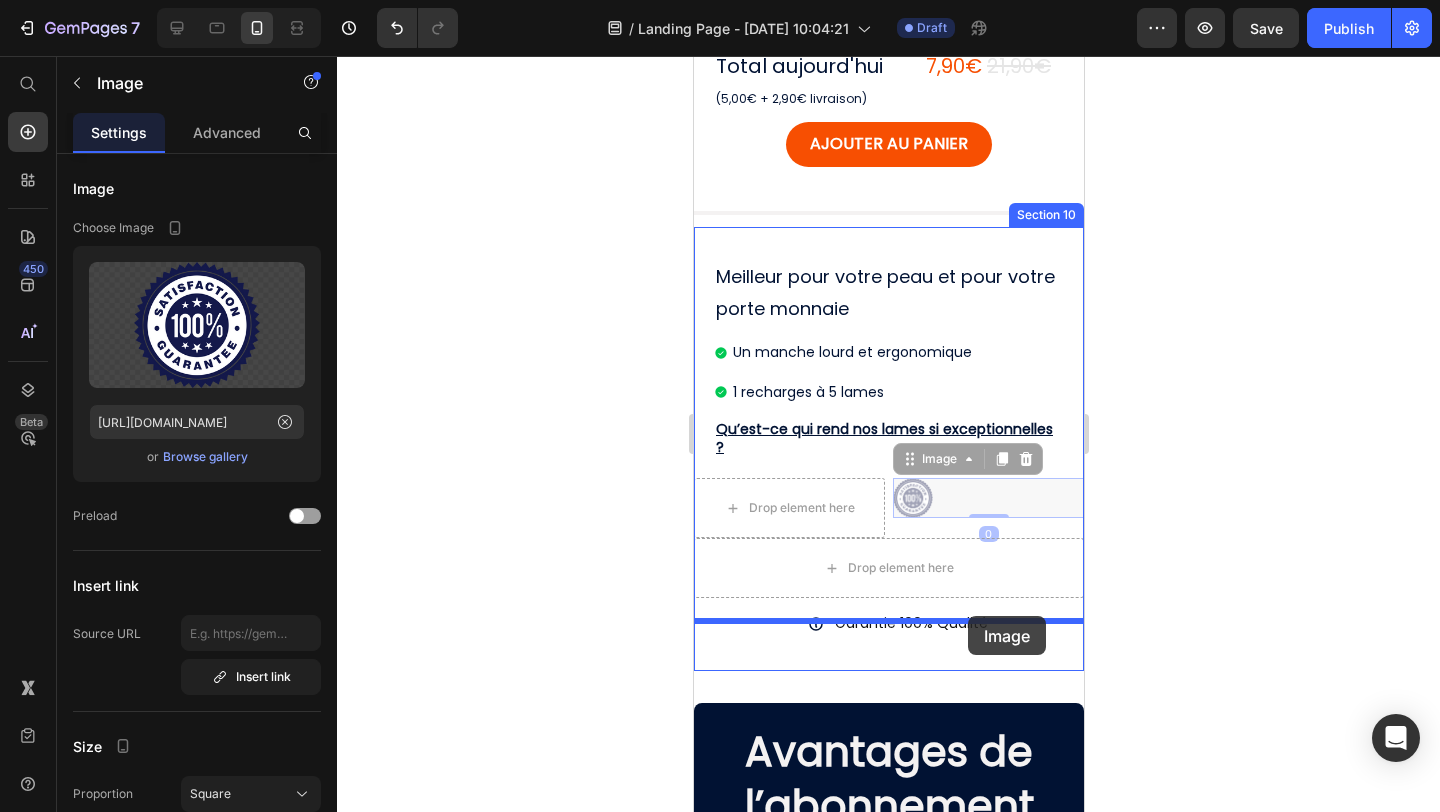 drag, startPoint x: 925, startPoint y: 474, endPoint x: 974, endPoint y: 611, distance: 145.49915 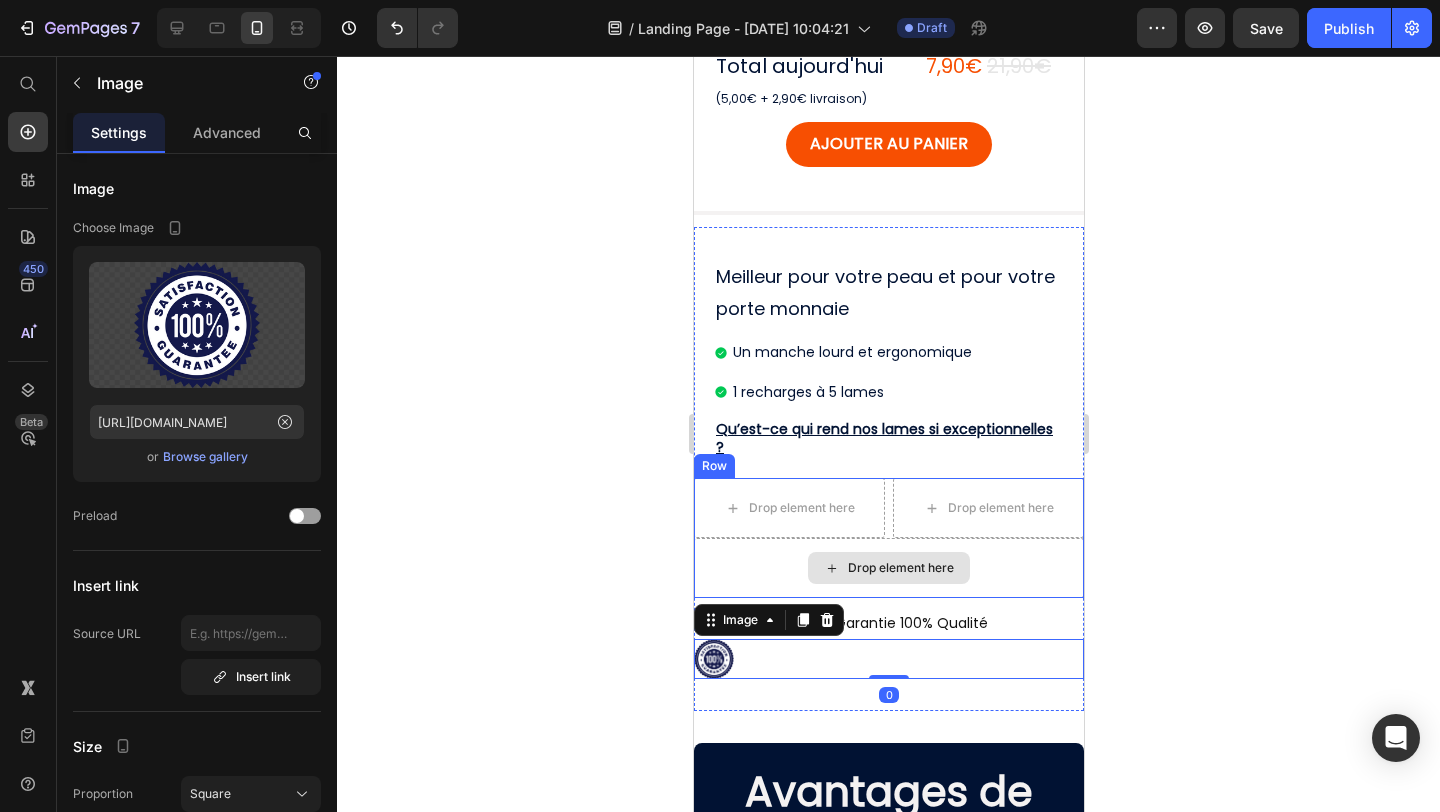 click on "Drop element here" at bounding box center (888, 568) 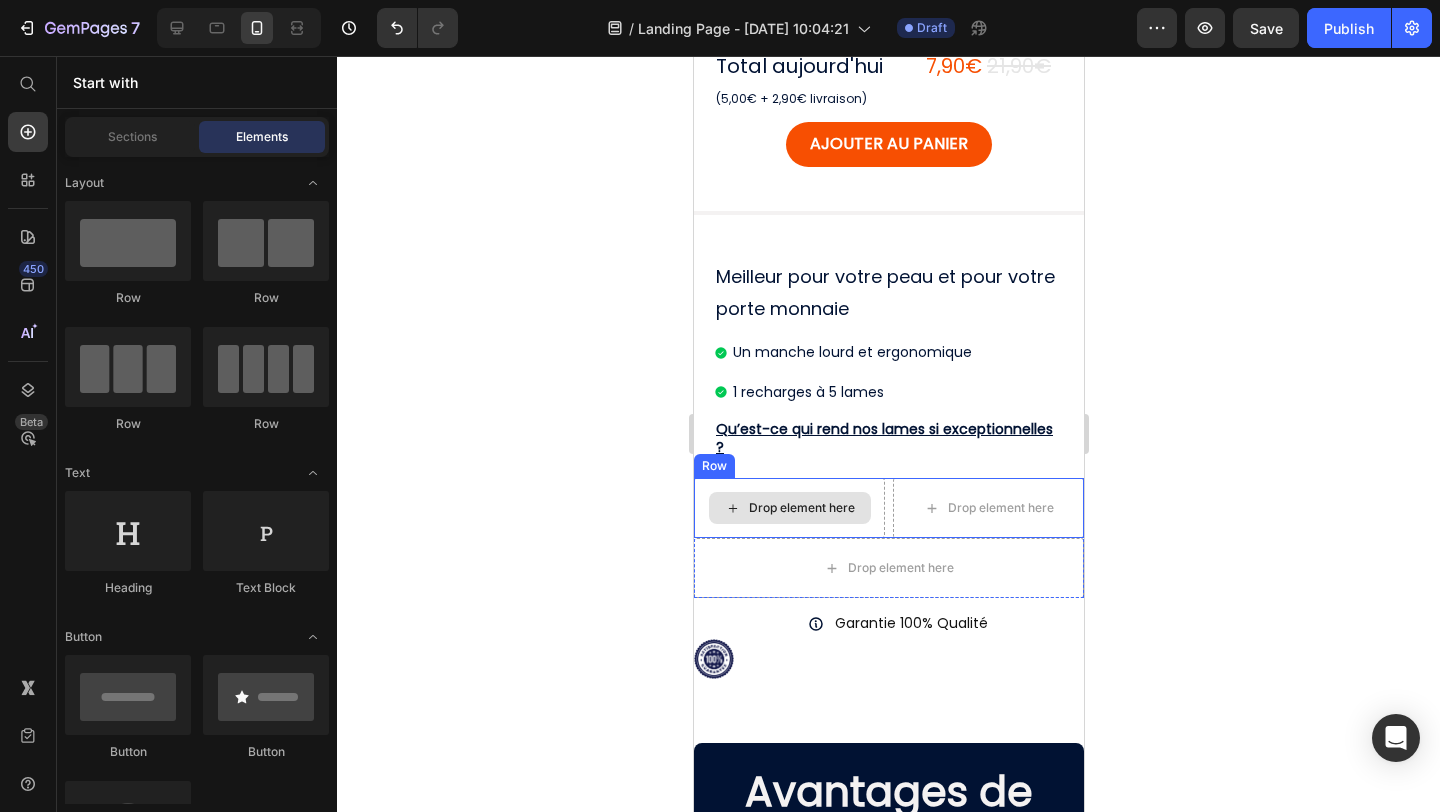 click on "Drop element here" at bounding box center (789, 508) 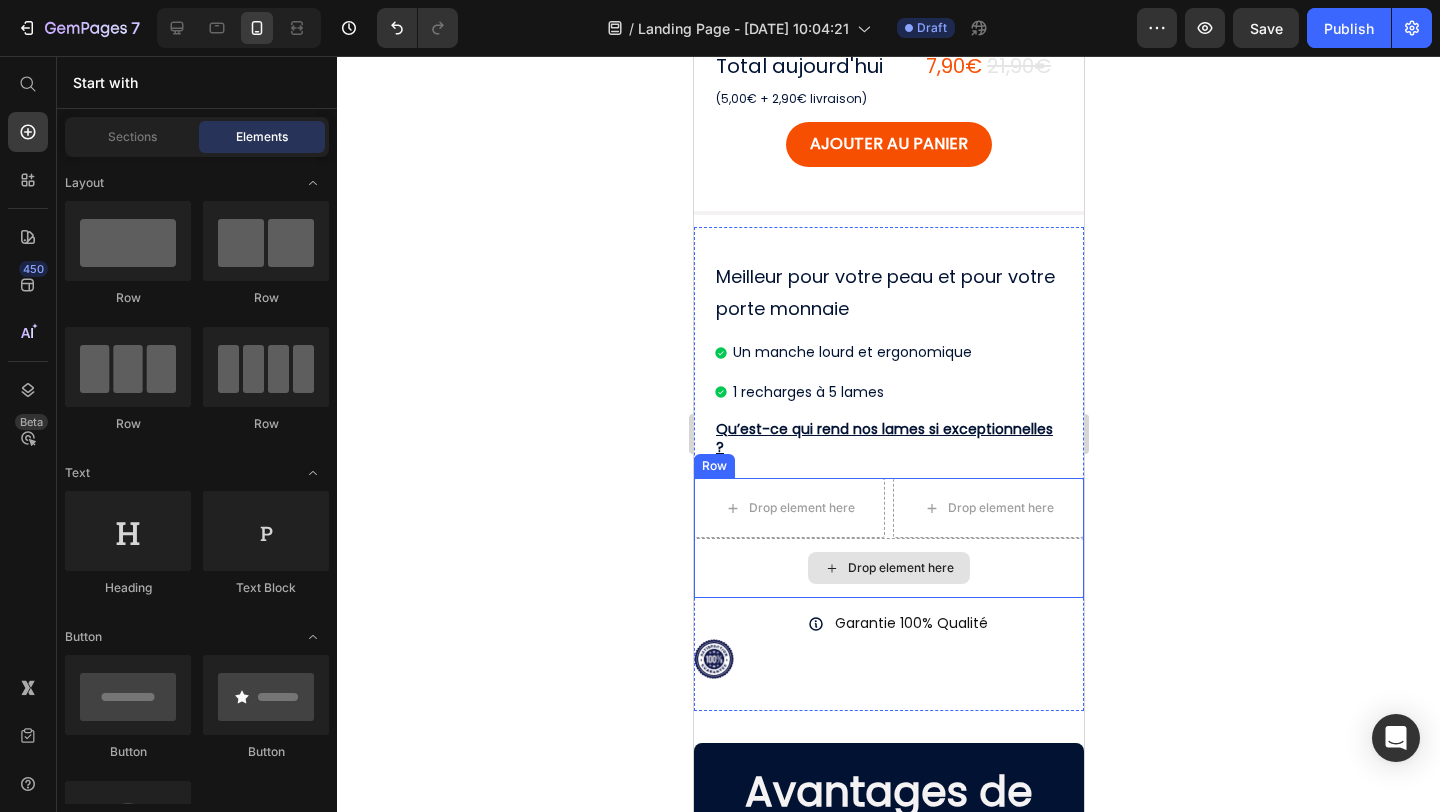 click on "Drop element here" at bounding box center [888, 568] 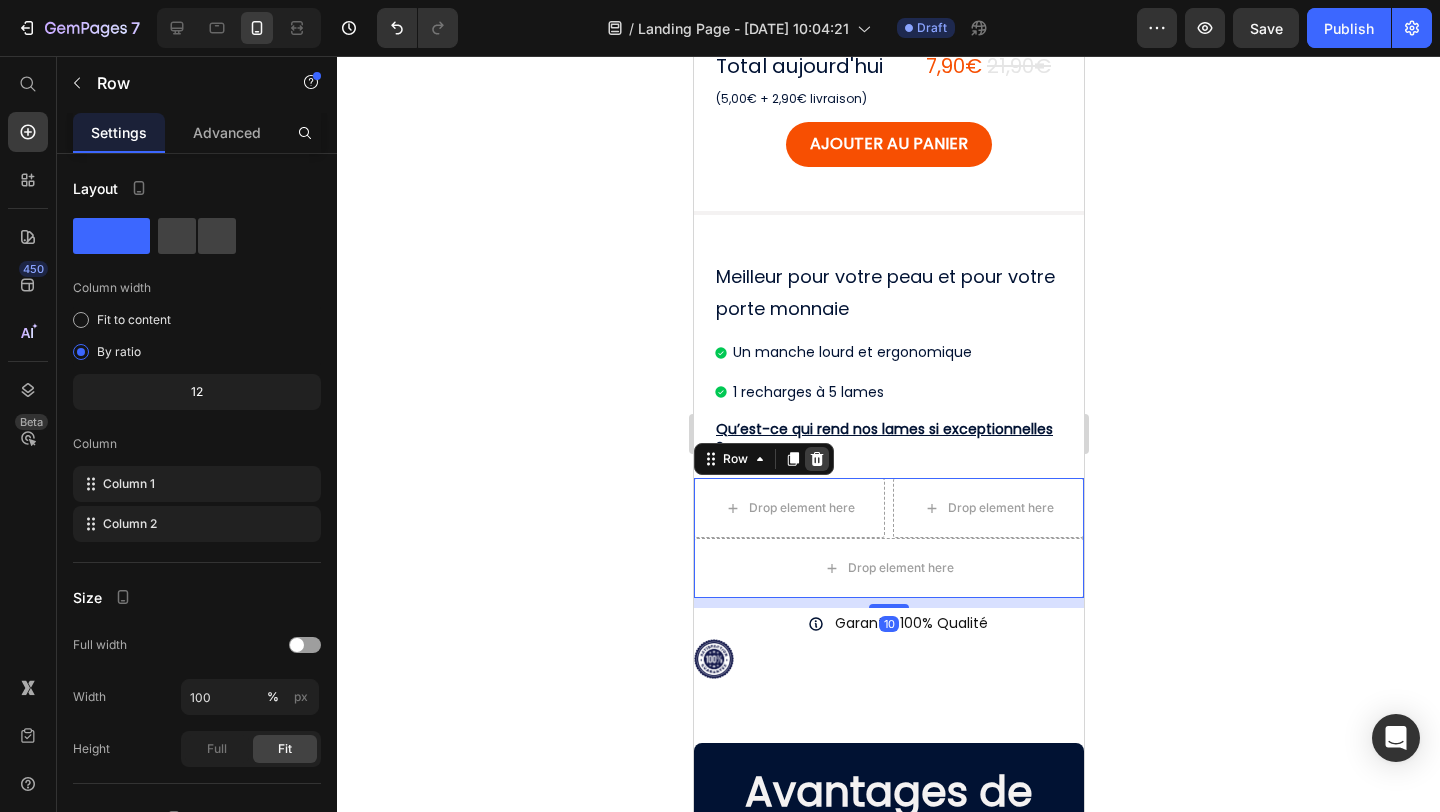 click 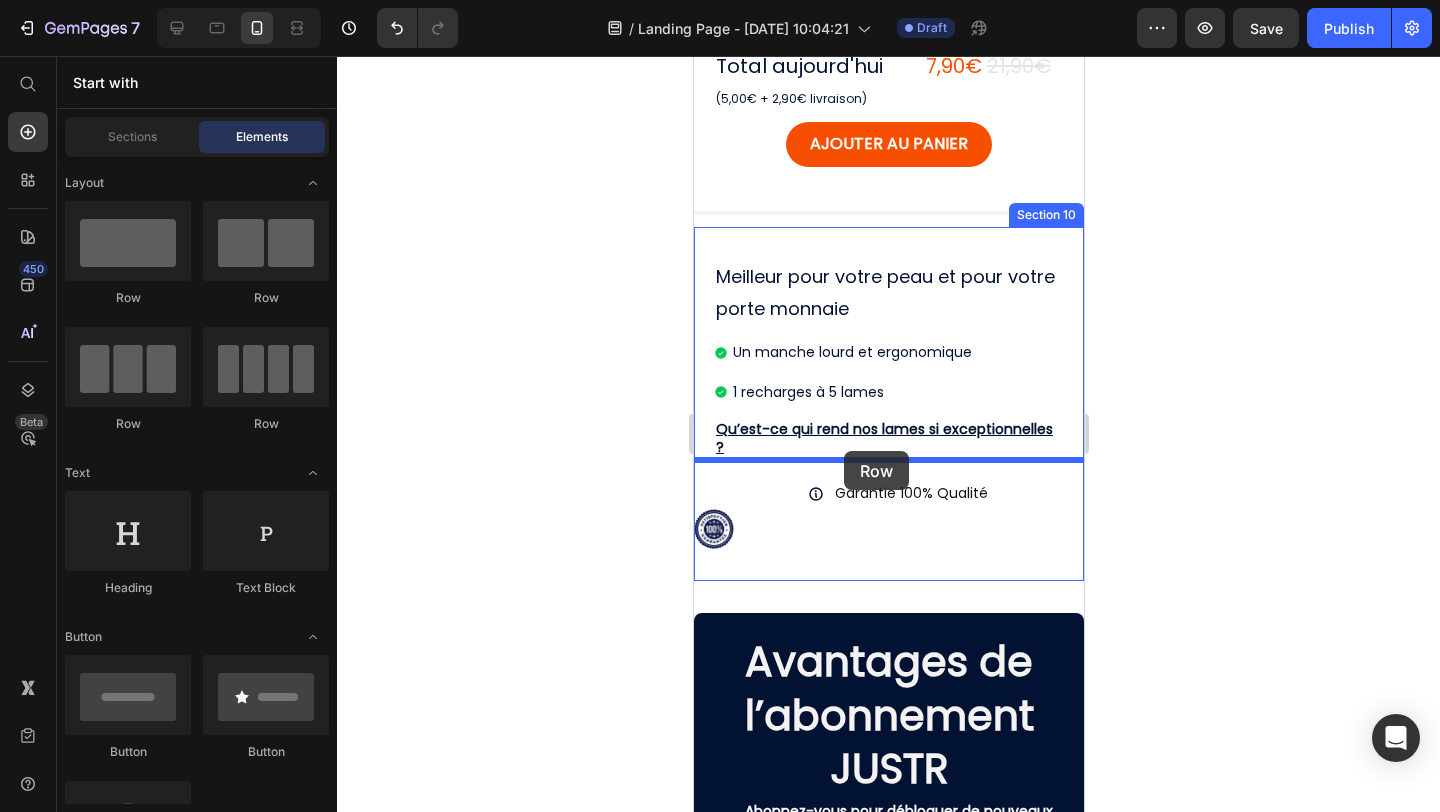 drag, startPoint x: 943, startPoint y: 321, endPoint x: 843, endPoint y: 451, distance: 164.01219 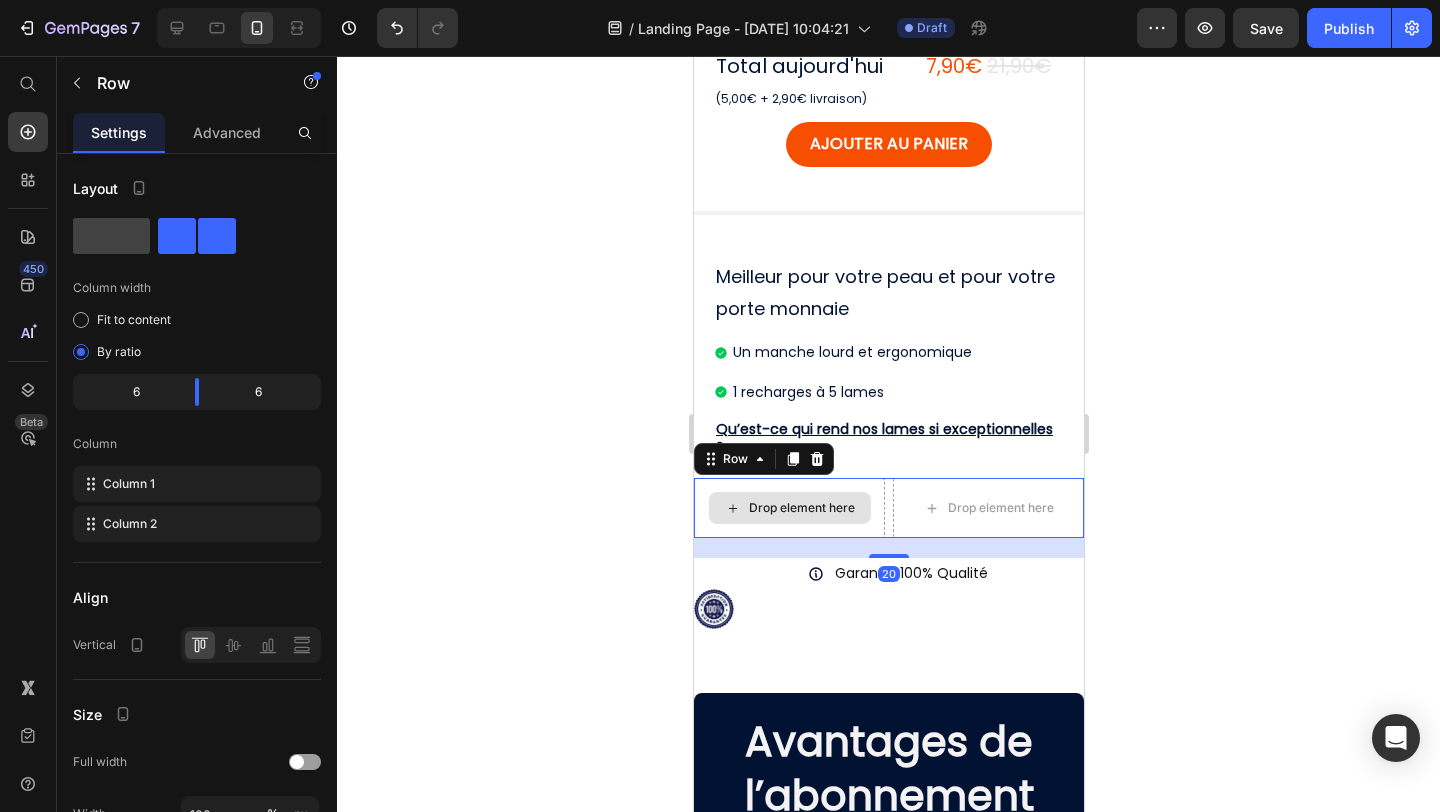 drag, startPoint x: 887, startPoint y: 553, endPoint x: 822, endPoint y: 504, distance: 81.400246 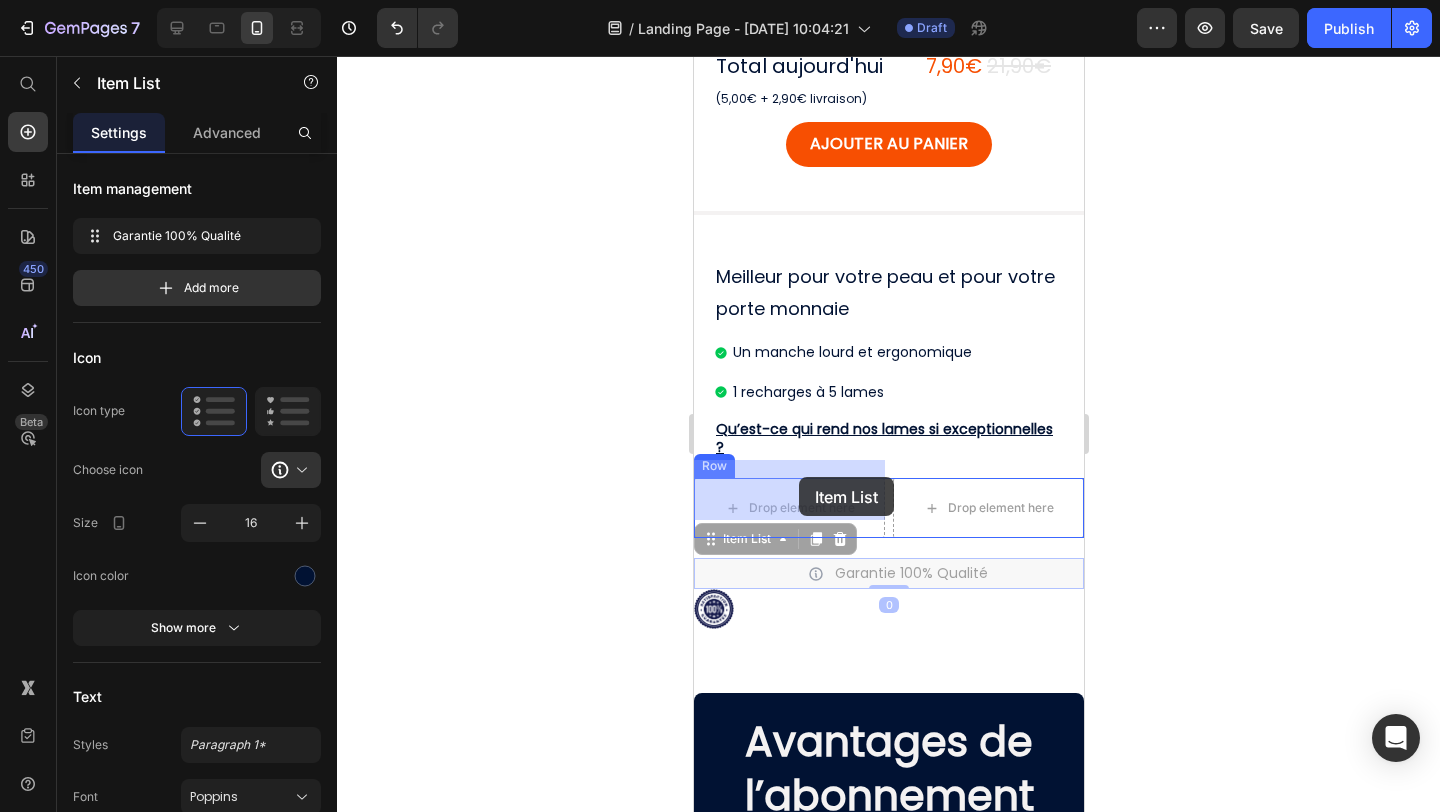 drag, startPoint x: 851, startPoint y: 546, endPoint x: 797, endPoint y: 478, distance: 86.833176 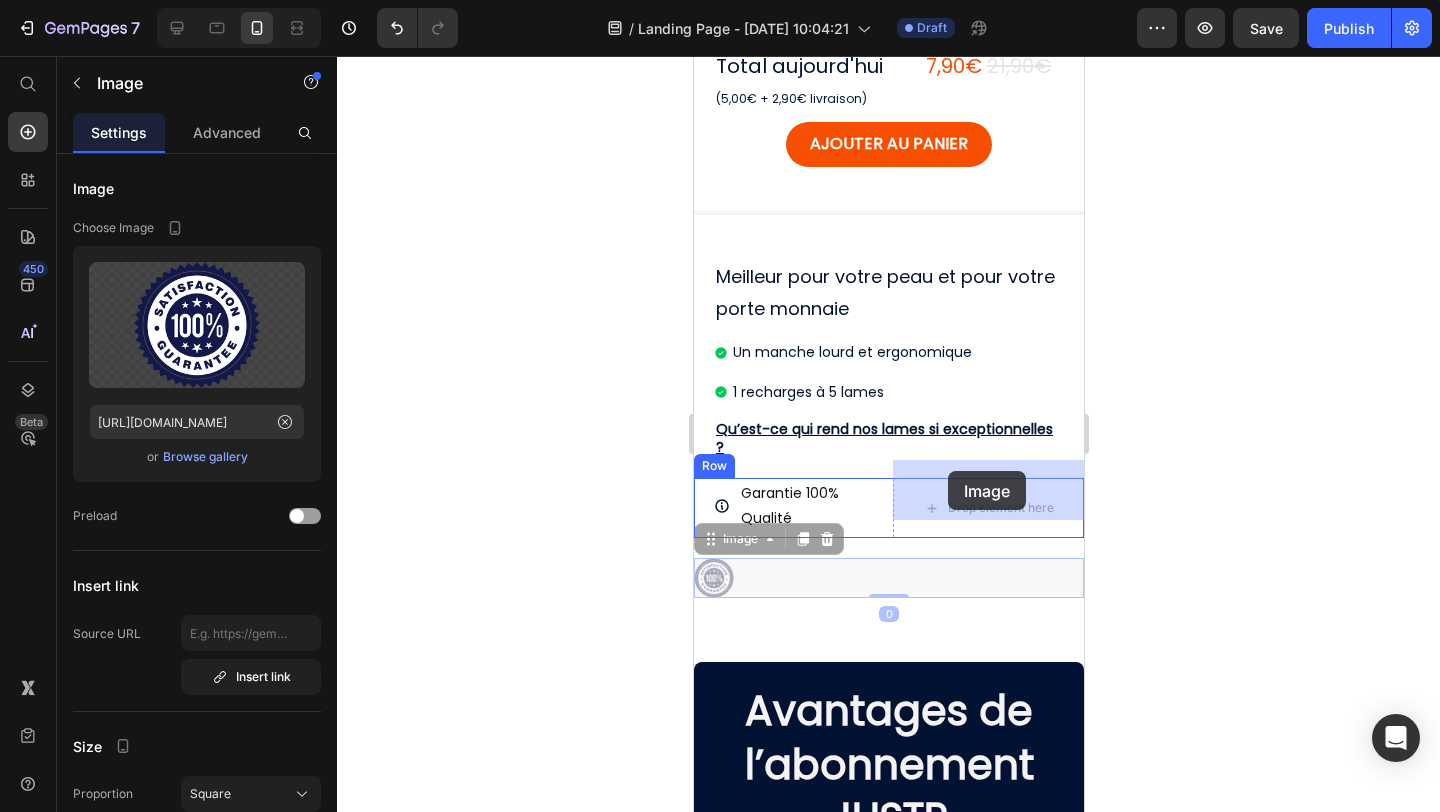 drag, startPoint x: 721, startPoint y: 547, endPoint x: 949, endPoint y: 470, distance: 240.6512 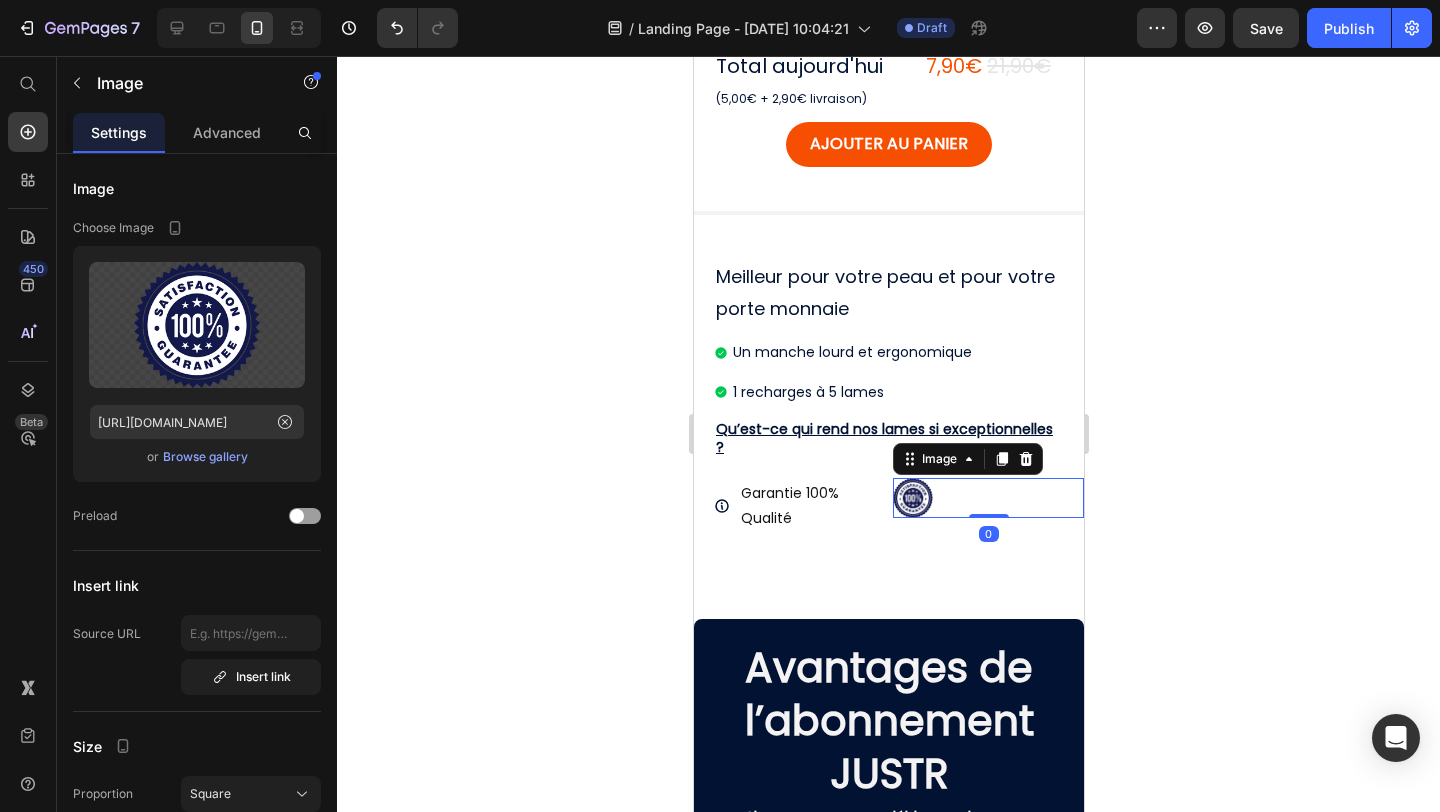 click 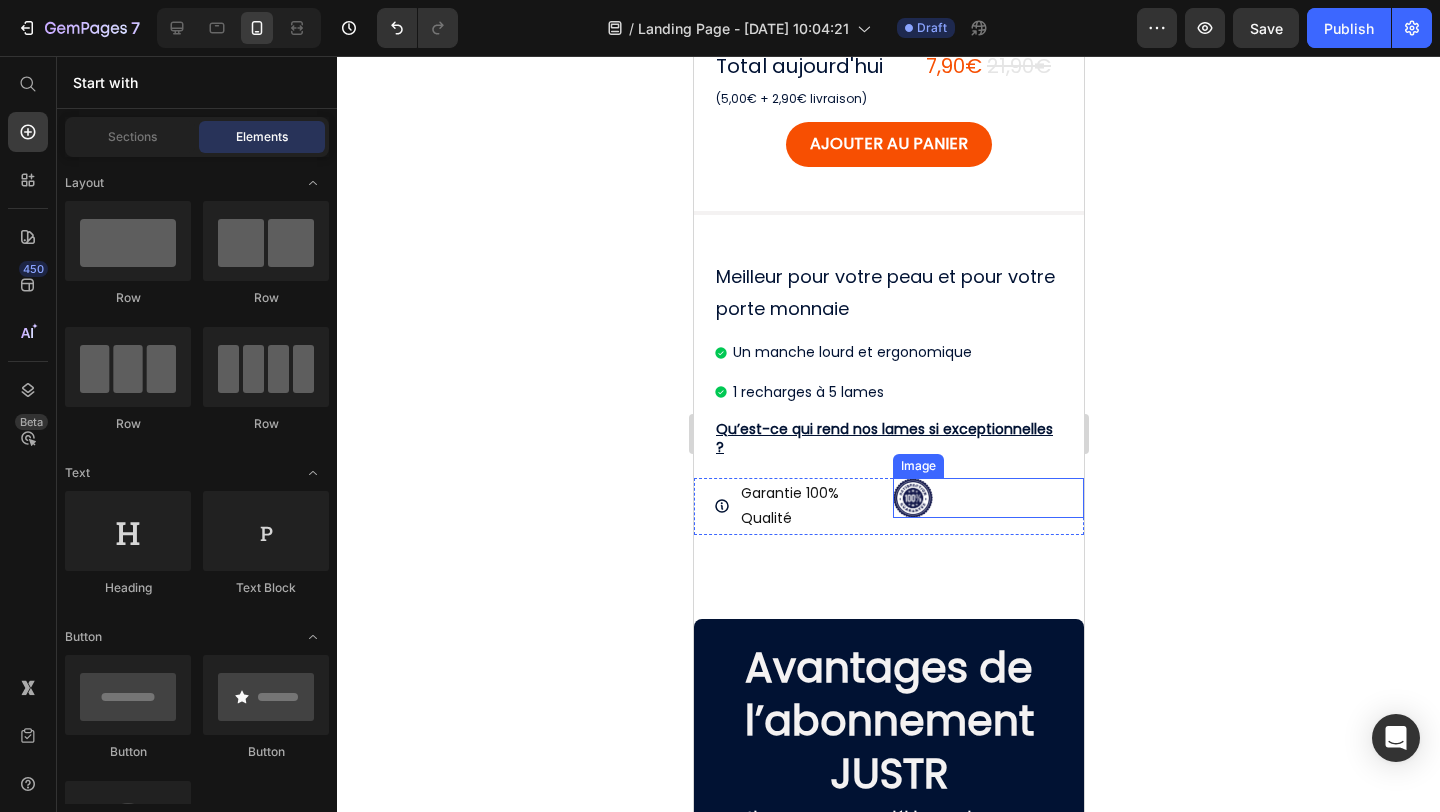click on "Garantie 100% Qualité Item List Image Row" at bounding box center [888, 506] 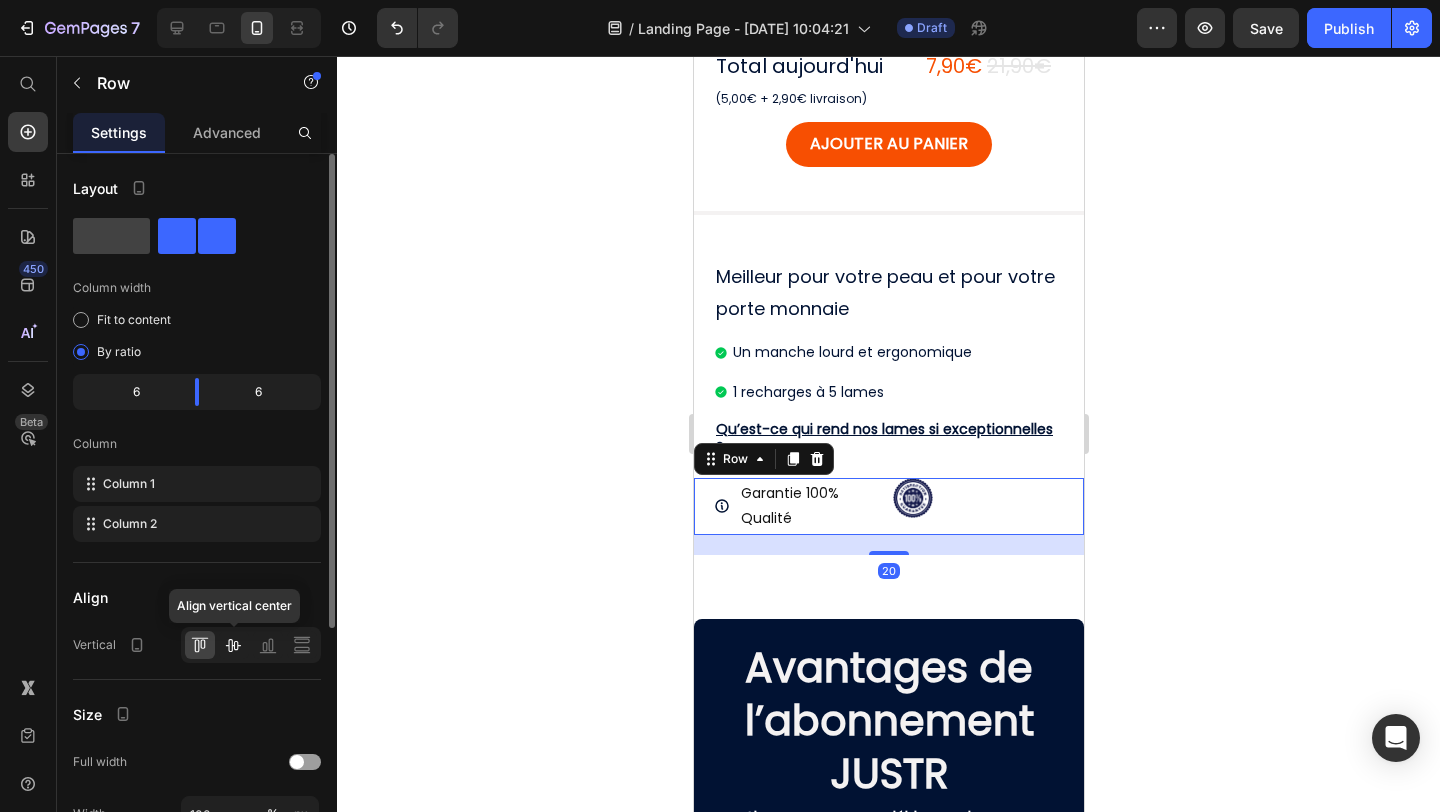 click 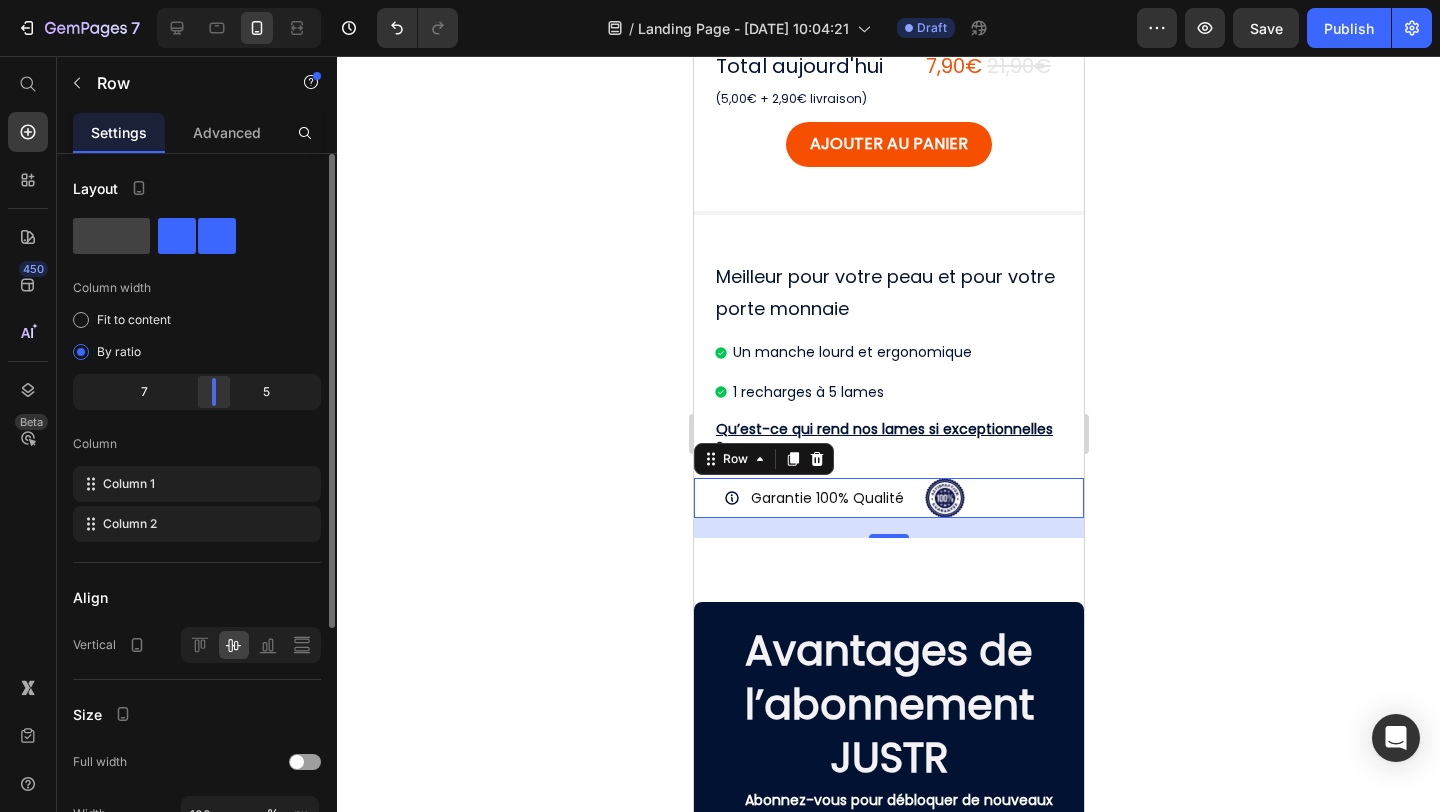 drag, startPoint x: 202, startPoint y: 392, endPoint x: 226, endPoint y: 392, distance: 24 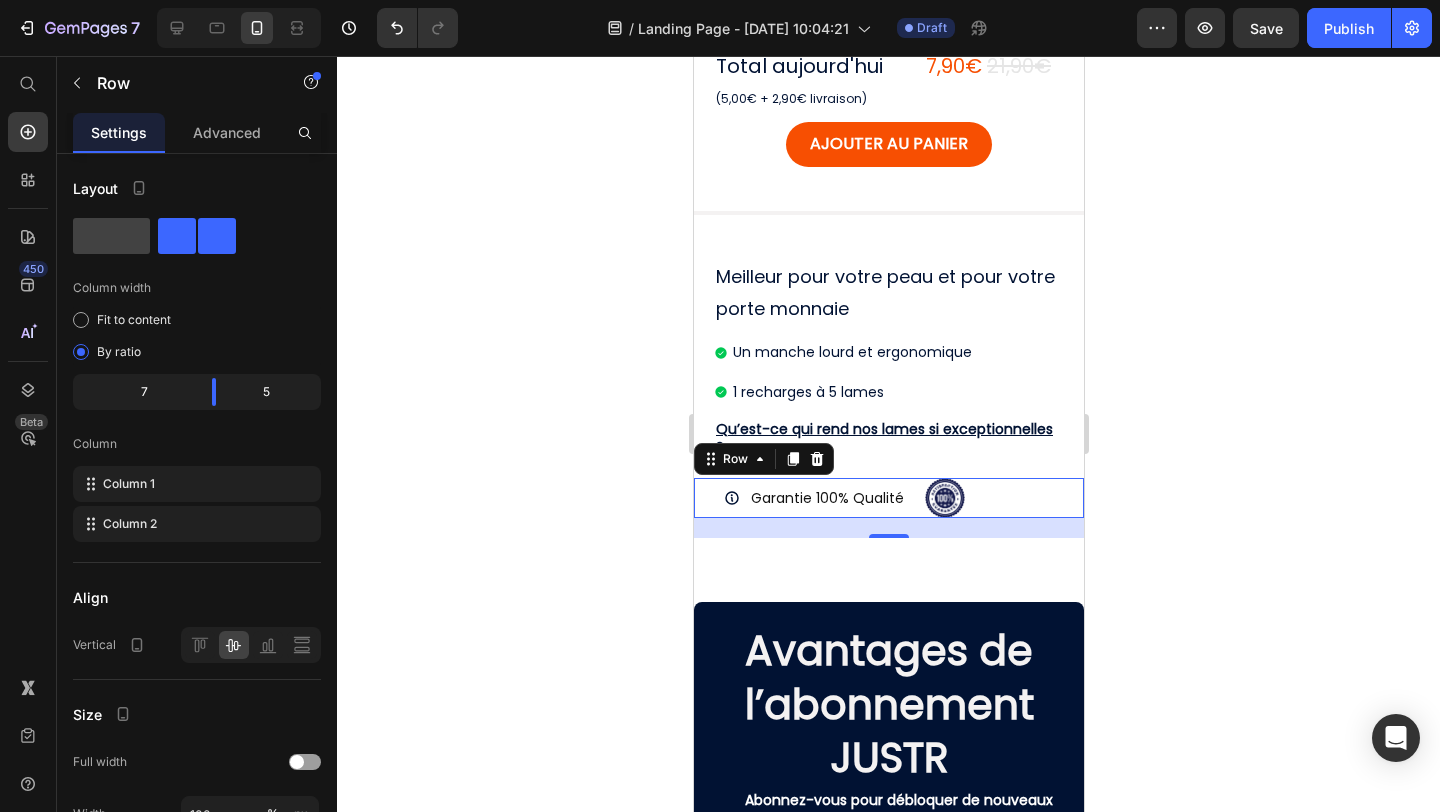 click 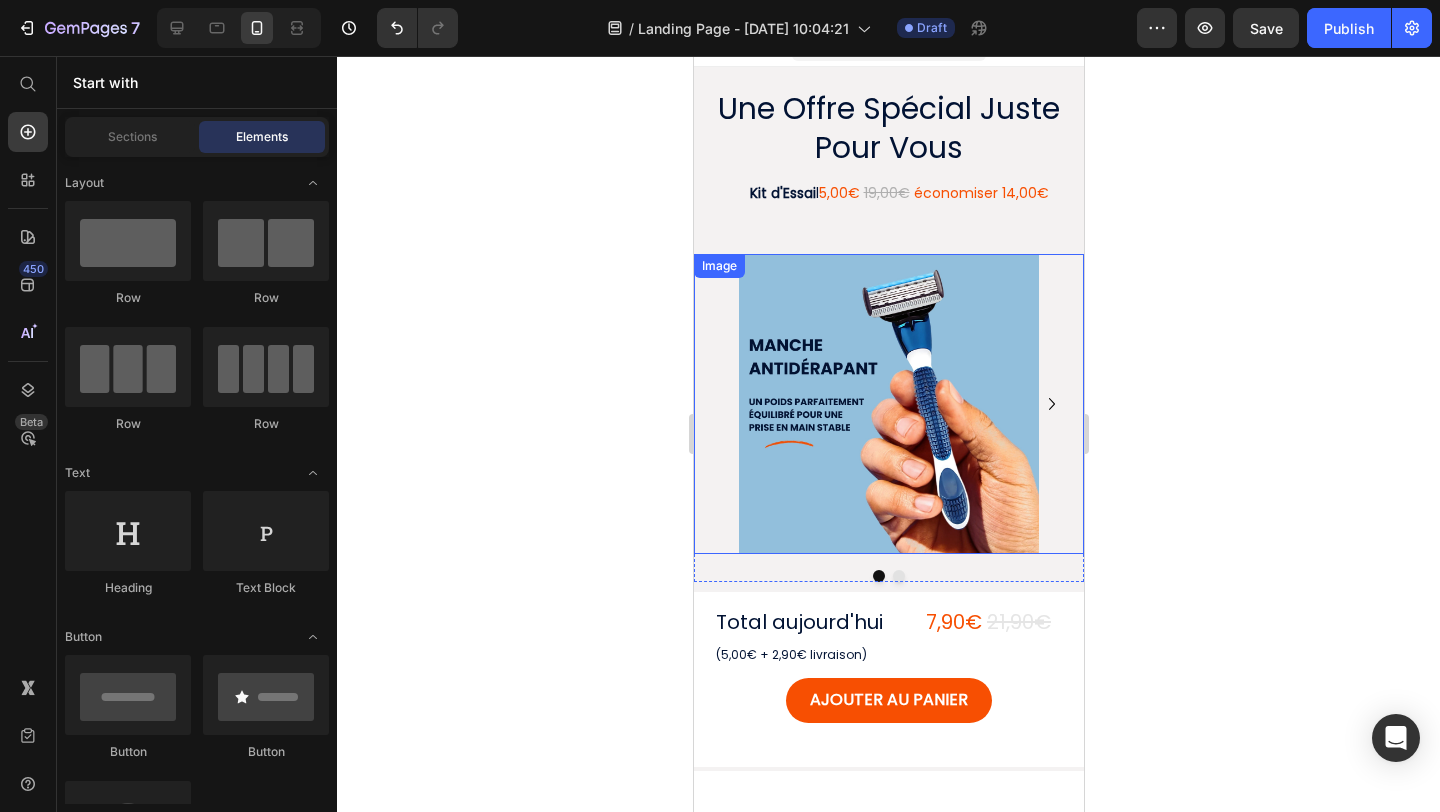 scroll, scrollTop: 50, scrollLeft: 0, axis: vertical 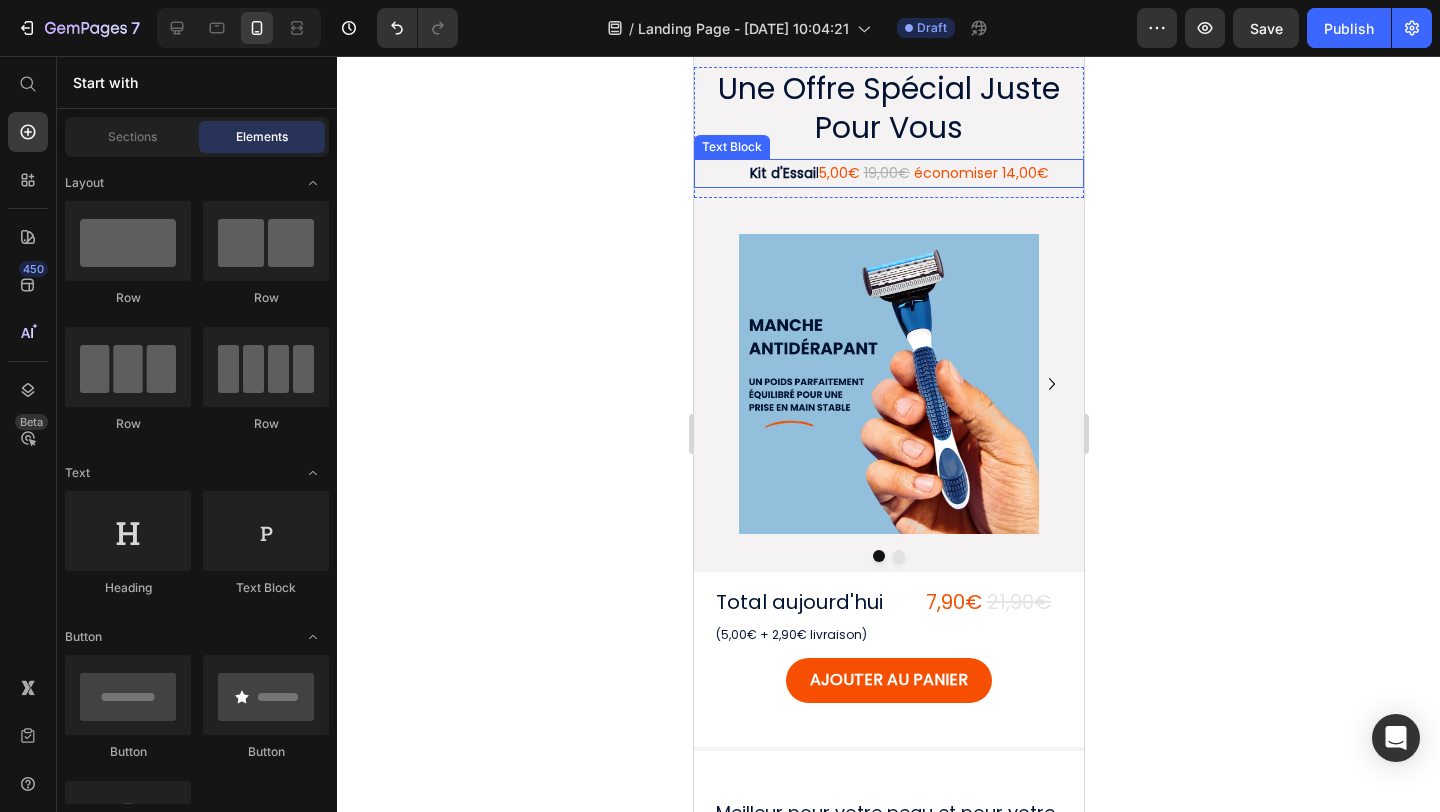 click on "Kit d'Essai  l  5,00€   19,00€   économiser 14,00€" at bounding box center (898, 173) 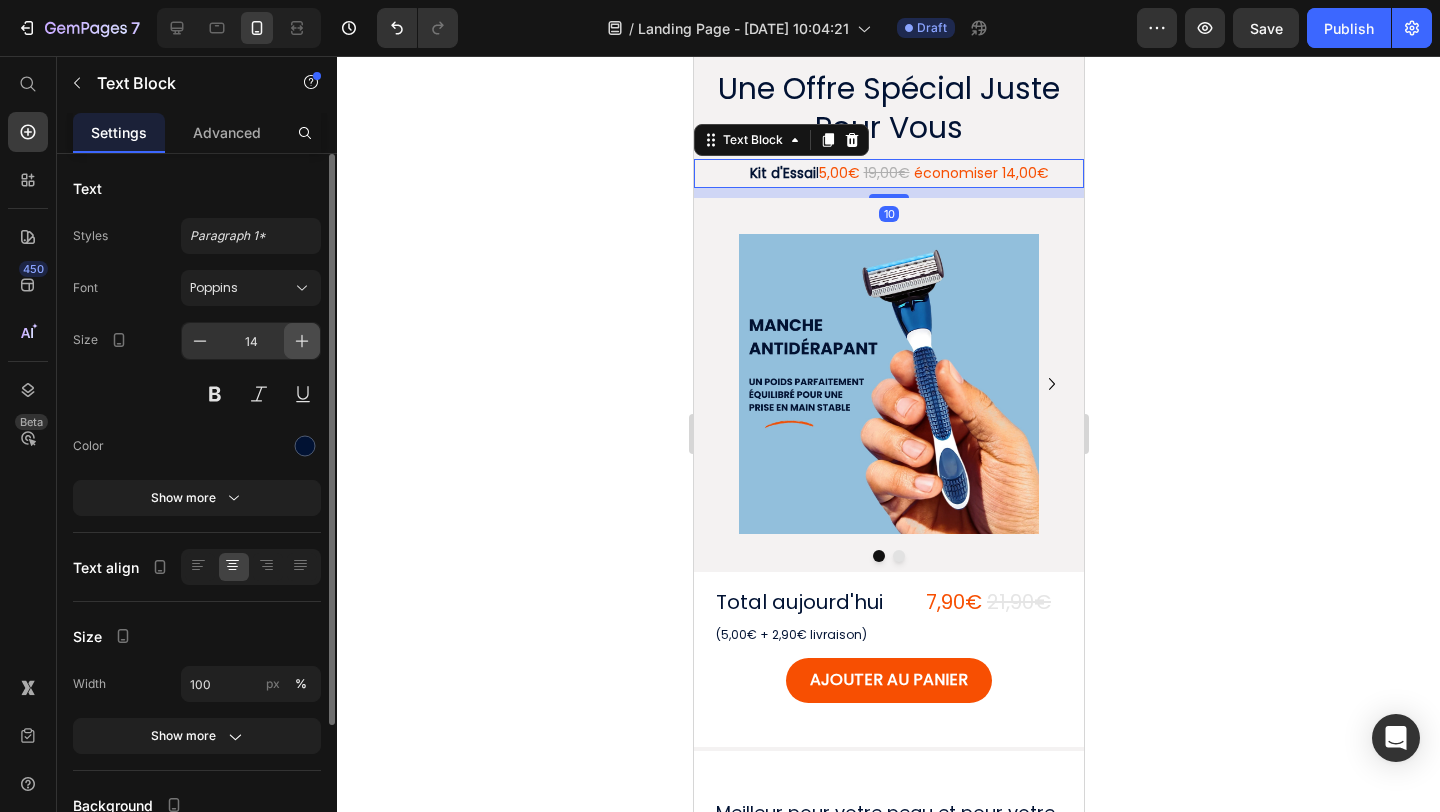 click 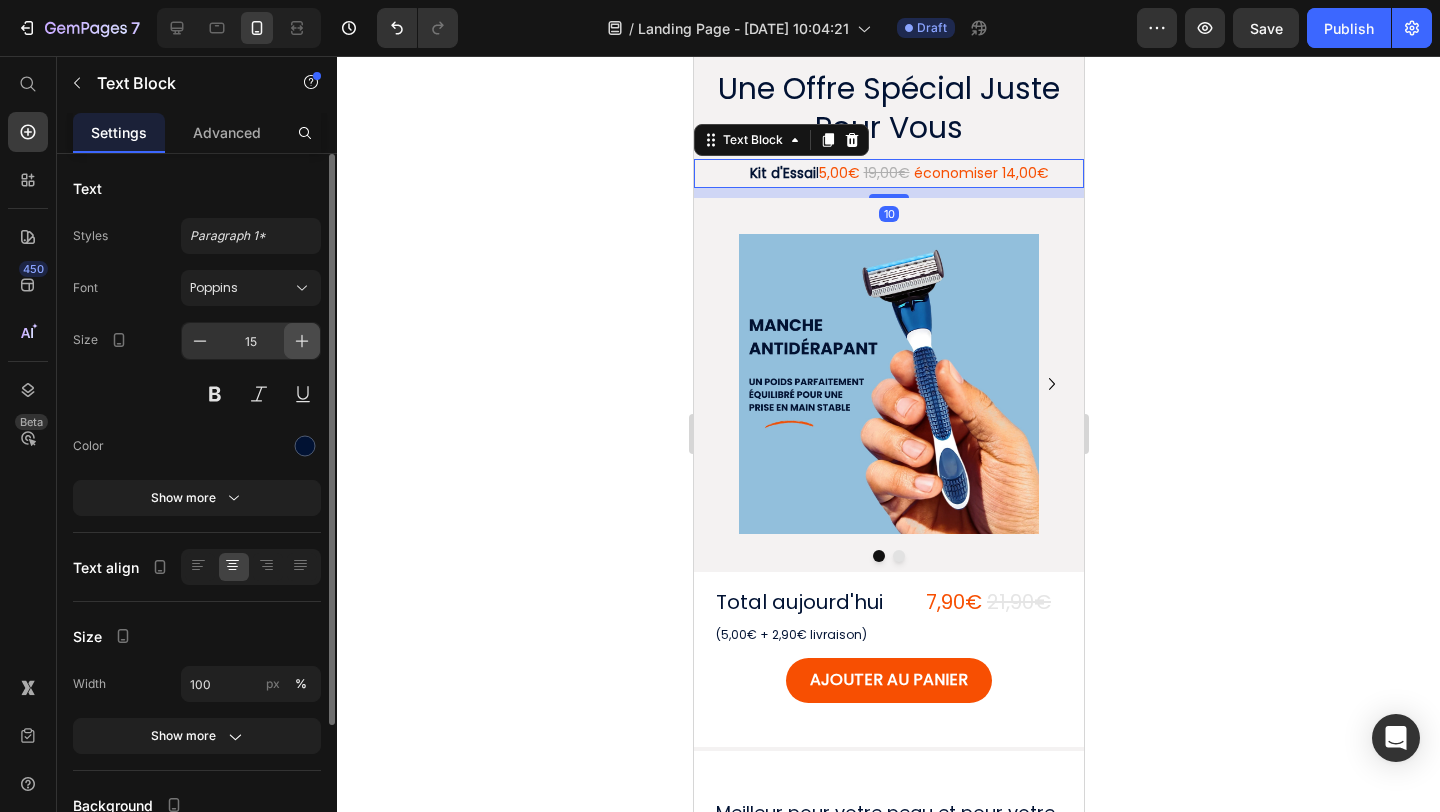 click 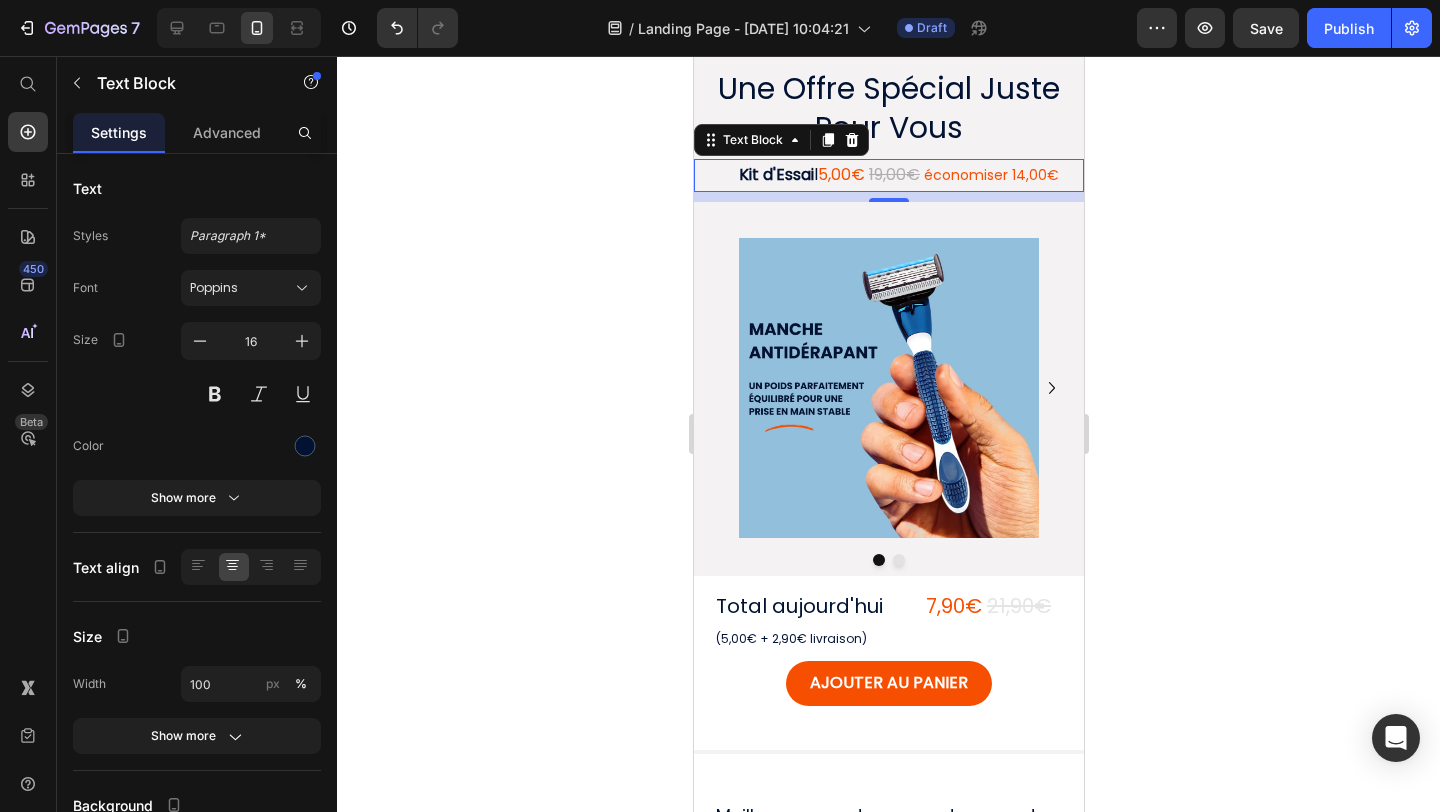 click 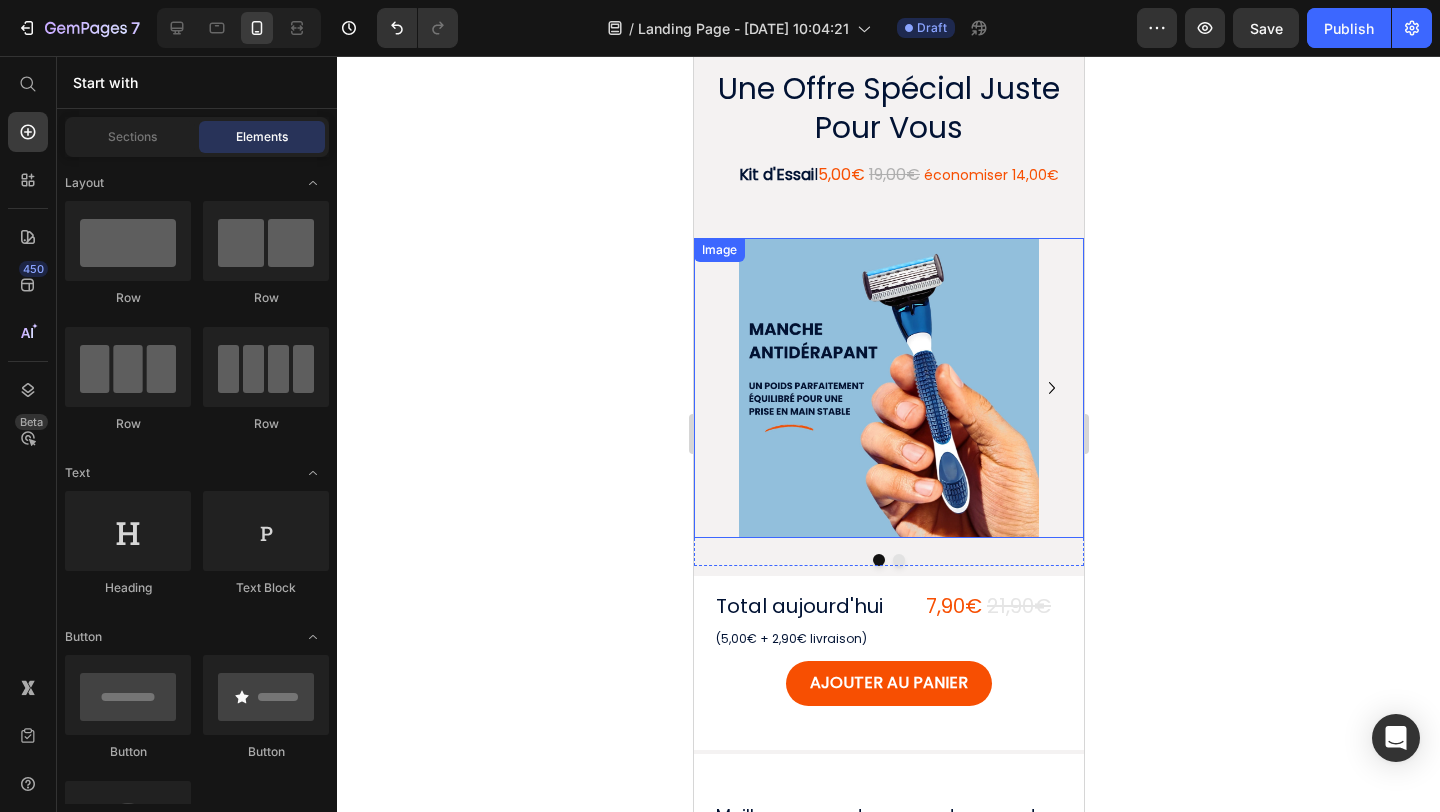 scroll, scrollTop: 0, scrollLeft: 0, axis: both 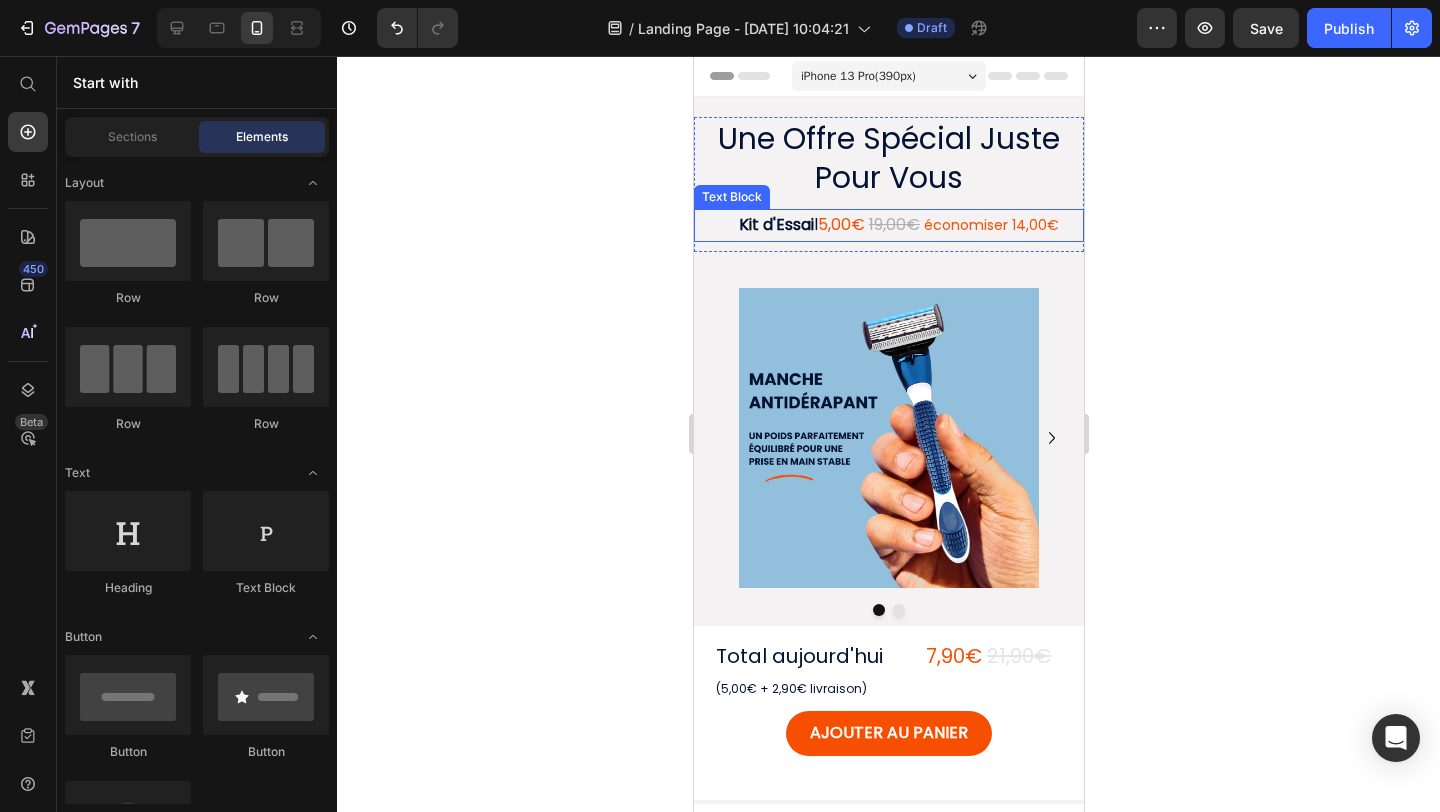 click on "économiser 14,00€" at bounding box center (990, 225) 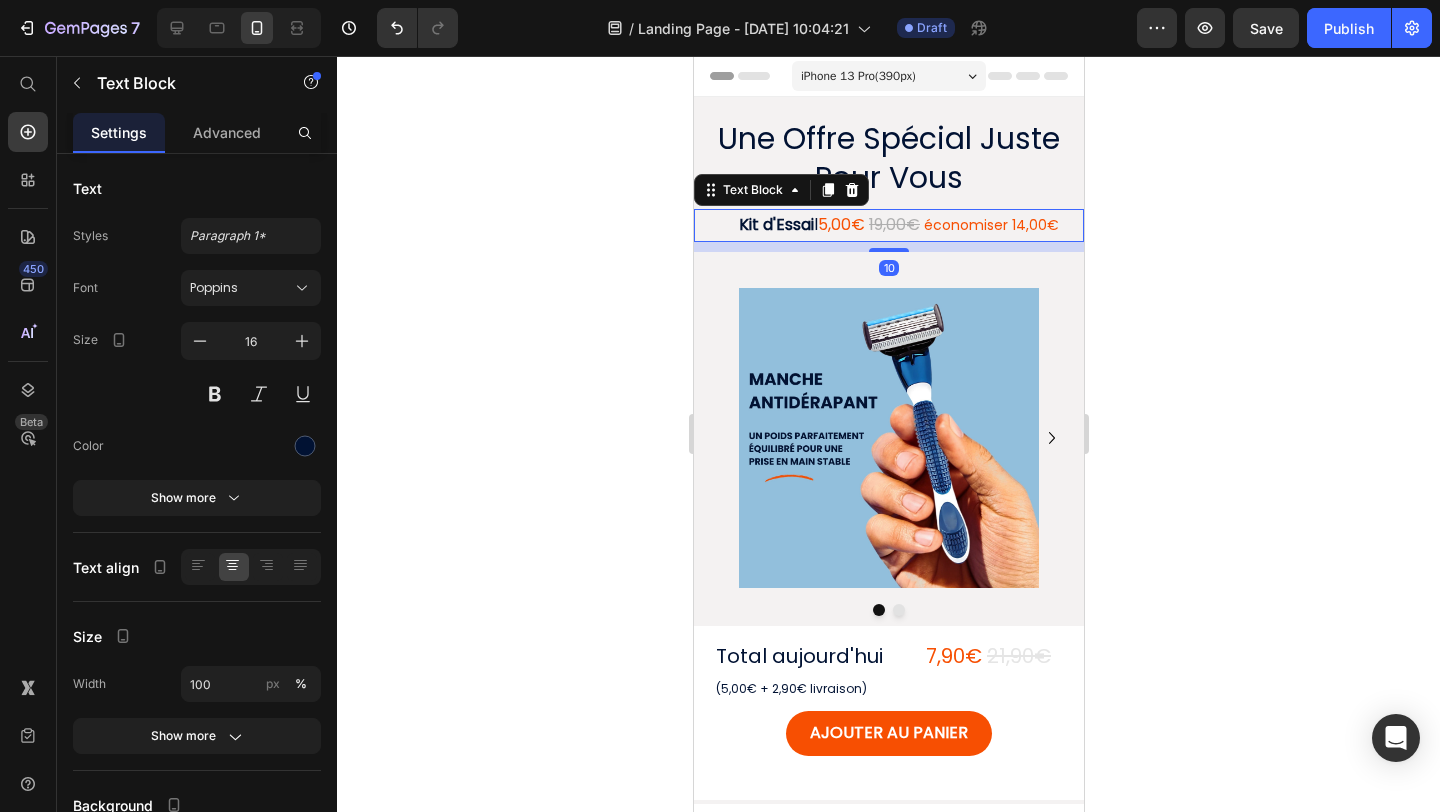 click on "économiser 14,00€" at bounding box center (990, 225) 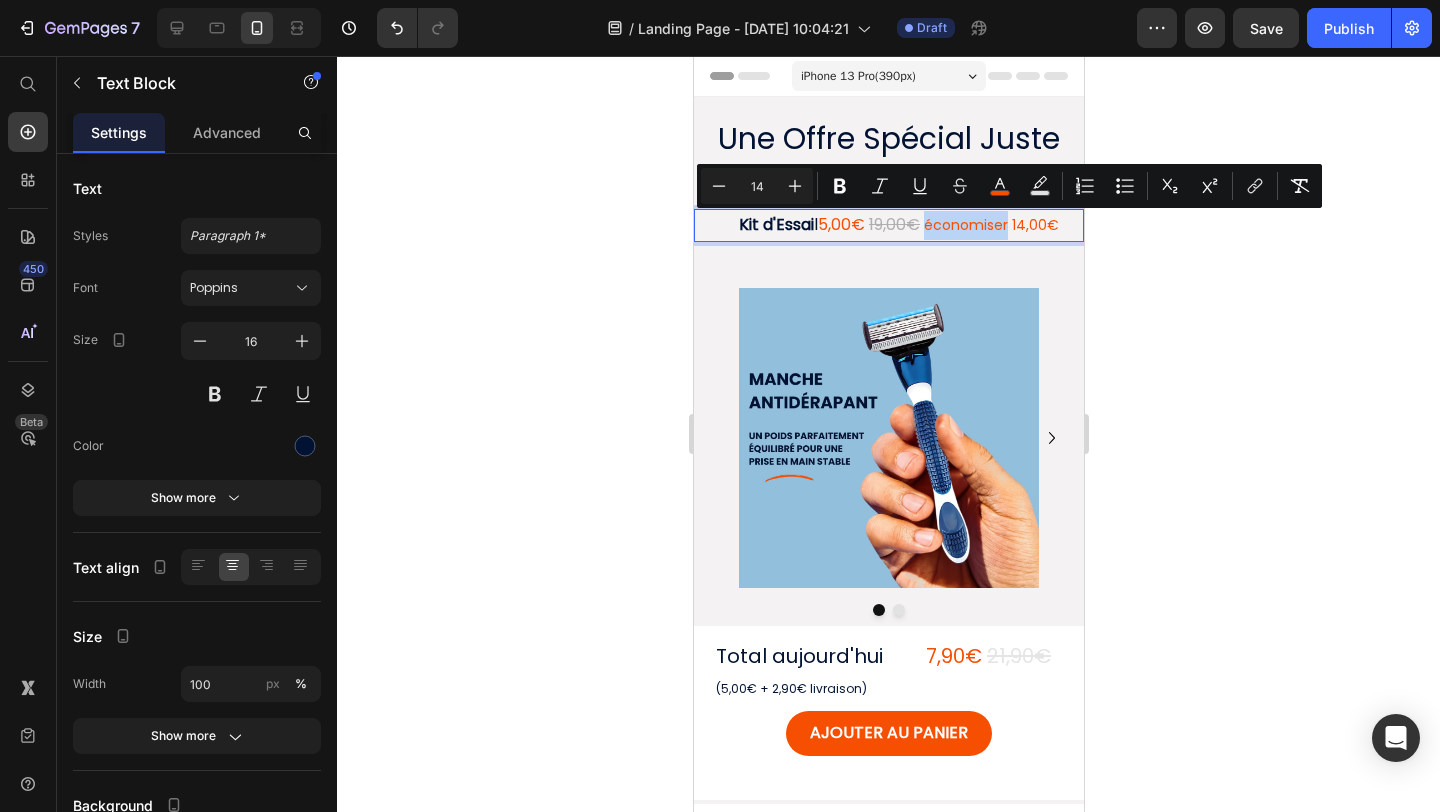 click on "économiser 14,00€" at bounding box center (990, 225) 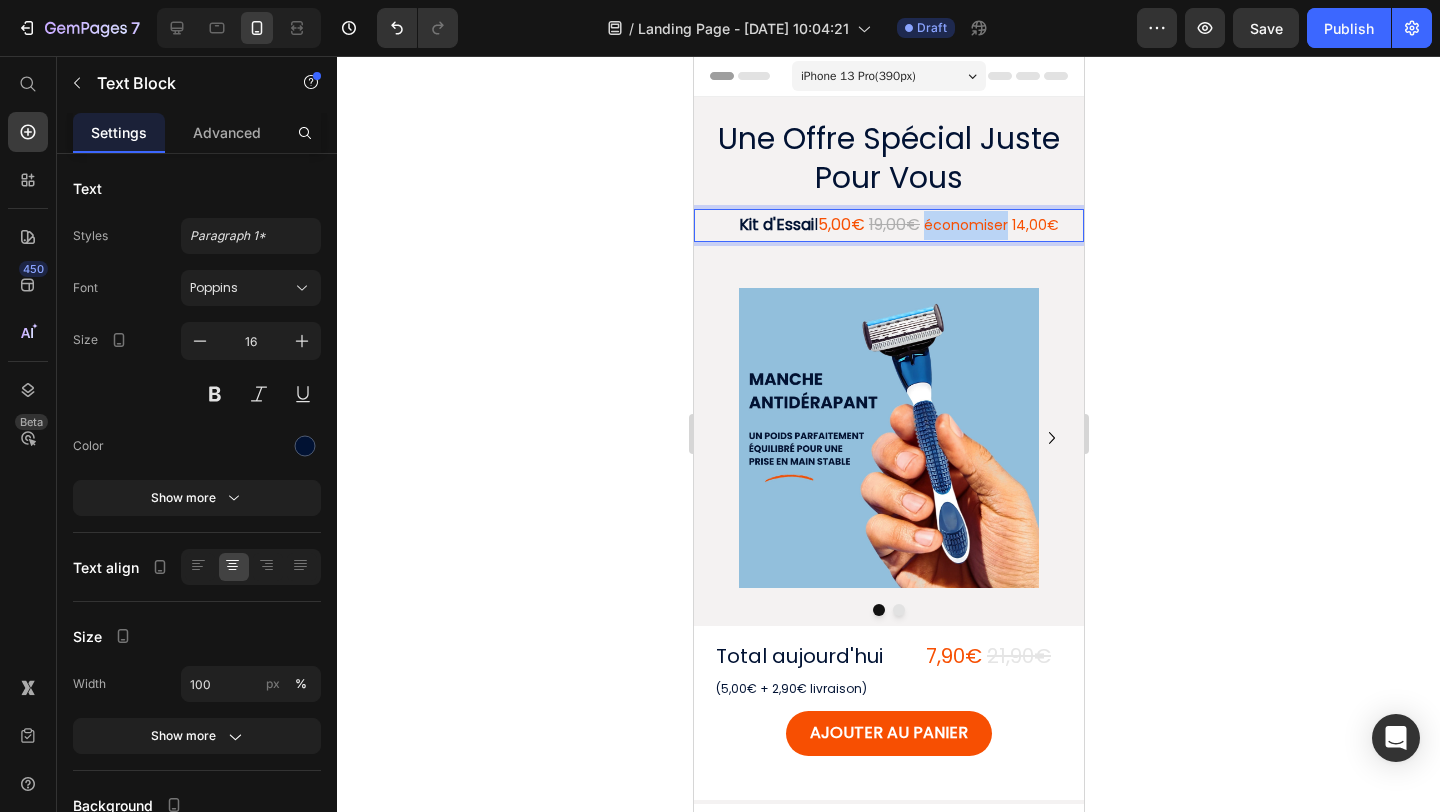 click on "économiser 14,00€" at bounding box center (990, 225) 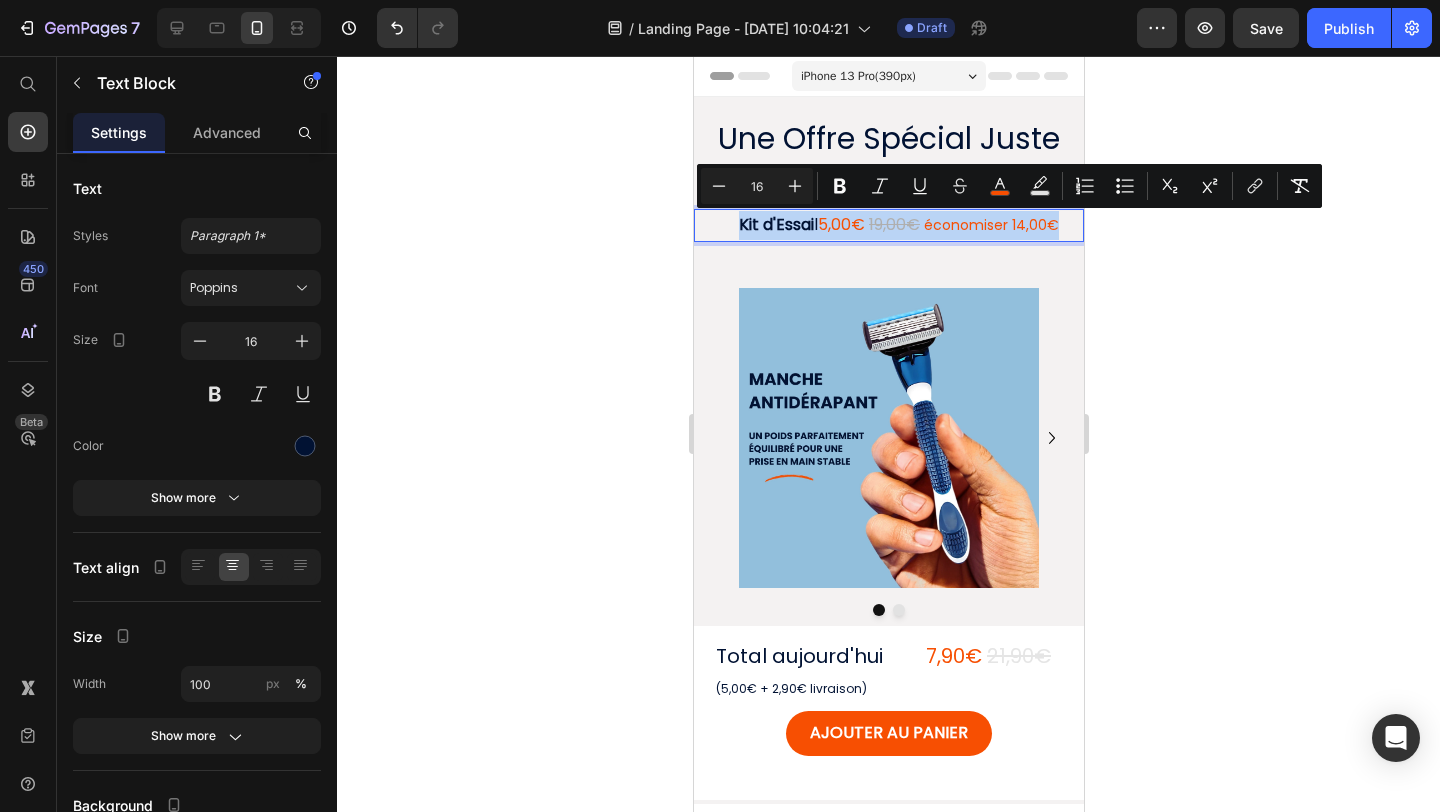 click on "économiser 14,00€" at bounding box center (990, 225) 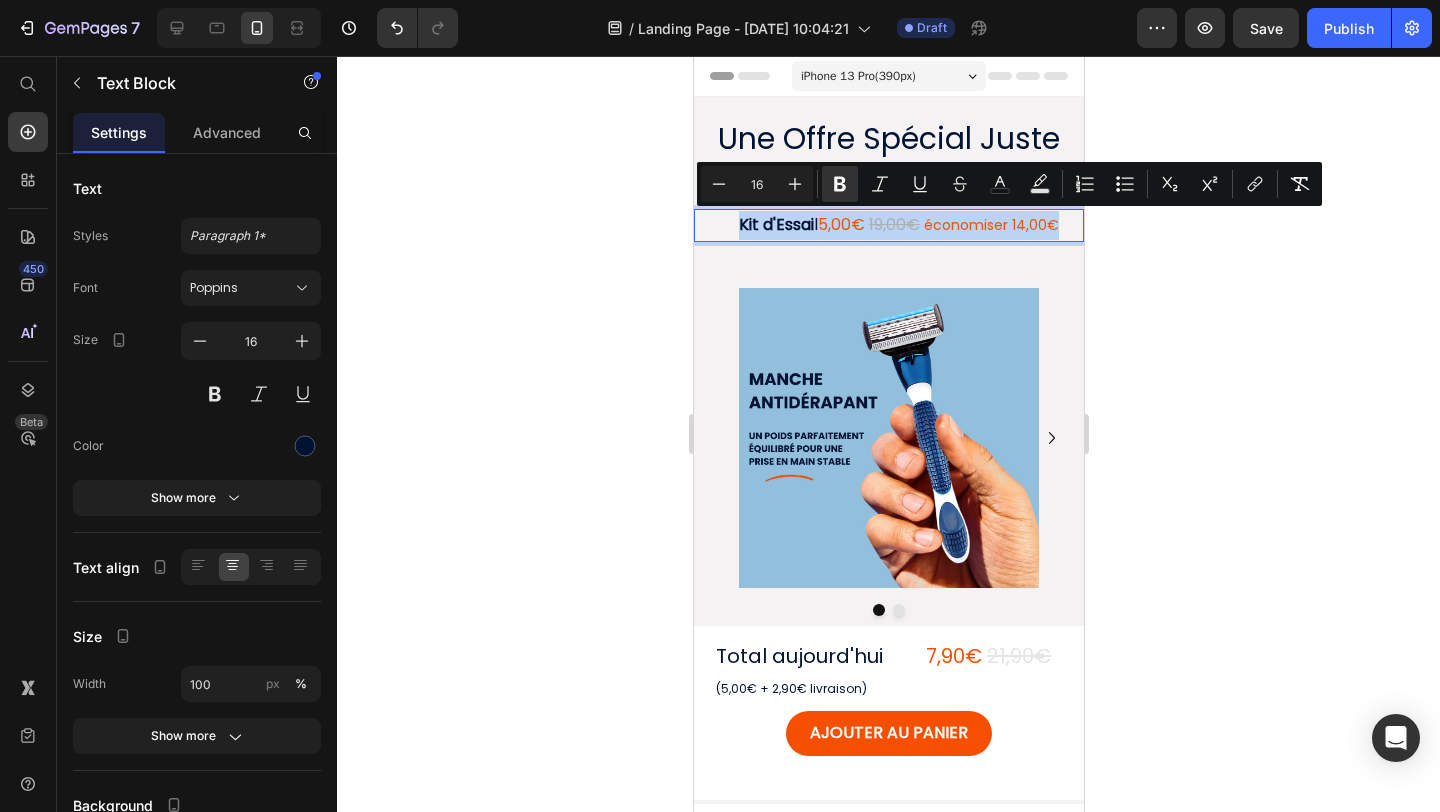 click on "19,00€" at bounding box center [893, 224] 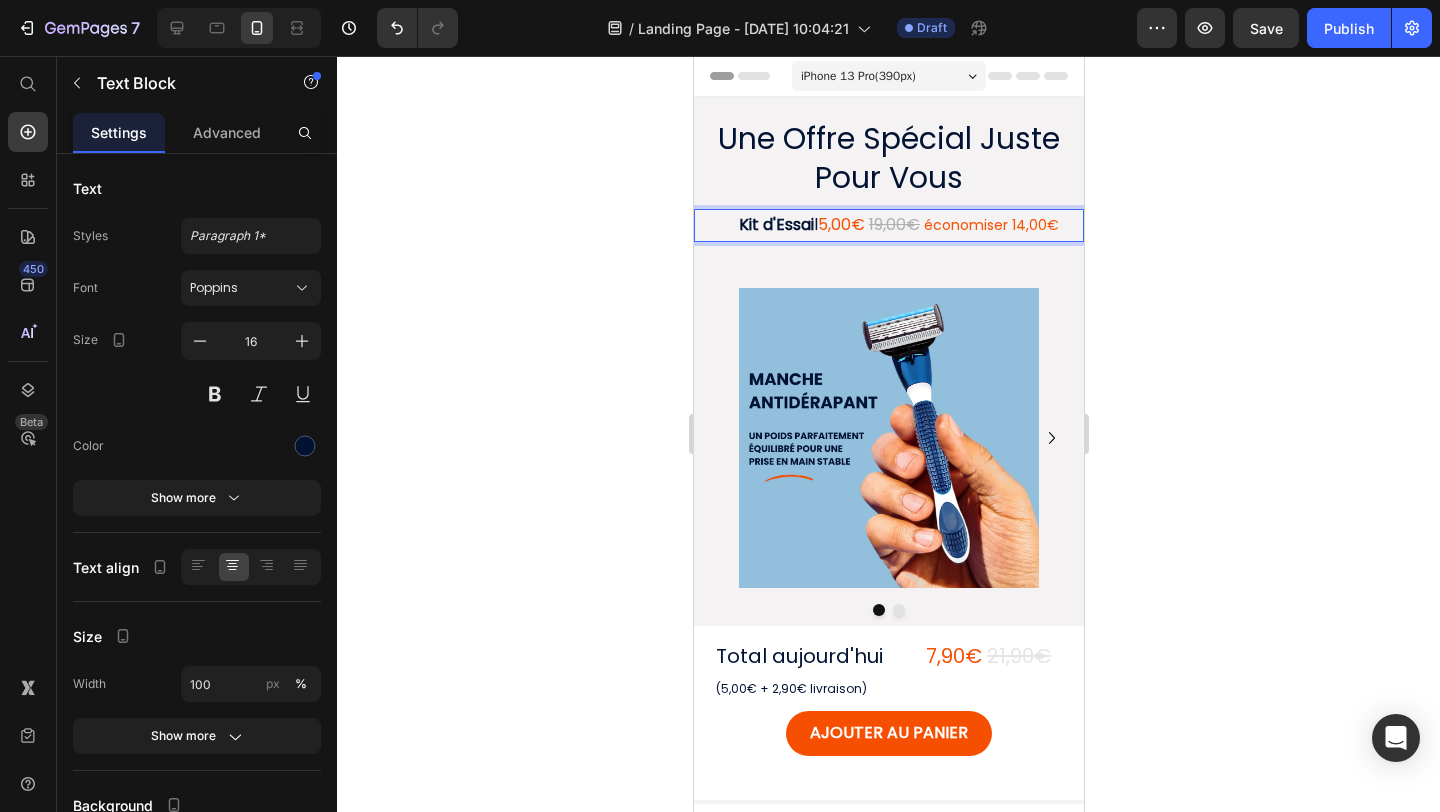 click 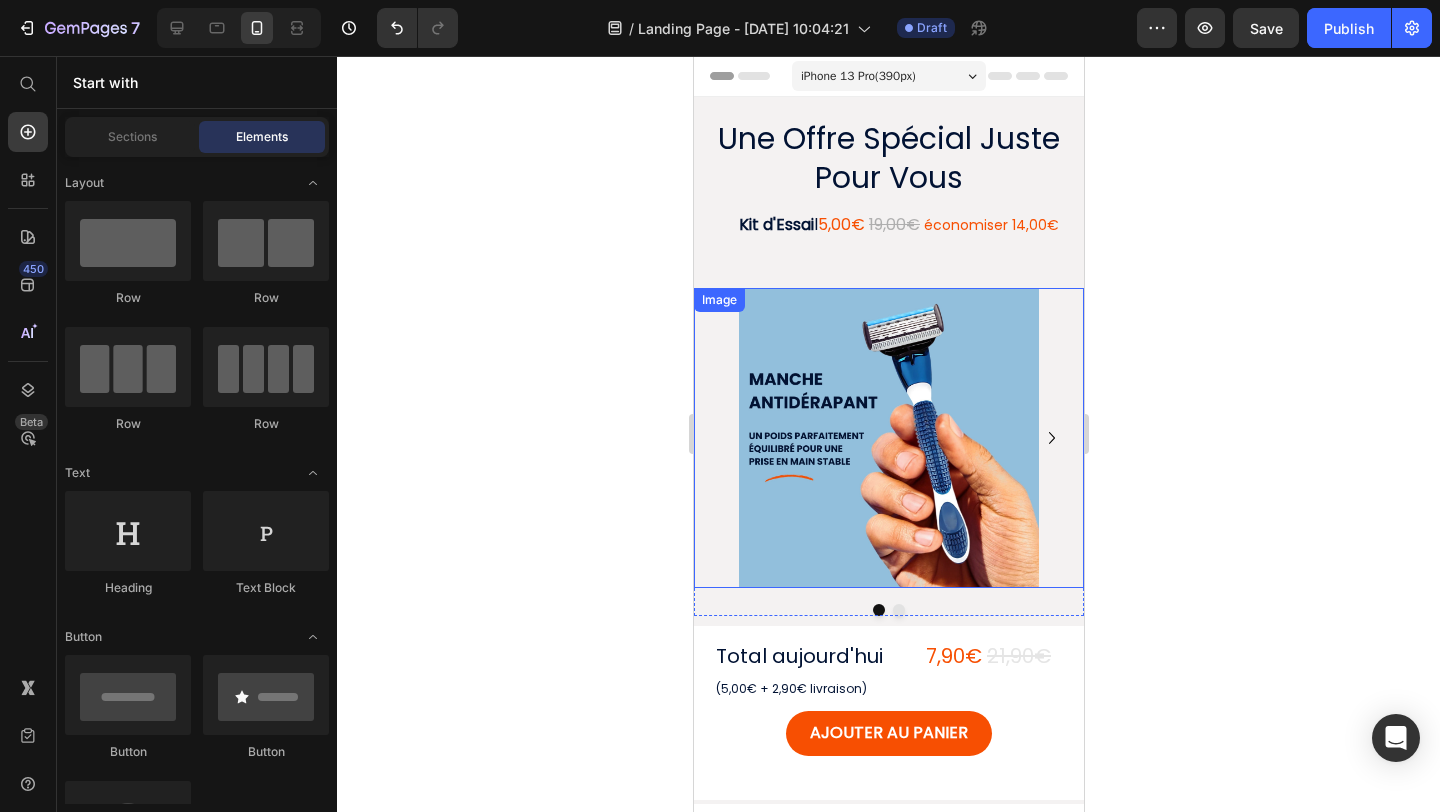 scroll, scrollTop: 22, scrollLeft: 0, axis: vertical 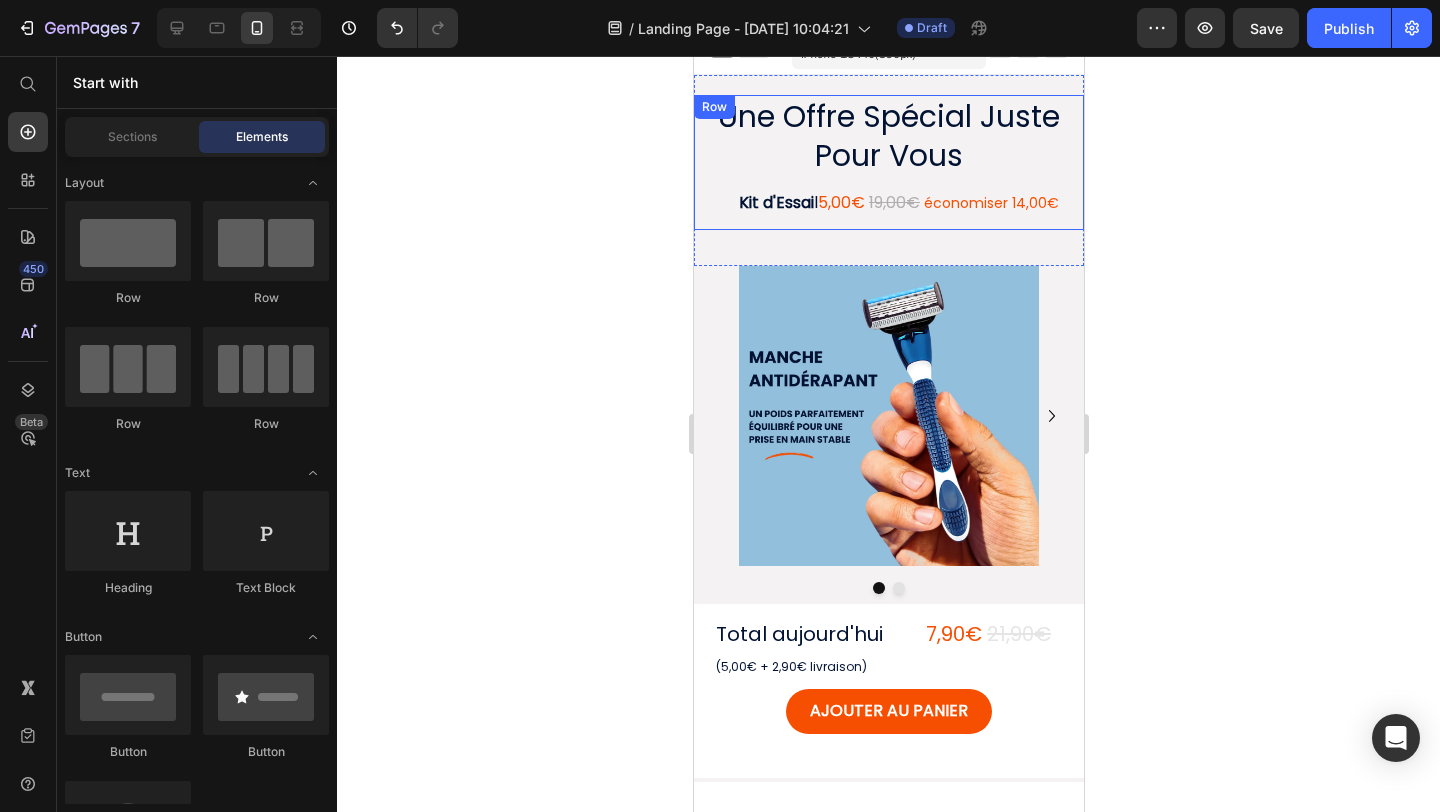 click on "Une Offre Spécial Juste Pour Vous Heading Kit d'Essai  l  5,00€   19,00€   économiser 14,00€ Text Block" at bounding box center [888, 162] 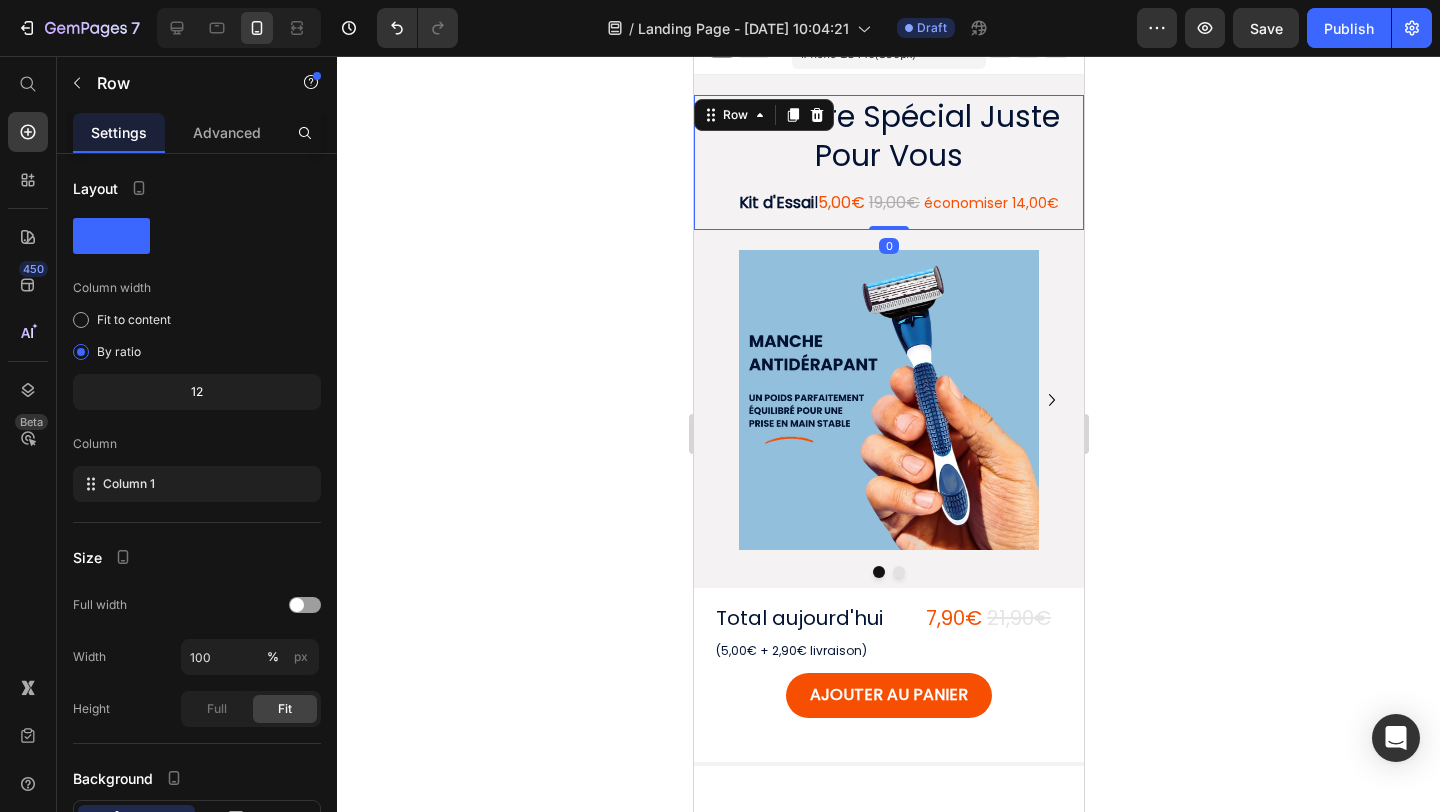 drag, startPoint x: 899, startPoint y: 244, endPoint x: 909, endPoint y: 205, distance: 40.261642 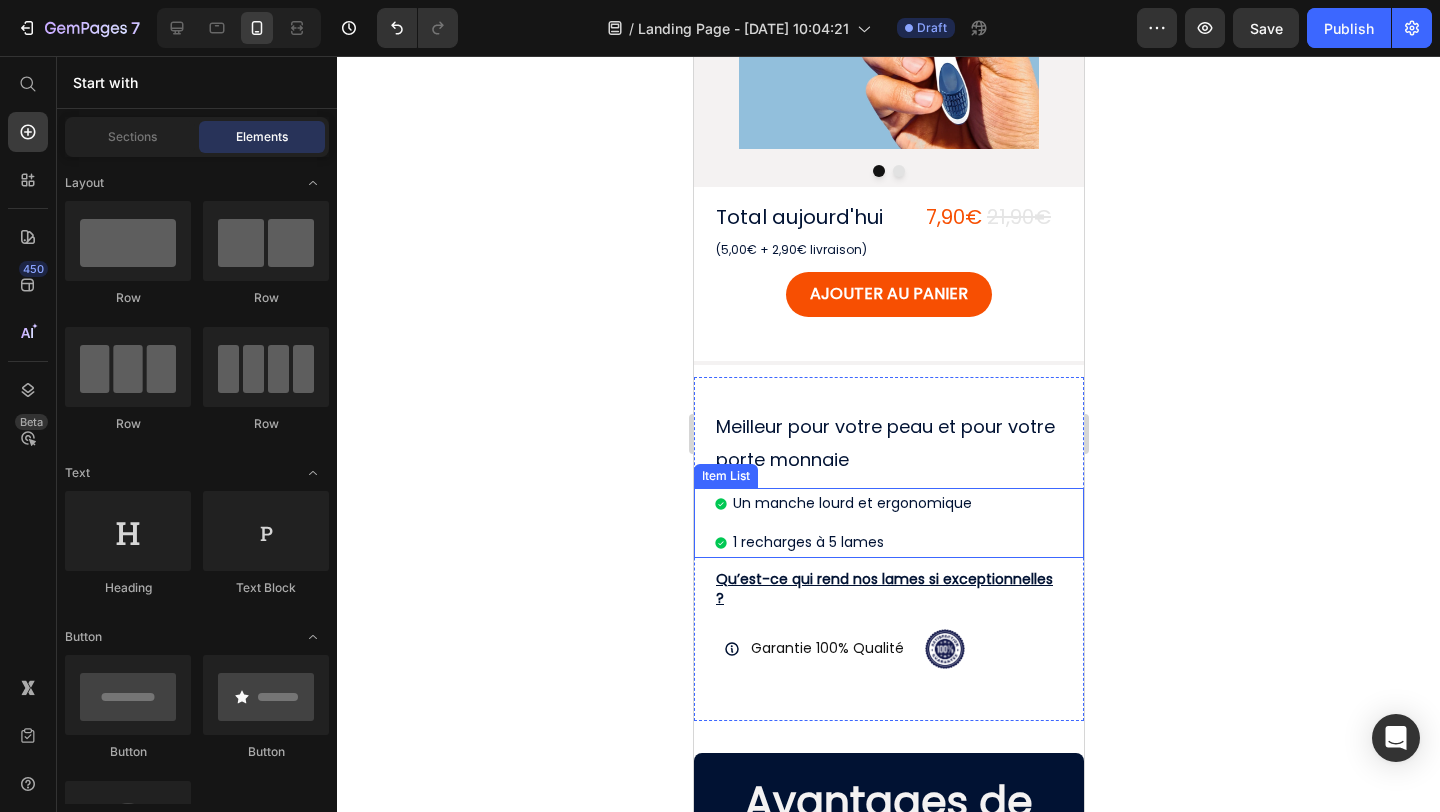 scroll, scrollTop: 438, scrollLeft: 0, axis: vertical 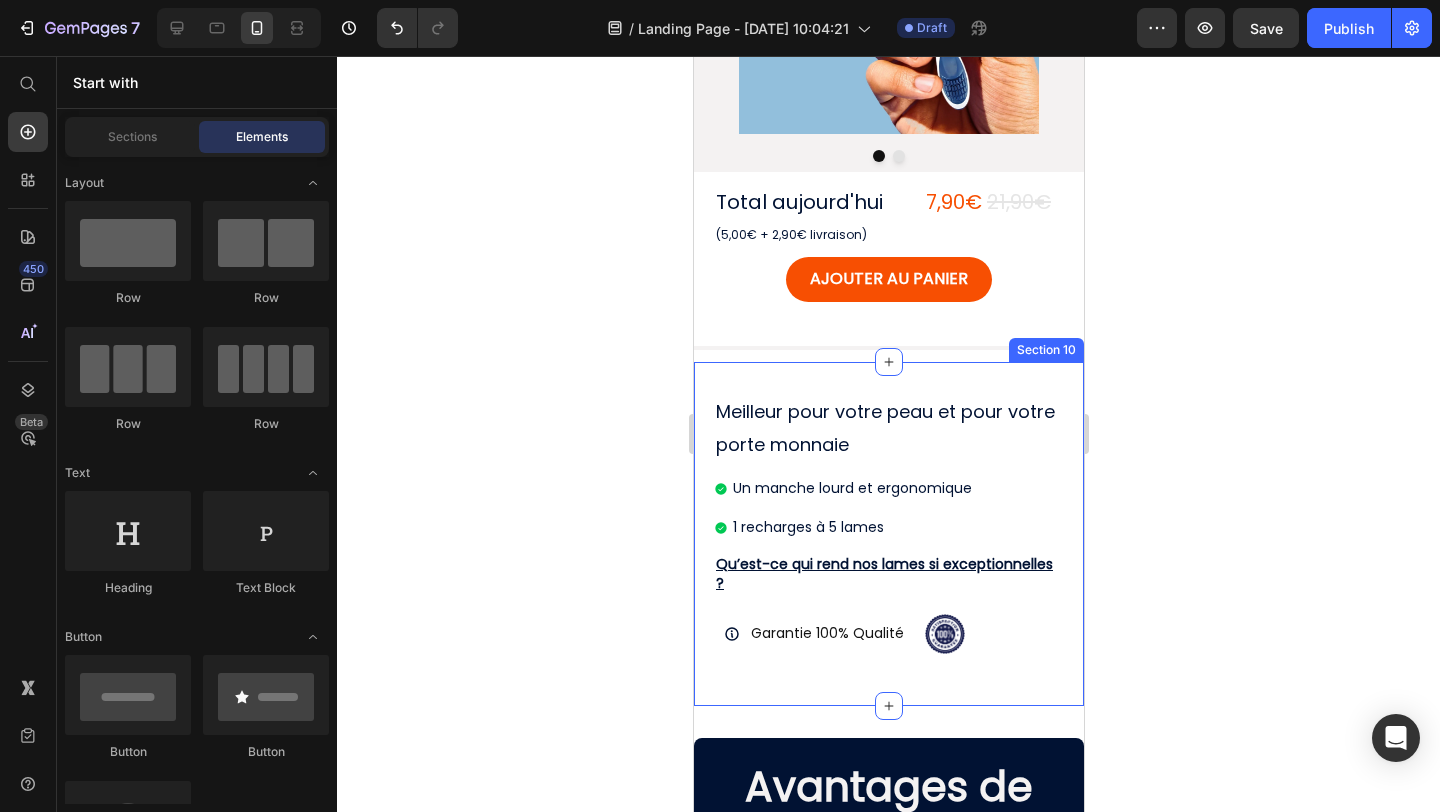 click on "Meilleur pour votre peau et pour votre porte monnaie Text Block Un manche lourd et ergonomique 1 recharges à 5 lames Item List Qu’est-ce qui rend nos lames si exceptionnelles ? Heading
Garantie 100% Qualité Item List Image Row Section 10" at bounding box center (888, 534) 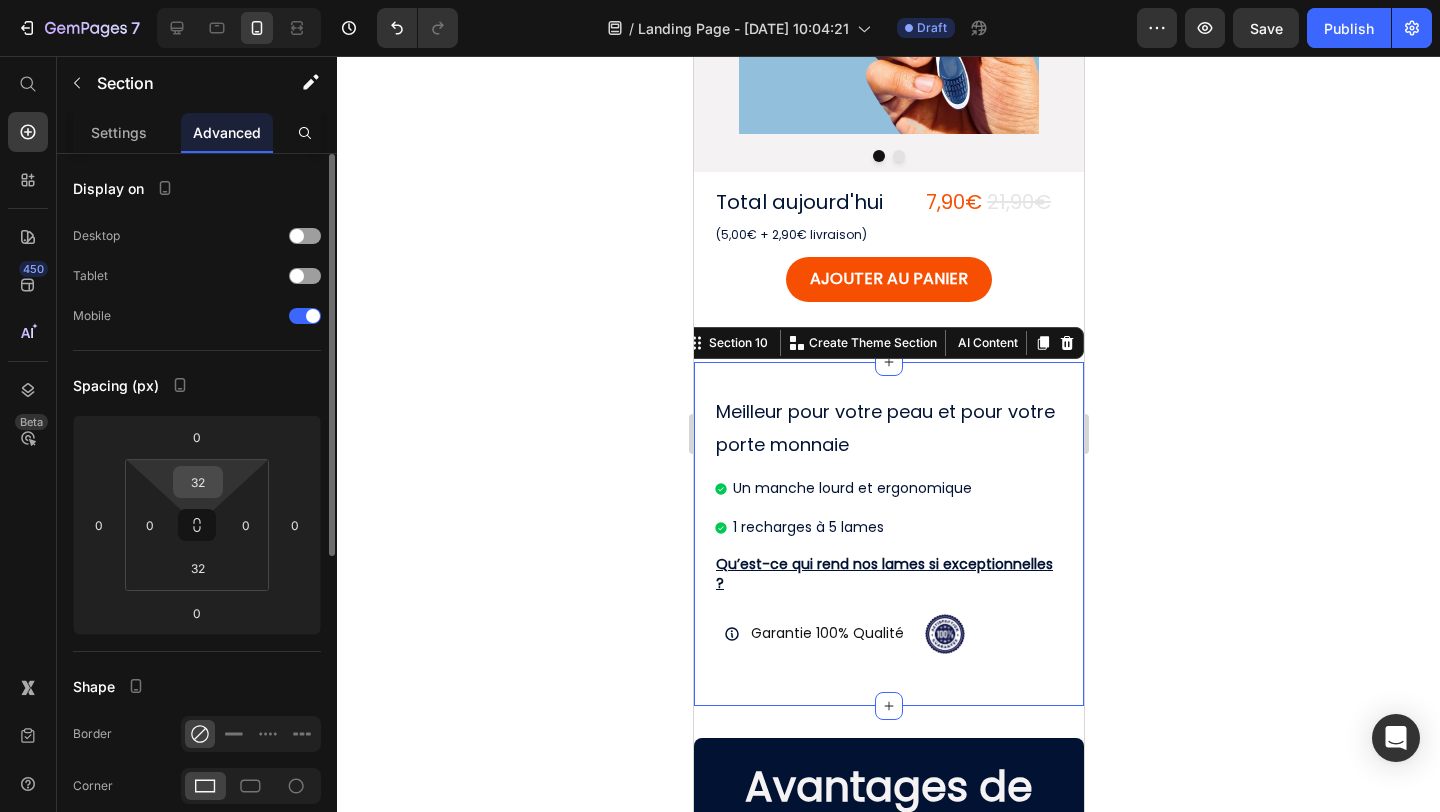 click on "32" at bounding box center (198, 482) 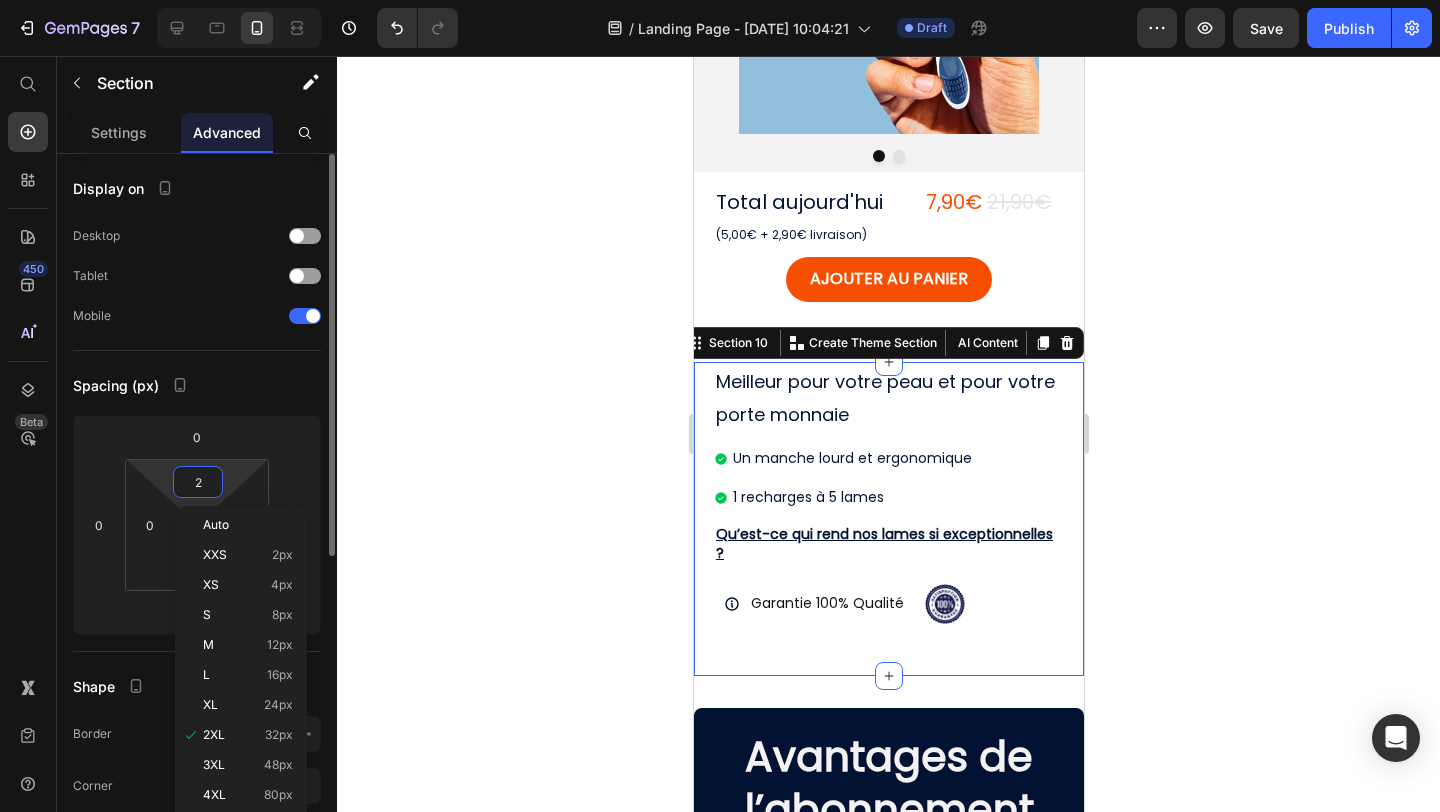 type on "20" 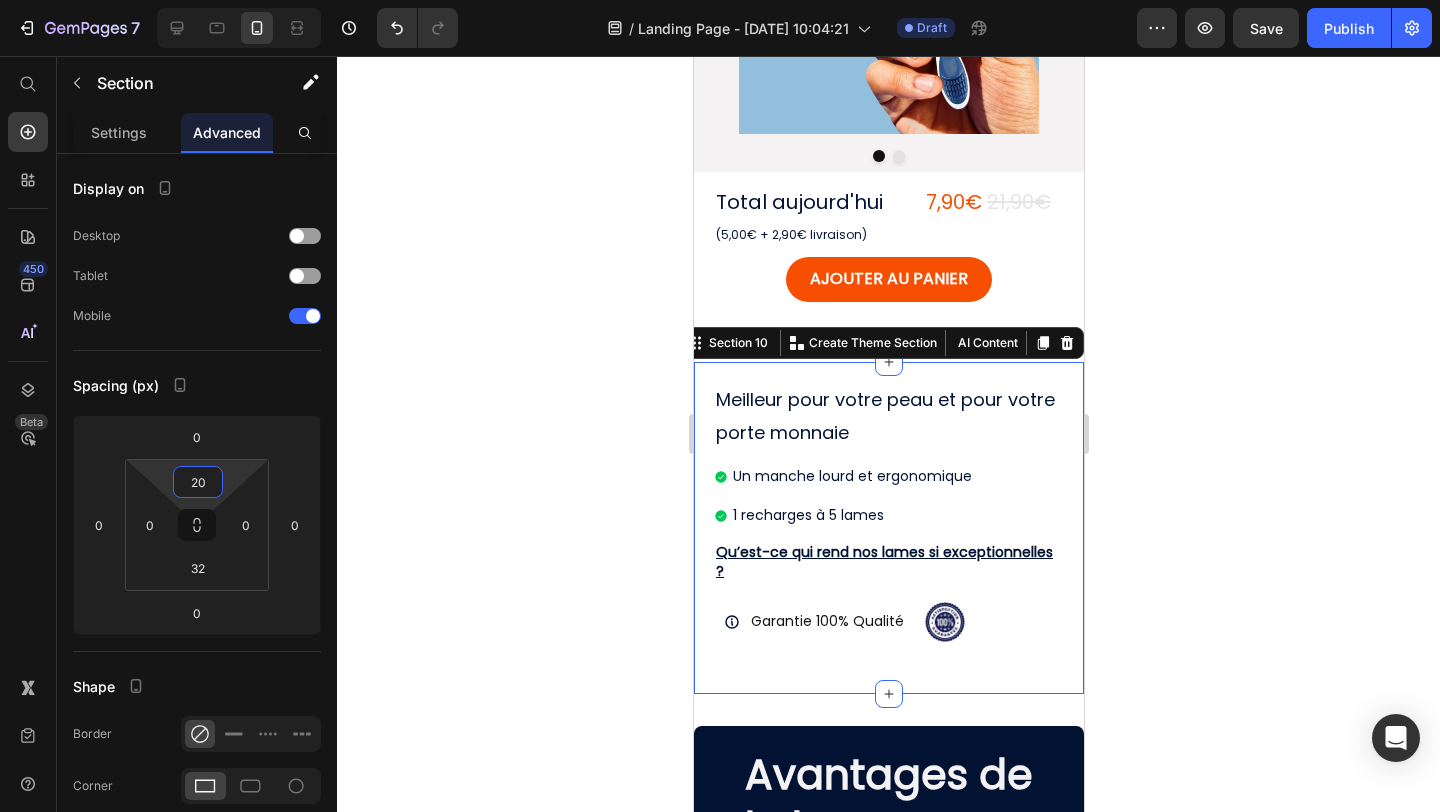 click 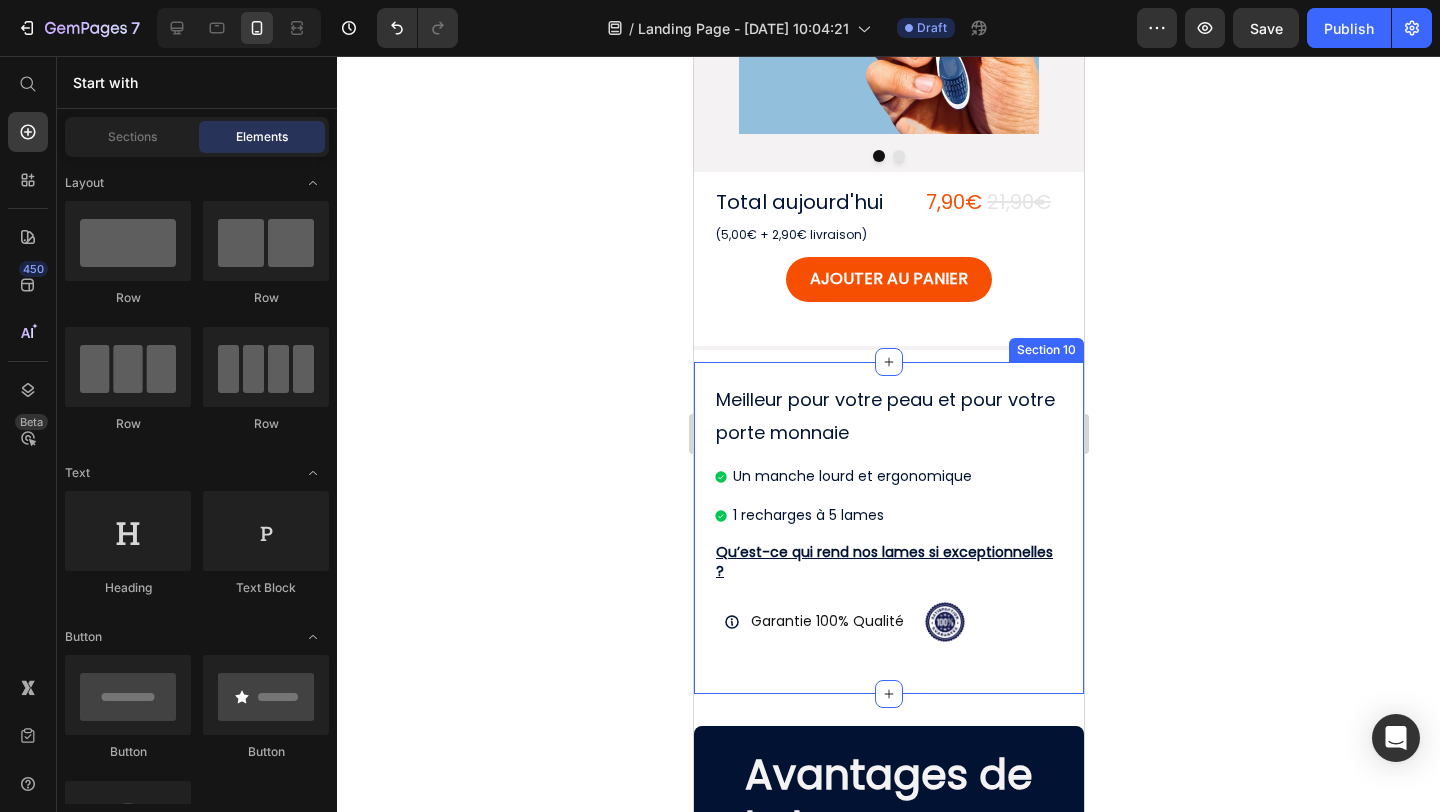 click on "Meilleur pour votre peau et pour votre porte monnaie Text Block Un manche lourd et ergonomique 1 recharges à 5 lames Item List Qu’est-ce qui rend nos lames si exceptionnelles ? Heading
Garantie 100% Qualité Item List Image Row Section 10" at bounding box center [888, 528] 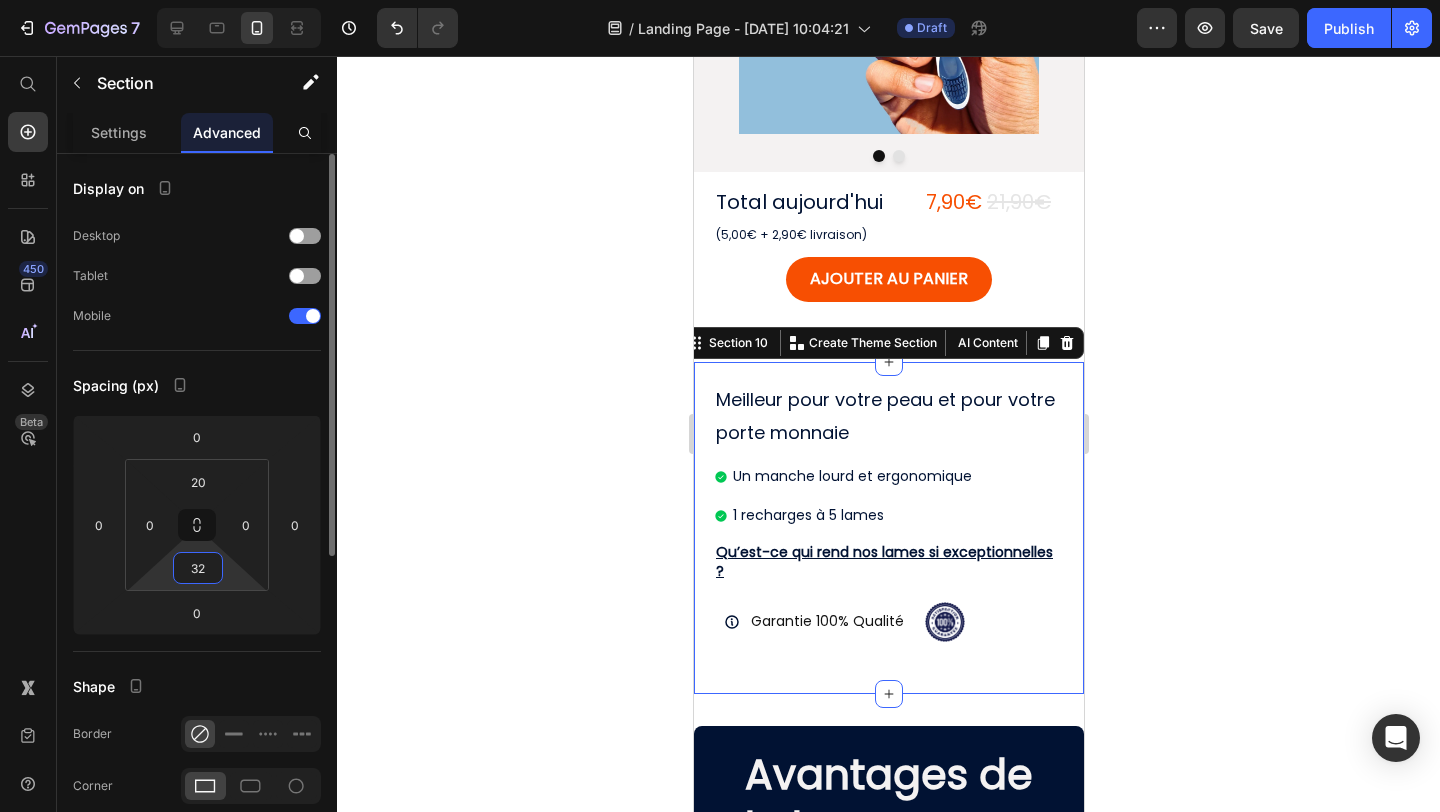 click on "32" at bounding box center (198, 568) 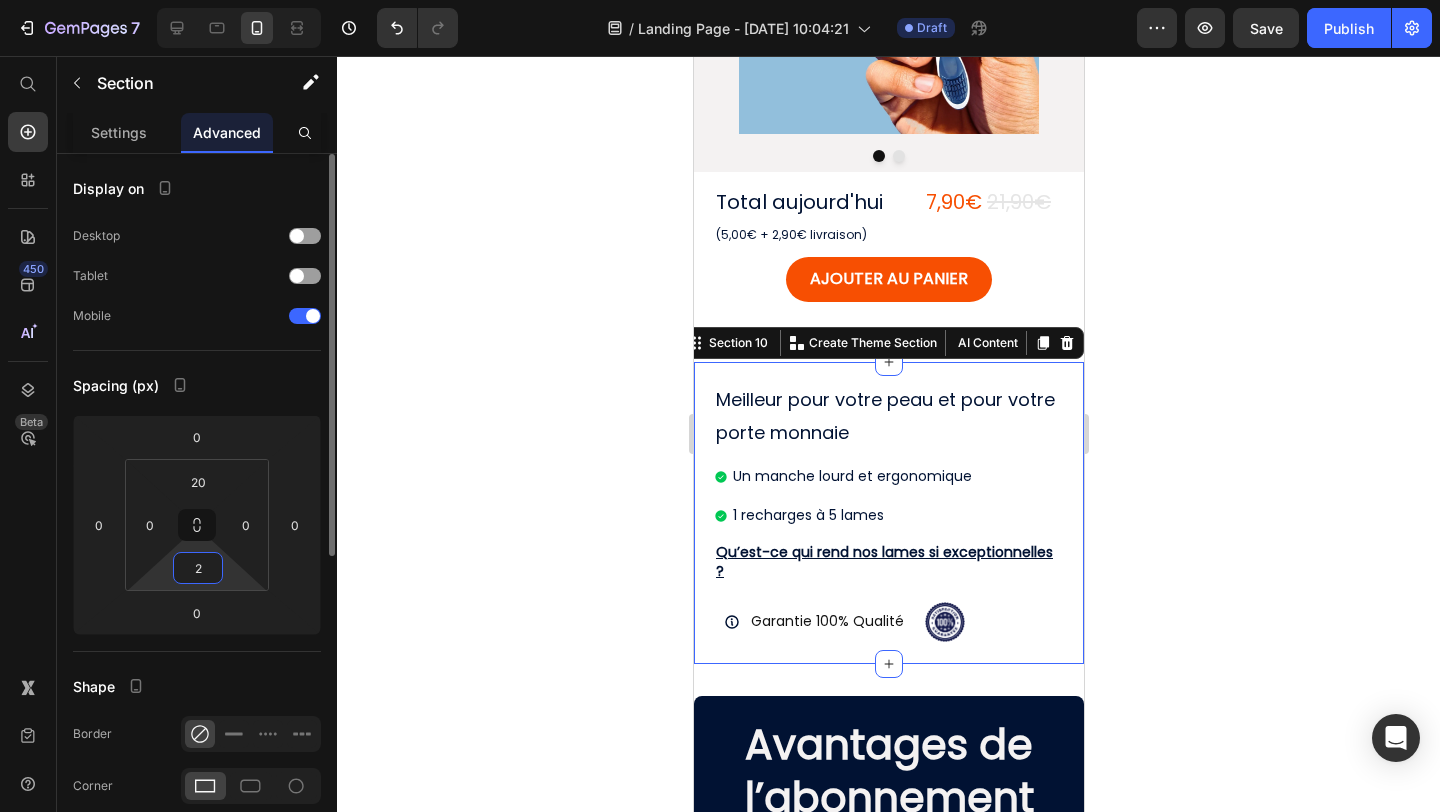 type on "20" 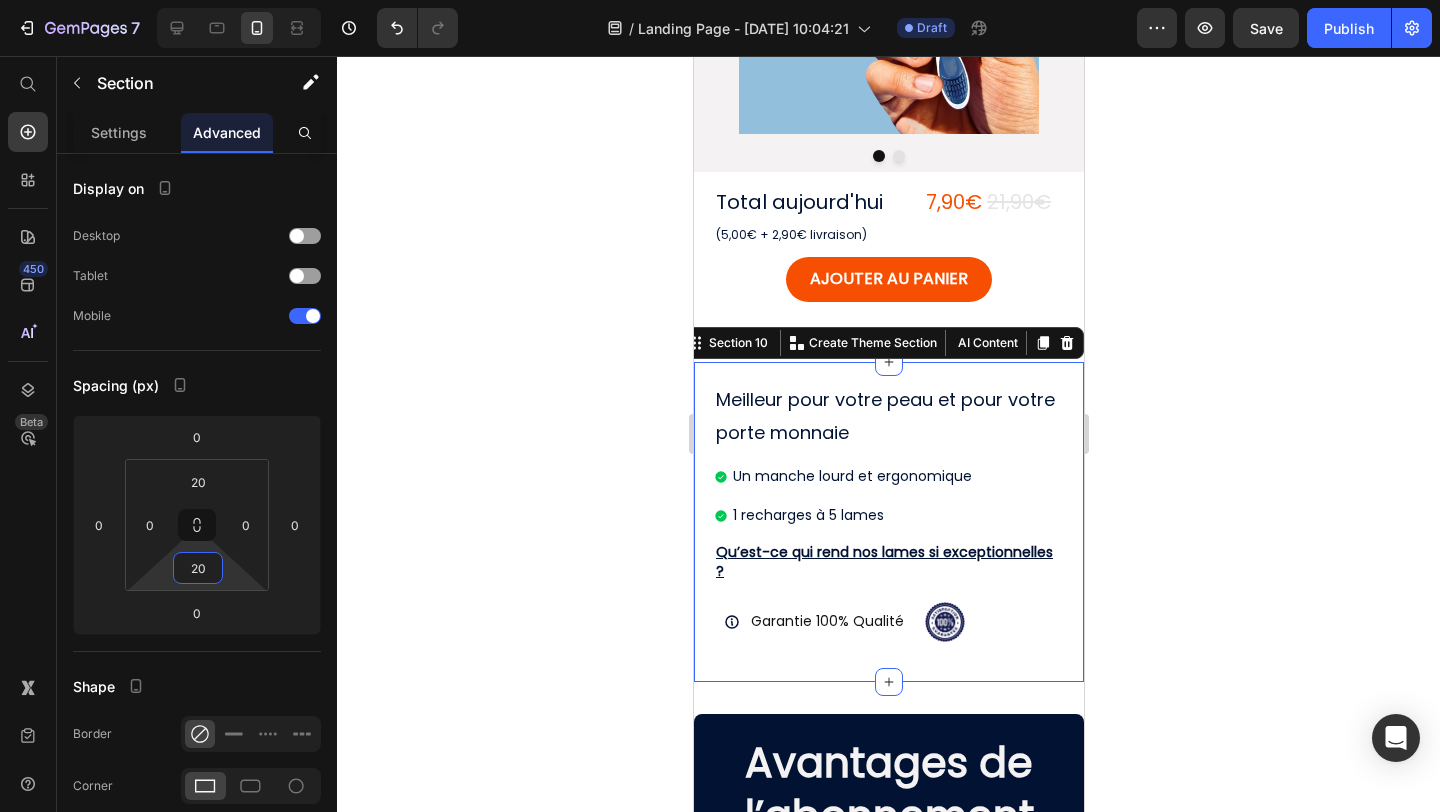 click 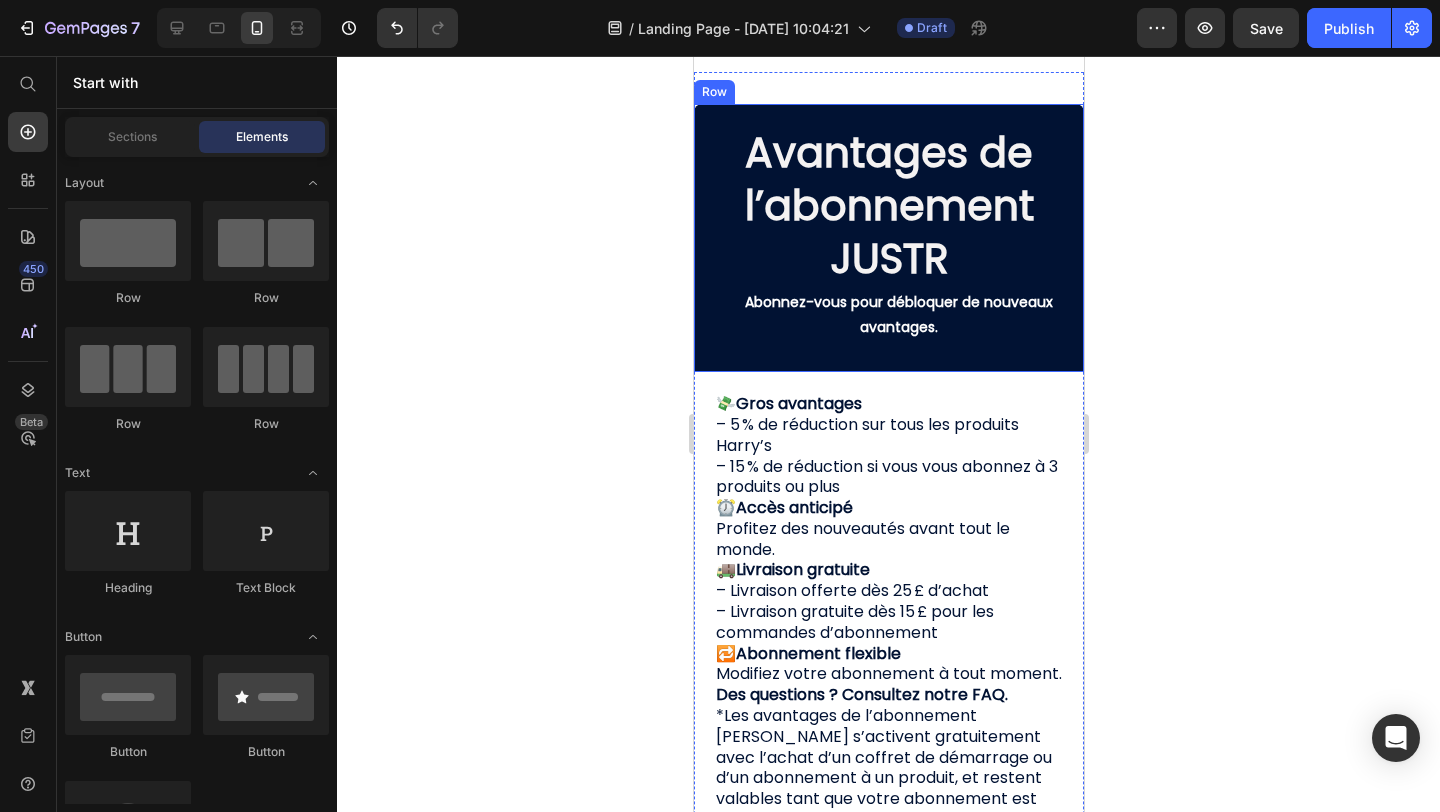 scroll, scrollTop: 1050, scrollLeft: 0, axis: vertical 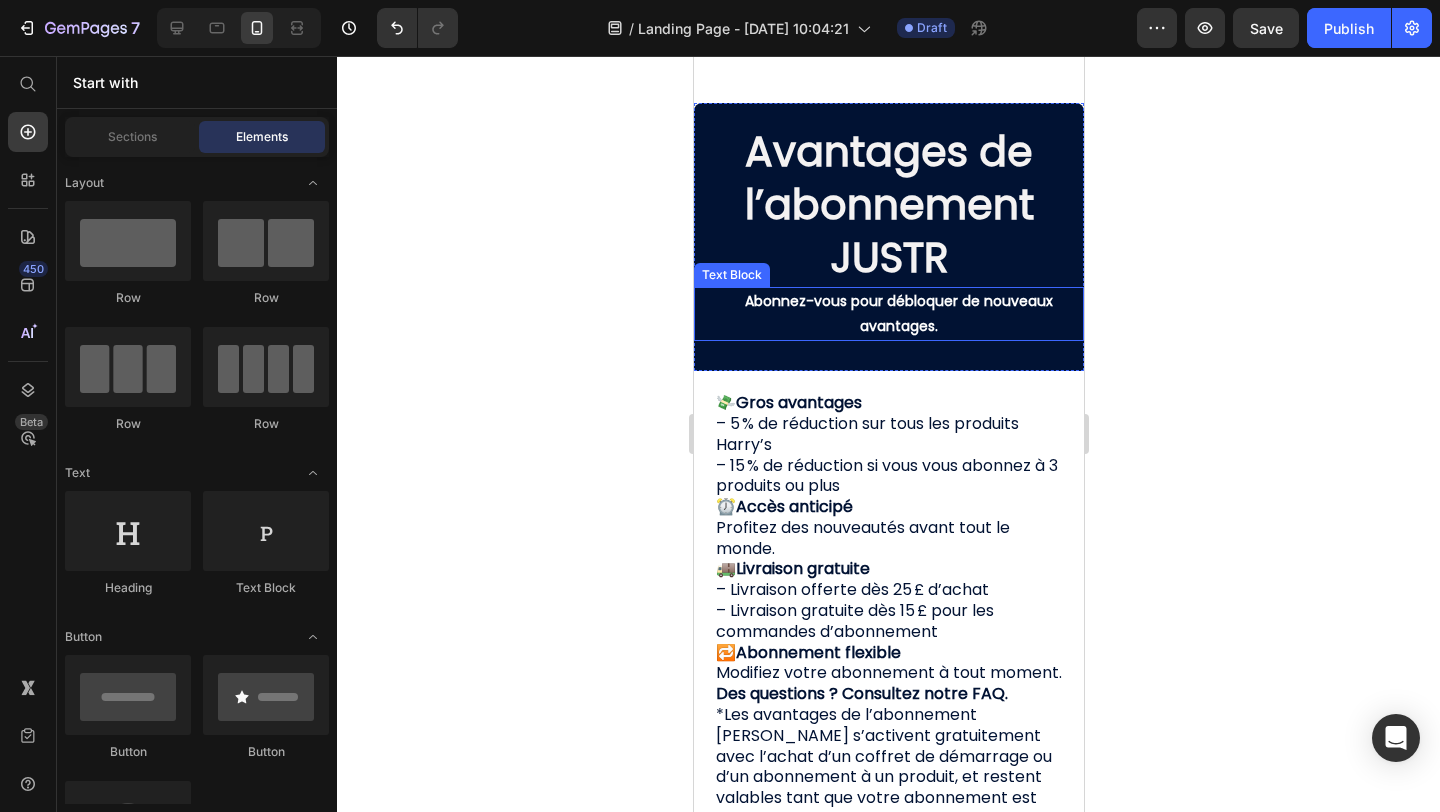 click on "Avantages de l’abonnement JUSTR" at bounding box center [888, 205] 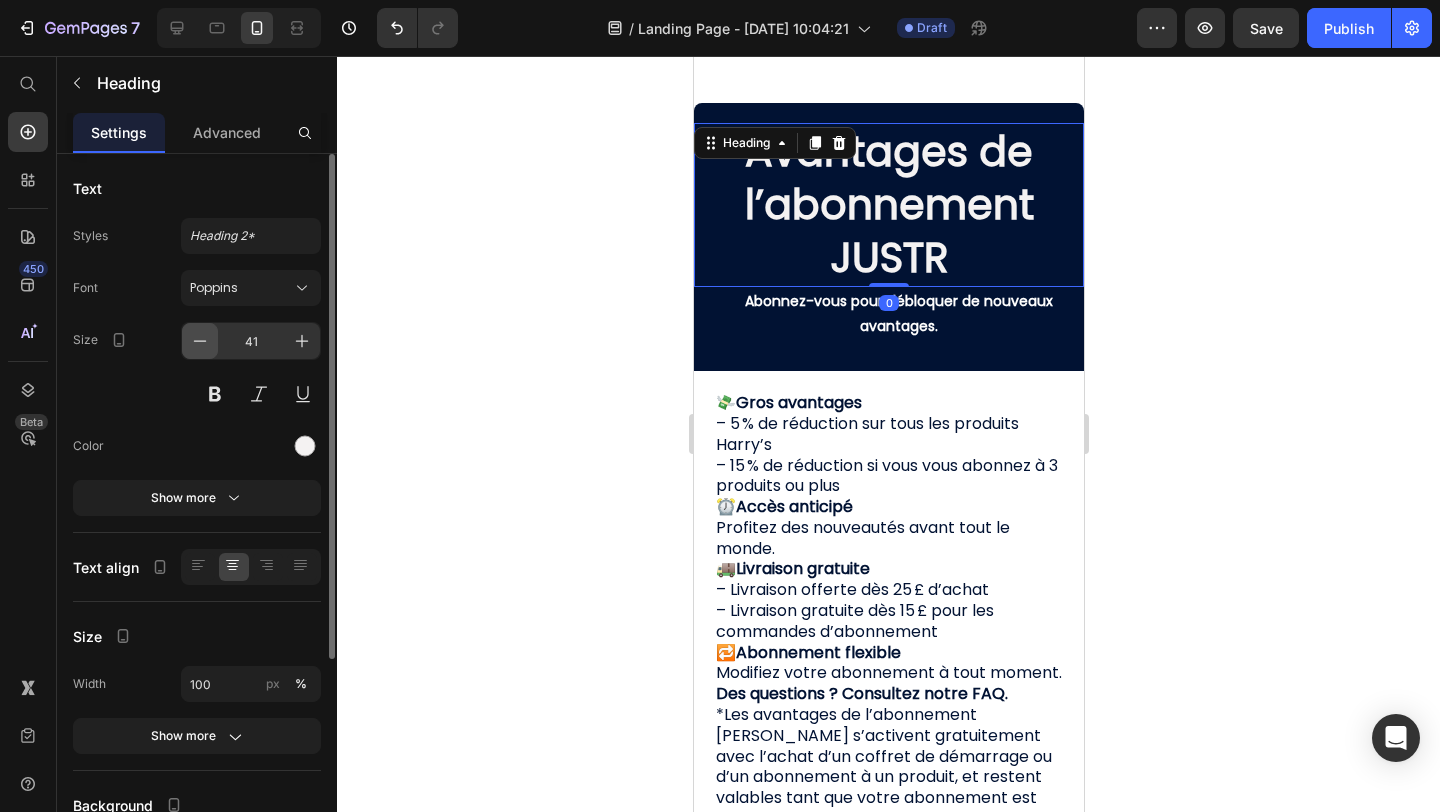 click at bounding box center (200, 341) 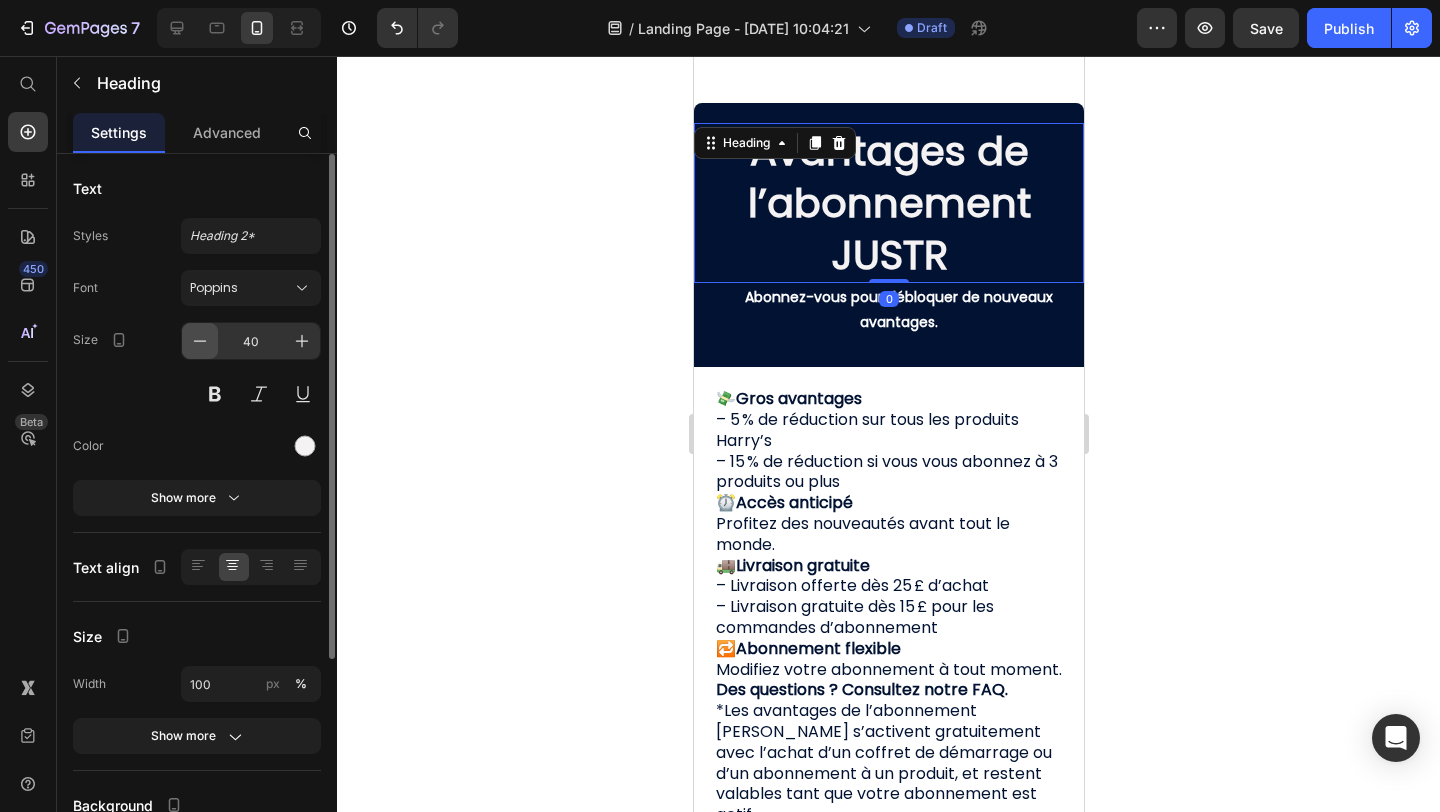 click at bounding box center [200, 341] 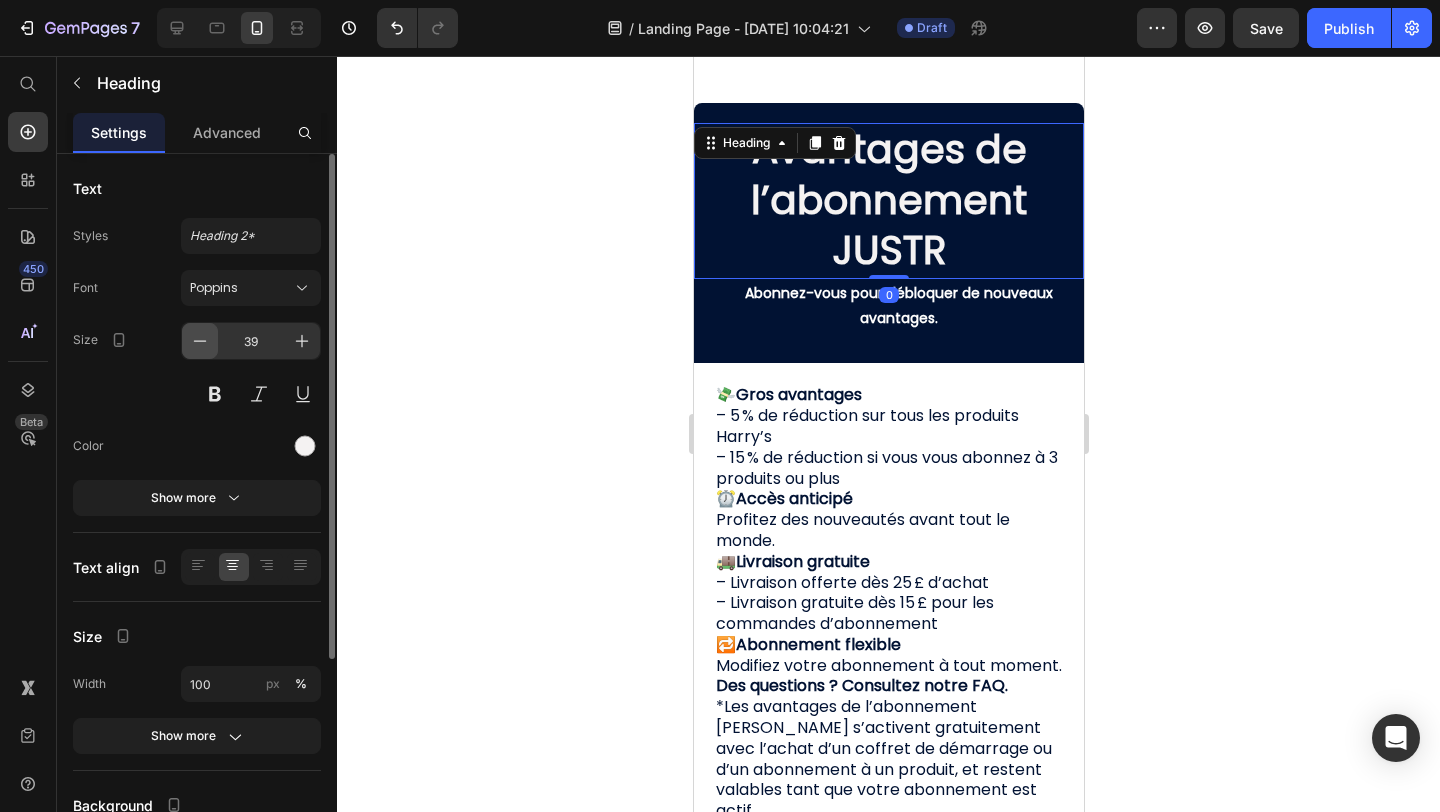click at bounding box center (200, 341) 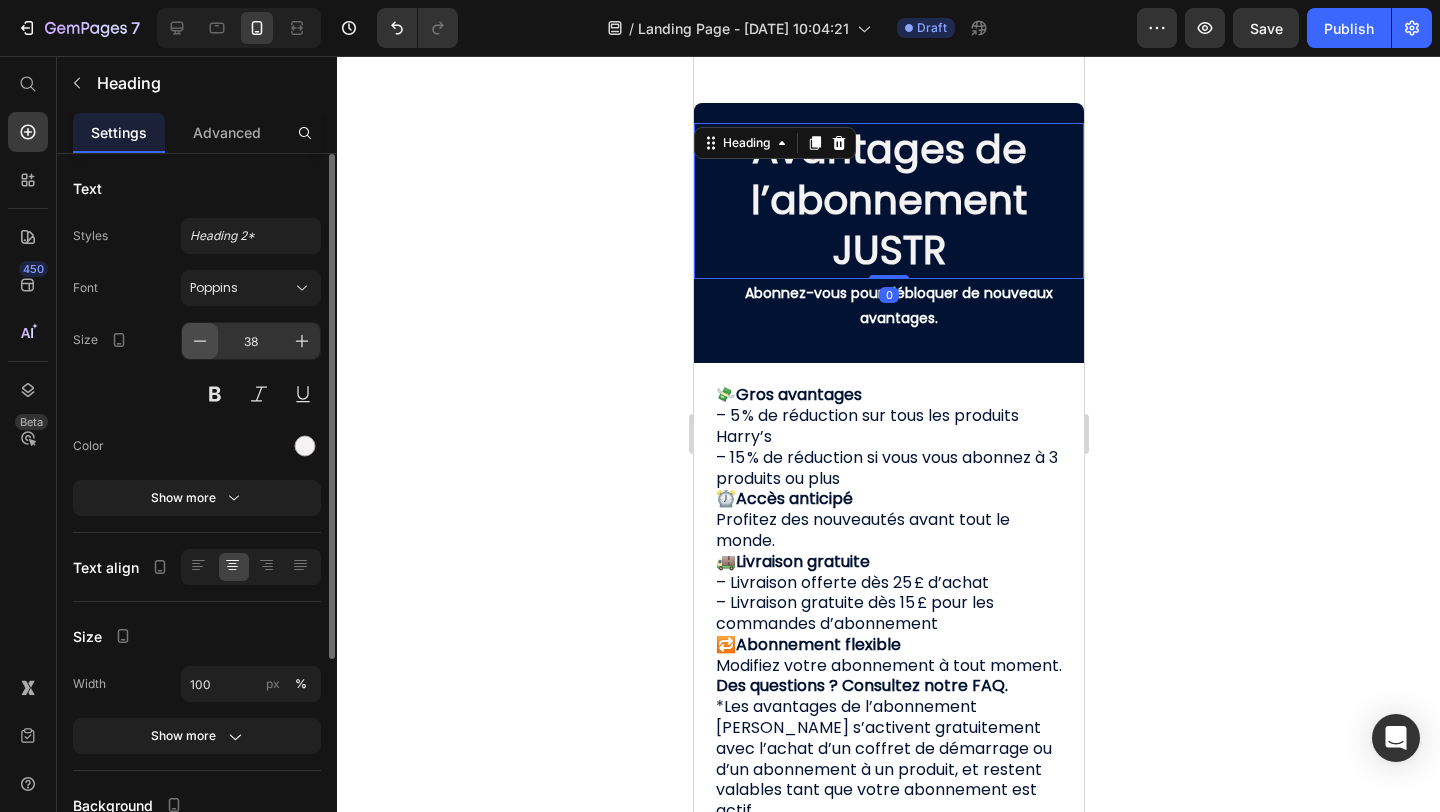click at bounding box center [200, 341] 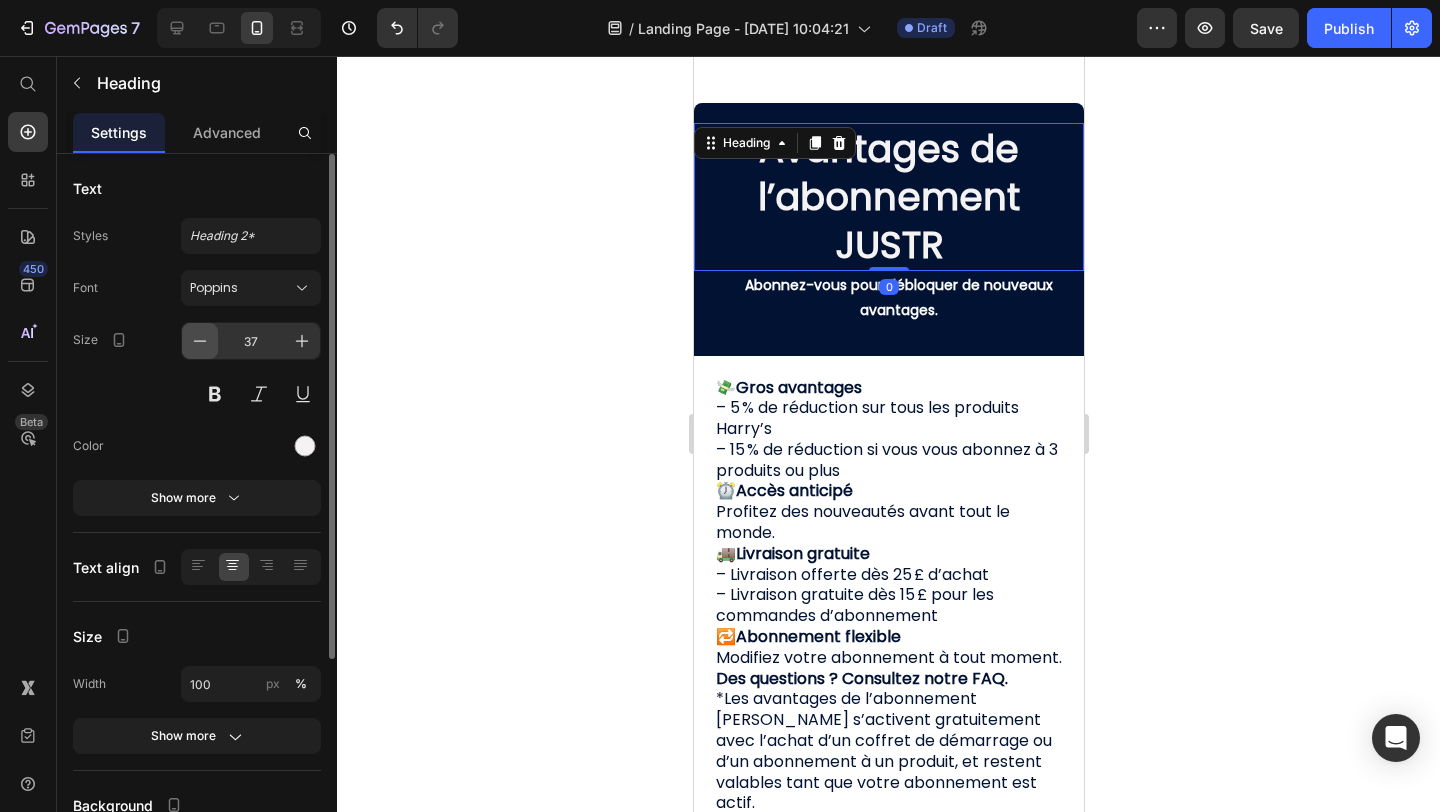 click at bounding box center [200, 341] 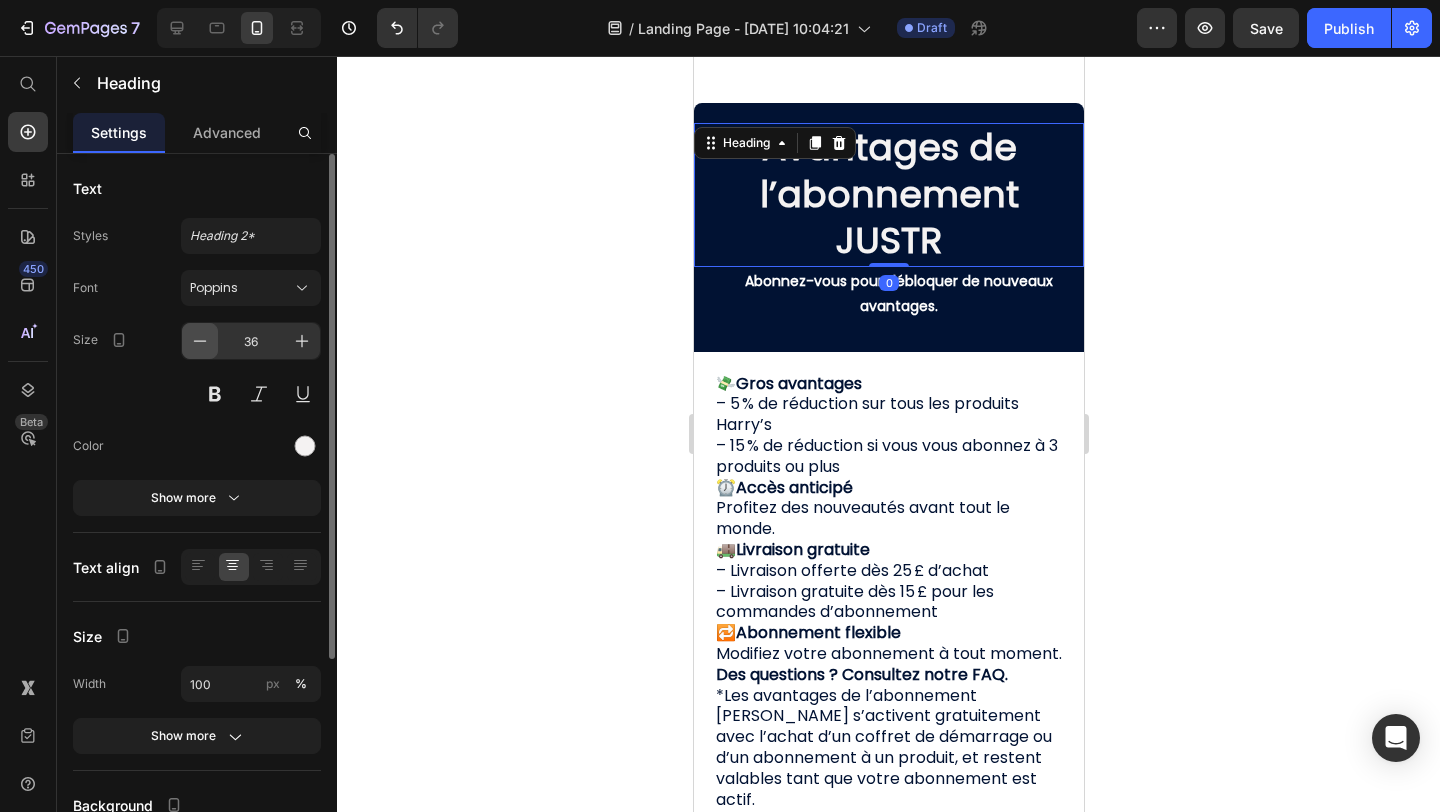 click at bounding box center [200, 341] 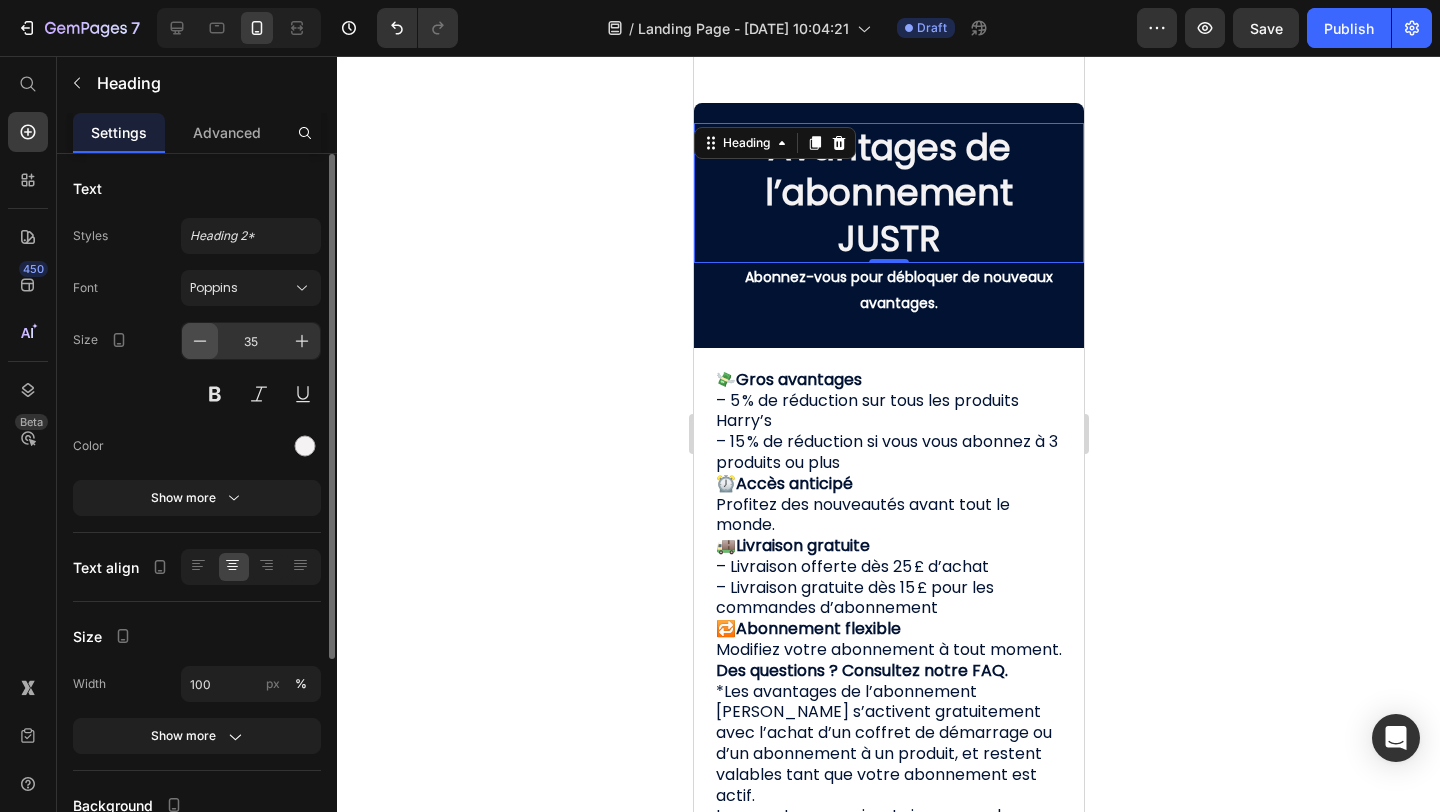 click at bounding box center [200, 341] 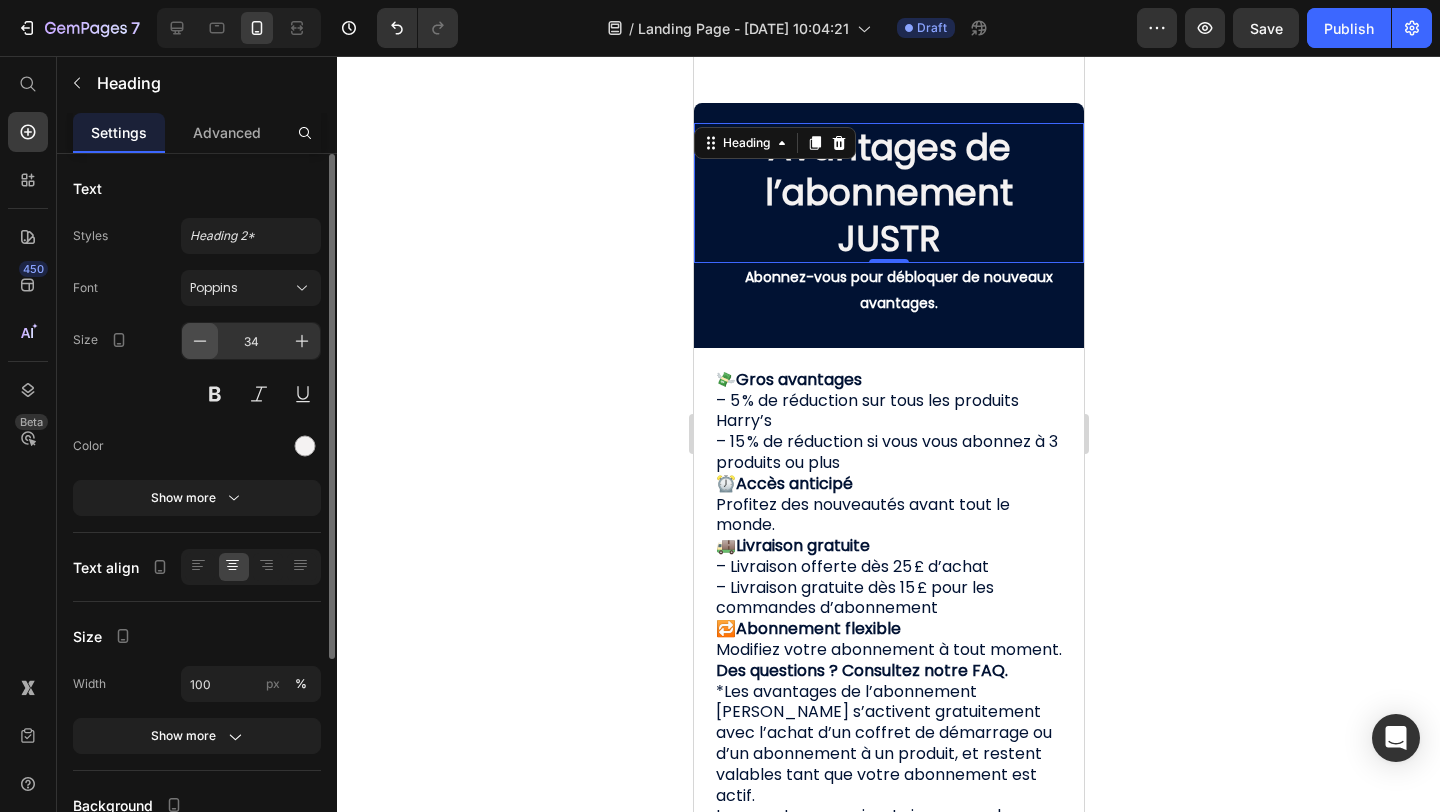 click at bounding box center (200, 341) 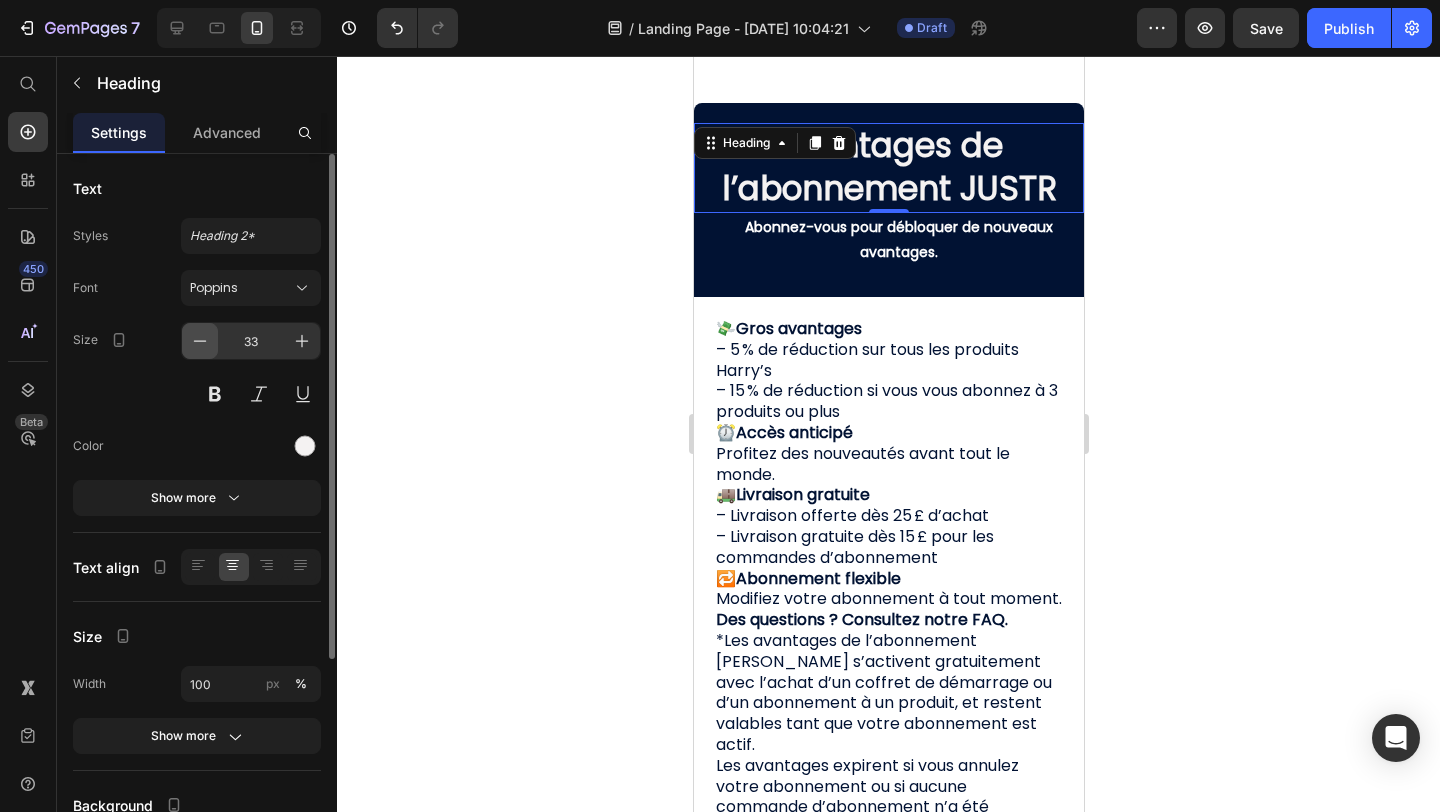 click at bounding box center [200, 341] 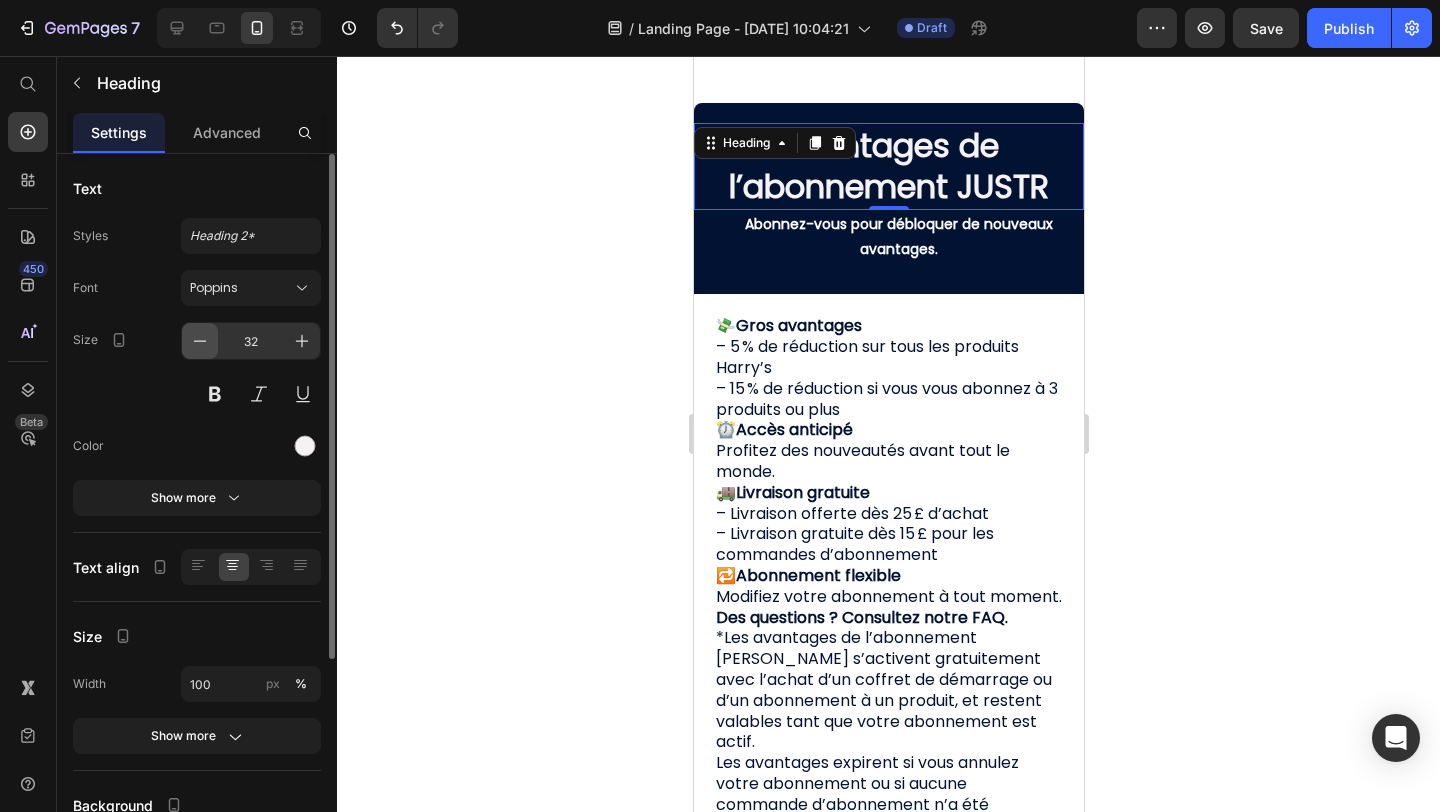 click at bounding box center (200, 341) 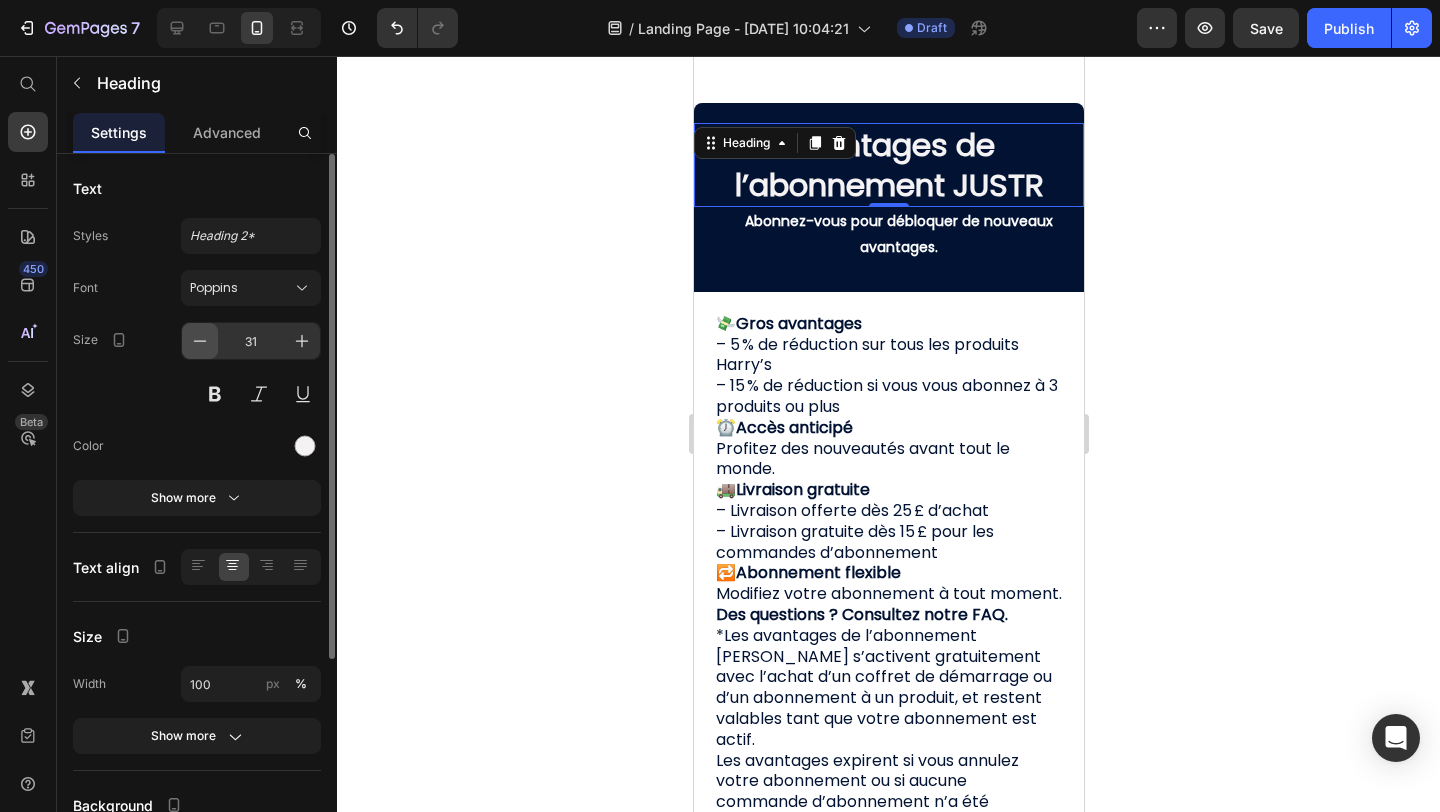 click at bounding box center [200, 341] 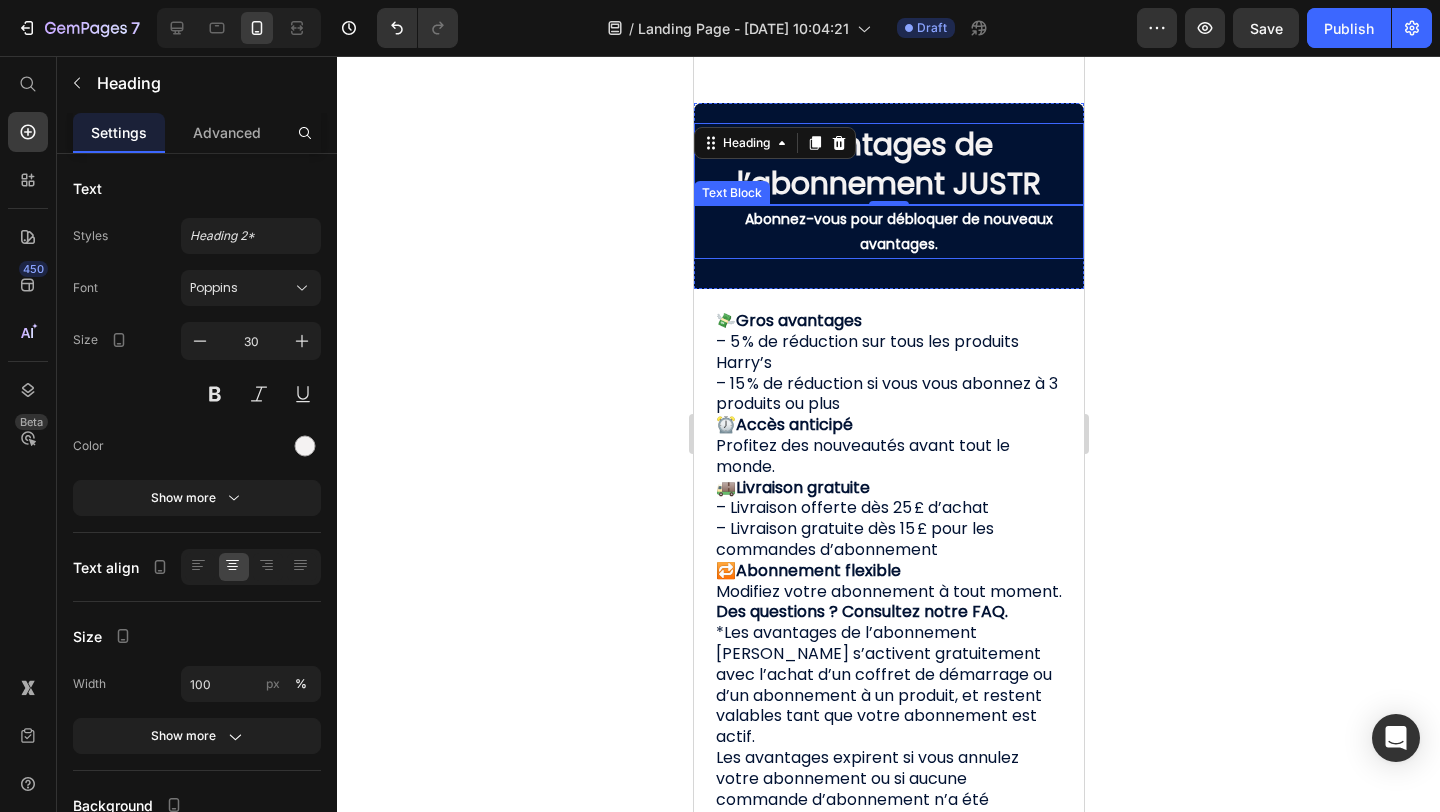 click on "Abonnez-vous pour débloquer de nouveaux avantages." at bounding box center [898, 231] 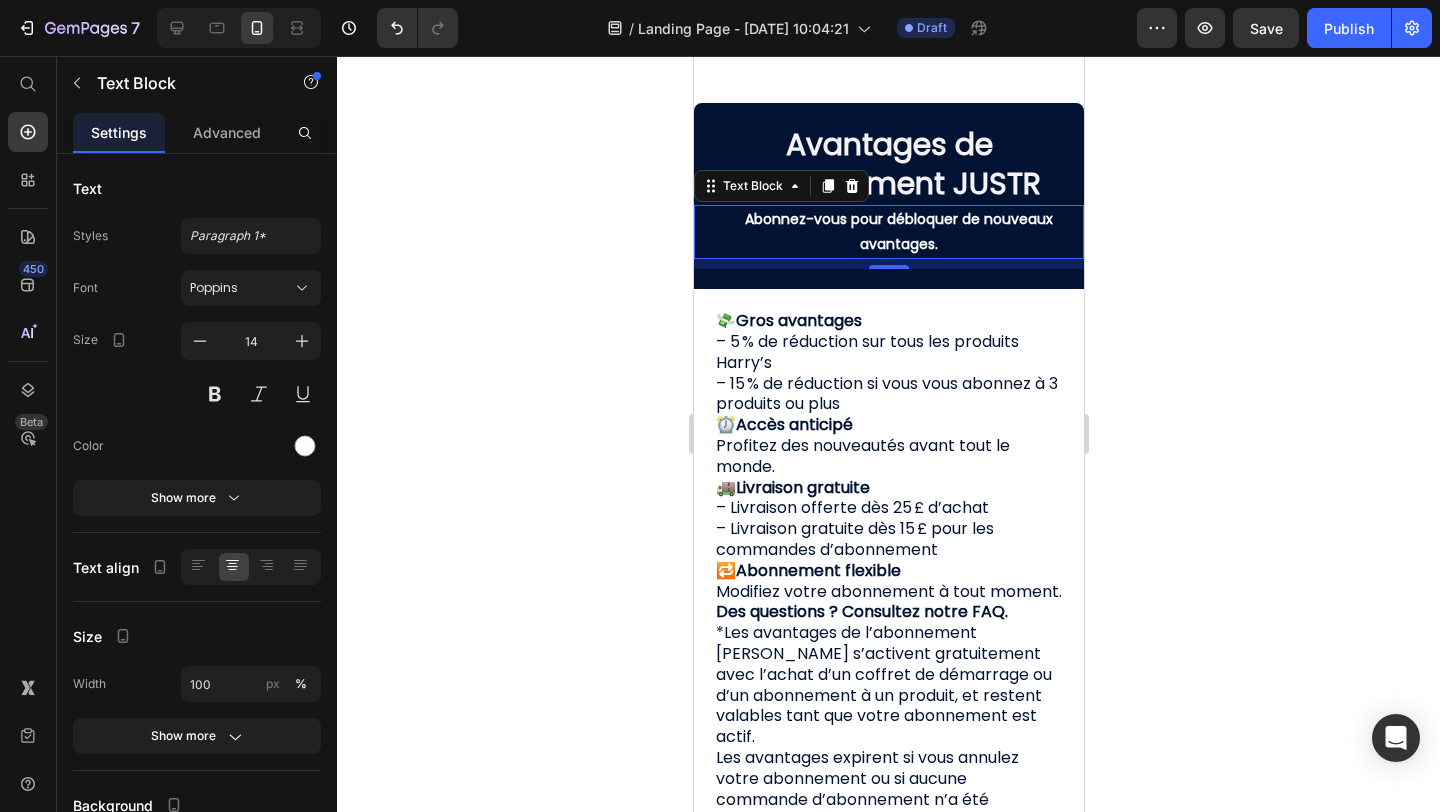 click 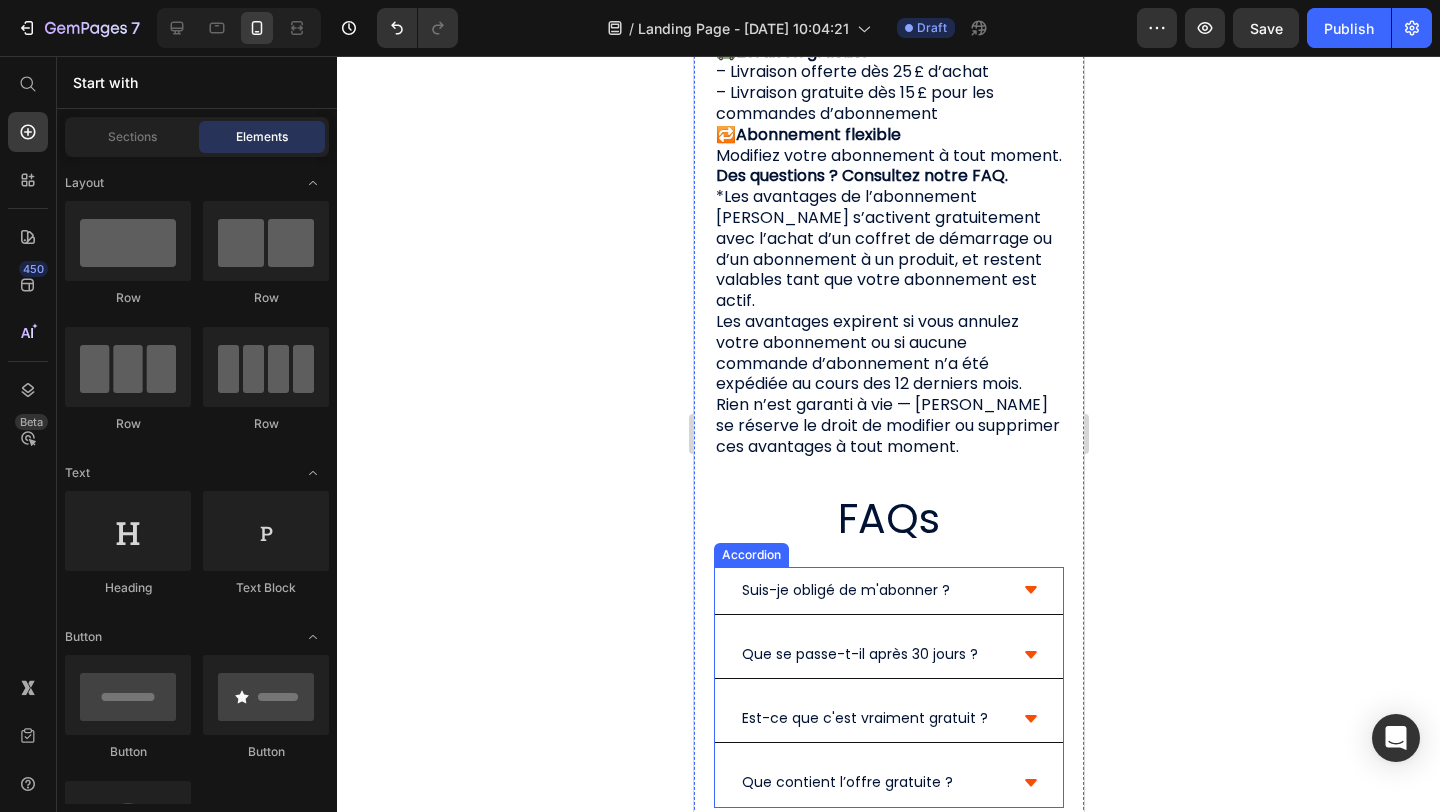 scroll, scrollTop: 0, scrollLeft: 0, axis: both 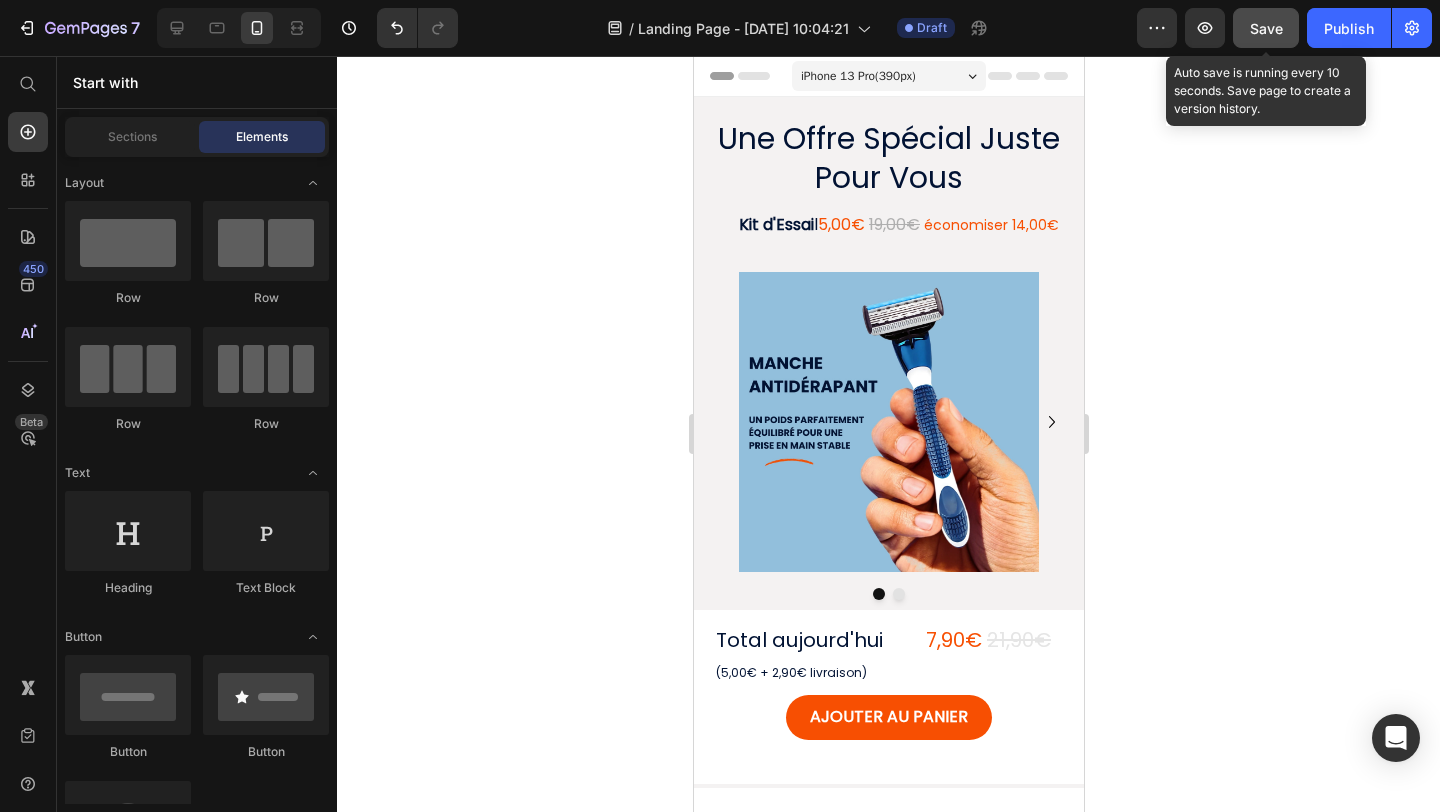 click on "Save" 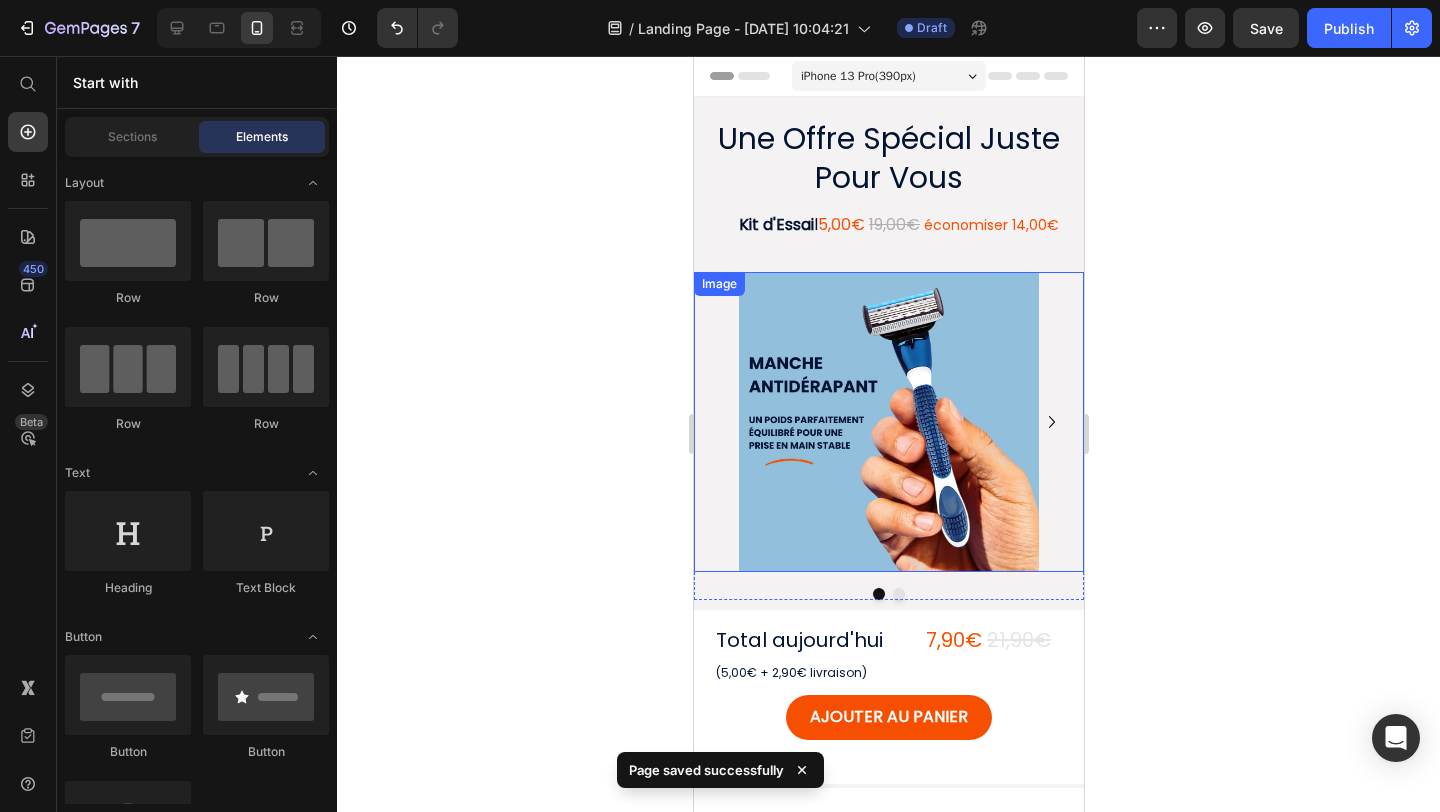 click at bounding box center [888, 422] 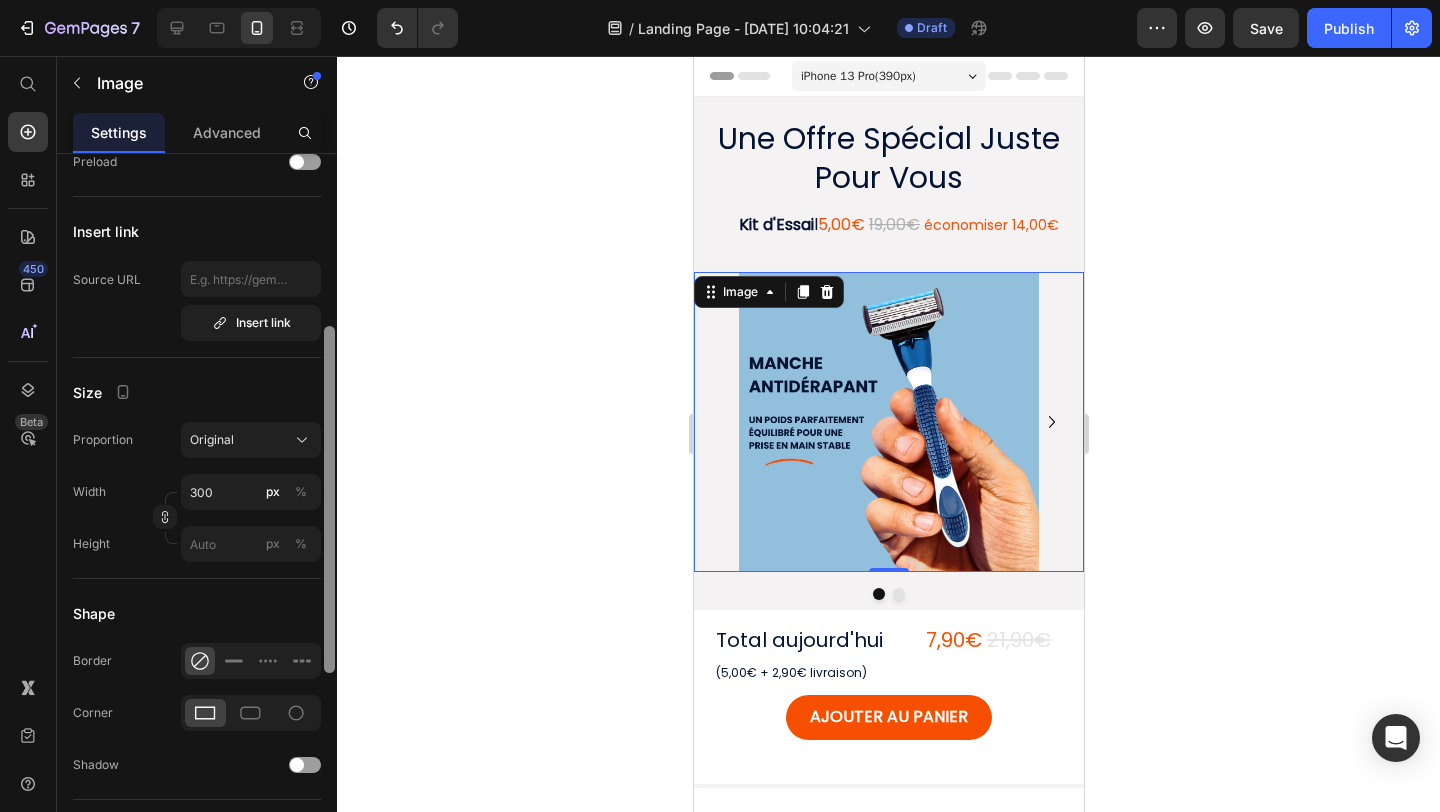 scroll, scrollTop: 356, scrollLeft: 0, axis: vertical 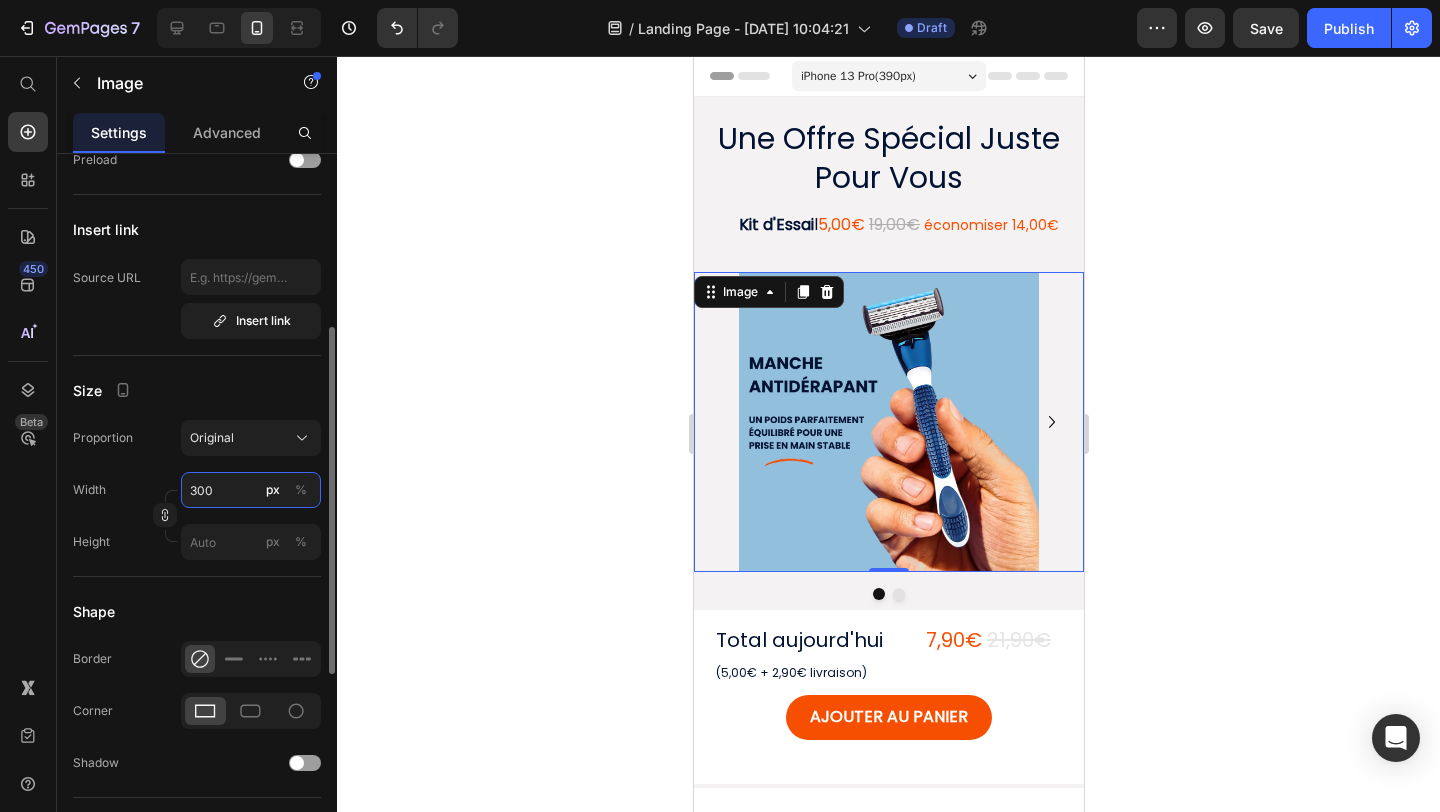 click on "300" at bounding box center (251, 490) 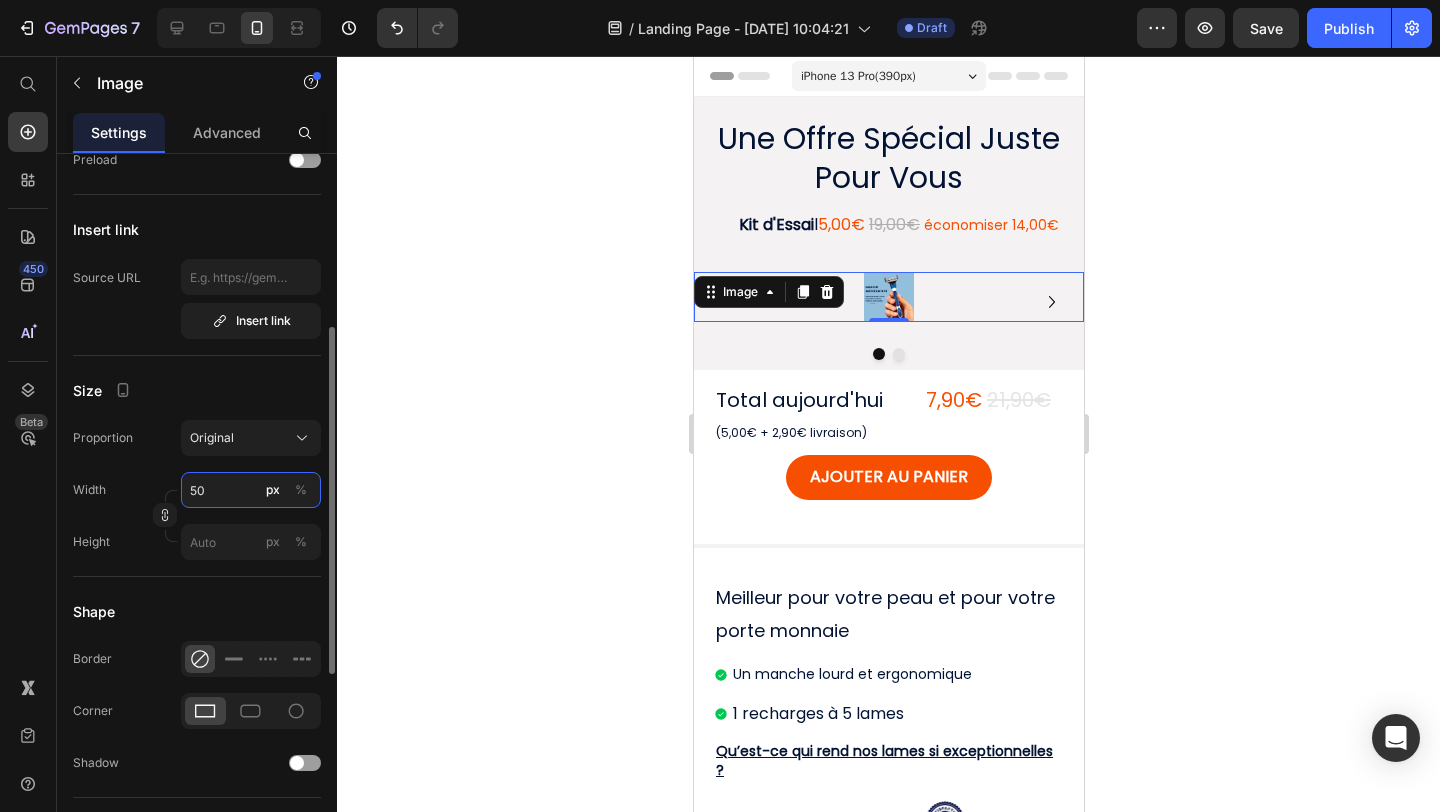 type on "500" 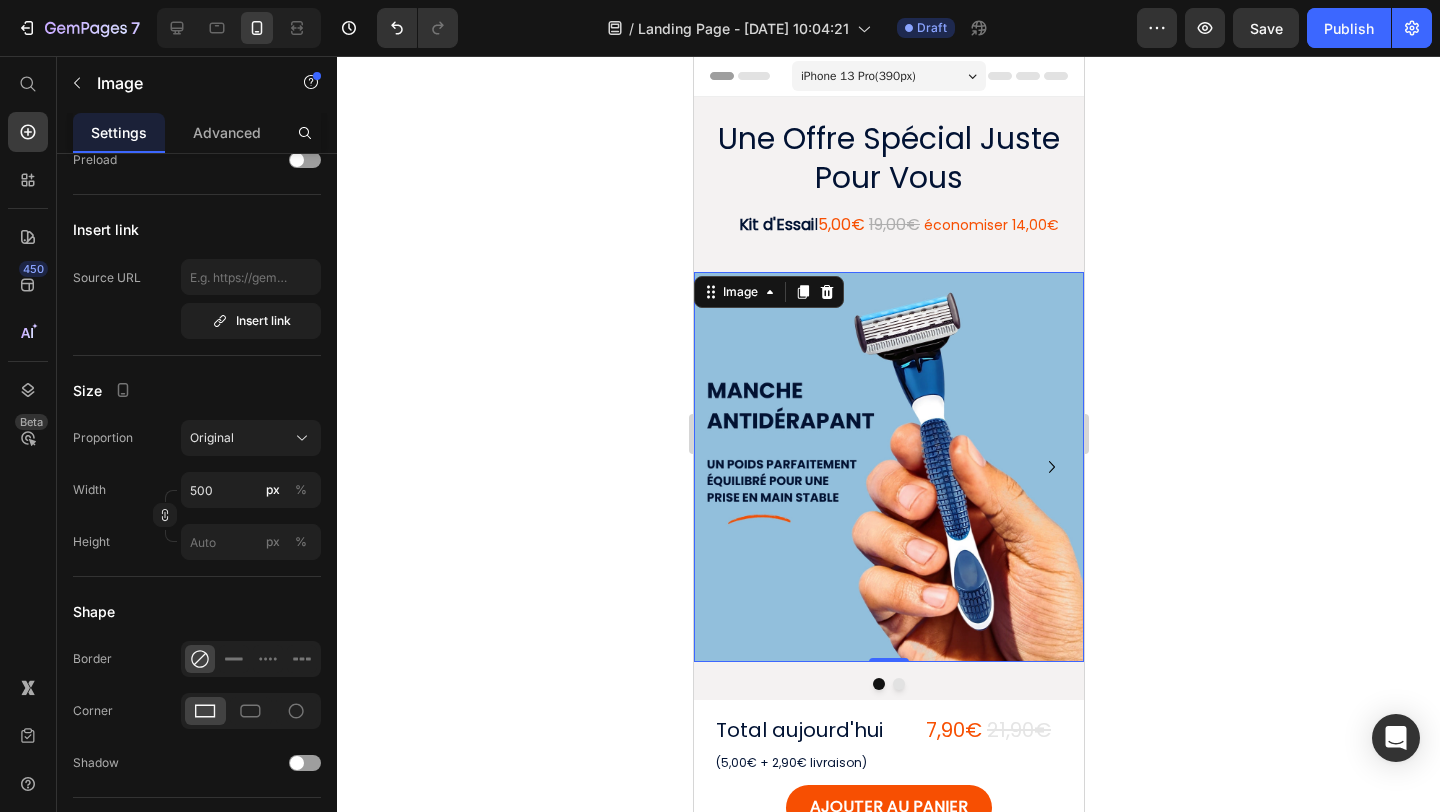 click 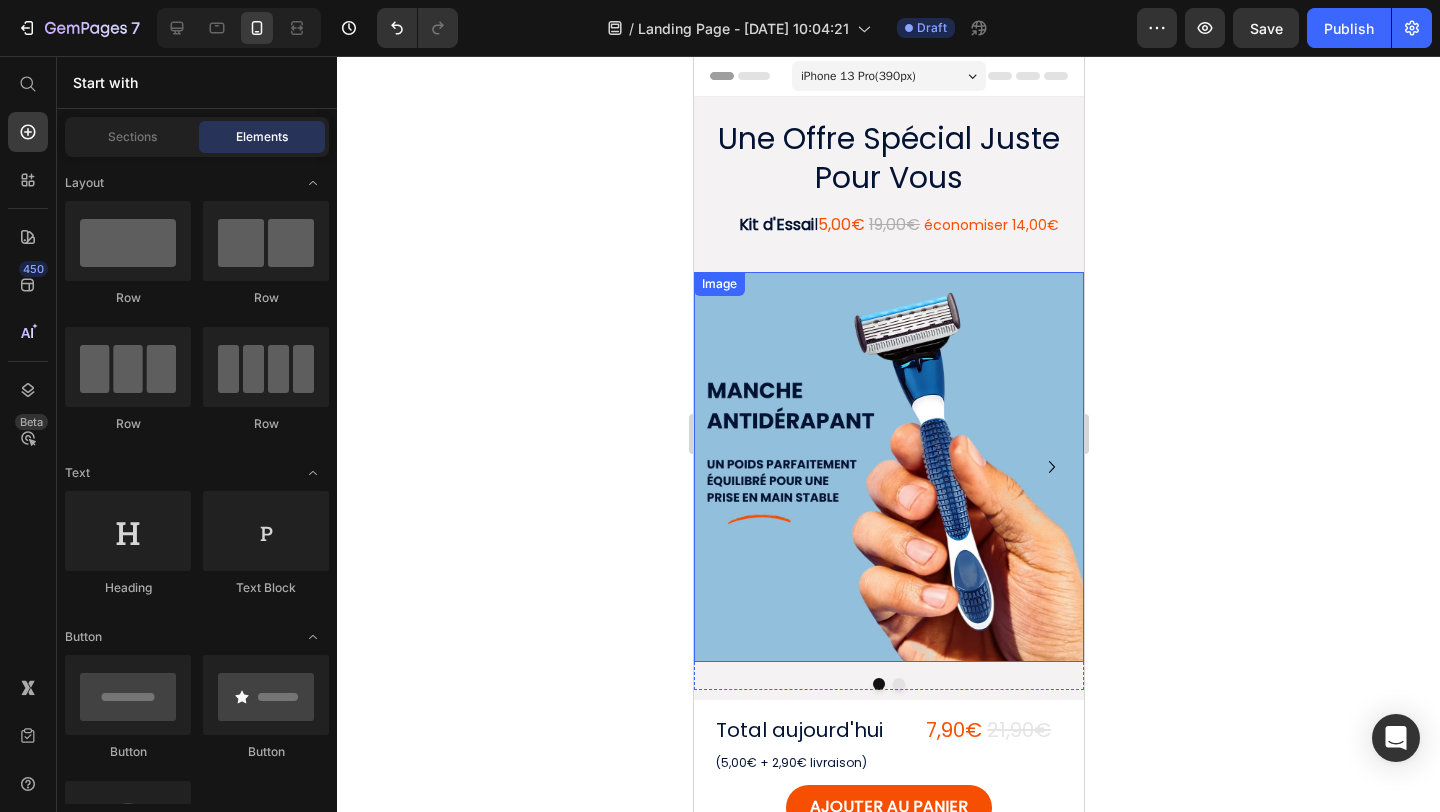 scroll, scrollTop: 22, scrollLeft: 0, axis: vertical 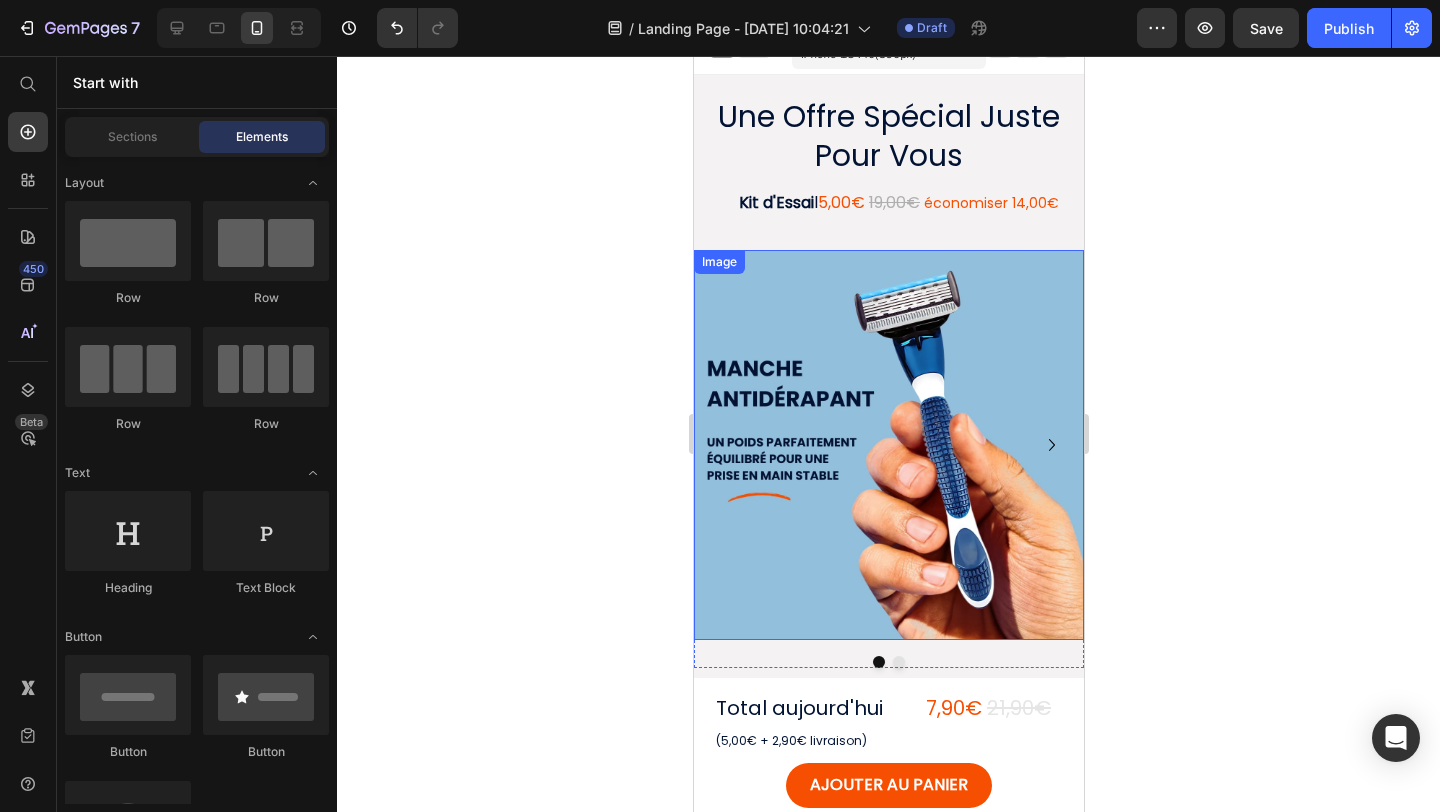 click at bounding box center [888, 445] 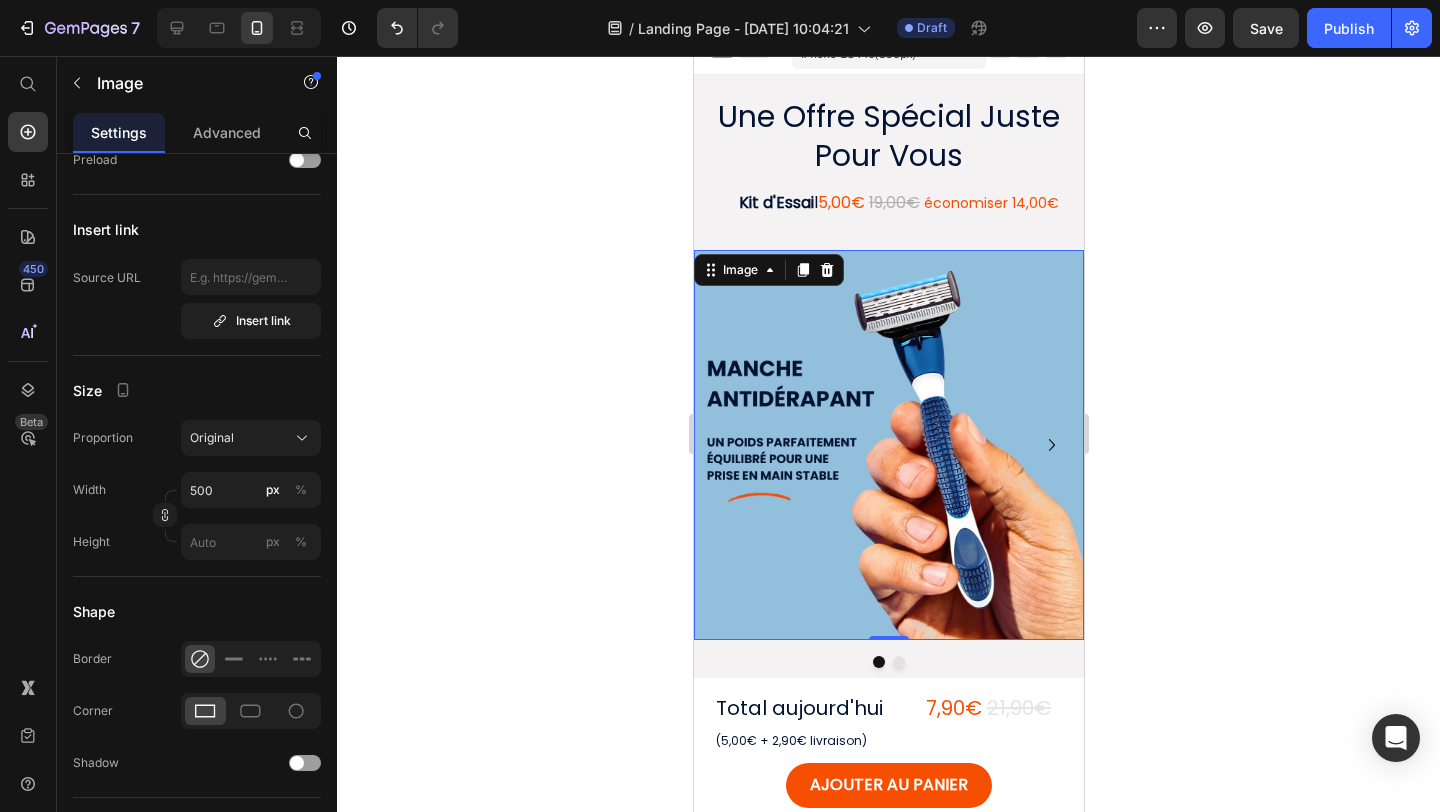 scroll, scrollTop: 0, scrollLeft: 0, axis: both 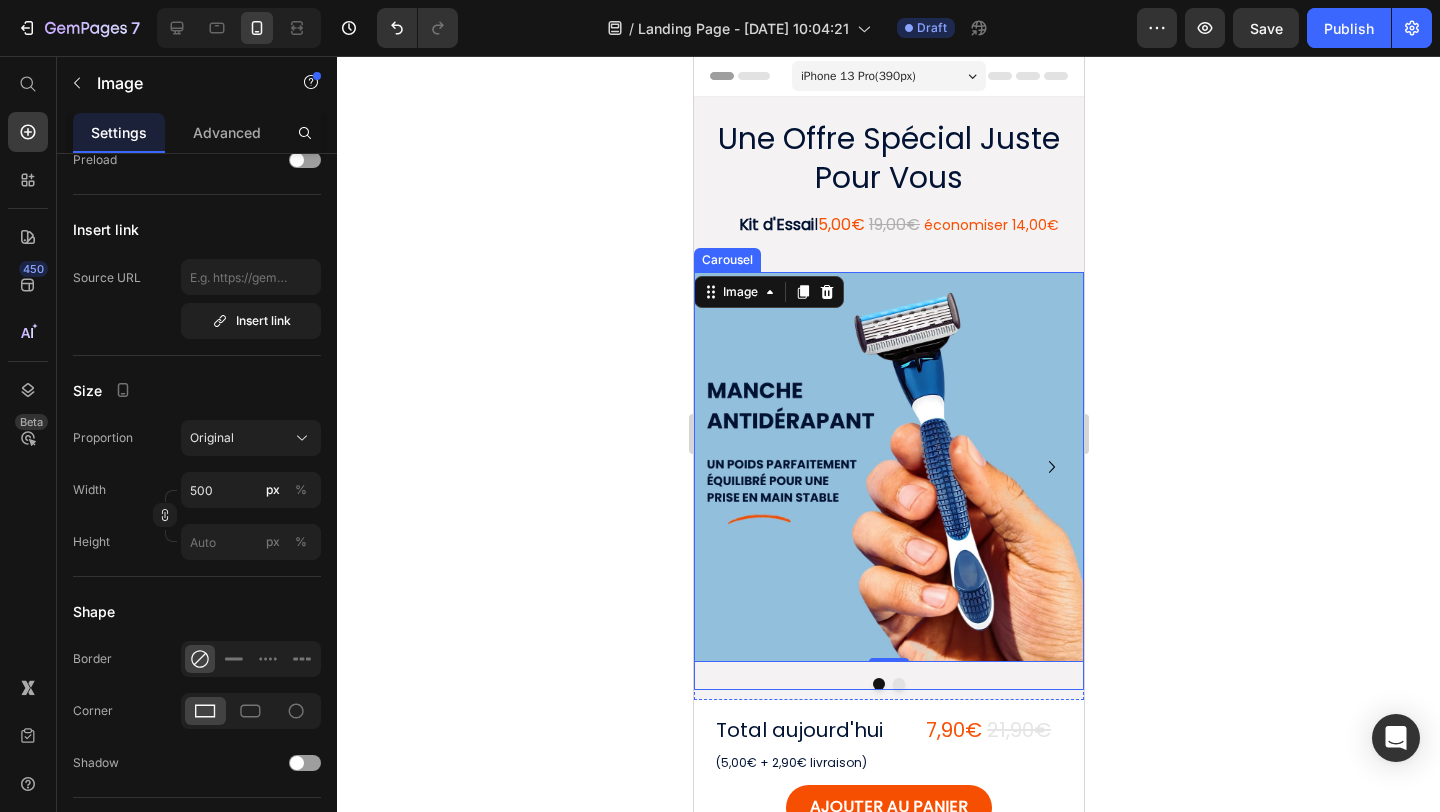 click at bounding box center (888, 684) 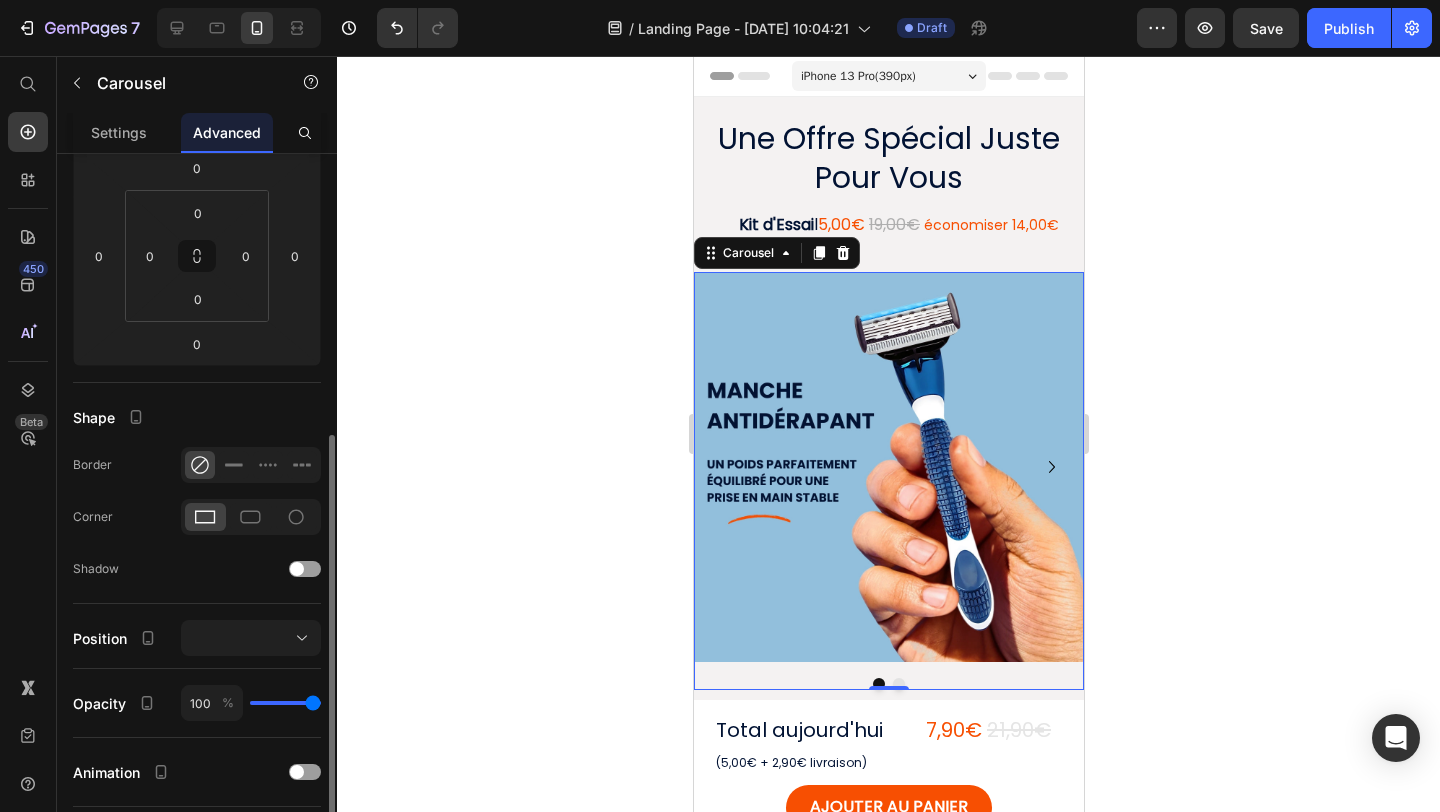 scroll, scrollTop: 406, scrollLeft: 0, axis: vertical 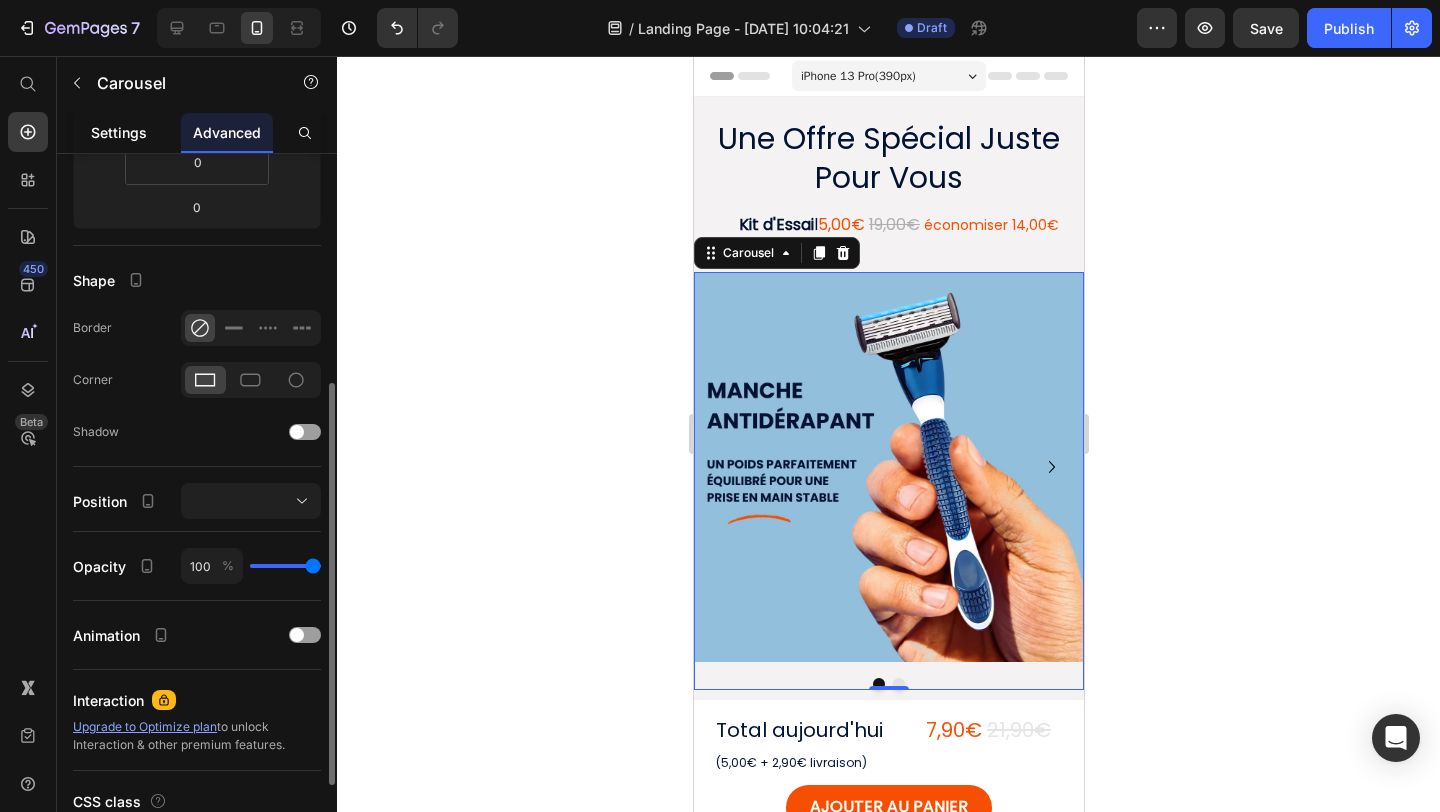 click on "Settings" at bounding box center [119, 132] 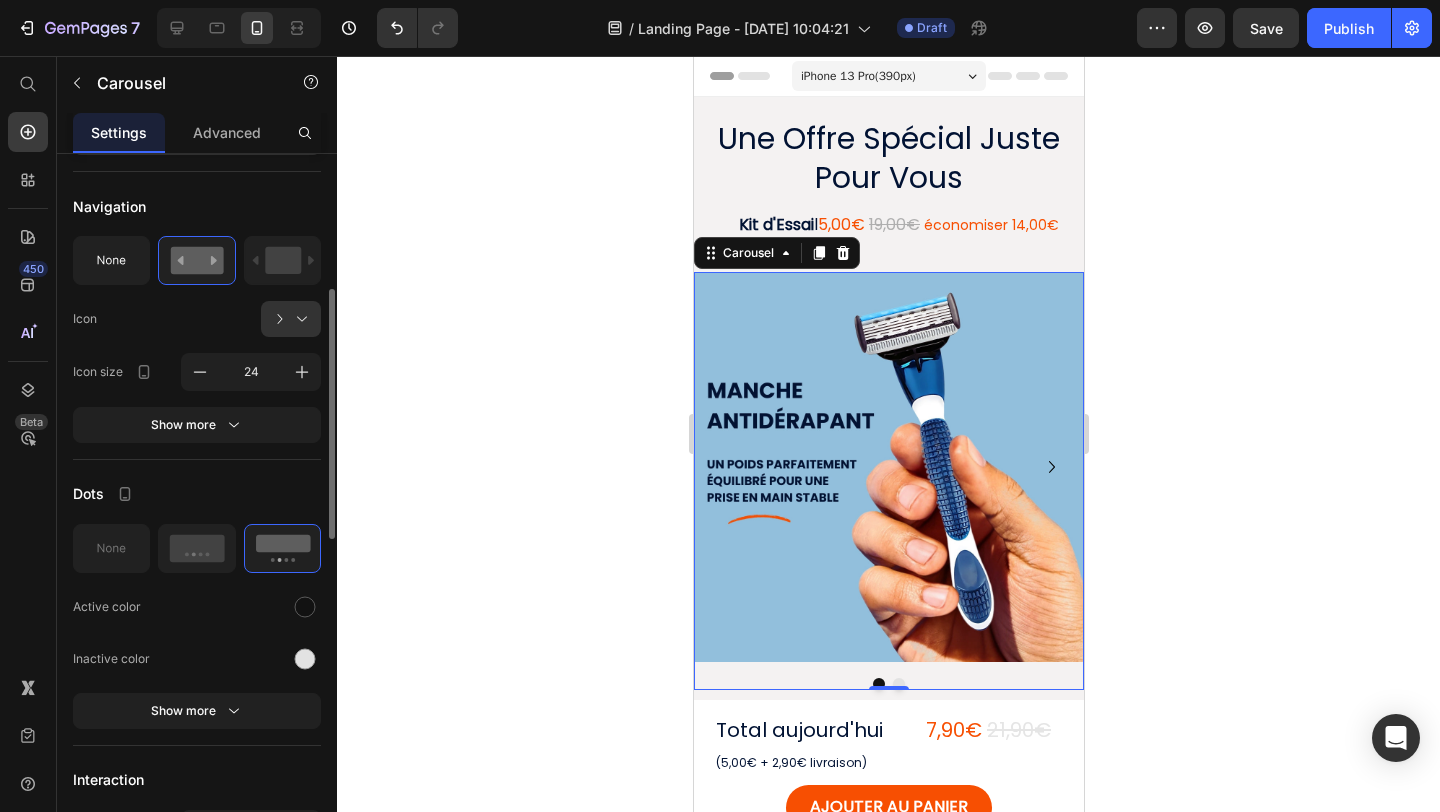 scroll, scrollTop: 393, scrollLeft: 0, axis: vertical 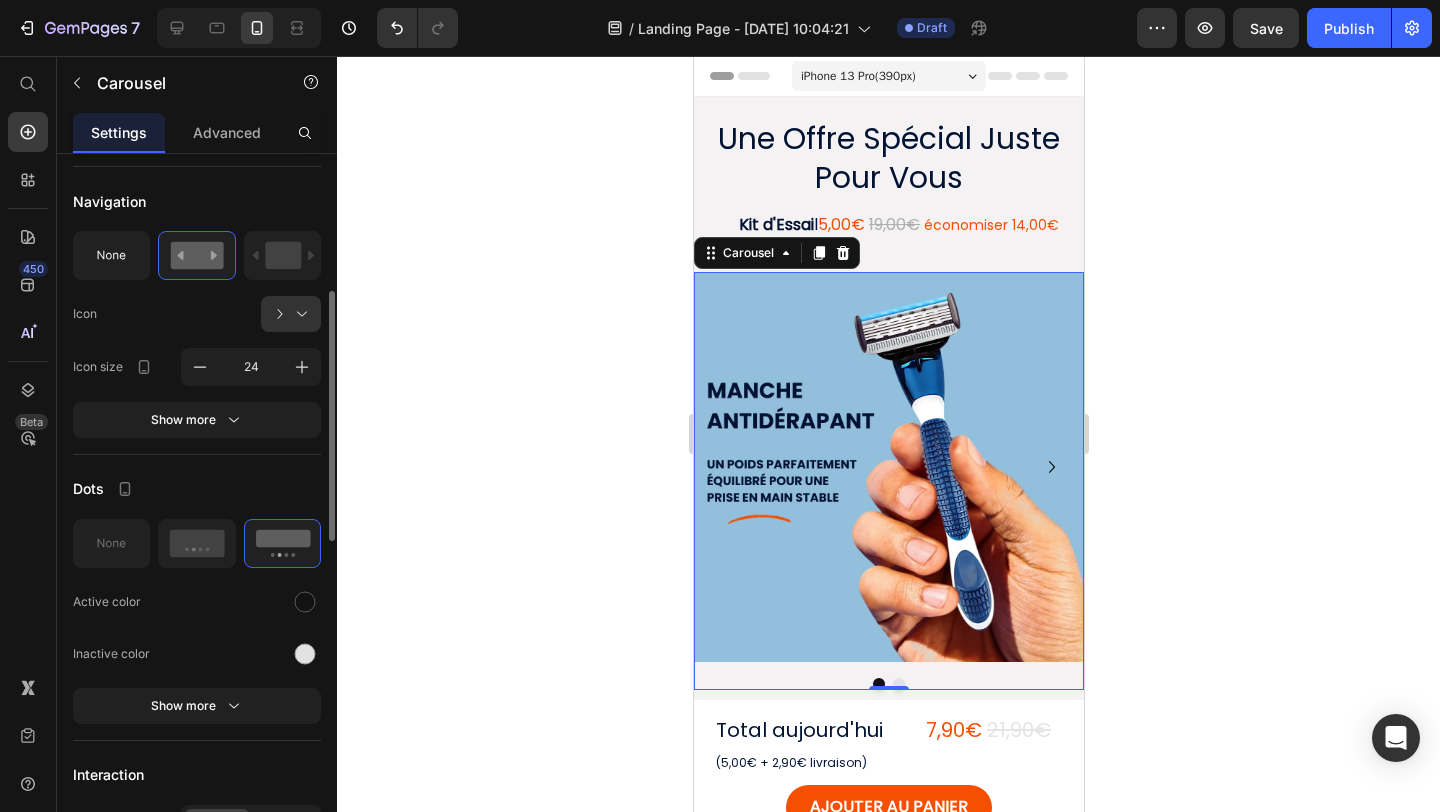 click 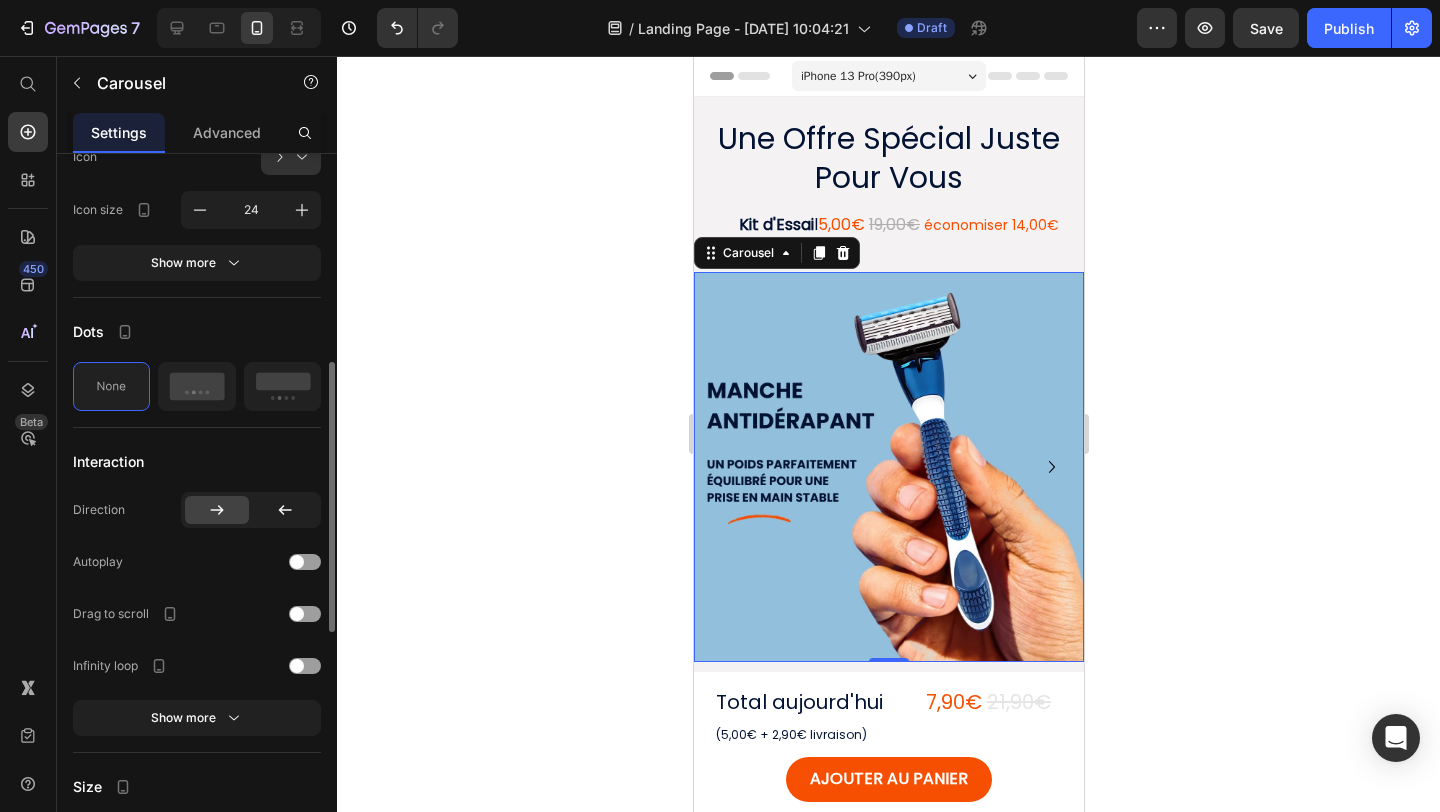 scroll, scrollTop: 593, scrollLeft: 0, axis: vertical 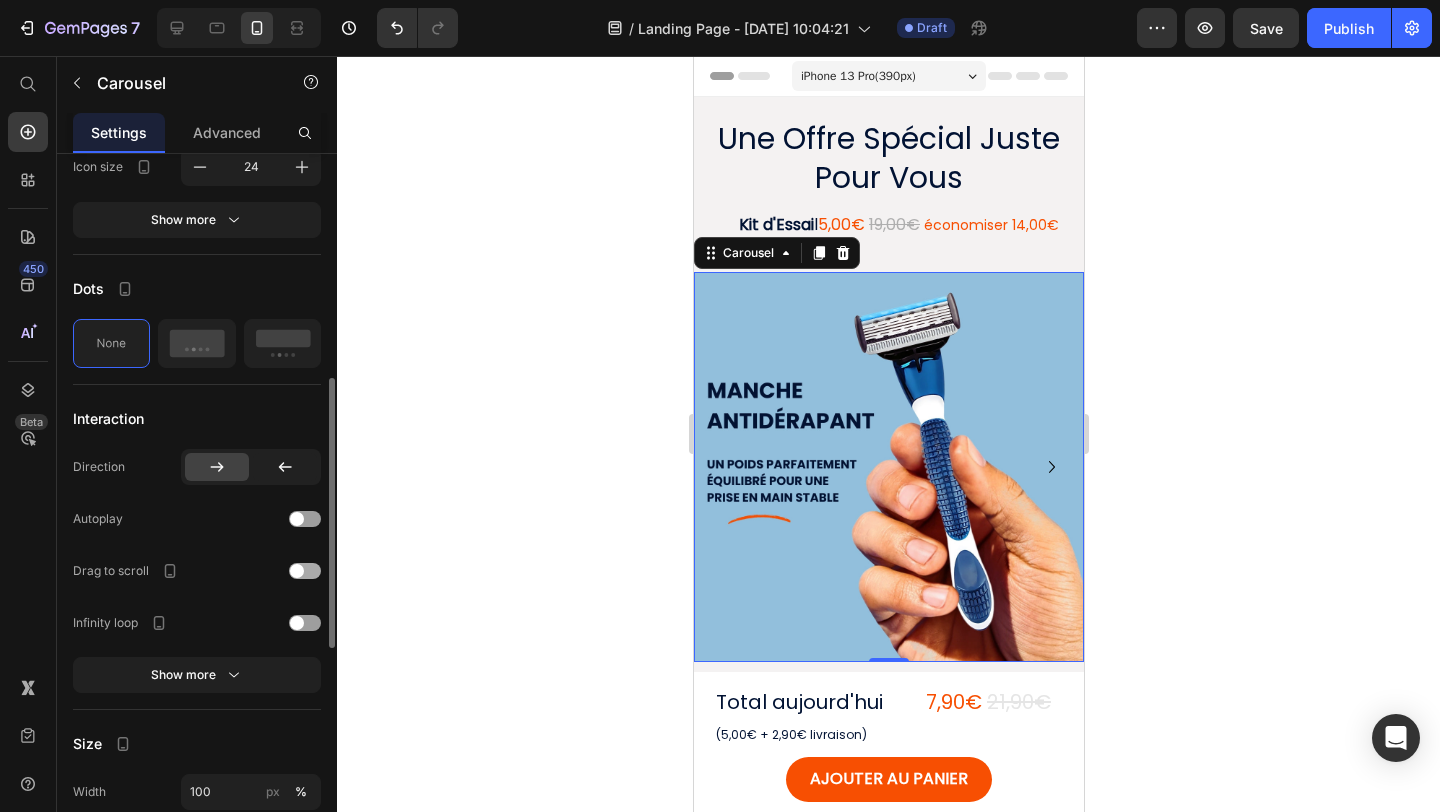 click at bounding box center [305, 571] 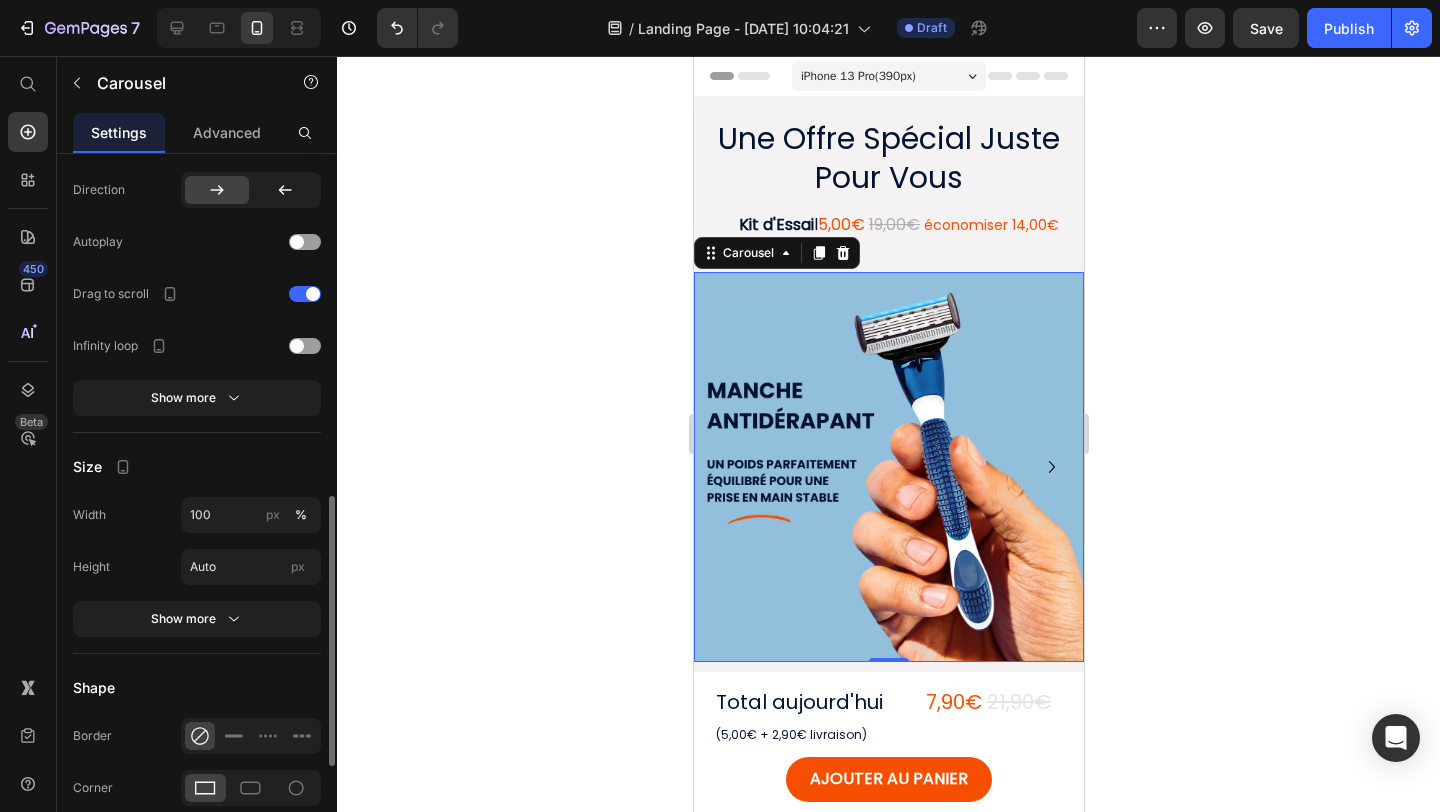 scroll, scrollTop: 879, scrollLeft: 0, axis: vertical 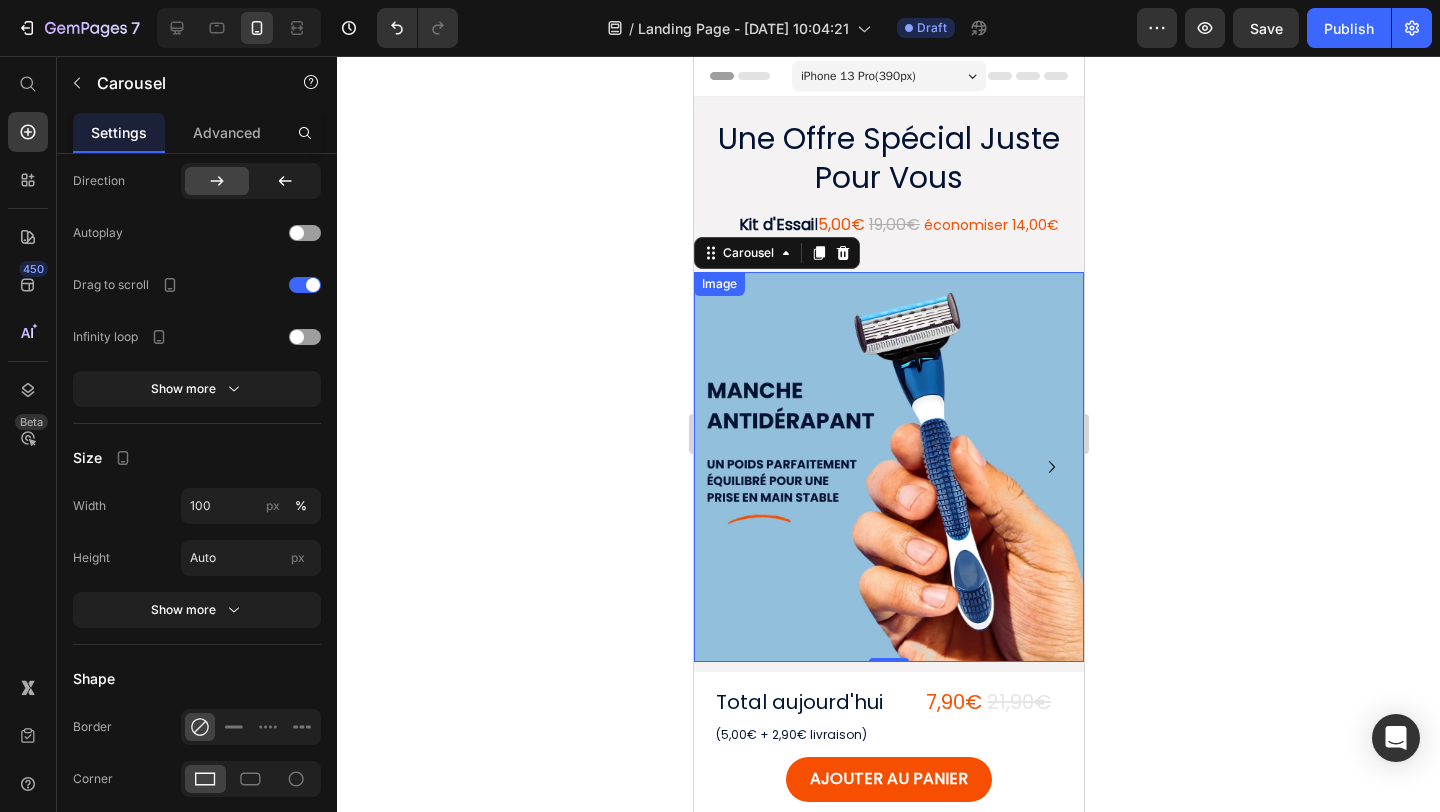 click at bounding box center [888, 467] 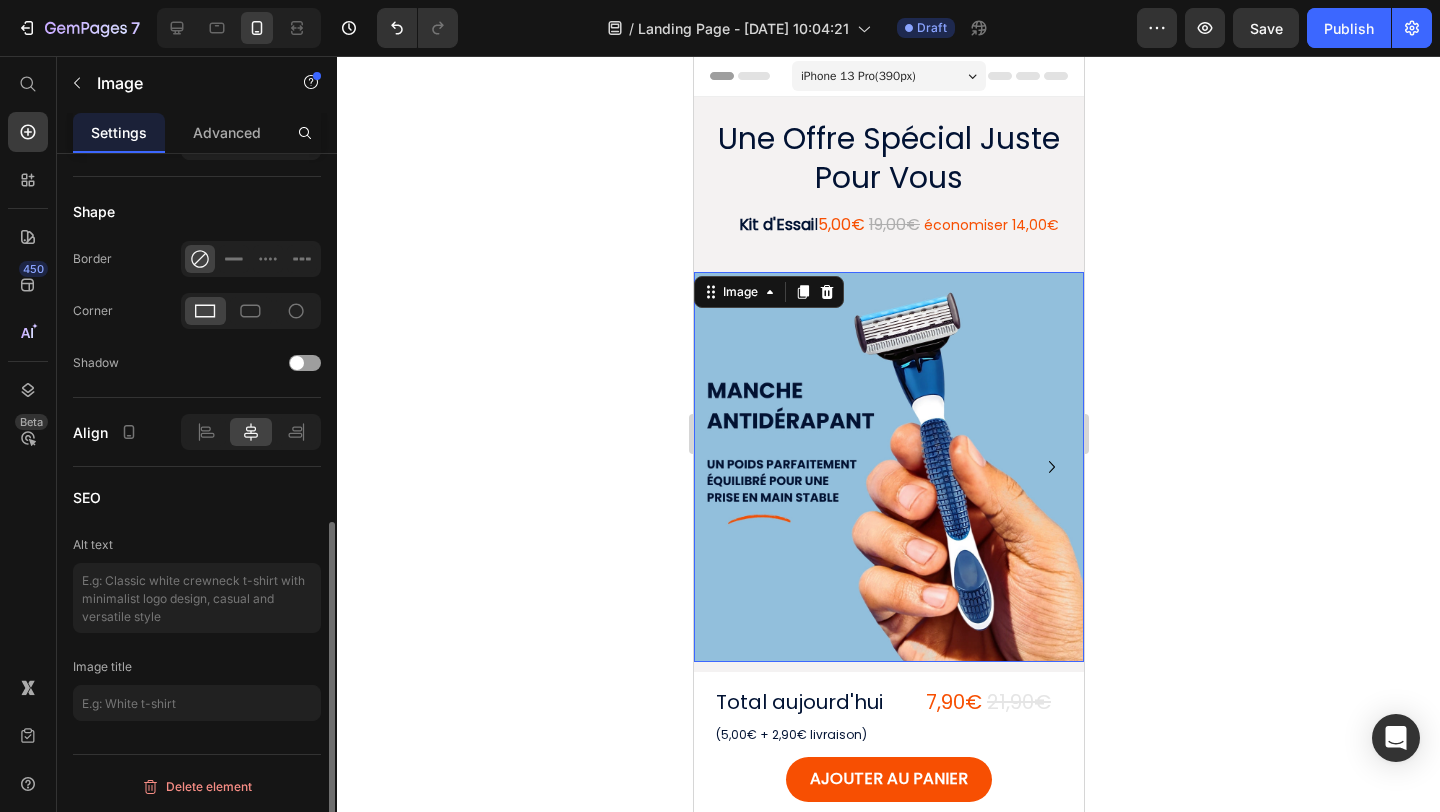 scroll, scrollTop: 0, scrollLeft: 0, axis: both 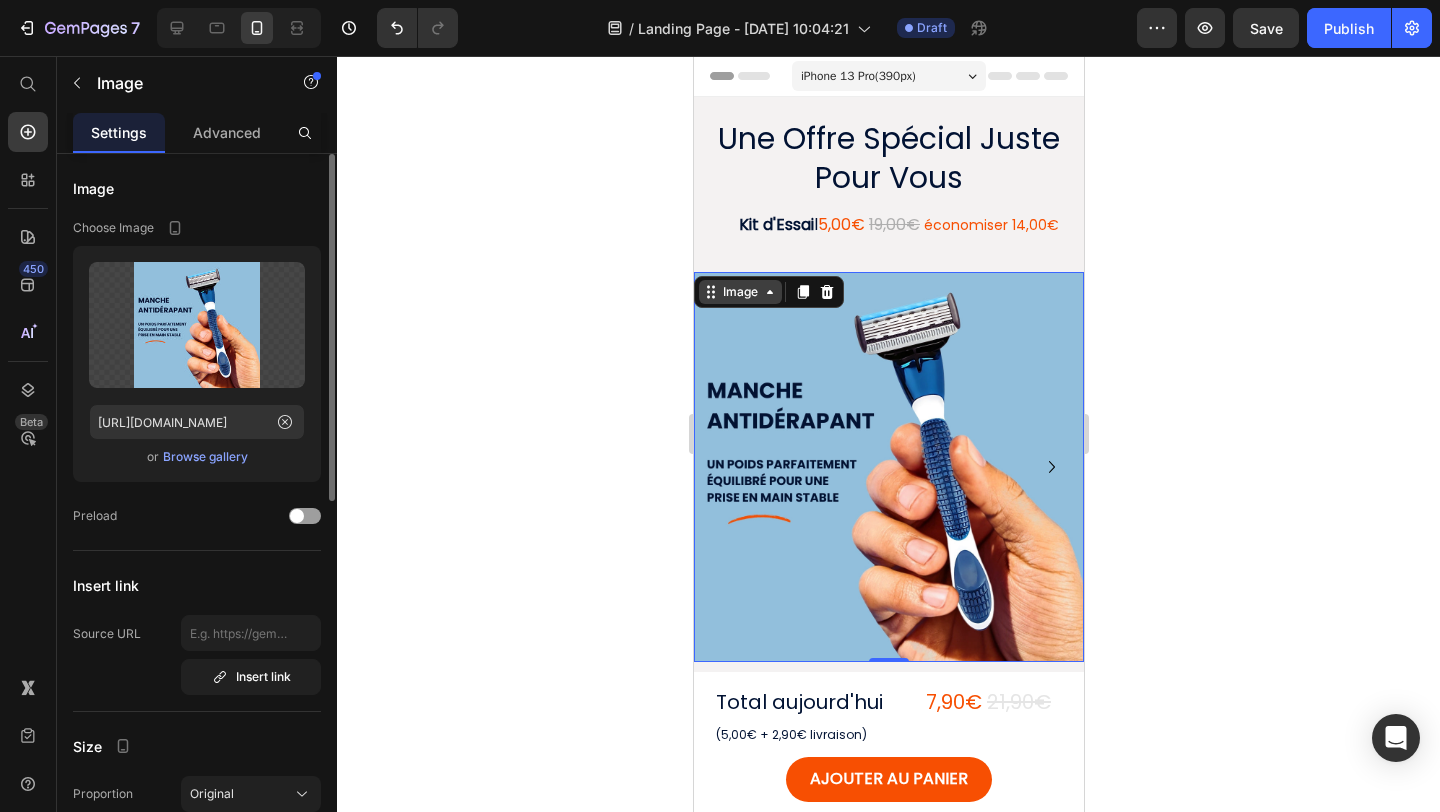 click on "Image" at bounding box center (739, 292) 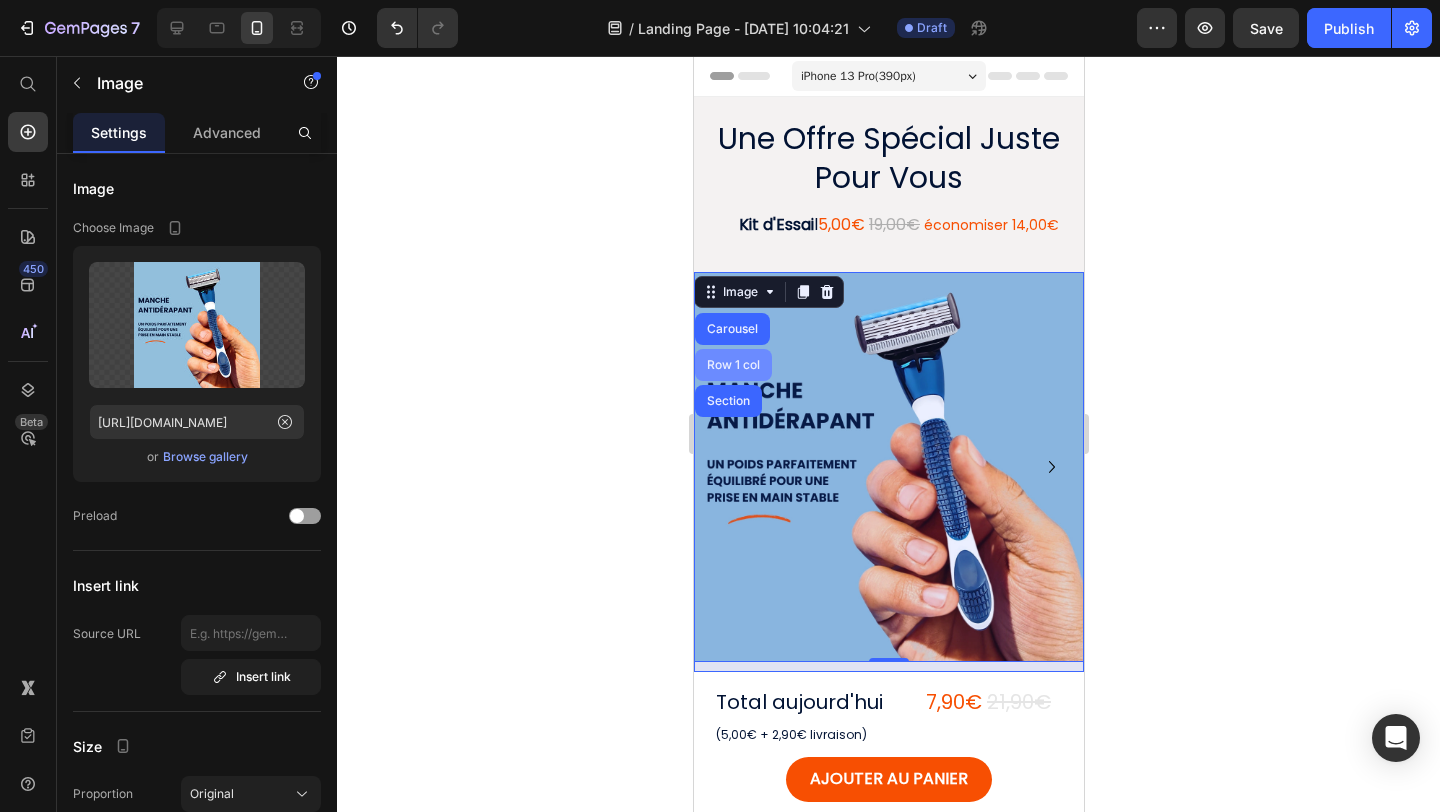 click on "Row 1 col" at bounding box center (732, 365) 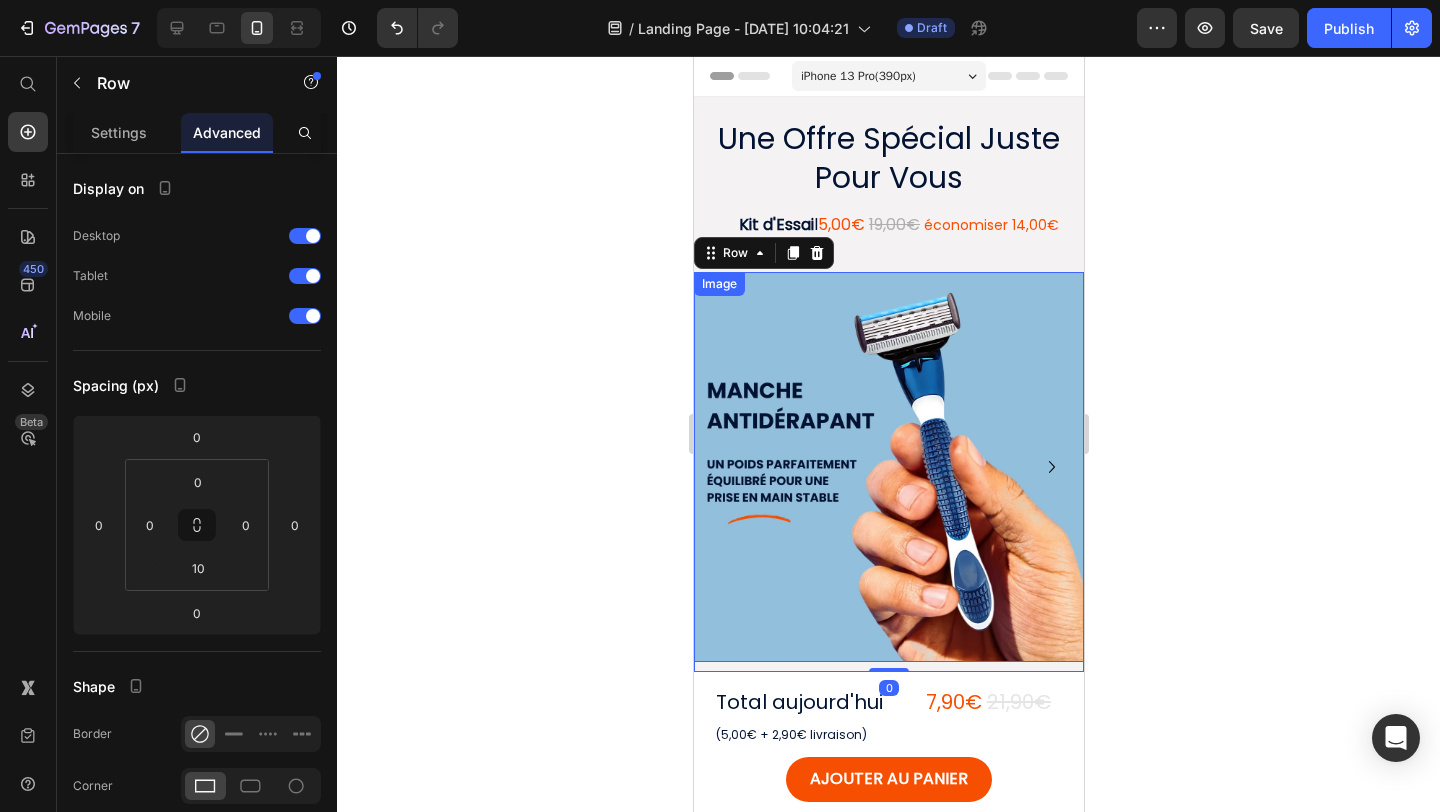 click at bounding box center [888, 467] 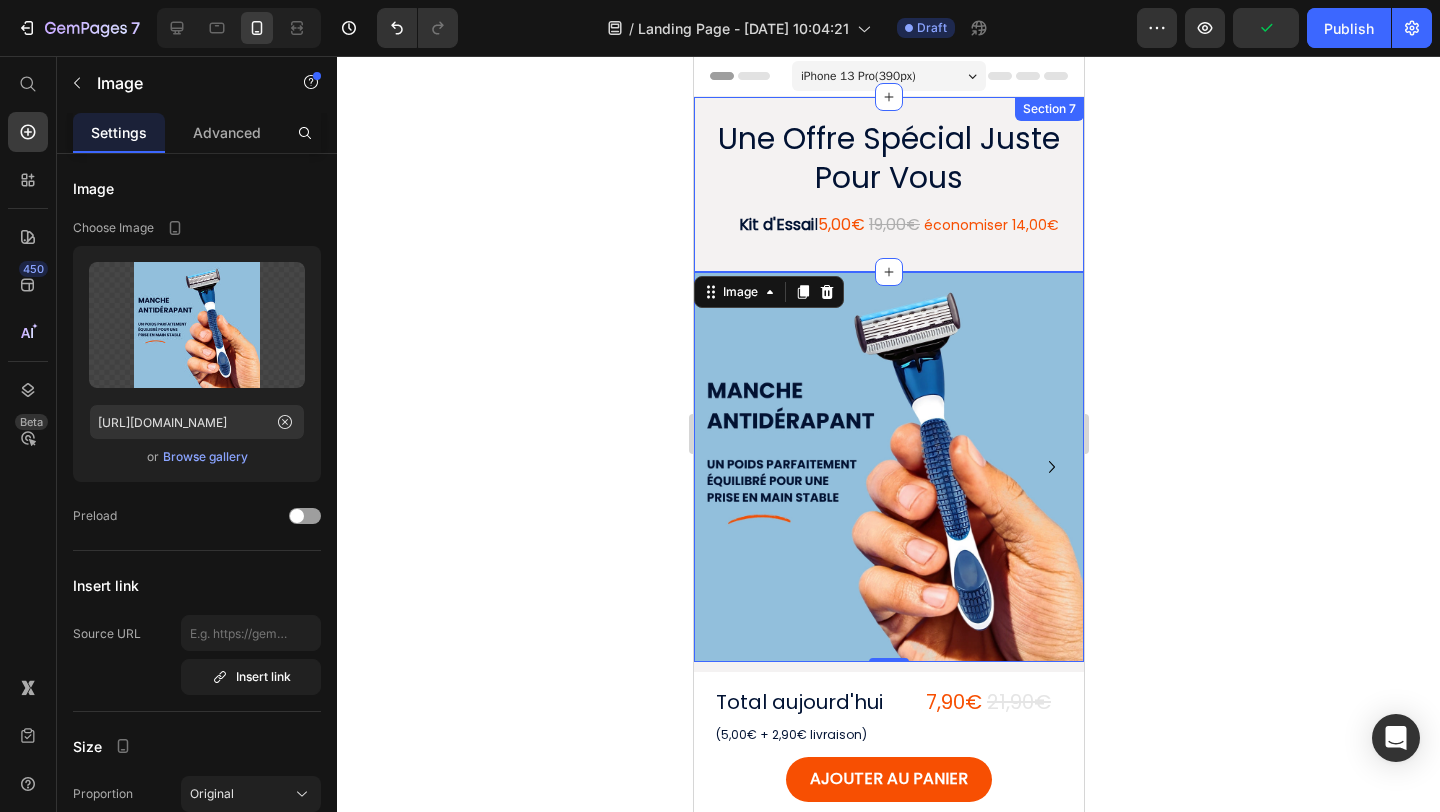 click on "Image" at bounding box center [768, 292] 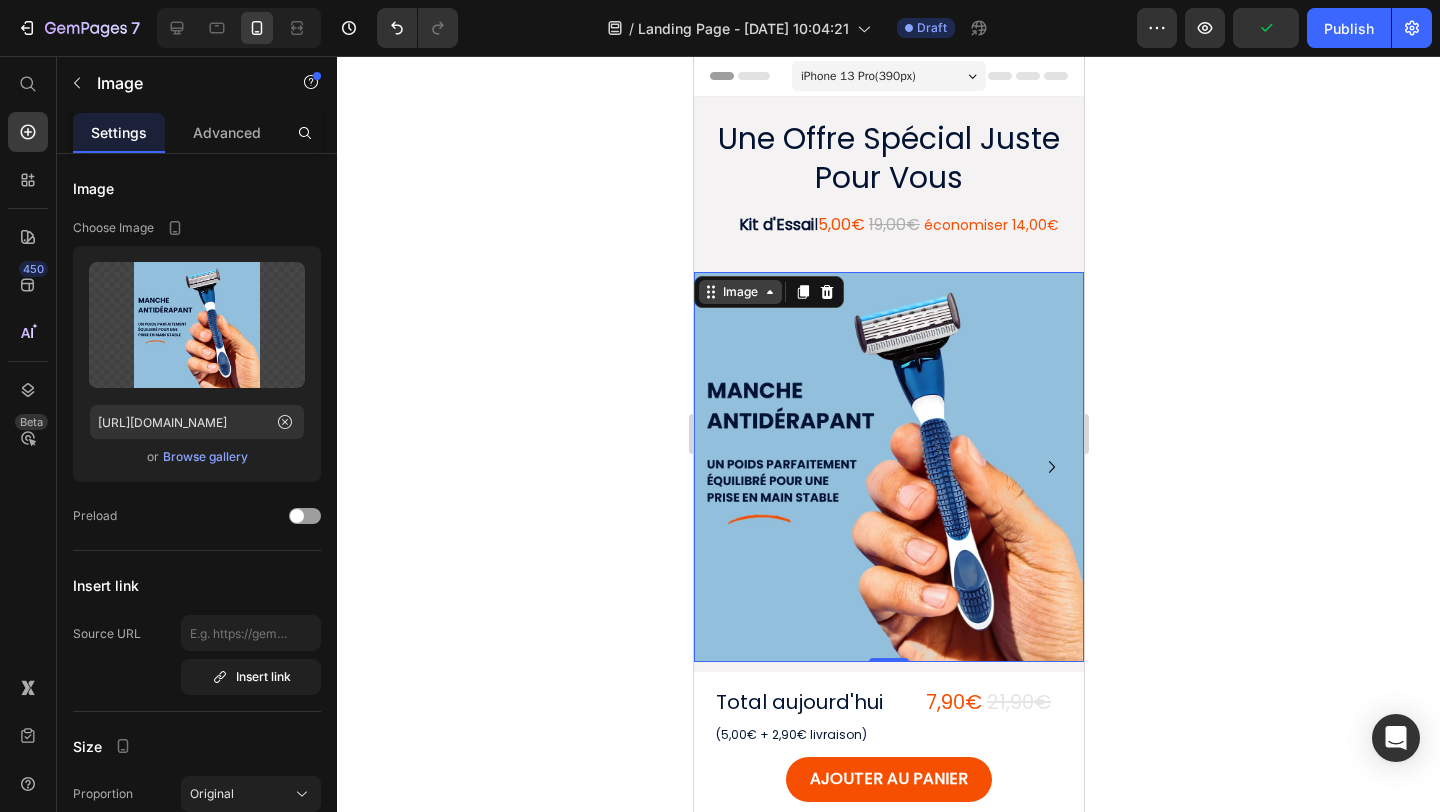 click 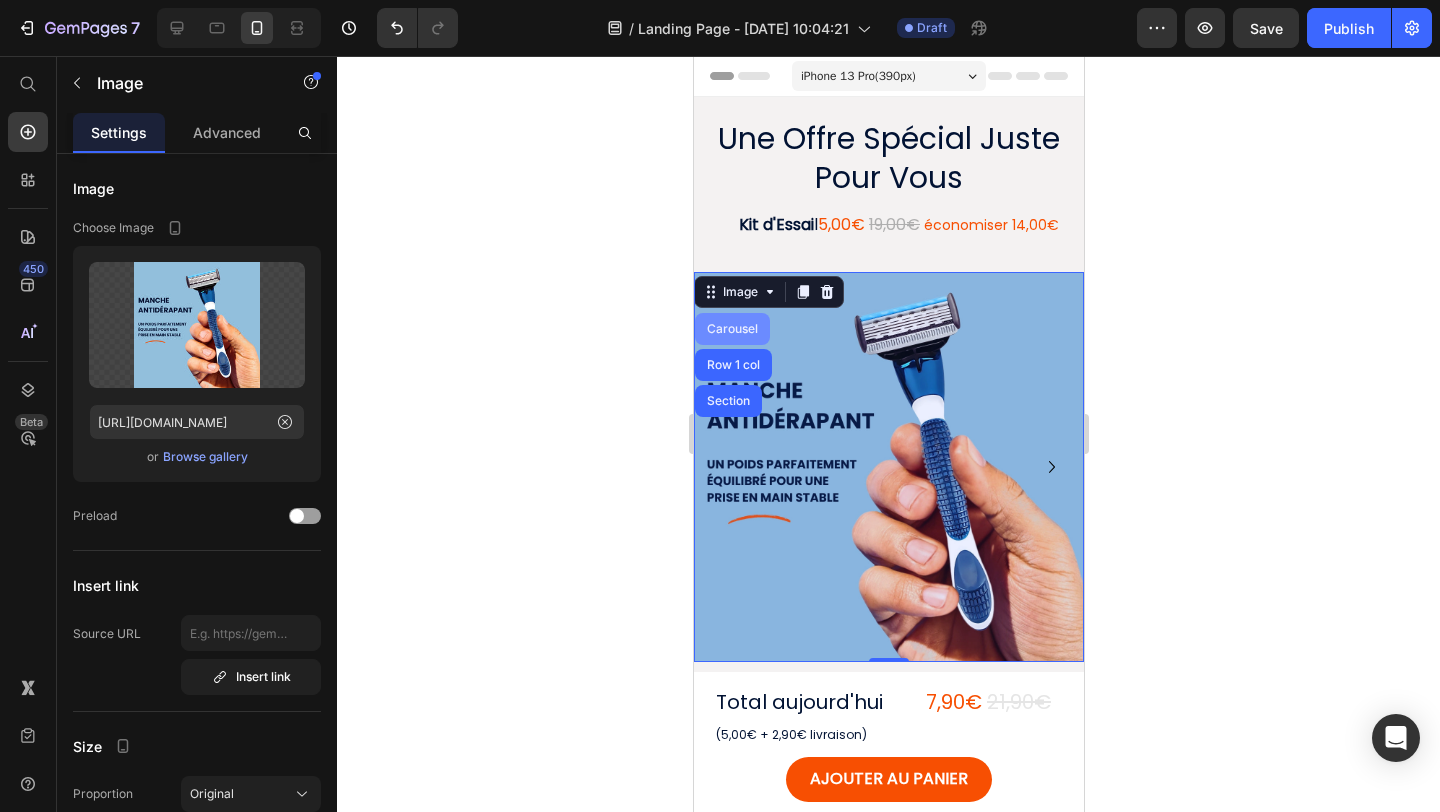click on "Carousel" at bounding box center (731, 329) 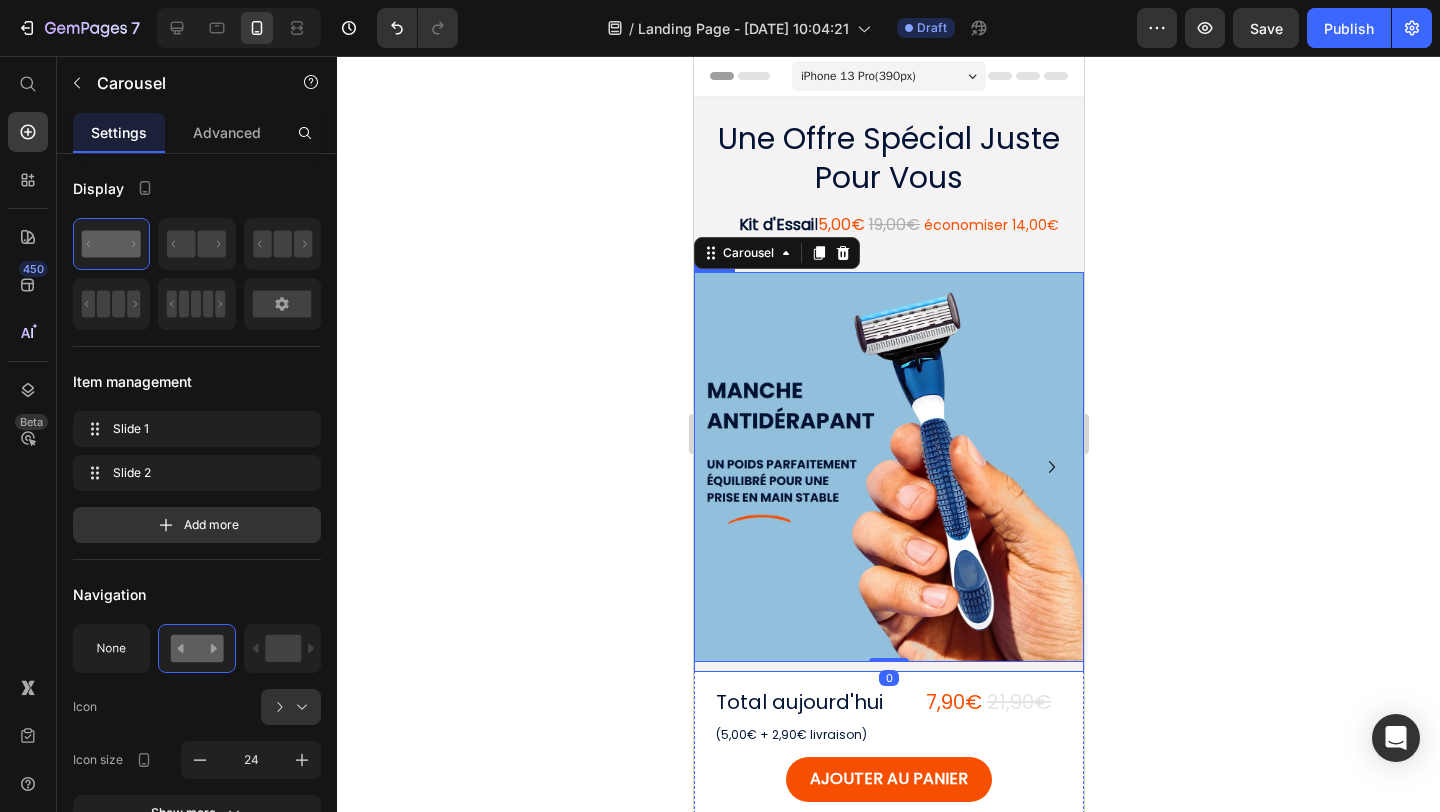 click on "Image
Drop element here
Carousel   0 Row" at bounding box center [888, 472] 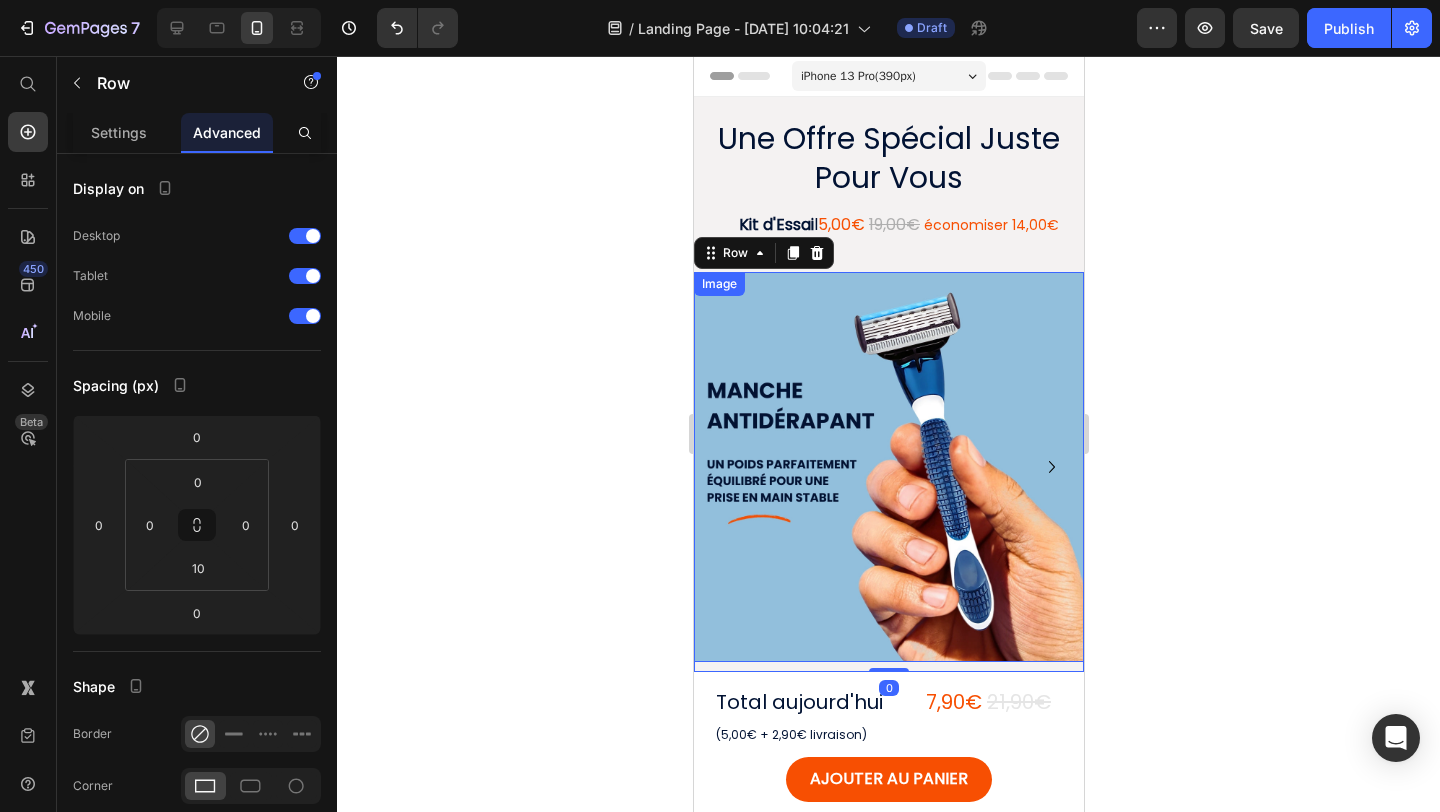 click at bounding box center (888, 467) 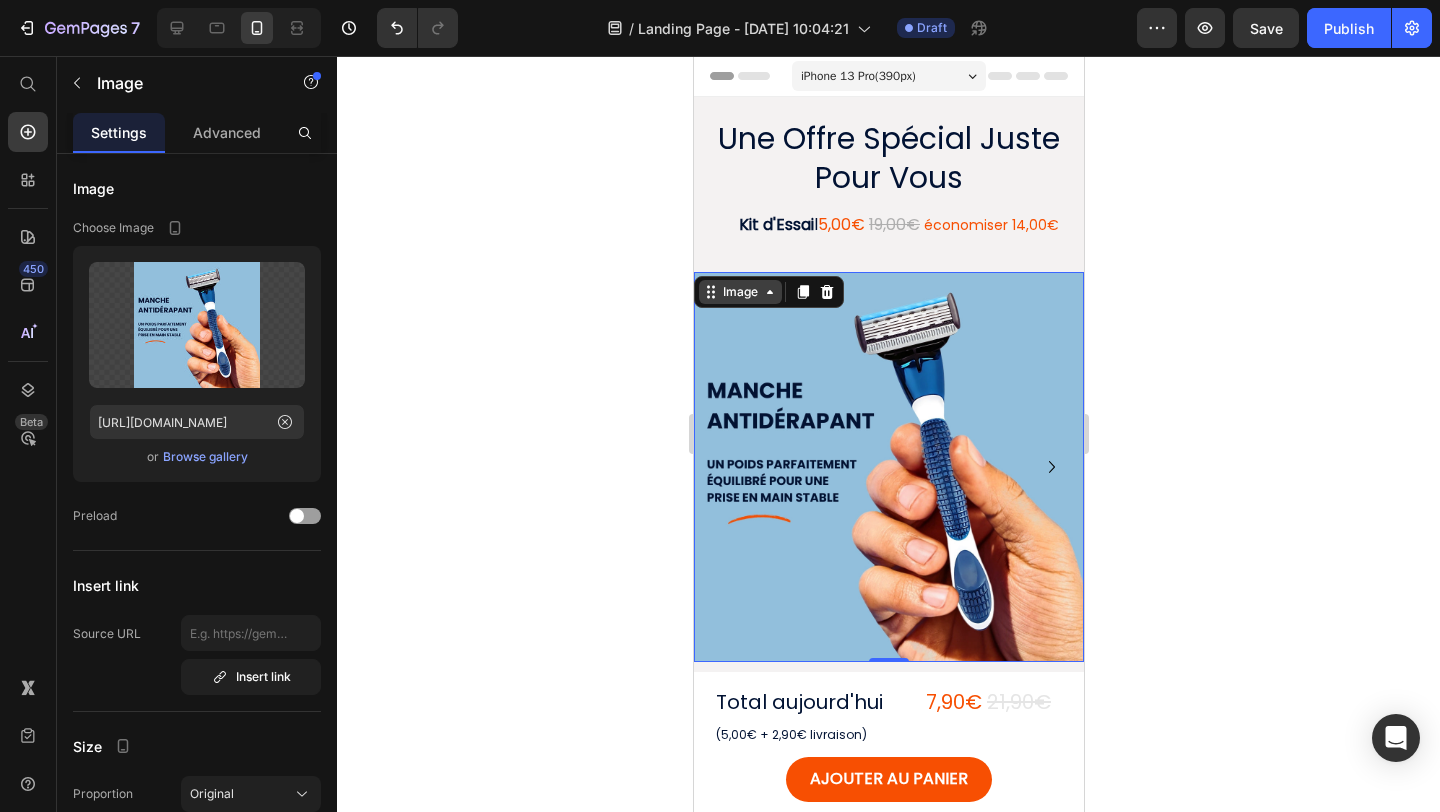 click on "Image" at bounding box center (739, 292) 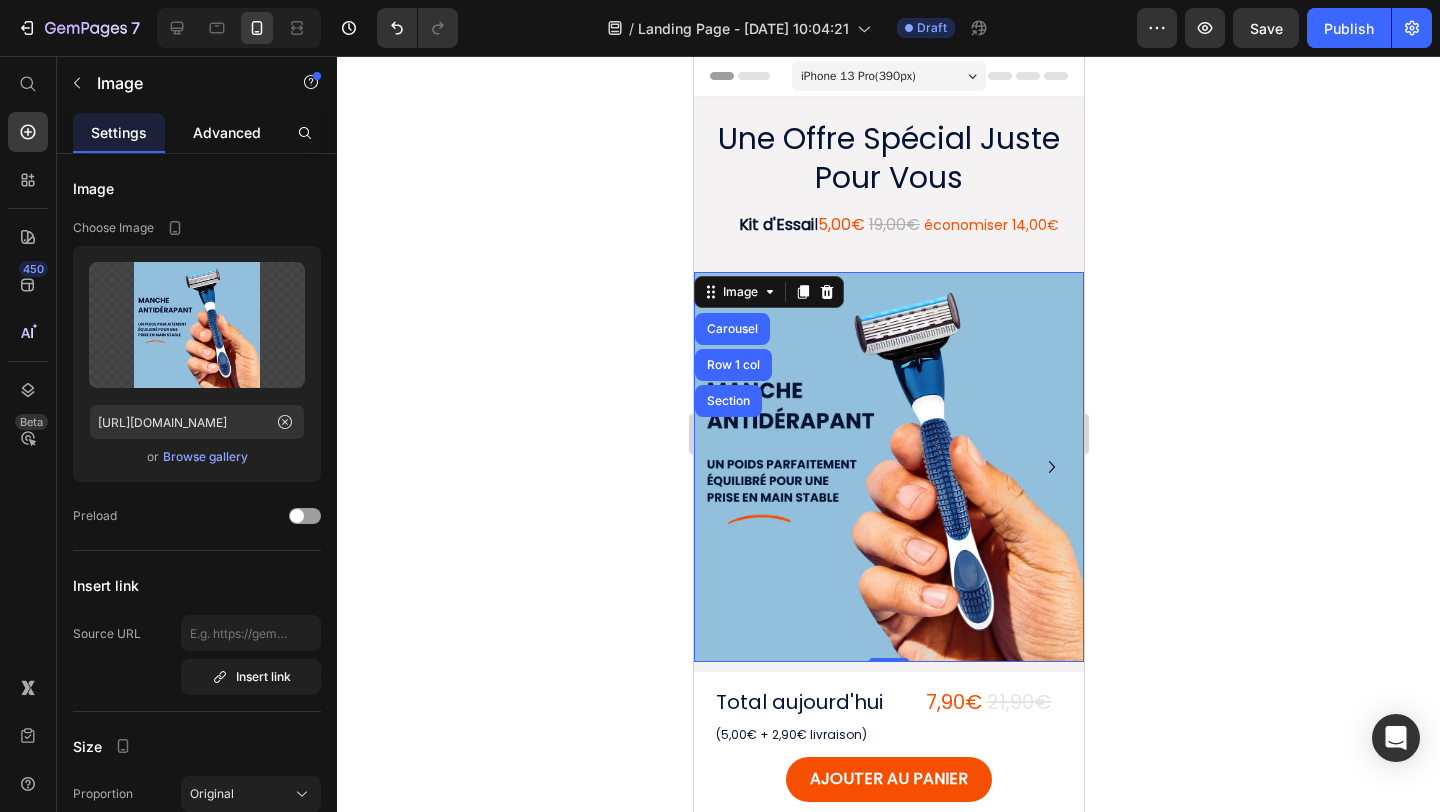 click on "Advanced" at bounding box center [227, 132] 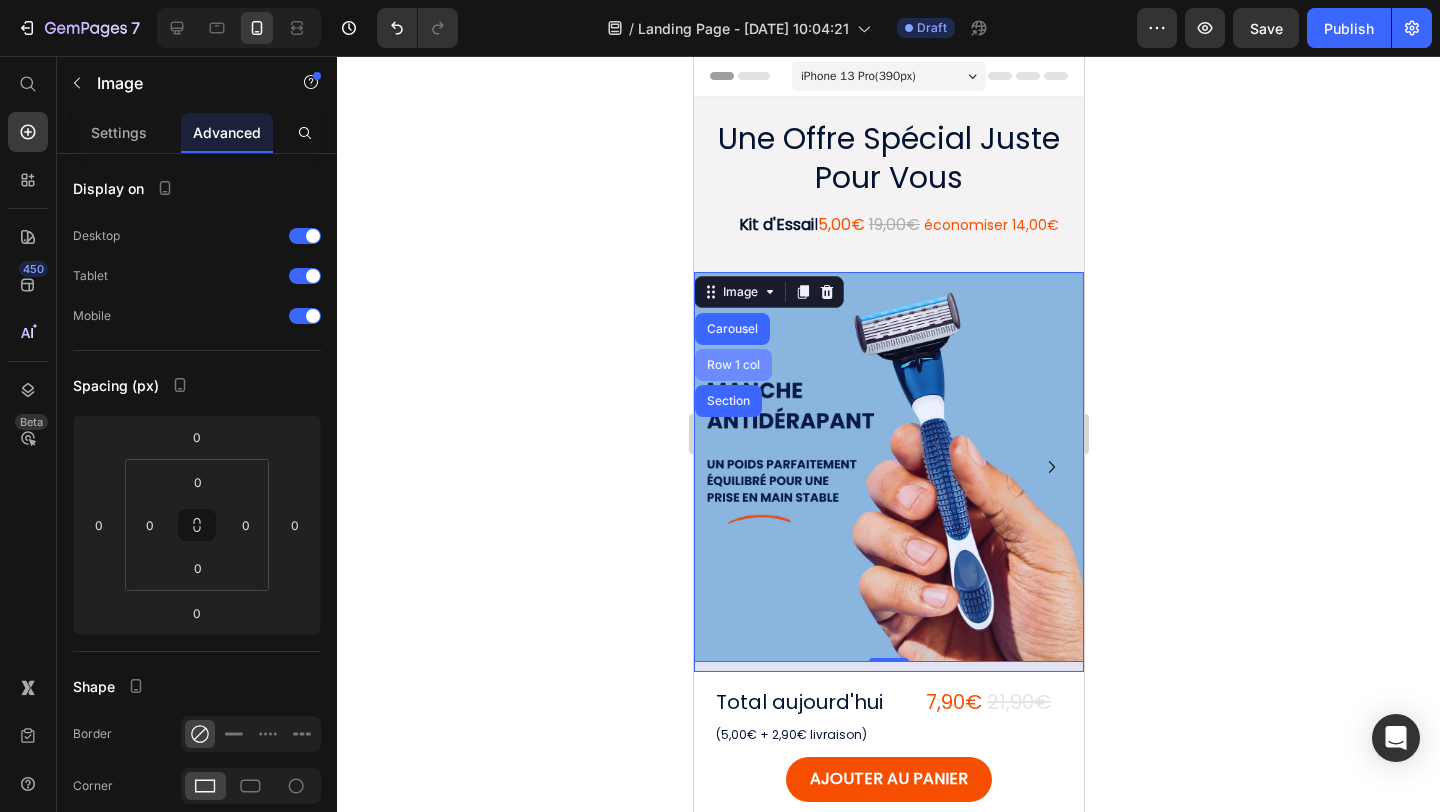 click on "Row 1 col" at bounding box center (732, 365) 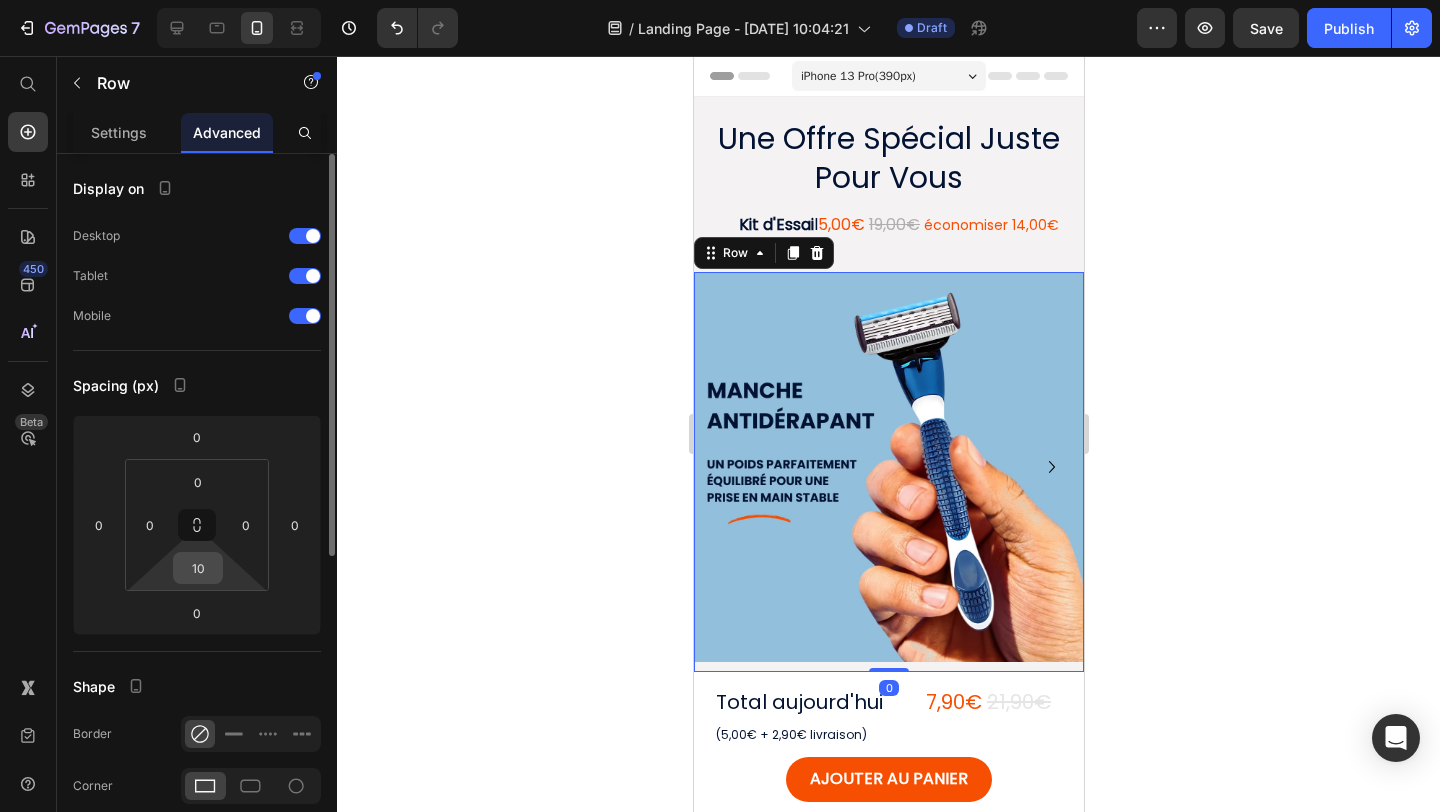 click on "10" at bounding box center [198, 568] 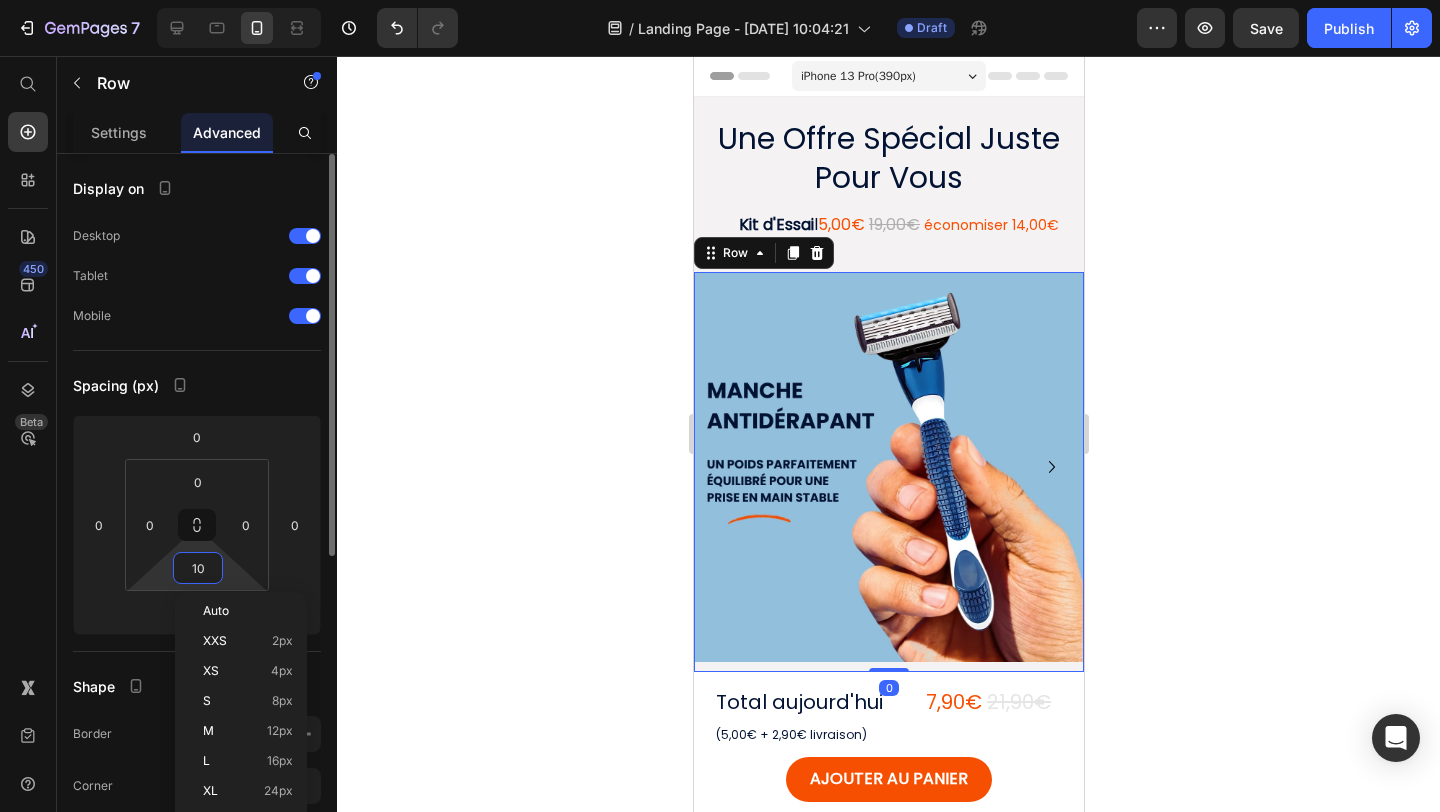 type 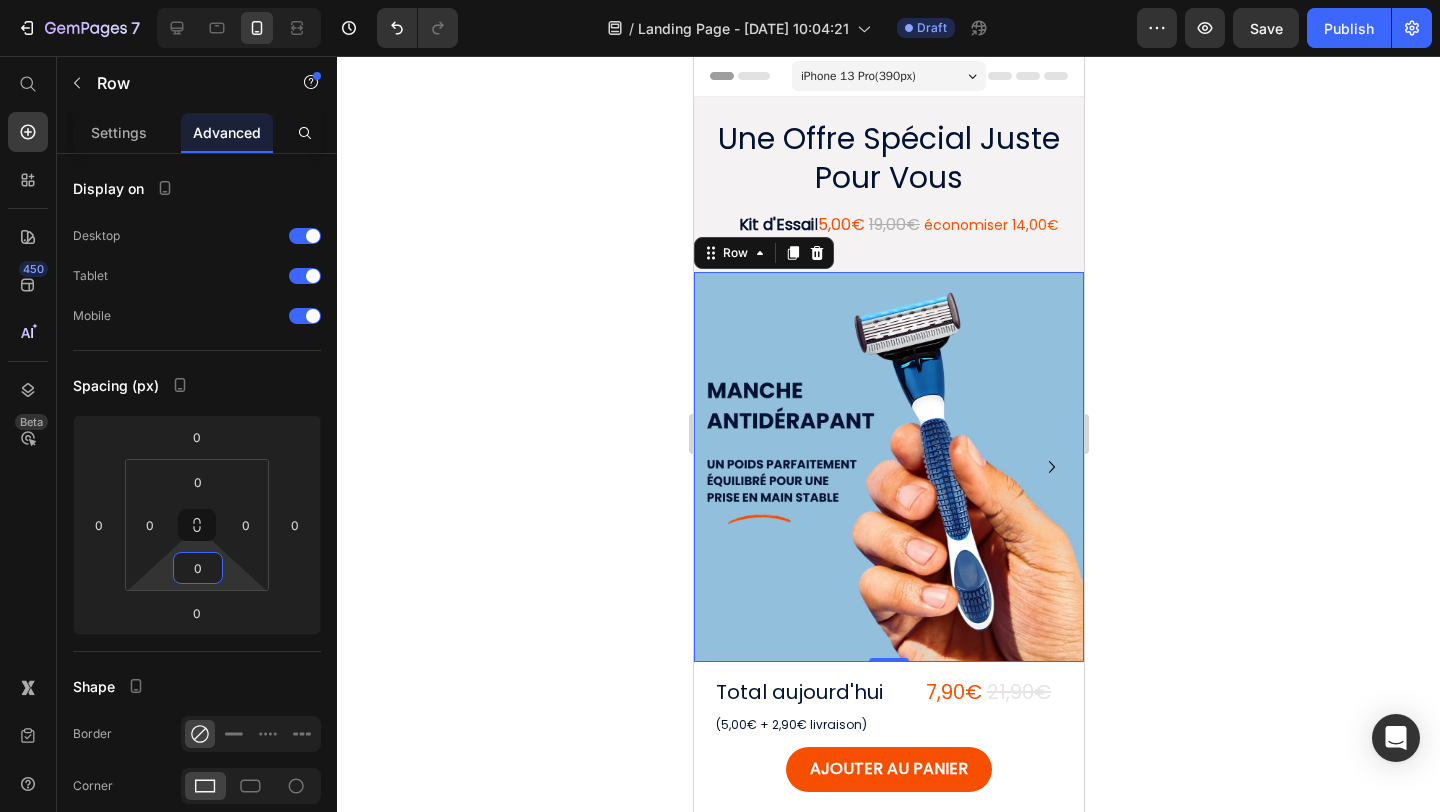 click 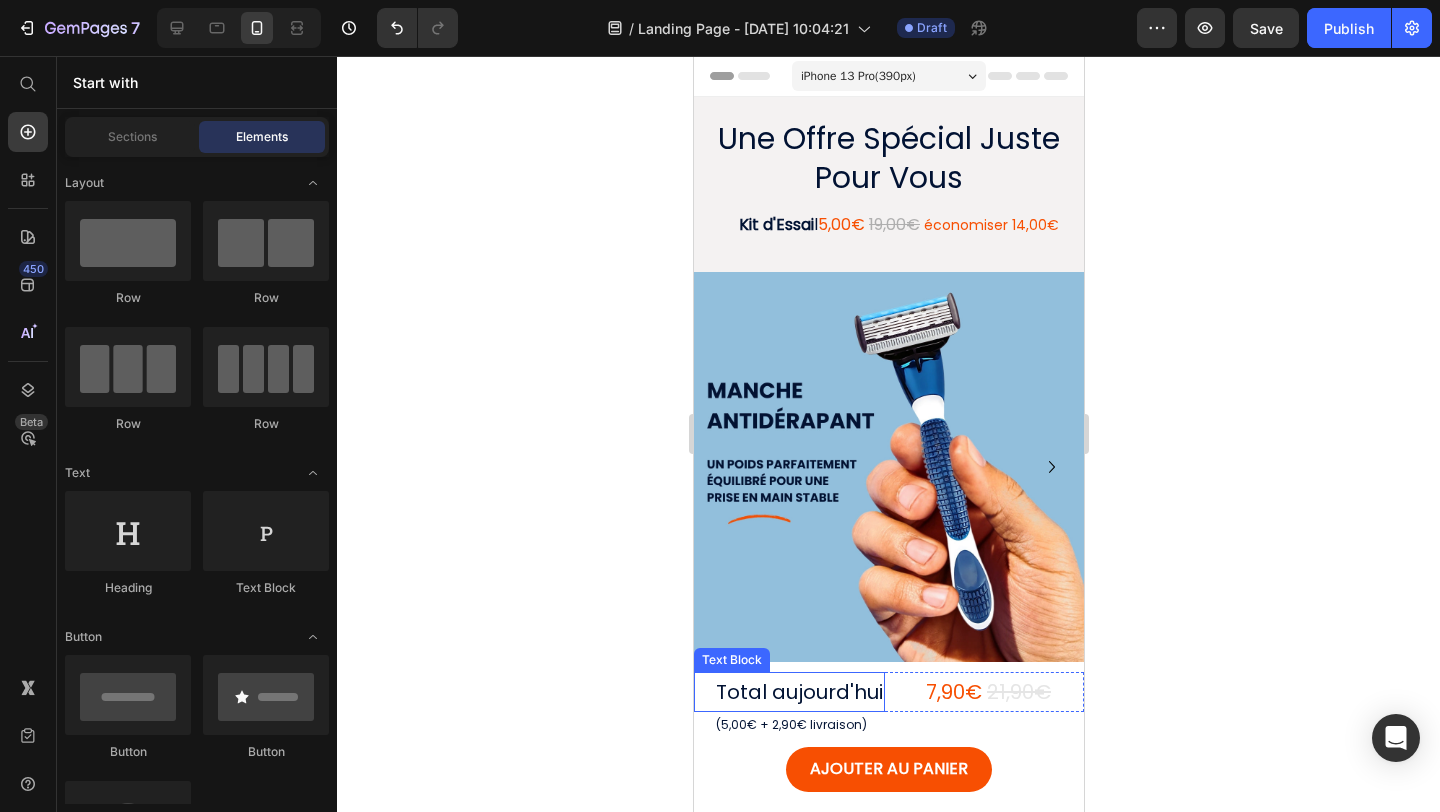 click on "Total aujourd'hui" at bounding box center [798, 692] 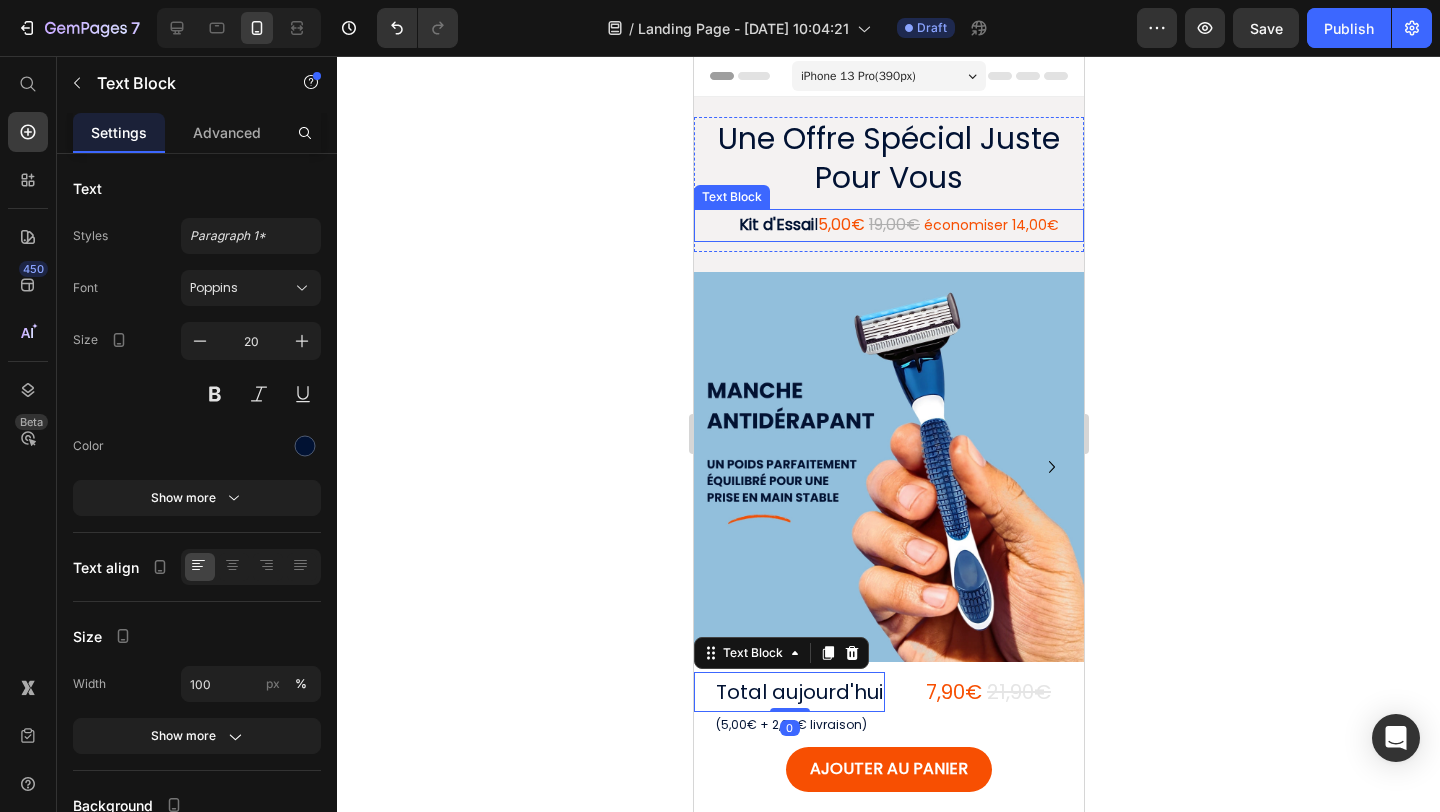 click on "Une Offre Spécial Juste Pour Vous" at bounding box center (888, 158) 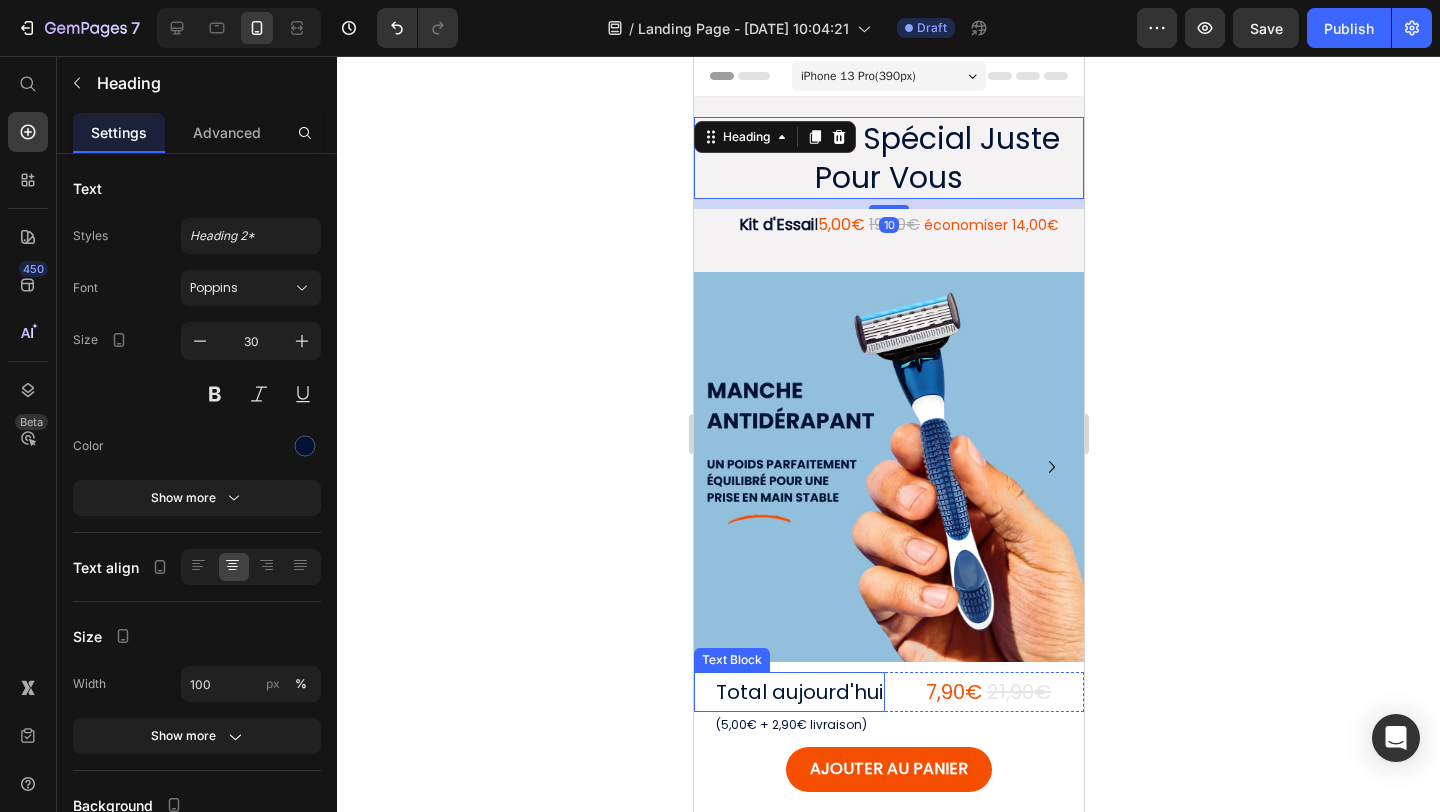 click on "Total aujourd'hui" at bounding box center (798, 692) 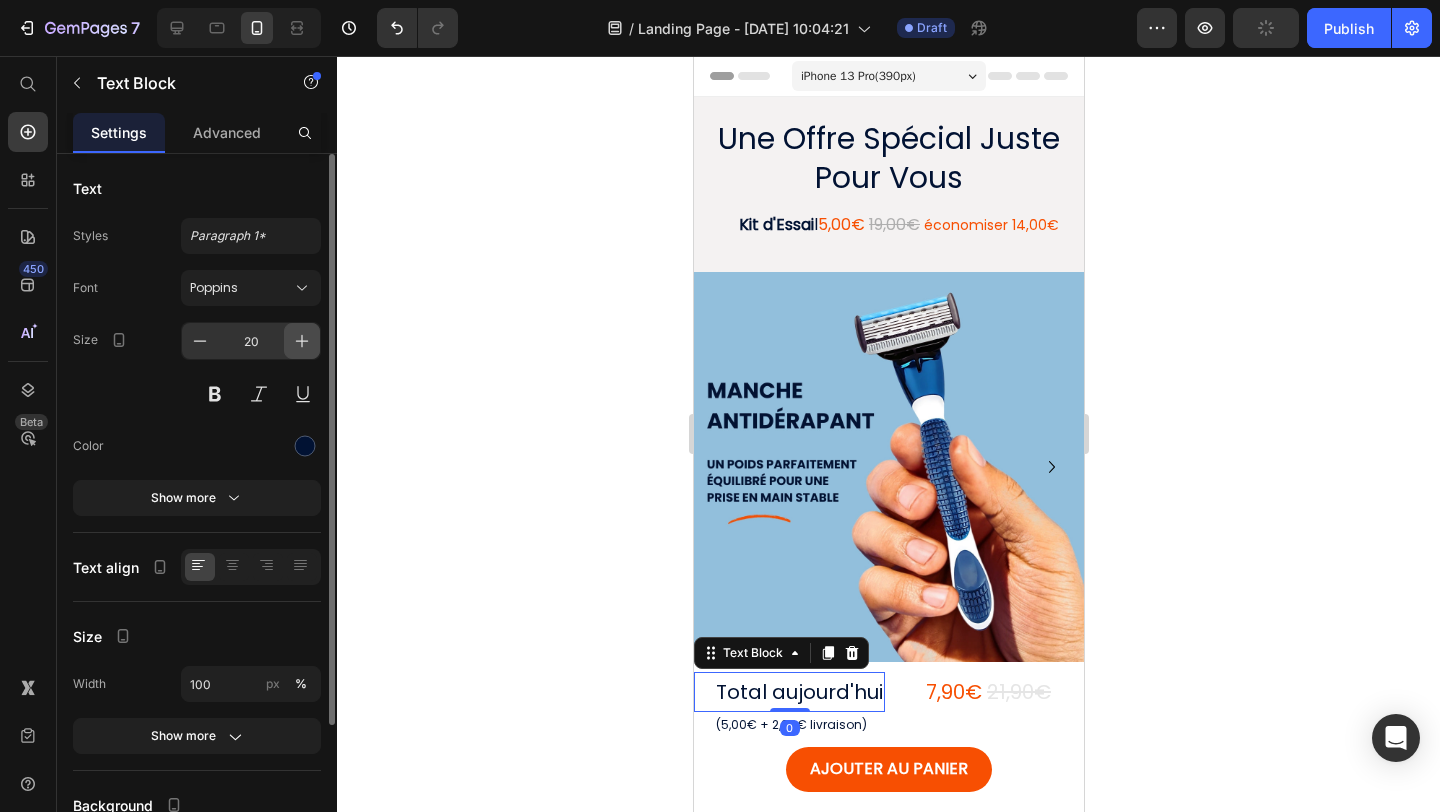 click at bounding box center [302, 341] 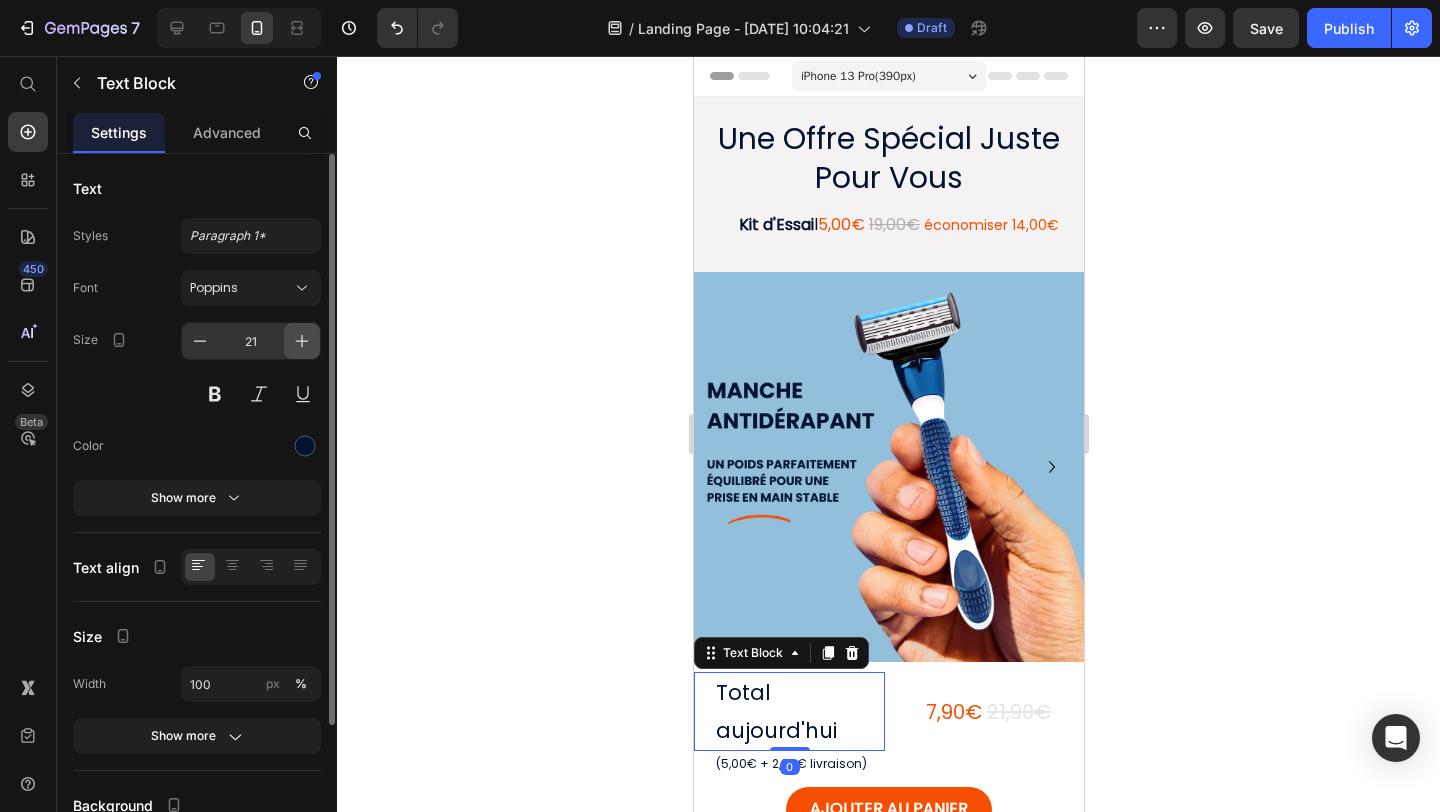 click 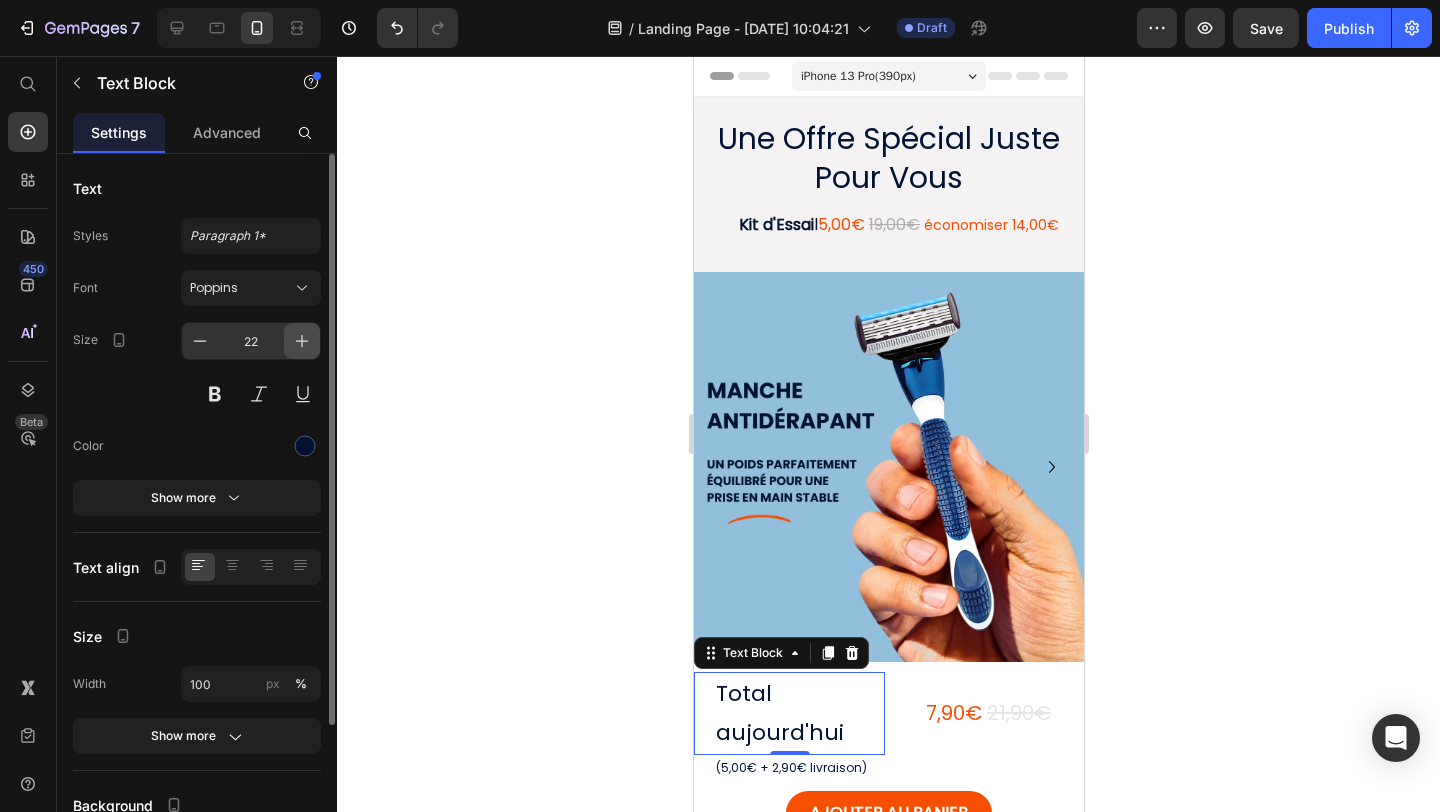 click 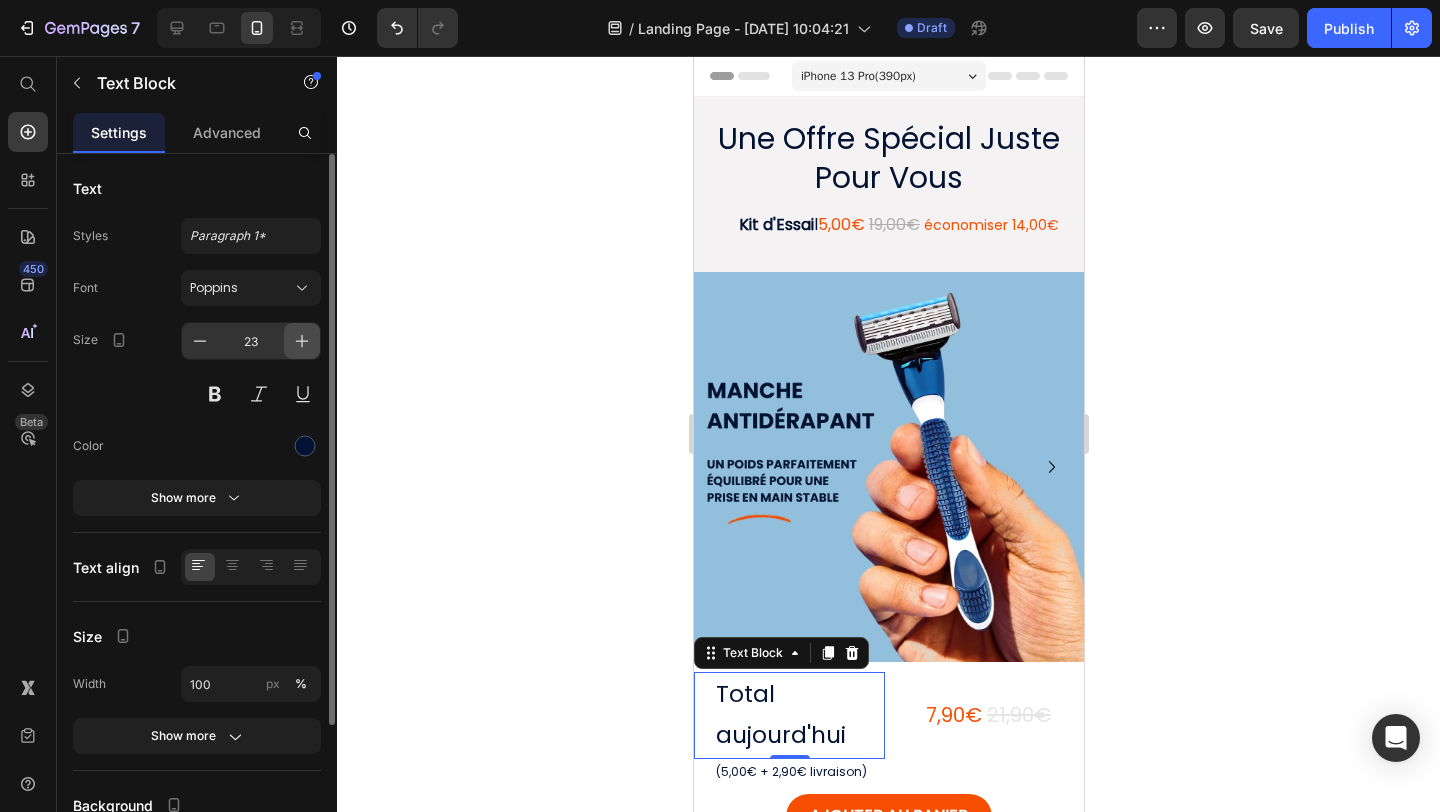 click 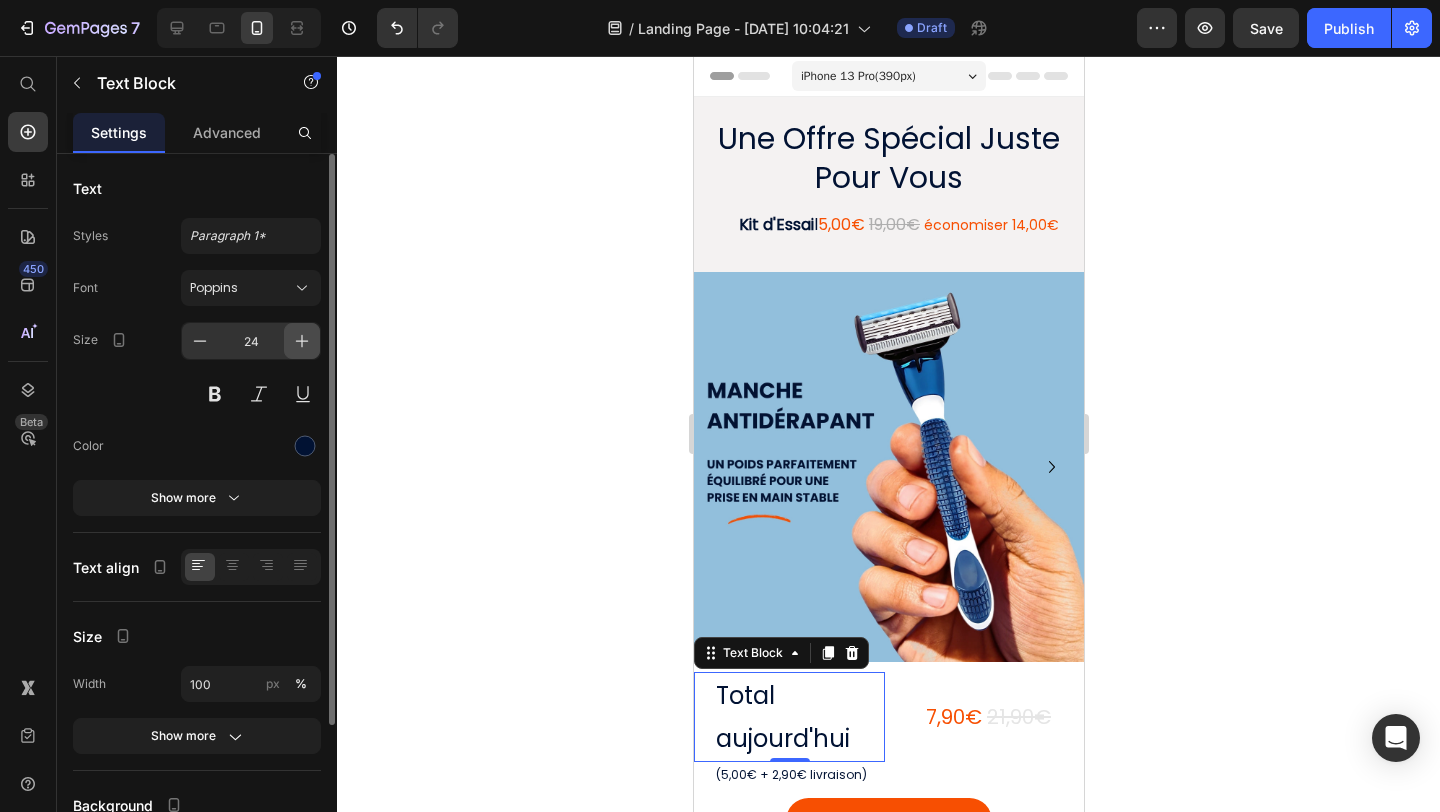 click 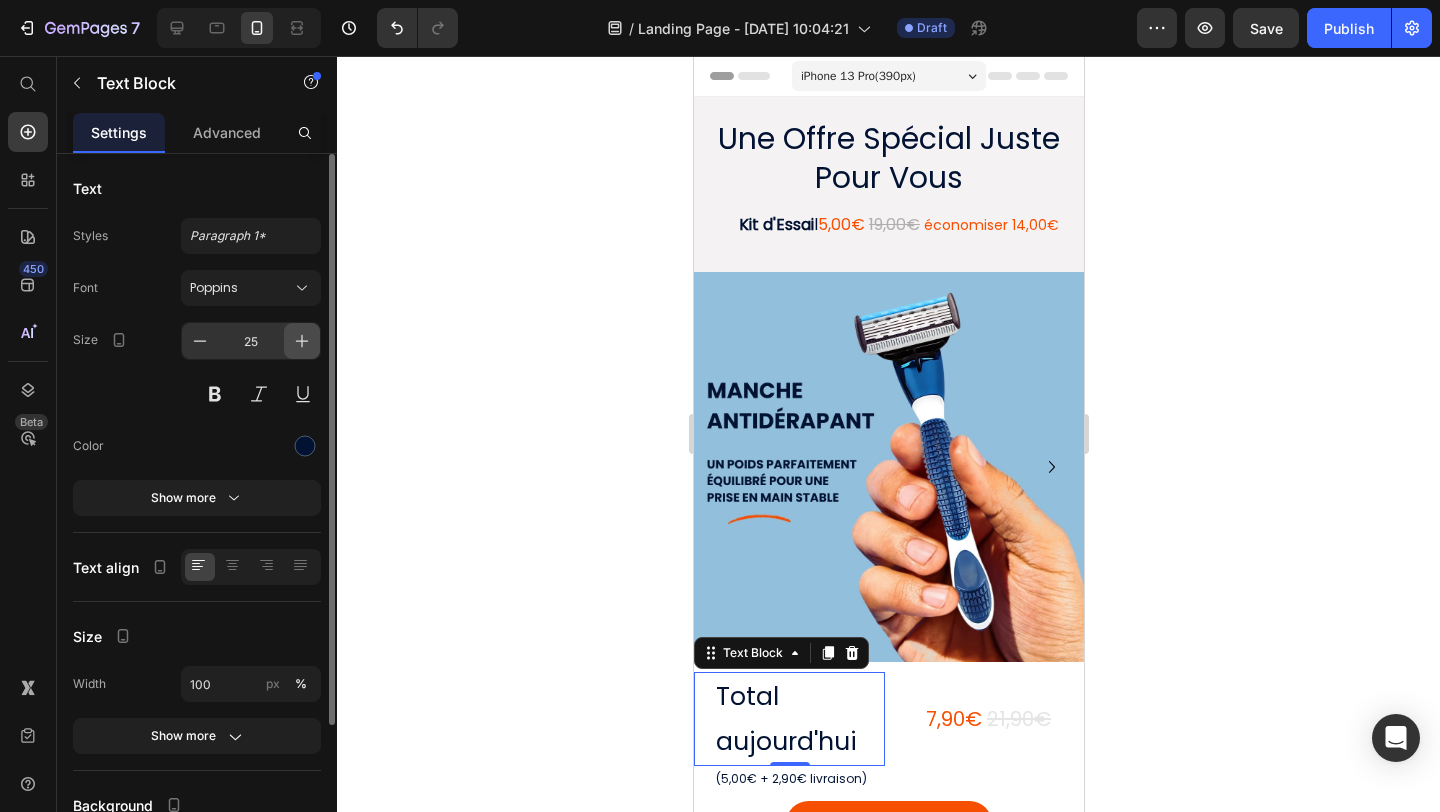 click 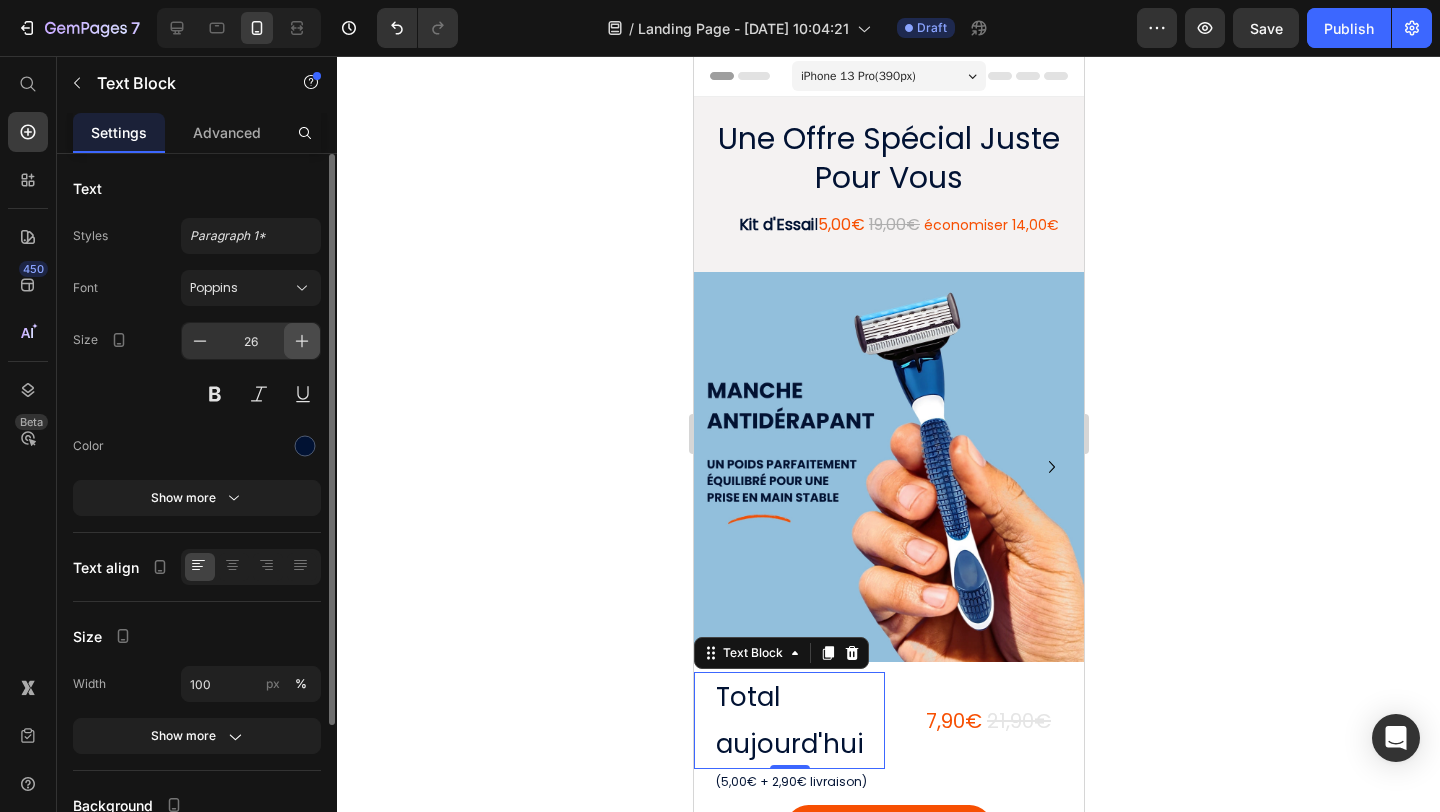 click 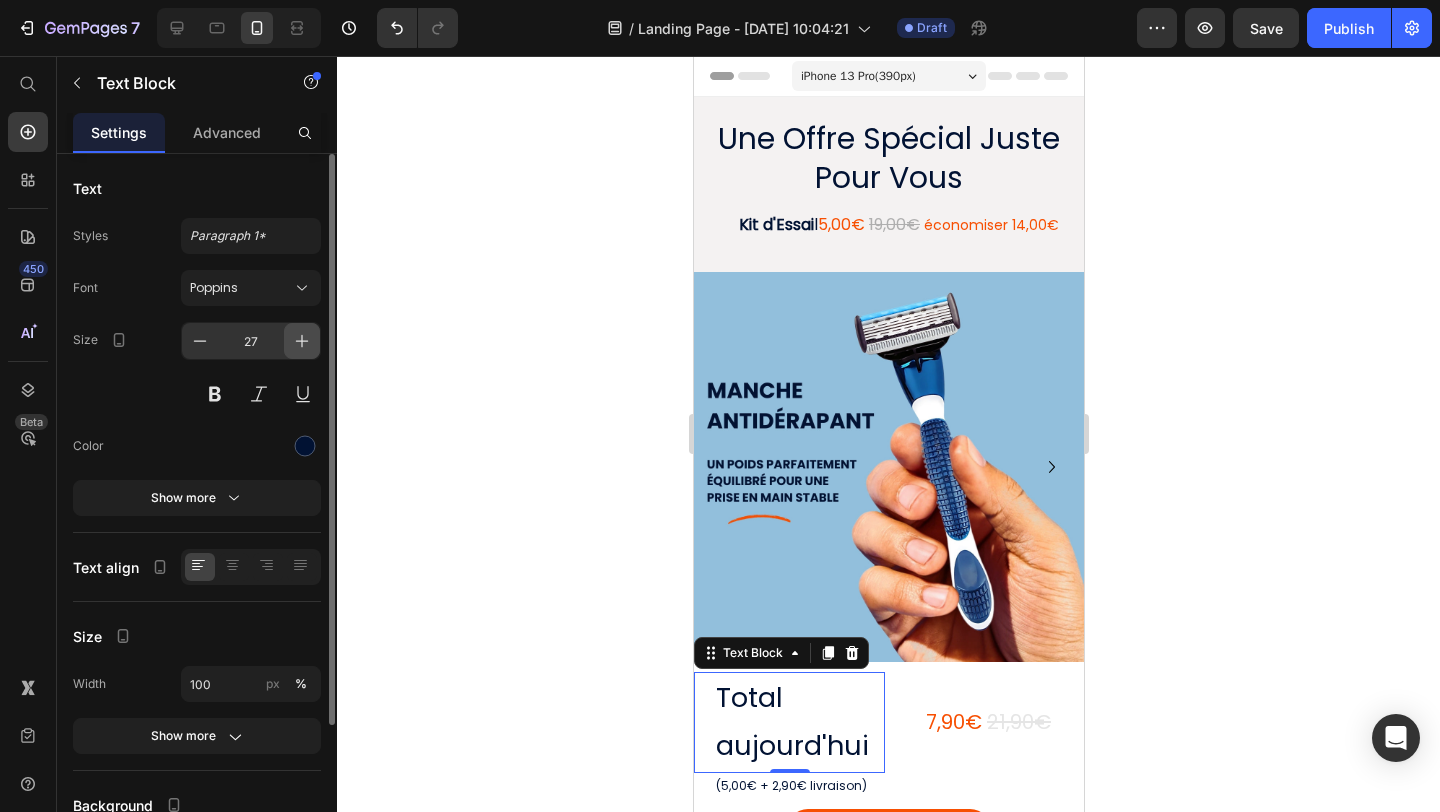 click 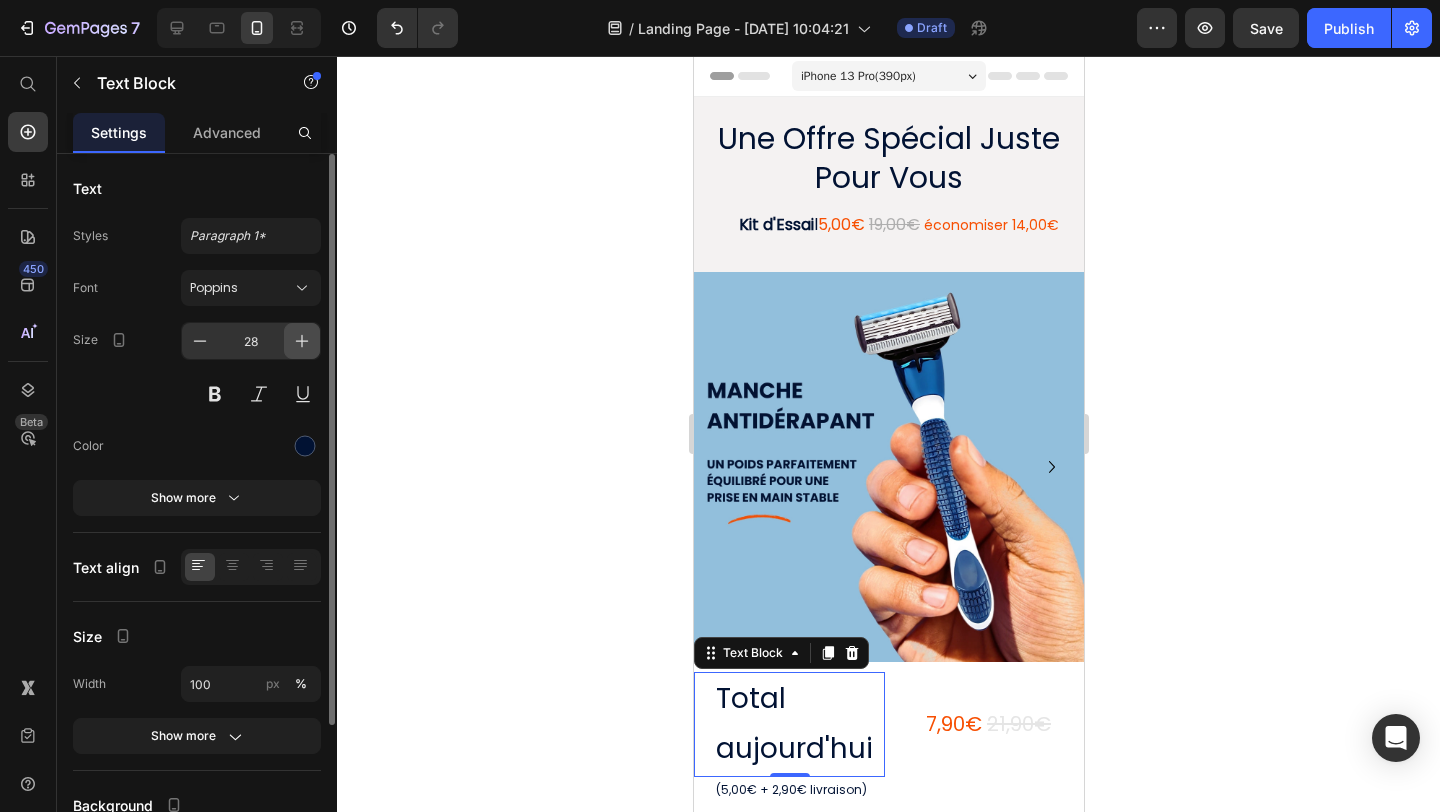 click 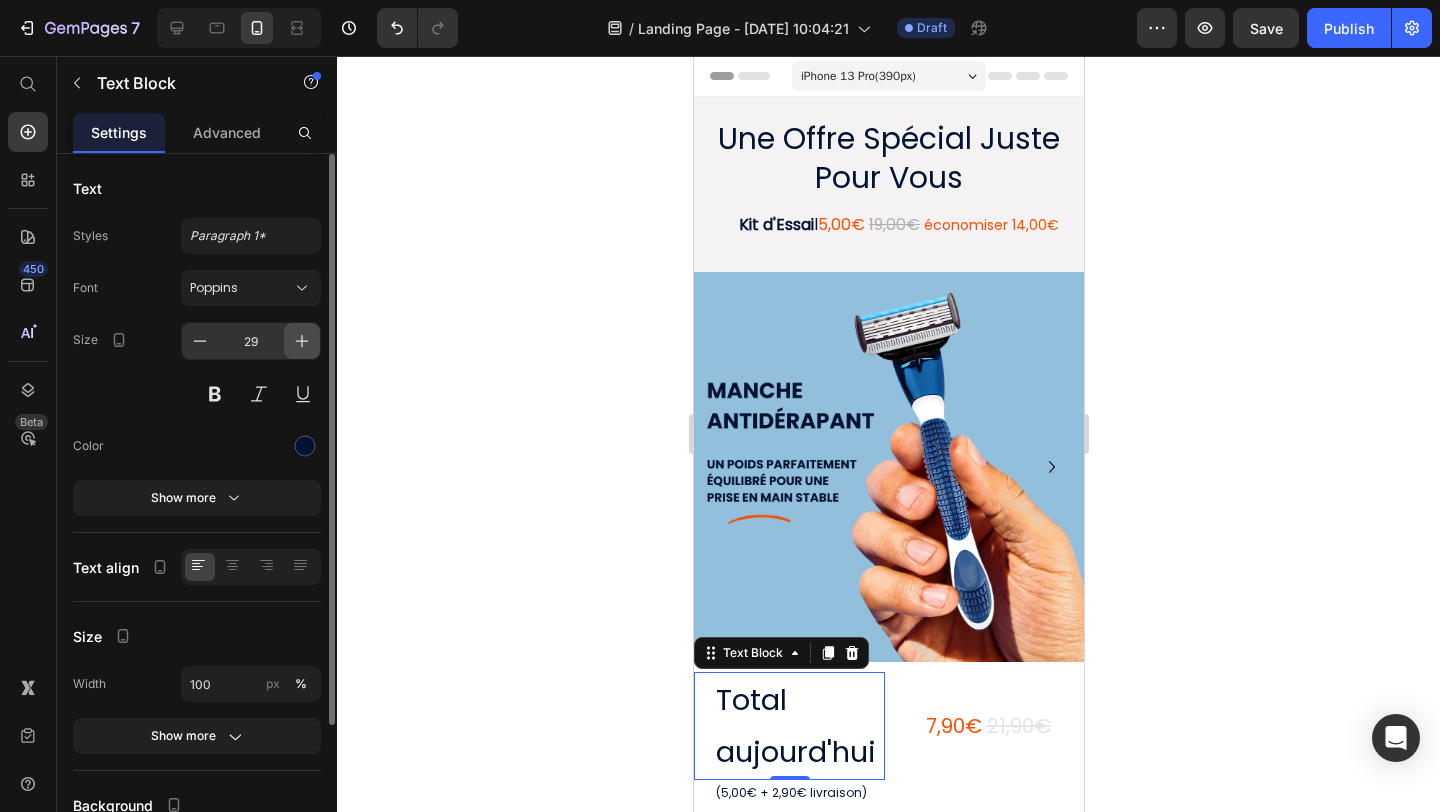 click 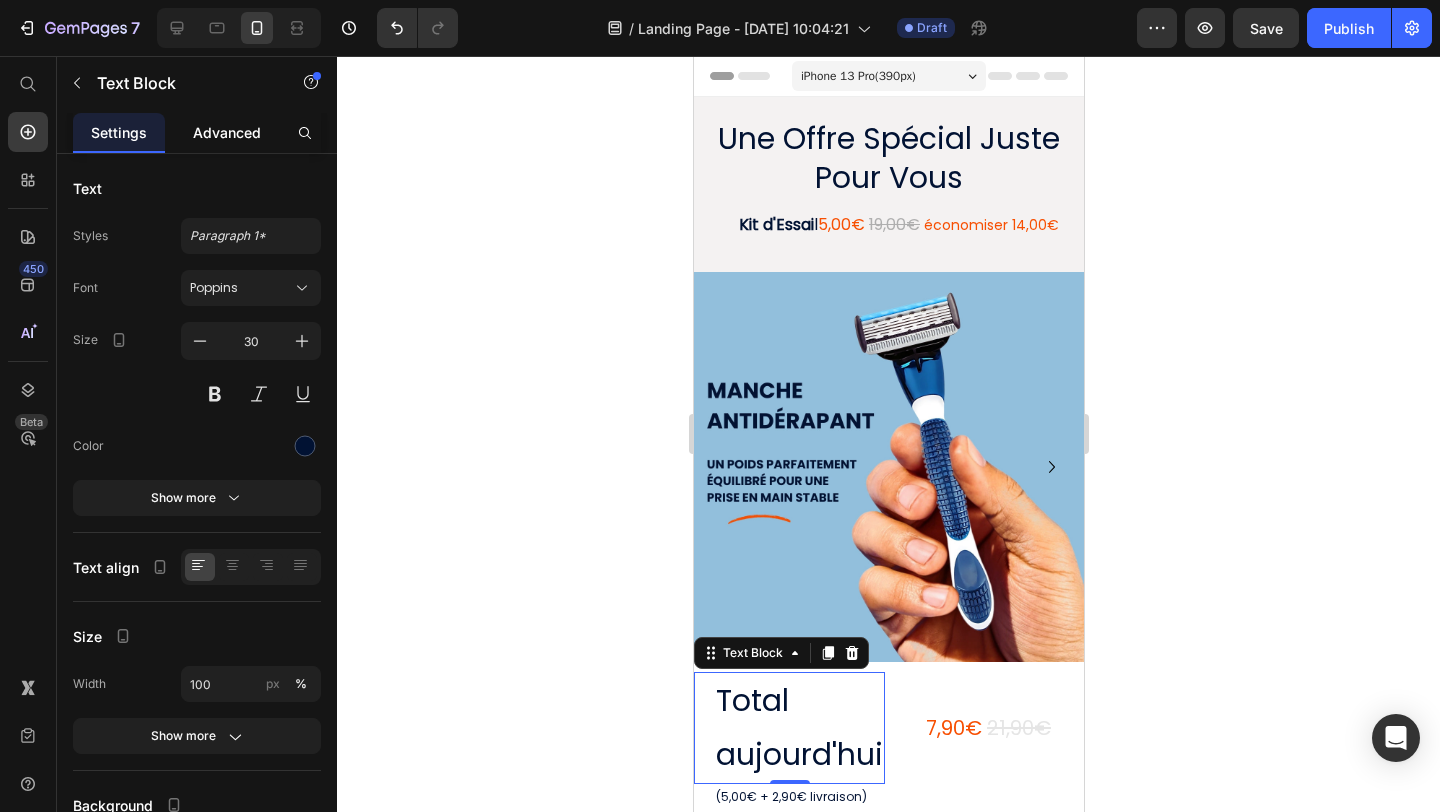 click on "Advanced" at bounding box center [227, 132] 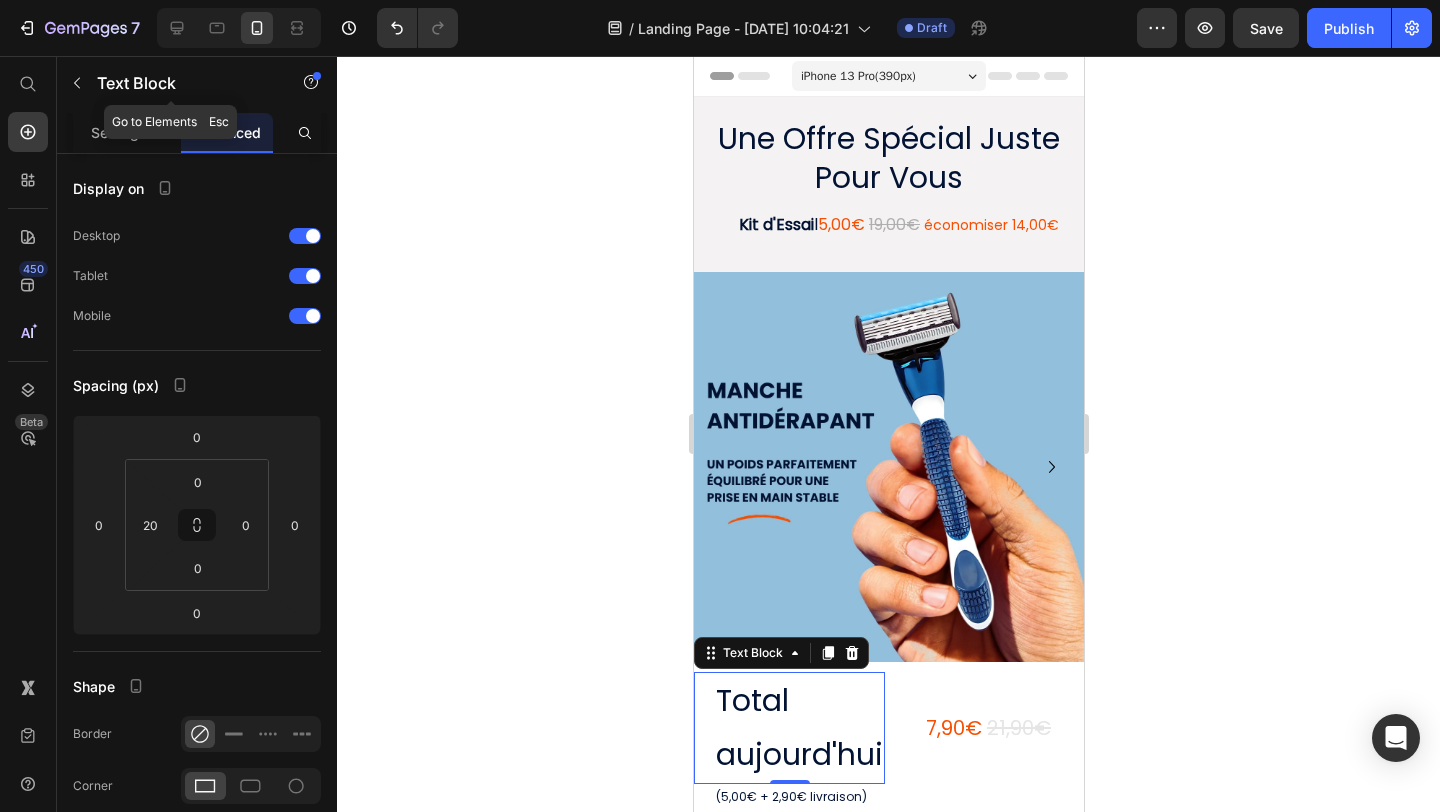 click on "Text Block" 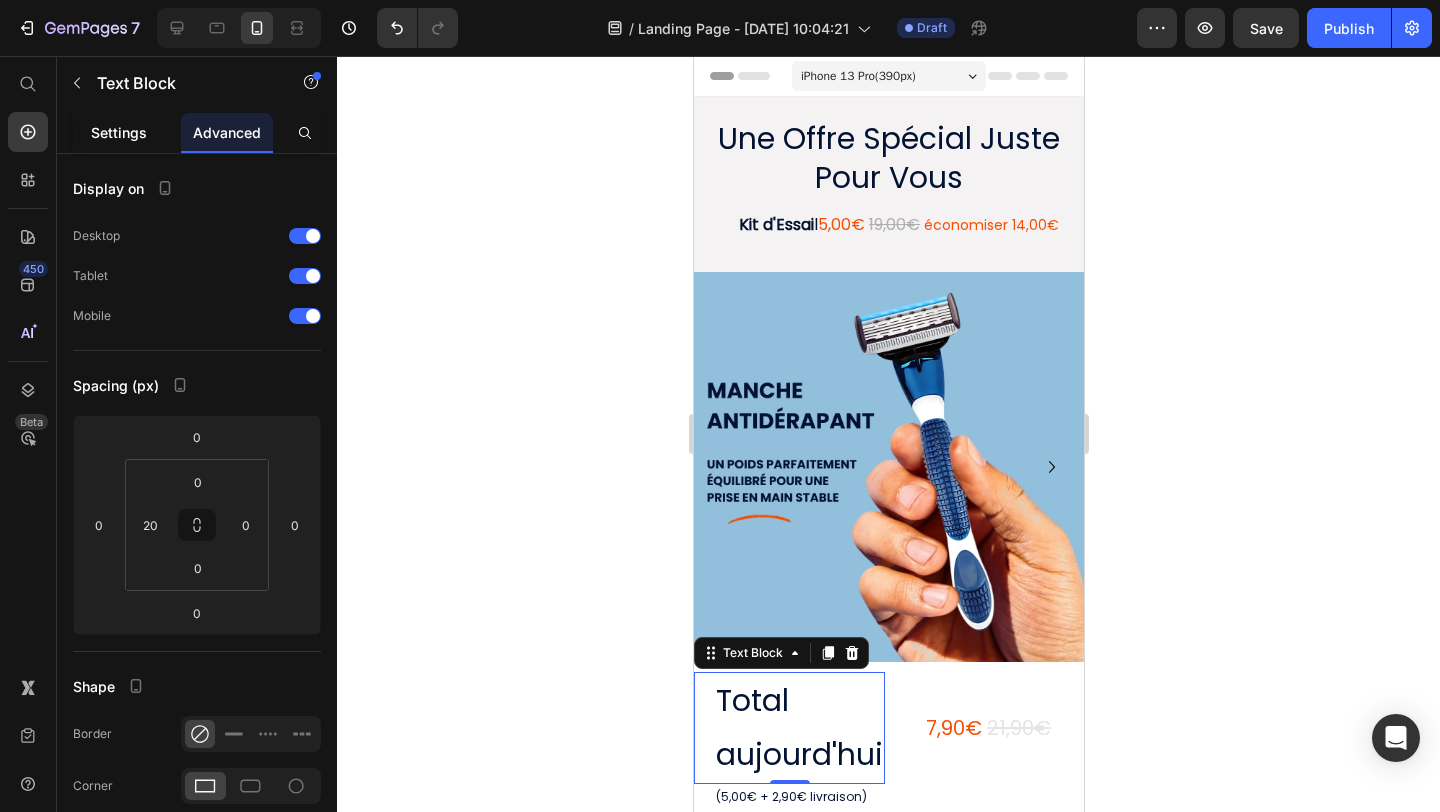 click on "Settings" 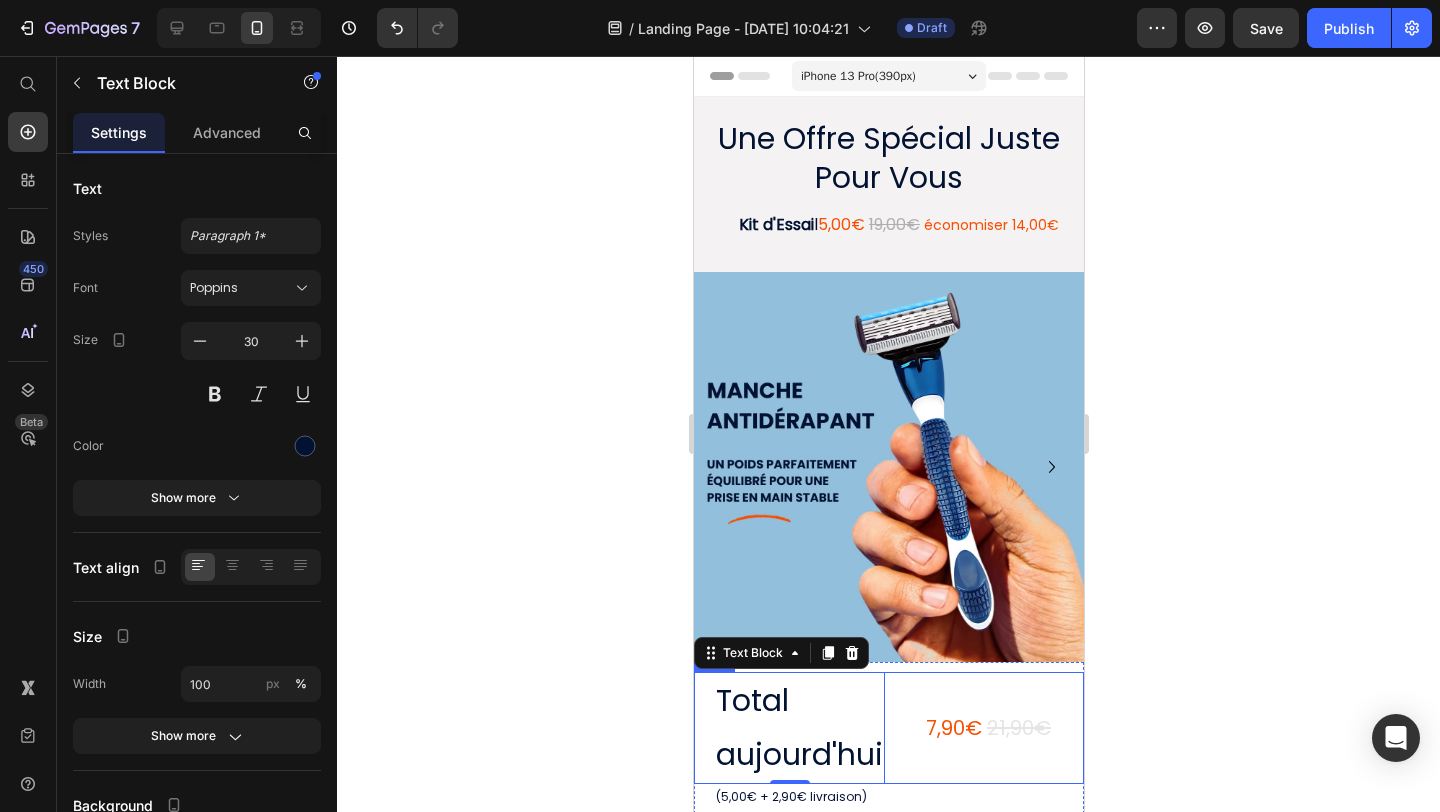 click on "Total aujourd'hui Text Block   0 7,90€   21,90€ Text Block Row" at bounding box center (888, 728) 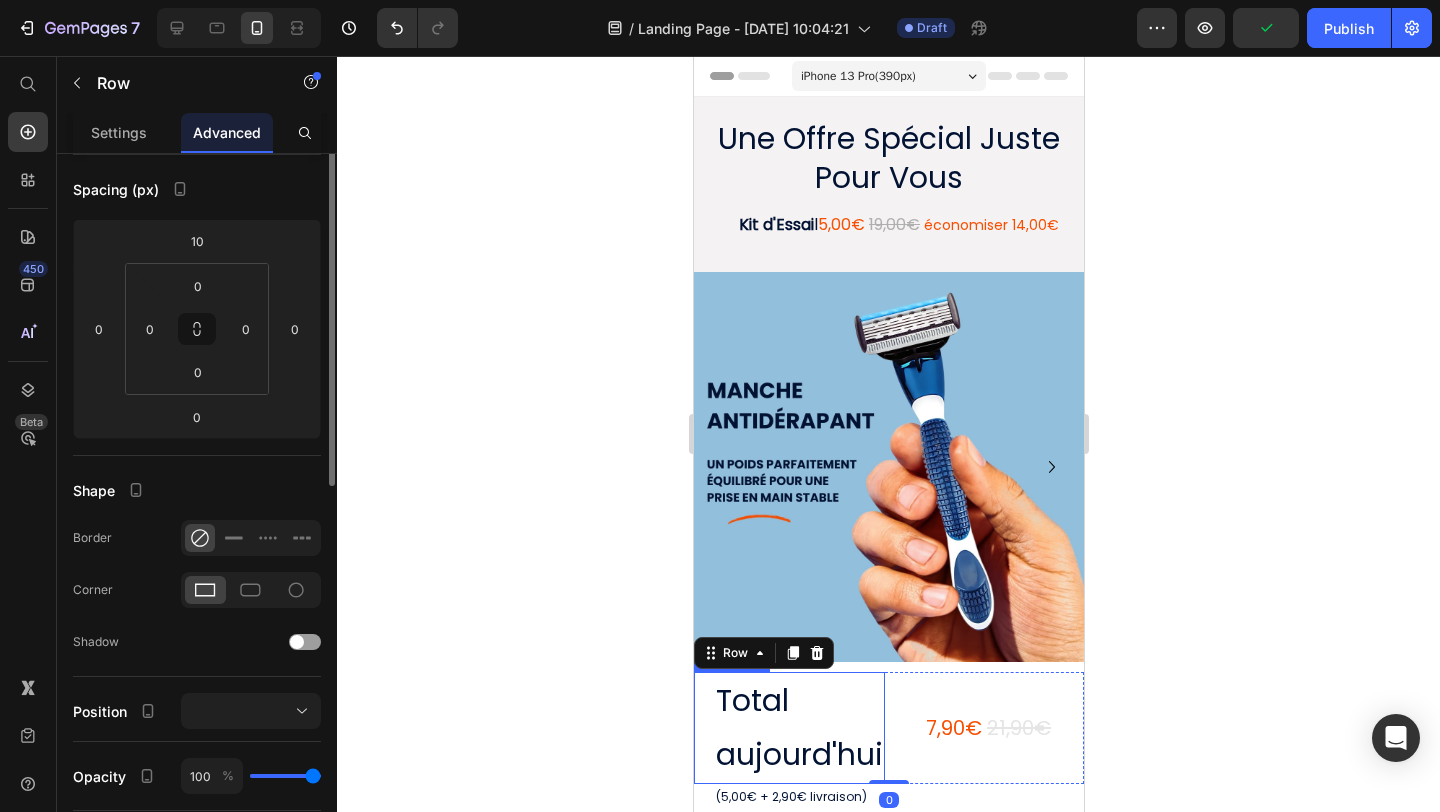 scroll, scrollTop: 206, scrollLeft: 0, axis: vertical 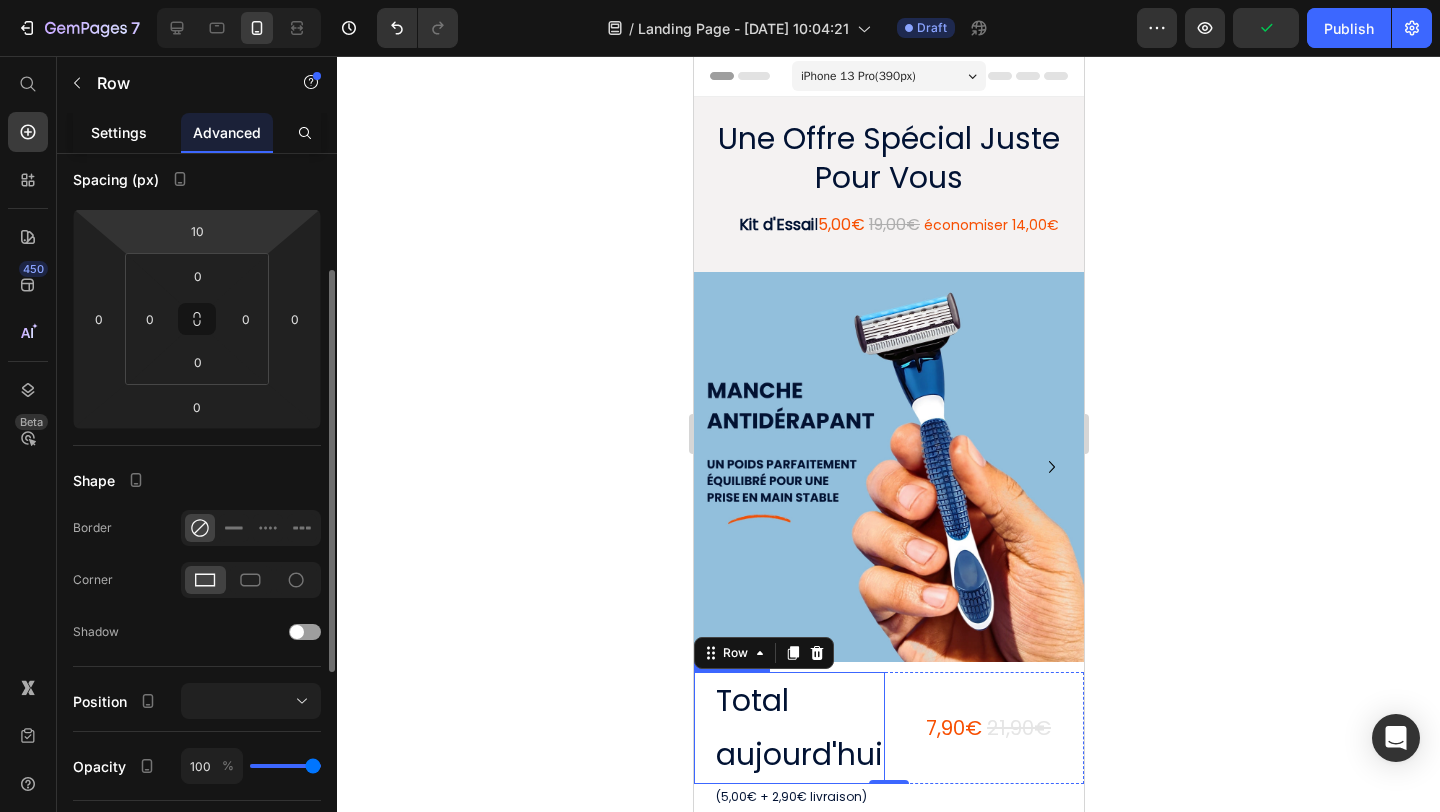 click on "Settings" at bounding box center [119, 132] 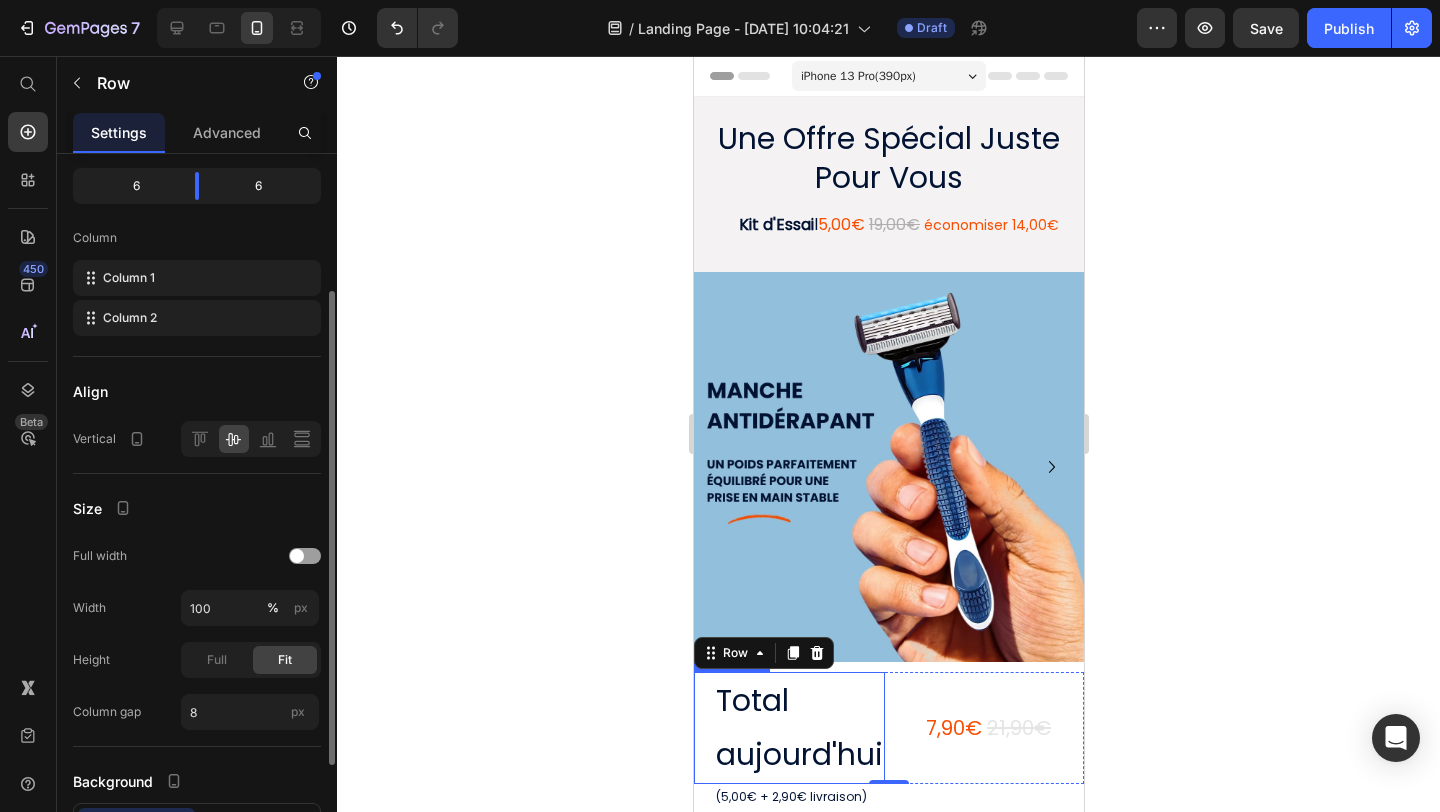 scroll, scrollTop: 0, scrollLeft: 0, axis: both 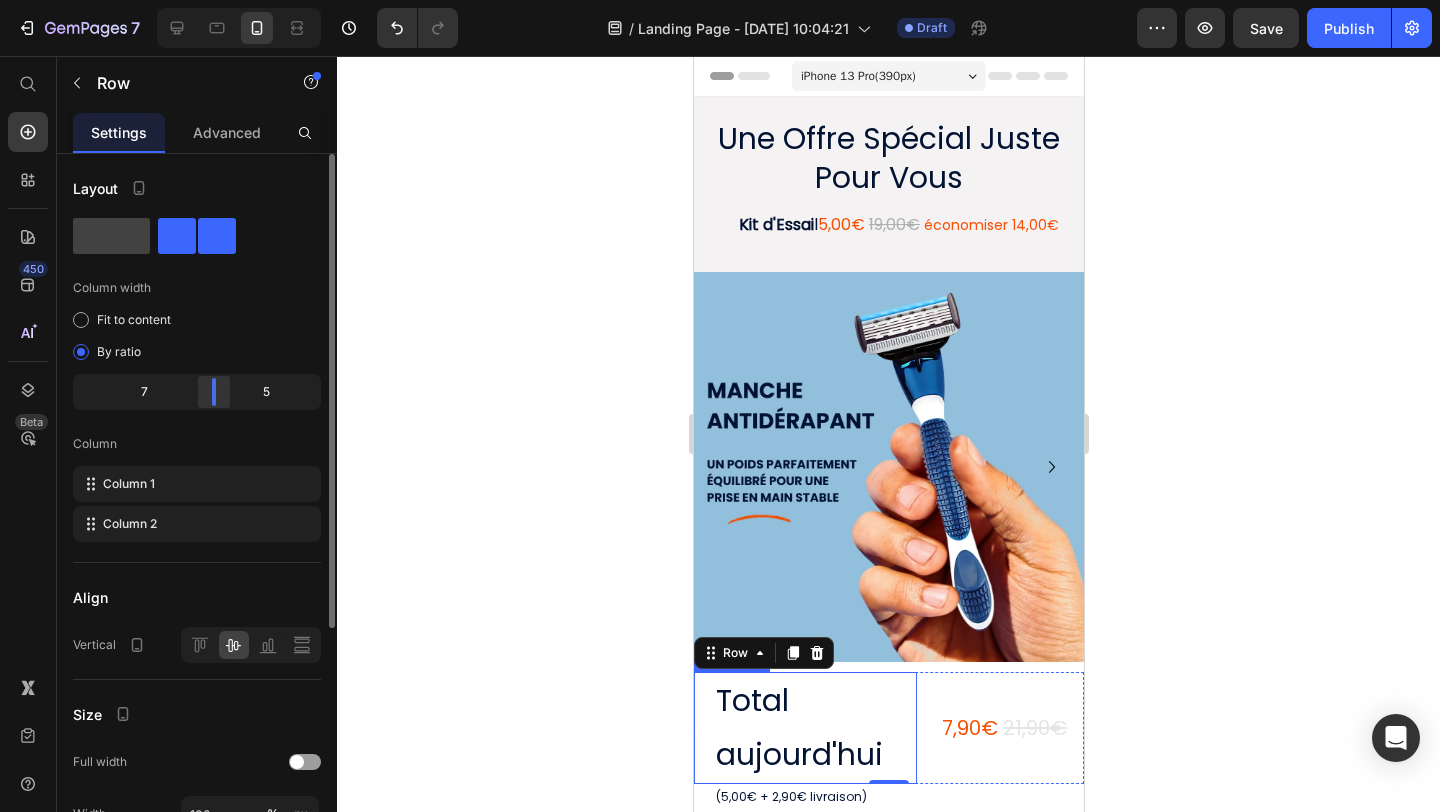 drag, startPoint x: 197, startPoint y: 388, endPoint x: 216, endPoint y: 387, distance: 19.026299 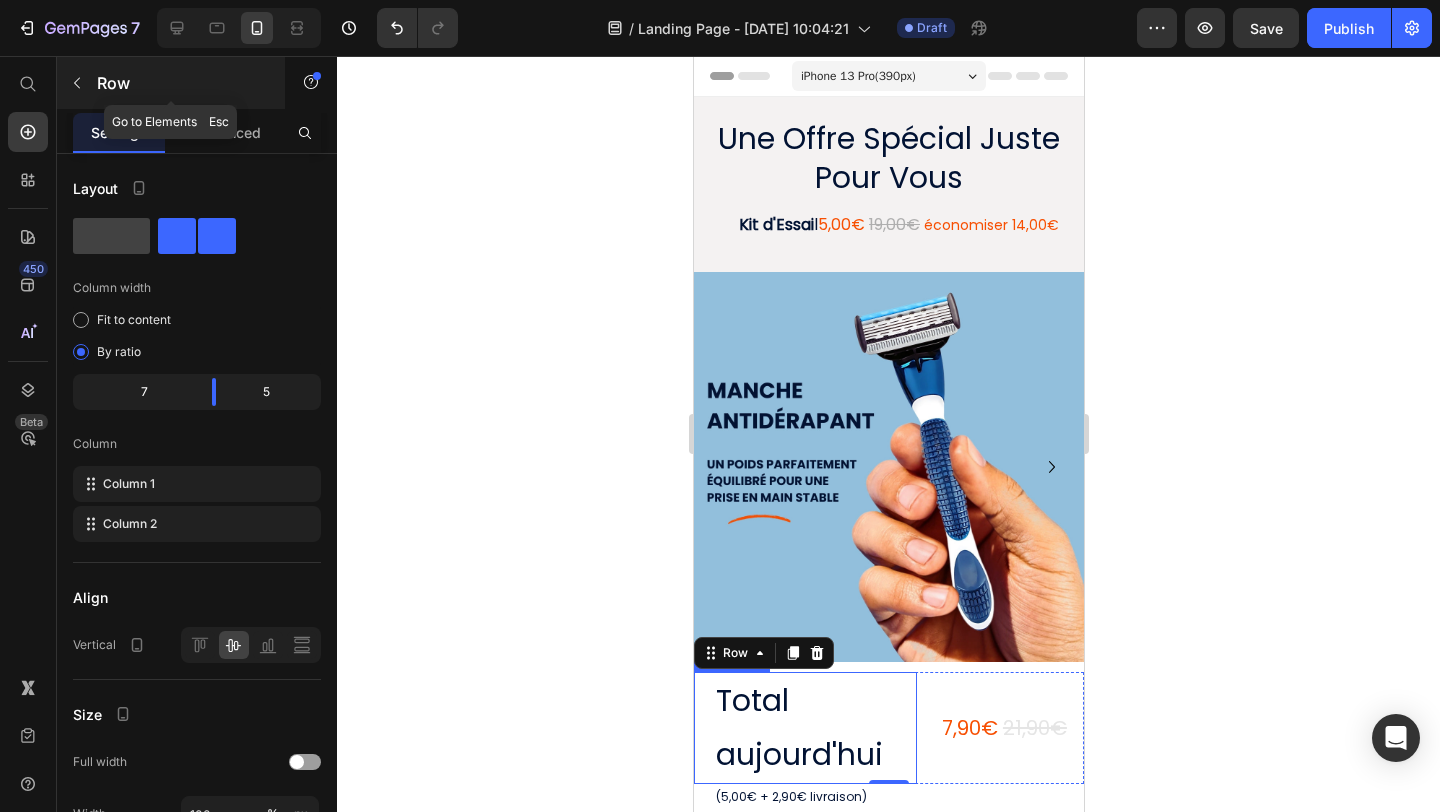click 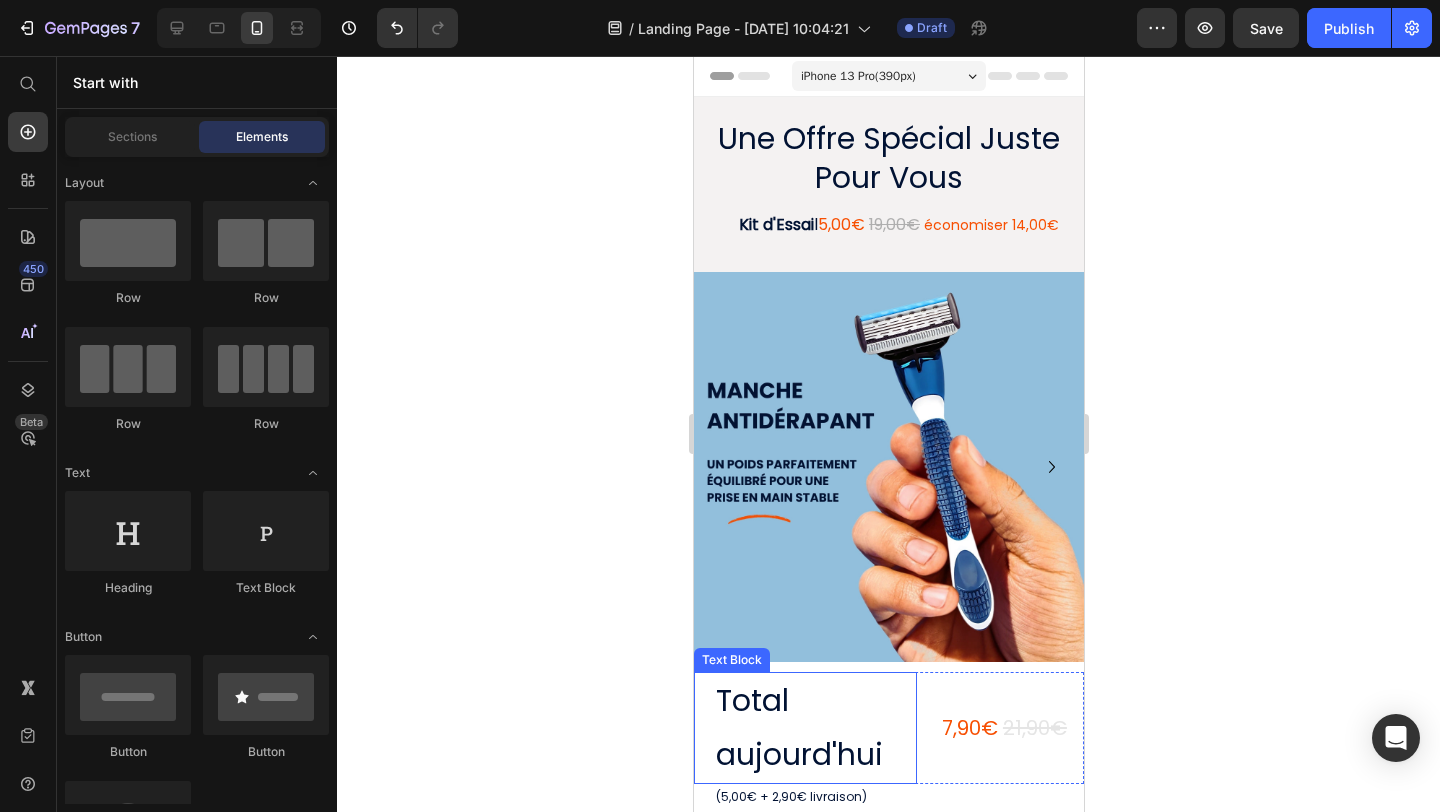 click on "Total aujourd'hui" at bounding box center (814, 728) 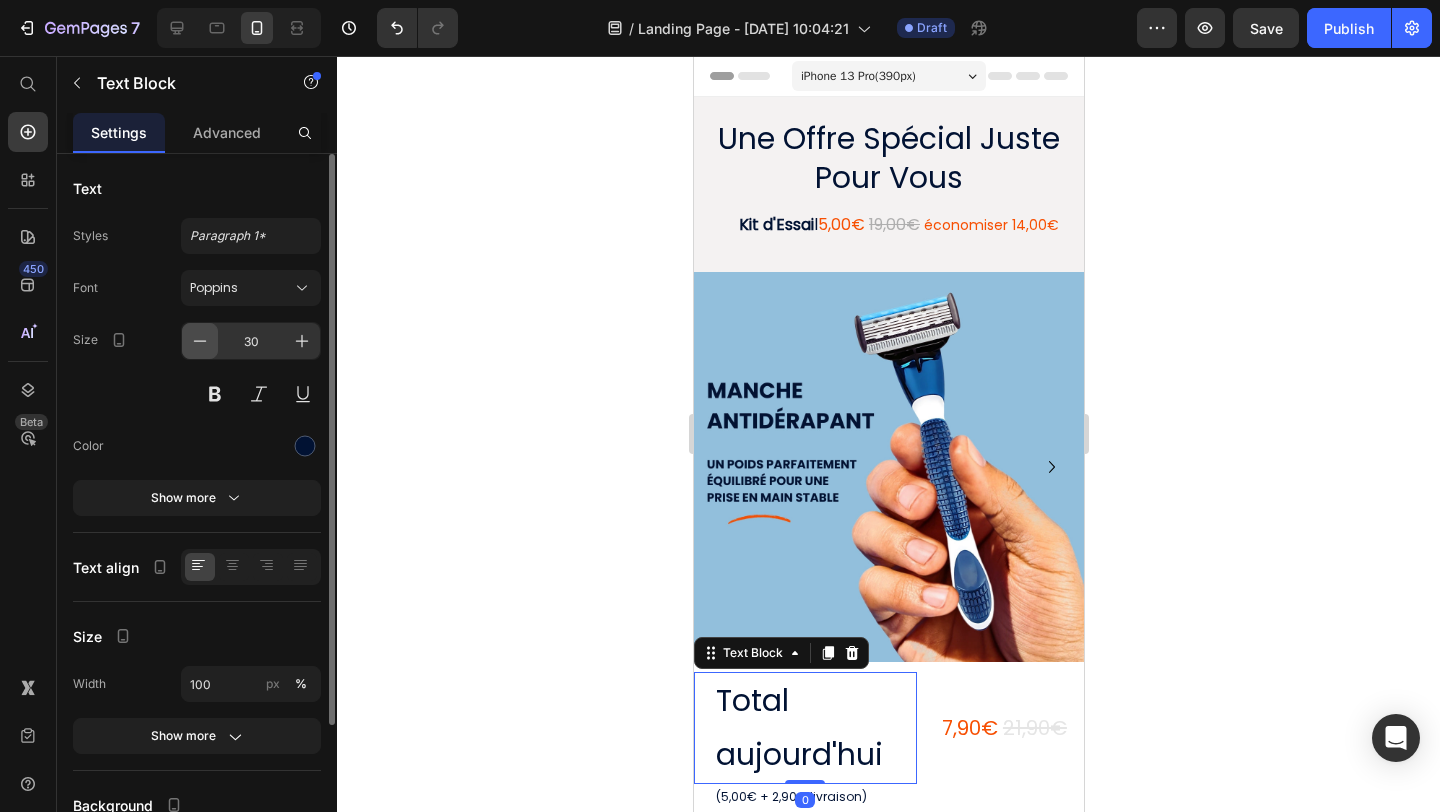 click 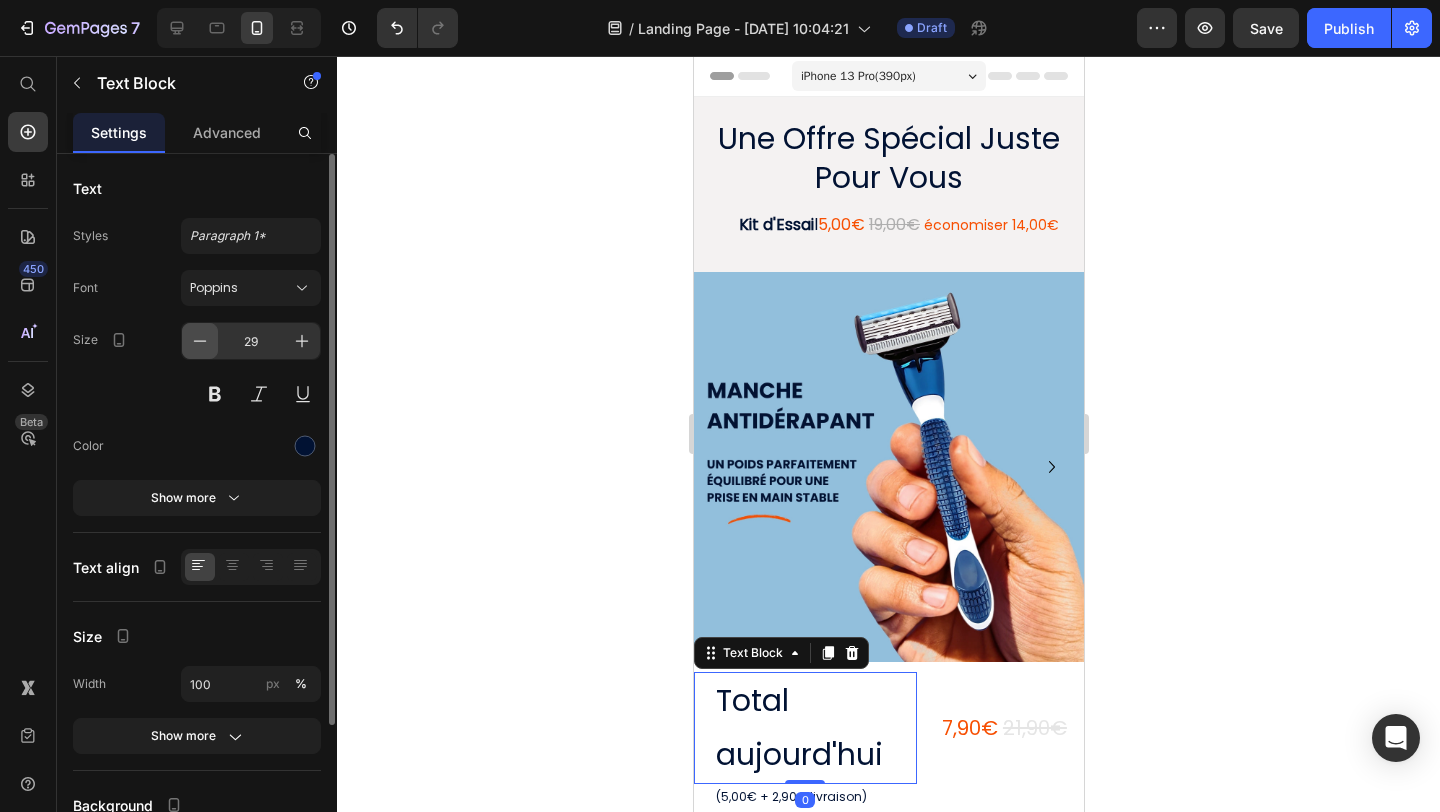 click 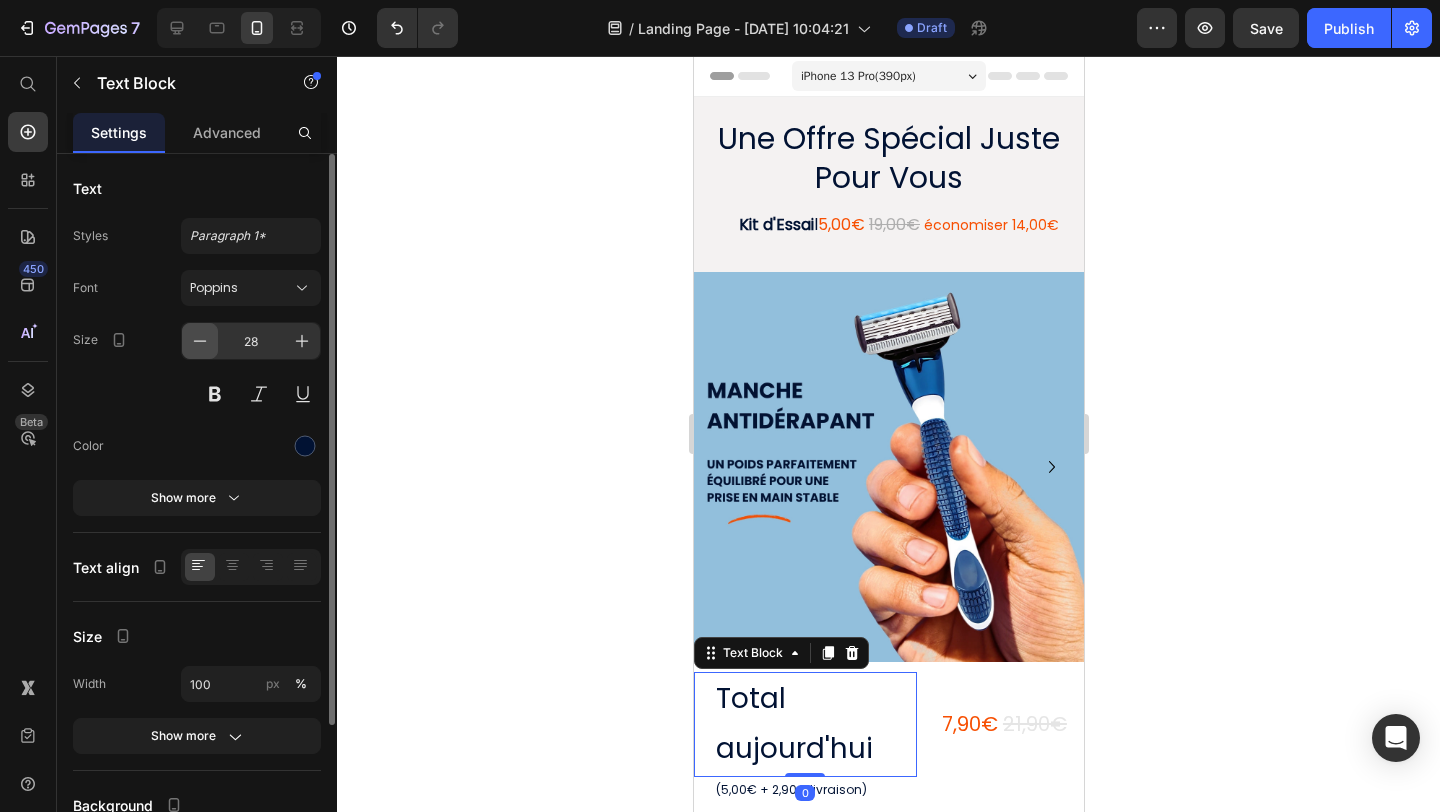 click 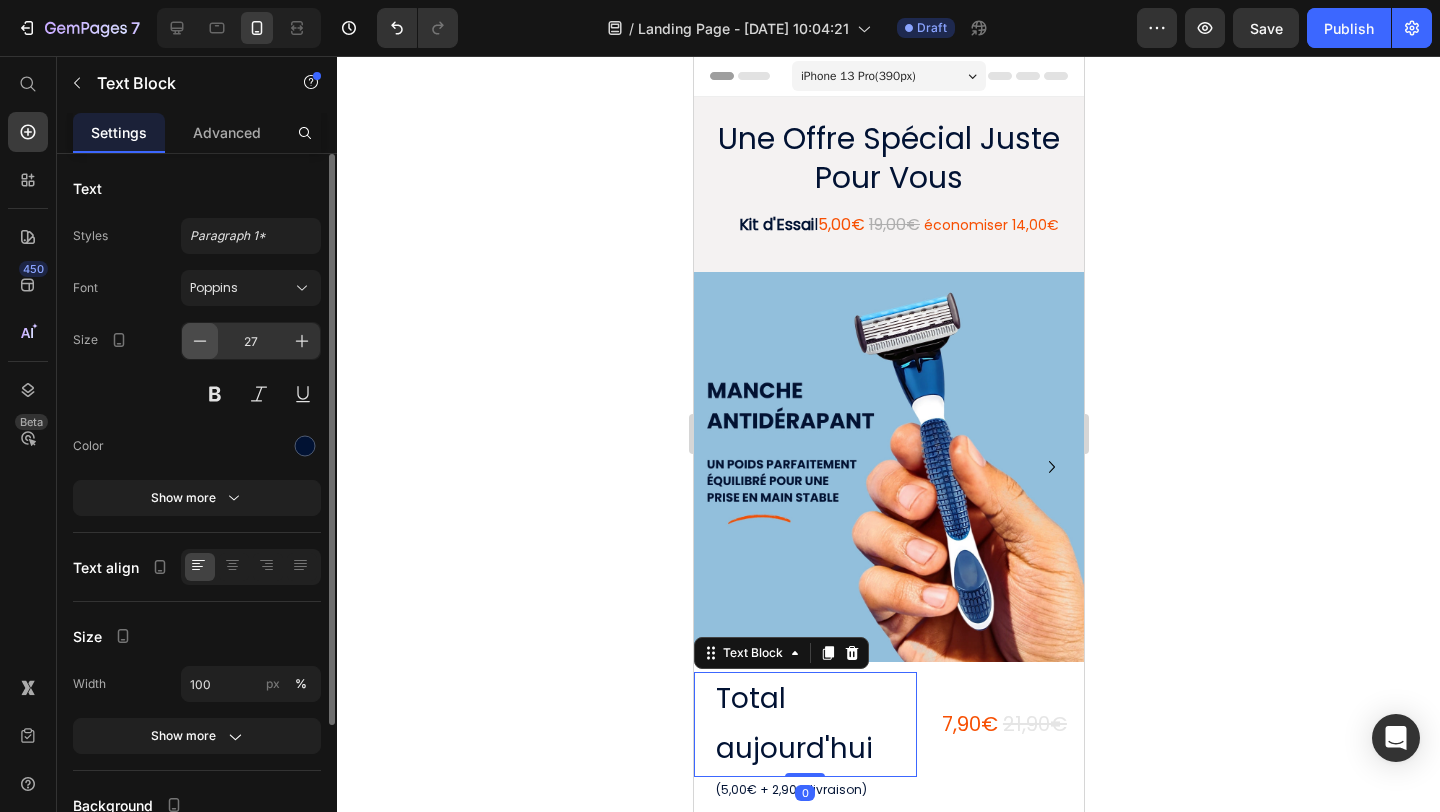 click 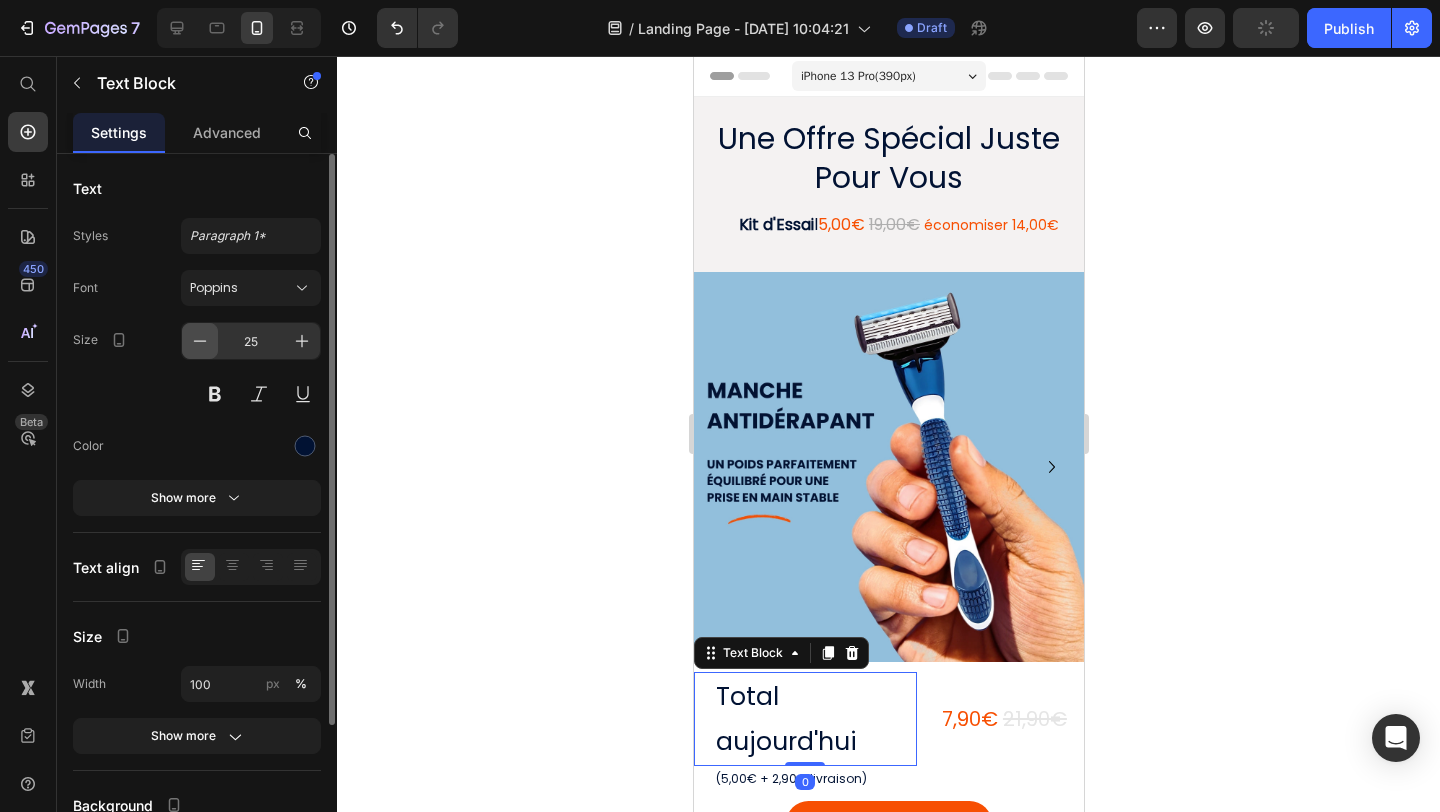 click 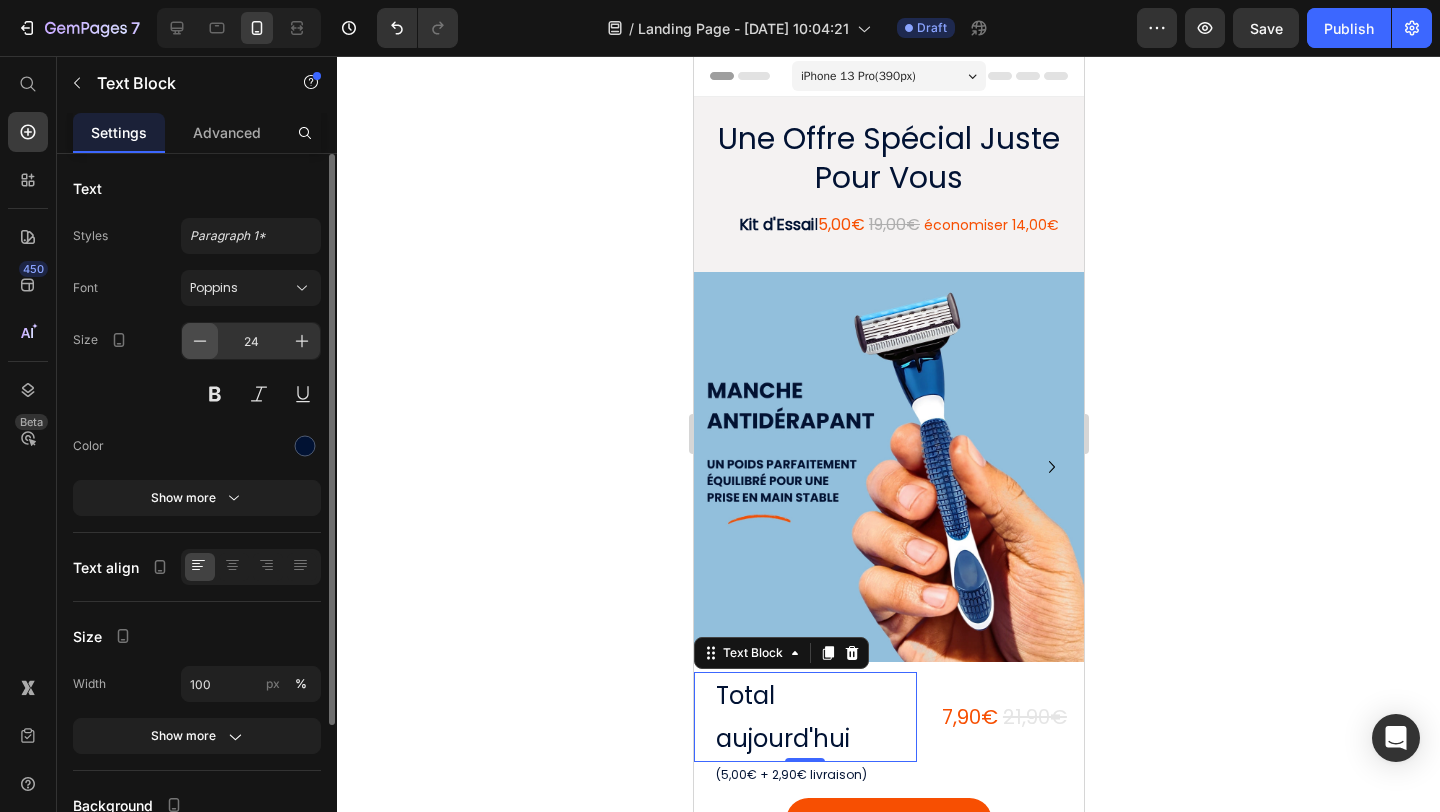 click 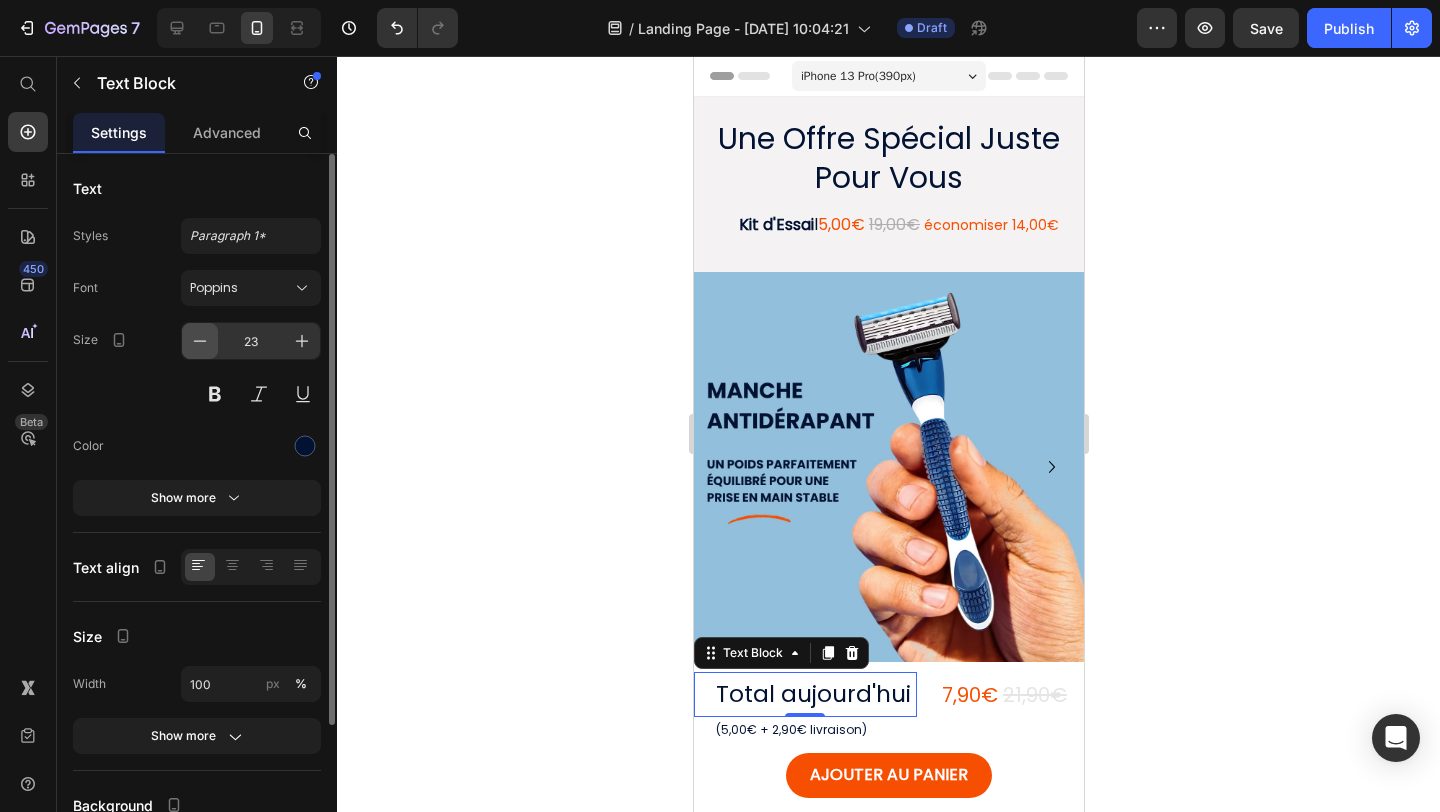 click 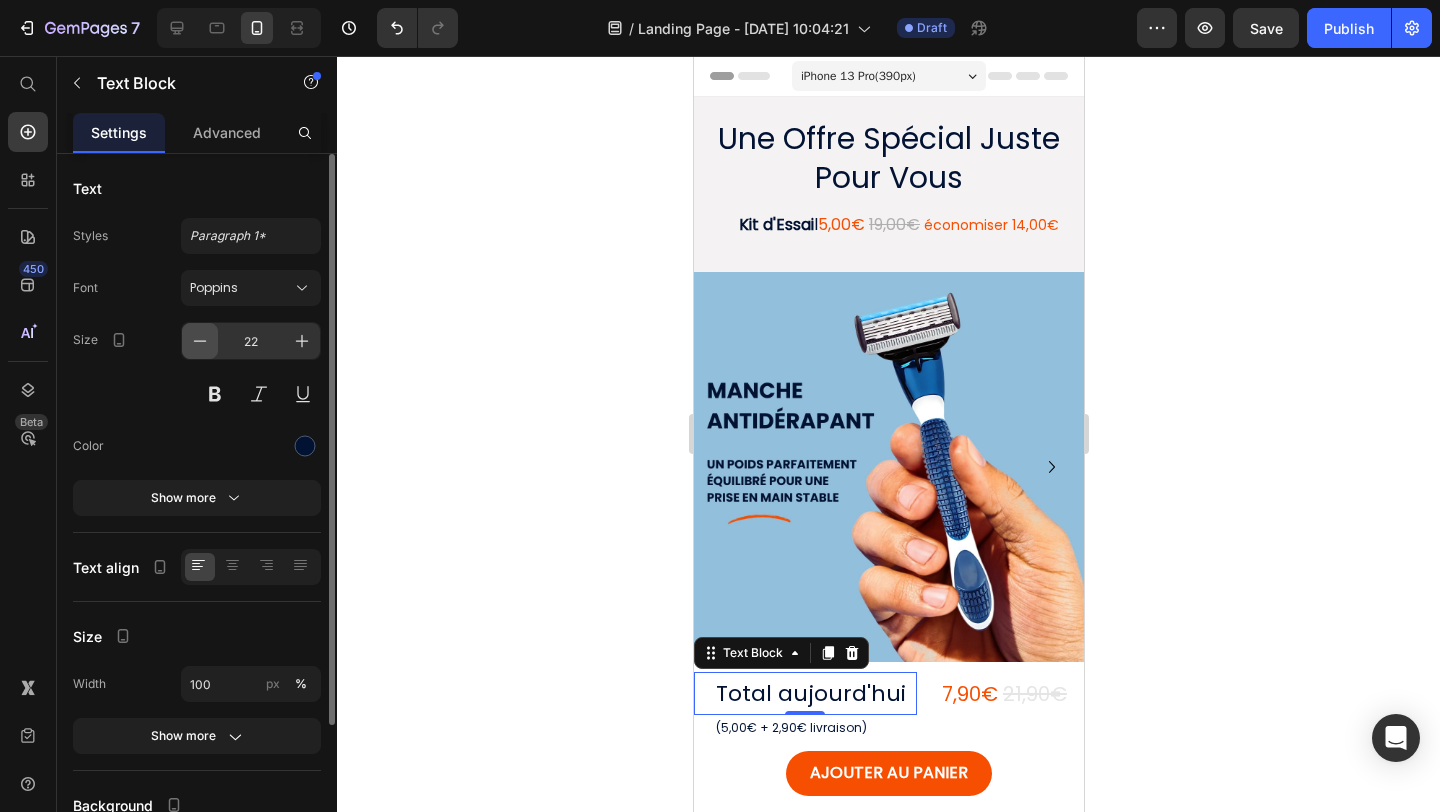 click 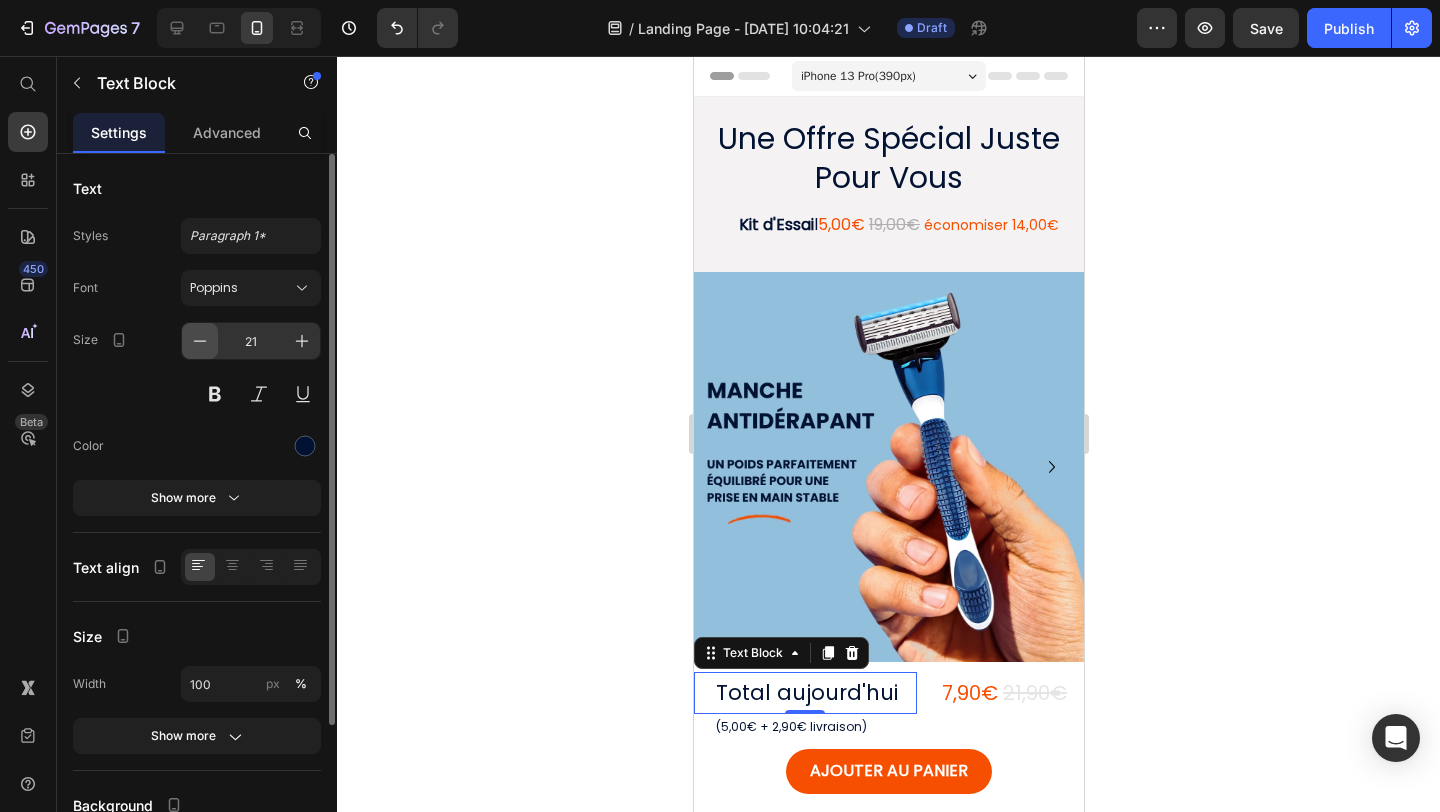 click 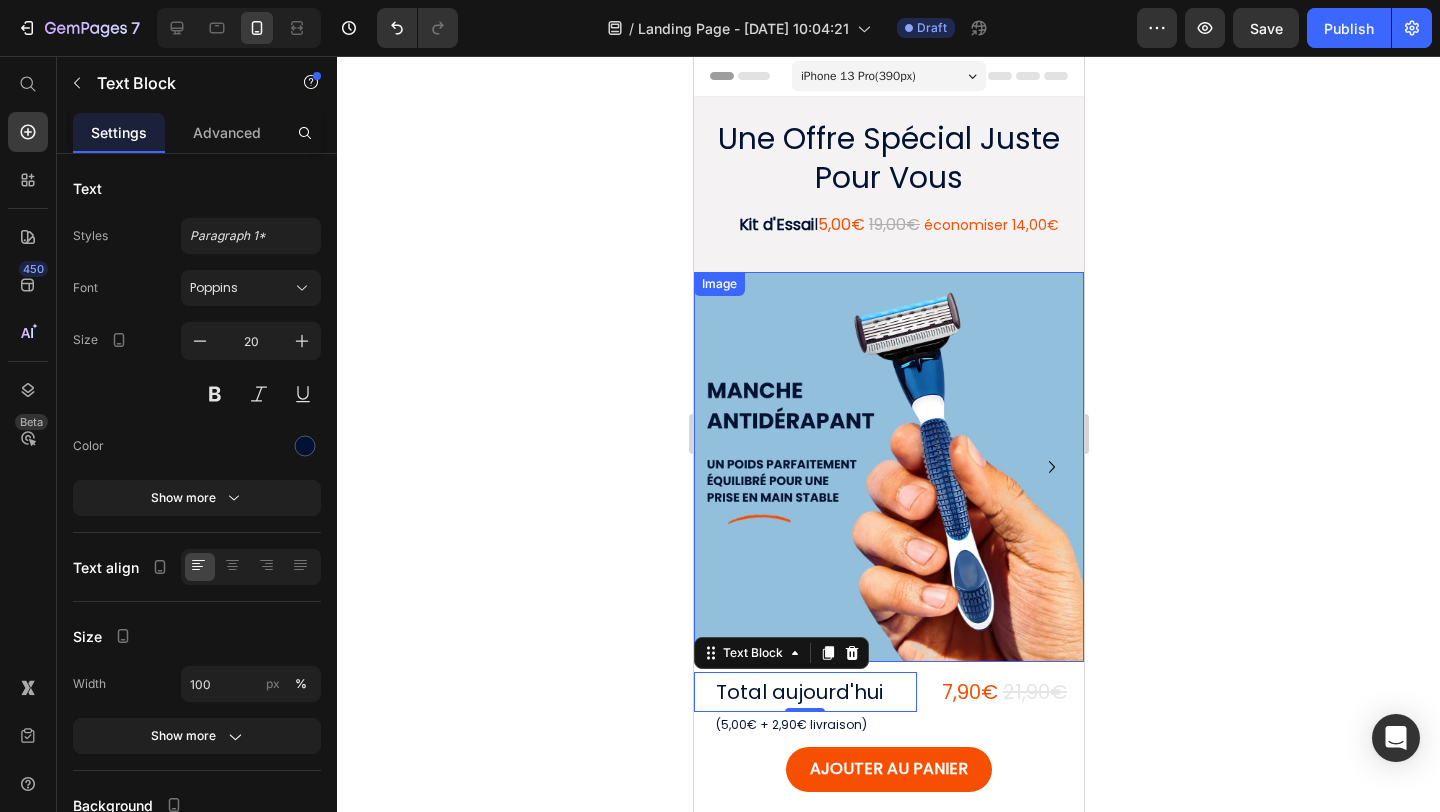 click 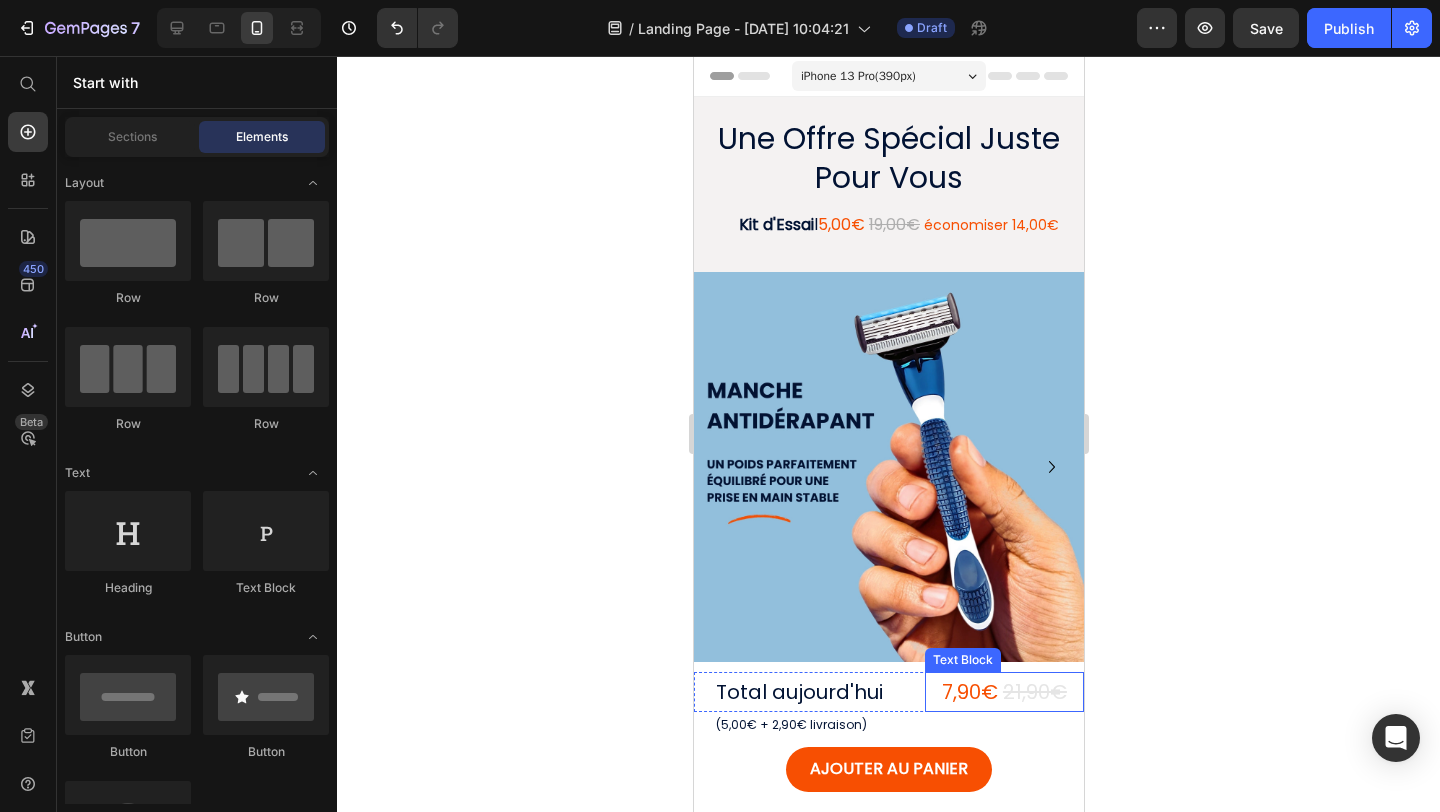 click on "7,90€" at bounding box center [969, 692] 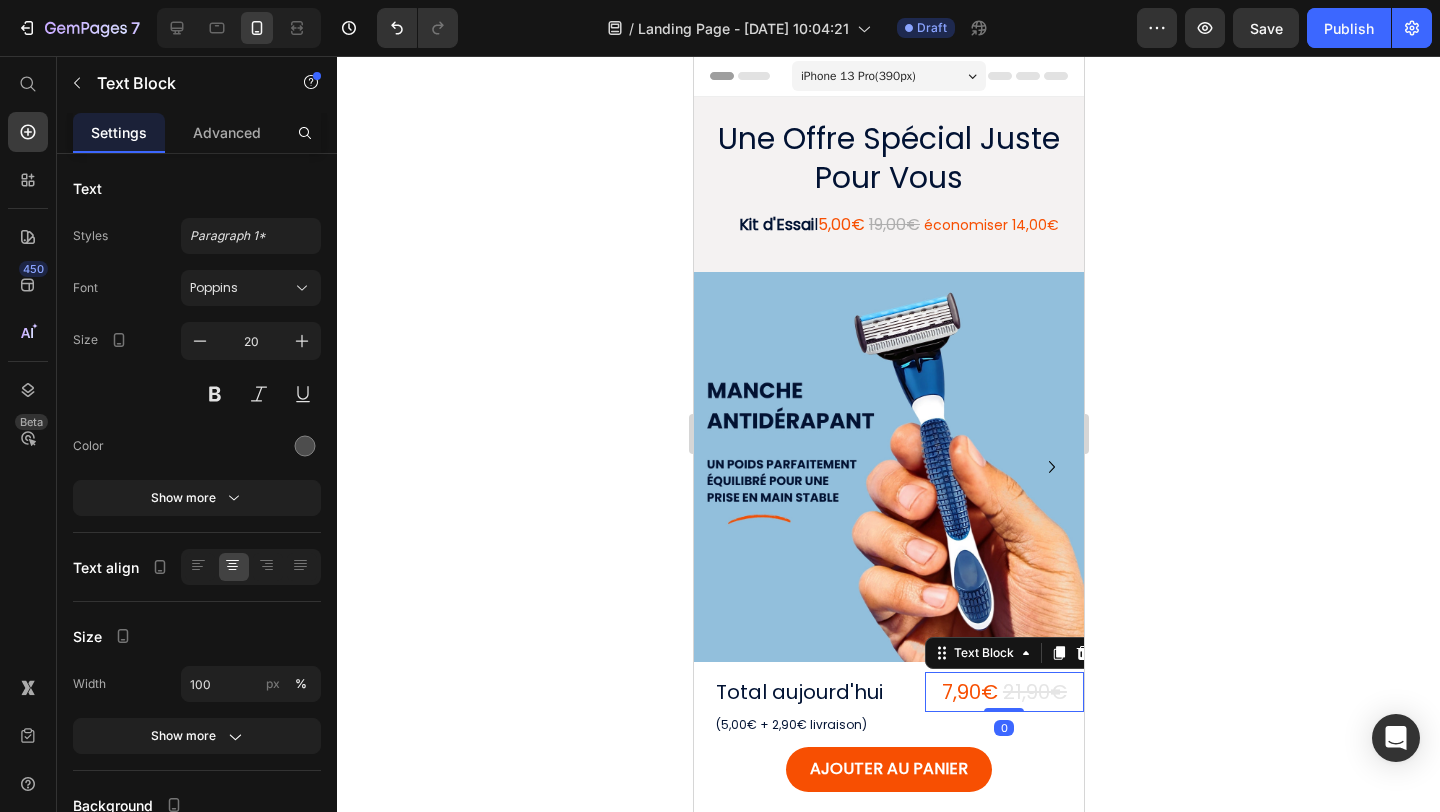 click 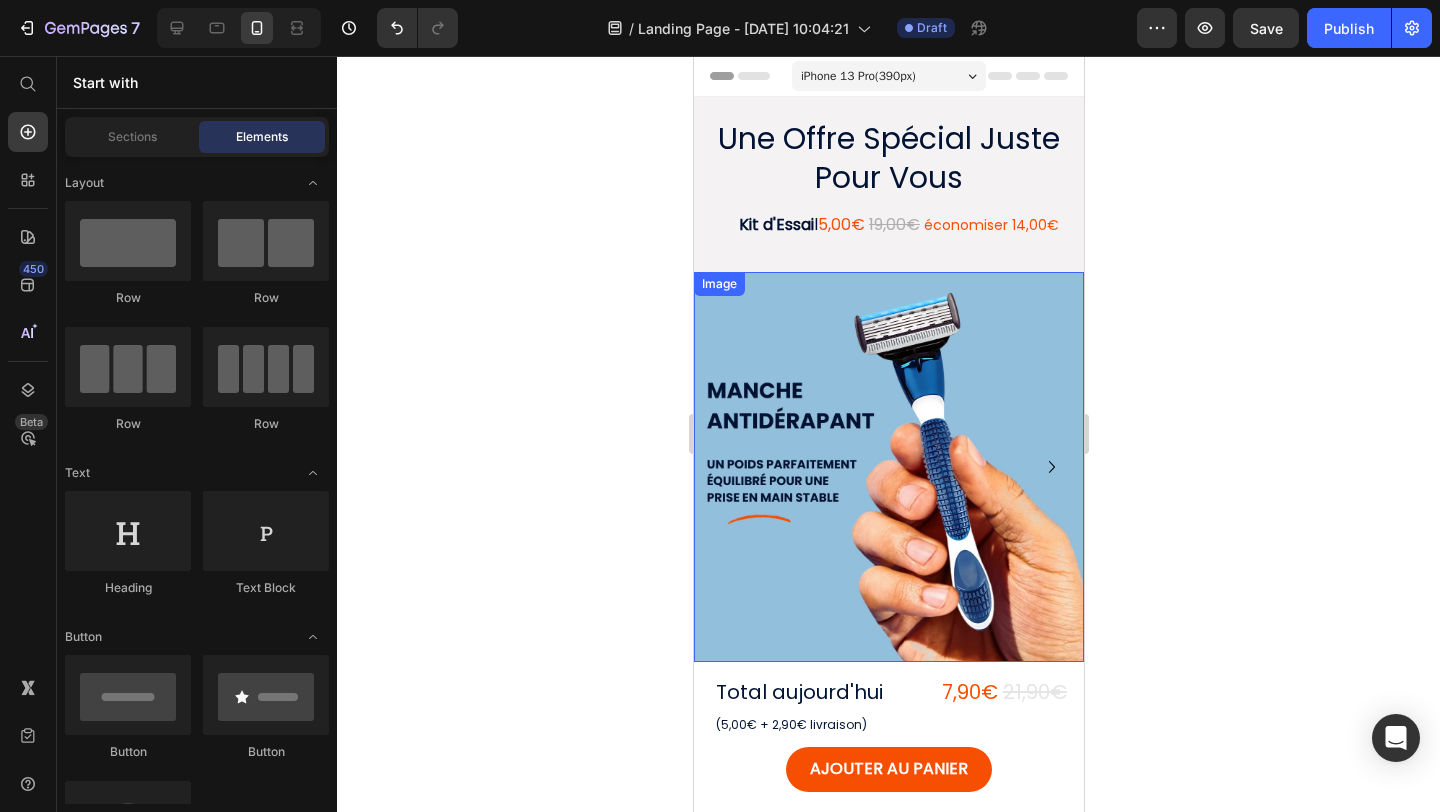 scroll, scrollTop: 75, scrollLeft: 0, axis: vertical 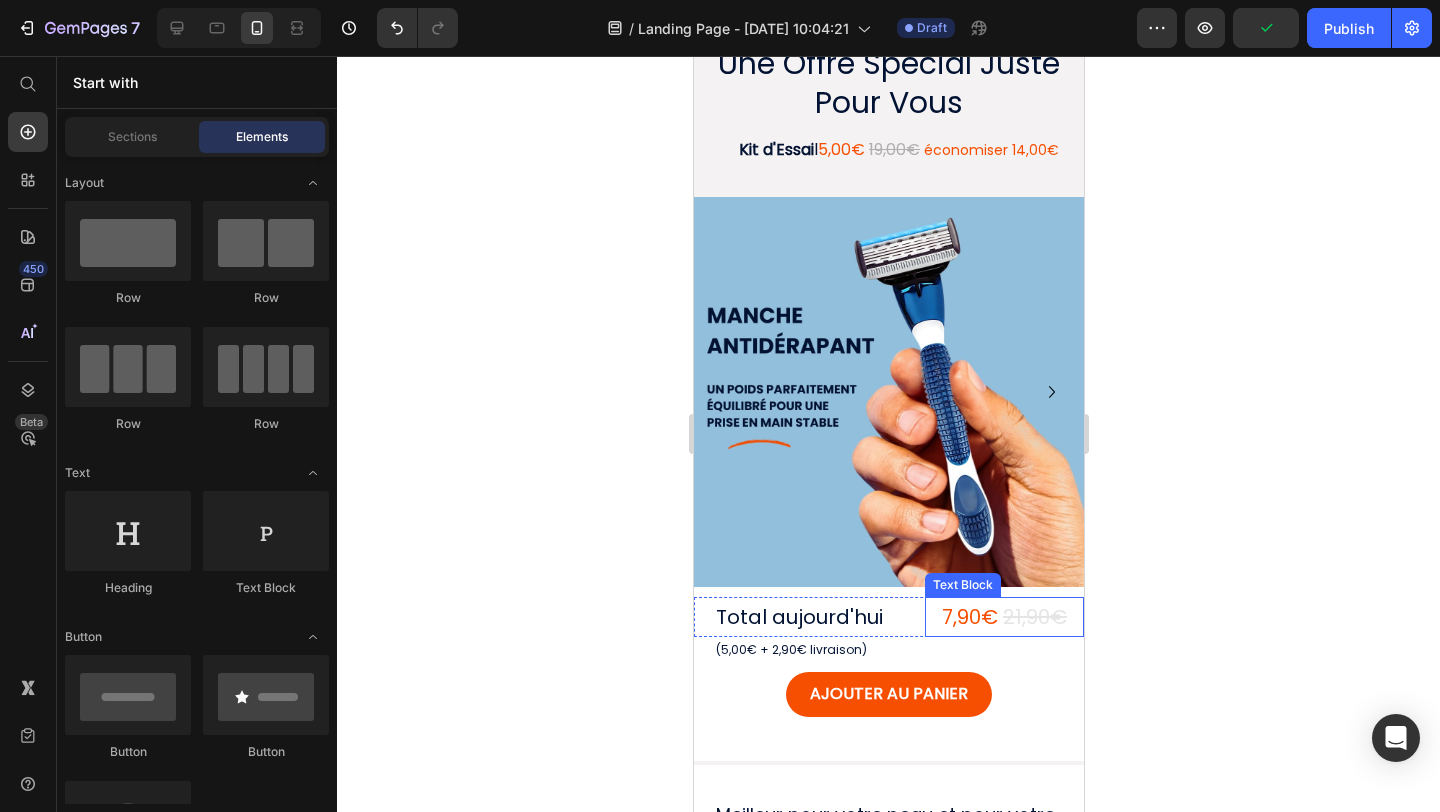 click on "7,90€" at bounding box center [969, 617] 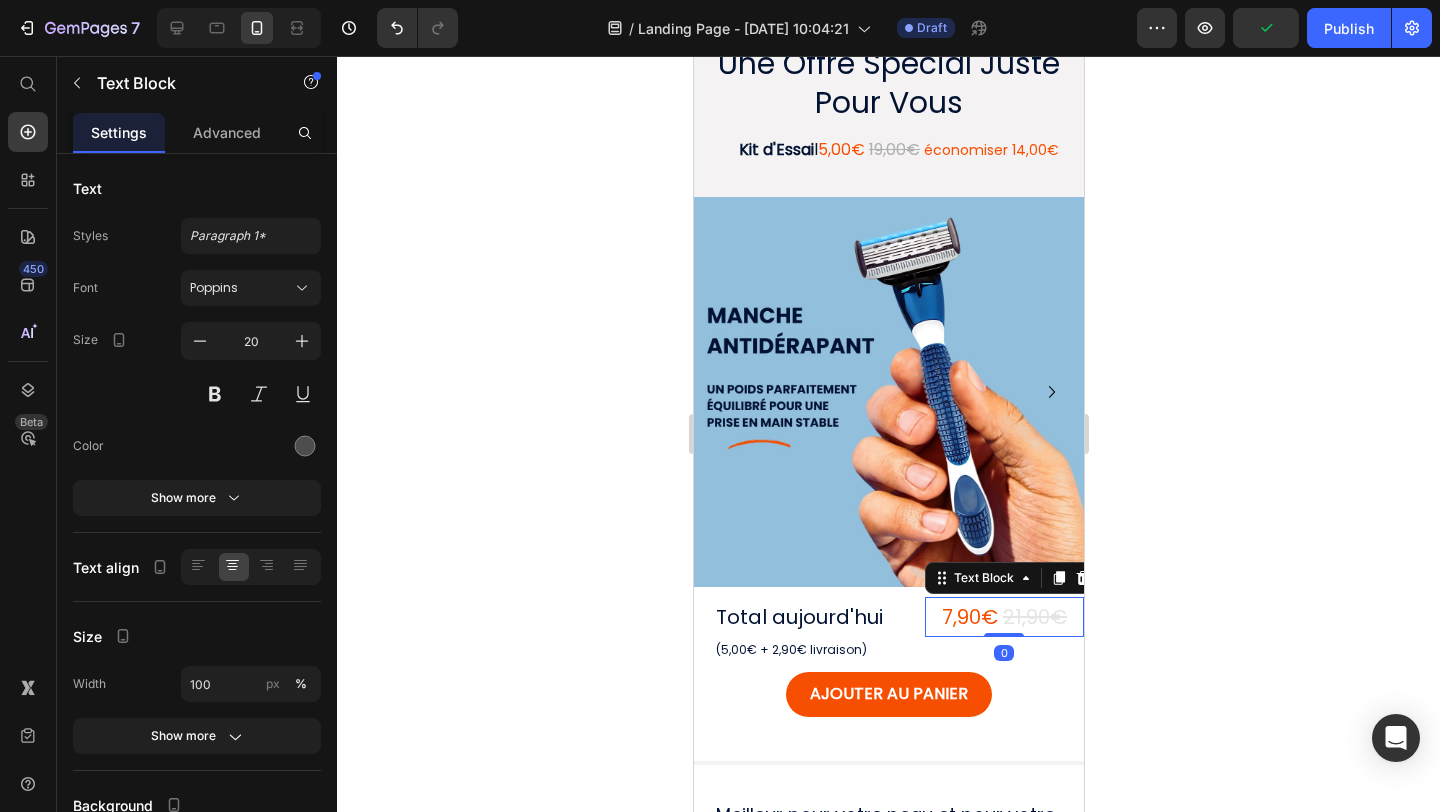 click on "7,90€" at bounding box center [969, 617] 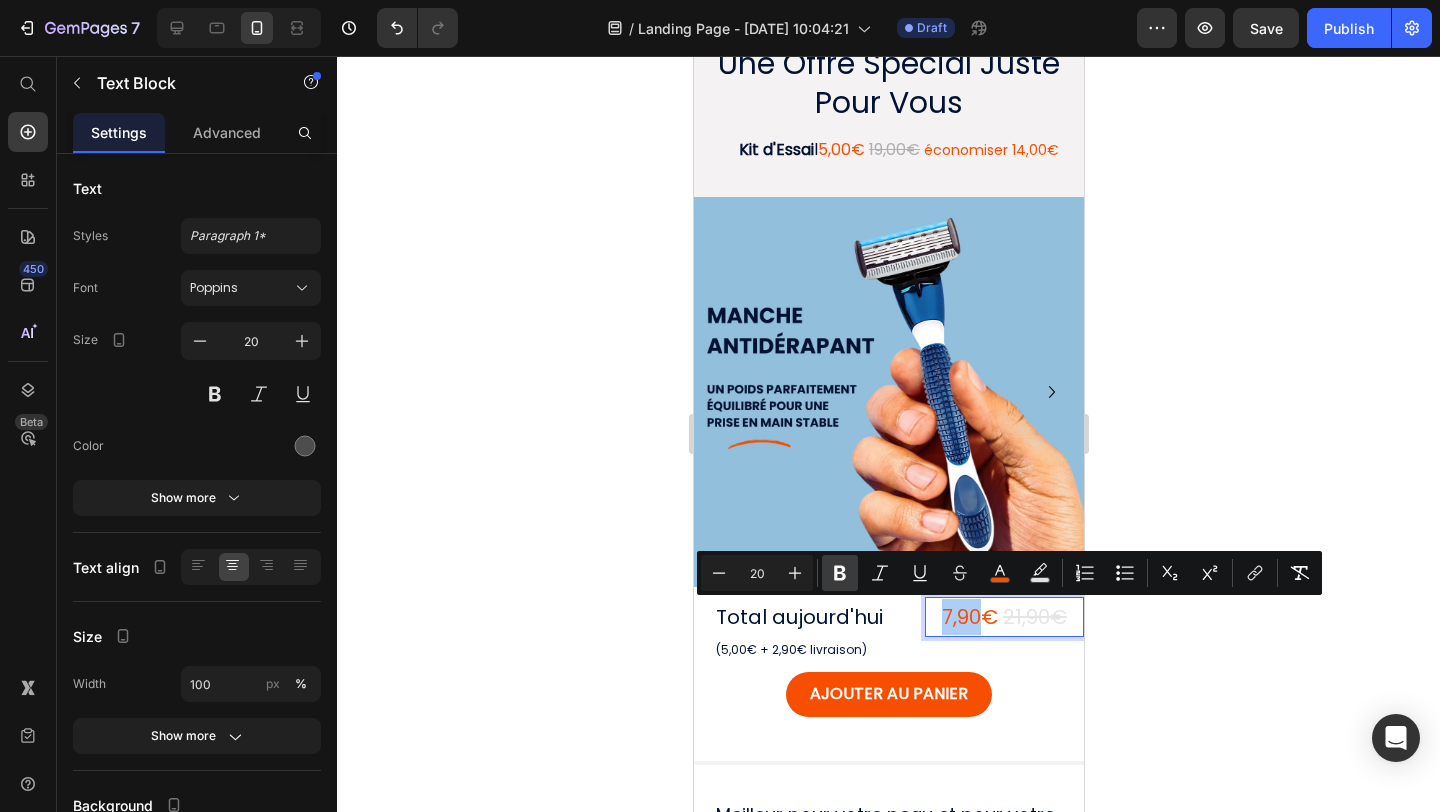 click 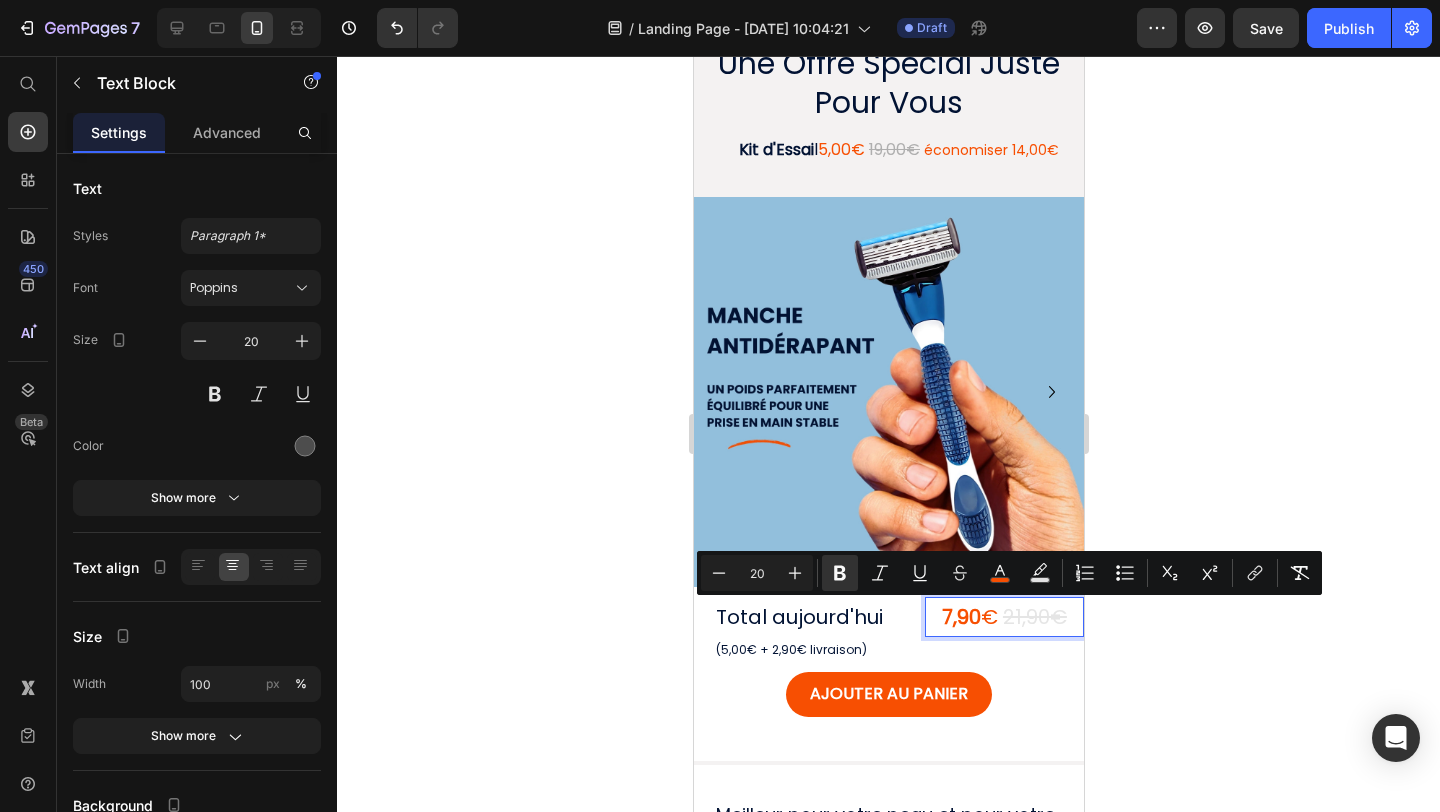 click 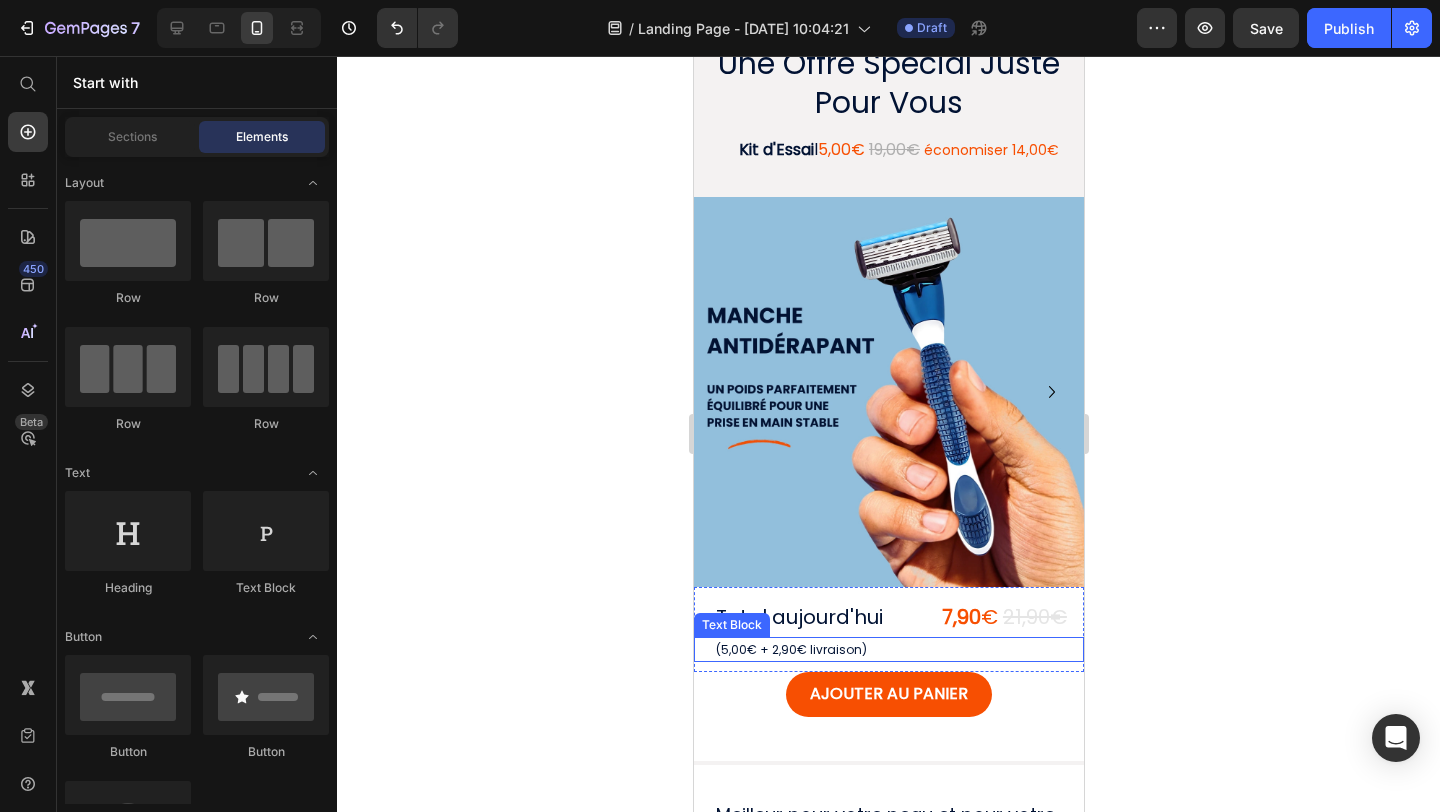 click on "Total aujourd'hui" at bounding box center [814, 617] 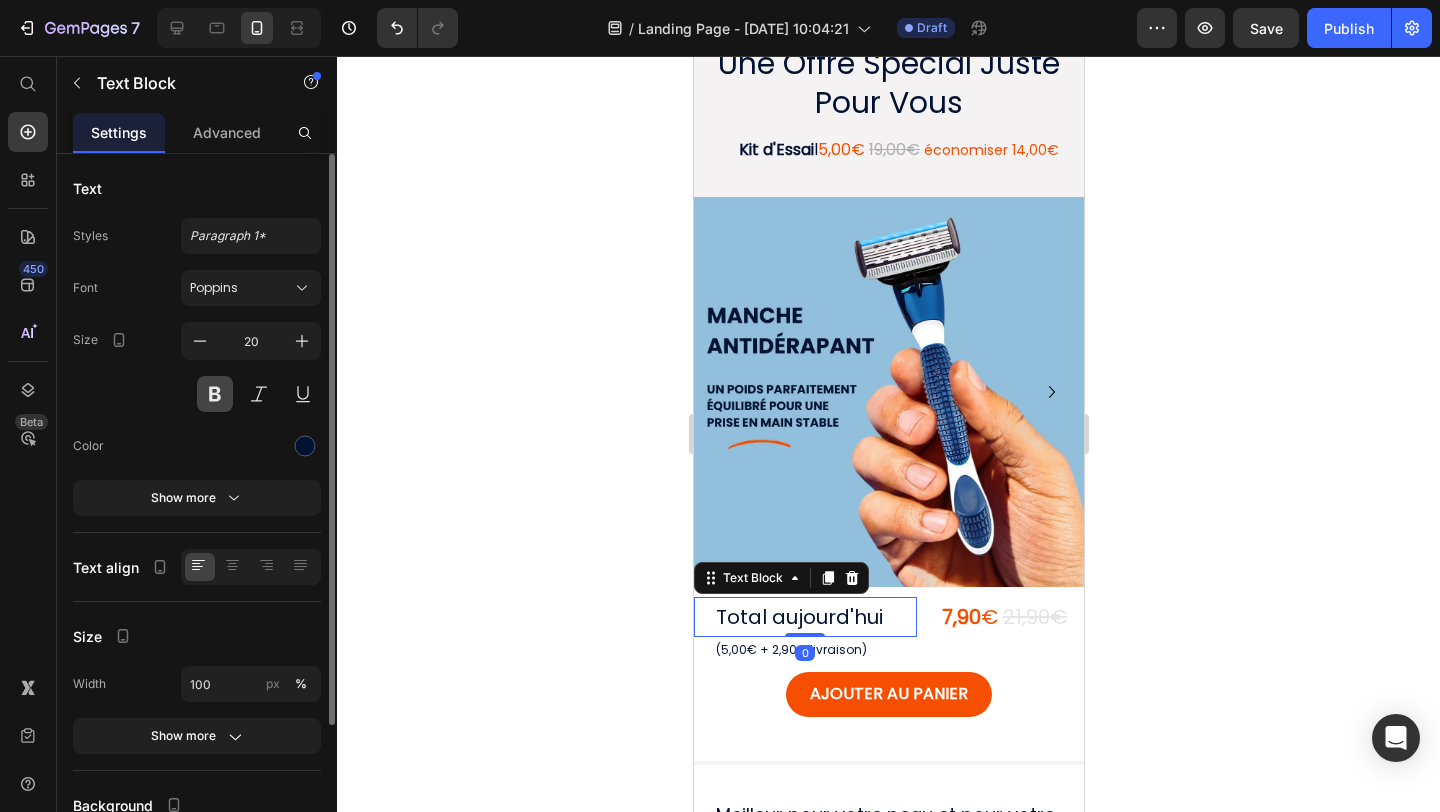 click at bounding box center [215, 394] 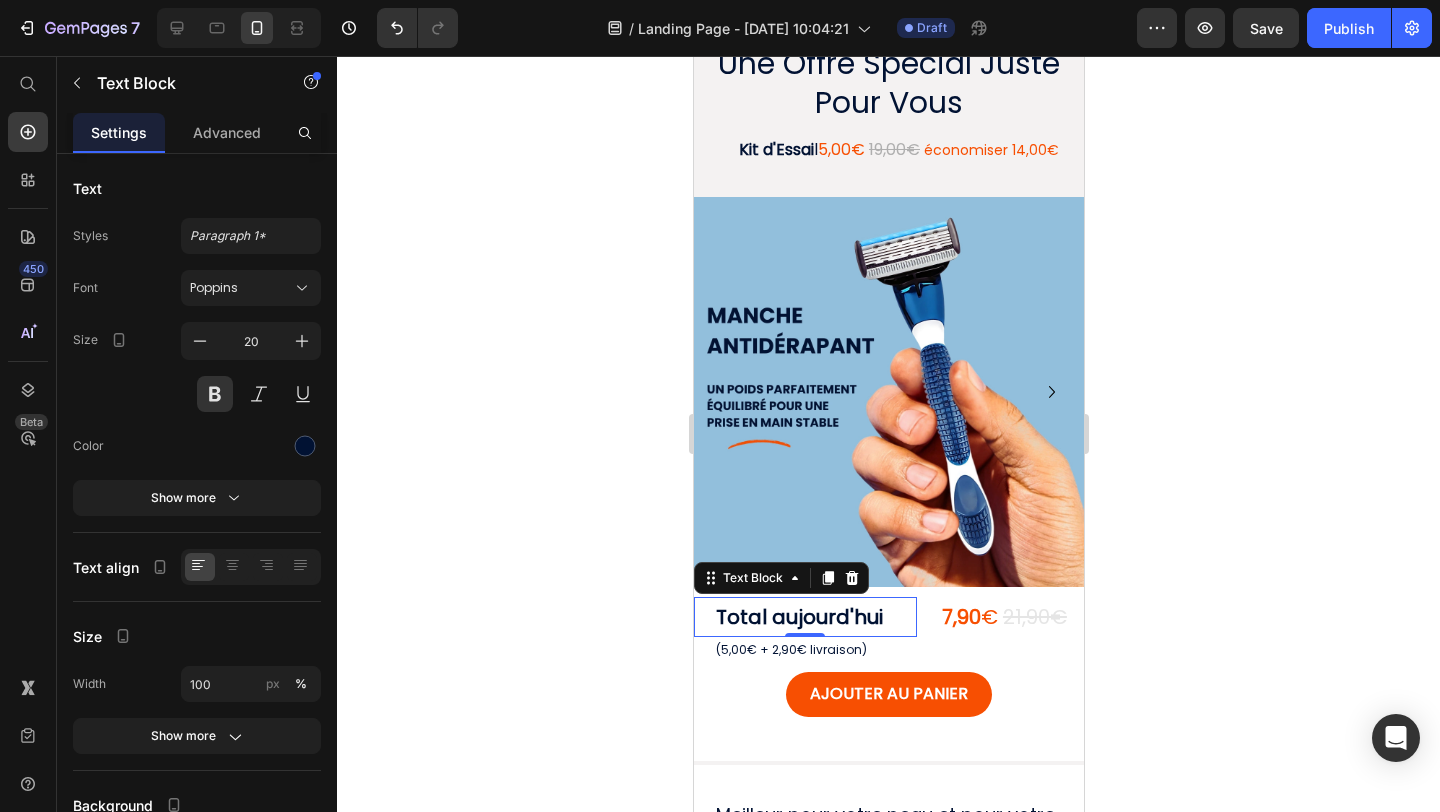 click on "Total aujourd'hui" at bounding box center [814, 617] 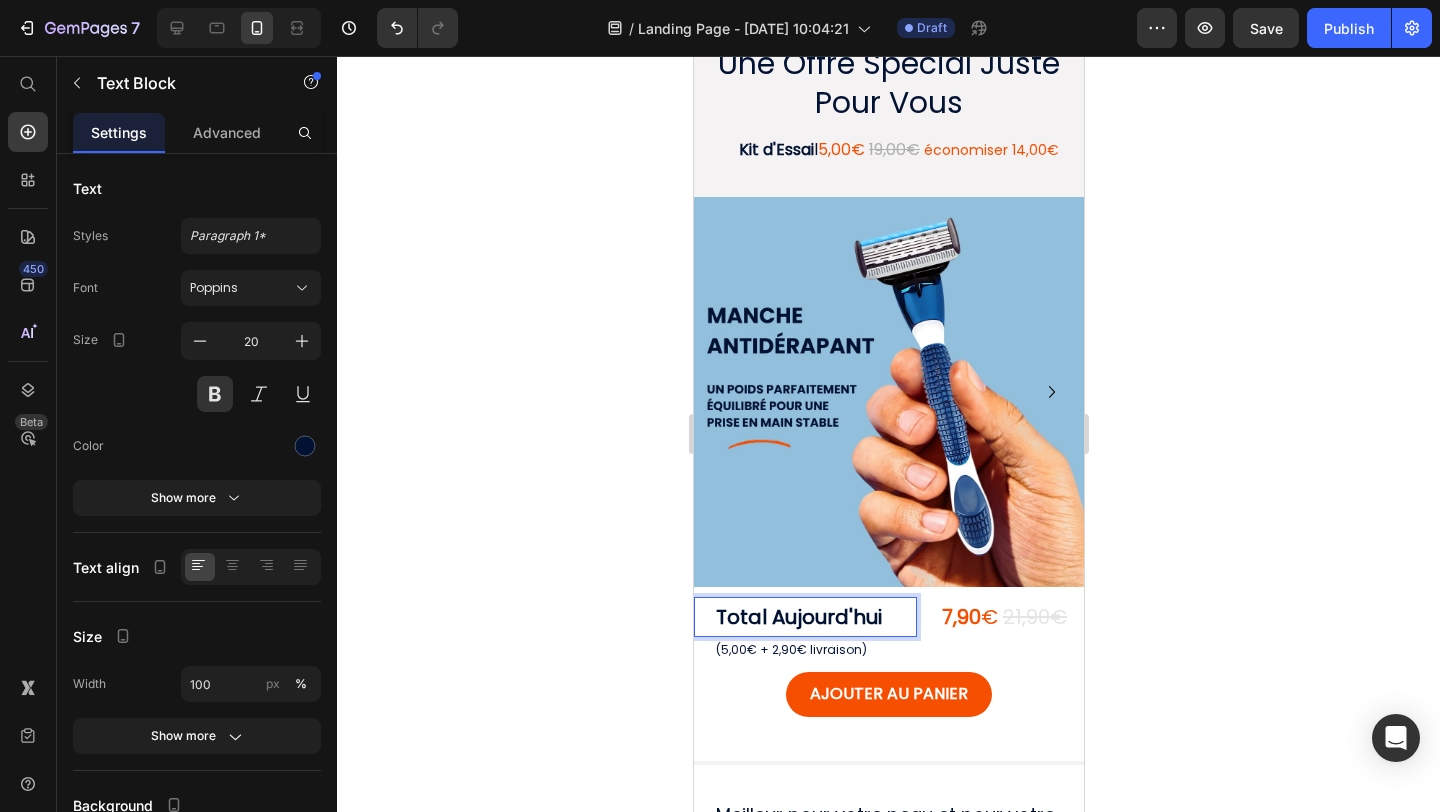 click 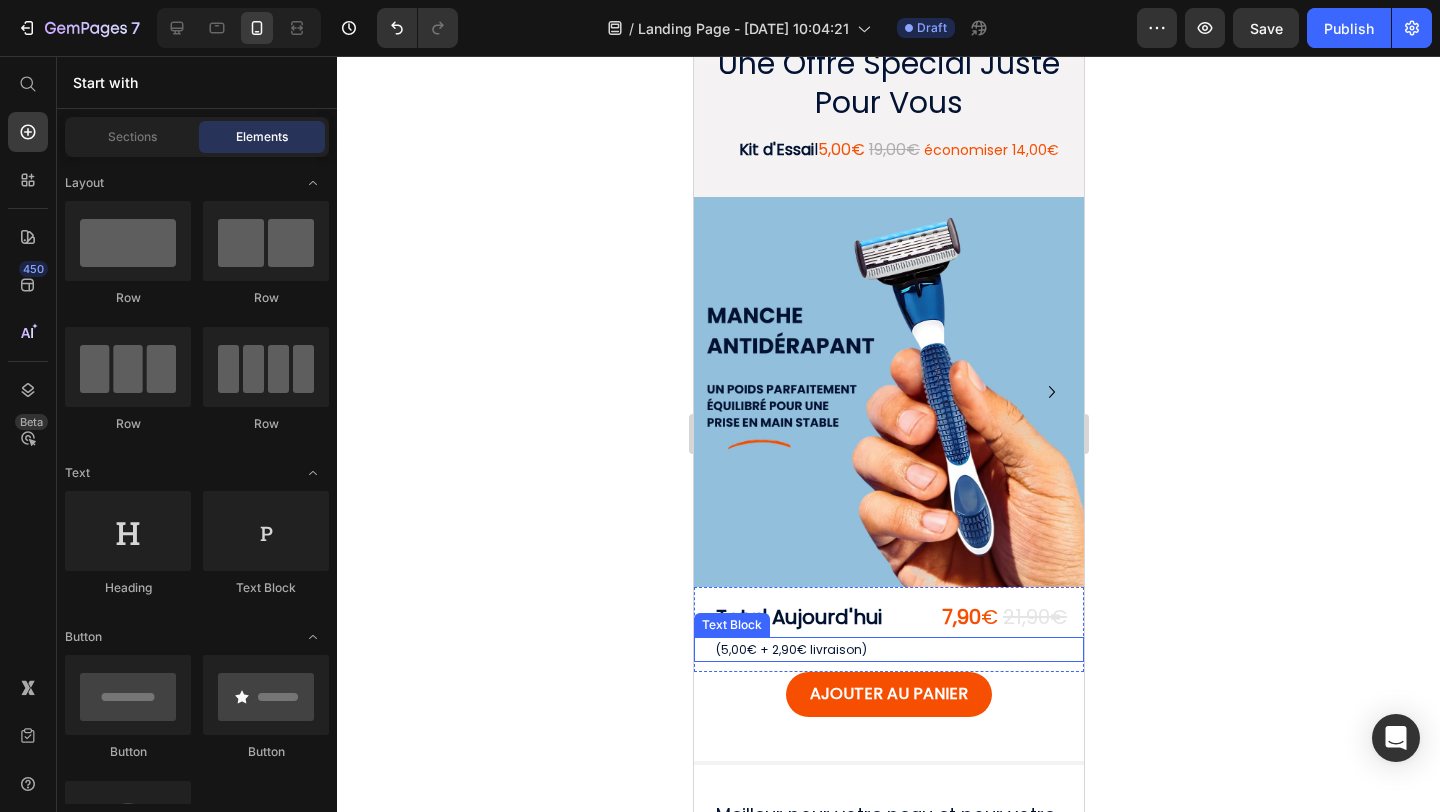 click on "(5,00€ + 2,90€ livraison)" at bounding box center (790, 649) 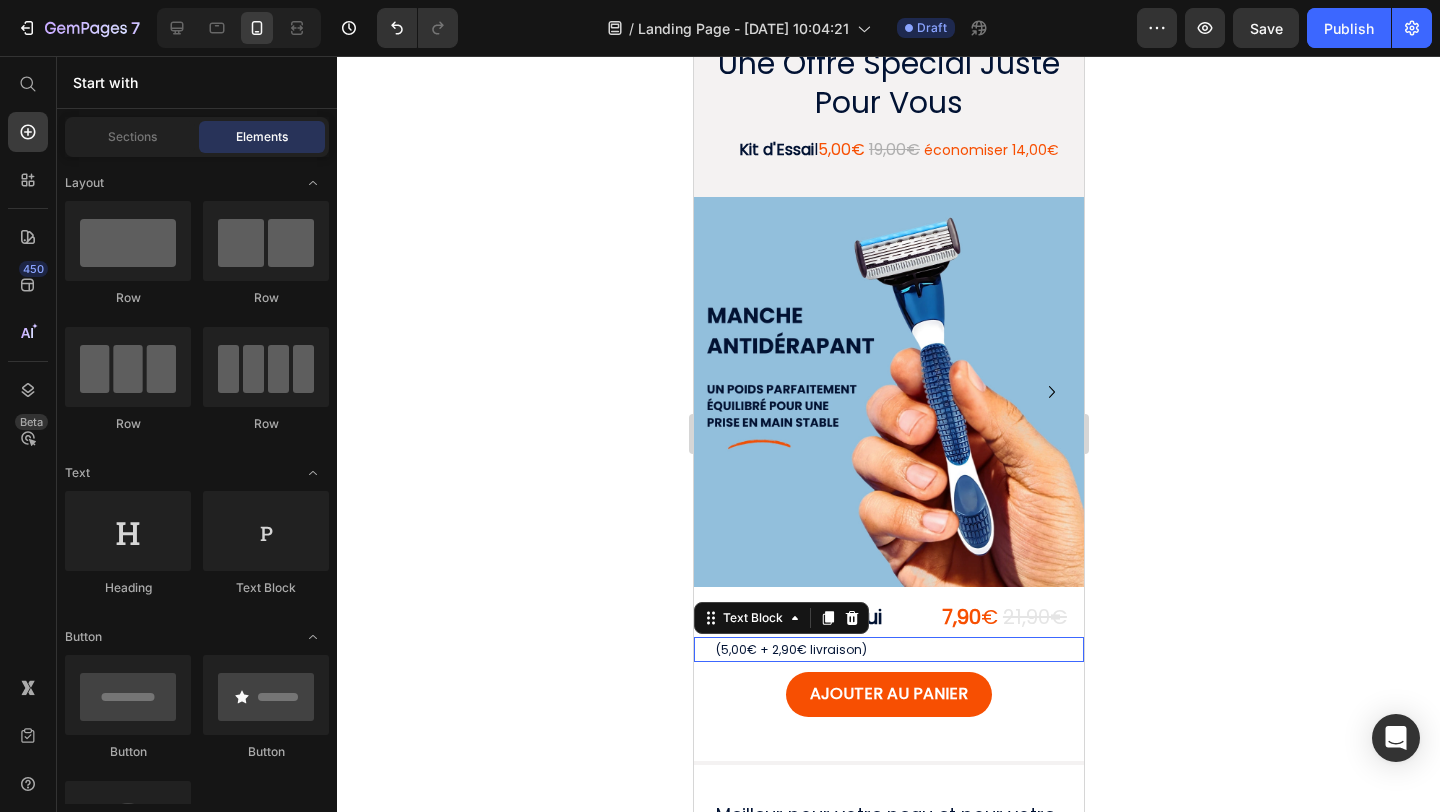 click on "(5,00€ + 2,90€ livraison)" at bounding box center [790, 649] 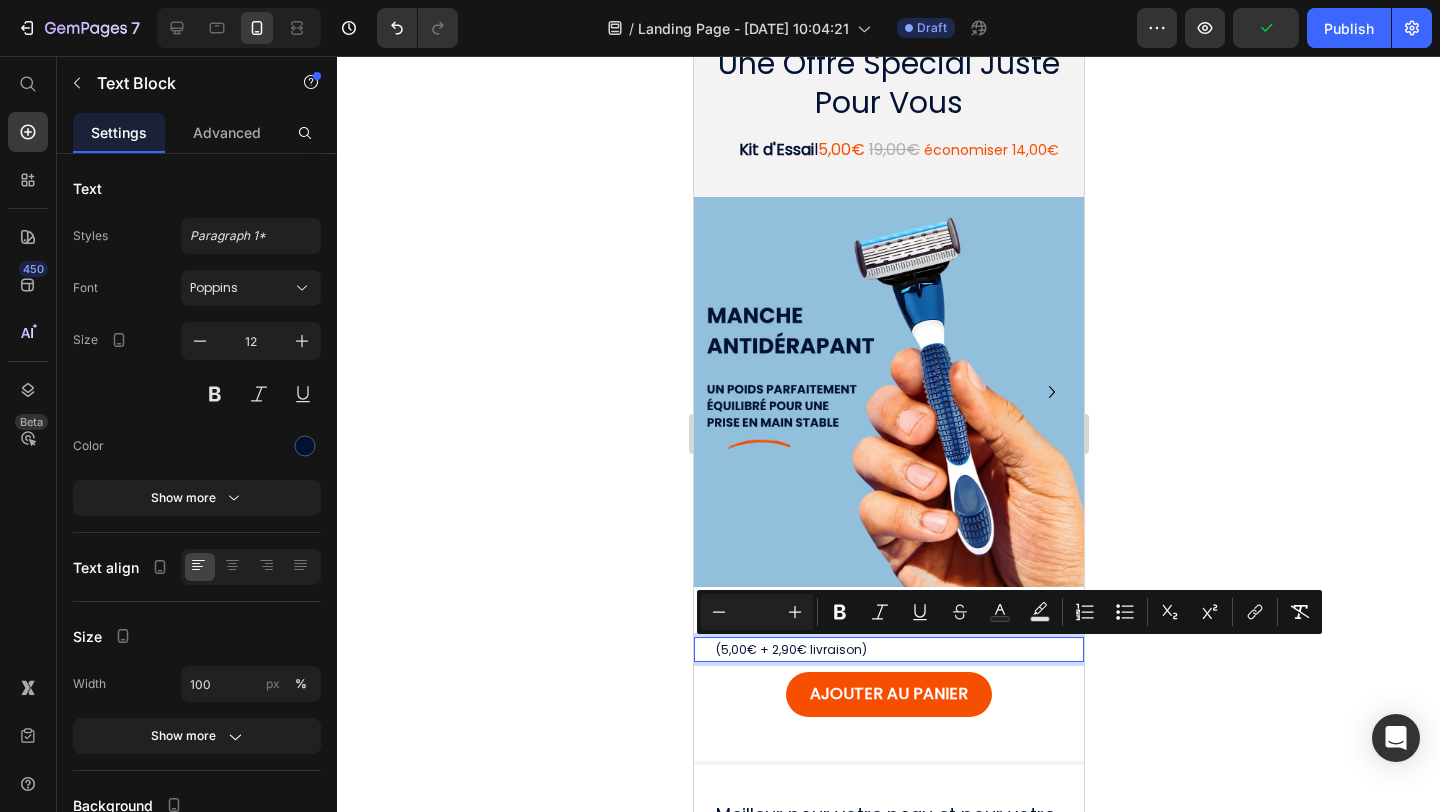 click on "(5,00€ + 2,90€ livraison)" at bounding box center (888, 650) 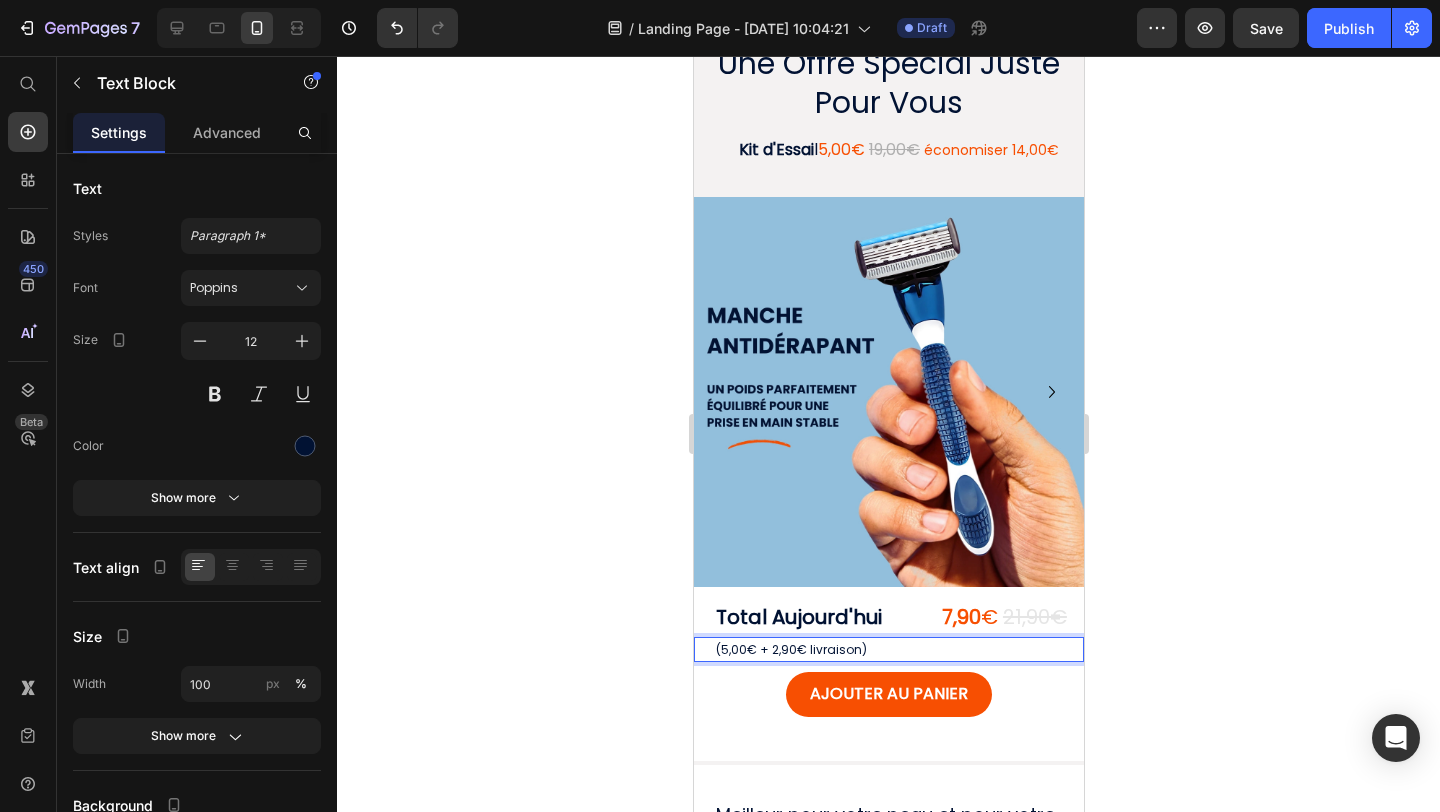 click 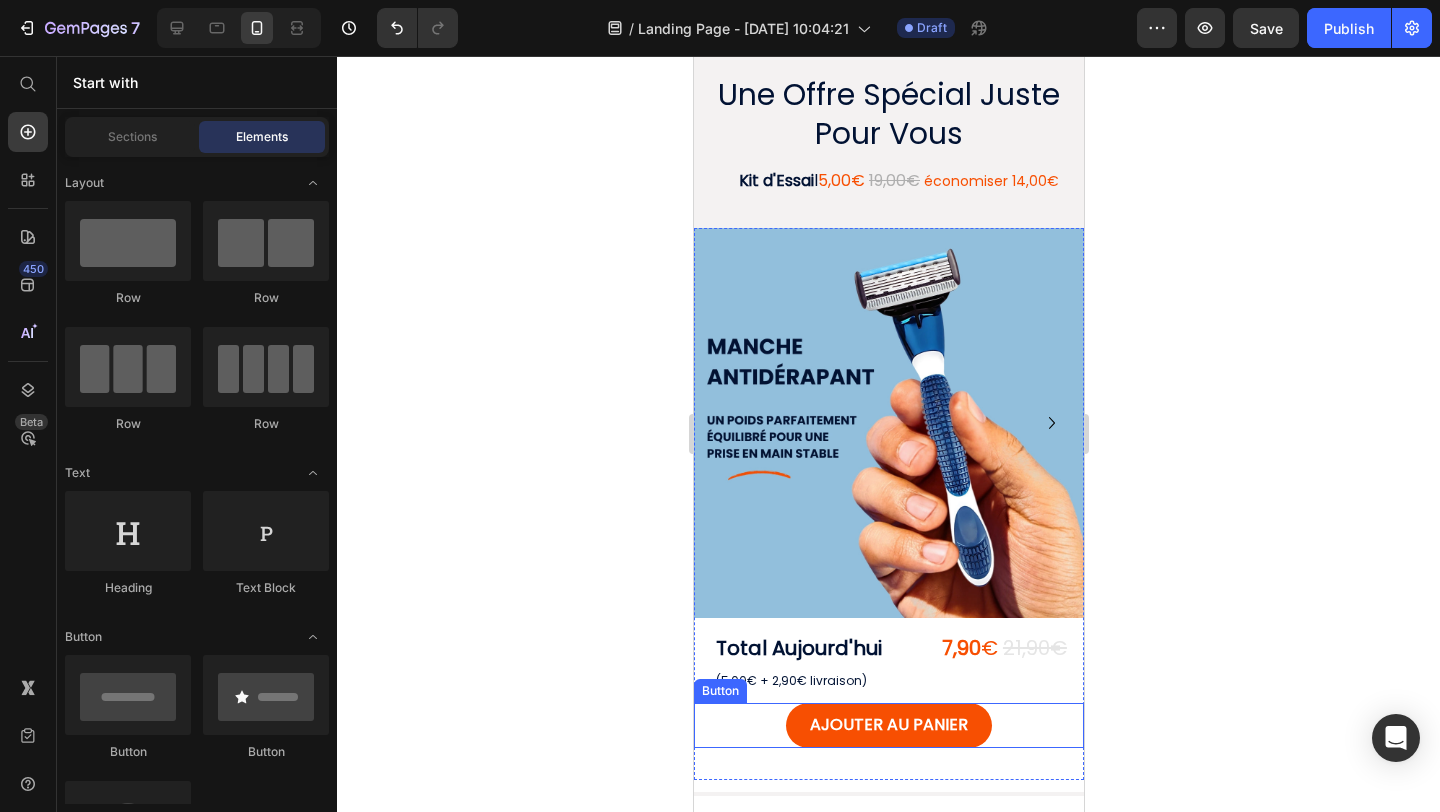 scroll, scrollTop: 41, scrollLeft: 0, axis: vertical 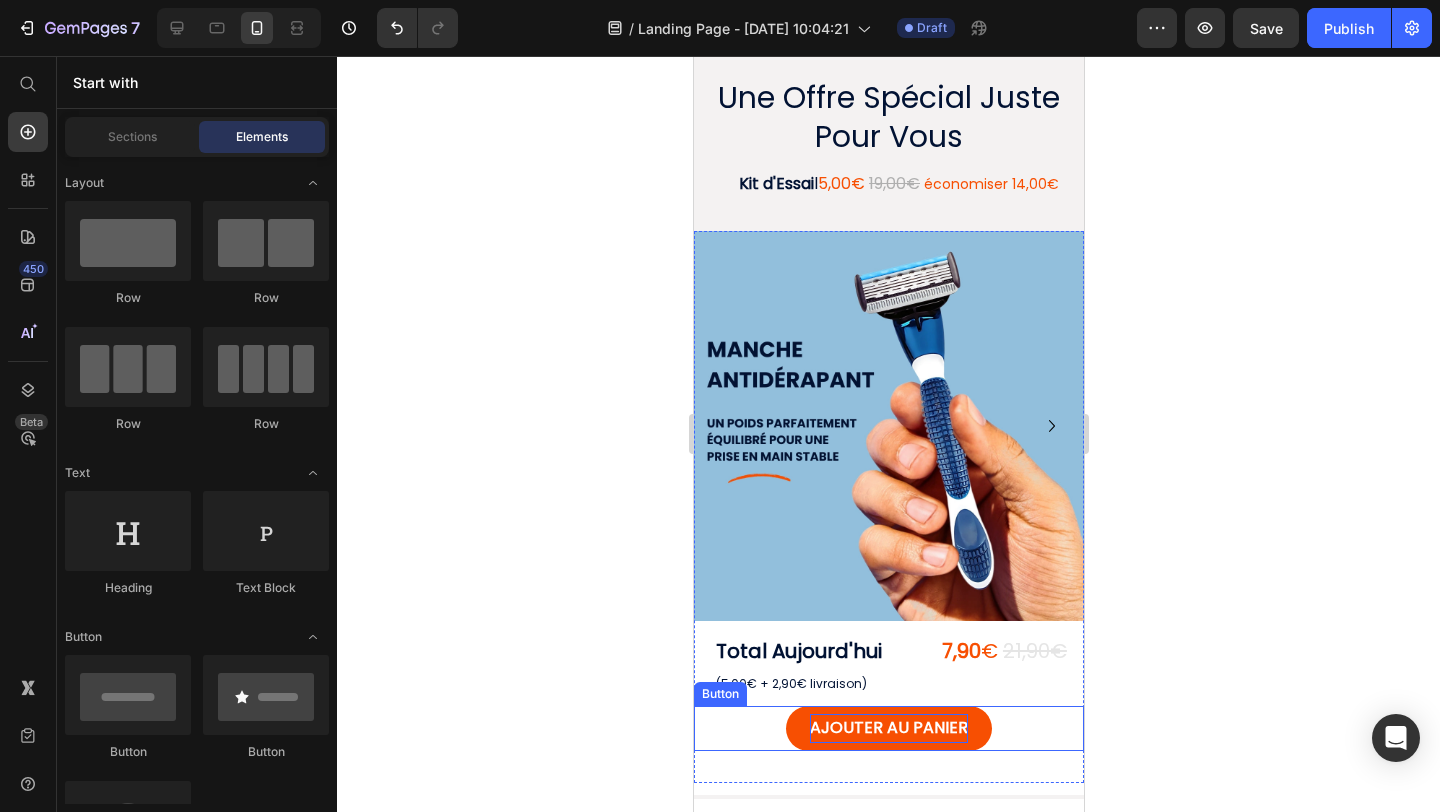 click on "AJOUTER AU PANIER" at bounding box center [888, 728] 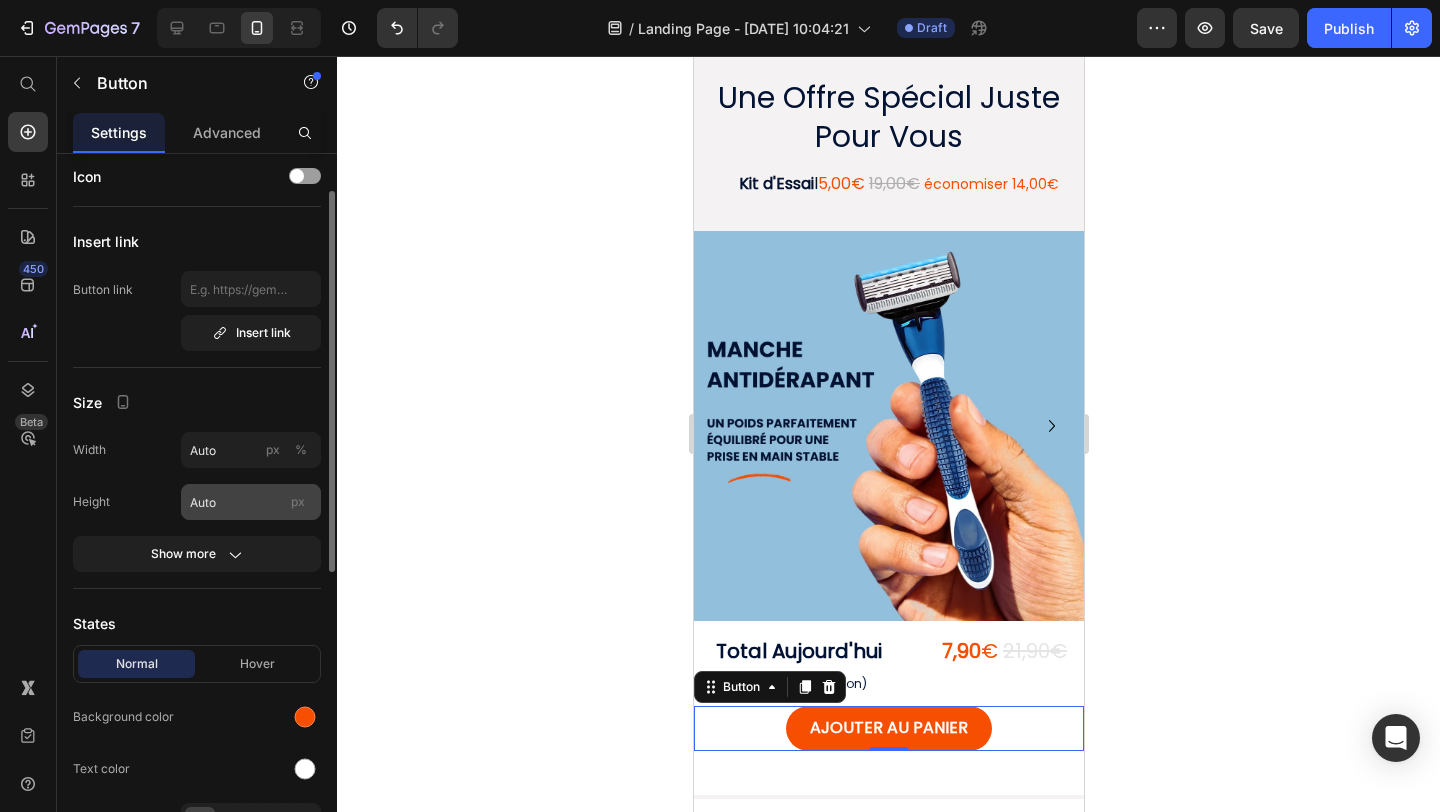 scroll, scrollTop: 60, scrollLeft: 0, axis: vertical 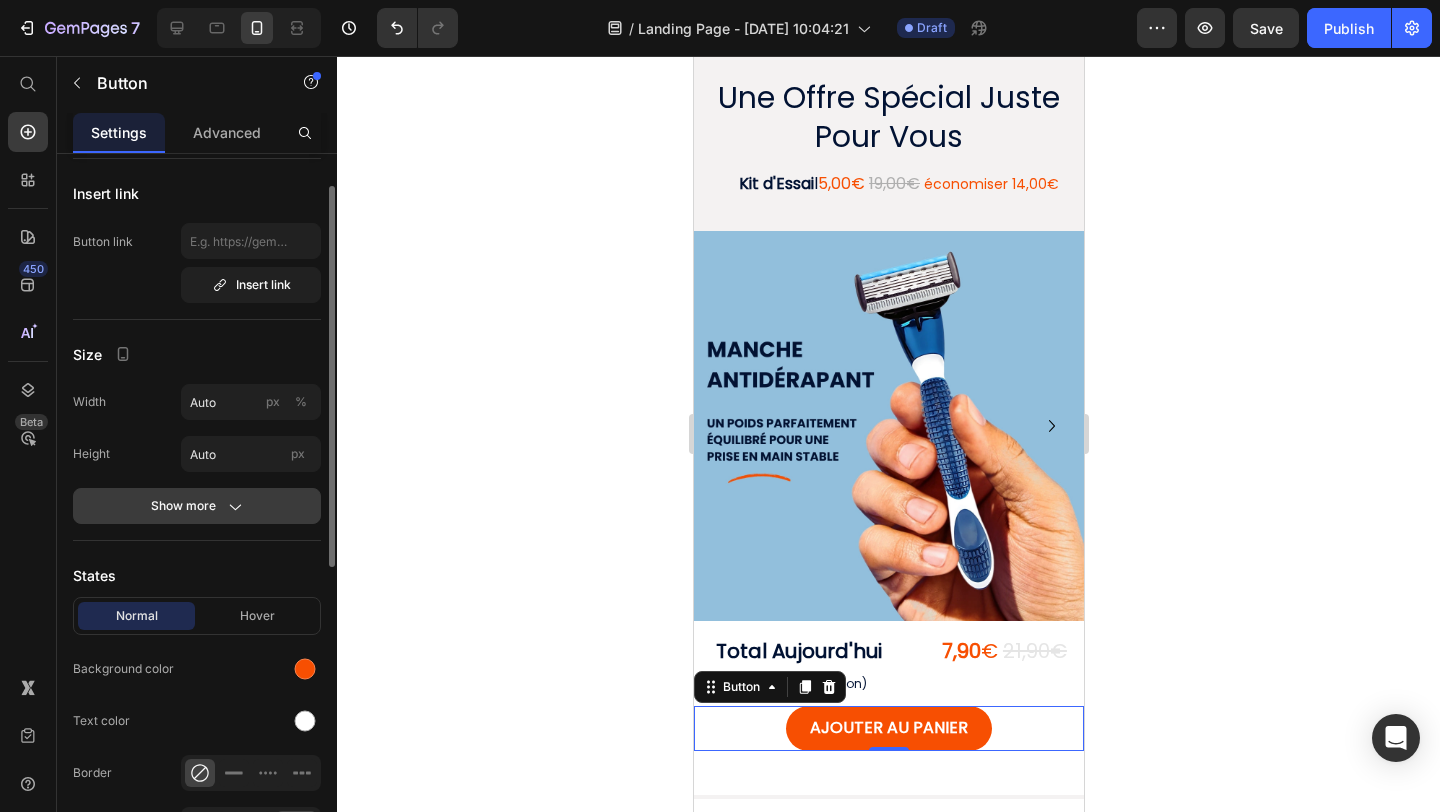 click 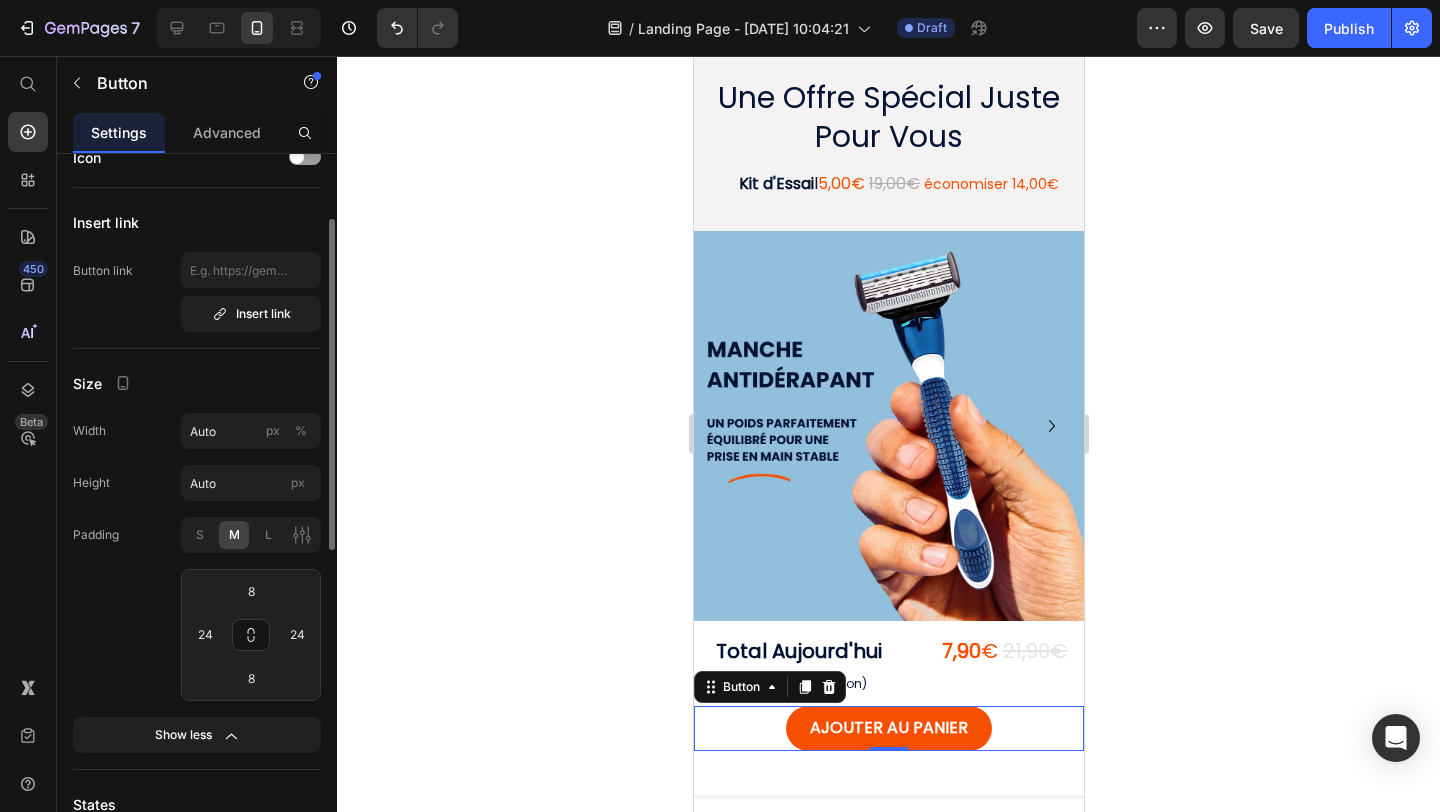 scroll, scrollTop: 10, scrollLeft: 0, axis: vertical 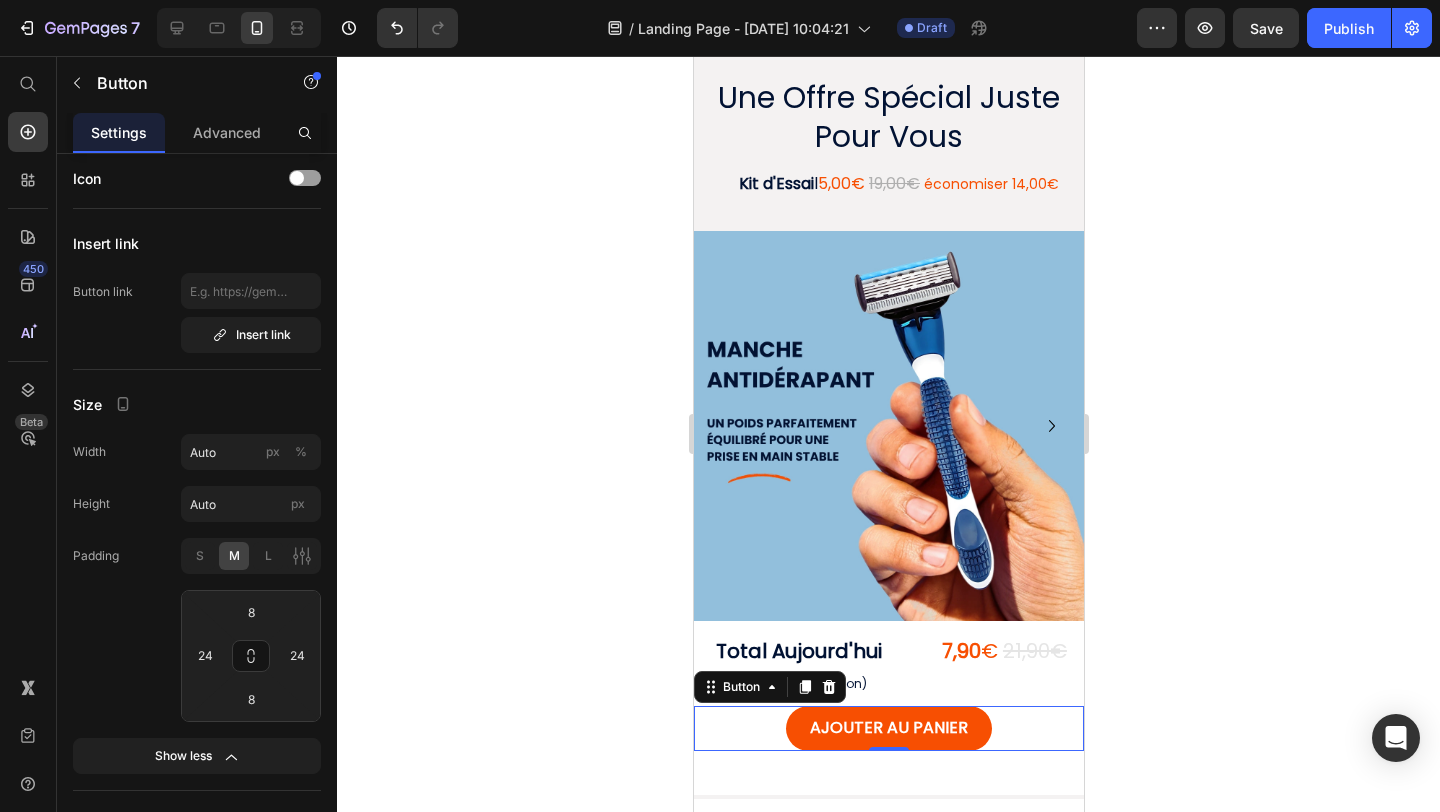 click 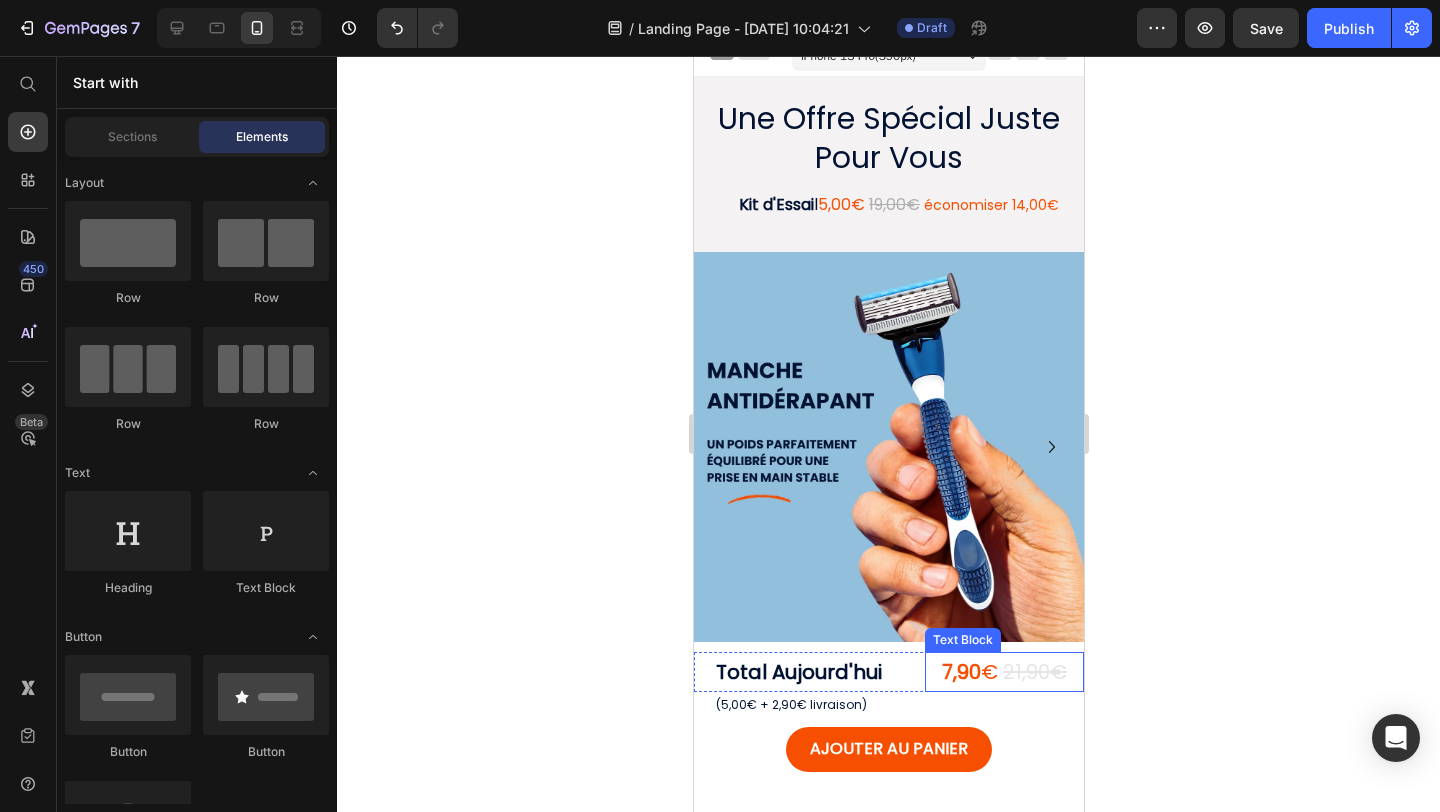 scroll, scrollTop: 0, scrollLeft: 0, axis: both 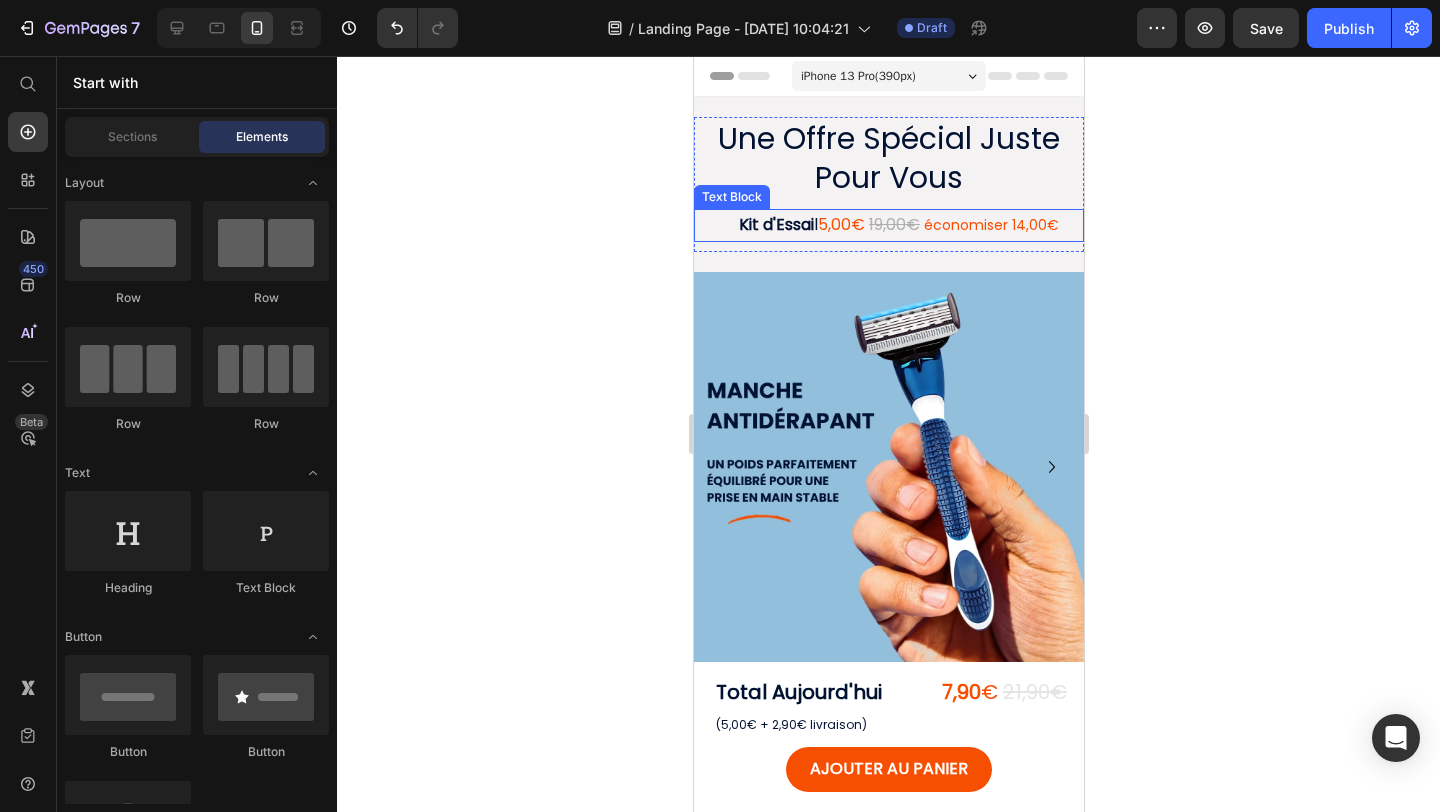 click on "5,00€" at bounding box center (840, 224) 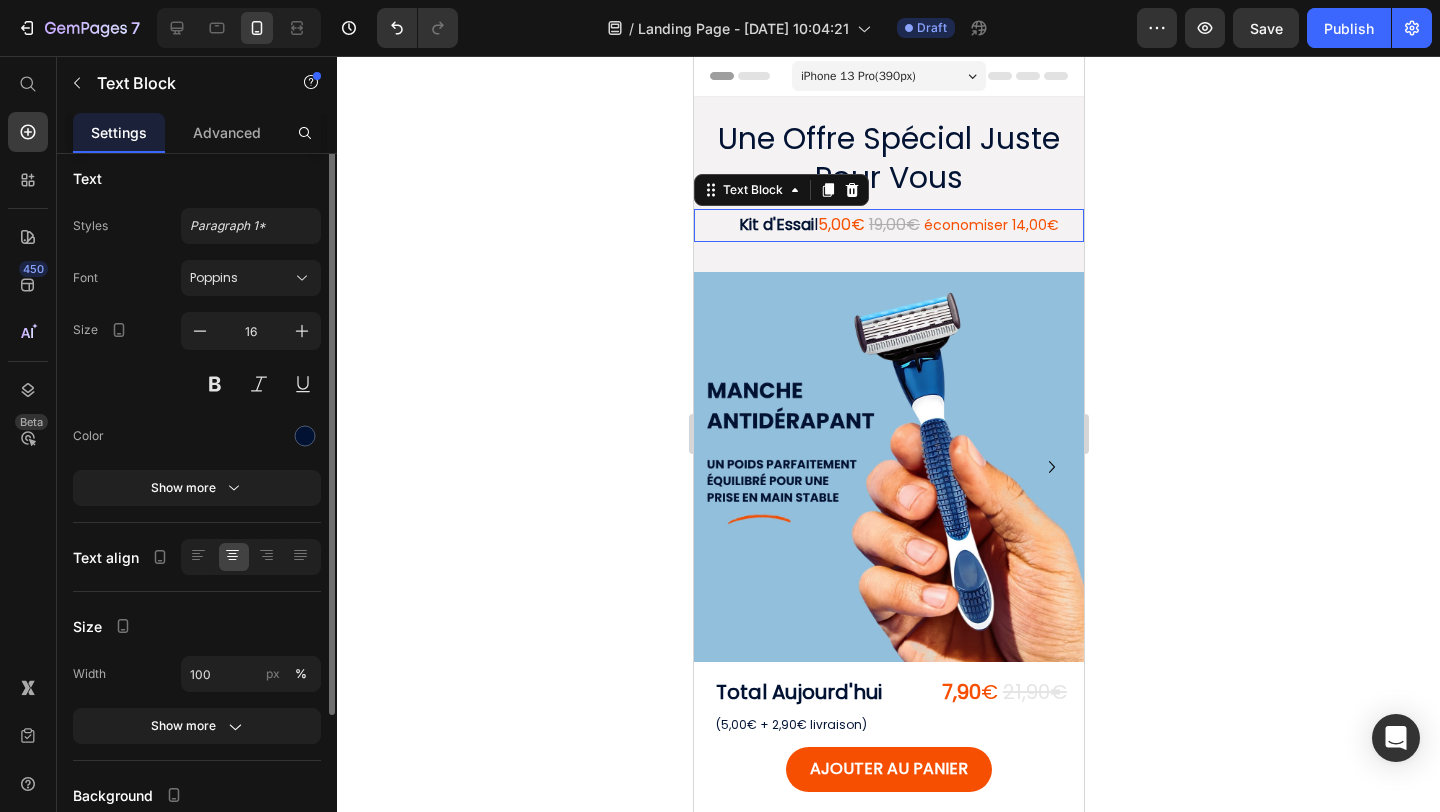 scroll, scrollTop: 0, scrollLeft: 0, axis: both 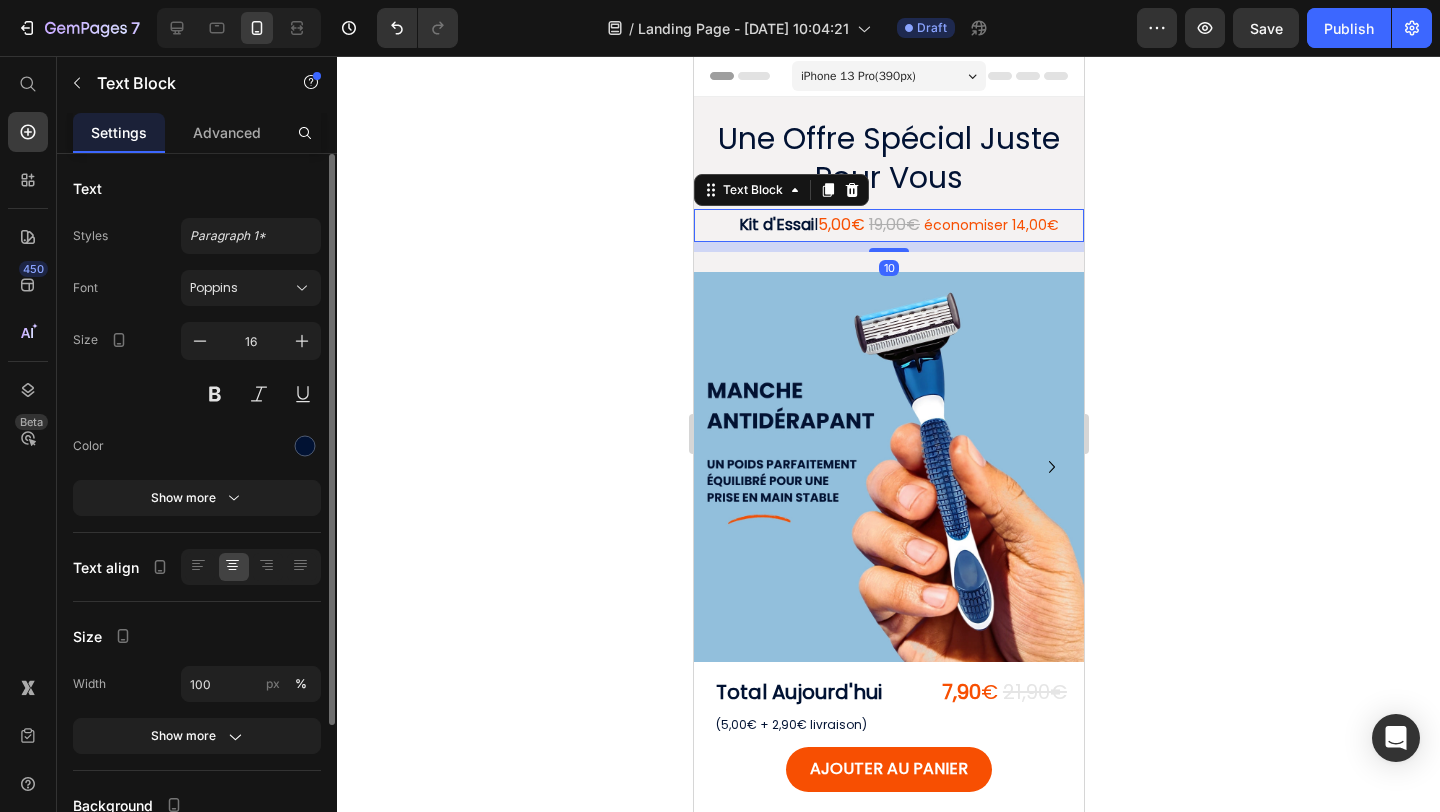 click on "5,00€" at bounding box center (840, 224) 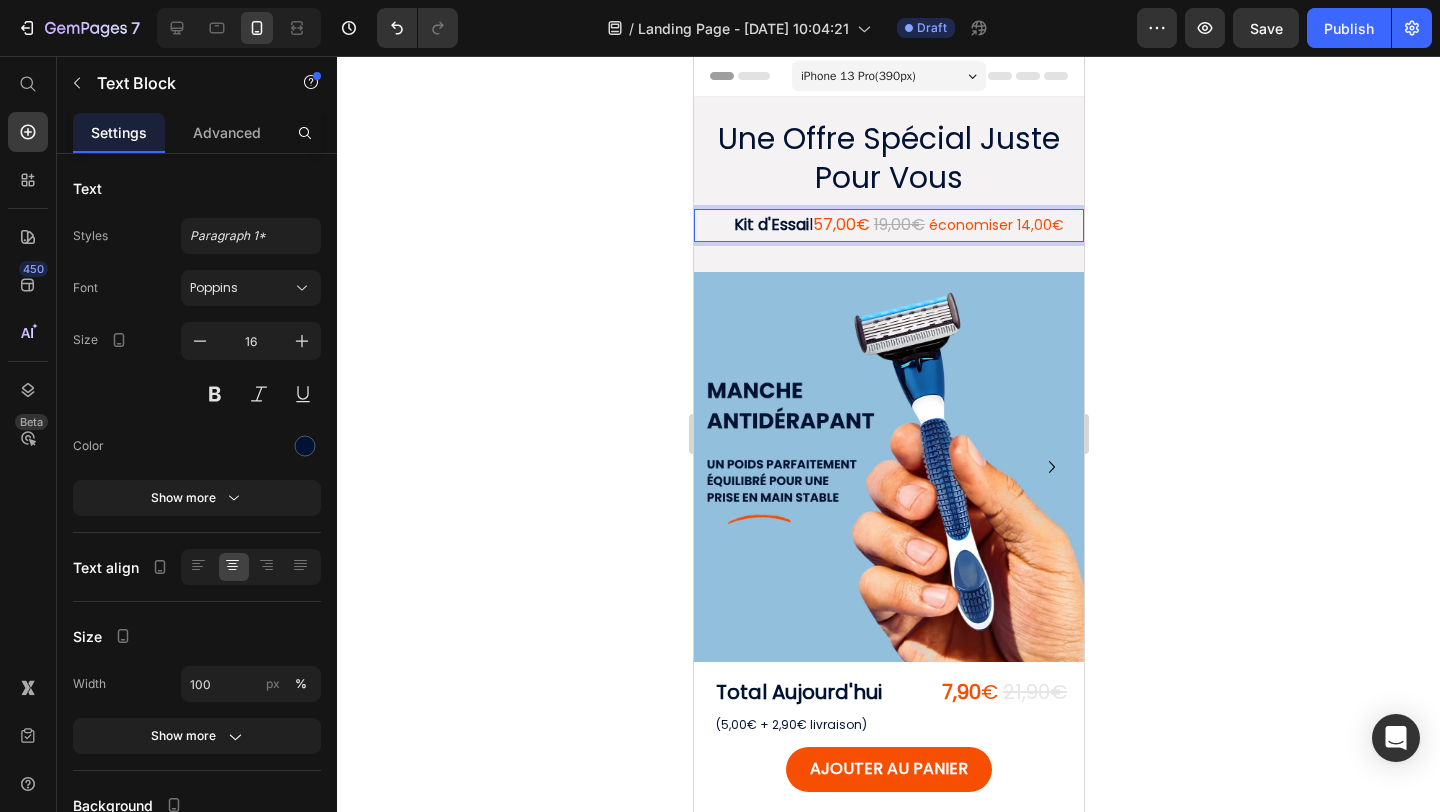 click on "57,00€" at bounding box center [840, 224] 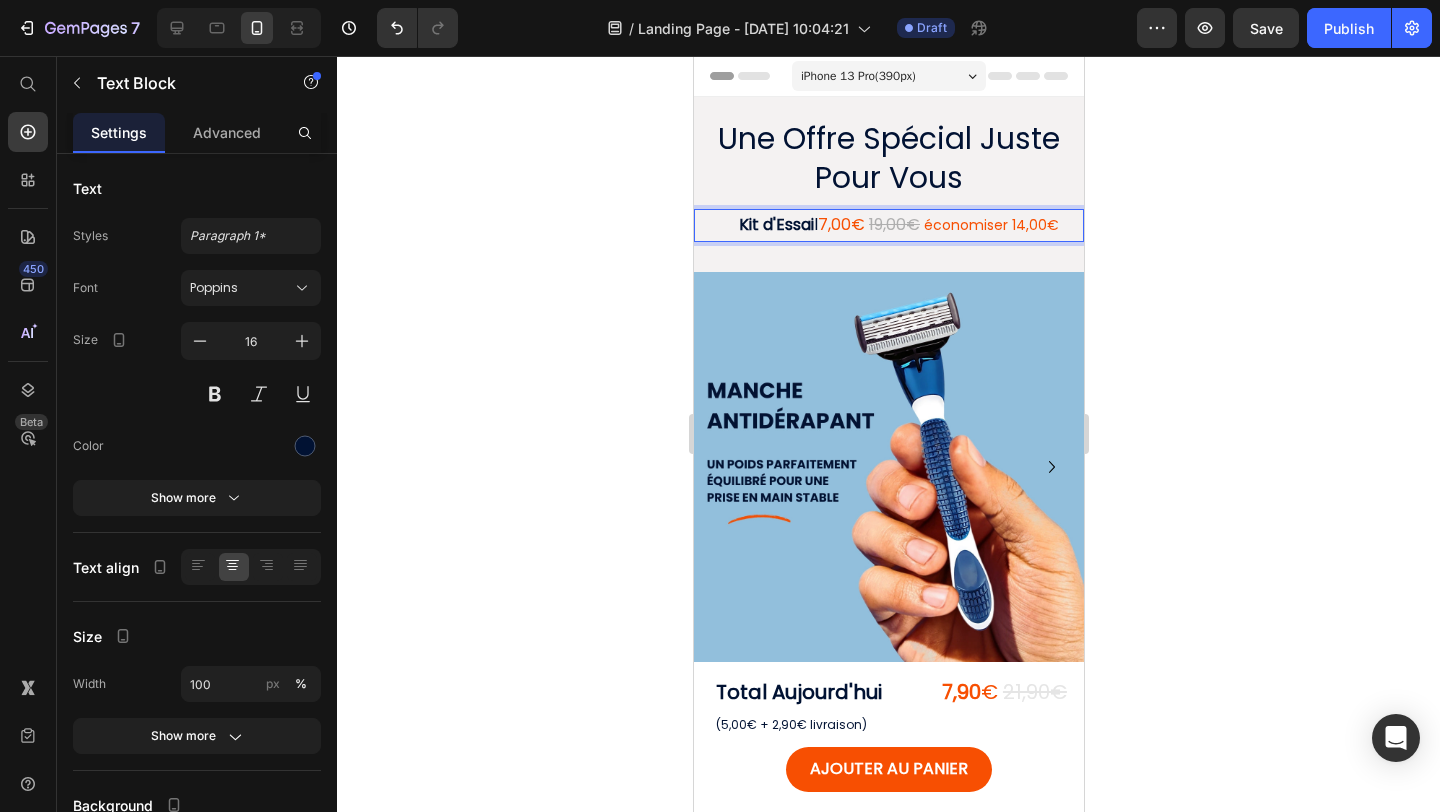 click on "7,00€" at bounding box center (840, 224) 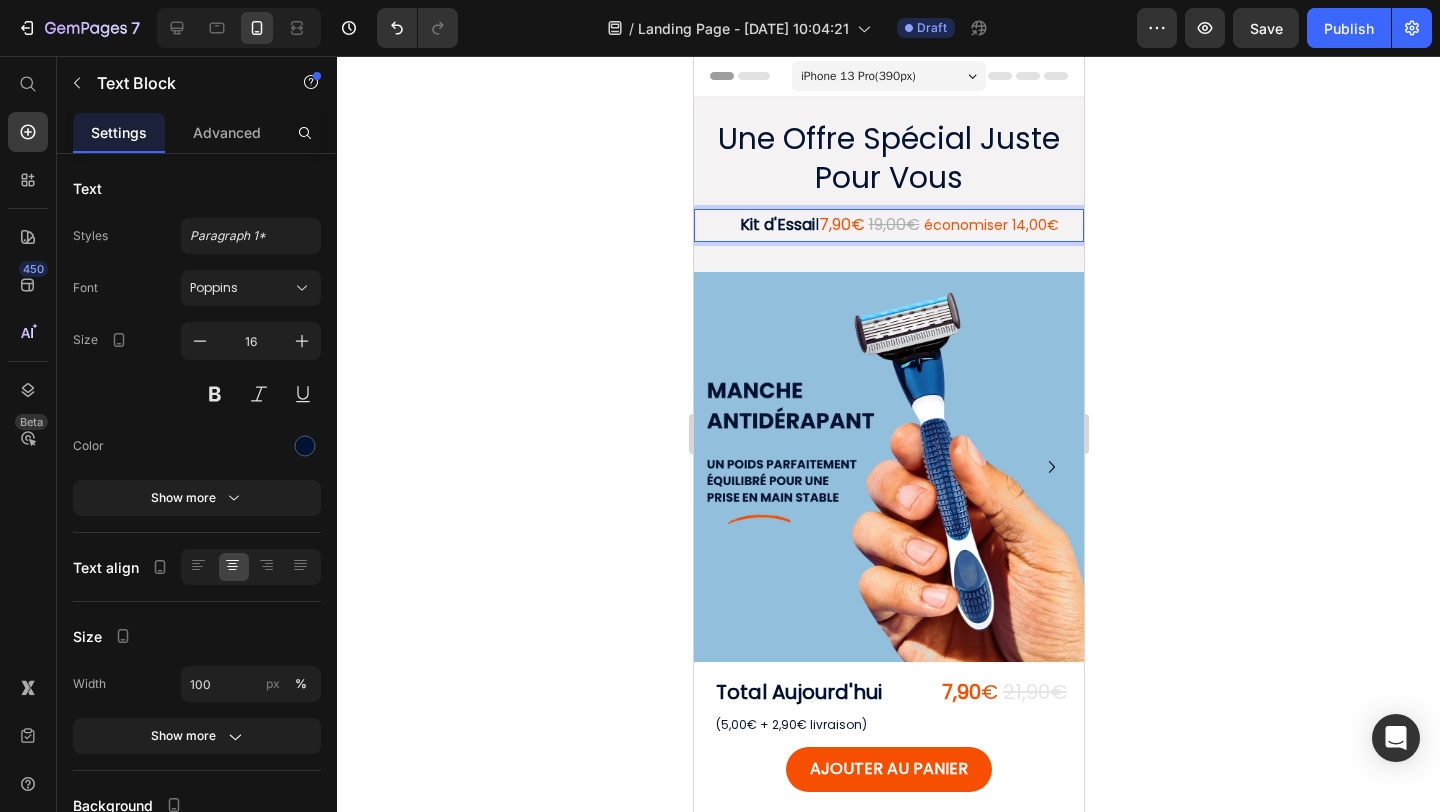 click on "7,90€" at bounding box center [841, 224] 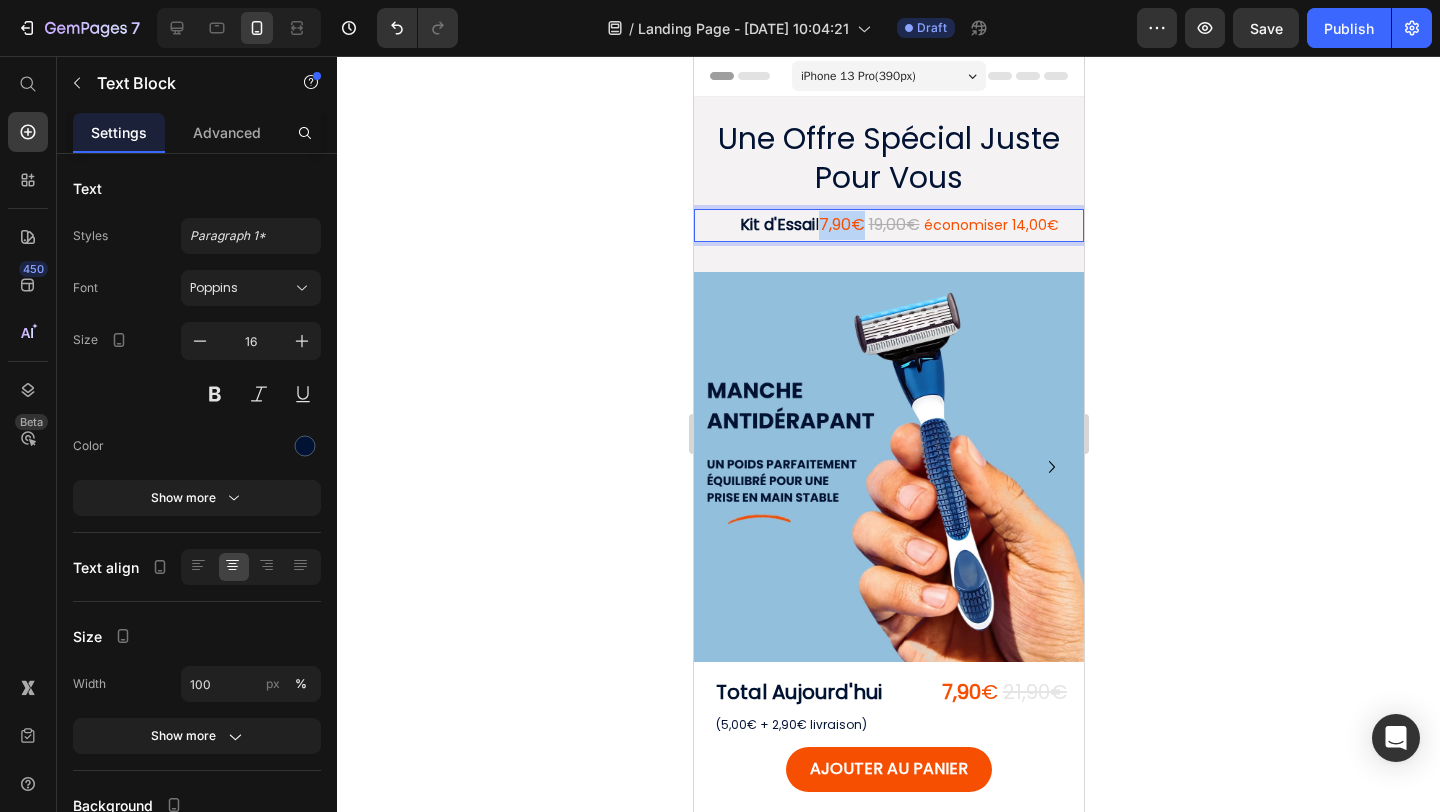 drag, startPoint x: 866, startPoint y: 228, endPoint x: 827, endPoint y: 228, distance: 39 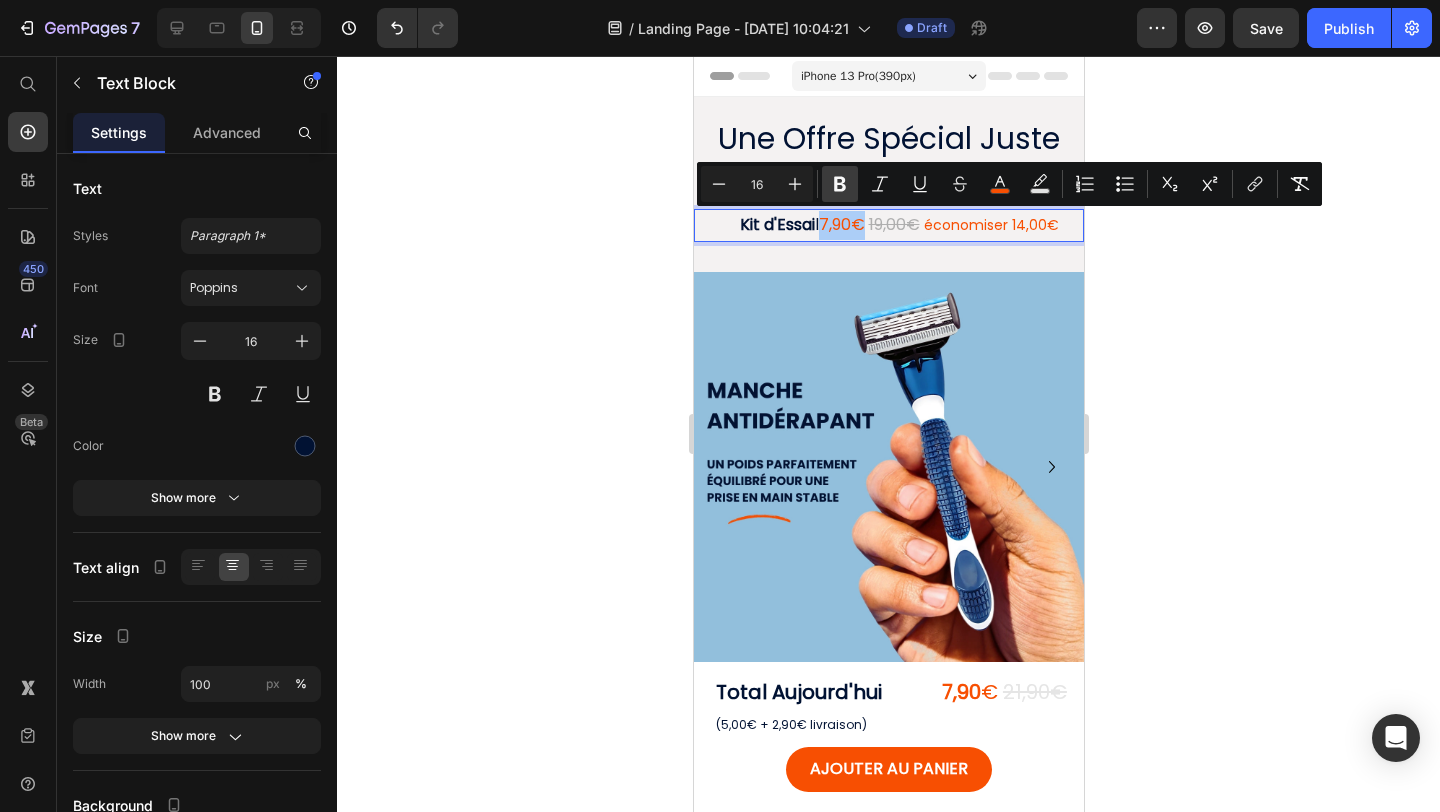click 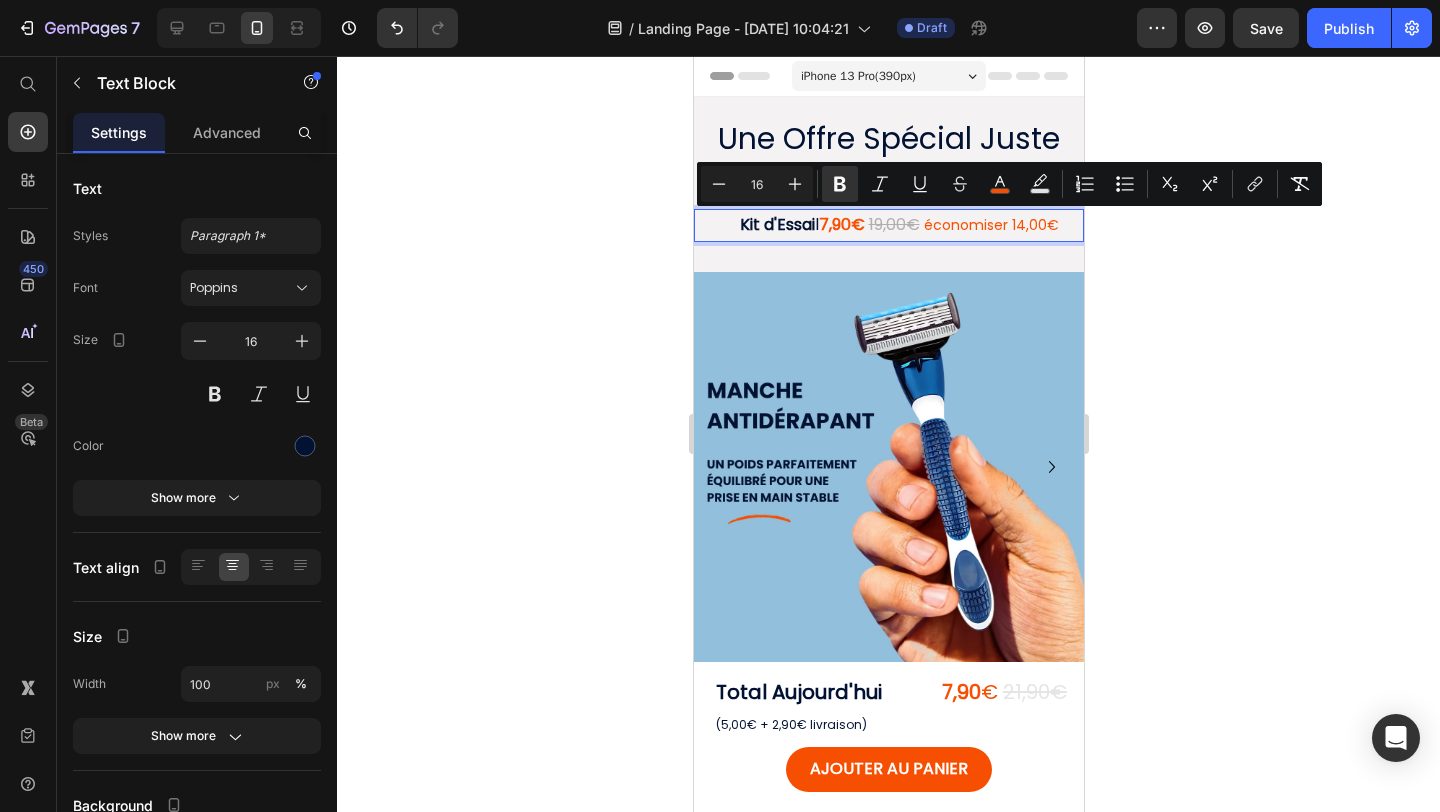 type on "14" 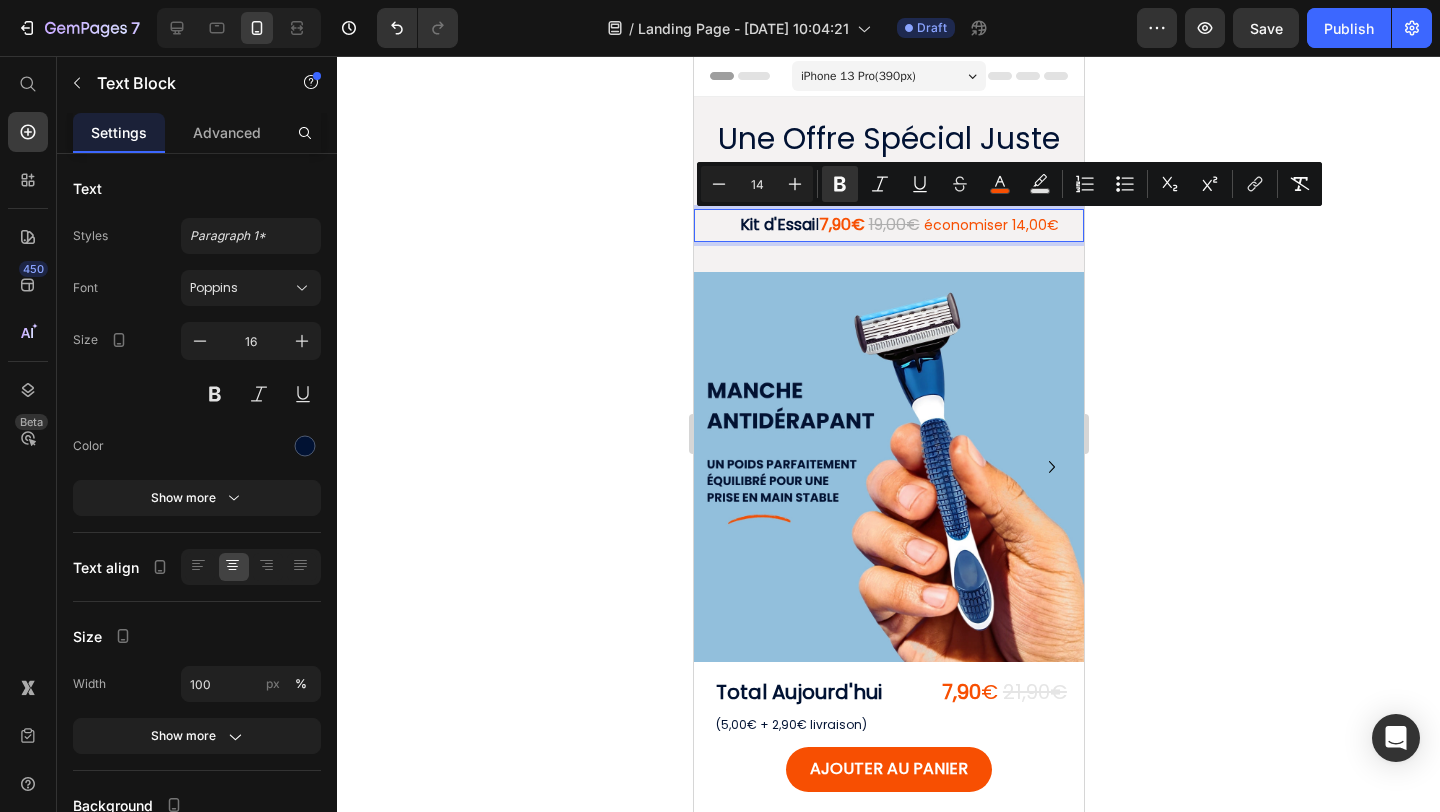 click on "économiser 14,00€" at bounding box center (990, 225) 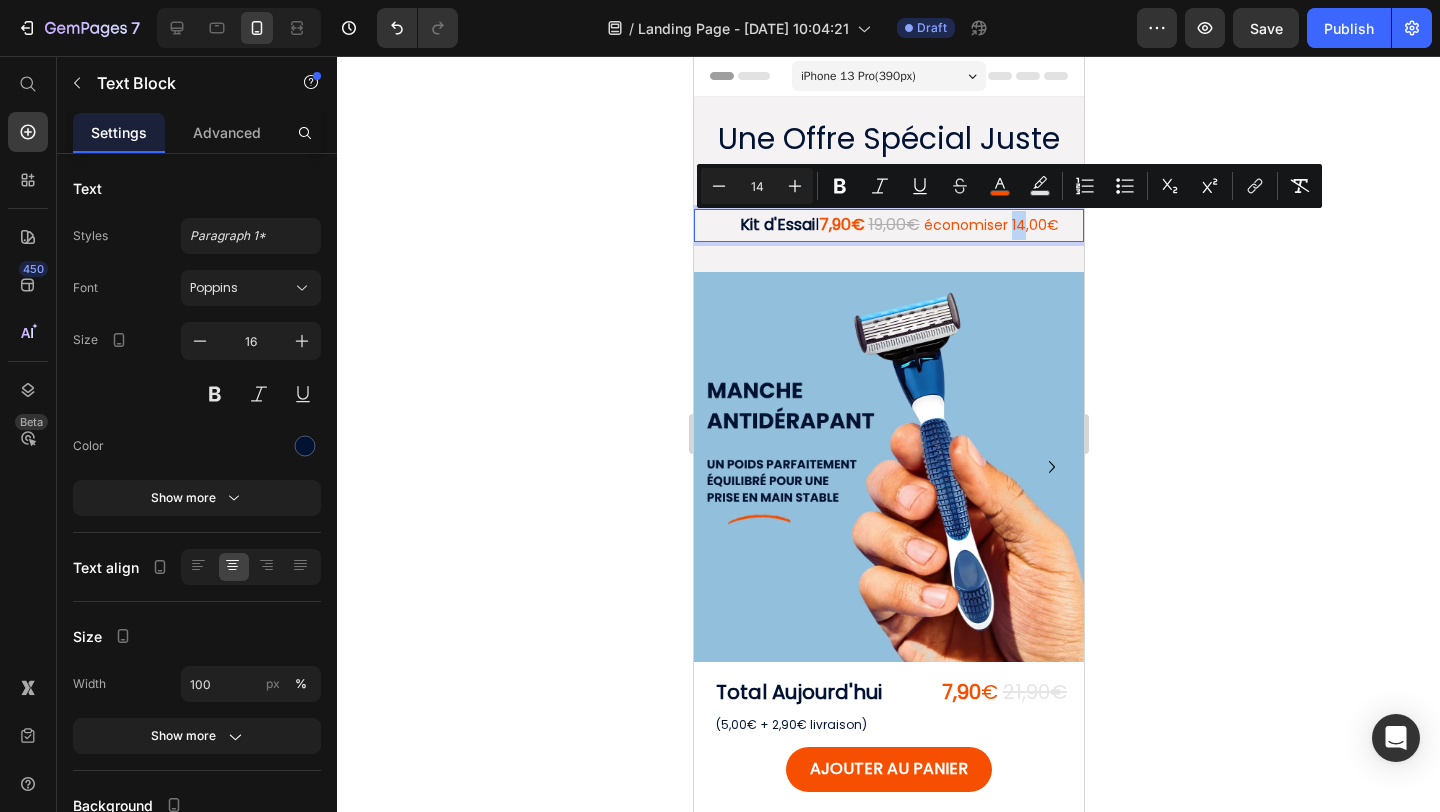 drag, startPoint x: 1017, startPoint y: 227, endPoint x: 1027, endPoint y: 228, distance: 10.049875 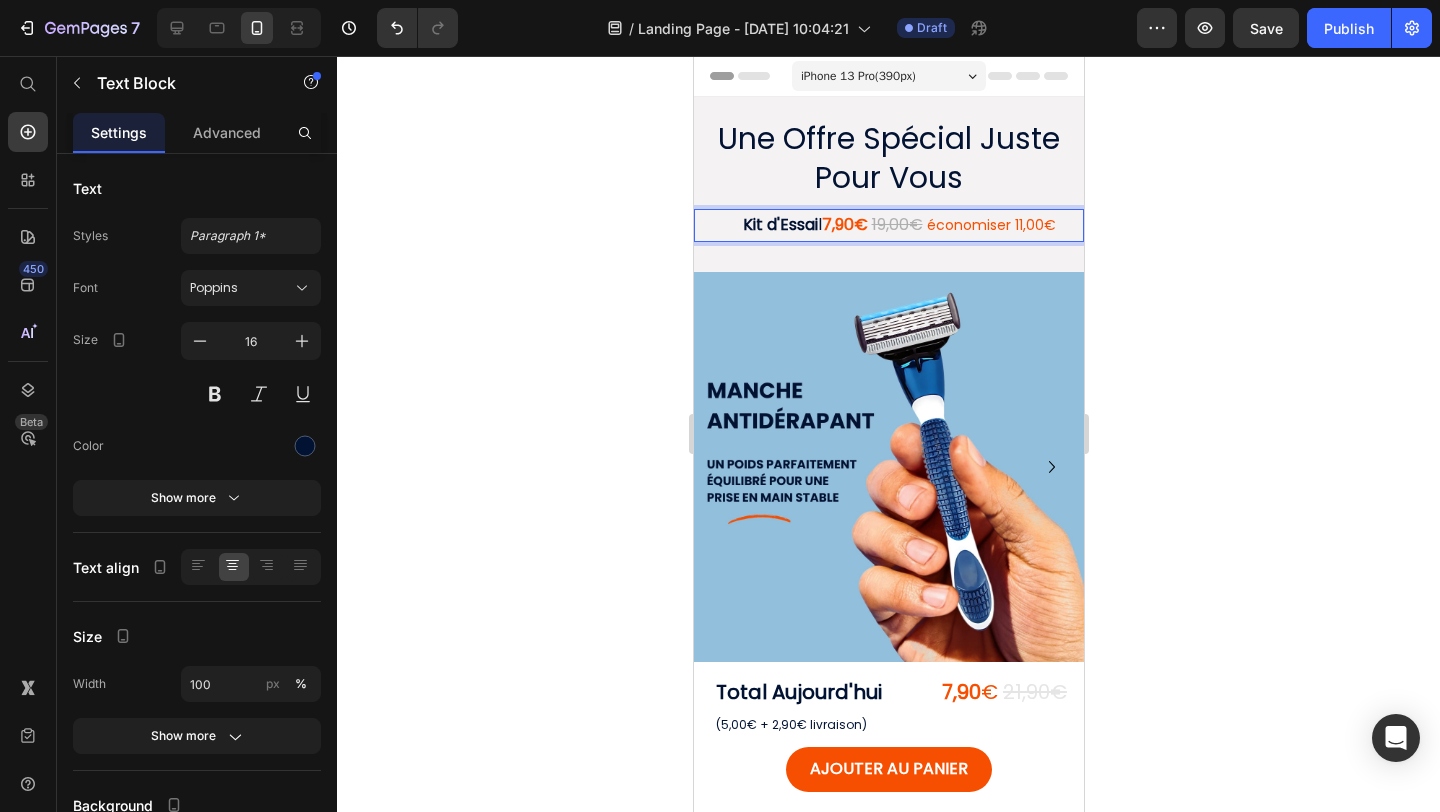 click on "économiser 11,00€" at bounding box center (990, 225) 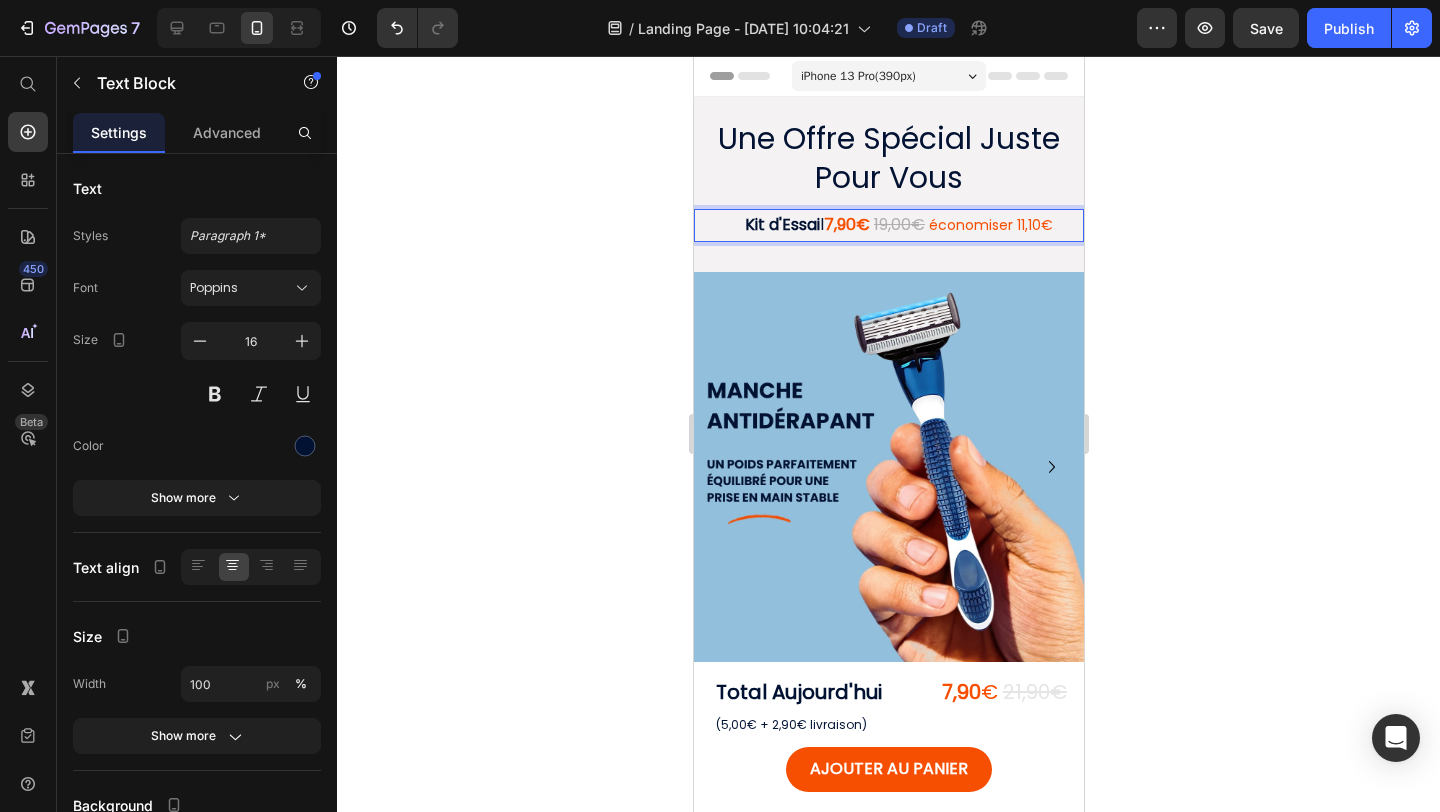 click 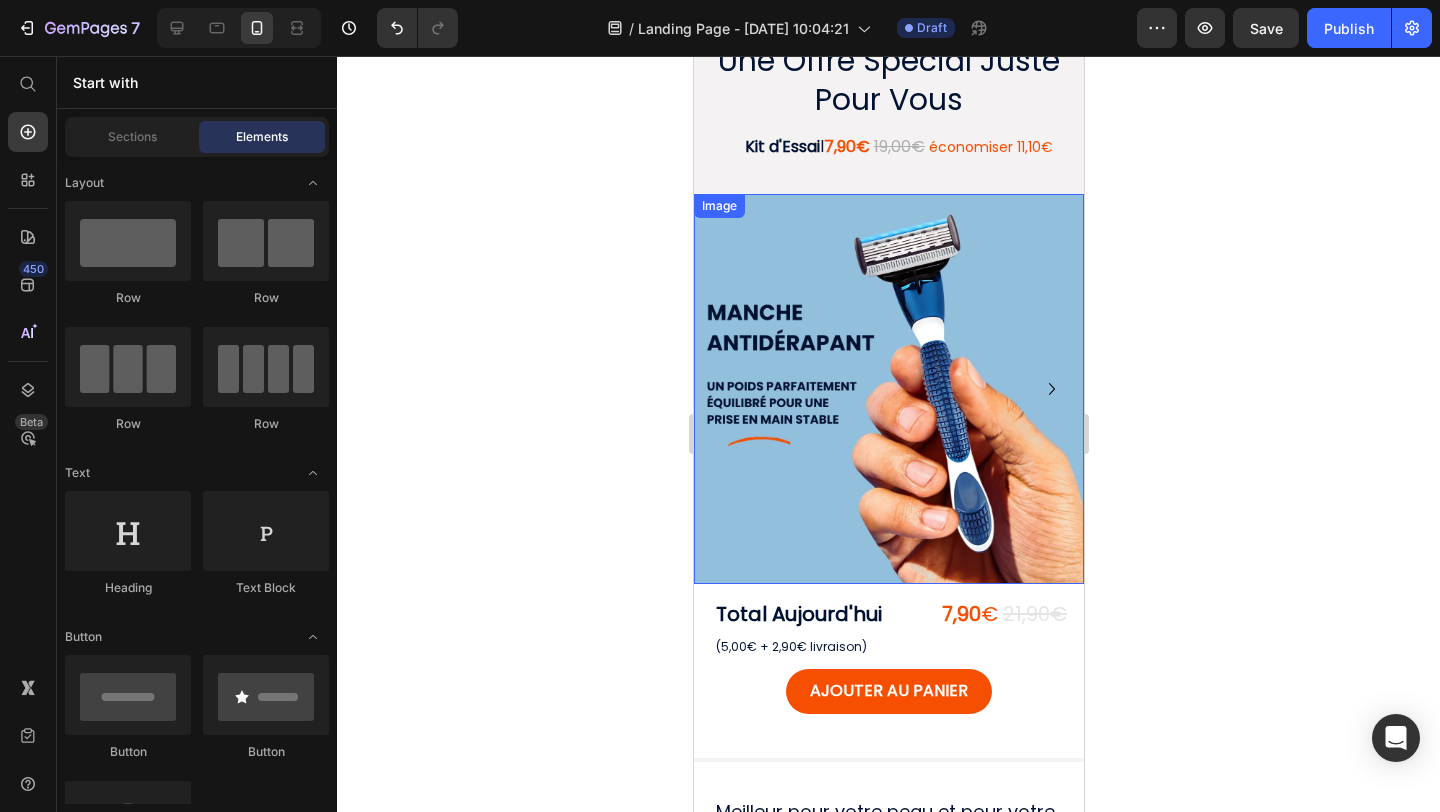 scroll, scrollTop: 0, scrollLeft: 0, axis: both 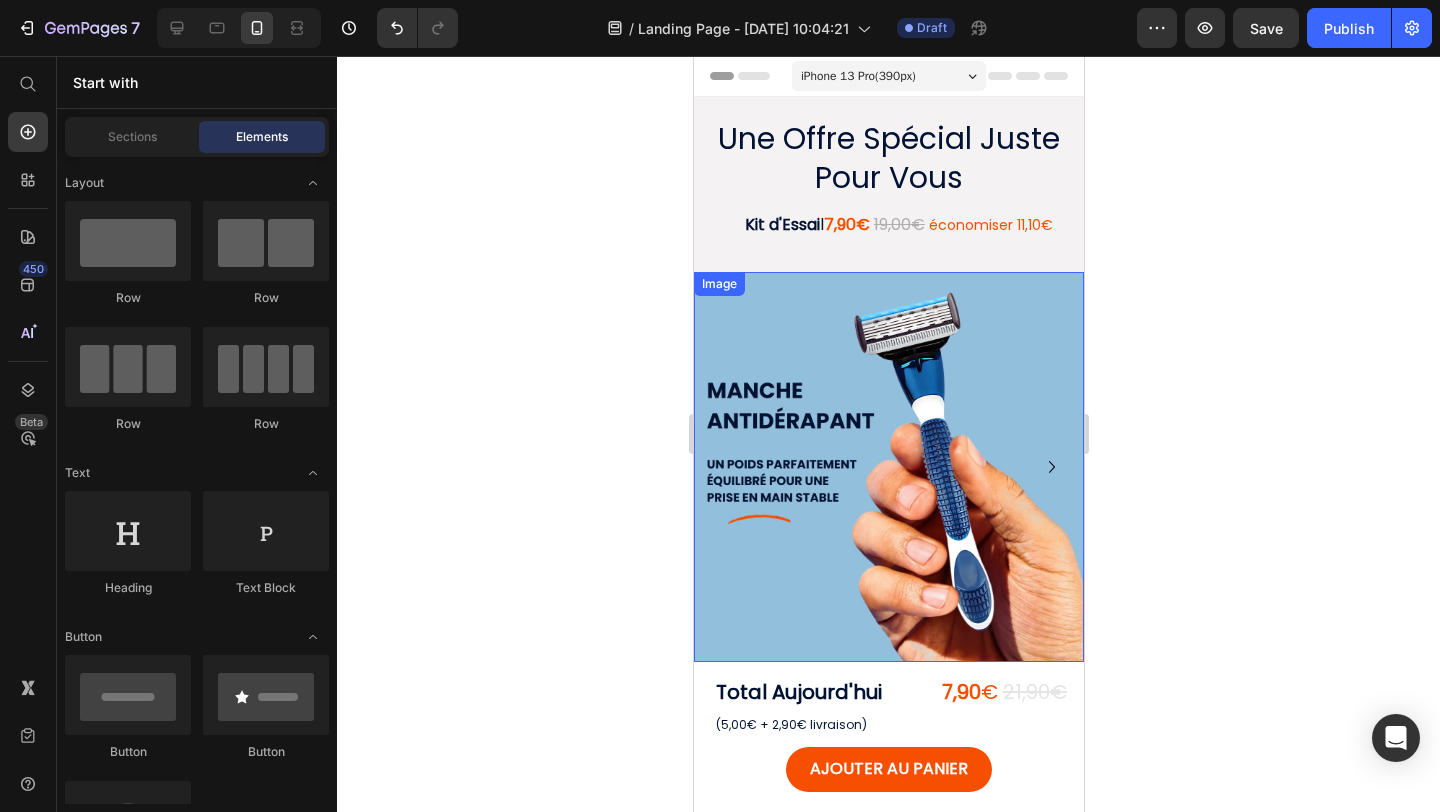 click 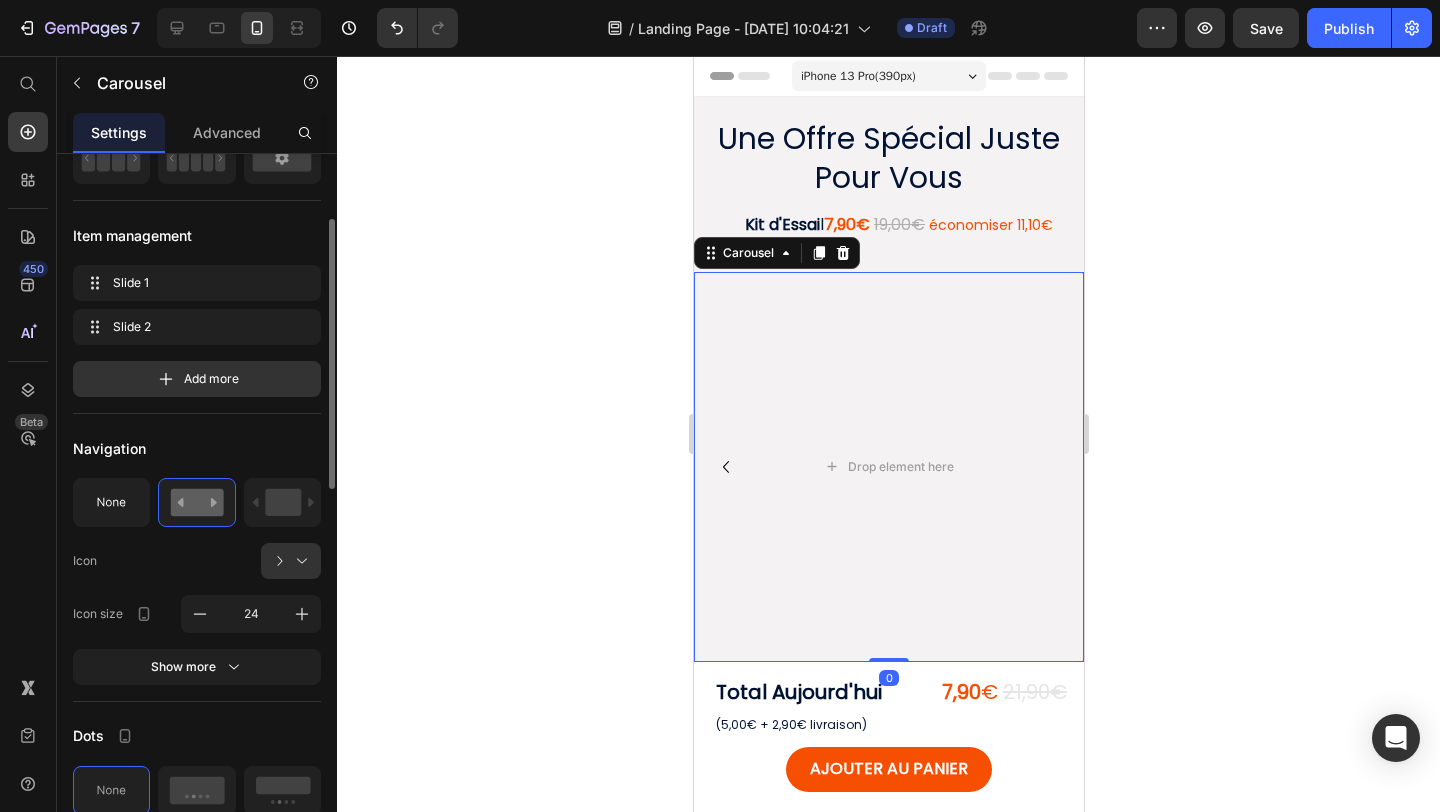 scroll, scrollTop: 155, scrollLeft: 0, axis: vertical 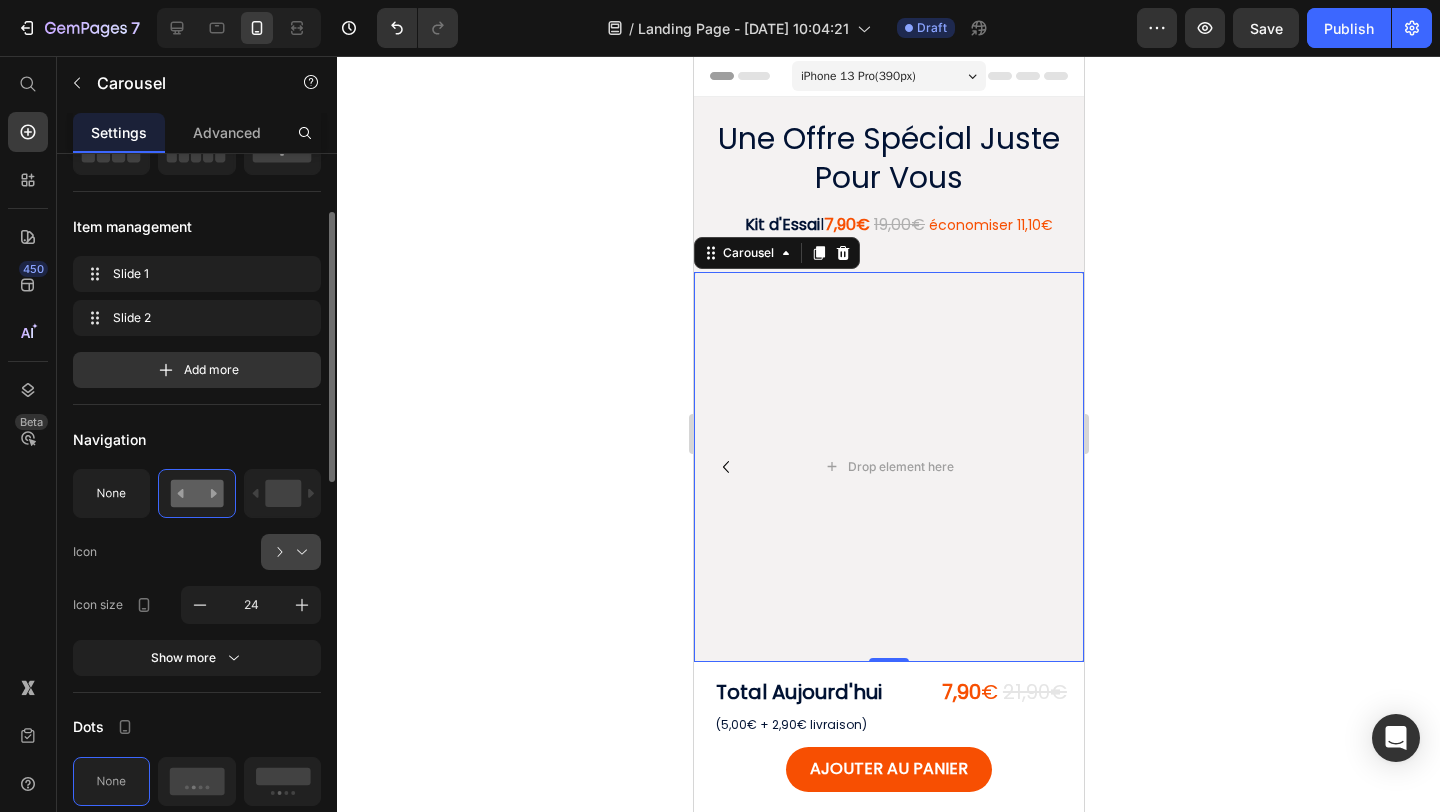 click at bounding box center [299, 552] 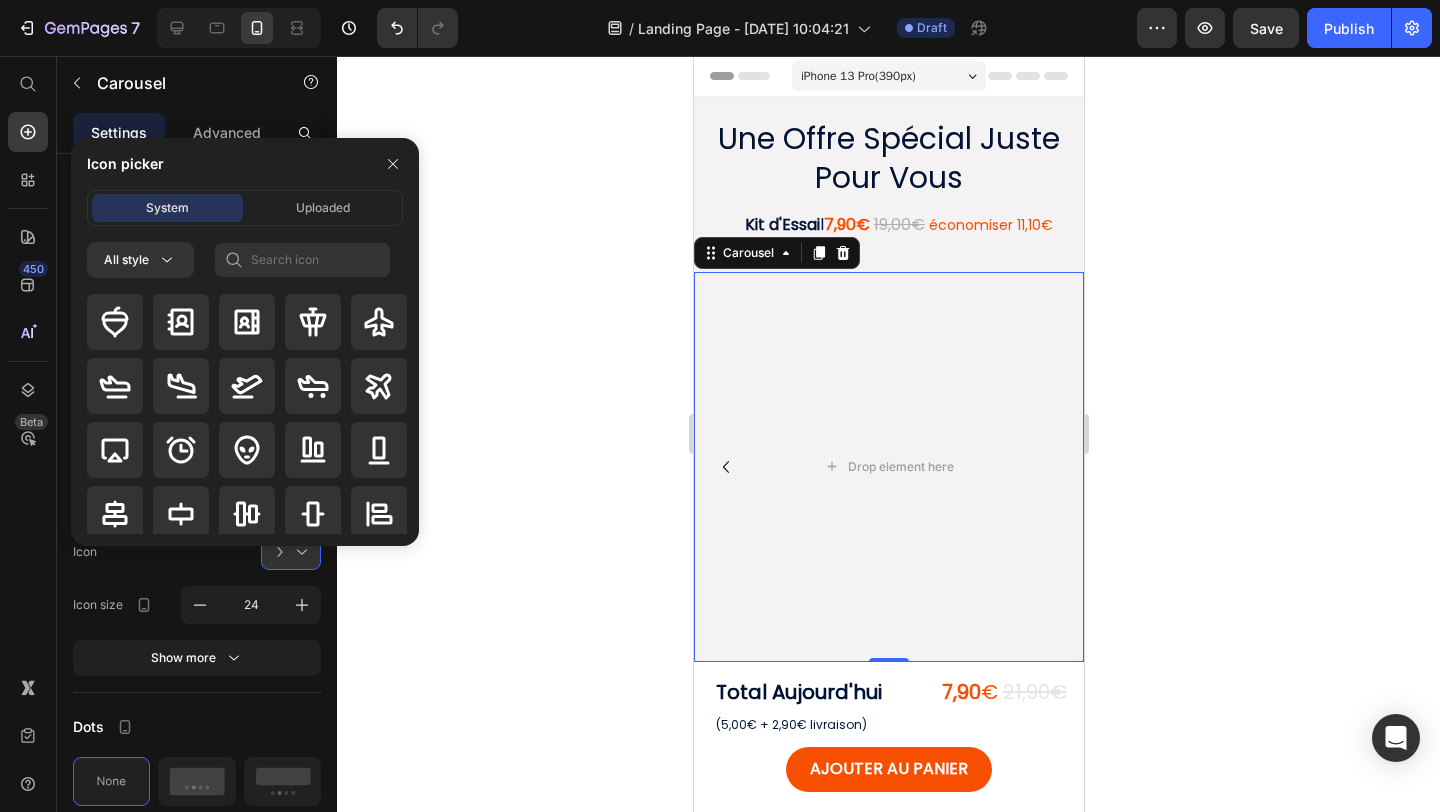 click 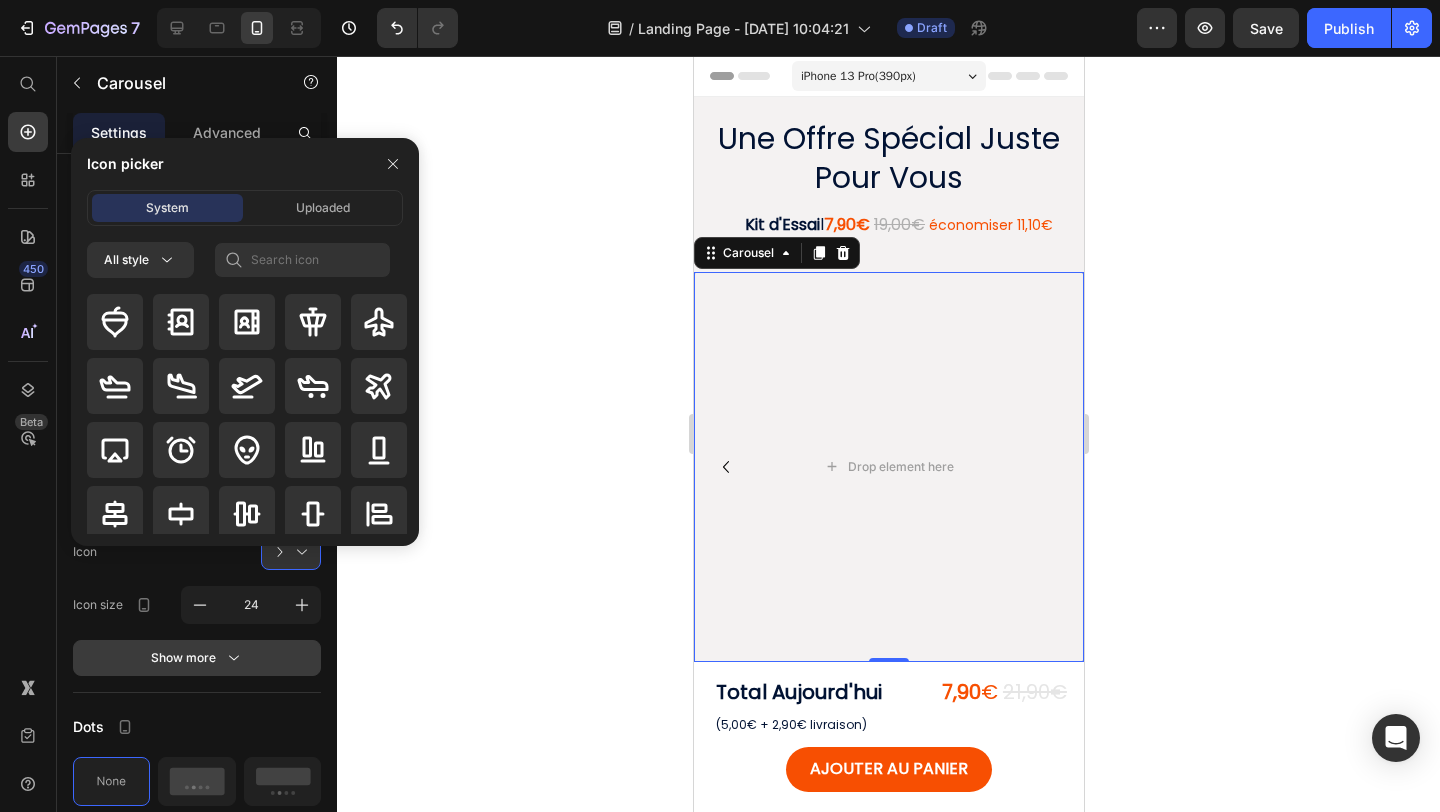 click 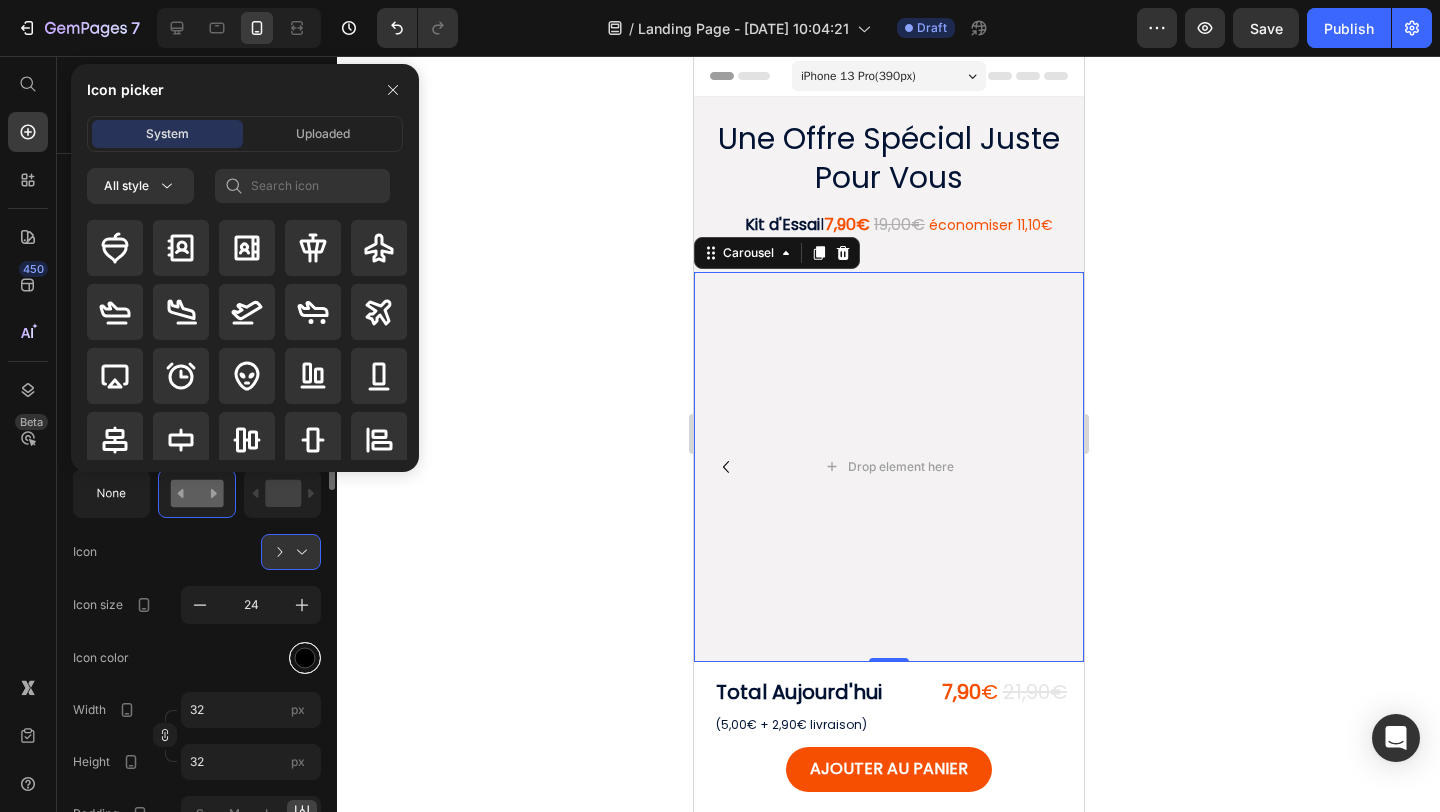 scroll, scrollTop: 229, scrollLeft: 0, axis: vertical 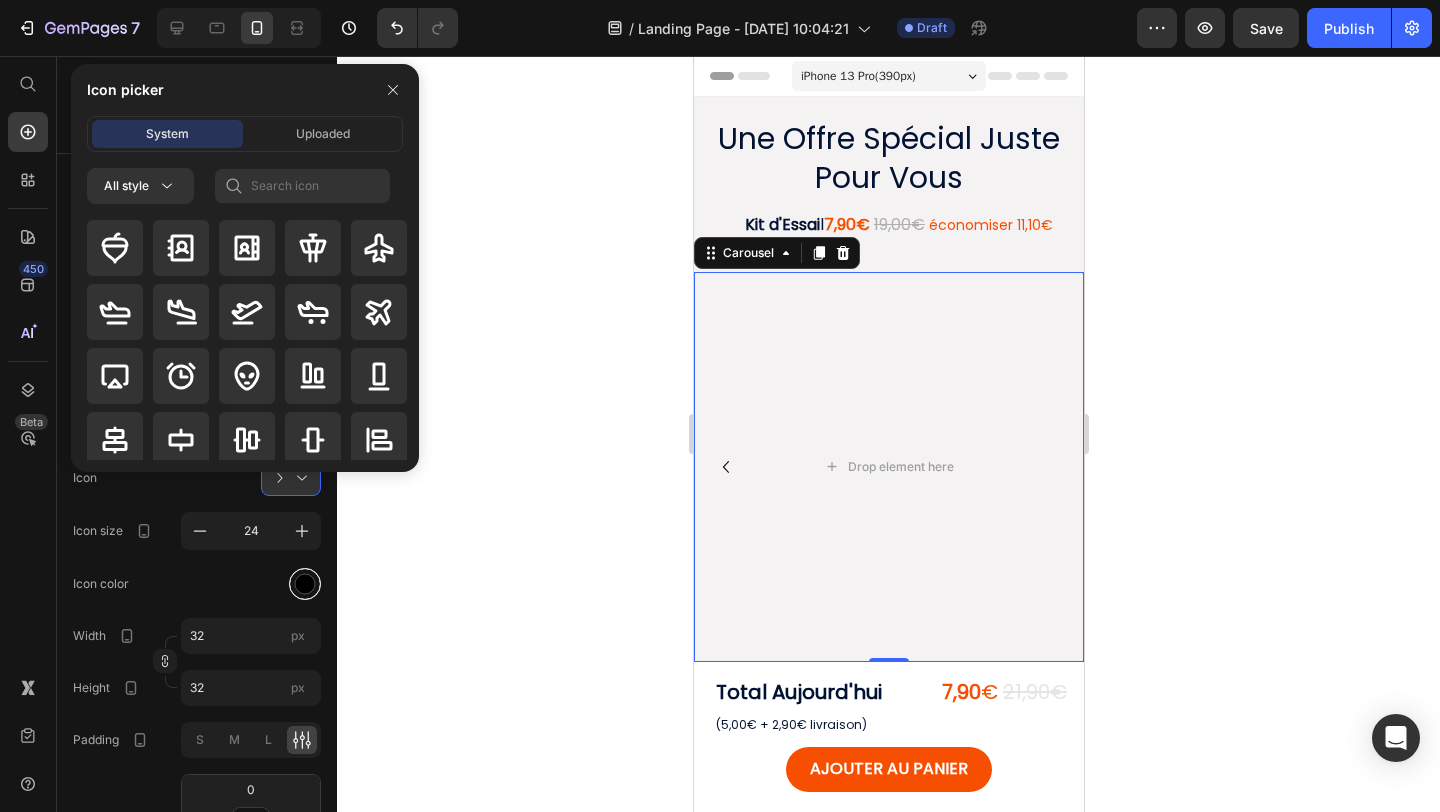 click at bounding box center (305, 583) 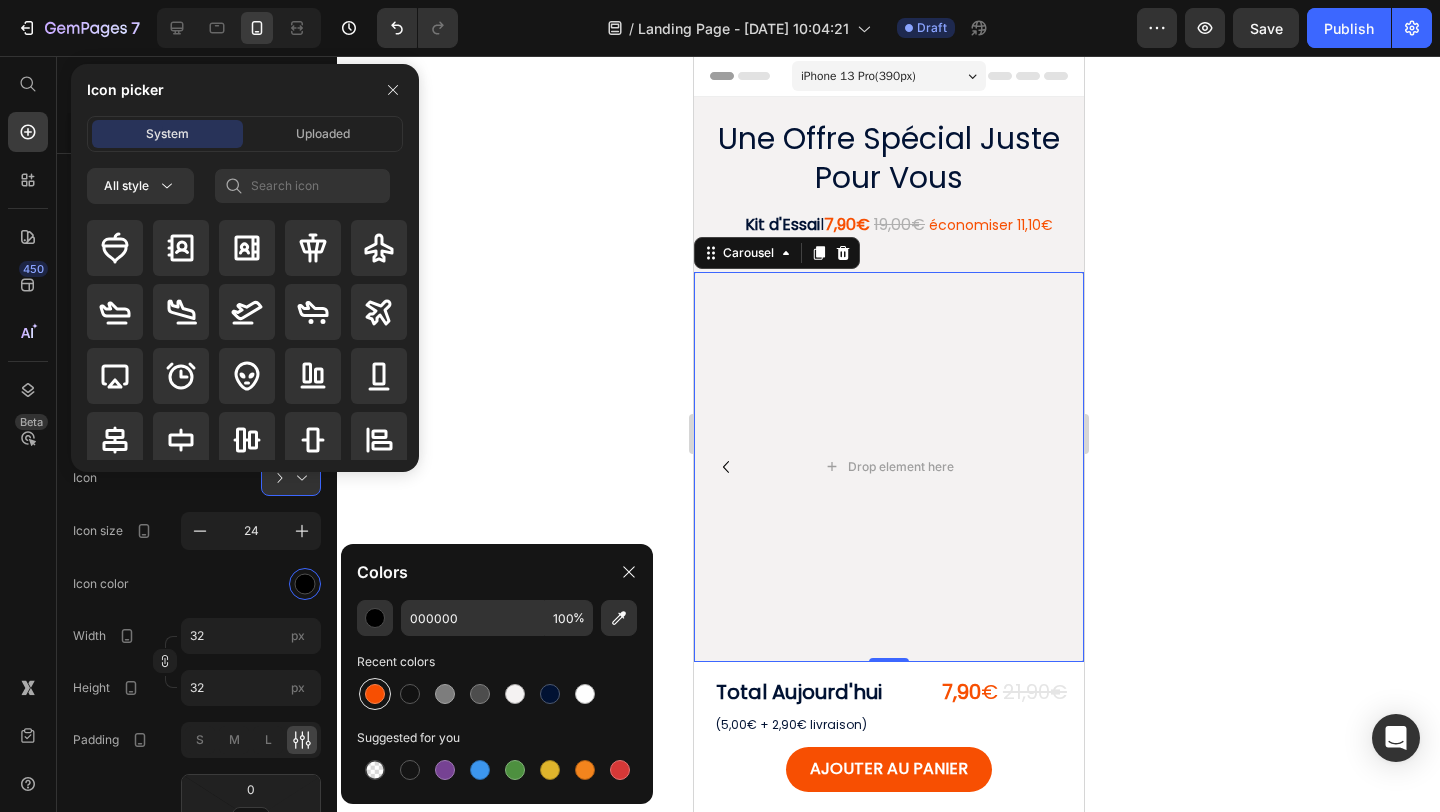 click at bounding box center [375, 694] 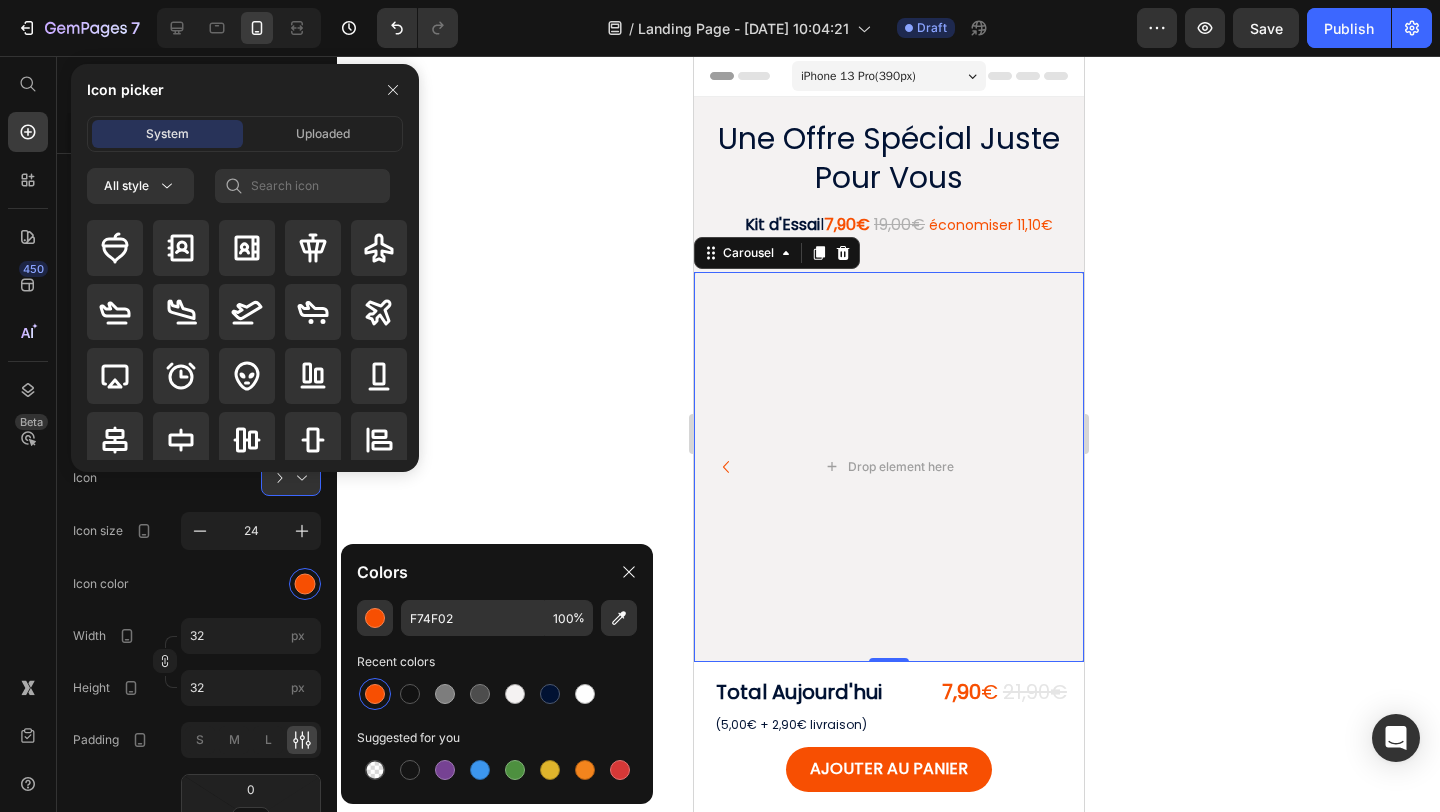 click on "Icon color" 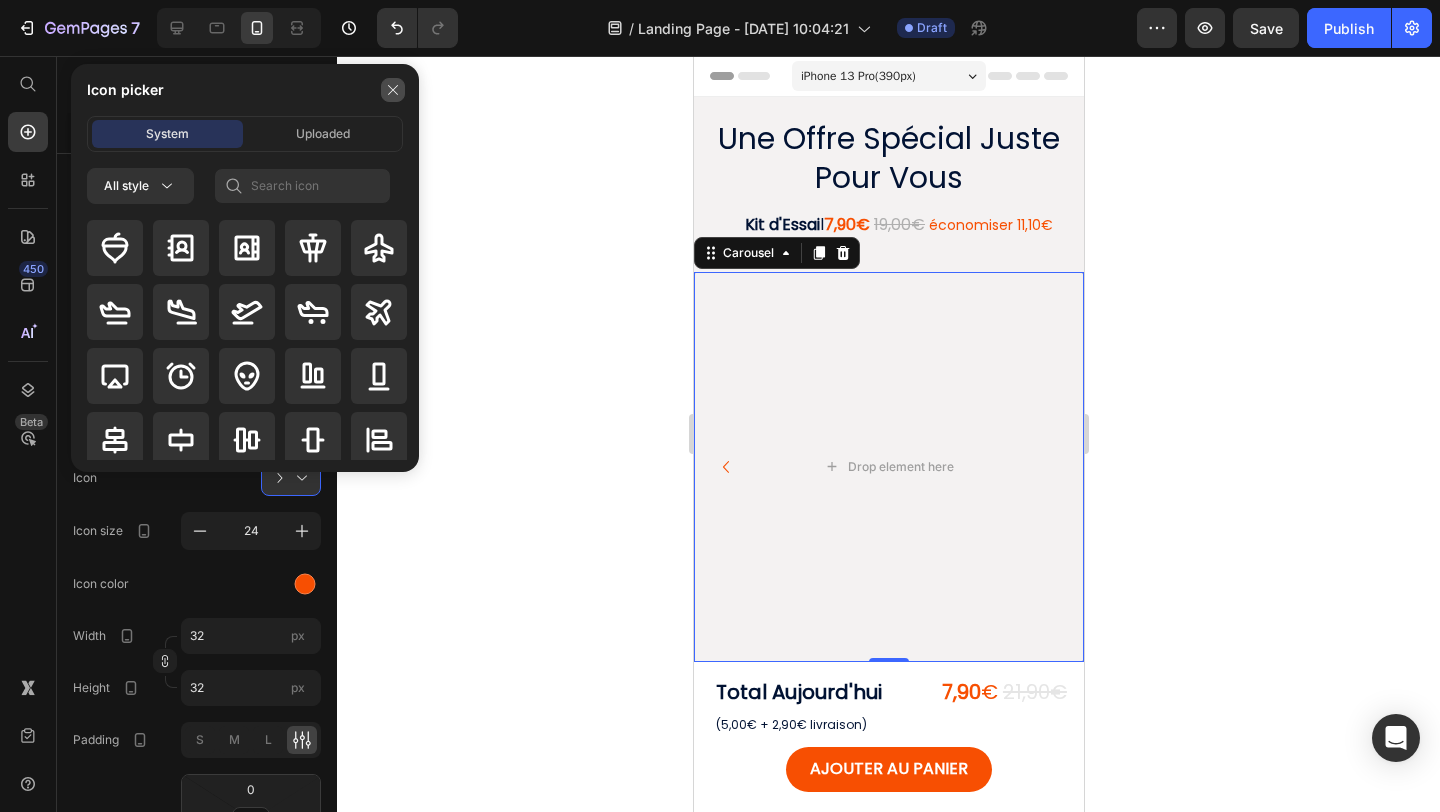 click 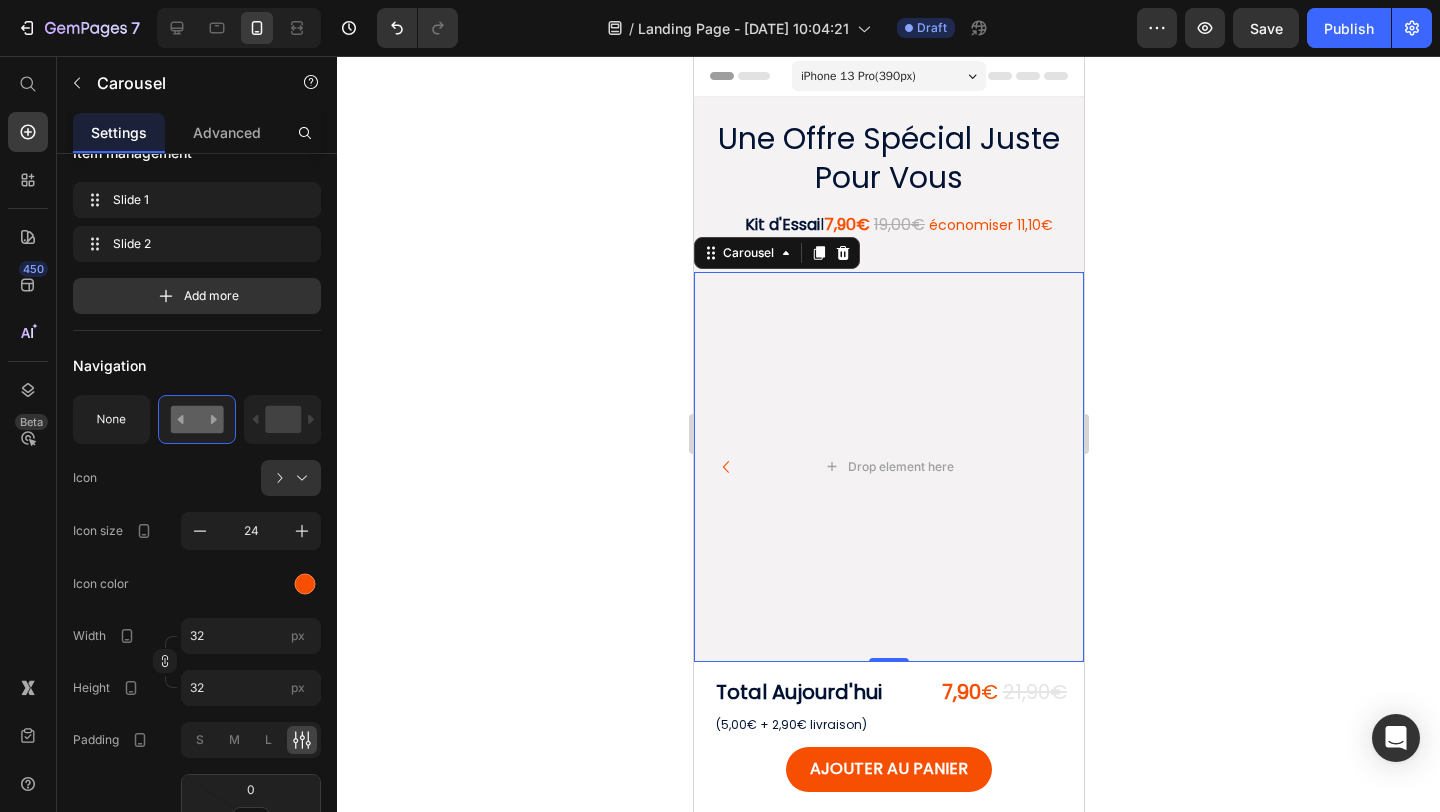 click 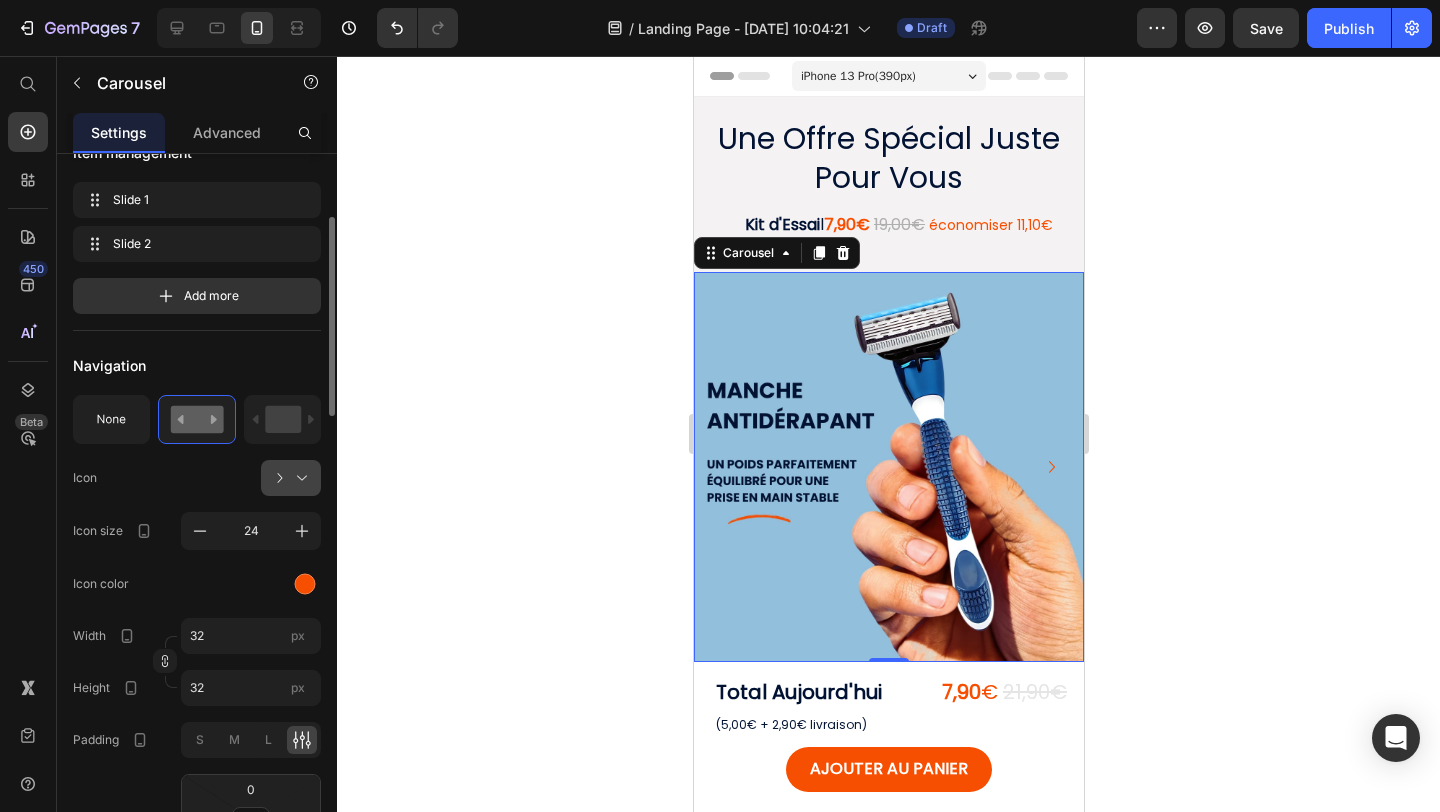 click at bounding box center [299, 478] 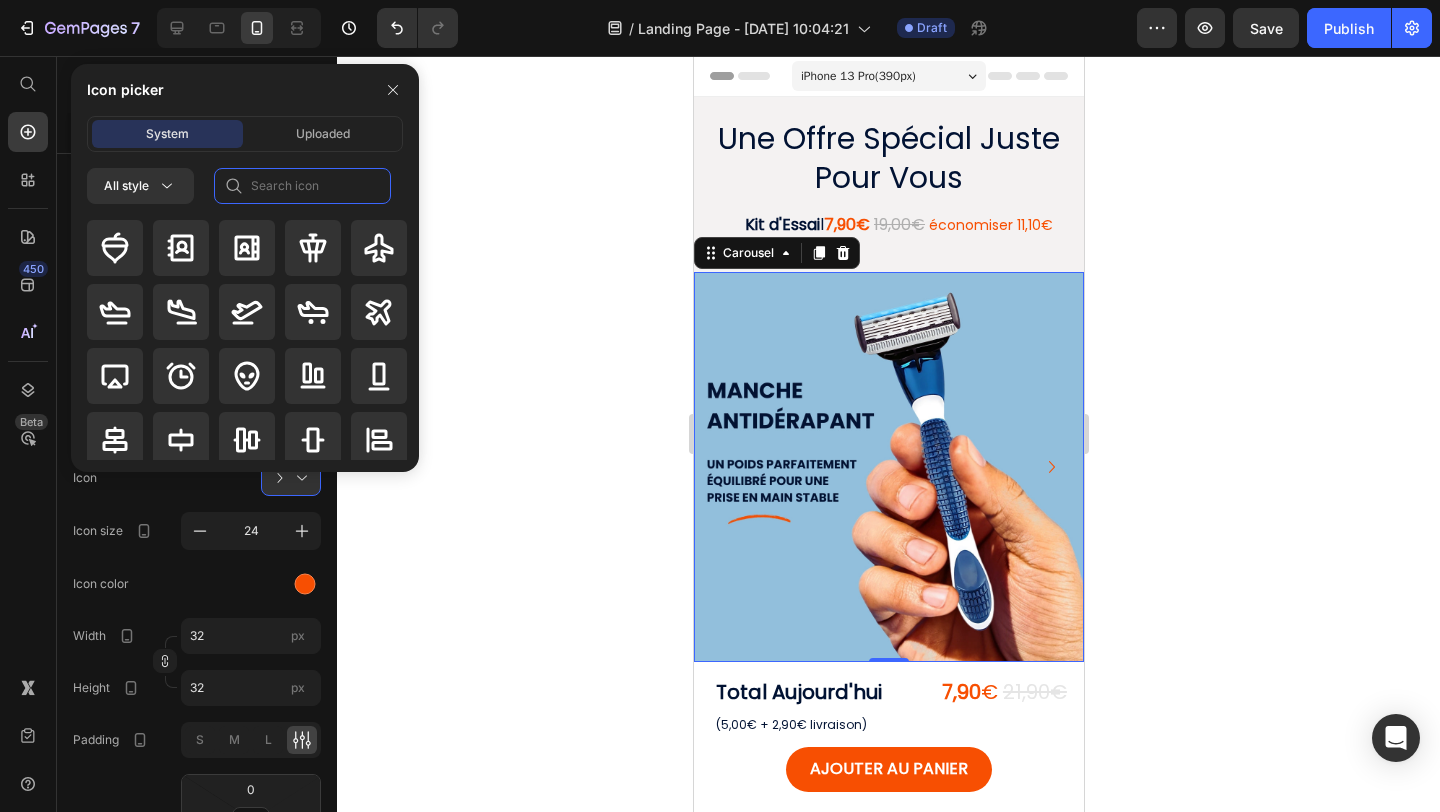 click 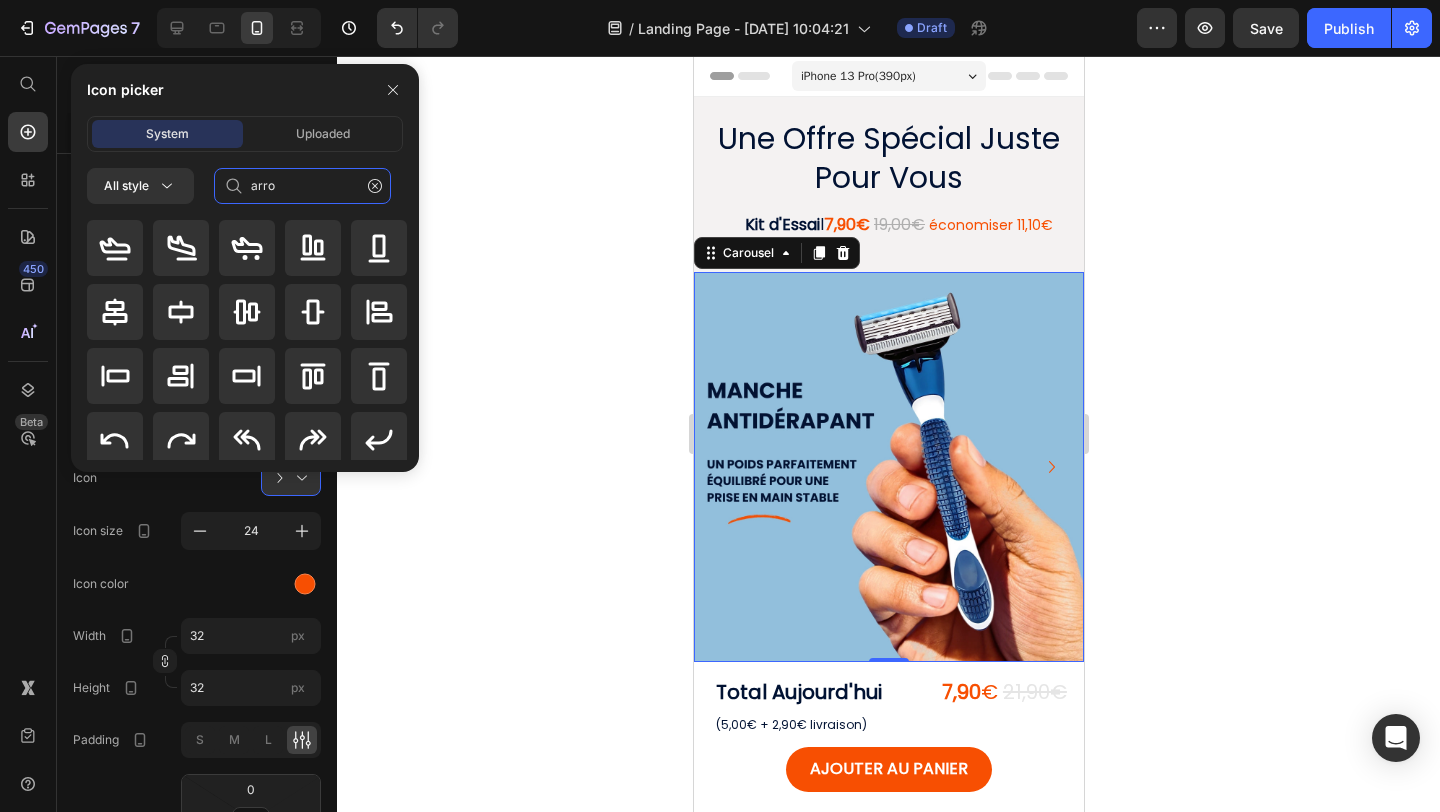 type on "arrow" 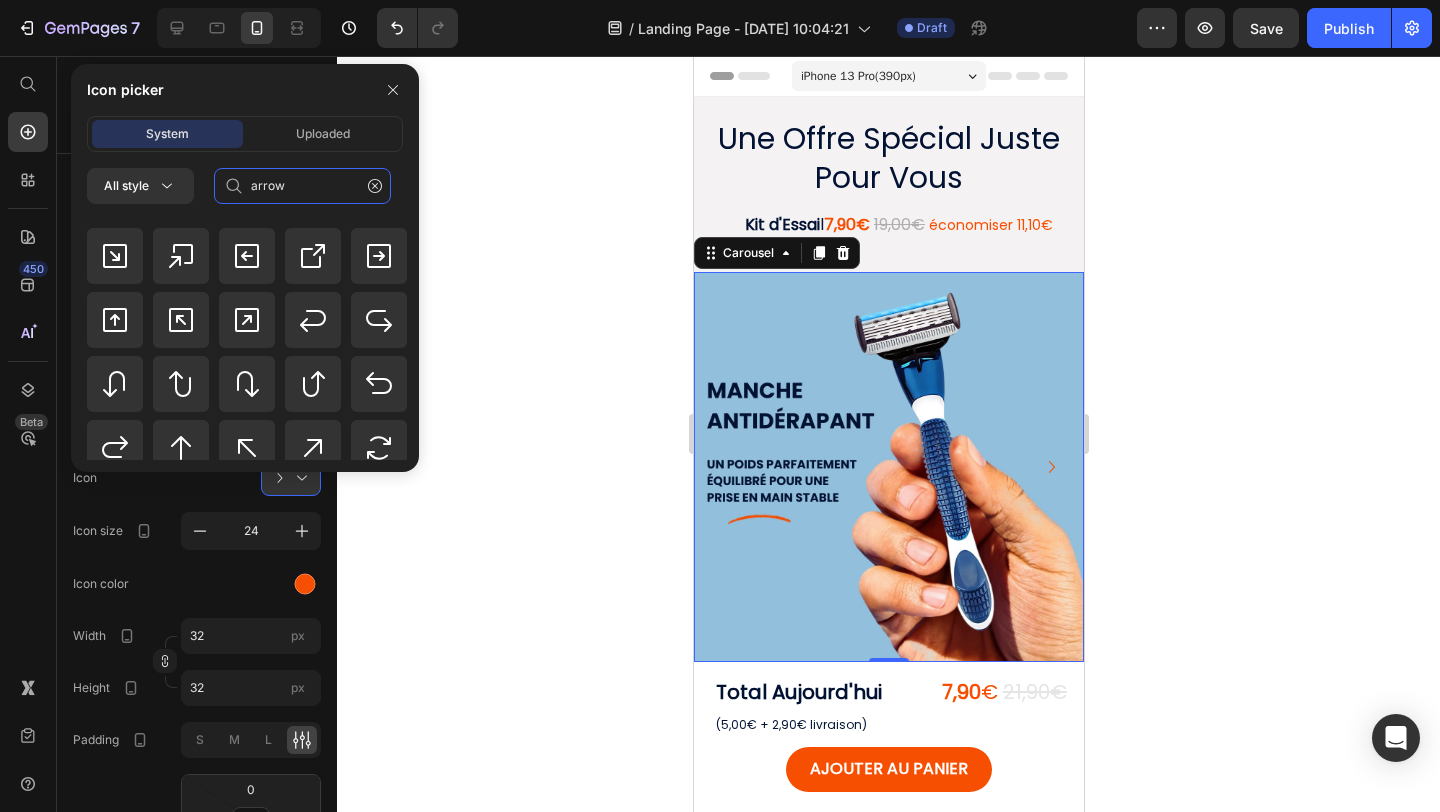 scroll, scrollTop: 4001, scrollLeft: 0, axis: vertical 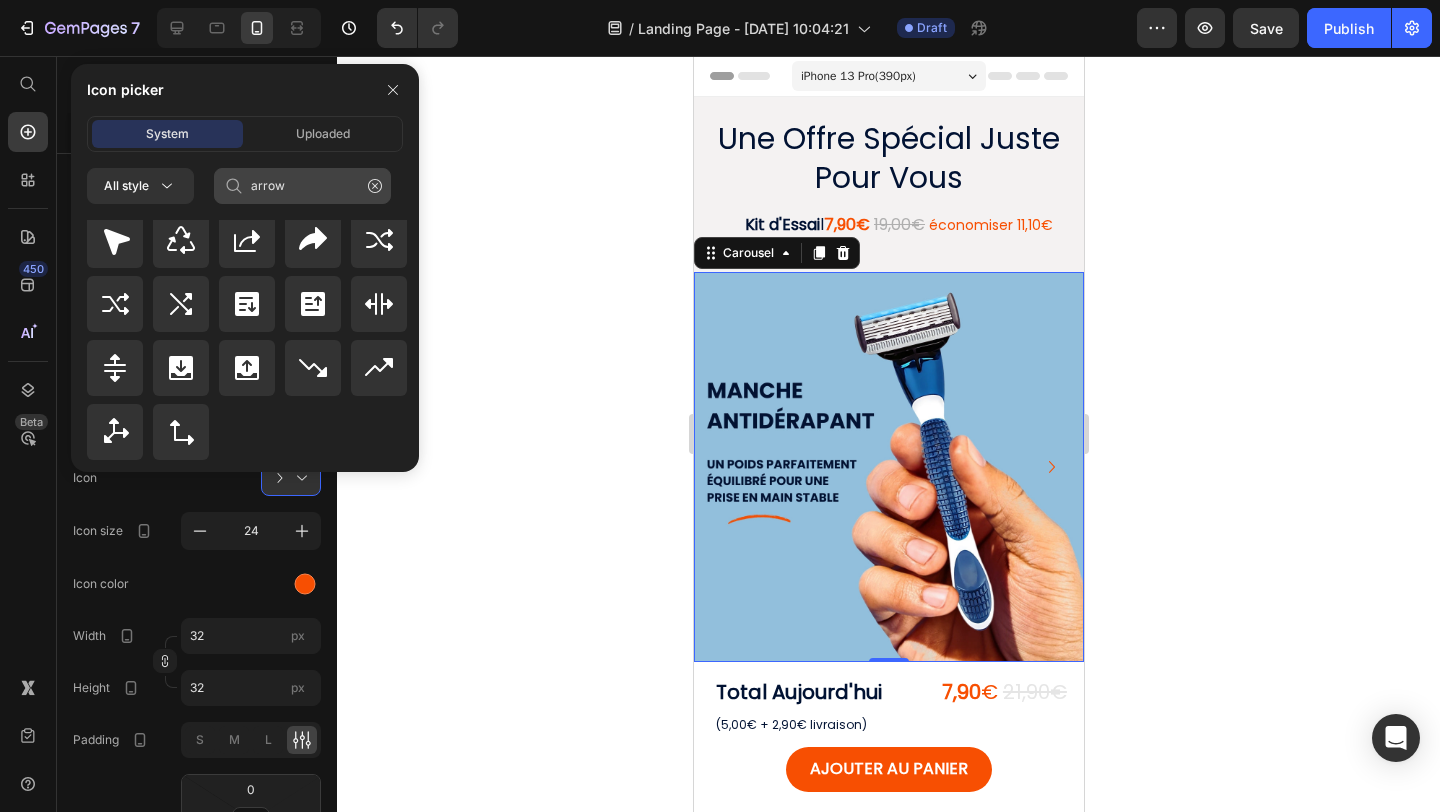 click on "arrow" 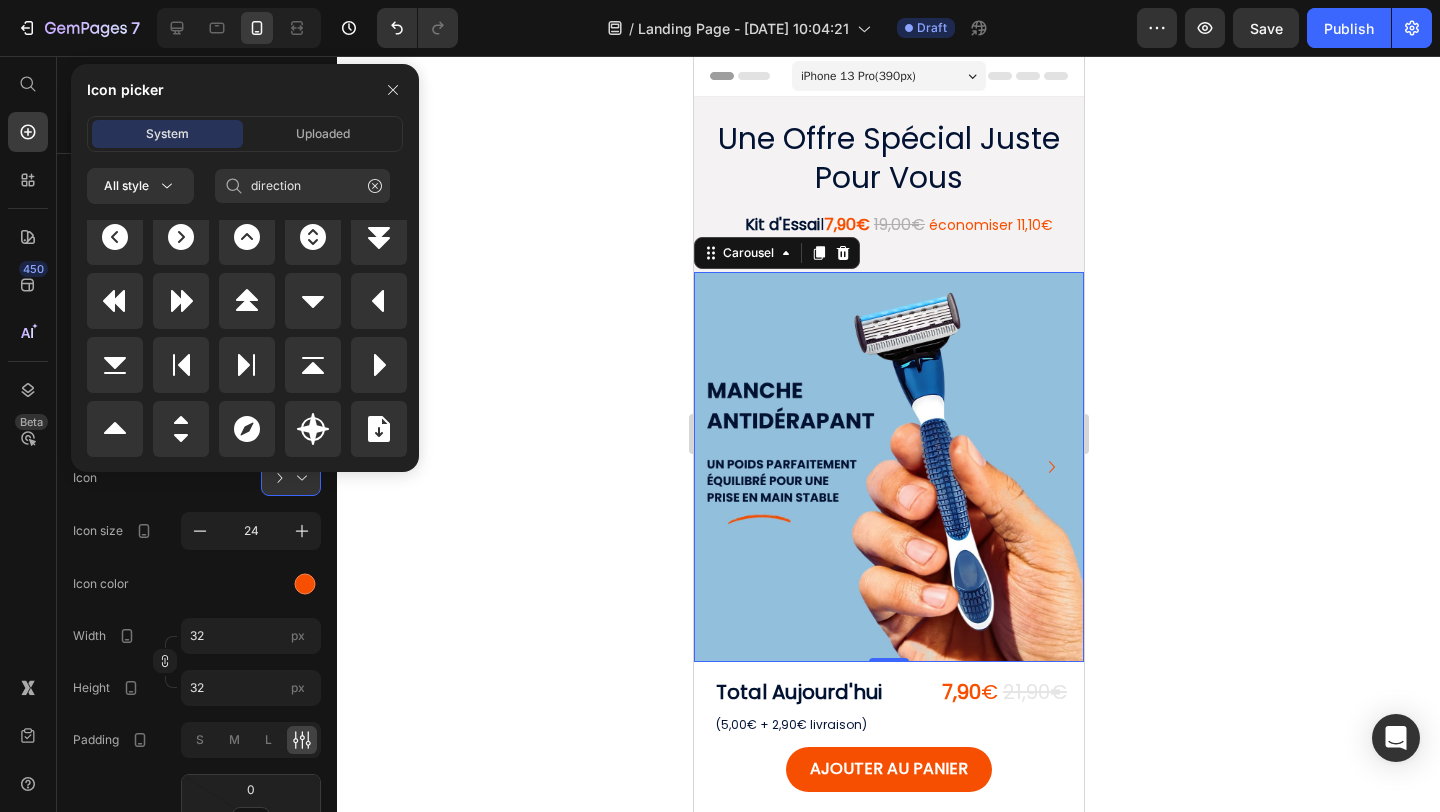 scroll, scrollTop: 5237, scrollLeft: 0, axis: vertical 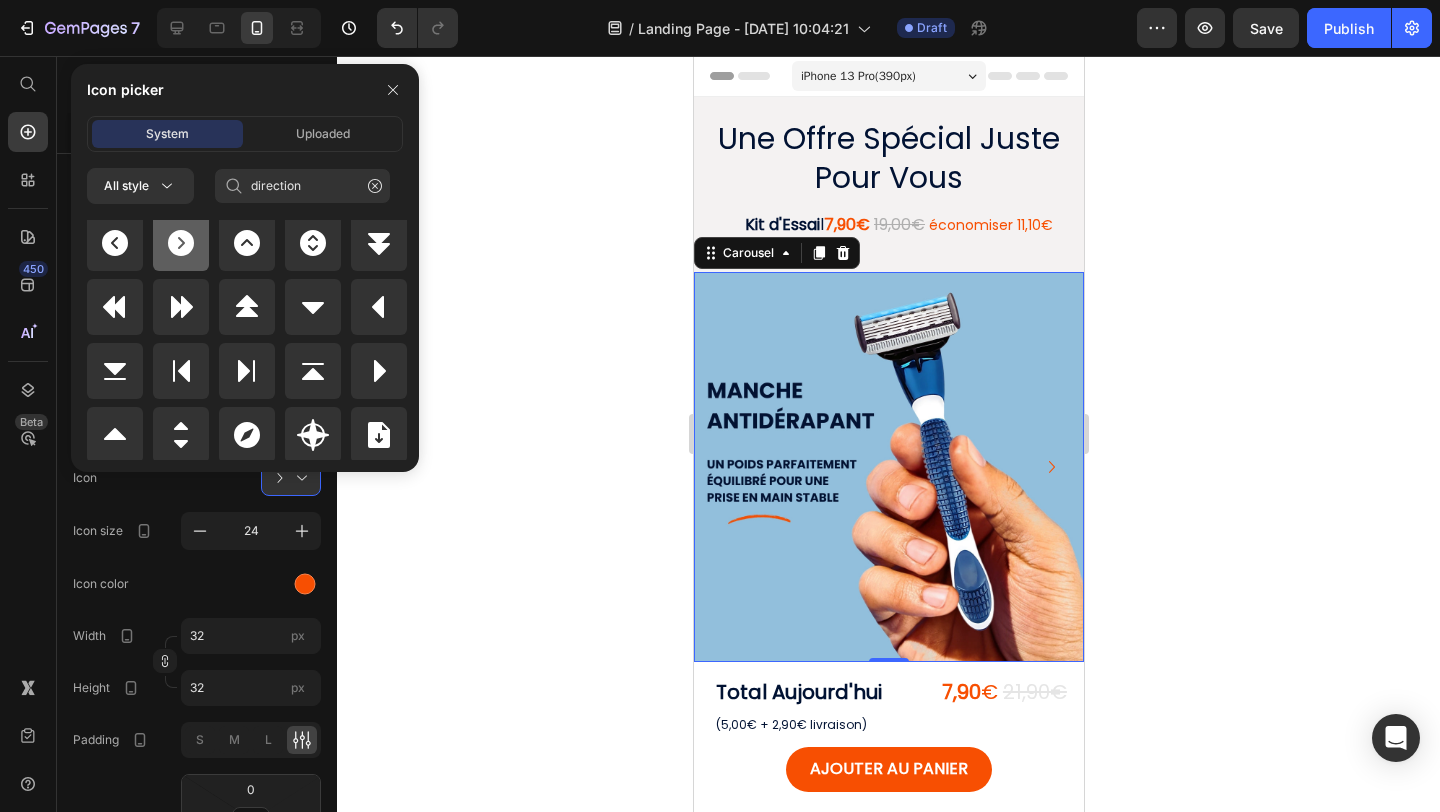 type on "direction" 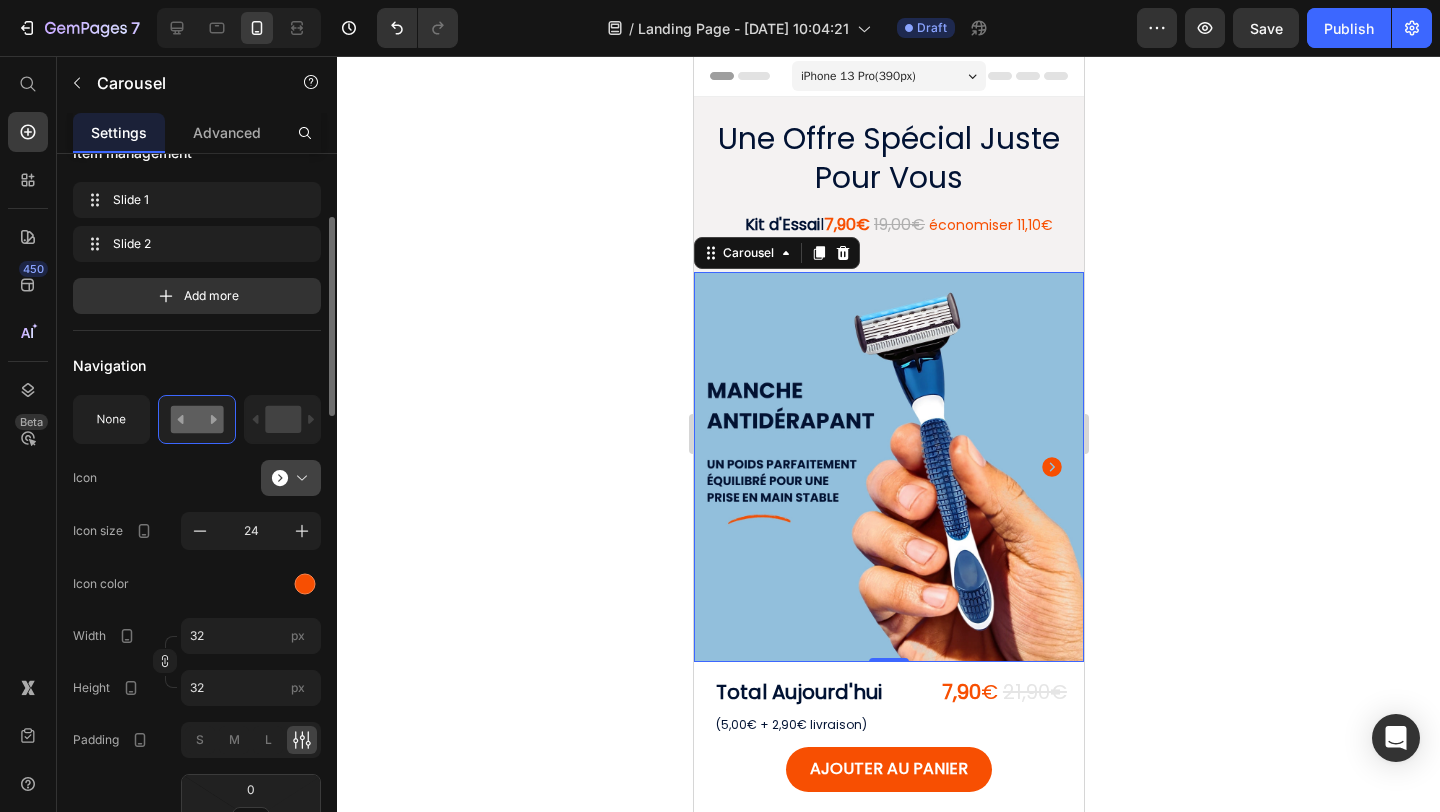 click at bounding box center [299, 478] 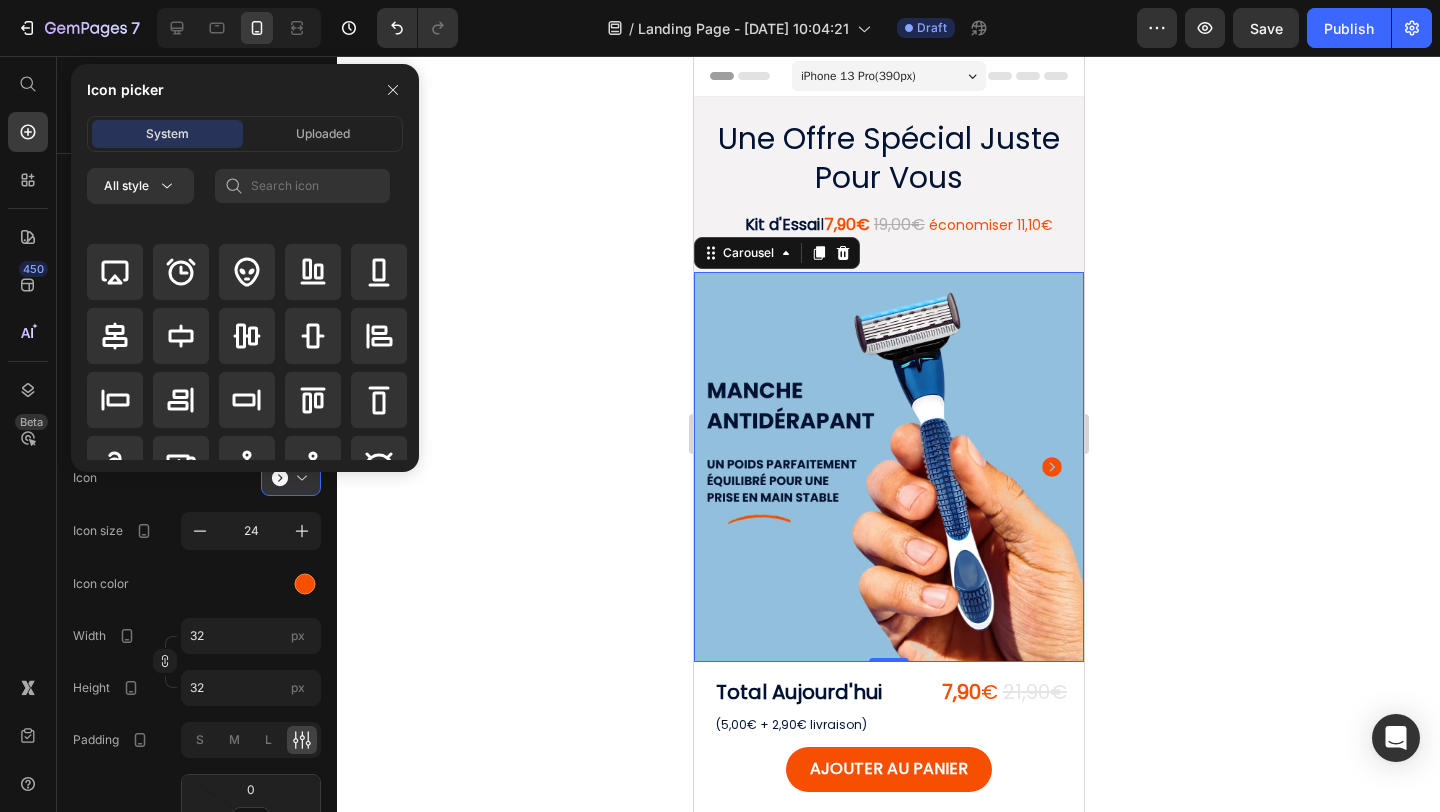 scroll, scrollTop: 0, scrollLeft: 0, axis: both 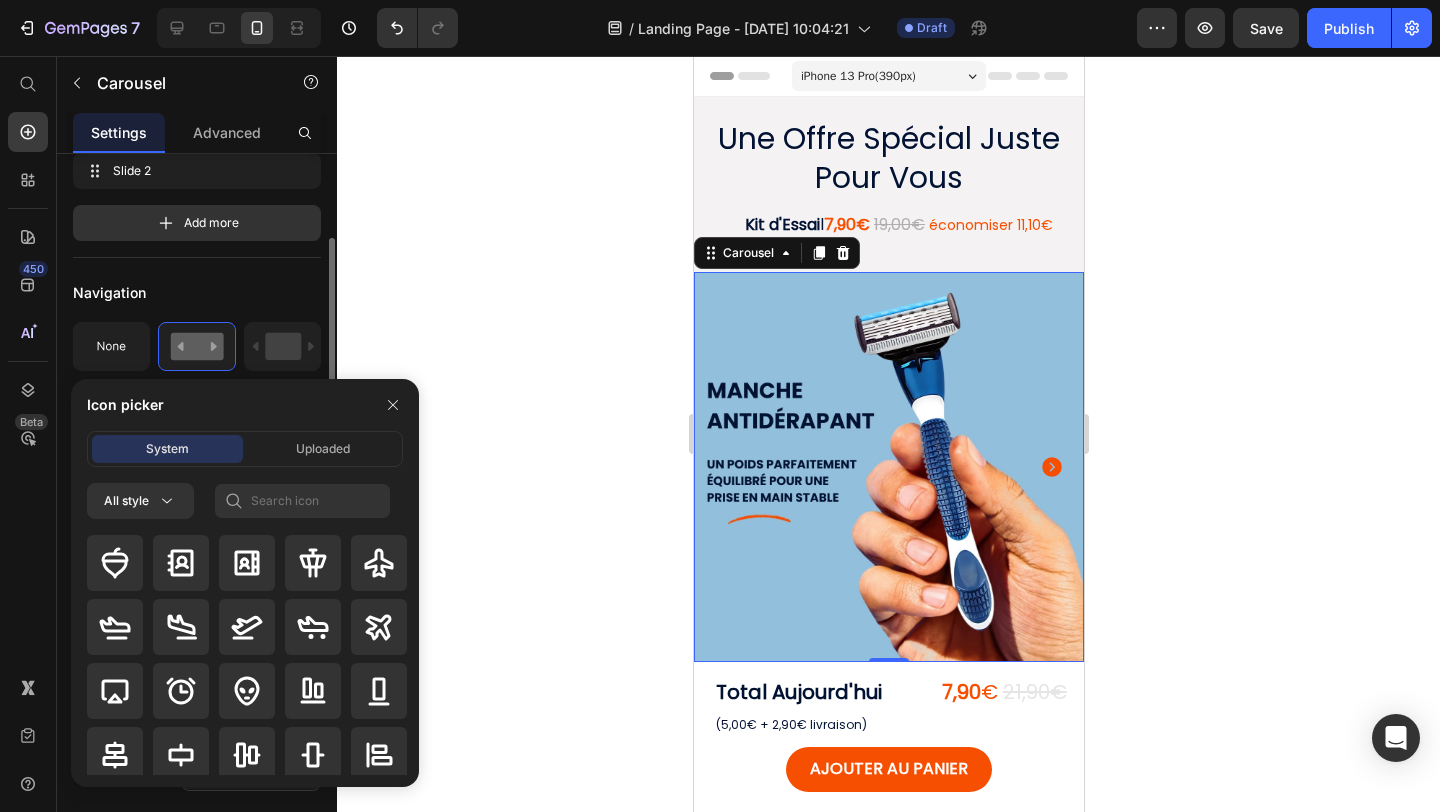 click on "Navigation" at bounding box center (197, 292) 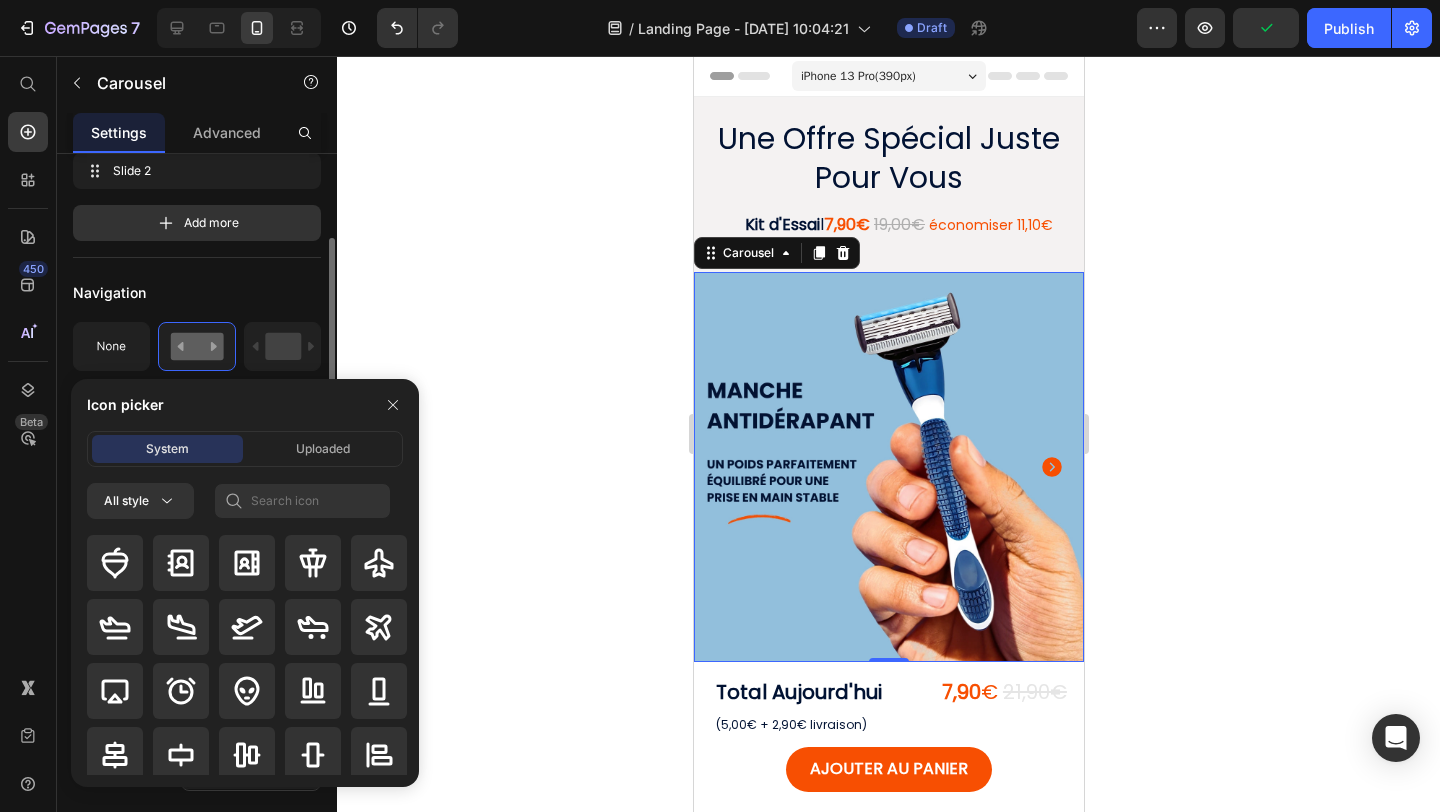 click on "Navigation" at bounding box center (197, 292) 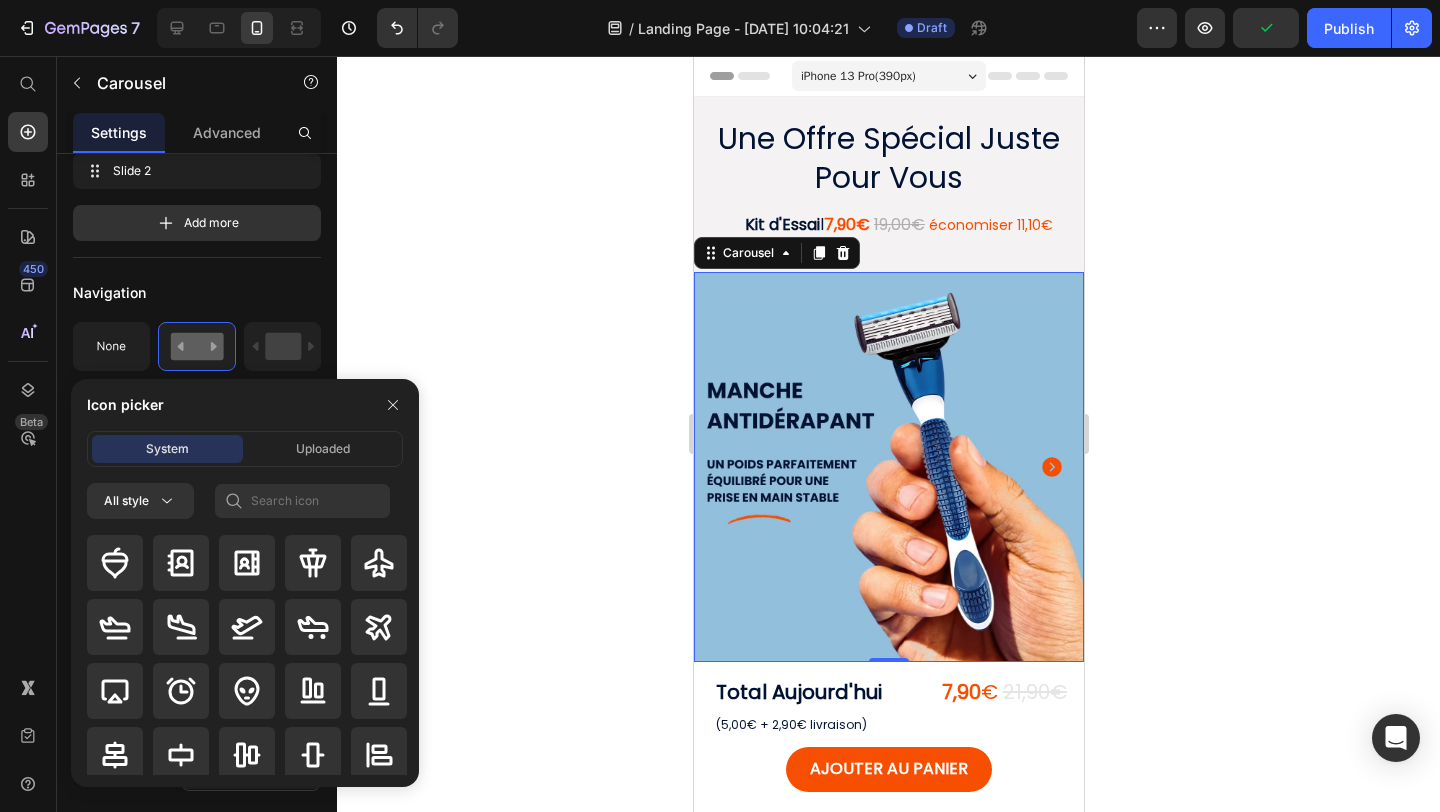 click at bounding box center (393, 405) 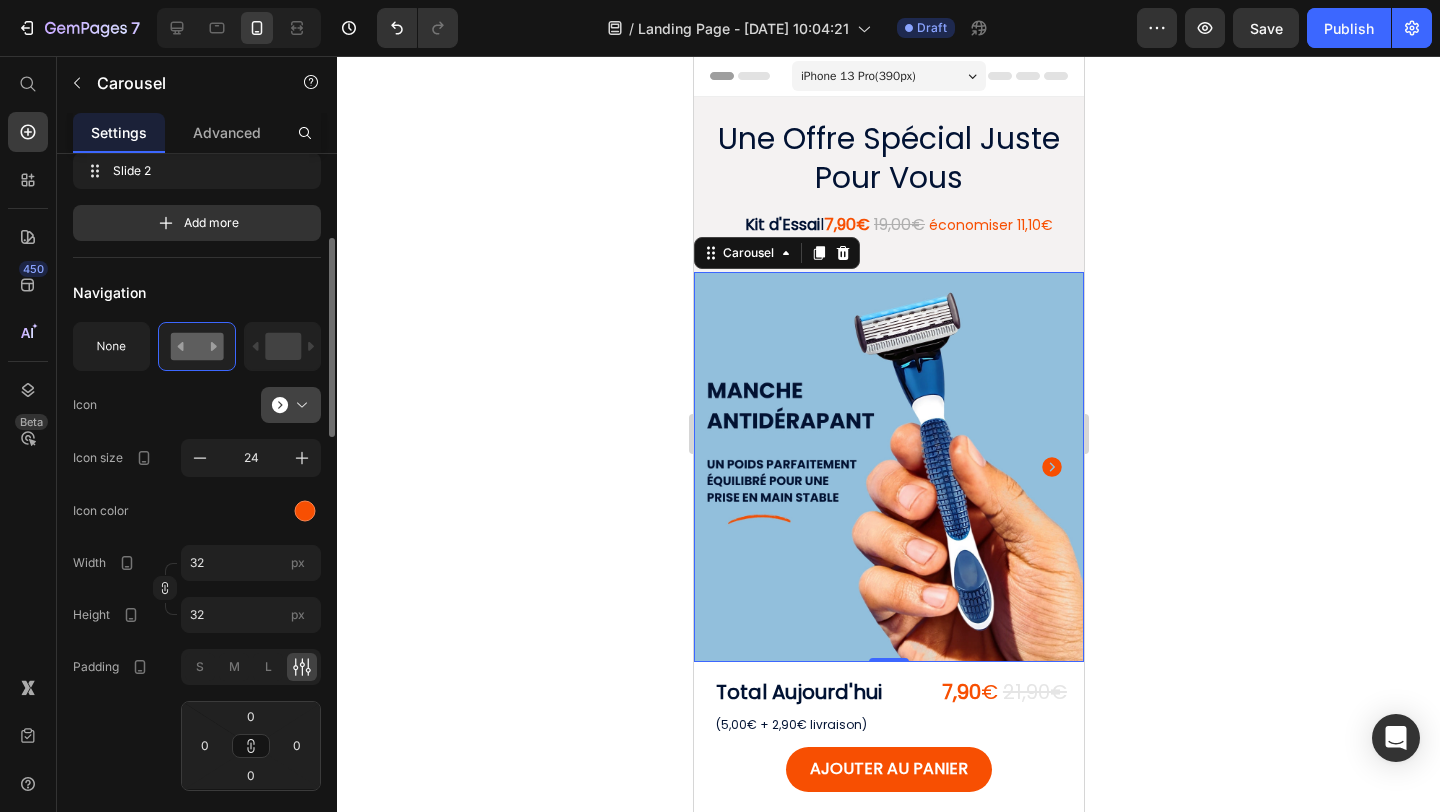 click at bounding box center (299, 405) 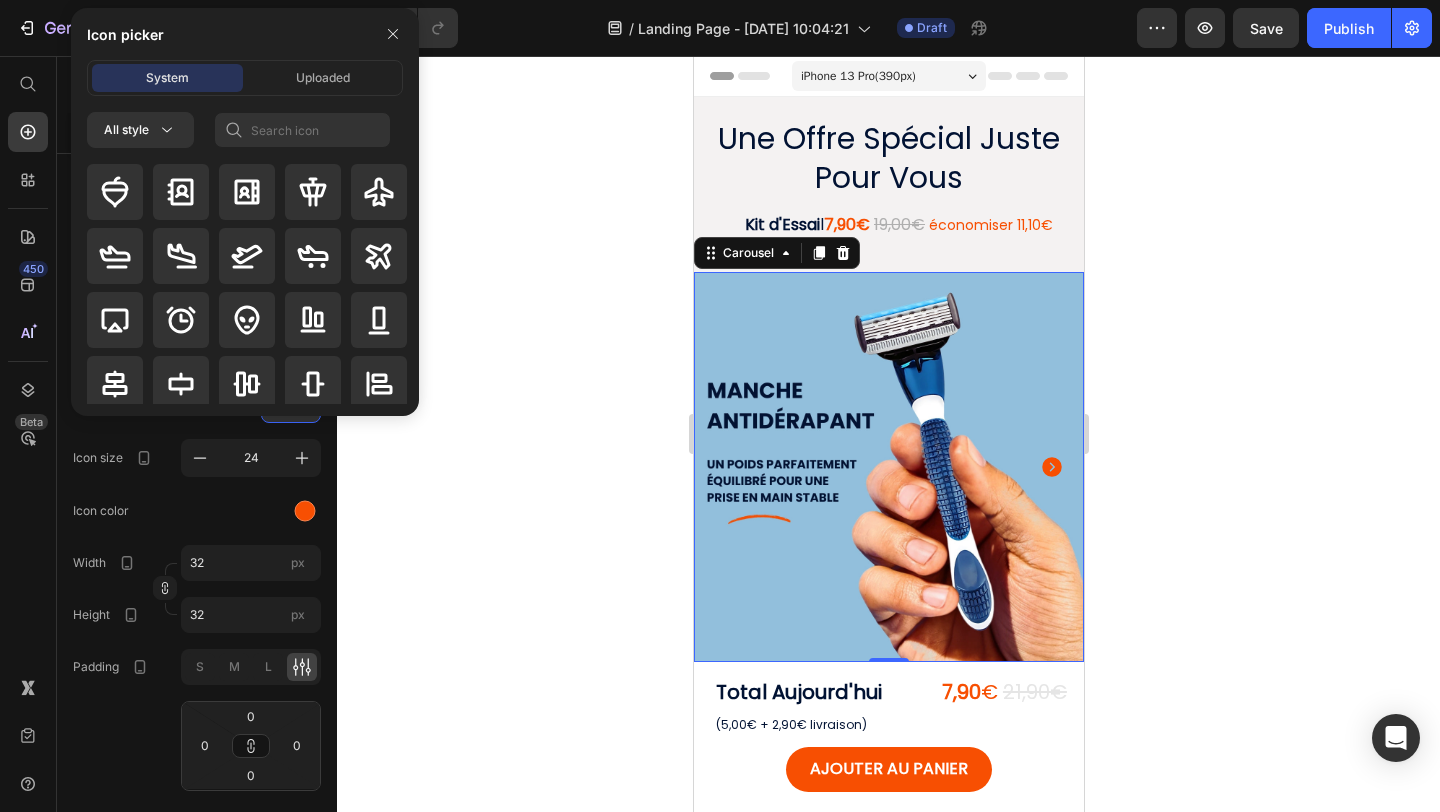 scroll, scrollTop: 1851, scrollLeft: 0, axis: vertical 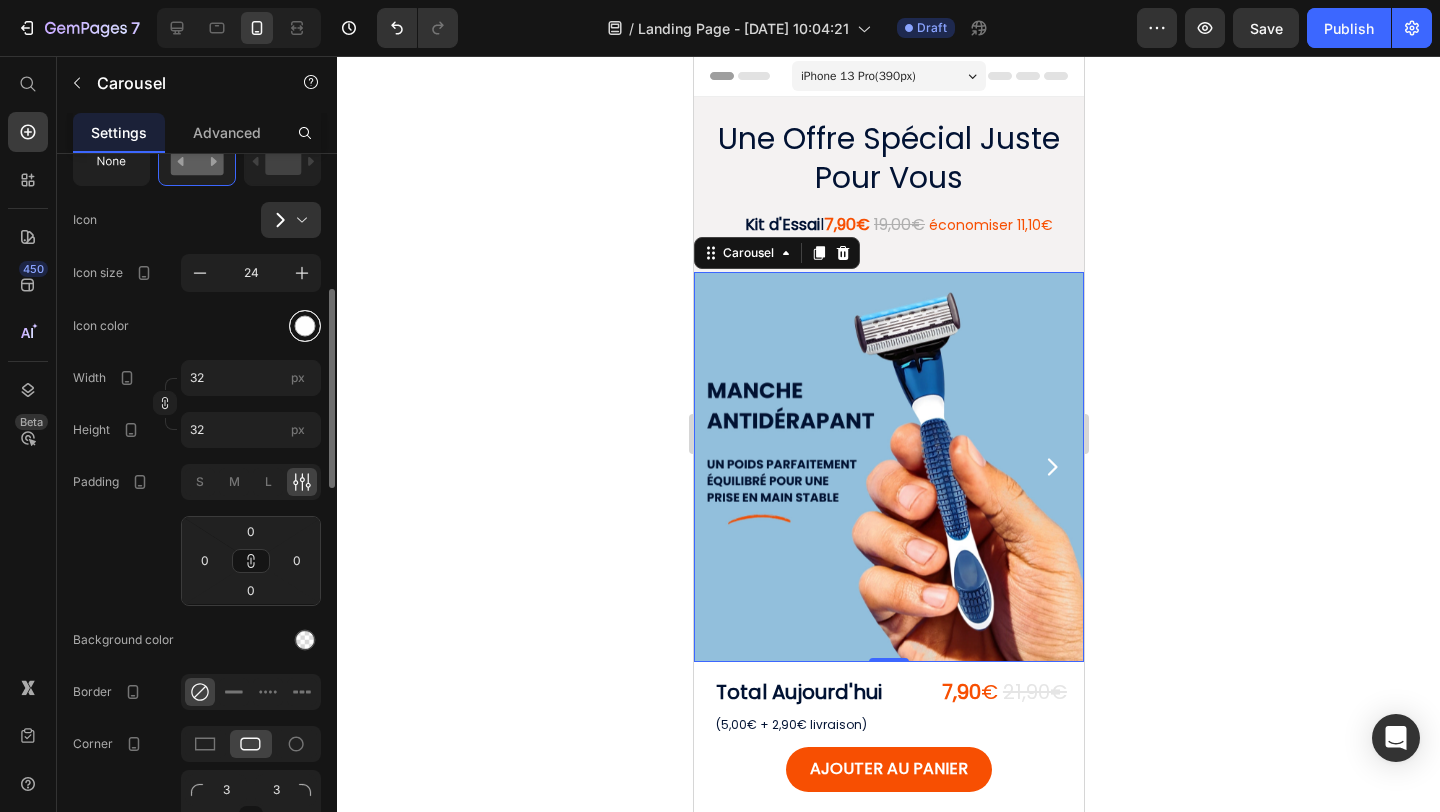 click at bounding box center [305, 325] 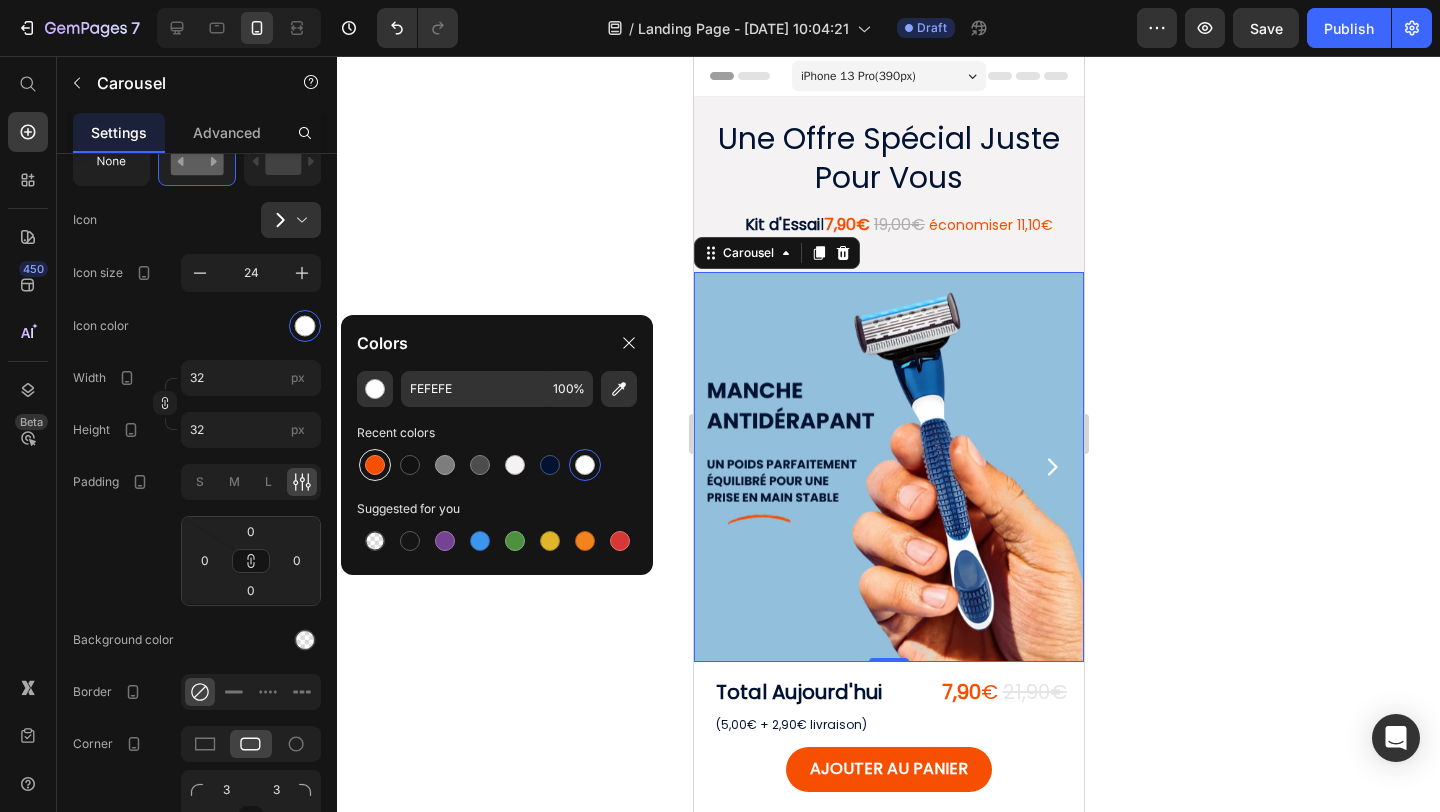 click at bounding box center [375, 465] 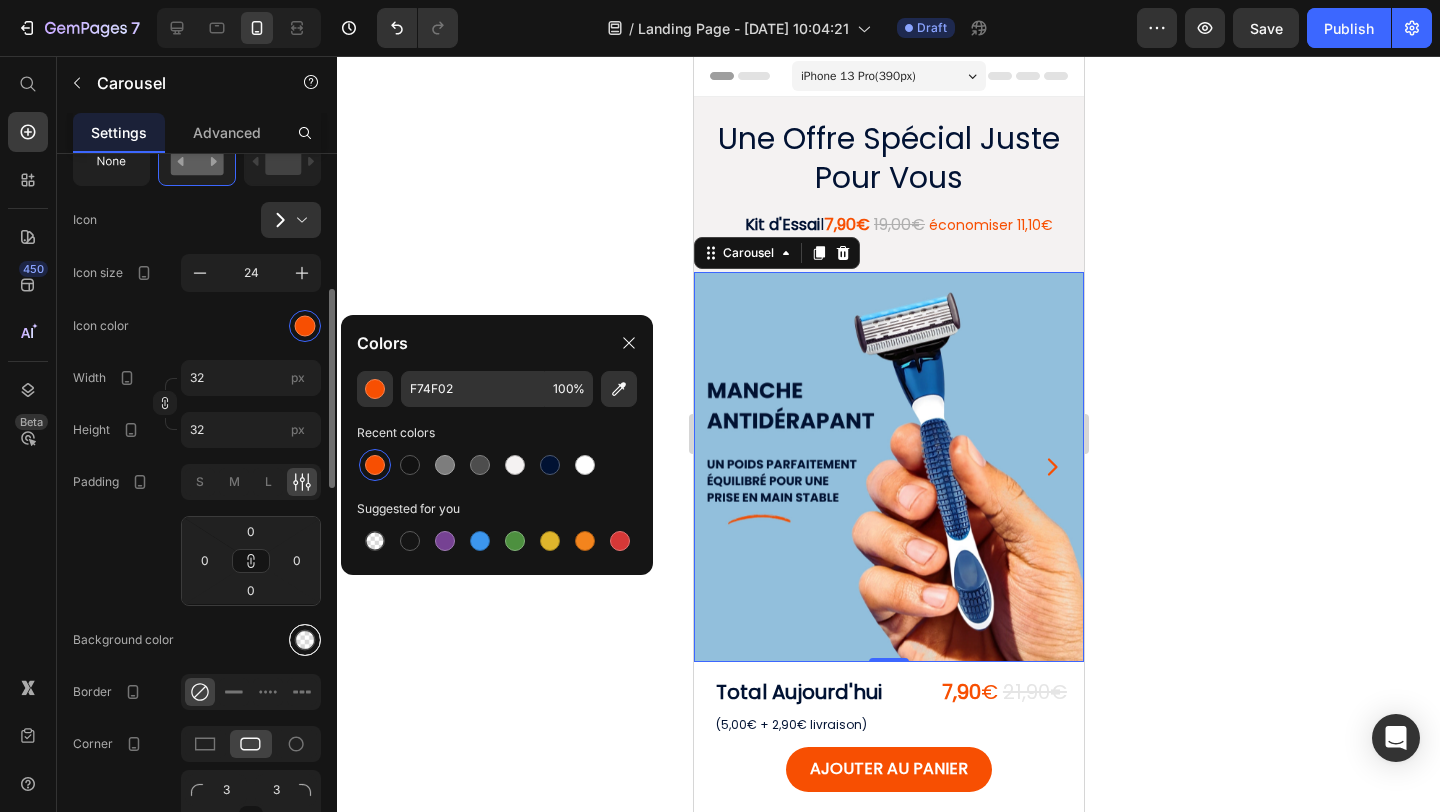 click at bounding box center [305, 639] 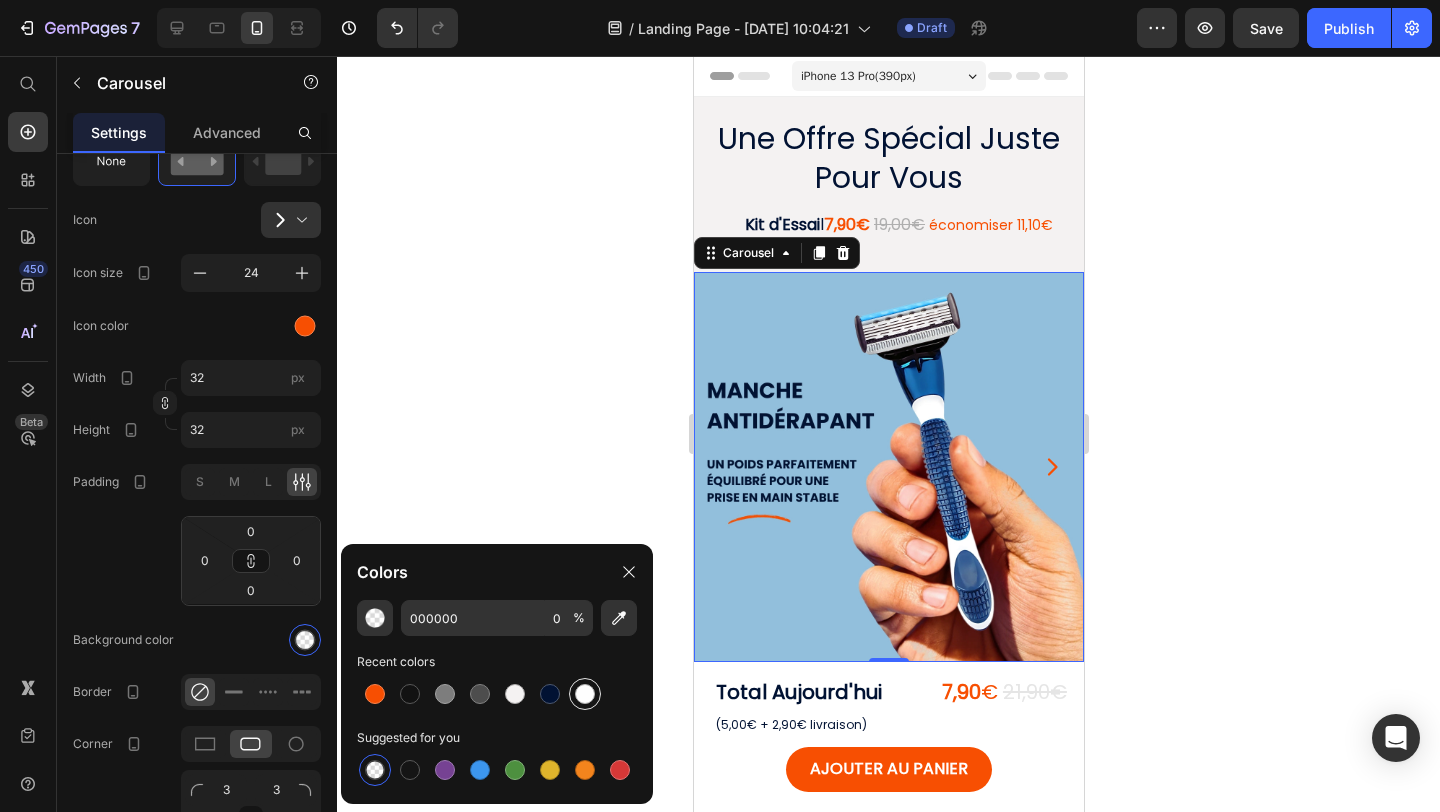 click at bounding box center [585, 694] 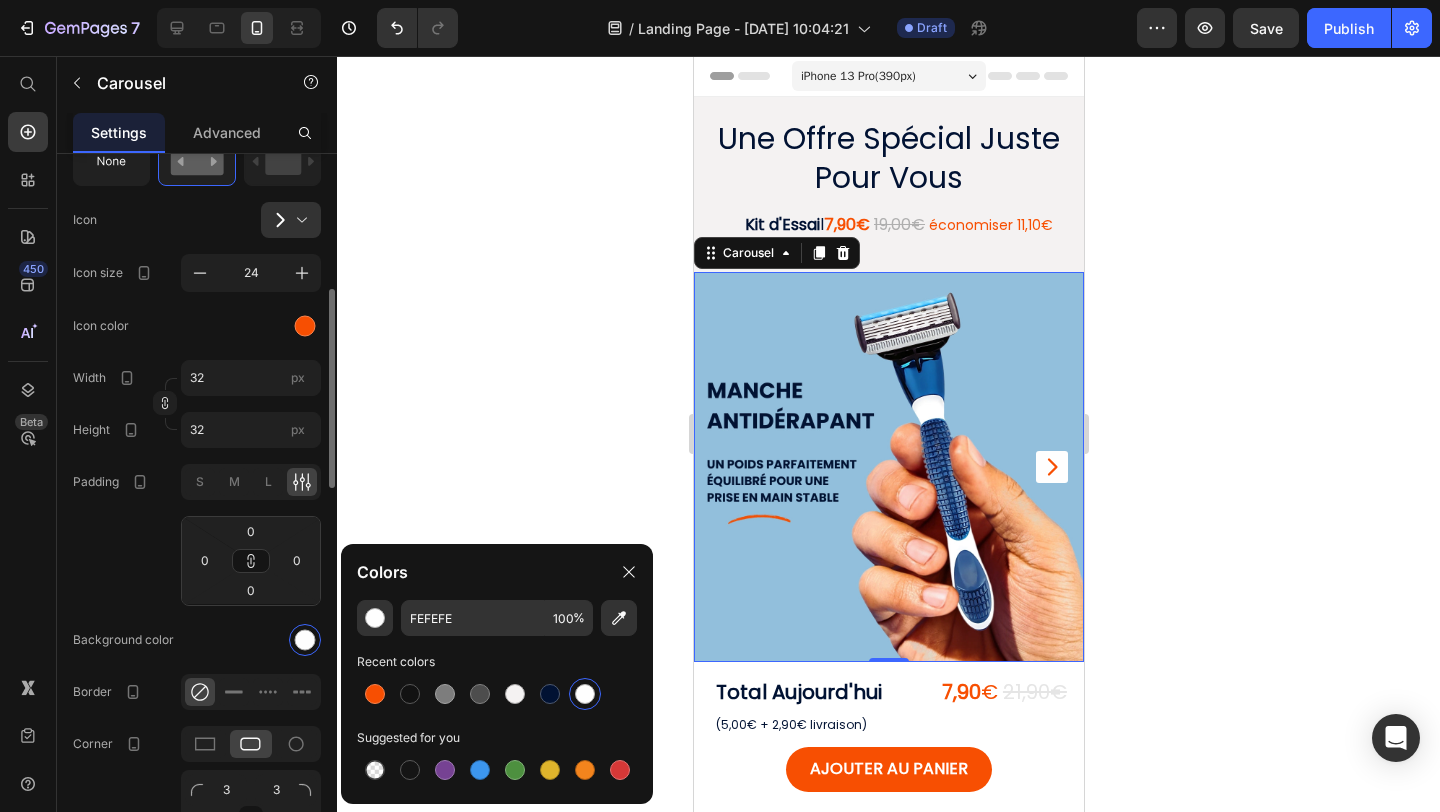 click on "Padding S M L 0 0 0 0" 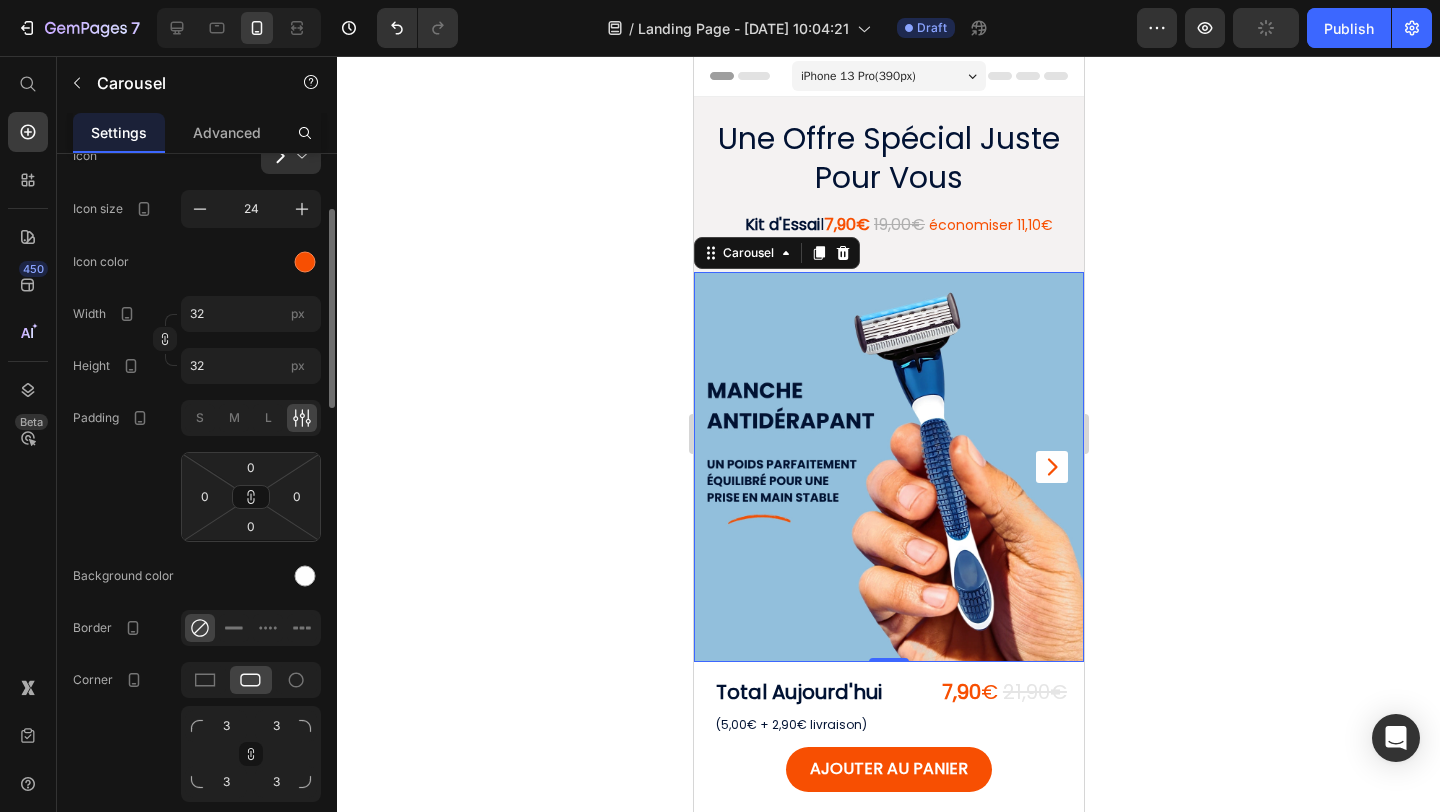 scroll, scrollTop: 460, scrollLeft: 0, axis: vertical 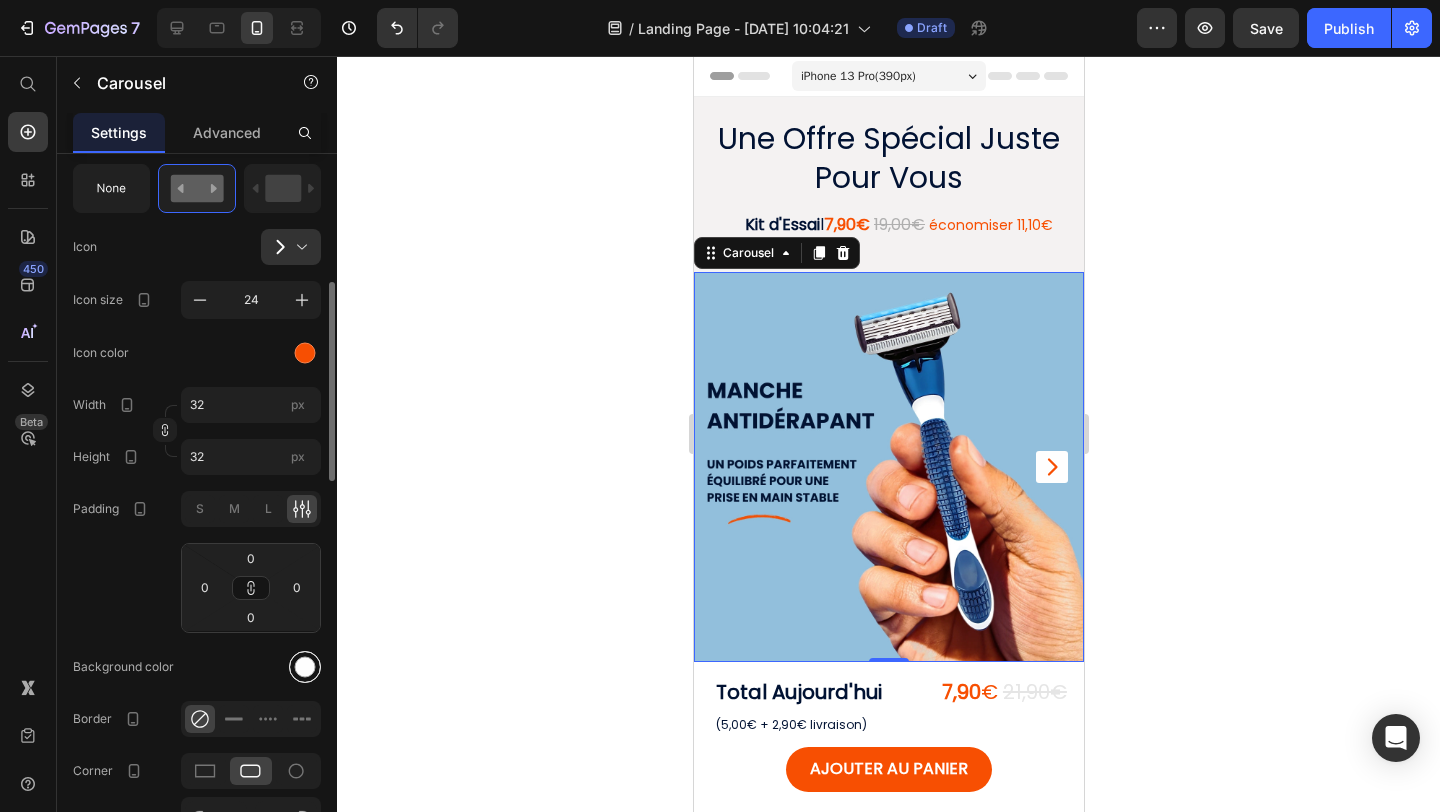 click at bounding box center [305, 666] 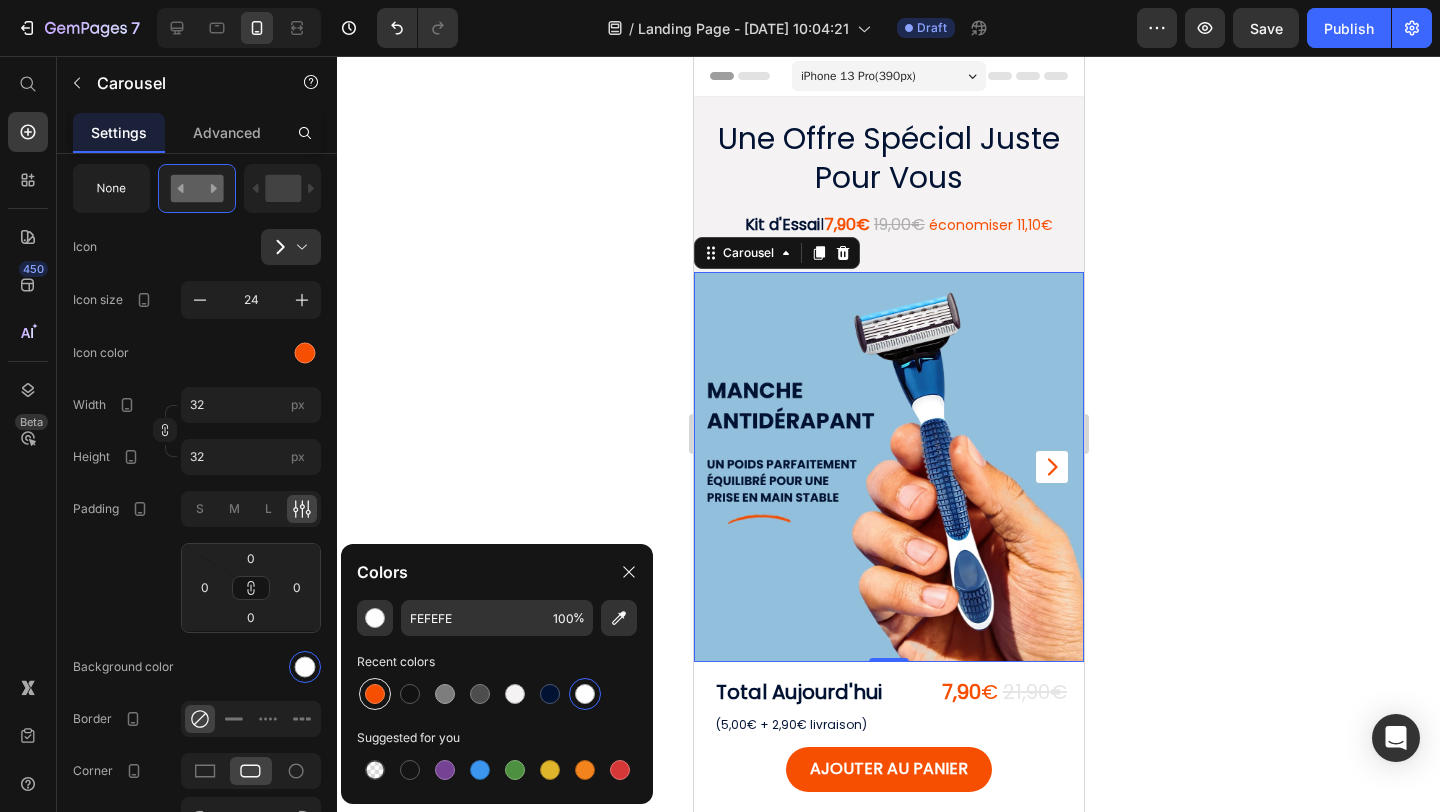 click at bounding box center [375, 694] 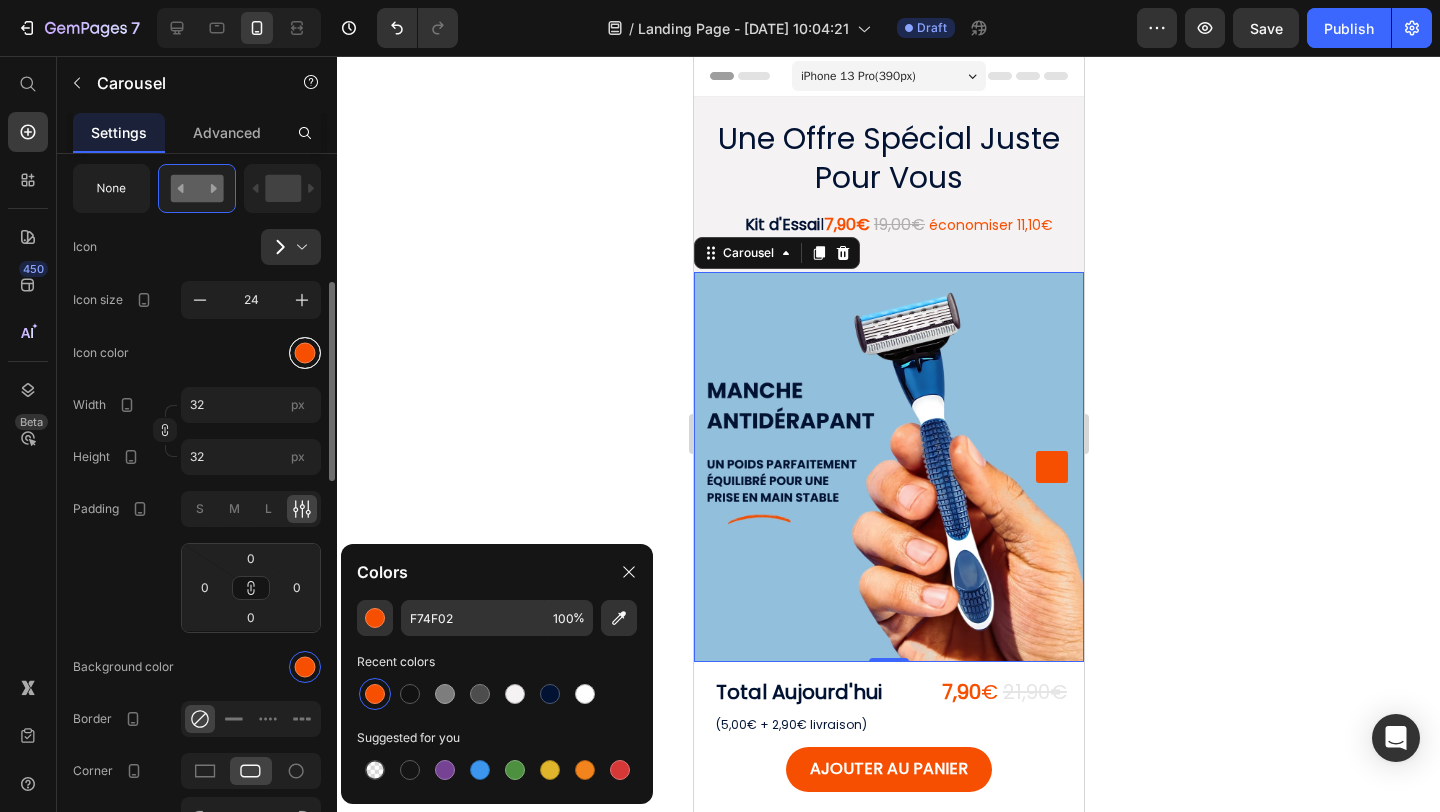 click at bounding box center [305, 352] 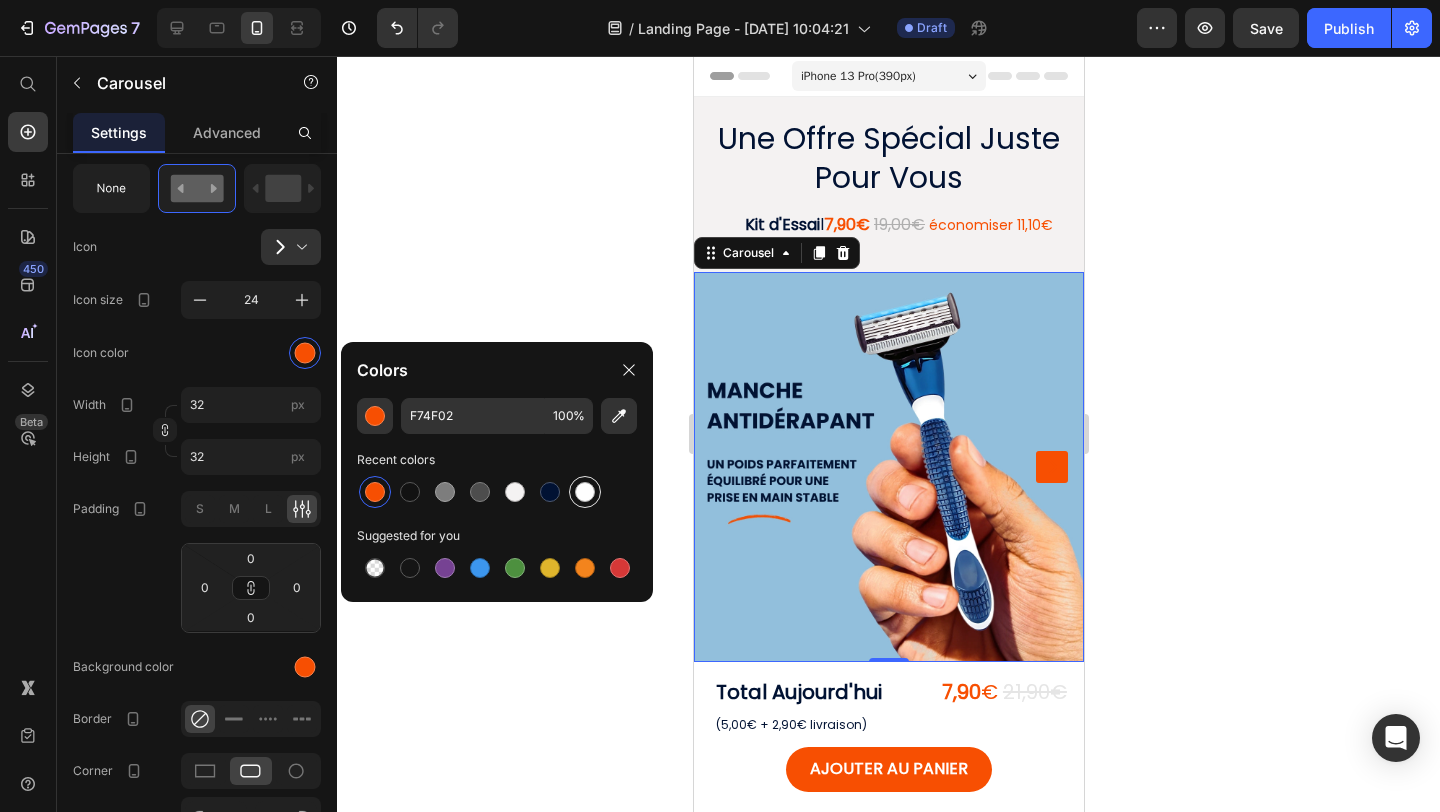 click at bounding box center (585, 492) 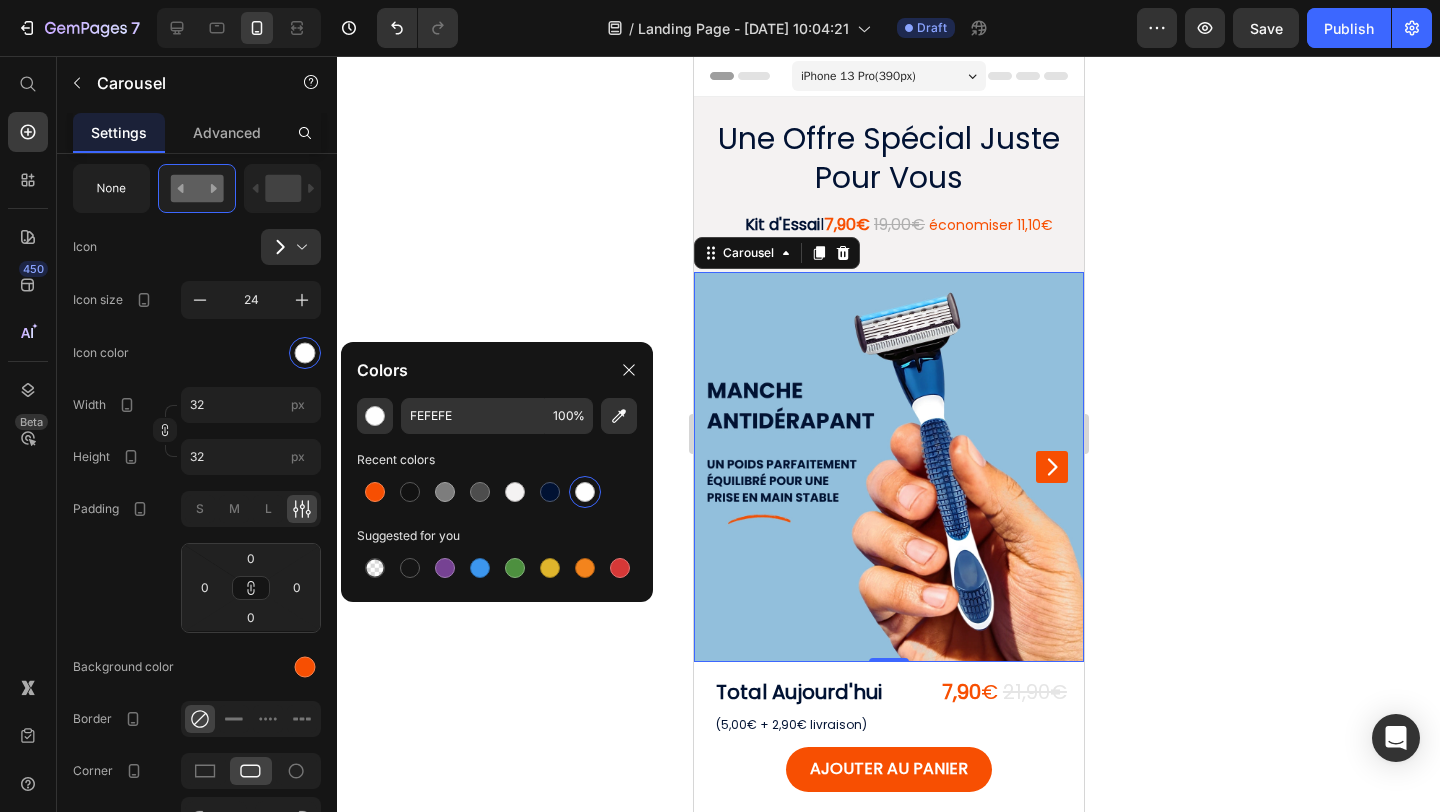 click 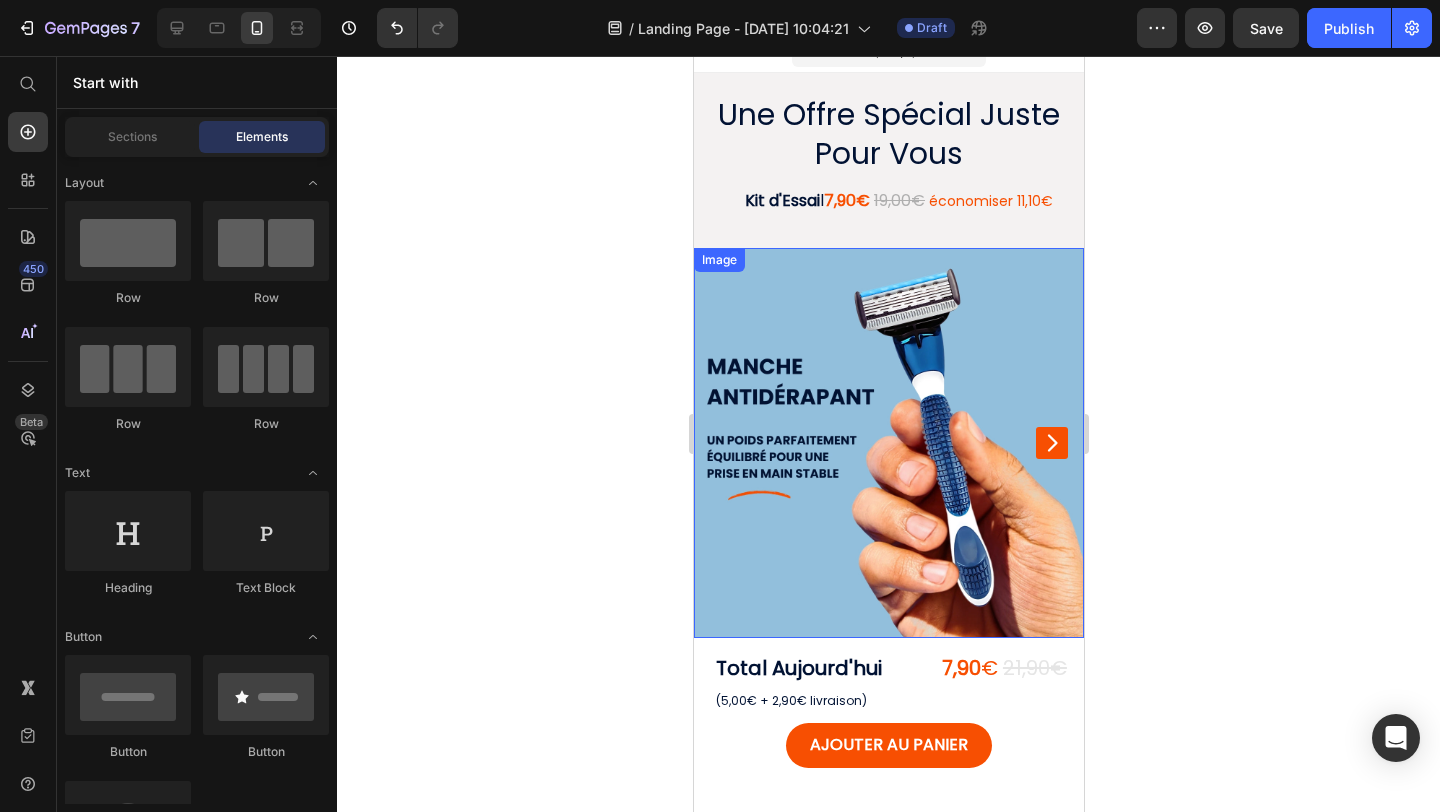 scroll, scrollTop: 30, scrollLeft: 0, axis: vertical 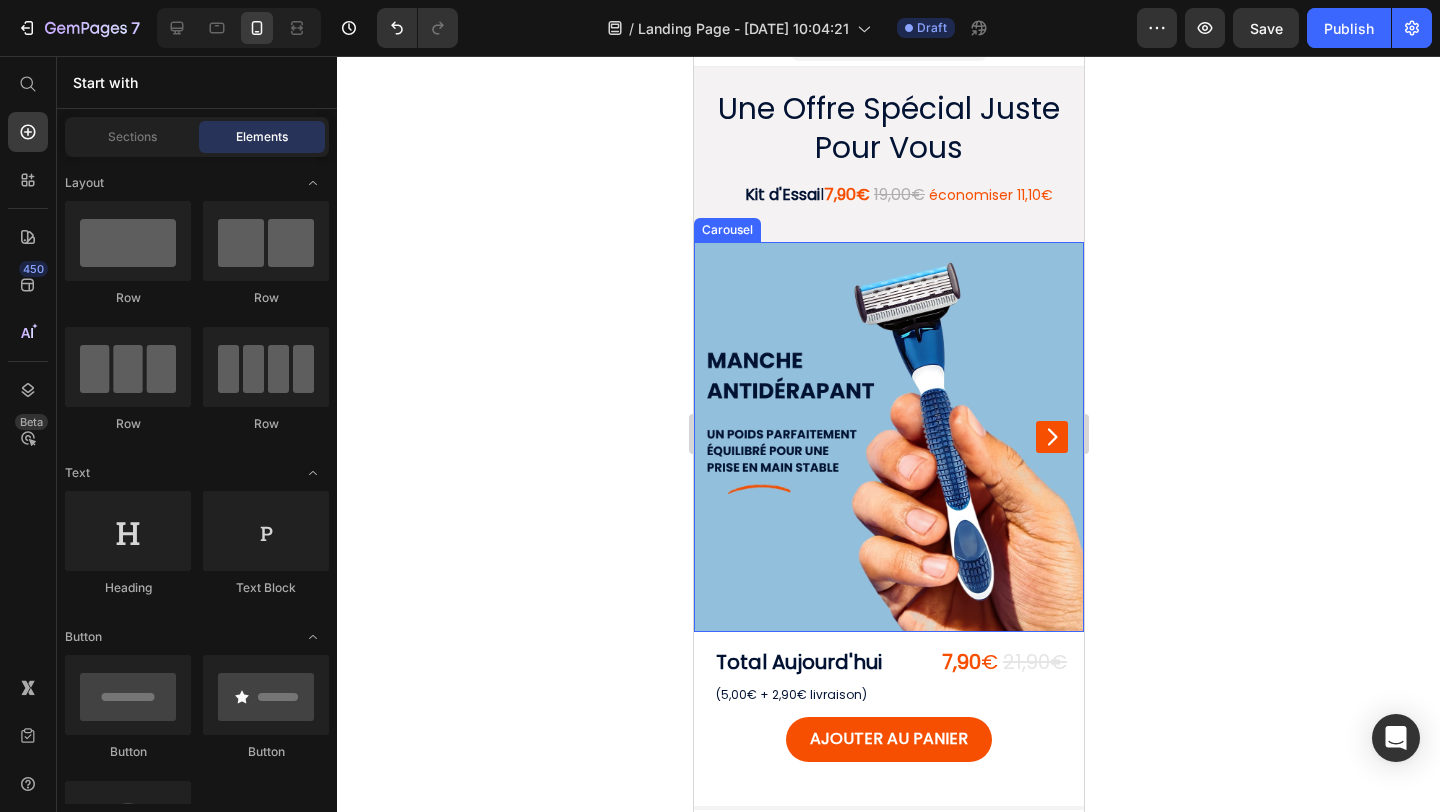 click 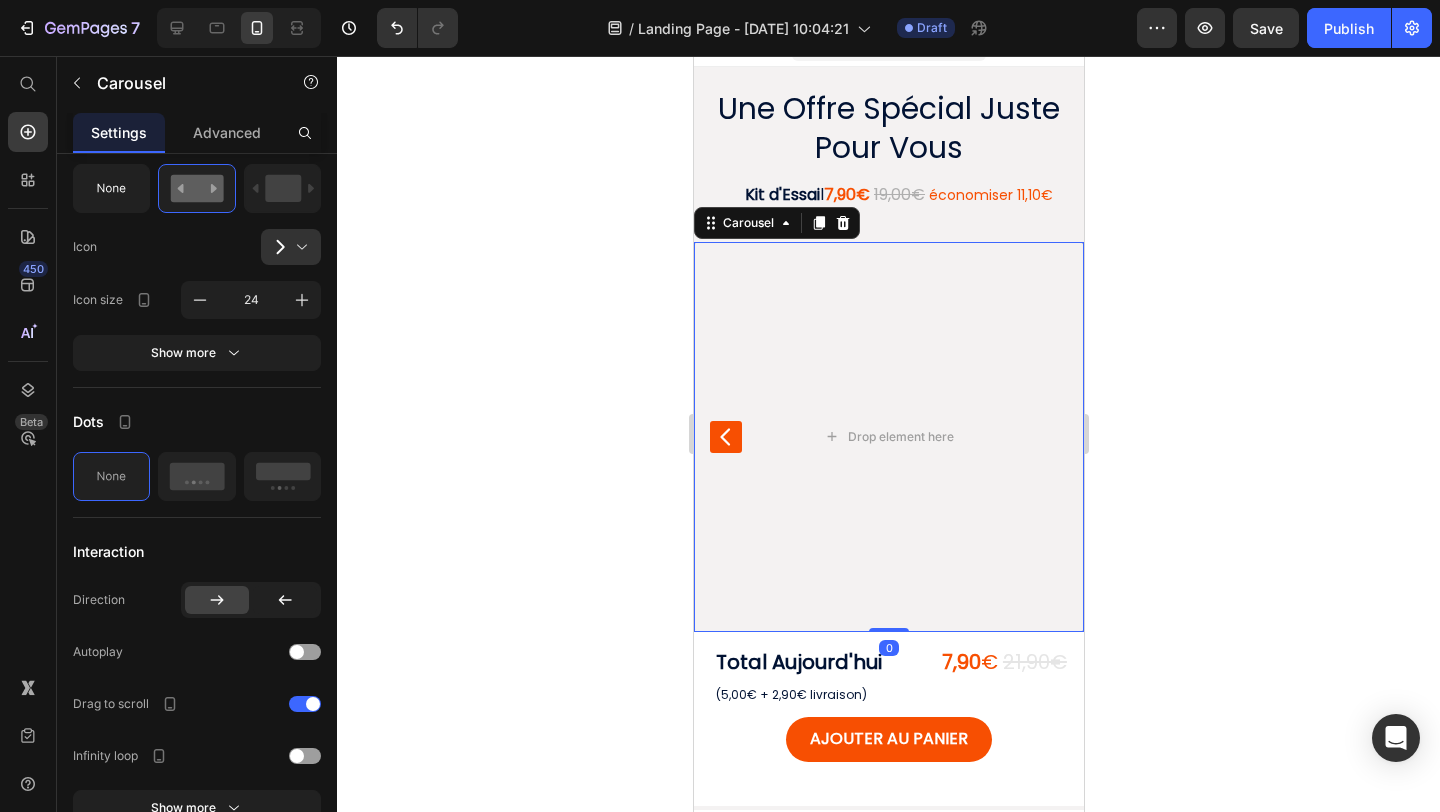click 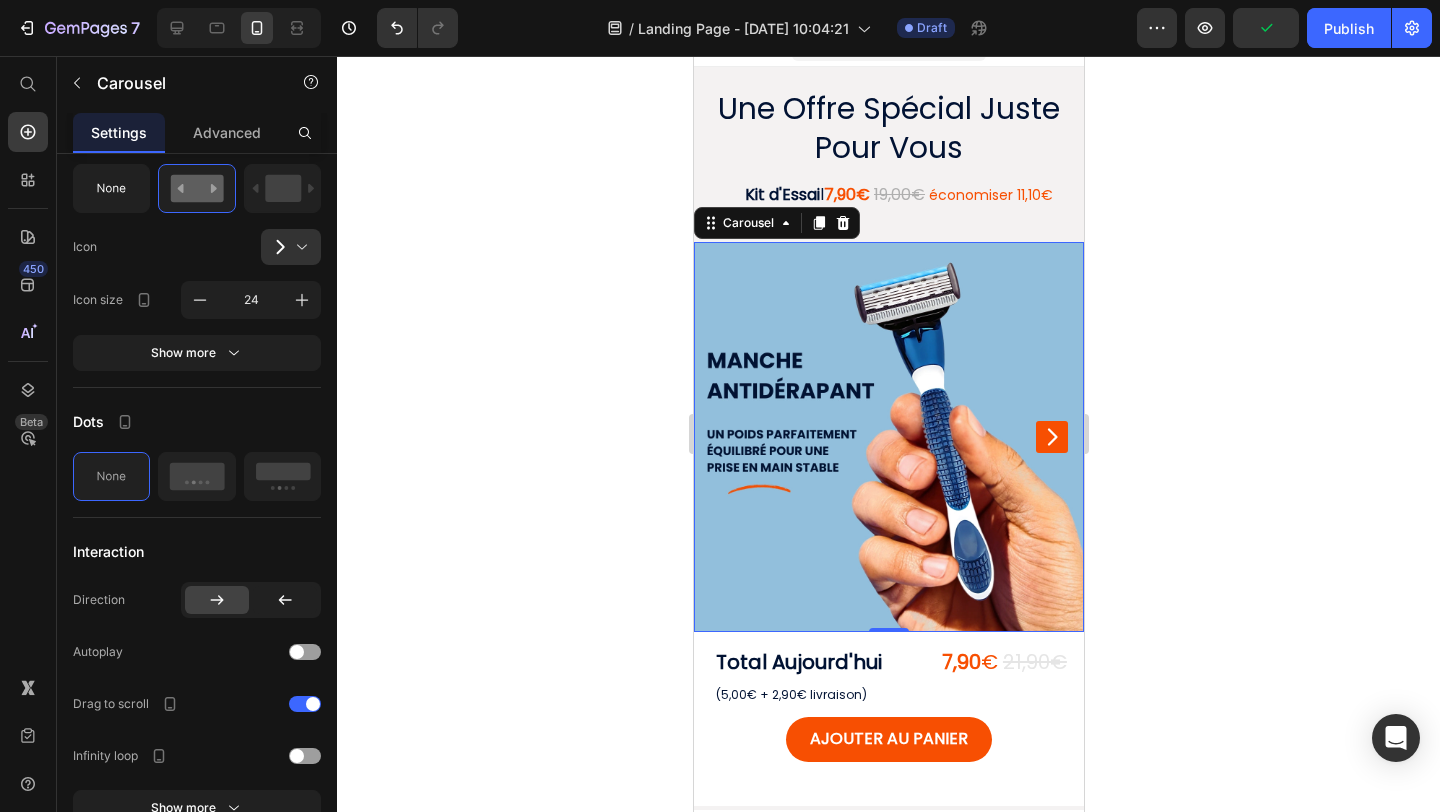 click 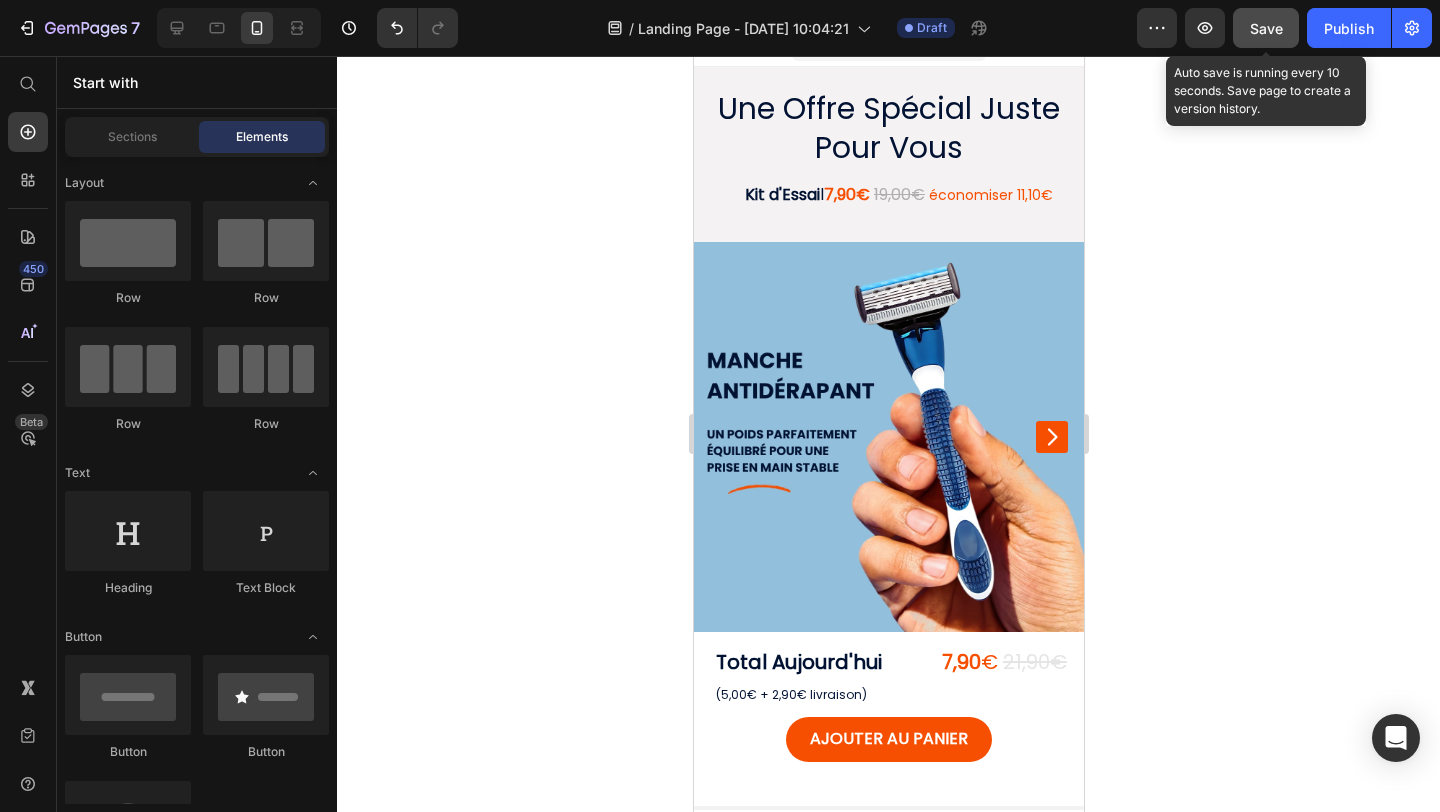 click on "Save" 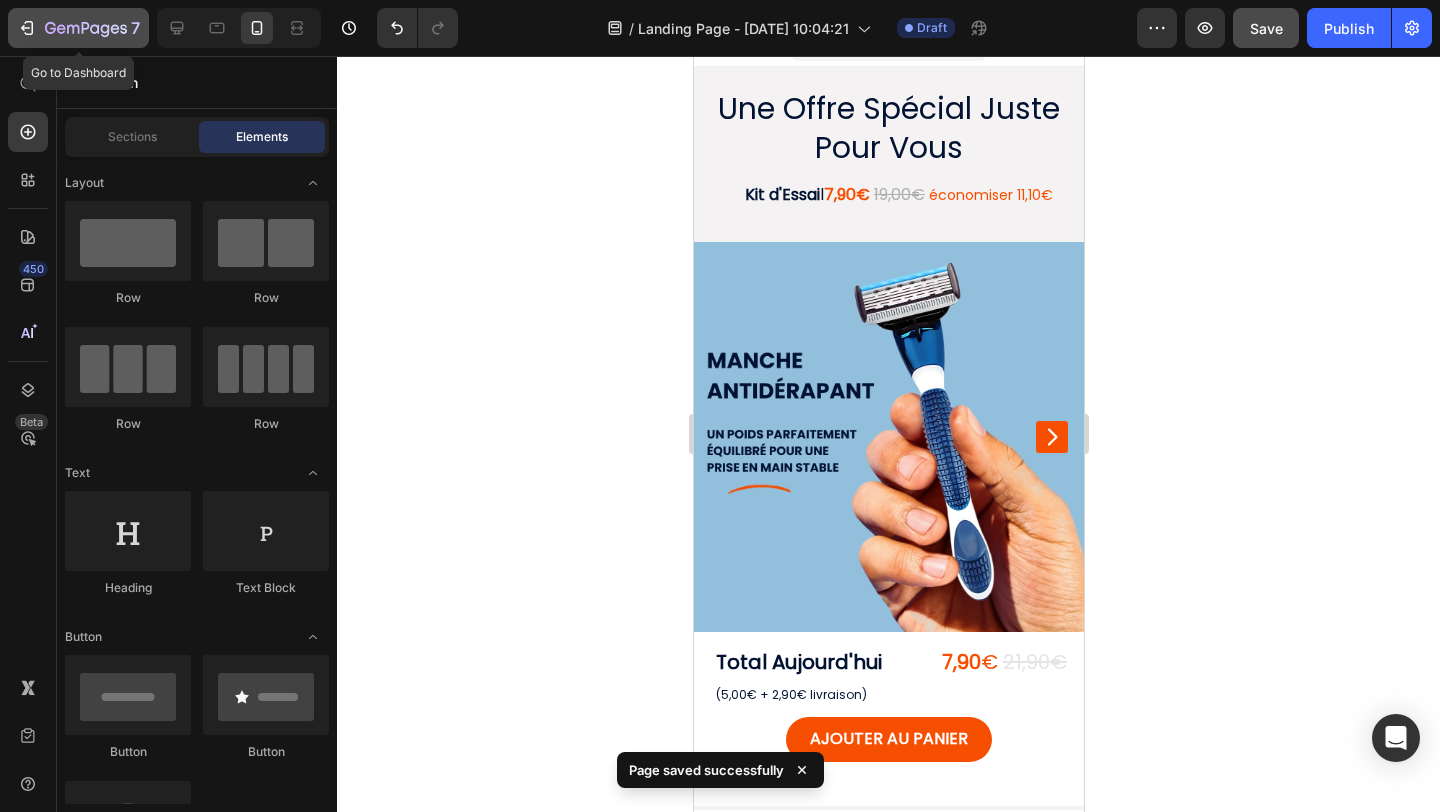 click on "7" at bounding box center (78, 28) 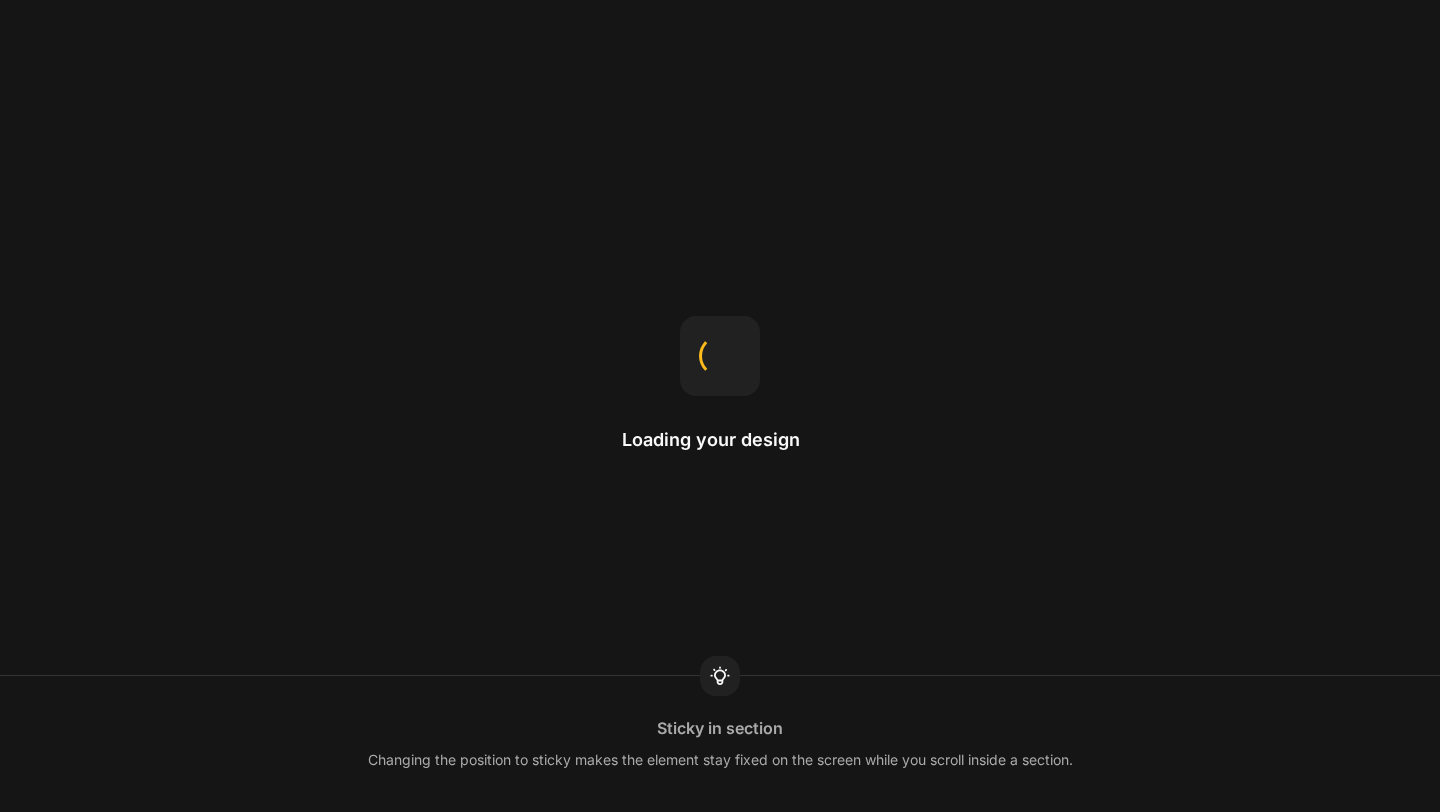 scroll, scrollTop: 0, scrollLeft: 0, axis: both 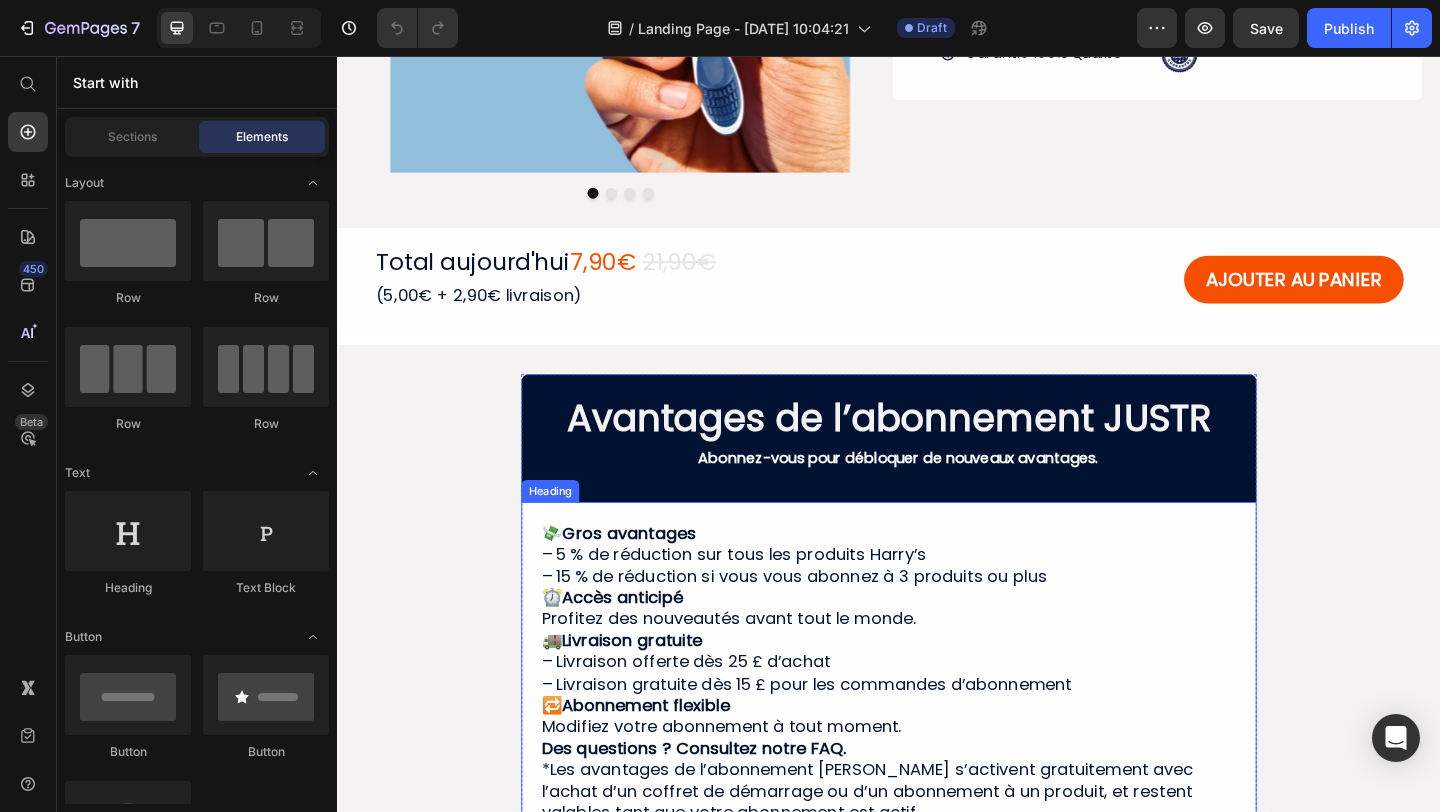click on "💸  Gros avantages – 5 % de réduction sur tous les produits Harry’s – 15 % de réduction si vous vous abonnez à 3 produits ou plus ⏰  Accès anticipé Profitez des nouveautés avant tout le monde. 🚚  Livraison gratuite – Livraison offerte dès 25 £ d’achat – Livraison gratuite dès 15 £ pour les commandes d’abonnement 🔁  Abonnement flexible Modifiez votre abonnement à tout moment. Des questions ? Consultez notre FAQ. *Les avantages de l’abonnement [PERSON_NAME] s’activent gratuitement avec l’achat d’un coffret de démarrage ou d’un abonnement à un produit, et restent valables tant que votre abonnement est actif. Les avantages expirent si vous annulez votre abonnement ou si aucune commande d’abonnement n’a été expédiée au cours des 12 derniers mois. Rien n’est garanti à vie — [PERSON_NAME] se réserve le droit de modifier ou supprimer ces avantages à tout moment." at bounding box center (937, 773) 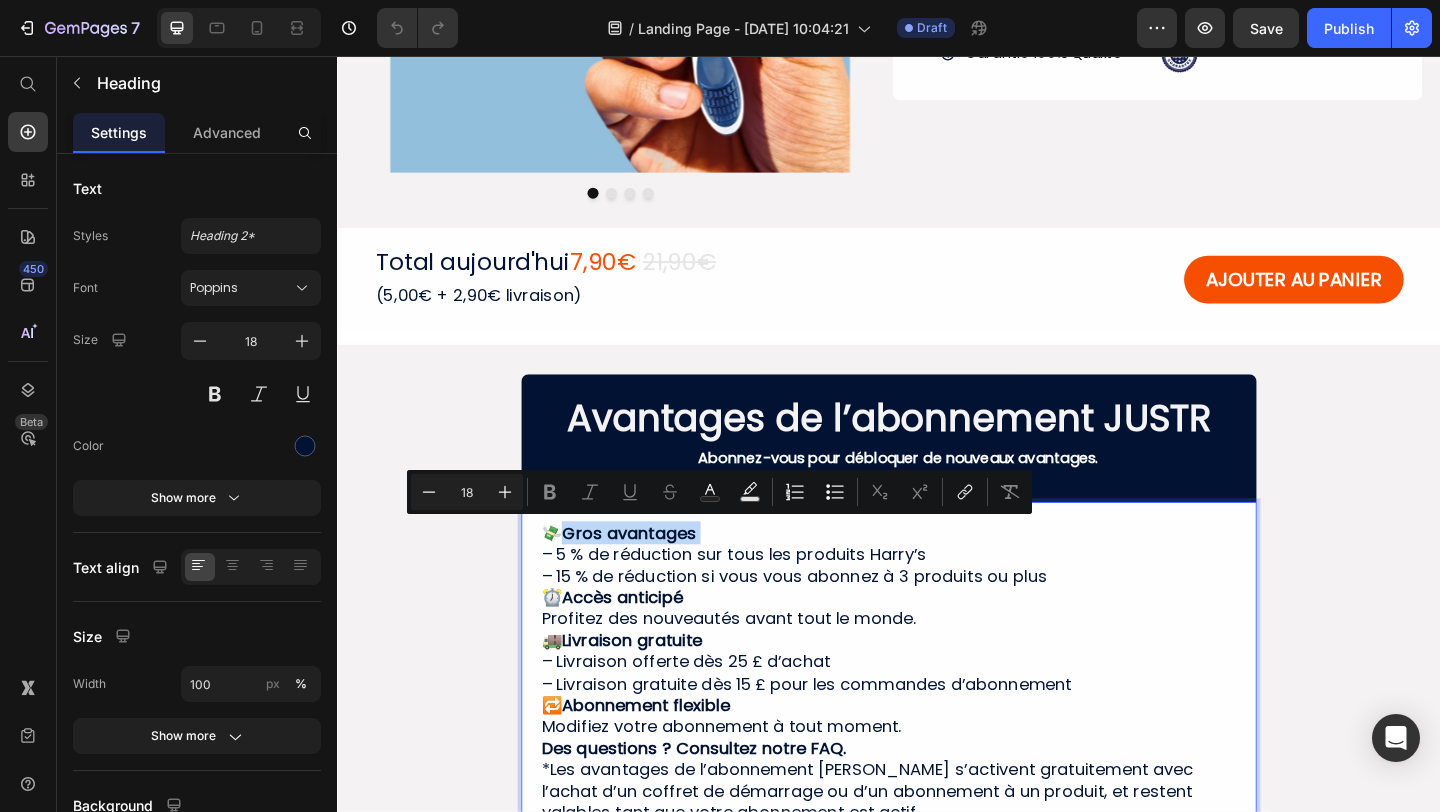 click on "💸  Gros avantages – 5 % de réduction sur tous les produits Harry’s – 15 % de réduction si vous vous abonnez à 3 produits ou plus ⏰  Accès anticipé Profitez des nouveautés avant tout le monde. 🚚  Livraison gratuite – Livraison offerte dès 25 £ d’achat – Livraison gratuite dès 15 £ pour les commandes d’abonnement 🔁  Abonnement flexible Modifiez votre abonnement à tout moment. Des questions ? Consultez notre FAQ. *Les avantages de l’abonnement [PERSON_NAME] s’activent gratuitement avec l’achat d’un coffret de démarrage ou d’un abonnement à un produit, et restent valables tant que votre abonnement est actif. Les avantages expirent si vous annulez votre abonnement ou si aucune commande d’abonnement n’a été expédiée au cours des 12 derniers mois. Rien n’est garanti à vie — [PERSON_NAME] se réserve le droit de modifier ou supprimer ces avantages à tout moment." at bounding box center (937, 773) 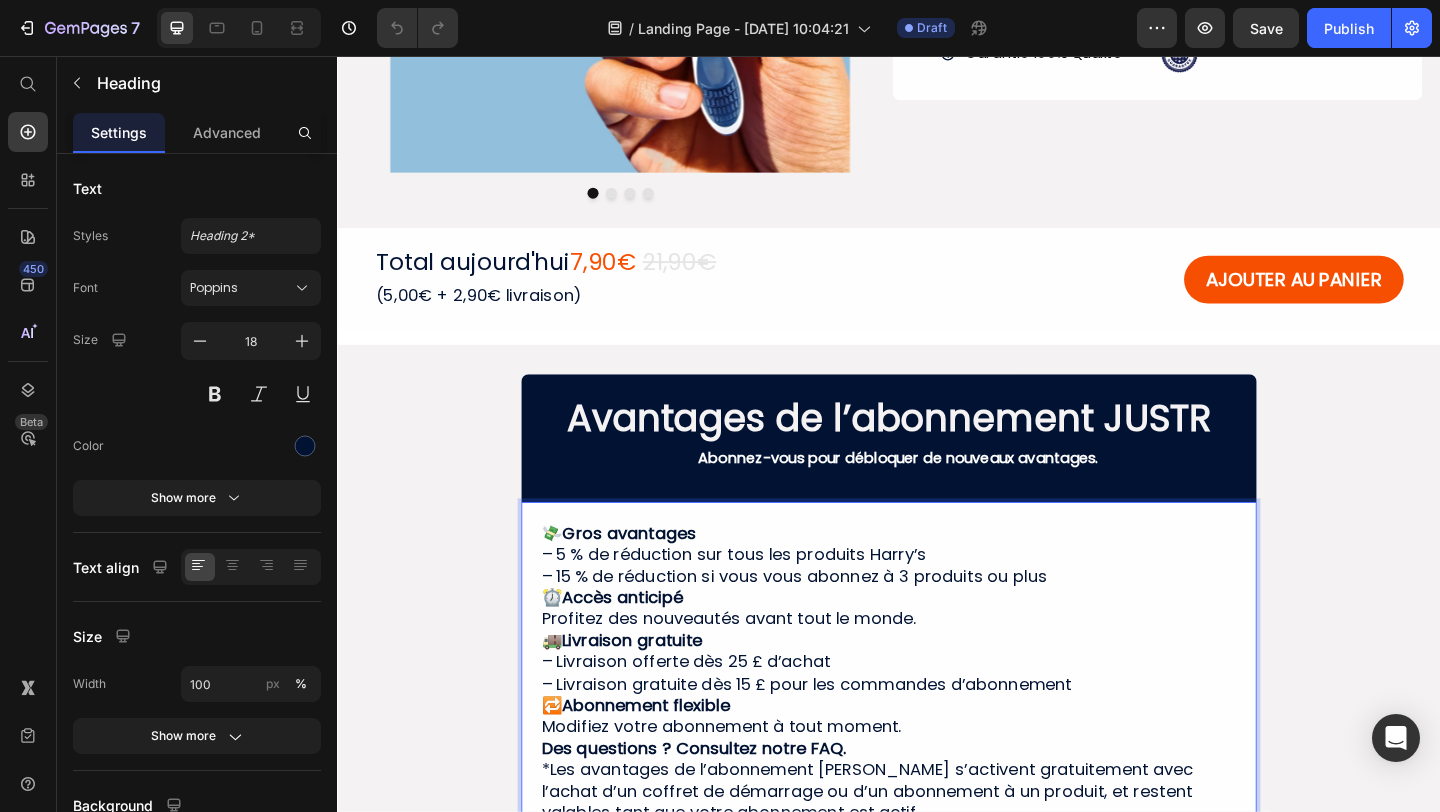 type 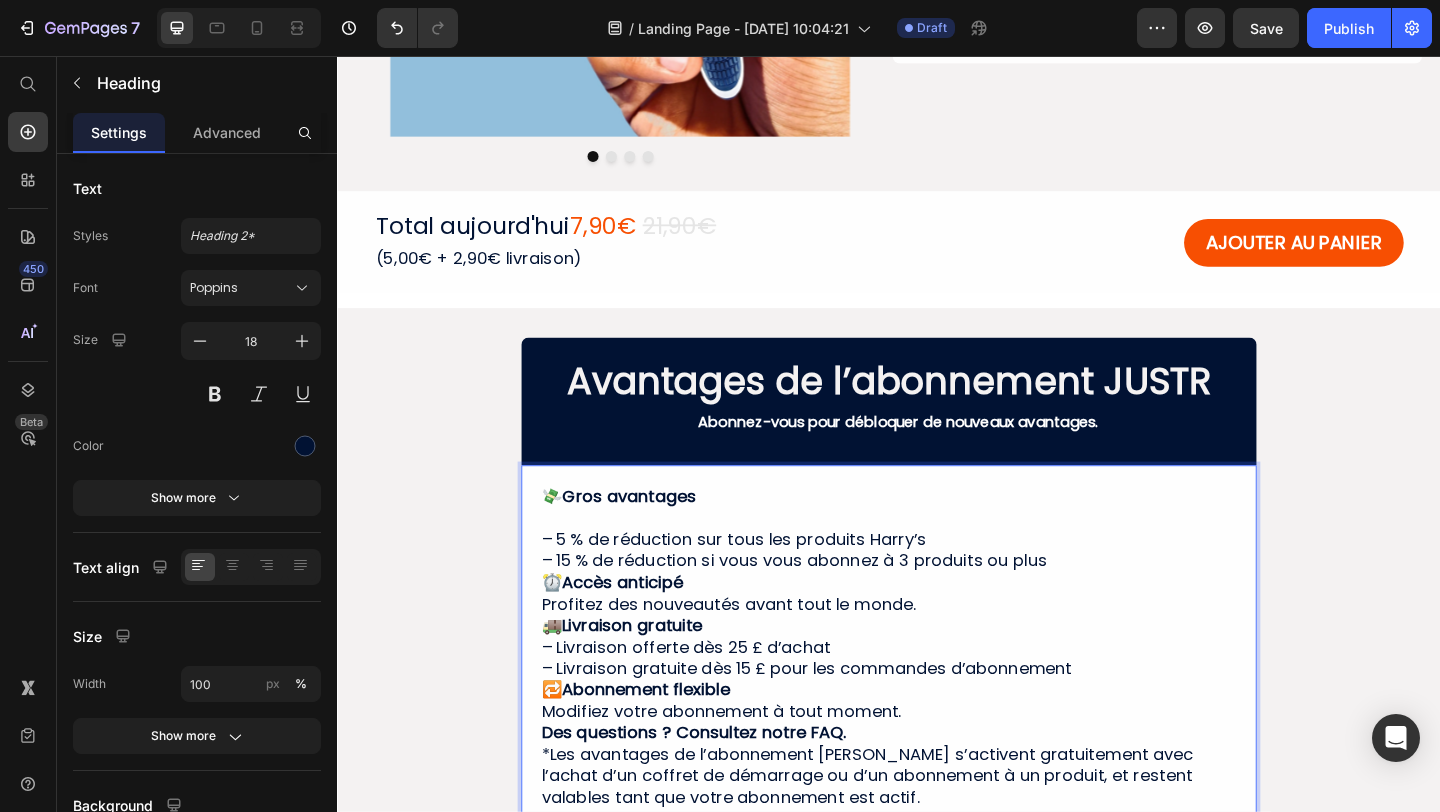 scroll, scrollTop: 525, scrollLeft: 0, axis: vertical 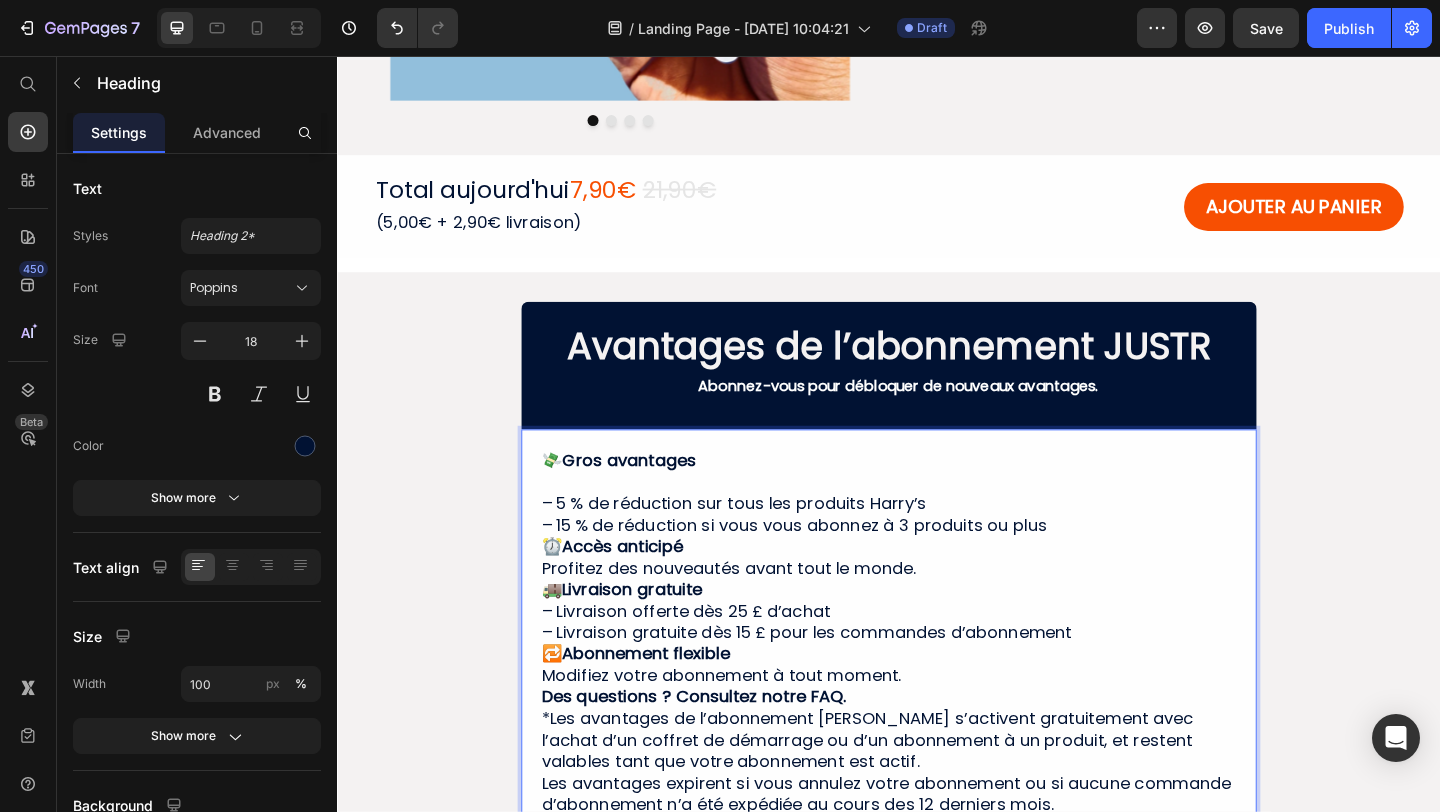 click on "💸  Gros avantages ⁠⁠⁠⁠⁠⁠⁠ – 5 % de réduction sur tous les produits Harry’s – 15 % de réduction si vous vous abonnez à 3 produits ou plus ⏰  Accès anticipé Profitez des nouveautés avant tout le monde. 🚚  Livraison gratuite – Livraison offerte dès 25 £ d’achat – Livraison gratuite dès 15 £ pour les commandes d’abonnement 🔁  Abonnement flexible Modifiez votre abonnement à tout moment. Des questions ? Consultez notre FAQ. *Les avantages de l’abonnement [PERSON_NAME] s’activent gratuitement avec l’achat d’un coffret de démarrage ou d’un abonnement à un produit, et restent valables tant que votre abonnement est actif. Les avantages expirent si vous annulez votre abonnement ou si aucune commande d’abonnement n’a été expédiée au cours des 12 derniers mois. Rien n’est garanti à vie — [PERSON_NAME] se réserve le droit de modifier ou supprimer ces avantages à tout moment." at bounding box center [937, 706] 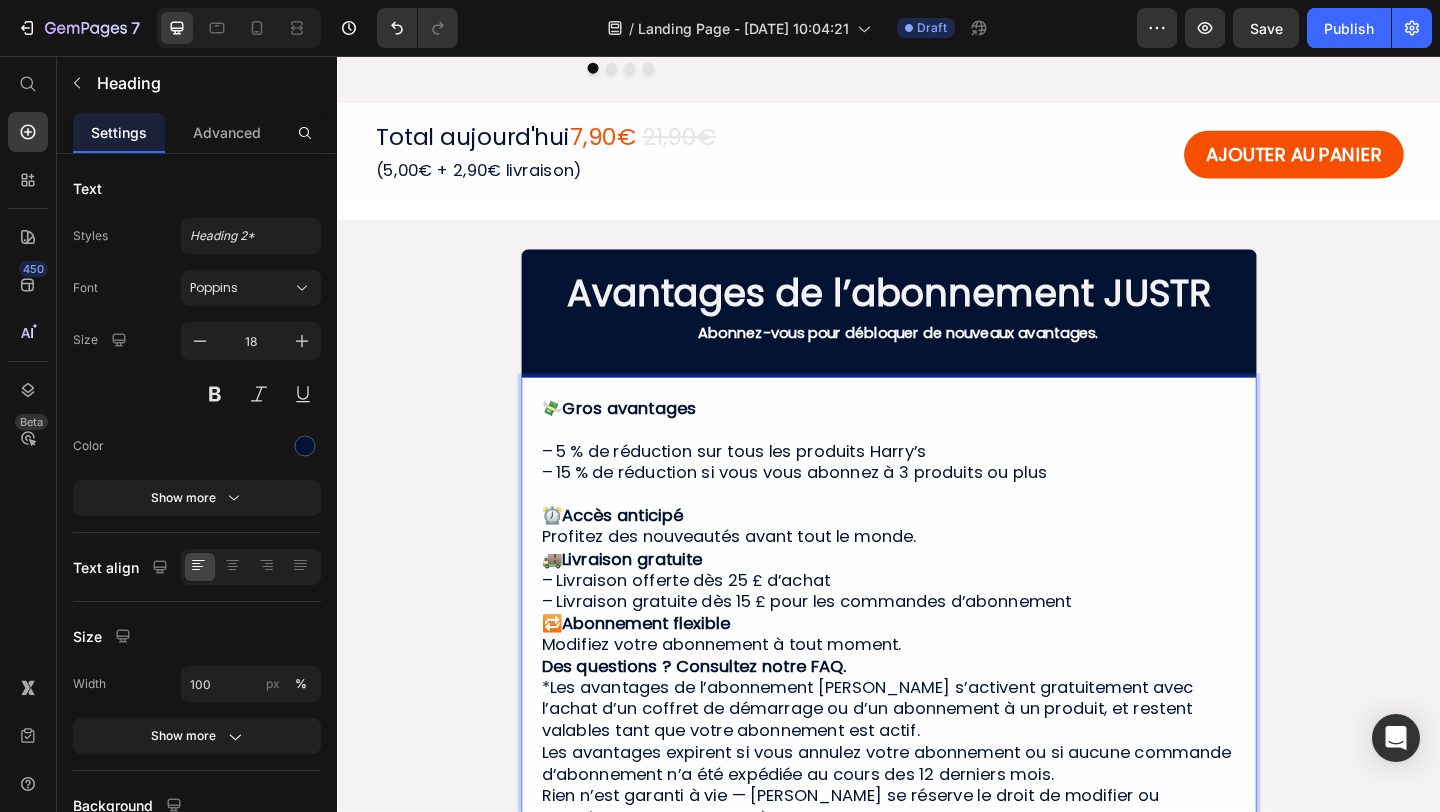 scroll, scrollTop: 641, scrollLeft: 0, axis: vertical 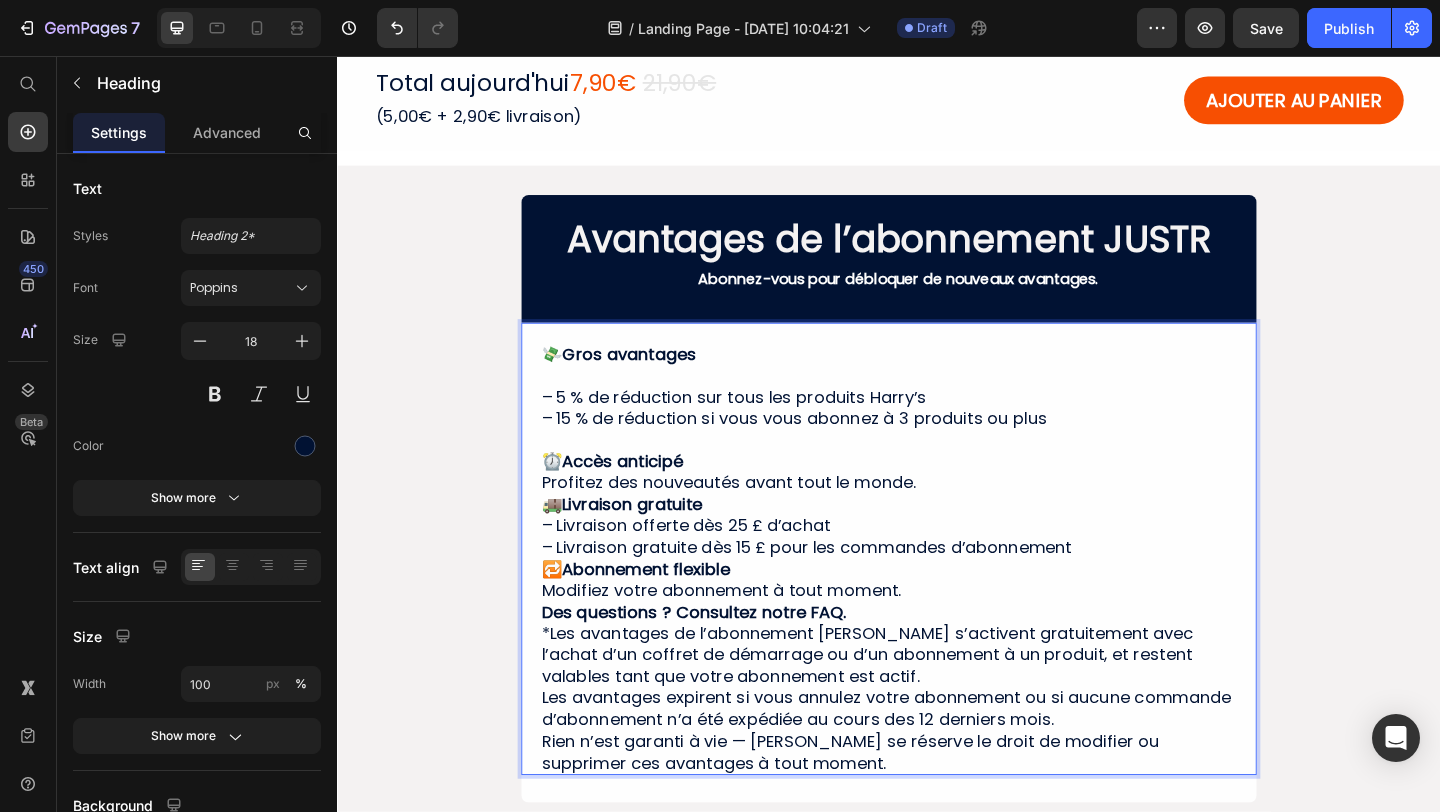 click on "💸  Gros avantages – 5 % de réduction sur tous les produits [PERSON_NAME] – 15 % de réduction si vous vous abonnez à 3 produits ou plus ⁠⁠⁠⁠⁠⁠⁠ ⏰  Accès anticipé Profitez des nouveautés avant tout le monde. 🚚  Livraison gratuite – Livraison offerte dès 25 £ d’achat – Livraison gratuite dès 15 £ pour les commandes d’abonnement 🔁  Abonnement flexible Modifiez votre abonnement à tout moment. Des questions ? Consultez notre FAQ. *Les avantages de l’abonnement [PERSON_NAME] s’activent gratuitement avec l’achat d’un coffret de démarrage ou d’un abonnement à un produit, et restent valables tant que votre abonnement est actif. Les avantages expirent si vous annulez votre abonnement ou si aucune commande d’abonnement n’a été expédiée au cours des 12 derniers mois. Rien n’est garanti à vie — [PERSON_NAME] se réserve le droit de modifier ou supprimer ces avantages à tout moment." at bounding box center (937, 602) 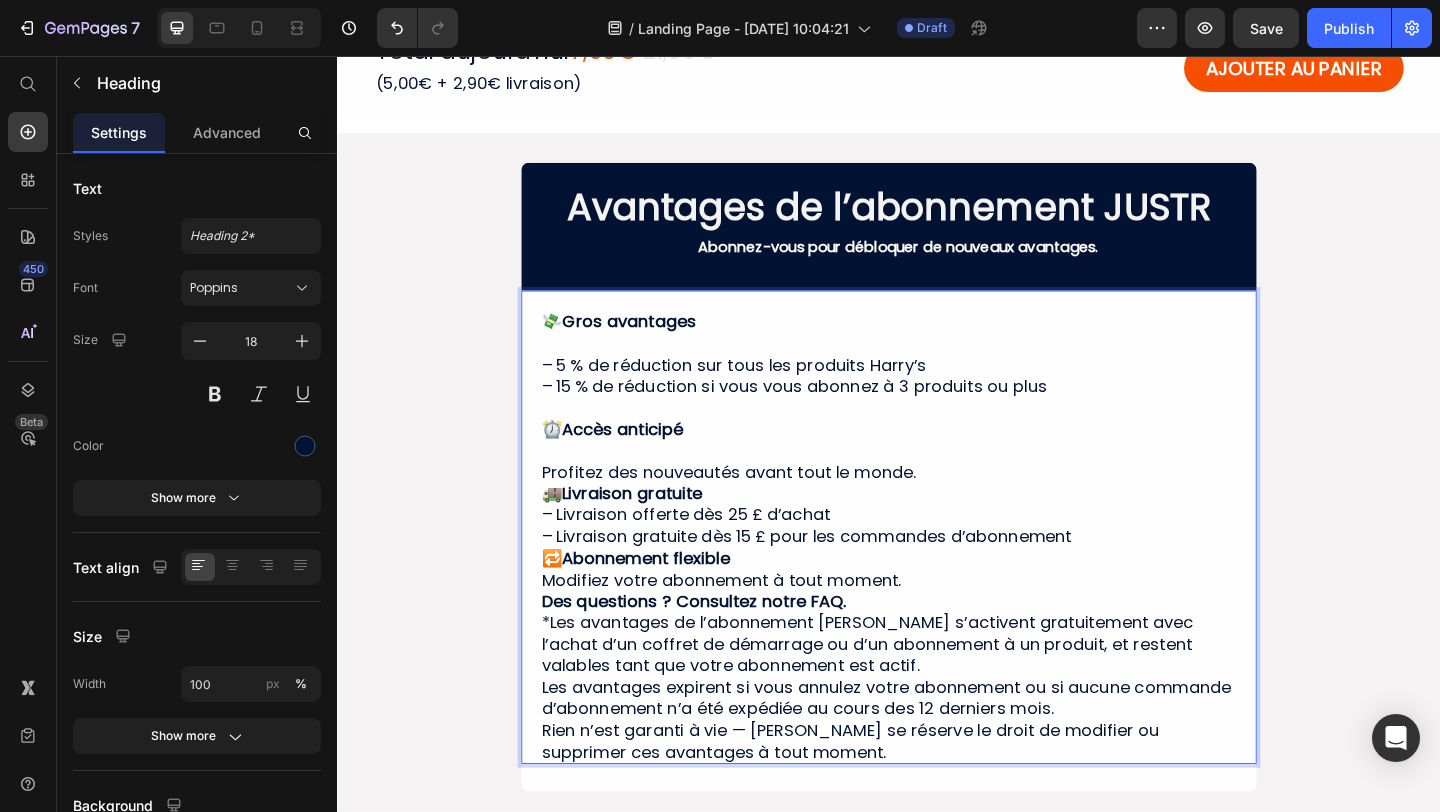 scroll, scrollTop: 700, scrollLeft: 0, axis: vertical 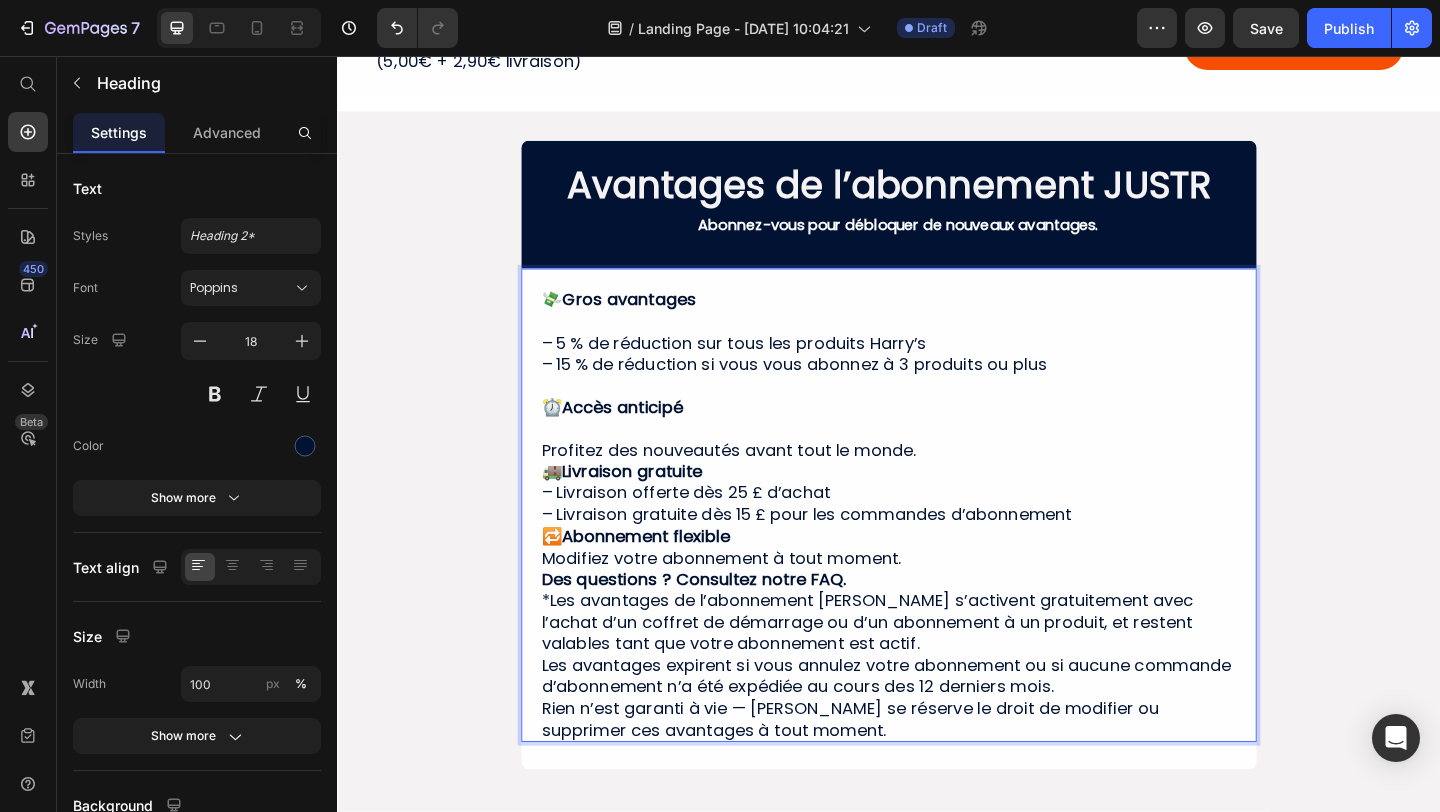click on "💸  Gros avantages – 5 % de réduction sur tous les produits [PERSON_NAME] – 15 % de réduction si vous vous abonnez à 3 produits ou plus ⏰  Accès anticipé ⁠⁠⁠⁠⁠⁠⁠ Profitez des nouveautés avant tout le monde. 🚚  Livraison gratuite – Livraison offerte dès 25 £ d’achat – Livraison gratuite dès 15 £ pour les commandes d’abonnement 🔁  Abonnement flexible Modifiez votre abonnement à tout moment. Des questions ? Consultez notre FAQ. *Les avantages de l’abonnement [PERSON_NAME] s’activent gratuitement avec l’achat d’un coffret de démarrage ou d’un abonnement à un produit, et restent valables tant que votre abonnement est actif. Les avantages expirent si vous annulez votre abonnement ou si aucune commande d’abonnement n’a été expédiée au cours des 12 derniers mois. Rien n’est garanti à vie — [PERSON_NAME] se réserve le droit de modifier ou supprimer ces avantages à tout moment." at bounding box center [937, 555] 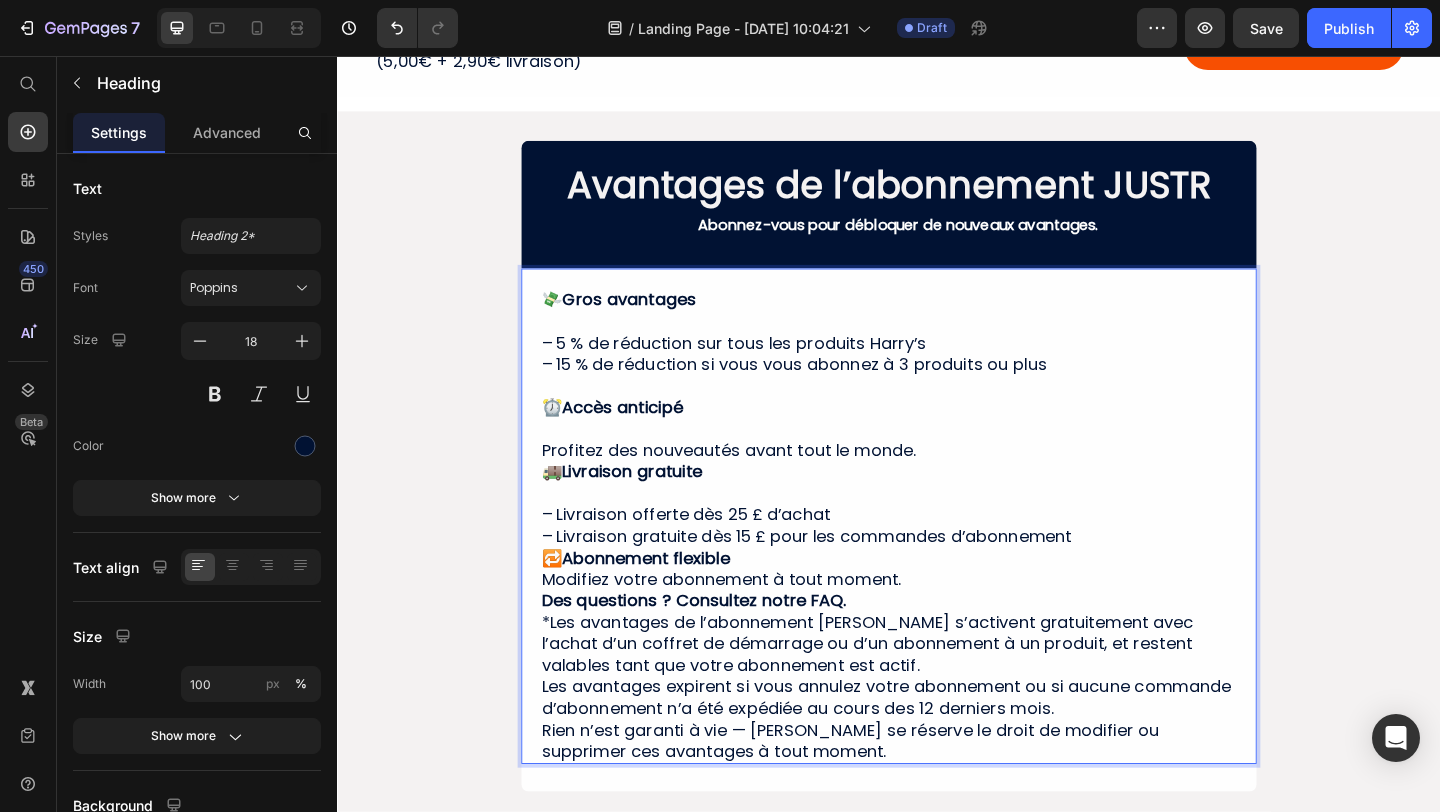 click on "💸  Gros avantages – 5 % de réduction sur tous les produits Harry’s – 15 % de réduction si vous vous abonnez à 3 produits ou plus ⏰  Accès anticipé Profitez des nouveautés avant tout le monde. 🚚  Livraison gratuite ⁠⁠⁠⁠⁠⁠⁠ – Livraison offerte dès 25 £ d’achat – Livraison gratuite dès 15 £ pour les commandes d’abonnement 🔁  Abonnement flexible Modifiez votre abonnement à tout moment. Des questions ? Consultez notre FAQ. *Les avantages de l’abonnement [PERSON_NAME] s’activent gratuitement avec l’achat d’un coffret de démarrage ou d’un abonnement à un produit, et restent valables tant que votre abonnement est actif. Les avantages expirent si vous annulez votre abonnement ou si aucune commande d’abonnement n’a été expédiée au cours des 12 derniers mois. Rien n’est garanti à vie — [PERSON_NAME] se réserve le droit de modifier ou supprimer ces avantages à tout moment. Heading   10" at bounding box center [937, 556] 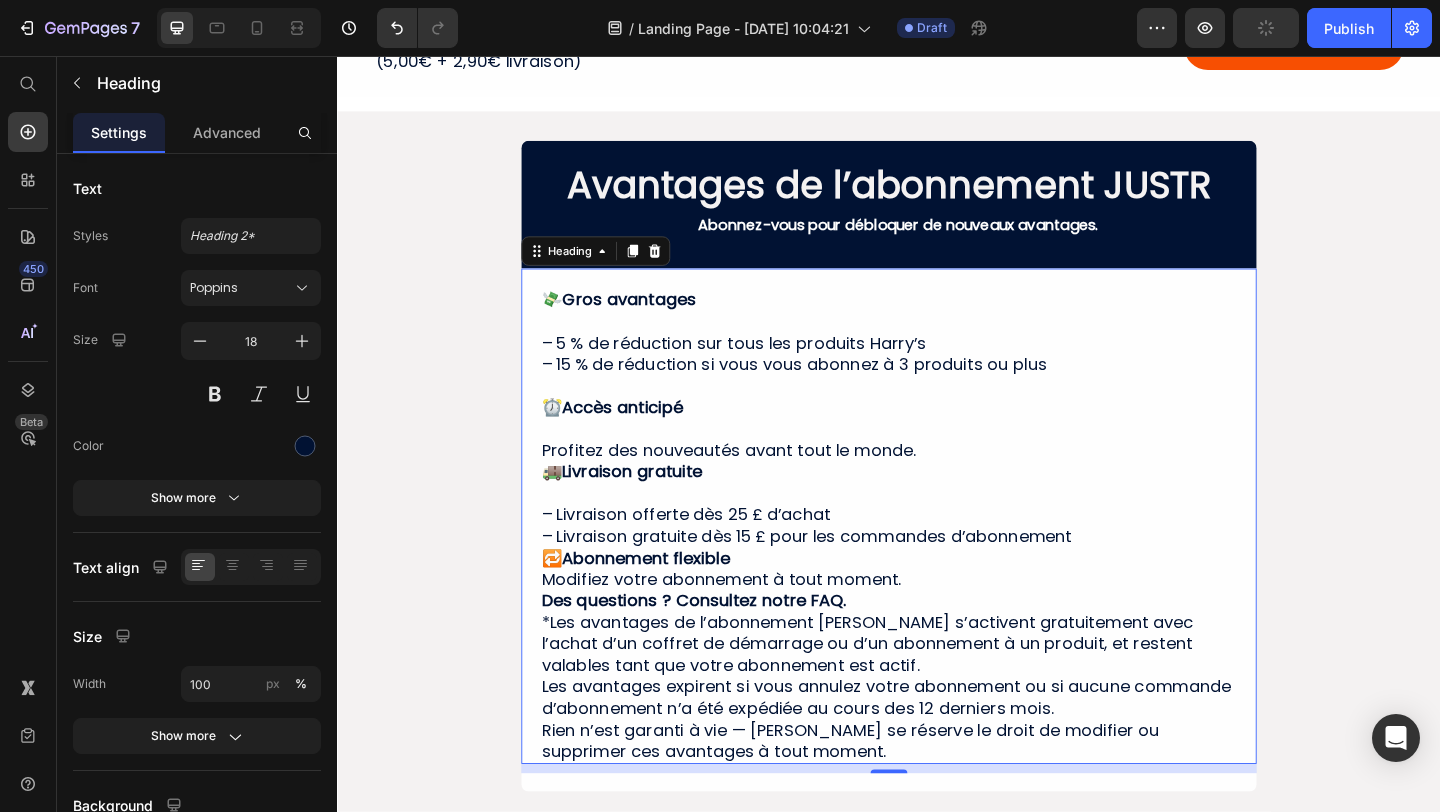 click on "💸  Gros avantages – 5 % de réduction sur tous les produits Harry’s – 15 % de réduction si vous vous abonnez à 3 produits ou plus ⏰  Accès anticipé Profitez des nouveautés avant tout le monde. 🚚  Livraison gratuite ⁠⁠⁠⁠⁠⁠⁠ – Livraison offerte dès 25 £ d’achat – Livraison gratuite dès 15 £ pour les commandes d’abonnement 🔁  Abonnement flexible Modifiez votre abonnement à tout moment. Des questions ? Consultez notre FAQ. *Les avantages de l’abonnement [PERSON_NAME] s’activent gratuitement avec l’achat d’un coffret de démarrage ou d’un abonnement à un produit, et restent valables tant que votre abonnement est actif. Les avantages expirent si vous annulez votre abonnement ou si aucune commande d’abonnement n’a été expédiée au cours des 12 derniers mois. Rien n’est garanti à vie — [PERSON_NAME] se réserve le droit de modifier ou supprimer ces avantages à tout moment." at bounding box center (937, 566) 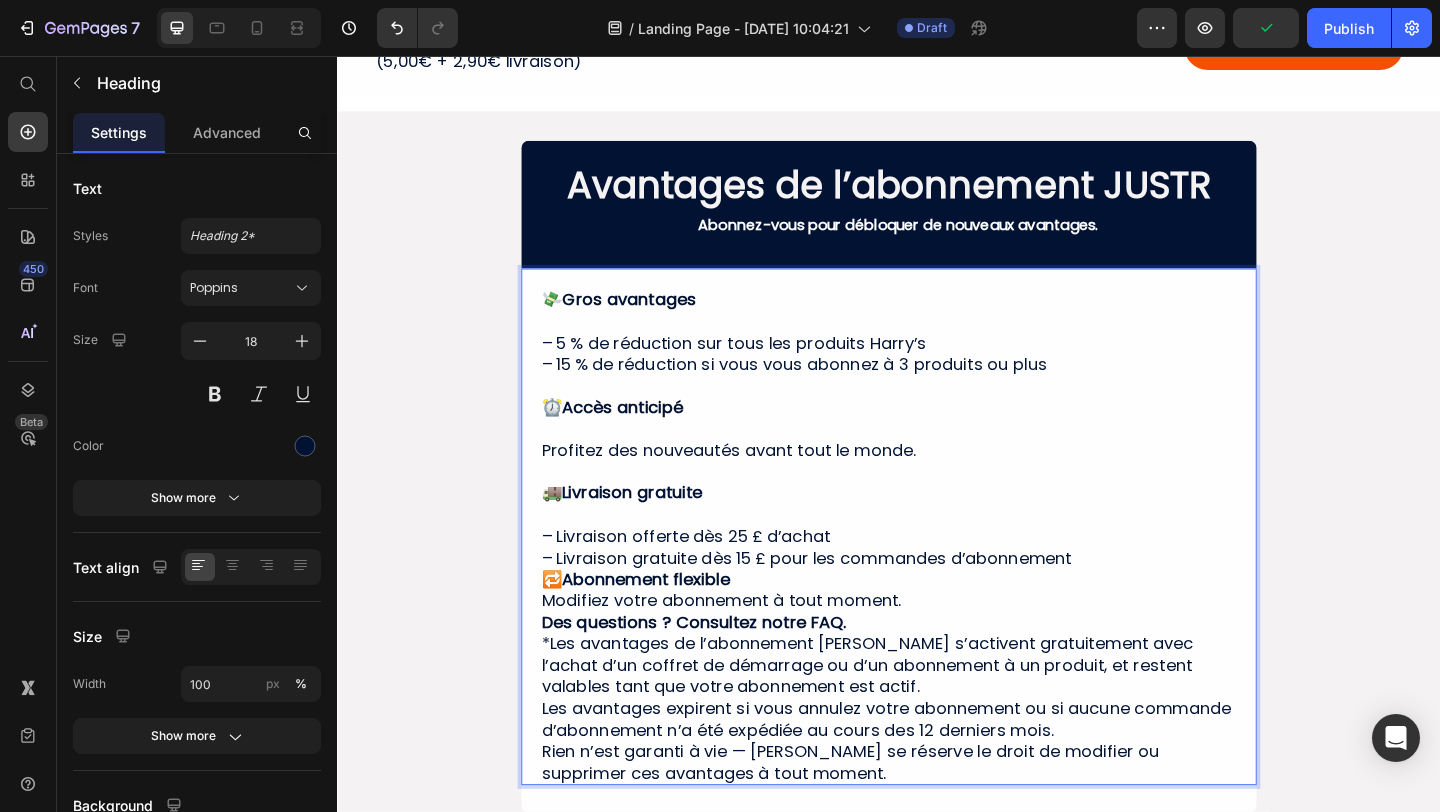 scroll, scrollTop: 764, scrollLeft: 0, axis: vertical 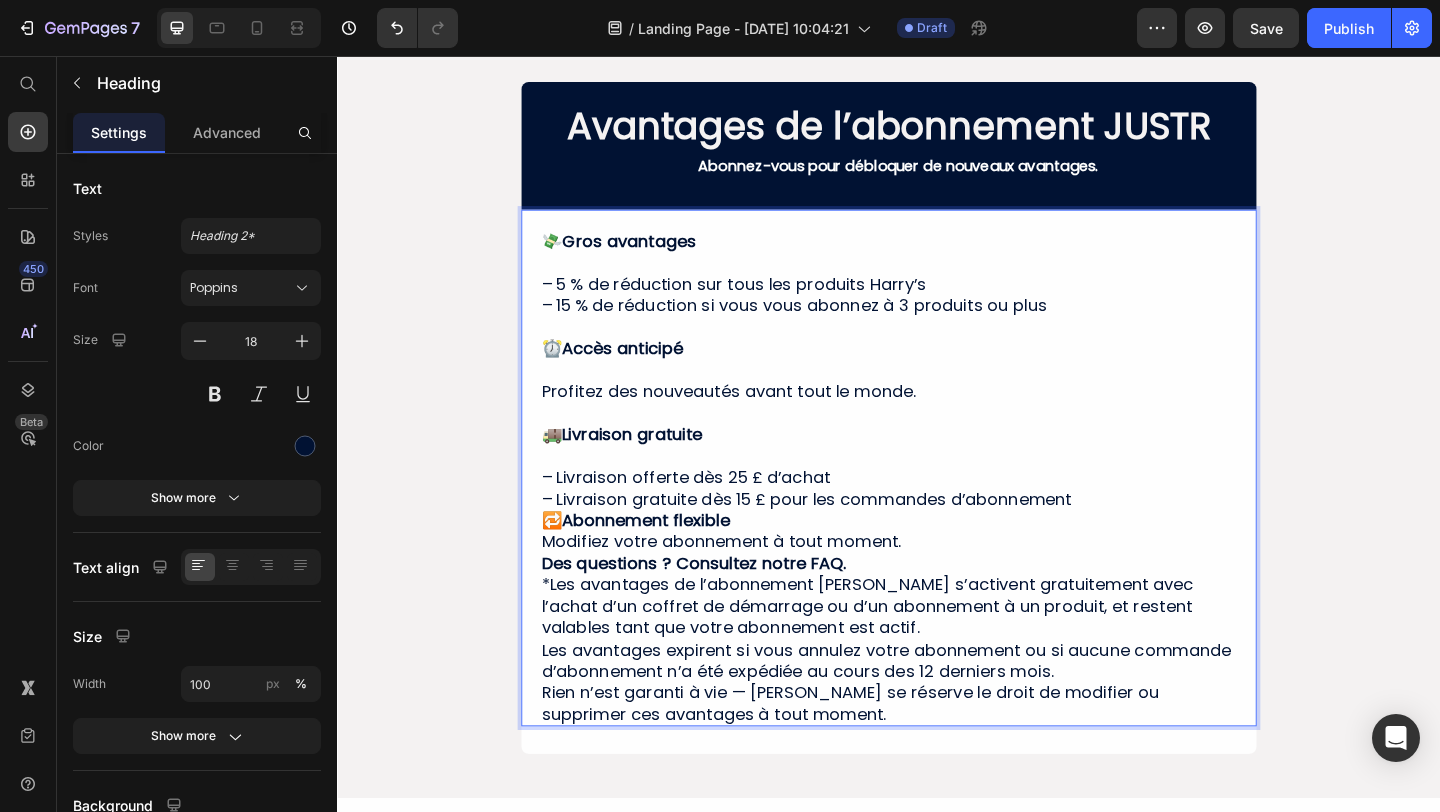 click on "💸  Gros avantages – 5 % de réduction sur tous les produits Harry’s – 15 % de réduction si vous vous abonnez à 3 produits ou plus ⏰  Accès anticipé Profitez des nouveautés avant tout le monde. 🚚  Livraison gratuite – Livraison offerte dès 25 £ d’achat – Livraison gratuite dès 15 £ pour les commandes d’abonnement 🔁  Abonnement flexible Modifiez votre abonnement à tout moment. Des questions ? Consultez notre FAQ. *Les avantages de l’abonnement [PERSON_NAME] s’activent gratuitement avec l’achat d’un coffret de démarrage ou d’un abonnement à un produit, et restent valables tant que votre abonnement est actif. Les avantages expirent si vous annulez votre abonnement ou si aucune commande d’abonnement n’a été expédiée au cours des 12 derniers mois. Rien n’est garanti à vie — [PERSON_NAME] se réserve le droit de modifier ou supprimer ces avantages à tout moment." at bounding box center (937, 514) 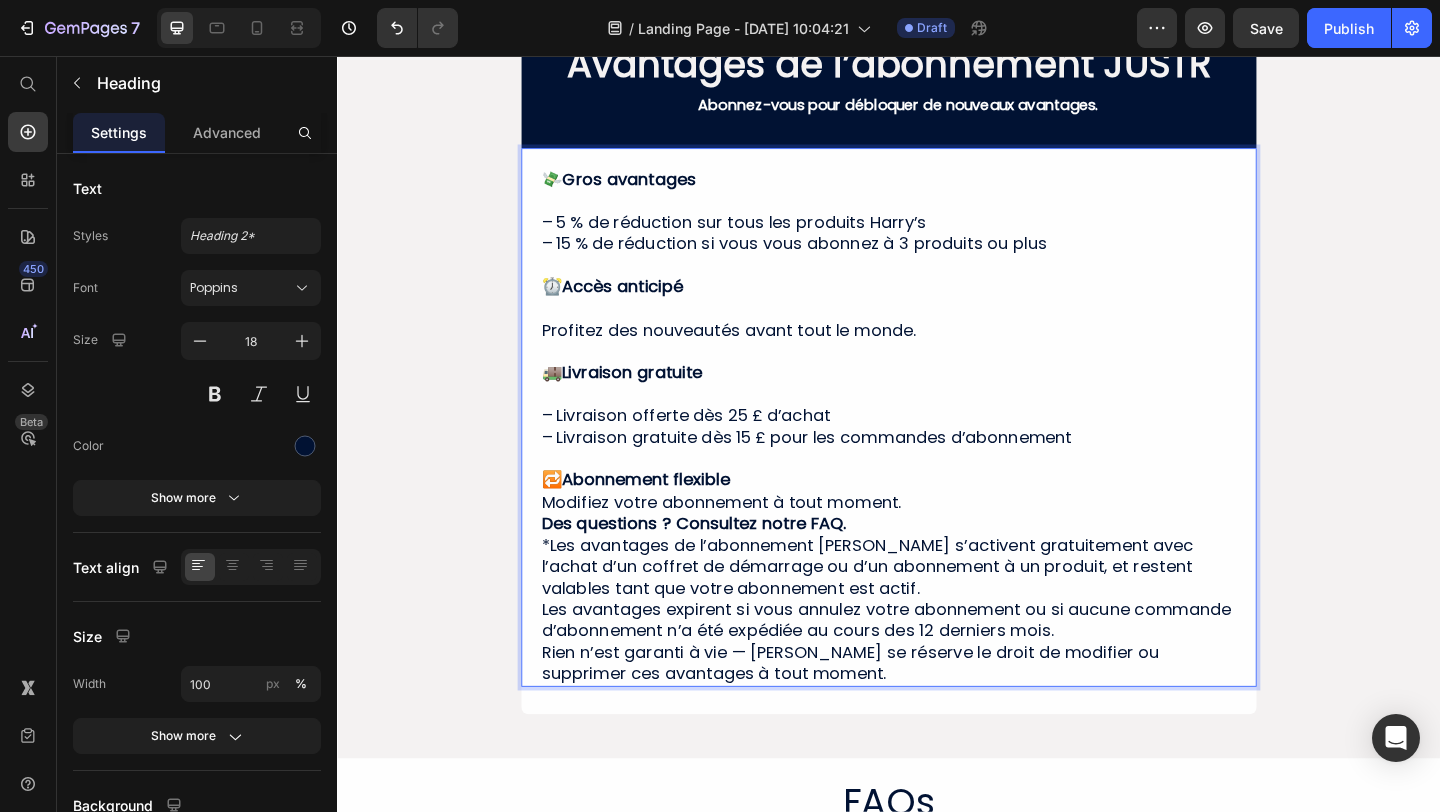 scroll, scrollTop: 836, scrollLeft: 0, axis: vertical 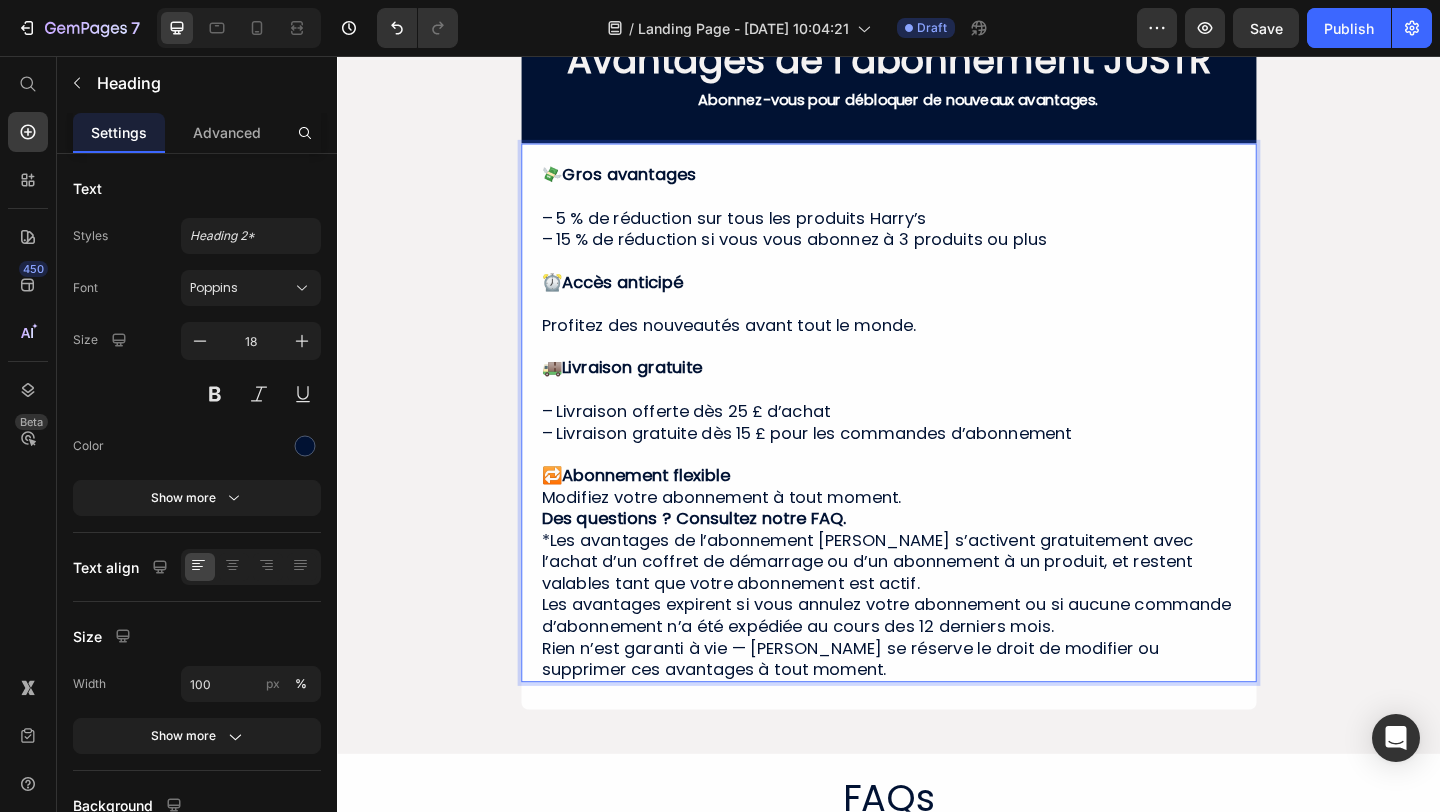 click on "💸  Gros avantages – 5 % de réduction sur tous les produits Harry’s – 15 % de réduction si vous vous abonnez à 3 produits ou plus ⏰  Accès anticipé Profitez des nouveautés avant tout le monde. 🚚  Livraison gratuite – Livraison offerte dès 25 £ d’achat – Livraison gratuite dès 15 £ pour les commandes d’abonnement ⁠⁠⁠⁠⁠⁠⁠ 🔁  Abonnement flexible Modifiez votre abonnement à tout moment. Des questions ? Consultez notre FAQ. *Les avantages de l’abonnement [PERSON_NAME] s’activent gratuitement avec l’achat d’un coffret de démarrage ou d’un abonnement à un produit, et restent valables tant que votre abonnement est actif. Les avantages expirent si vous annulez votre abonnement ou si aucune commande d’abonnement n’a été expédiée au cours des 12 derniers mois. Rien n’est garanti à vie — [PERSON_NAME] se réserve le droit de modifier ou supprimer ces avantages à tout moment." at bounding box center [937, 454] 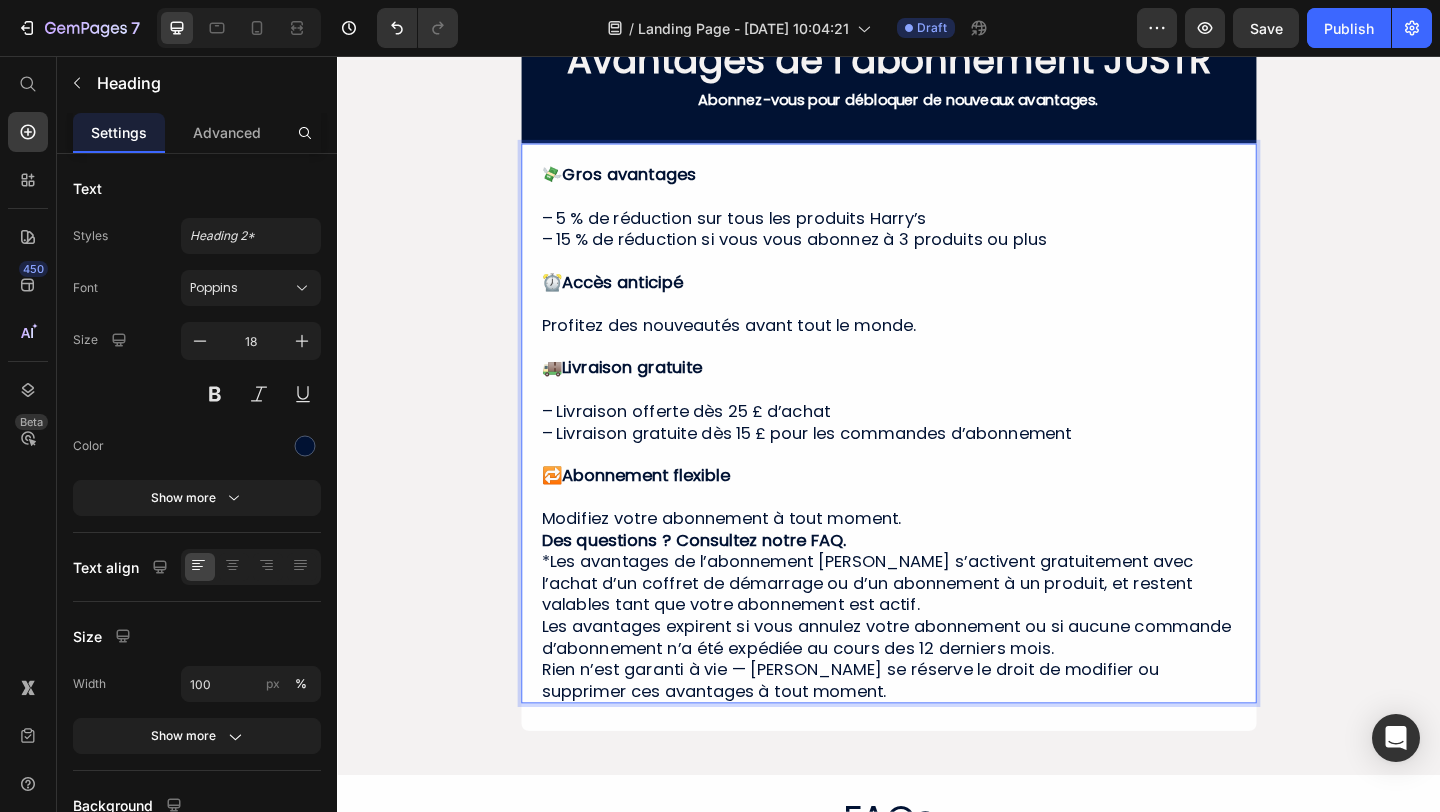 click on "💸  Gros avantages – 5 % de réduction sur tous les produits Harry’s – 15 % de réduction si vous vous abonnez à 3 produits ou plus ⏰  Accès anticipé Profitez des nouveautés avant tout le monde. 🚚  Livraison gratuite – Livraison offerte dès 25 £ d’achat – Livraison gratuite dès 15 £ pour les commandes d’abonnement 🔁  Abonnement flexible ⁠⁠⁠⁠⁠⁠⁠ Modifiez votre abonnement à tout moment. Des questions ? Consultez notre FAQ. *Les avantages de l’abonnement [PERSON_NAME] s’activent gratuitement avec l’achat d’un coffret de démarrage ou d’un abonnement à un produit, et restent valables tant que votre abonnement est actif. Les avantages expirent si vous annulez votre abonnement ou si aucune commande d’abonnement n’a été expédiée au cours des 12 derniers mois. Rien n’est garanti à vie — [PERSON_NAME] se réserve le droit de modifier ou supprimer ces avantages à tout moment." at bounding box center [937, 465] 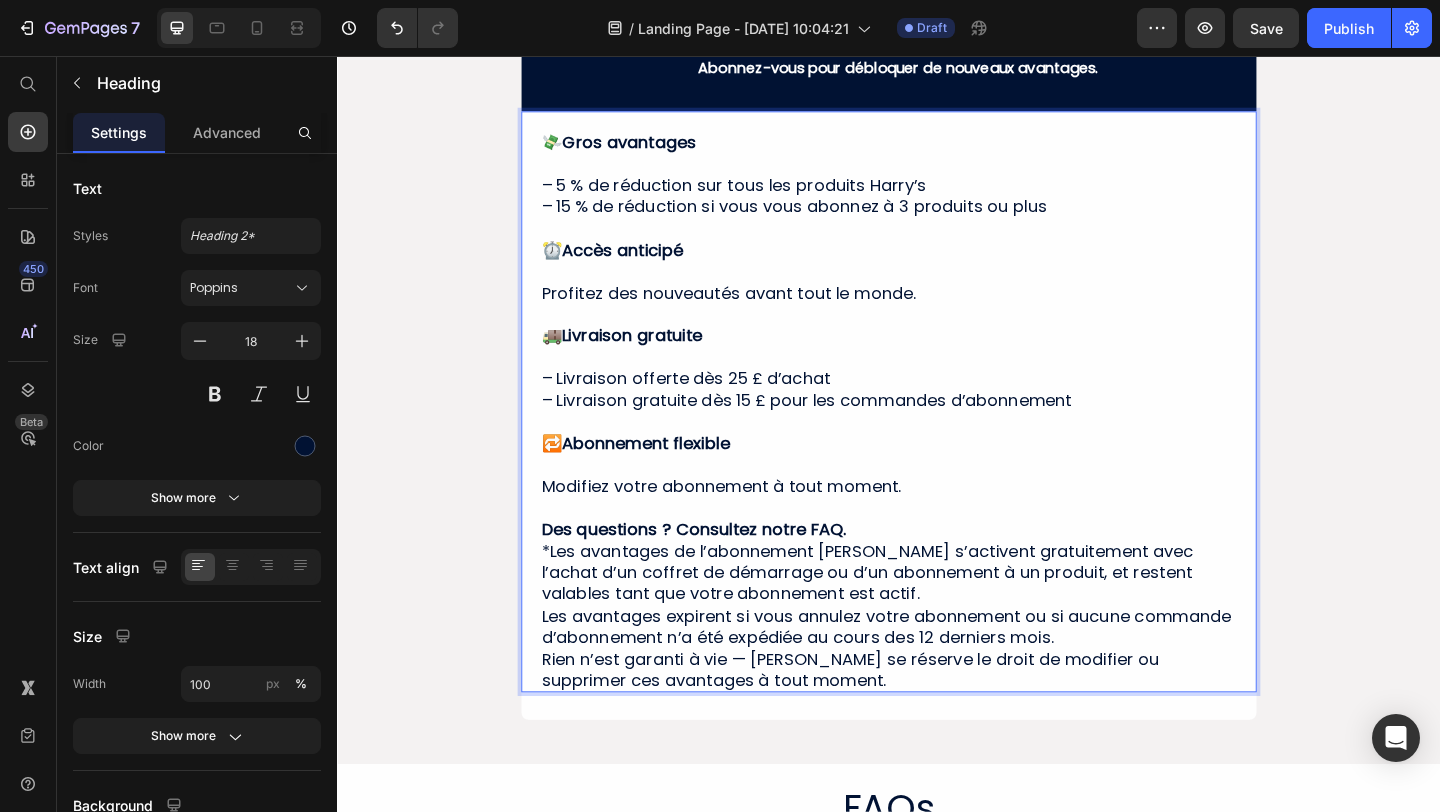 scroll, scrollTop: 902, scrollLeft: 0, axis: vertical 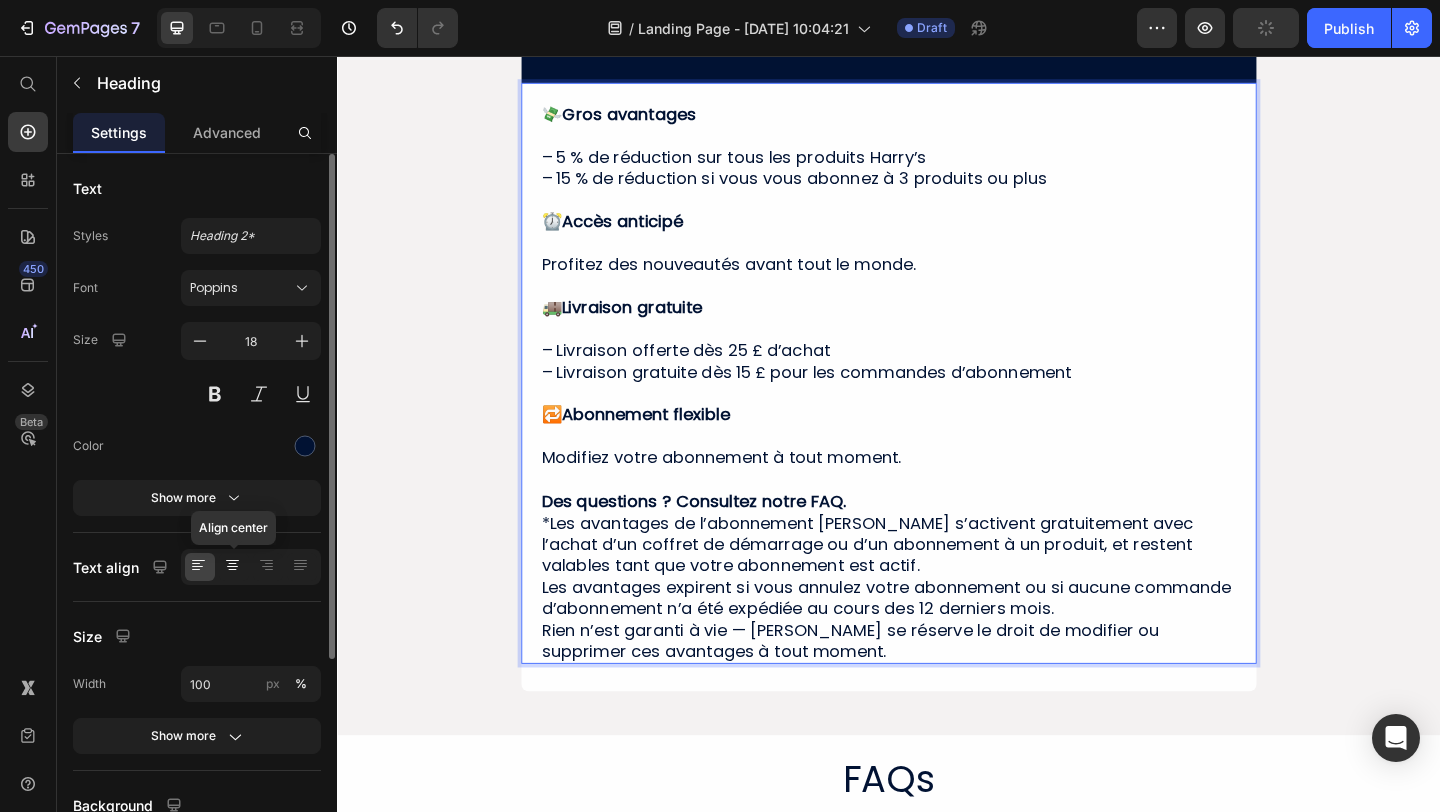 click 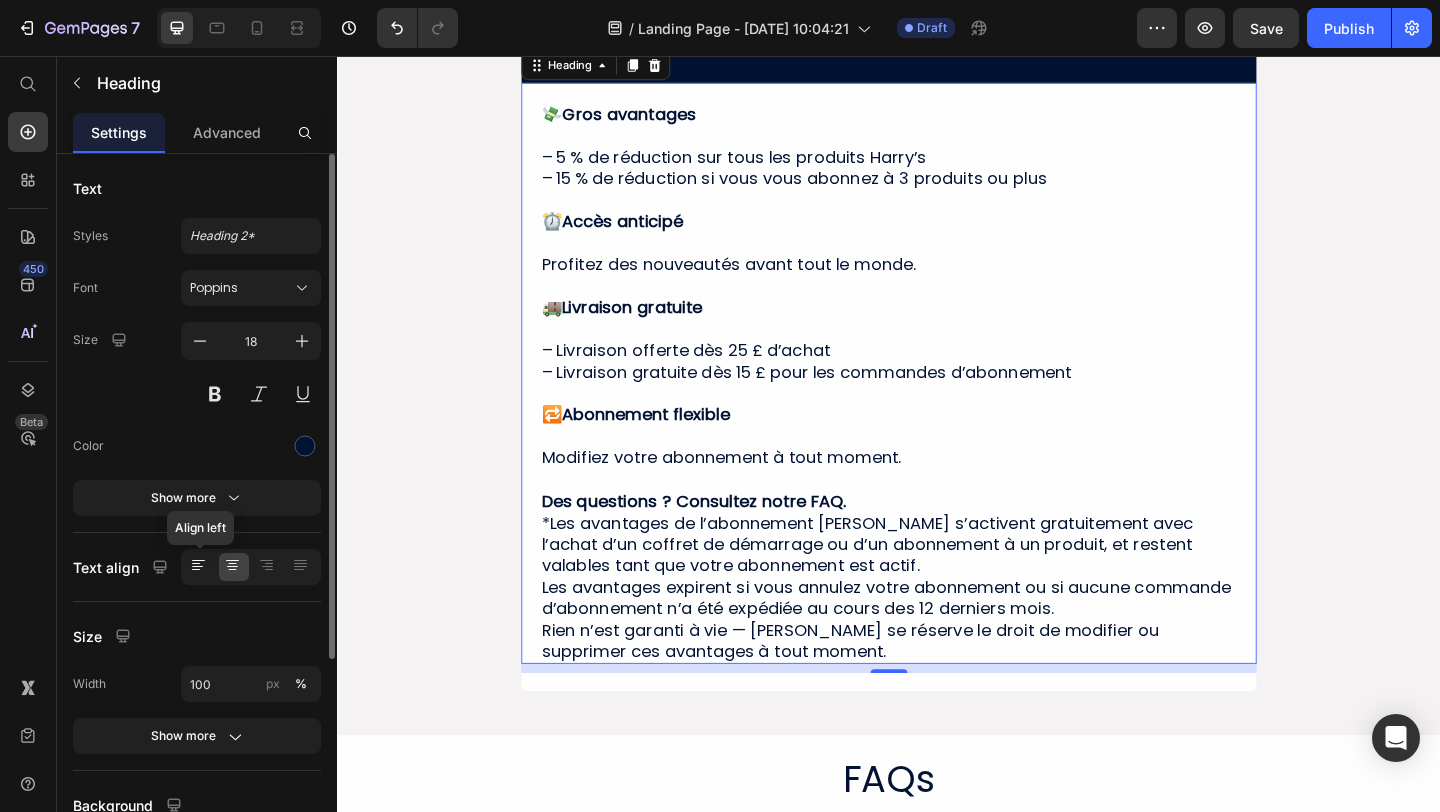 click 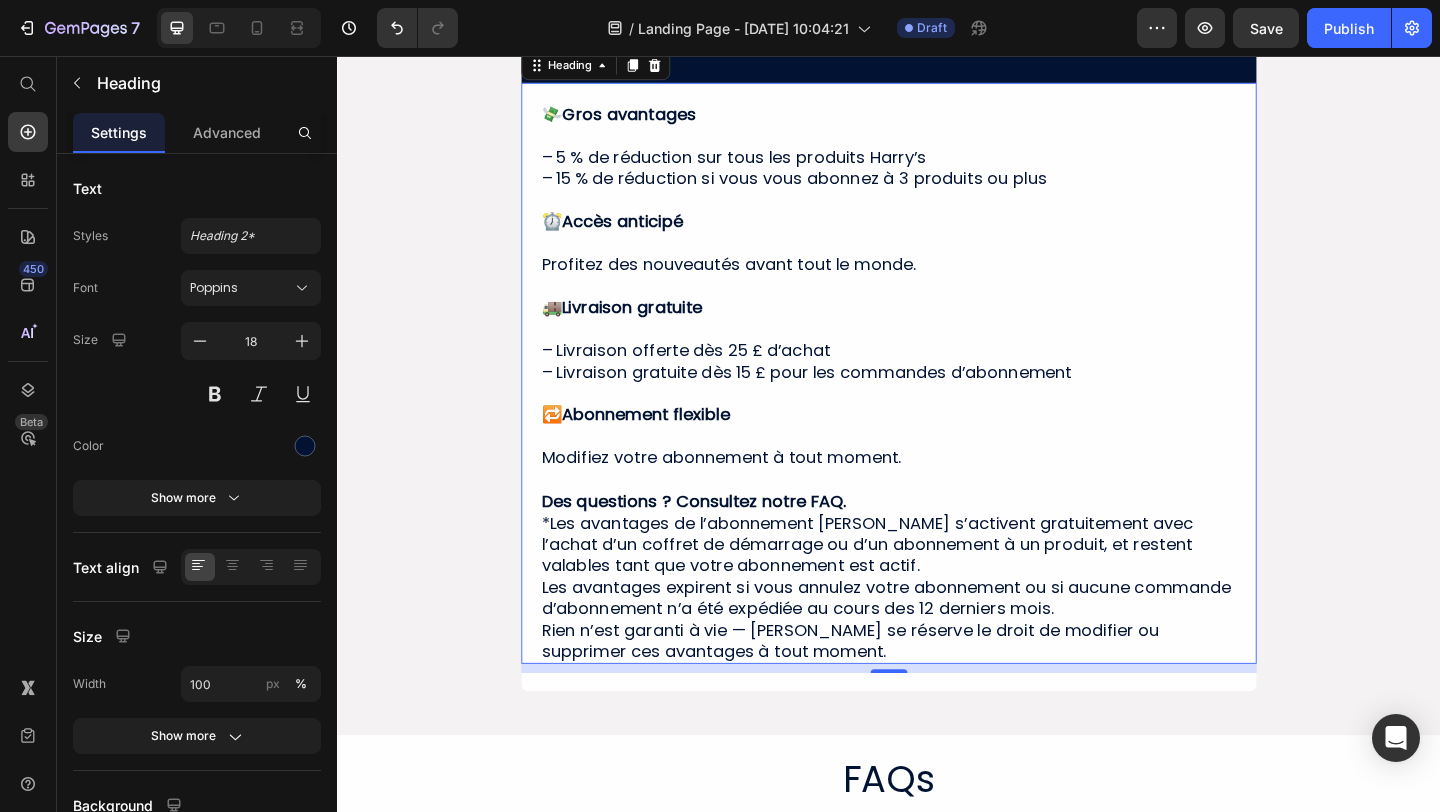 click on "Des questions ? Consultez notre FAQ." at bounding box center [724, 539] 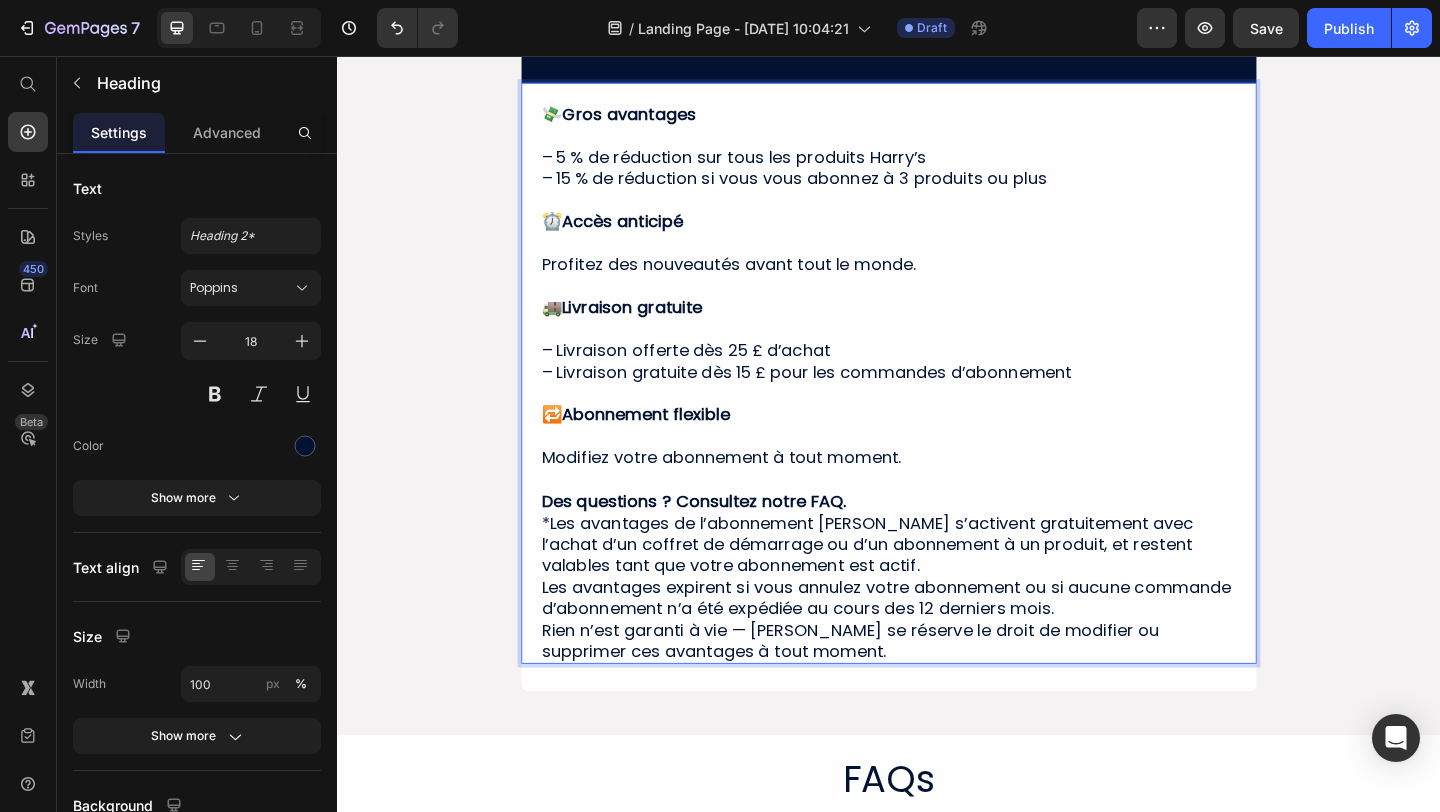 click on "💸  Gros avantages – 5 % de réduction sur tous les produits Harry’s – 15 % de réduction si vous vous abonnez à 3 produits ou plus ⏰  Accès anticipé Profitez des nouveautés avant tout le monde. 🚚  Livraison gratuite – Livraison offerte dès 25 £ d’achat – Livraison gratuite dès 15 £ pour les commandes d’abonnement 🔁  Abonnement flexible Modifiez votre abonnement à tout moment. Des questions ? Consultez notre FAQ. *Les avantages de l’abonnement [PERSON_NAME] s’activent gratuitement avec l’achat d’un coffret de démarrage ou d’un abonnement à un produit, et restent valables tant que votre abonnement est actif. Les avantages expirent si vous annulez votre abonnement ou si aucune commande d’abonnement n’a été expédiée au cours des 12 derniers mois. Rien n’est garanti à vie — [PERSON_NAME] se réserve le droit de modifier ou supprimer ces avantages à tout moment." at bounding box center [937, 411] 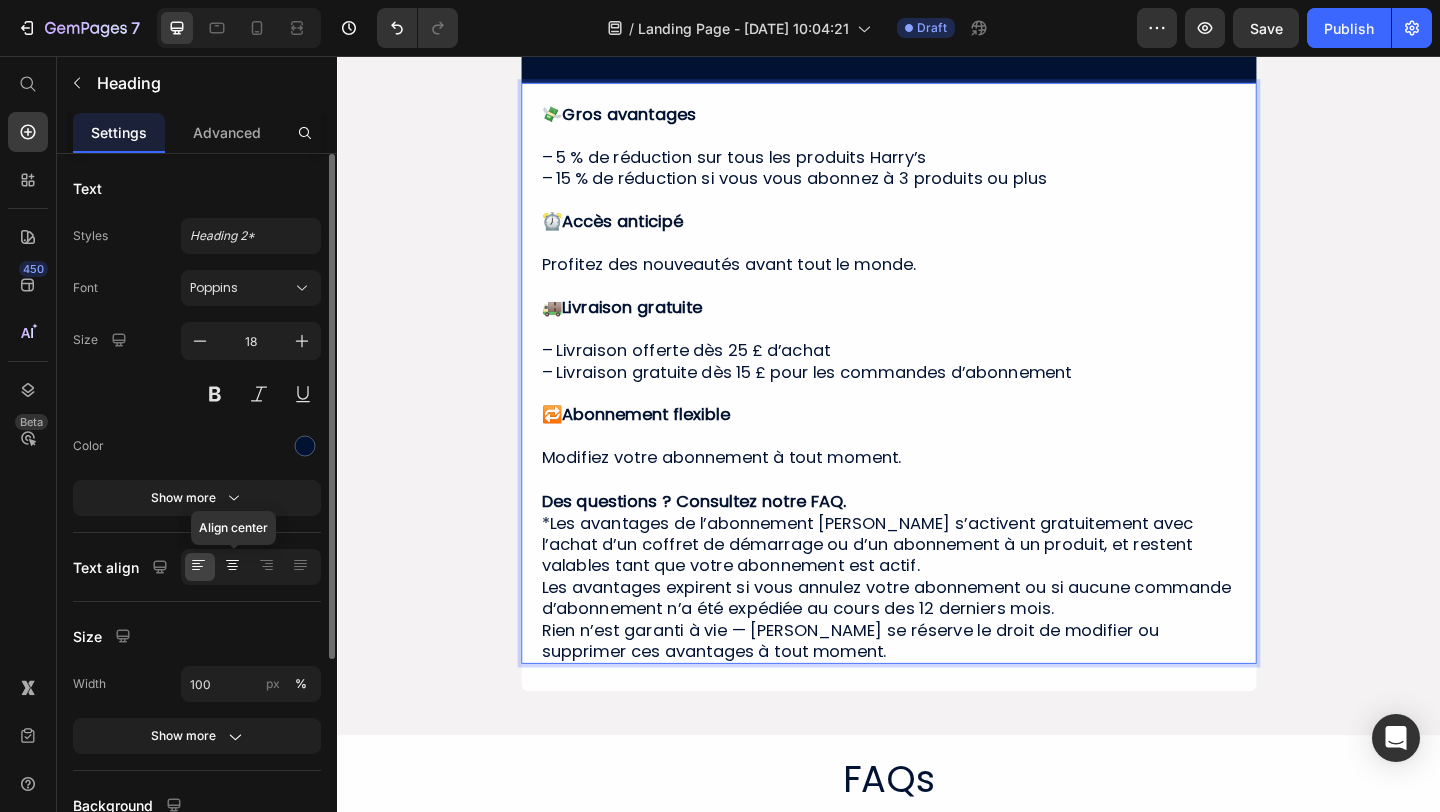 click 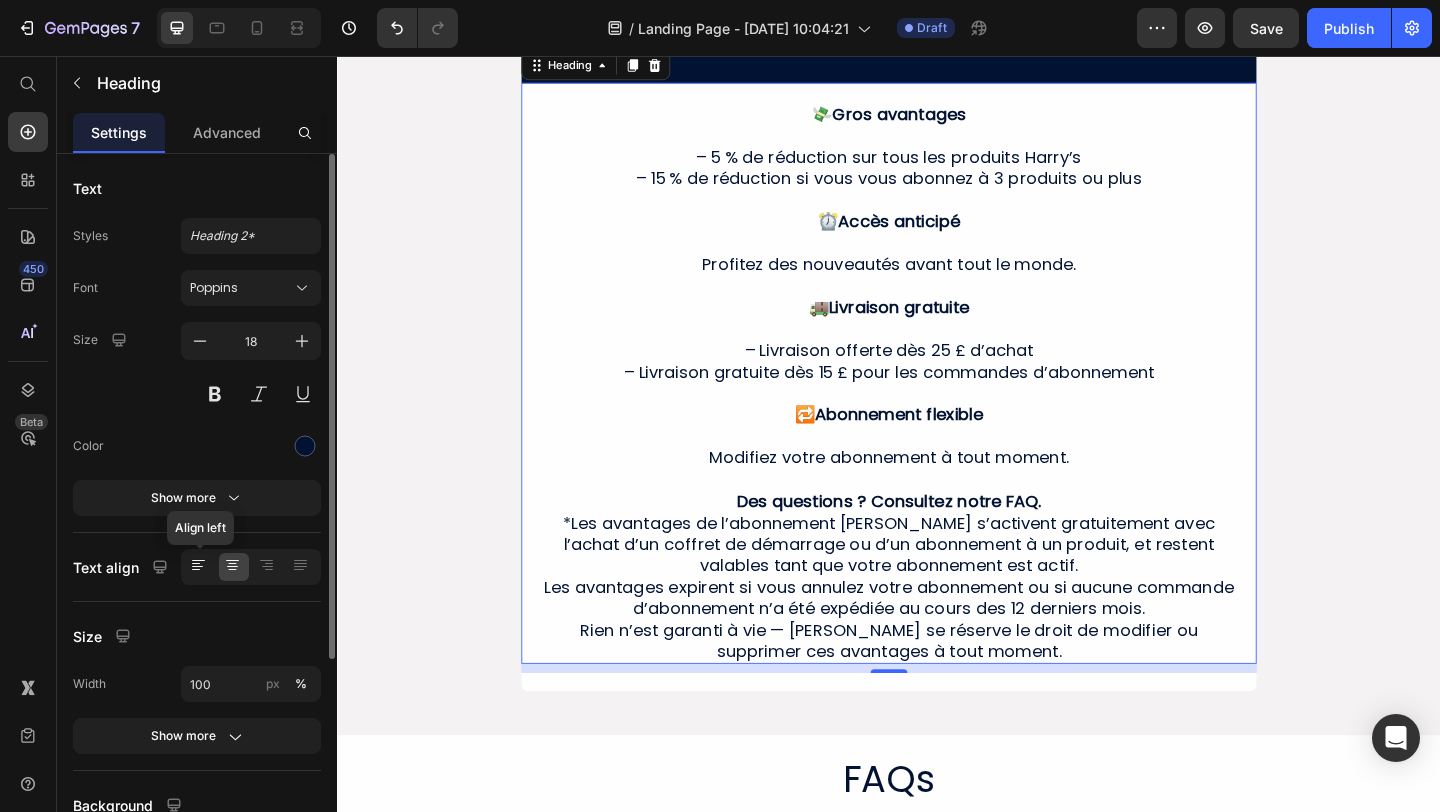click 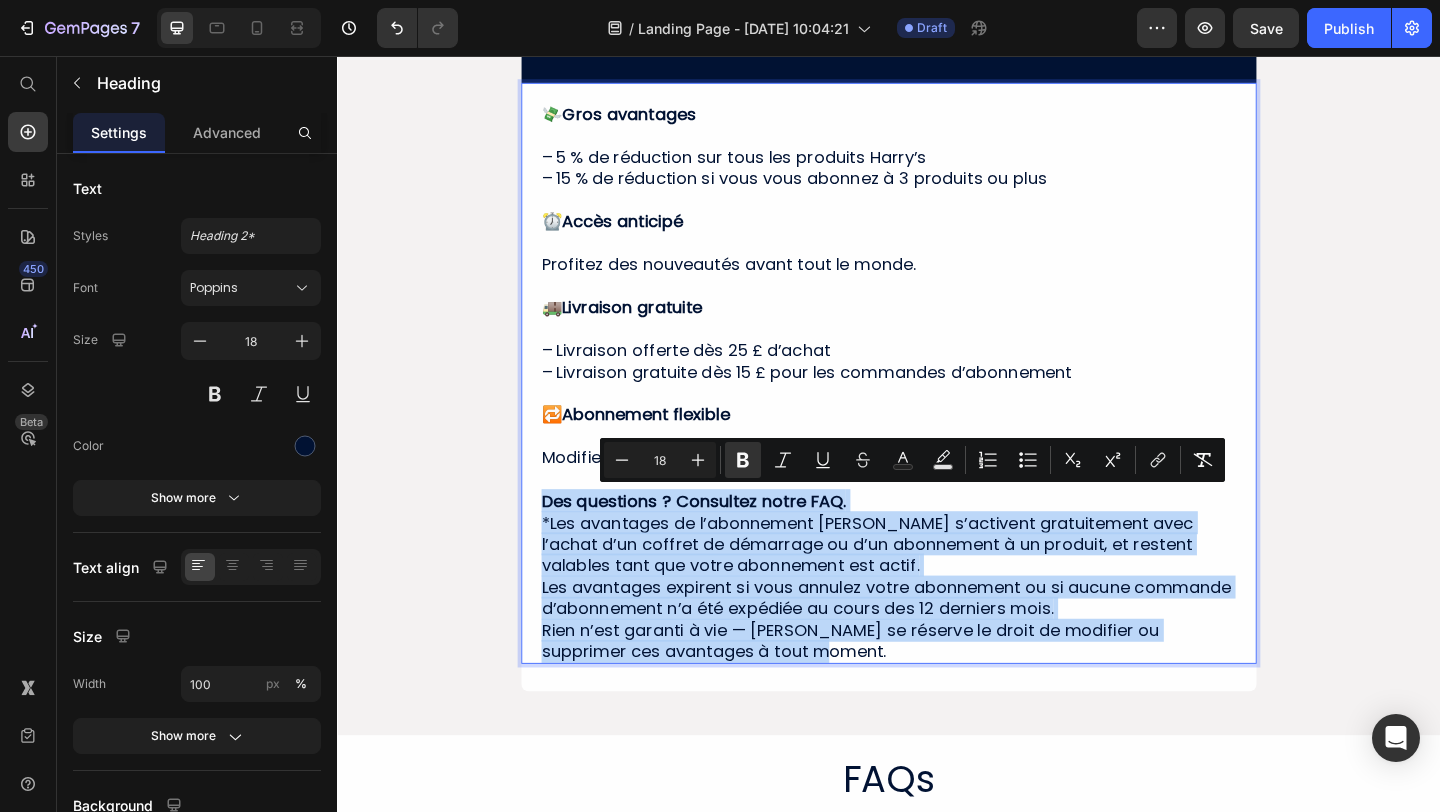 drag, startPoint x: 558, startPoint y: 538, endPoint x: 953, endPoint y: 698, distance: 426.17484 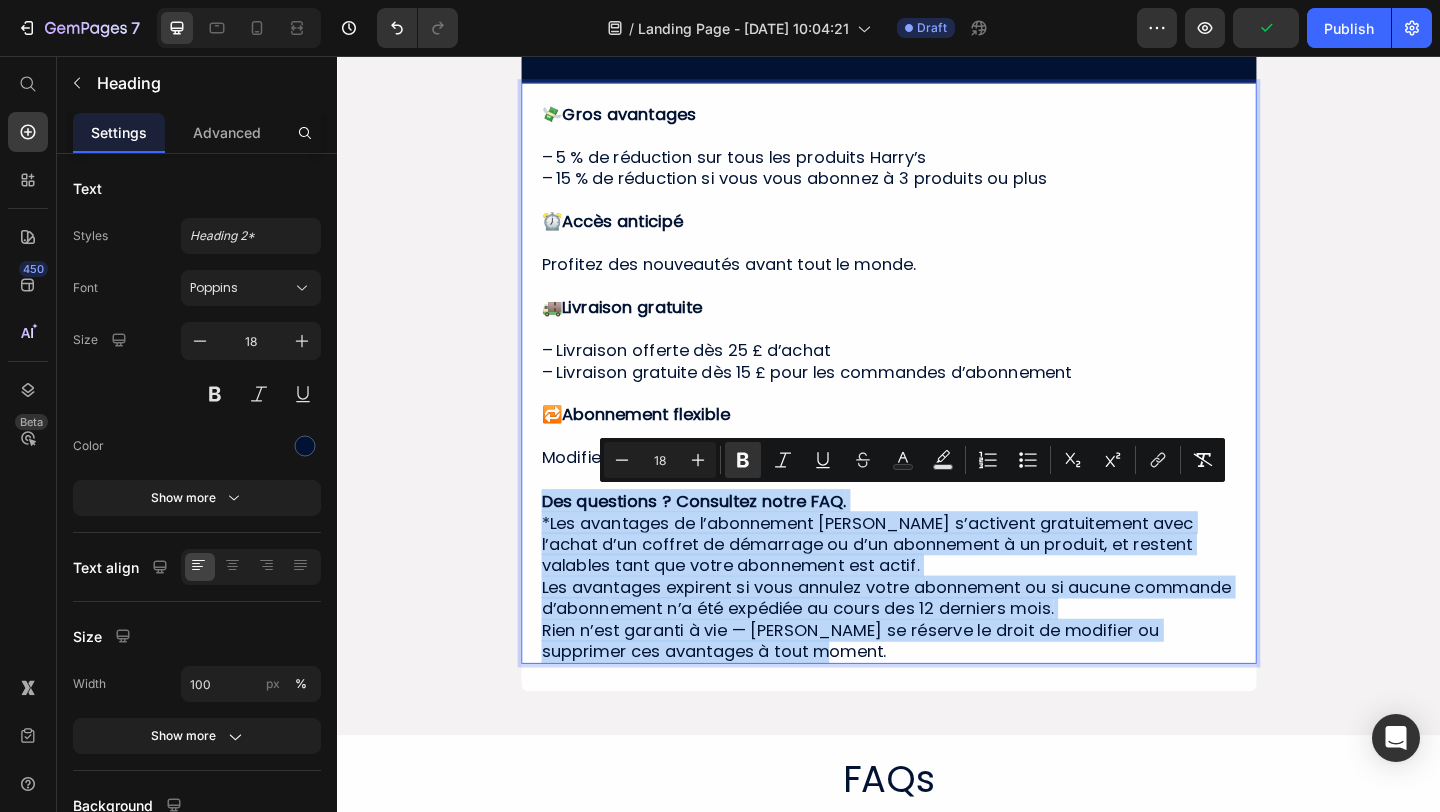 click on "💸  Gros avantages – 5 % de réduction sur tous les produits Harry’s – 15 % de réduction si vous vous abonnez à 3 produits ou plus ⏰  Accès anticipé Profitez des nouveautés avant tout le monde. 🚚  Livraison gratuite – Livraison offerte dès 25 £ d’achat – Livraison gratuite dès 15 £ pour les commandes d’abonnement 🔁  Abonnement flexible Modifiez votre abonnement à tout moment. Des questions ? Consultez notre FAQ. *Les avantages de l’abonnement [PERSON_NAME] s’activent gratuitement avec l’achat d’un coffret de démarrage ou d’un abonnement à un produit, et restent valables tant que votre abonnement est actif. Les avantages expirent si vous annulez votre abonnement ou si aucune commande d’abonnement n’a été expédiée au cours des 12 derniers mois. Rien n’est garanti à vie — [PERSON_NAME] se réserve le droit de modifier ou supprimer ces avantages à tout moment." at bounding box center (937, 411) 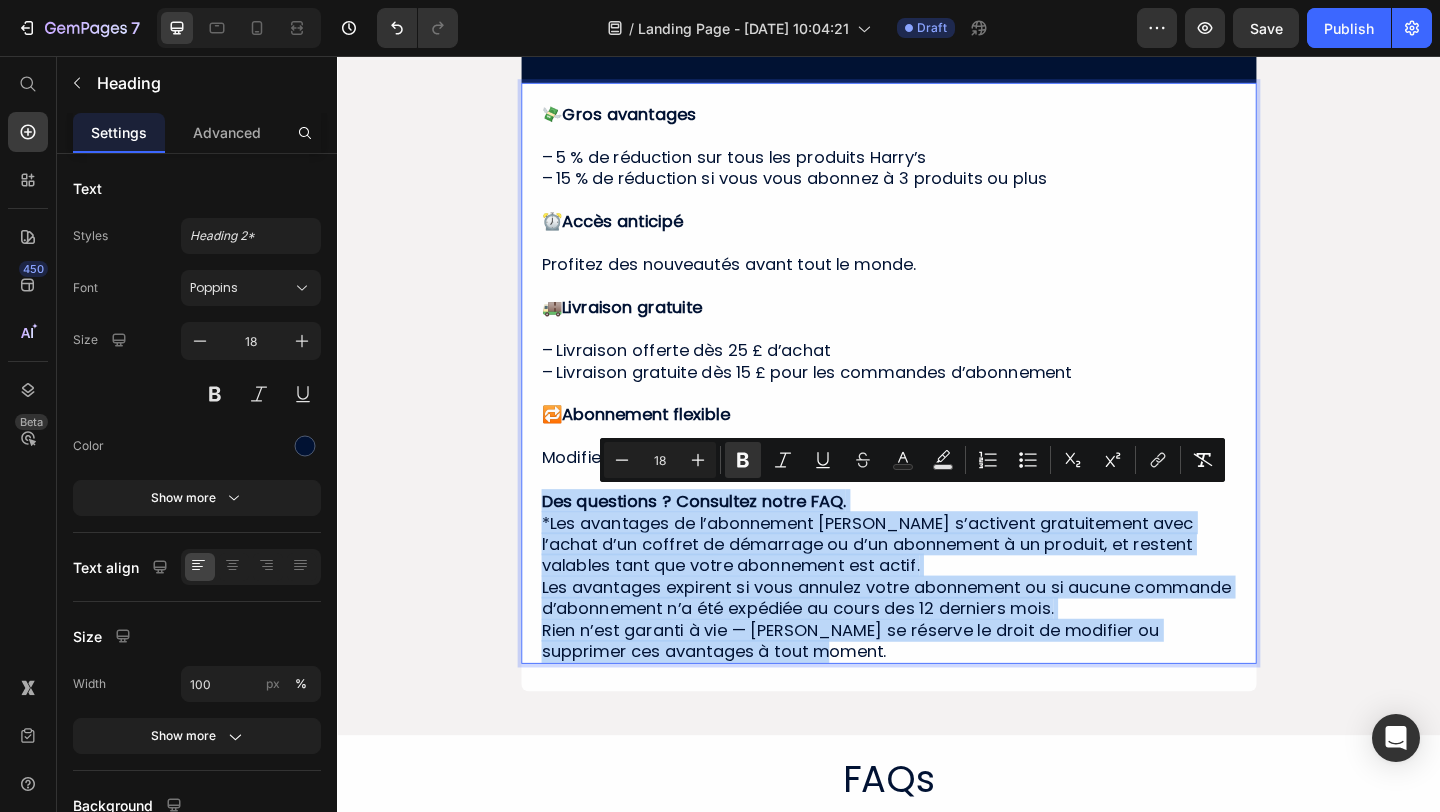 drag, startPoint x: 835, startPoint y: 705, endPoint x: 547, endPoint y: 532, distance: 335.96576 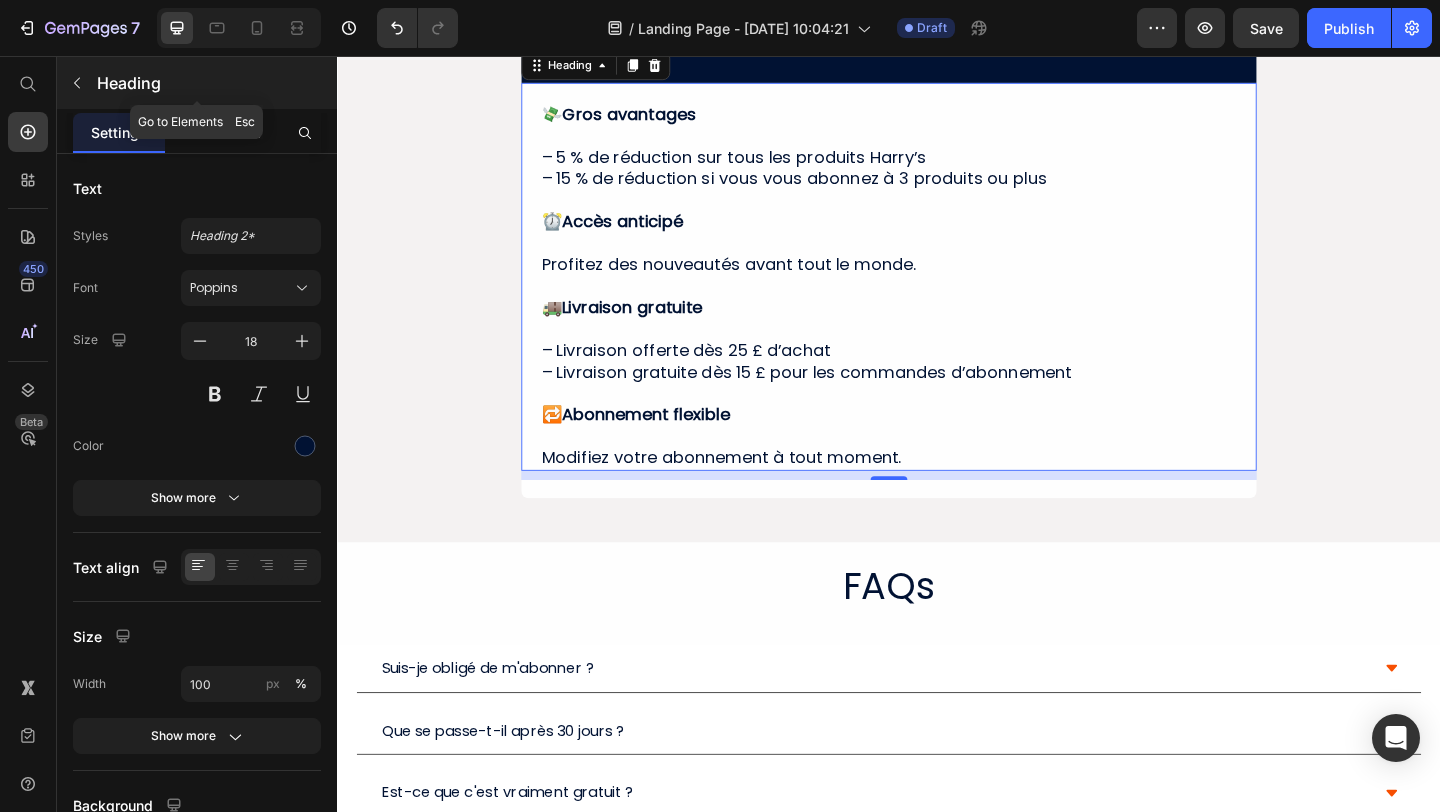 click on "Heading" at bounding box center (197, 83) 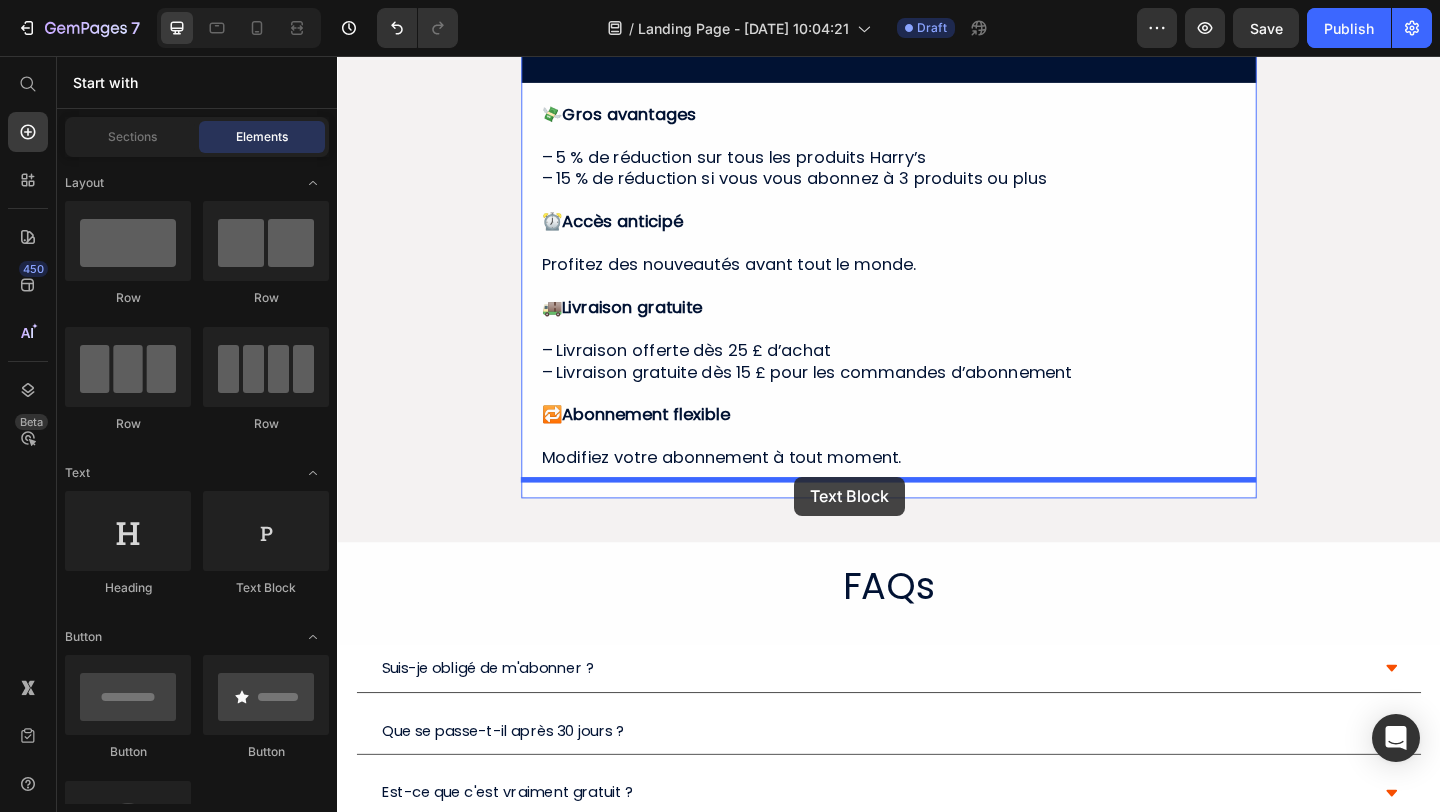 drag, startPoint x: 613, startPoint y: 593, endPoint x: 834, endPoint y: 514, distance: 234.69554 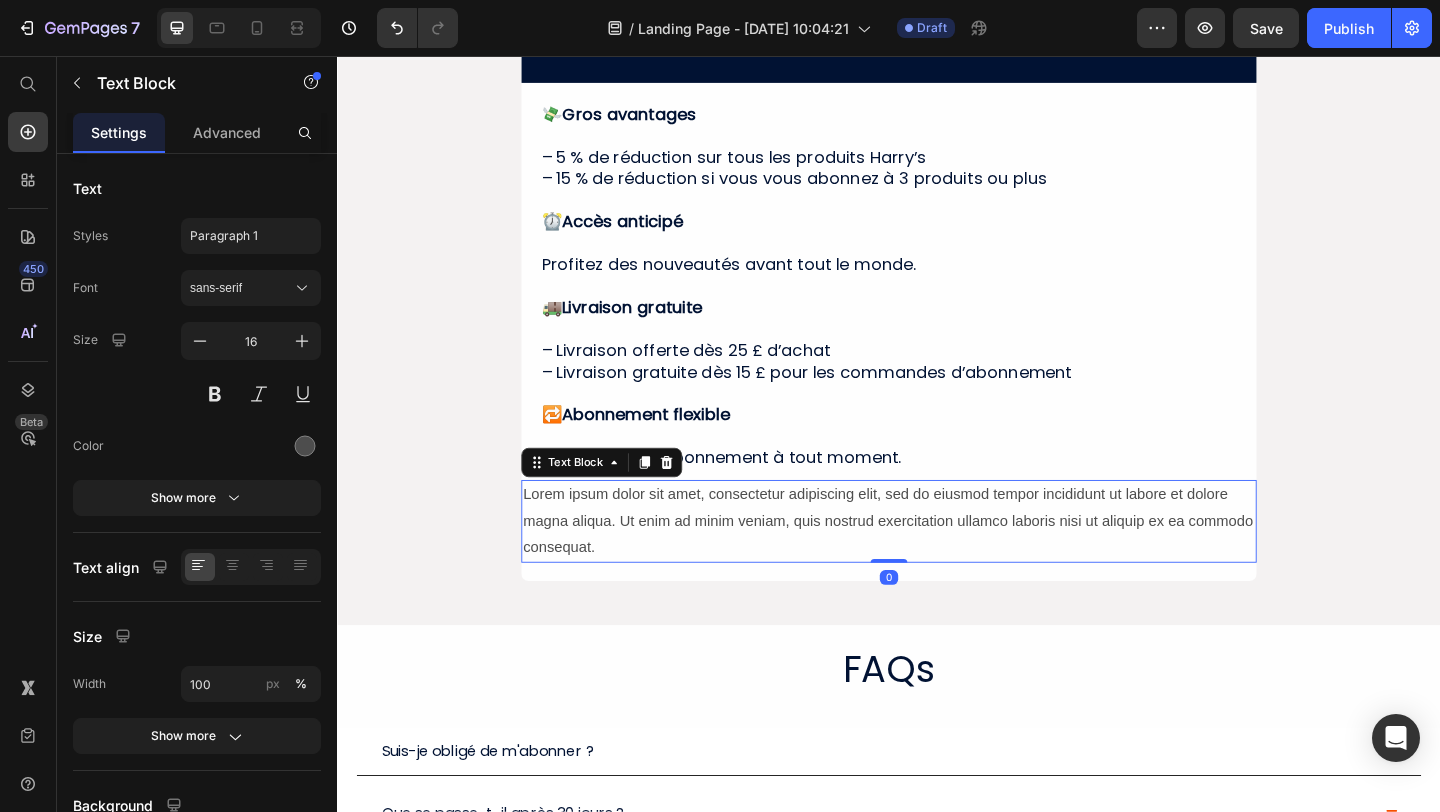 click on "Lorem ipsum dolor sit amet, consectetur adipiscing elit, sed do eiusmod tempor incididunt ut labore et dolore magna aliqua. Ut enim ad minim veniam, quis nostrud exercitation ullamco laboris nisi ut aliquip ex ea commodo consequat." at bounding box center (937, 562) 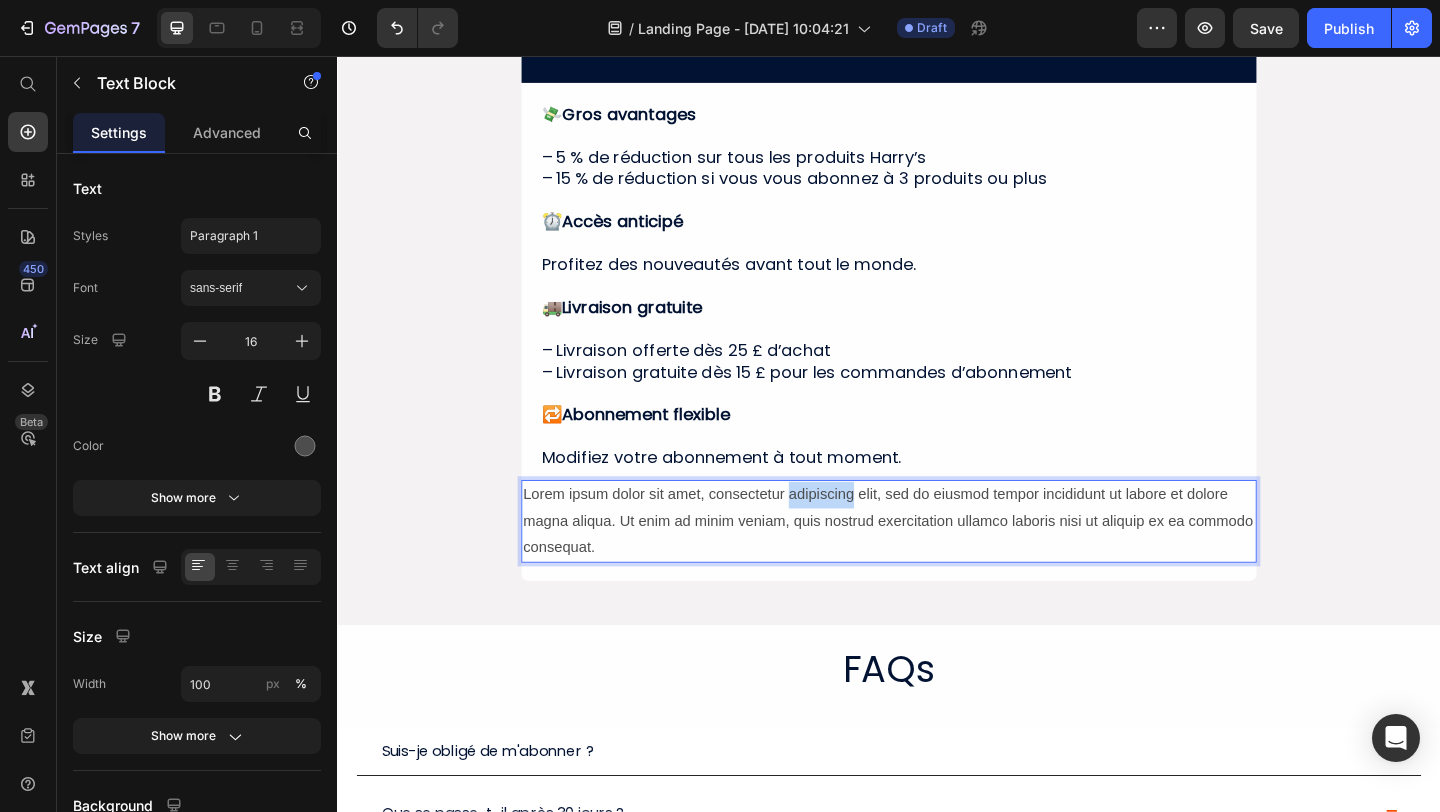 click on "Lorem ipsum dolor sit amet, consectetur adipiscing elit, sed do eiusmod tempor incididunt ut labore et dolore magna aliqua. Ut enim ad minim veniam, quis nostrud exercitation ullamco laboris nisi ut aliquip ex ea commodo consequat." at bounding box center (937, 562) 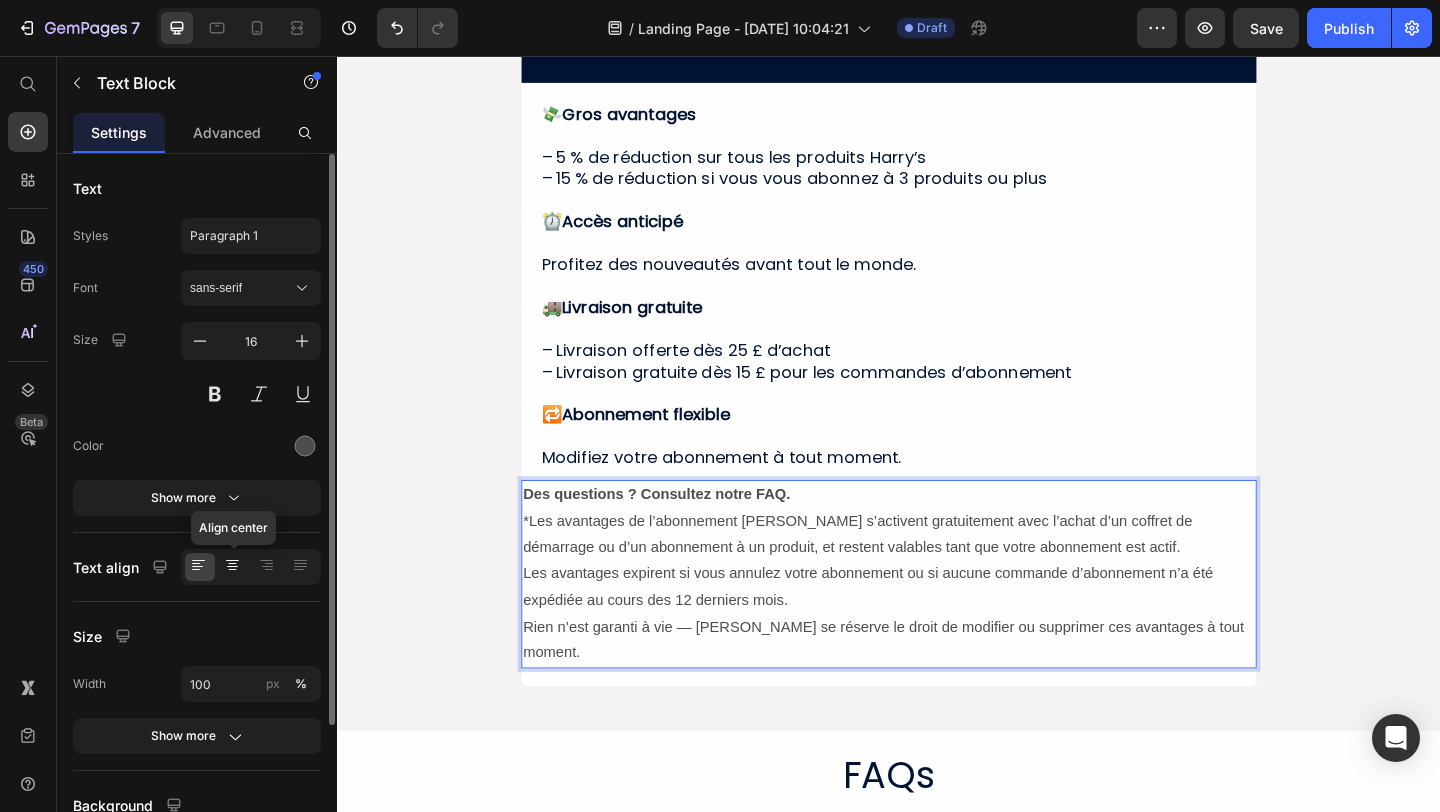 click 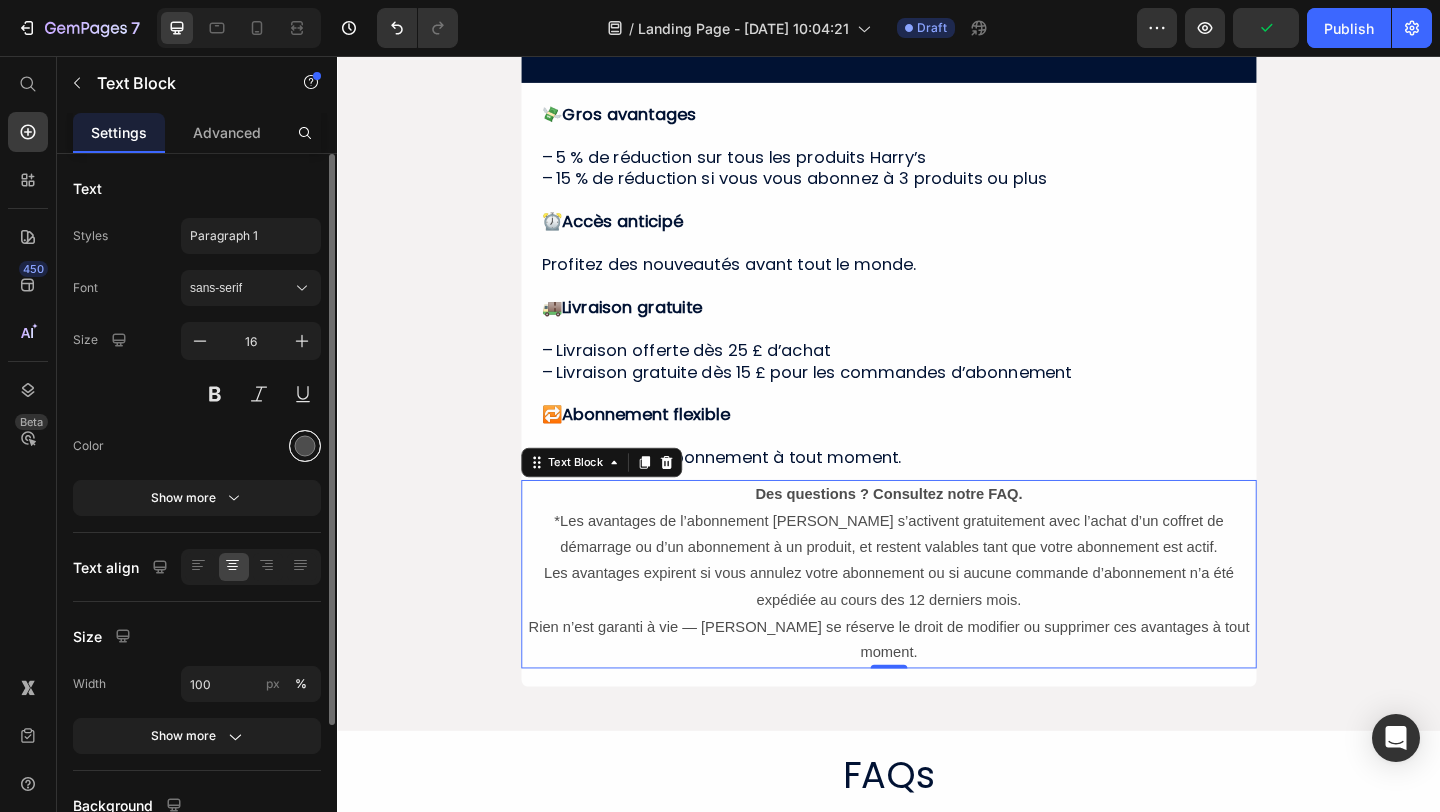 click at bounding box center (305, 446) 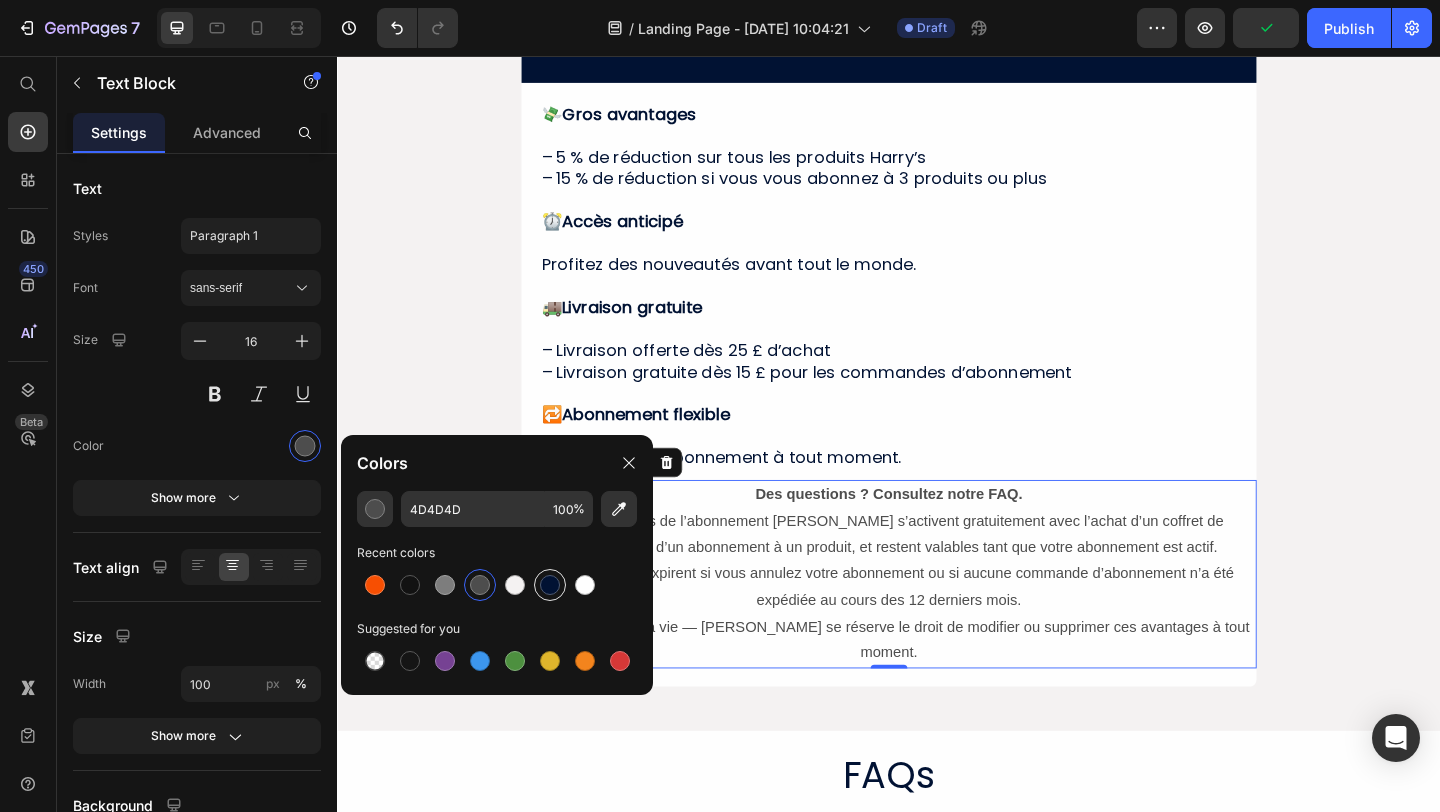 click at bounding box center [550, 585] 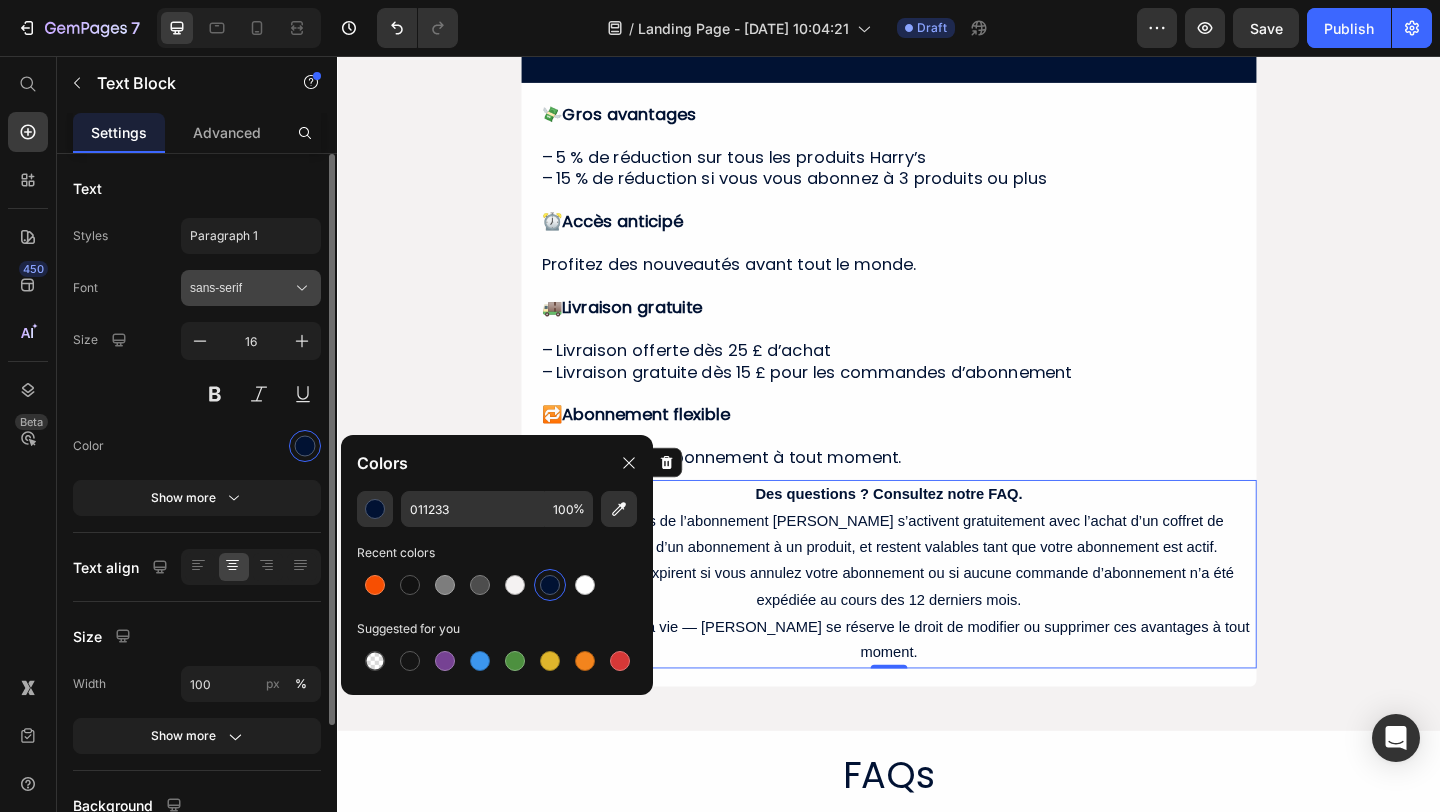 click on "sans-serif" at bounding box center [251, 288] 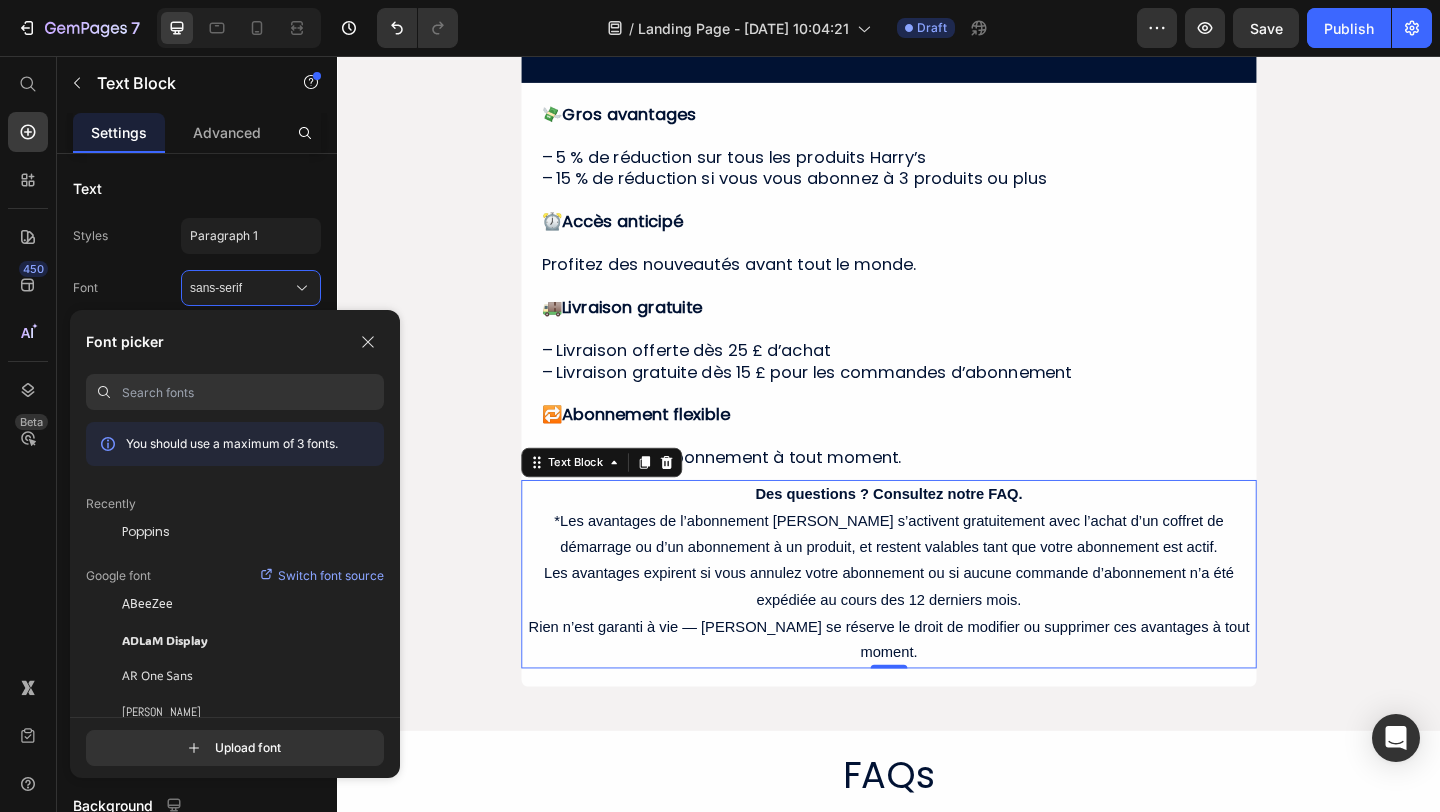click on "Recently" 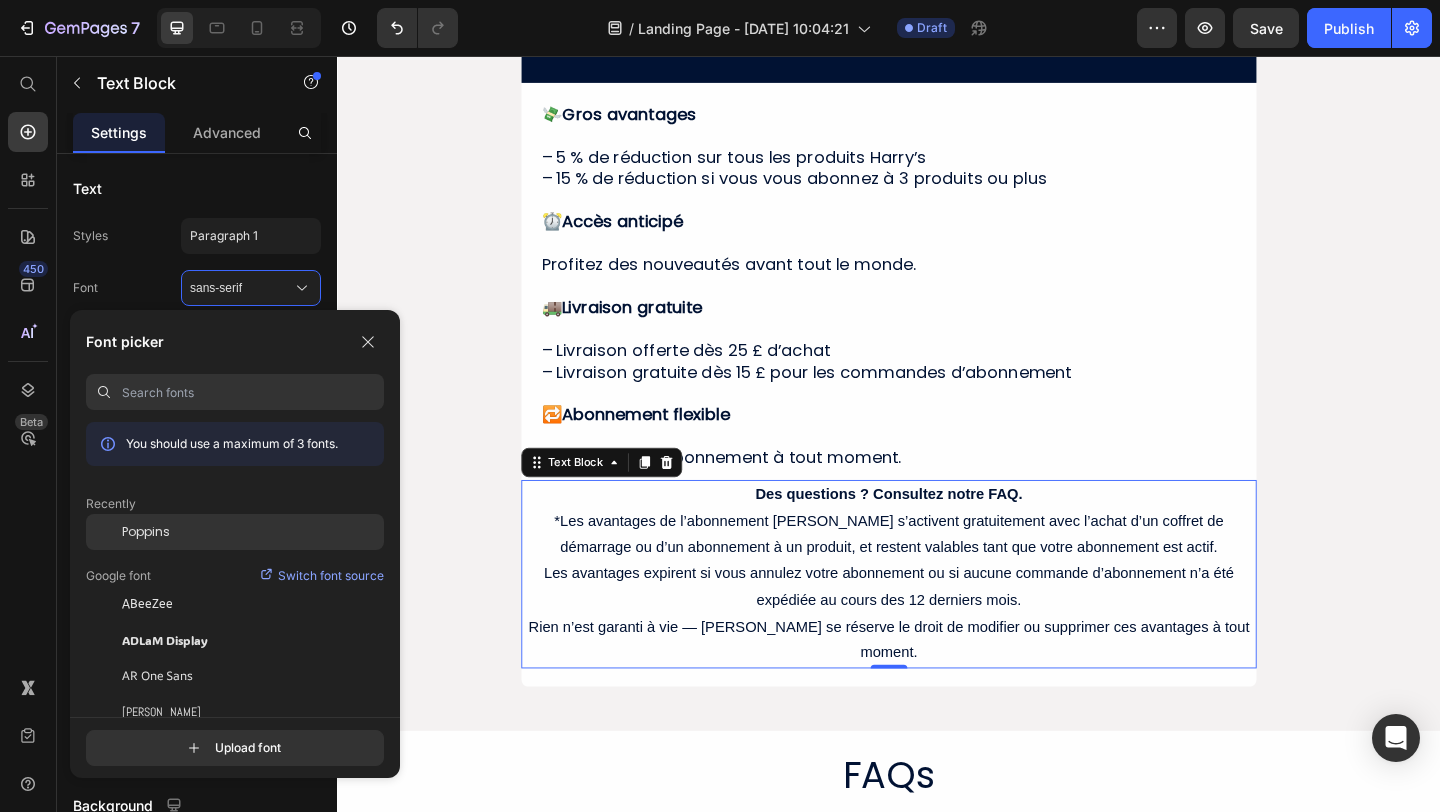 click on "Poppins" at bounding box center [146, 532] 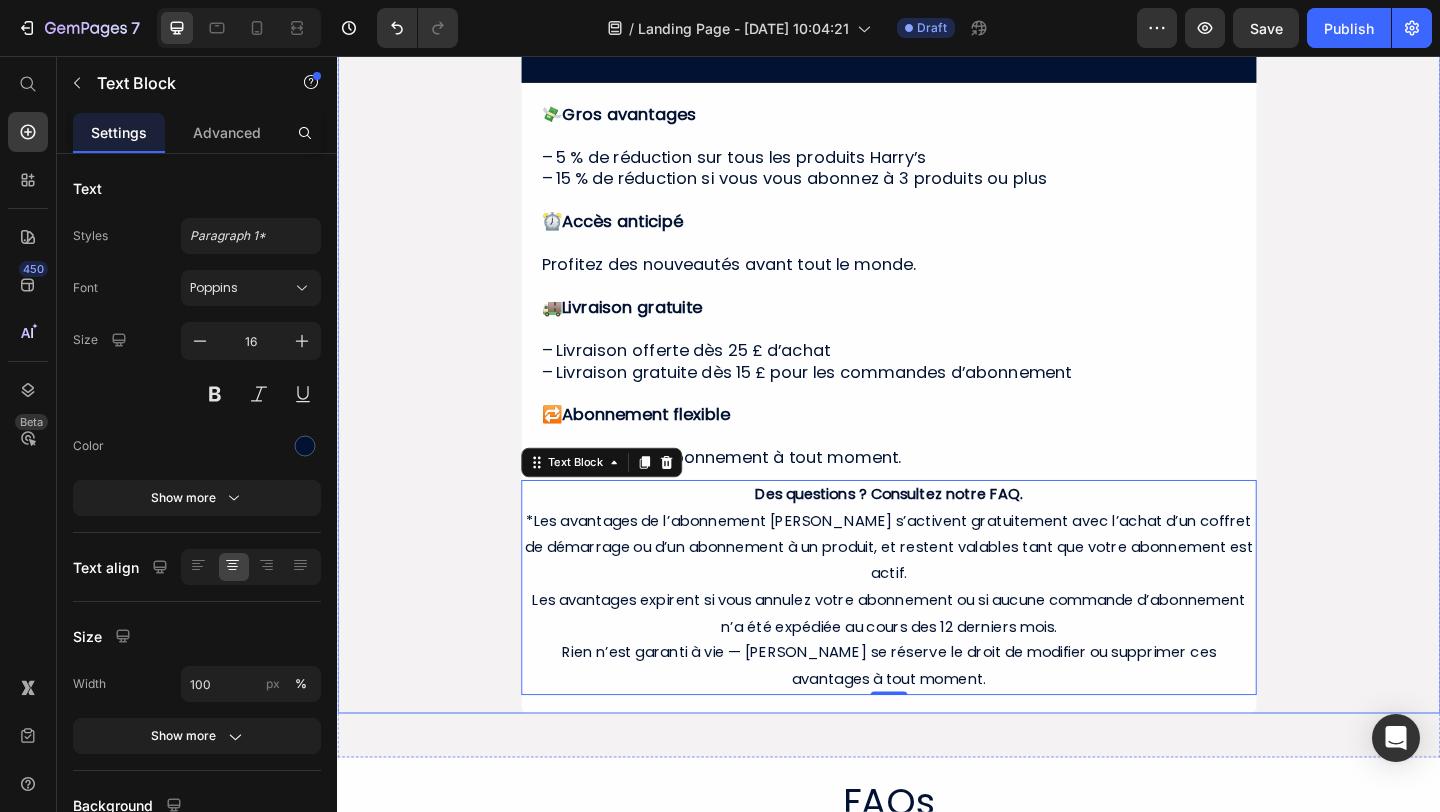 click on "Avantages de l’abonnement JUSTR Heading Abonnez-vous pour débloquer de nouveaux avantages. Text Block Row 💸  Gros avantages – 5 % de réduction sur tous les produits [PERSON_NAME] – 15 % de réduction si vous vous abonnez à 3 produits ou plus ⏰  Accès anticipé Profitez des nouveautés avant tout le monde. 🚚  Livraison gratuite – Livraison offerte dès 25 £ d’achat – Livraison gratuite dès 15 £ pour les commandes d’abonnement 🔁  Abonnement flexible Modifiez votre abonnement à tout moment. Heading Des questions ? Consultez notre FAQ. *Les avantages de l’abonnement [PERSON_NAME] s’activent gratuitement avec l’achat d’un coffret de démarrage ou d’un abonnement à un produit, et restent valables tant que votre abonnement est actif. Les avantages expirent si vous annulez votre abonnement ou si aucune commande d’abonnement n’a été expédiée au cours des 12 derniers mois. Text Block   0 Row Row" at bounding box center (937, 358) 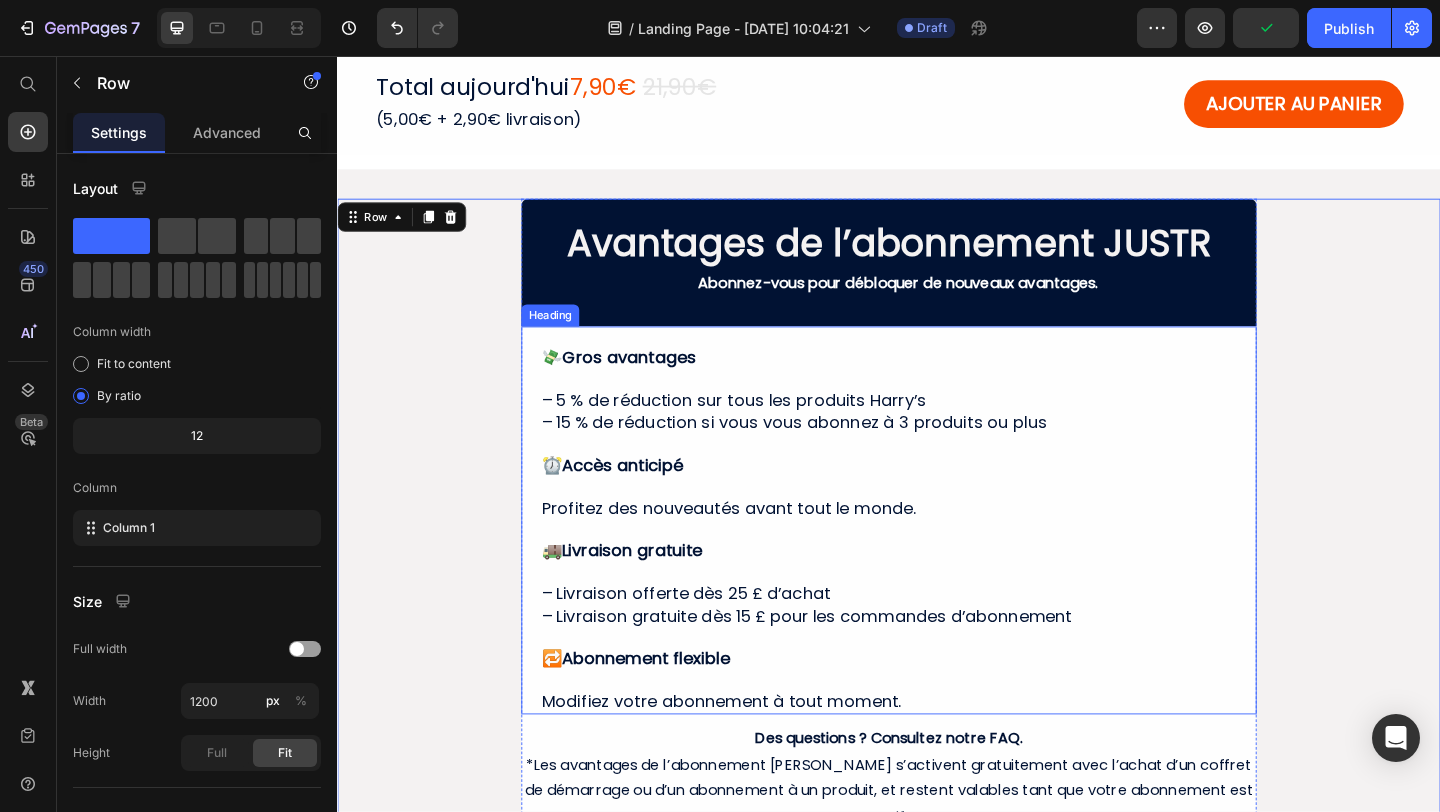 scroll, scrollTop: 707, scrollLeft: 0, axis: vertical 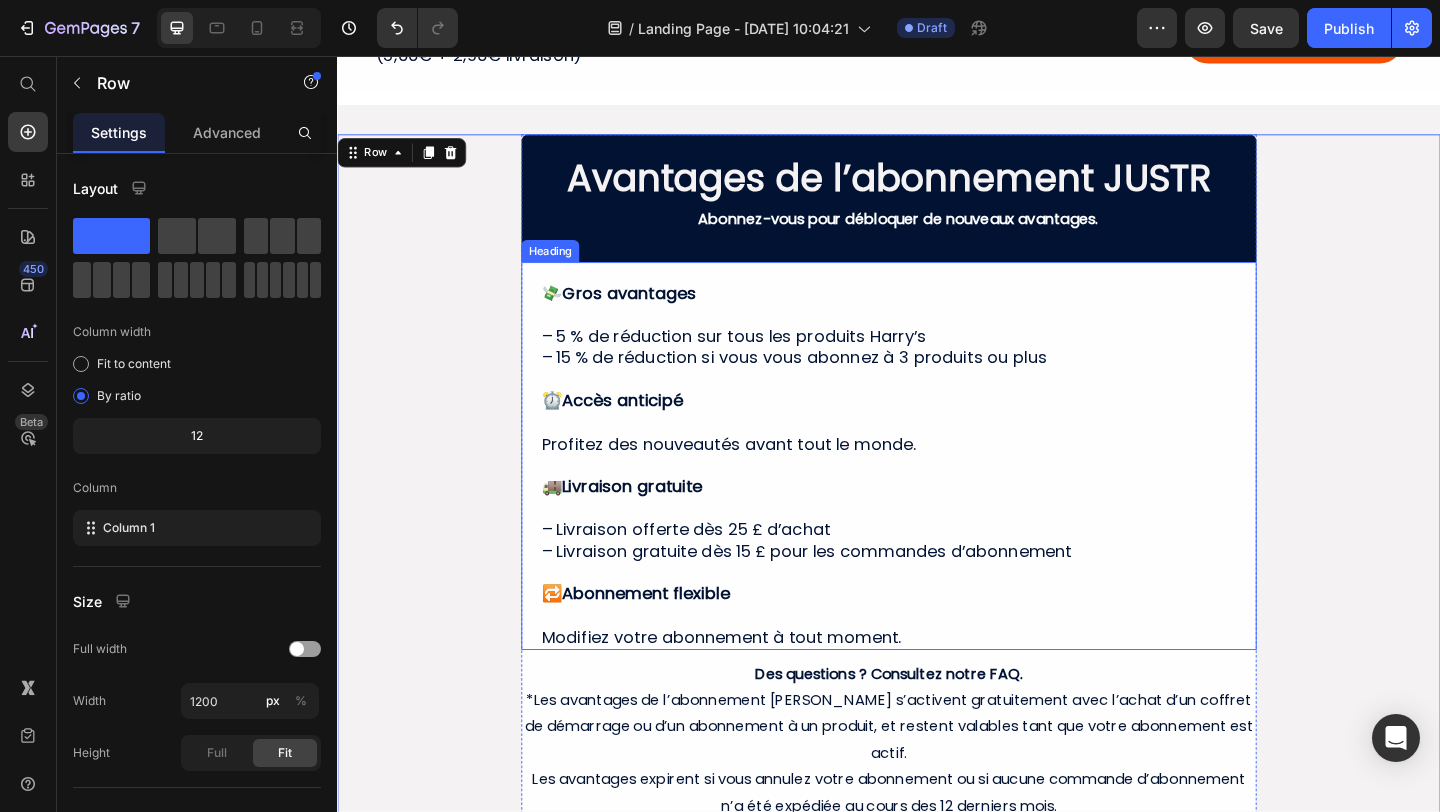 click on "💸  Gros avantages – 5 % de réduction sur tous les produits Harry’s – 15 % de réduction si vous vous abonnez à 3 produits ou plus ⏰  Accès anticipé Profitez des nouveautés avant tout le monde. 🚚  Livraison gratuite – Livraison offerte dès 25 £ d’achat – Livraison gratuite dès 15 £ pour les commandes d’abonnement 🔁  Abonnement flexible Modifiez votre abonnement à tout moment." at bounding box center (937, 501) 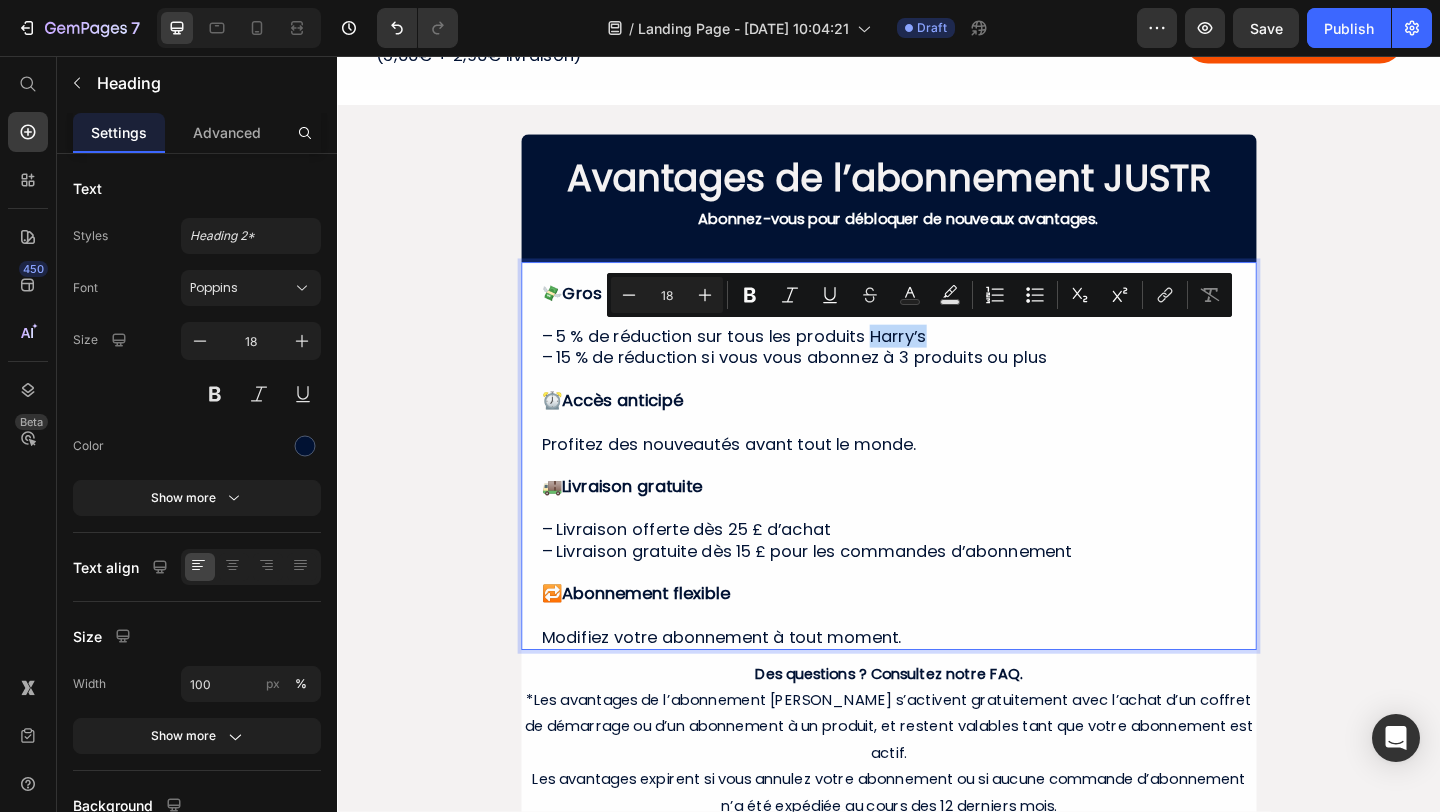 drag, startPoint x: 980, startPoint y: 362, endPoint x: 913, endPoint y: 362, distance: 67 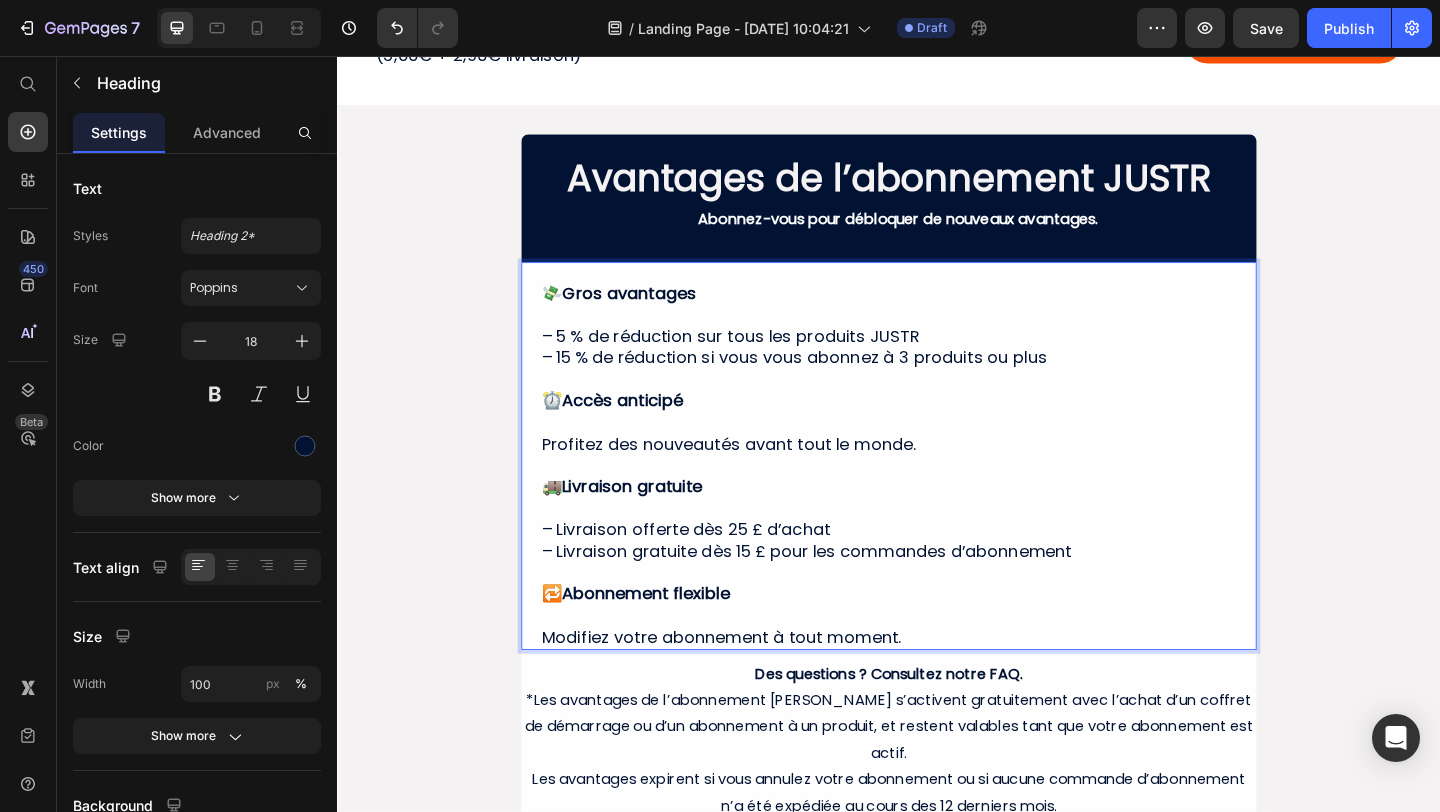 click on "💸  Gros avantages – 5 % de réduction sur tous les produits JUSTR – 15 % de réduction si vous vous abonnez à 3 produits ou plus ⏰  Accès anticipé Profitez des nouveautés avant tout le monde. 🚚  Livraison gratuite – Livraison offerte dès 25 £ d’achat – Livraison gratuite dès 15 £ pour les commandes d’abonnement 🔁  Abonnement flexible Modifiez votre abonnement à tout moment." at bounding box center (937, 501) 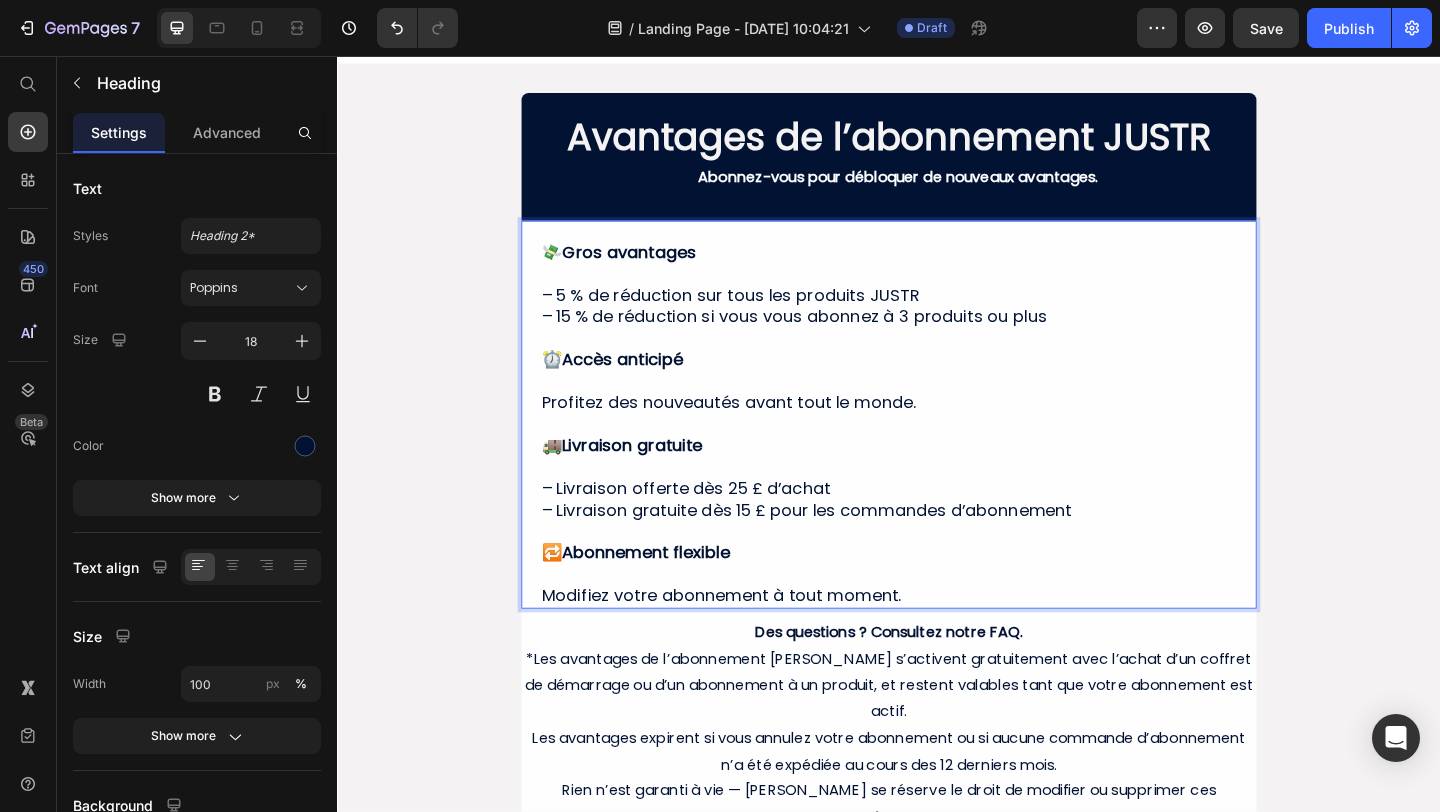 click on "💸  Gros avantages – 5 % de réduction sur tous les produits JUSTR – 15 % de réduction si vous vous abonnez à 3 produits ou plus ⏰  Accès anticipé Profitez des nouveautés avant tout le monde. 🚚  Livraison gratuite – Livraison offerte dès 25 £ d’achat – Livraison gratuite dès 15 £ pour les commandes d’abonnement 🔁  Abonnement flexible Modifiez votre abonnement à tout moment." at bounding box center [937, 456] 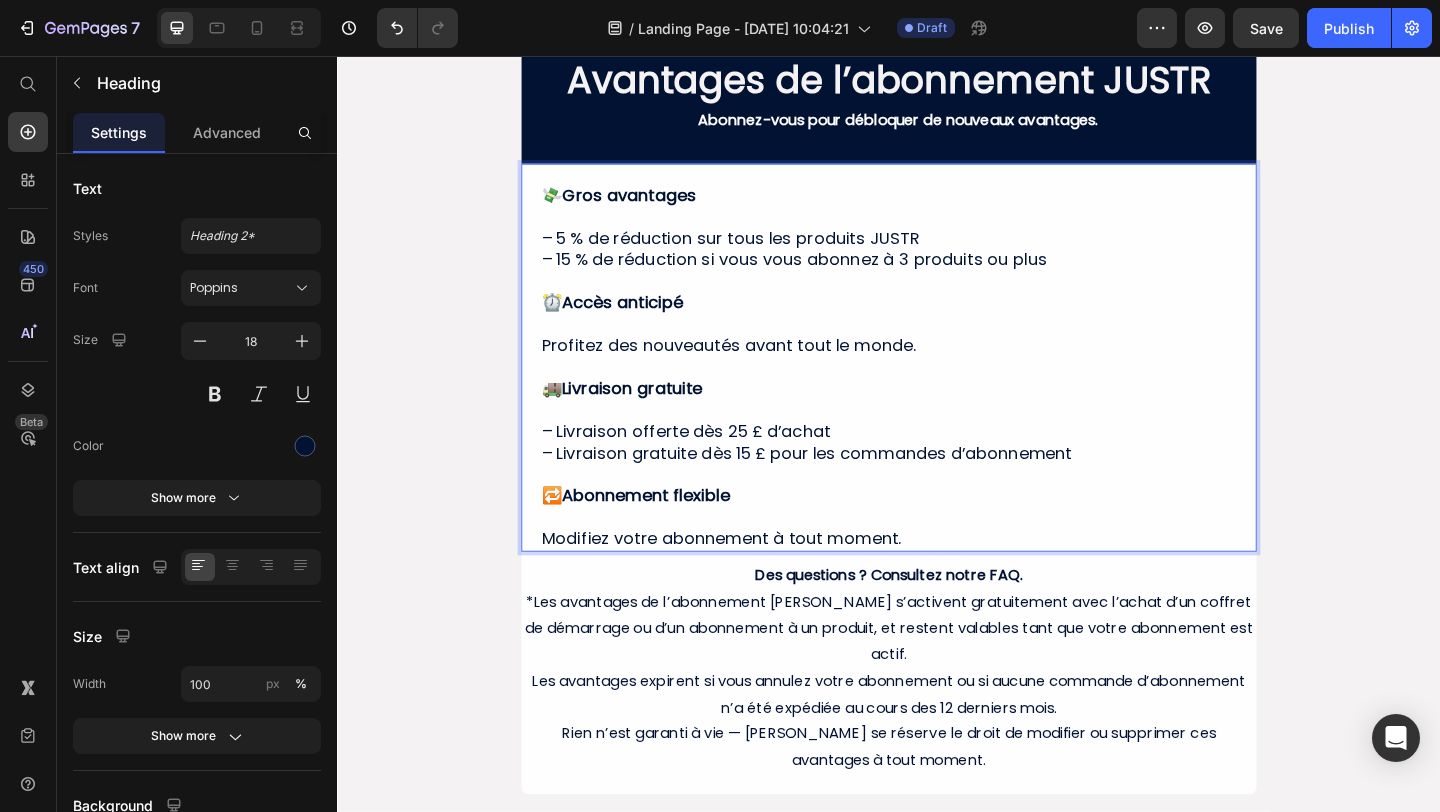 scroll, scrollTop: 832, scrollLeft: 0, axis: vertical 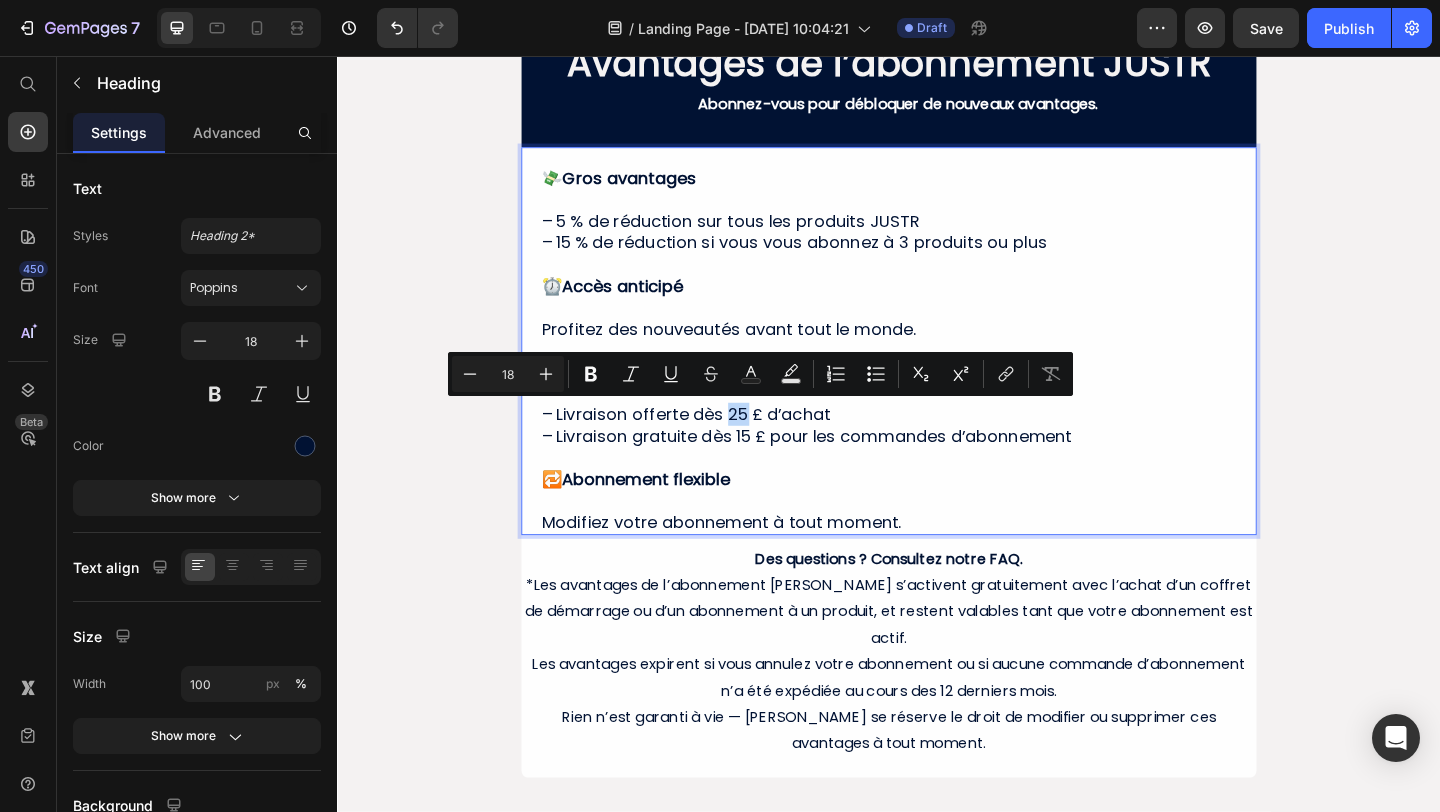 drag, startPoint x: 764, startPoint y: 448, endPoint x: 778, endPoint y: 449, distance: 14.035668 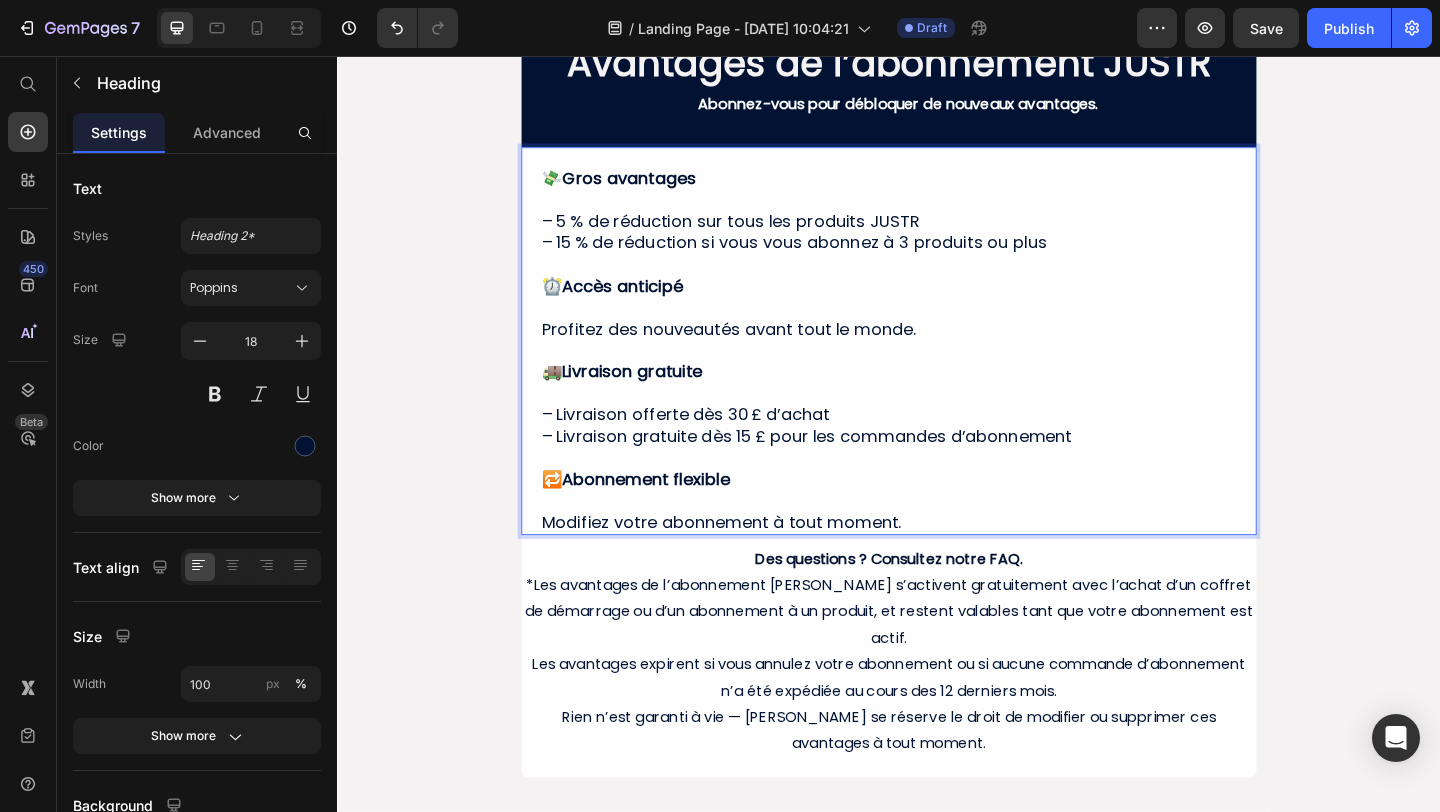 click on "💸  Gros avantages – 5 % de réduction sur tous les produits JUSTR – 15 % de réduction si vous vous abonnez à 3 produits ou plus ⏰  Accès anticipé Profitez des nouveautés avant tout le monde. 🚚  Livraison gratuite – Livraison offerte dès 30 £ d’achat – Livraison gratuite dès 15 £ pour les commandes d’abonnement 🔁  Abonnement flexible Modifiez votre abonnement à tout moment." at bounding box center [937, 376] 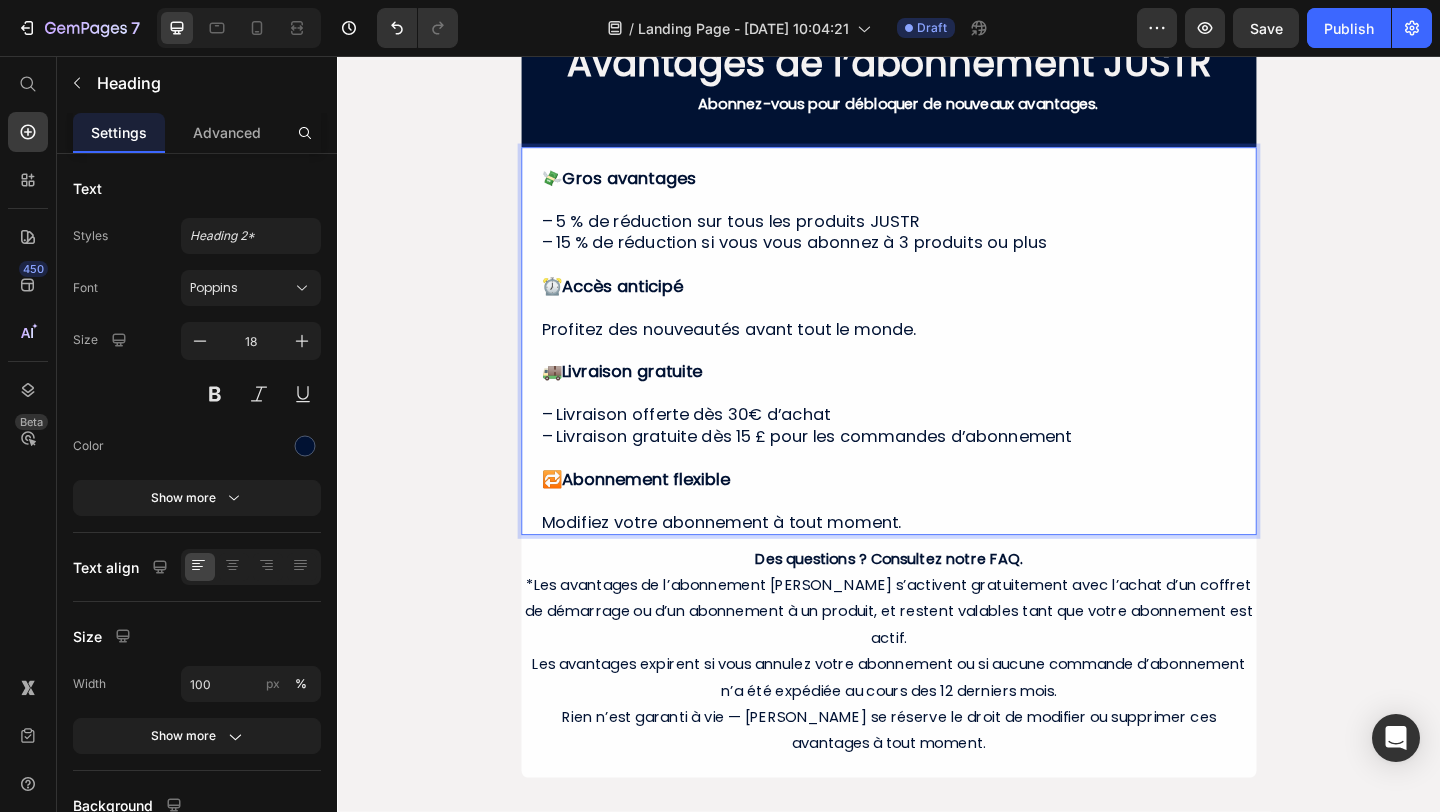 click on "💸  Gros avantages – 5 % de réduction sur tous les produits JUSTR – 15 % de réduction si vous vous abonnez à 3 produits ou plus ⏰  Accès anticipé Profitez des nouveautés avant tout le monde. 🚚  Livraison gratuite – Livraison offerte dès 30€ d’achat – Livraison gratuite dès 15 £ pour les commandes d’abonnement 🔁  Abonnement flexible Modifiez votre abonnement à tout moment." at bounding box center [937, 376] 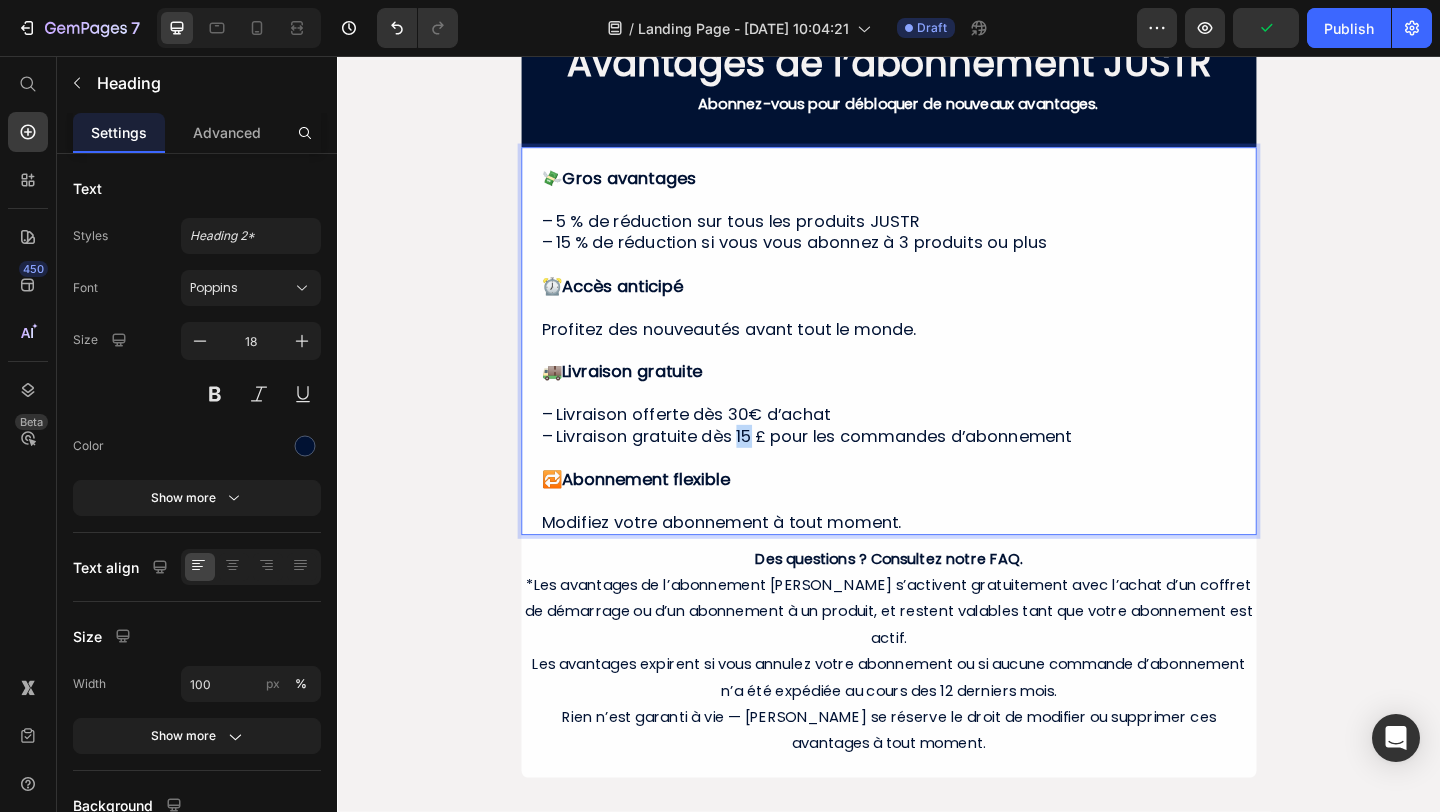 drag, startPoint x: 773, startPoint y: 473, endPoint x: 785, endPoint y: 475, distance: 12.165525 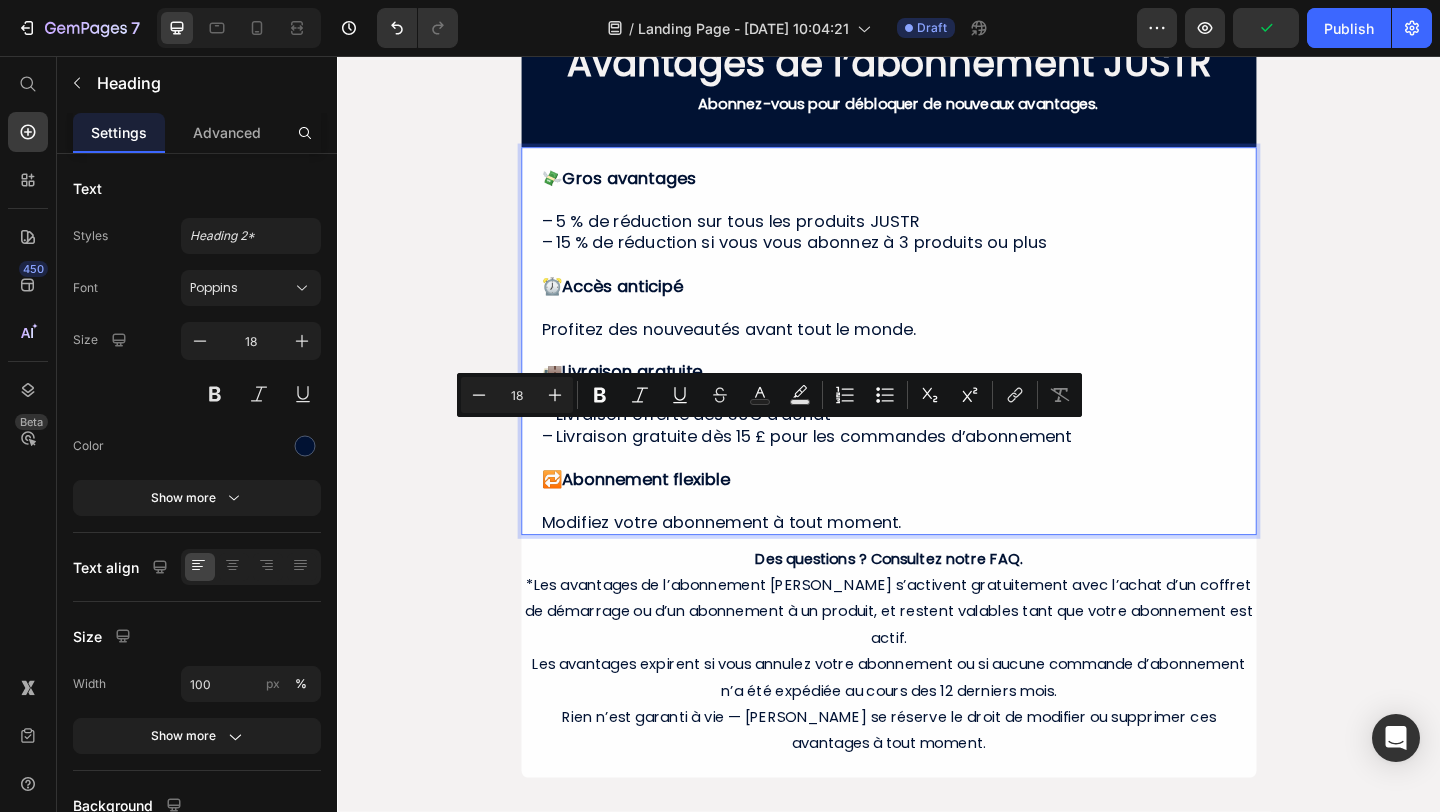 click on "💸  Gros avantages – 5 % de réduction sur tous les produits JUSTR – 15 % de réduction si vous vous abonnez à 3 produits ou plus ⏰  Accès anticipé Profitez des nouveautés avant tout le monde. 🚚  Livraison gratuite – Livraison offerte dès 30€ d’achat – Livraison gratuite dès 15 £ pour les commandes d’abonnement 🔁  Abonnement flexible Modifiez votre abonnement à tout moment." at bounding box center [937, 376] 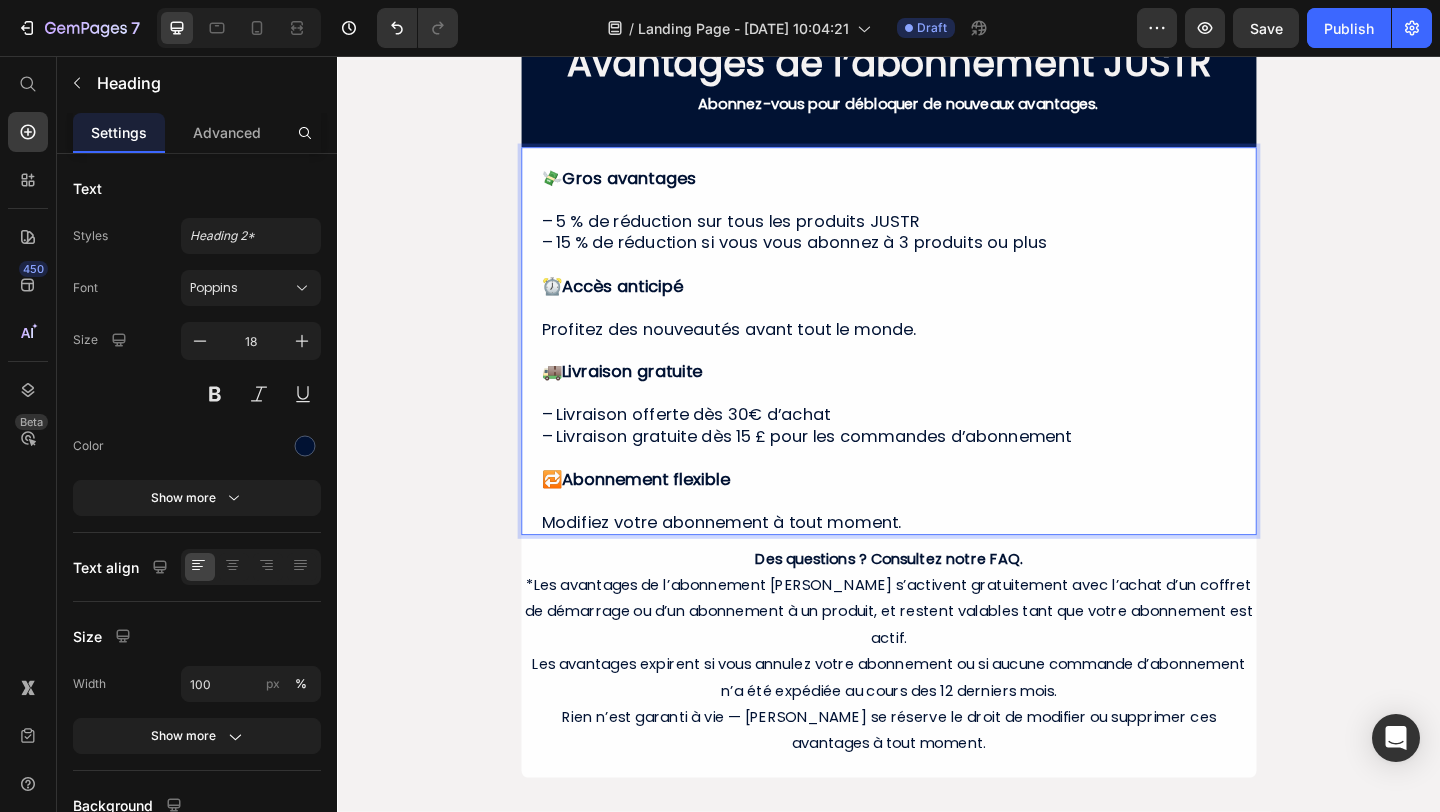 click on "💸  Gros avantages – 5 % de réduction sur tous les produits JUSTR – 15 % de réduction si vous vous abonnez à 3 produits ou plus ⏰  Accès anticipé Profitez des nouveautés avant tout le monde. 🚚  Livraison gratuite – Livraison offerte dès 30€ d’achat – Livraison gratuite dès 15 £ pour les commandes d’abonnement ⁠⁠⁠⁠⁠⁠⁠ 🔁  Abonnement flexible Modifiez votre abonnement à tout moment." at bounding box center [937, 376] 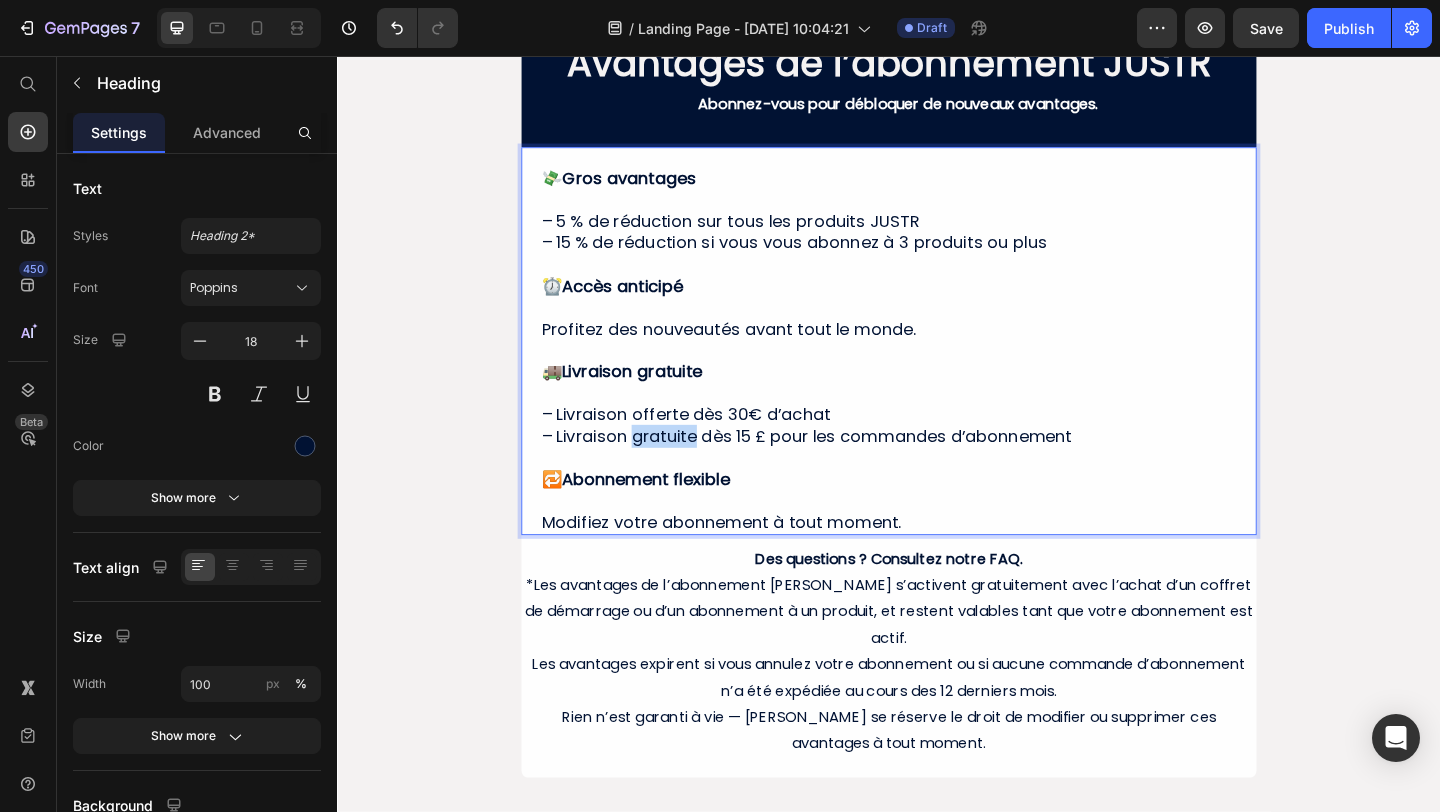 click on "💸  Gros avantages – 5 % de réduction sur tous les produits JUSTR – 15 % de réduction si vous vous abonnez à 3 produits ou plus ⏰  Accès anticipé Profitez des nouveautés avant tout le monde. 🚚  Livraison gratuite – Livraison offerte dès 30€ d’achat – Livraison gratuite dès 15 £ pour les commandes d’abonnement 🔁  Abonnement flexible Modifiez votre abonnement à tout moment." at bounding box center (937, 376) 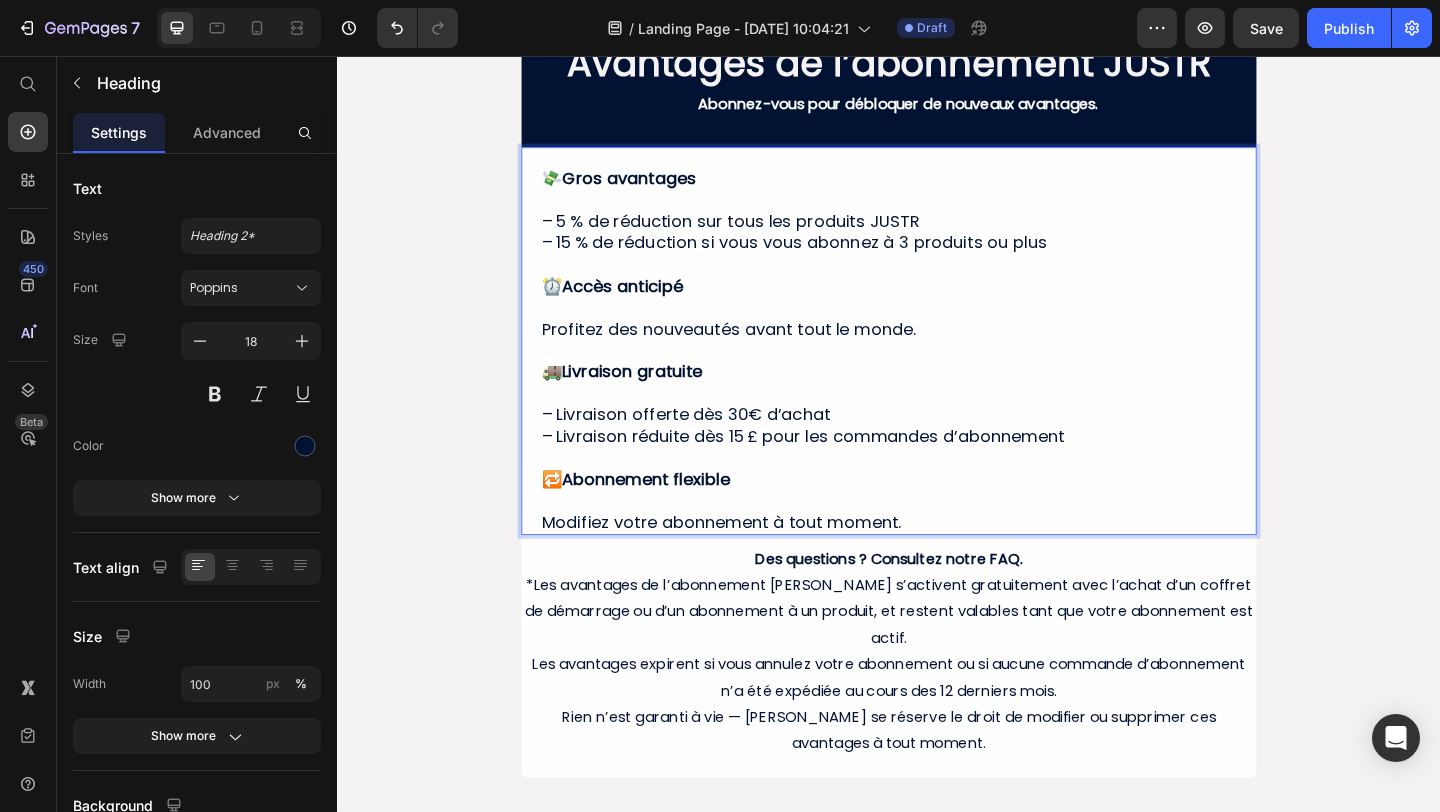 click on "💸  Gros avantages – 5 % de réduction sur tous les produits JUSTR – 15 % de réduction si vous vous abonnez à 3 produits ou plus ⏰  Accès anticipé Profitez des nouveautés avant tout le monde. 🚚  Livraison gratuite – Livraison offerte dès 30€ d’achat – Livraison réduite dès 15 £ pour les commandes d’abonnement 🔁  Abonnement flexible Modifiez votre abonnement à tout moment." at bounding box center (937, 376) 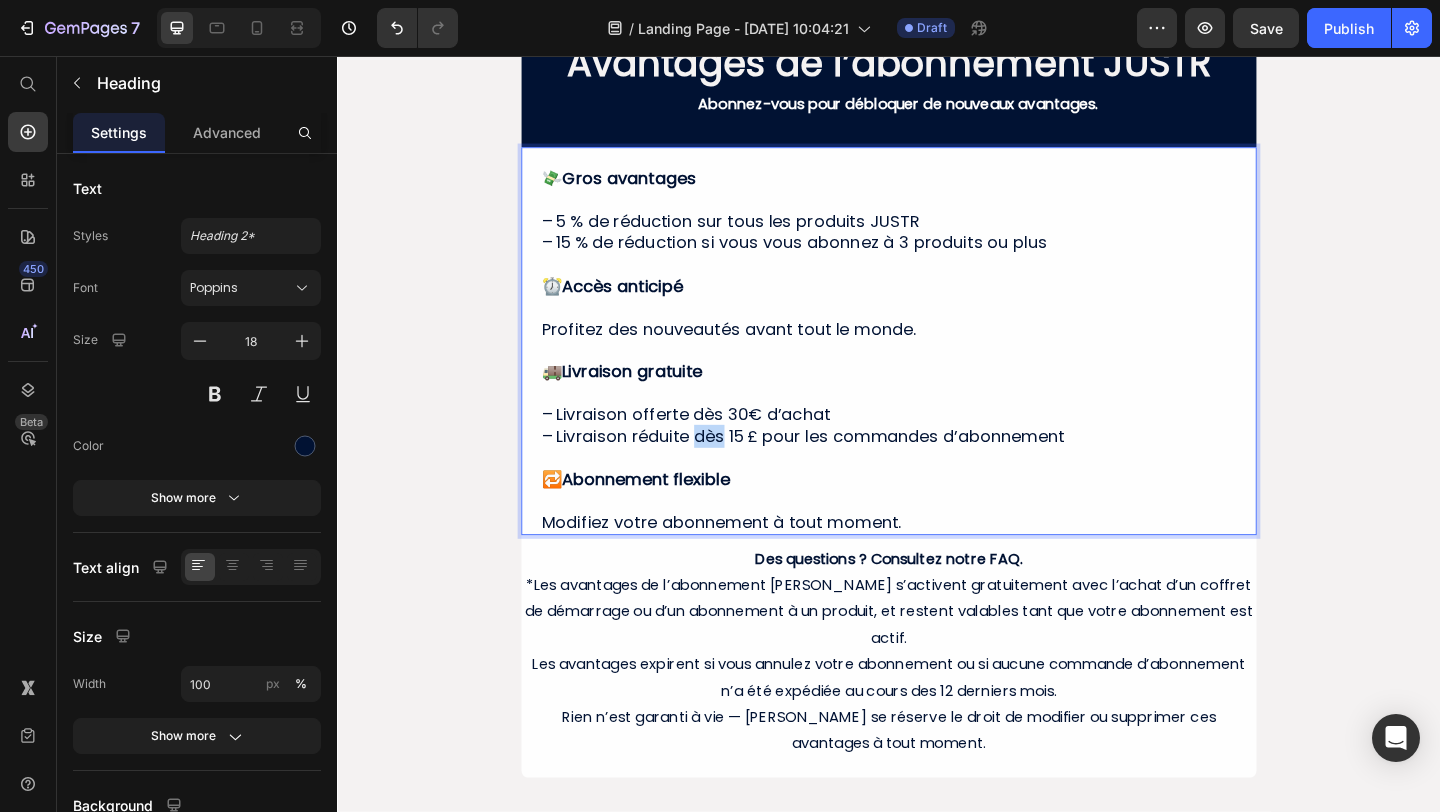 click on "💸  Gros avantages – 5 % de réduction sur tous les produits JUSTR – 15 % de réduction si vous vous abonnez à 3 produits ou plus ⏰  Accès anticipé Profitez des nouveautés avant tout le monde. 🚚  Livraison gratuite – Livraison offerte dès 30€ d’achat – Livraison réduite dès 15 £ pour les commandes d’abonnement 🔁  Abonnement flexible Modifiez votre abonnement à tout moment." at bounding box center (937, 376) 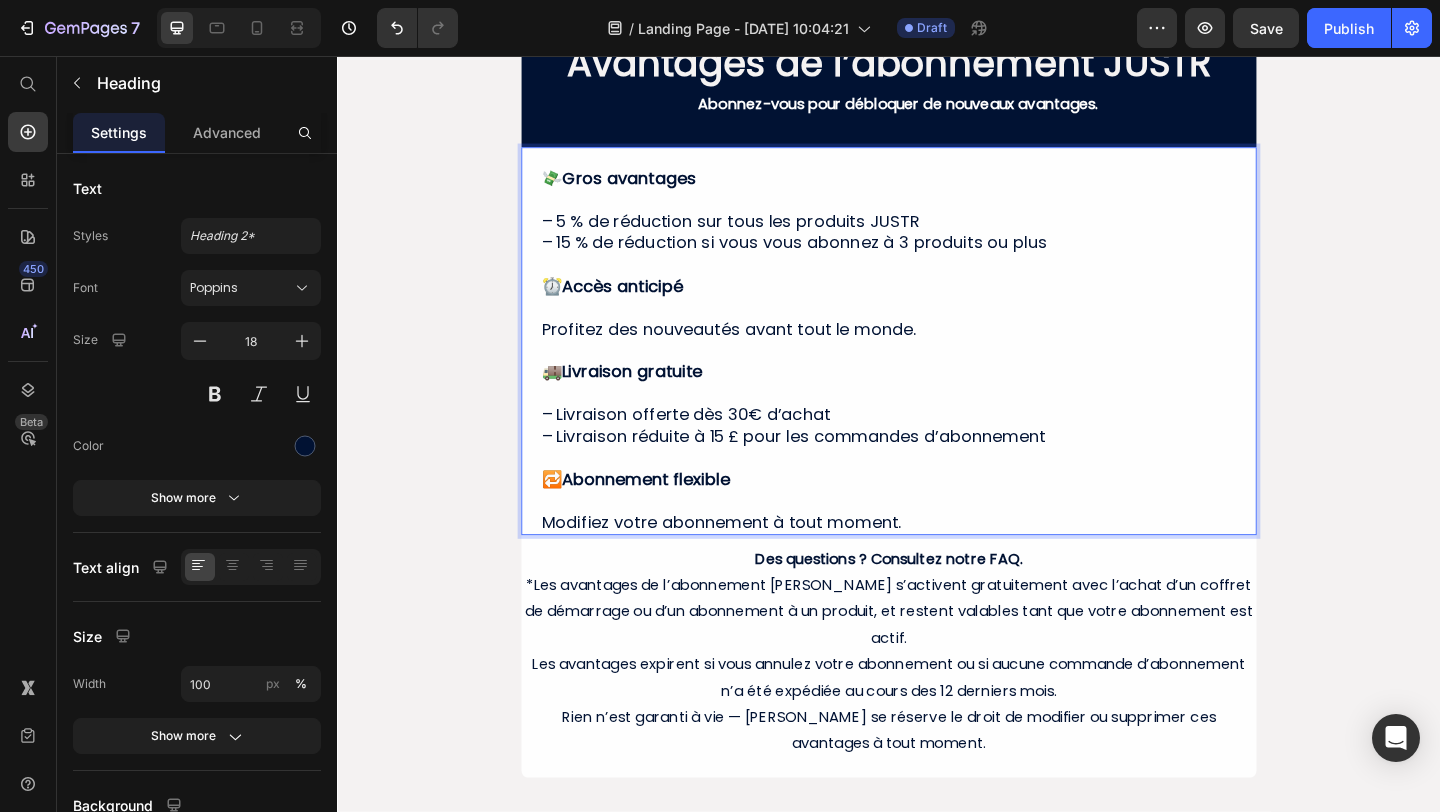 click on "💸  Gros avantages – 5 % de réduction sur tous les produits JUSTR – 15 % de réduction si vous vous abonnez à 3 produits ou plus ⏰  Accès anticipé Profitez des nouveautés avant tout le monde. 🚚  Livraison gratuite – Livraison offerte dès 30€ d’achat – Livraison réduite à 15 £ pour les commandes d’abonnement 🔁  Abonnement flexible Modifiez votre abonnement à tout moment." at bounding box center (937, 376) 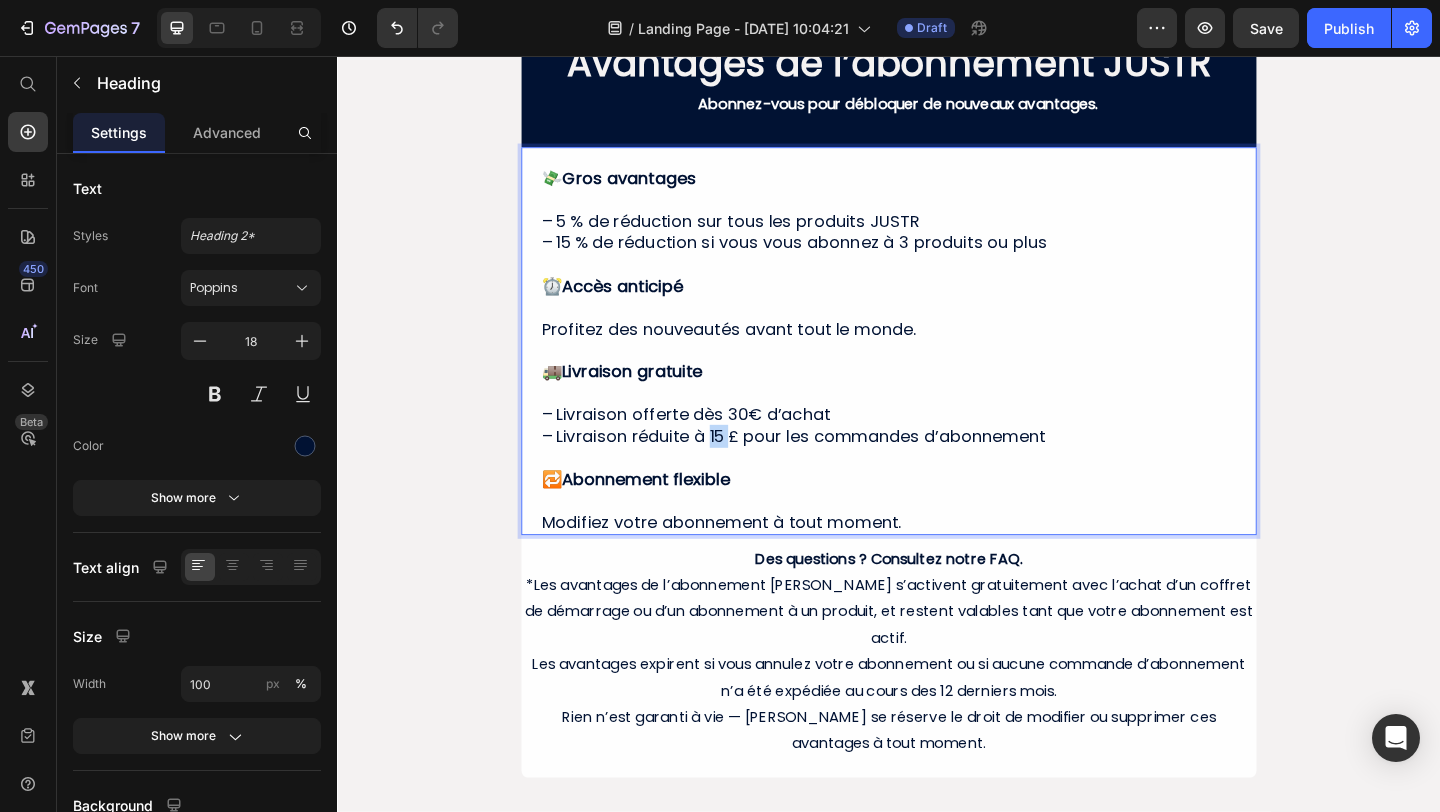click on "💸  Gros avantages – 5 % de réduction sur tous les produits JUSTR – 15 % de réduction si vous vous abonnez à 3 produits ou plus ⏰  Accès anticipé Profitez des nouveautés avant tout le monde. 🚚  Livraison gratuite – Livraison offerte dès 30€ d’achat – Livraison réduite à 15 £ pour les commandes d’abonnement 🔁  Abonnement flexible Modifiez votre abonnement à tout moment." at bounding box center [937, 376] 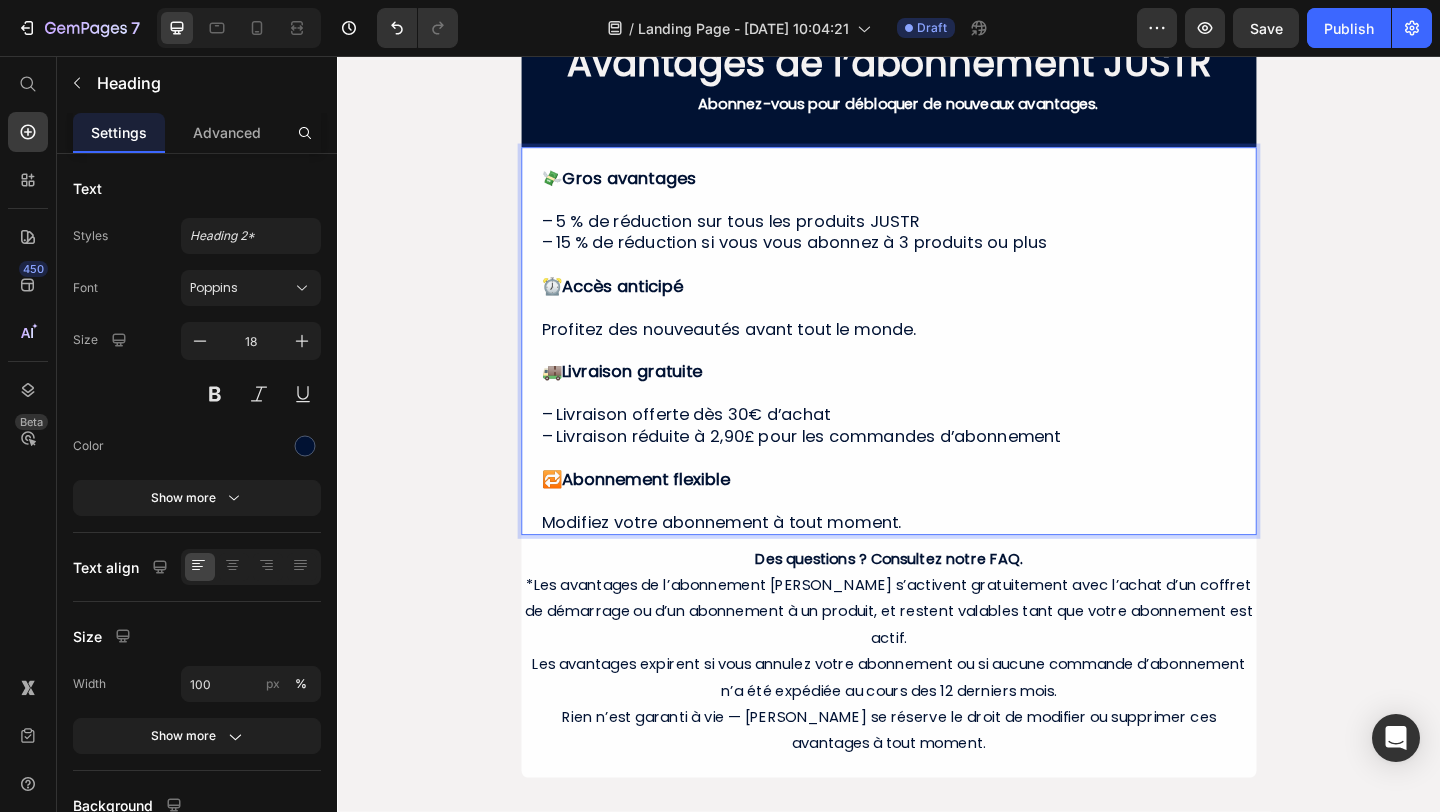 click on "💸  Gros avantages – 5 % de réduction sur tous les produits JUSTR – 15 % de réduction si vous vous abonnez à 3 produits ou plus ⏰  Accès anticipé Profitez des nouveautés avant tout le monde. 🚚  Livraison gratuite – Livraison offerte dès 30€ d’achat – Livraison réduite à 2,90£ pour les commandes d’abonnement 🔁  Abonnement flexible Modifiez votre abonnement à tout moment." at bounding box center (937, 376) 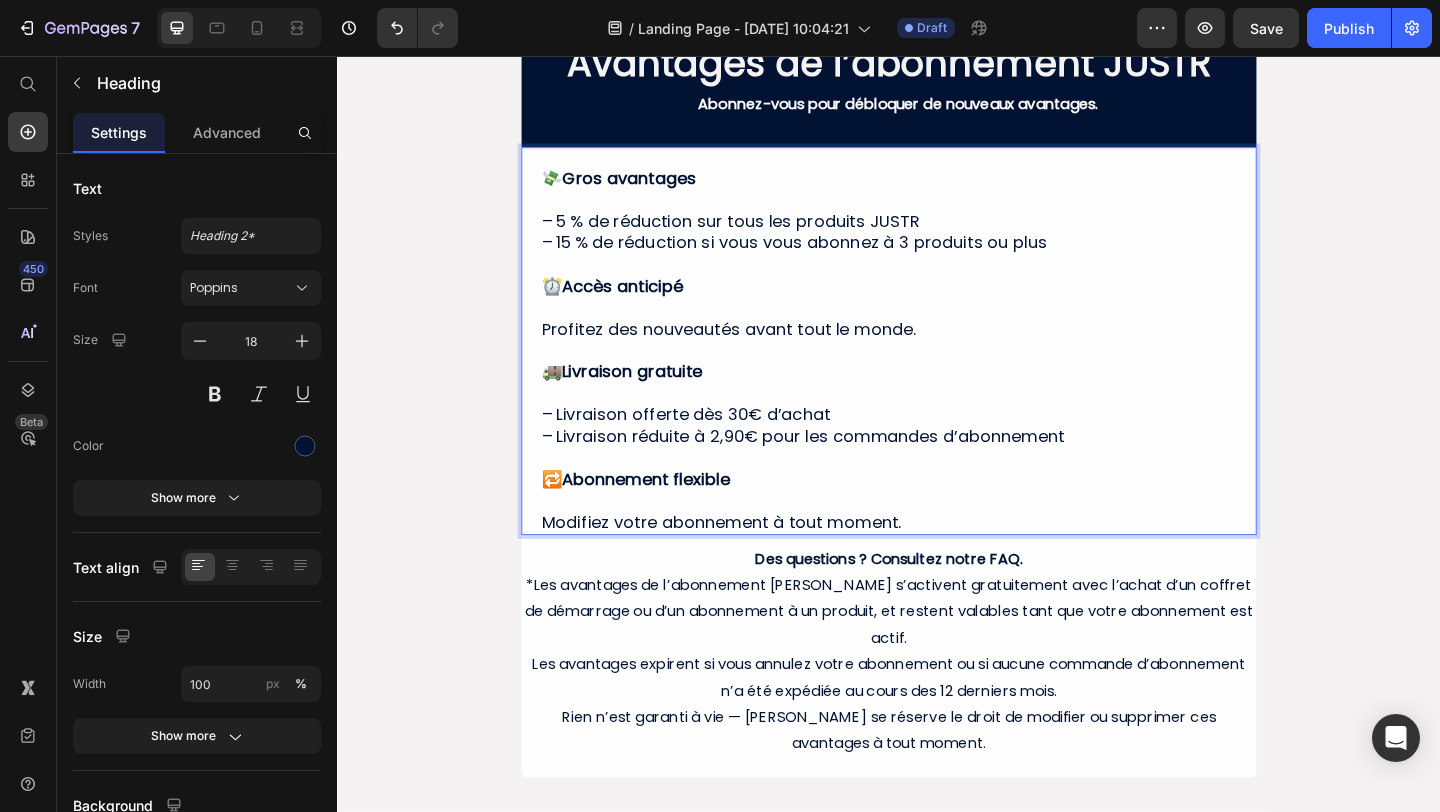 click on "💸  Gros avantages – 5 % de réduction sur tous les produits JUSTR – 15 % de réduction si vous vous abonnez à 3 produits ou plus ⏰  Accès anticipé Profitez des nouveautés avant tout le monde. 🚚  Livraison gratuite – Livraison offerte dès 30€ d’achat – Livraison réduite à 2,90€ pour les commandes d’abonnement 🔁  Abonnement flexible Modifiez votre abonnement à tout moment." at bounding box center (937, 376) 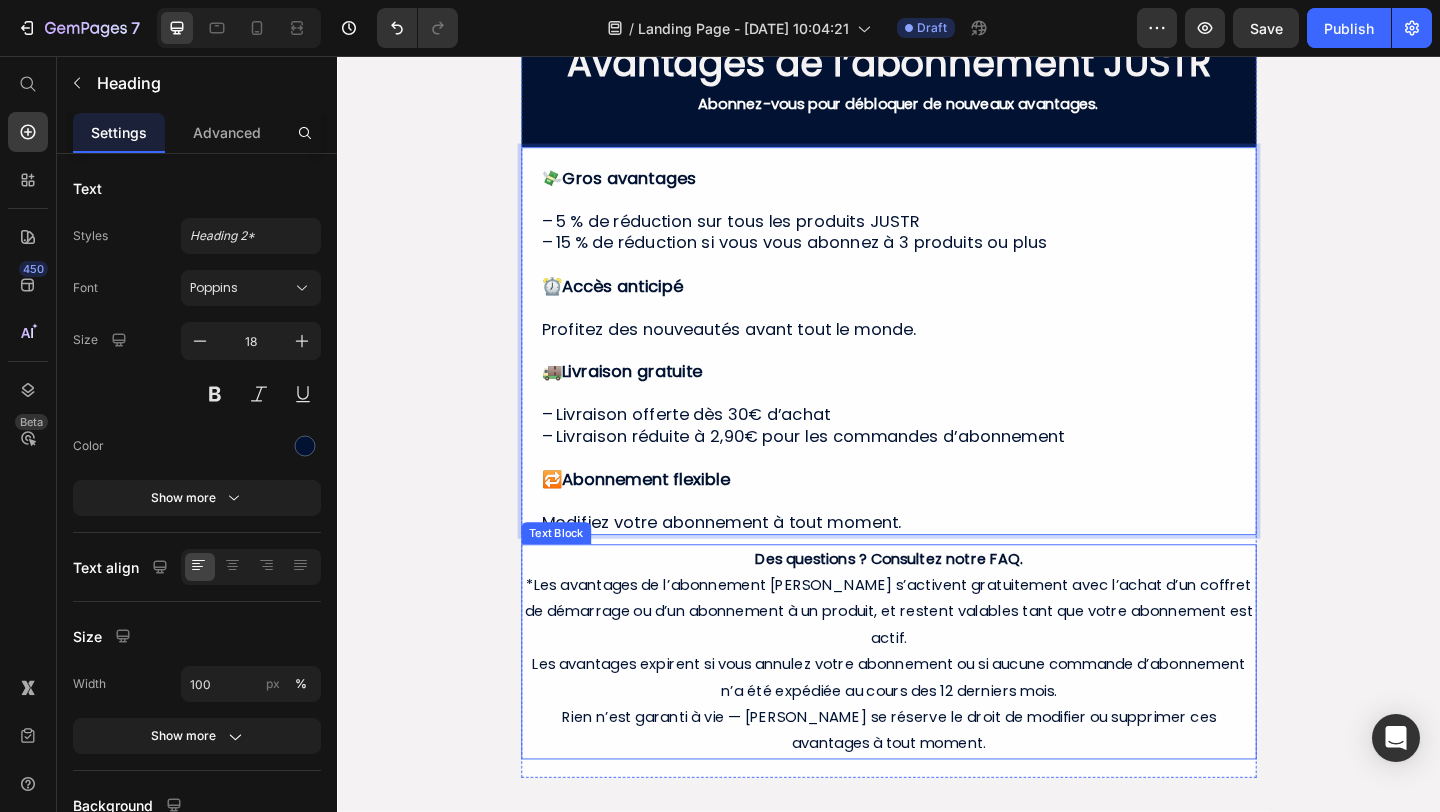 click on "Des questions ? Consultez notre FAQ. *Les avantages de l’abonnement [PERSON_NAME] s’activent gratuitement avec l’achat d’un coffret de démarrage ou d’un abonnement à un produit, et restent valables tant que votre abonnement est actif. Les avantages expirent si vous annulez votre abonnement ou si aucune commande d’abonnement n’a été expédiée au cours des 12 derniers mois. Rien n’est garanti à vie — [PERSON_NAME] se réserve le droit de modifier ou supprimer ces avantages à tout moment." at bounding box center (937, 704) 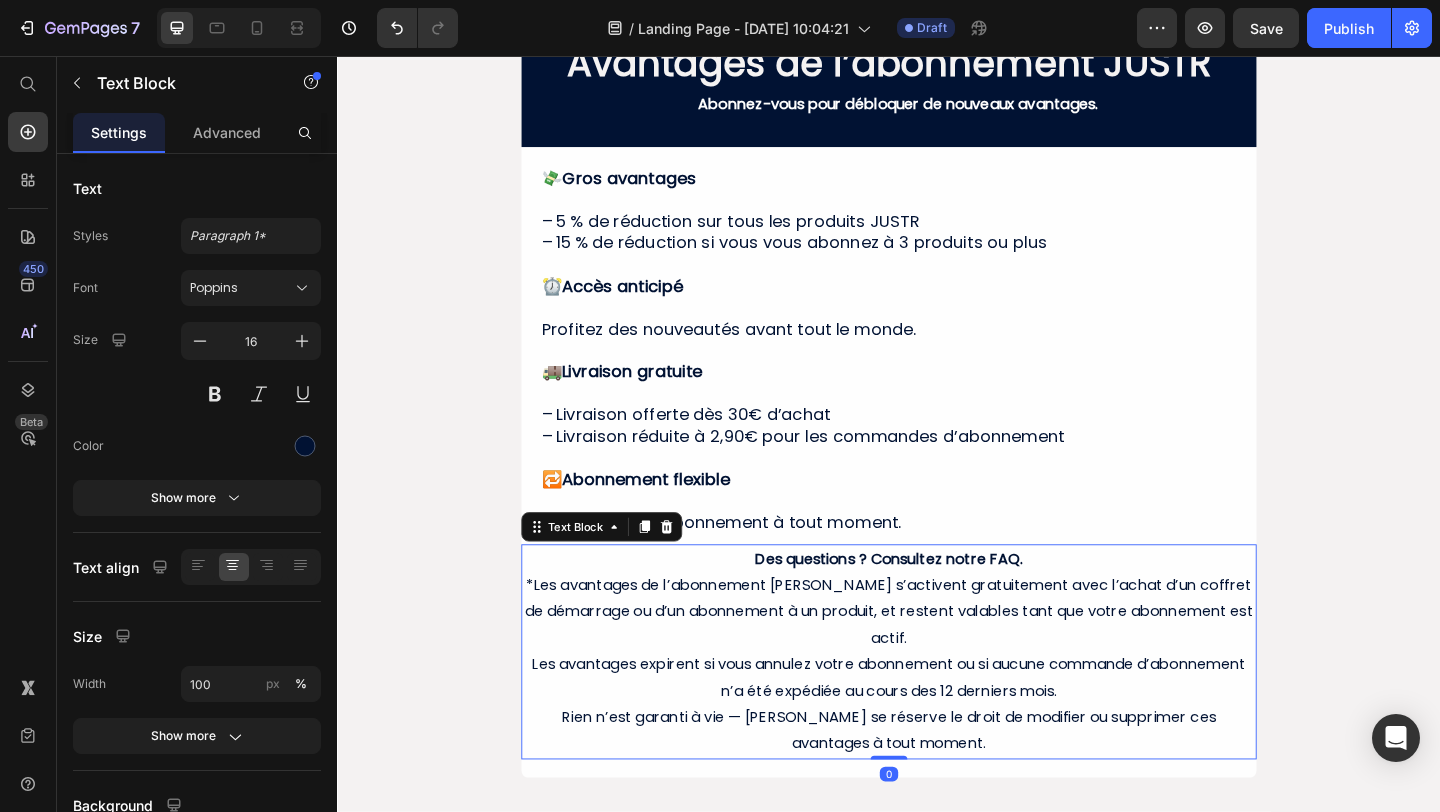 scroll, scrollTop: 884, scrollLeft: 0, axis: vertical 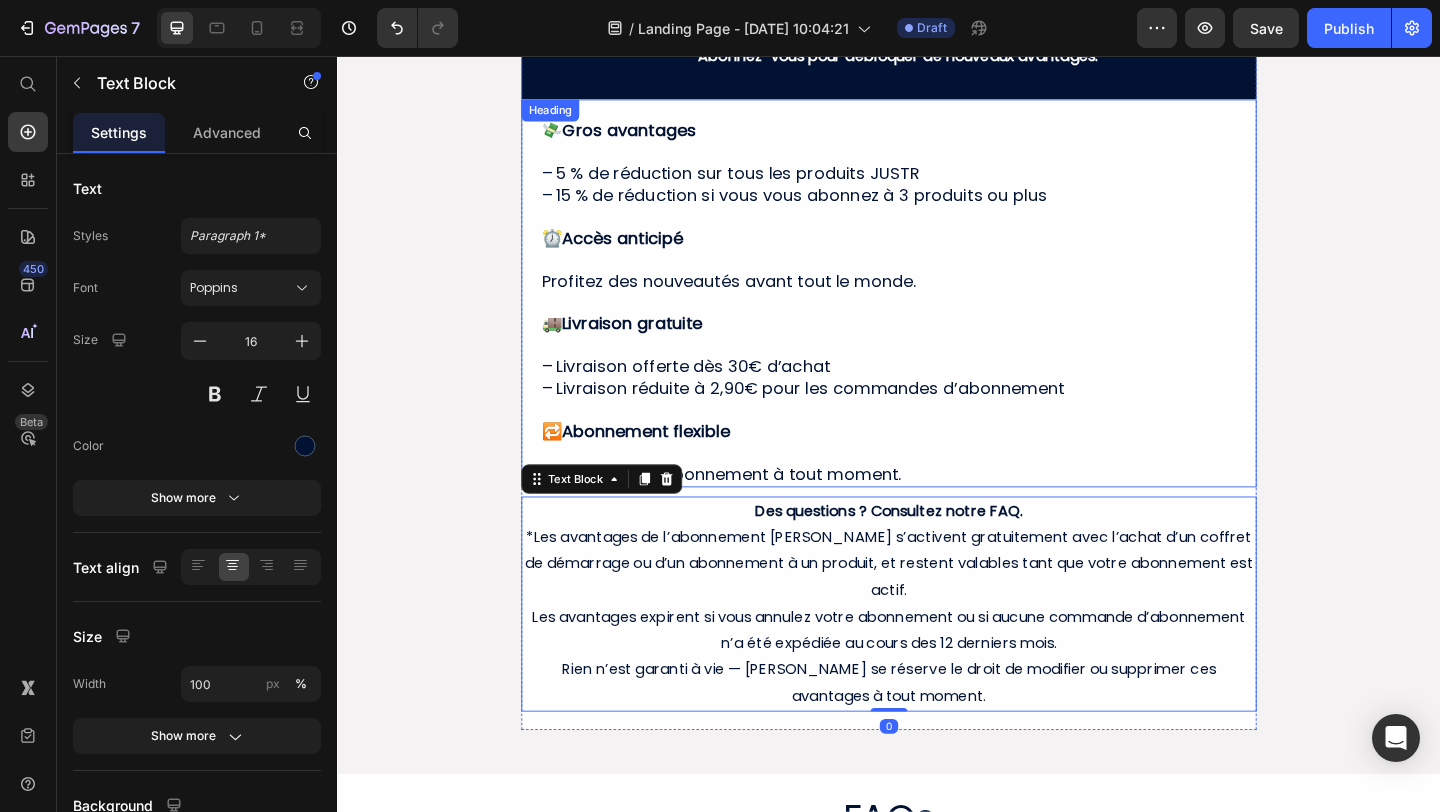 click on "💸  Gros avantages – 5 % de réduction sur tous les produits JUSTR – 15 % de réduction si vous vous abonnez à 3 produits ou plus ⏰  Accès anticipé Profitez des nouveautés avant tout le monde. 🚚  Livraison gratuite – Livraison offerte dès 30€ d’achat – Livraison réduite à 2,90€ pour les commandes d’abonnement 🔁  Abonnement flexible Modifiez votre abonnement à tout moment." at bounding box center [937, 324] 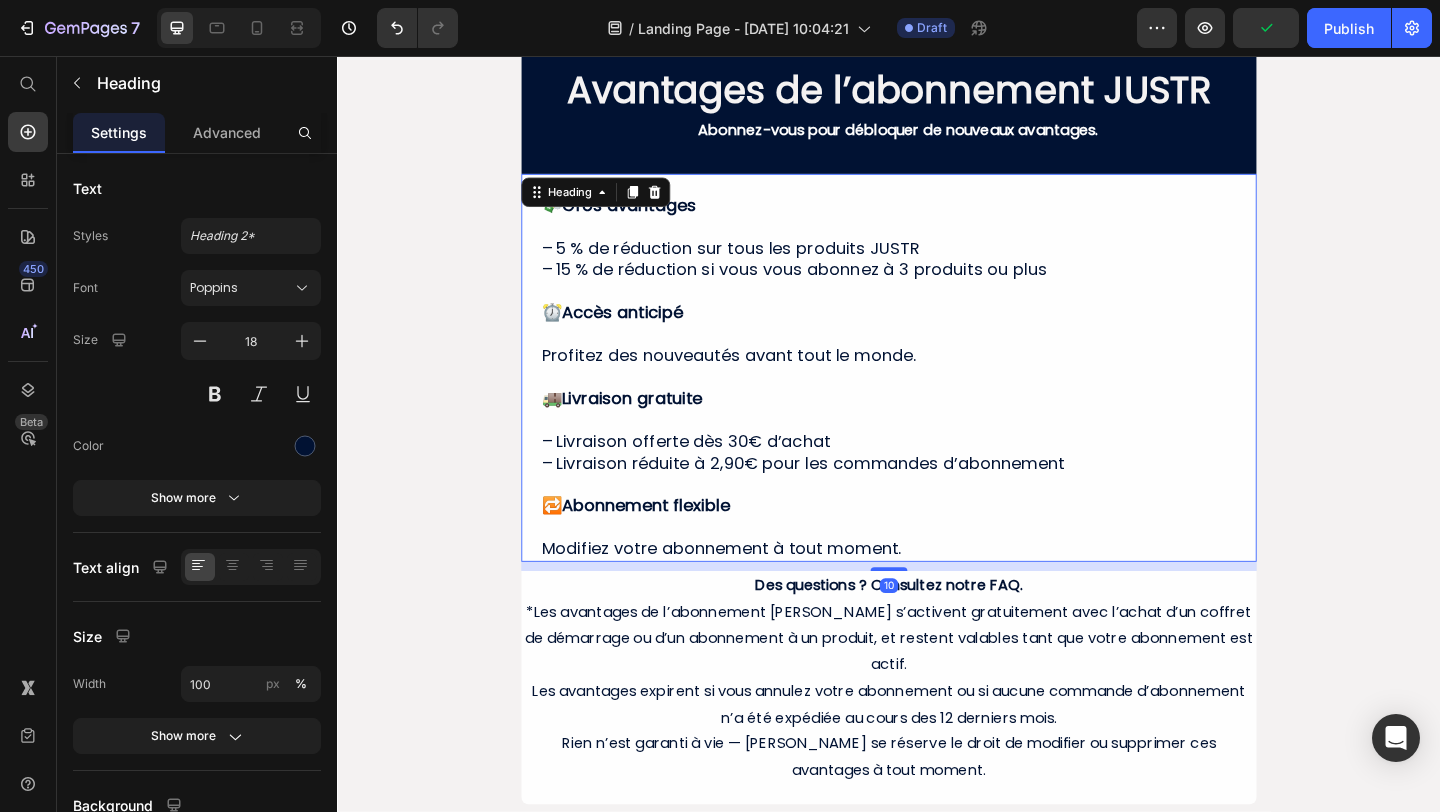 scroll, scrollTop: 768, scrollLeft: 0, axis: vertical 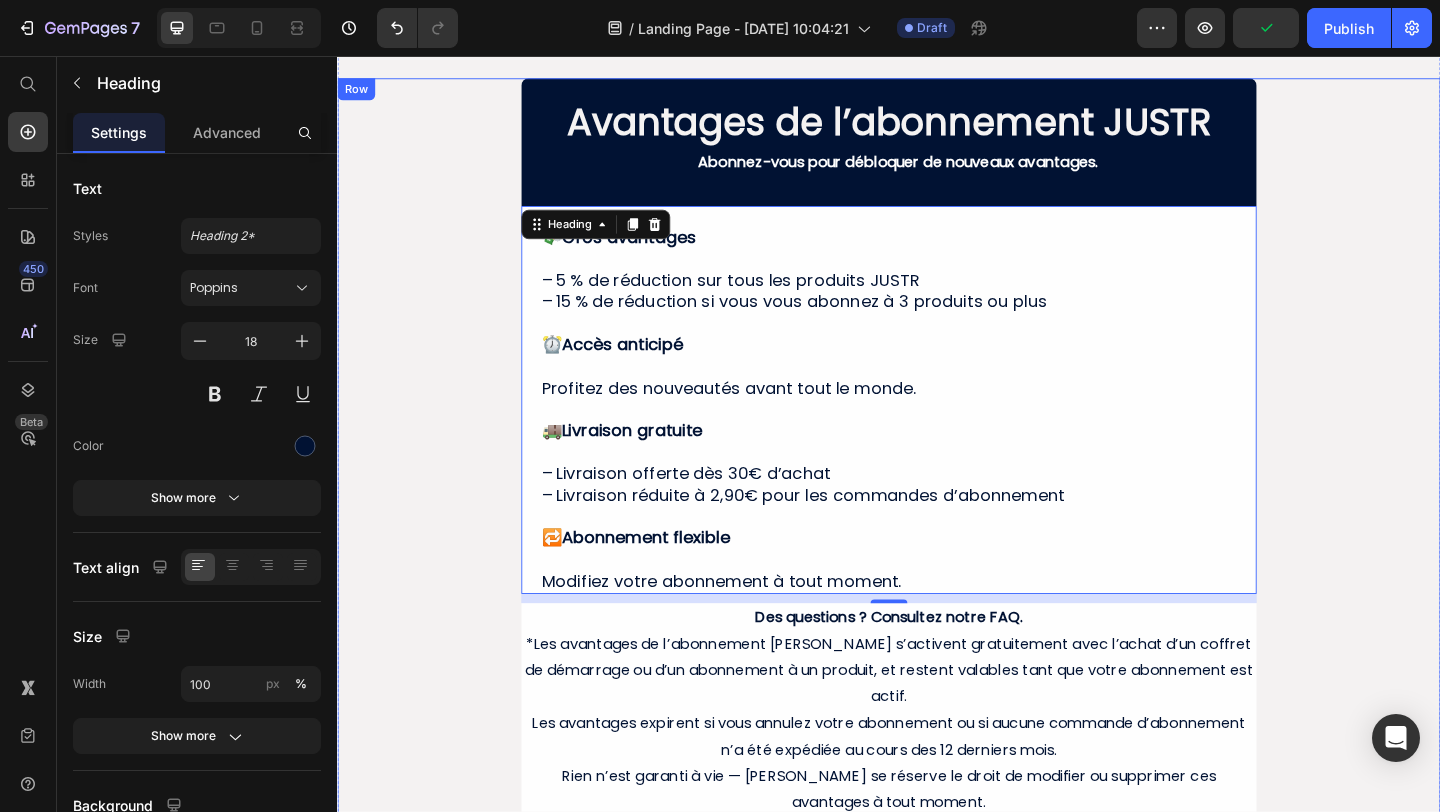 click on "Avantages de l’abonnement JUSTR Heading Abonnez-vous pour débloquer de nouveaux avantages. Text Block Row 💸  Gros avantages – 5 % de réduction sur tous les produits JUSTR – 15 % de réduction si vous vous abonnez à 3 produits ou plus ⏰  Accès anticipé Profitez des nouveautés avant tout le monde. 🚚  Livraison gratuite – Livraison offerte dès 30€ d’achat – Livraison réduite à 2,90€ pour les commandes d’abonnement 🔁  Abonnement flexible Modifiez votre abonnement à tout moment. Heading   10 Des questions ? Consultez notre FAQ. *Les avantages de l’abonnement [PERSON_NAME] s’activent gratuitement avec l’achat d’un coffret de démarrage ou d’un abonnement à un produit, et restent valables tant que votre abonnement est actif. Les avantages expirent si vous annulez votre abonnement ou si aucune commande d’abonnement n’a été expédiée au cours des 12 derniers mois. Text Block Row Row" at bounding box center (937, 492) 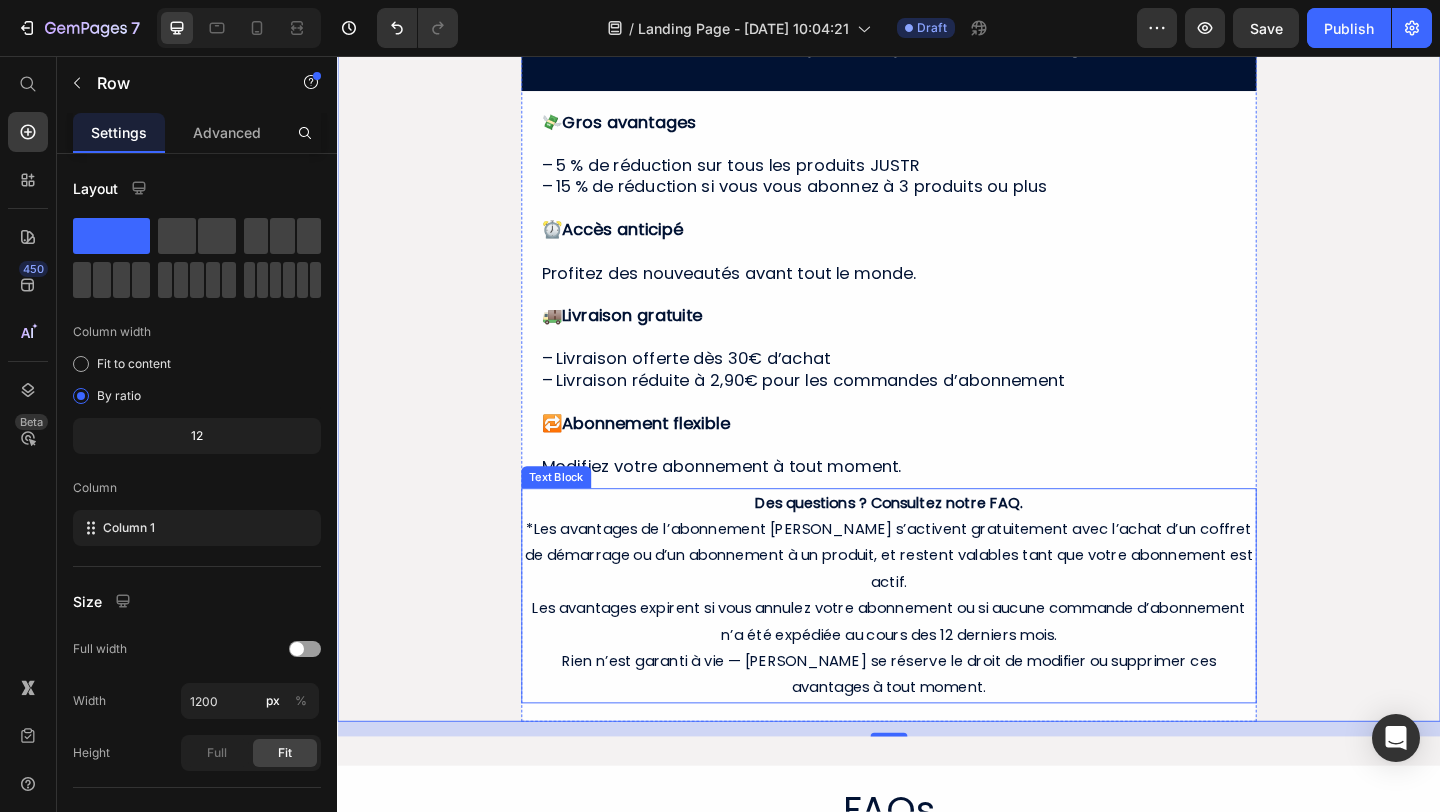 scroll, scrollTop: 857, scrollLeft: 0, axis: vertical 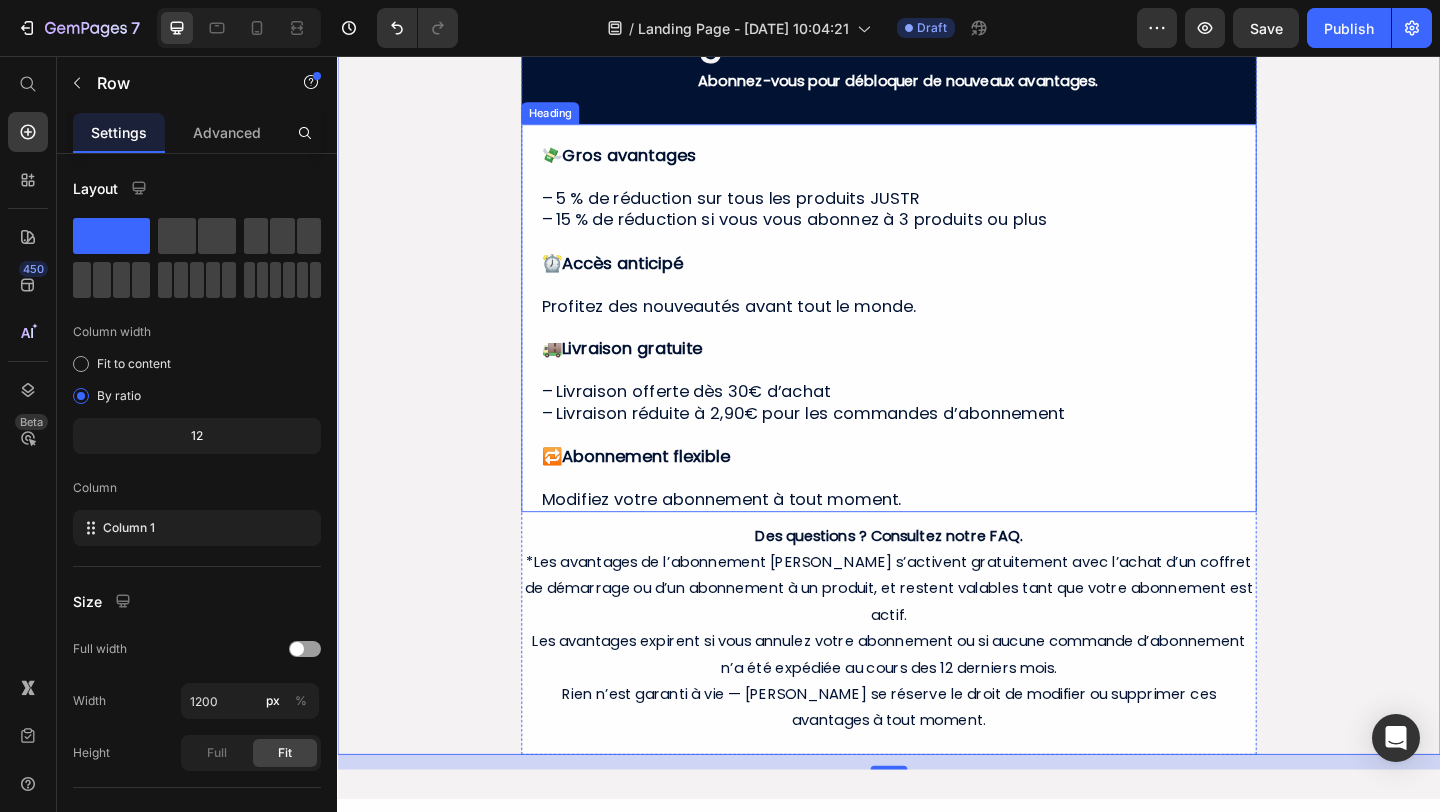click on "💸  Gros avantages – 5 % de réduction sur tous les produits JUSTR – 15 % de réduction si vous vous abonnez à 3 produits ou plus ⏰  Accès anticipé Profitez des nouveautés avant tout le monde. 🚚  Livraison gratuite – Livraison offerte dès 30€ d’achat – Livraison réduite à 2,90€ pour les commandes d’abonnement 🔁  Abonnement flexible Modifiez votre abonnement à tout moment." at bounding box center (937, 351) 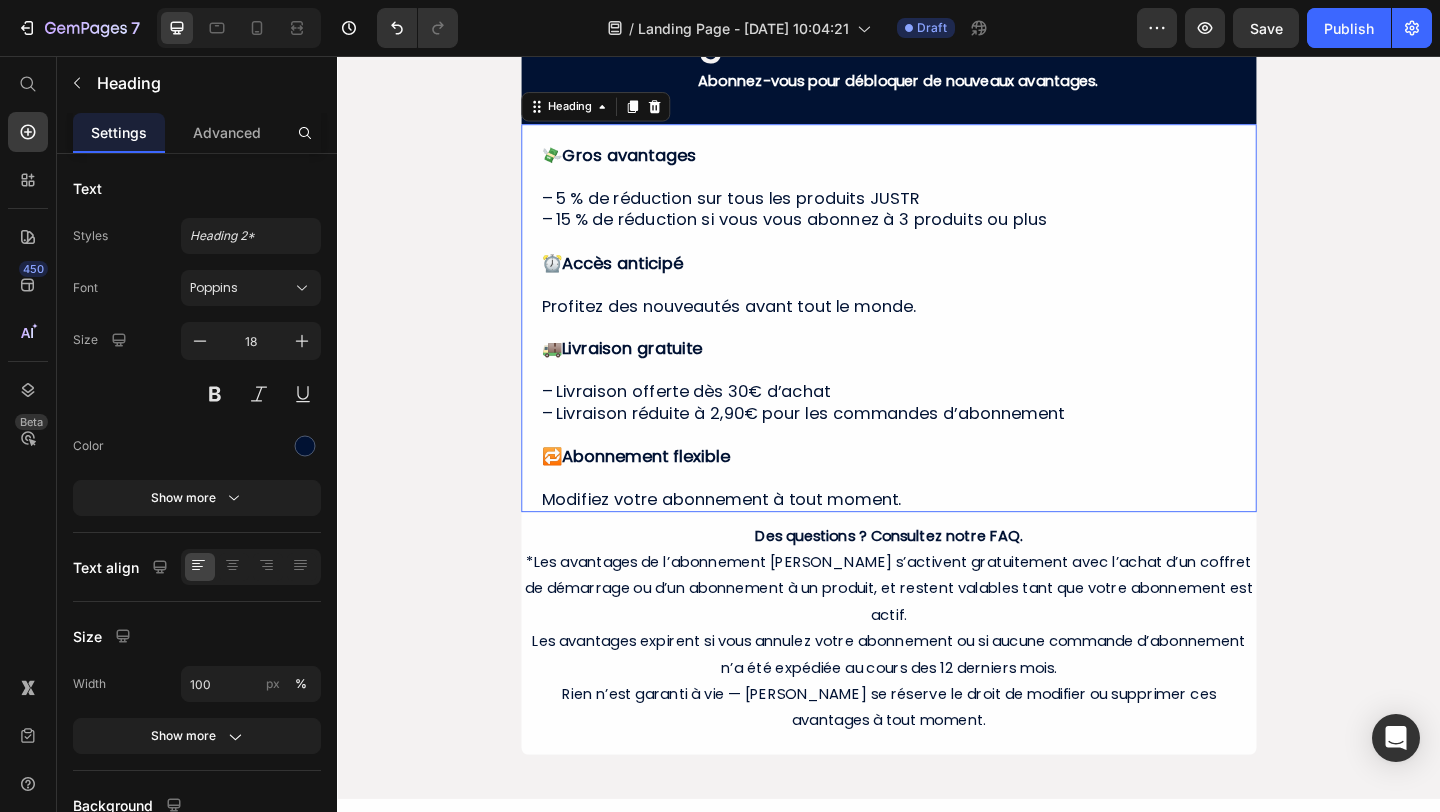 click on "💸  Gros avantages – 5 % de réduction sur tous les produits JUSTR – 15 % de réduction si vous vous abonnez à 3 produits ou plus ⏰  Accès anticipé Profitez des nouveautés avant tout le monde. 🚚  Livraison gratuite – Livraison offerte dès 30€ d’achat – Livraison réduite à 2,90€ pour les commandes d’abonnement 🔁  Abonnement flexible Modifiez votre abonnement à tout moment." at bounding box center [937, 351] 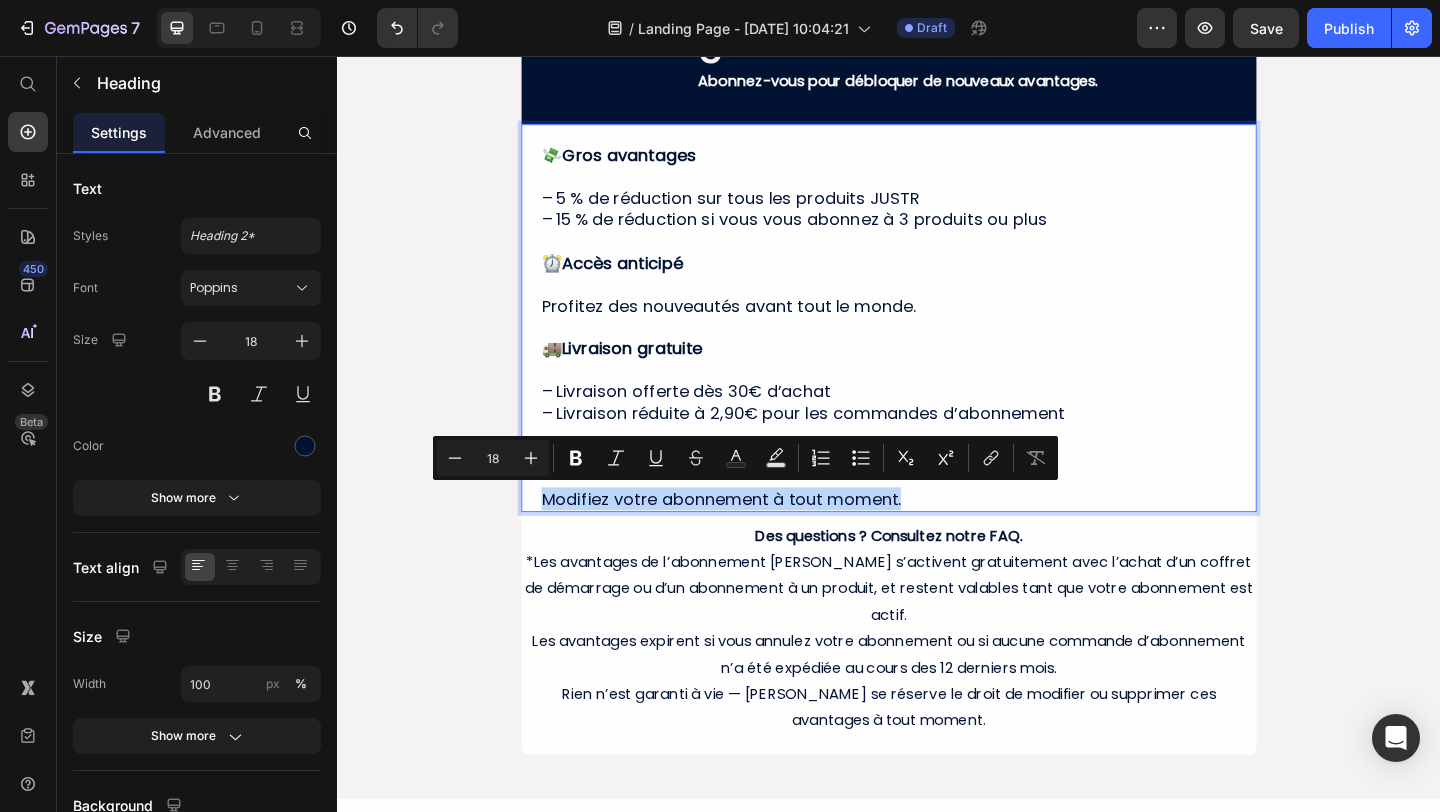 click on "💸  Gros avantages – 5 % de réduction sur tous les produits JUSTR – 15 % de réduction si vous vous abonnez à 3 produits ou plus ⏰  Accès anticipé Profitez des nouveautés avant tout le monde. 🚚  Livraison gratuite – Livraison offerte dès 30€ d’achat – Livraison réduite à 2,90€ pour les commandes d’abonnement 🔁  Abonnement flexible Modifiez votre abonnement à tout moment." at bounding box center (937, 351) 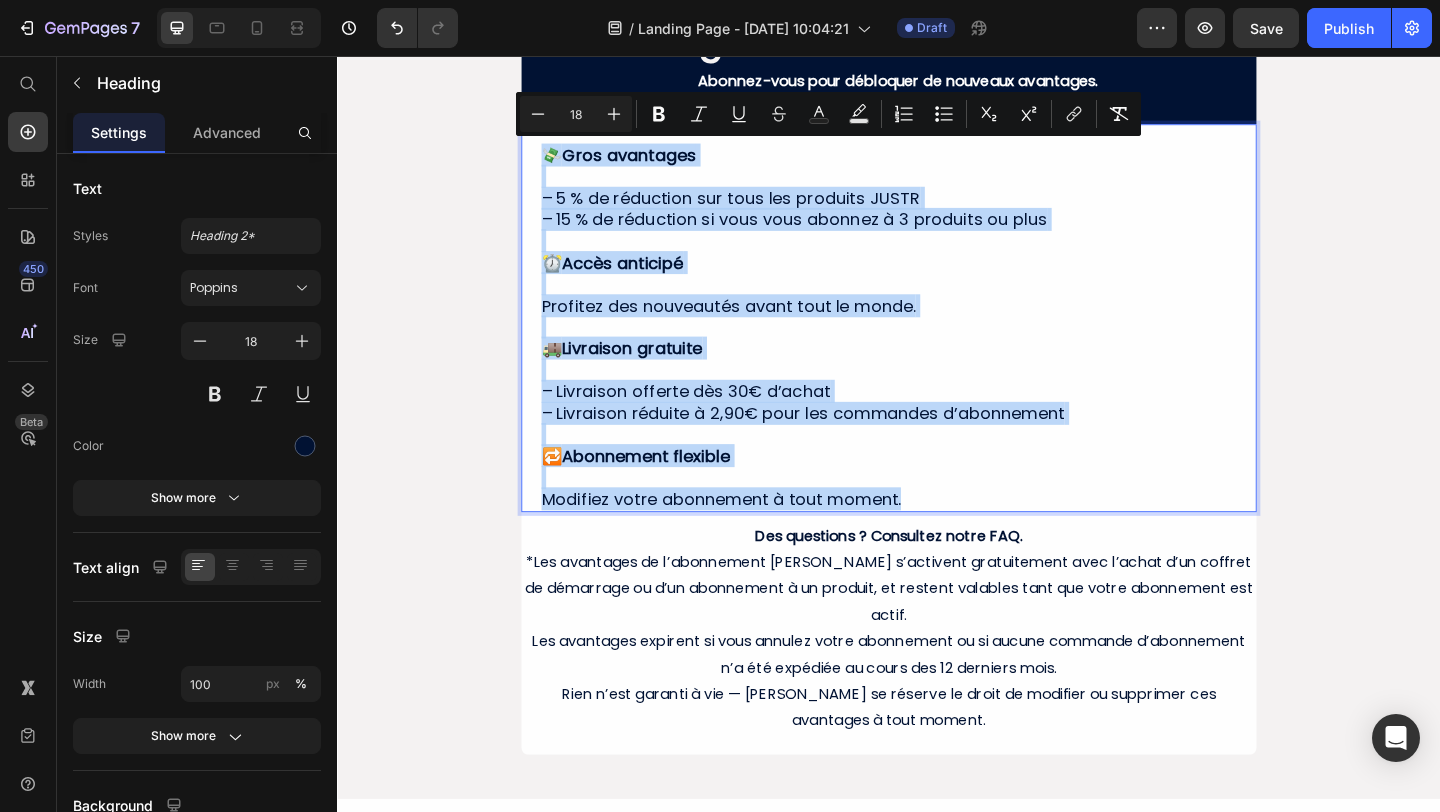 drag, startPoint x: 973, startPoint y: 539, endPoint x: 550, endPoint y: 156, distance: 570.62946 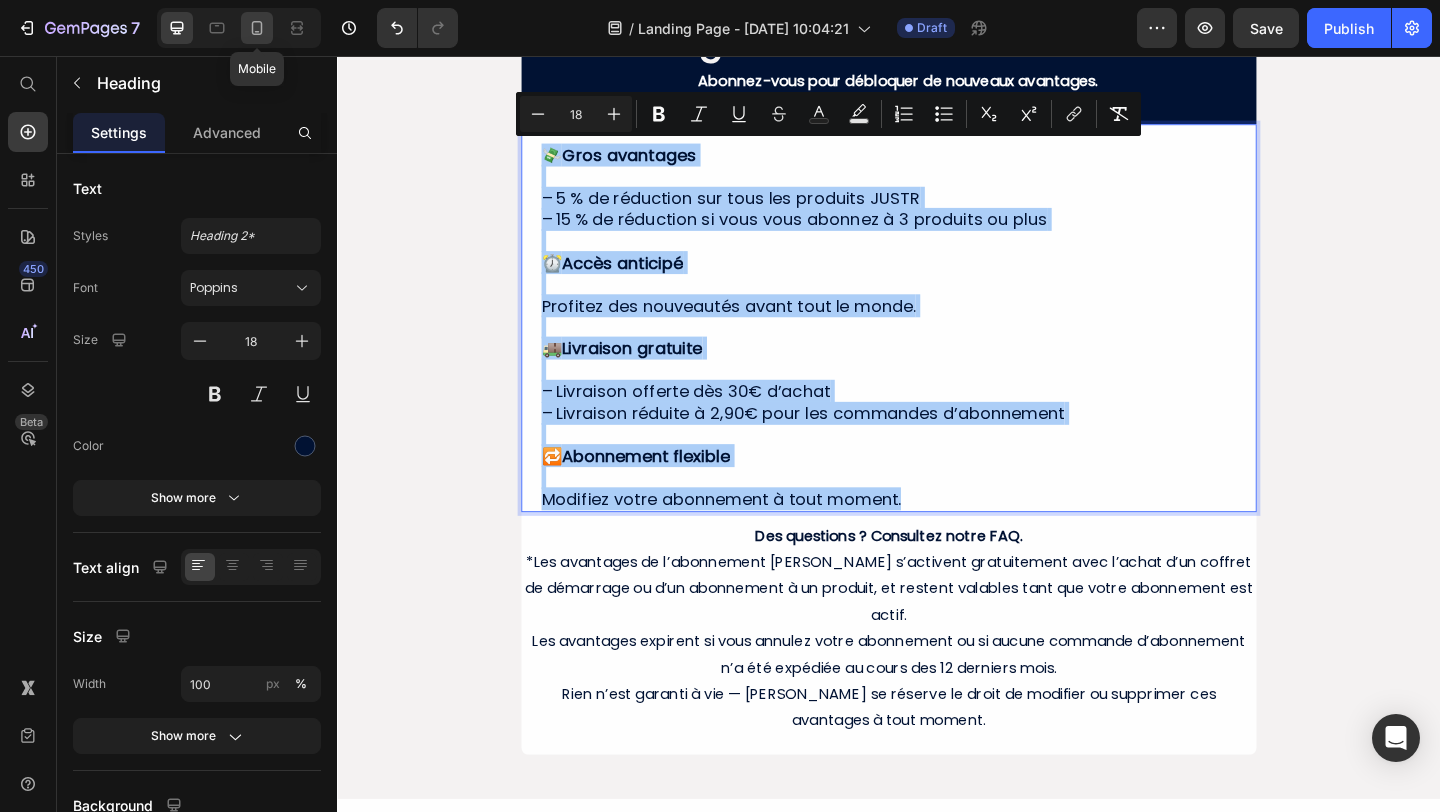 click 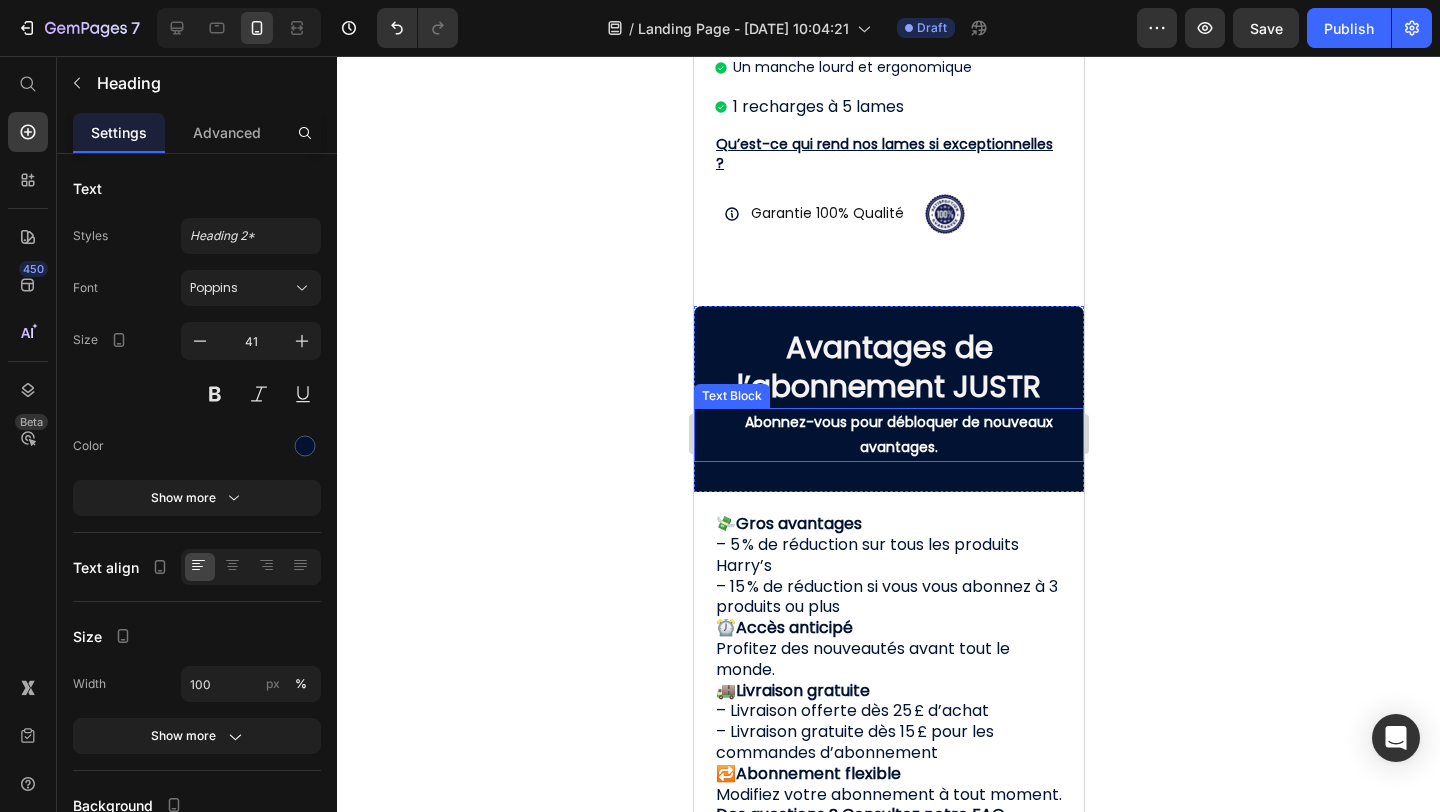 scroll, scrollTop: 1025, scrollLeft: 0, axis: vertical 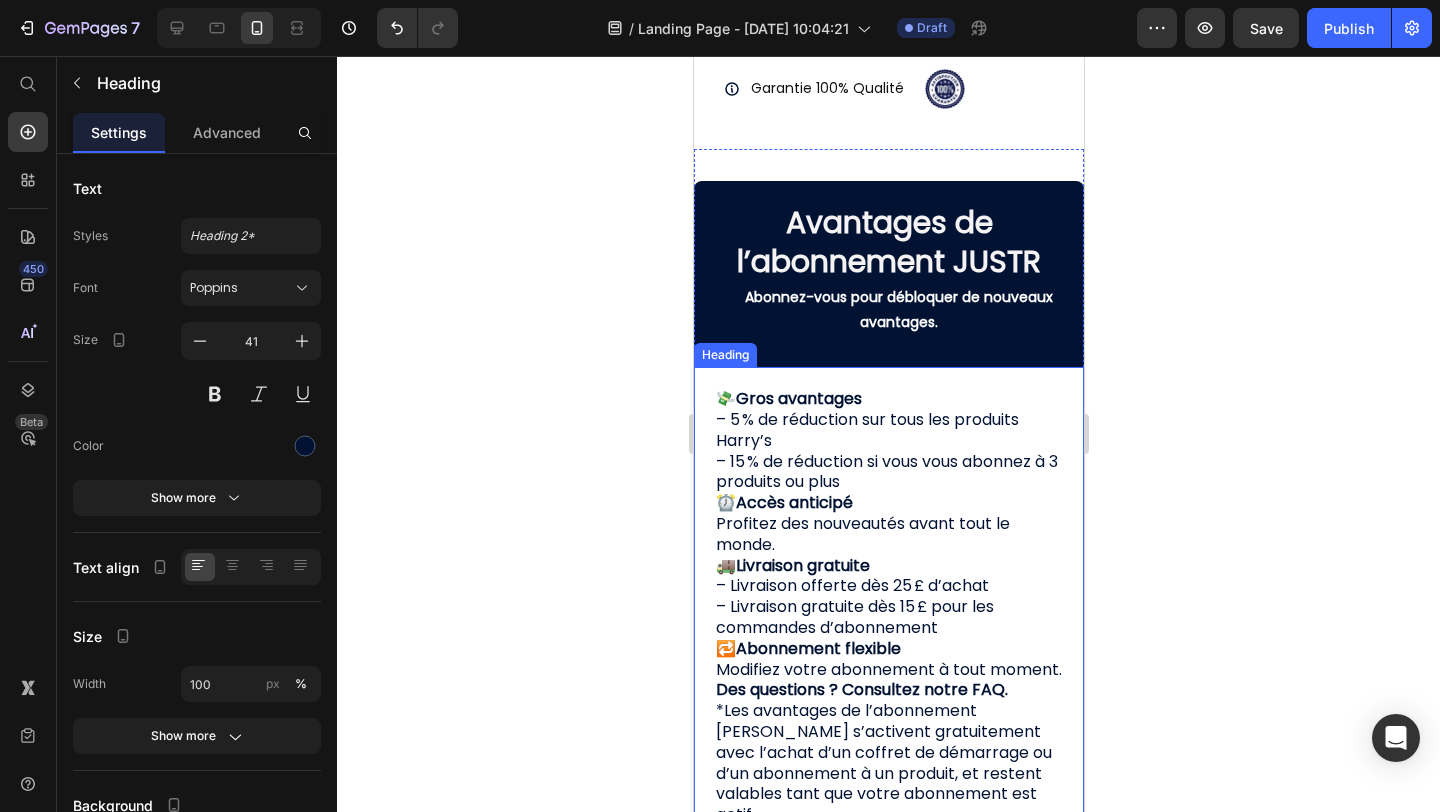 click on "💸  Gros avantages – 5 % de réduction sur tous les produits Harry’s – 15 % de réduction si vous vous abonnez à 3 produits ou plus ⏰  Accès anticipé Profitez des nouveautés avant tout le monde. 🚚  Livraison gratuite – Livraison offerte dès 25 £ d’achat – Livraison gratuite dès 15 £ pour les commandes d’abonnement 🔁  Abonnement flexible Modifiez votre abonnement à tout moment. Des questions ? Consultez notre FAQ. *Les avantages de l’abonnement [PERSON_NAME] s’activent gratuitement avec l’achat d’un coffret de démarrage ou d’un abonnement à un produit, et restent valables tant que votre abonnement est actif. Les avantages expirent si vous annulez votre abonnement ou si aucune commande d’abonnement n’a été expédiée au cours des 12 derniers mois. Rien n’est garanti à vie — [PERSON_NAME] se réserve le droit de modifier ou supprimer ces avantages à tout moment." at bounding box center (888, 680) 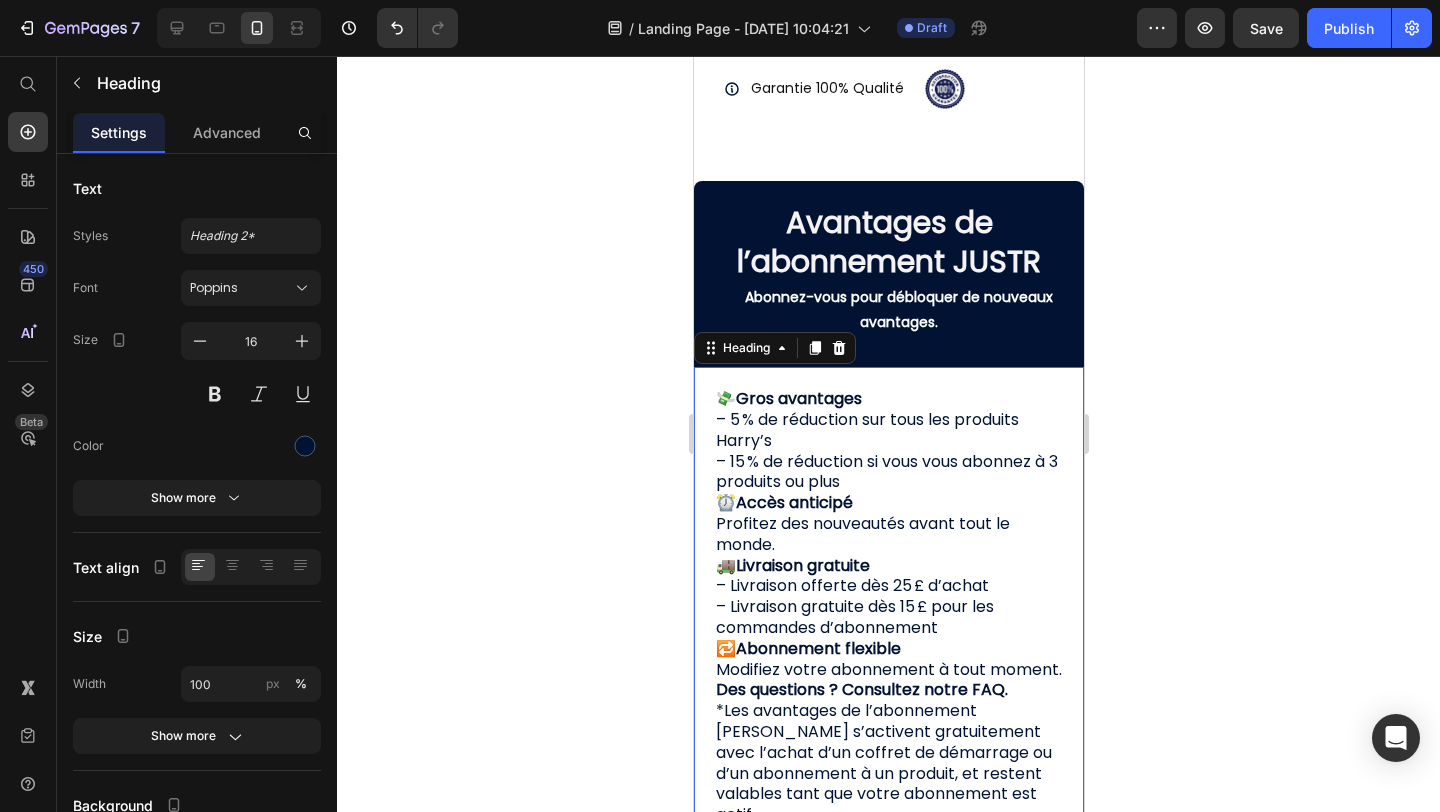 click on "💸  Gros avantages – 5 % de réduction sur tous les produits Harry’s – 15 % de réduction si vous vous abonnez à 3 produits ou plus ⏰  Accès anticipé Profitez des nouveautés avant tout le monde. 🚚  Livraison gratuite – Livraison offerte dès 25 £ d’achat – Livraison gratuite dès 15 £ pour les commandes d’abonnement 🔁  Abonnement flexible Modifiez votre abonnement à tout moment. Des questions ? Consultez notre FAQ. *Les avantages de l’abonnement [PERSON_NAME] s’activent gratuitement avec l’achat d’un coffret de démarrage ou d’un abonnement à un produit, et restent valables tant que votre abonnement est actif. Les avantages expirent si vous annulez votre abonnement ou si aucune commande d’abonnement n’a été expédiée au cours des 12 derniers mois. Rien n’est garanti à vie — [PERSON_NAME] se réserve le droit de modifier ou supprimer ces avantages à tout moment." at bounding box center [888, 680] 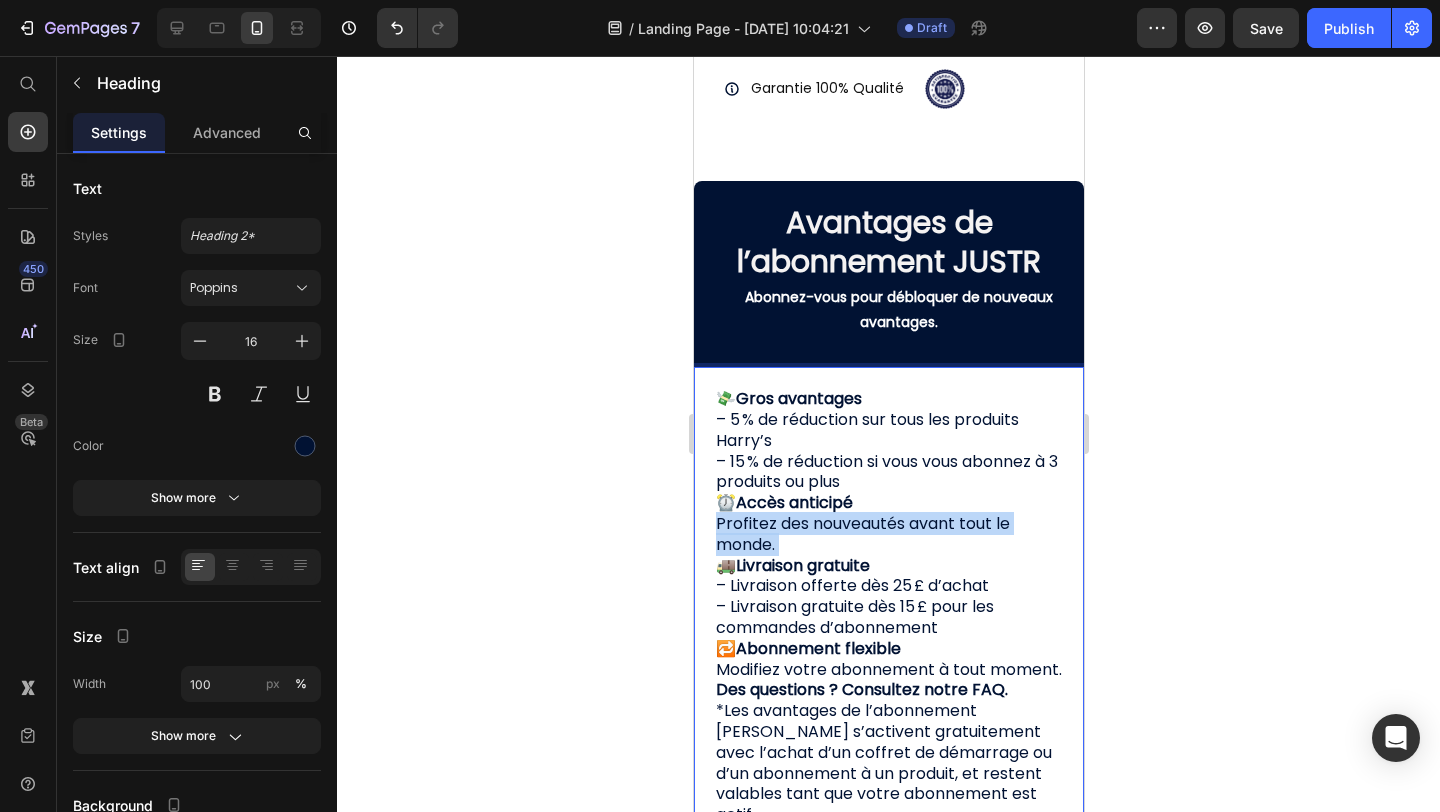 click on "💸  Gros avantages – 5 % de réduction sur tous les produits Harry’s – 15 % de réduction si vous vous abonnez à 3 produits ou plus ⏰  Accès anticipé Profitez des nouveautés avant tout le monde. 🚚  Livraison gratuite – Livraison offerte dès 25 £ d’achat – Livraison gratuite dès 15 £ pour les commandes d’abonnement 🔁  Abonnement flexible Modifiez votre abonnement à tout moment. Des questions ? Consultez notre FAQ. *Les avantages de l’abonnement [PERSON_NAME] s’activent gratuitement avec l’achat d’un coffret de démarrage ou d’un abonnement à un produit, et restent valables tant que votre abonnement est actif. Les avantages expirent si vous annulez votre abonnement ou si aucune commande d’abonnement n’a été expédiée au cours des 12 derniers mois. Rien n’est garanti à vie — [PERSON_NAME] se réserve le droit de modifier ou supprimer ces avantages à tout moment." at bounding box center (888, 680) 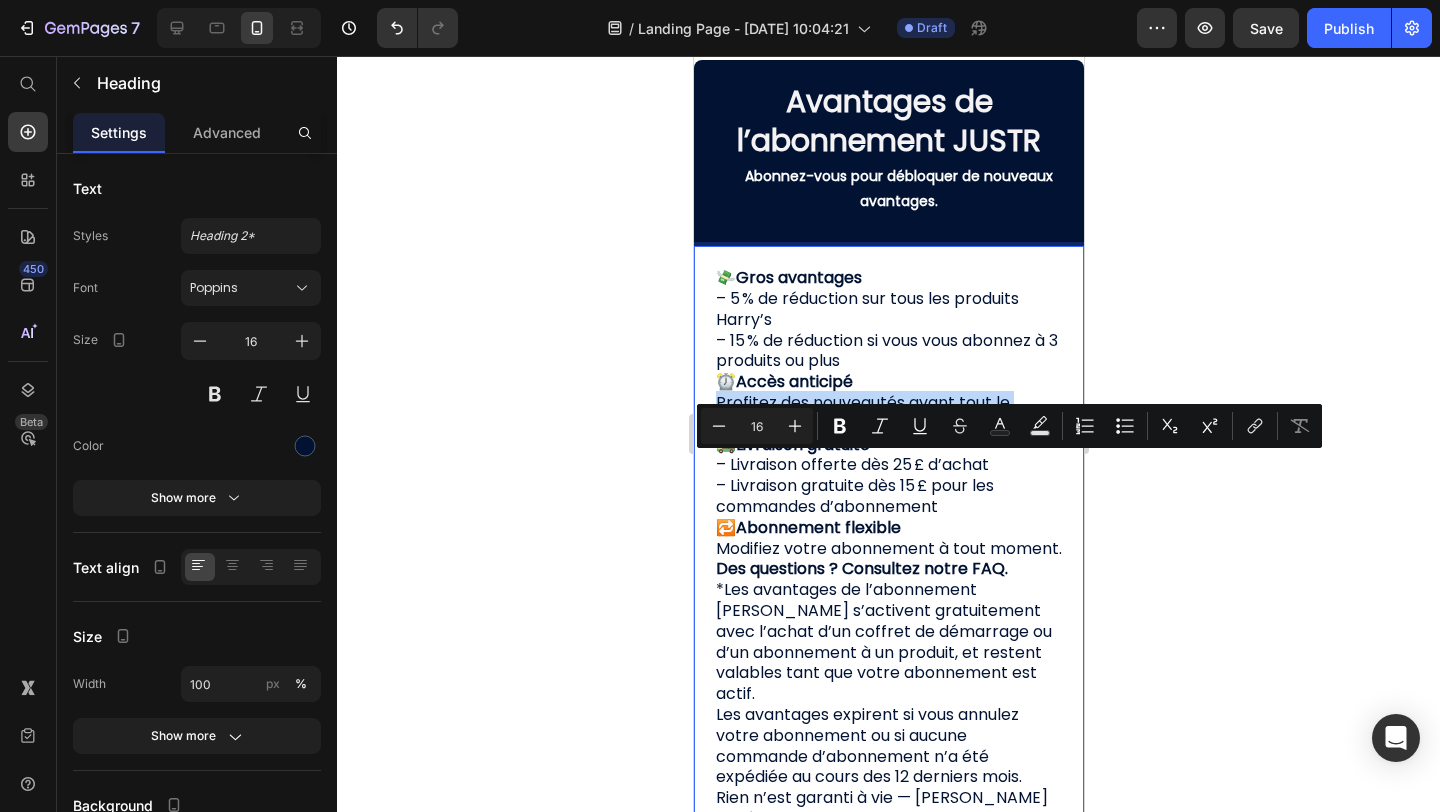 scroll, scrollTop: 1201, scrollLeft: 0, axis: vertical 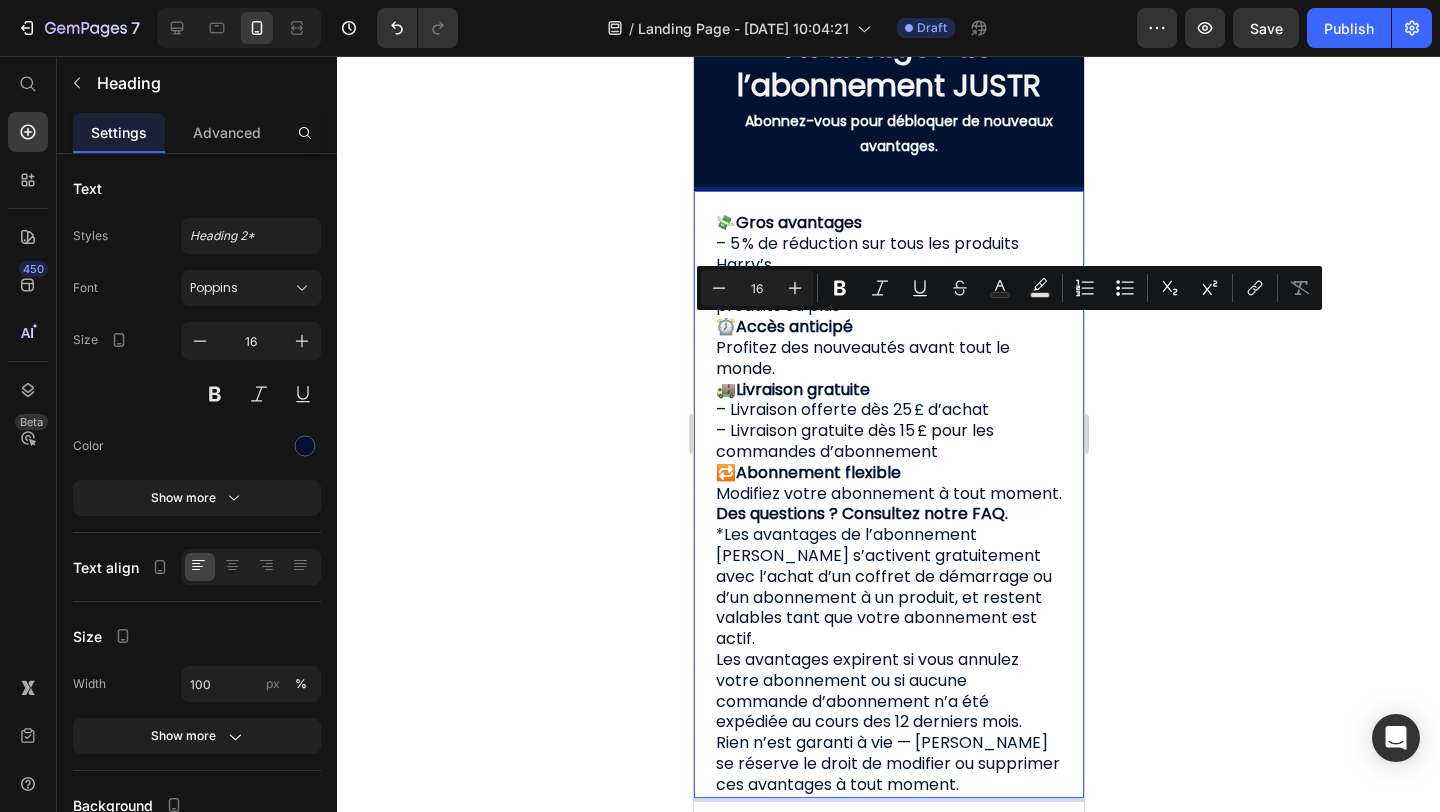 click on "💸  Gros avantages – 5 % de réduction sur tous les produits Harry’s – 15 % de réduction si vous vous abonnez à 3 produits ou plus ⏰  Accès anticipé Profitez des nouveautés avant tout le monde. 🚚  Livraison gratuite – Livraison offerte dès 25 £ d’achat – Livraison gratuite dès 15 £ pour les commandes d’abonnement 🔁  Abonnement flexible Modifiez votre abonnement à tout moment. Des questions ? Consultez notre FAQ. *Les avantages de l’abonnement [PERSON_NAME] s’activent gratuitement avec l’achat d’un coffret de démarrage ou d’un abonnement à un produit, et restent valables tant que votre abonnement est actif. Les avantages expirent si vous annulez votre abonnement ou si aucune commande d’abonnement n’a été expédiée au cours des 12 derniers mois. Rien n’est garanti à vie — [PERSON_NAME] se réserve le droit de modifier ou supprimer ces avantages à tout moment." at bounding box center [888, 504] 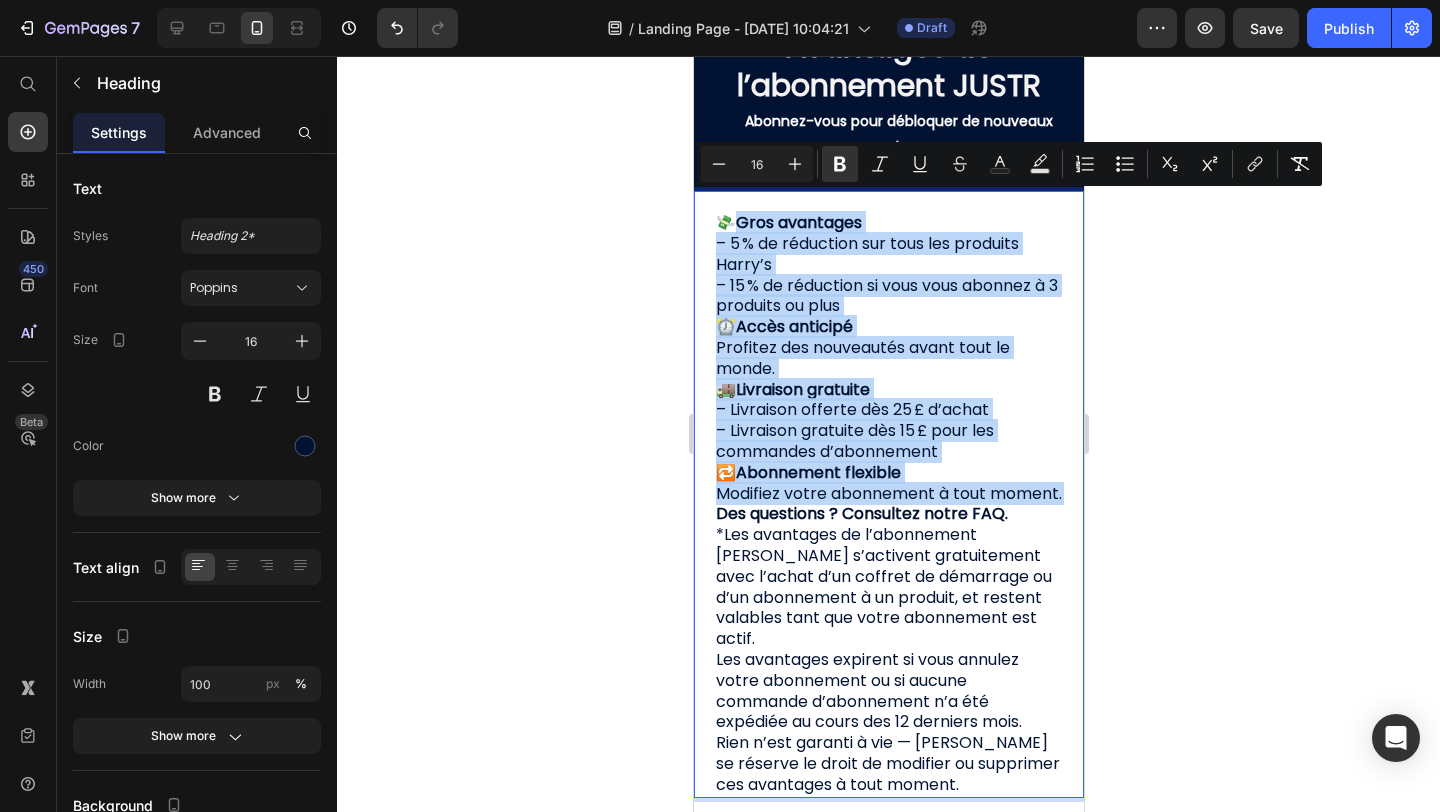 drag, startPoint x: 832, startPoint y: 491, endPoint x: 735, endPoint y: 193, distance: 313.38953 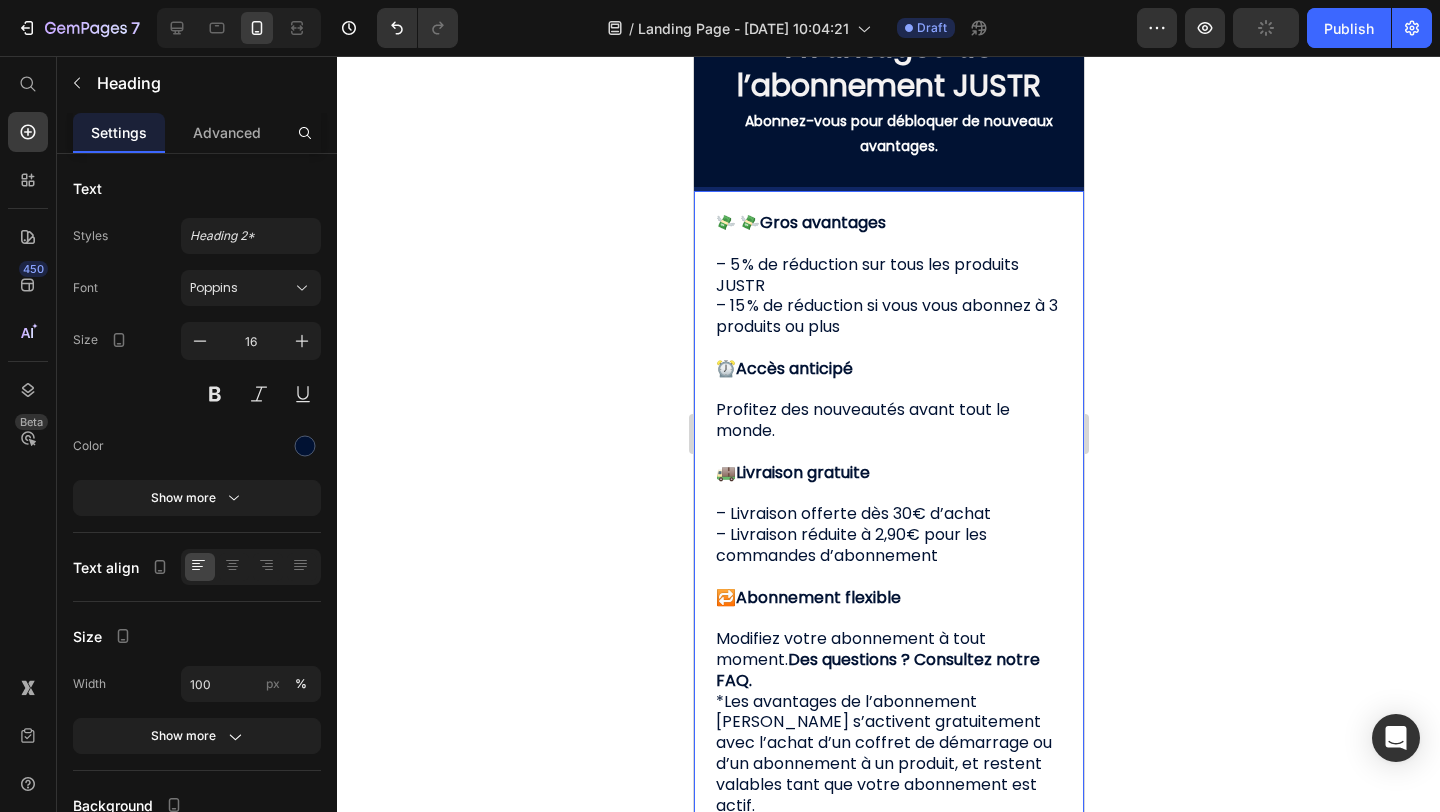 click on "💸 💸  Gros avantages – 5 % de réduction sur tous les produits JUSTR – 15 % de réduction si vous vous abonnez à 3 produits ou plus ⏰  Accès anticipé Profitez des nouveautés avant tout le monde. 🚚  Livraison gratuite – Livraison offerte dès 30€ d’achat – Livraison réduite à 2,90€ pour les commandes d’abonnement 🔁  Abonnement flexible Modifiez votre abonnement à tout moment. Des questions ? Consultez notre FAQ. *Les avantages de l’abonnement [PERSON_NAME] s’activent gratuitement avec l’achat d’un coffret de démarrage ou d’un abonnement à un produit, et restent valables tant que votre abonnement est actif. Les avantages expirent si vous annulez votre abonnement ou si aucune commande d’abonnement n’a été expédiée au cours des 12 derniers mois. Rien n’est garanti à vie — [PERSON_NAME] se réserve le droit de modifier ou supprimer ces avantages à tout moment." at bounding box center [888, 587] 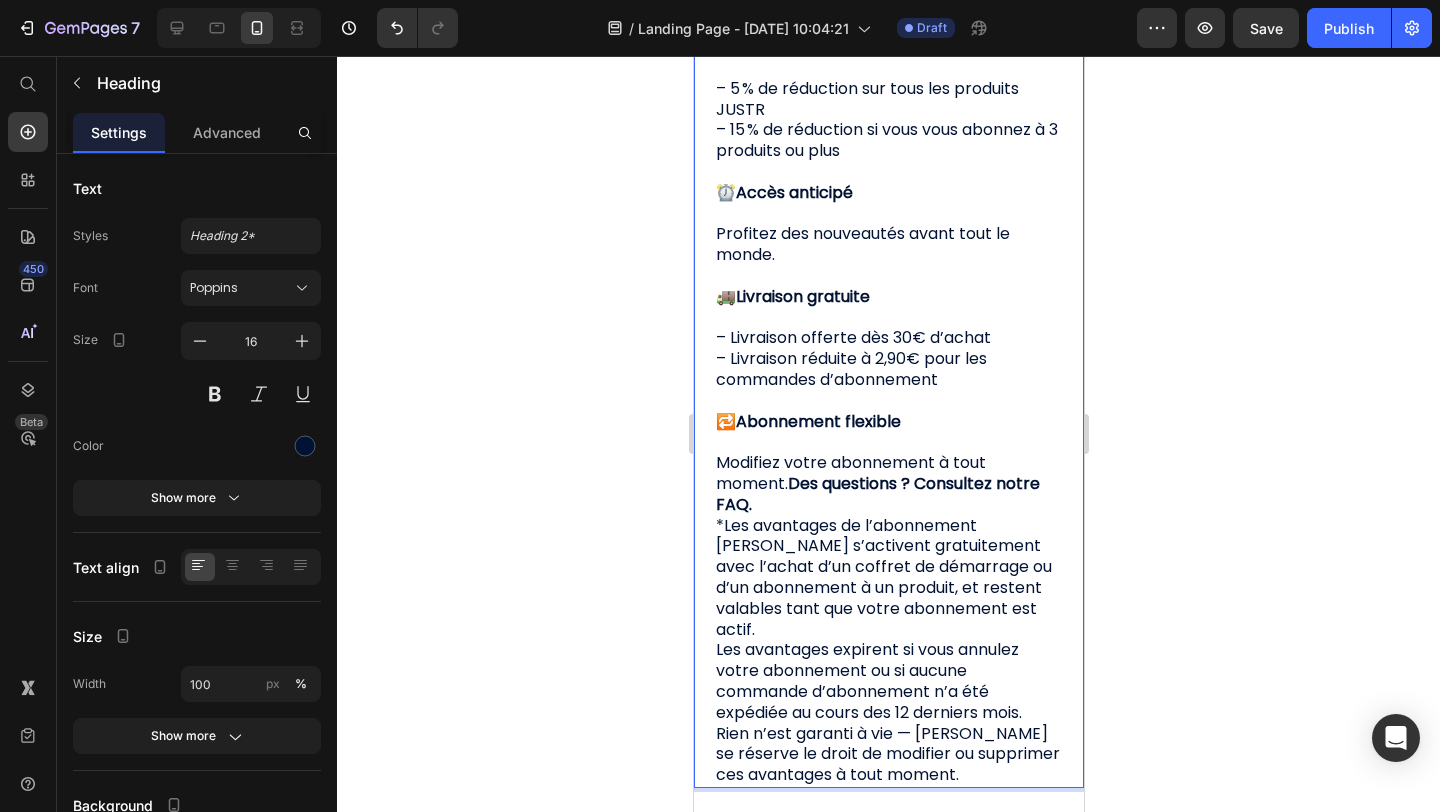 scroll, scrollTop: 1328, scrollLeft: 0, axis: vertical 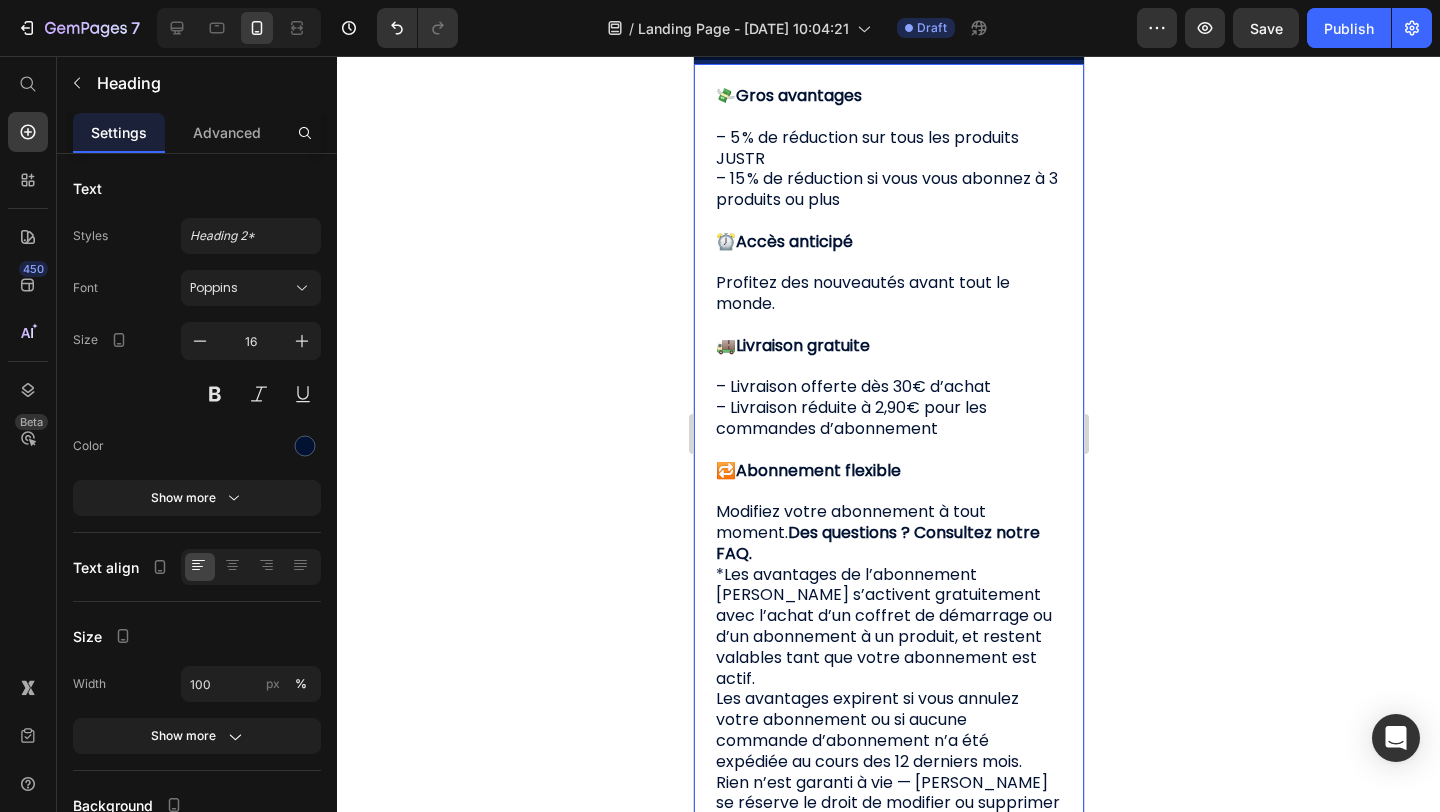 click 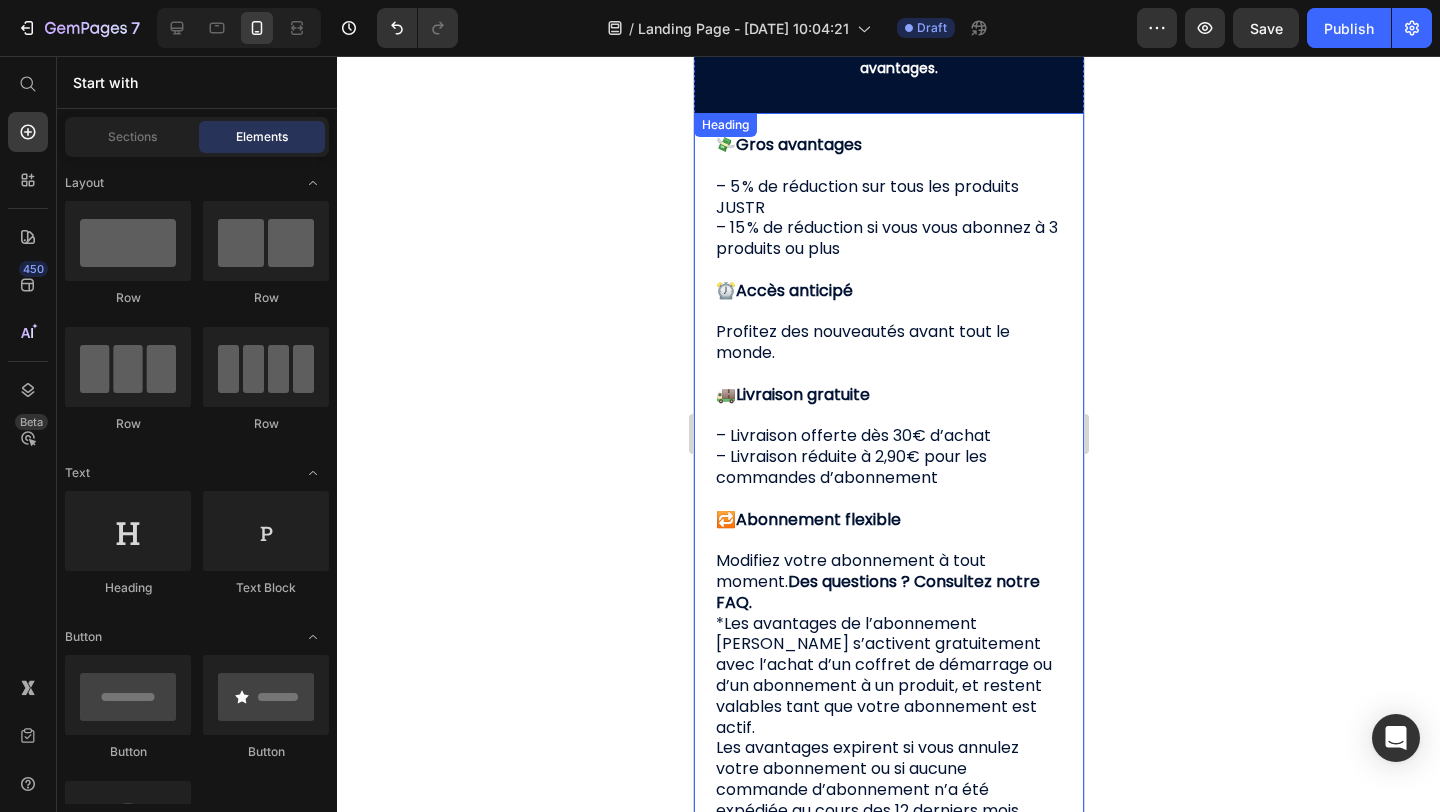 scroll, scrollTop: 1384, scrollLeft: 0, axis: vertical 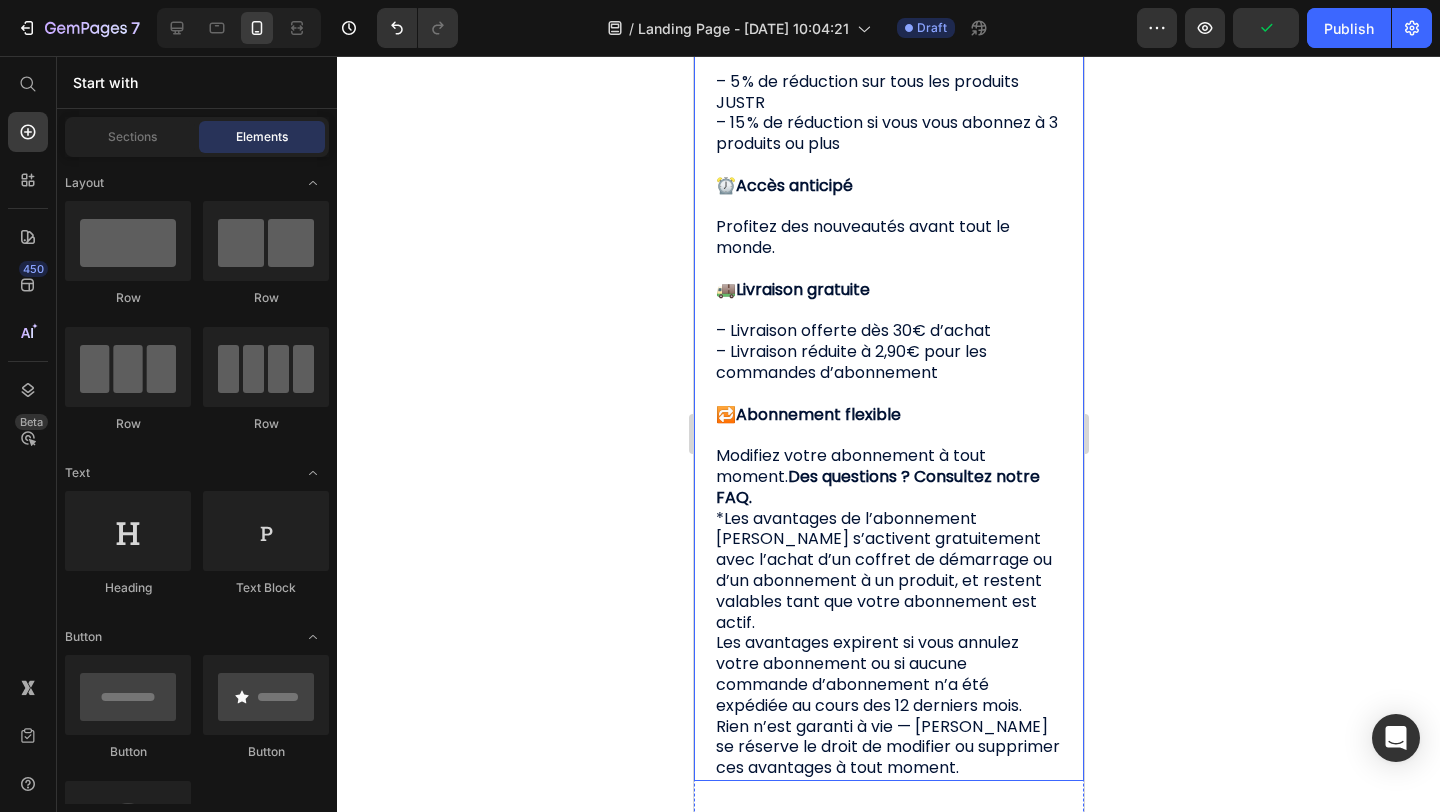 click on "Des questions ? Consultez notre FAQ." at bounding box center [877, 487] 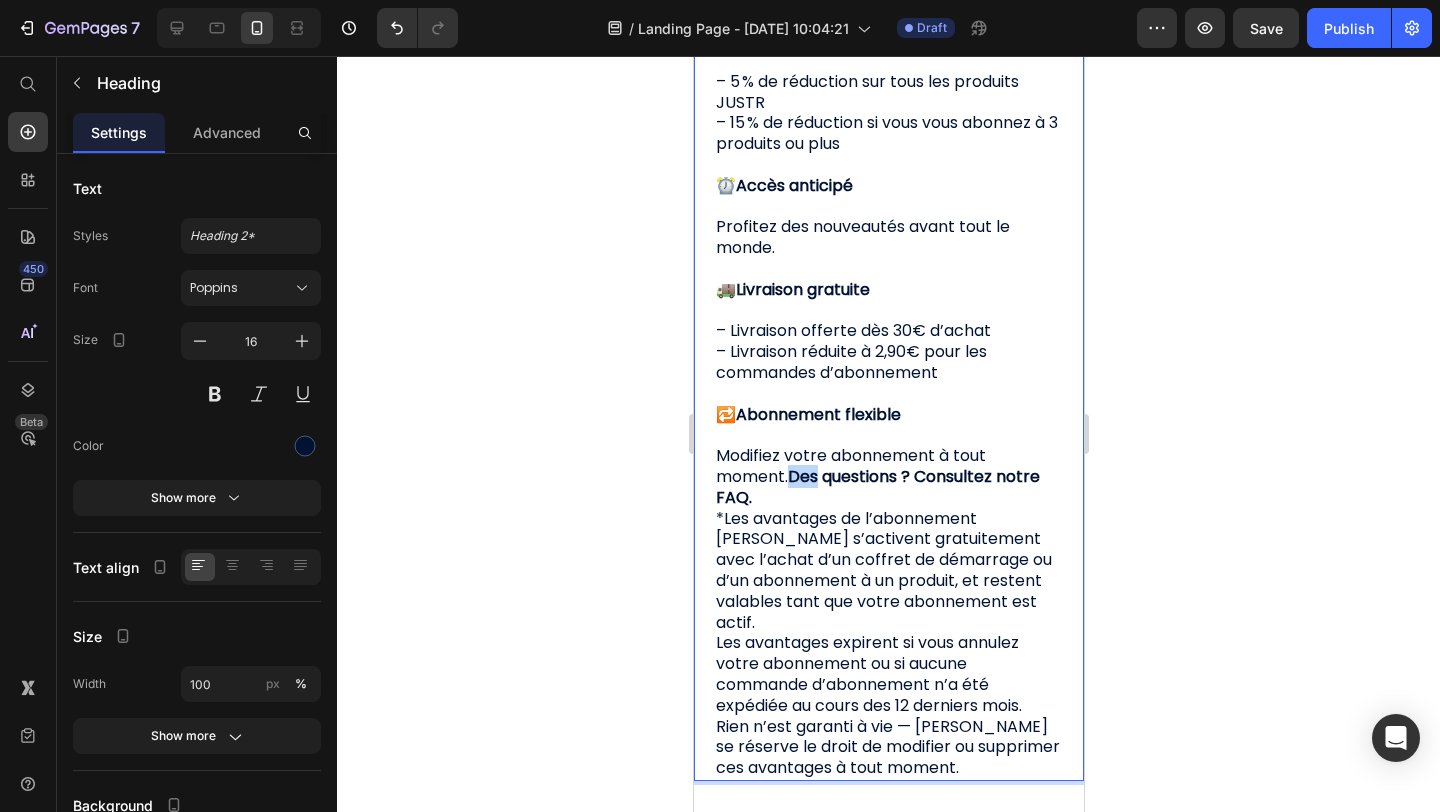 click on "Des questions ? Consultez notre FAQ." at bounding box center (877, 487) 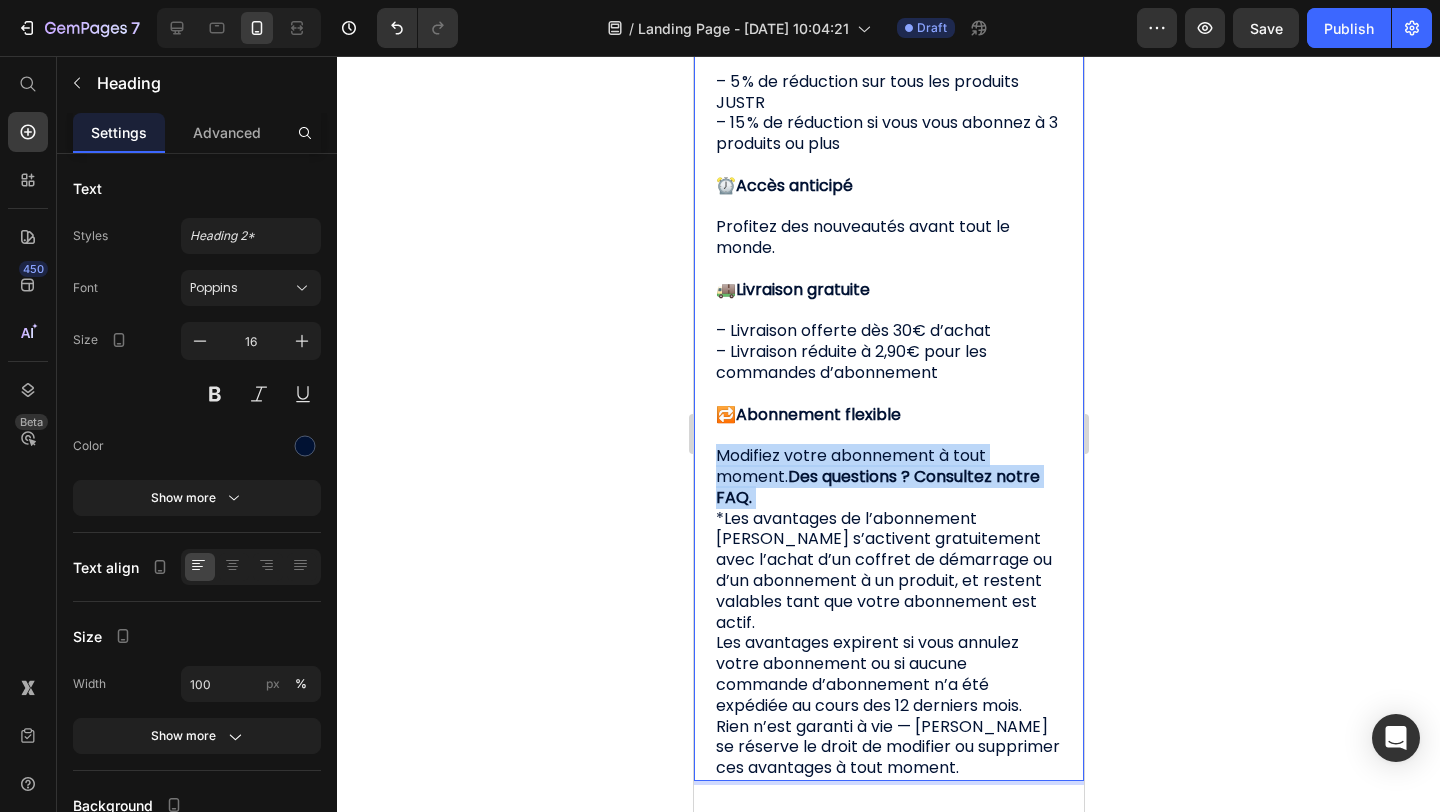 click on "Des questions ? Consultez notre FAQ." at bounding box center (877, 487) 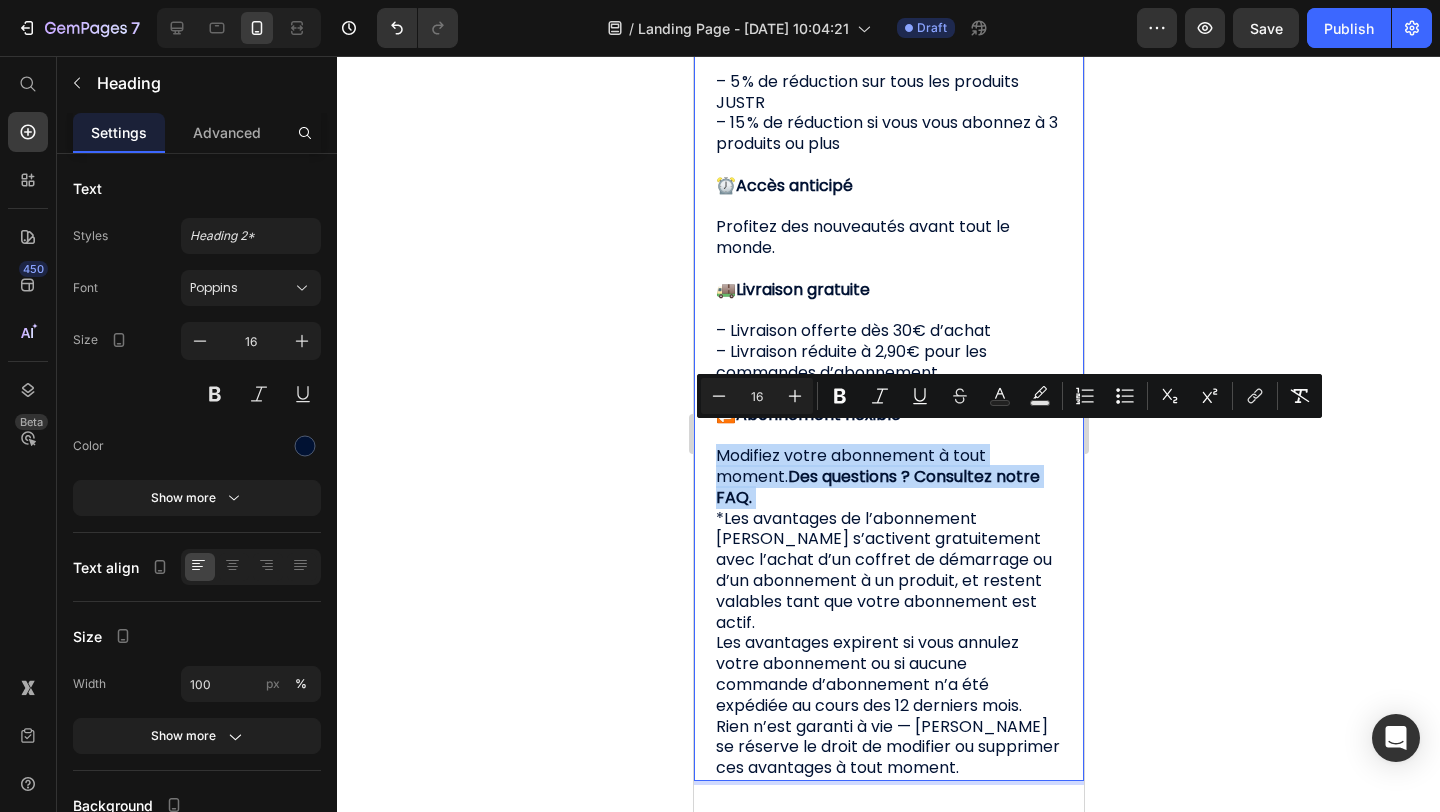 click on "Des questions ? Consultez notre FAQ." at bounding box center (877, 487) 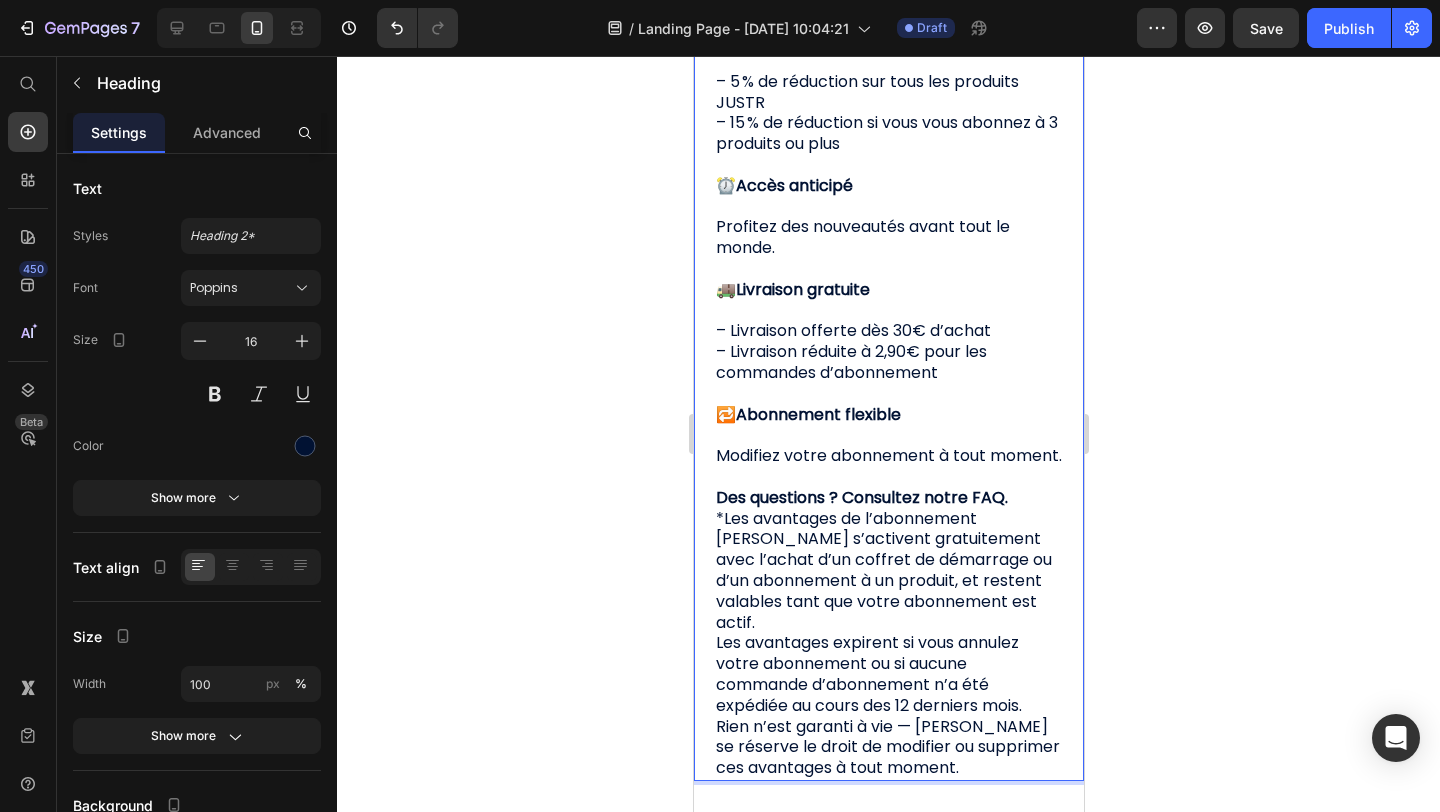 click 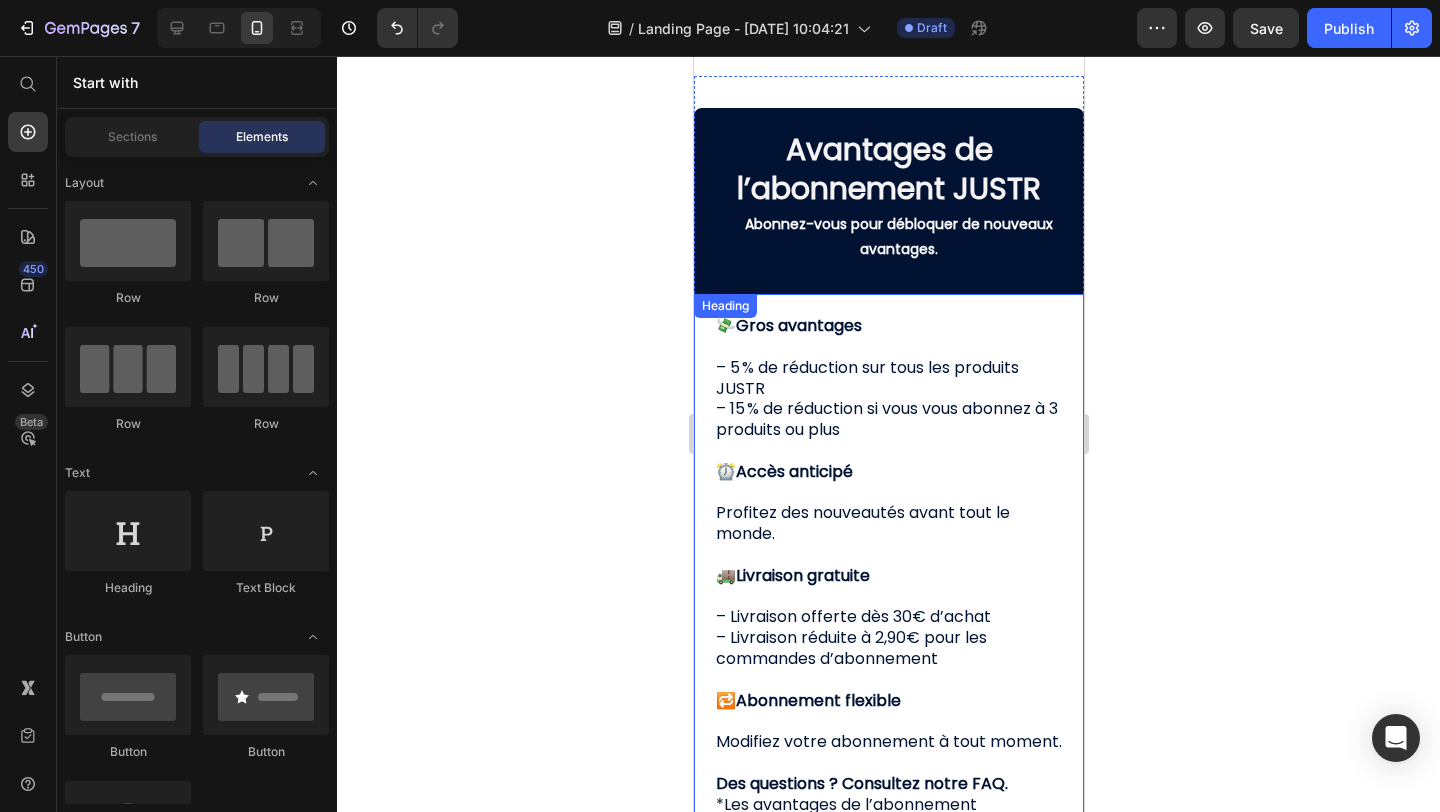 scroll, scrollTop: 1083, scrollLeft: 0, axis: vertical 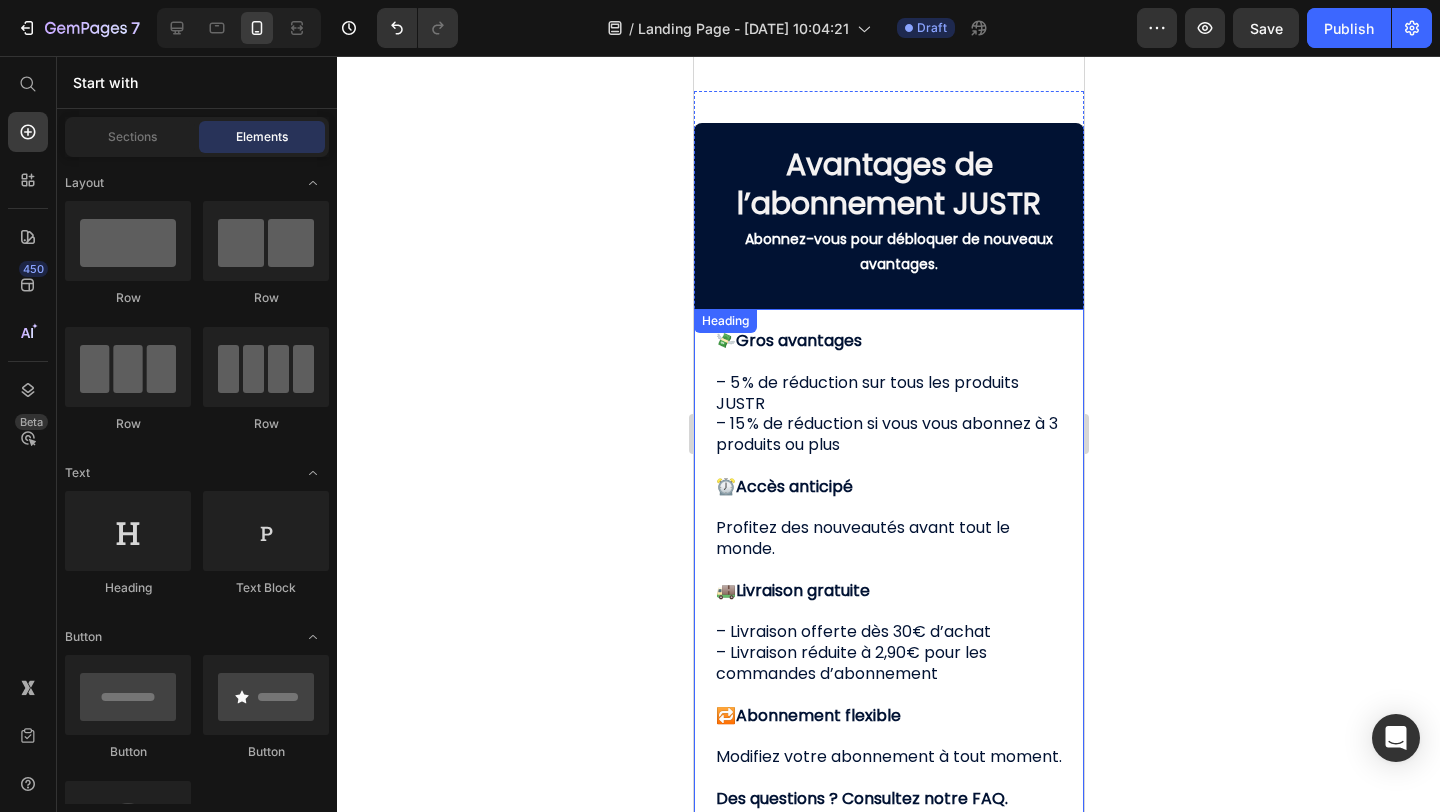 click on "💸  Gros avantages – 5 % de réduction sur tous les produits JUSTR – 15 % de réduction si vous vous abonnez à 3 produits ou plus ⏰  Accès anticipé Profitez des nouveautés avant tout le monde. 🚚  Livraison gratuite – Livraison offerte dès 30€ d’achat – Livraison réduite à 2,90€ pour les commandes d’abonnement 🔁  Abonnement flexible Modifiez votre abonnement à tout moment. Des questions ? Consultez notre FAQ. *Les avantages de l’abonnement [PERSON_NAME] s’activent gratuitement avec l’achat d’un coffret de démarrage ou d’un abonnement à un produit, et restent valables tant que votre abonnement est actif. Les avantages expirent si vous annulez votre abonnement ou si aucune commande d’abonnement n’a été expédiée au cours des 12 derniers mois. Rien n’est garanti à vie — [PERSON_NAME] se réserve le droit de modifier ou supprimer ces avantages à tout moment." at bounding box center [888, 705] 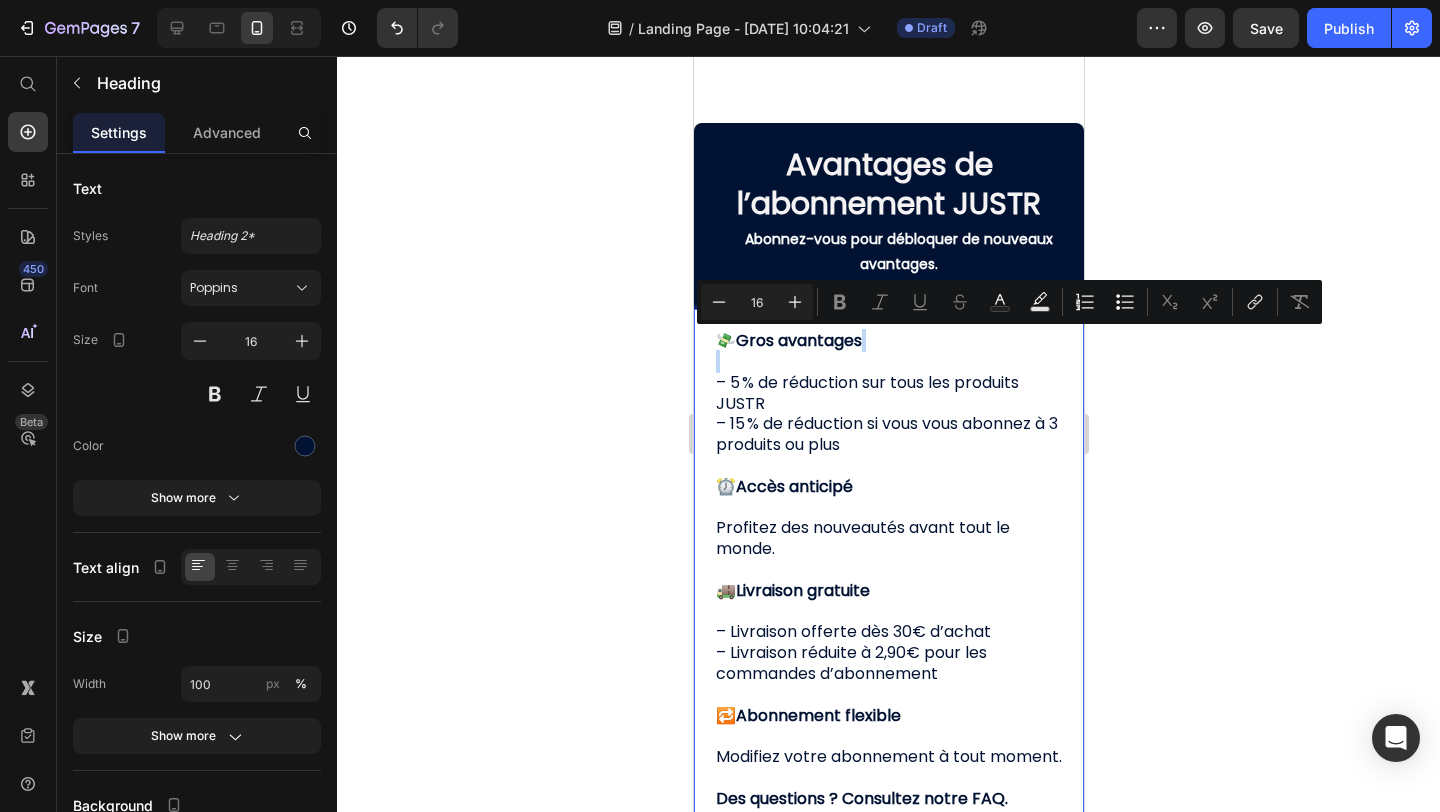 click on "💸  Gros avantages – 5 % de réduction sur tous les produits JUSTR – 15 % de réduction si vous vous abonnez à 3 produits ou plus ⏰  Accès anticipé Profitez des nouveautés avant tout le monde. 🚚  Livraison gratuite – Livraison offerte dès 30€ d’achat – Livraison réduite à 2,90€ pour les commandes d’abonnement 🔁  Abonnement flexible Modifiez votre abonnement à tout moment. Des questions ? Consultez notre FAQ. *Les avantages de l’abonnement [PERSON_NAME] s’activent gratuitement avec l’achat d’un coffret de démarrage ou d’un abonnement à un produit, et restent valables tant que votre abonnement est actif. Les avantages expirent si vous annulez votre abonnement ou si aucune commande d’abonnement n’a été expédiée au cours des 12 derniers mois. Rien n’est garanti à vie — [PERSON_NAME] se réserve le droit de modifier ou supprimer ces avantages à tout moment." at bounding box center (888, 705) 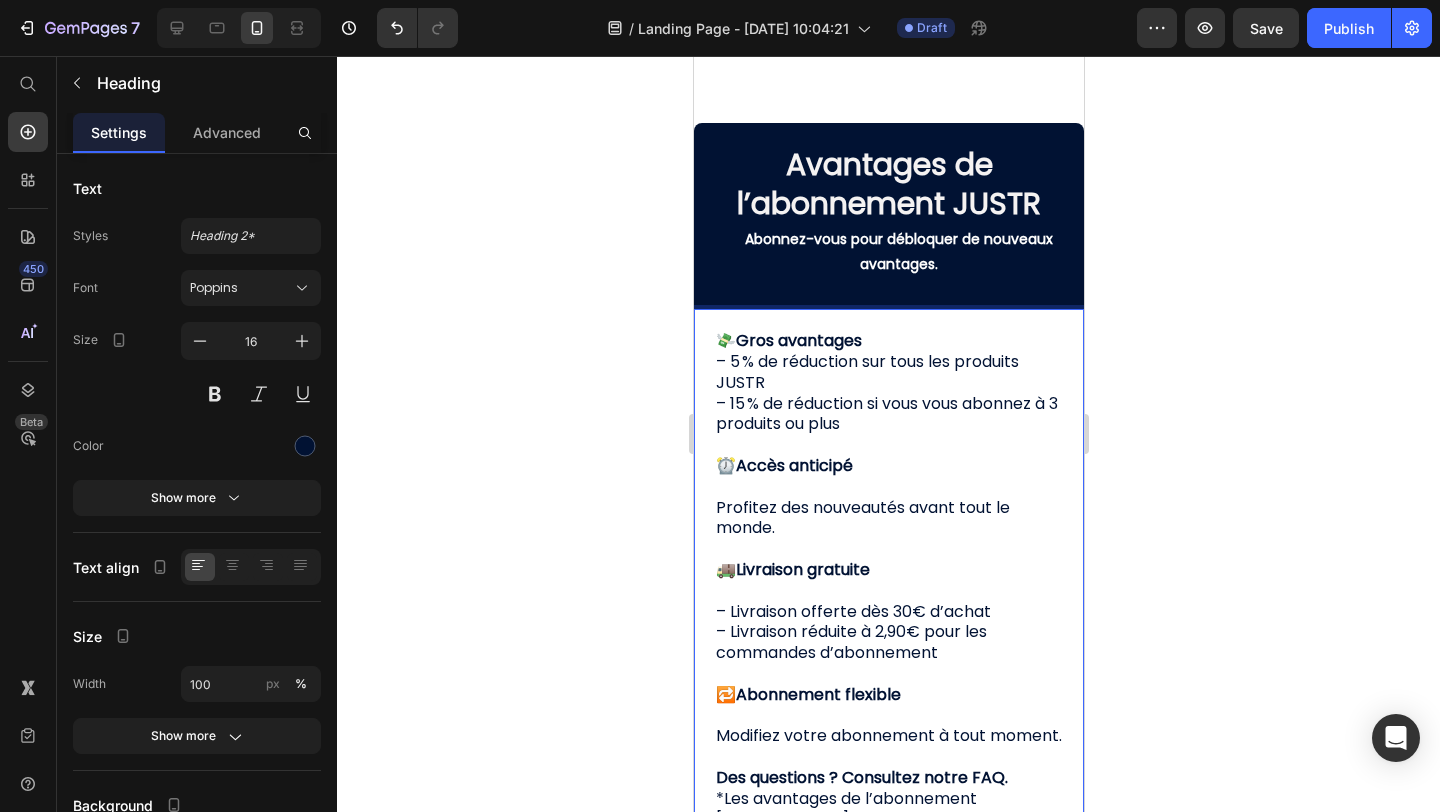 click on "💸  Gros avantages – 5 % de réduction sur tous les produits JUSTR – 15 % de réduction si vous vous abonnez à 3 produits ou plus ⏰  Accès anticipé Profitez des nouveautés avant tout le monde. 🚚  Livraison gratuite – Livraison offerte dès 30€ d’achat – Livraison réduite à 2,90€ pour les commandes d’abonnement 🔁  Abonnement flexible Modifiez votre abonnement à tout moment. Des questions ? Consultez notre FAQ. *Les avantages de l’abonnement [PERSON_NAME] s’activent gratuitement avec l’achat d’un coffret de démarrage ou d’un abonnement à un produit, et restent valables tant que votre abonnement est actif. Les avantages expirent si vous annulez votre abonnement ou si aucune commande d’abonnement n’a été expédiée au cours des 12 derniers mois. Rien n’est garanti à vie — [PERSON_NAME] se réserve le droit de modifier ou supprimer ces avantages à tout moment." at bounding box center (888, 695) 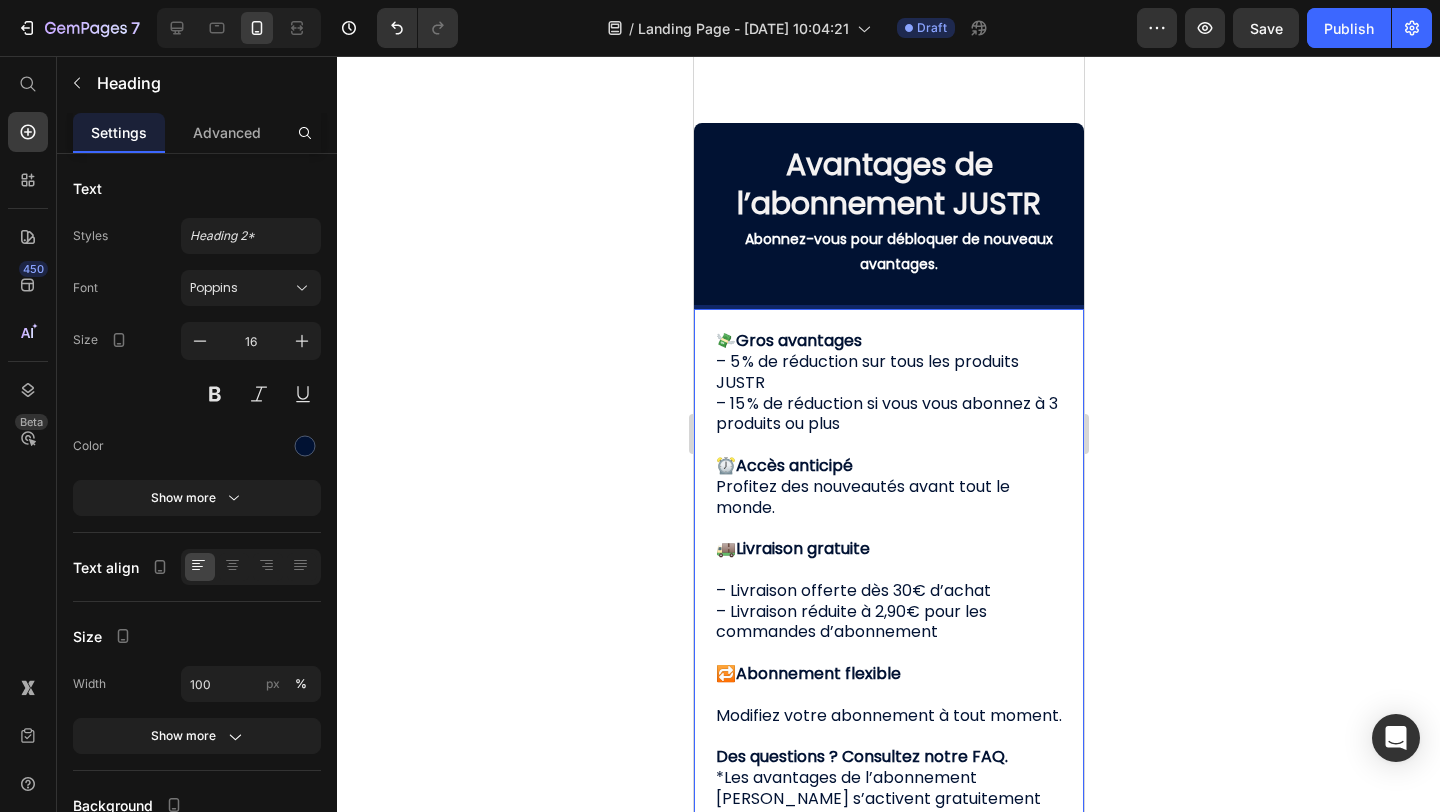 click on "💸  Gros avantages – 5 % de réduction sur tous les produits JUSTR – 15 % de réduction si vous vous abonnez à 3 produits ou plus ⏰  Accès anticipé Profitez des nouveautés avant tout le monde. 🚚  Livraison gratuite – Livraison offerte dès 30€ d’achat – Livraison réduite à 2,90€ pour les commandes d’abonnement 🔁  Abonnement flexible Modifiez votre abonnement à tout moment. Des questions ? Consultez notre FAQ. *Les avantages de l’abonnement [PERSON_NAME] s’activent gratuitement avec l’achat d’un coffret de démarrage ou d’un abonnement à un produit, et restent valables tant que votre abonnement est actif. Les avantages expirent si vous annulez votre abonnement ou si aucune commande d’abonnement n’a été expédiée au cours des 12 derniers mois. Rien n’est garanti à vie — [PERSON_NAME] se réserve le droit de modifier ou supprimer ces avantages à tout moment." at bounding box center (888, 684) 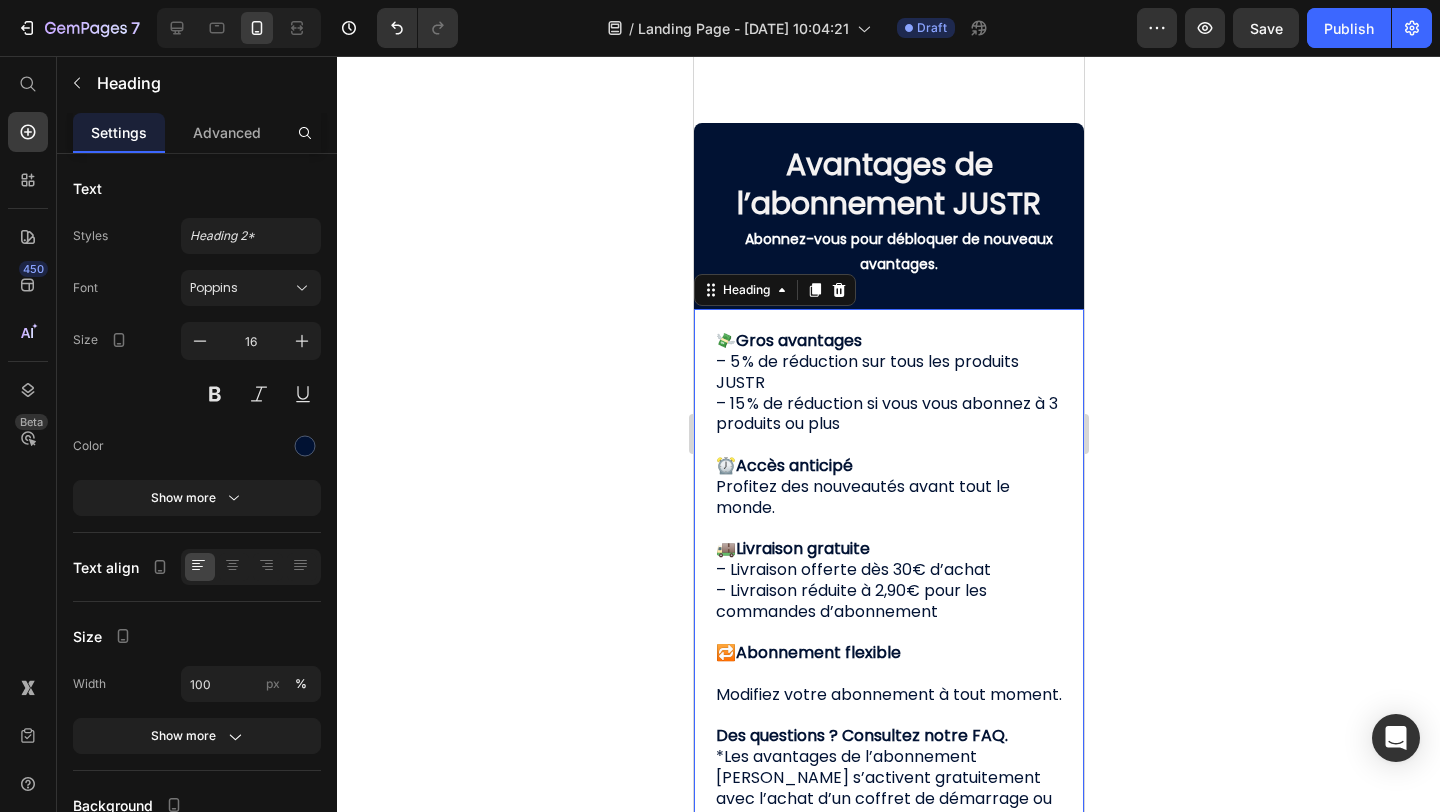 click on "💸  Gros avantages – 5 % de réduction sur tous les produits JUSTR – 15 % de réduction si vous vous abonnez à 3 produits ou plus ⏰  Accès anticipé Profitez des nouveautés avant tout le monde. 🚚  Livraison gratuite – Livraison offerte dès 30€ d’achat – Livraison réduite à 2,90€ pour les commandes d’abonnement 🔁  Abonnement flexible Modifiez votre abonnement à tout moment. Des questions ? Consultez notre FAQ. *Les avantages de l’abonnement [PERSON_NAME] s’activent gratuitement avec l’achat d’un coffret de démarrage ou d’un abonnement à un produit, et restent valables tant que votre abonnement est actif. Les avantages expirent si vous annulez votre abonnement ou si aucune commande d’abonnement n’a été expédiée au cours des 12 derniers mois. Rien n’est garanti à vie — [PERSON_NAME] se réserve le droit de modifier ou supprimer ces avantages à tout moment. Heading   10" at bounding box center [888, 664] 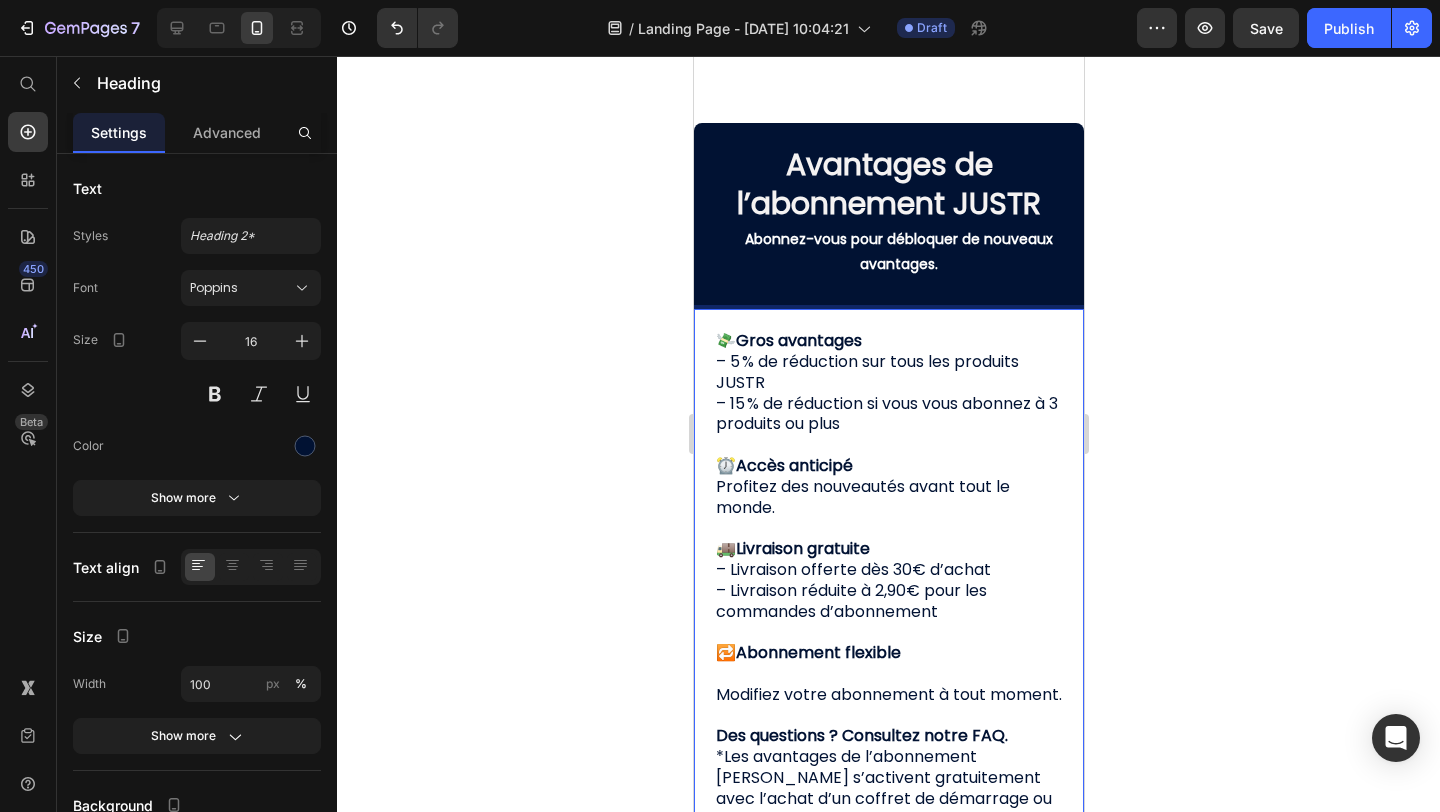 click on "💸  Gros avantages – 5 % de réduction sur tous les produits JUSTR – 15 % de réduction si vous vous abonnez à 3 produits ou plus ⏰  Accès anticipé Profitez des nouveautés avant tout le monde. 🚚  Livraison gratuite – Livraison offerte dès 30€ d’achat – Livraison réduite à 2,90€ pour les commandes d’abonnement 🔁  Abonnement flexible Modifiez votre abonnement à tout moment. Des questions ? Consultez notre FAQ. *Les avantages de l’abonnement [PERSON_NAME] s’activent gratuitement avec l’achat d’un coffret de démarrage ou d’un abonnement à un produit, et restent valables tant que votre abonnement est actif. Les avantages expirent si vous annulez votre abonnement ou si aucune commande d’abonnement n’a été expédiée au cours des 12 derniers mois. Rien n’est garanti à vie — [PERSON_NAME] se réserve le droit de modifier ou supprimer ces avantages à tout moment." at bounding box center (888, 674) 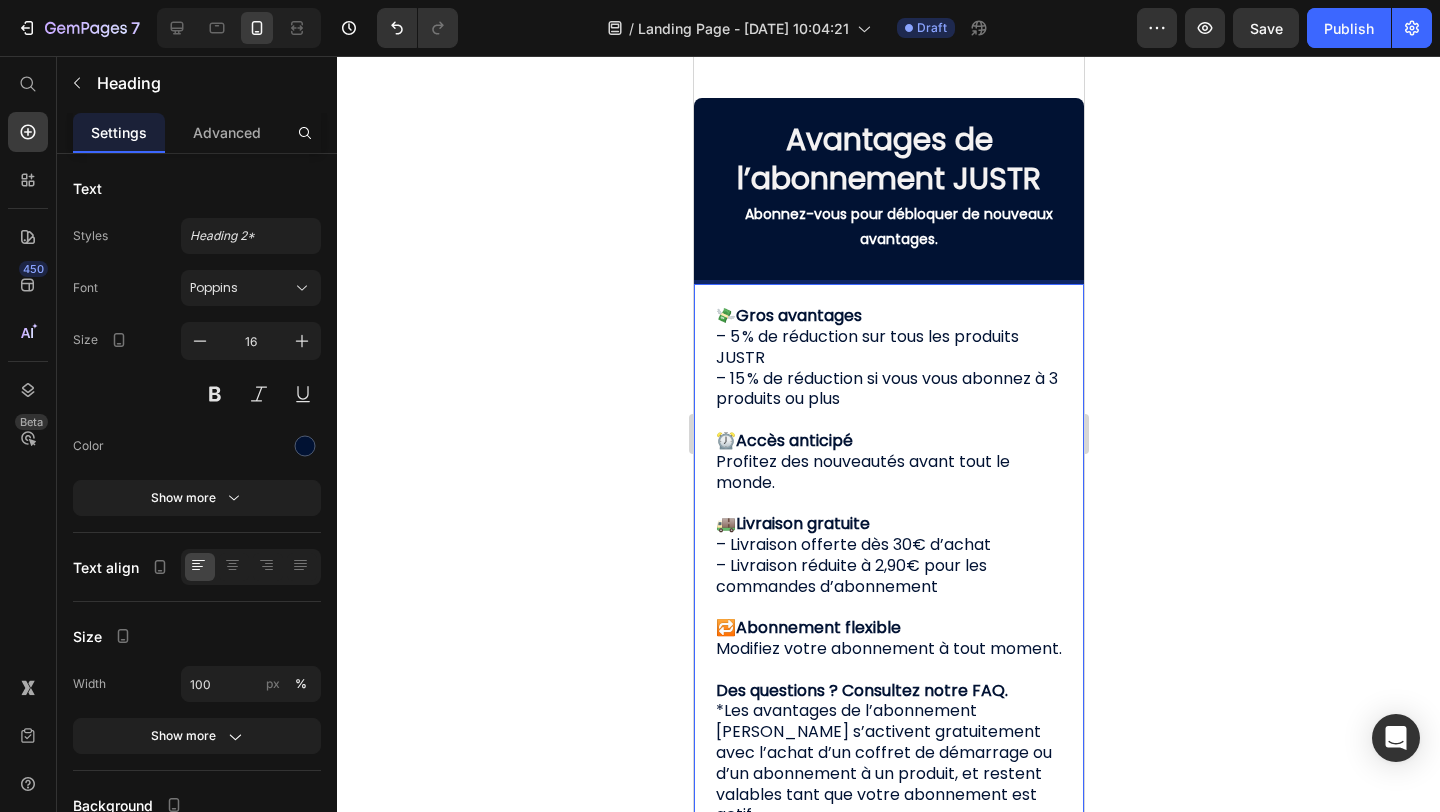 scroll, scrollTop: 1113, scrollLeft: 0, axis: vertical 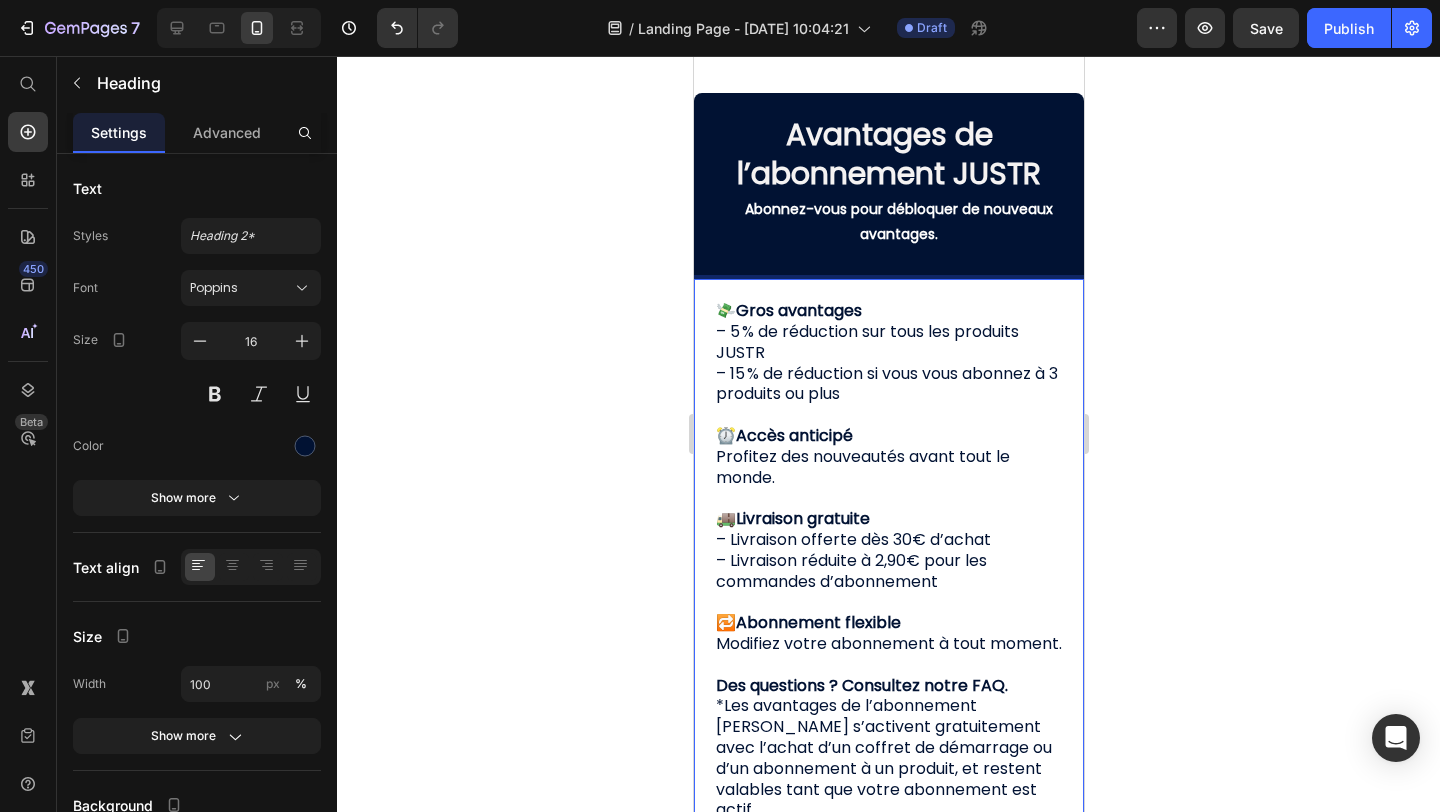 click on "💸  Gros avantages – 5 % de réduction sur tous les produits JUSTR – 15 % de réduction si vous vous abonnez à 3 produits ou plus ⏰  Accès anticipé Profitez des nouveautés avant tout le monde. 🚚  Livraison gratuite – Livraison offerte dès 30€ d’achat – Livraison réduite à 2,90€ pour les commandes d’abonnement 🔁  Abonnement flexible Modifiez votre abonnement à tout moment. Des questions ? Consultez notre FAQ. *Les avantages de l’abonnement [PERSON_NAME] s’activent gratuitement avec l’achat d’un coffret de démarrage ou d’un abonnement à un produit, et restent valables tant que votre abonnement est actif. Les avantages expirent si vous annulez votre abonnement ou si aucune commande d’abonnement n’a été expédiée au cours des 12 derniers mois. Rien n’est garanti à vie — [PERSON_NAME] se réserve le droit de modifier ou supprimer ces avantages à tout moment." at bounding box center [888, 634] 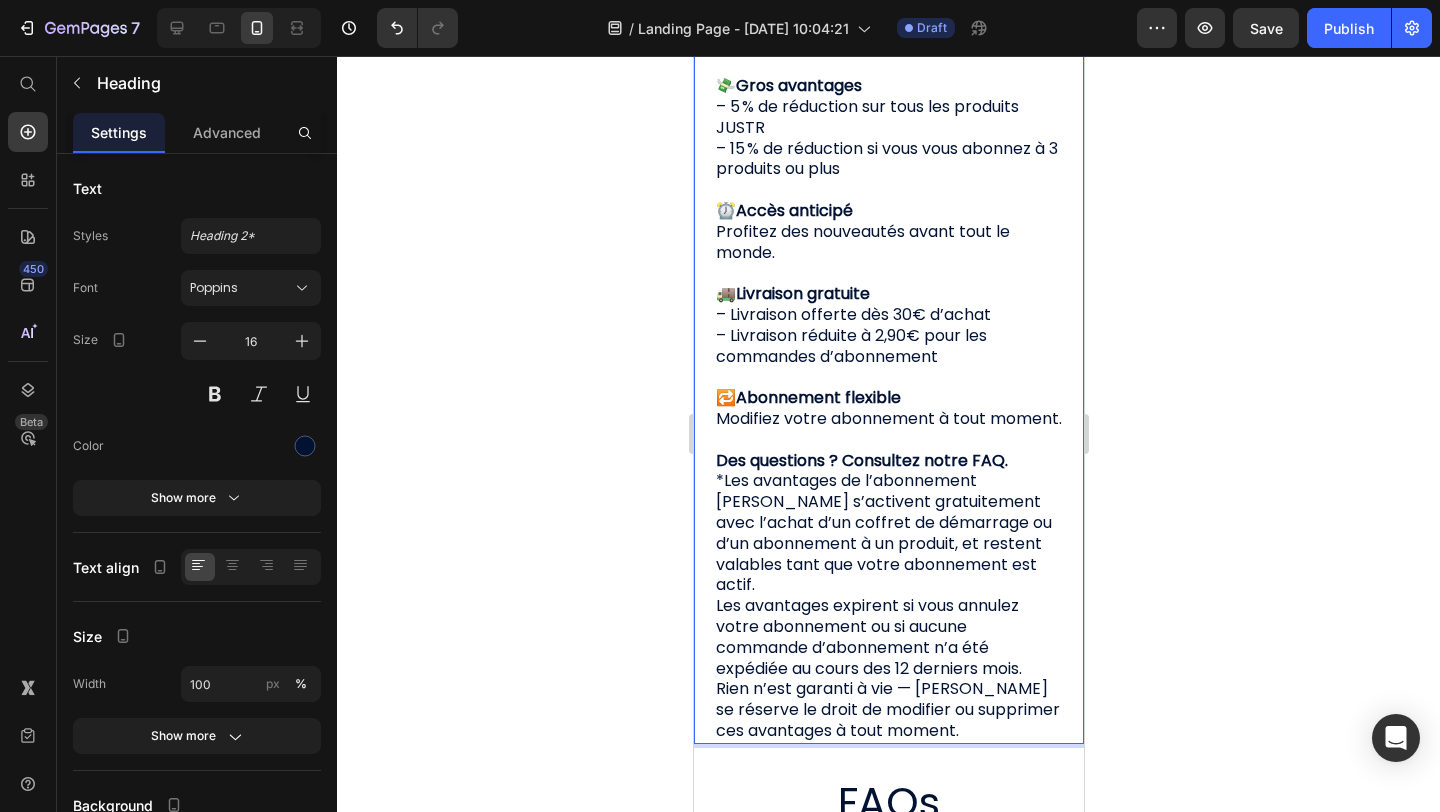 scroll, scrollTop: 1410, scrollLeft: 0, axis: vertical 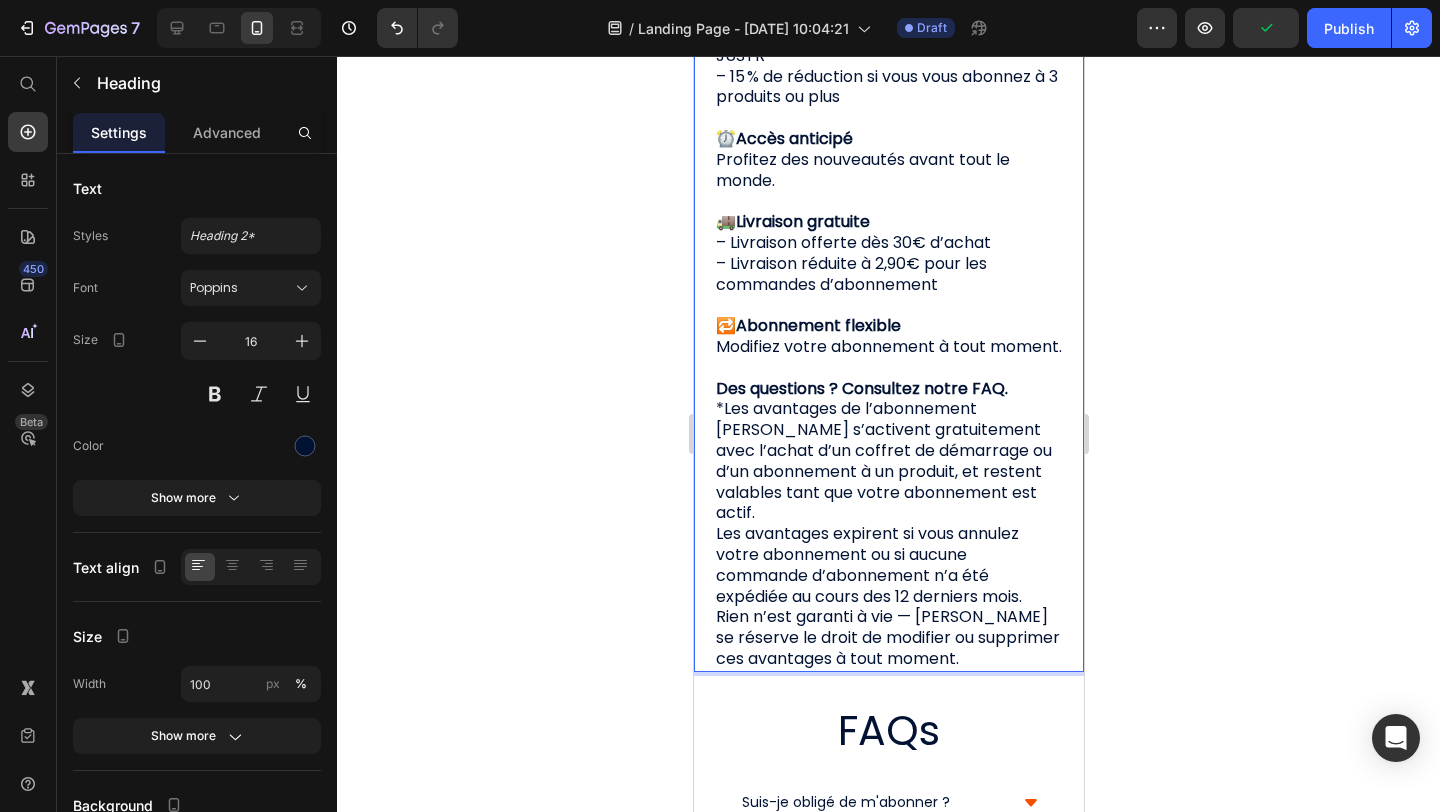 click on "💸  Gros avantages – 5 % de réduction sur tous les produits JUSTR – 15 % de réduction si vous vous abonnez à 3 produits ou plus ⏰  Accès anticipé Profitez des nouveautés avant tout le monde. 🚚  Livraison gratuite – Livraison offerte dès 30€ d’achat – Livraison réduite à 2,90€ pour les commandes d’abonnement 🔁  Abonnement flexible Modifiez votre abonnement à tout moment. Des questions ? Consultez notre FAQ. *Les avantages de l’abonnement [PERSON_NAME] s’activent gratuitement avec l’achat d’un coffret de démarrage ou d’un abonnement à un produit, et restent valables tant que votre abonnement est actif. Les avantages expirent si vous annulez votre abonnement ou si aucune commande d’abonnement n’a été expédiée au cours des 12 derniers mois. Rien n’est garanti à vie — [PERSON_NAME] se réserve le droit de modifier ou supprimer ces avantages à tout moment." at bounding box center [888, 337] 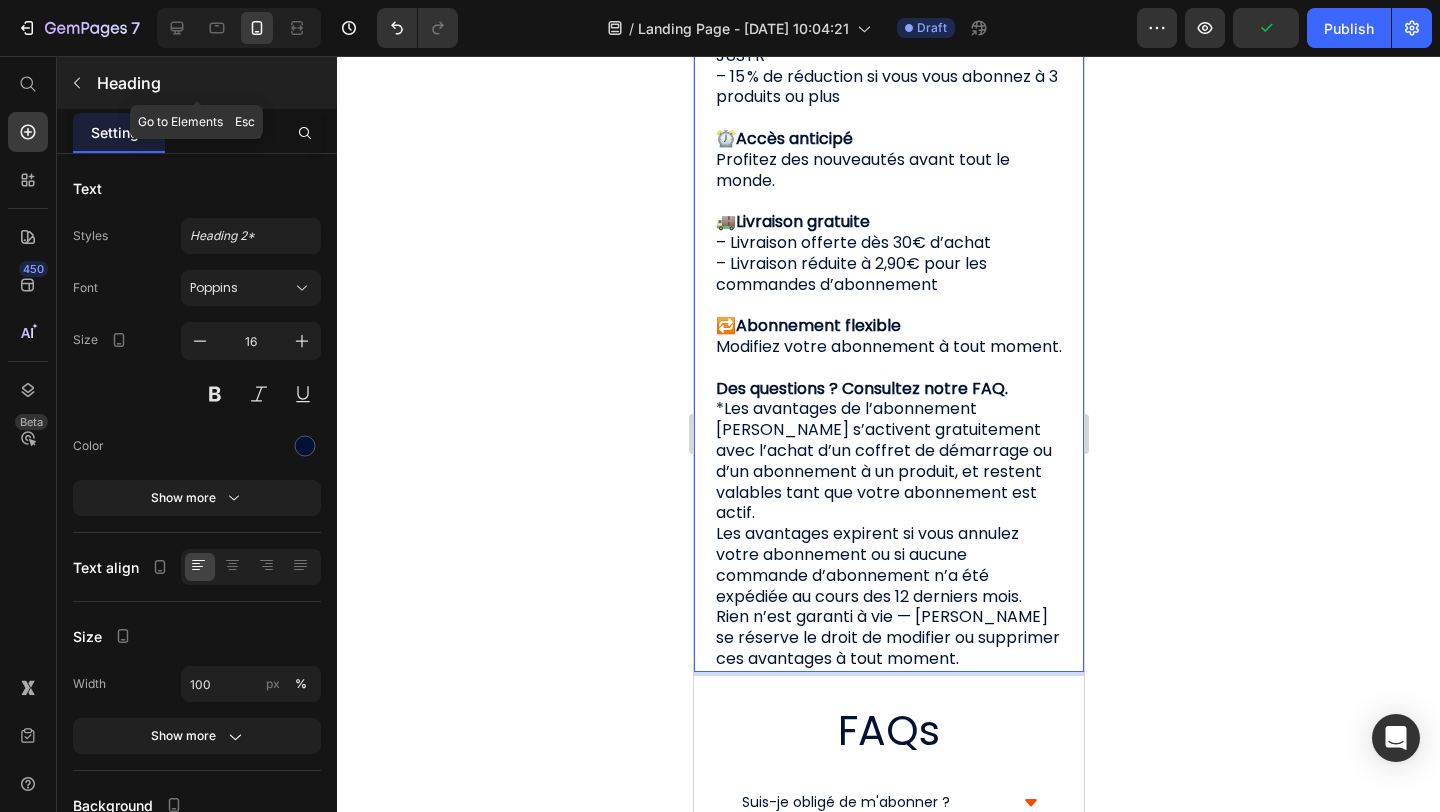 click 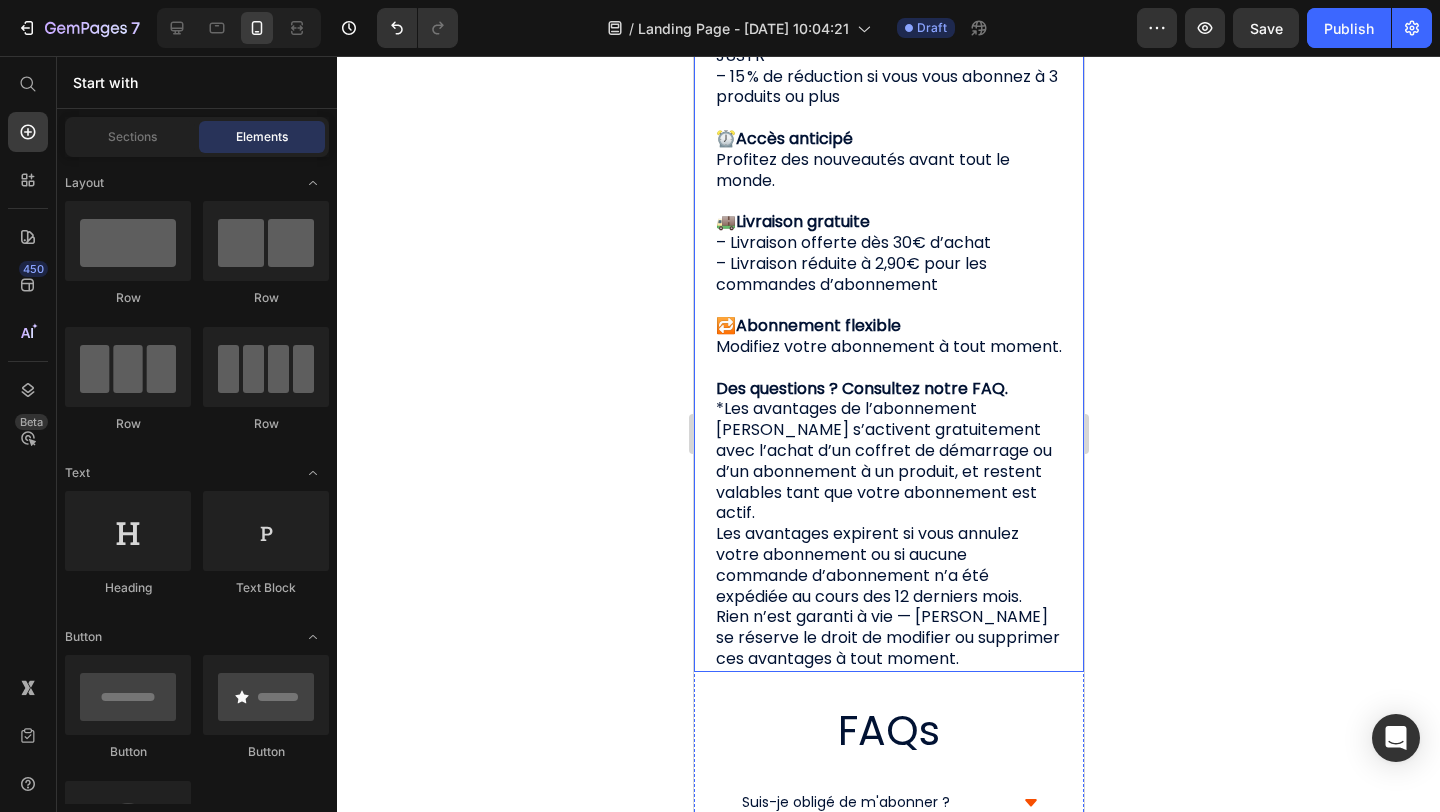 click on "💸  Gros avantages – 5 % de réduction sur tous les produits JUSTR – 15 % de réduction si vous vous abonnez à 3 produits ou plus ⏰  Accès anticipé Profitez des nouveautés avant tout le monde. 🚚  Livraison gratuite – Livraison offerte dès 30€ d’achat – Livraison réduite à 2,90€ pour les commandes d’abonnement 🔁  Abonnement flexible Modifiez votre abonnement à tout moment. Des questions ? Consultez notre FAQ. *Les avantages de l’abonnement [PERSON_NAME] s’activent gratuitement avec l’achat d’un coffret de démarrage ou d’un abonnement à un produit, et restent valables tant que votre abonnement est actif. Les avantages expirent si vous annulez votre abonnement ou si aucune commande d’abonnement n’a été expédiée au cours des 12 derniers mois. Rien n’est garanti à vie — [PERSON_NAME] se réserve le droit de modifier ou supprimer ces avantages à tout moment." at bounding box center (888, 337) 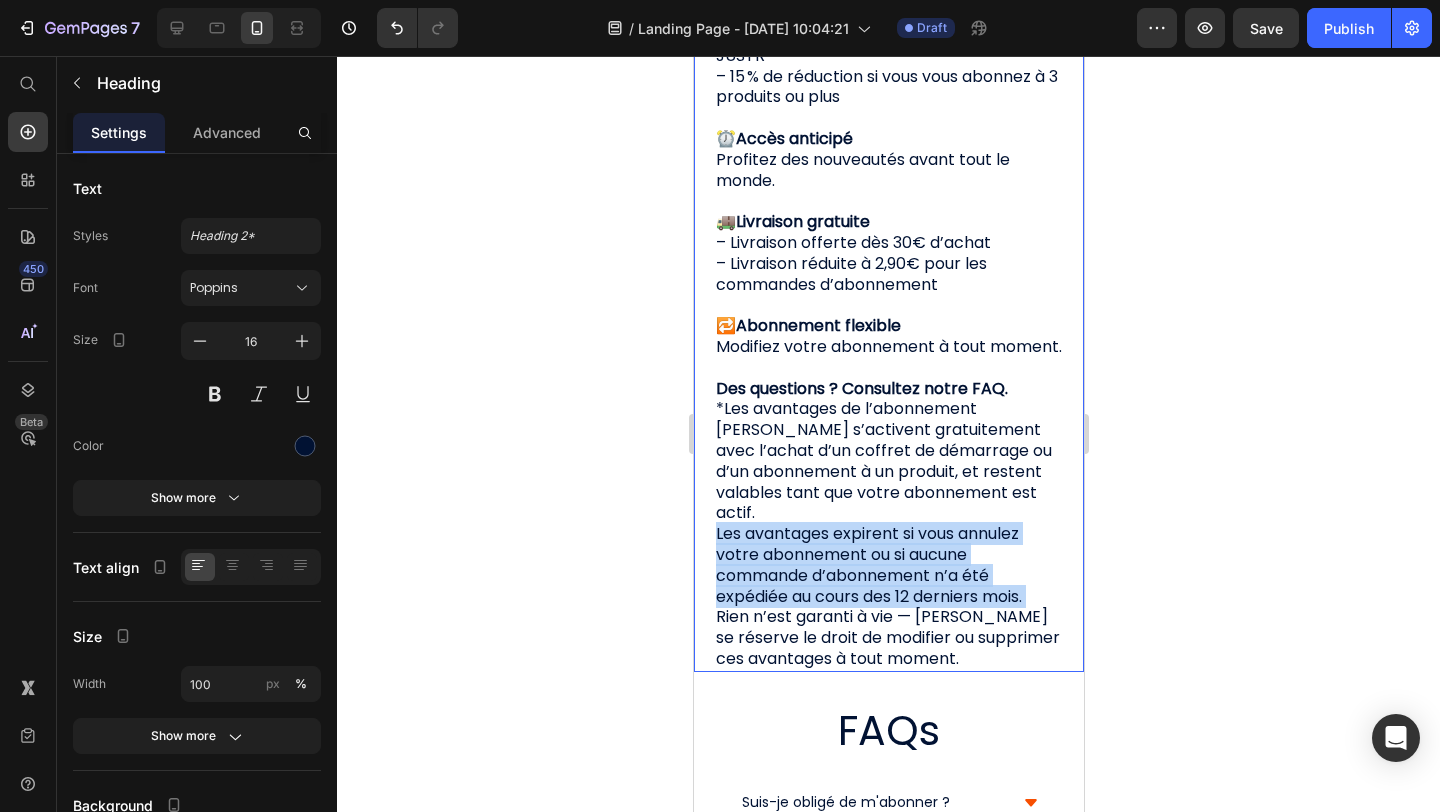click on "💸  Gros avantages – 5 % de réduction sur tous les produits JUSTR – 15 % de réduction si vous vous abonnez à 3 produits ou plus ⏰  Accès anticipé Profitez des nouveautés avant tout le monde. 🚚  Livraison gratuite – Livraison offerte dès 30€ d’achat – Livraison réduite à 2,90€ pour les commandes d’abonnement 🔁  Abonnement flexible Modifiez votre abonnement à tout moment. Des questions ? Consultez notre FAQ. *Les avantages de l’abonnement [PERSON_NAME] s’activent gratuitement avec l’achat d’un coffret de démarrage ou d’un abonnement à un produit, et restent valables tant que votre abonnement est actif. Les avantages expirent si vous annulez votre abonnement ou si aucune commande d’abonnement n’a été expédiée au cours des 12 derniers mois. Rien n’est garanti à vie — [PERSON_NAME] se réserve le droit de modifier ou supprimer ces avantages à tout moment." at bounding box center [888, 337] 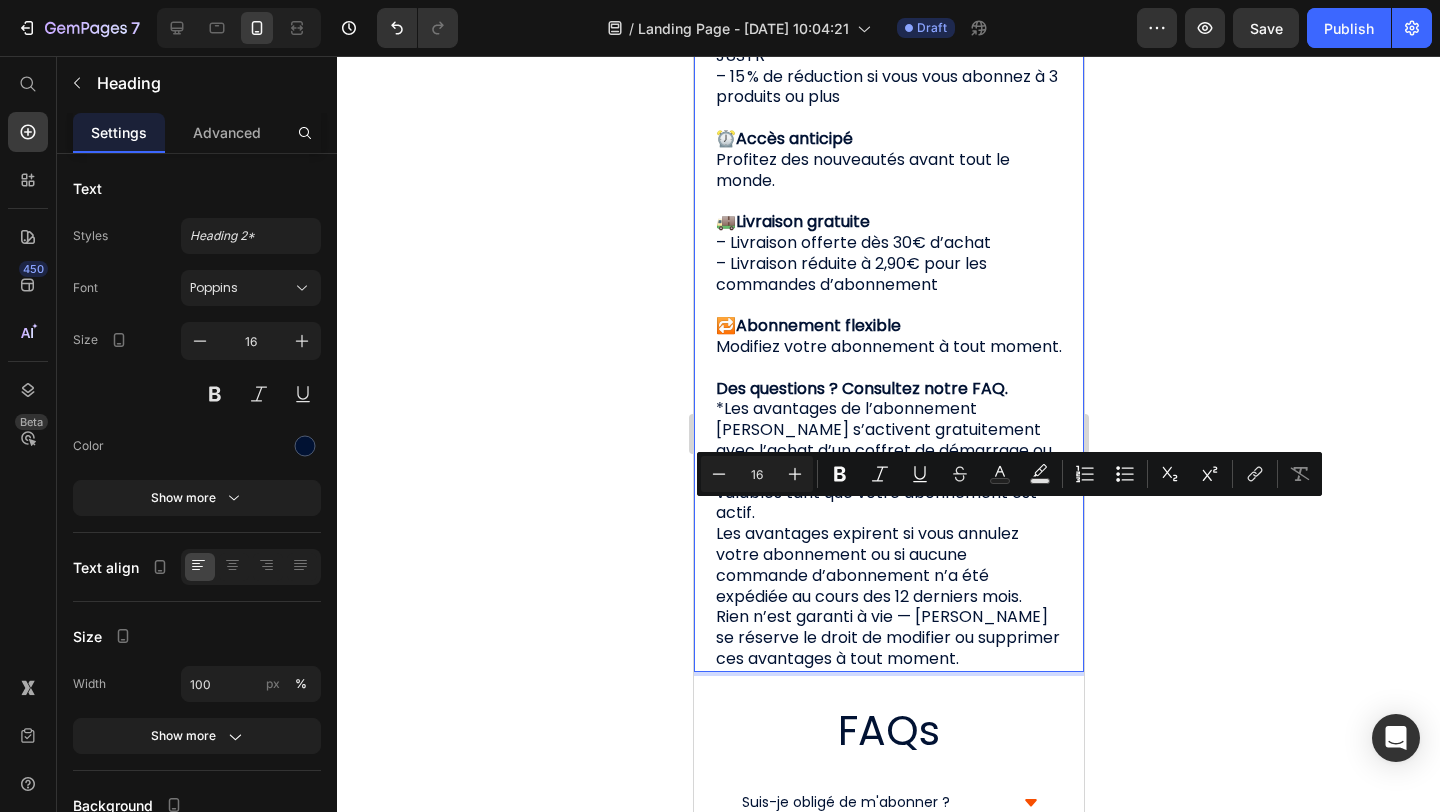 click on "💸  Gros avantages – 5 % de réduction sur tous les produits JUSTR – 15 % de réduction si vous vous abonnez à 3 produits ou plus ⏰  Accès anticipé Profitez des nouveautés avant tout le monde. 🚚  Livraison gratuite – Livraison offerte dès 30€ d’achat – Livraison réduite à 2,90€ pour les commandes d’abonnement 🔁  Abonnement flexible Modifiez votre abonnement à tout moment. Des questions ? Consultez notre FAQ. *Les avantages de l’abonnement [PERSON_NAME] s’activent gratuitement avec l’achat d’un coffret de démarrage ou d’un abonnement à un produit, et restent valables tant que votre abonnement est actif. Les avantages expirent si vous annulez votre abonnement ou si aucune commande d’abonnement n’a été expédiée au cours des 12 derniers mois. Rien n’est garanti à vie — [PERSON_NAME] se réserve le droit de modifier ou supprimer ces avantages à tout moment." at bounding box center (888, 337) 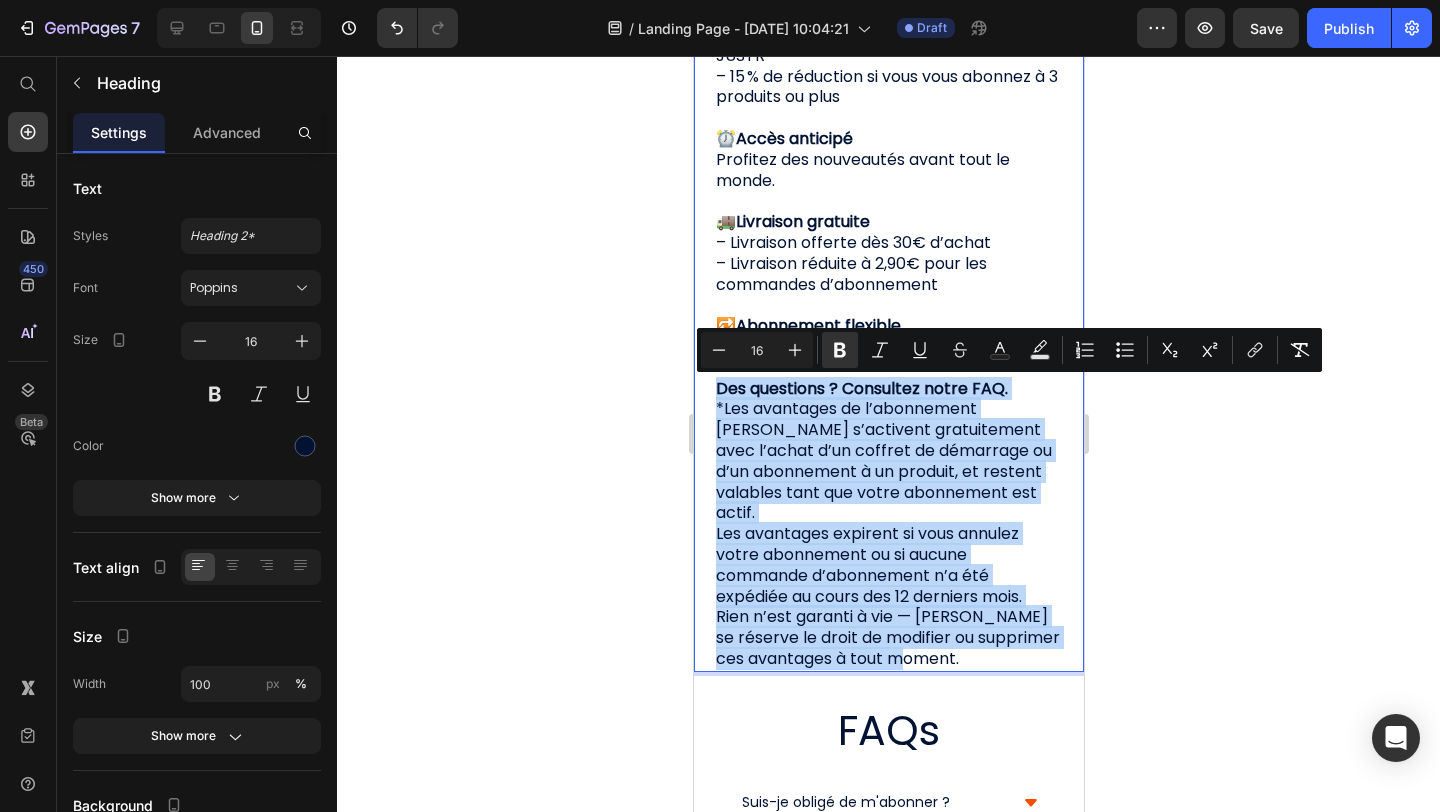 drag, startPoint x: 933, startPoint y: 640, endPoint x: 692, endPoint y: 387, distance: 349.4138 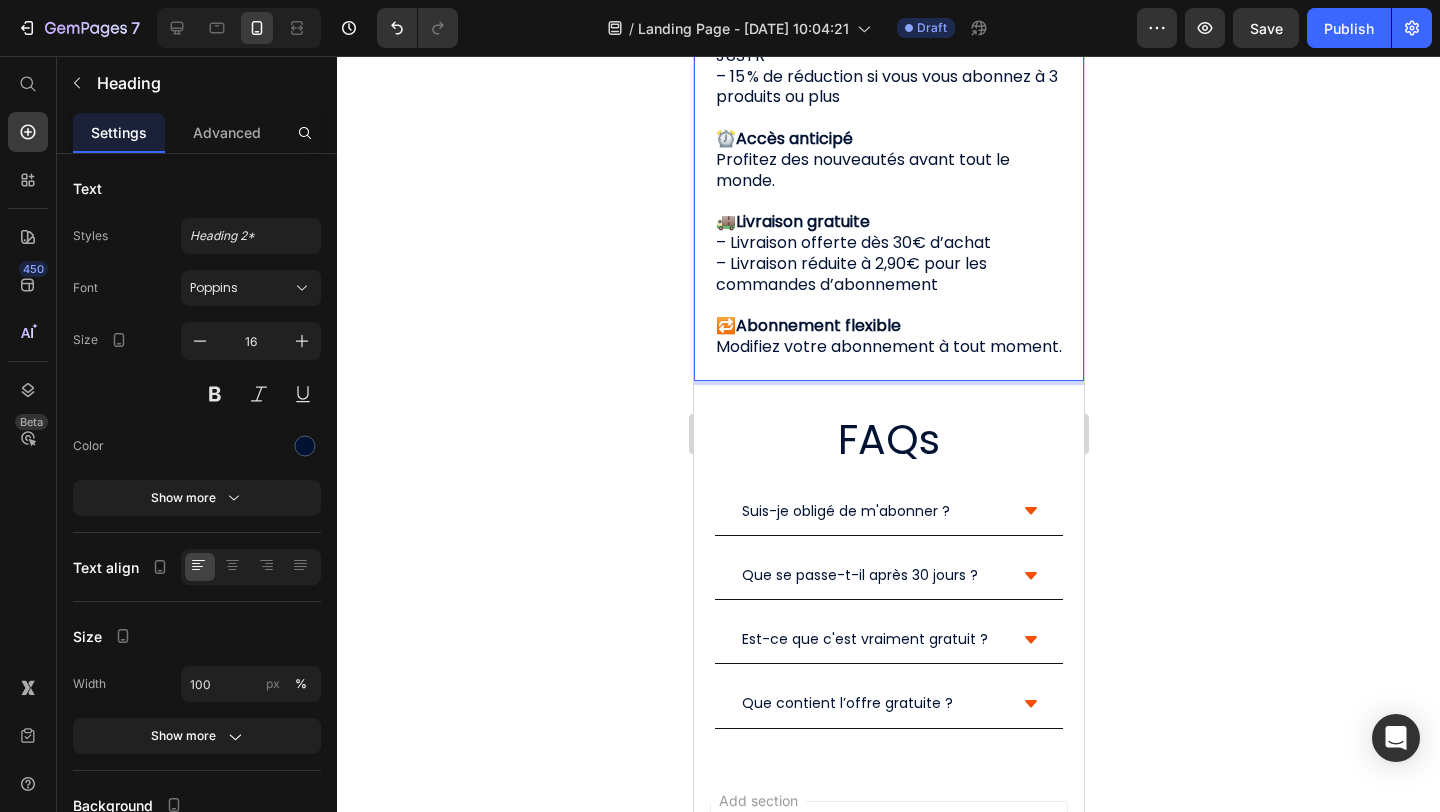 scroll, scrollTop: 1320, scrollLeft: 0, axis: vertical 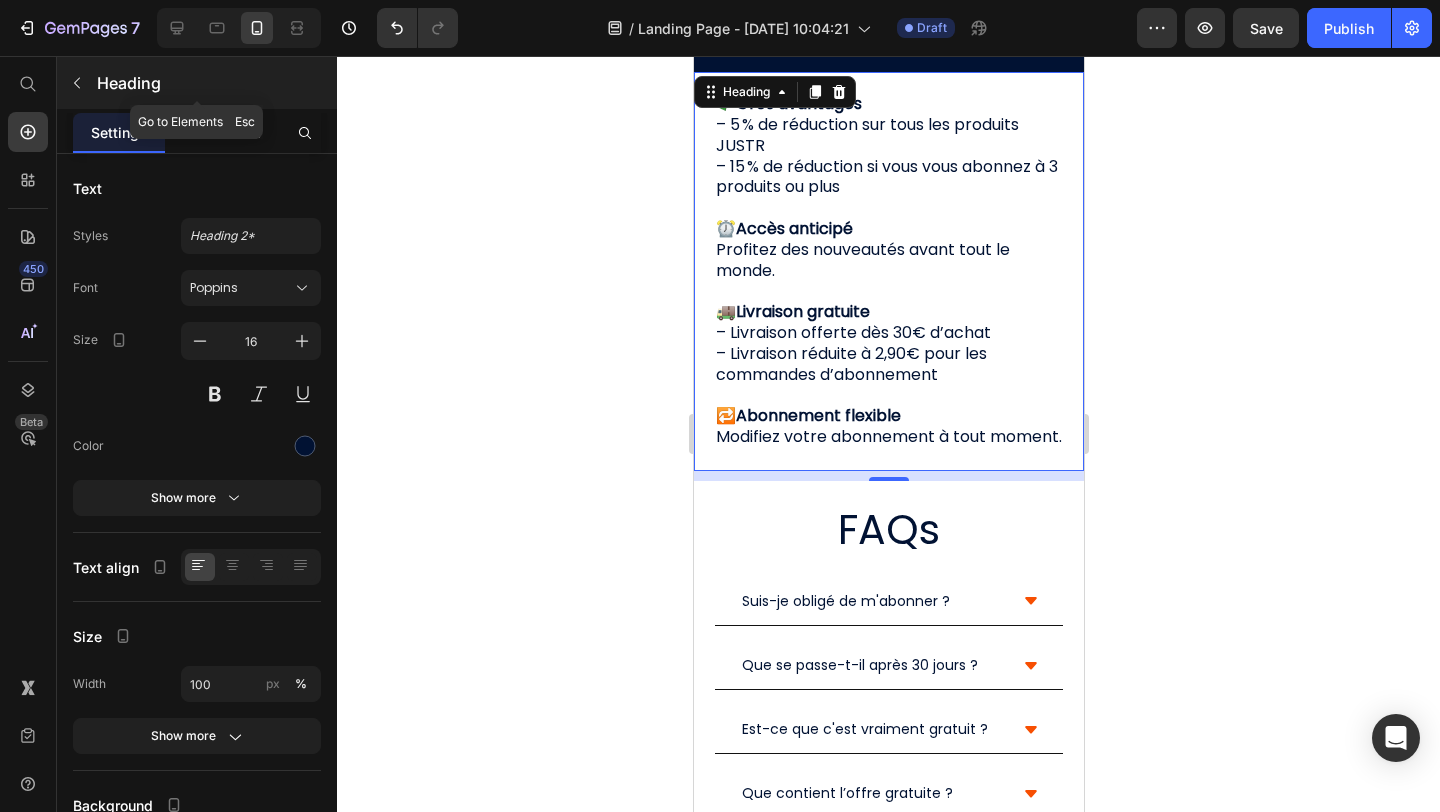 click 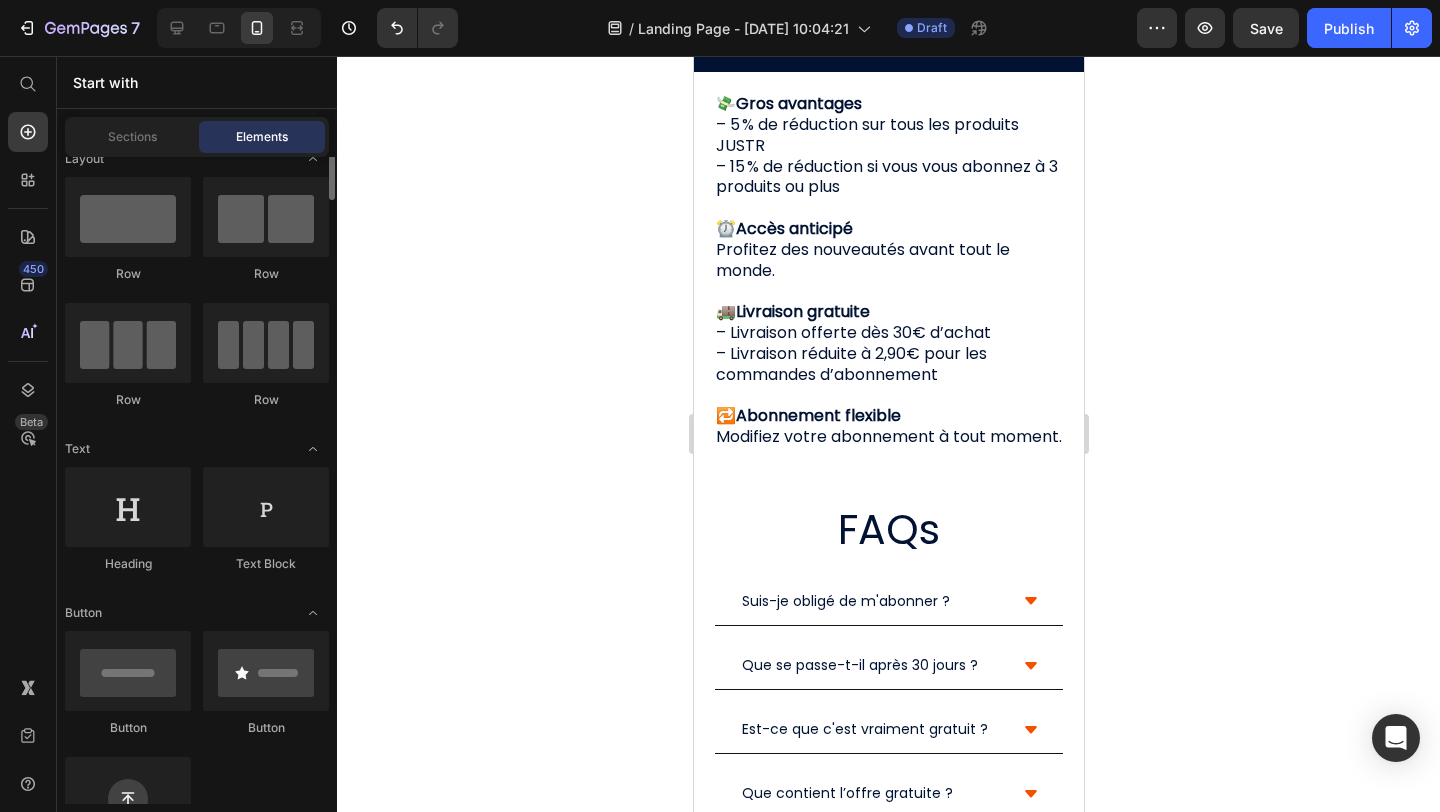 scroll, scrollTop: 0, scrollLeft: 0, axis: both 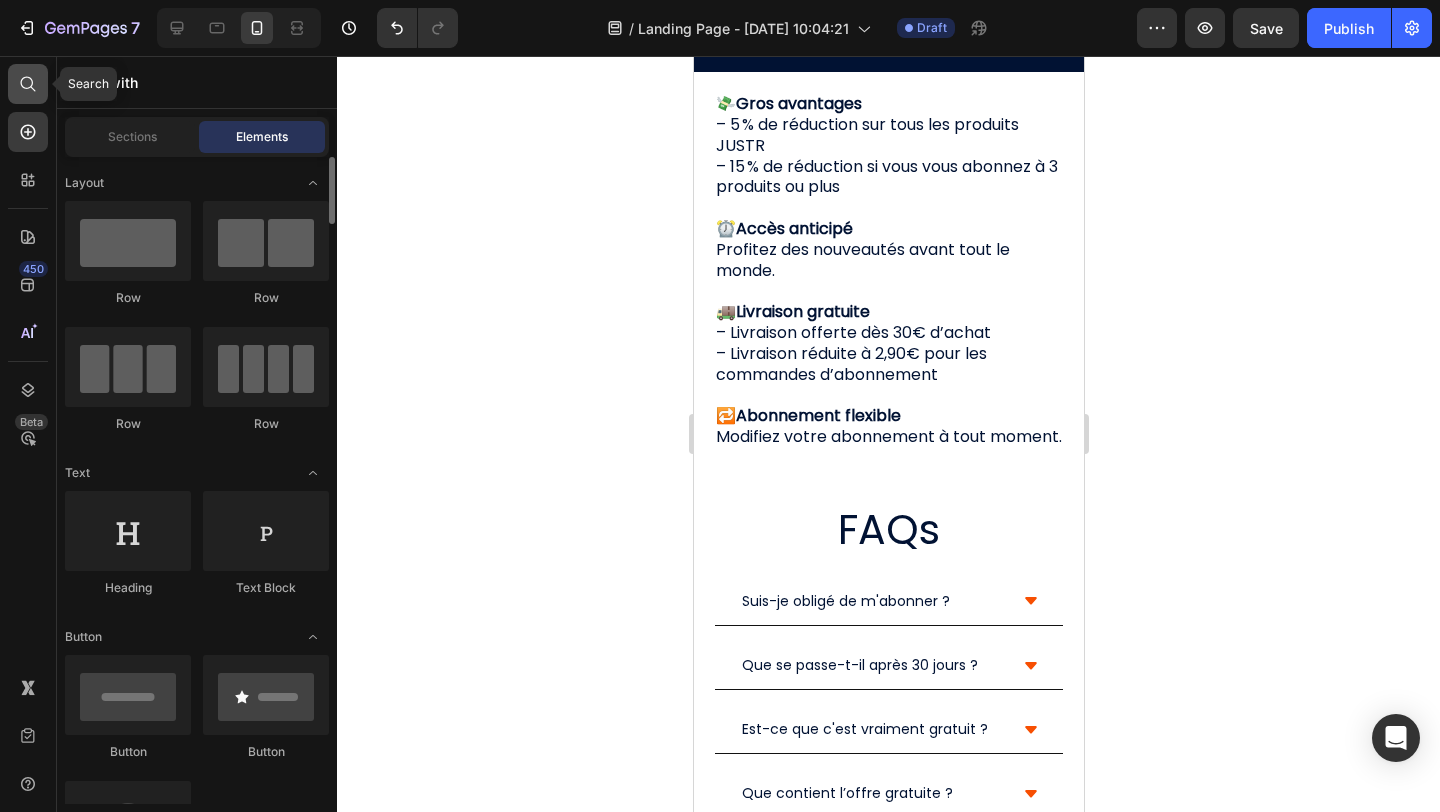 click 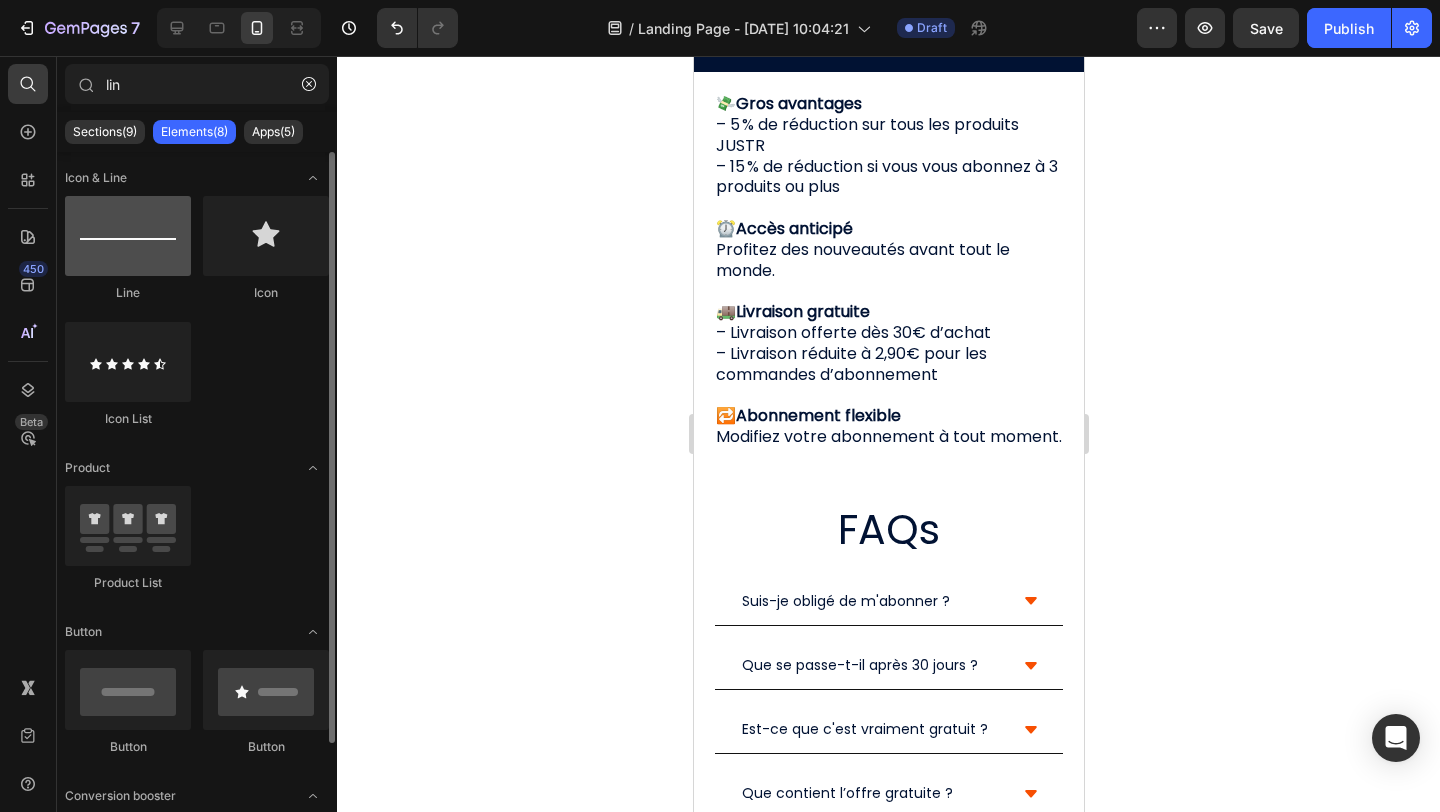 type on "lin" 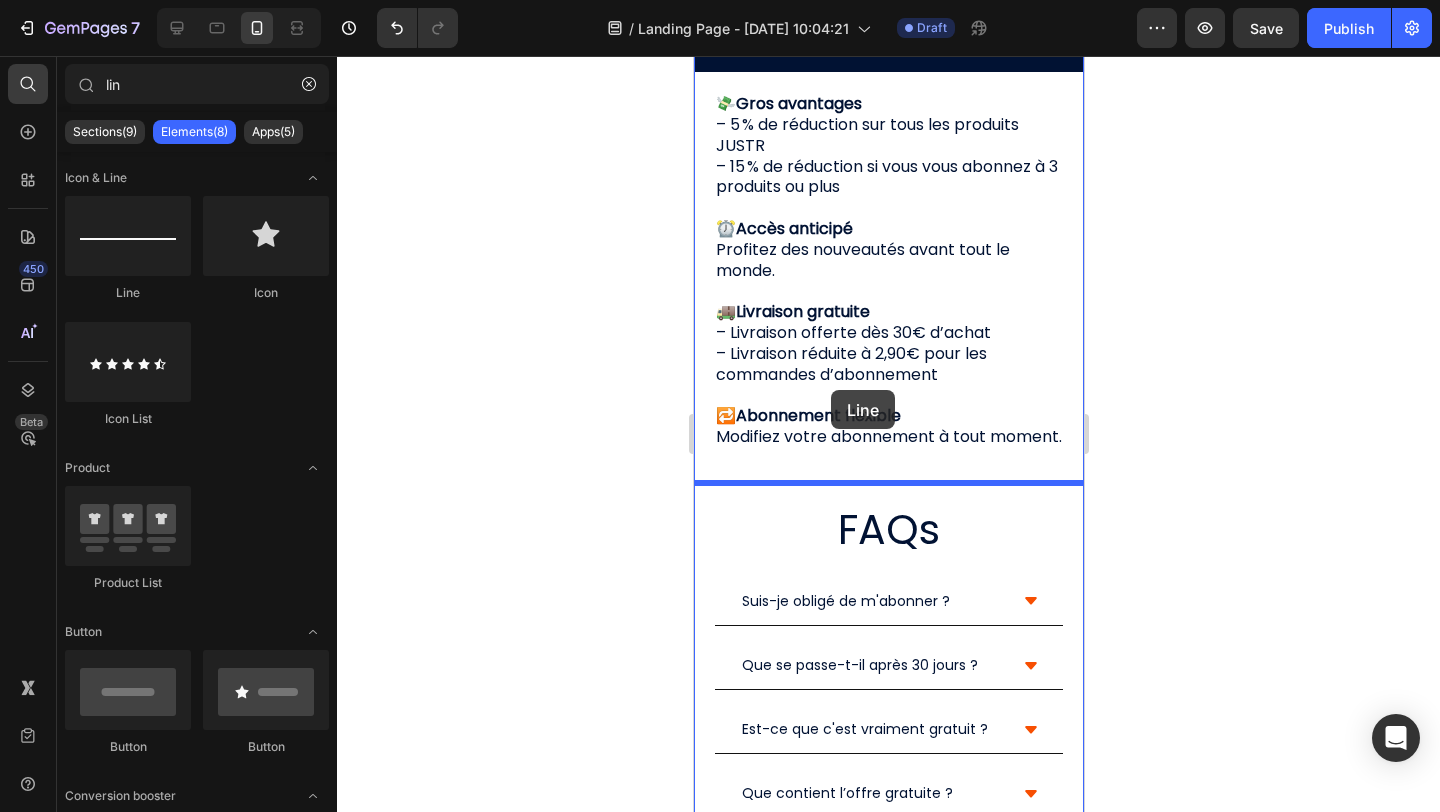 drag, startPoint x: 777, startPoint y: 268, endPoint x: 830, endPoint y: 390, distance: 133.01503 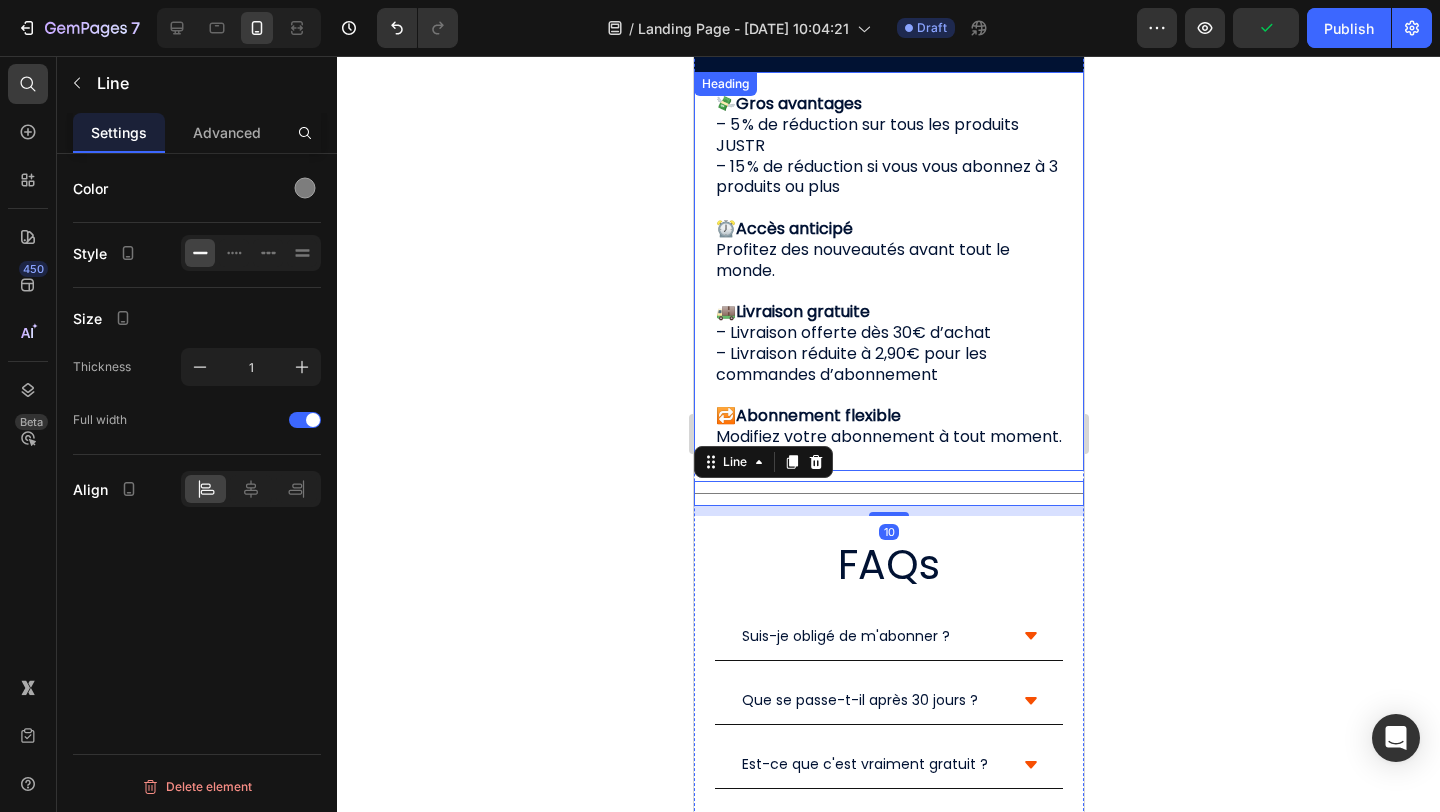 click on "💸  Gros avantages – 5 % de réduction sur tous les produits JUSTR – 15 % de réduction si vous vous abonnez à 3 produits ou plus ⏰  Accès anticipé Profitez des nouveautés avant tout le monde. 🚚  Livraison gratuite – Livraison offerte dès 30€ d’achat – Livraison réduite à 2,90€ pour les commandes d’abonnement 🔁  Abonnement flexible Modifiez votre abonnement à tout moment." at bounding box center [888, 281] 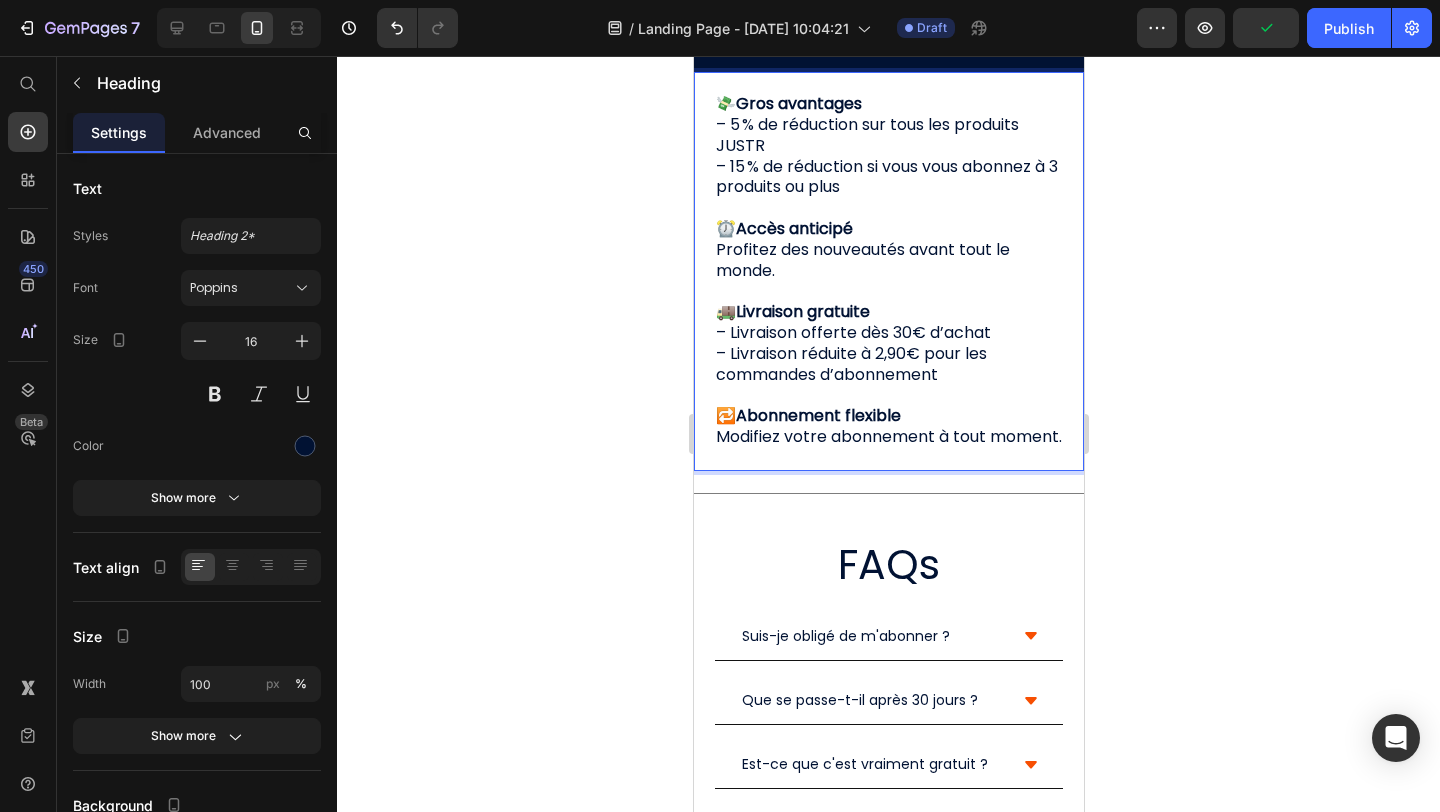 click on "💸  Gros avantages – 5 % de réduction sur tous les produits JUSTR – 15 % de réduction si vous vous abonnez à 3 produits ou plus ⏰  Accès anticipé Profitez des nouveautés avant tout le monde. 🚚  Livraison gratuite – Livraison offerte dès 30€ d’achat – Livraison réduite à 2,90€ pour les commandes d’abonnement 🔁  Abonnement flexible Modifiez votre abonnement à tout moment." at bounding box center (888, 281) 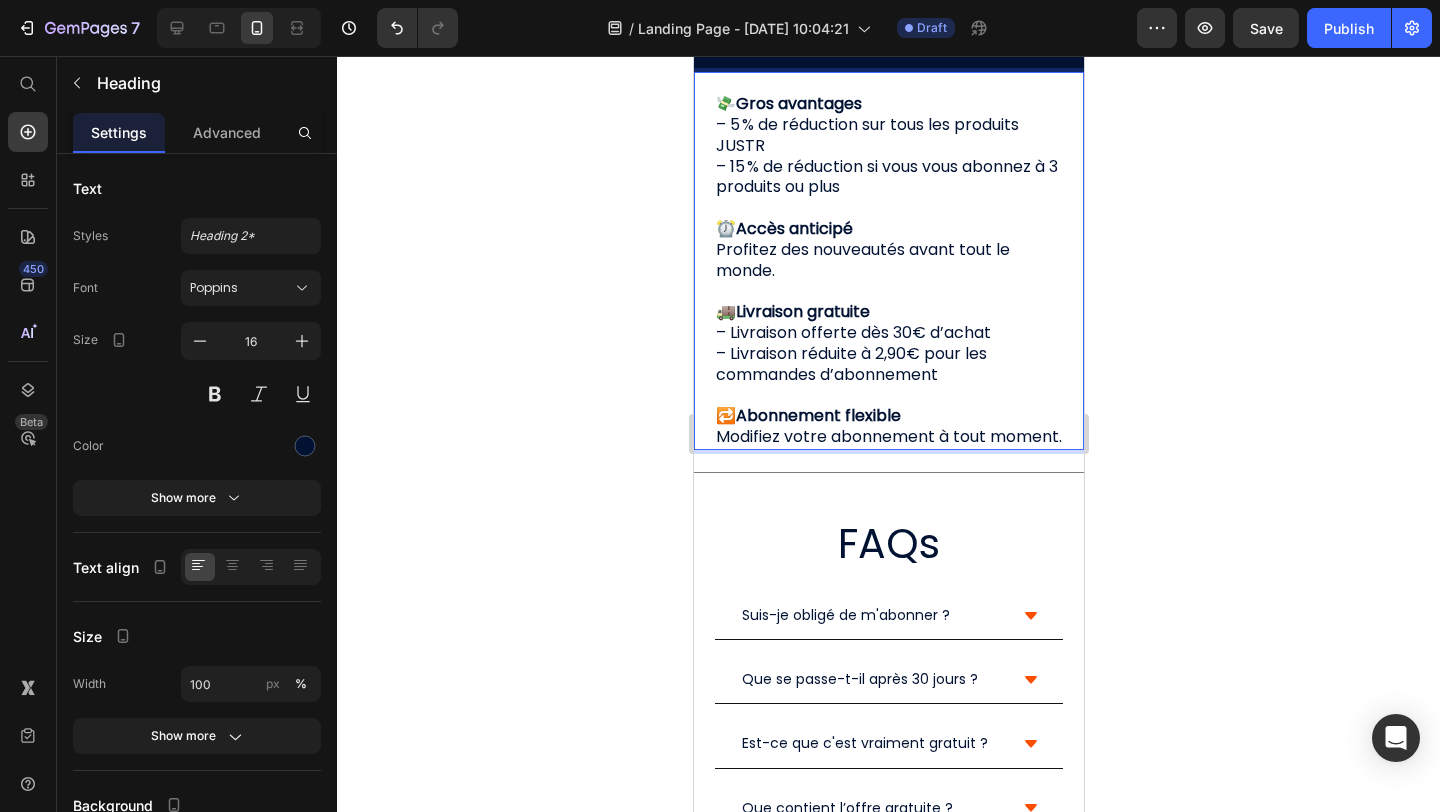 click 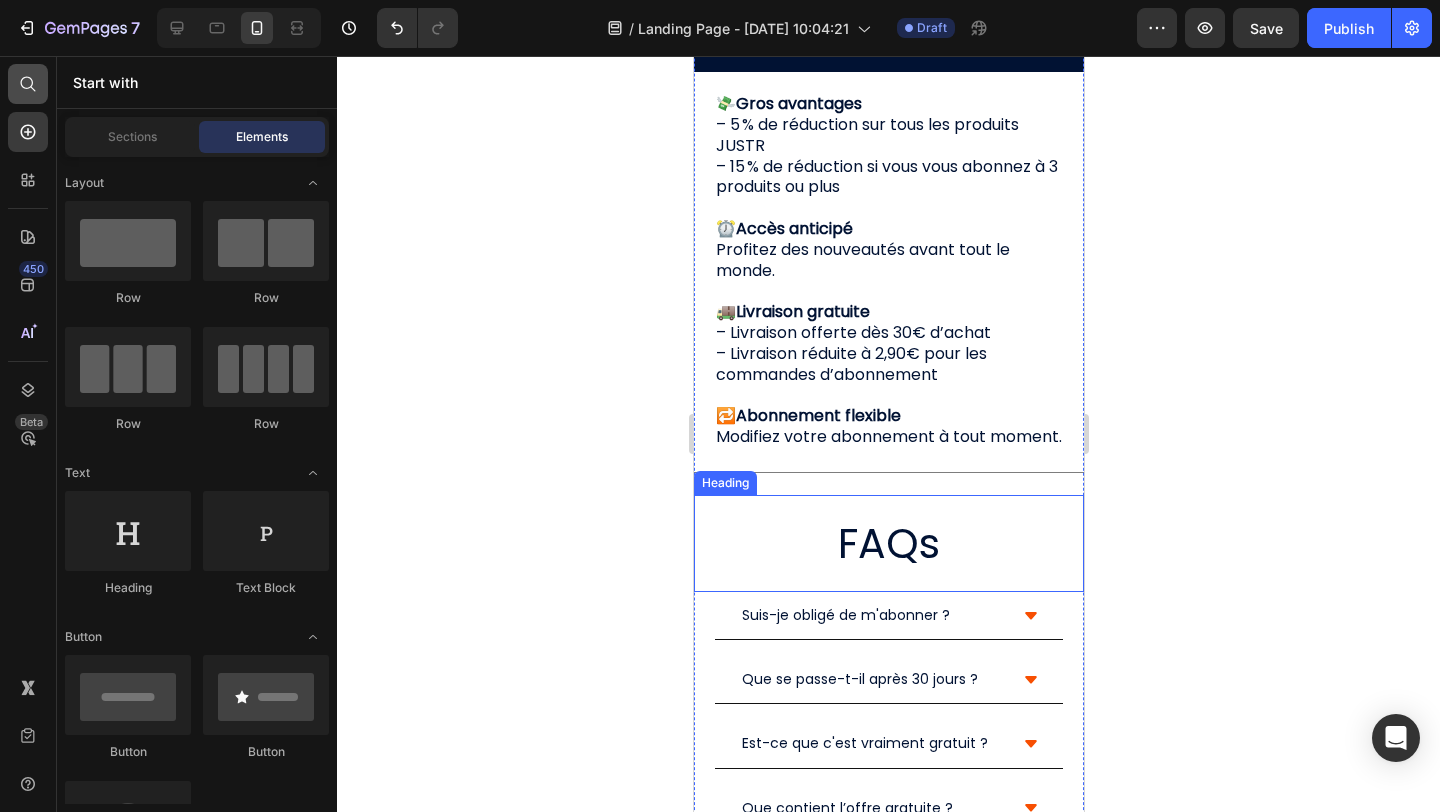 click 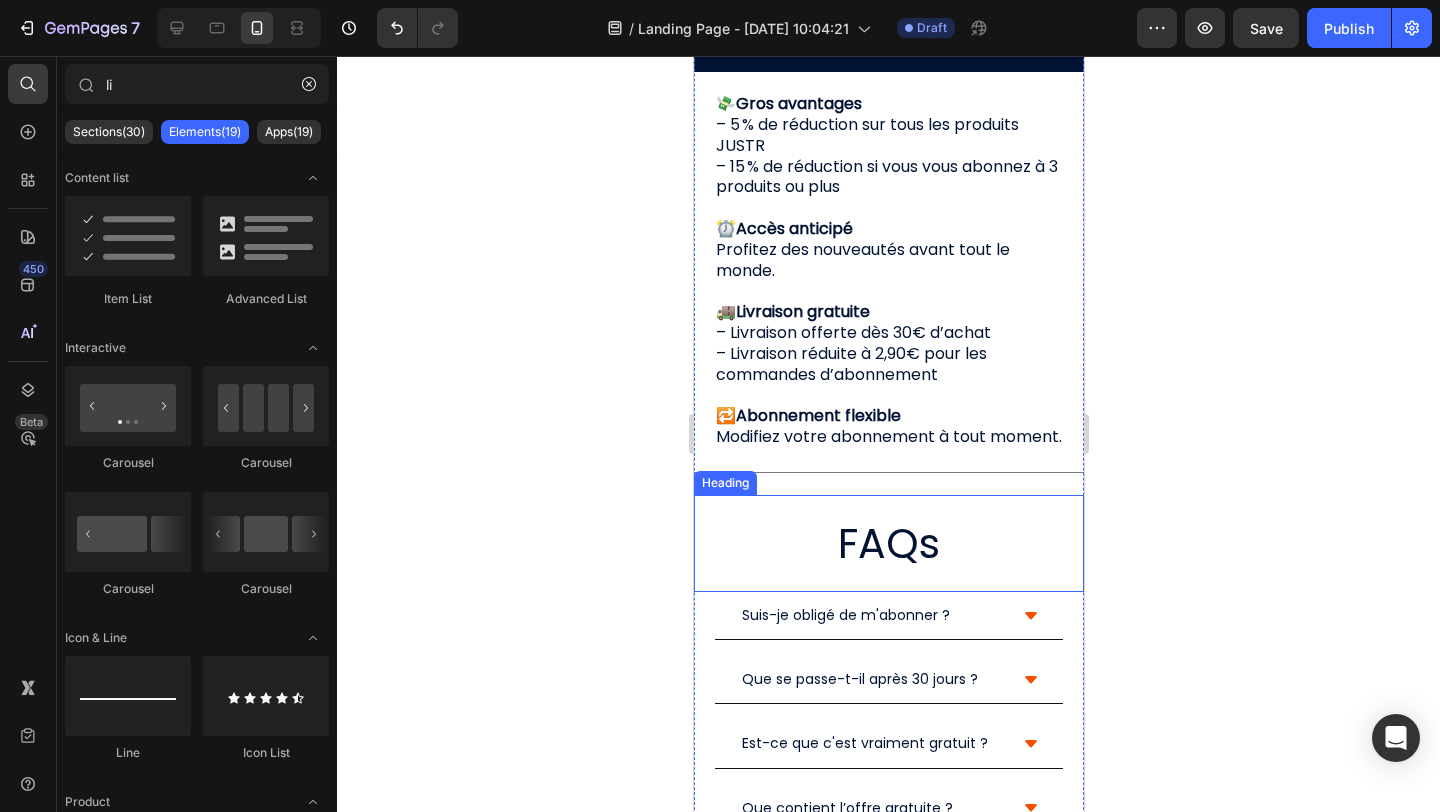 type on "l" 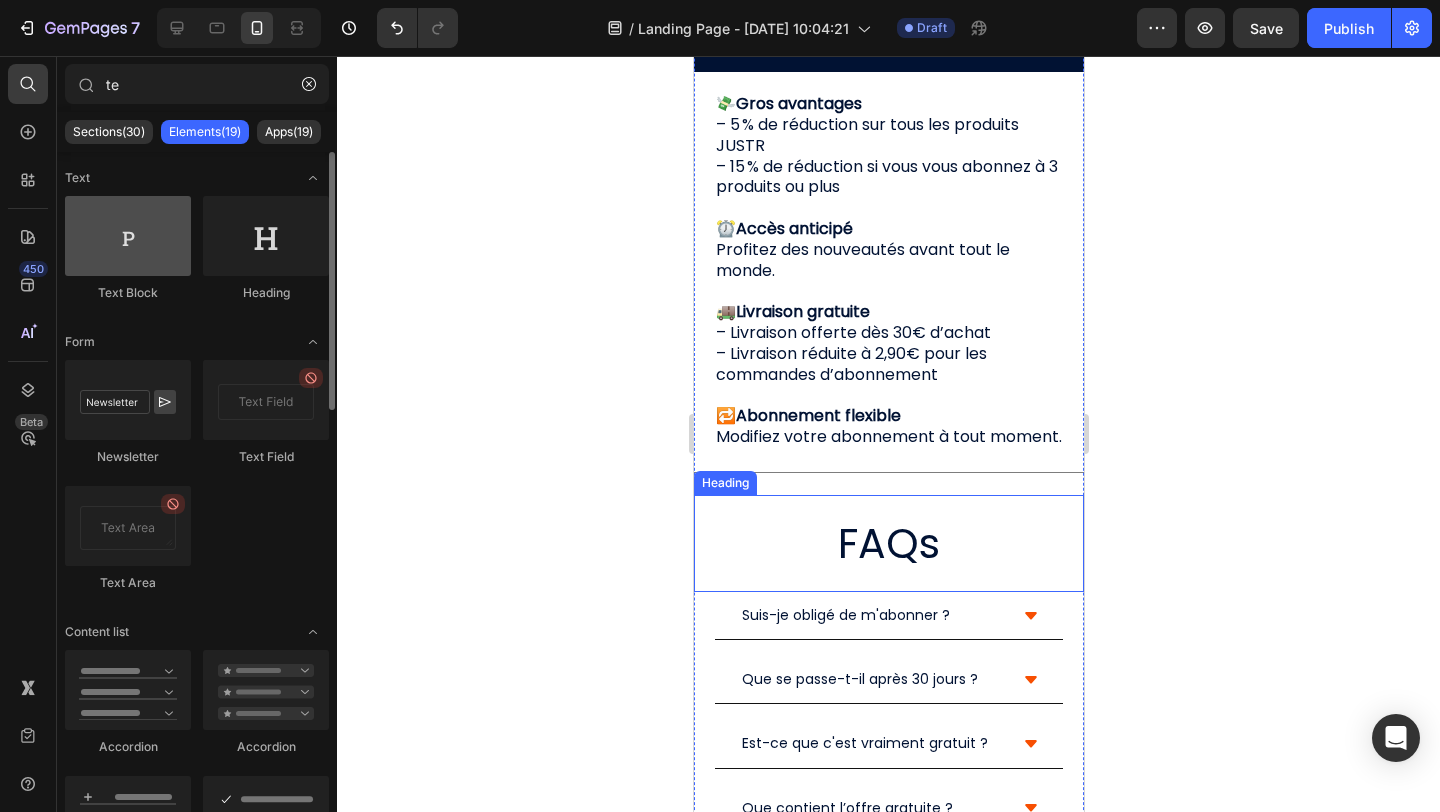 type on "te" 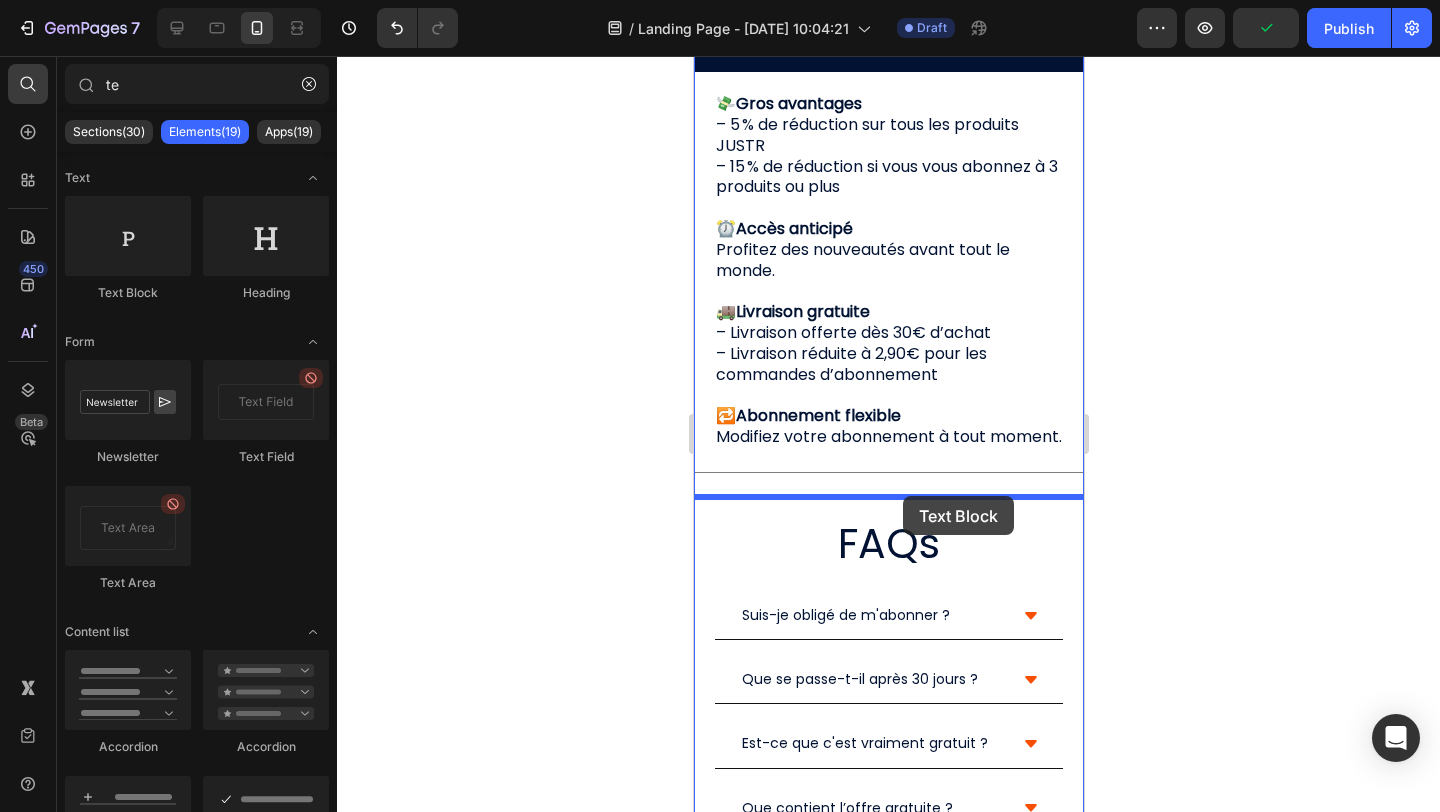 drag, startPoint x: 833, startPoint y: 331, endPoint x: 902, endPoint y: 496, distance: 178.8463 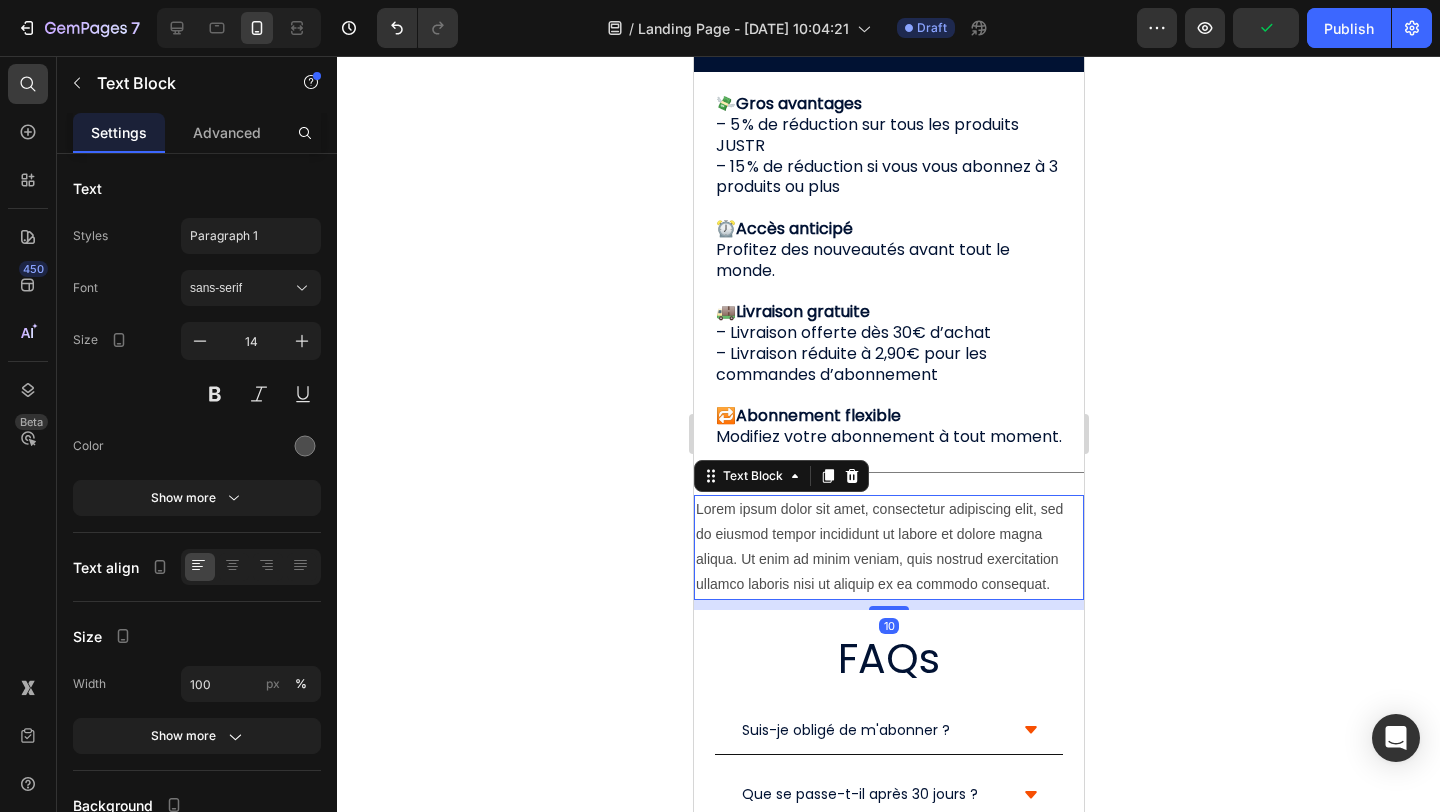 click on "Lorem ipsum dolor sit amet, consectetur adipiscing elit, sed do eiusmod tempor incididunt ut labore et dolore magna aliqua. Ut enim ad minim veniam, quis nostrud exercitation ullamco laboris nisi ut aliquip ex ea commodo consequat." at bounding box center (888, 547) 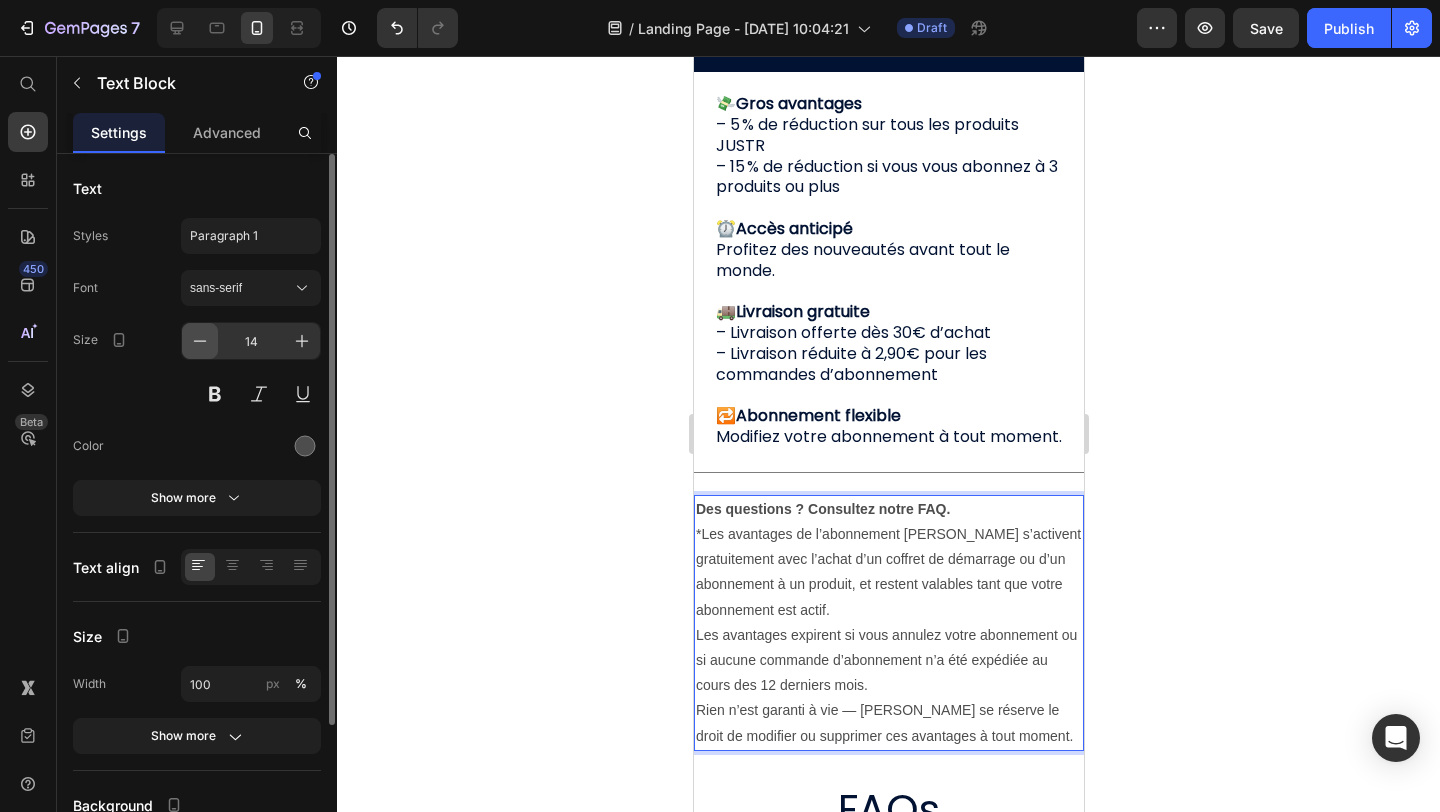 click 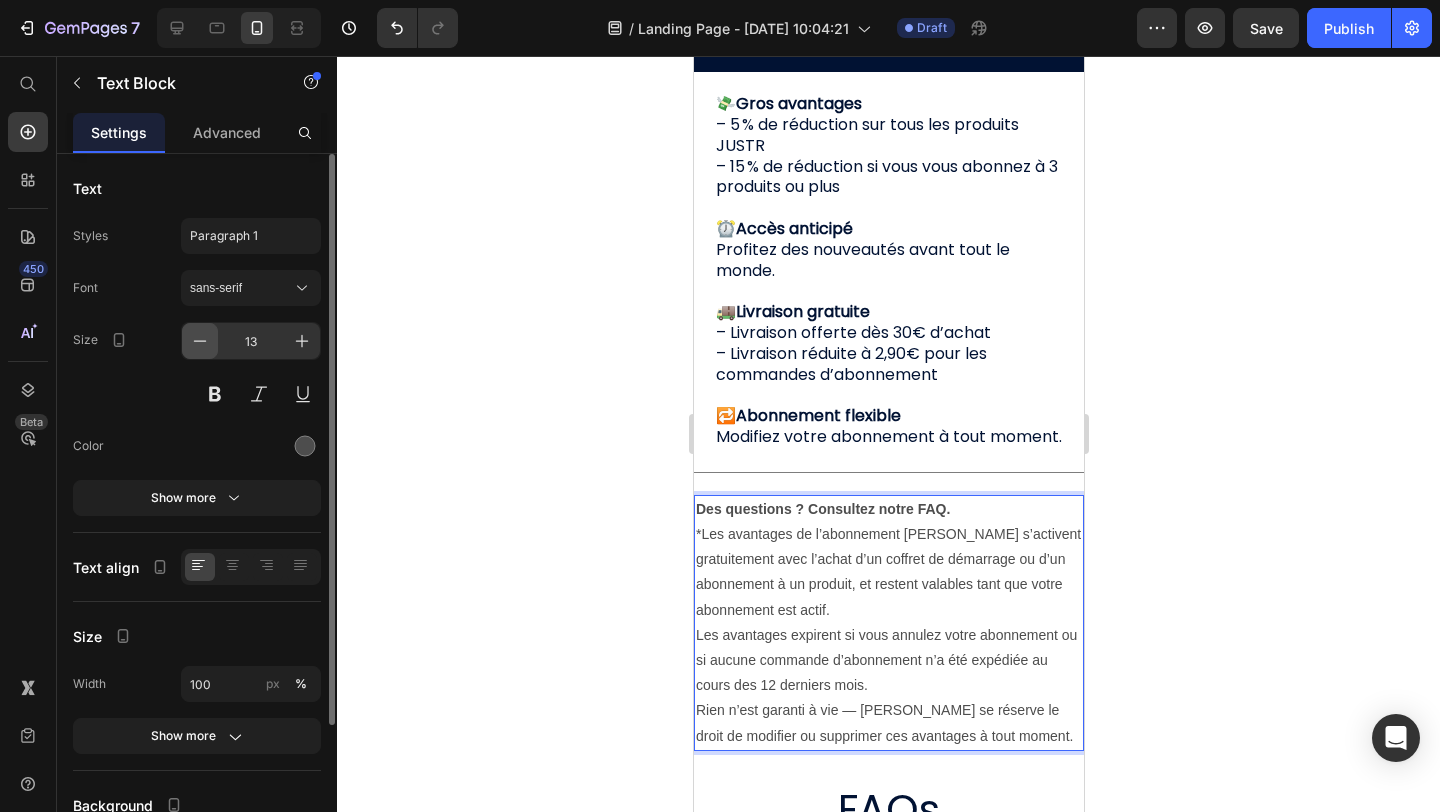 click 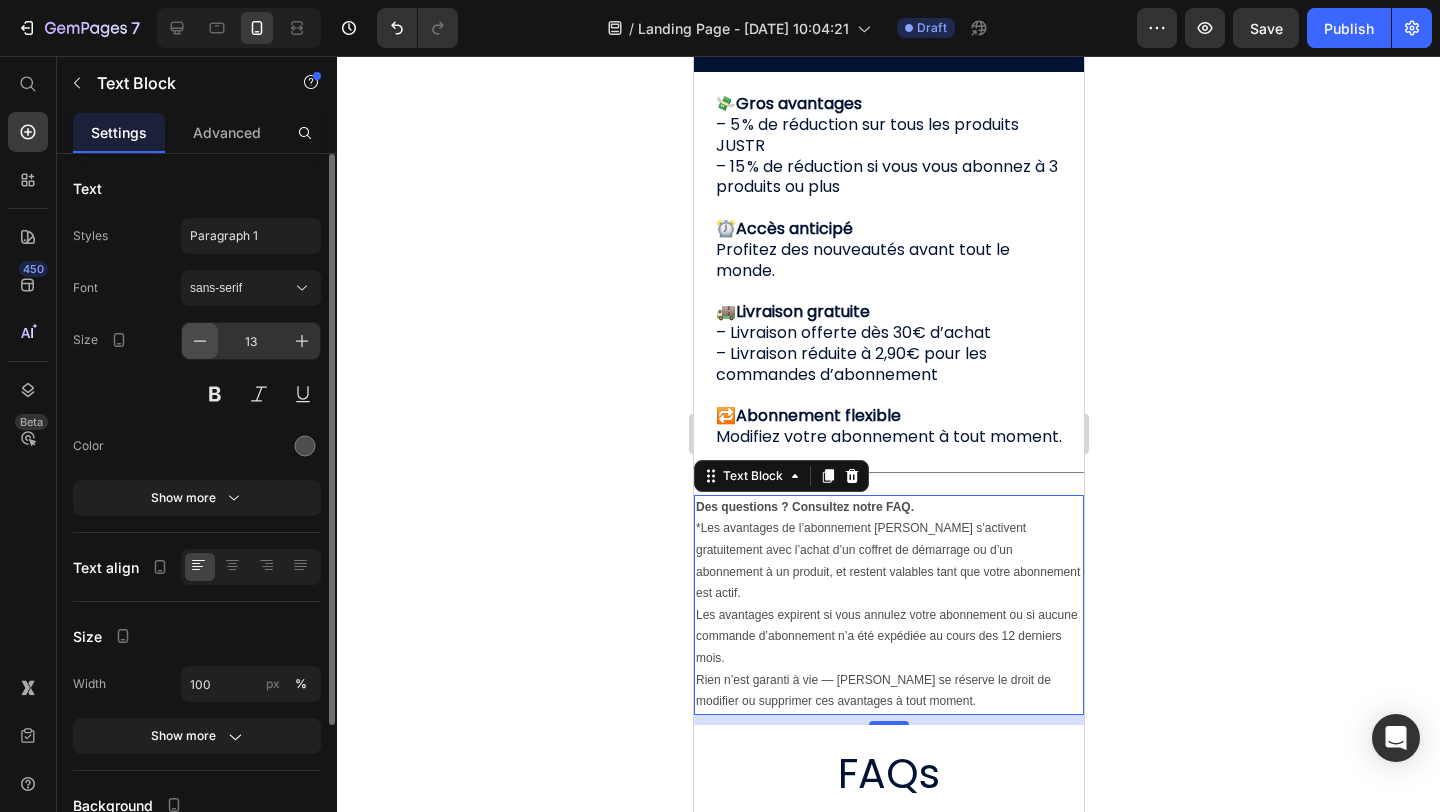 type on "12" 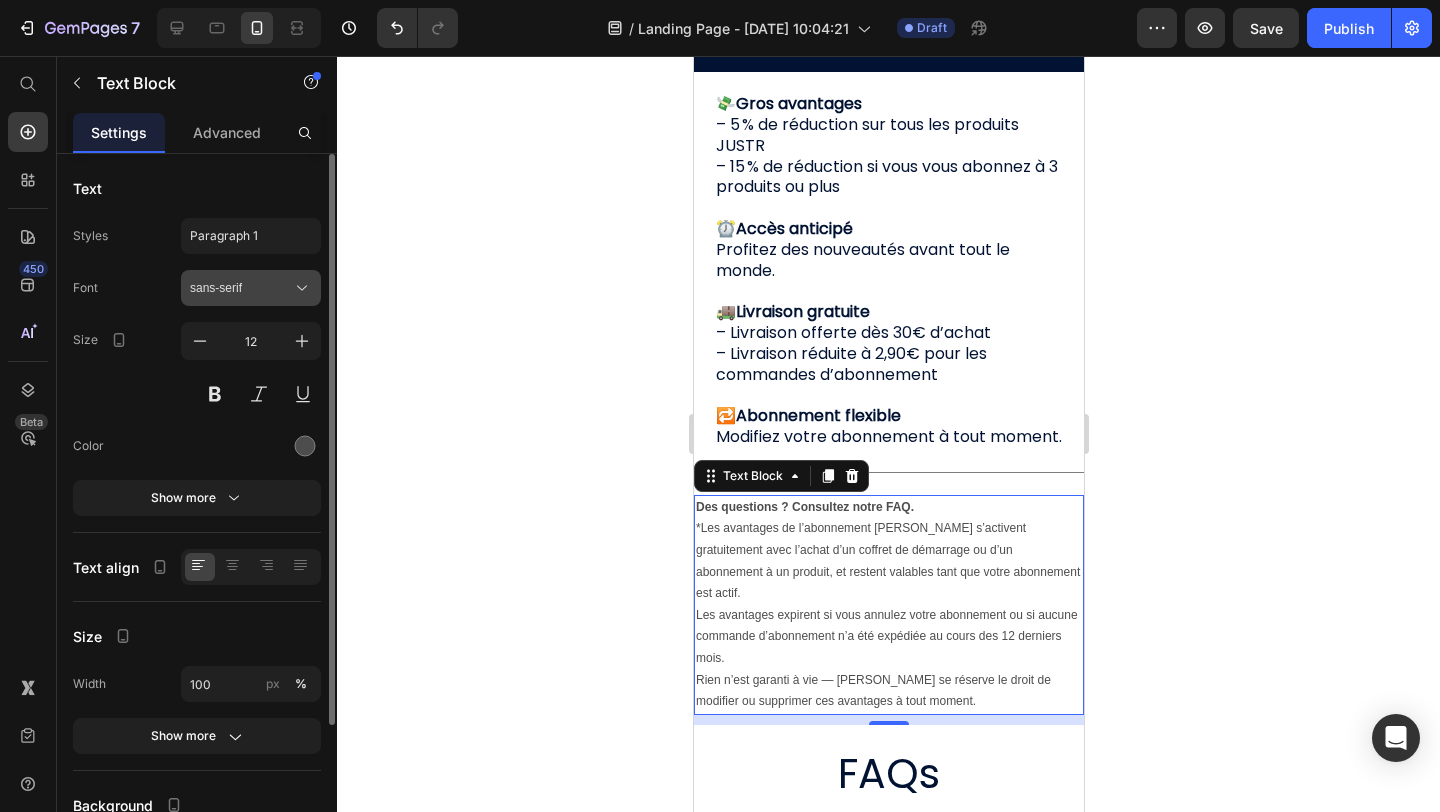 click on "sans-serif" at bounding box center [241, 288] 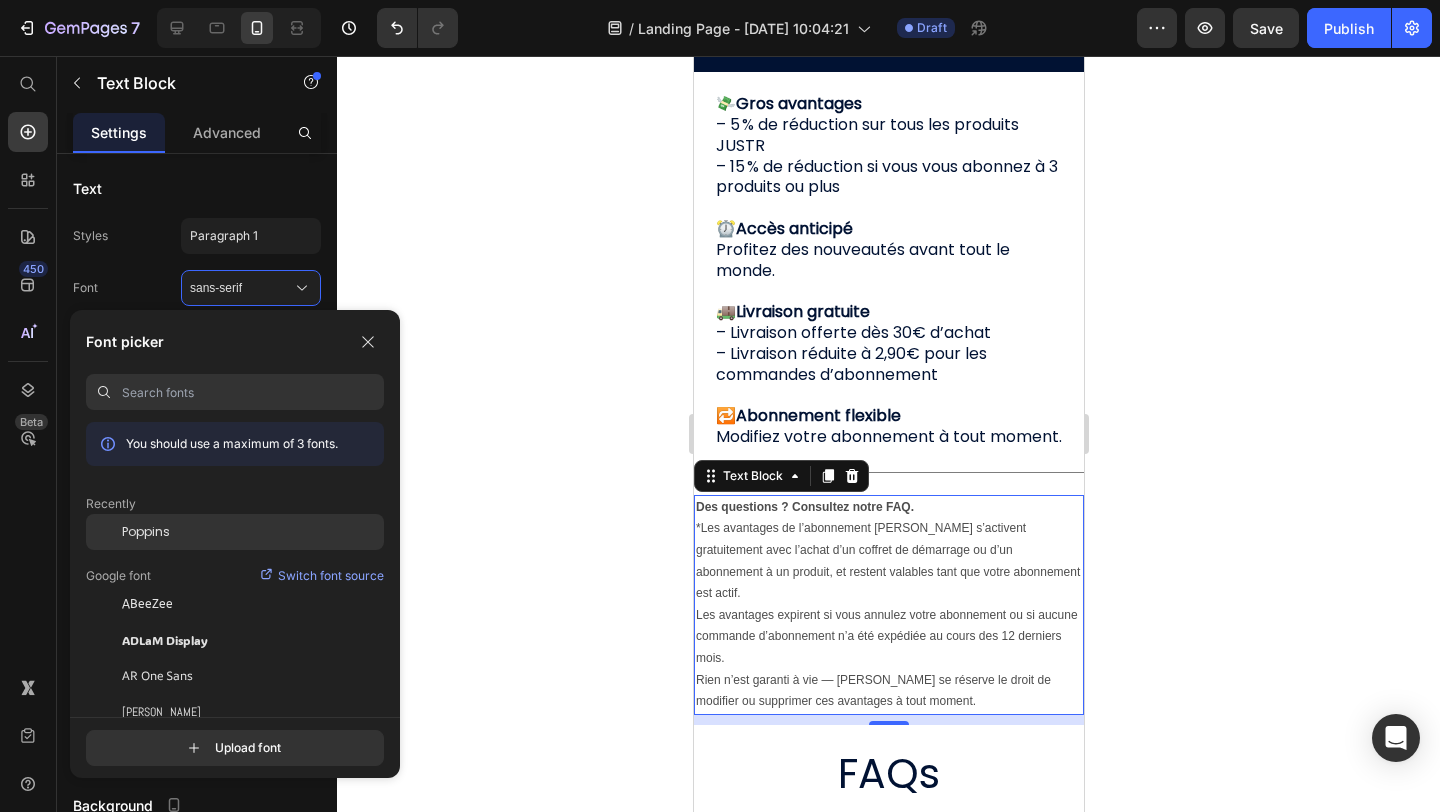click on "Poppins" 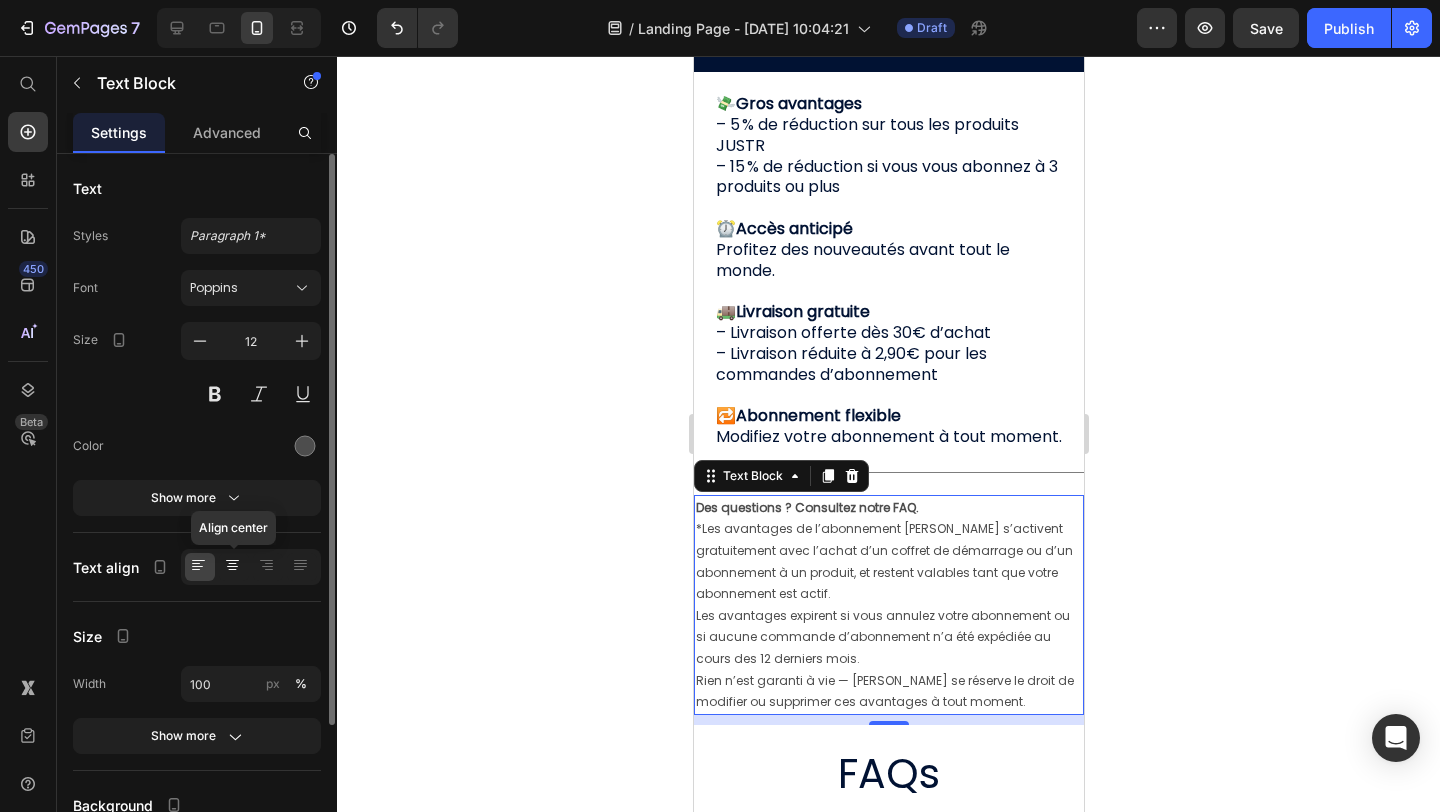 click 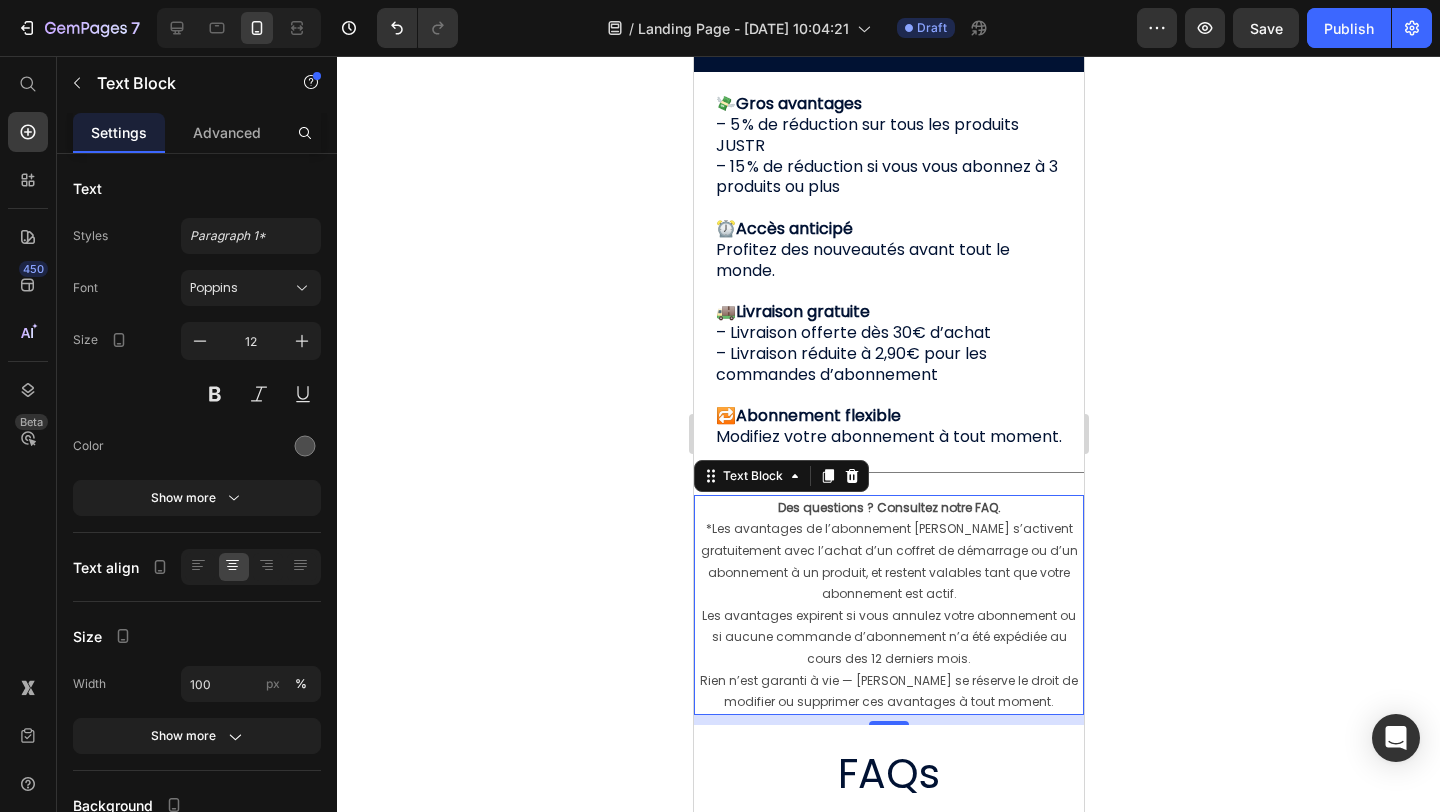 click 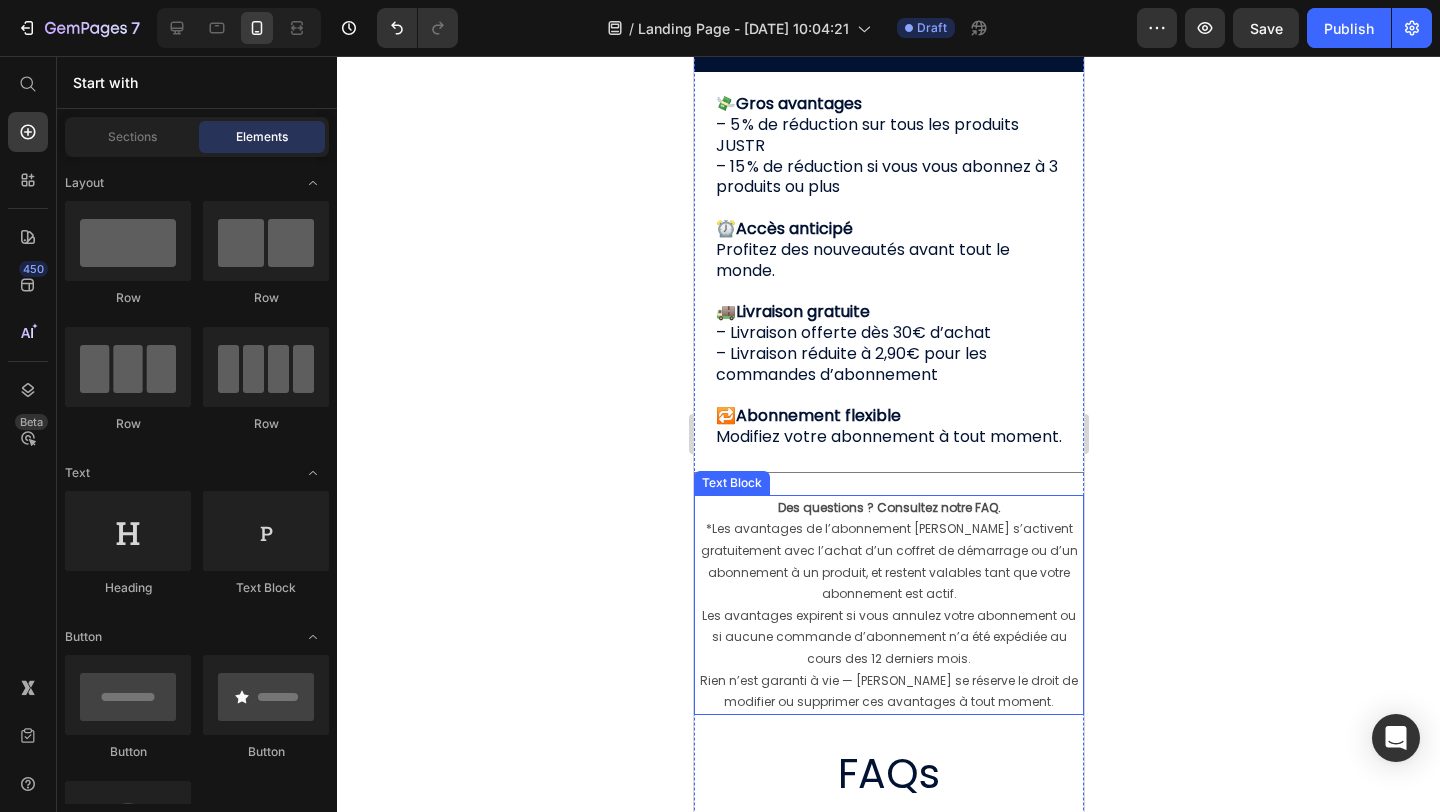click on "Des questions ? Consultez notre FAQ. *Les avantages de l’abonnement [PERSON_NAME] s’activent gratuitement avec l’achat d’un coffret de démarrage ou d’un abonnement à un produit, et restent valables tant que votre abonnement est actif. Les avantages expirent si vous annulez votre abonnement ou si aucune commande d’abonnement n’a été expédiée au cours des 12 derniers mois. Rien n’est garanti à vie — [PERSON_NAME] se réserve le droit de modifier ou supprimer ces avantages à tout moment." at bounding box center [888, 605] 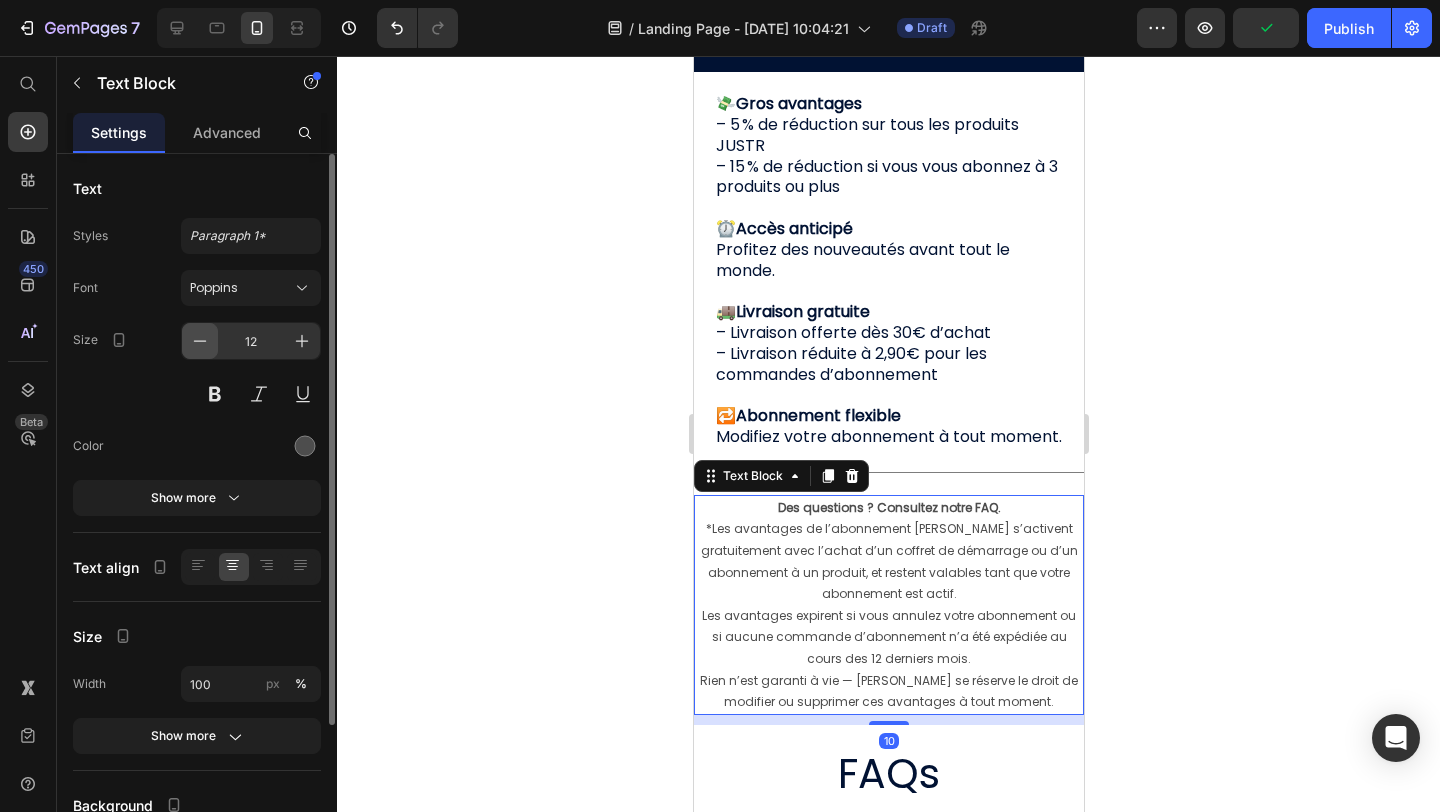 click 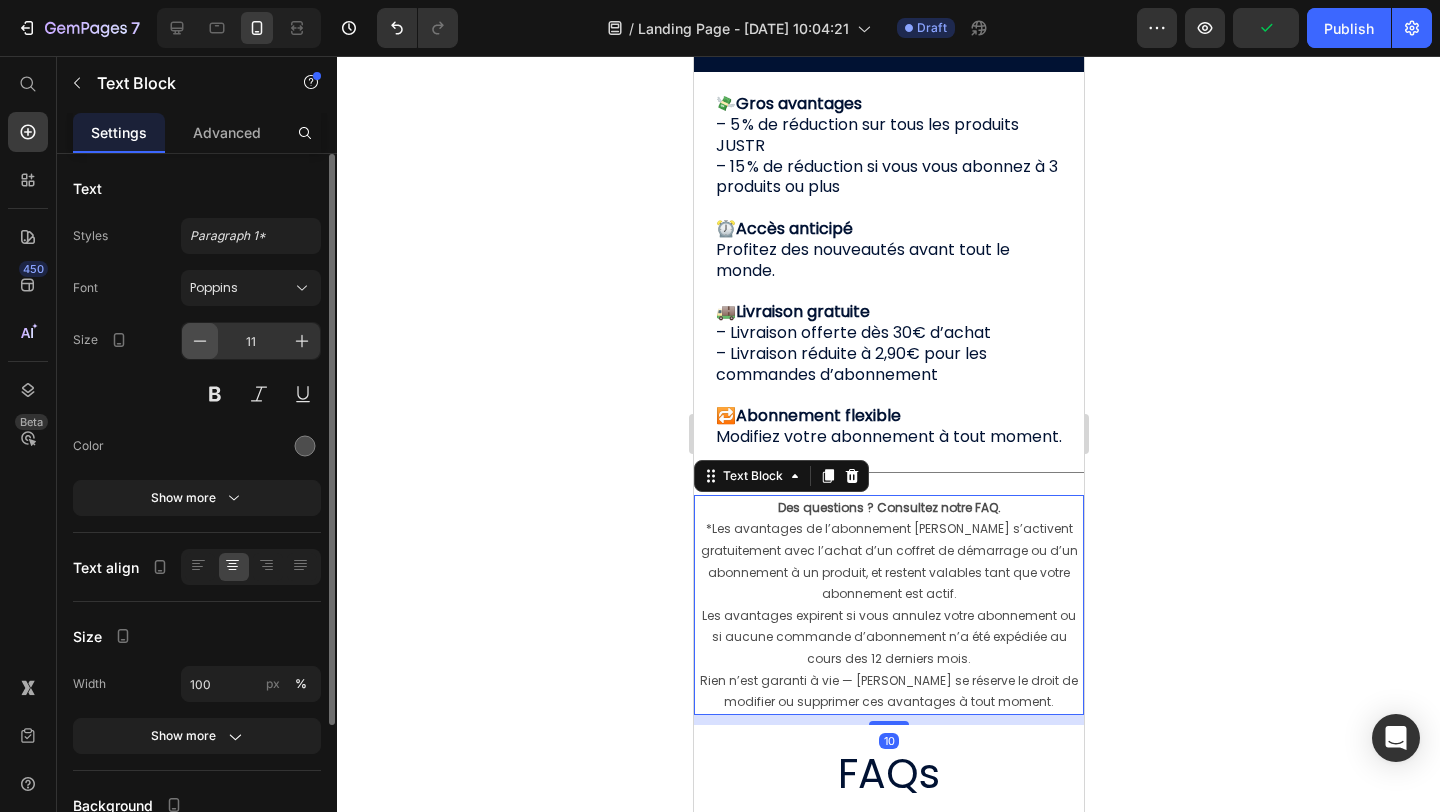 click 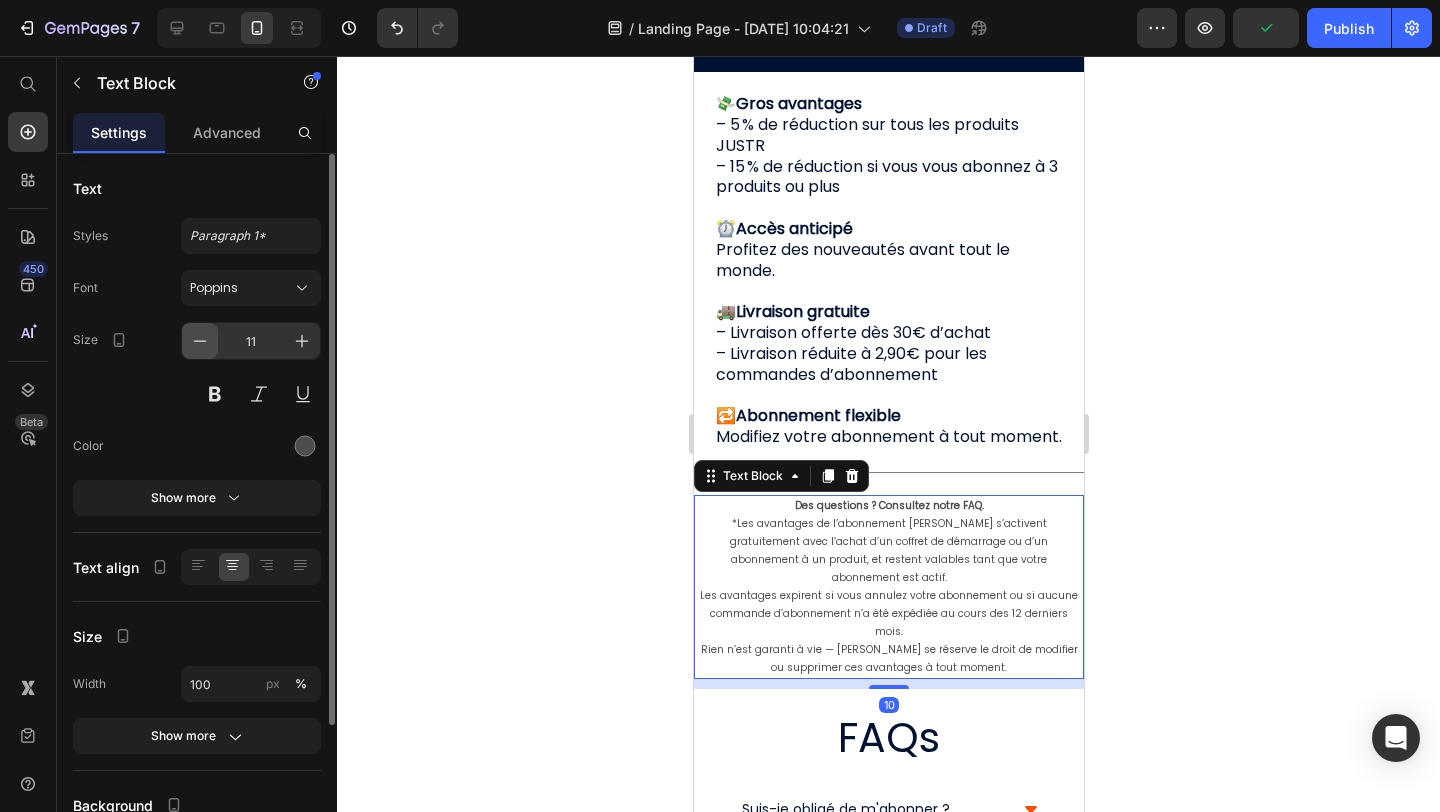 type on "10" 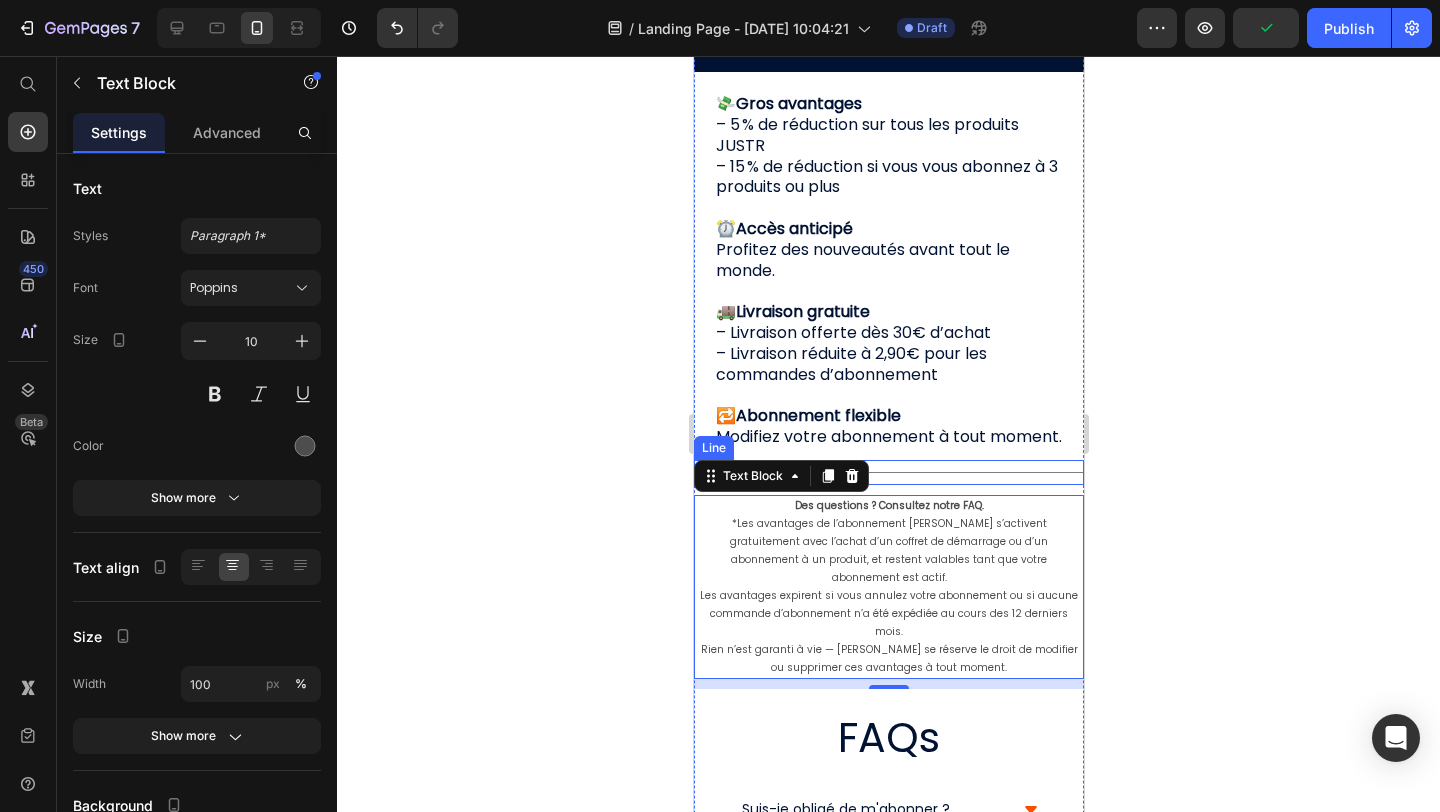 click 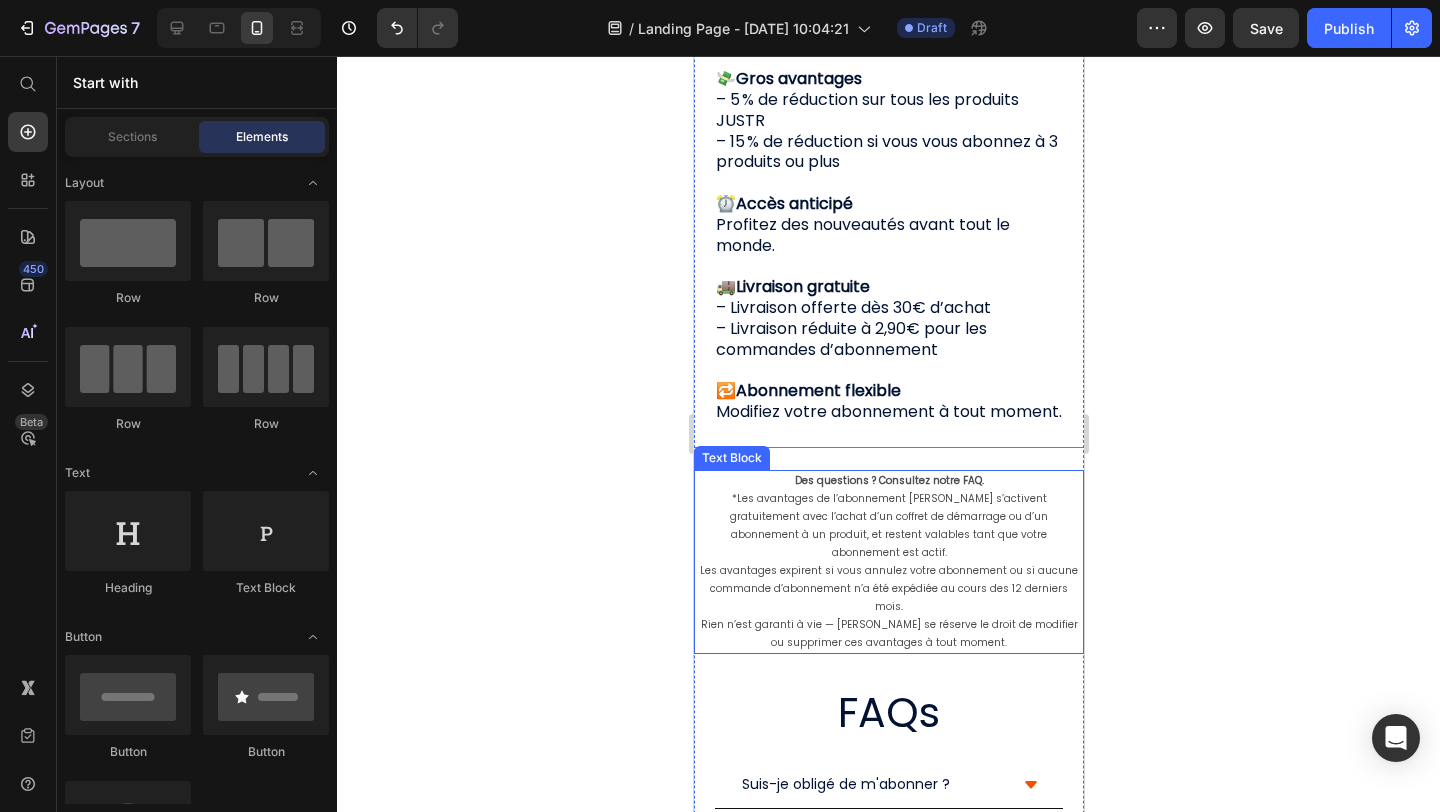 scroll, scrollTop: 1313, scrollLeft: 0, axis: vertical 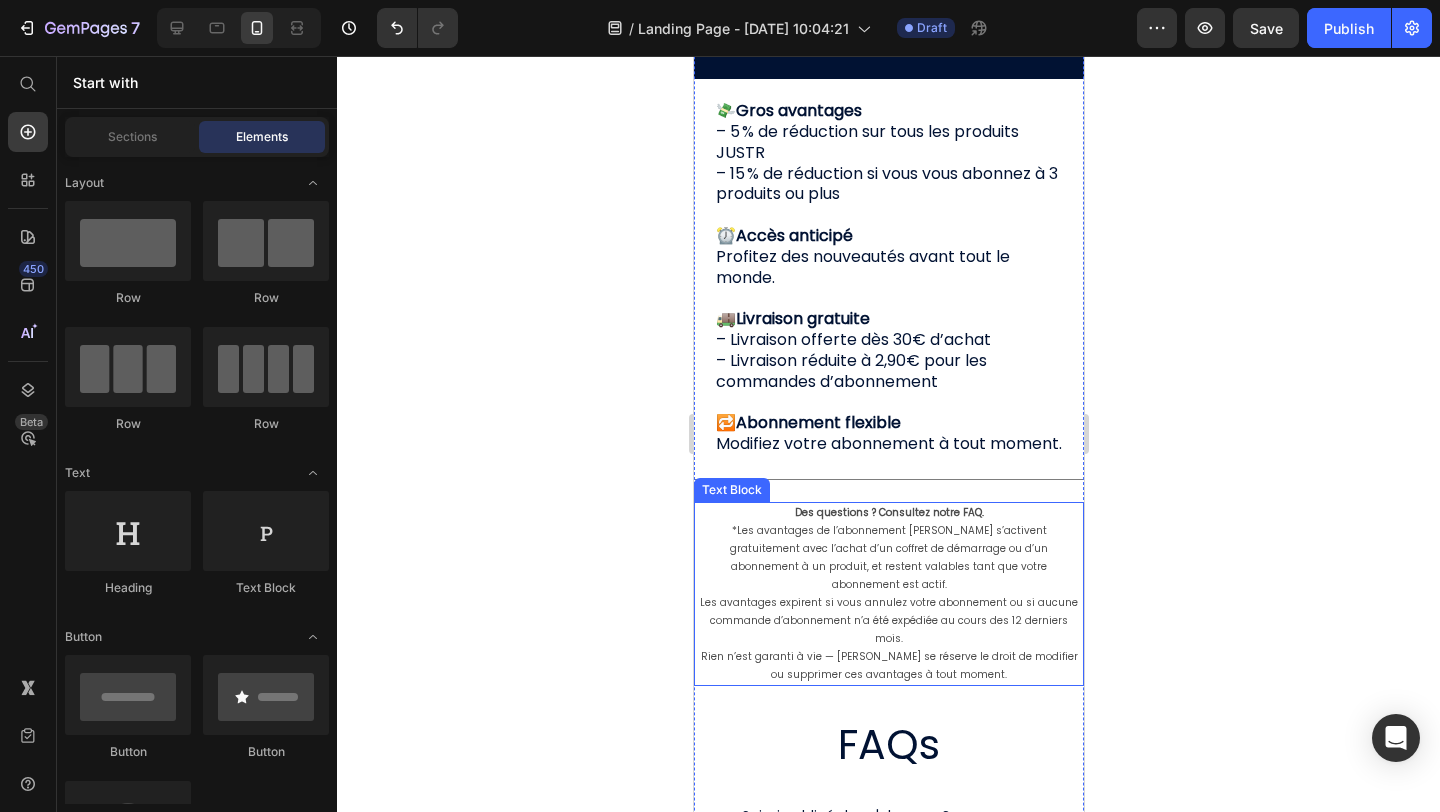 click on "Des questions ? Consultez notre FAQ. *Les avantages de l’abonnement [PERSON_NAME] s’activent gratuitement avec l’achat d’un coffret de démarrage ou d’un abonnement à un produit, et restent valables tant que votre abonnement est actif. Les avantages expirent si vous annulez votre abonnement ou si aucune commande d’abonnement n’a été expédiée au cours des 12 derniers mois. Rien n’est garanti à vie — [PERSON_NAME] se réserve le droit de modifier ou supprimer ces avantages à tout moment." at bounding box center (888, 594) 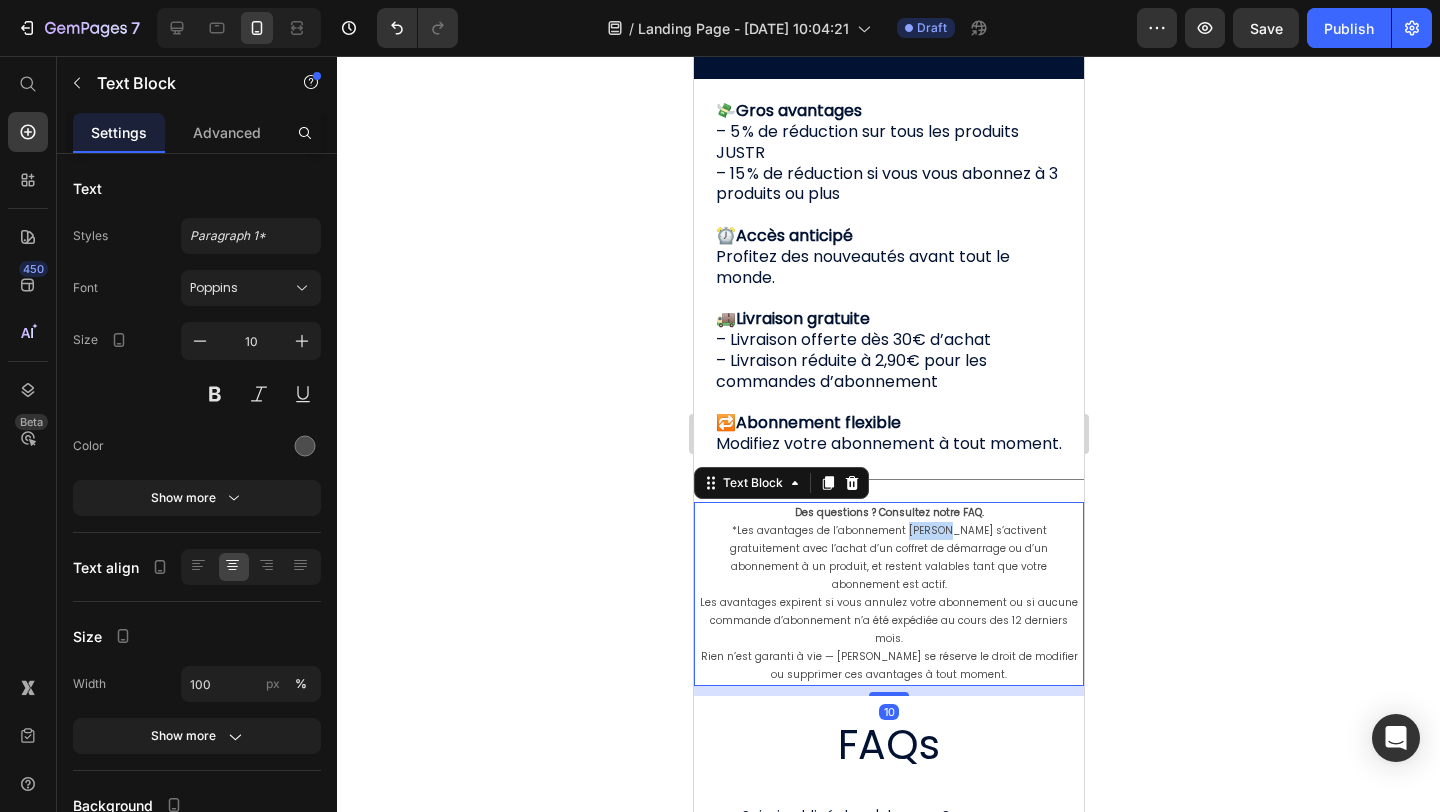 click on "Des questions ? Consultez notre FAQ. *Les avantages de l’abonnement [PERSON_NAME] s’activent gratuitement avec l’achat d’un coffret de démarrage ou d’un abonnement à un produit, et restent valables tant que votre abonnement est actif. Les avantages expirent si vous annulez votre abonnement ou si aucune commande d’abonnement n’a été expédiée au cours des 12 derniers mois. Rien n’est garanti à vie — [PERSON_NAME] se réserve le droit de modifier ou supprimer ces avantages à tout moment." at bounding box center [888, 594] 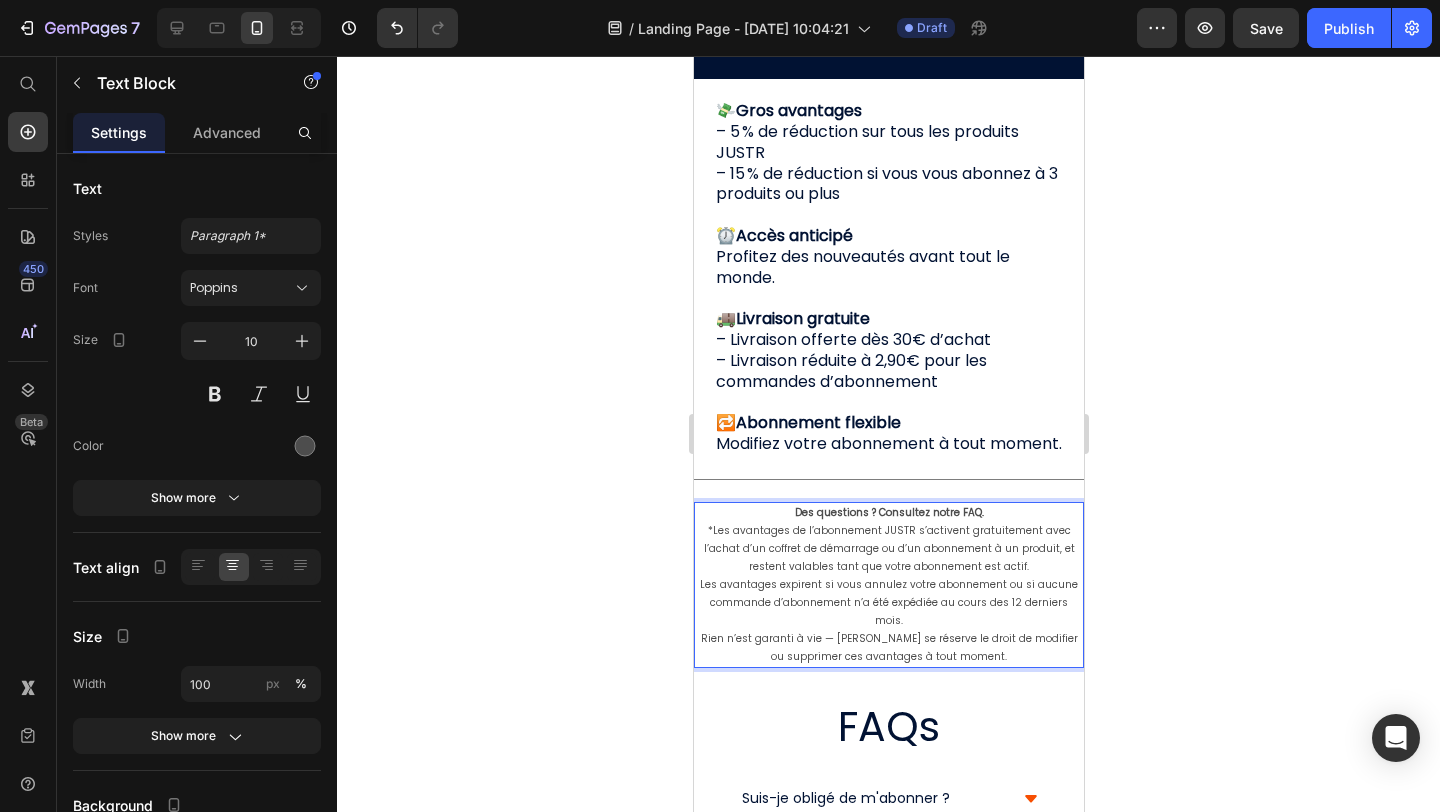 click 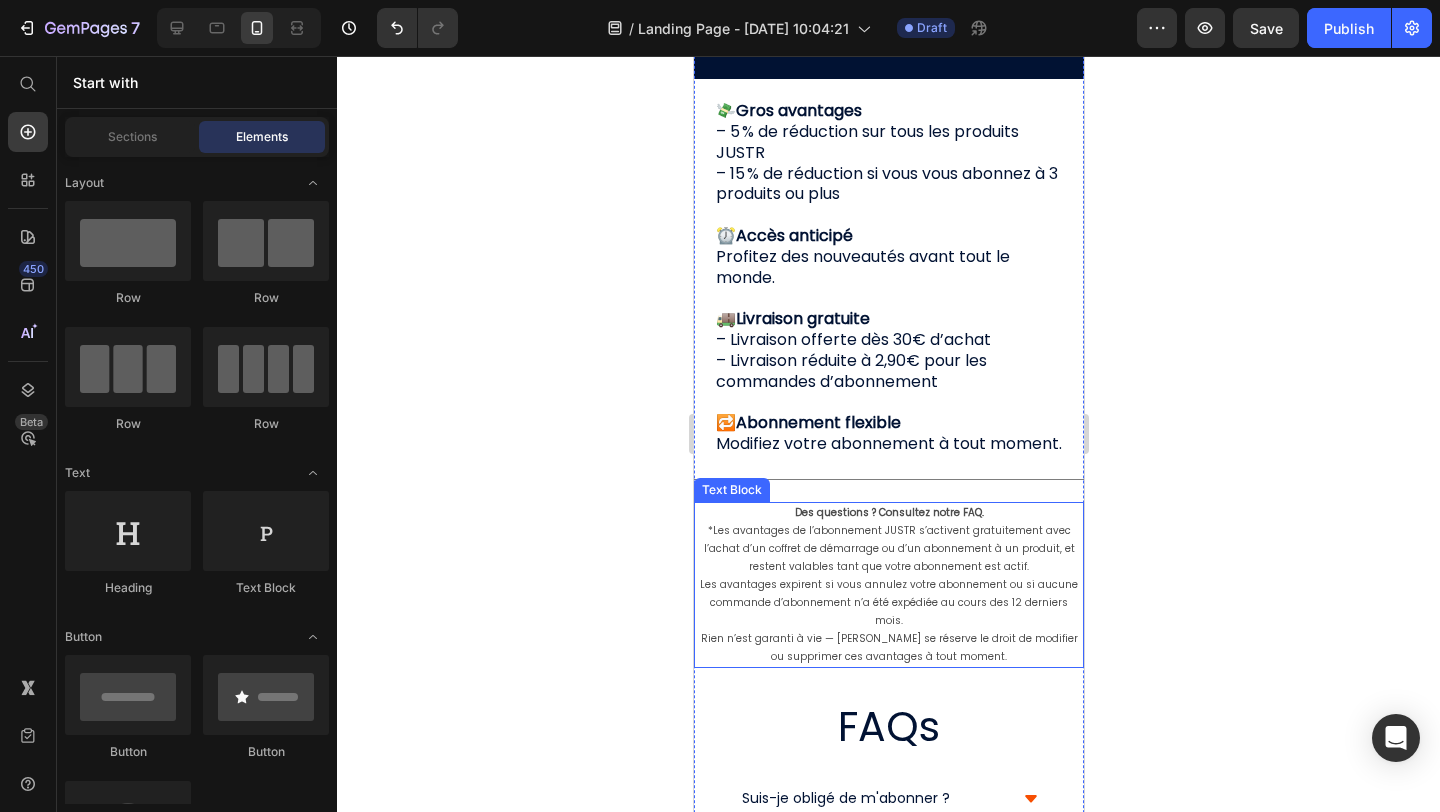 scroll, scrollTop: 1328, scrollLeft: 0, axis: vertical 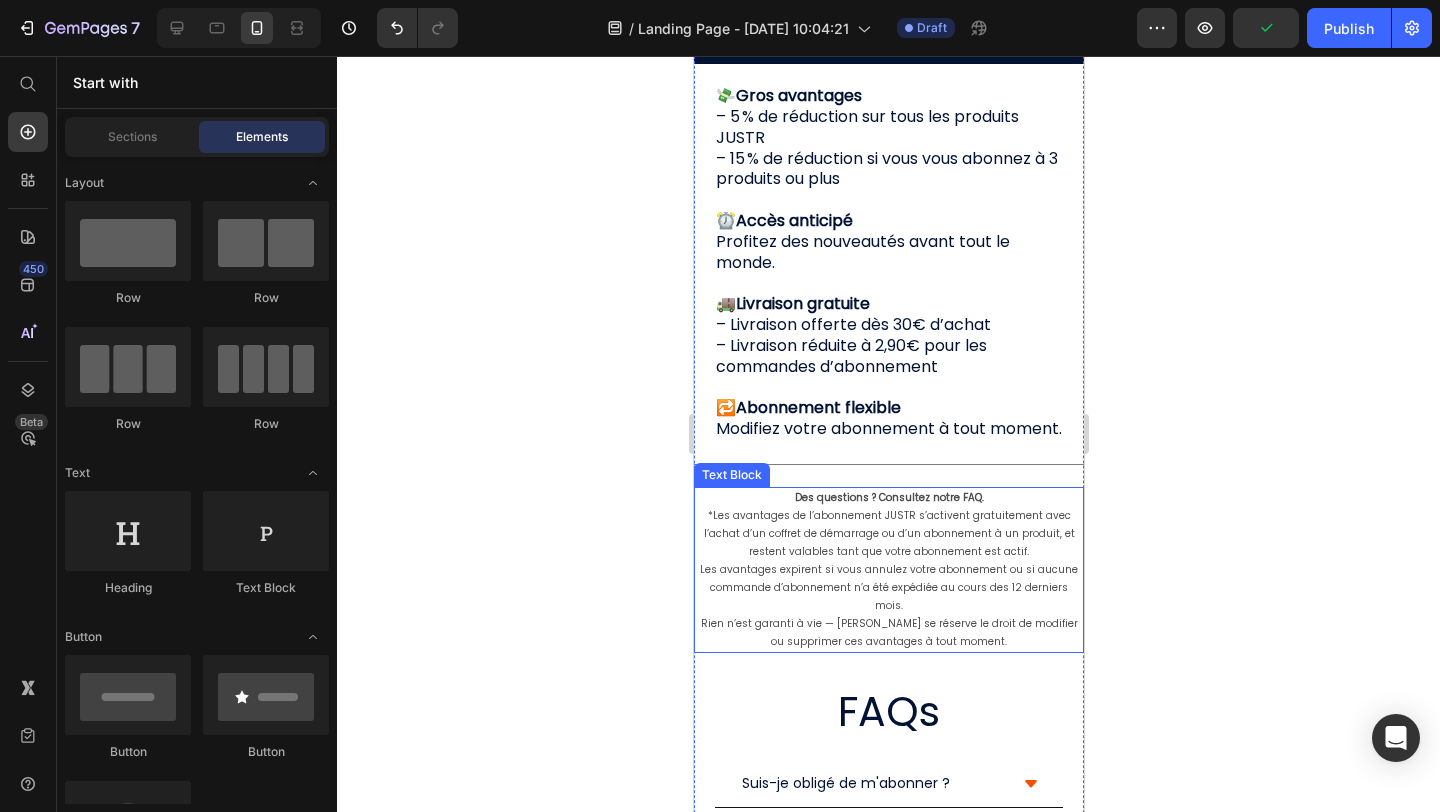 click on "Des questions ? Consultez notre FAQ. *Les avantages de l’abonnement JUSTR s’activent gratuitement avec l’achat d’un coffret de démarrage ou d’un abonnement à un produit, et restent valables tant que votre abonnement est actif. Les avantages expirent si vous annulez votre abonnement ou si aucune commande d’abonnement n’a été expédiée au cours des 12 derniers mois. Rien n’est garanti à vie — [PERSON_NAME] se réserve le droit de modifier ou supprimer ces avantages à tout moment." at bounding box center (888, 570) 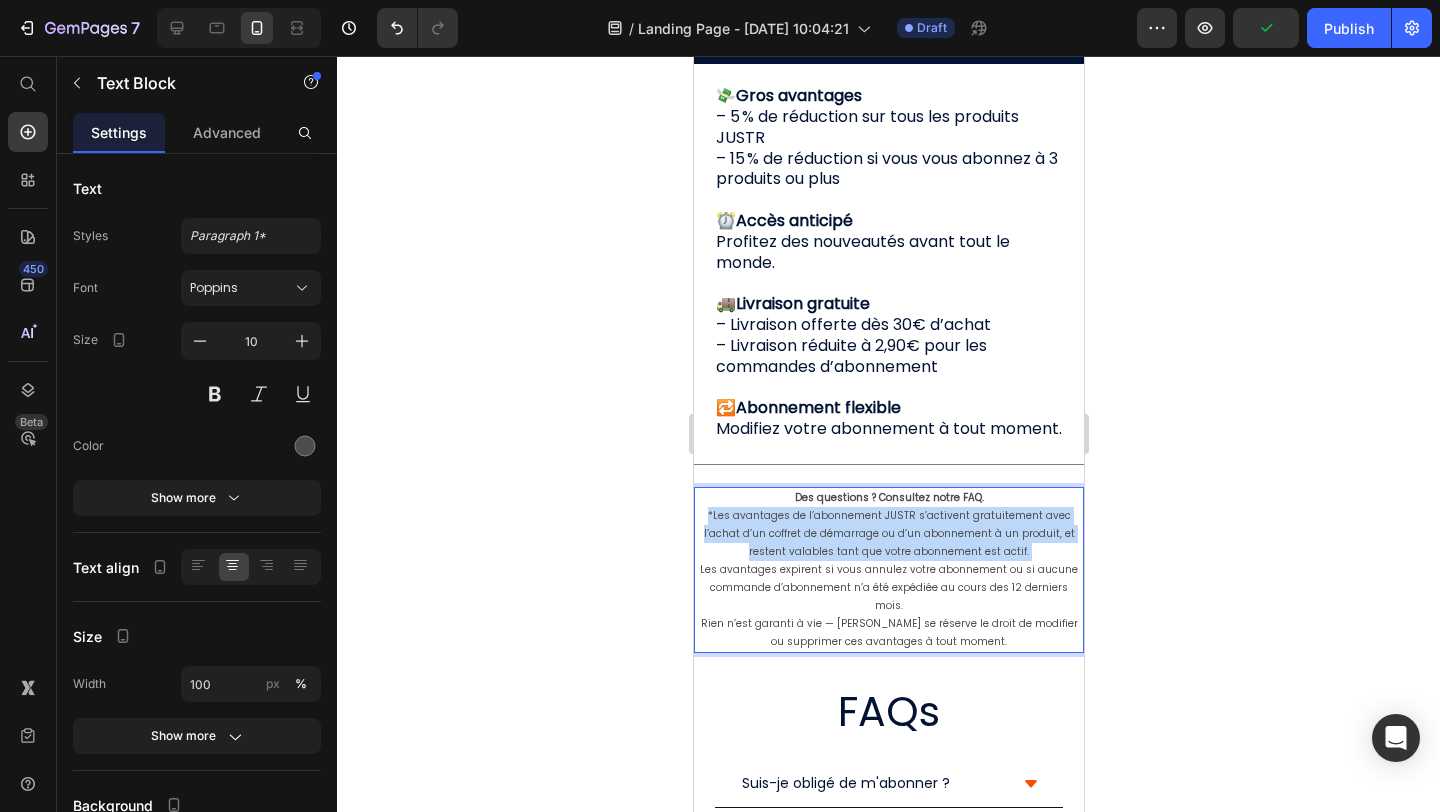 click on "Des questions ? Consultez notre FAQ. *Les avantages de l’abonnement JUSTR s’activent gratuitement avec l’achat d’un coffret de démarrage ou d’un abonnement à un produit, et restent valables tant que votre abonnement est actif. Les avantages expirent si vous annulez votre abonnement ou si aucune commande d’abonnement n’a été expédiée au cours des 12 derniers mois. Rien n’est garanti à vie — [PERSON_NAME] se réserve le droit de modifier ou supprimer ces avantages à tout moment." at bounding box center (888, 570) 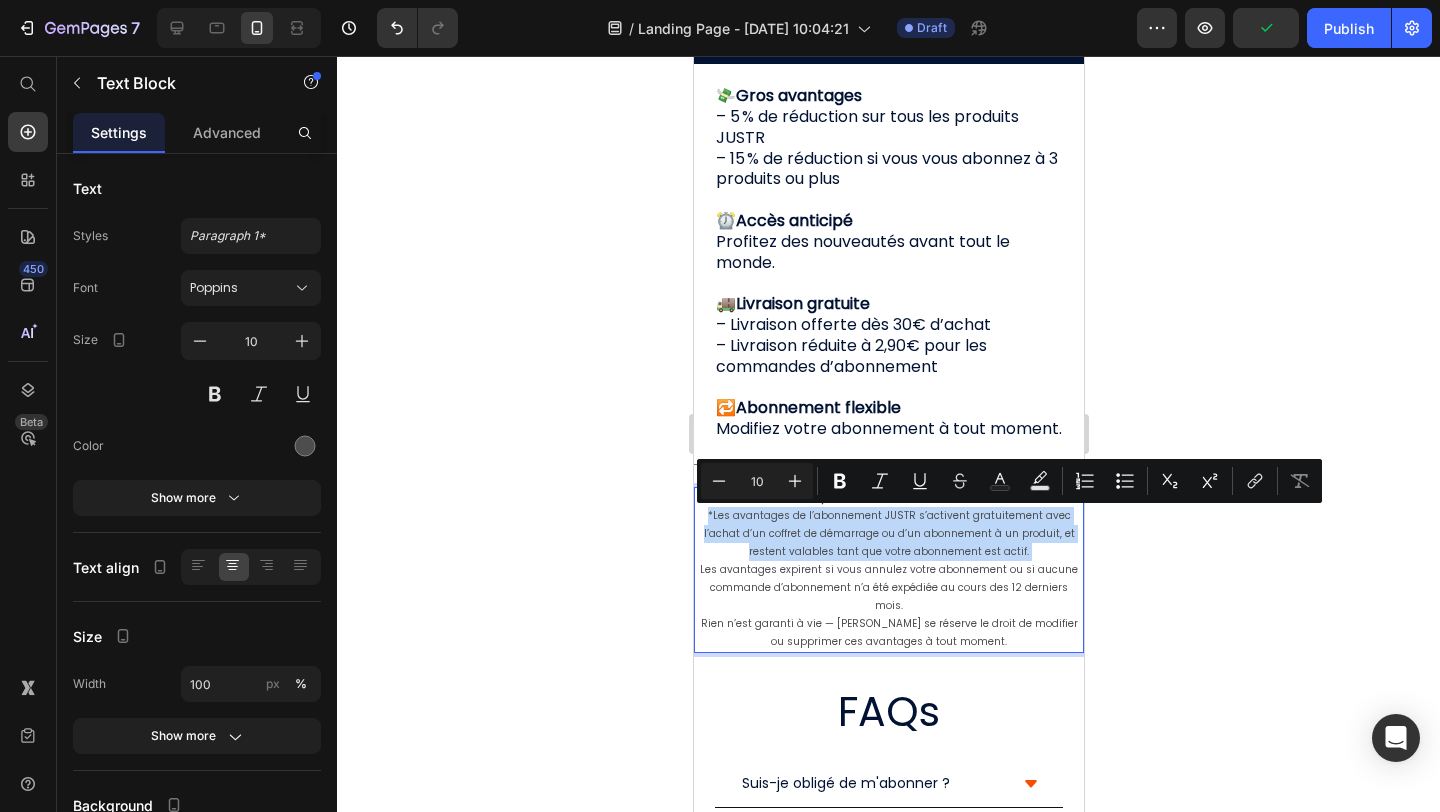 click on "Des questions ? Consultez notre FAQ. *Les avantages de l’abonnement JUSTR s’activent gratuitement avec l’achat d’un coffret de démarrage ou d’un abonnement à un produit, et restent valables tant que votre abonnement est actif. Les avantages expirent si vous annulez votre abonnement ou si aucune commande d’abonnement n’a été expédiée au cours des 12 derniers mois. Rien n’est garanti à vie — [PERSON_NAME] se réserve le droit de modifier ou supprimer ces avantages à tout moment." at bounding box center (888, 570) 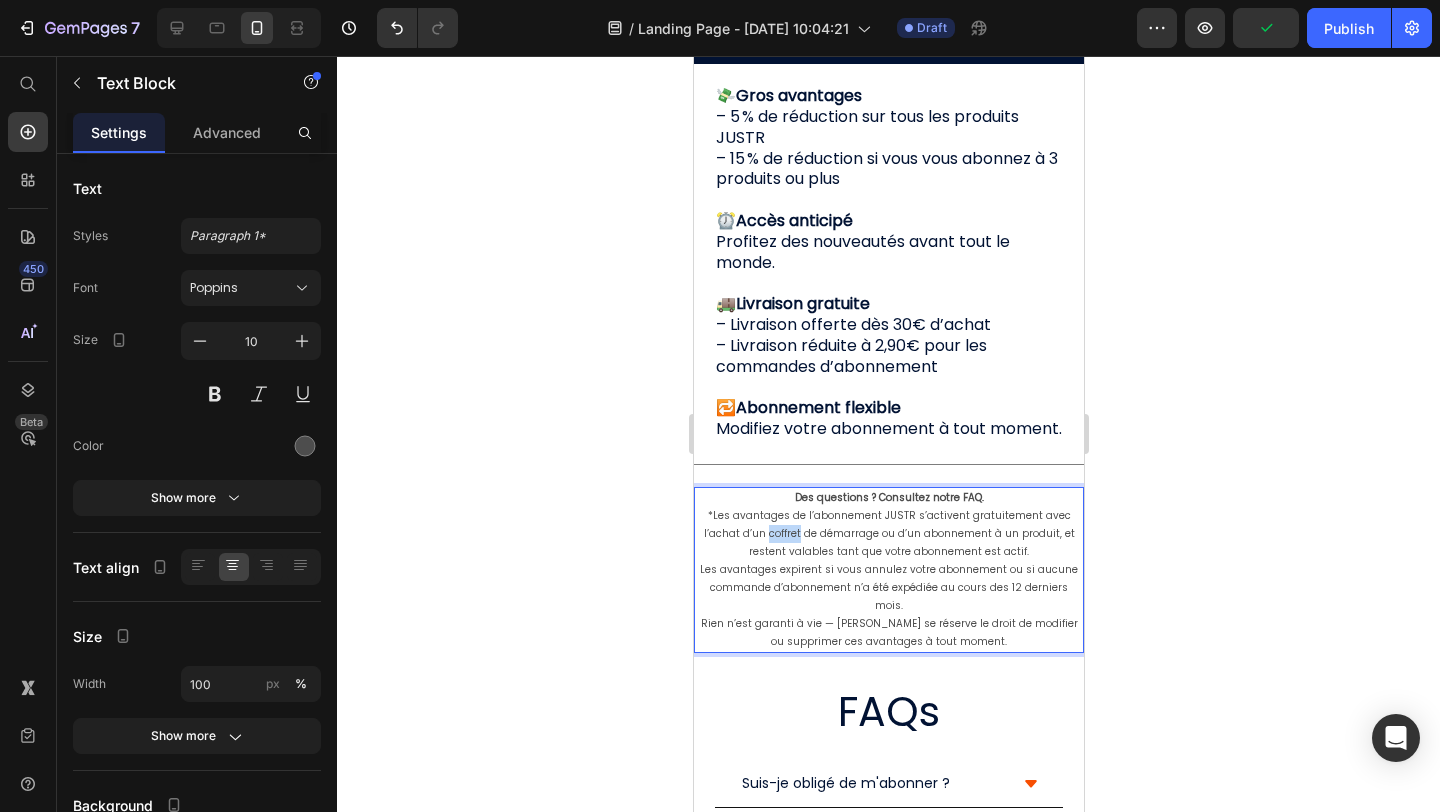 click on "Des questions ? Consultez notre FAQ. *Les avantages de l’abonnement JUSTR s’activent gratuitement avec l’achat d’un coffret de démarrage ou d’un abonnement à un produit, et restent valables tant que votre abonnement est actif. Les avantages expirent si vous annulez votre abonnement ou si aucune commande d’abonnement n’a été expédiée au cours des 12 derniers mois. Rien n’est garanti à vie — [PERSON_NAME] se réserve le droit de modifier ou supprimer ces avantages à tout moment." at bounding box center [888, 570] 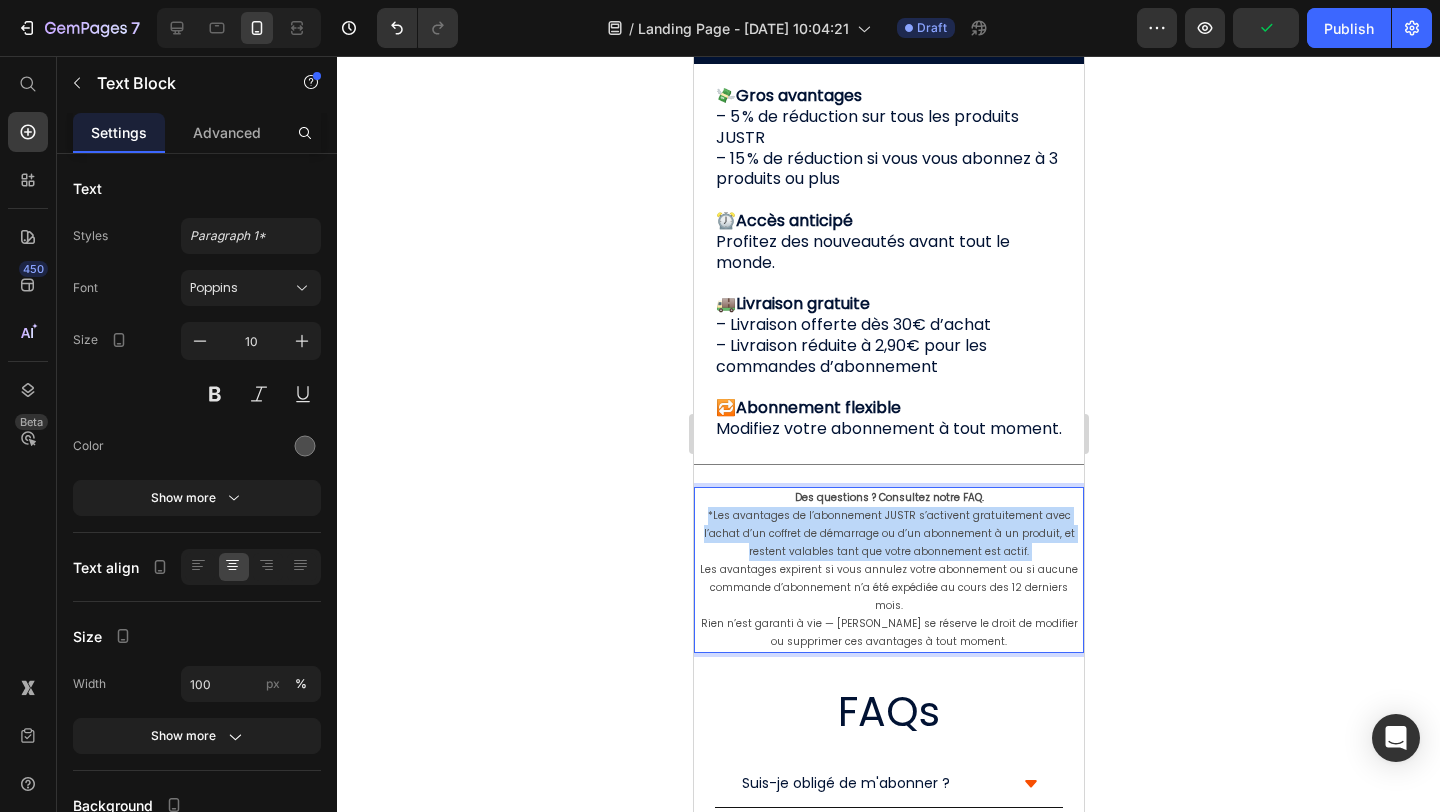 click on "Des questions ? Consultez notre FAQ. *Les avantages de l’abonnement JUSTR s’activent gratuitement avec l’achat d’un coffret de démarrage ou d’un abonnement à un produit, et restent valables tant que votre abonnement est actif. Les avantages expirent si vous annulez votre abonnement ou si aucune commande d’abonnement n’a été expédiée au cours des 12 derniers mois. Rien n’est garanti à vie — [PERSON_NAME] se réserve le droit de modifier ou supprimer ces avantages à tout moment." at bounding box center (888, 570) 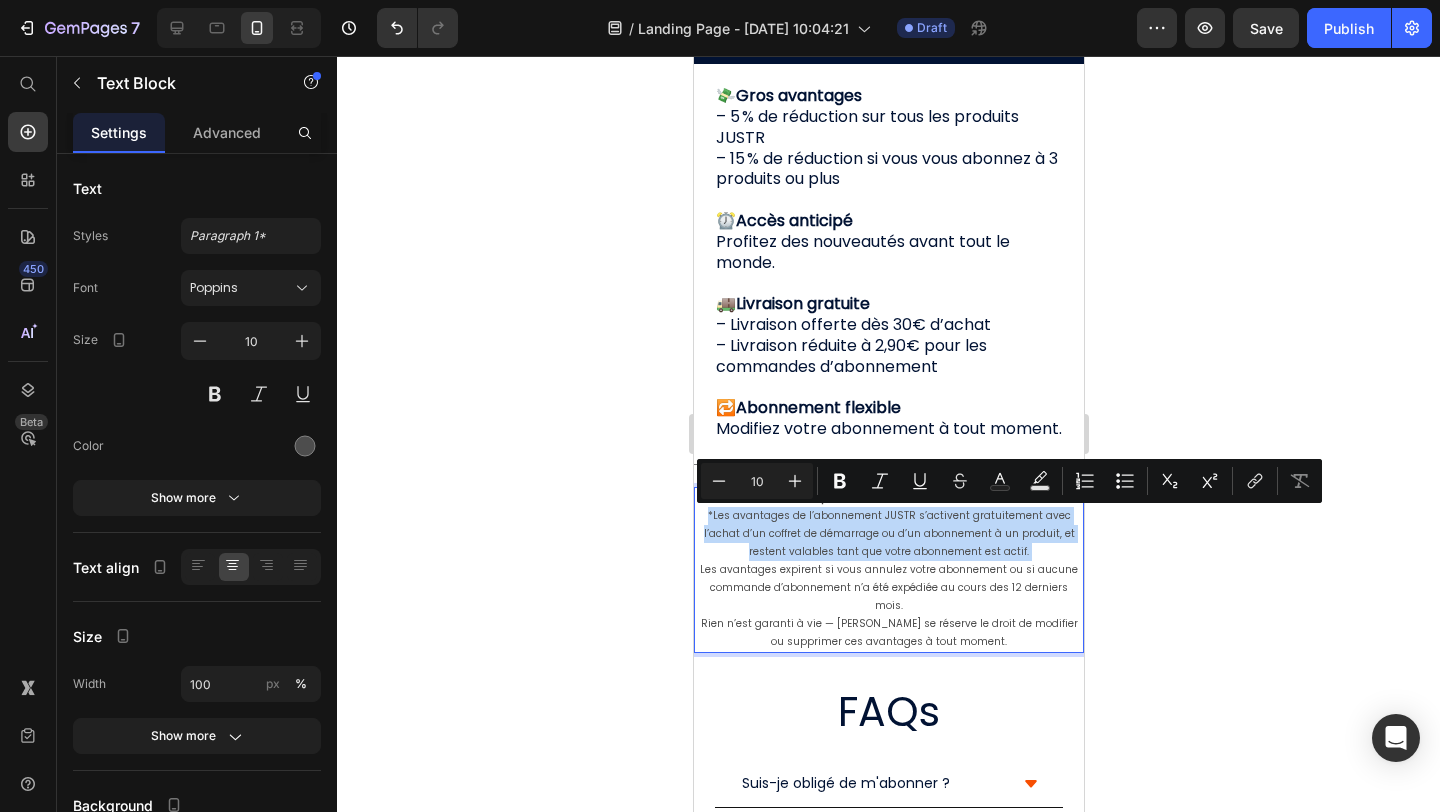 click on "Des questions ? Consultez notre FAQ. *Les avantages de l’abonnement JUSTR s’activent gratuitement avec l’achat d’un coffret de démarrage ou d’un abonnement à un produit, et restent valables tant que votre abonnement est actif. Les avantages expirent si vous annulez votre abonnement ou si aucune commande d’abonnement n’a été expédiée au cours des 12 derniers mois. Rien n’est garanti à vie — [PERSON_NAME] se réserve le droit de modifier ou supprimer ces avantages à tout moment." at bounding box center [888, 570] 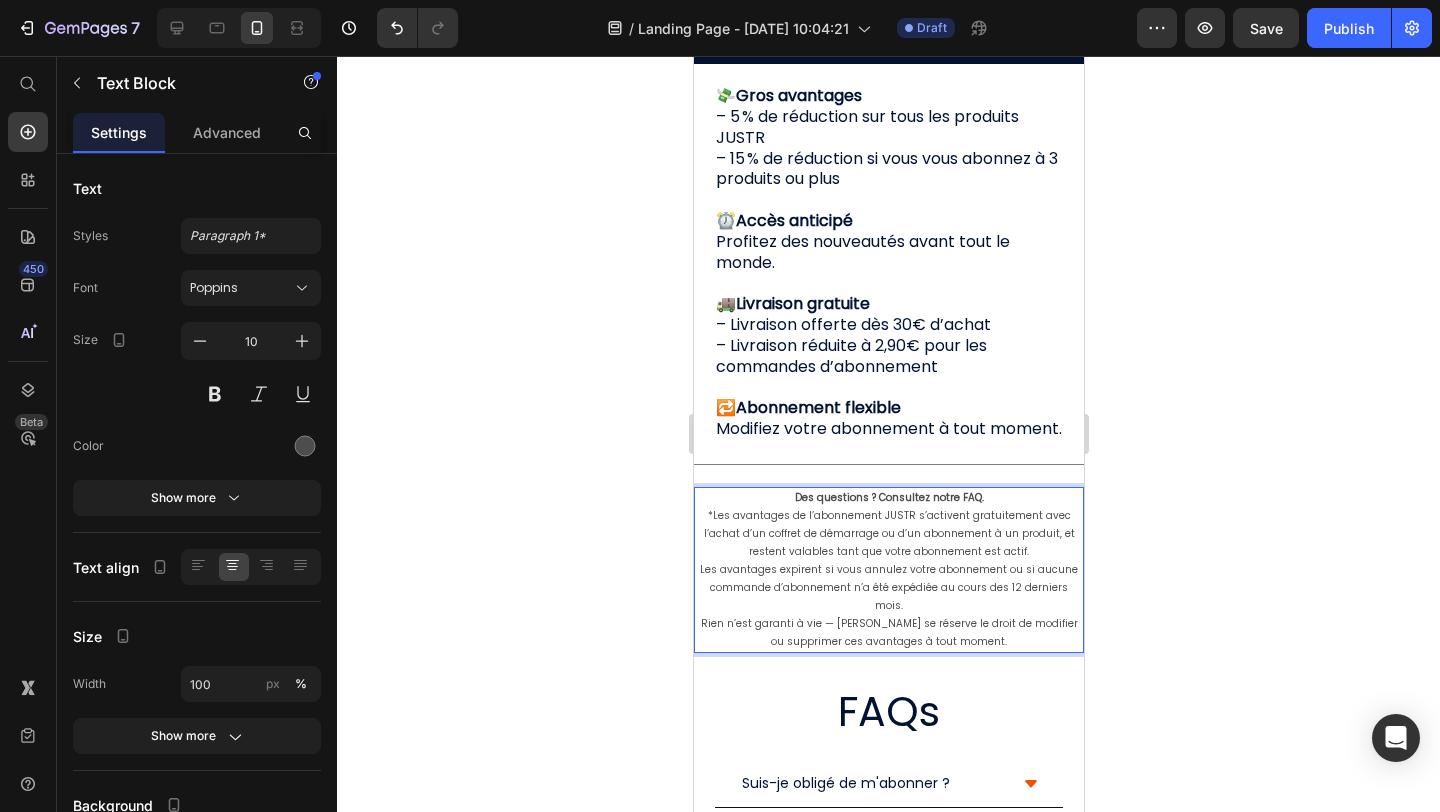 click on "Des questions ? Consultez notre FAQ. *Les avantages de l’abonnement JUSTR s’activent gratuitement avec l’achat d’un coffret de démarrage ou d’un abonnement à un produit, et restent valables tant que votre abonnement est actif. Les avantages expirent si vous annulez votre abonnement ou si aucune commande d’abonnement n’a été expédiée au cours des 12 derniers mois. Rien n’est garanti à vie — [PERSON_NAME] se réserve le droit de modifier ou supprimer ces avantages à tout moment." at bounding box center [888, 570] 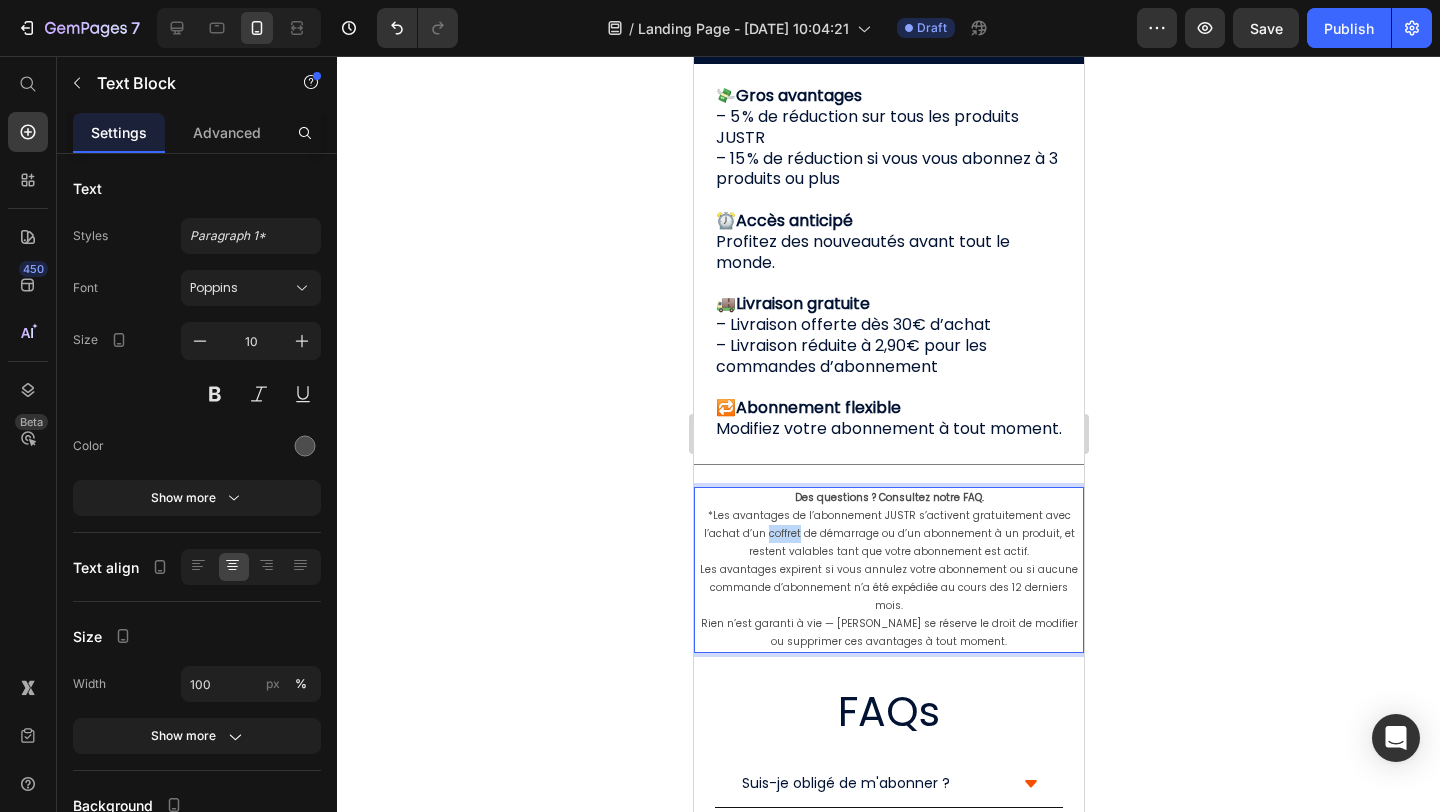 click on "Des questions ? Consultez notre FAQ. *Les avantages de l’abonnement JUSTR s’activent gratuitement avec l’achat d’un coffret de démarrage ou d’un abonnement à un produit, et restent valables tant que votre abonnement est actif. Les avantages expirent si vous annulez votre abonnement ou si aucune commande d’abonnement n’a été expédiée au cours des 12 derniers mois. Rien n’est garanti à vie — [PERSON_NAME] se réserve le droit de modifier ou supprimer ces avantages à tout moment." at bounding box center [888, 570] 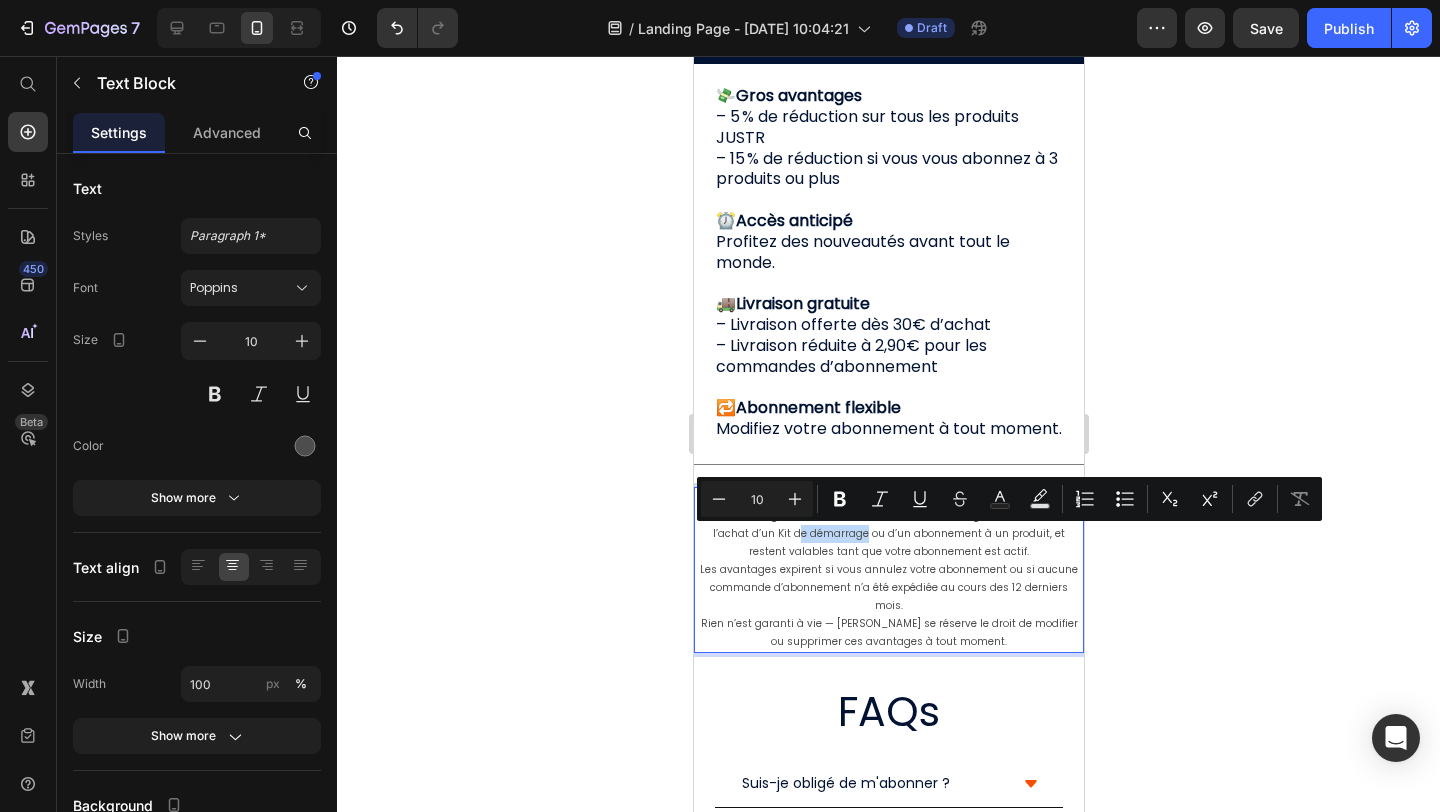 drag, startPoint x: 745, startPoint y: 537, endPoint x: 808, endPoint y: 543, distance: 63.28507 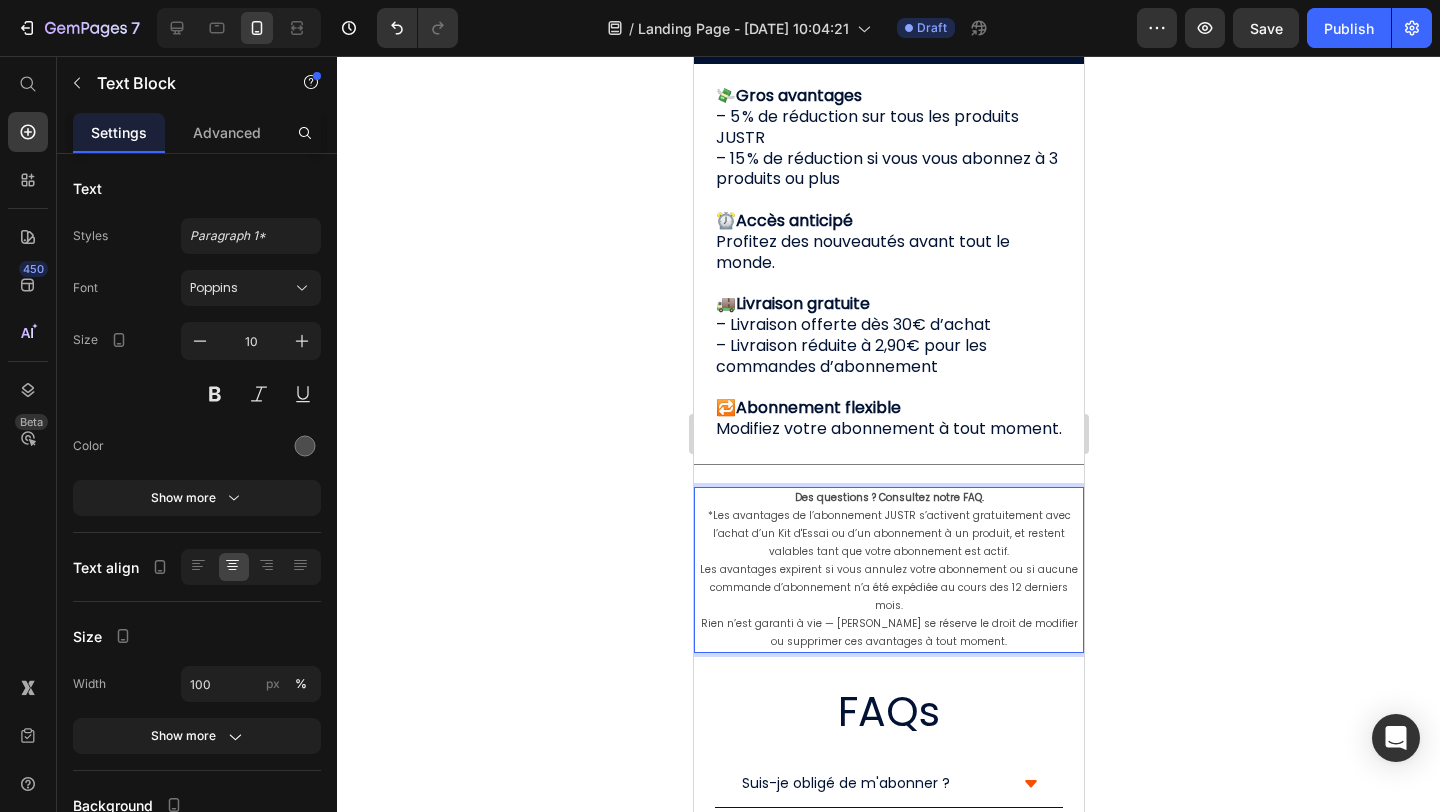 click on "Des questions ? Consultez notre FAQ. *Les avantages de l’abonnement JUSTR s’activent gratuitement avec l’achat d’un Kit d'Essai ou d’un abonnement à un produit, et restent valables tant que votre abonnement est actif. Les avantages expirent si vous annulez votre abonnement ou si aucune commande d’abonnement n’a été expédiée au cours des 12 derniers mois. Rien n’est garanti à vie — [PERSON_NAME] se réserve le droit de modifier ou supprimer ces avantages à tout moment." at bounding box center (888, 570) 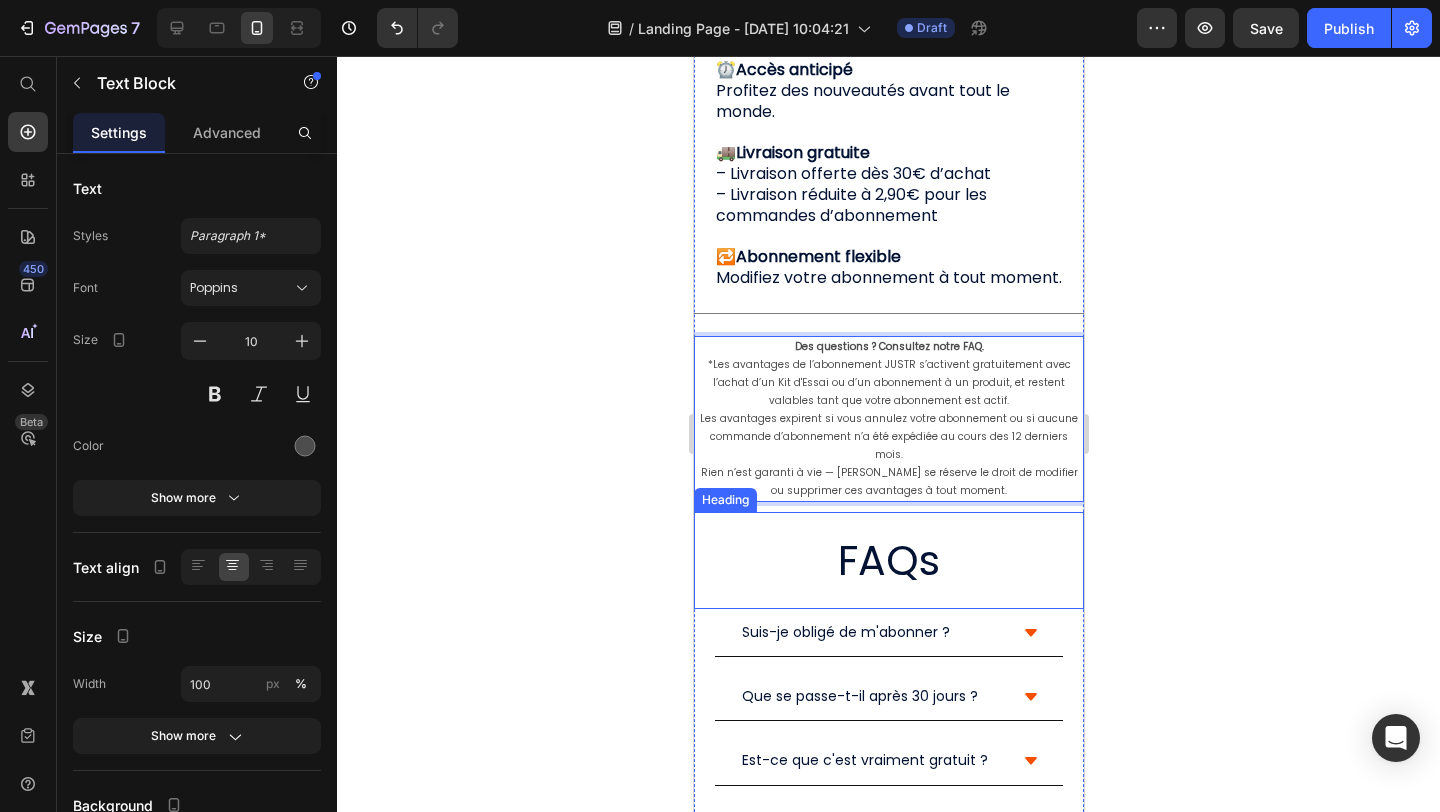 scroll, scrollTop: 1533, scrollLeft: 0, axis: vertical 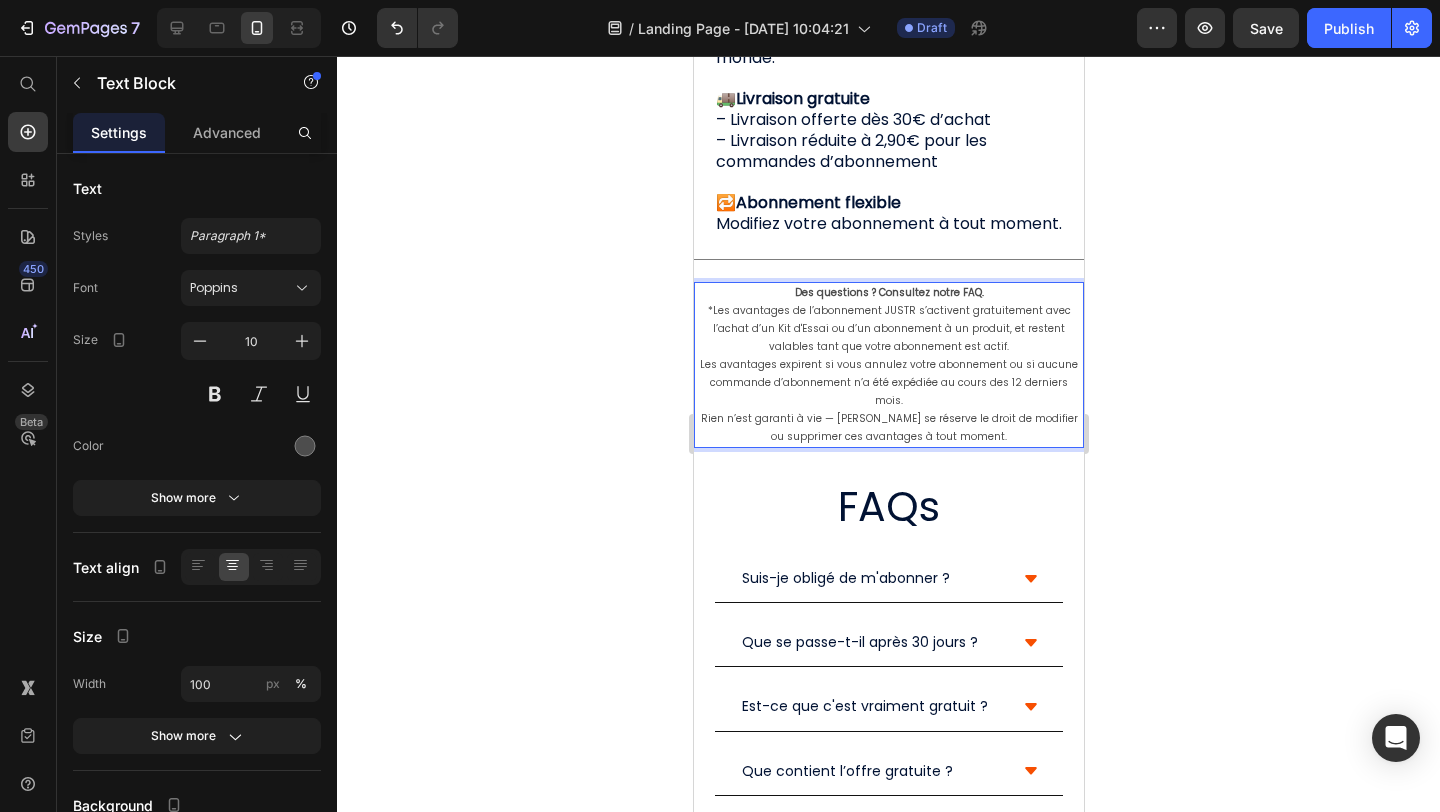 click on "Des questions ? Consultez notre FAQ. *Les avantages de l’abonnement JUSTR s’activent gratuitement avec l’achat d’un Kit d'Essai ou d’un abonnement à un produit, et restent valables tant que votre abonnement est actif. Les avantages expirent si vous annulez votre abonnement ou si aucune commande d’abonnement n’a été expédiée au cours des 12 derniers mois. Rien n’est garanti à vie — [PERSON_NAME] se réserve le droit de modifier ou supprimer ces avantages à tout moment." at bounding box center [888, 365] 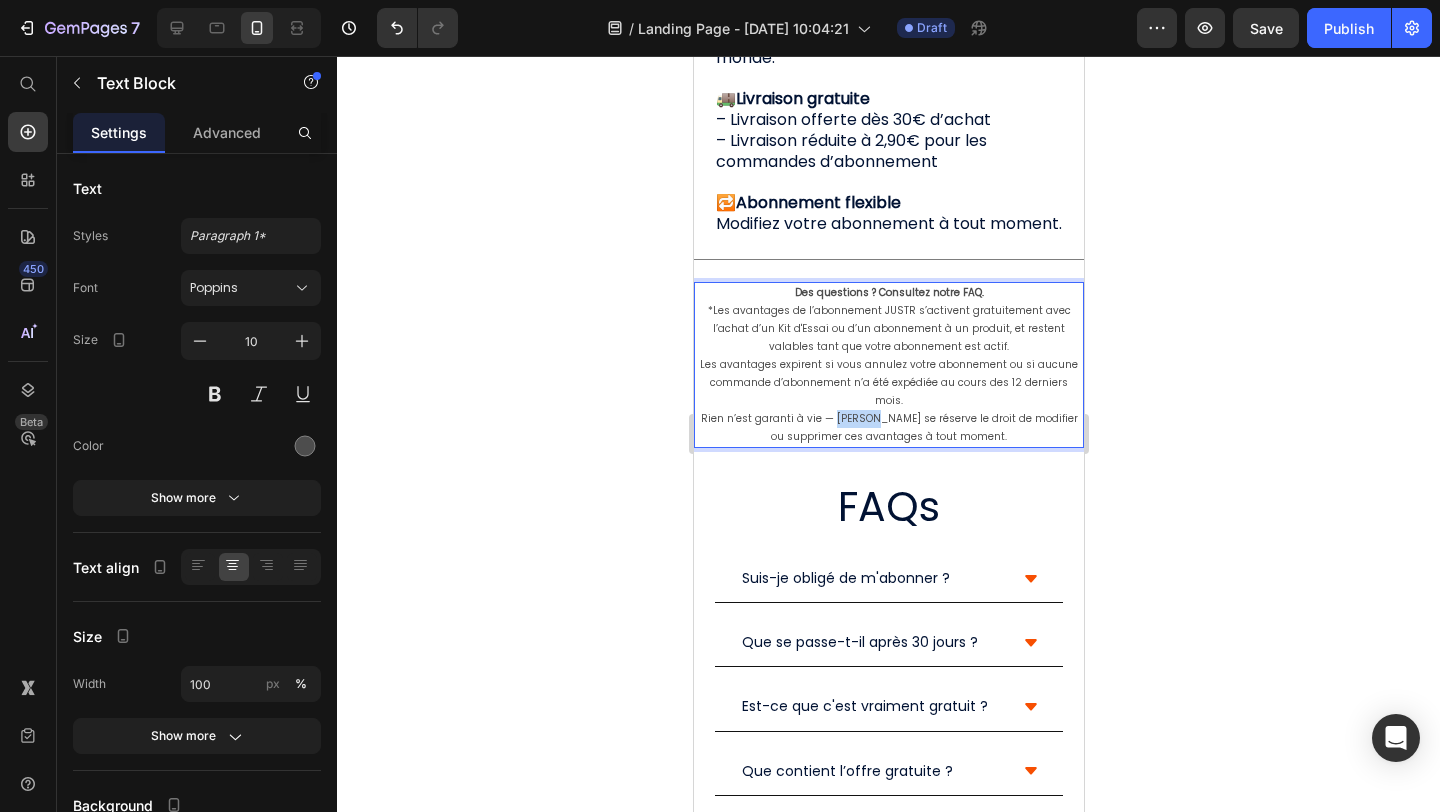 click on "Des questions ? Consultez notre FAQ. *Les avantages de l’abonnement JUSTR s’activent gratuitement avec l’achat d’un Kit d'Essai ou d’un abonnement à un produit, et restent valables tant que votre abonnement est actif. Les avantages expirent si vous annulez votre abonnement ou si aucune commande d’abonnement n’a été expédiée au cours des 12 derniers mois. Rien n’est garanti à vie — [PERSON_NAME] se réserve le droit de modifier ou supprimer ces avantages à tout moment." at bounding box center [888, 365] 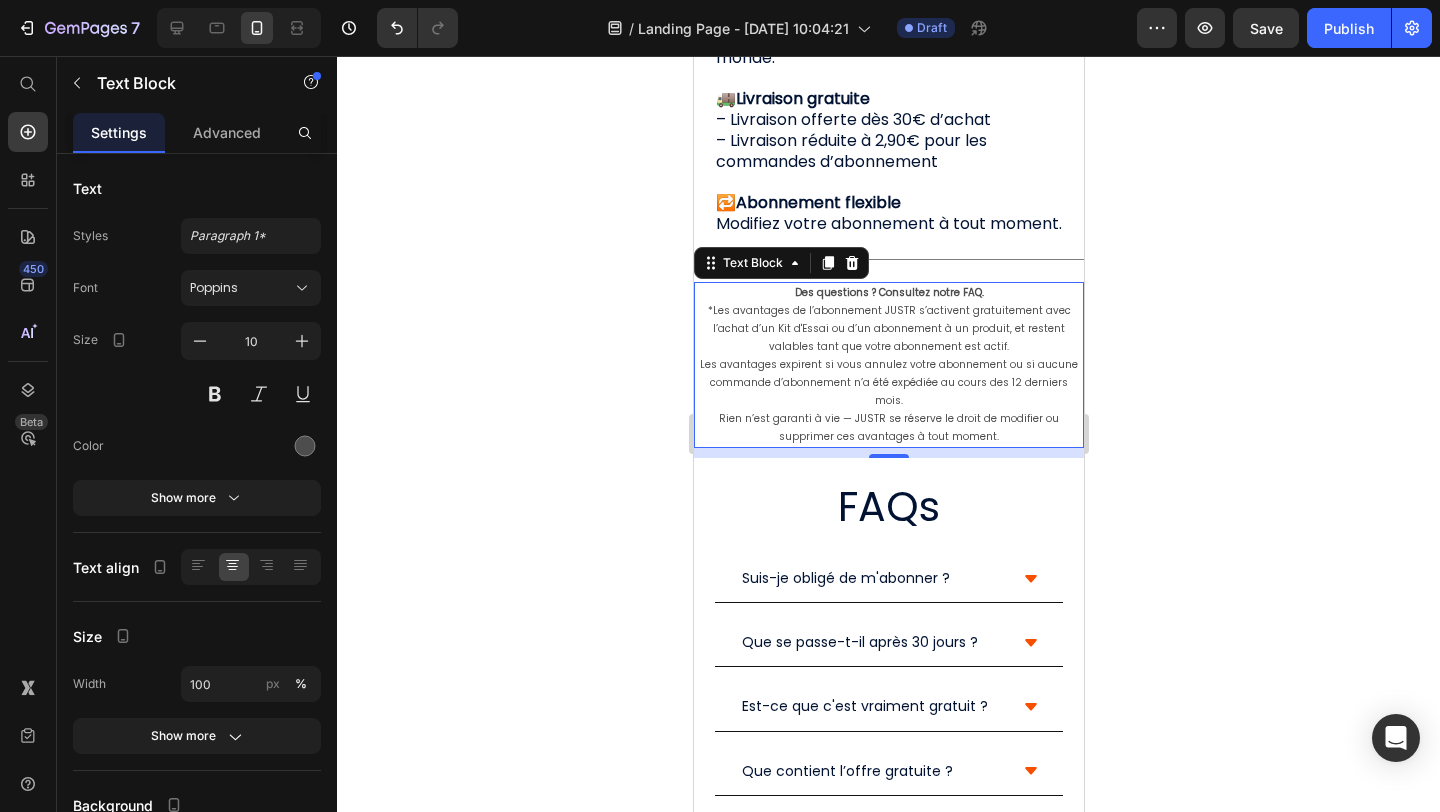 click 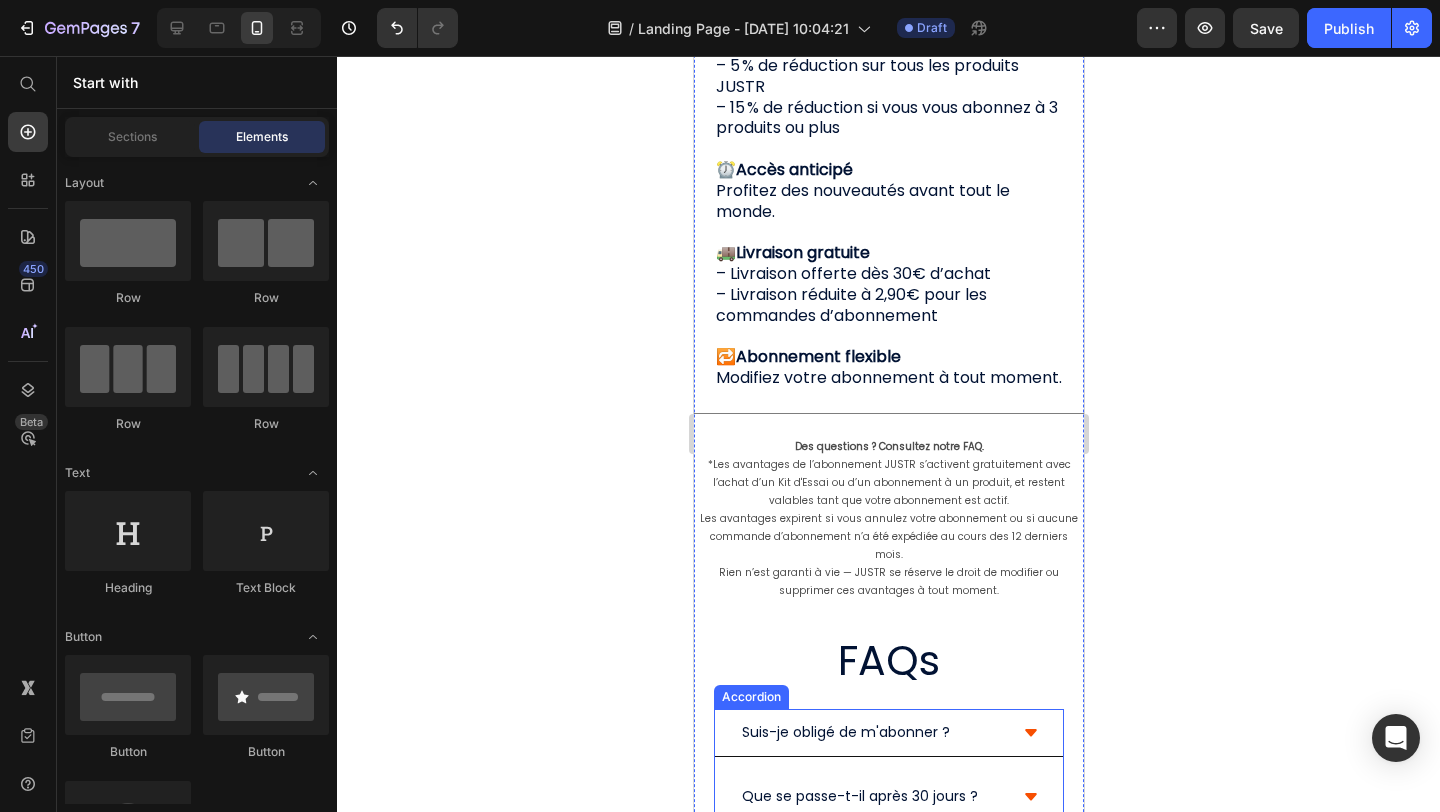 scroll, scrollTop: 1300, scrollLeft: 0, axis: vertical 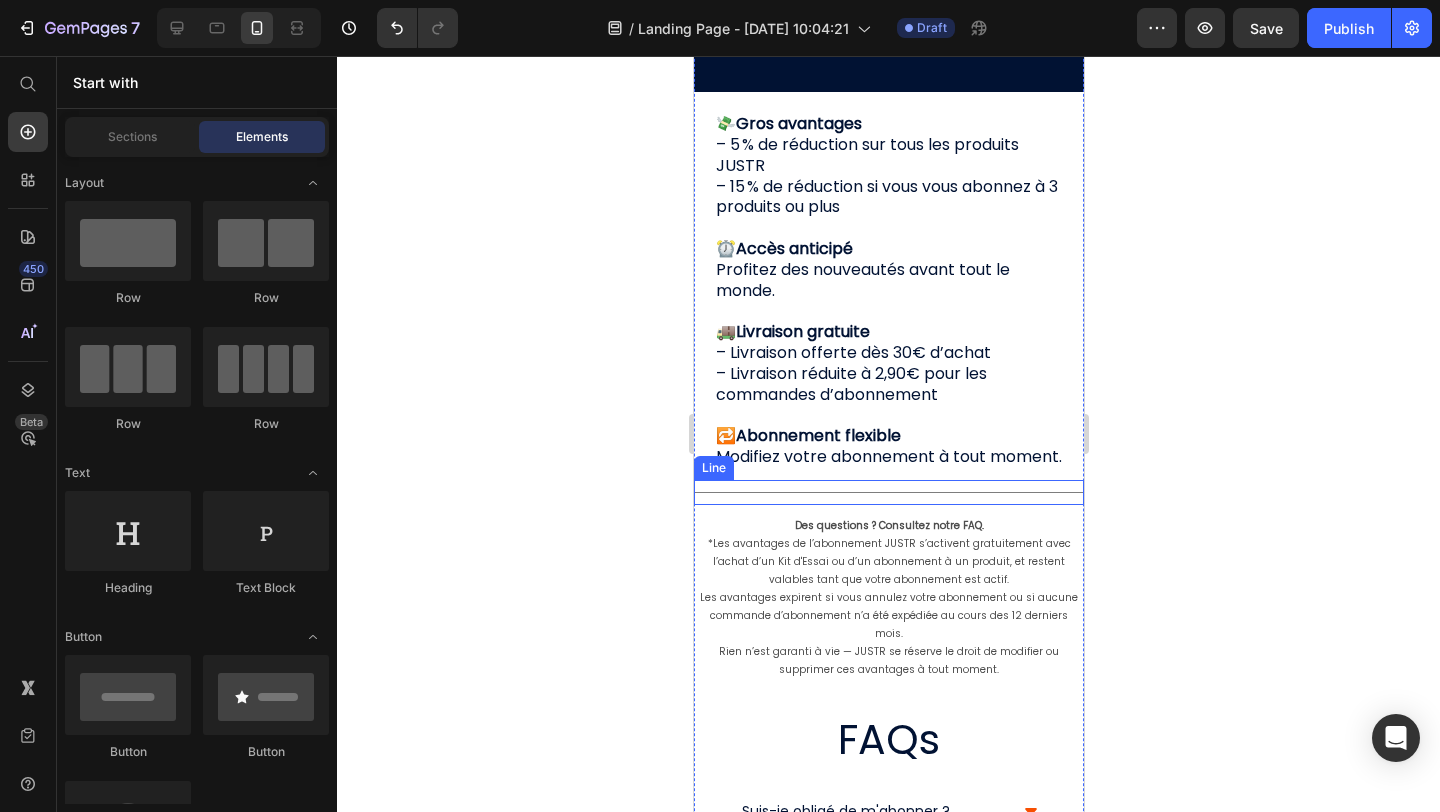 click on "Des questions ? Consultez notre FAQ. *Les avantages de l’abonnement JUSTR s’activent gratuitement avec l’achat d’un Kit d'Essai ou d’un abonnement à un produit, et restent valables tant que votre abonnement est actif. Les avantages expirent si vous annulez votre abonnement ou si aucune commande d’abonnement n’a été expédiée au cours des 12 derniers mois. Rien n’est garanti à vie — JUSTR se réserve le droit de modifier ou supprimer ces avantages à tout moment." at bounding box center (888, 598) 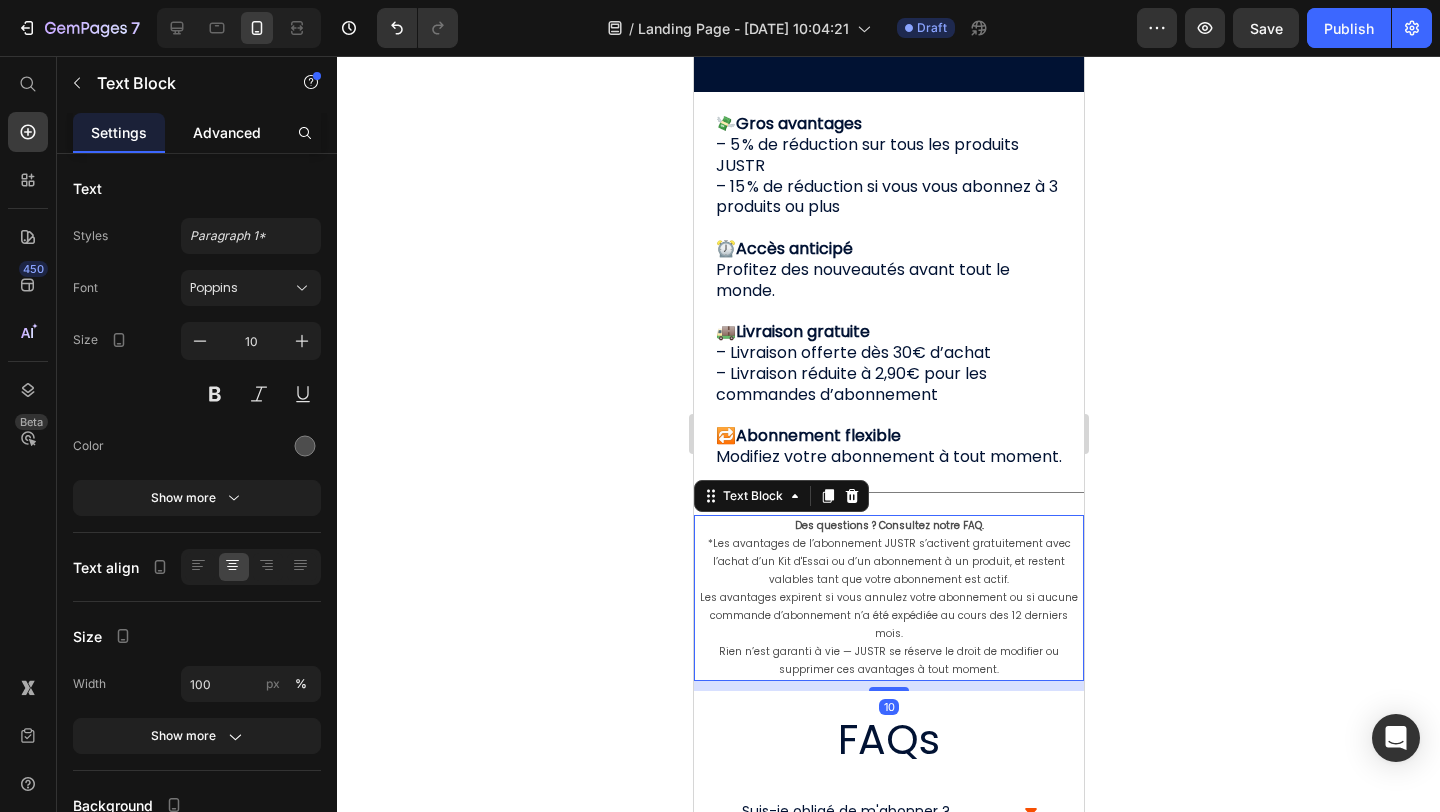 click on "Advanced" 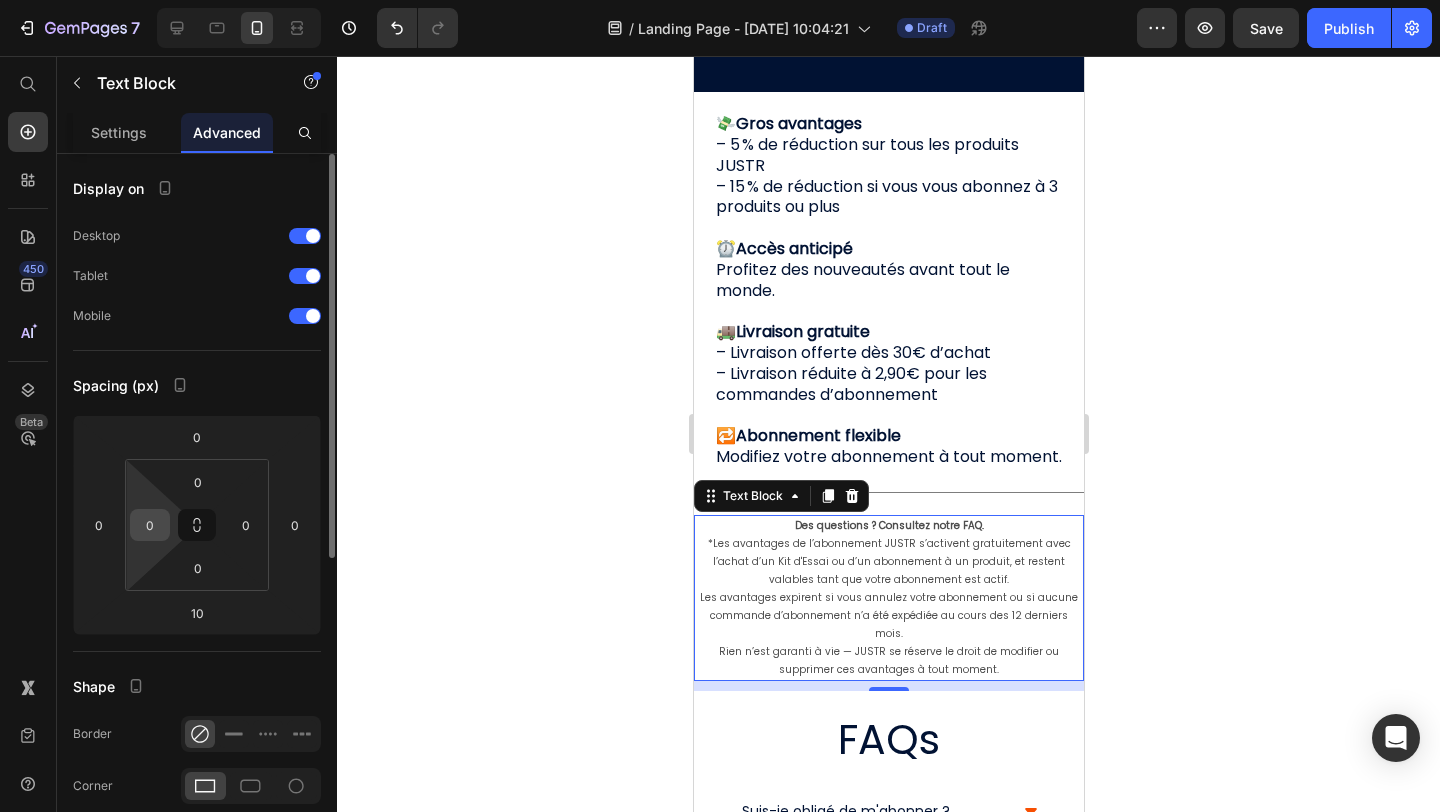 click on "0" at bounding box center [150, 525] 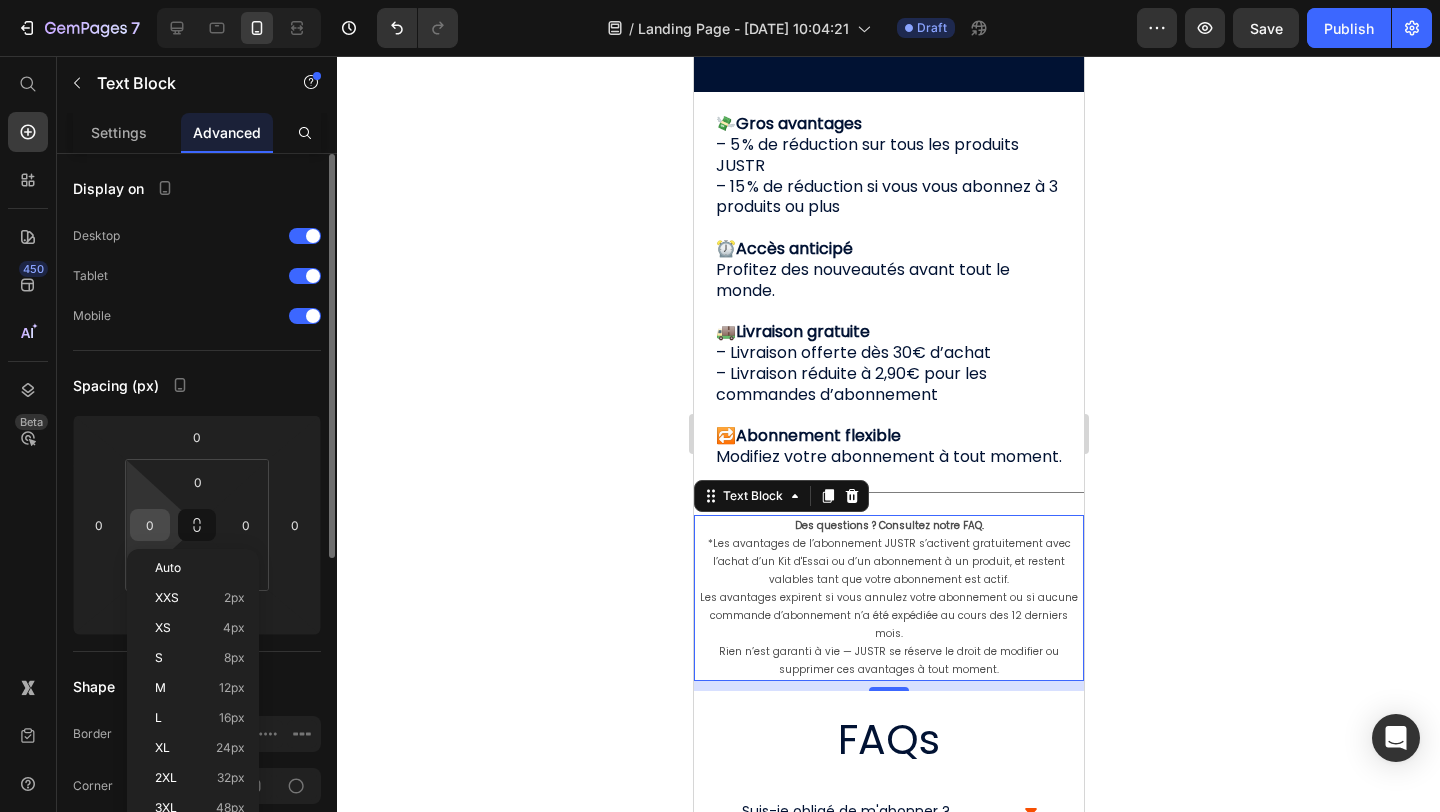 click on "0" at bounding box center (150, 525) 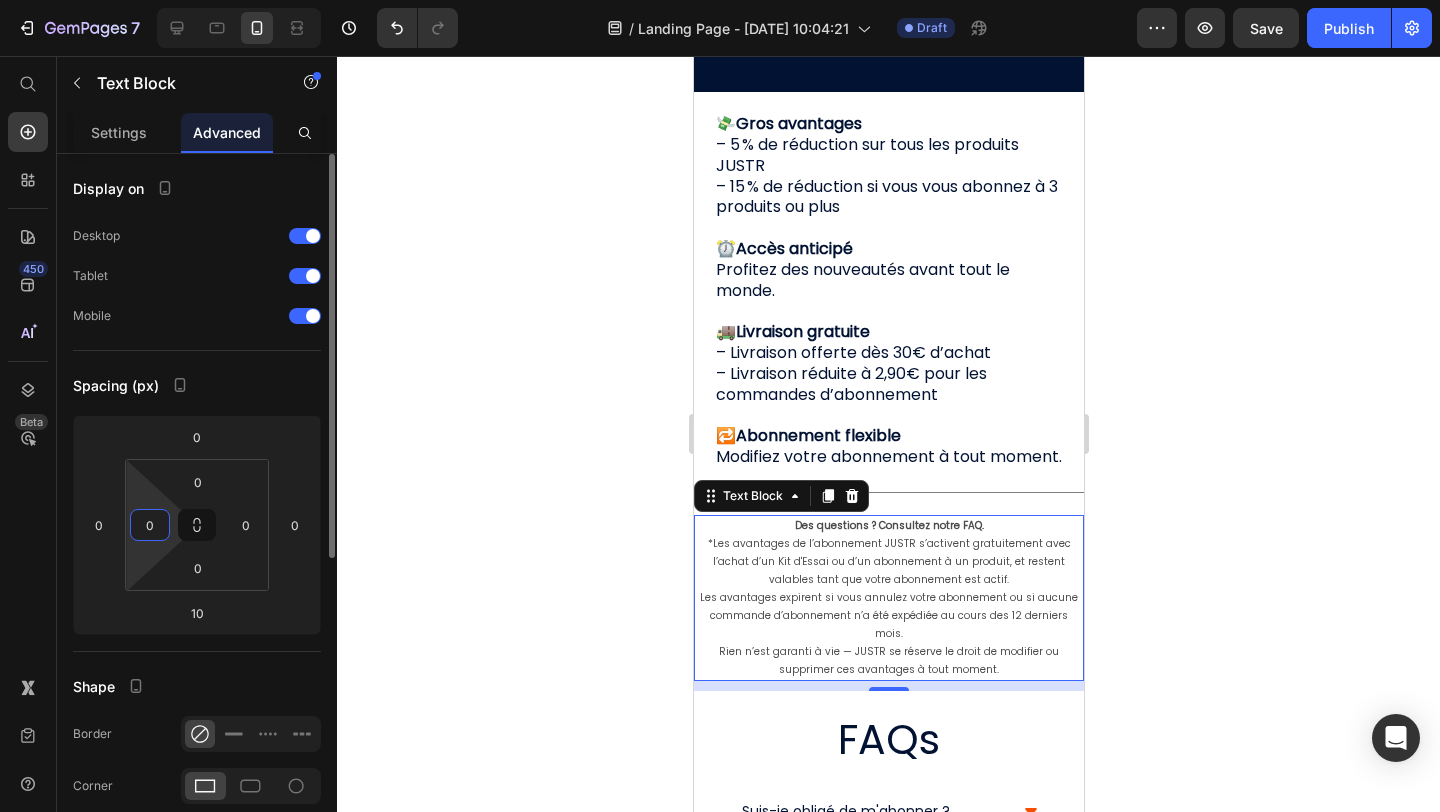 click on "0" at bounding box center [150, 525] 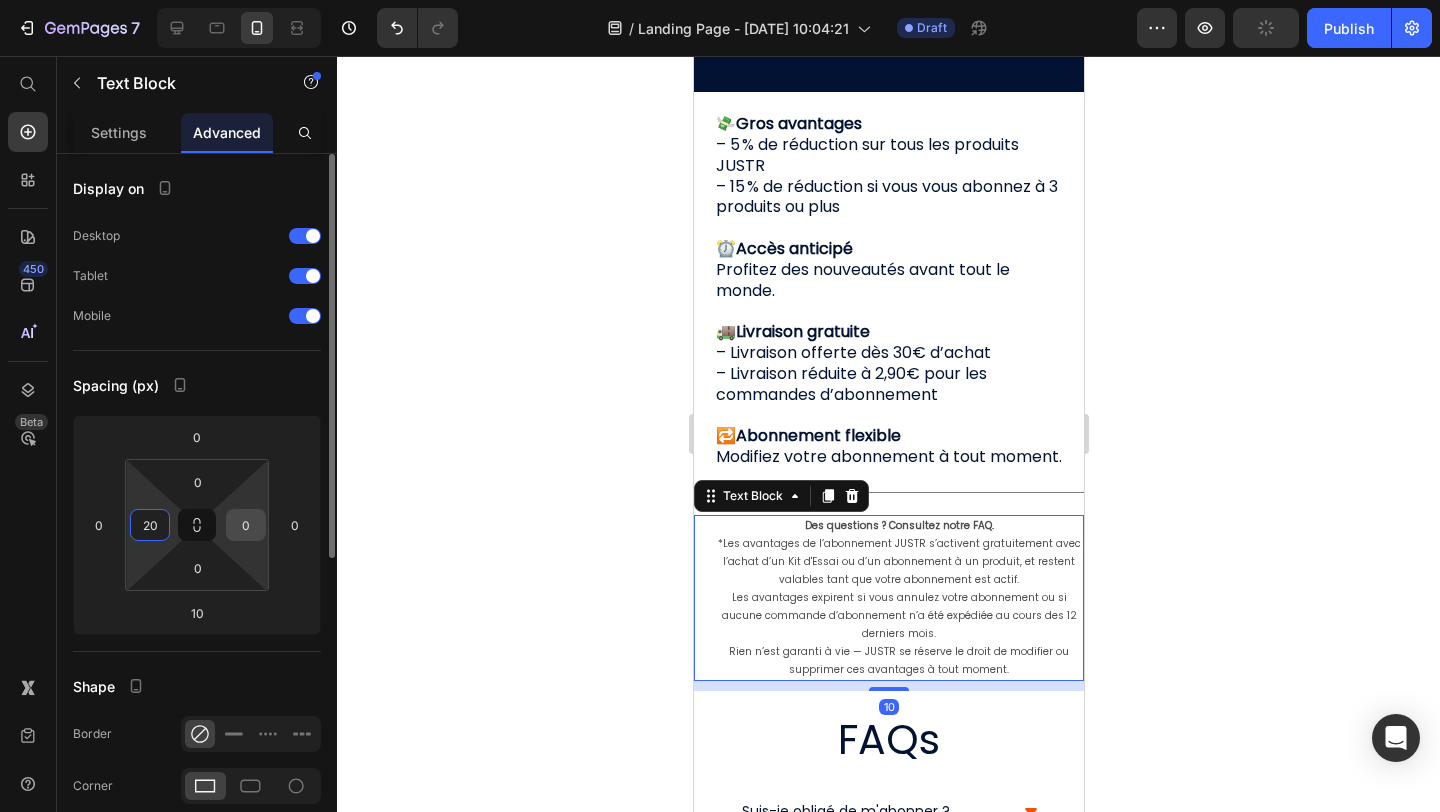 type on "20" 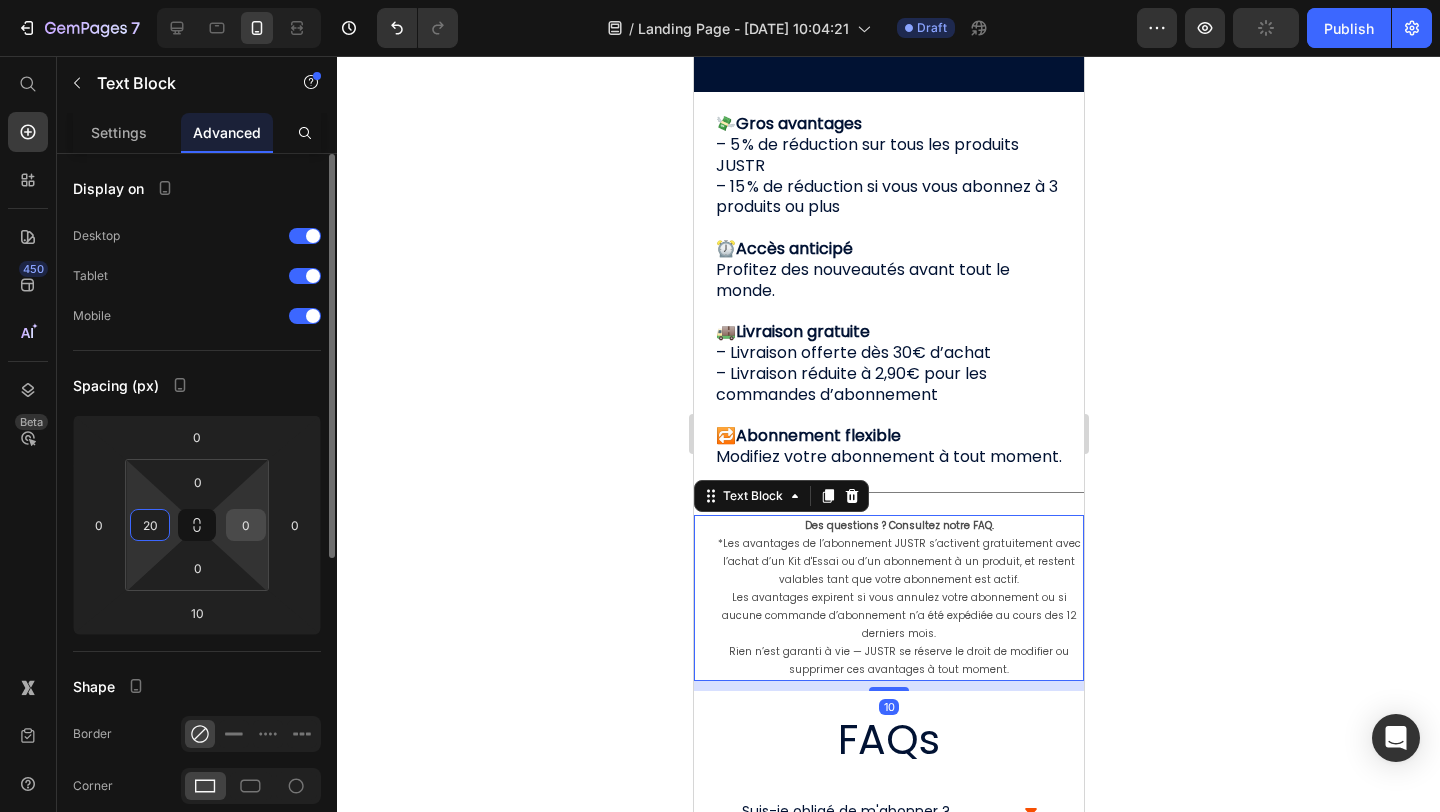 click on "0" at bounding box center [246, 525] 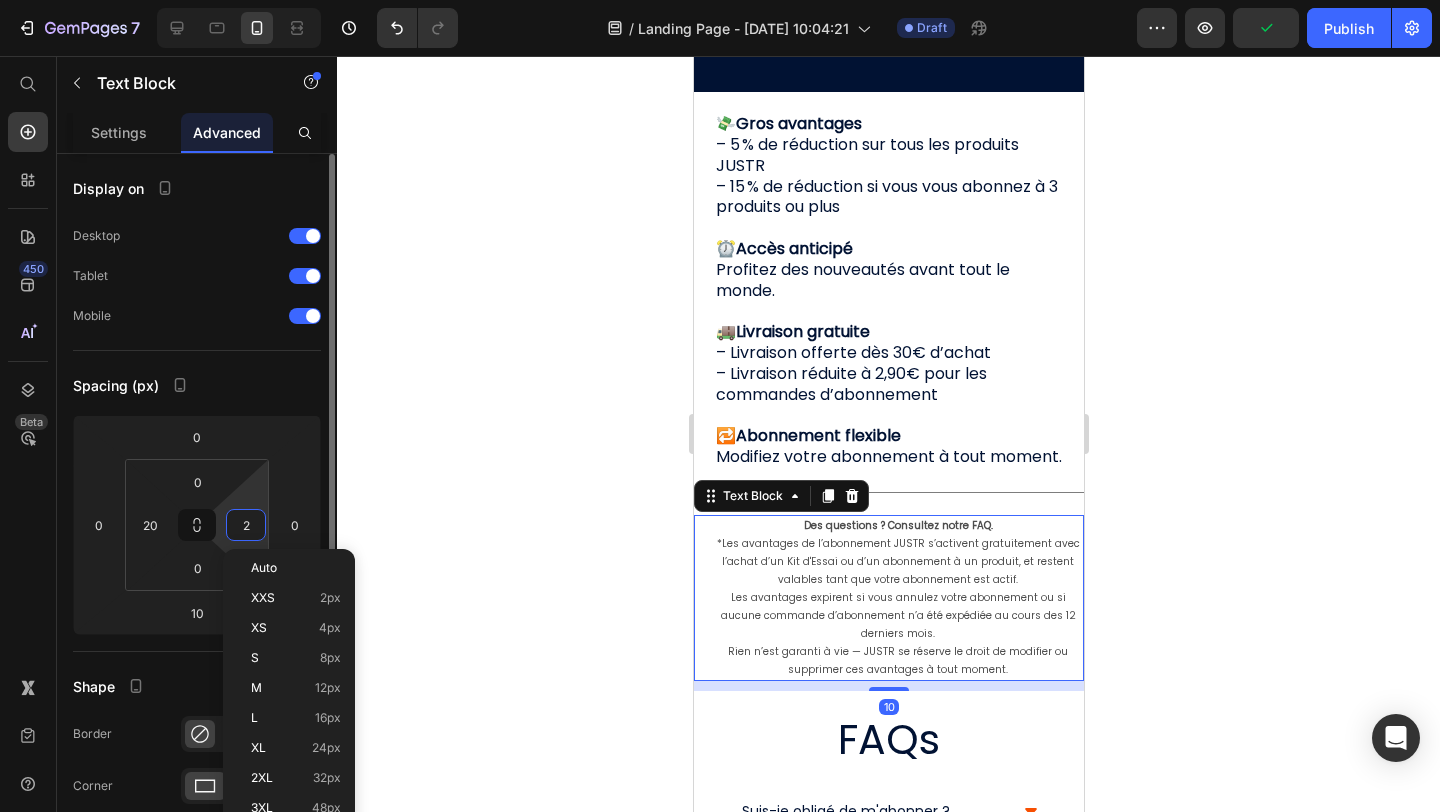 type on "20" 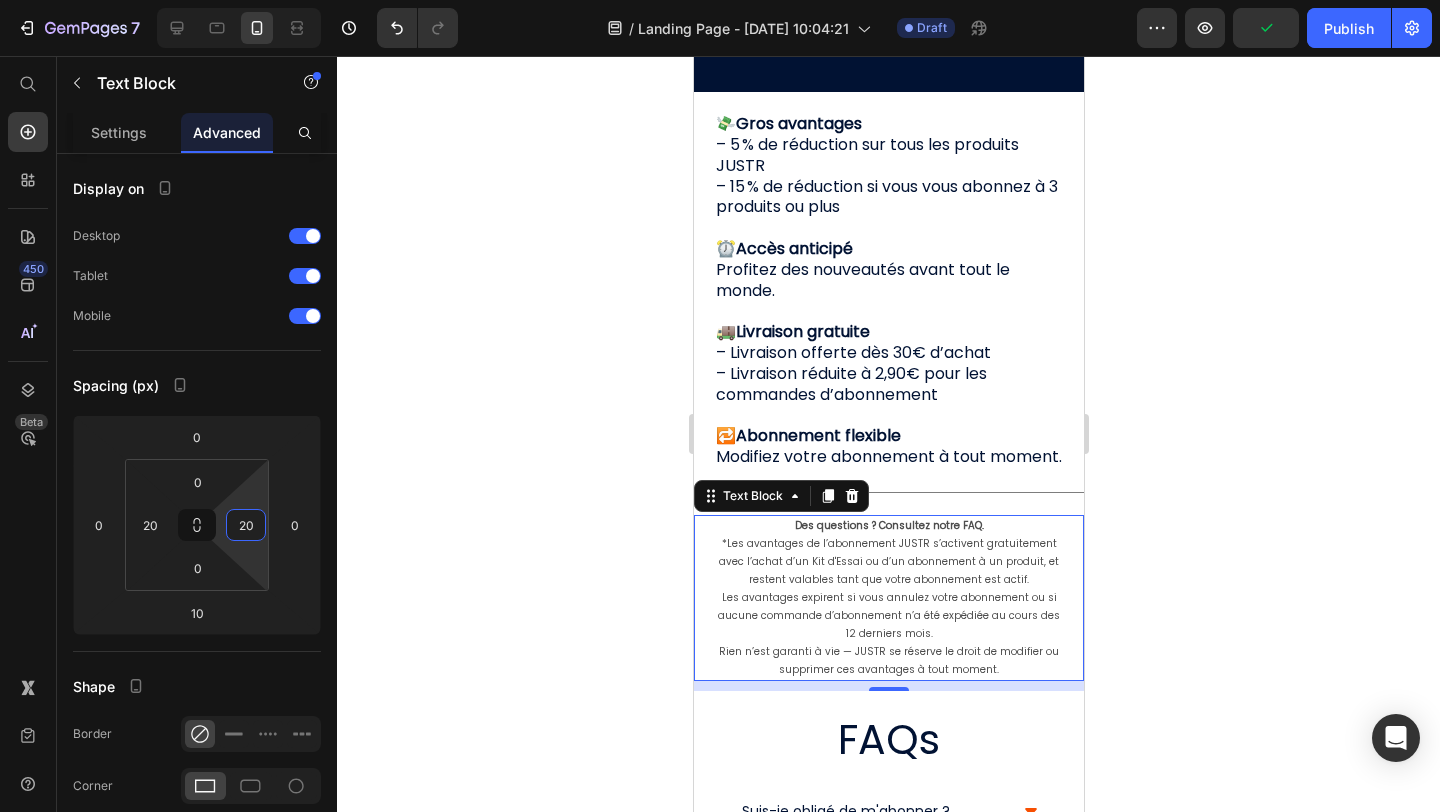 click 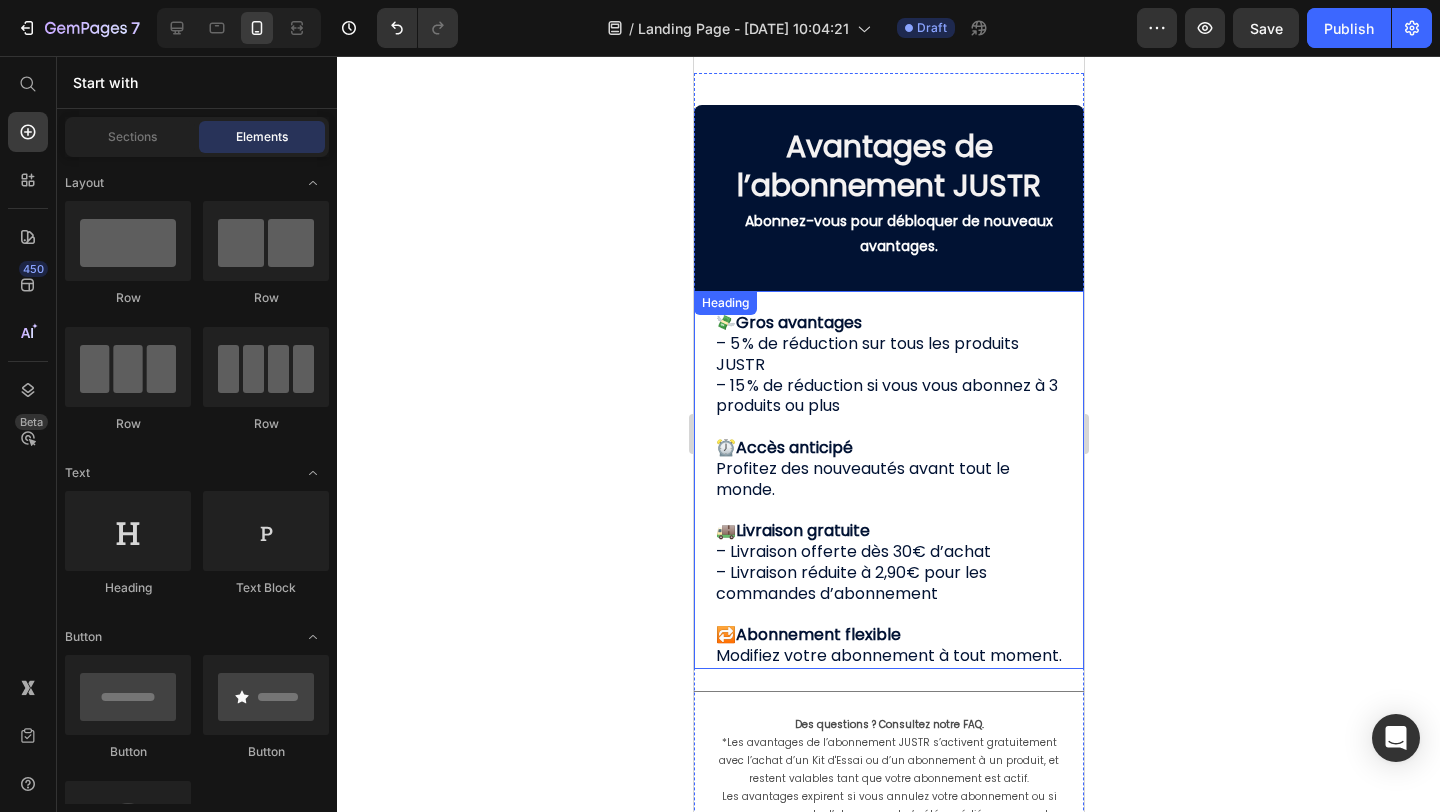 scroll, scrollTop: 1075, scrollLeft: 0, axis: vertical 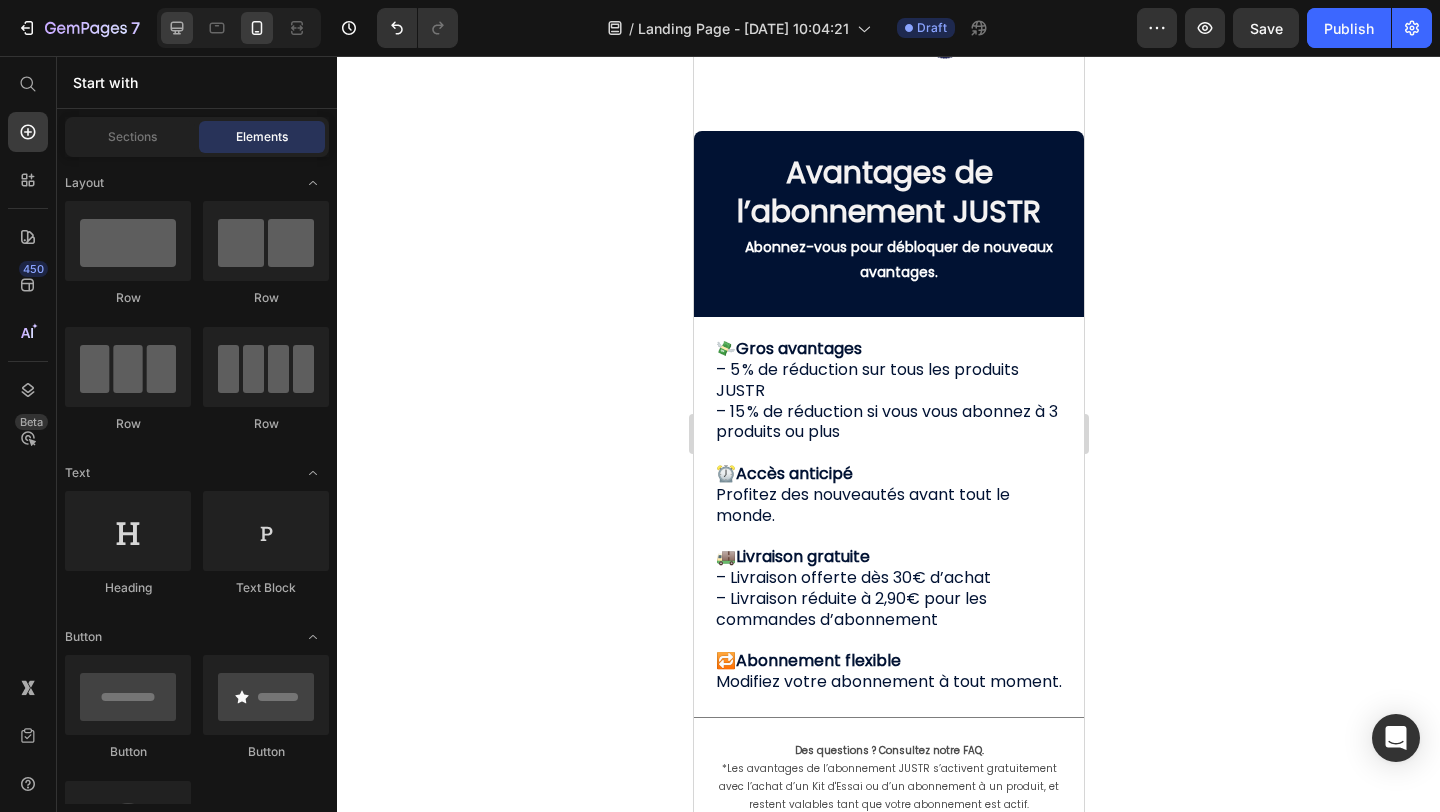 click 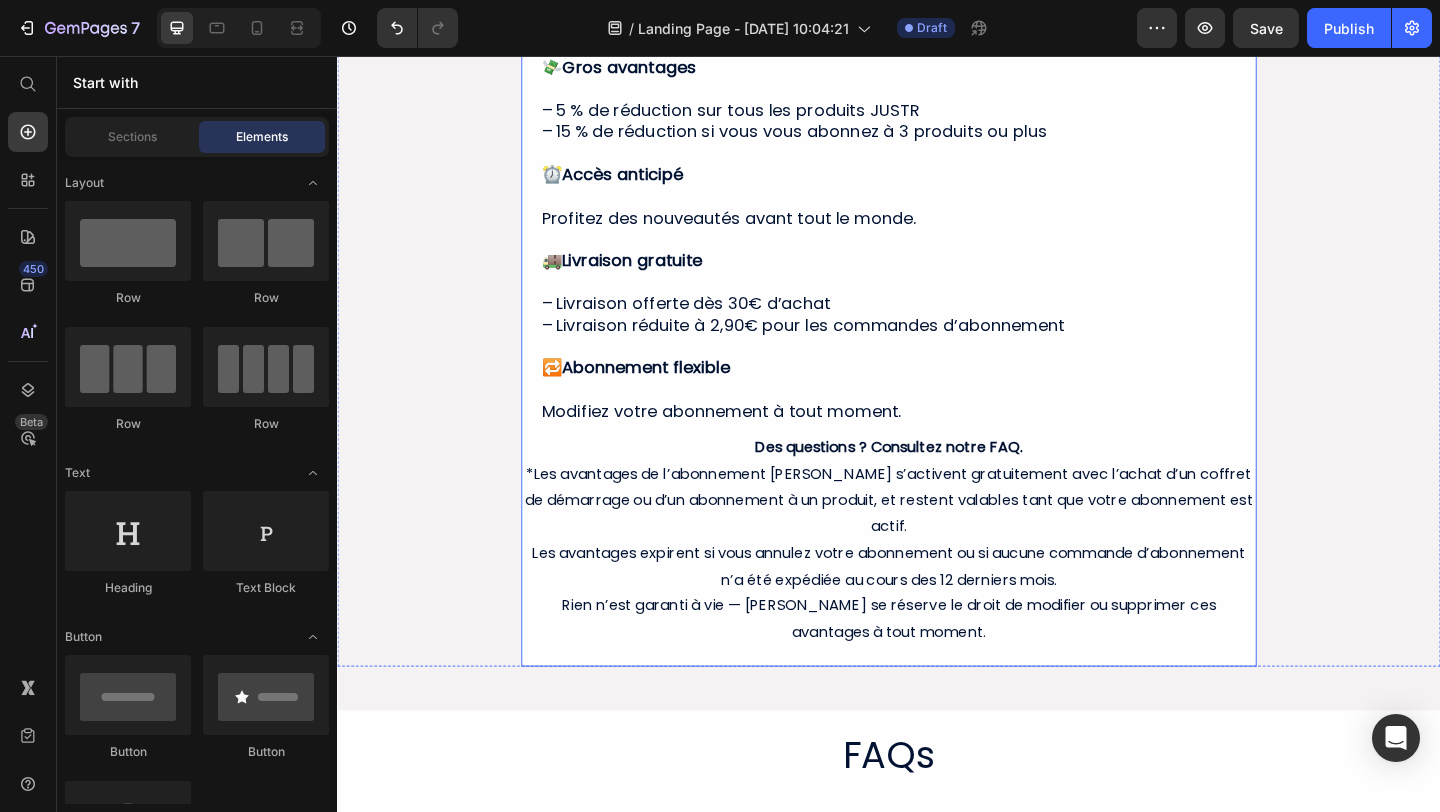scroll, scrollTop: 890, scrollLeft: 0, axis: vertical 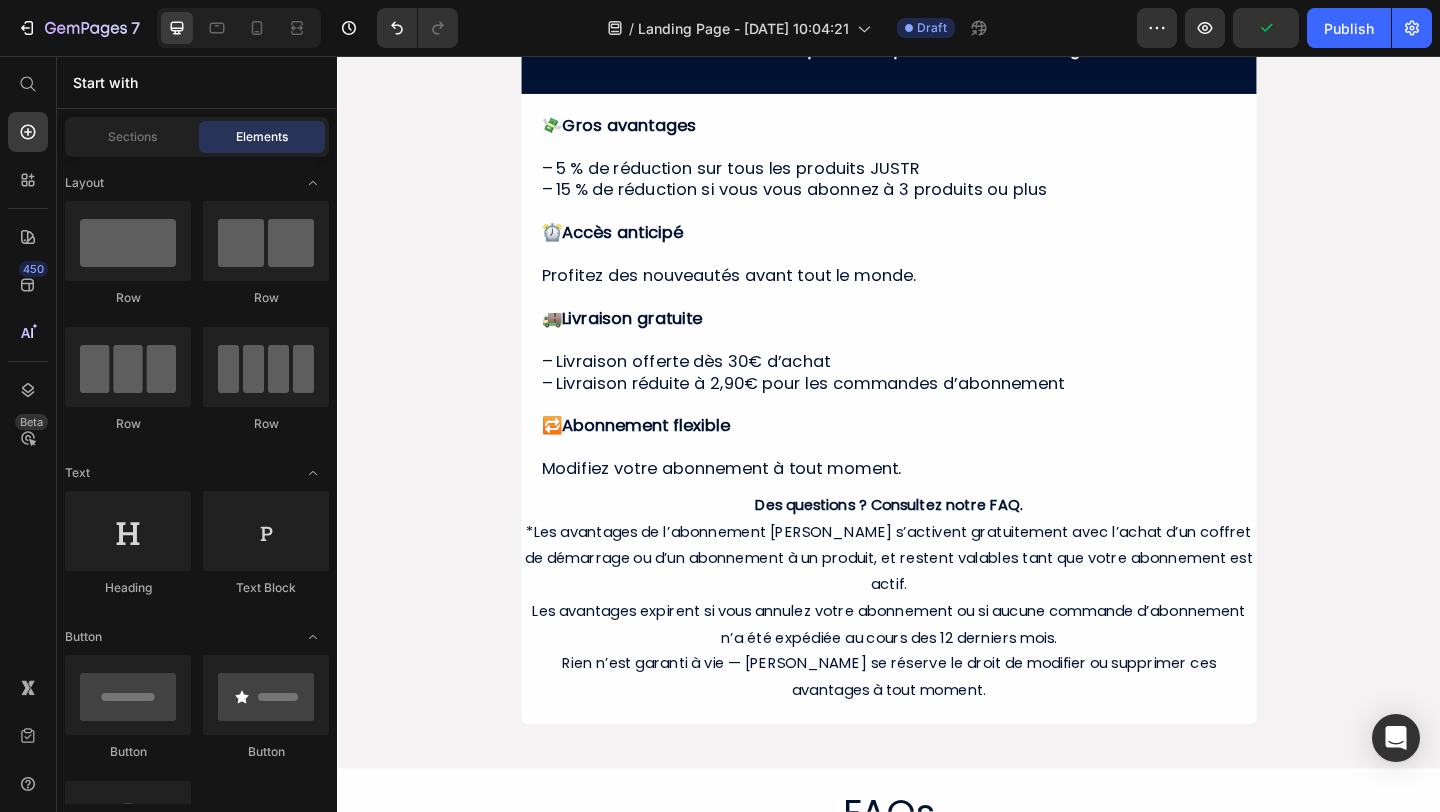 click on "450 Beta" at bounding box center [28, 434] 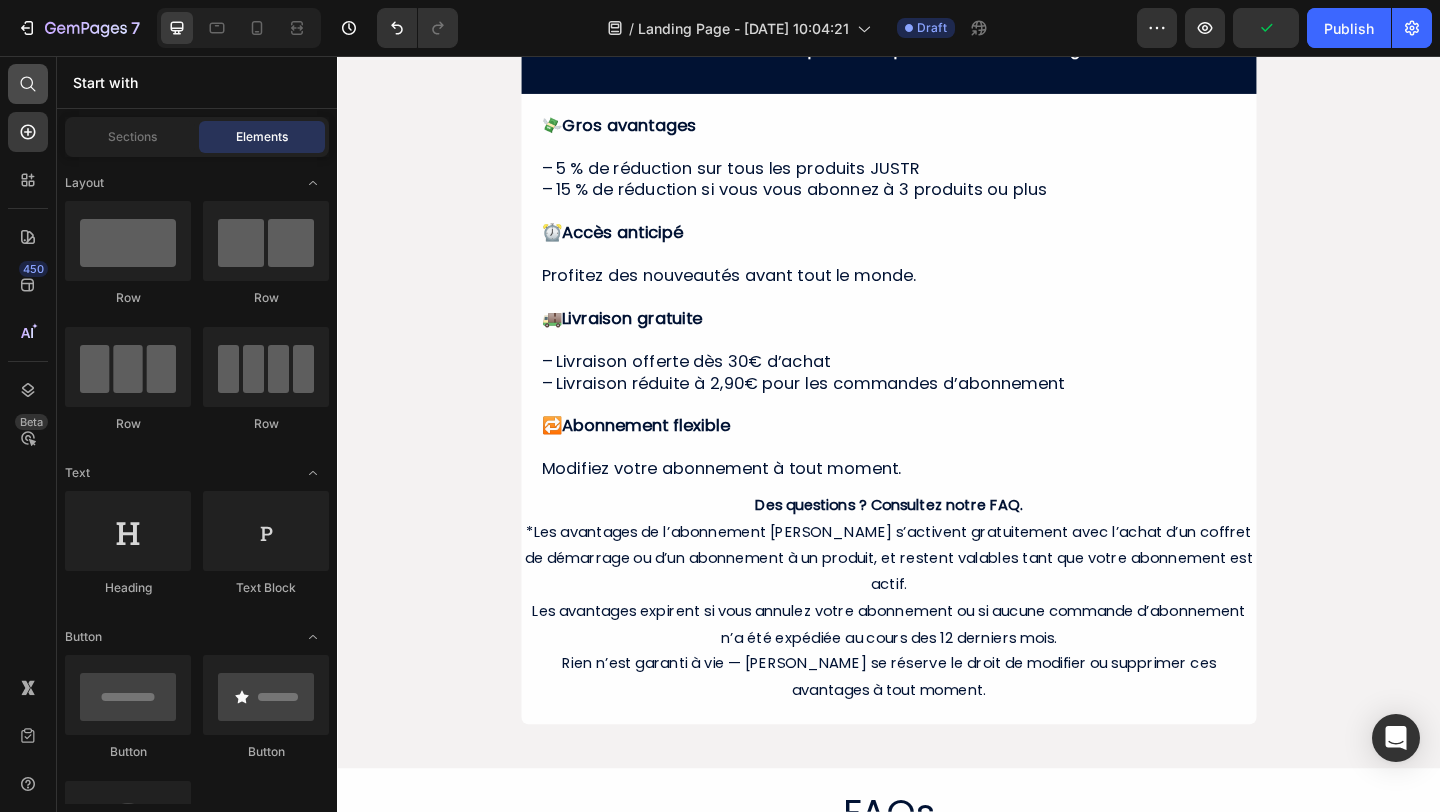 click 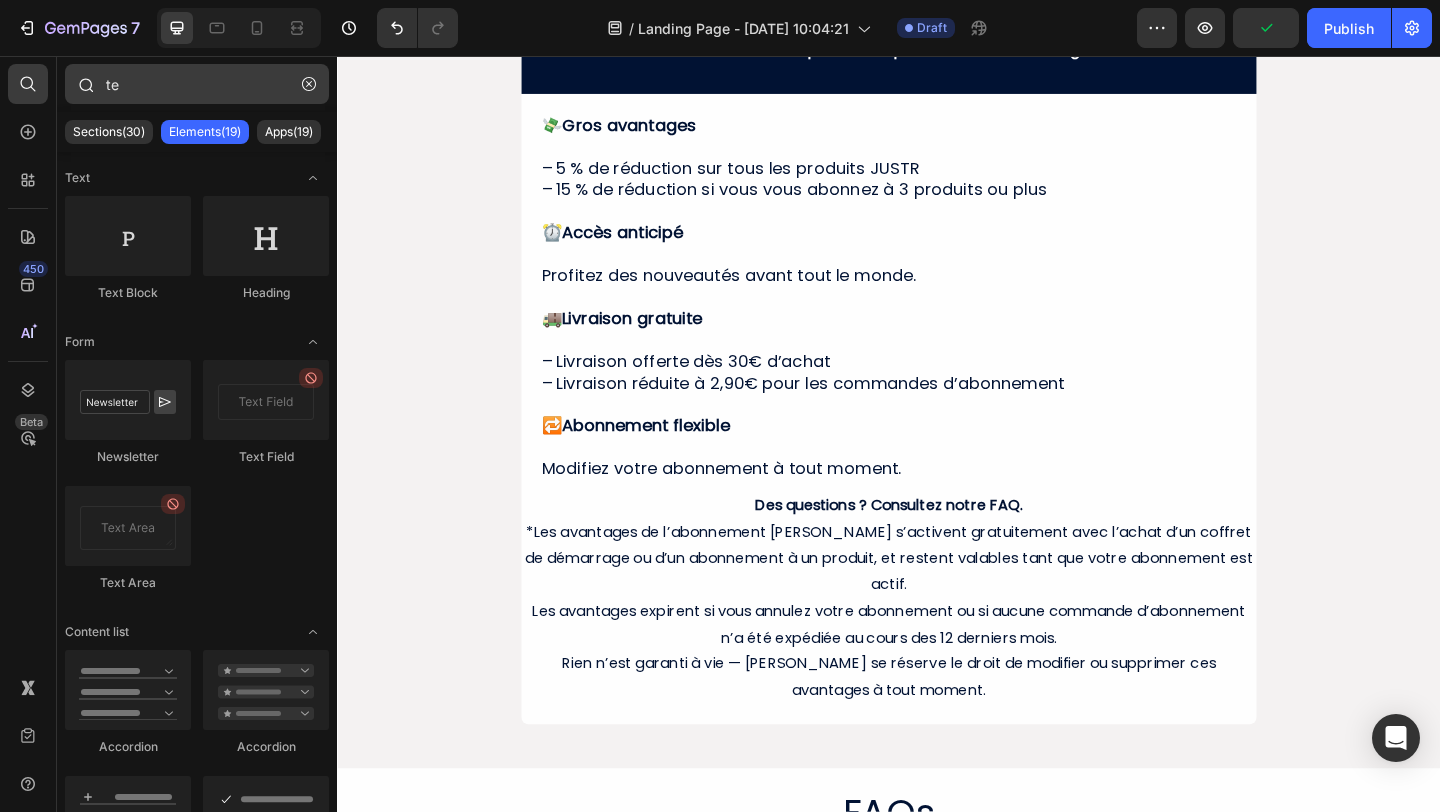 click on "te" at bounding box center (197, 84) 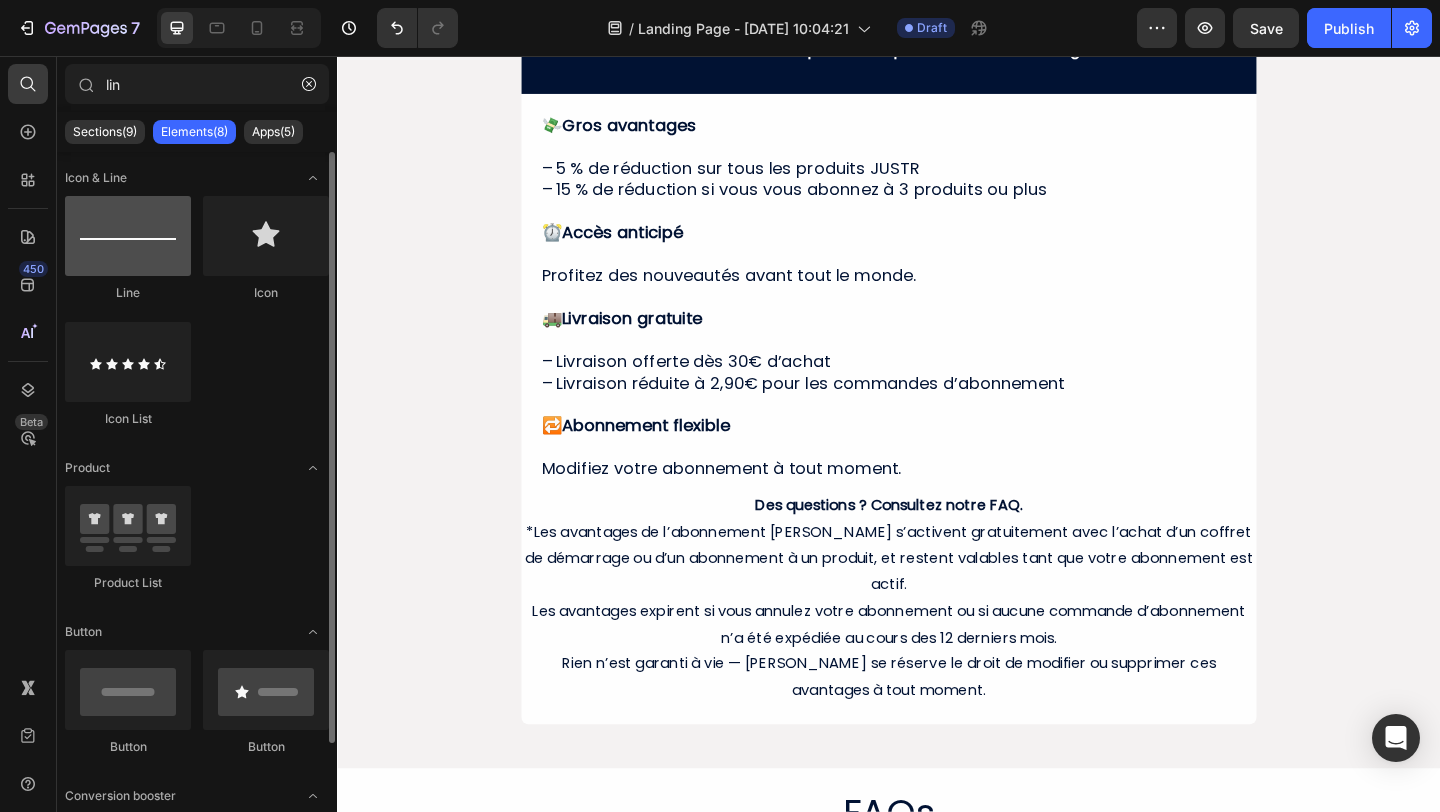 type on "lin" 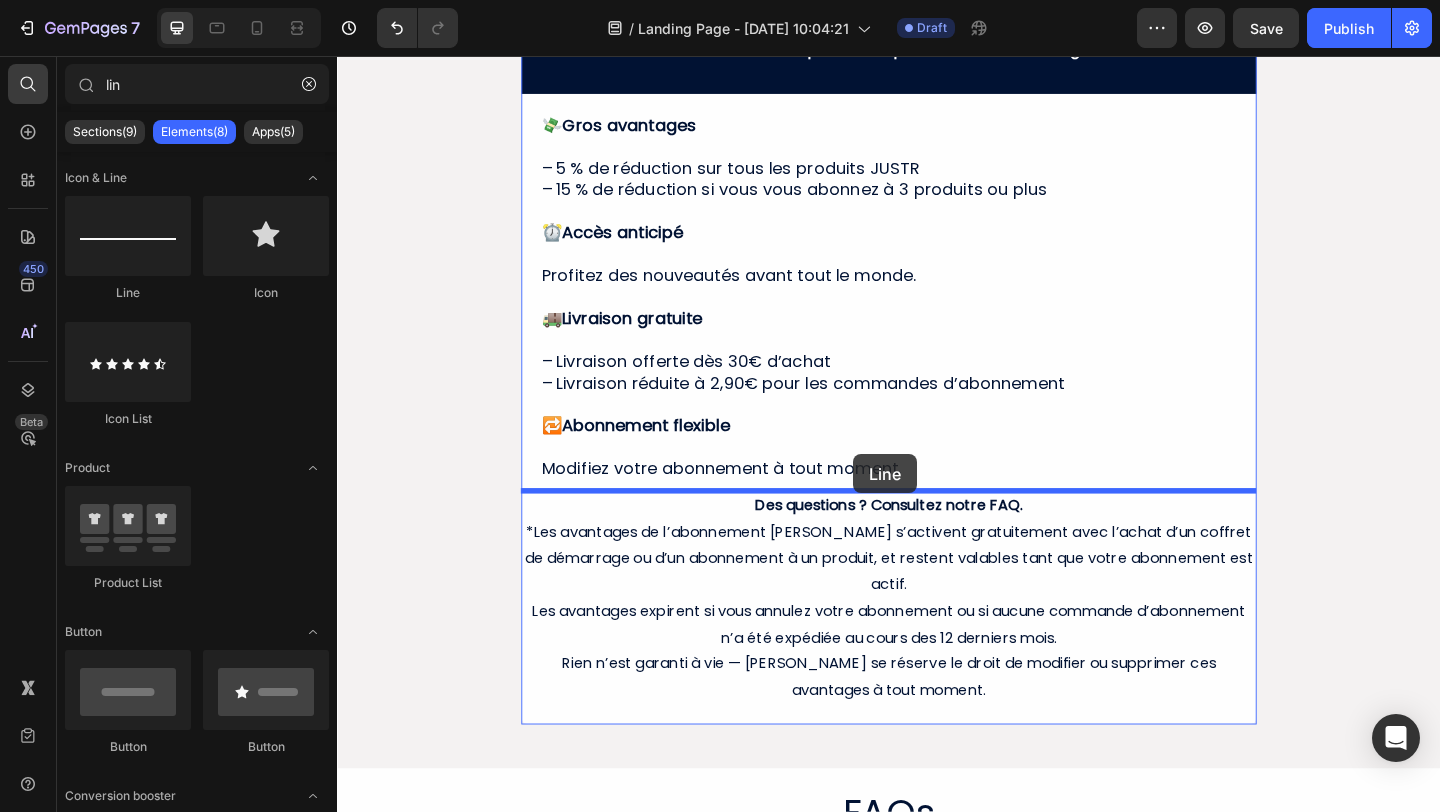 drag, startPoint x: 462, startPoint y: 283, endPoint x: 898, endPoint y: 489, distance: 482.21573 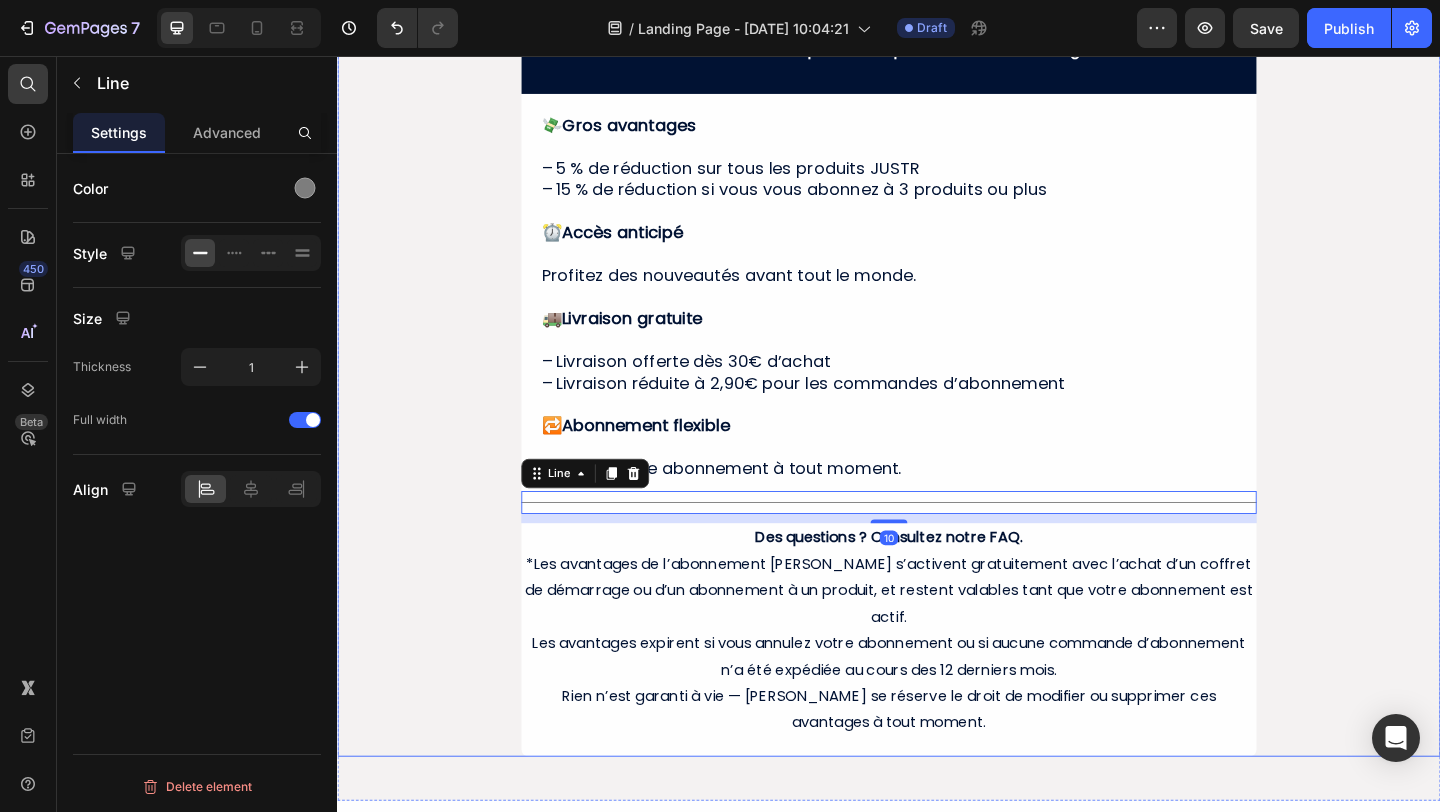 click on "Avantages de l’abonnement JUSTR Heading Abonnez-vous pour débloquer de nouveaux avantages. Text Block Row 💸  Gros avantages – 5 % de réduction sur tous les produits JUSTR – 15 % de réduction si vous vous abonnez à 3 produits ou plus ⏰  Accès anticipé Profitez des nouveautés avant tout le monde. 🚚  Livraison gratuite – Livraison offerte dès 30€ d’achat – Livraison réduite à 2,90€ pour les commandes d’abonnement 🔁  Abonnement flexible Modifiez votre abonnement à tout moment. Heading                Title Line   10 Des questions ? Consultez notre FAQ. *Les avantages de l’abonnement [PERSON_NAME] s’activent gratuitement avec l’achat d’un coffret de démarrage ou d’un abonnement à un produit, et restent valables tant que votre abonnement est actif. Les avantages expirent si vous annulez votre abonnement ou si aucune commande d’abonnement n’a été expédiée au cours des 12 derniers mois. Text Block Row Row" at bounding box center [937, 388] 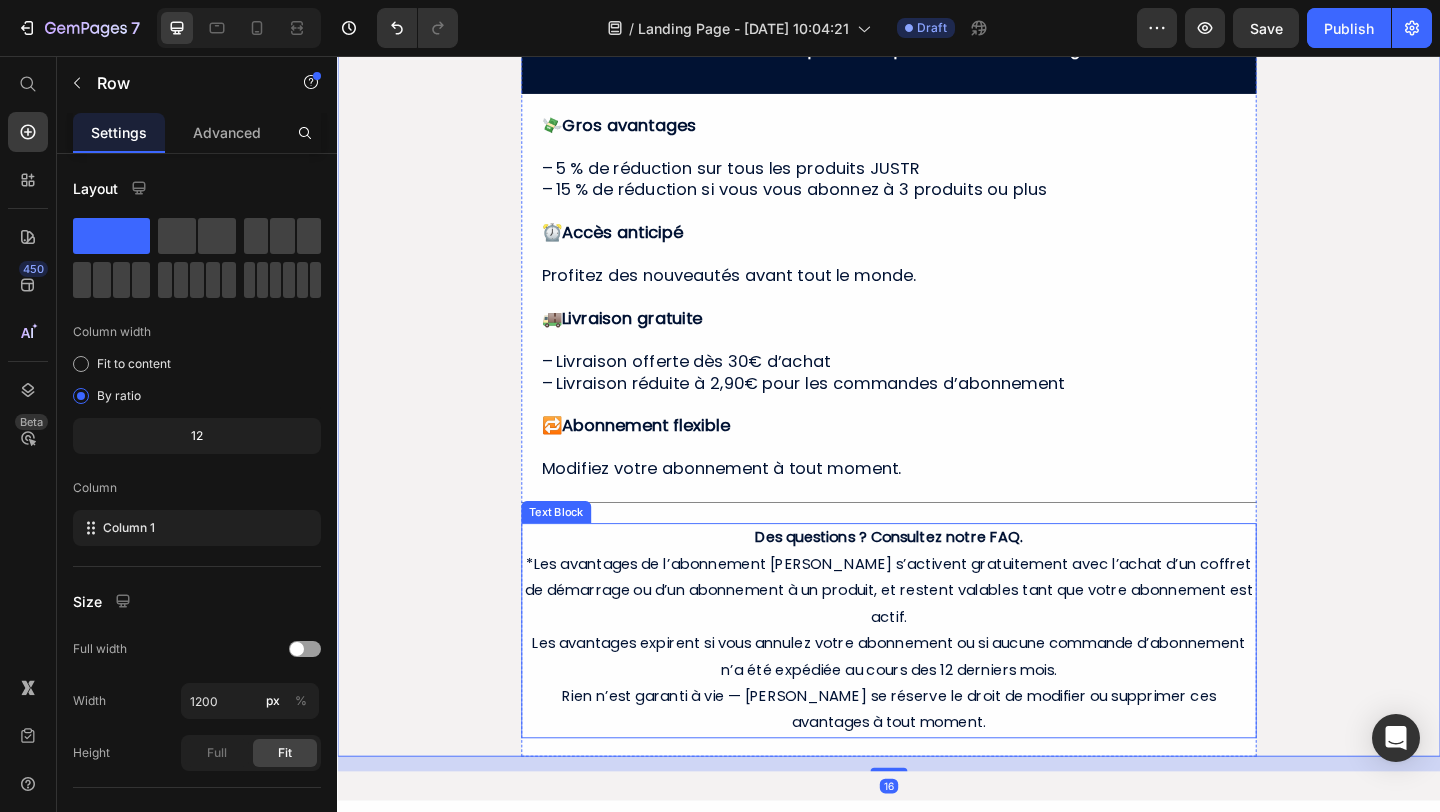 scroll, scrollTop: 956, scrollLeft: 0, axis: vertical 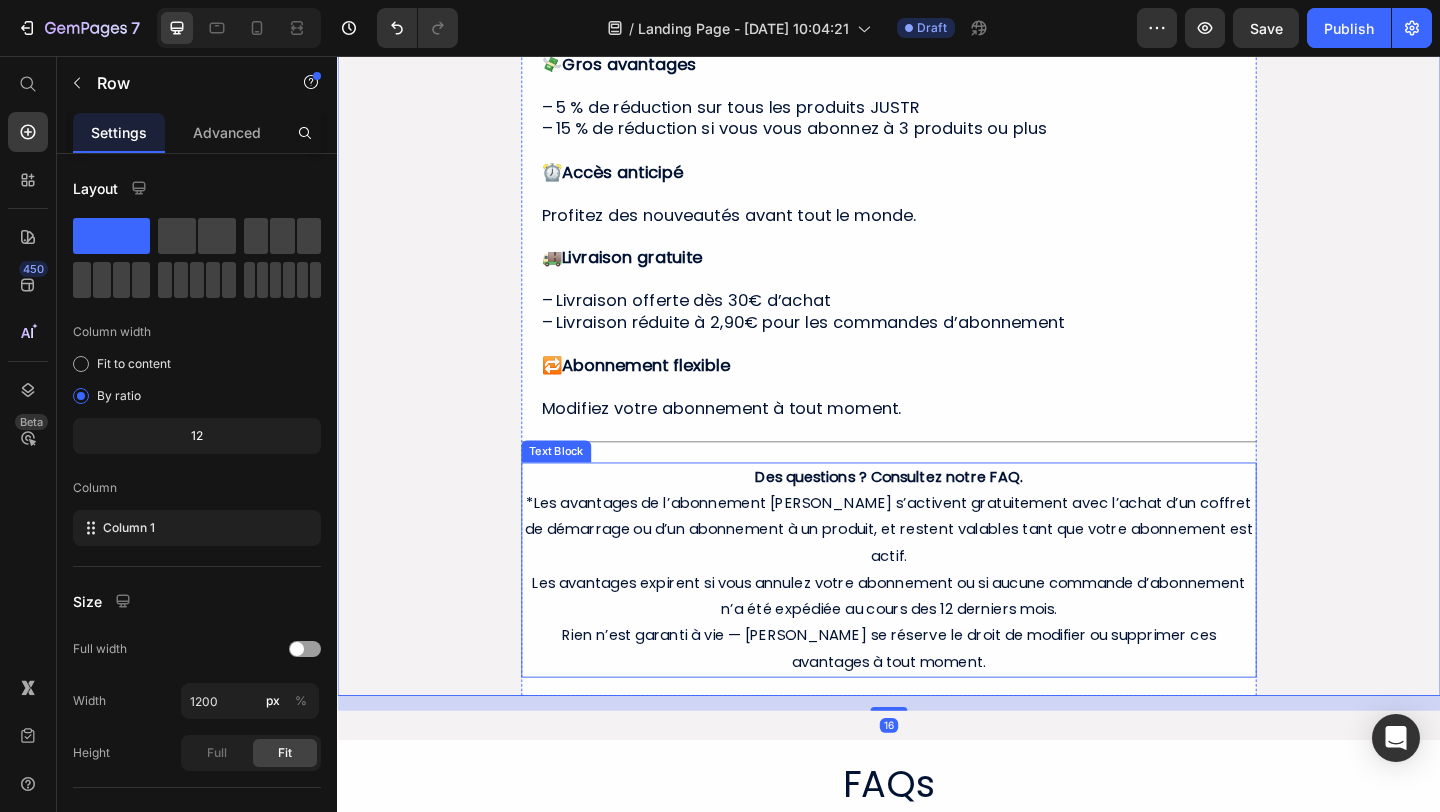 click on "Des questions ? Consultez notre FAQ. *Les avantages de l’abonnement [PERSON_NAME] s’activent gratuitement avec l’achat d’un coffret de démarrage ou d’un abonnement à un produit, et restent valables tant que votre abonnement est actif. Les avantages expirent si vous annulez votre abonnement ou si aucune commande d’abonnement n’a été expédiée au cours des 12 derniers mois. Rien n’est garanti à vie — [PERSON_NAME] se réserve le droit de modifier ou supprimer ces avantages à tout moment." at bounding box center [937, 615] 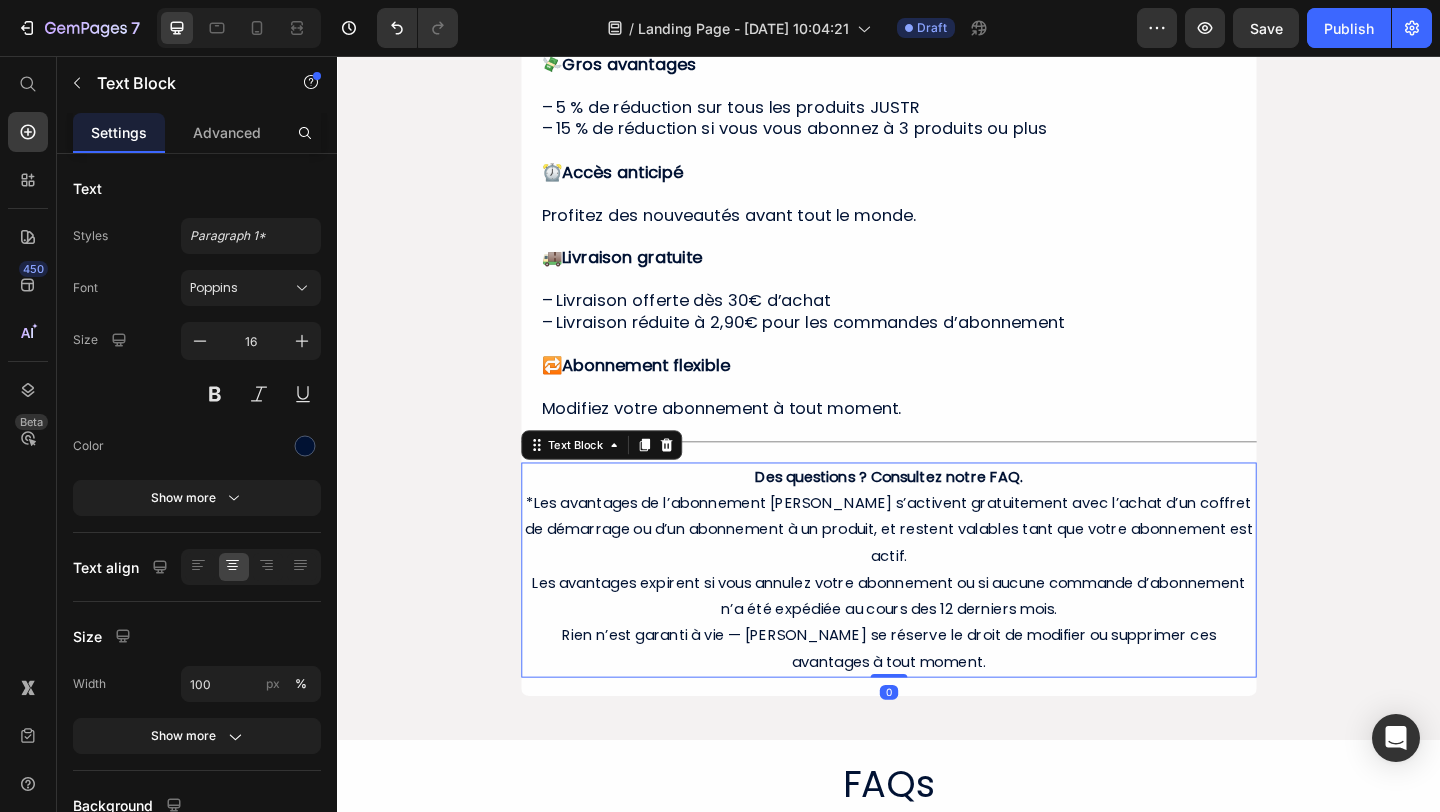 click on "Des questions ? Consultez notre FAQ. *Les avantages de l’abonnement [PERSON_NAME] s’activent gratuitement avec l’achat d’un coffret de démarrage ou d’un abonnement à un produit, et restent valables tant que votre abonnement est actif. Les avantages expirent si vous annulez votre abonnement ou si aucune commande d’abonnement n’a été expédiée au cours des 12 derniers mois. Rien n’est garanti à vie — [PERSON_NAME] se réserve le droit de modifier ou supprimer ces avantages à tout moment." at bounding box center (937, 615) 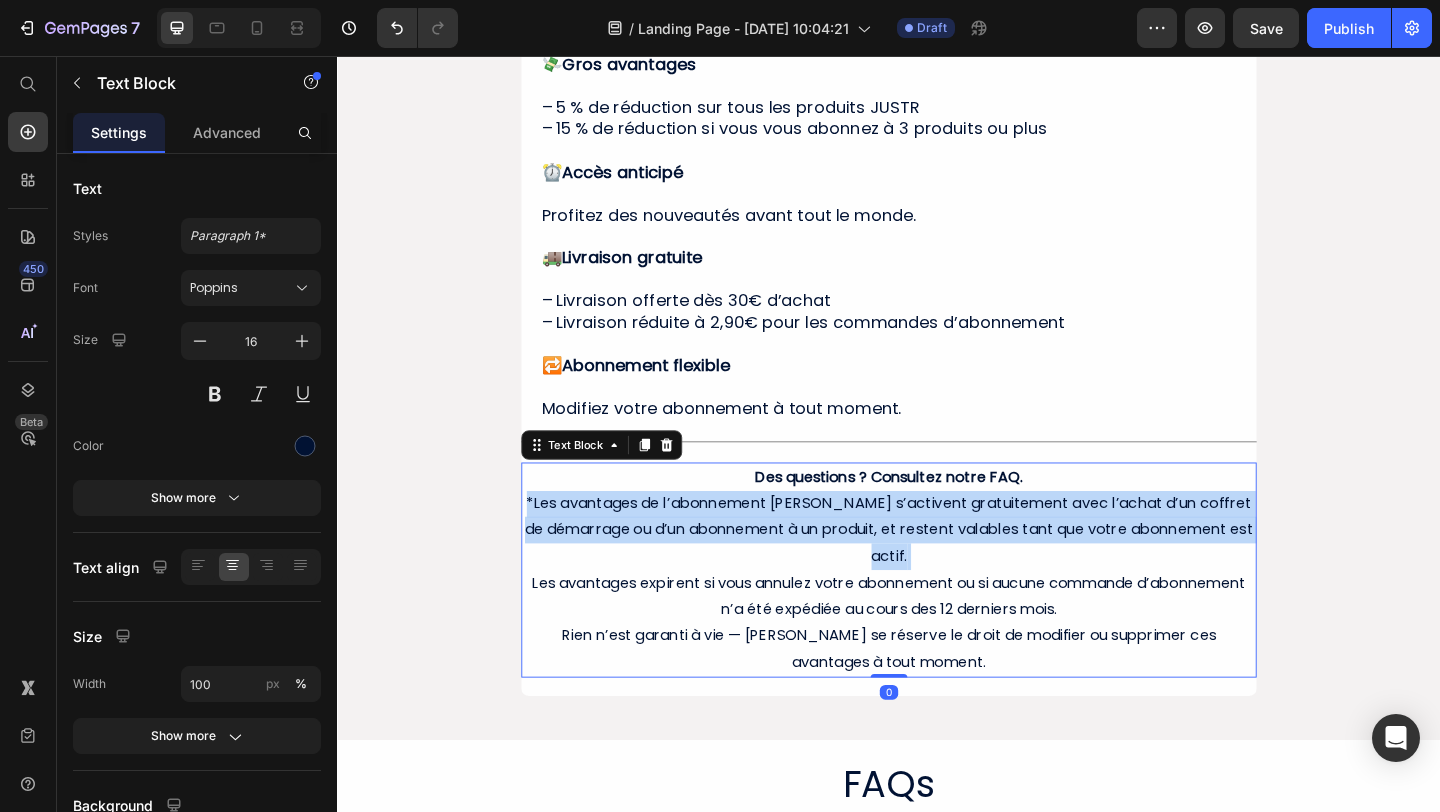 click on "Des questions ? Consultez notre FAQ. *Les avantages de l’abonnement [PERSON_NAME] s’activent gratuitement avec l’achat d’un coffret de démarrage ou d’un abonnement à un produit, et restent valables tant que votre abonnement est actif. Les avantages expirent si vous annulez votre abonnement ou si aucune commande d’abonnement n’a été expédiée au cours des 12 derniers mois. Rien n’est garanti à vie — [PERSON_NAME] se réserve le droit de modifier ou supprimer ces avantages à tout moment." at bounding box center [937, 615] 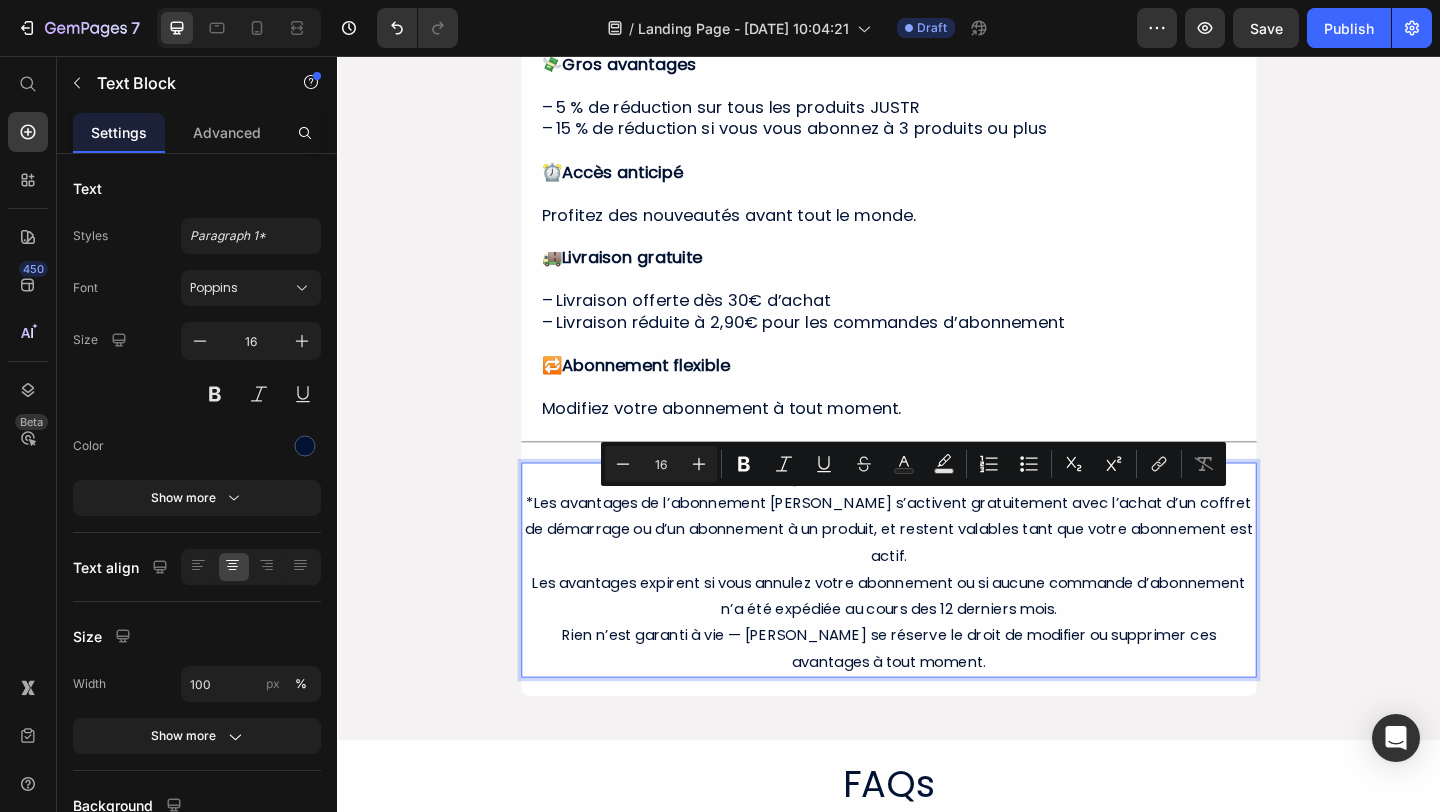click on "Des questions ? Consultez notre FAQ. *Les avantages de l’abonnement [PERSON_NAME] s’activent gratuitement avec l’achat d’un coffret de démarrage ou d’un abonnement à un produit, et restent valables tant que votre abonnement est actif. Les avantages expirent si vous annulez votre abonnement ou si aucune commande d’abonnement n’a été expédiée au cours des 12 derniers mois. Rien n’est garanti à vie — [PERSON_NAME] se réserve le droit de modifier ou supprimer ces avantages à tout moment." at bounding box center (937, 615) 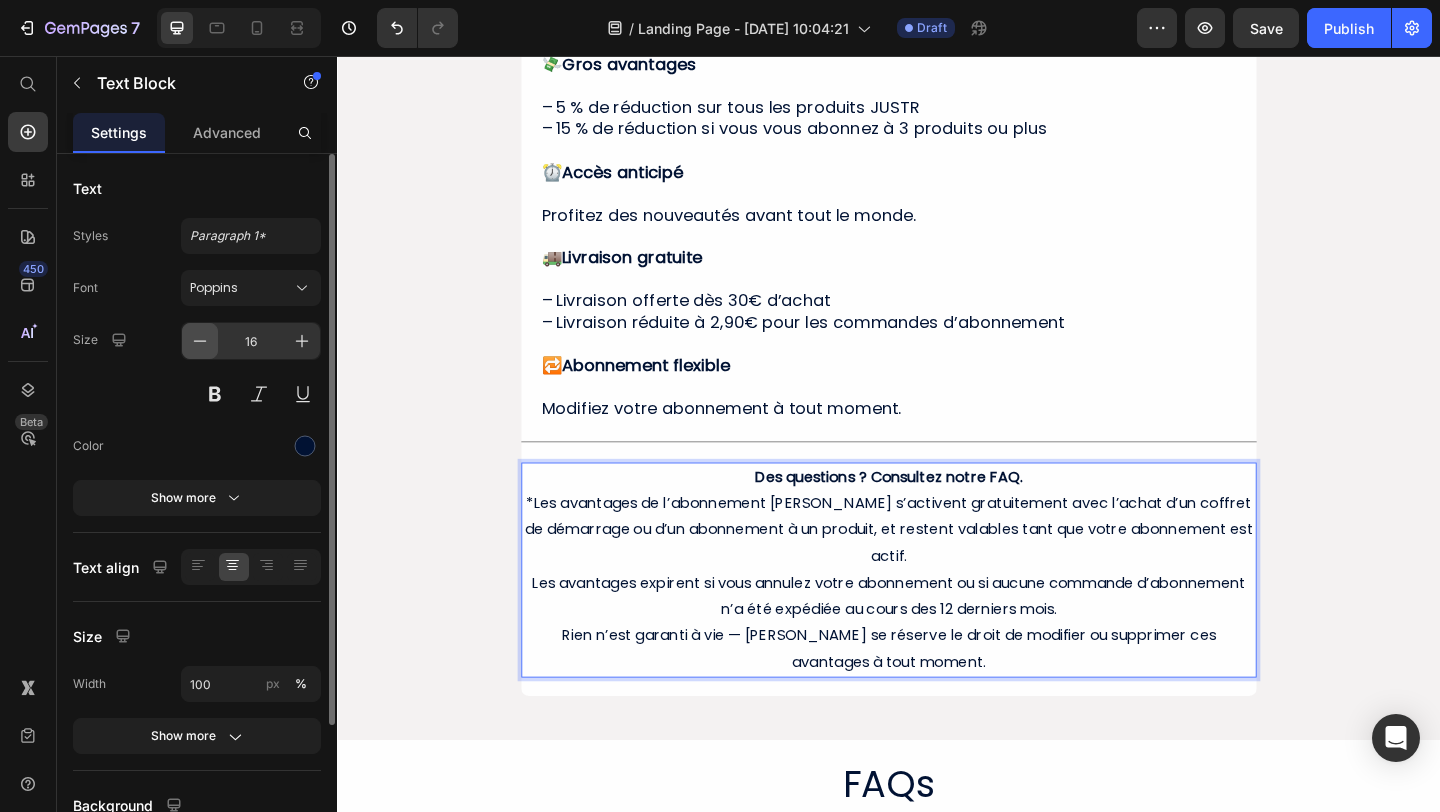click 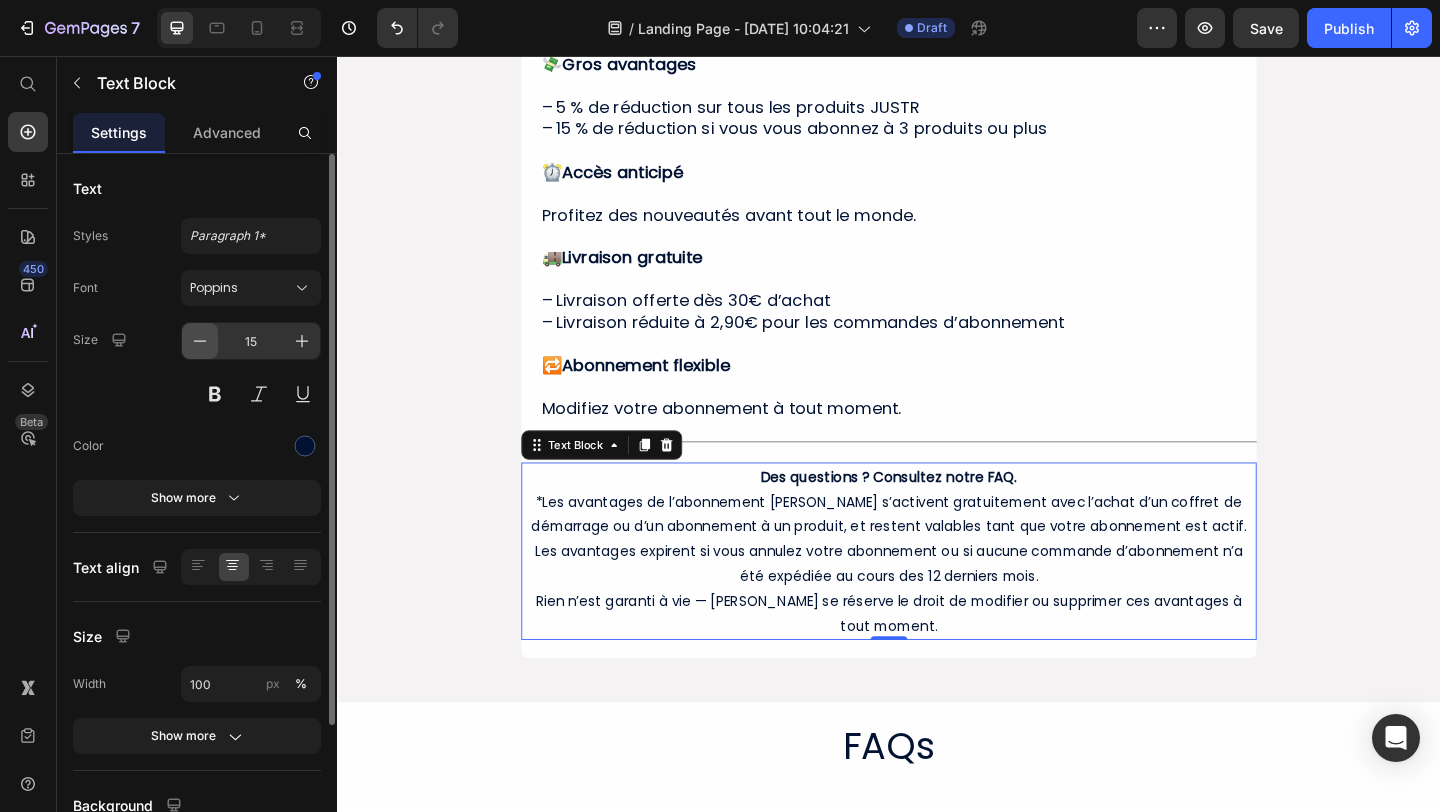 click 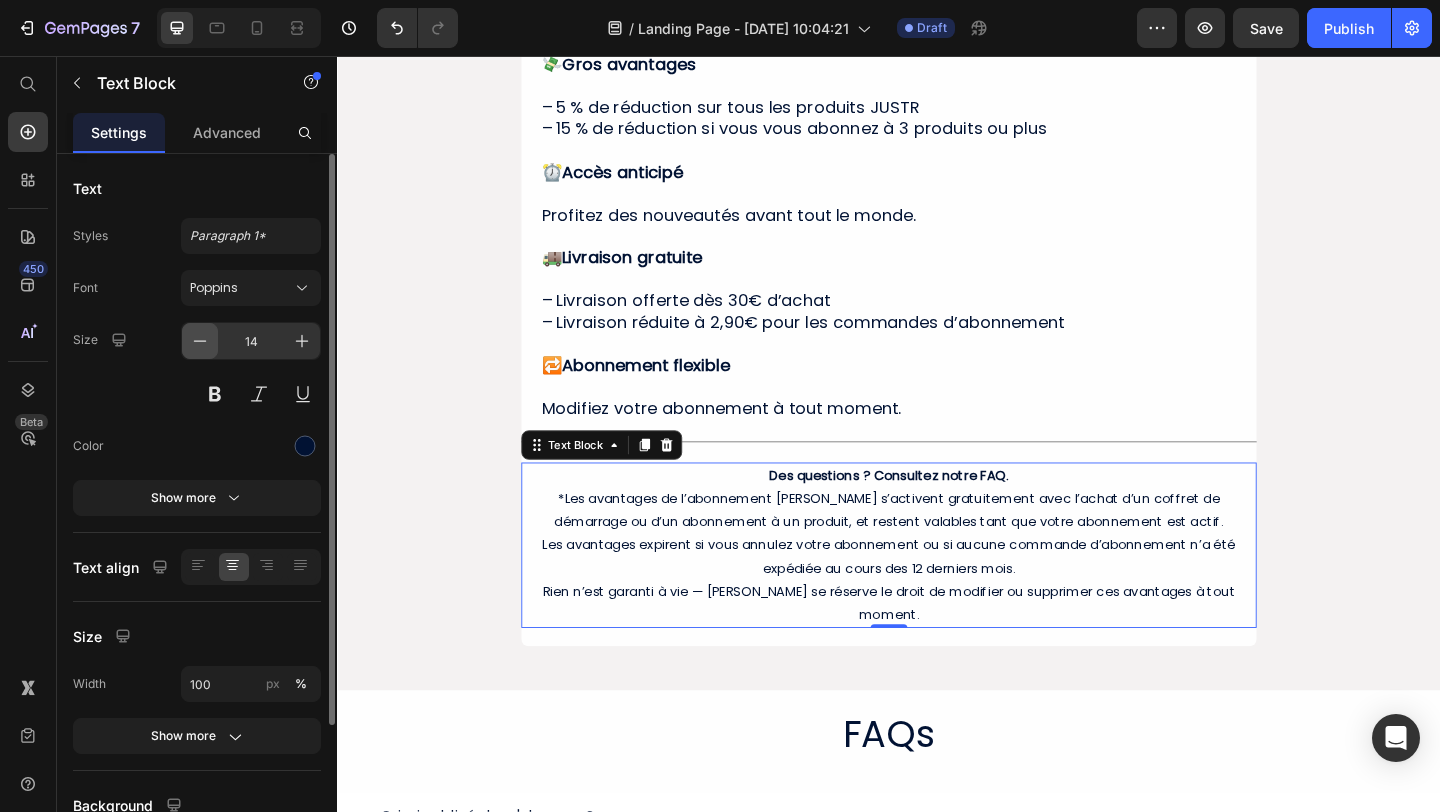 click 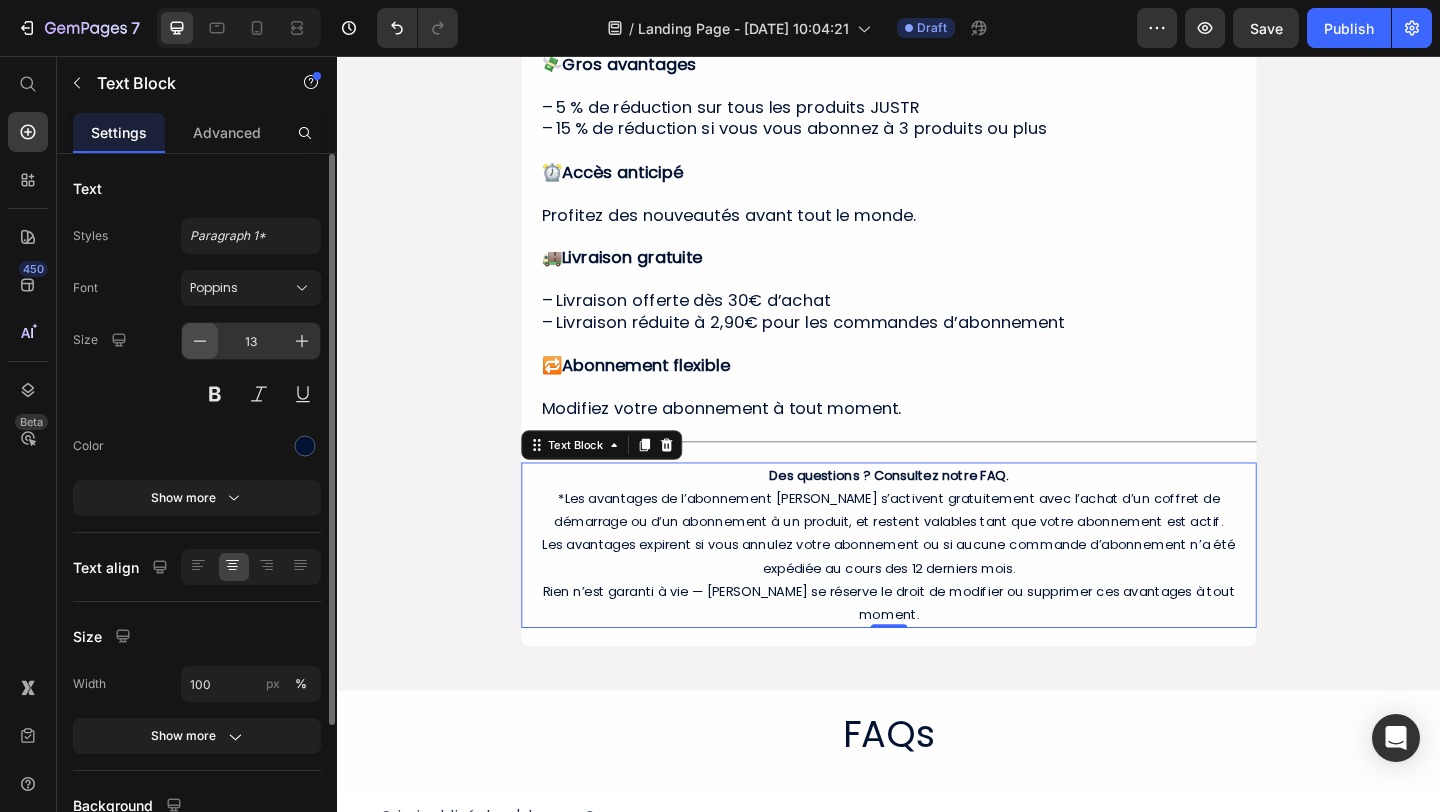 click 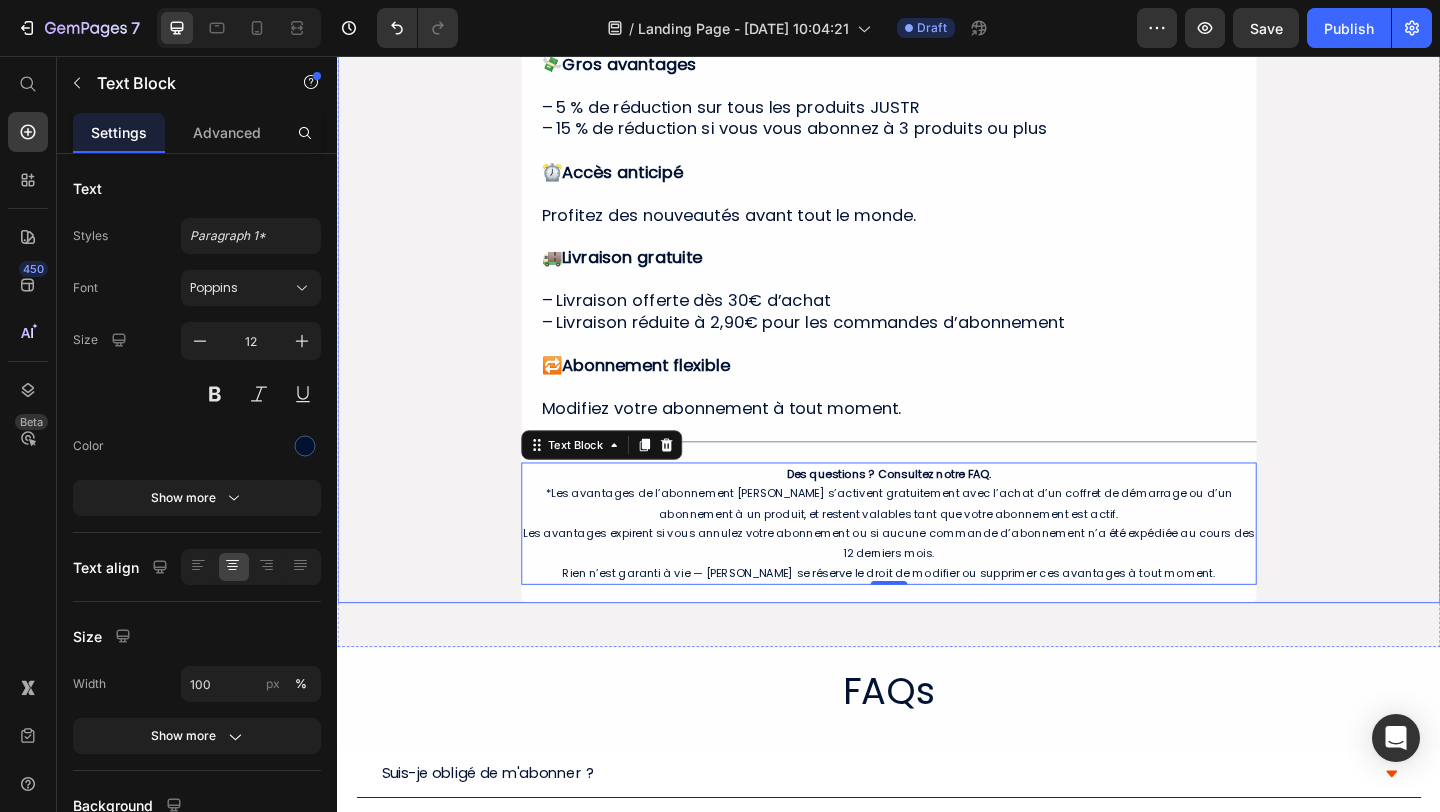 click on "Avantages de l’abonnement JUSTR Heading Abonnez-vous pour débloquer de nouveaux avantages. Text Block Row 💸  Gros avantages – 5 % de réduction sur tous les produits JUSTR – 15 % de réduction si vous vous abonnez à 3 produits ou plus ⏰  Accès anticipé Profitez des nouveautés avant tout le monde. 🚚  Livraison gratuite – Livraison offerte dès 30€ d’achat – Livraison réduite à 2,90€ pour les commandes d’abonnement 🔁  Abonnement flexible Modifiez votre abonnement à tout moment. Heading                Title Line Des questions ? Consultez notre FAQ. *Les avantages de l’abonnement [PERSON_NAME] s’activent gratuitement avec l’achat d’un coffret de démarrage ou d’un abonnement à un produit, et restent valables tant que votre abonnement est actif. Les avantages expirent si vous annulez votre abonnement ou si aucune commande d’abonnement n’a été expédiée au cours des 12 derniers mois. Text Block   0 Row Row" at bounding box center [937, 271] 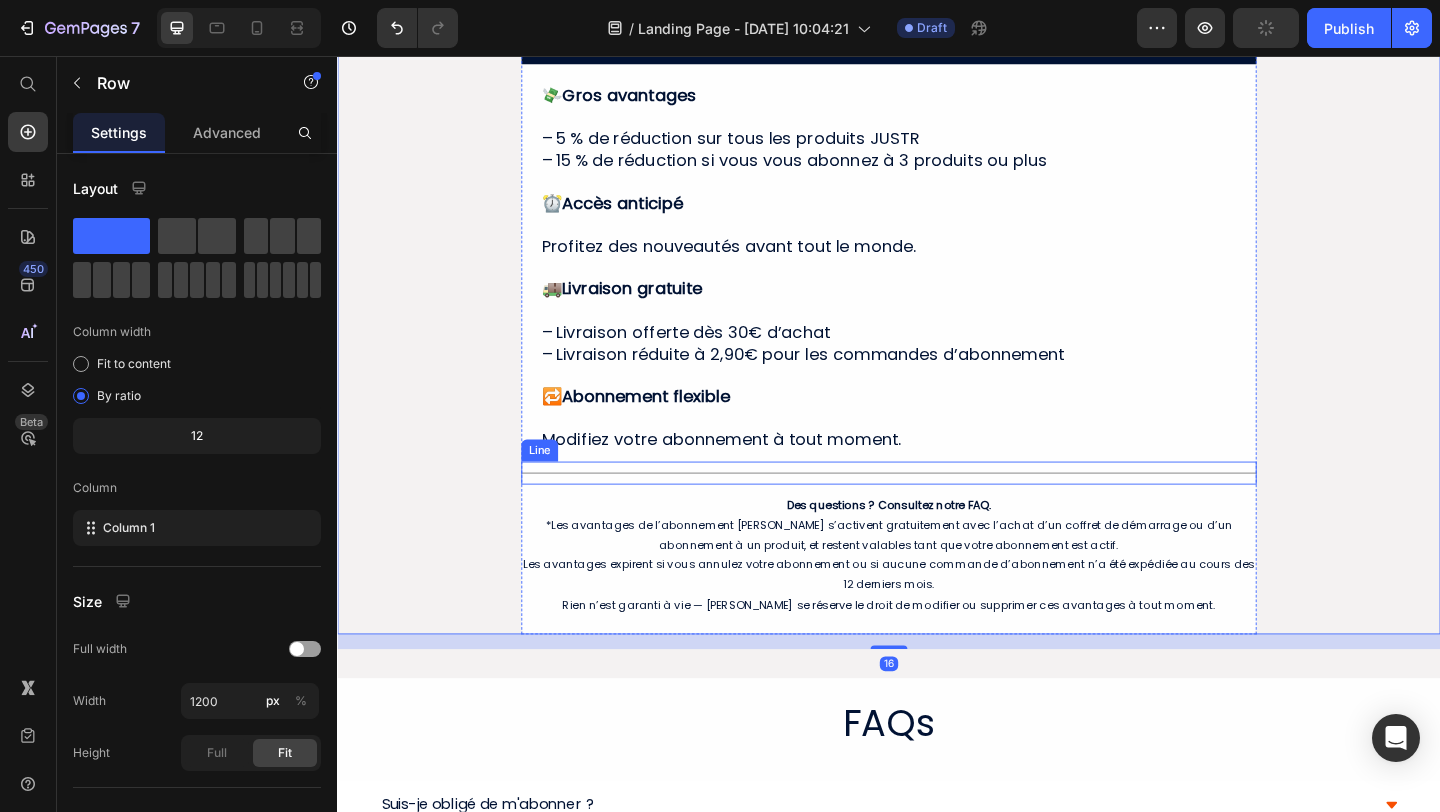 scroll, scrollTop: 879, scrollLeft: 0, axis: vertical 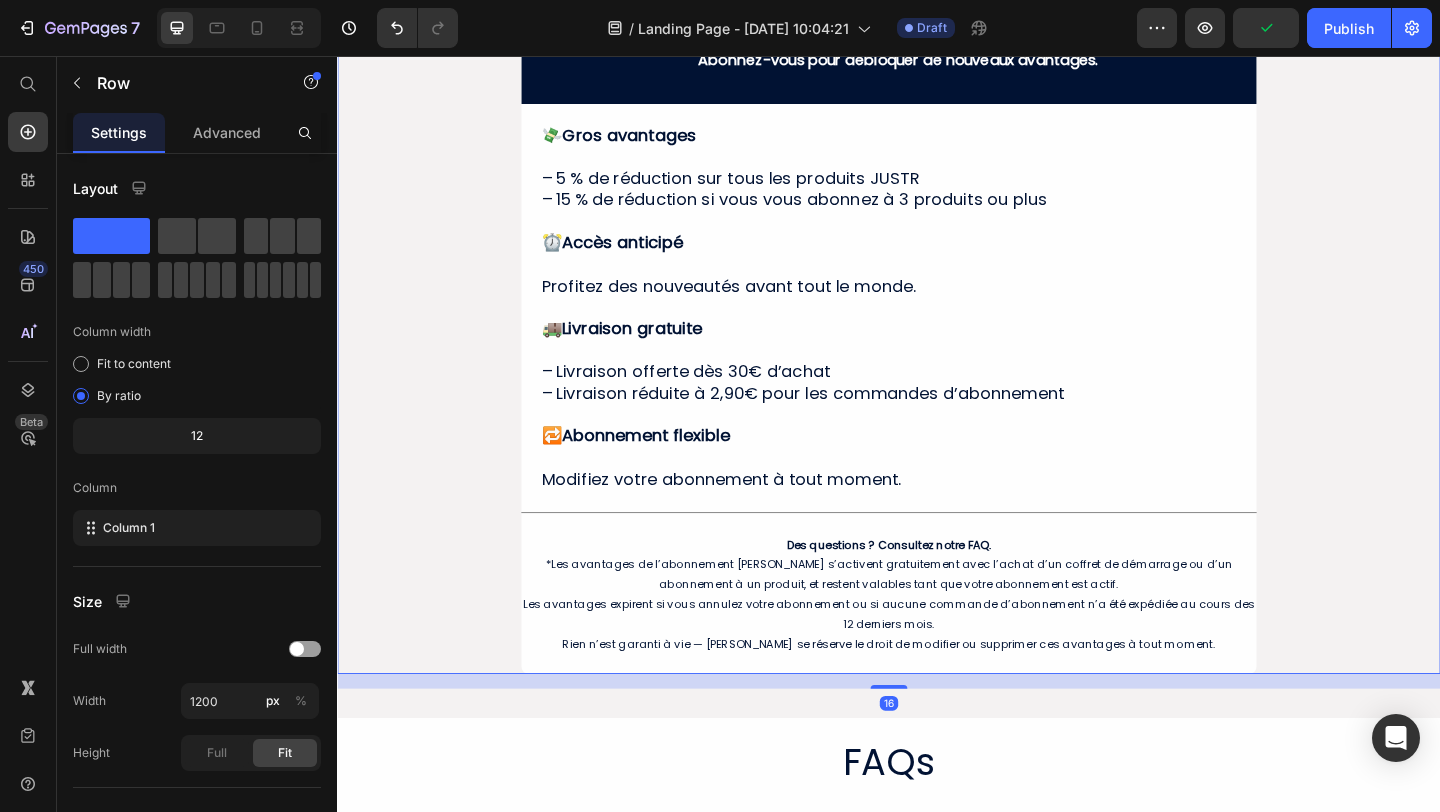 click on "Avantages de l’abonnement JUSTR Heading Abonnez-vous pour débloquer de nouveaux avantages. Text Block Row 💸  Gros avantages – 5 % de réduction sur tous les produits JUSTR – 15 % de réduction si vous vous abonnez à 3 produits ou plus ⏰  Accès anticipé Profitez des nouveautés avant tout le monde. 🚚  Livraison gratuite – Livraison offerte dès 30€ d’achat – Livraison réduite à 2,90€ pour les commandes d’abonnement 🔁  Abonnement flexible Modifiez votre abonnement à tout moment. Heading                Title Line Des questions ? Consultez notre FAQ. *Les avantages de l’abonnement [PERSON_NAME] s’activent gratuitement avec l’achat d’un coffret de démarrage ou d’un abonnement à un produit, et restent valables tant que votre abonnement est actif. Les avantages expirent si vous annulez votre abonnement ou si aucune commande d’abonnement n’a été expédiée au cours des 12 derniers mois. Text Block Row Row   16" at bounding box center [937, 348] 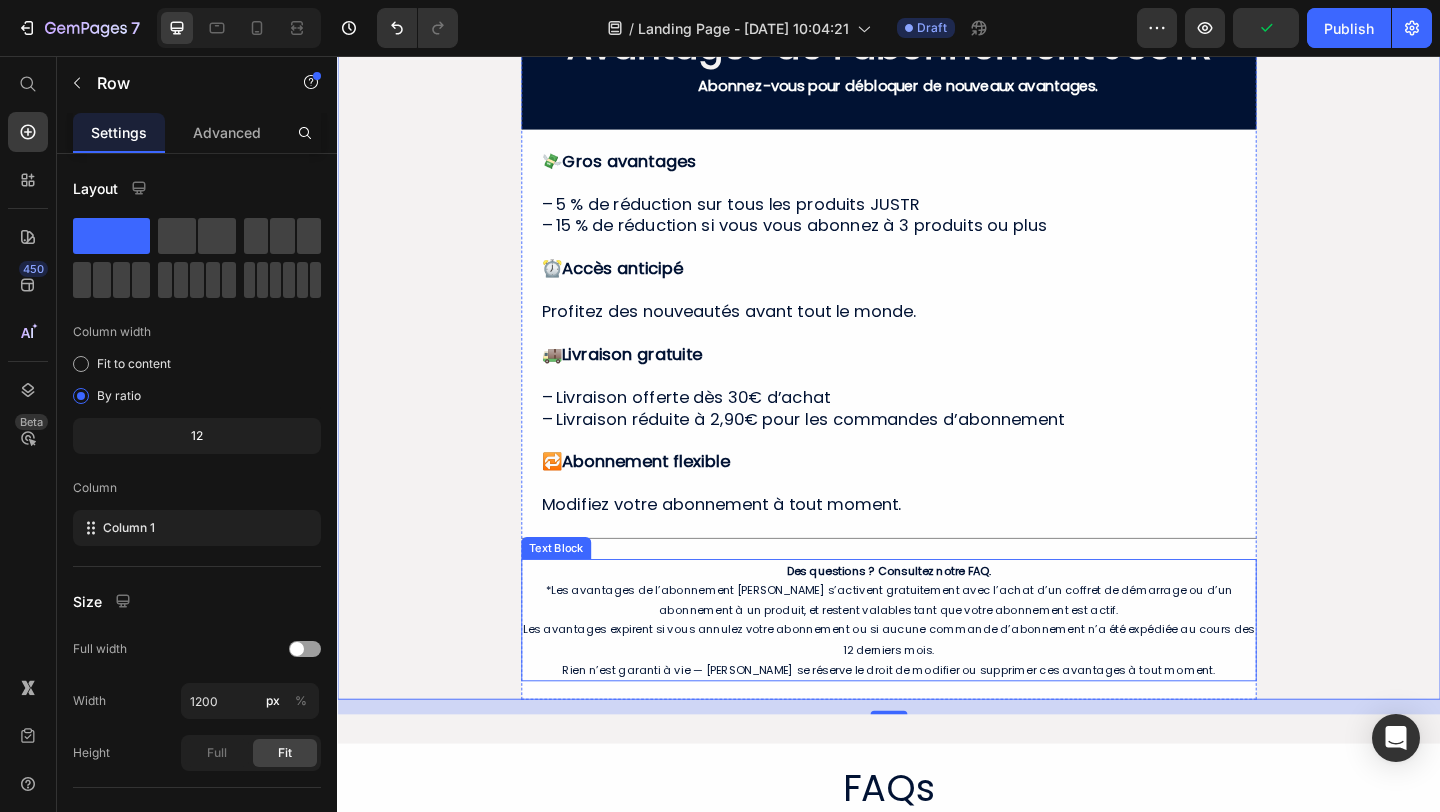 scroll, scrollTop: 824, scrollLeft: 0, axis: vertical 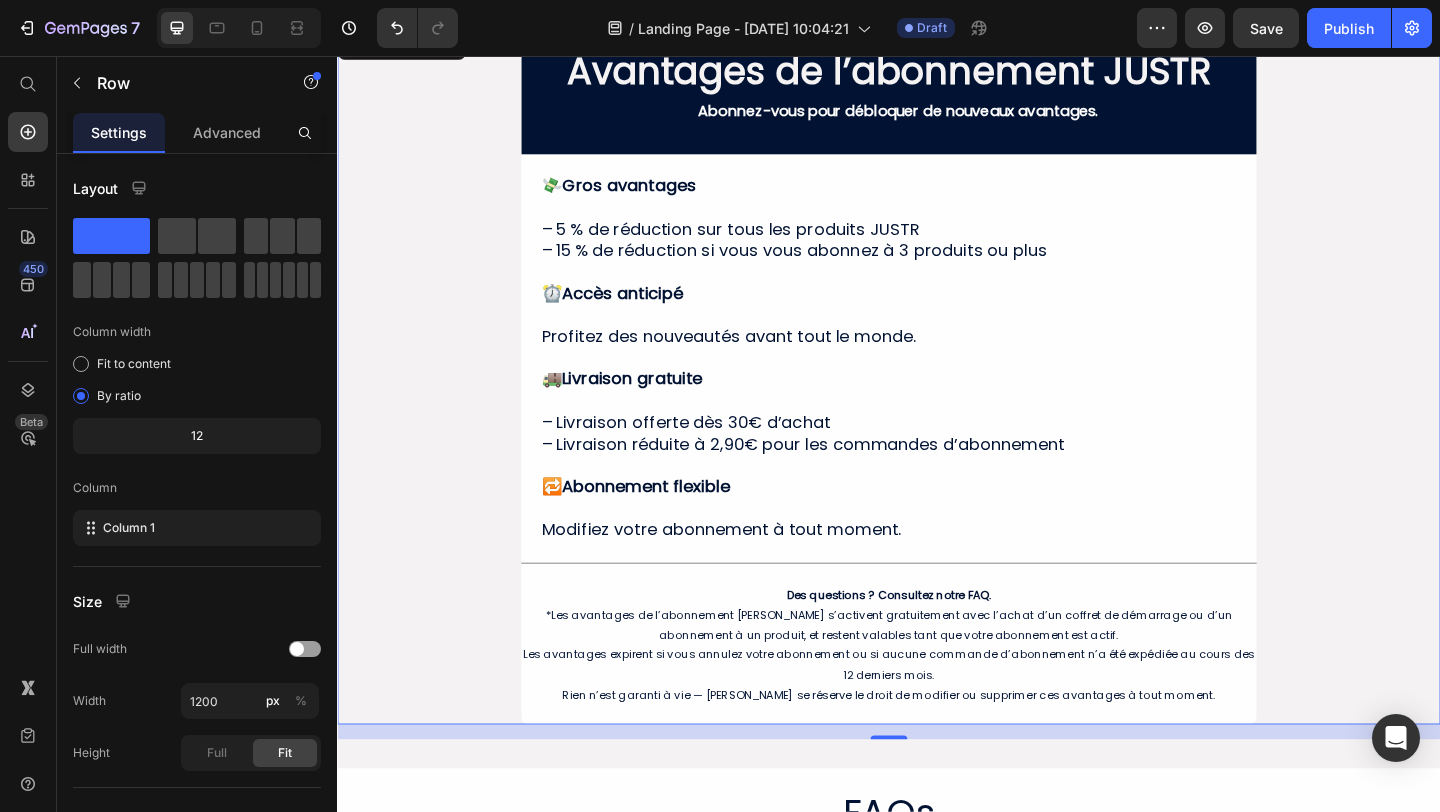click on "Avantages de l’abonnement JUSTR Heading Abonnez-vous pour débloquer de nouveaux avantages. Text Block Row 💸  Gros avantages – 5 % de réduction sur tous les produits JUSTR – 15 % de réduction si vous vous abonnez à 3 produits ou plus ⏰  Accès anticipé Profitez des nouveautés avant tout le monde. 🚚  Livraison gratuite – Livraison offerte dès 30€ d’achat – Livraison réduite à 2,90€ pour les commandes d’abonnement 🔁  Abonnement flexible Modifiez votre abonnement à tout moment. Heading                Title Line Des questions ? Consultez notre FAQ. *Les avantages de l’abonnement [PERSON_NAME] s’activent gratuitement avec l’achat d’un coffret de démarrage ou d’un abonnement à un produit, et restent valables tant que votre abonnement est actif. Les avantages expirent si vous annulez votre abonnement ou si aucune commande d’abonnement n’a été expédiée au cours des 12 derniers mois. Text Block Row Row   16" at bounding box center [937, 403] 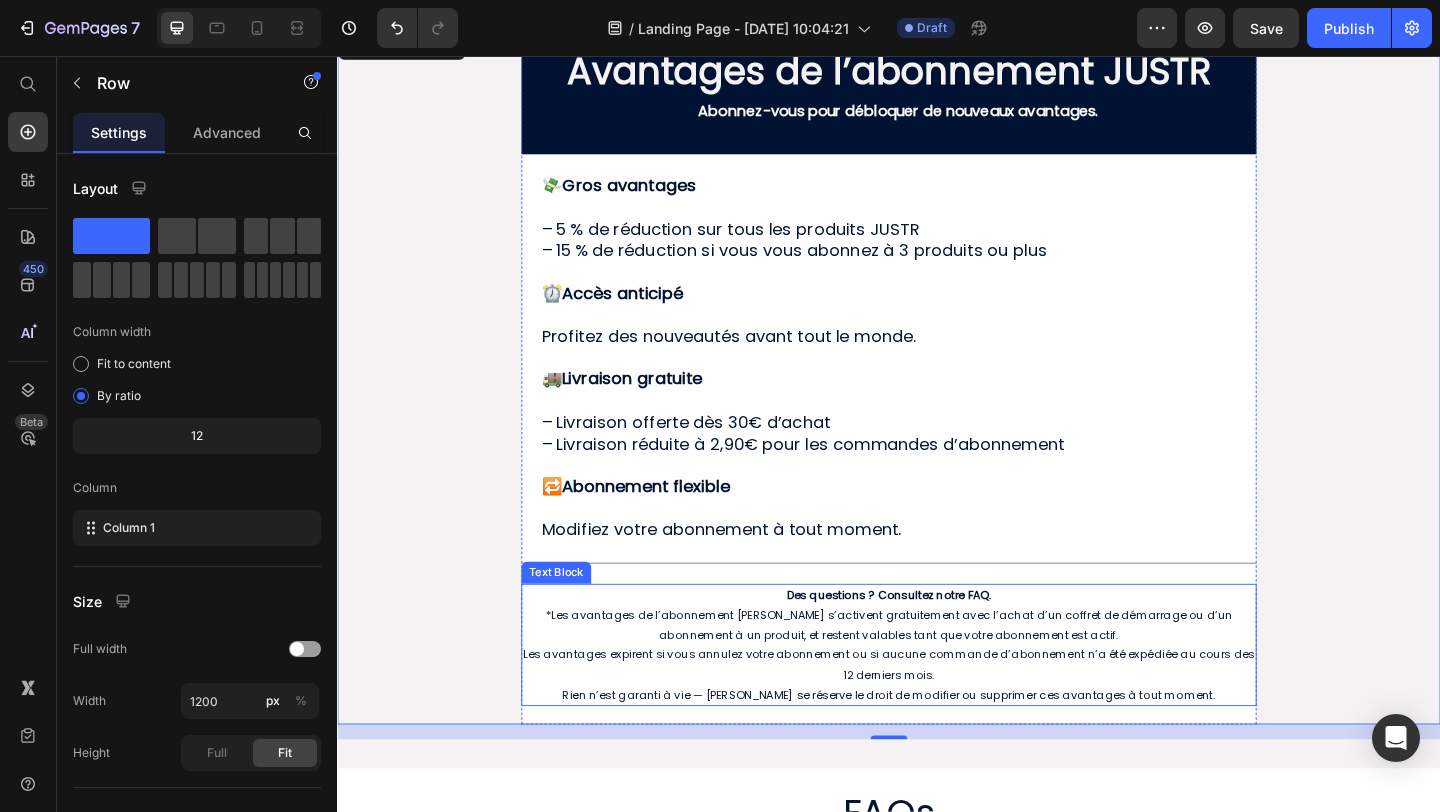 click on "Des questions ? Consultez notre FAQ. *Les avantages de l’abonnement [PERSON_NAME] s’activent gratuitement avec l’achat d’un coffret de démarrage ou d’un abonnement à un produit, et restent valables tant que votre abonnement est actif. Les avantages expirent si vous annulez votre abonnement ou si aucune commande d’abonnement n’a été expédiée au cours des 12 derniers mois. Rien n’est garanti à vie — [PERSON_NAME] se réserve le droit de modifier ou supprimer ces avantages à tout moment." at bounding box center (937, 697) 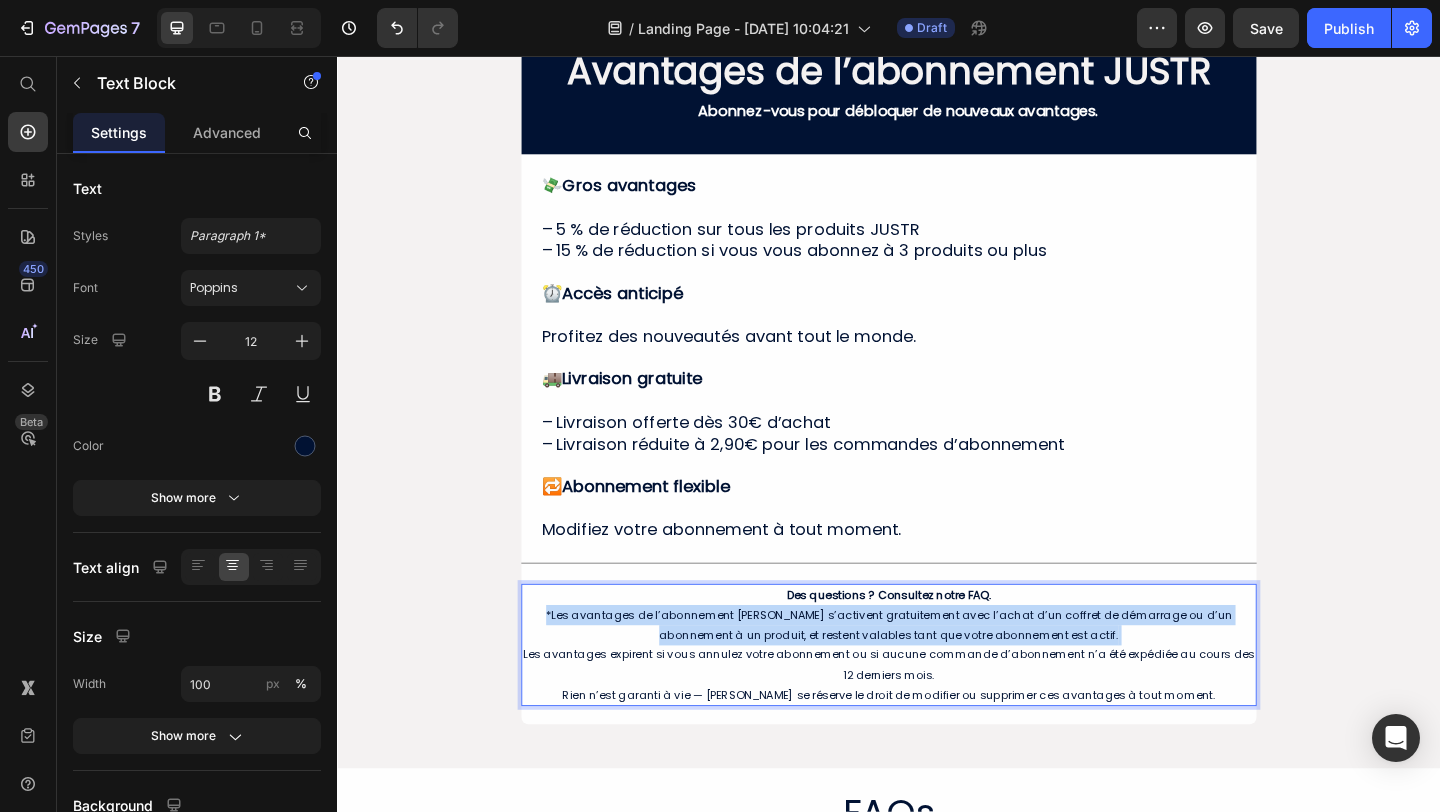 click on "Des questions ? Consultez notre FAQ. *Les avantages de l’abonnement [PERSON_NAME] s’activent gratuitement avec l’achat d’un coffret de démarrage ou d’un abonnement à un produit, et restent valables tant que votre abonnement est actif. Les avantages expirent si vous annulez votre abonnement ou si aucune commande d’abonnement n’a été expédiée au cours des 12 derniers mois. Rien n’est garanti à vie — [PERSON_NAME] se réserve le droit de modifier ou supprimer ces avantages à tout moment." at bounding box center [937, 697] 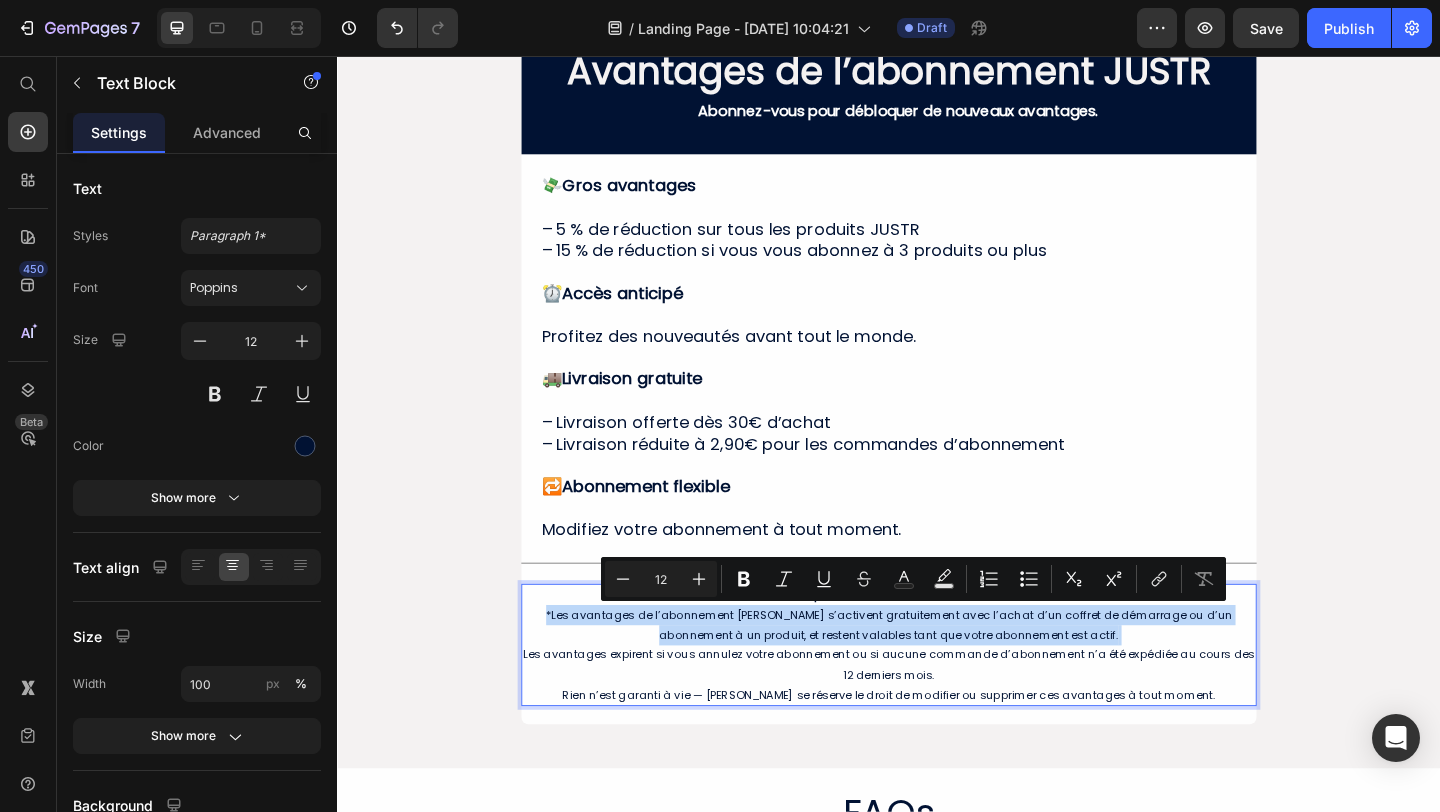 click on "Des questions ? Consultez notre FAQ. *Les avantages de l’abonnement [PERSON_NAME] s’activent gratuitement avec l’achat d’un coffret de démarrage ou d’un abonnement à un produit, et restent valables tant que votre abonnement est actif. Les avantages expirent si vous annulez votre abonnement ou si aucune commande d’abonnement n’a été expédiée au cours des 12 derniers mois. Rien n’est garanti à vie — [PERSON_NAME] se réserve le droit de modifier ou supprimer ces avantages à tout moment." at bounding box center (937, 697) 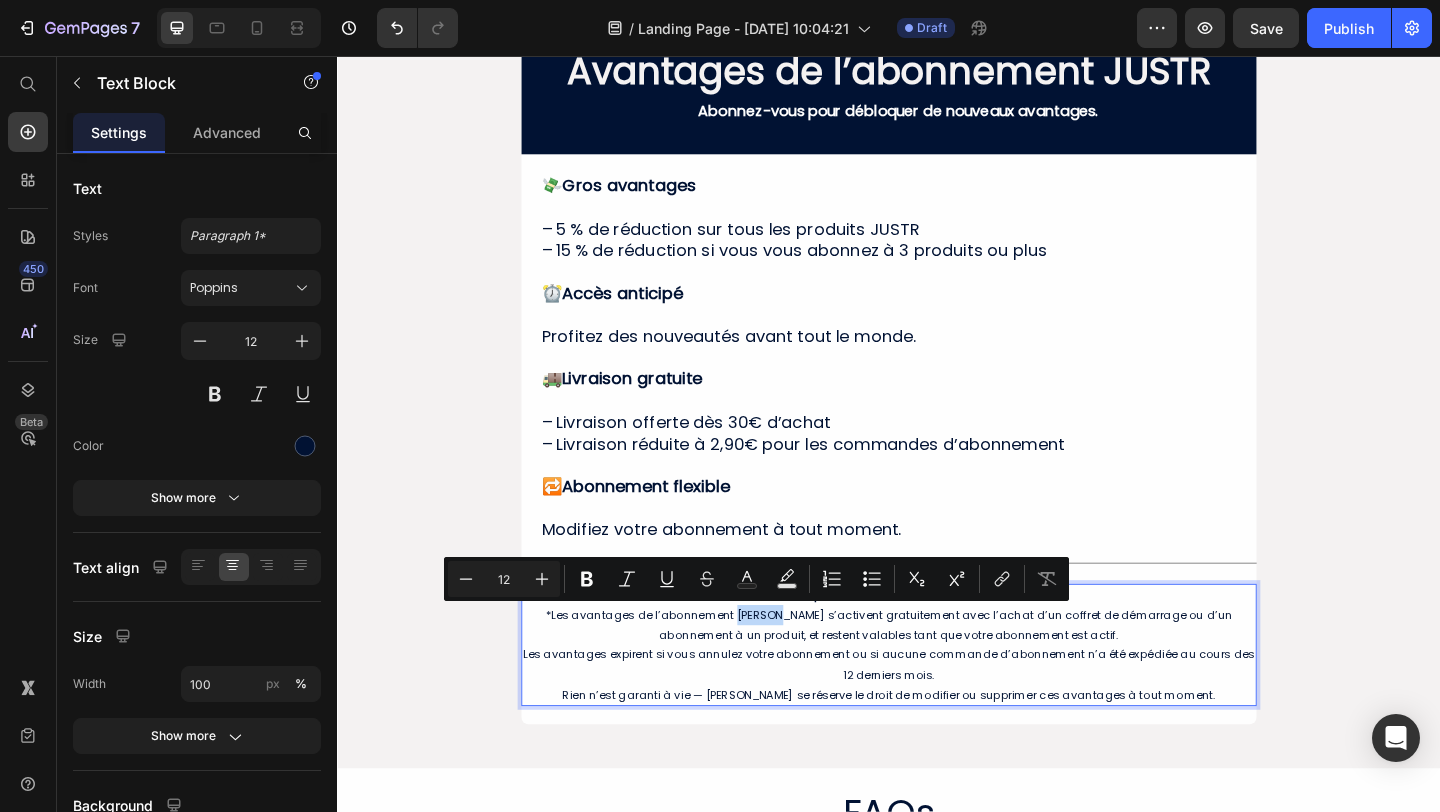 drag, startPoint x: 748, startPoint y: 665, endPoint x: 785, endPoint y: 669, distance: 37.215588 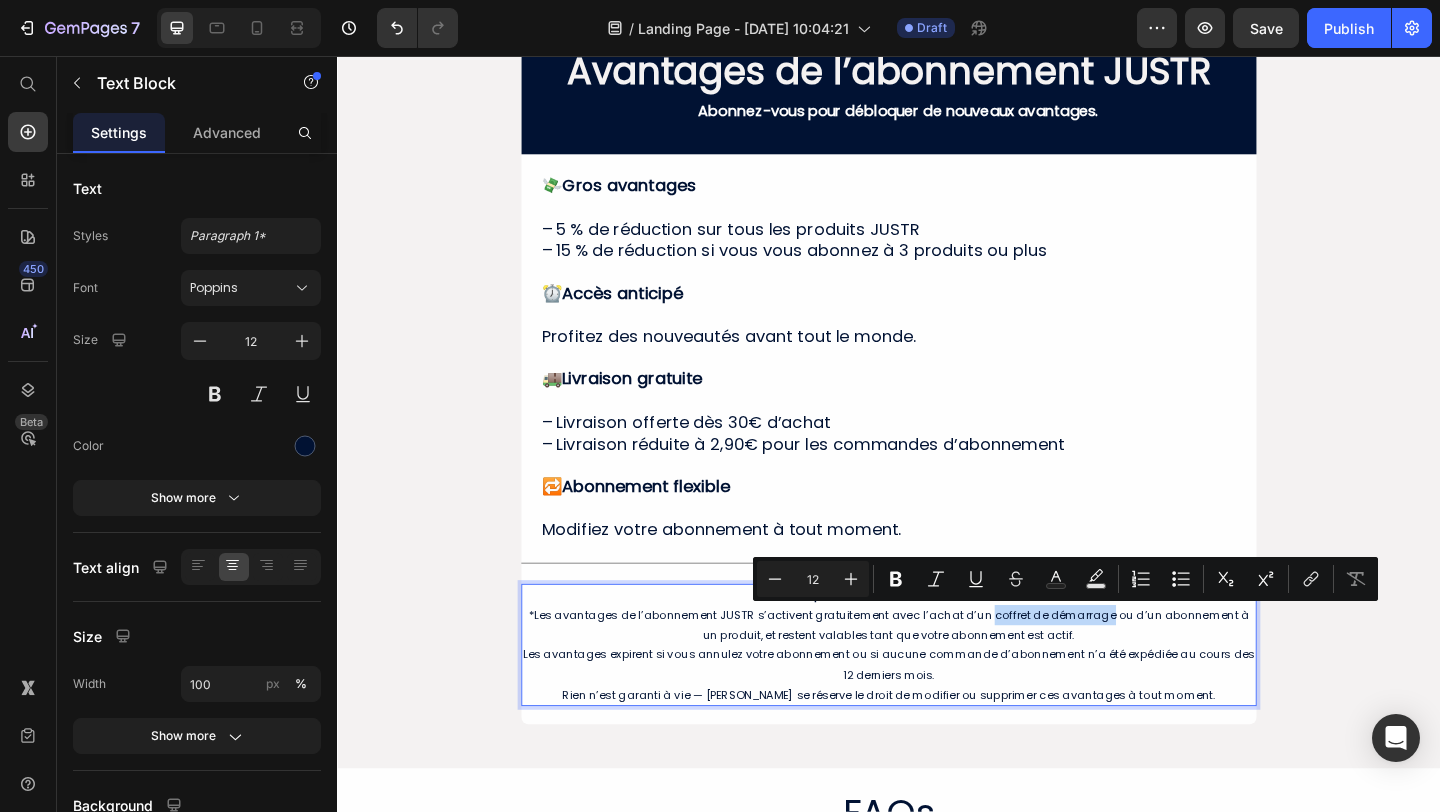 drag, startPoint x: 1038, startPoint y: 667, endPoint x: 1164, endPoint y: 673, distance: 126.14278 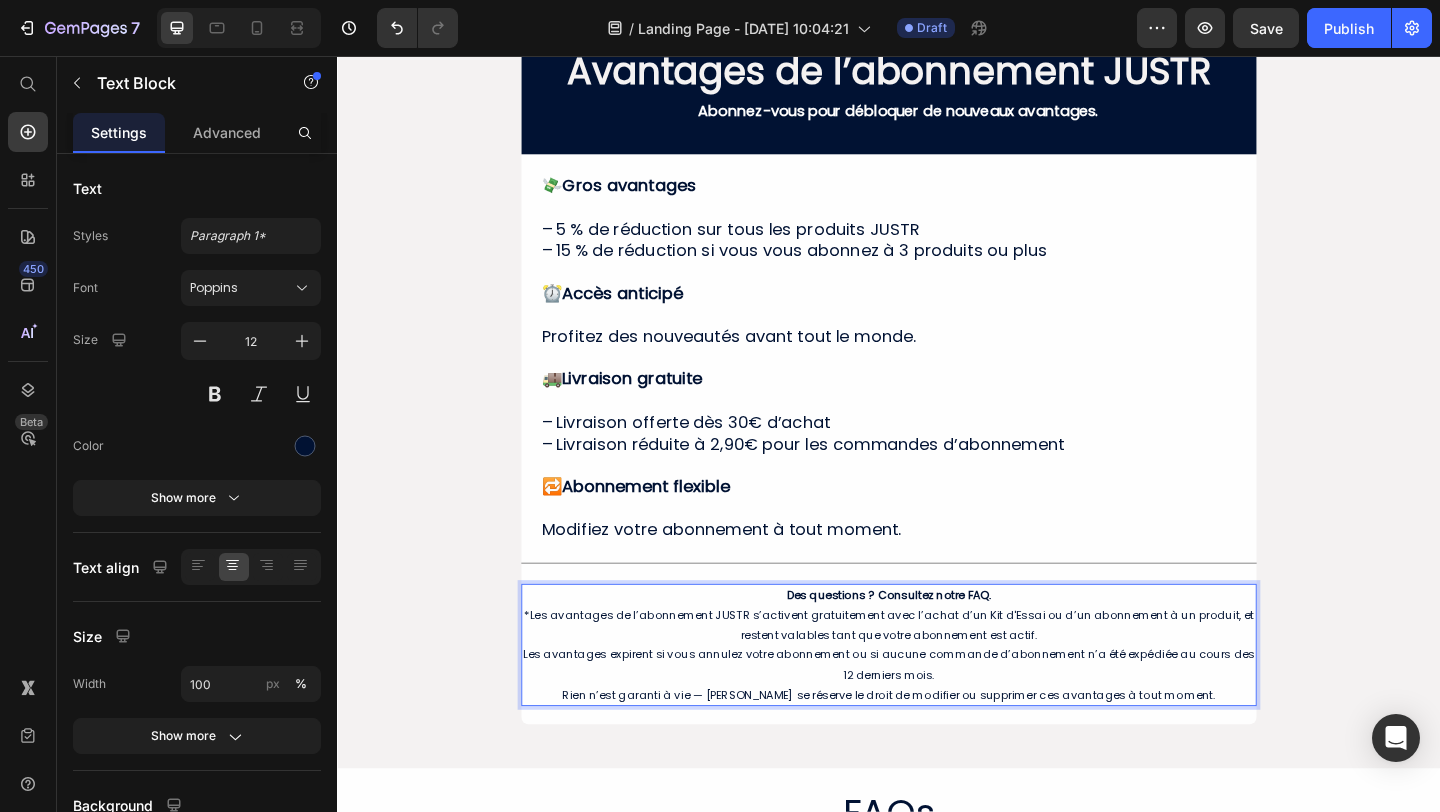 click on "Des questions ? Consultez notre FAQ. *Les avantages de l’abonnement JUSTR s’activent gratuitement avec l’achat d’un Kit d'Essai ou d’un abonnement à un produit, et restent valables tant que votre abonnement est actif. Les avantages expirent si vous annulez votre abonnement ou si aucune commande d’abonnement n’a été expédiée au cours des 12 derniers mois. Rien n’est garanti à vie — [PERSON_NAME] se réserve le droit de modifier ou supprimer ces avantages à tout moment." at bounding box center (937, 697) 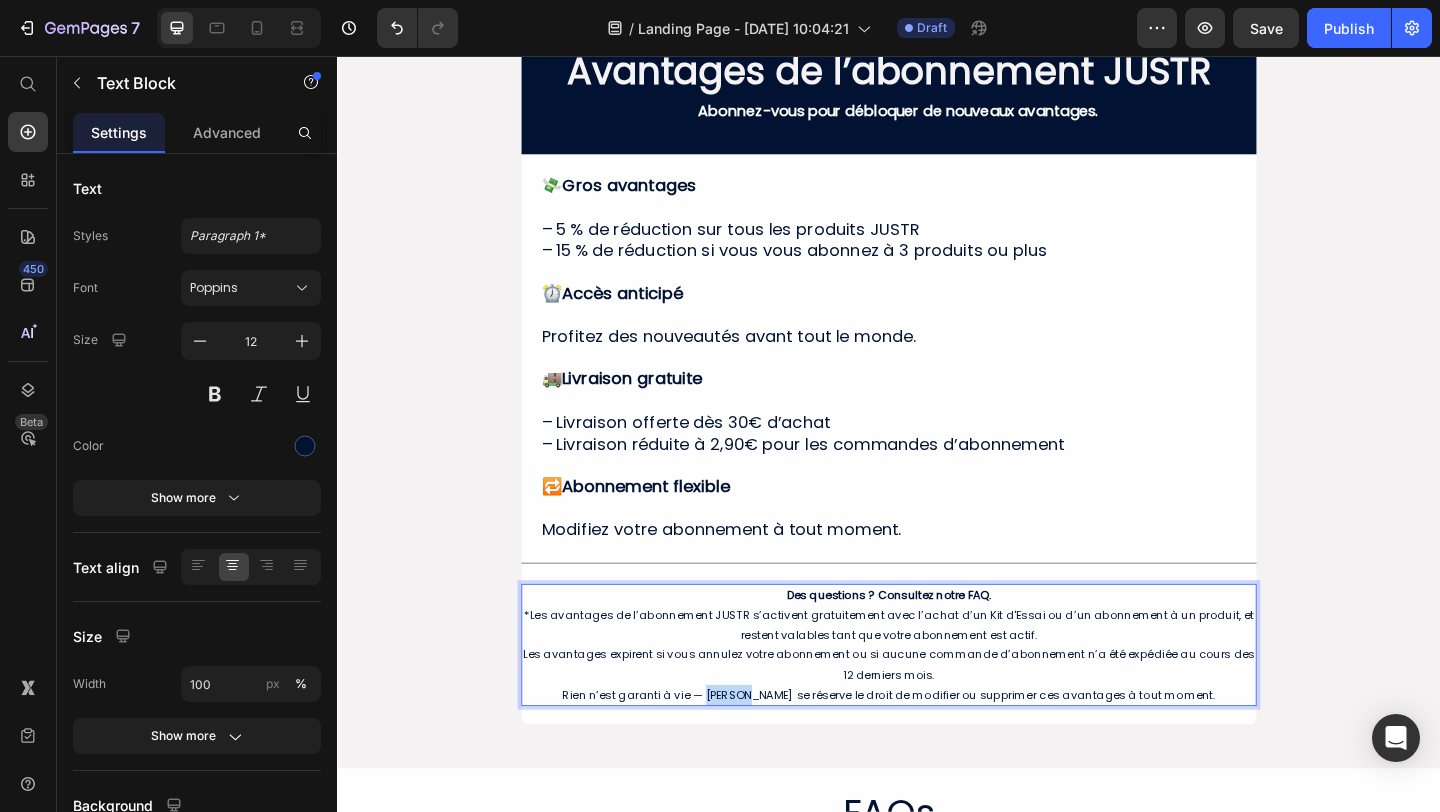 click on "Des questions ? Consultez notre FAQ. *Les avantages de l’abonnement JUSTR s’activent gratuitement avec l’achat d’un Kit d'Essai ou d’un abonnement à un produit, et restent valables tant que votre abonnement est actif. Les avantages expirent si vous annulez votre abonnement ou si aucune commande d’abonnement n’a été expédiée au cours des 12 derniers mois. Rien n’est garanti à vie — [PERSON_NAME] se réserve le droit de modifier ou supprimer ces avantages à tout moment." at bounding box center [937, 697] 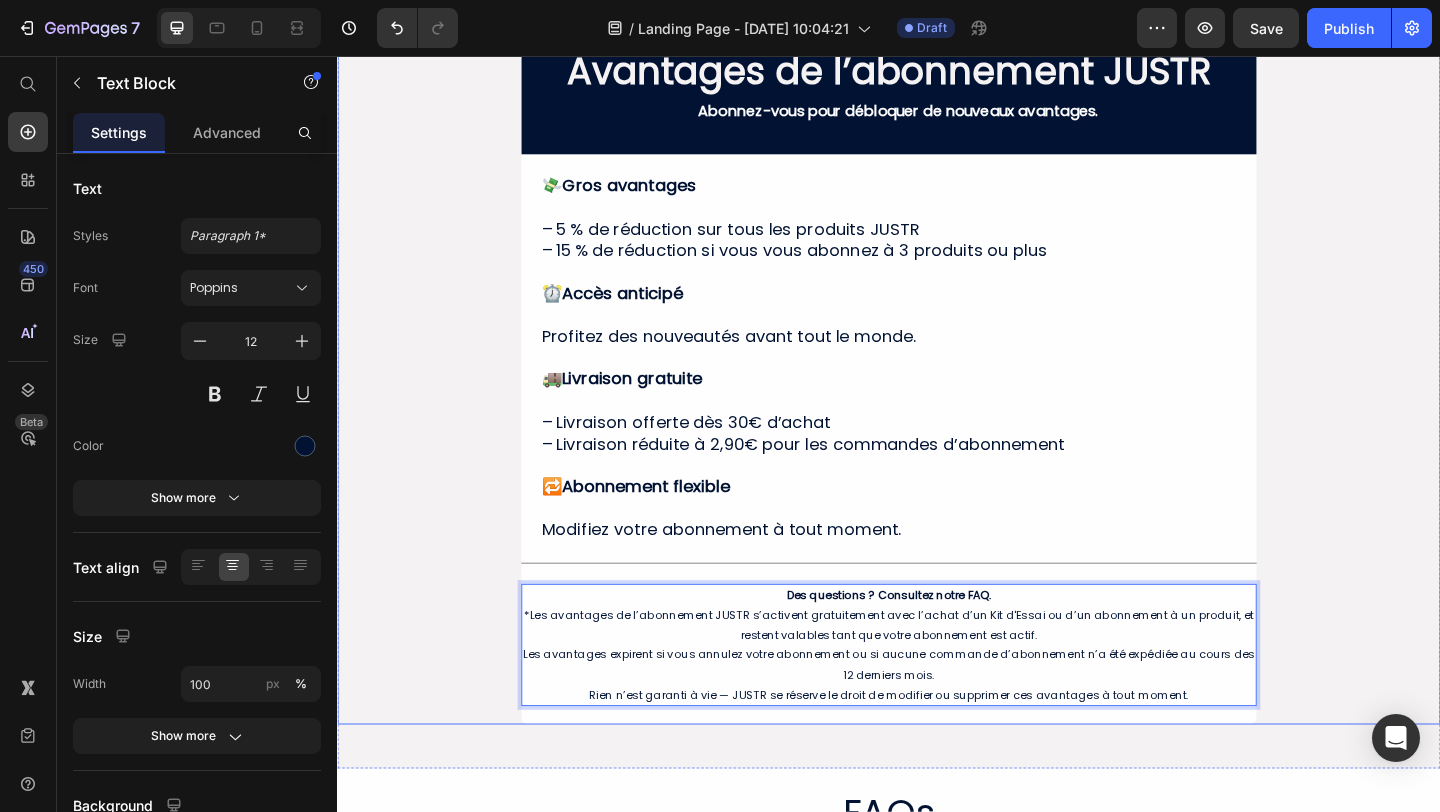 click on "Avantages de l’abonnement JUSTR Heading Abonnez-vous pour débloquer de nouveaux avantages. Text Block Row 💸  Gros avantages – 5 % de réduction sur tous les produits JUSTR – 15 % de réduction si vous vous abonnez à 3 produits ou plus ⏰  Accès anticipé Profitez des nouveautés avant tout le monde. 🚚  Livraison gratuite – Livraison offerte dès 30€ d’achat – Livraison réduite à 2,90€ pour les commandes d’abonnement 🔁  Abonnement flexible Modifiez votre abonnement à tout moment. Heading                Title Line Des questions ? Consultez notre FAQ. *Les avantages de l’abonnement JUSTR s’activent gratuitement avec l’achat d’un Kit d'Essai ou d’un abonnement à un produit, et restent valables tant que votre abonnement est actif. Les avantages expirent si vous annulez votre abonnement ou si aucune commande d’abonnement n’a été expédiée au cours des 12 derniers mois. Text Block   0 Row Row" at bounding box center [937, 403] 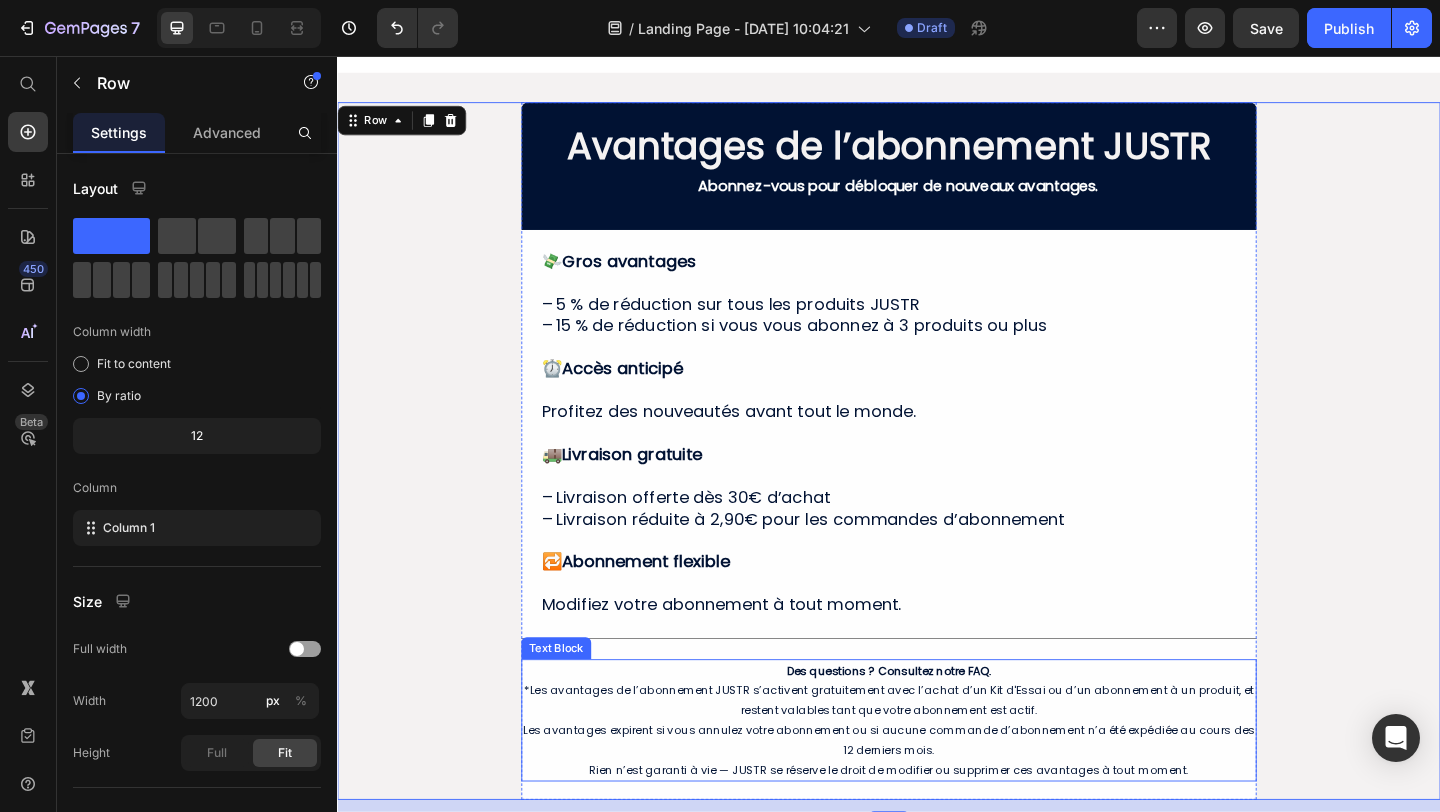scroll, scrollTop: 727, scrollLeft: 0, axis: vertical 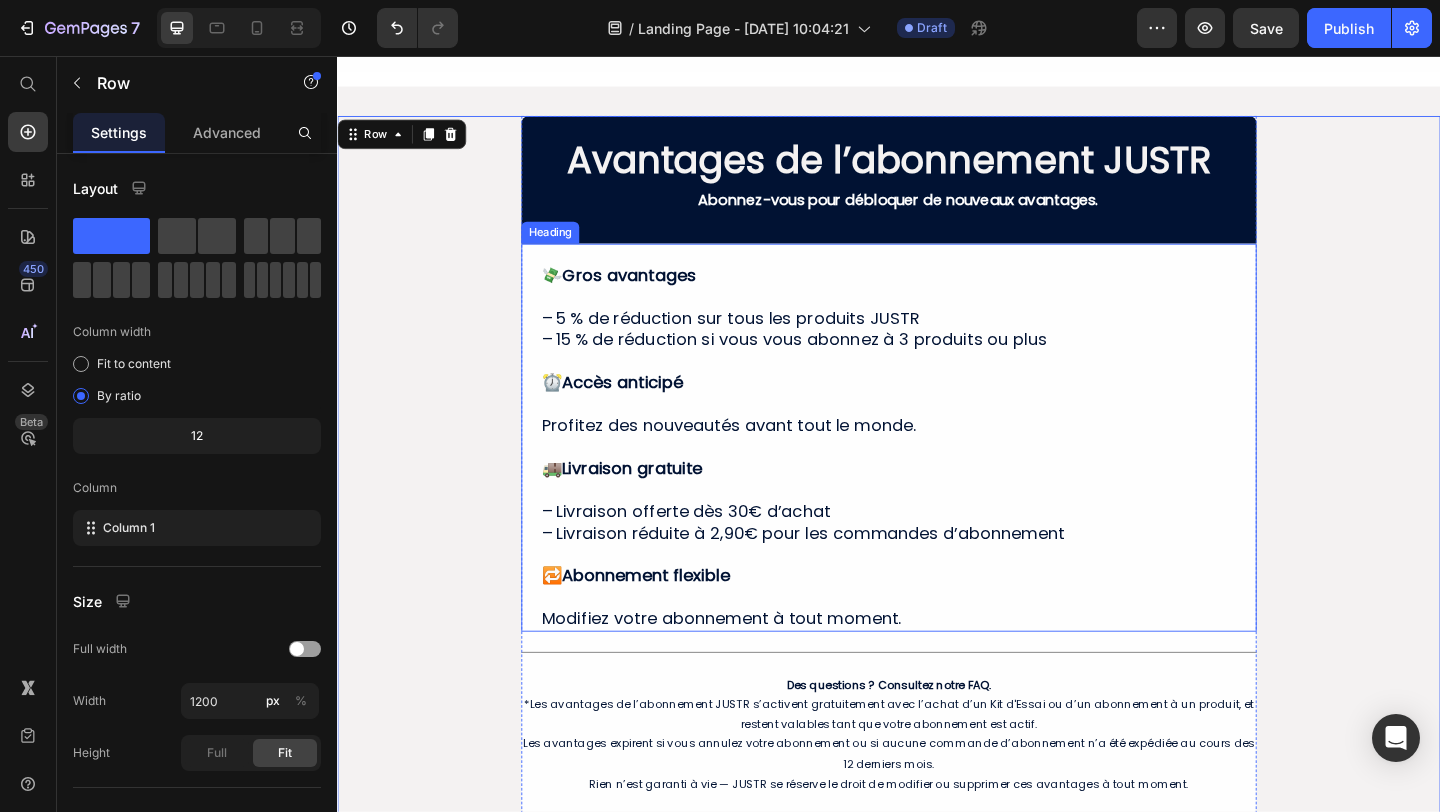 click on "💸  Gros avantages – 5 % de réduction sur tous les produits JUSTR – 15 % de réduction si vous vous abonnez à 3 produits ou plus ⏰  Accès anticipé Profitez des nouveautés avant tout le monde. 🚚  Livraison gratuite – Livraison offerte dès 30€ d’achat – Livraison réduite à 2,90€ pour les commandes d’abonnement 🔁  Abonnement flexible Modifiez votre abonnement à tout moment." at bounding box center [937, 481] 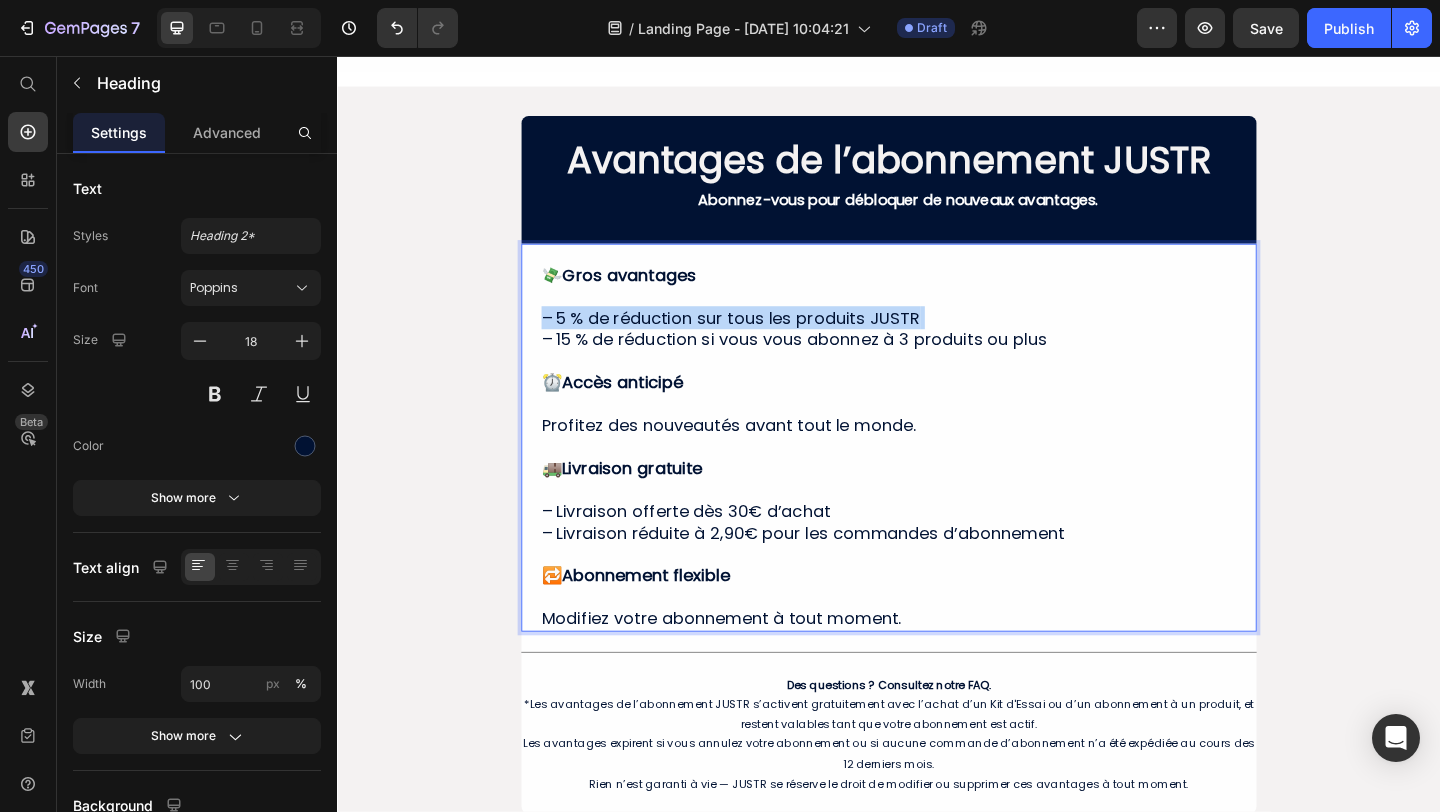 click on "💸  Gros avantages – 5 % de réduction sur tous les produits JUSTR – 15 % de réduction si vous vous abonnez à 3 produits ou plus ⏰  Accès anticipé Profitez des nouveautés avant tout le monde. 🚚  Livraison gratuite – Livraison offerte dès 30€ d’achat – Livraison réduite à 2,90€ pour les commandes d’abonnement 🔁  Abonnement flexible Modifiez votre abonnement à tout moment." at bounding box center (937, 481) 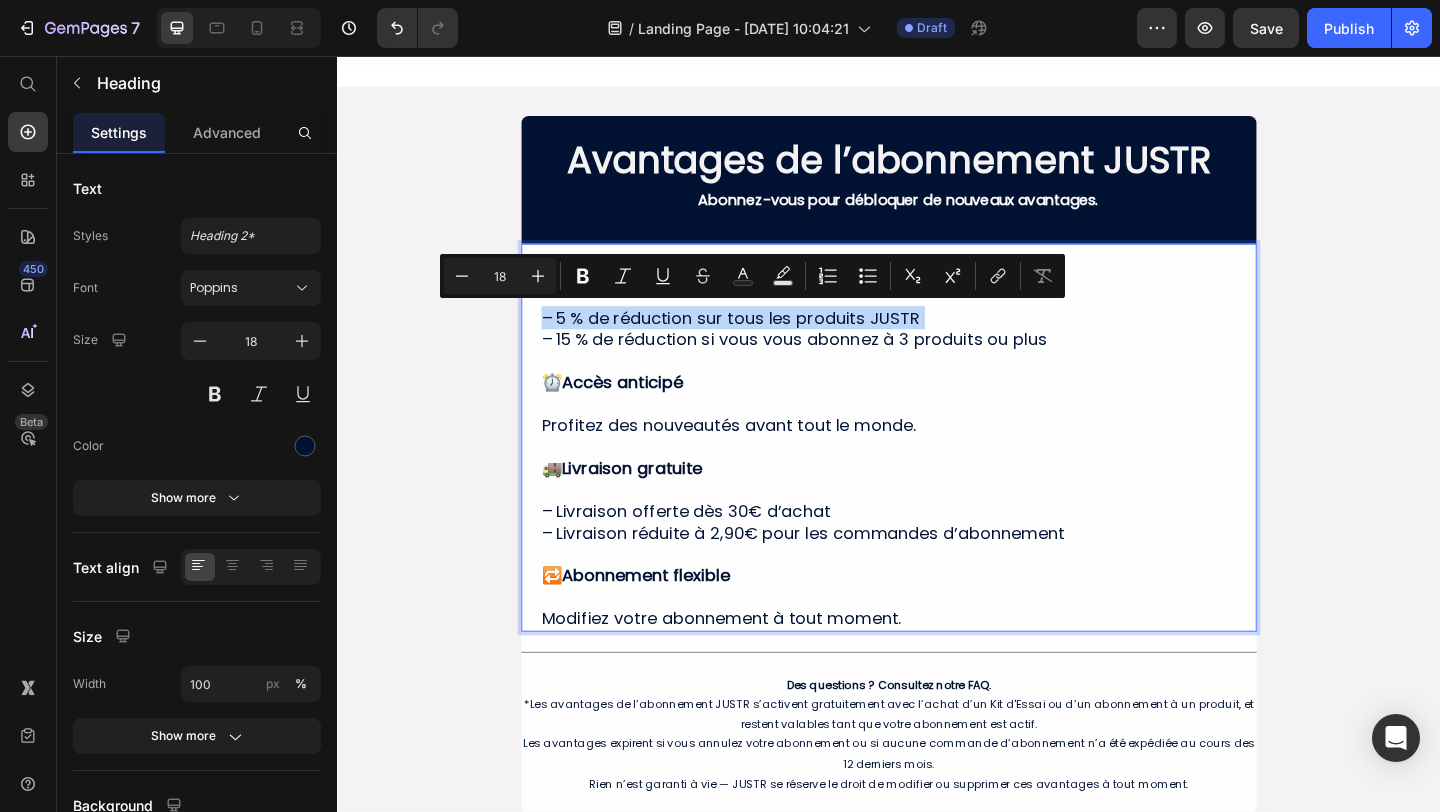click on "💸  Gros avantages – 5 % de réduction sur tous les produits JUSTR – 15 % de réduction si vous vous abonnez à 3 produits ou plus ⏰  Accès anticipé Profitez des nouveautés avant tout le monde. 🚚  Livraison gratuite – Livraison offerte dès 30€ d’achat – Livraison réduite à 2,90€ pour les commandes d’abonnement 🔁  Abonnement flexible Modifiez votre abonnement à tout moment." at bounding box center [937, 481] 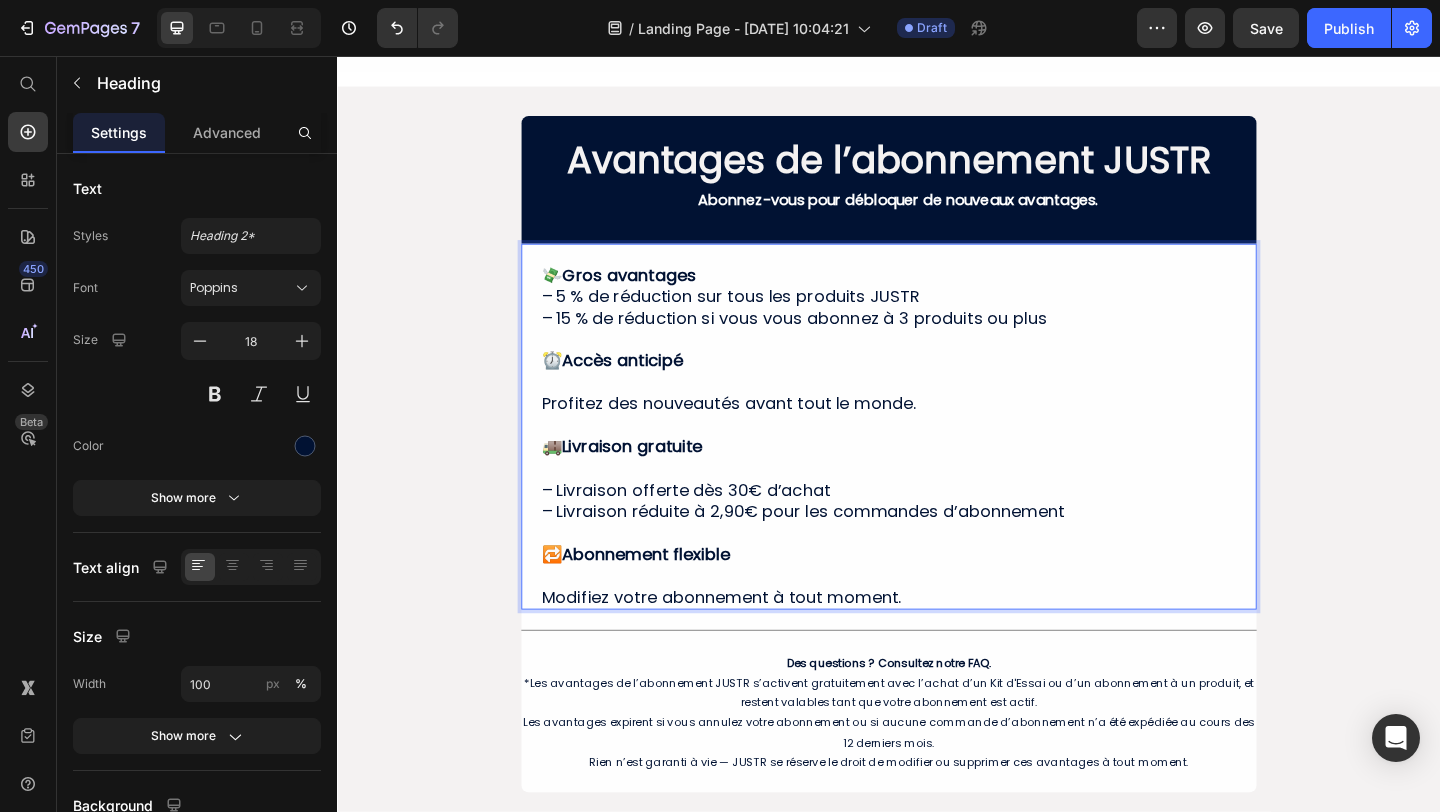 click on "💸  Gros avantages – 5 % de réduction sur tous les produits JUSTR – 15 % de réduction si vous vous abonnez à 3 produits ou plus ⏰  Accès anticipé Profitez des nouveautés avant tout le monde. 🚚  Livraison gratuite – Livraison offerte dès 30€ d’achat – Livraison réduite à 2,90€ pour les commandes d’abonnement 🔁  Abonnement flexible Modifiez votre abonnement à tout moment." at bounding box center (937, 469) 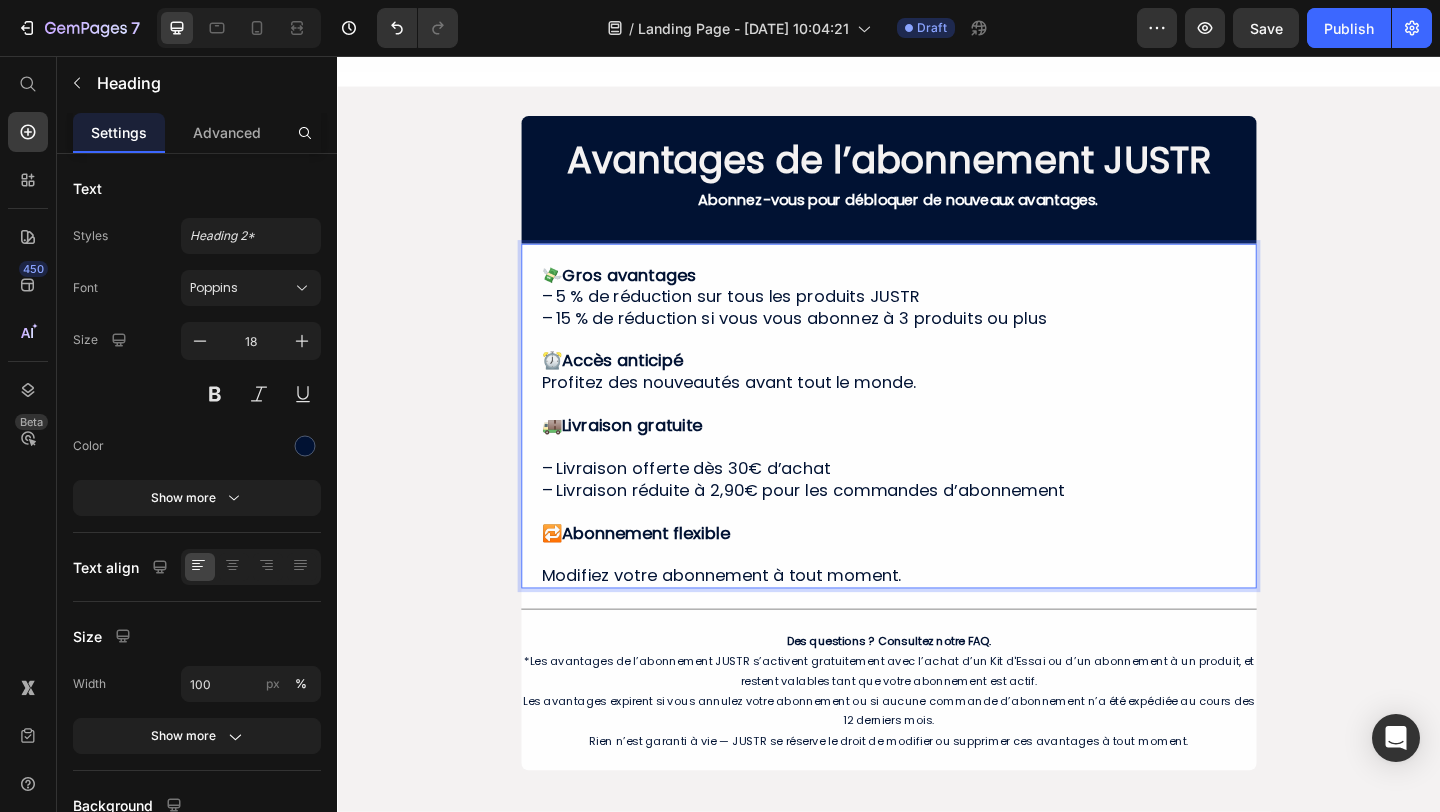 click on "💸  Gros avantages – 5 % de réduction sur tous les produits JUSTR – 15 % de réduction si vous vous abonnez à 3 produits ou plus ⏰  Accès anticipé Profitez des nouveautés avant tout le monde. 🚚  Livraison gratuite – Livraison offerte dès 30€ d’achat – Livraison réduite à 2,90€ pour les commandes d’abonnement 🔁  Abonnement flexible Modifiez votre abonnement à tout moment." at bounding box center (937, 457) 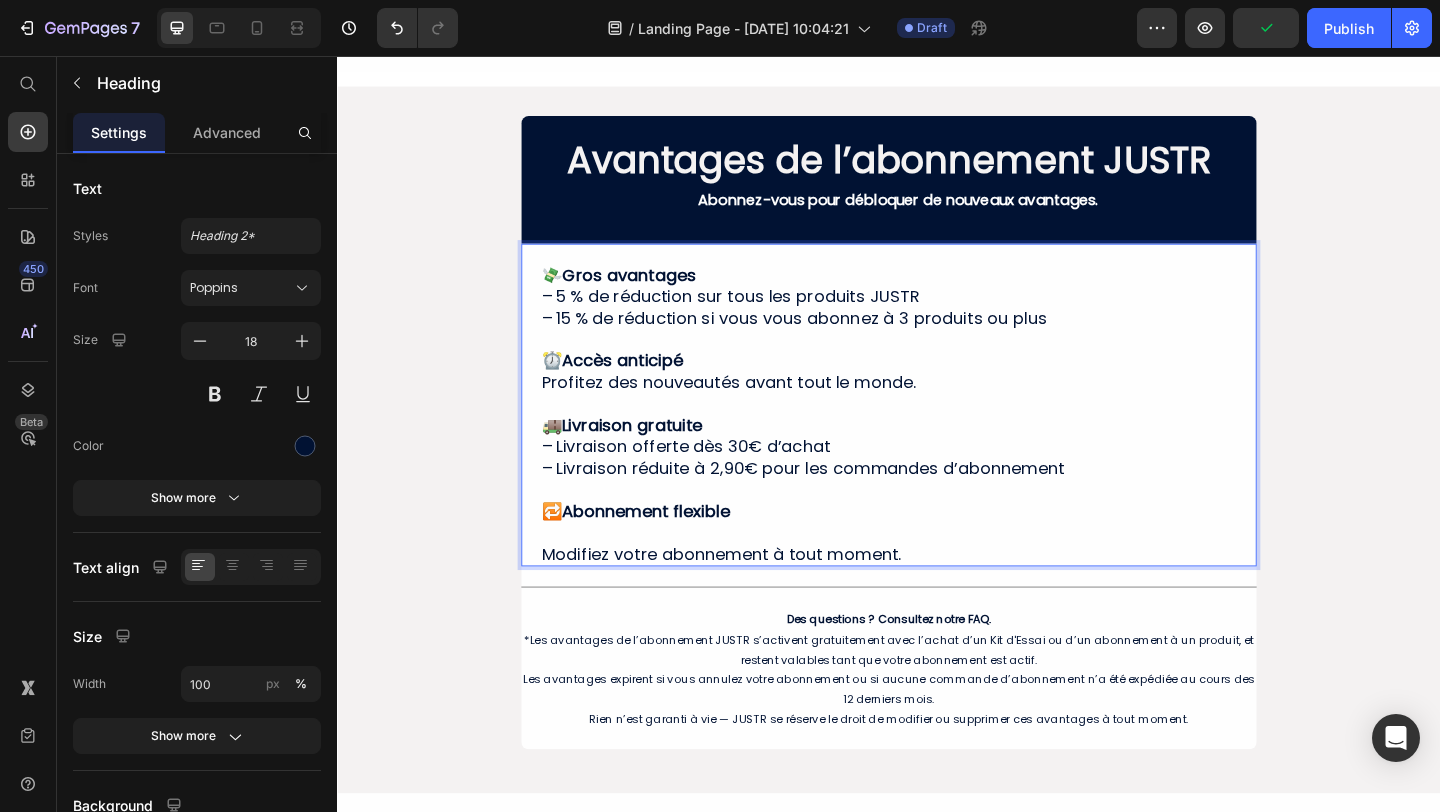 click on "💸  Gros avantages – 5 % de réduction sur tous les produits JUSTR – 15 % de réduction si vous vous abonnez à 3 produits ou plus ⏰  Accès anticipé Profitez des nouveautés avant tout le monde. 🚚  Livraison gratuite – Livraison offerte dès 30€ d’achat – Livraison réduite à 2,90€ pour les commandes d’abonnement 🔁  Abonnement flexible Modifiez votre abonnement à tout moment." at bounding box center (937, 446) 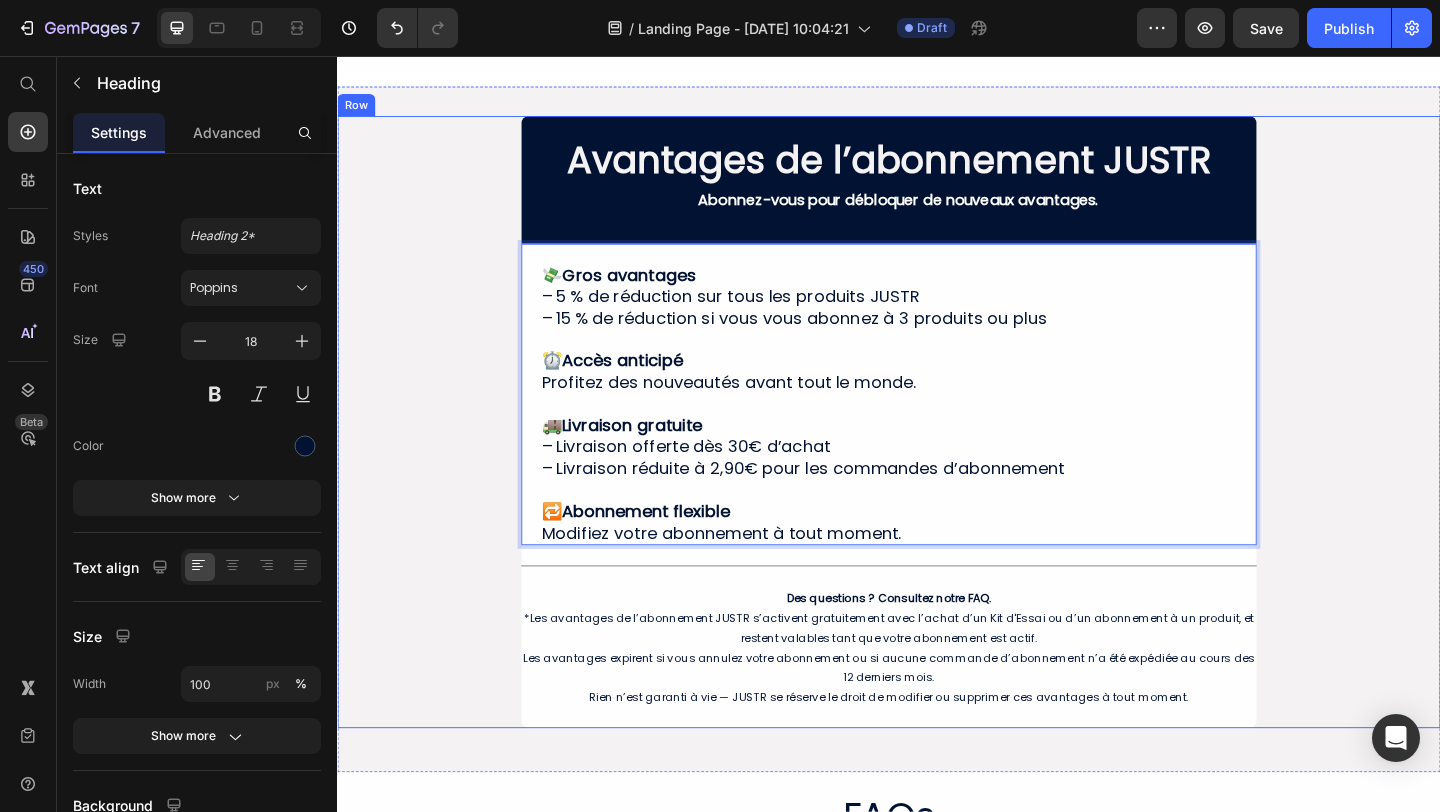click on "Avantages de l’abonnement JUSTR Heading Abonnez-vous pour débloquer de nouveaux avantages. Text Block Row 💸  Gros avantages – 5 % de réduction sur tous les produits JUSTR – 15 % de réduction si vous vous abonnez à 3 produits ou plus ⏰  Accès anticipé Profitez des nouveautés avant tout le monde. 🚚  Livraison gratuite – Livraison offerte dès 30€ d’achat – Livraison réduite à 2,90€ pour les commandes d’abonnement 🔁  Abonnement flexible Modifiez votre abonnement à tout moment. Heading   10                Title Line Des questions ? Consultez notre FAQ. *Les avantages de l’abonnement JUSTR s’activent gratuitement avec l’achat d’un Kit d'Essai ou d’un abonnement à un produit, et restent valables tant que votre abonnement est actif. Les avantages expirent si vous annulez votre abonnement ou si aucune commande d’abonnement n’a été expédiée au cours des 12 derniers mois. Text Block Row Row" at bounding box center [937, 454] 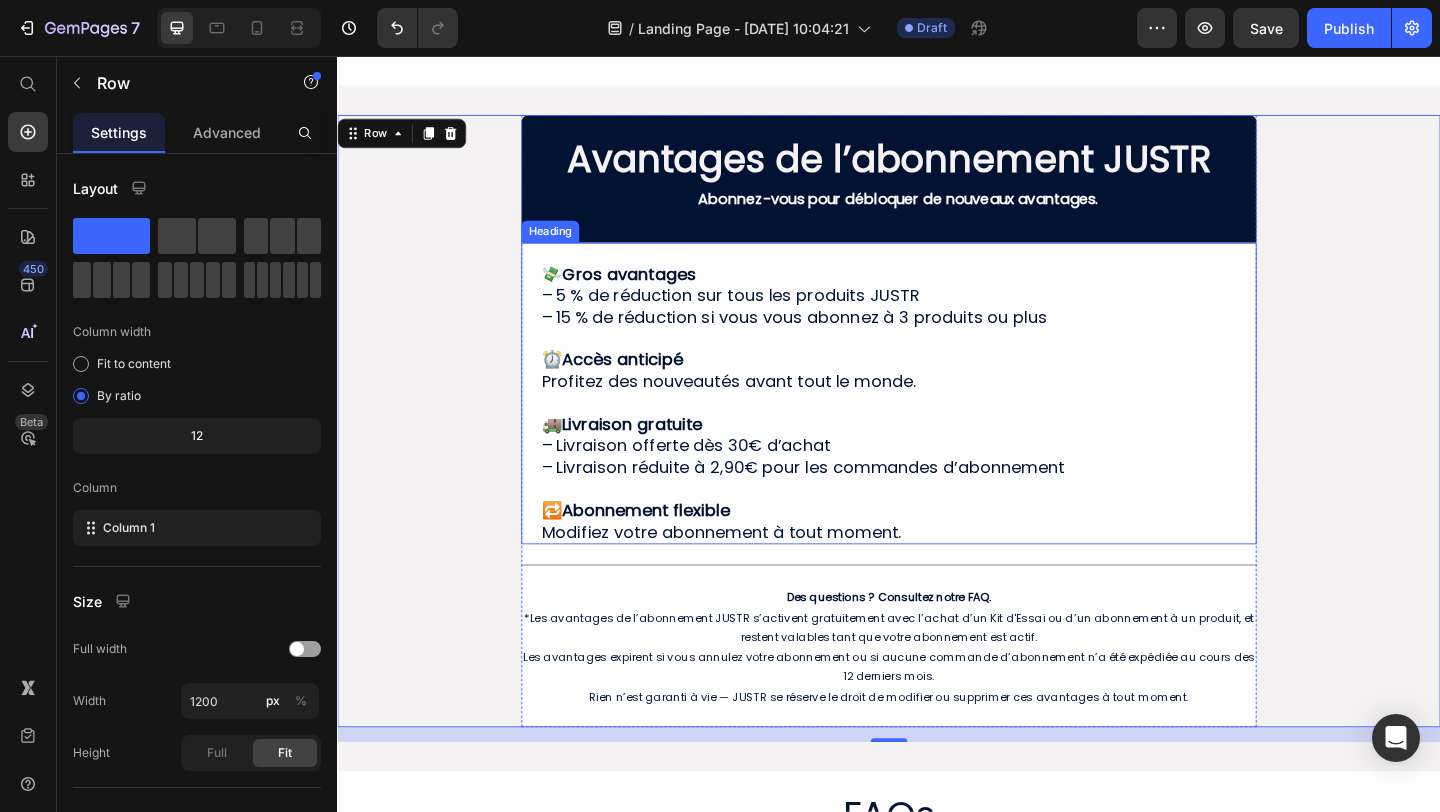 scroll, scrollTop: 752, scrollLeft: 0, axis: vertical 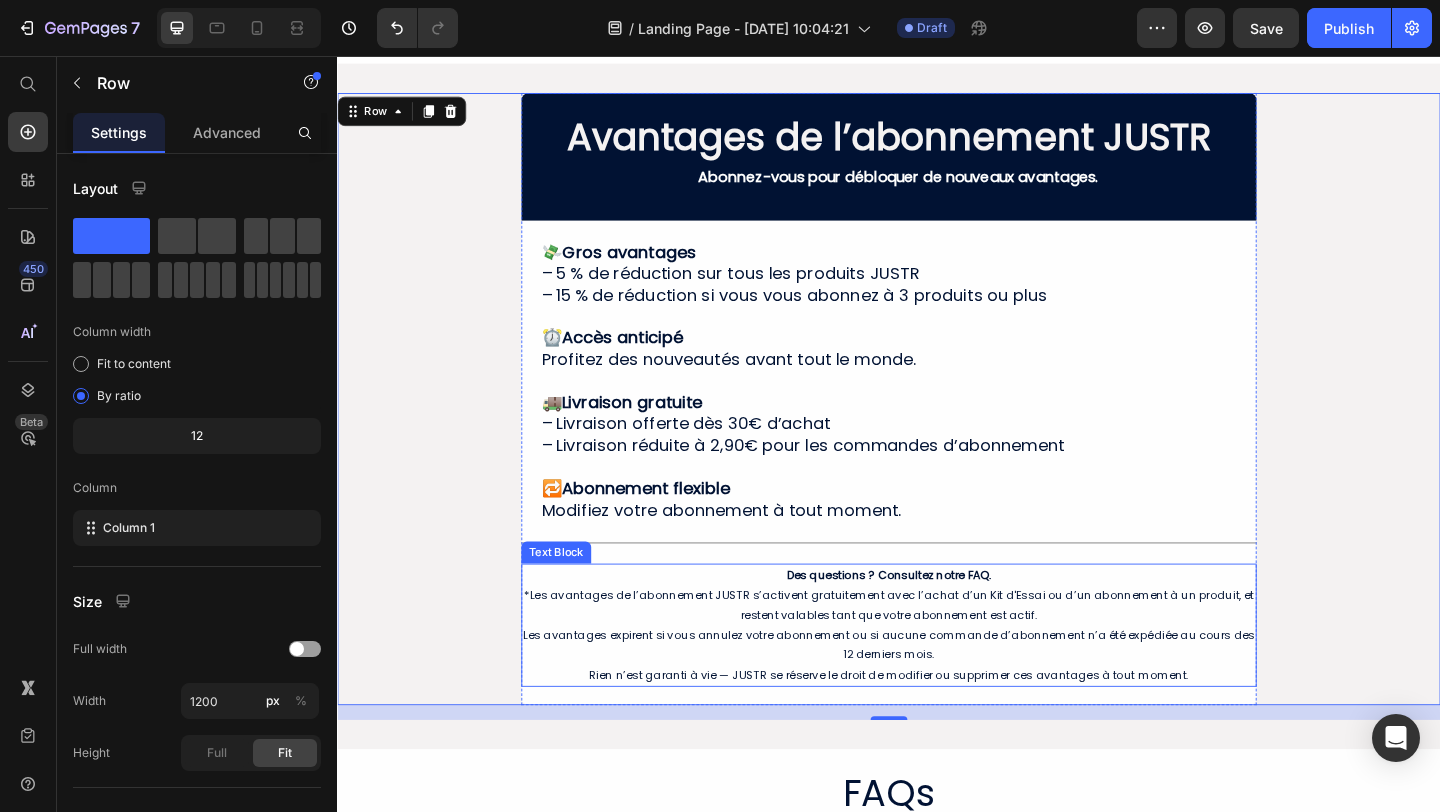 click on "Des questions ? Consultez notre FAQ. *Les avantages de l’abonnement JUSTR s’activent gratuitement avec l’achat d’un Kit d'Essai ou d’un abonnement à un produit, et restent valables tant que votre abonnement est actif. Les avantages expirent si vous annulez votre abonnement ou si aucune commande d’abonnement n’a été expédiée au cours des 12 derniers mois. Rien n’est garanti à vie — JUSTR se réserve le droit de modifier ou supprimer ces avantages à tout moment." at bounding box center (937, 675) 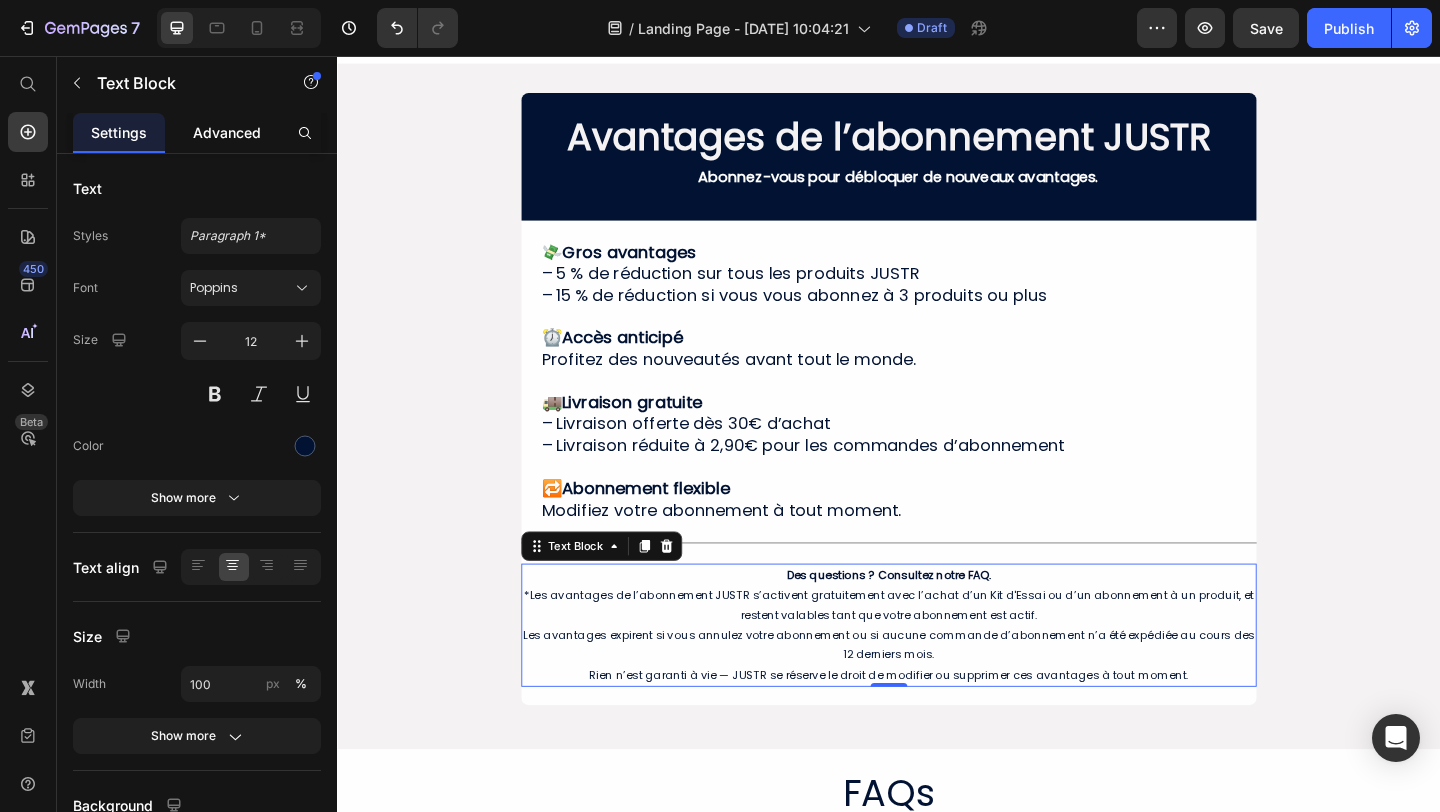 click on "Advanced" at bounding box center [227, 132] 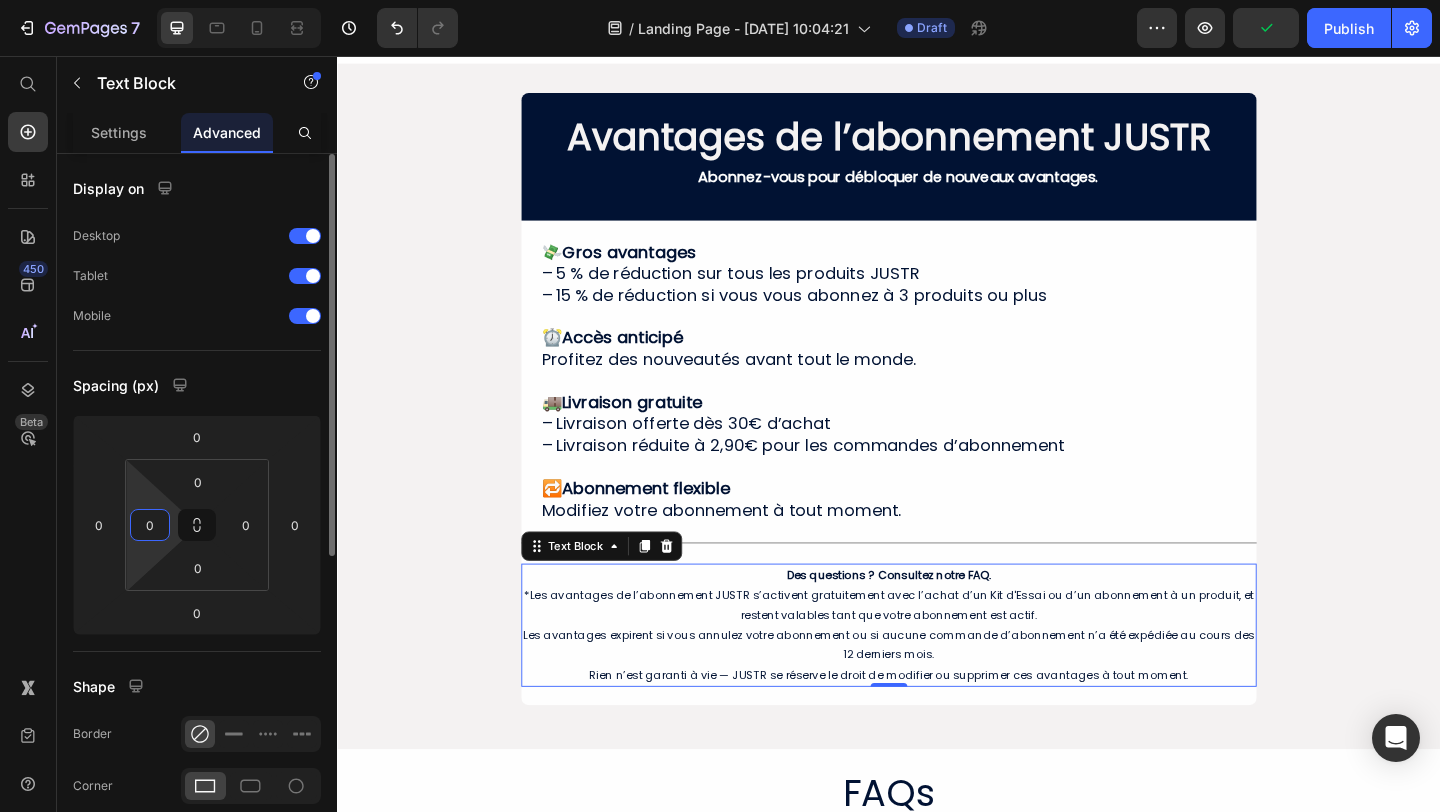 click on "0" at bounding box center (150, 525) 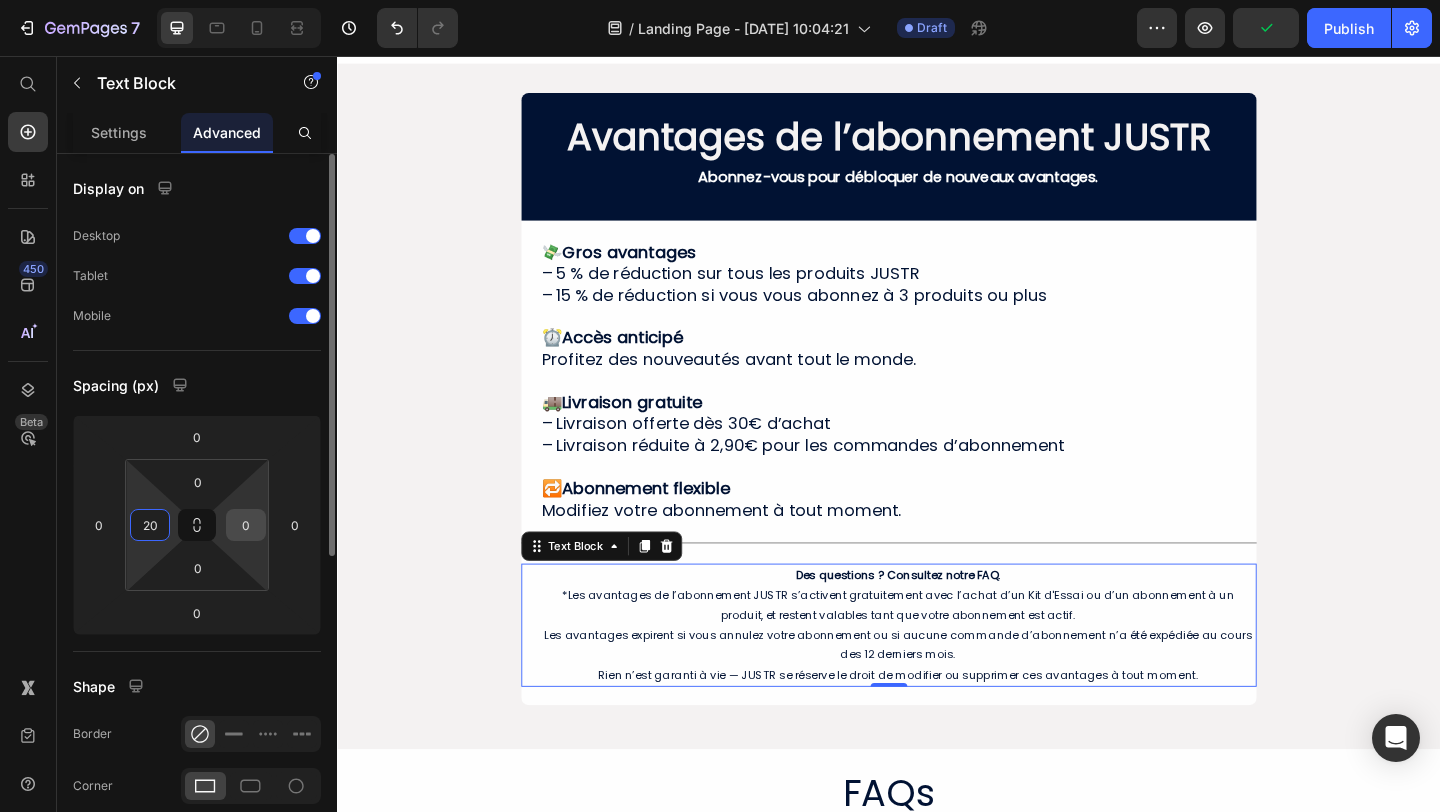 type on "20" 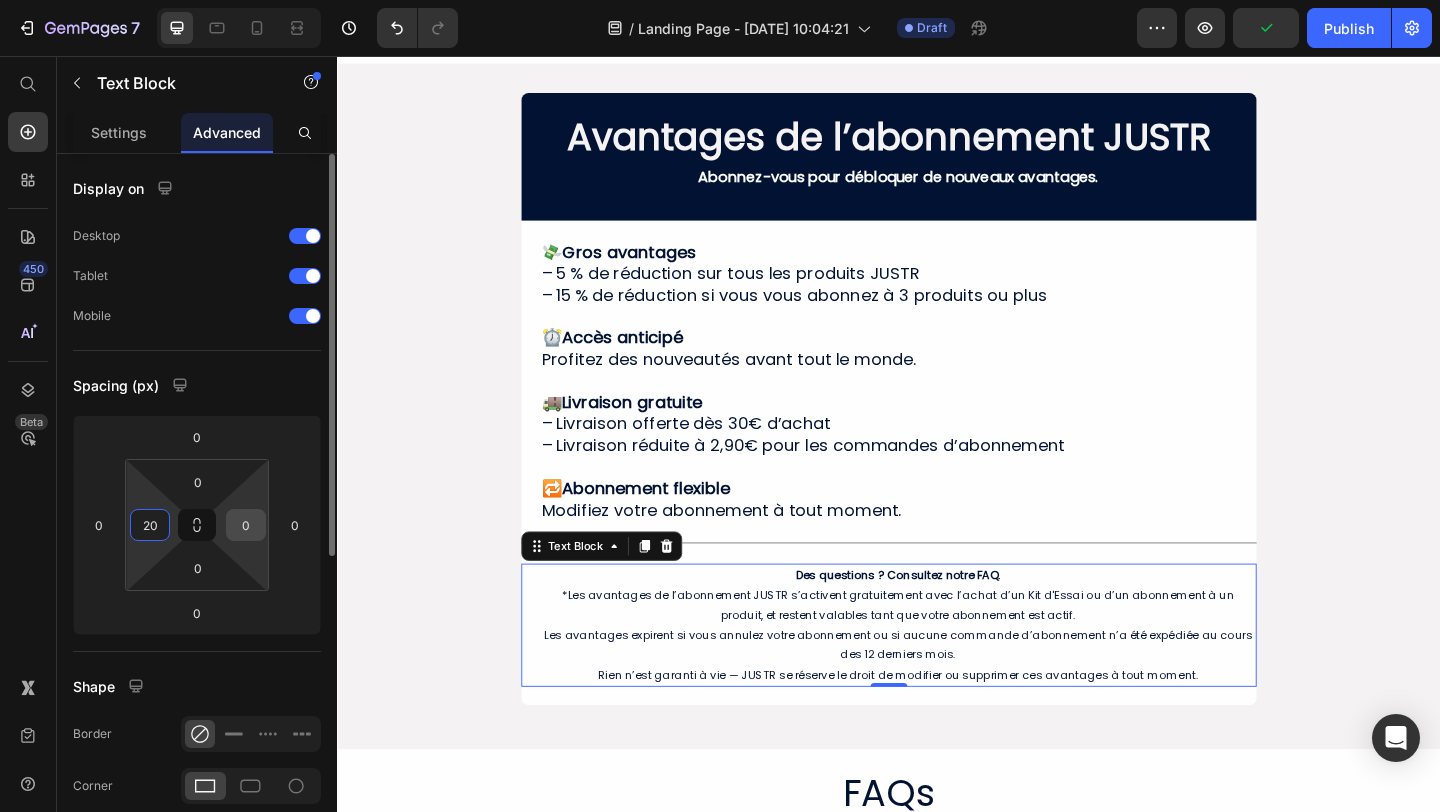 click on "0" at bounding box center (246, 525) 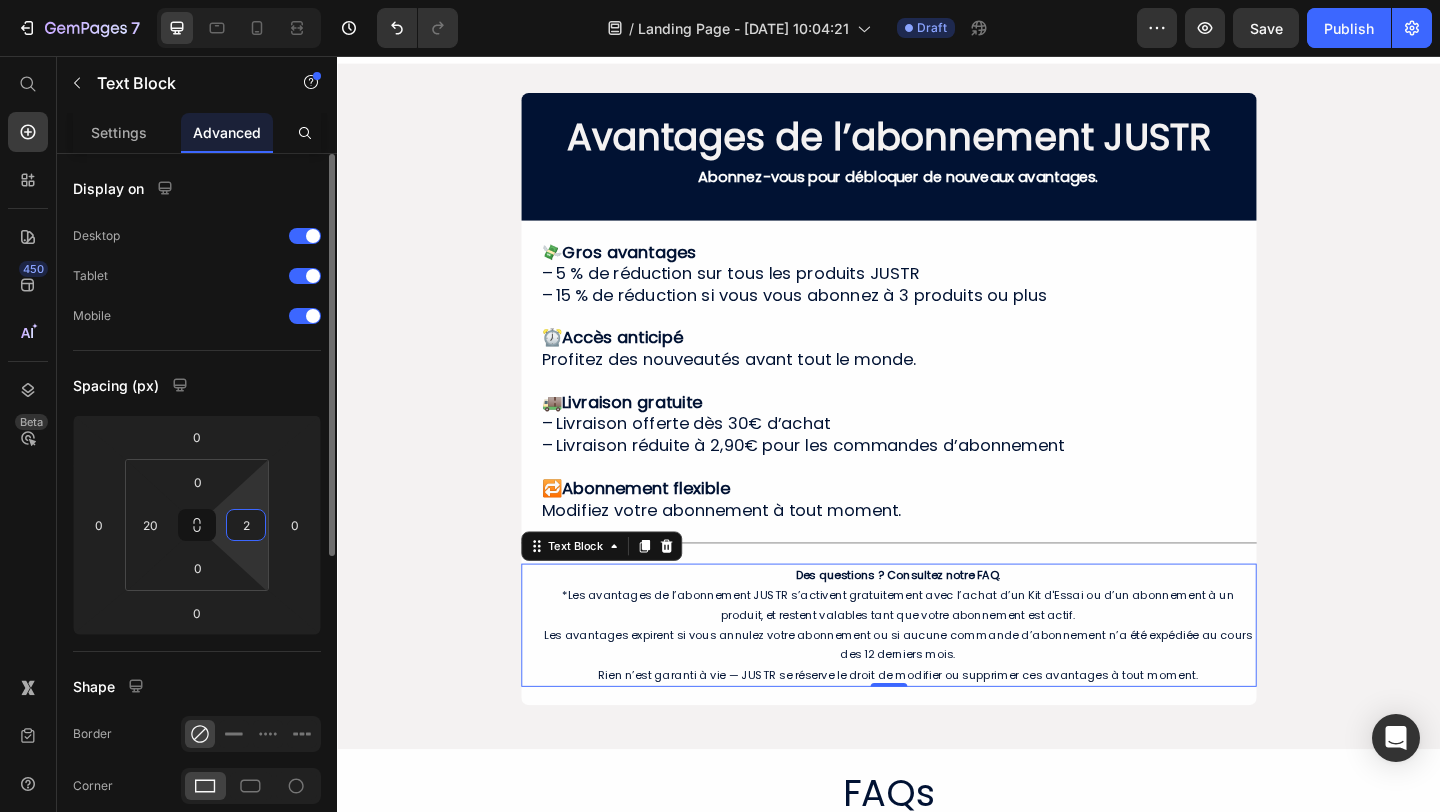type on "20" 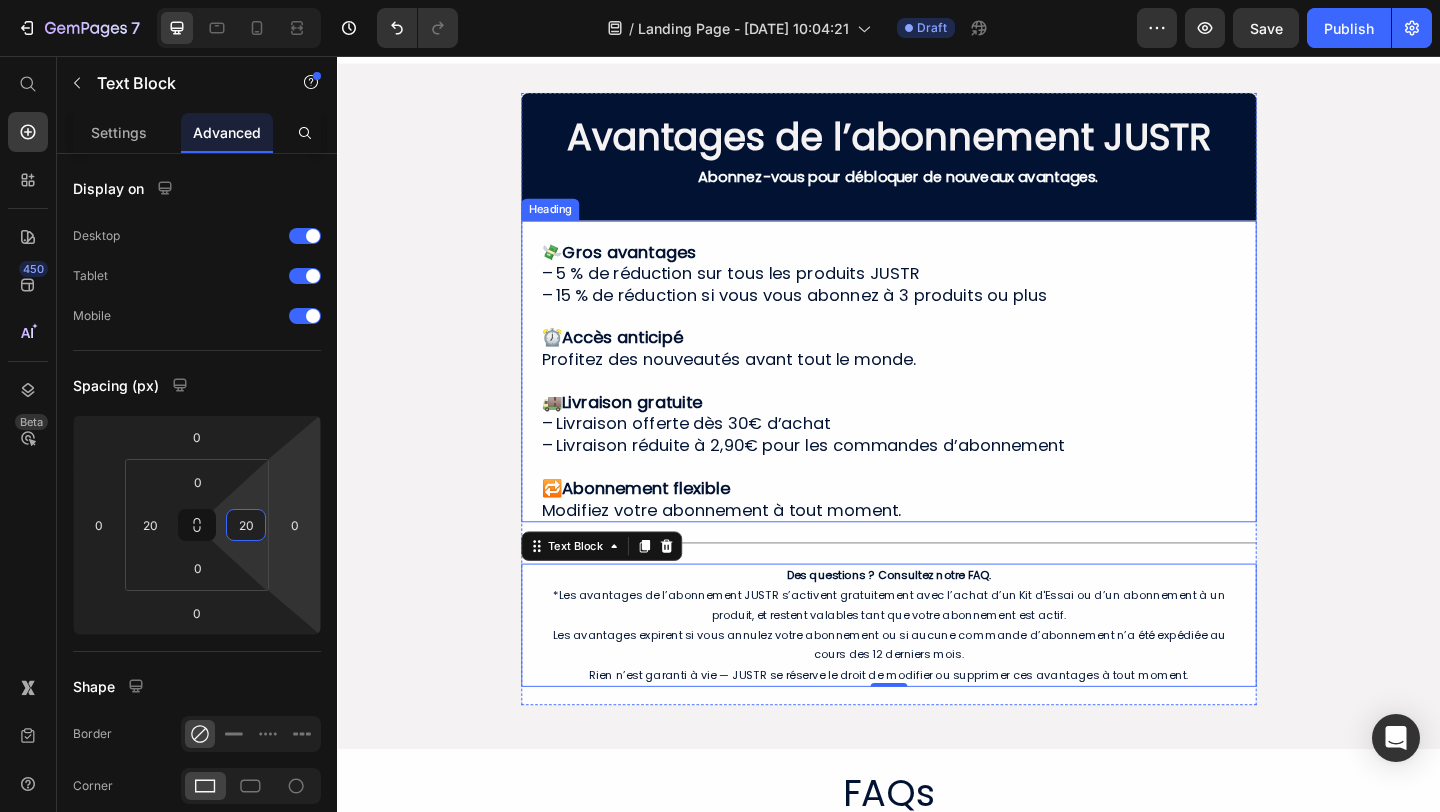 click on "💸  Gros avantages – 5 % de réduction sur tous les produits JUSTR – 15 % de réduction si vous vous abonnez à 3 produits ou plus ⏰  Accès anticipé Profitez des nouveautés avant tout le monde. 🚚  Livraison gratuite – Livraison offerte dès 30€ d’achat – Livraison réduite à 2,90€ pour les commandes d’abonnement 🔁  Abonnement flexible Modifiez votre abonnement à tout moment." at bounding box center (937, 409) 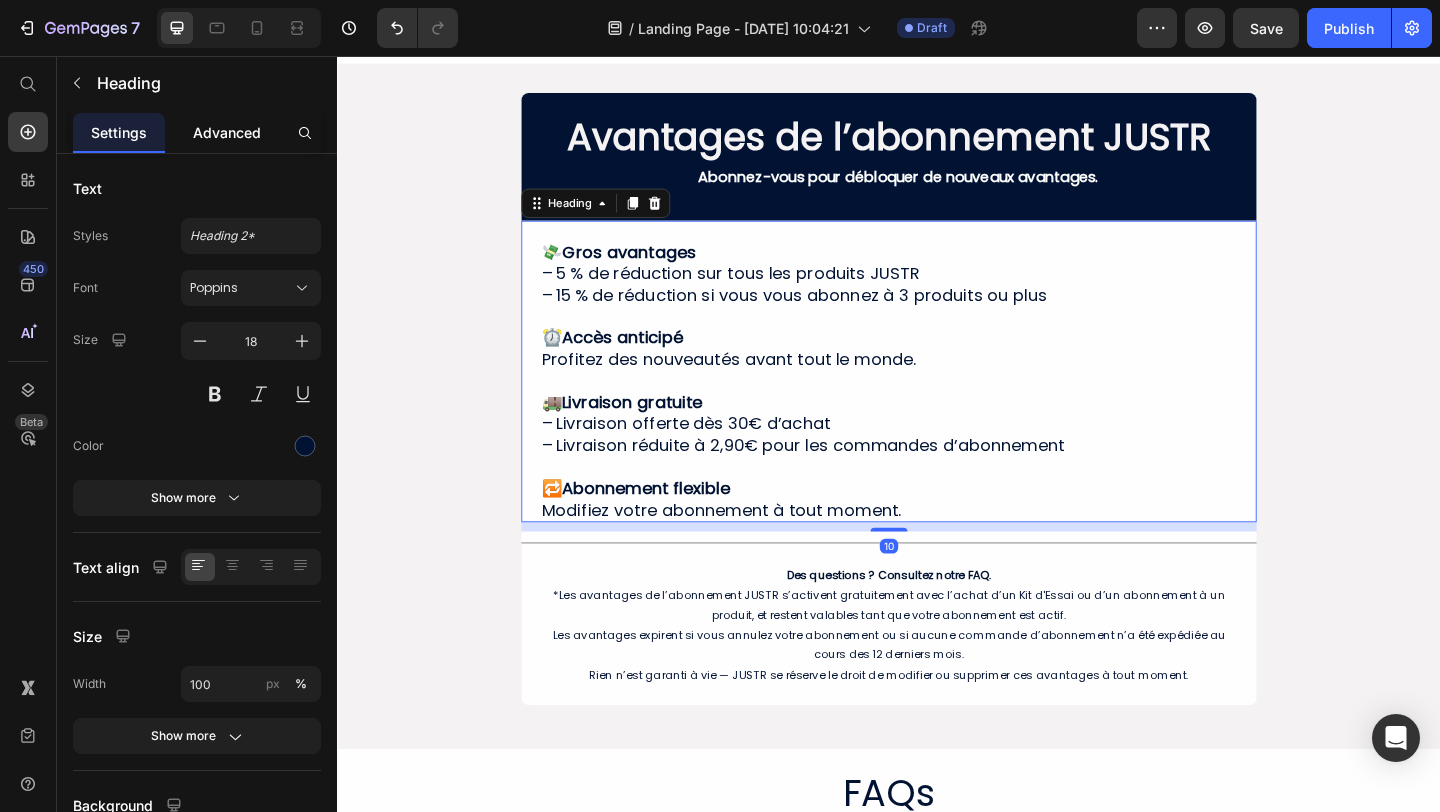 click on "Advanced" 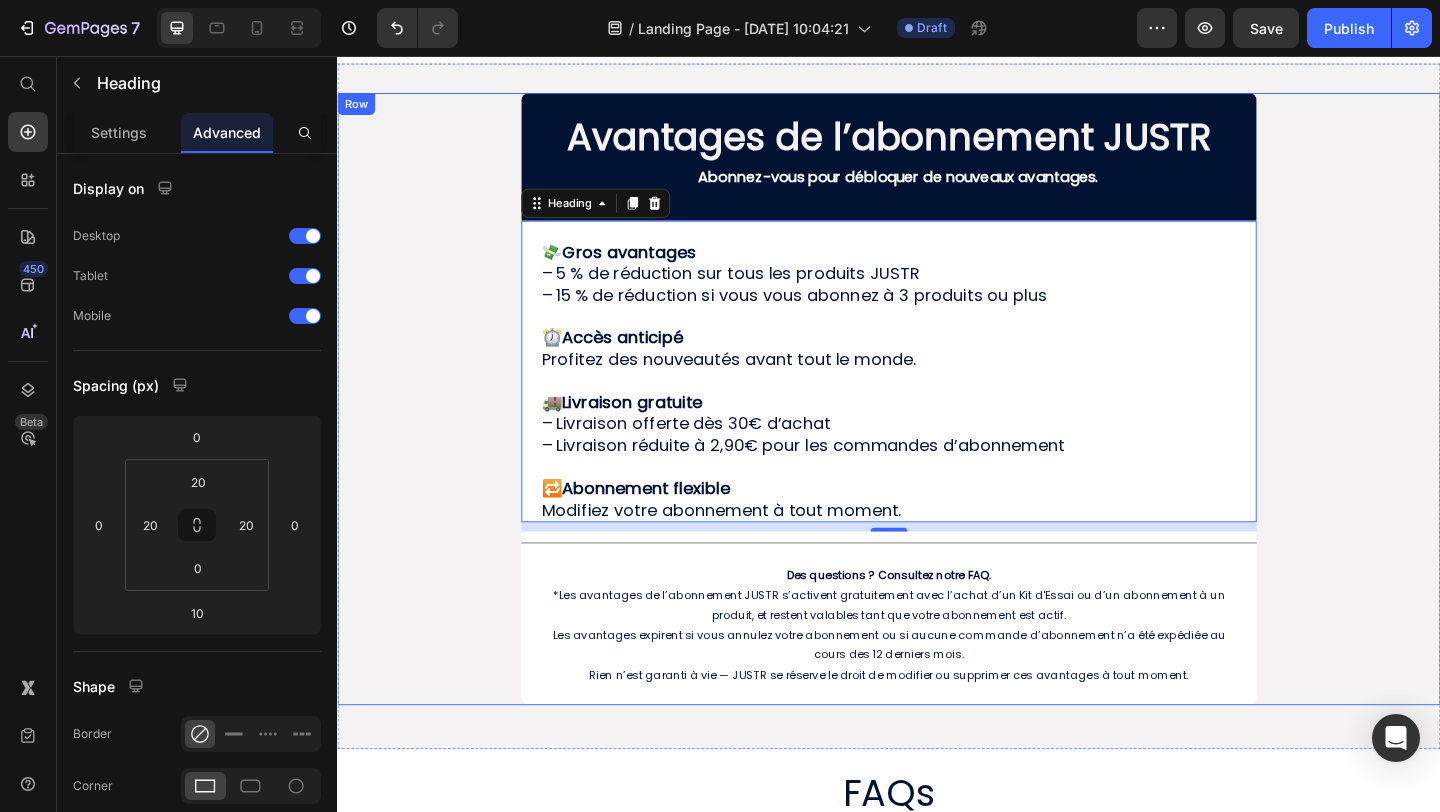click on "Avantages de l’abonnement JUSTR Heading Abonnez-vous pour débloquer de nouveaux avantages. Text Block Row 💸  Gros avantages – 5 % de réduction sur tous les produits JUSTR – 15 % de réduction si vous vous abonnez à 3 produits ou plus ⏰  Accès anticipé Profitez des nouveautés avant tout le monde. 🚚  Livraison gratuite – Livraison offerte dès 30€ d’achat – Livraison réduite à 2,90€ pour les commandes d’abonnement 🔁  Abonnement flexible Modifiez votre abonnement à tout moment. Heading   10                Title Line Des questions ? Consultez notre FAQ. *Les avantages de l’abonnement JUSTR s’activent gratuitement avec l’achat d’un Kit d'Essai ou d’un abonnement à un produit, et restent valables tant que votre abonnement est actif. Les avantages expirent si vous annulez votre abonnement ou si aucune commande d’abonnement n’a été expédiée au cours des 12 derniers mois. Text Block Row Row" at bounding box center [937, 429] 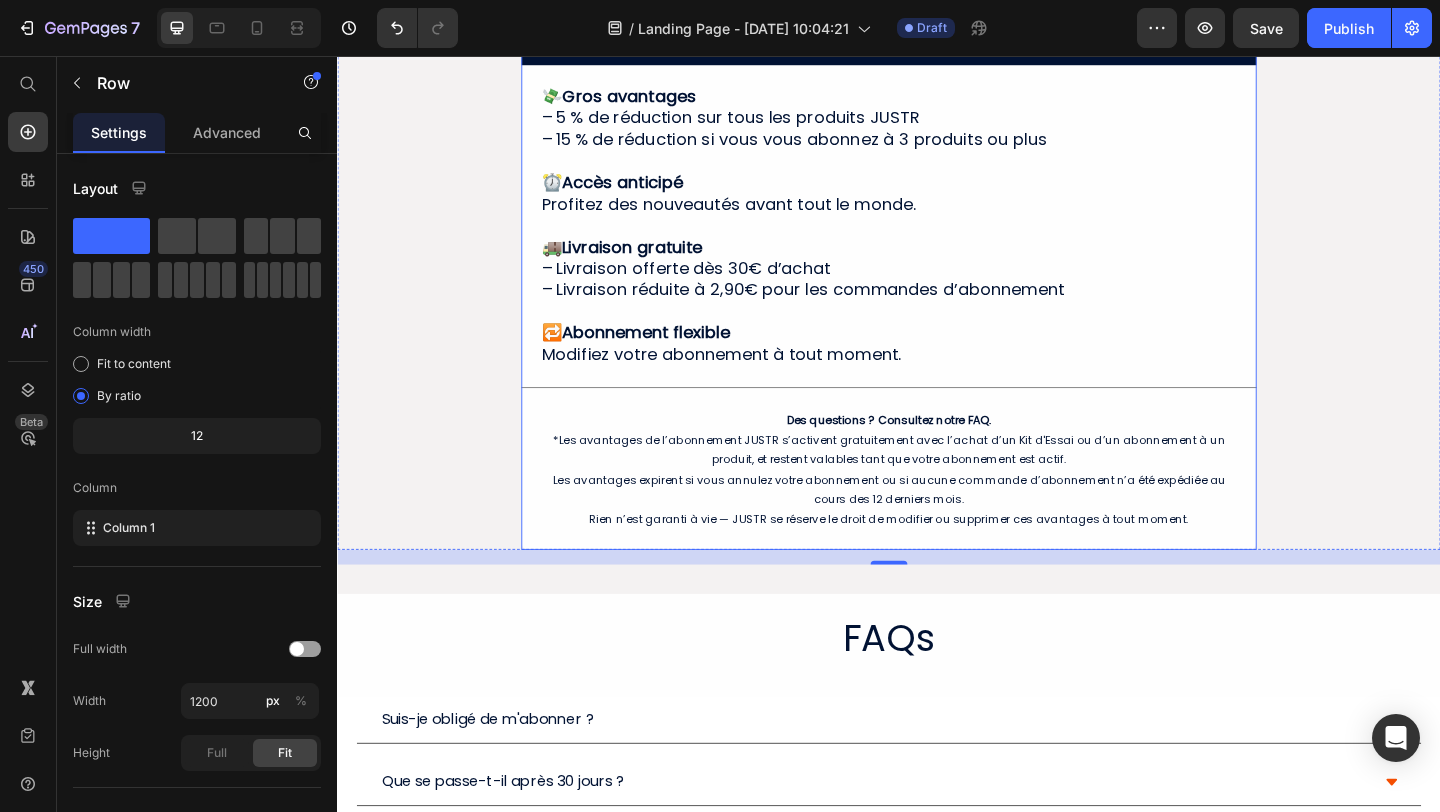scroll, scrollTop: 854, scrollLeft: 0, axis: vertical 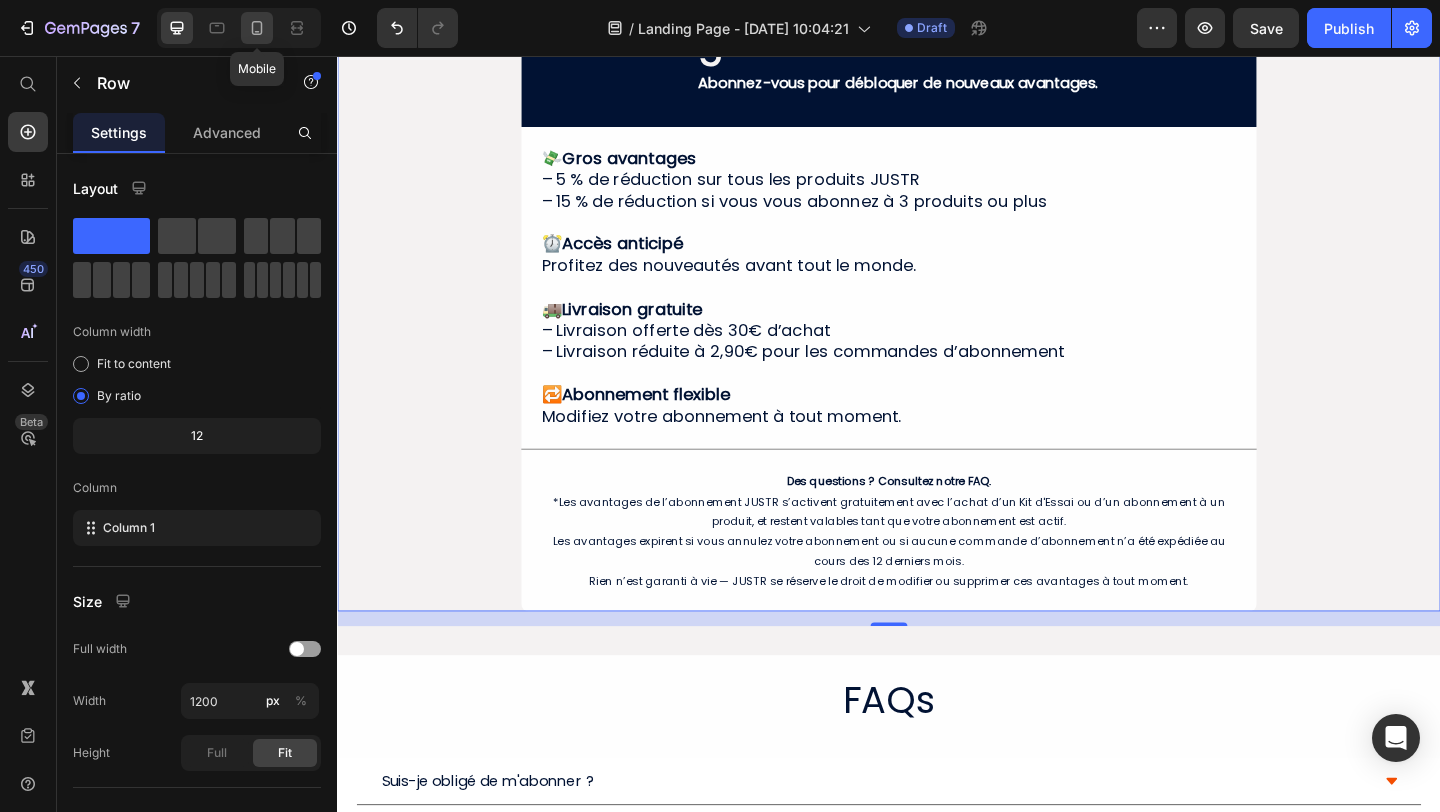 click 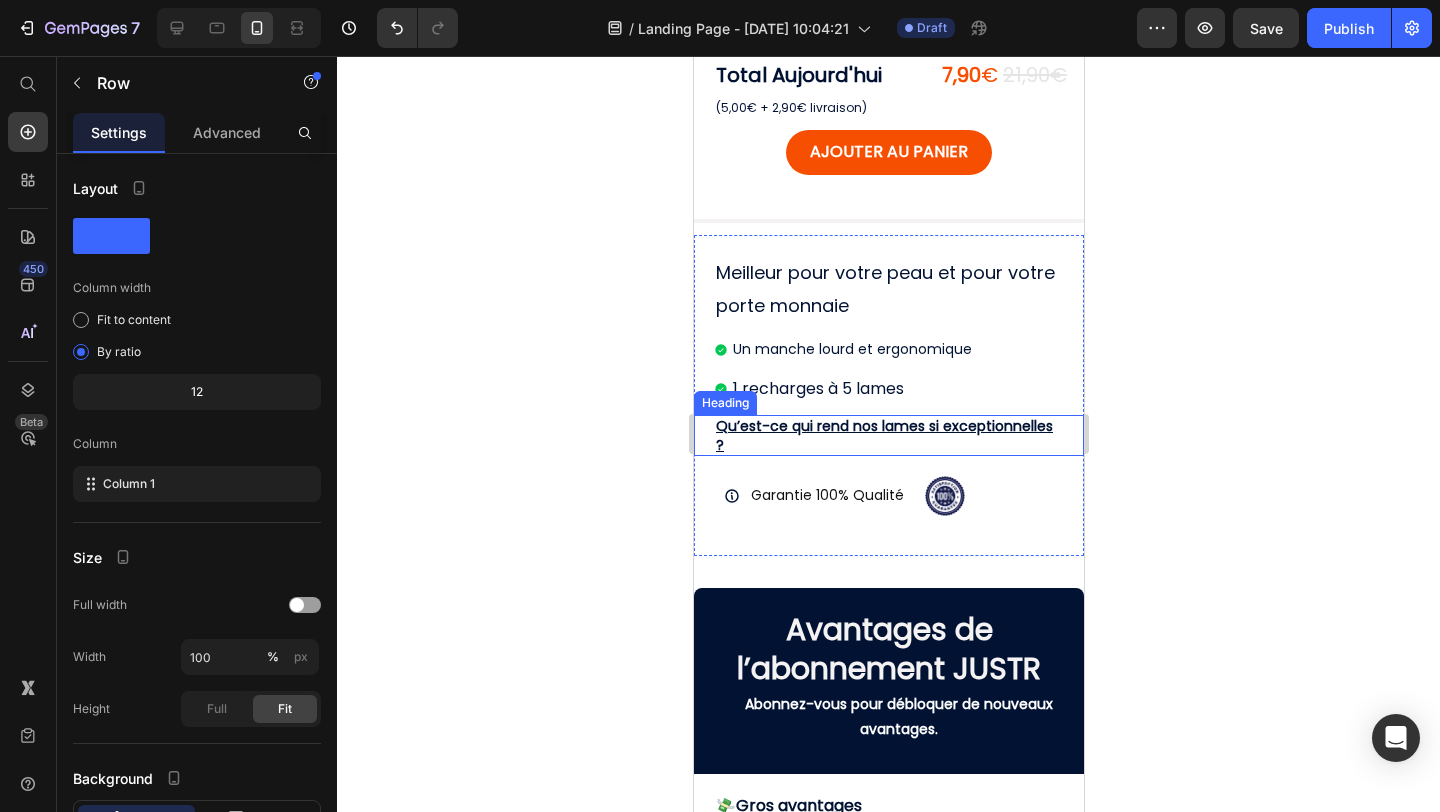 scroll, scrollTop: 664, scrollLeft: 0, axis: vertical 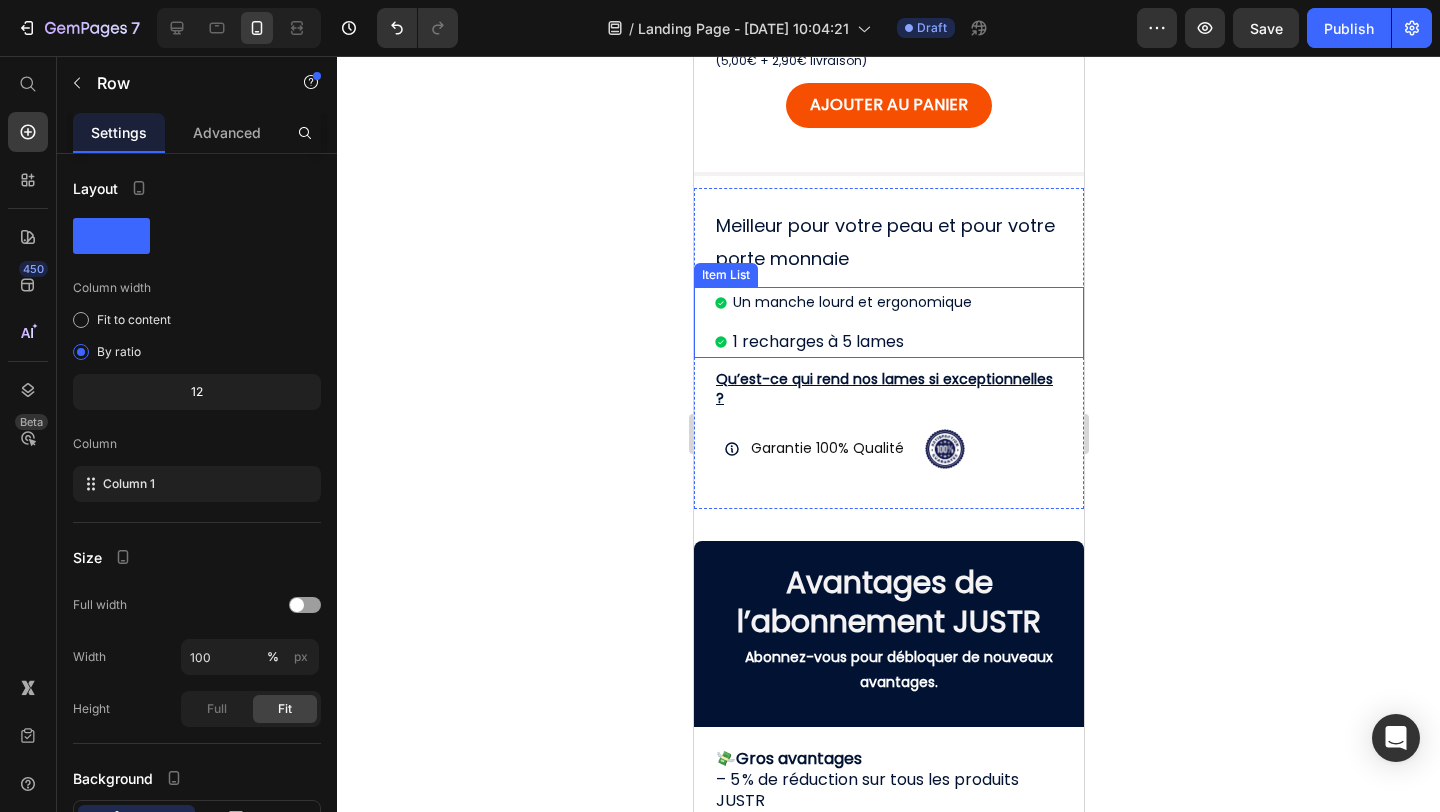 click on "1 recharges à 5 lames" at bounding box center [817, 341] 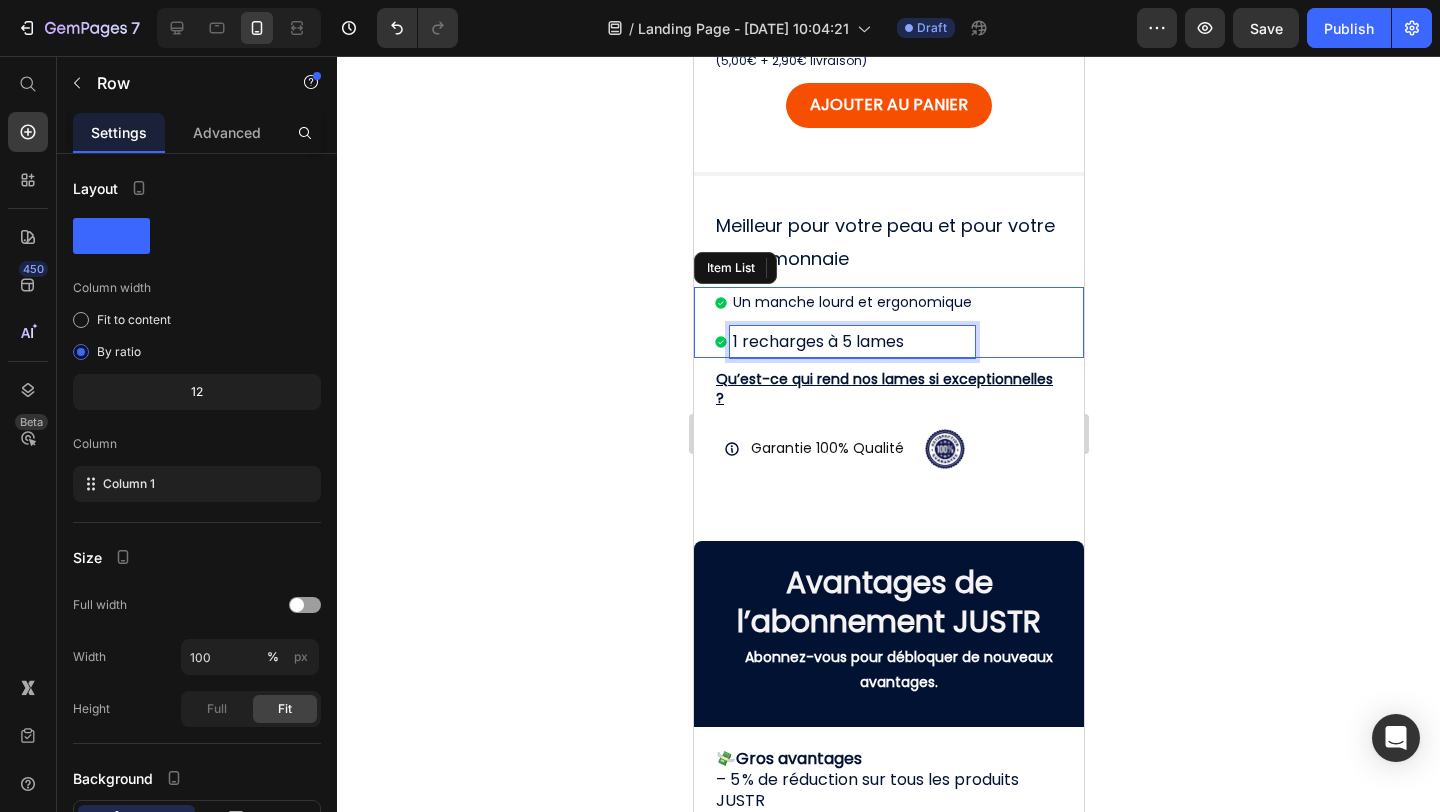click on "1 recharges à 5 lames" at bounding box center [817, 341] 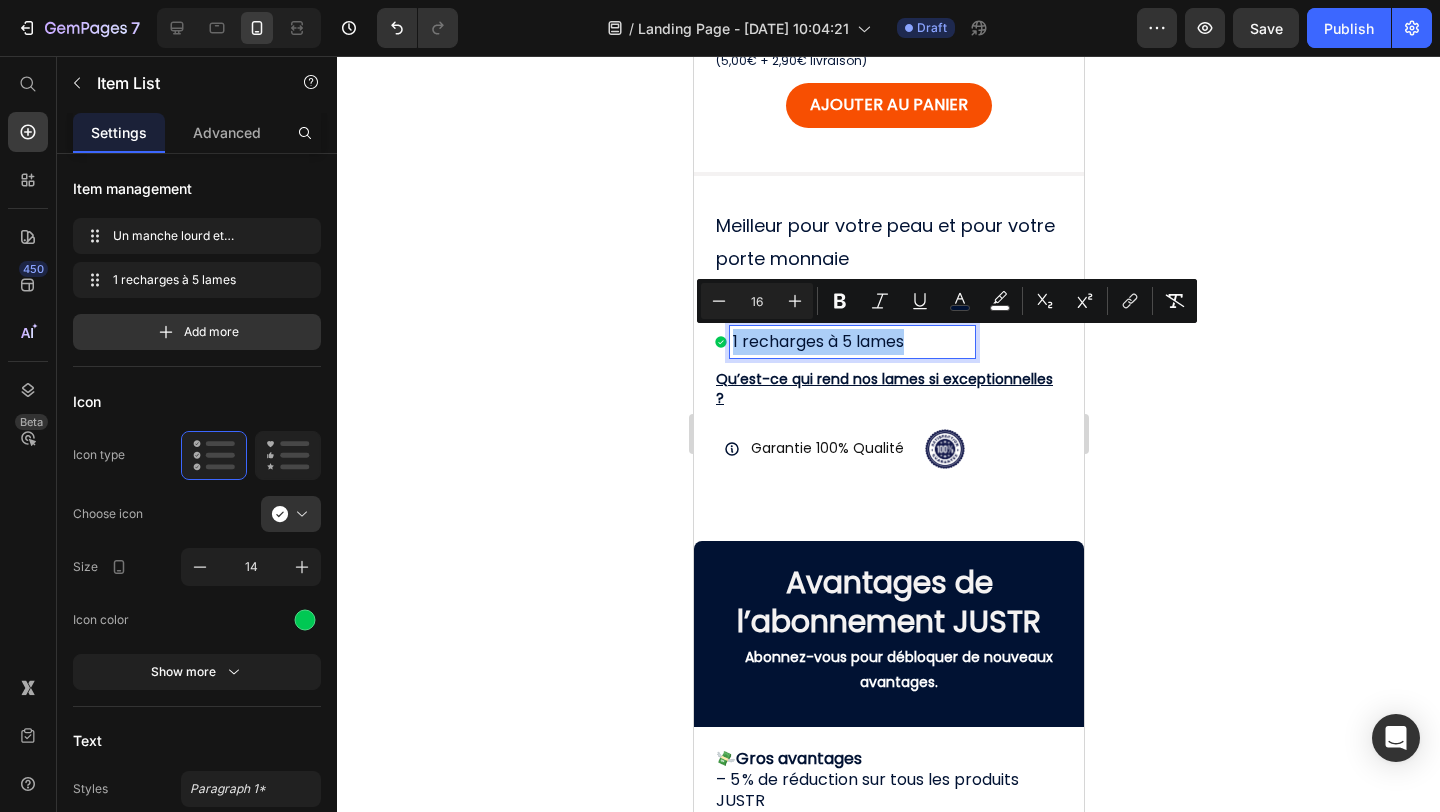 click on "16" at bounding box center (757, 301) 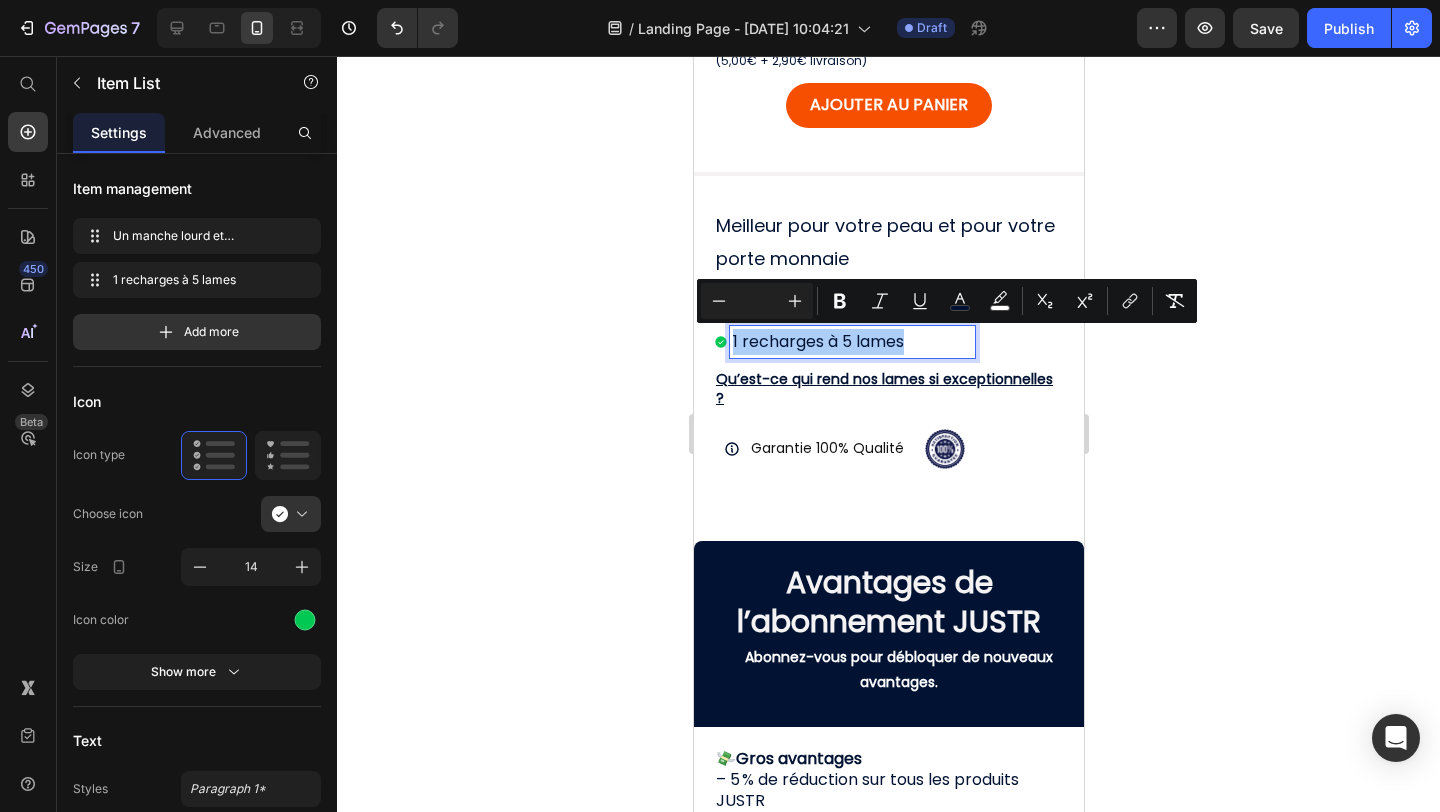 type 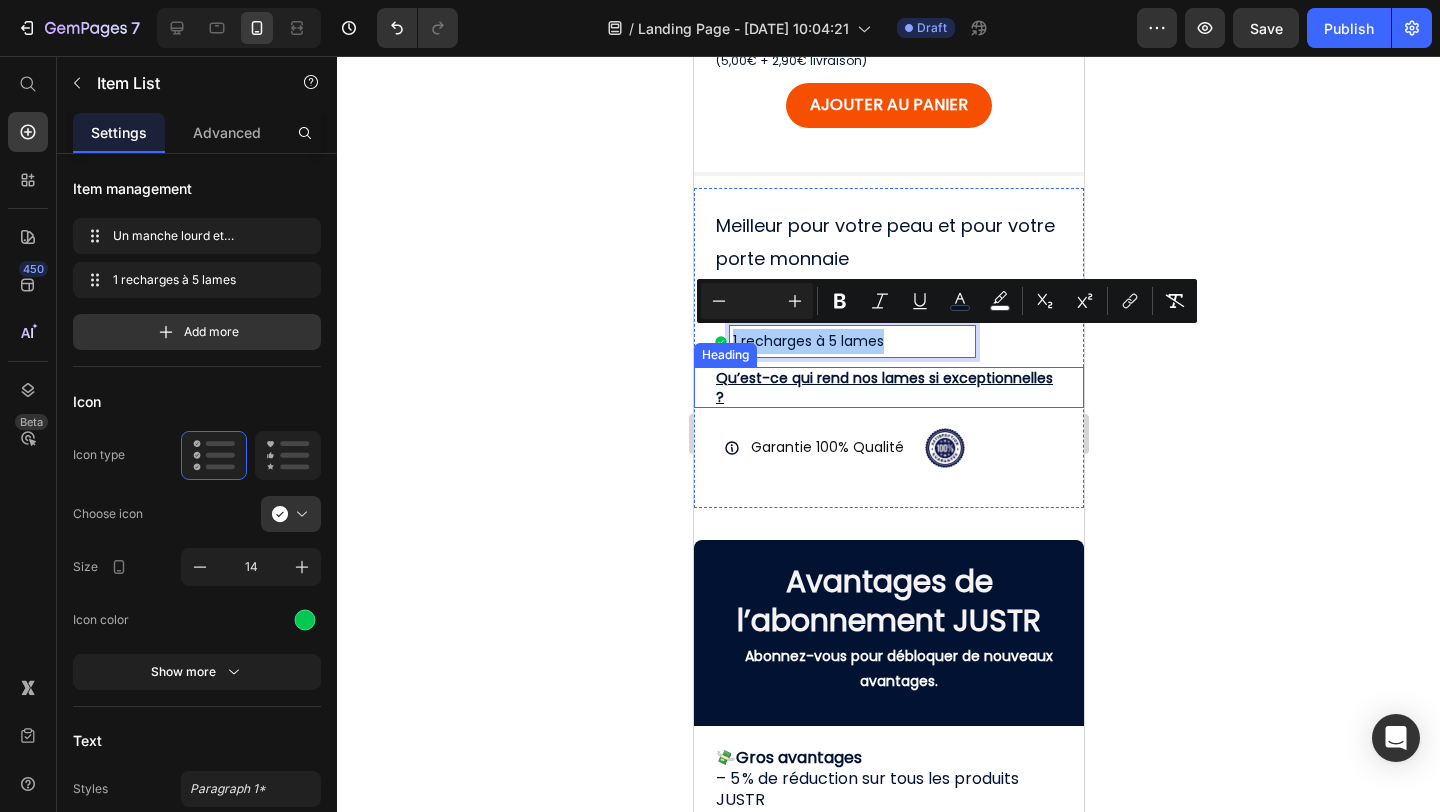 click 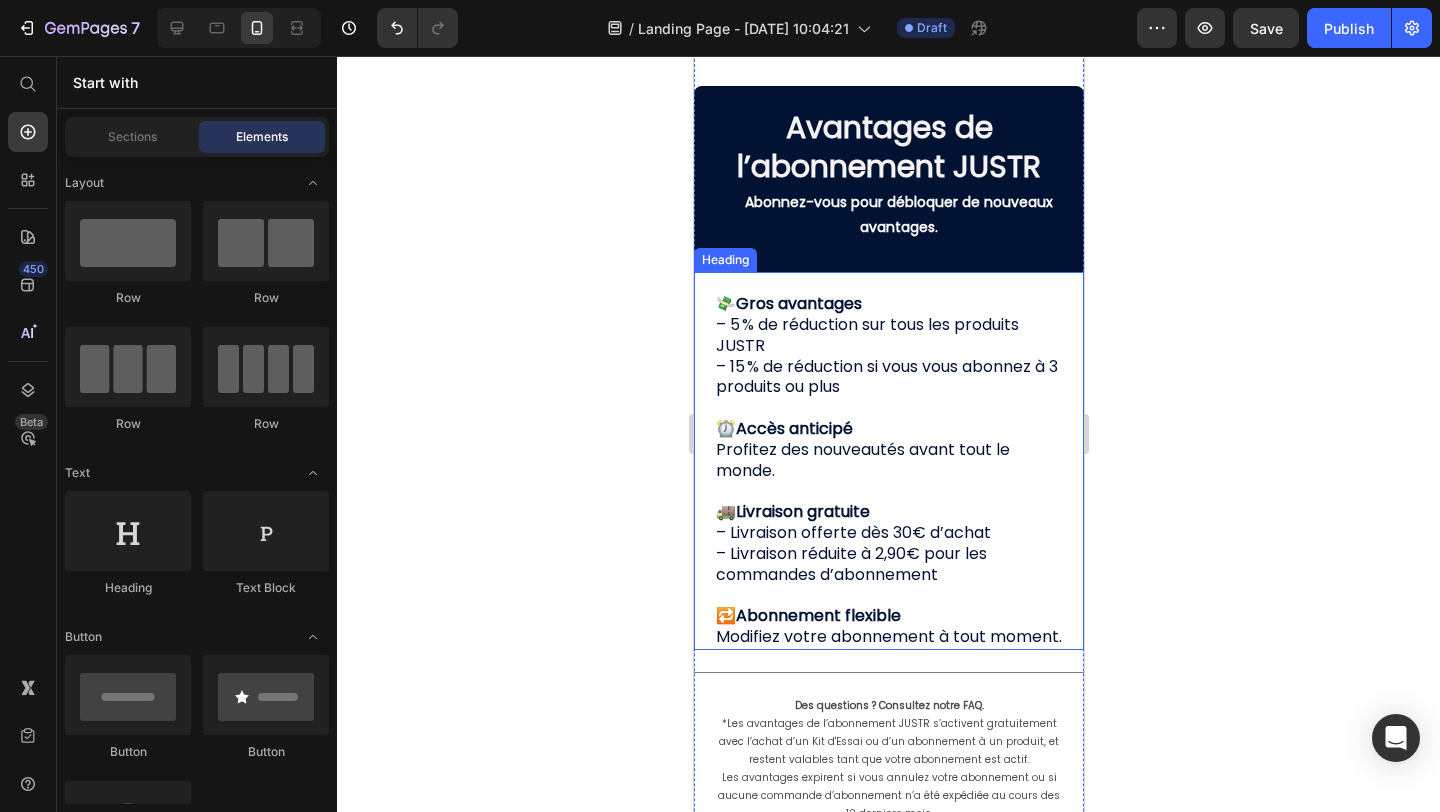 scroll, scrollTop: 1155, scrollLeft: 0, axis: vertical 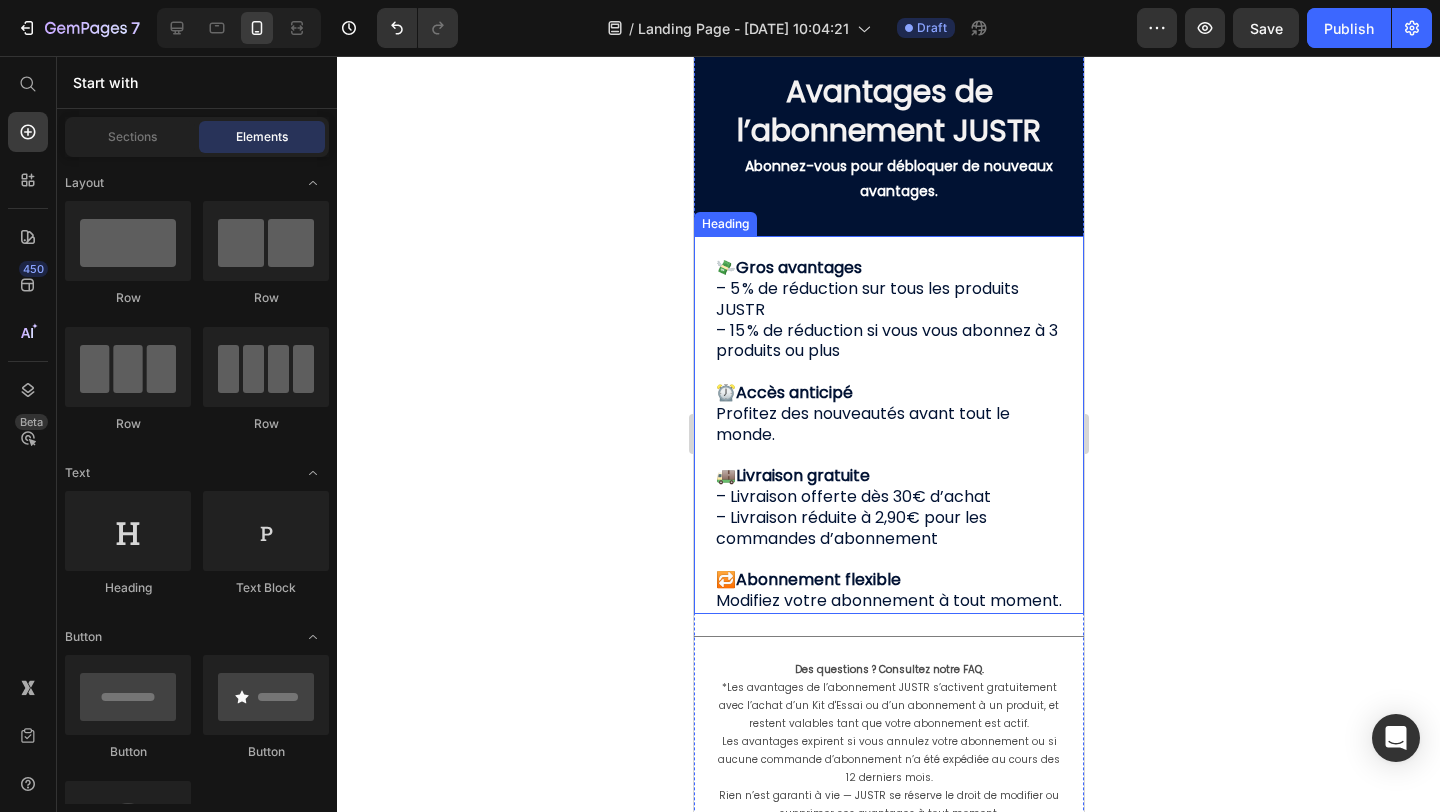 click on "💸  Gros avantages – 5 % de réduction sur tous les produits JUSTR – 15 % de réduction si vous vous abonnez à 3 produits ou plus ⏰  Accès anticipé Profitez des nouveautés avant tout le monde. 🚚  Livraison gratuite – Livraison offerte dès 30€ d’achat – Livraison réduite à 2,90€ pour les commandes d’abonnement 🔁  Abonnement flexible Modifiez votre abonnement à tout moment." at bounding box center (888, 435) 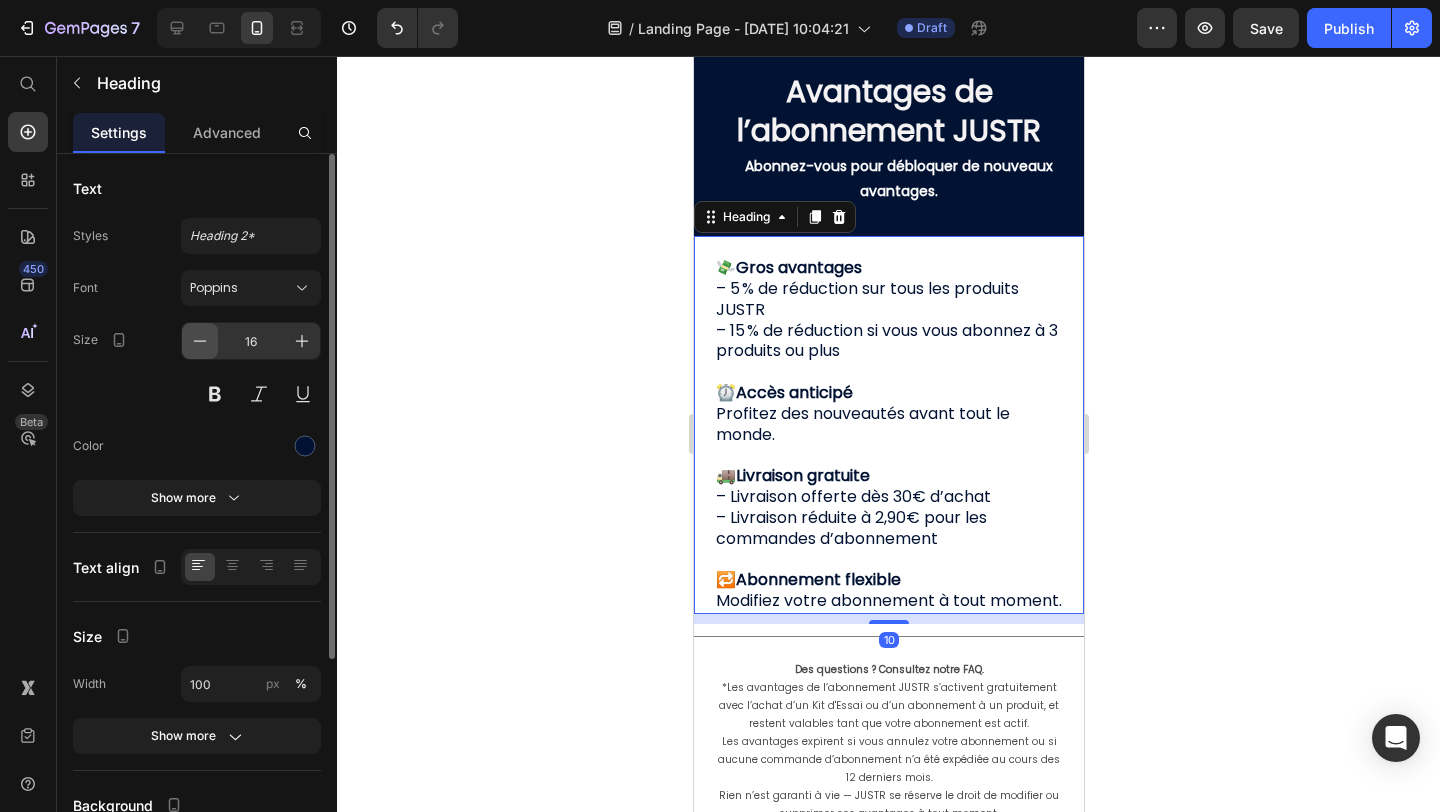 click 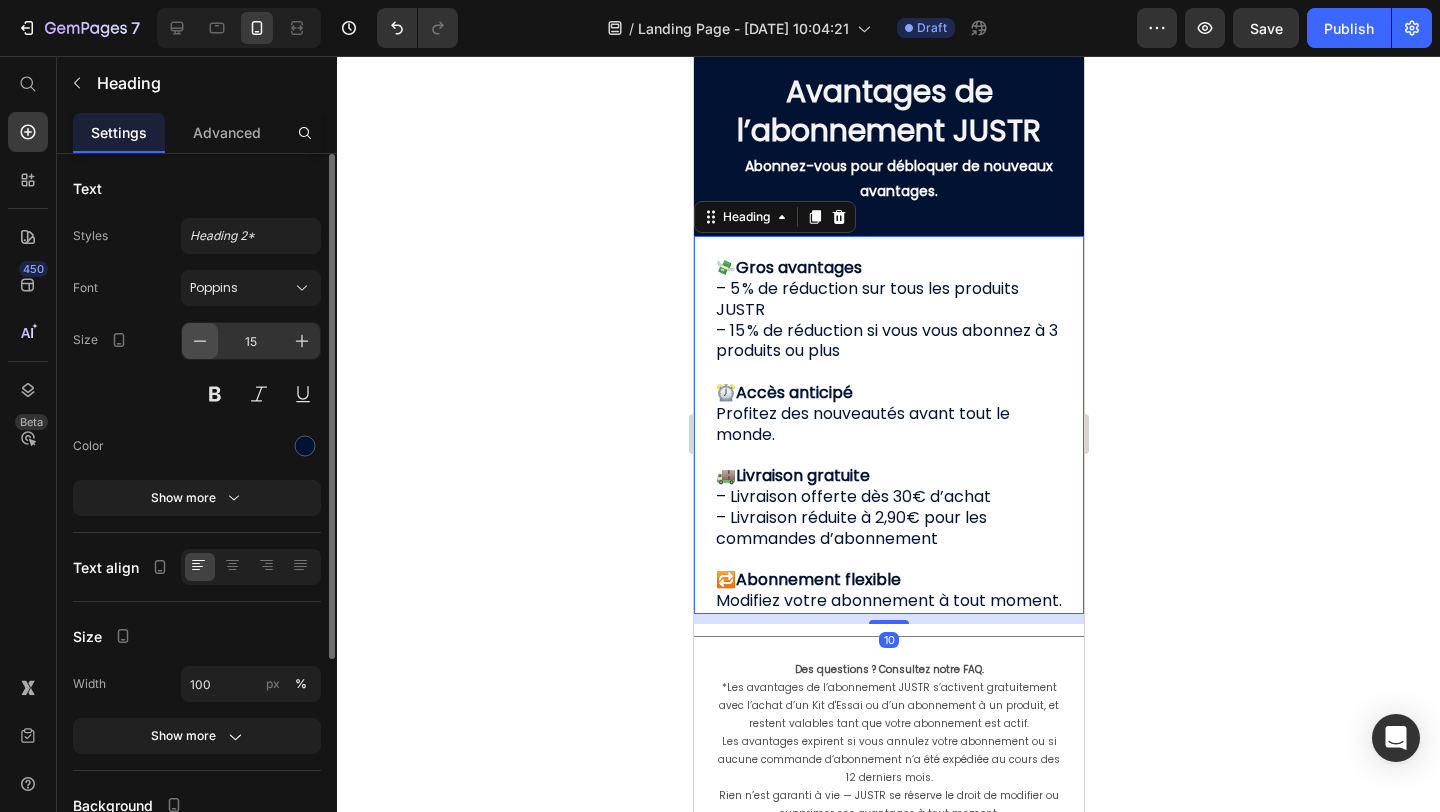 click 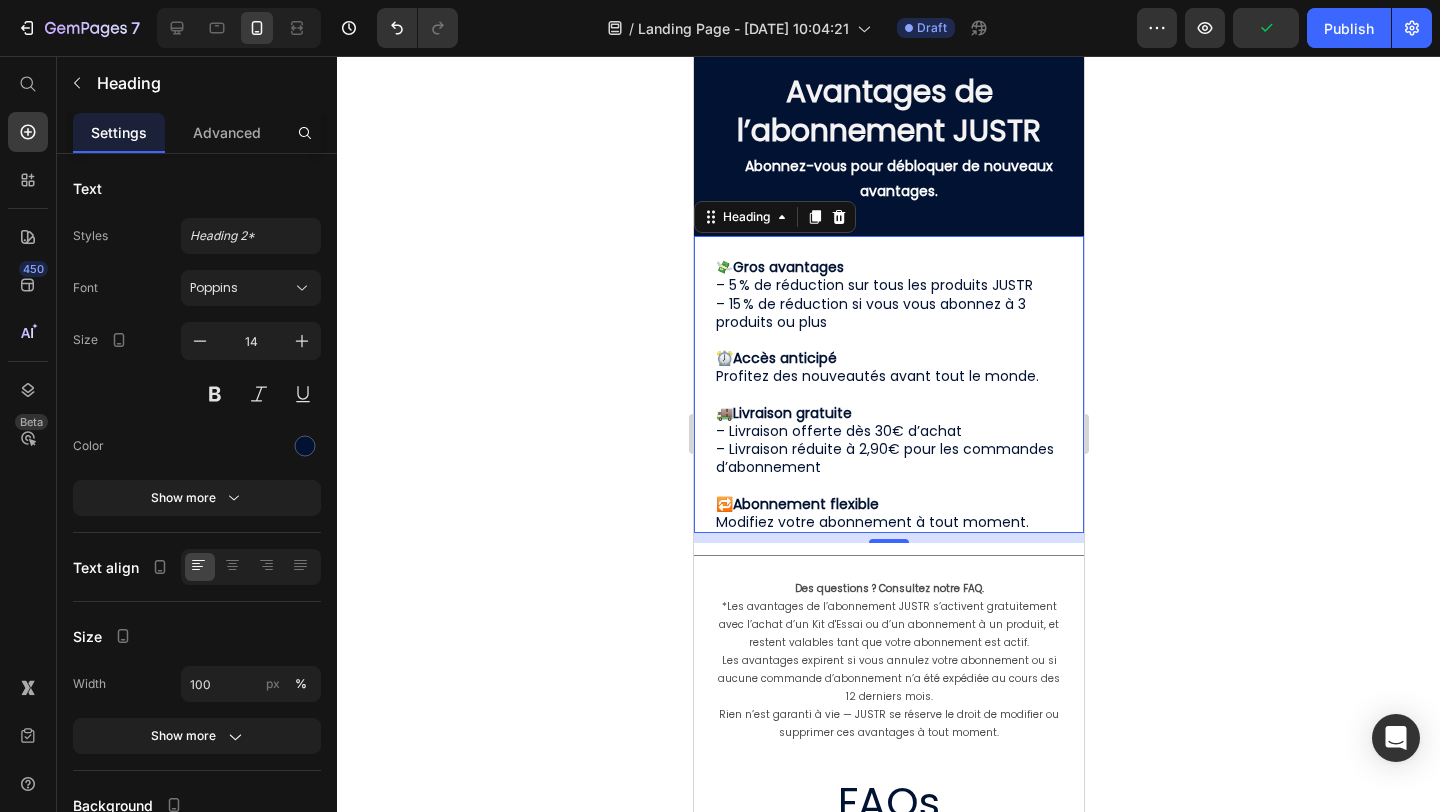click 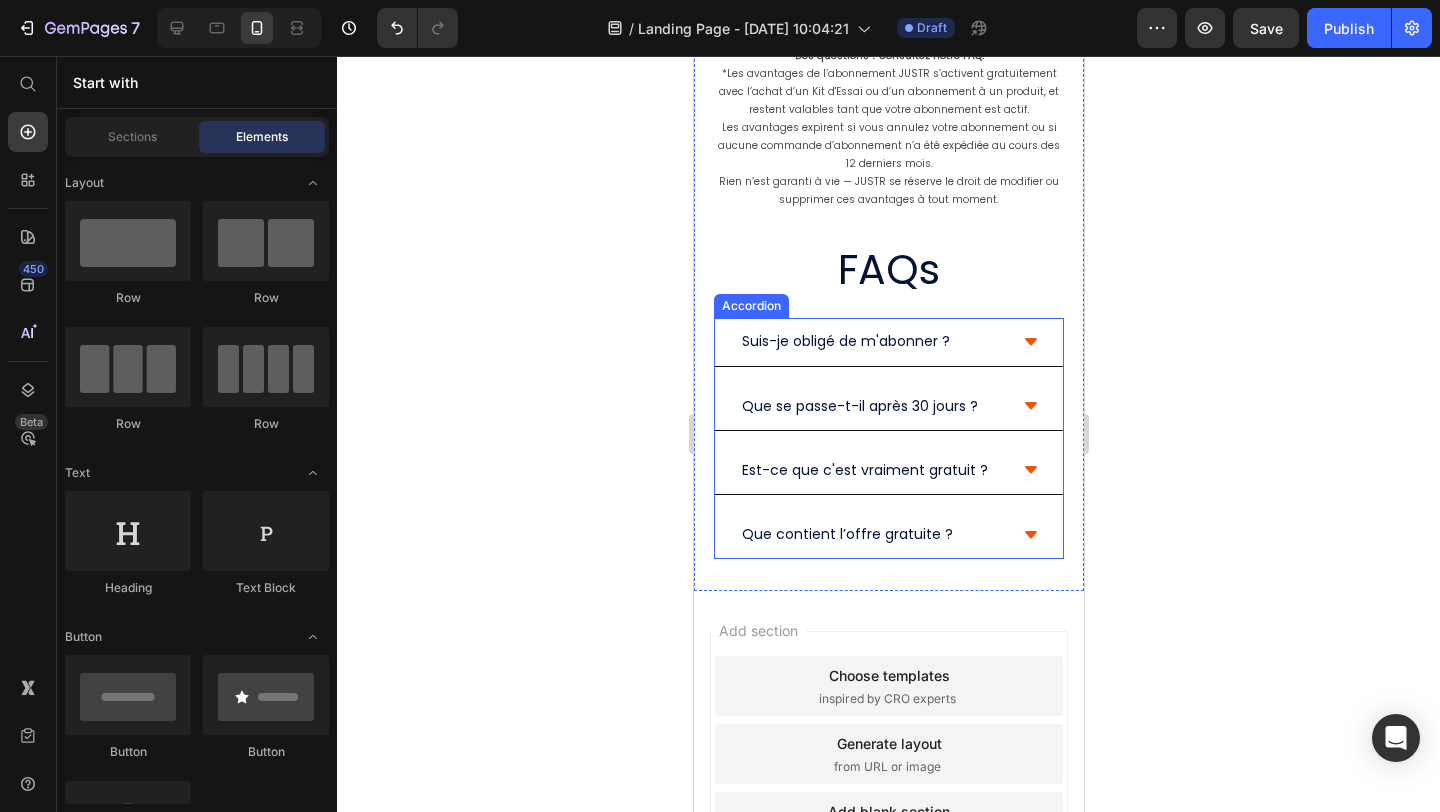 scroll, scrollTop: 1686, scrollLeft: 0, axis: vertical 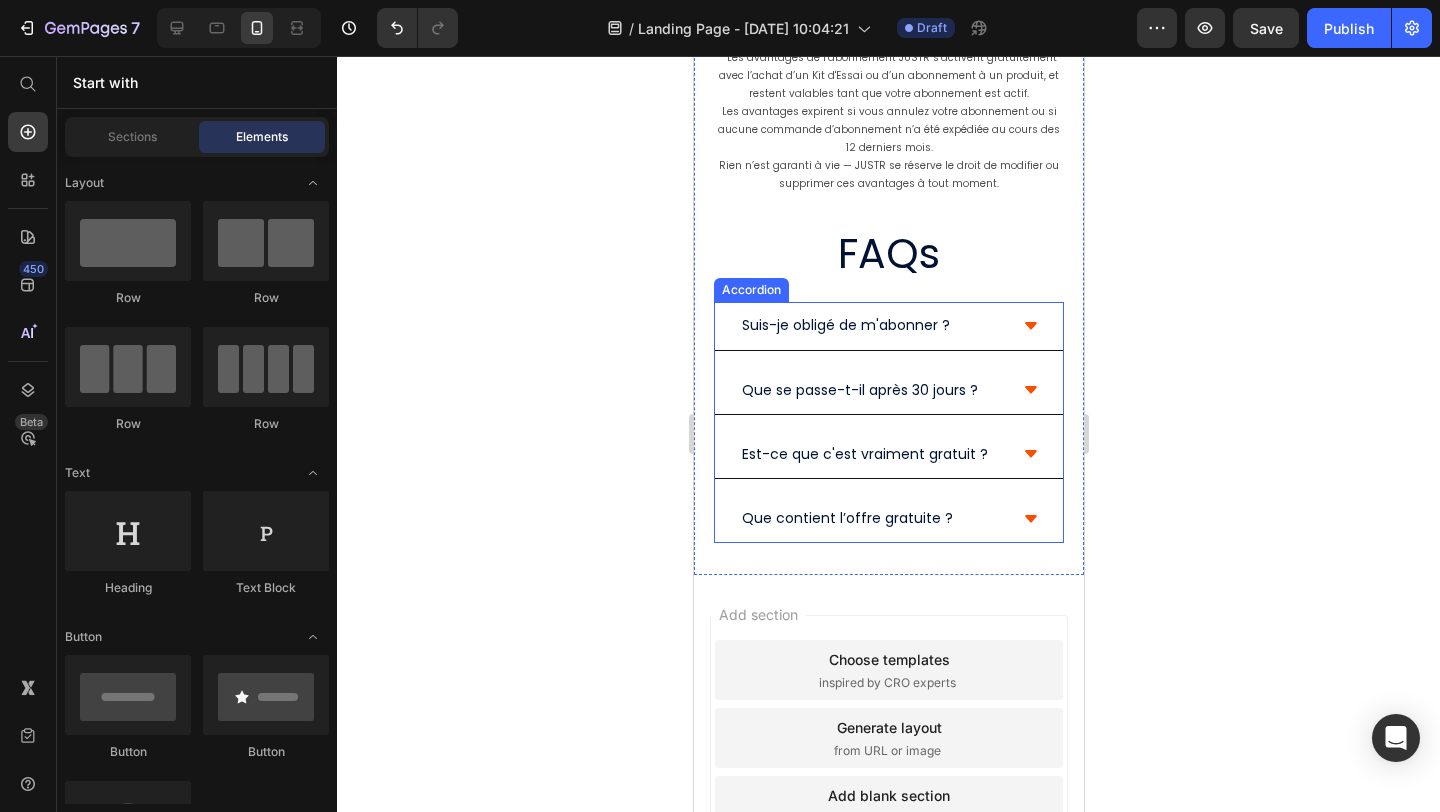 click 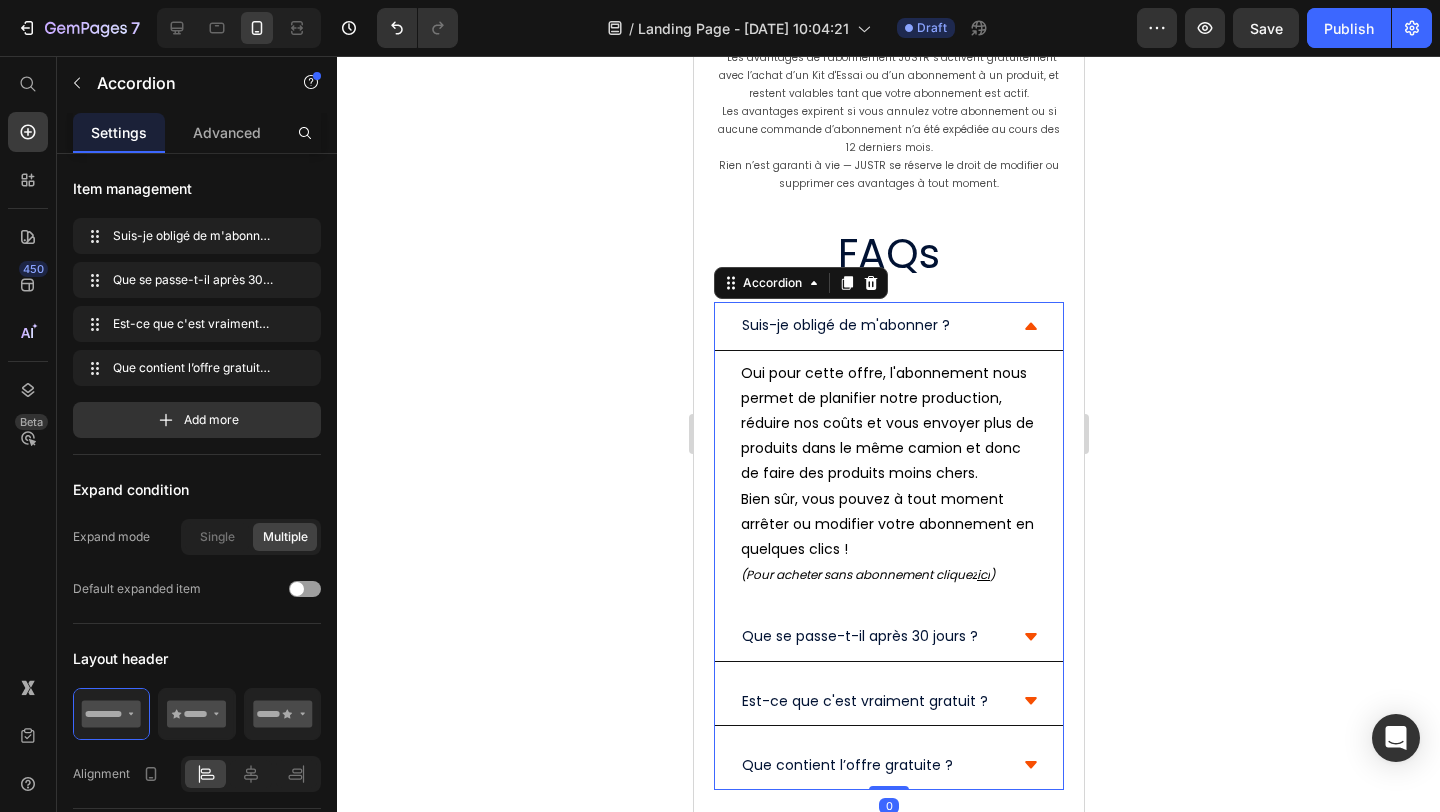click on "Suis-je obligé de m'abonner ?" at bounding box center (888, 326) 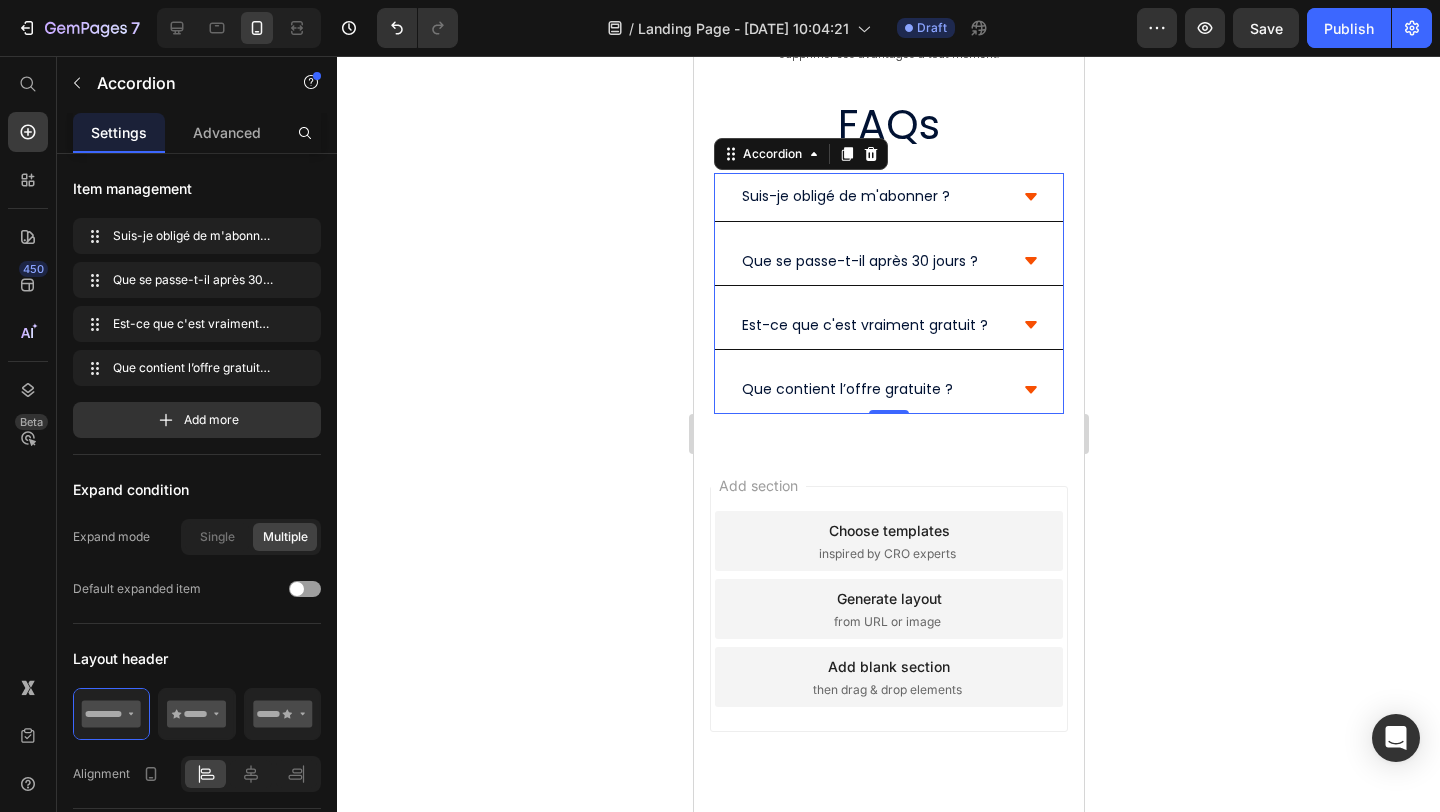 scroll, scrollTop: 1831, scrollLeft: 0, axis: vertical 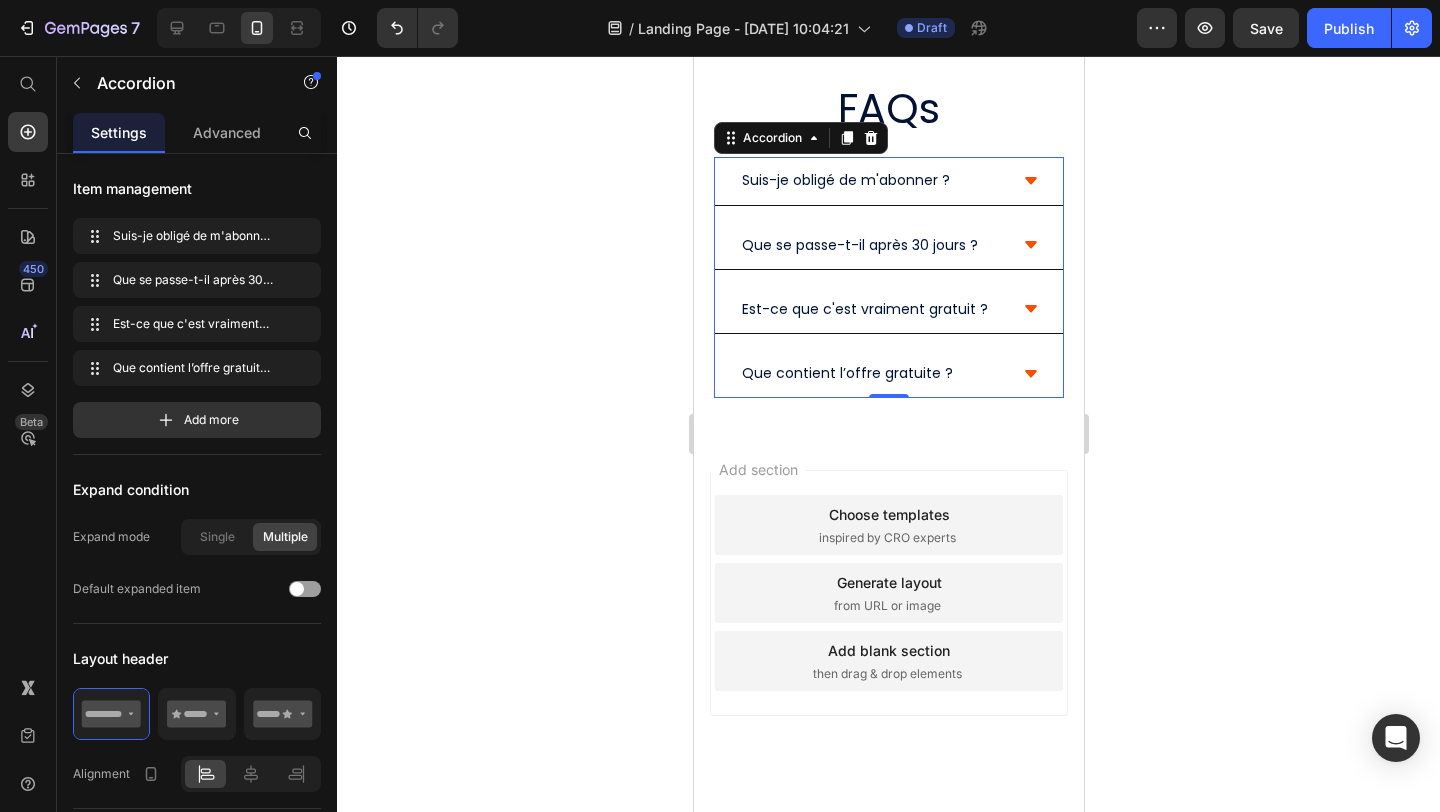 click 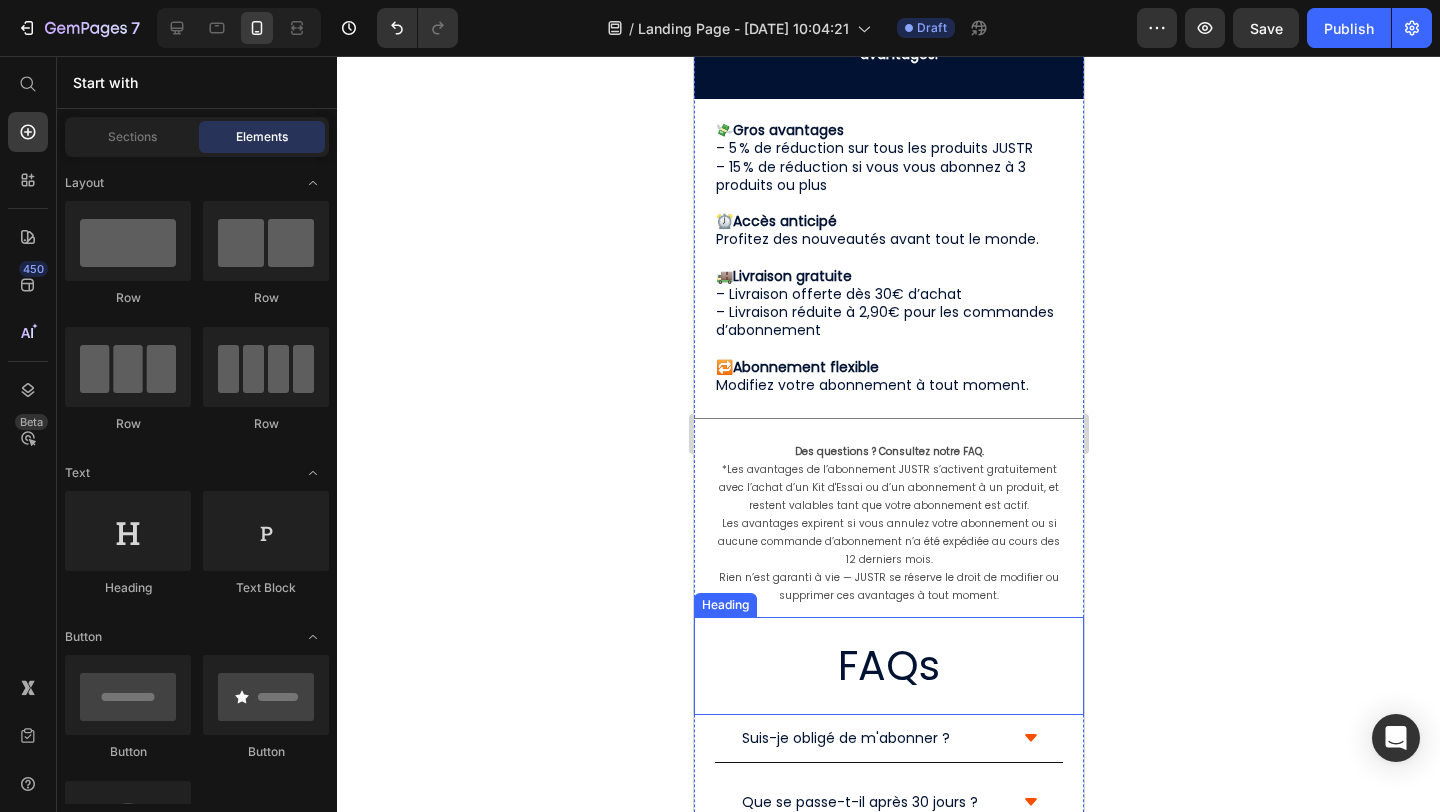 scroll, scrollTop: 1873, scrollLeft: 0, axis: vertical 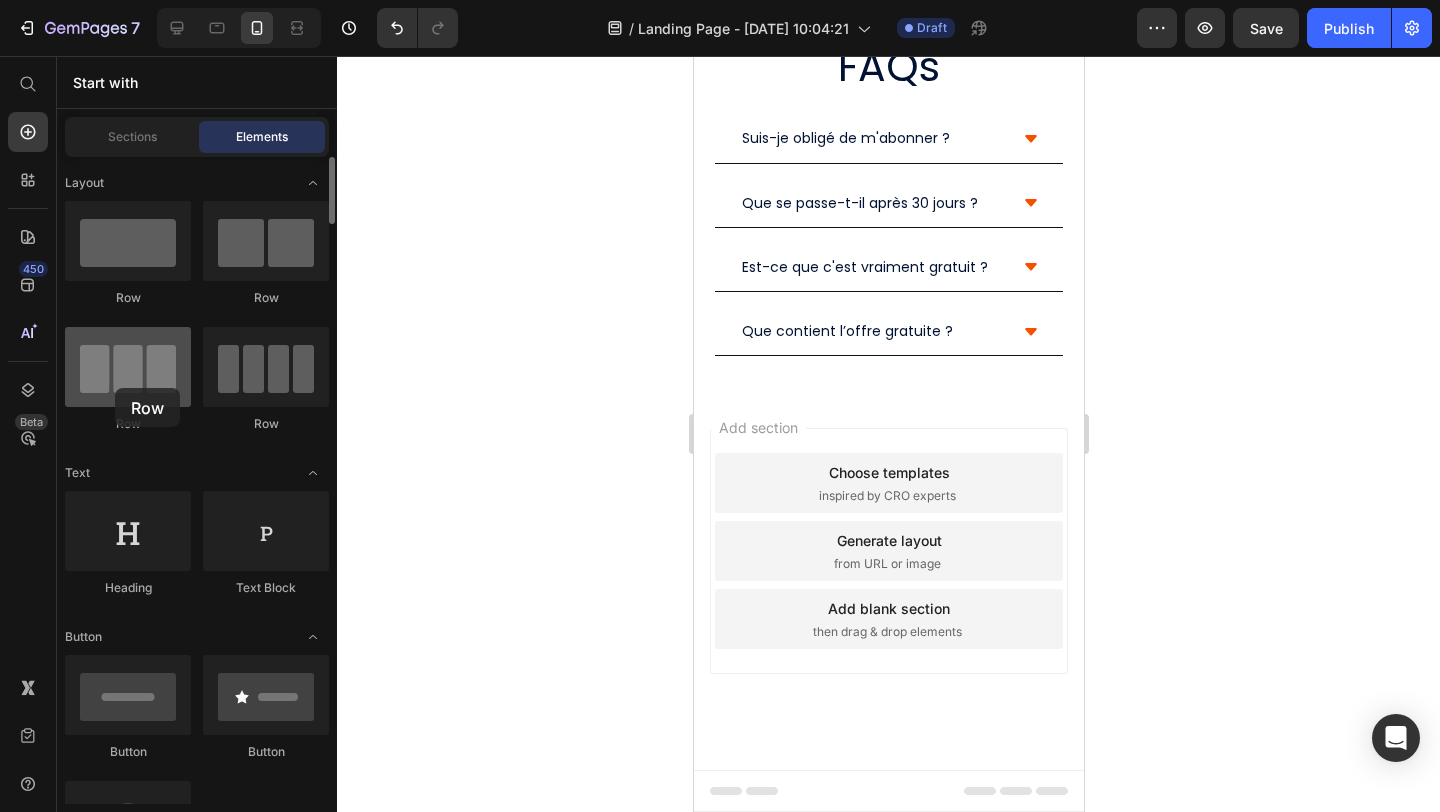 click at bounding box center [128, 367] 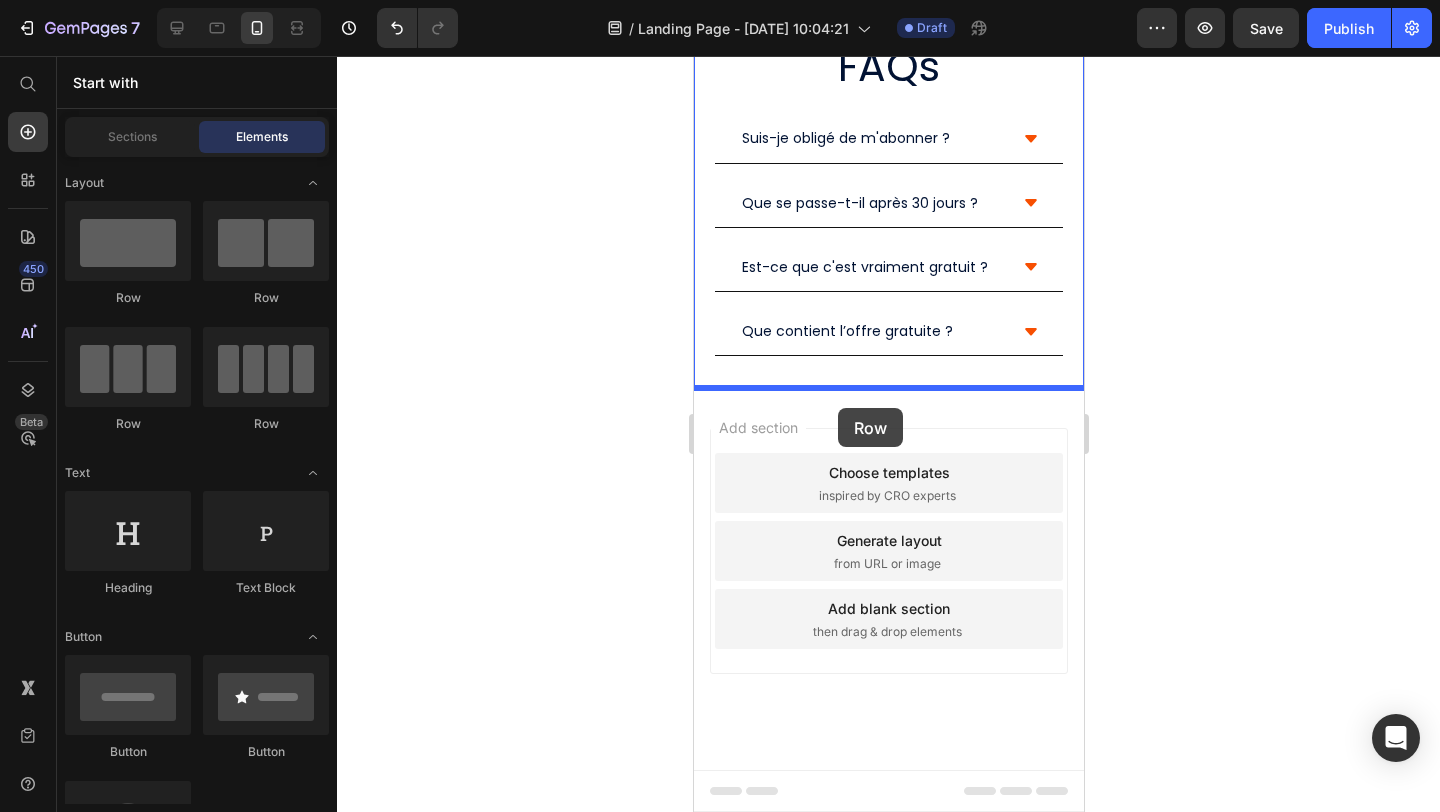 drag, startPoint x: 823, startPoint y: 314, endPoint x: 837, endPoint y: 408, distance: 95.036835 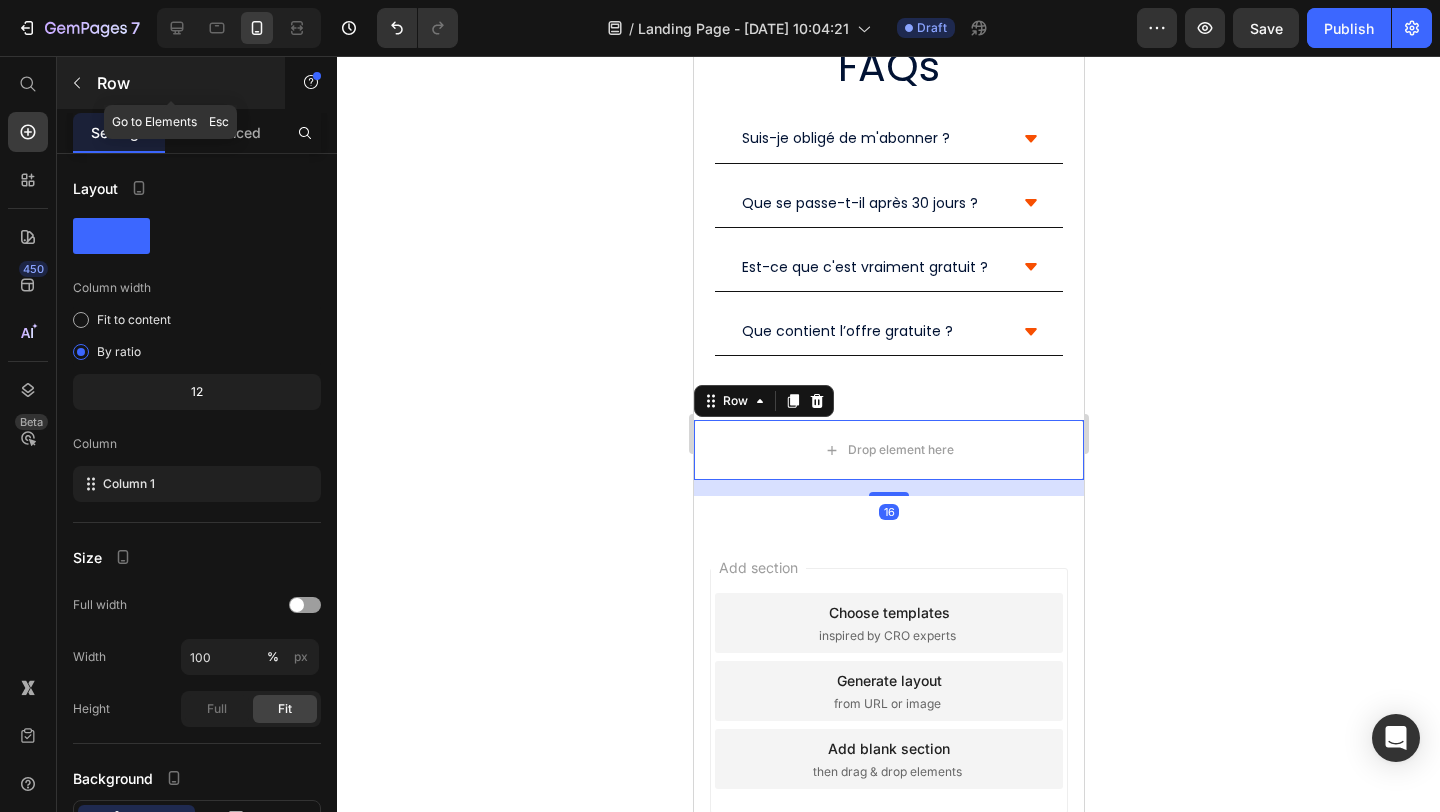 click 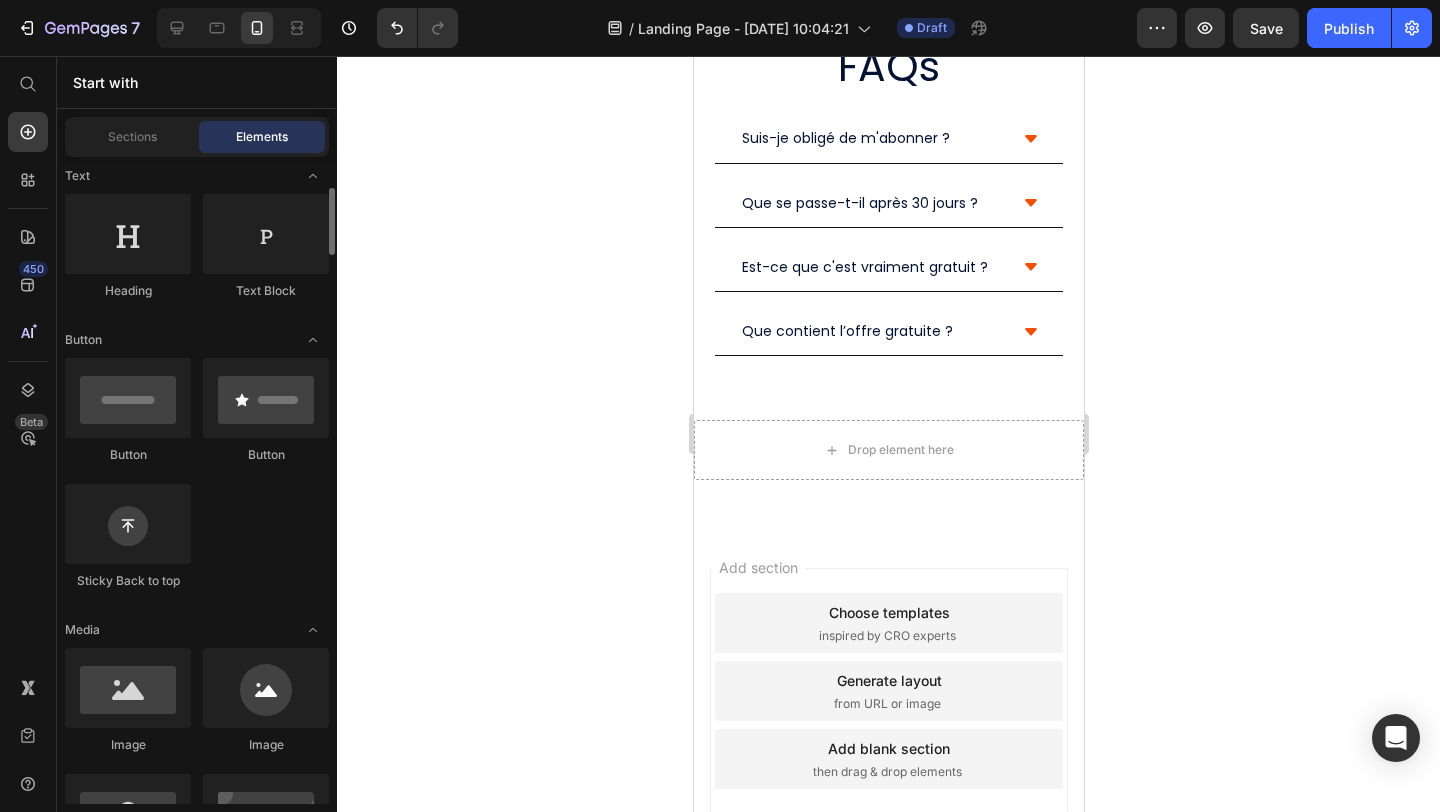 scroll, scrollTop: 380, scrollLeft: 0, axis: vertical 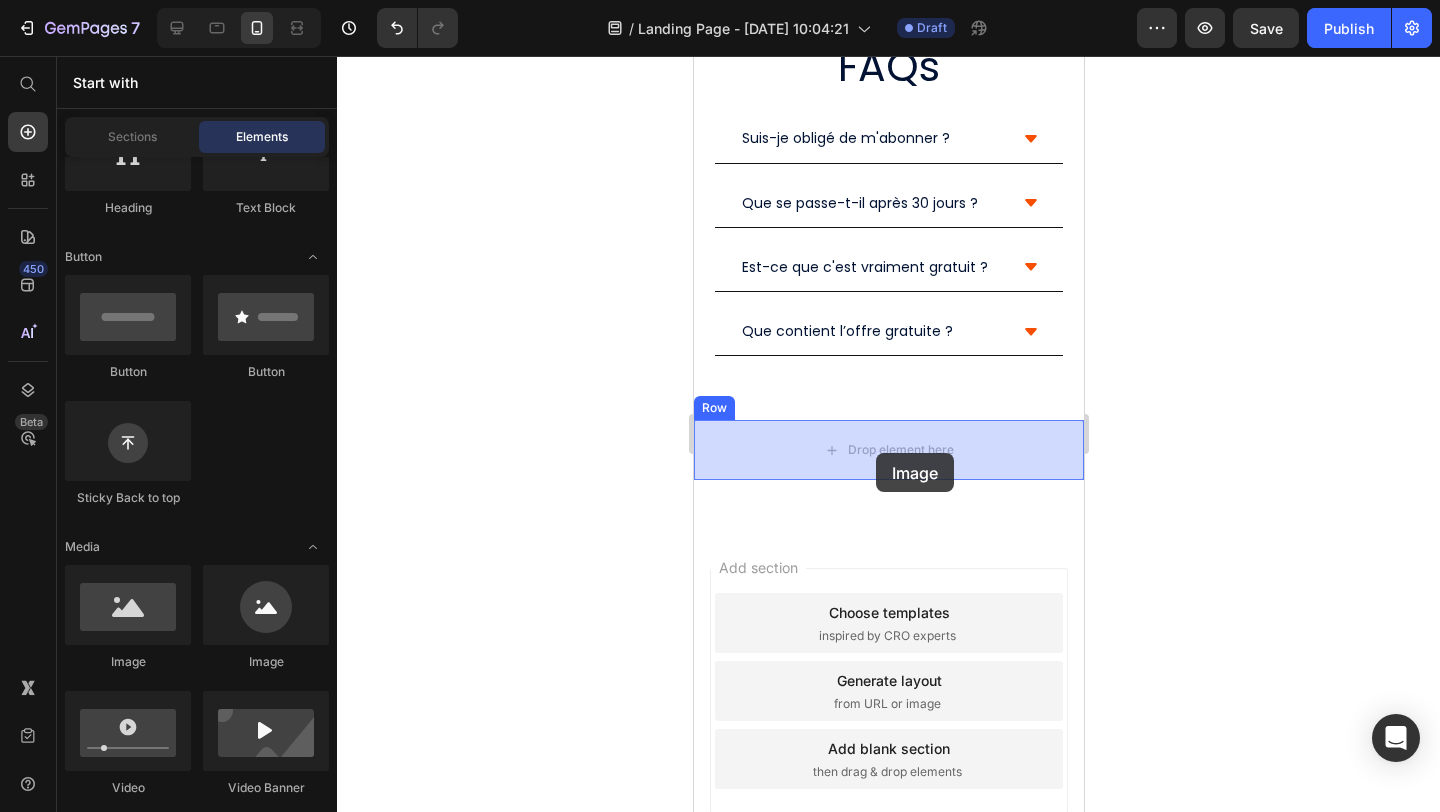 drag, startPoint x: 965, startPoint y: 673, endPoint x: 875, endPoint y: 453, distance: 237.69728 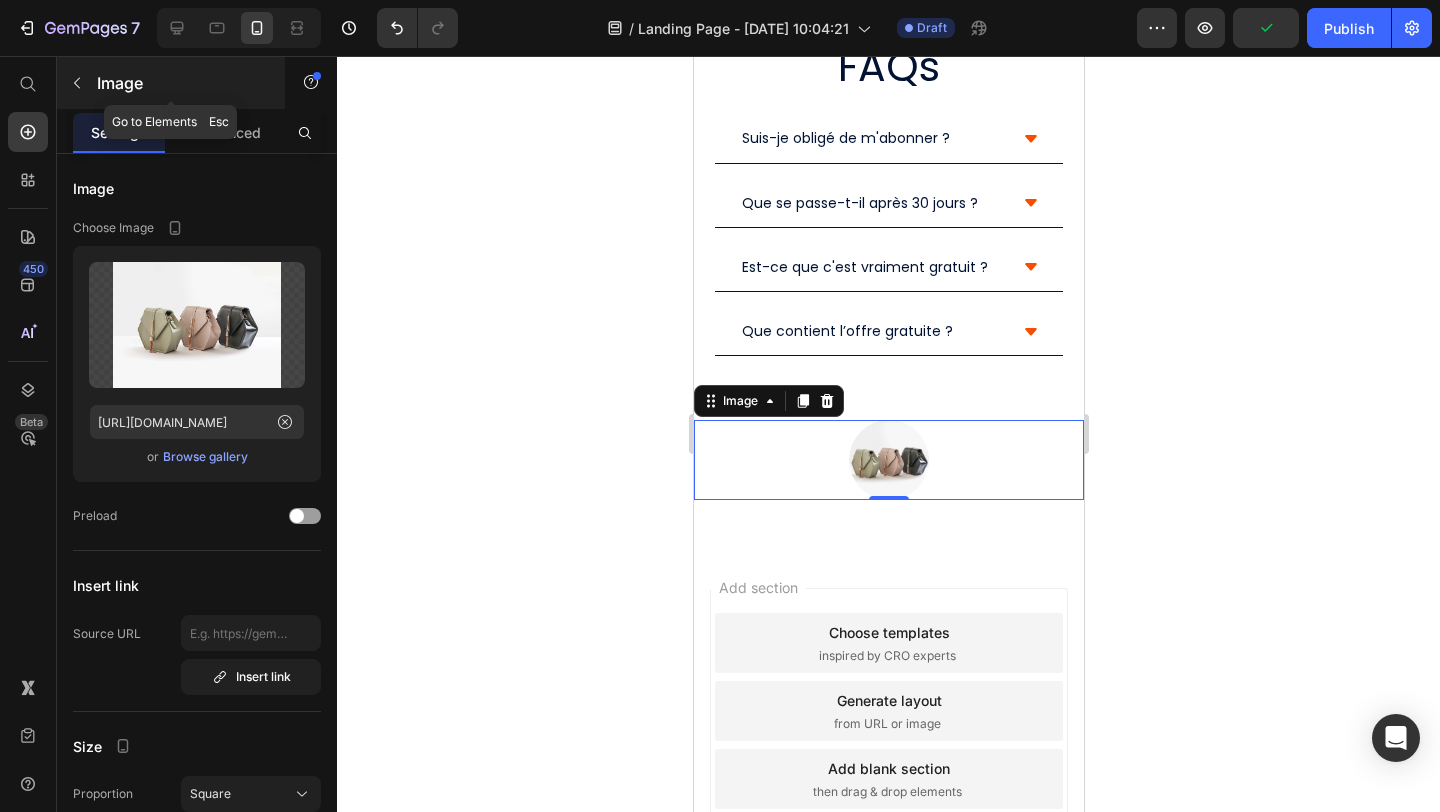click 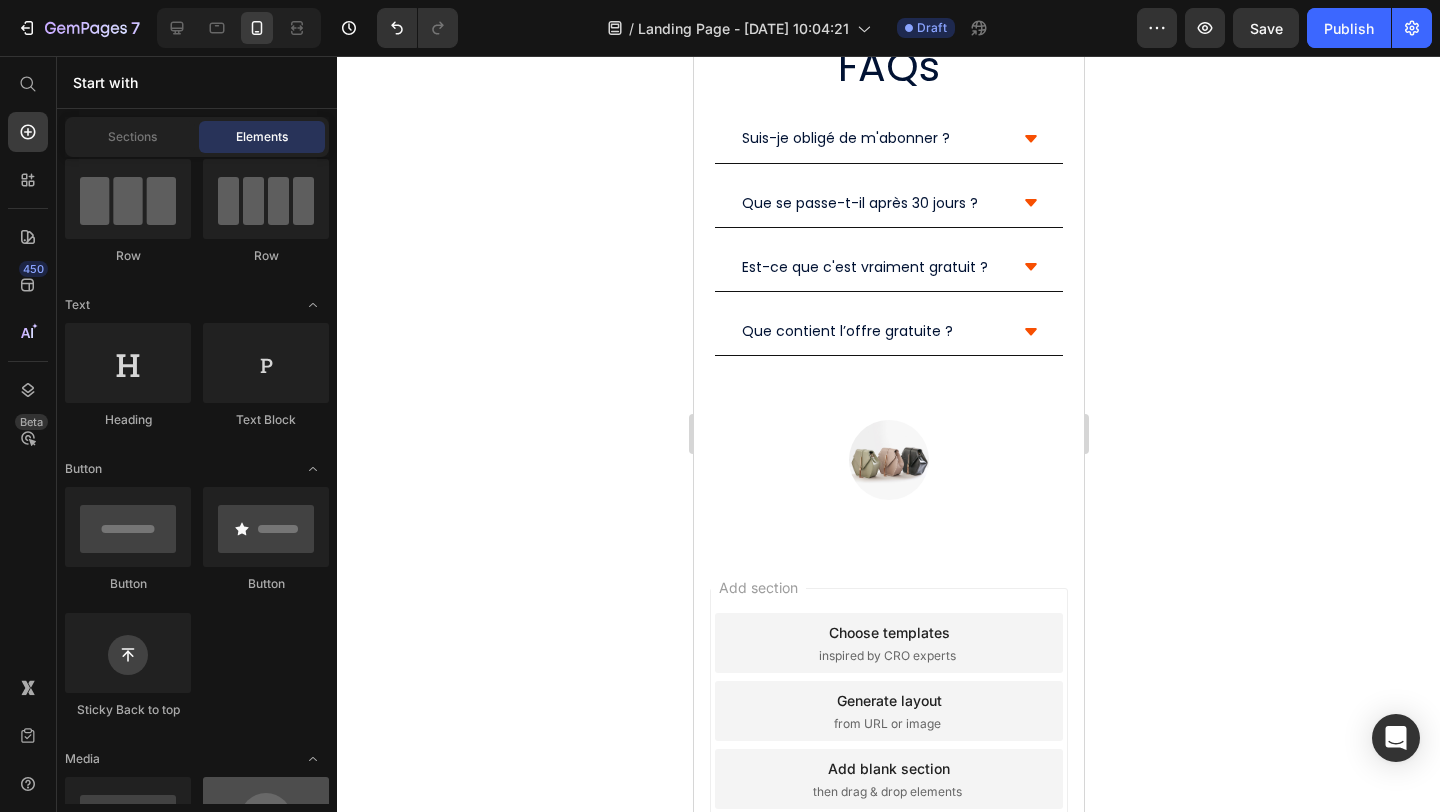 scroll, scrollTop: 0, scrollLeft: 0, axis: both 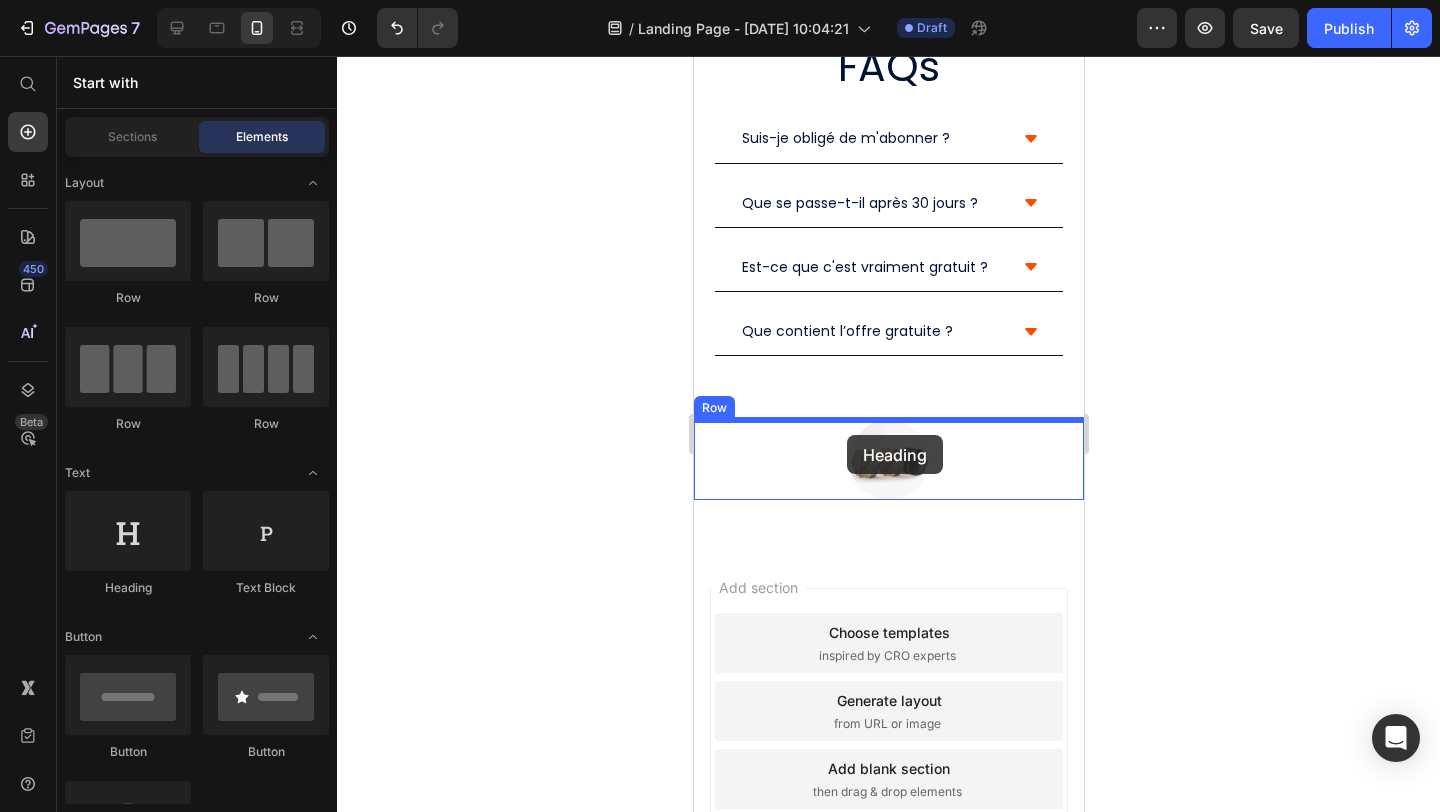 drag, startPoint x: 841, startPoint y: 599, endPoint x: 846, endPoint y: 435, distance: 164.0762 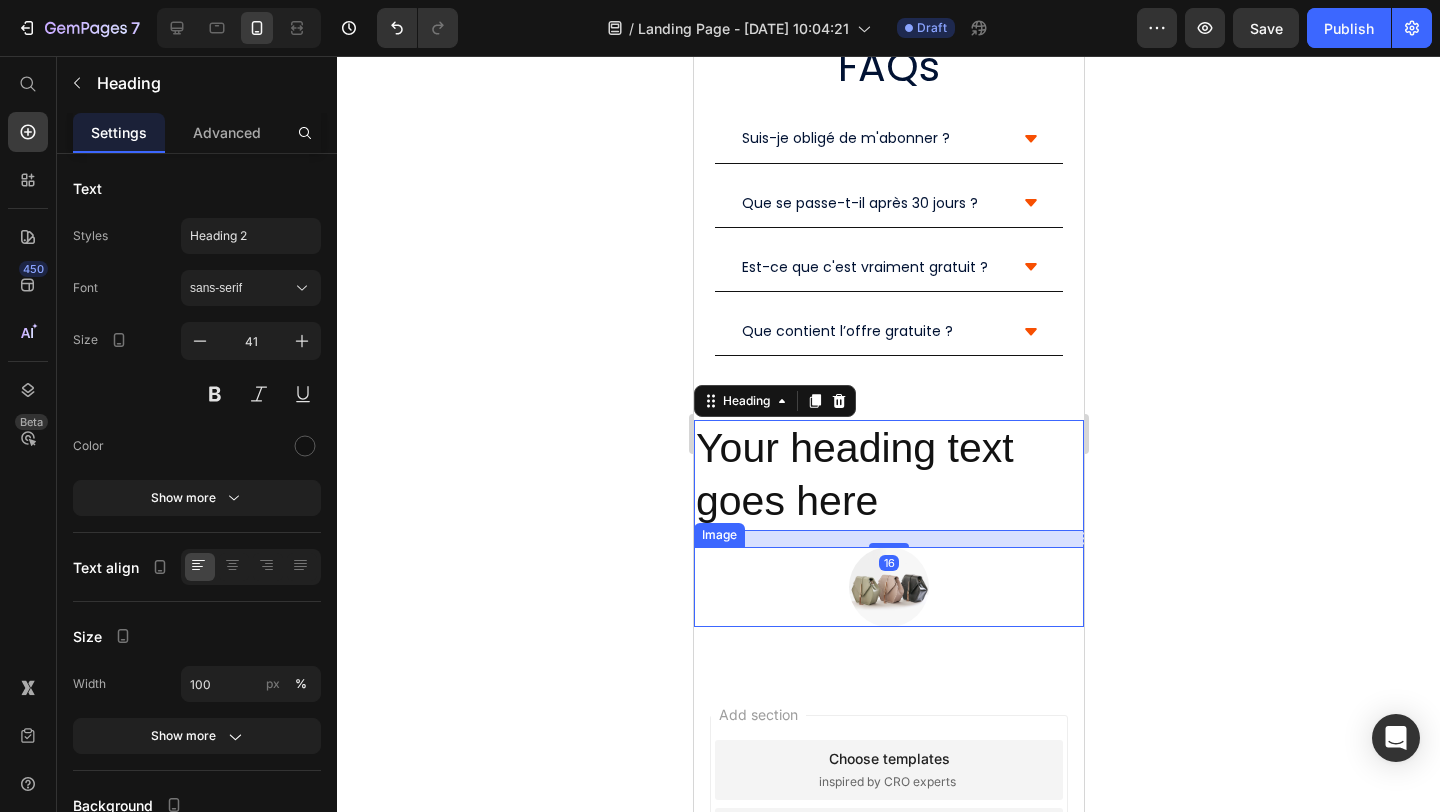 click at bounding box center (888, 587) 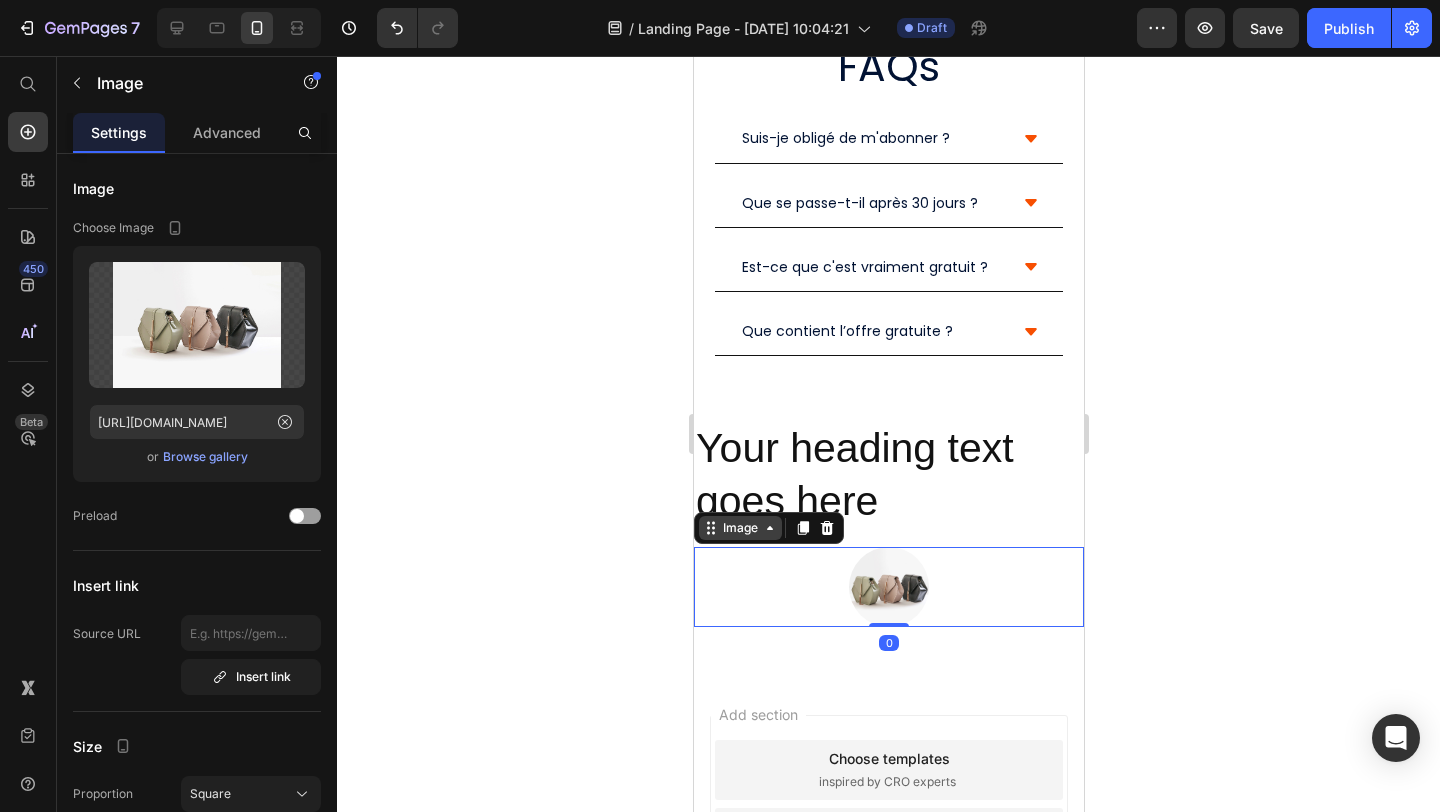 click 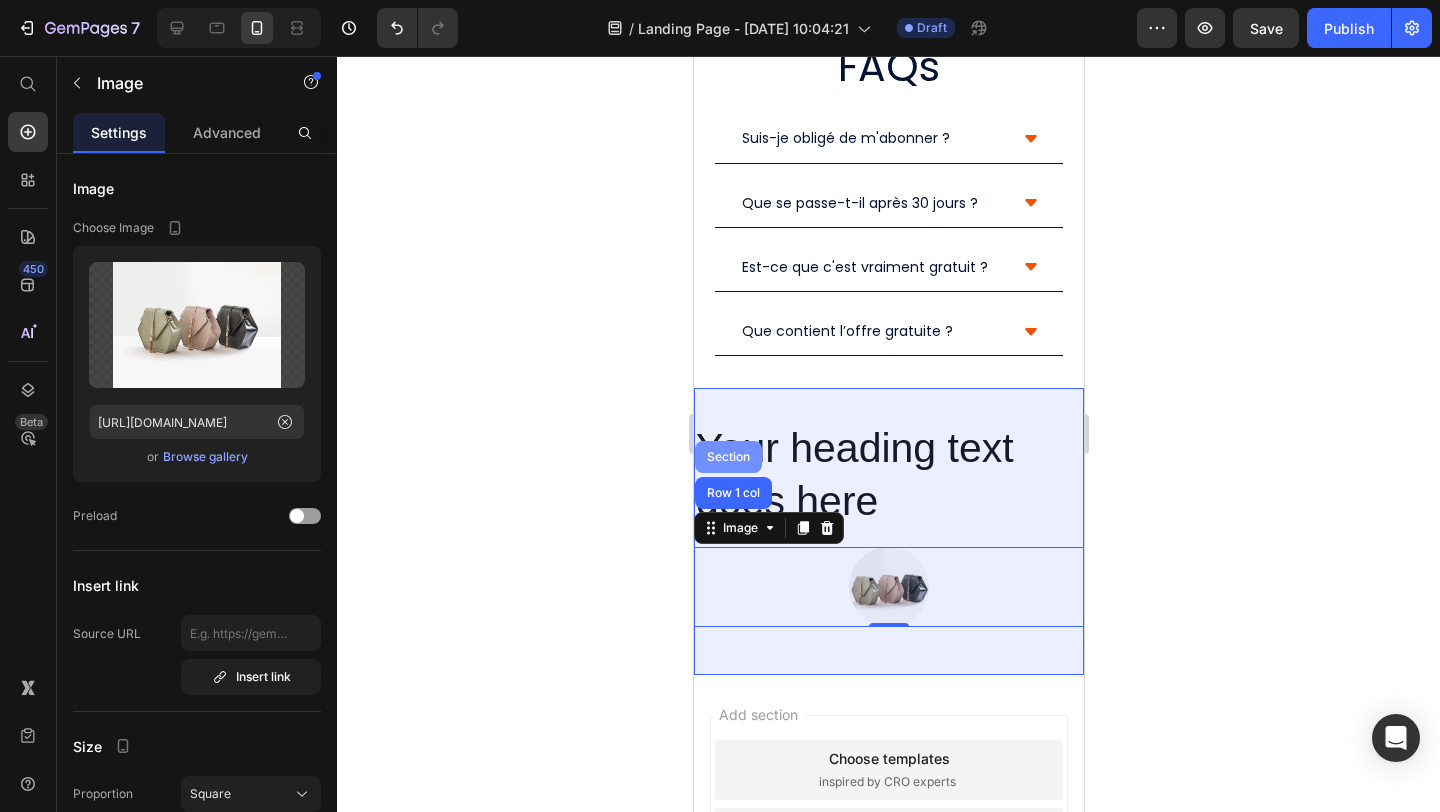 click on "Section" at bounding box center (727, 457) 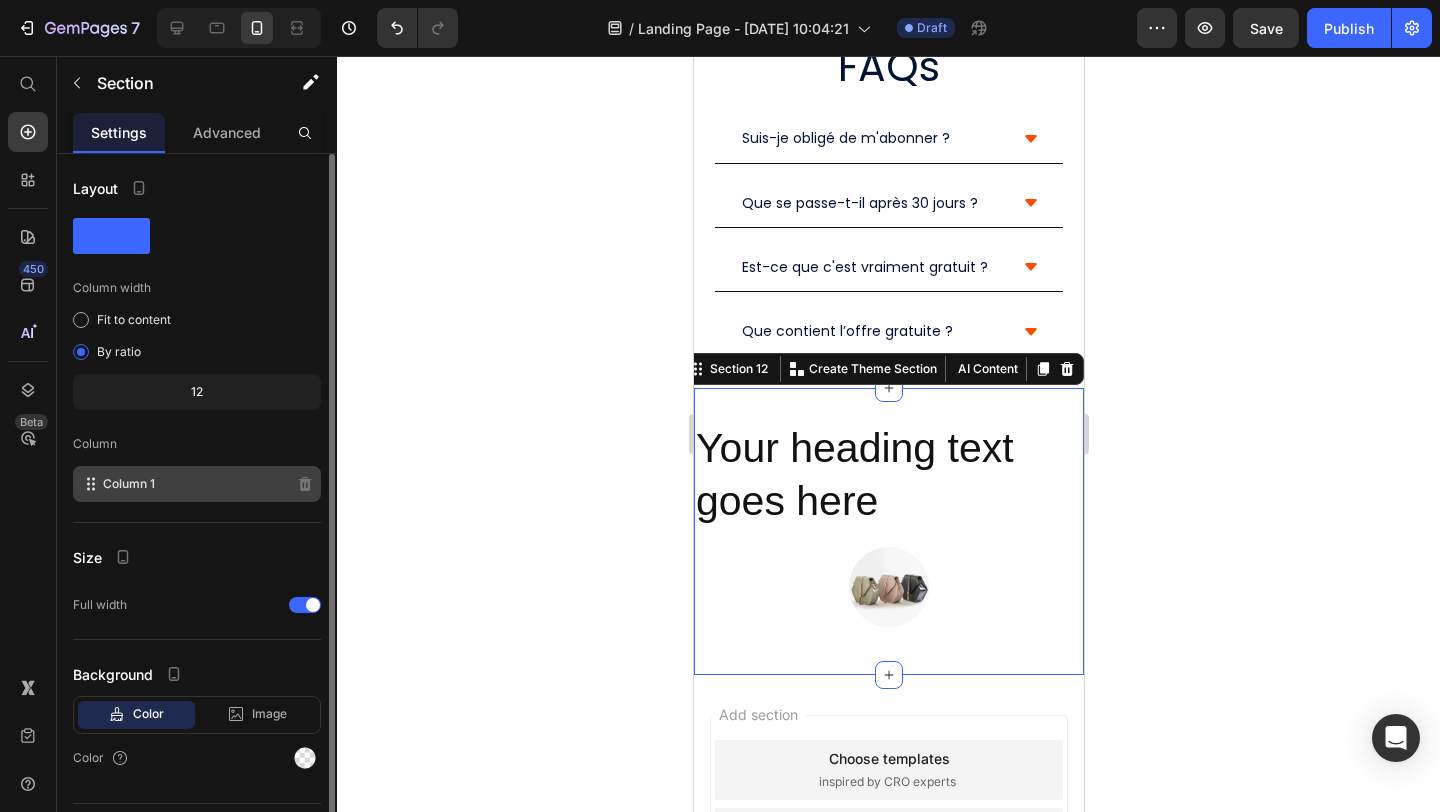 scroll, scrollTop: 49, scrollLeft: 0, axis: vertical 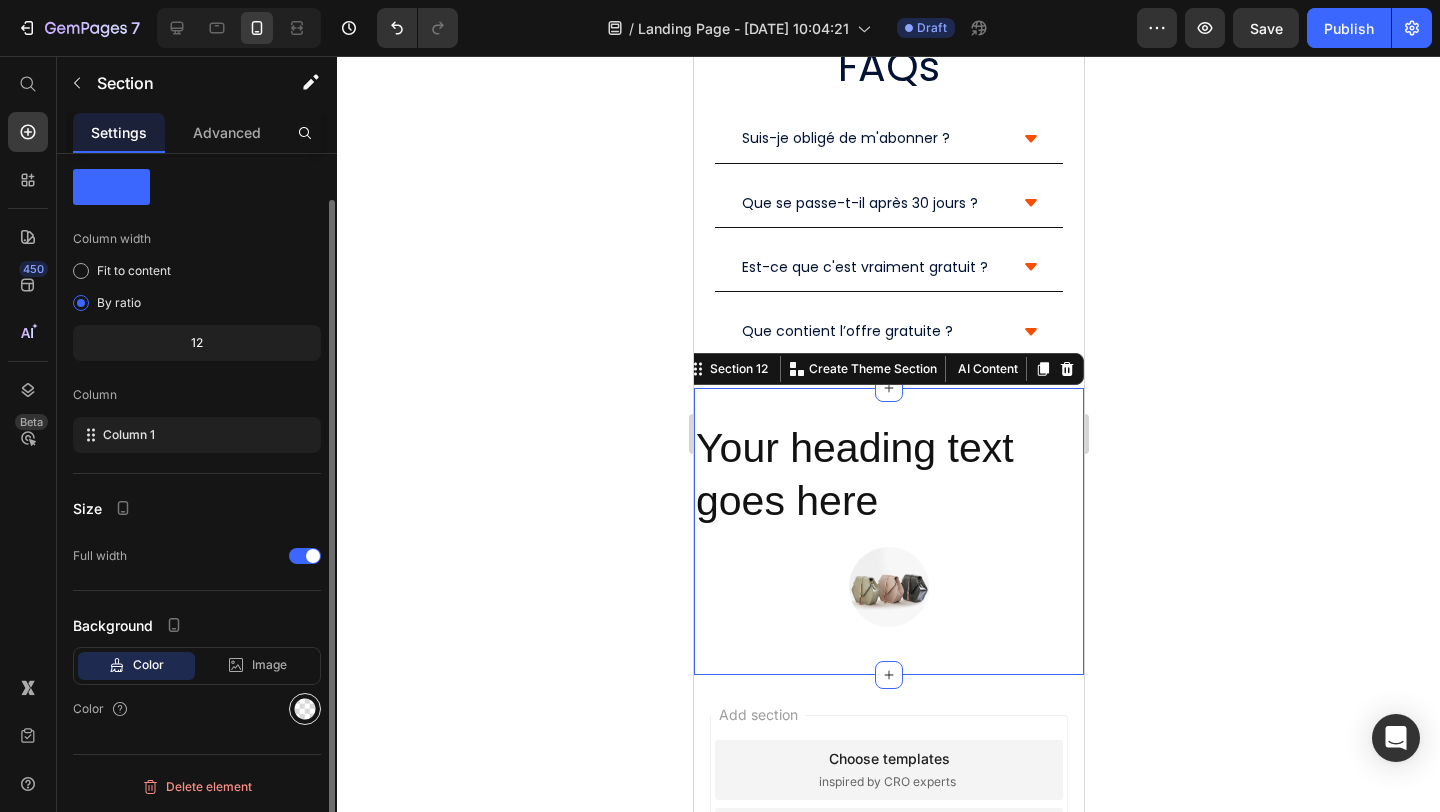 click at bounding box center (305, 709) 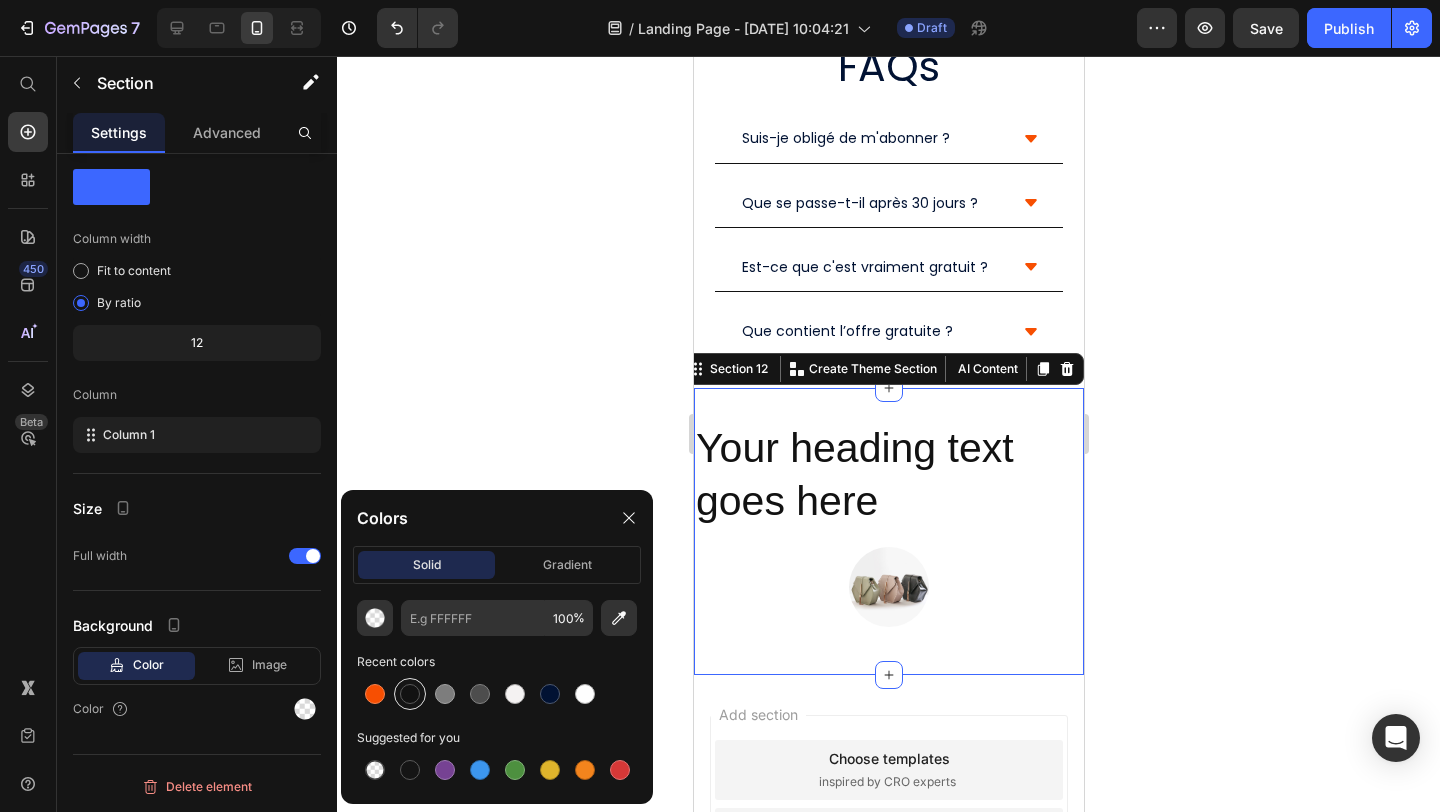 click at bounding box center (410, 694) 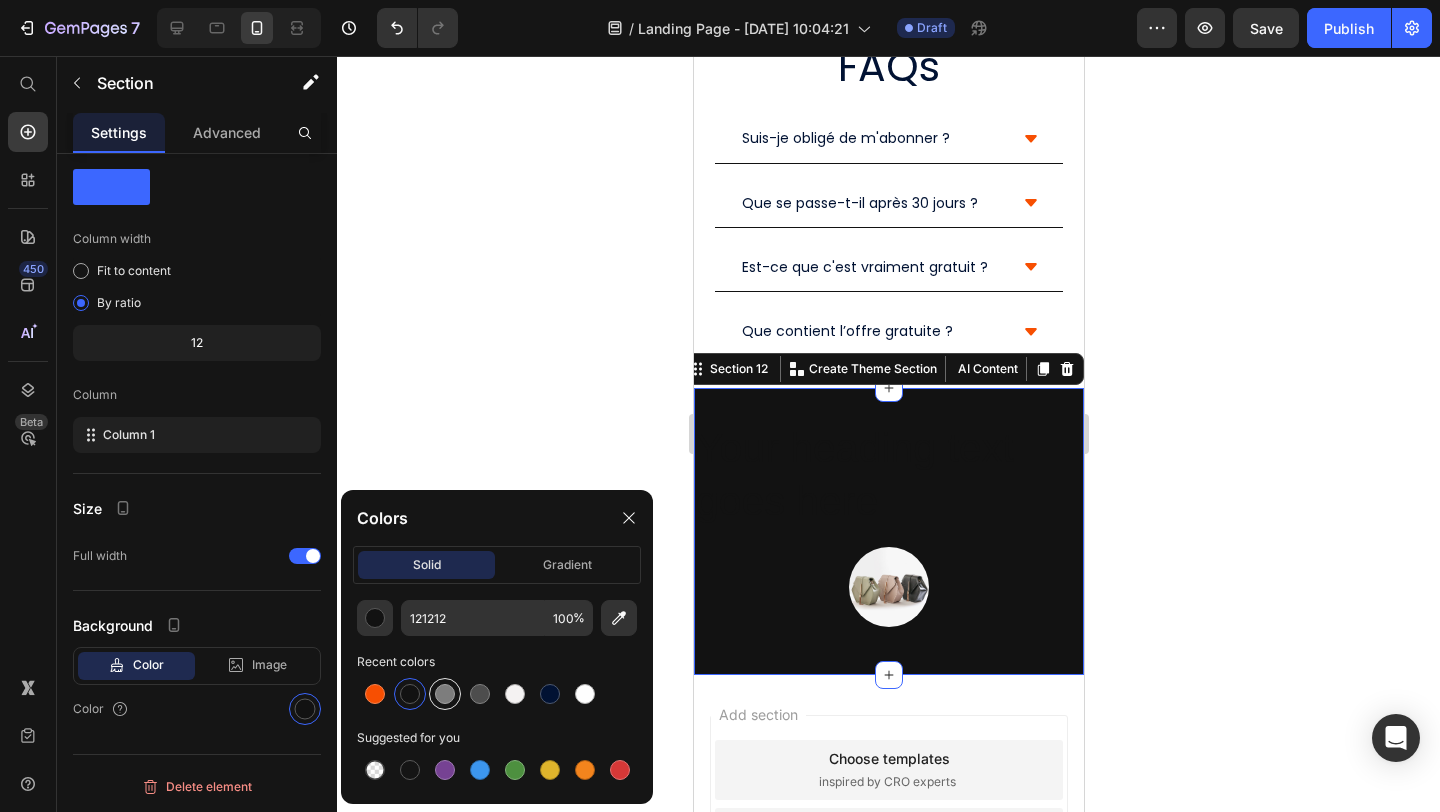 click at bounding box center (445, 694) 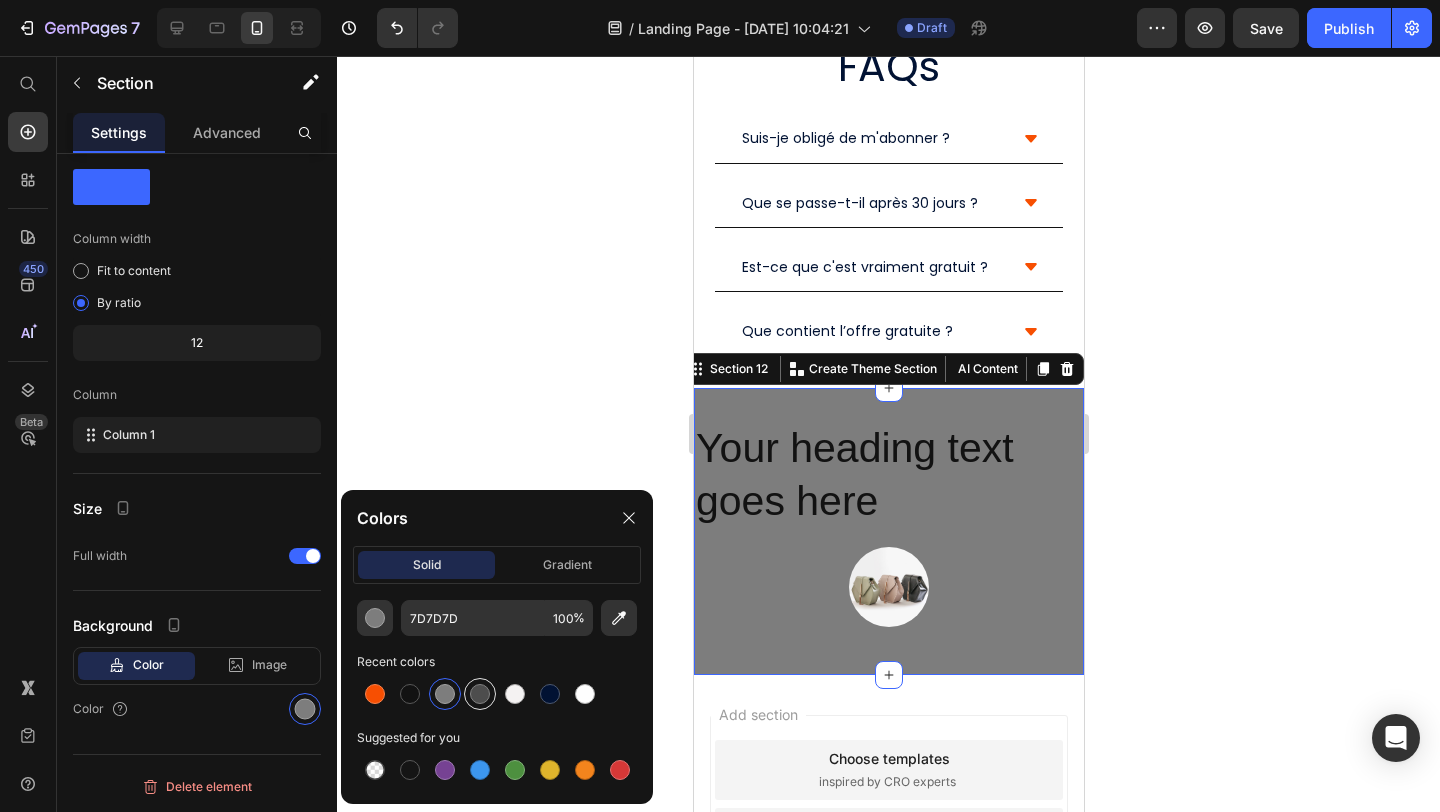 click at bounding box center [480, 694] 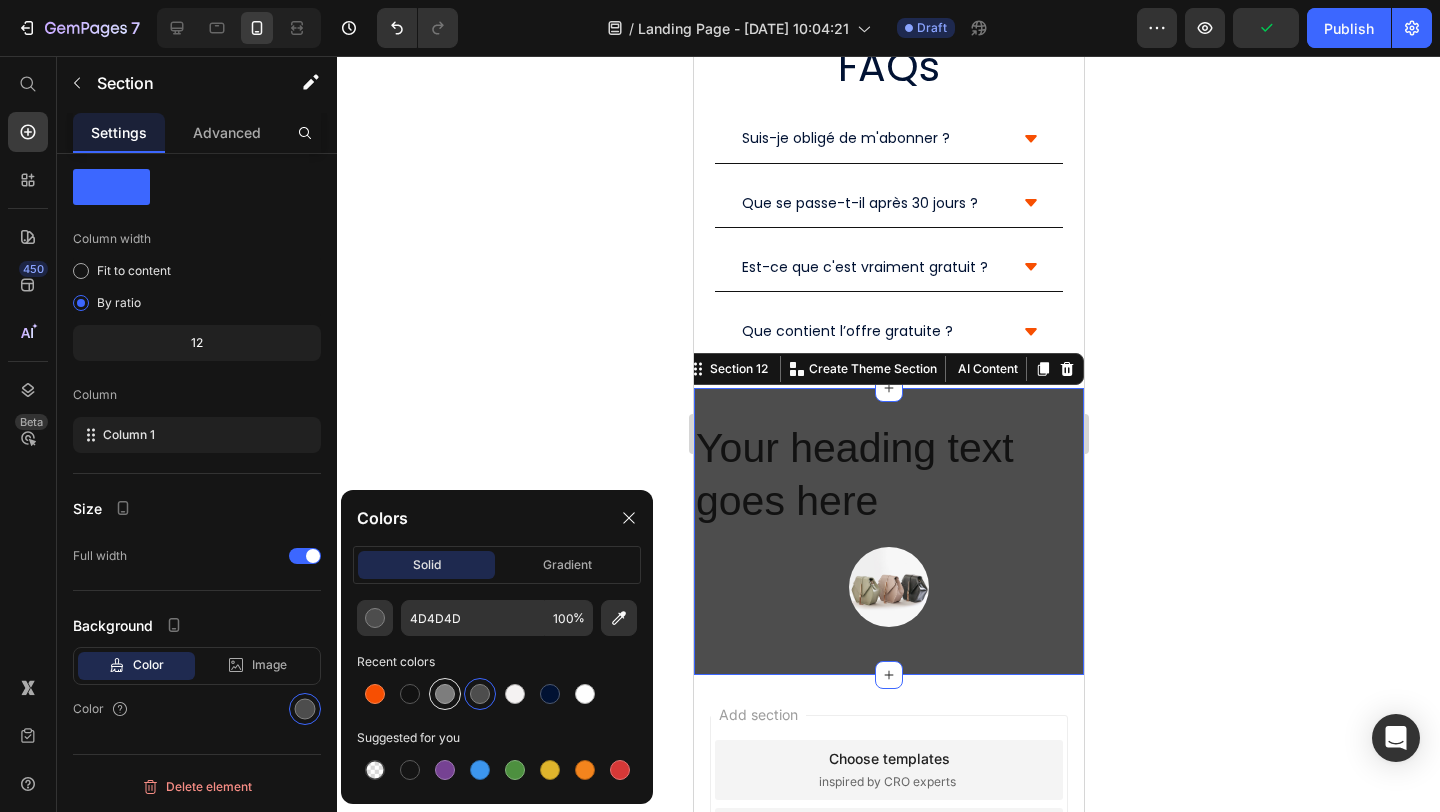click at bounding box center [445, 694] 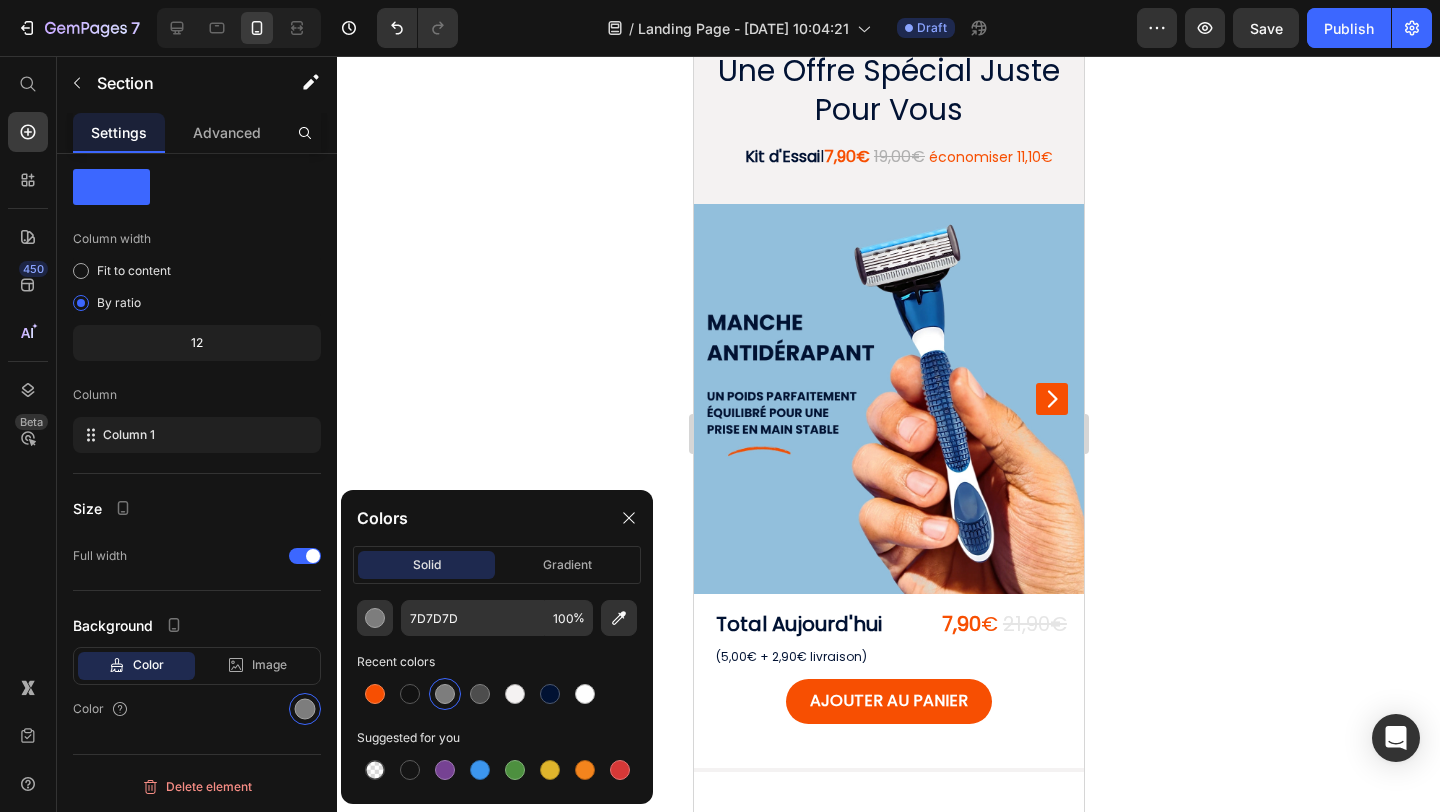 scroll, scrollTop: 0, scrollLeft: 0, axis: both 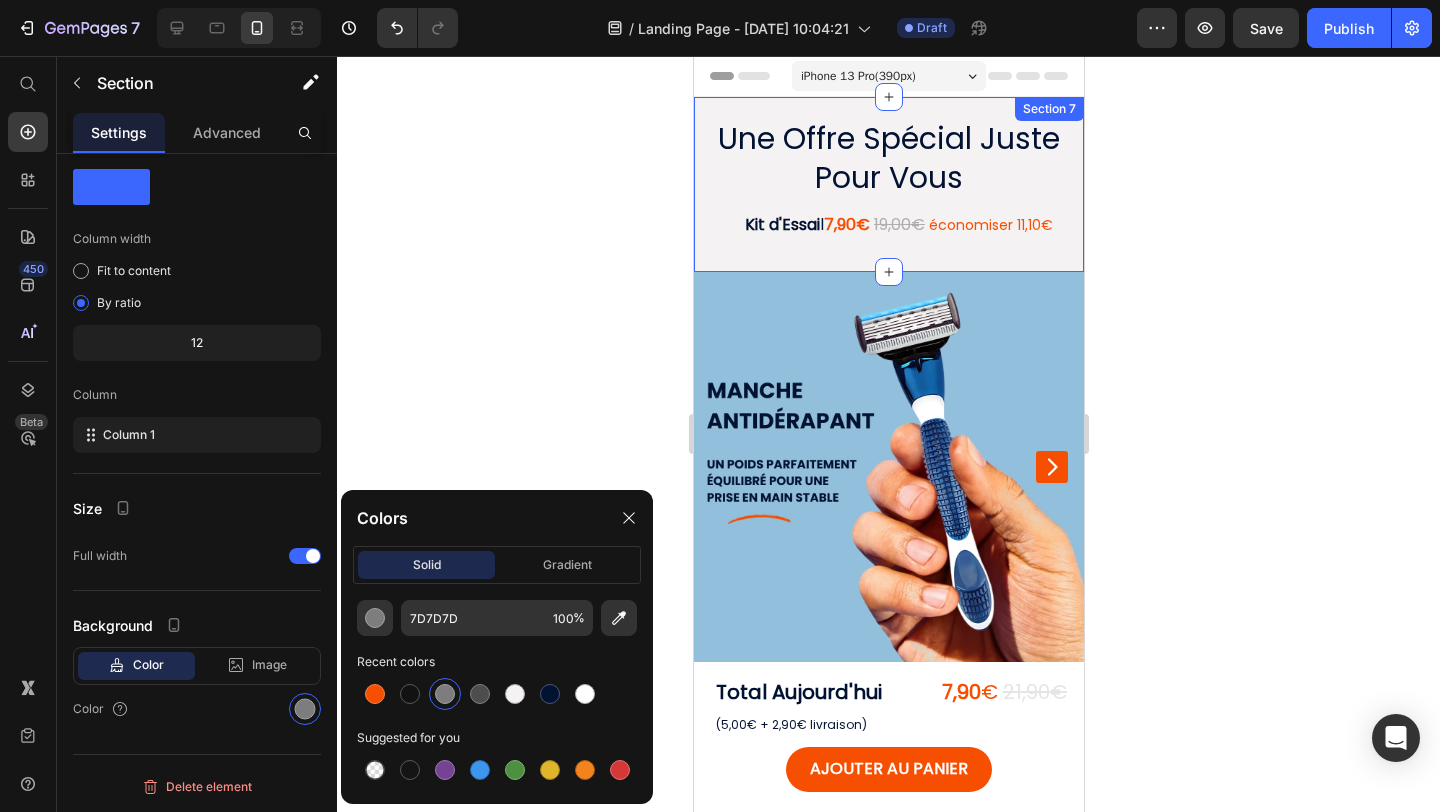 click on "Une Offre Spécial Juste Pour Vous Heading Kit d'Essai  l  7,90€   19,00€   économiser 11,10€ Text Block Row Section 7" at bounding box center [888, 184] 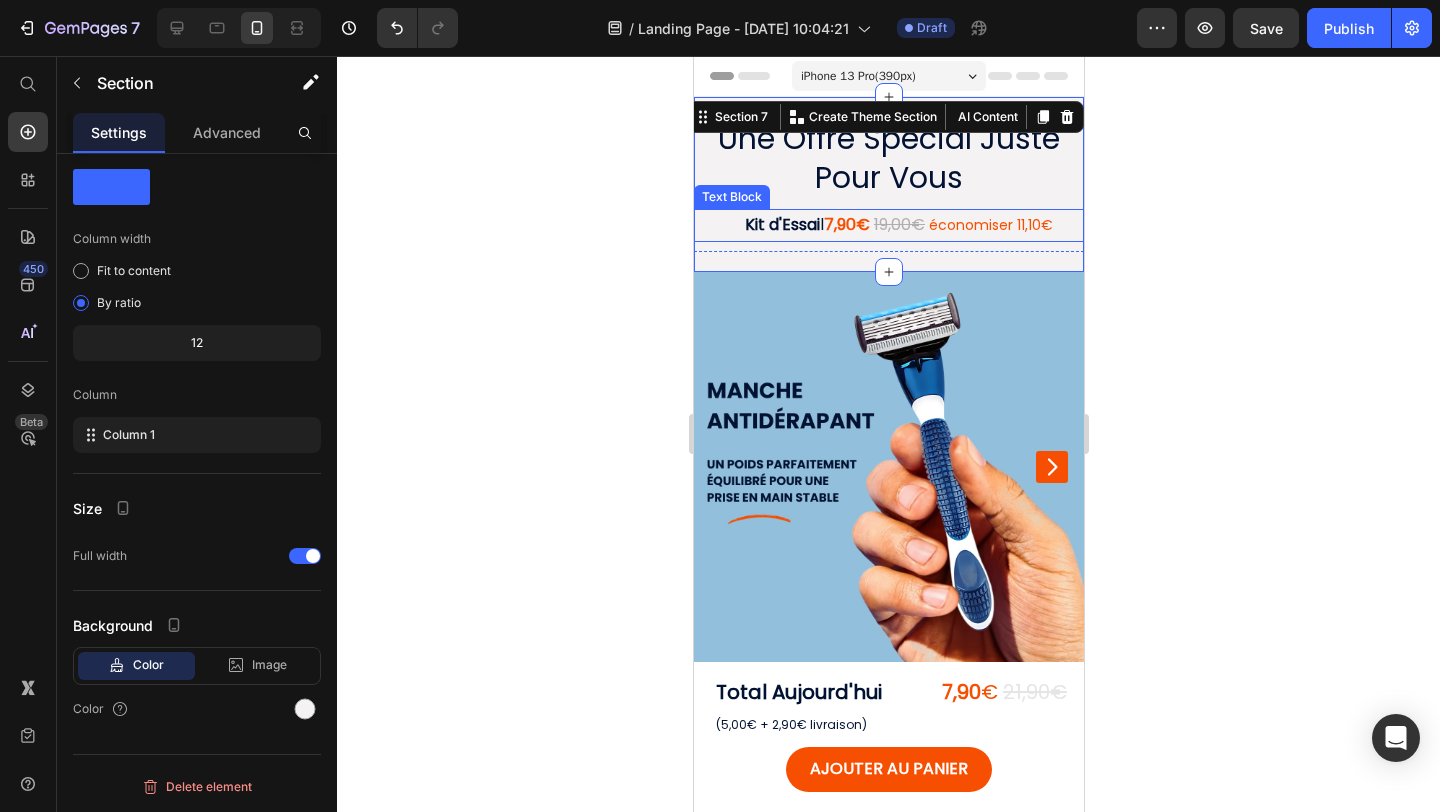 click on "Kit d'Essai  l  7,90€   19,00€   économiser 11,10€" at bounding box center [898, 225] 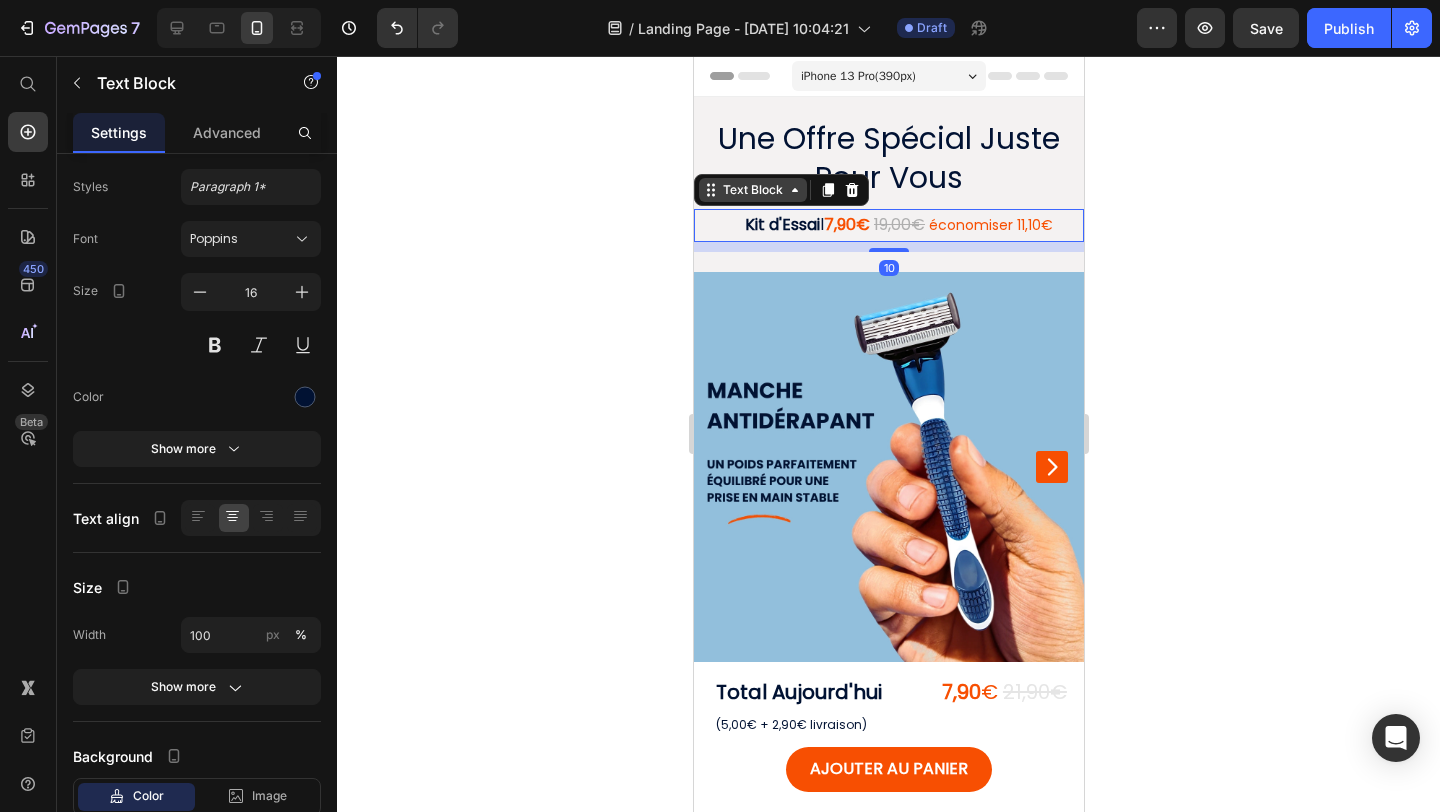 scroll, scrollTop: 0, scrollLeft: 0, axis: both 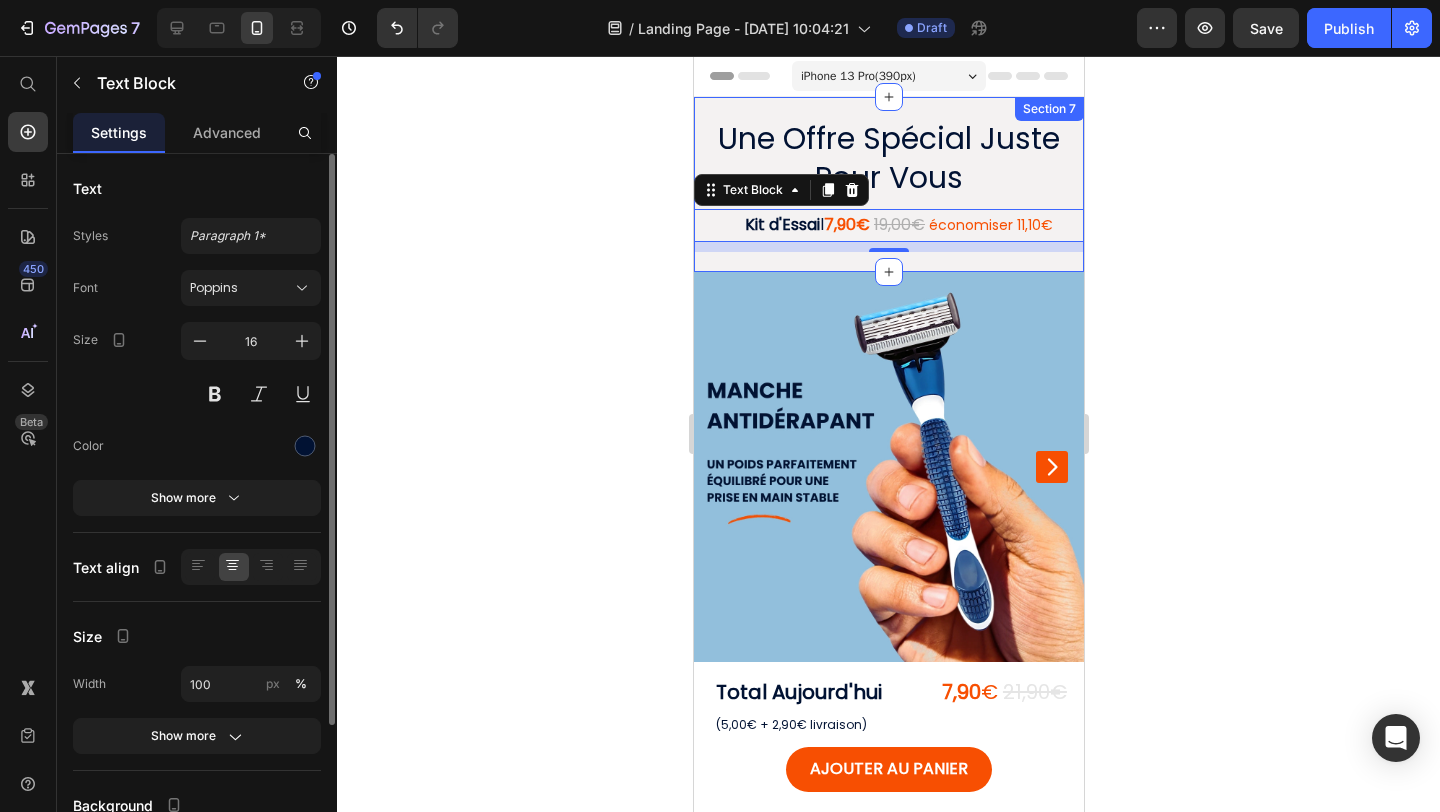 click on "Une Offre Spécial Juste Pour Vous Heading Kit d'Essai  l  7,90€   19,00€   économiser 11,10€ Text Block   10 Row Section 7" at bounding box center (888, 184) 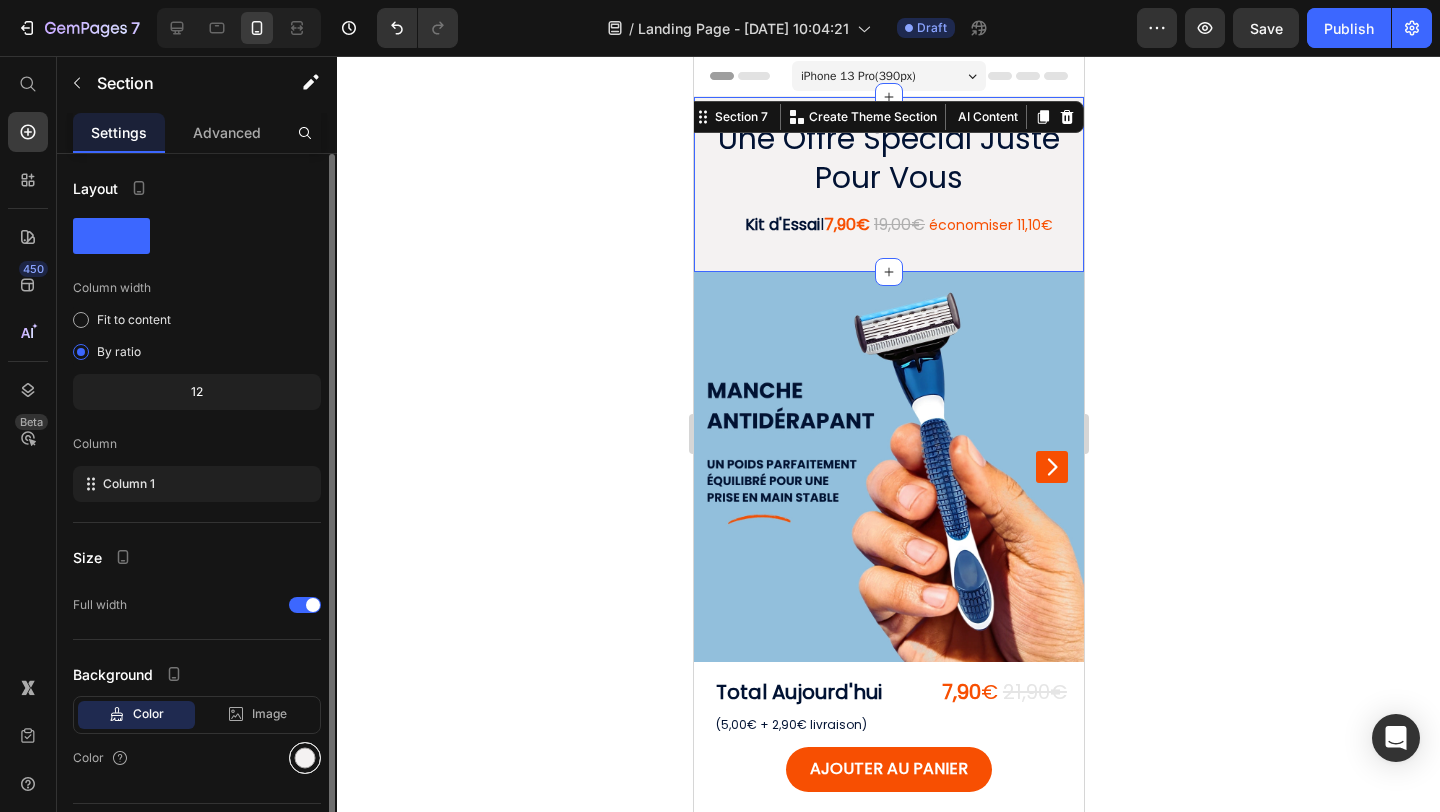 click at bounding box center [305, 758] 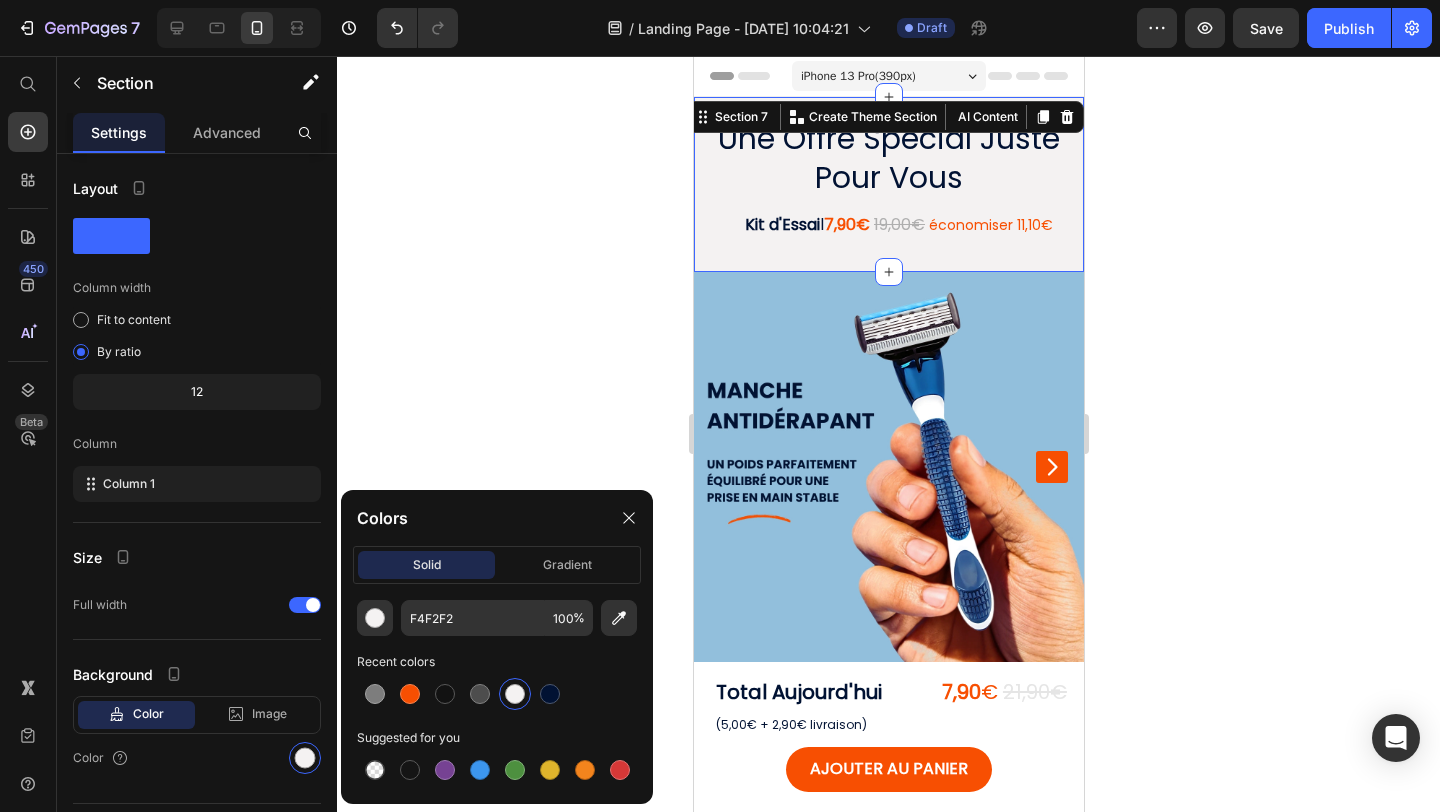 click on "Colors solid gradient F4F2F2 100 % Recent colors Suggested for you" 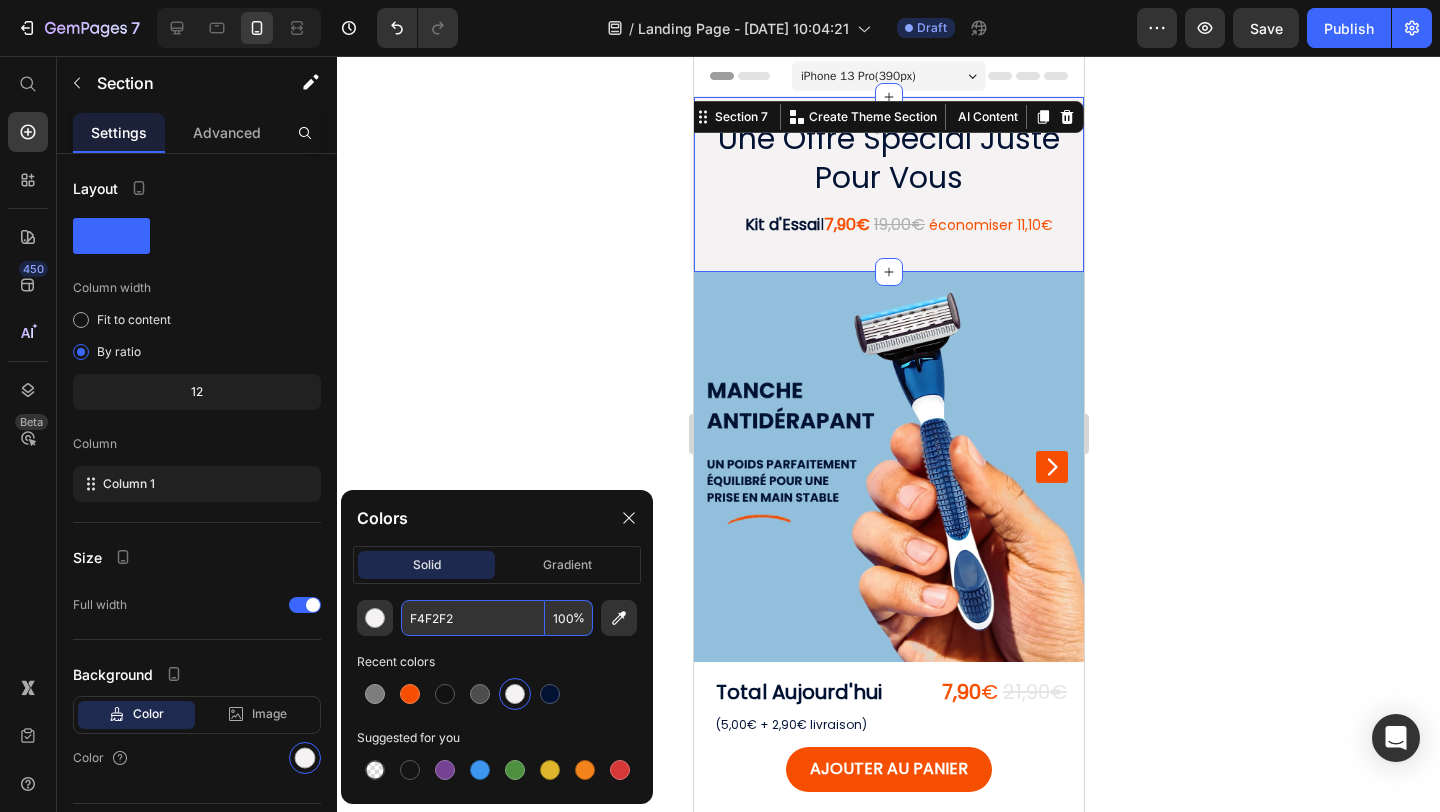 click on "F4F2F2" at bounding box center (473, 618) 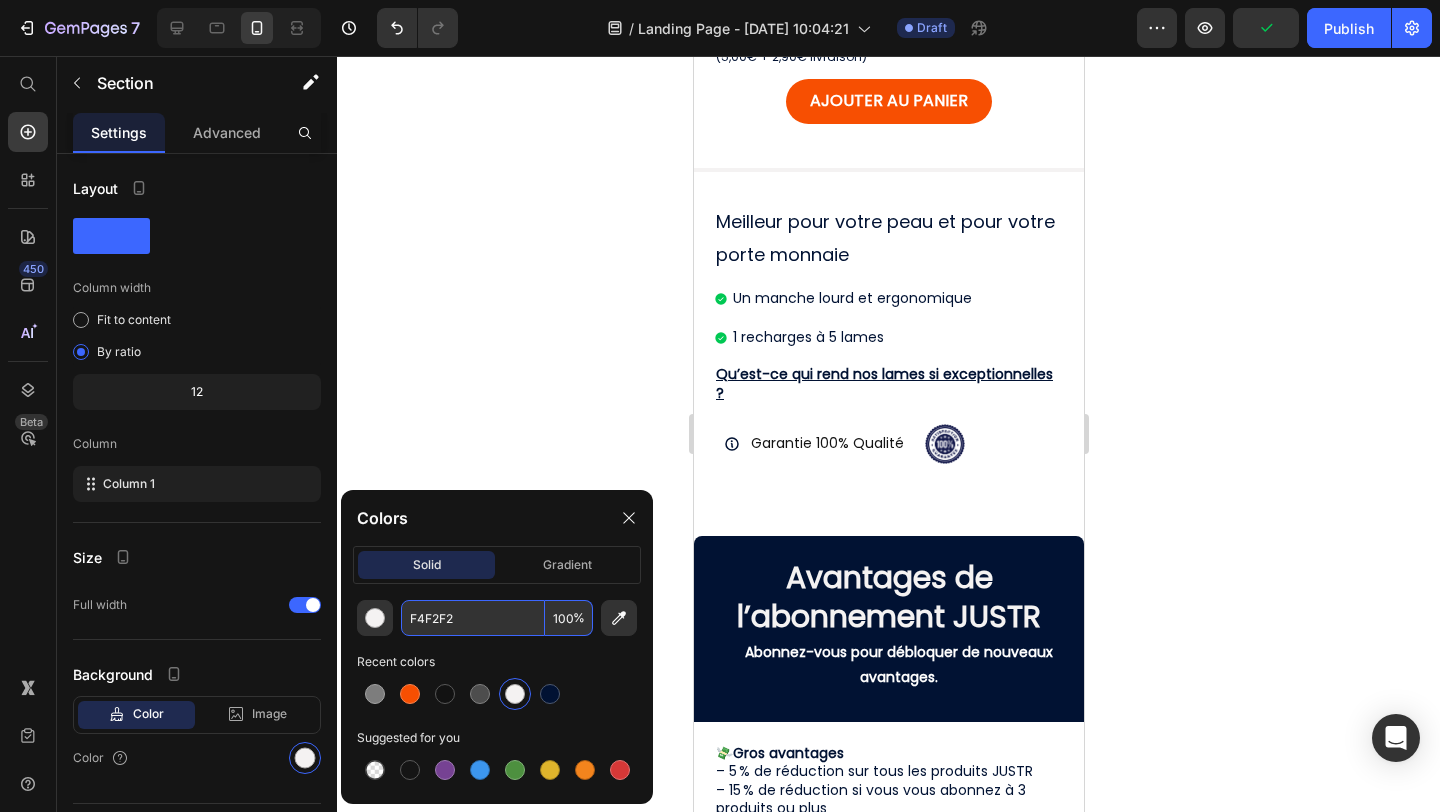 click 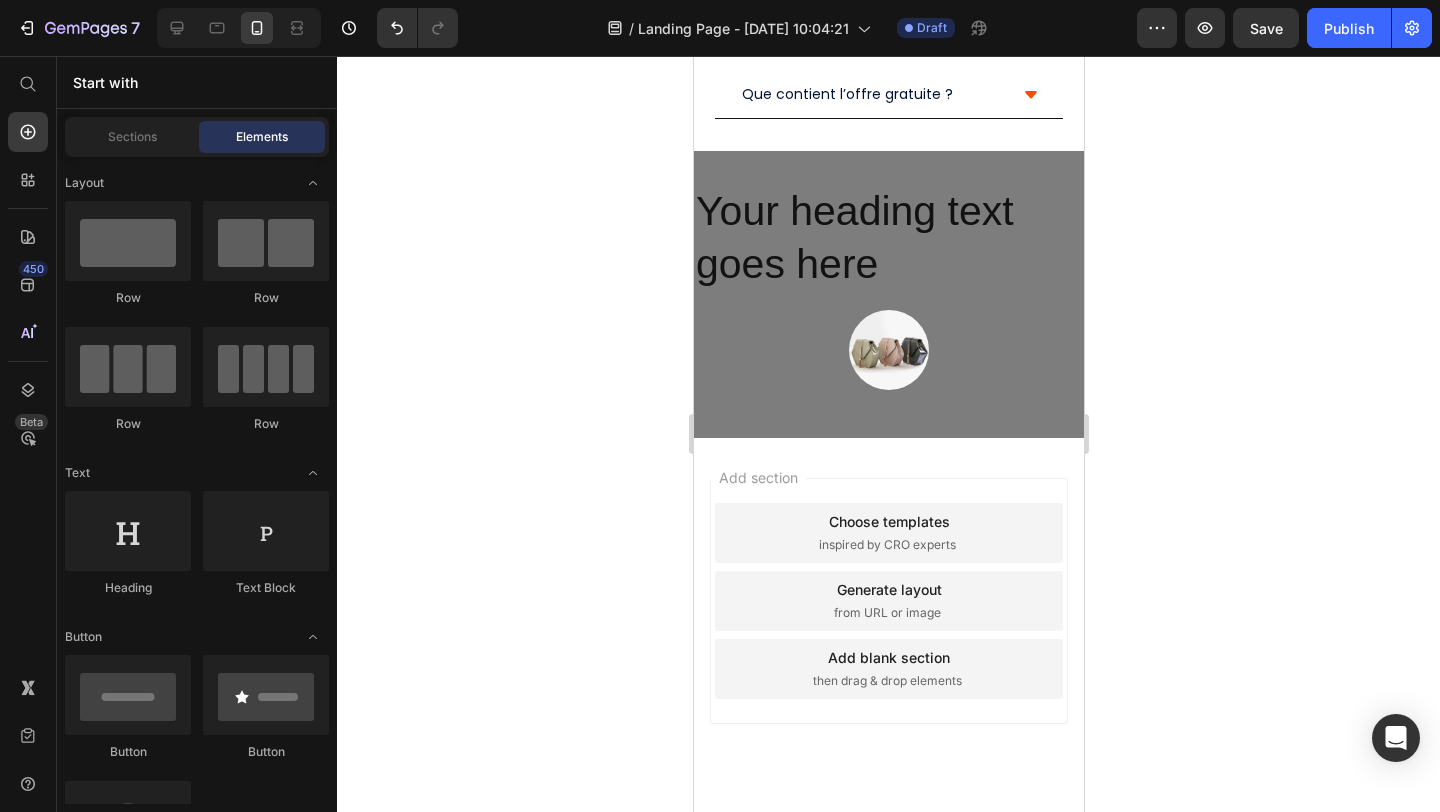 scroll, scrollTop: 2160, scrollLeft: 0, axis: vertical 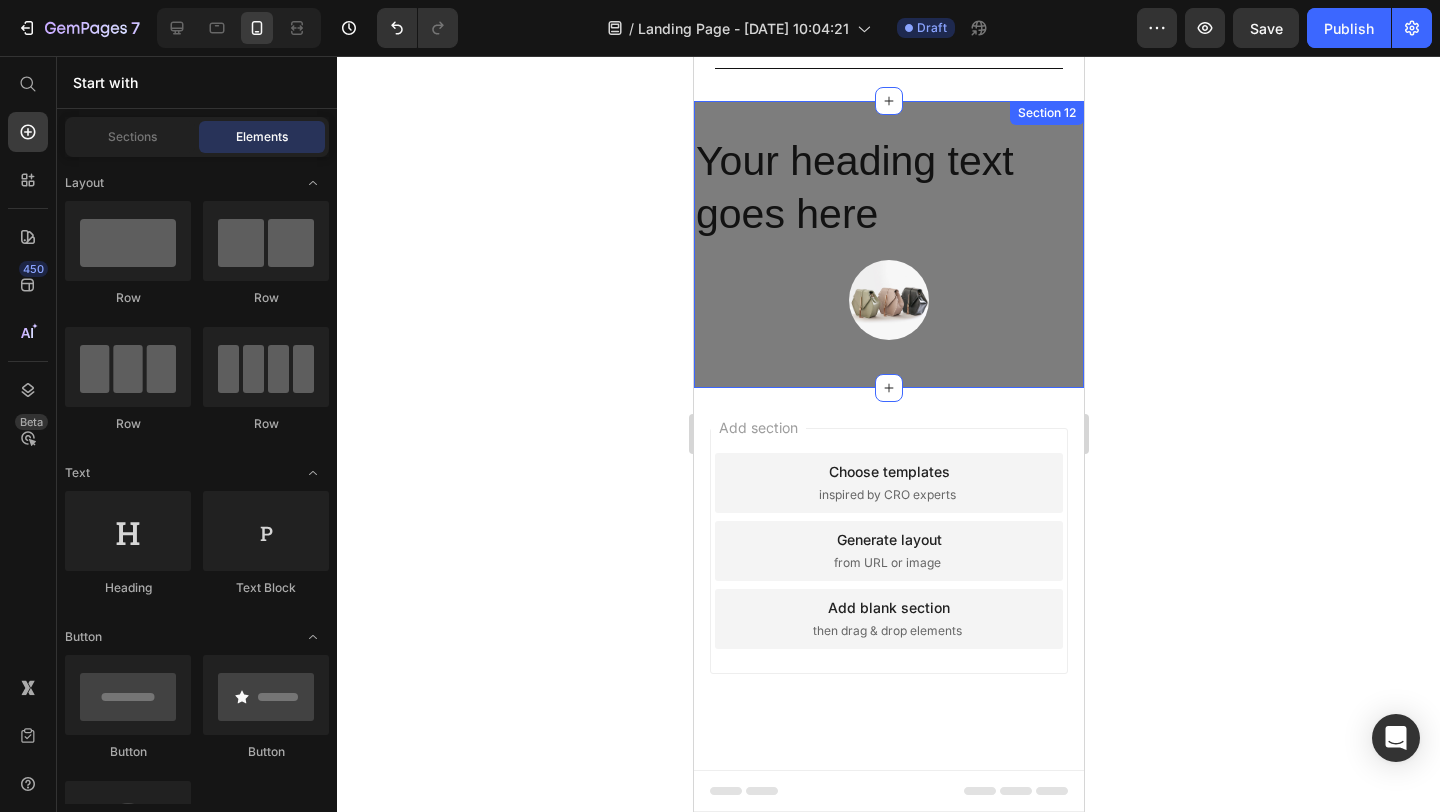 click on "Your heading text goes here Heading Image Row Section 12" at bounding box center [888, 244] 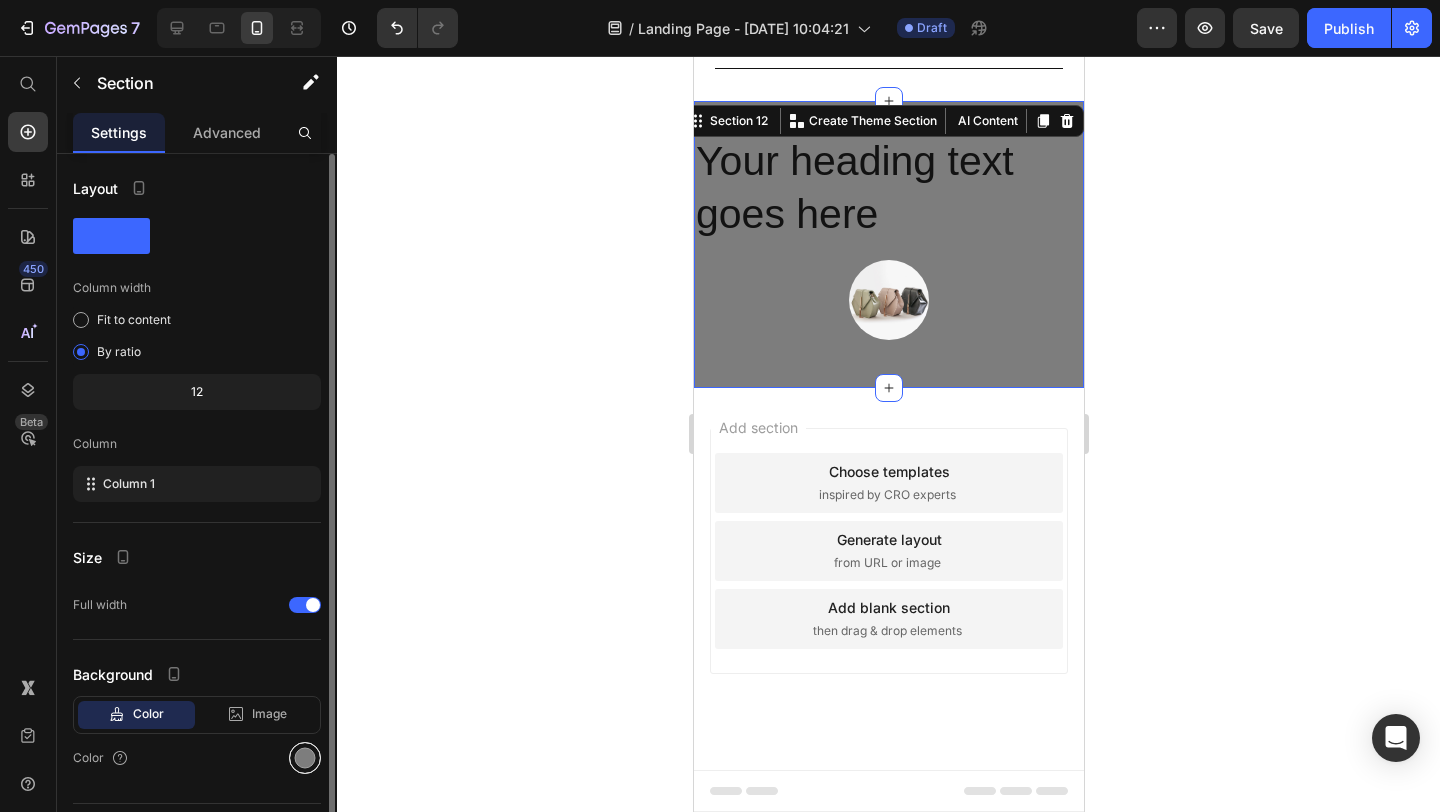 click at bounding box center (305, 758) 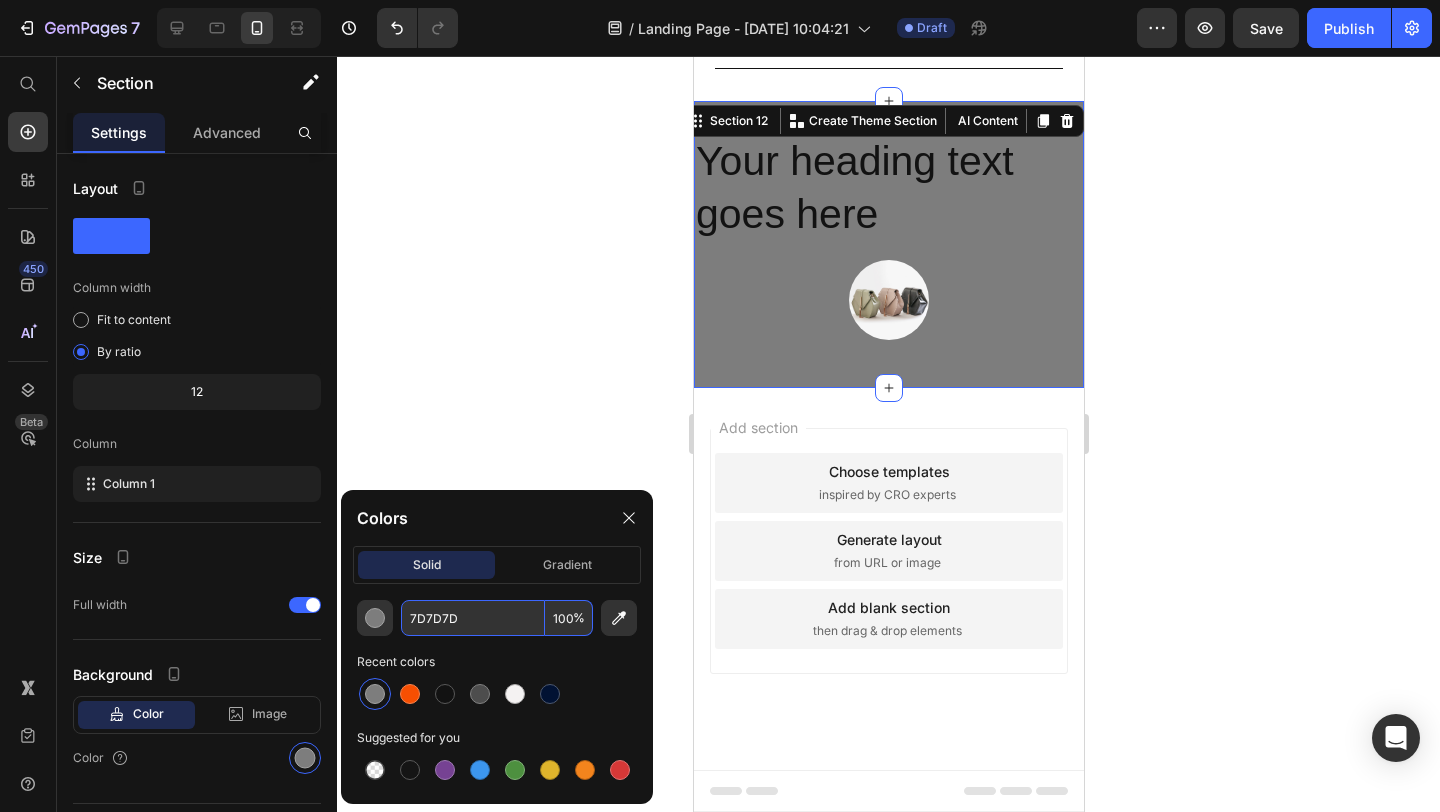 click on "7D7D7D" at bounding box center [473, 618] 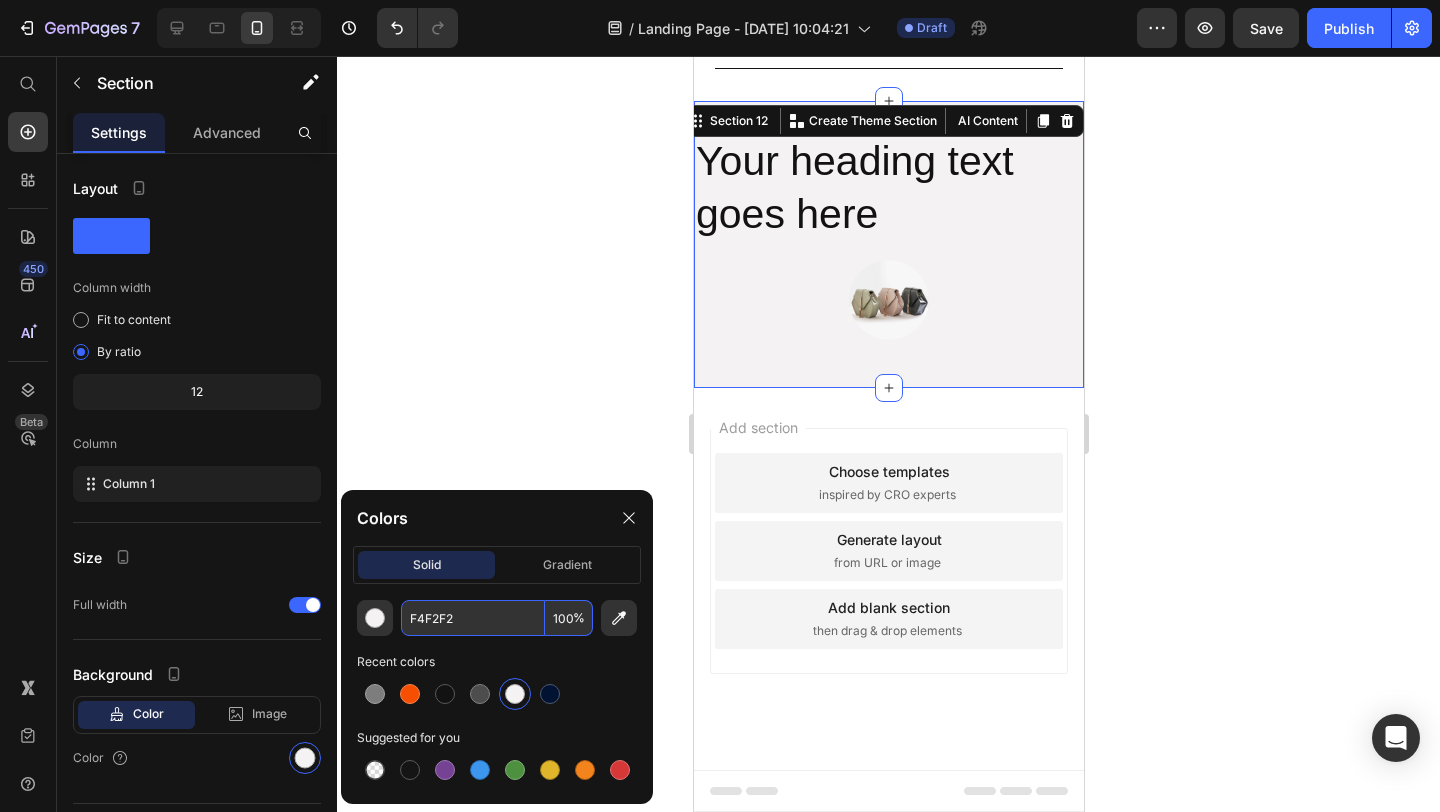 type on "F4F2F2" 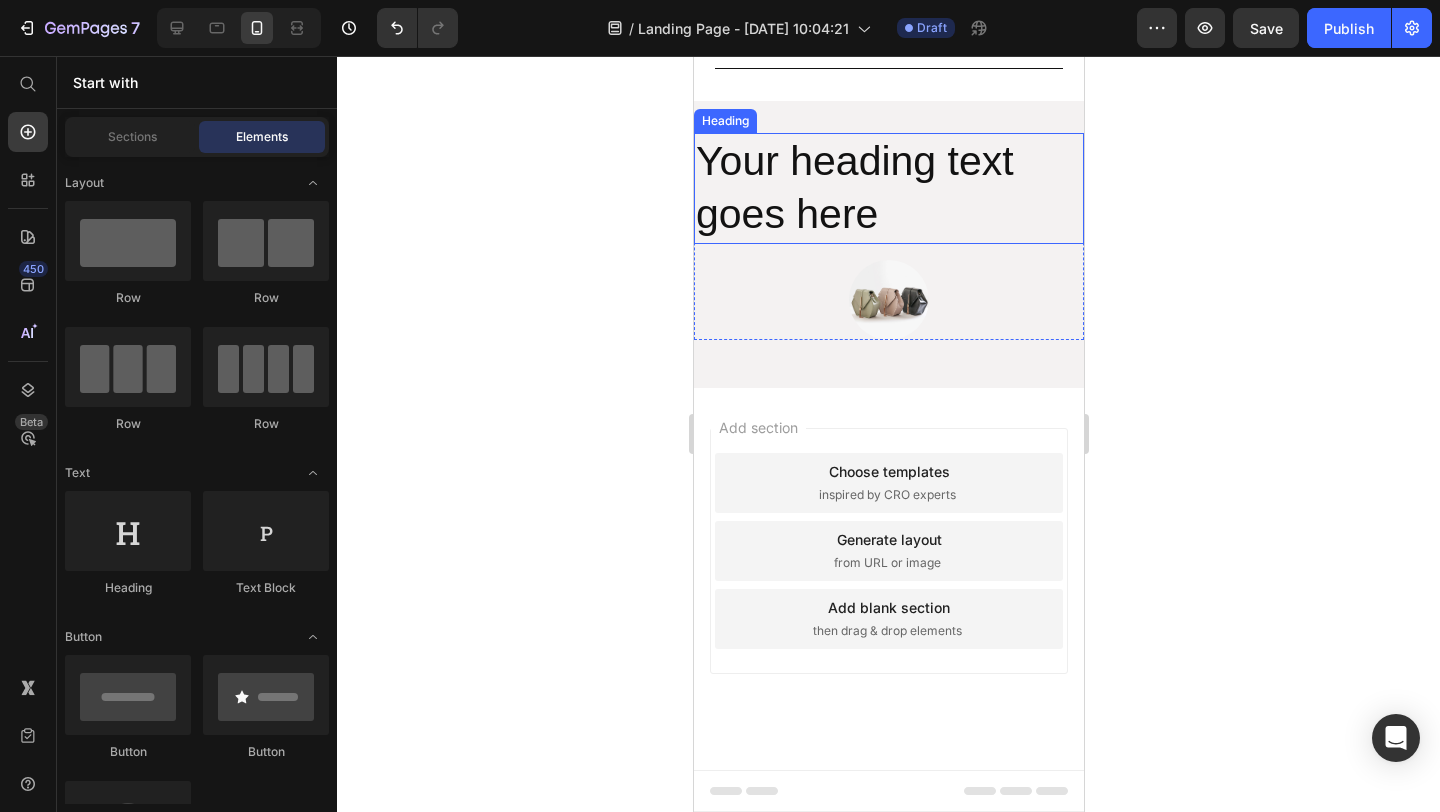 click on "Your heading text goes here" at bounding box center (888, 188) 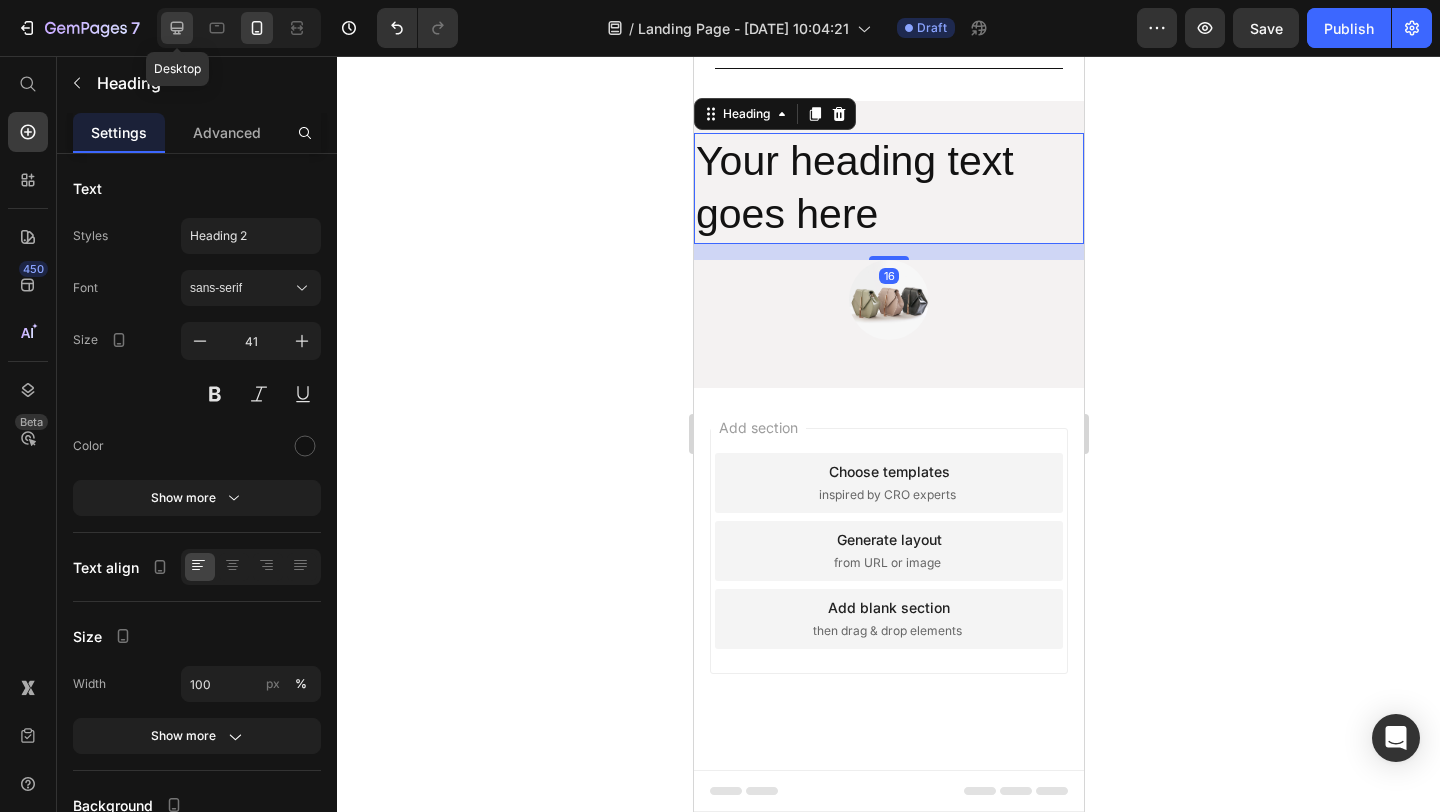click 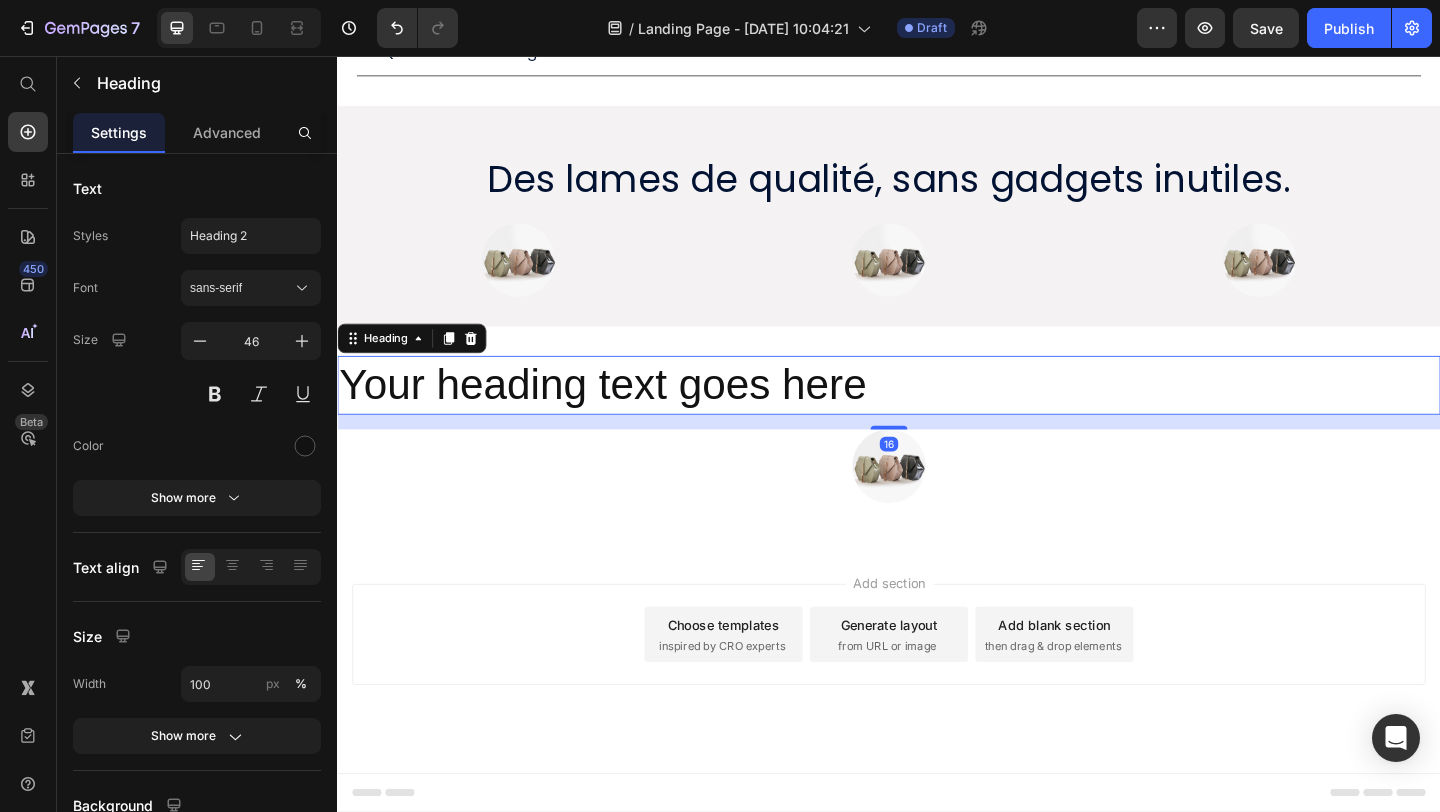 scroll, scrollTop: 1850, scrollLeft: 0, axis: vertical 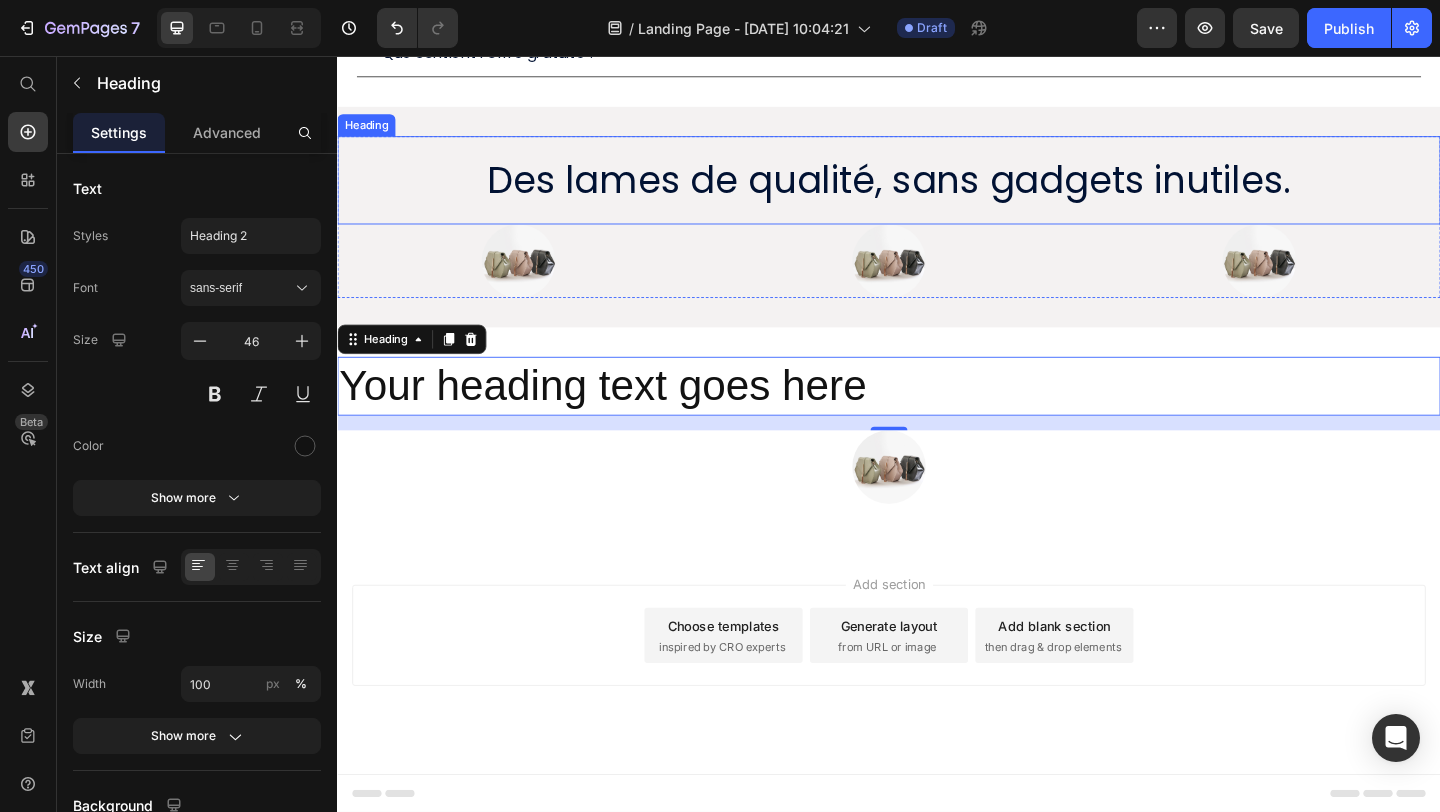 click on "Des lames de qualité, sans gadgets inutiles." at bounding box center (937, 191) 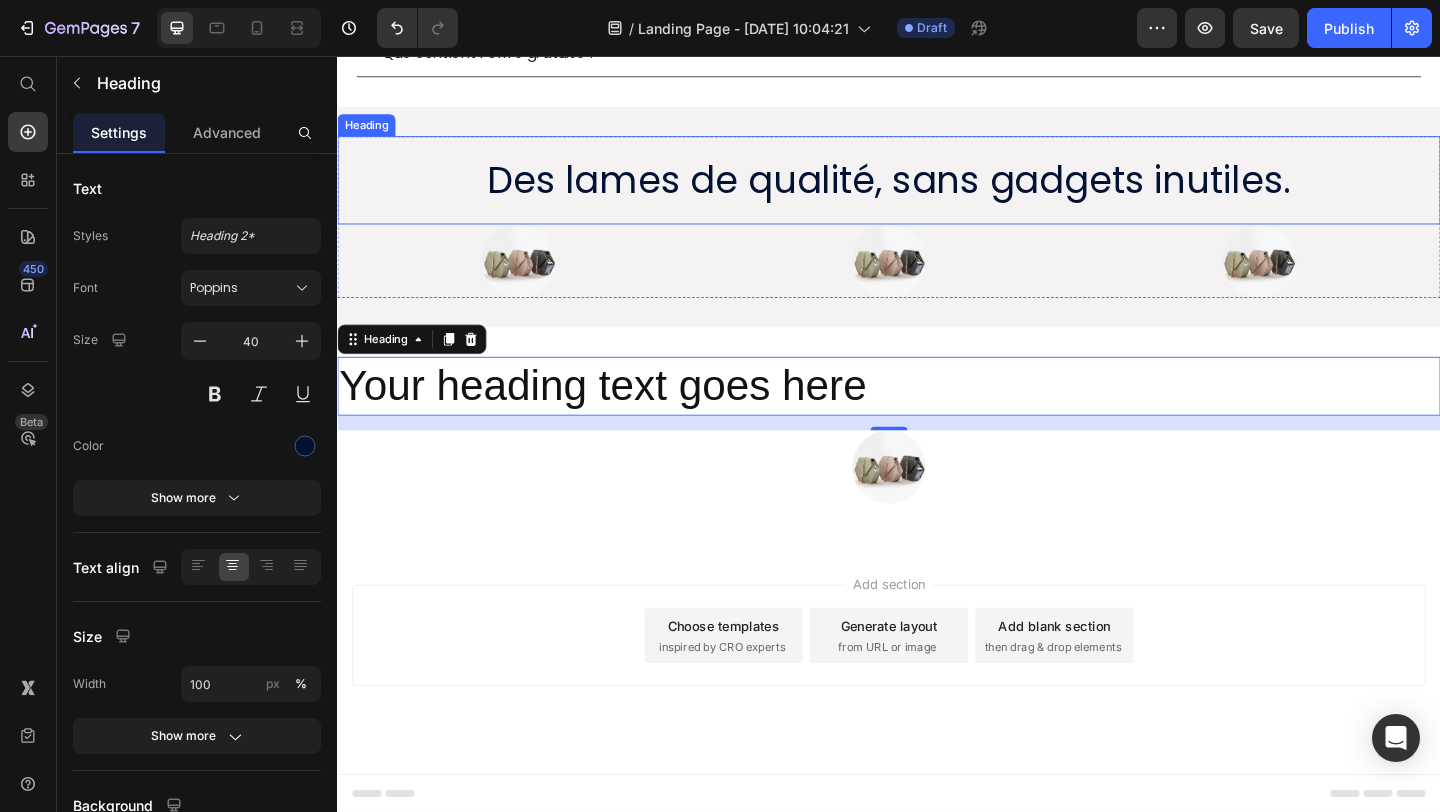 click on "Des lames de qualité, sans gadgets inutiles." at bounding box center [937, 191] 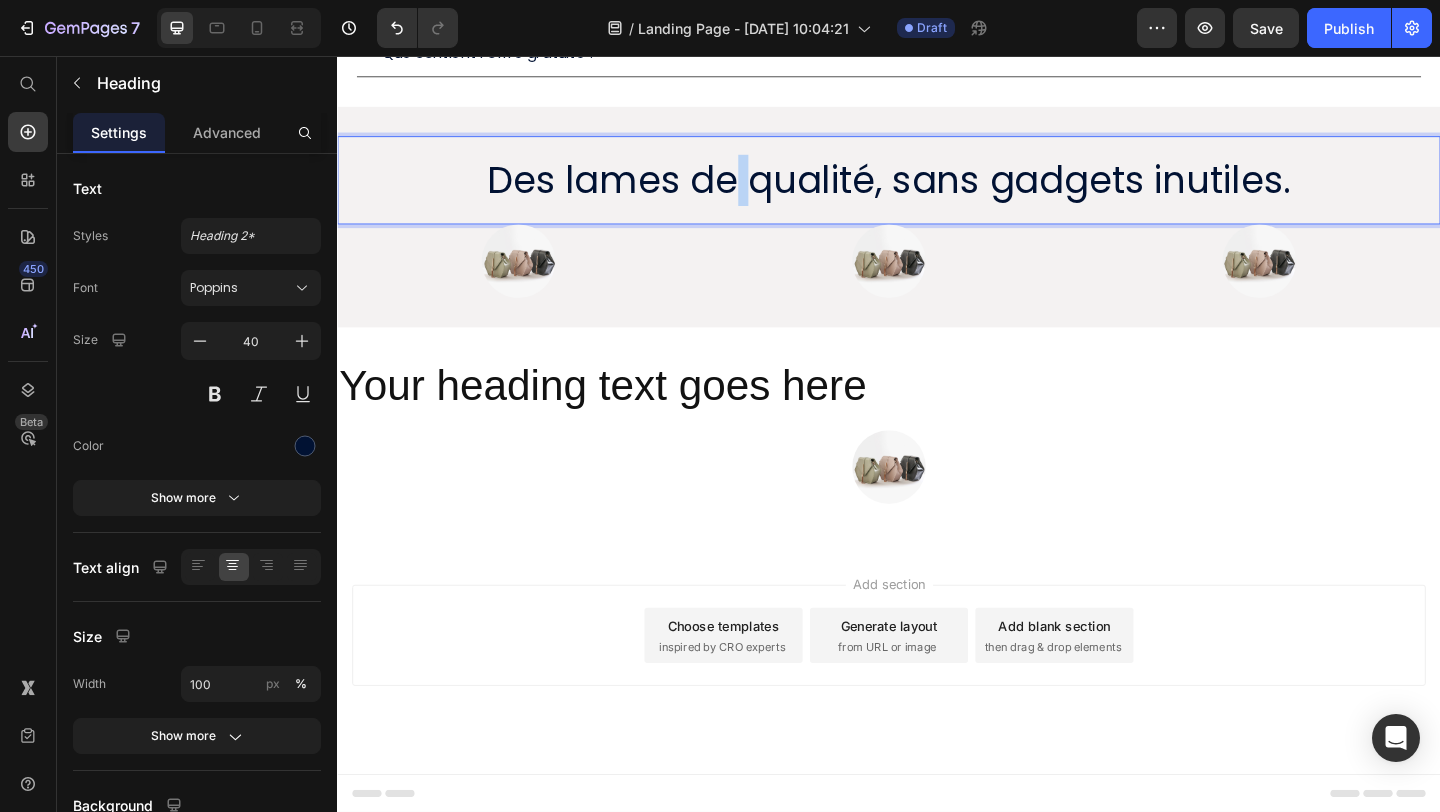 click on "Des lames de qualité, sans gadgets inutiles." at bounding box center (937, 191) 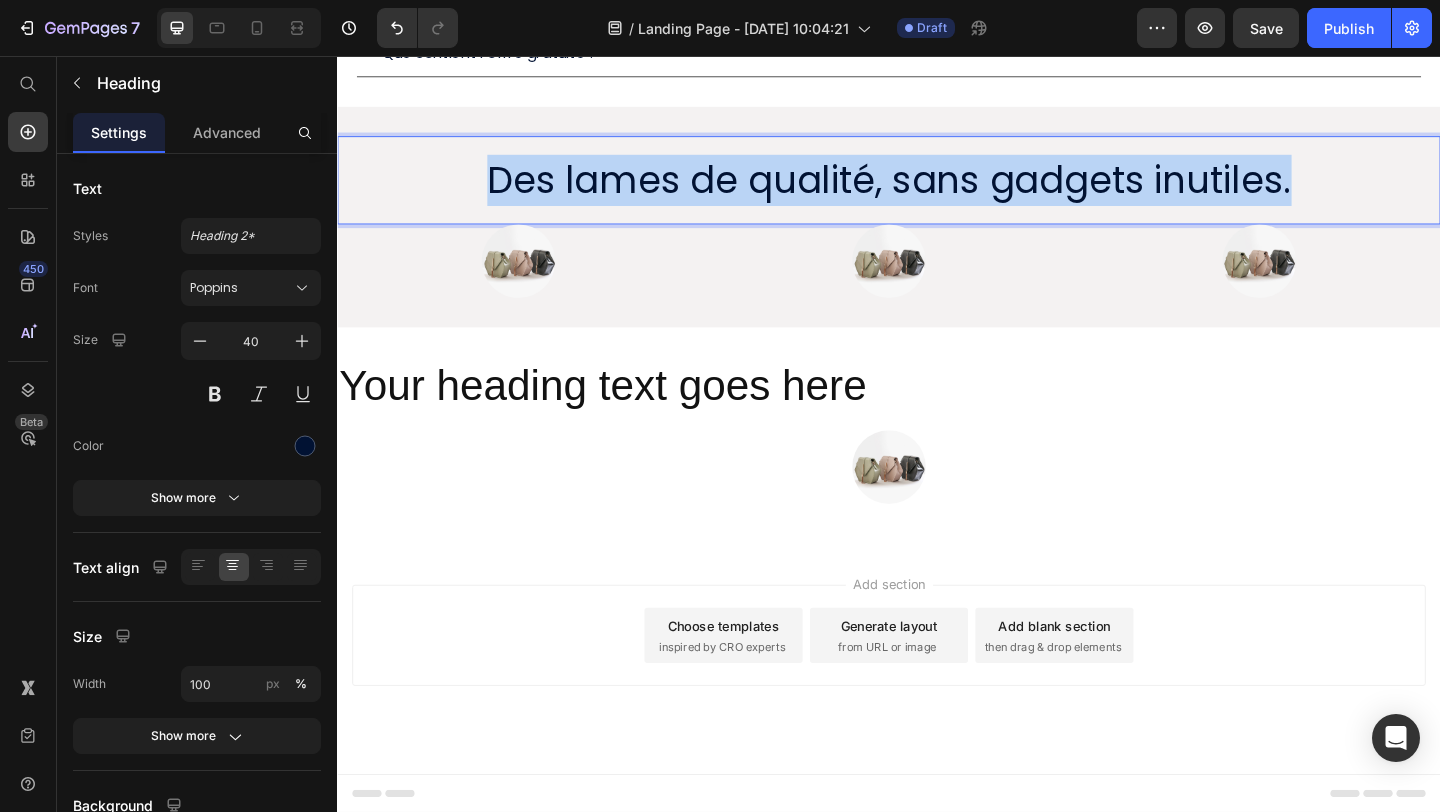 click on "Des lames de qualité, sans gadgets inutiles." at bounding box center [937, 191] 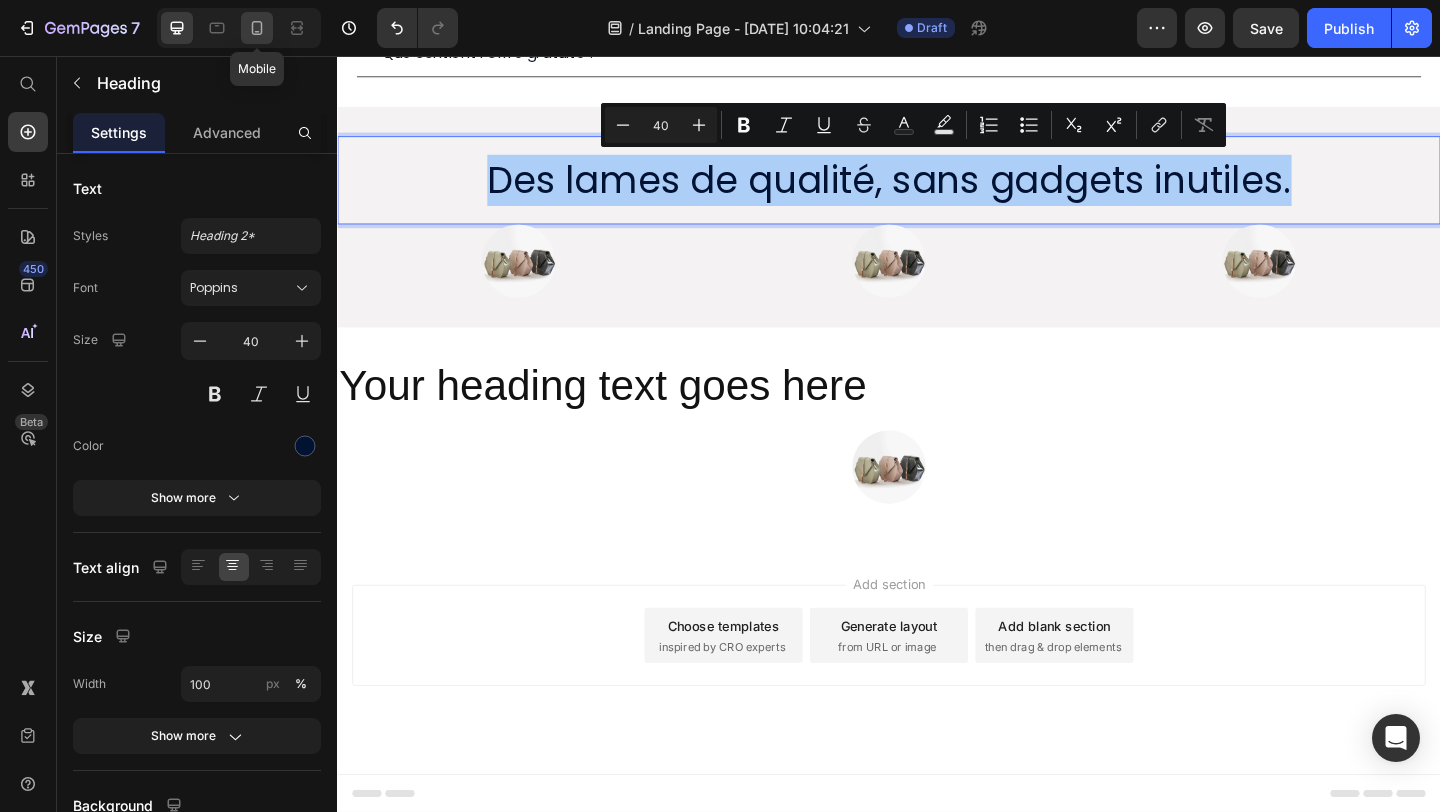 click 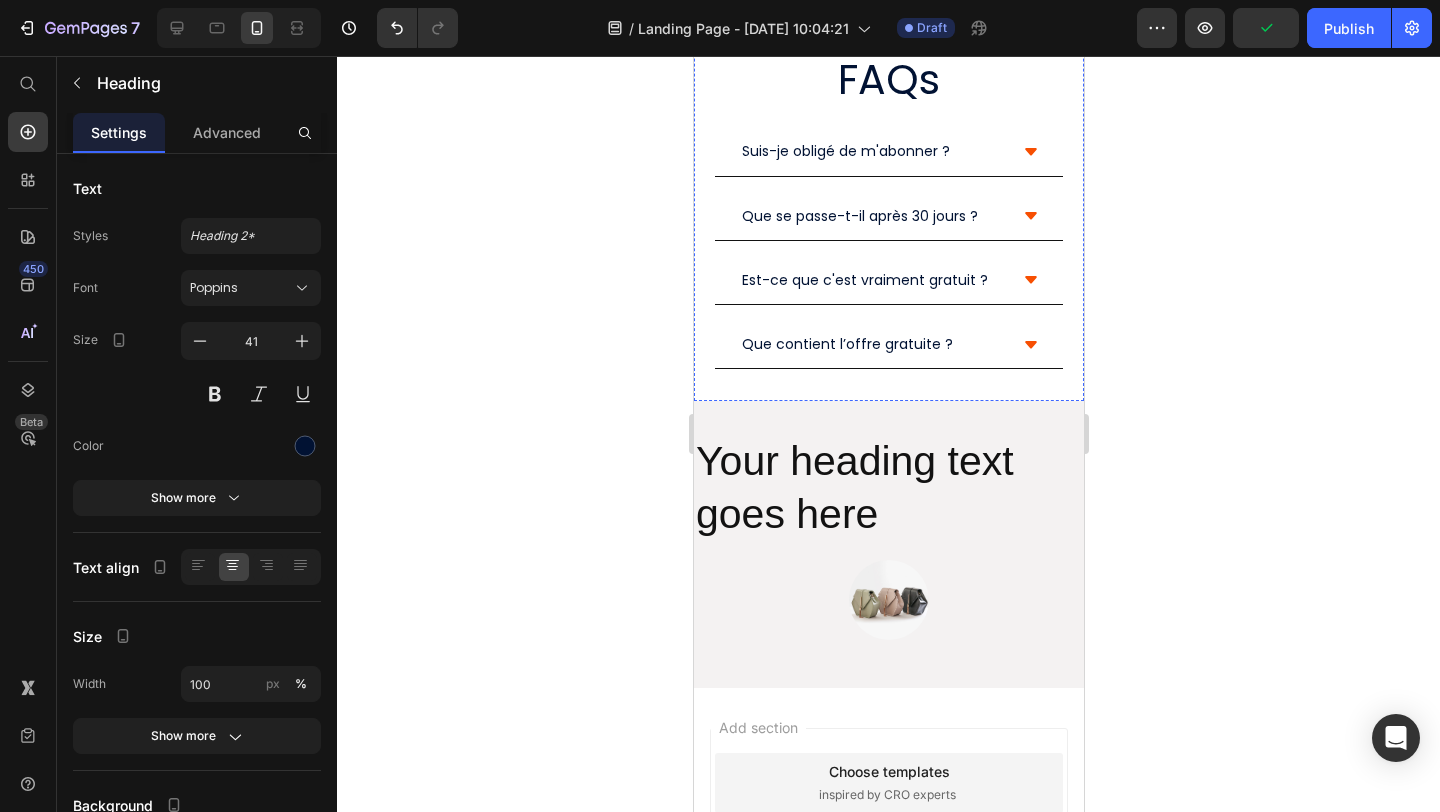 scroll, scrollTop: 1912, scrollLeft: 0, axis: vertical 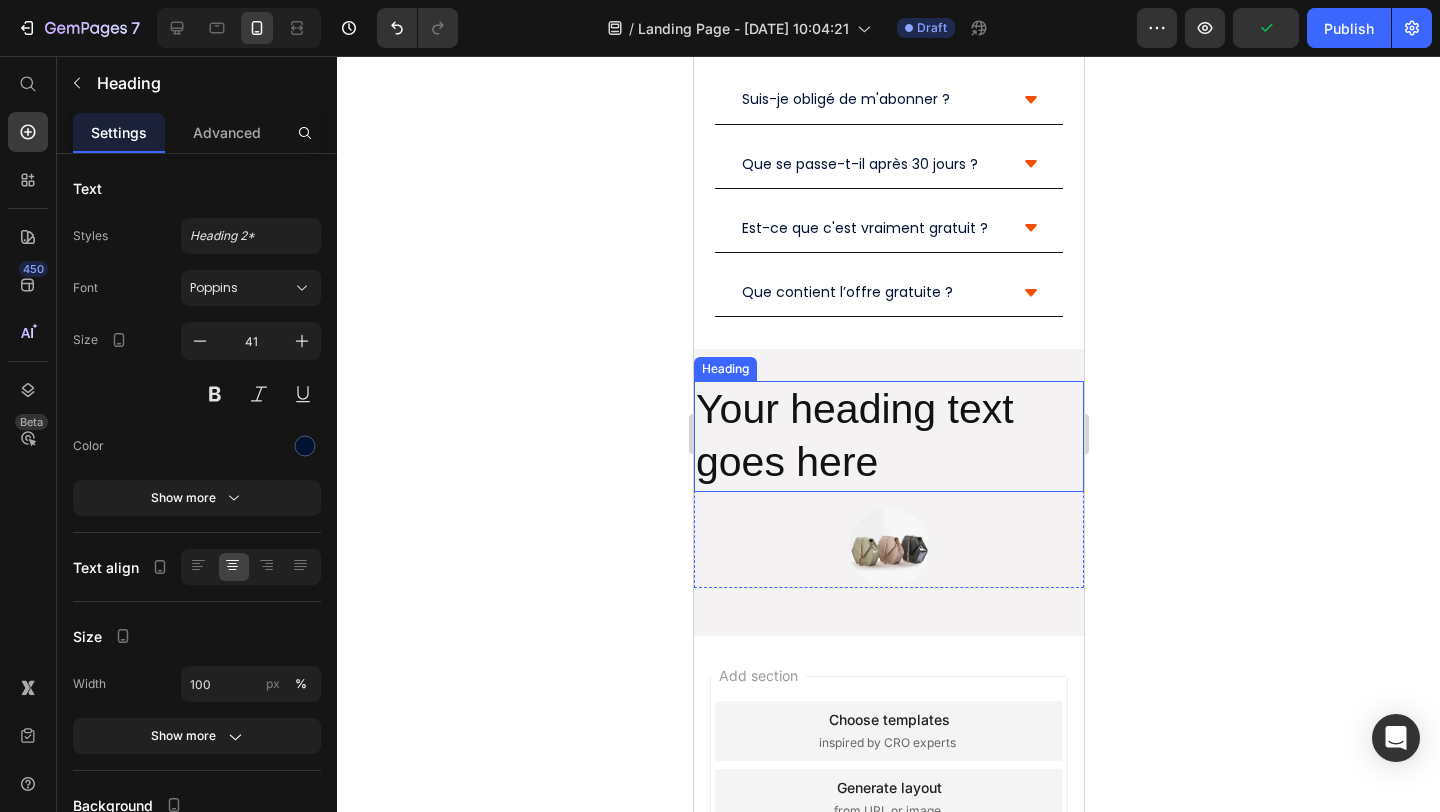 click on "Your heading text goes here" at bounding box center (888, 436) 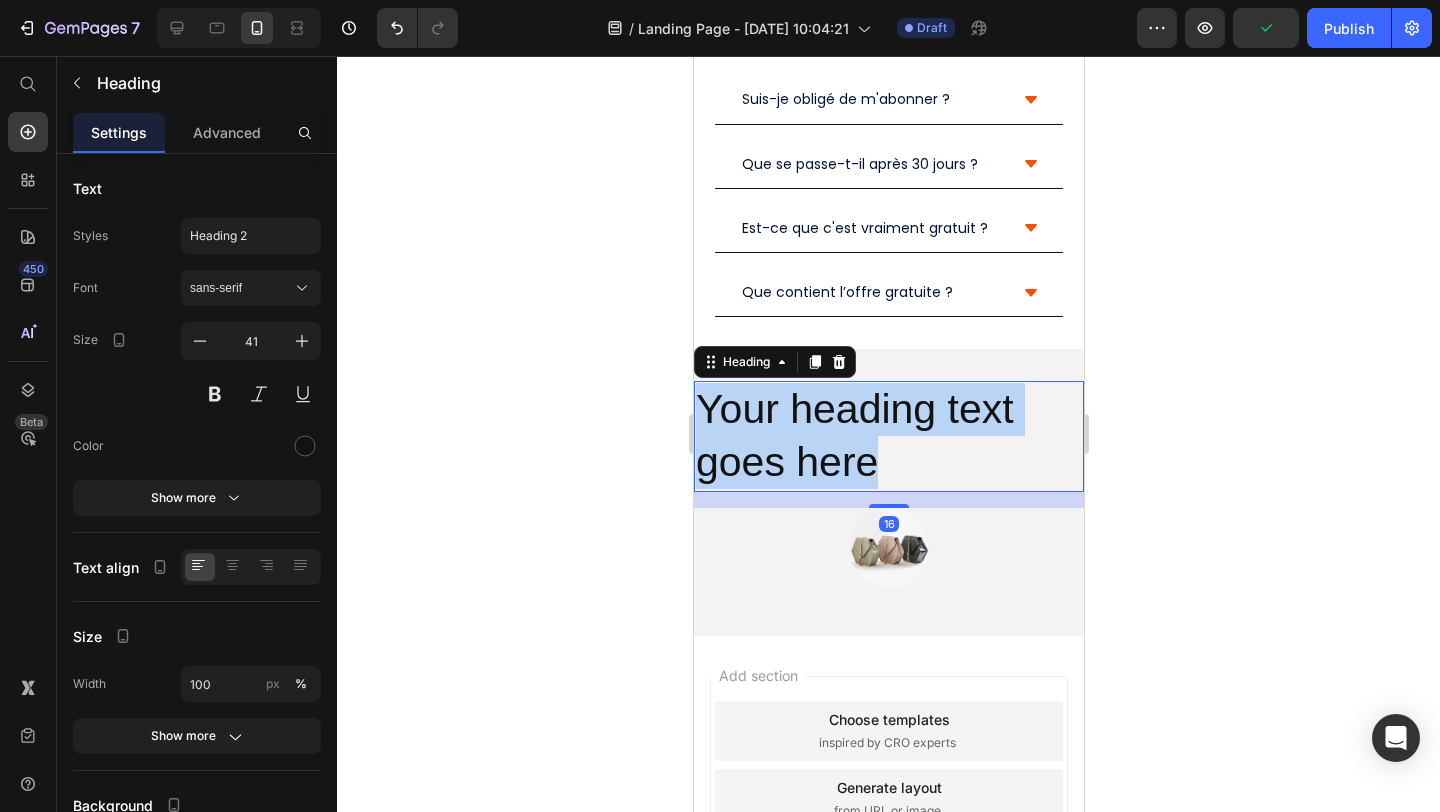 click on "Your heading text goes here" at bounding box center [888, 436] 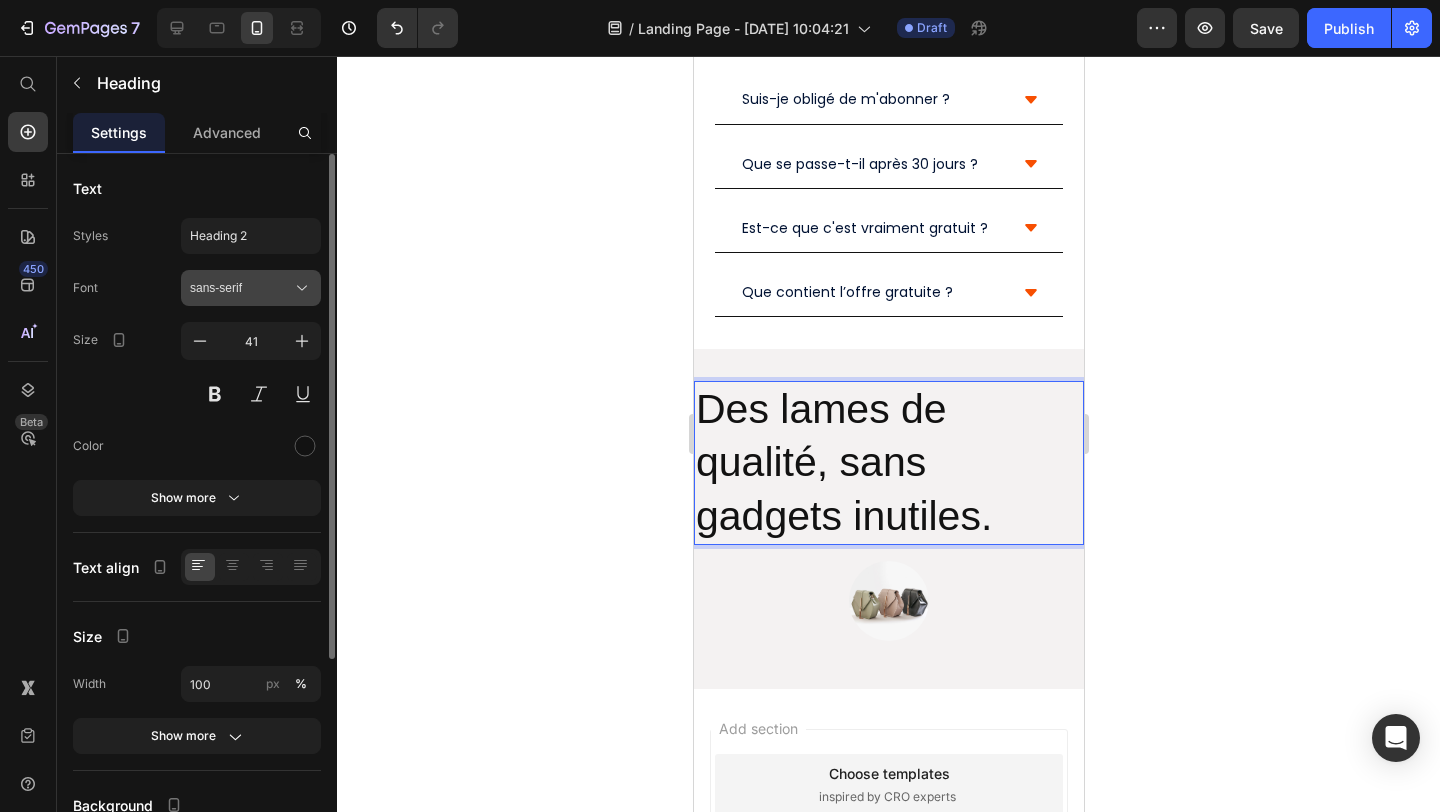 click on "sans-serif" at bounding box center (241, 288) 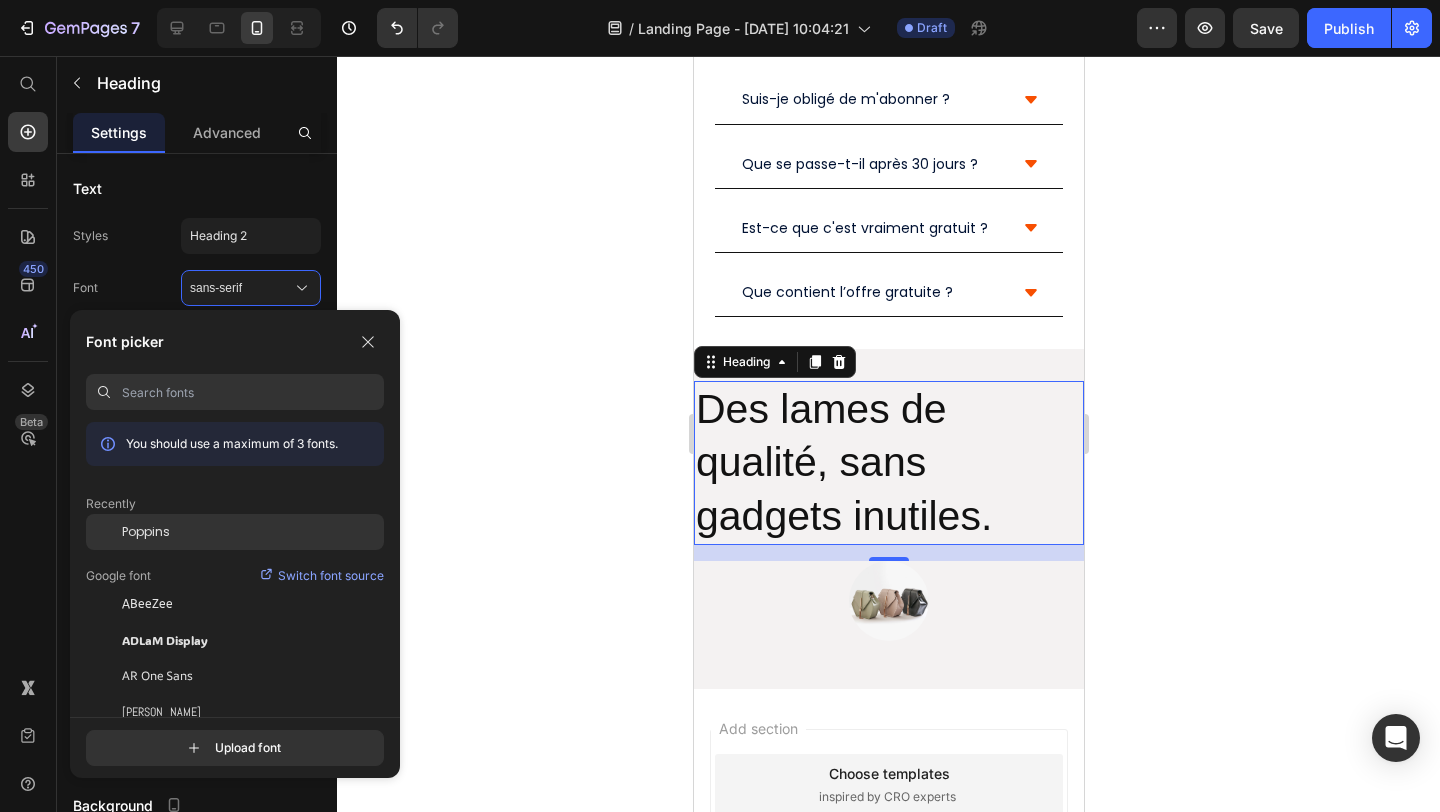 click on "Poppins" at bounding box center (146, 532) 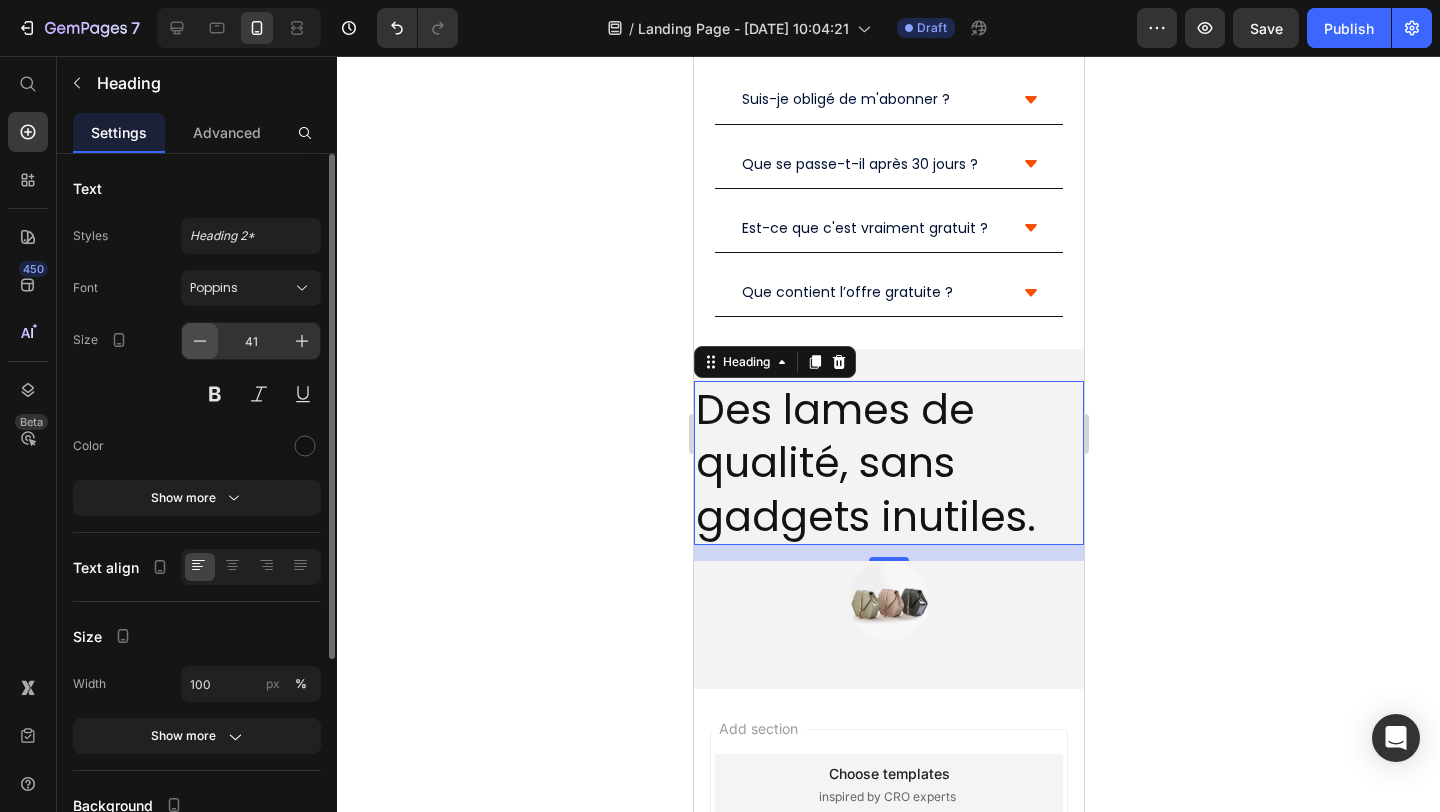 click at bounding box center [200, 341] 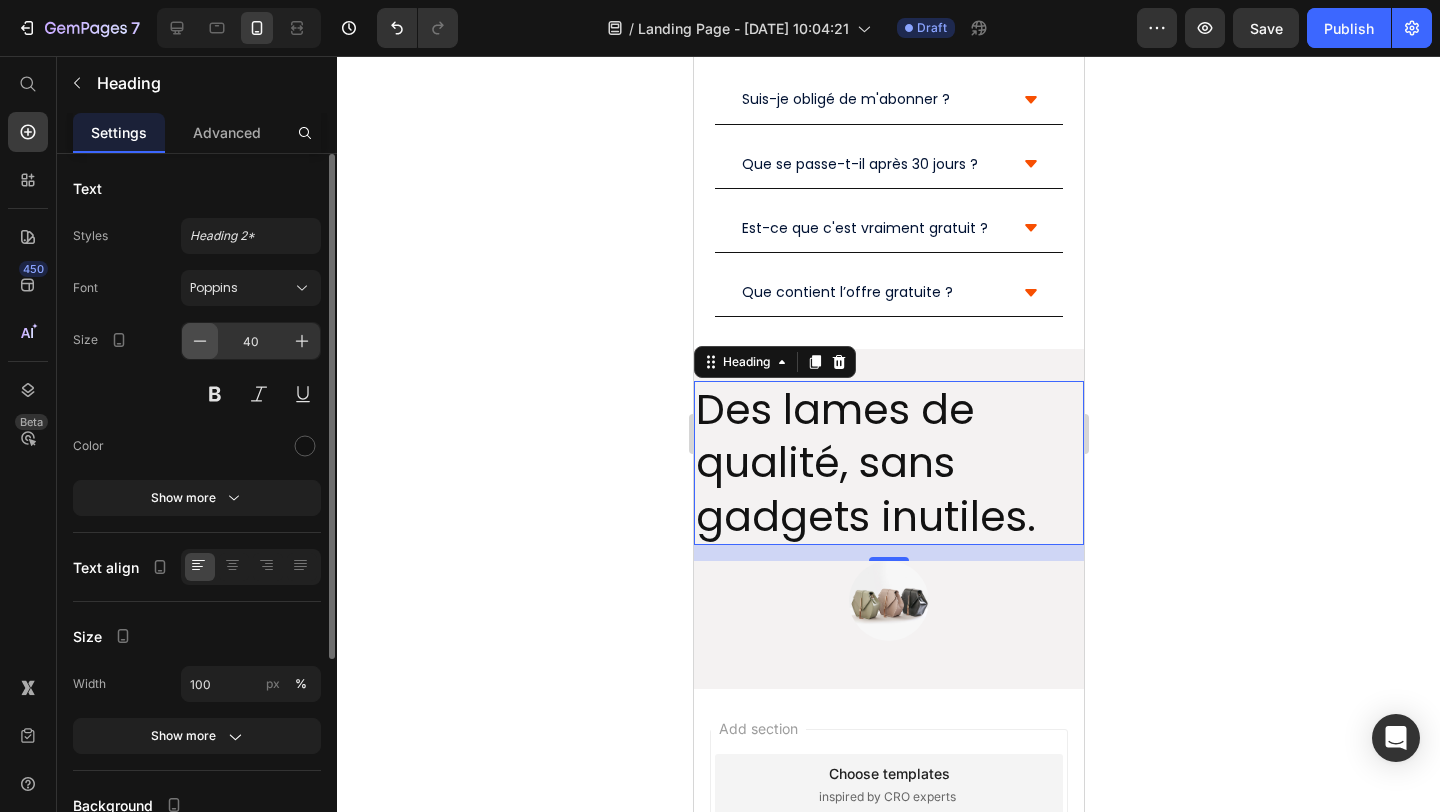 click at bounding box center [200, 341] 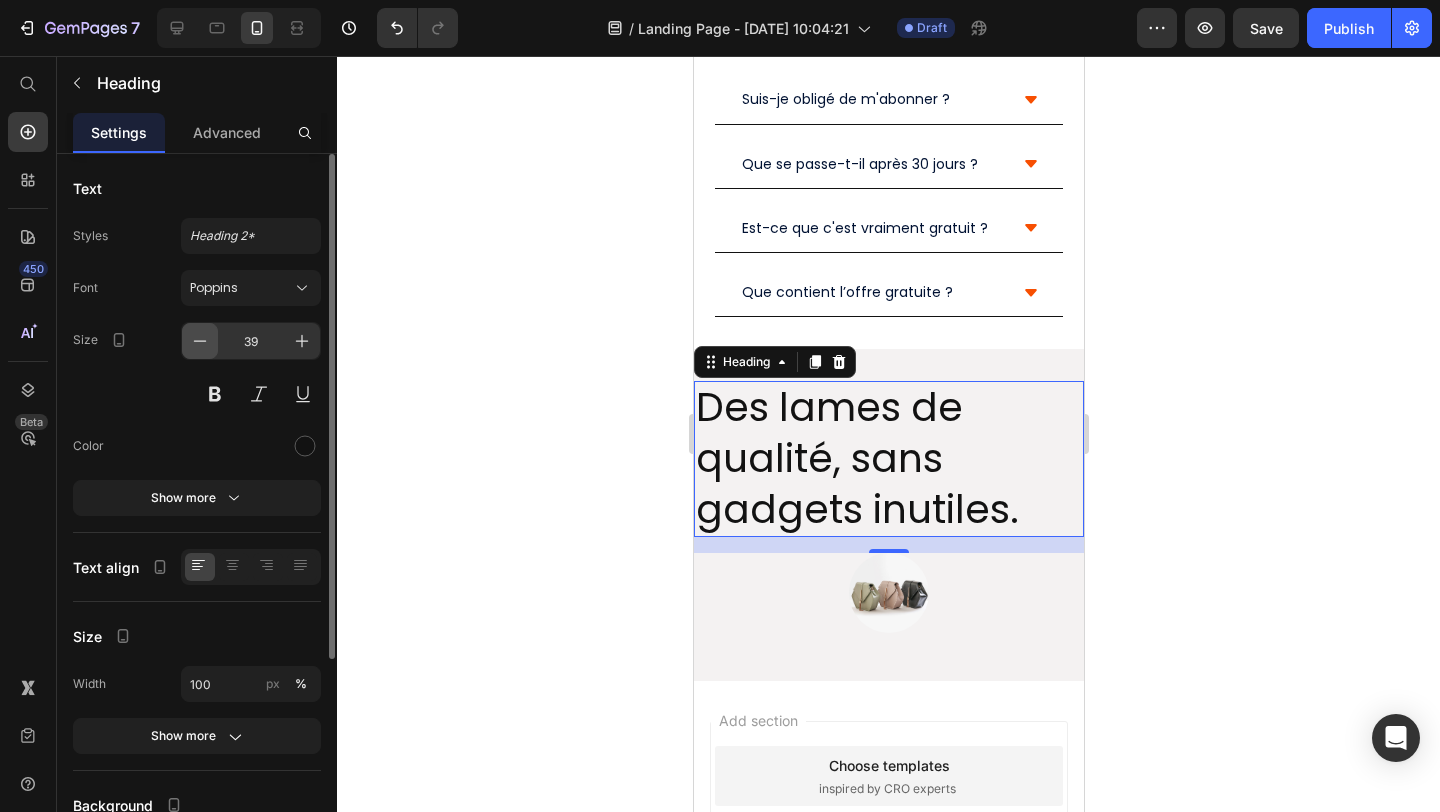 click at bounding box center [200, 341] 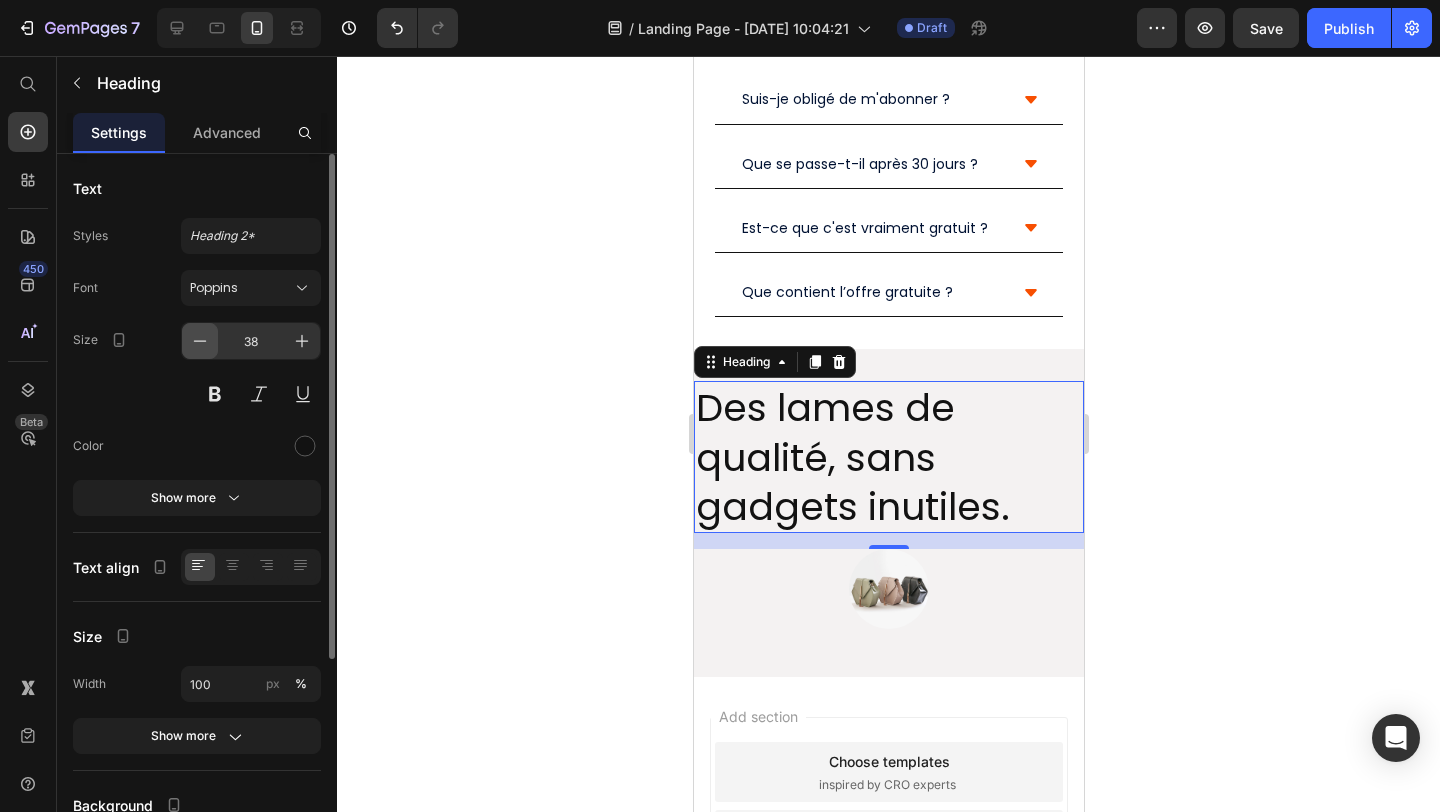 click at bounding box center [200, 341] 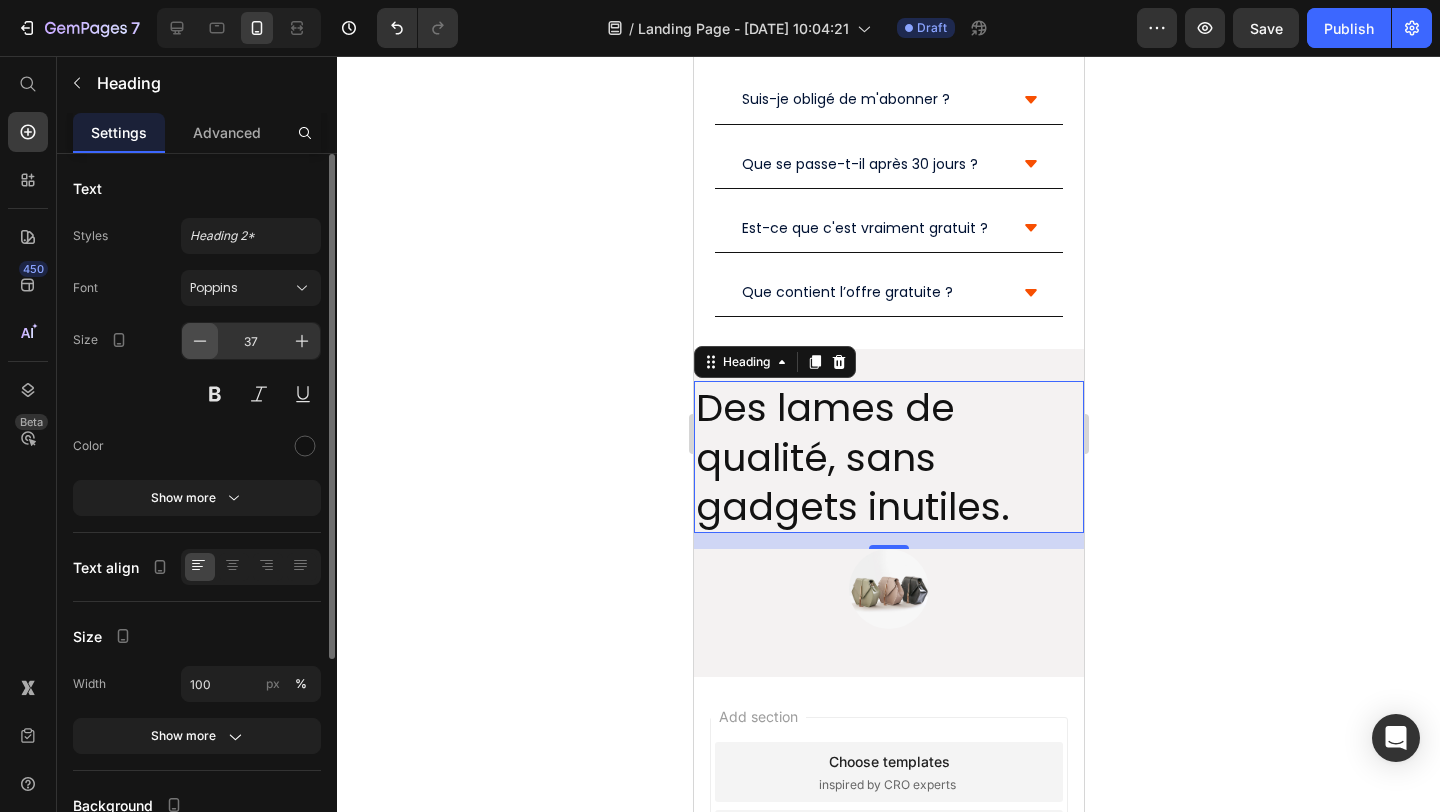 click at bounding box center [200, 341] 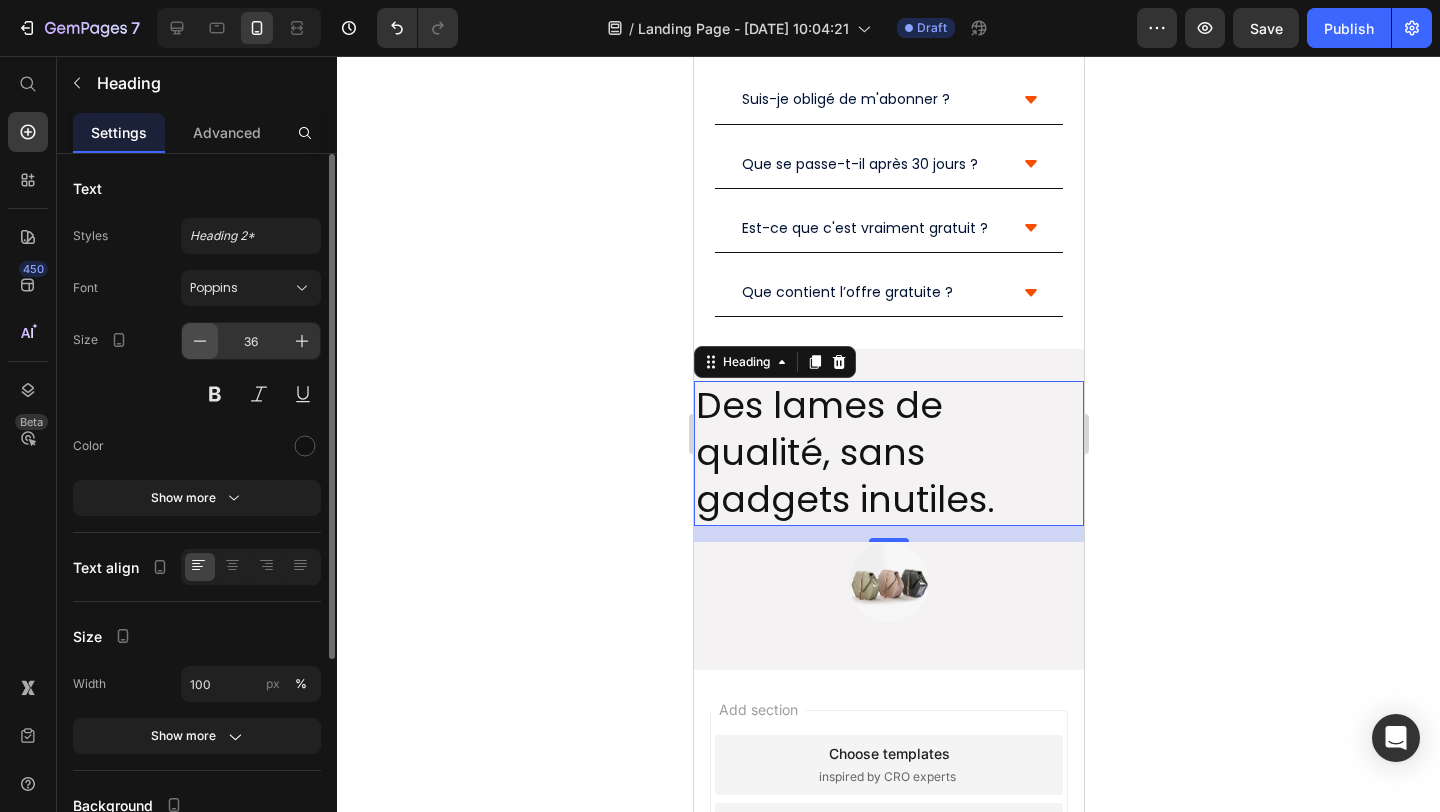 click at bounding box center (200, 341) 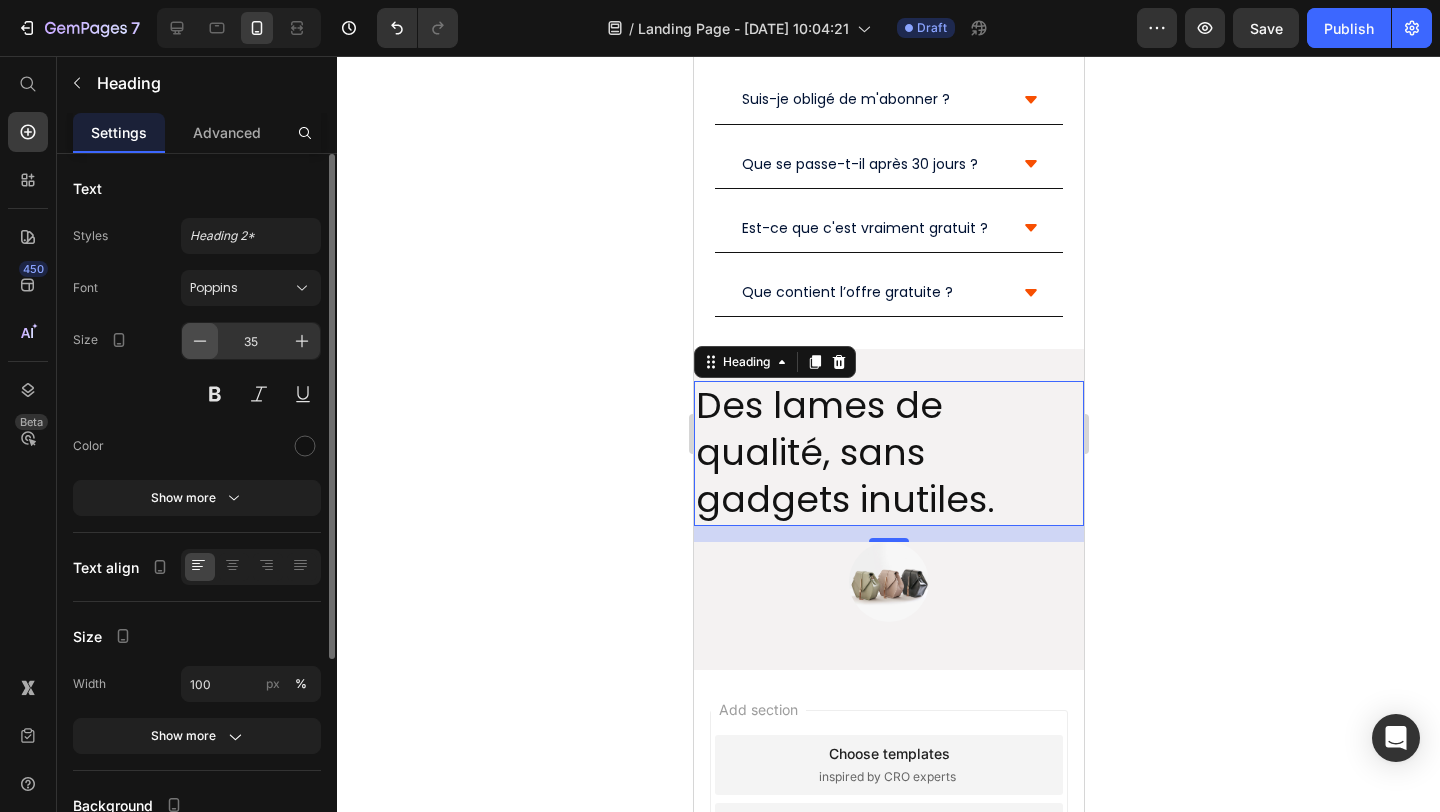 click at bounding box center [200, 341] 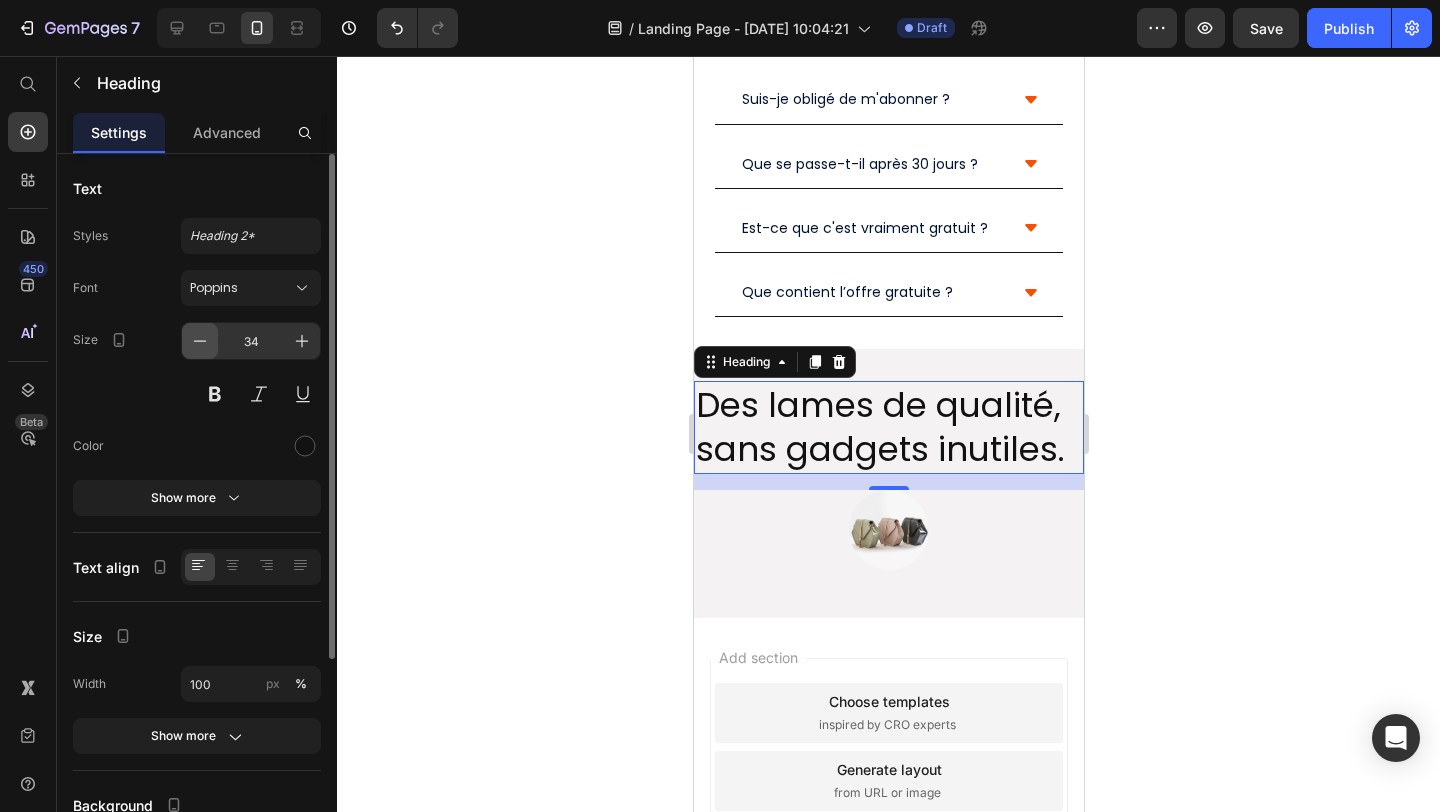 click at bounding box center (200, 341) 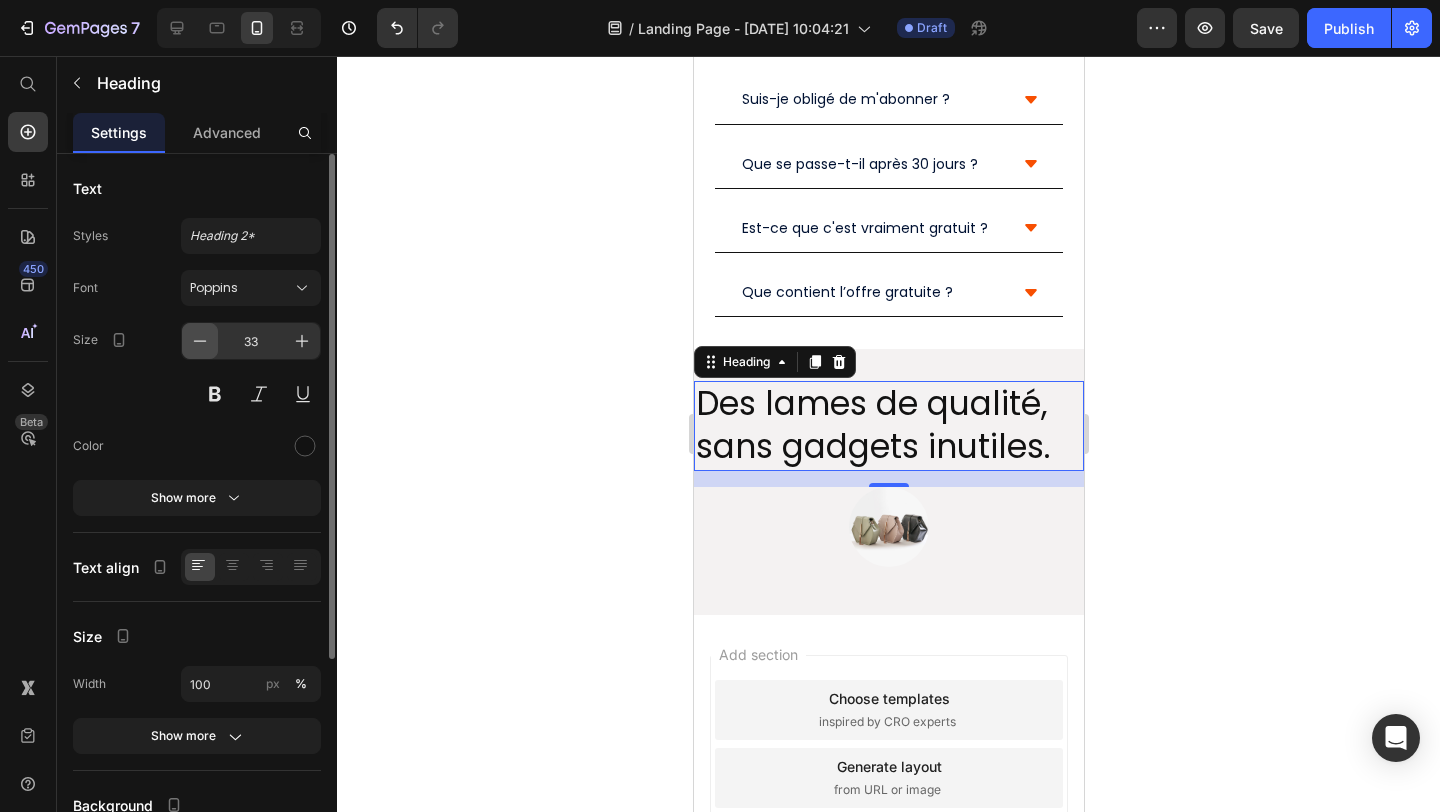 click at bounding box center (200, 341) 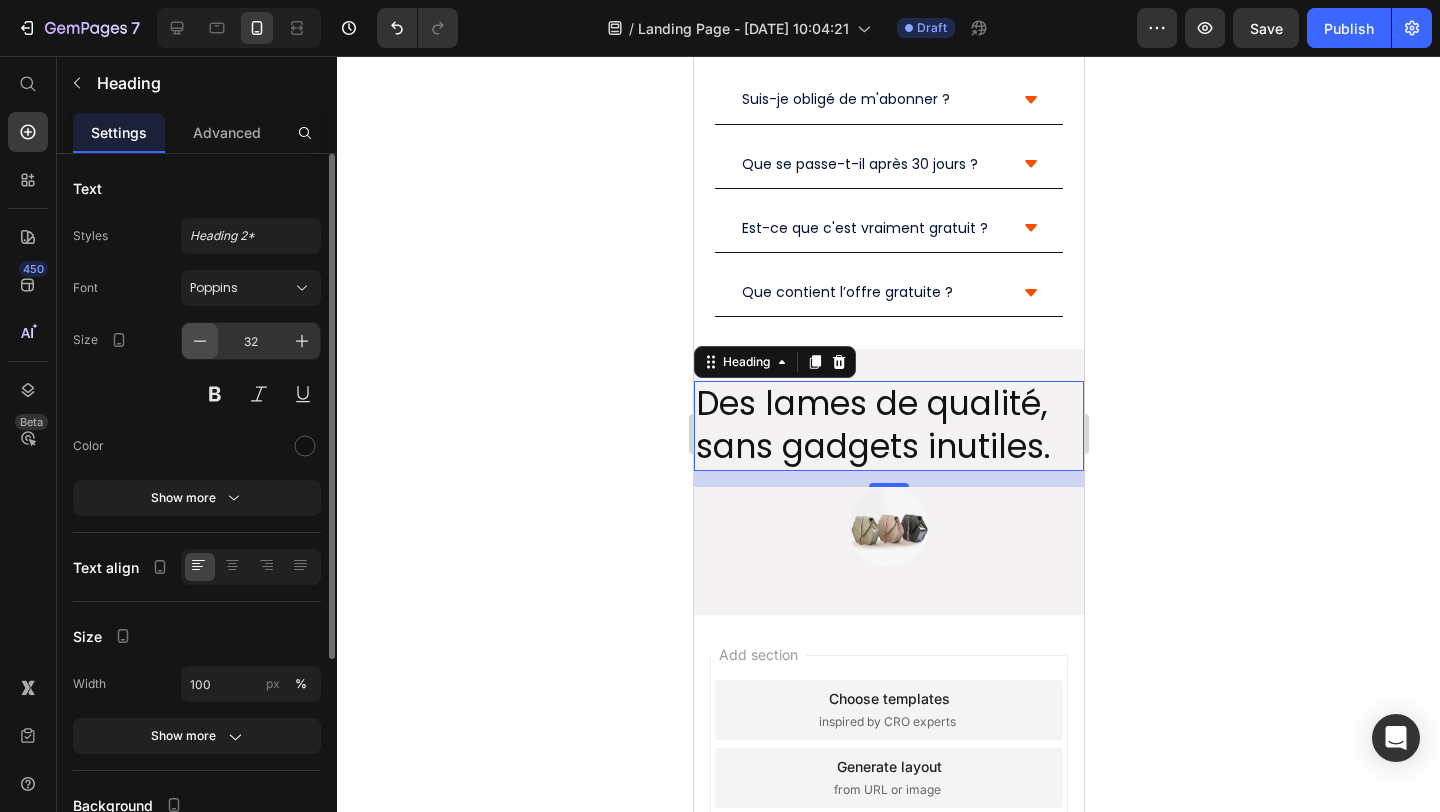click at bounding box center (200, 341) 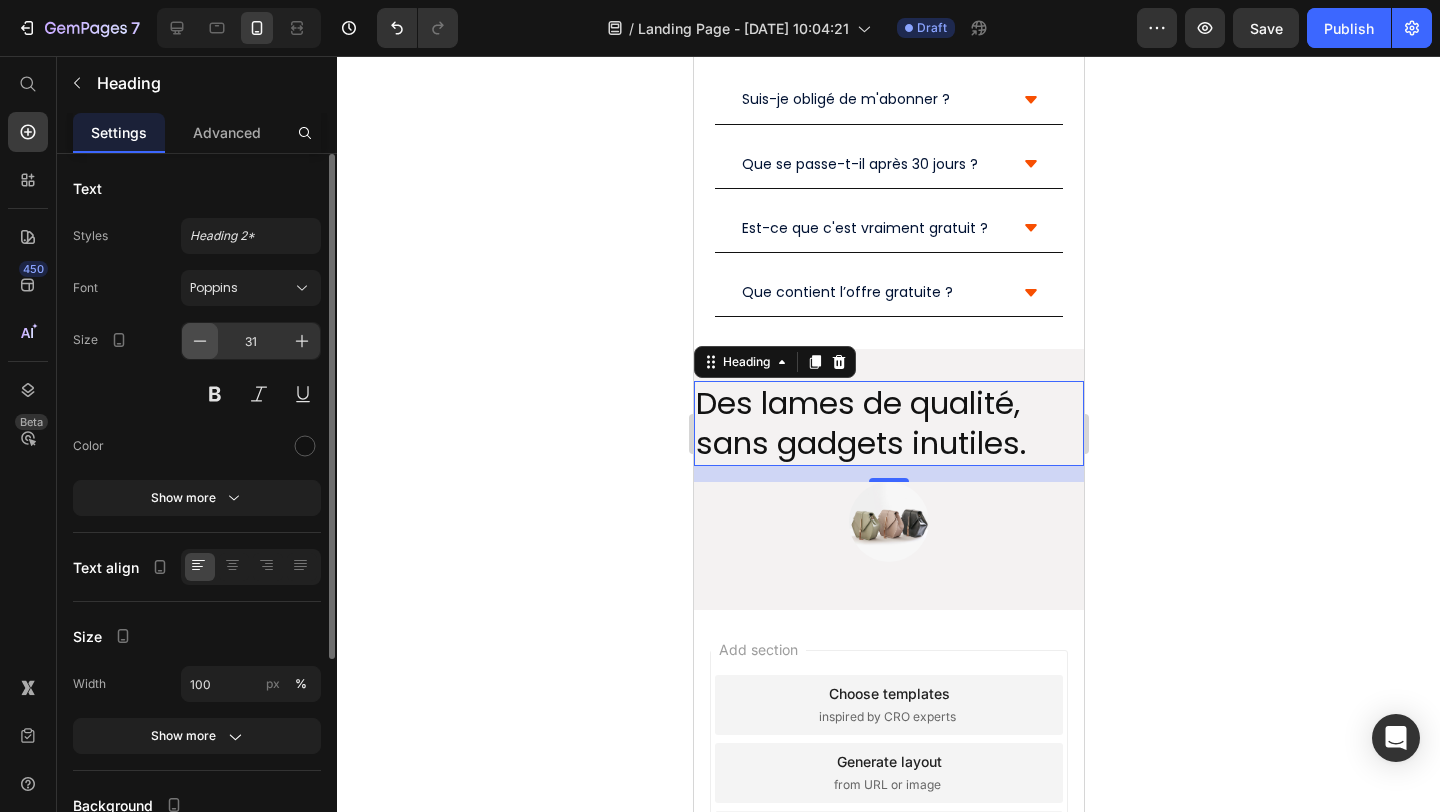 click at bounding box center (200, 341) 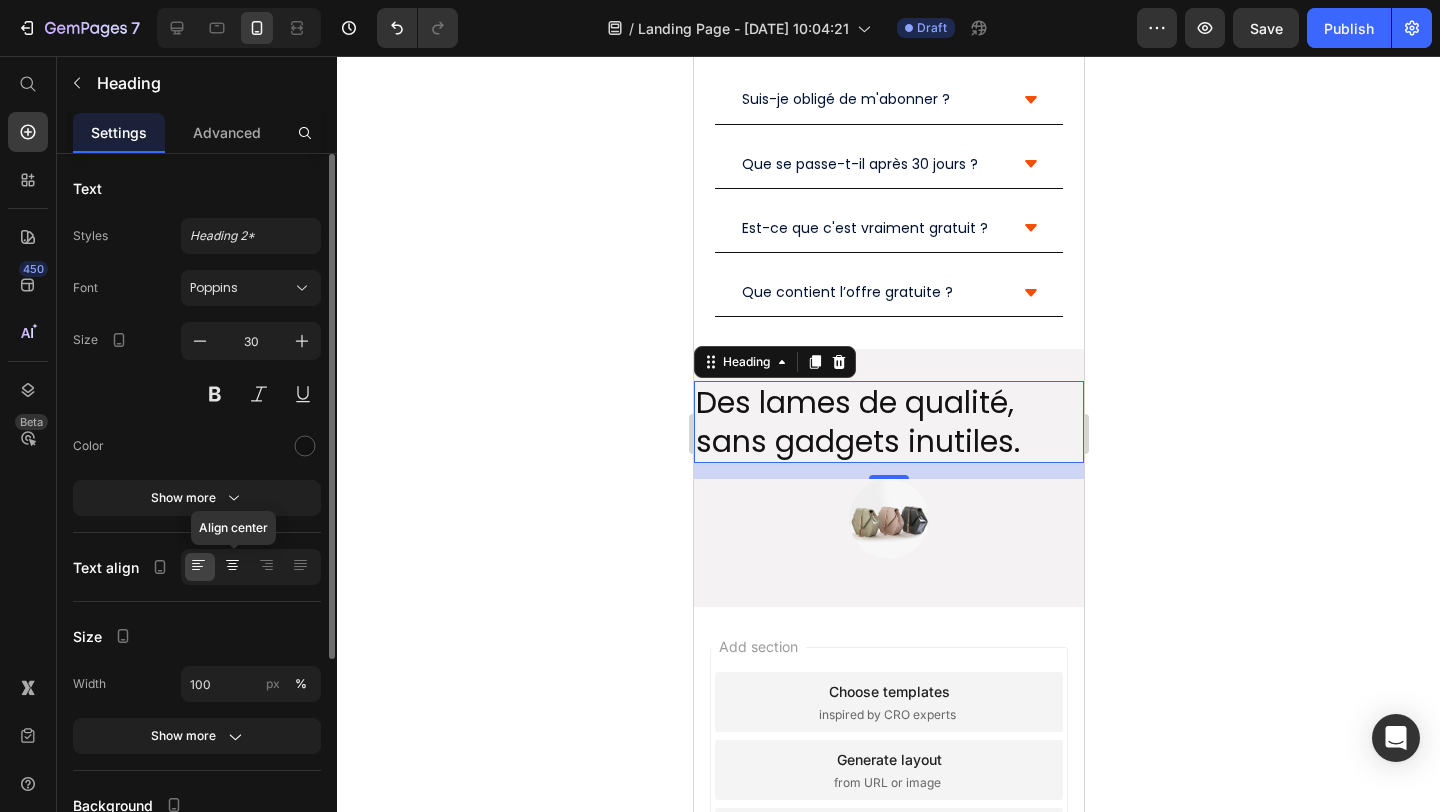 click 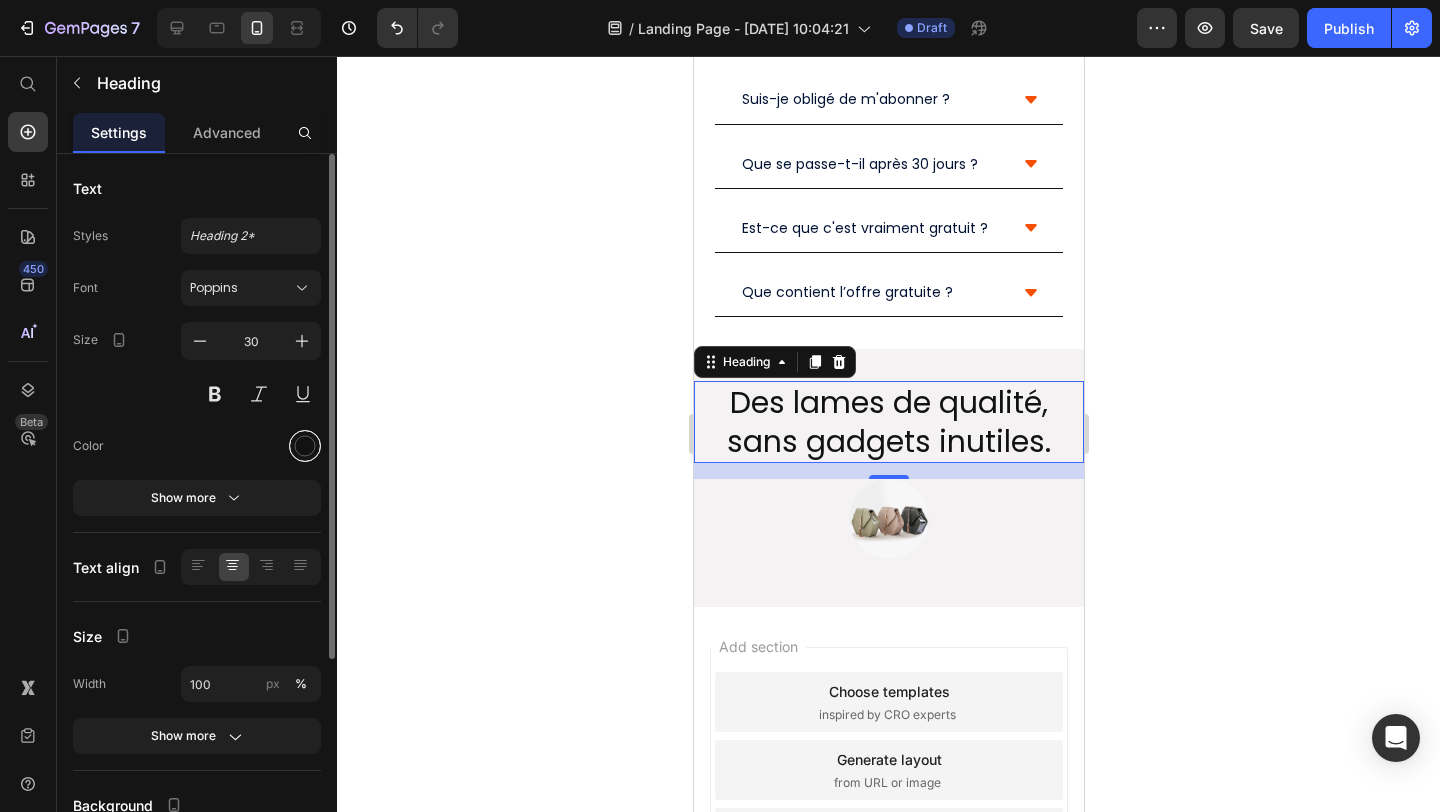 click at bounding box center (305, 446) 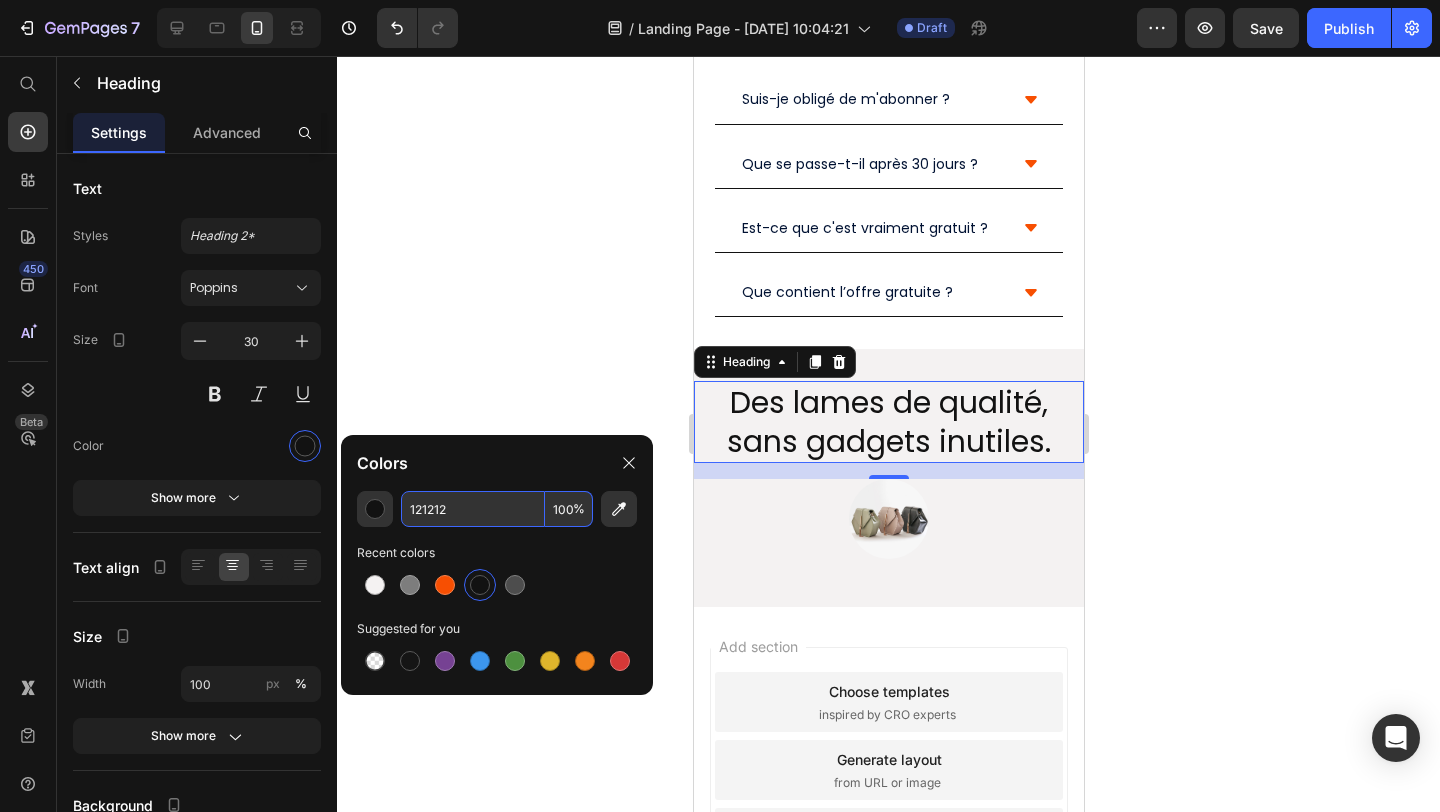 click on "121212" at bounding box center [473, 509] 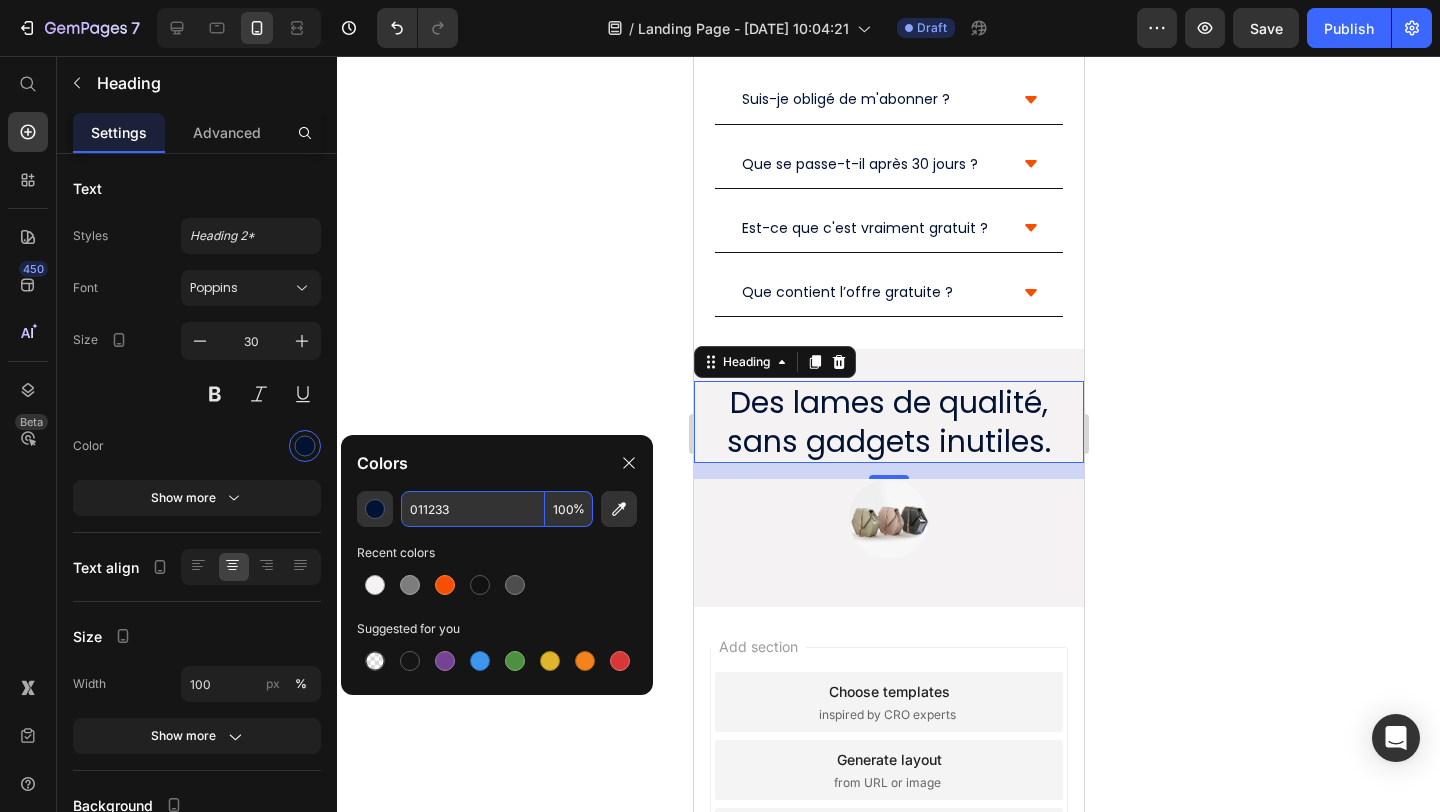 type on "011233" 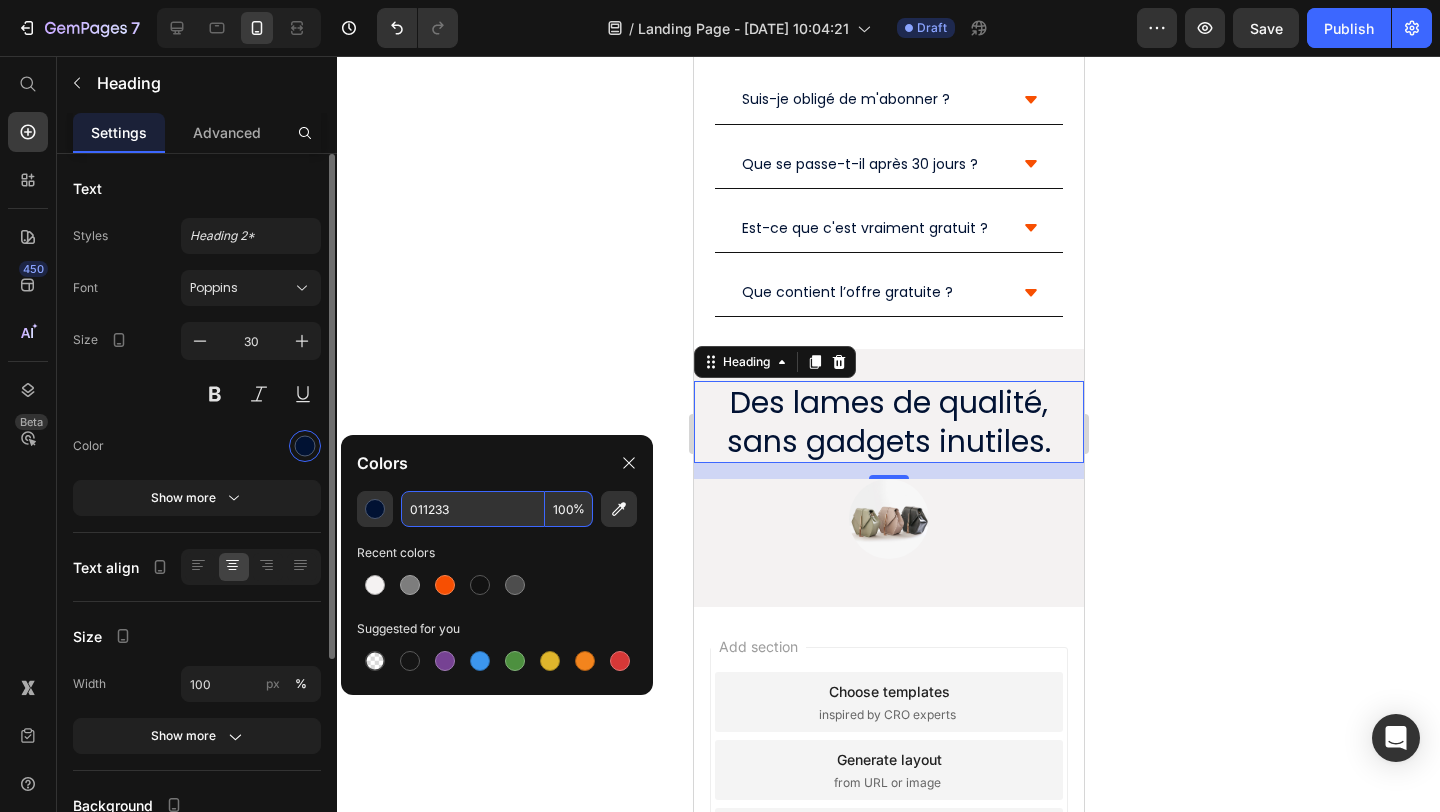 click at bounding box center [251, 446] 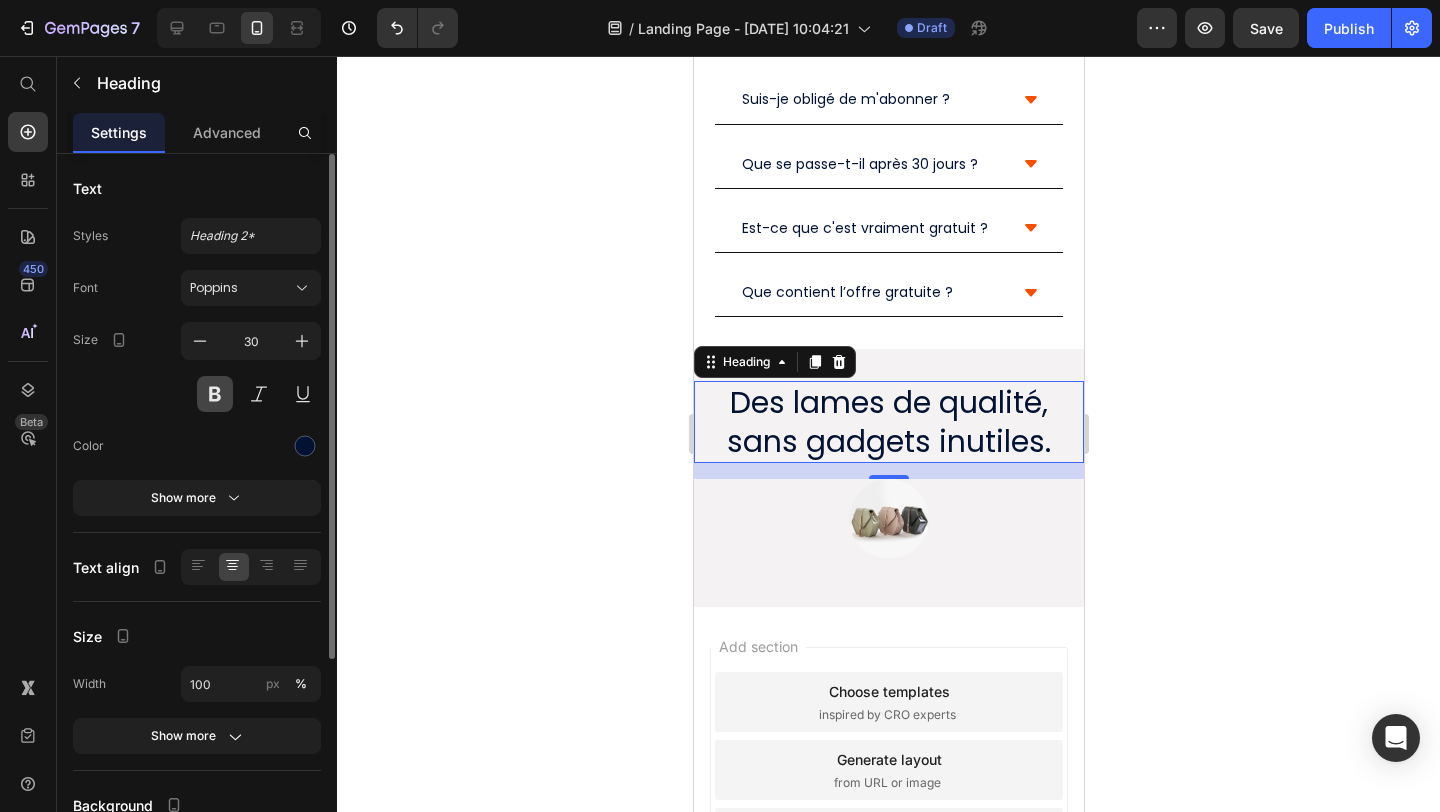 click at bounding box center [215, 394] 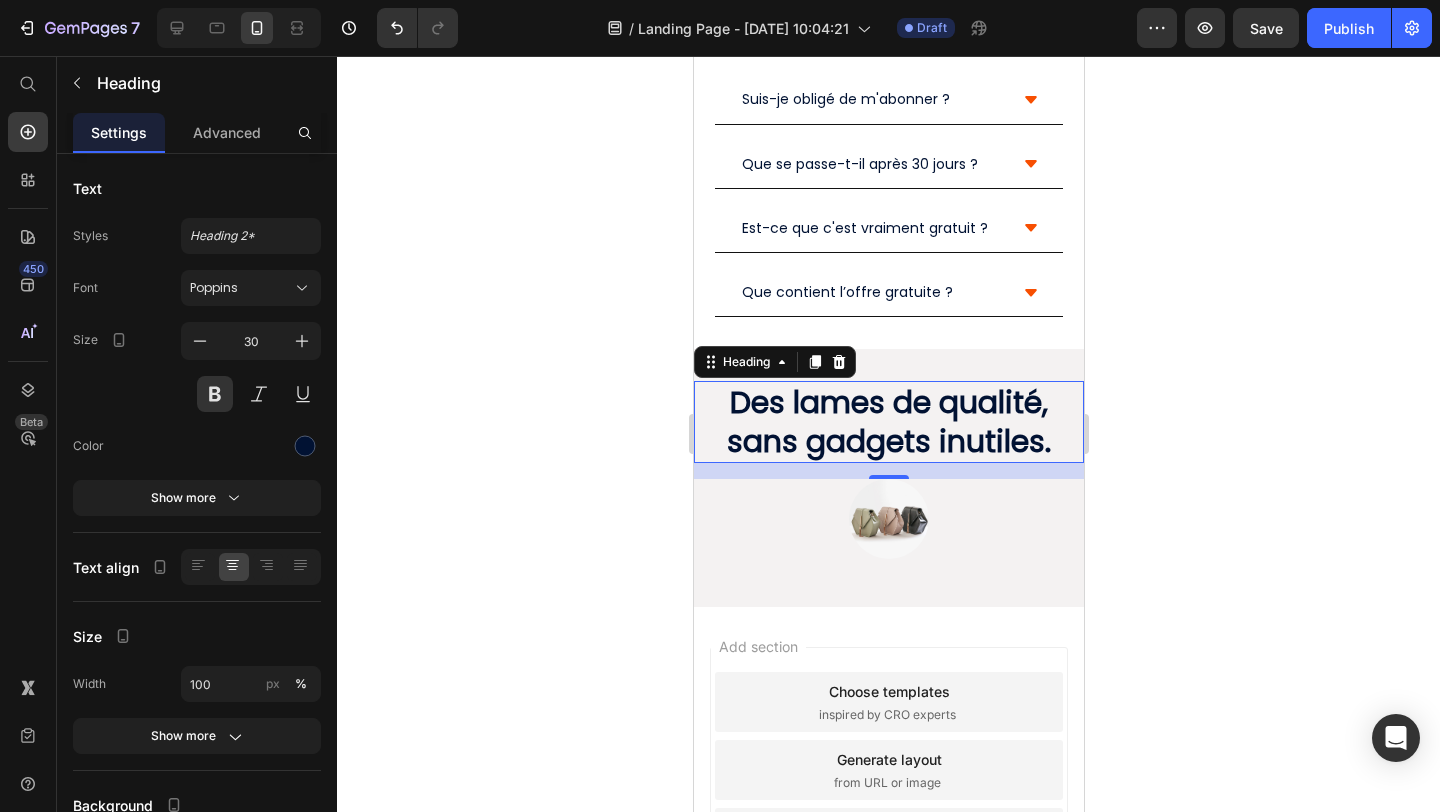 click 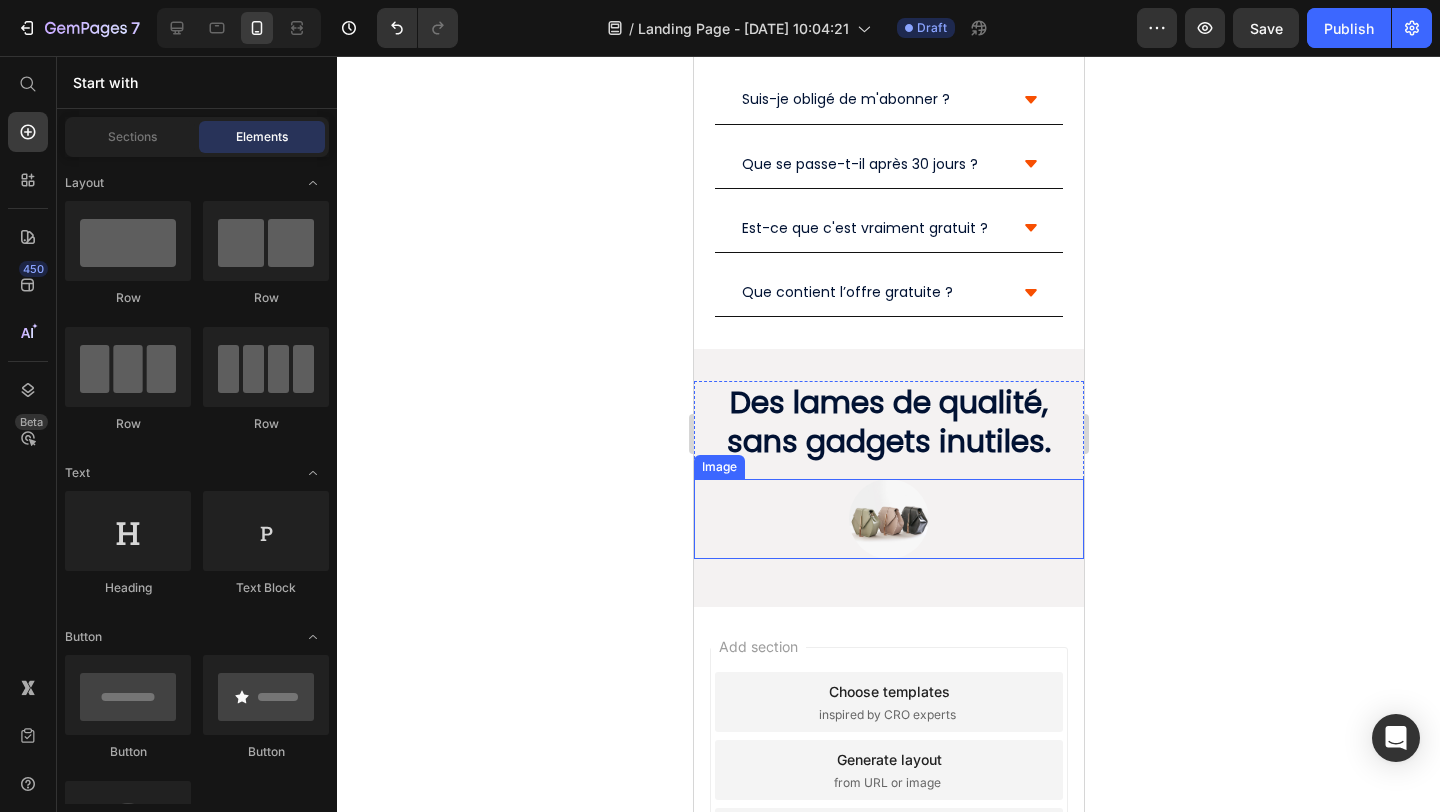 click at bounding box center (888, 519) 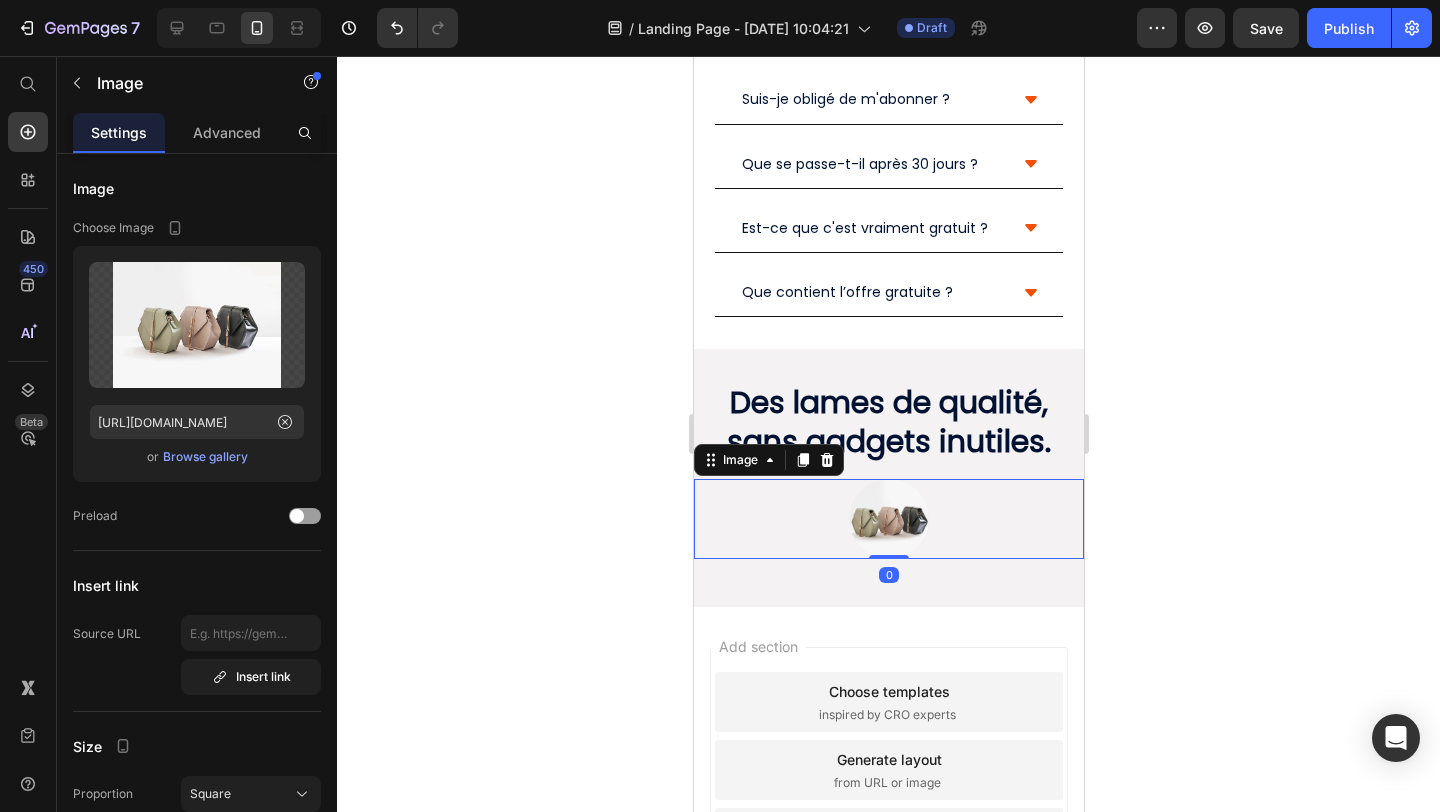click 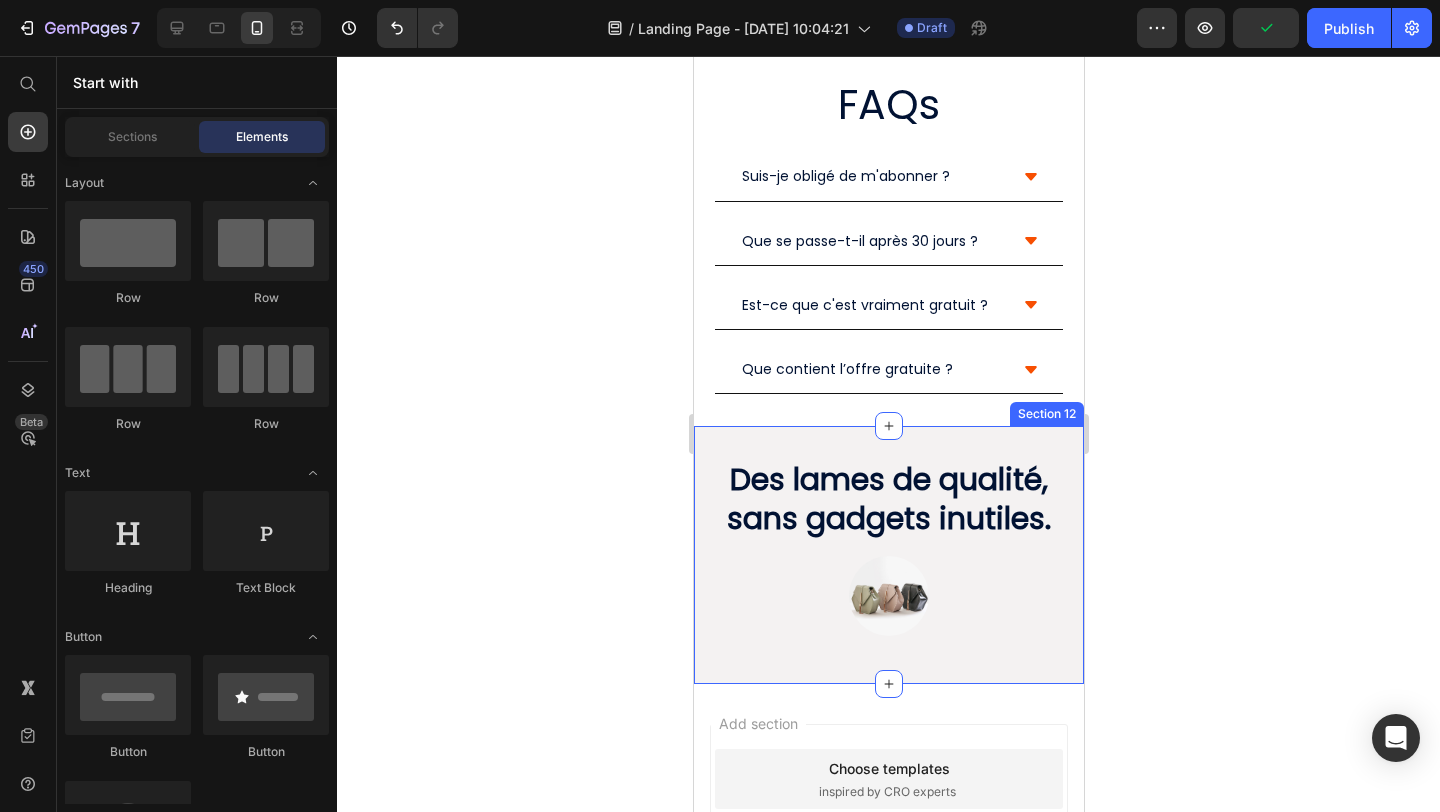 scroll, scrollTop: 1813, scrollLeft: 0, axis: vertical 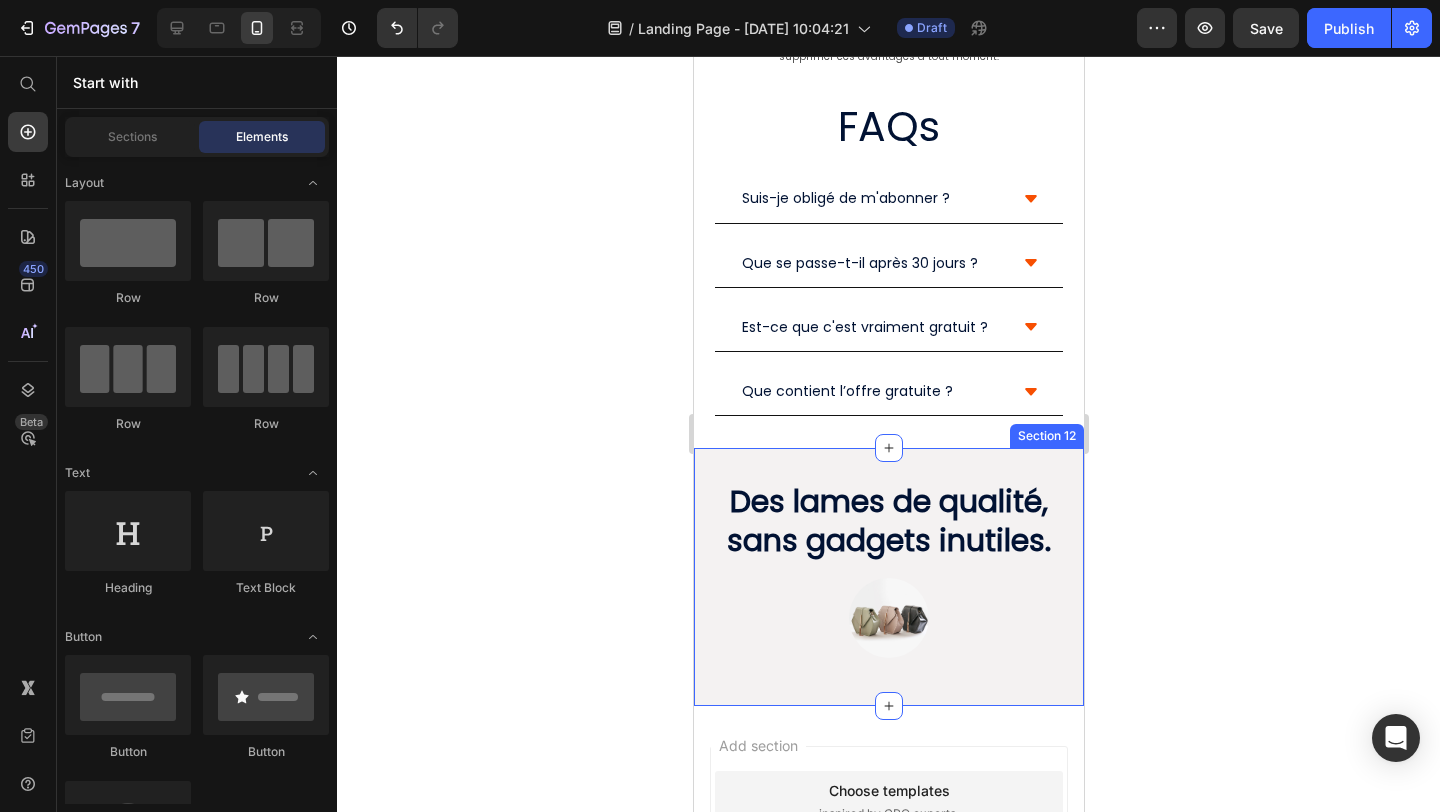 click on "Des lames de qualité, sans gadgets inutiles. Heading Image Row Section 12" at bounding box center (888, 577) 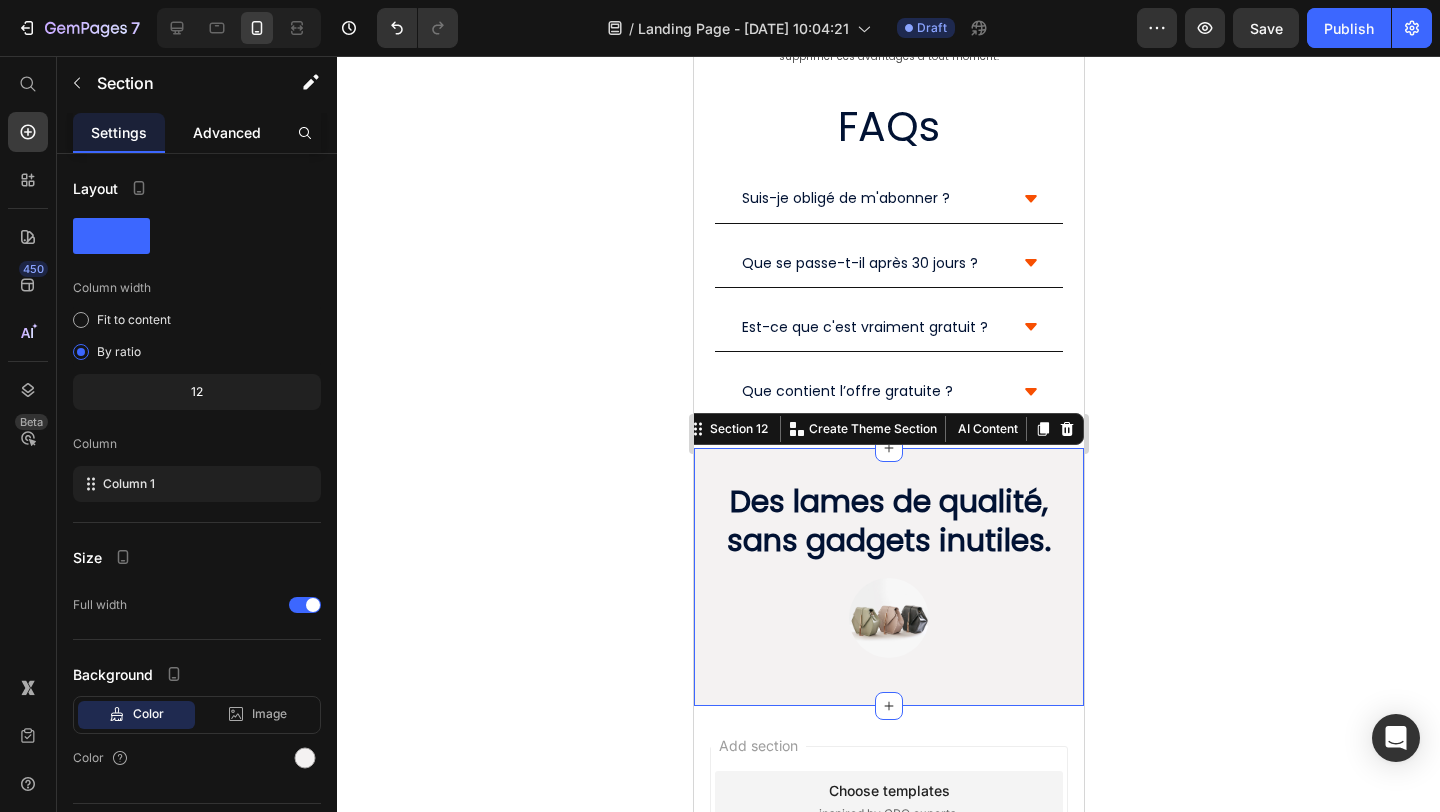 click on "Advanced" 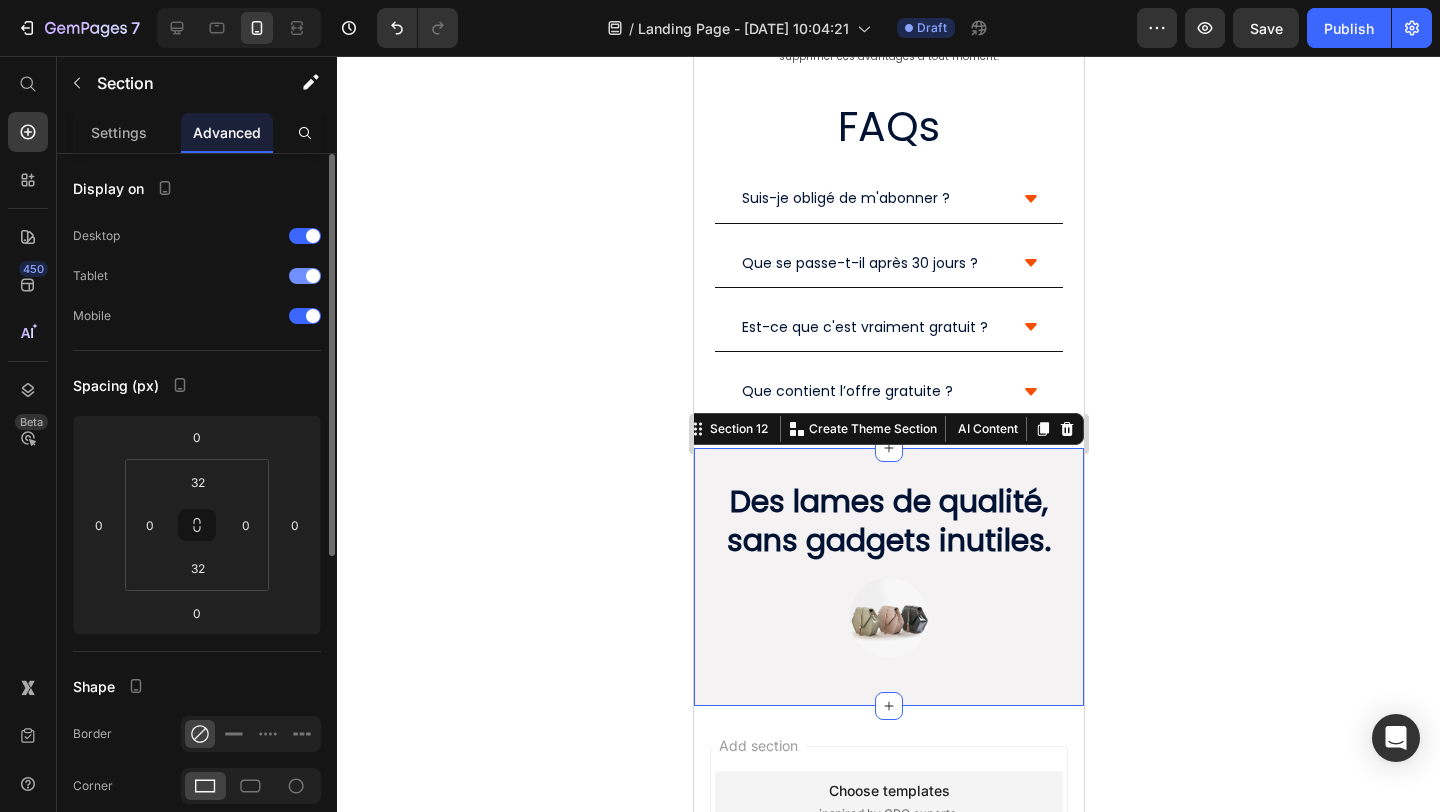 click at bounding box center [313, 276] 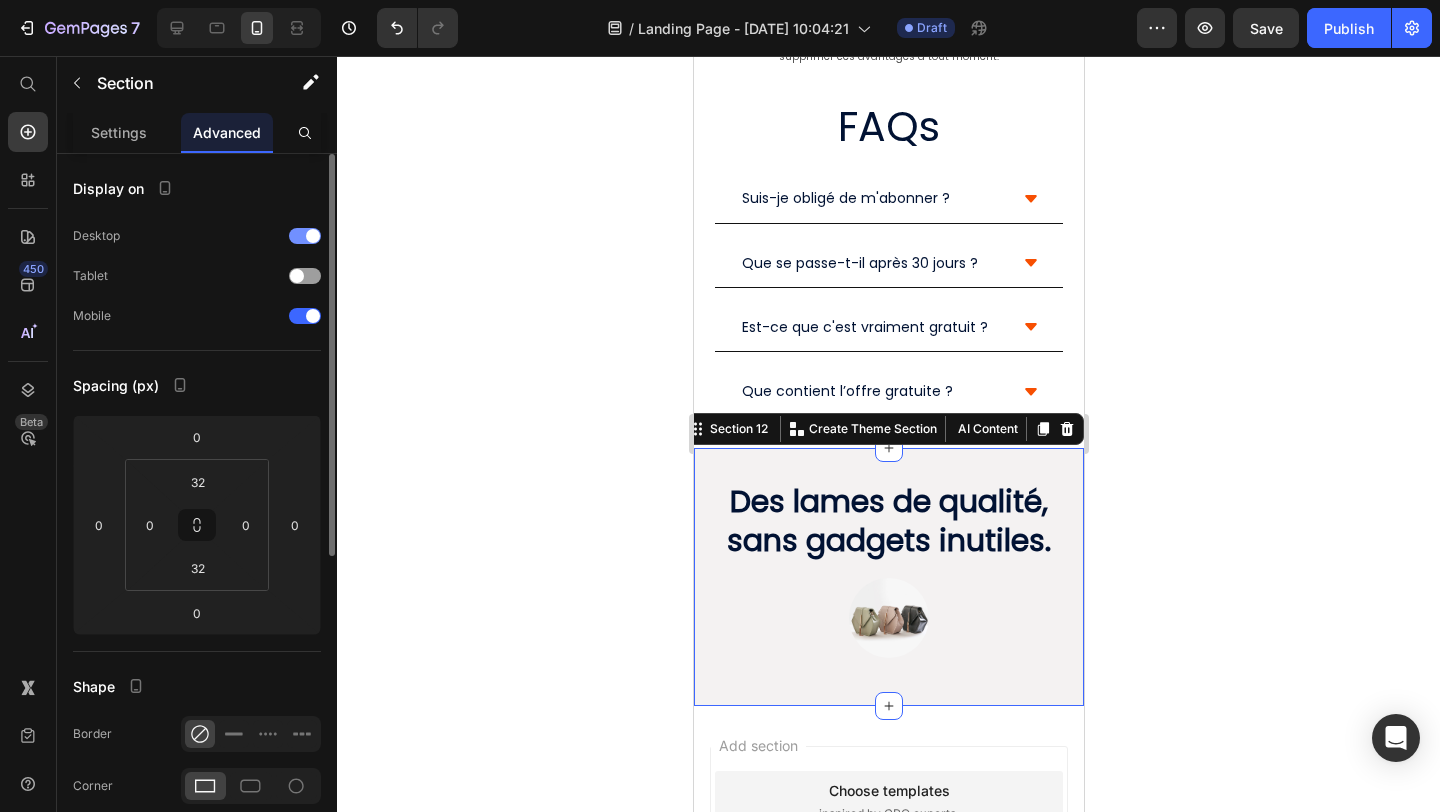 click on "Desktop" at bounding box center (197, 236) 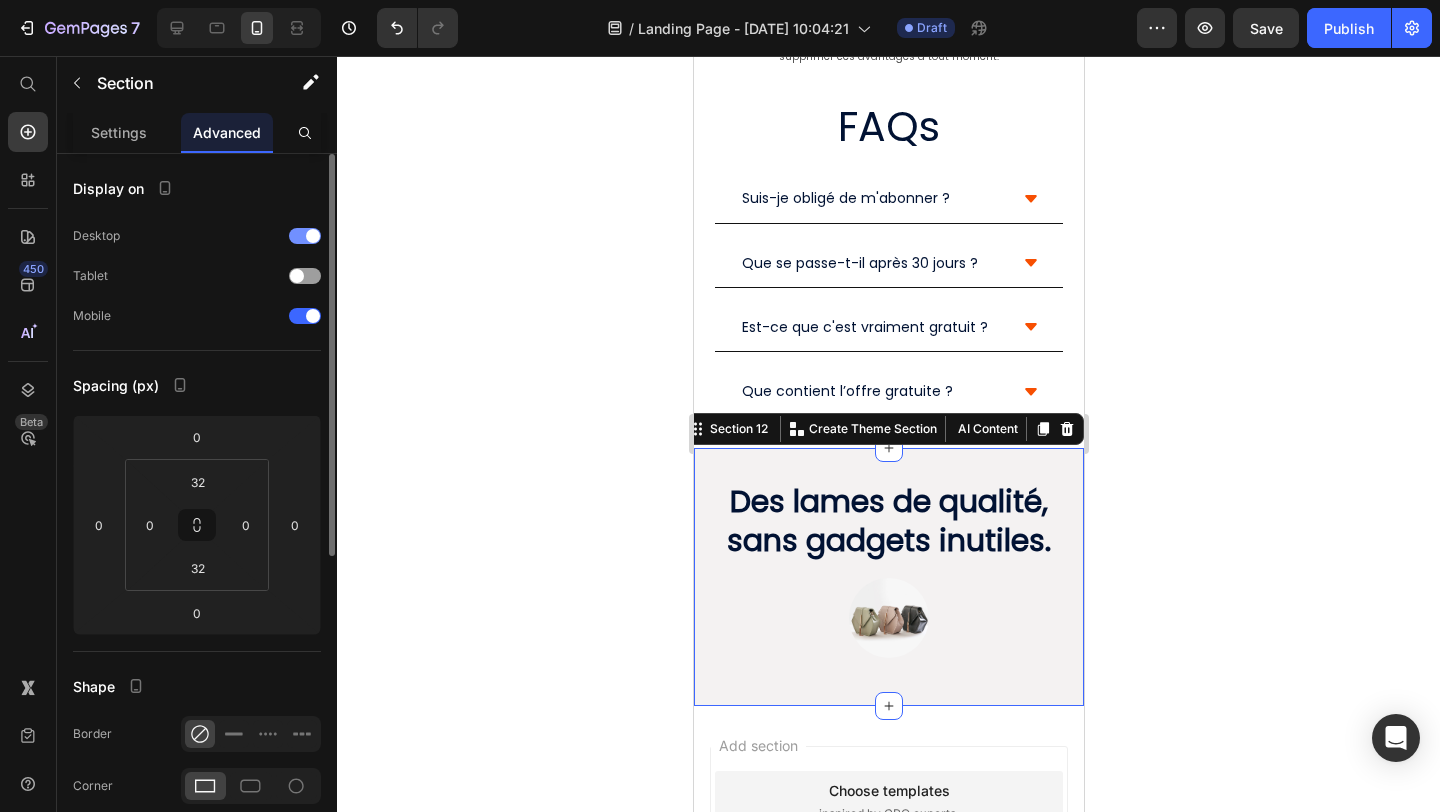click at bounding box center [305, 236] 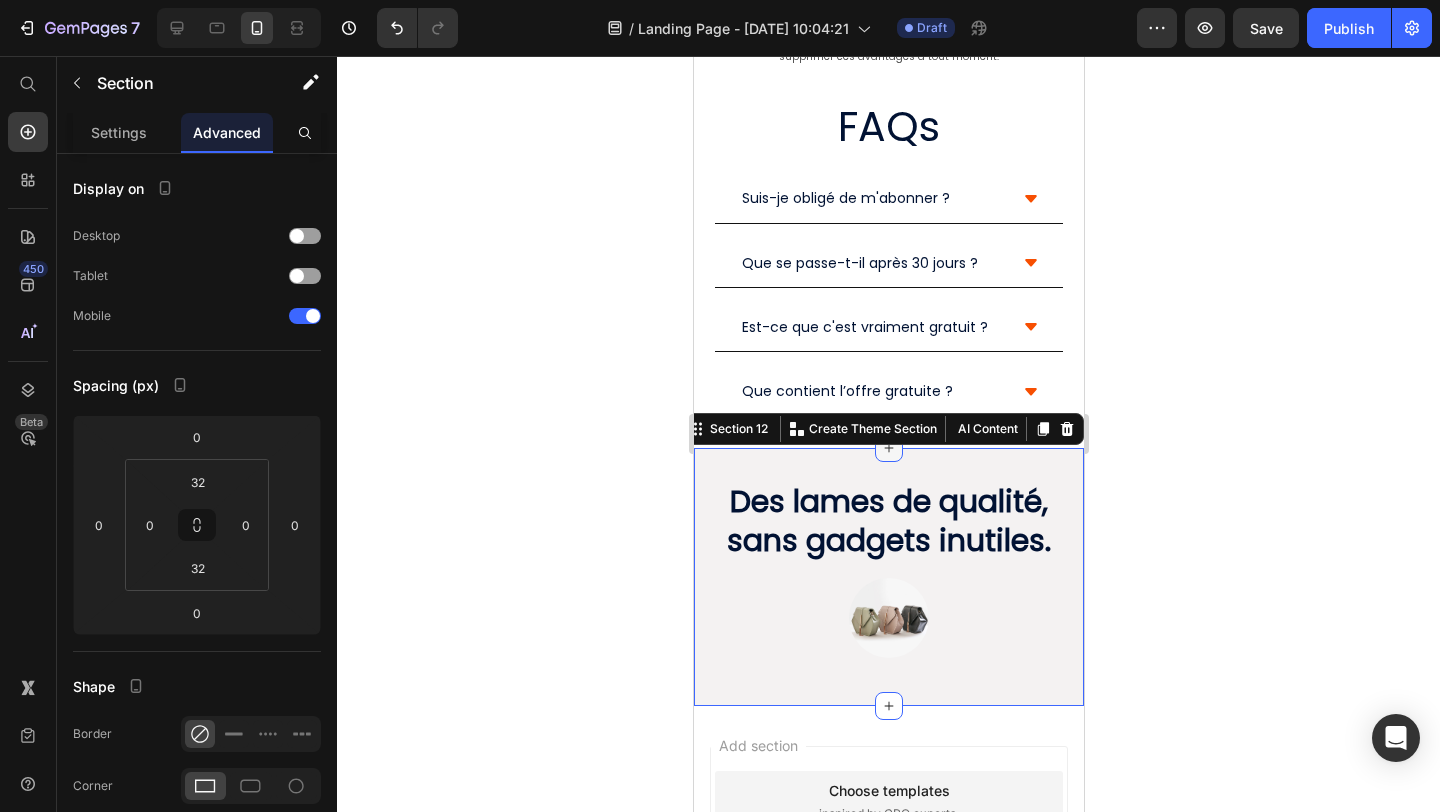 scroll, scrollTop: 1905, scrollLeft: 0, axis: vertical 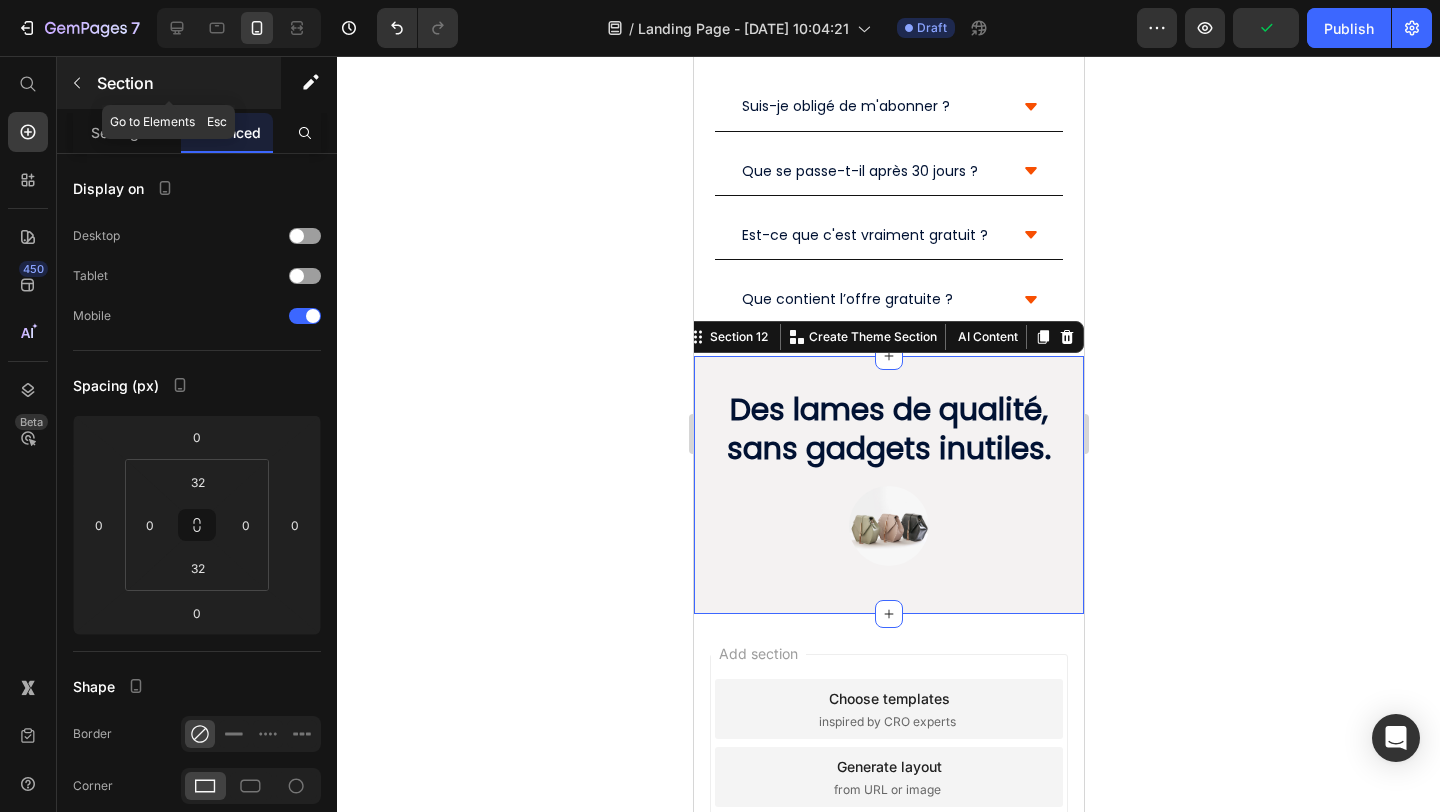 click at bounding box center (77, 83) 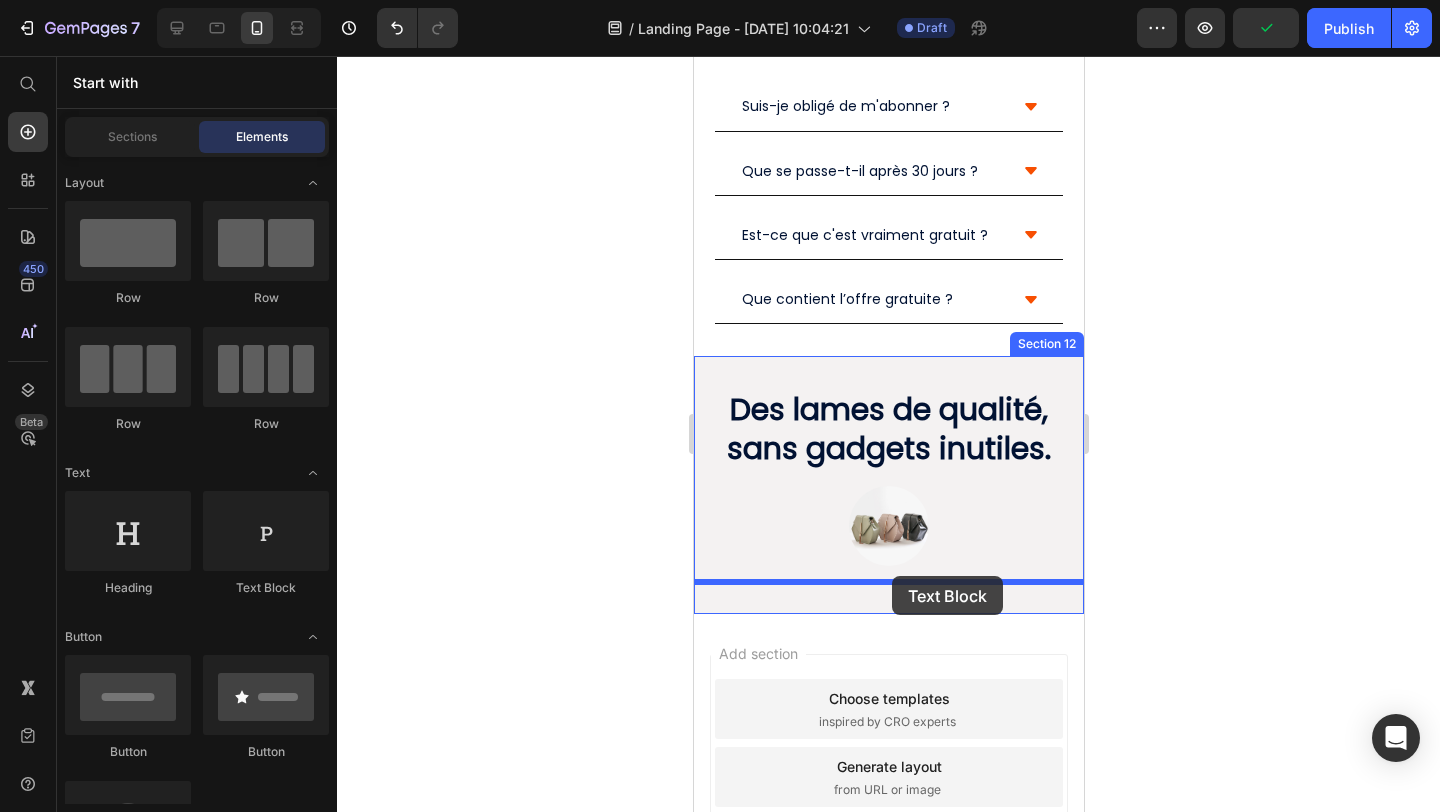 drag, startPoint x: 936, startPoint y: 590, endPoint x: 891, endPoint y: 576, distance: 47.127487 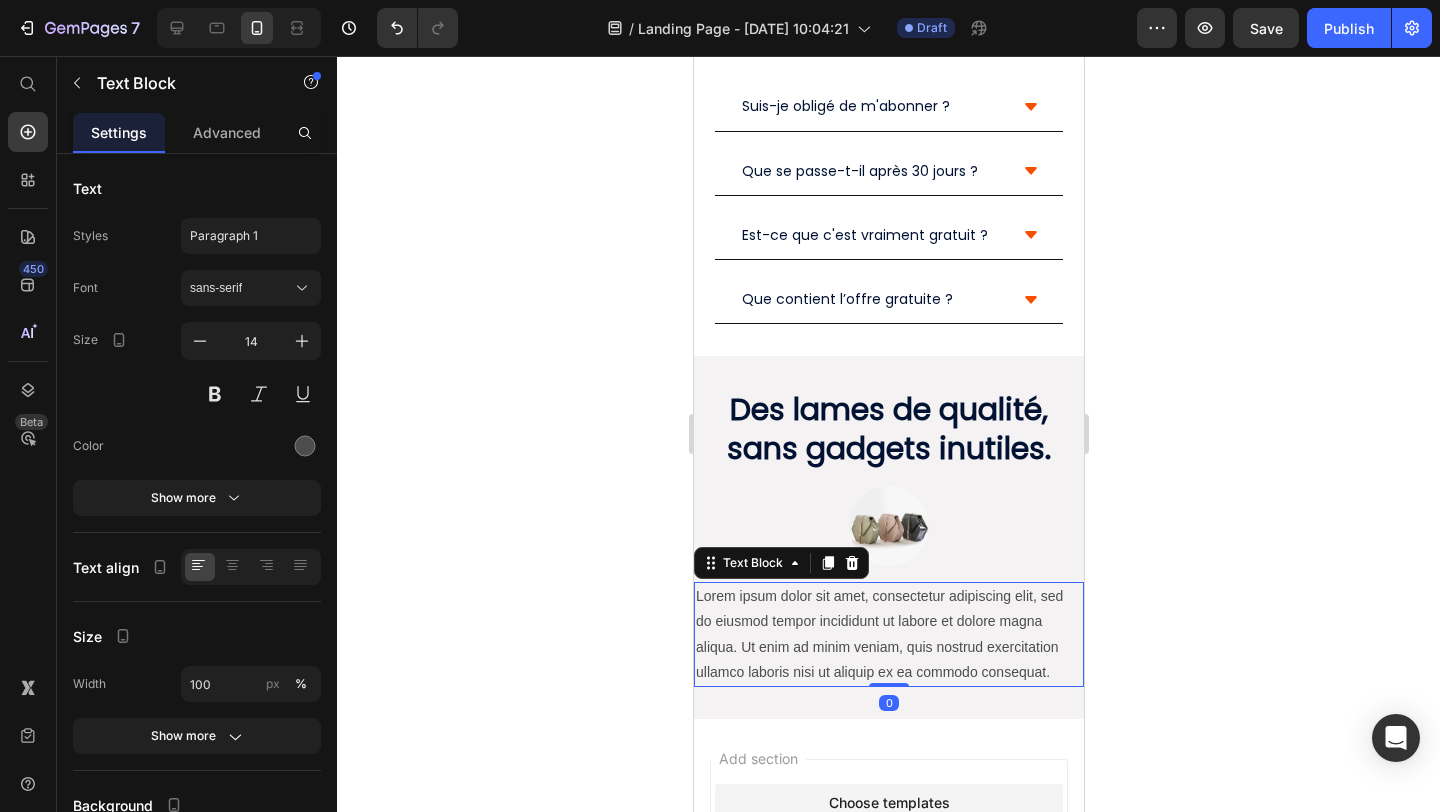 click on "Lorem ipsum dolor sit amet, consectetur adipiscing elit, sed do eiusmod tempor incididunt ut labore et dolore magna aliqua. Ut enim ad minim veniam, quis nostrud exercitation ullamco laboris nisi ut aliquip ex ea commodo consequat." at bounding box center (888, 634) 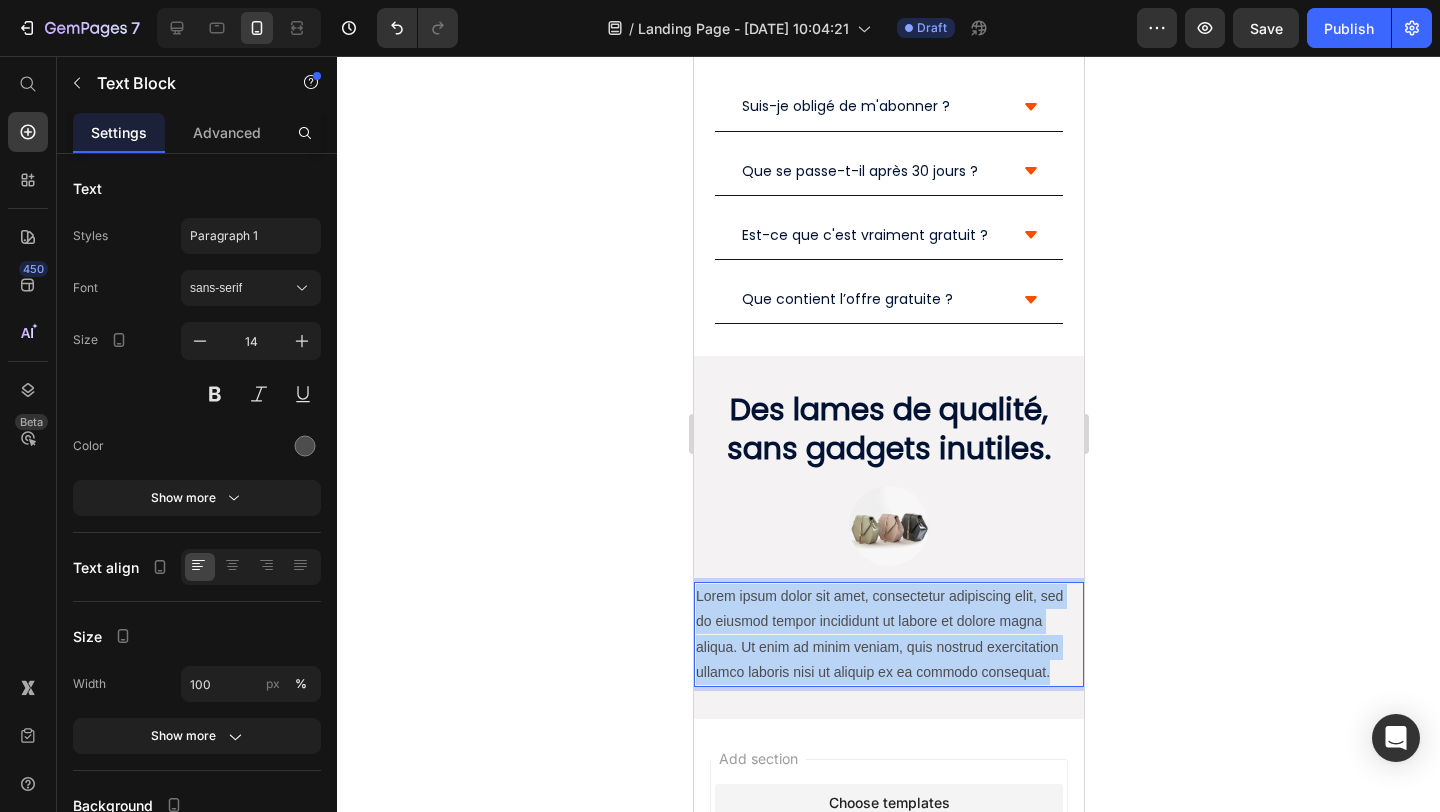 click on "Lorem ipsum dolor sit amet, consectetur adipiscing elit, sed do eiusmod tempor incididunt ut labore et dolore magna aliqua. Ut enim ad minim veniam, quis nostrud exercitation ullamco laboris nisi ut aliquip ex ea commodo consequat." at bounding box center (888, 634) 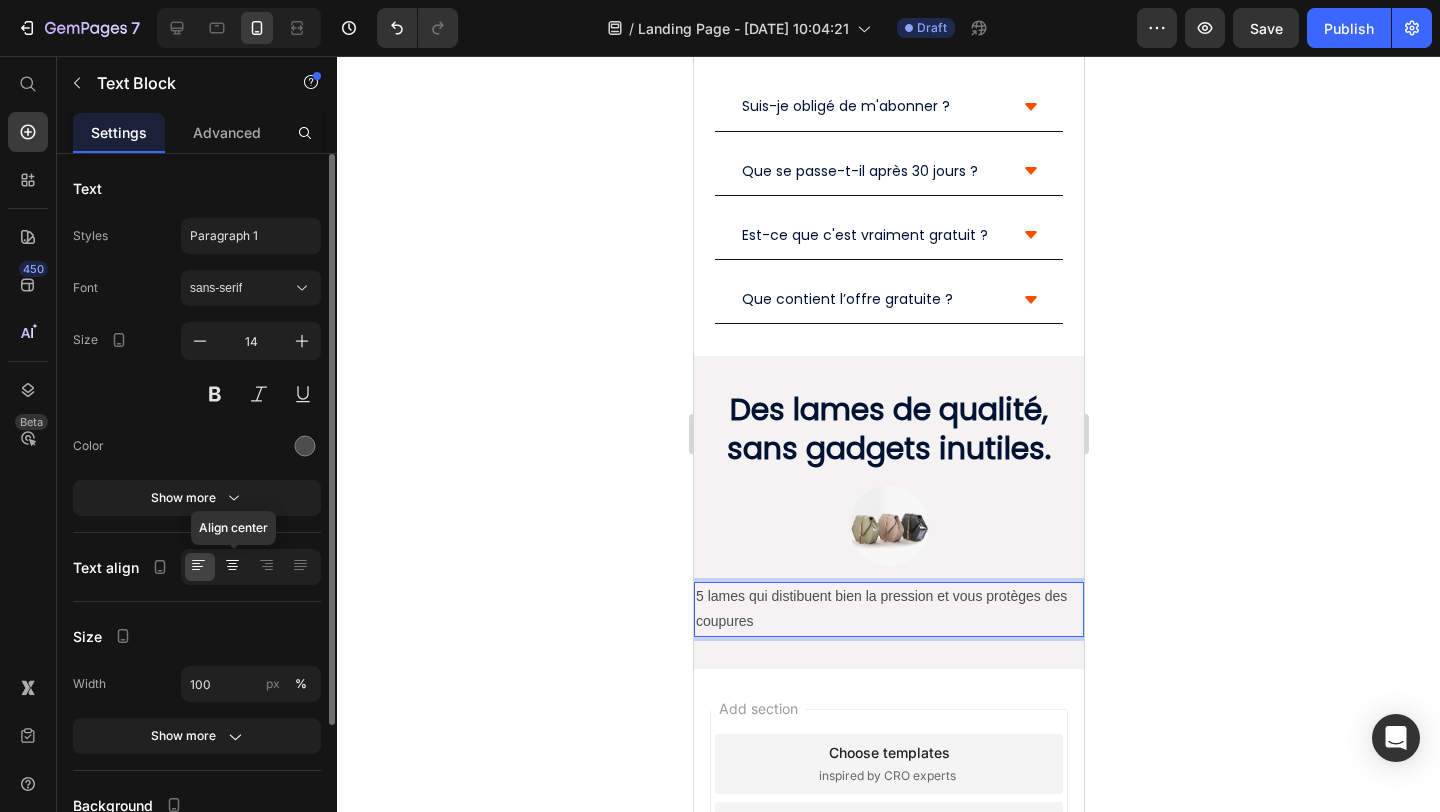 click 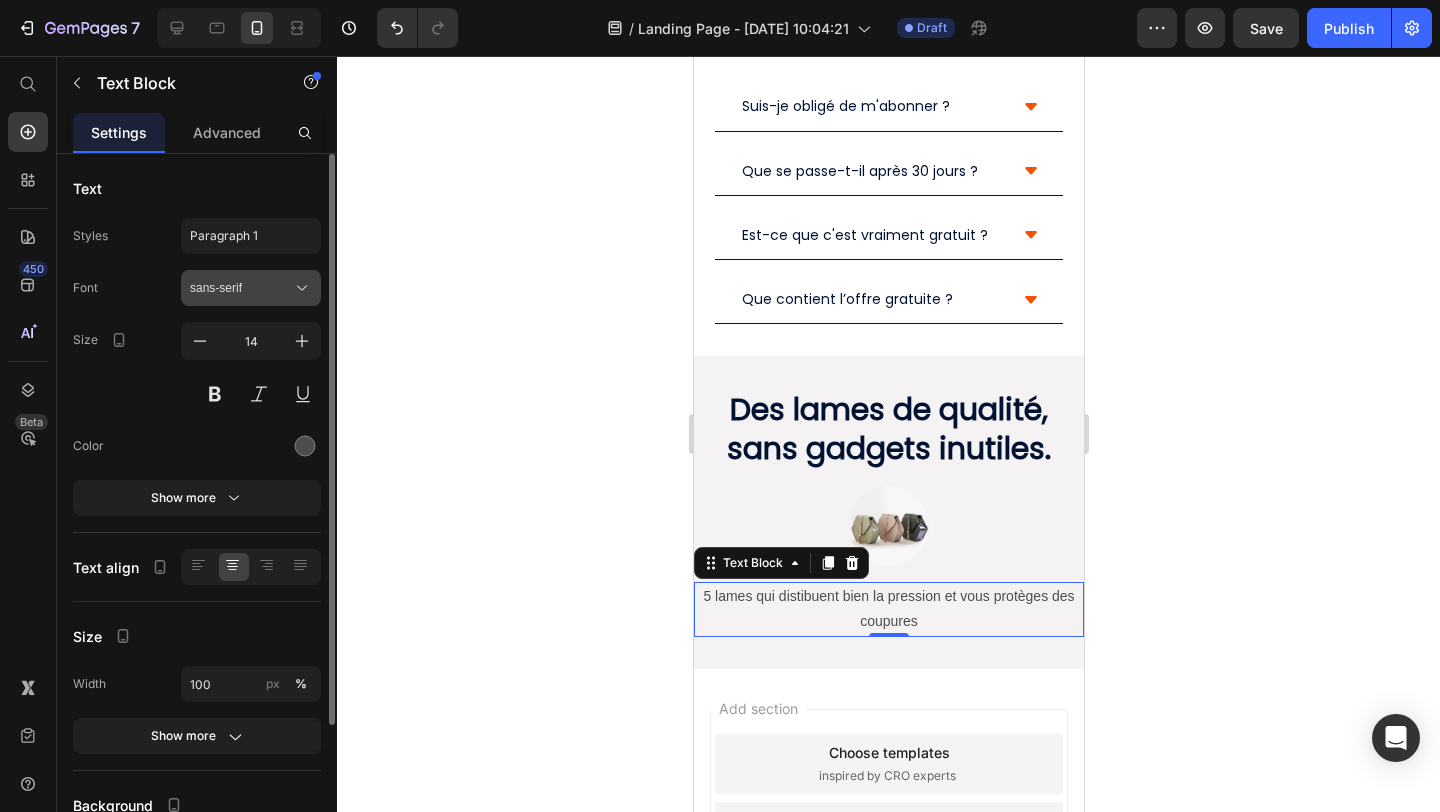 click on "sans-serif" at bounding box center [241, 288] 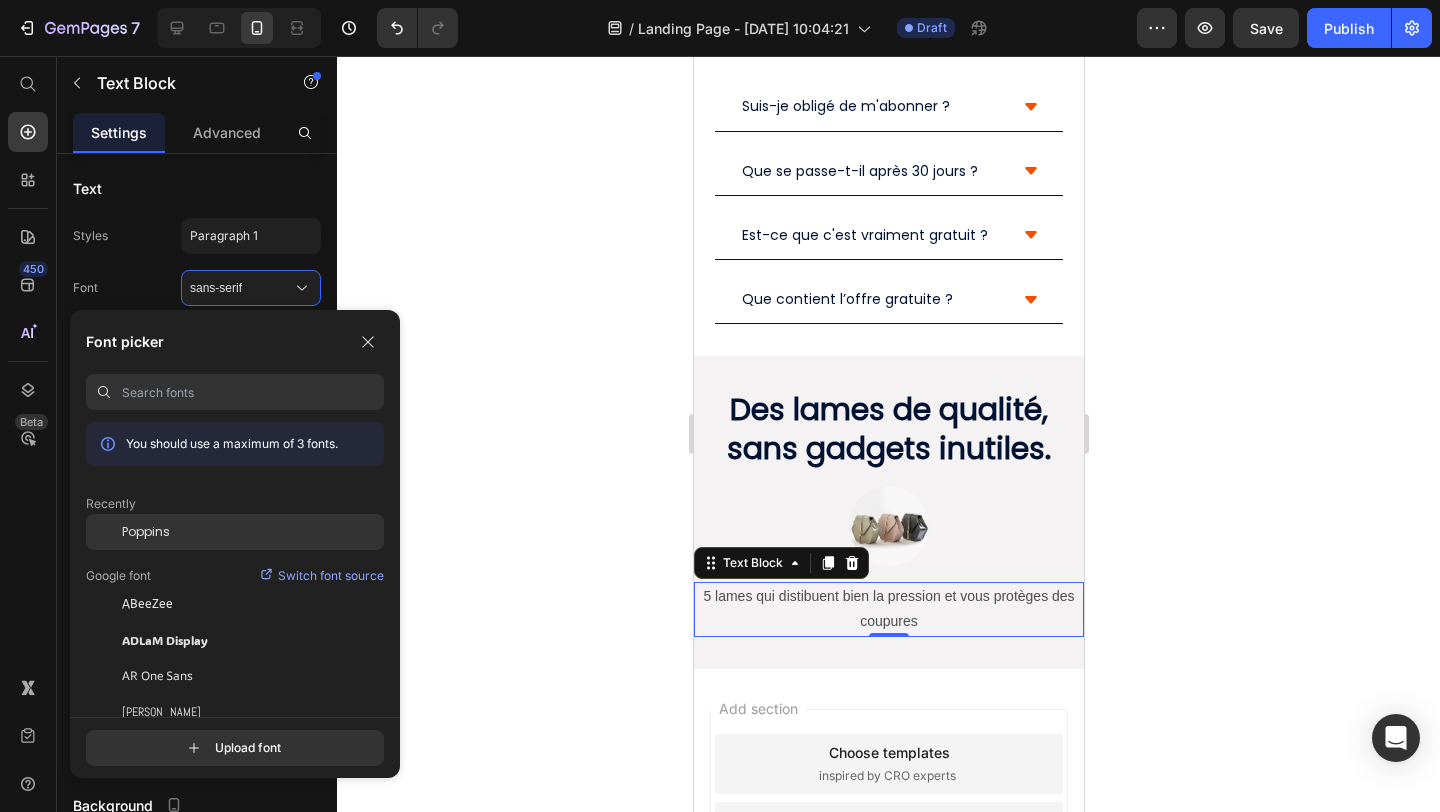 click on "Poppins" 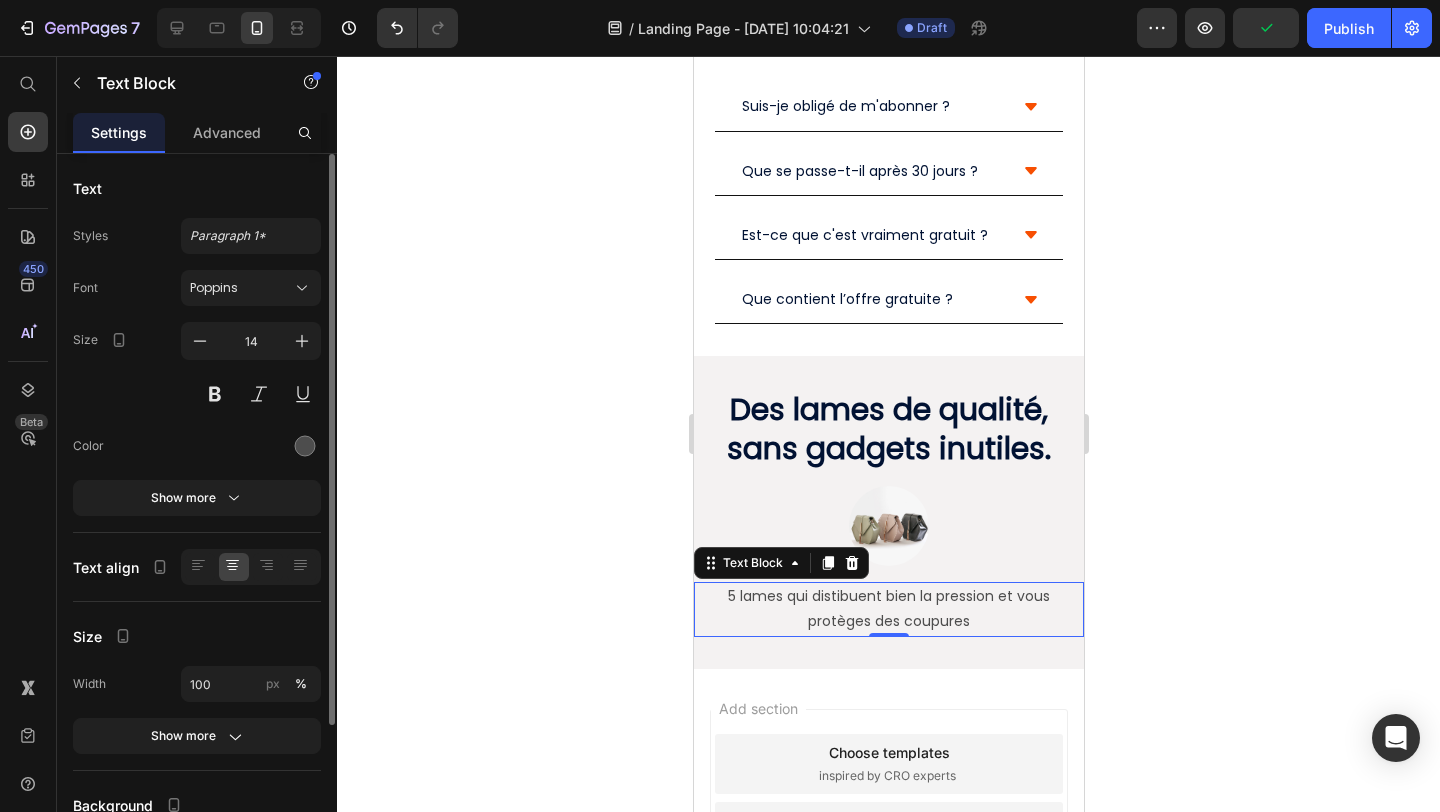 click on "Font Poppins Size 14 Color Show more" at bounding box center [197, 393] 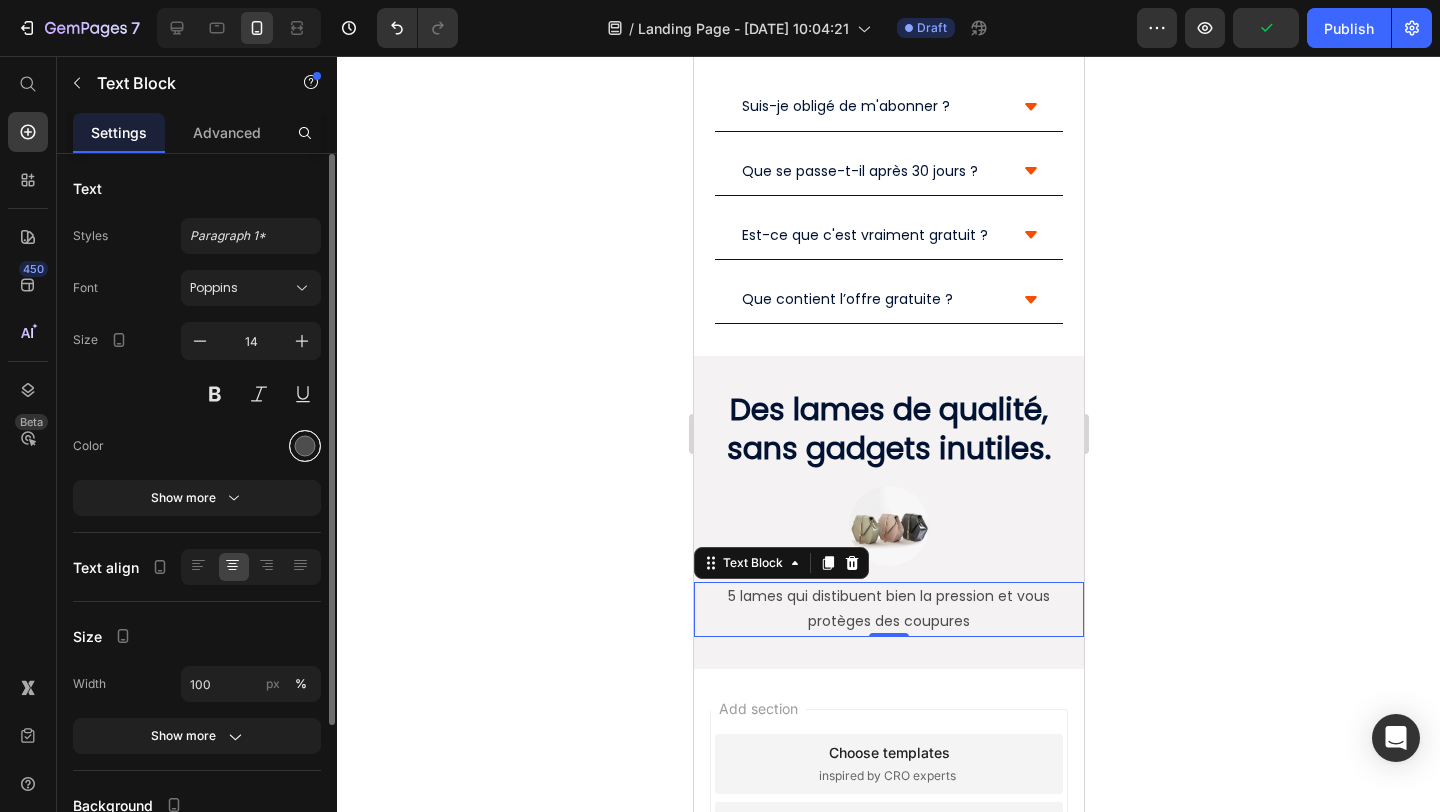 click at bounding box center [305, 446] 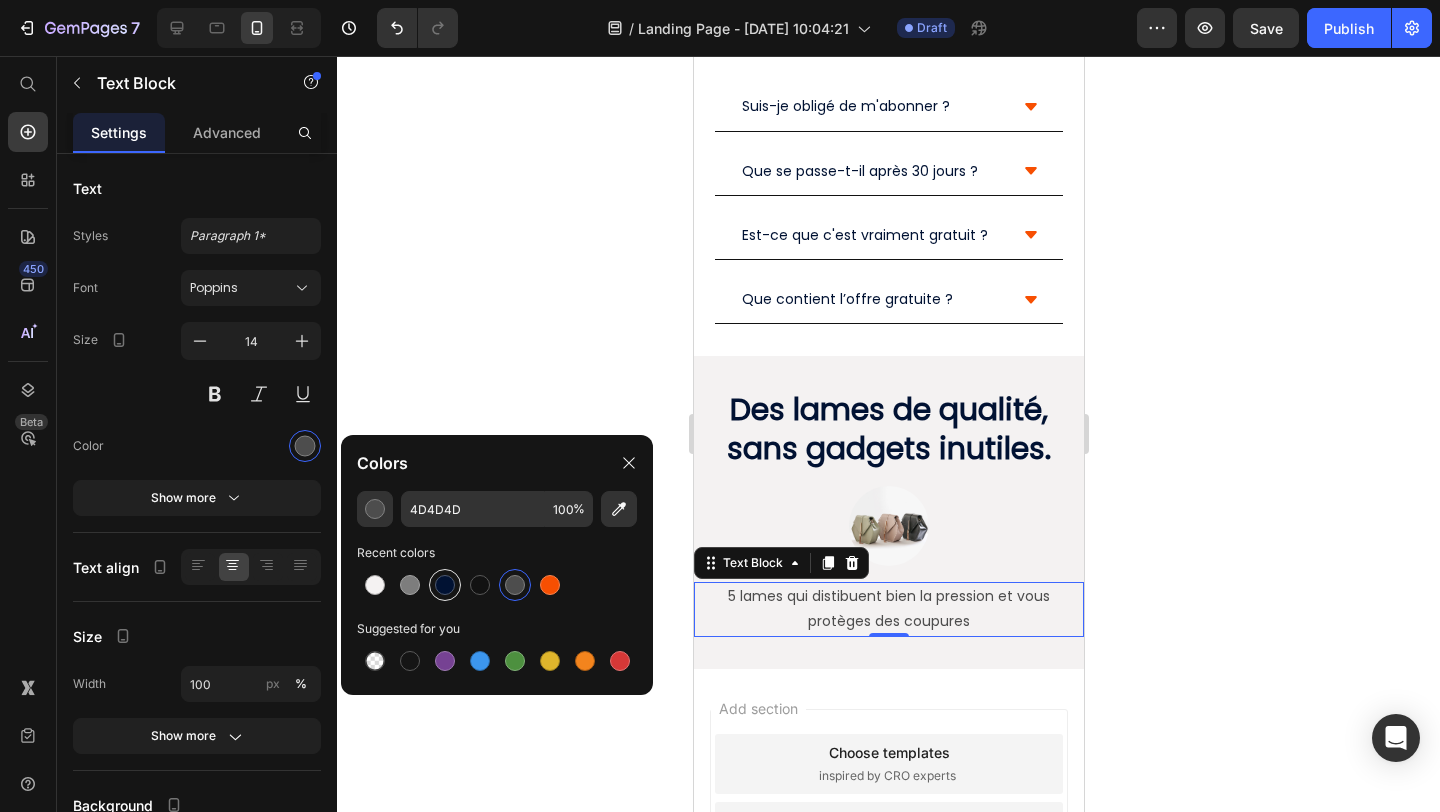 click at bounding box center (445, 585) 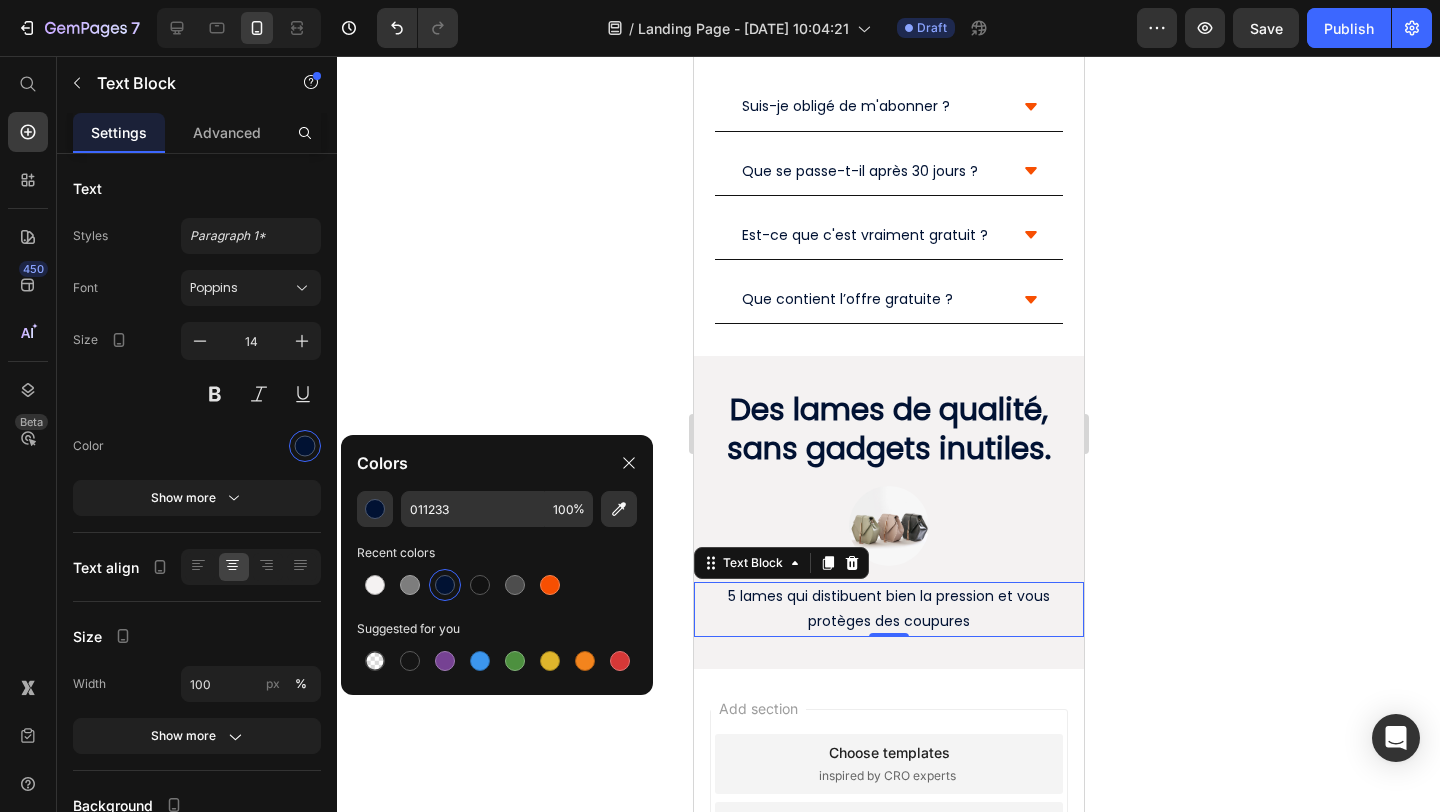 click 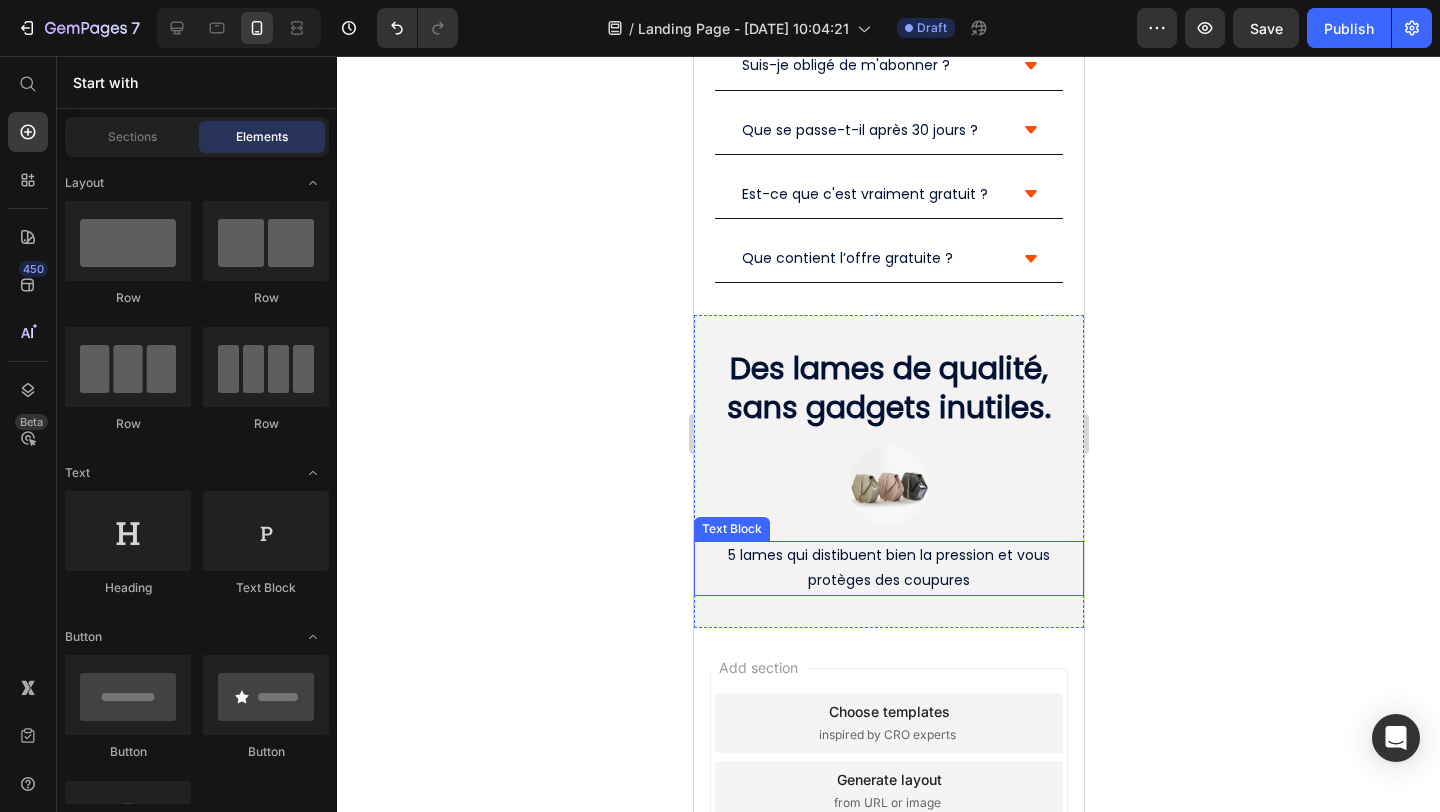 scroll, scrollTop: 1982, scrollLeft: 0, axis: vertical 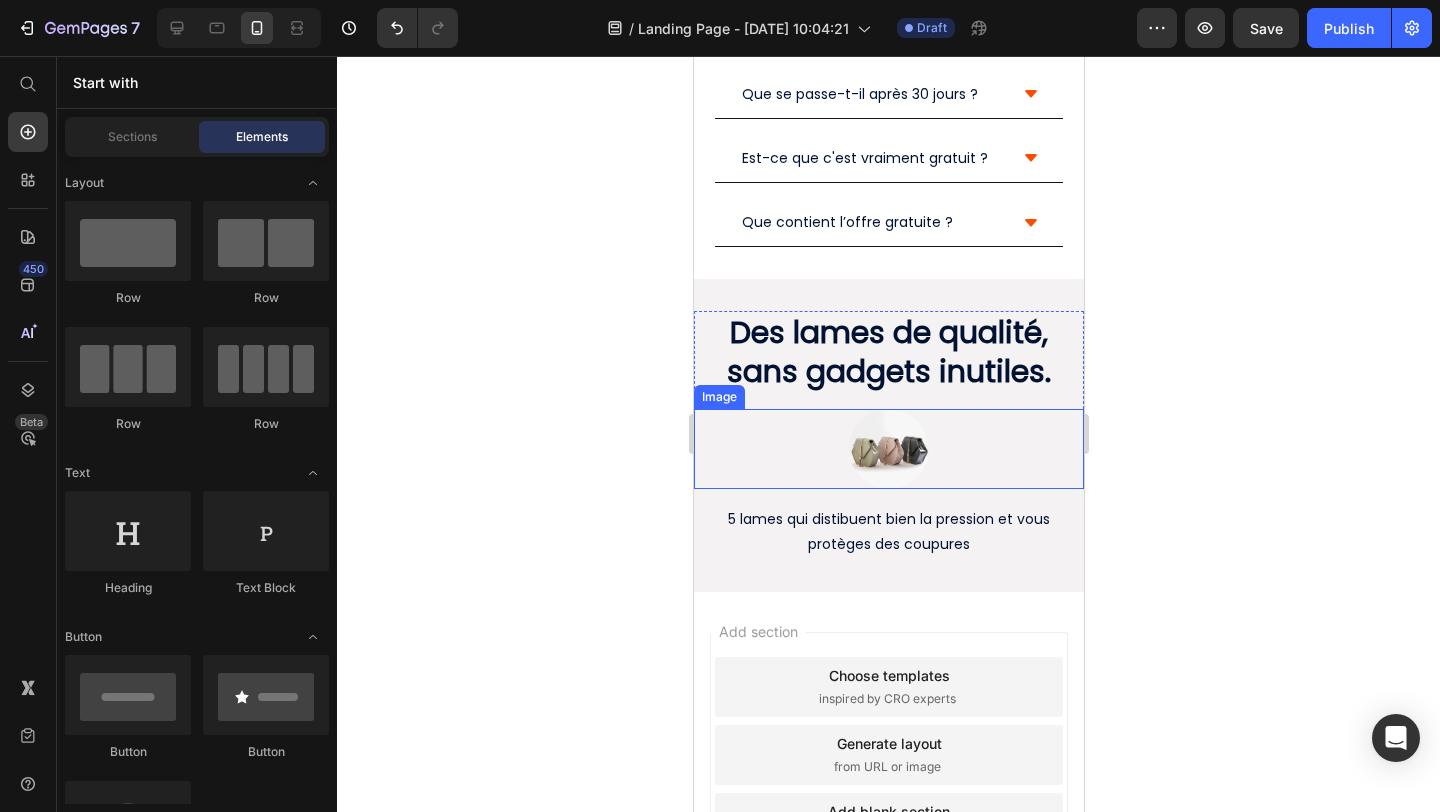 click at bounding box center (888, 449) 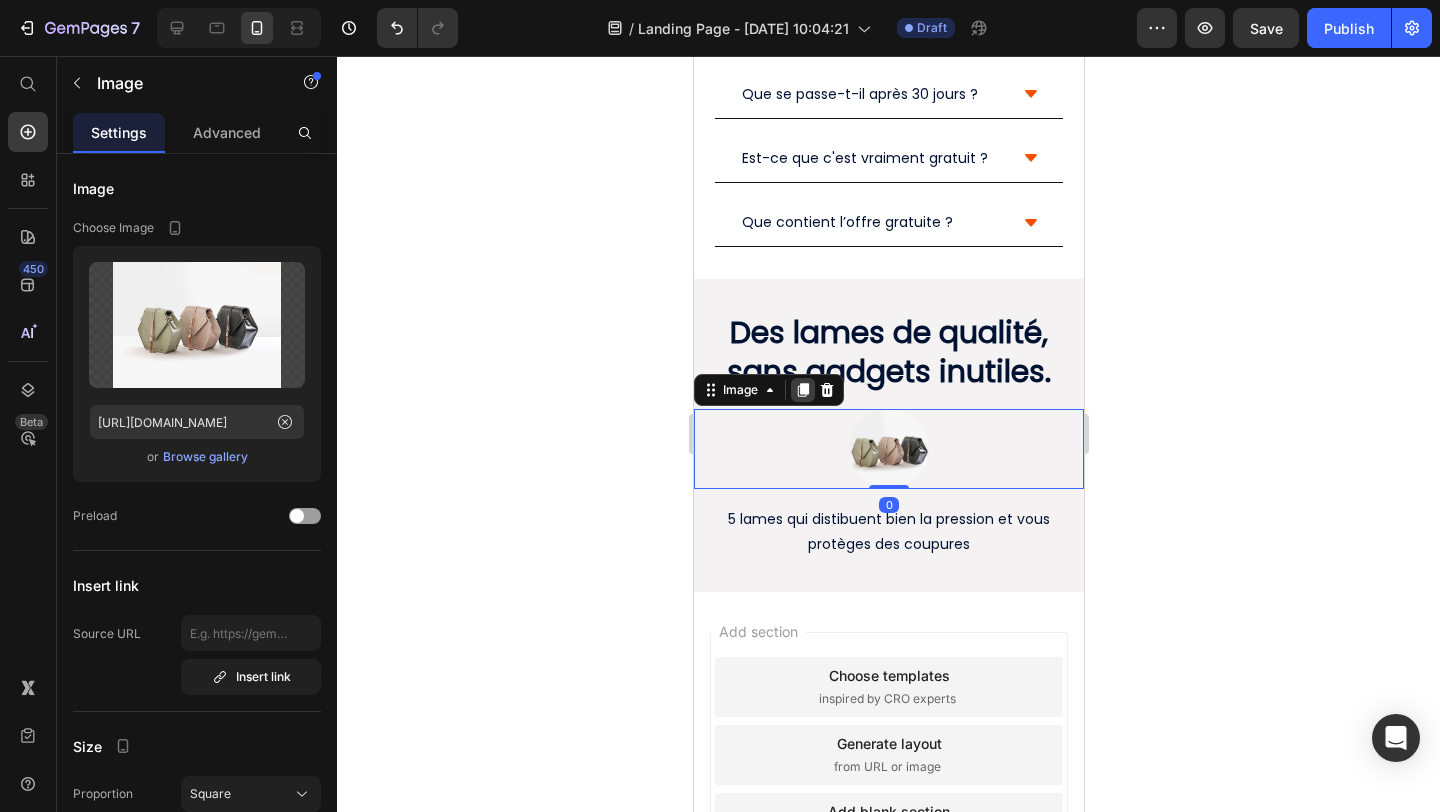click 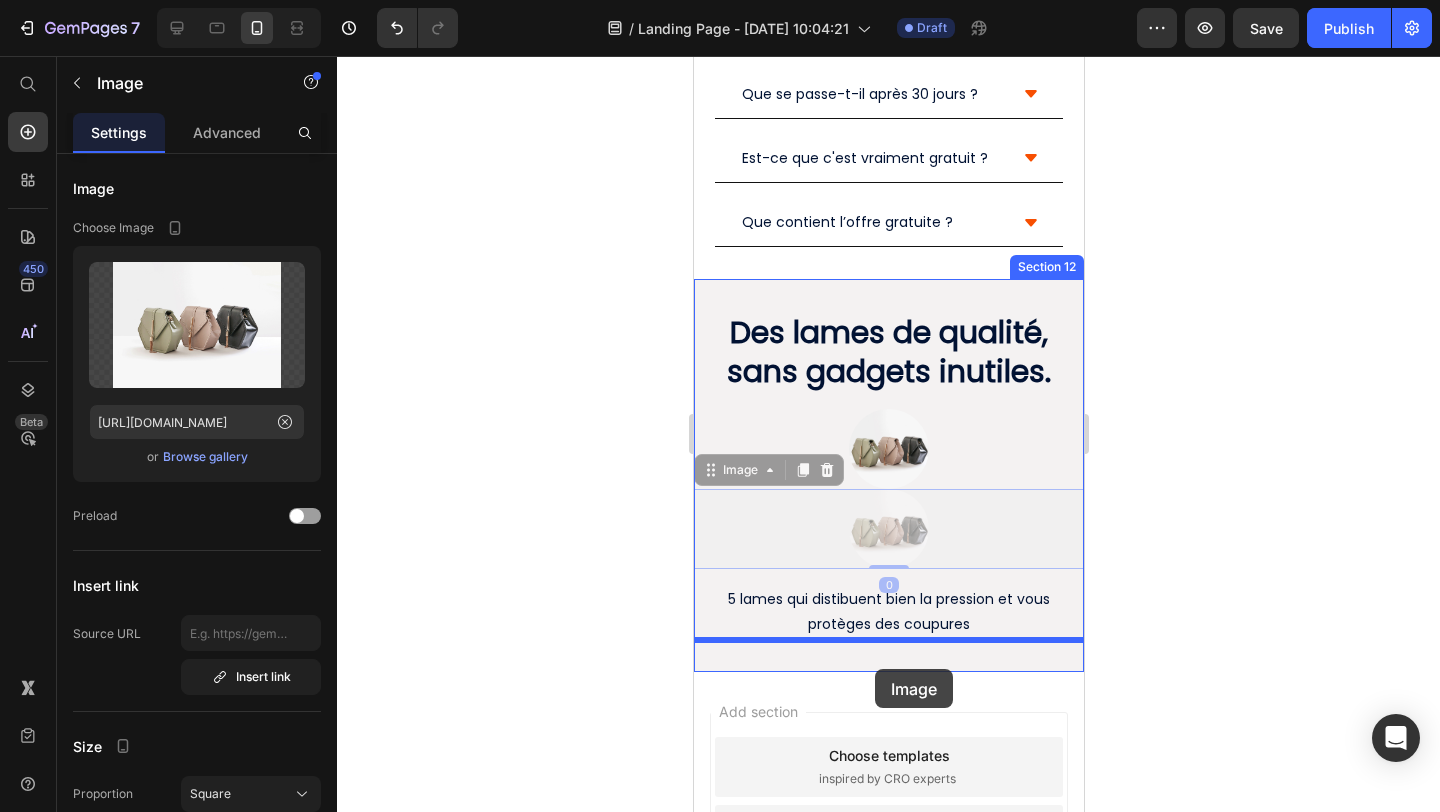drag, startPoint x: 717, startPoint y: 465, endPoint x: 874, endPoint y: 669, distance: 257.4199 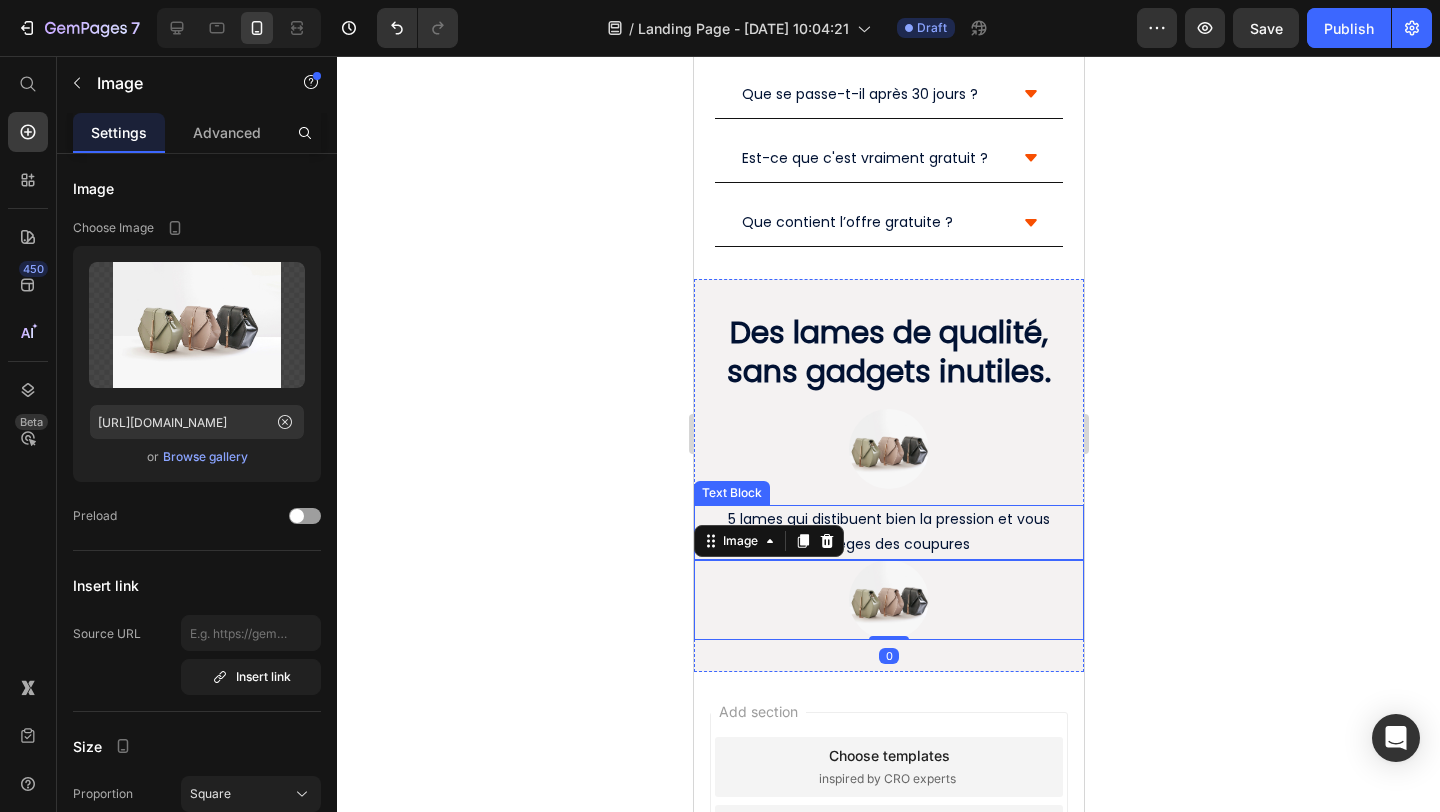 click on "5 lames qui distibuent bien la pression et vous protèges des coupures" at bounding box center (888, 532) 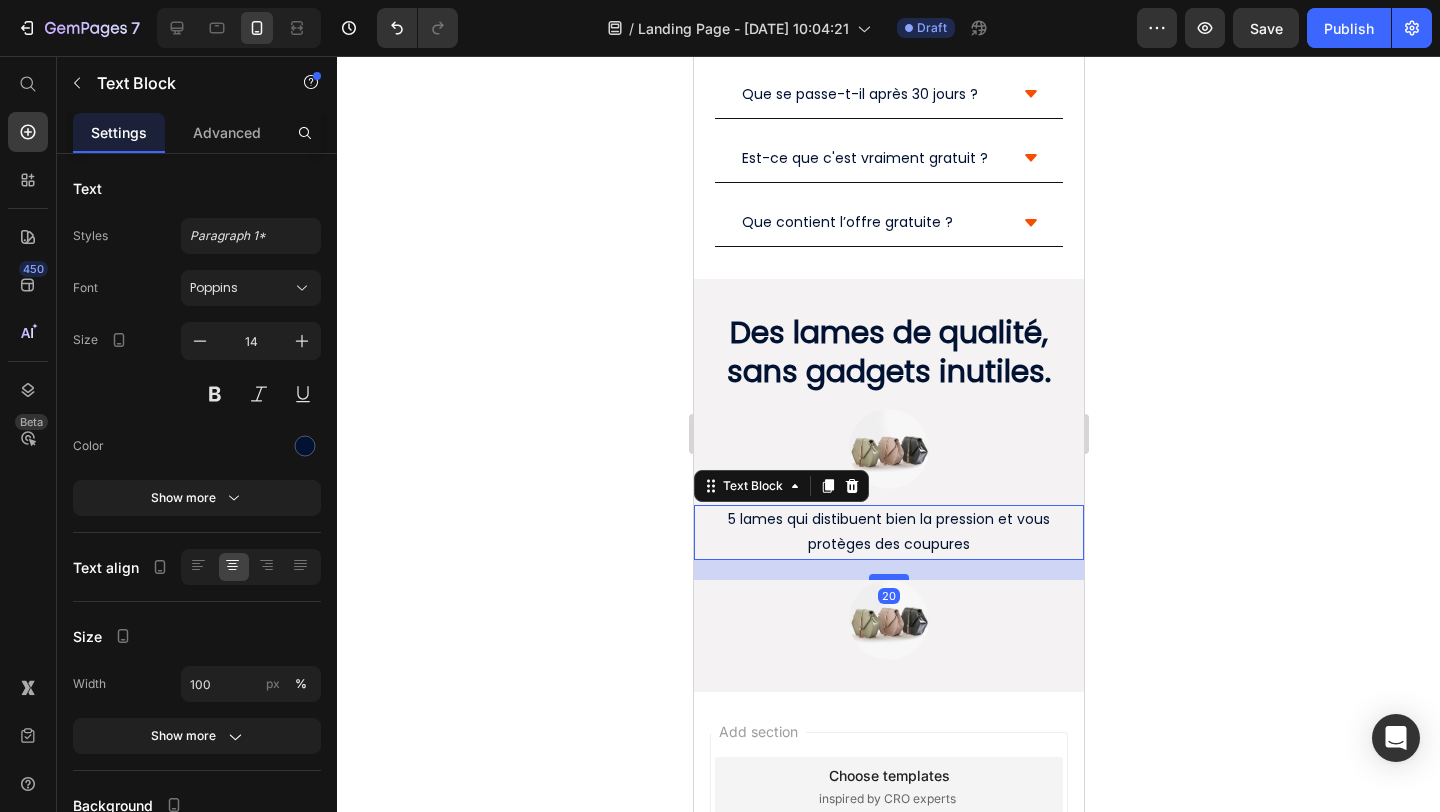 drag, startPoint x: 894, startPoint y: 557, endPoint x: 897, endPoint y: 577, distance: 20.22375 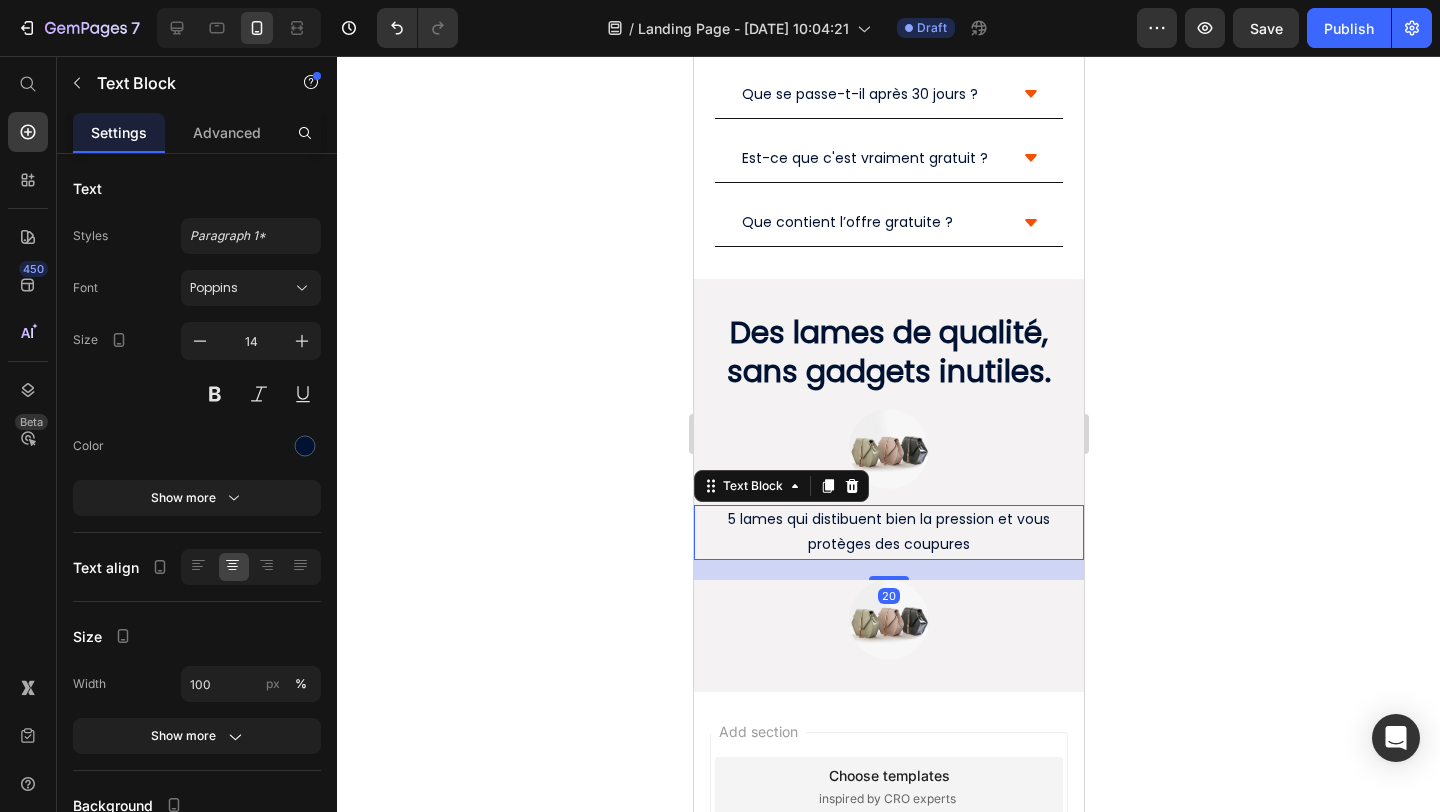 click 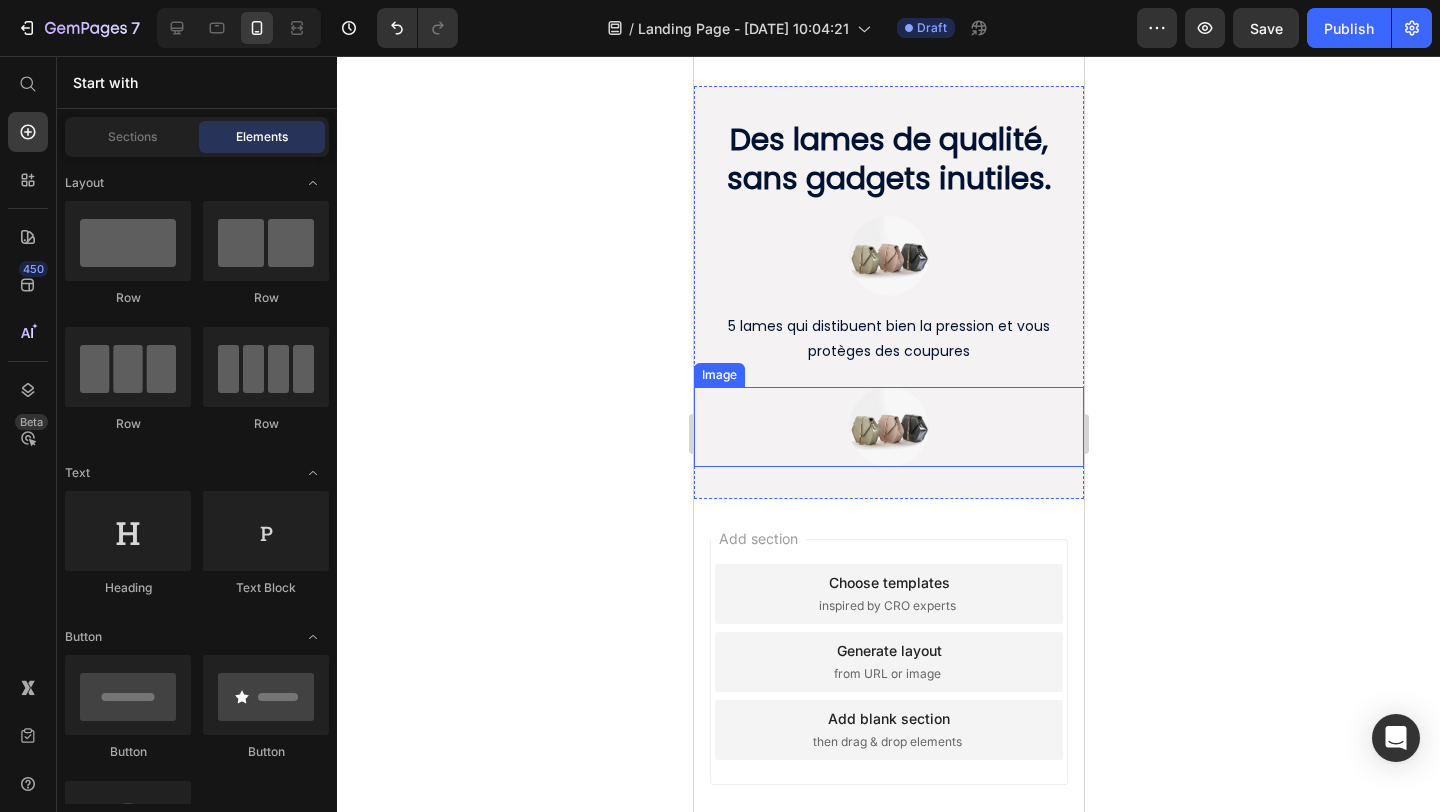 scroll, scrollTop: 2192, scrollLeft: 0, axis: vertical 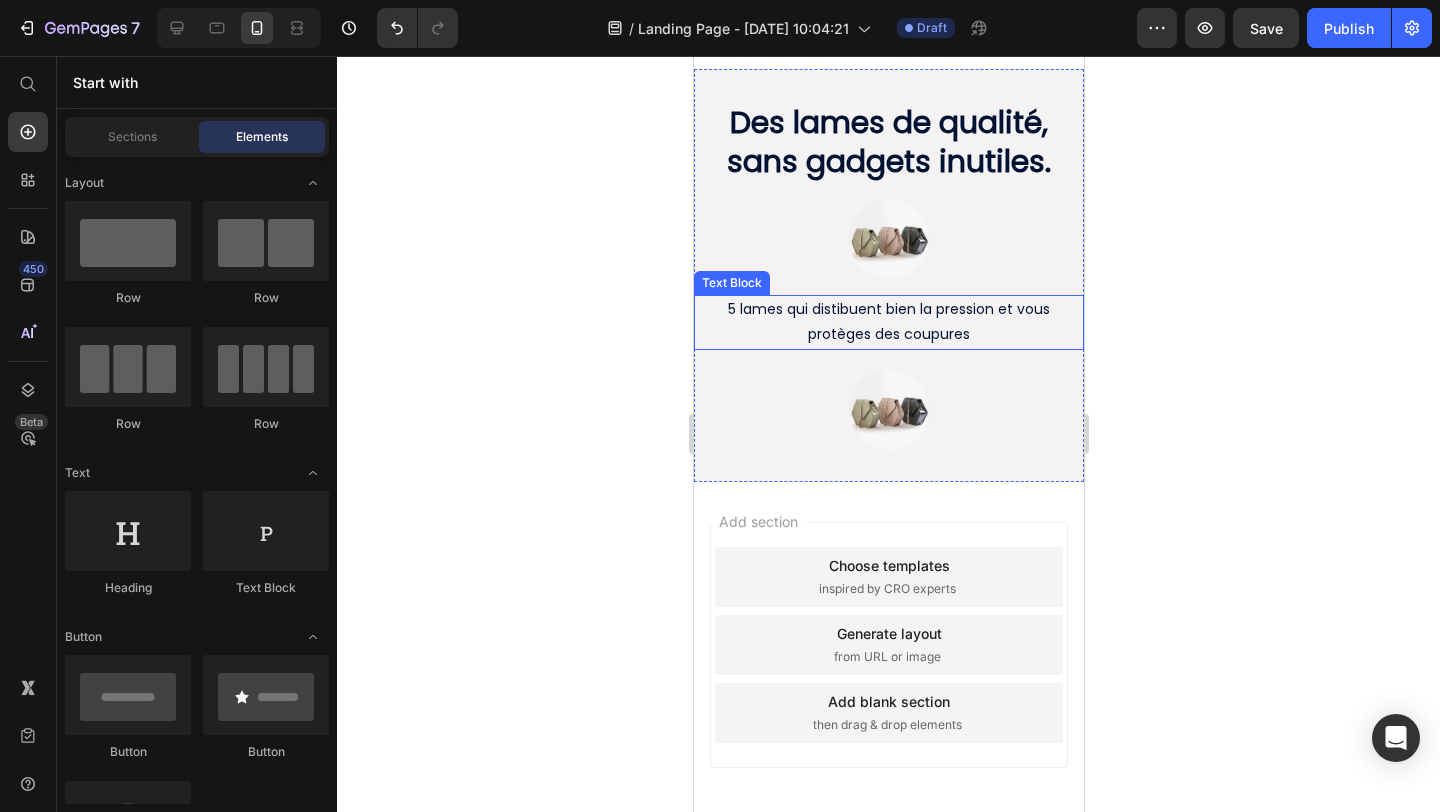 click on "5 lames qui distibuent bien la pression et vous protèges des coupures" at bounding box center [888, 322] 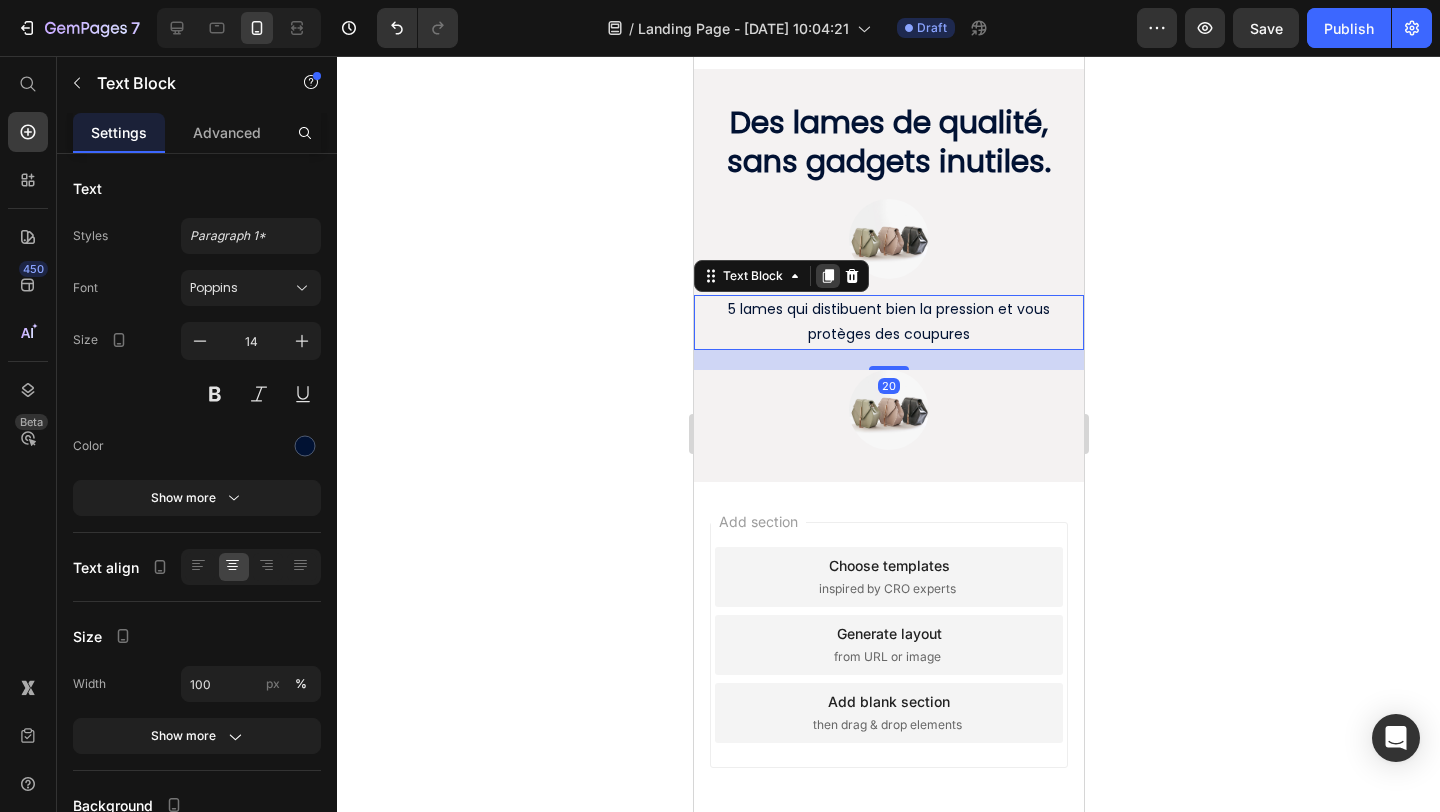 click 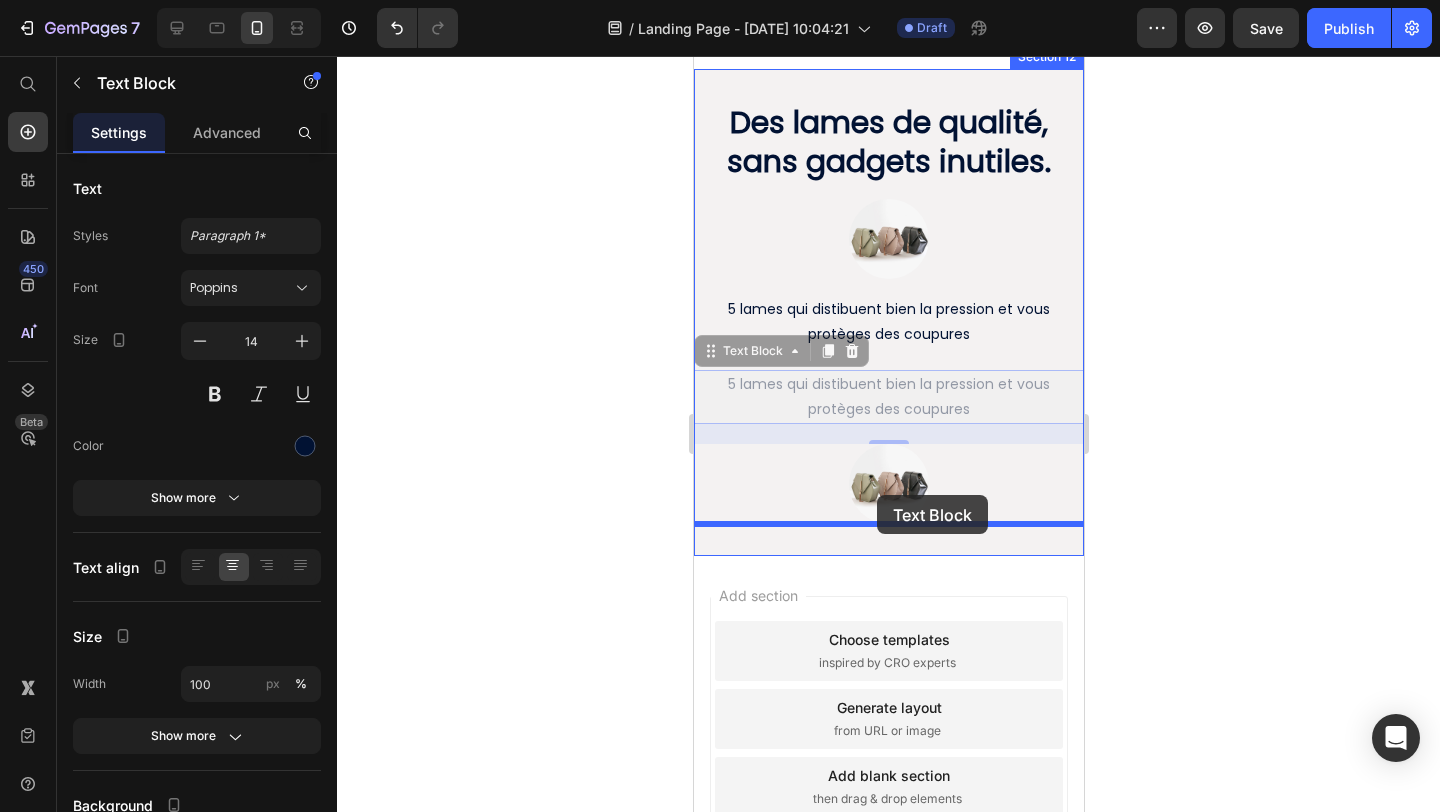 drag, startPoint x: 728, startPoint y: 343, endPoint x: 876, endPoint y: 495, distance: 212.1509 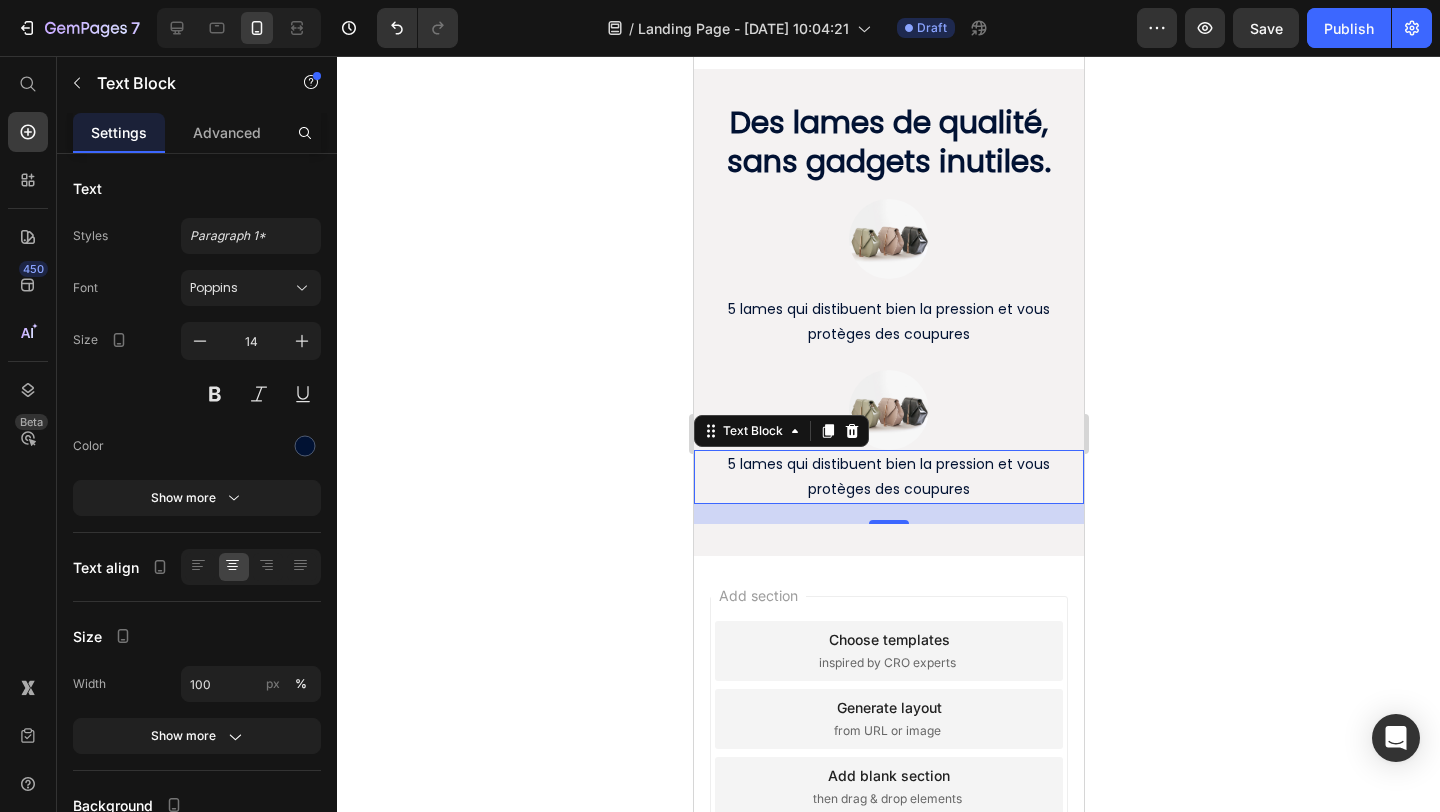click on "5 lames qui distibuent bien la pression et vous protèges des coupures" at bounding box center [888, 477] 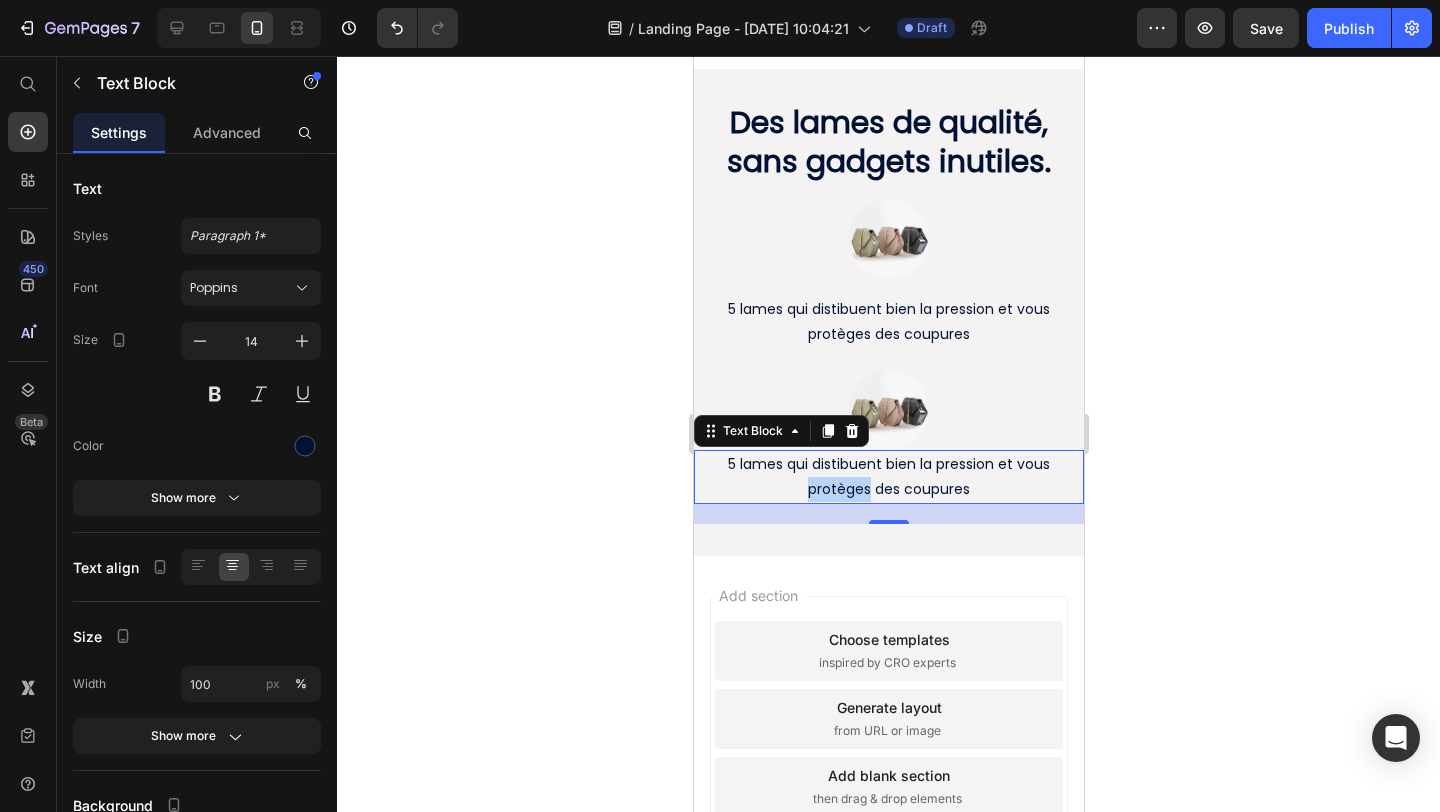 click on "5 lames qui distibuent bien la pression et vous protèges des coupures" at bounding box center (888, 477) 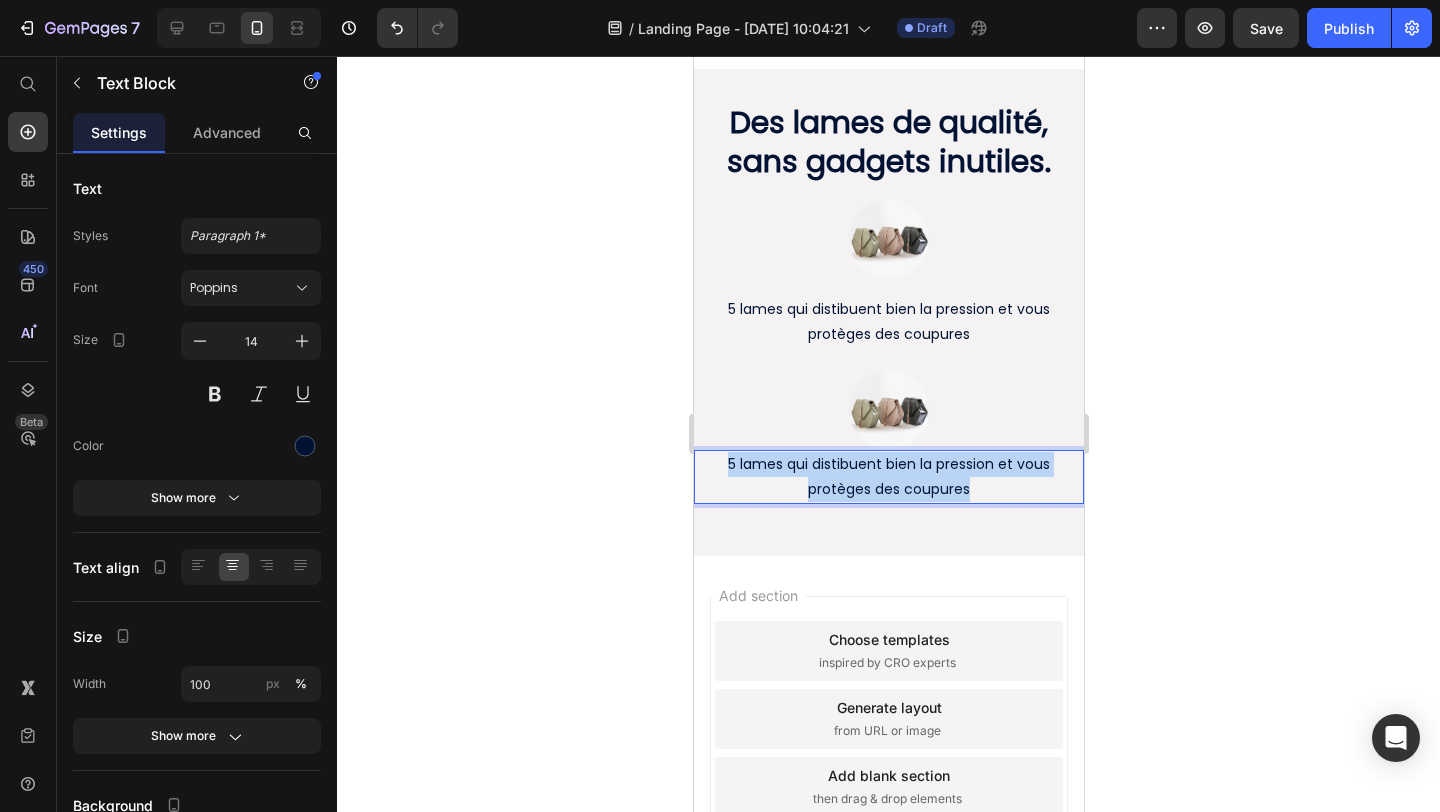 click on "5 lames qui distibuent bien la pression et vous protèges des coupures" at bounding box center [888, 477] 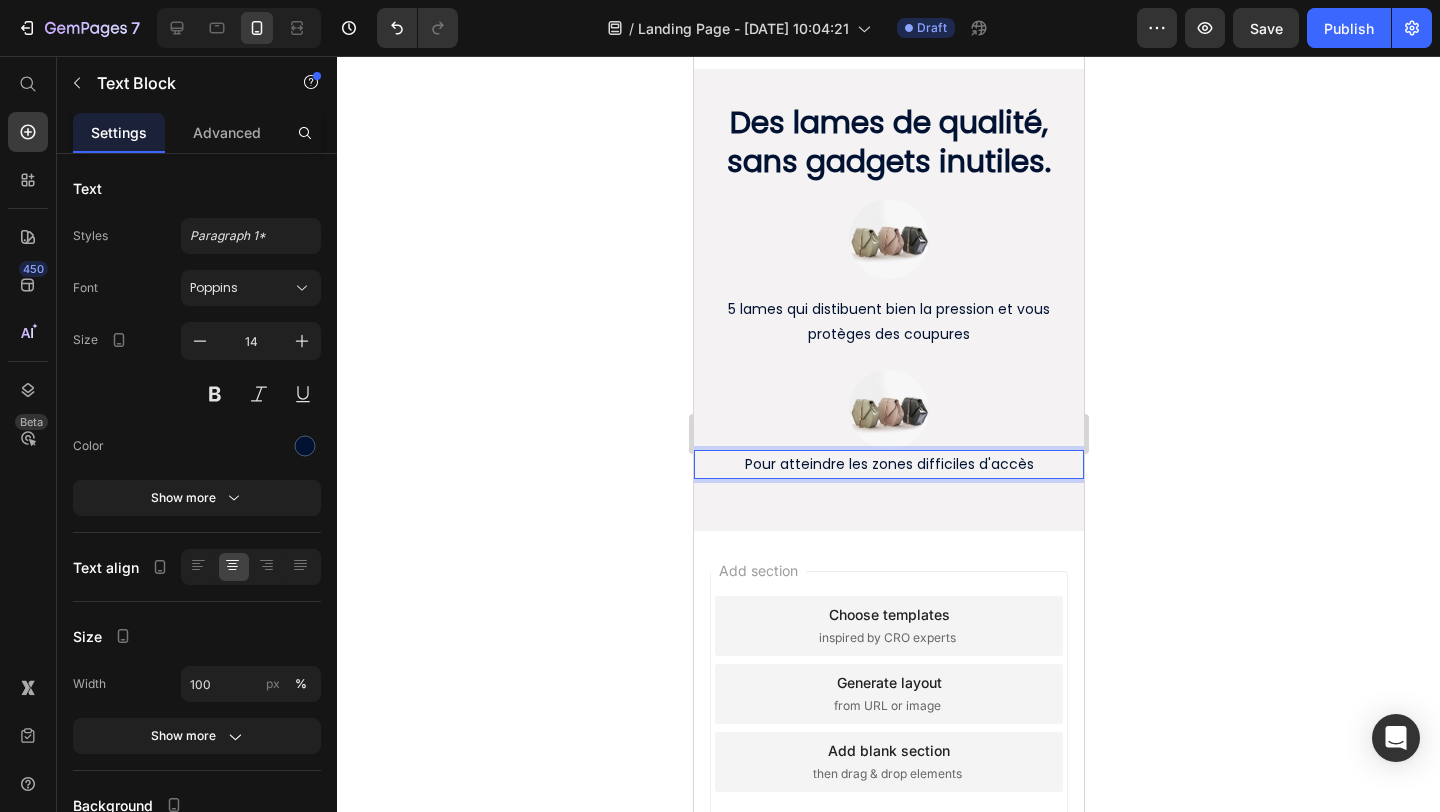 click on "Pour atteindre les zones difficiles d'accès" at bounding box center (888, 464) 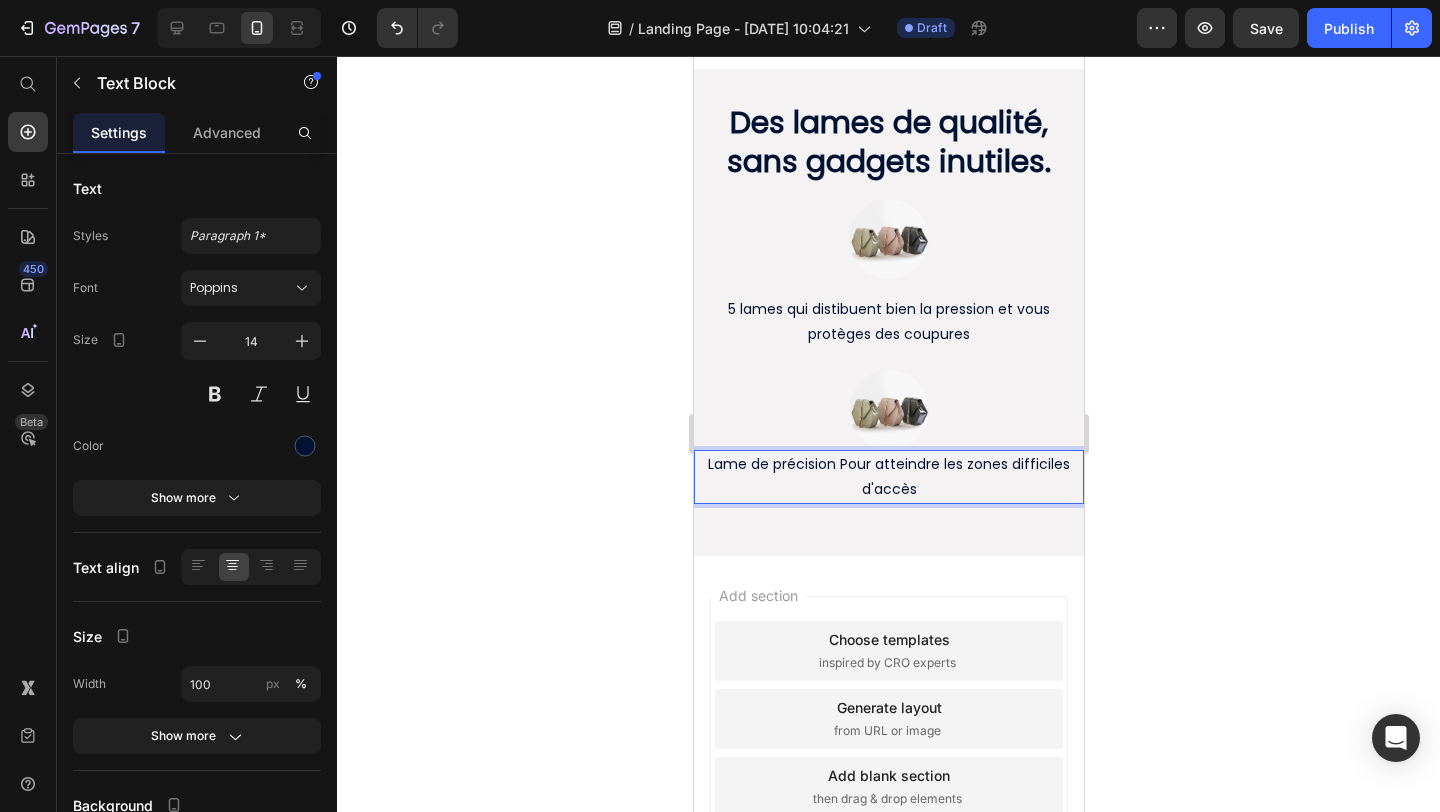 click on "Lame de précision Pour atteindre les zones difficiles d'accès" at bounding box center [888, 477] 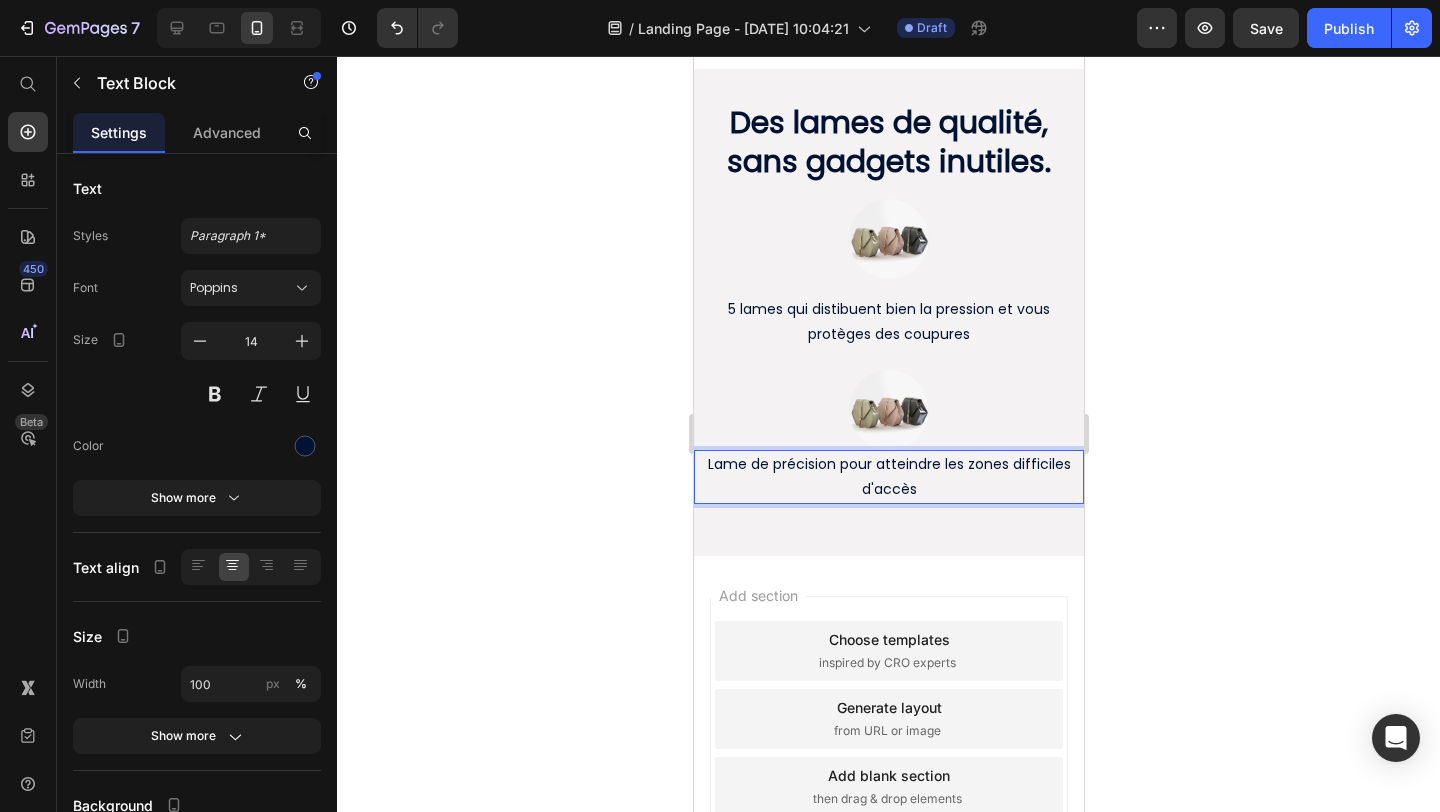 click 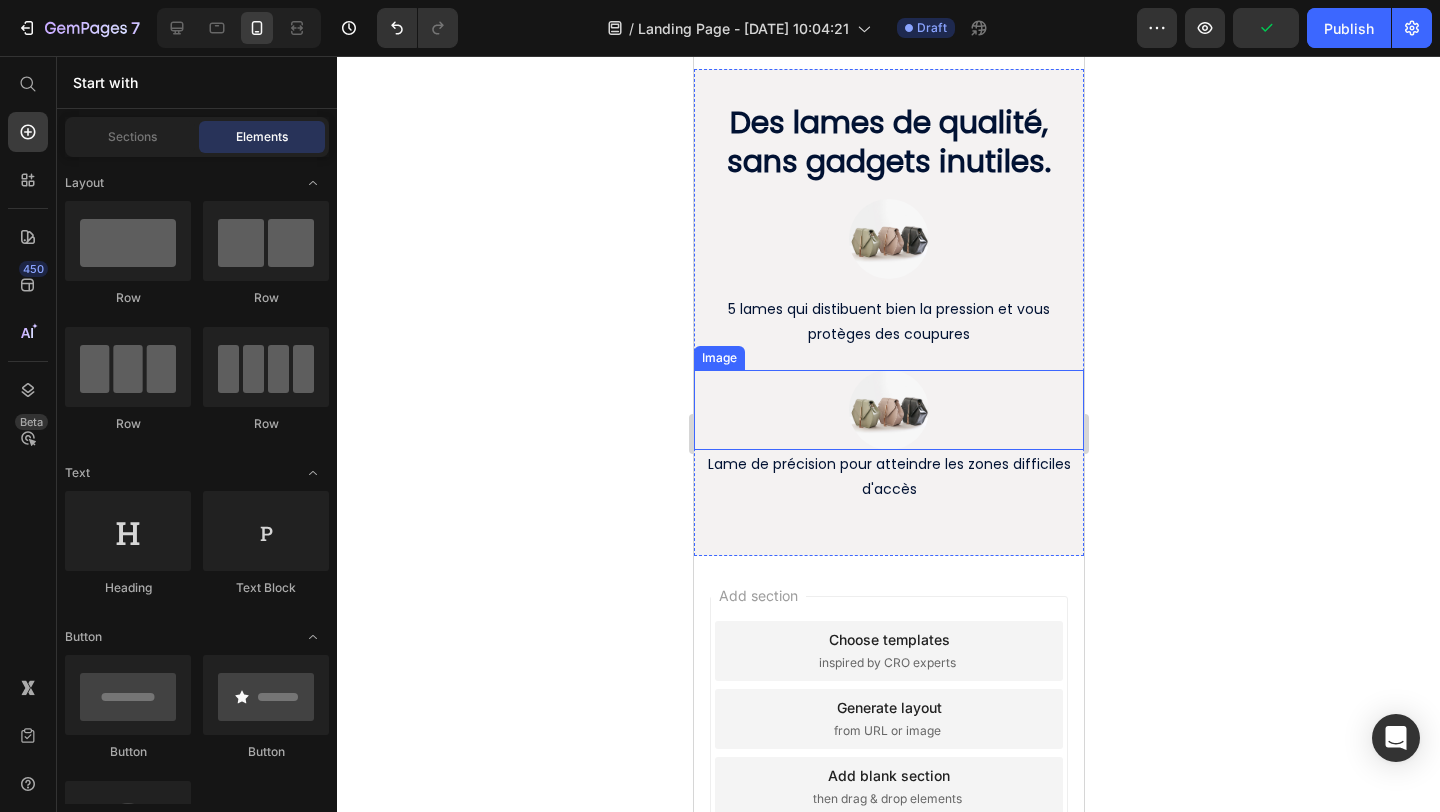 click at bounding box center (888, 410) 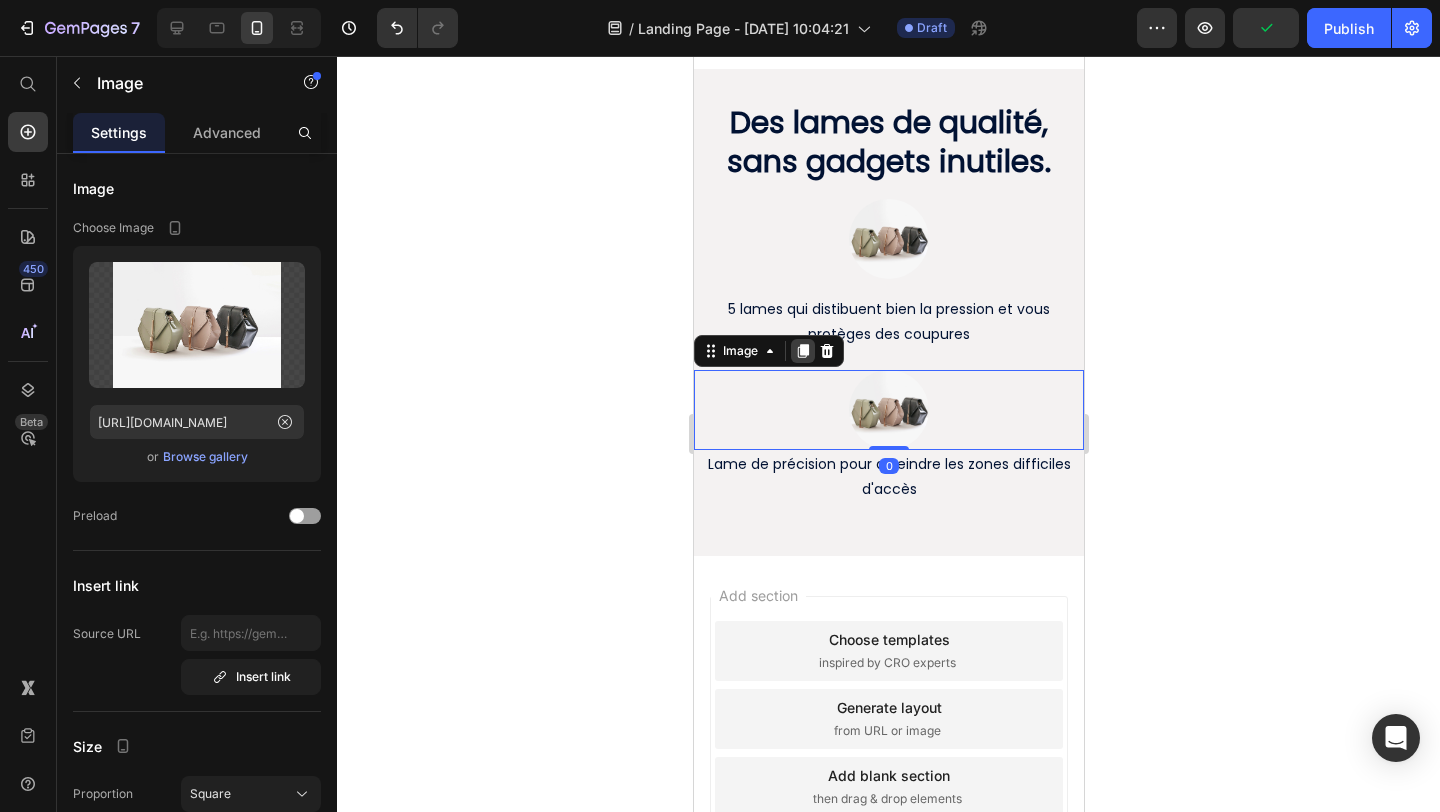 click 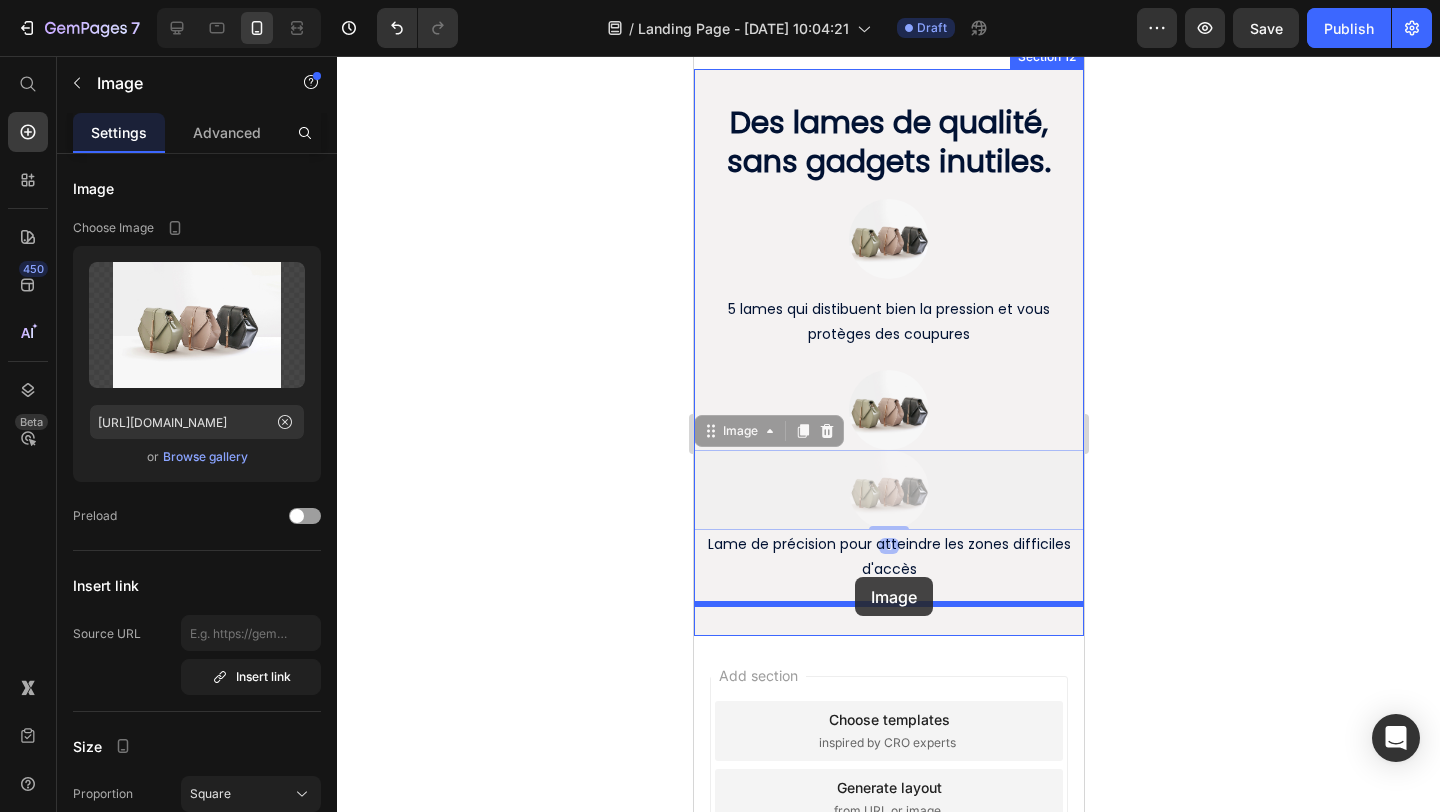 drag, startPoint x: 711, startPoint y: 432, endPoint x: 854, endPoint y: 577, distance: 203.65166 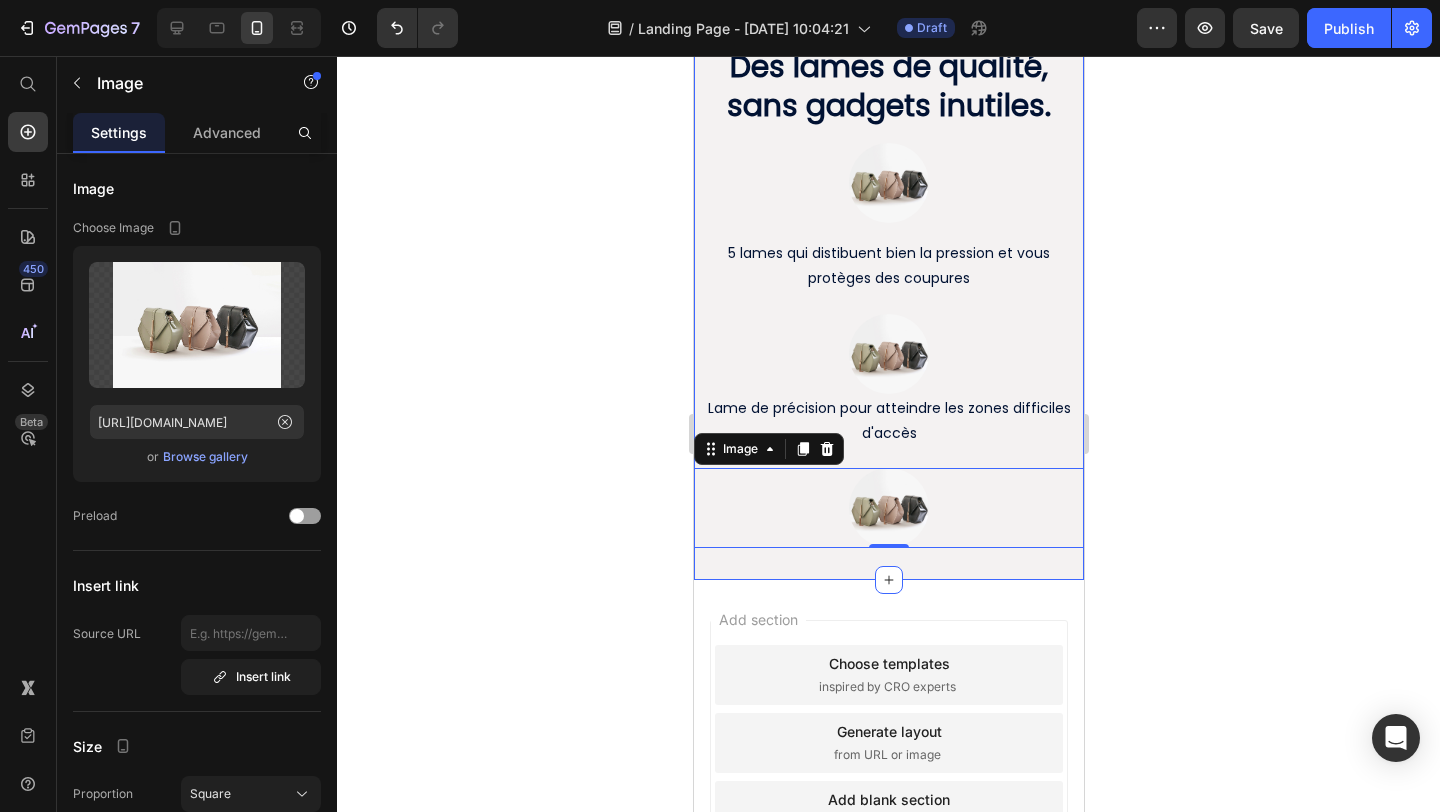 scroll, scrollTop: 2264, scrollLeft: 0, axis: vertical 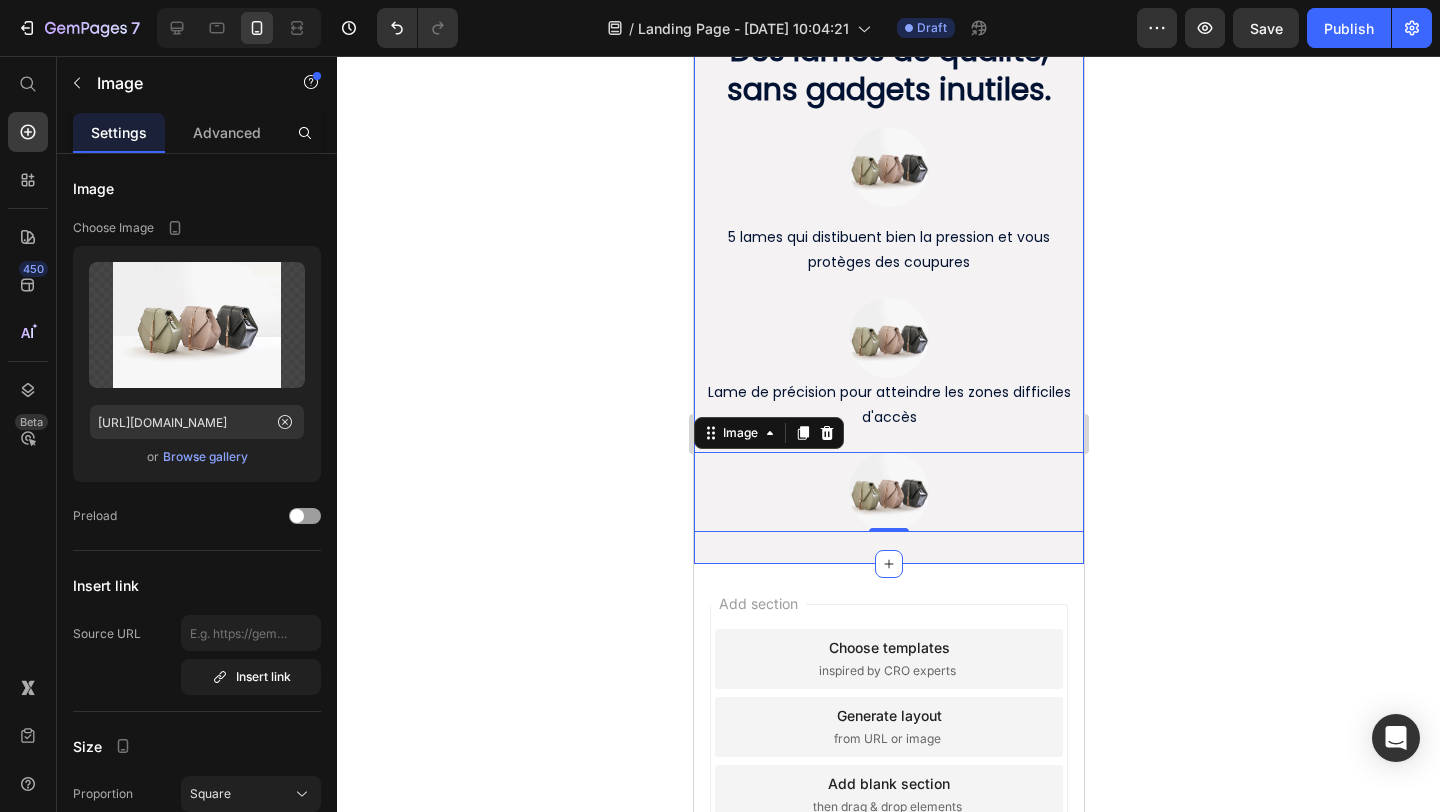 click 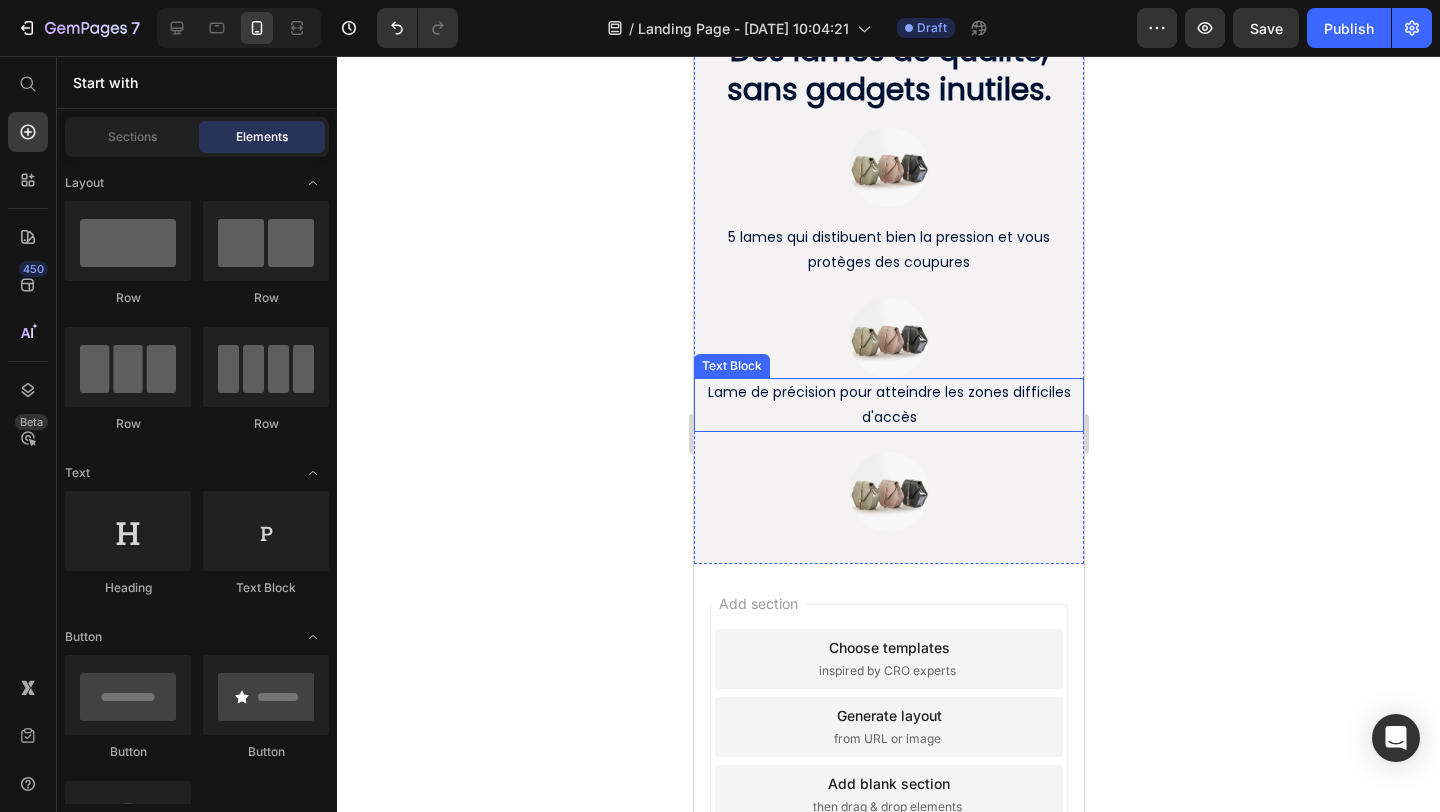 click on "Lame de précision pour atteindre les zones difficiles d'accès" at bounding box center (888, 405) 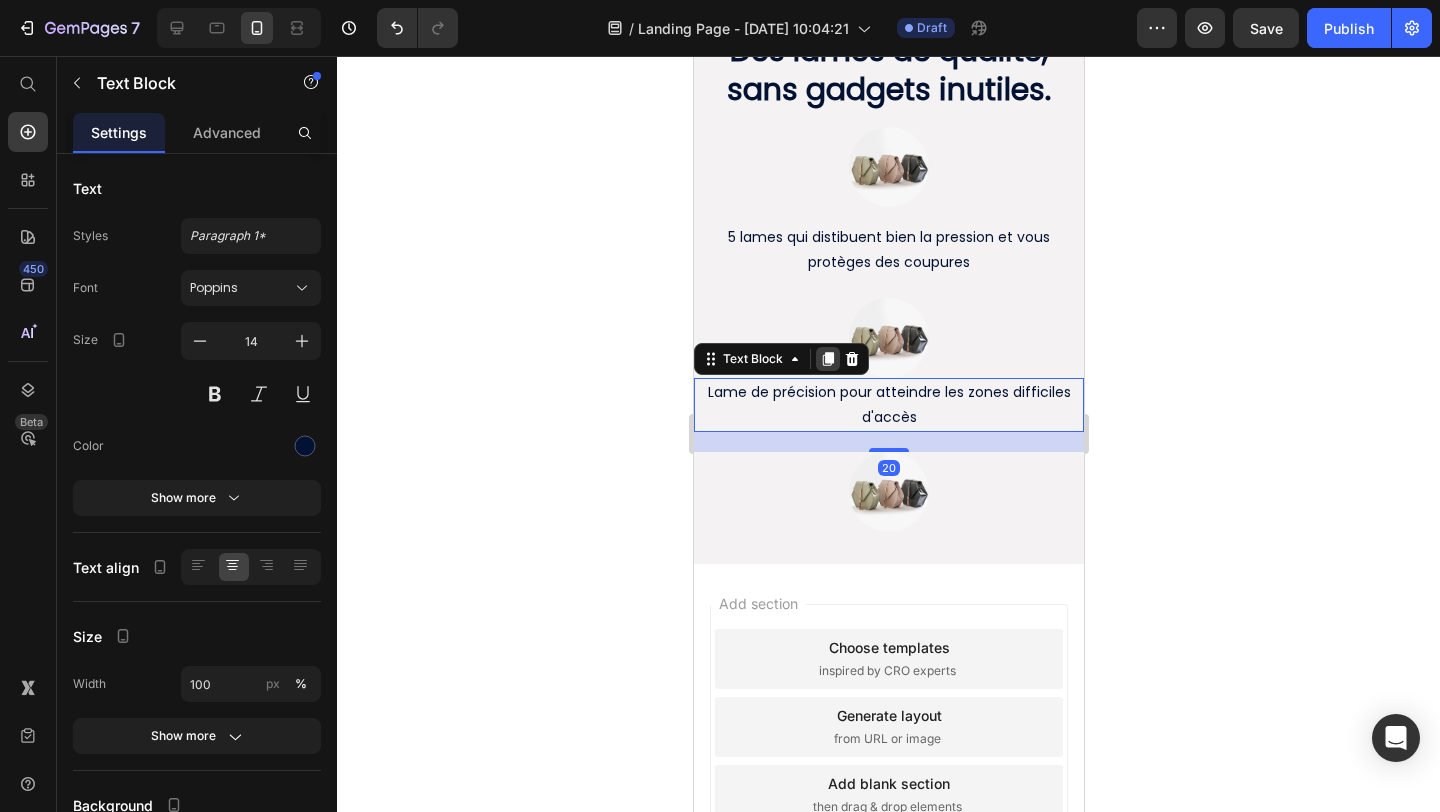 click 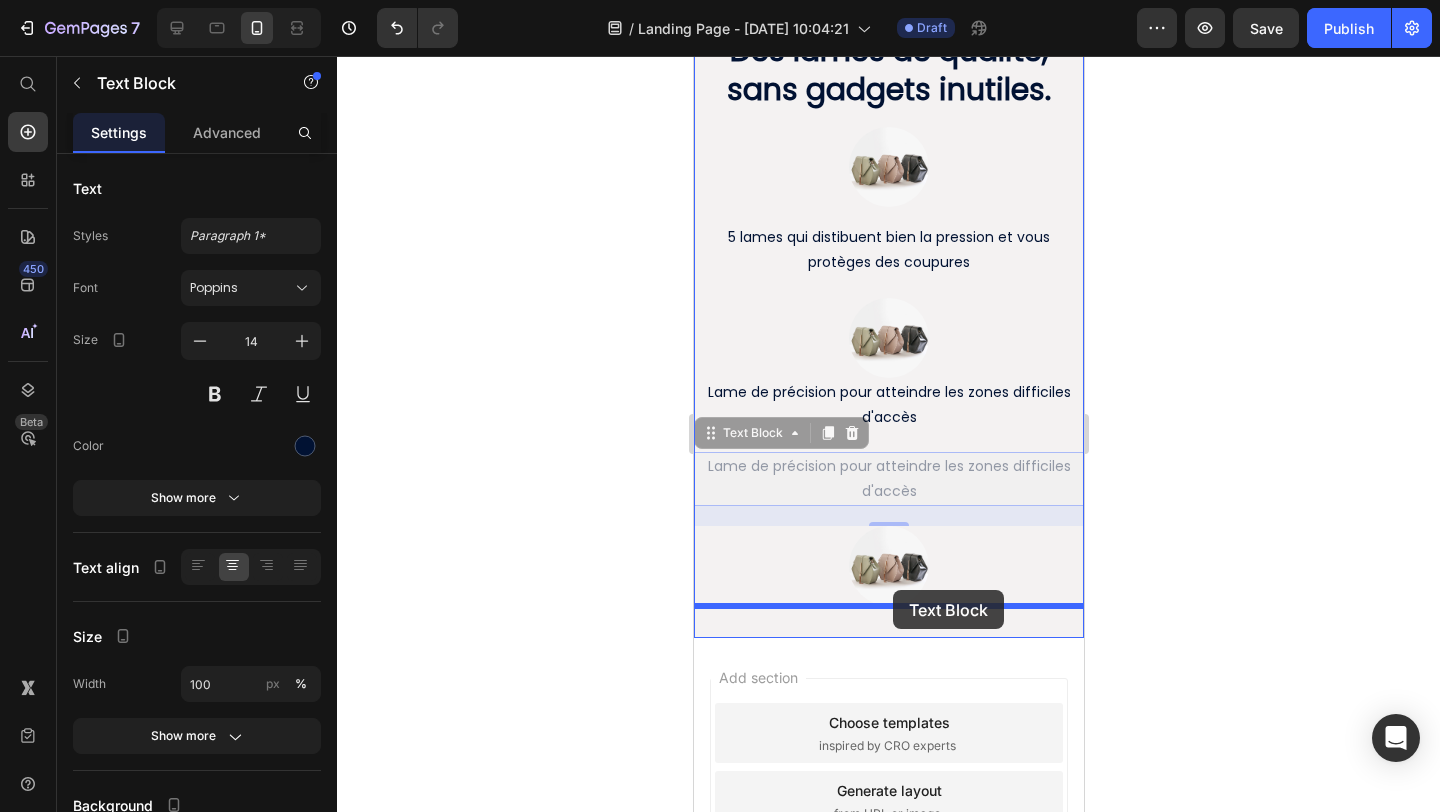 drag, startPoint x: 722, startPoint y: 426, endPoint x: 890, endPoint y: 592, distance: 236.1779 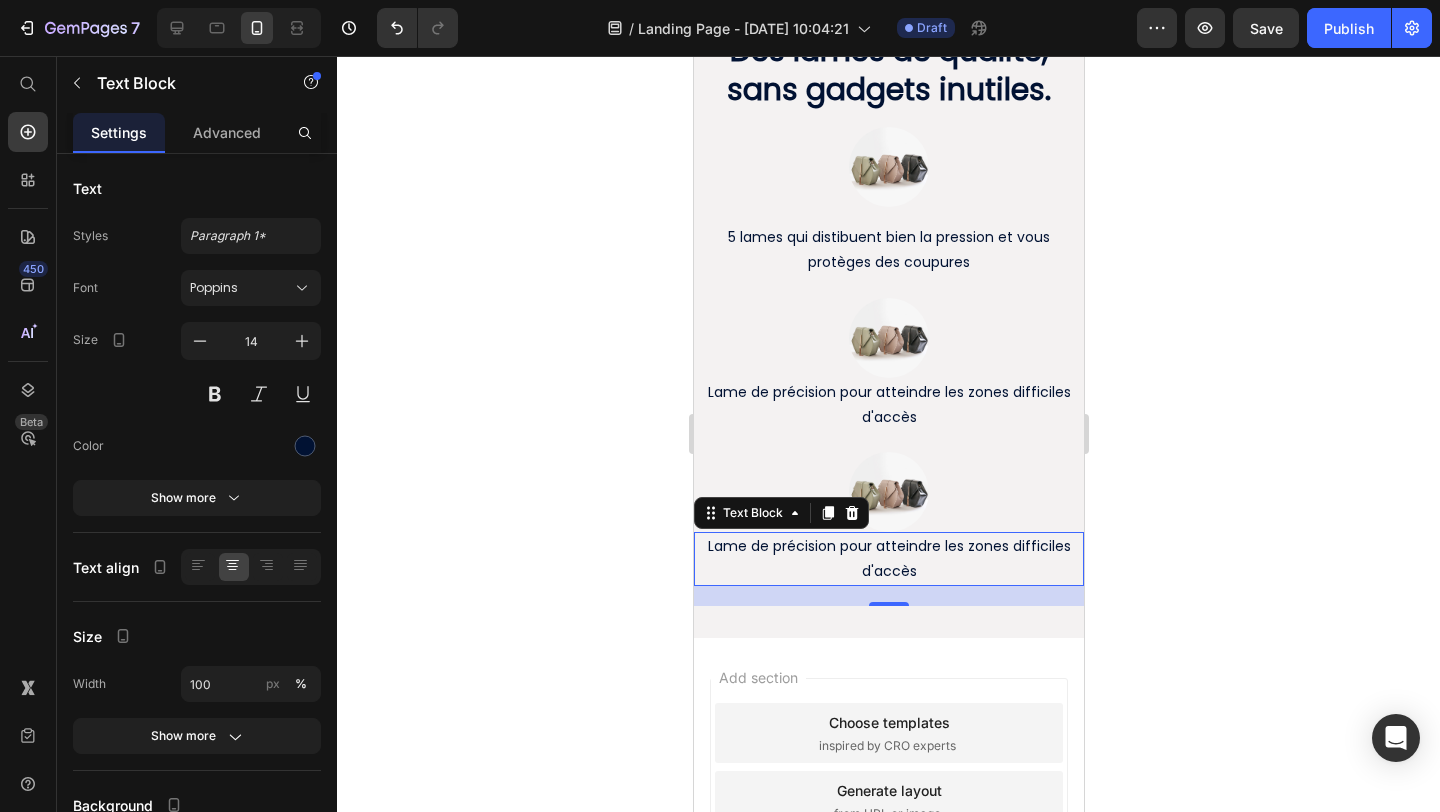 click on "Lame de précision pour atteindre les zones difficiles d'accès" at bounding box center (888, 559) 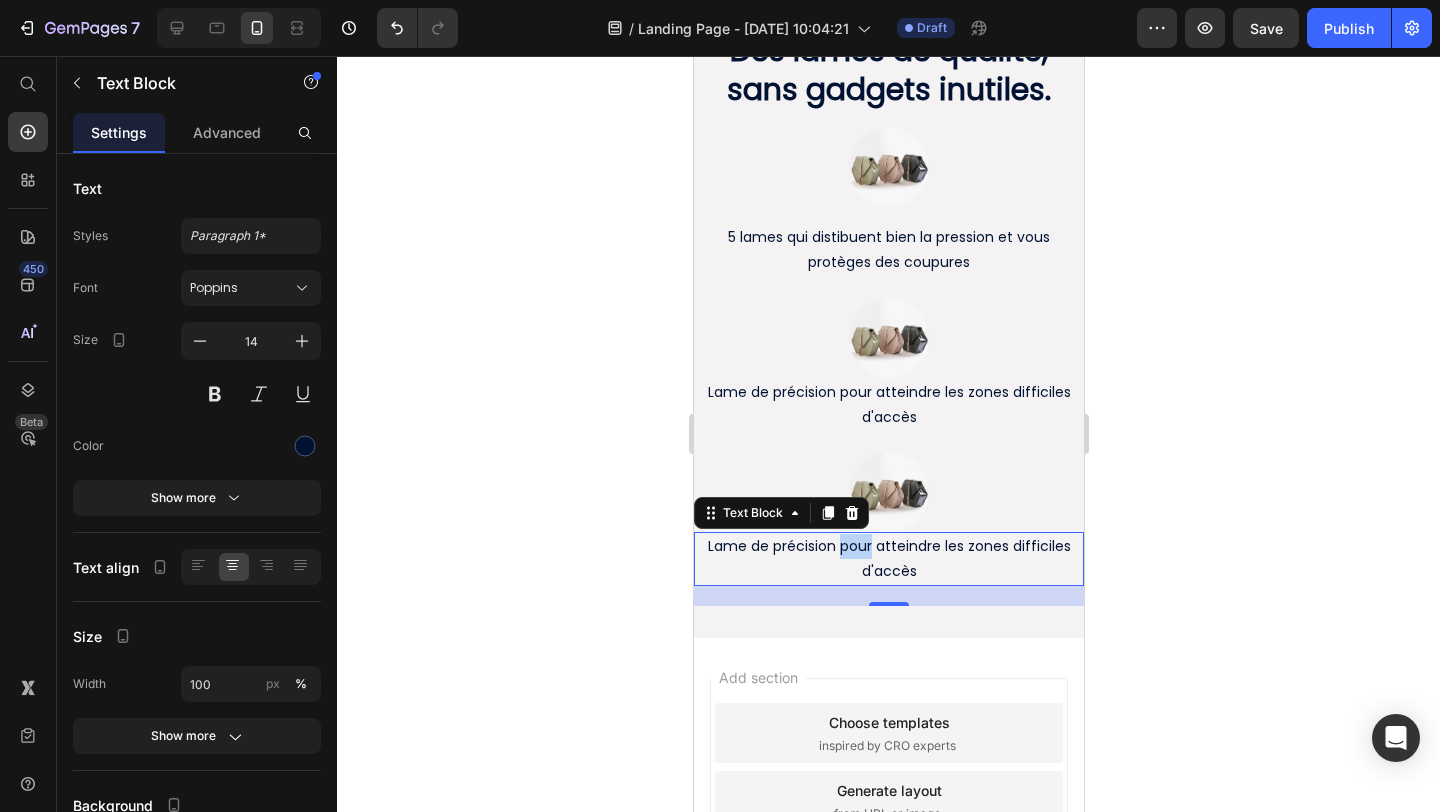 click on "Lame de précision pour atteindre les zones difficiles d'accès" at bounding box center (888, 559) 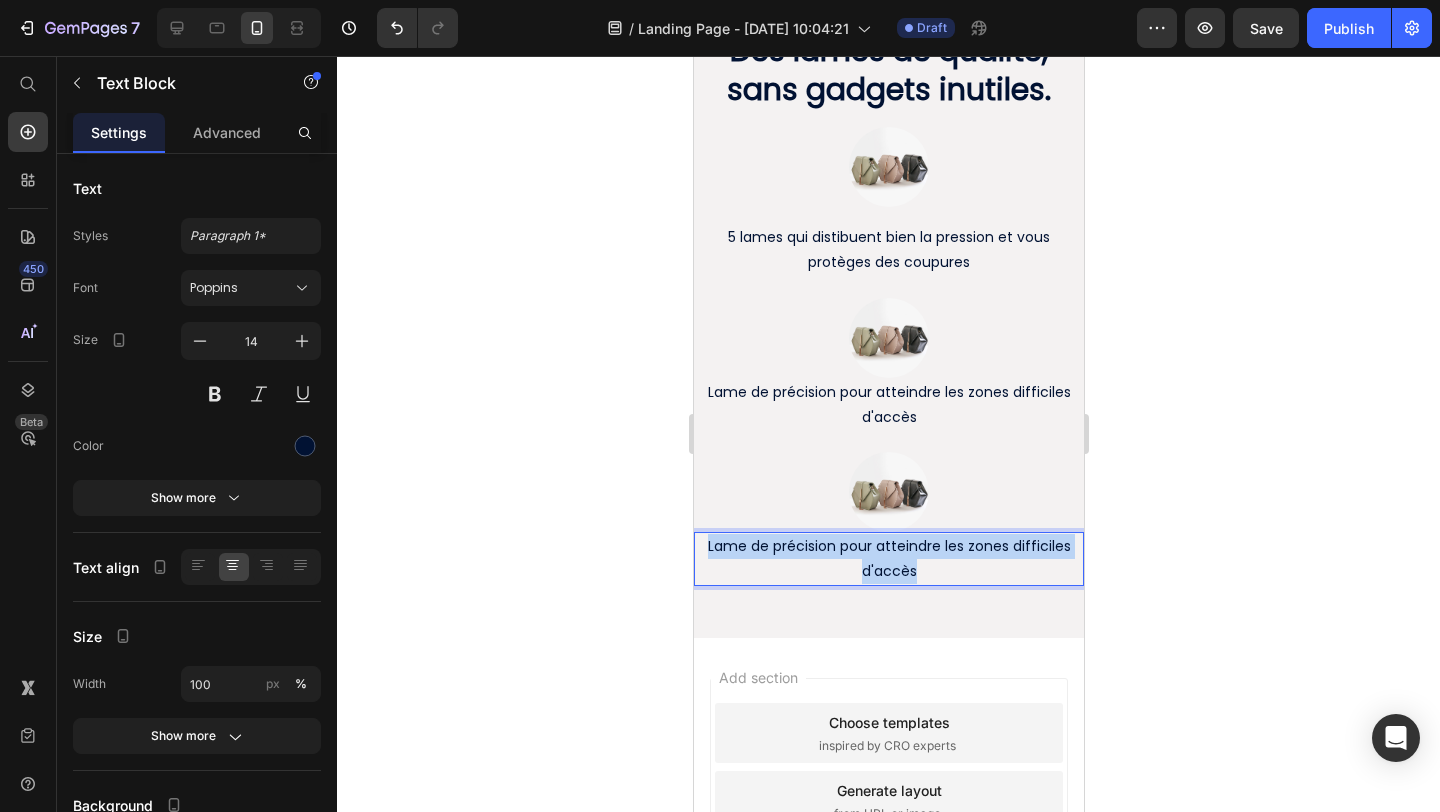 click on "Lame de précision pour atteindre les zones difficiles d'accès" at bounding box center (888, 559) 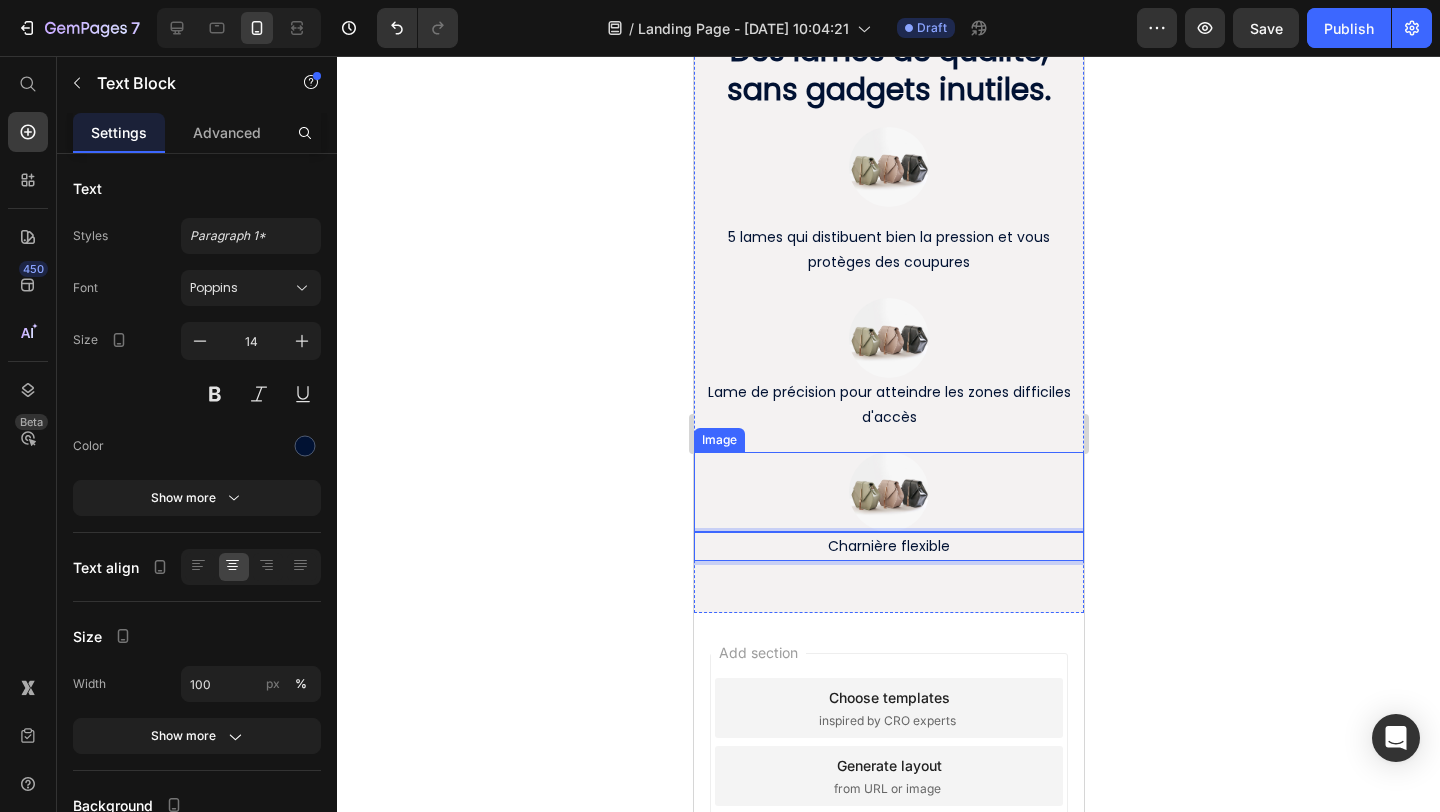 click 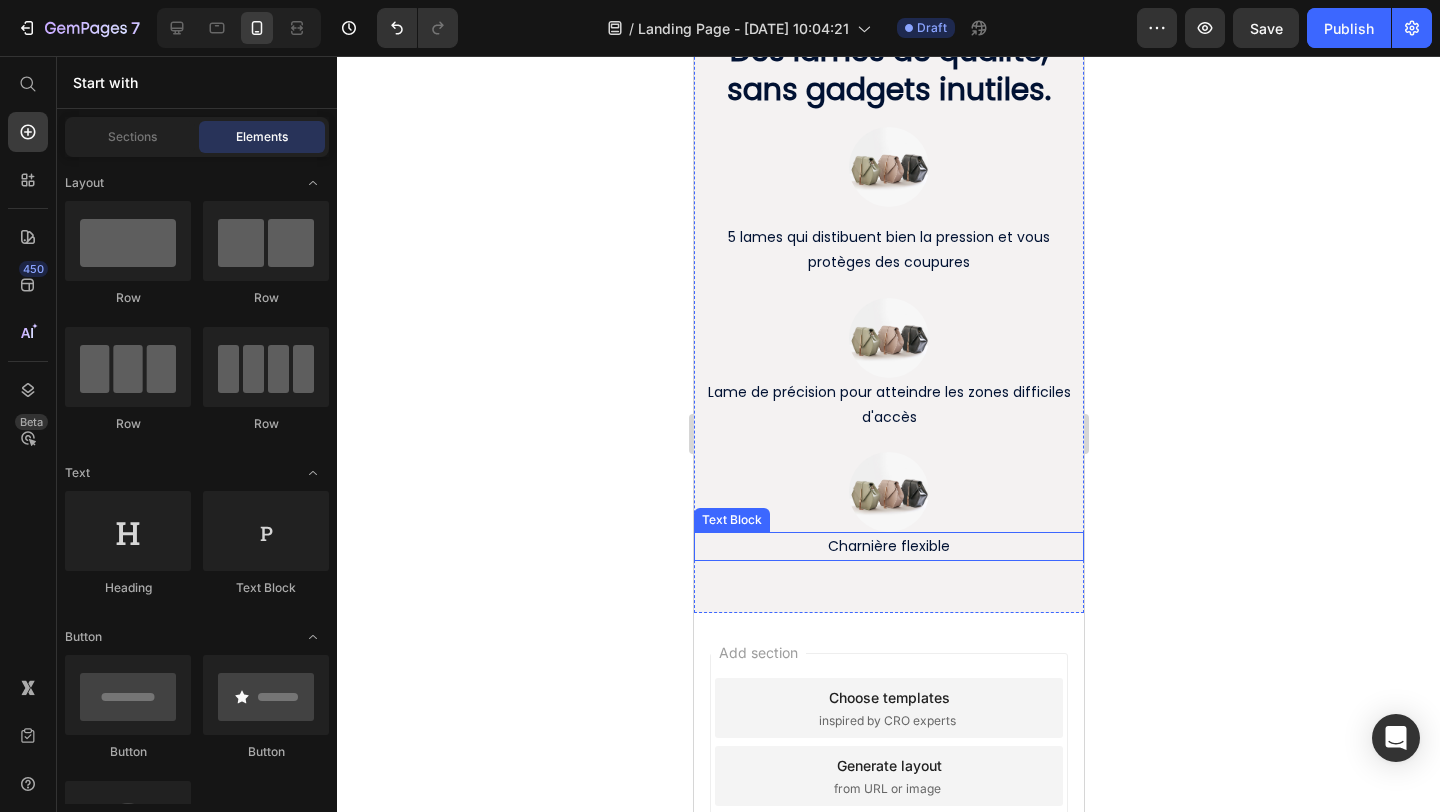 click on "Charnière flexible" at bounding box center [888, 546] 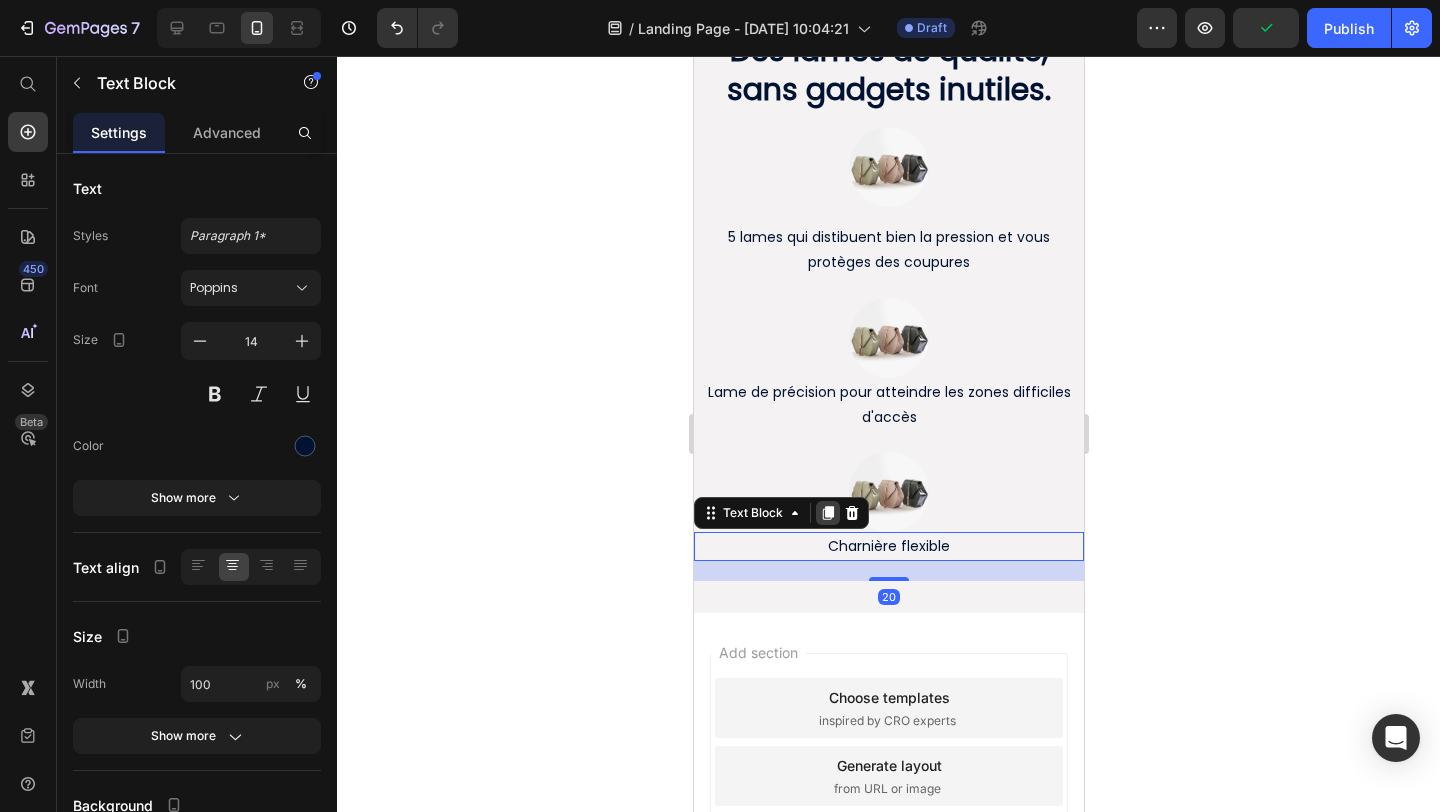 click 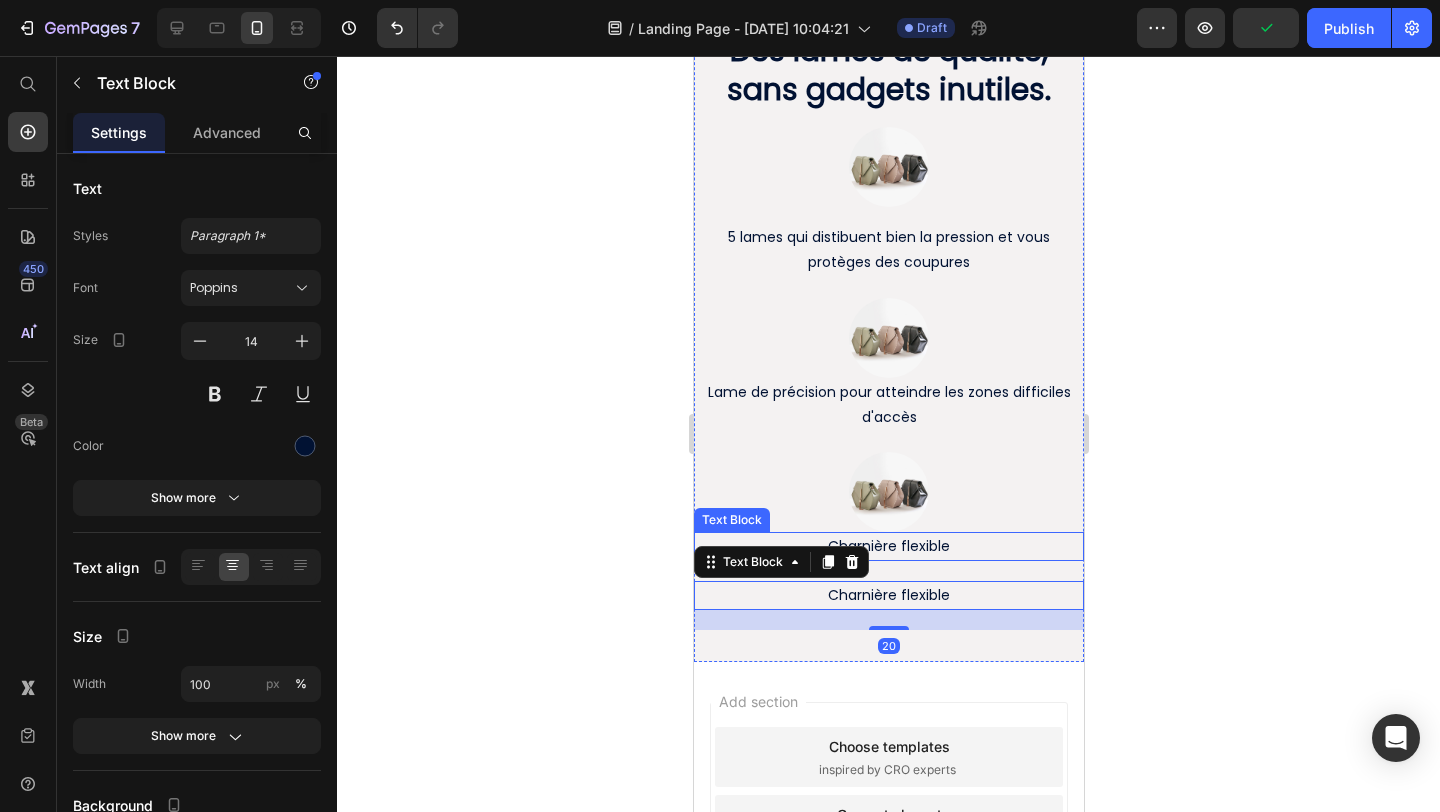 click on "Charnière flexible" at bounding box center [888, 546] 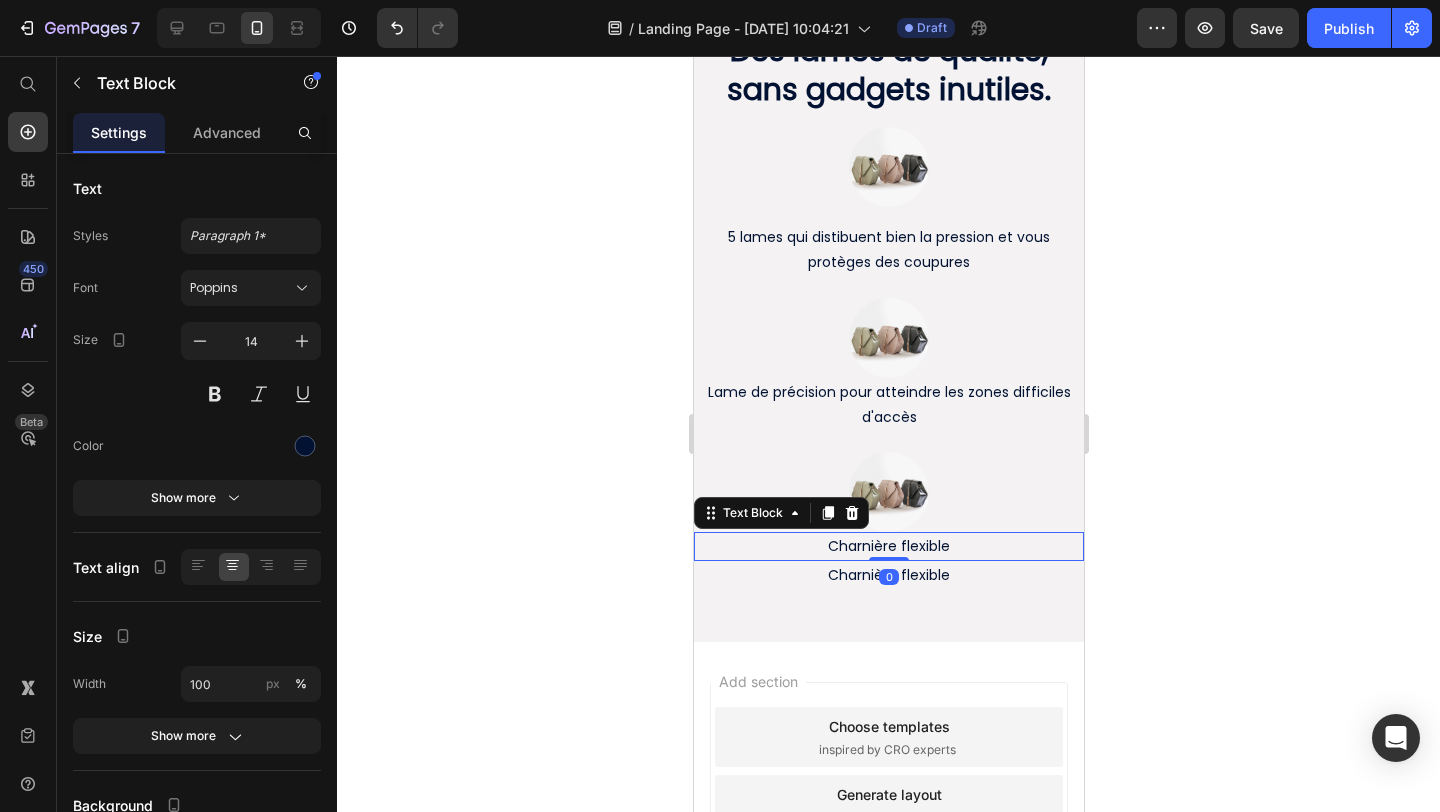 drag, startPoint x: 890, startPoint y: 579, endPoint x: 923, endPoint y: 504, distance: 81.939 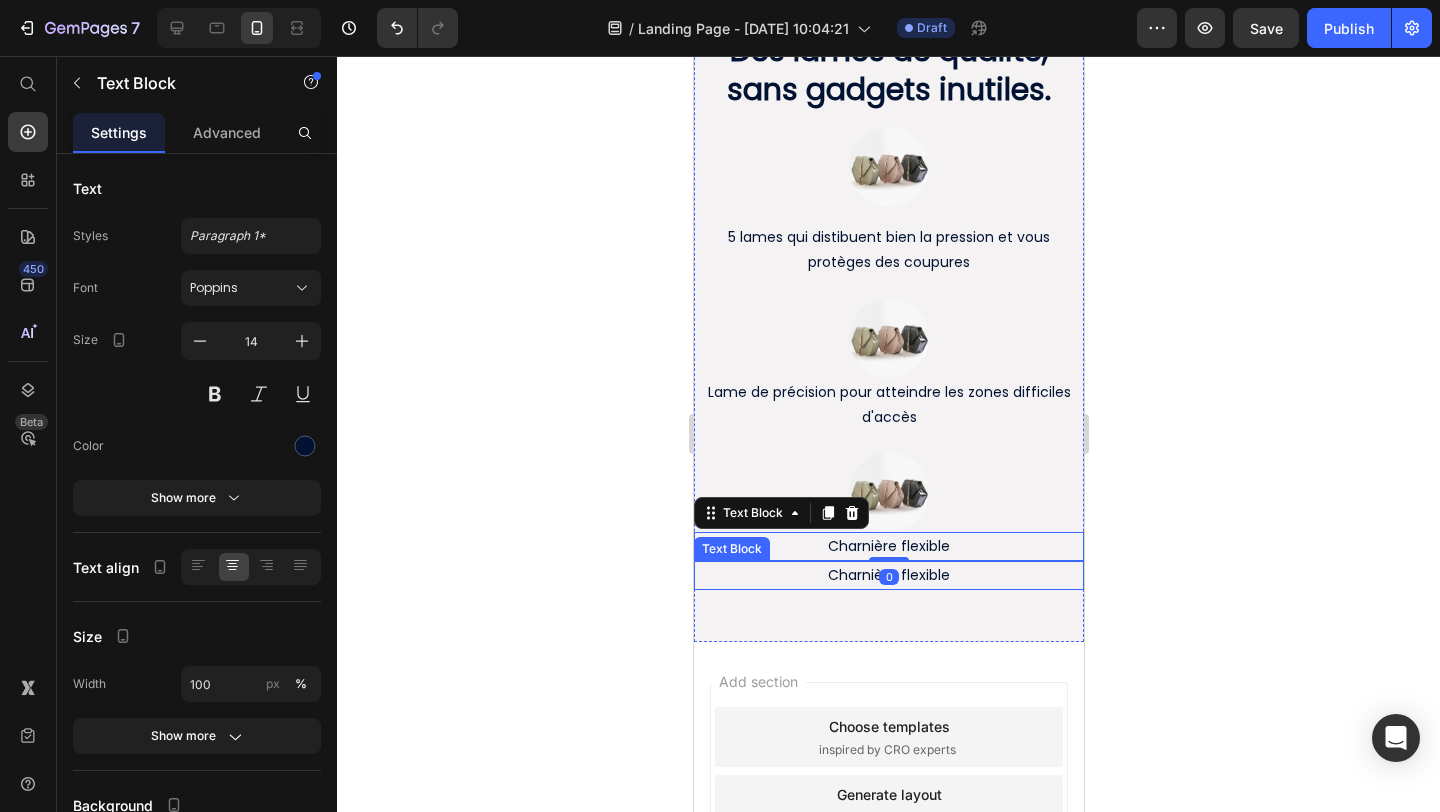 click on "Charnière flexible" at bounding box center (888, 575) 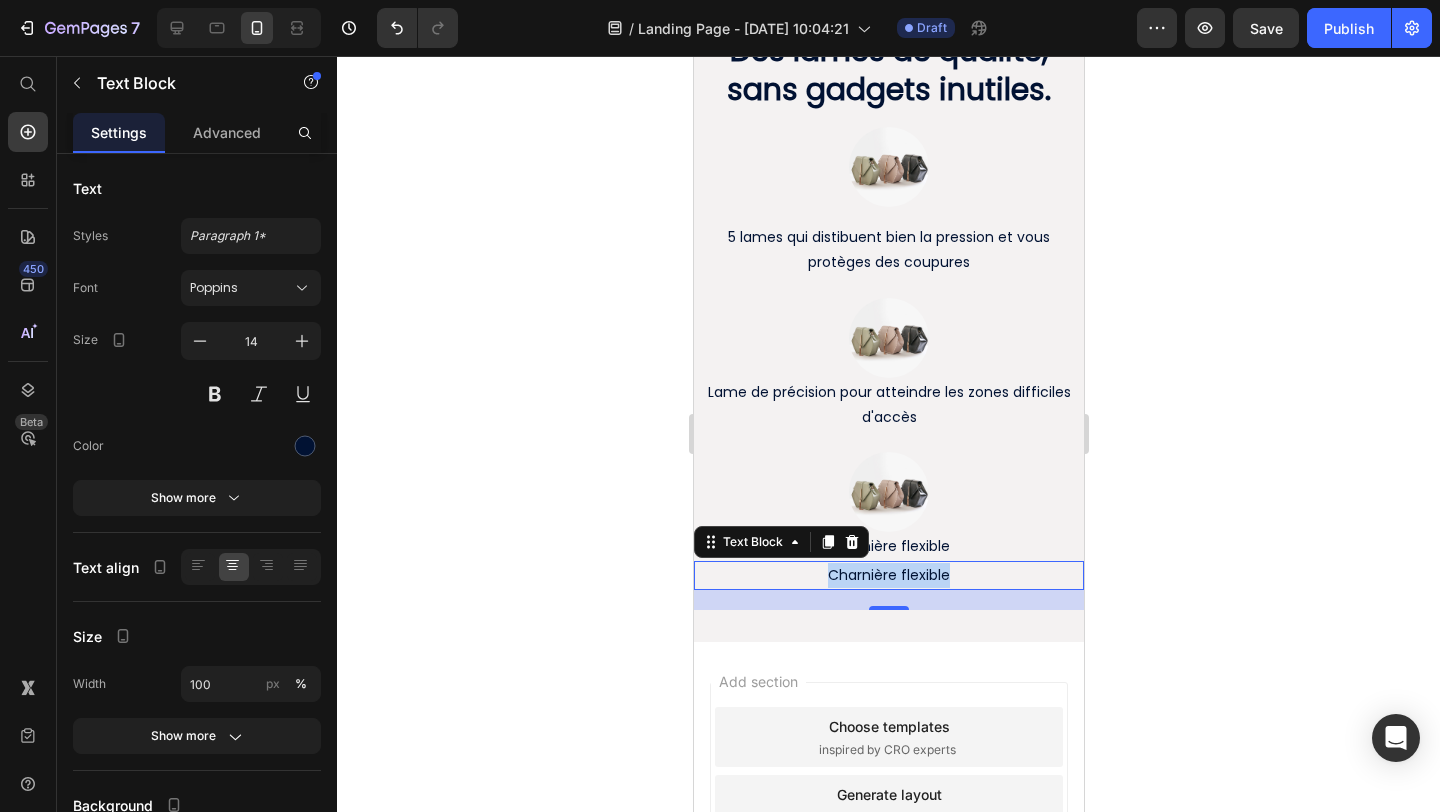 click on "Charnière flexible" at bounding box center (888, 575) 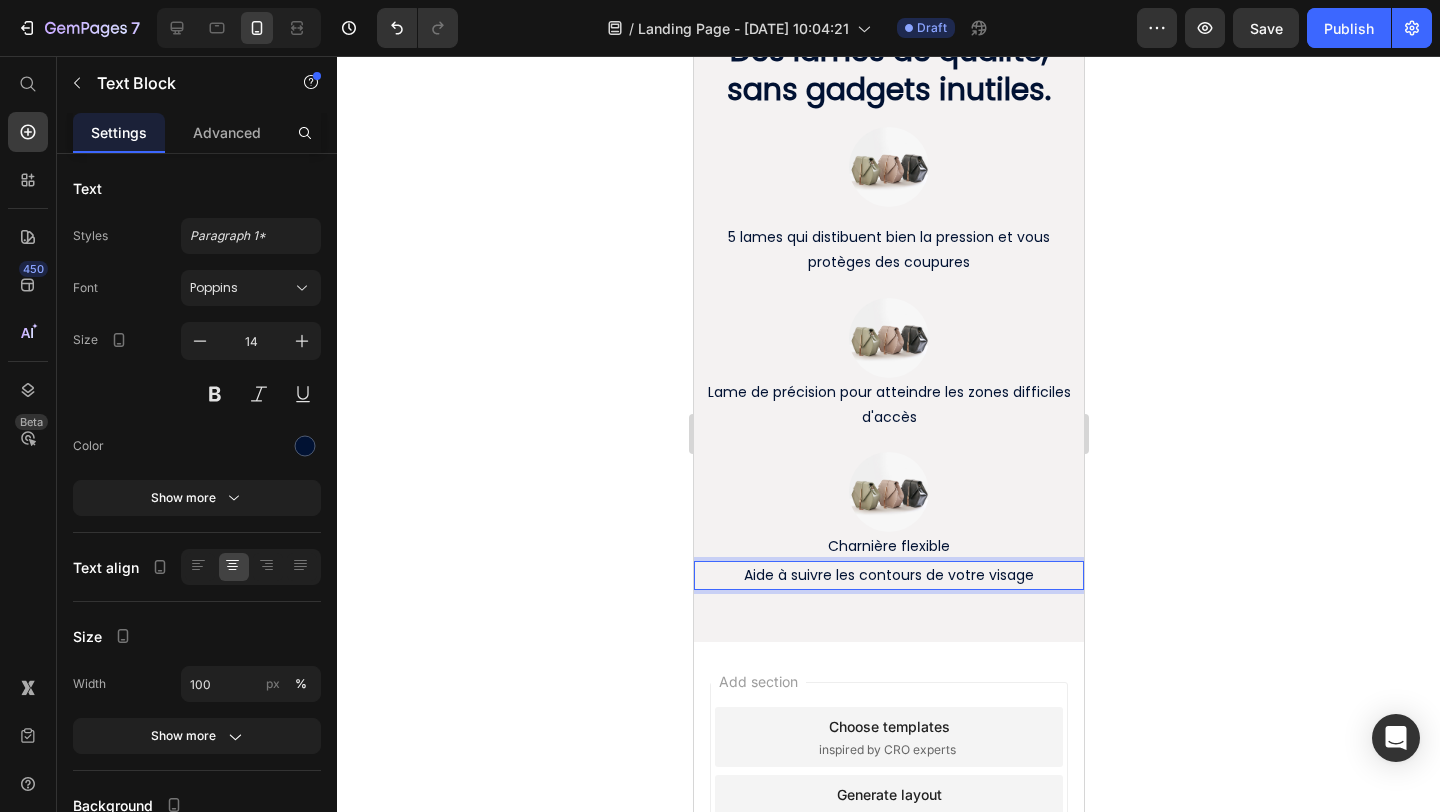 click 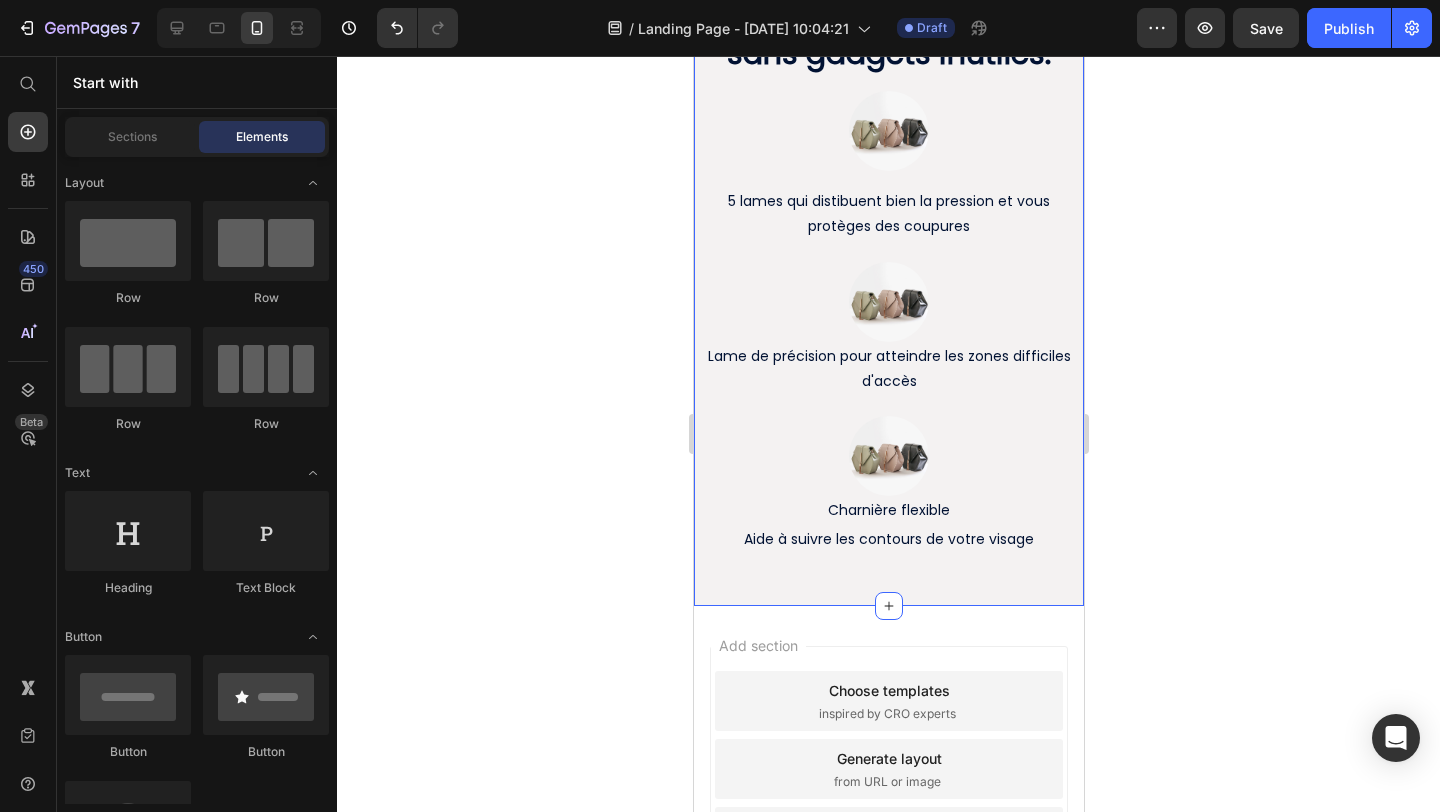 scroll, scrollTop: 2325, scrollLeft: 0, axis: vertical 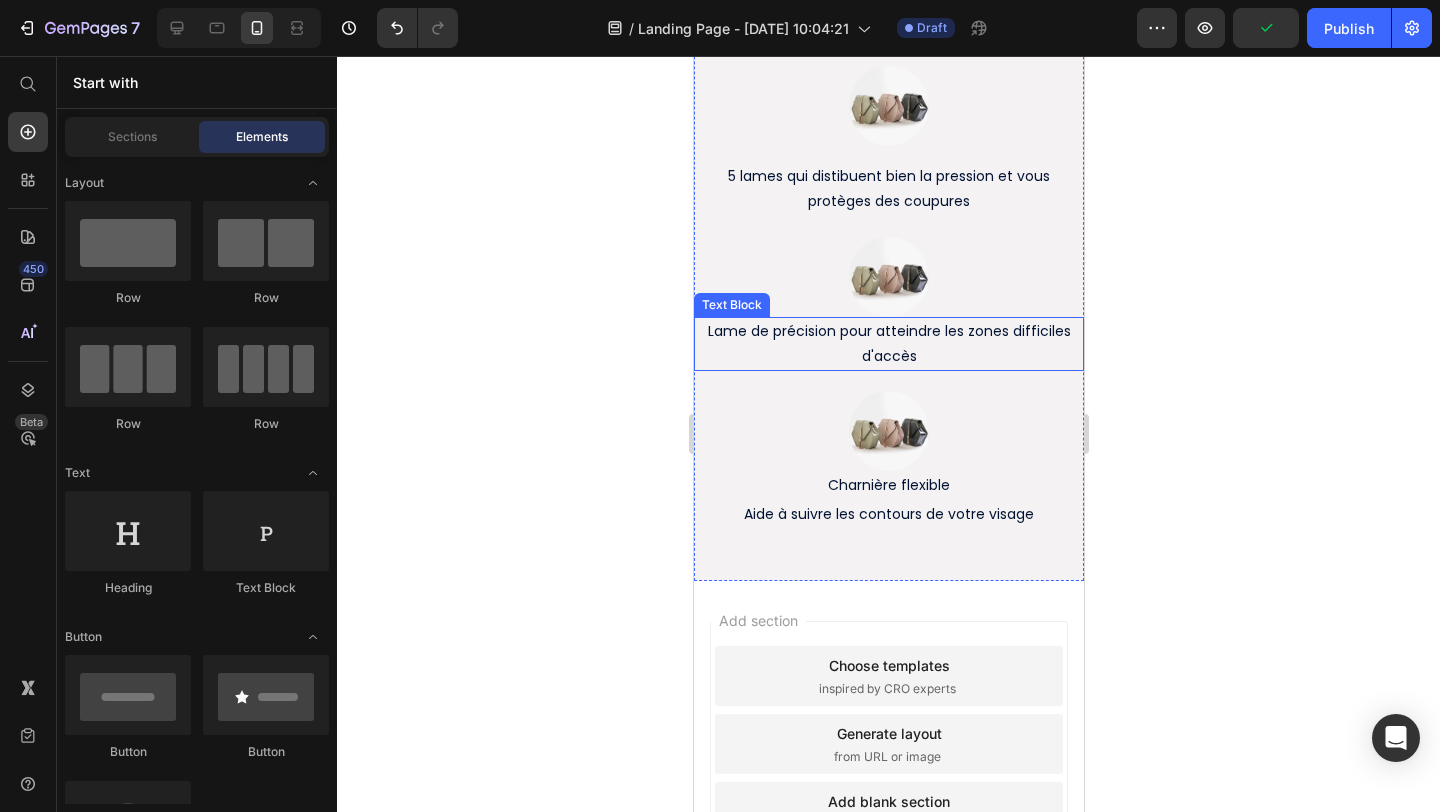 click on "Lame de précision pour atteindre les zones difficiles d'accès" at bounding box center (888, 344) 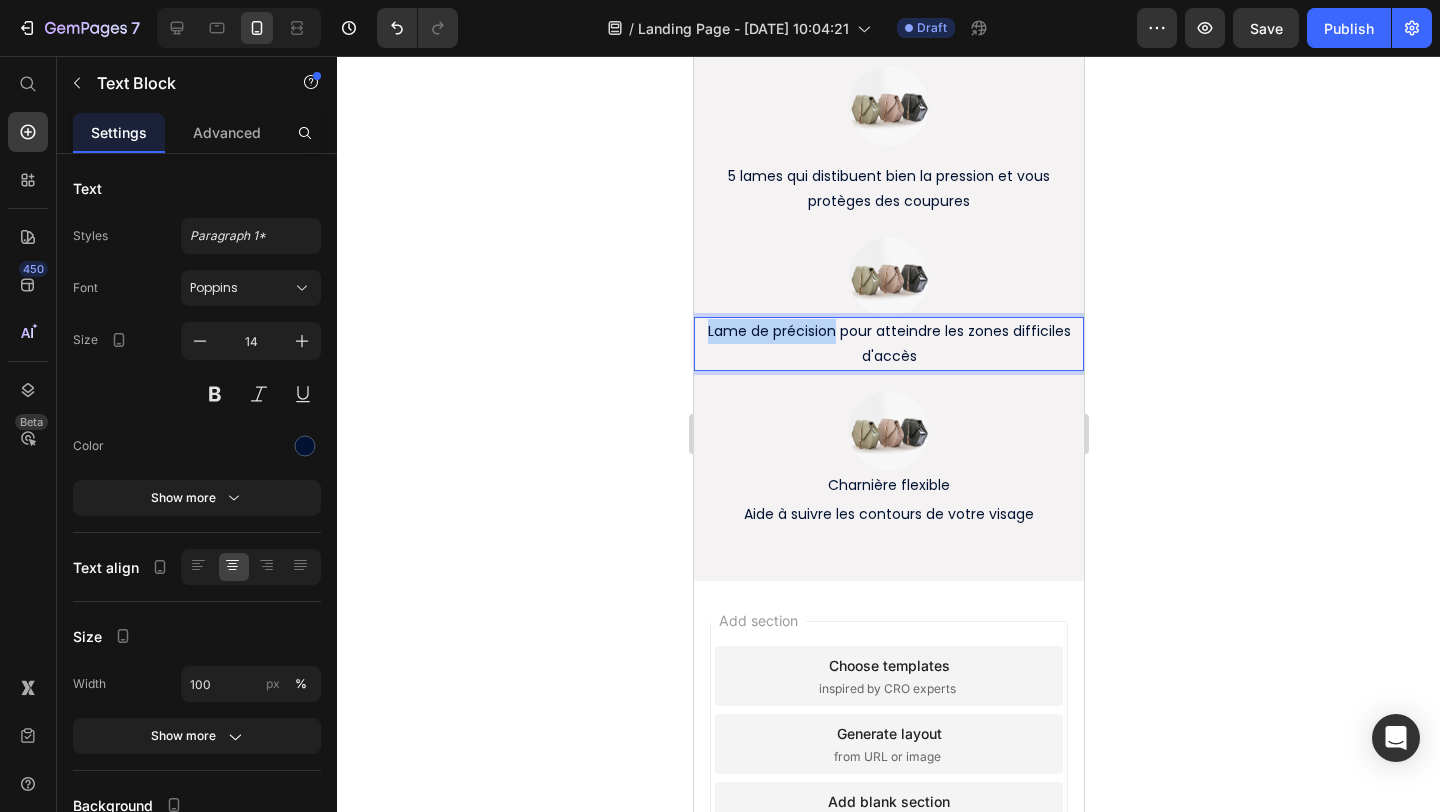 drag, startPoint x: 833, startPoint y: 333, endPoint x: 709, endPoint y: 334, distance: 124.004036 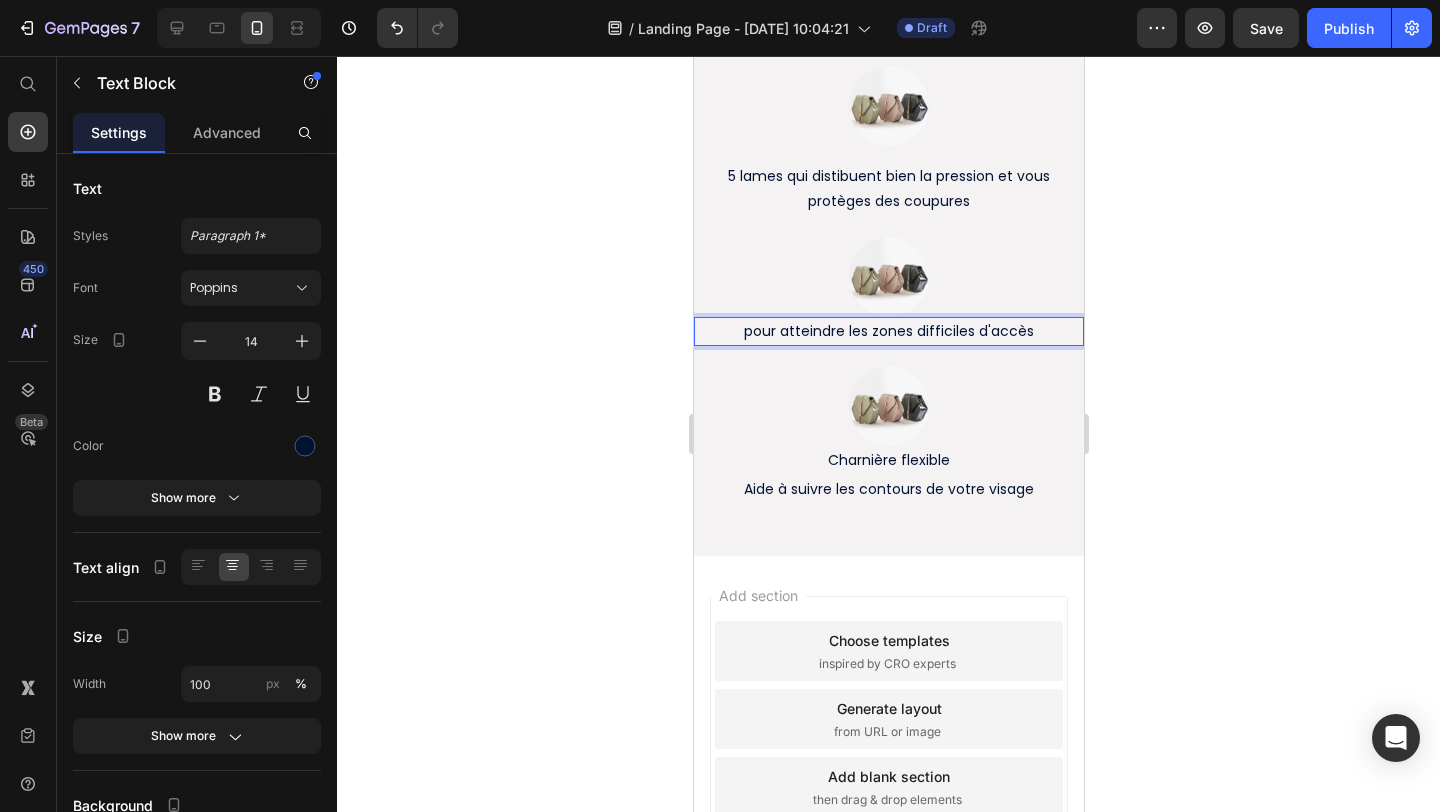 click on "pour atteindre les zones difficiles d'accès" at bounding box center [888, 331] 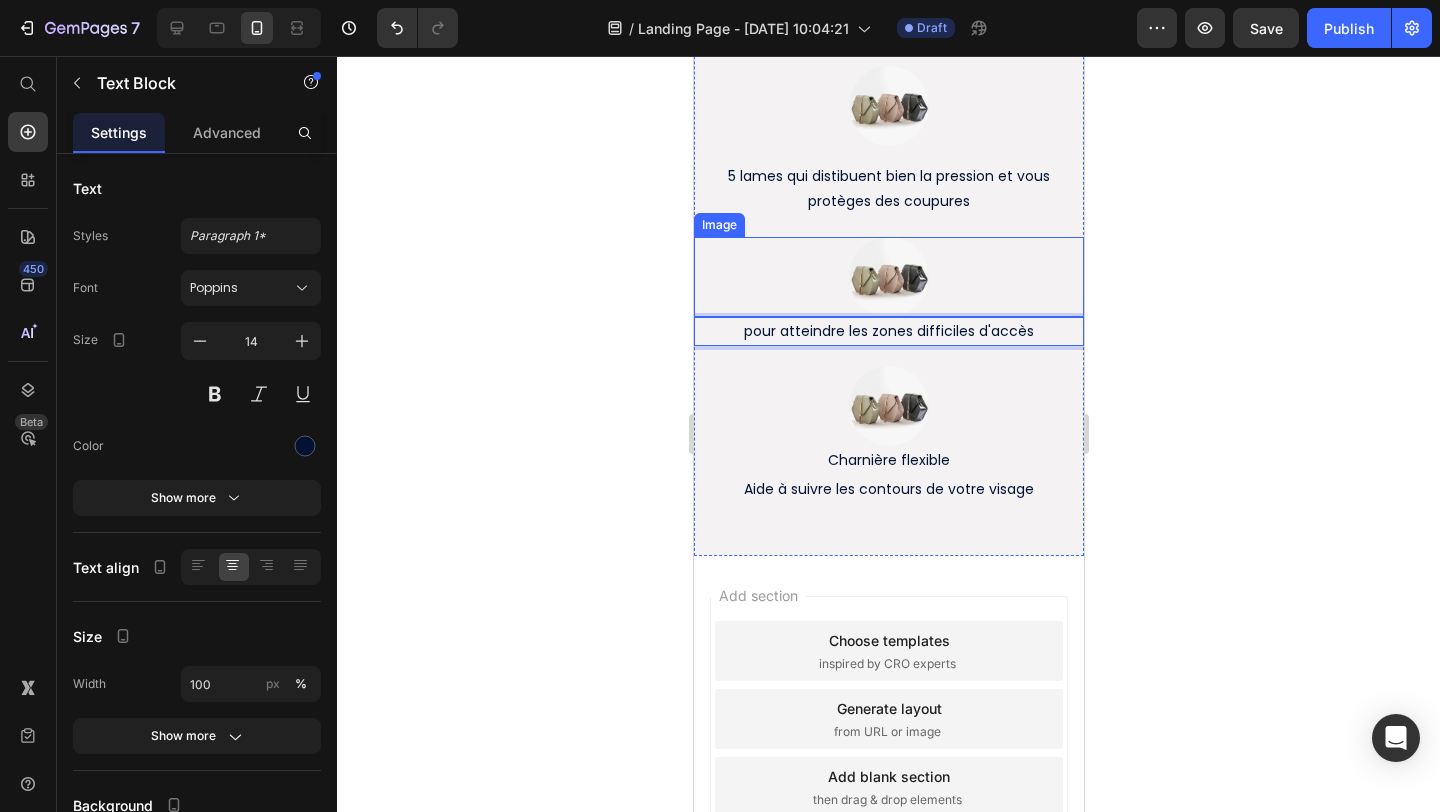 click 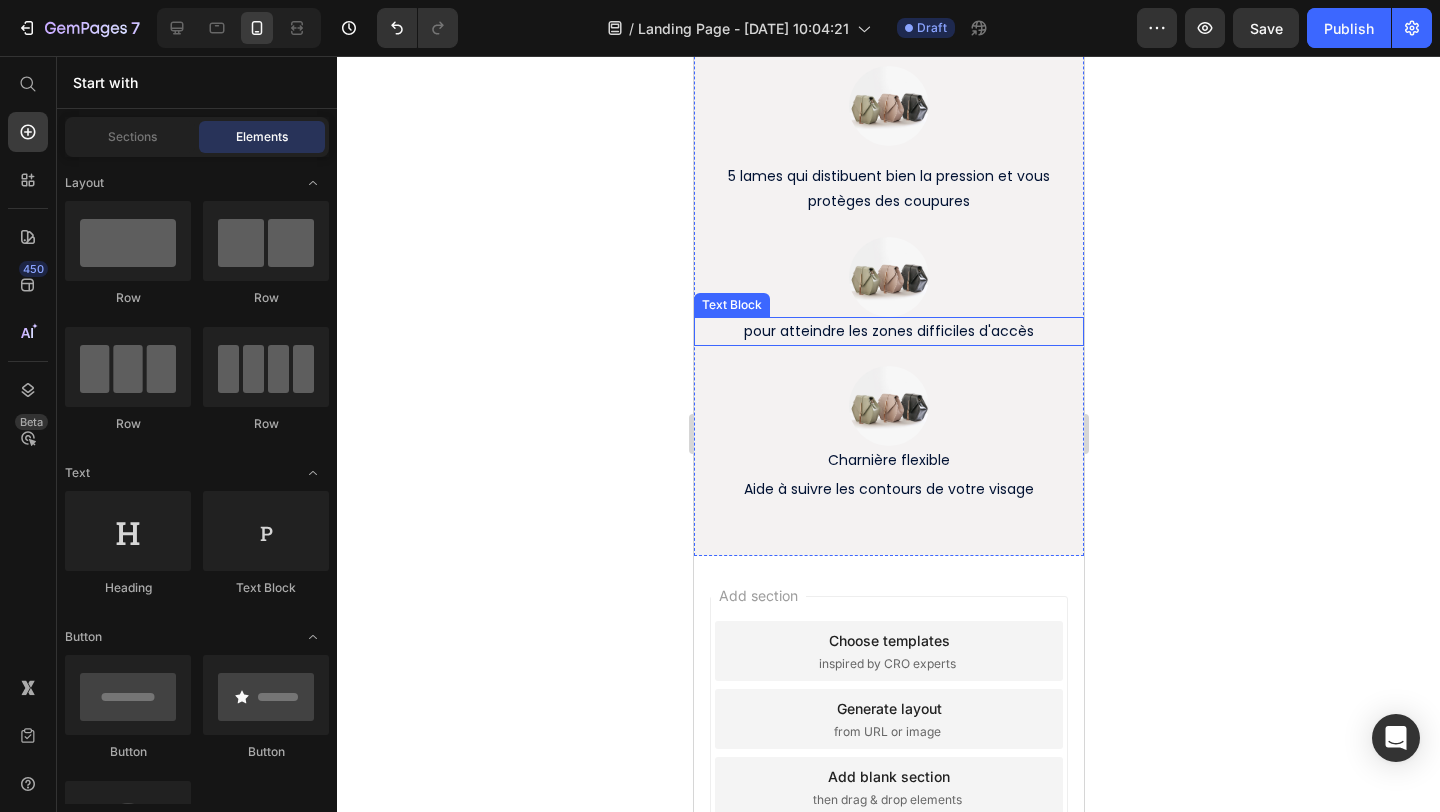 click on "pour atteindre les zones difficiles d'accès" at bounding box center (888, 331) 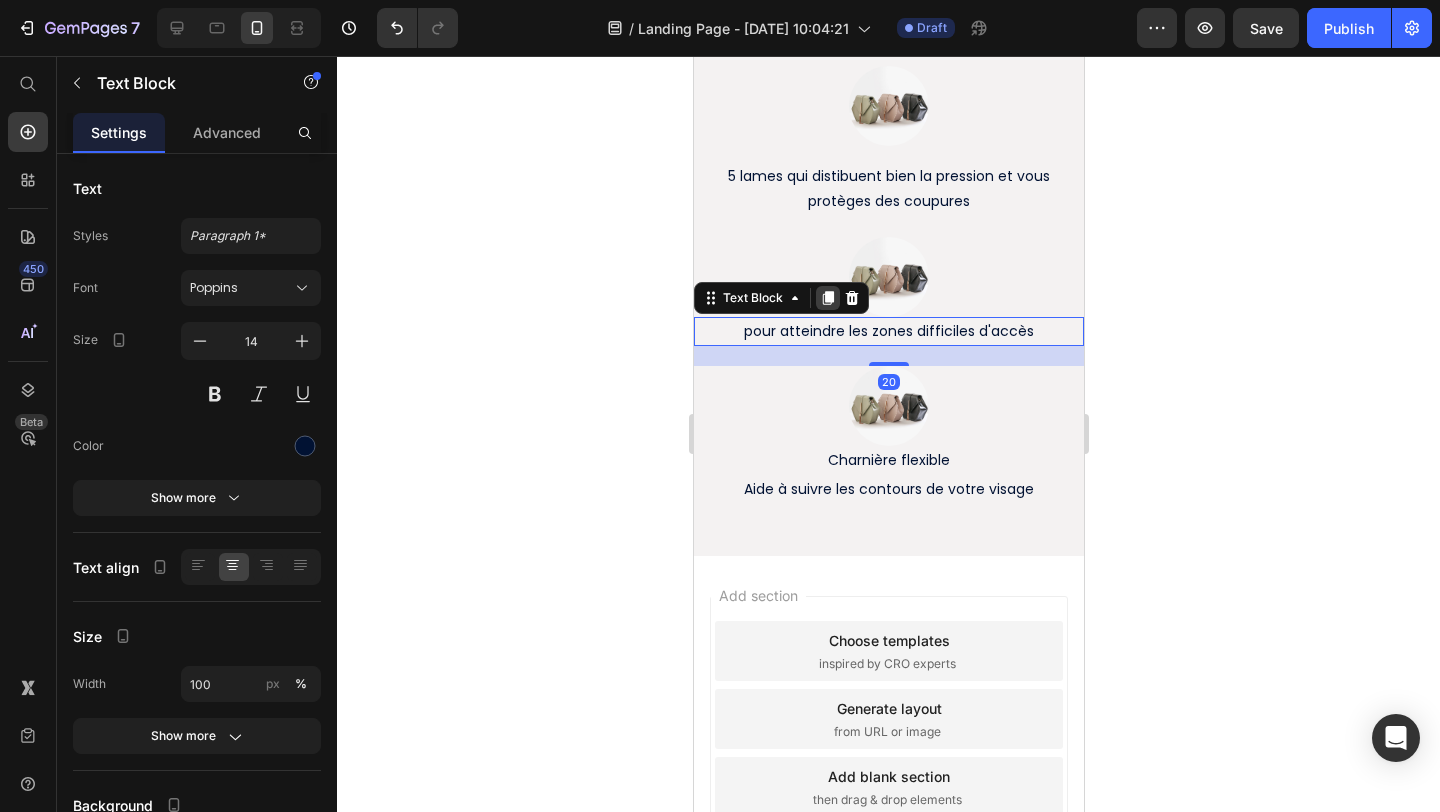 click 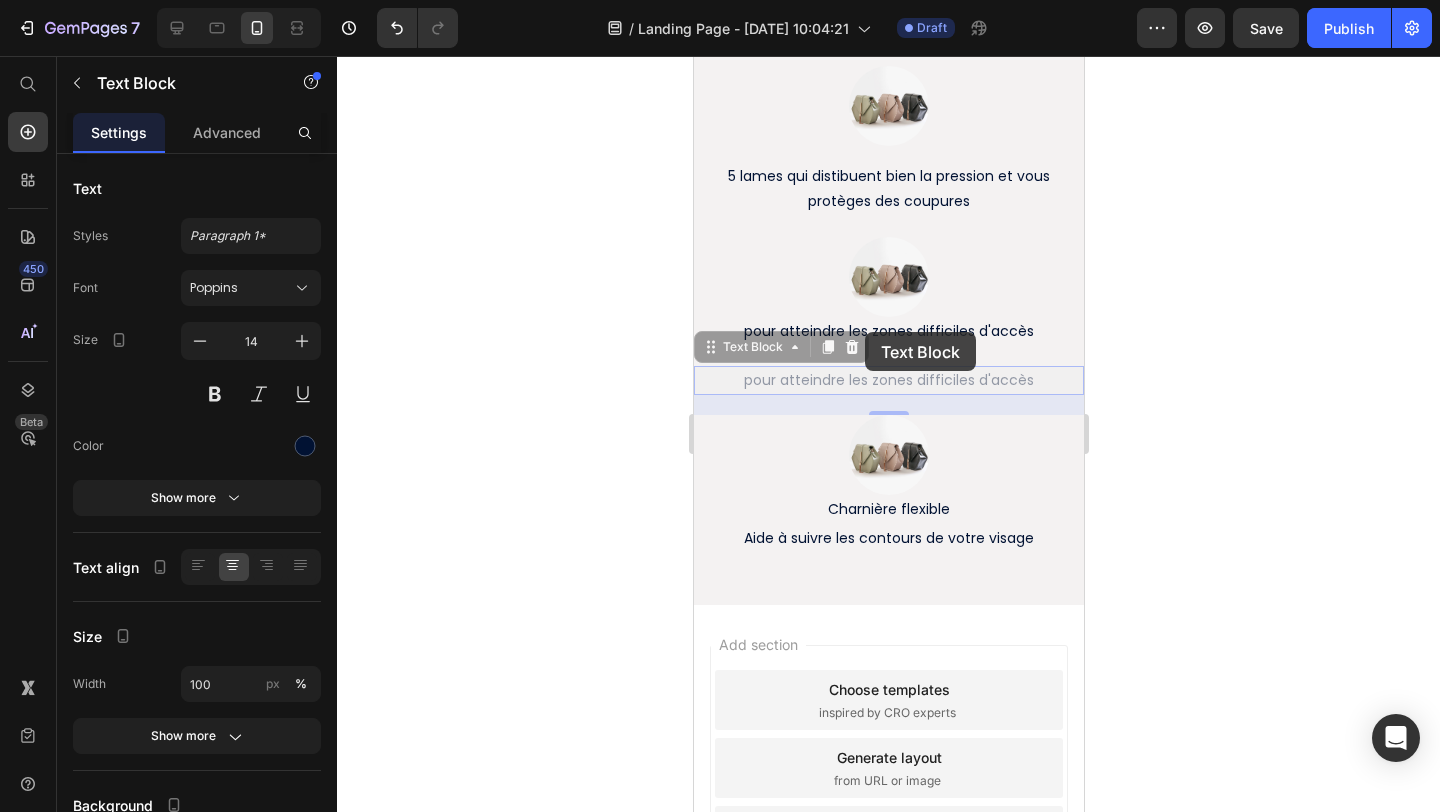 drag, startPoint x: 825, startPoint y: 384, endPoint x: 864, endPoint y: 332, distance: 65 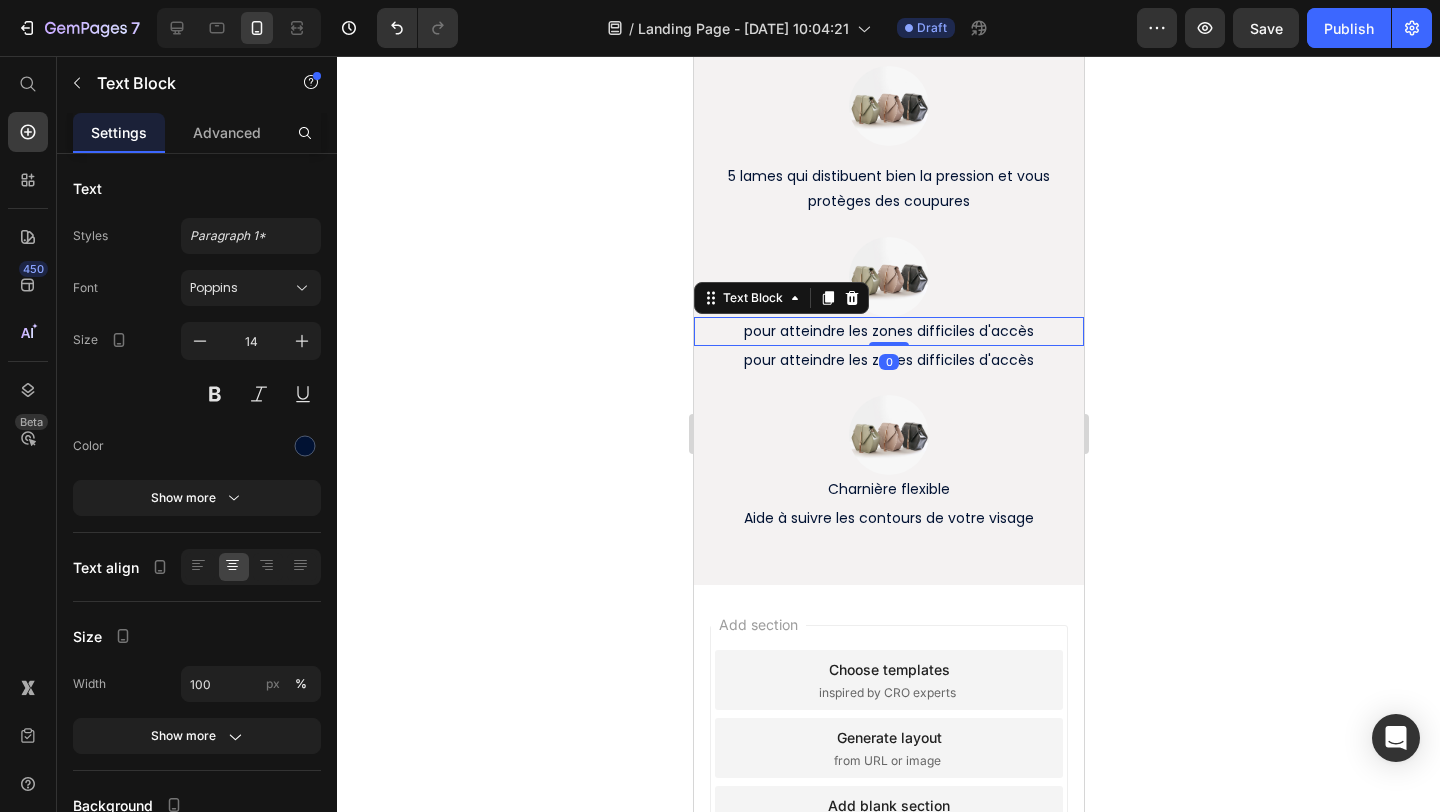 drag, startPoint x: 887, startPoint y: 364, endPoint x: 887, endPoint y: 301, distance: 63 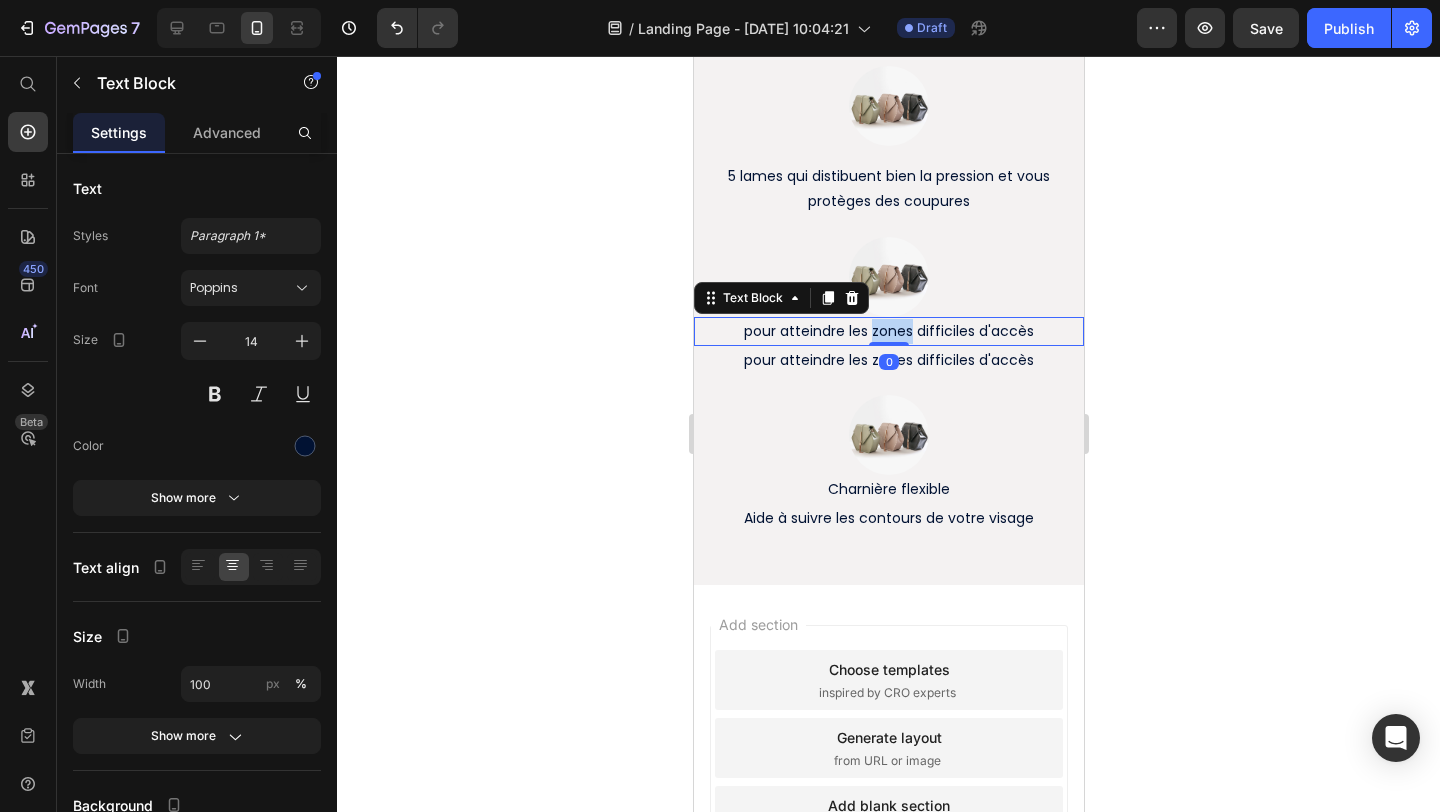 click on "pour atteindre les zones difficiles d'accès" at bounding box center [888, 331] 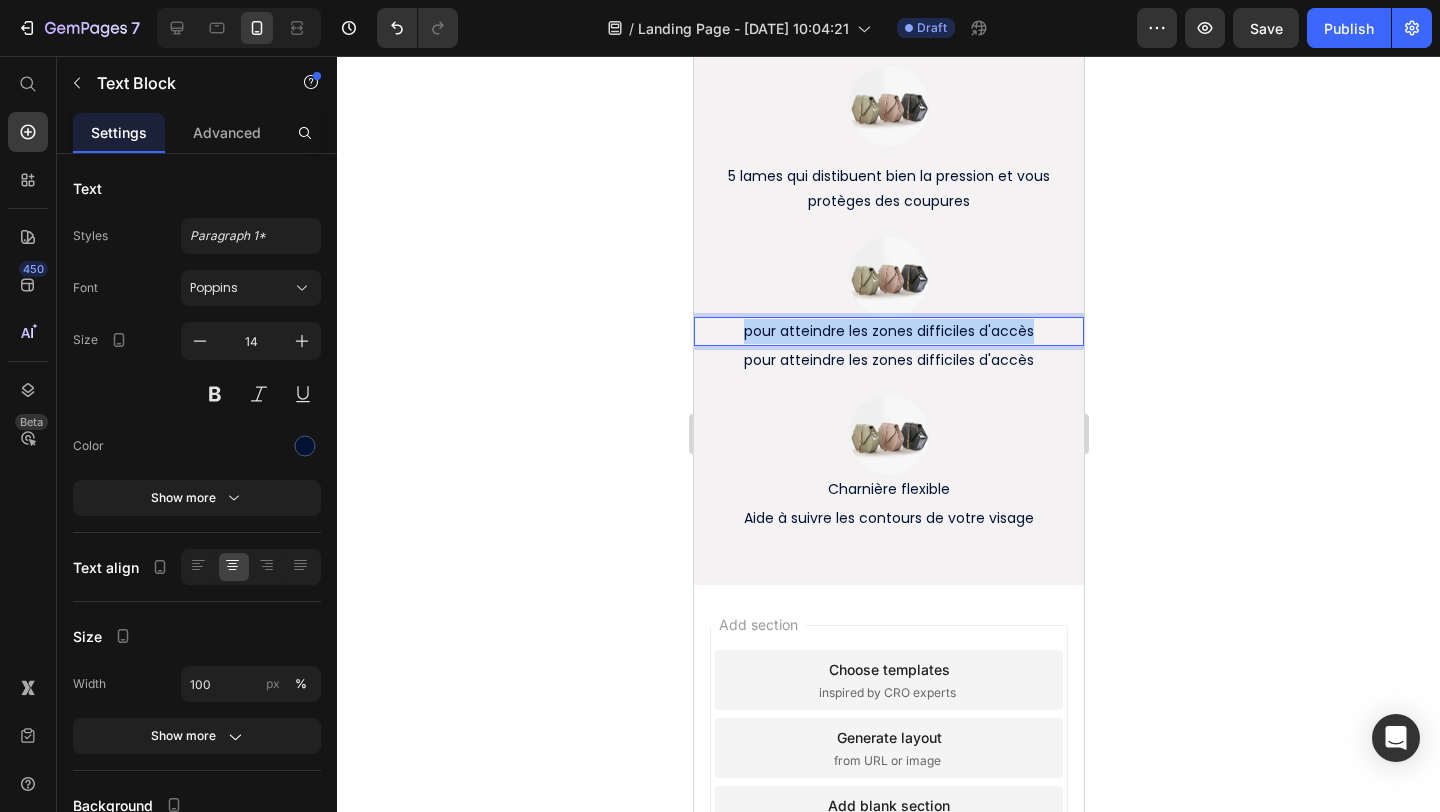 click on "pour atteindre les zones difficiles d'accès" at bounding box center (888, 331) 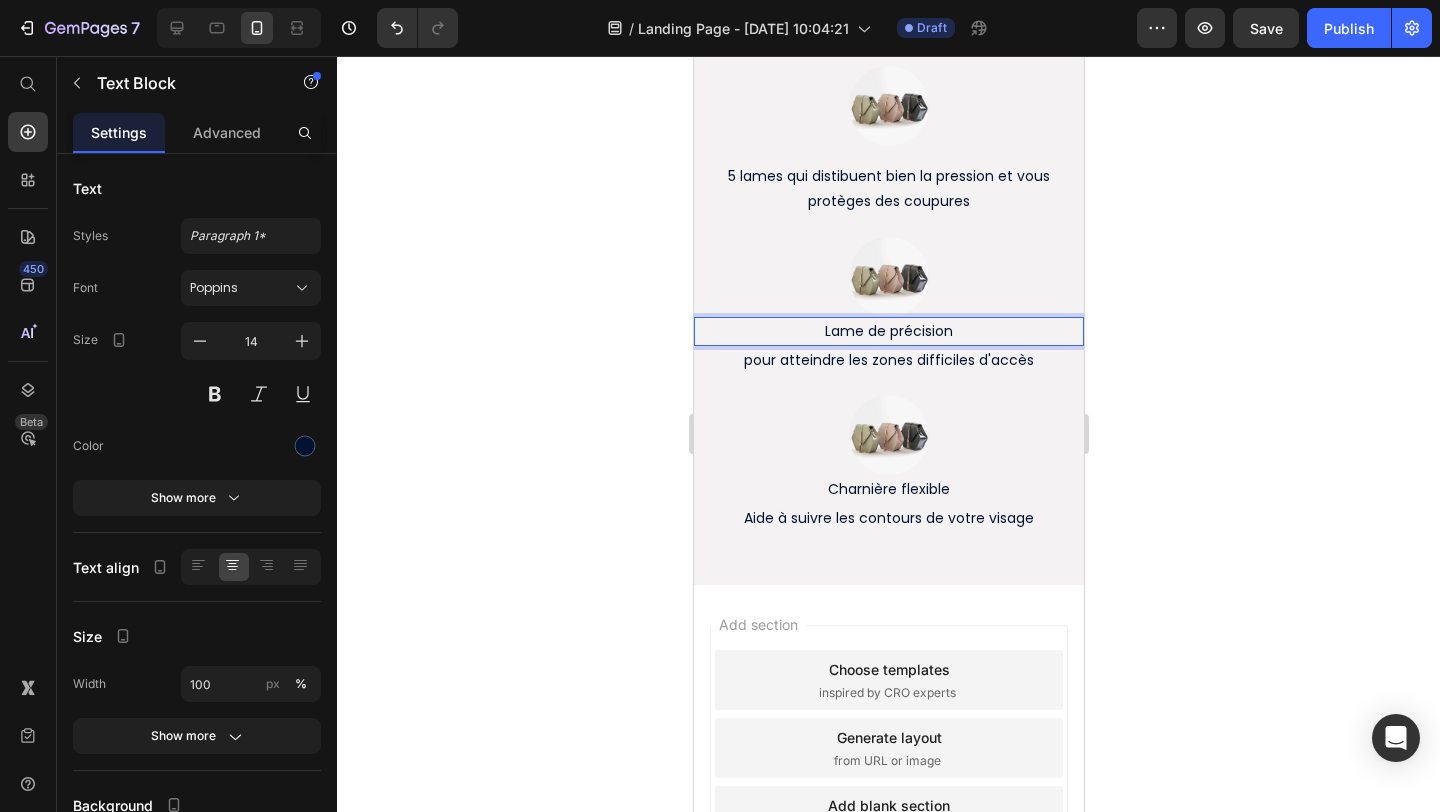 click 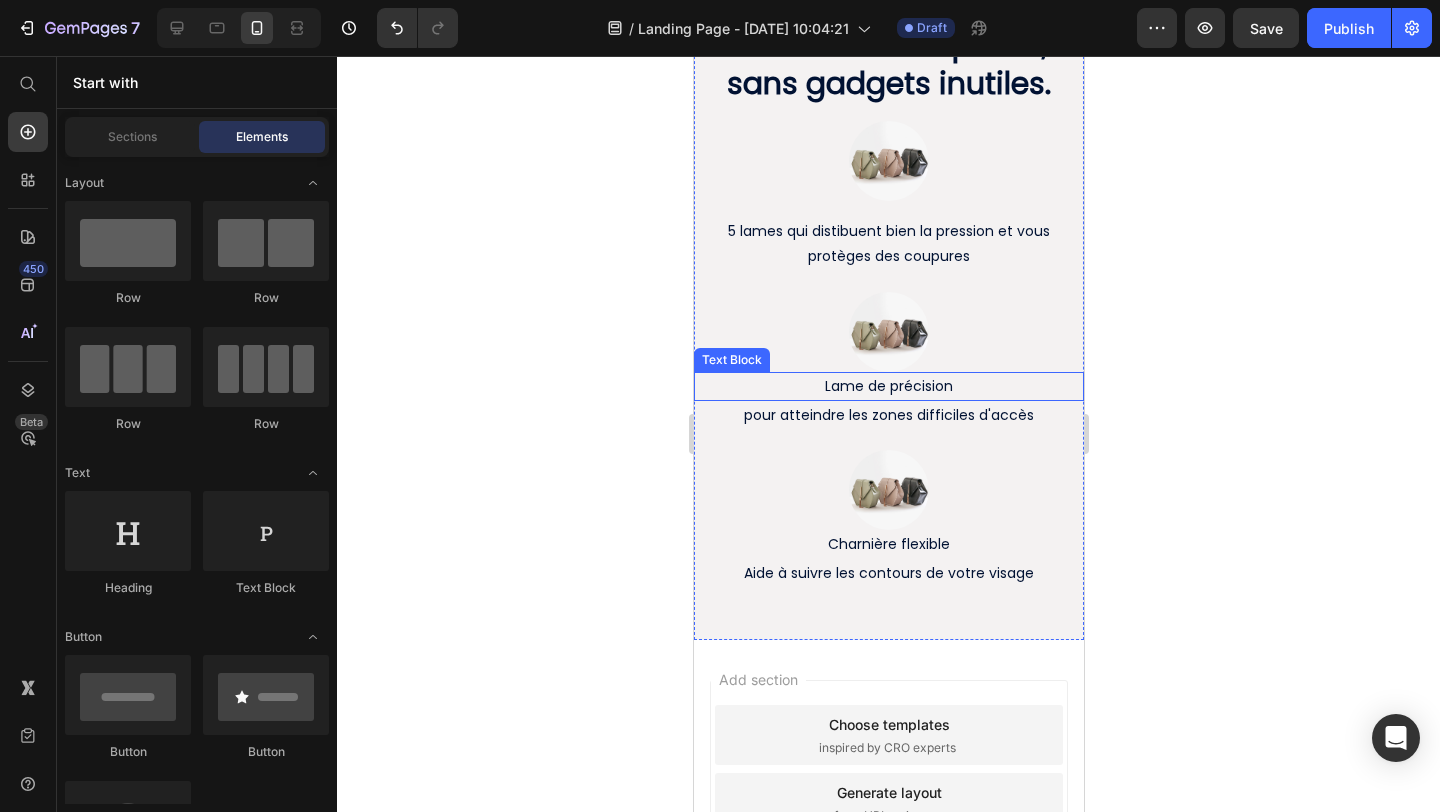 scroll, scrollTop: 2200, scrollLeft: 0, axis: vertical 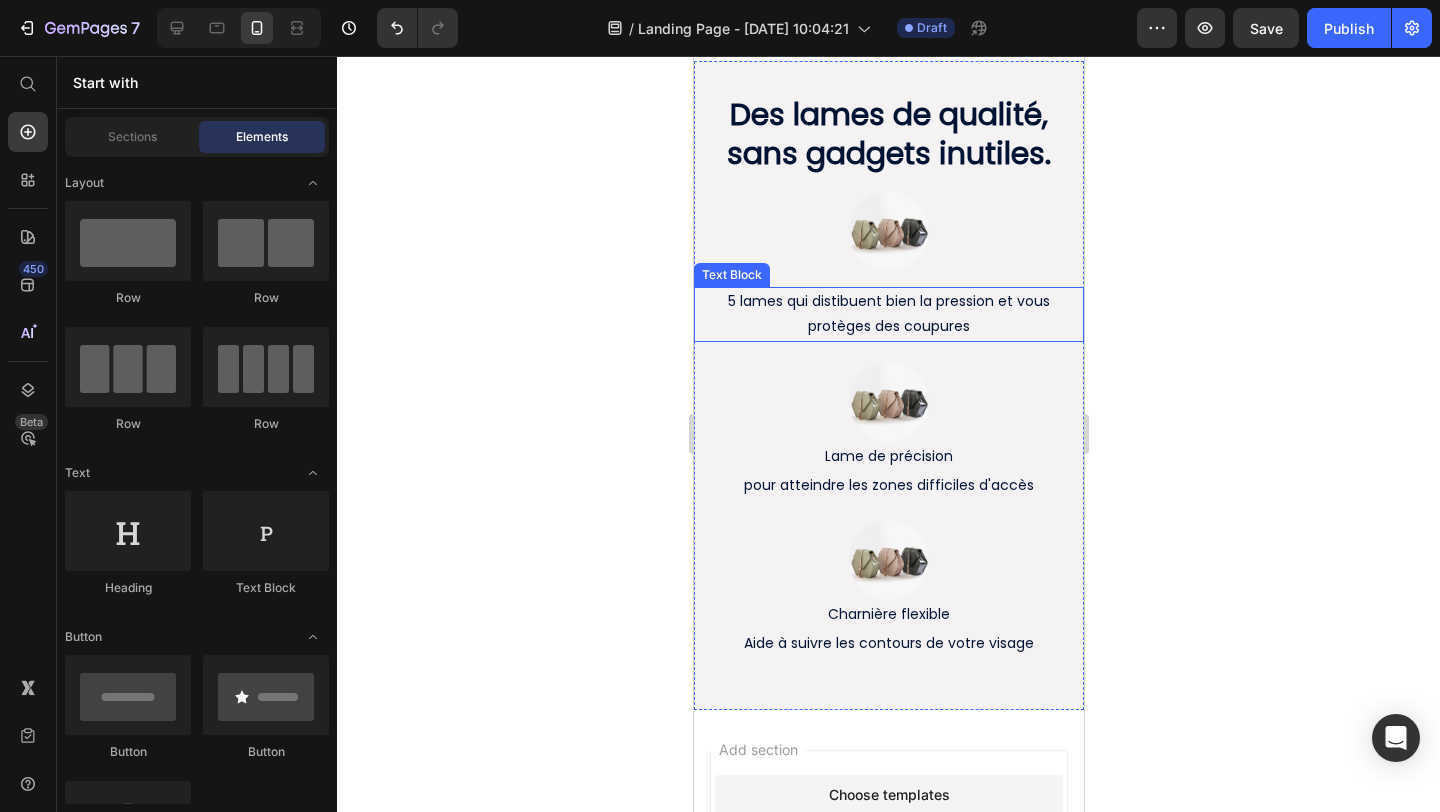 click on "5 lames qui distibuent bien la pression et vous protèges des coupures" at bounding box center (888, 314) 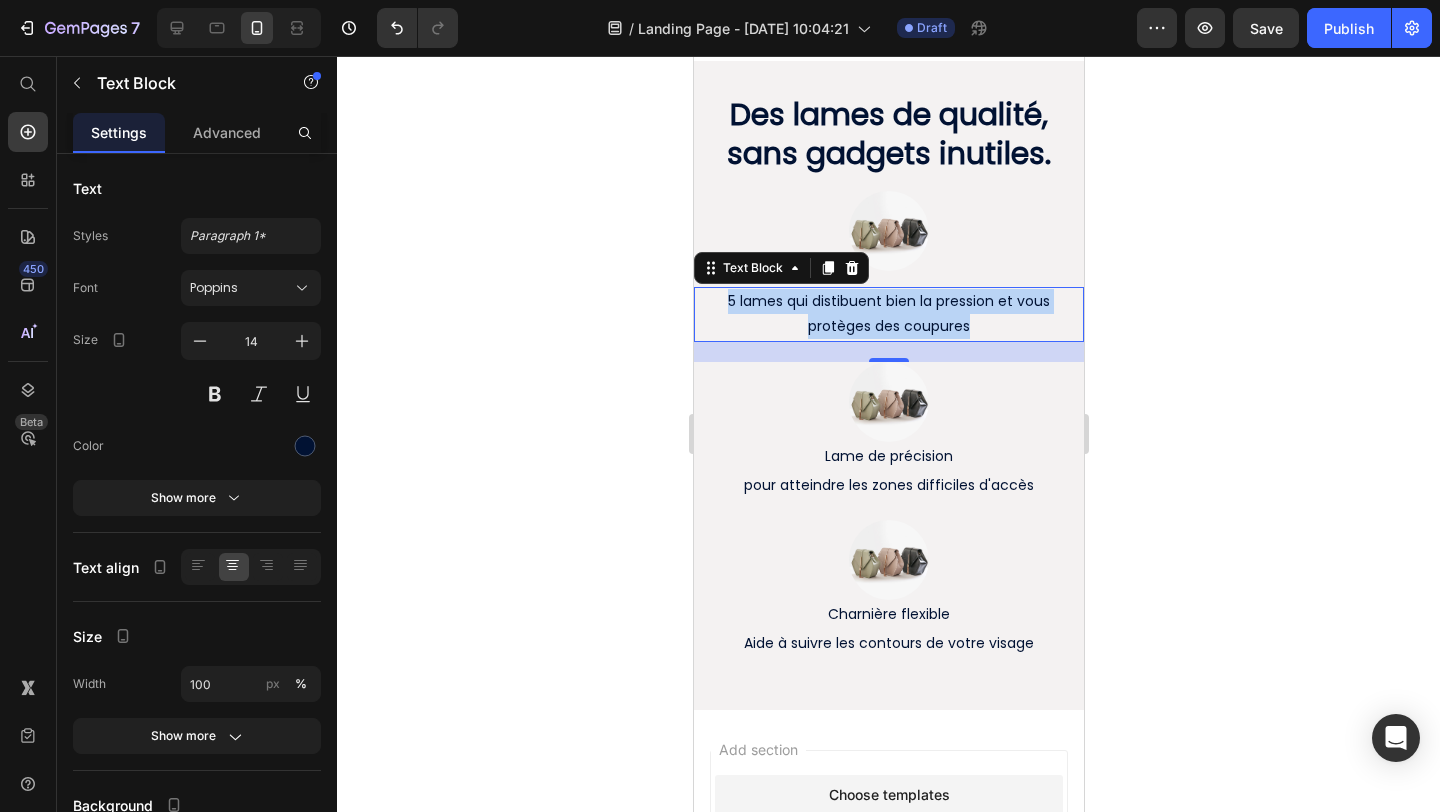 click on "5 lames qui distibuent bien la pression et vous protèges des coupures" at bounding box center (888, 314) 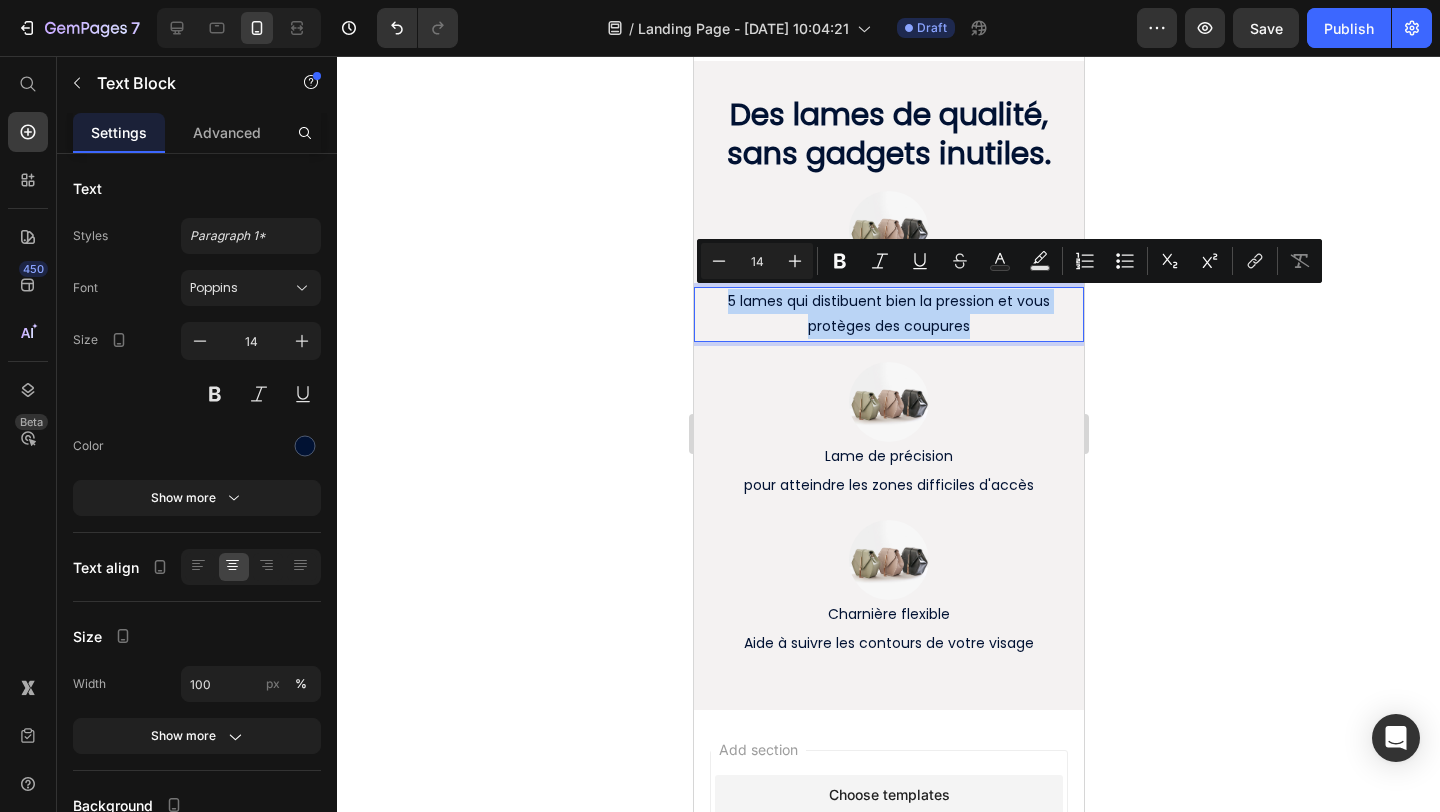 click on "5 lames qui distibuent bien la pression et vous protèges des coupures" at bounding box center (888, 314) 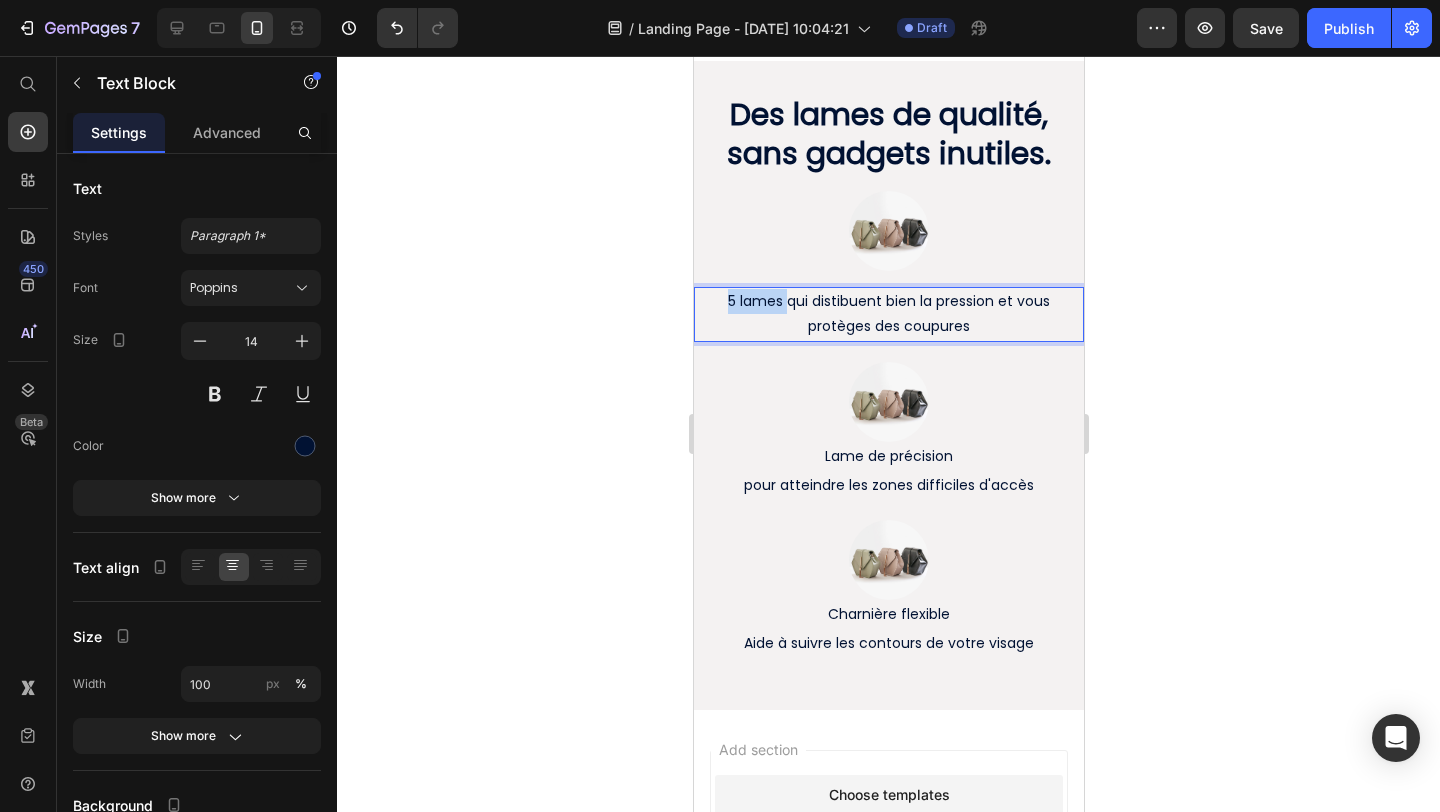 drag, startPoint x: 779, startPoint y: 306, endPoint x: 711, endPoint y: 306, distance: 68 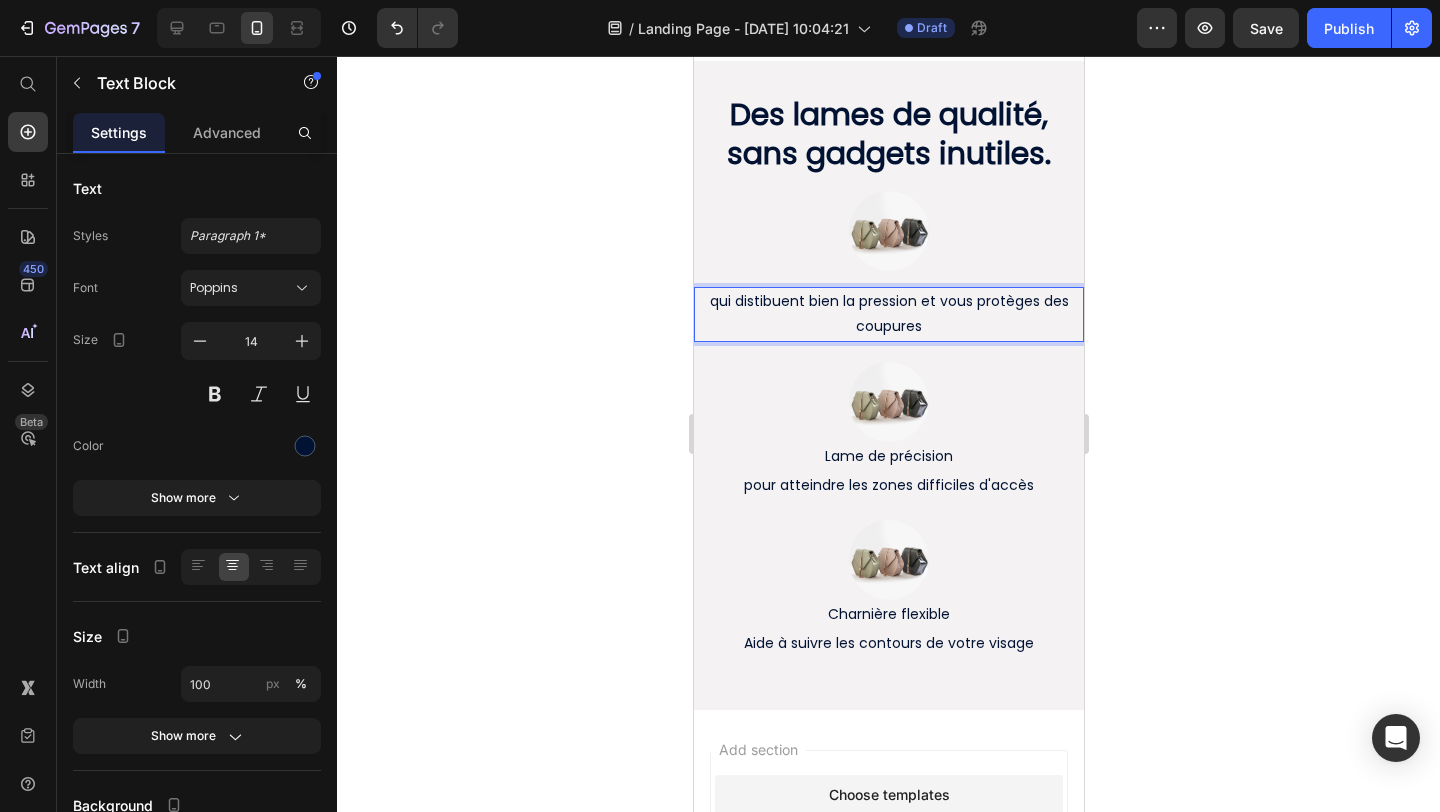 click 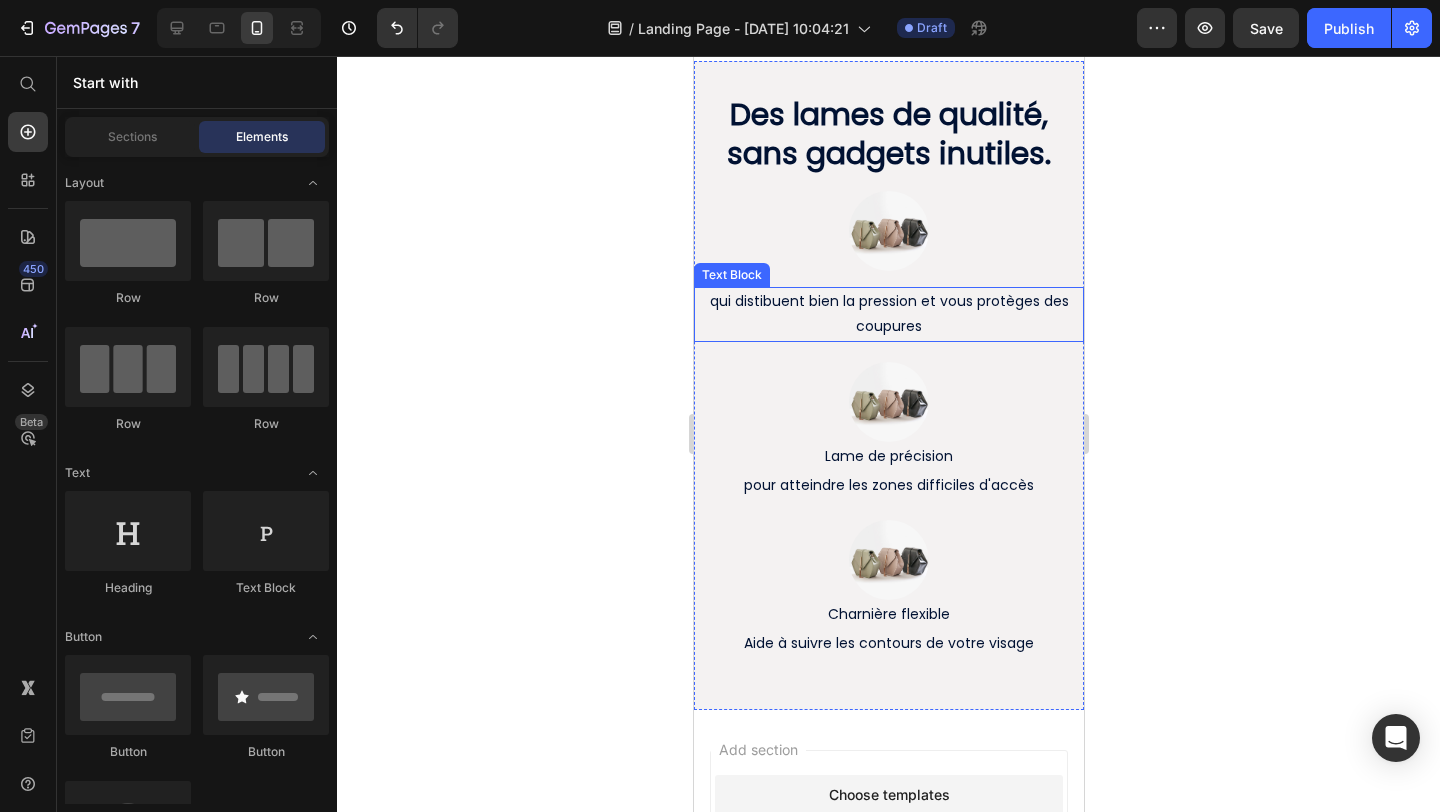 click on "qui distibuent bien la pression et vous protèges des coupures" at bounding box center [888, 314] 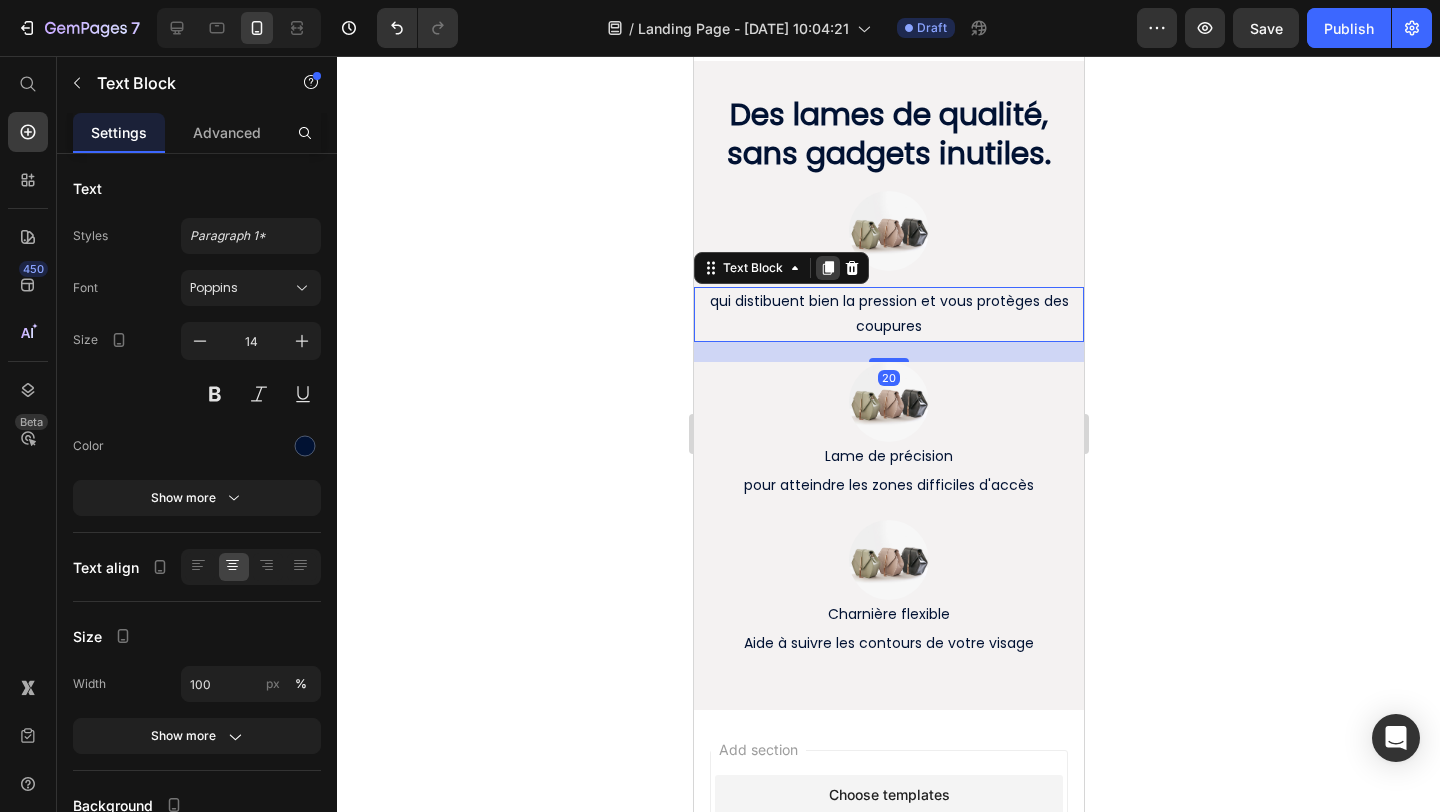 click 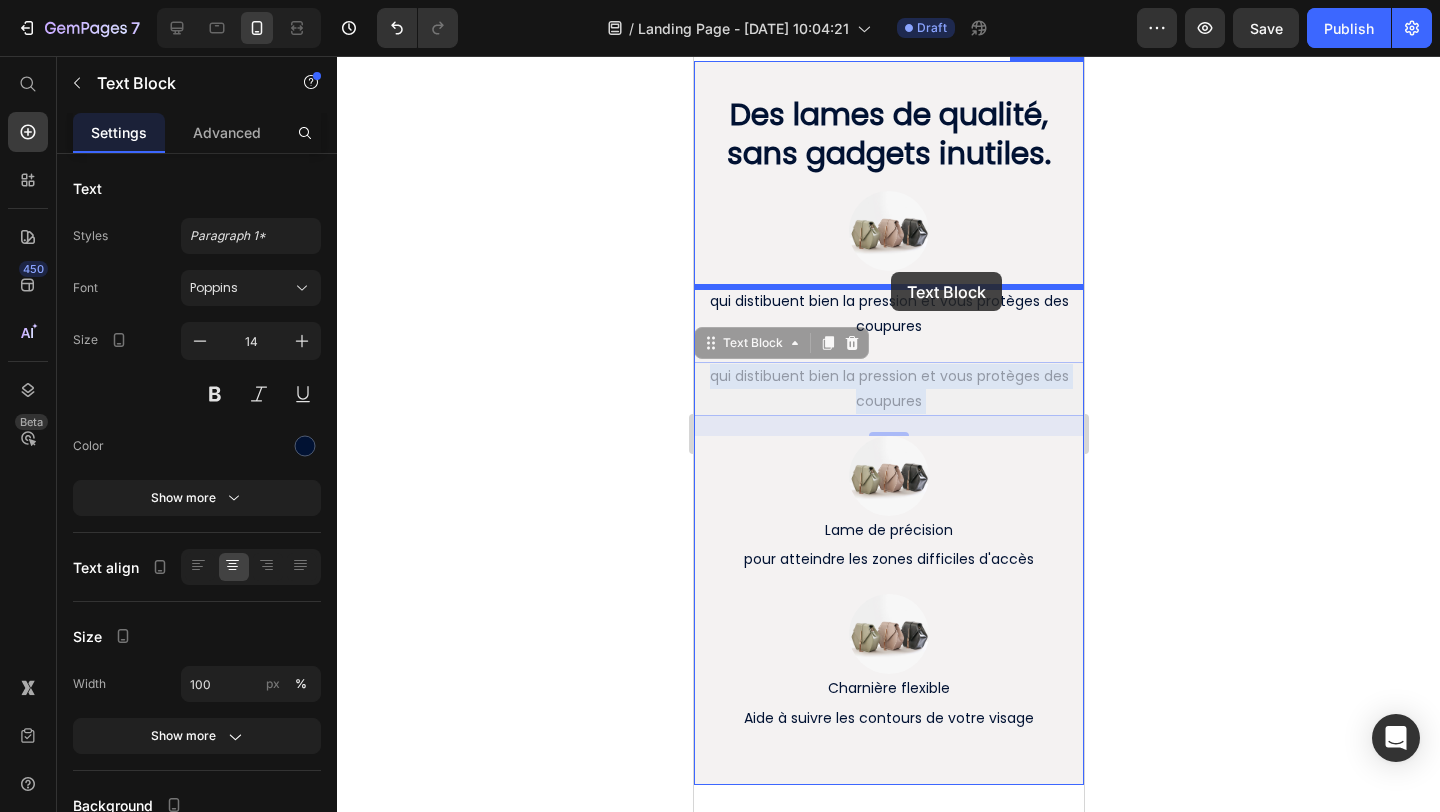 drag, startPoint x: 821, startPoint y: 384, endPoint x: 890, endPoint y: 273, distance: 130.69812 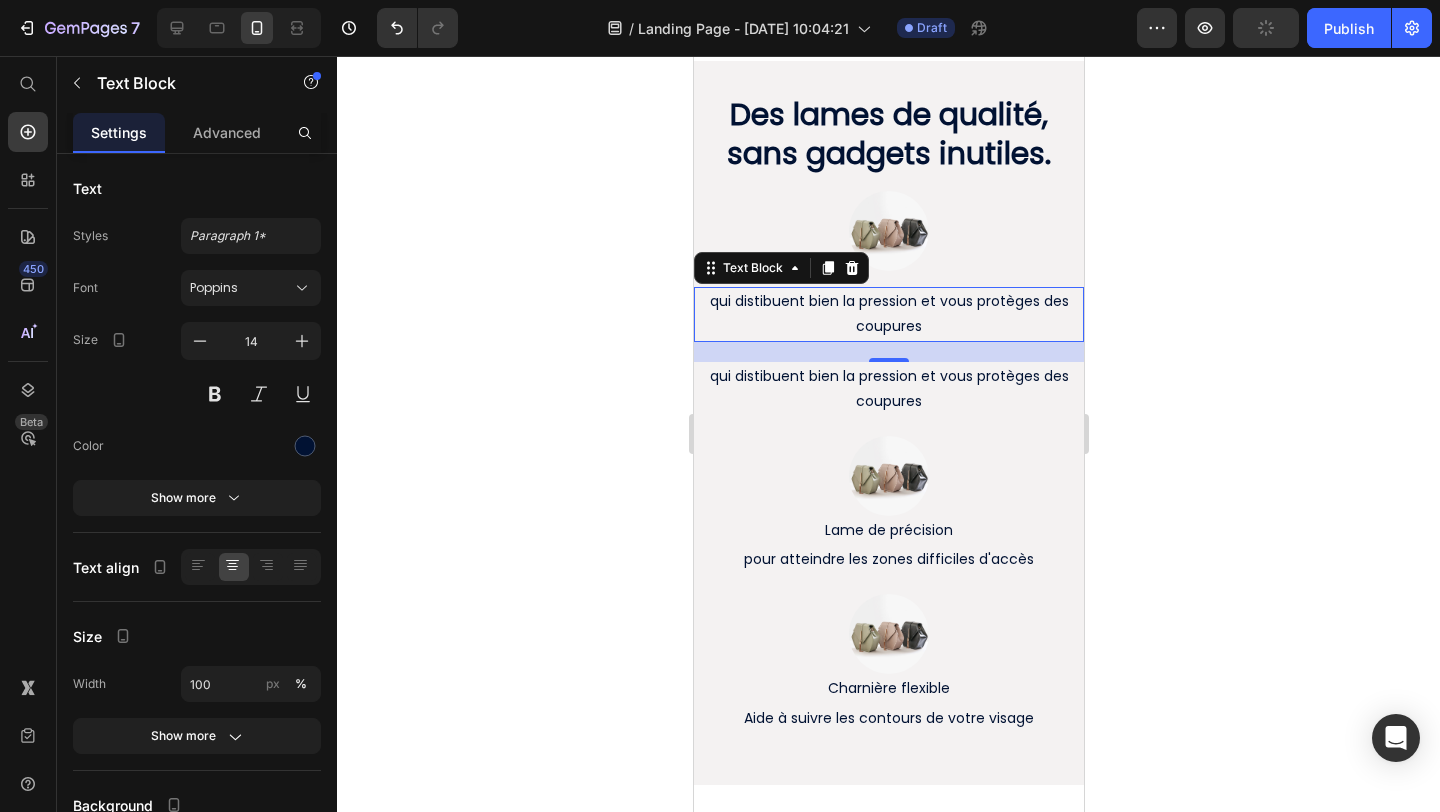 click on "qui distibuent bien la pression et vous protèges des coupures Text Block   20" at bounding box center (888, 314) 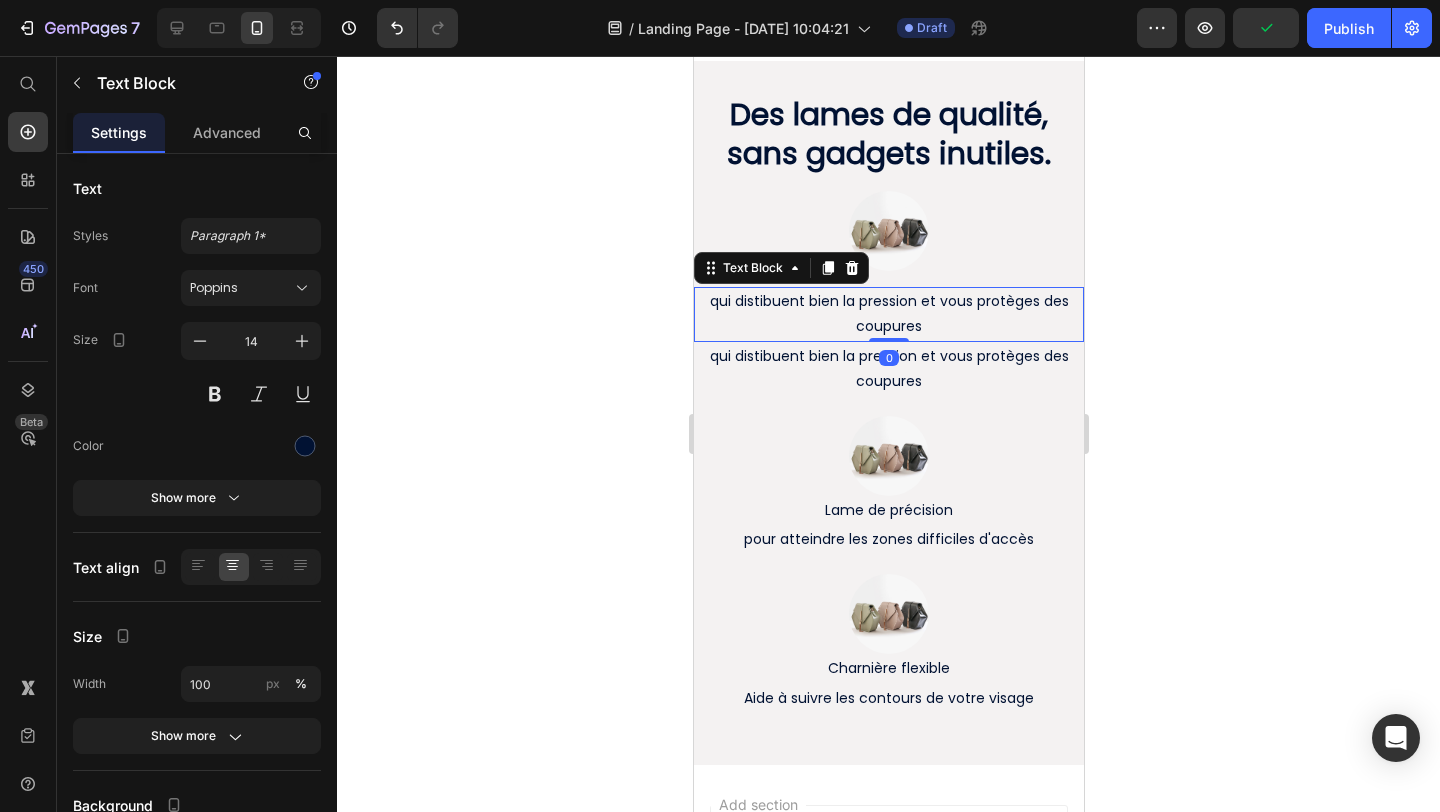 click on "qui distibuent bien la pression et vous protèges des coupures" at bounding box center (888, 314) 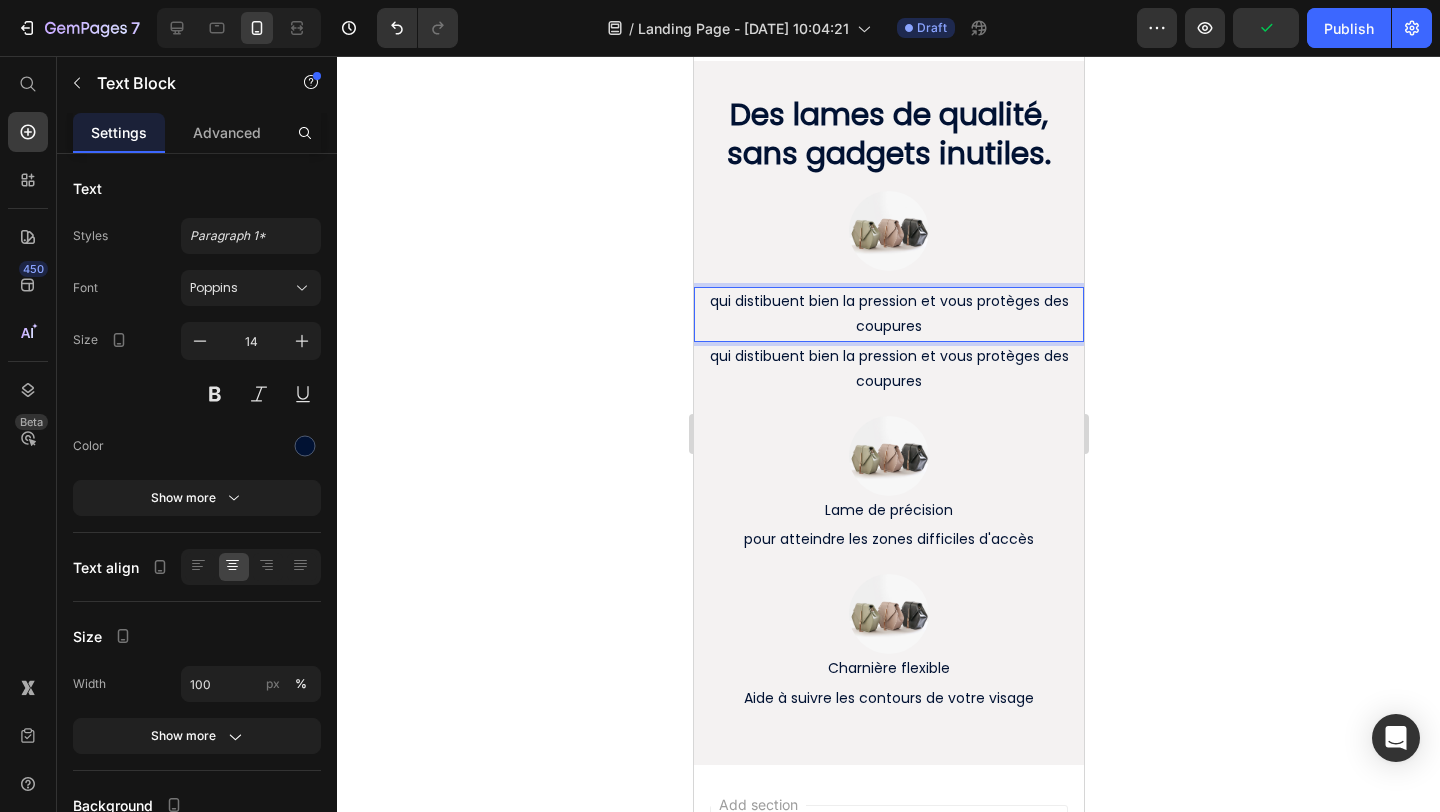 click on "qui distibuent bien la pression et vous protèges des coupures" at bounding box center (888, 314) 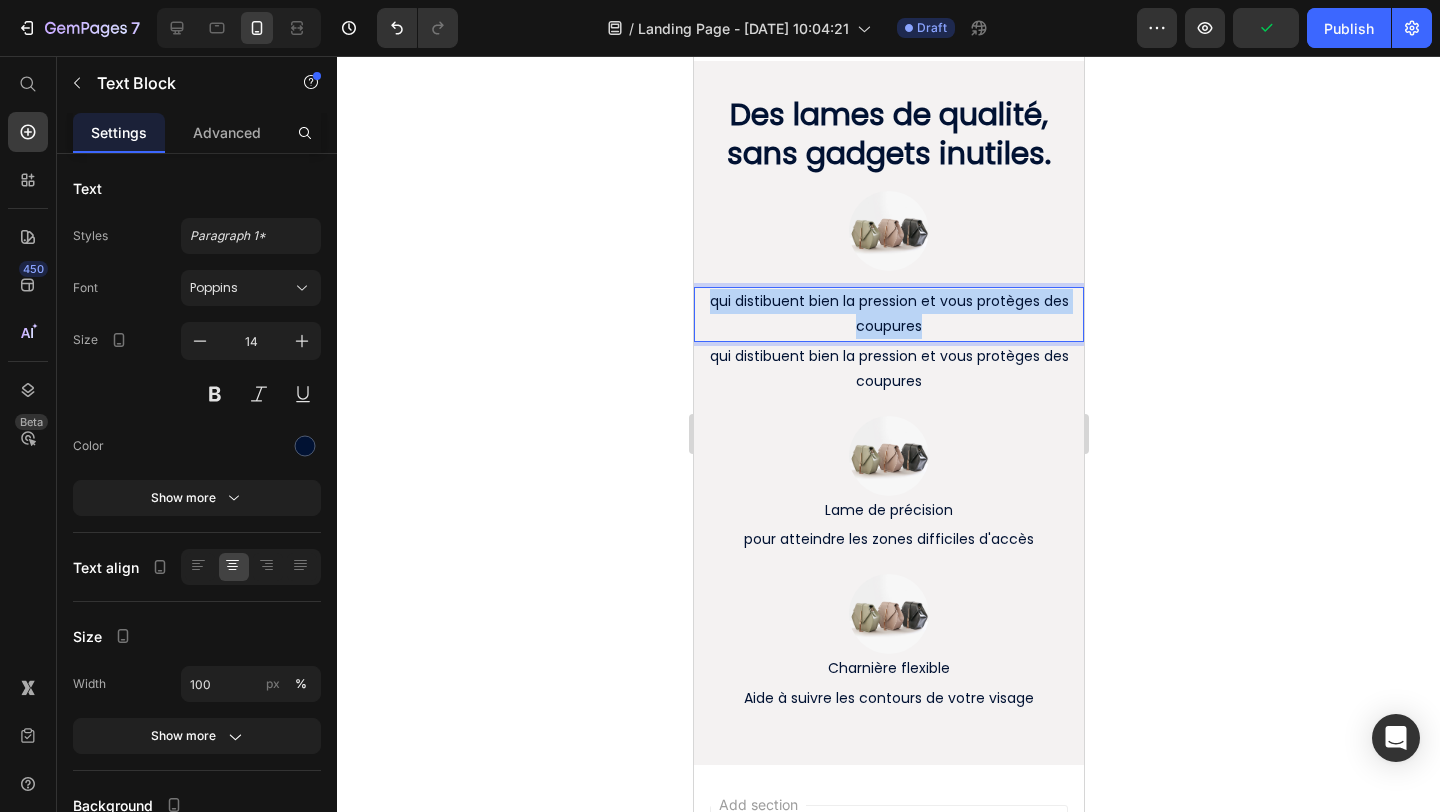 click on "qui distibuent bien la pression et vous protèges des coupures" at bounding box center (888, 314) 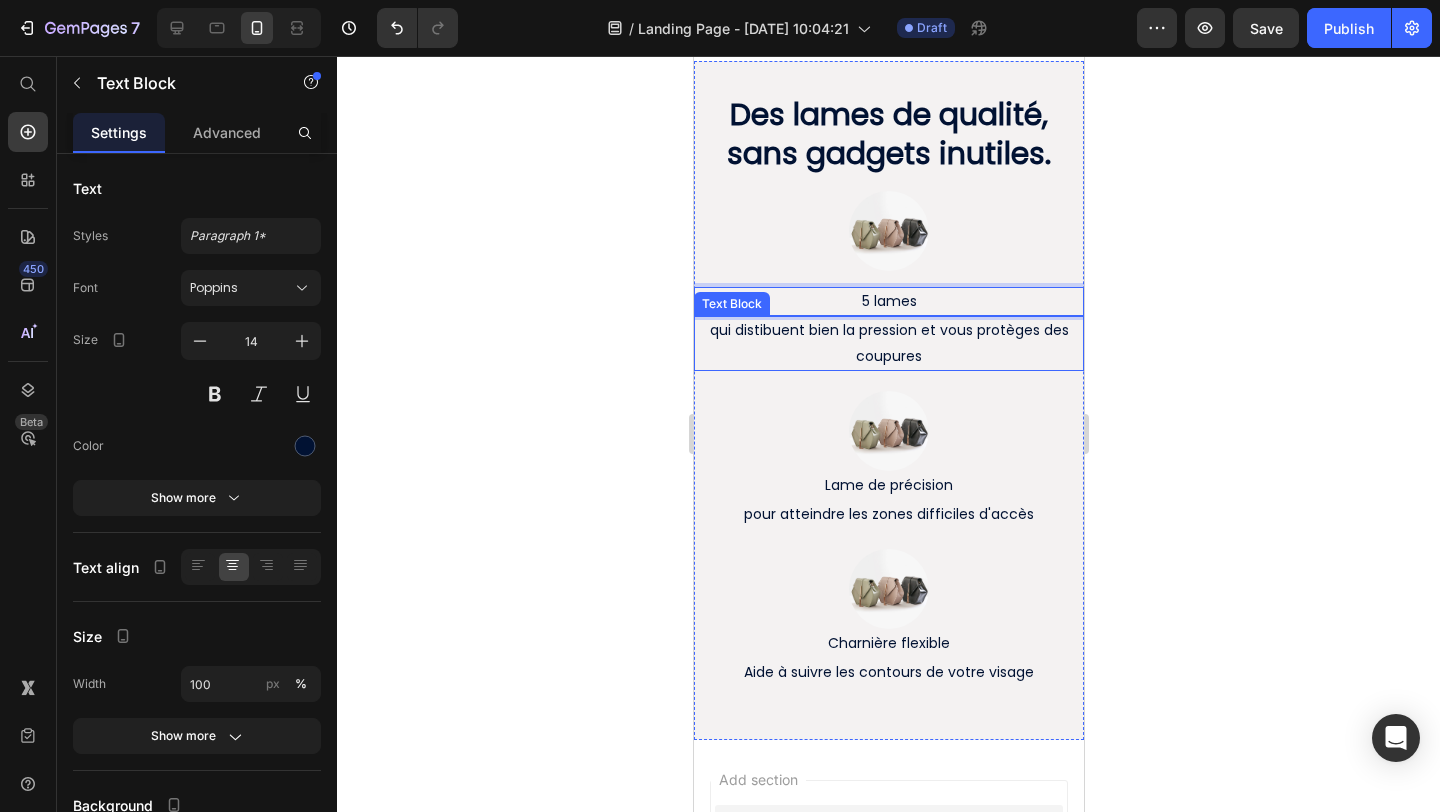click 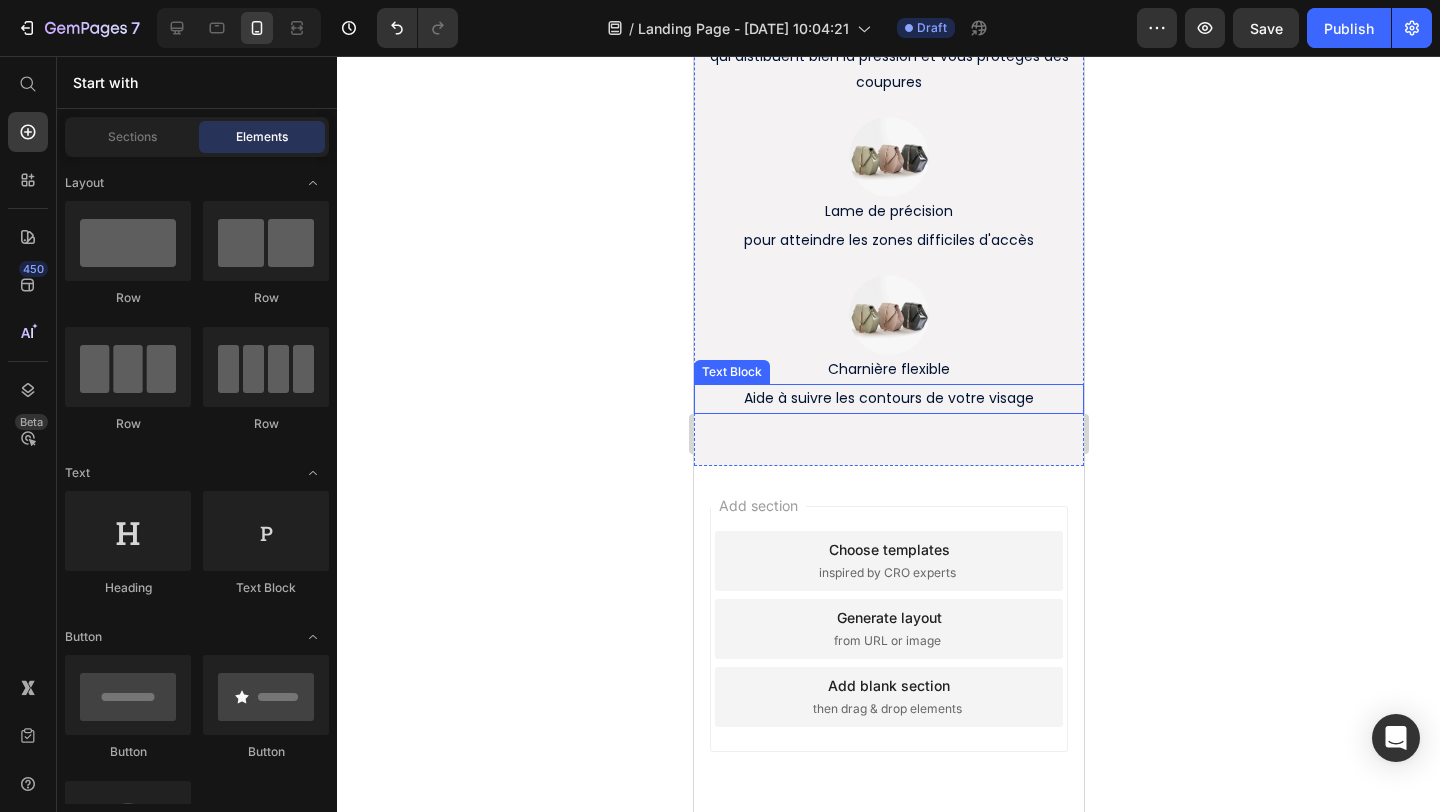 scroll, scrollTop: 2480, scrollLeft: 0, axis: vertical 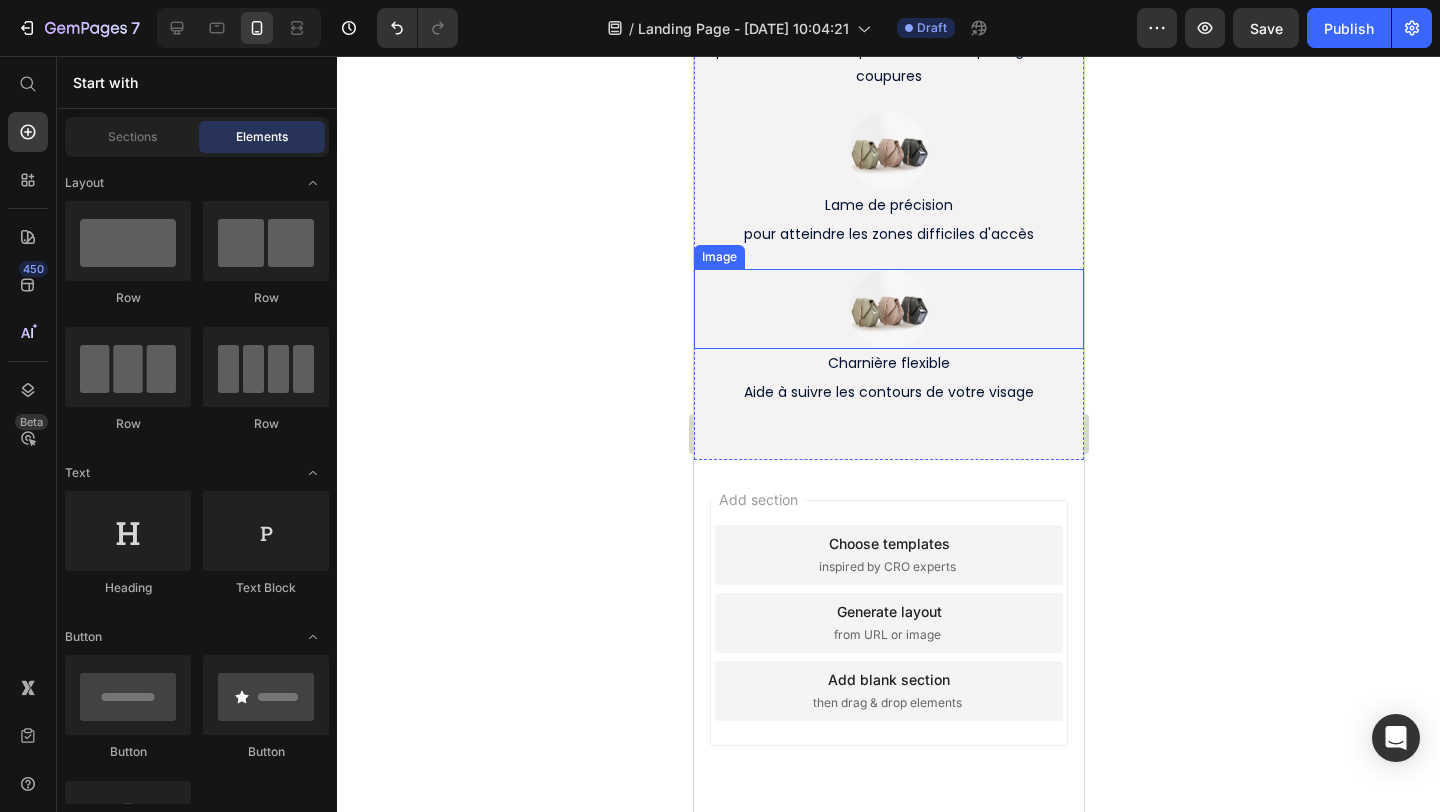 click at bounding box center [888, 309] 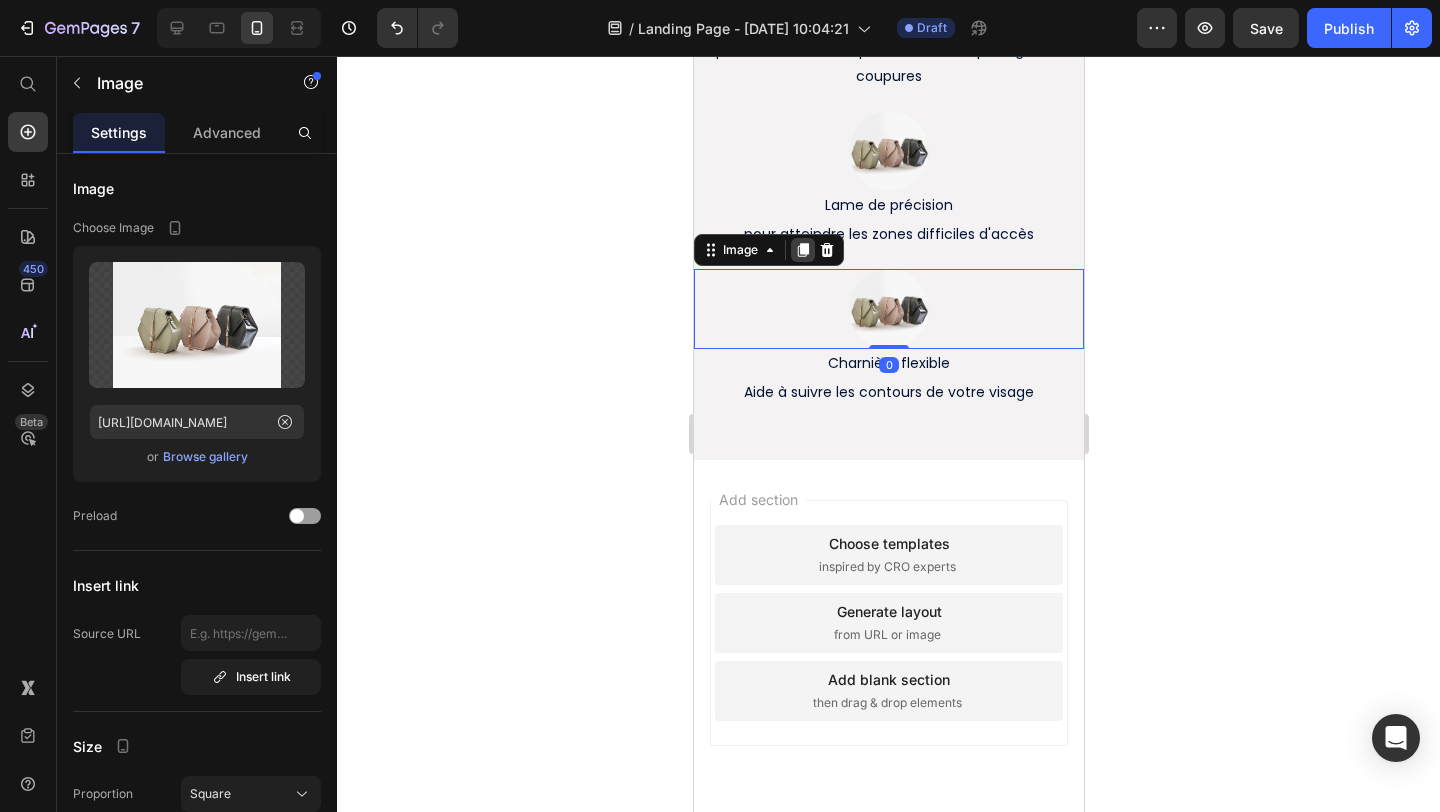 click 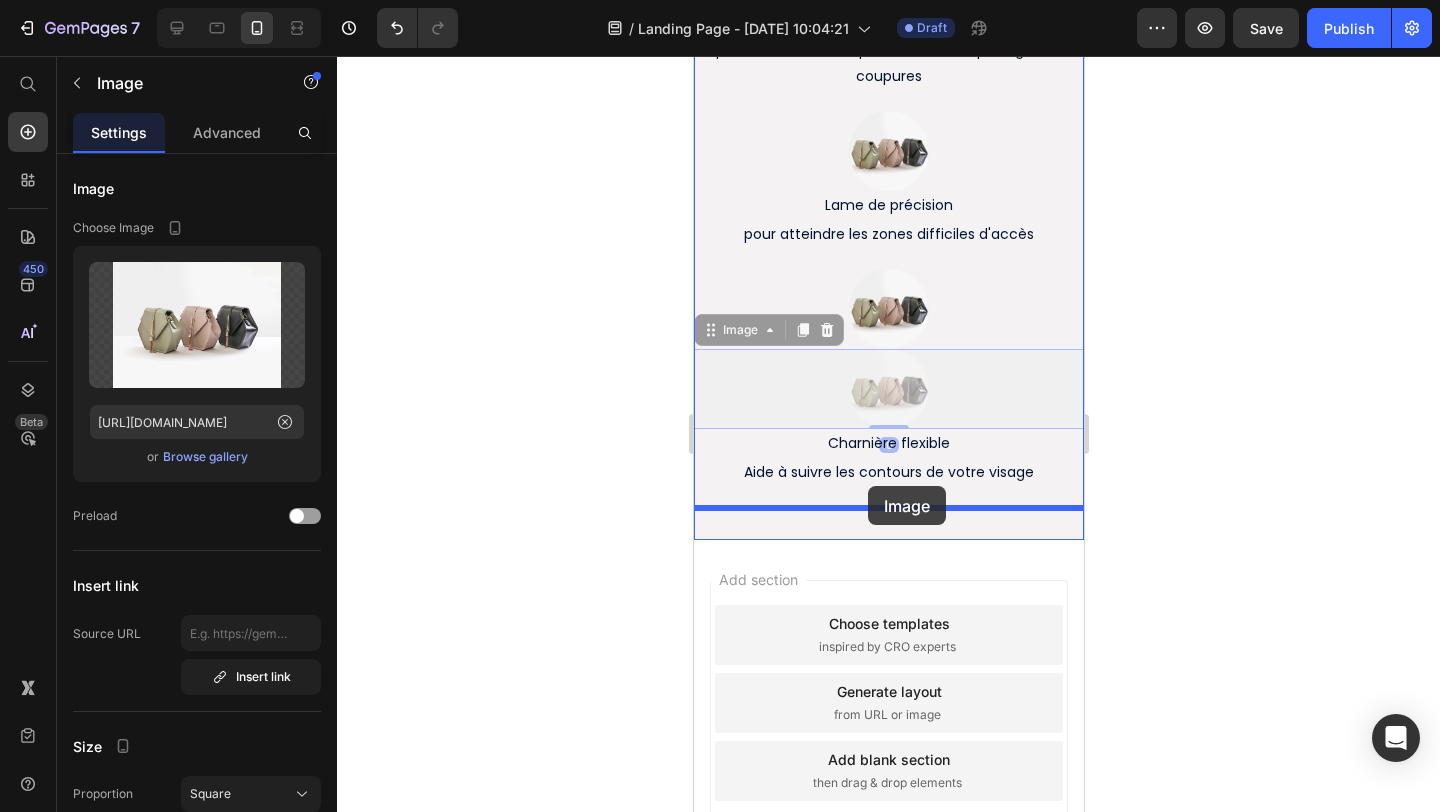 drag, startPoint x: 711, startPoint y: 330, endPoint x: 867, endPoint y: 486, distance: 220.61731 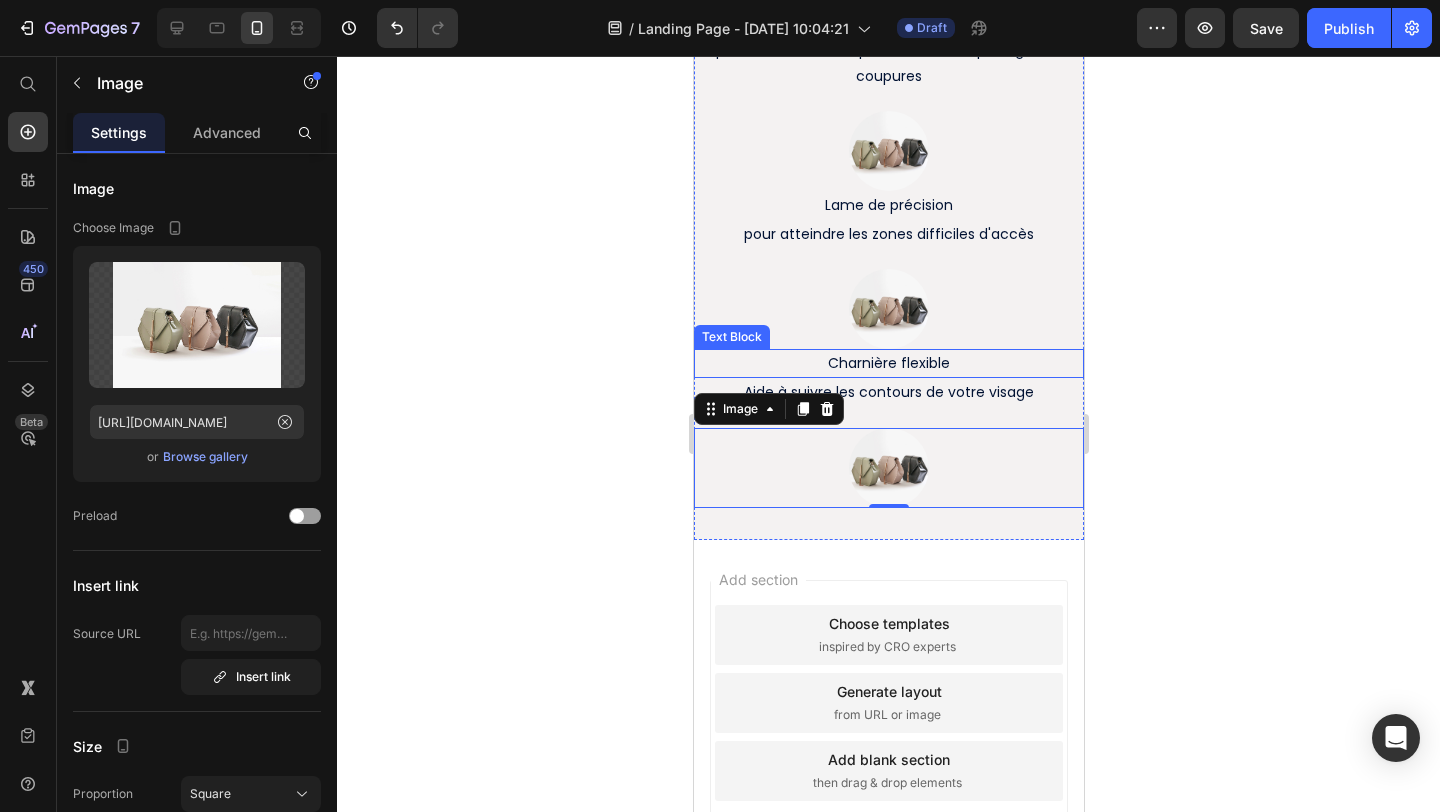 click on "Charnière flexible" at bounding box center (888, 363) 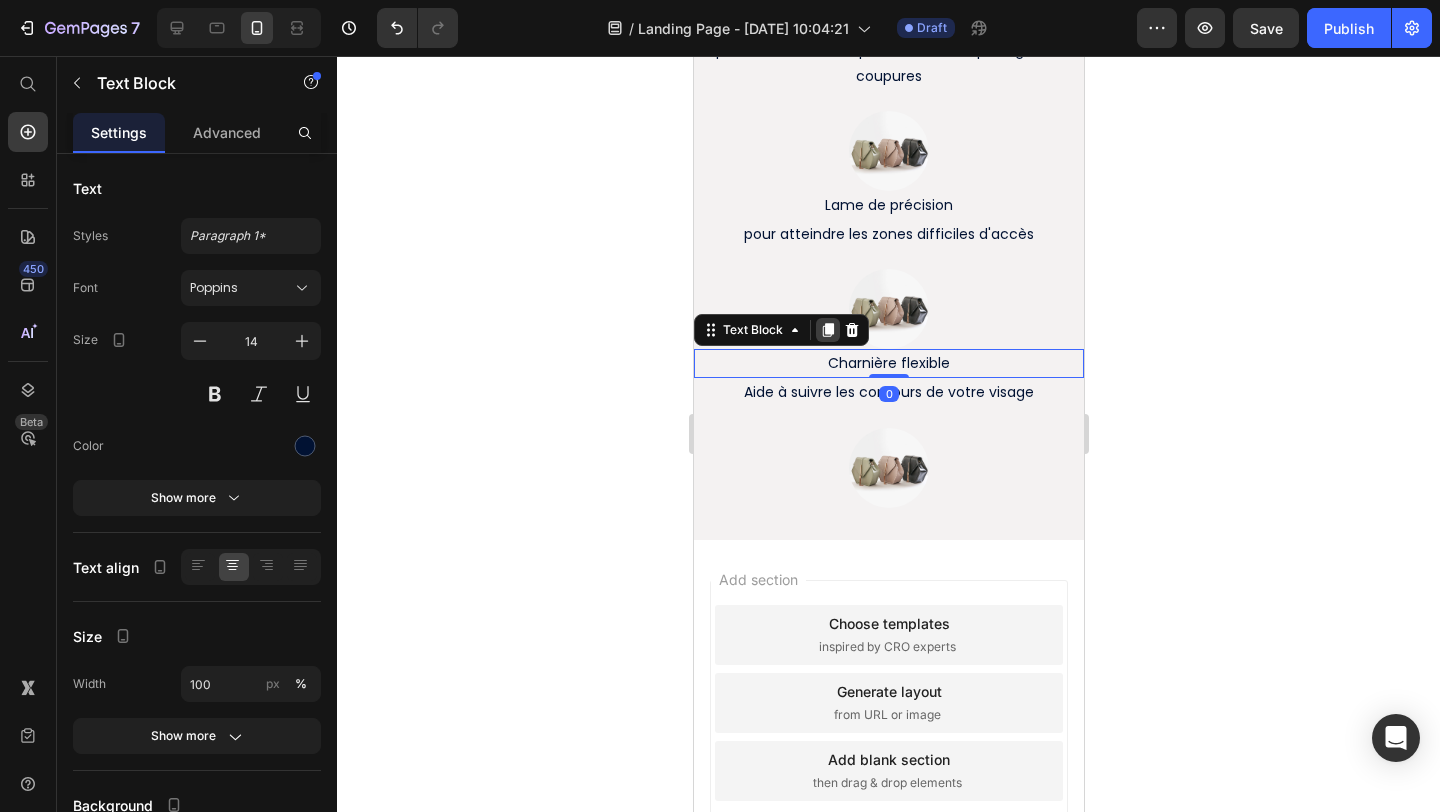 click 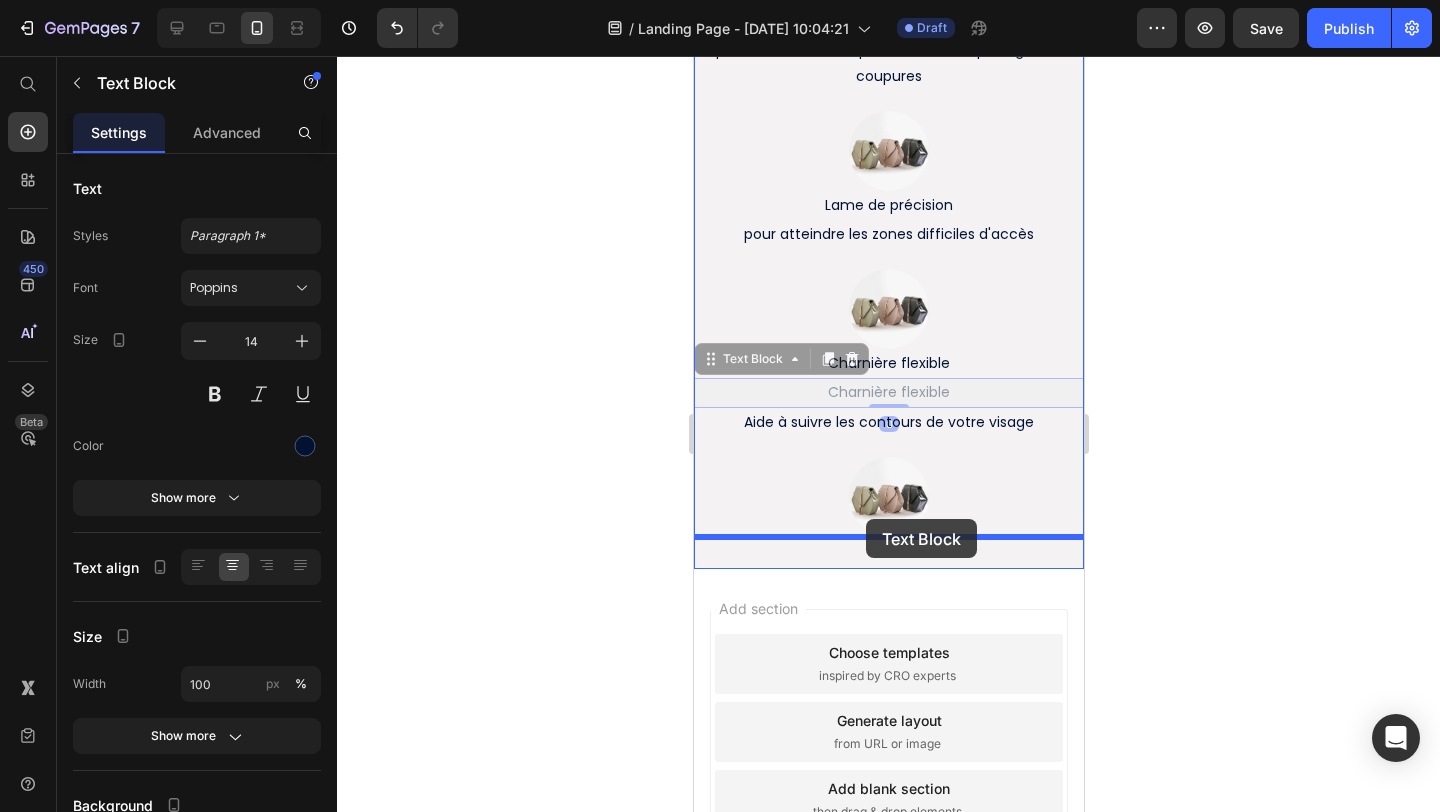 drag, startPoint x: 729, startPoint y: 359, endPoint x: 865, endPoint y: 519, distance: 209.99048 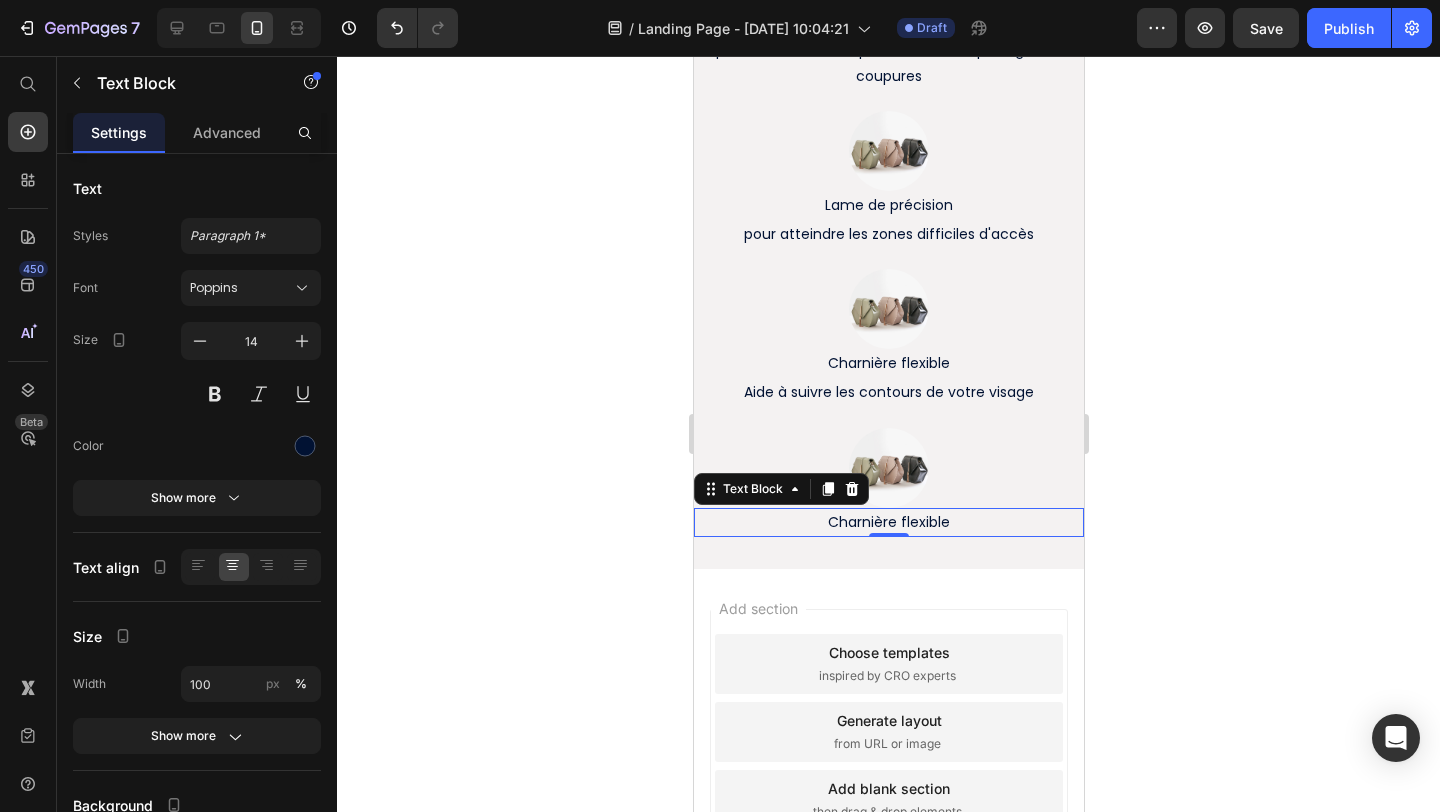 click on "Charnière flexible" at bounding box center [888, 522] 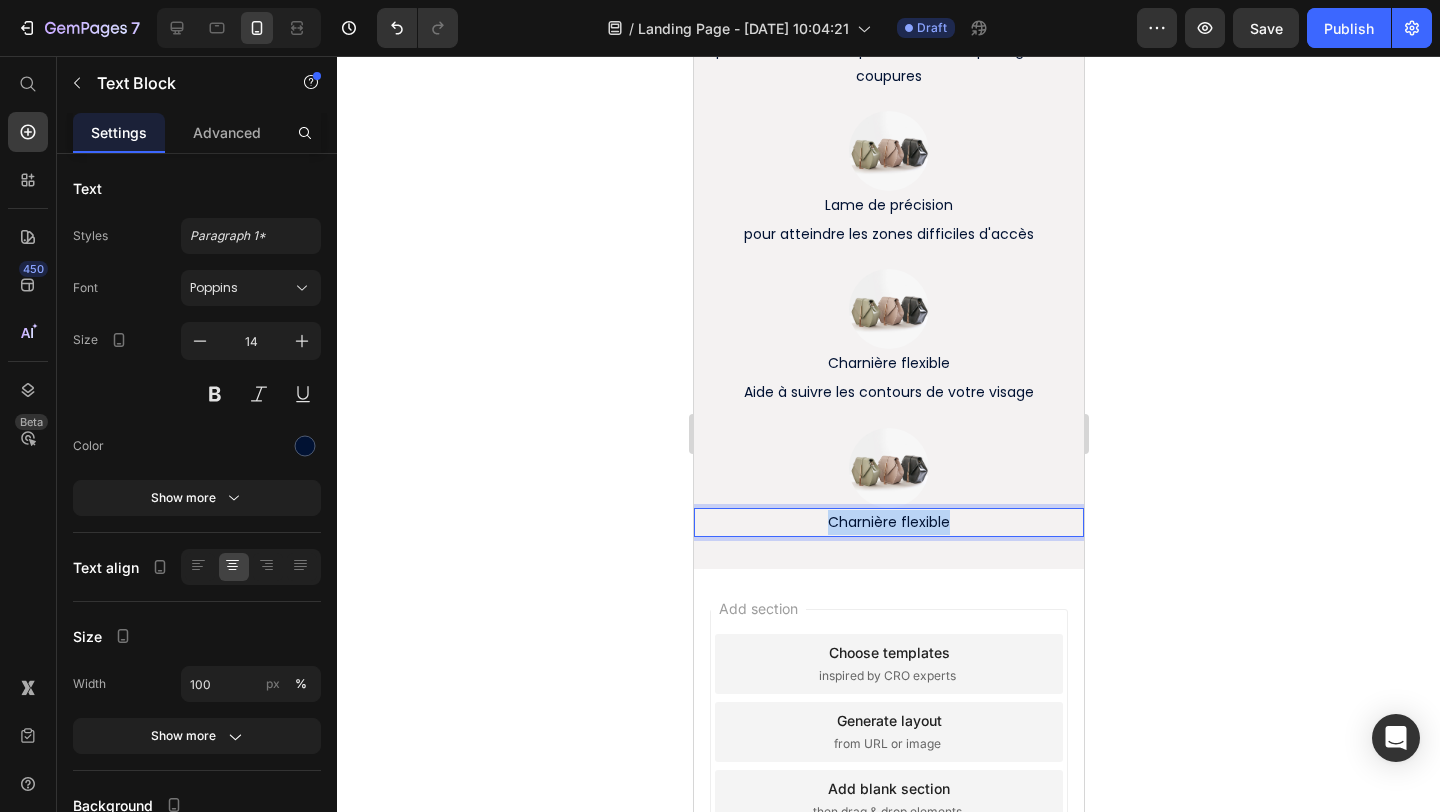 click on "Charnière flexible" at bounding box center [888, 522] 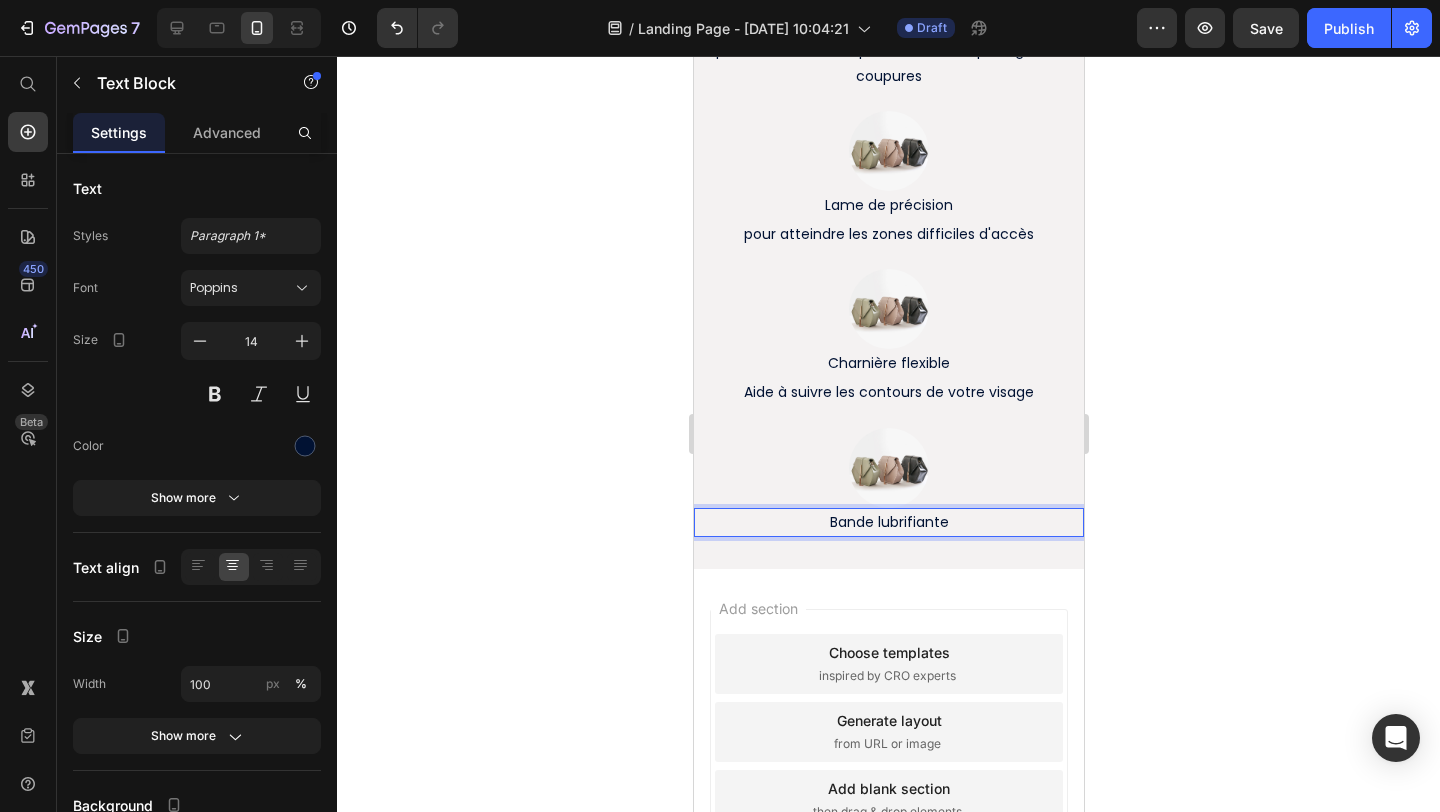 click 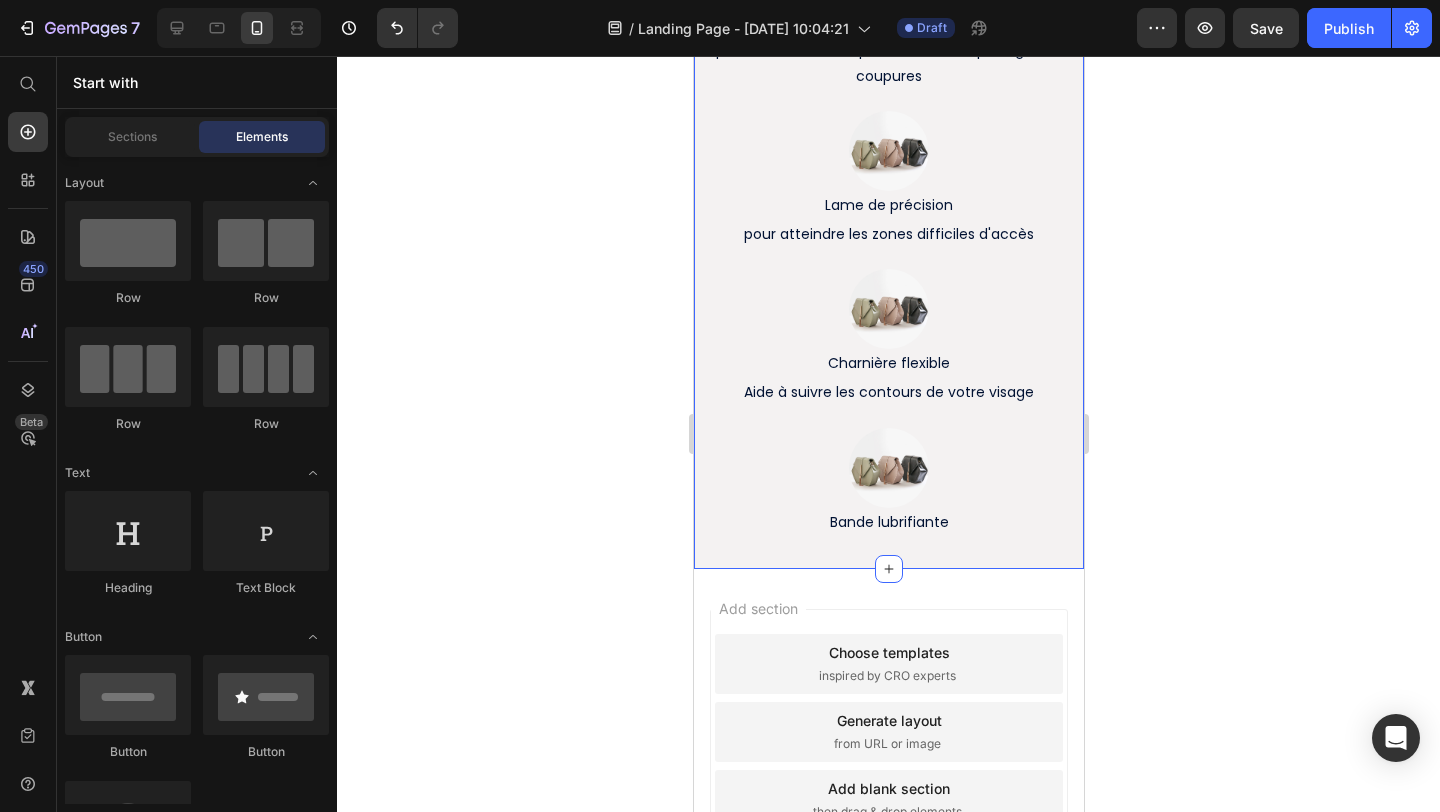 click on "Aide à suivre les contours de votre visage" at bounding box center [888, 392] 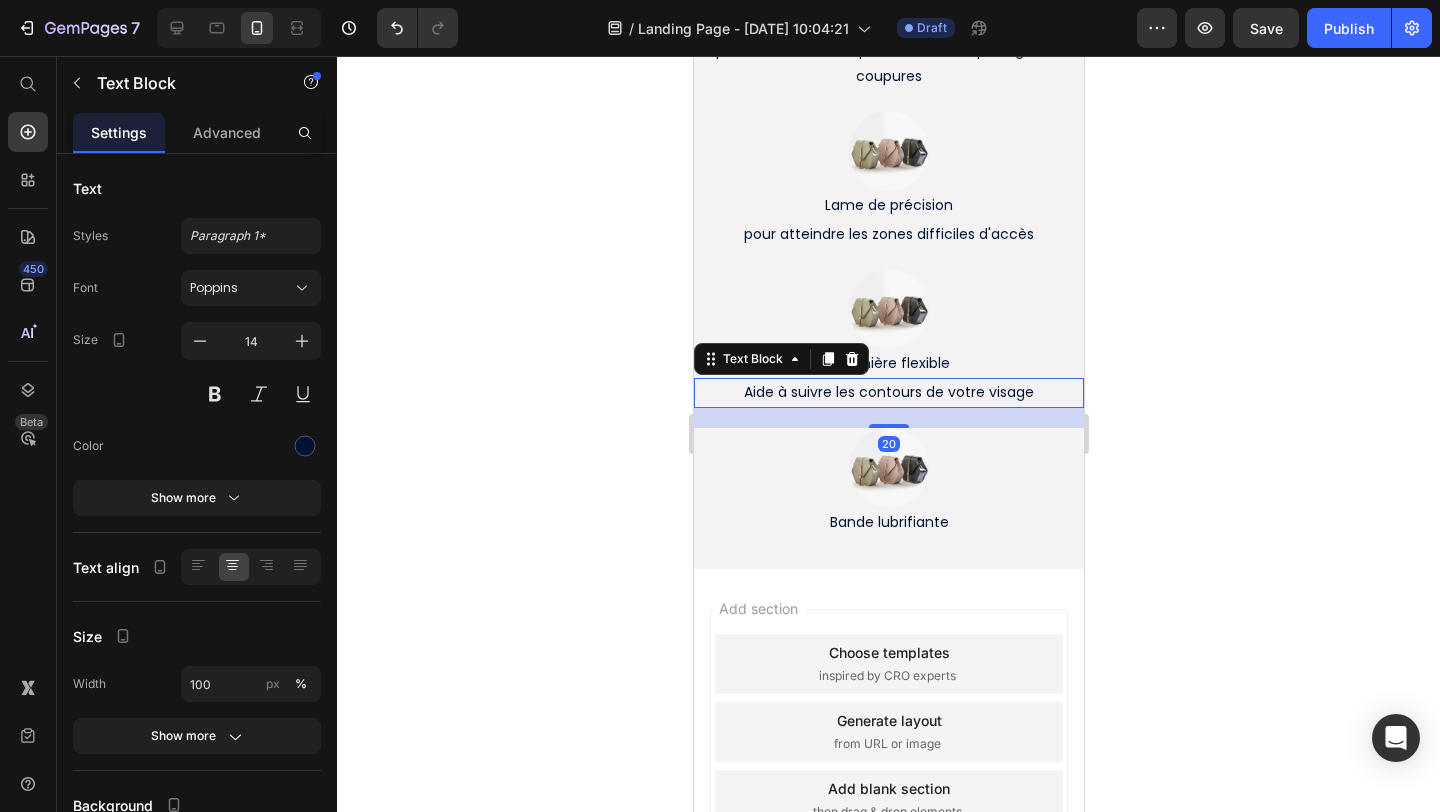 click 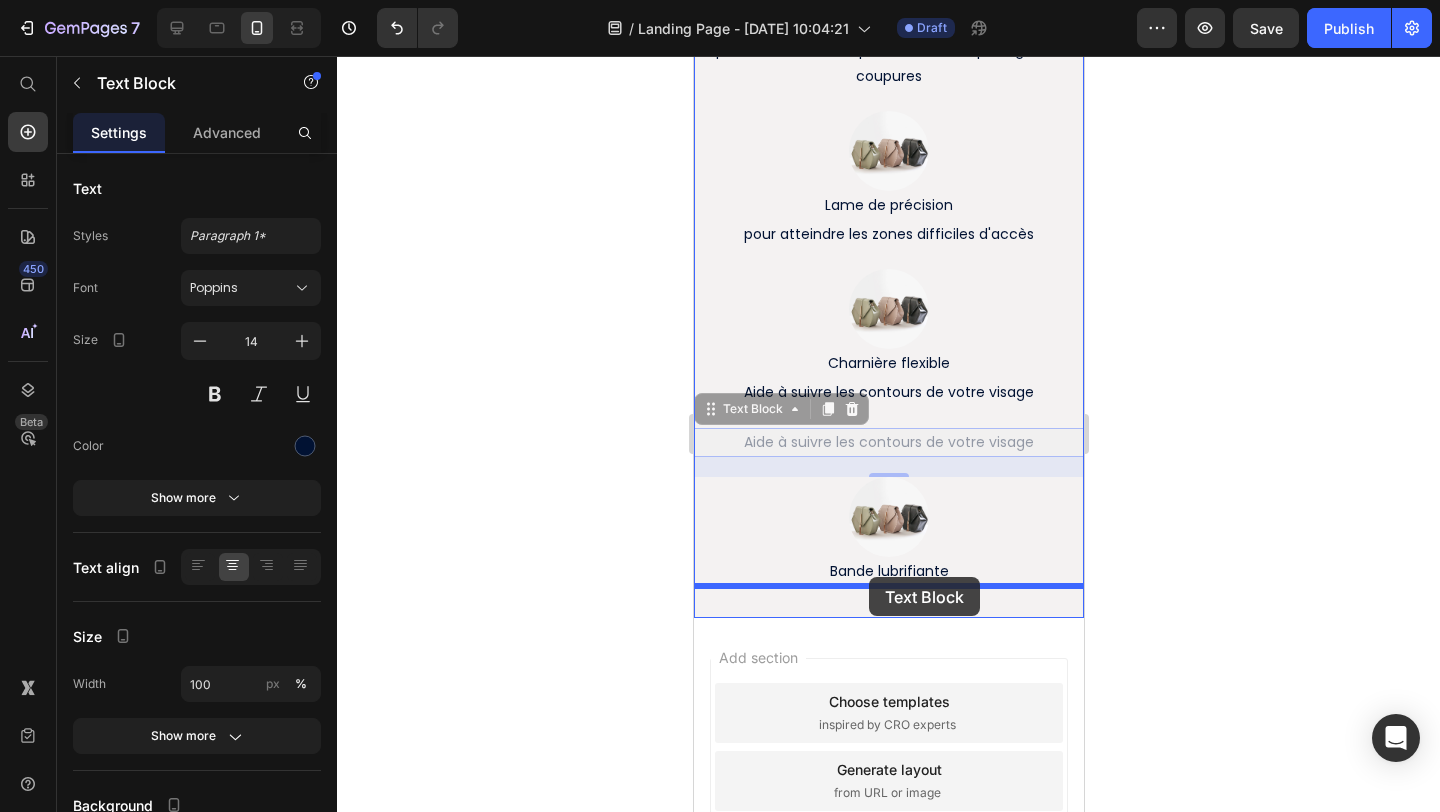 drag, startPoint x: 716, startPoint y: 411, endPoint x: 868, endPoint y: 577, distance: 225.07776 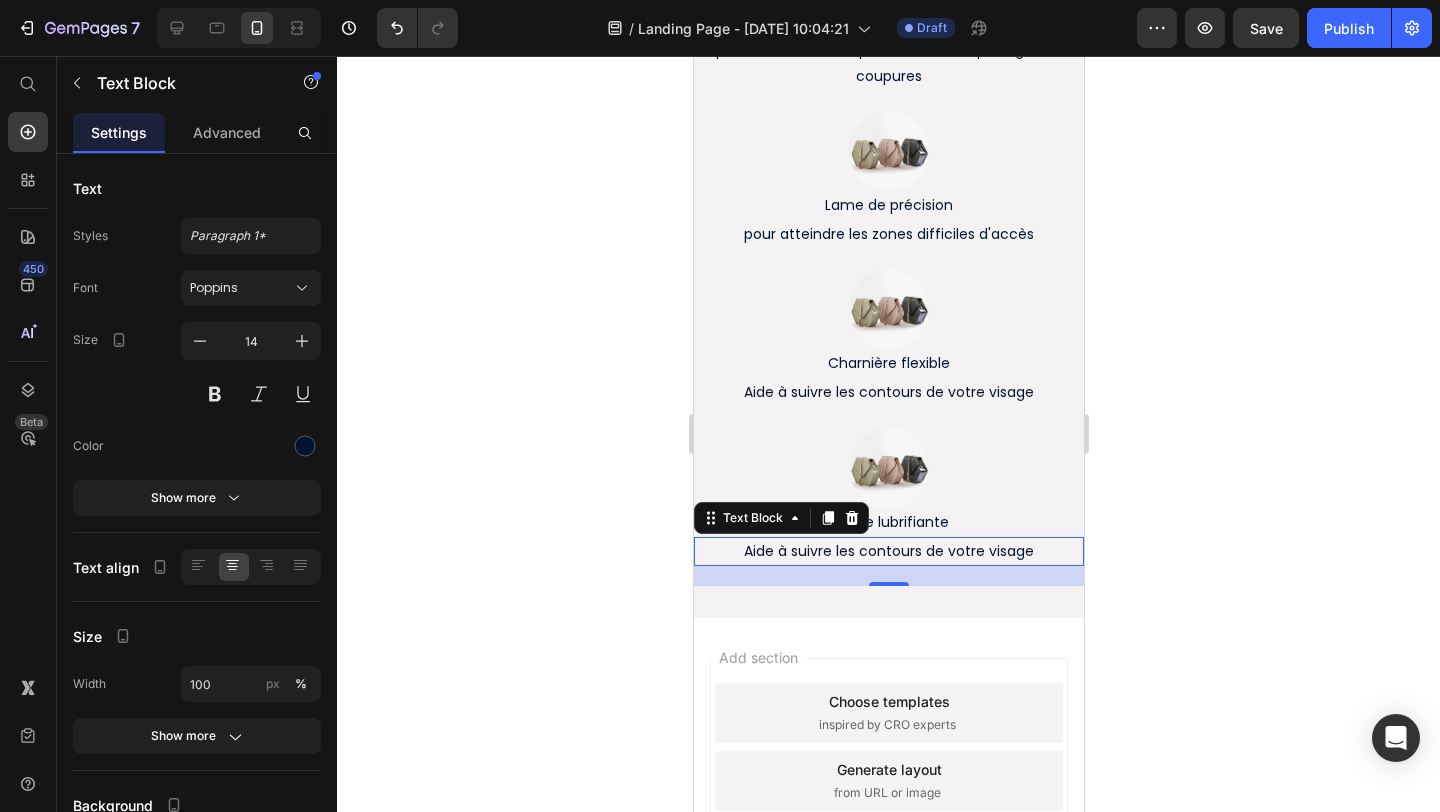 click on "Aide à suivre les contours de votre visage" at bounding box center [888, 551] 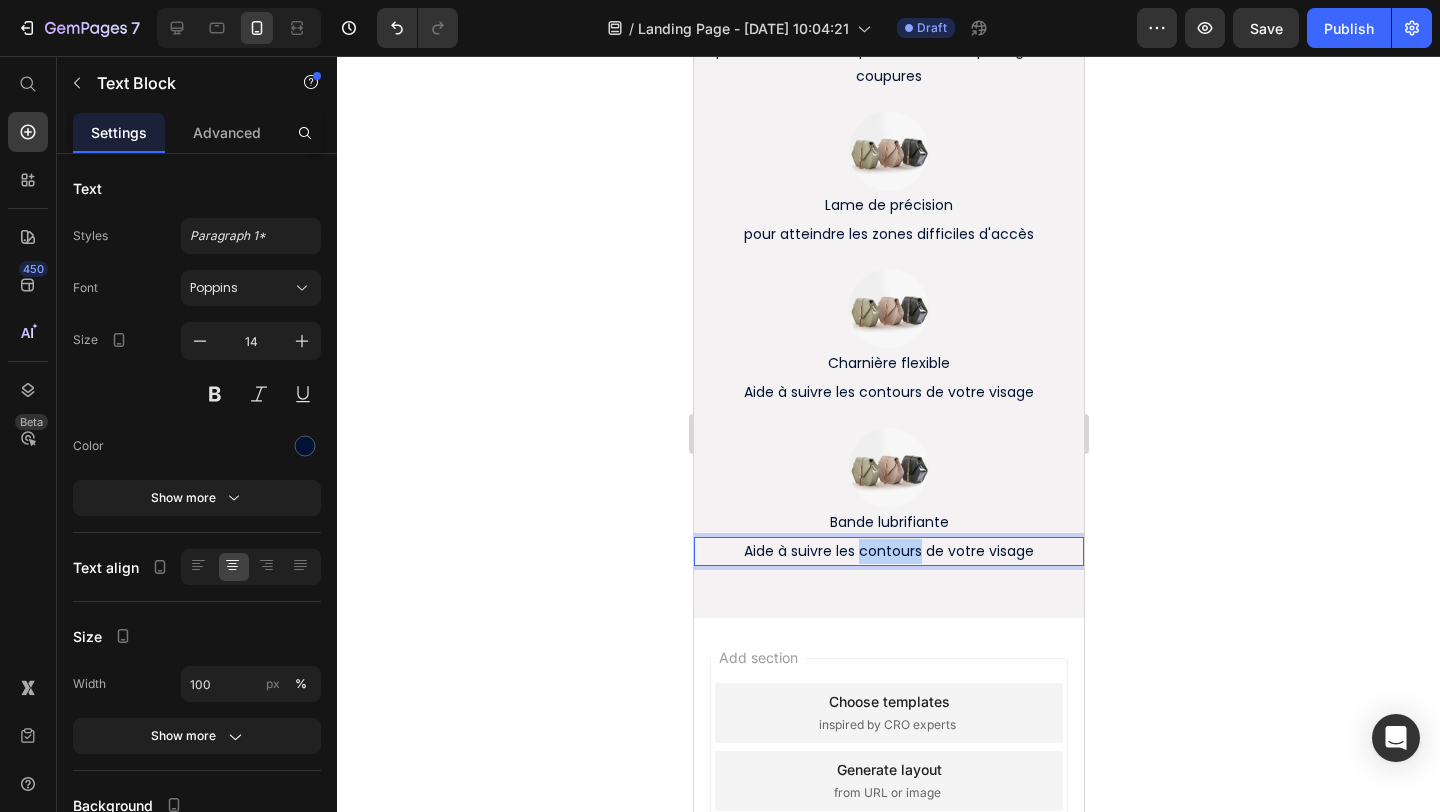 click on "Aide à suivre les contours de votre visage" at bounding box center [888, 551] 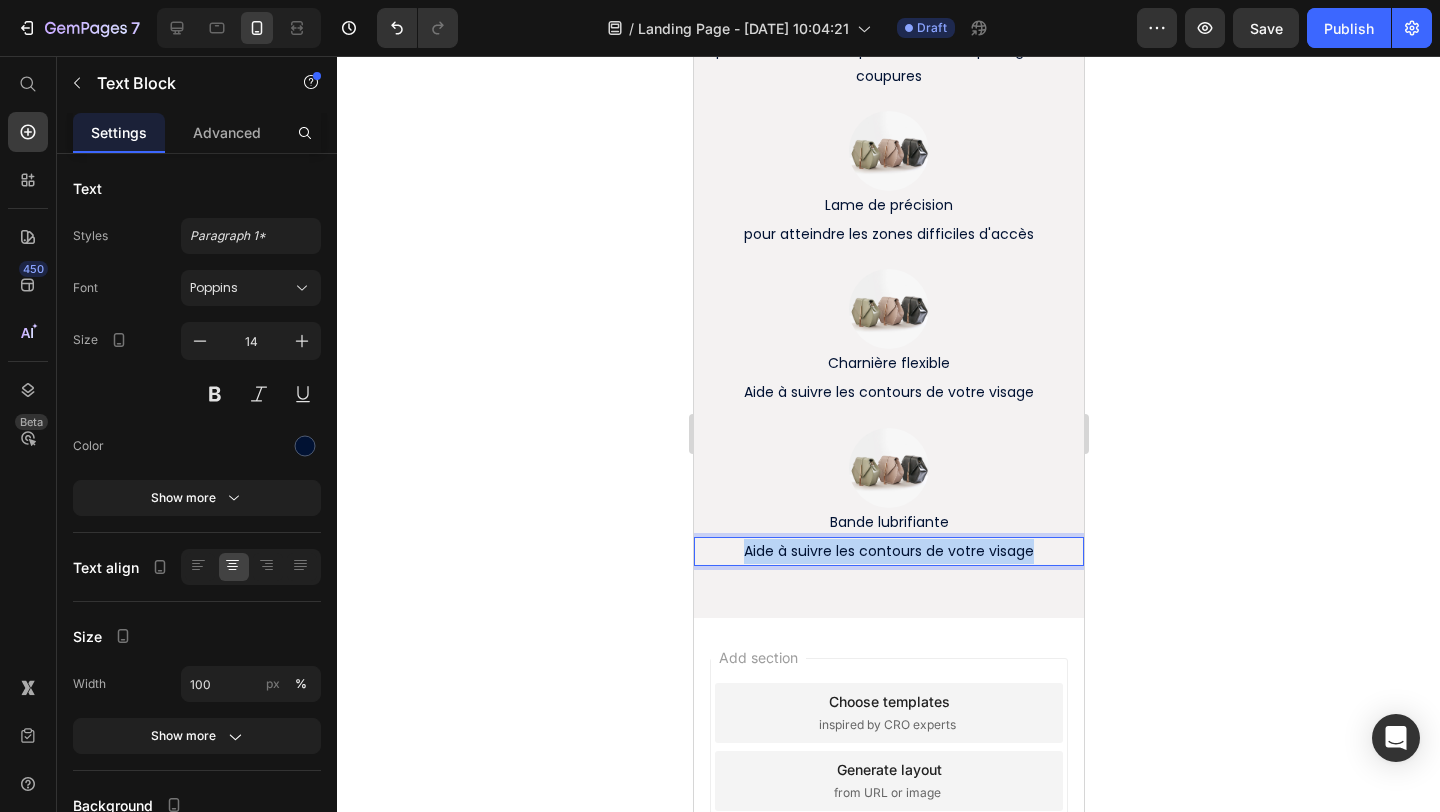 click on "Aide à suivre les contours de votre visage" at bounding box center (888, 551) 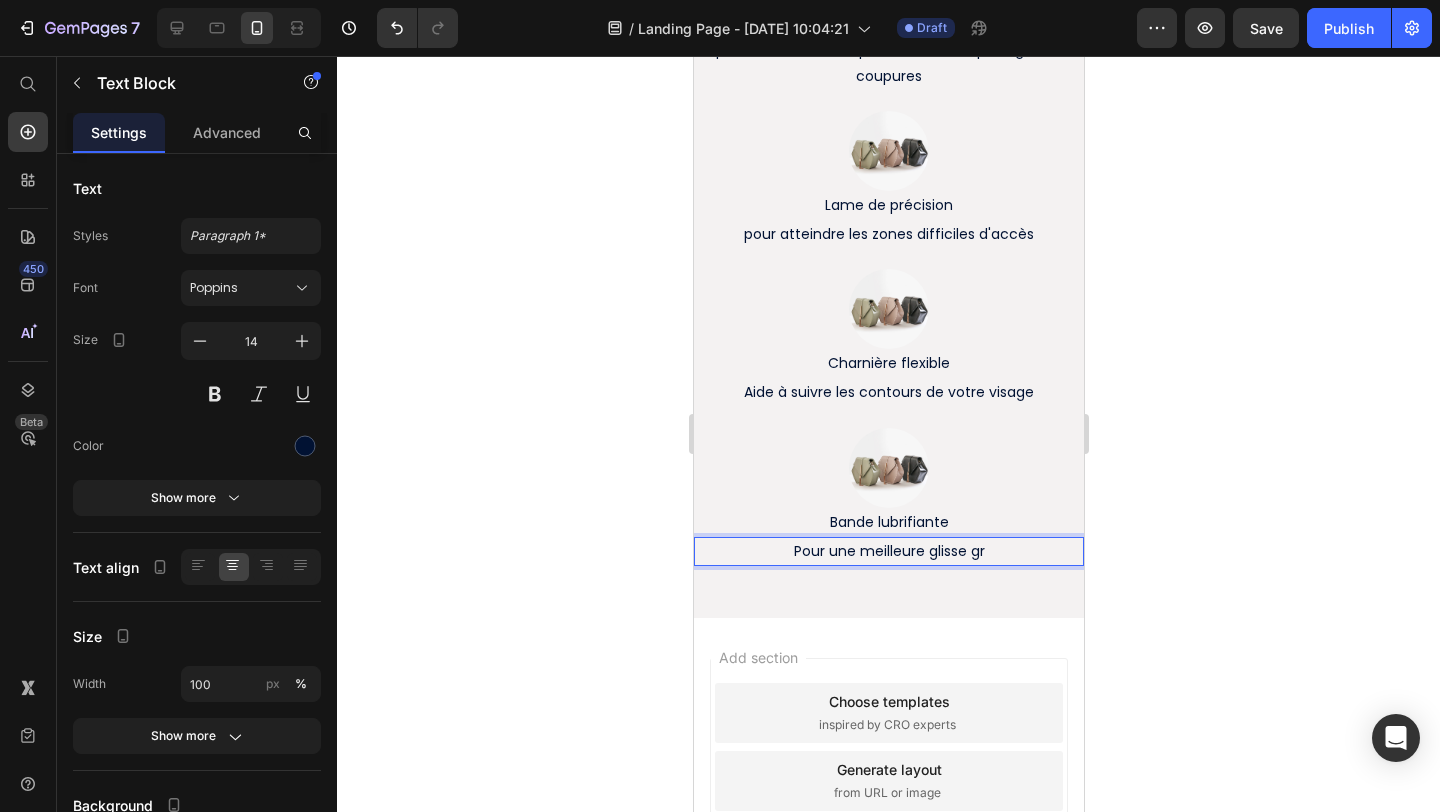 type 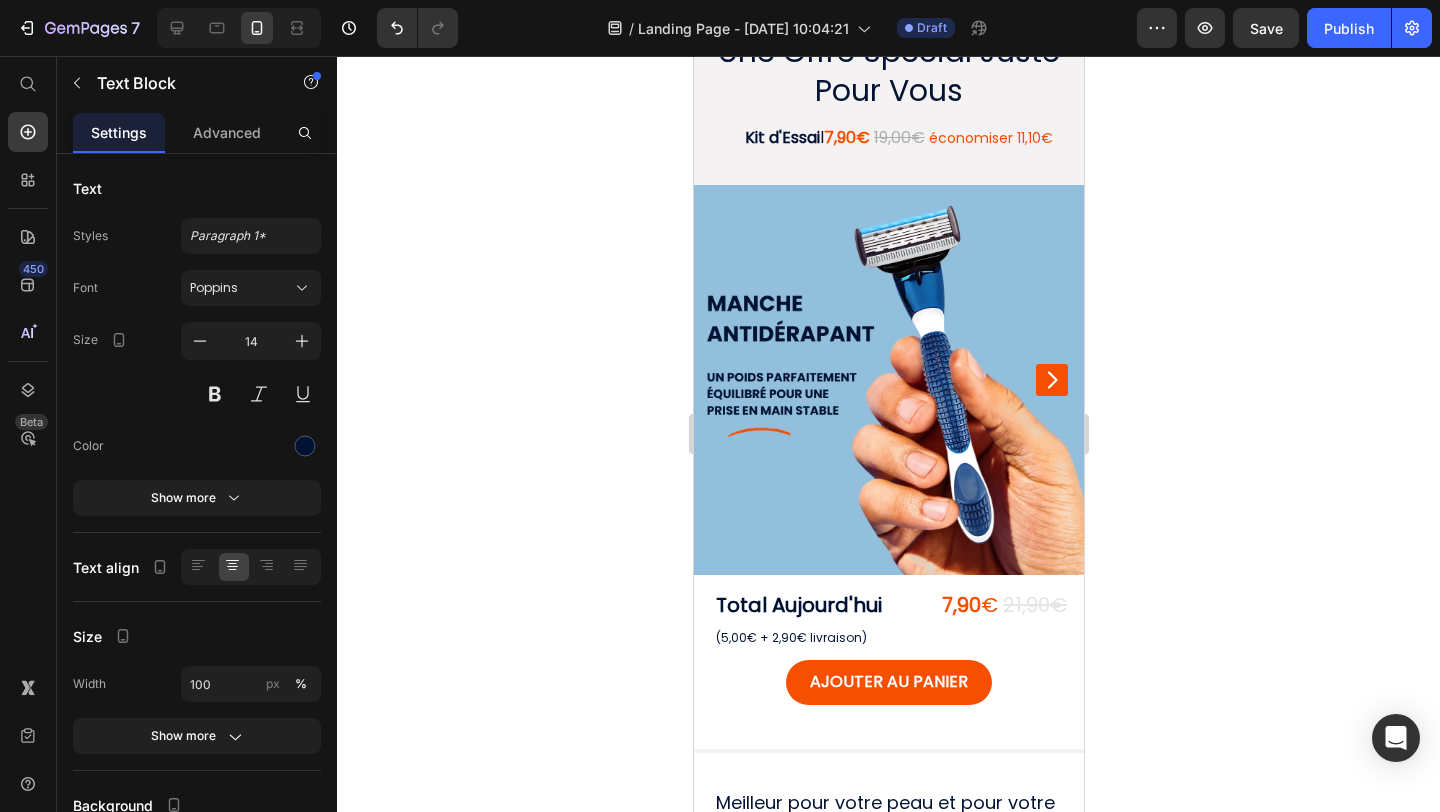 scroll, scrollTop: 0, scrollLeft: 0, axis: both 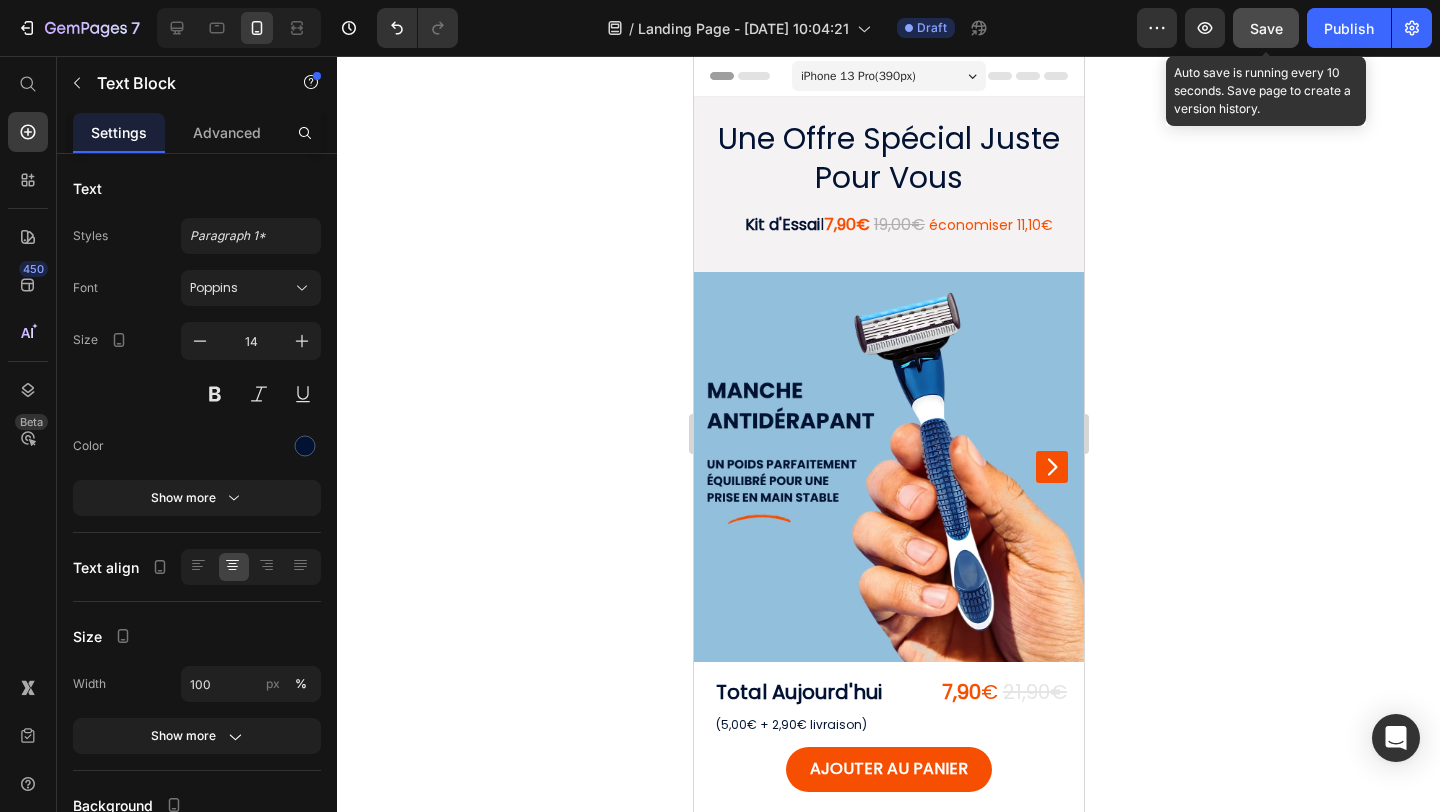 click on "Save" 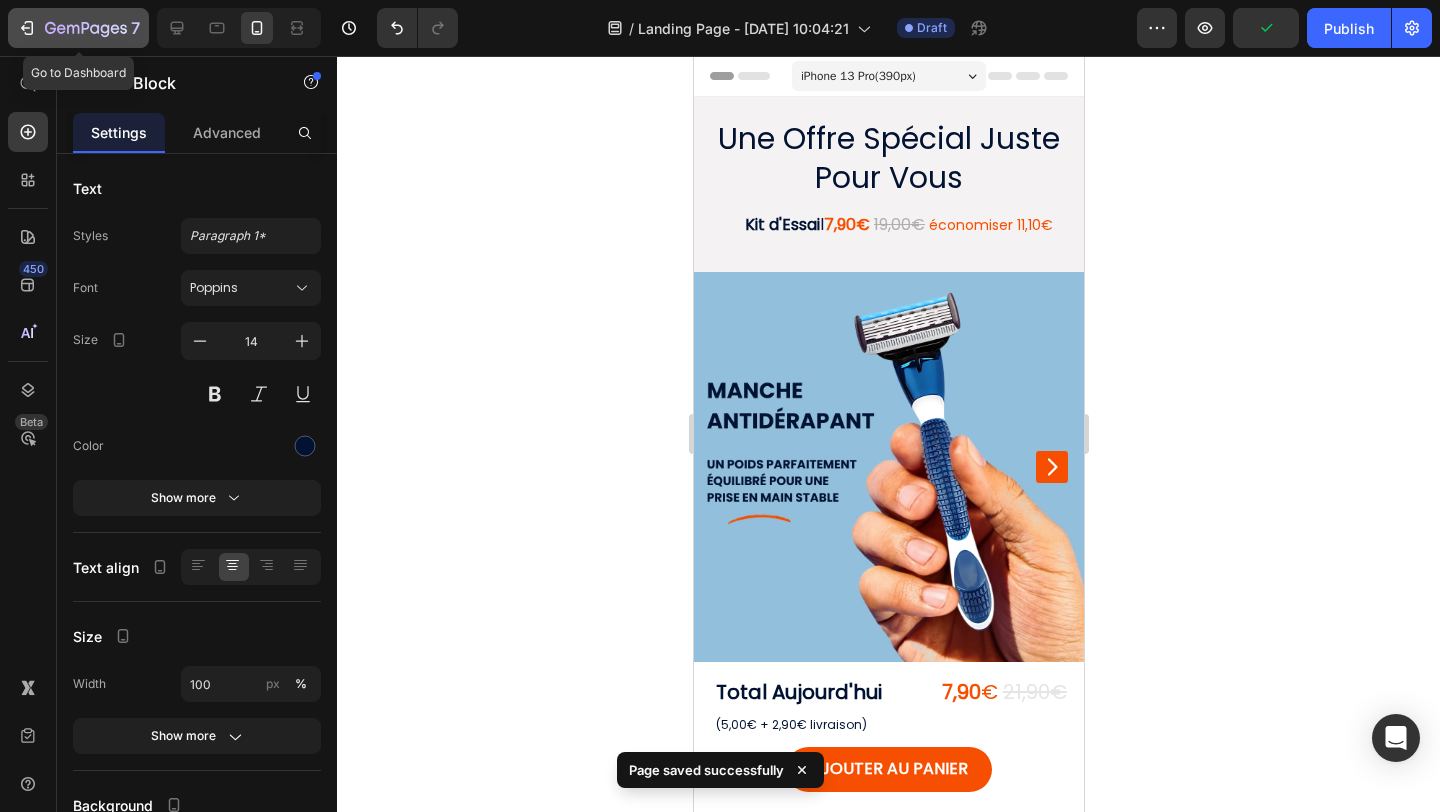 click 